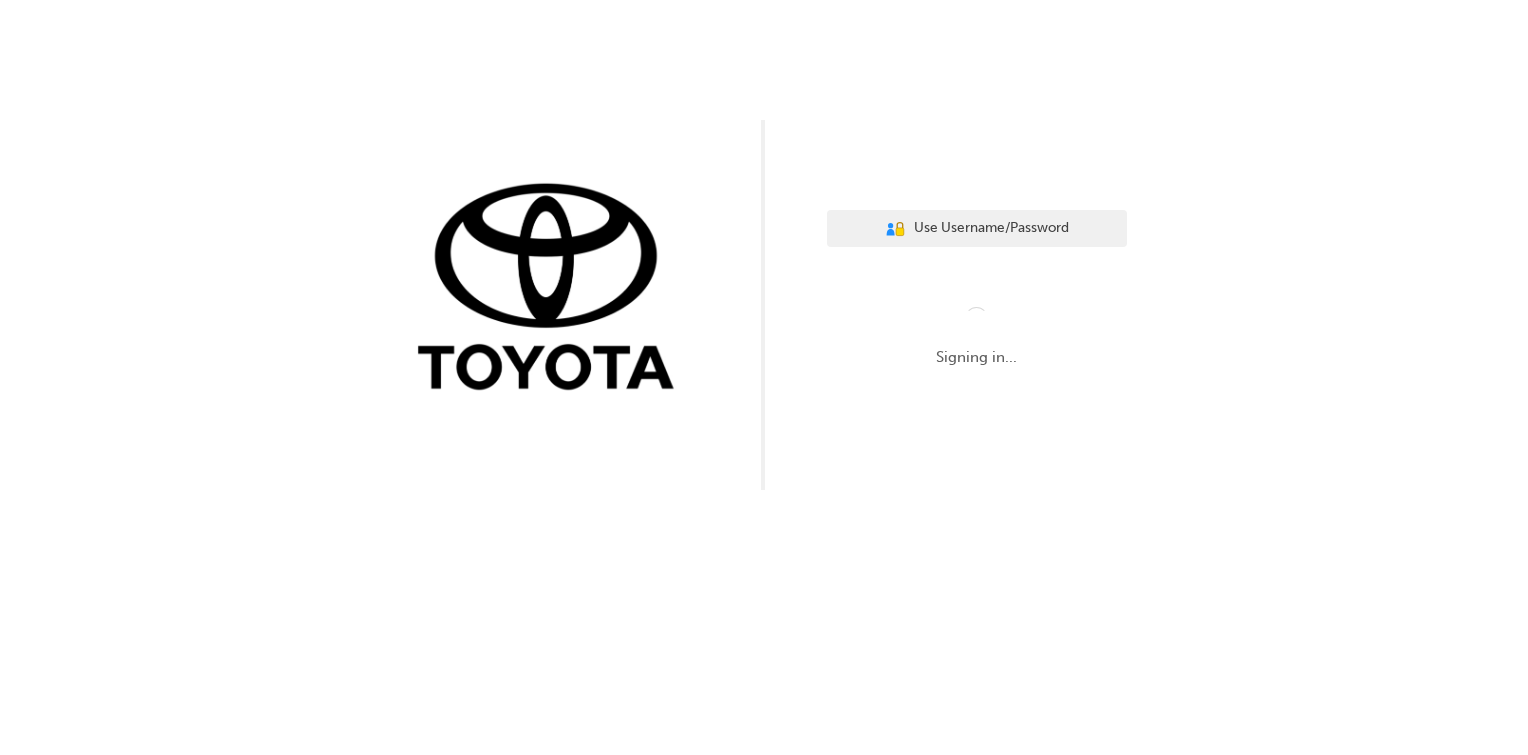 scroll, scrollTop: 0, scrollLeft: 0, axis: both 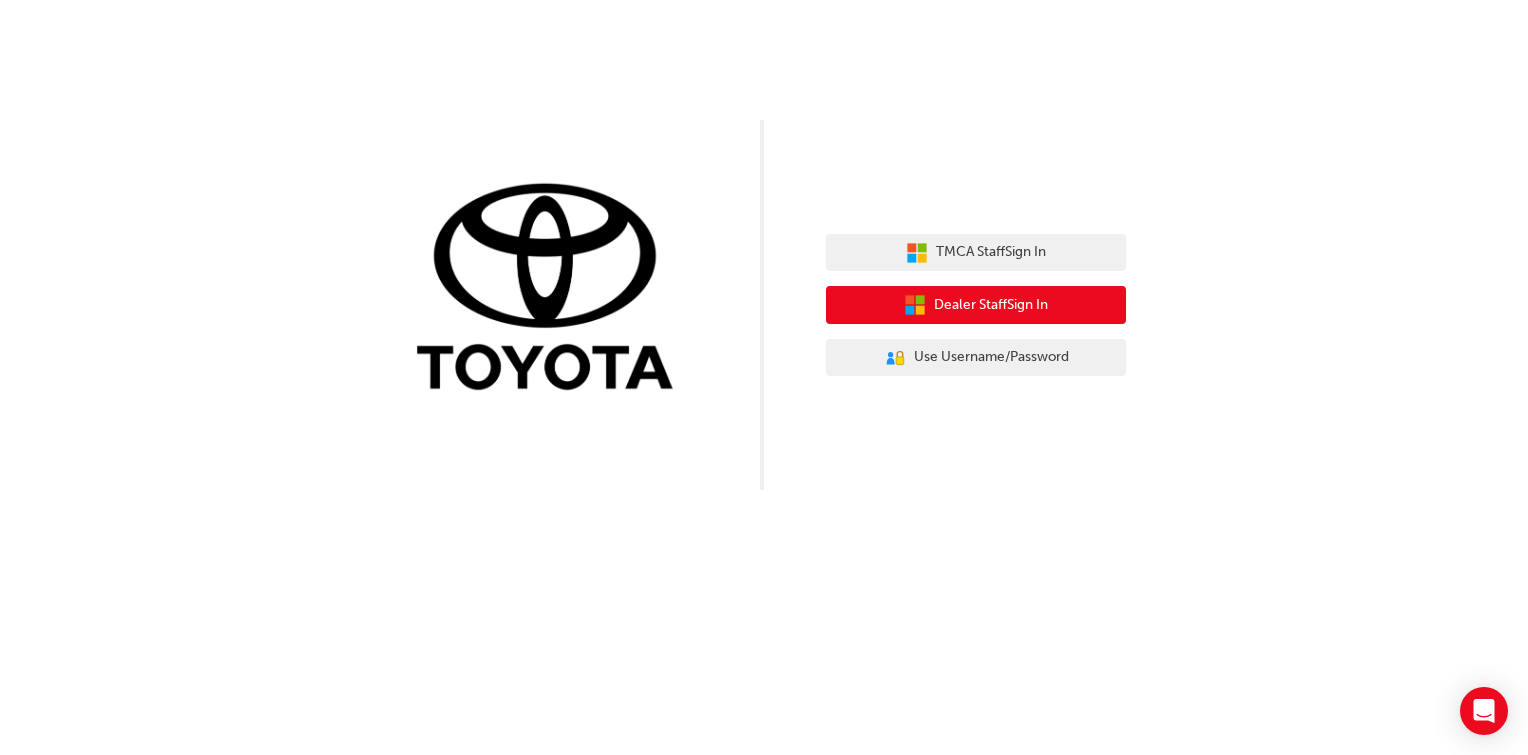 click on "Dealer Staff  Sign In" at bounding box center (991, 305) 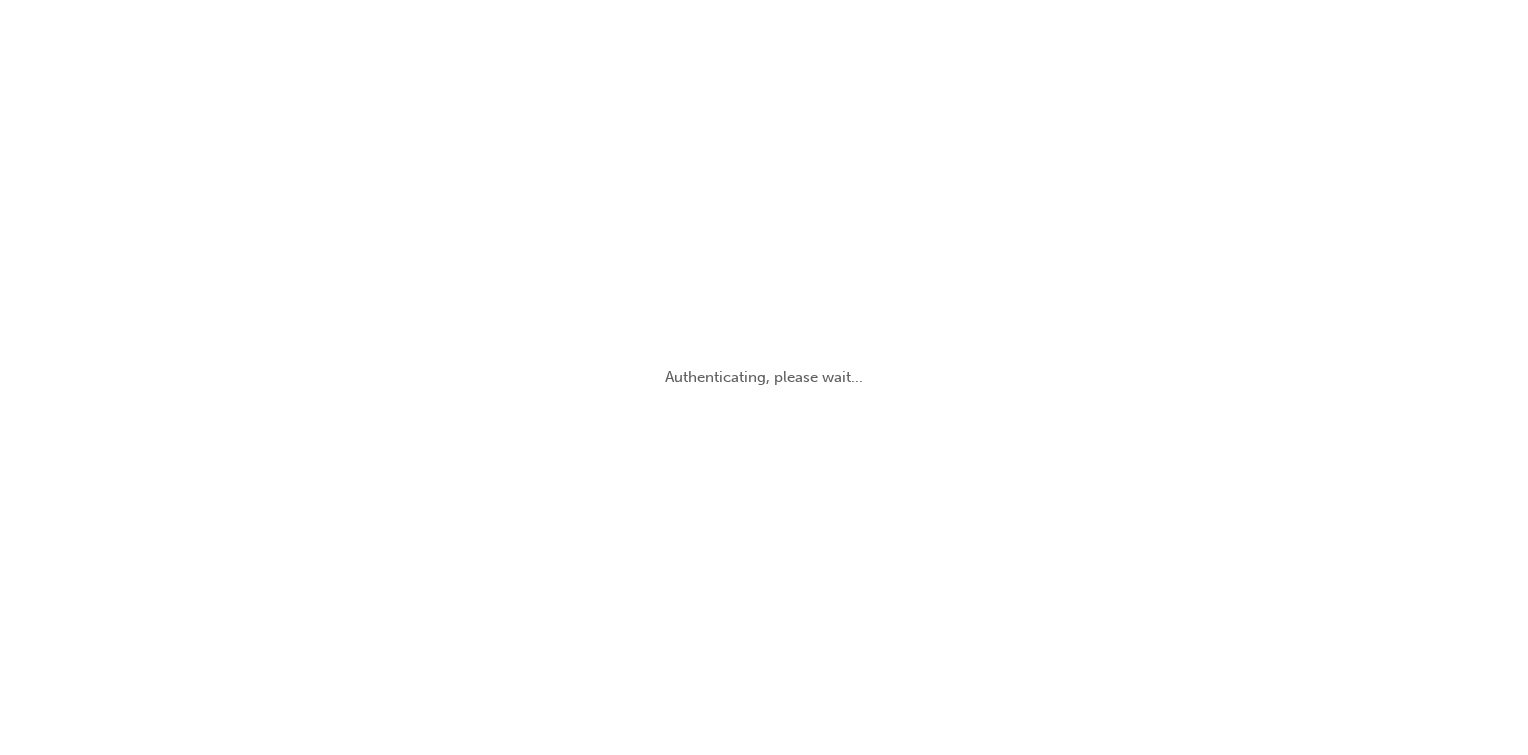 scroll, scrollTop: 0, scrollLeft: 0, axis: both 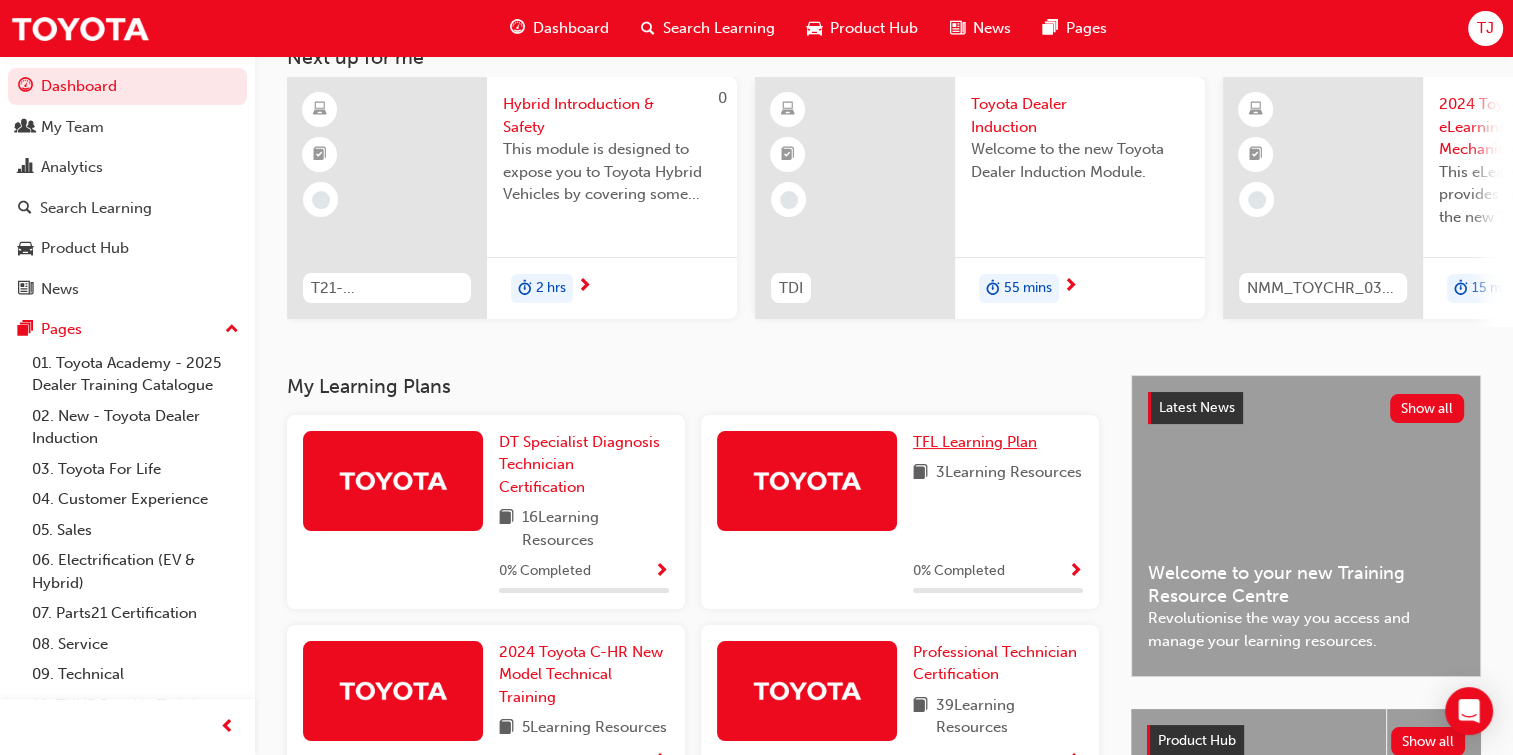 click on "TFL Learning Plan" at bounding box center (975, 442) 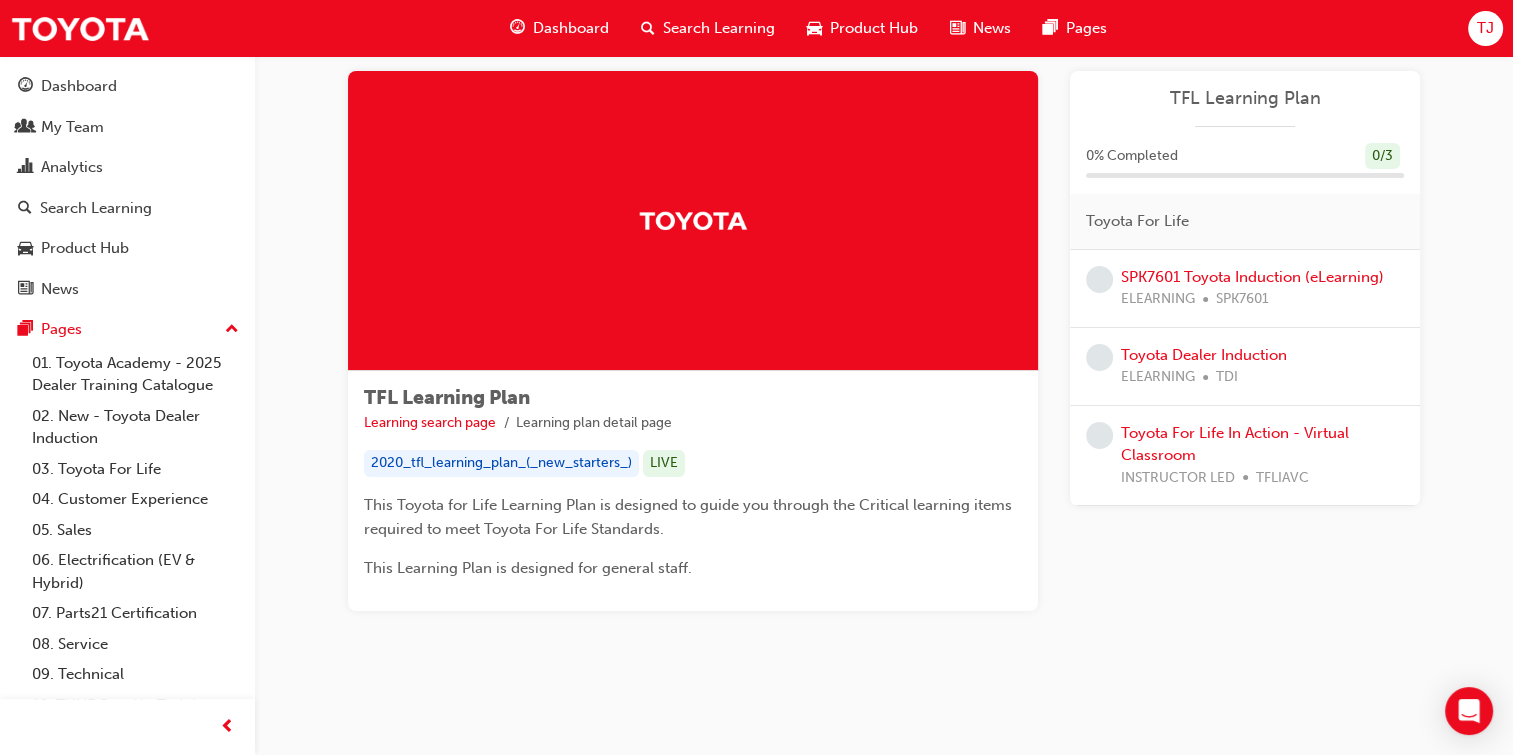 scroll, scrollTop: 0, scrollLeft: 0, axis: both 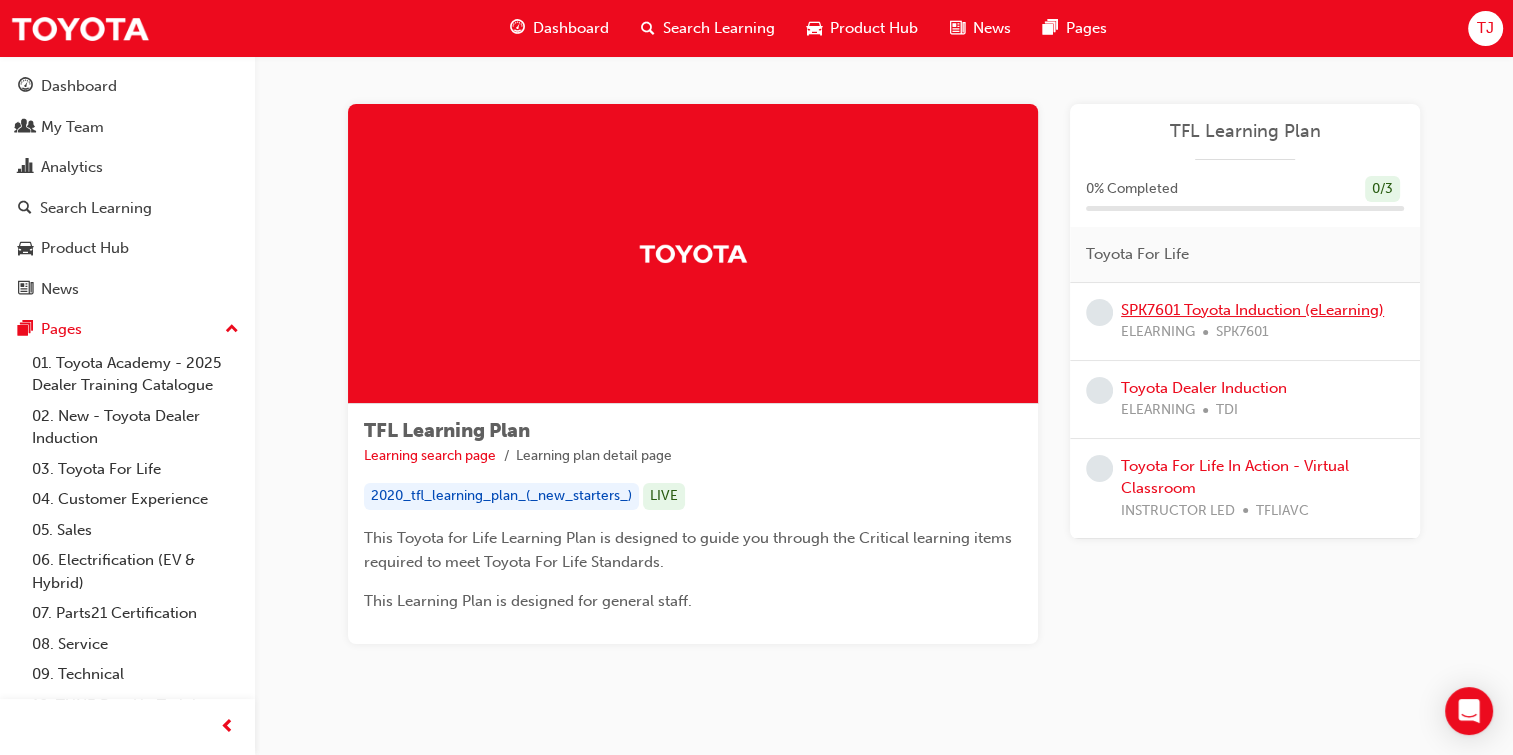 click on "SPK7601 Toyota  Induction (eLearning)" at bounding box center [1252, 310] 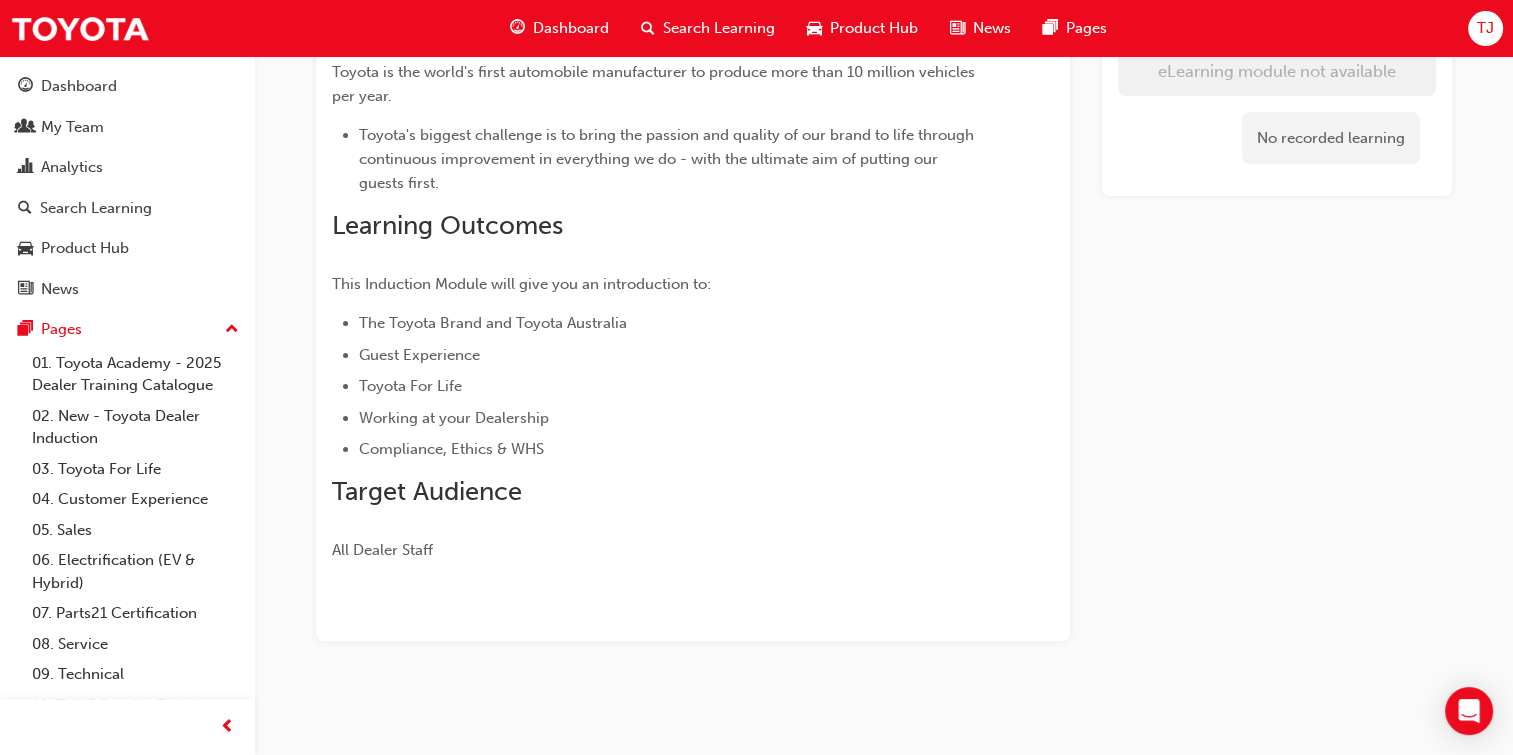scroll, scrollTop: 0, scrollLeft: 0, axis: both 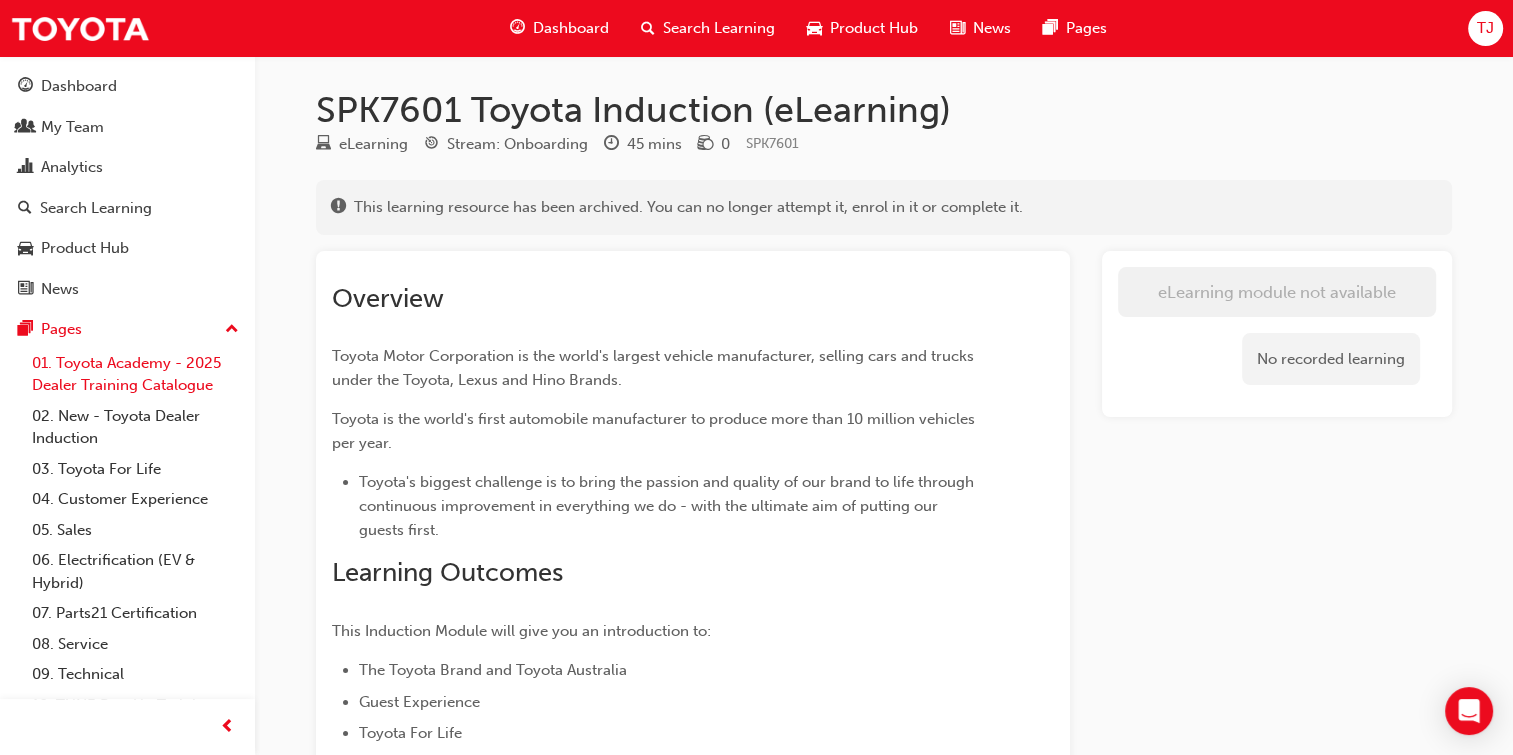click on "01. Toyota Academy - 2025 Dealer Training Catalogue" at bounding box center [135, 374] 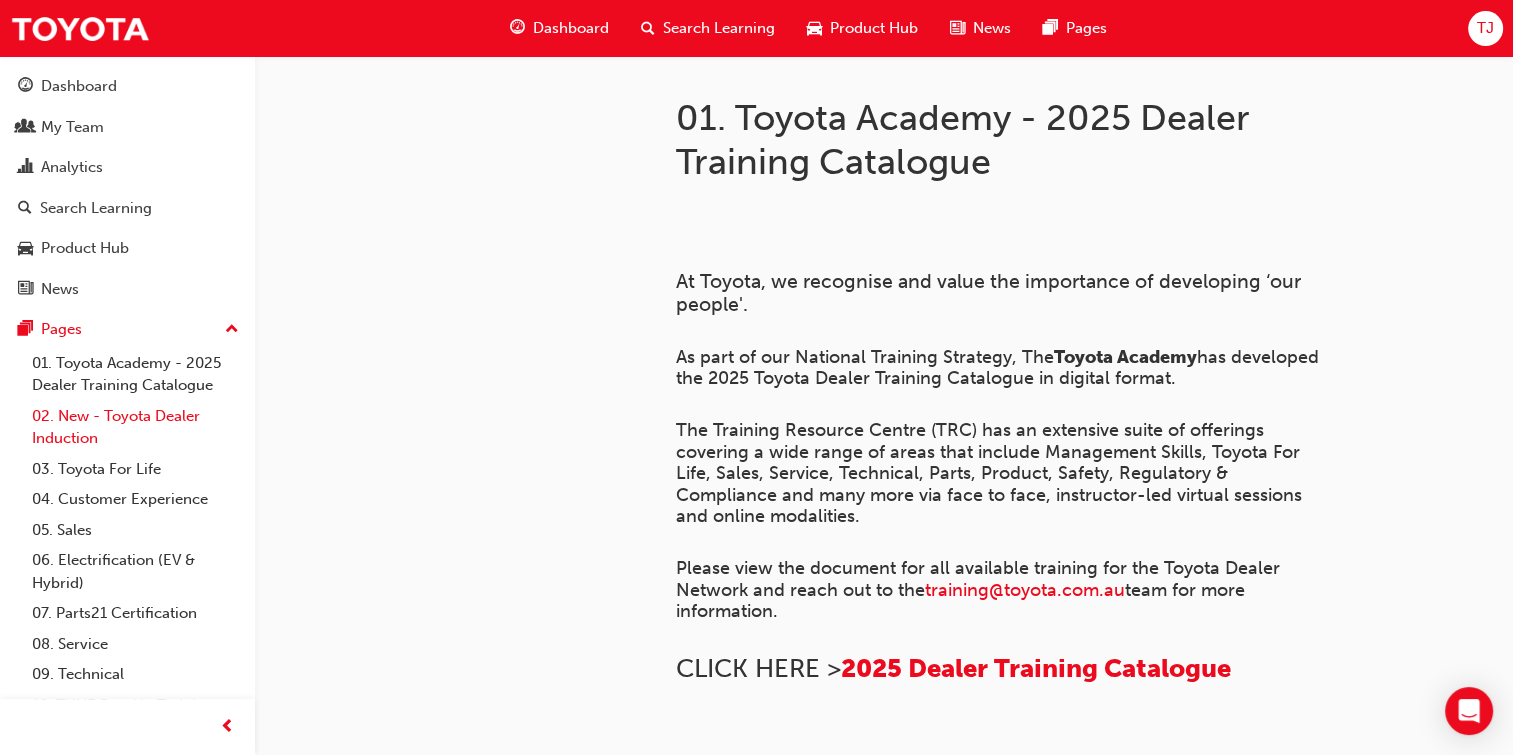 click on "02. New - Toyota Dealer Induction" at bounding box center (135, 427) 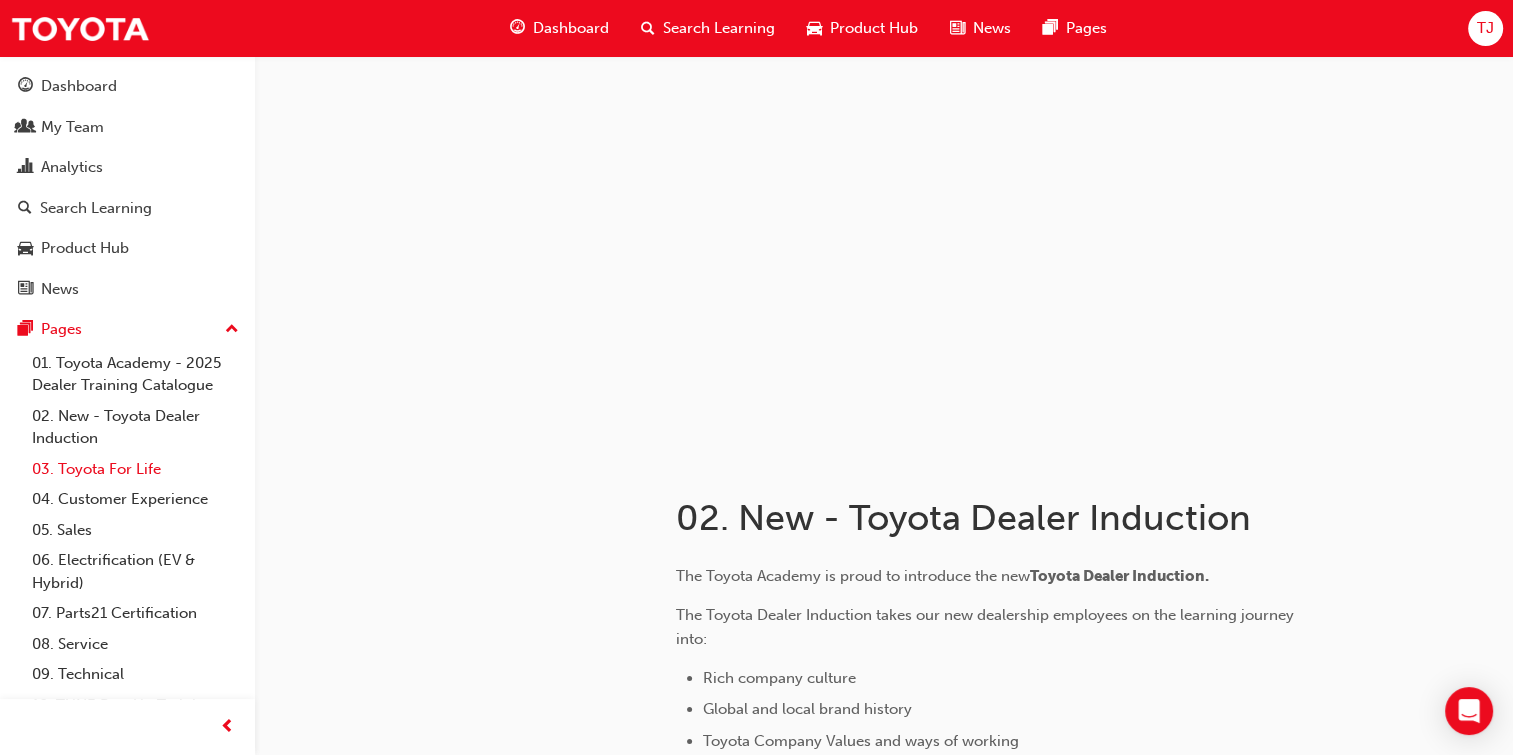click on "03. Toyota For Life" at bounding box center (135, 469) 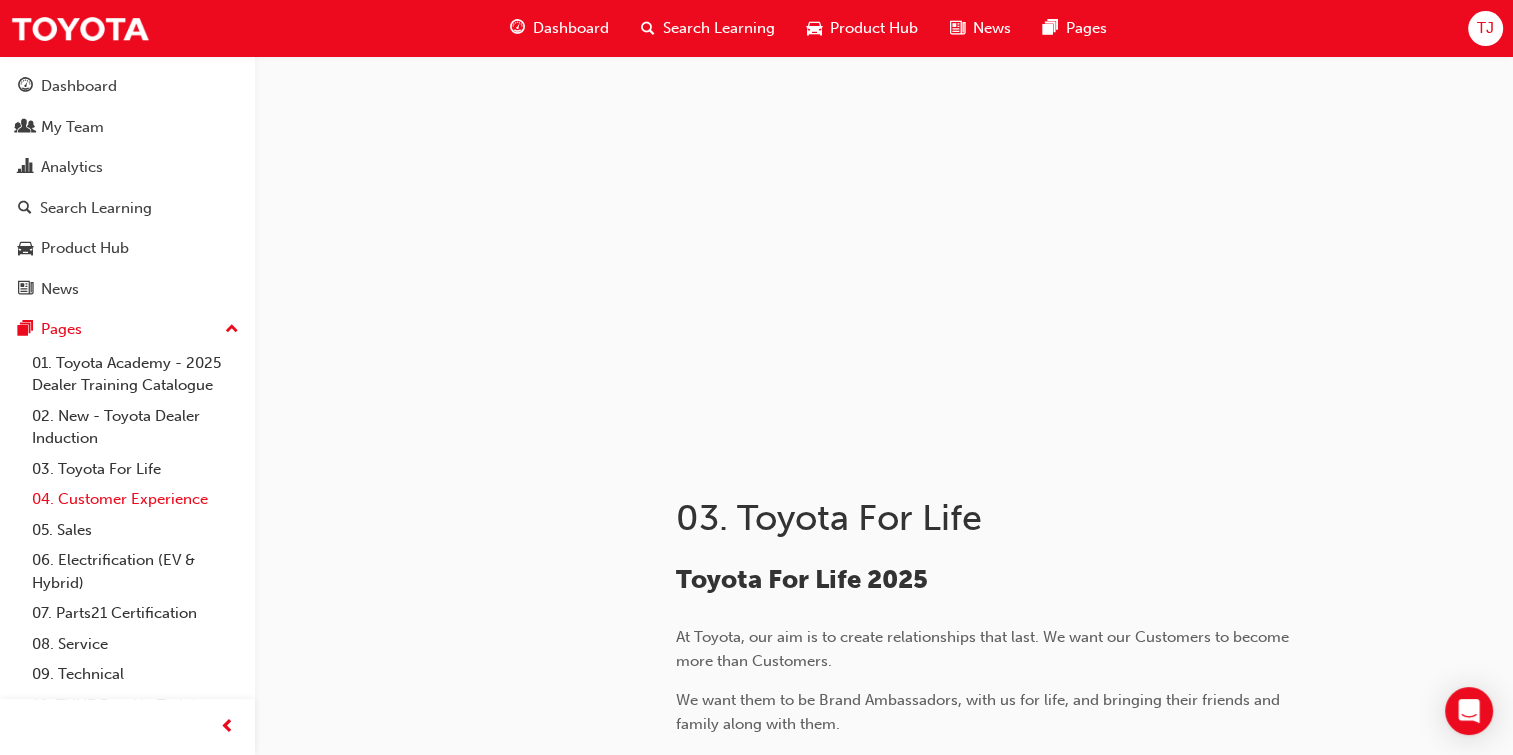 click on "04. Customer Experience" at bounding box center [135, 499] 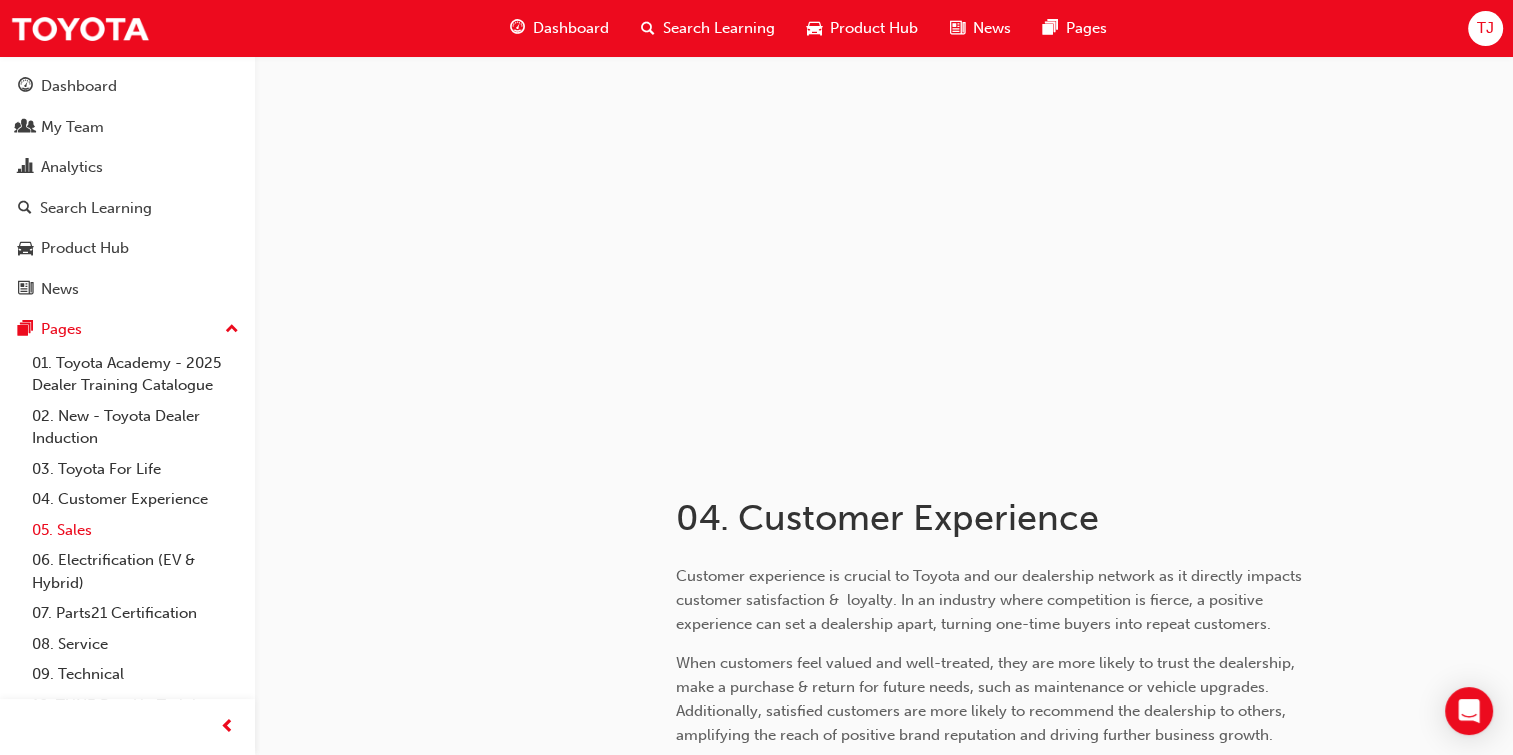 click on "05. Sales" at bounding box center (135, 530) 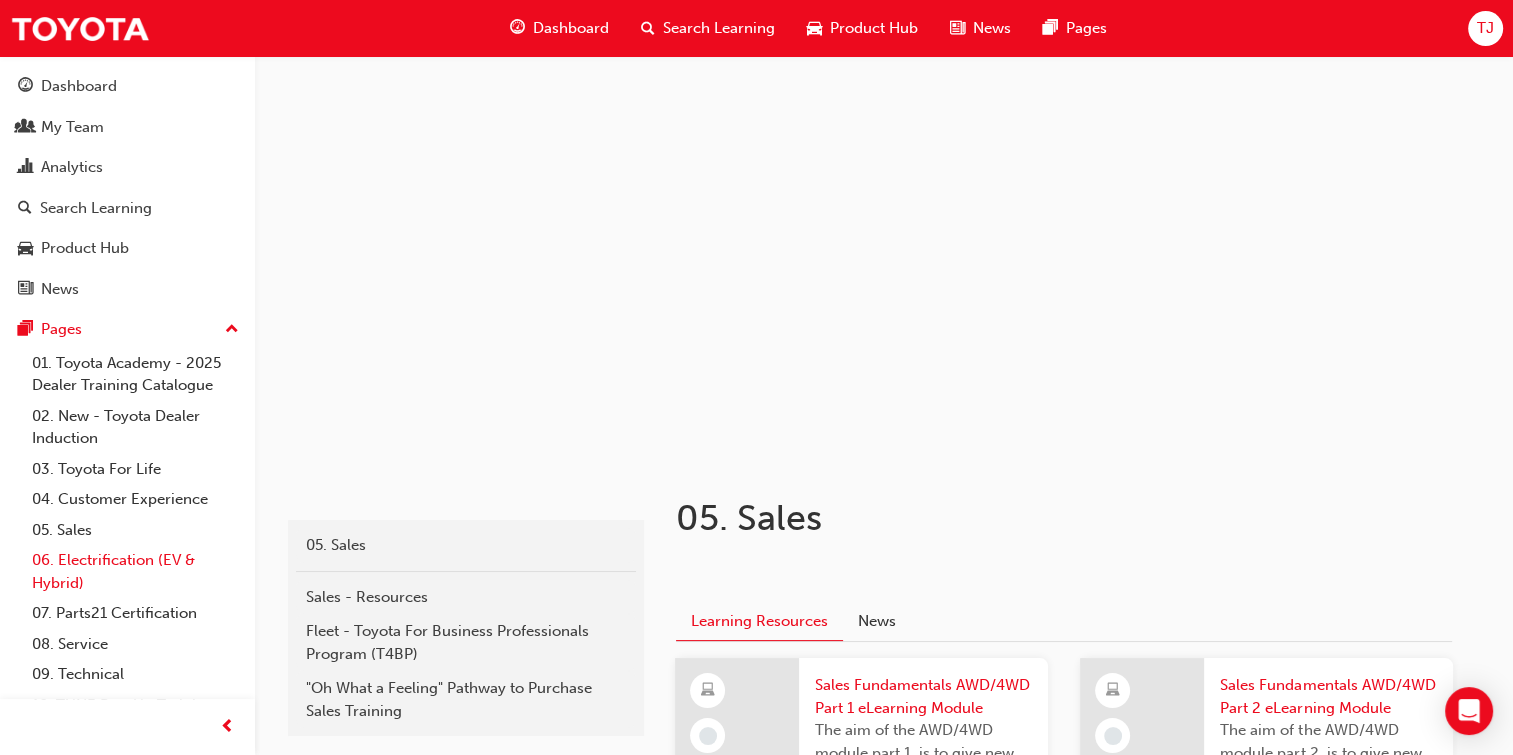 click on "06. Electrification (EV & Hybrid)" at bounding box center (135, 571) 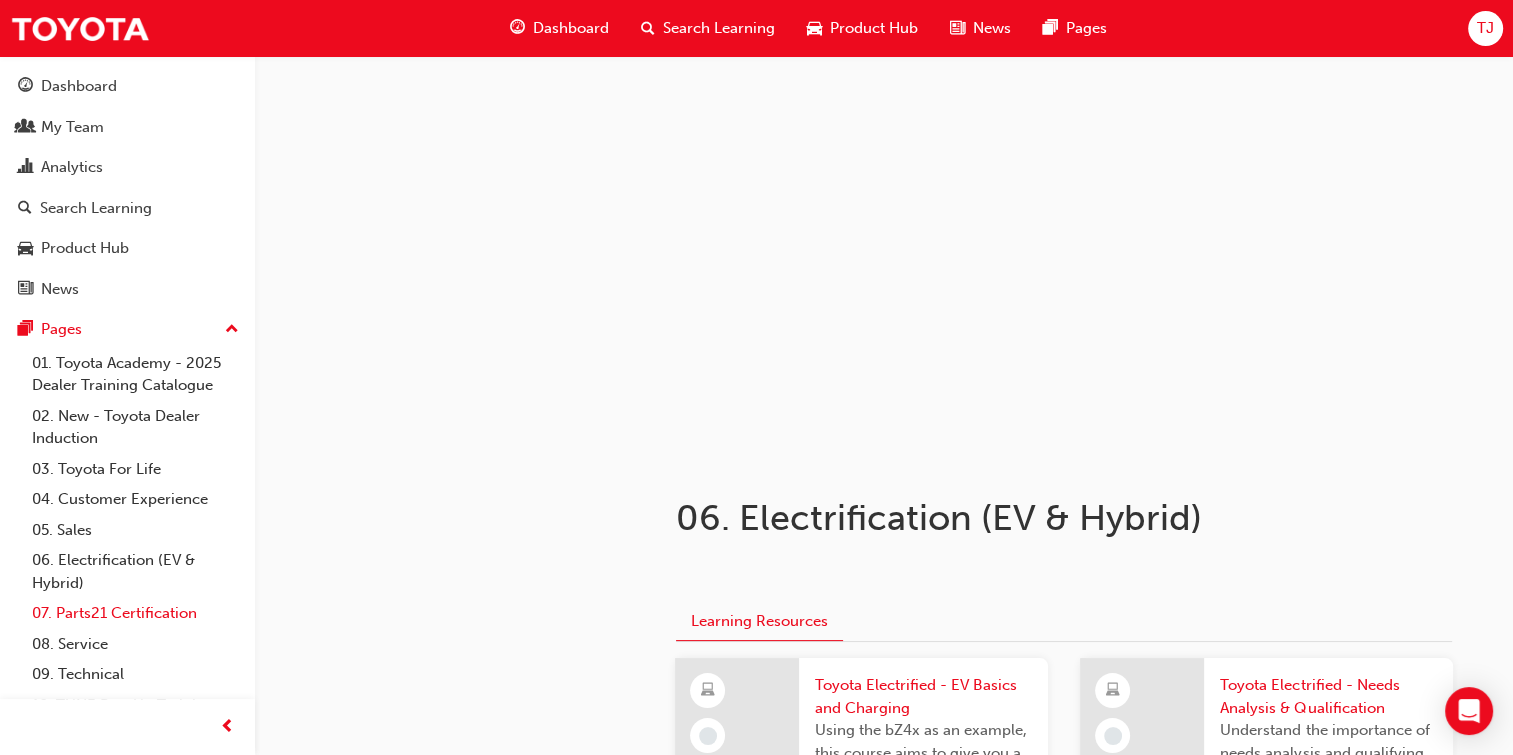 click on "07. Parts21 Certification" at bounding box center [135, 613] 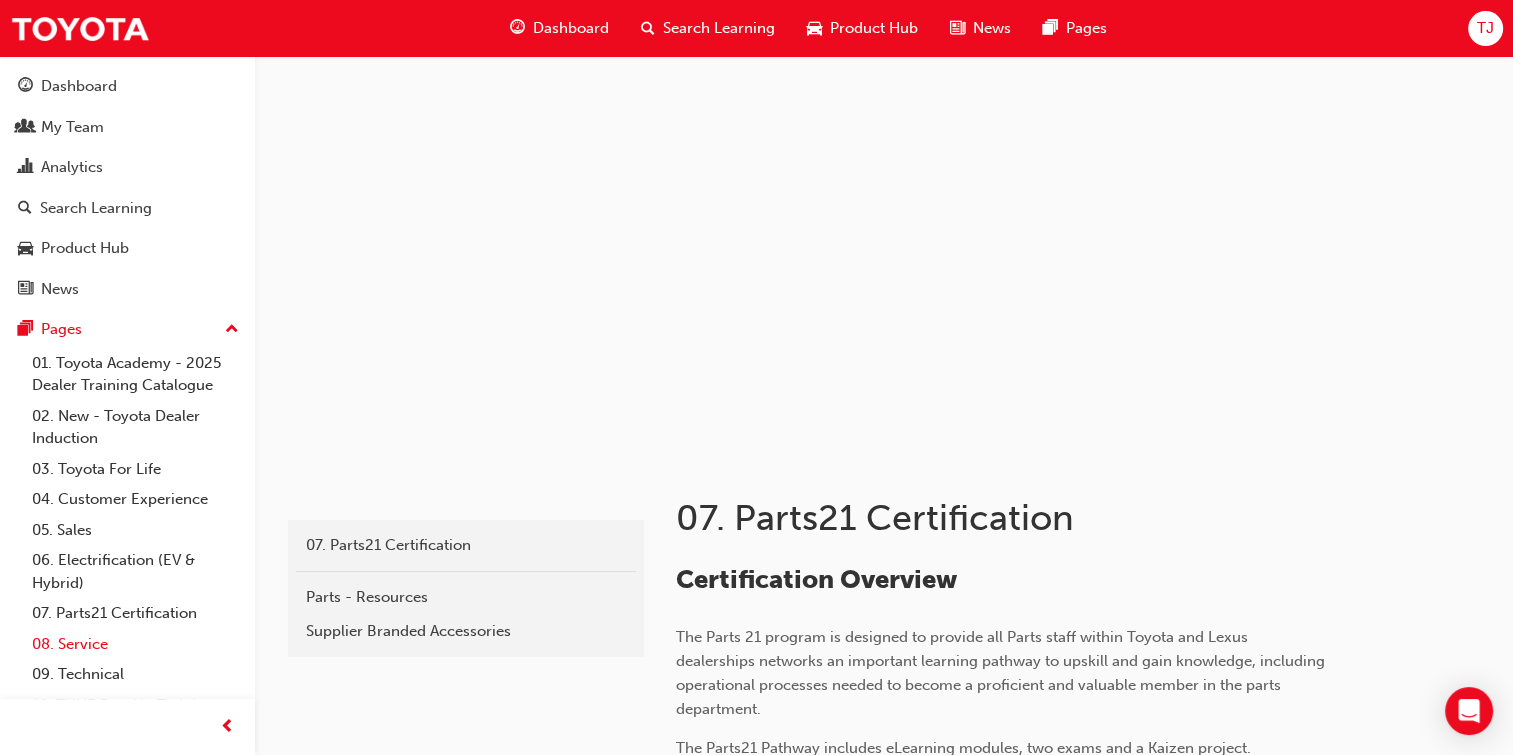 click on "08. Service" at bounding box center (135, 644) 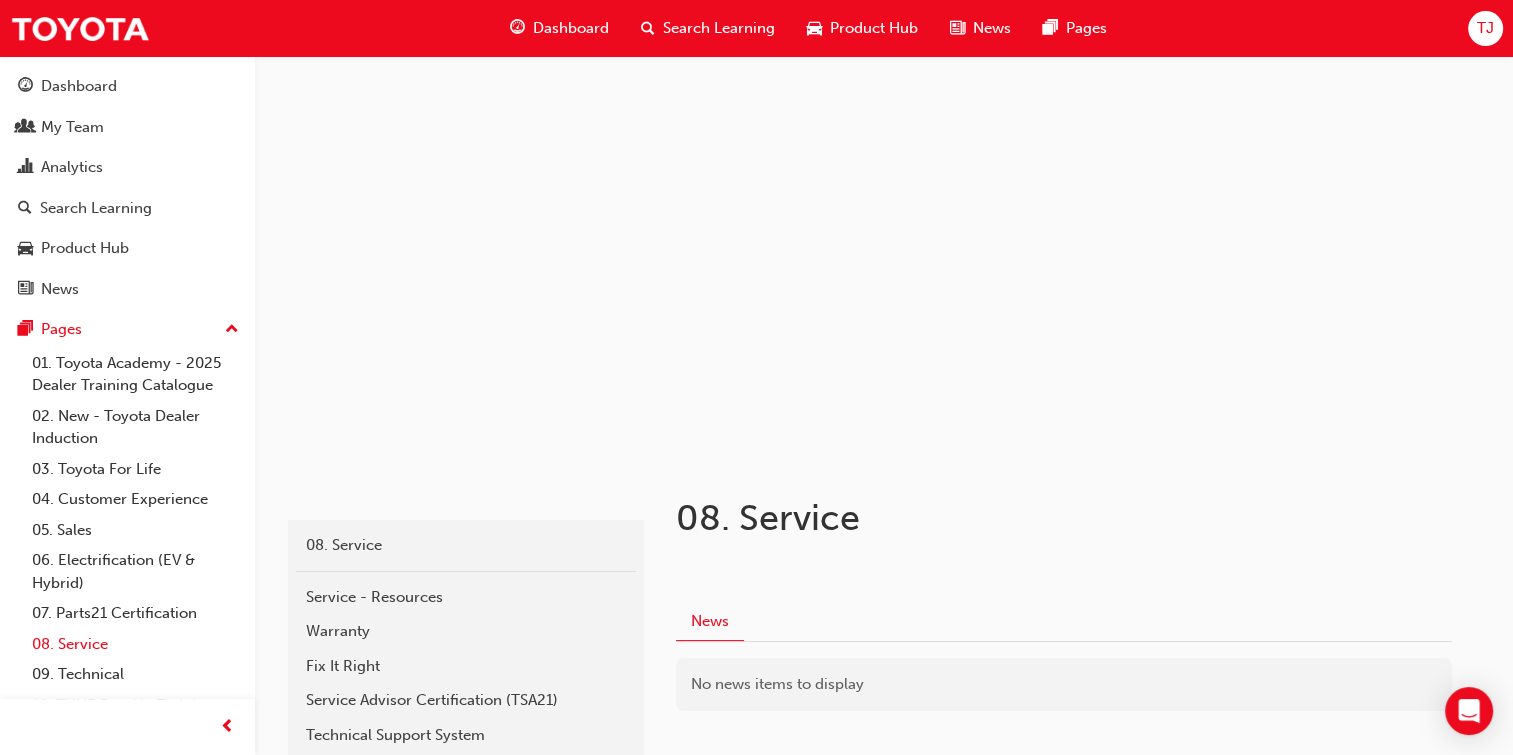click on "08. Service" at bounding box center (135, 644) 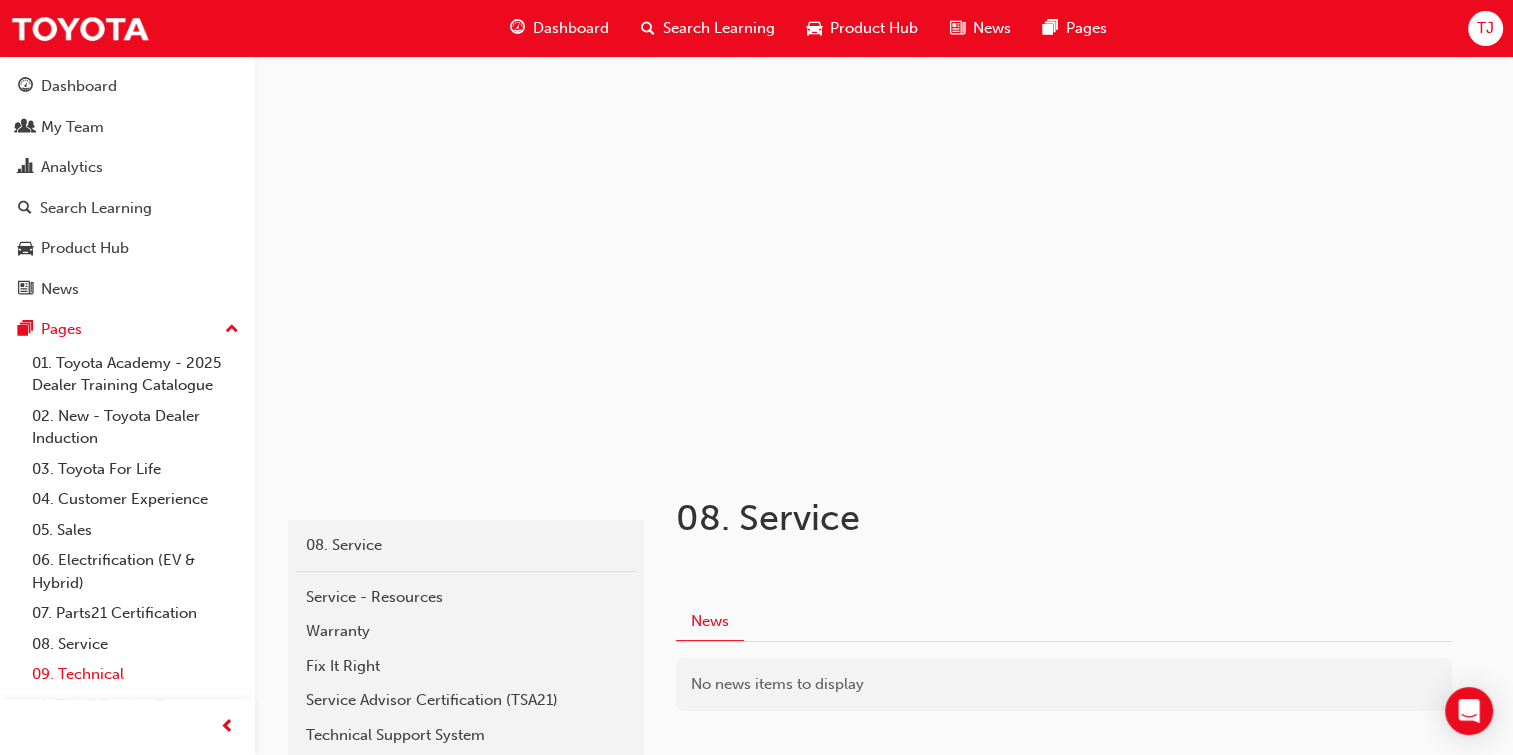 click on "09. Technical" at bounding box center (135, 674) 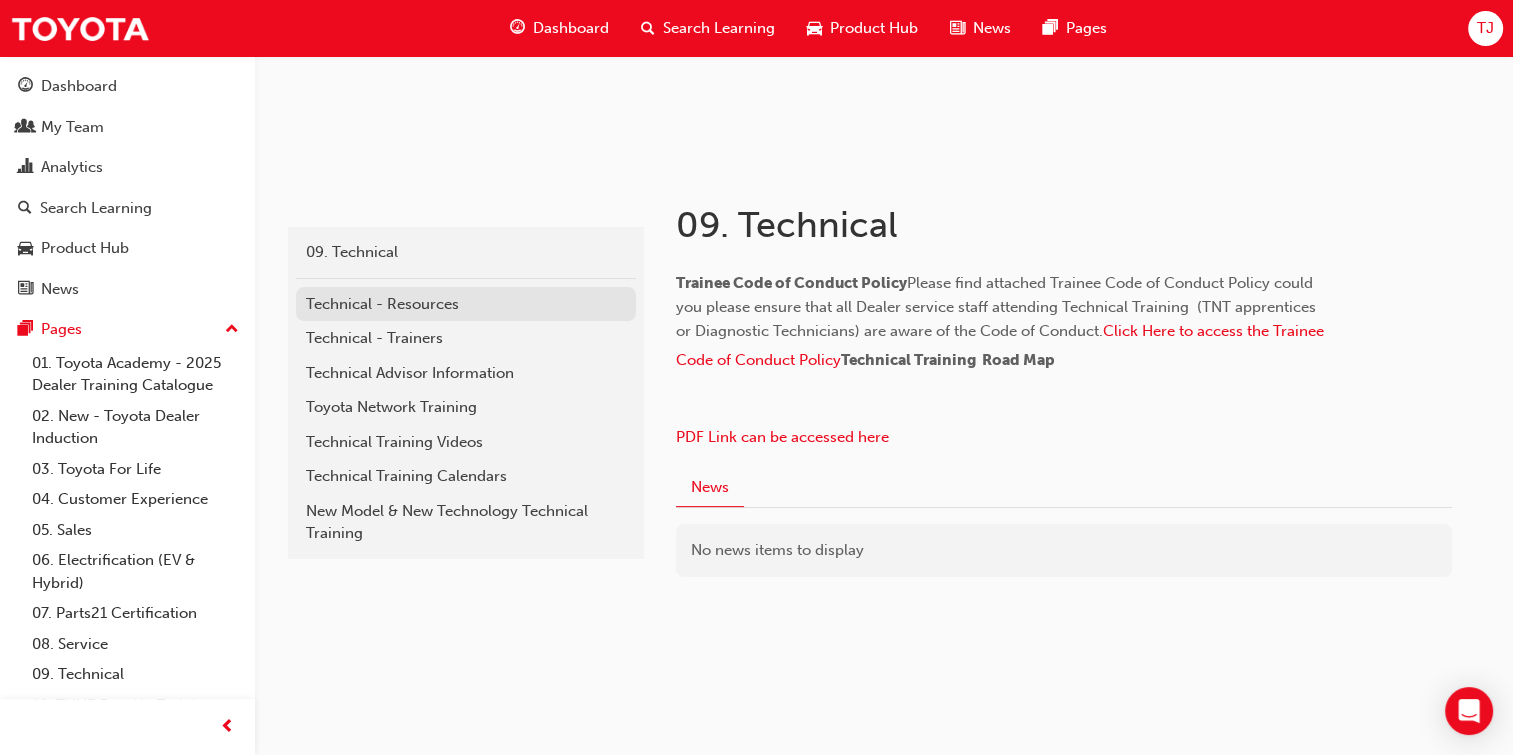 scroll, scrollTop: 736, scrollLeft: 0, axis: vertical 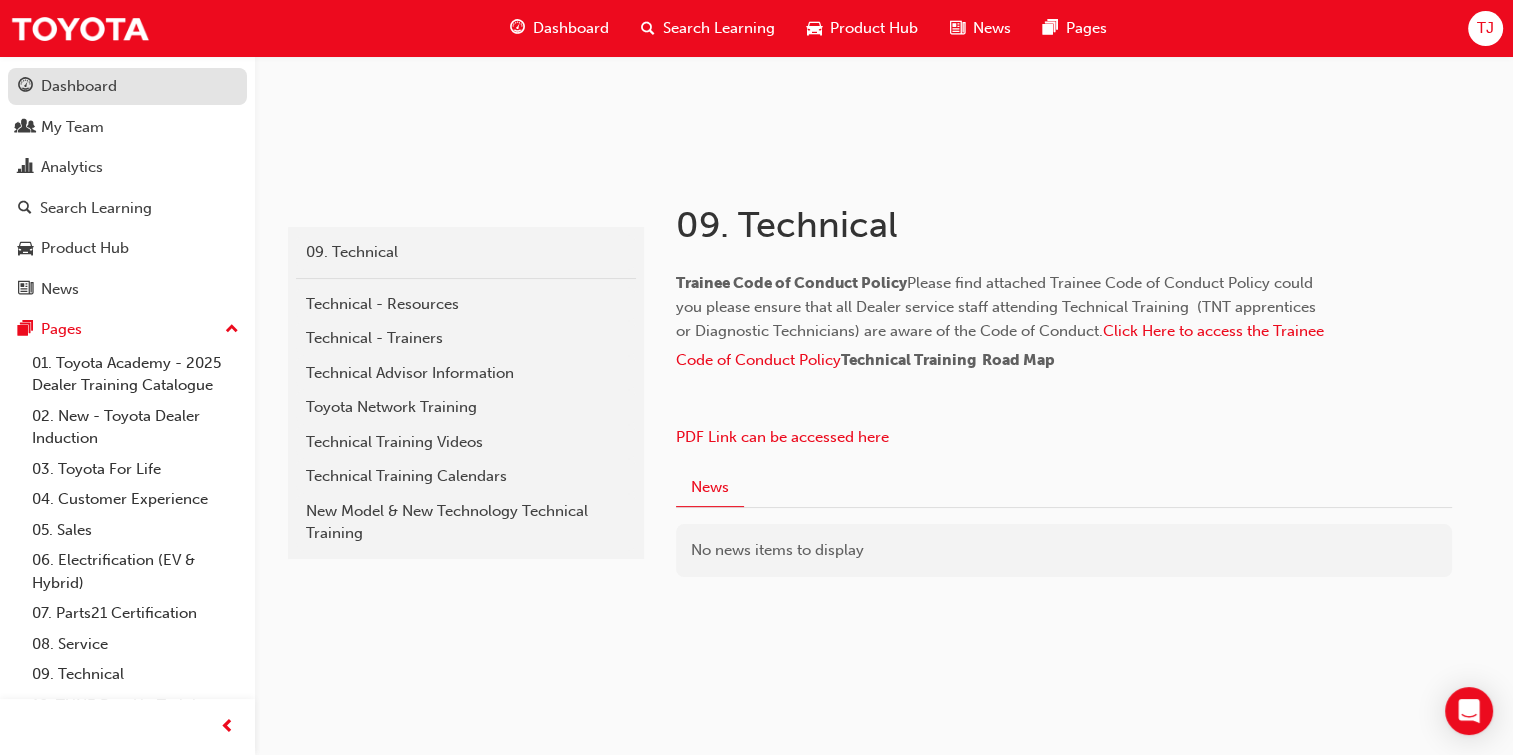 click on "Dashboard" at bounding box center [127, 86] 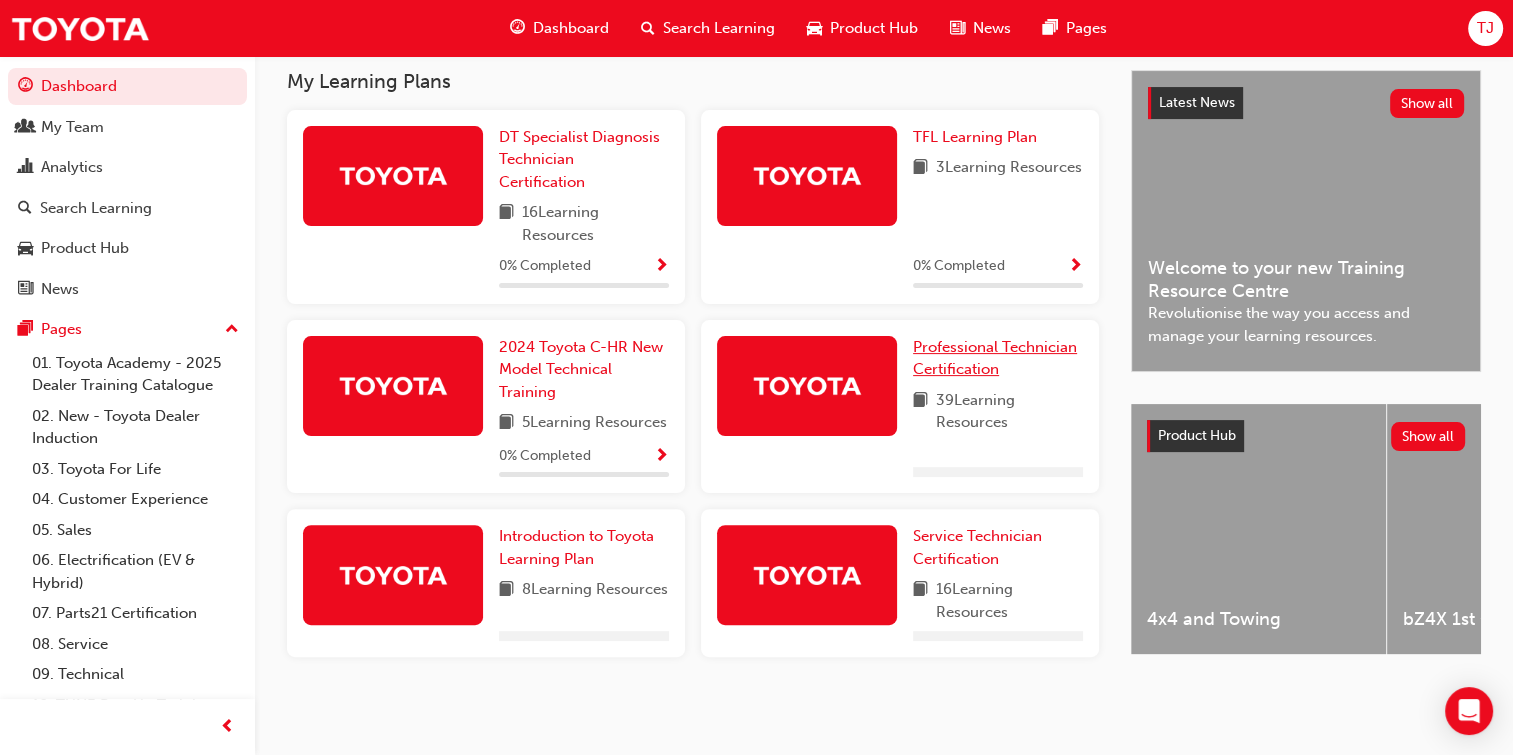 scroll, scrollTop: 490, scrollLeft: 0, axis: vertical 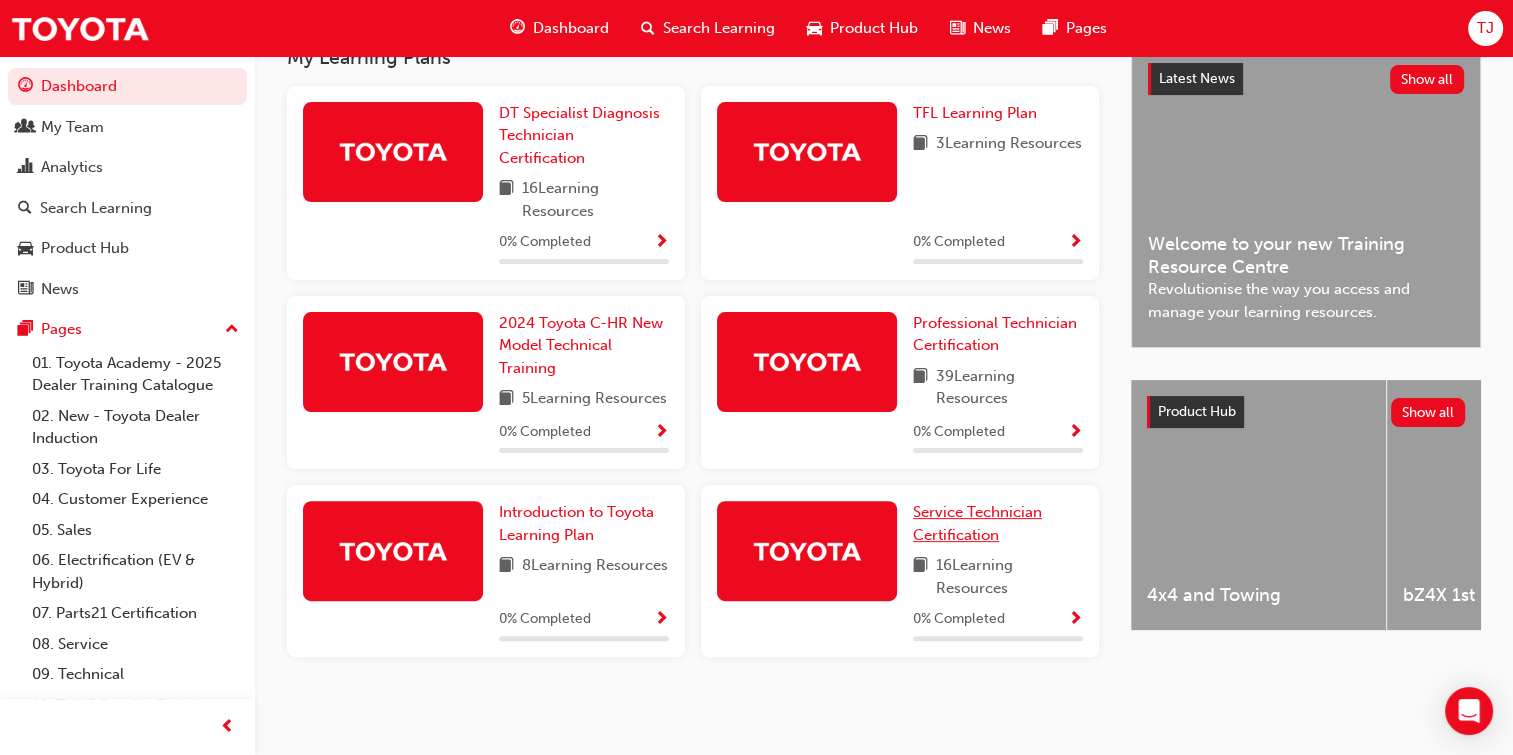 click on "Service Technician Certification" at bounding box center [977, 523] 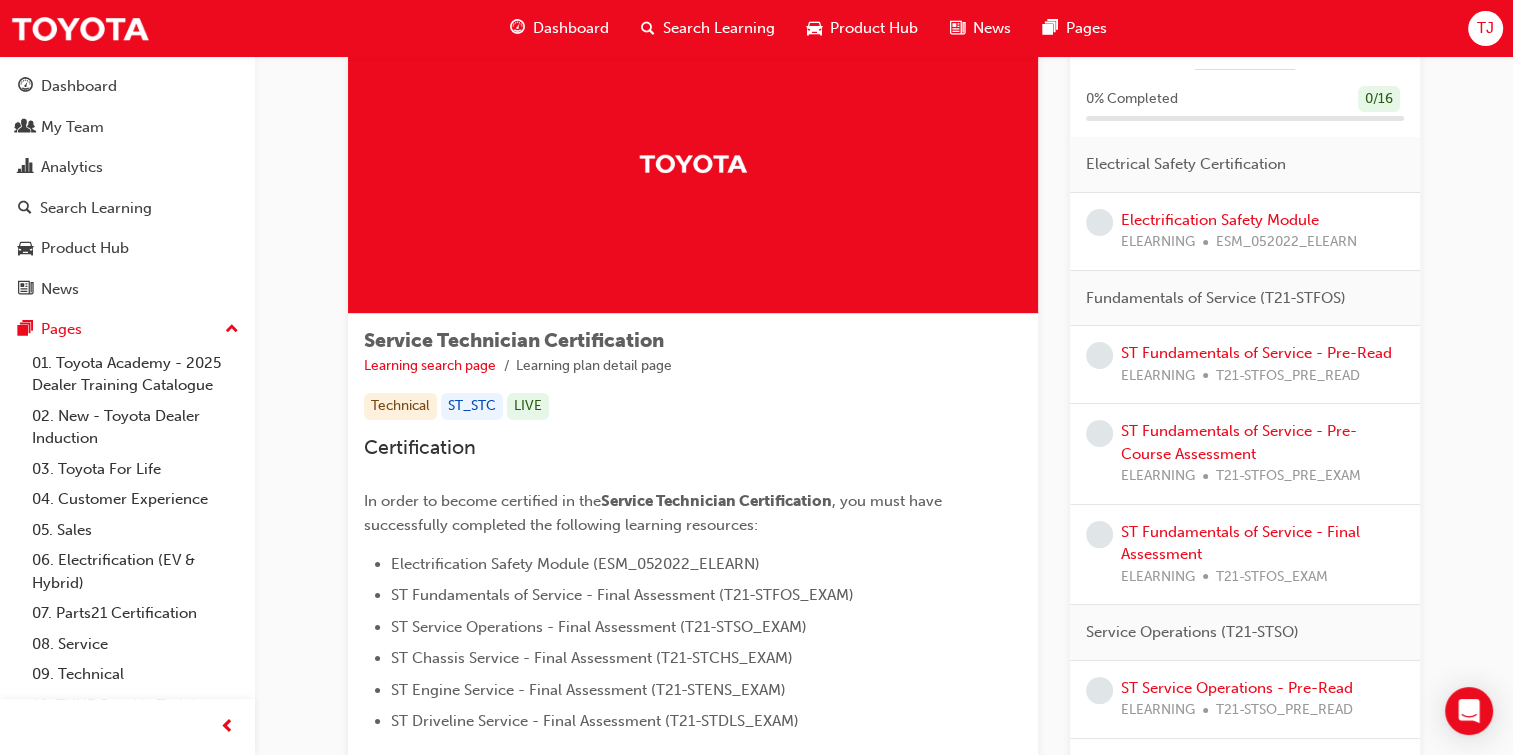 scroll, scrollTop: 0, scrollLeft: 0, axis: both 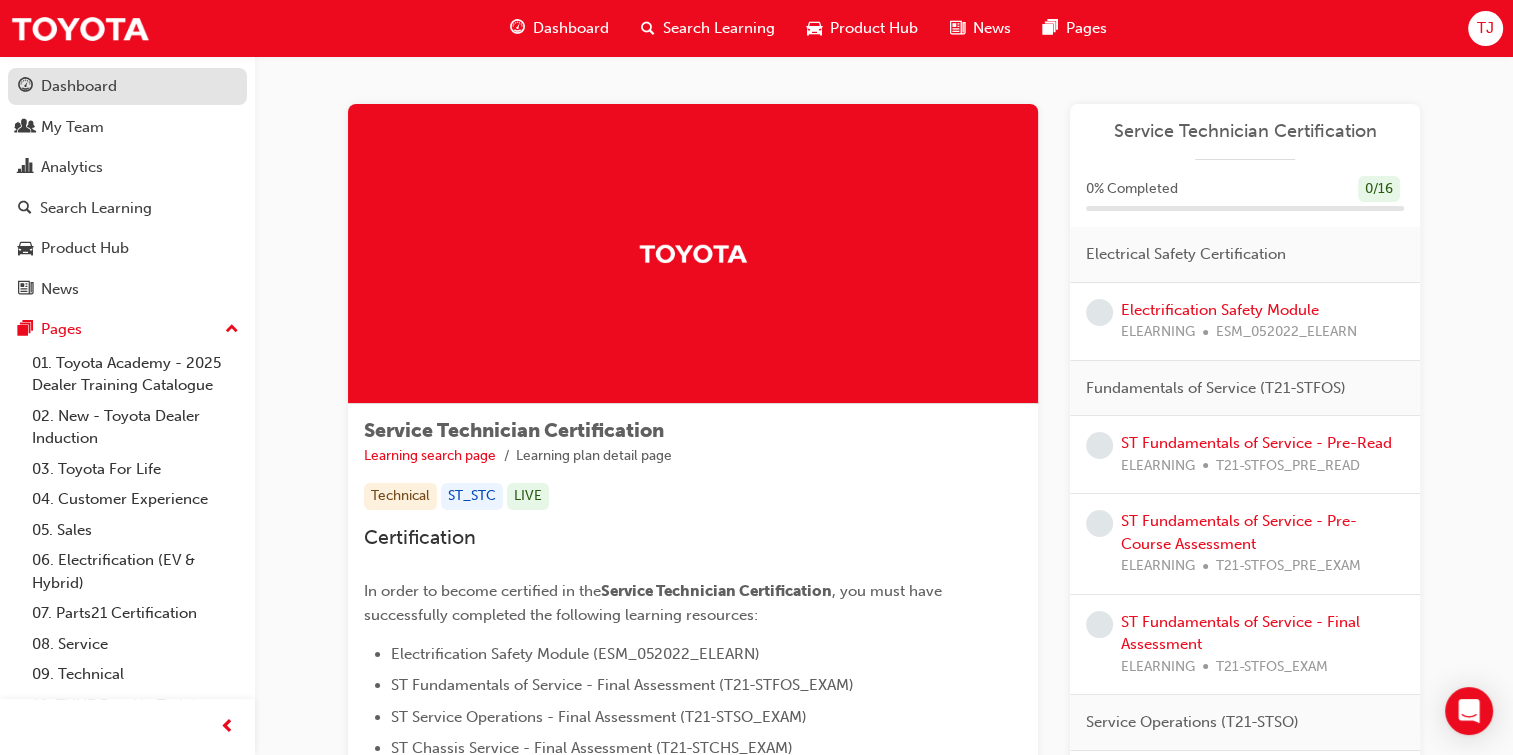click on "Dashboard" at bounding box center (79, 86) 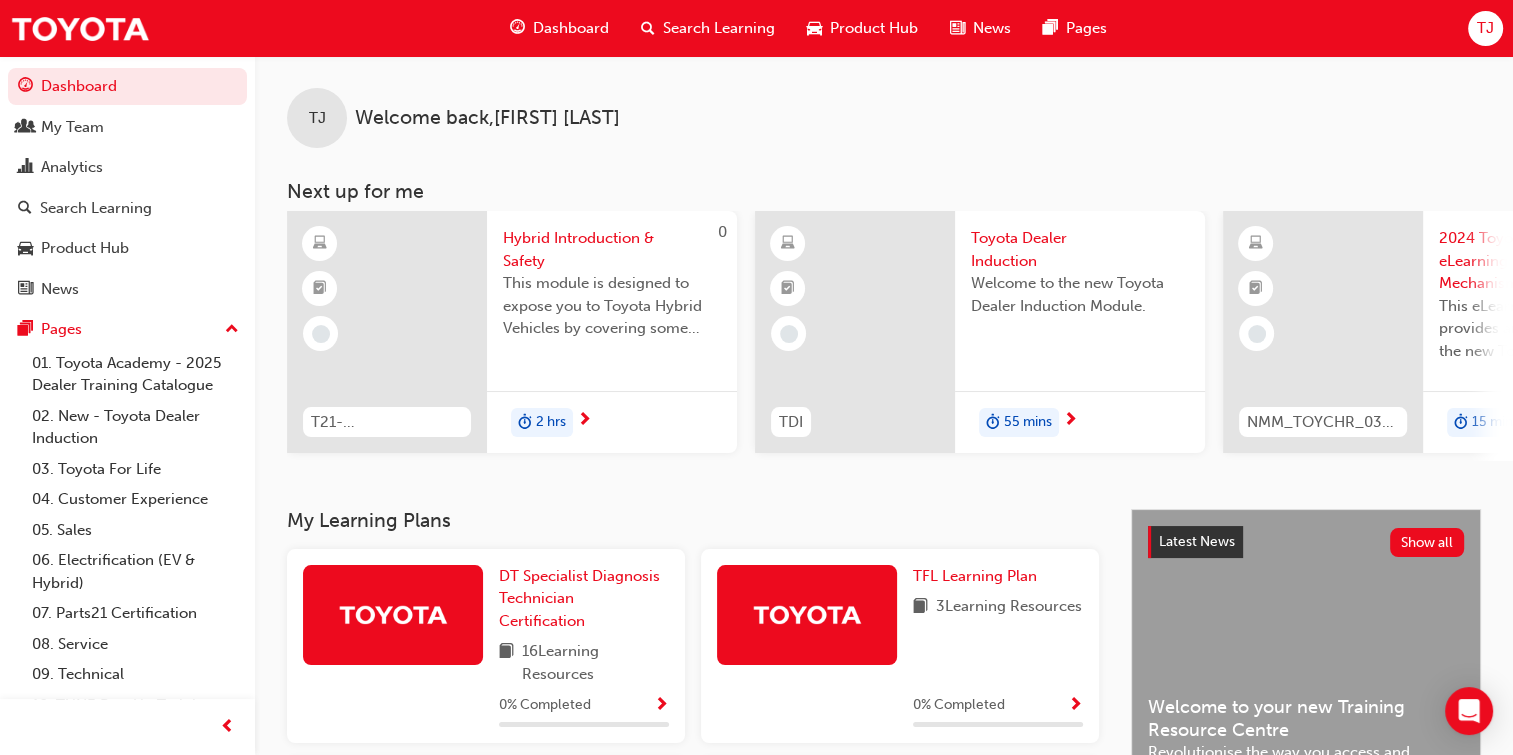 click on "Toyota Dealer Induction" at bounding box center [1080, 249] 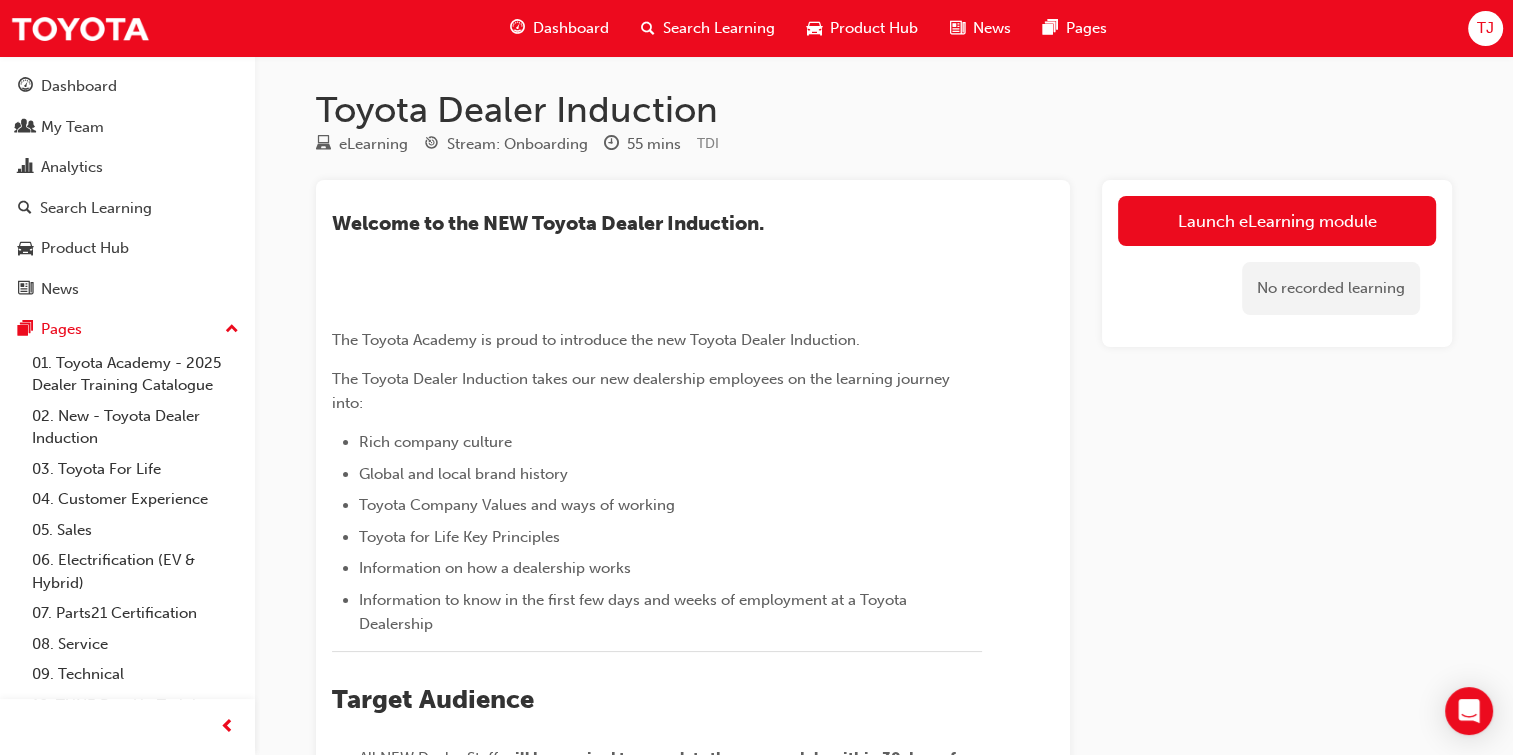 scroll, scrollTop: 62, scrollLeft: 0, axis: vertical 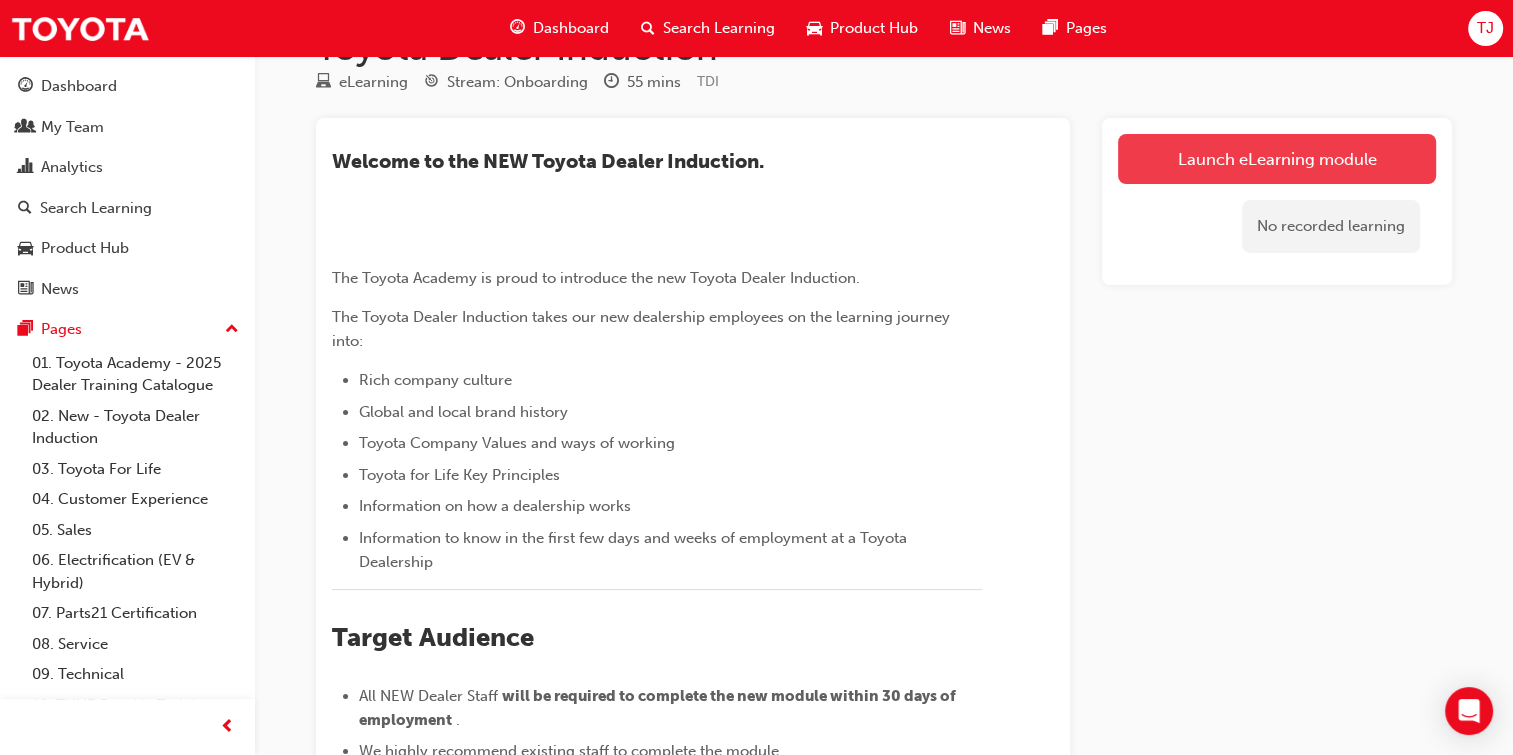 click on "Launch eLearning module" at bounding box center [1277, 159] 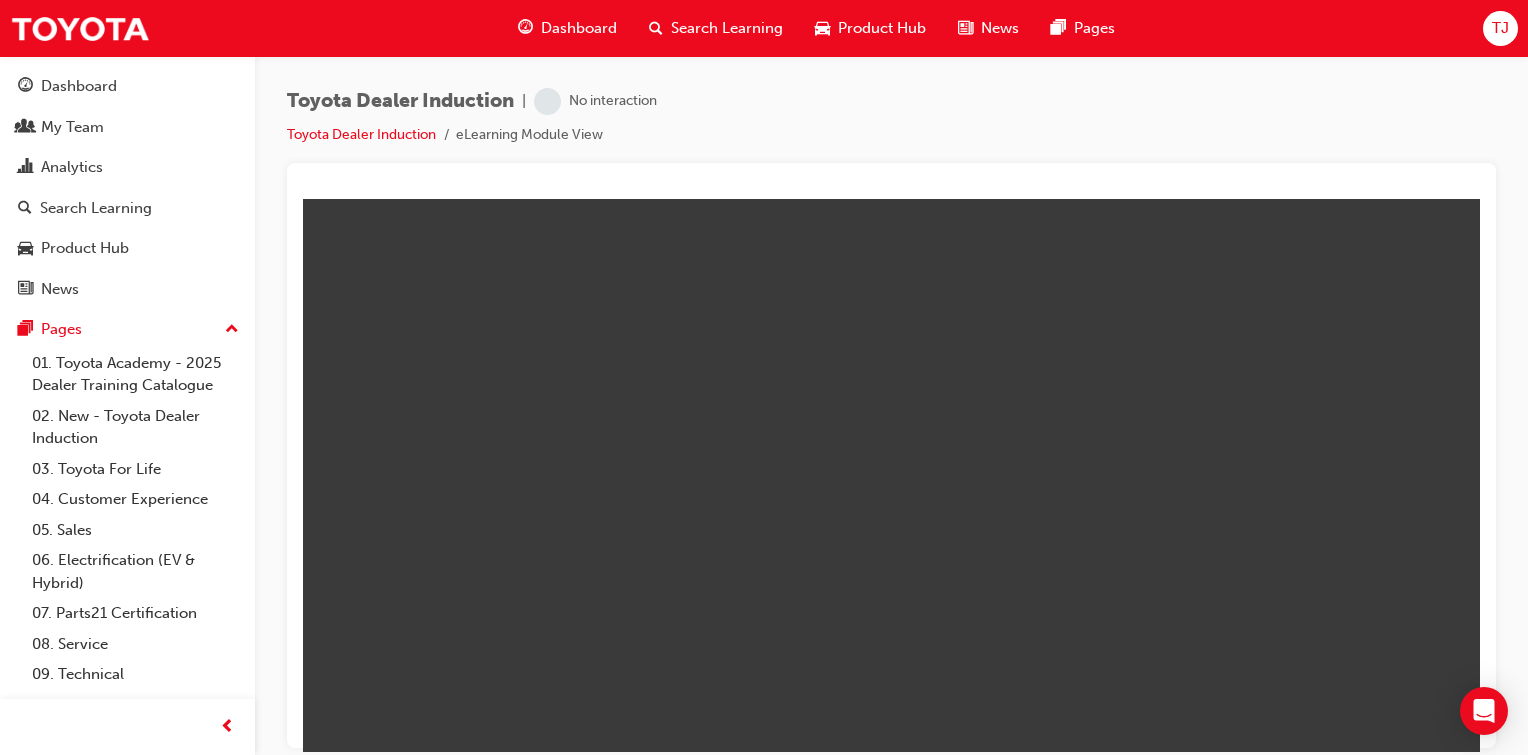 scroll, scrollTop: 0, scrollLeft: 0, axis: both 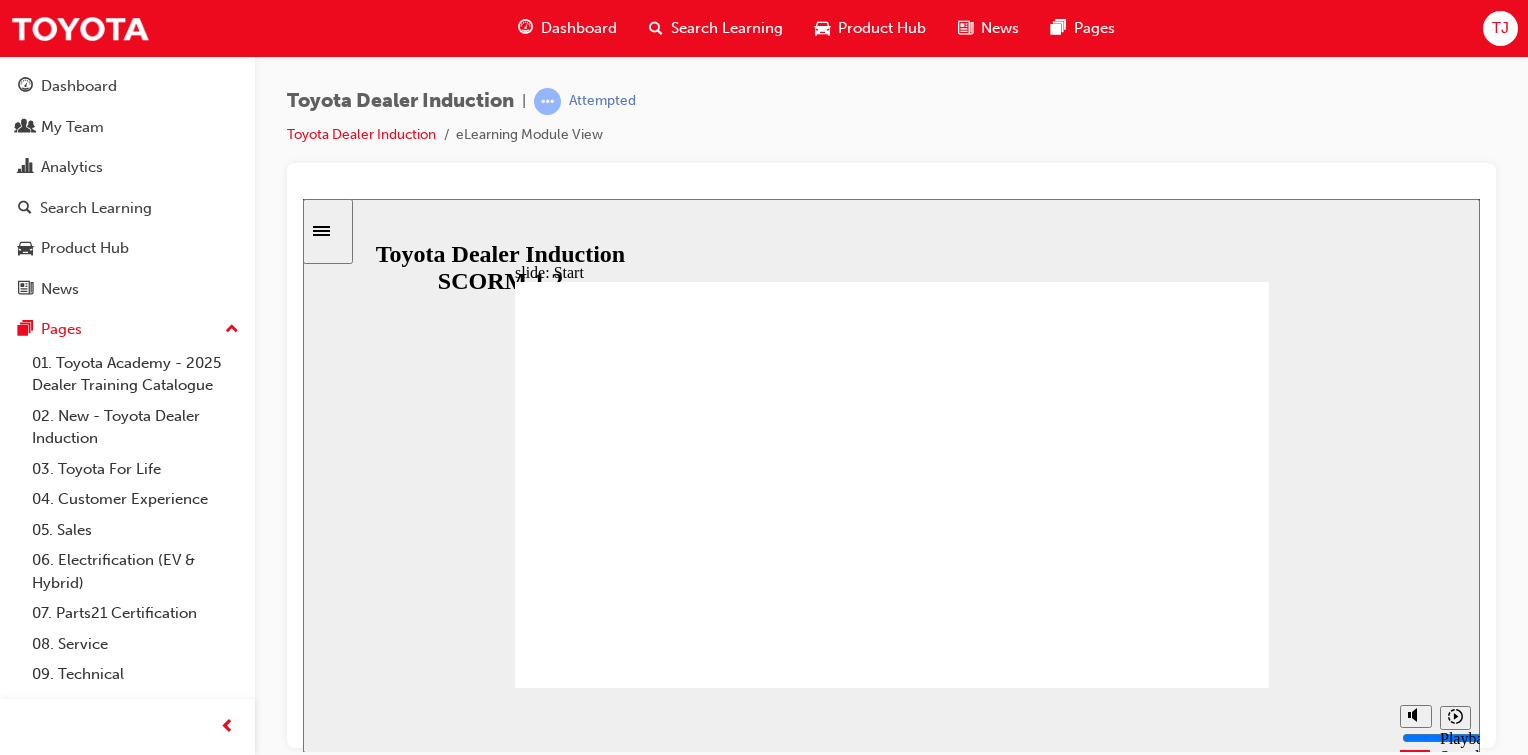 click 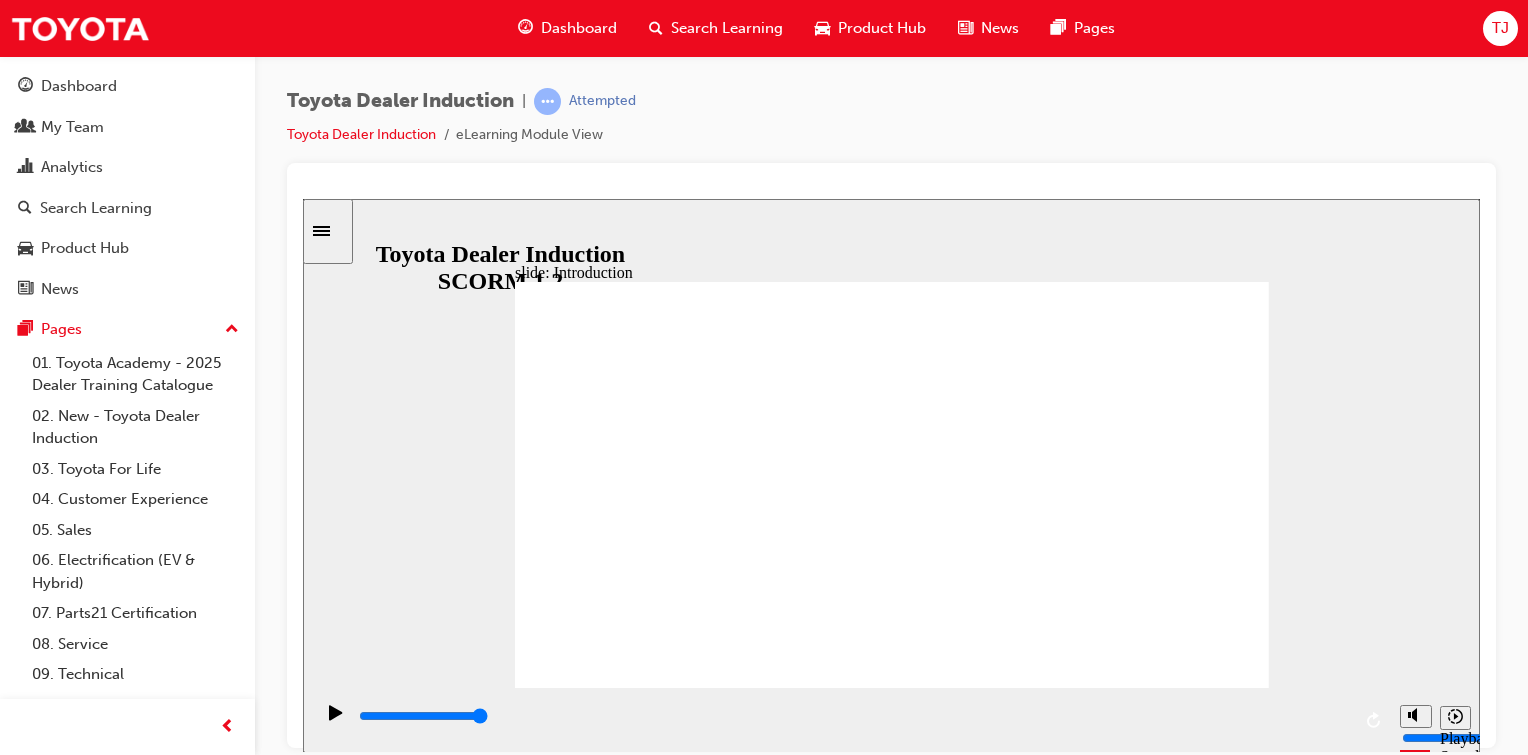 click 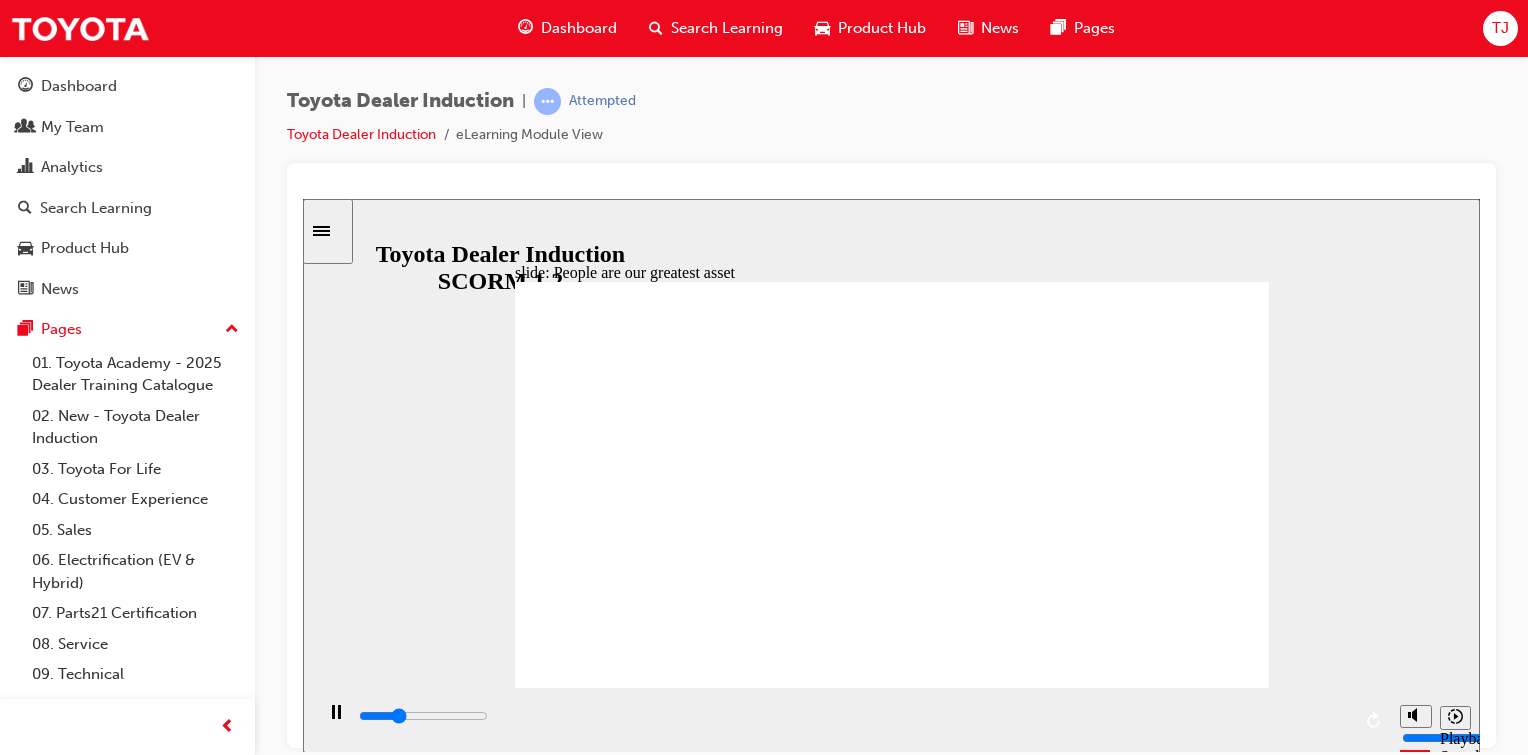 click 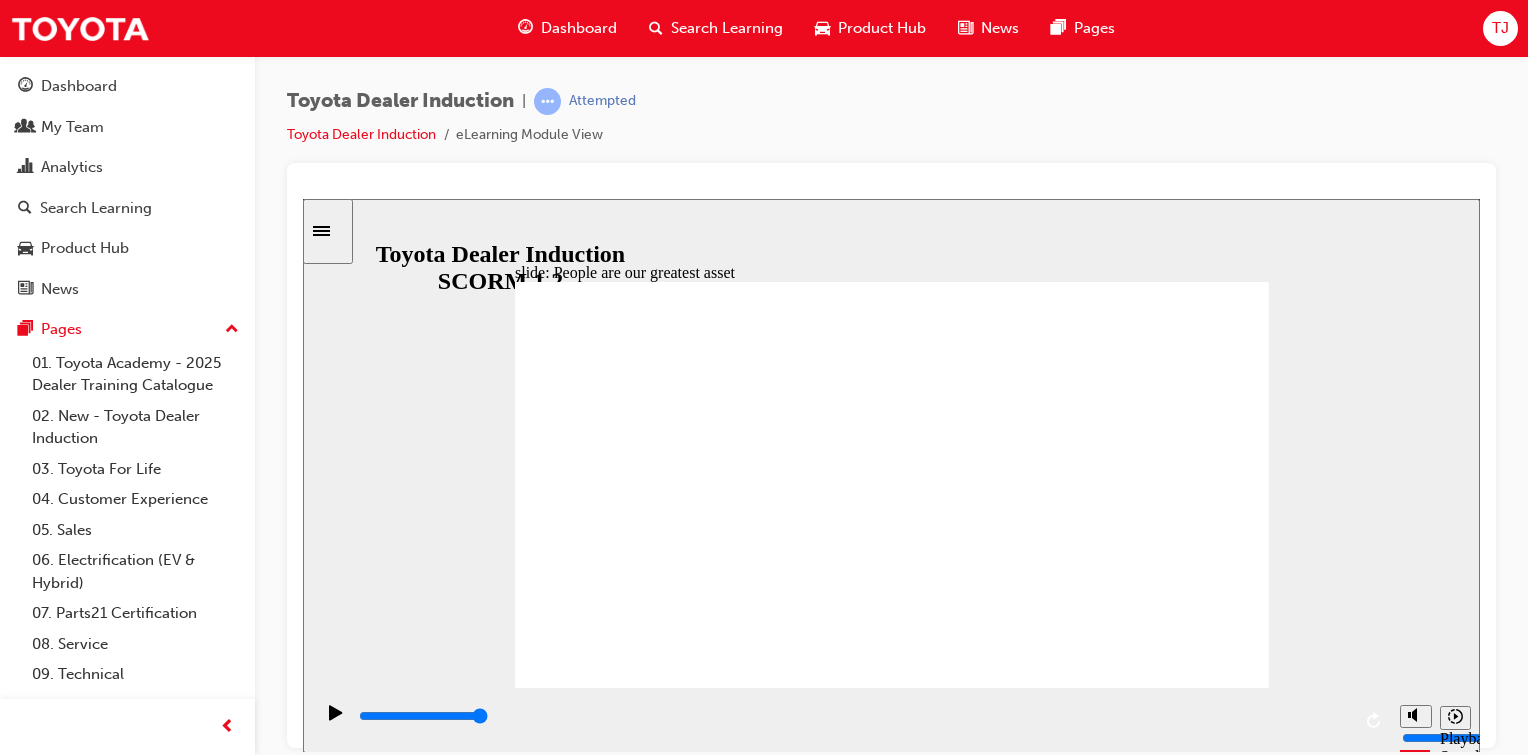 click 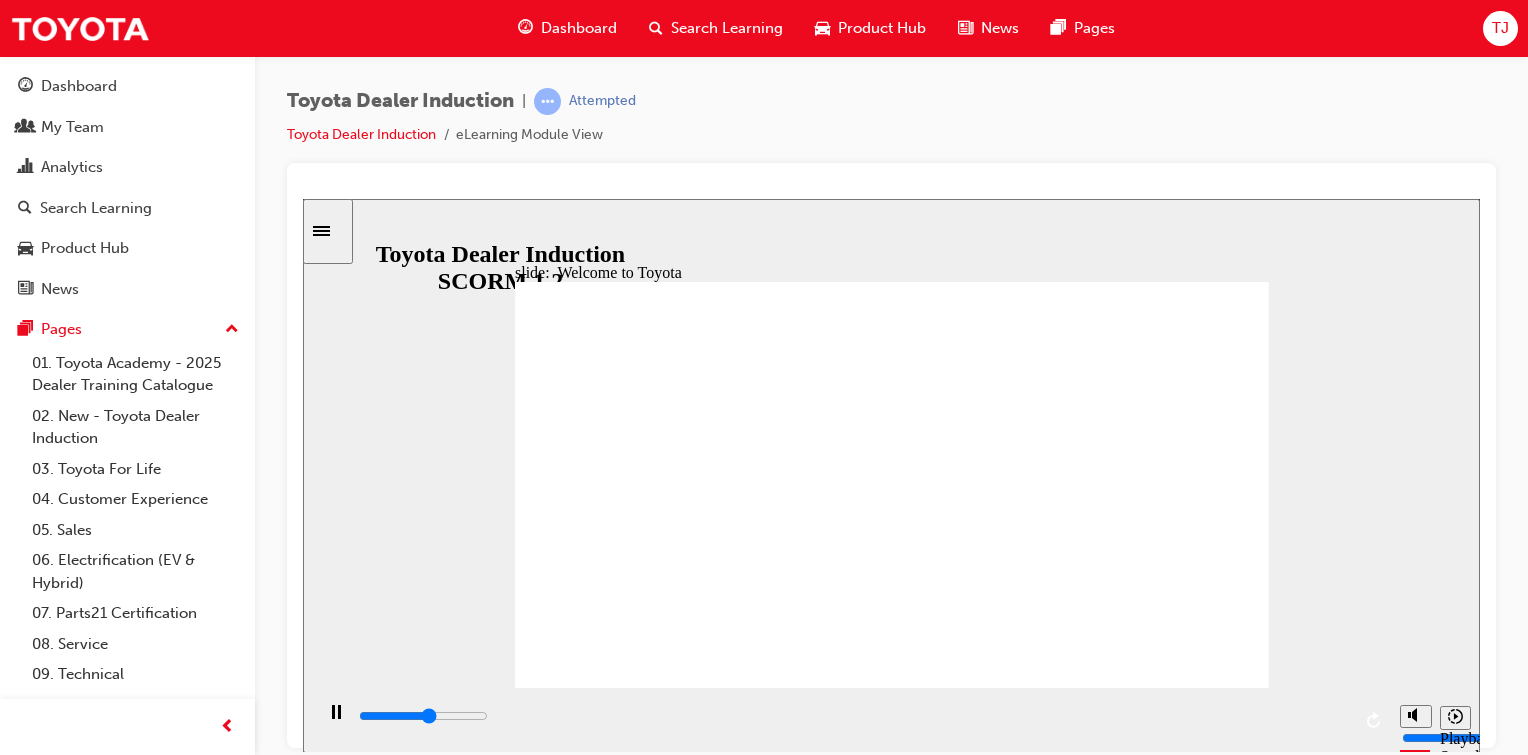 click 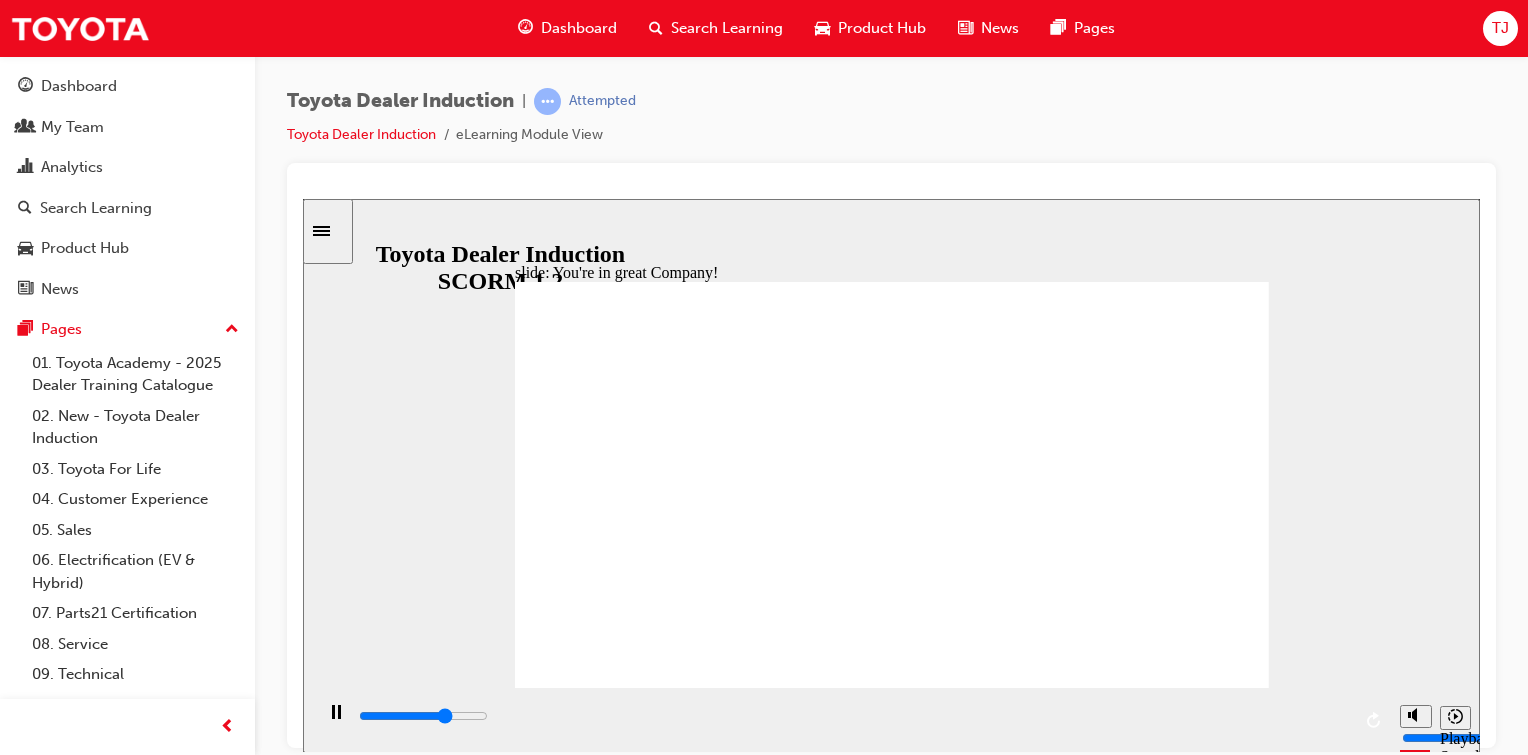 click 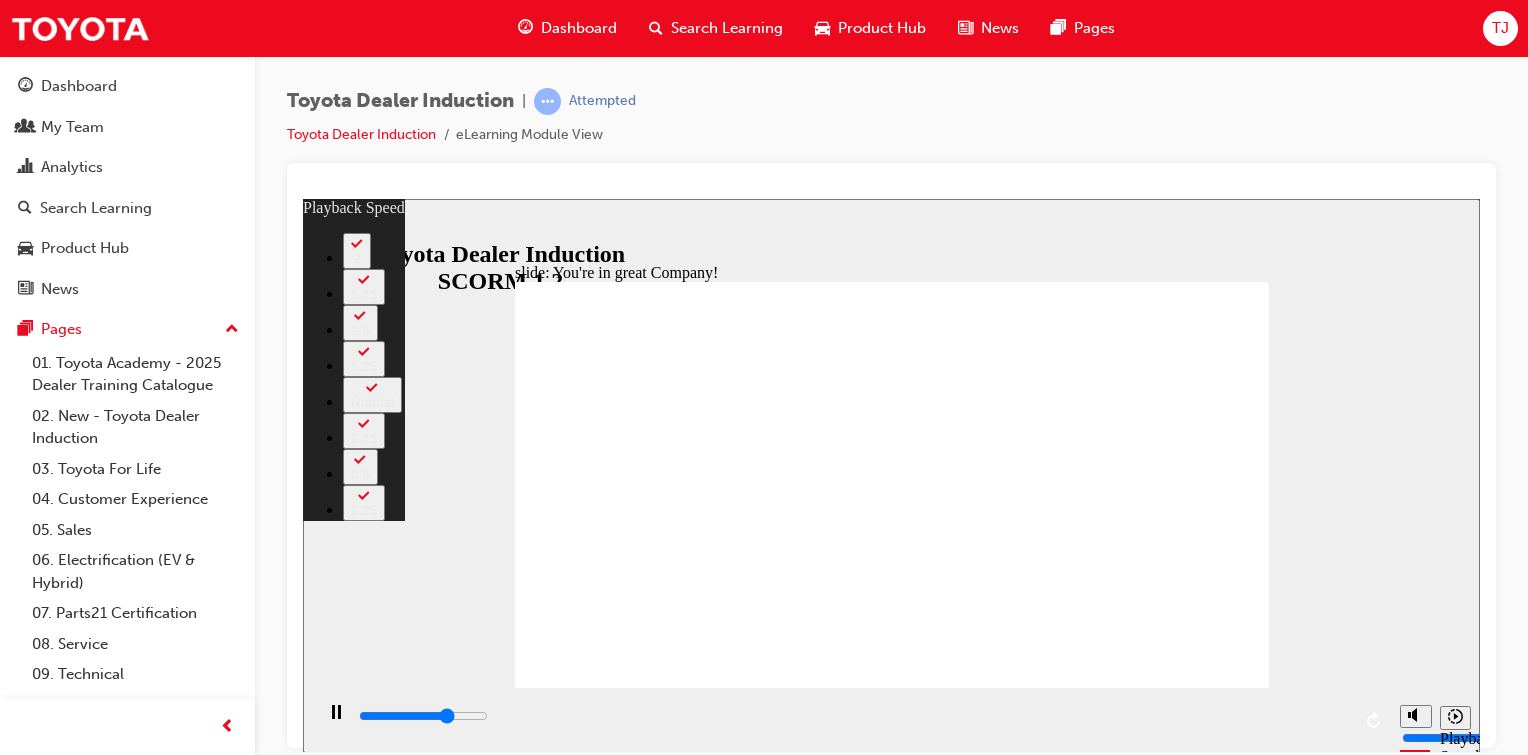 type on "5300" 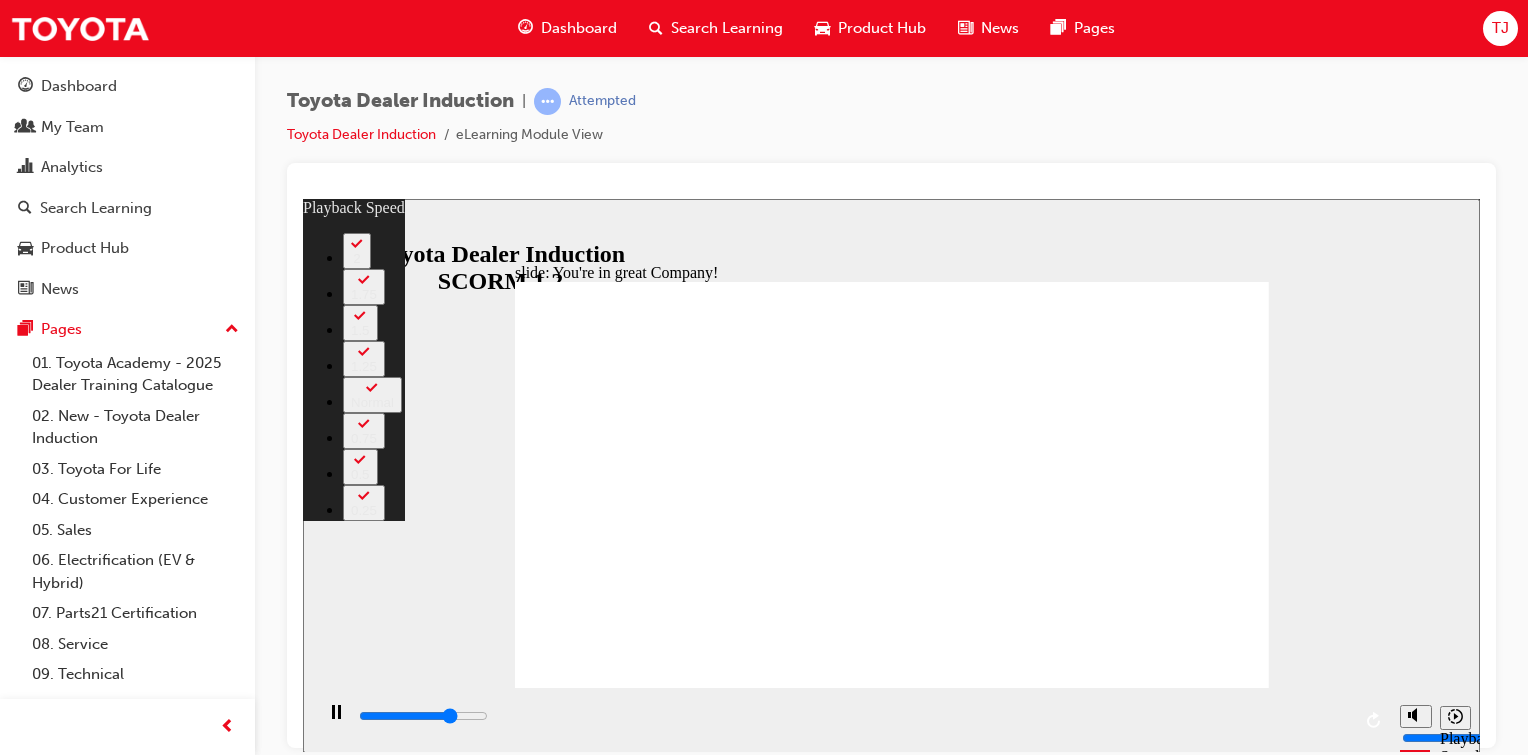 type on "5500" 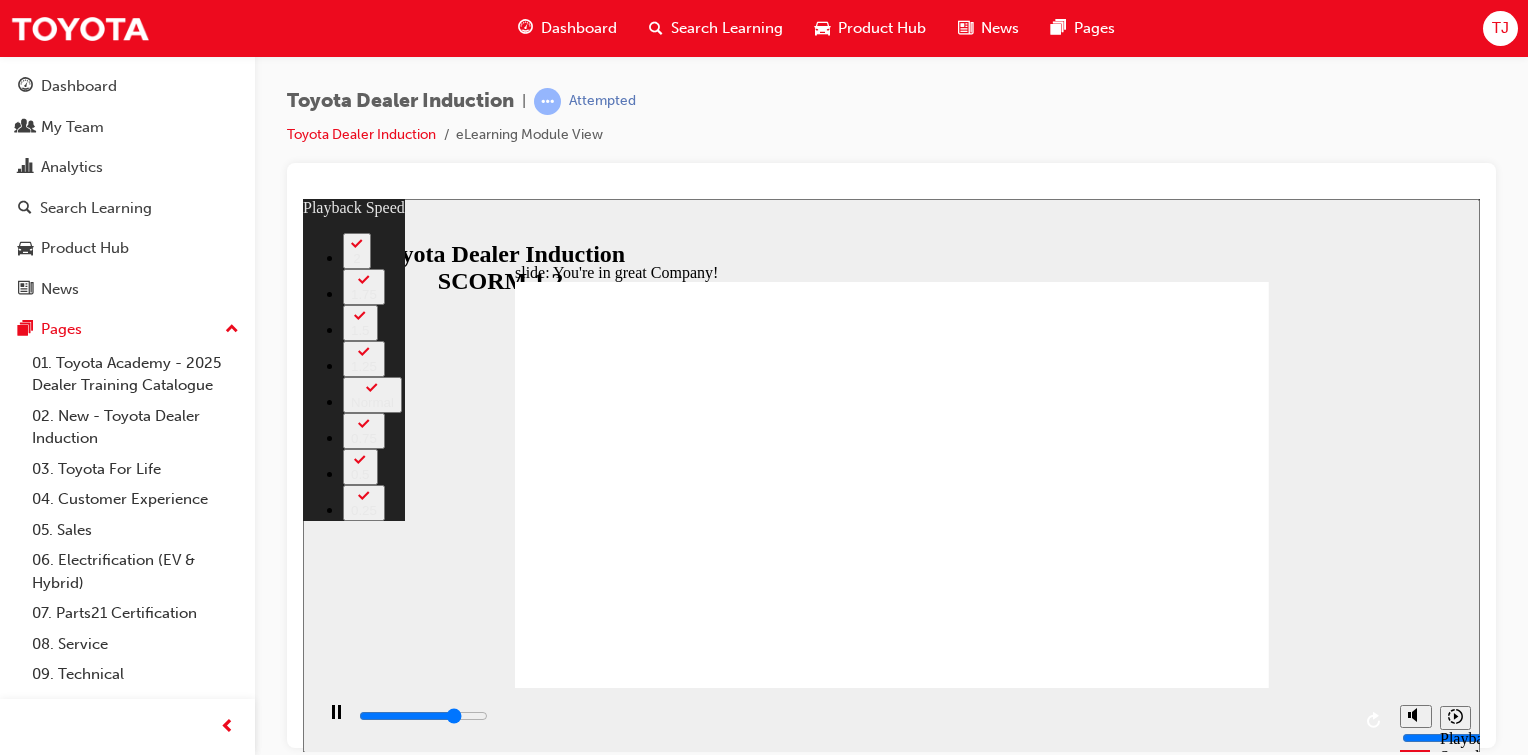 type on "5800" 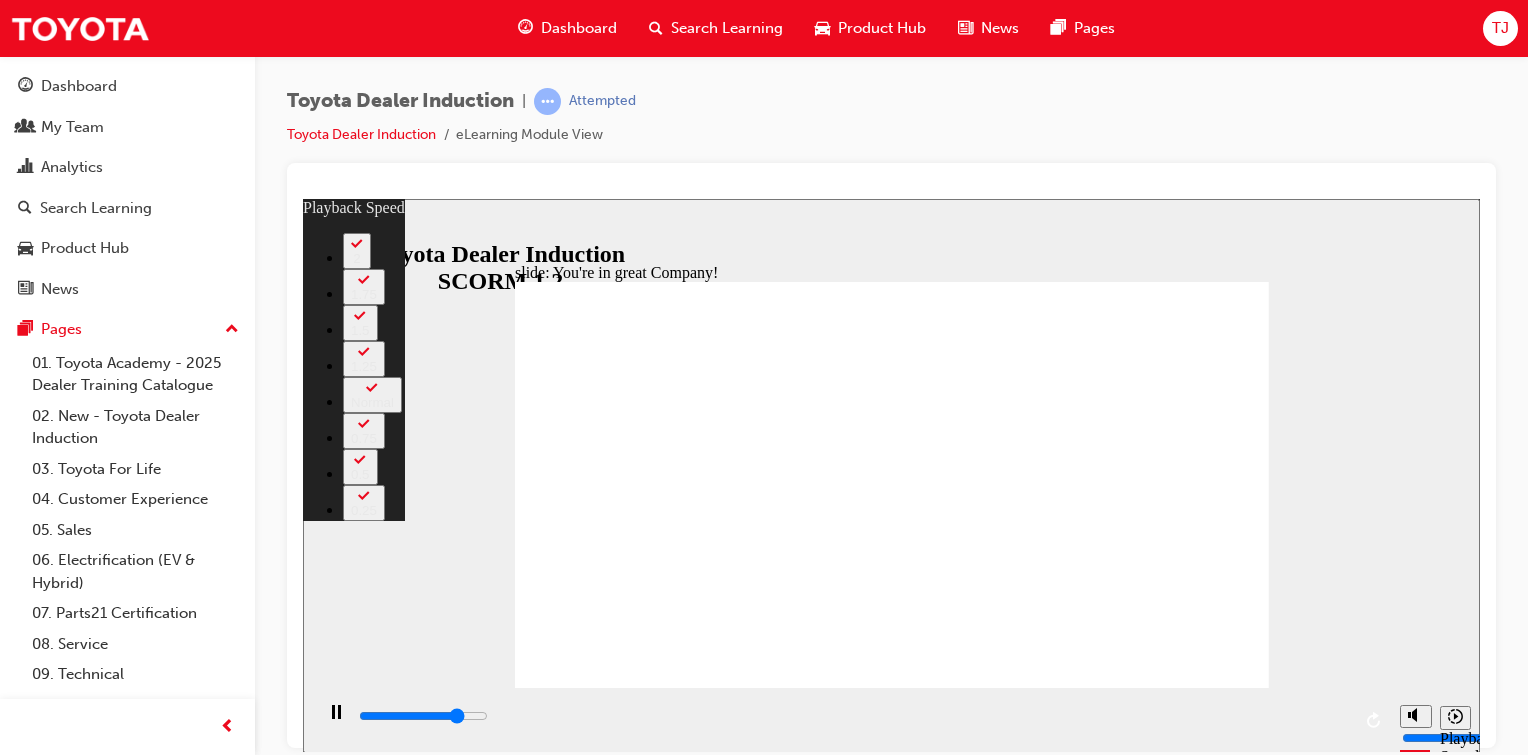 type on "6000" 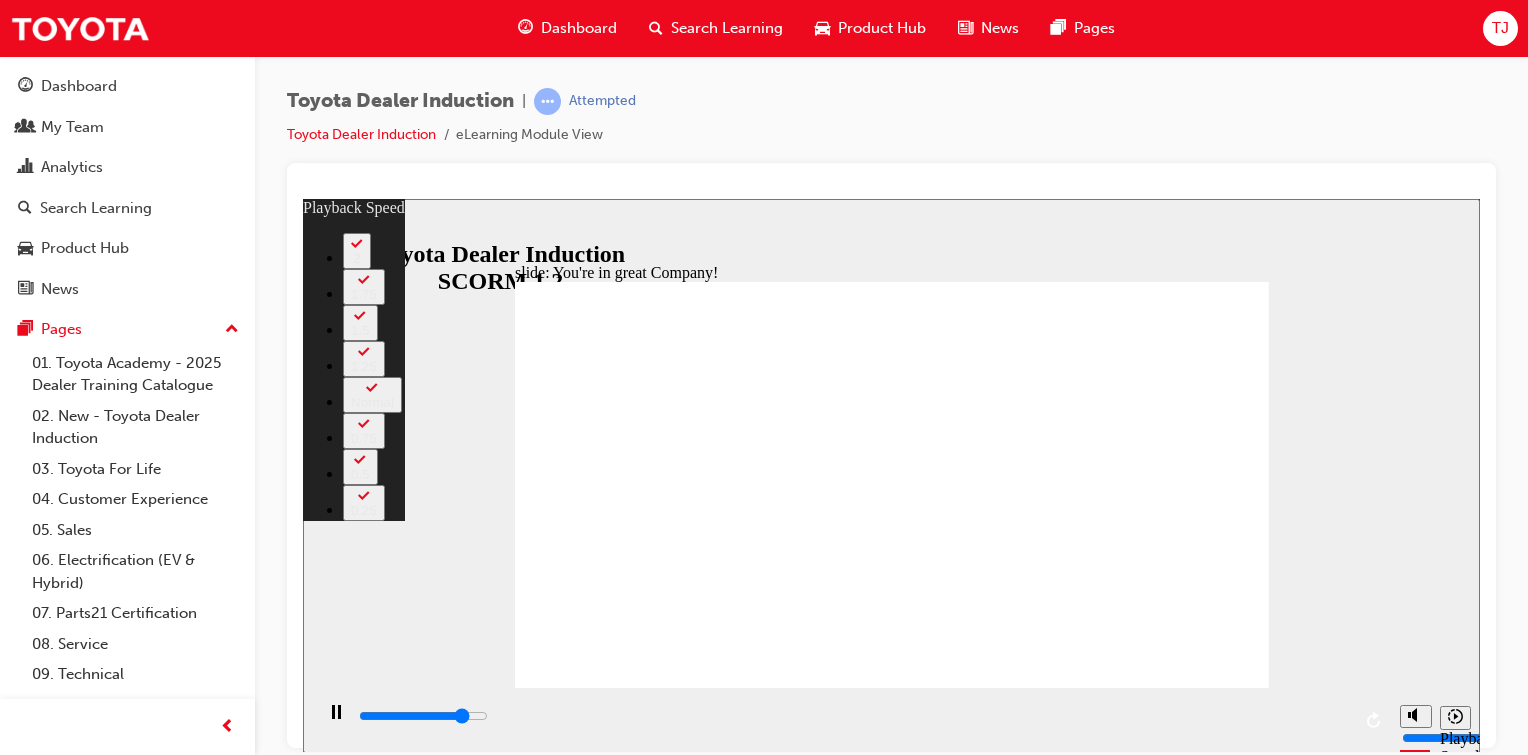 type on "6300" 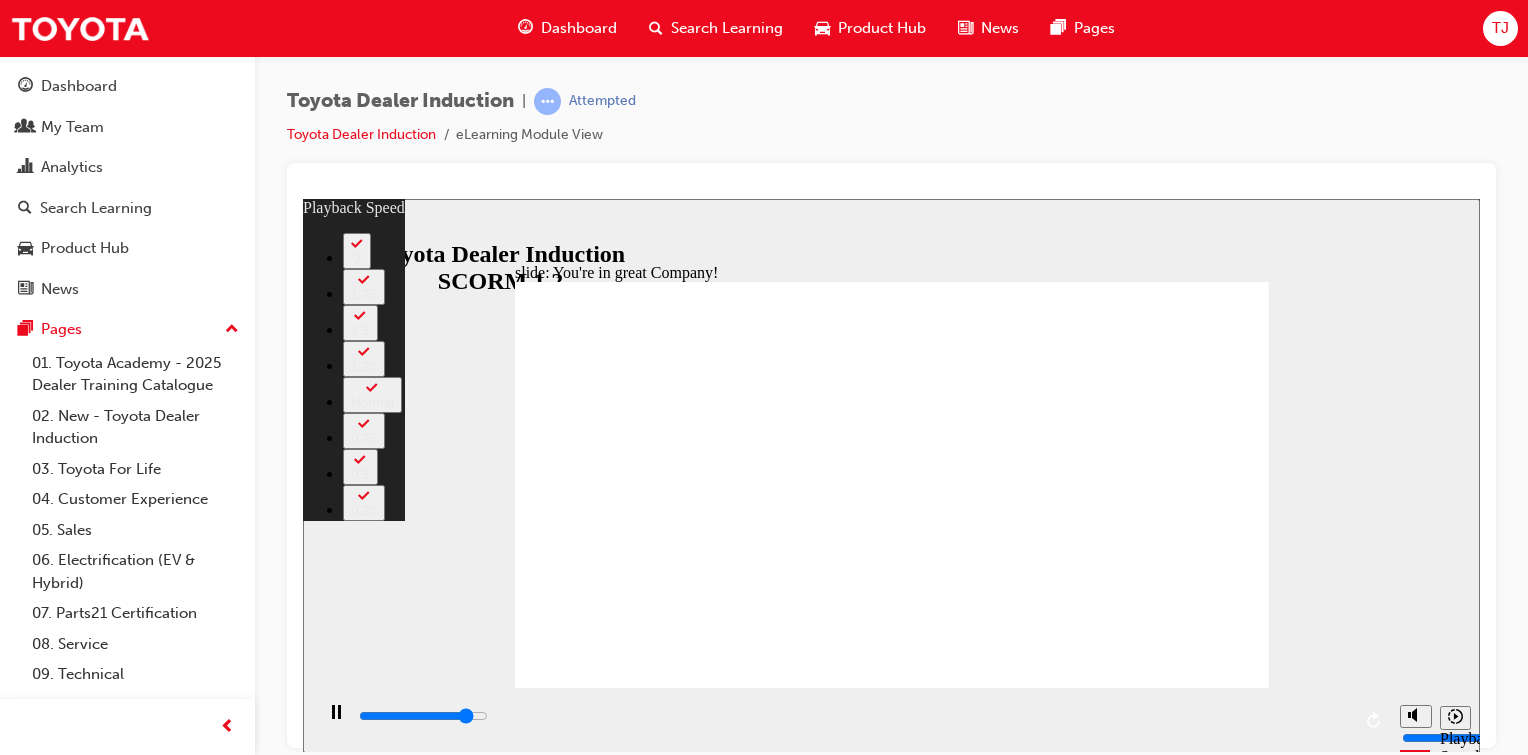 type on "6600" 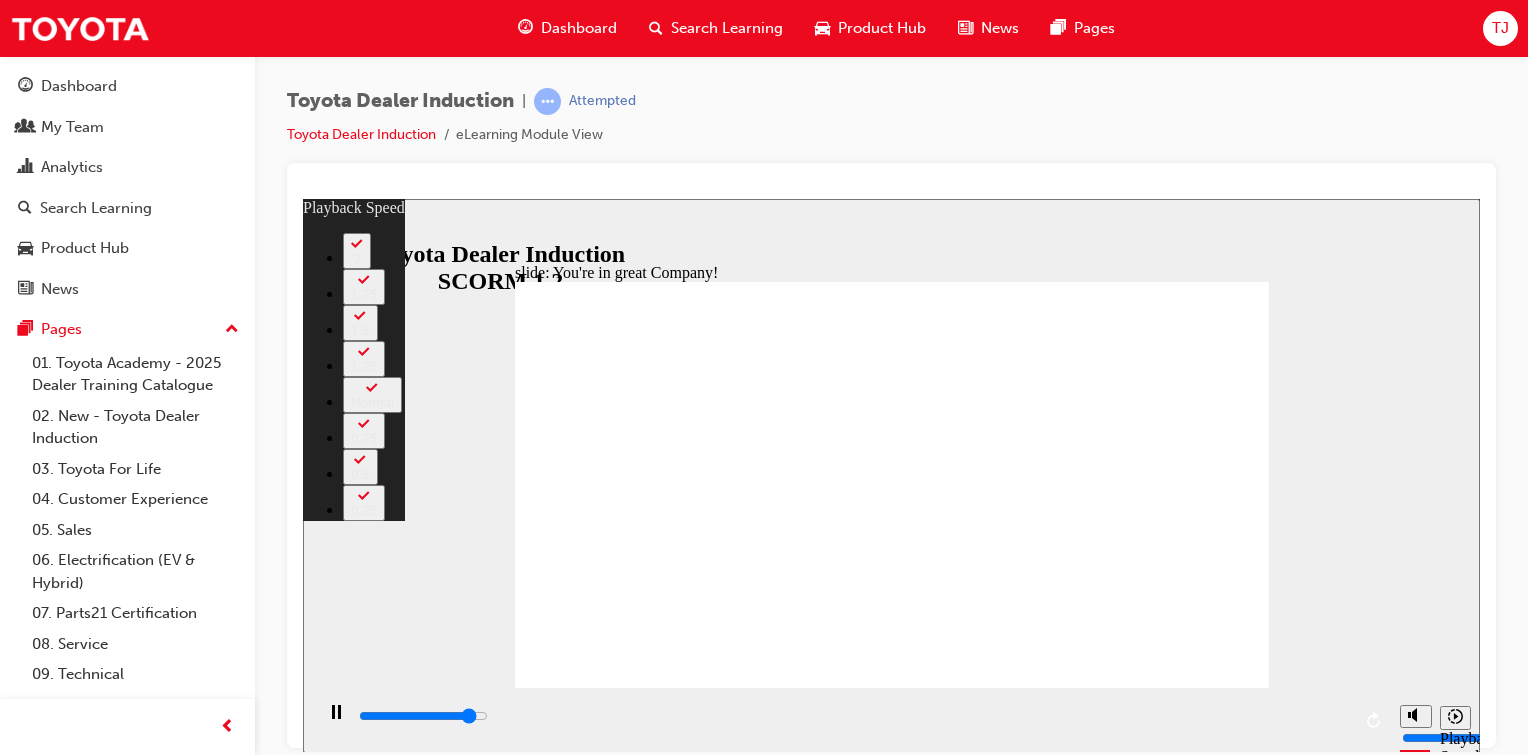 type on "6900" 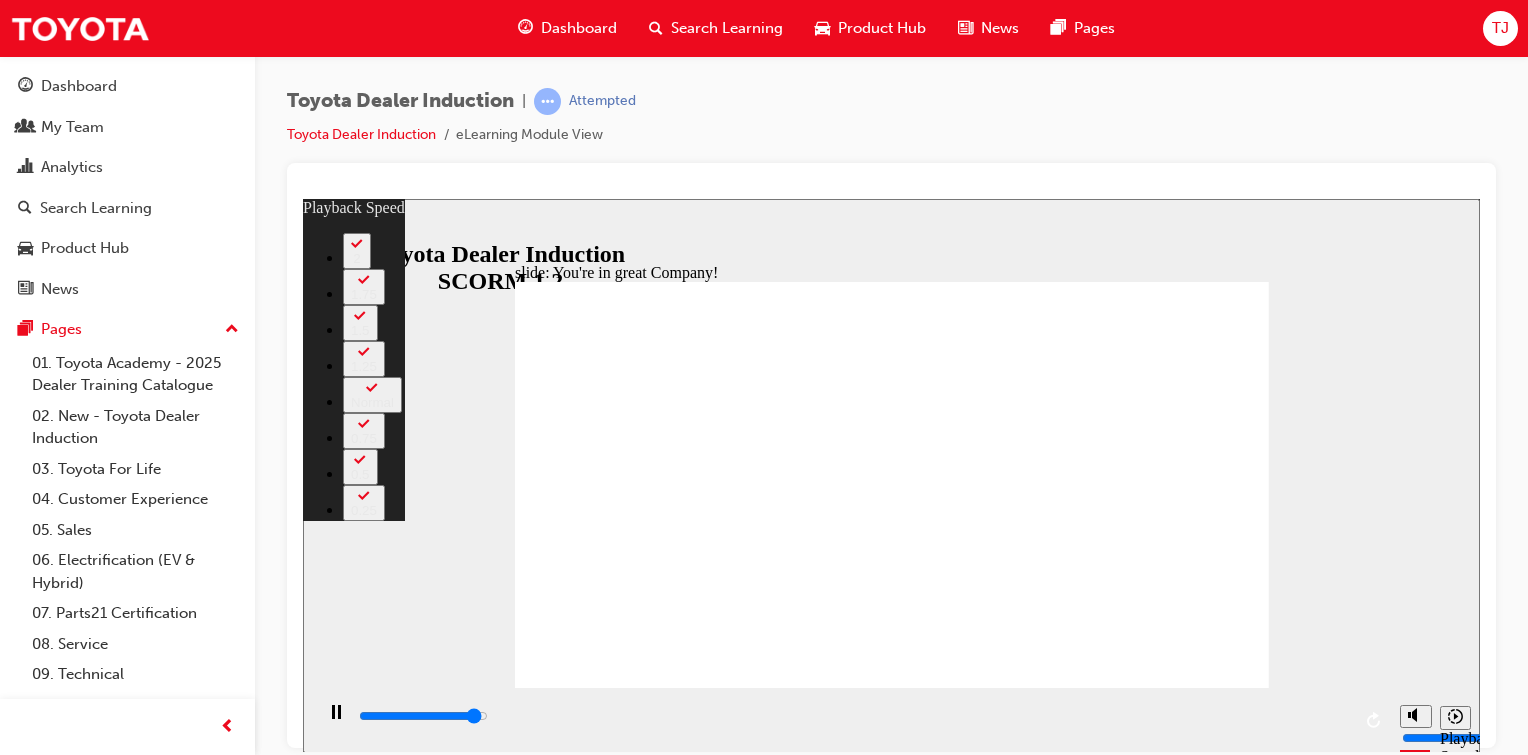 type on "7100" 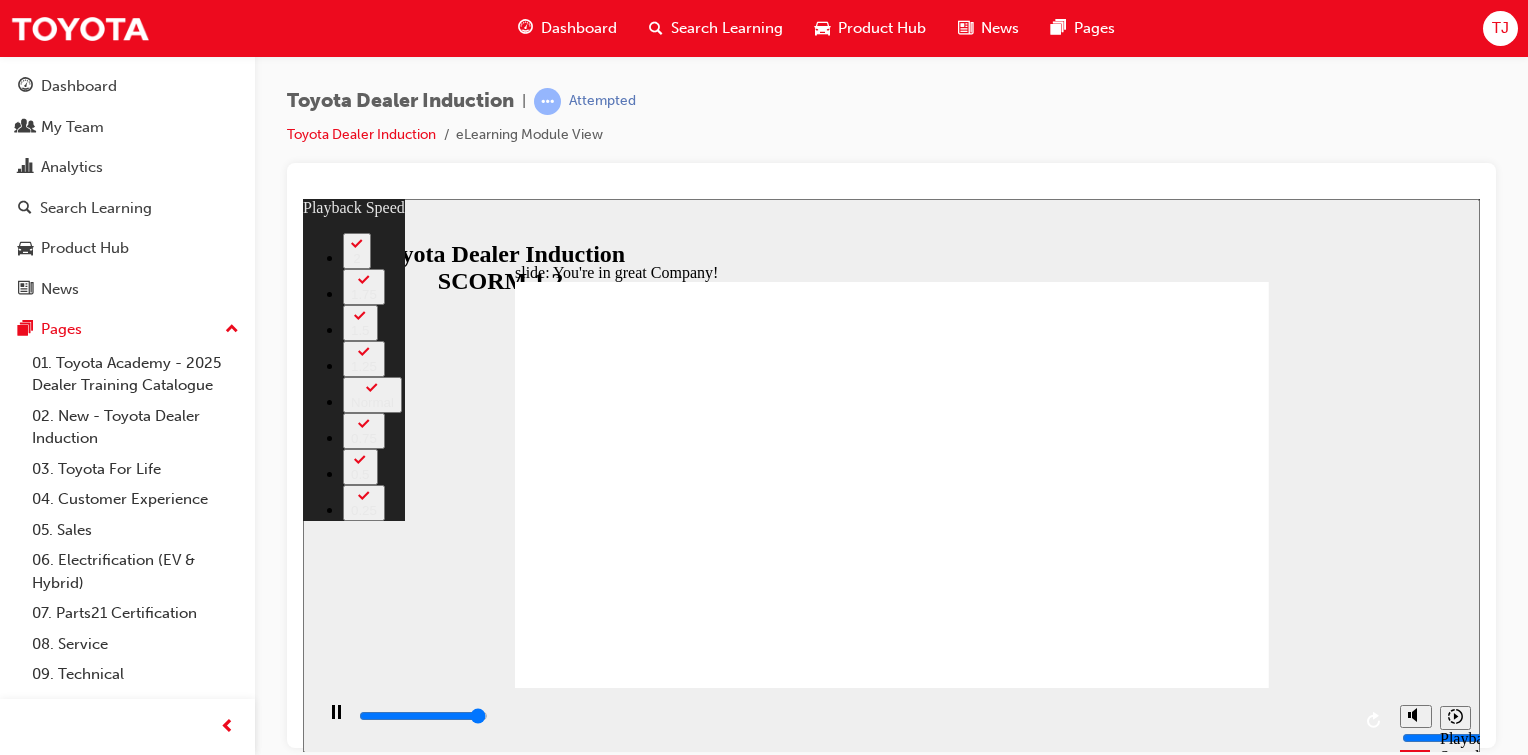 type on "7400" 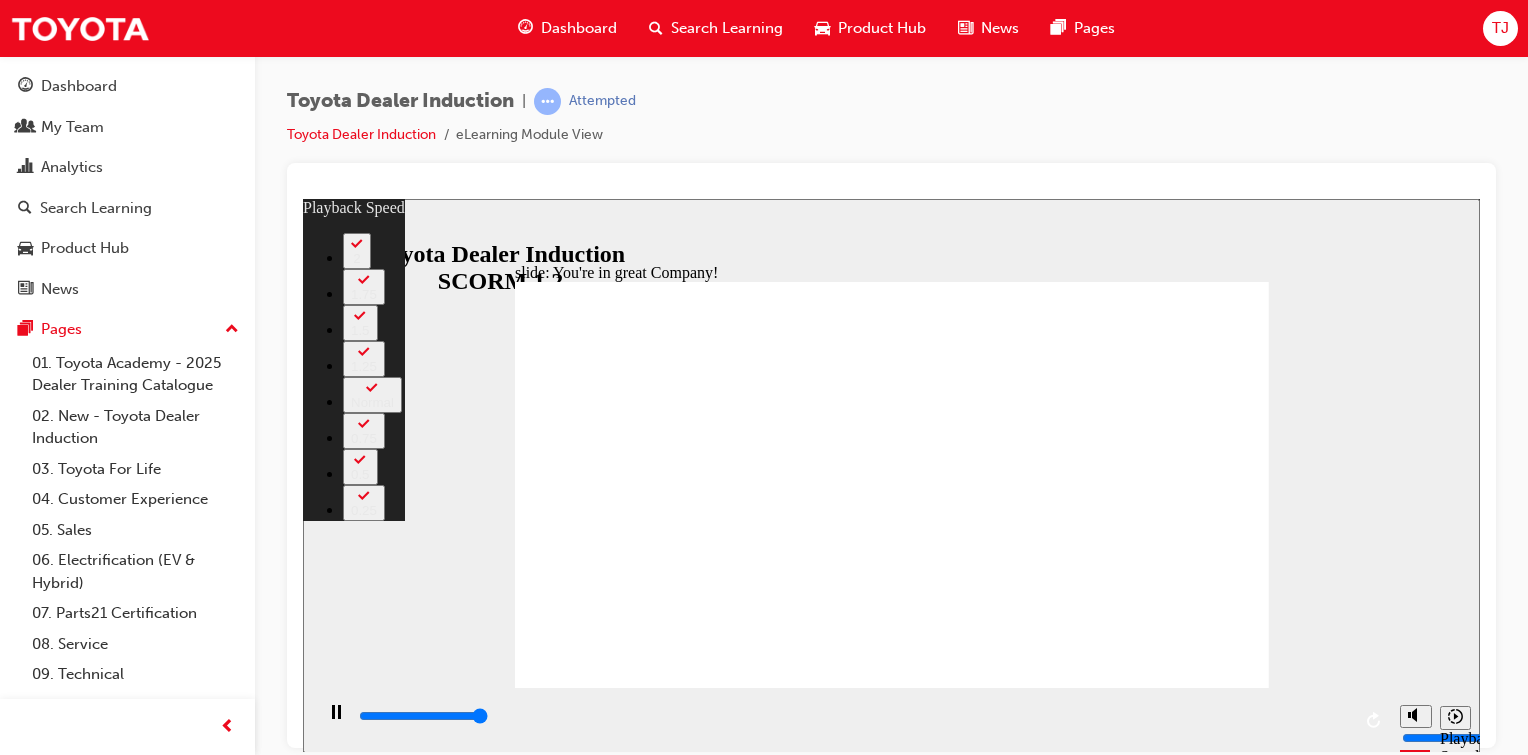 type on "7500" 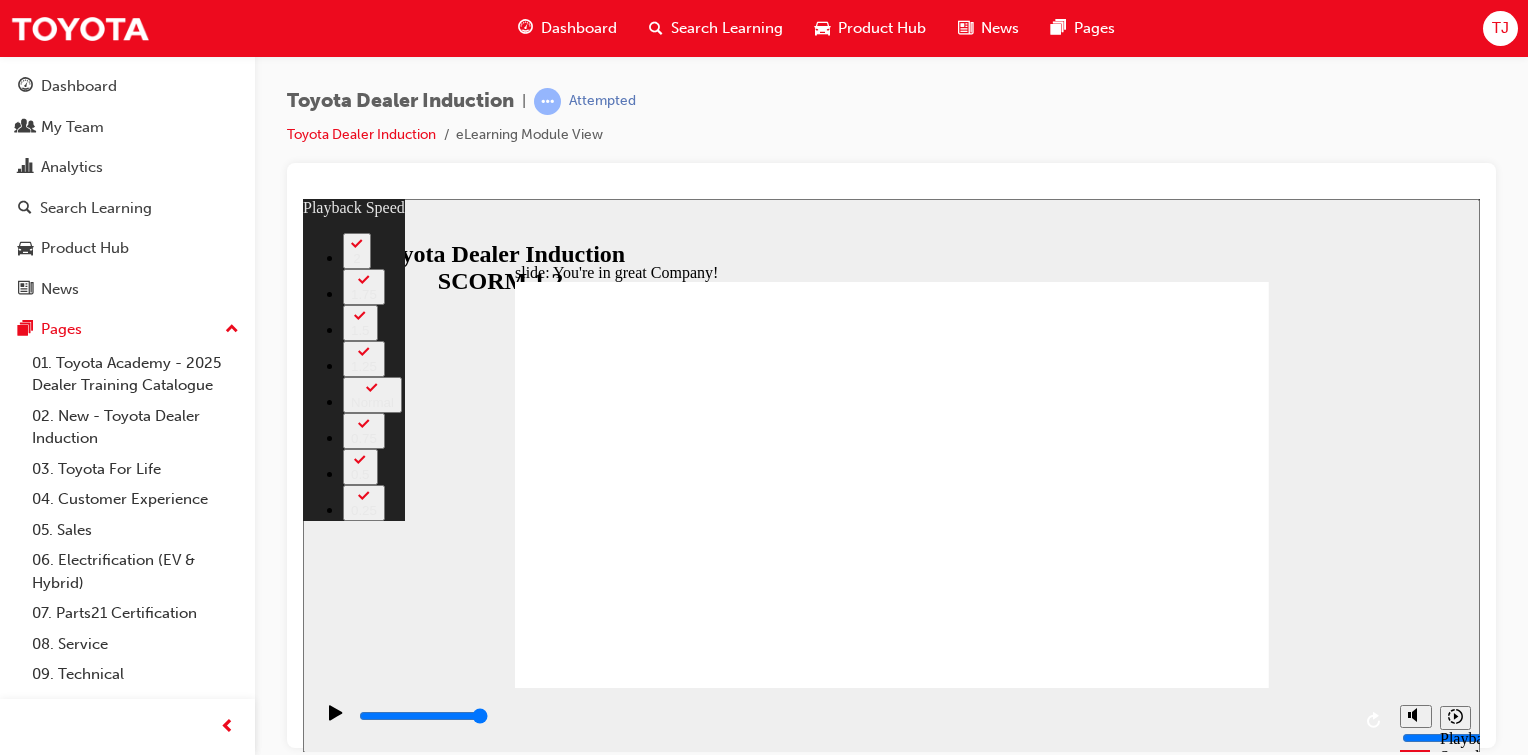click at bounding box center [666, 2175] 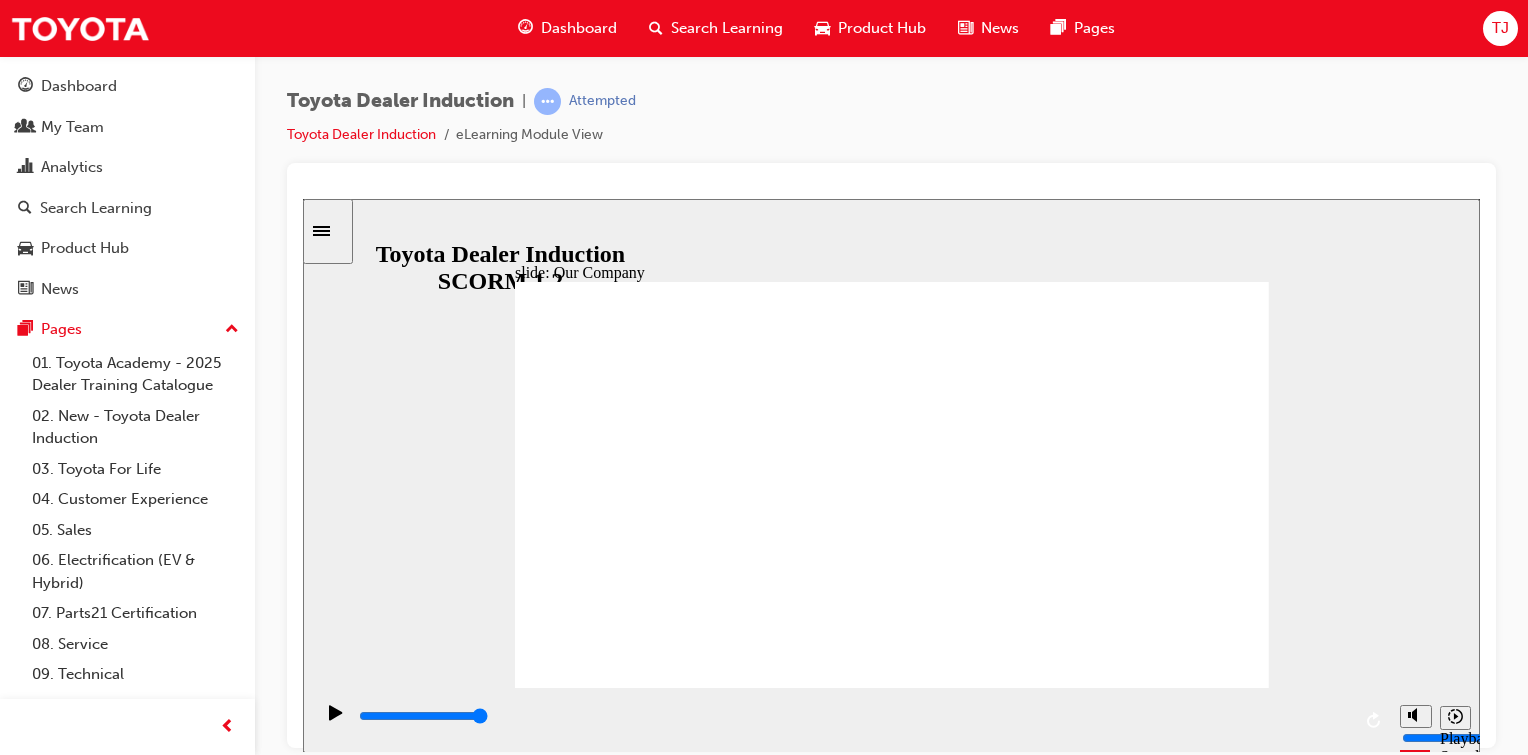 click 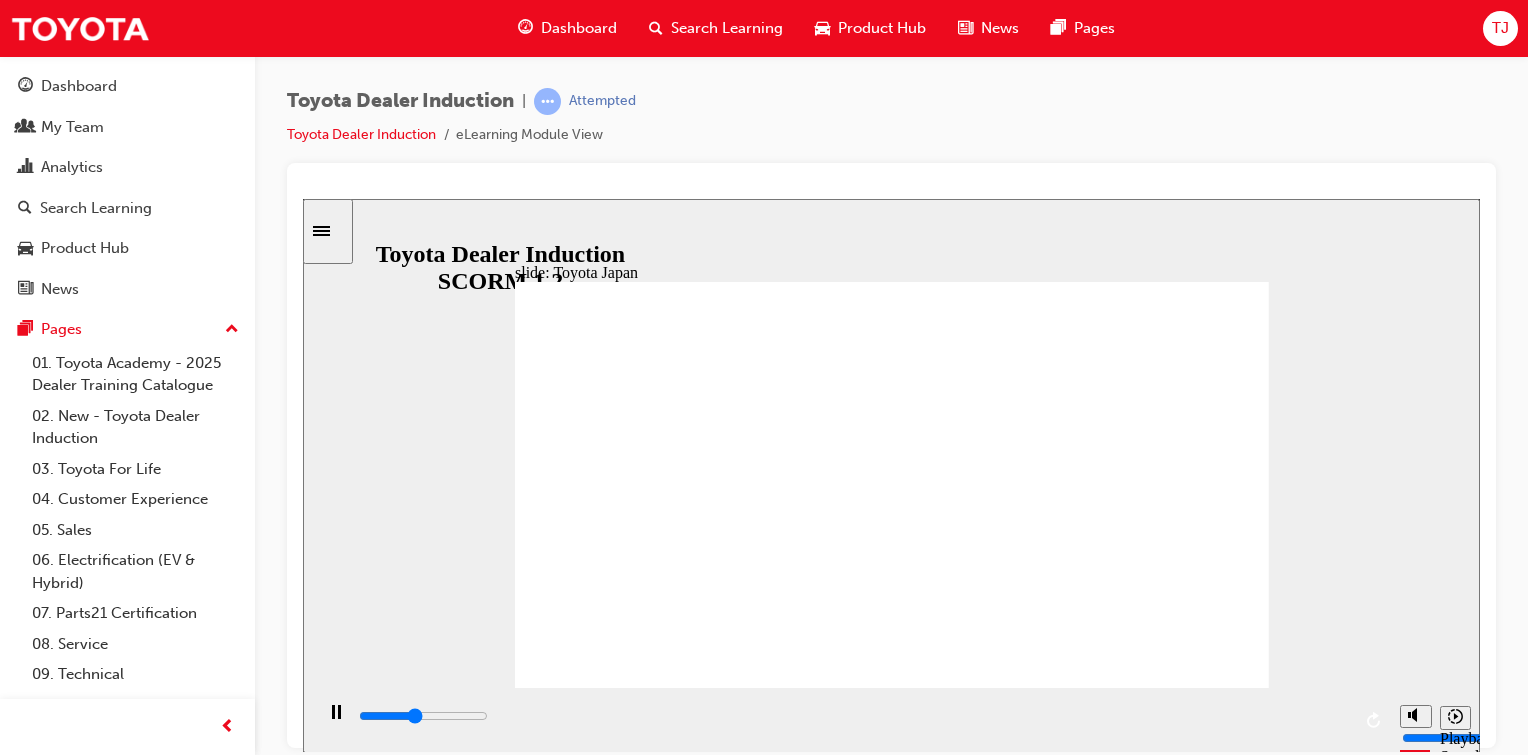 click 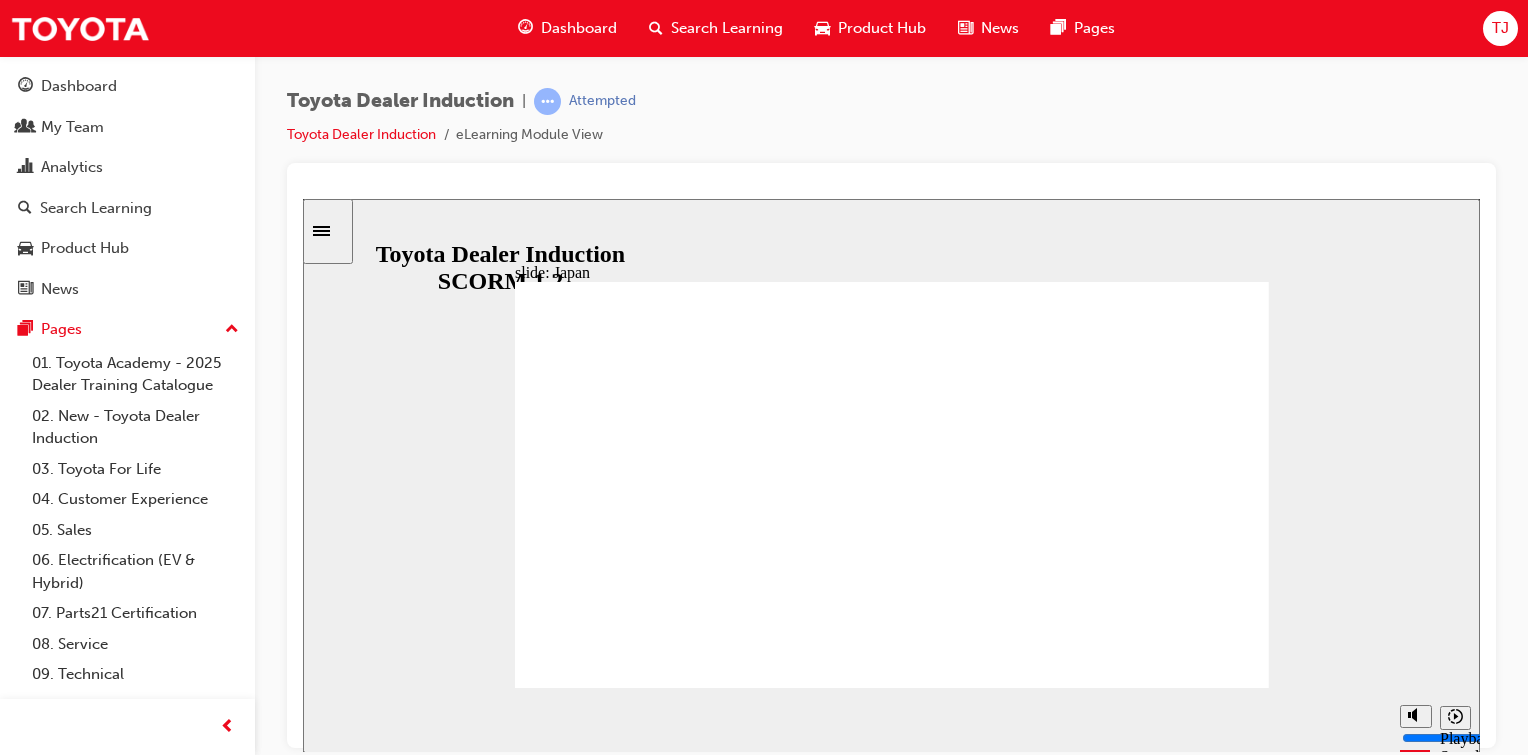 click on "Rectangle 1" at bounding box center [892, 493] 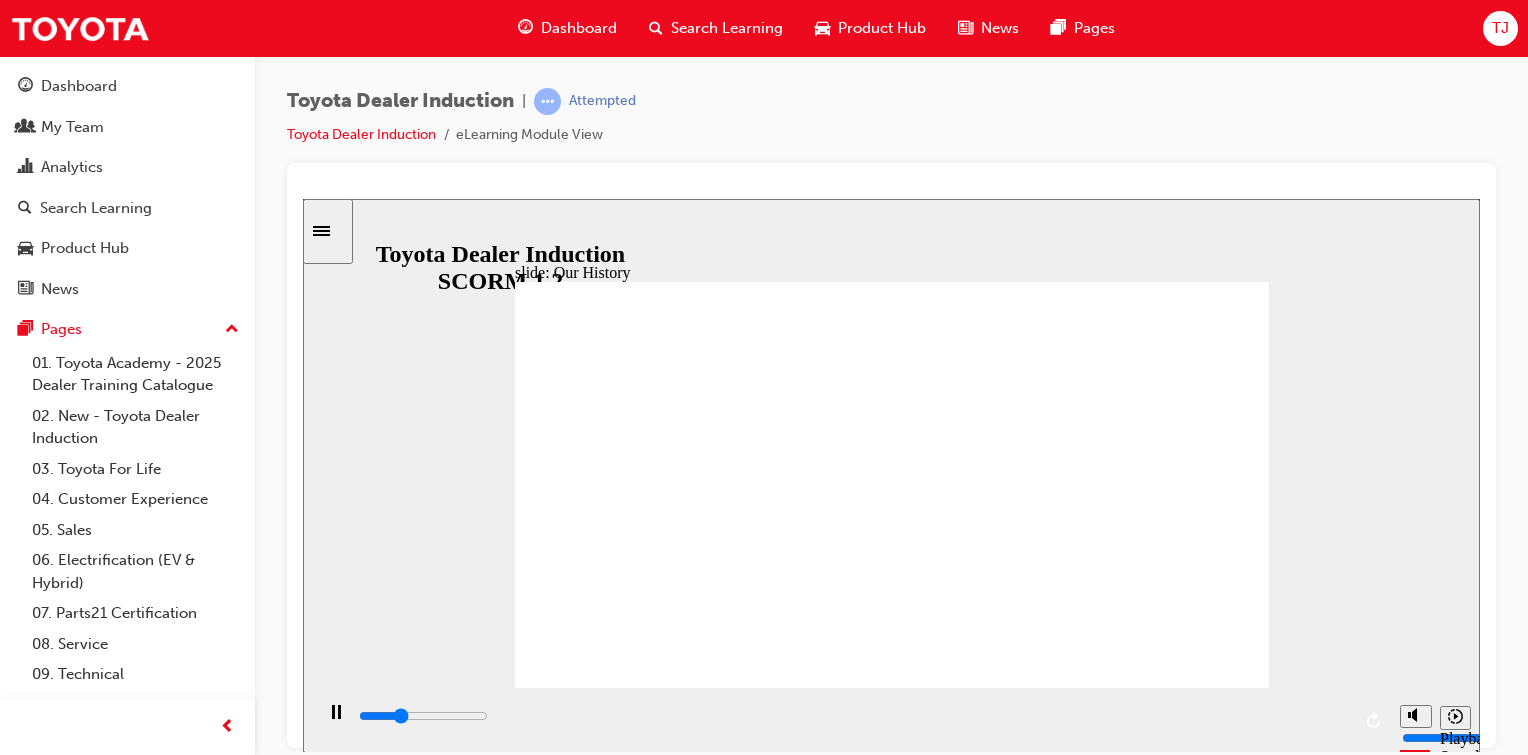 drag, startPoint x: 681, startPoint y: 603, endPoint x: 830, endPoint y: 594, distance: 149.27156 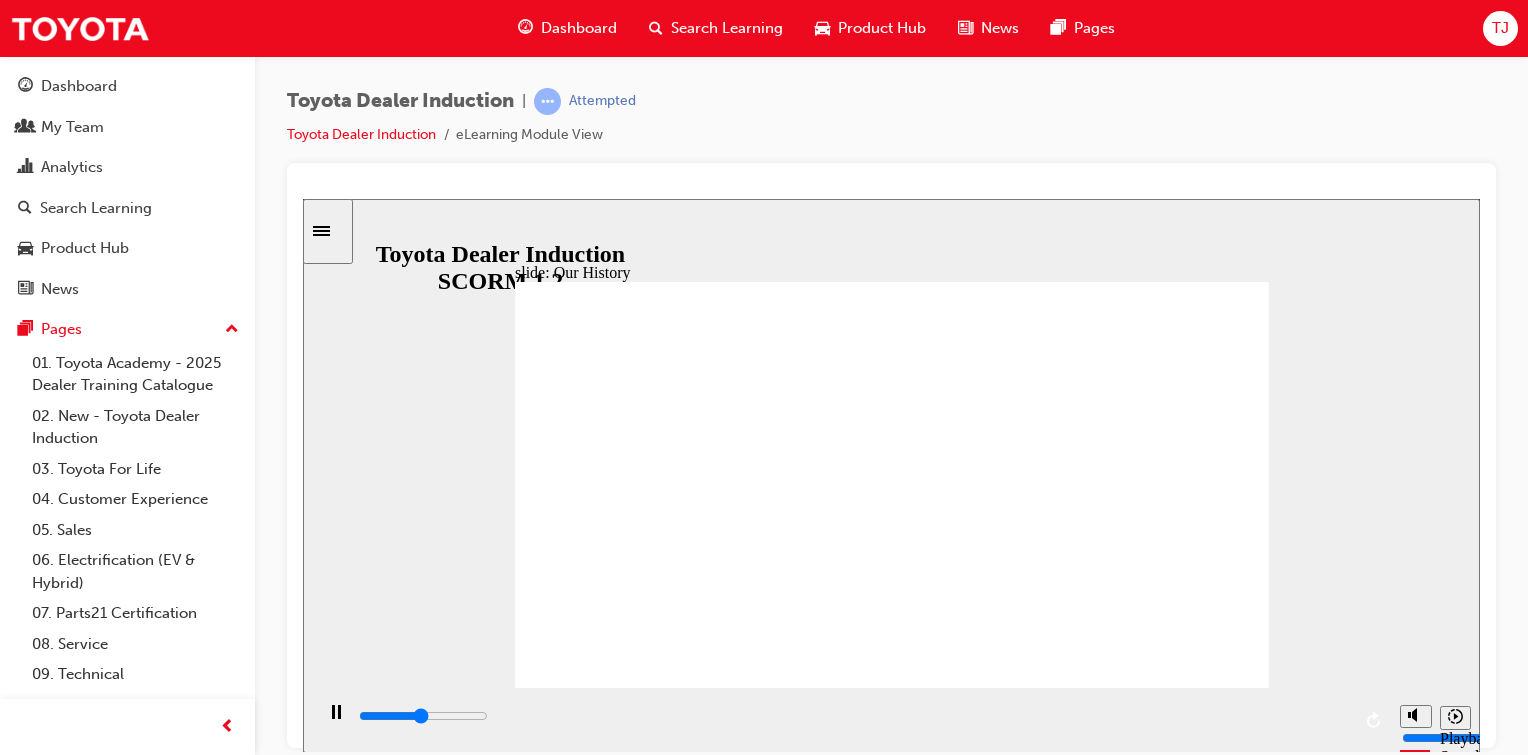 drag, startPoint x: 885, startPoint y: 602, endPoint x: 1114, endPoint y: 594, distance: 229.1397 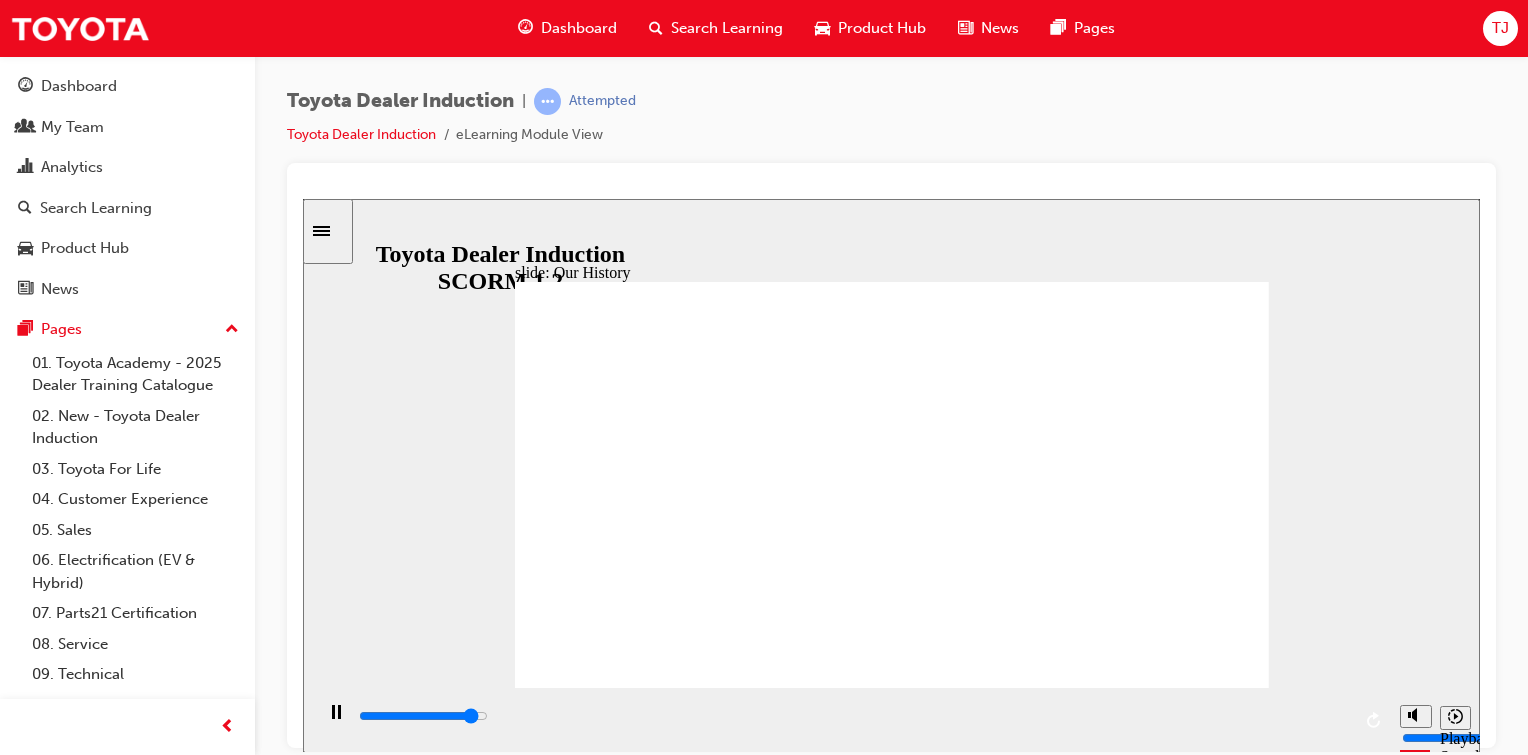 type on "7800" 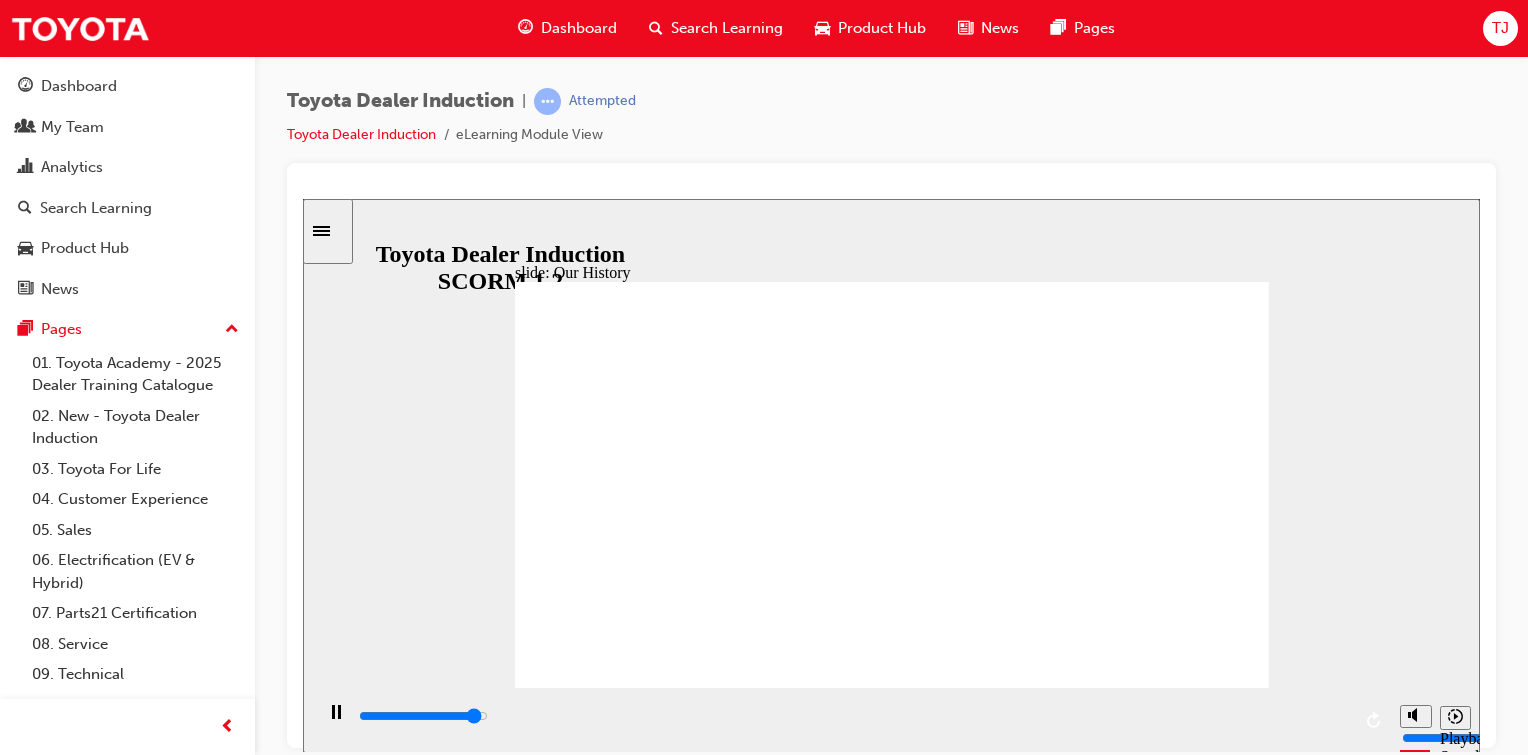 drag, startPoint x: 1090, startPoint y: 615, endPoint x: 914, endPoint y: 617, distance: 176.01137 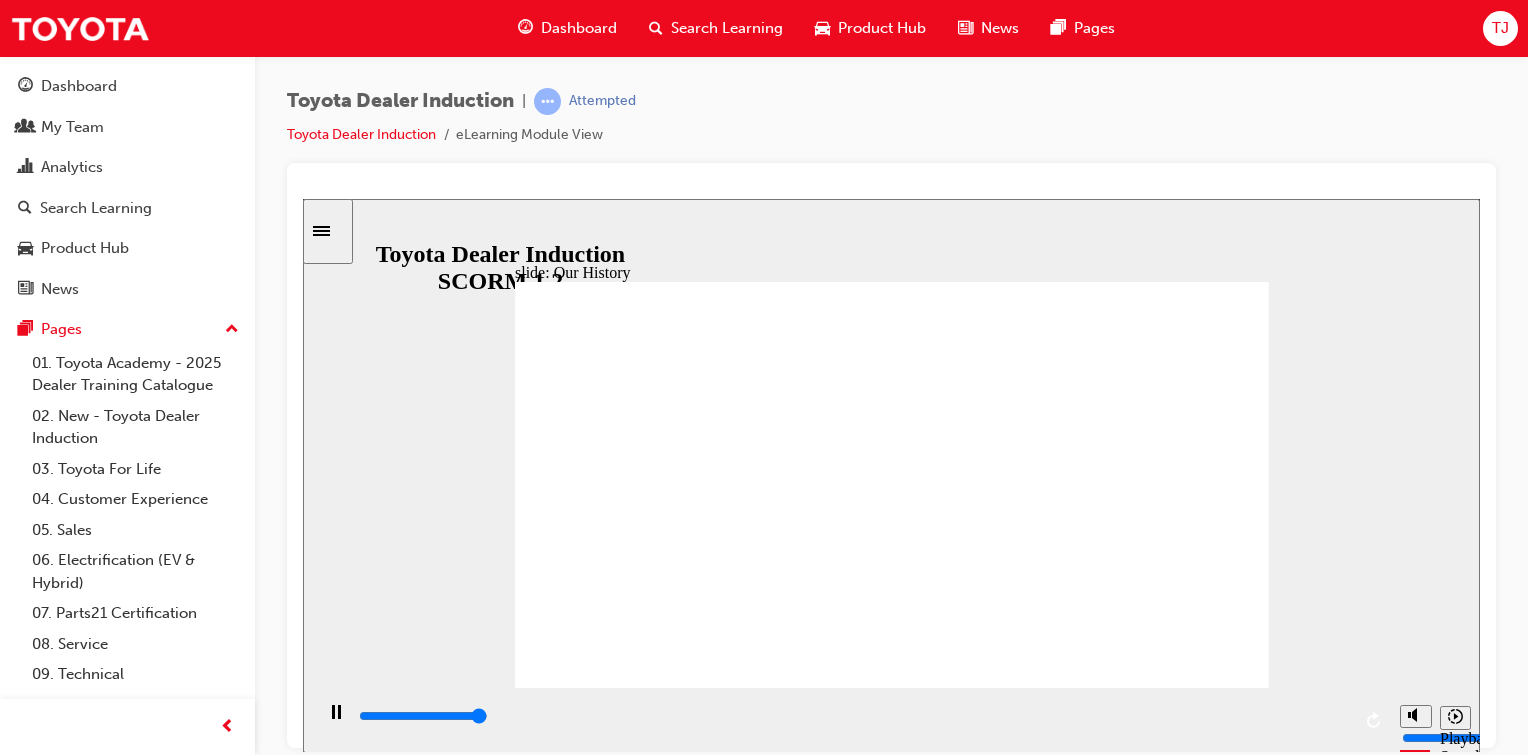 type on "8300" 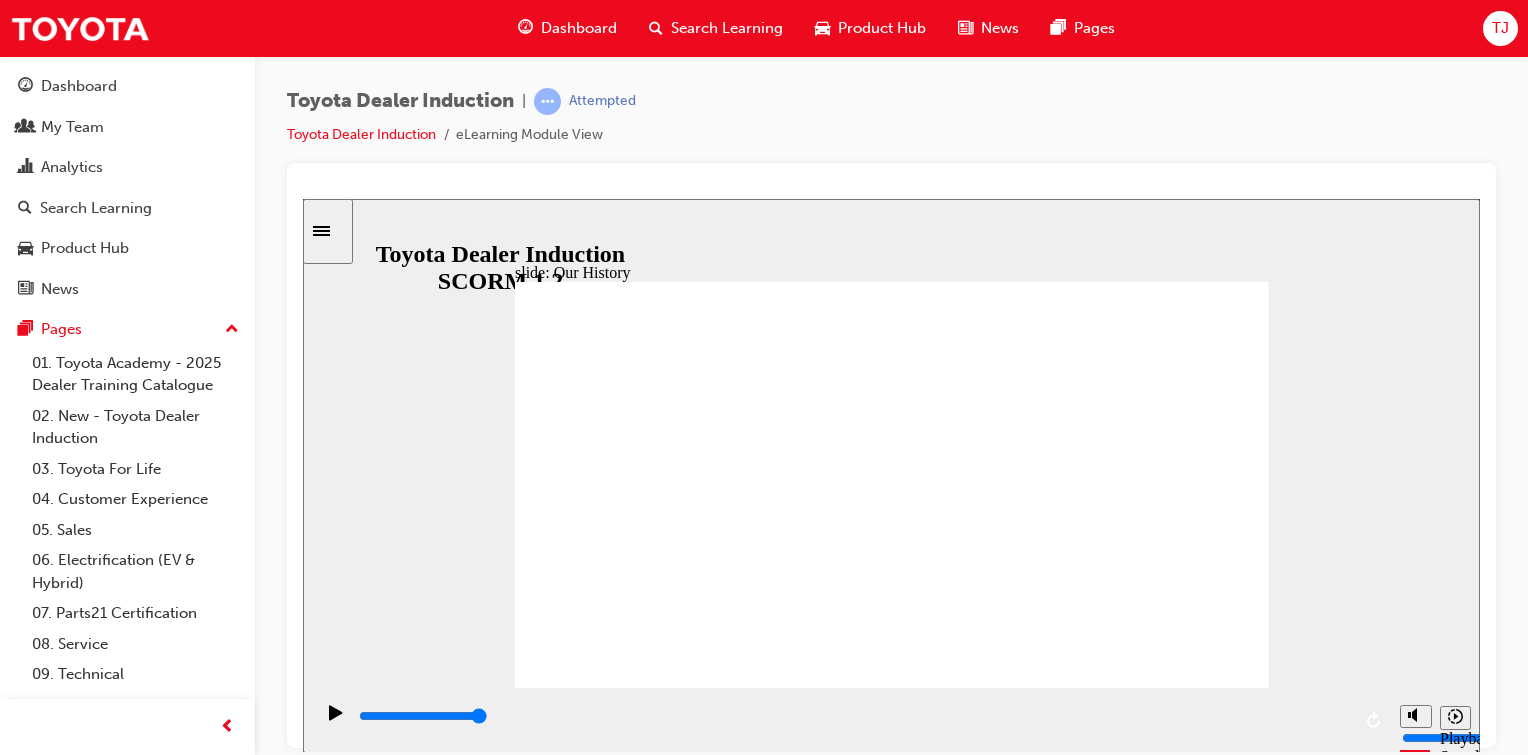 type on "3" 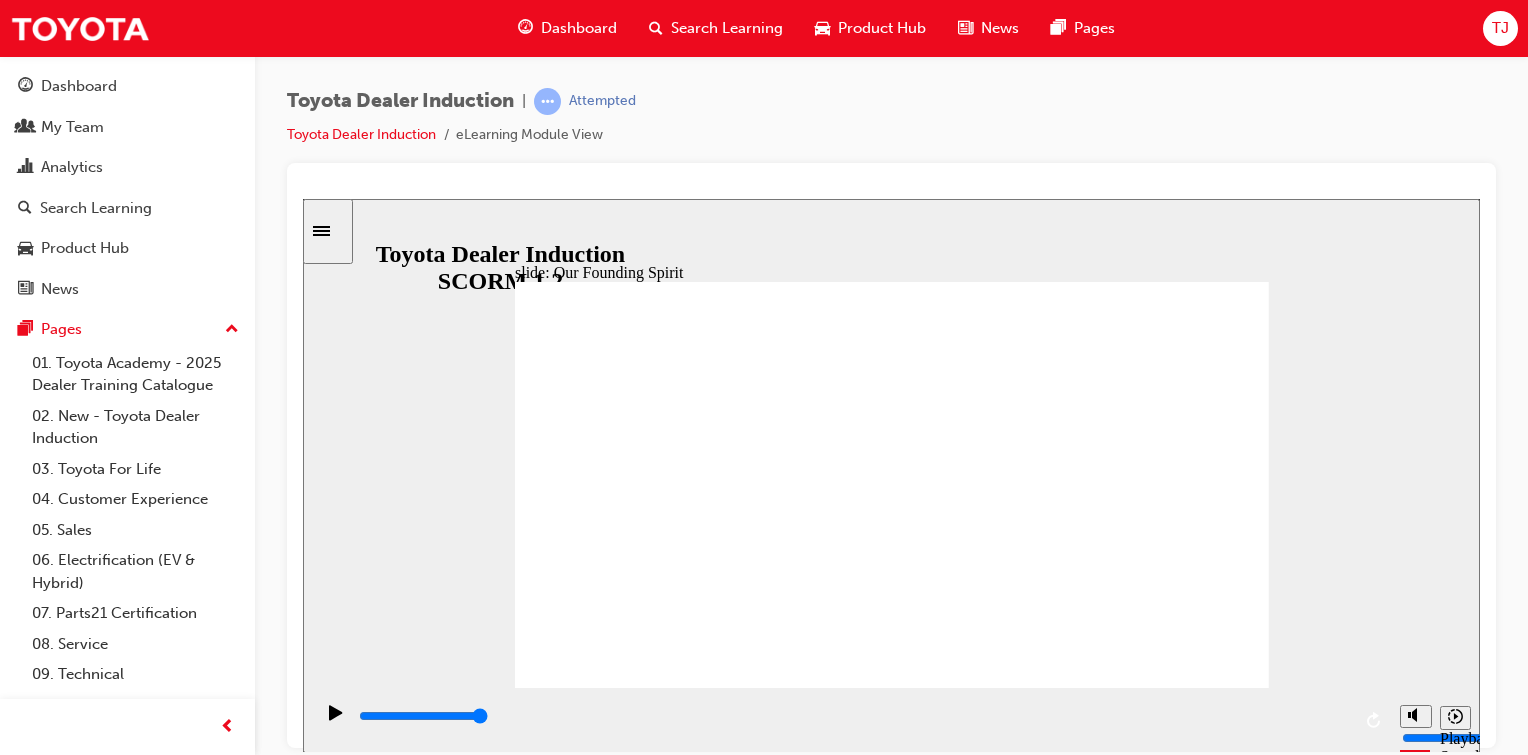 click 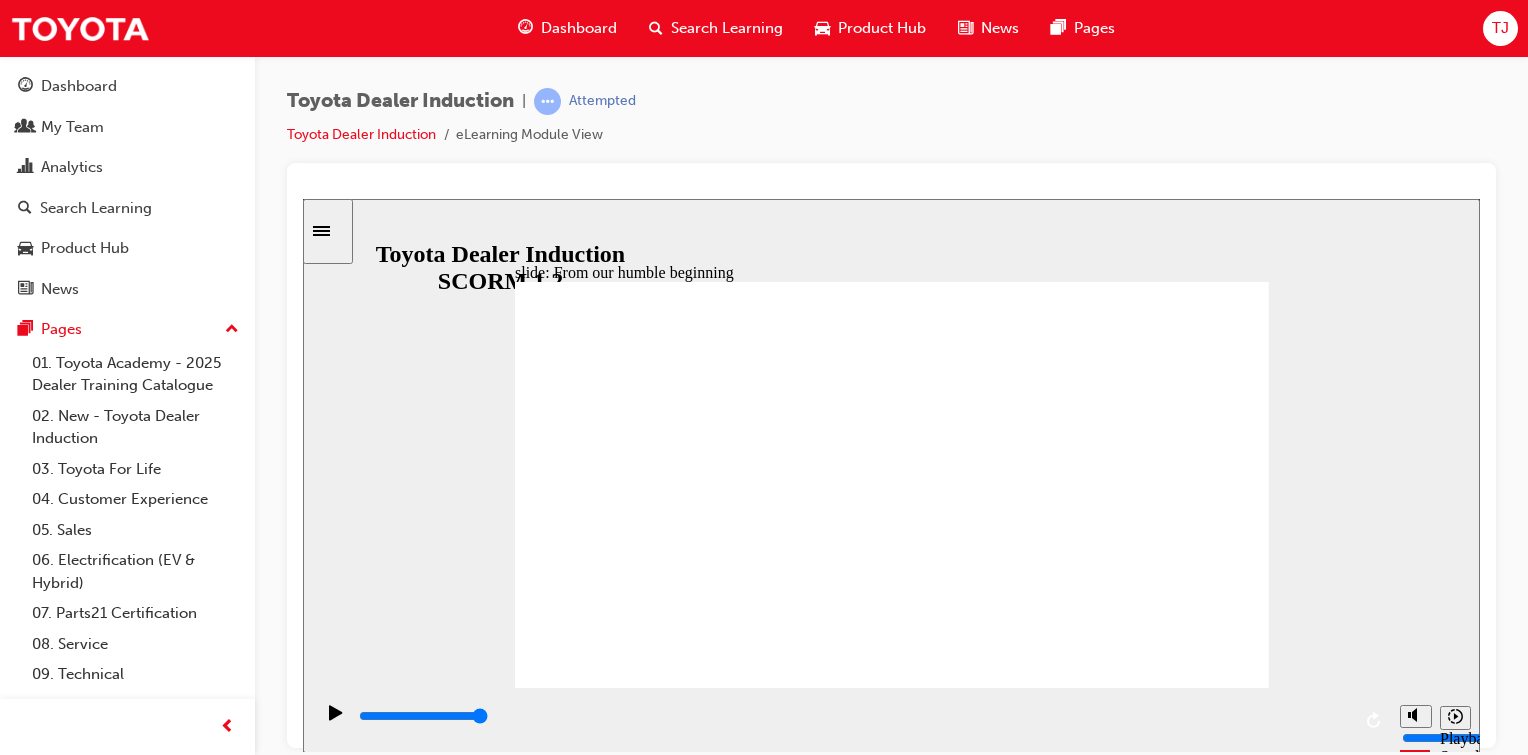 click 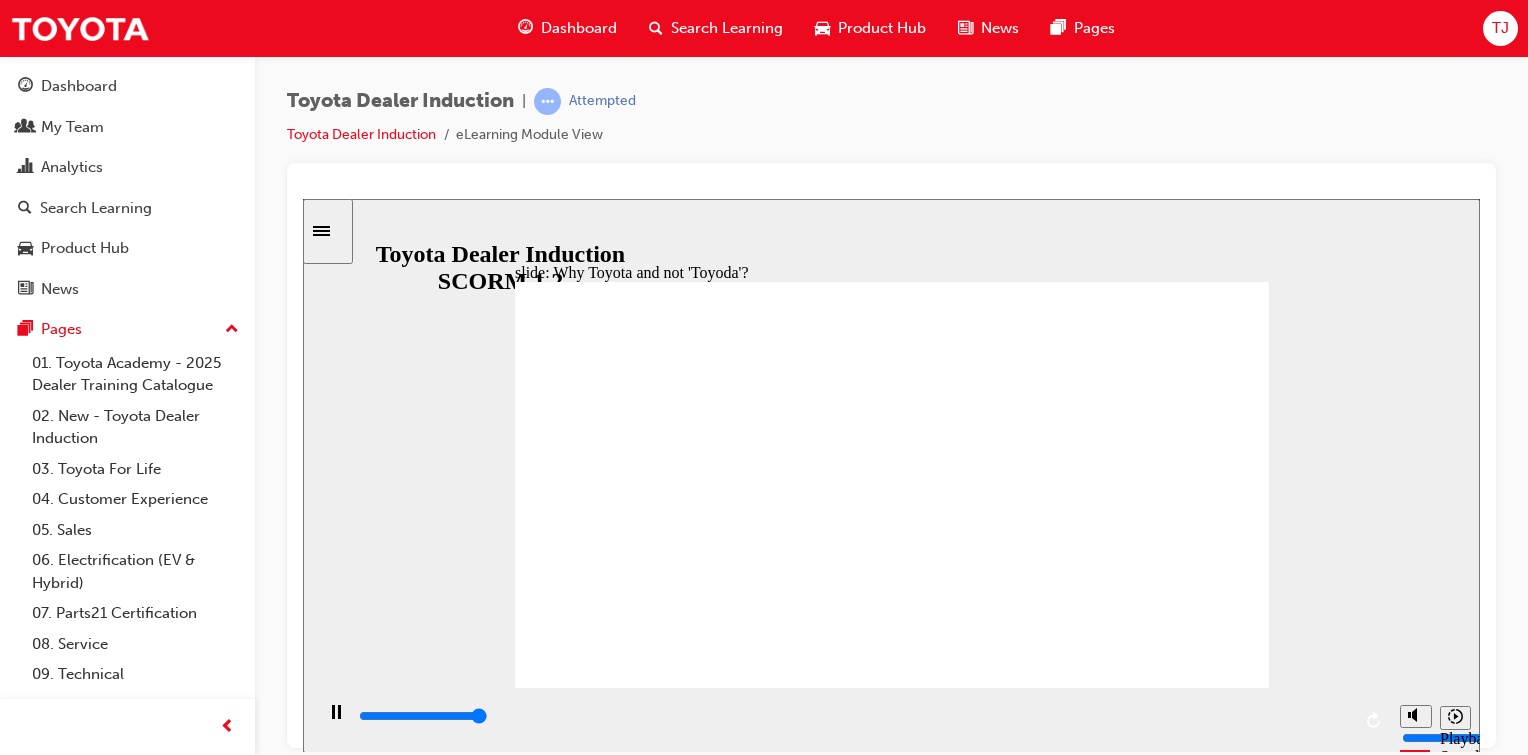 click 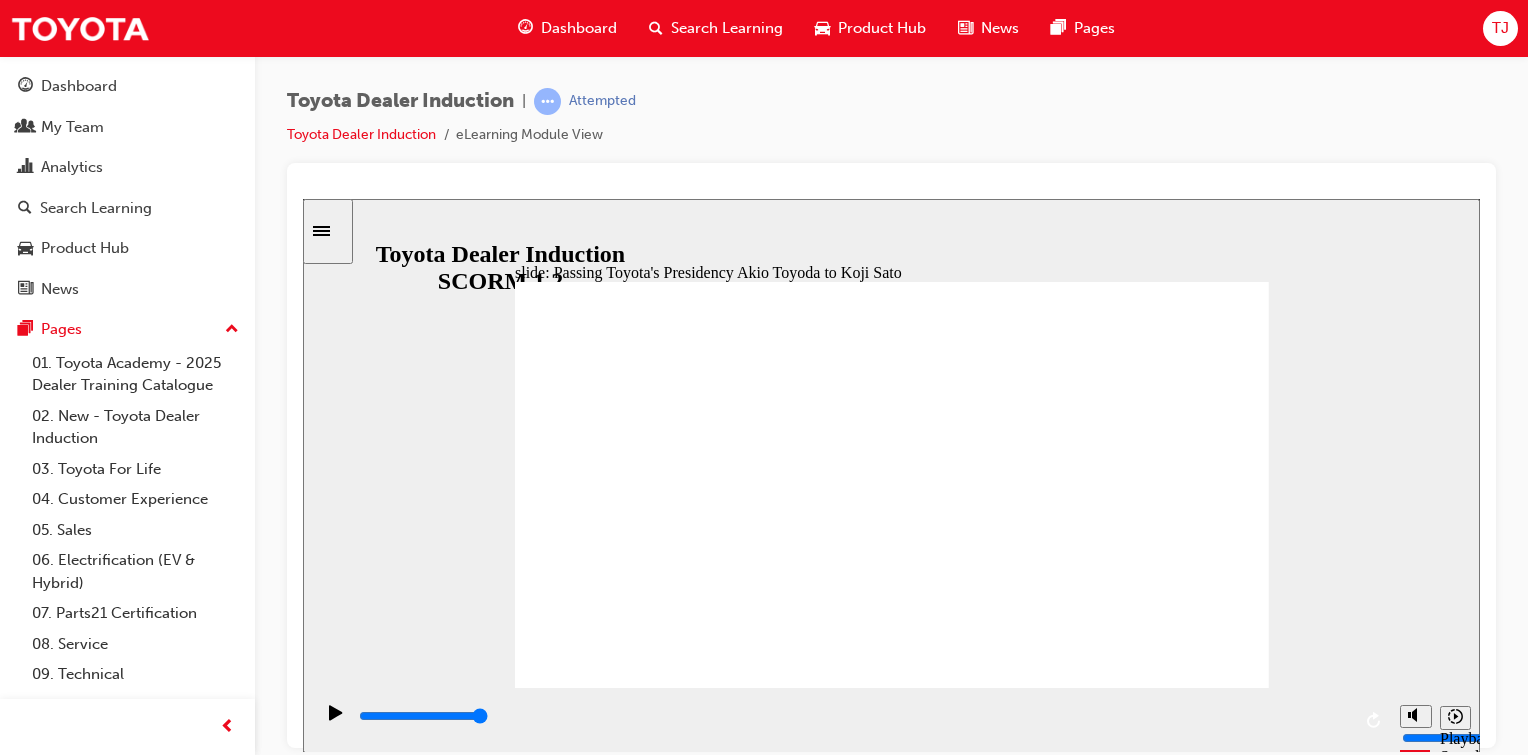 click 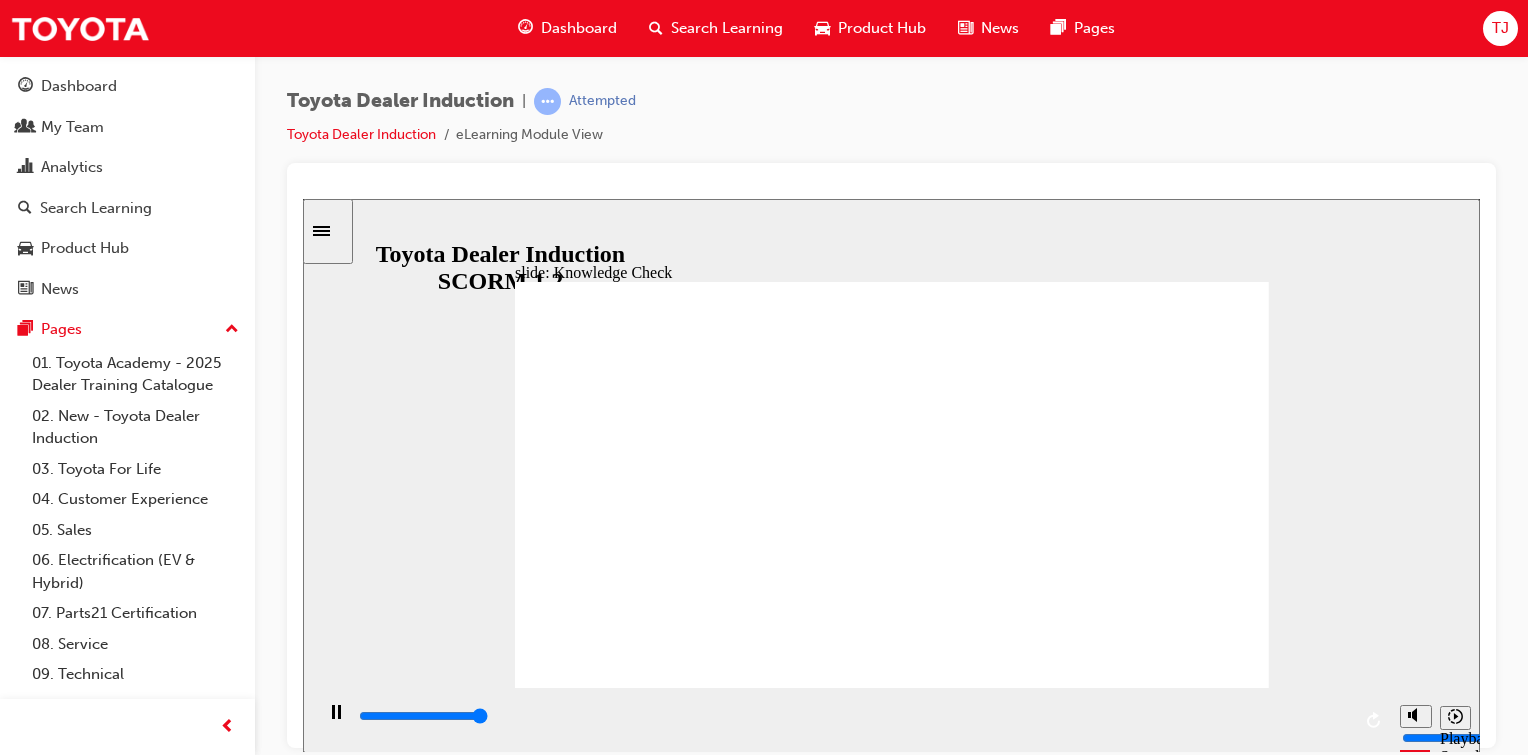 type on "5000" 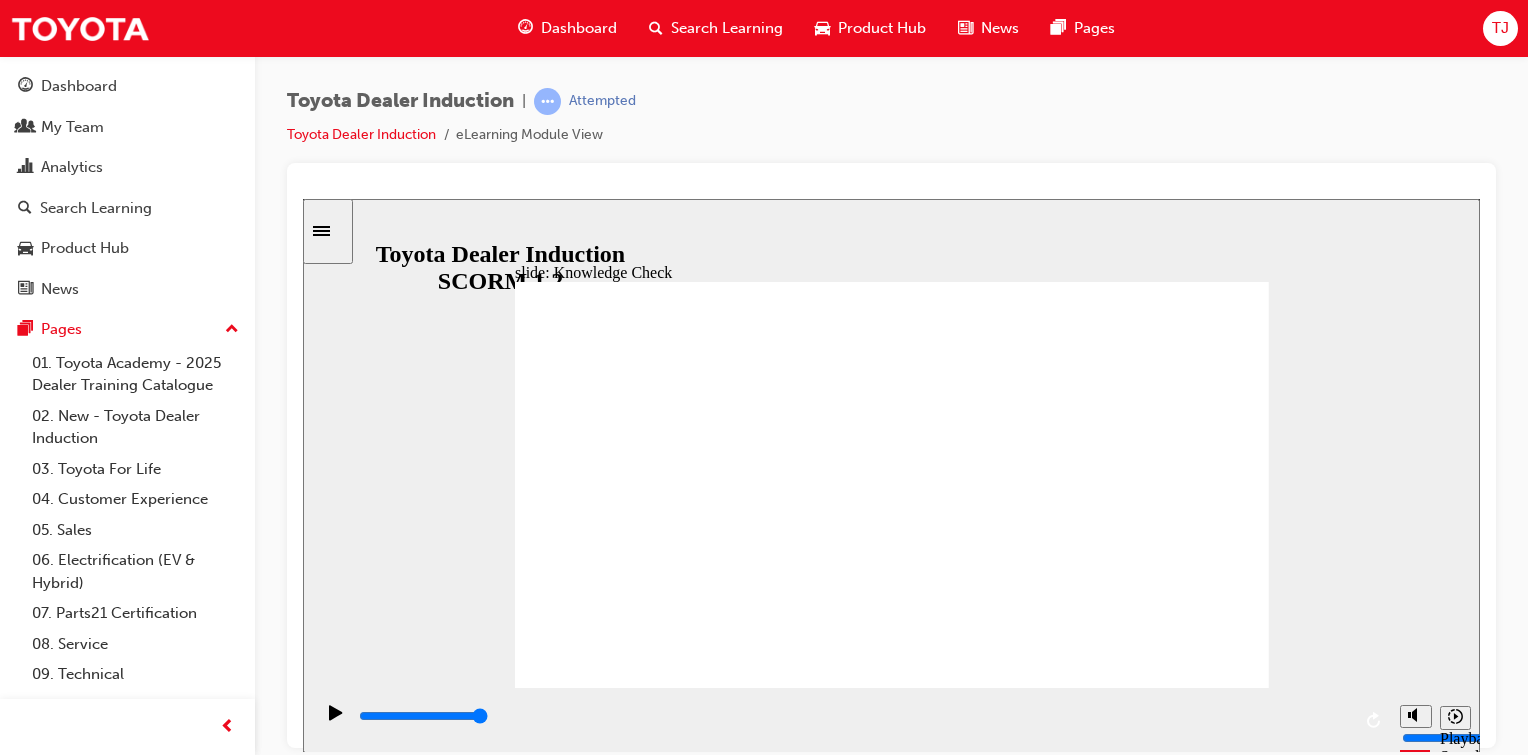 radio on "true" 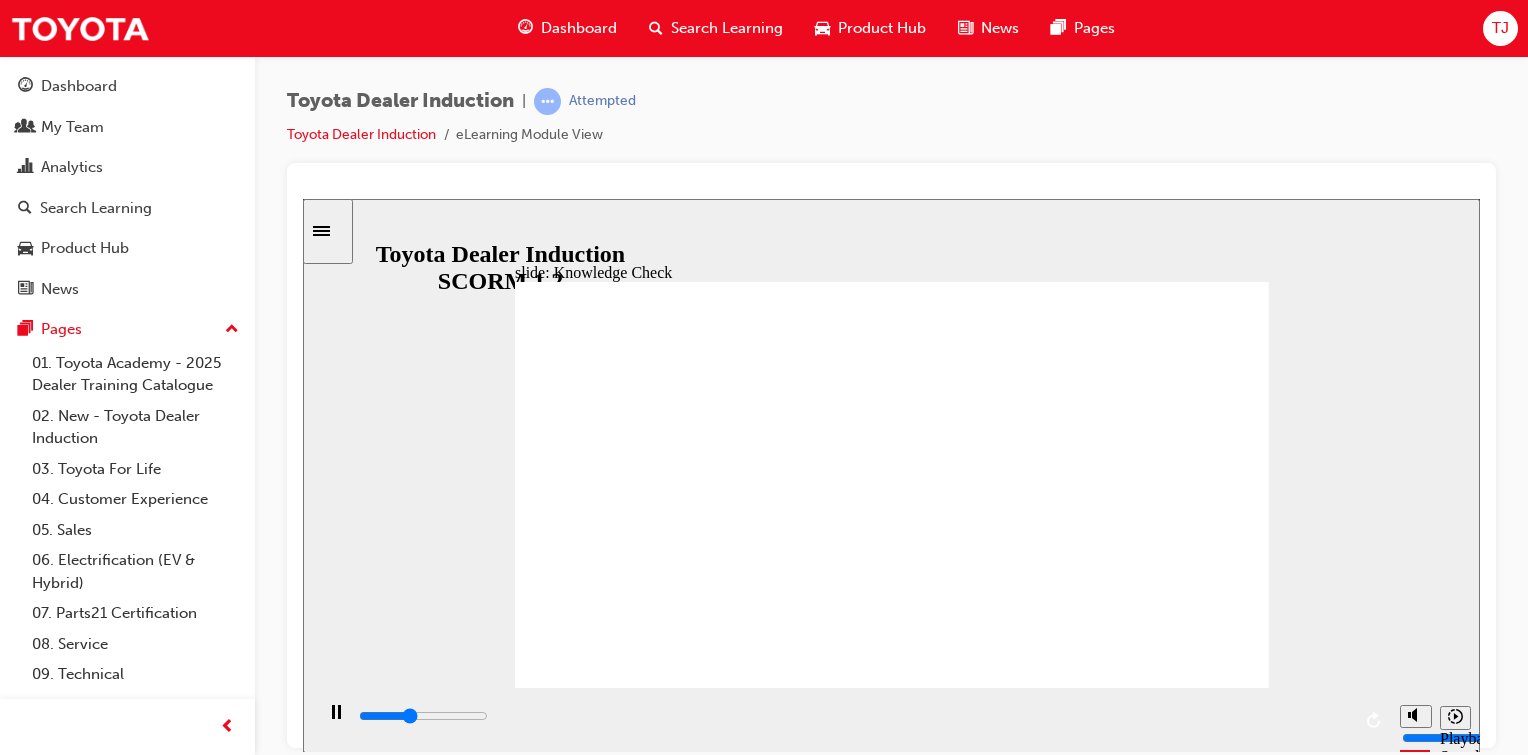 click 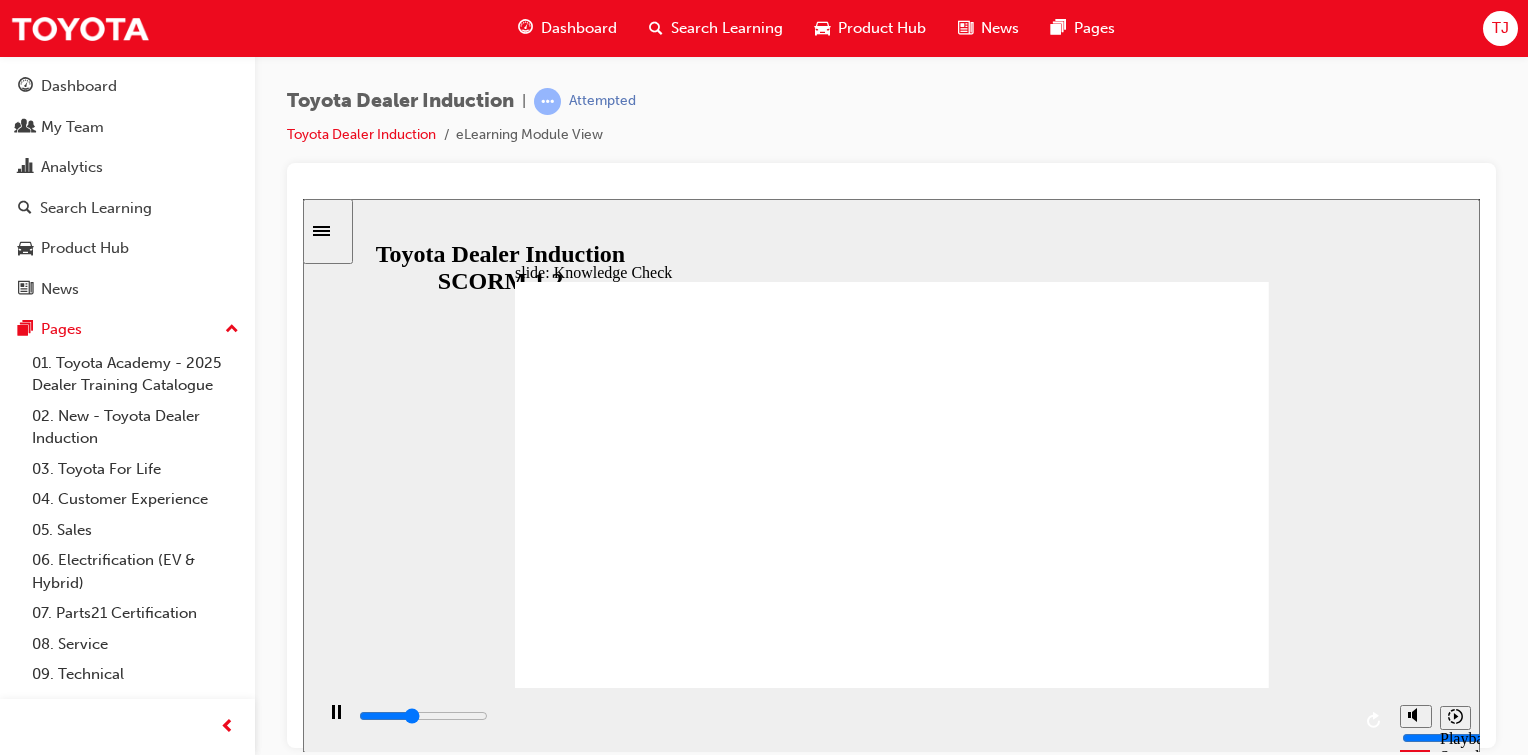type on "2000" 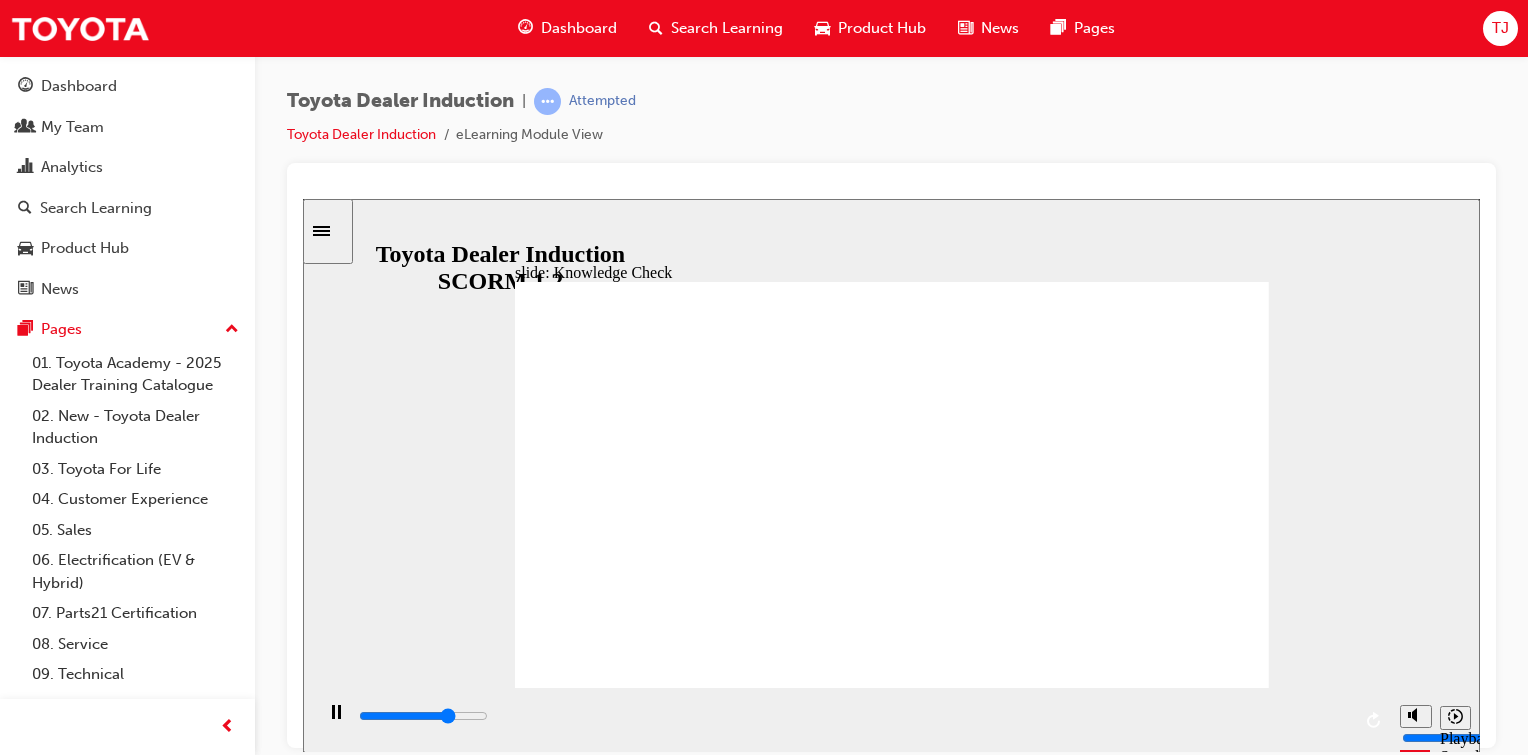 click 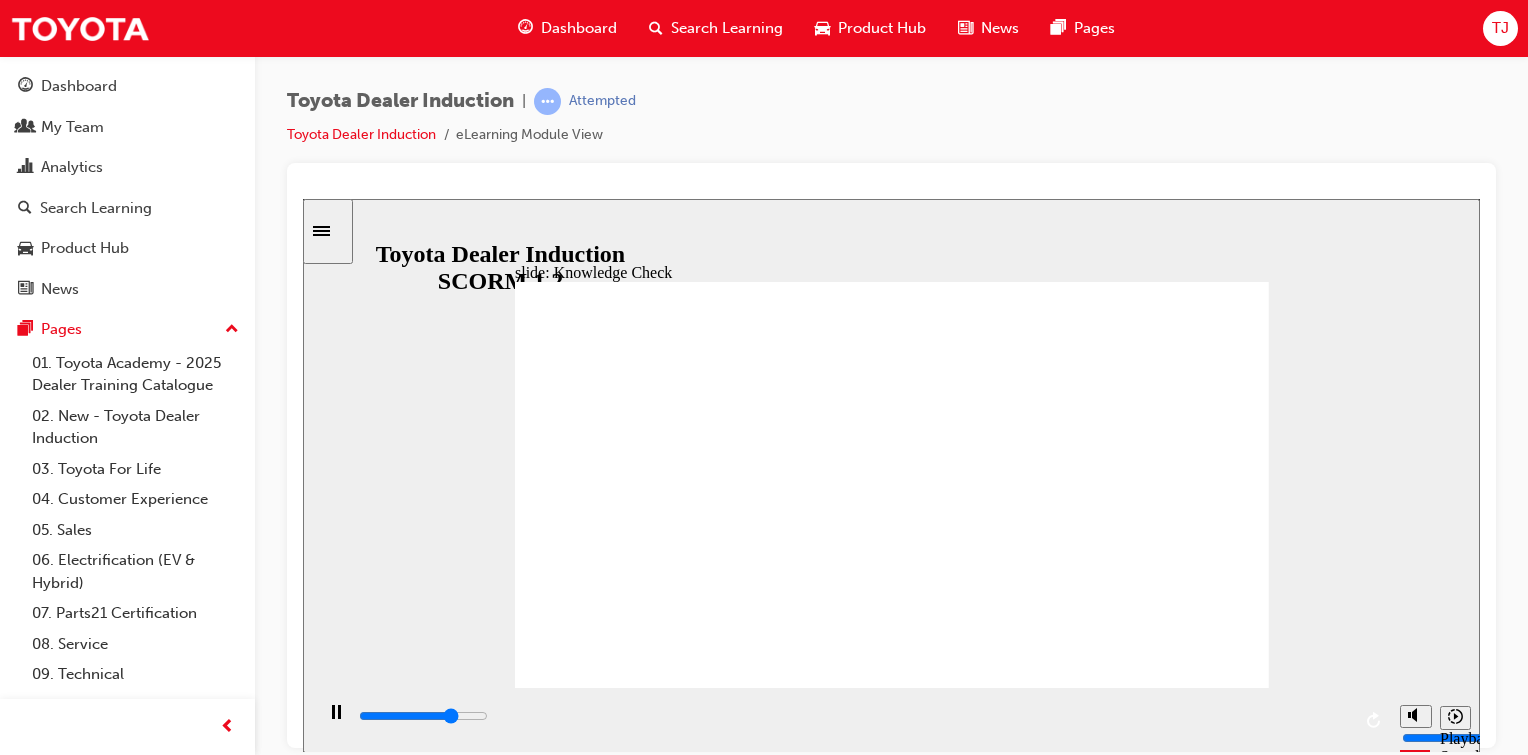 type on "3700" 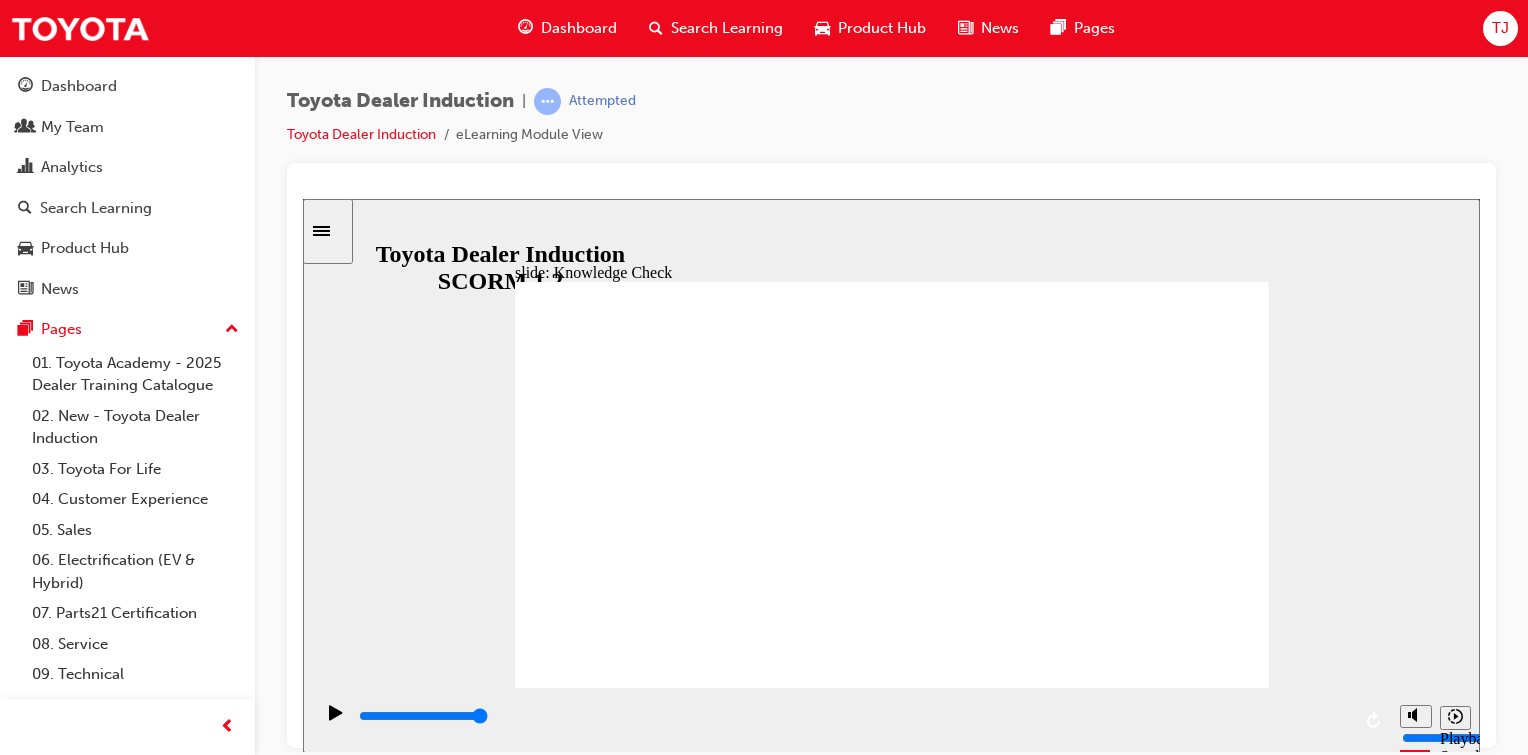 click 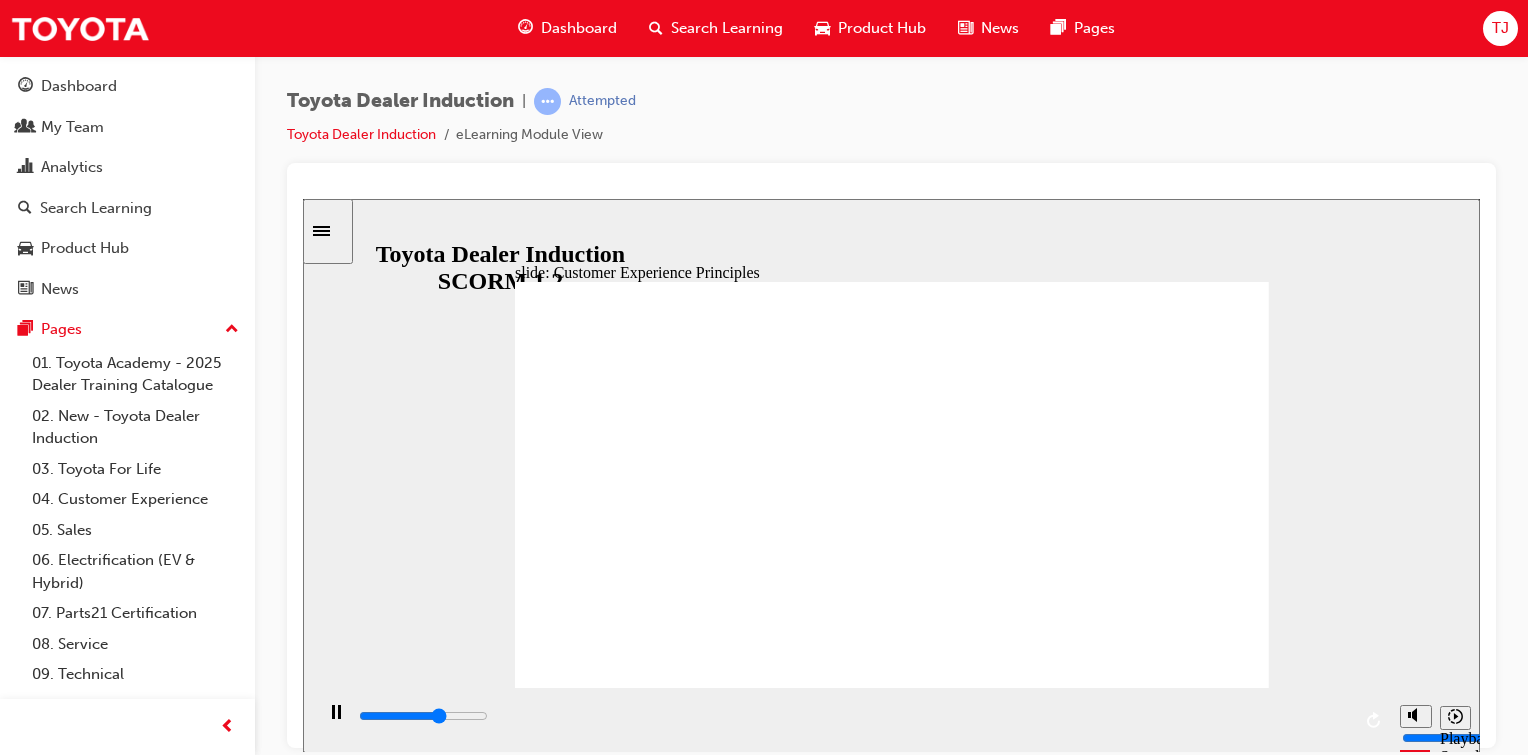 click 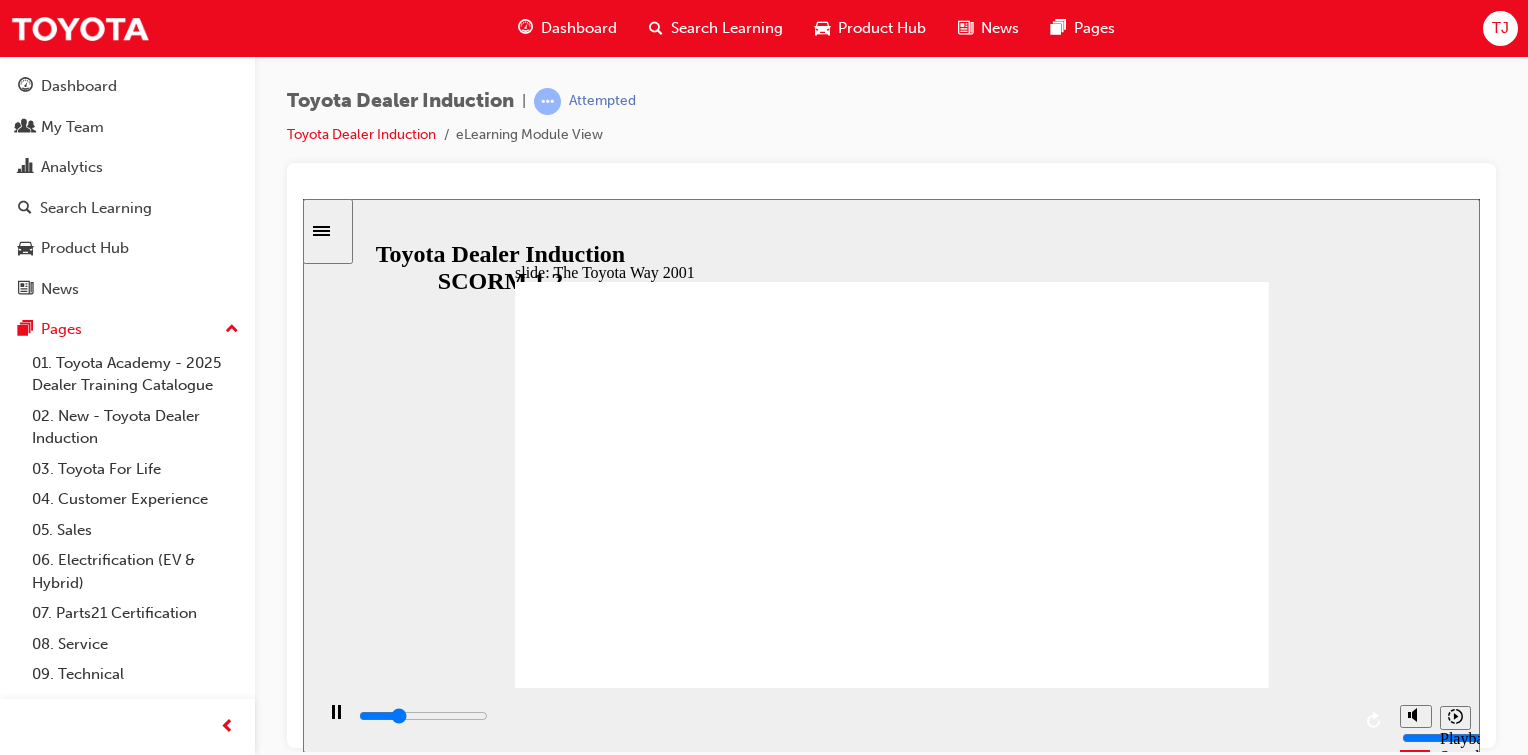 click 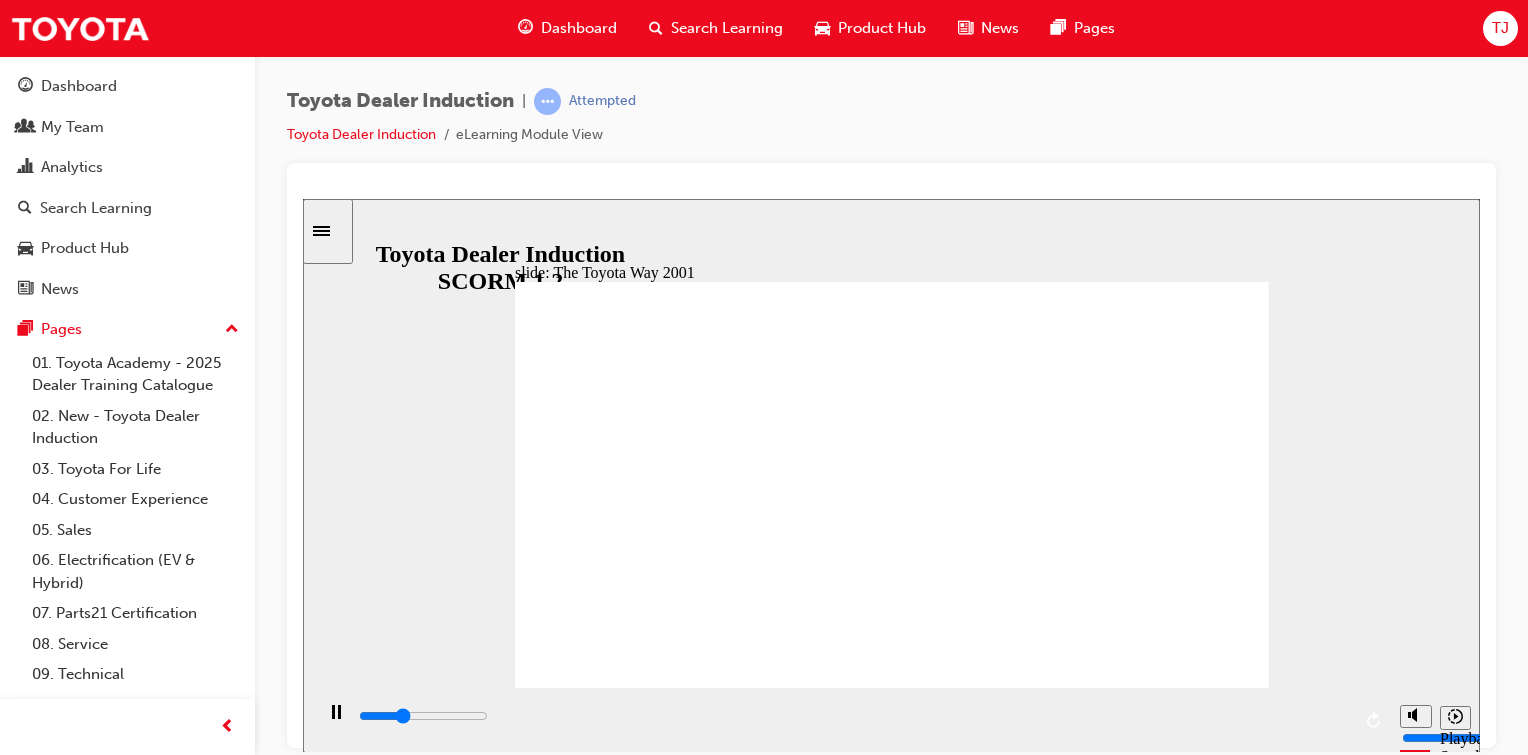 click 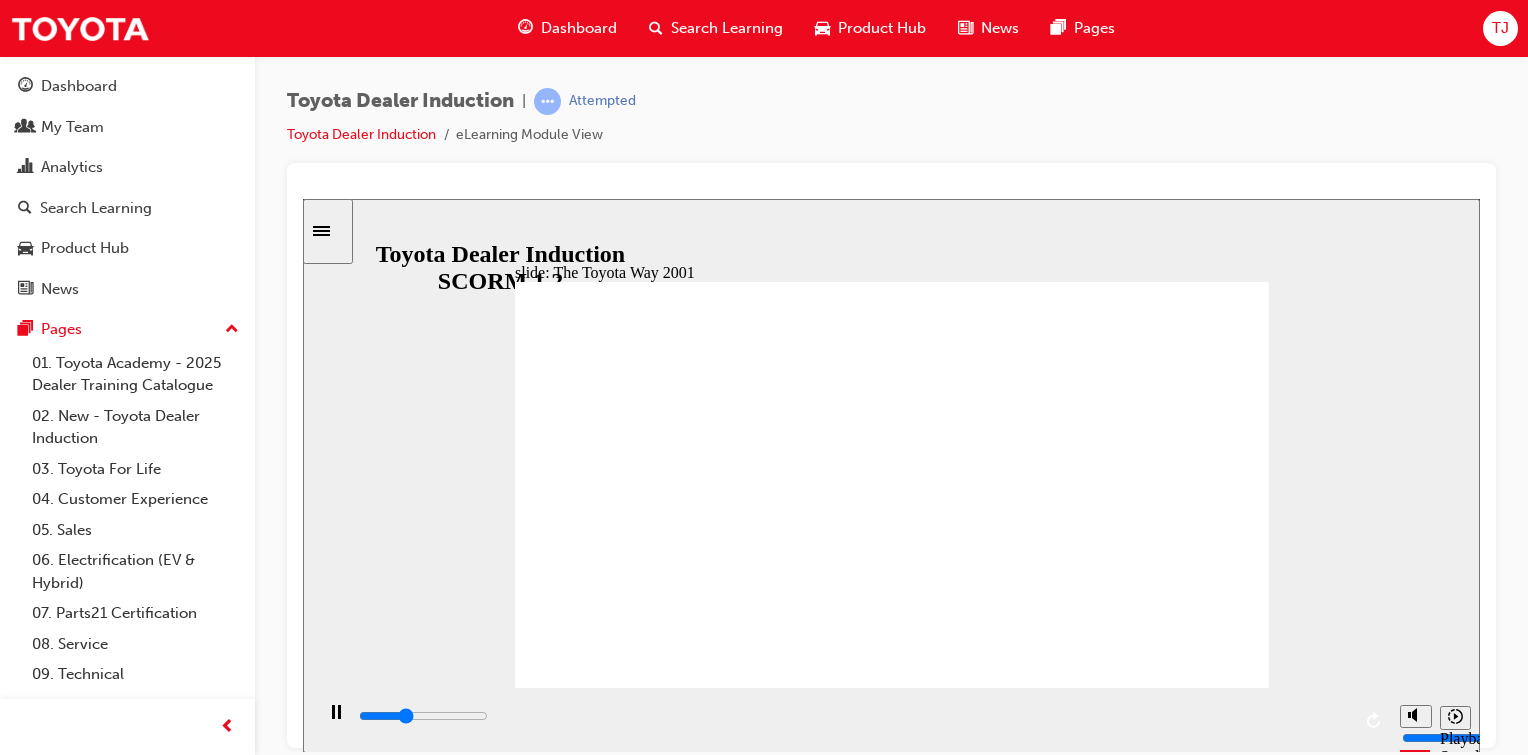 click 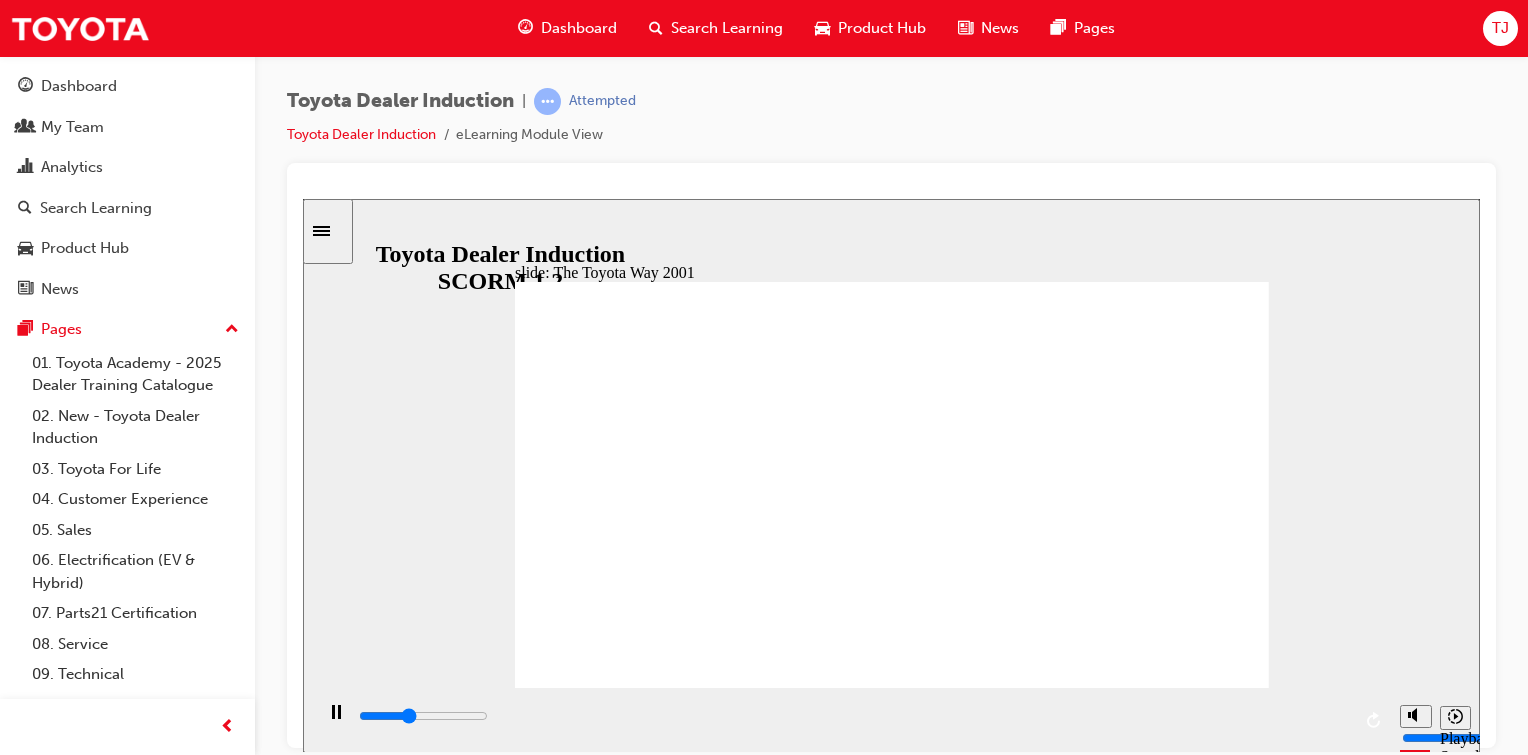 click 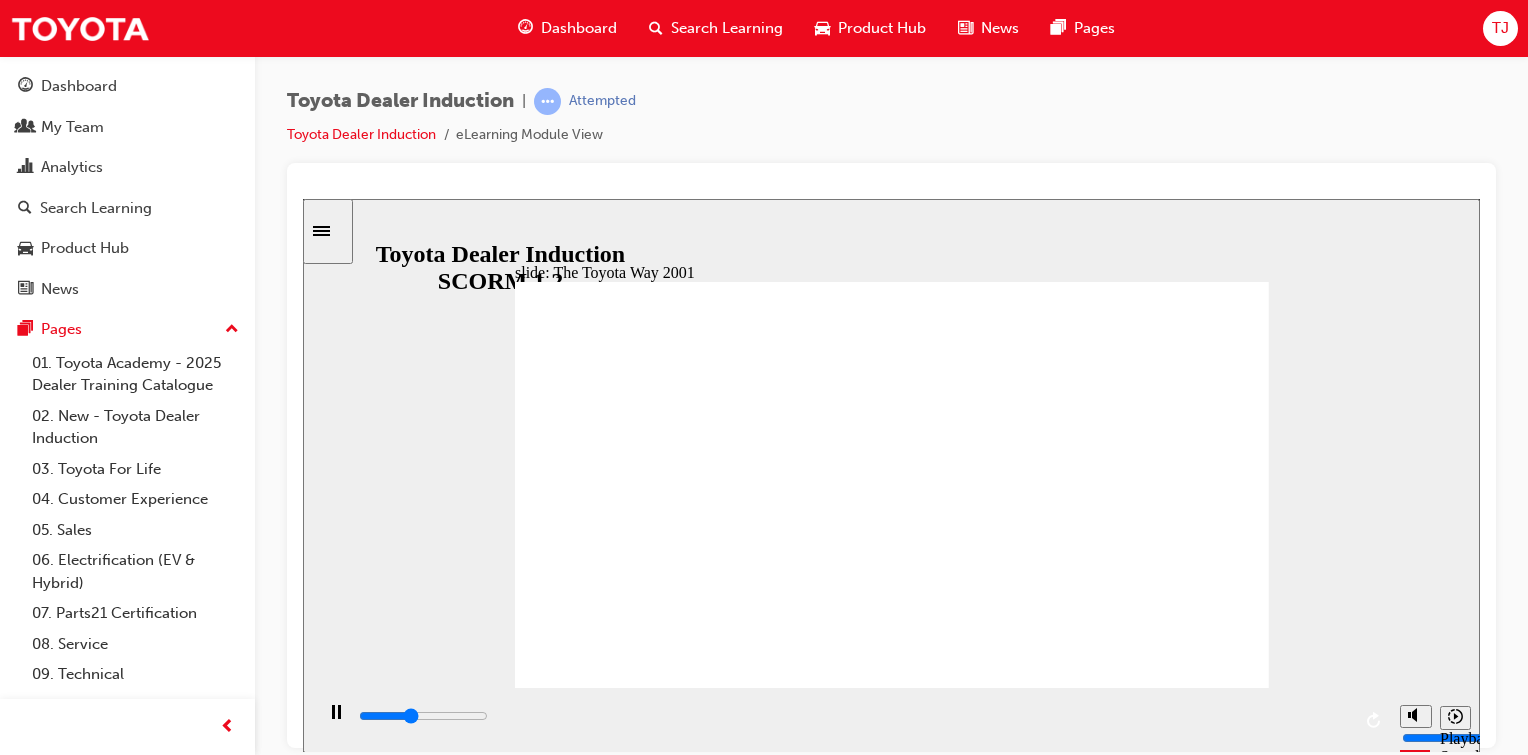 click 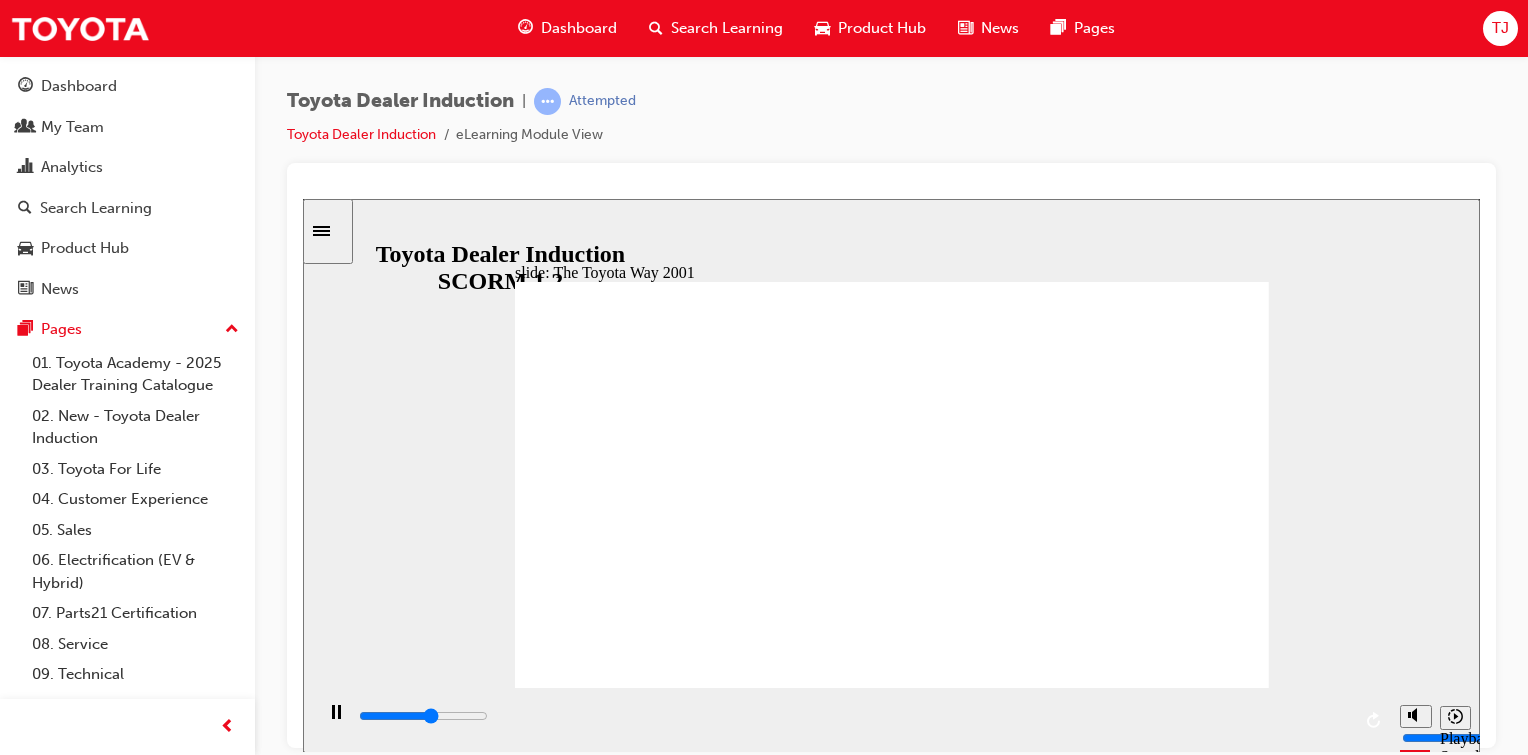 click 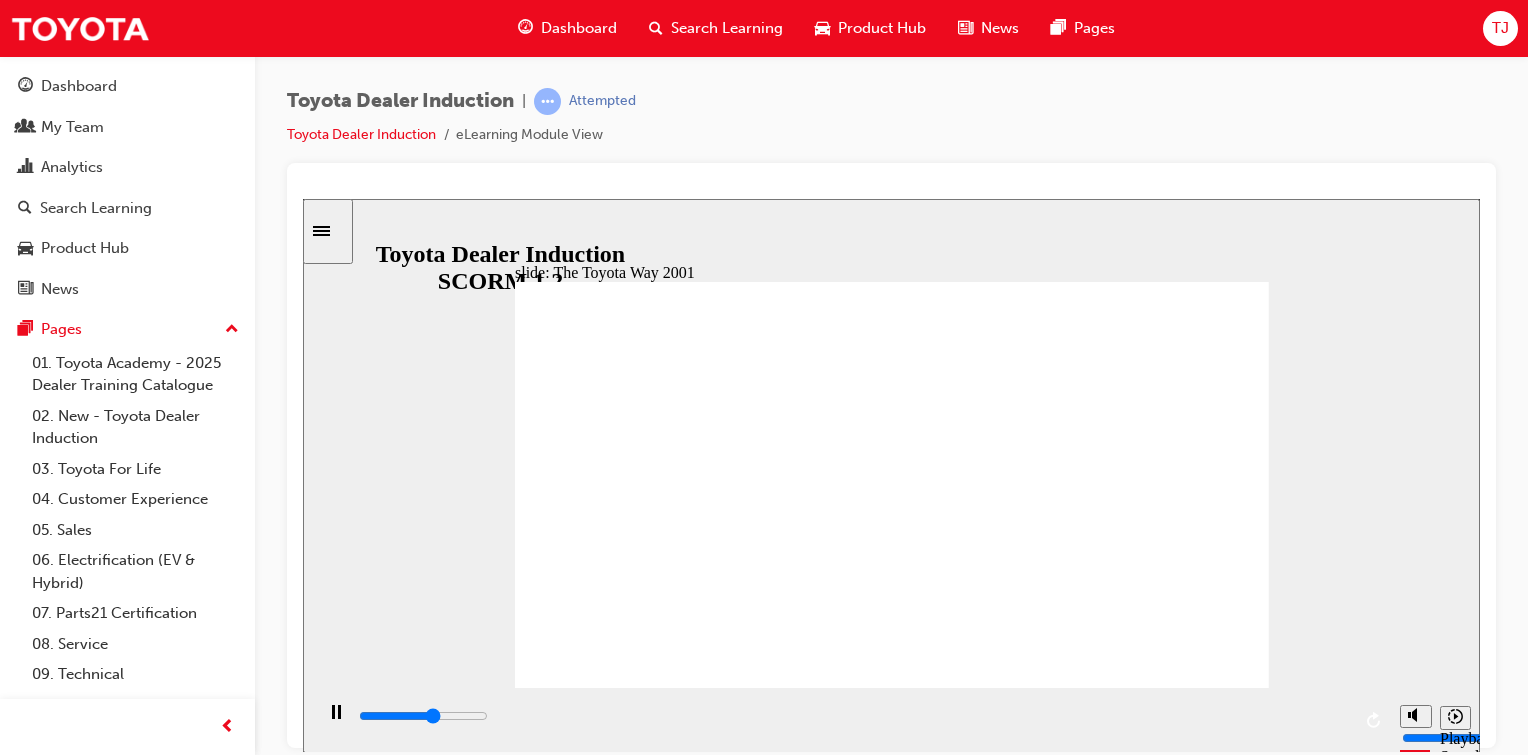 click 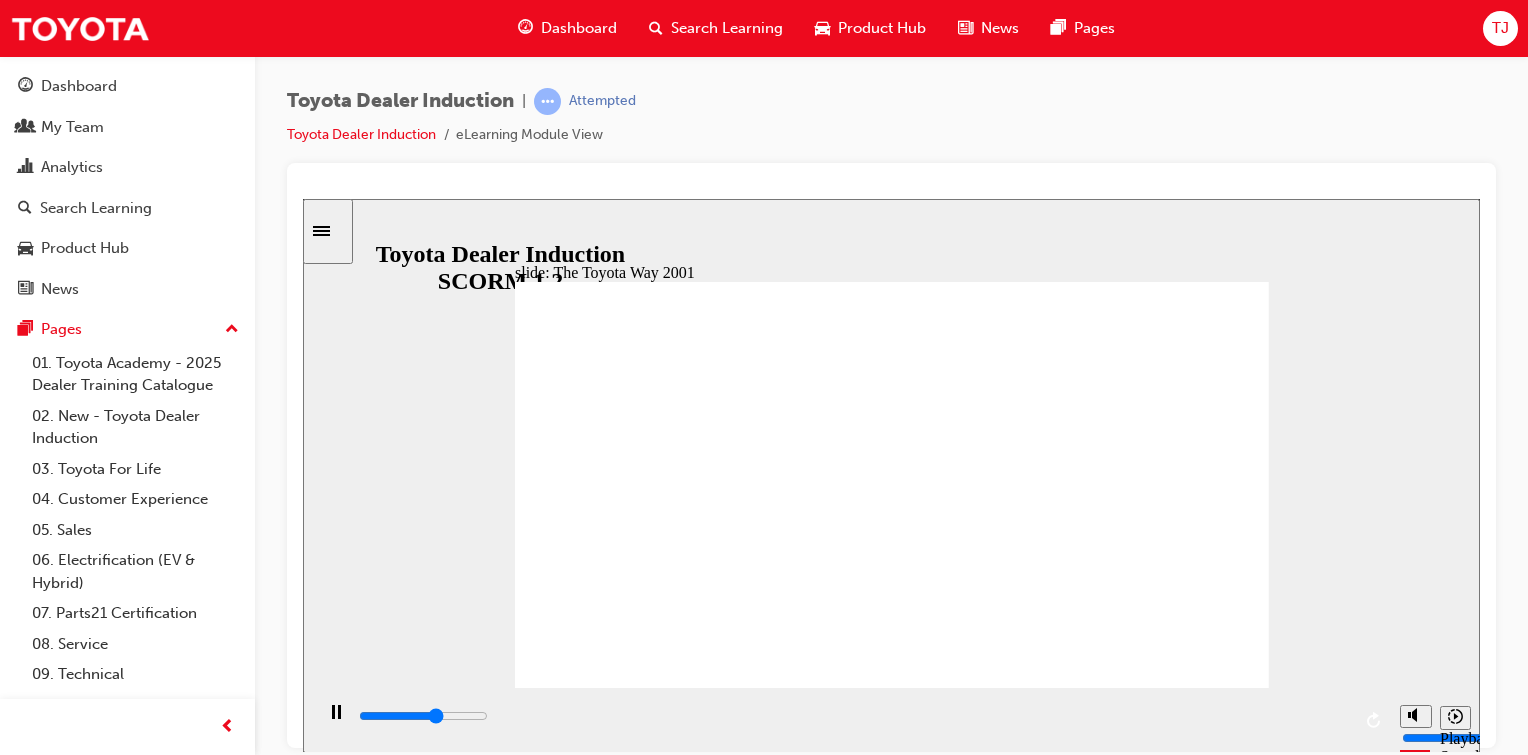 click 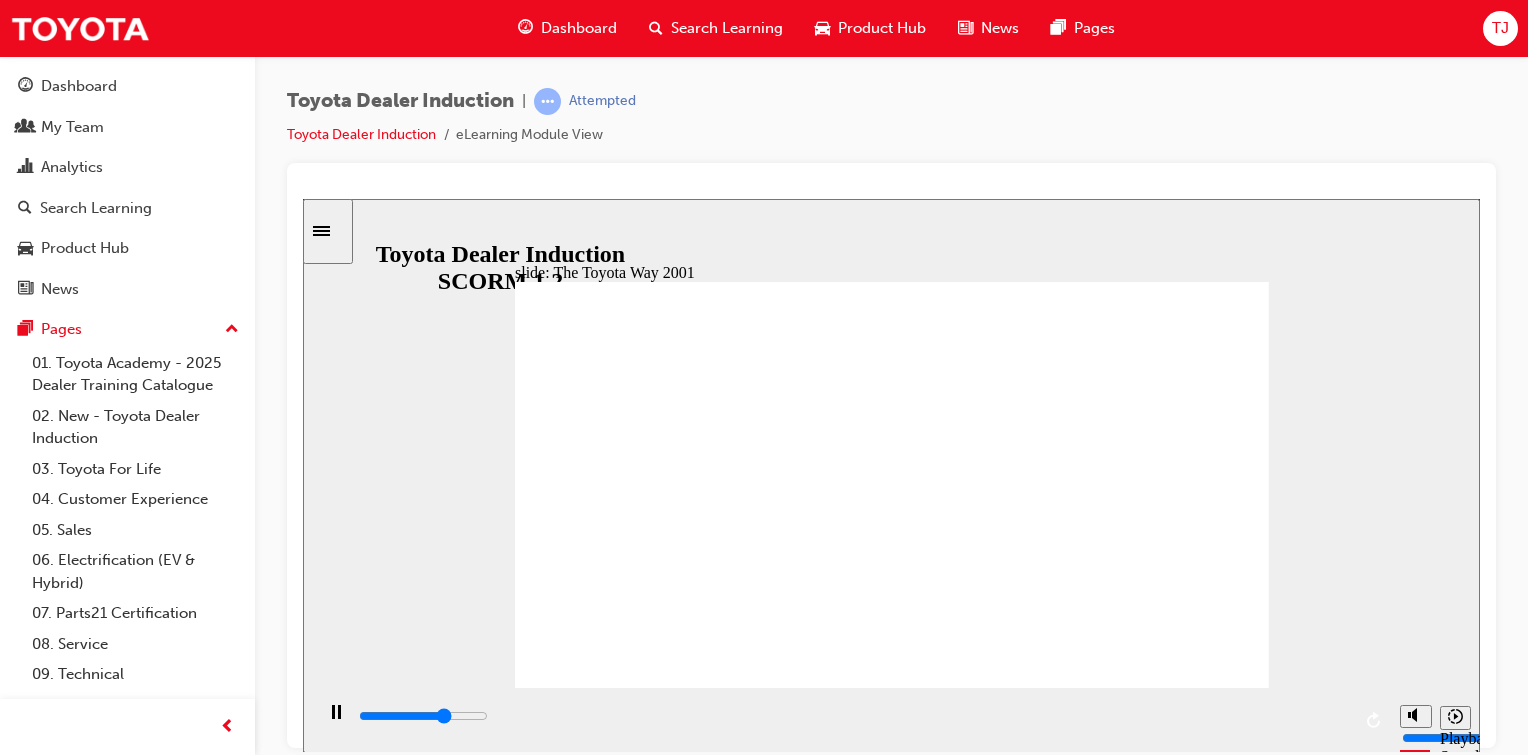 click 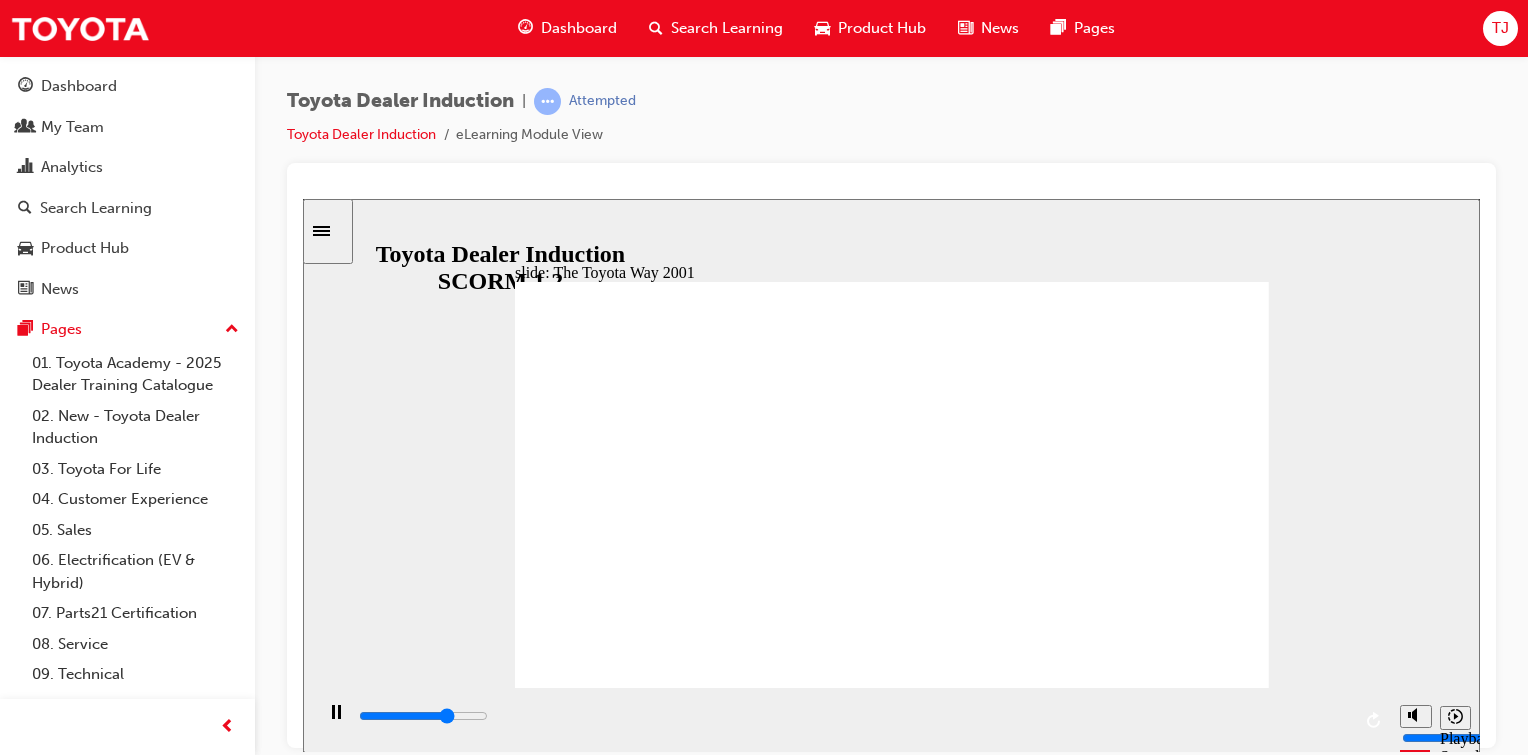 click 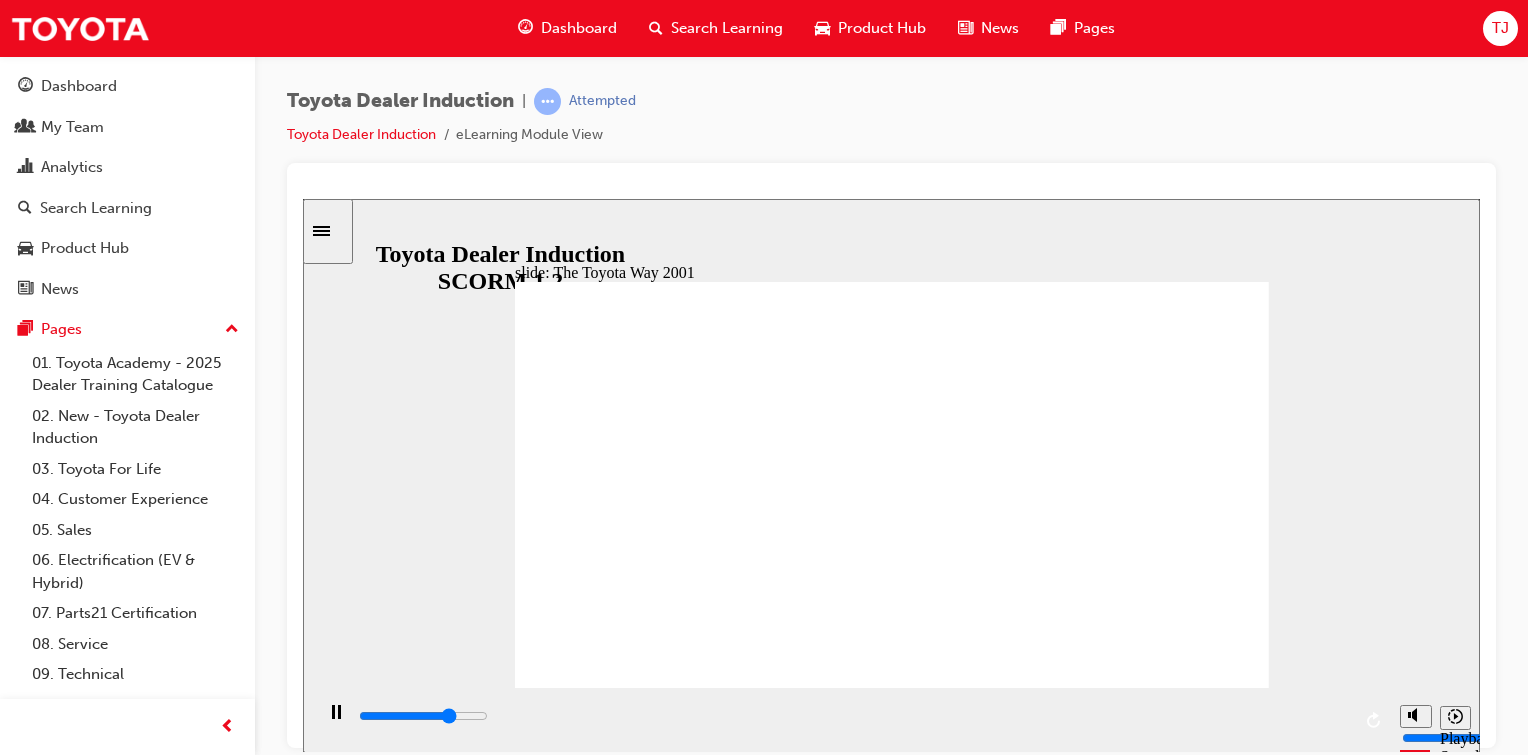 click 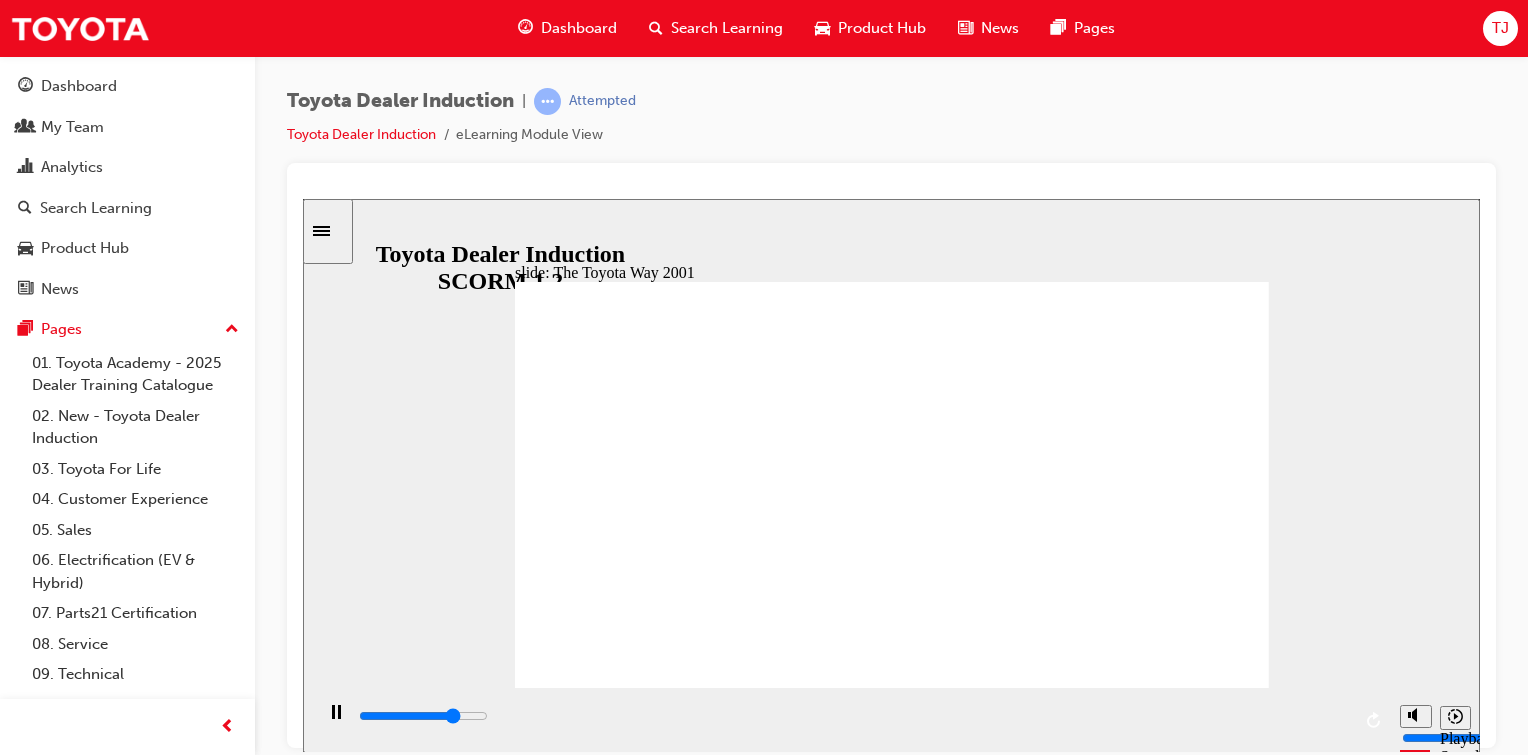 click 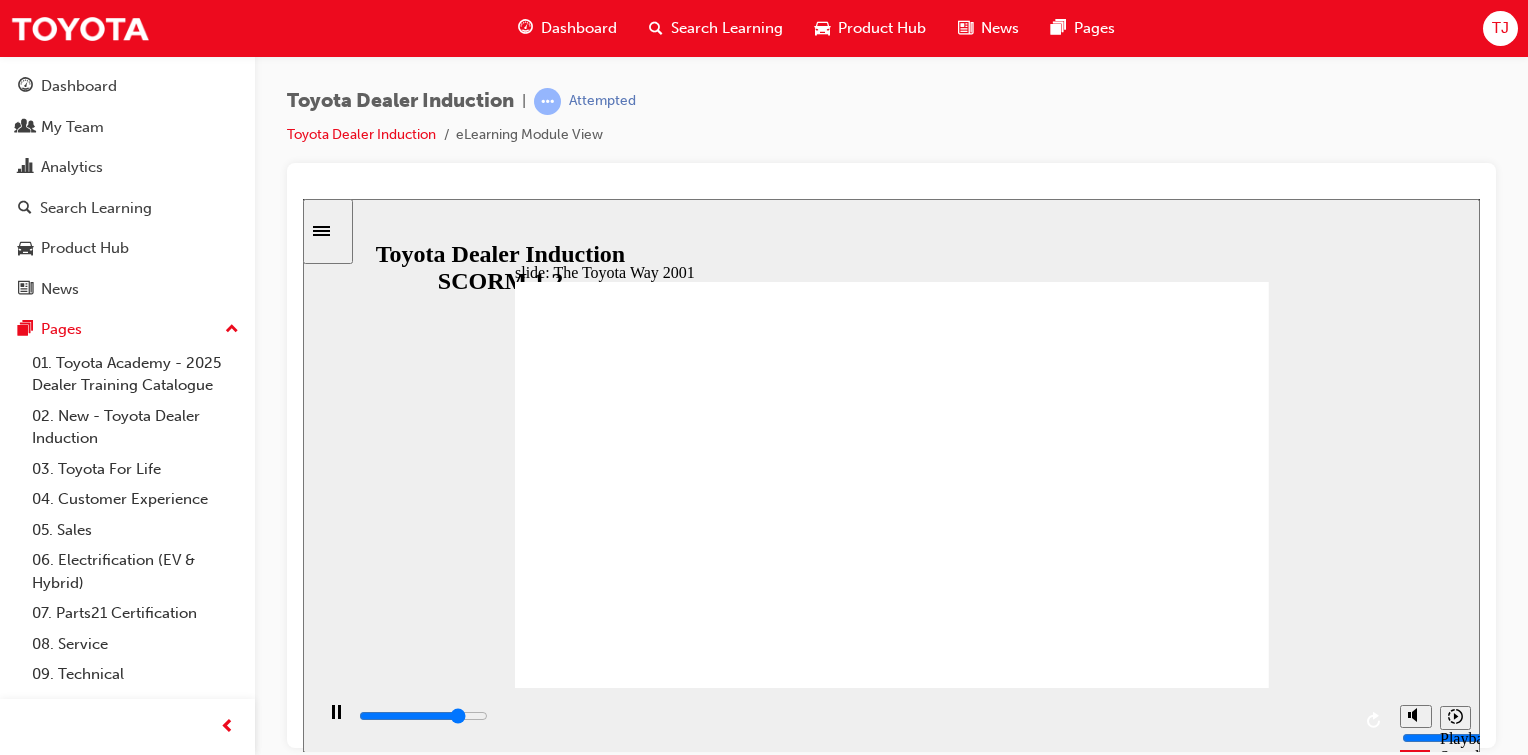 click 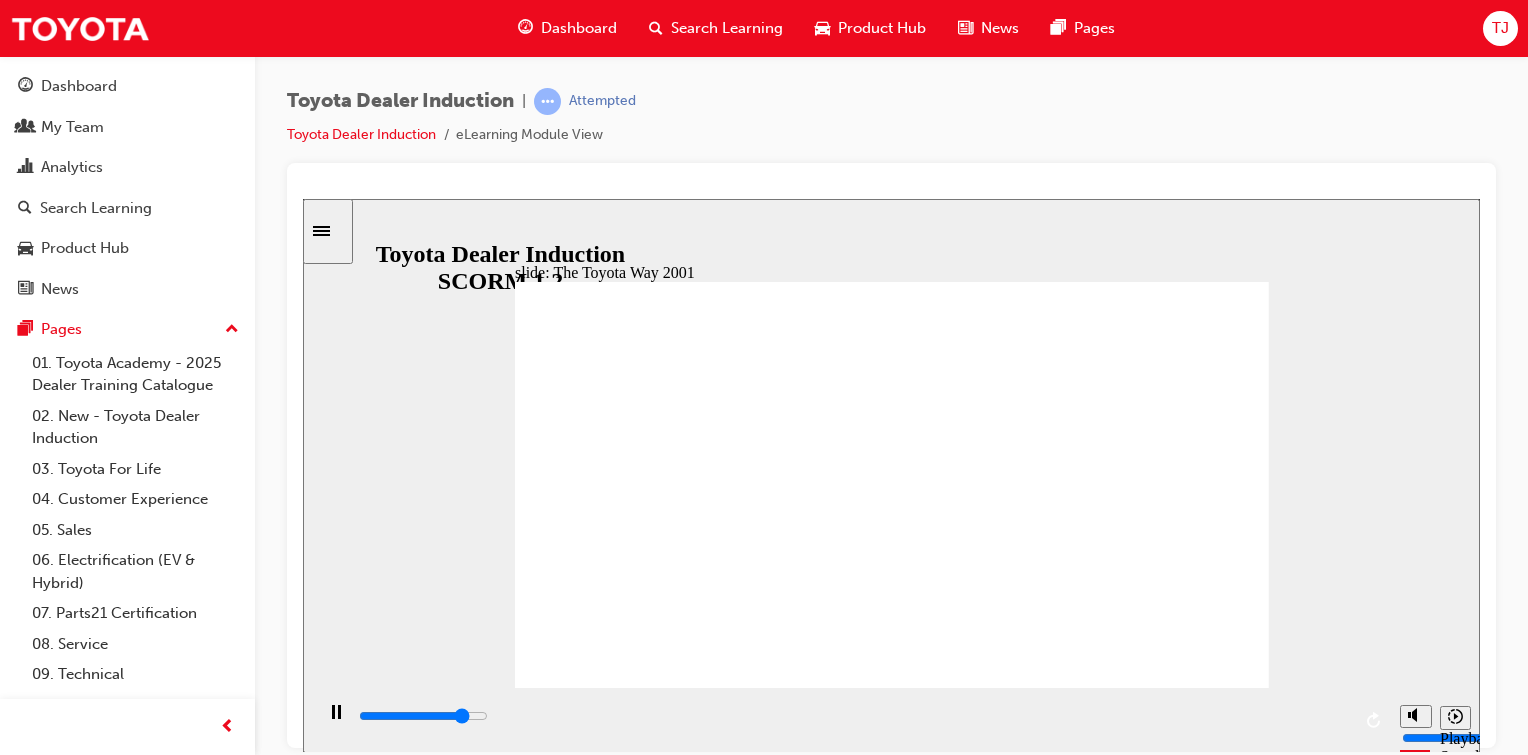 click 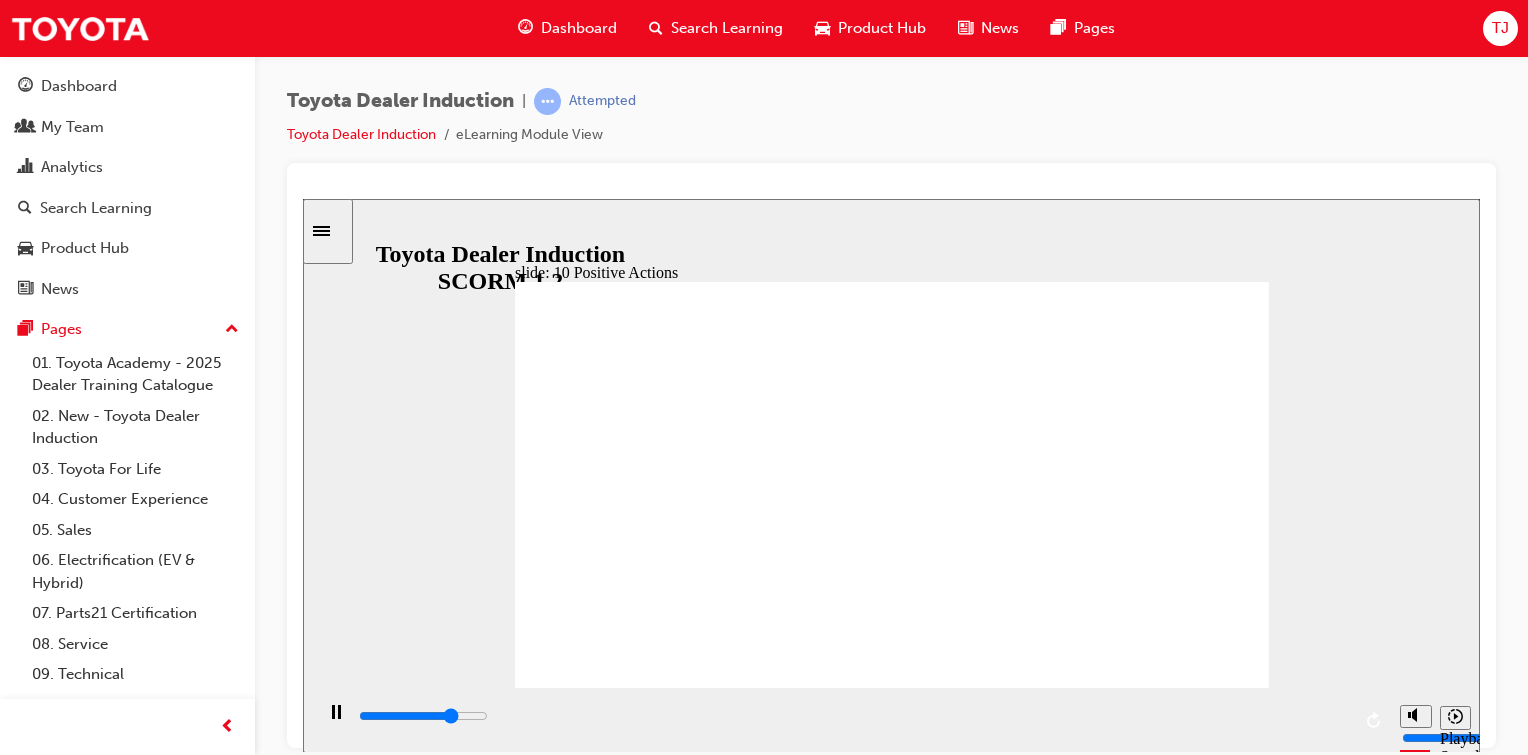 click 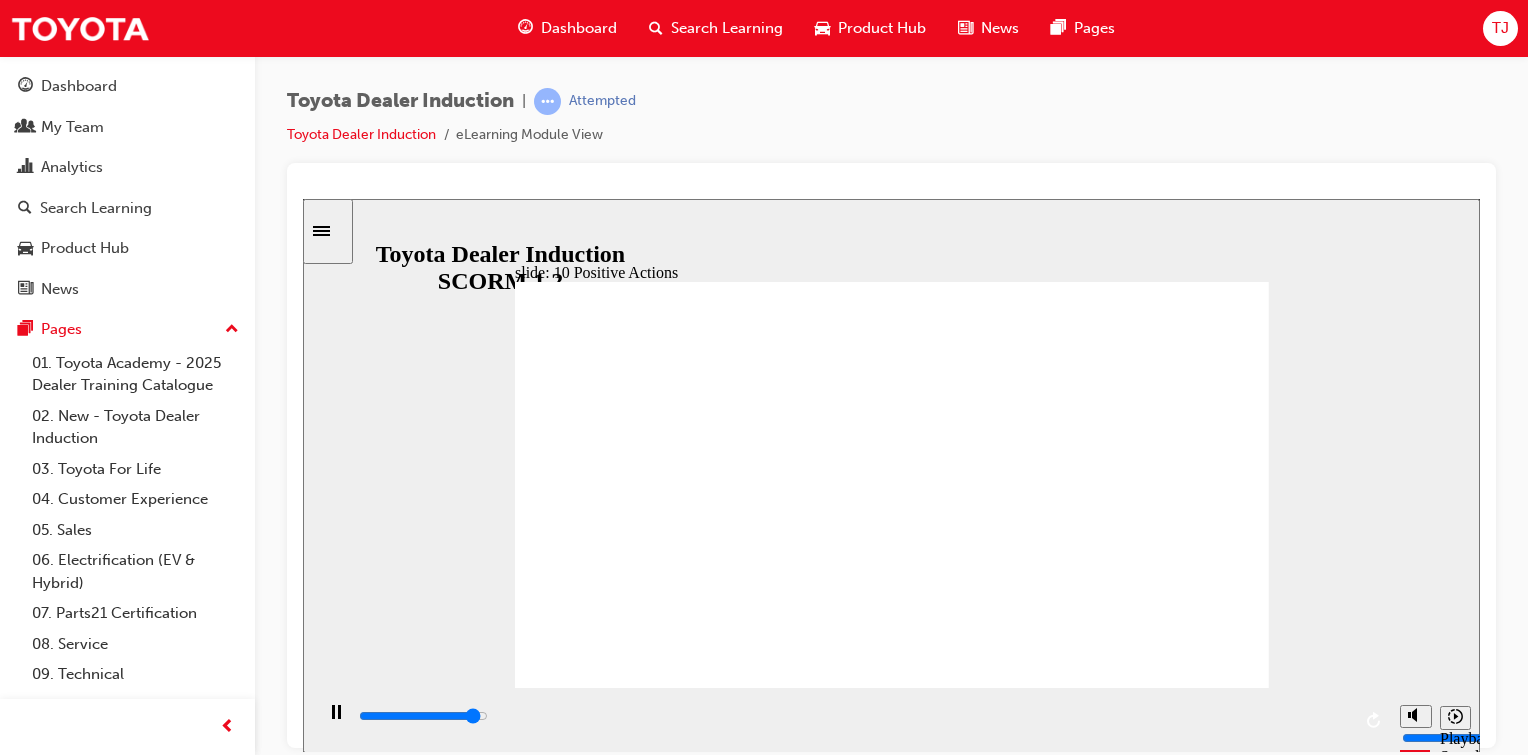 click 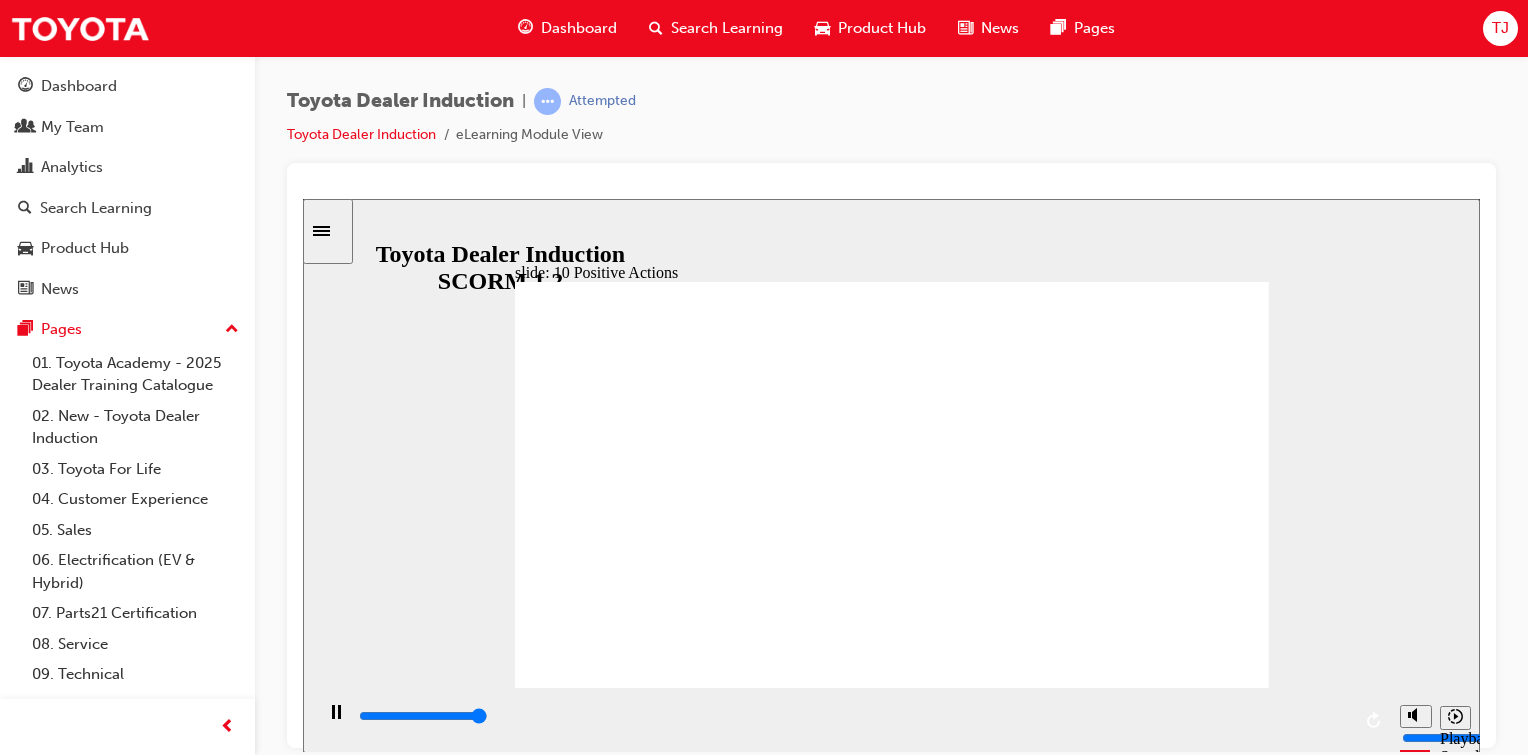click 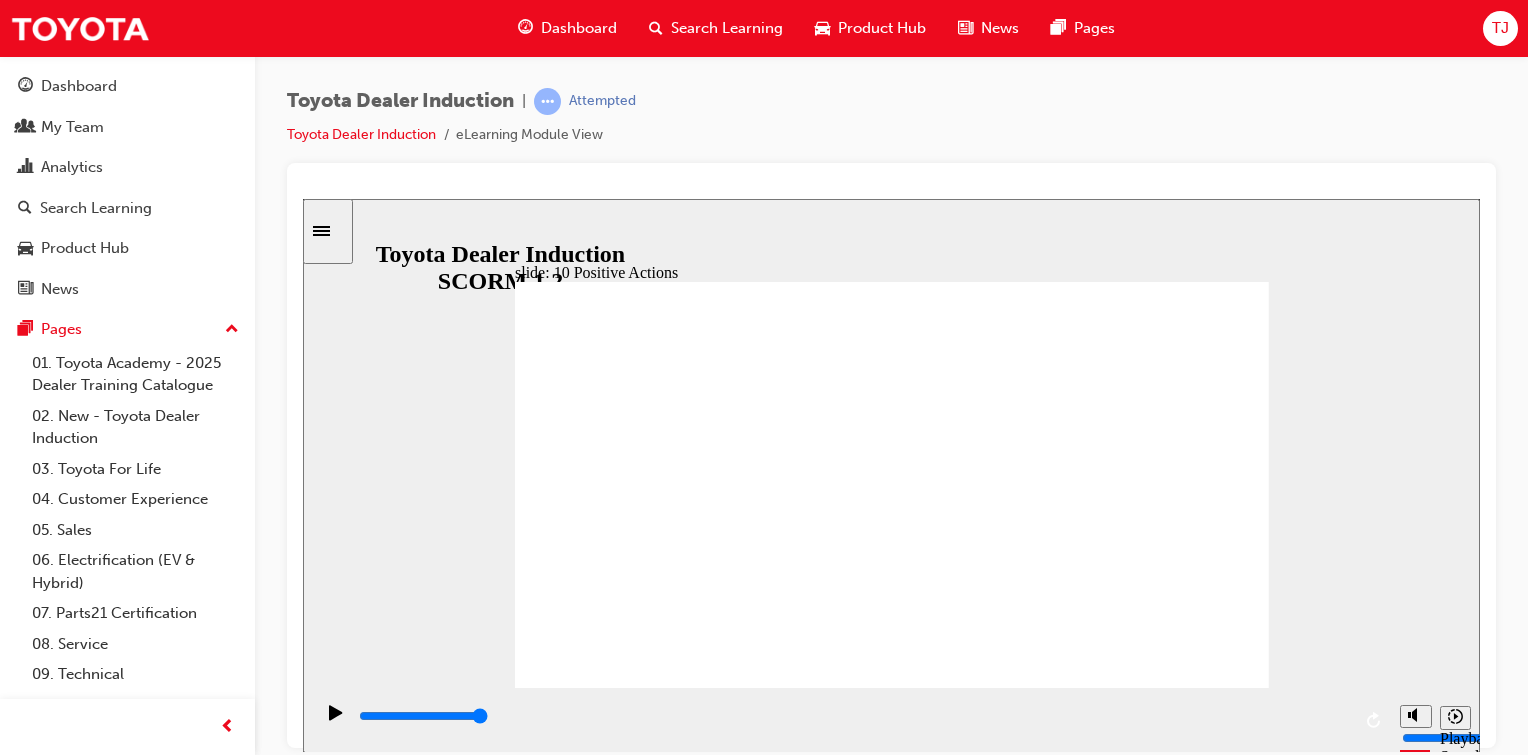 click 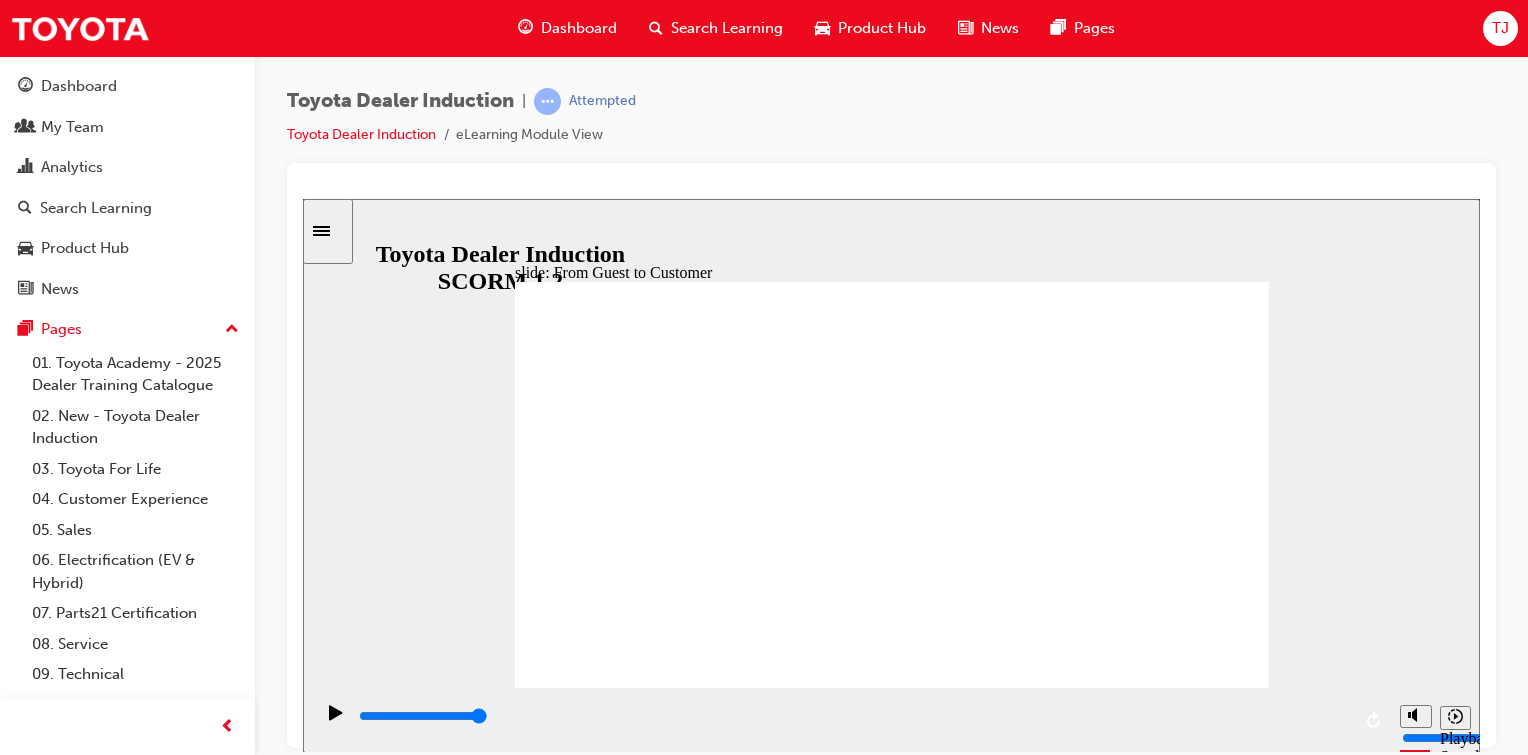 click 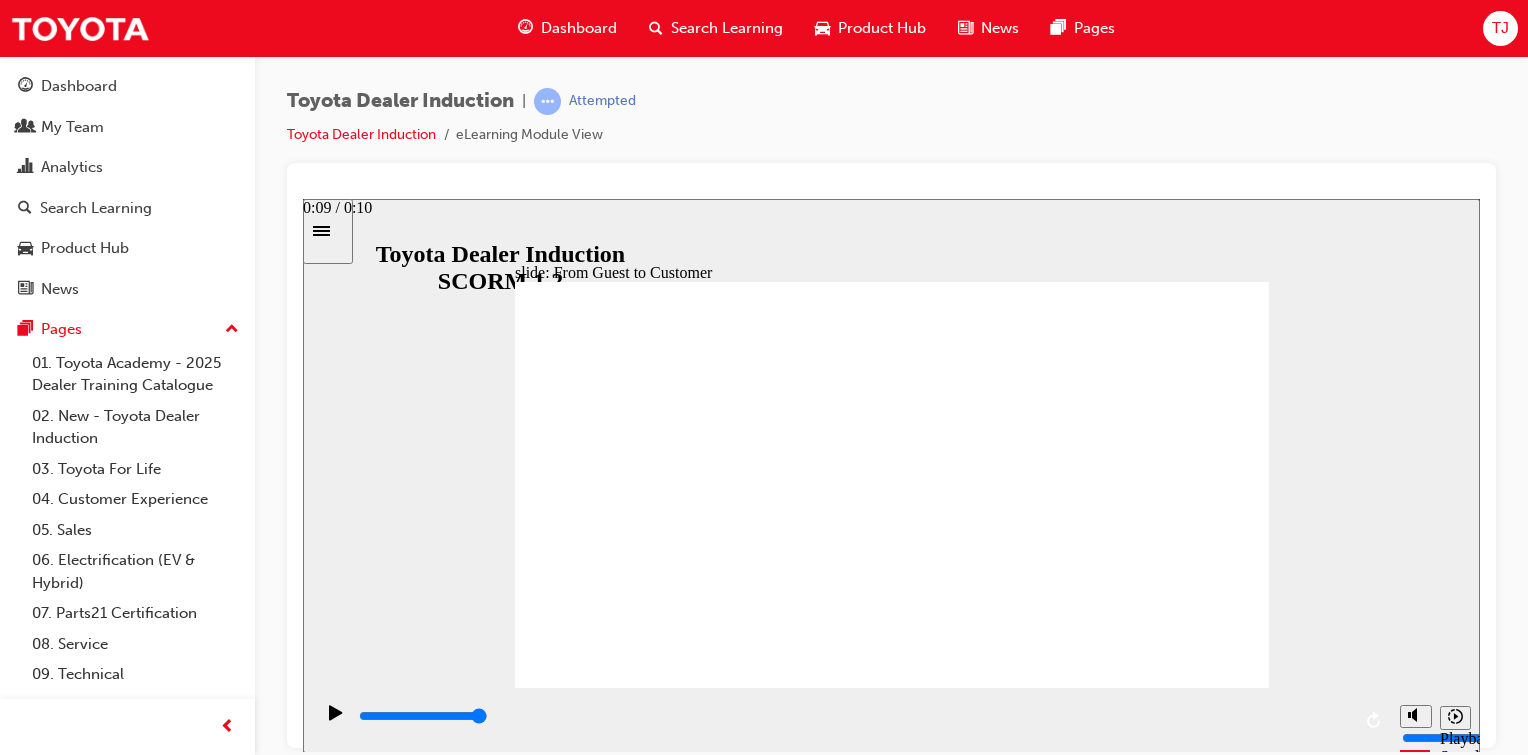 click on "0:09 / 0:10" at bounding box center [337, 207] 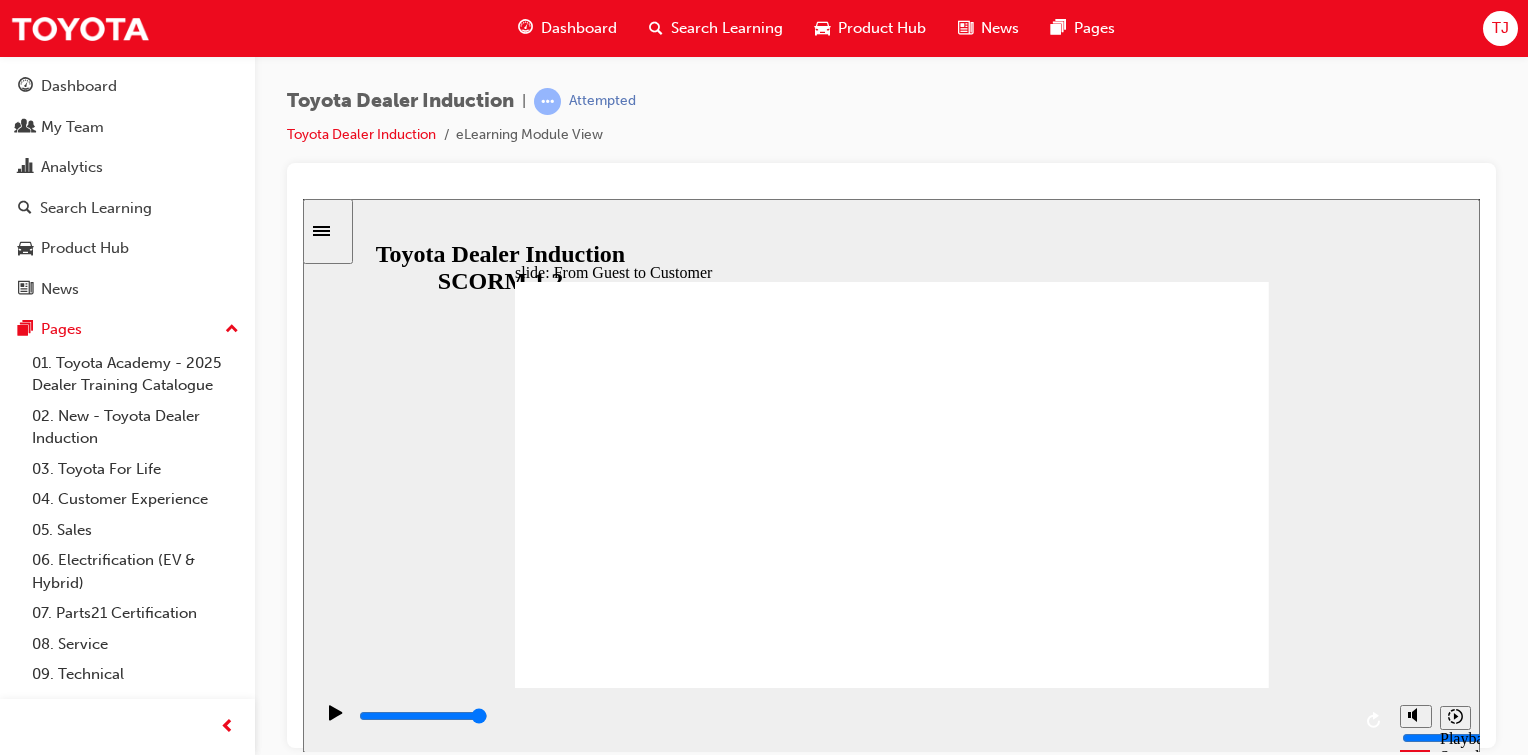 click 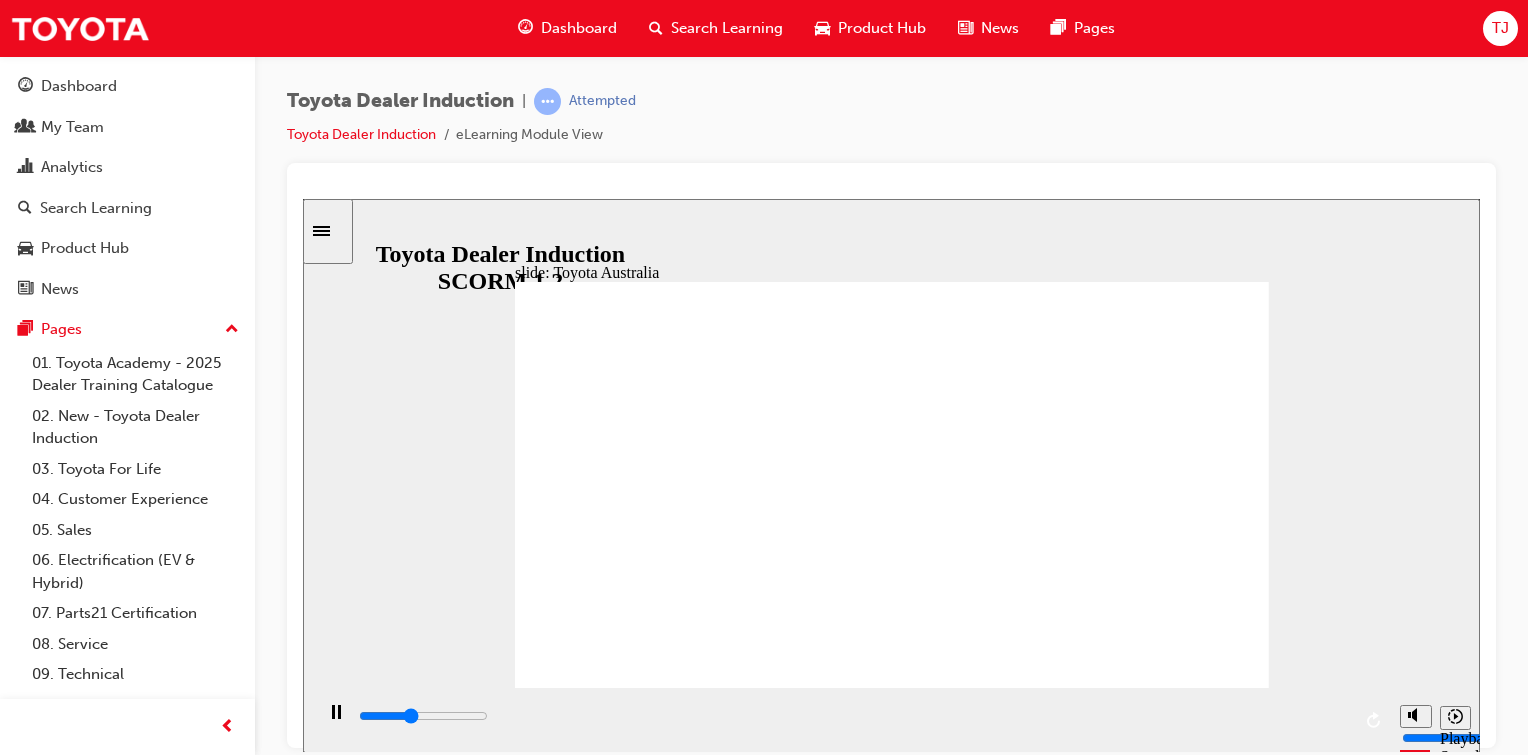 click 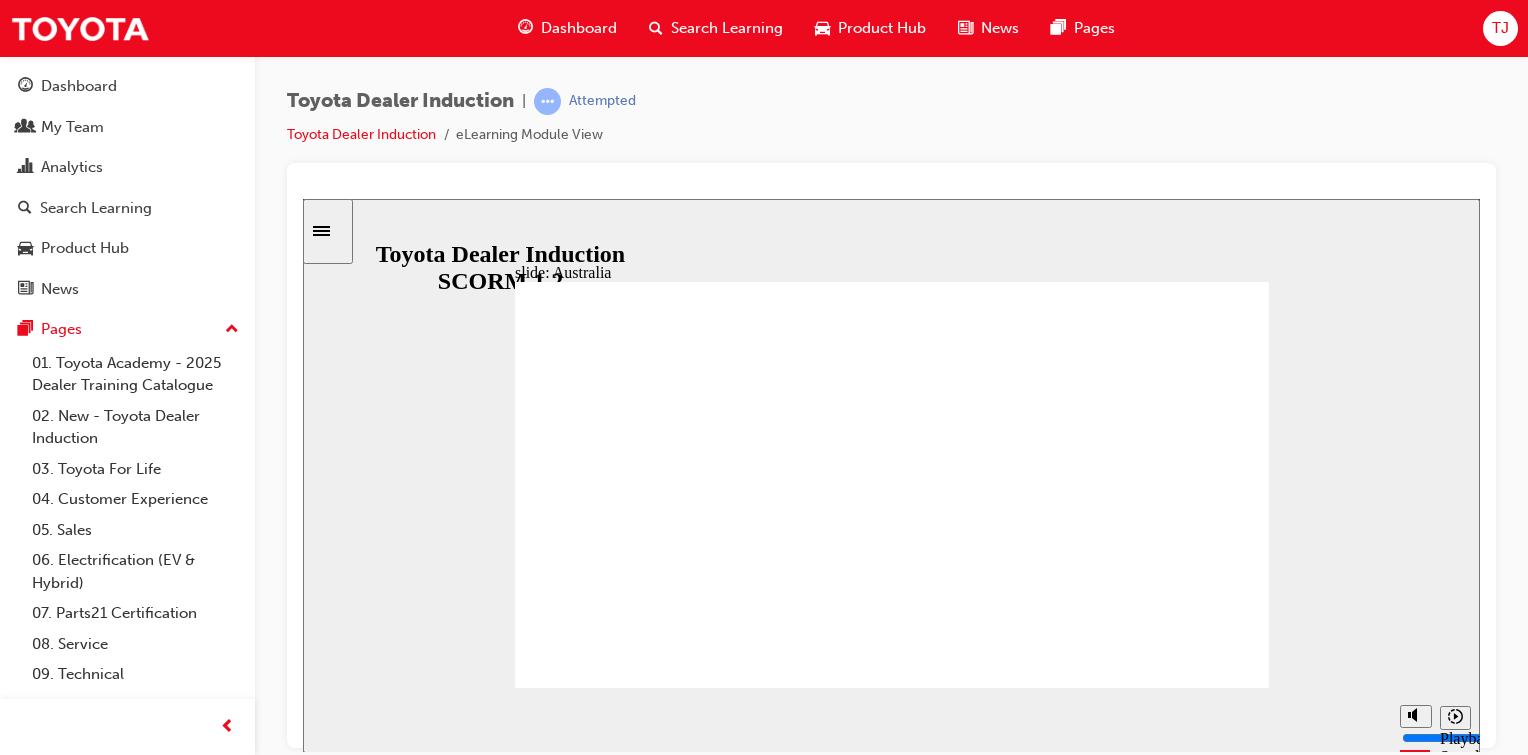 click at bounding box center (665, 1764) 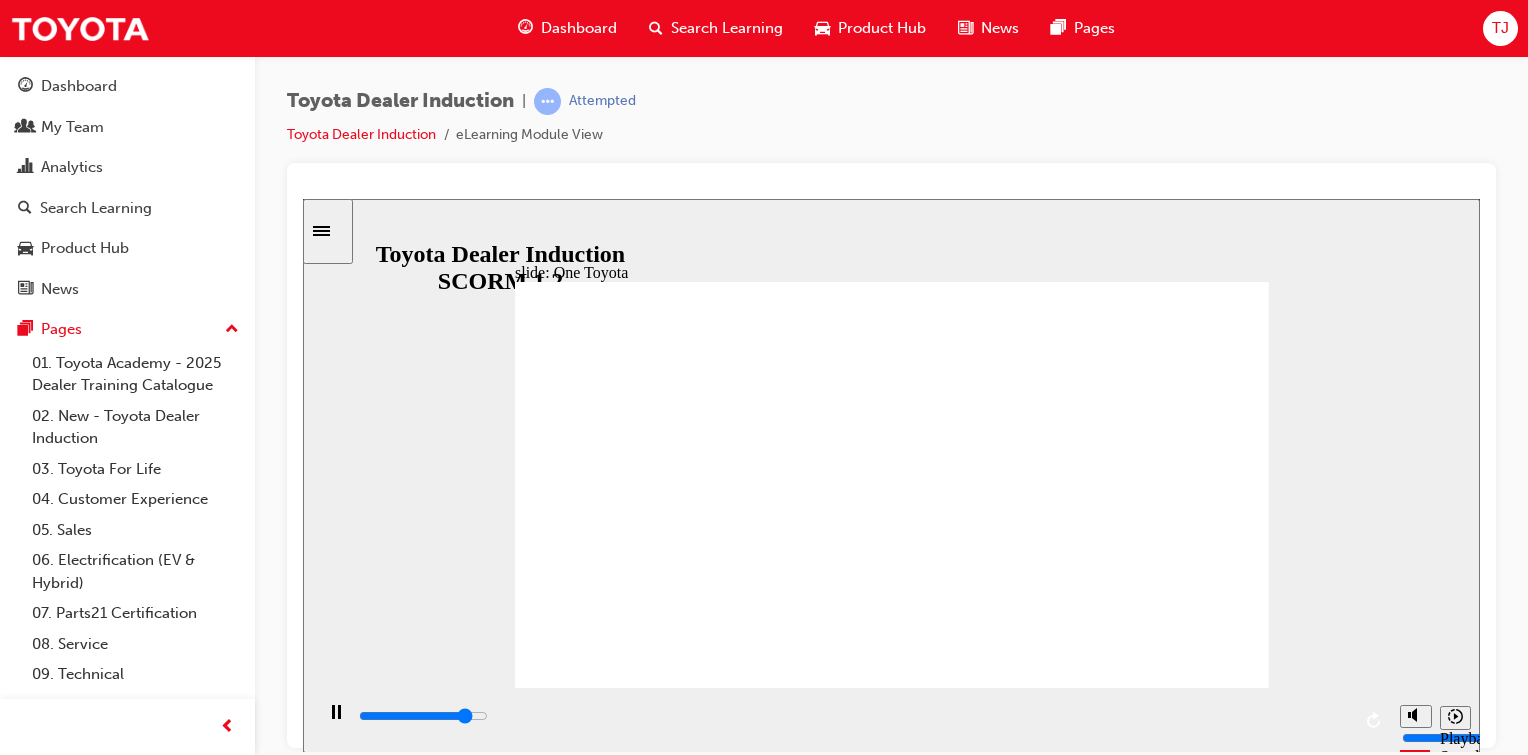 click 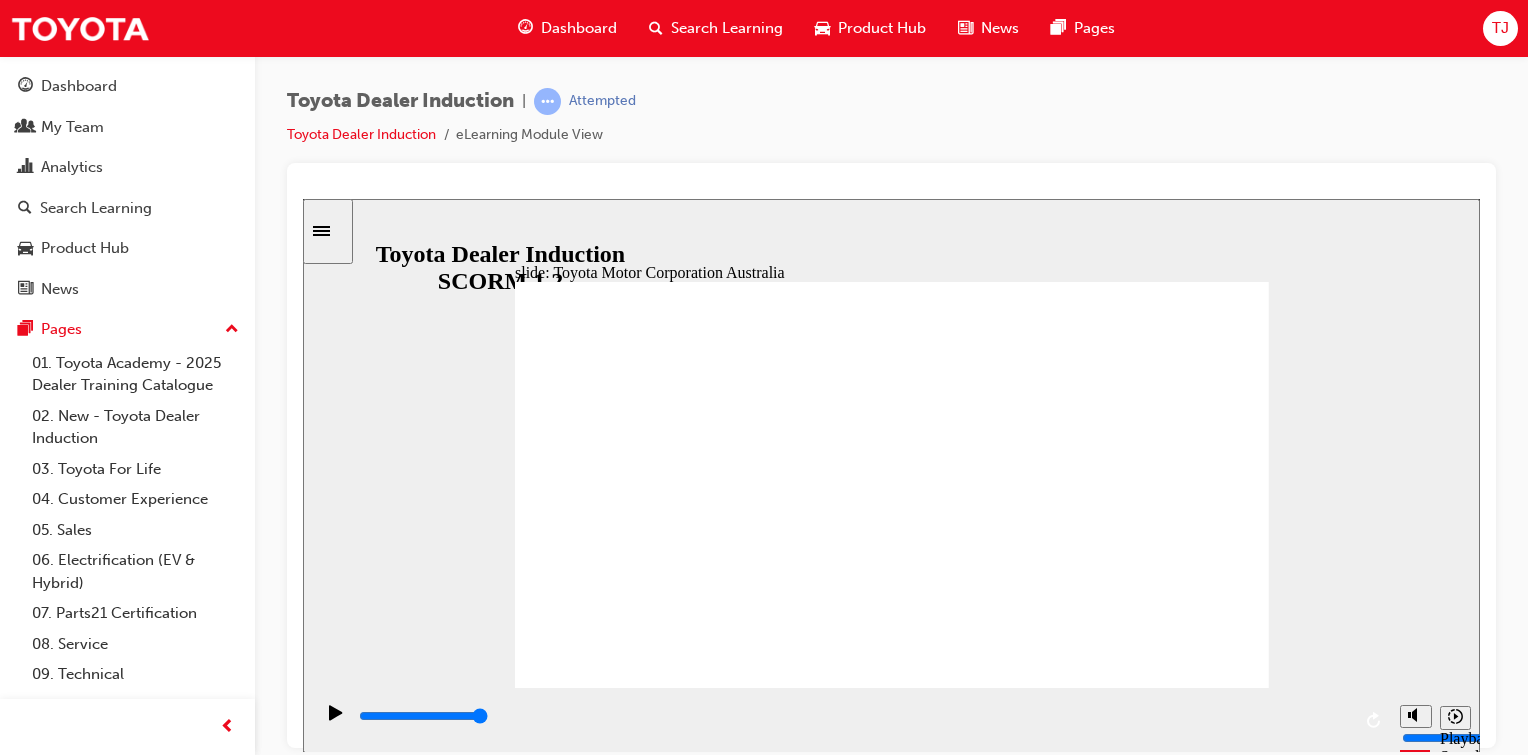 click 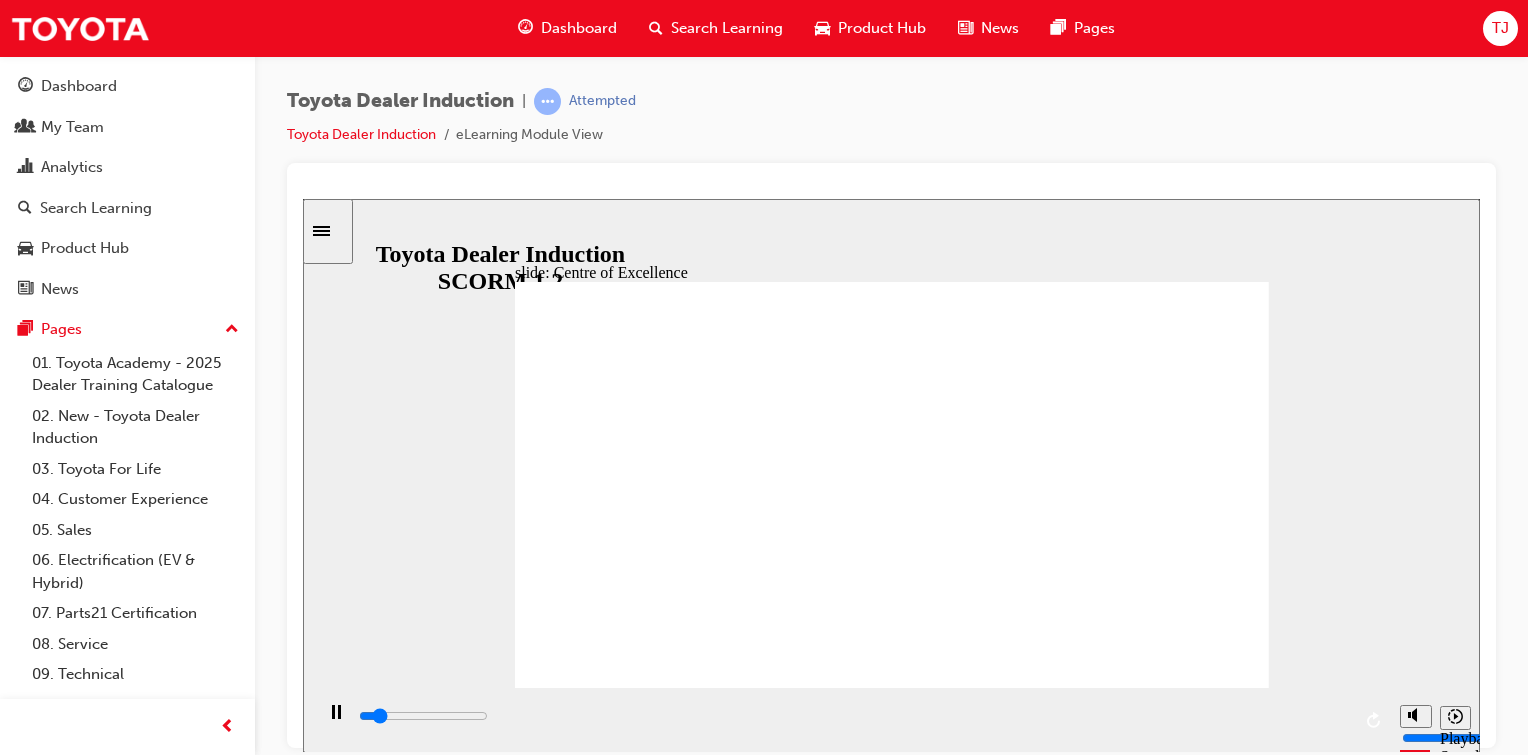 click 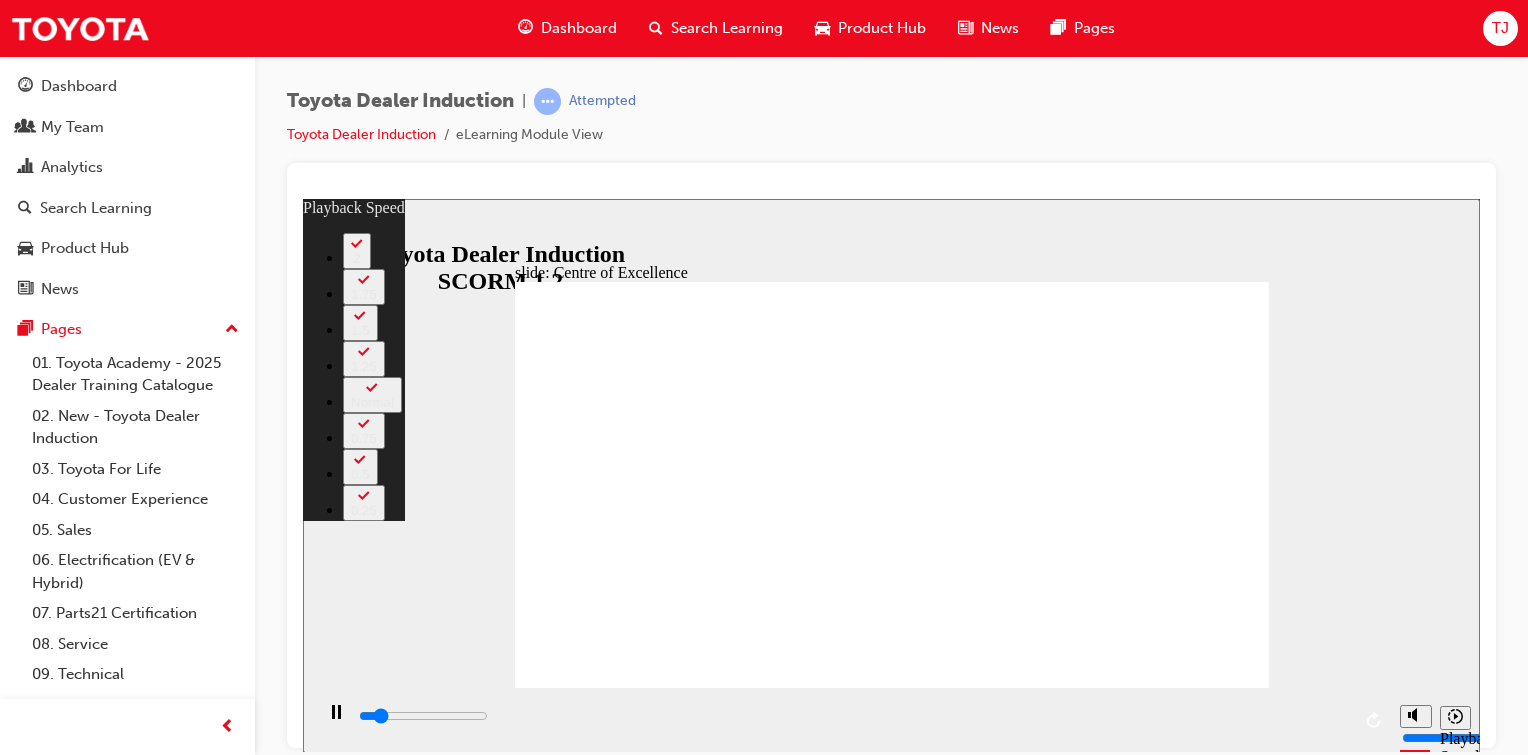 type on "1900" 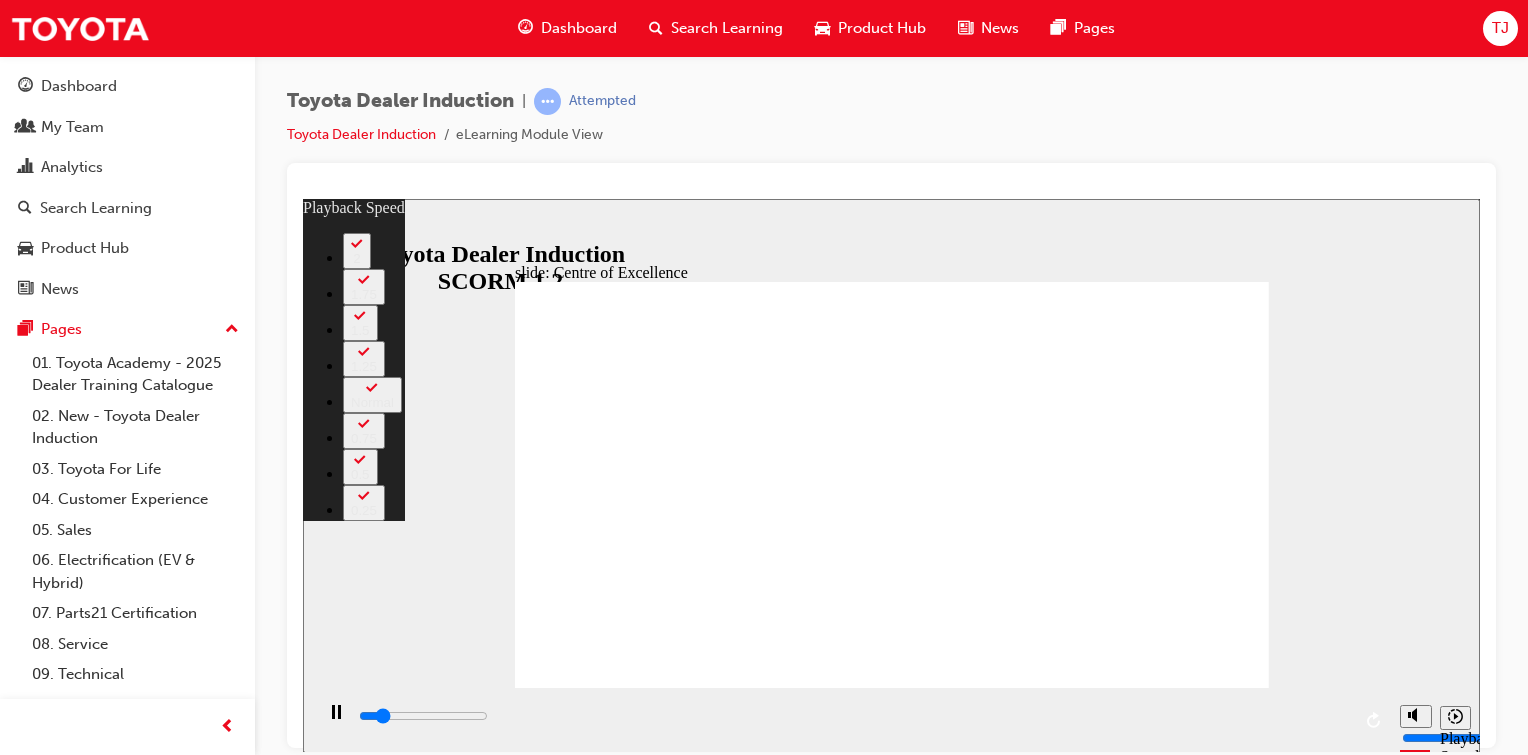 type on "2200" 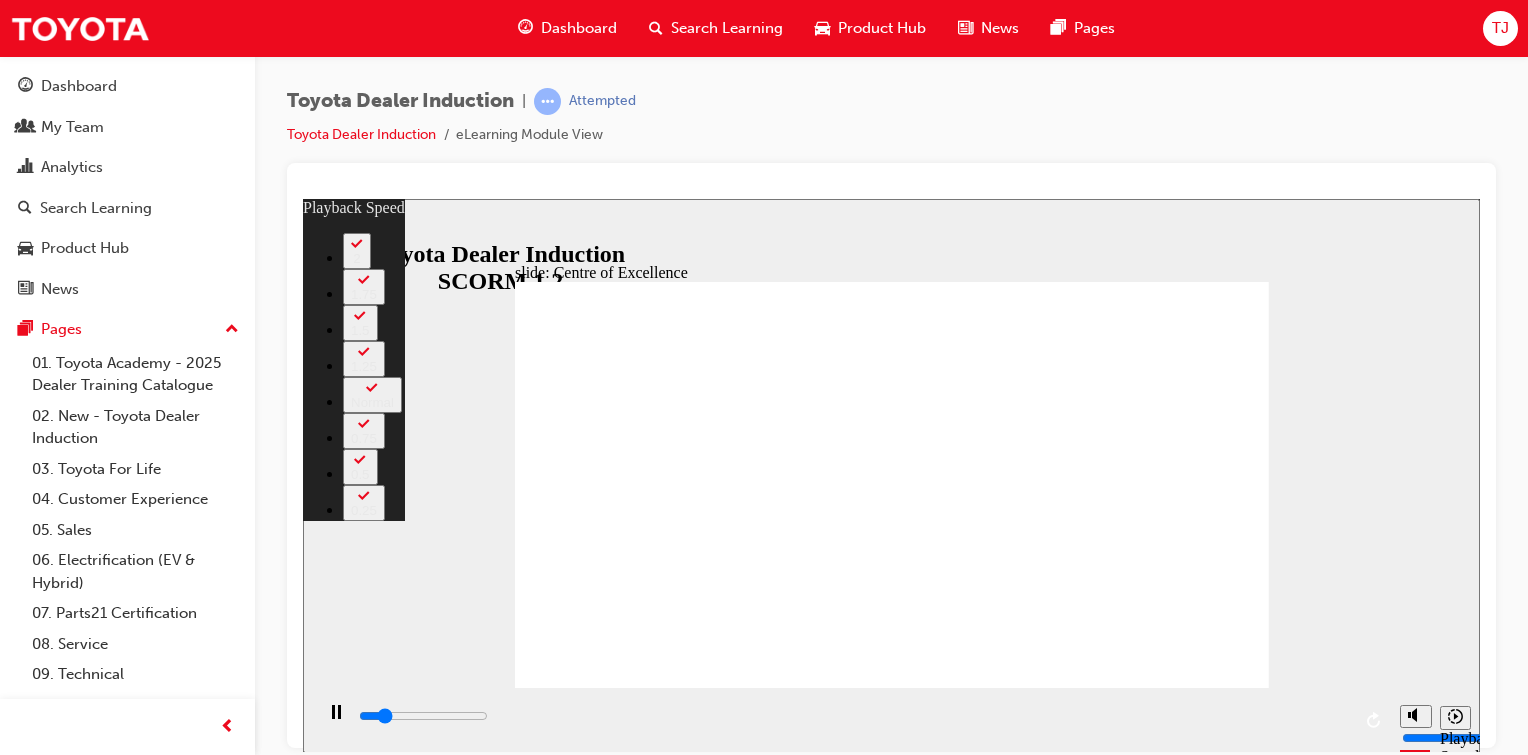 type on "2400" 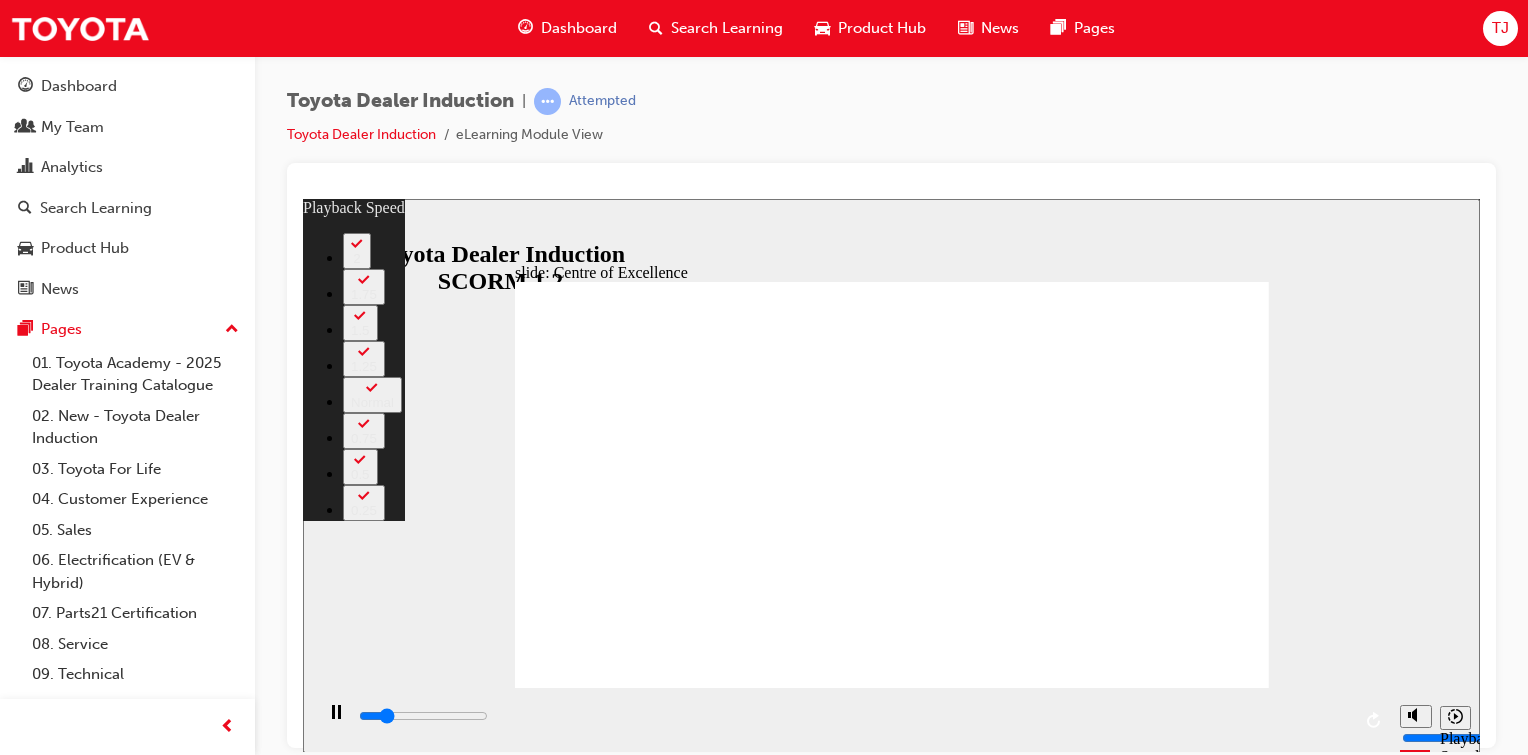 type on "2700" 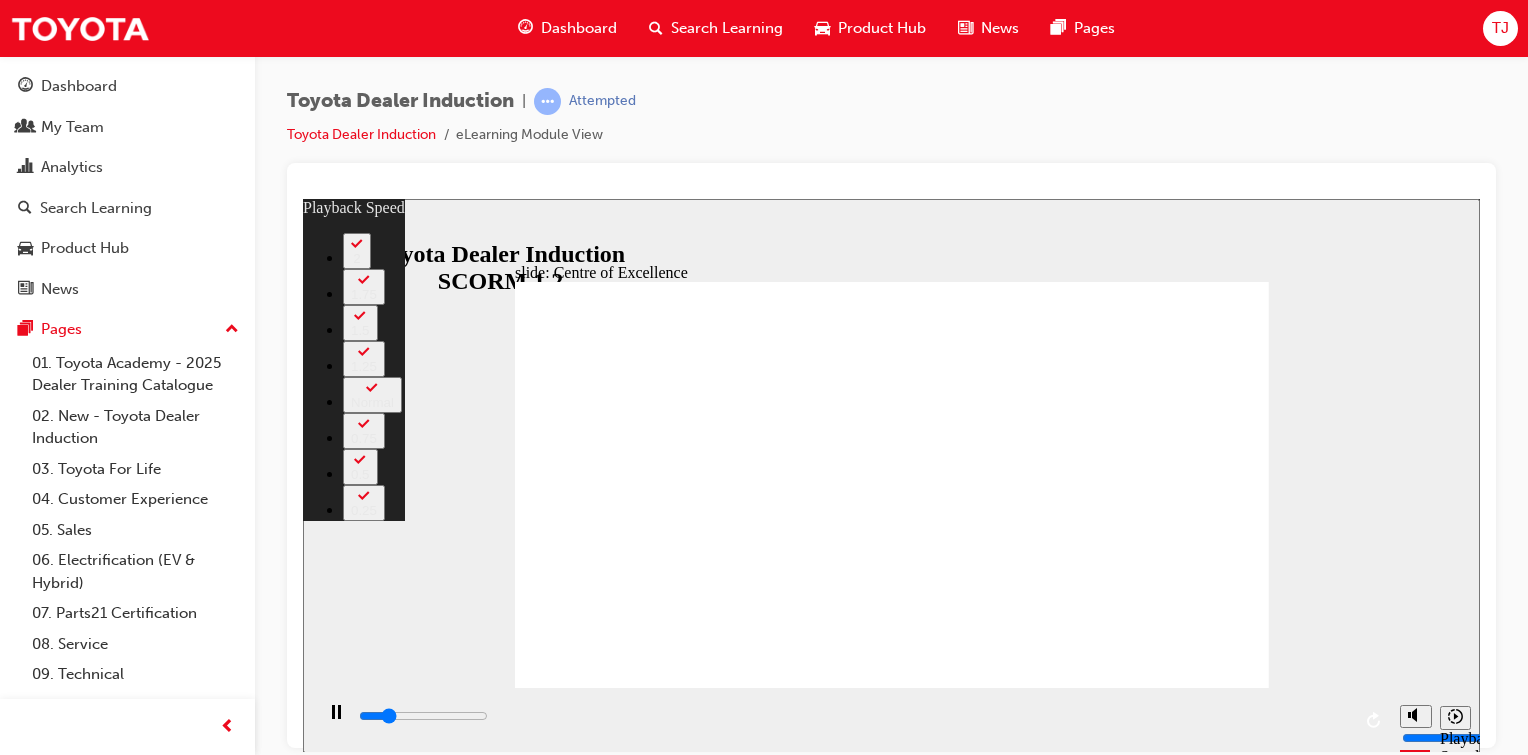type on "3000" 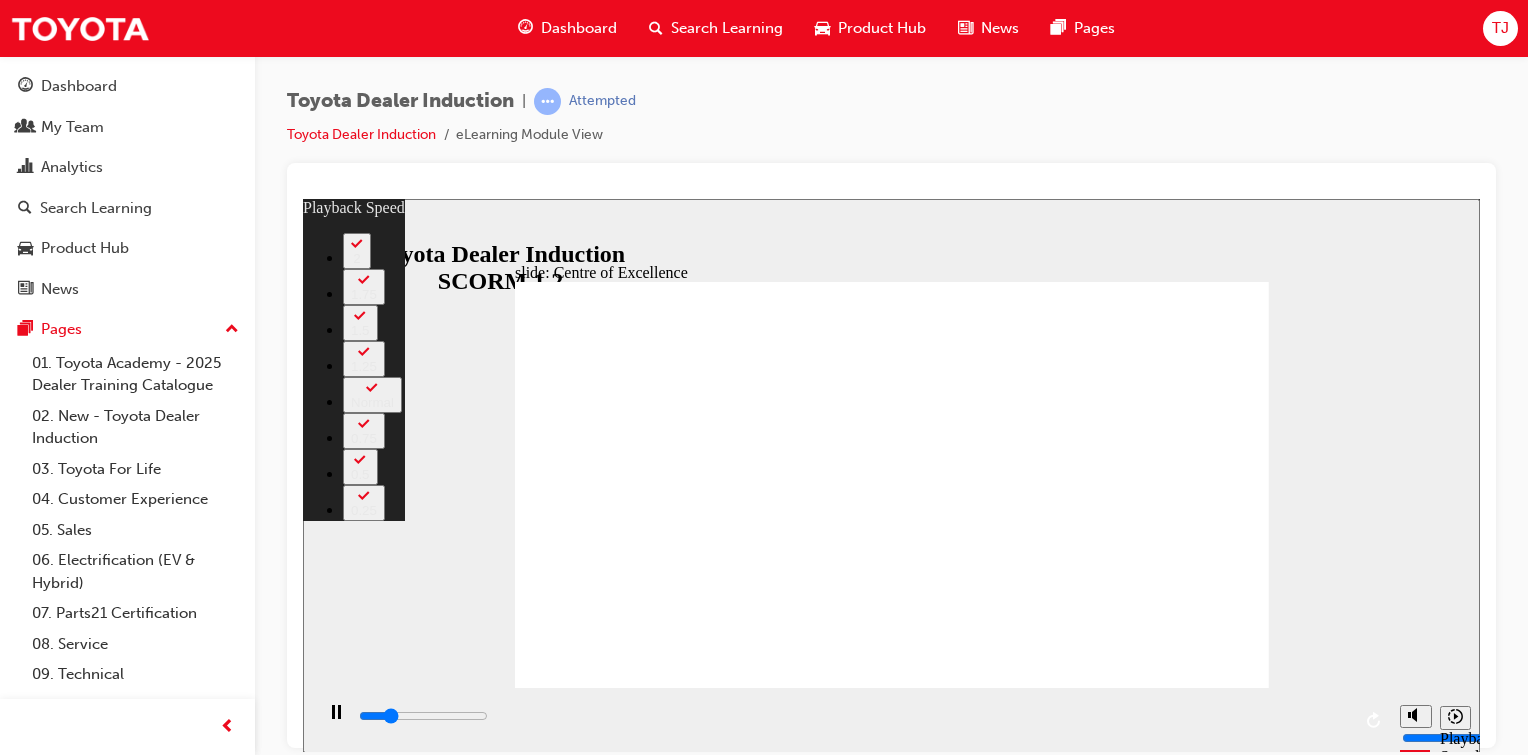 type on "3200" 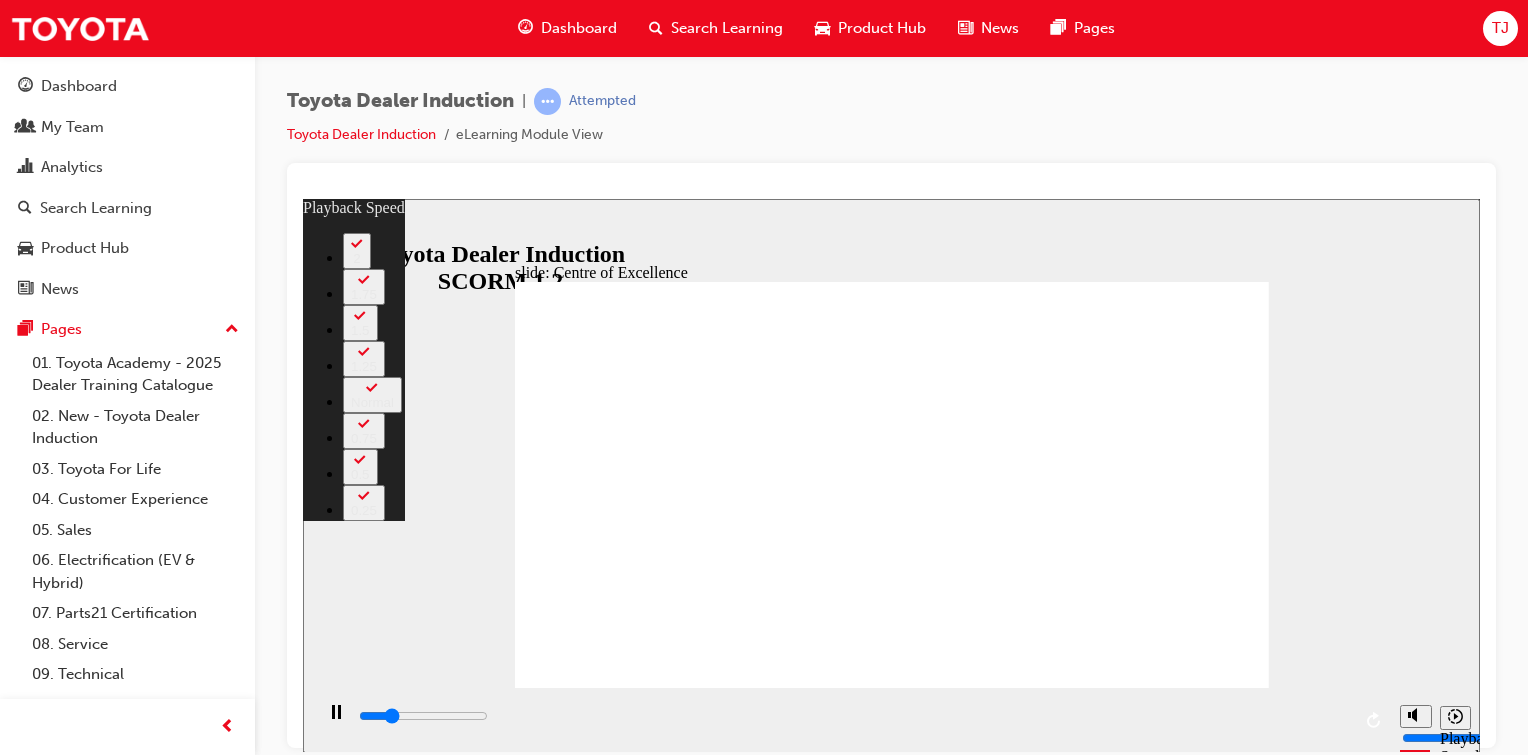 type on "3400" 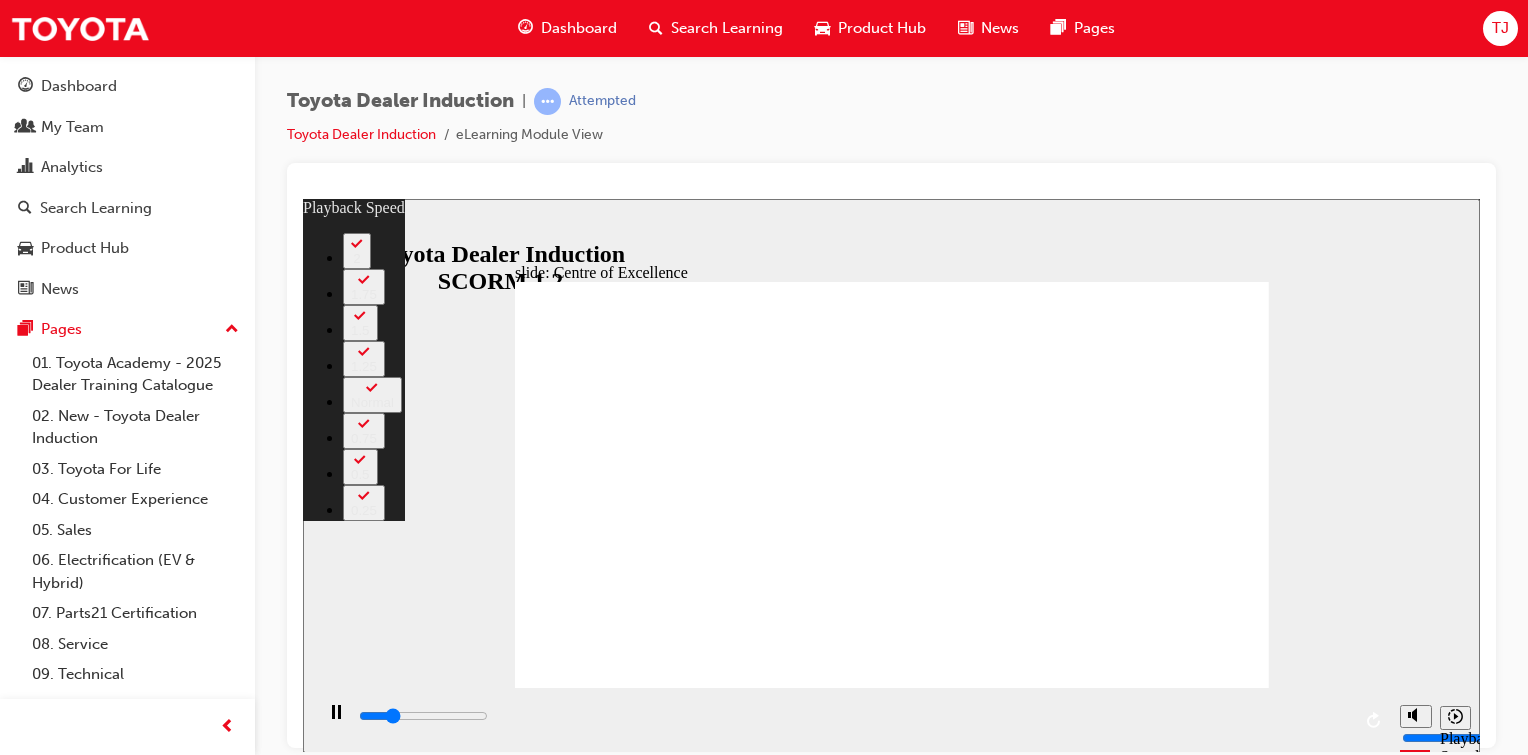 type on "3500" 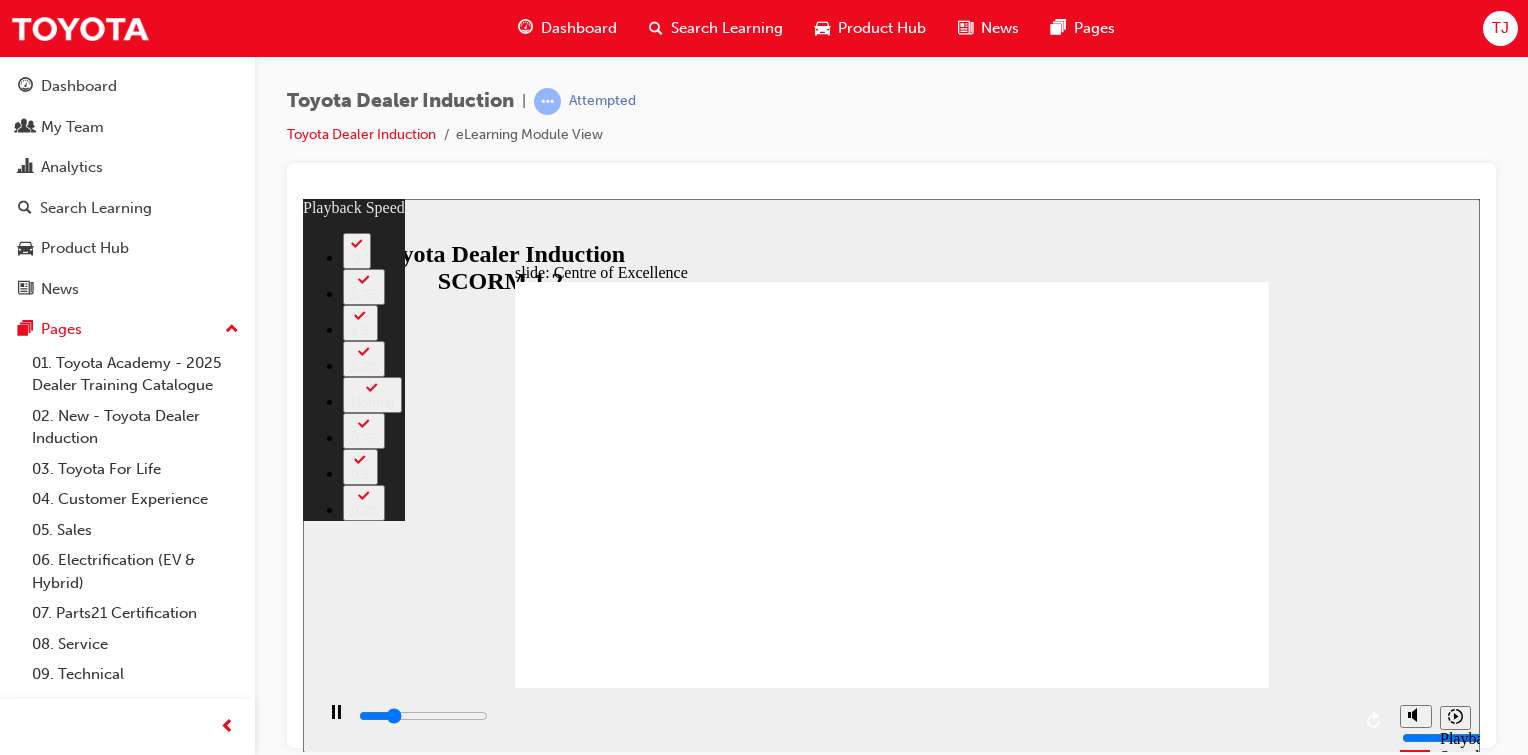 type on "3800" 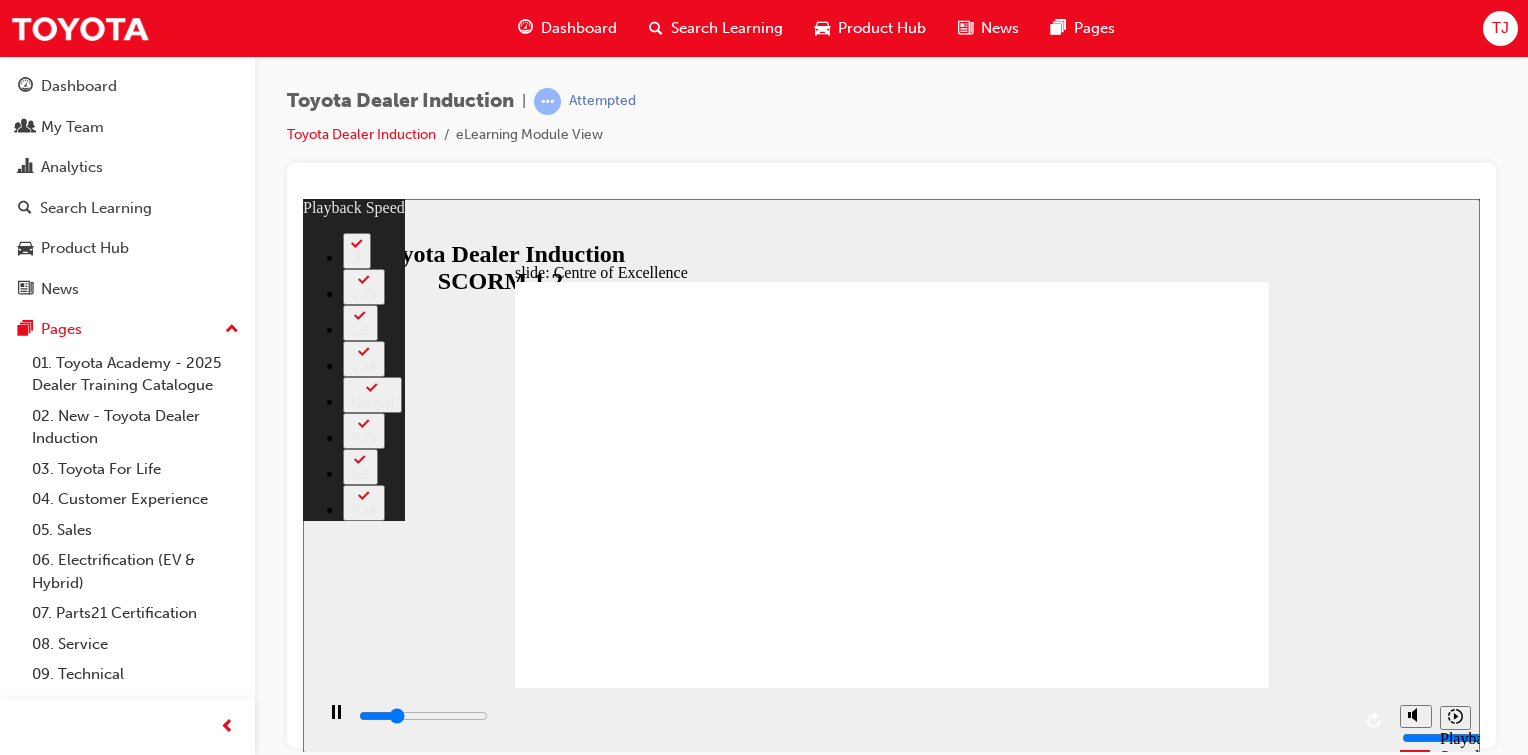 type on "4000" 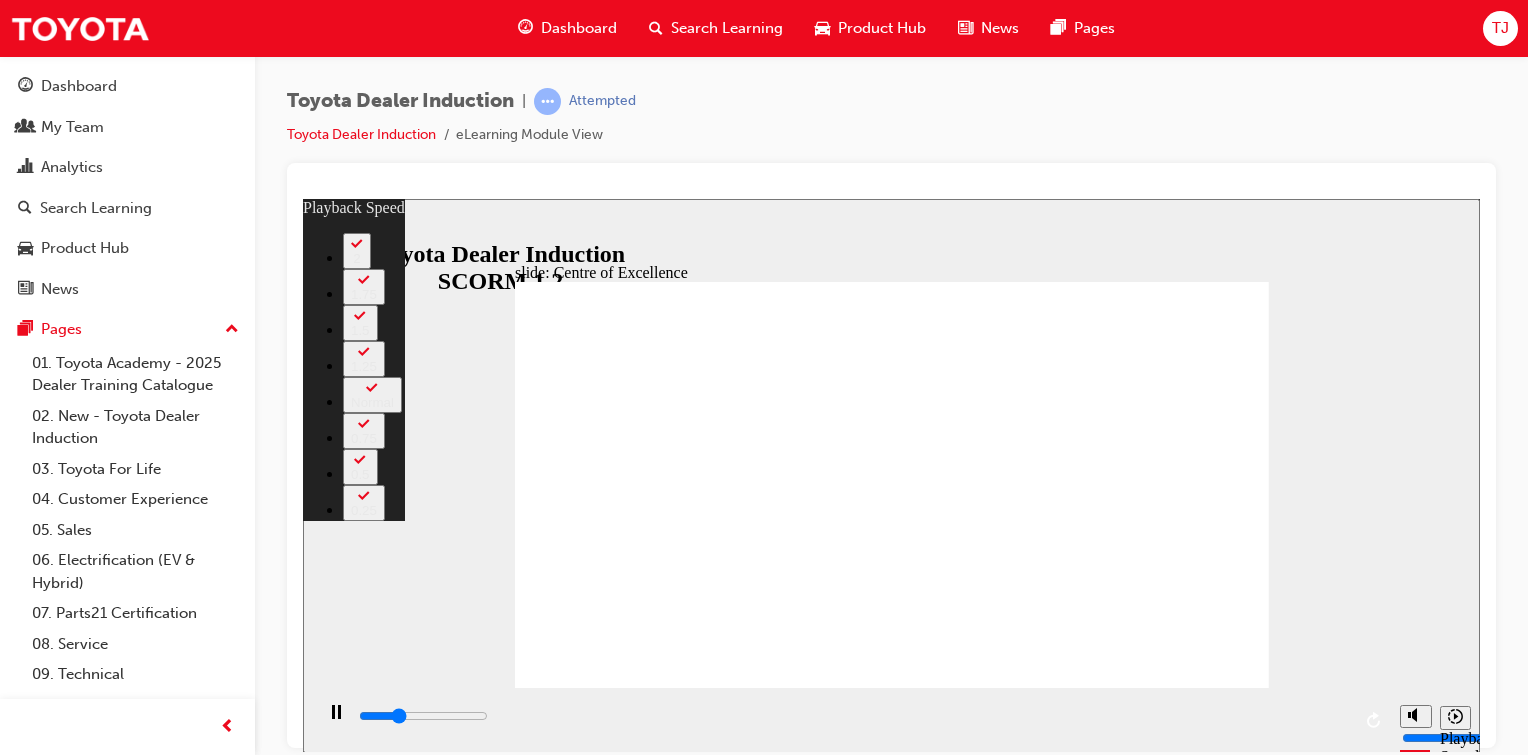 type on "4300" 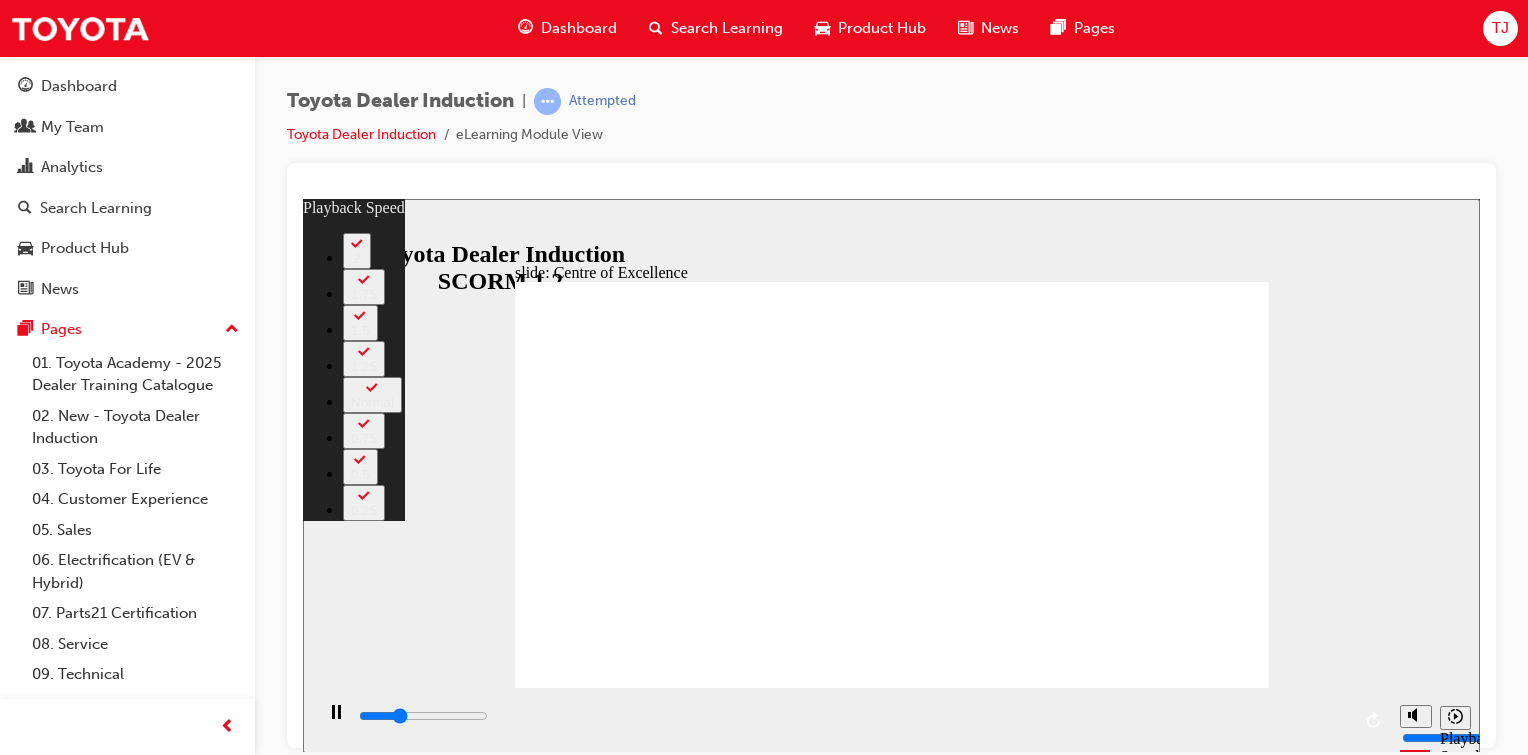 type on "4500" 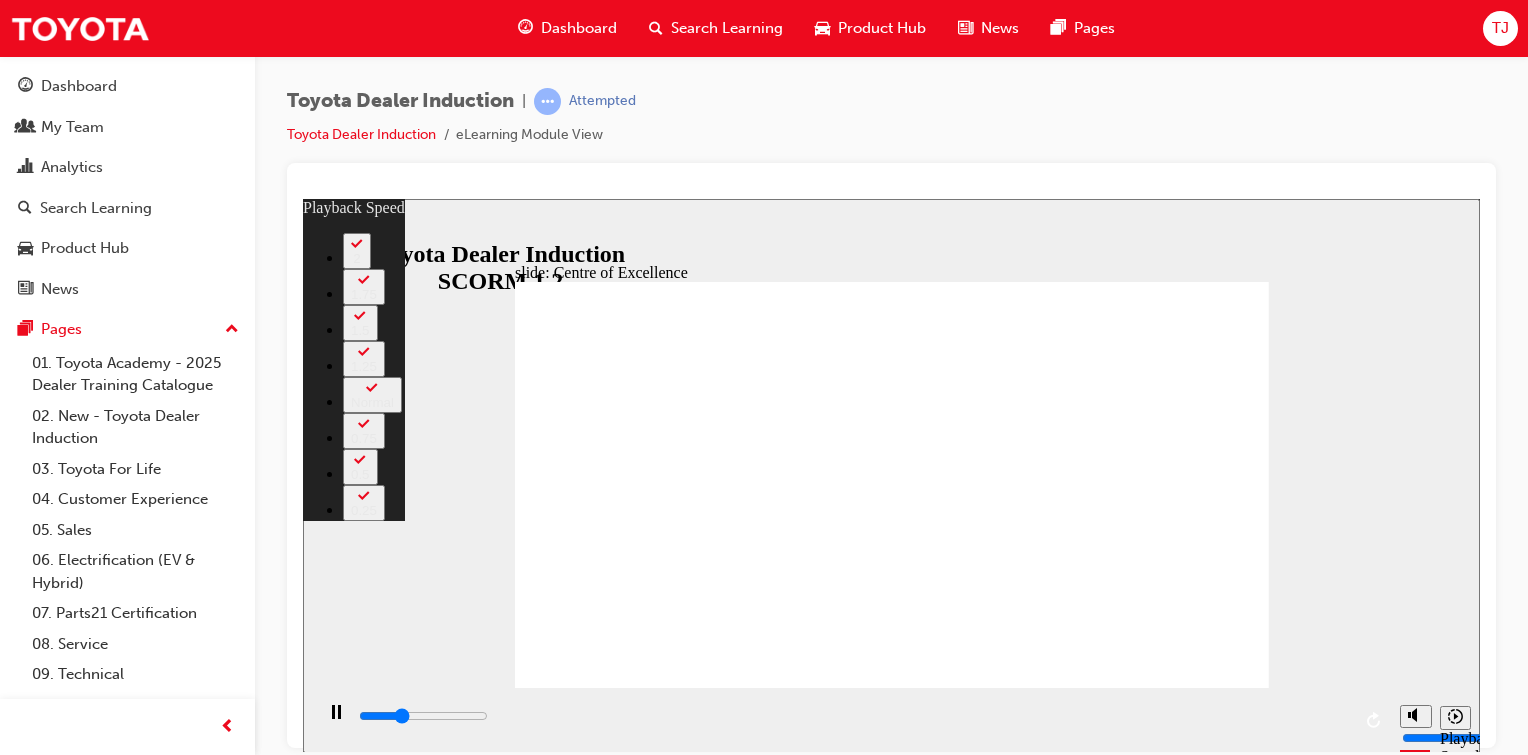 type on "4800" 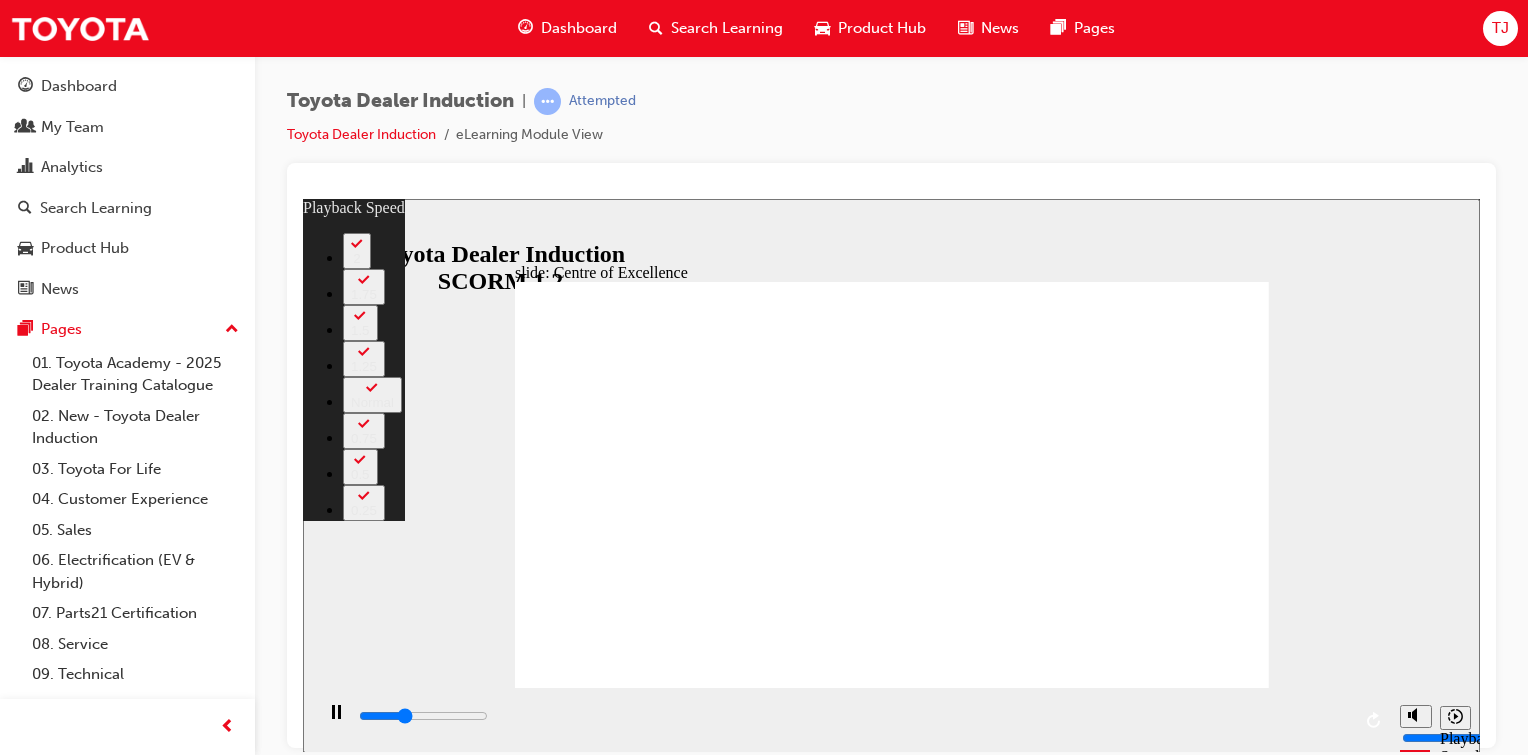 type on "5100" 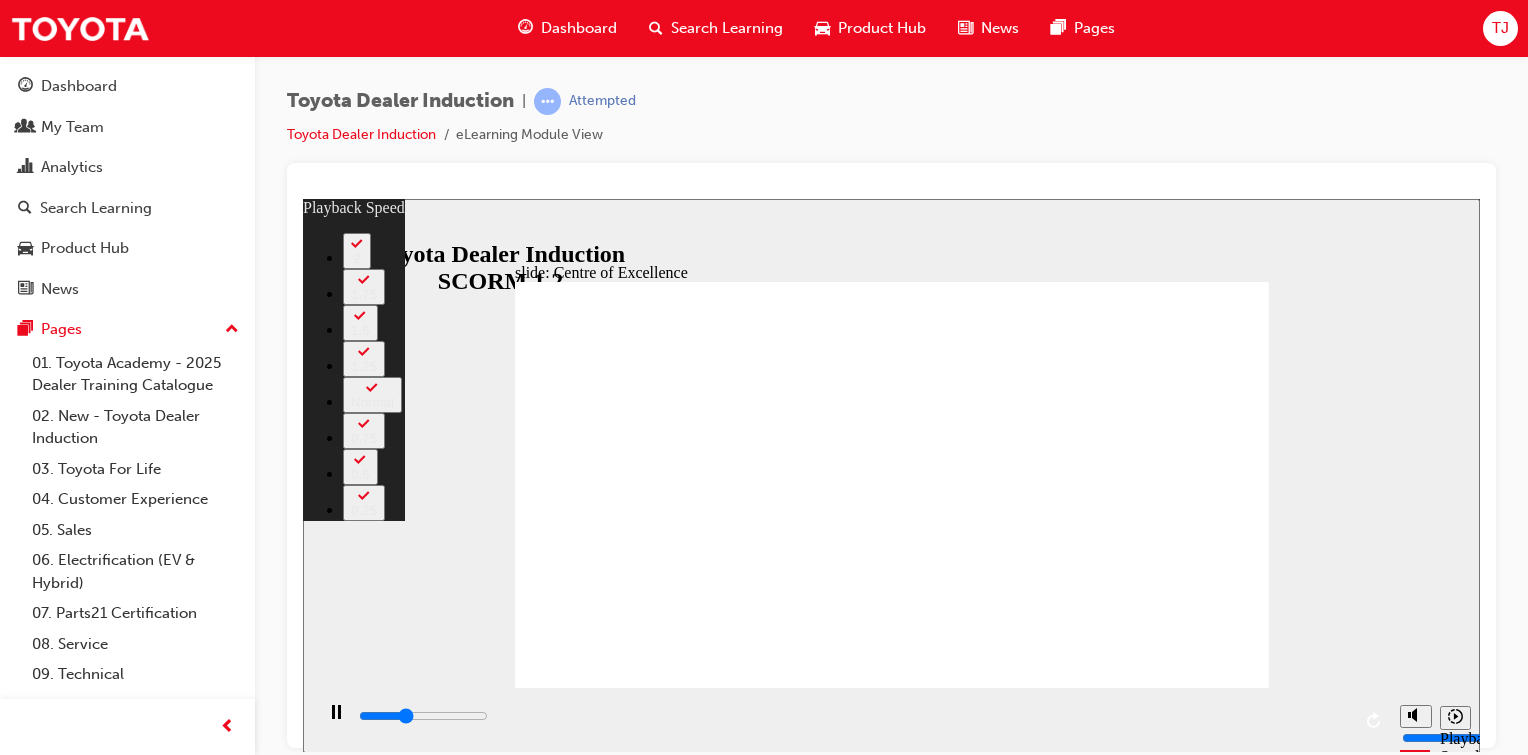 type on "5300" 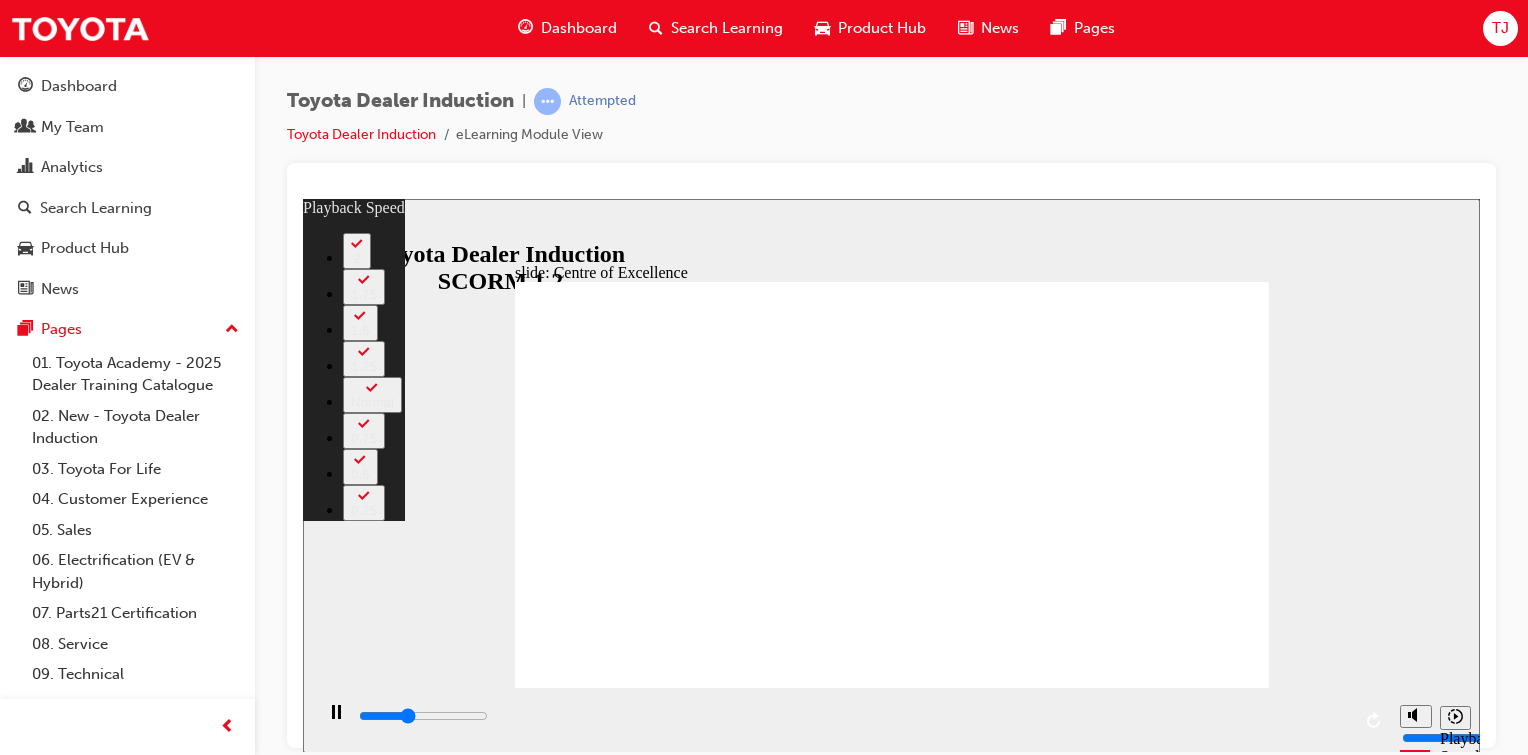type on "5600" 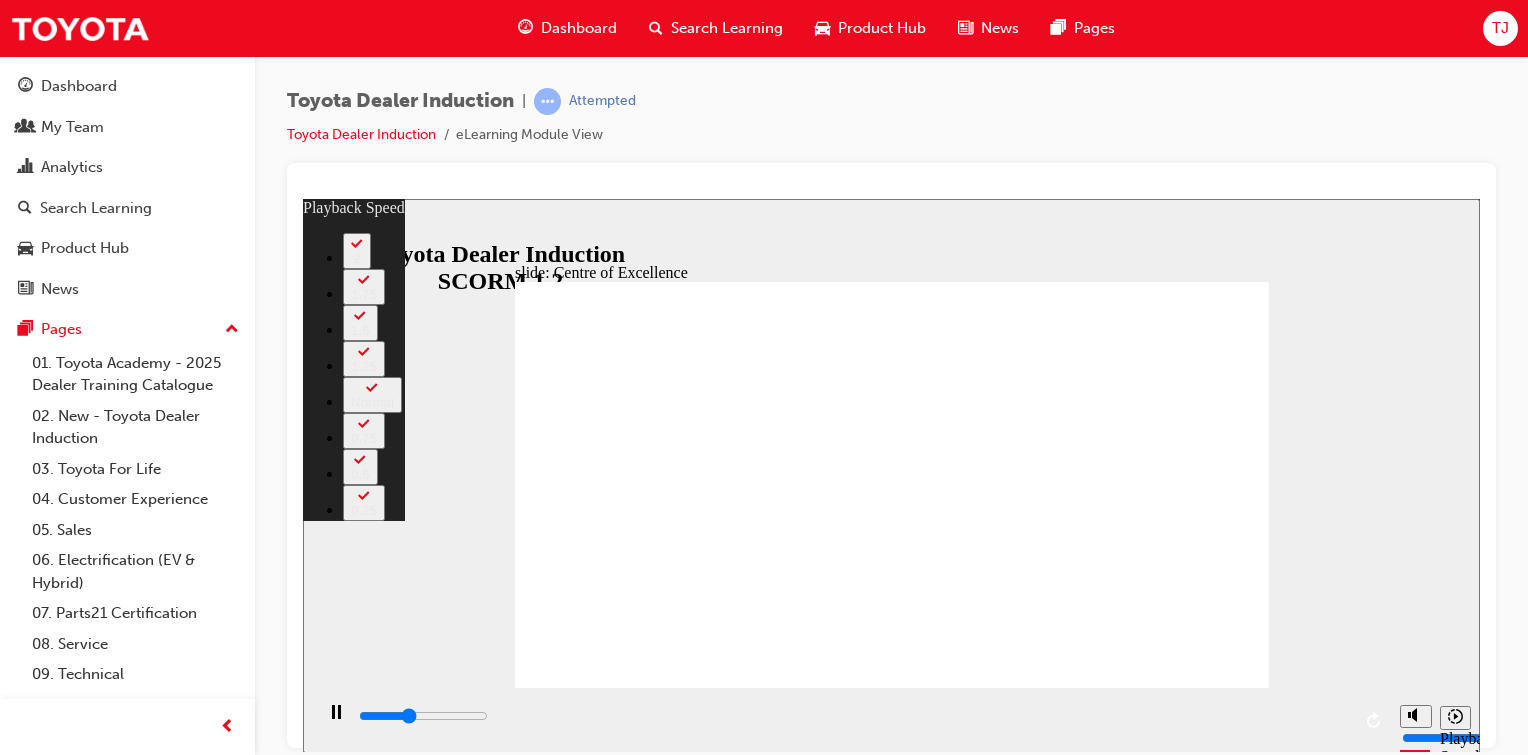 click on "2" at bounding box center (357, 250) 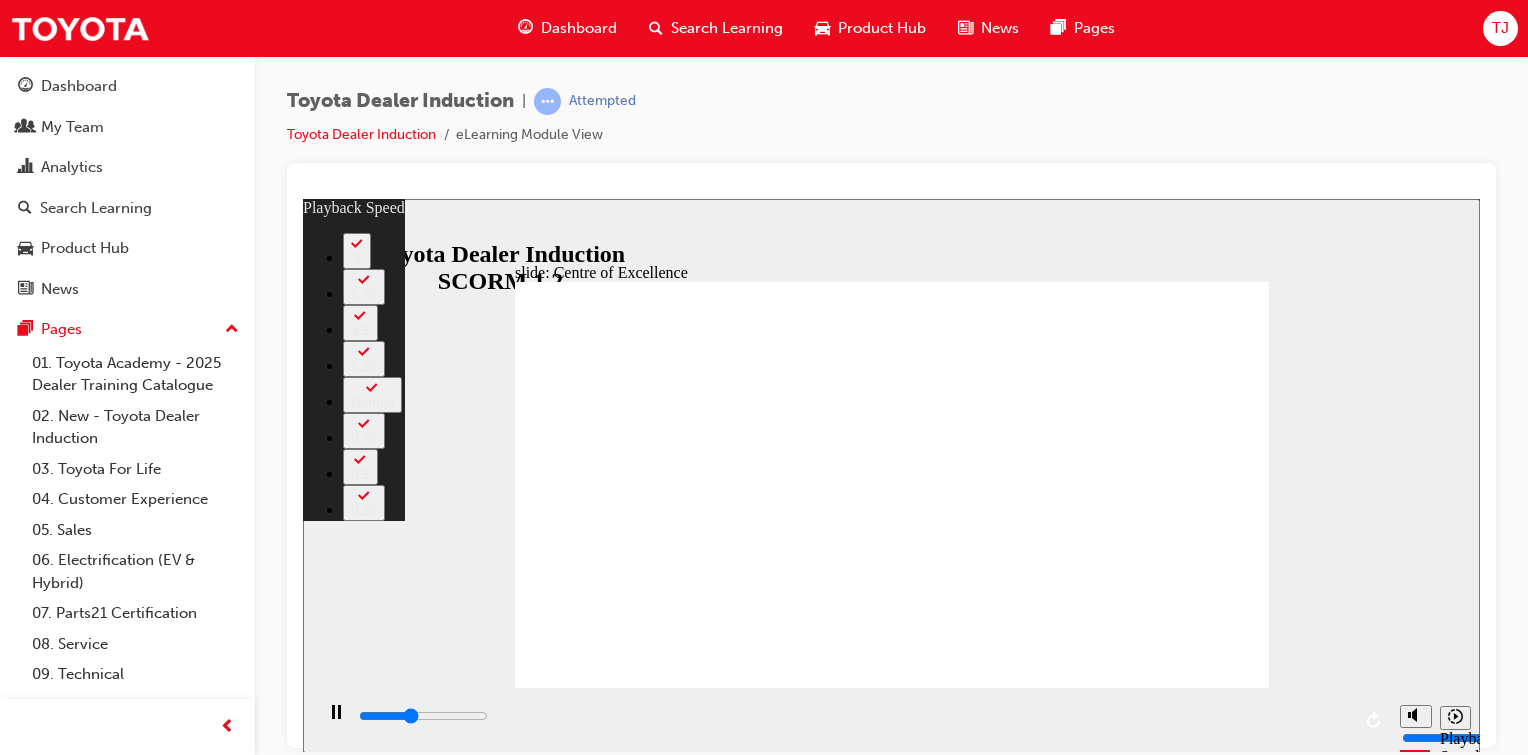 type on "5900" 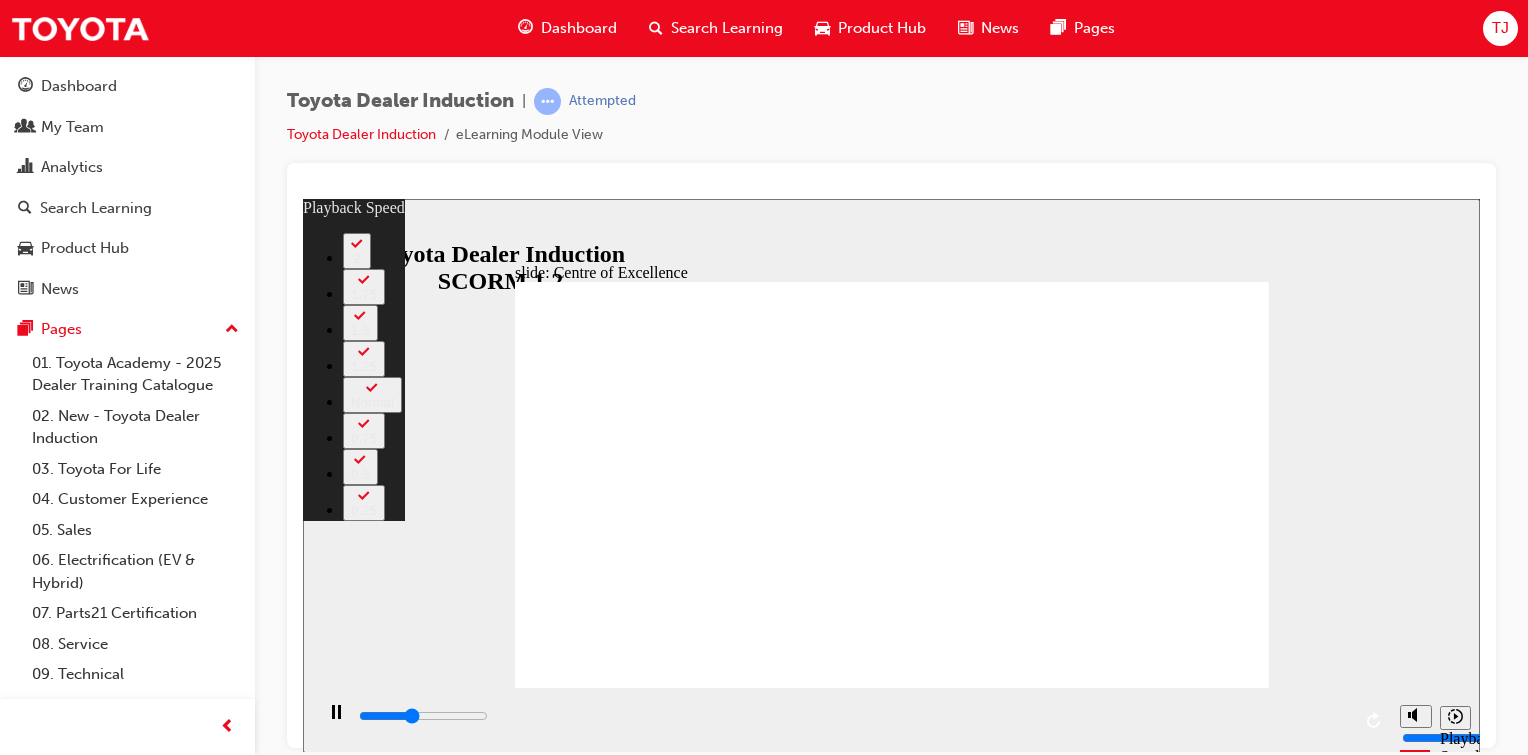 type on "6100" 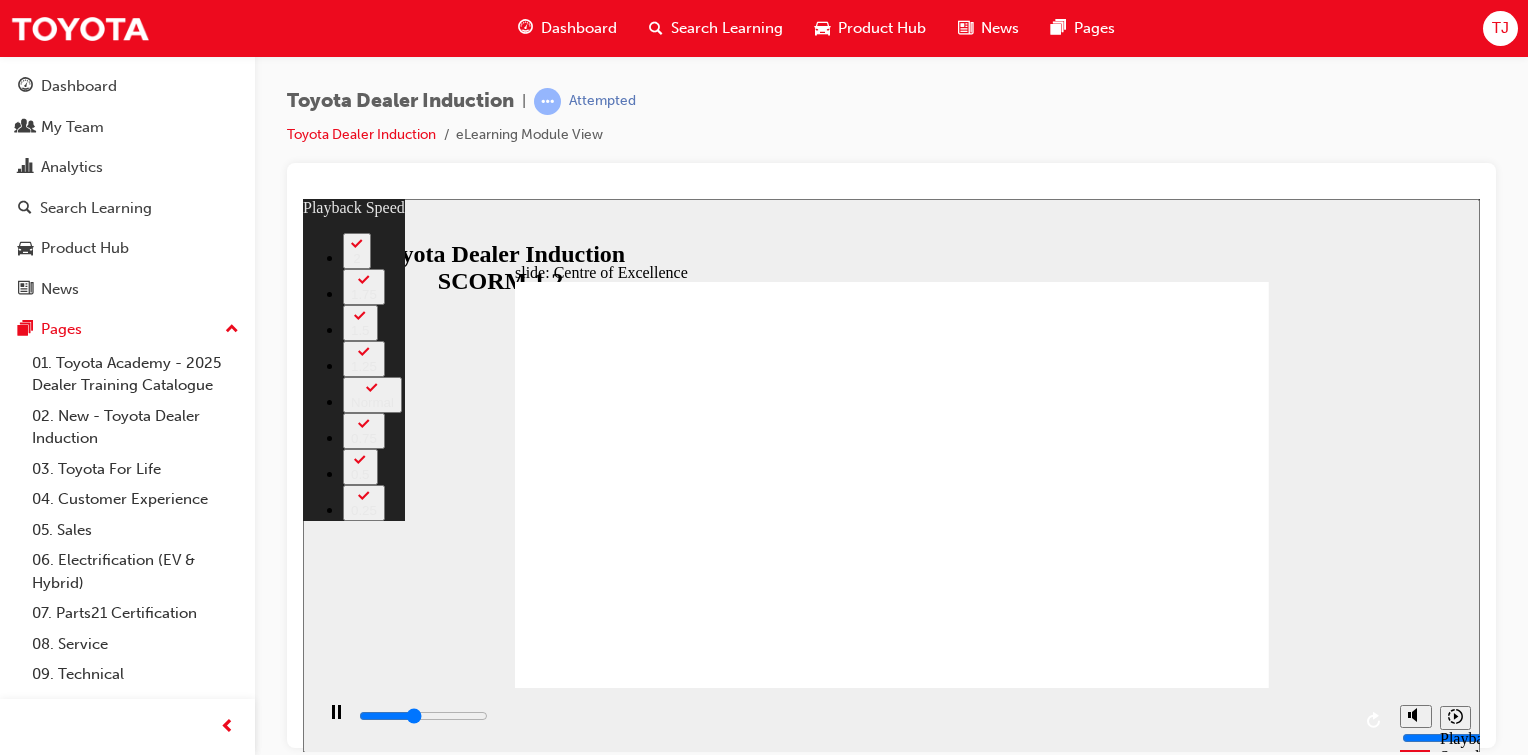 type on "6400" 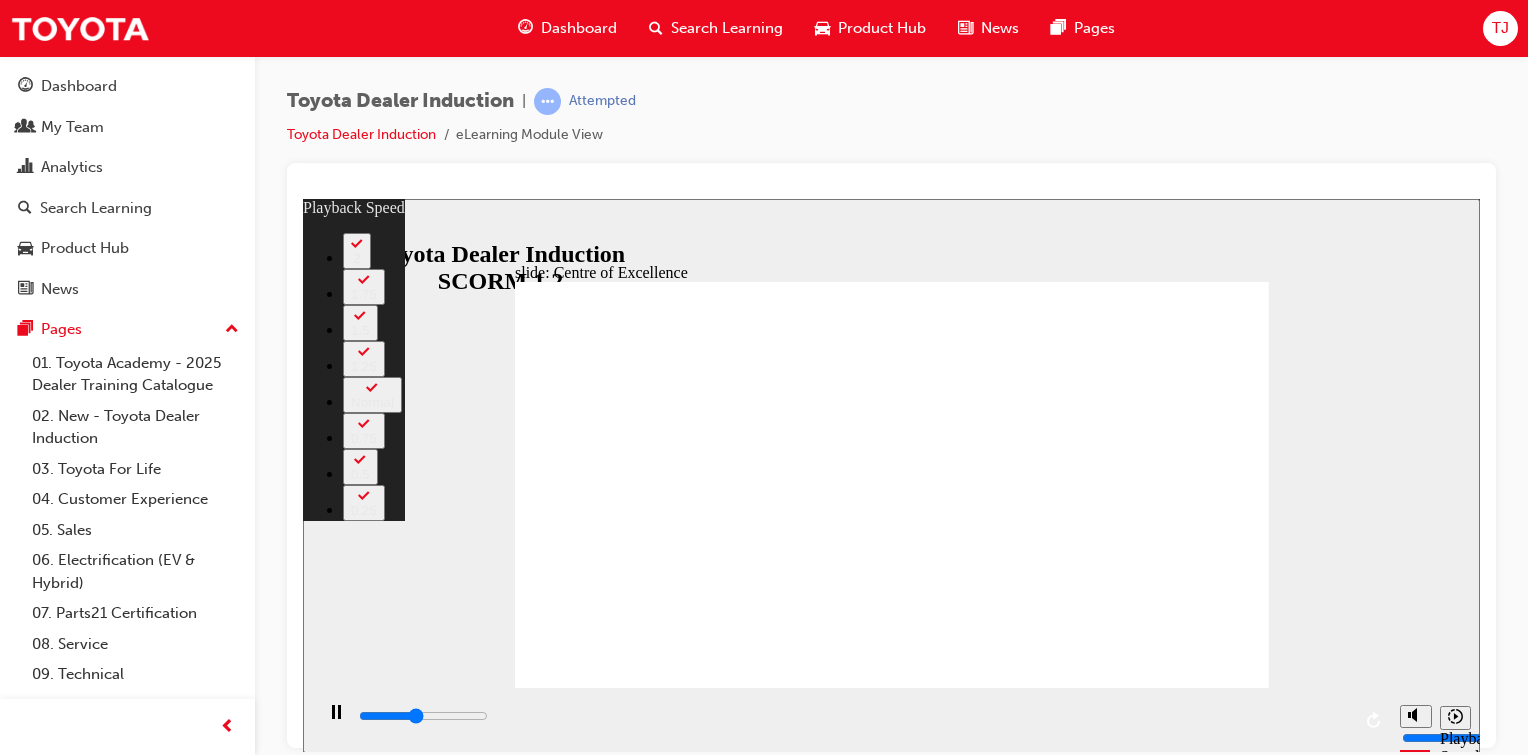type on "6700" 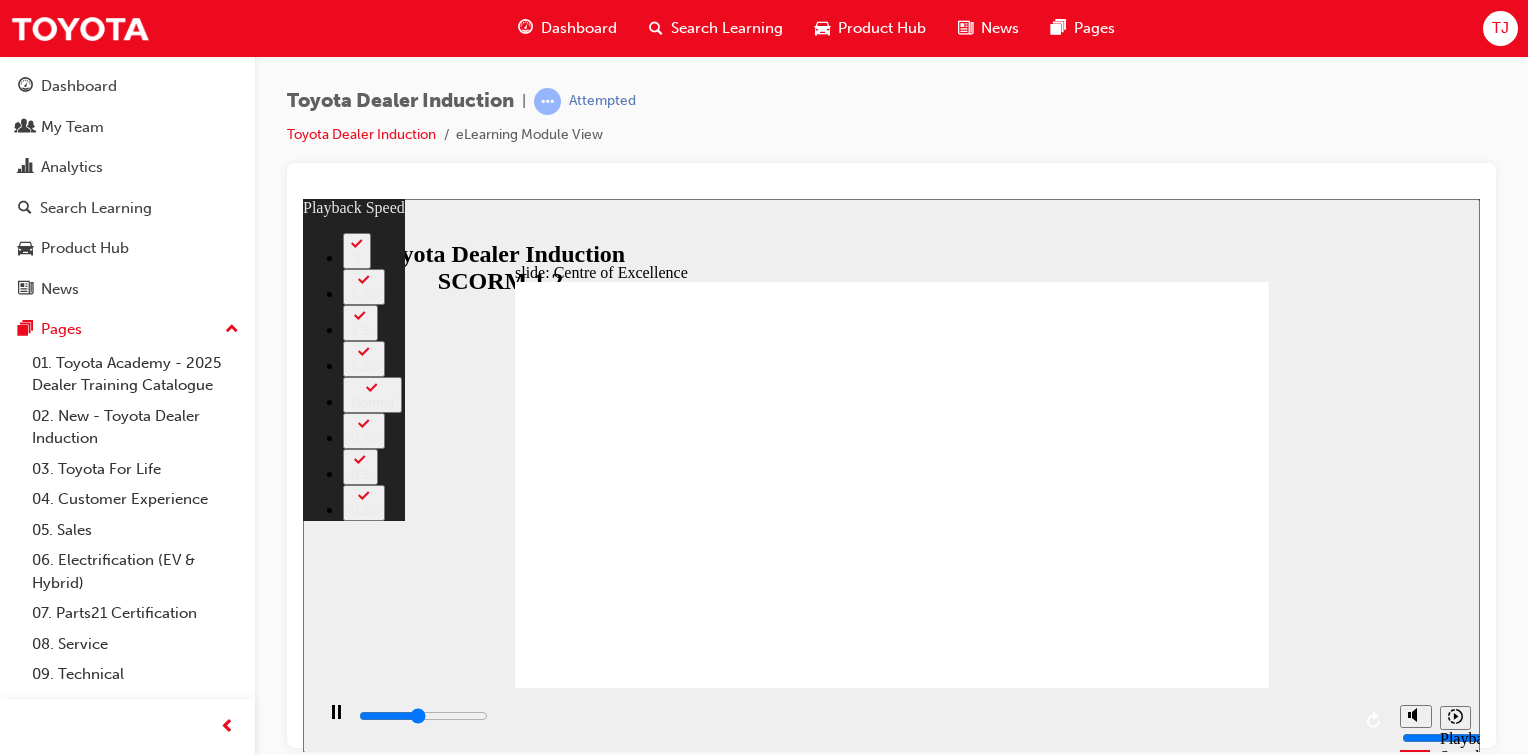 type on "6900" 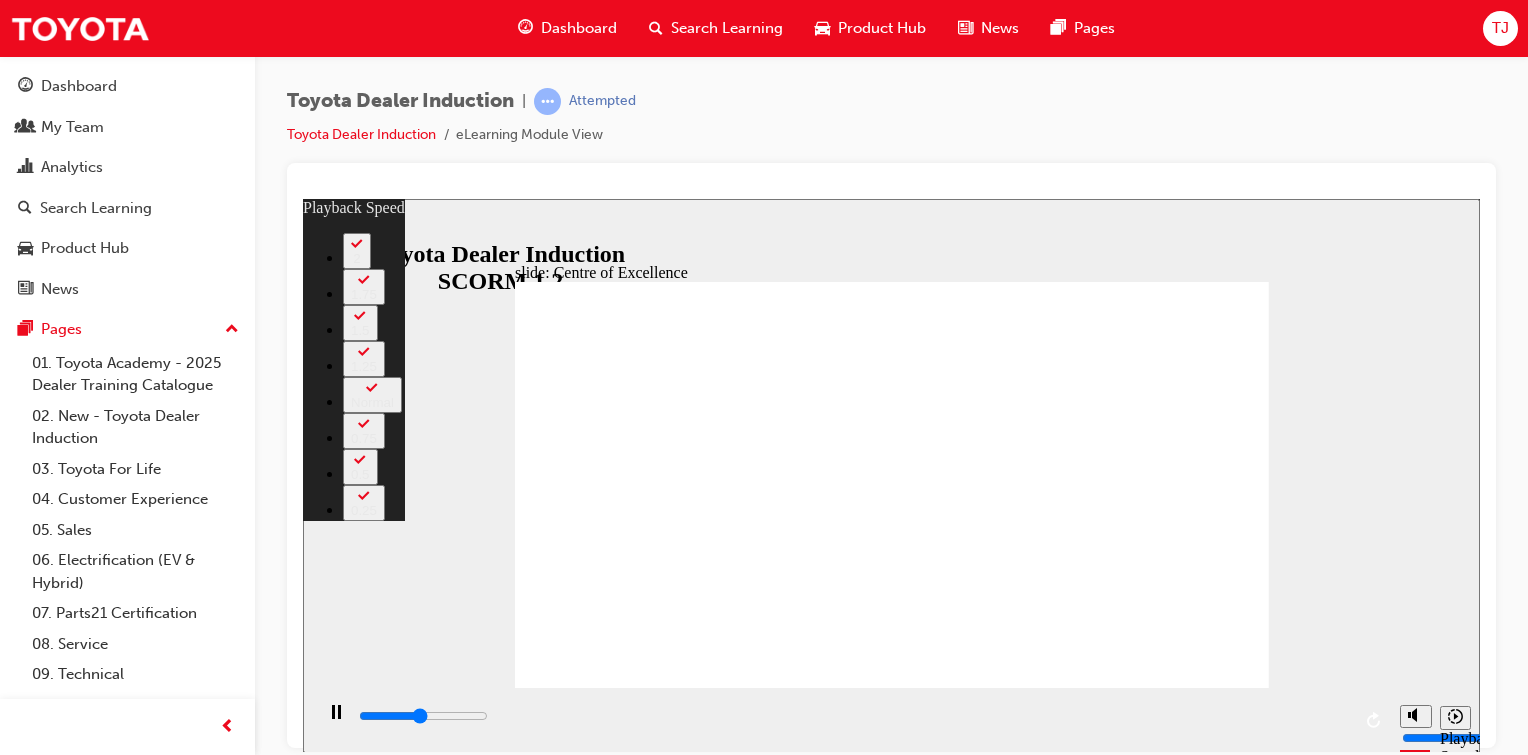 type on "7200" 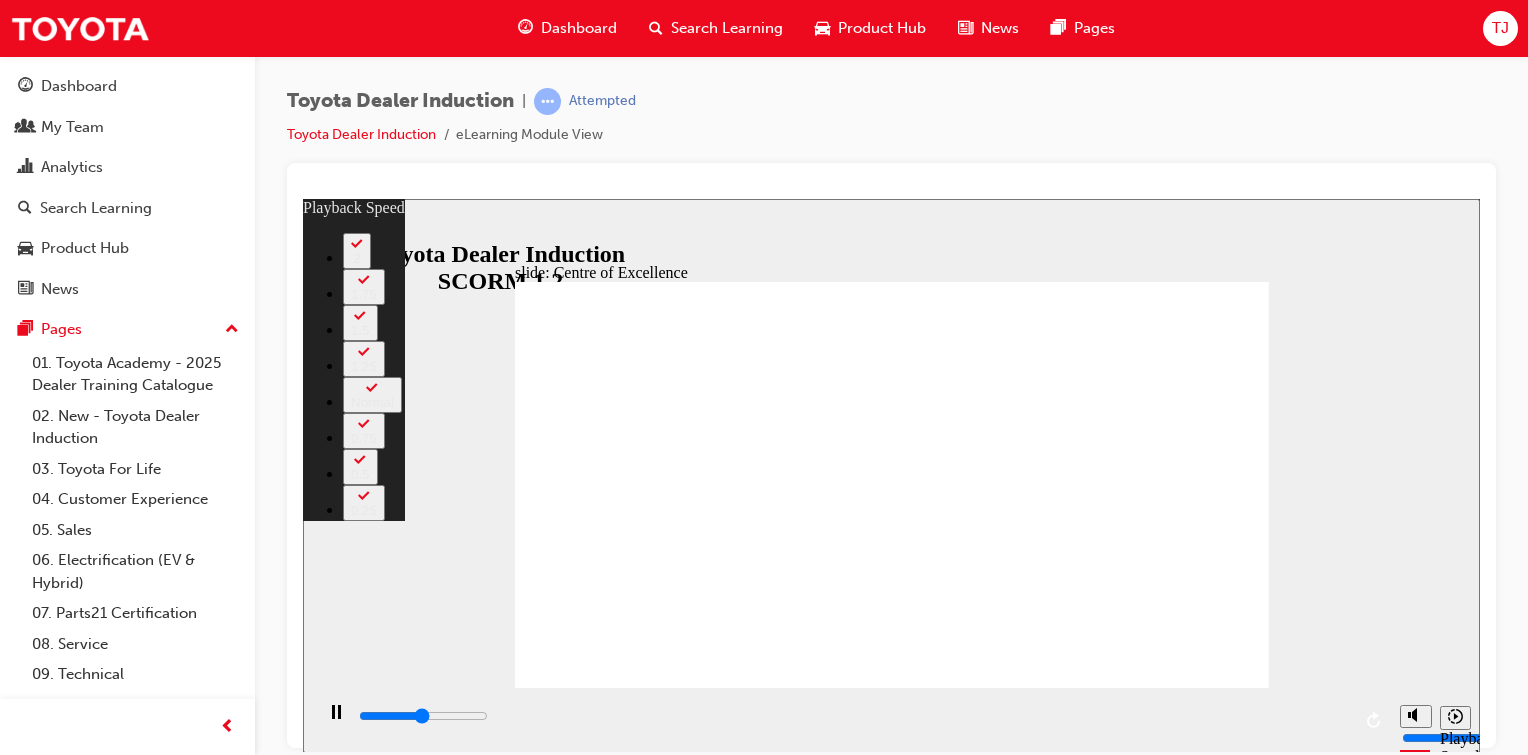 type on "7500" 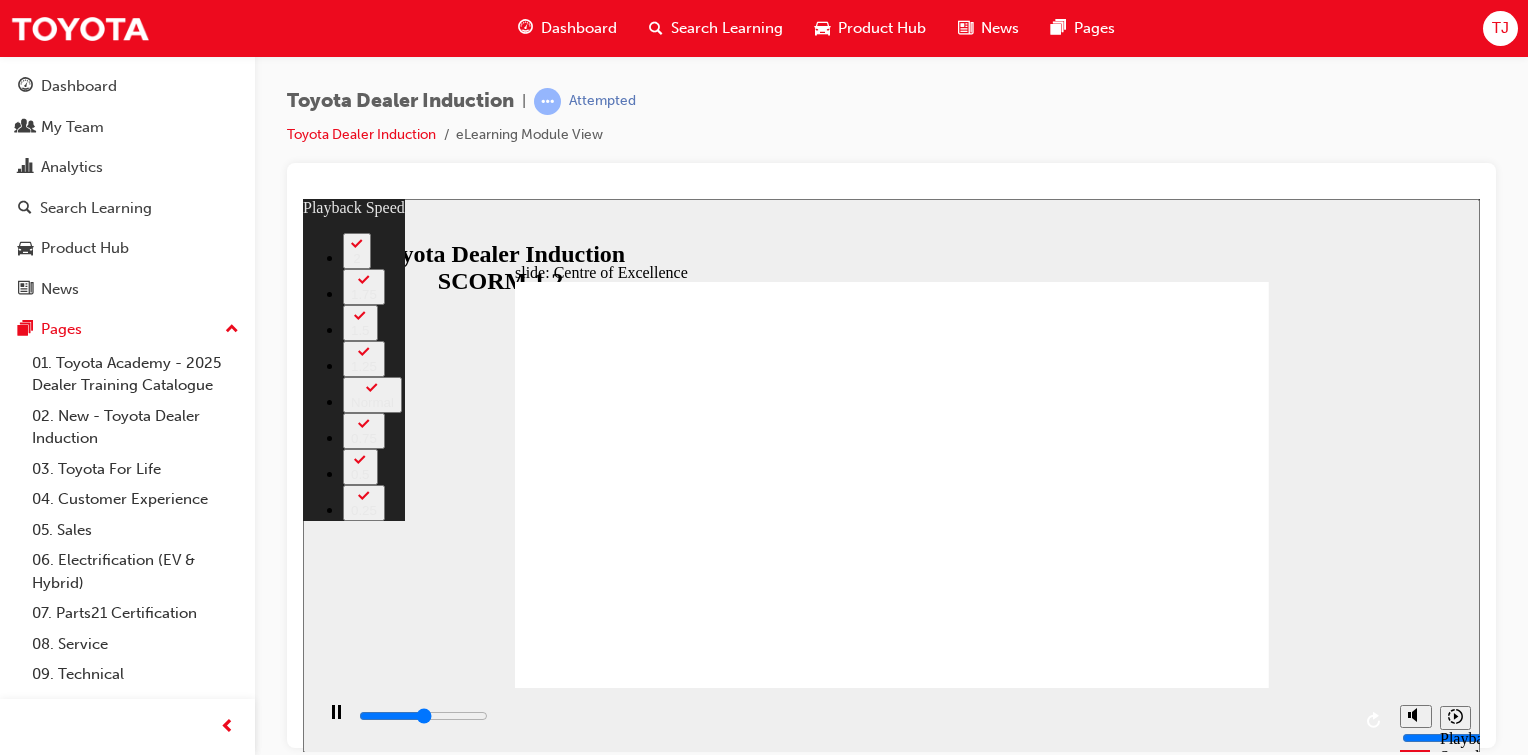 type on "7700" 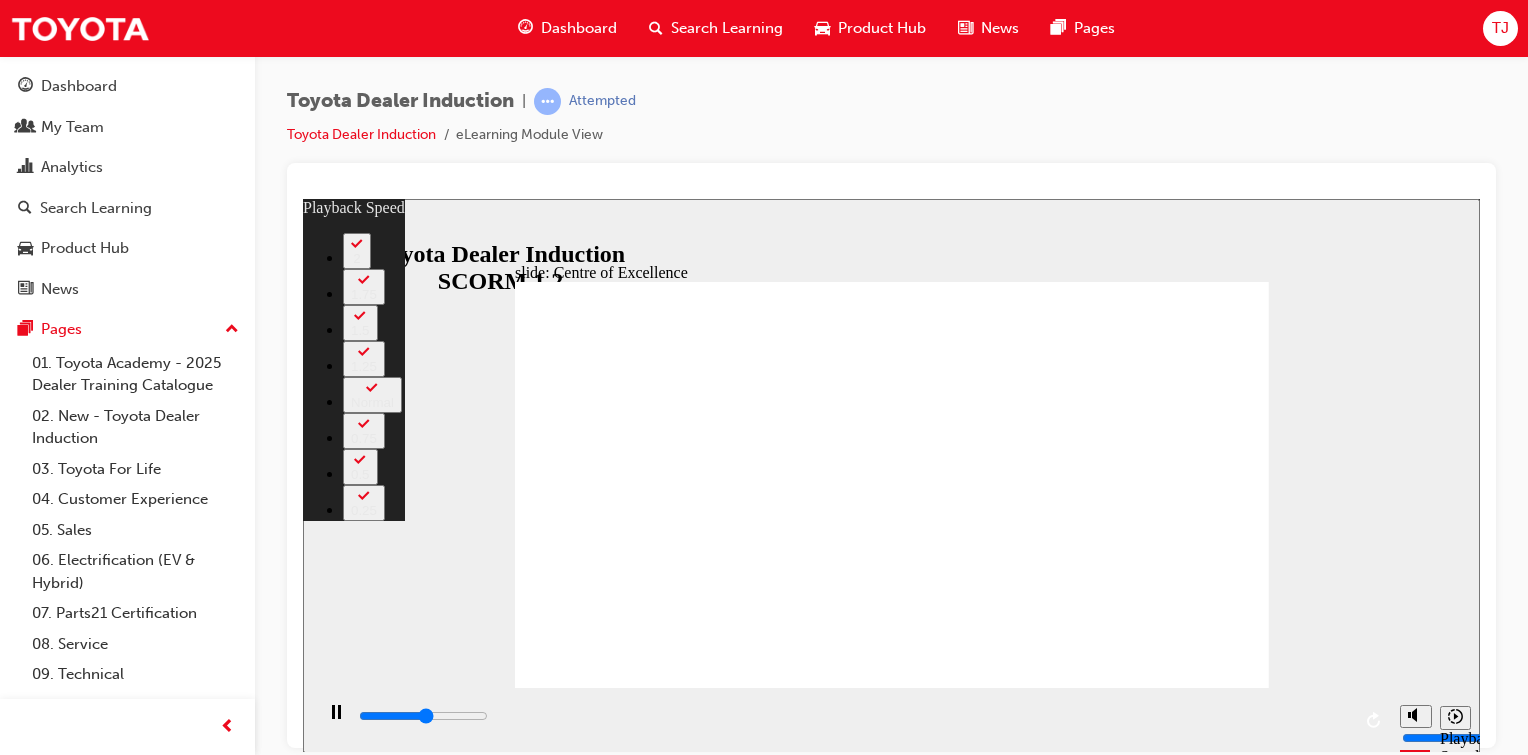 type on "8000" 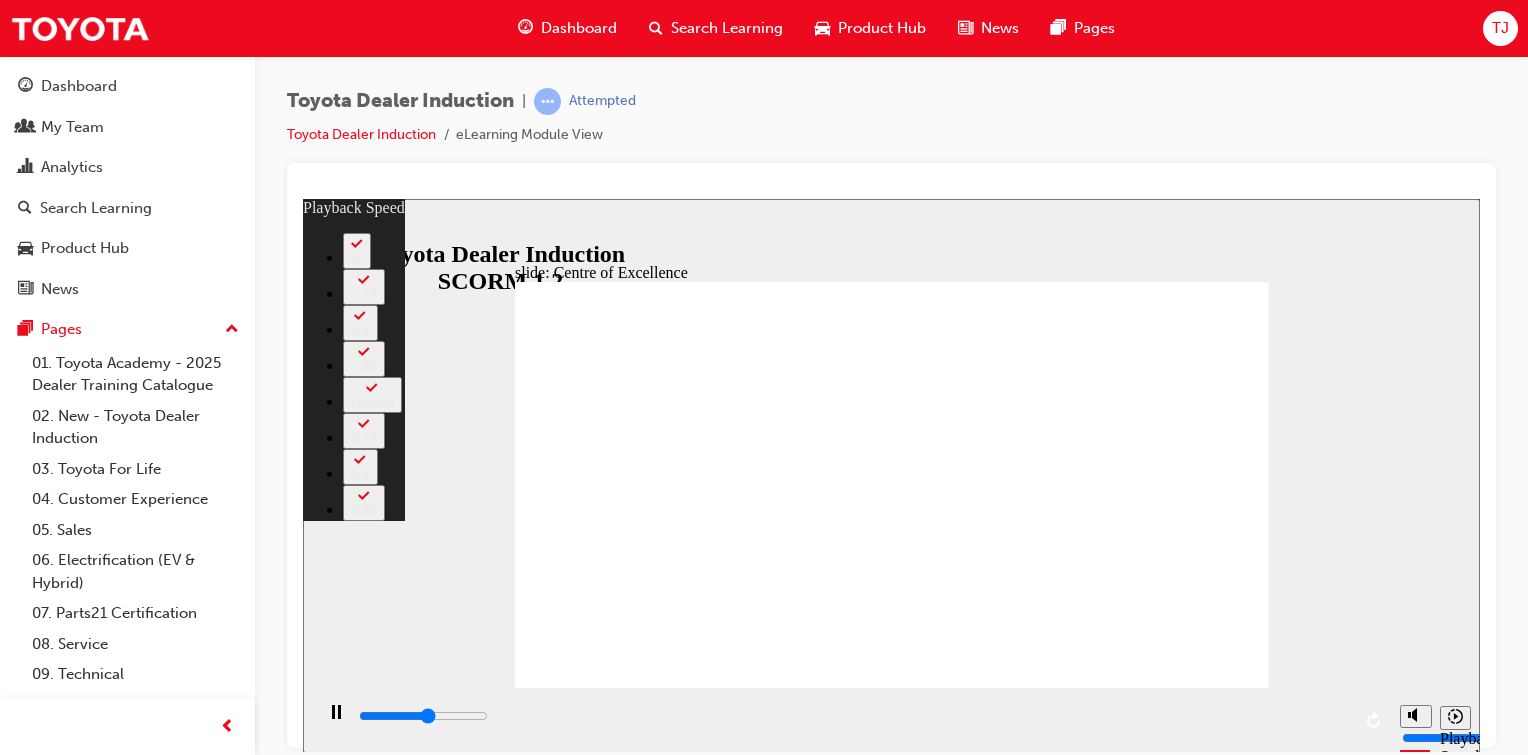 type on "8300" 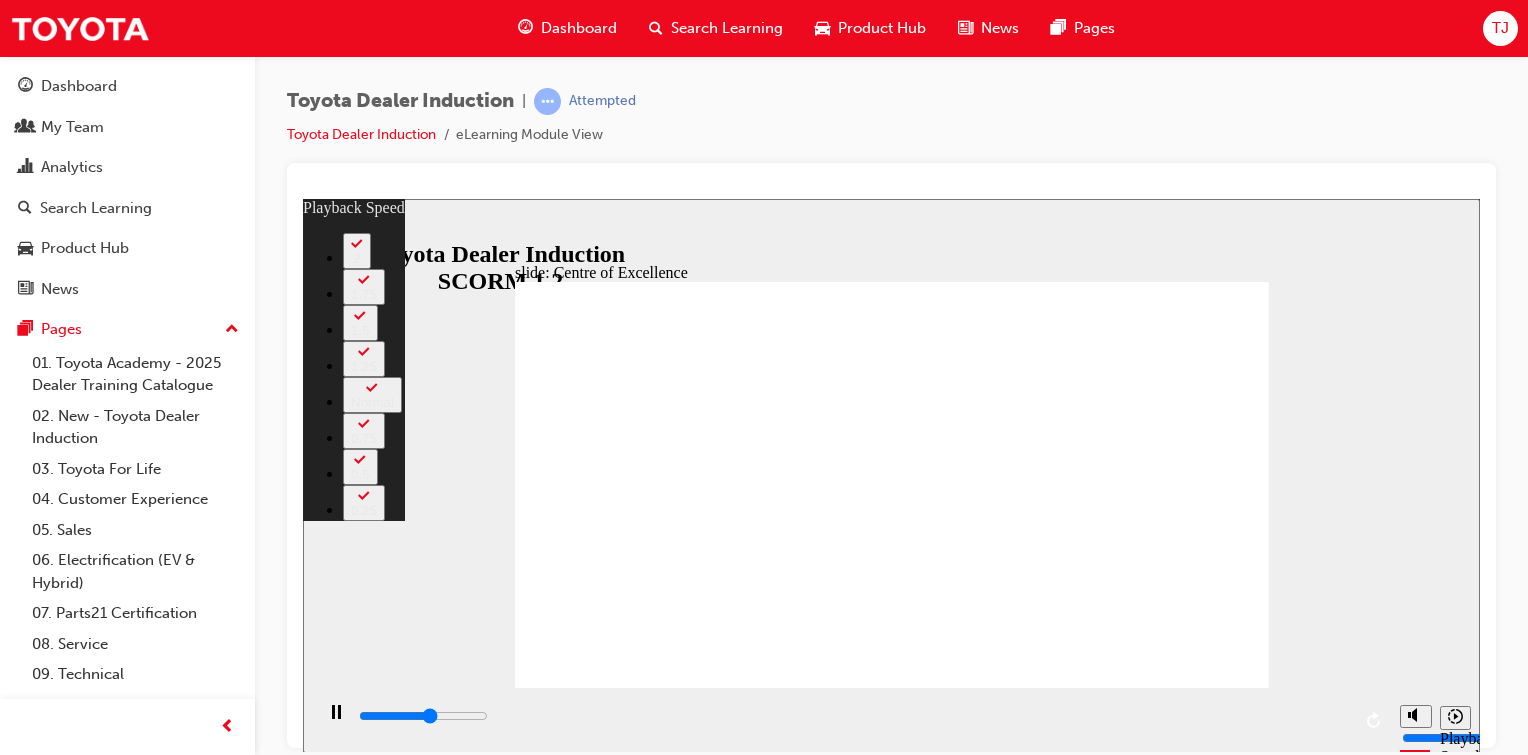 type on "8500" 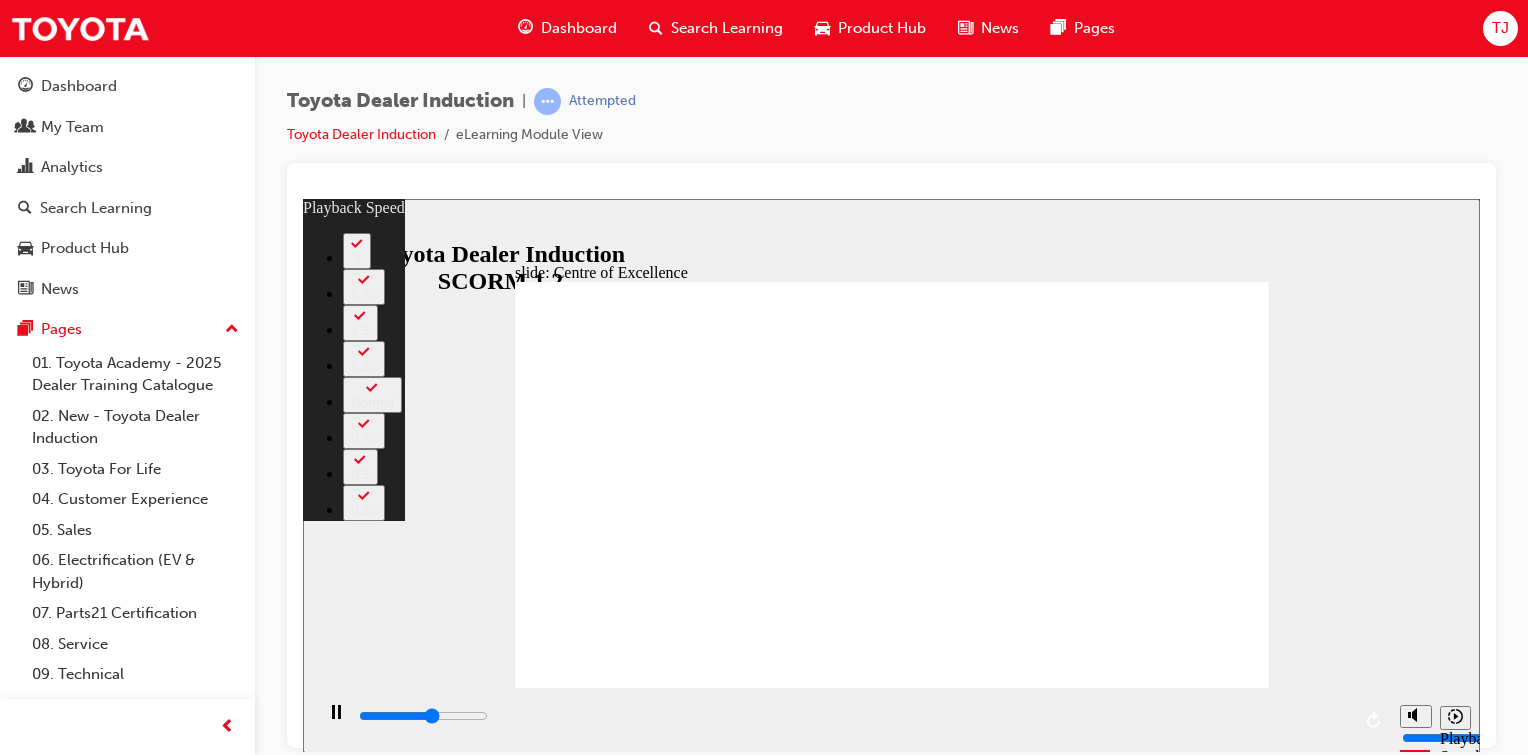 type on "8800" 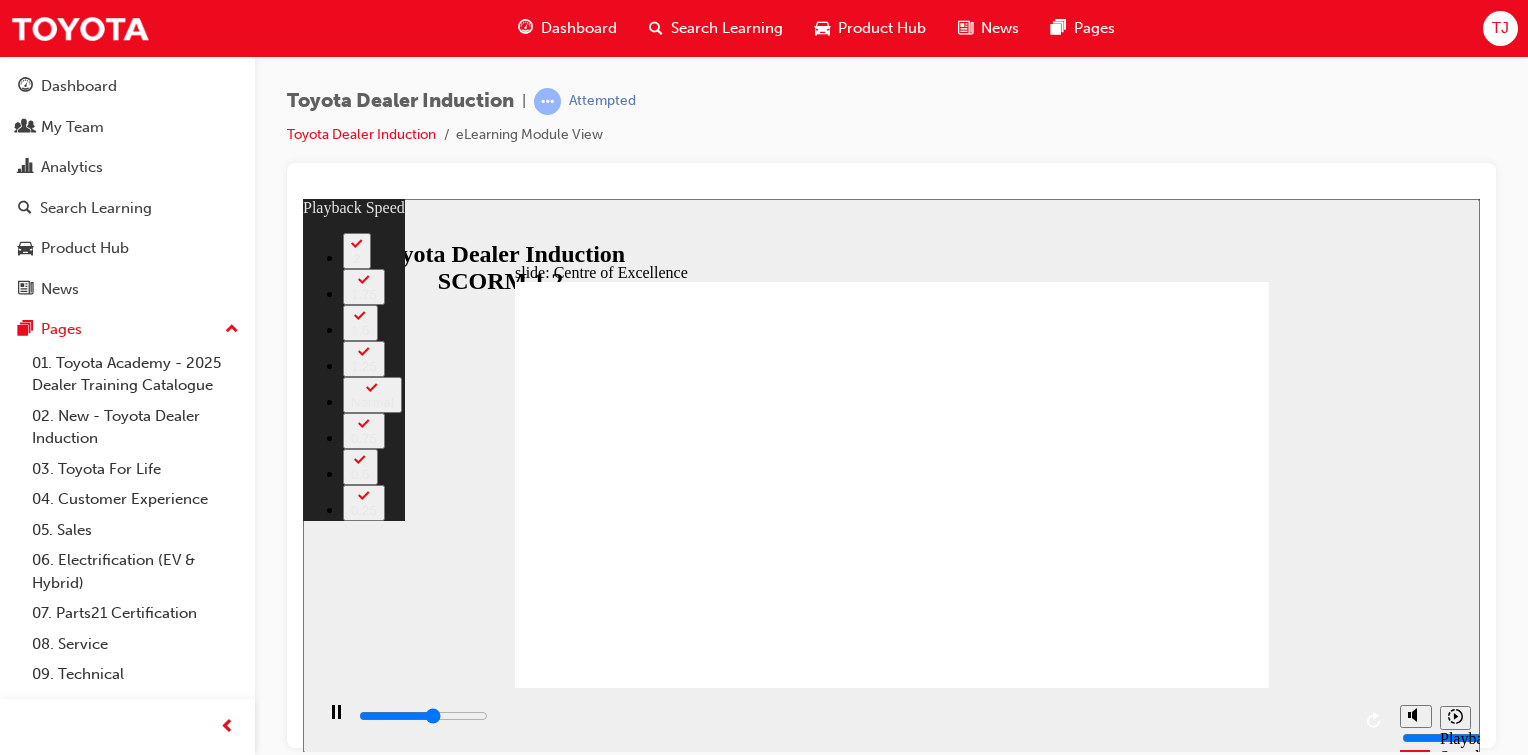 type on "9000" 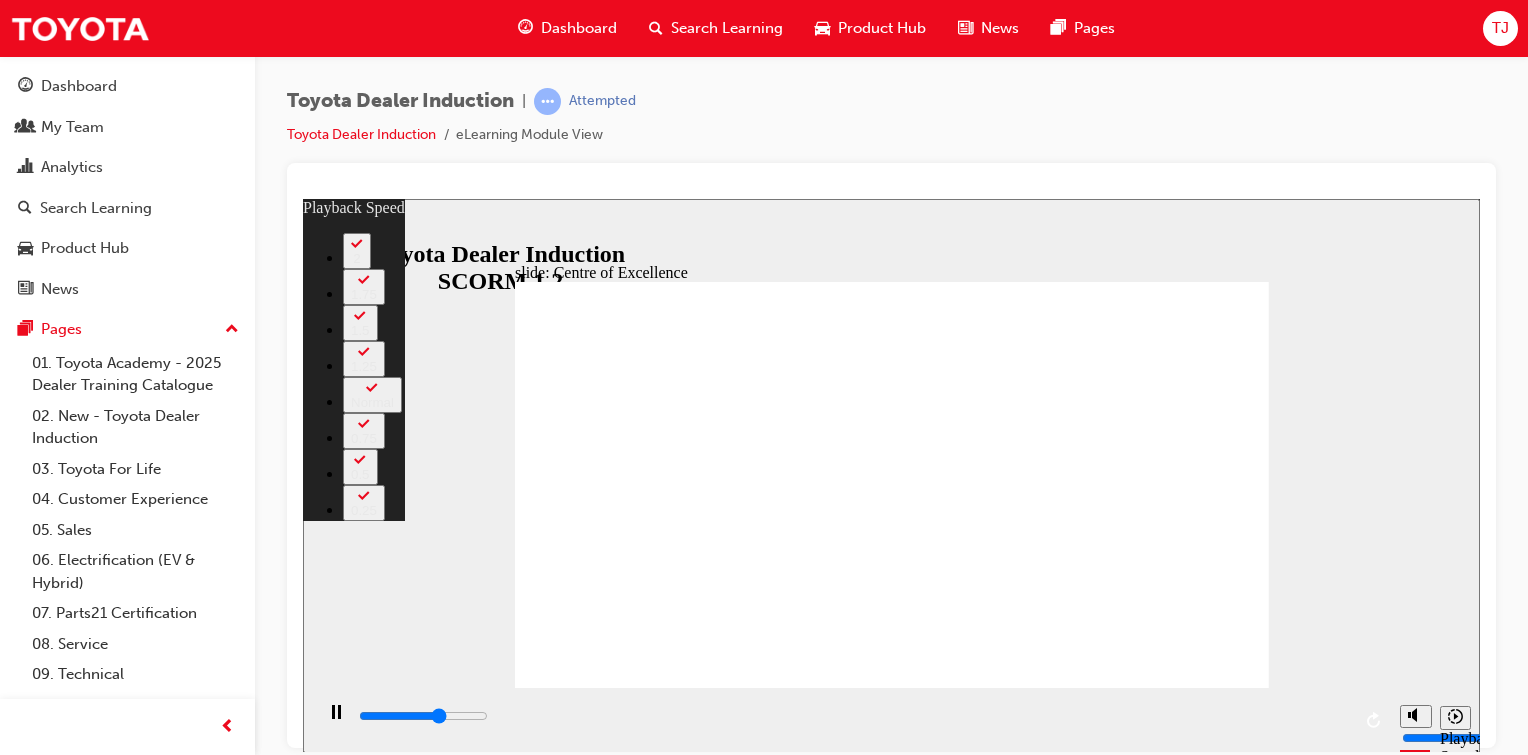 type on "9800" 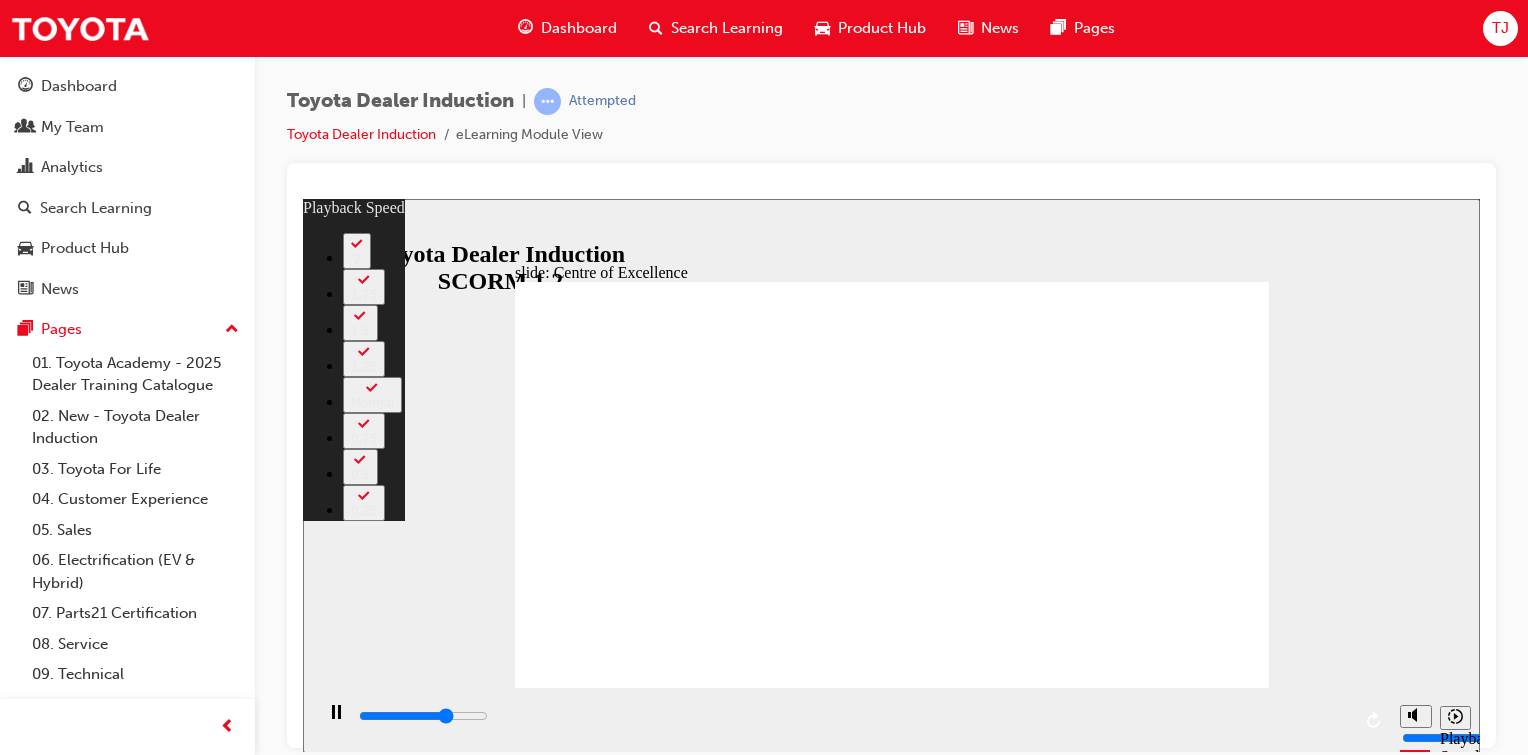 drag, startPoint x: 540, startPoint y: 650, endPoint x: 1223, endPoint y: 634, distance: 683.1874 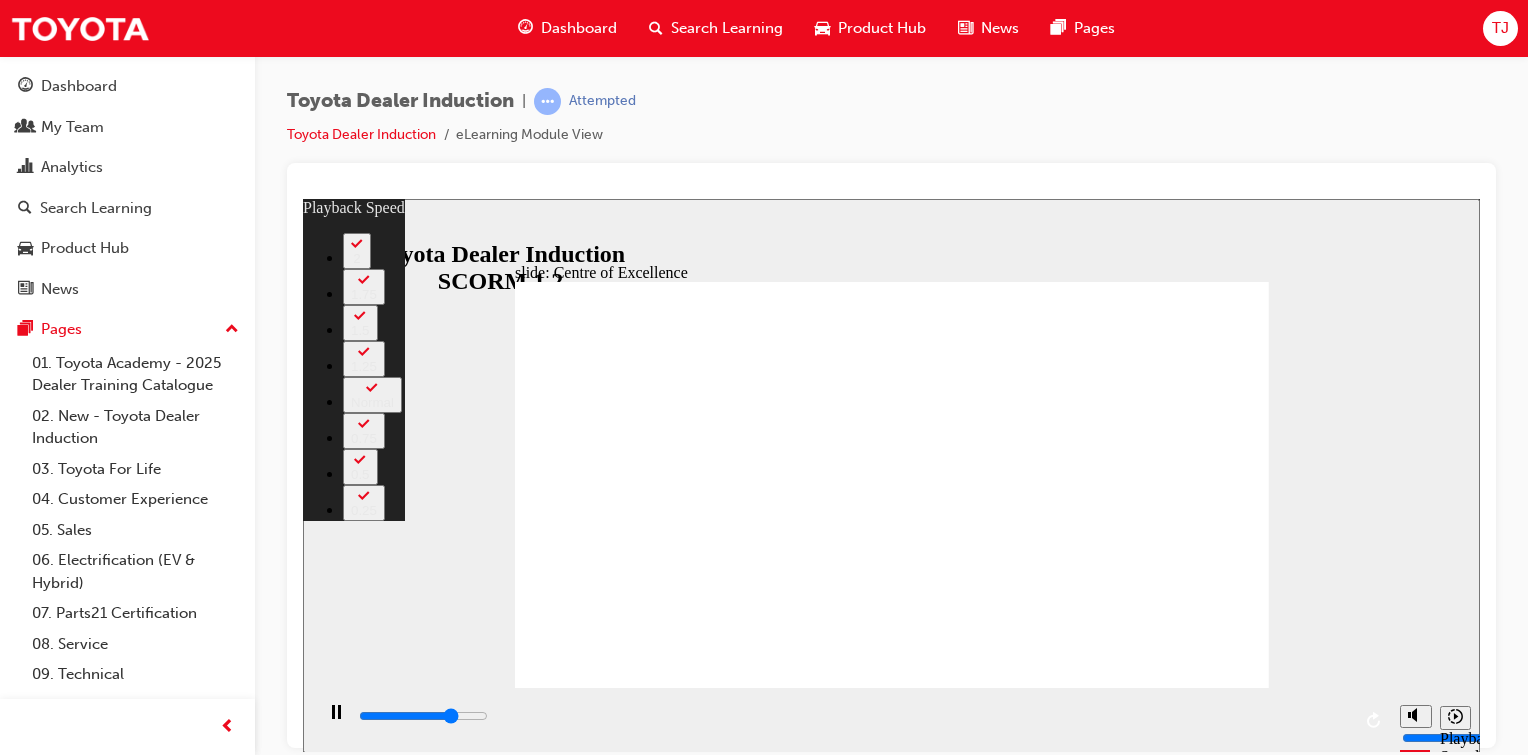 type on "11400" 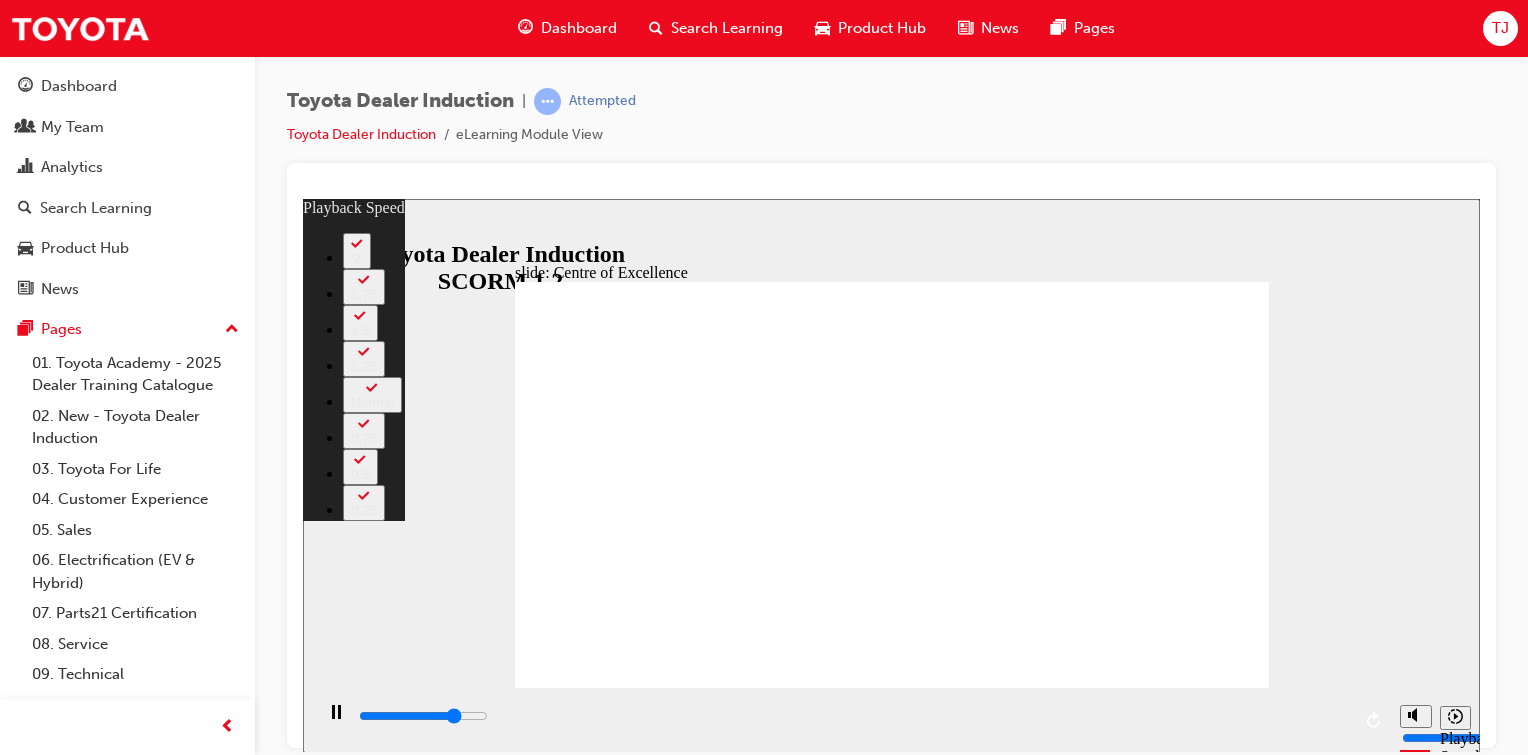 type on "11800" 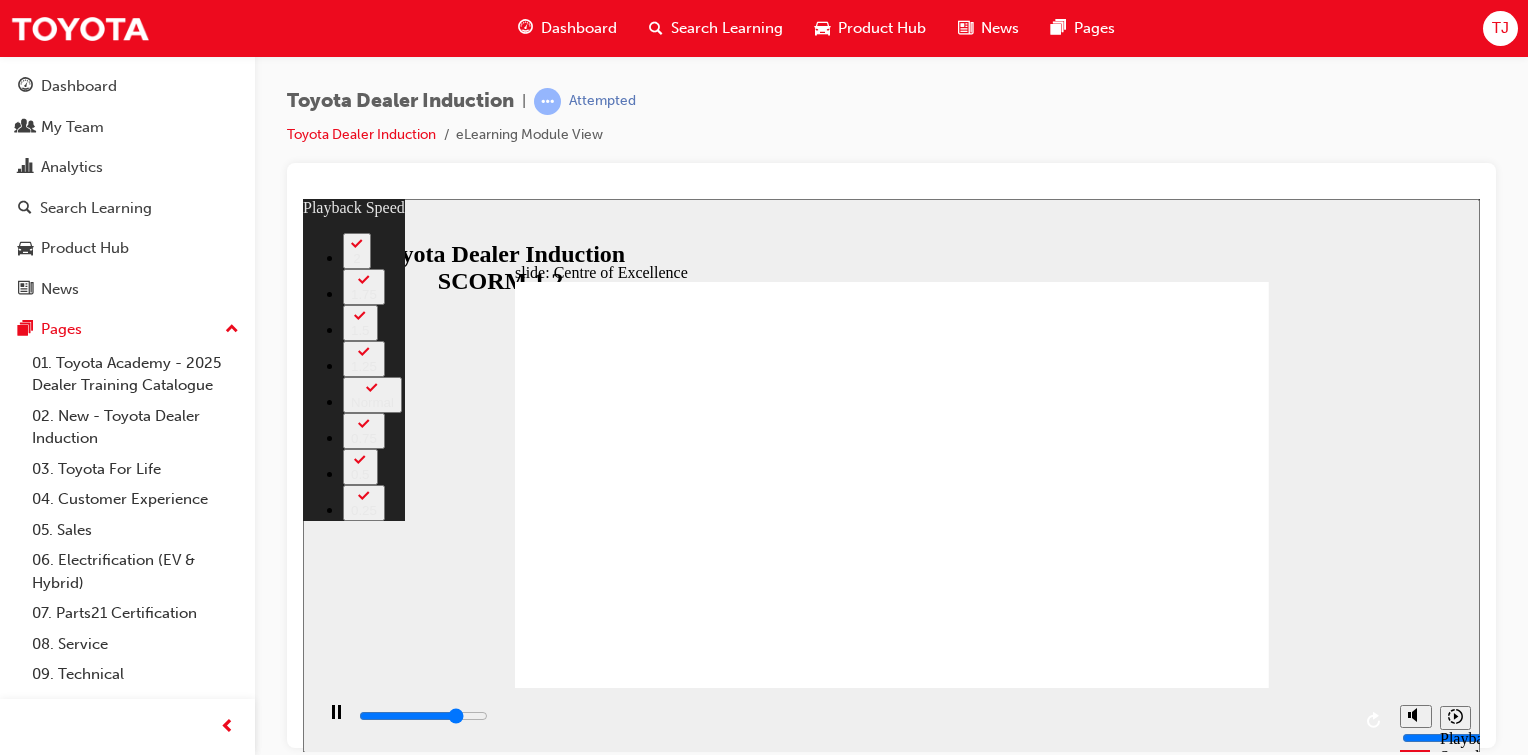 type on "12100" 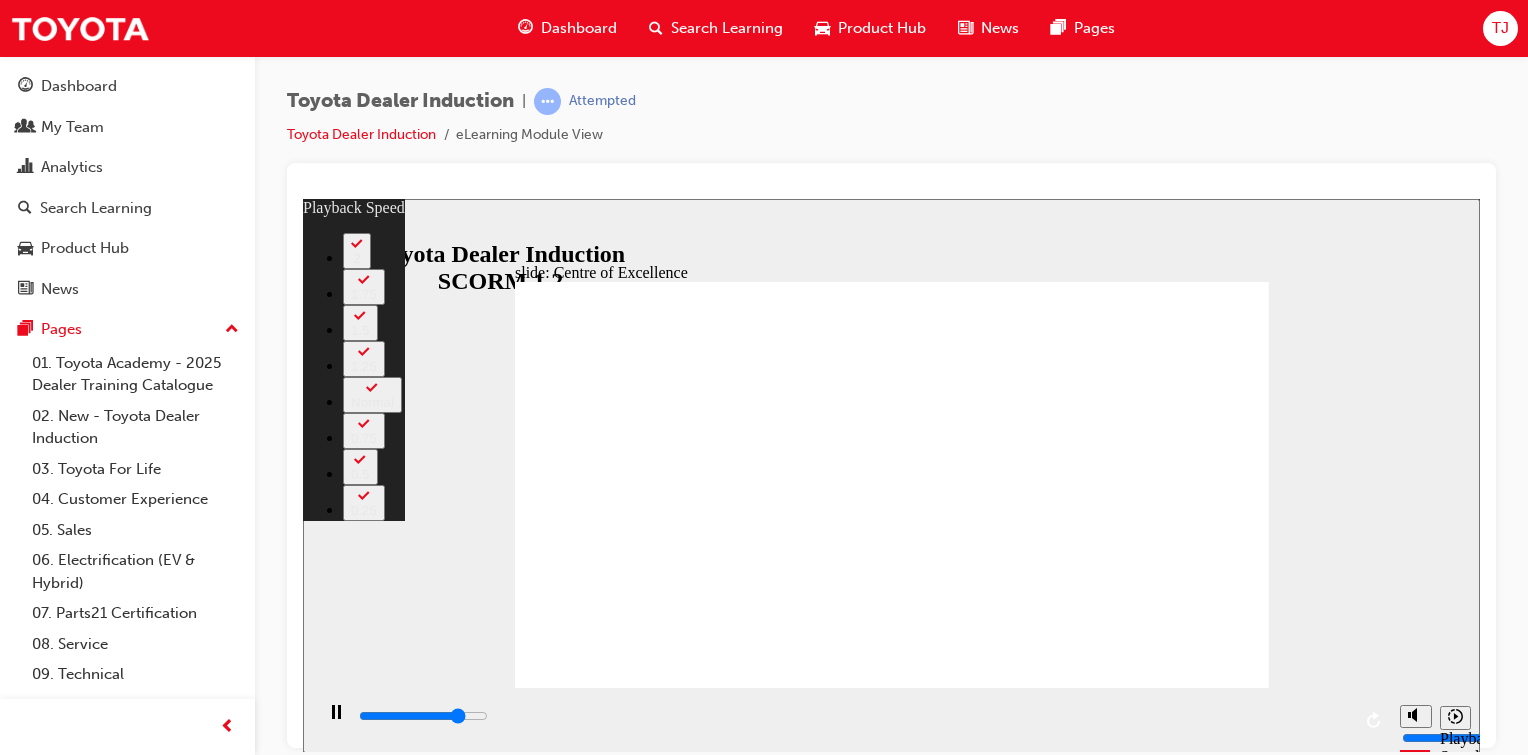 type on "12400" 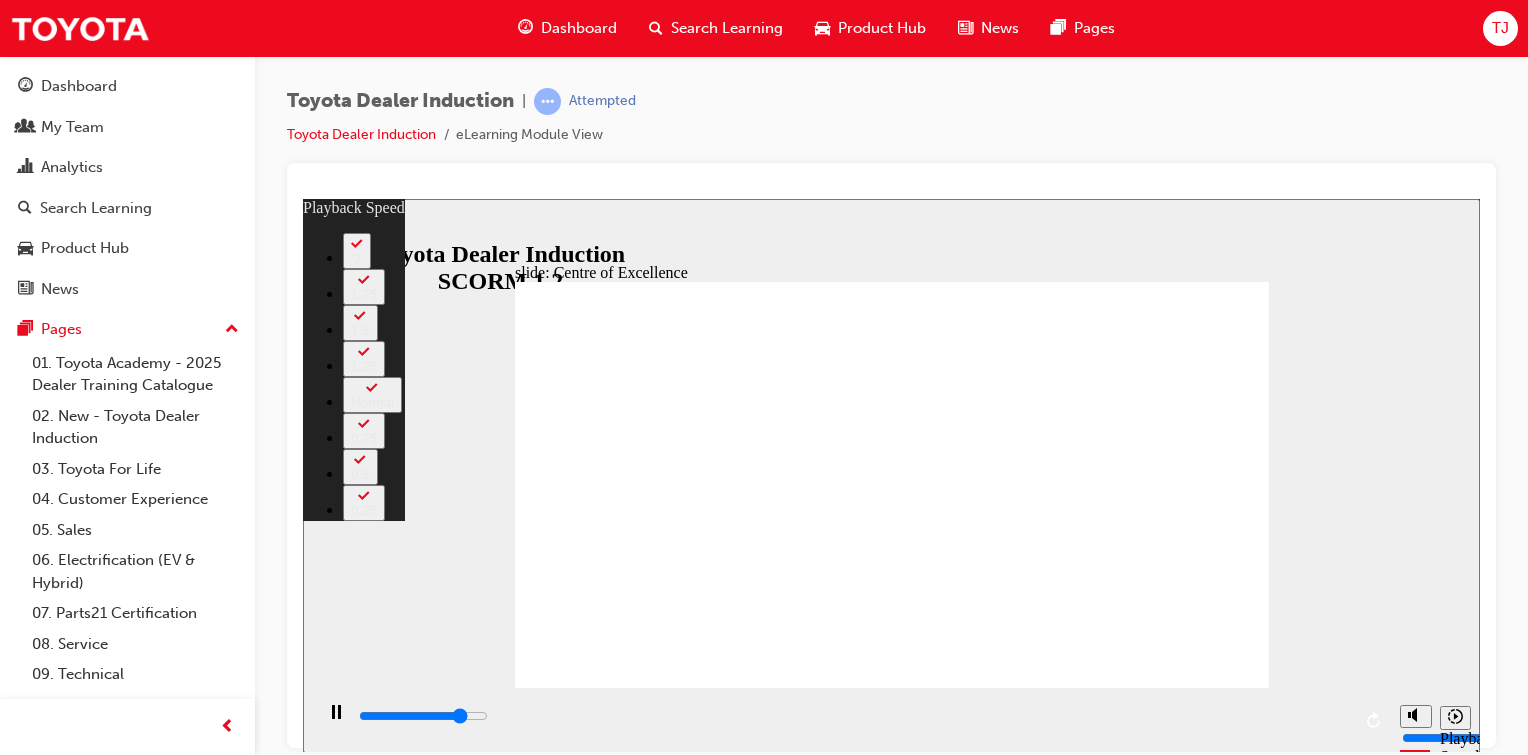 type on "12600" 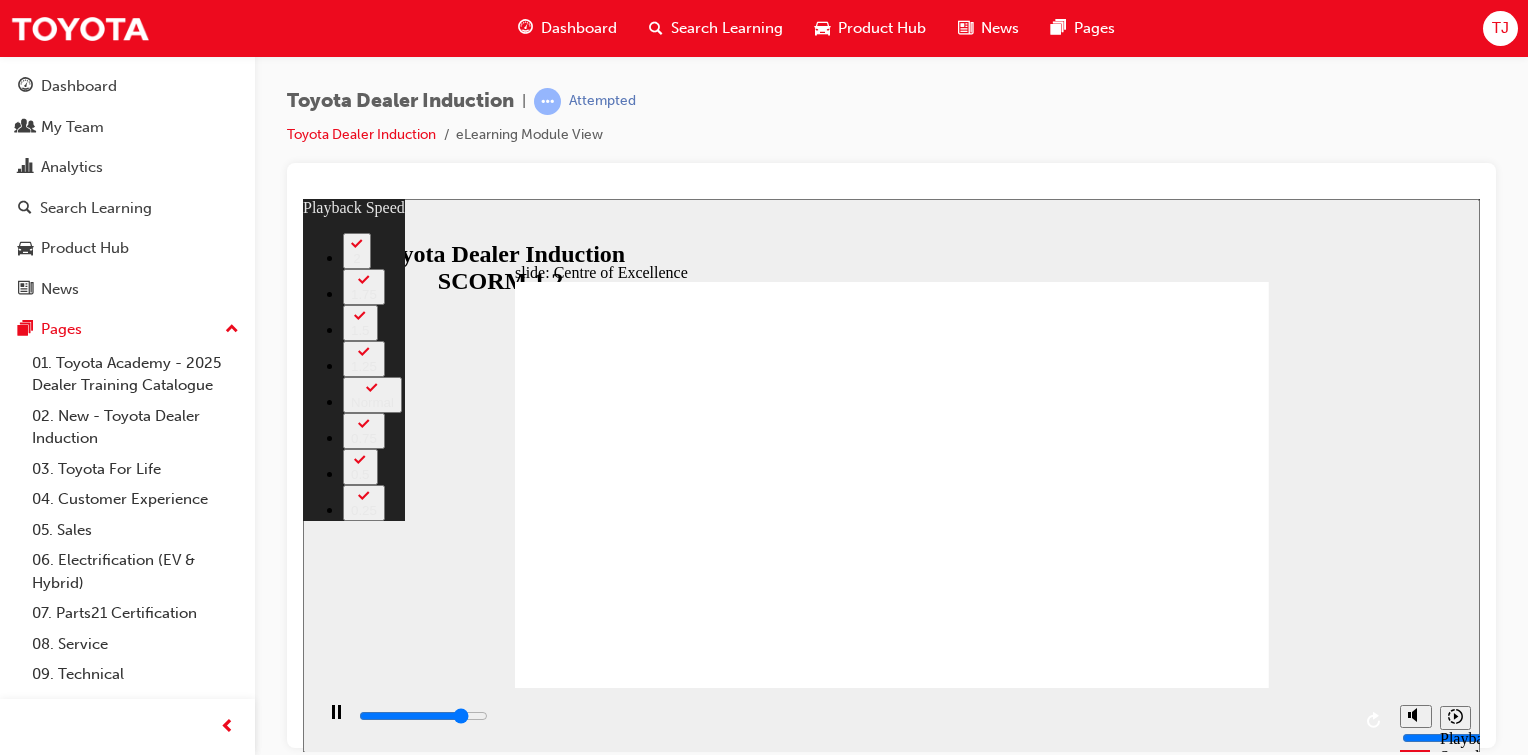 type on "12800" 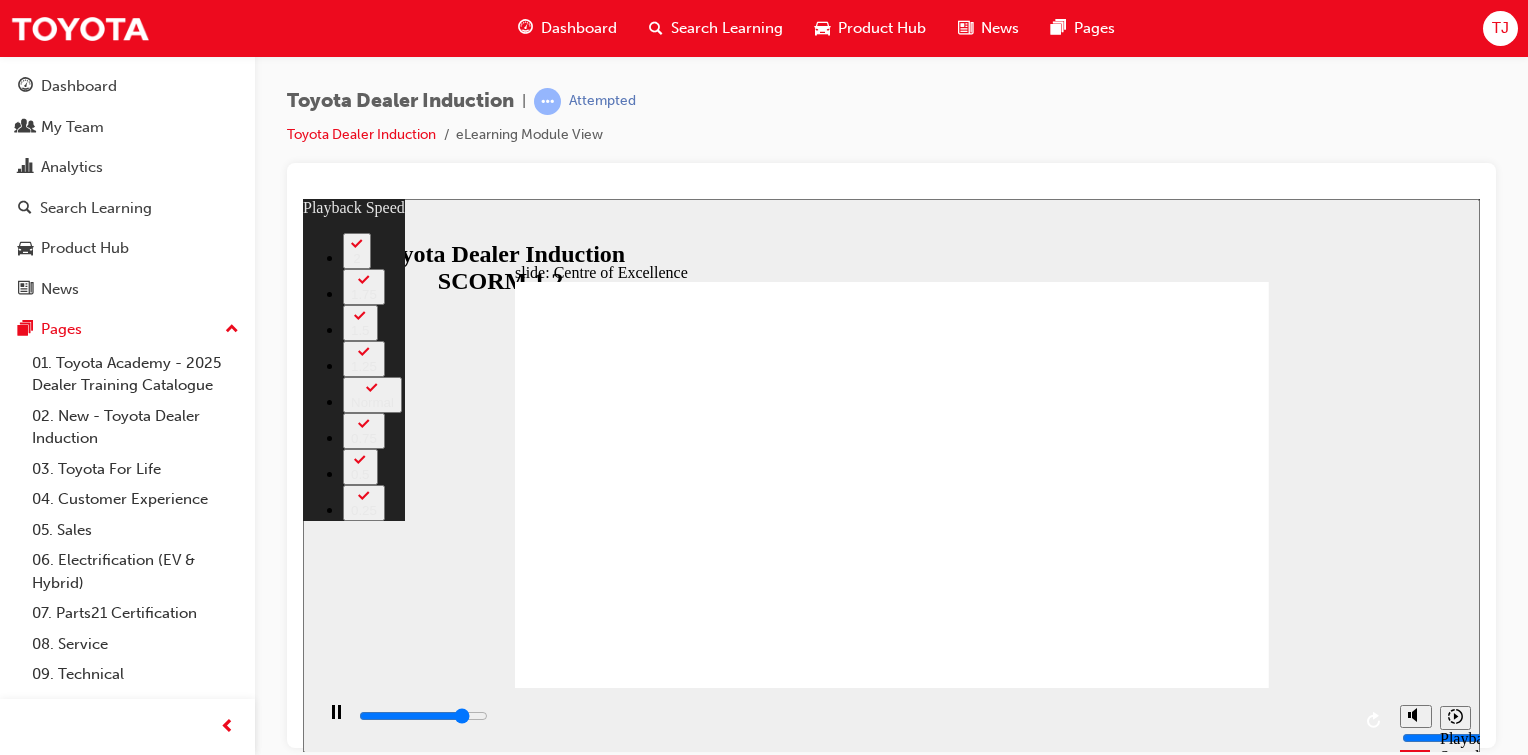type on "12900" 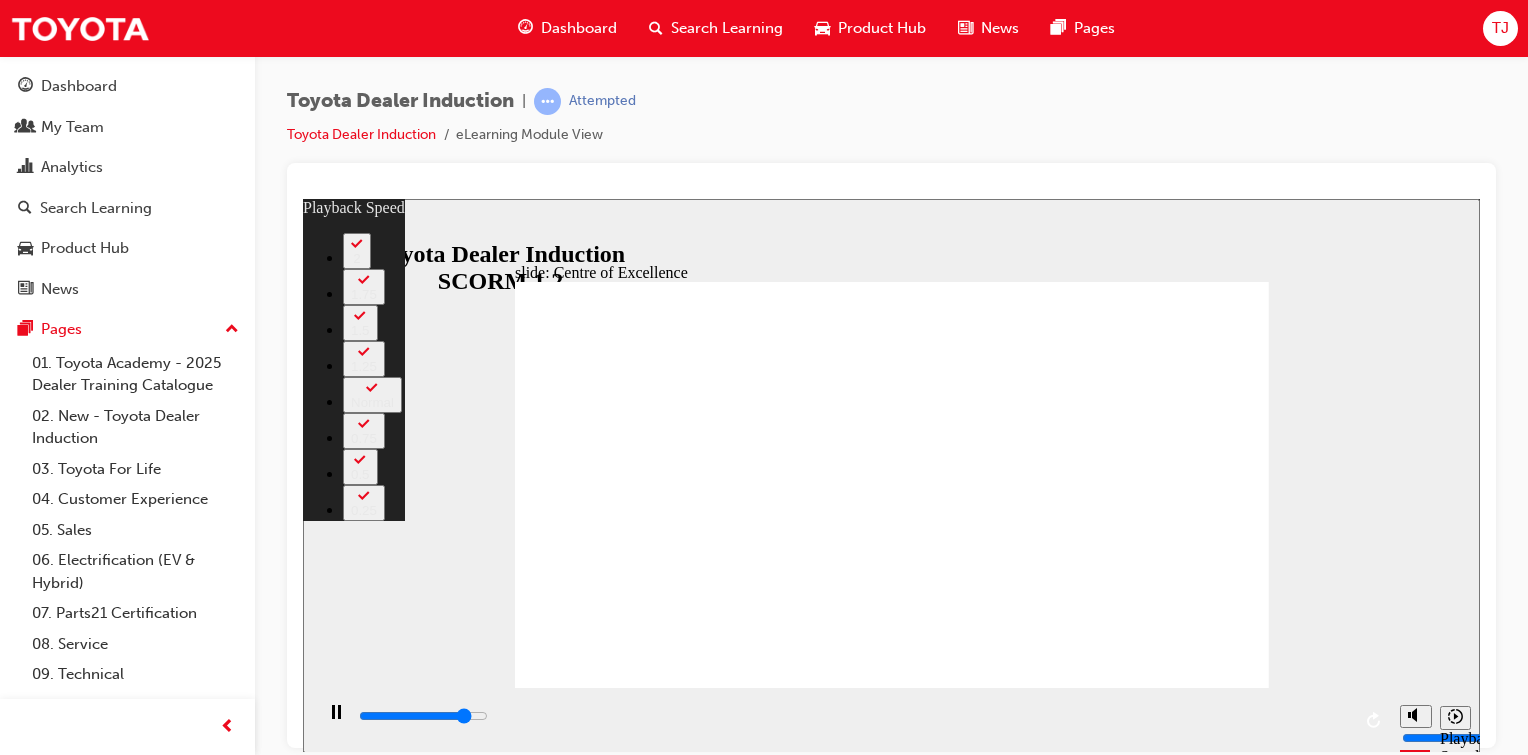 type on "13100" 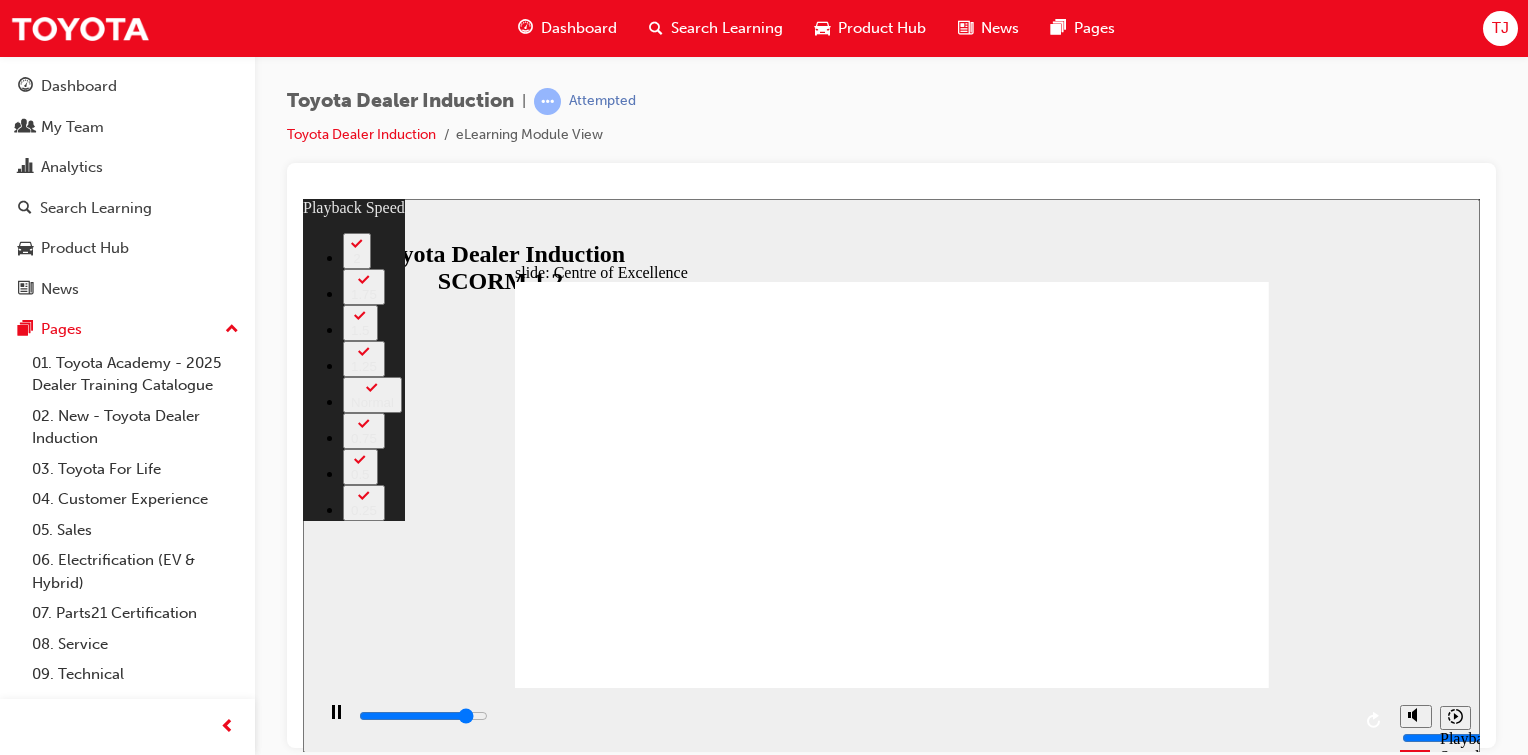 type on "13400" 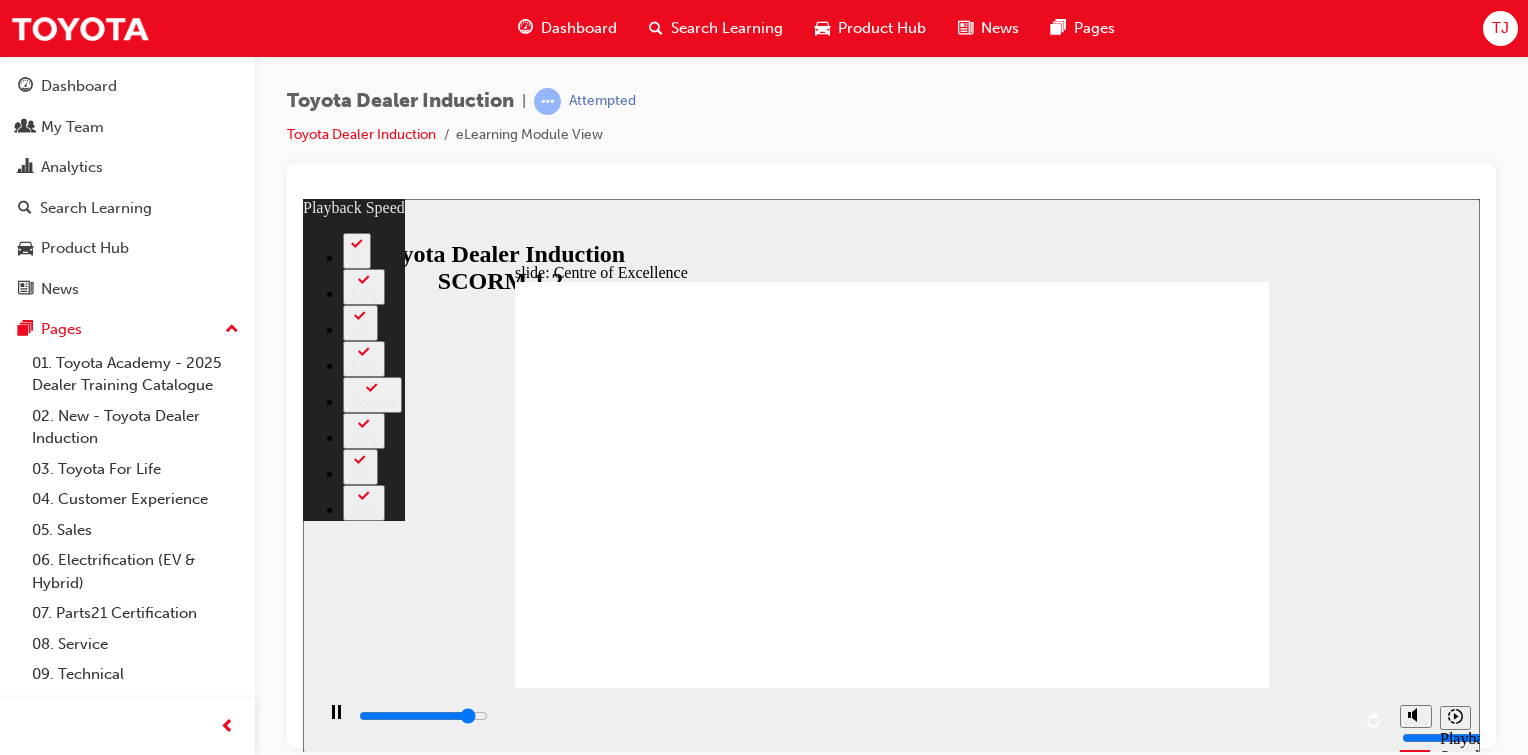 type on "13700" 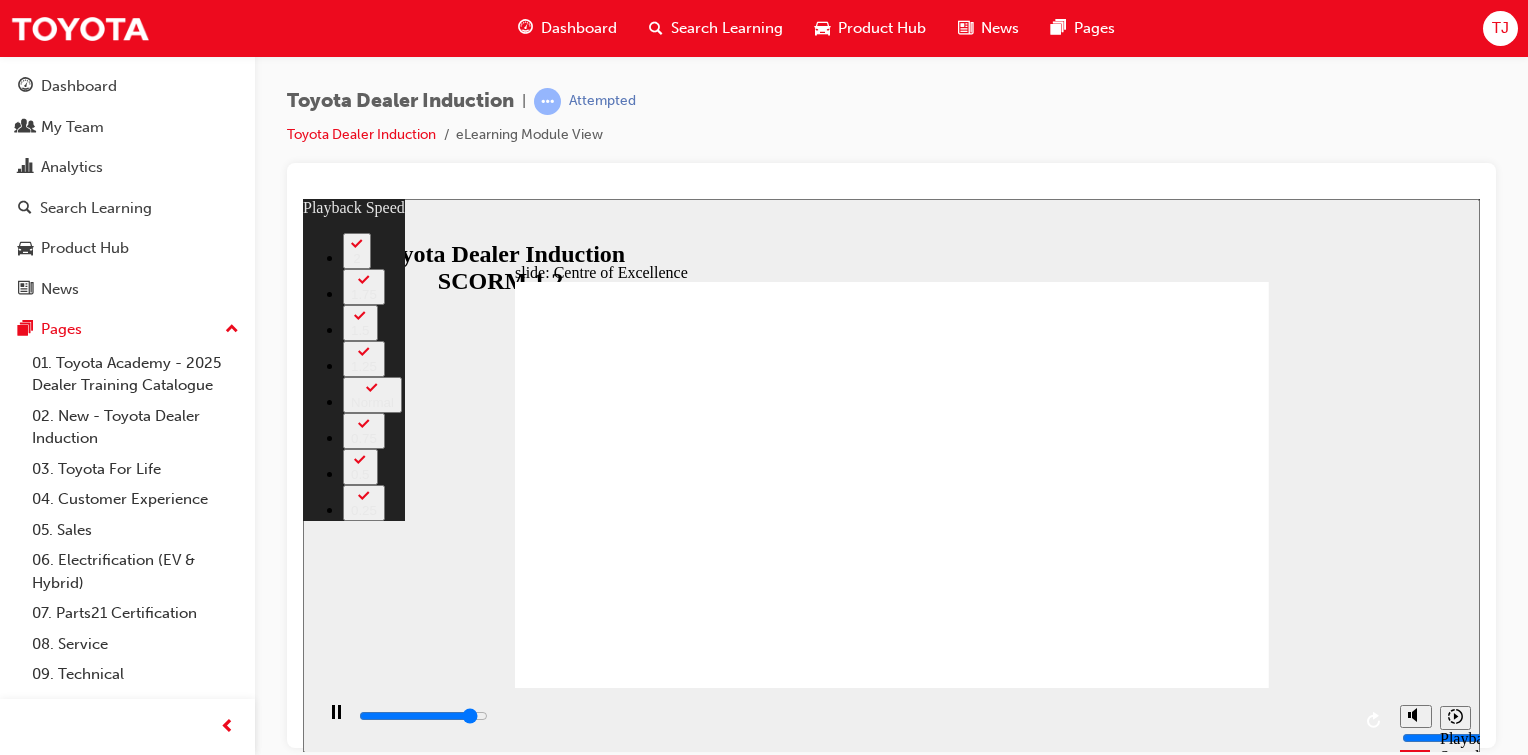 type on "13900" 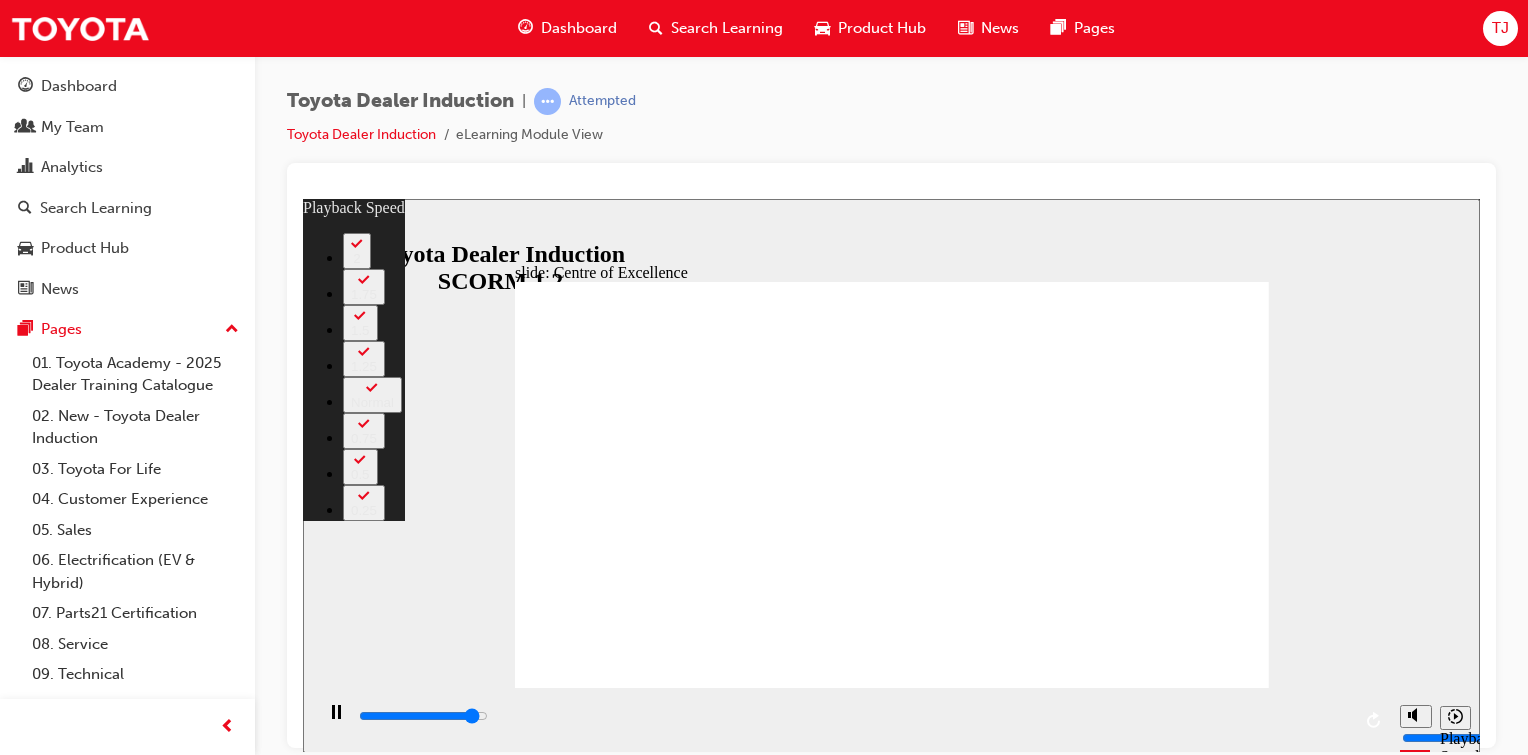 type on "14200" 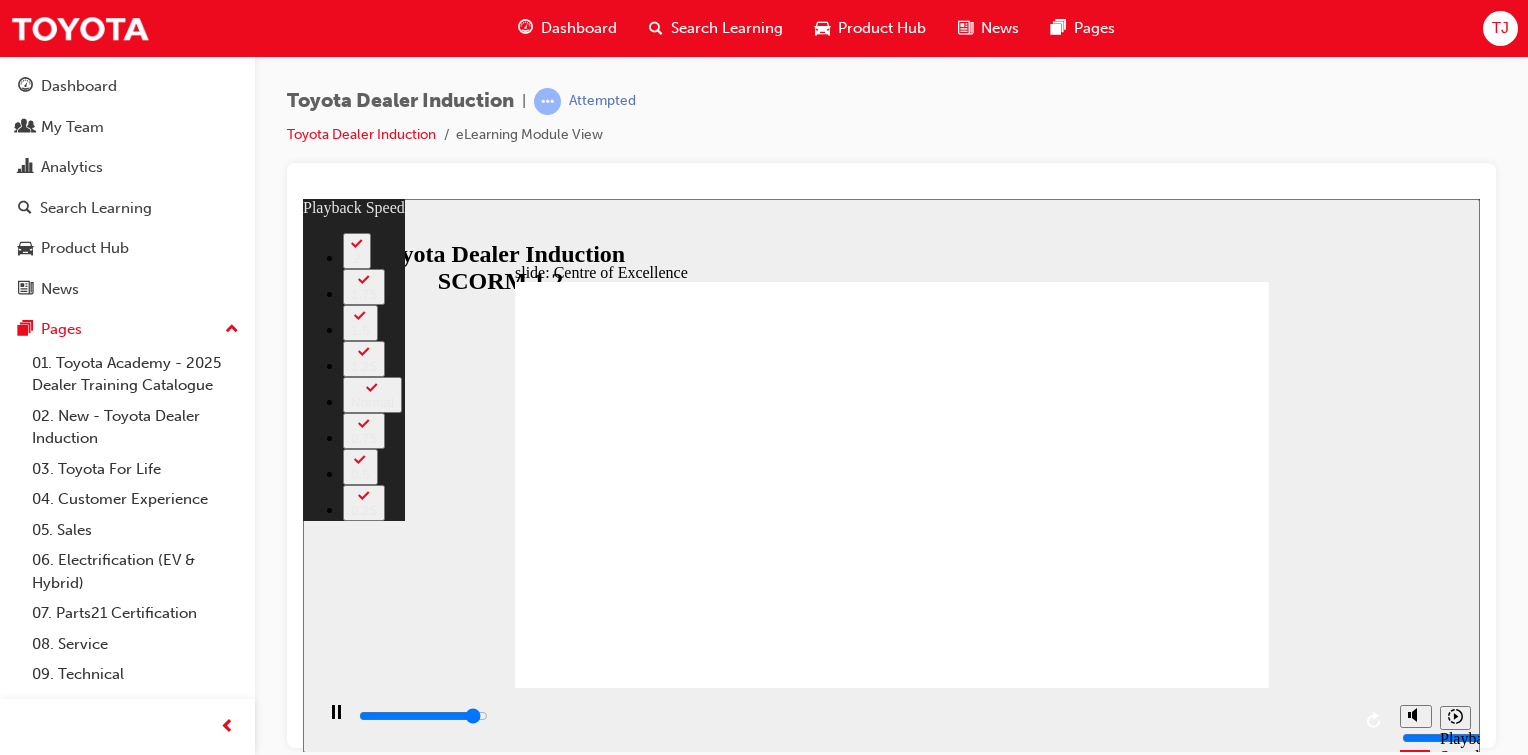 type on "14500" 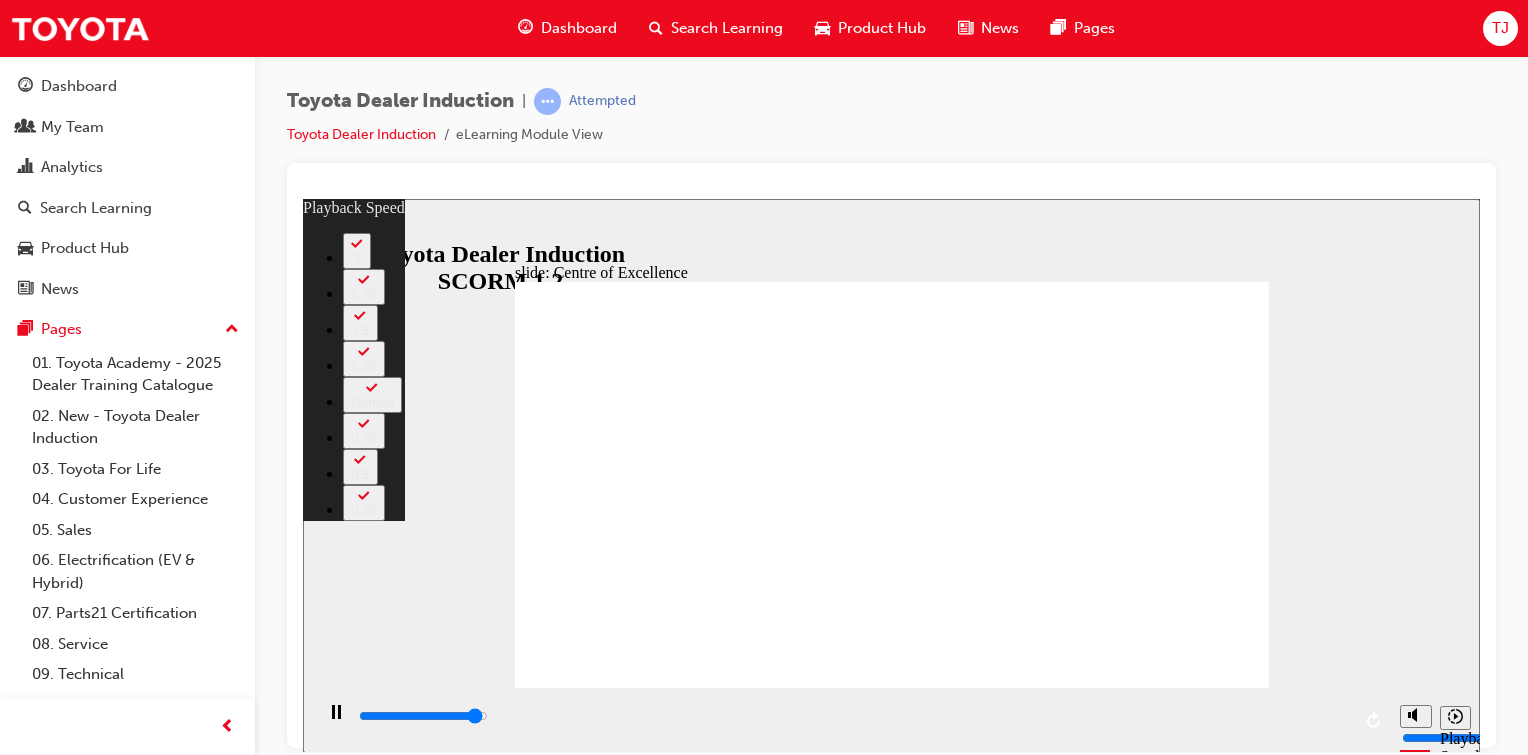 type on "14700" 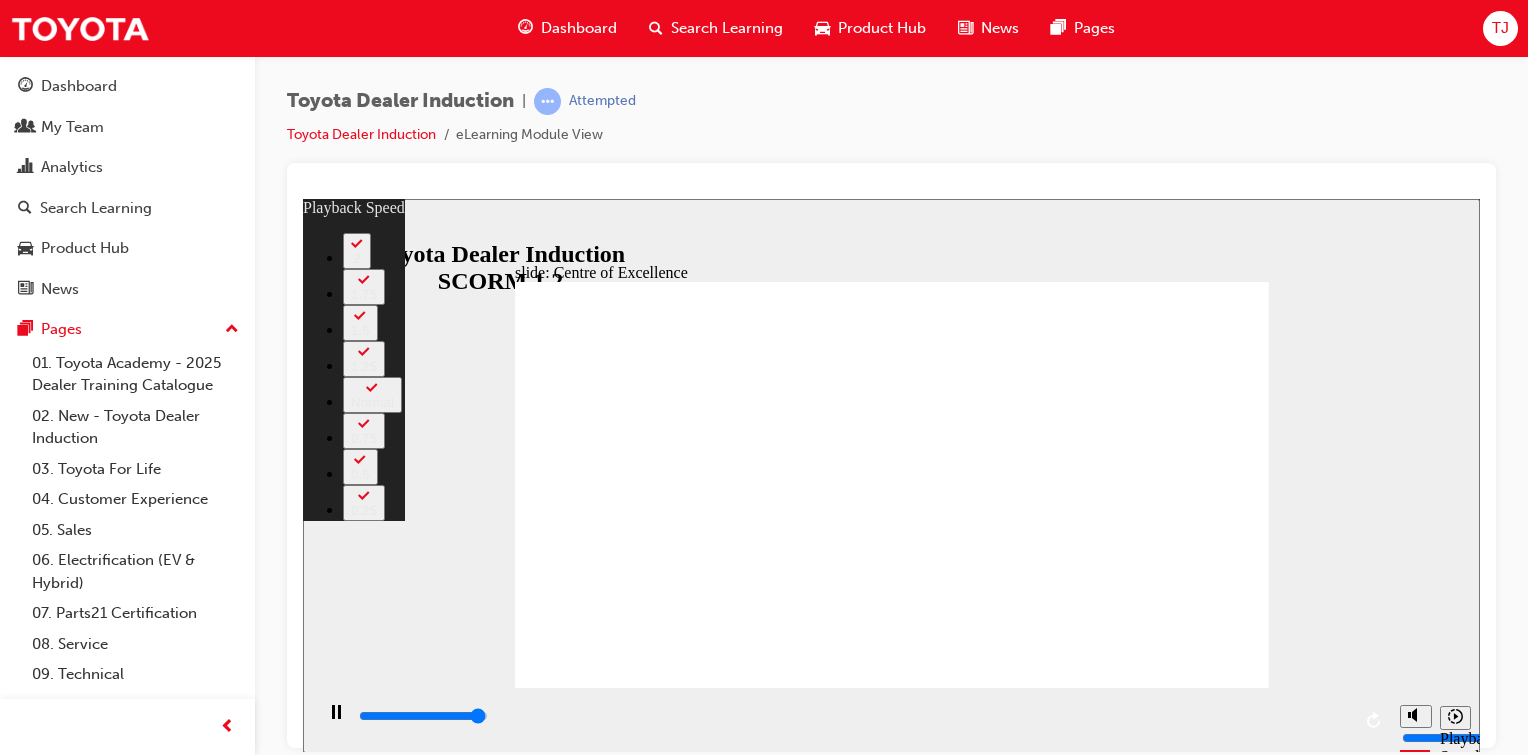 type on "15000" 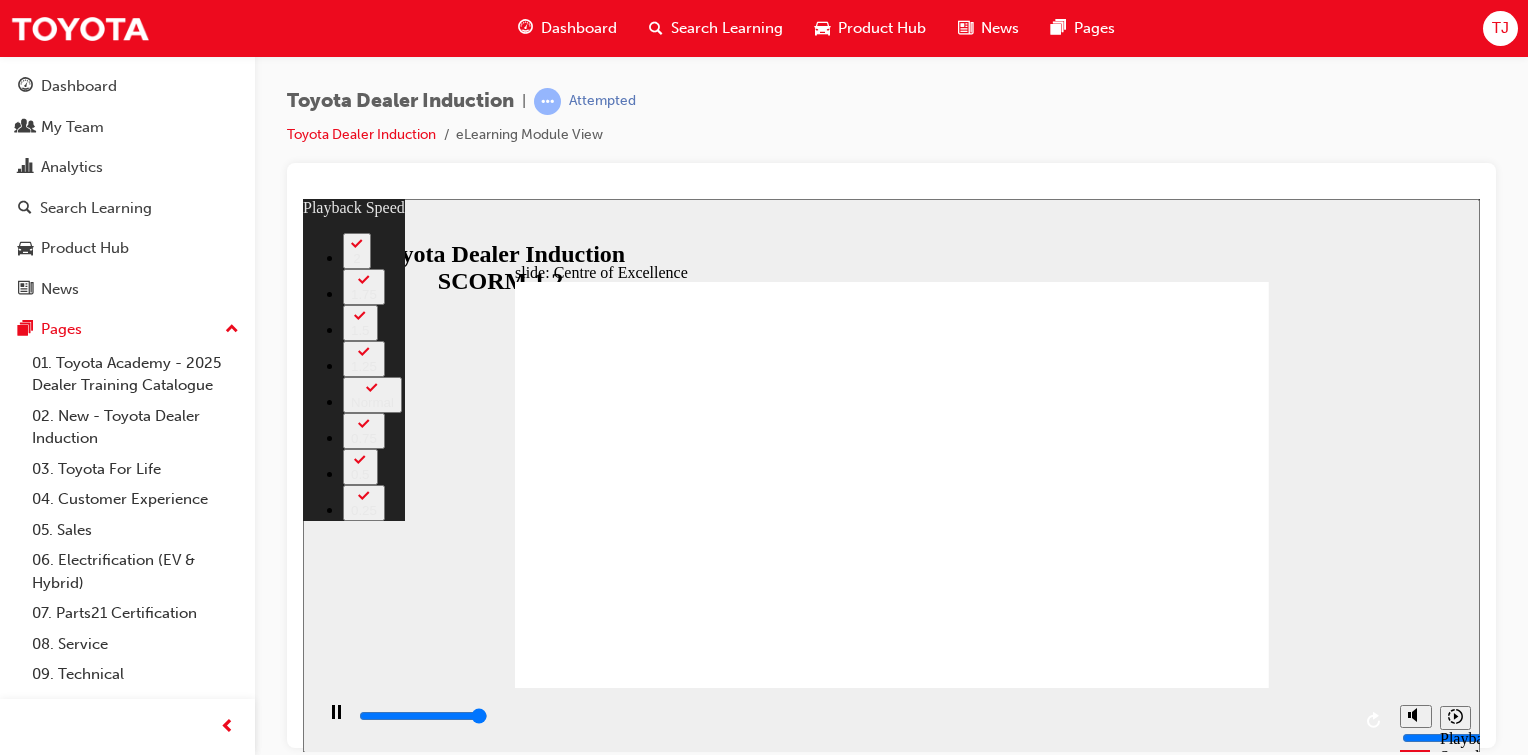type on "15300" 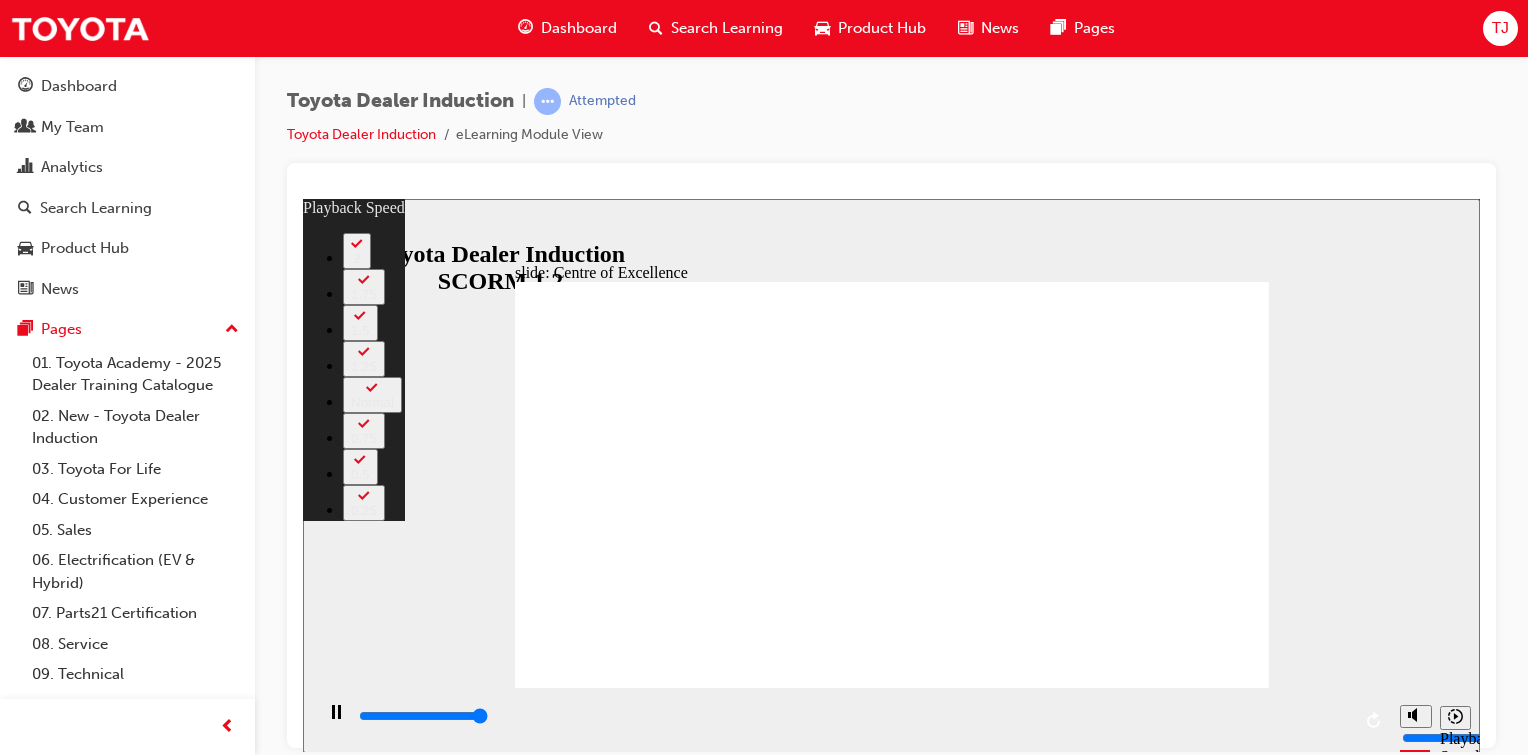 type on "15300" 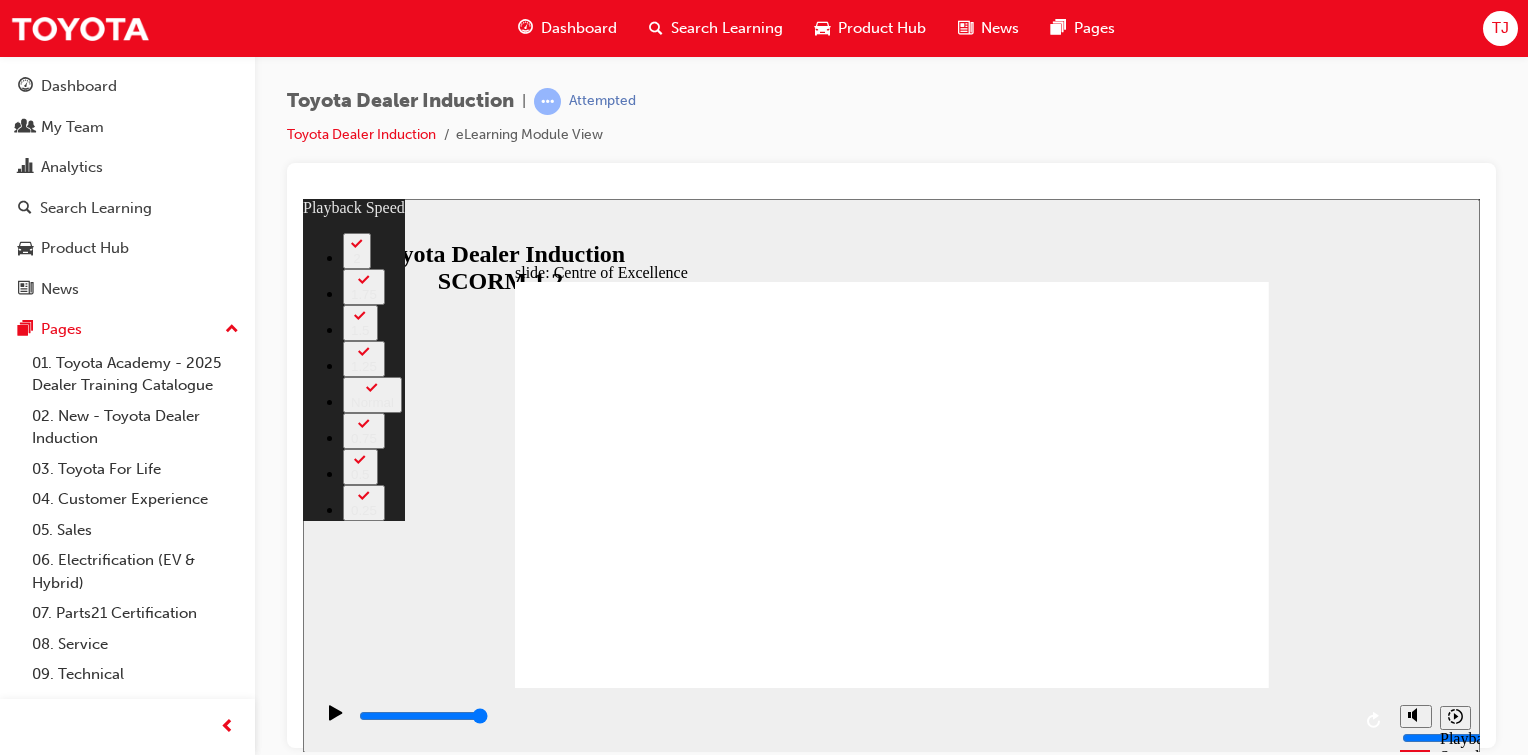 click 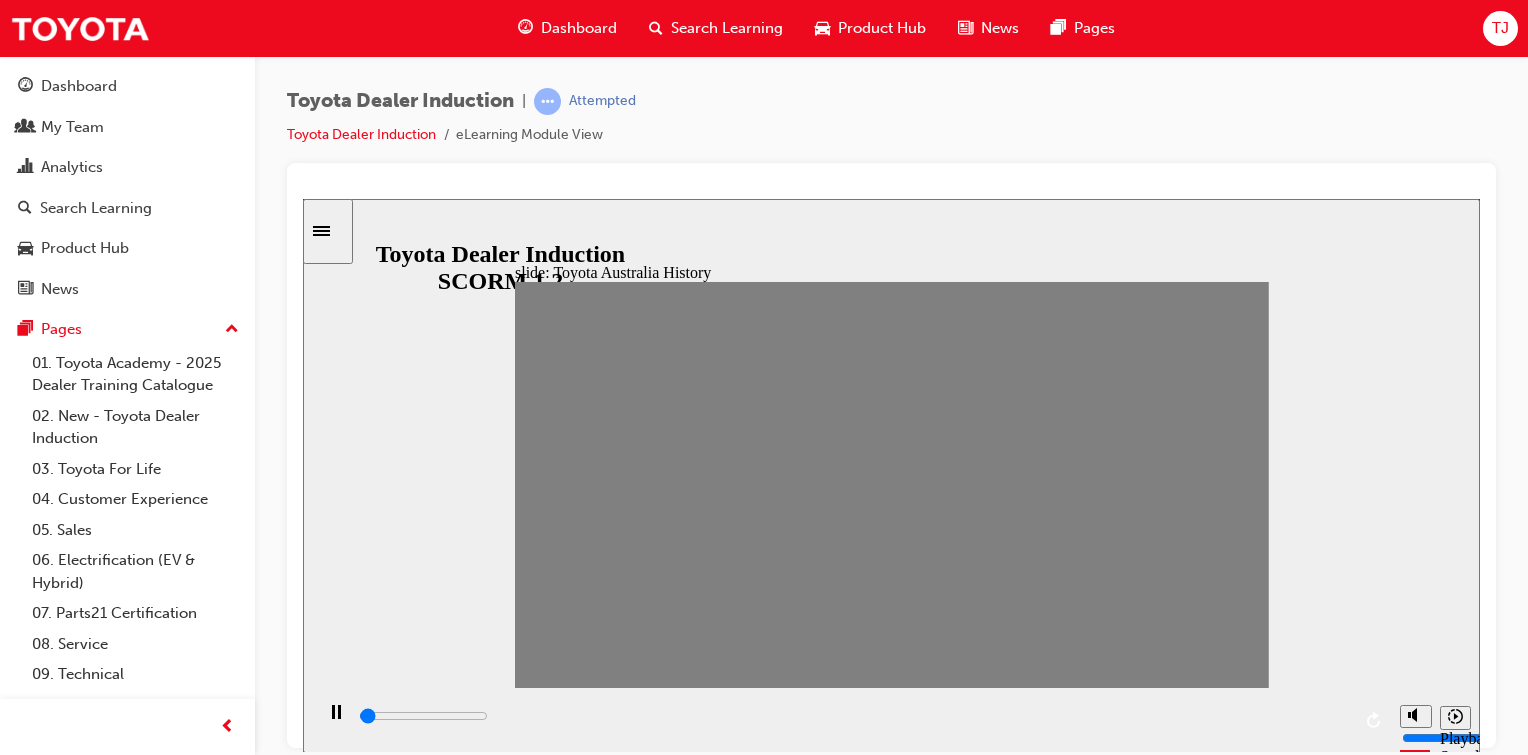 drag, startPoint x: 537, startPoint y: 492, endPoint x: 572, endPoint y: 493, distance: 35.014282 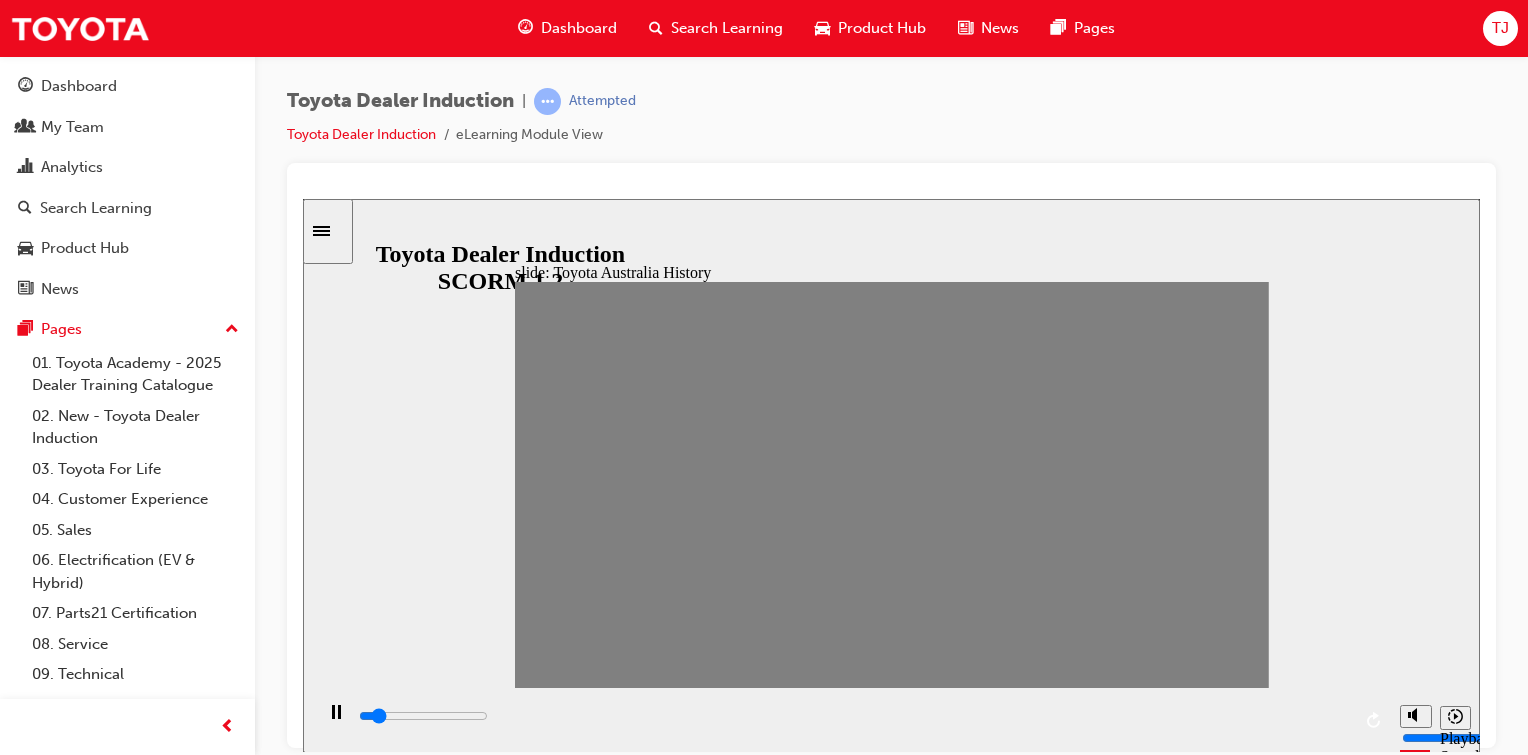 click 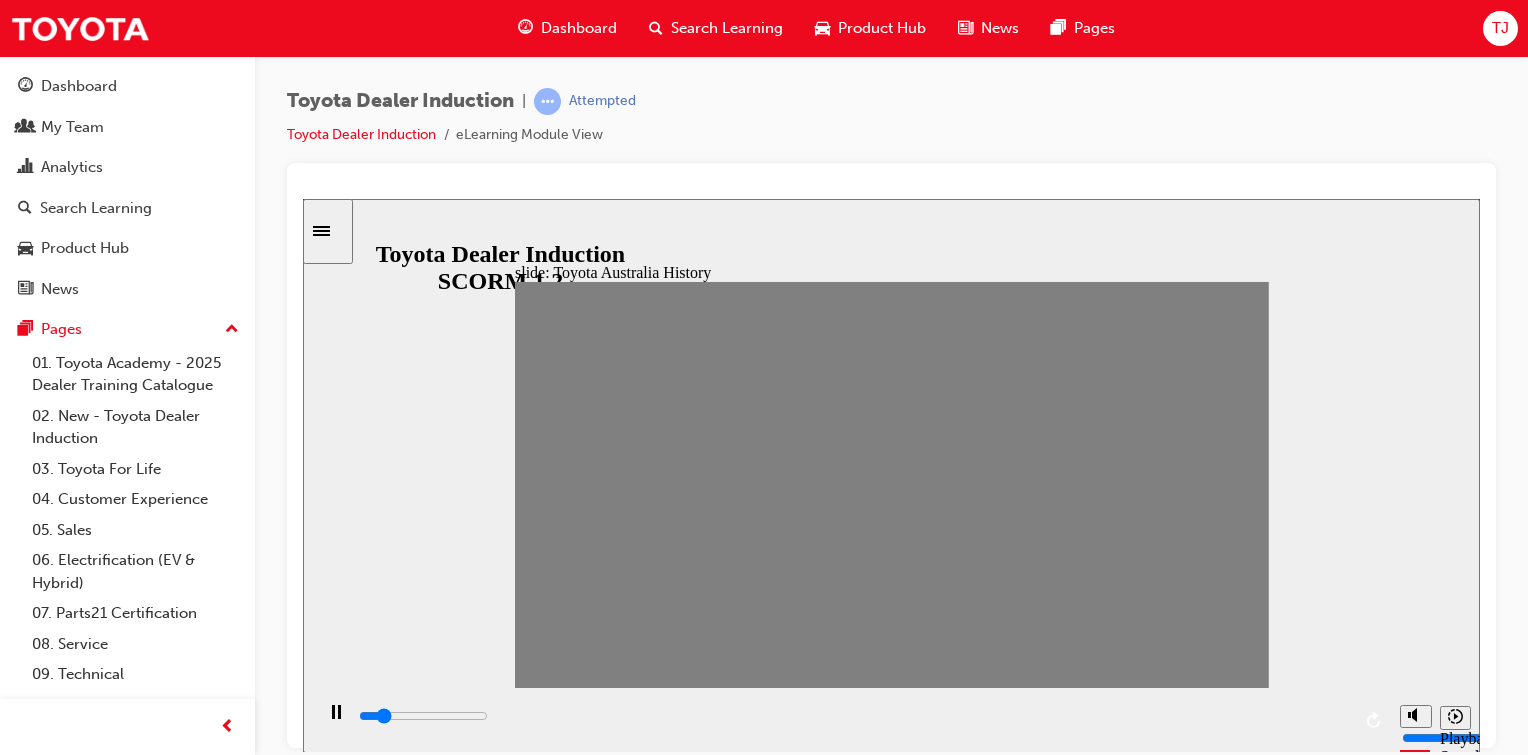 click at bounding box center (886, 2073) 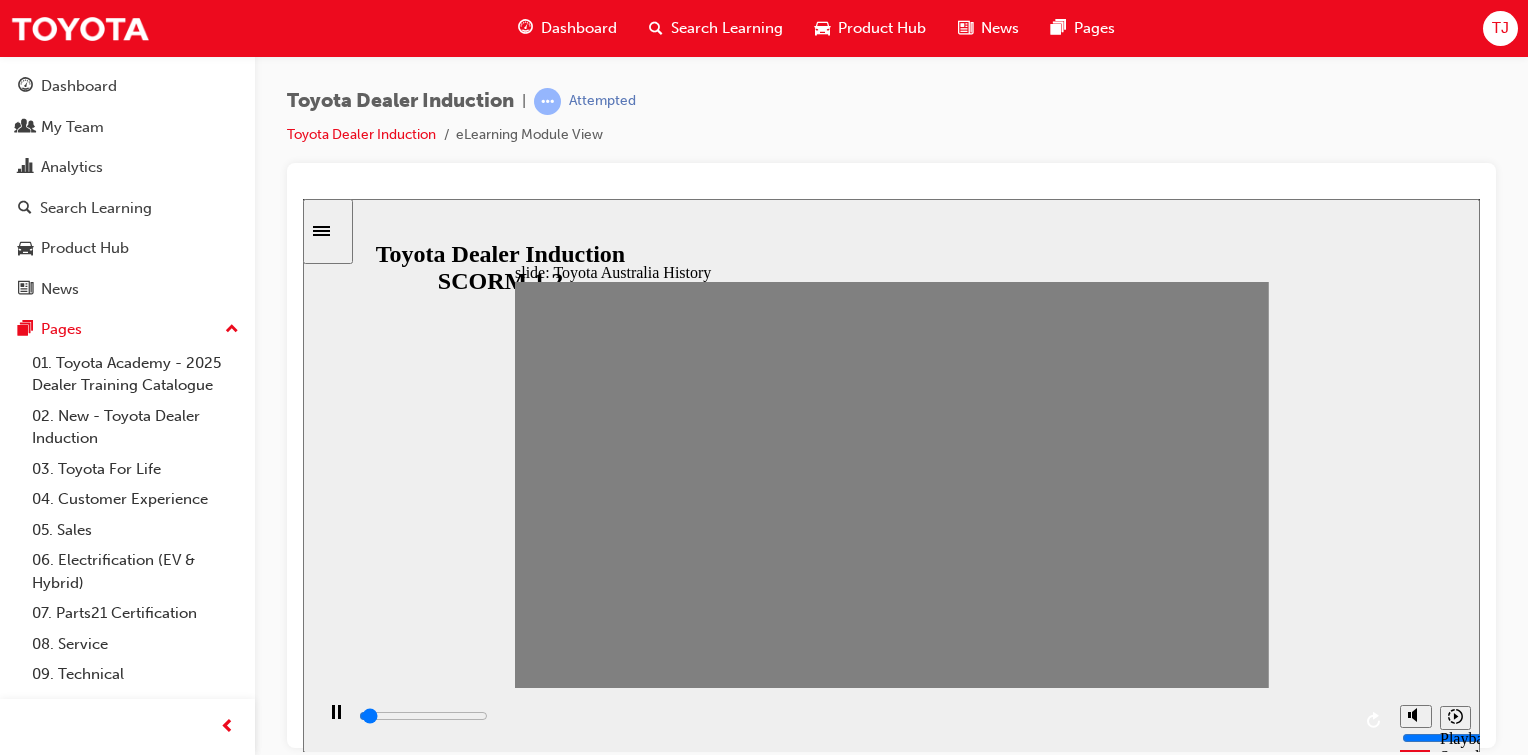 drag, startPoint x: 634, startPoint y: 492, endPoint x: 674, endPoint y: 492, distance: 40 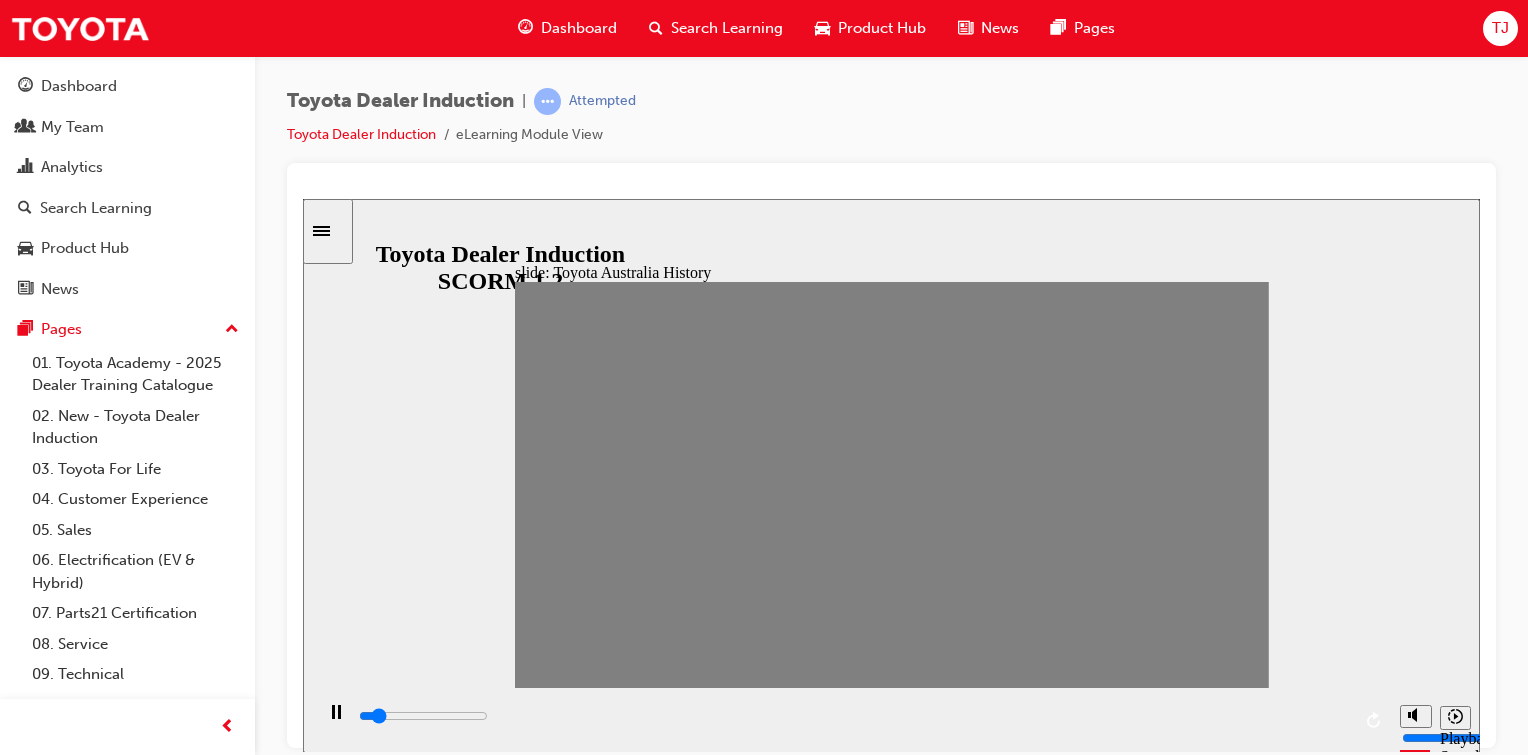 drag, startPoint x: 674, startPoint y: 492, endPoint x: 695, endPoint y: 492, distance: 21 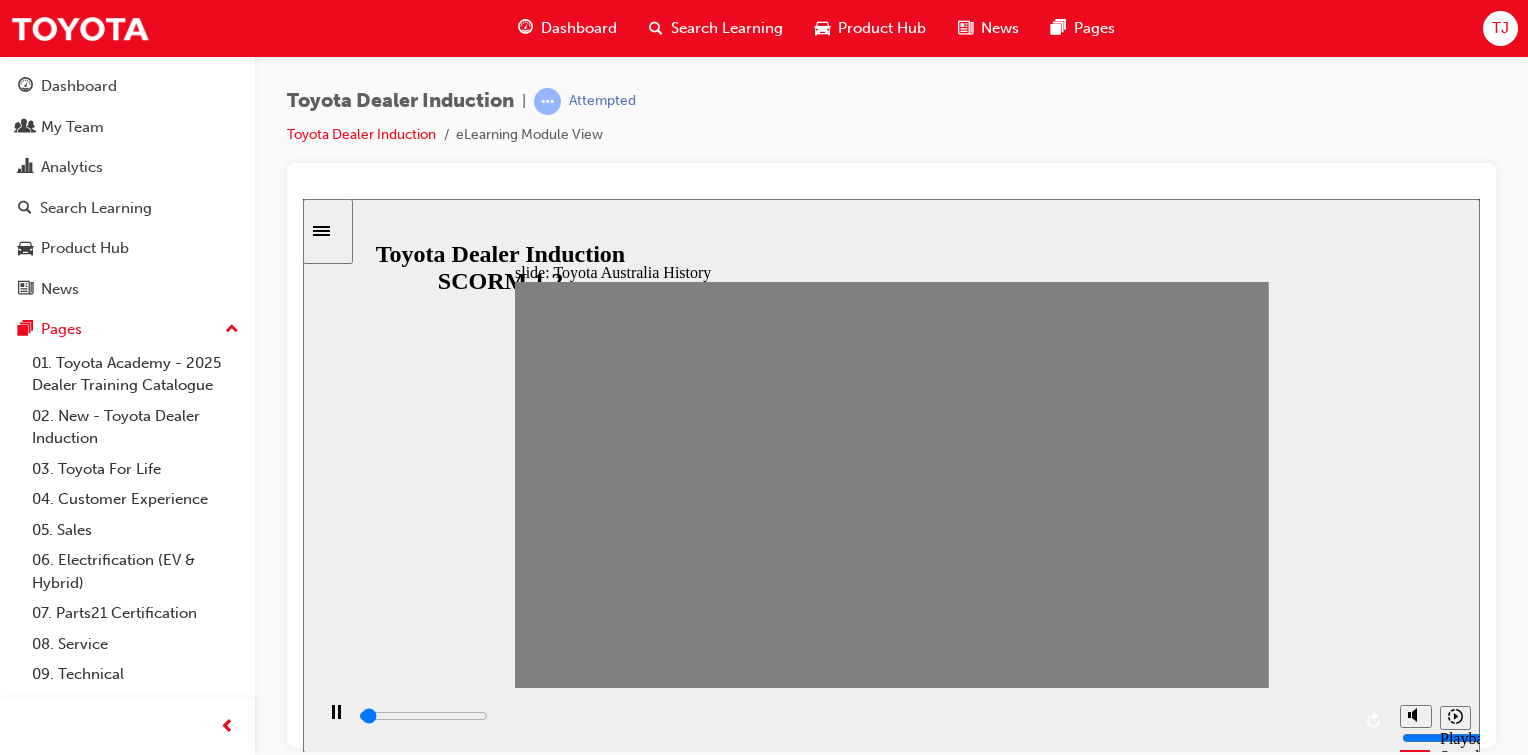 drag, startPoint x: 708, startPoint y: 491, endPoint x: 759, endPoint y: 492, distance: 51.009804 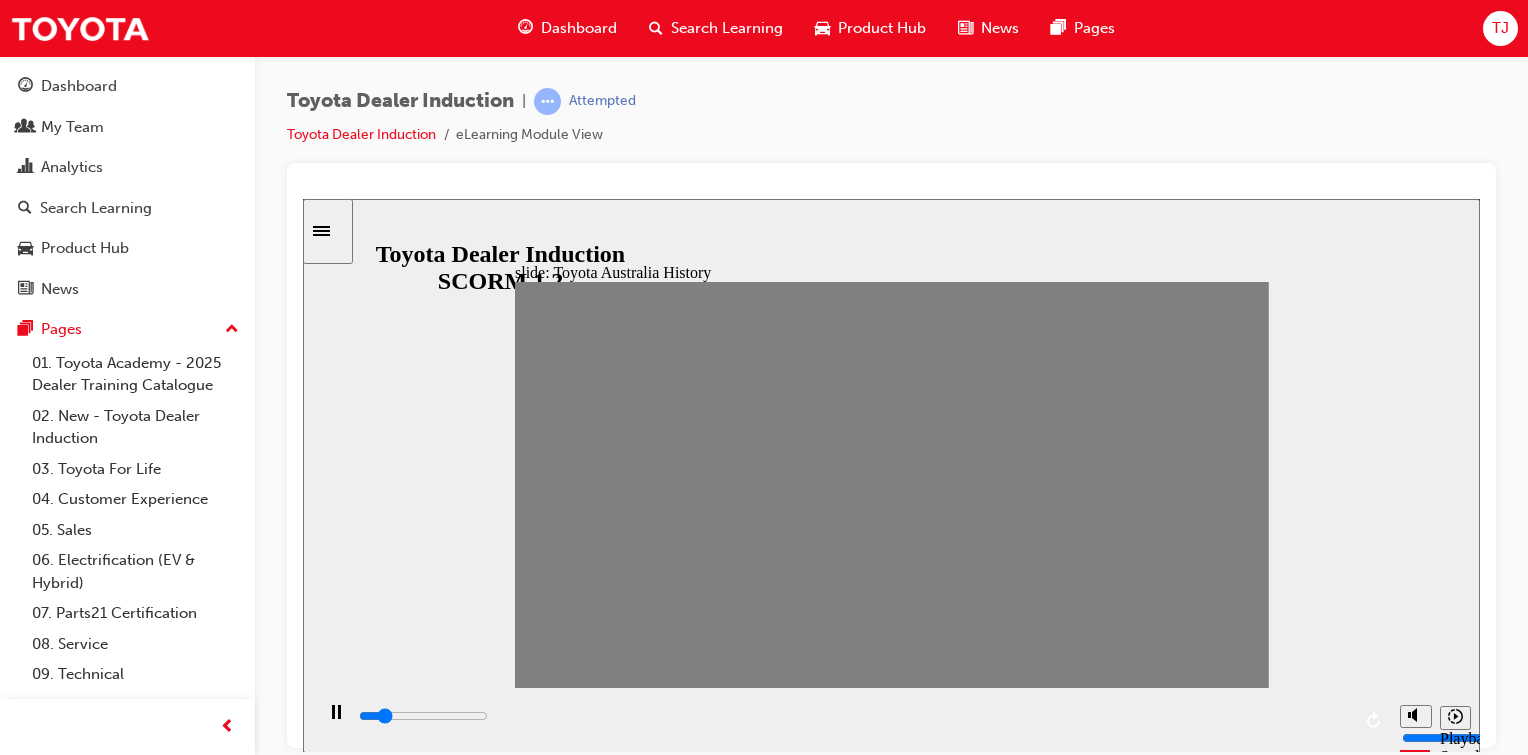 drag, startPoint x: 759, startPoint y: 492, endPoint x: 785, endPoint y: 492, distance: 26 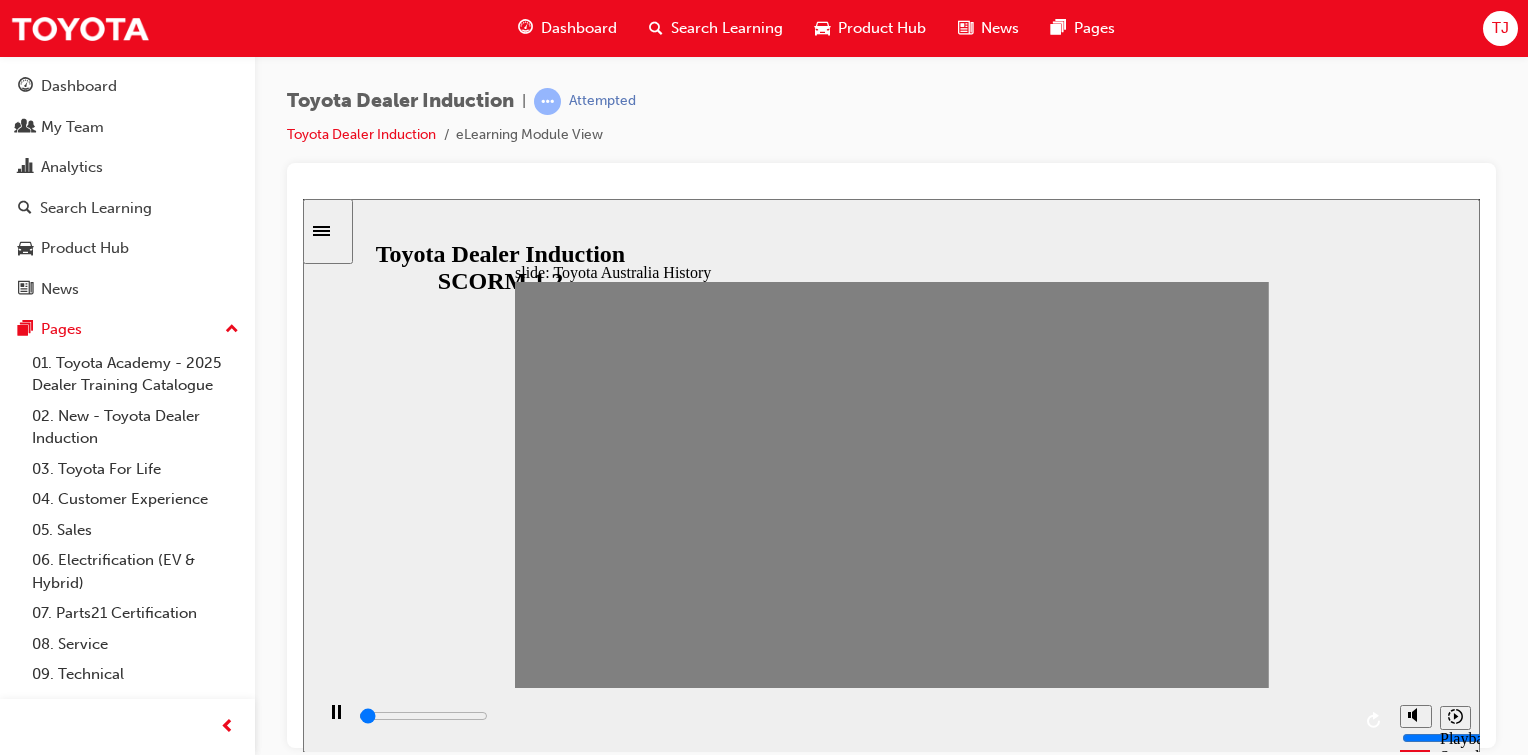 drag, startPoint x: 785, startPoint y: 492, endPoint x: 849, endPoint y: 484, distance: 64.49806 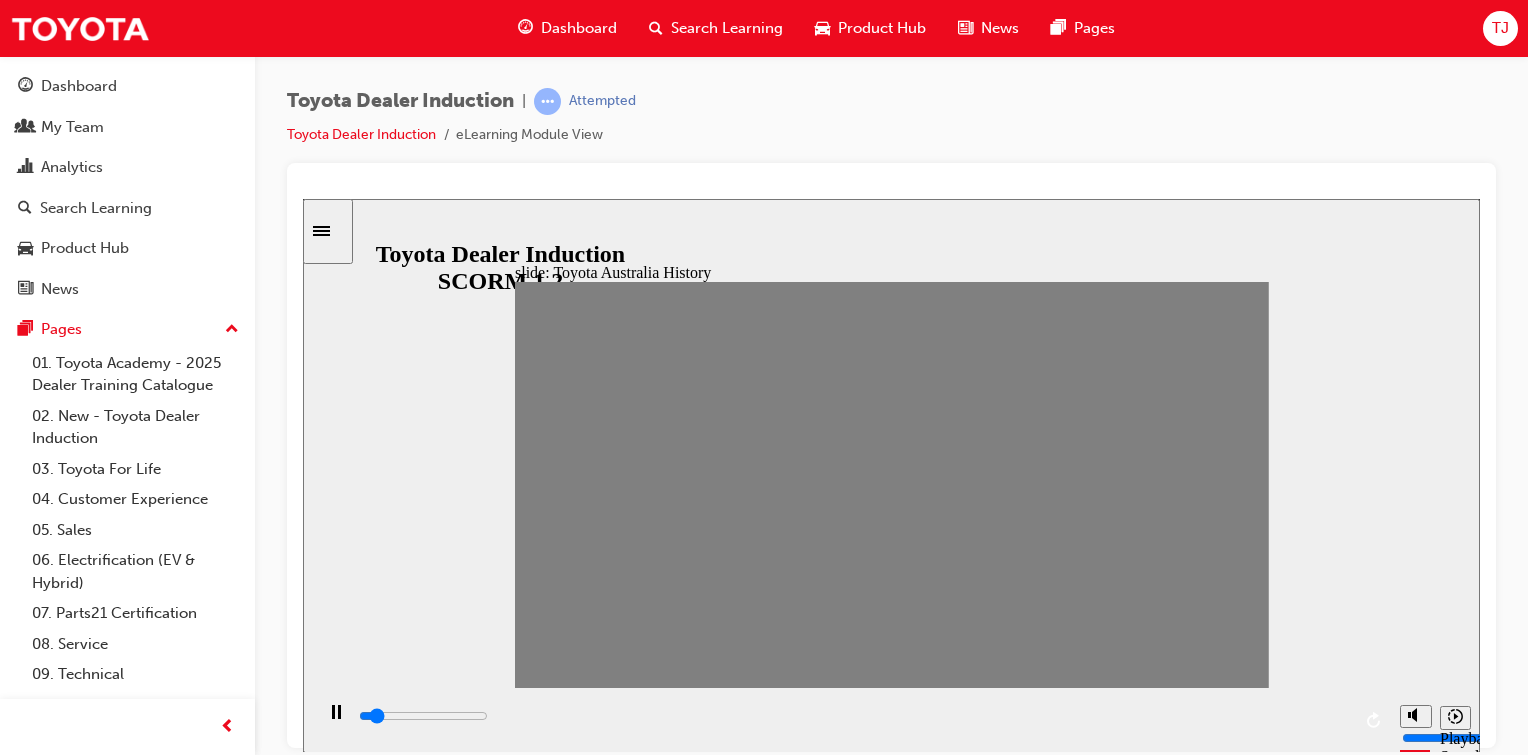 drag, startPoint x: 872, startPoint y: 485, endPoint x: 1074, endPoint y: 492, distance: 202.12125 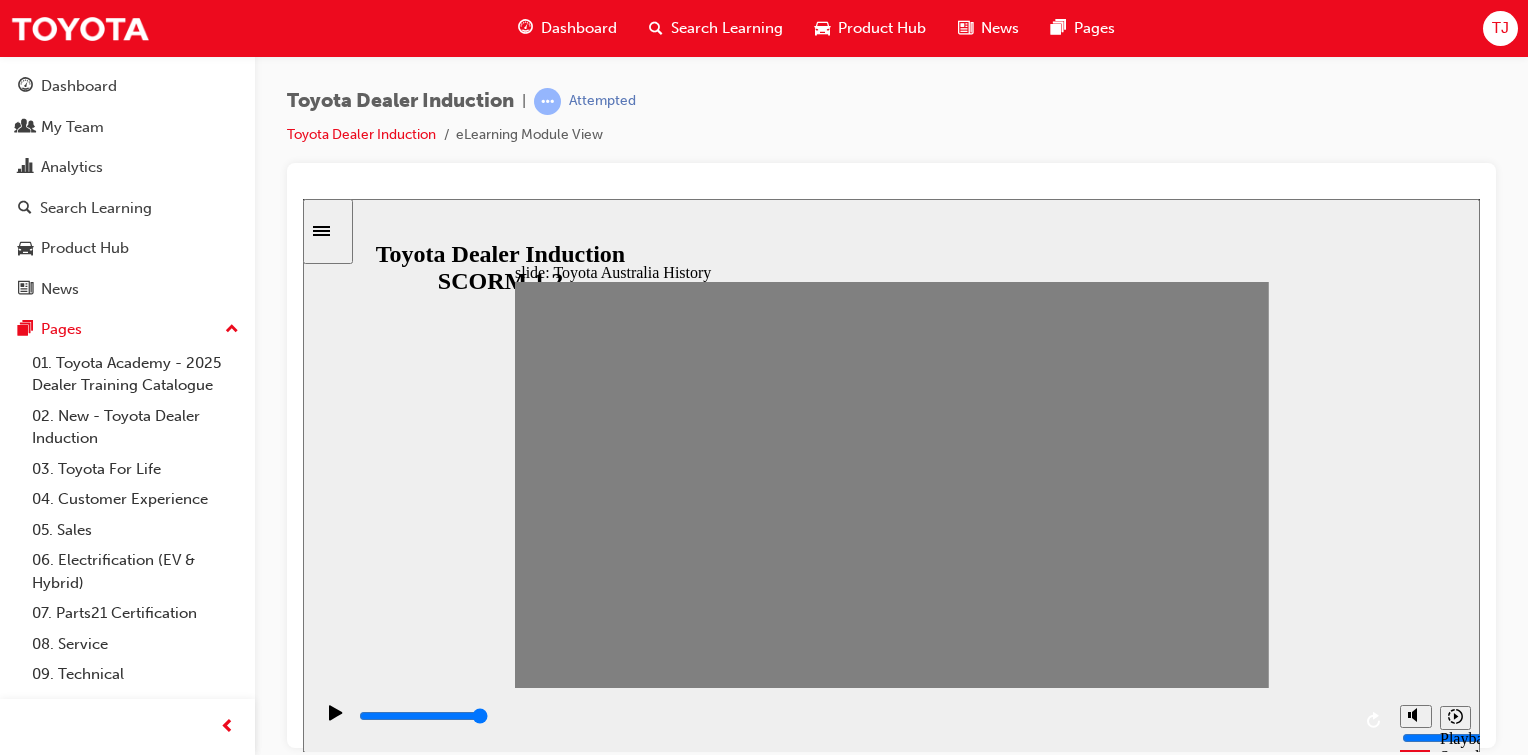 drag, startPoint x: 848, startPoint y: 494, endPoint x: 896, endPoint y: 496, distance: 48.04165 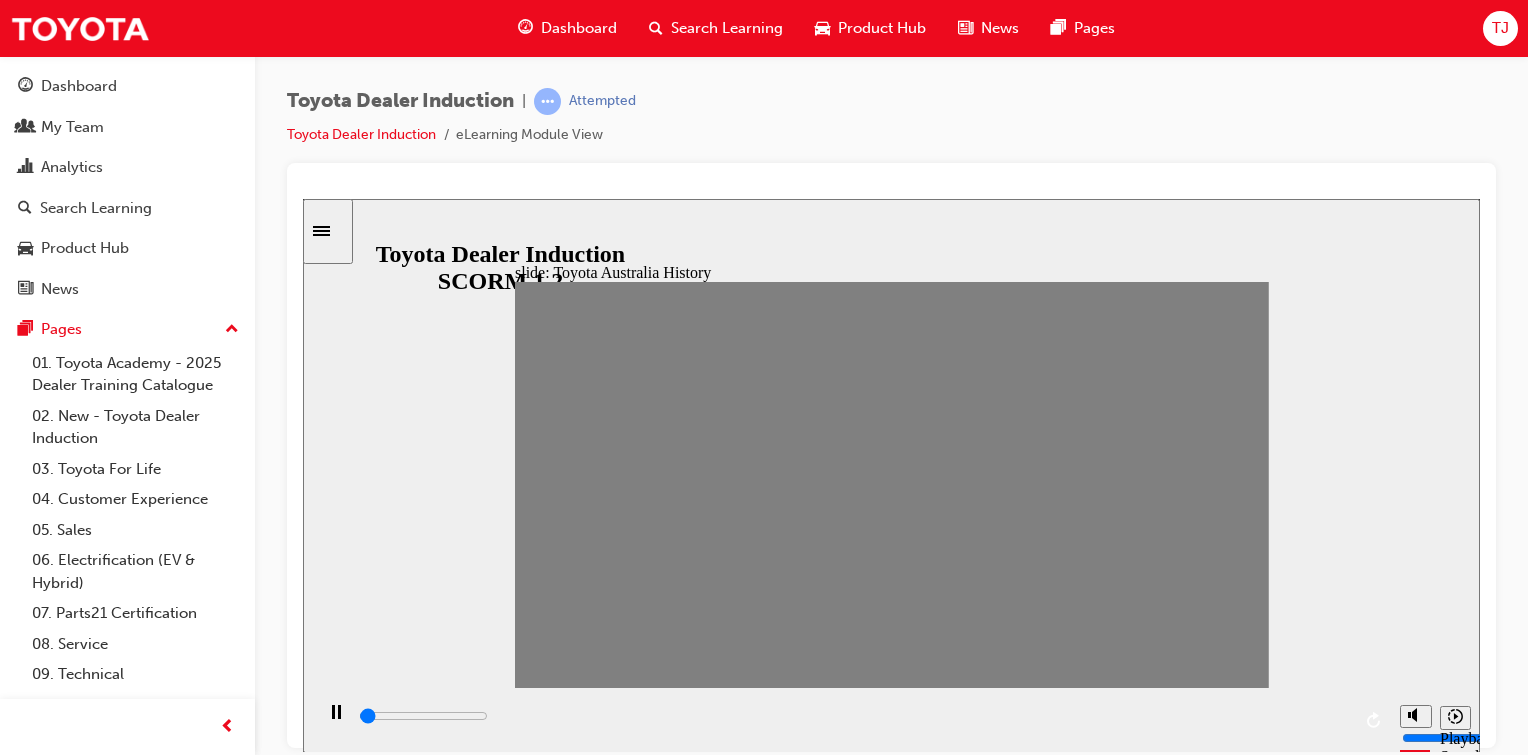drag, startPoint x: 888, startPoint y: 494, endPoint x: 924, endPoint y: 494, distance: 36 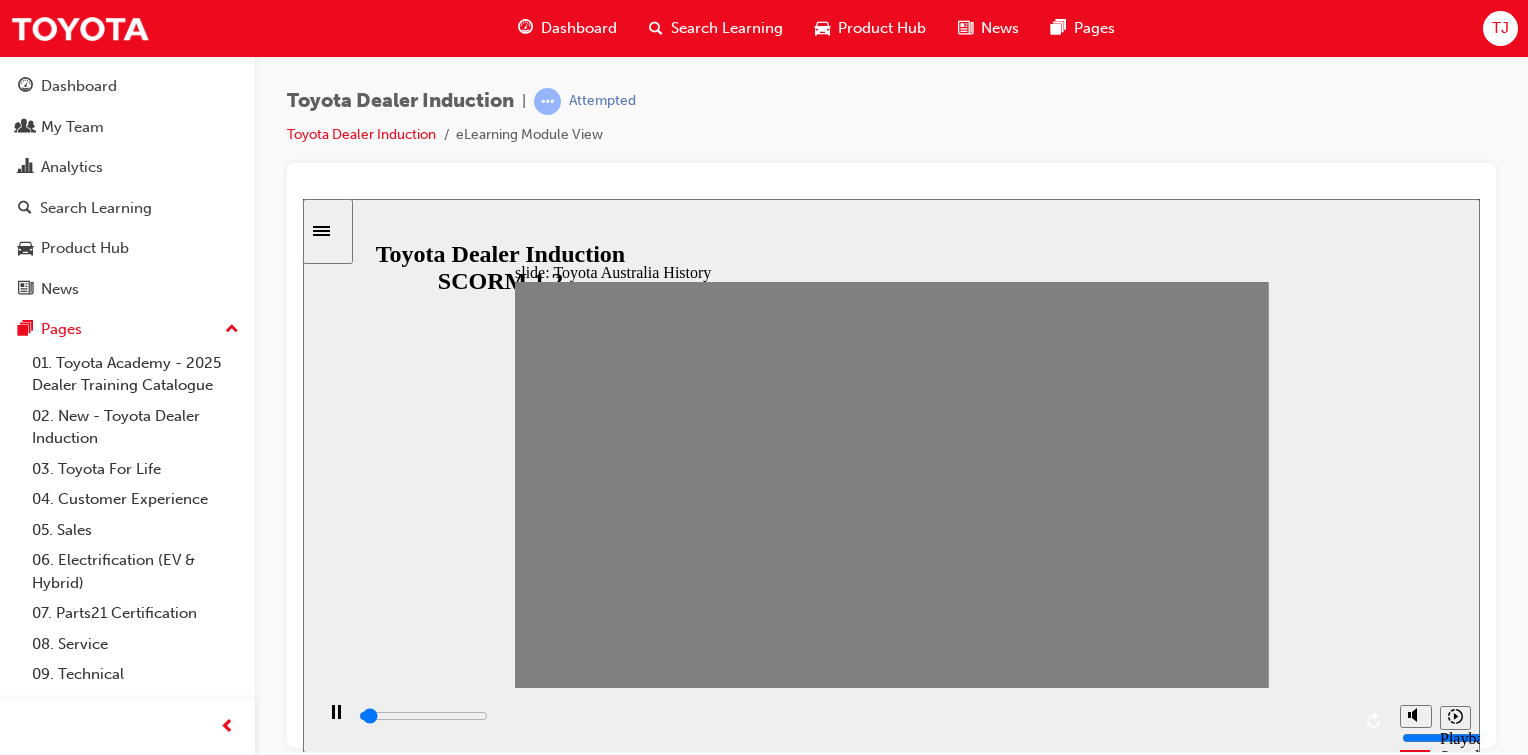 drag, startPoint x: 924, startPoint y: 494, endPoint x: 960, endPoint y: 494, distance: 36 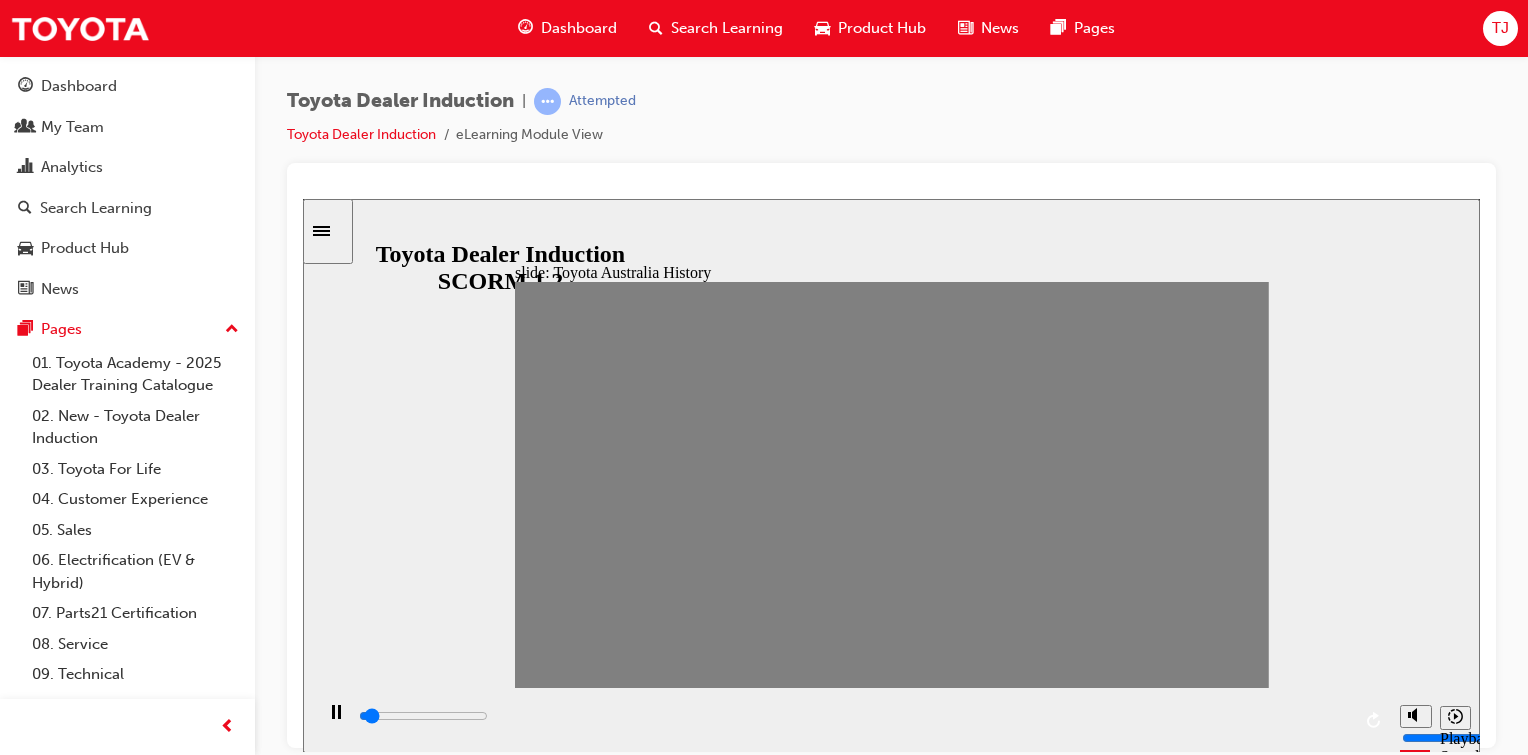 drag, startPoint x: 960, startPoint y: 494, endPoint x: 996, endPoint y: 493, distance: 36.013885 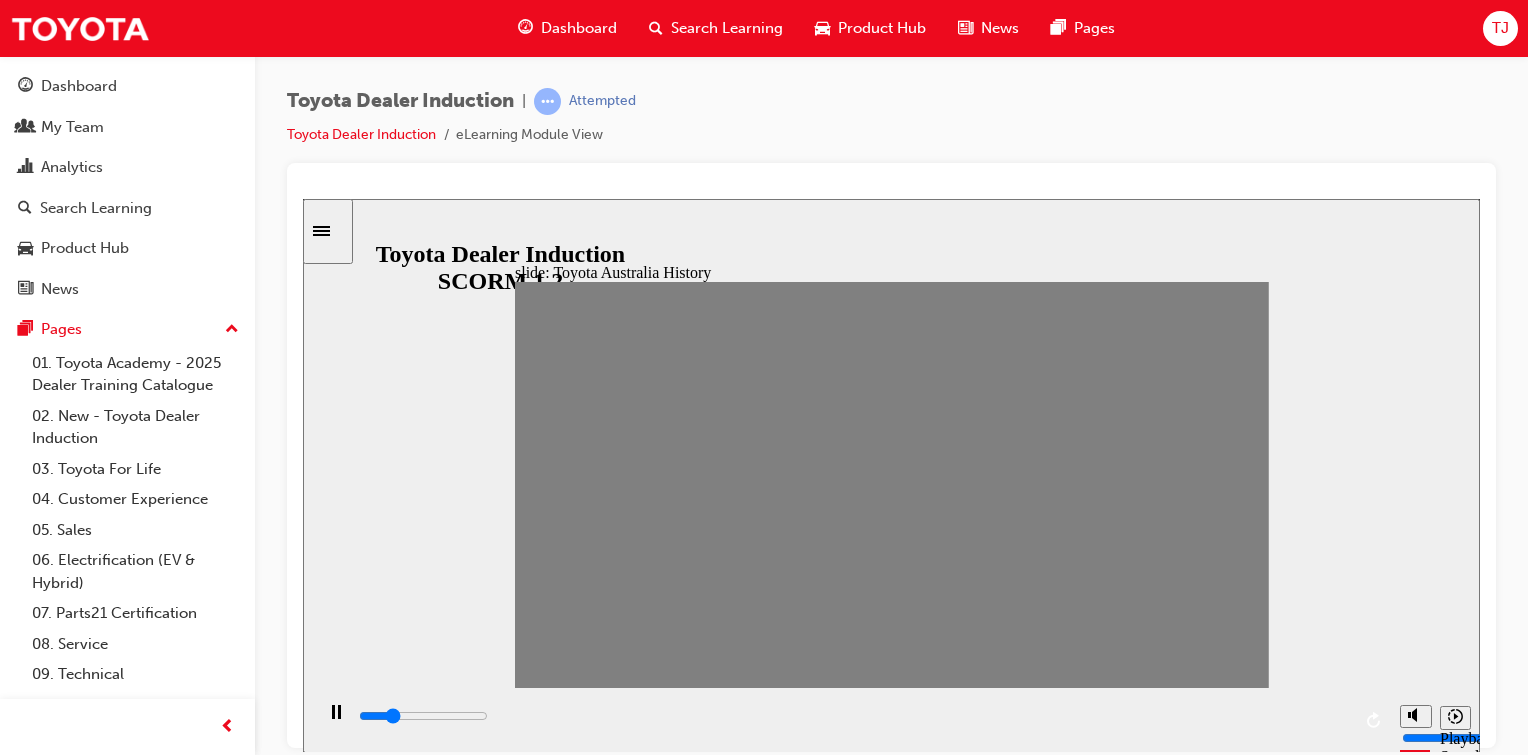 drag, startPoint x: 996, startPoint y: 493, endPoint x: 1021, endPoint y: 493, distance: 25 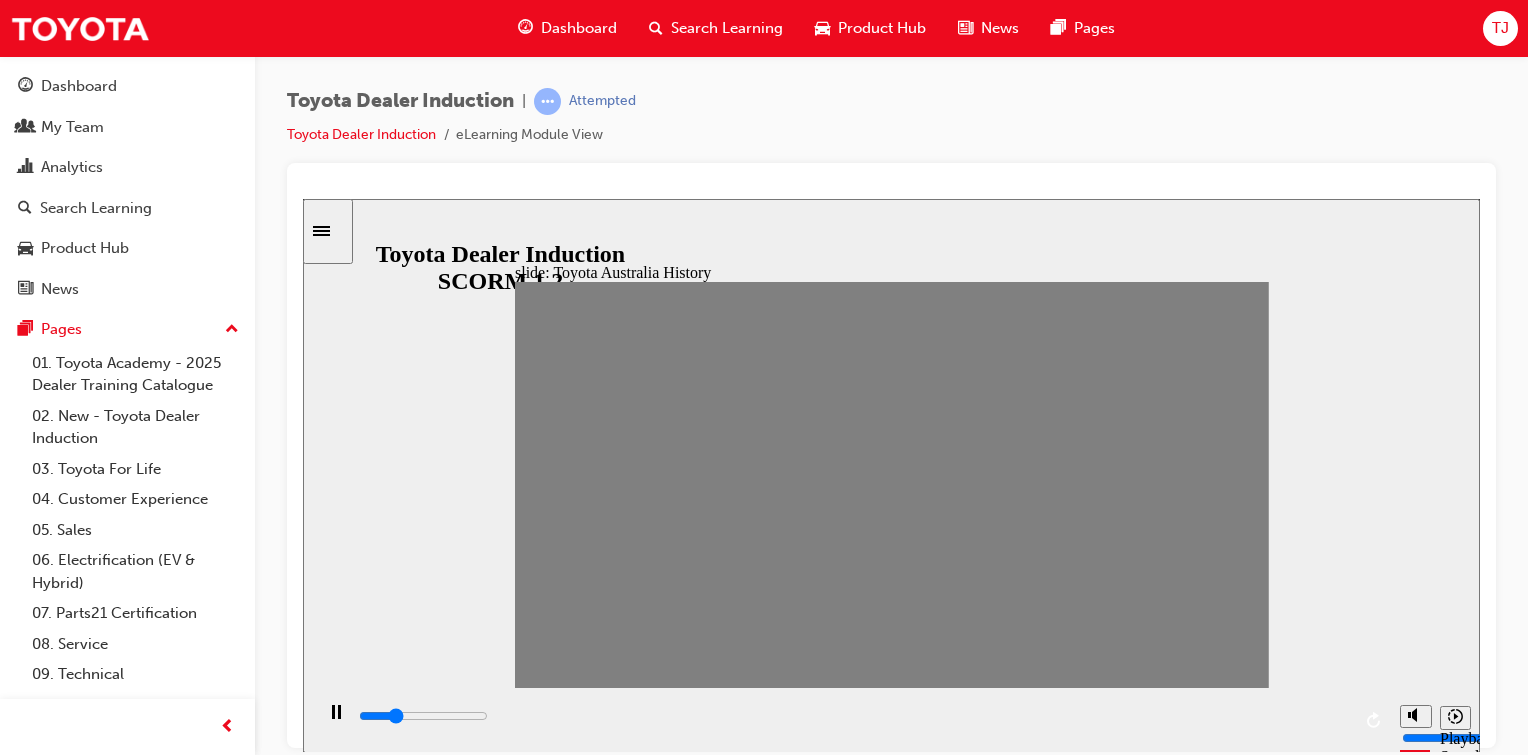 drag, startPoint x: 1021, startPoint y: 493, endPoint x: 1039, endPoint y: 493, distance: 18 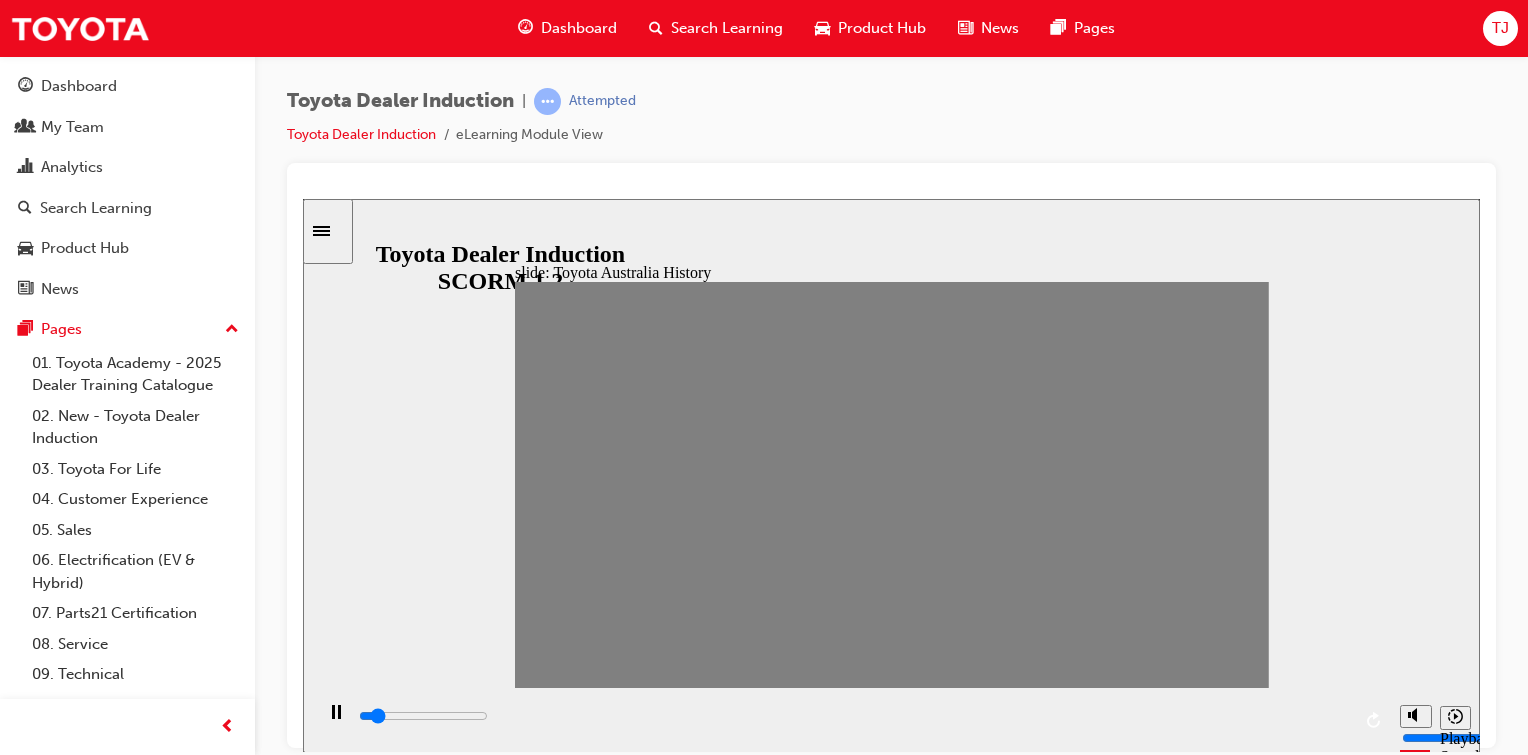 click 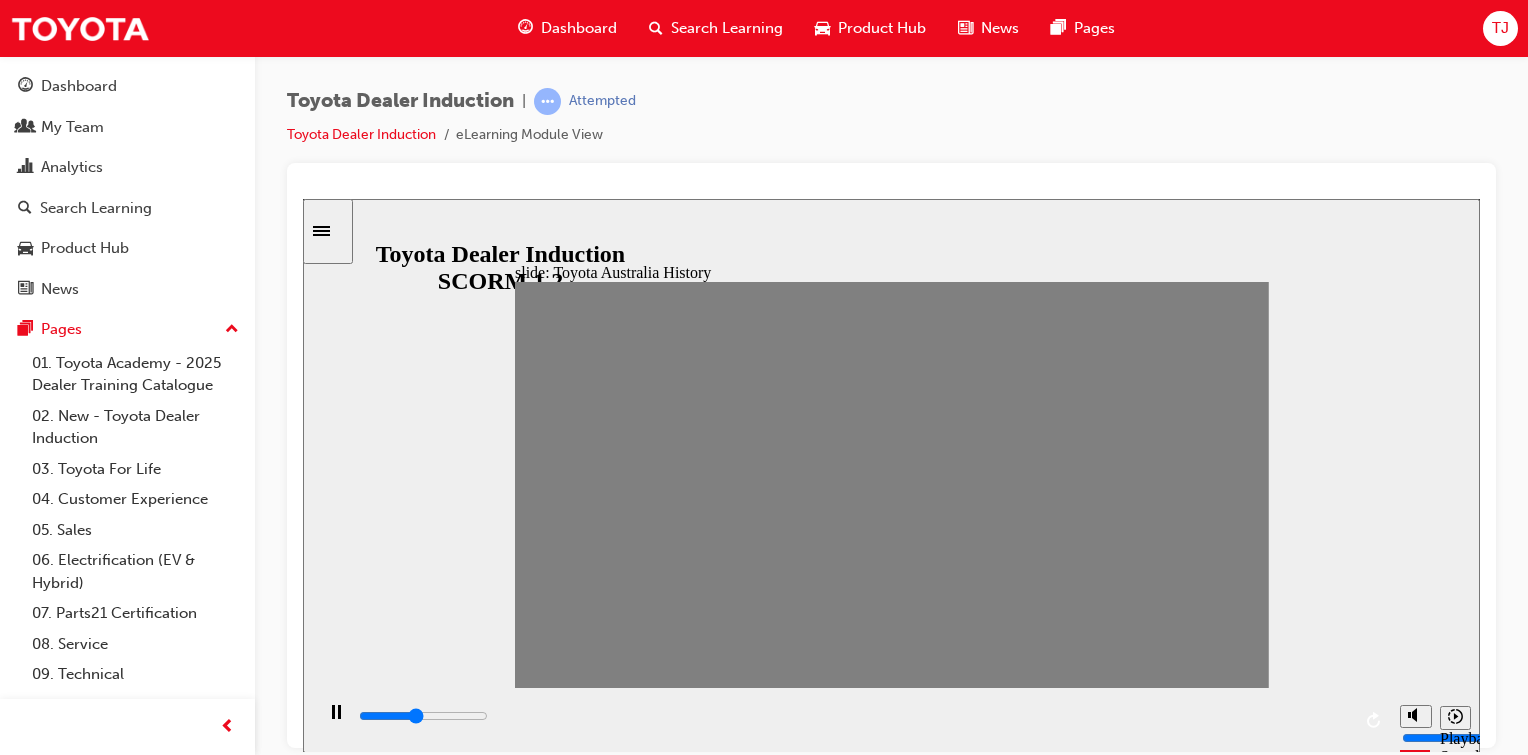 click at bounding box center [886, 2073] 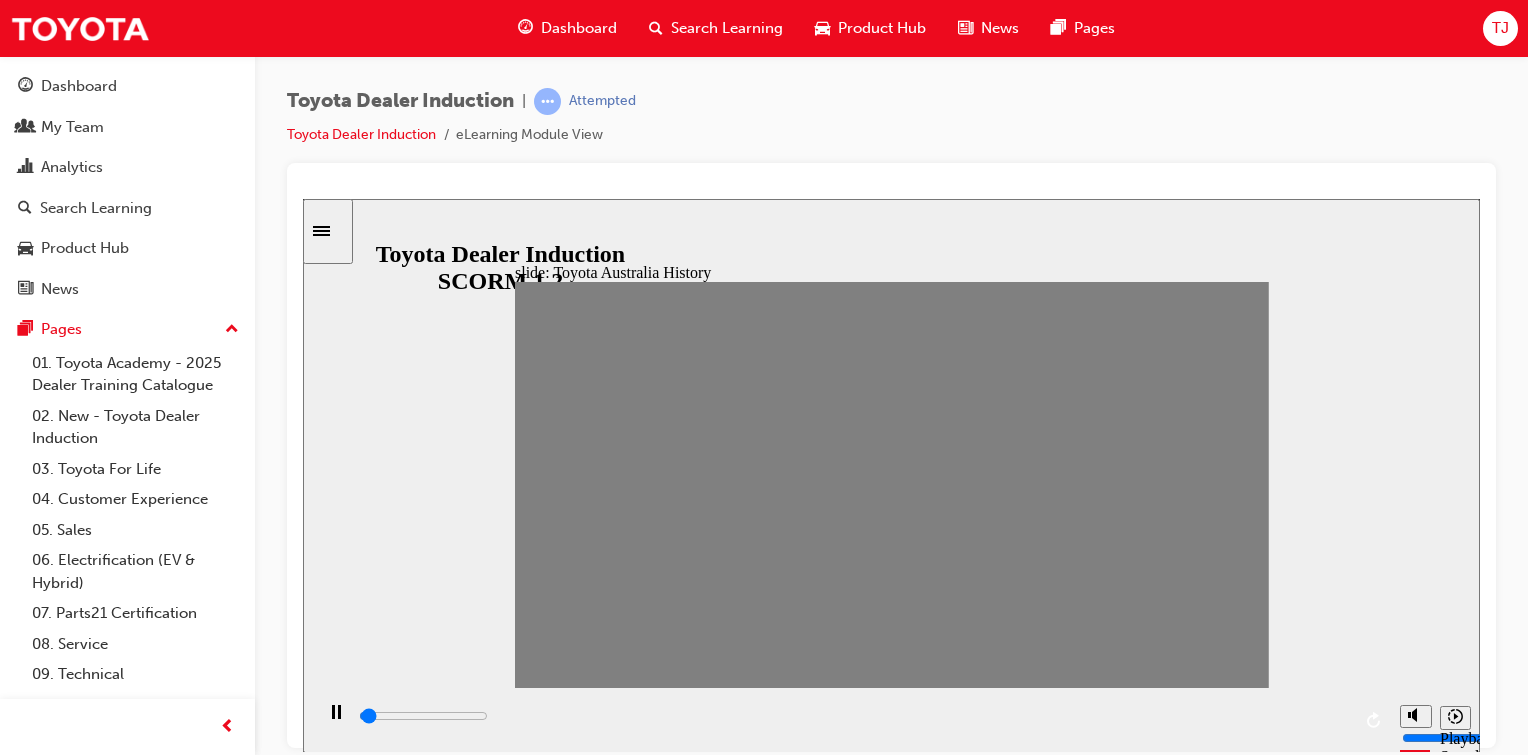drag, startPoint x: 1055, startPoint y: 496, endPoint x: 1077, endPoint y: 495, distance: 22.022715 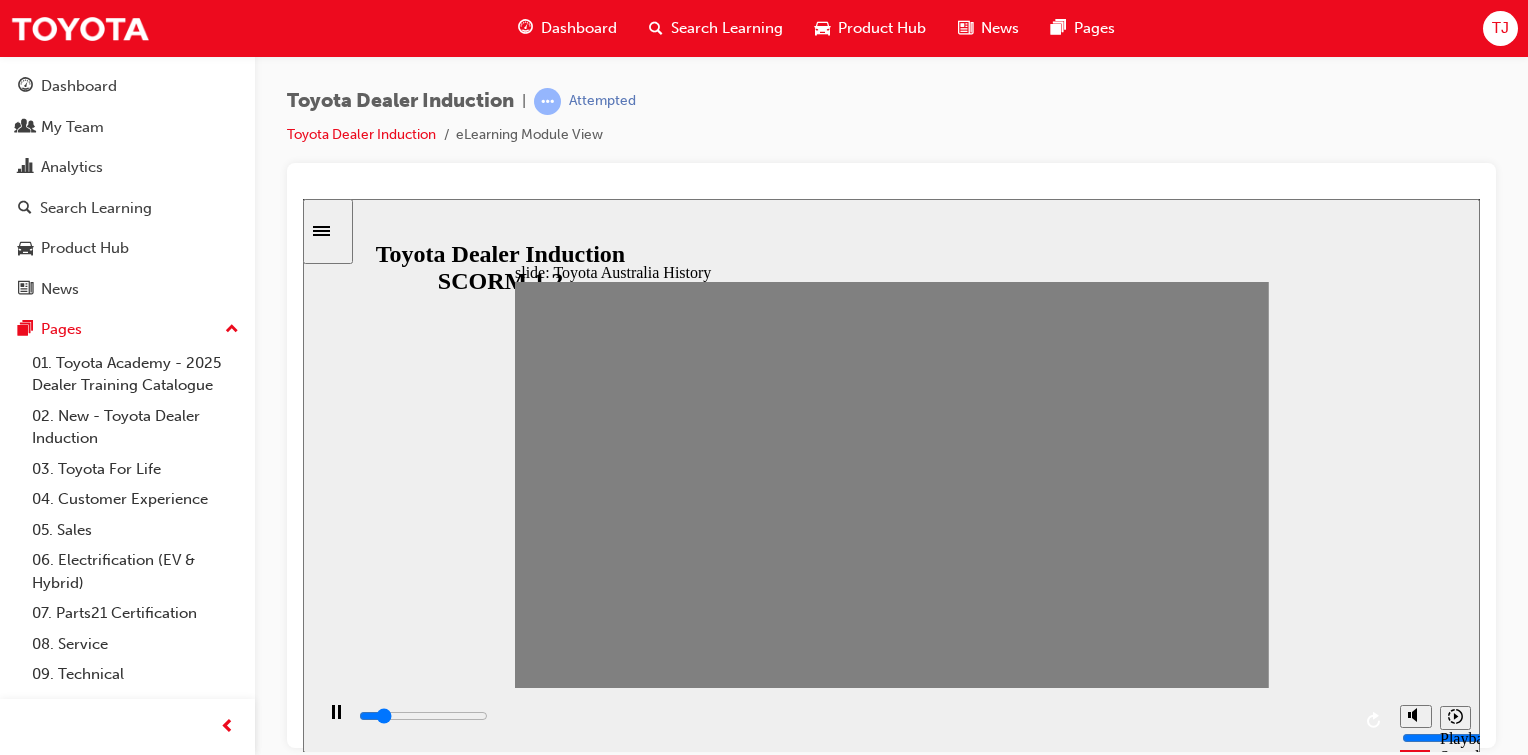 drag, startPoint x: 1133, startPoint y: 494, endPoint x: 1145, endPoint y: 494, distance: 12 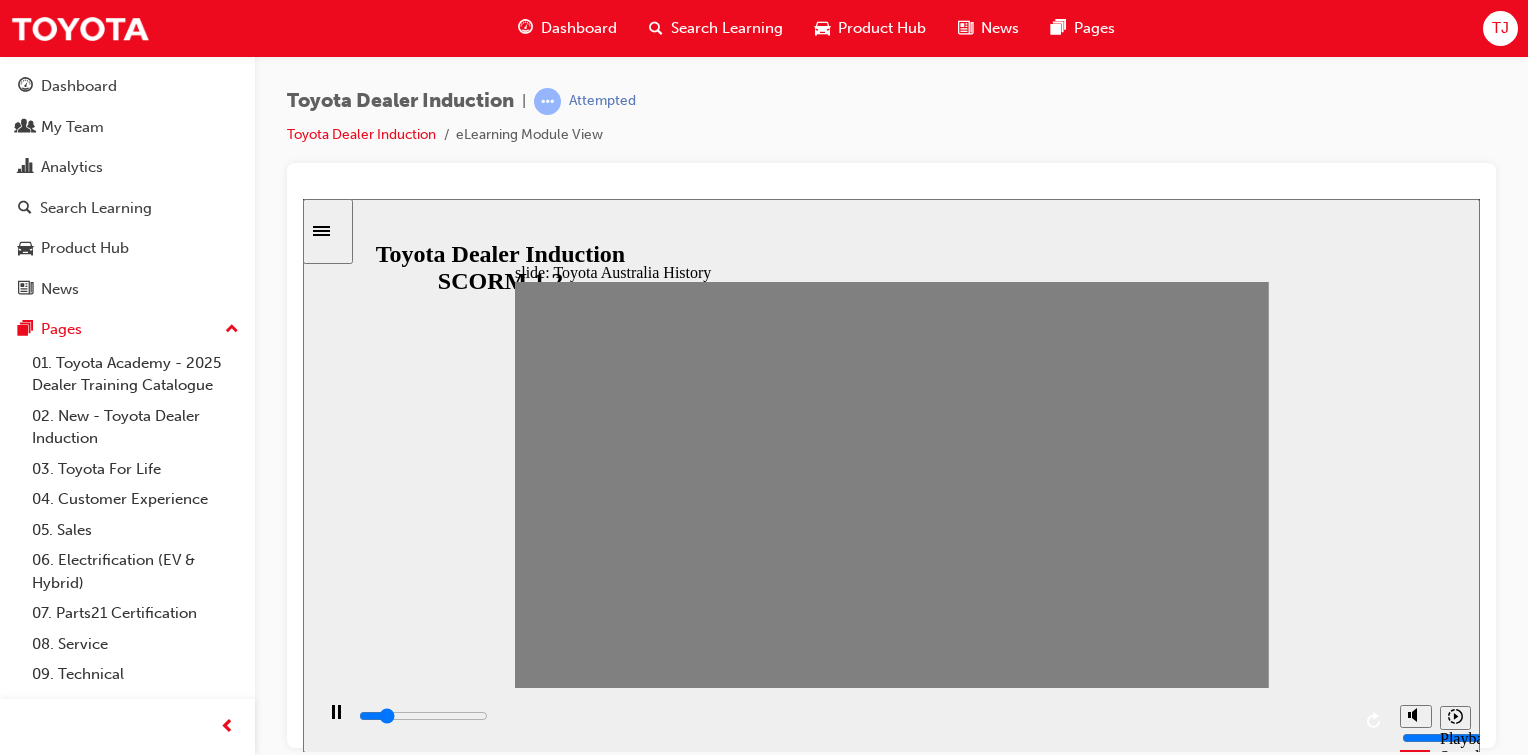 click 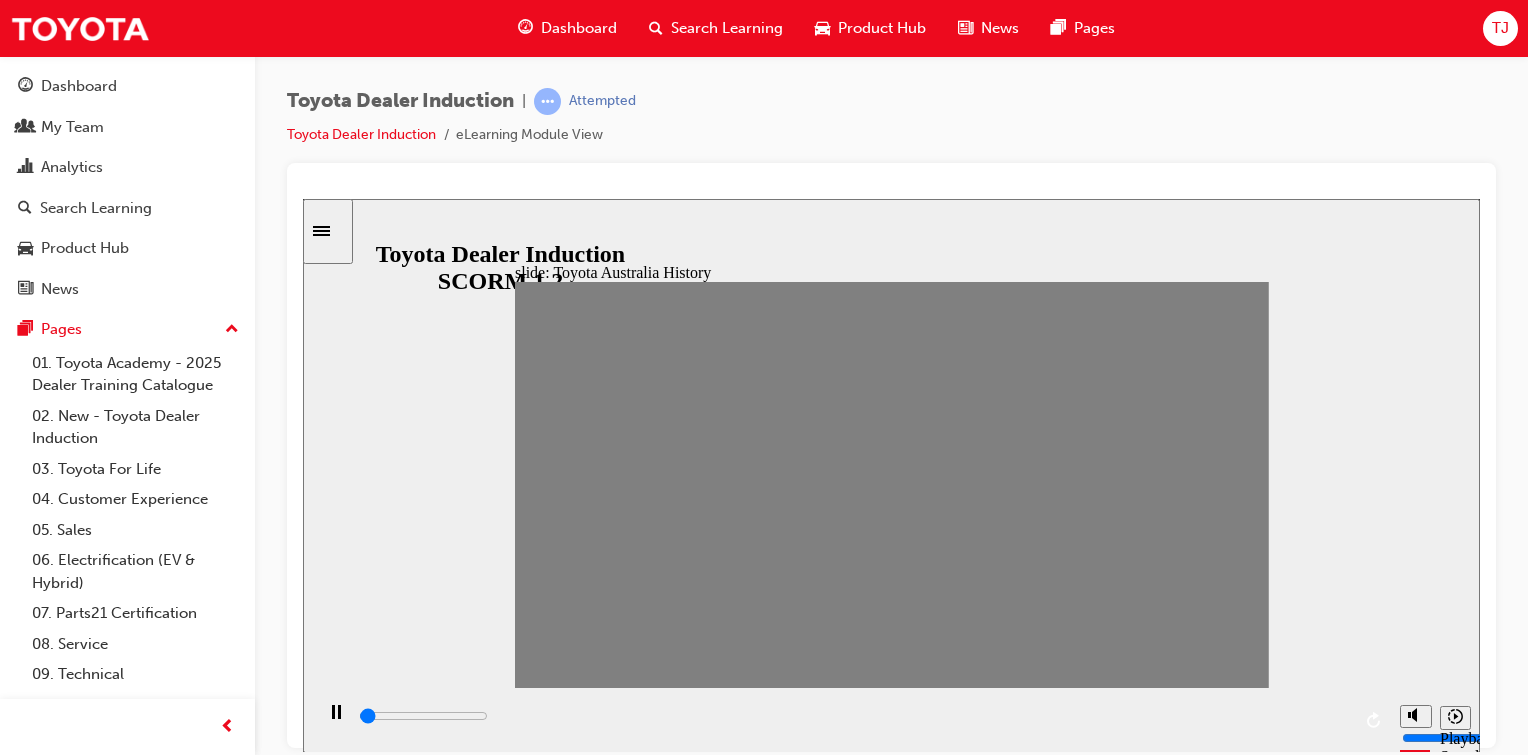drag, startPoint x: 1124, startPoint y: 496, endPoint x: 1175, endPoint y: 494, distance: 51.0392 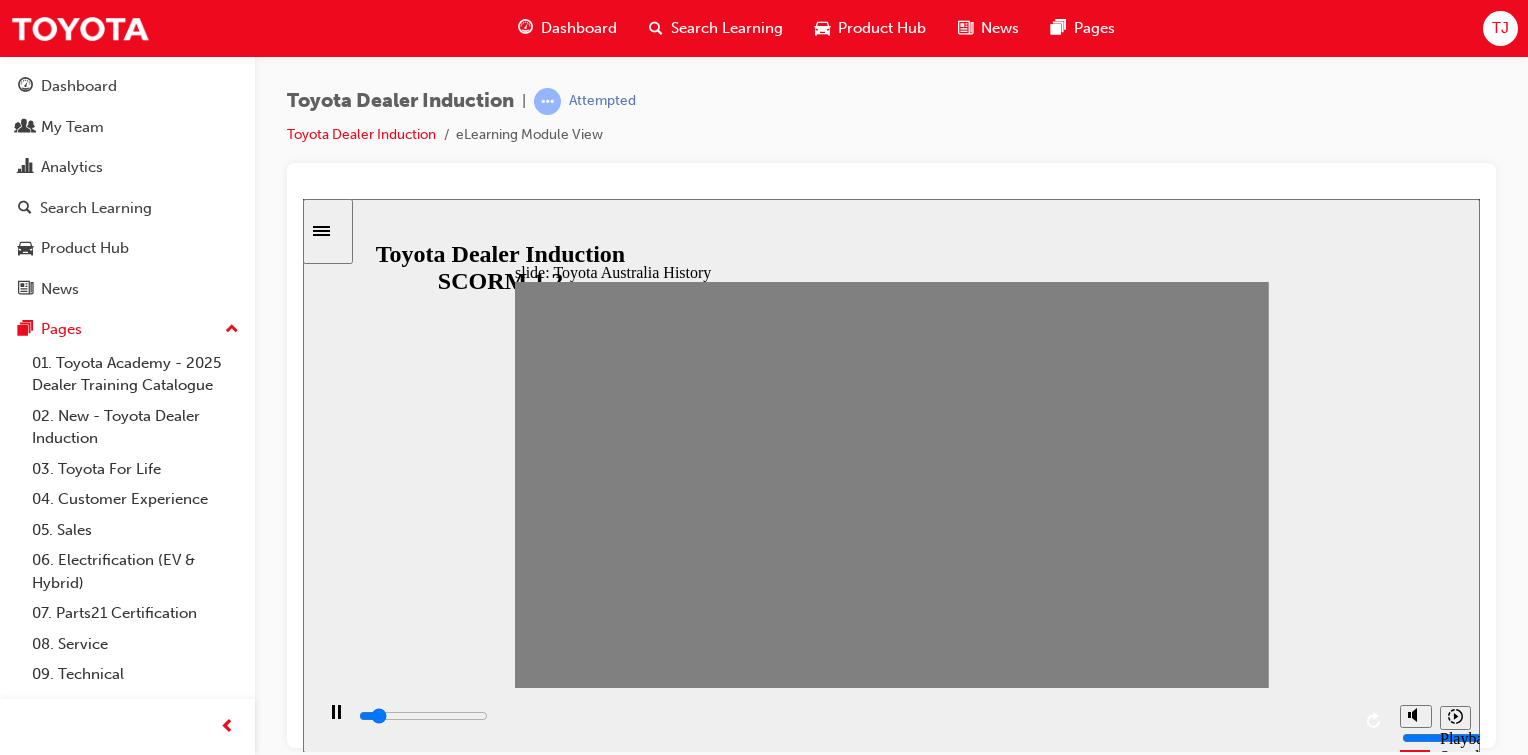 drag, startPoint x: 1159, startPoint y: 493, endPoint x: 1228, endPoint y: 486, distance: 69.354164 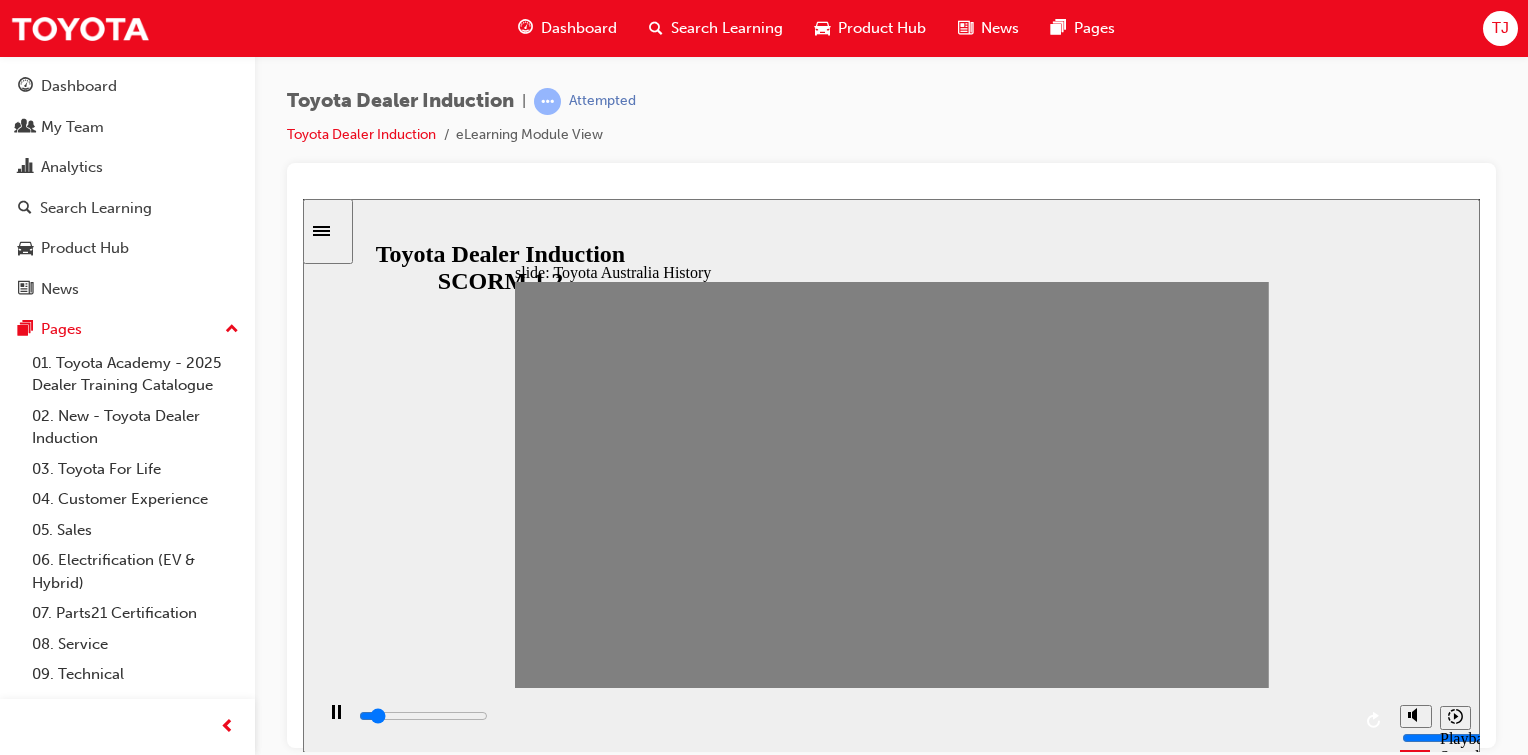 click 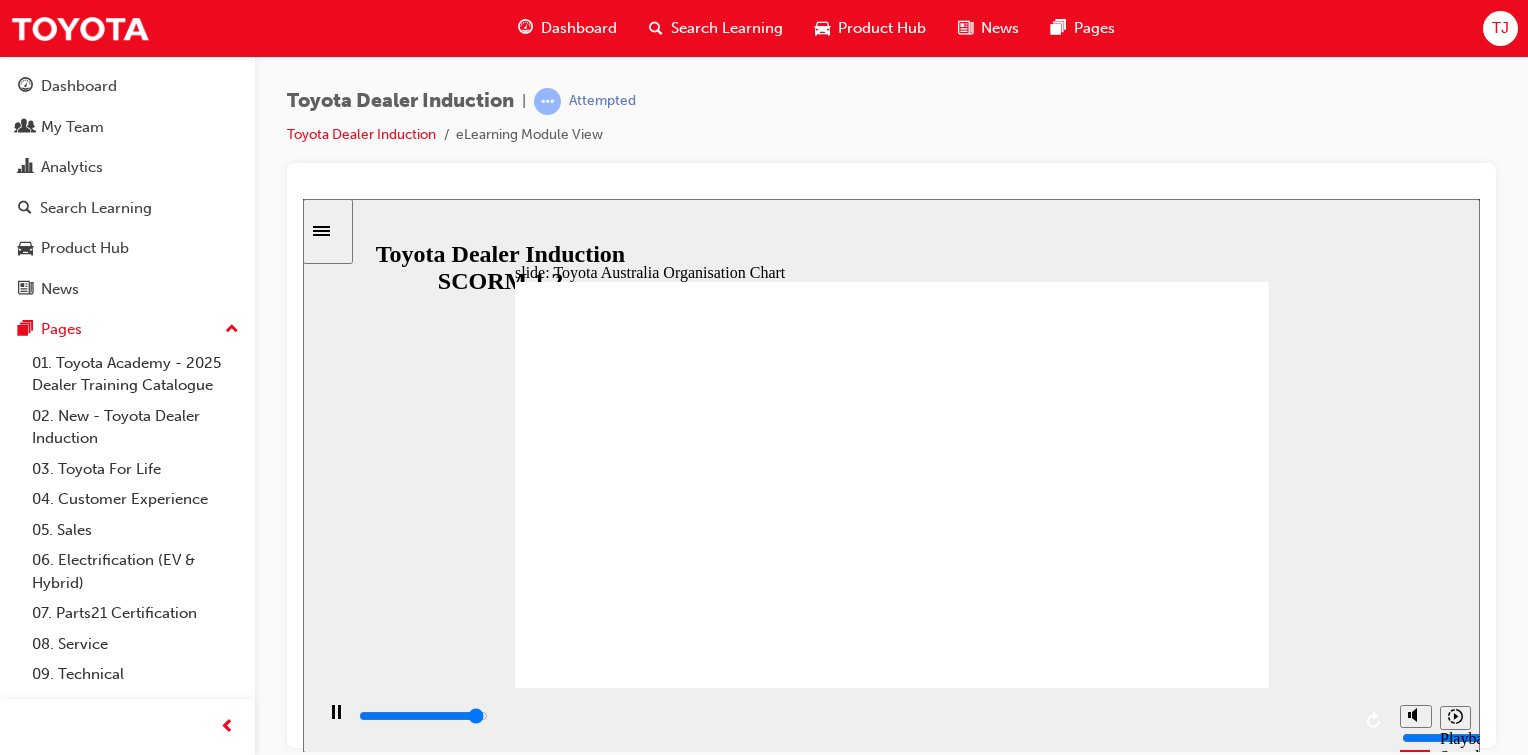 click 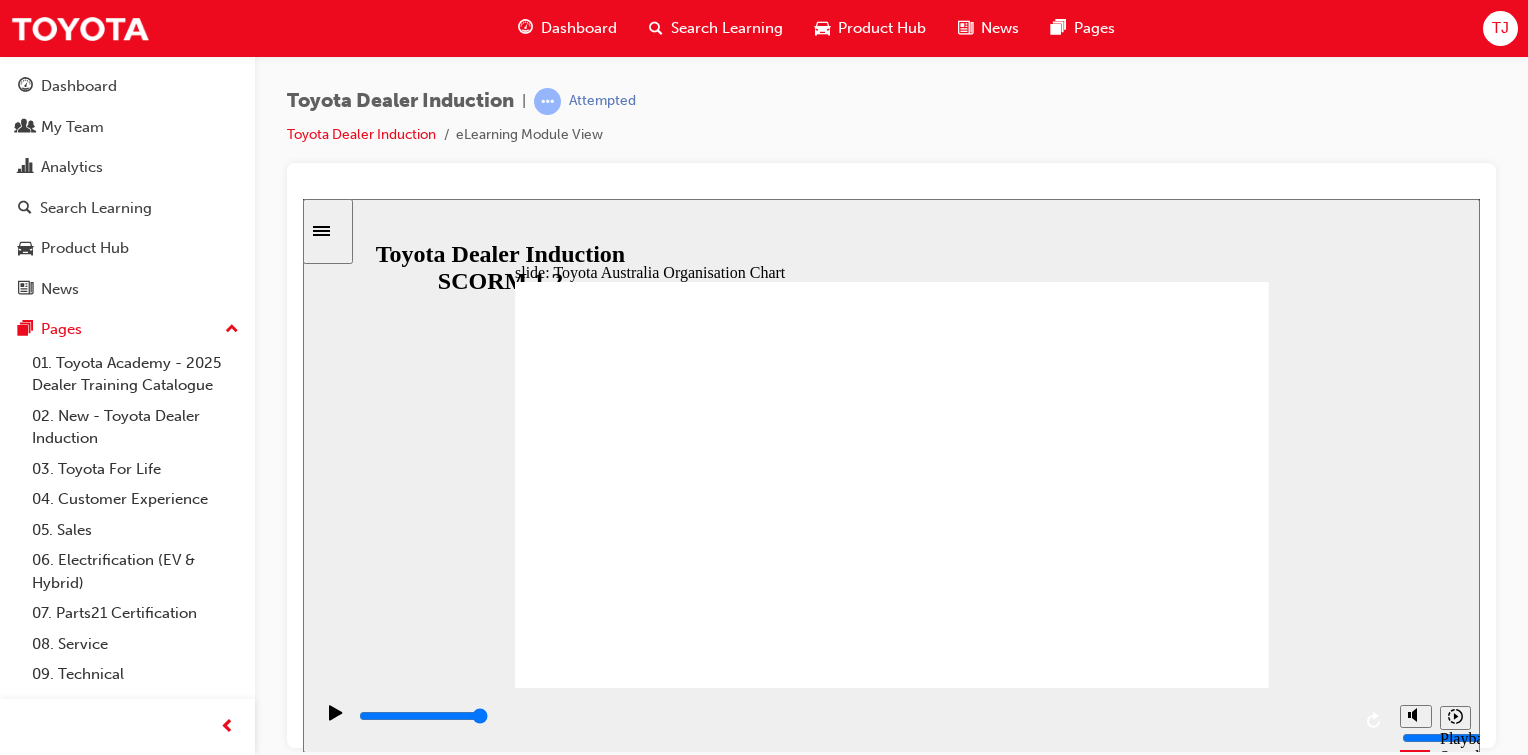 click 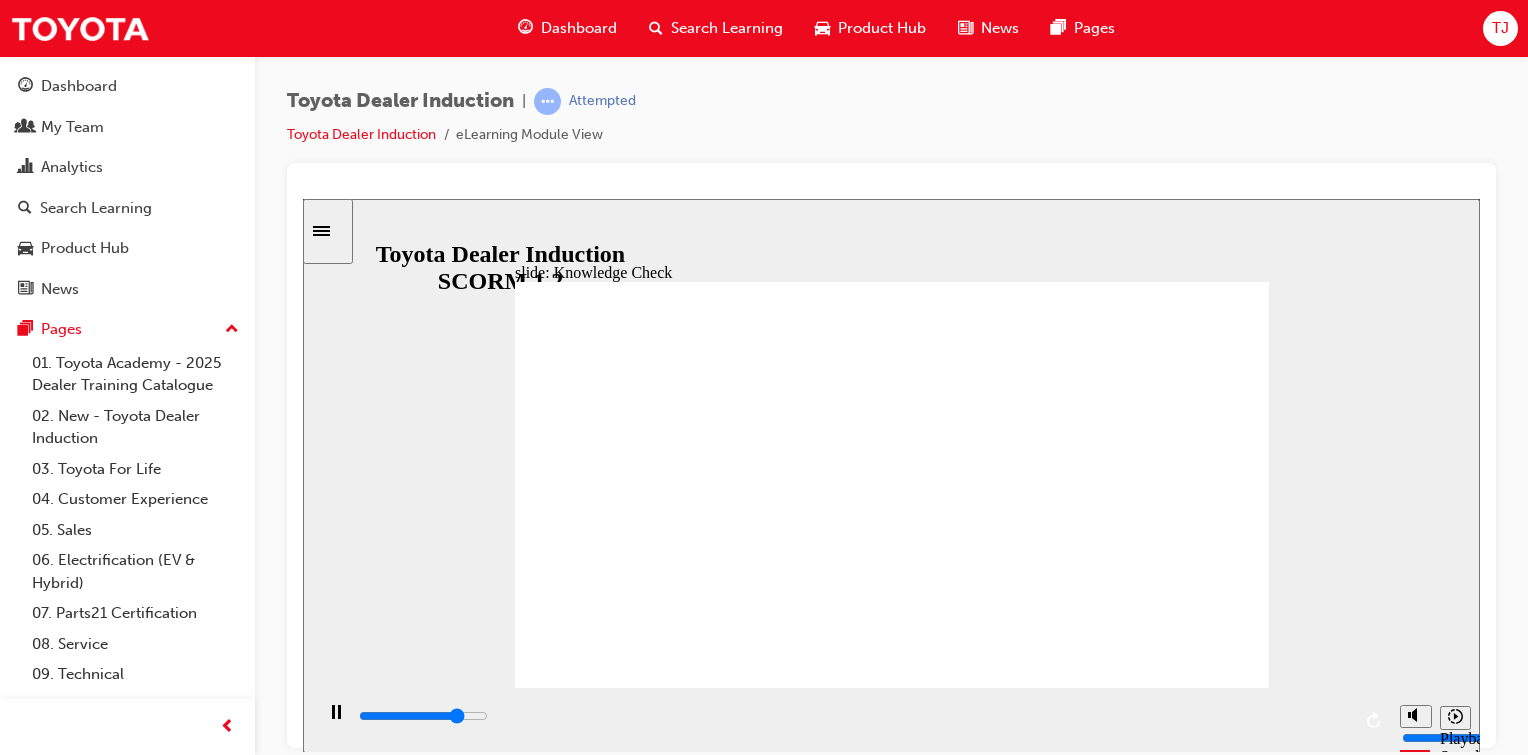 type on "4000" 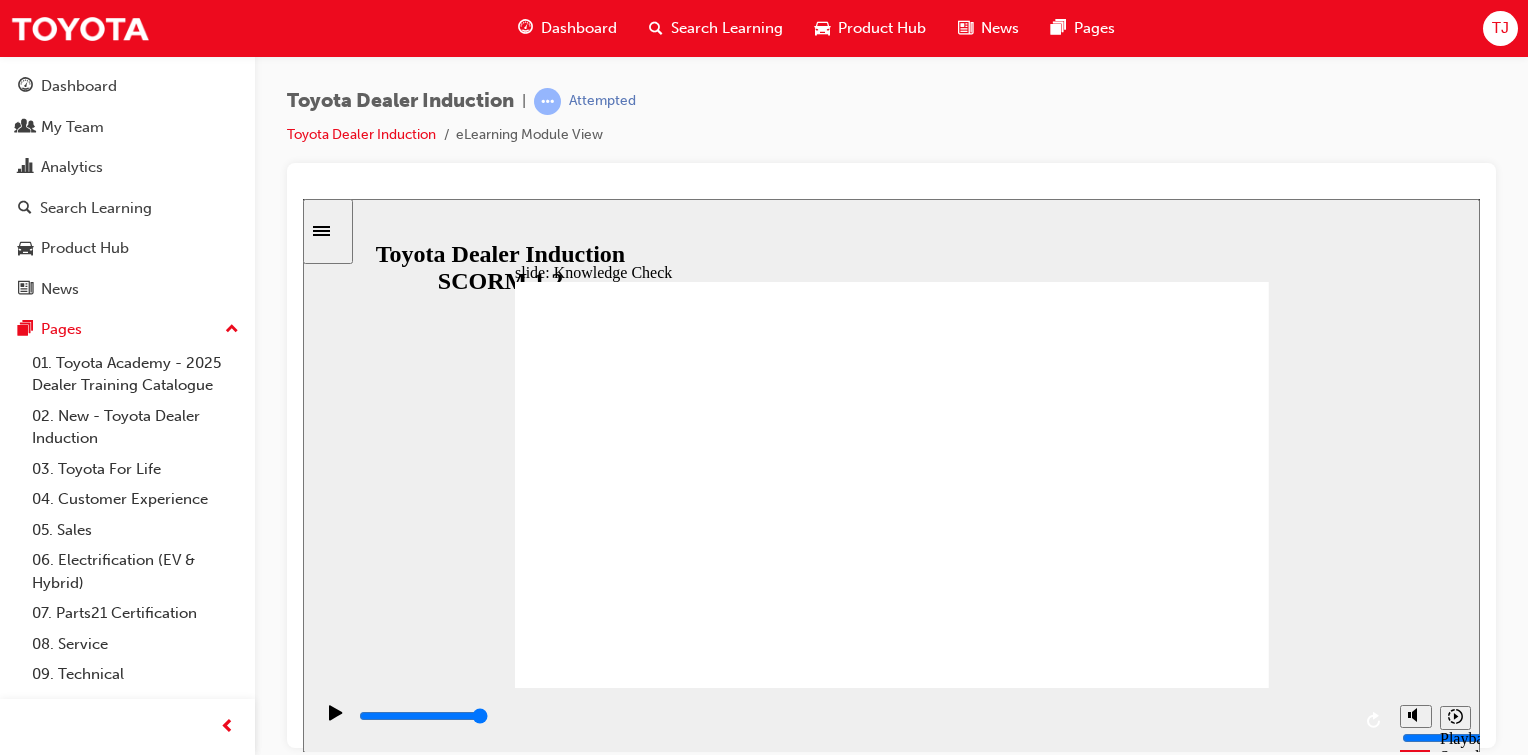 click 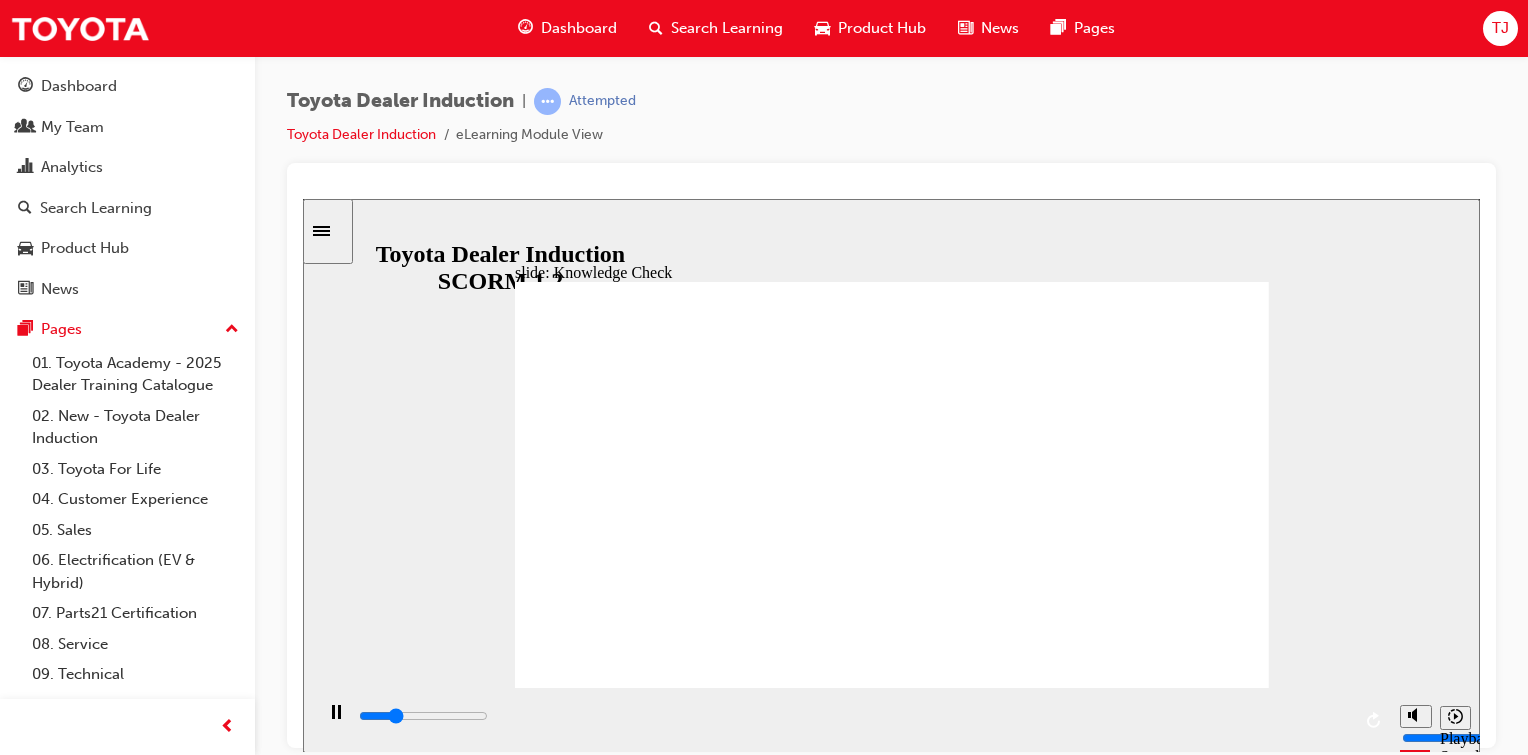 click on "BACK BACK" at bounding box center [580, 2278] 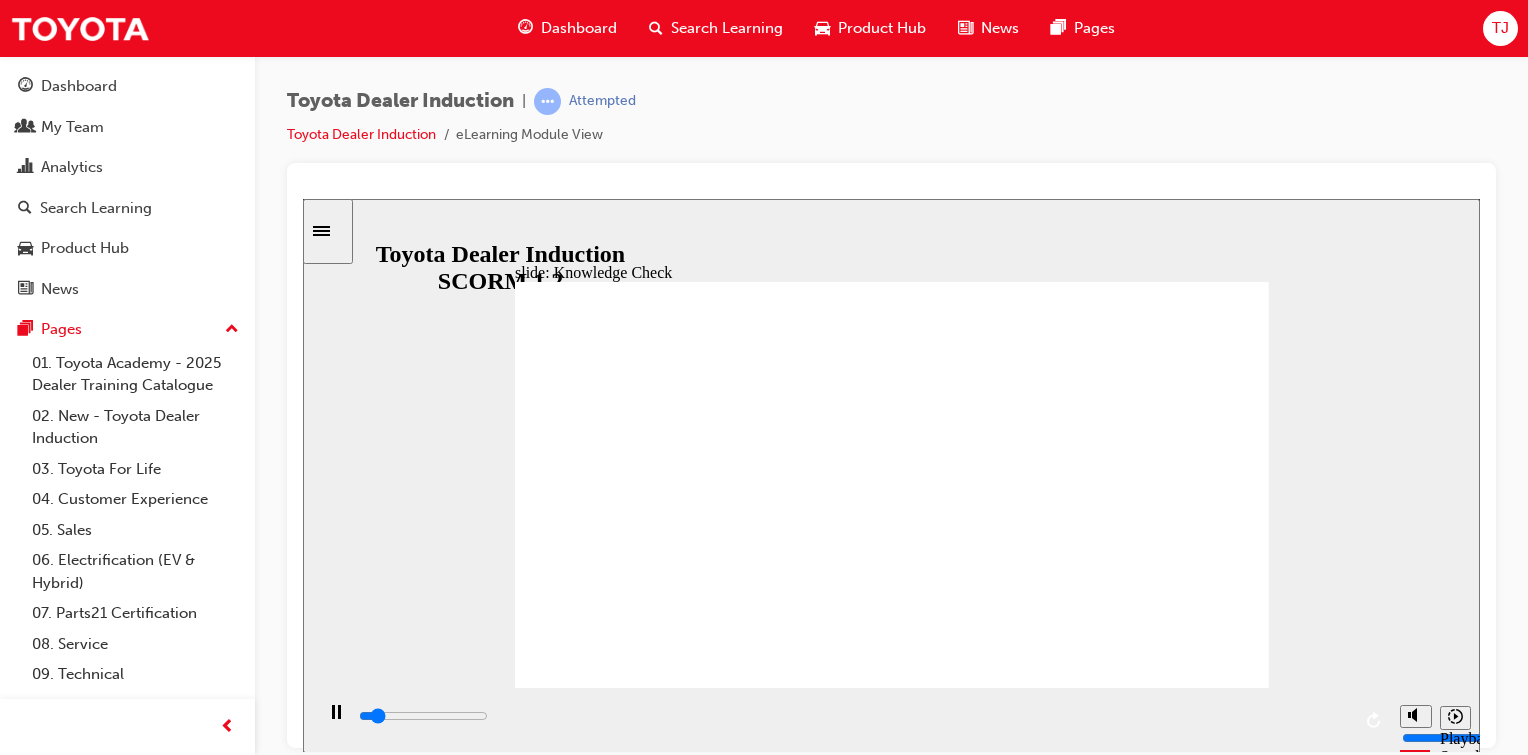 click on "BACK BACK 1973 1963 1953 1951 When did Toyota start making cars in Australia? Select the correct answer: Click  Submit  to check your response SUBMIT SUBMIT Knowledge Check" at bounding box center (892, 1929) 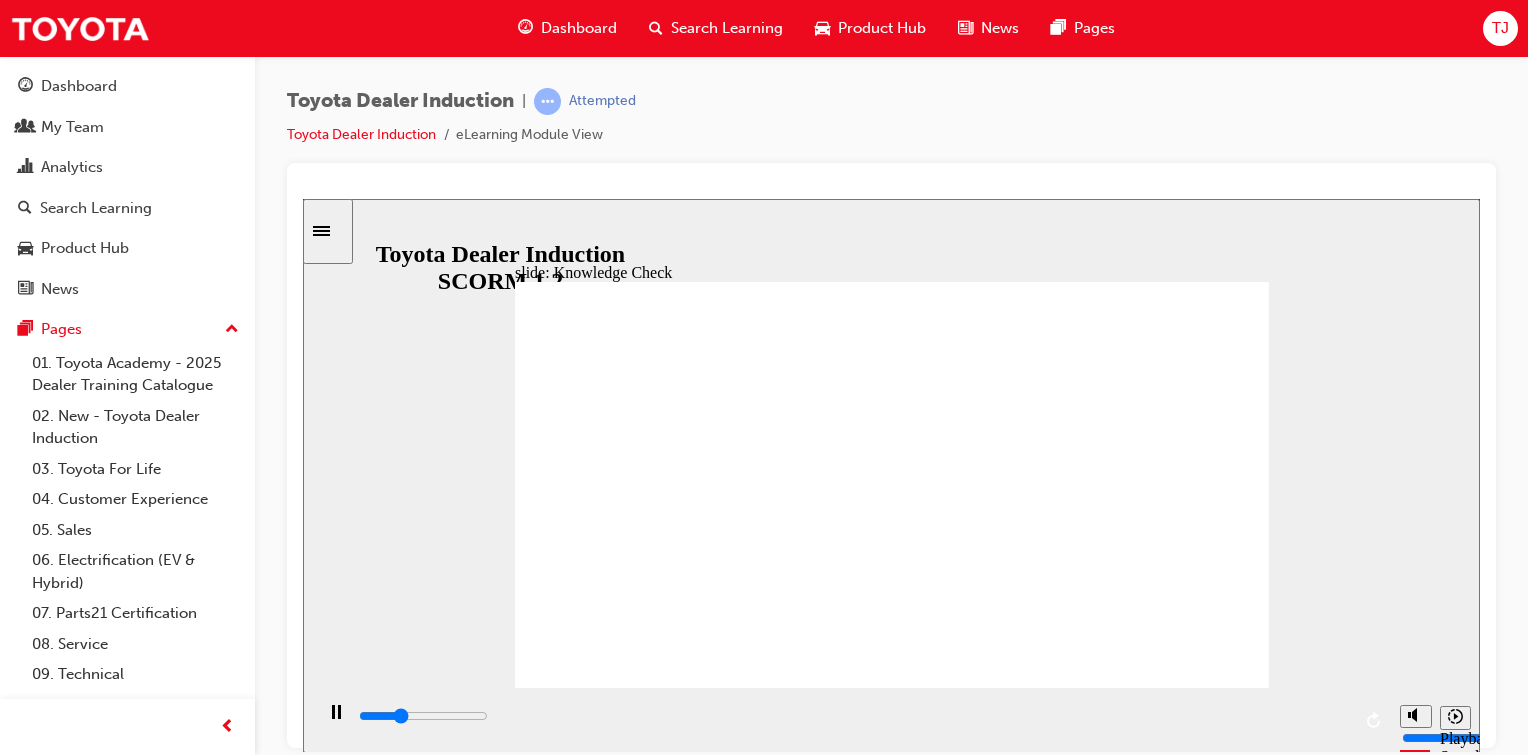 type on "1500" 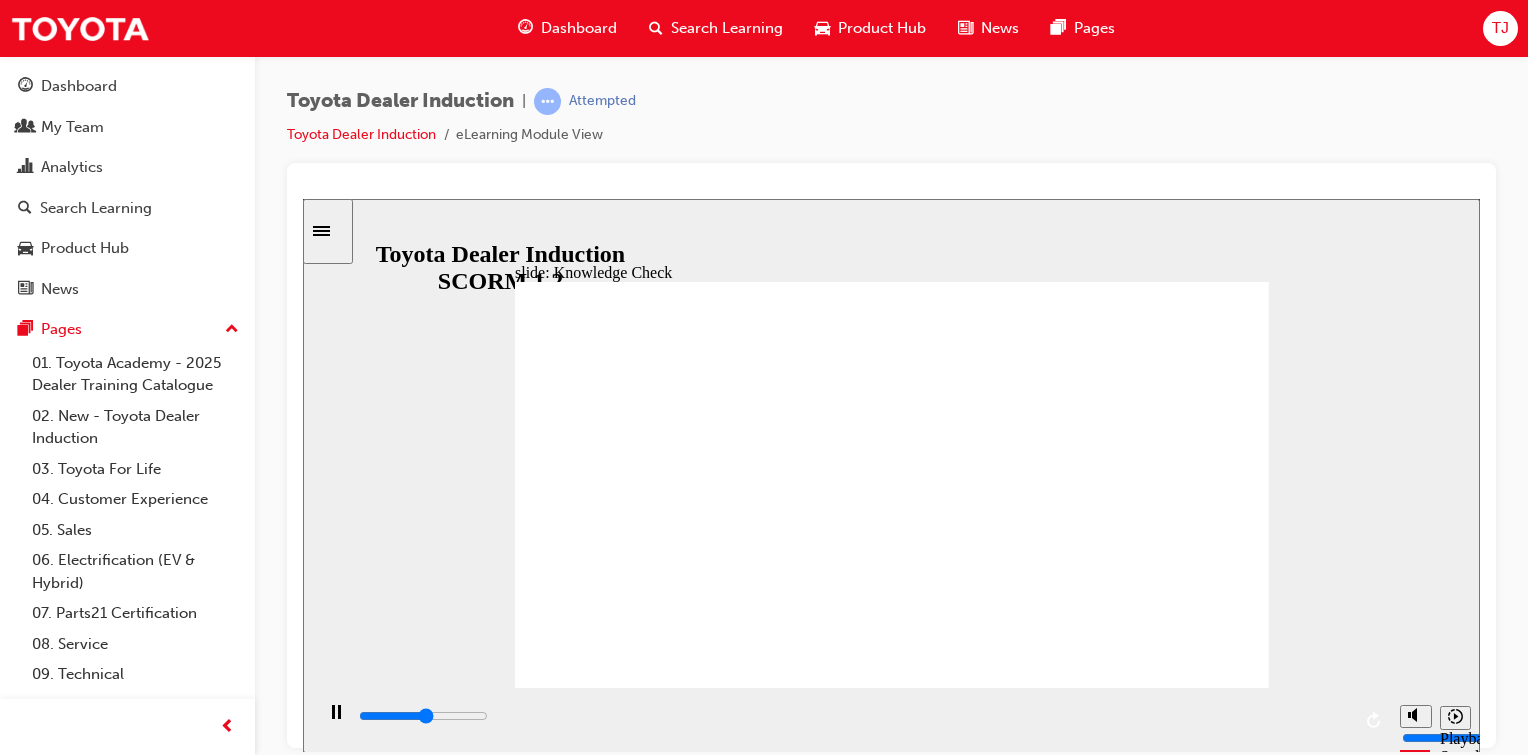 click 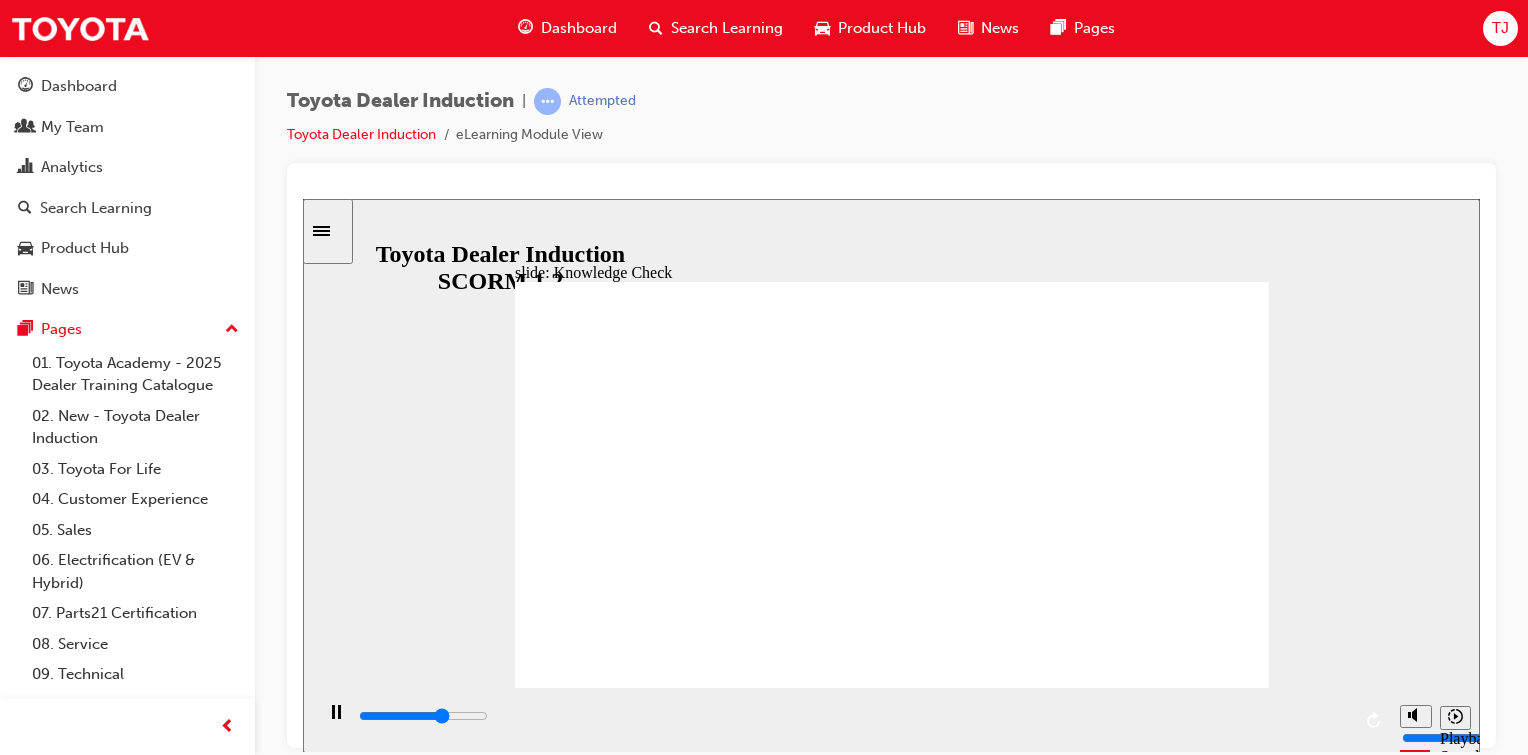 click 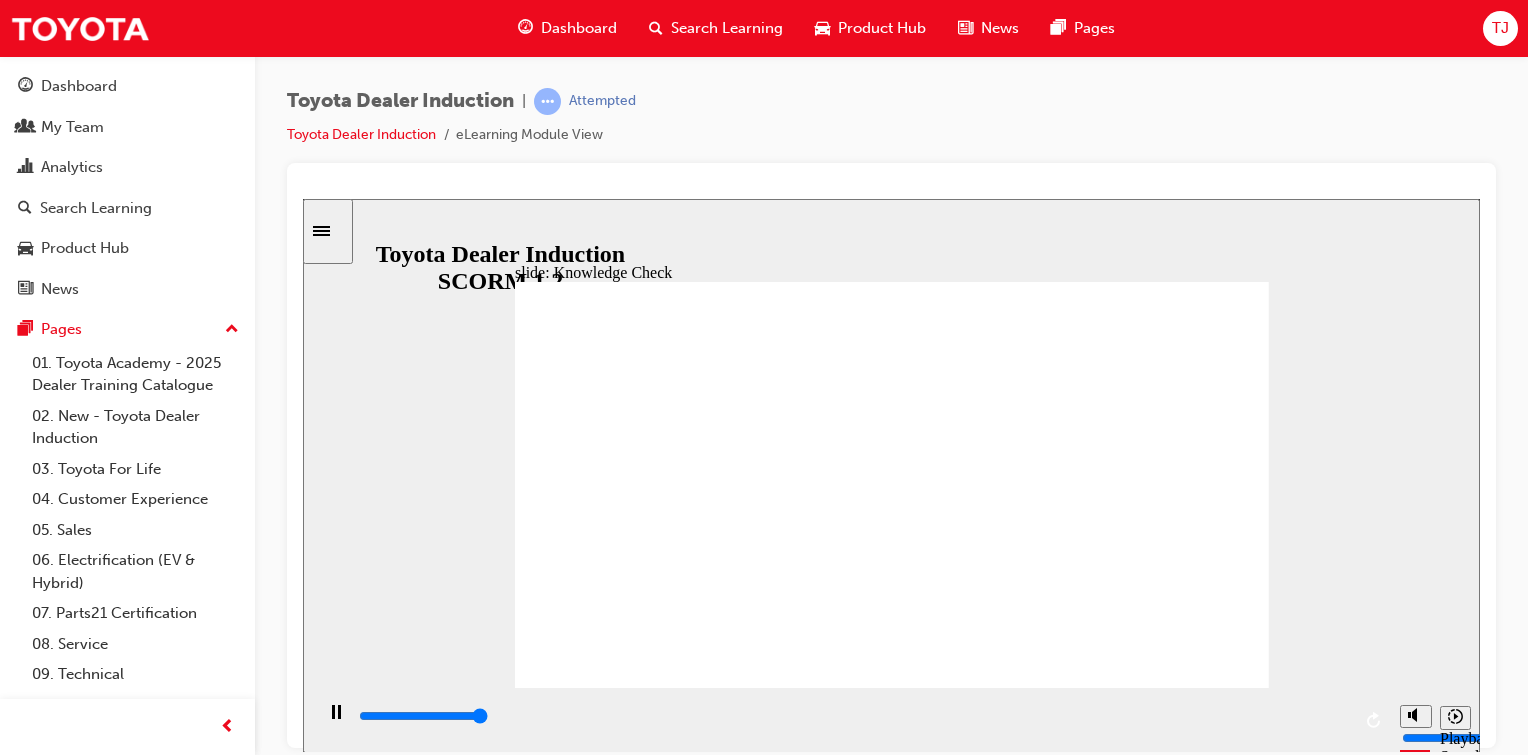 type on "5000" 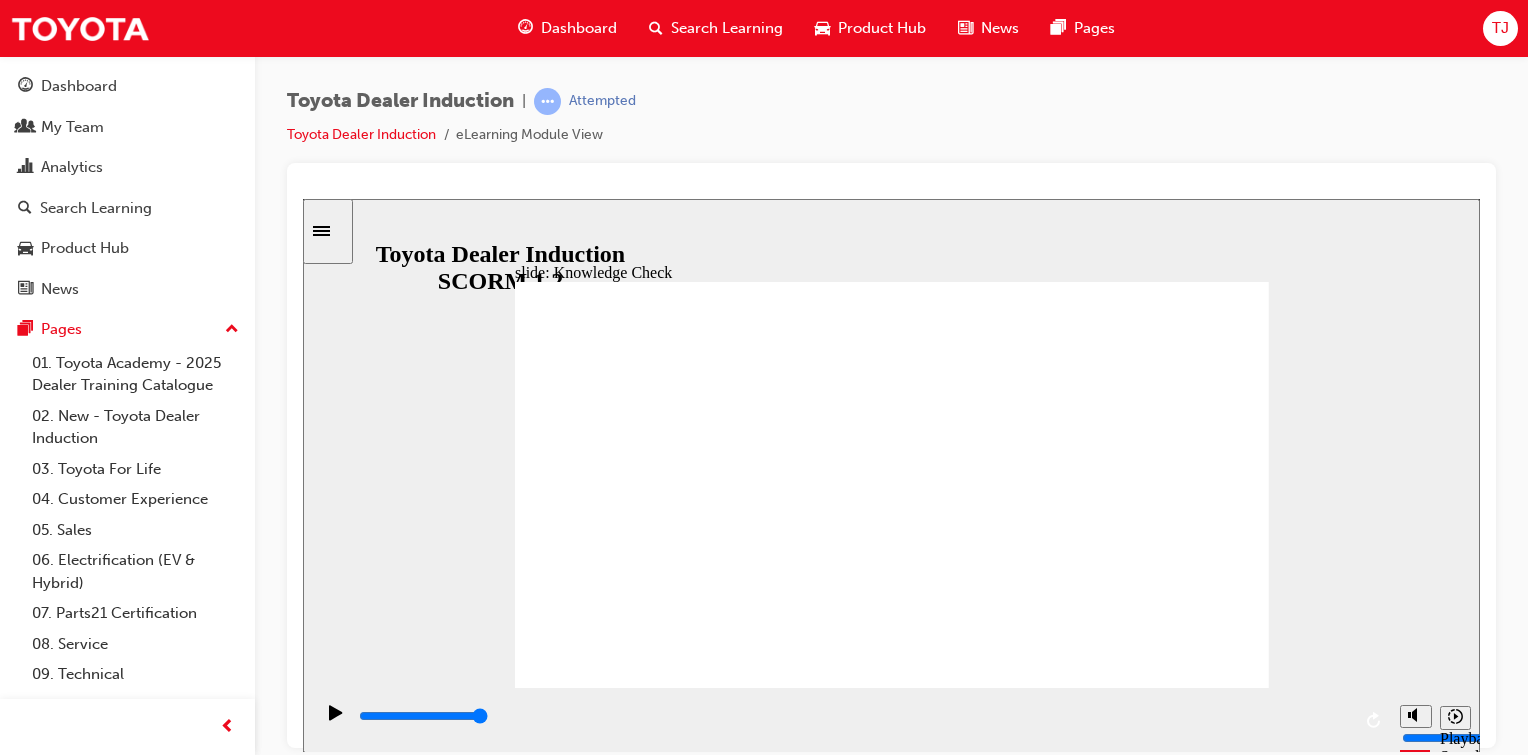 radio on "true" 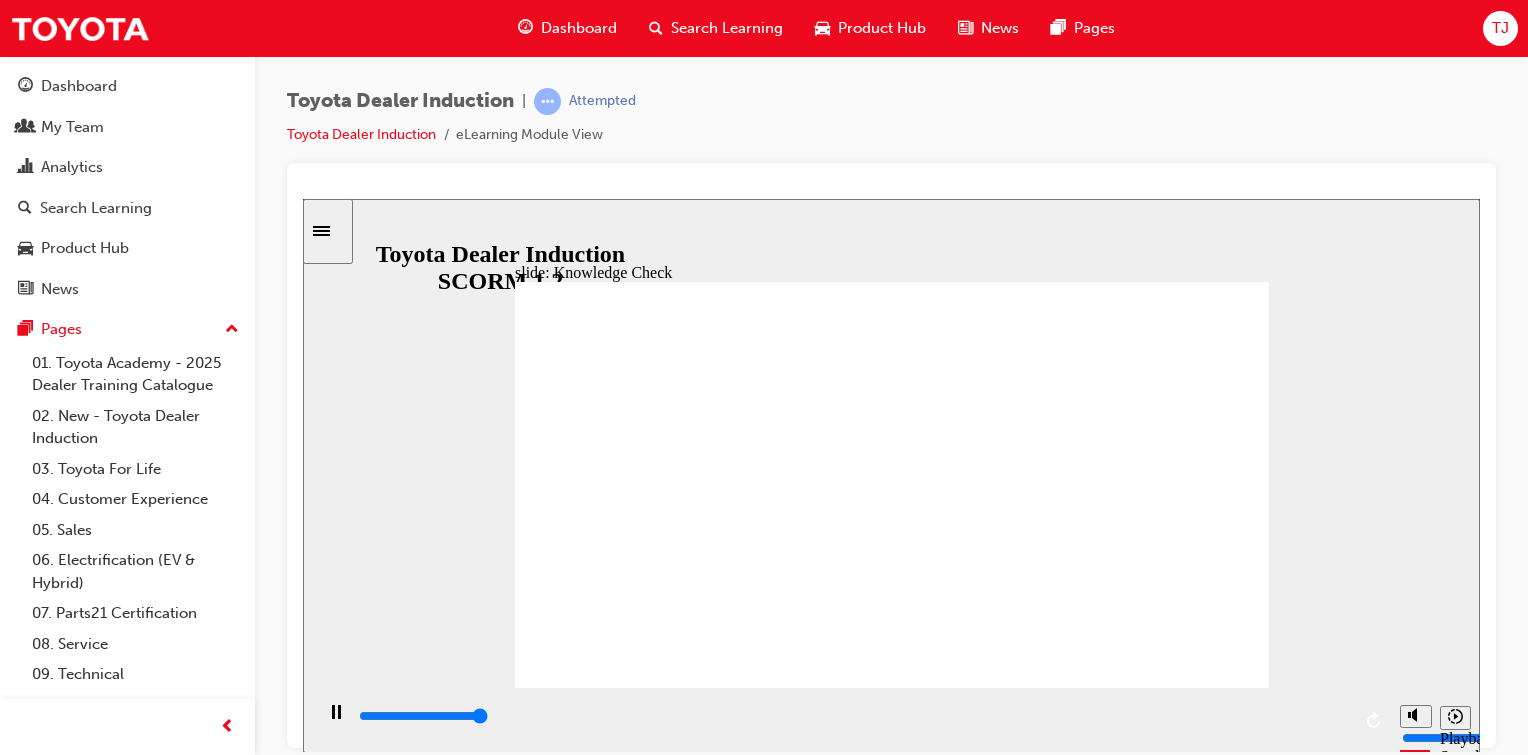type on "5000" 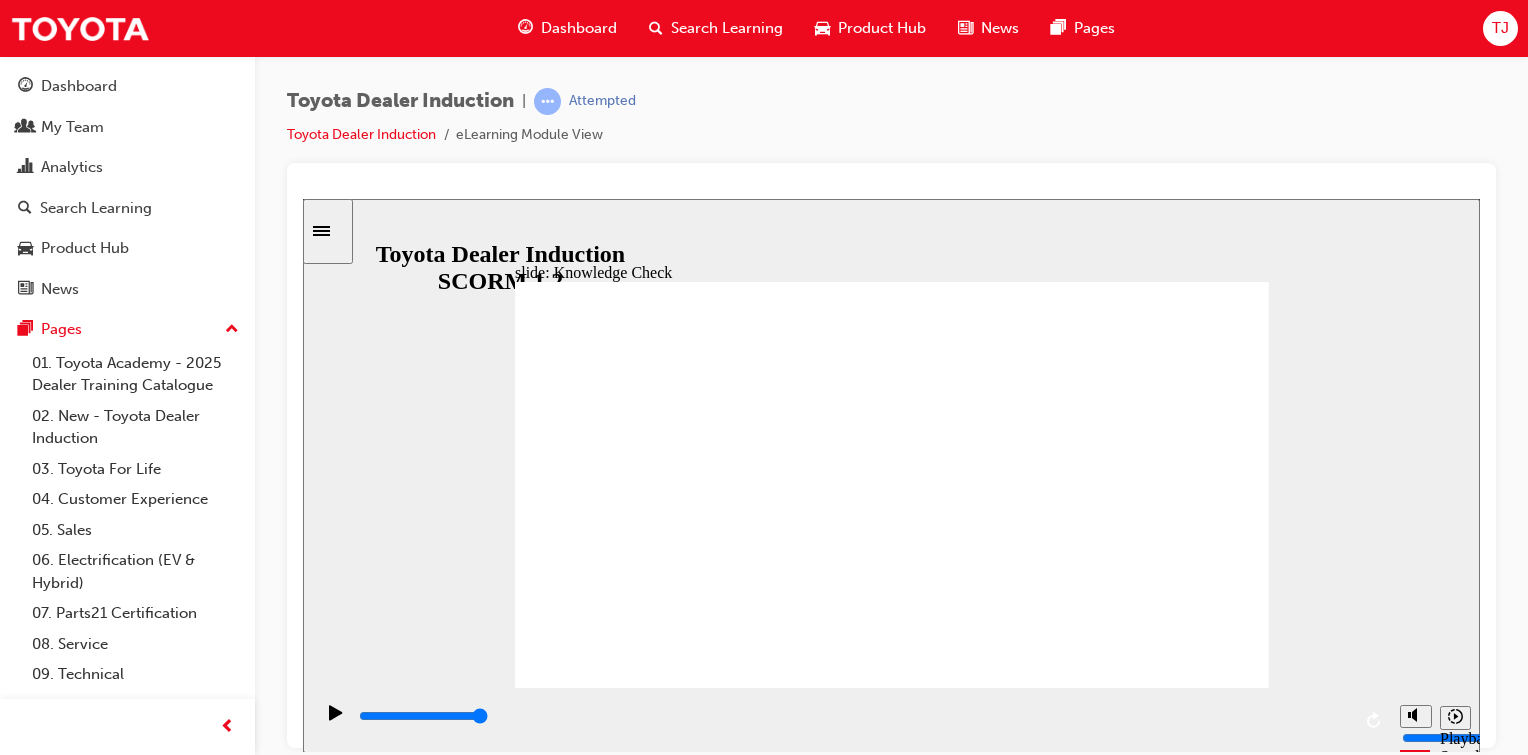 radio on "false" 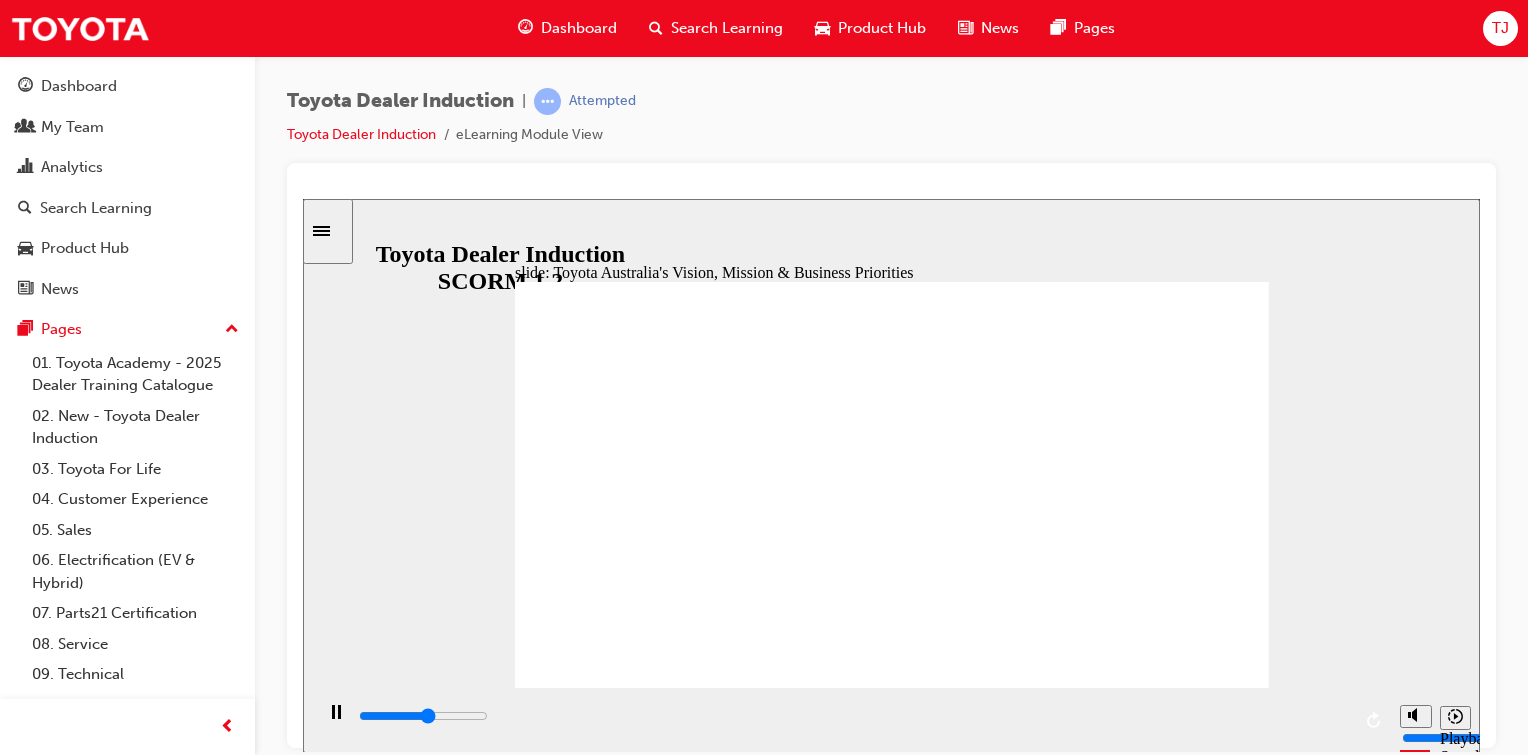 click 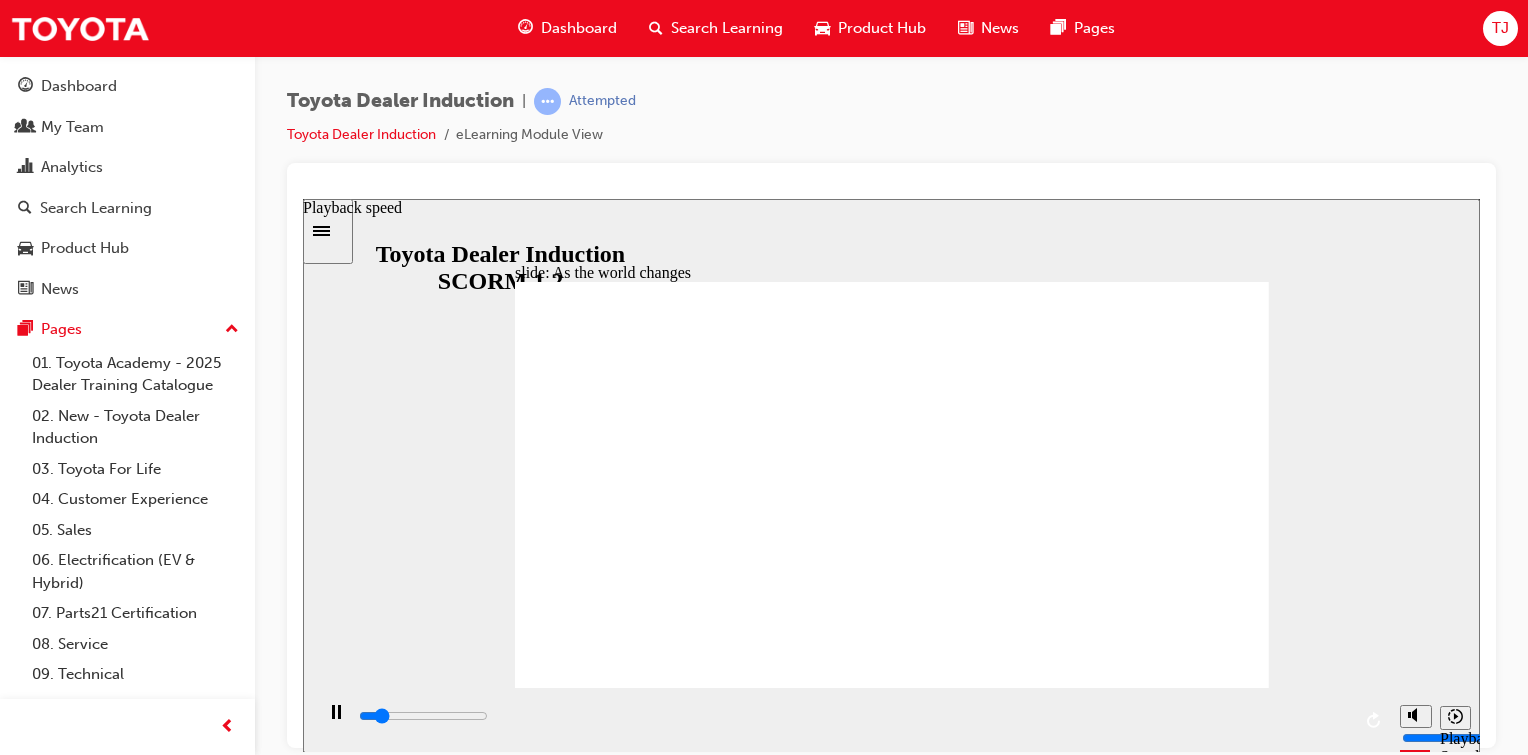 click 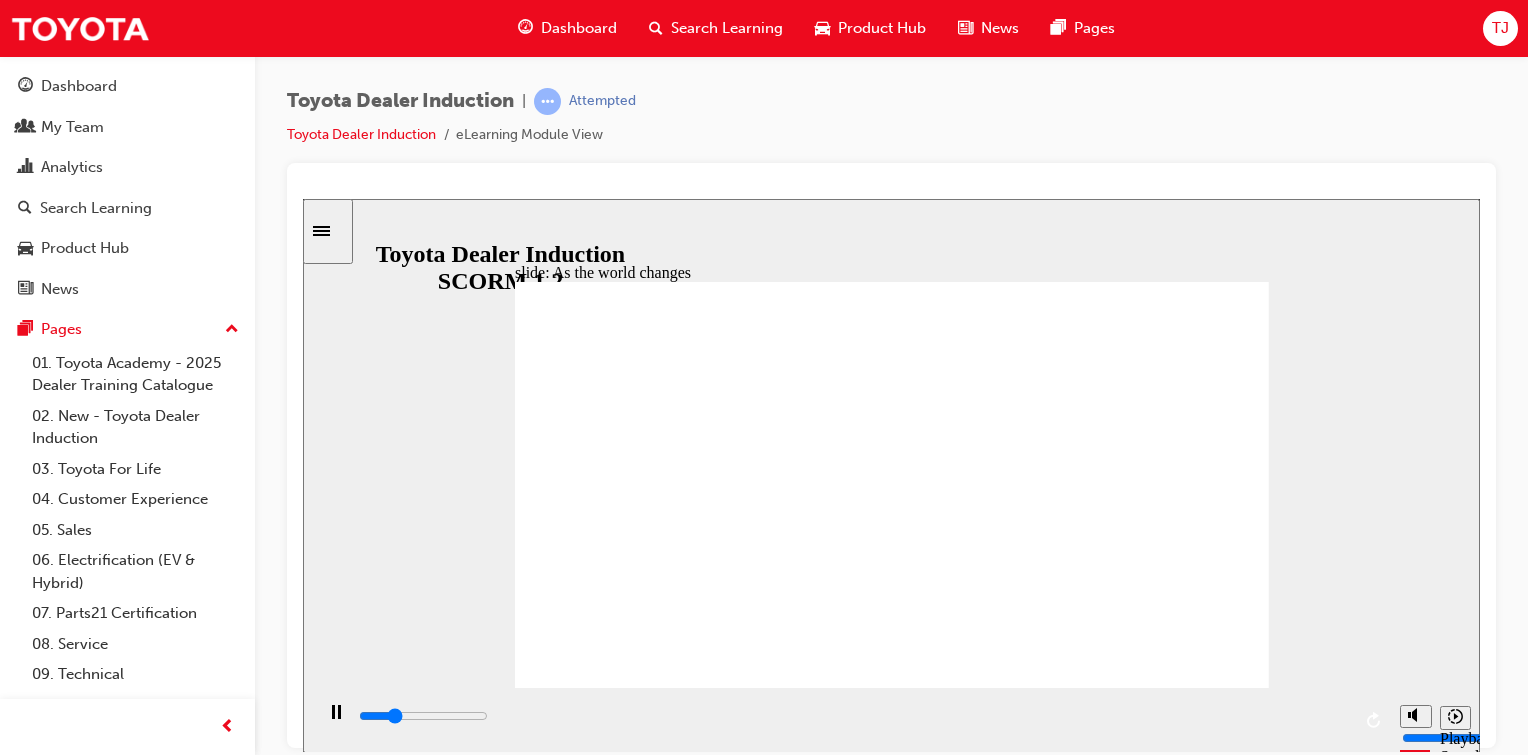 click on "2" at bounding box center (1480, 799) 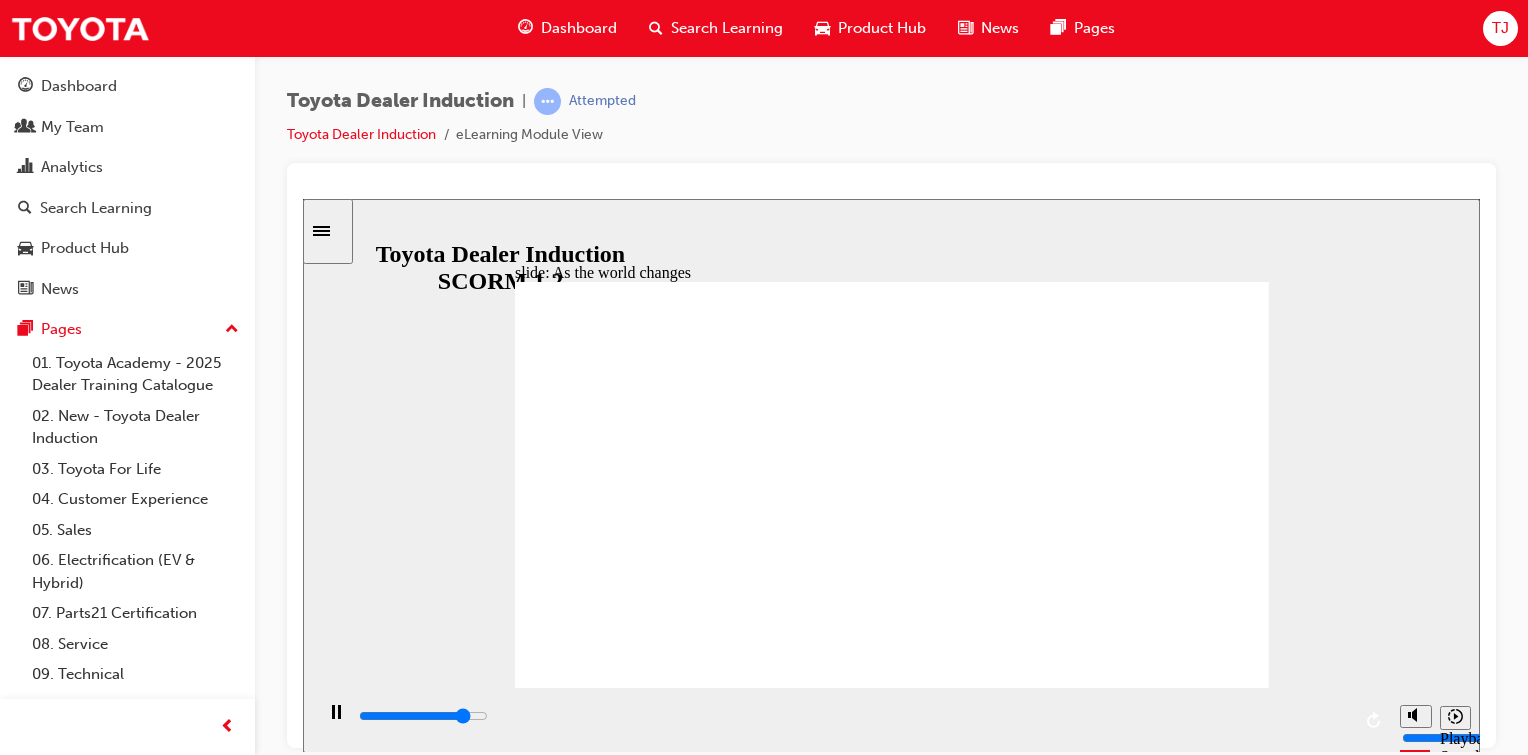 click 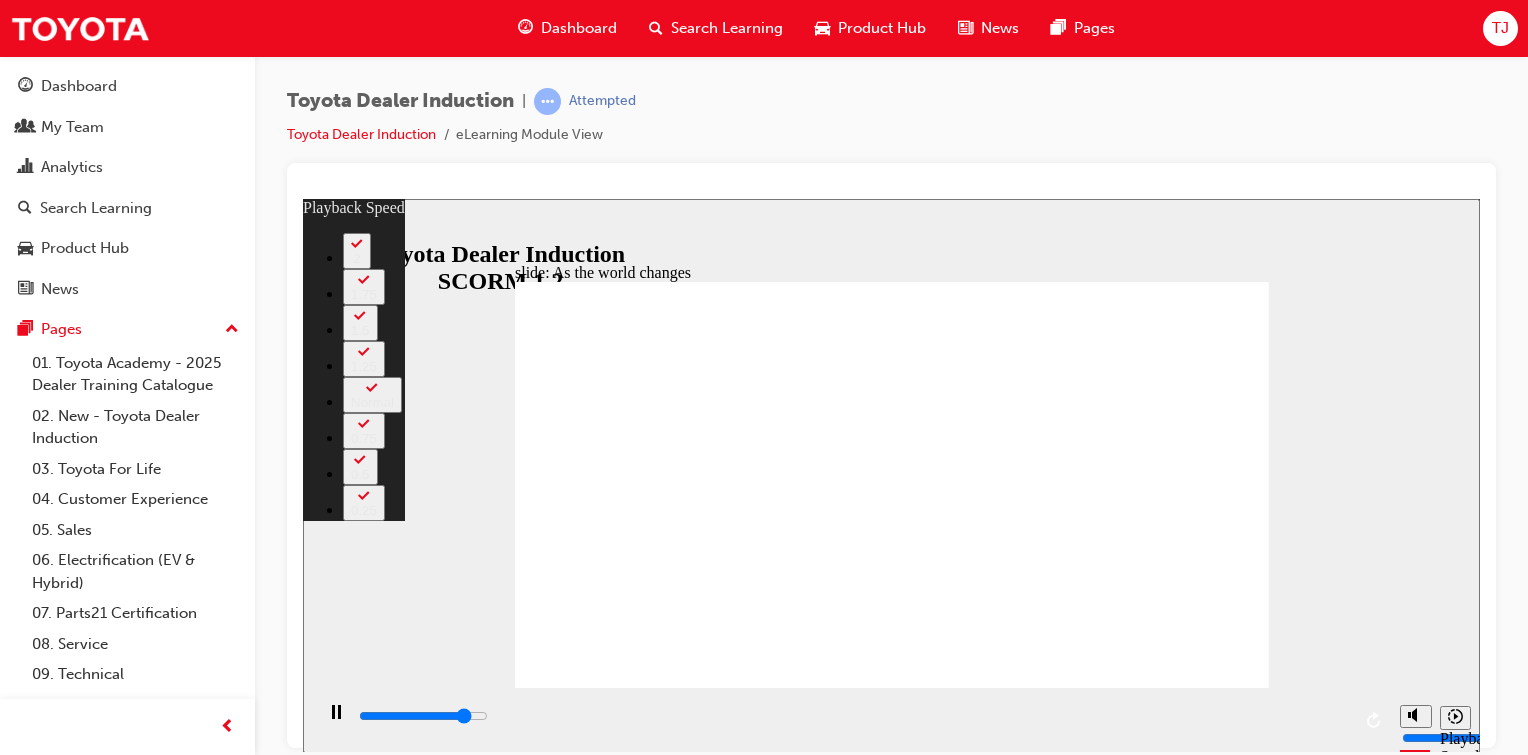 type on "8000" 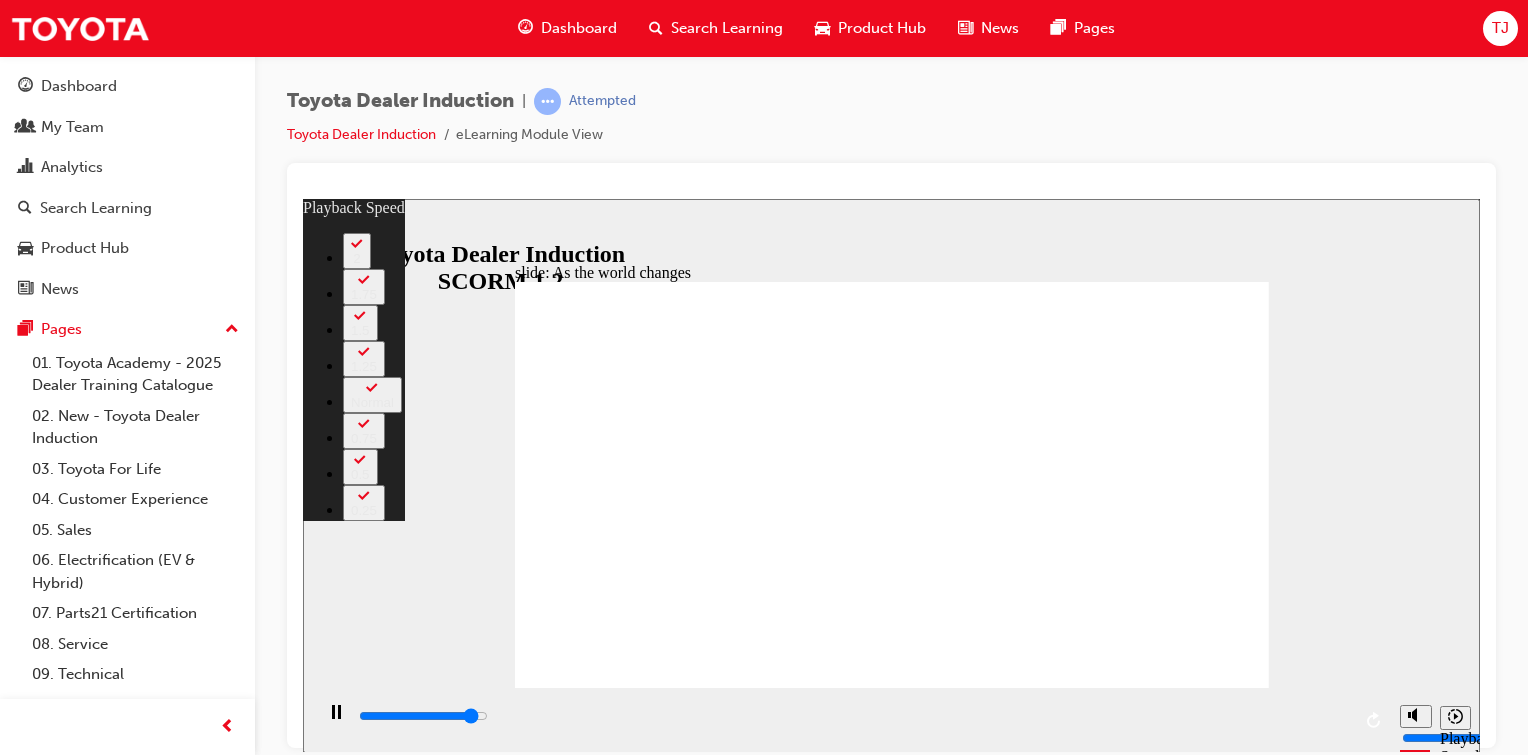 type on "8500" 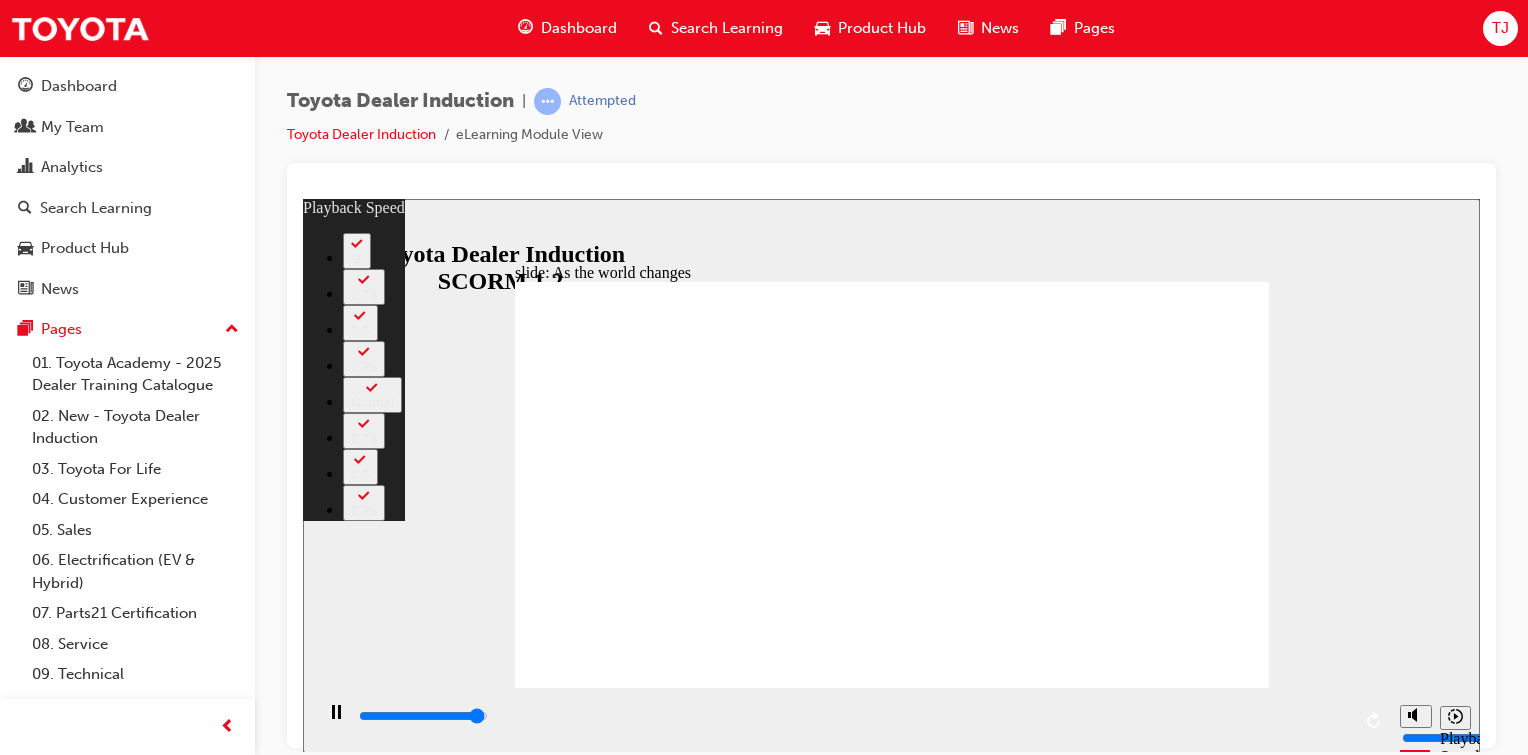 type on "9000" 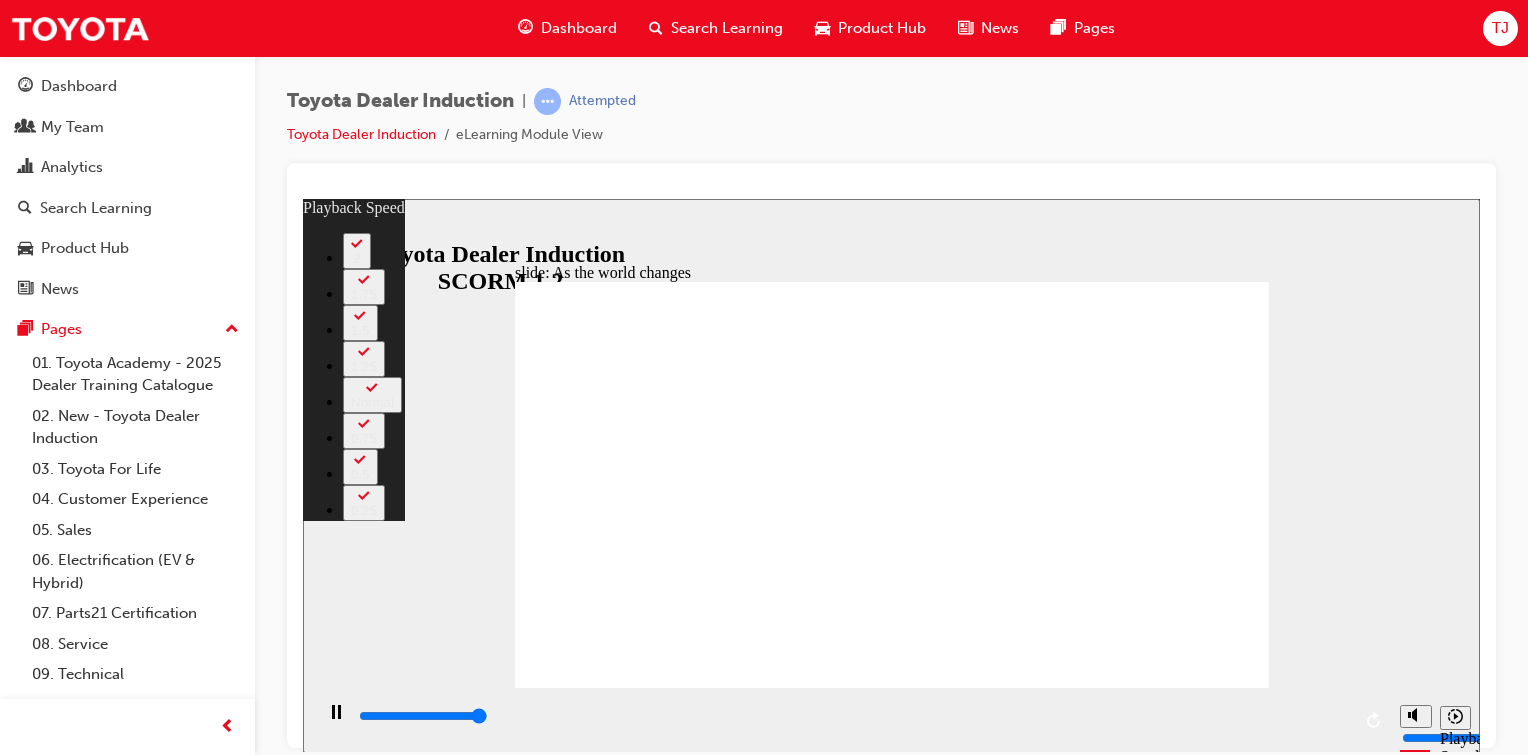 type on "9200" 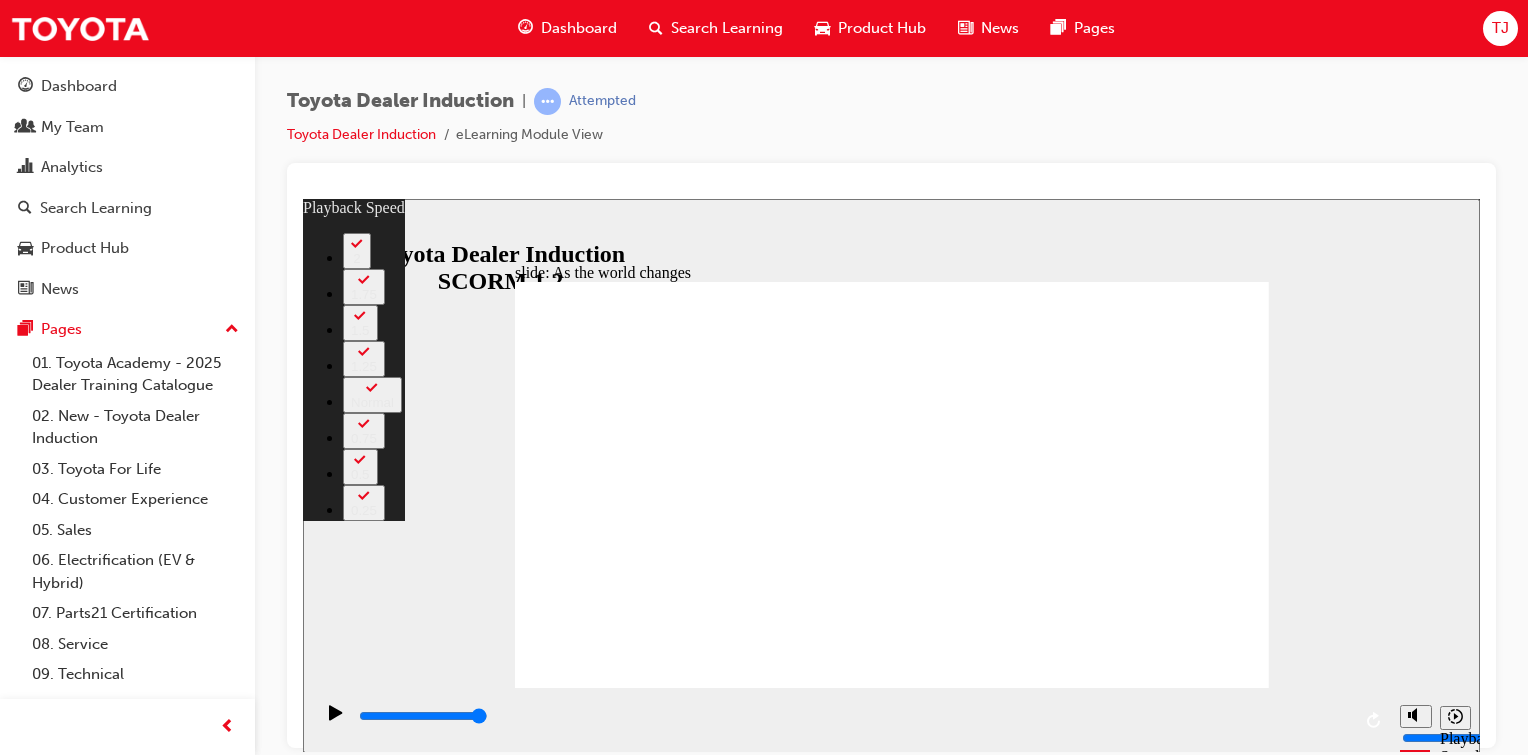 click at bounding box center [530, 6579] 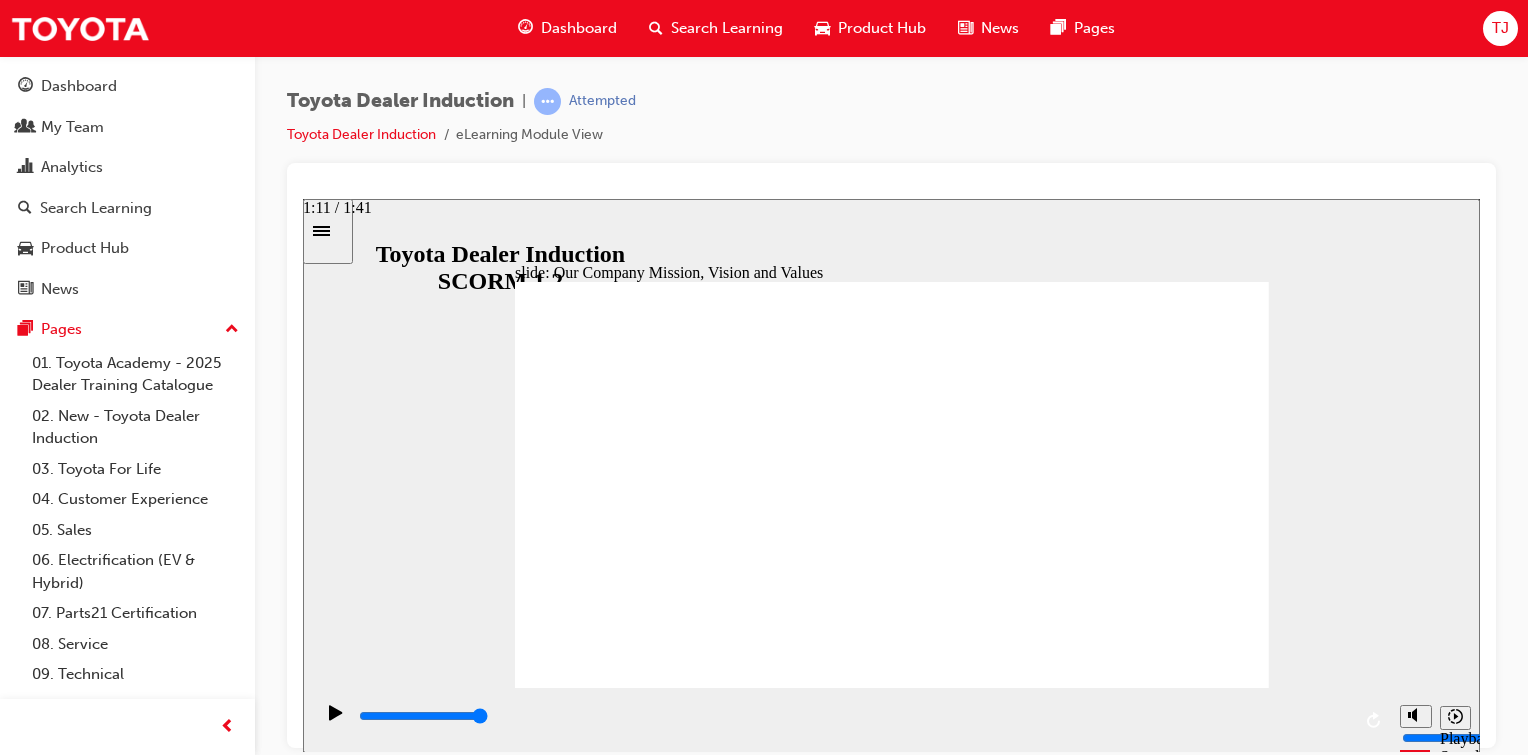 drag, startPoint x: 503, startPoint y: 717, endPoint x: 1463, endPoint y: 727, distance: 960.05206 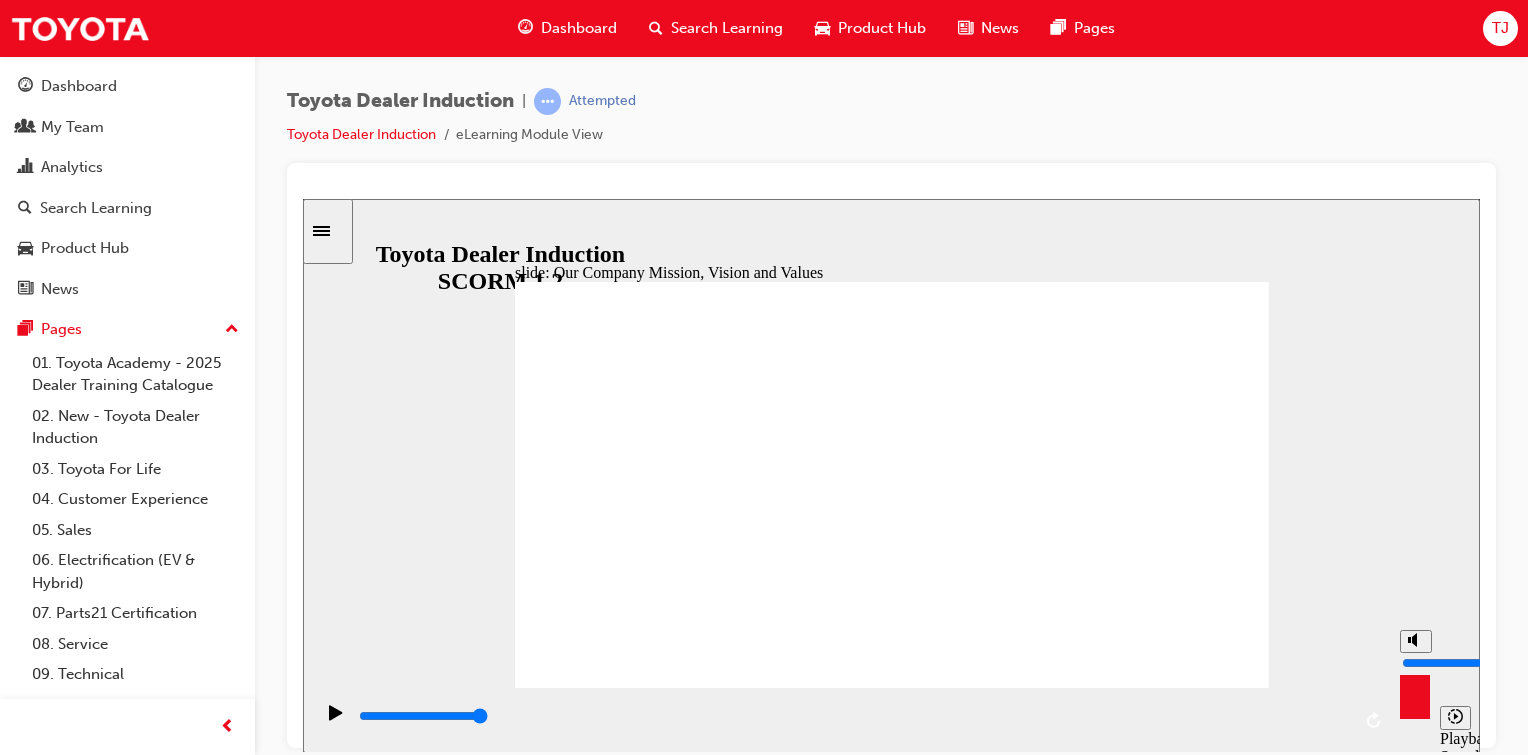 click 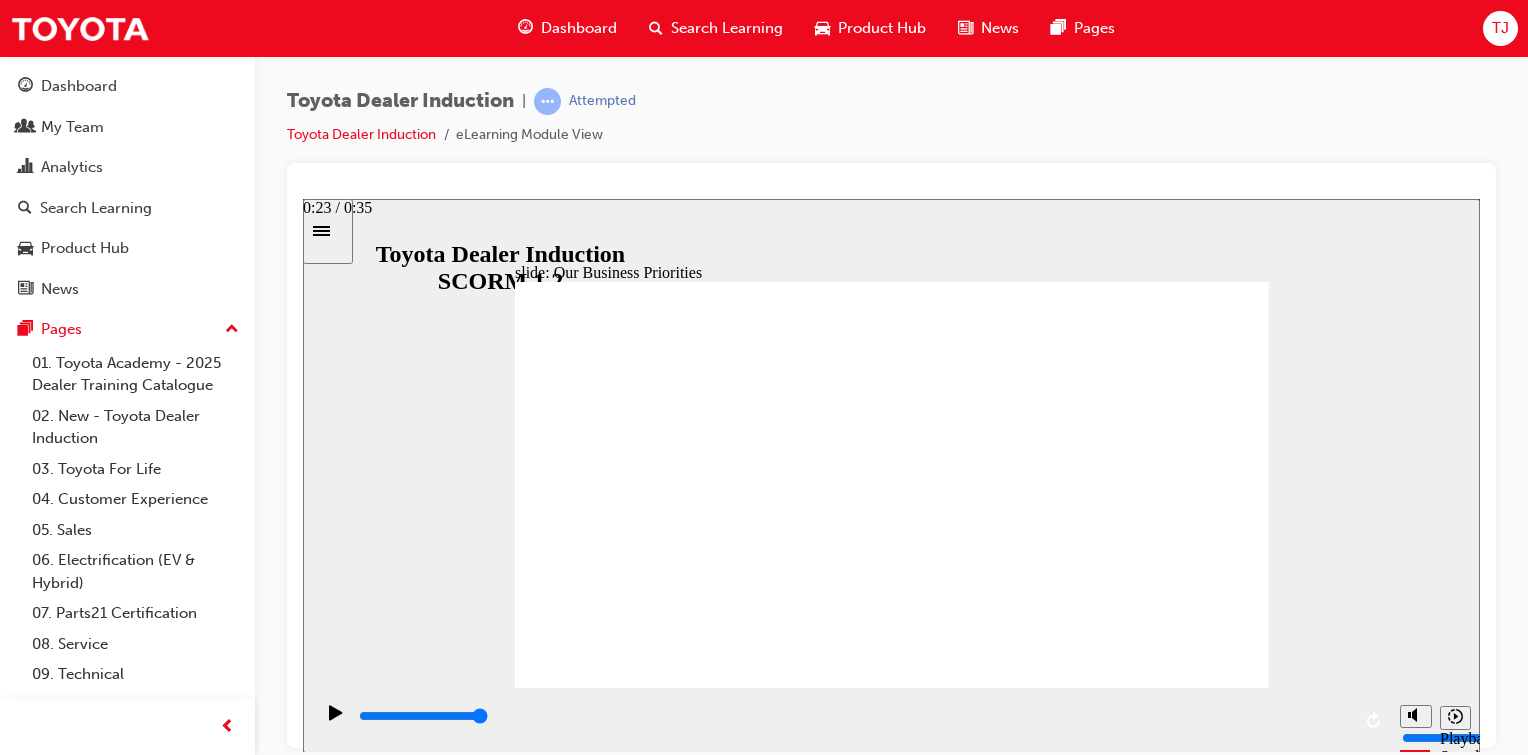 drag, startPoint x: 711, startPoint y: 709, endPoint x: 1465, endPoint y: 714, distance: 754.0166 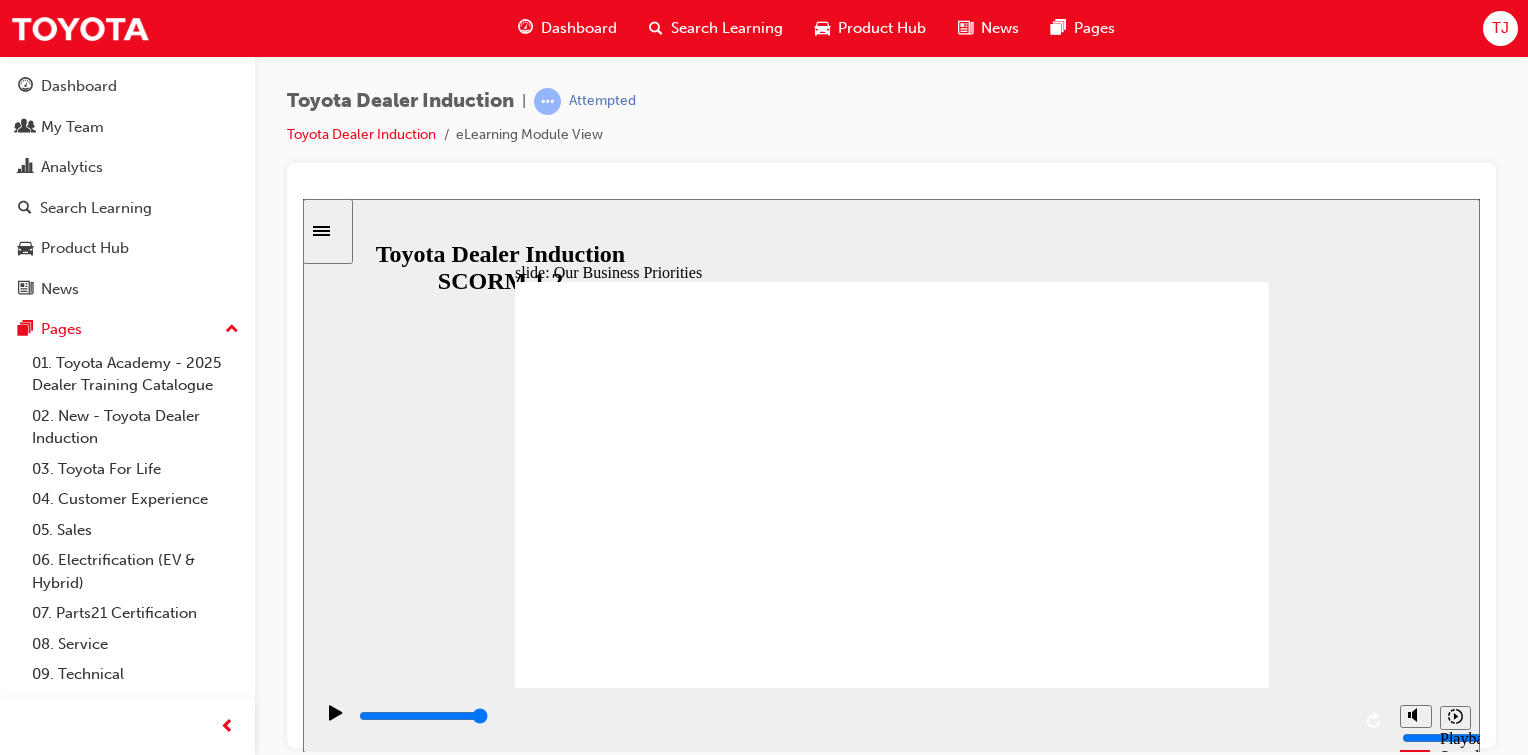 click 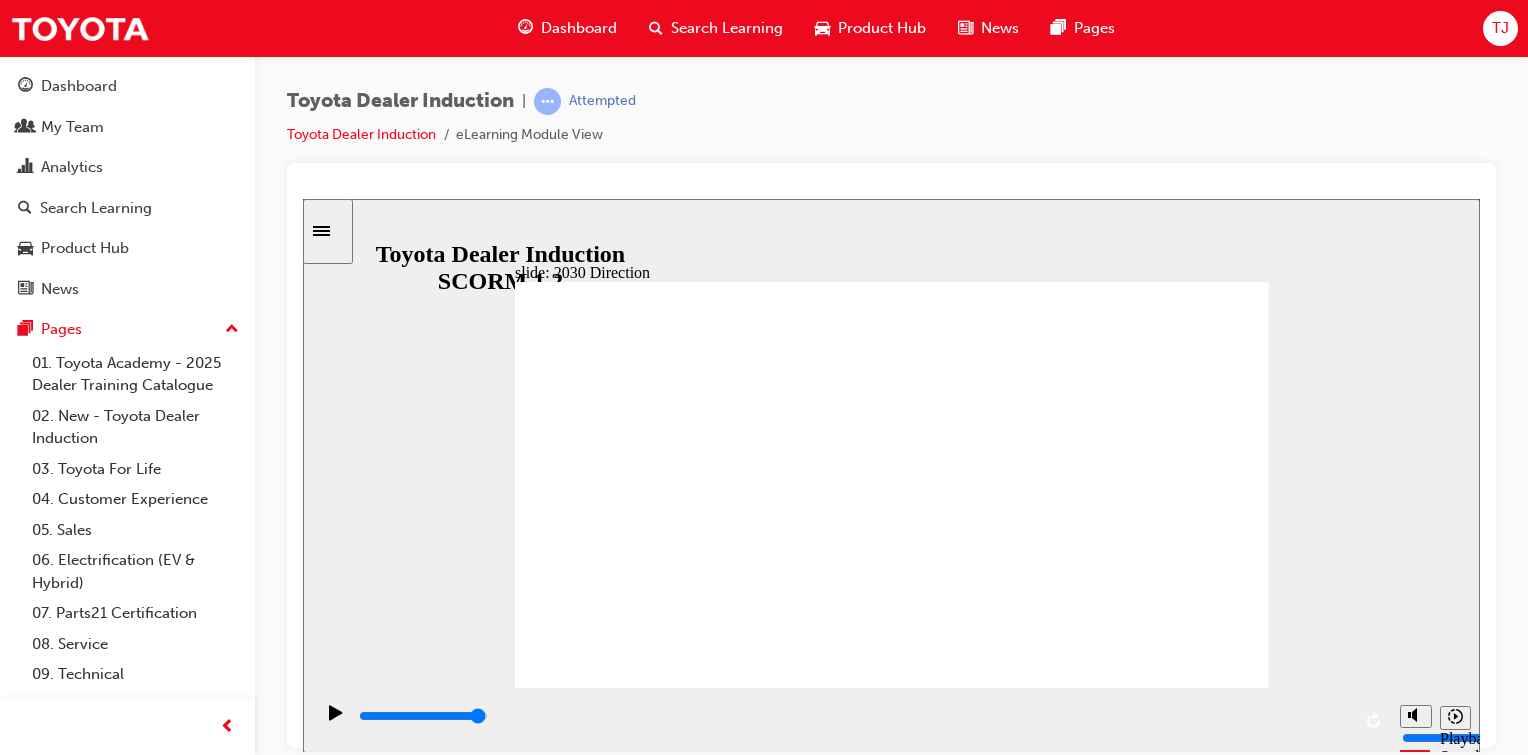 drag, startPoint x: 435, startPoint y: 722, endPoint x: 1361, endPoint y: 758, distance: 926.6995 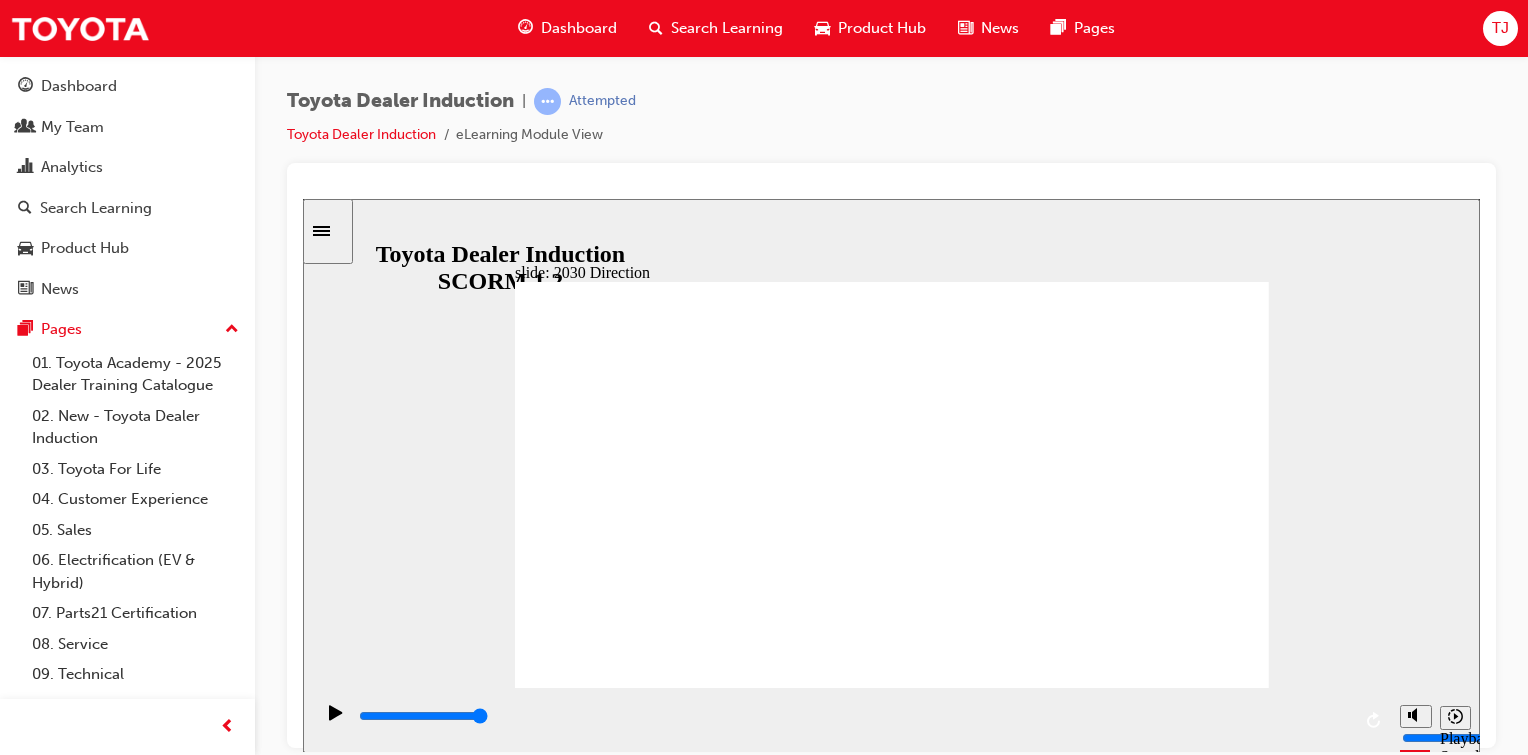 click 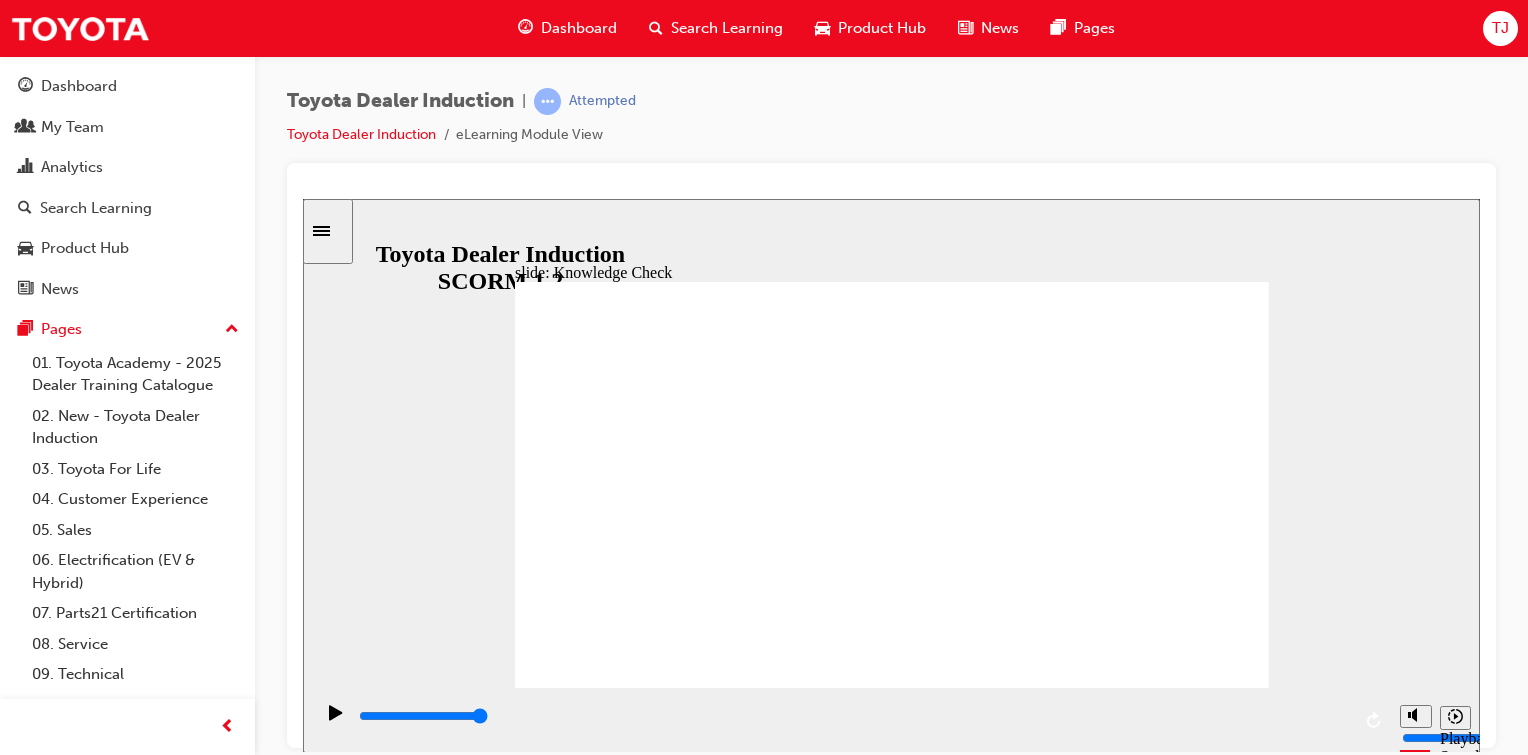 click at bounding box center [654, 1602] 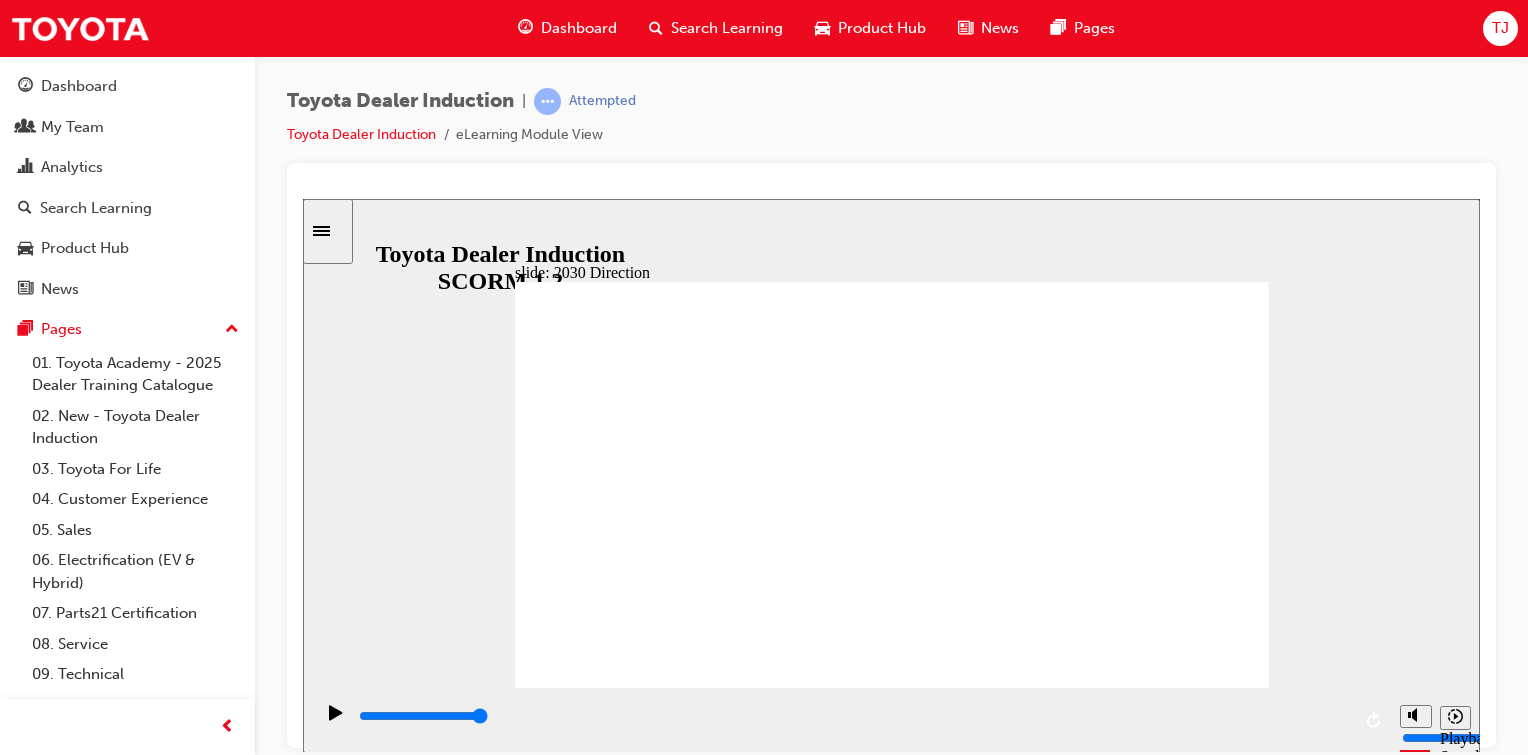 click 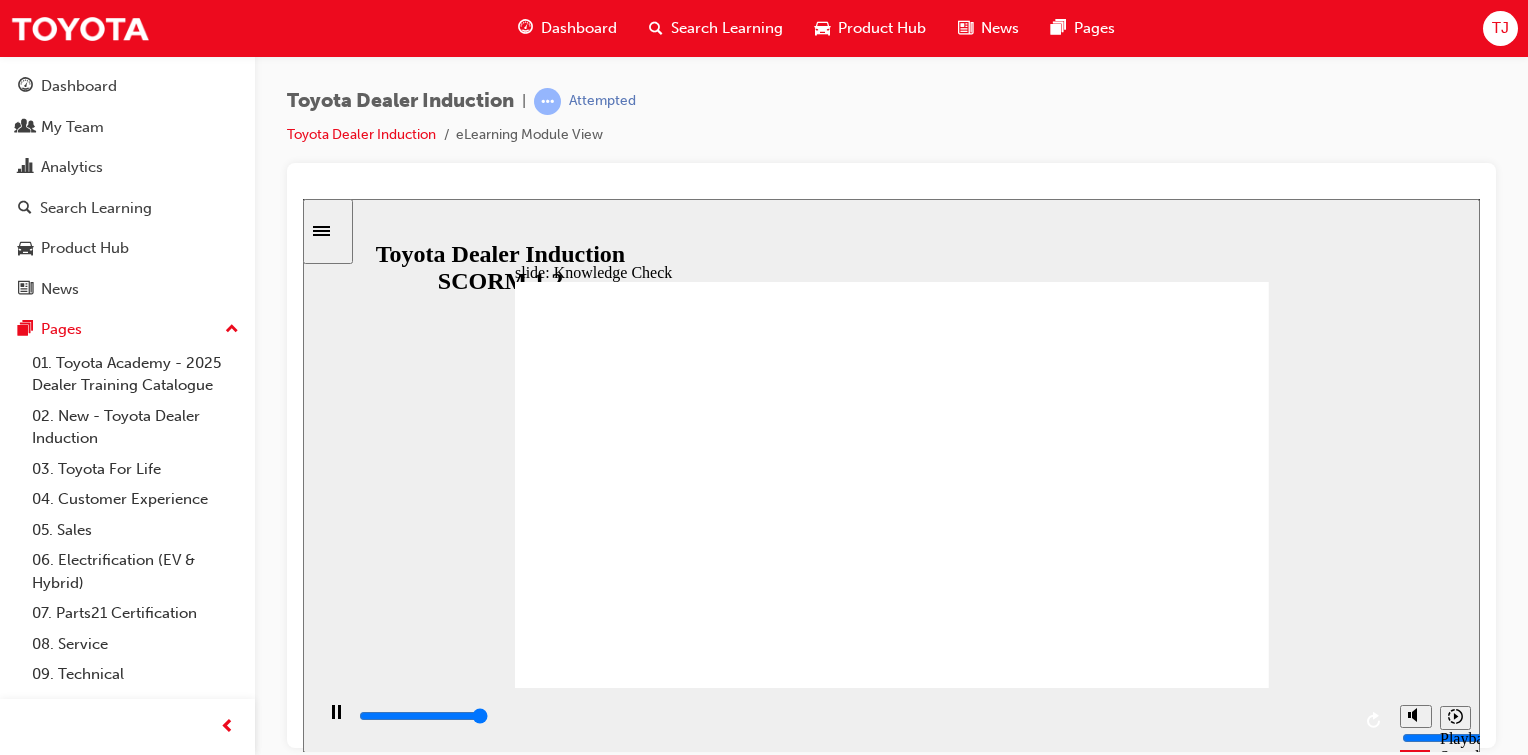 type on "5000" 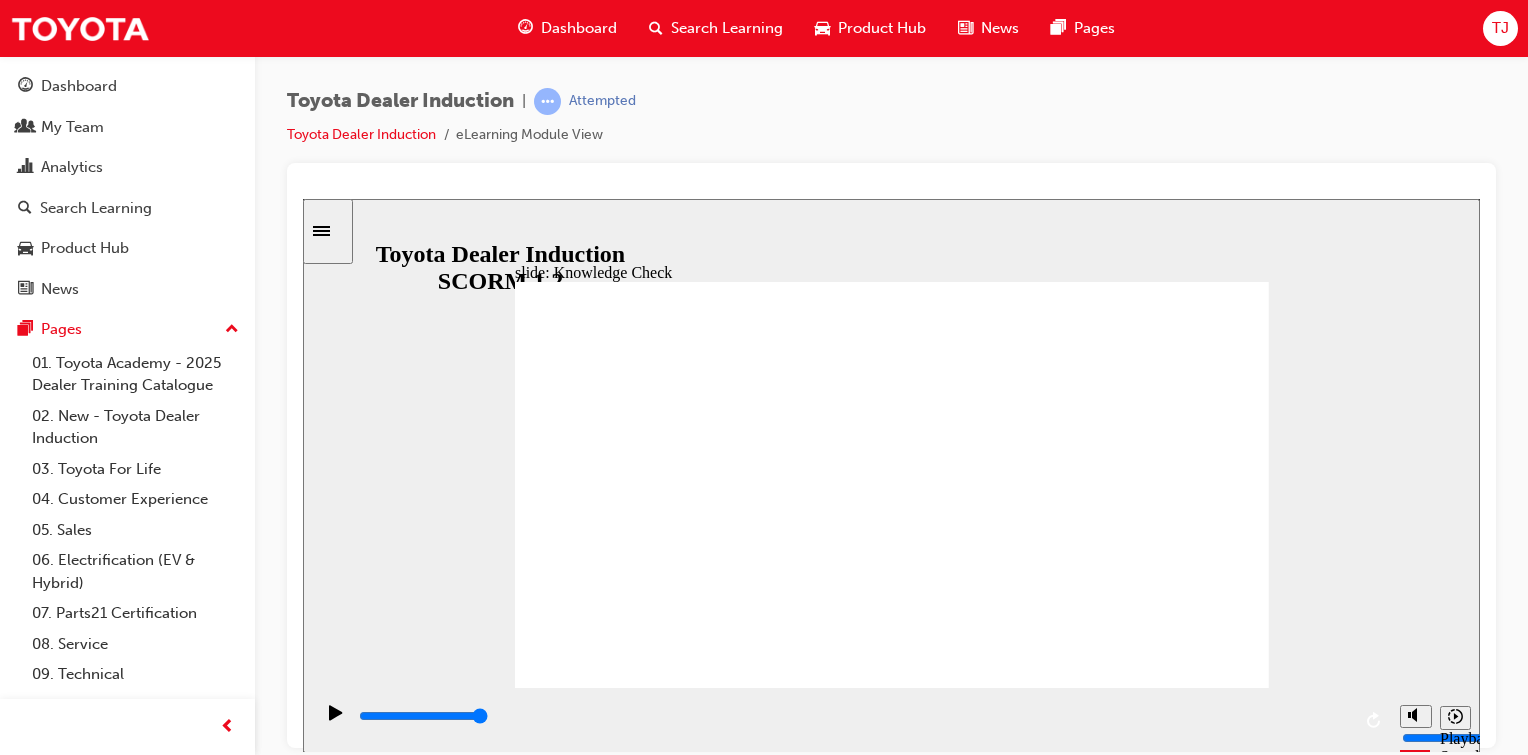 click at bounding box center (654, 1602) 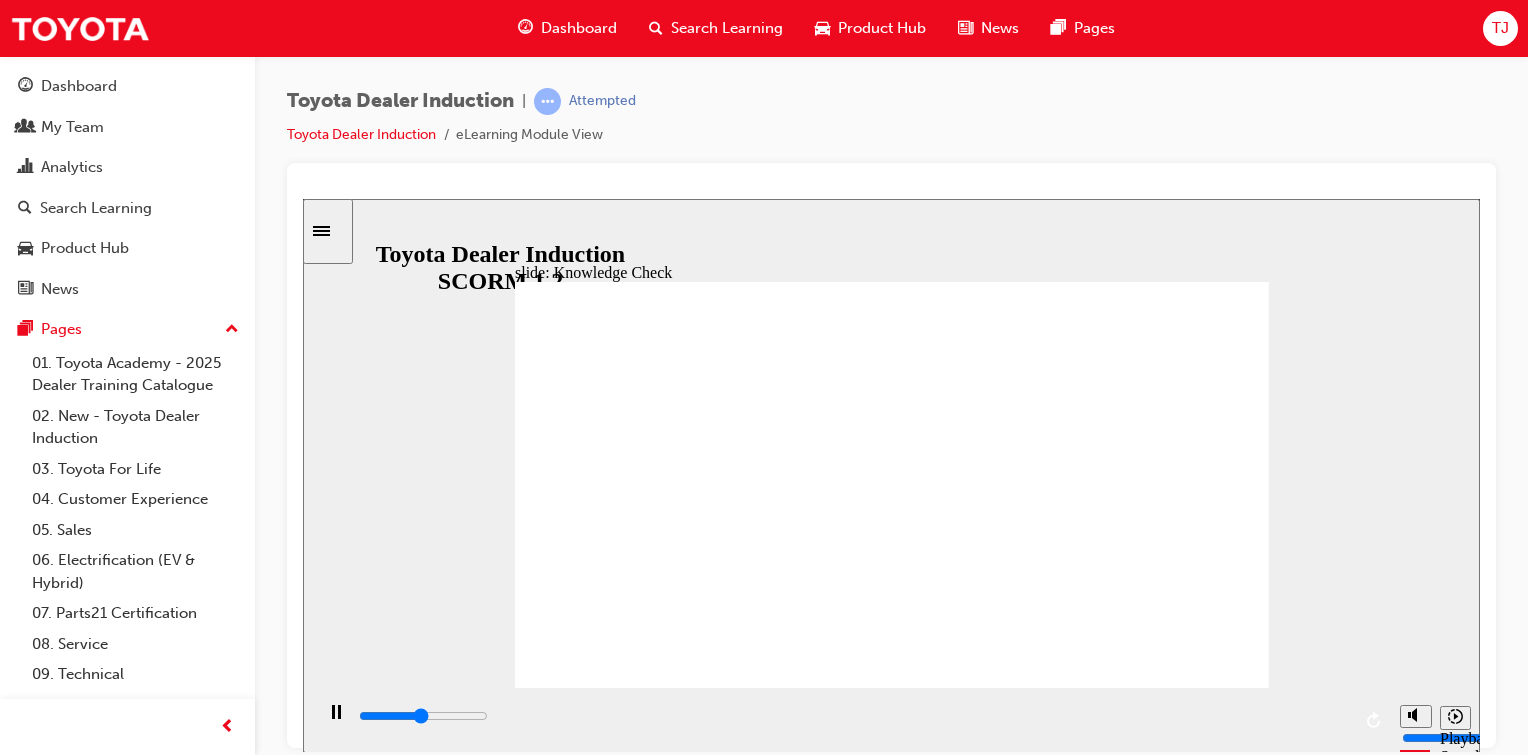 click 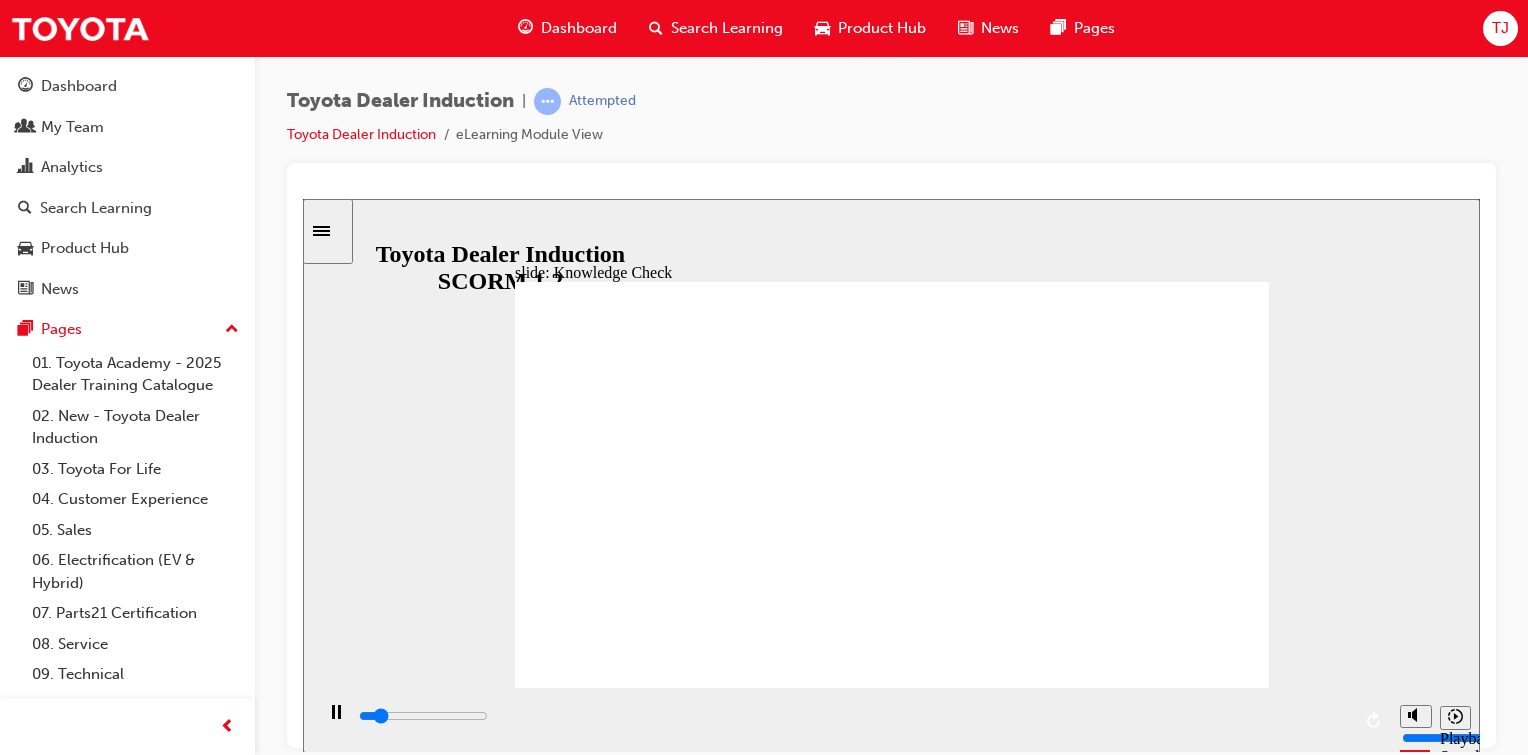 type on "600" 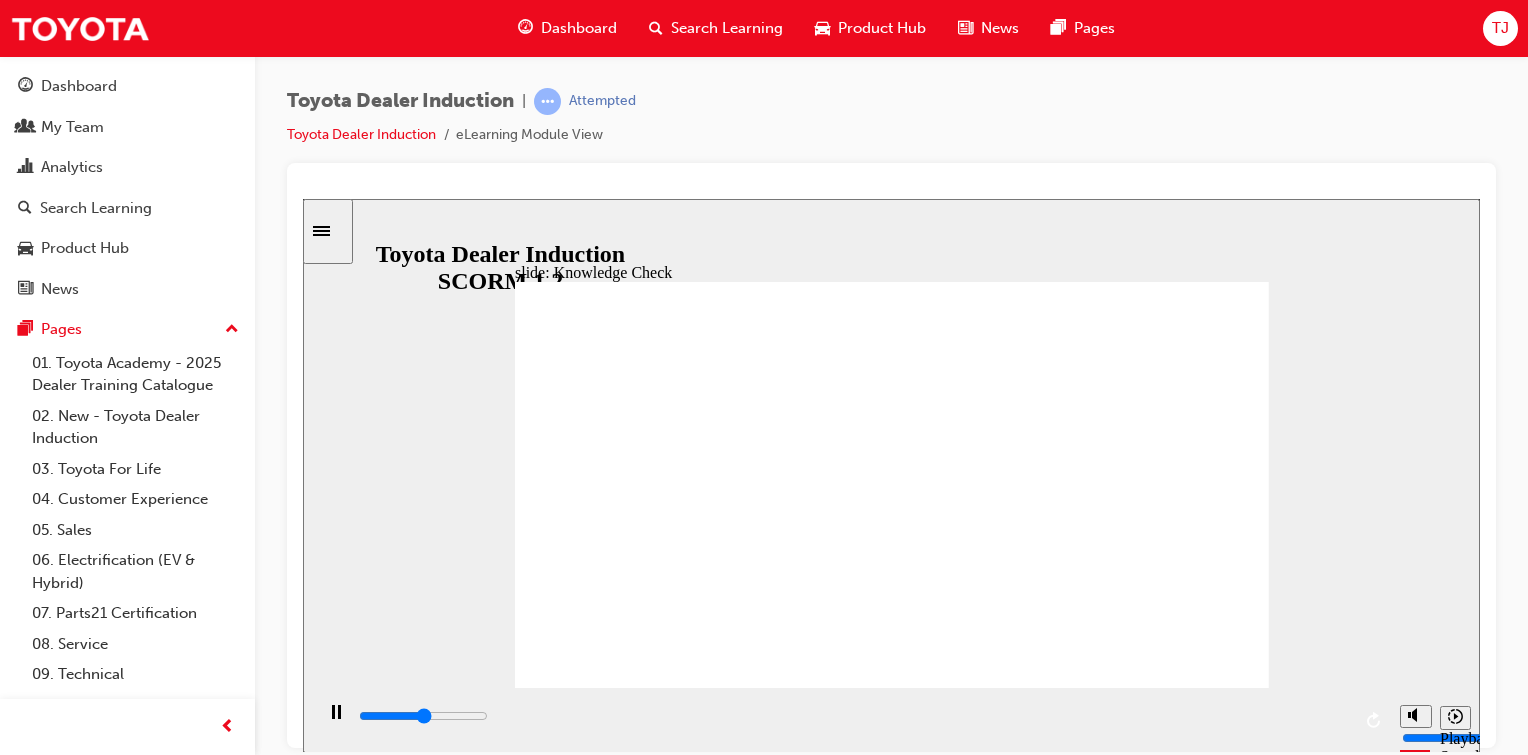 click on "vehicles" at bounding box center [654, 1602] 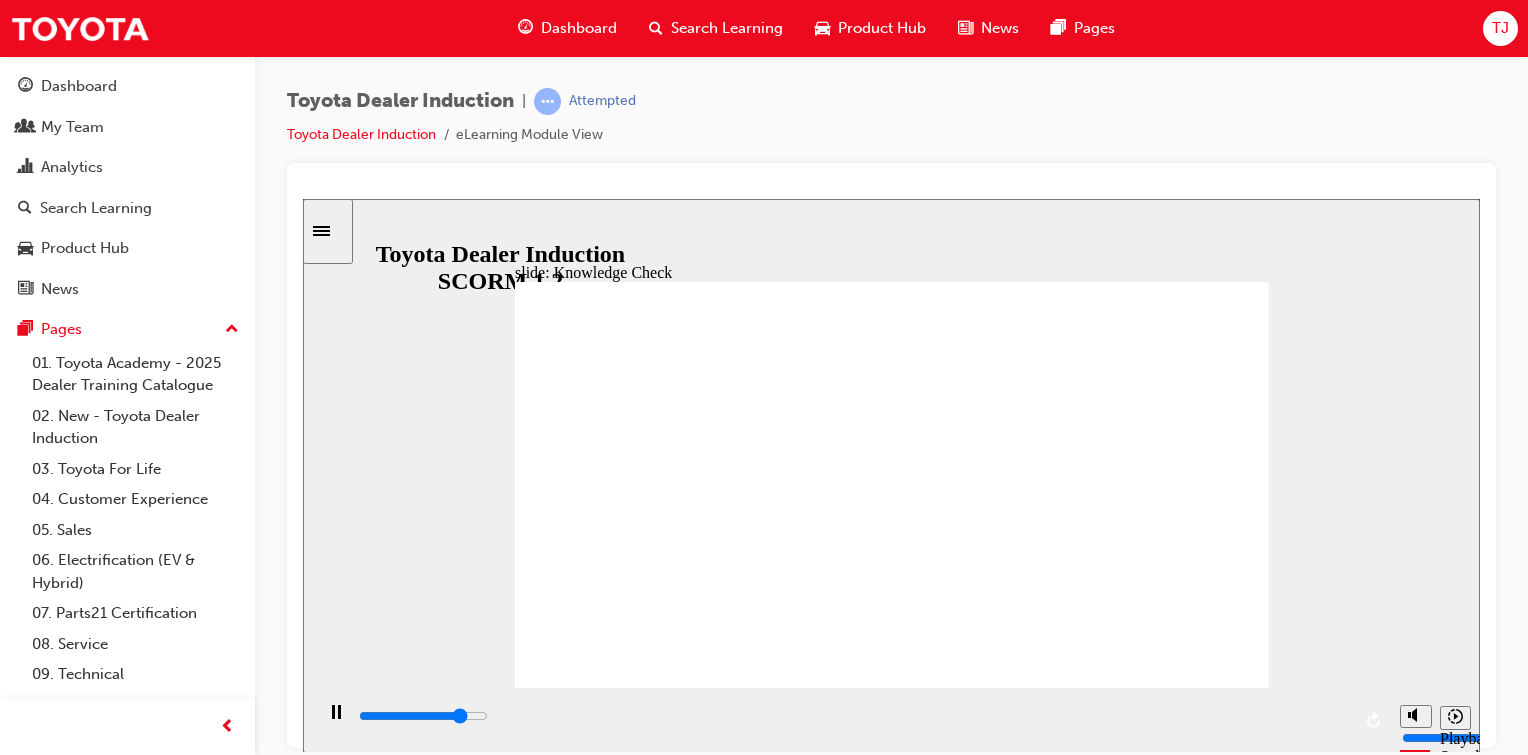 click 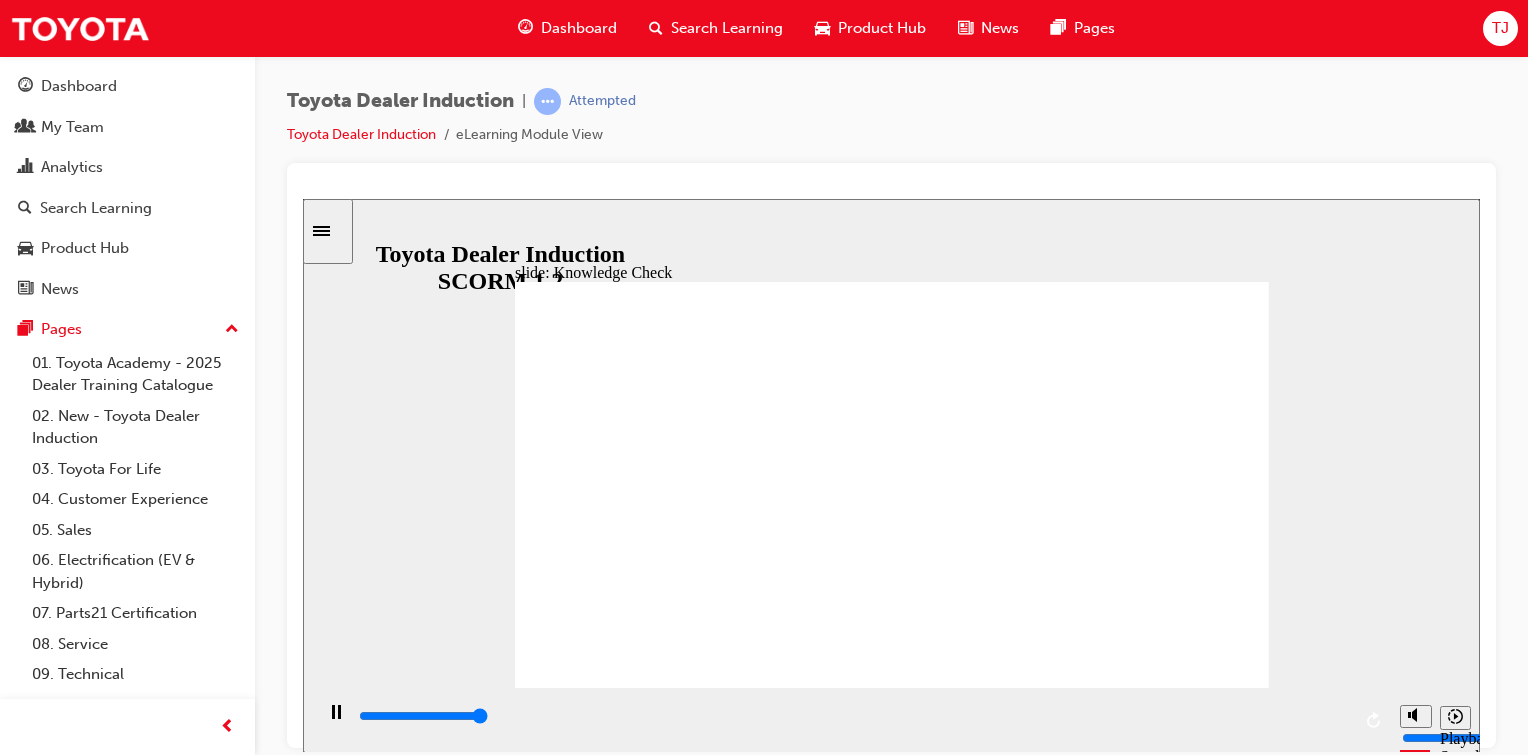 type on "5000" 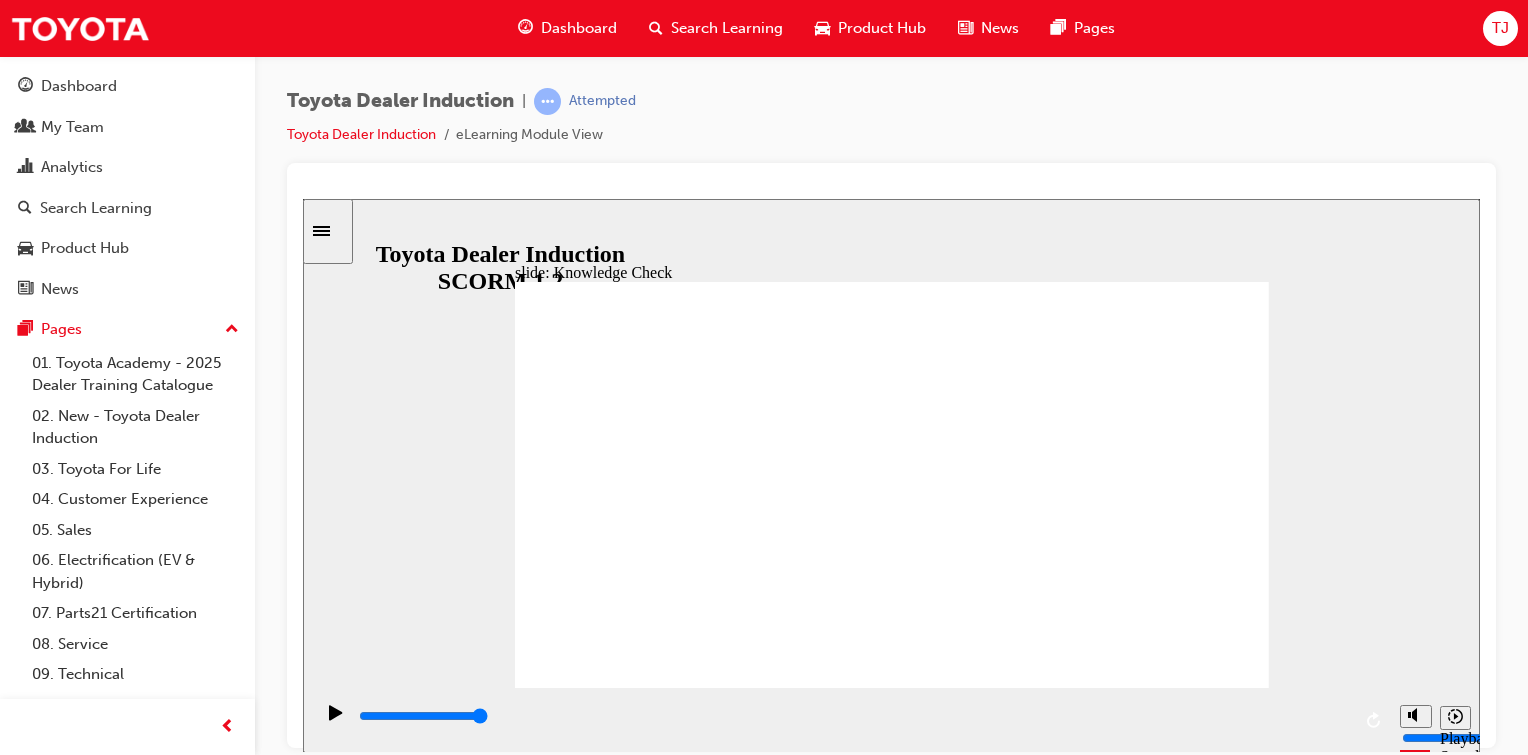 drag, startPoint x: 758, startPoint y: 502, endPoint x: 477, endPoint y: 499, distance: 281.01602 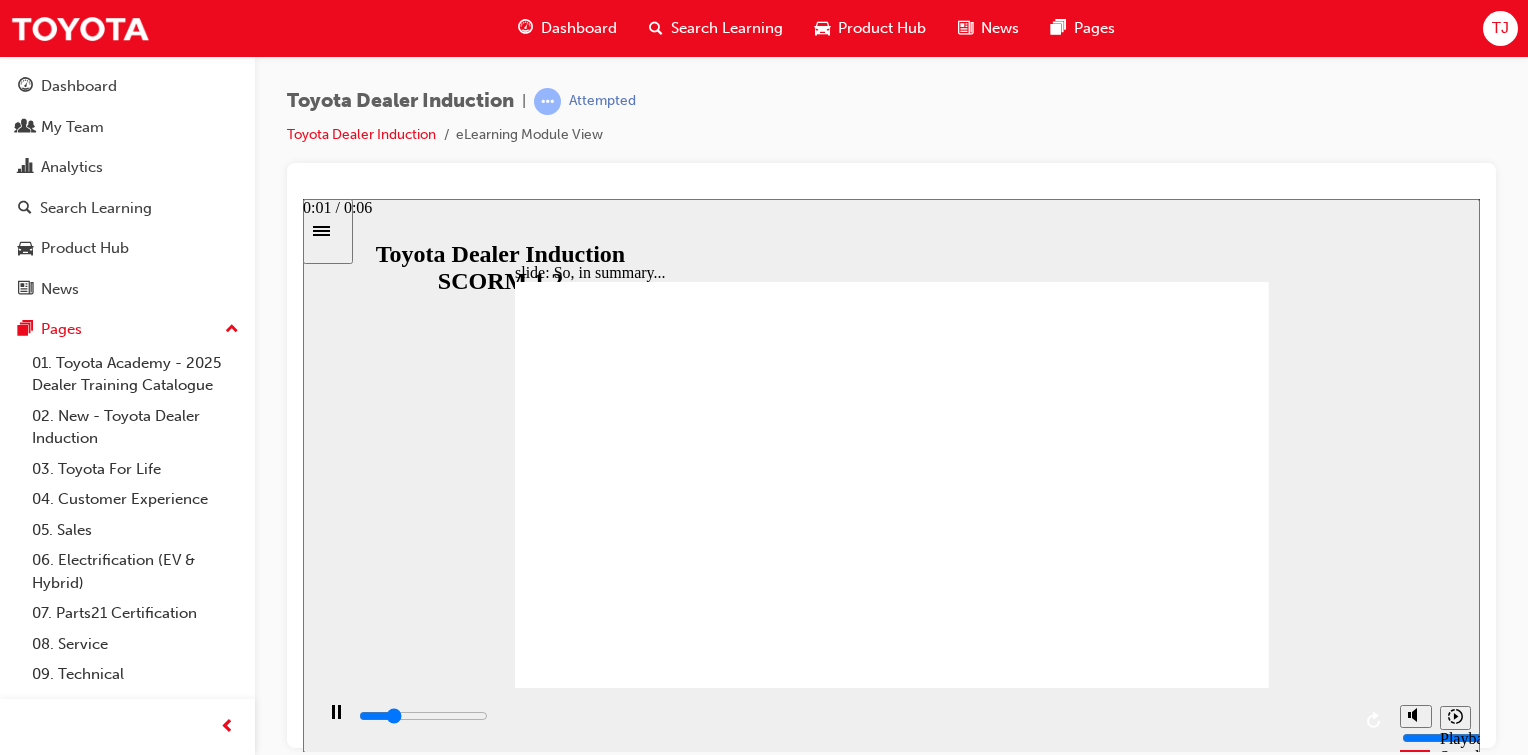 drag, startPoint x: 896, startPoint y: 550, endPoint x: 584, endPoint y: 759, distance: 375.53296 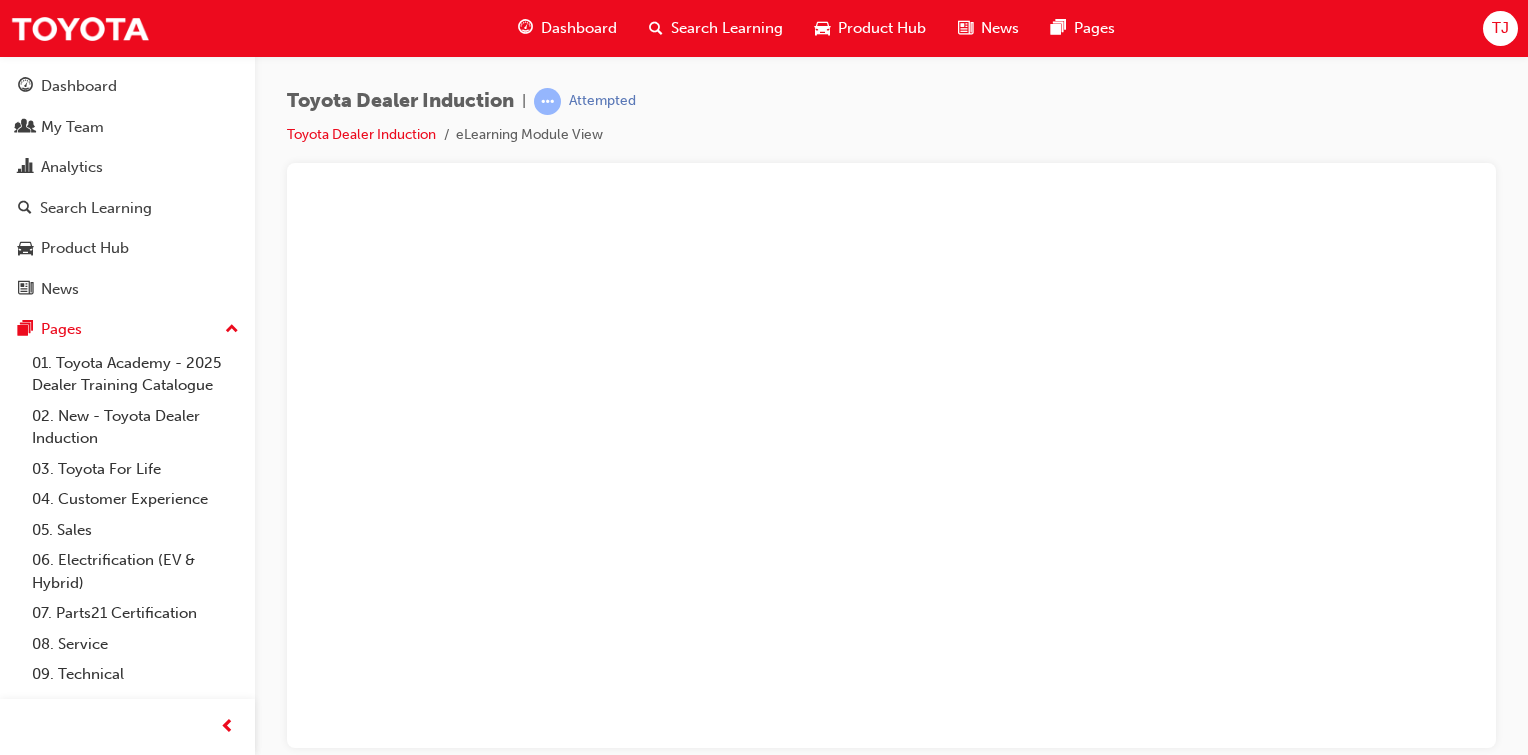 scroll, scrollTop: 0, scrollLeft: 0, axis: both 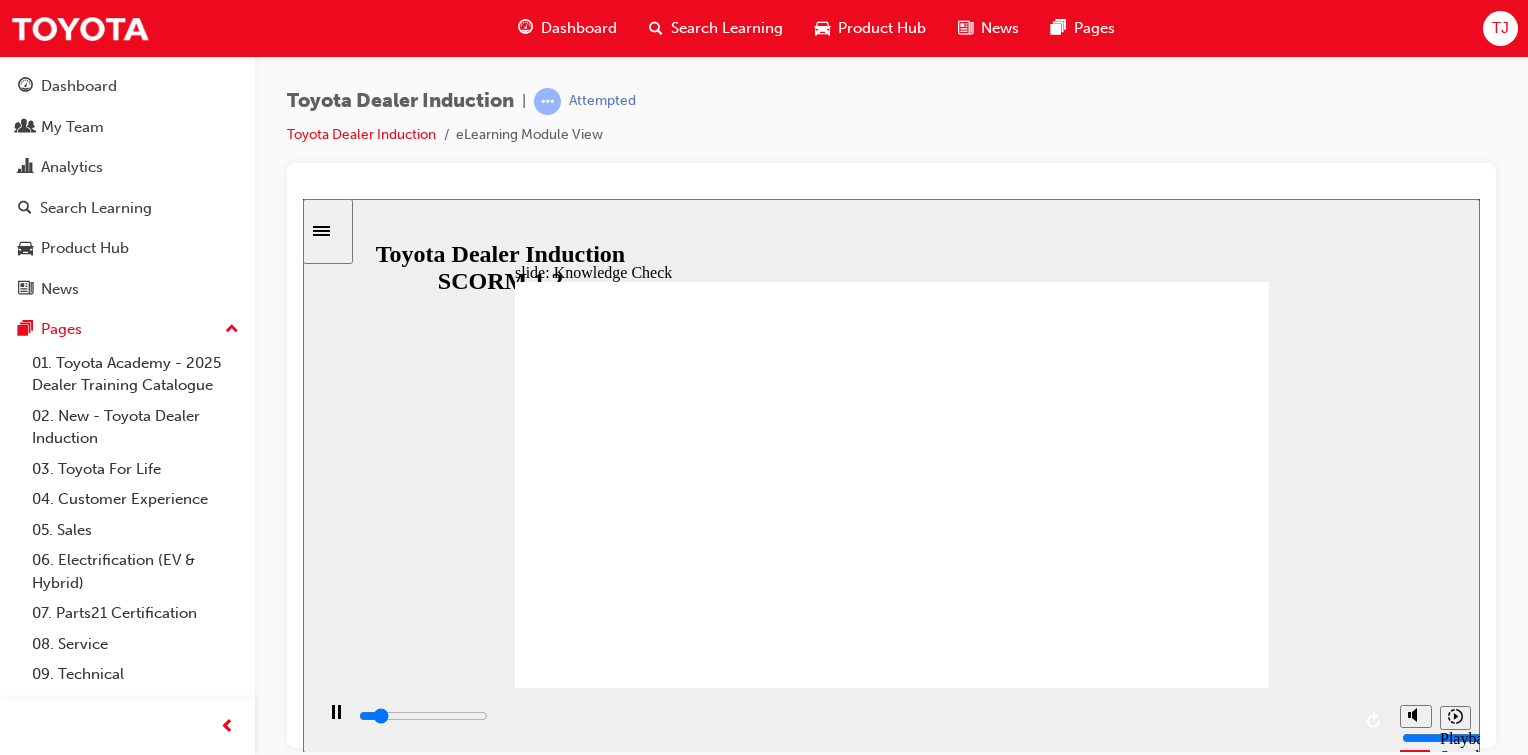 type on "800" 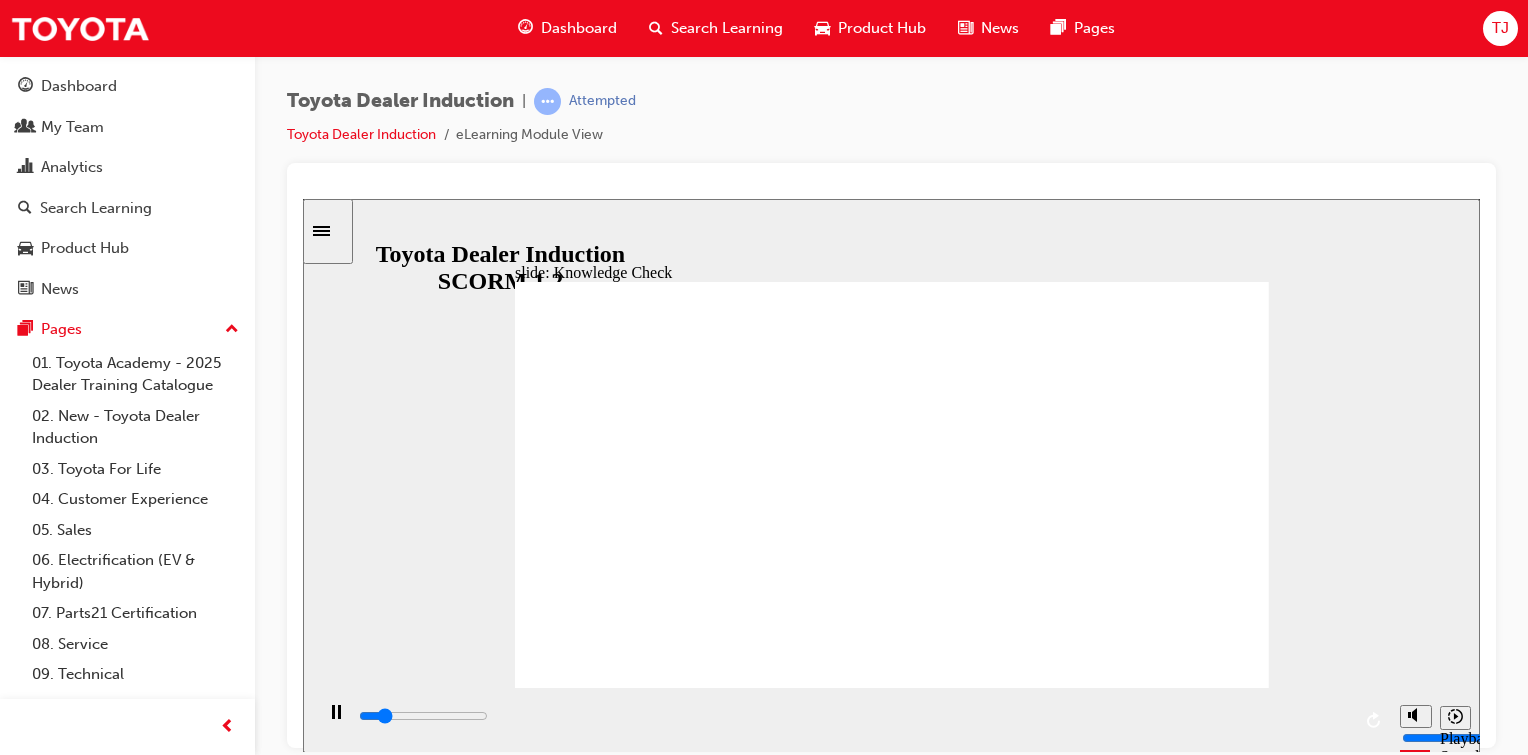type on "free" 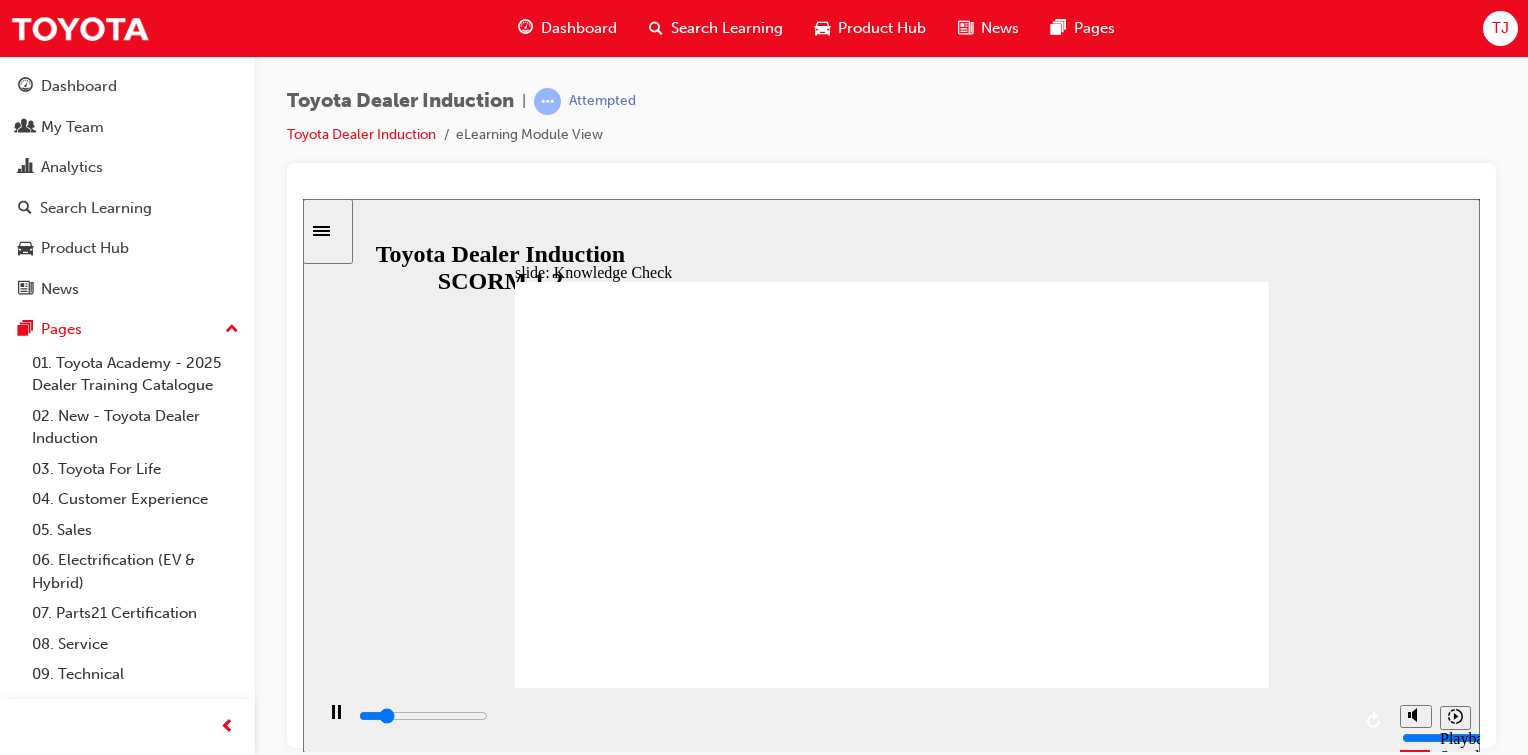 scroll, scrollTop: 0, scrollLeft: 0, axis: both 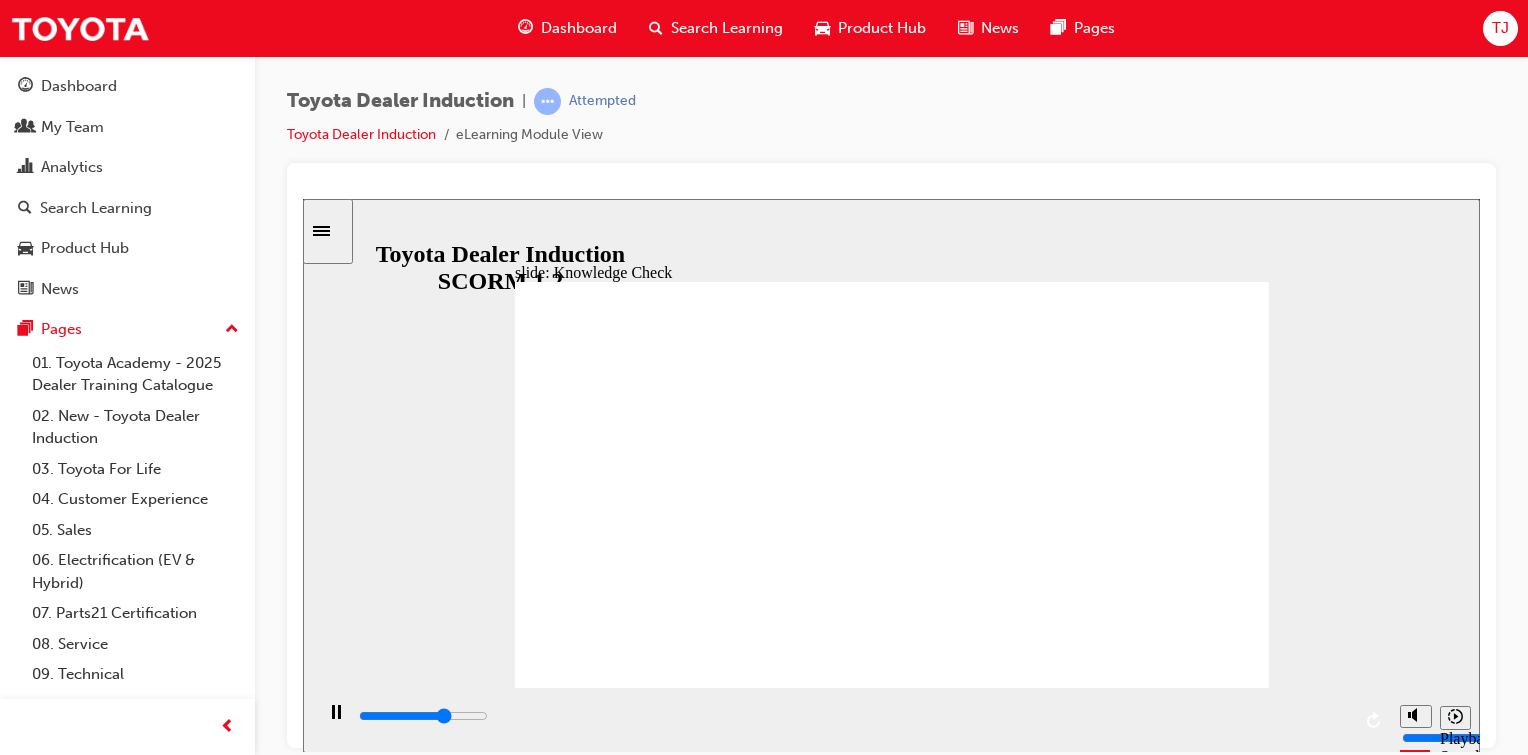 drag, startPoint x: 751, startPoint y: 506, endPoint x: 568, endPoint y: 515, distance: 183.22118 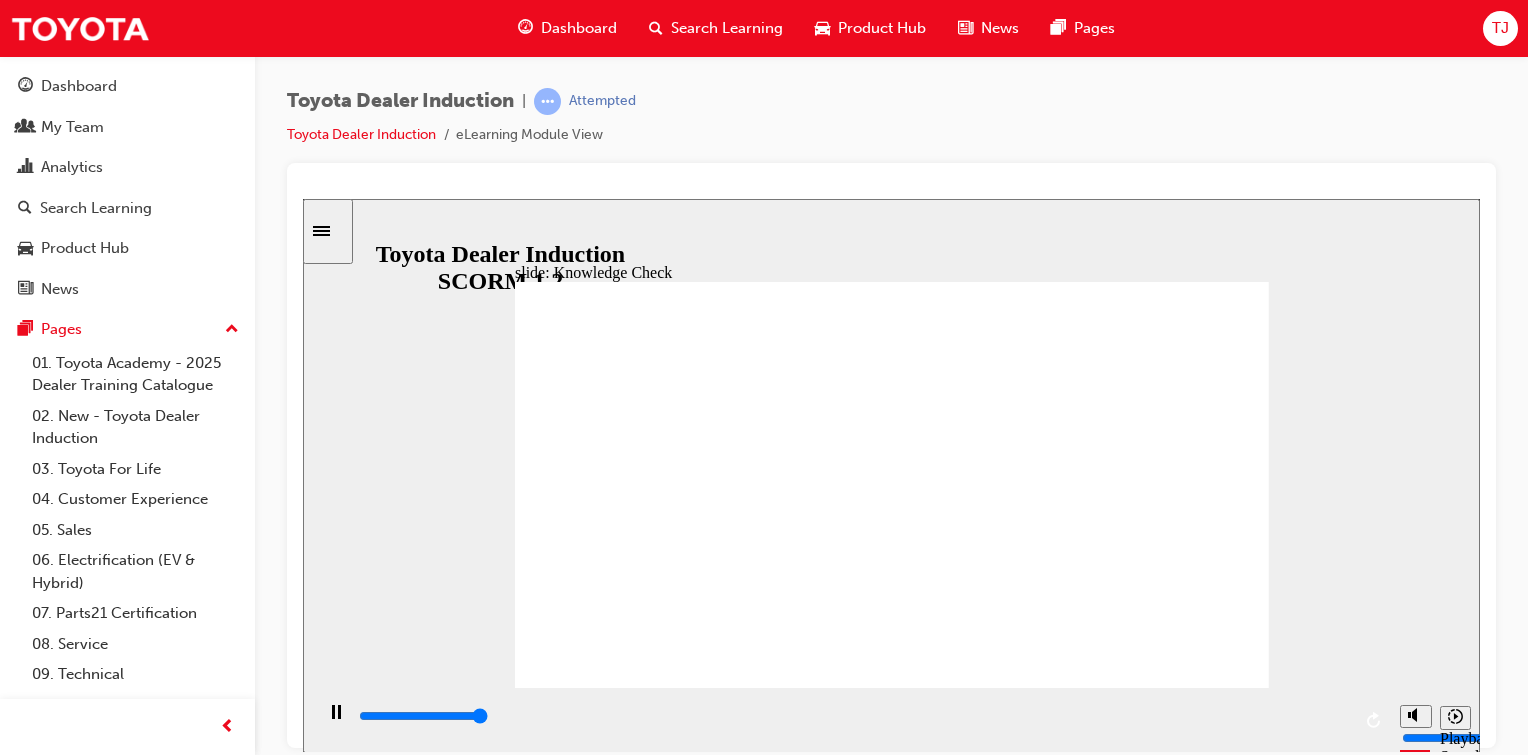 type on "5000" 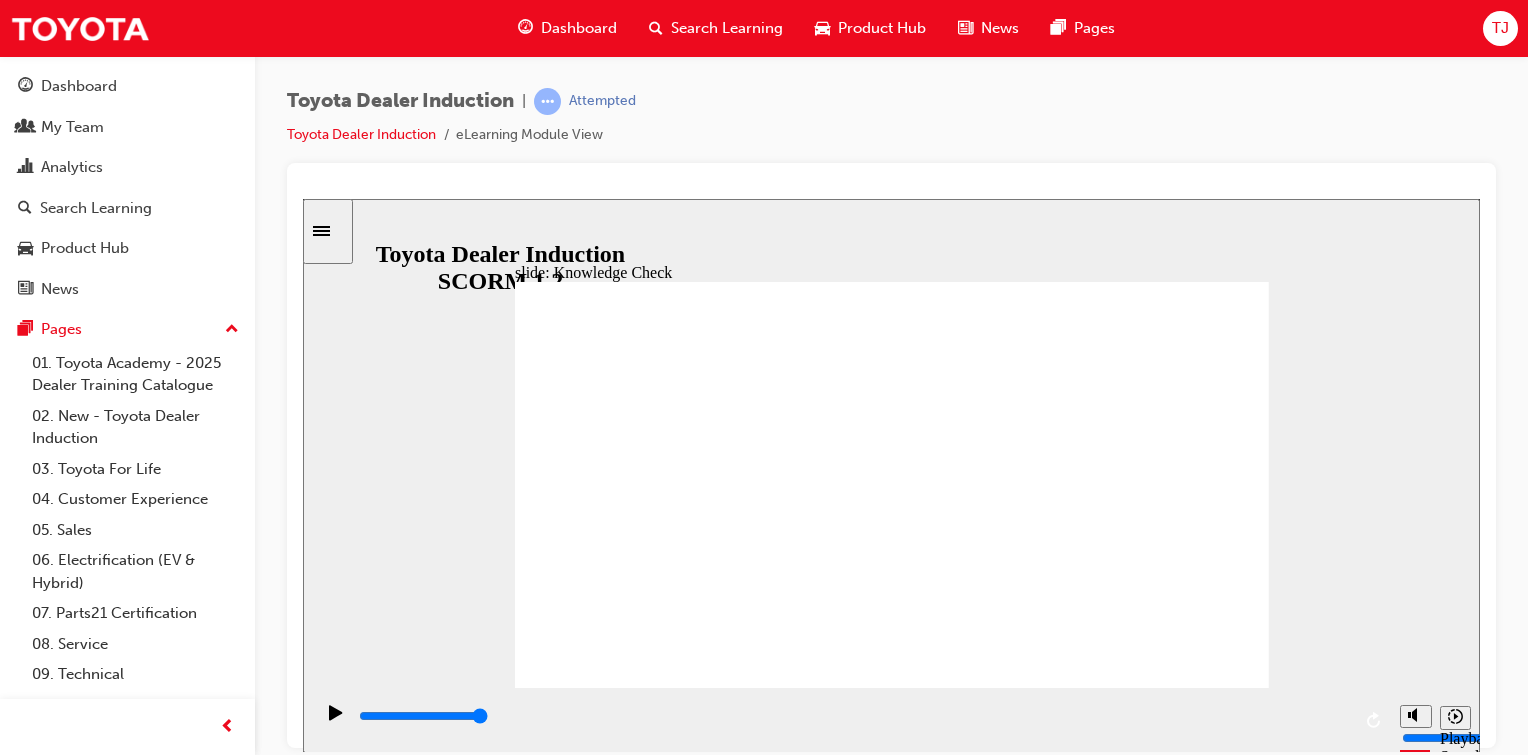 drag, startPoint x: 738, startPoint y: 484, endPoint x: 520, endPoint y: 483, distance: 218.00229 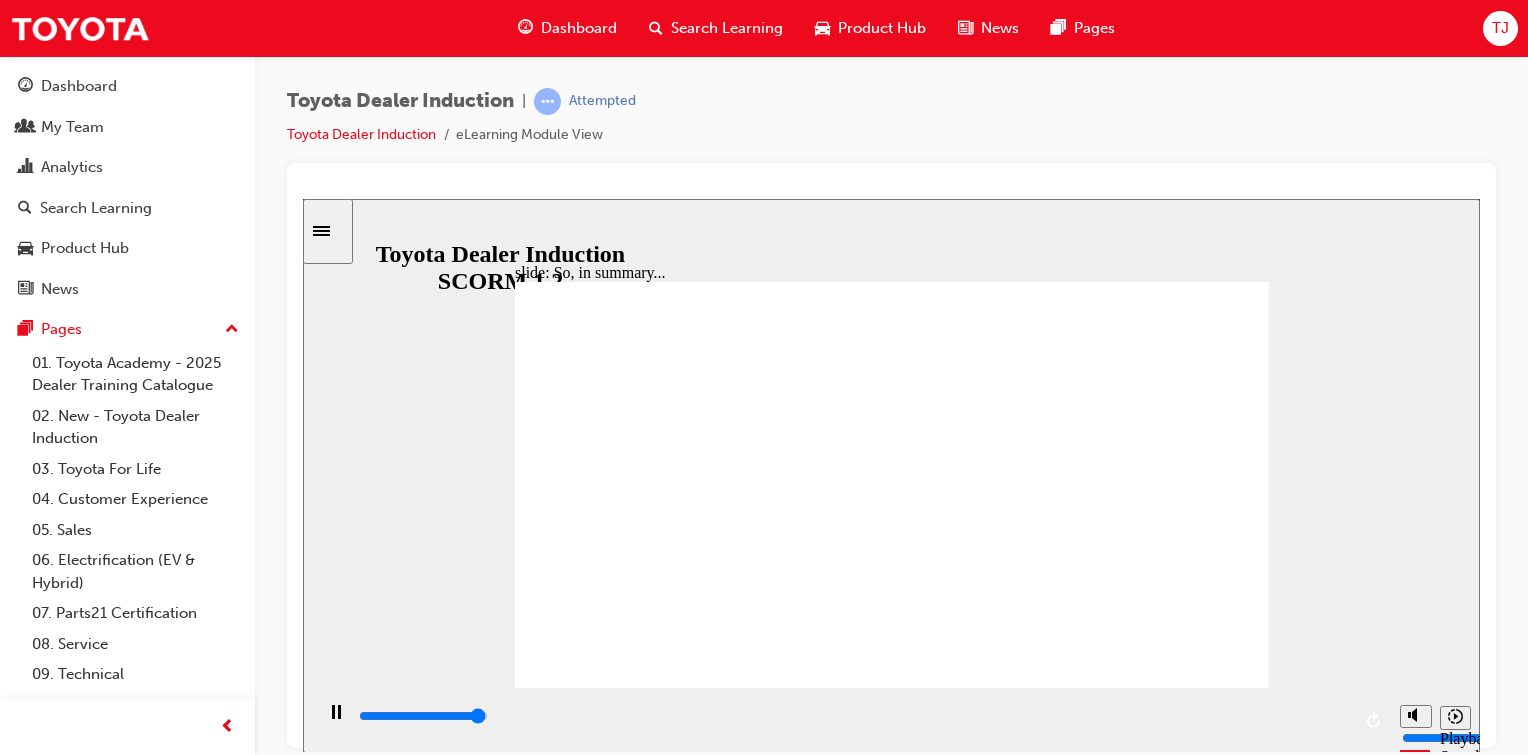 type on "6500" 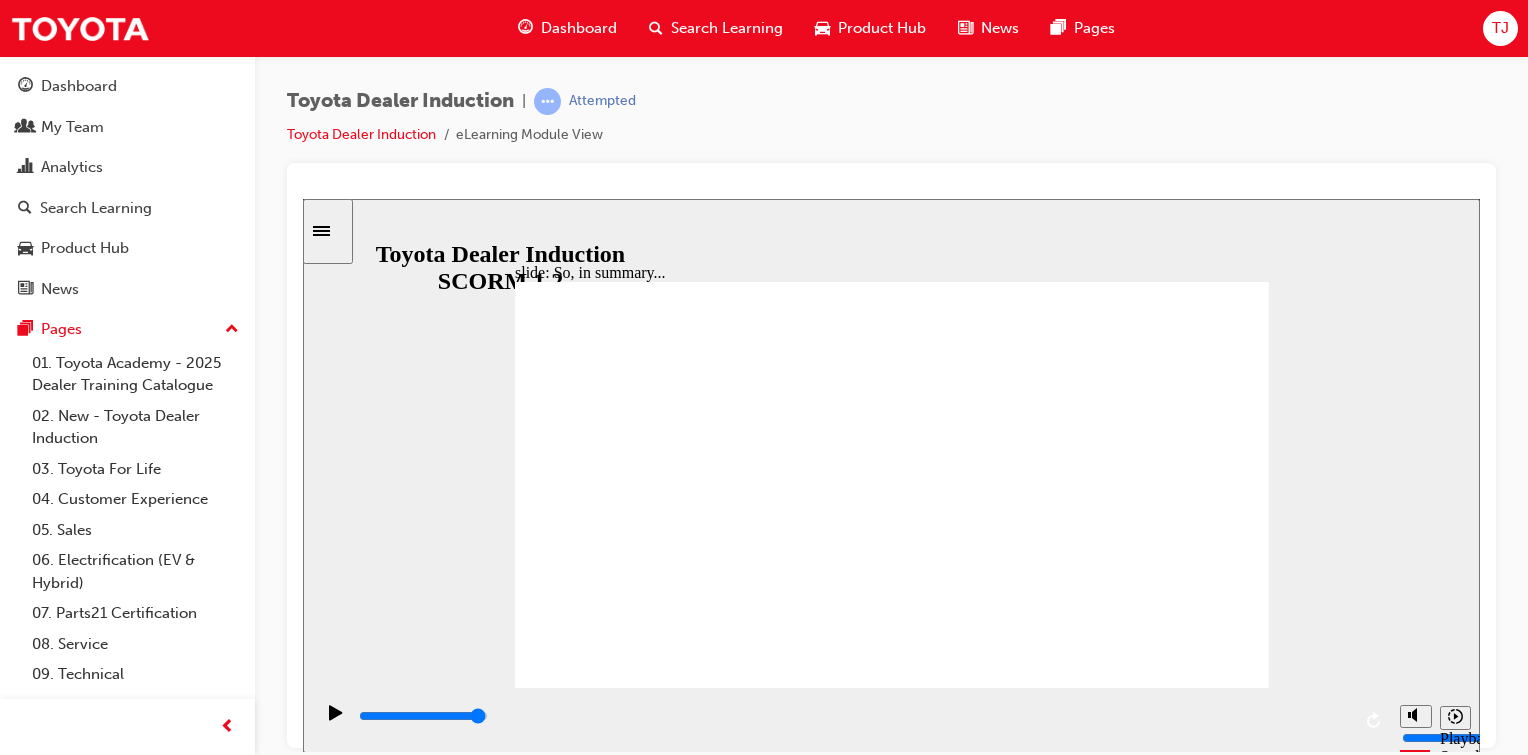 click 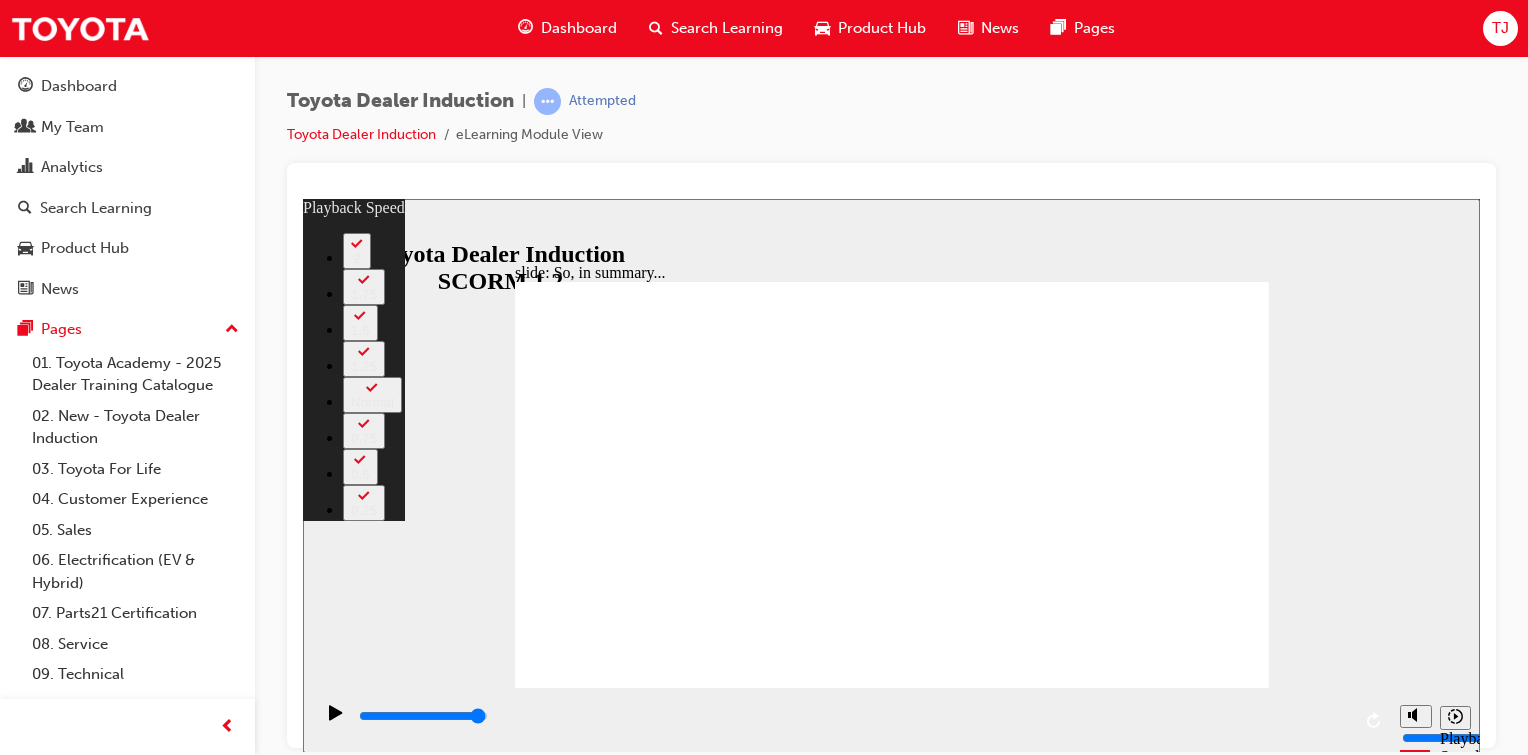 drag, startPoint x: 550, startPoint y: 644, endPoint x: 1266, endPoint y: 638, distance: 716.02515 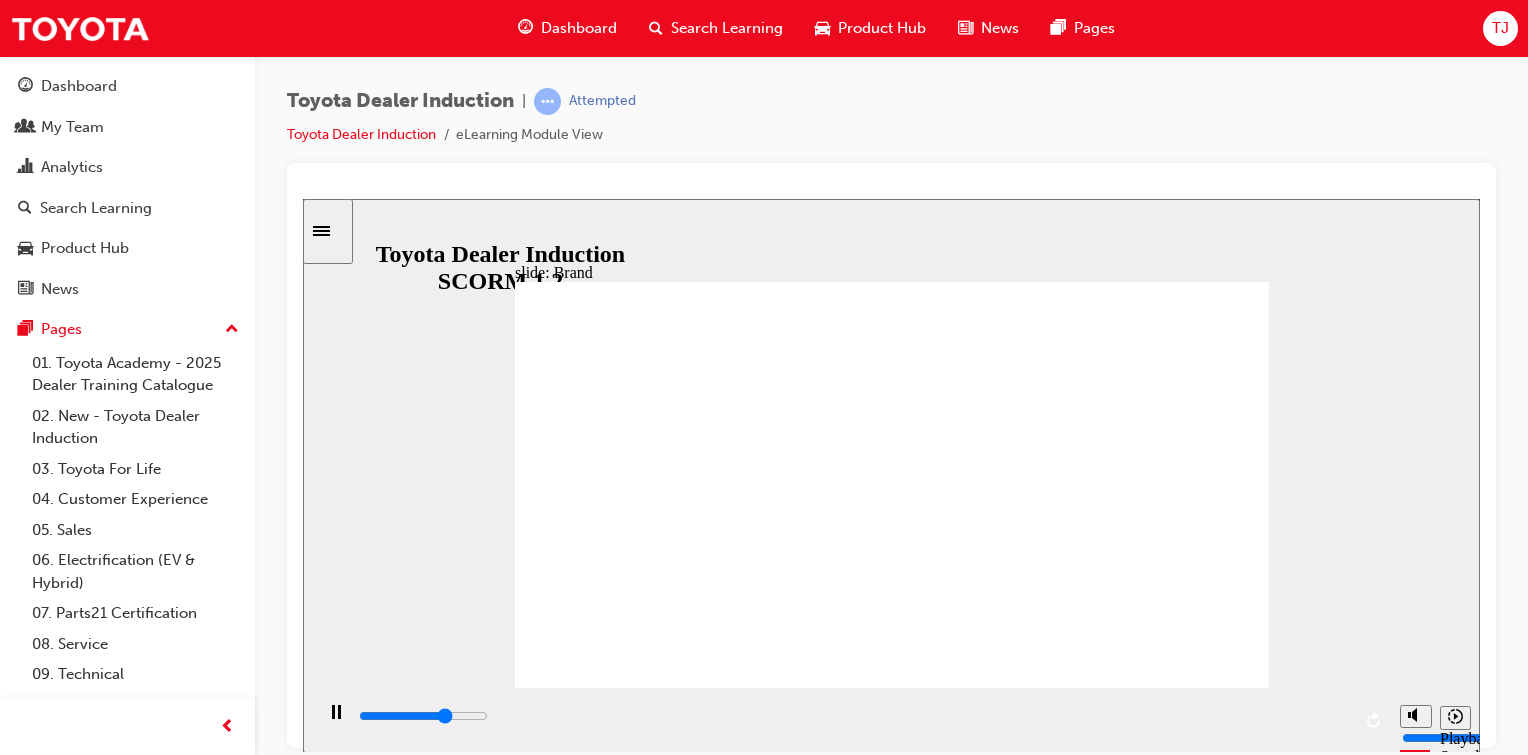 click 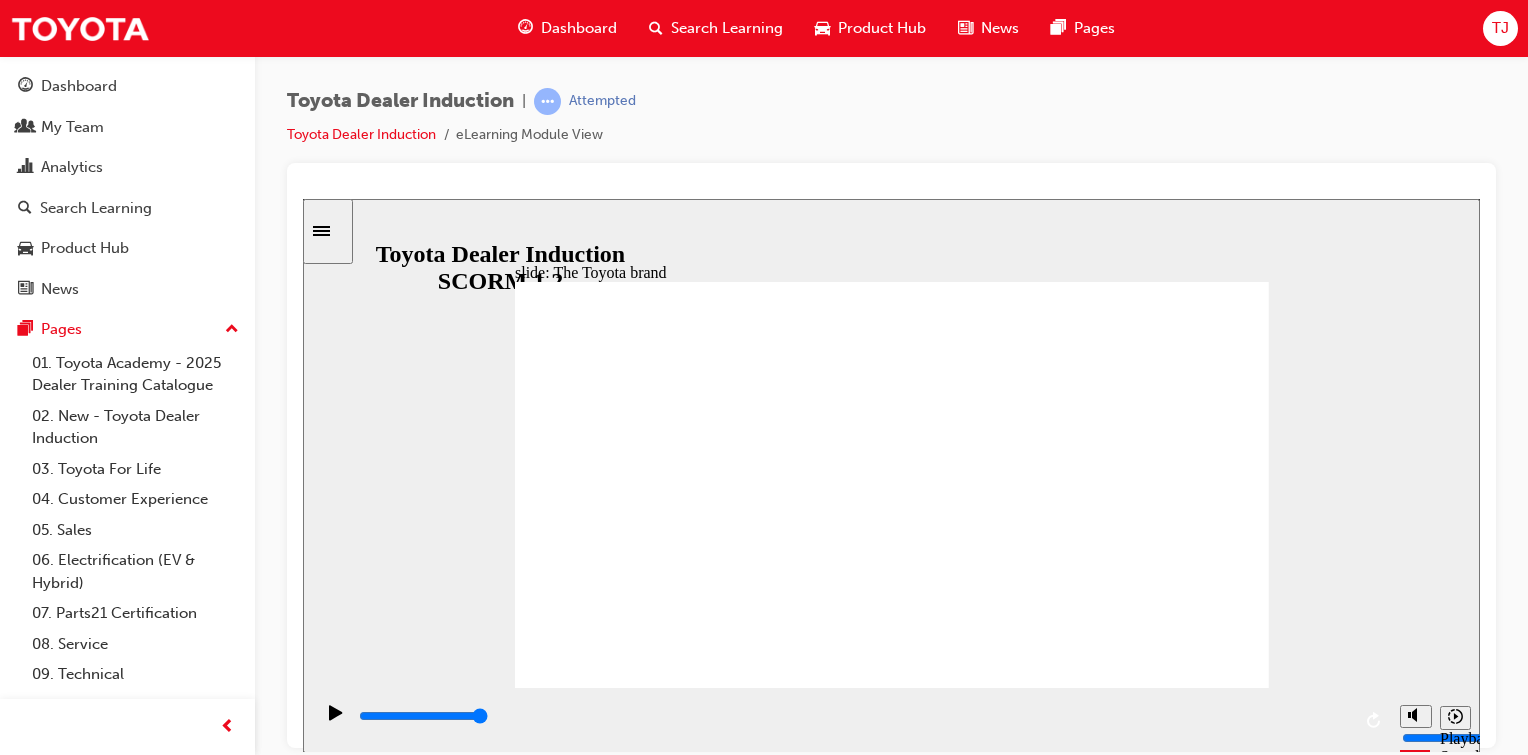 click on "NEXT NEXT" at bounding box center (1201, 1596) 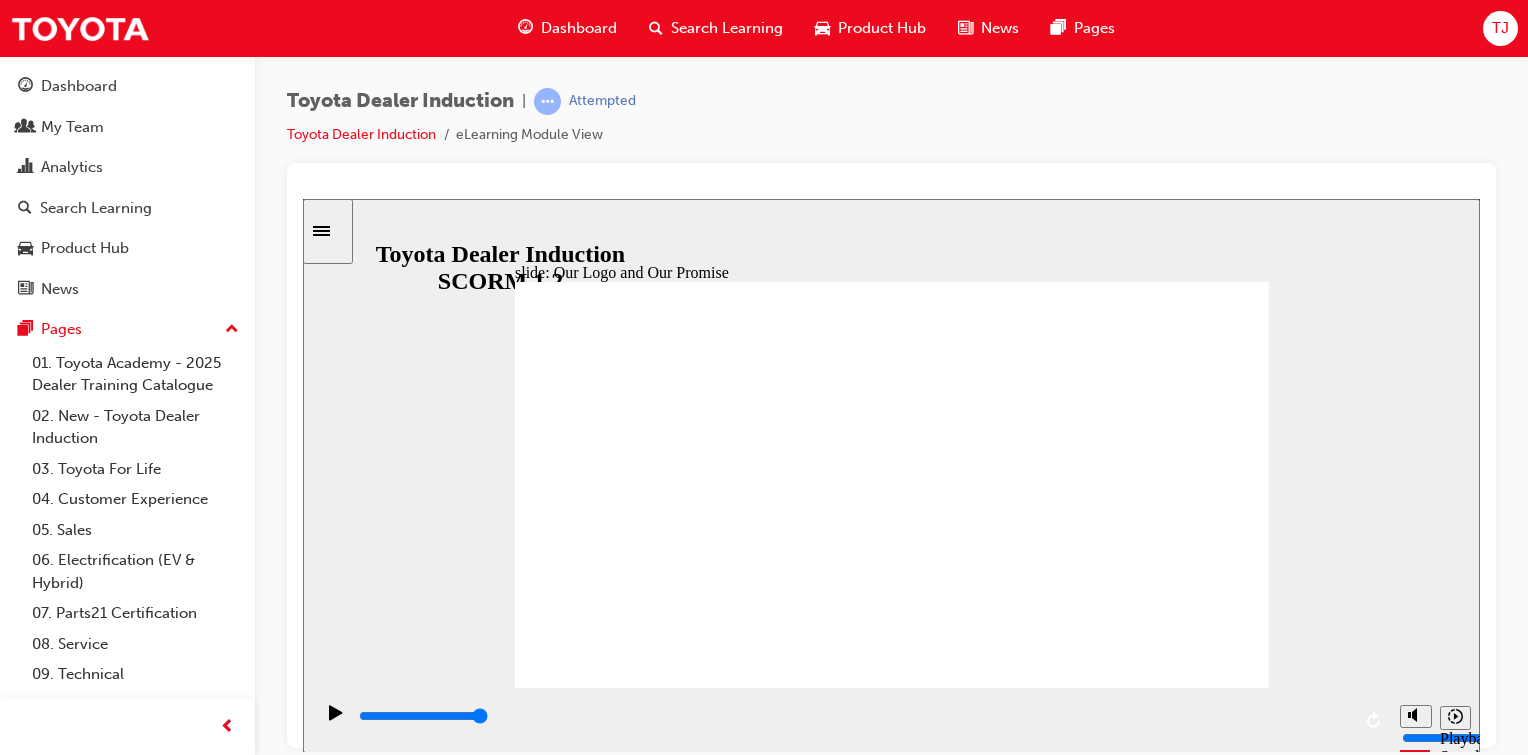 click at bounding box center (892, 3793) 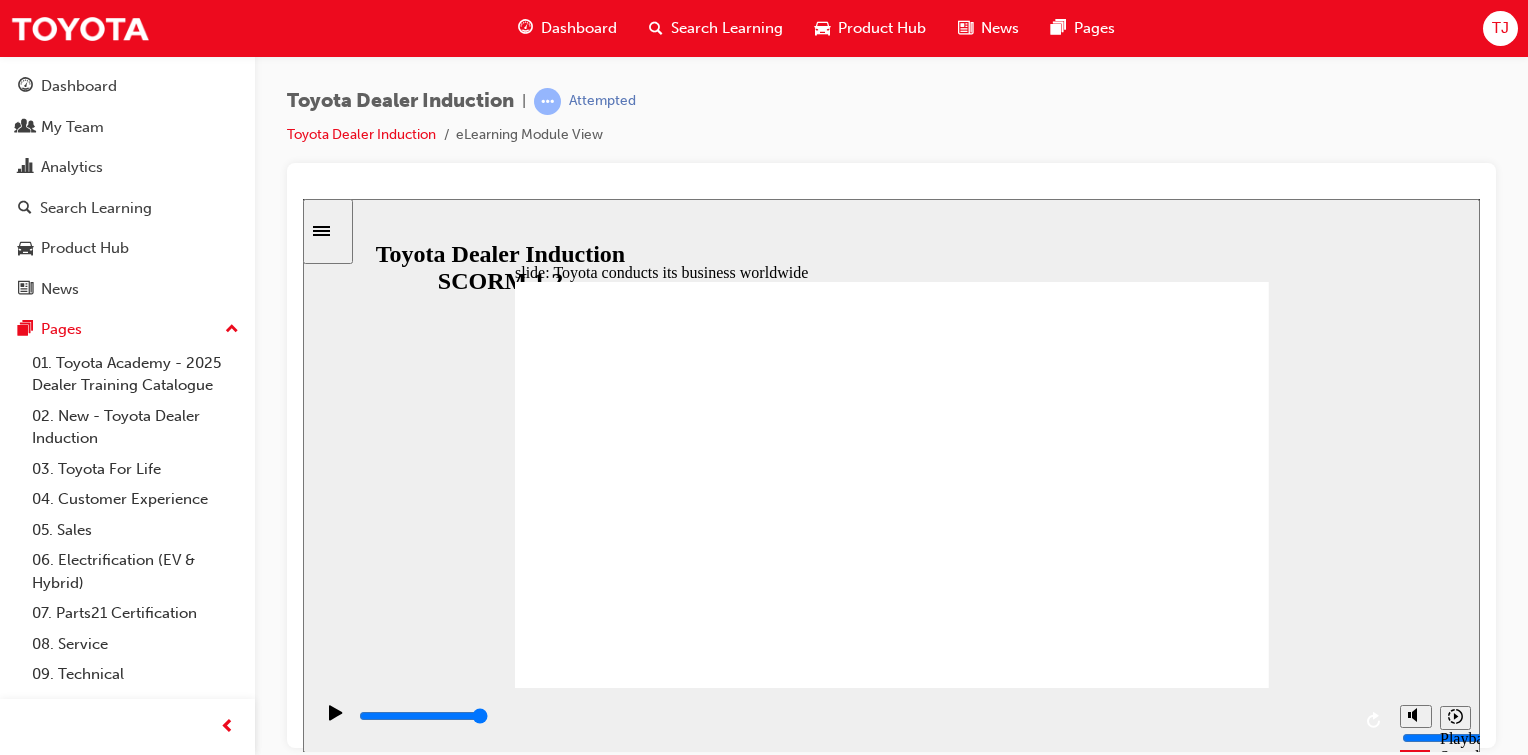 click 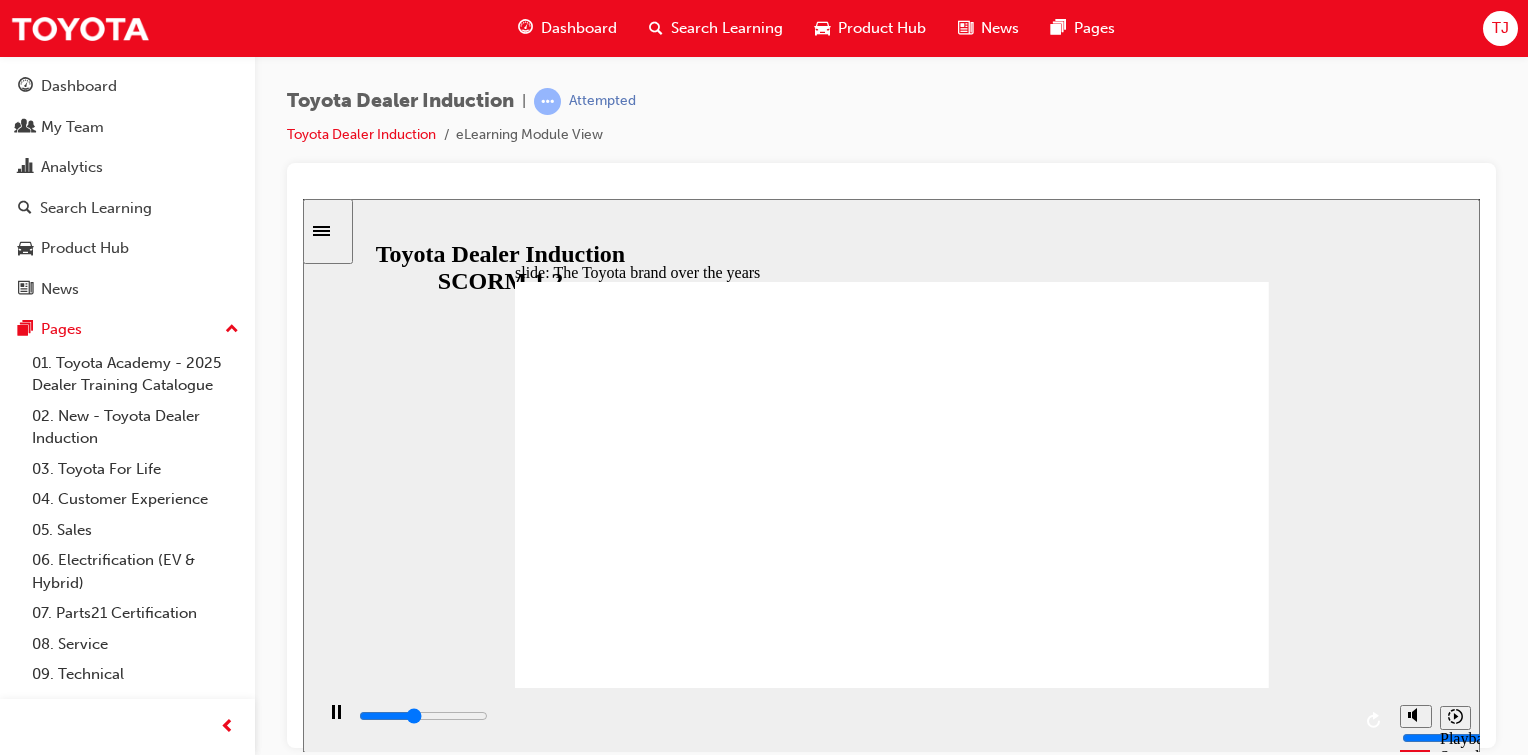 click 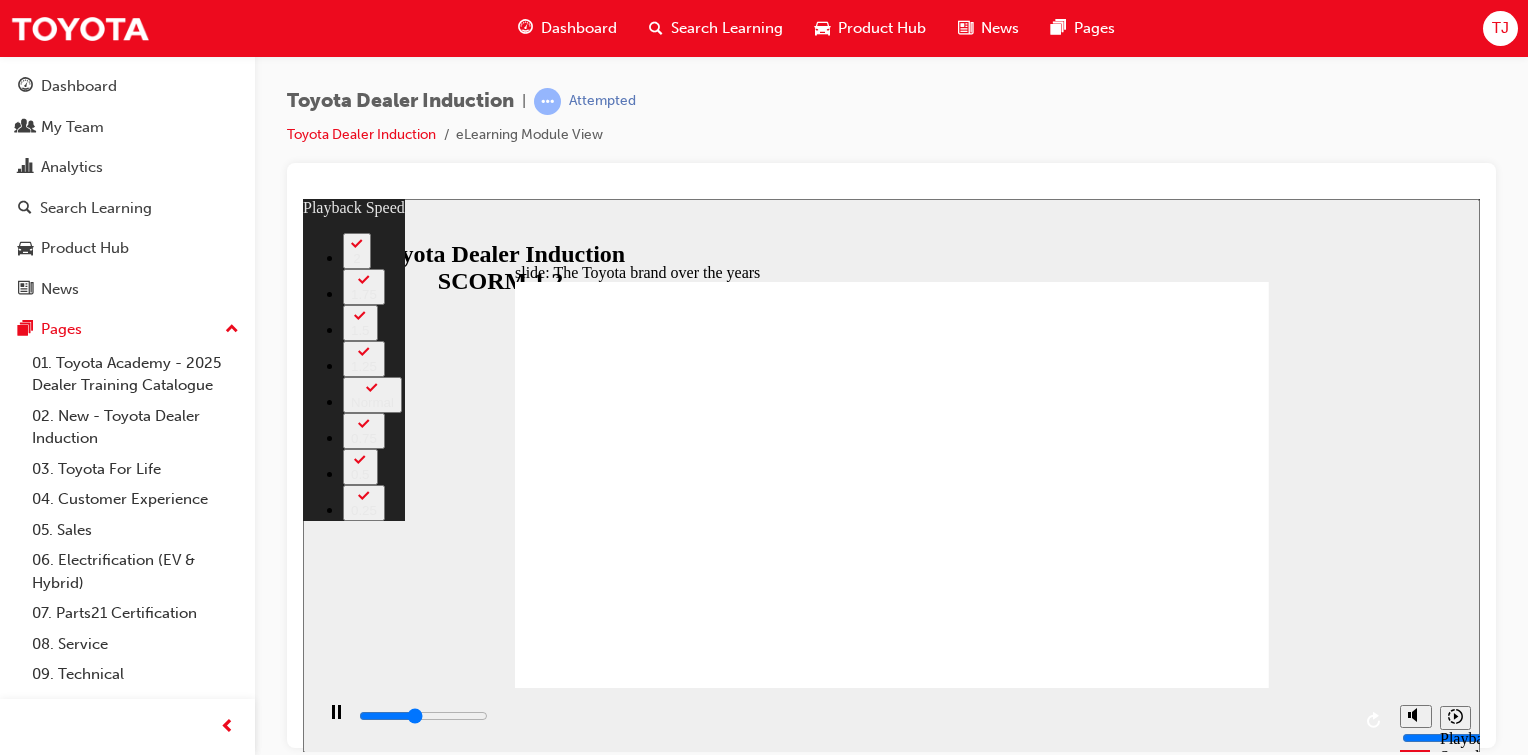 type on "3600" 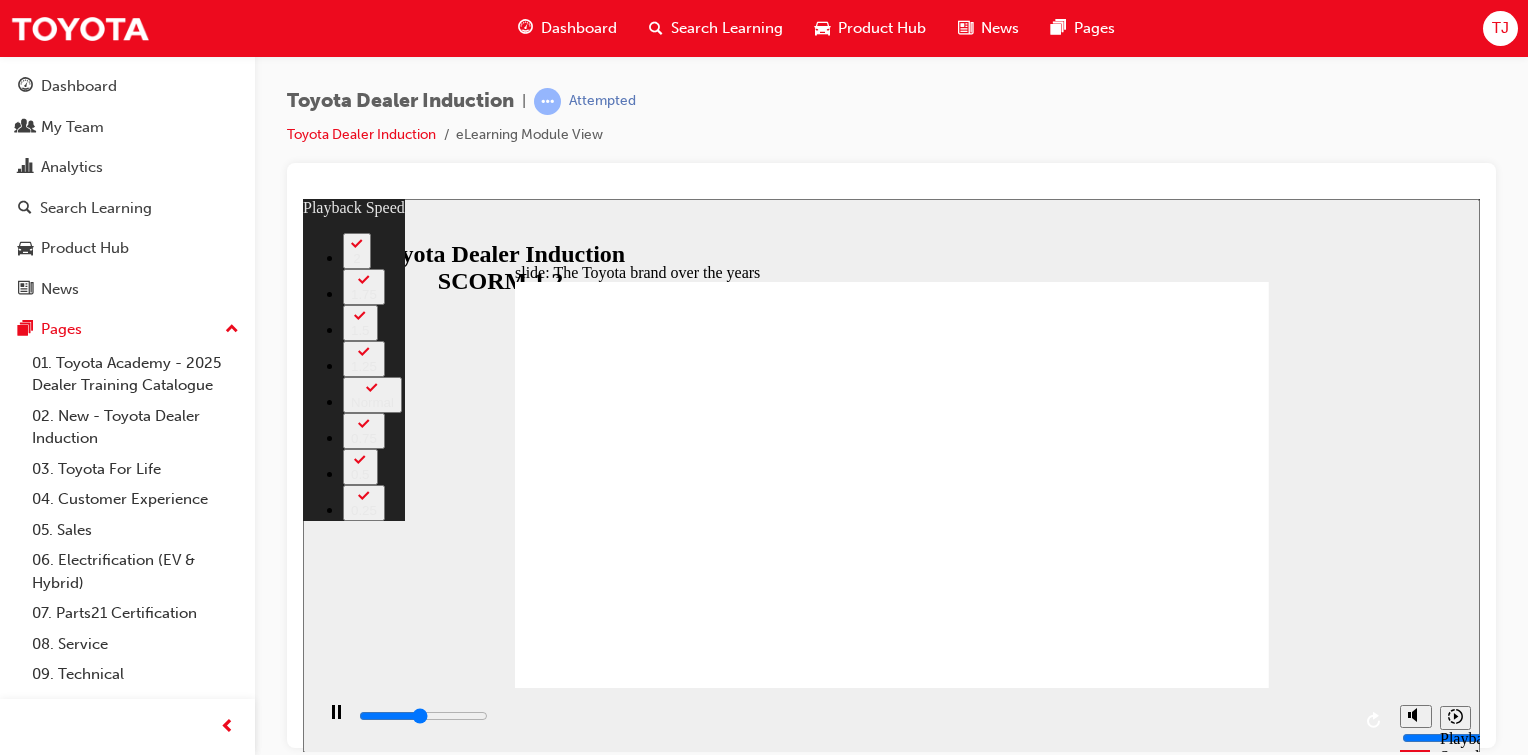 type on "4100" 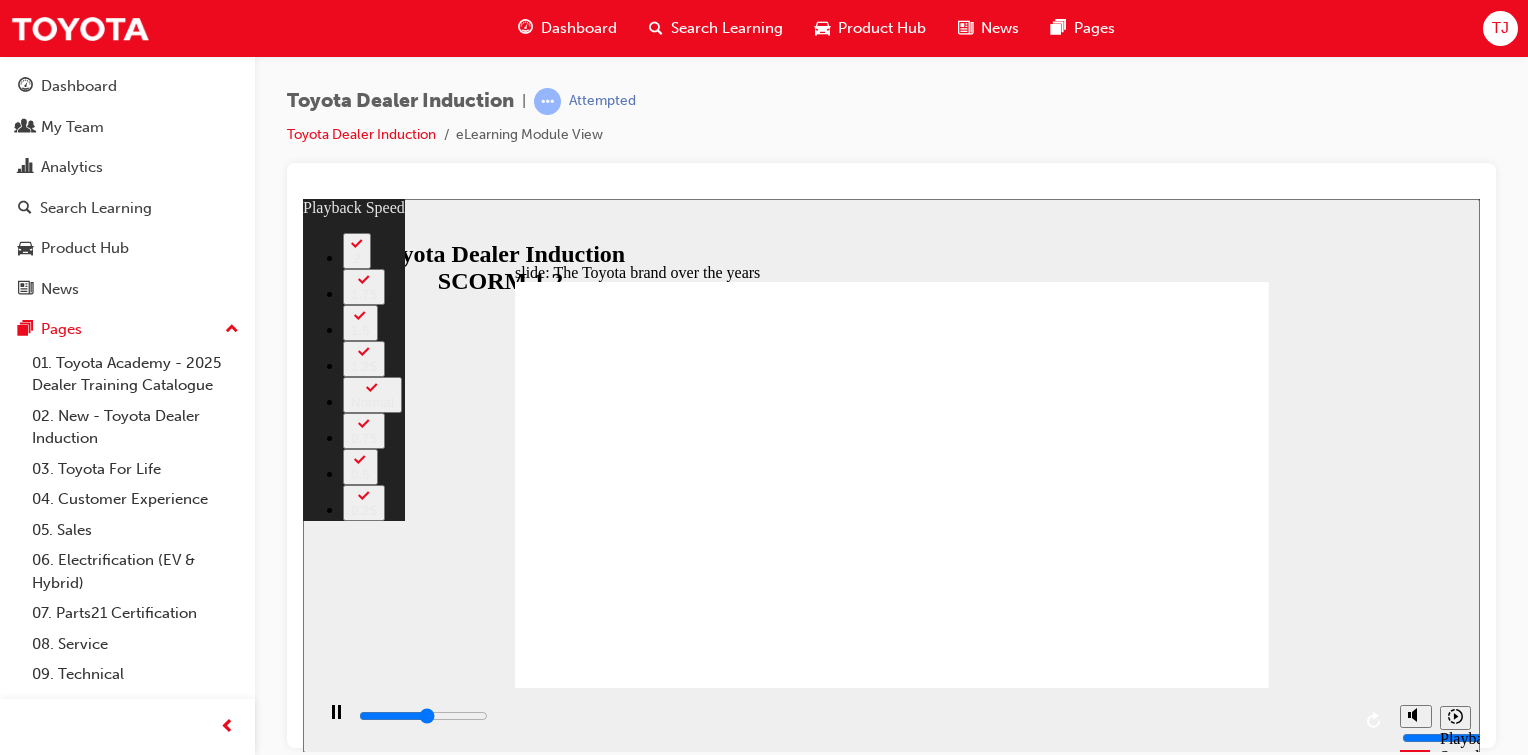 type on "4600" 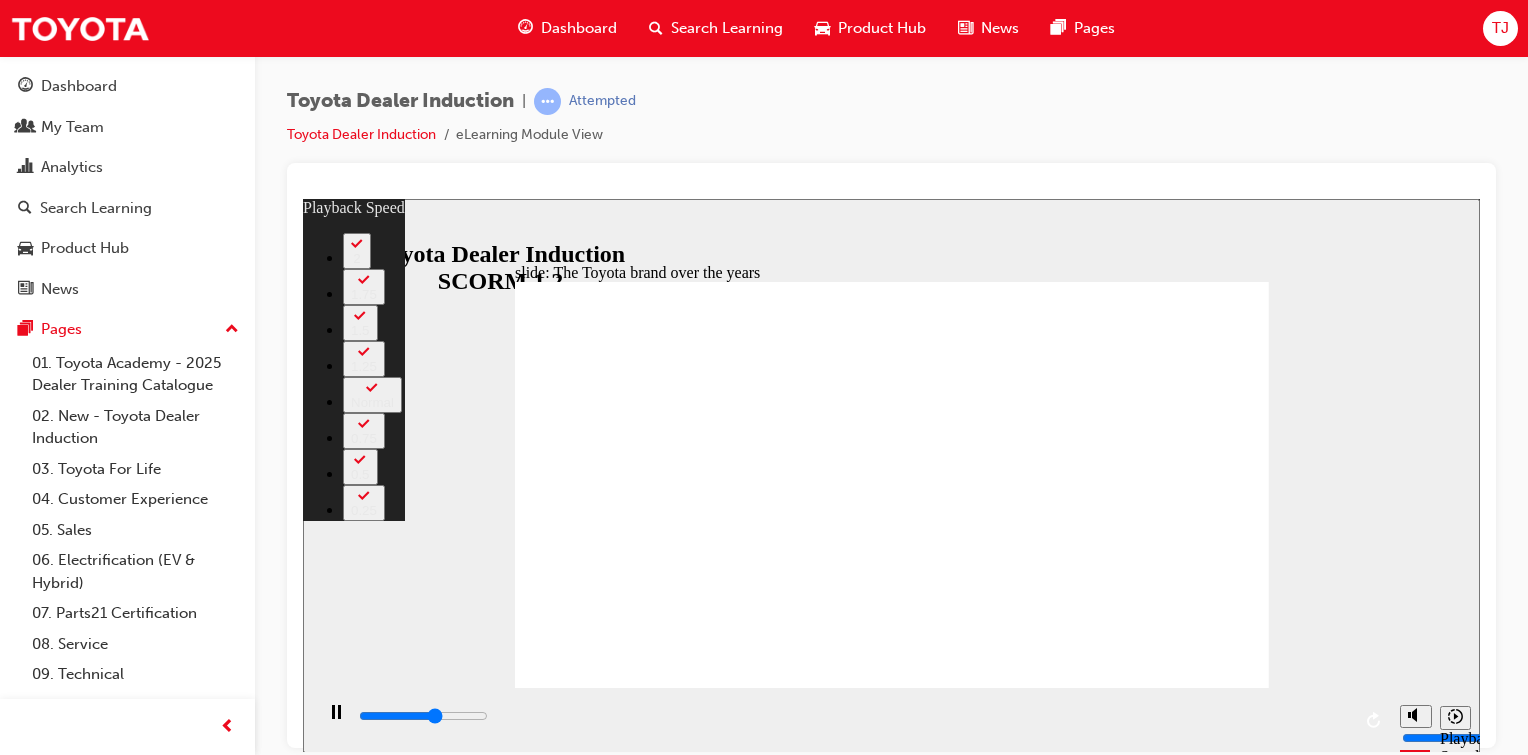 type on "5100" 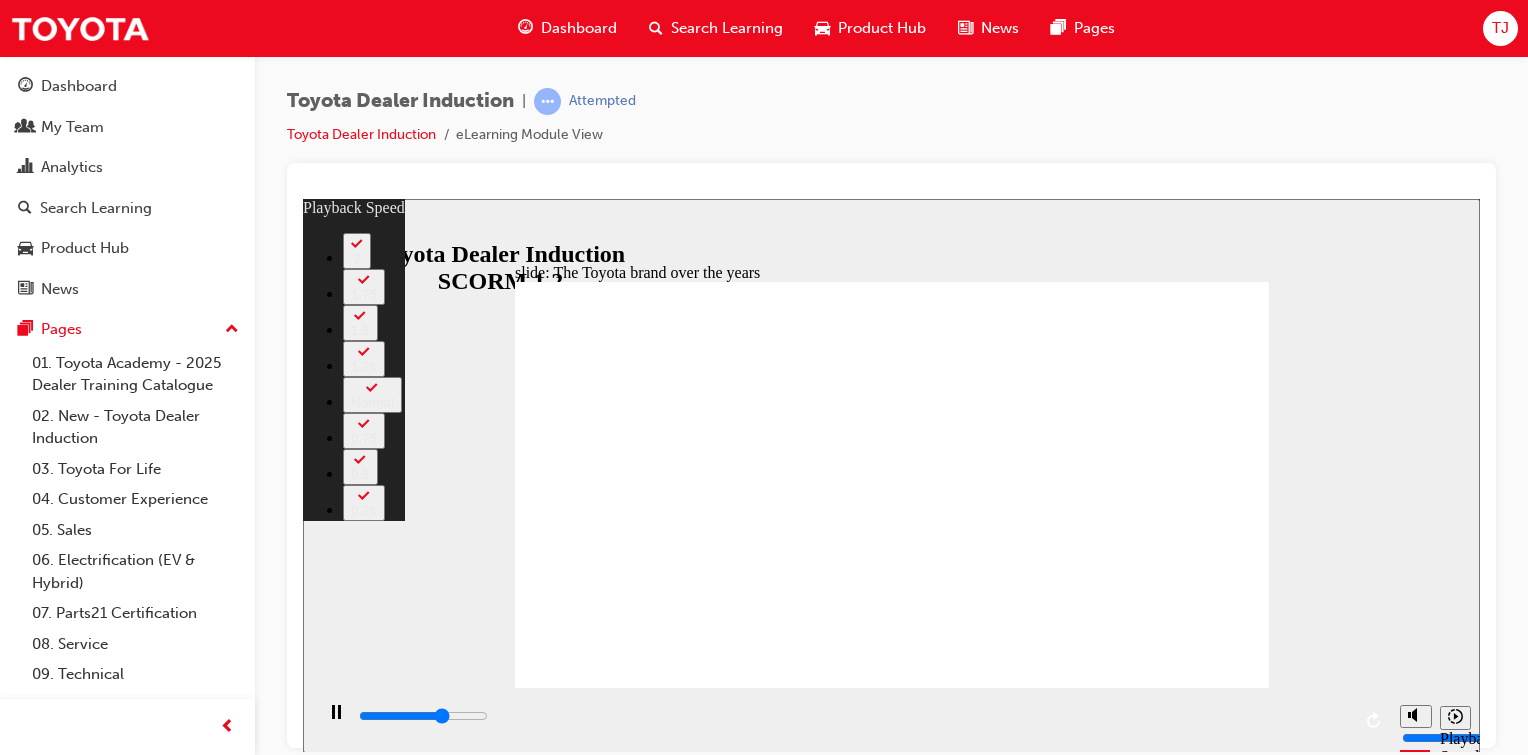 type on "5600" 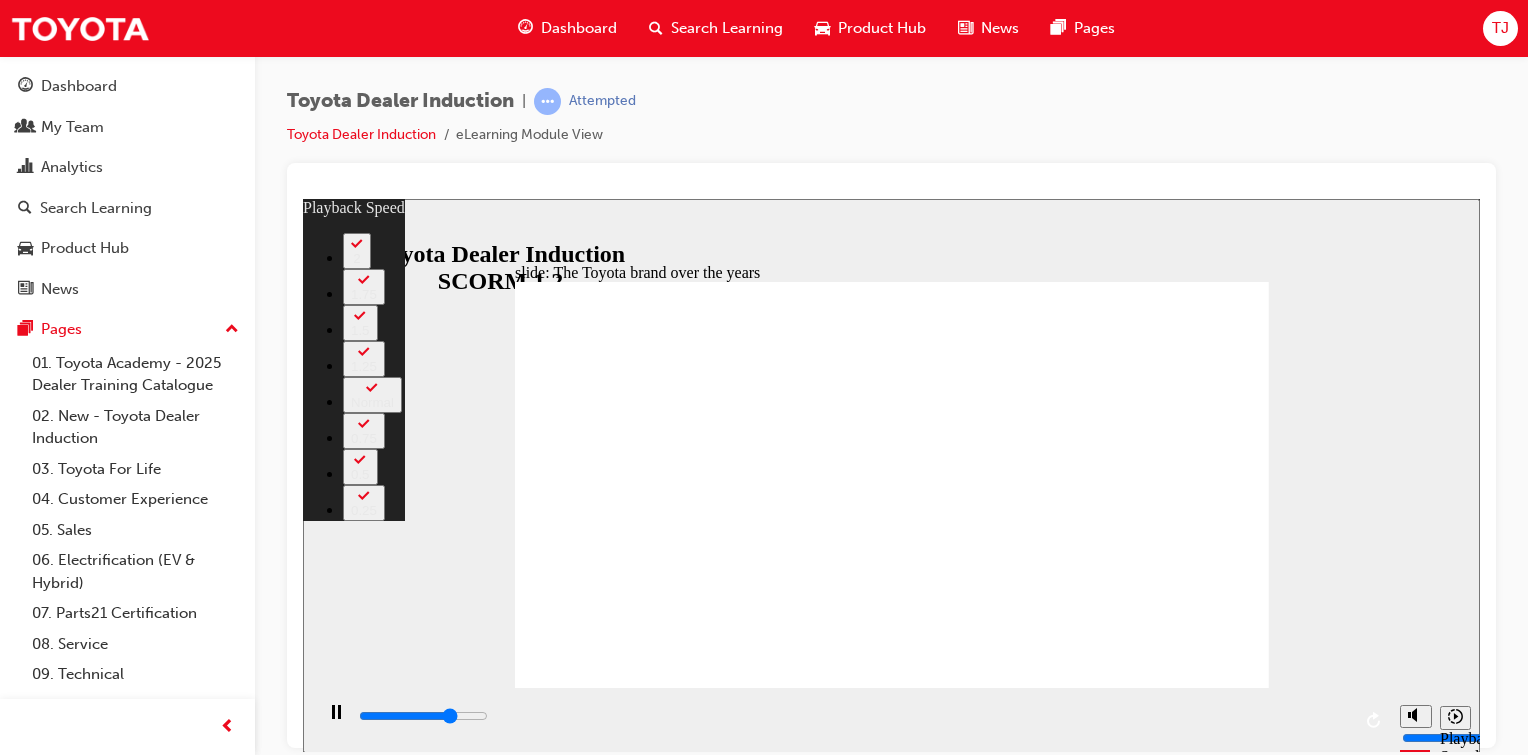 type on "6200" 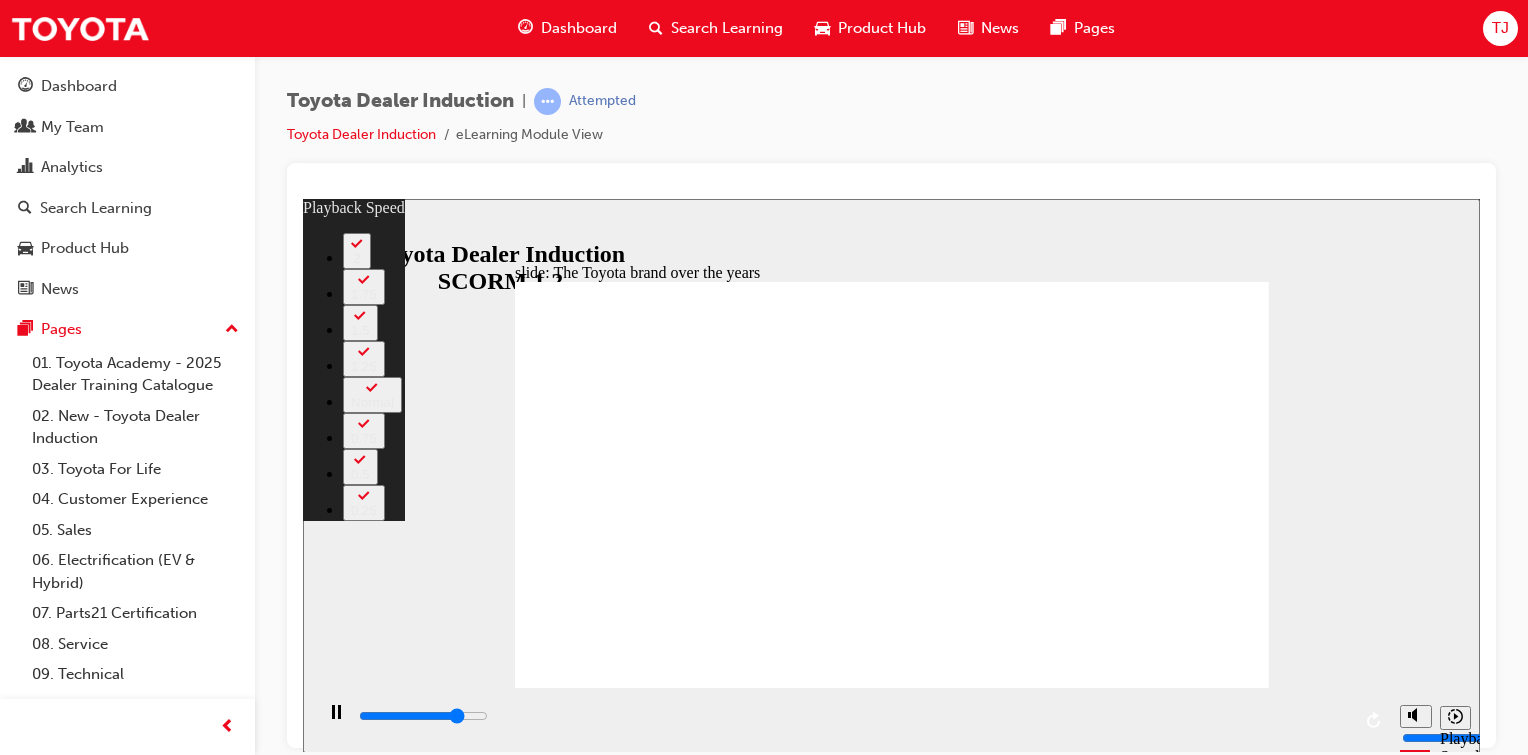 type on "6700" 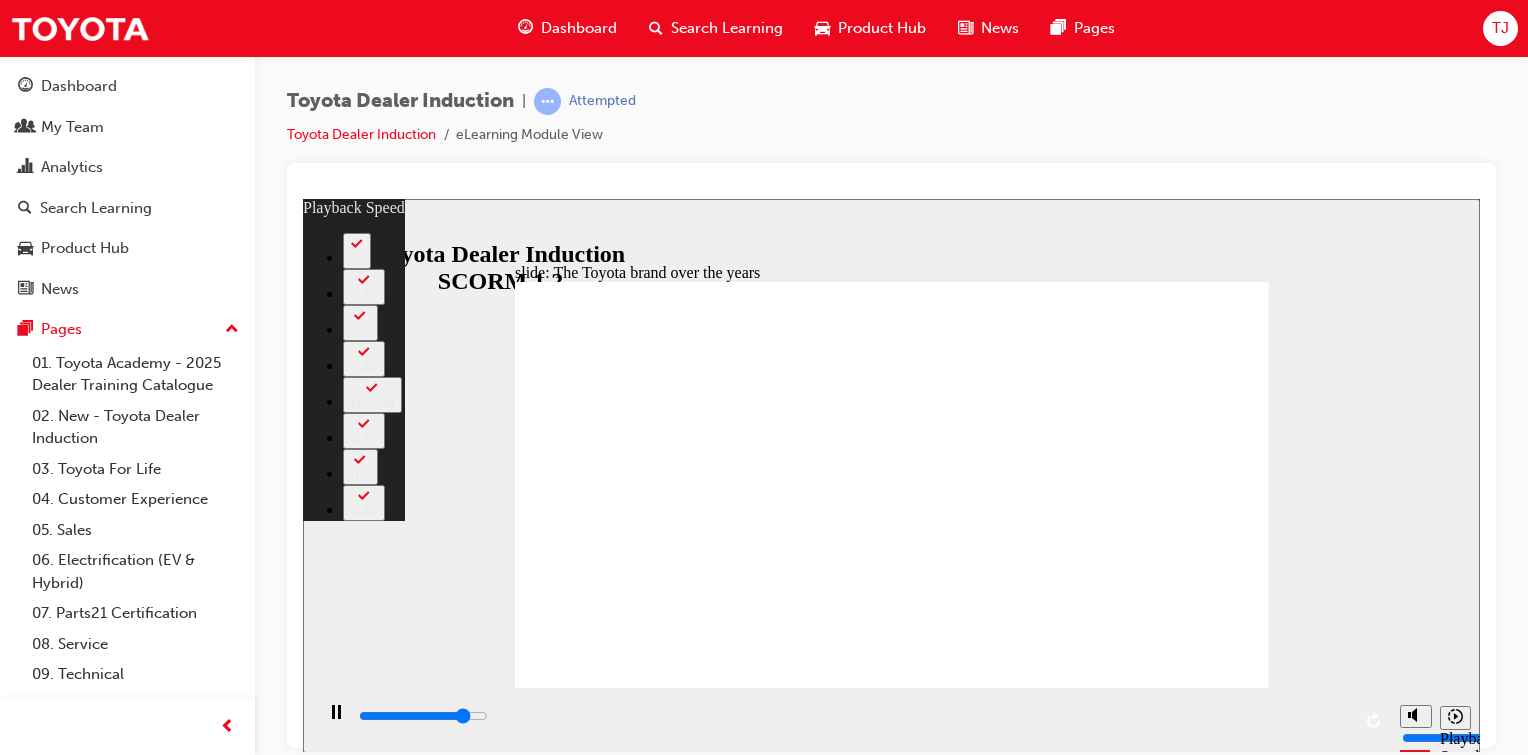 type on "7200" 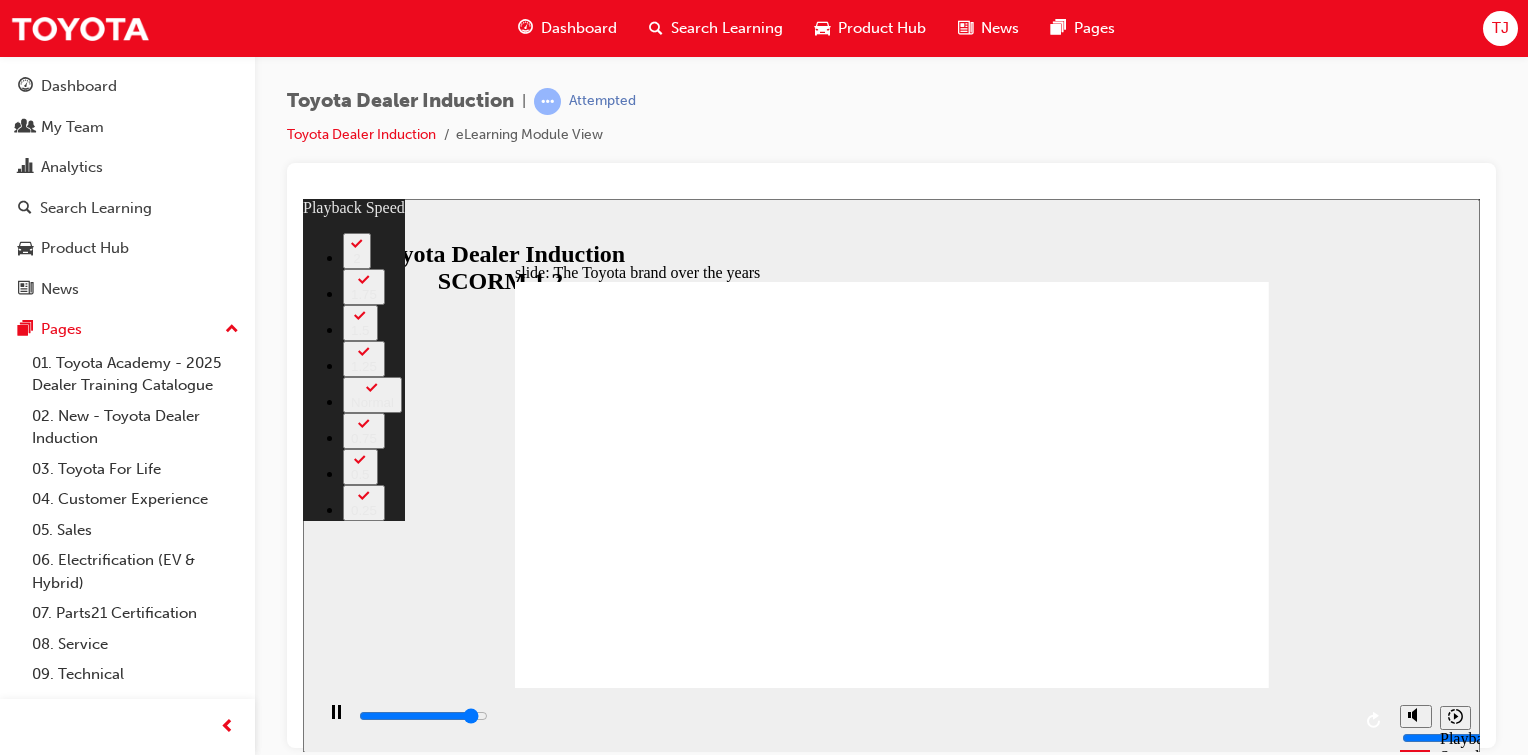 type on "7800" 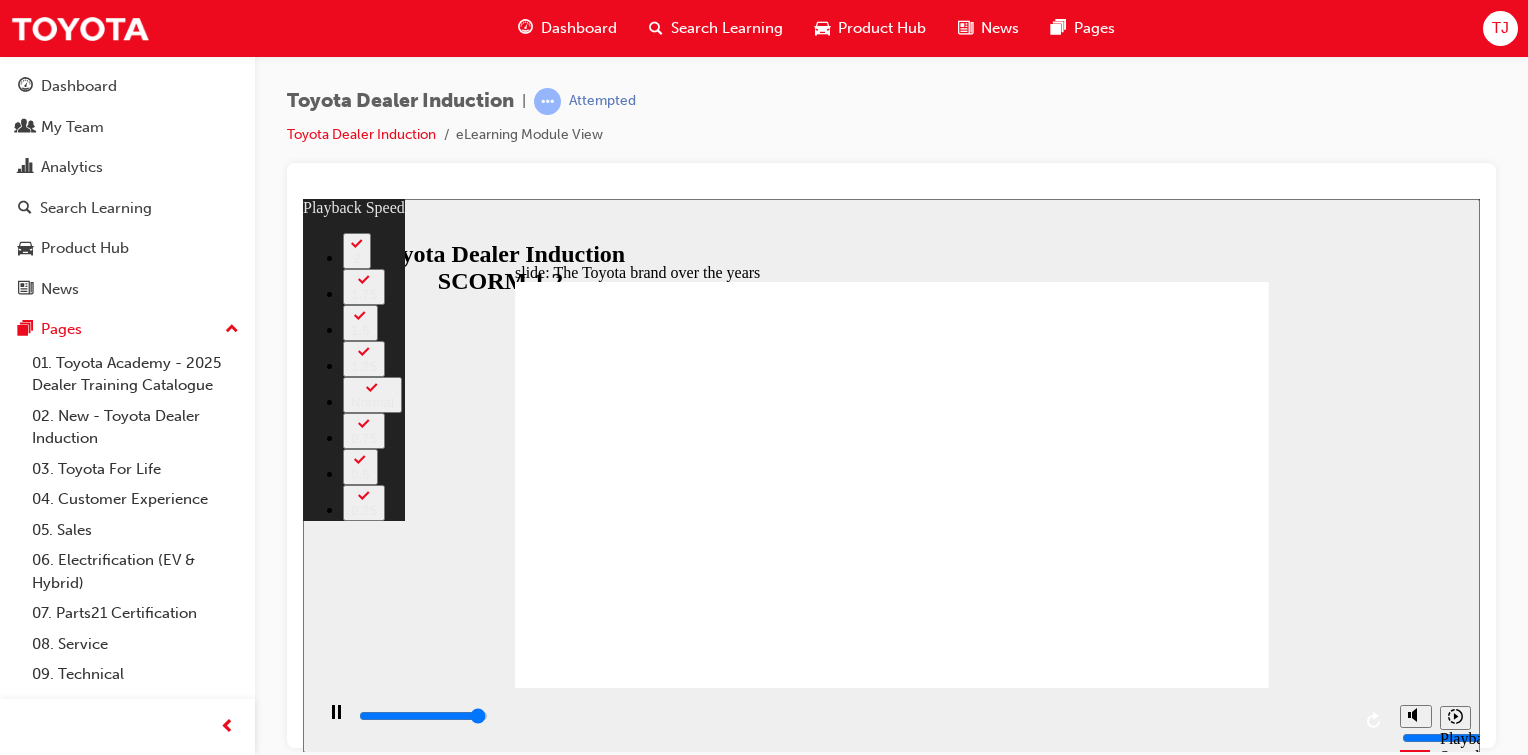 type on "8300" 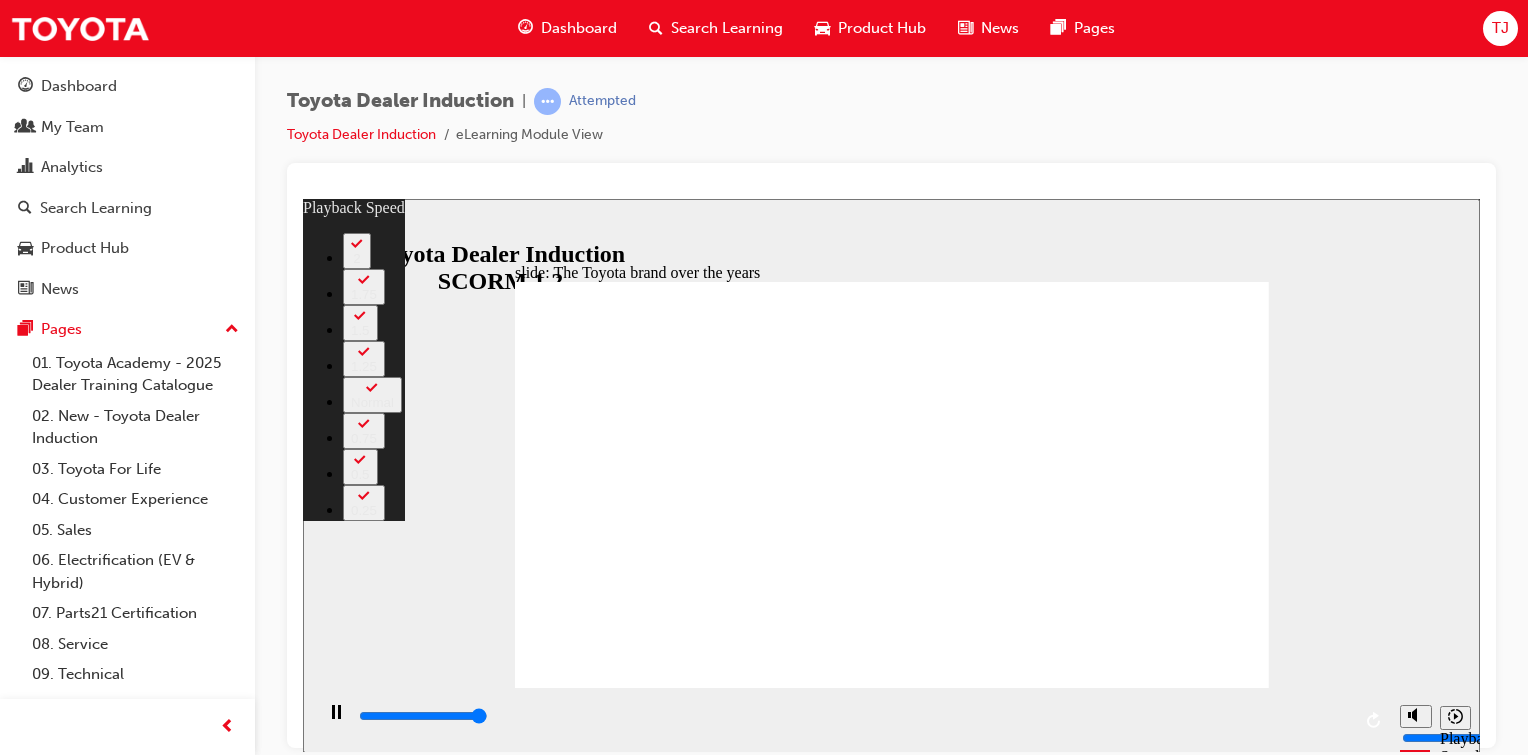 type on "8400" 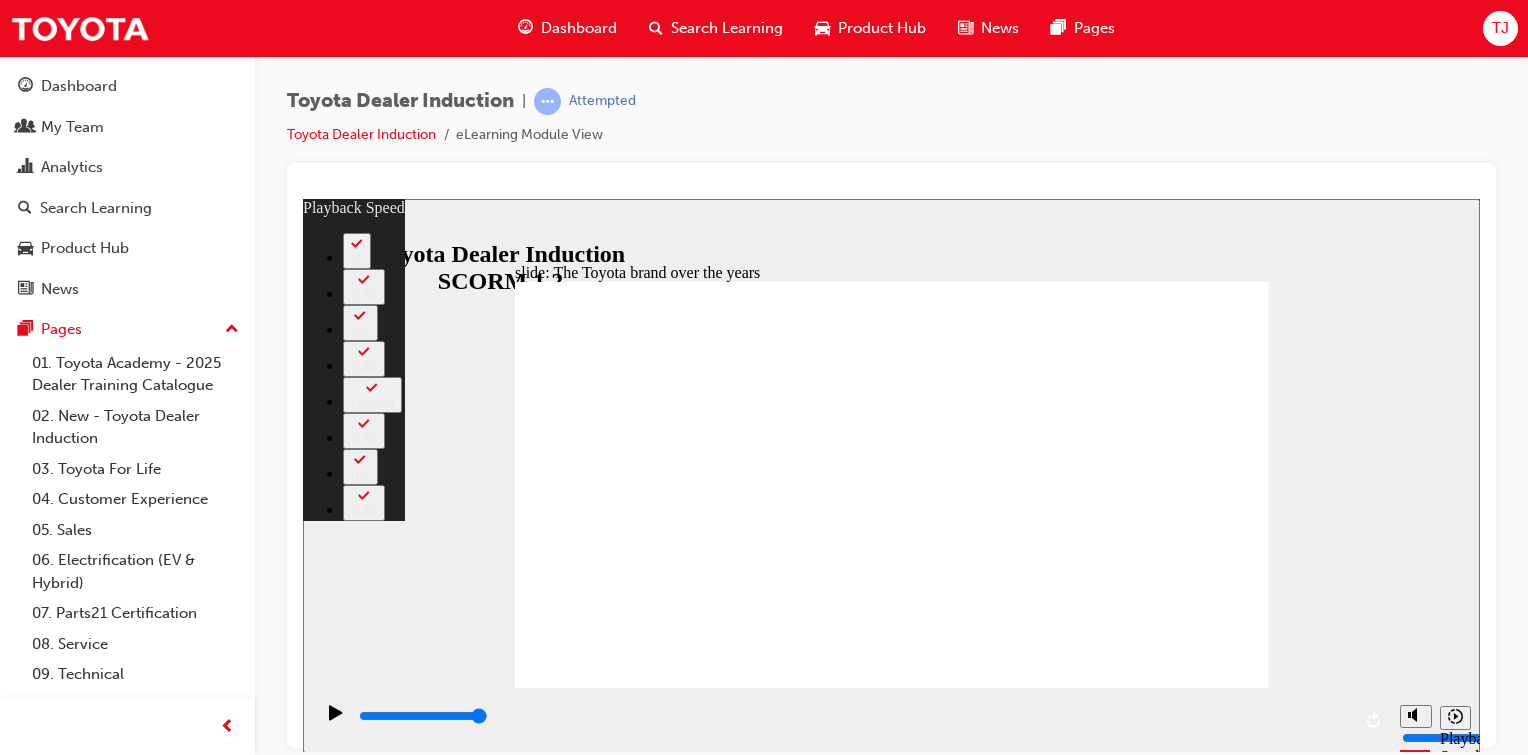 drag, startPoint x: 560, startPoint y: 650, endPoint x: 1256, endPoint y: 627, distance: 696.37994 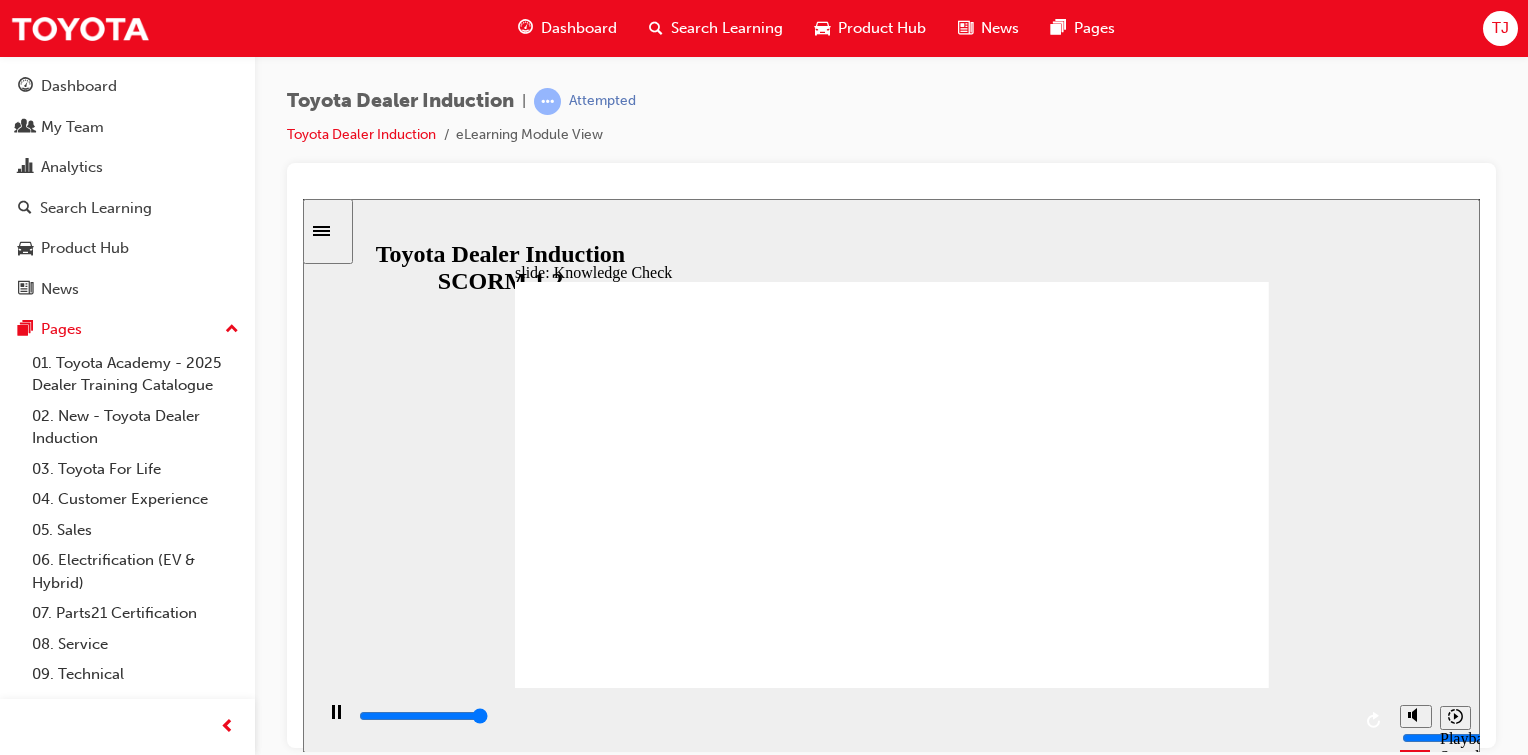 type on "5000" 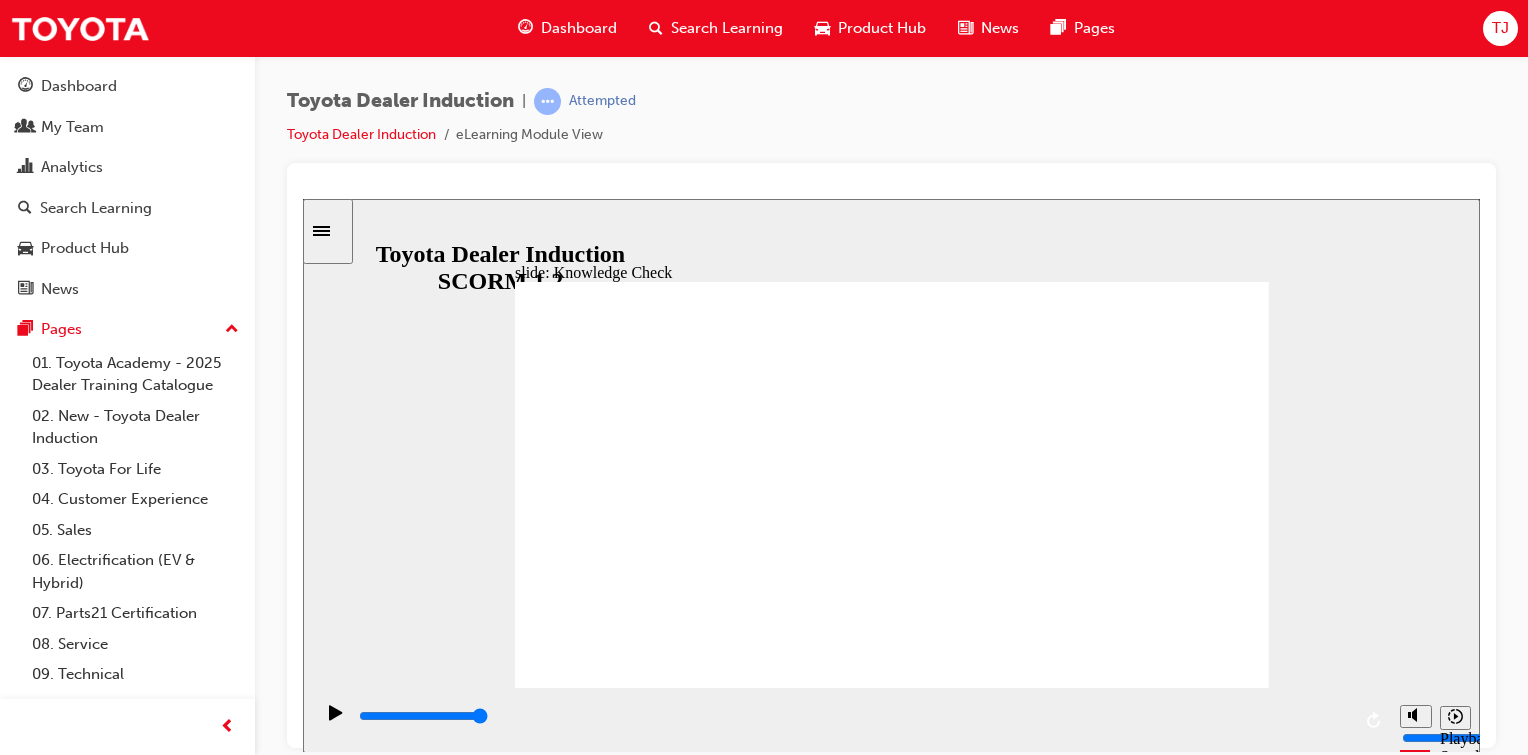 radio on "false" 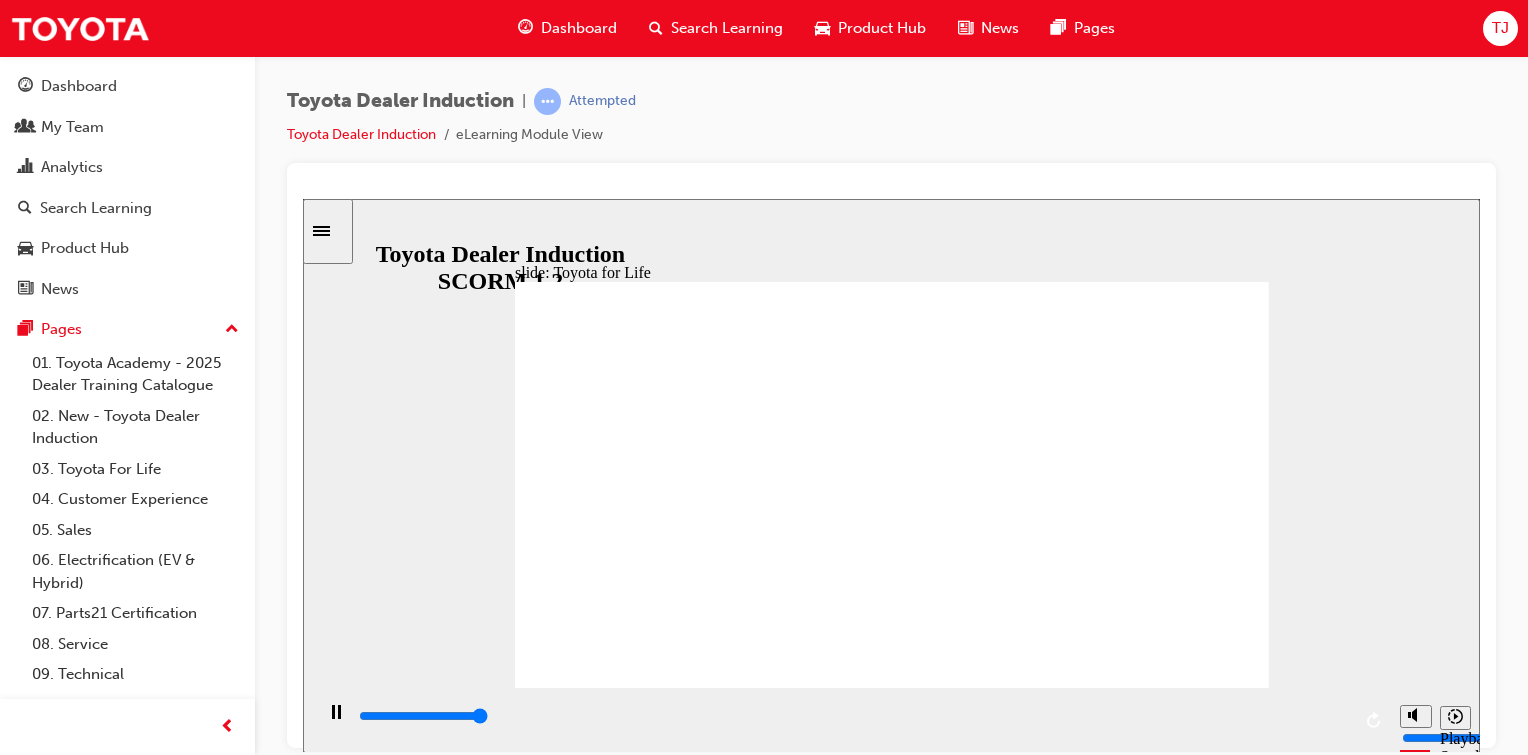 click 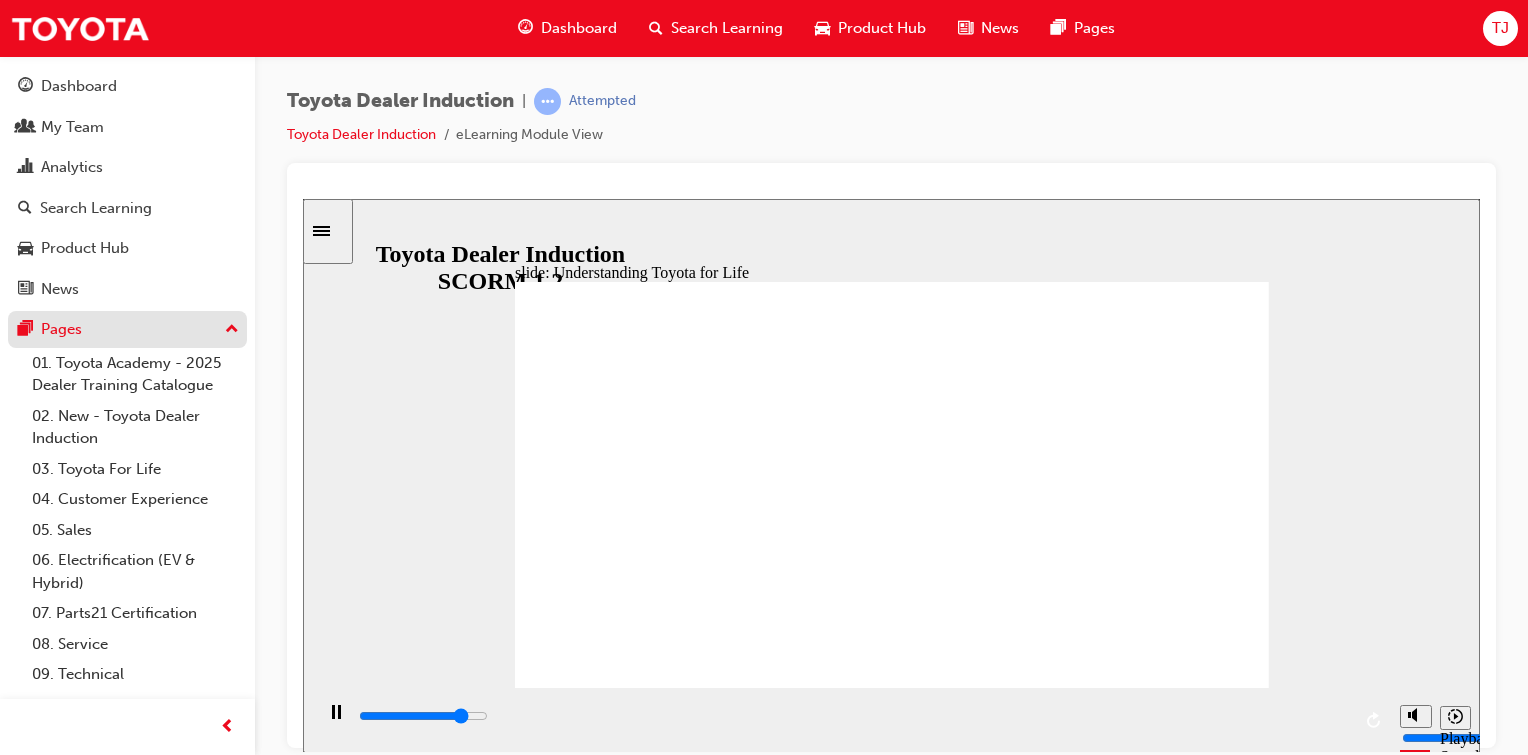 click on "Pages" at bounding box center [127, 329] 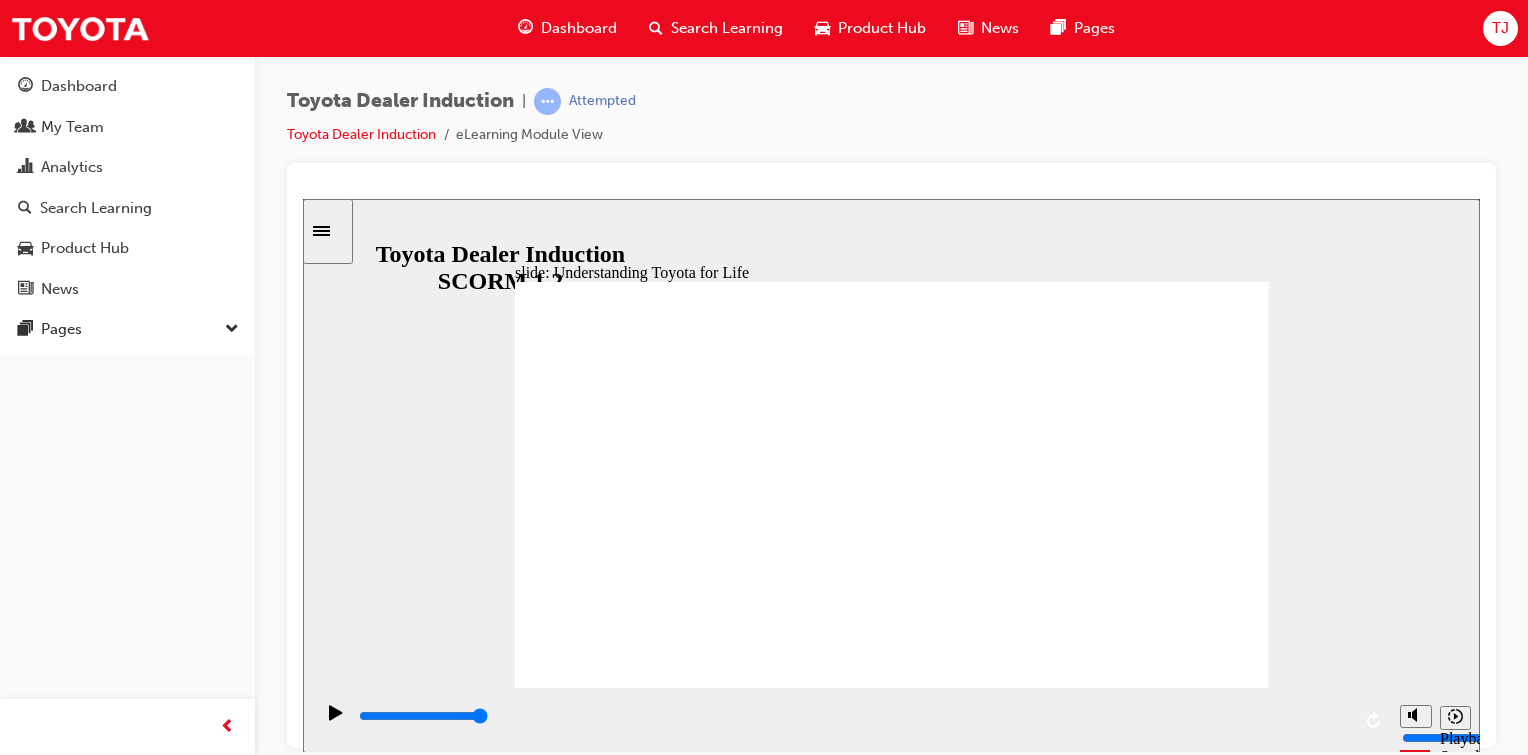 click 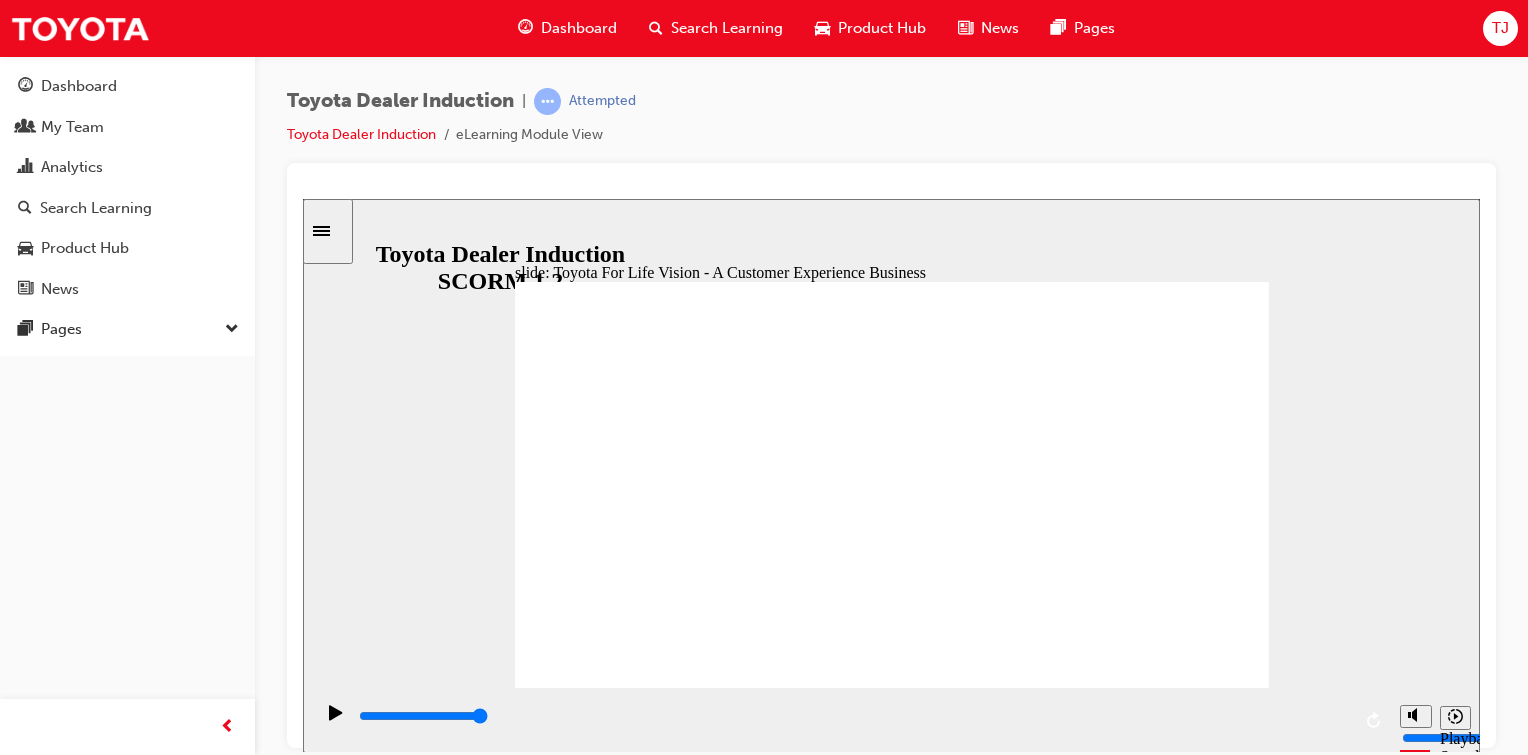 click 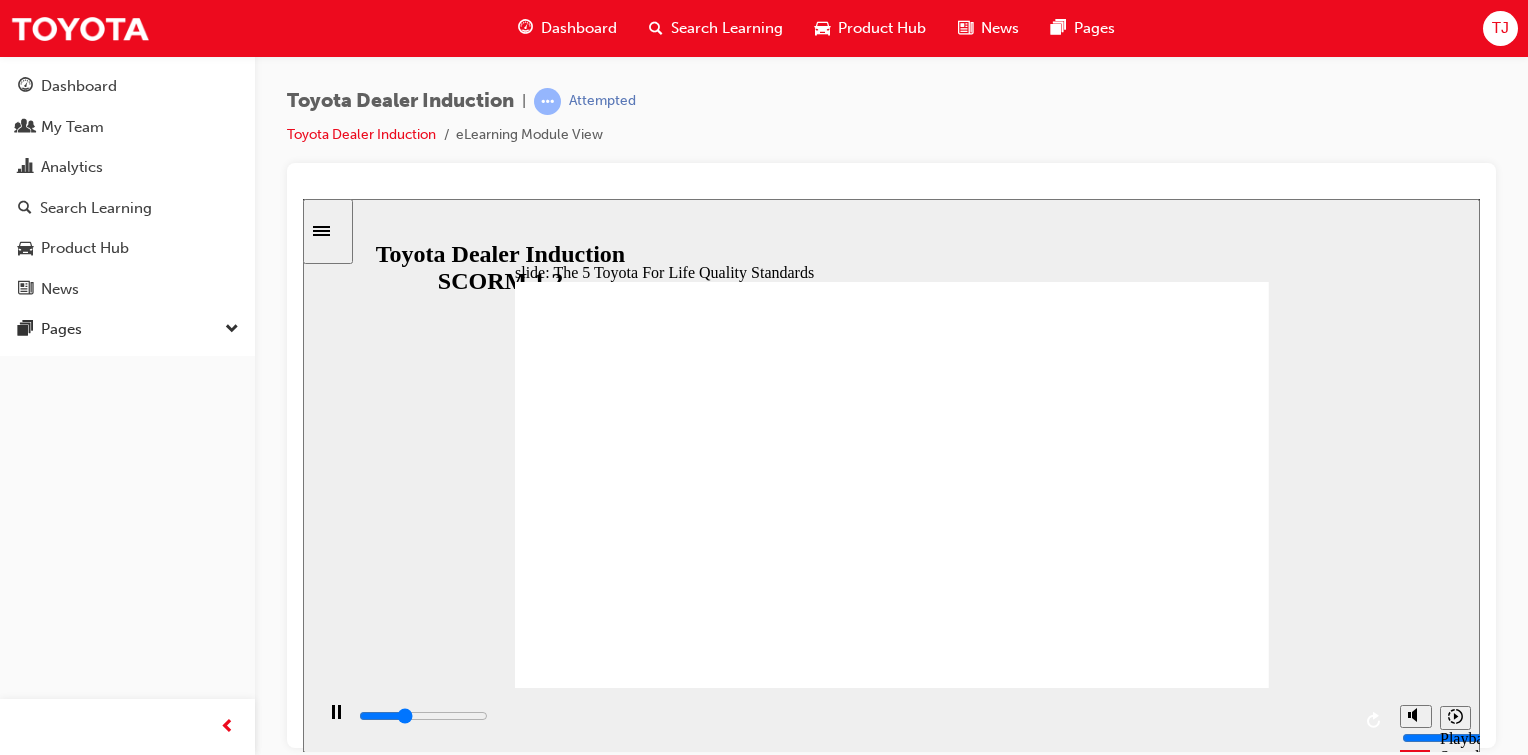 click 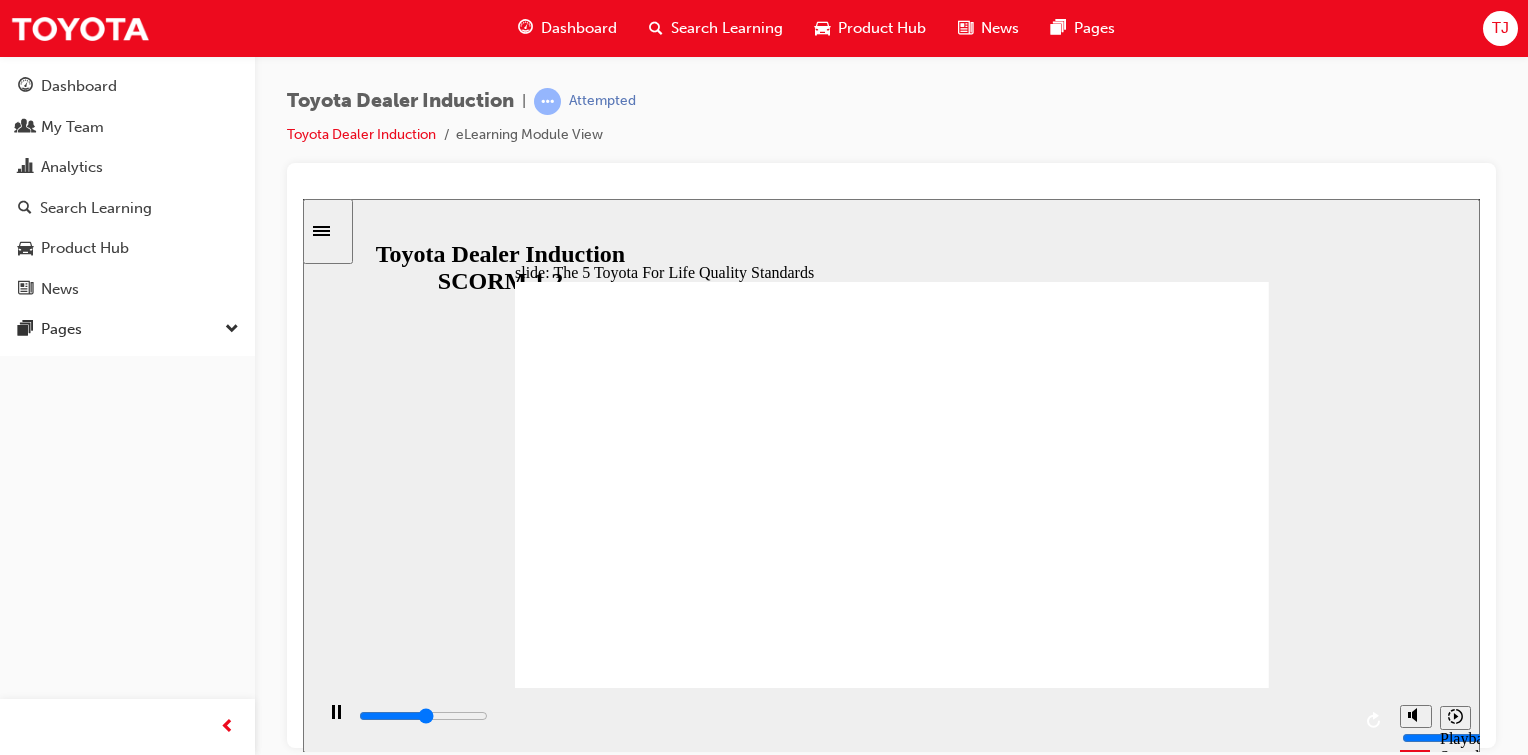 click 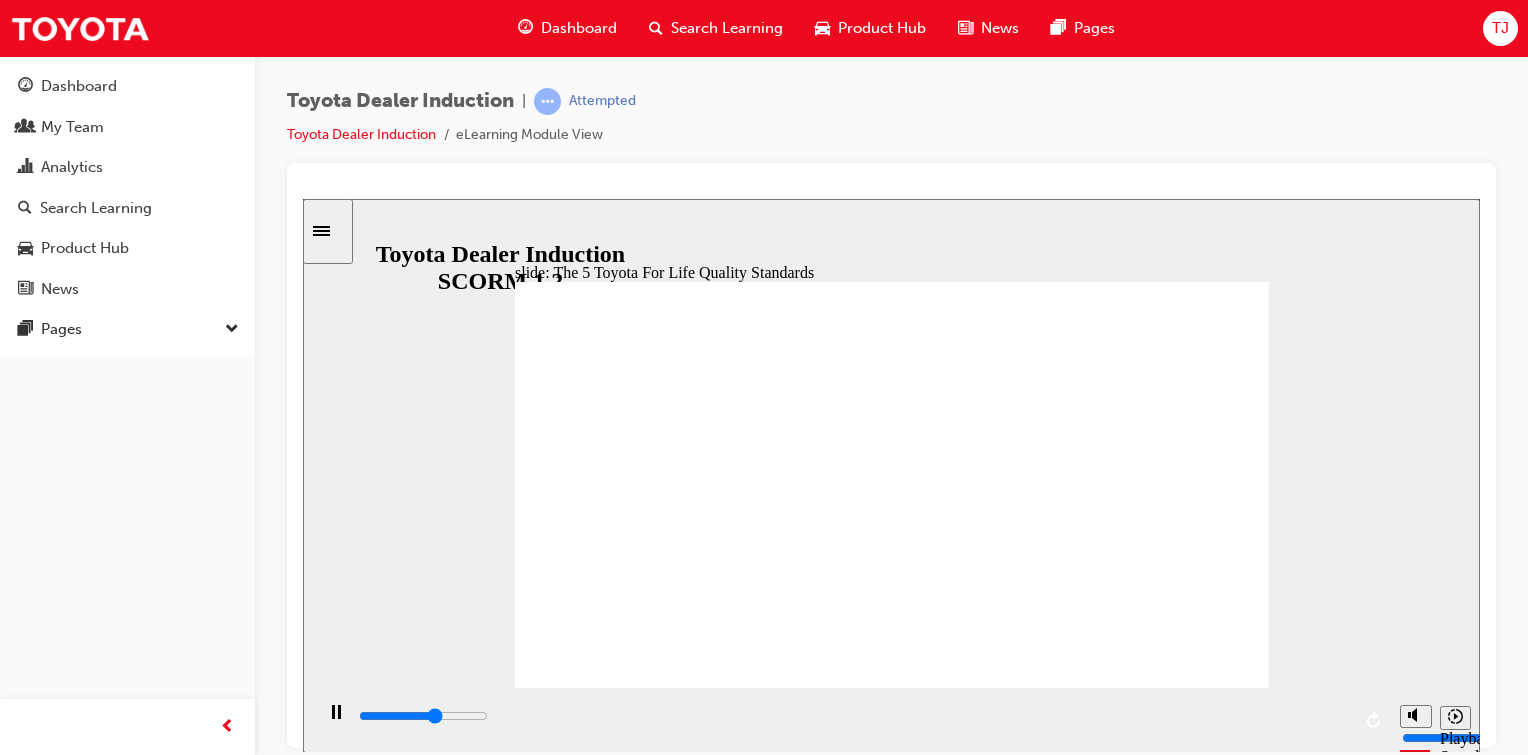 click 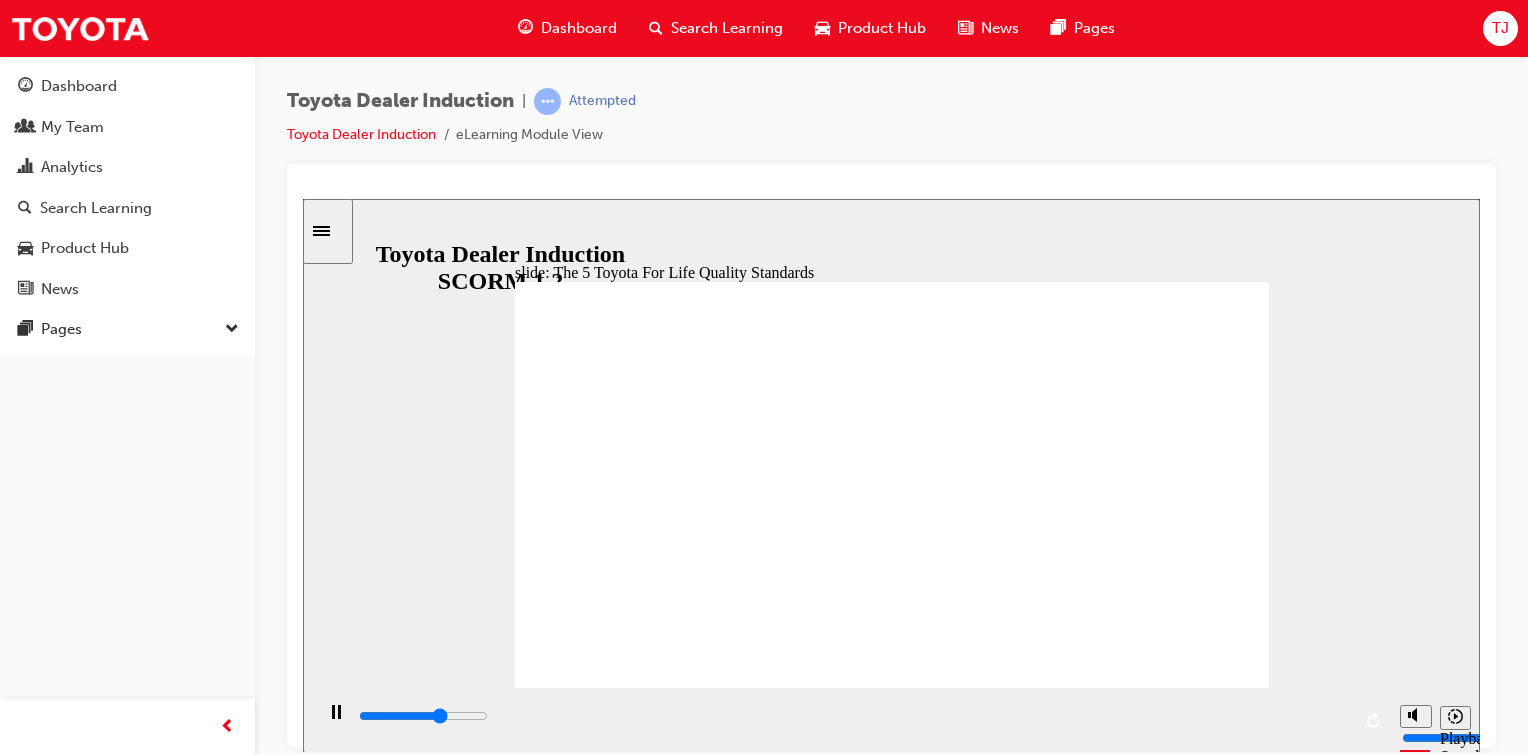 click 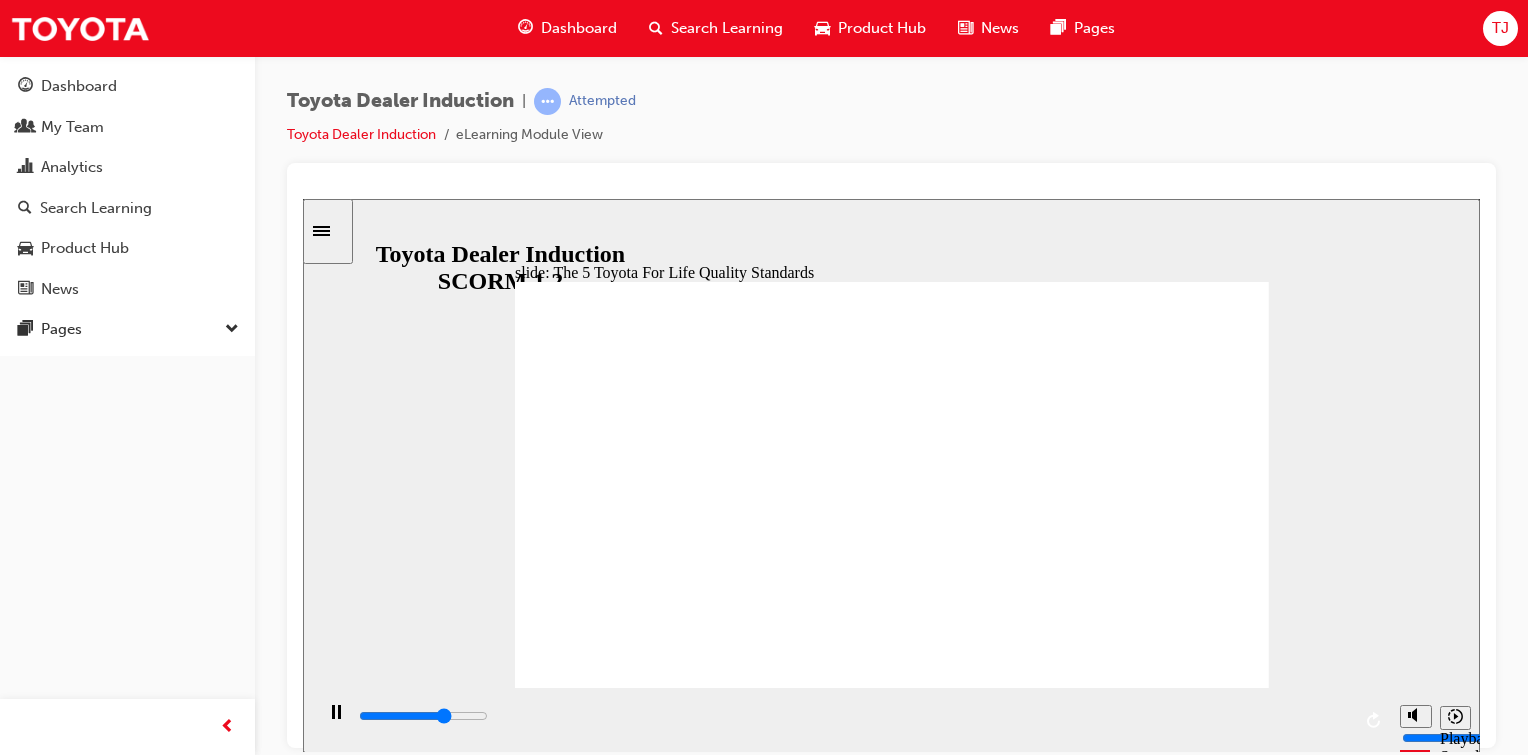 click 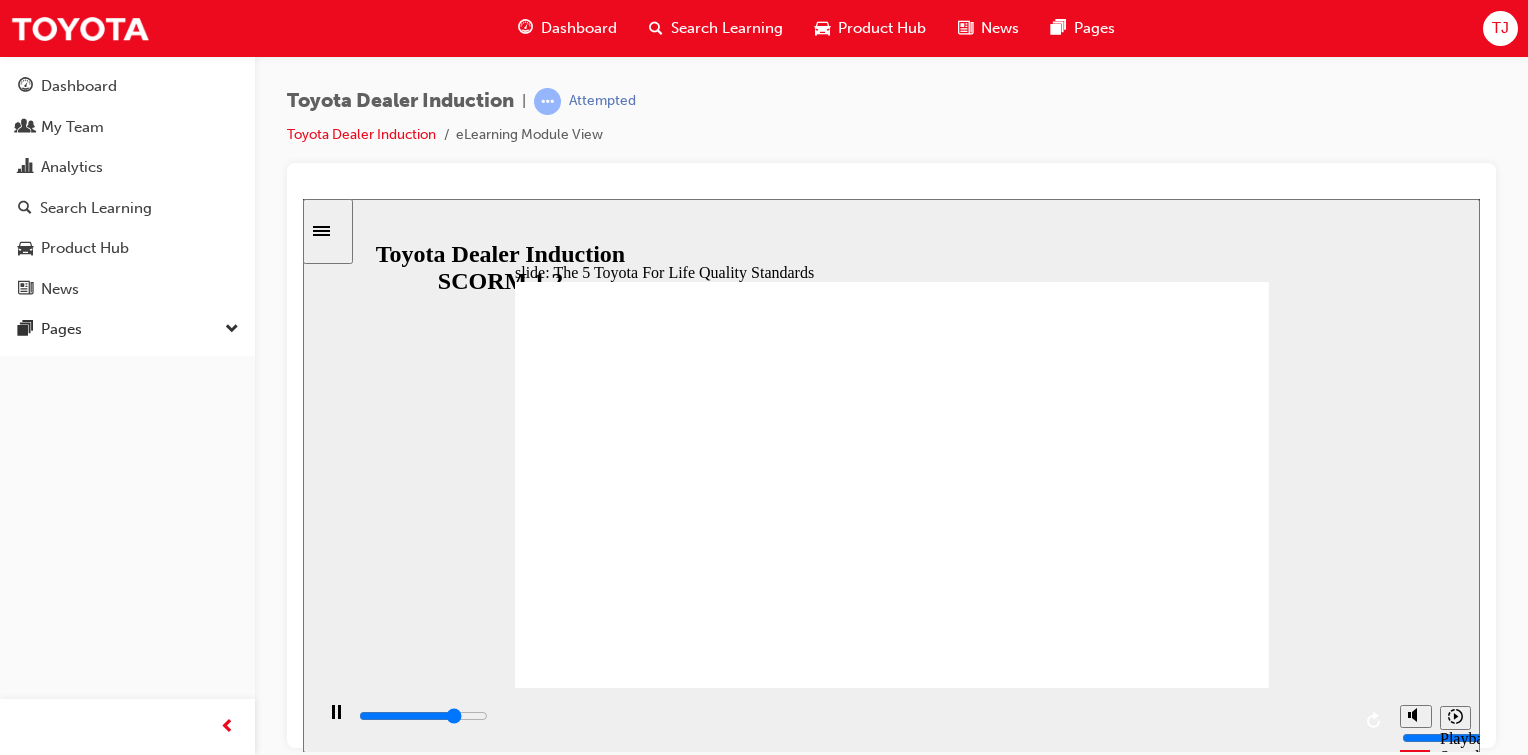 click on "NEXT NEXT" at bounding box center (1201, 2408) 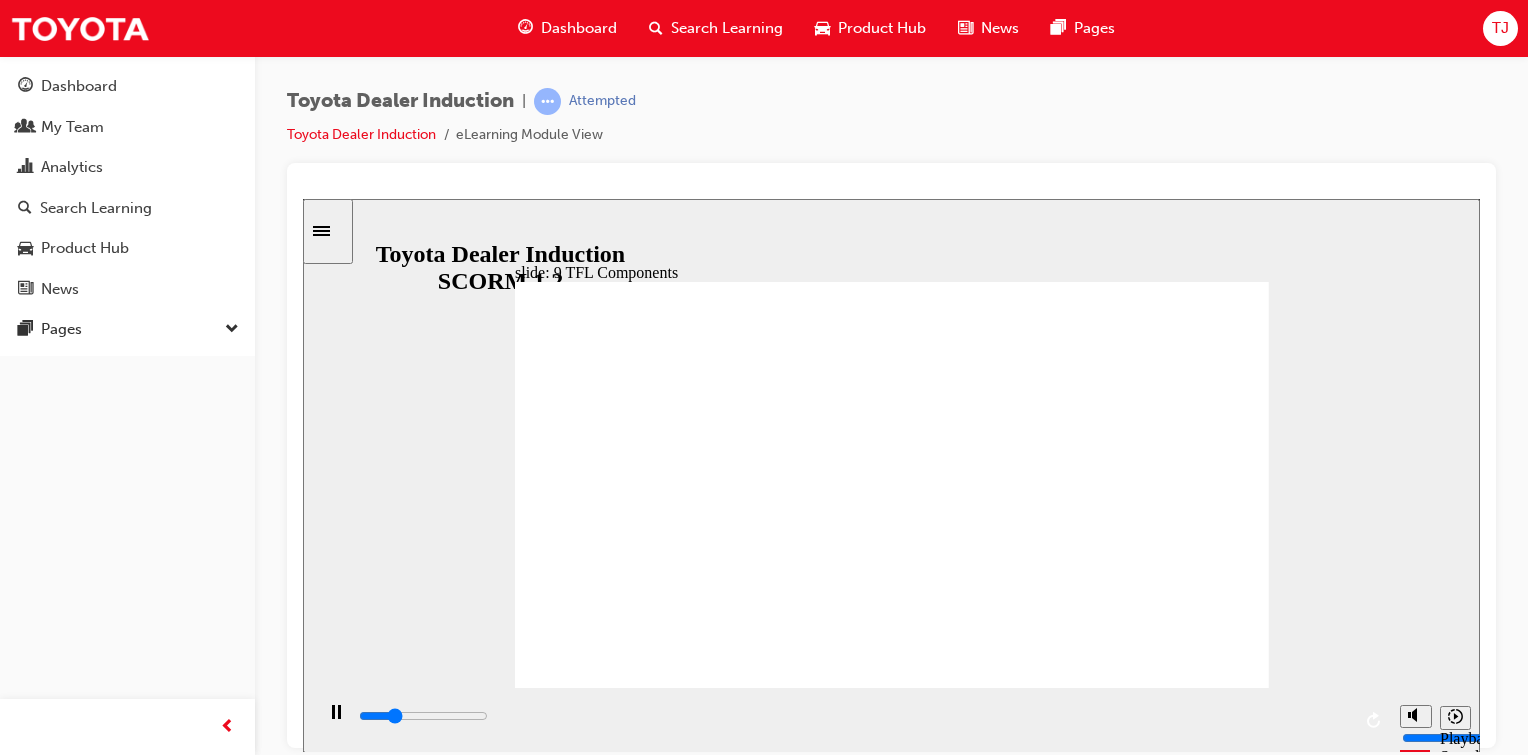 click 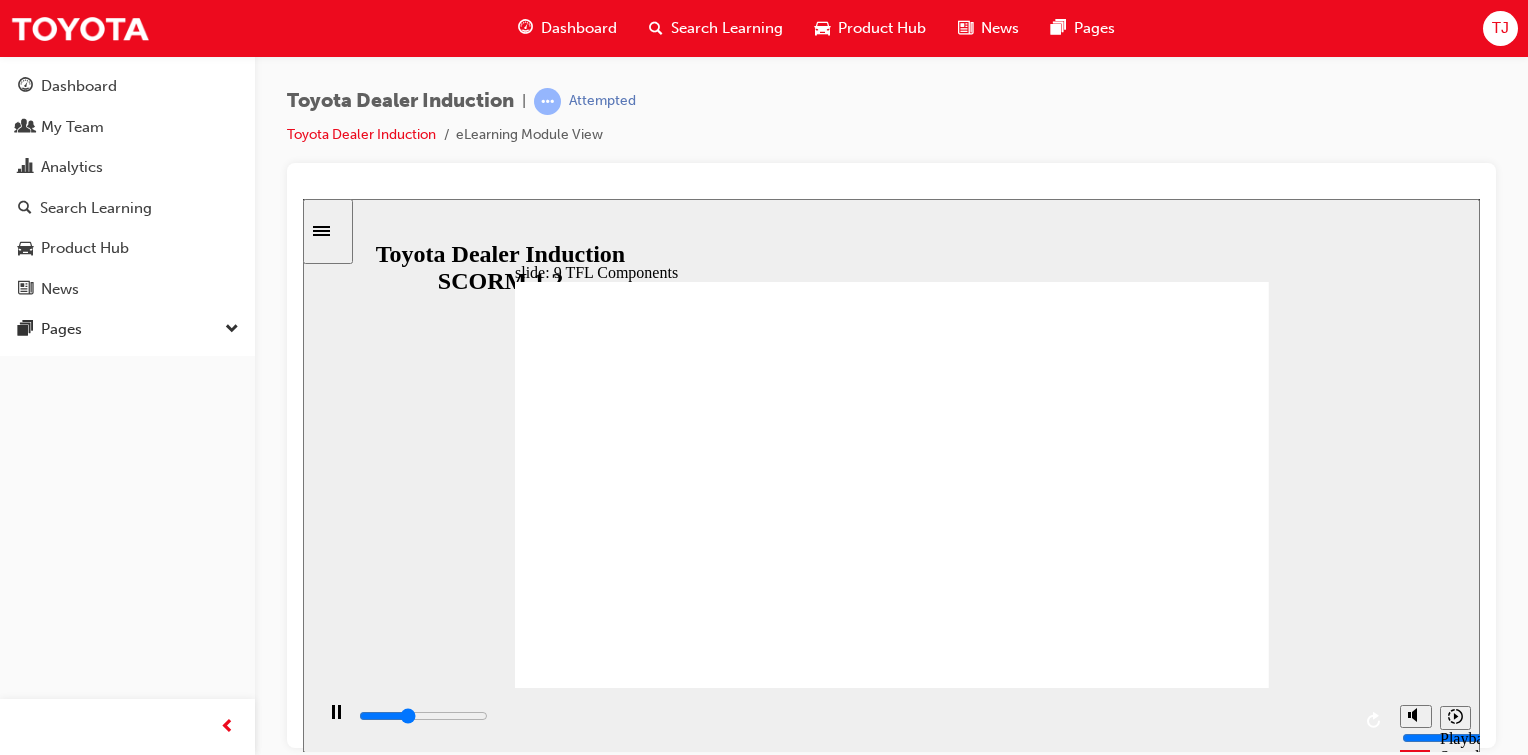 click 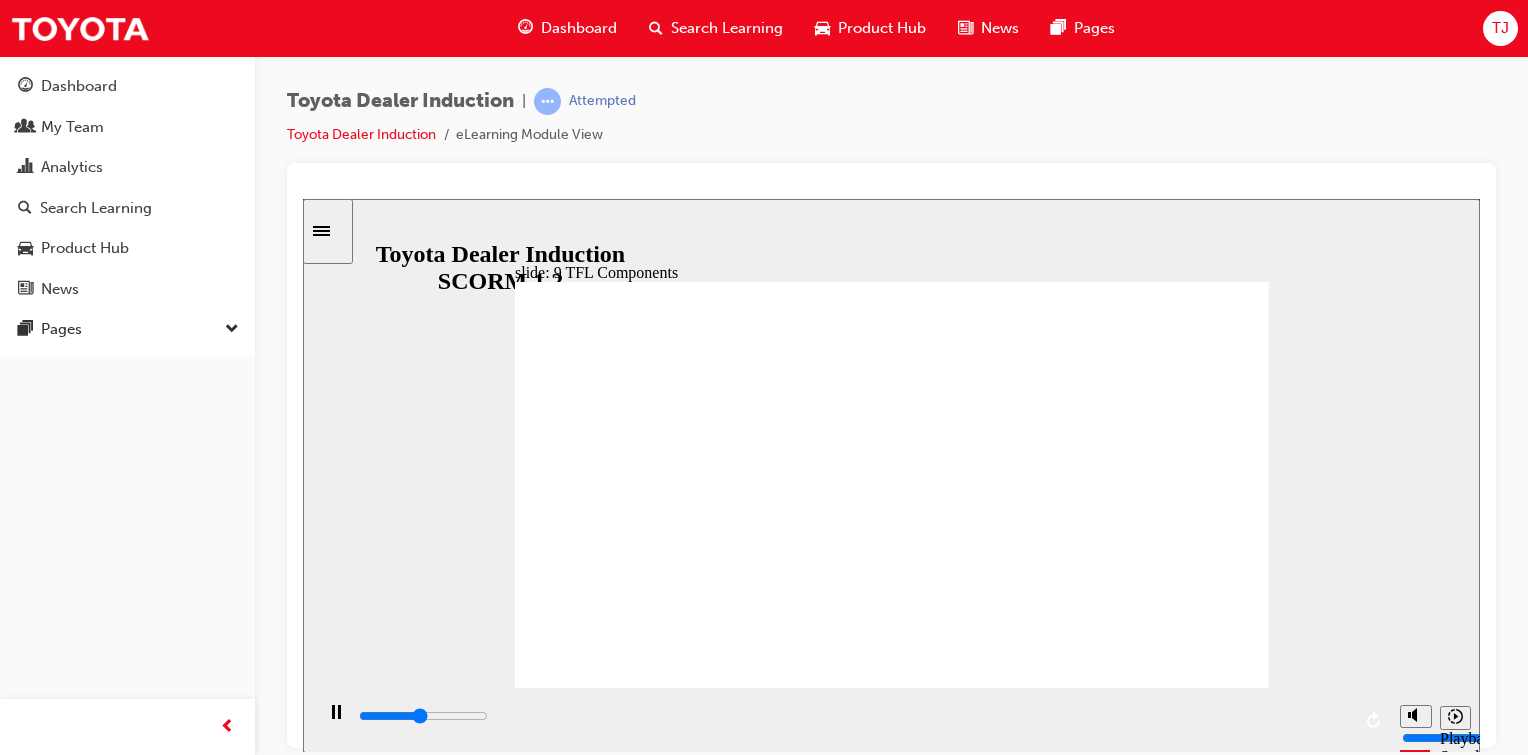 click 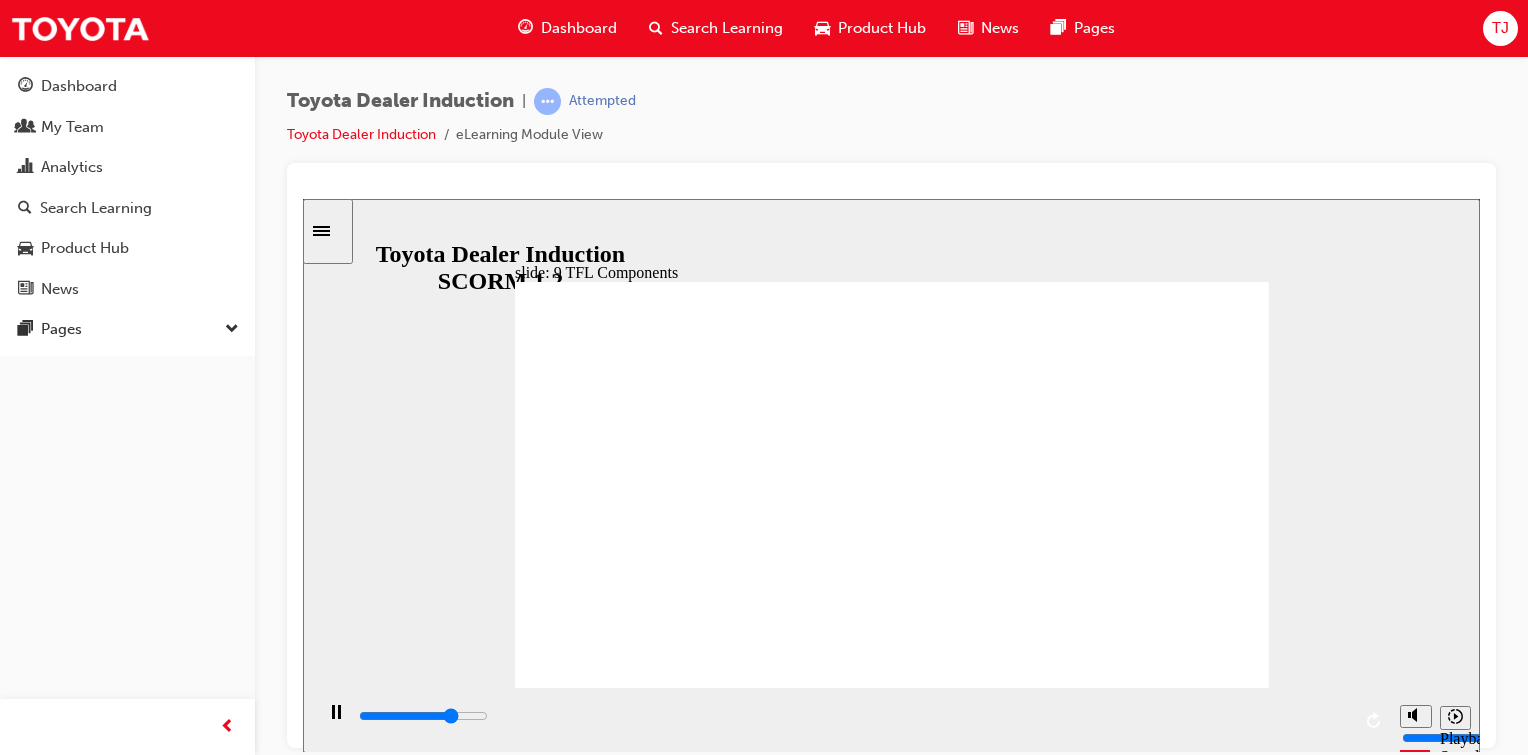 click 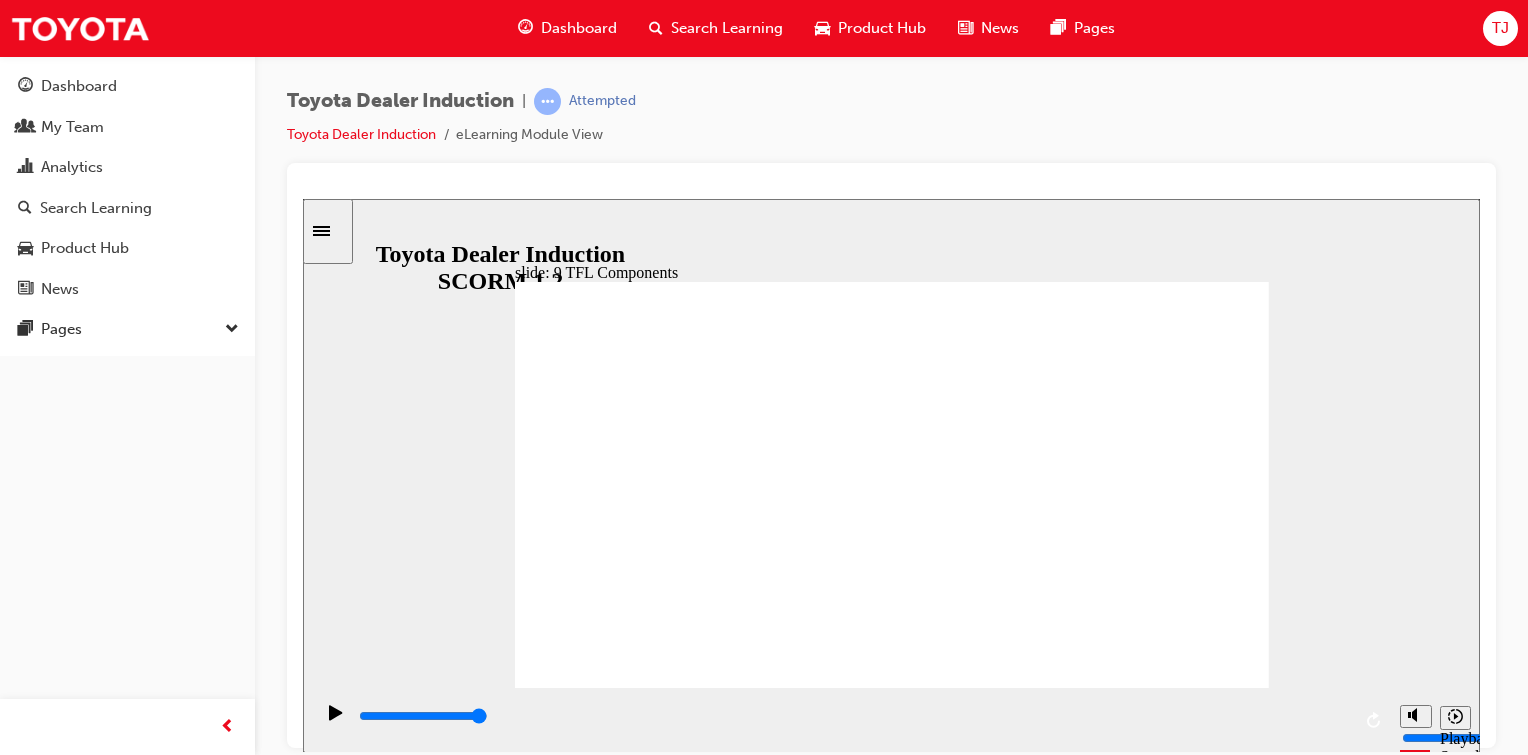 click 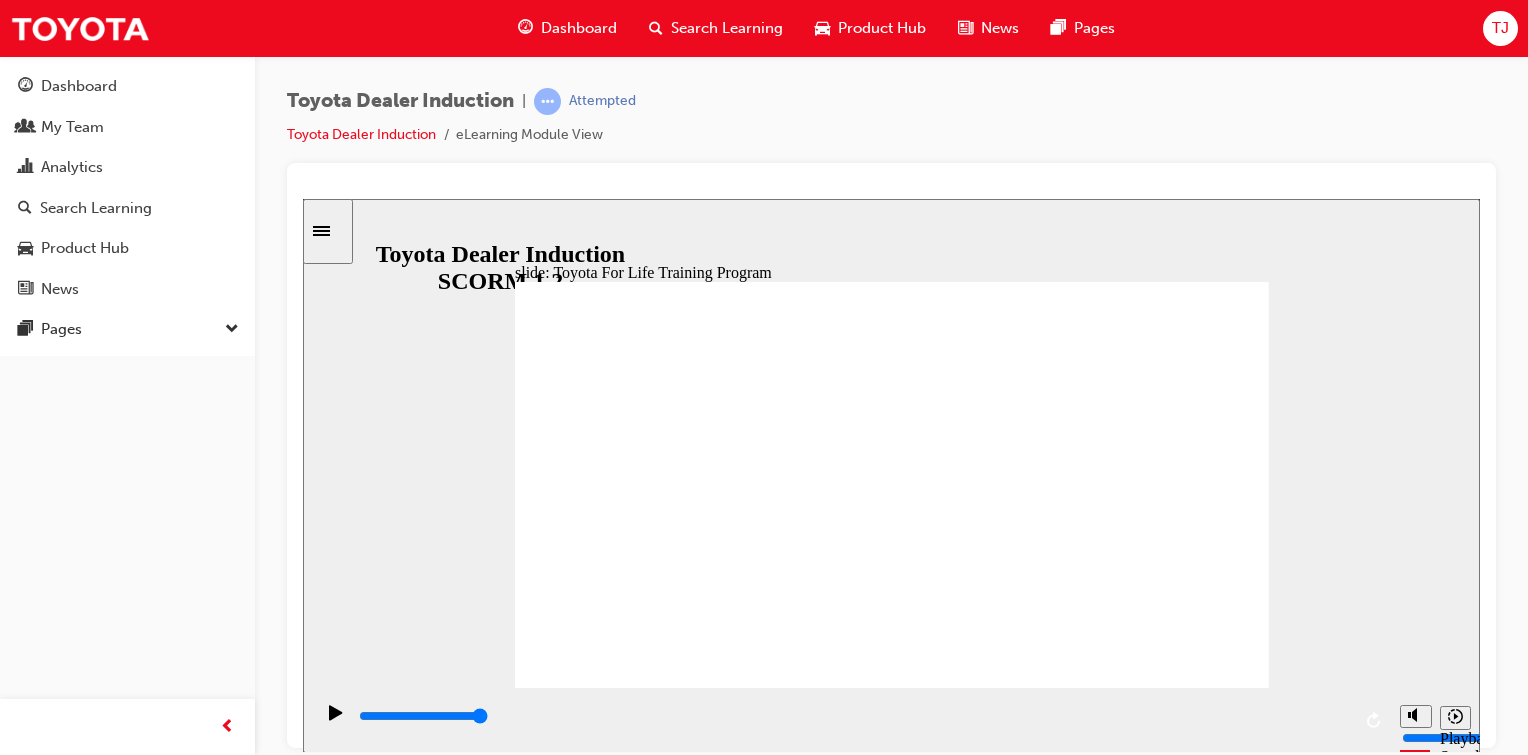 click 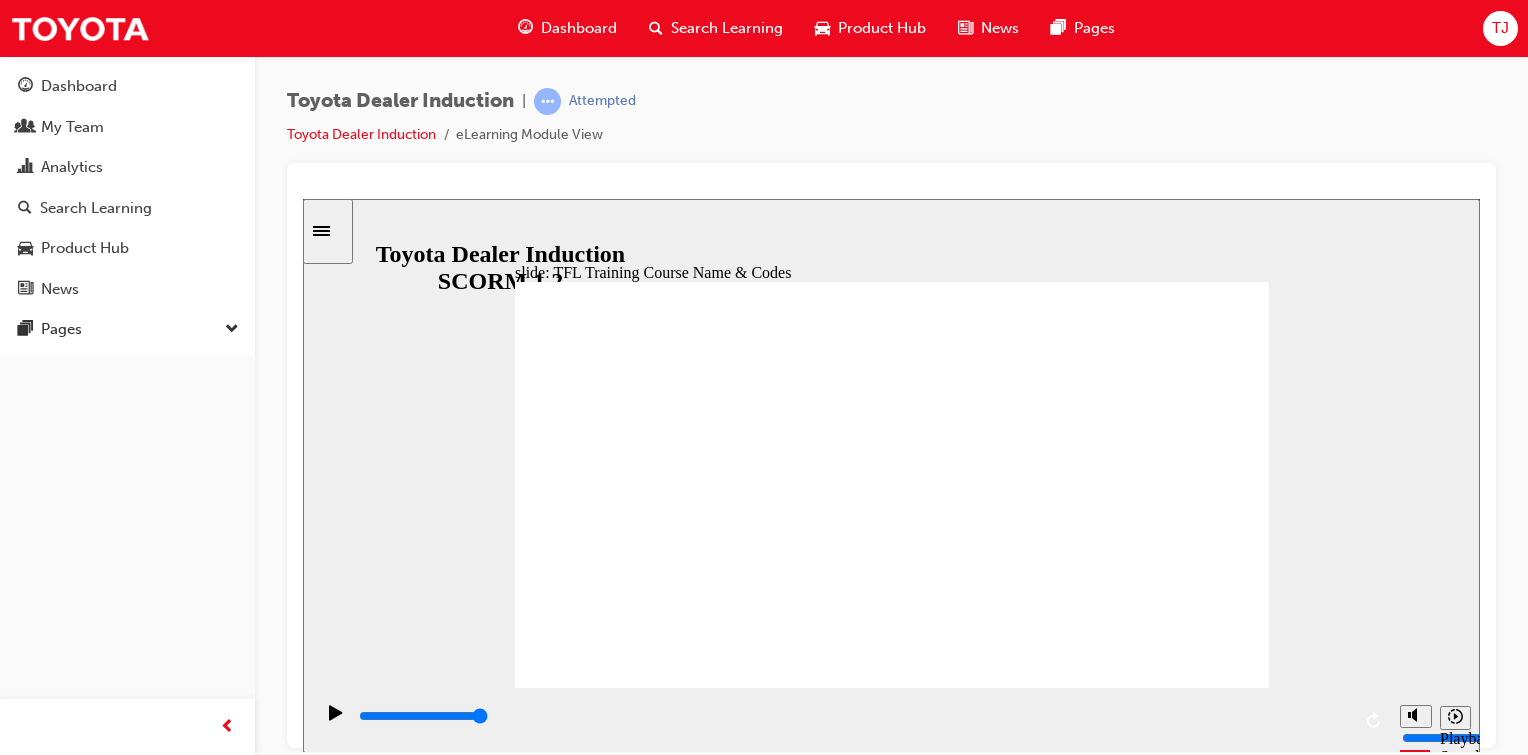 click 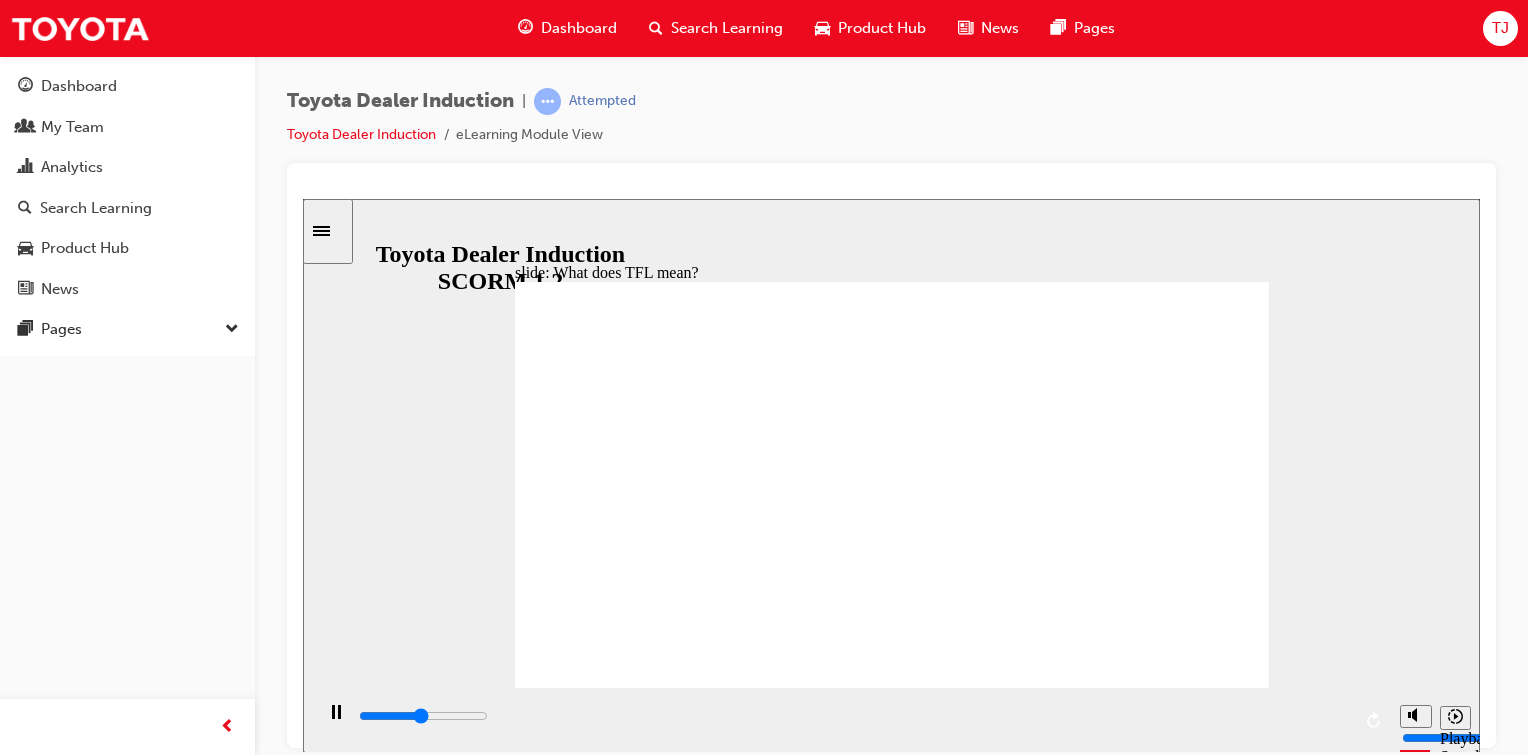 click 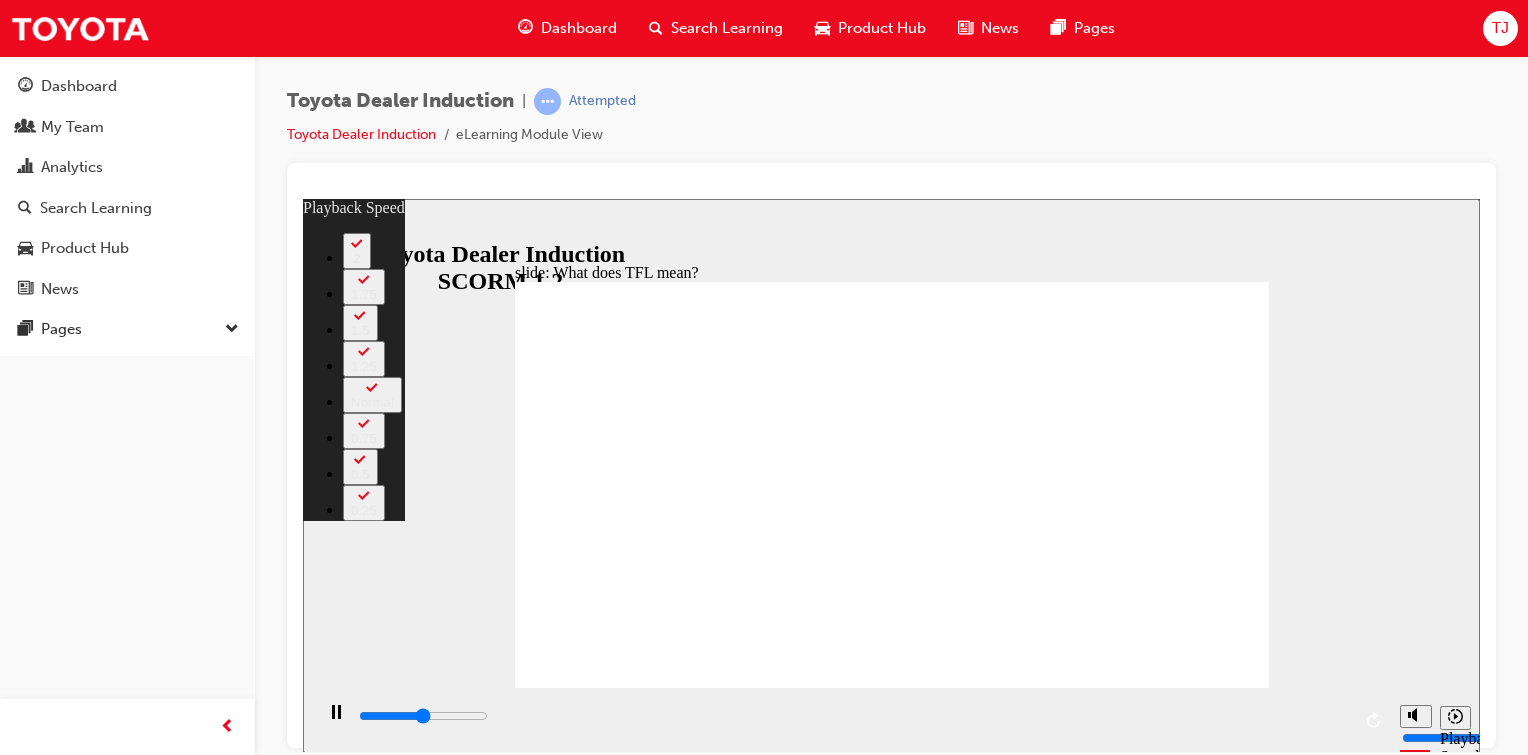 type on "5400" 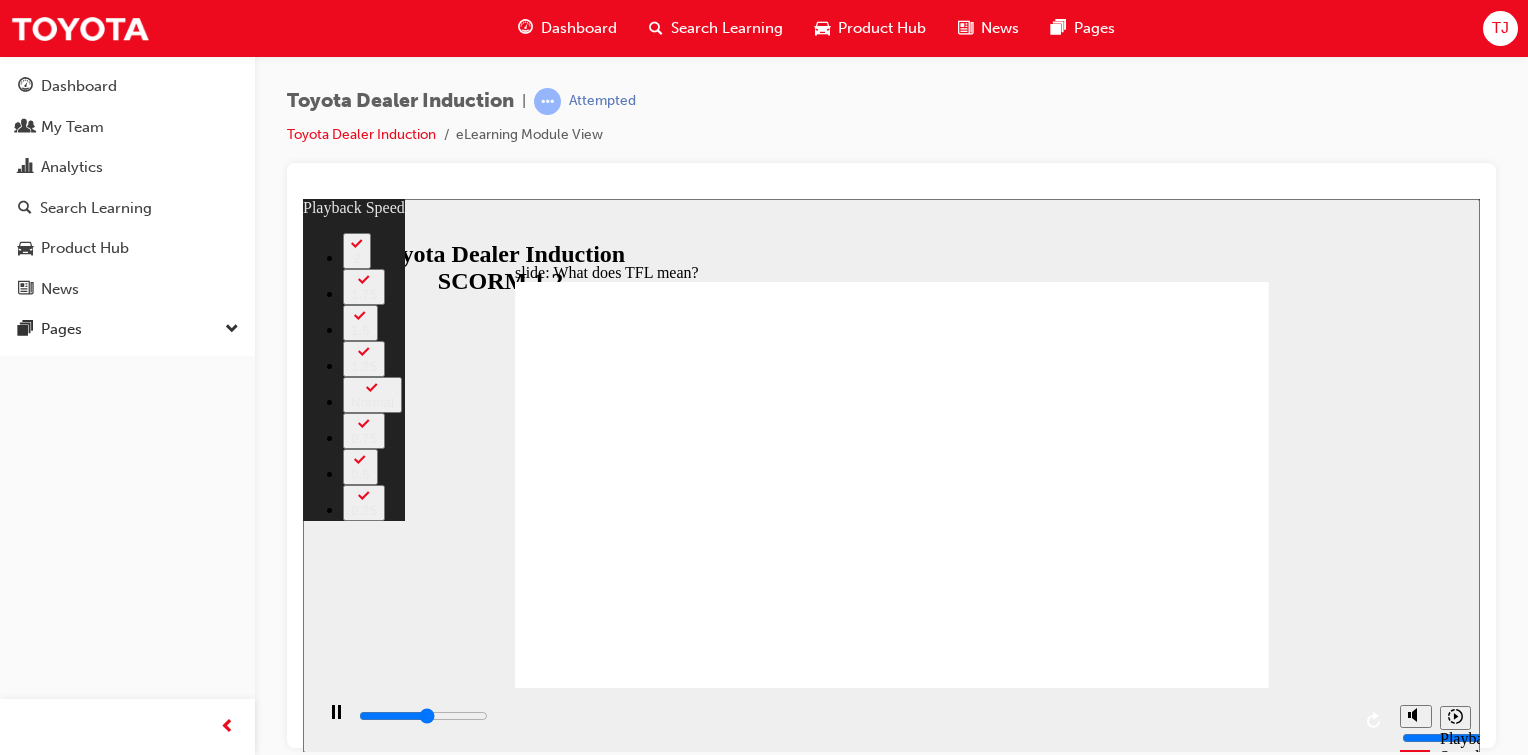 type on "5900" 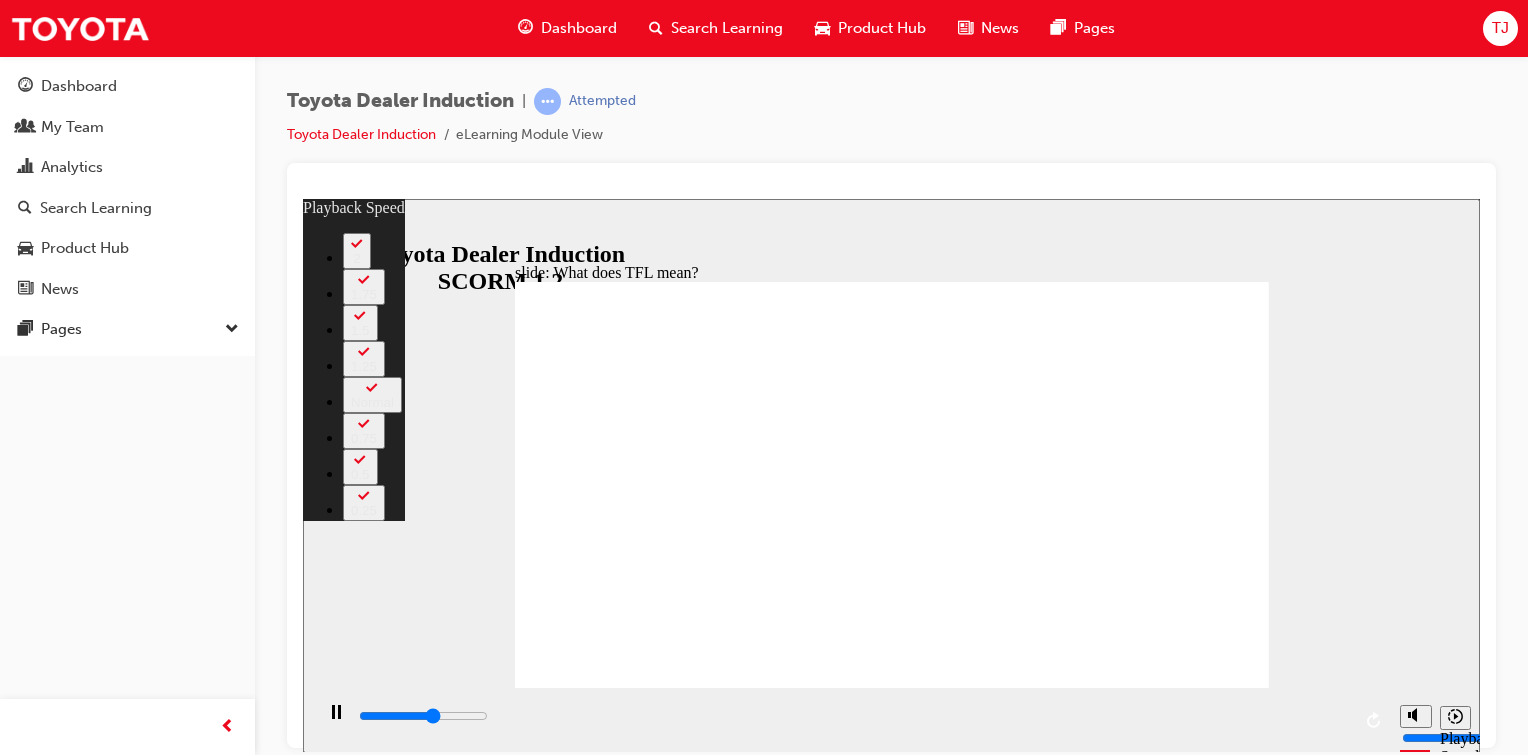 type on "6300" 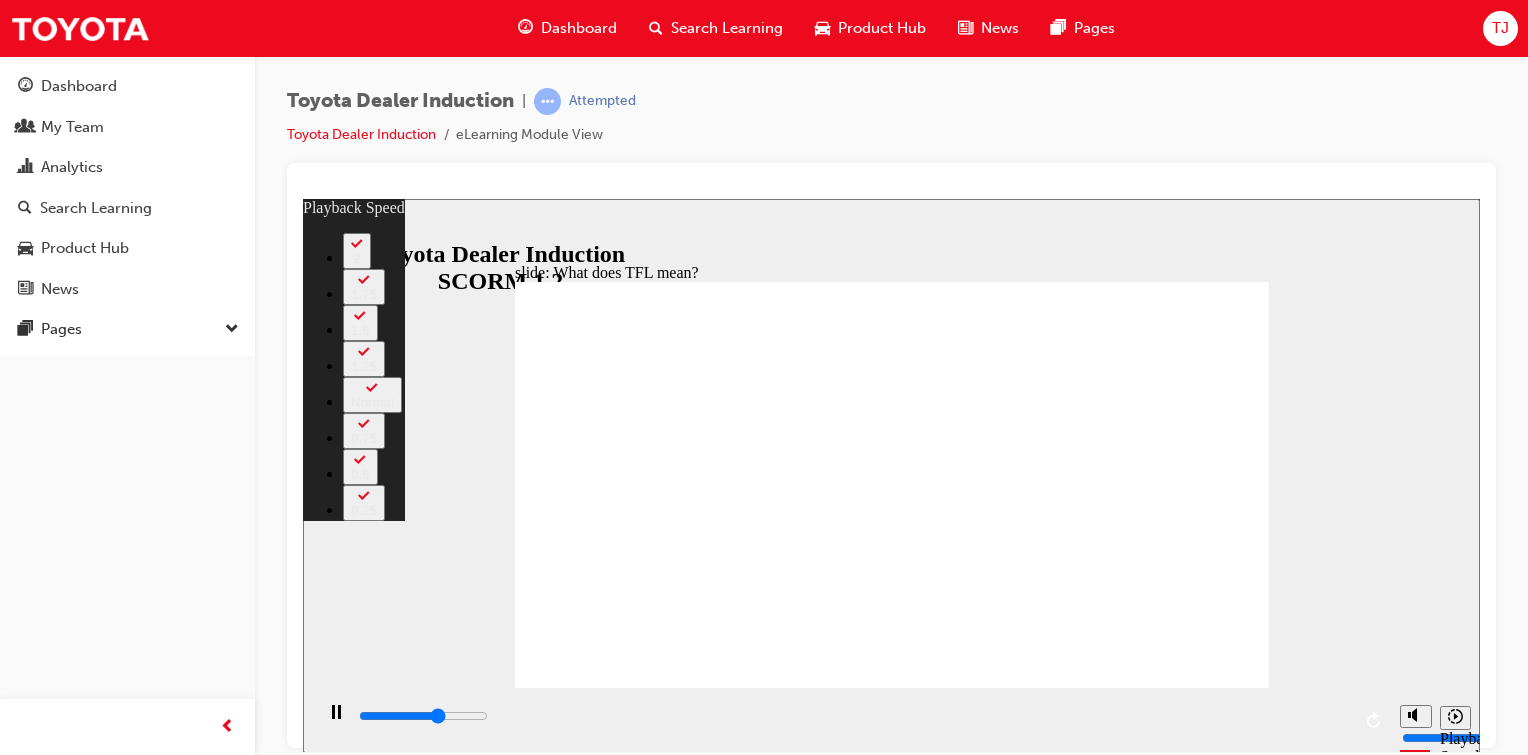 type on "6800" 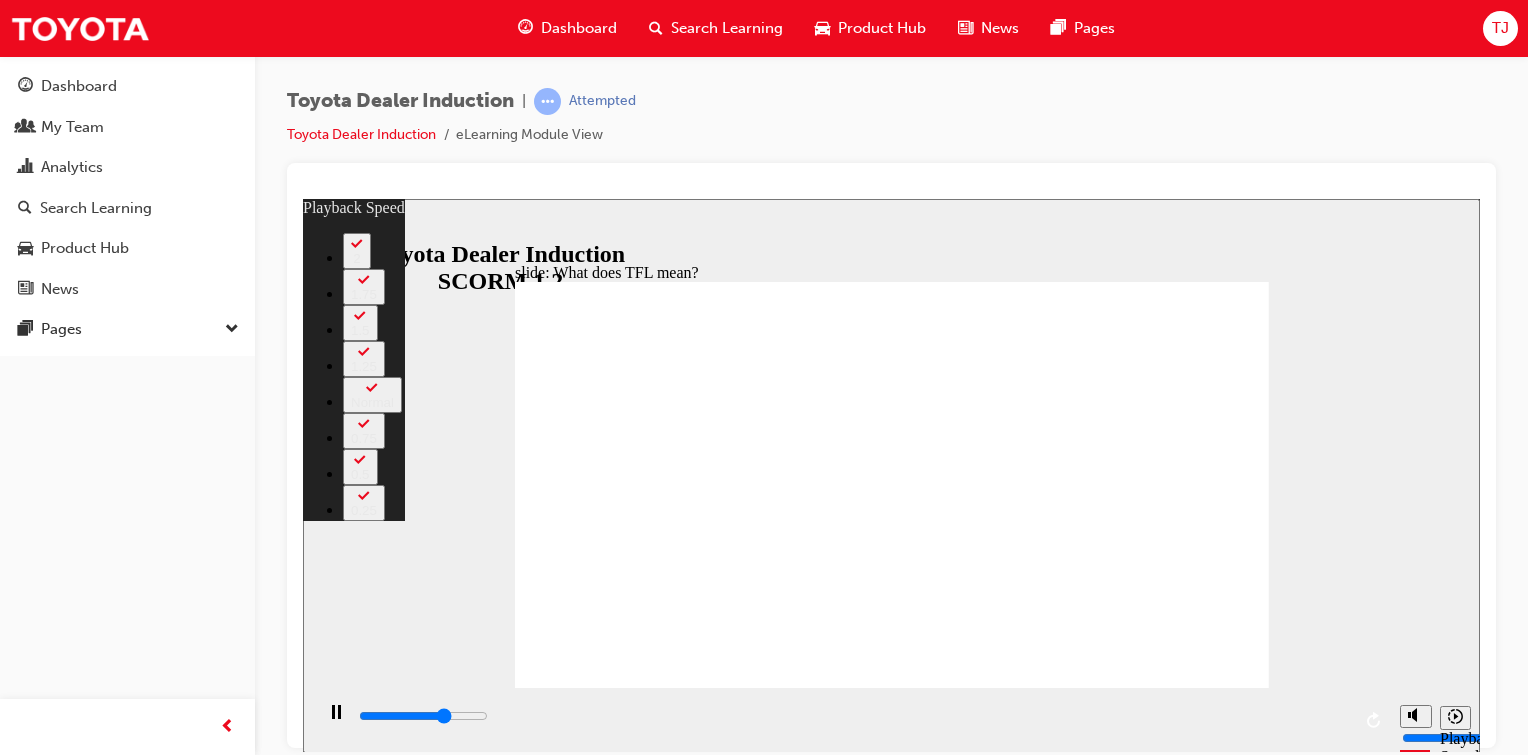 type on "7400" 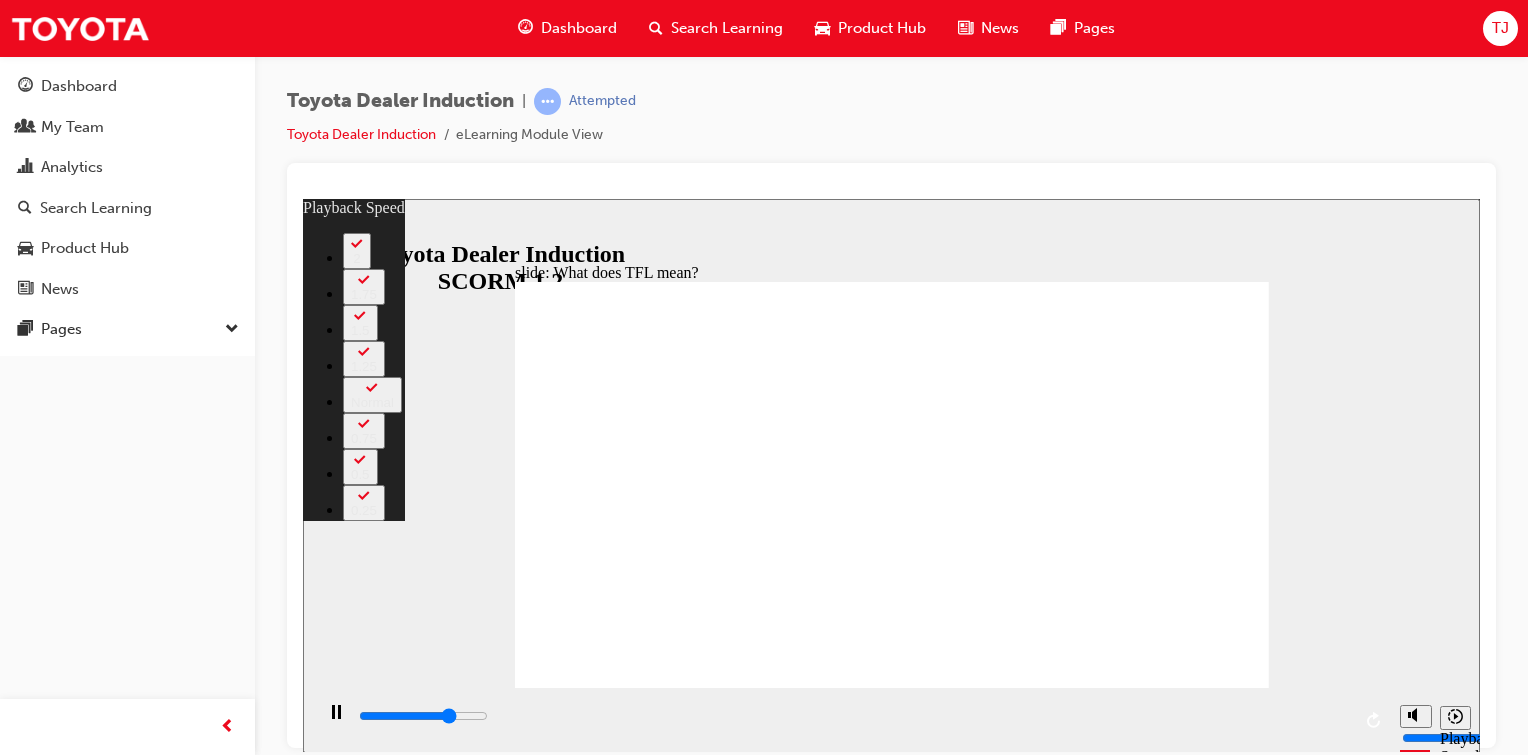 type on "7900" 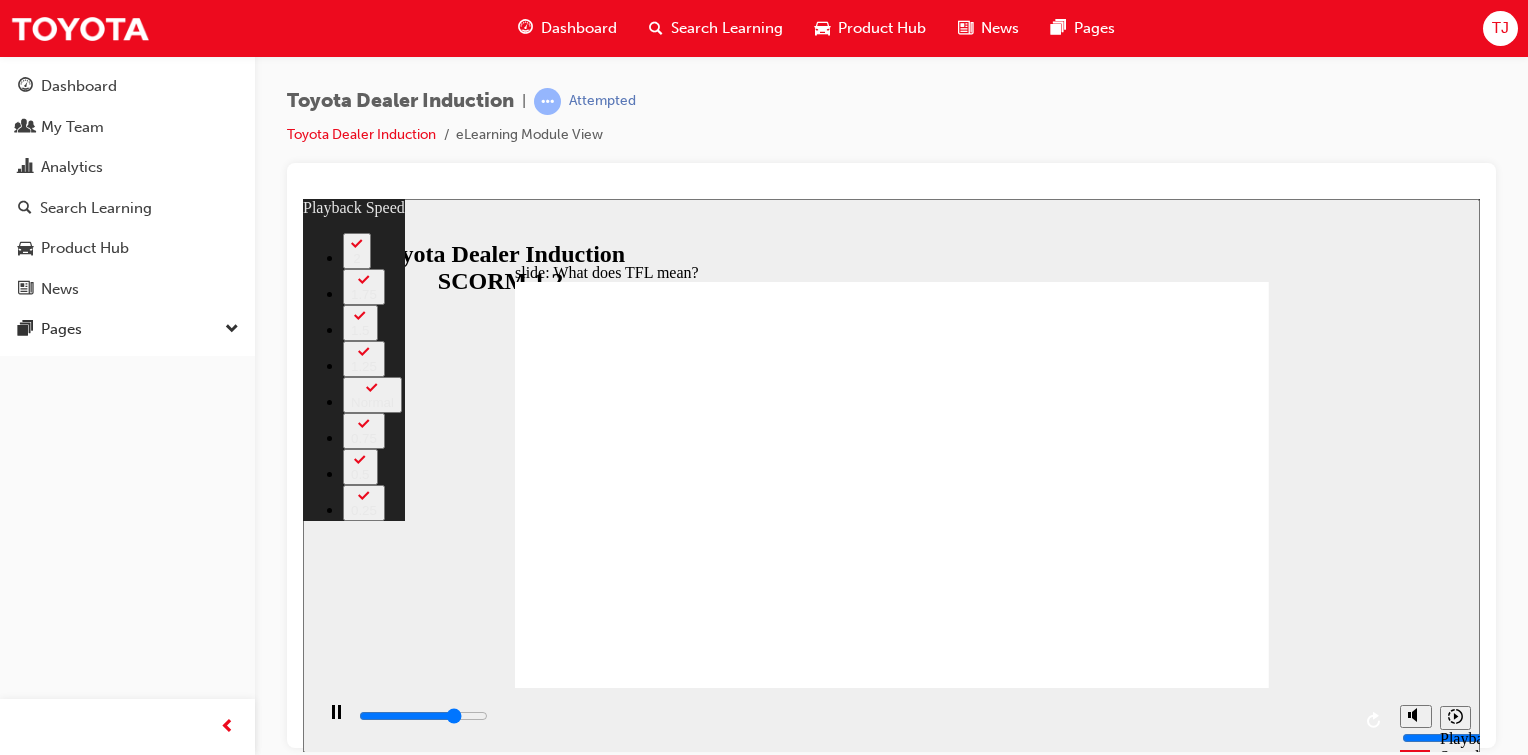 type on "8400" 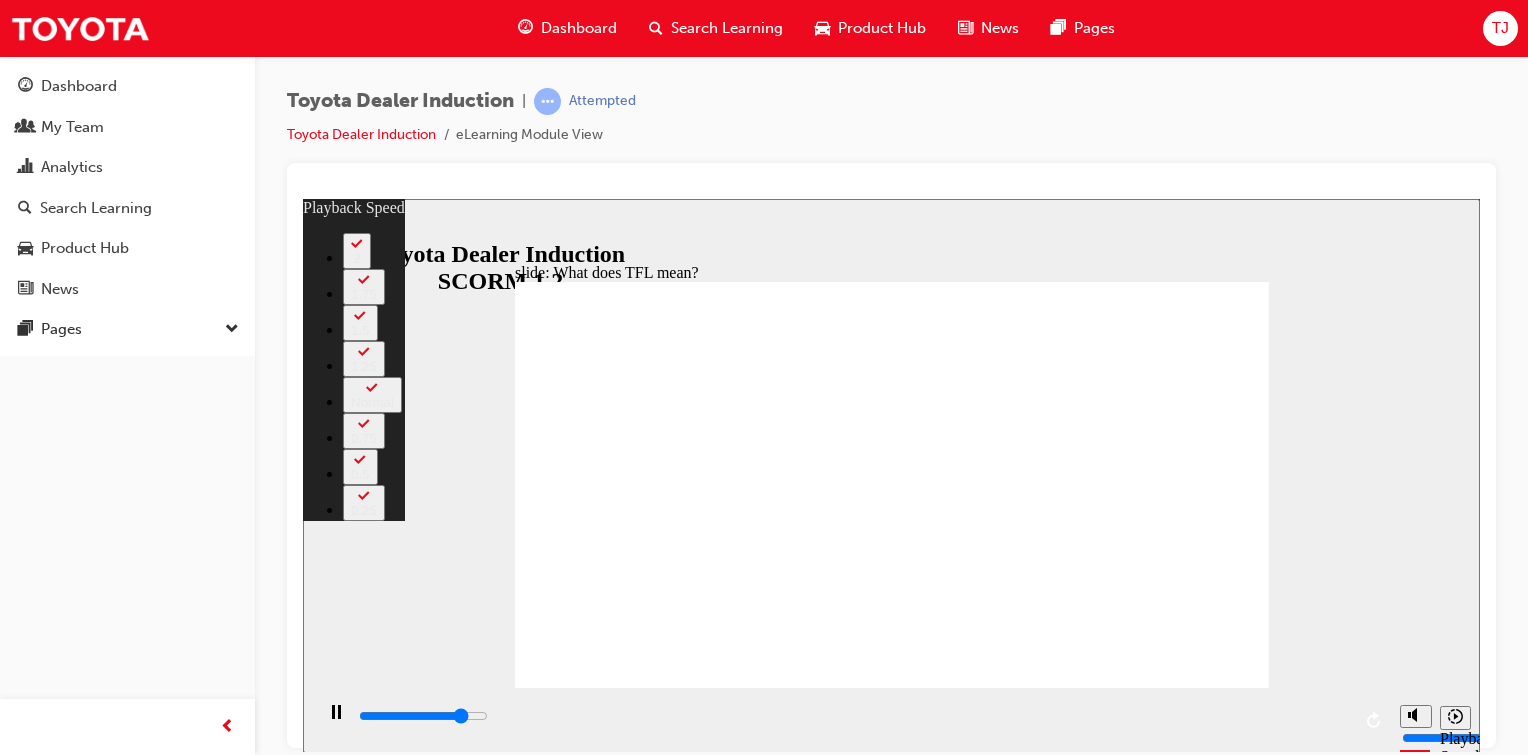 type on "9000" 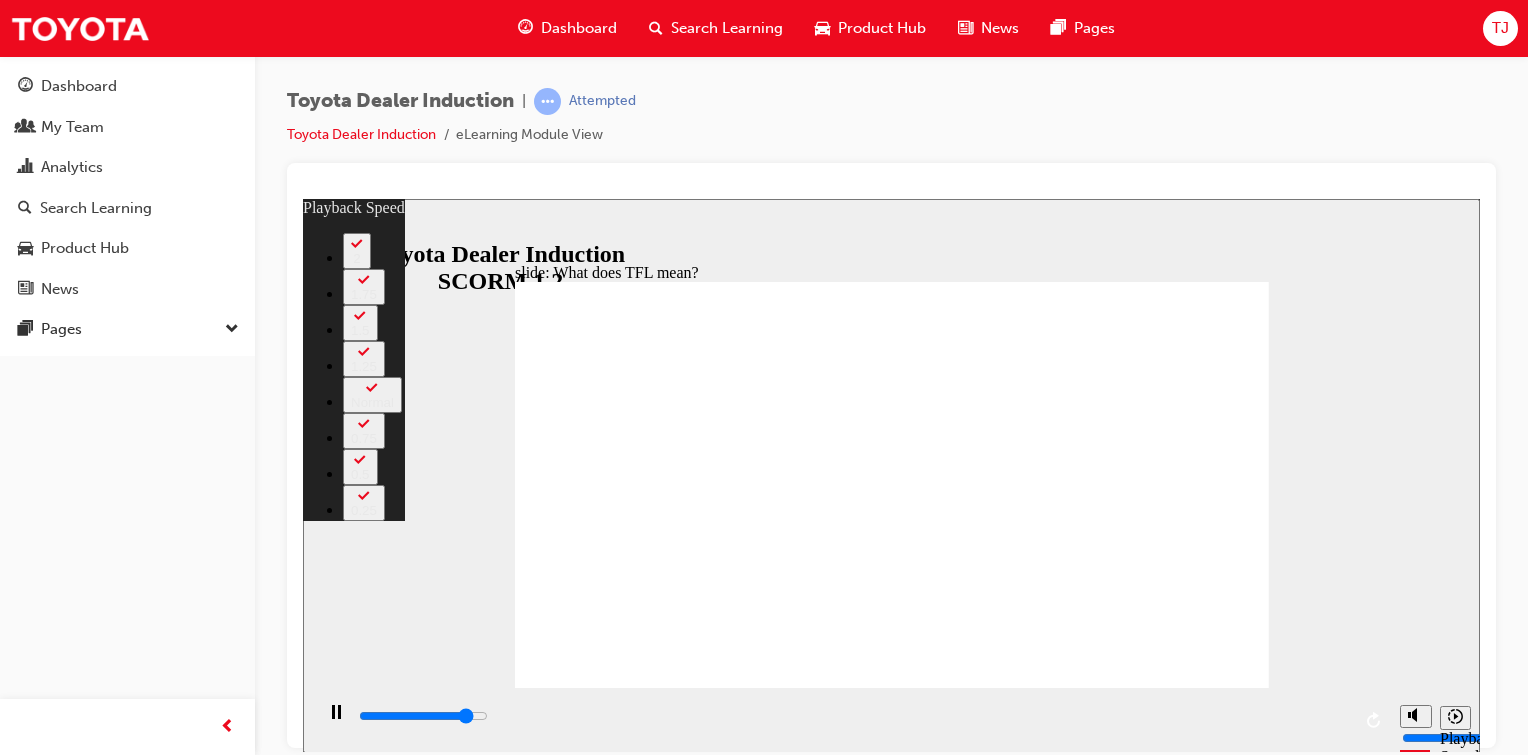 type on "9500" 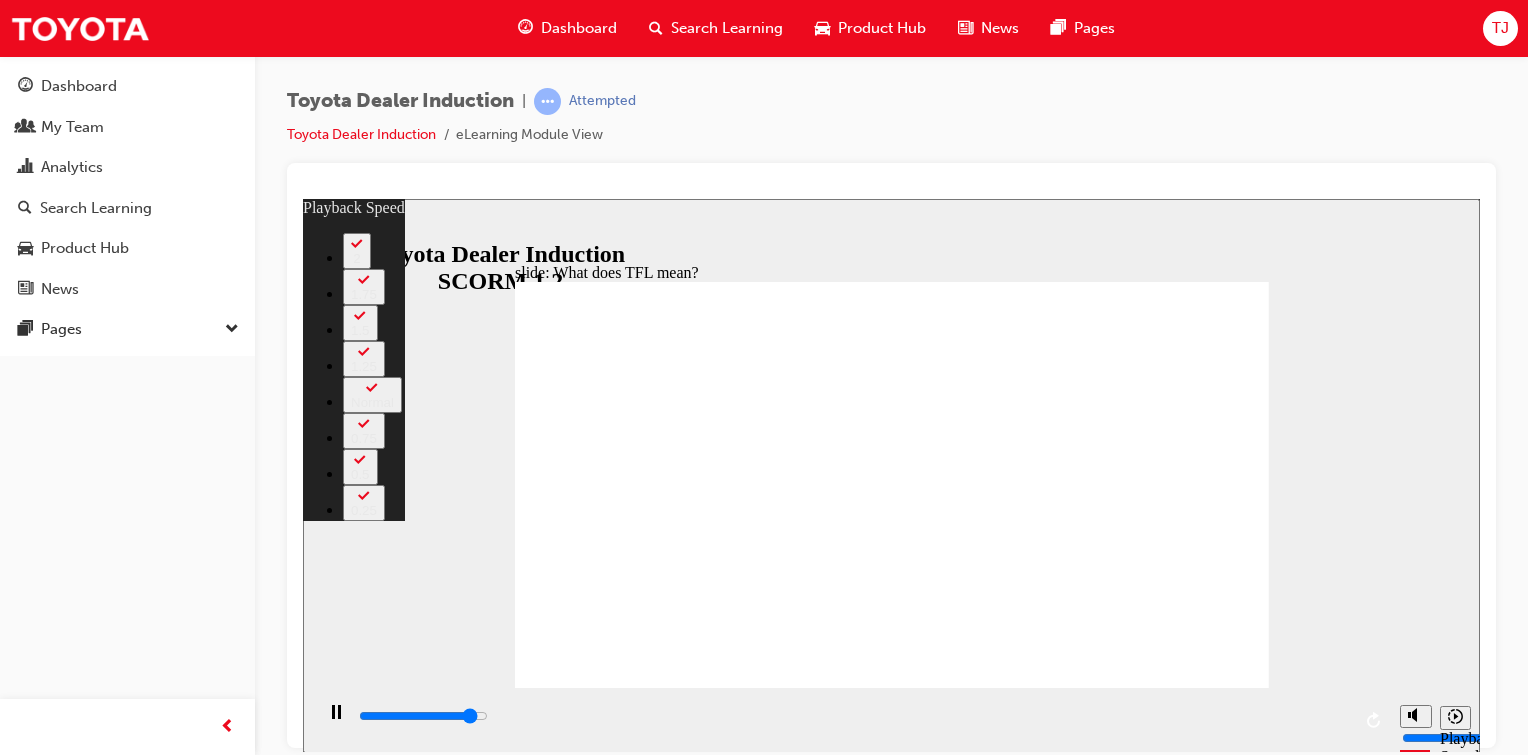 type on "10200" 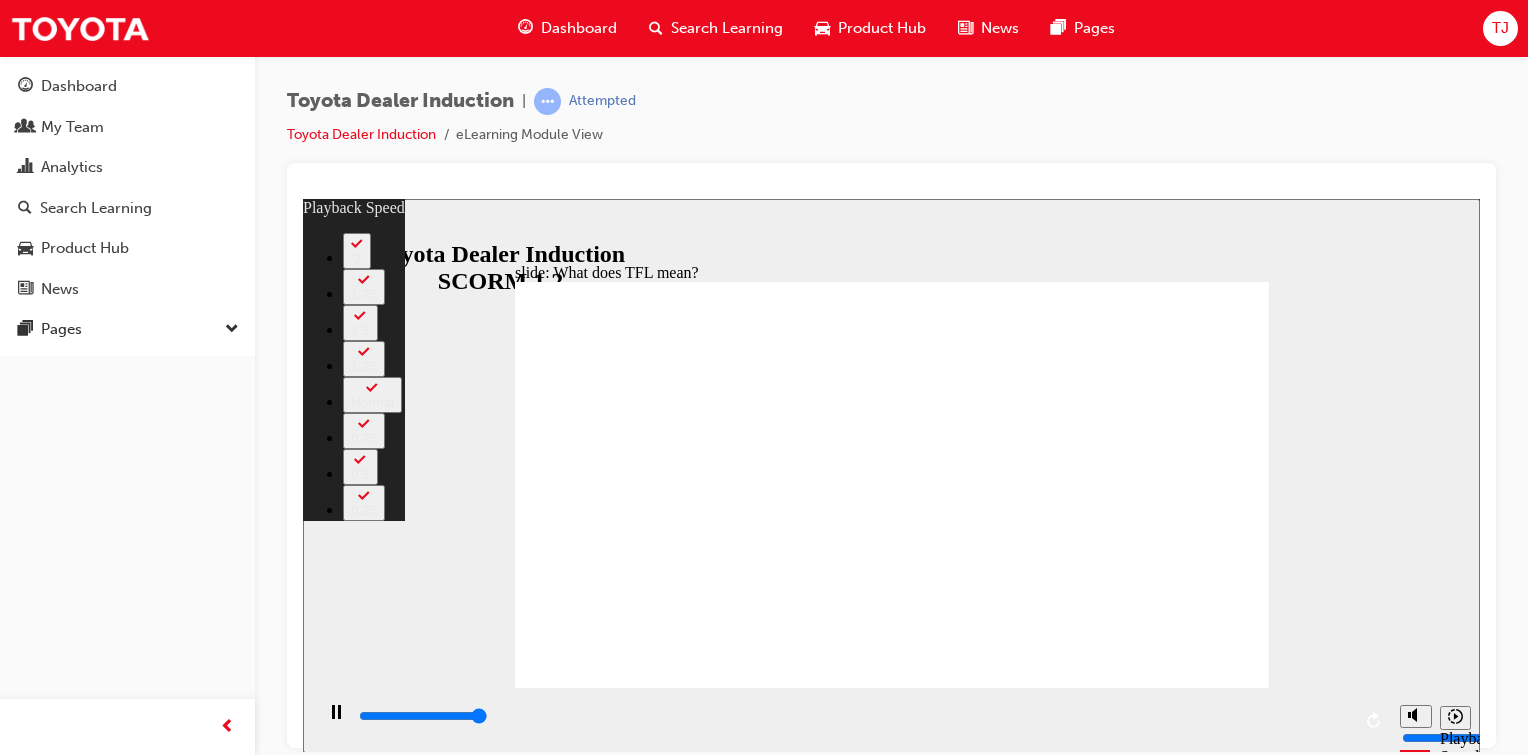 drag, startPoint x: 1077, startPoint y: 638, endPoint x: 1288, endPoint y: 687, distance: 216.61487 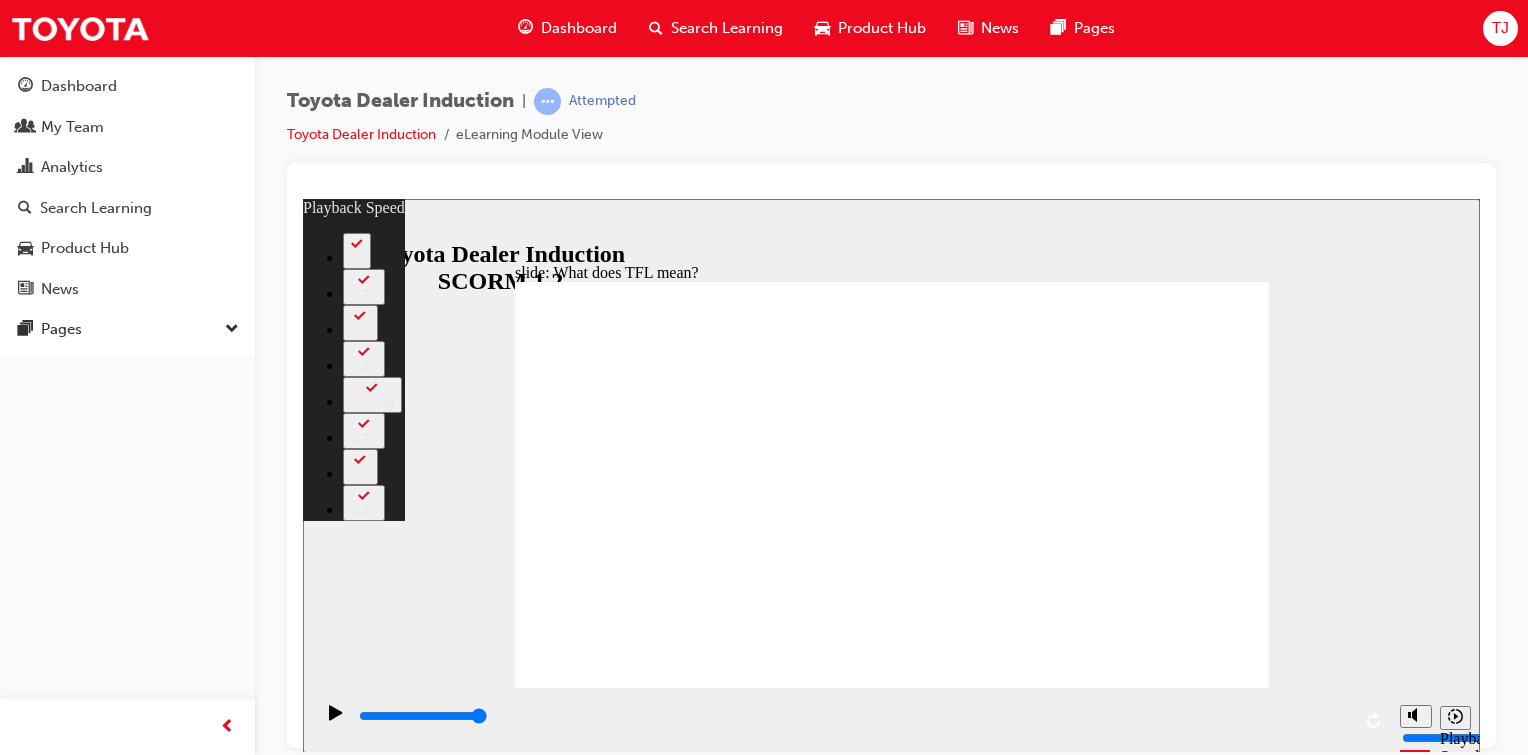 click 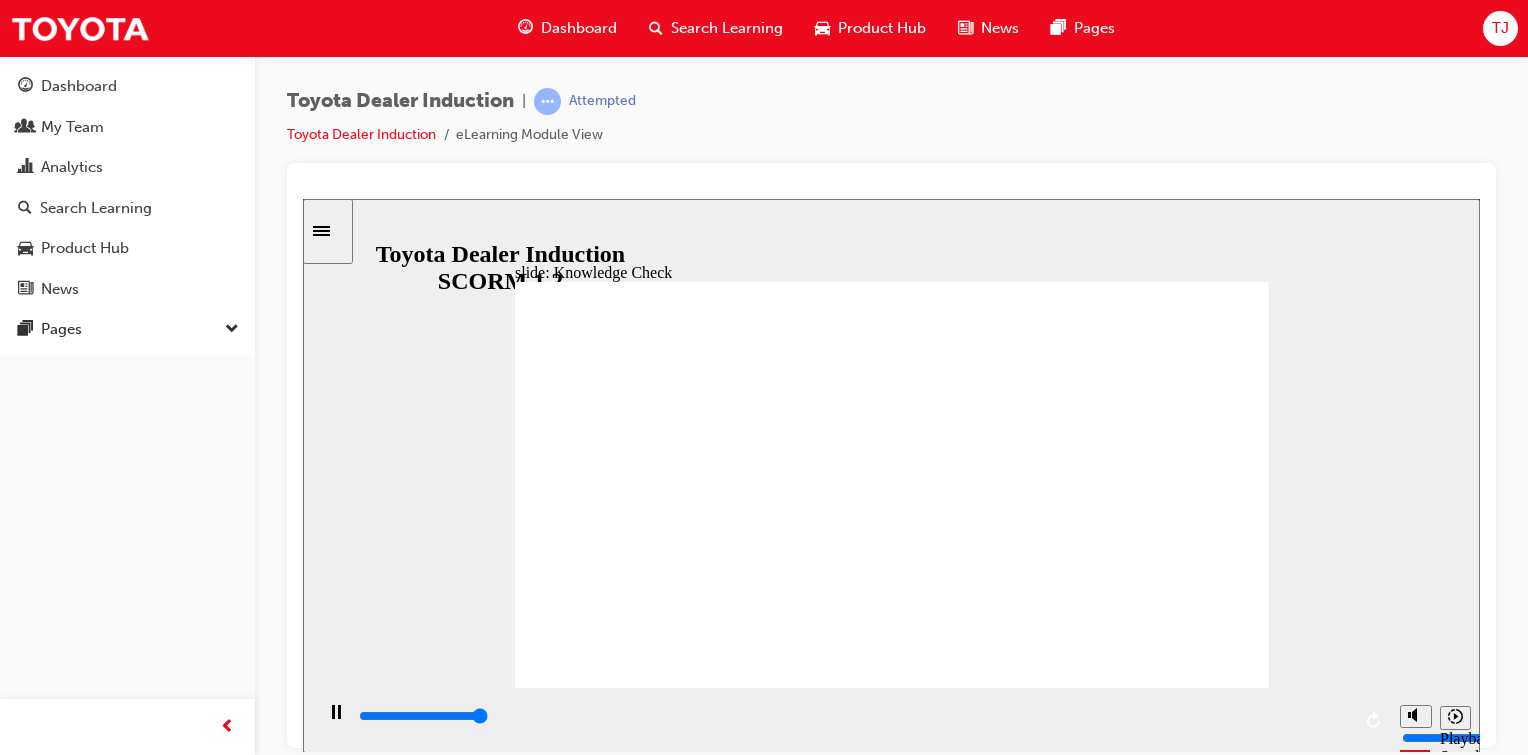 type on "5000" 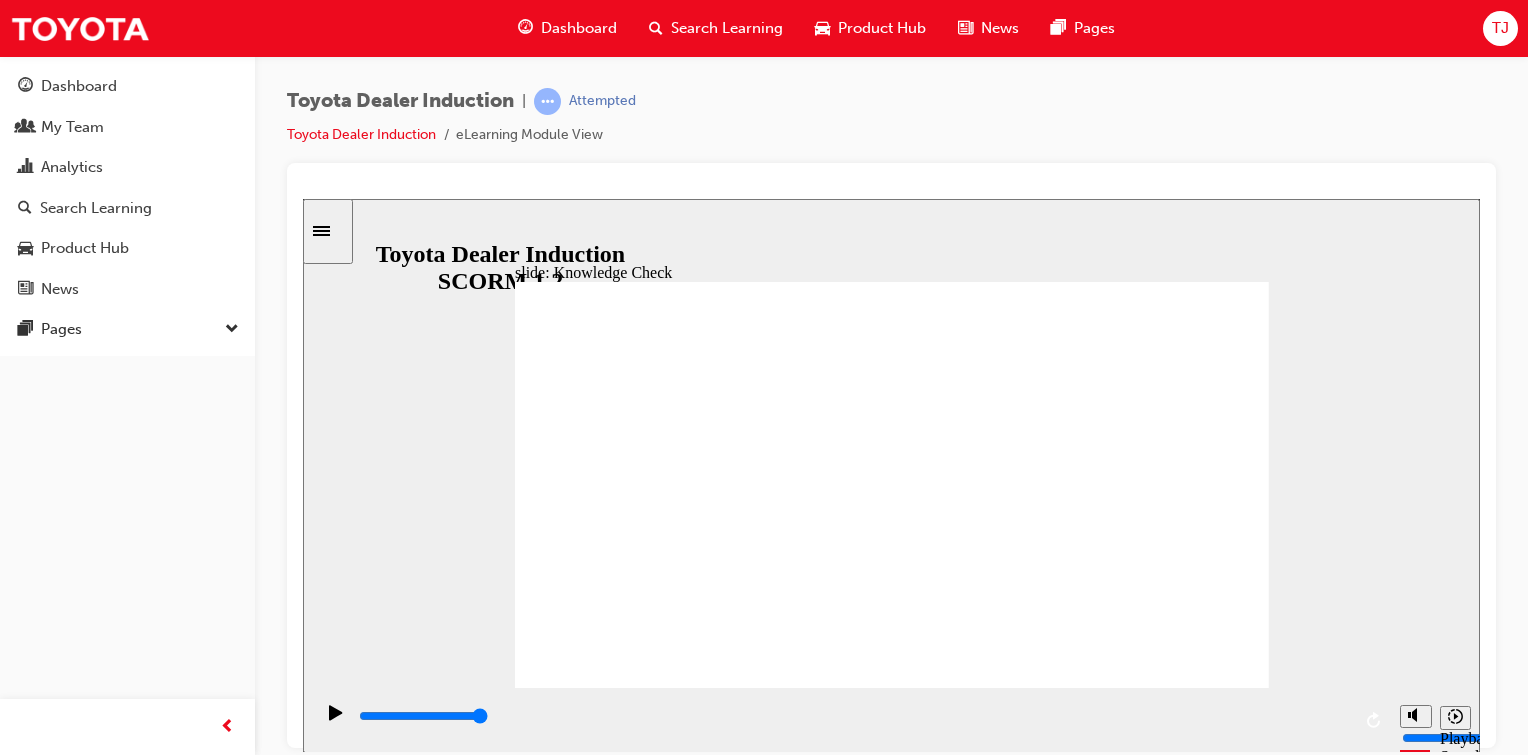 radio on "true" 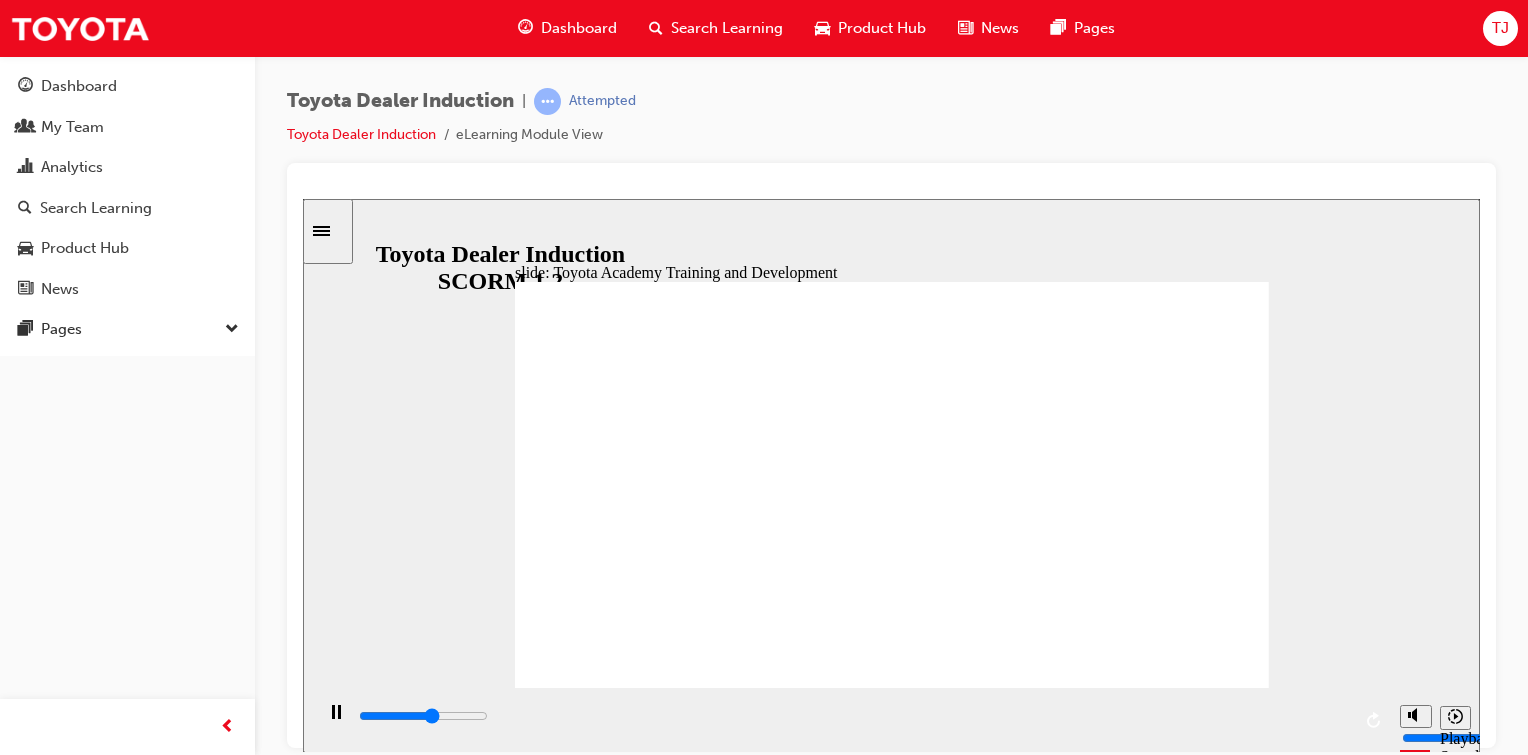 click 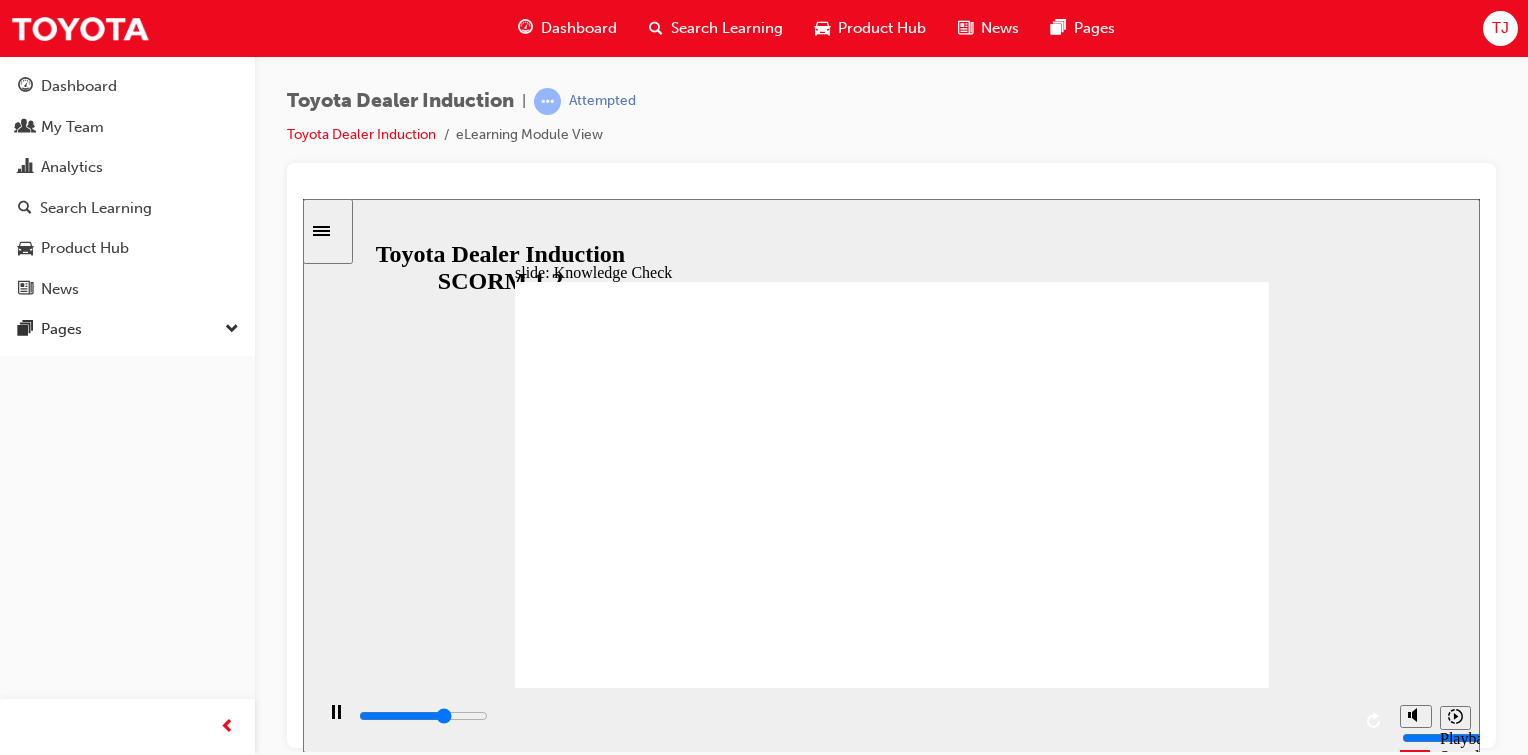 type on "3400" 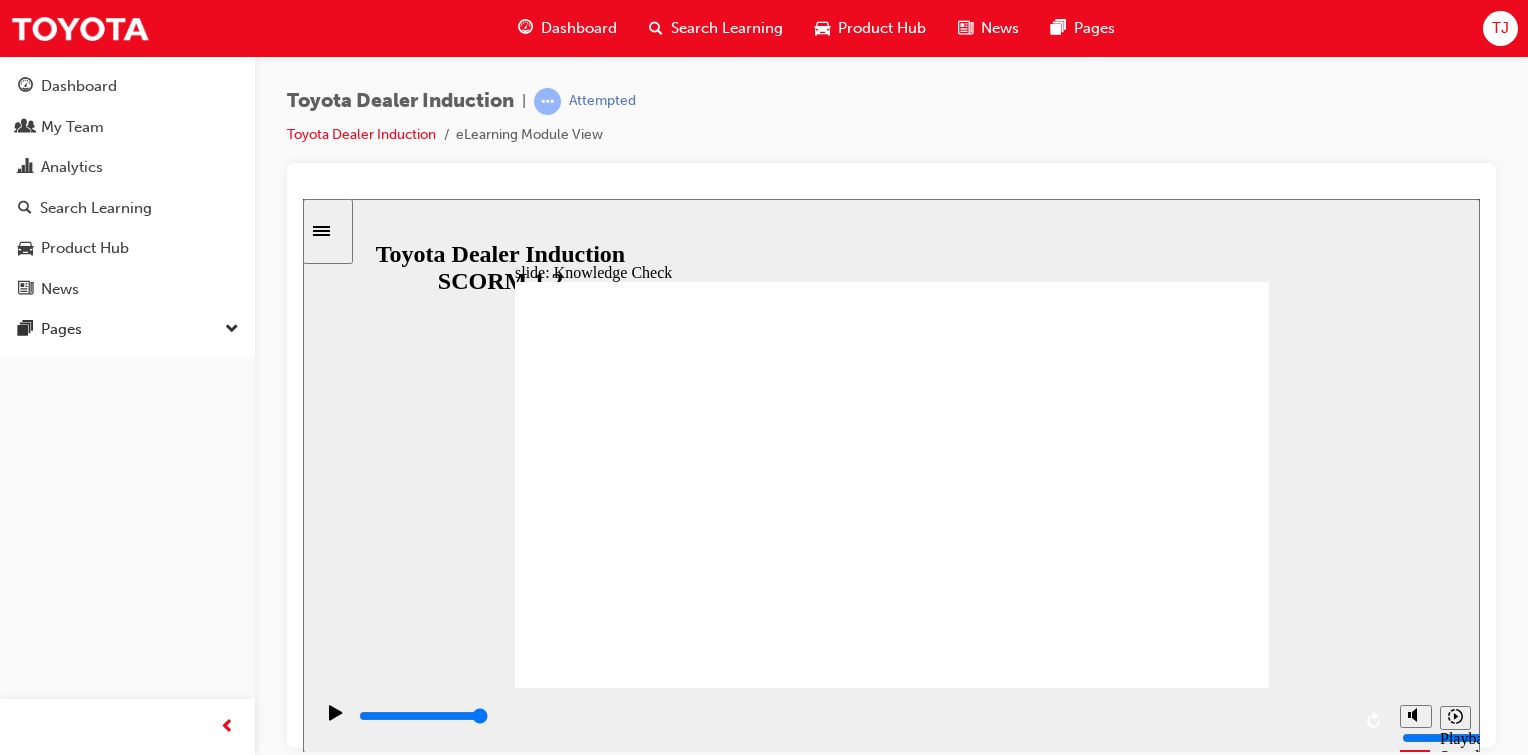 click 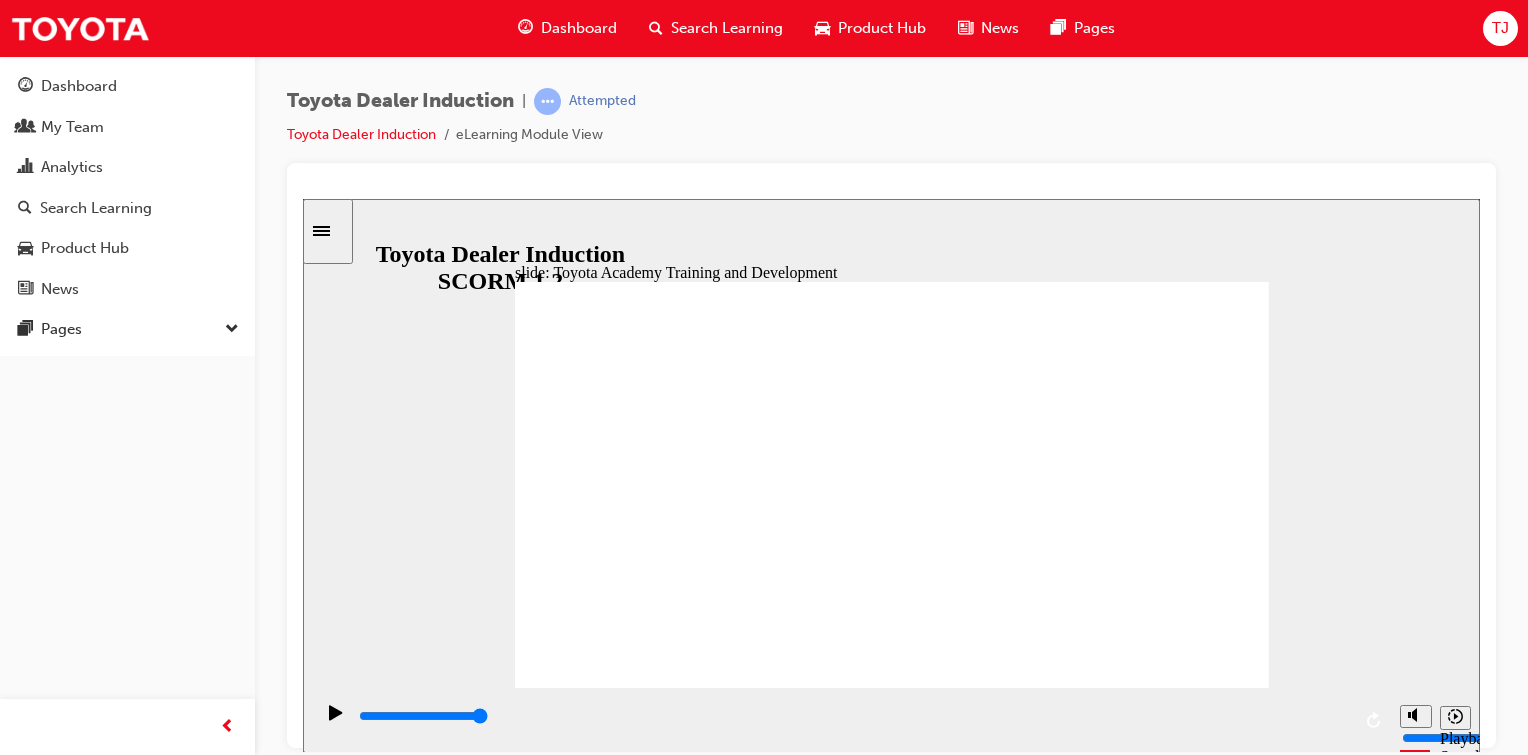 click 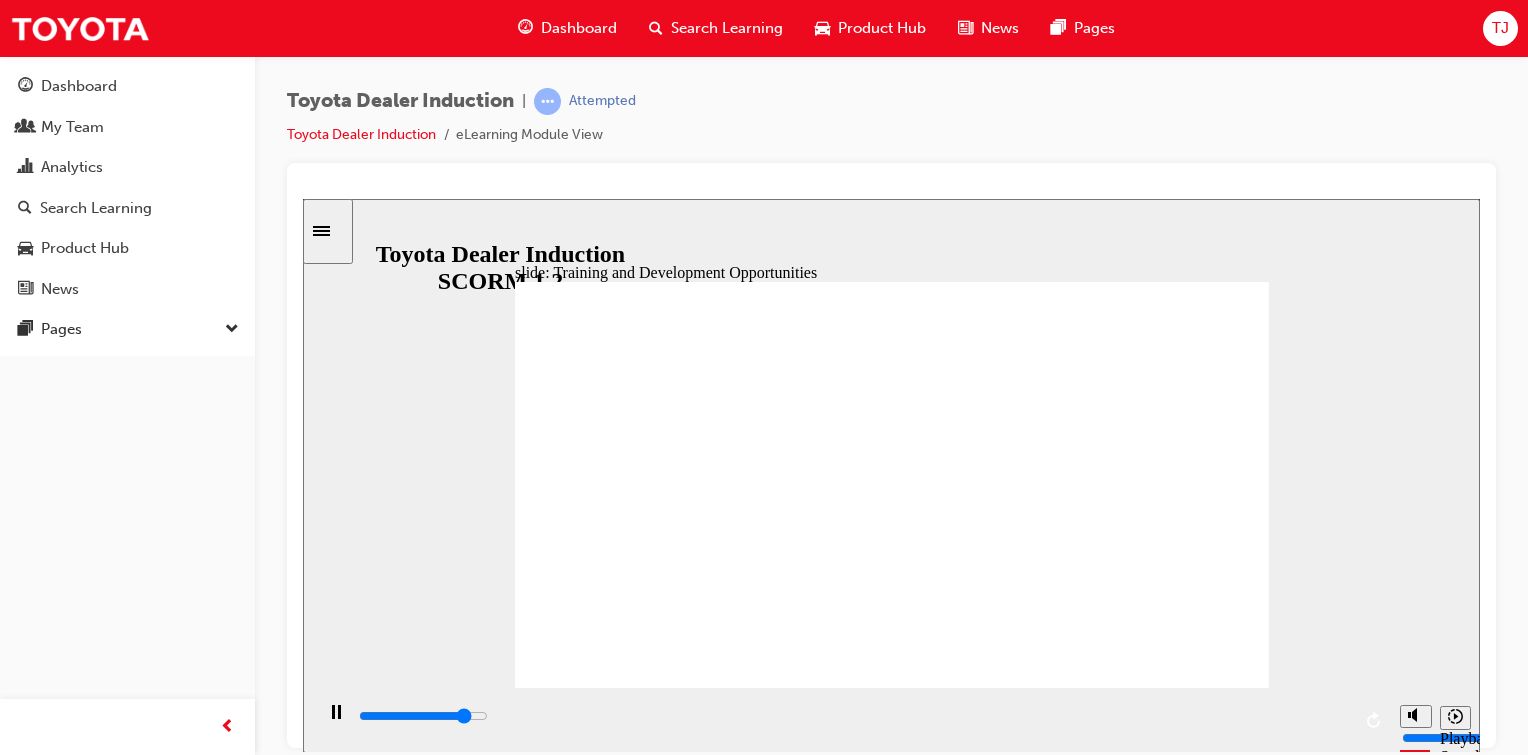 click 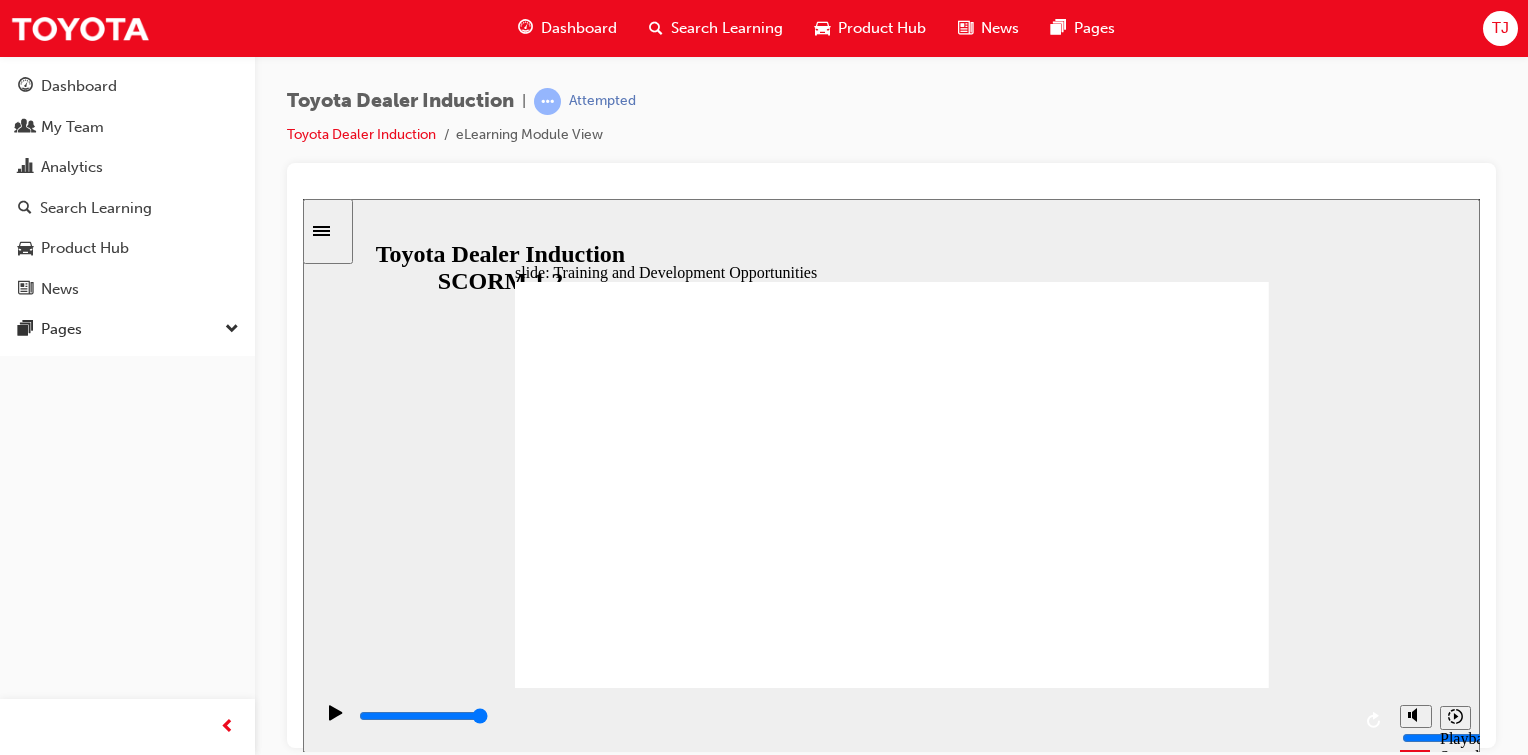 click 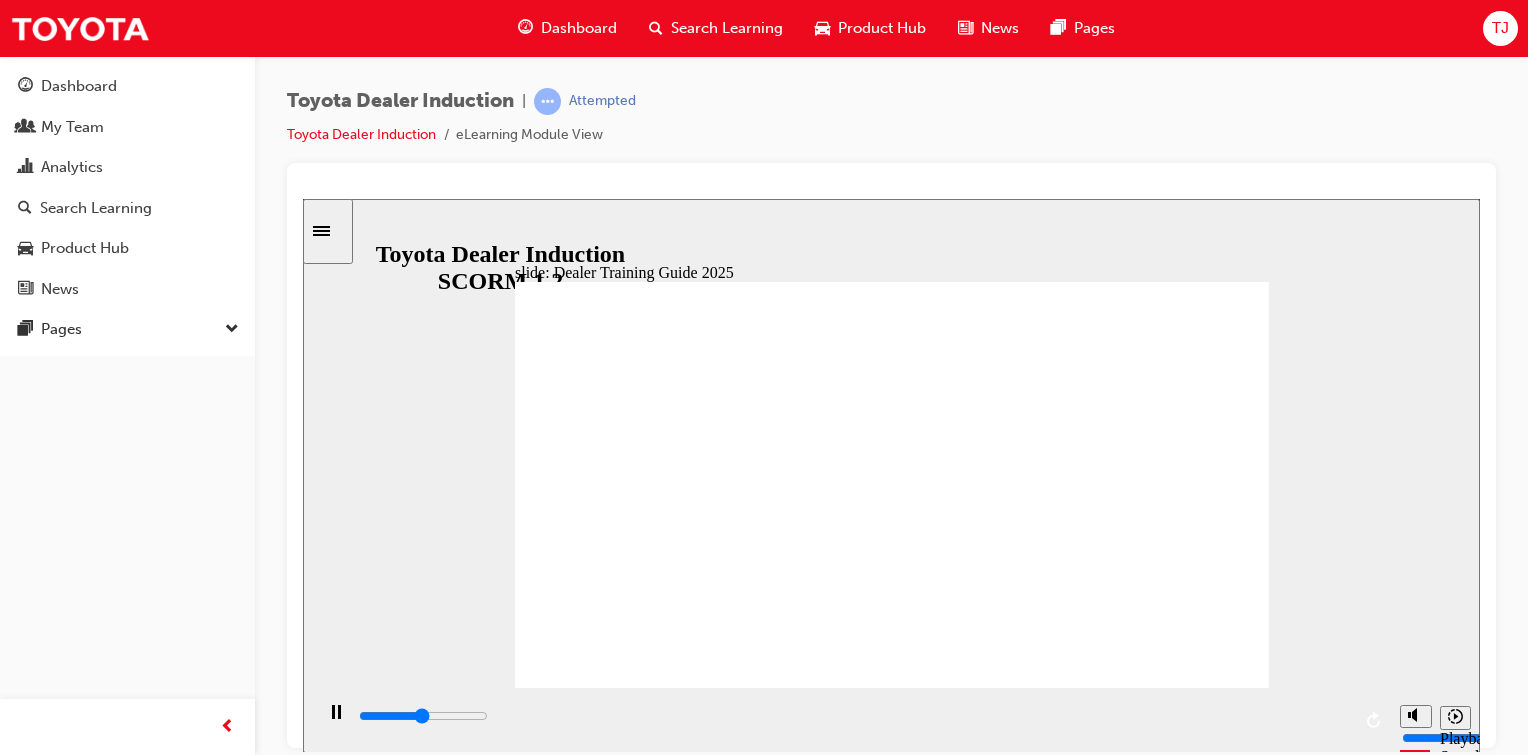 click 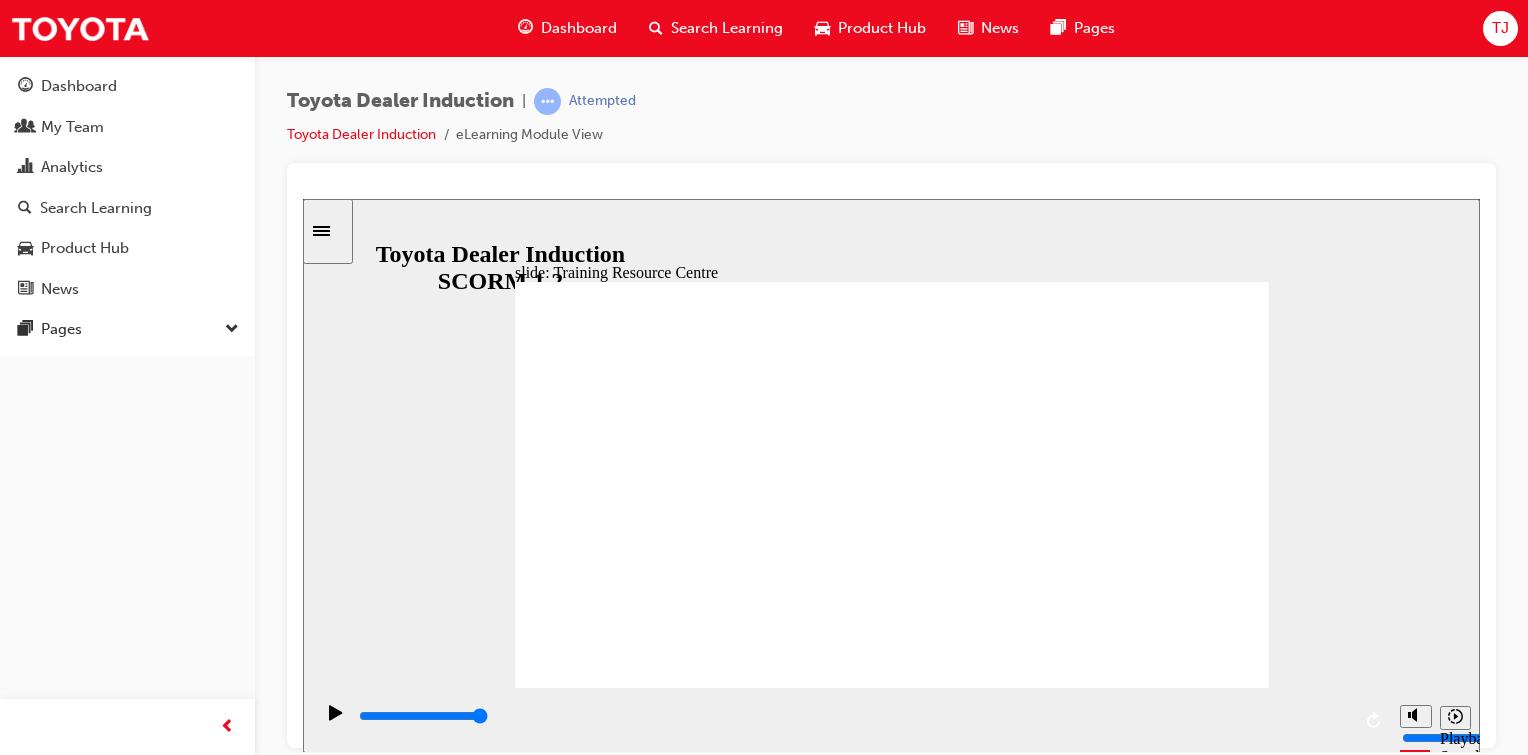 click 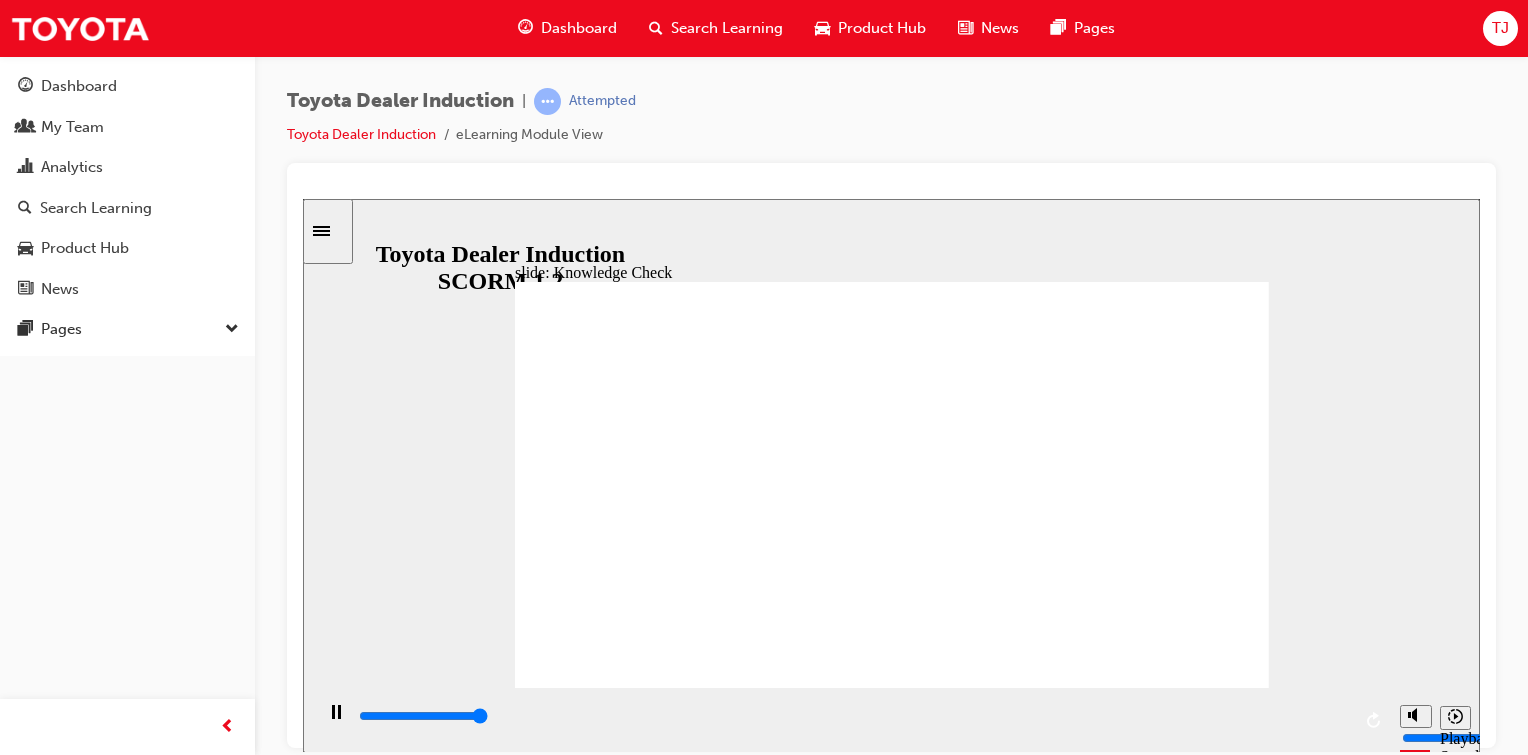 type on "5000" 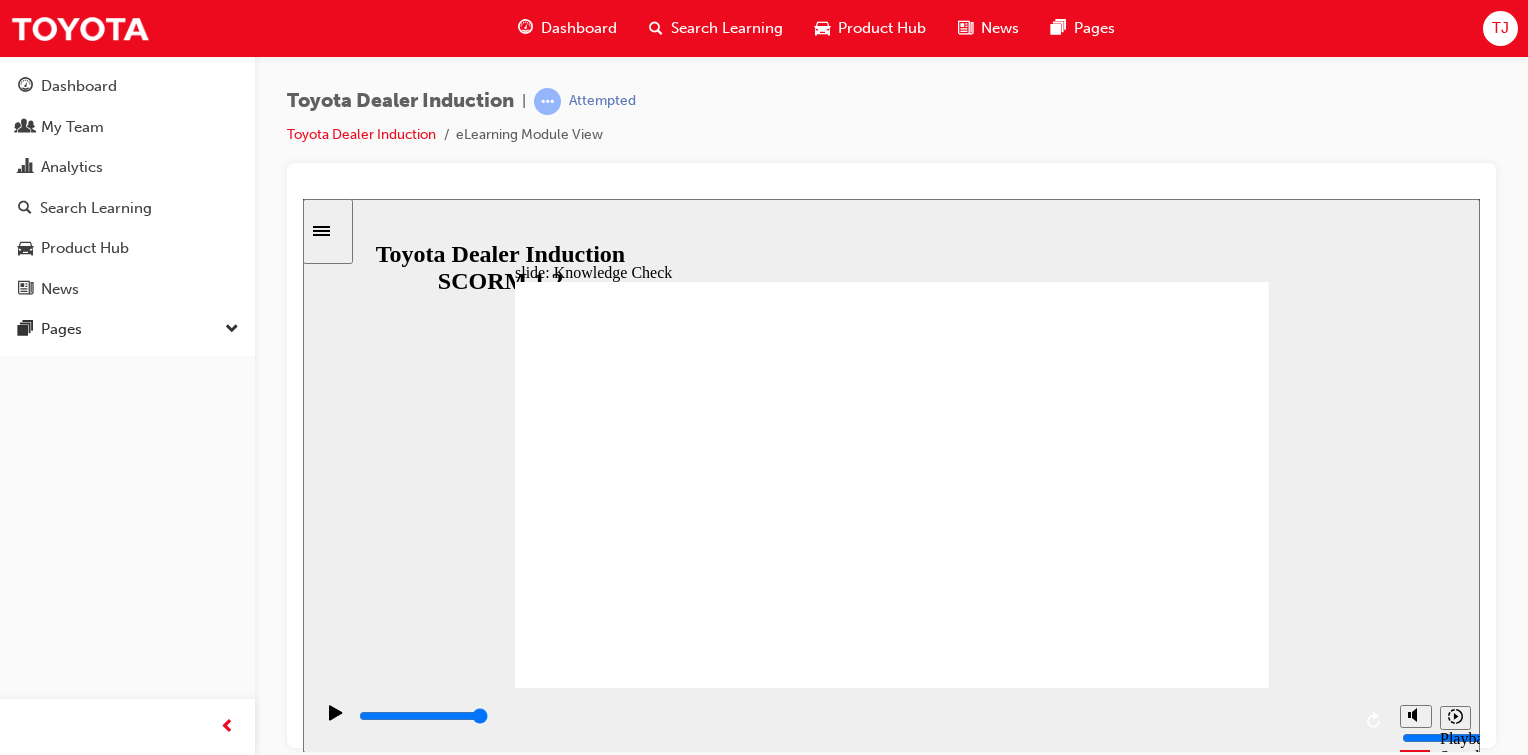 radio on "true" 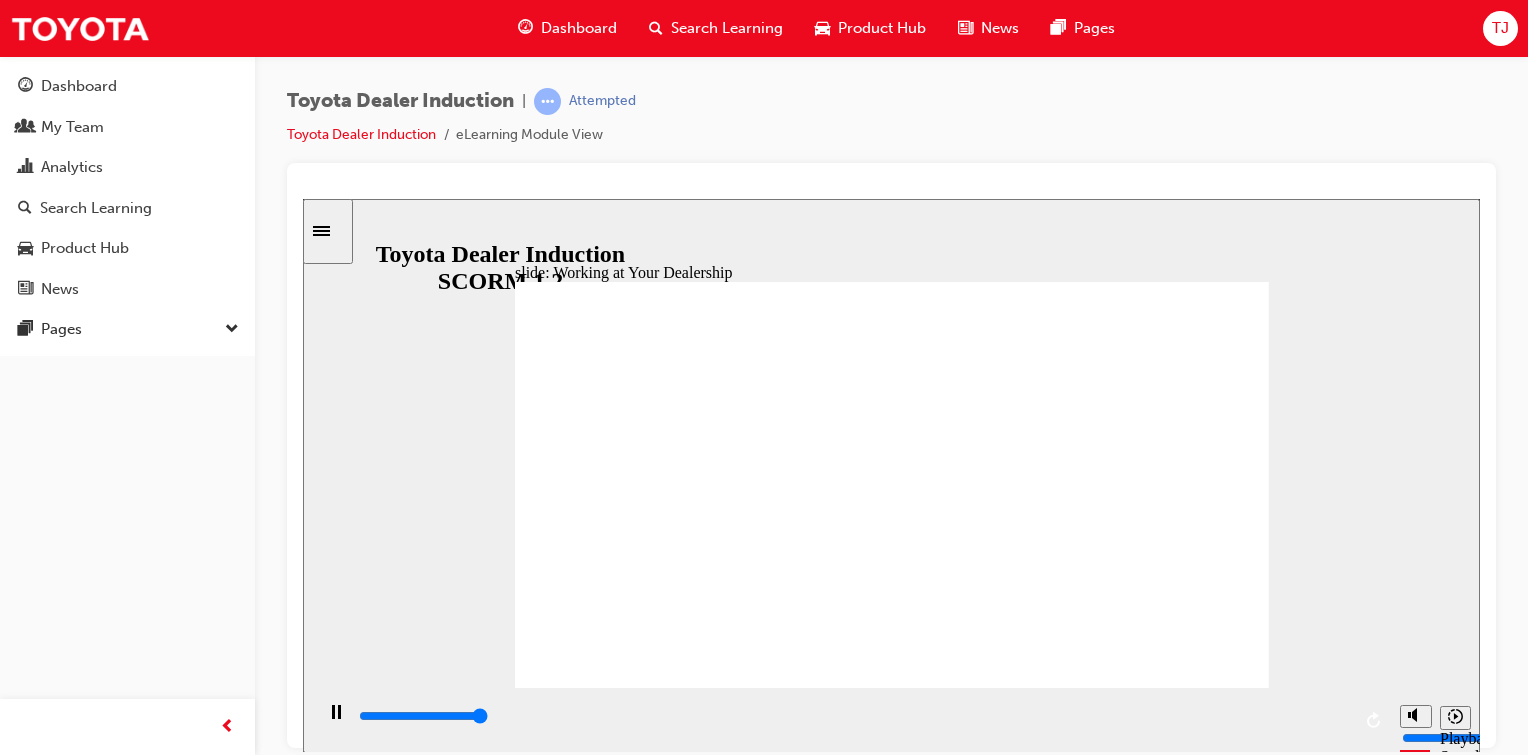 click 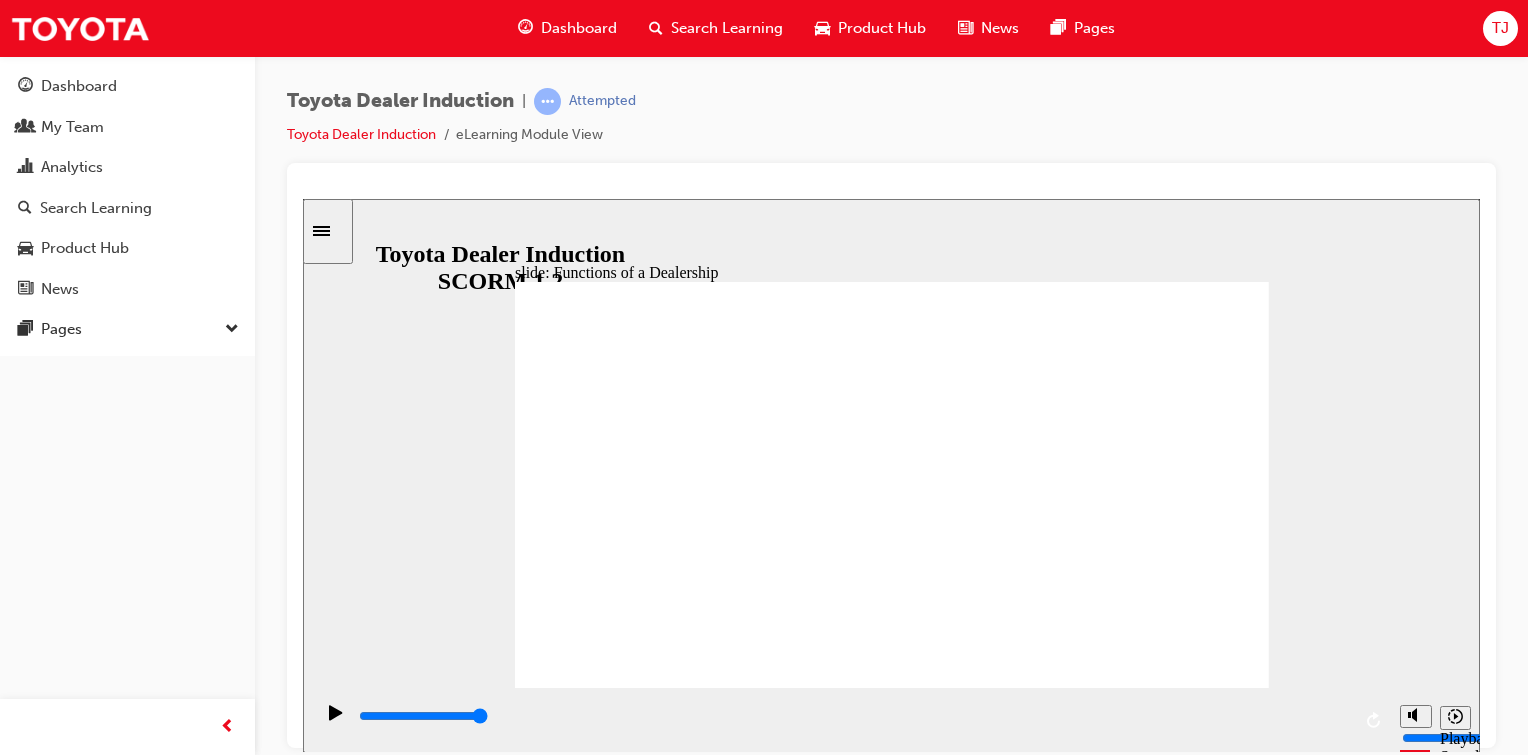 click 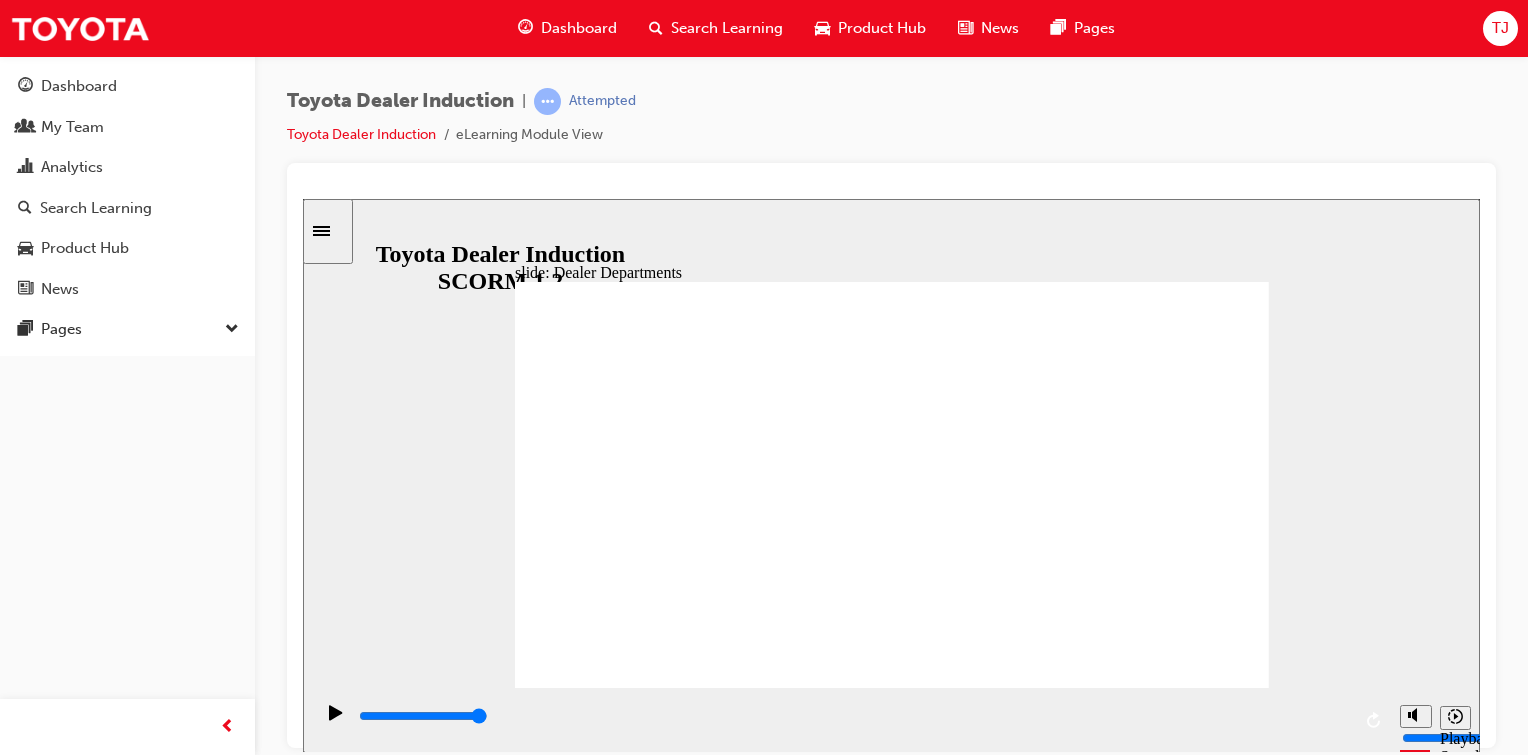 click 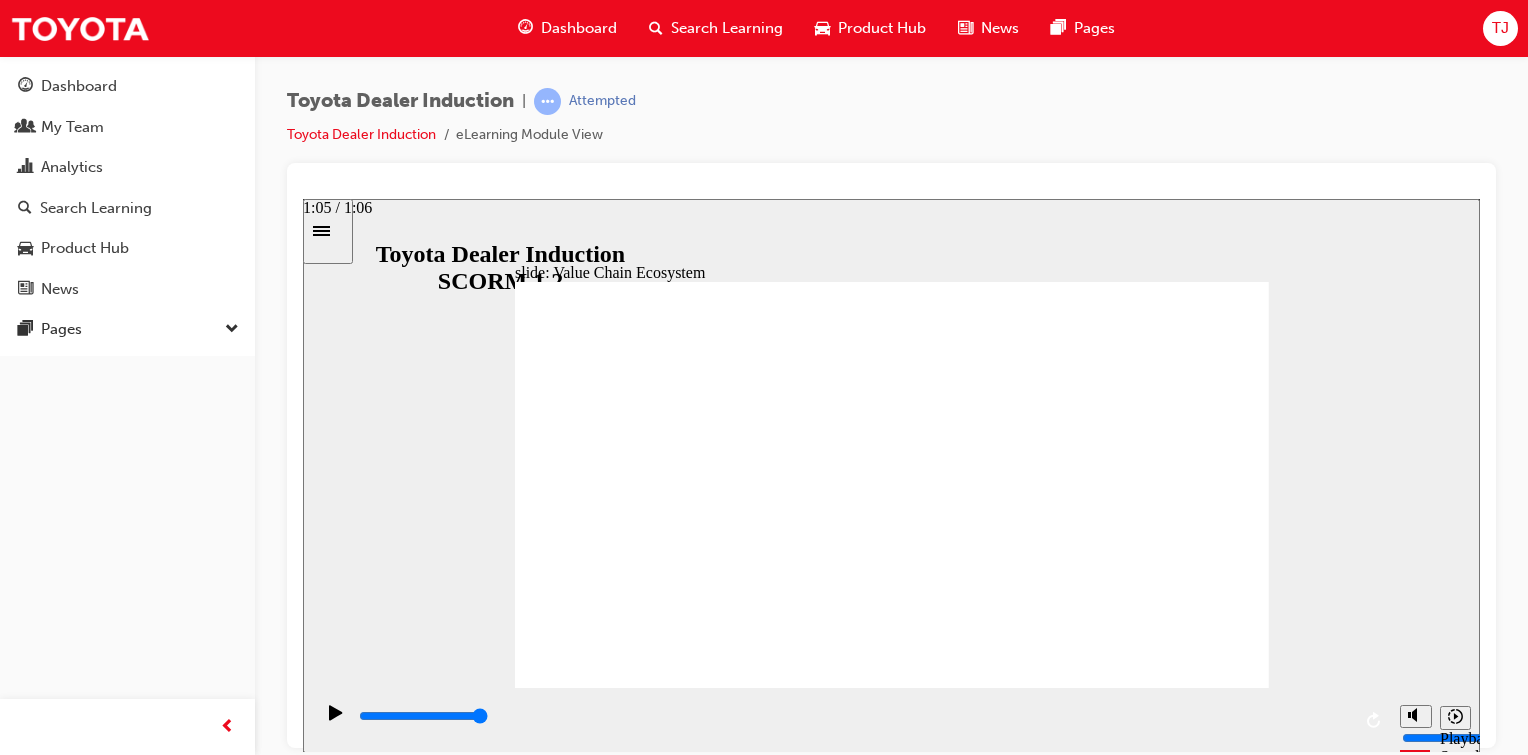 drag, startPoint x: 567, startPoint y: 720, endPoint x: 1354, endPoint y: 722, distance: 787.00256 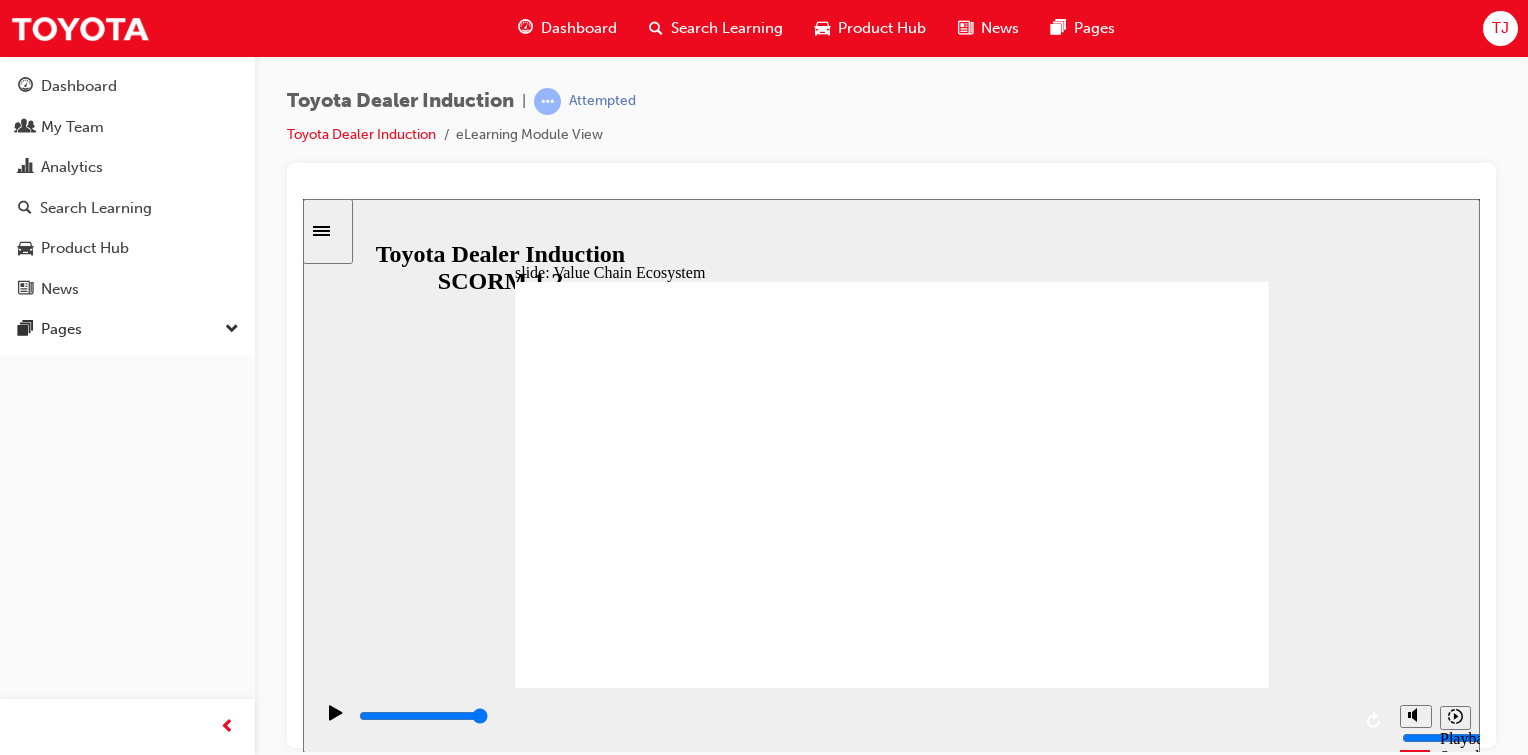 click 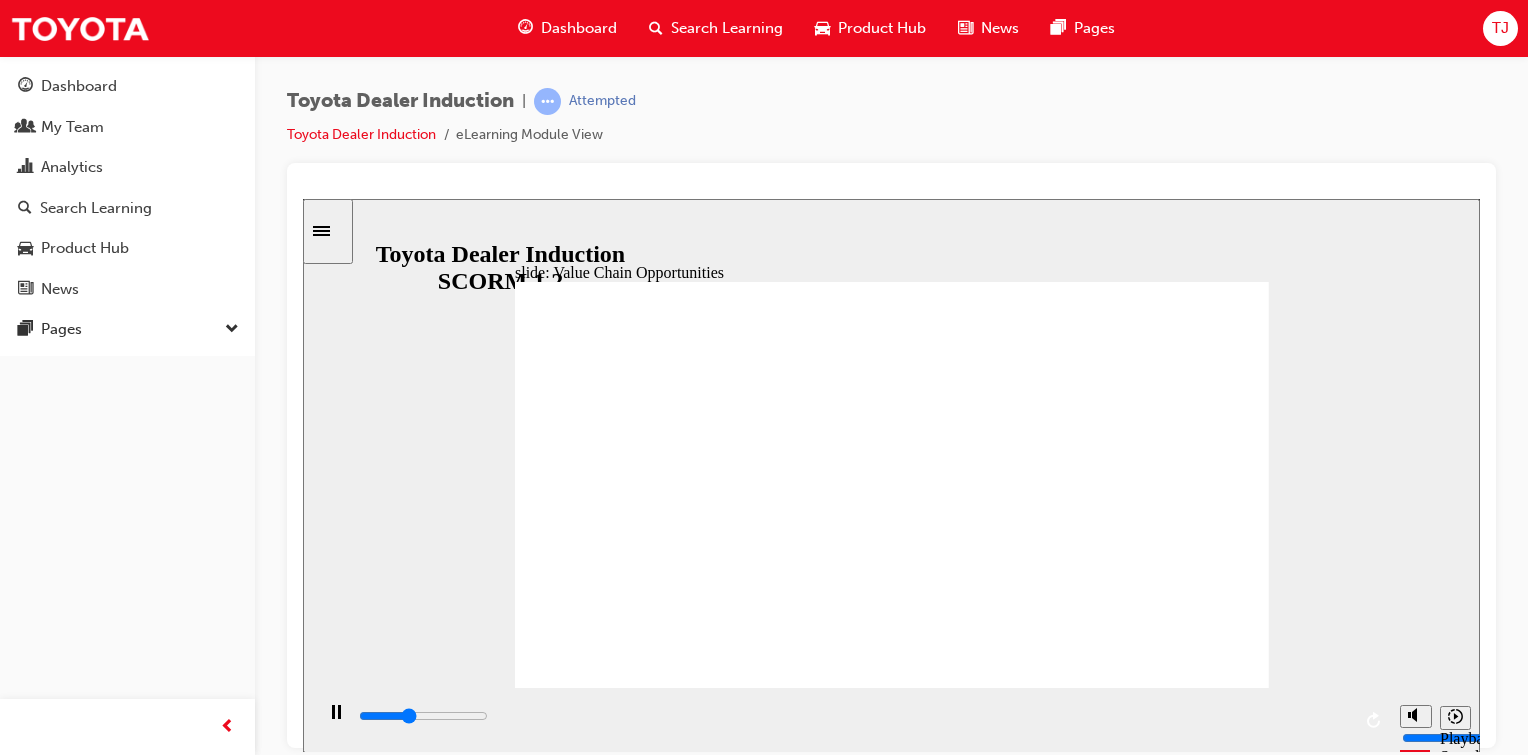 click 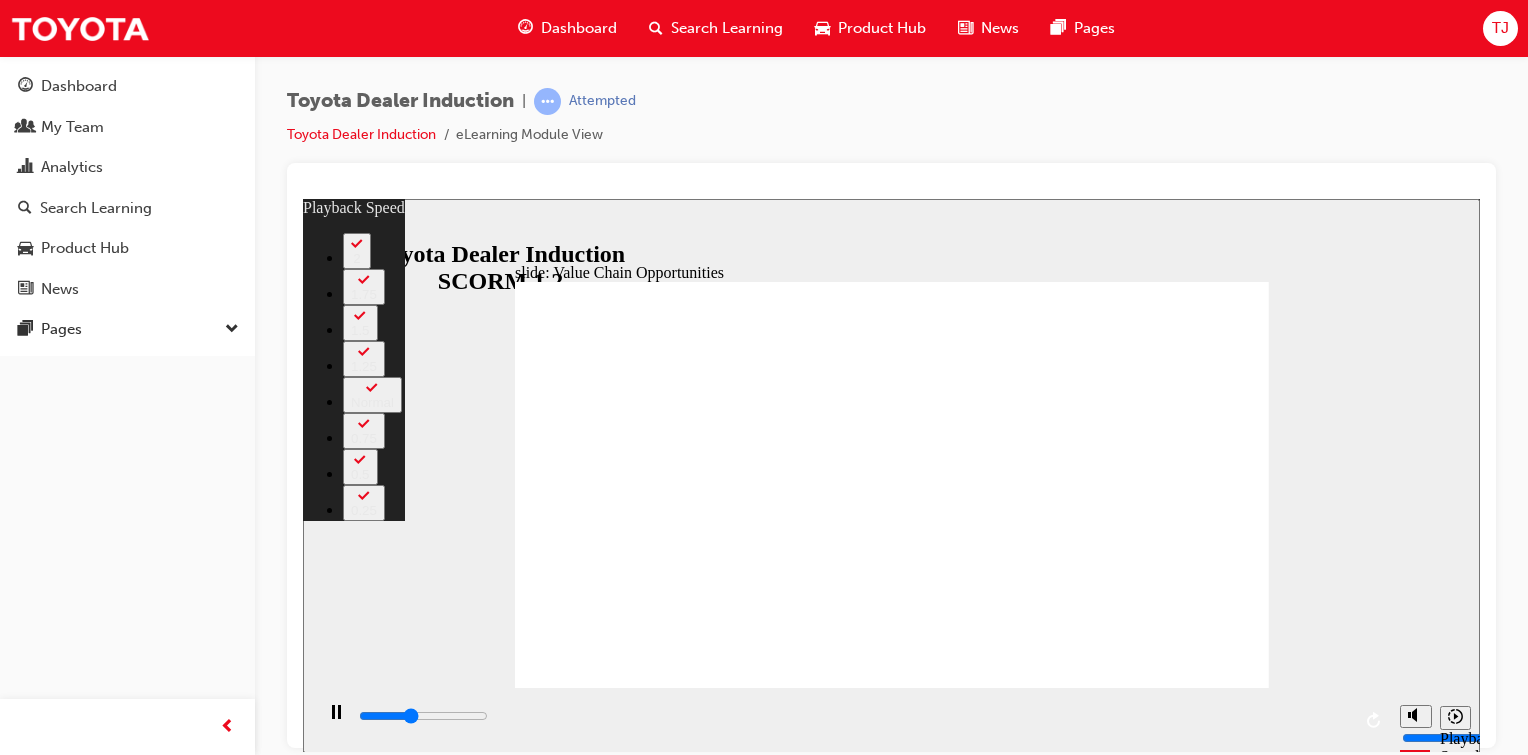 type on "4400" 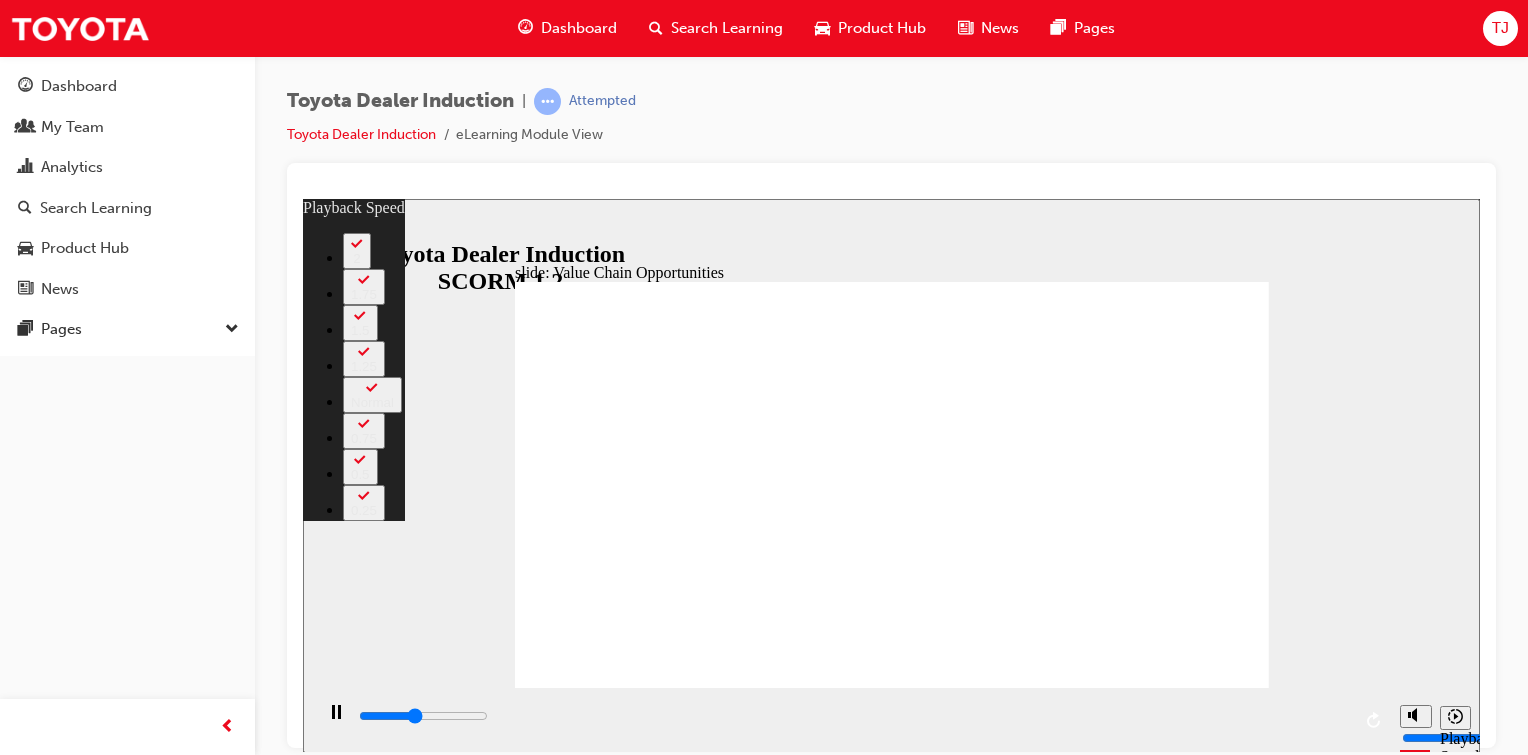 type on "4800" 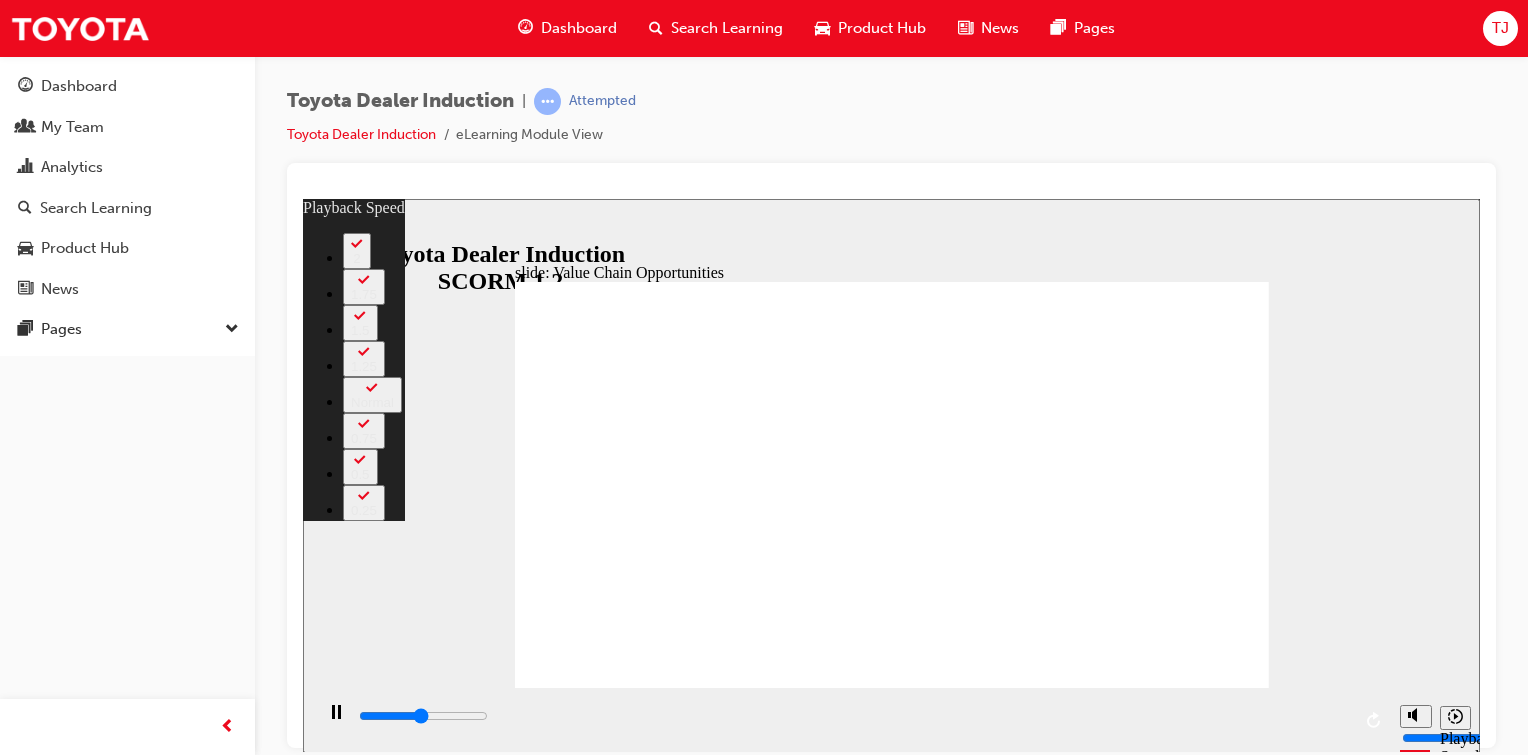 type on "5400" 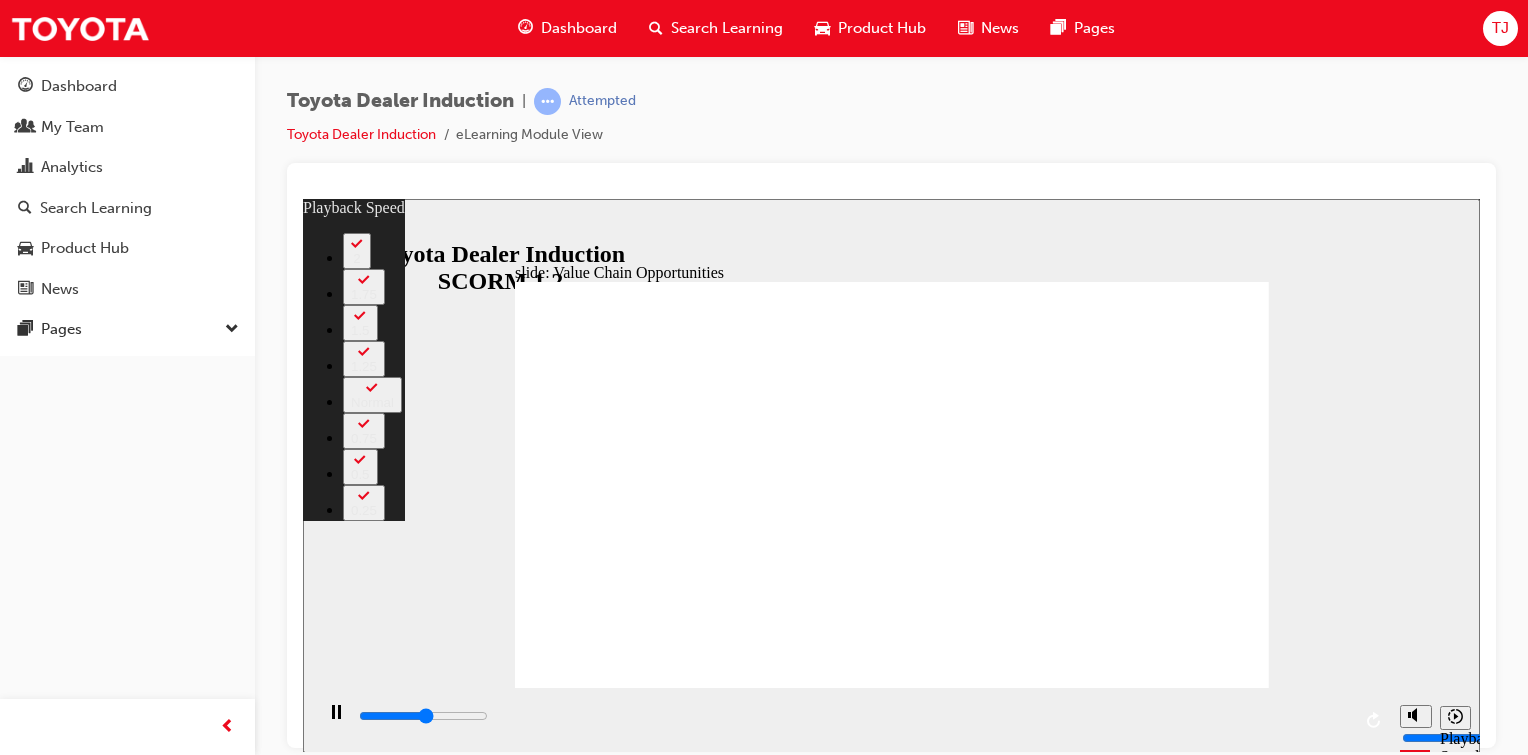 type on "5900" 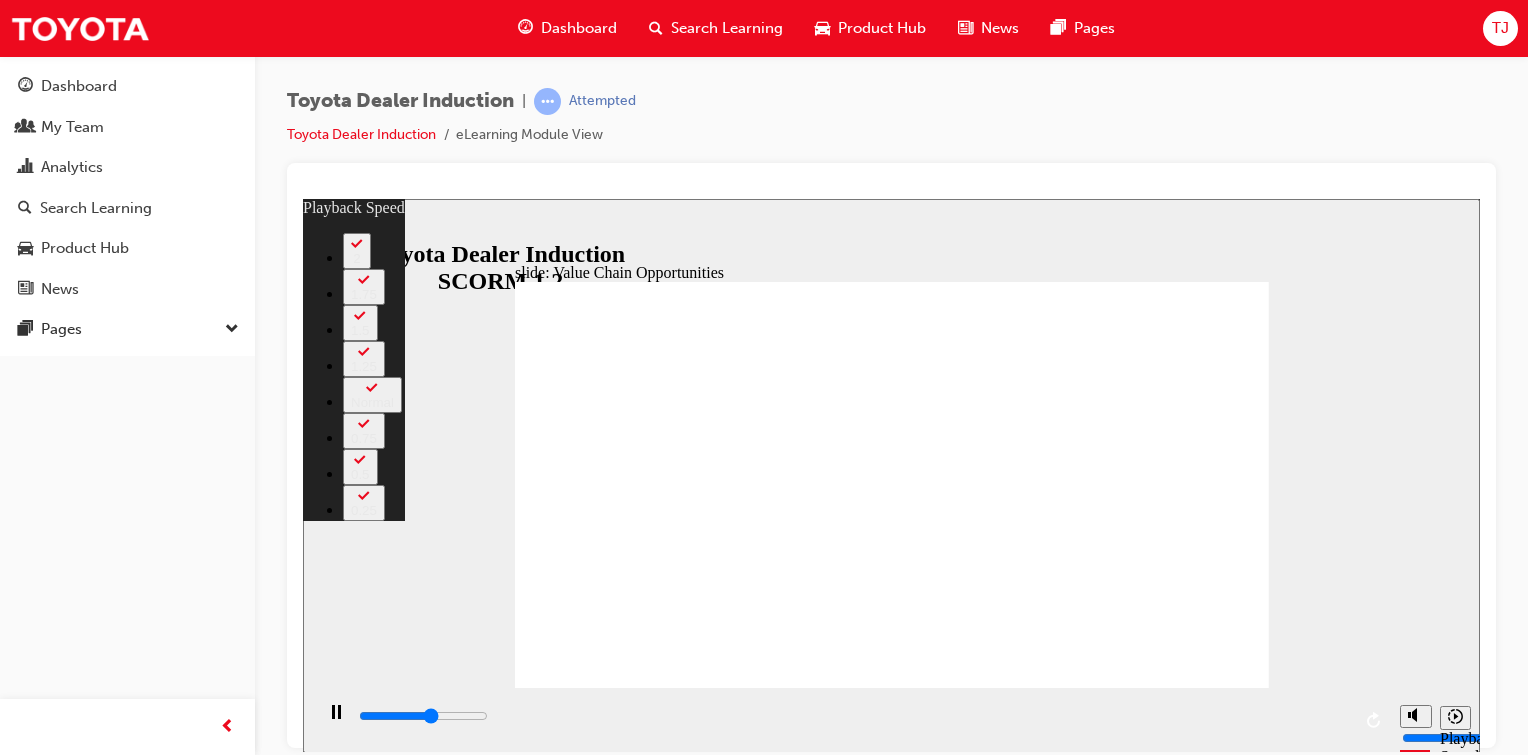 type on "6400" 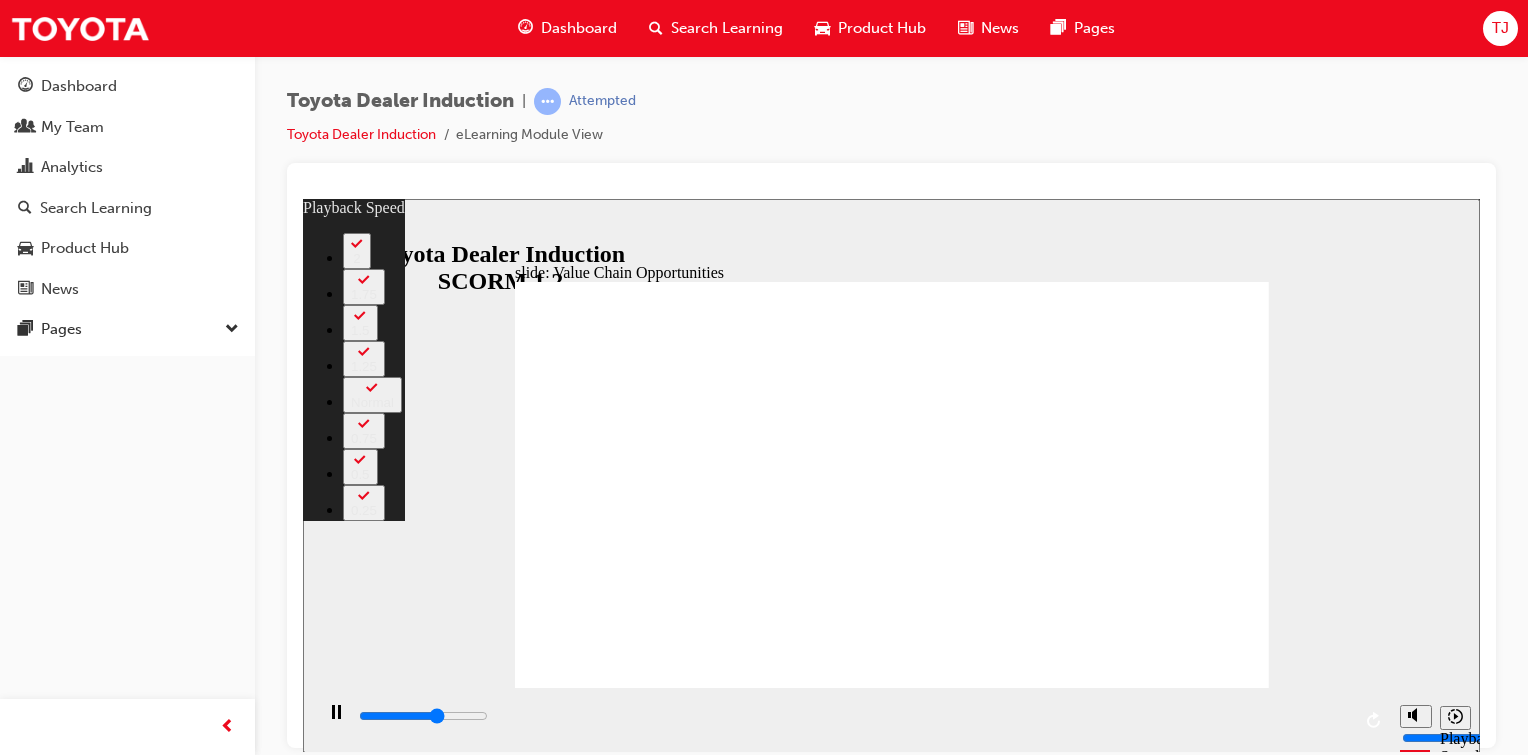 type on "7100" 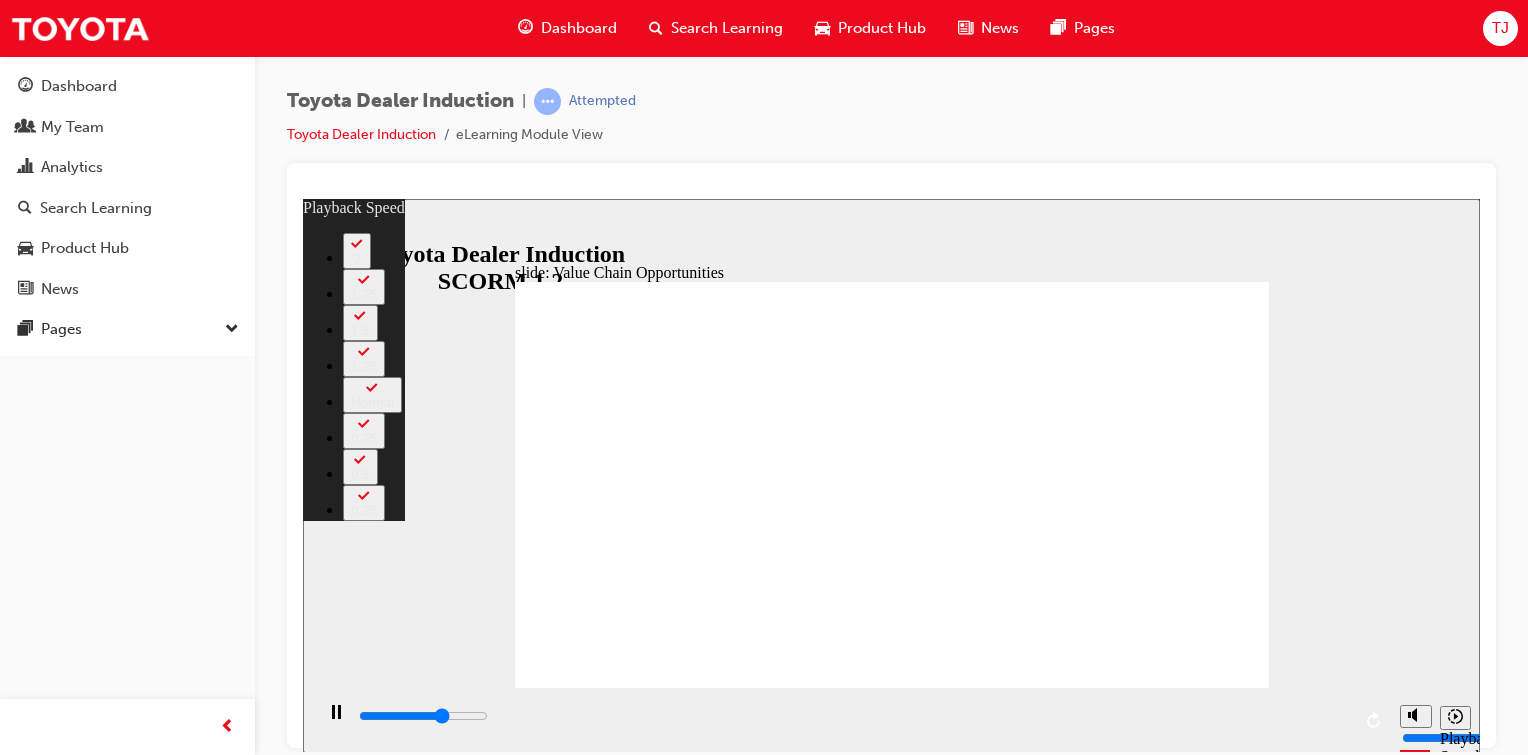 type on "7500" 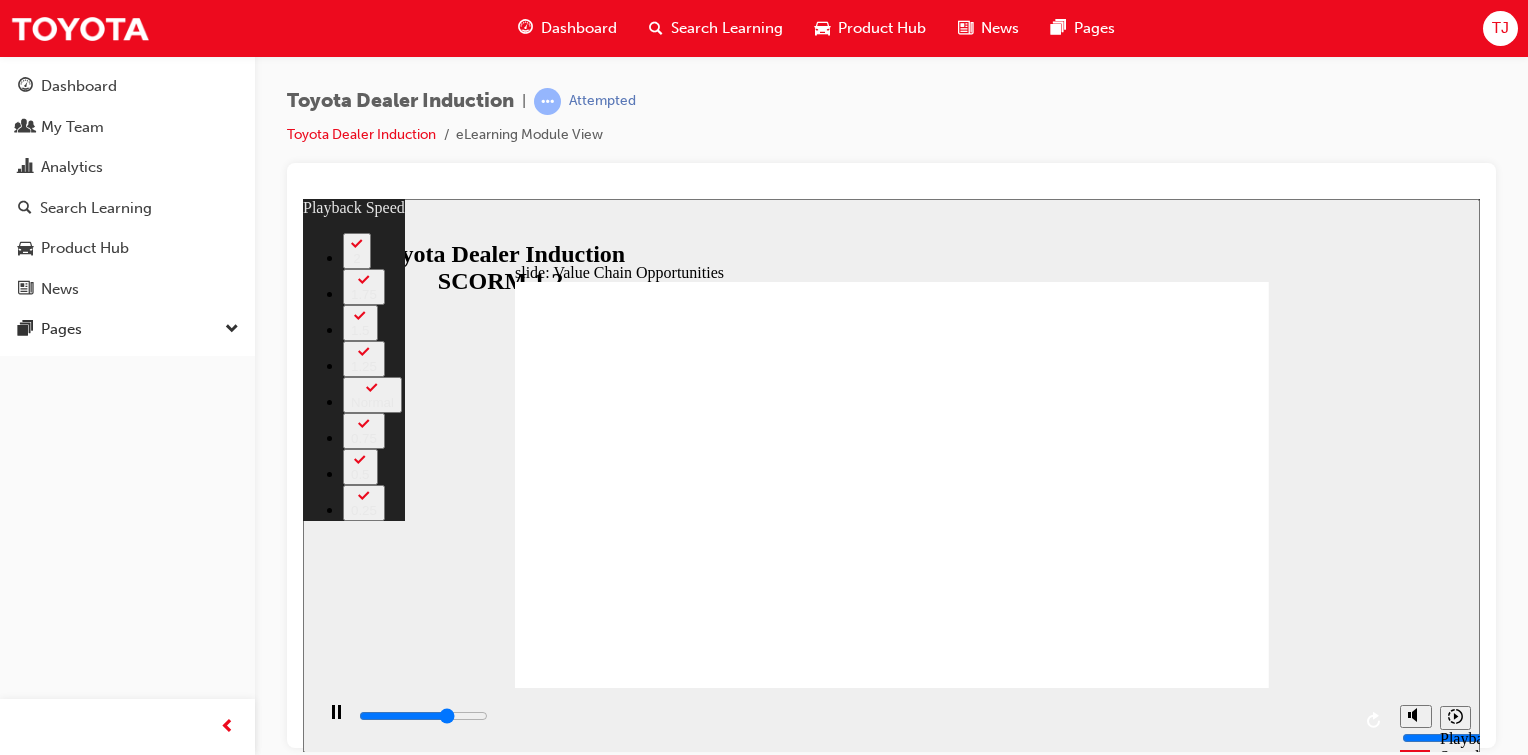 type on "8100" 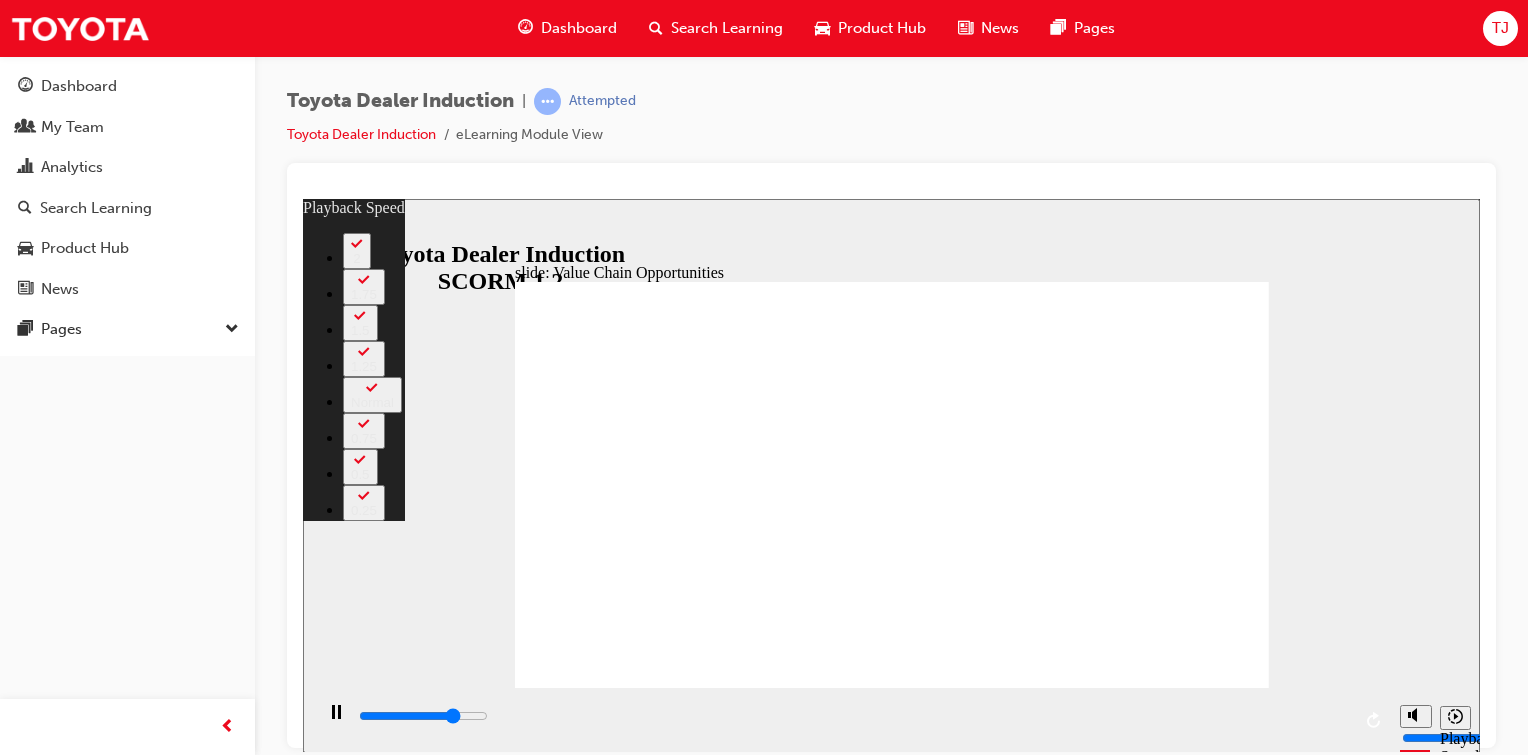 type on "8600" 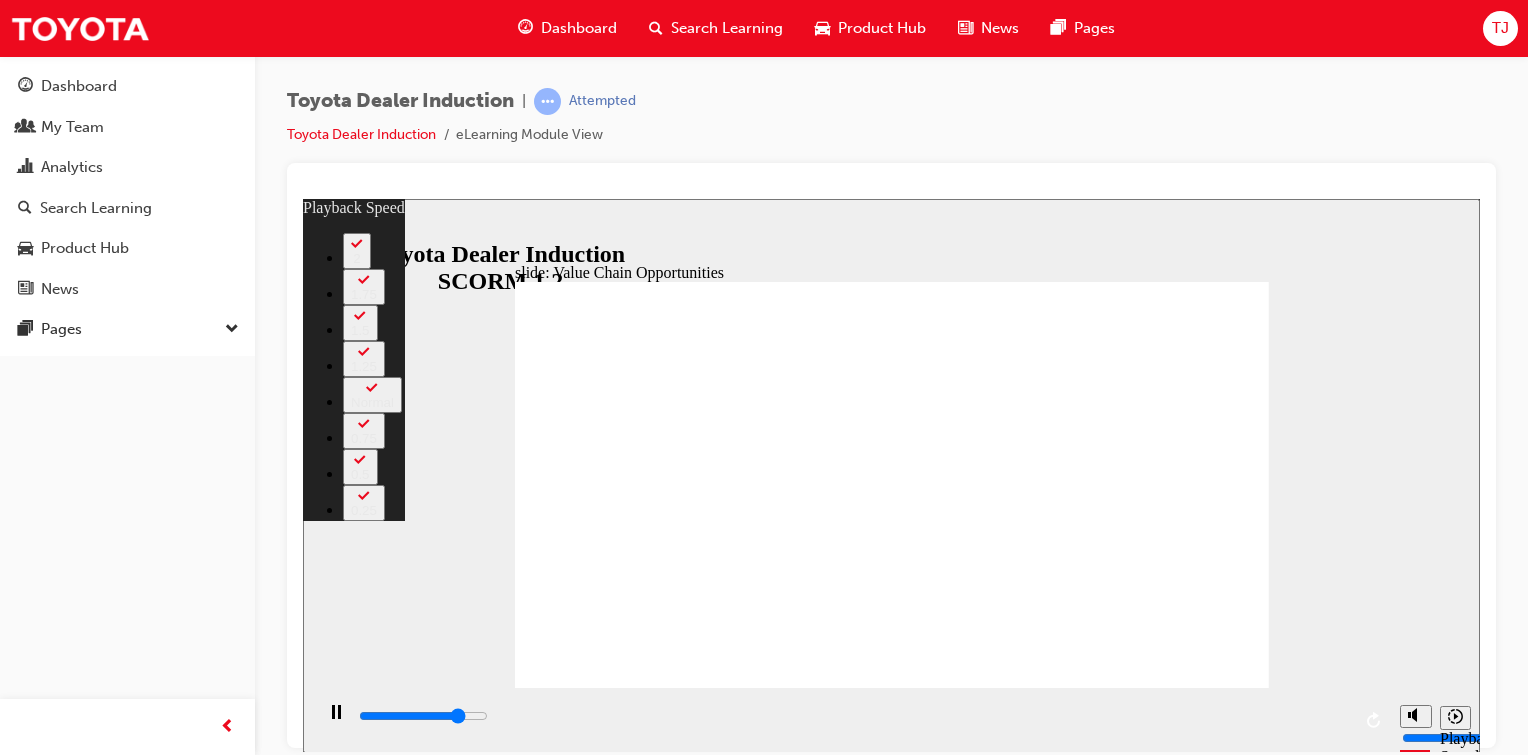 type on "9100" 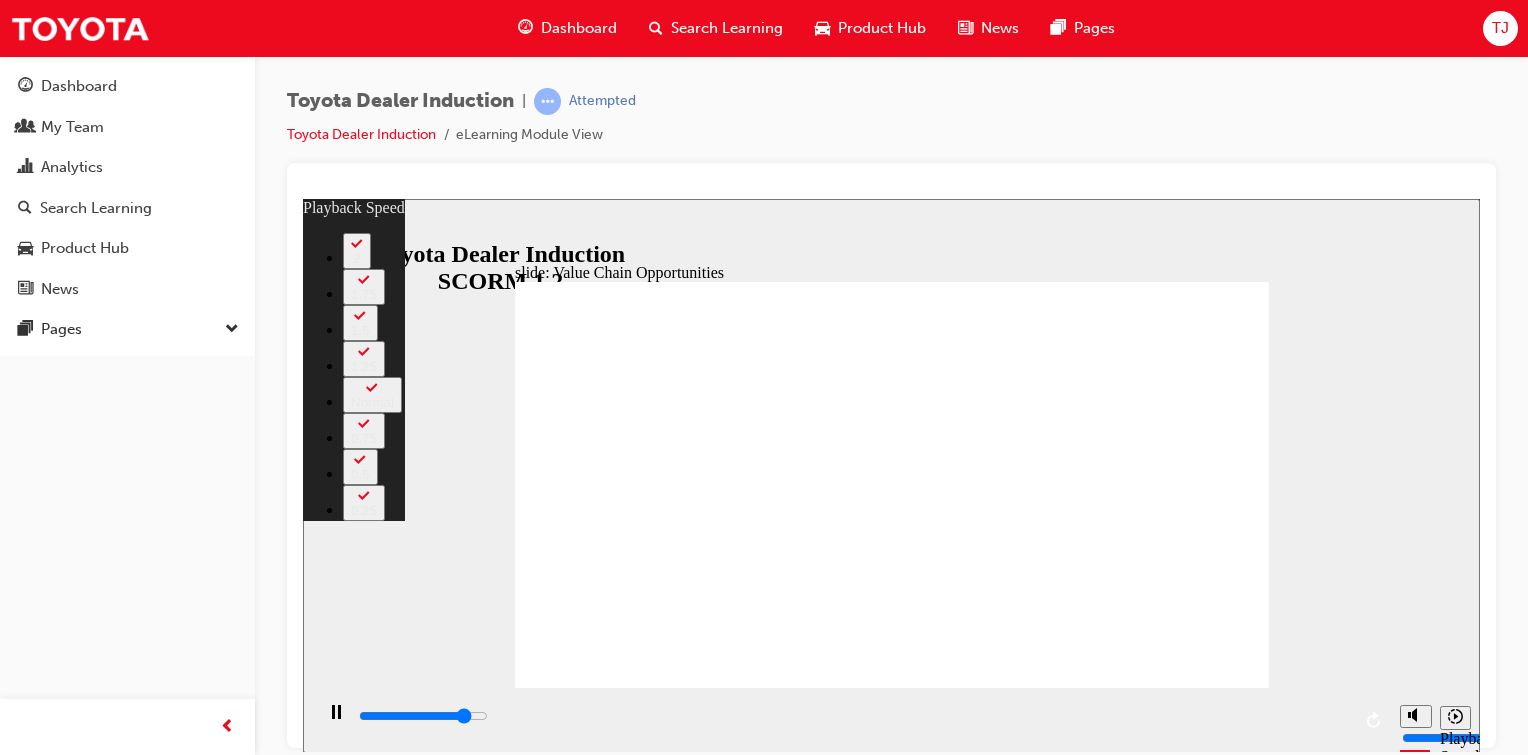 type on "9700" 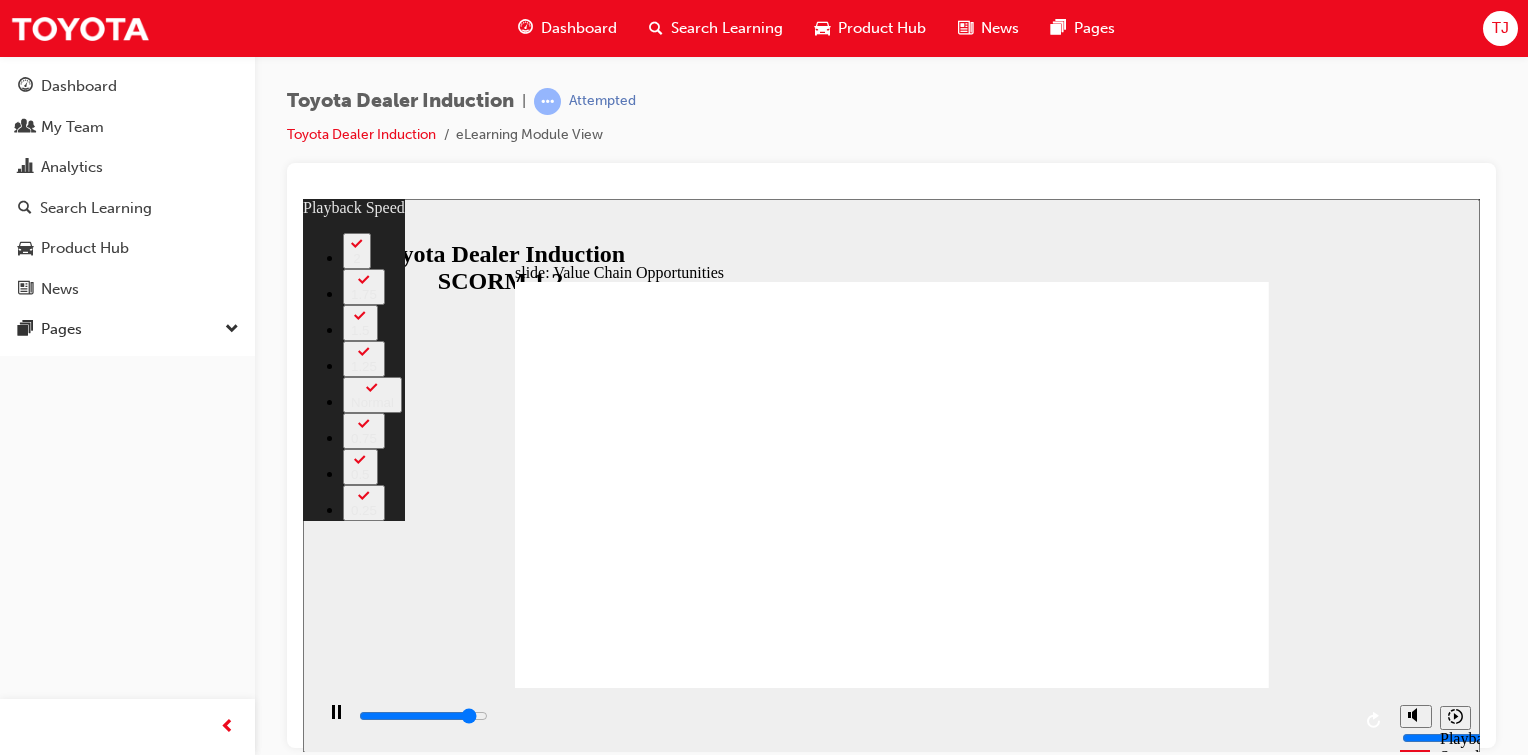 type on "10200" 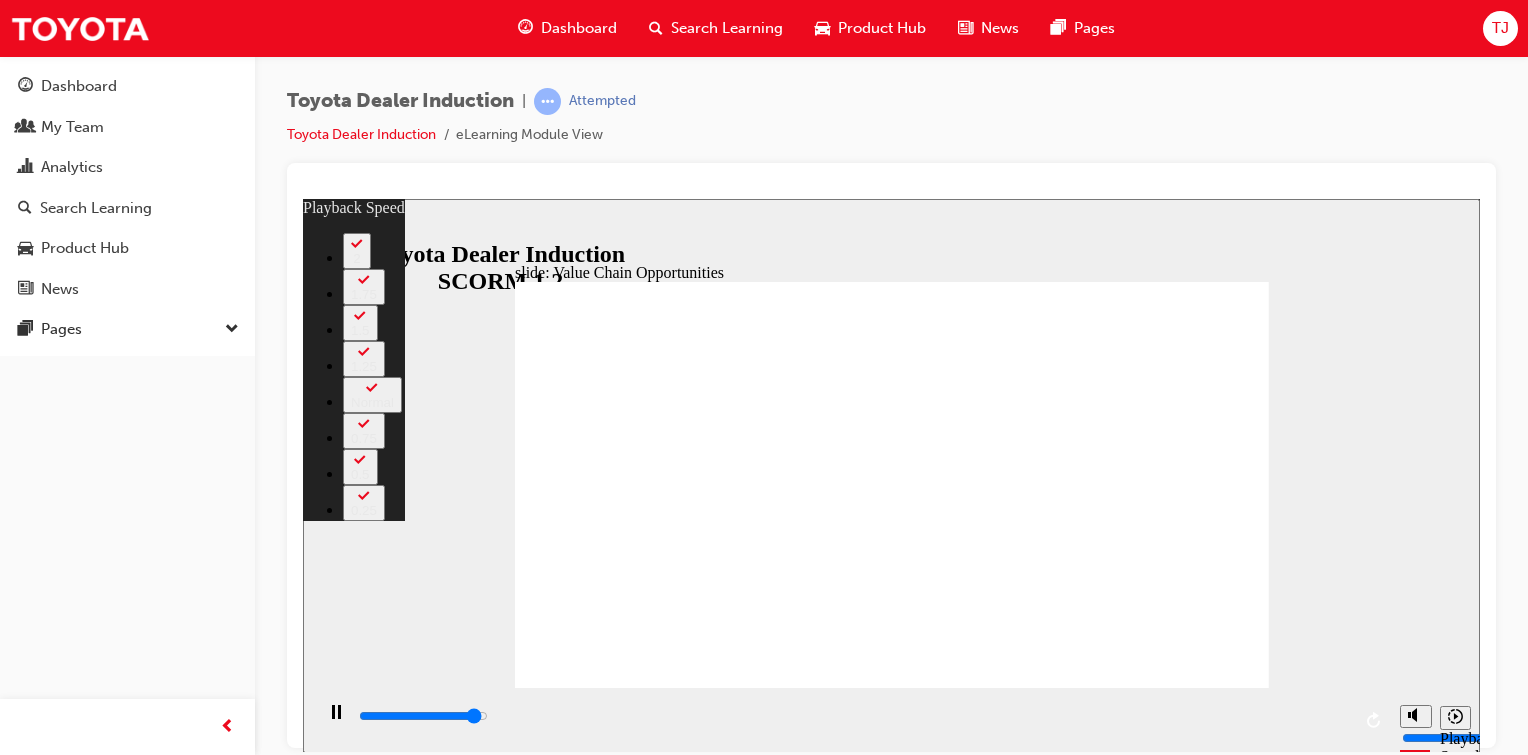 type on "10800" 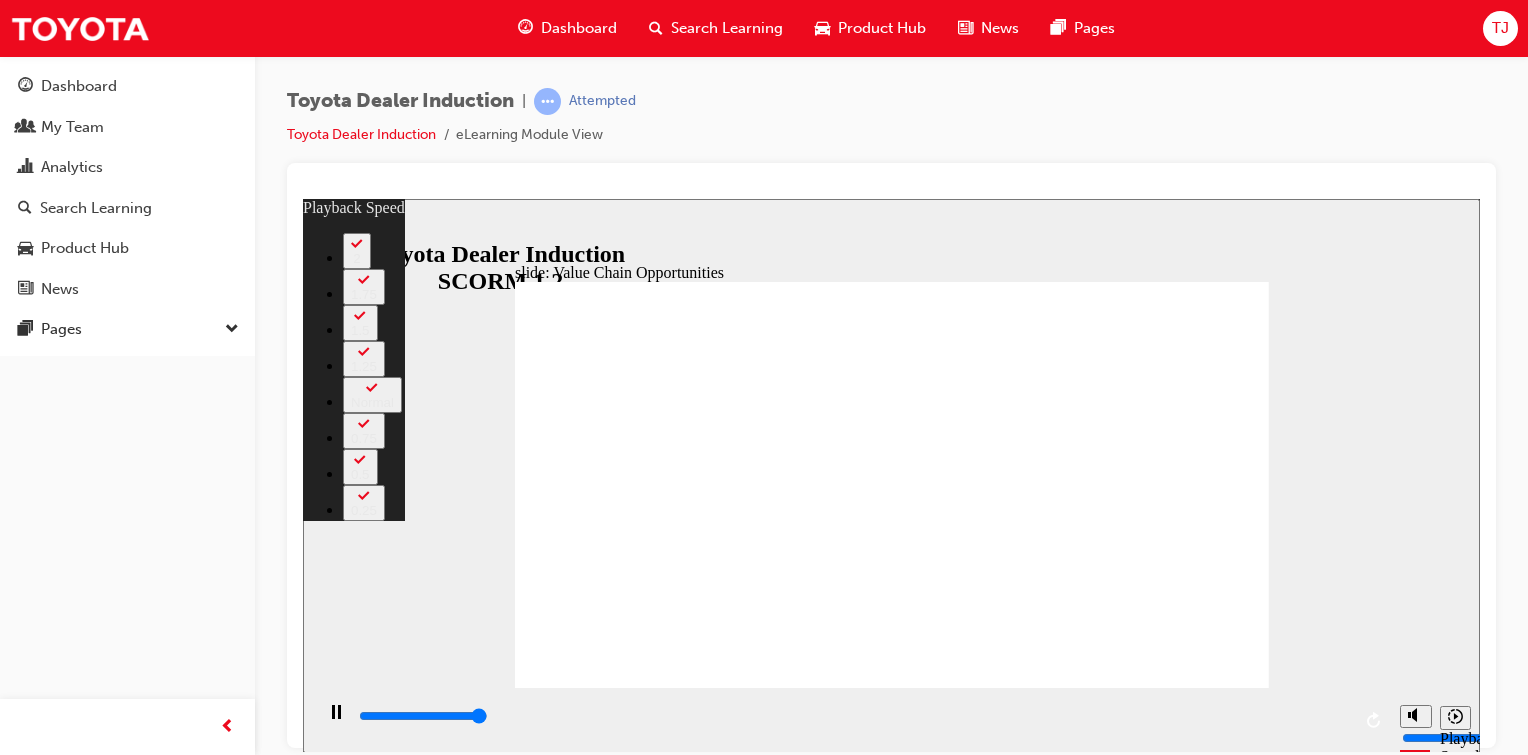 type on "11200" 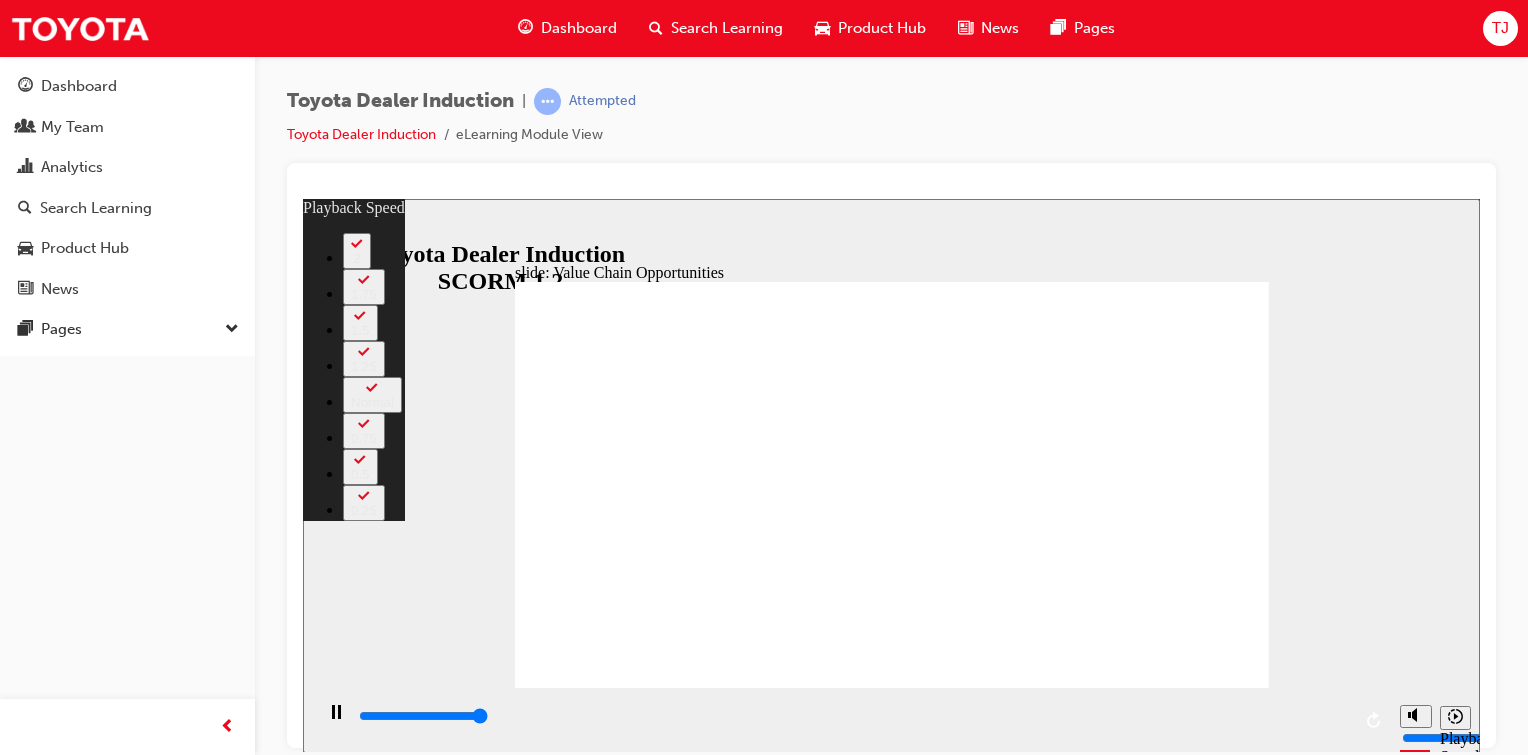 type on "11300" 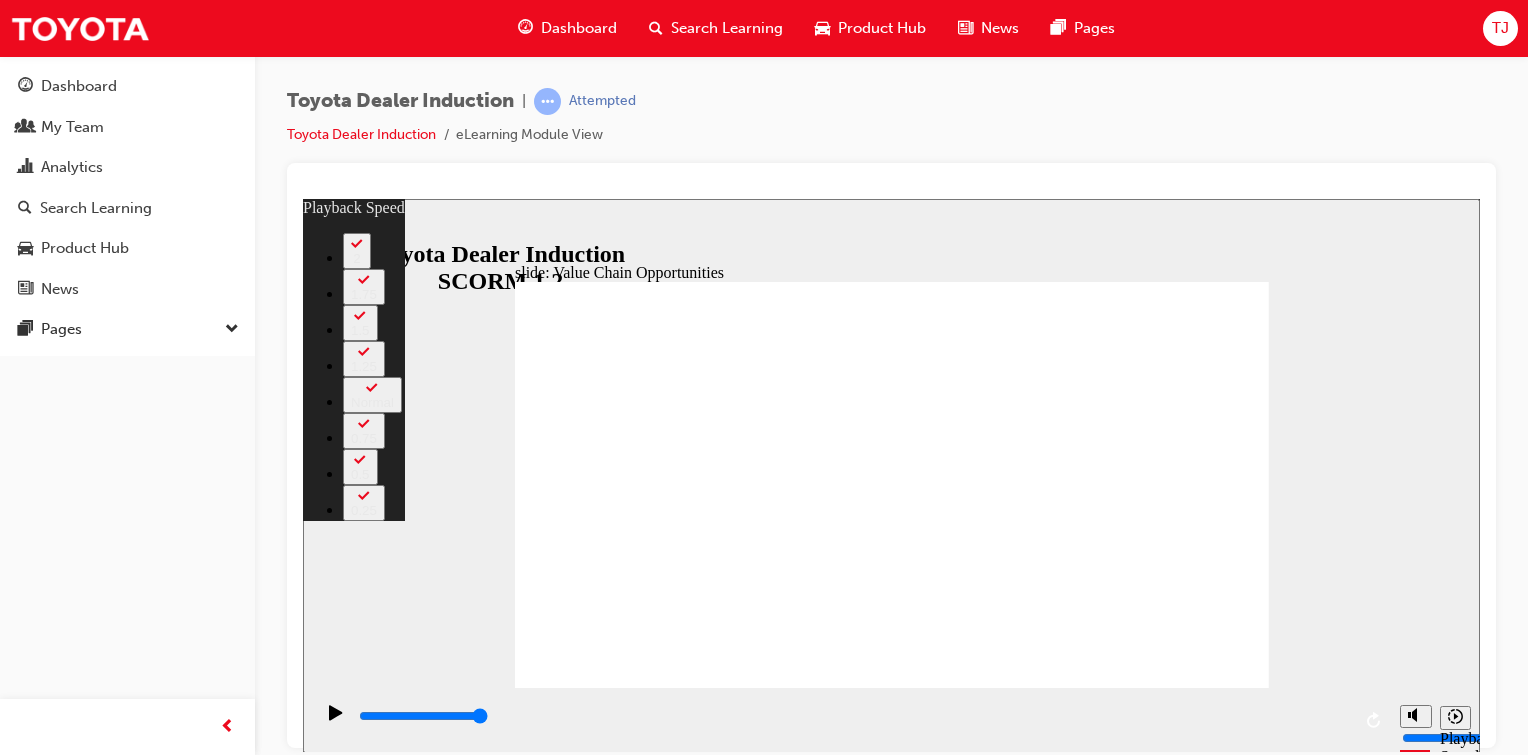 click 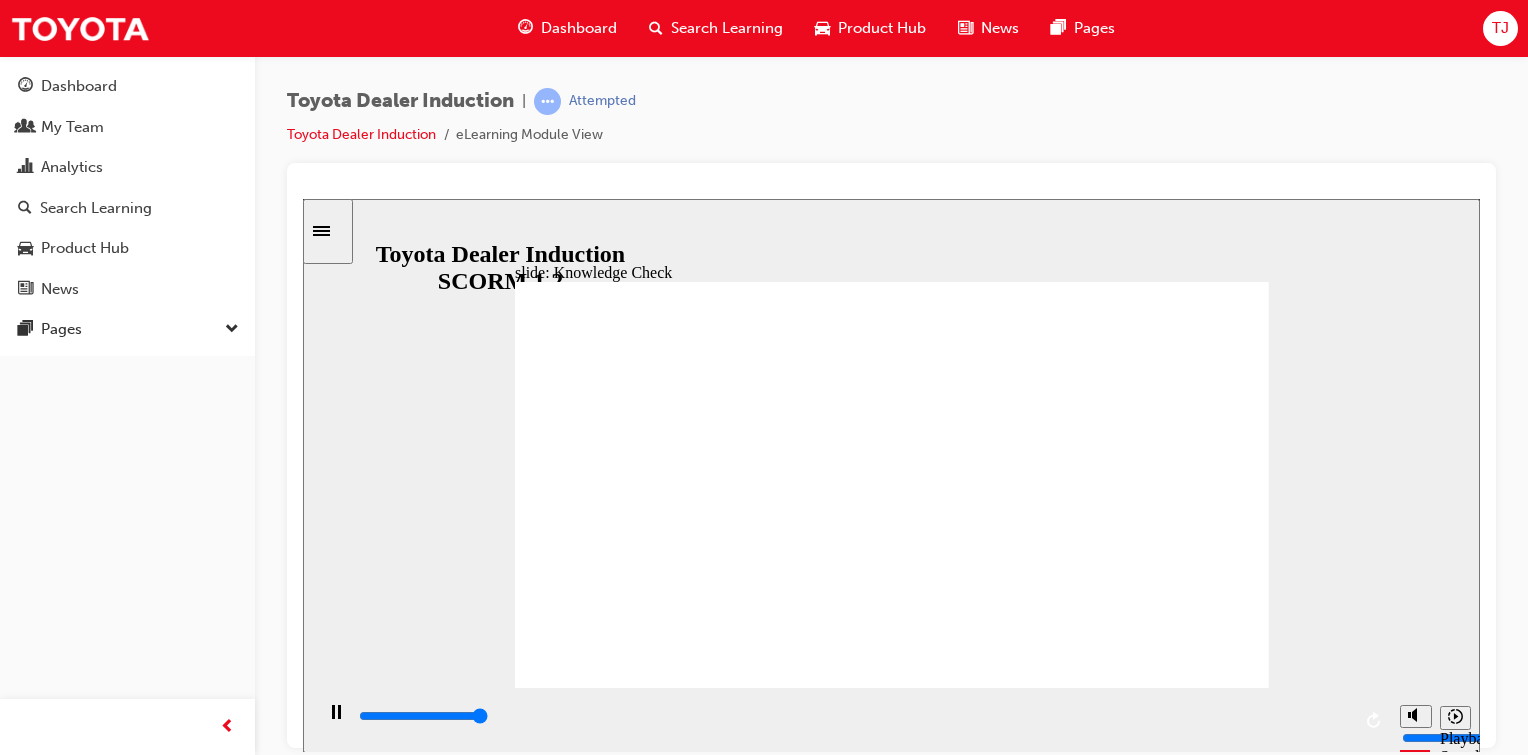 type on "5000" 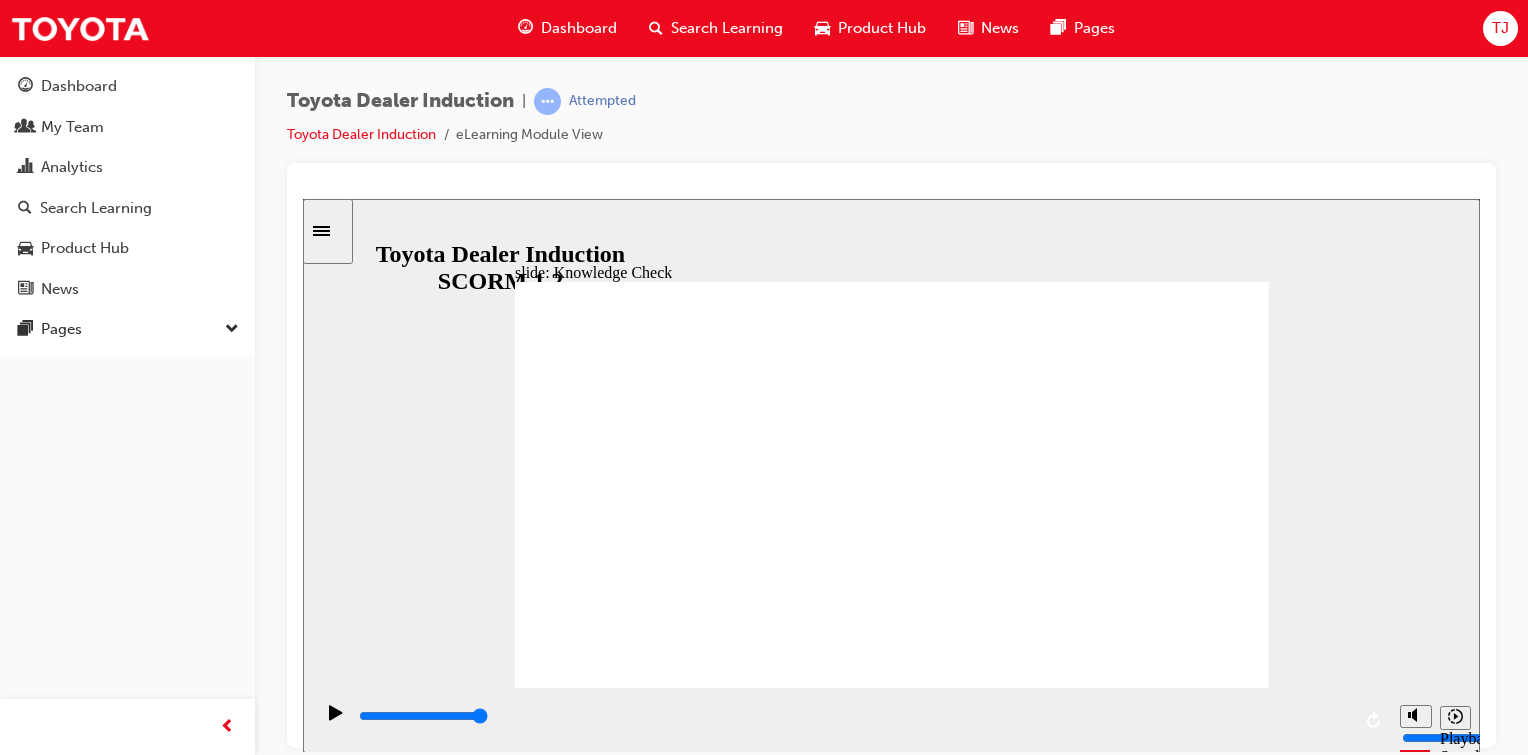 radio on "true" 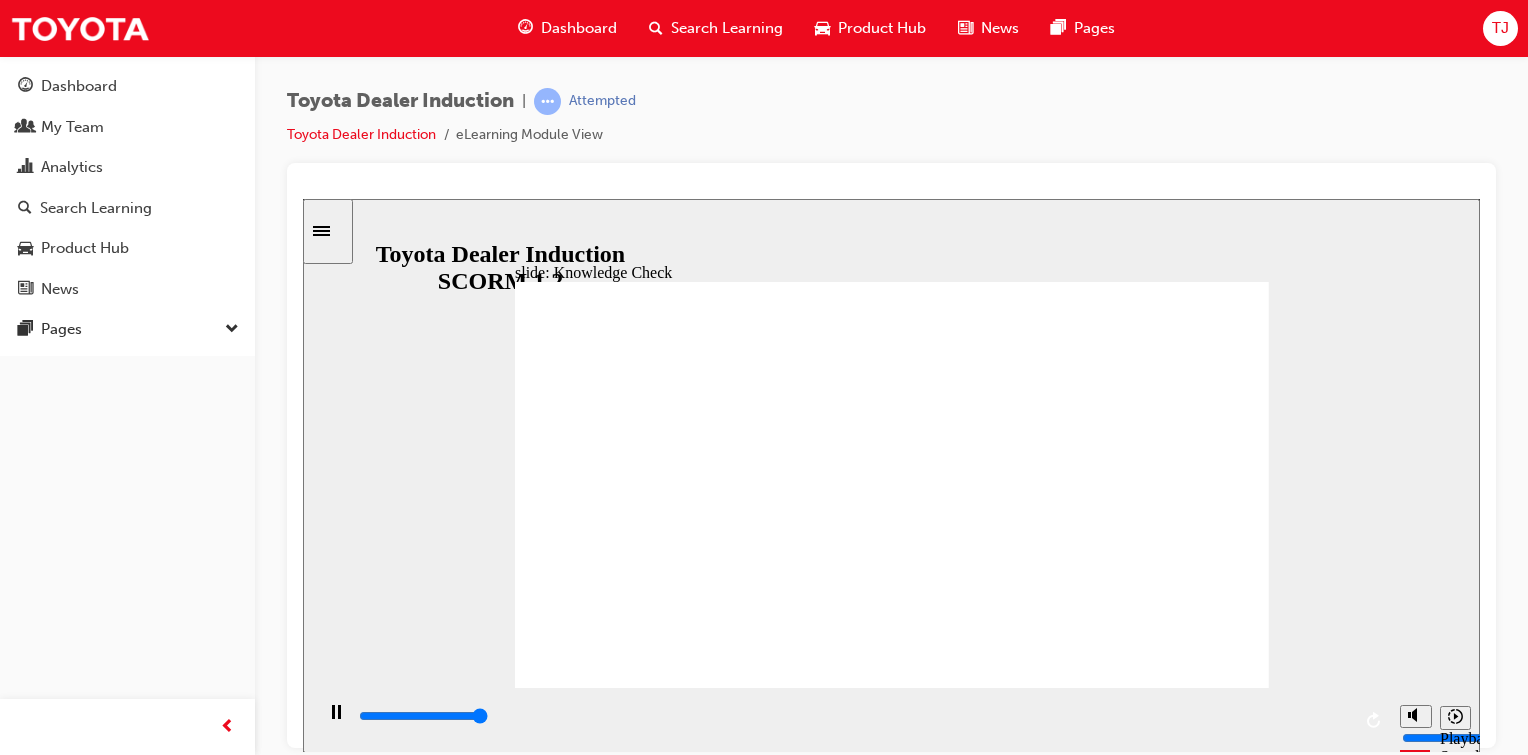 type on "5000" 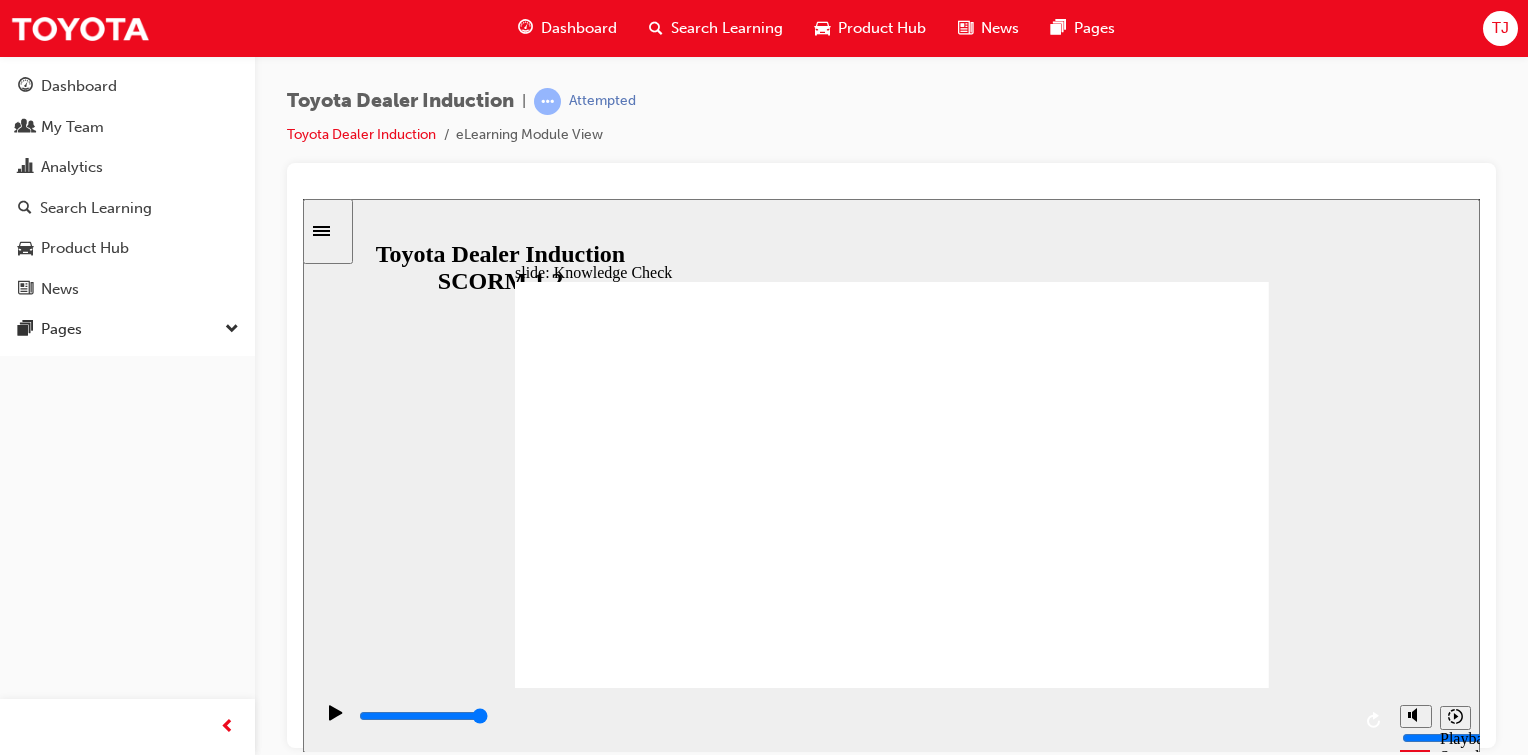 radio on "true" 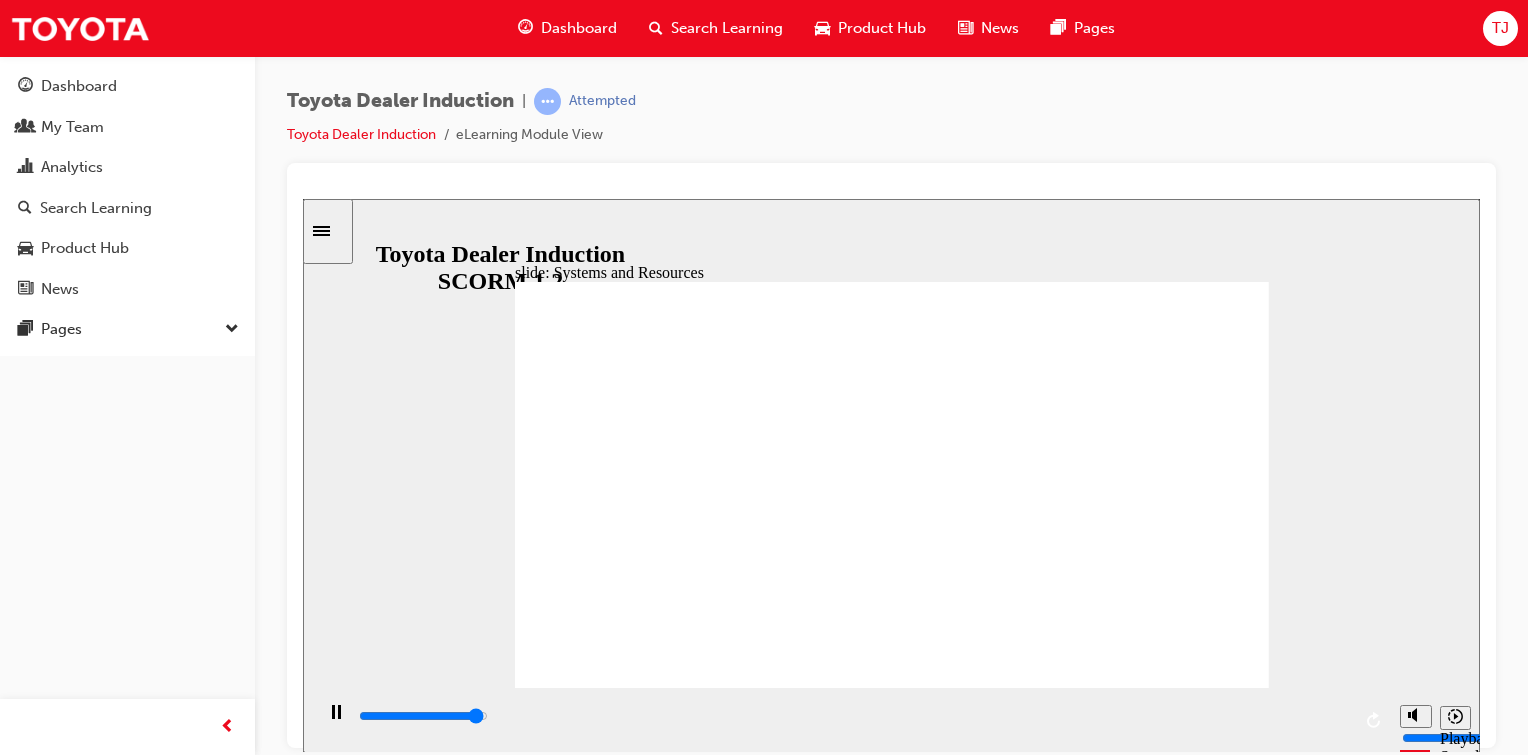 click 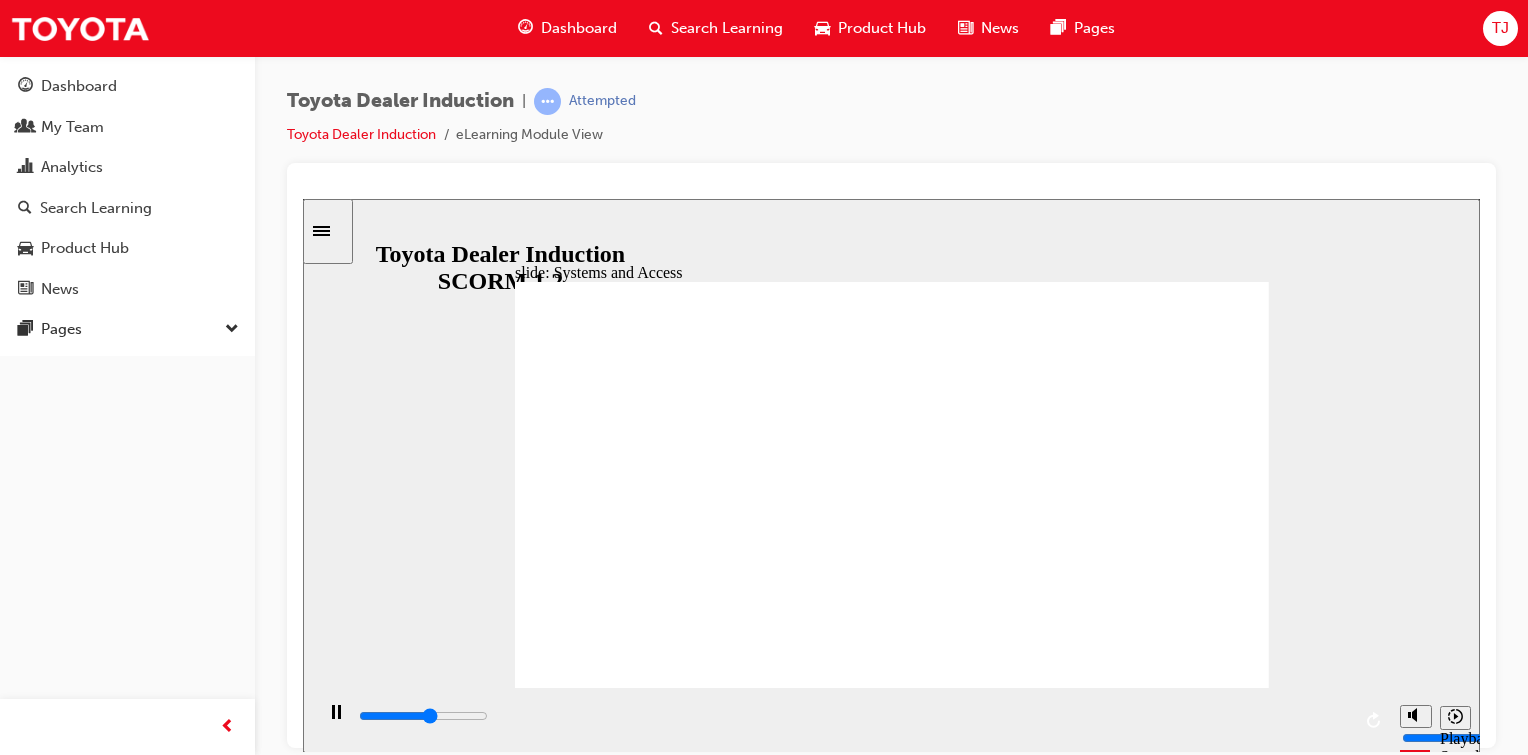 click 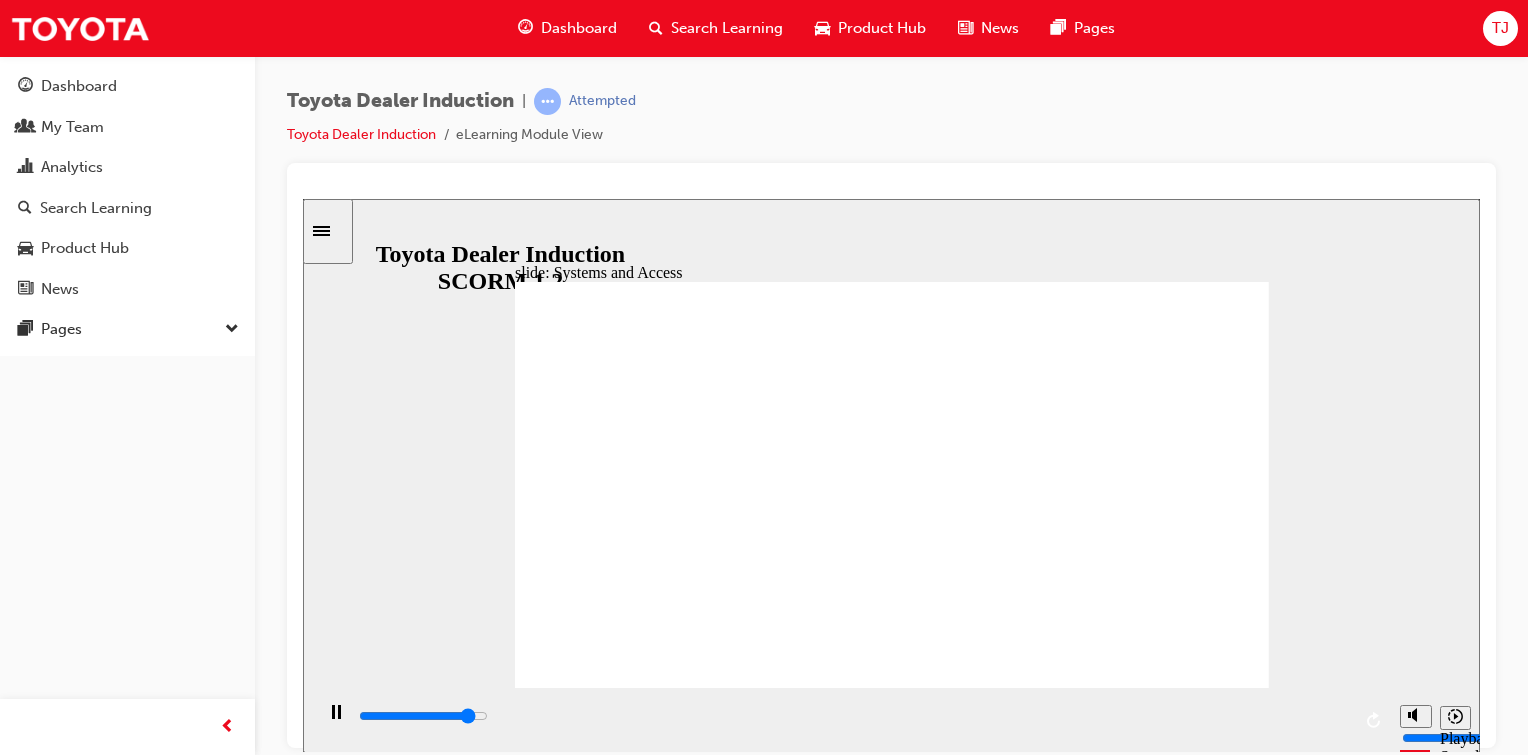 click 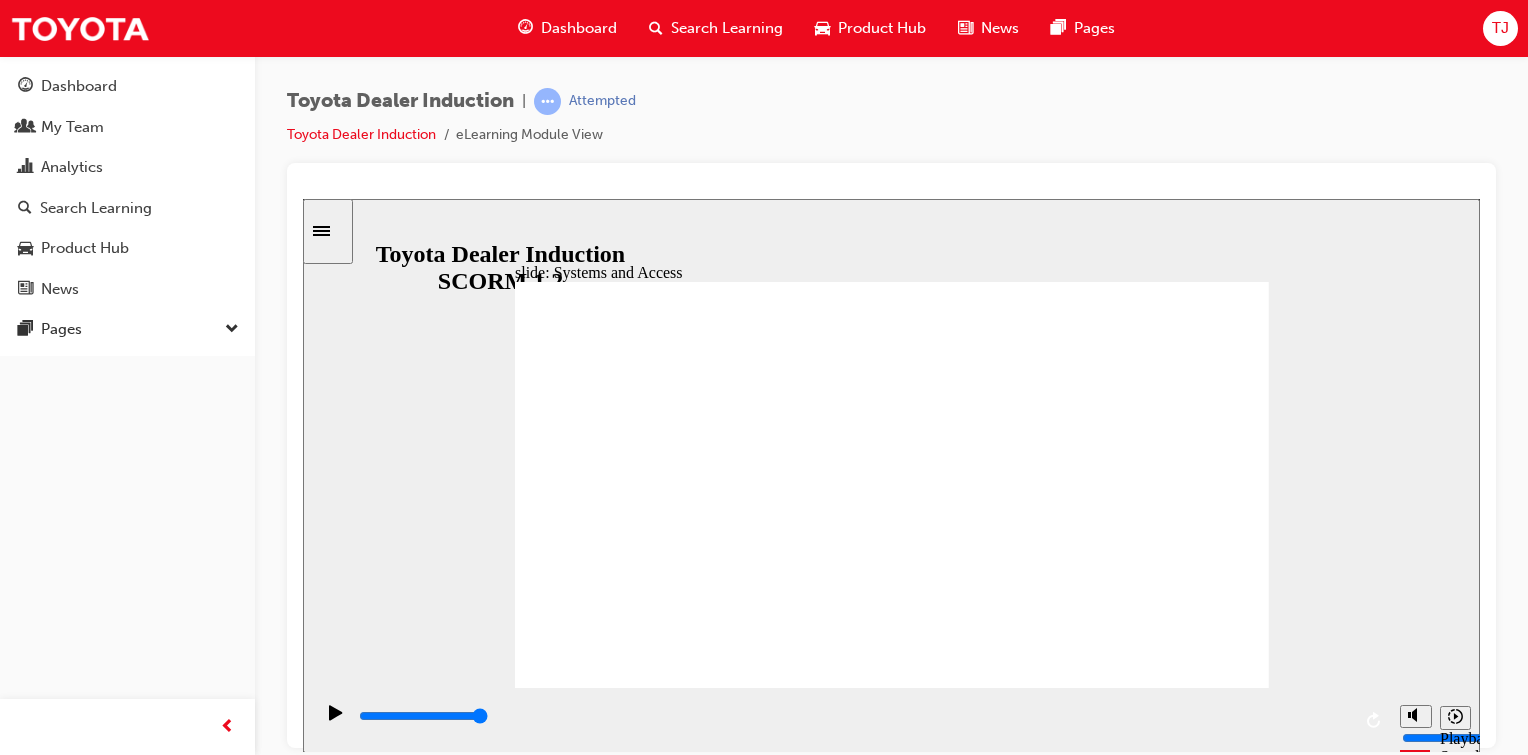 click 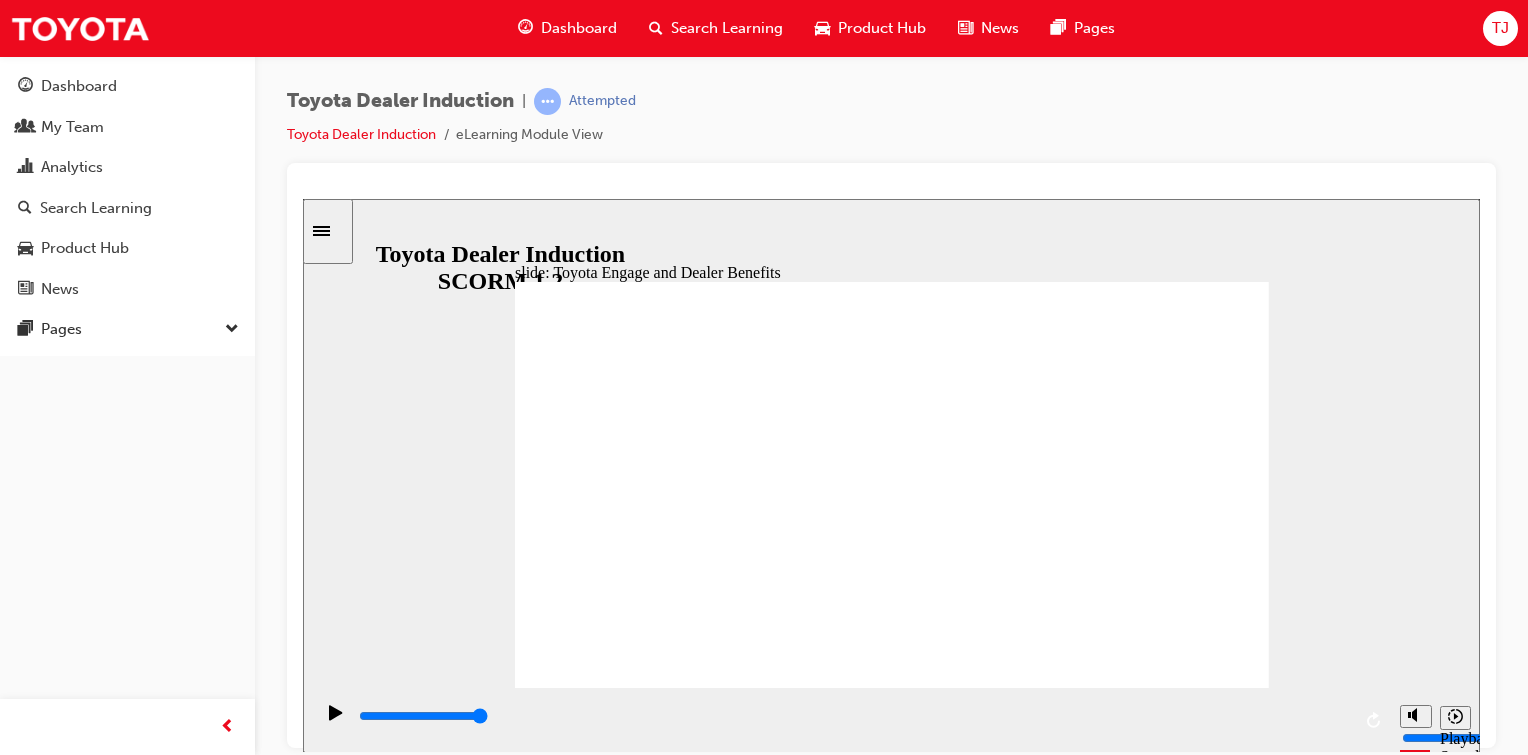 click 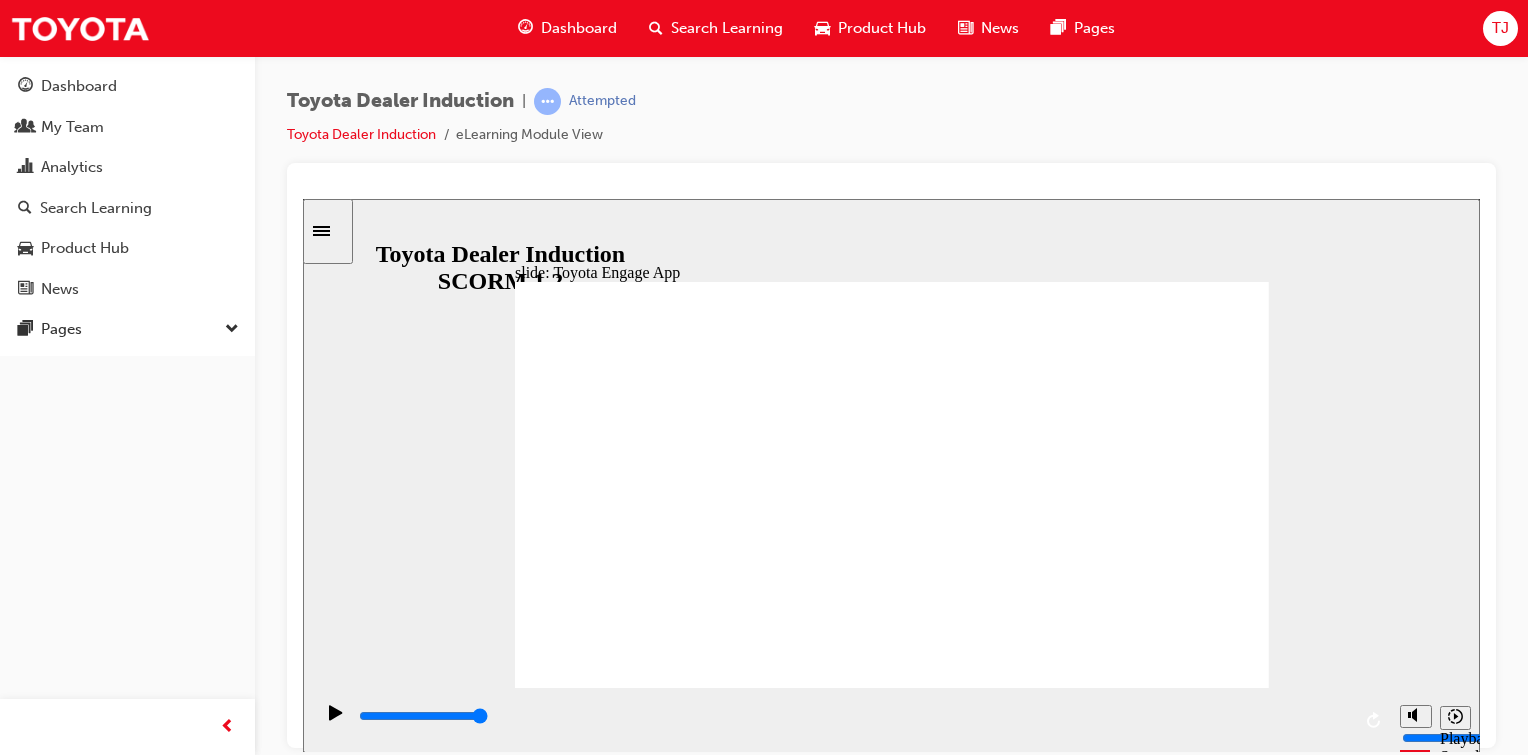 click 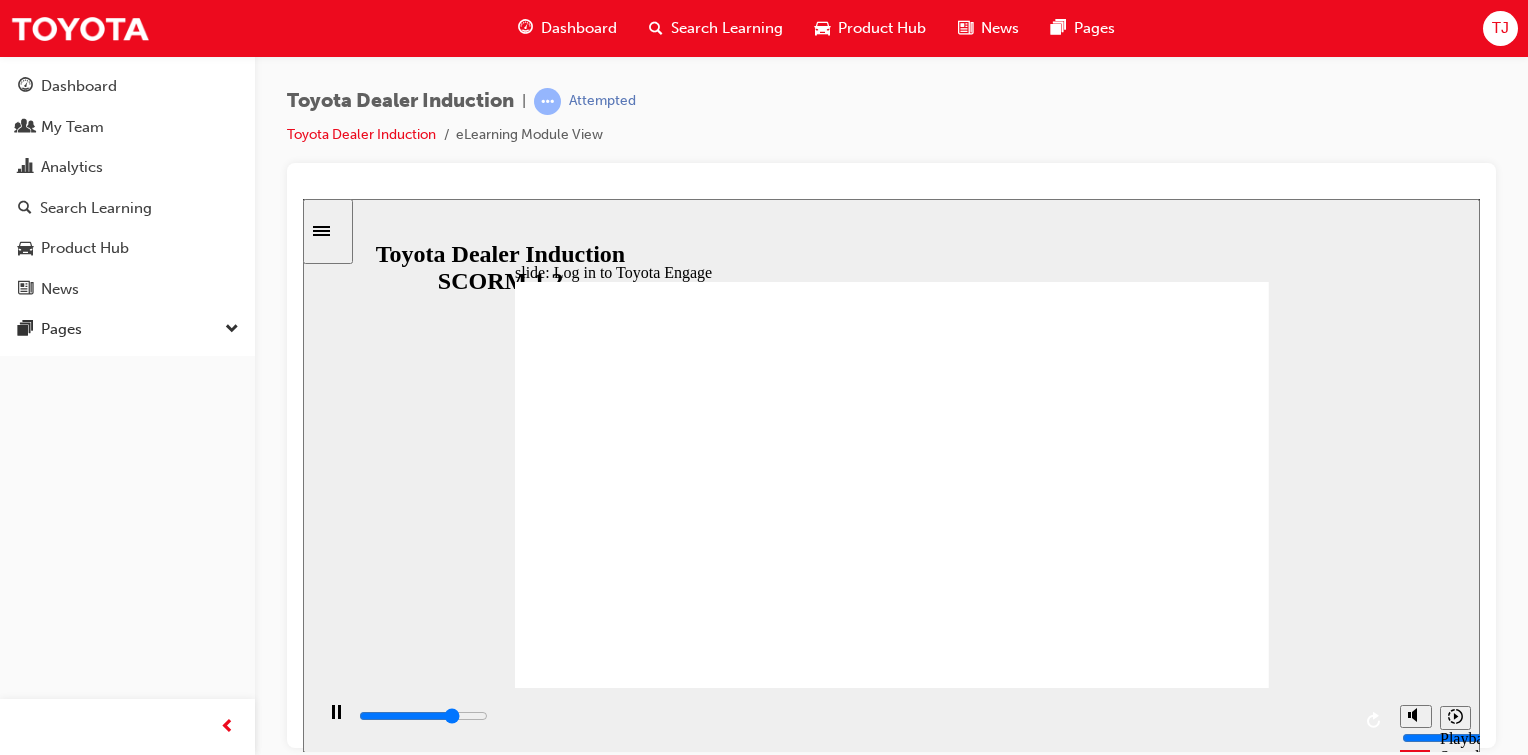 click 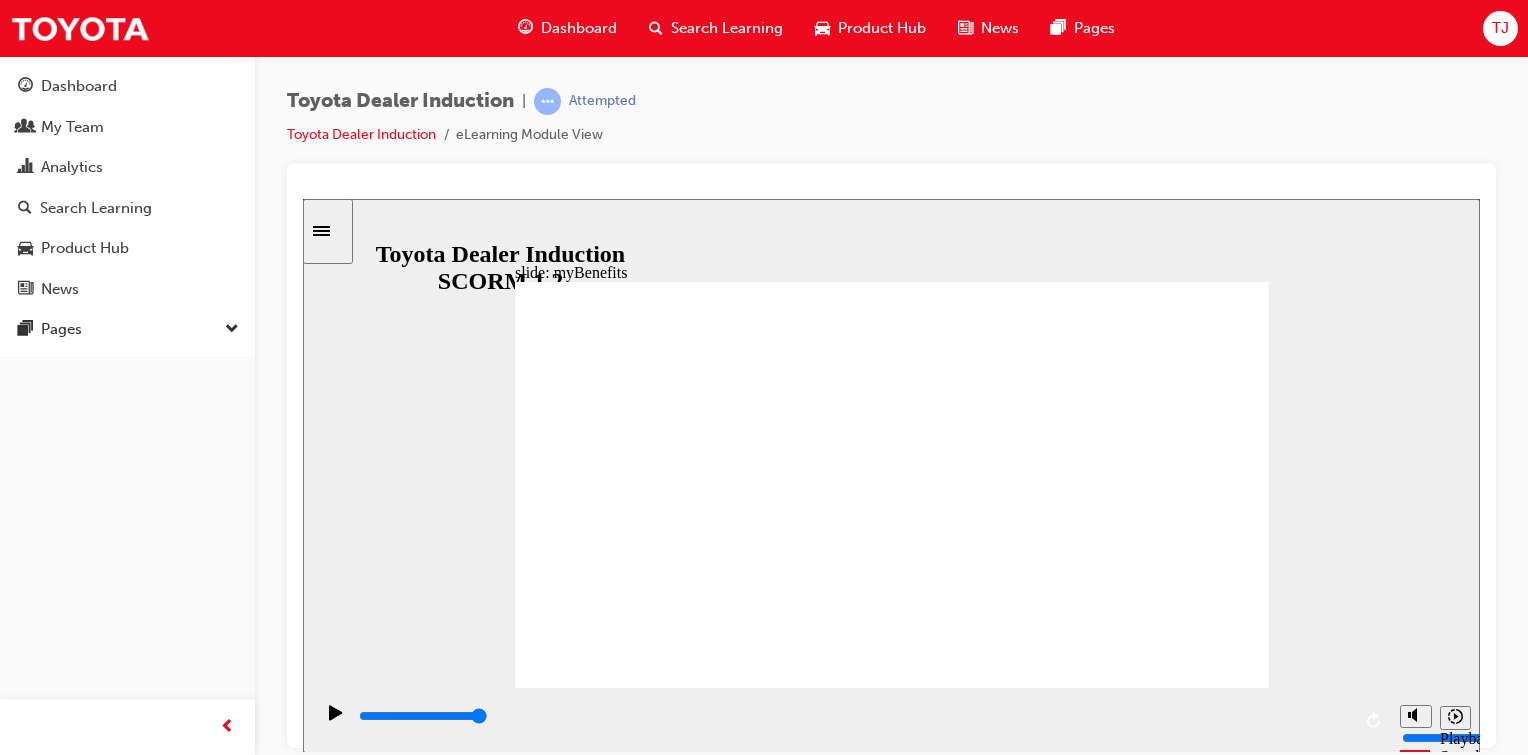 click 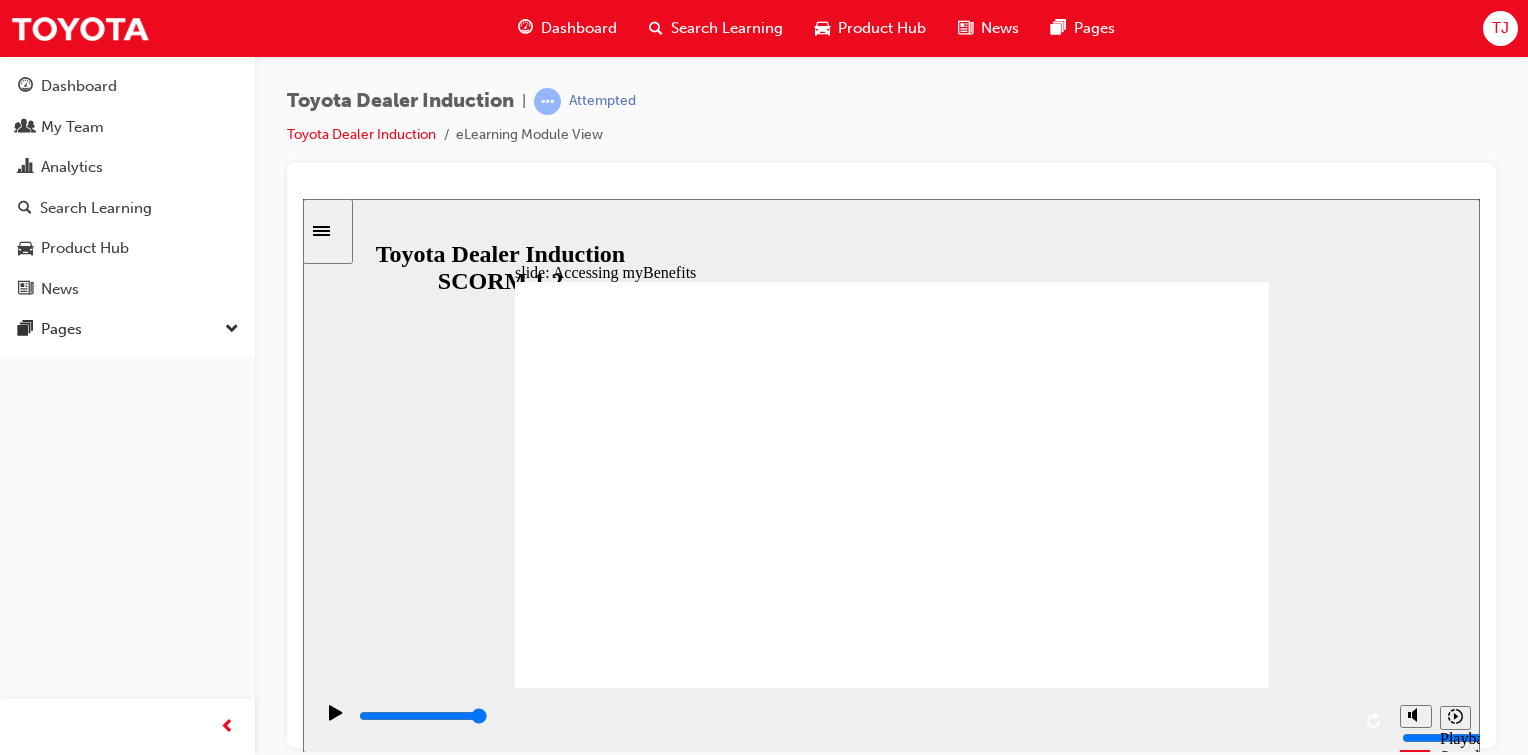 click 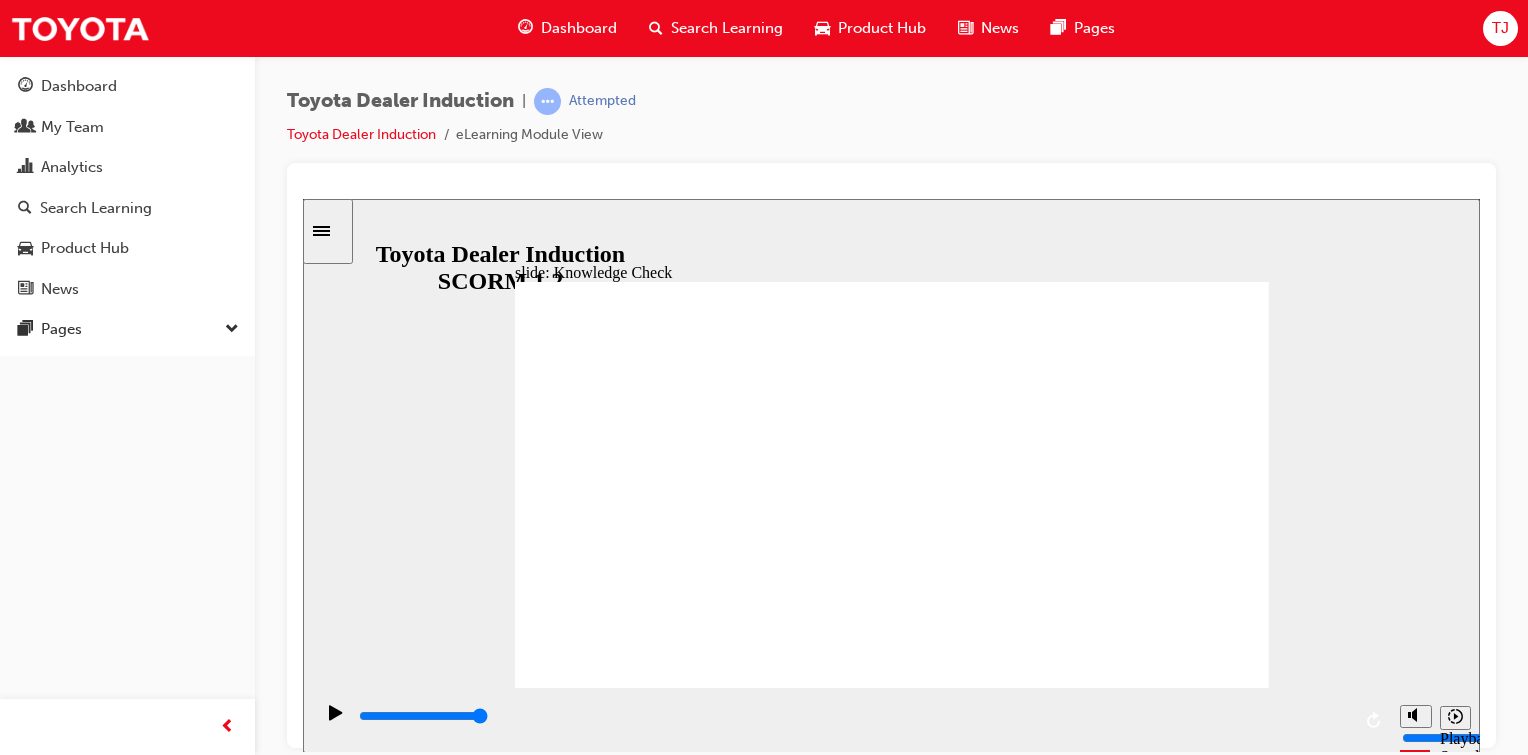 click at bounding box center (654, 1602) 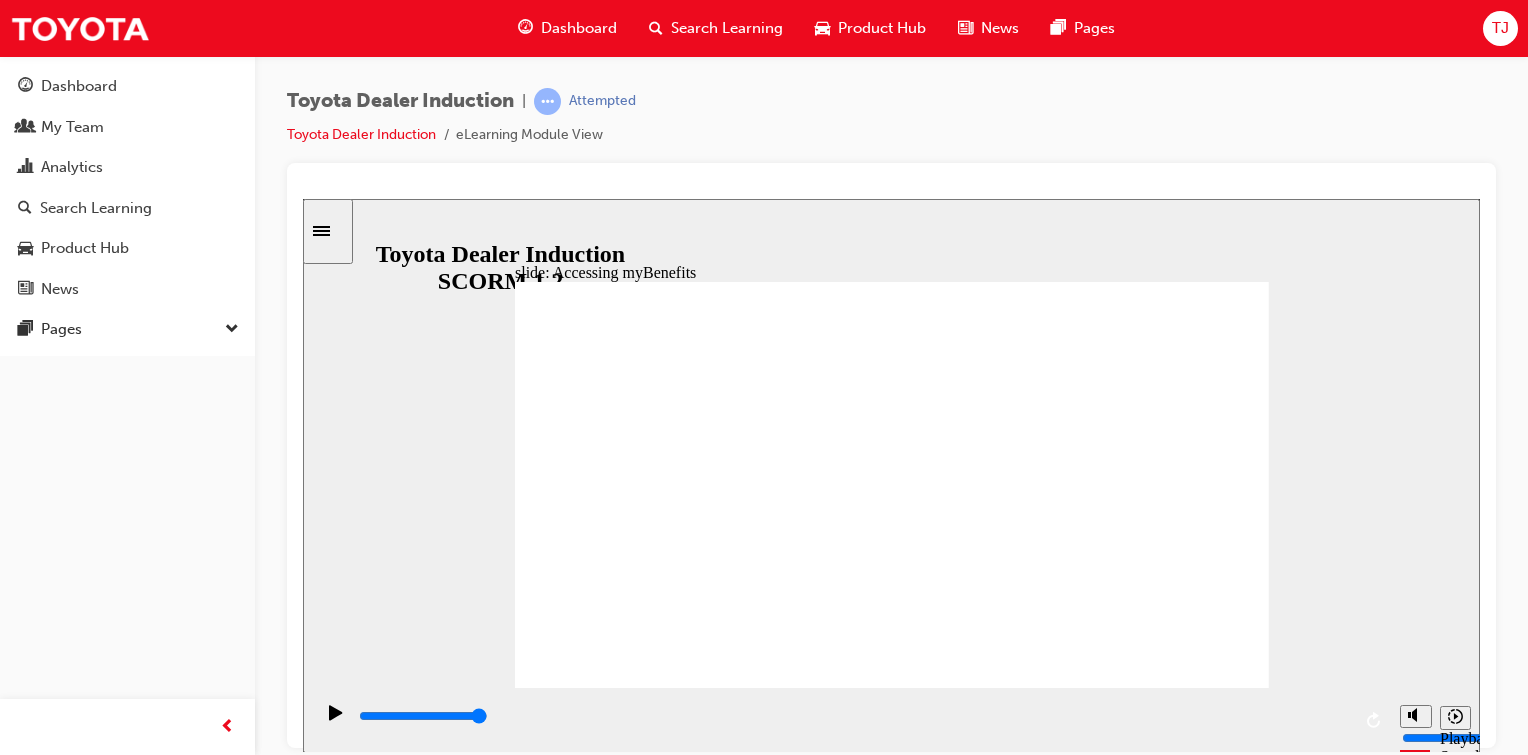 click 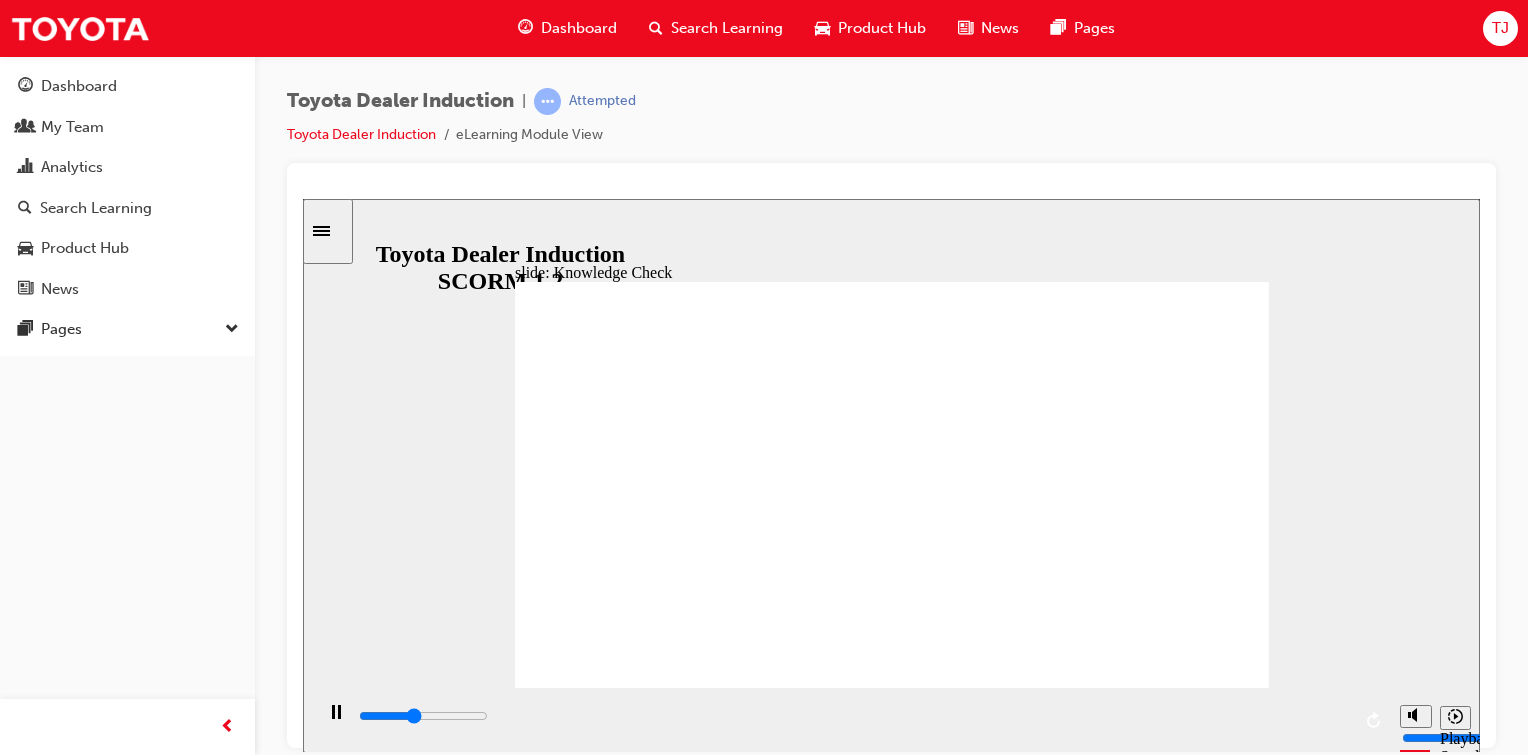 click at bounding box center [654, 1602] 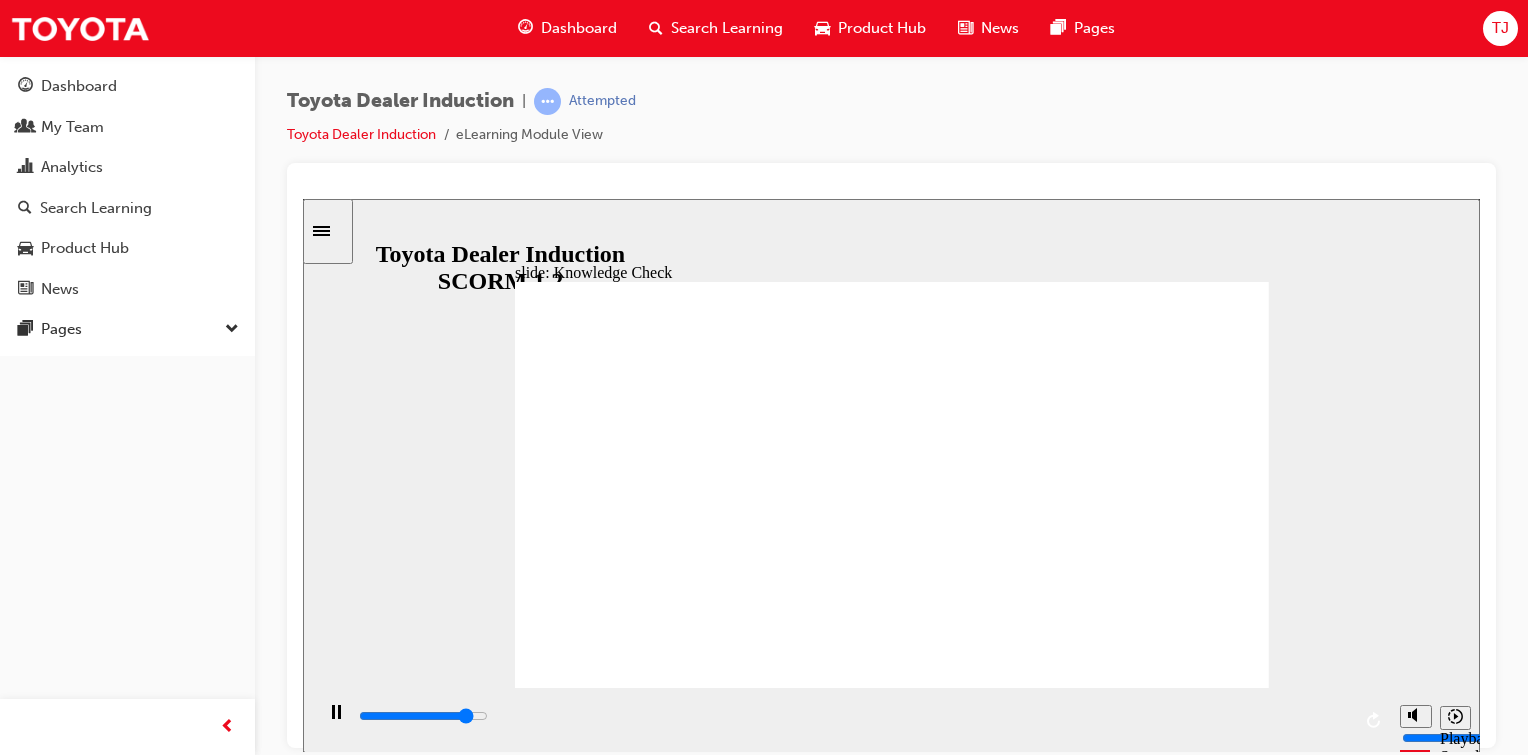 click at bounding box center (654, 1602) 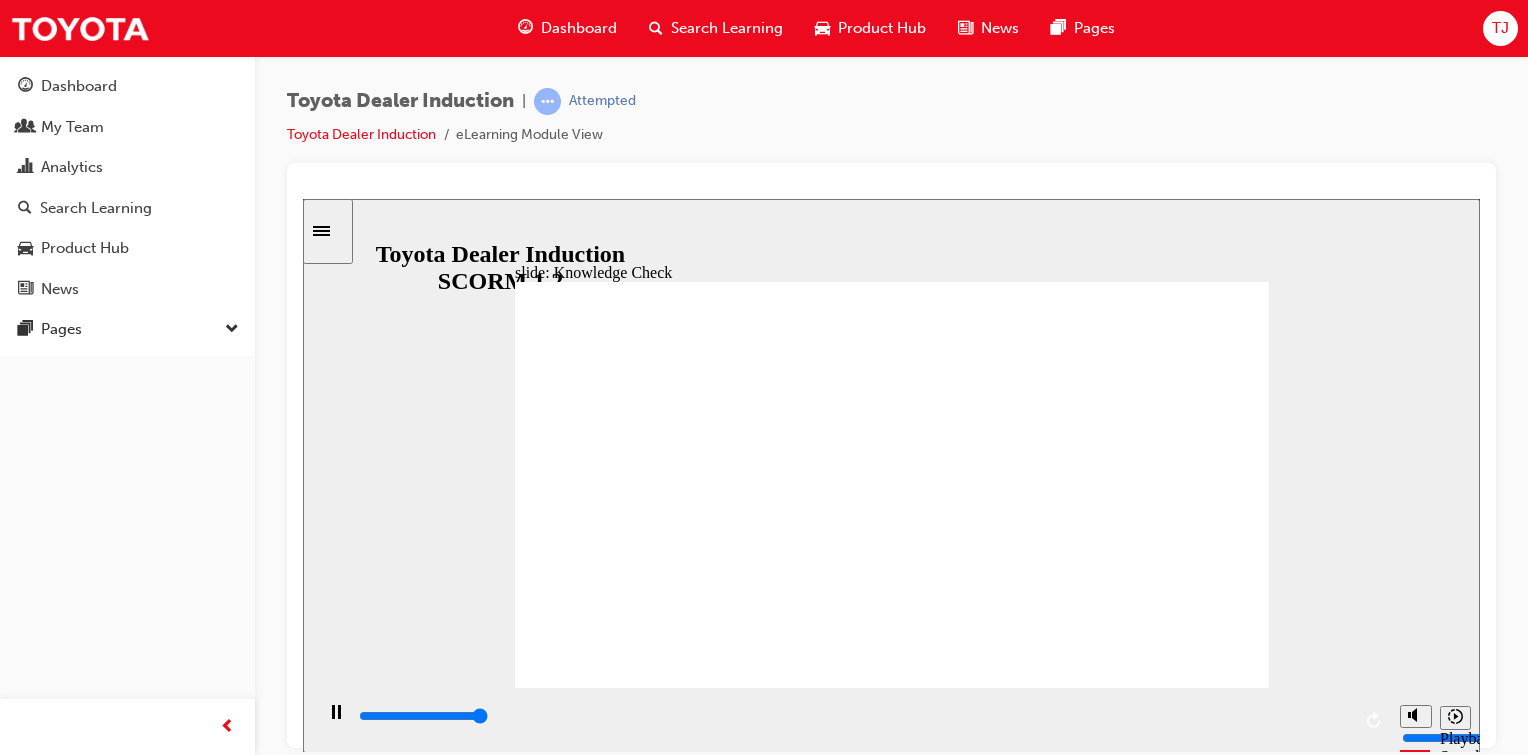type on "5000" 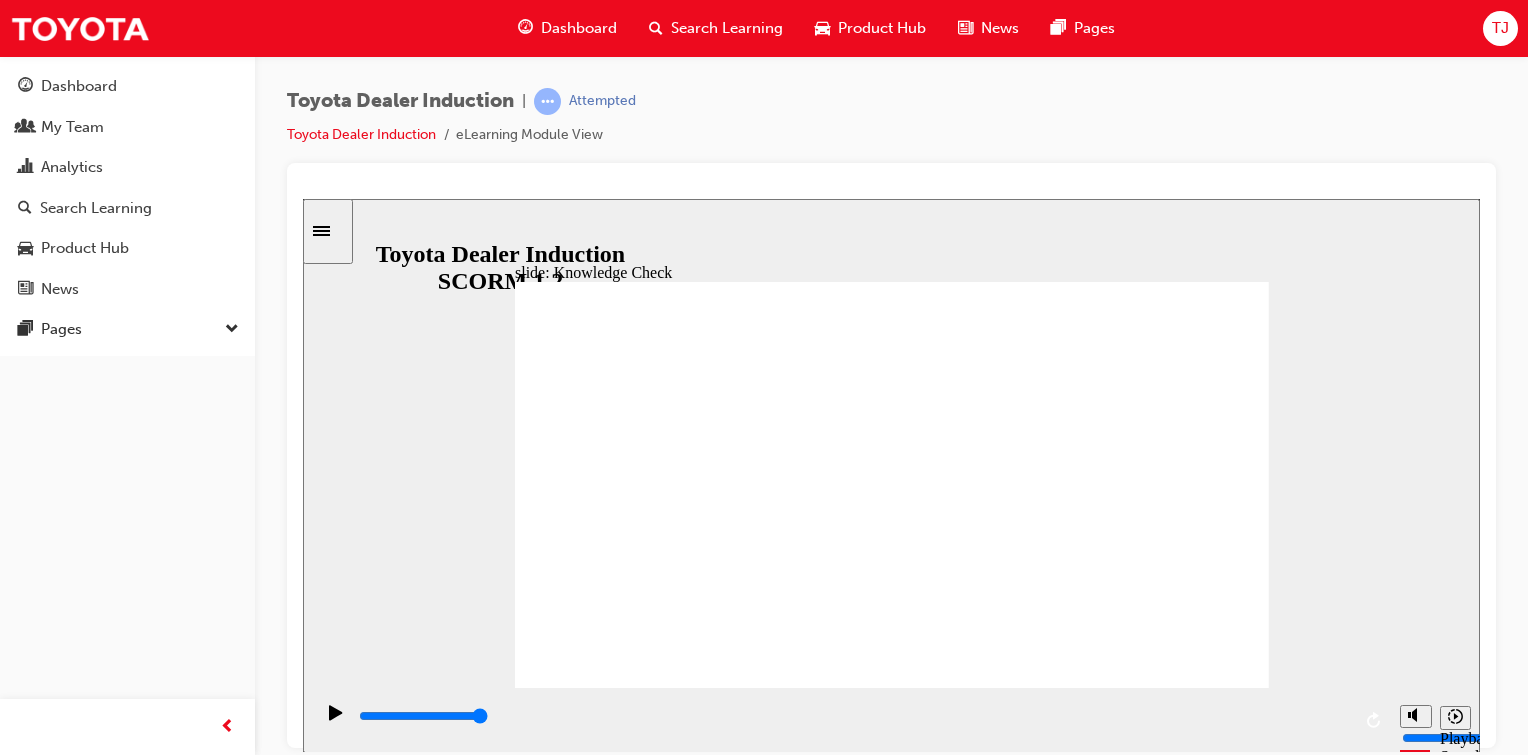 type on "t" 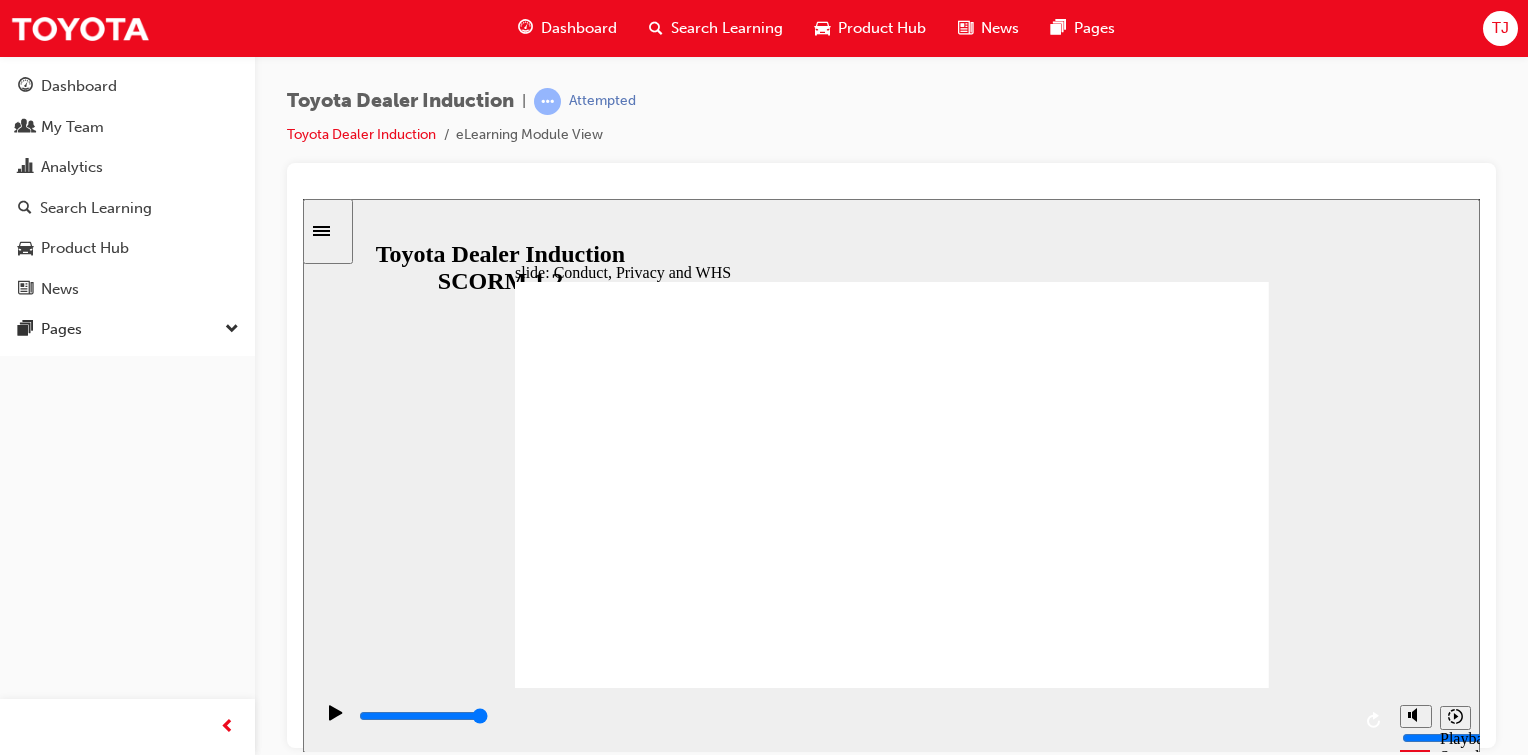 click 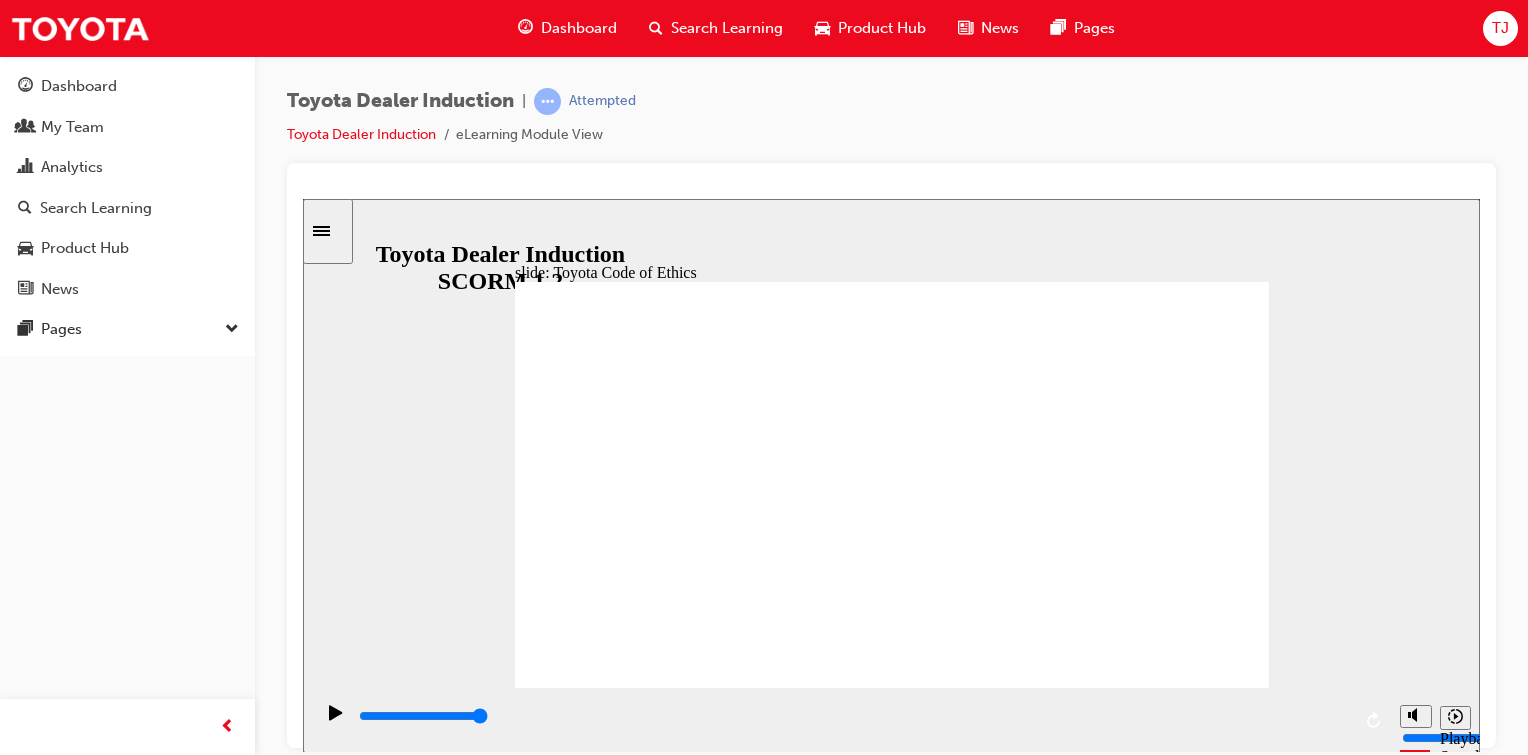 click 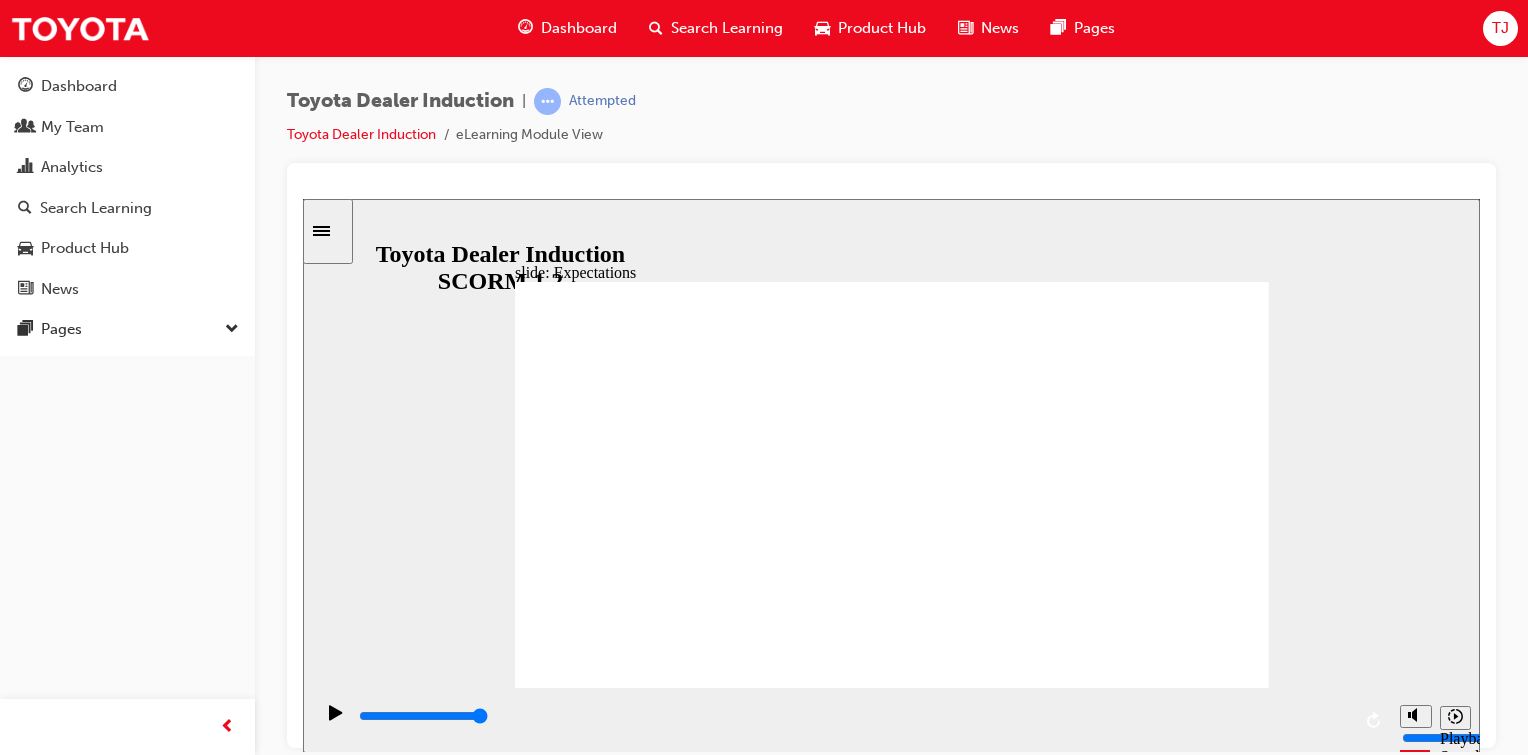 click 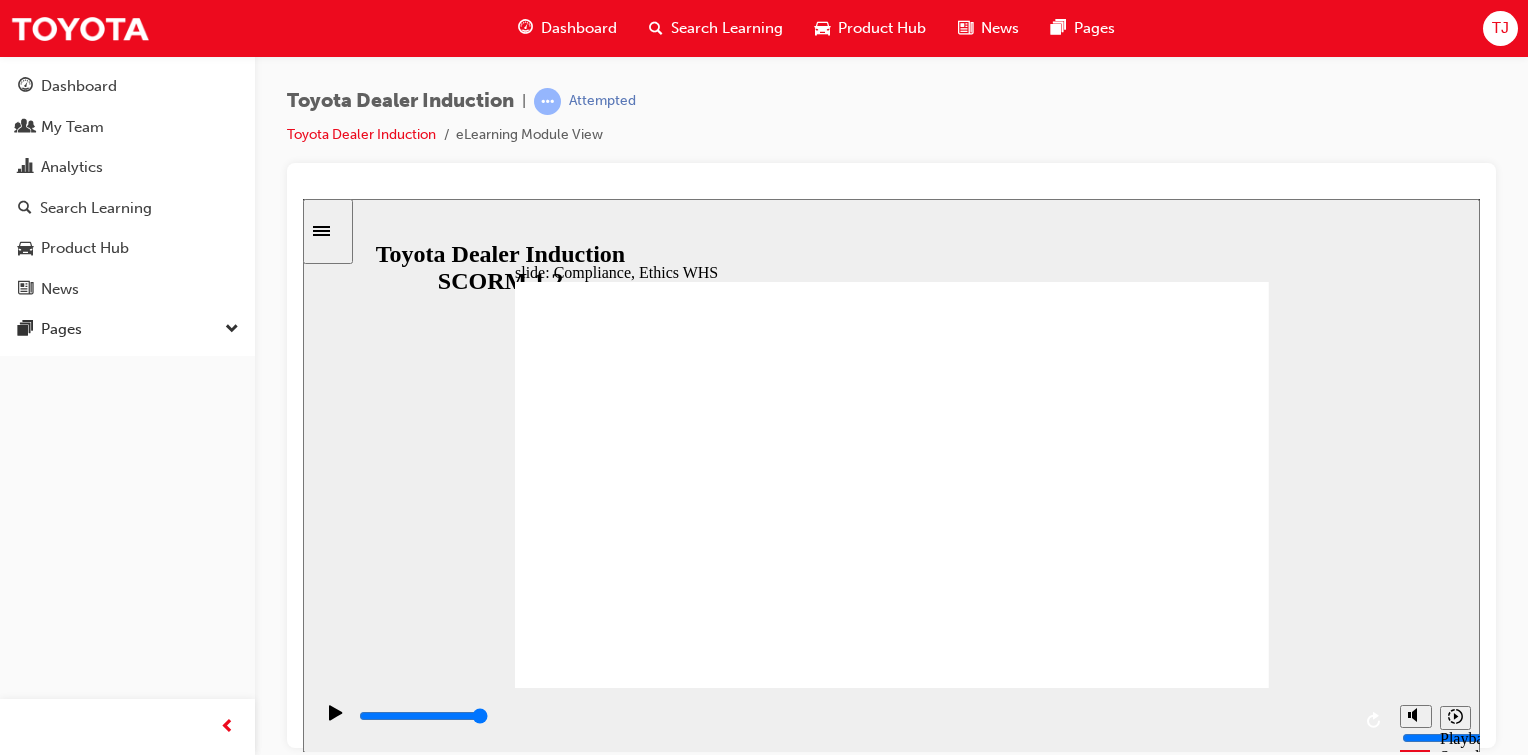 click 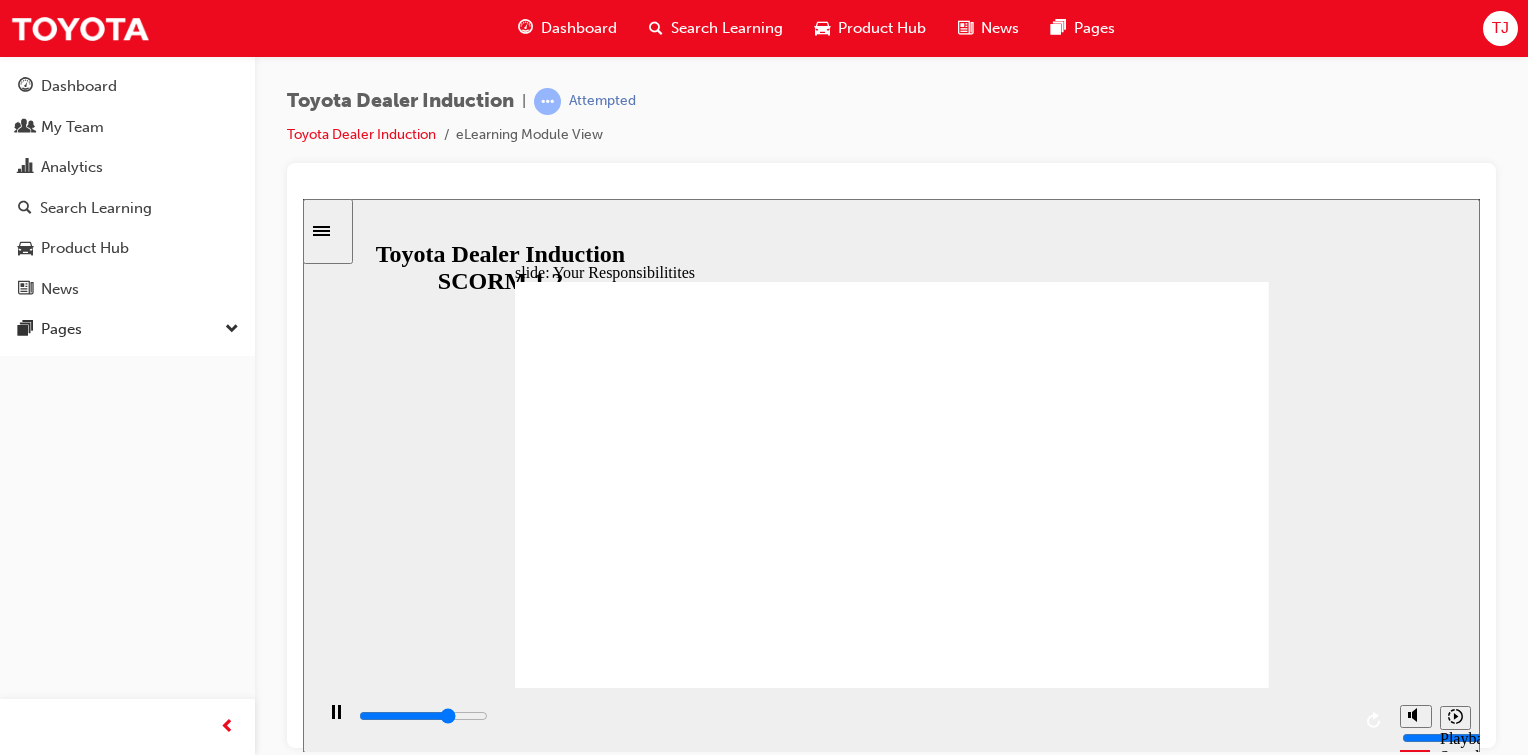 type on "6100" 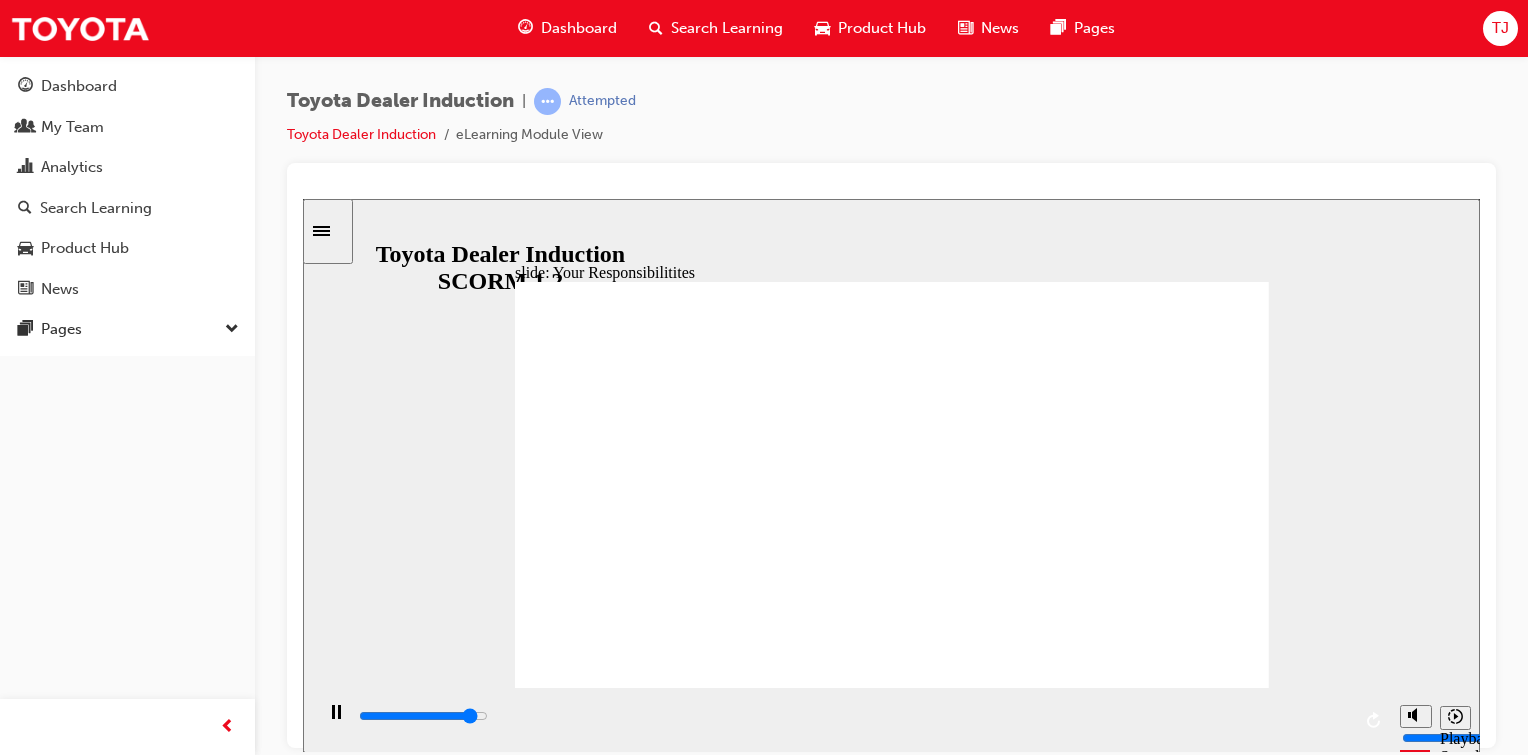 type on "7700" 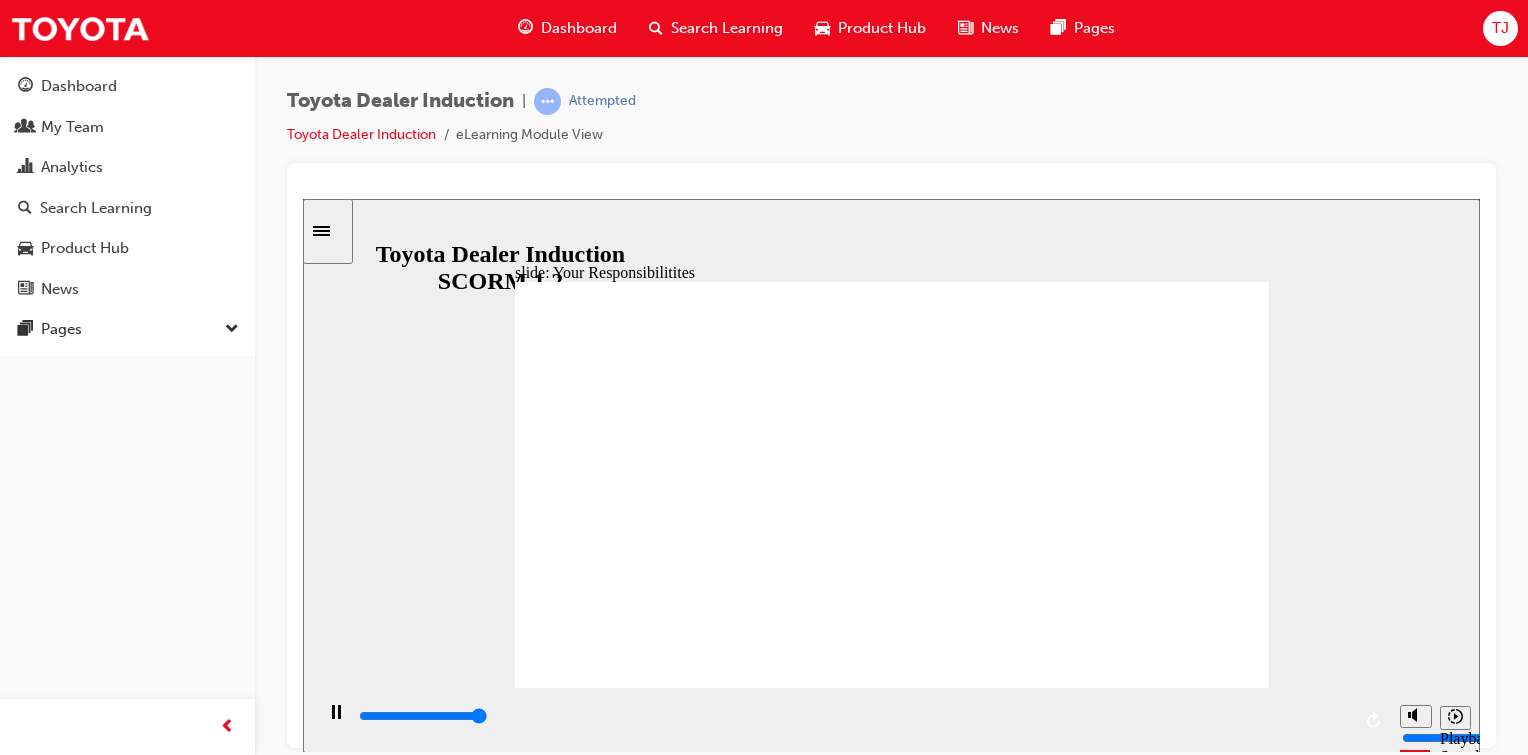 type on "8400" 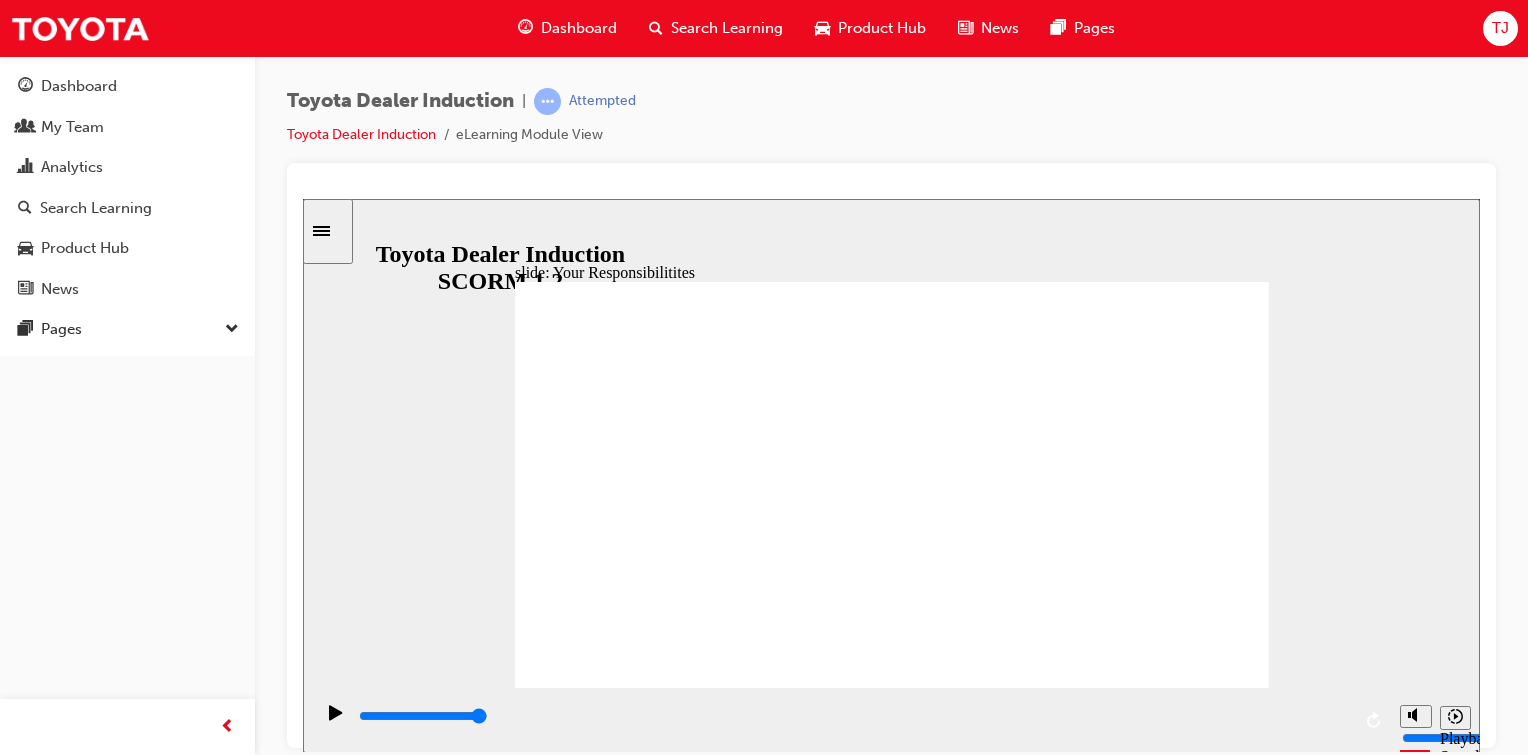 type 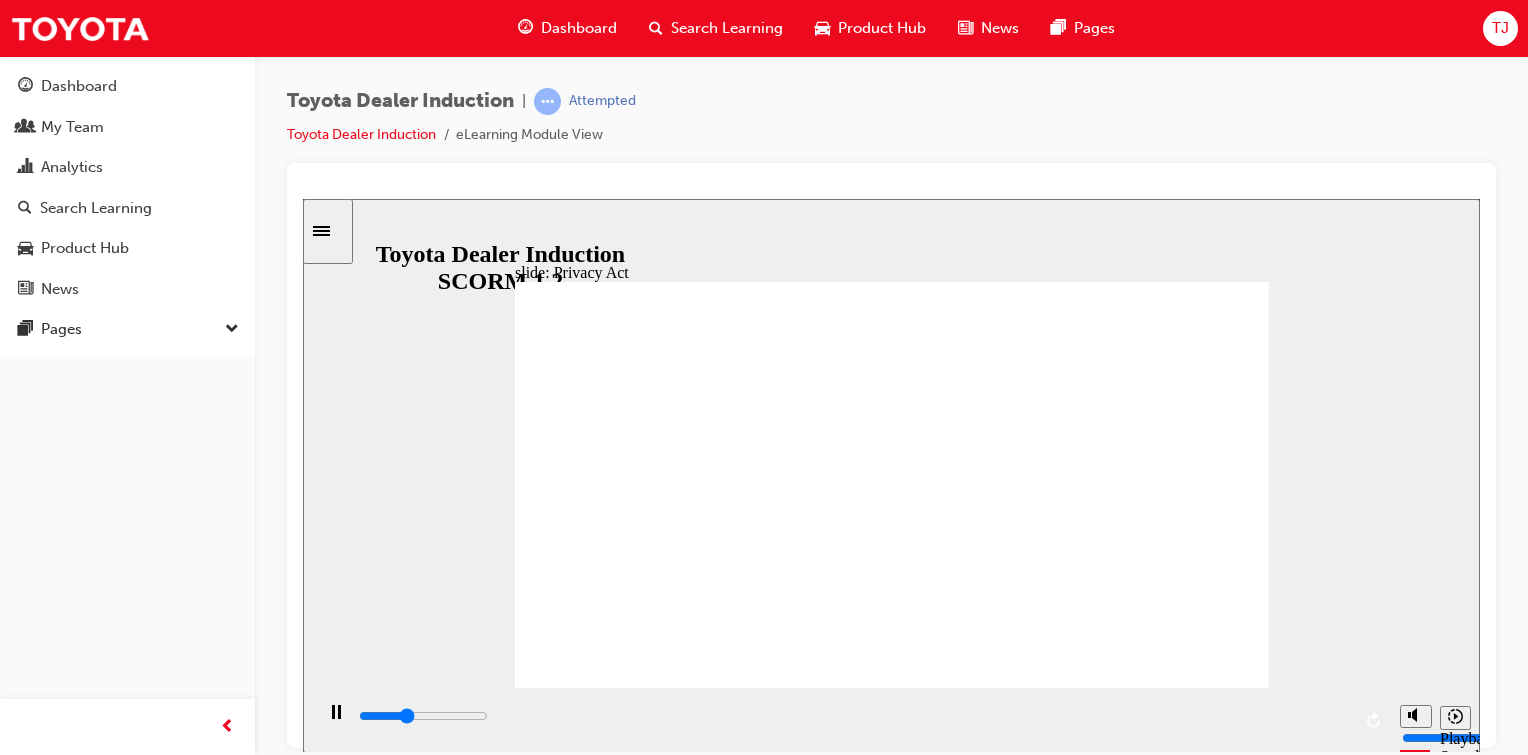 scroll, scrollTop: 0, scrollLeft: 0, axis: both 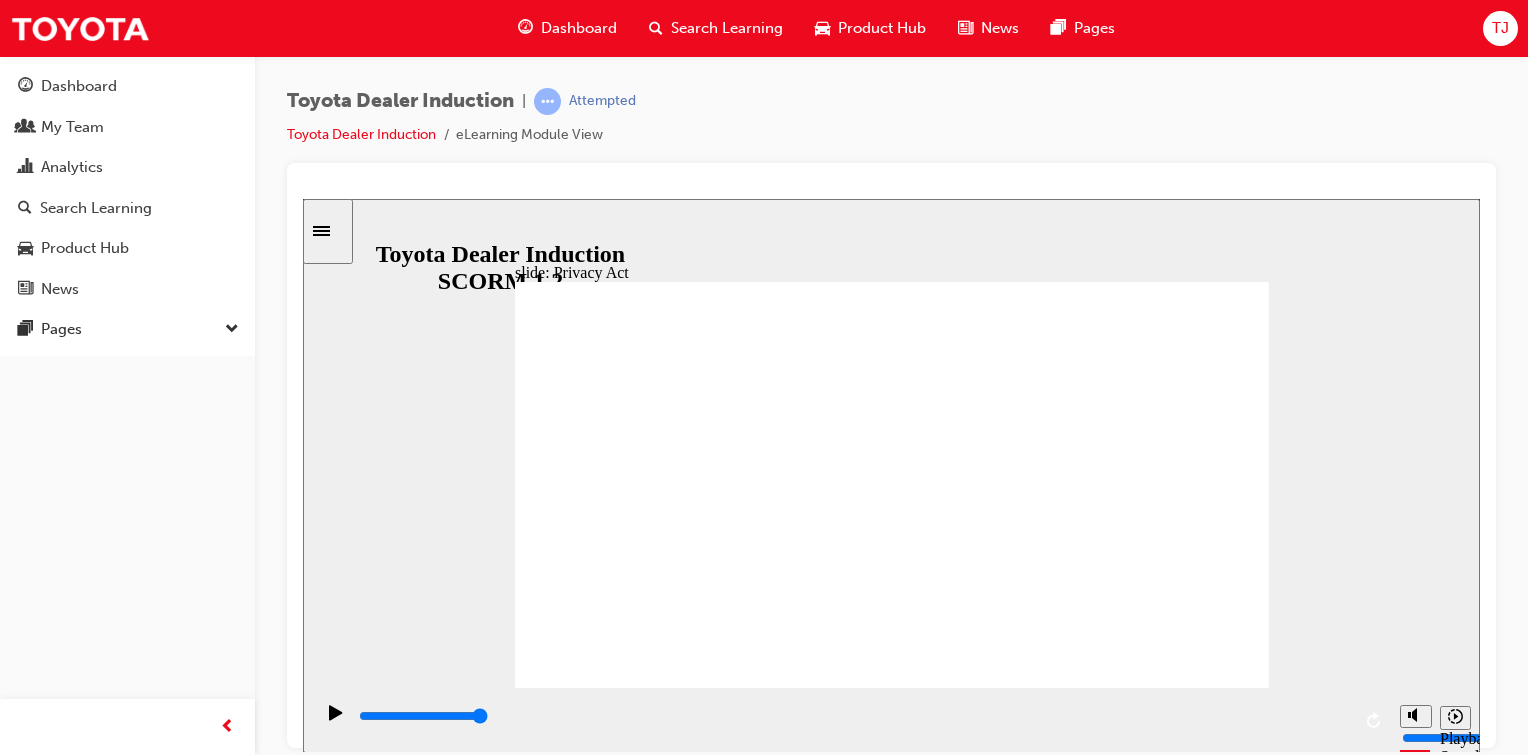 click 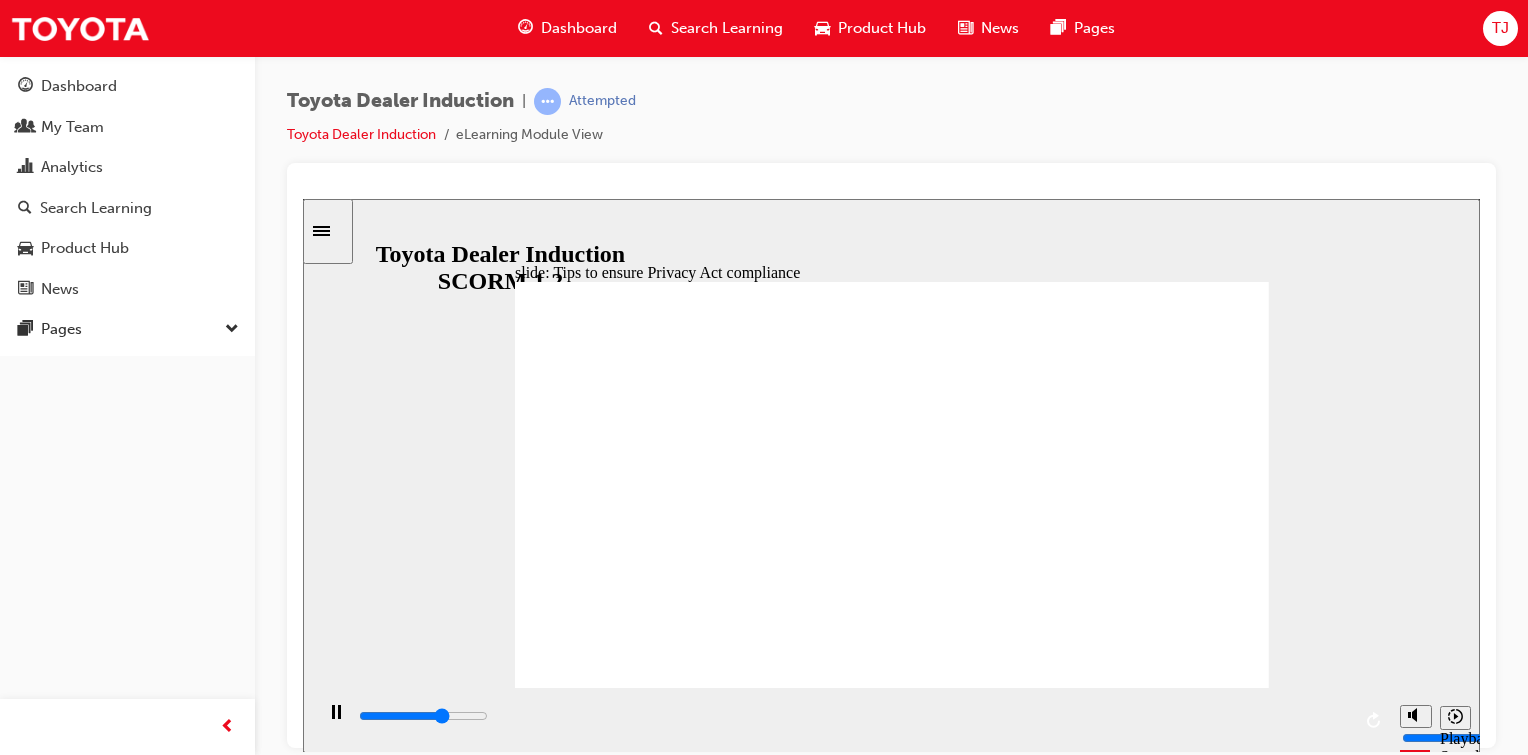 click 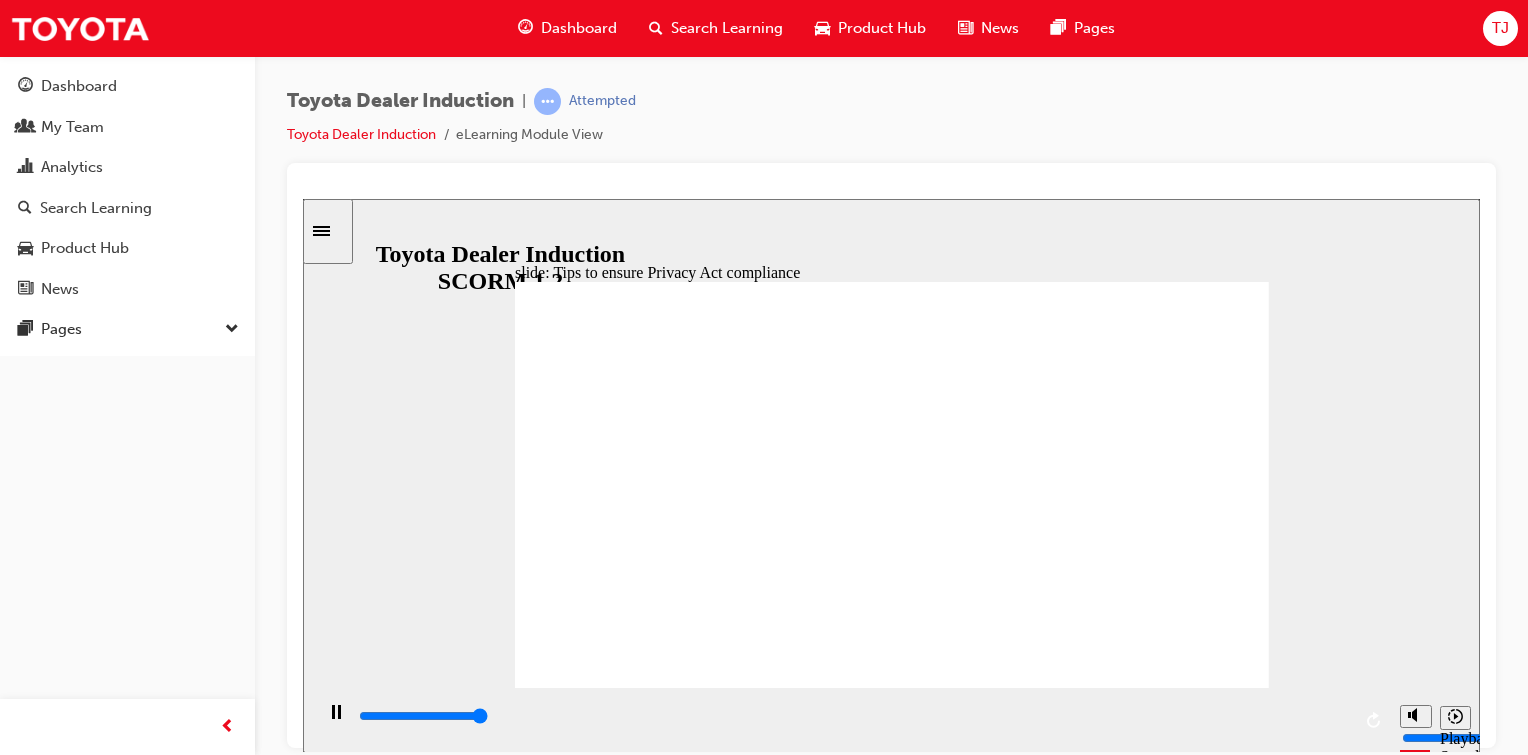 click 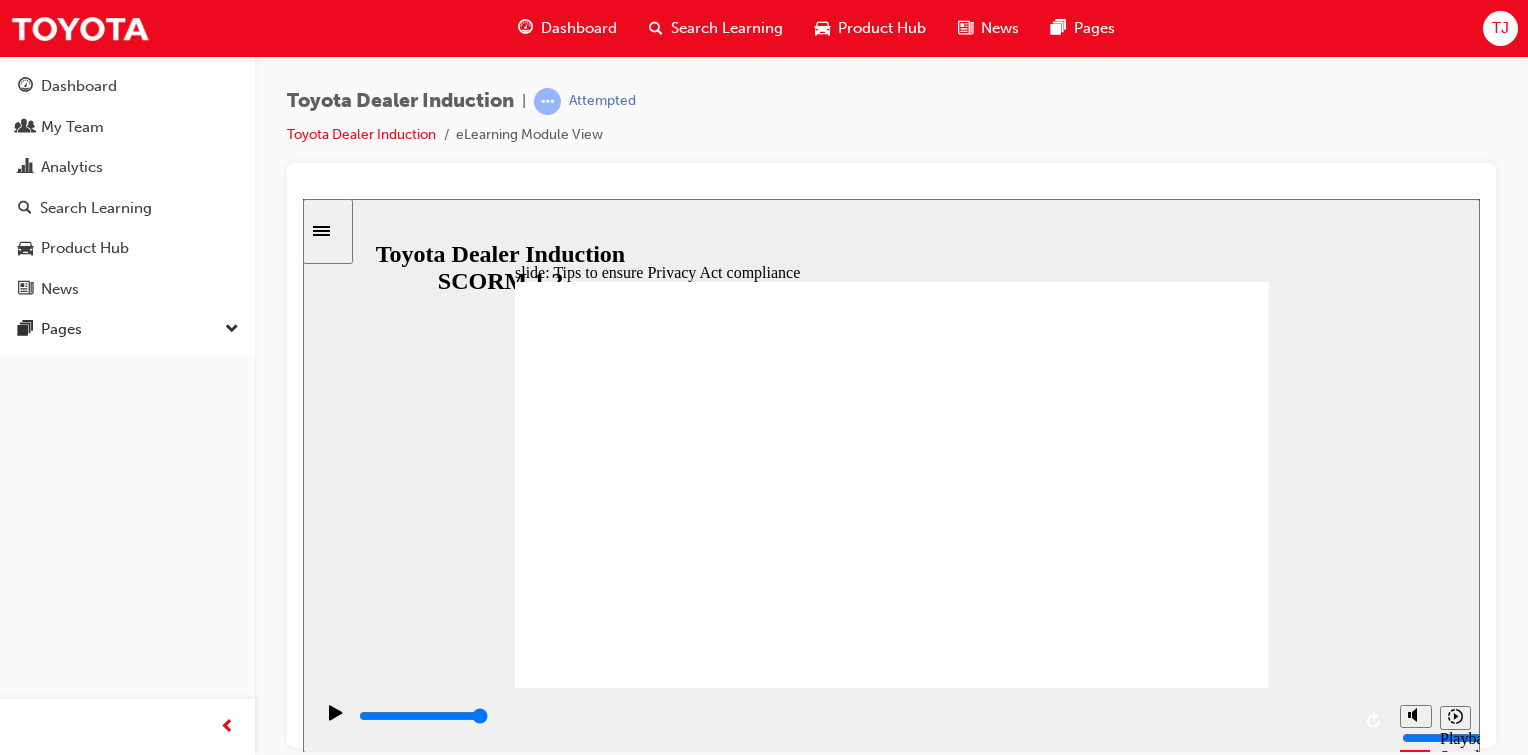 click 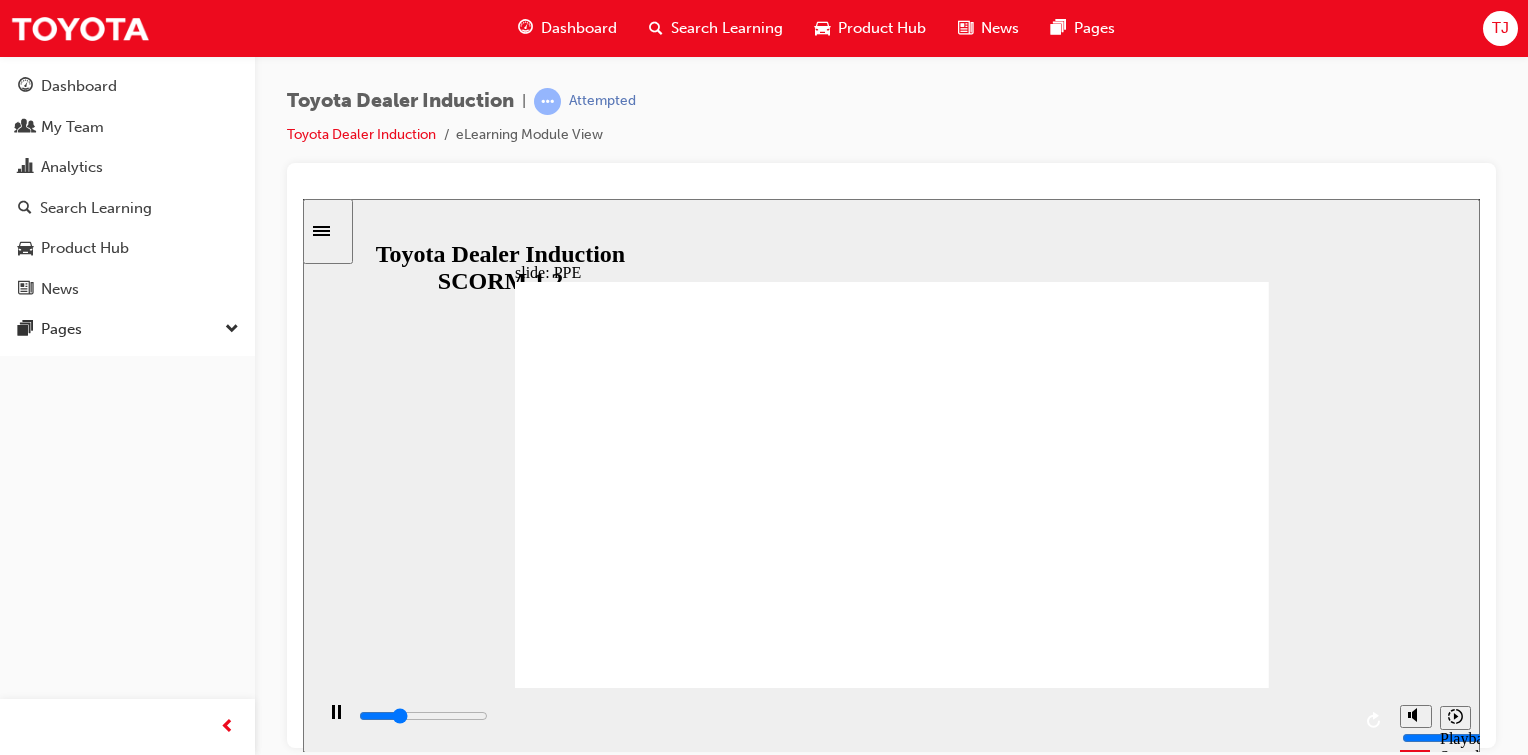 click 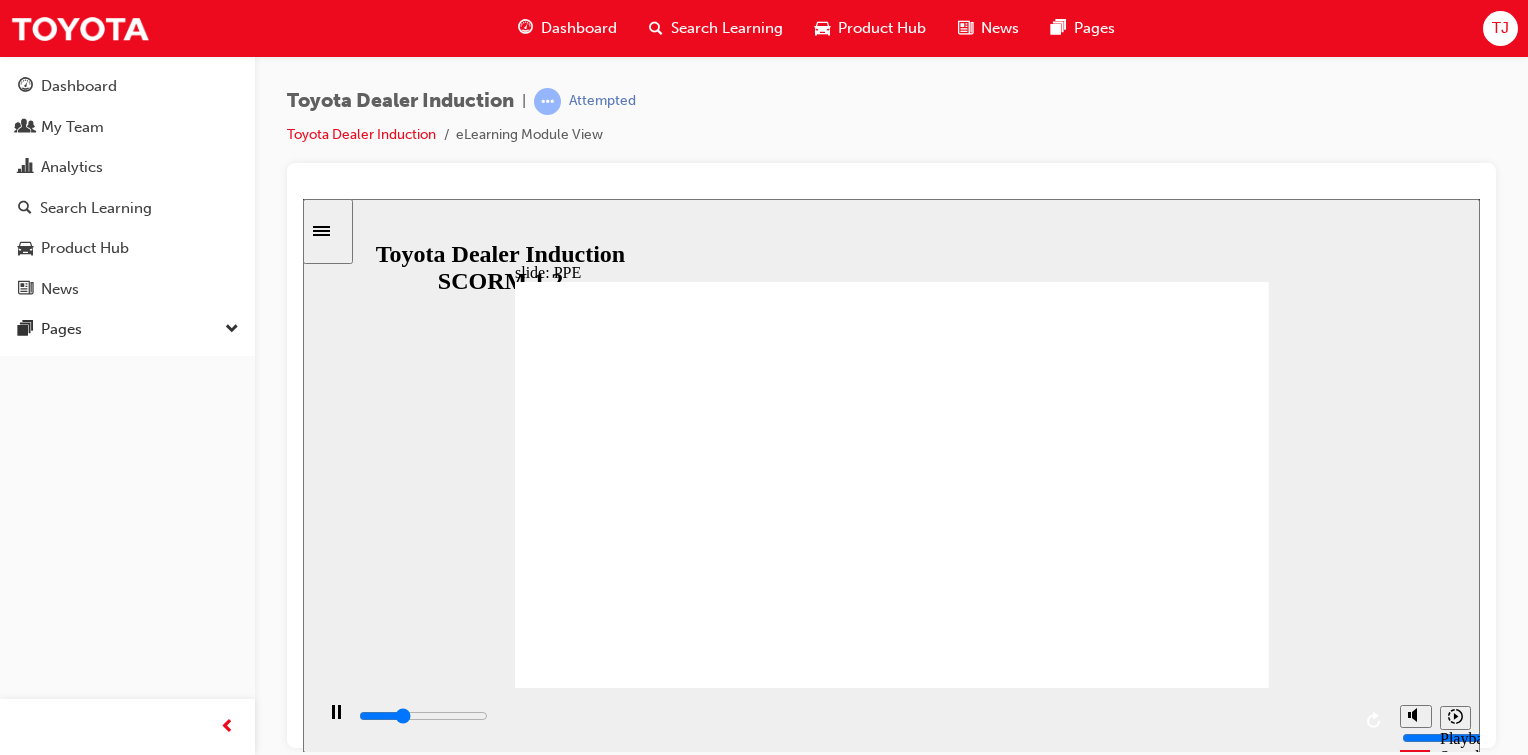 click 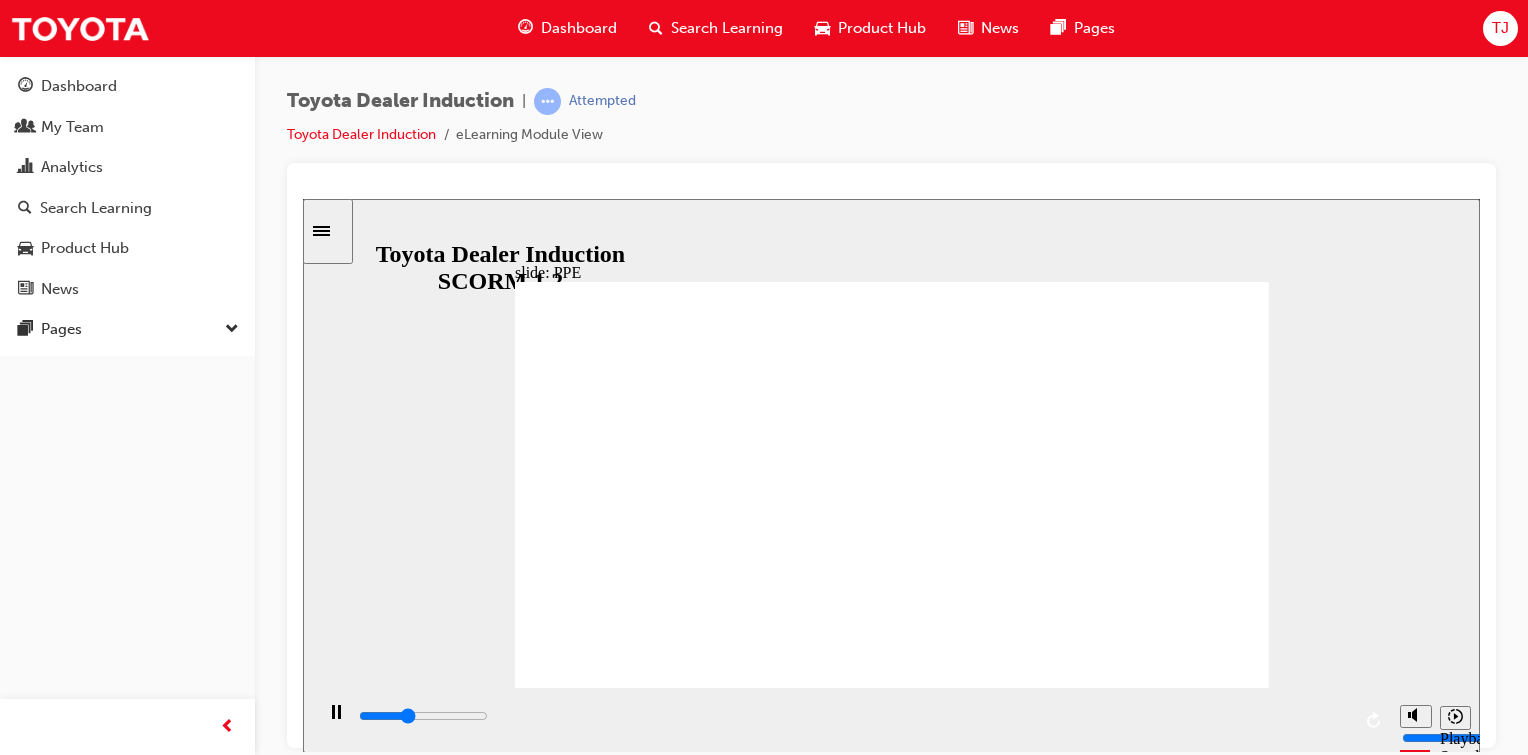 click 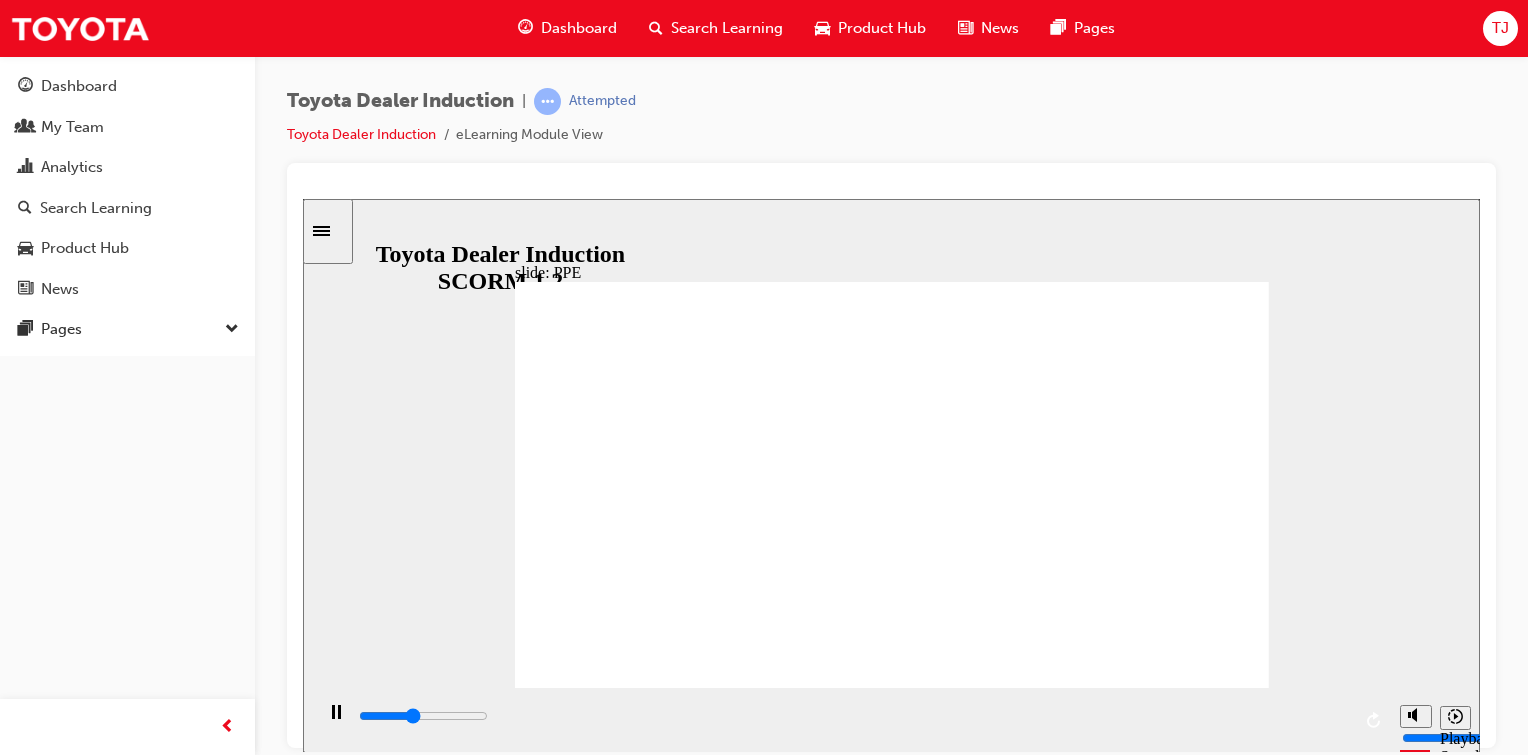 click 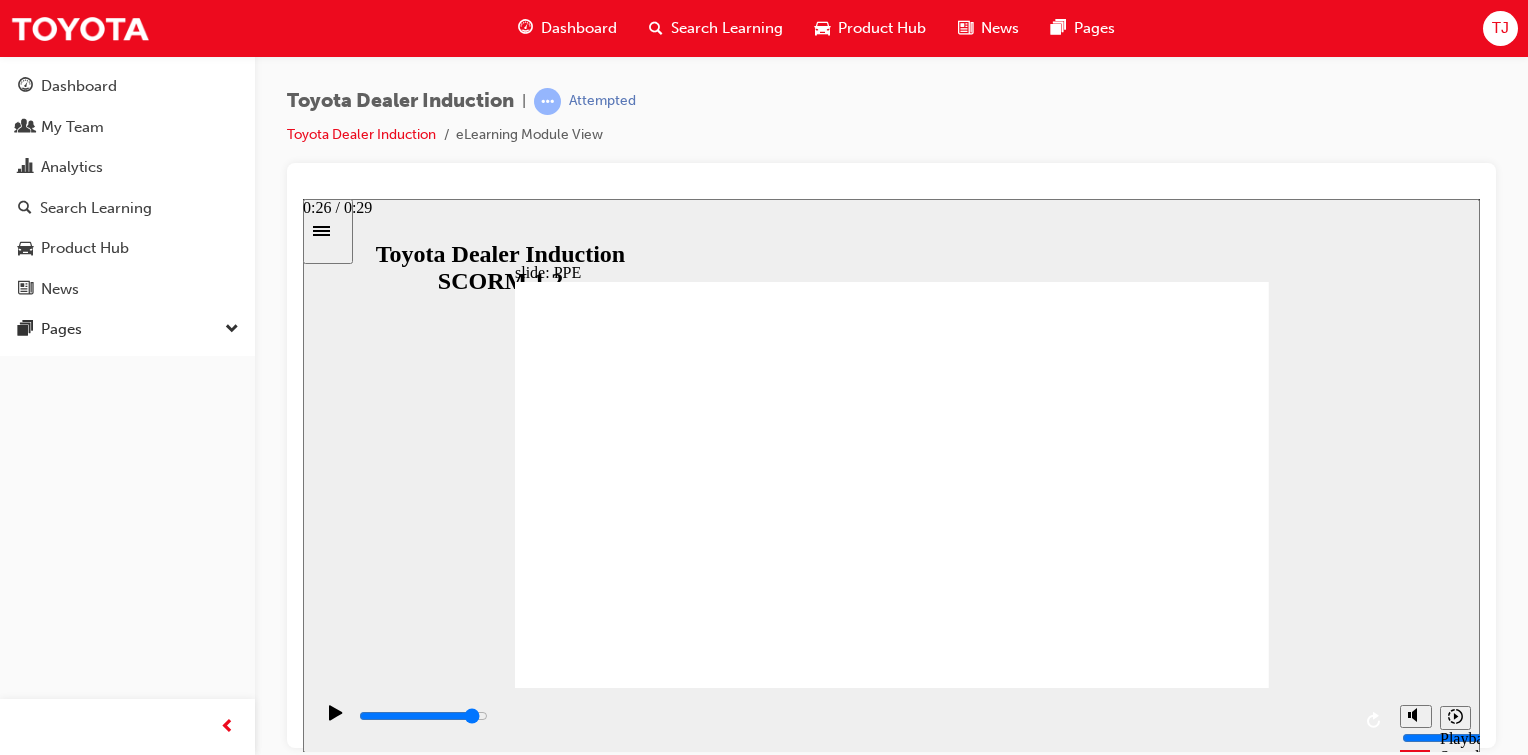 drag, startPoint x: 881, startPoint y: 719, endPoint x: 1298, endPoint y: 722, distance: 417.0108 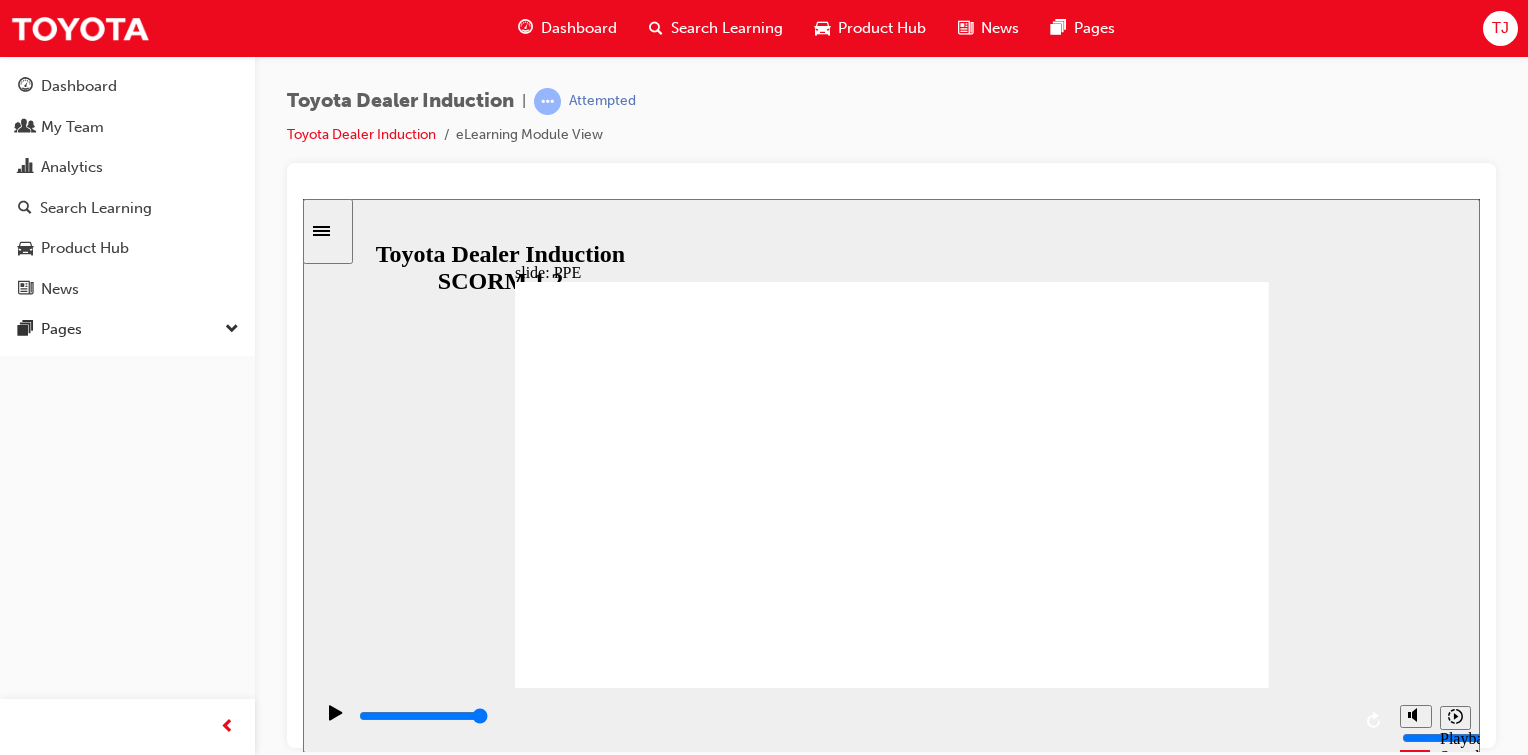 click 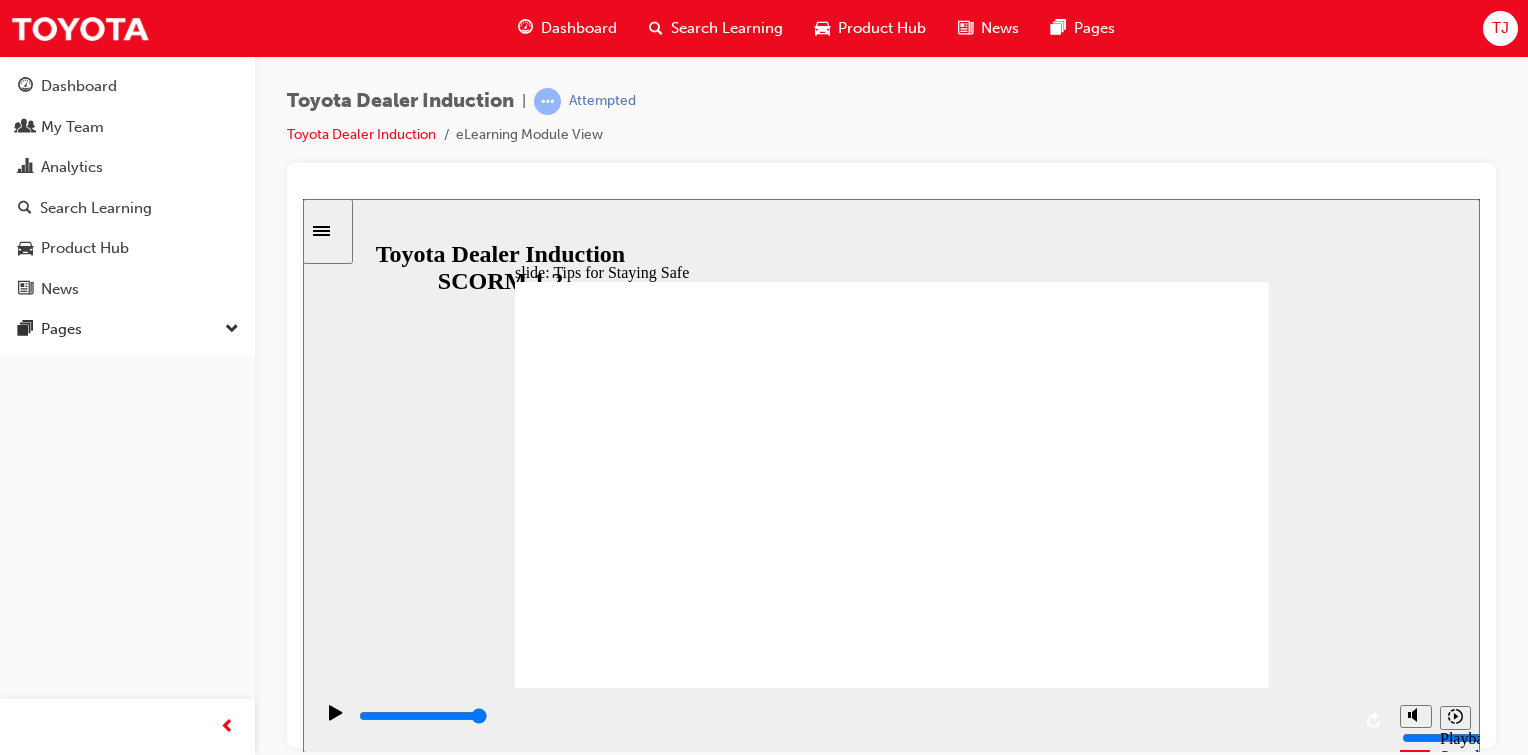 click 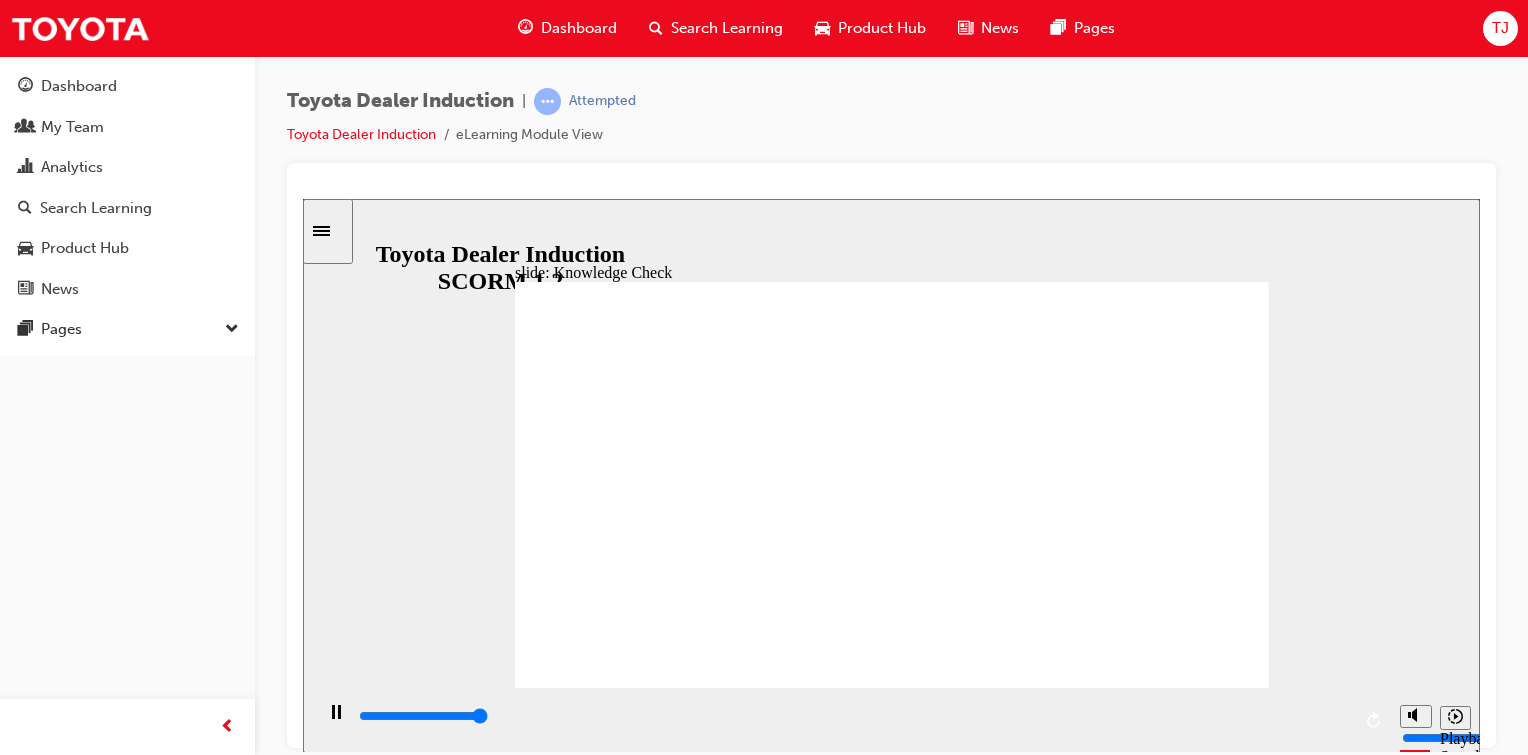 type on "5000" 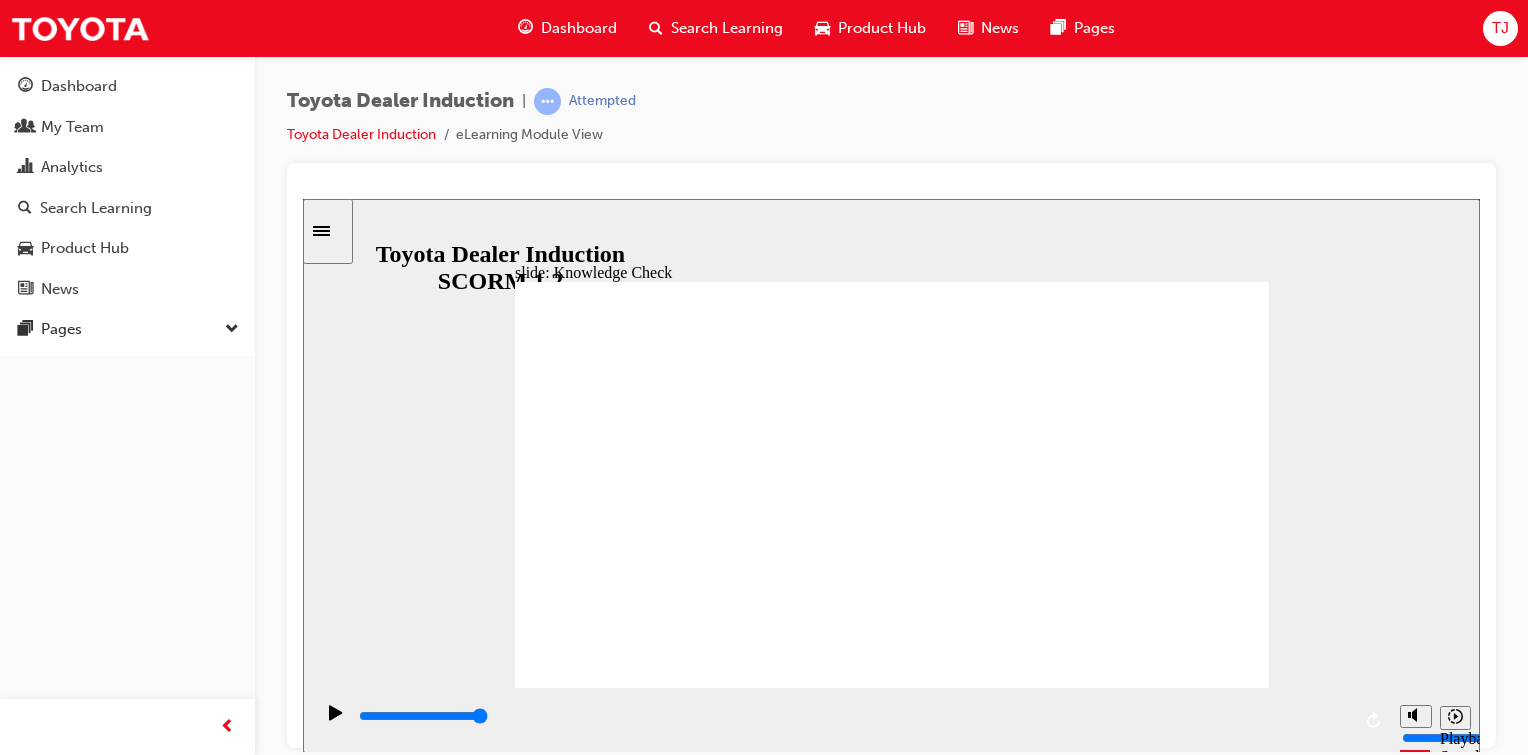 checkbox on "true" 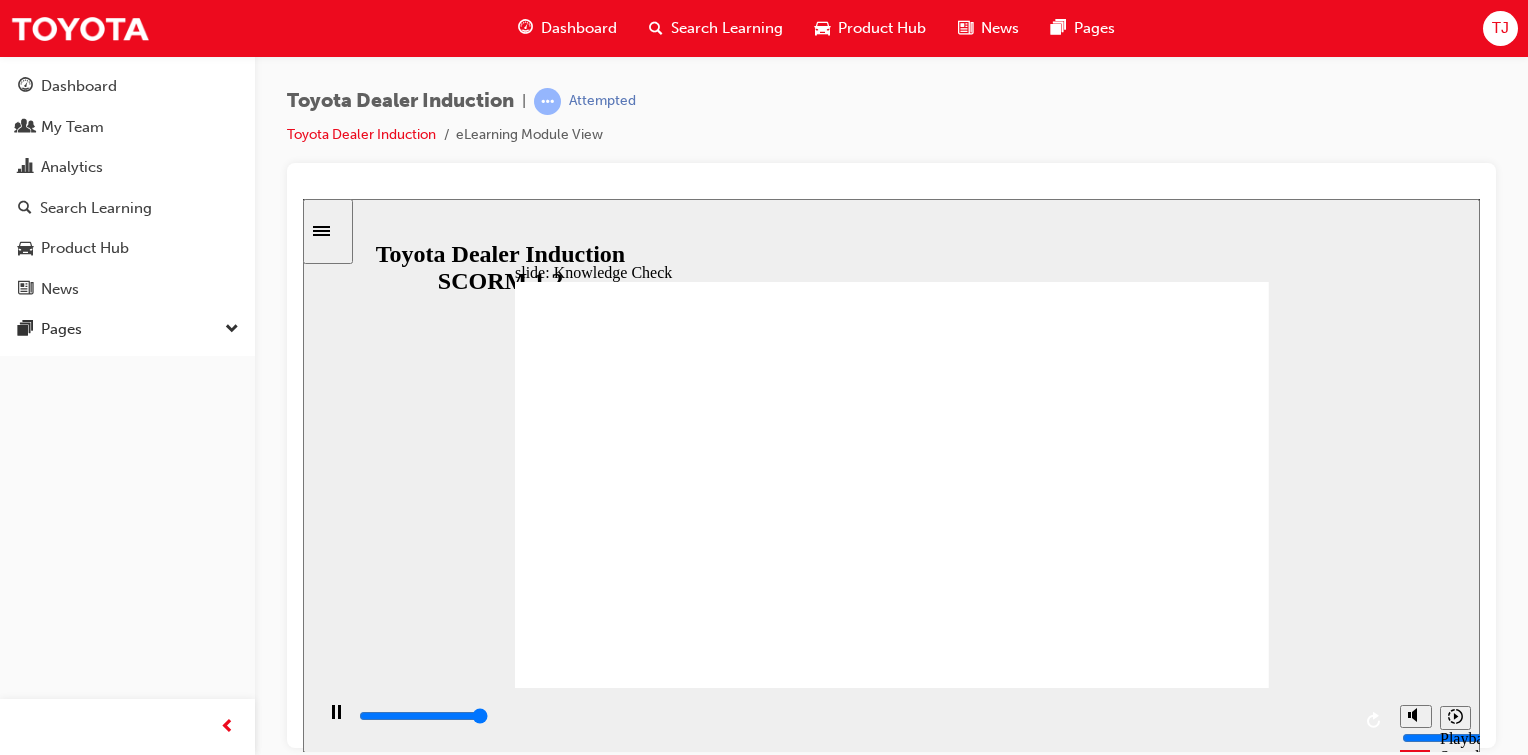 type on "5000" 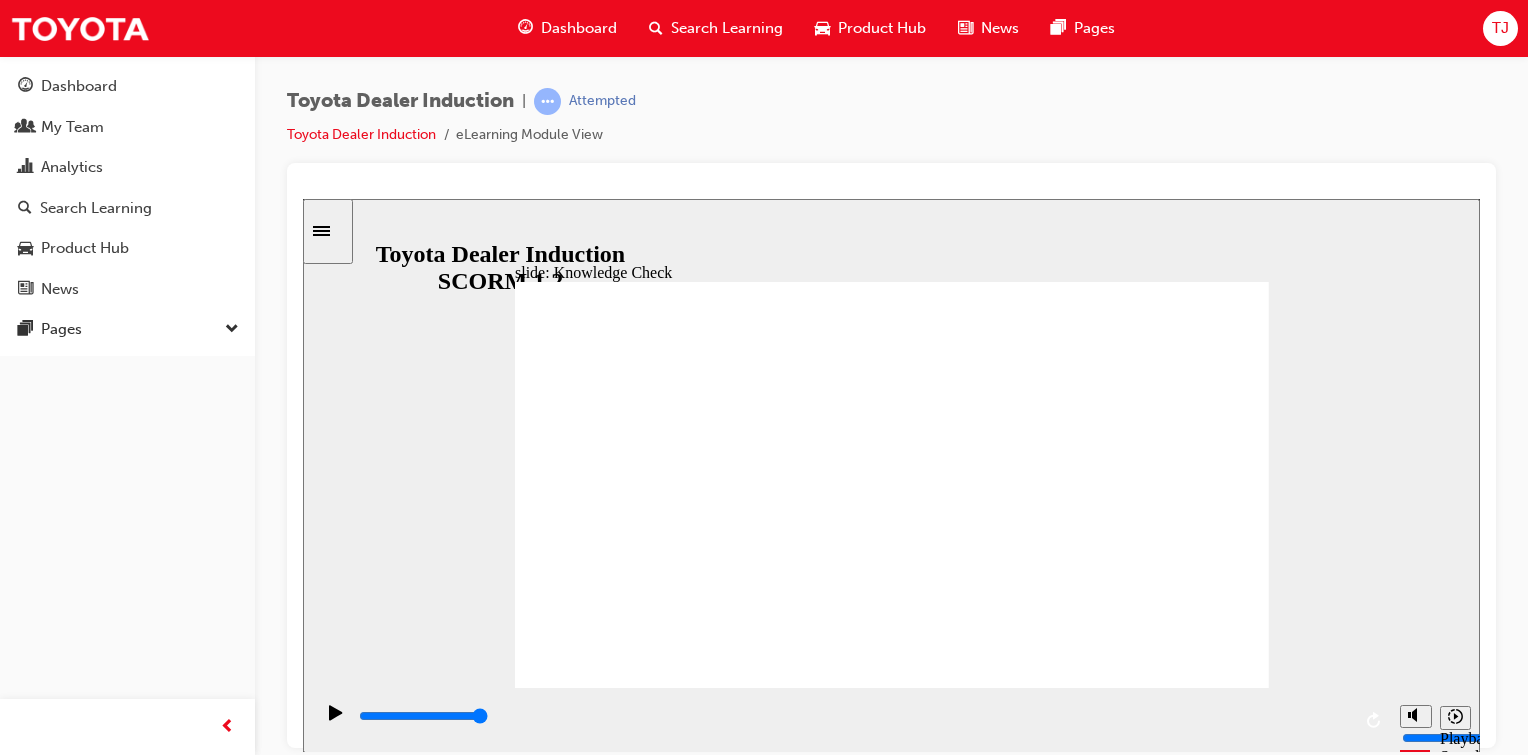 radio on "true" 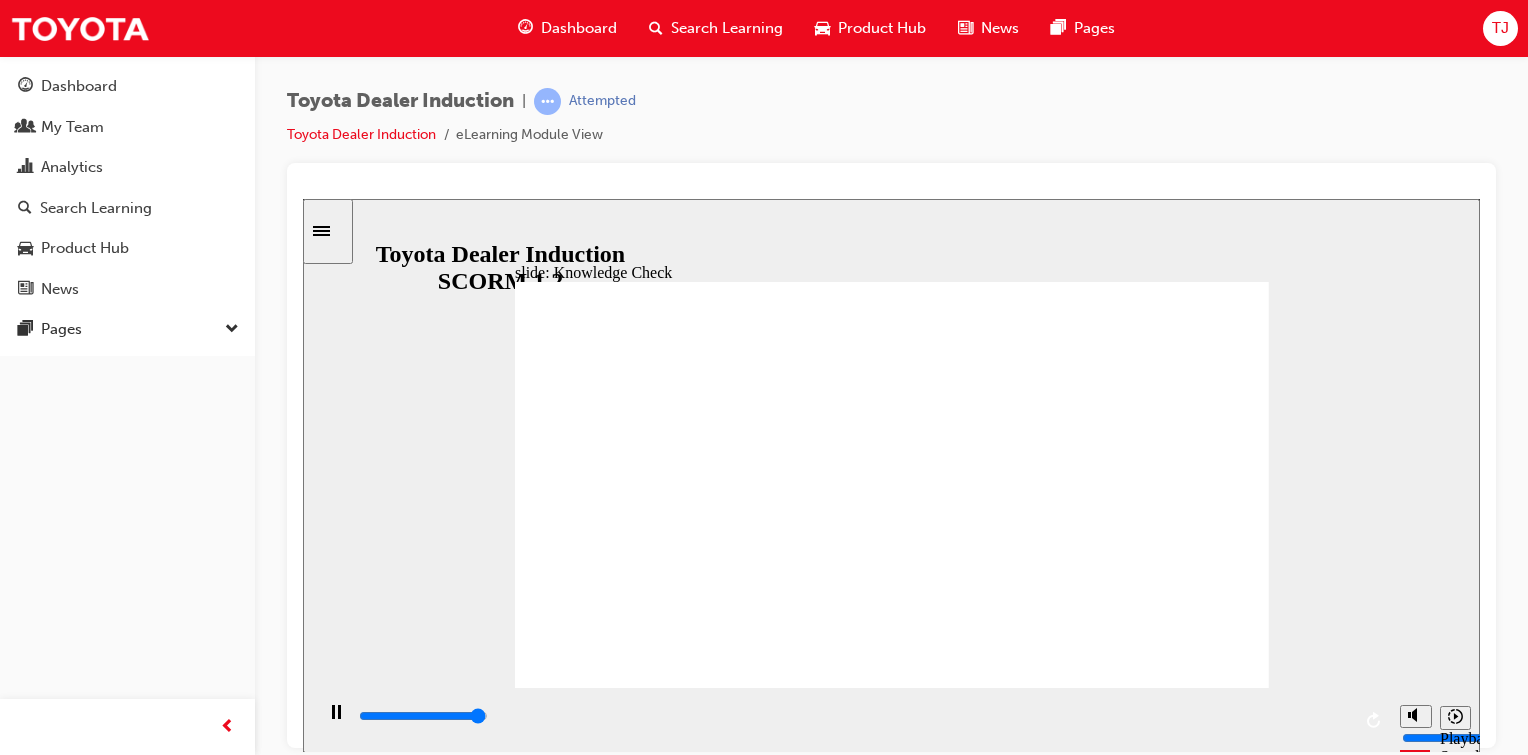 type on "5000" 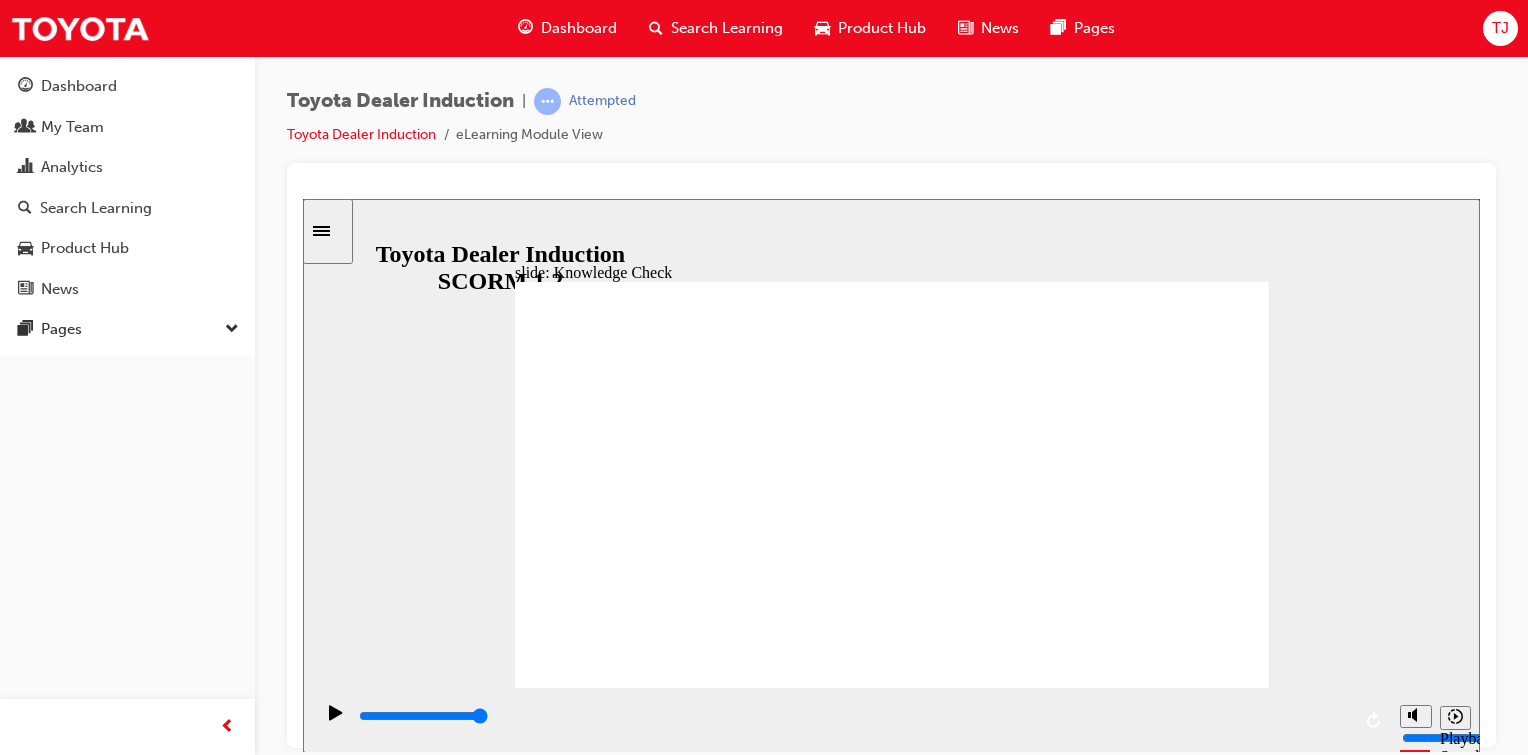 checkbox on "true" 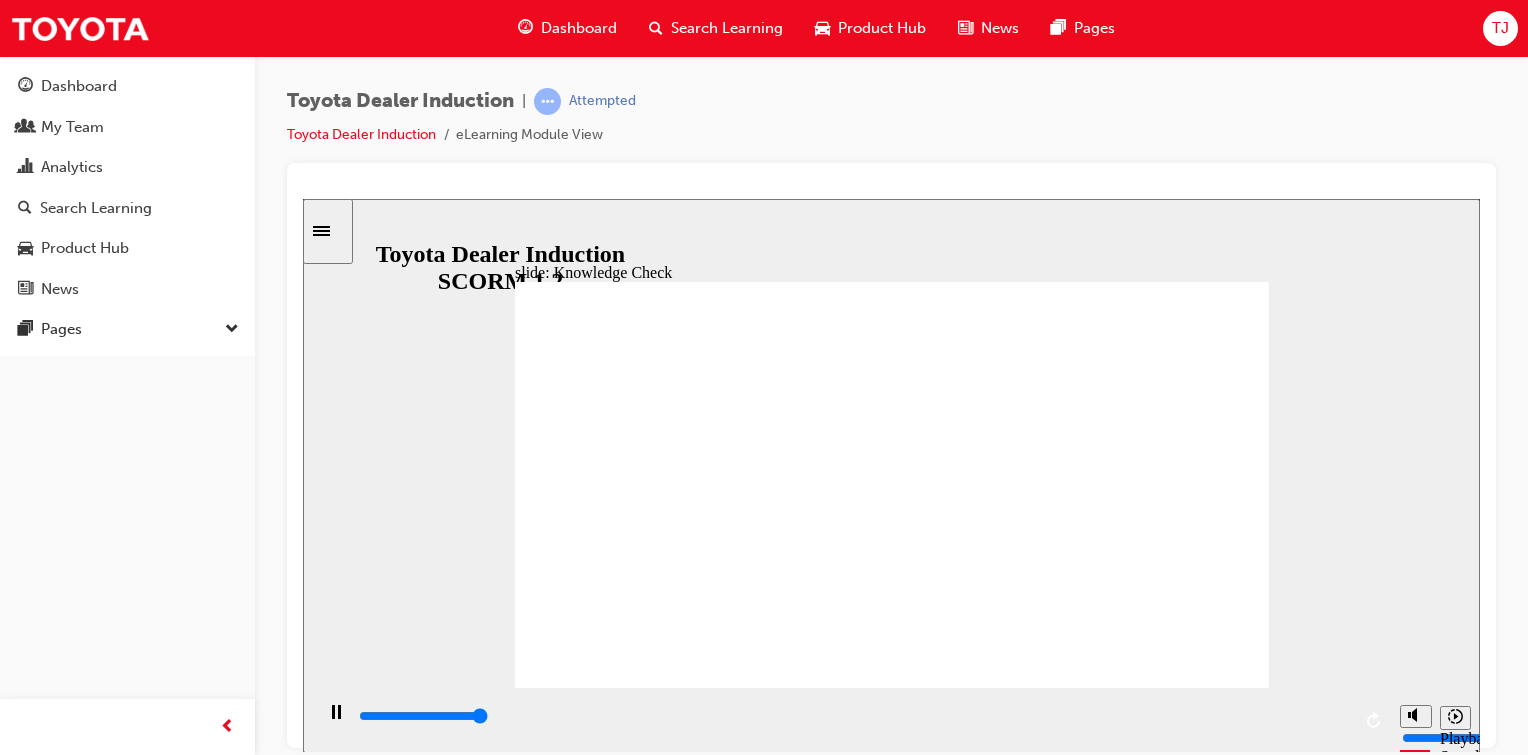 type on "5000" 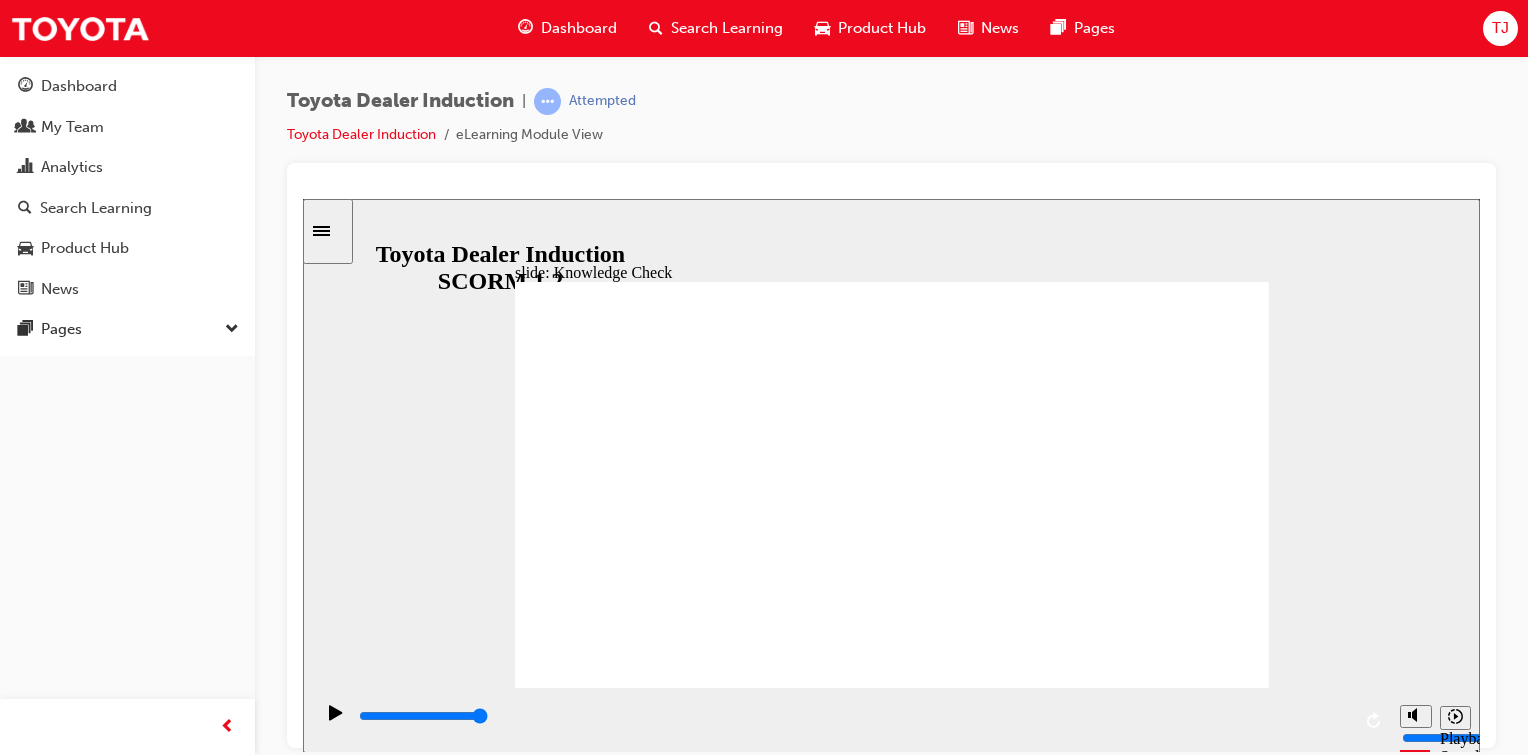checkbox on "true" 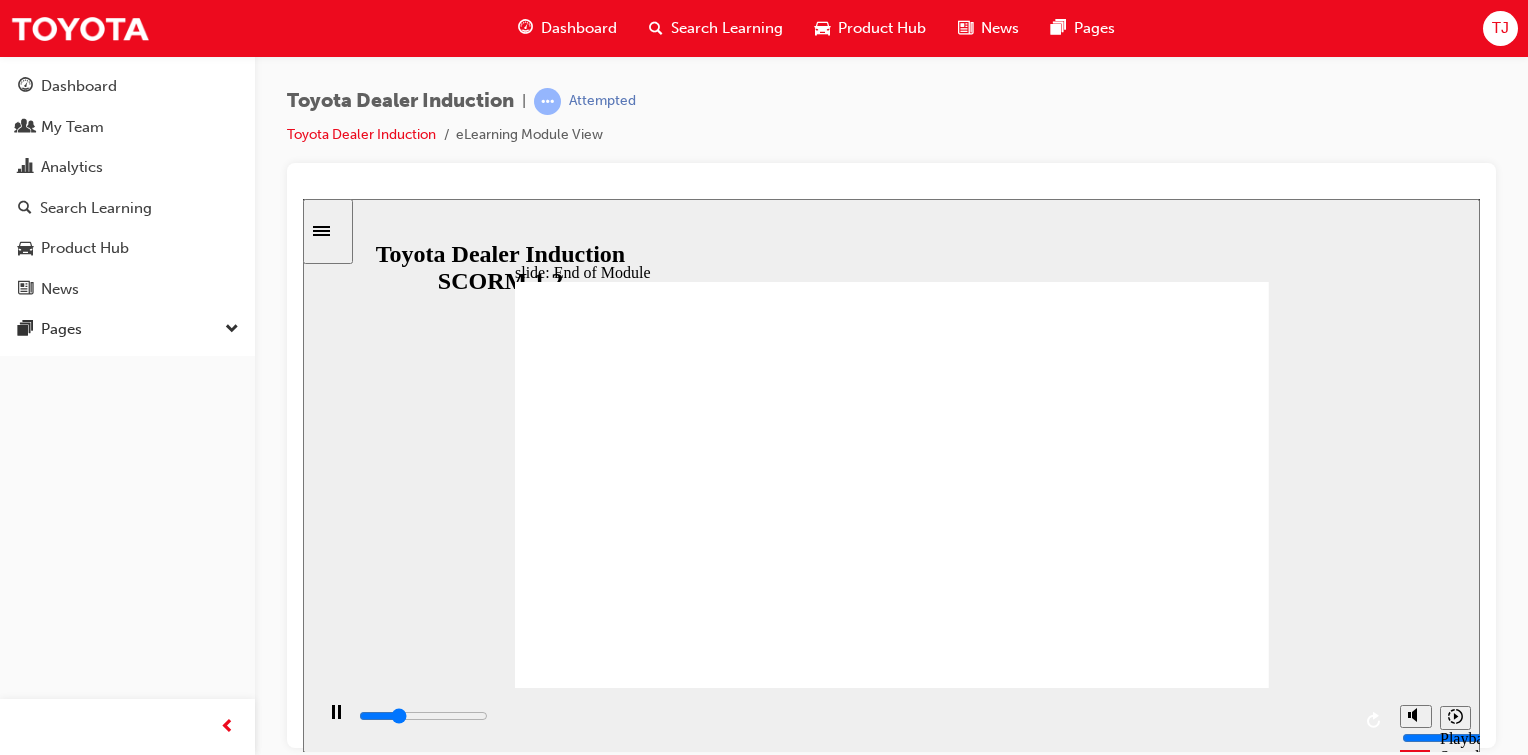 click 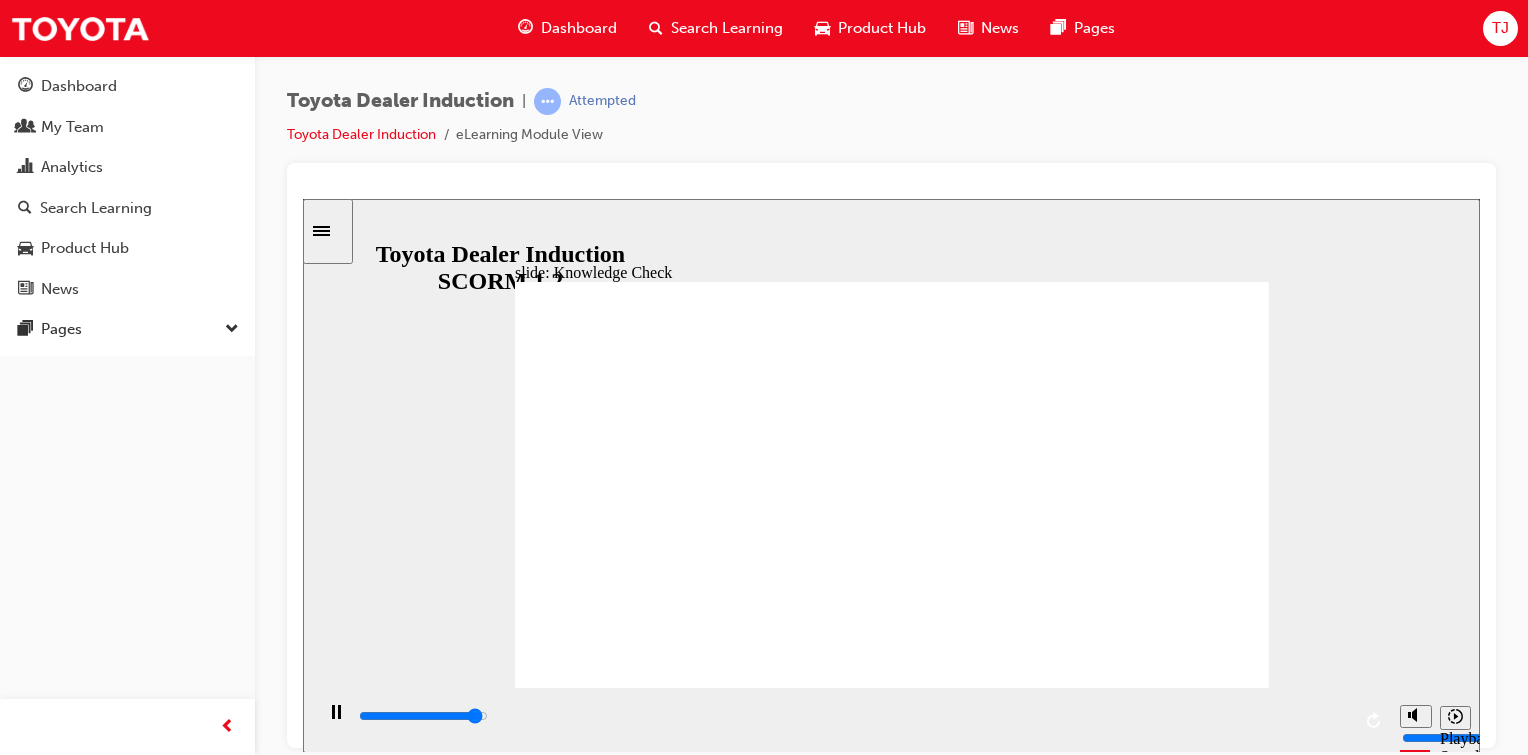 type on "4800" 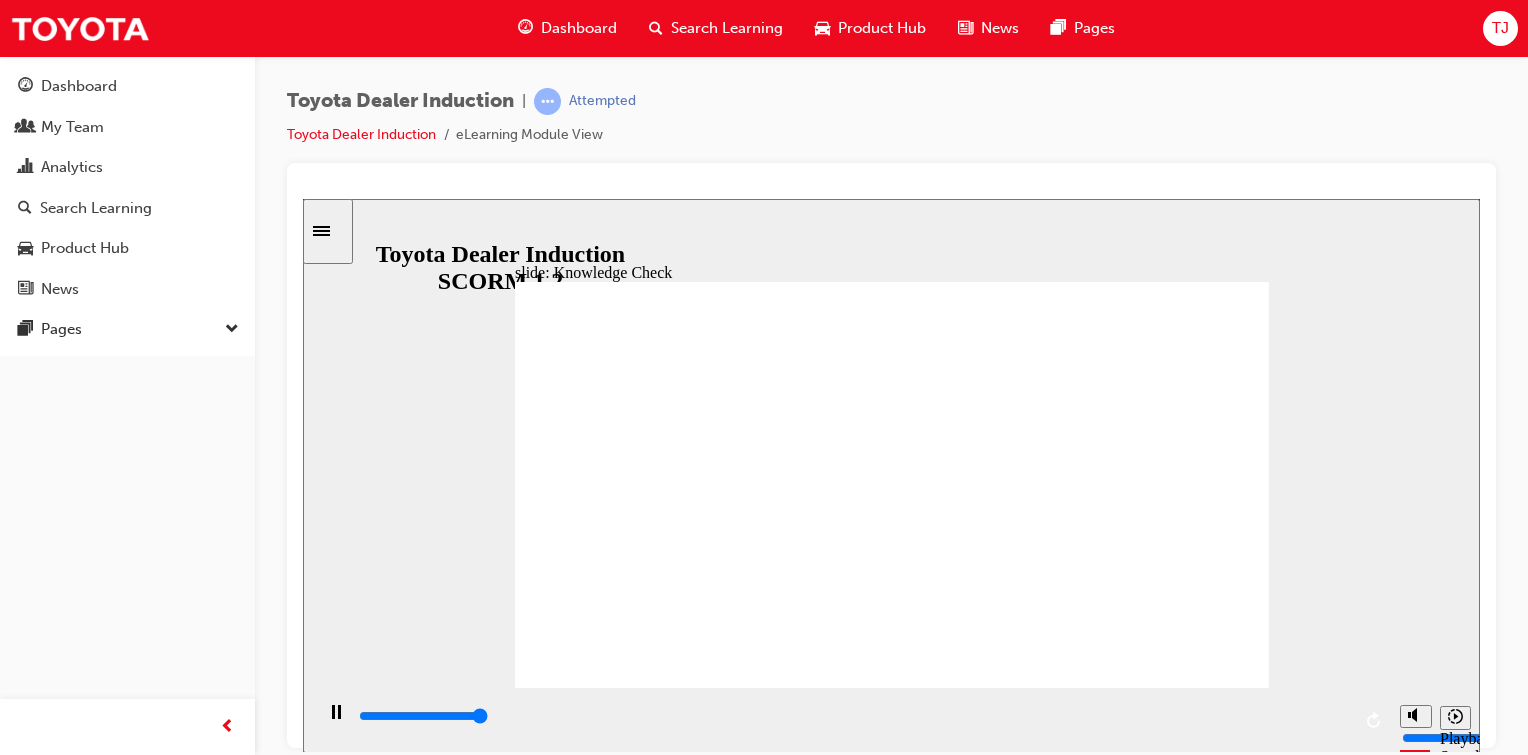 type on "5000" 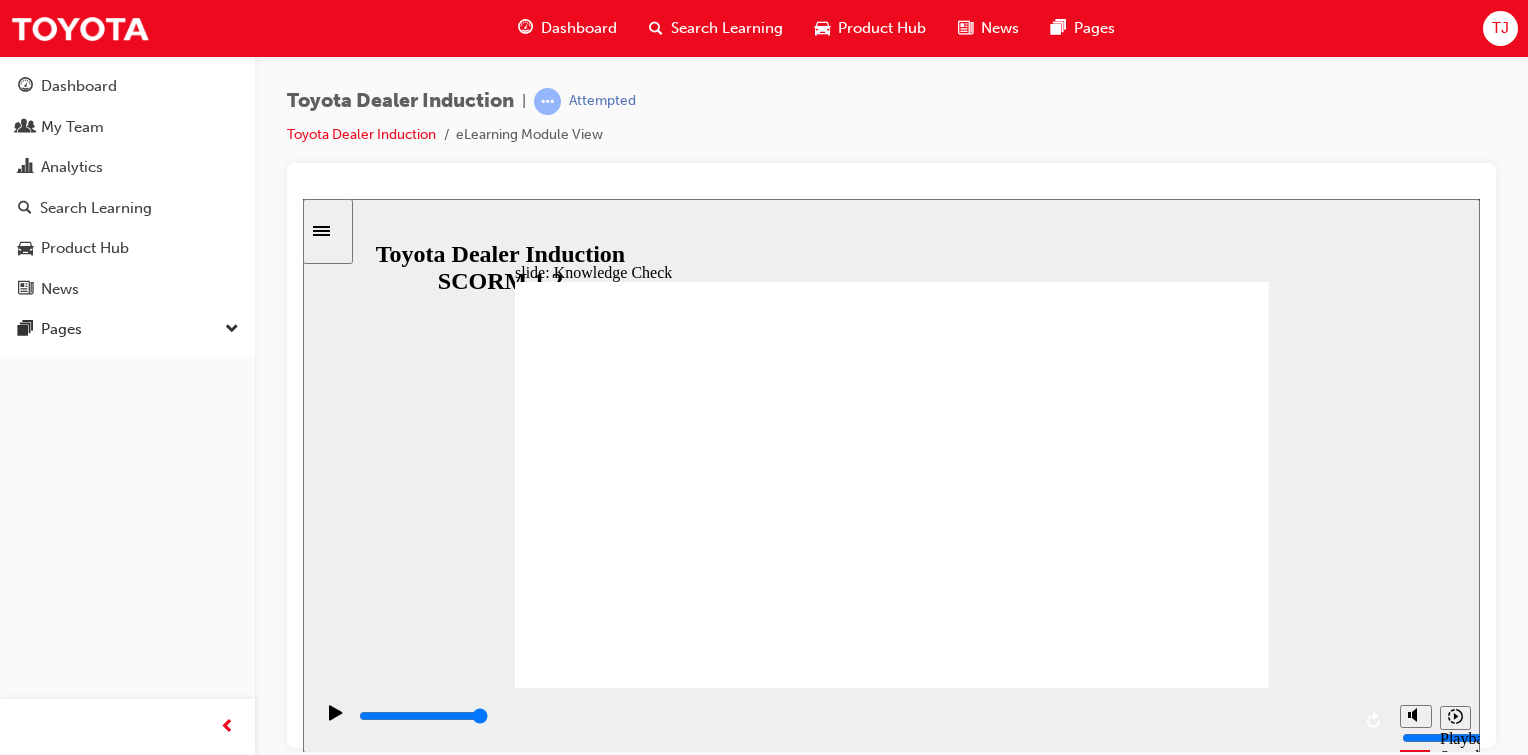 checkbox on "true" 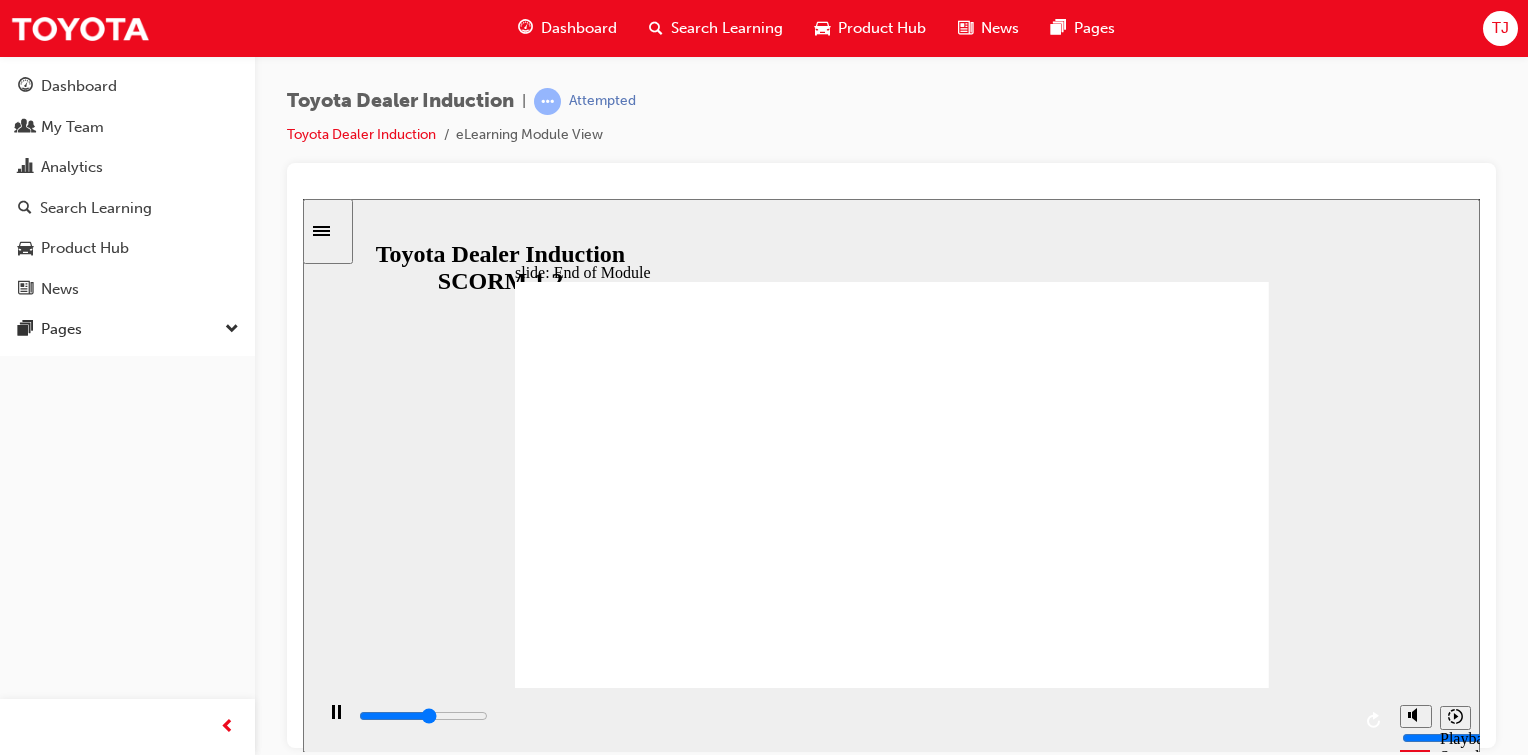 click 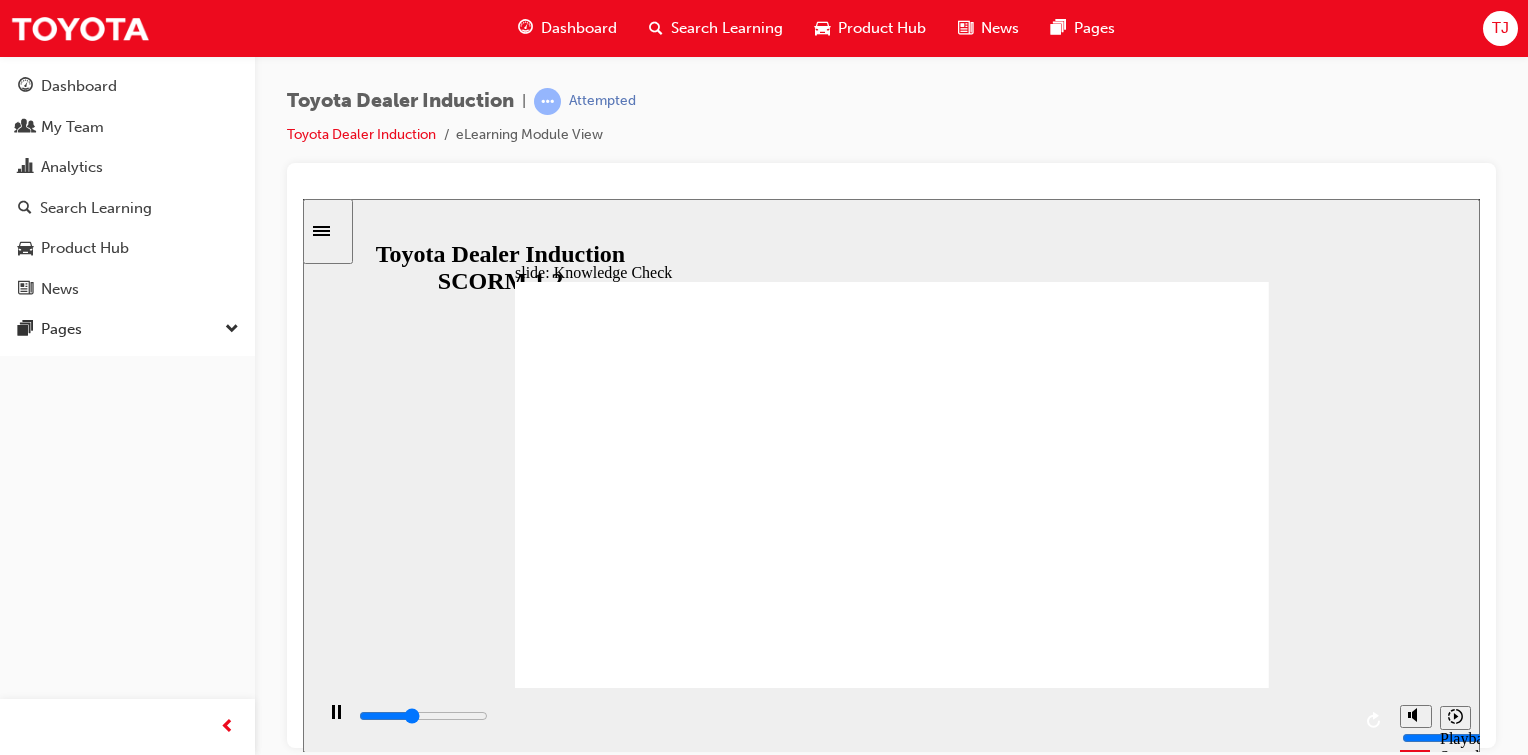 type on "2100" 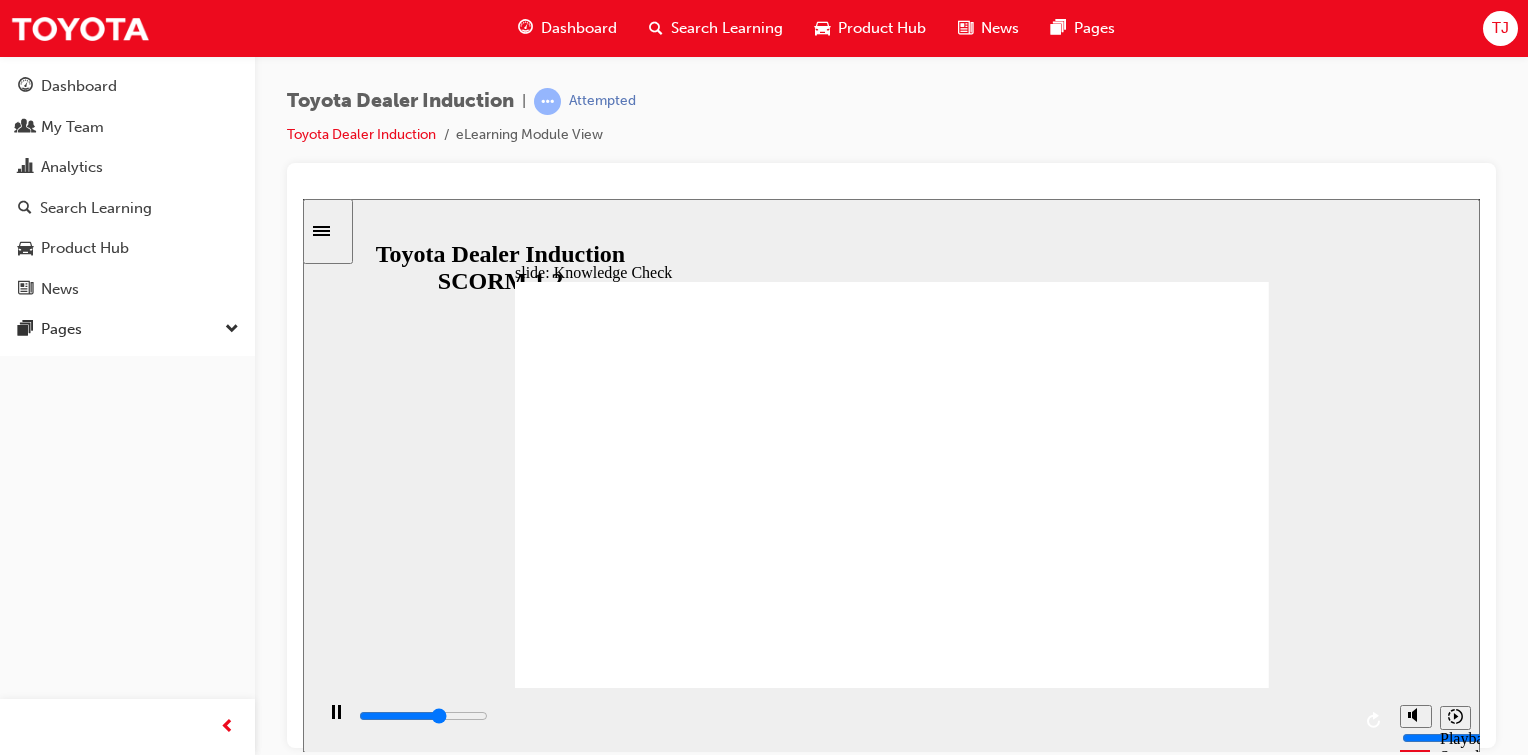 type on "3200" 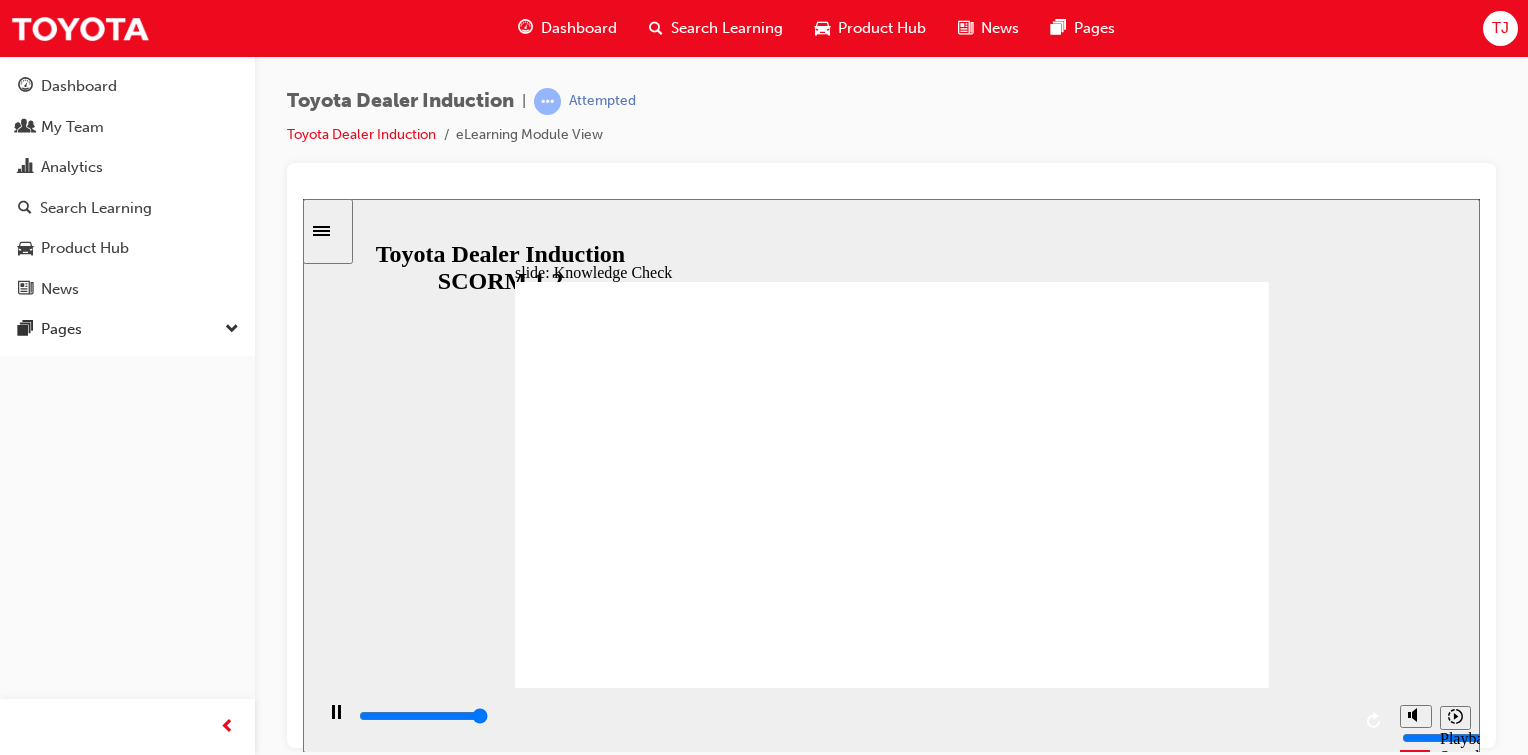 type on "5000" 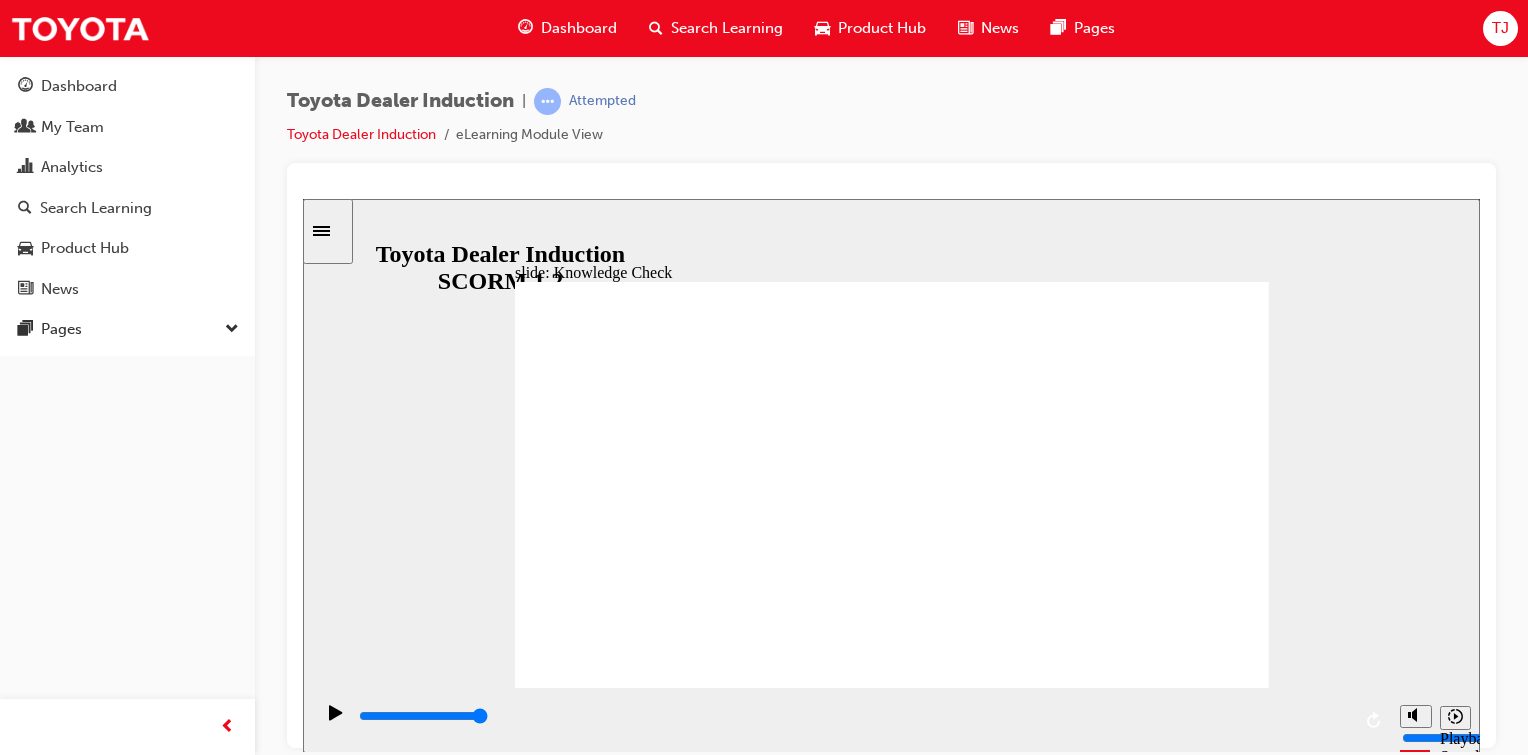 checkbox on "true" 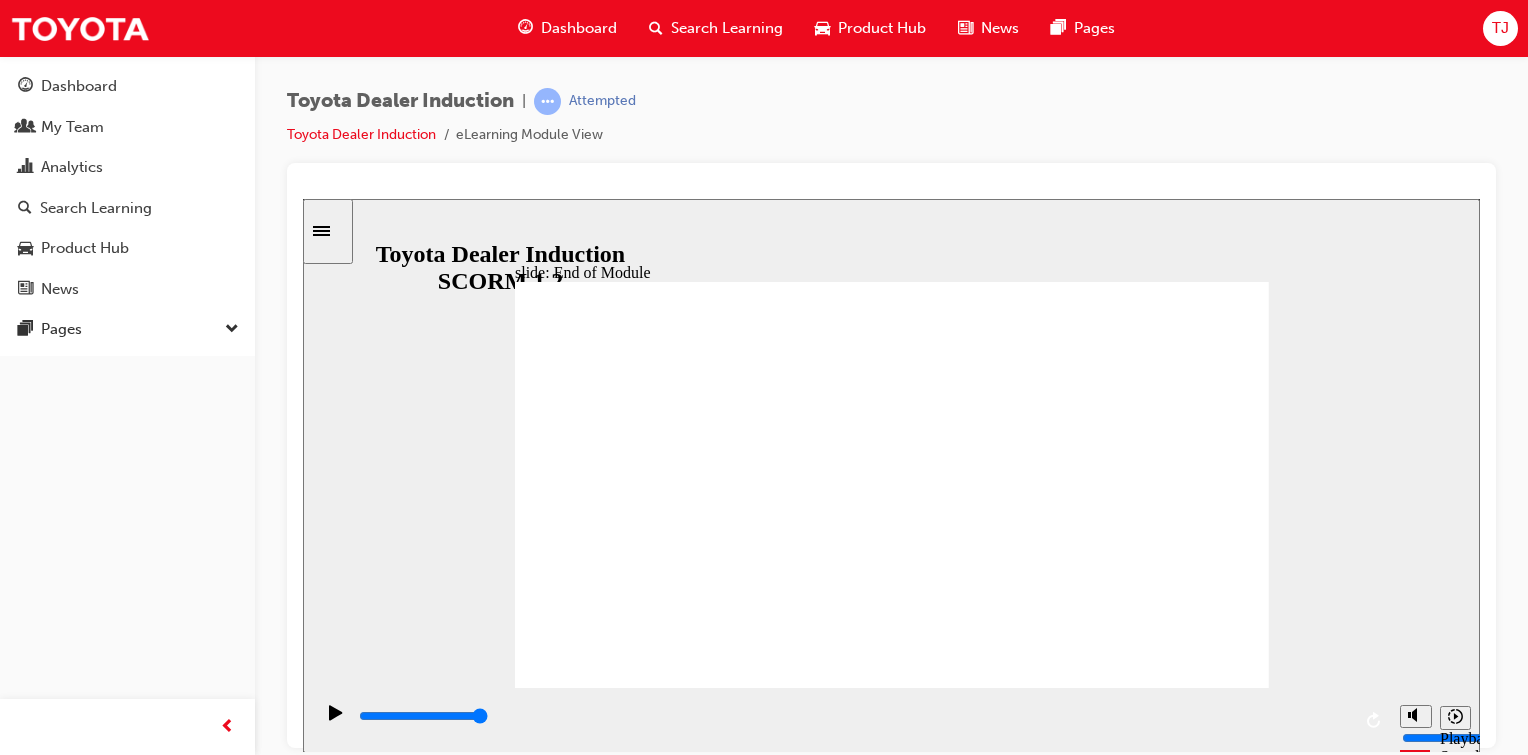 click 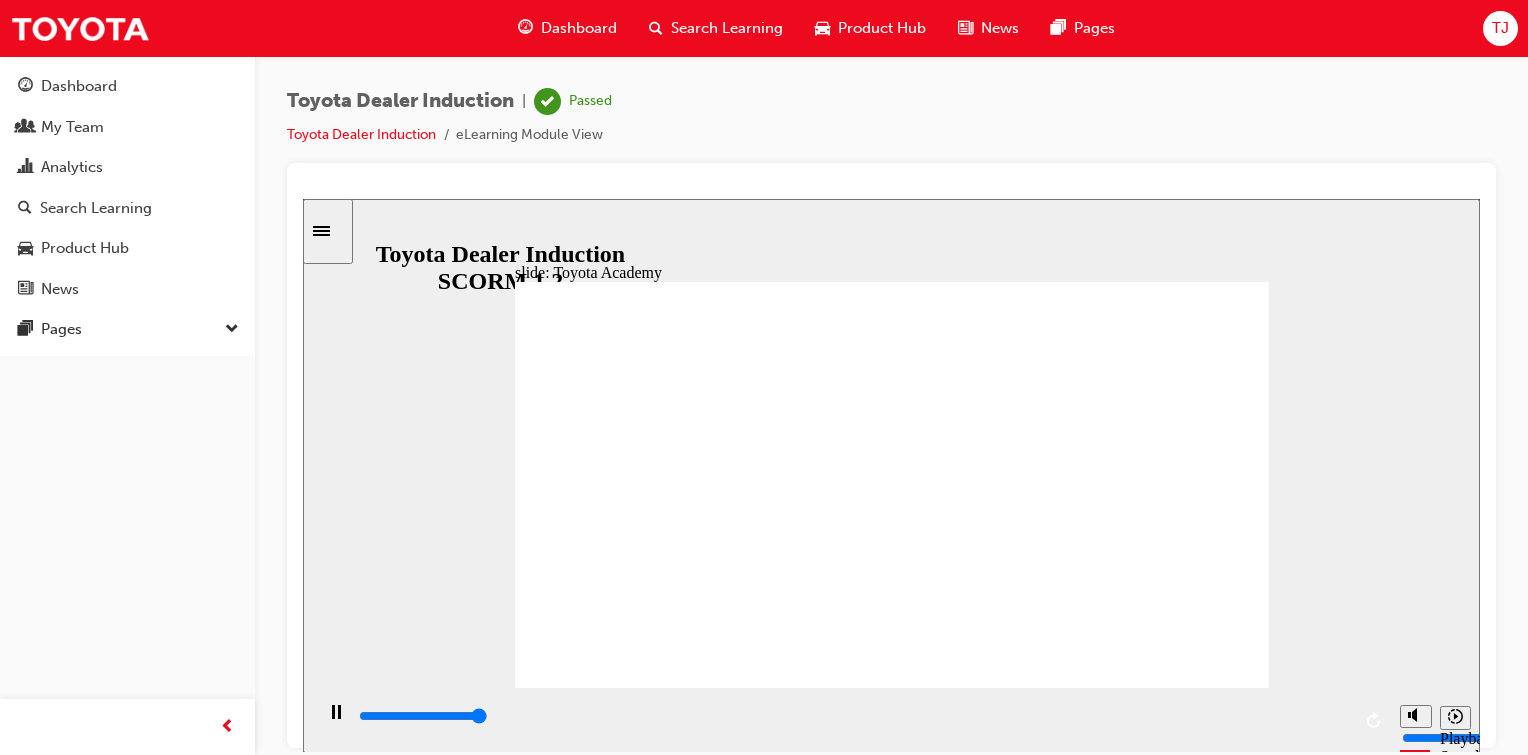 type on "9900" 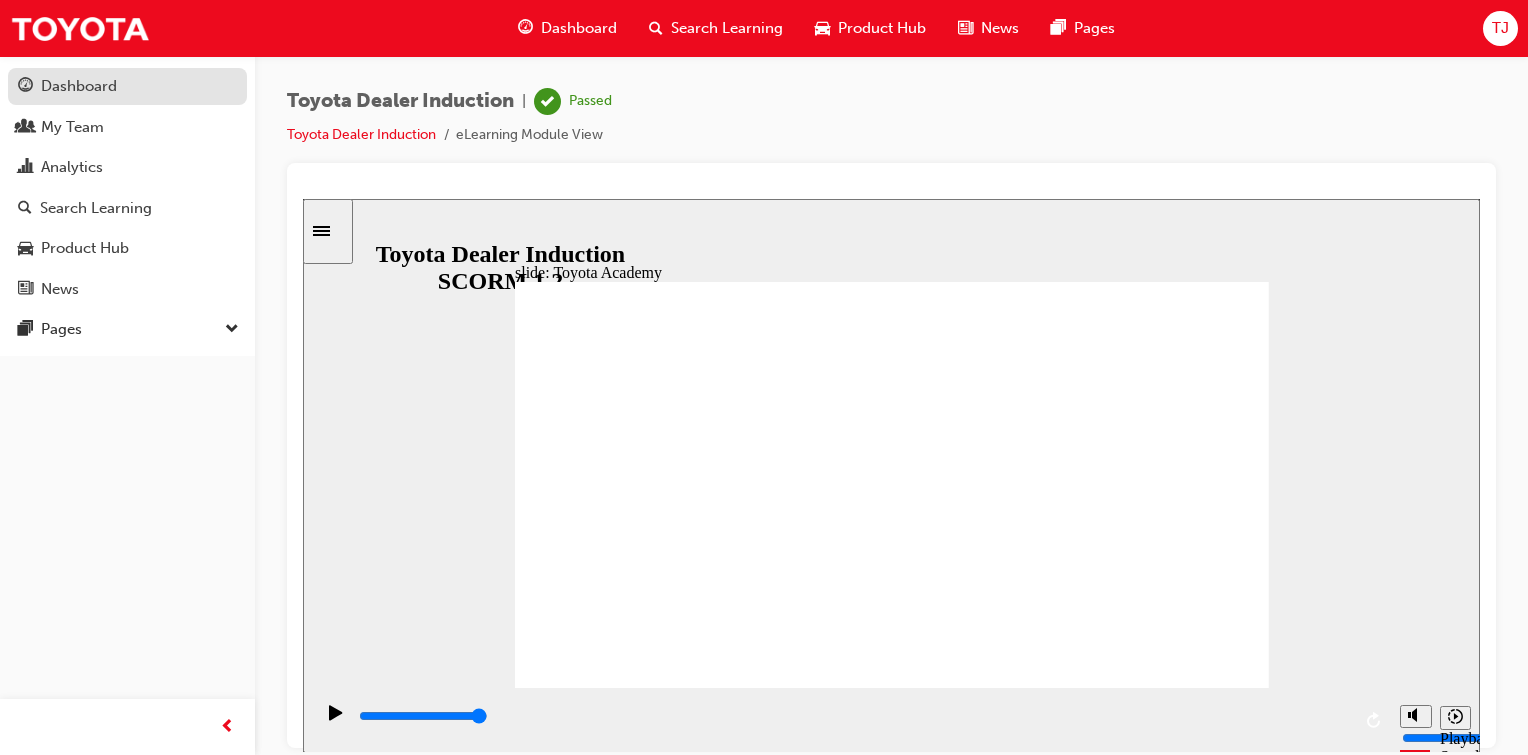 click on "Dashboard" at bounding box center [79, 86] 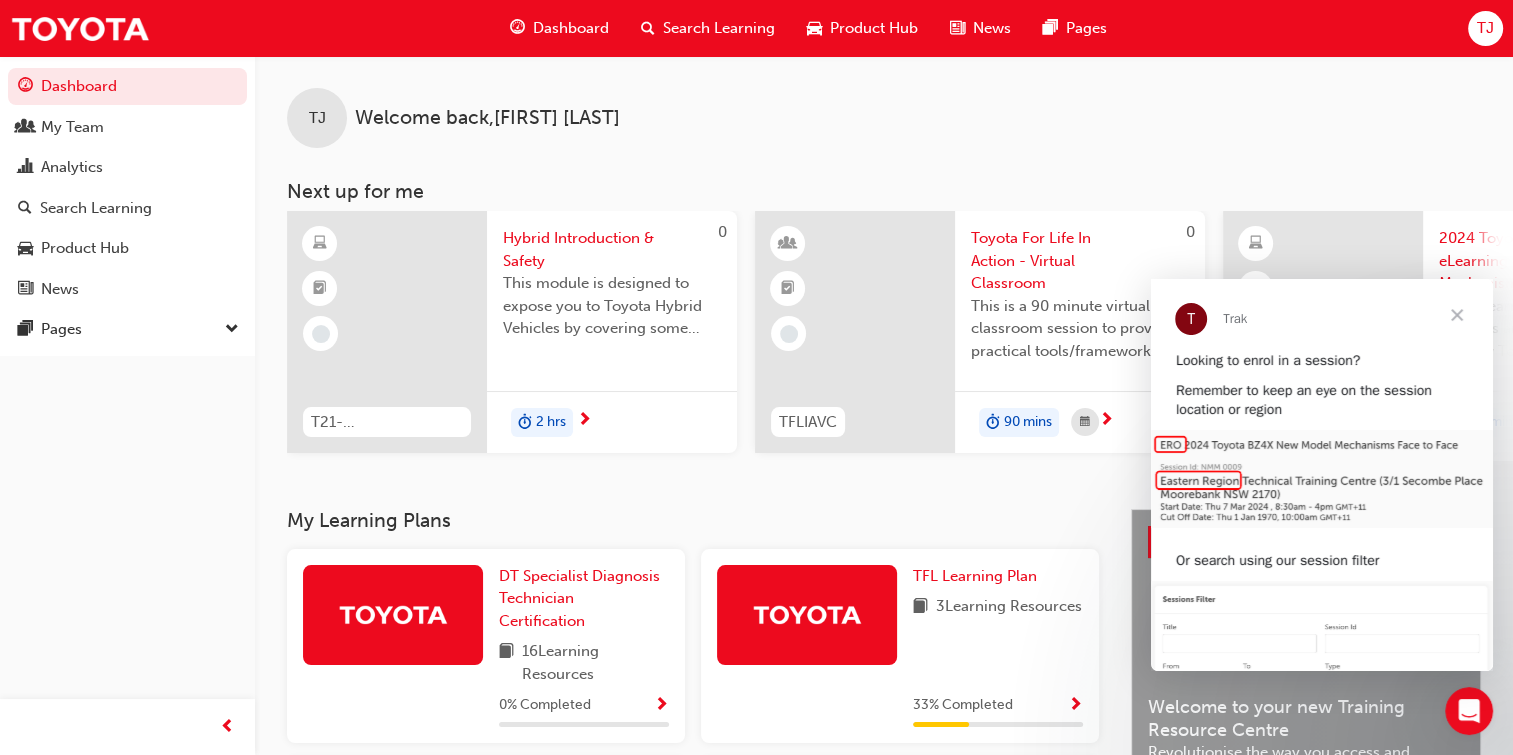 click at bounding box center (1457, 315) 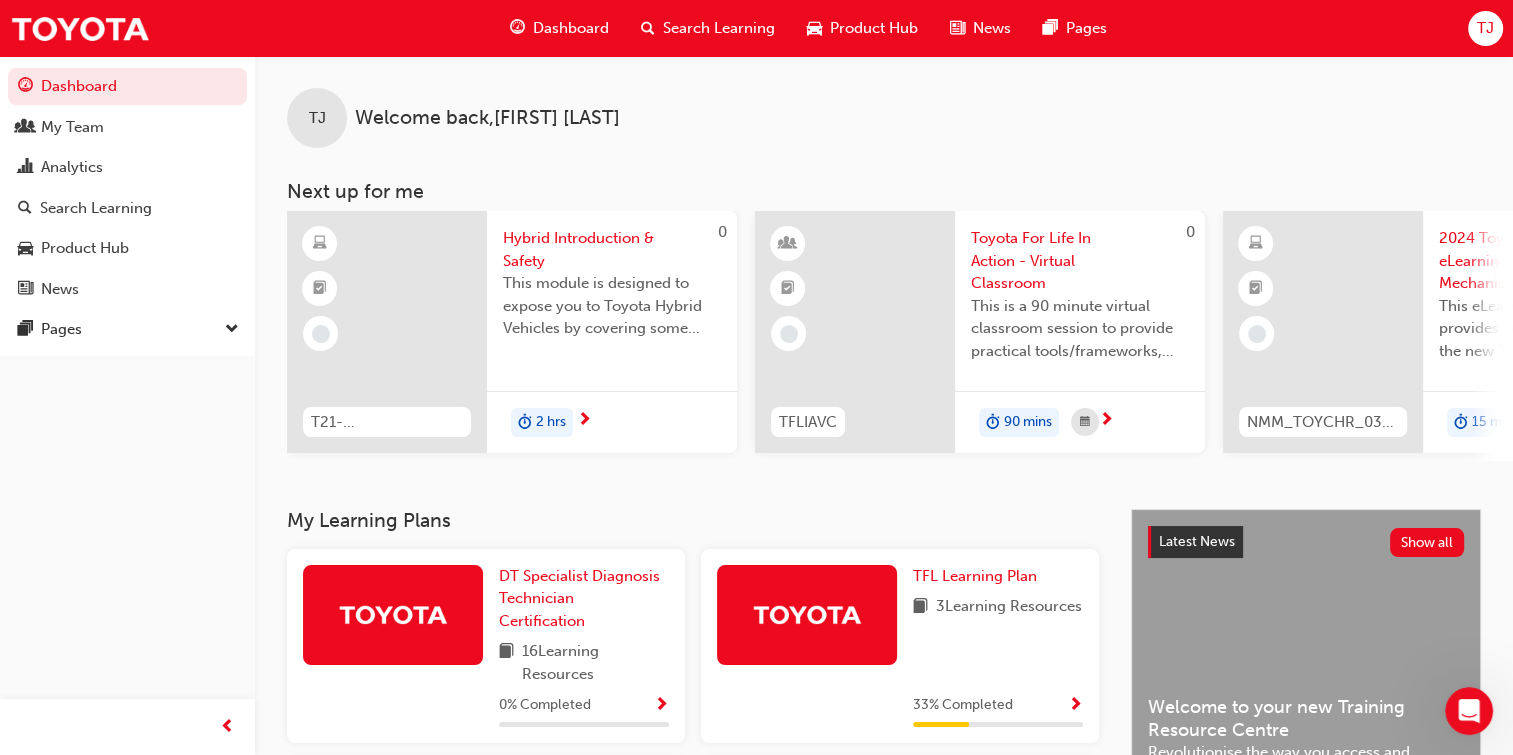 scroll, scrollTop: 242, scrollLeft: 0, axis: vertical 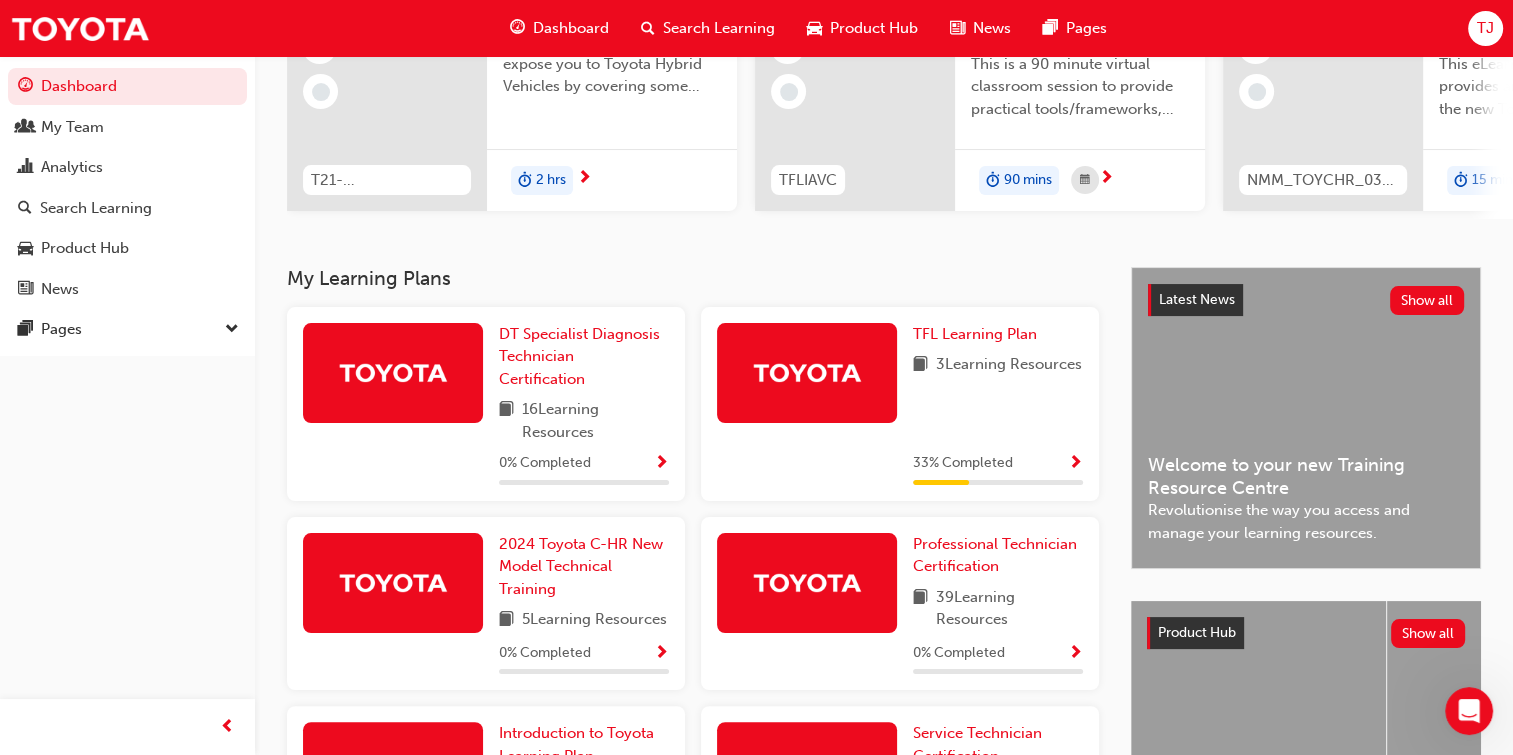 click at bounding box center (1075, 464) 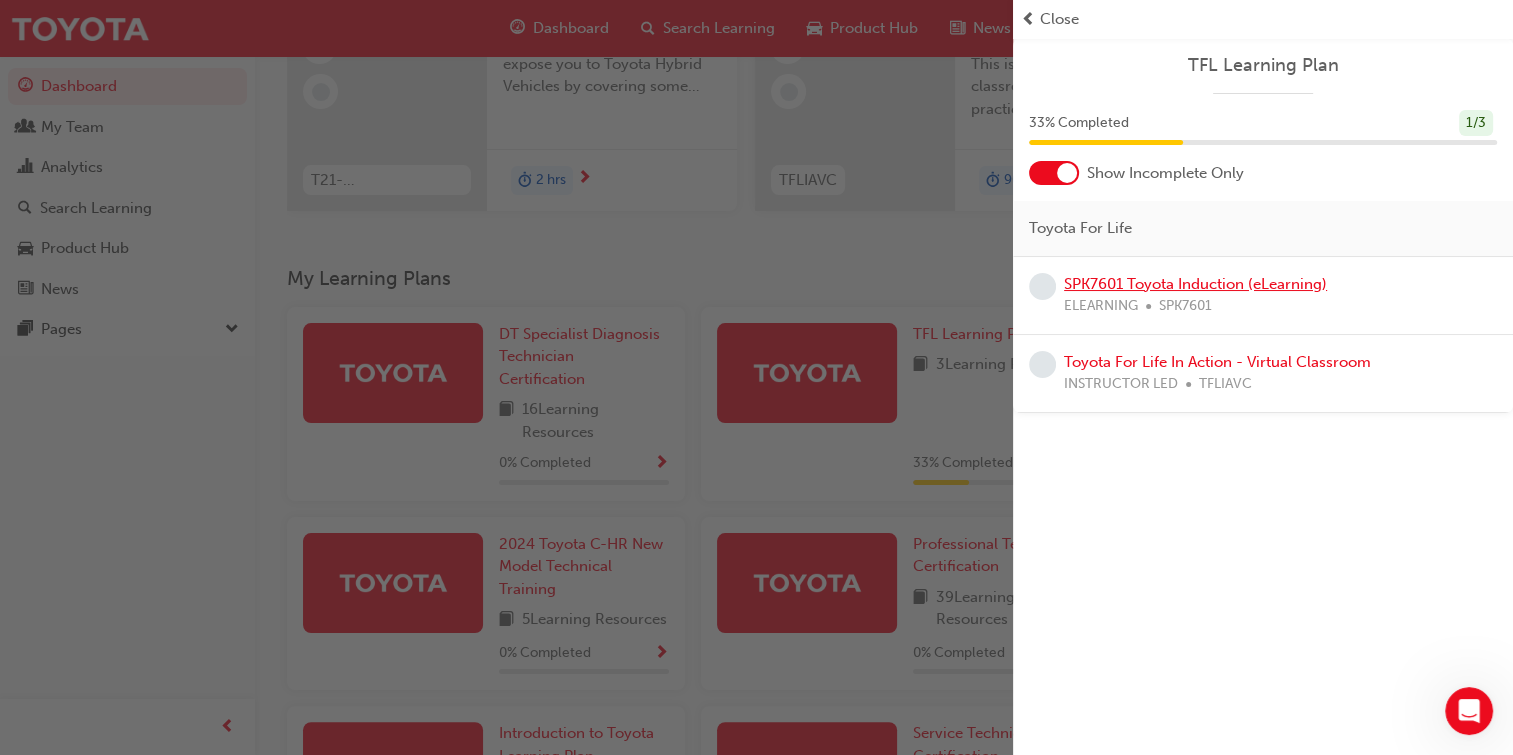 click on "SPK7601 Toyota  Induction (eLearning)" at bounding box center (1195, 284) 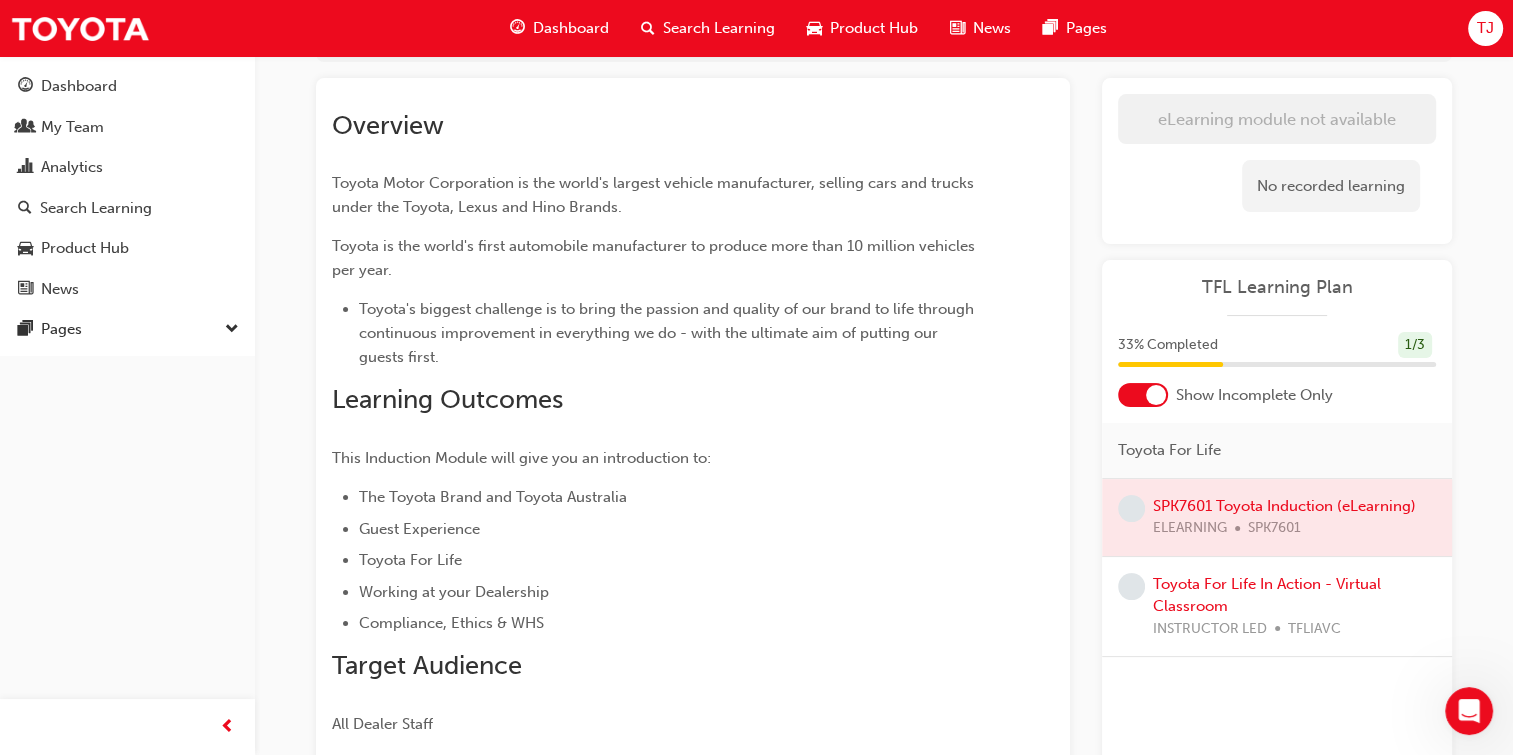 scroll, scrollTop: 172, scrollLeft: 0, axis: vertical 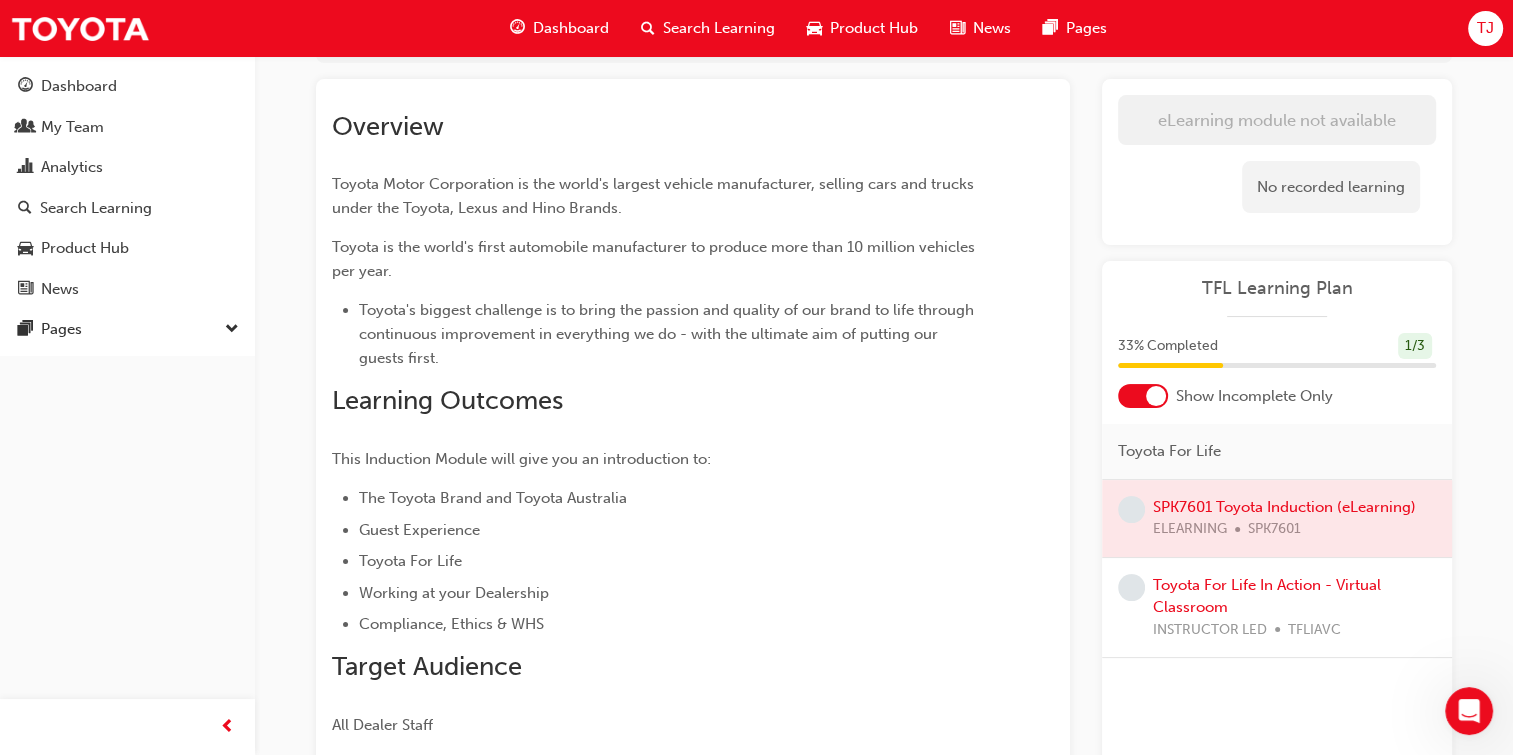 click at bounding box center (1277, 518) 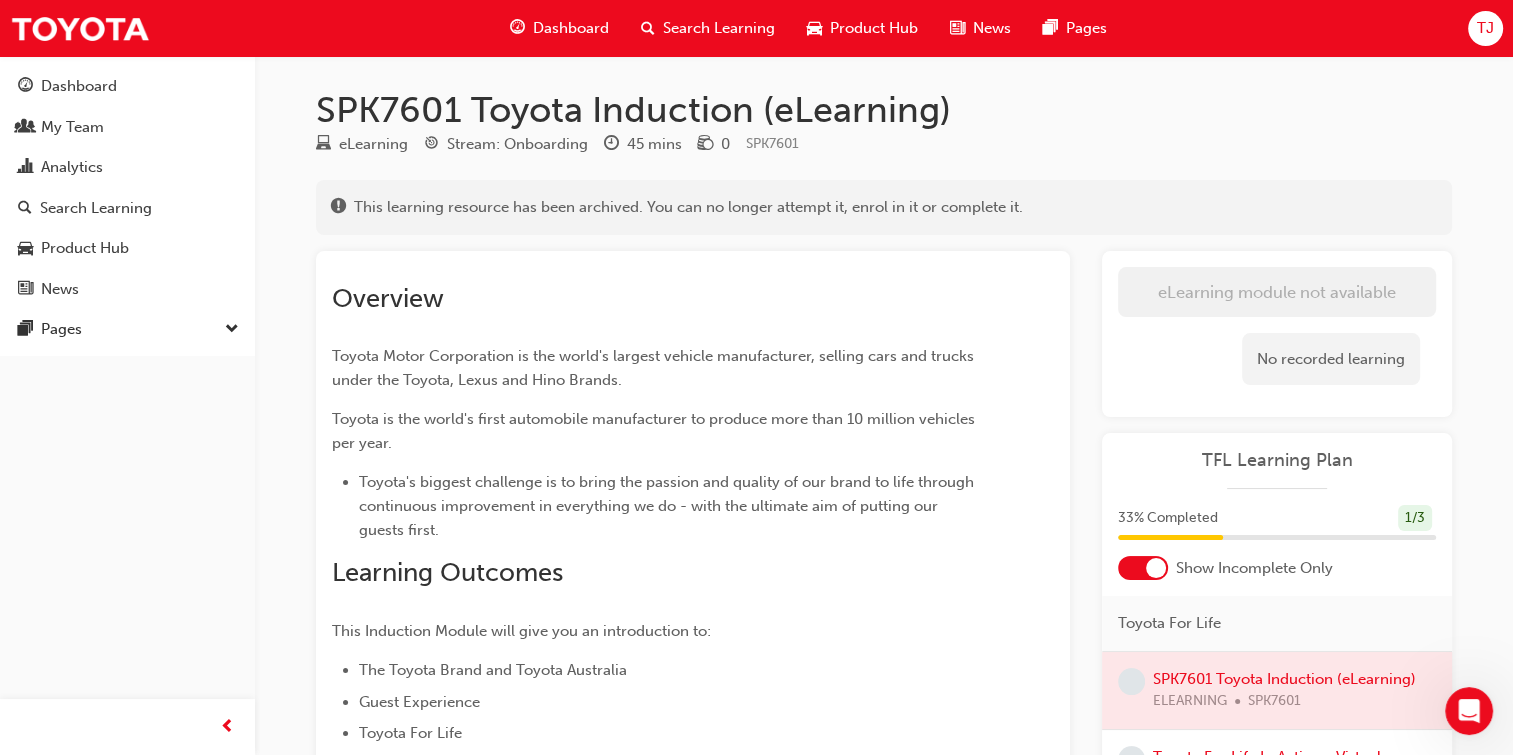 scroll, scrollTop: 144, scrollLeft: 0, axis: vertical 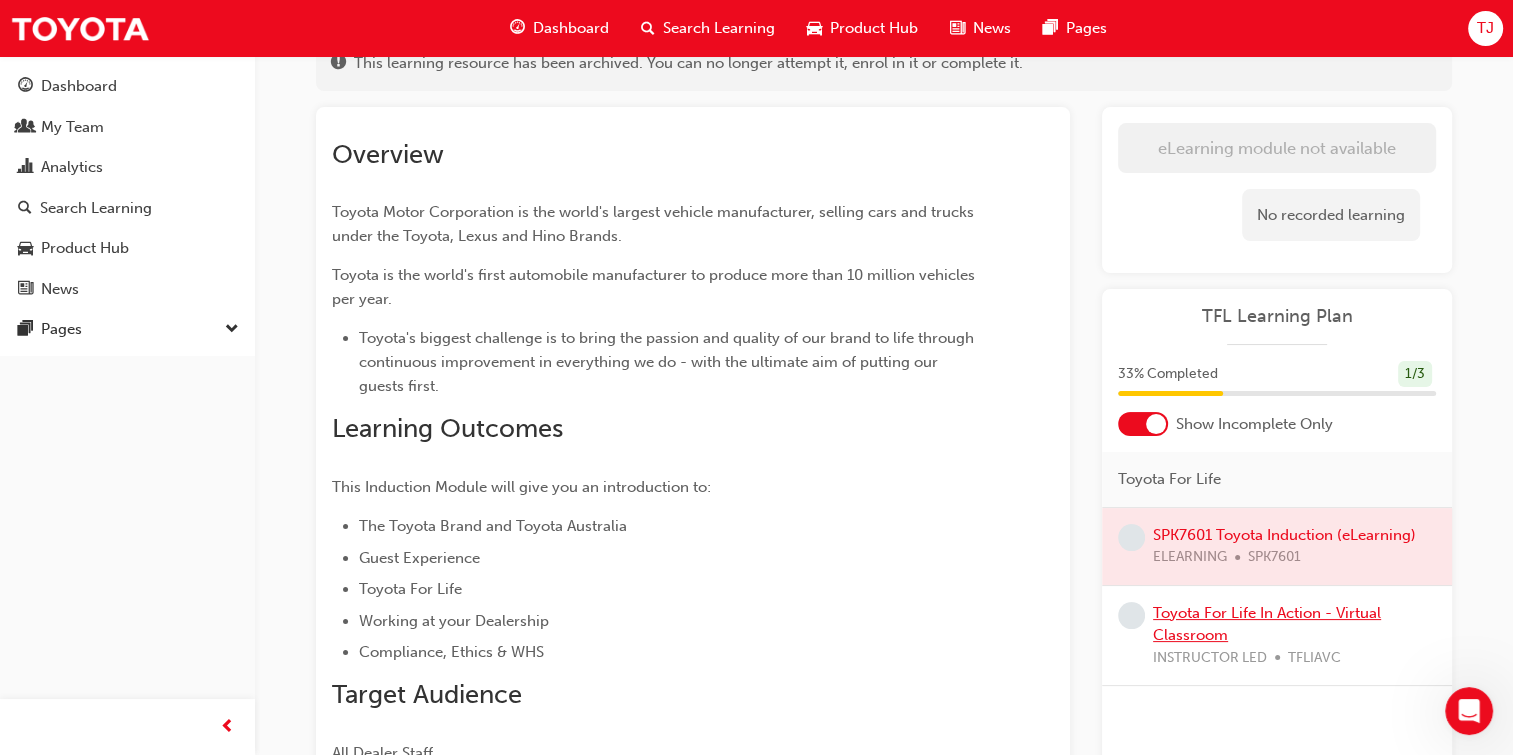 click on "Toyota For Life In Action - Virtual Classroom" at bounding box center (1267, 624) 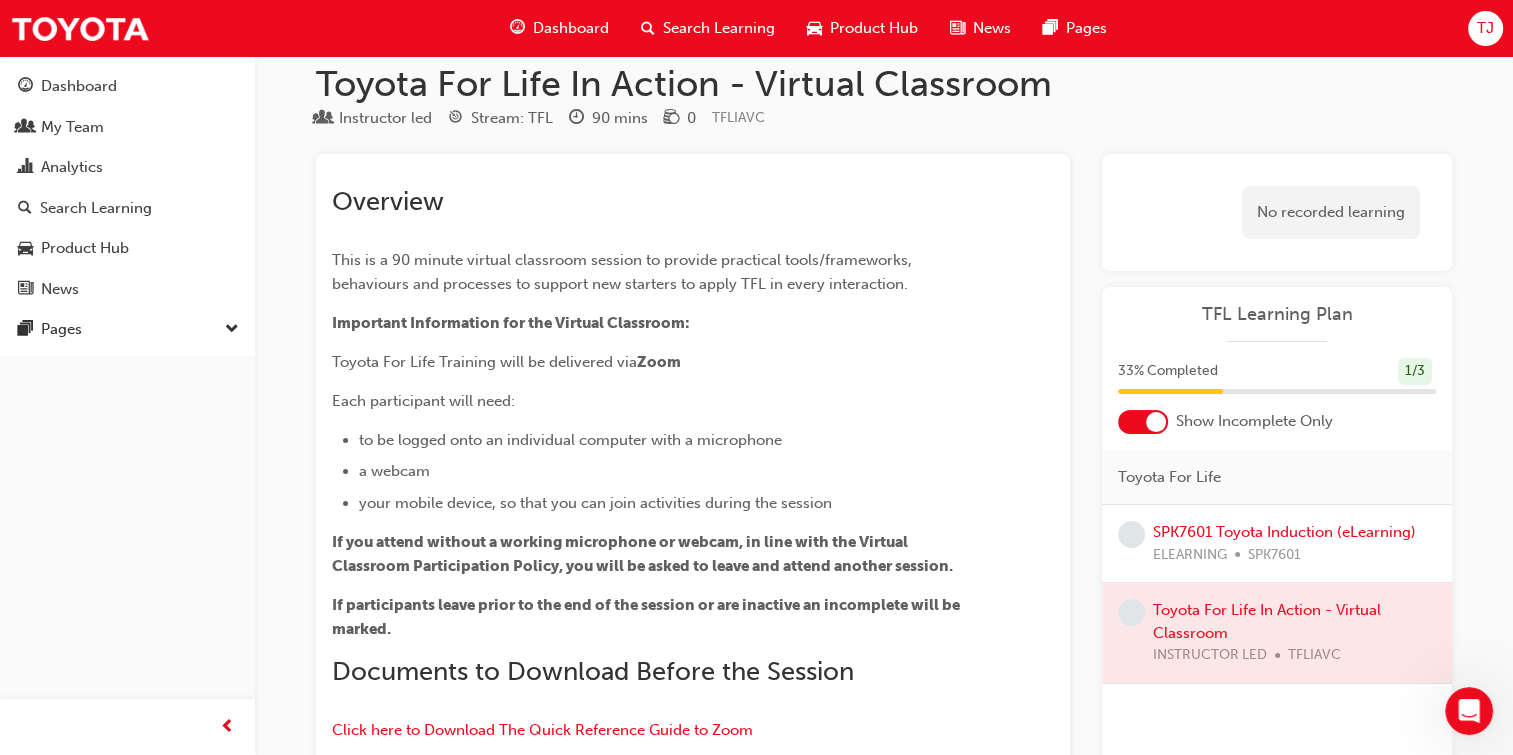 scroll, scrollTop: 0, scrollLeft: 0, axis: both 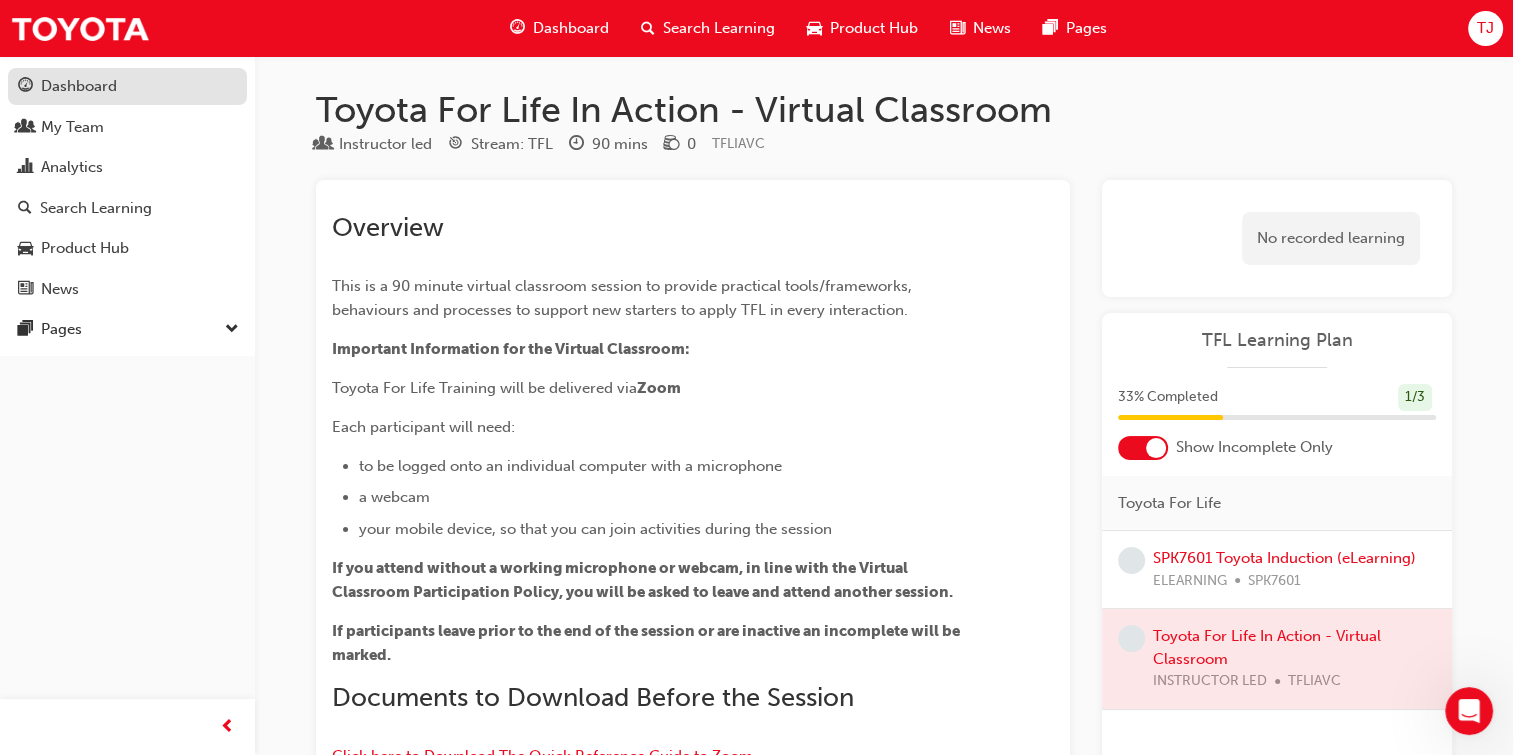 click on "Dashboard" at bounding box center [127, 86] 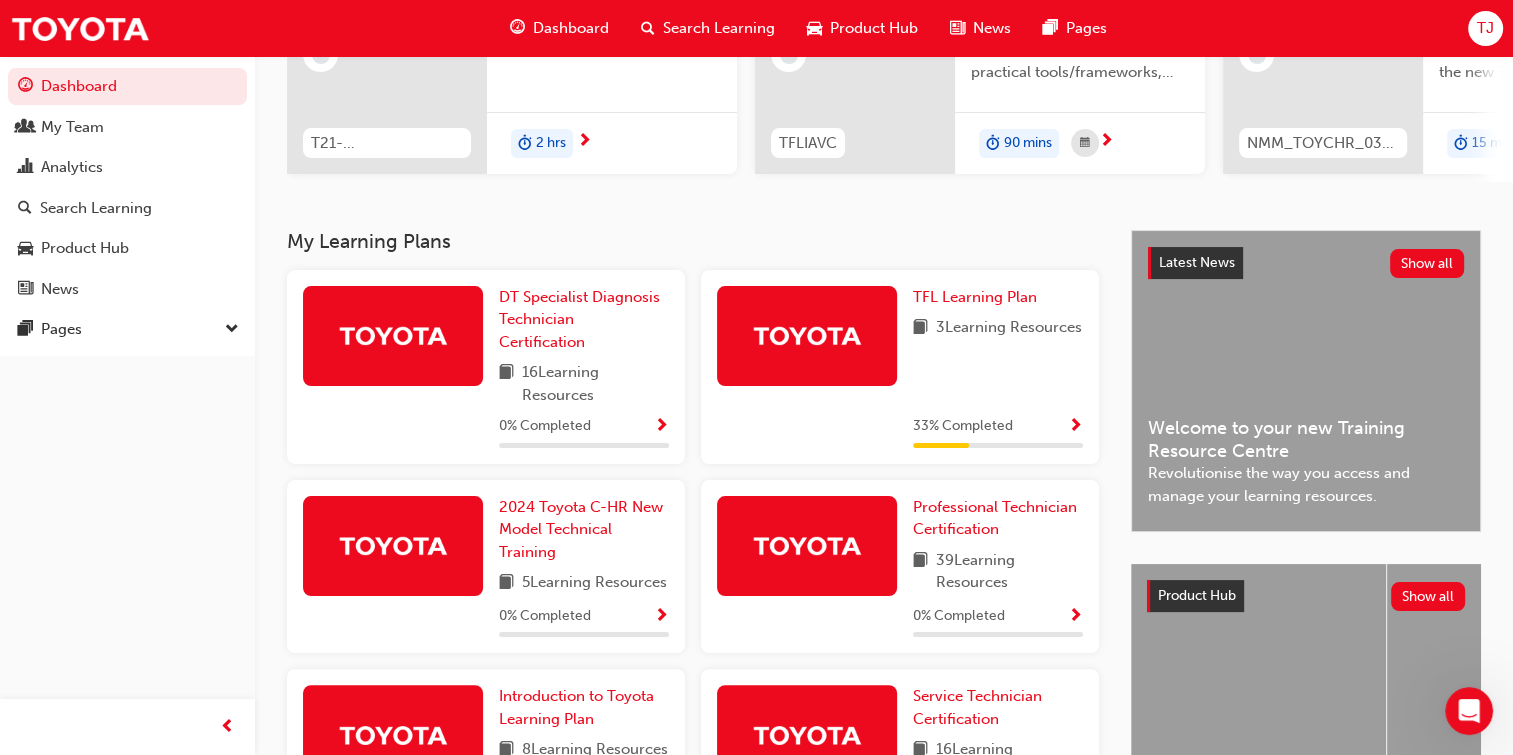 scroll, scrollTop: 322, scrollLeft: 0, axis: vertical 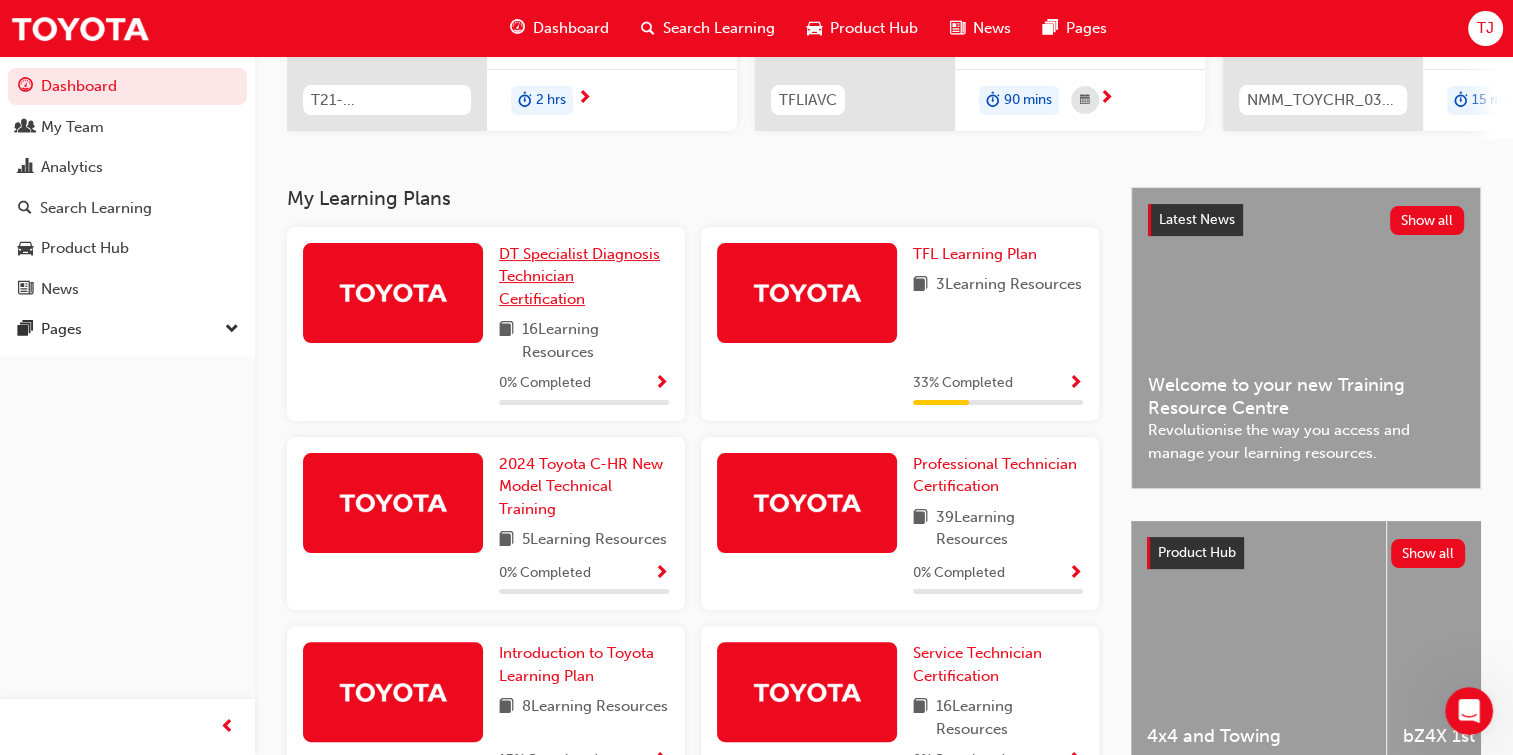 click on "DT Specialist Diagnosis Technician Certification" at bounding box center [579, 276] 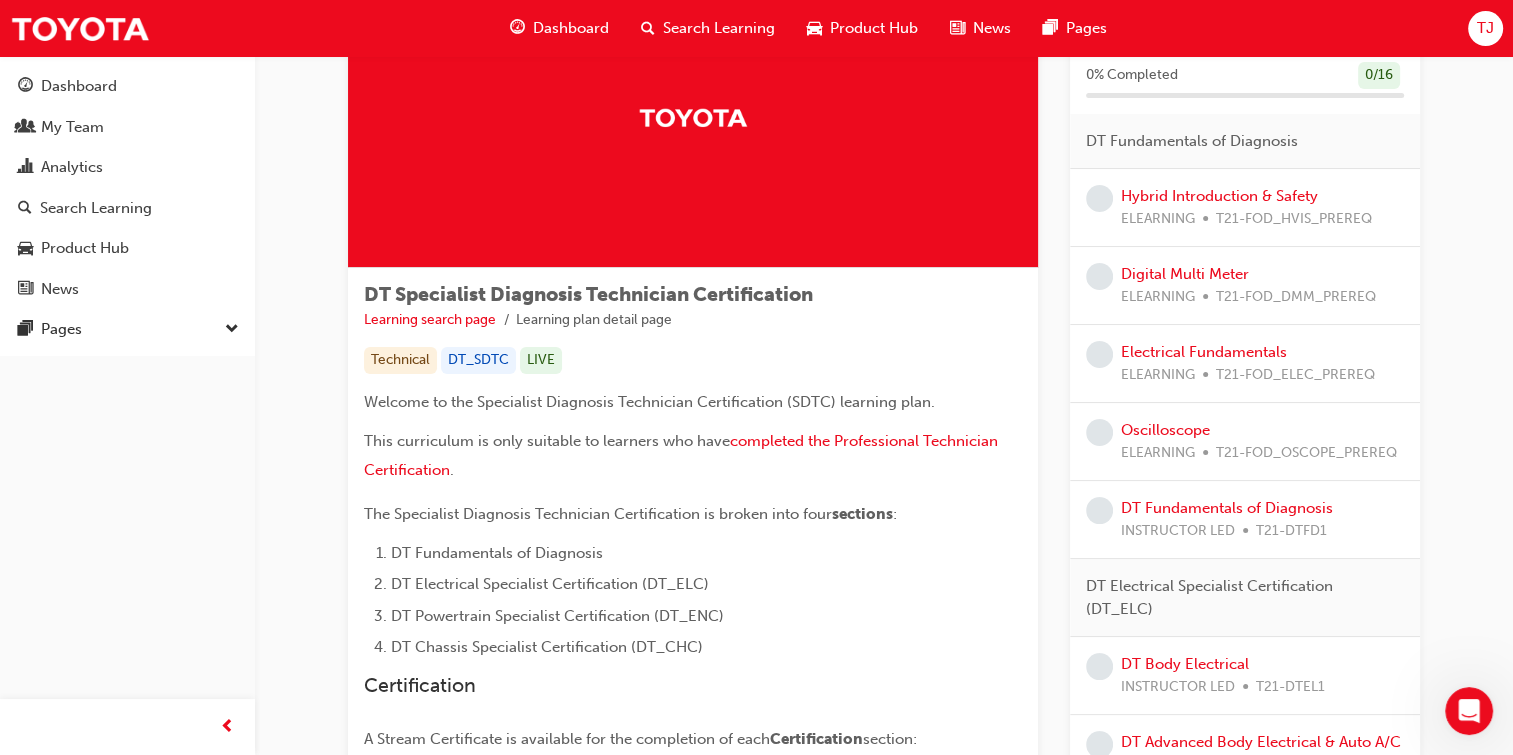 scroll, scrollTop: 174, scrollLeft: 0, axis: vertical 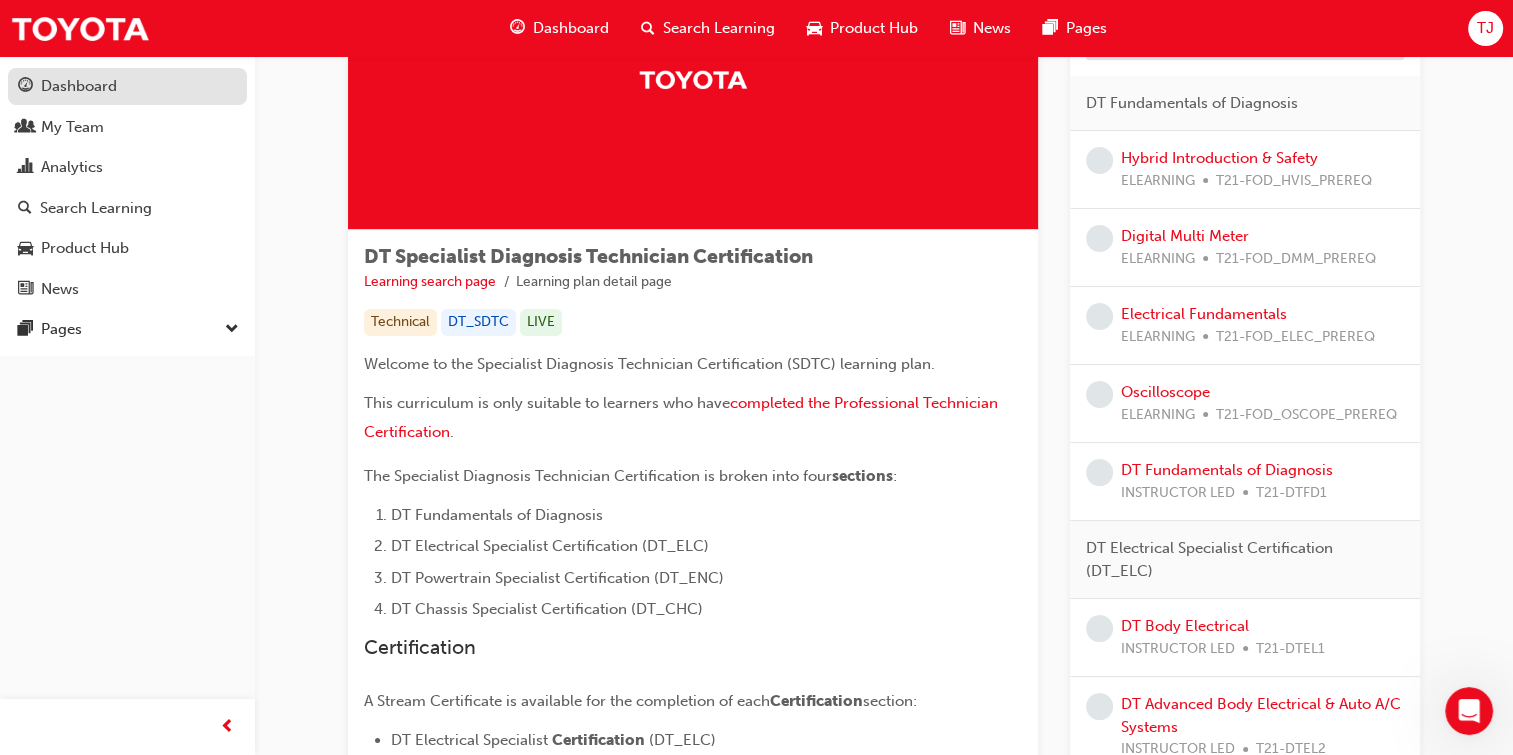click on "Dashboard" at bounding box center [127, 86] 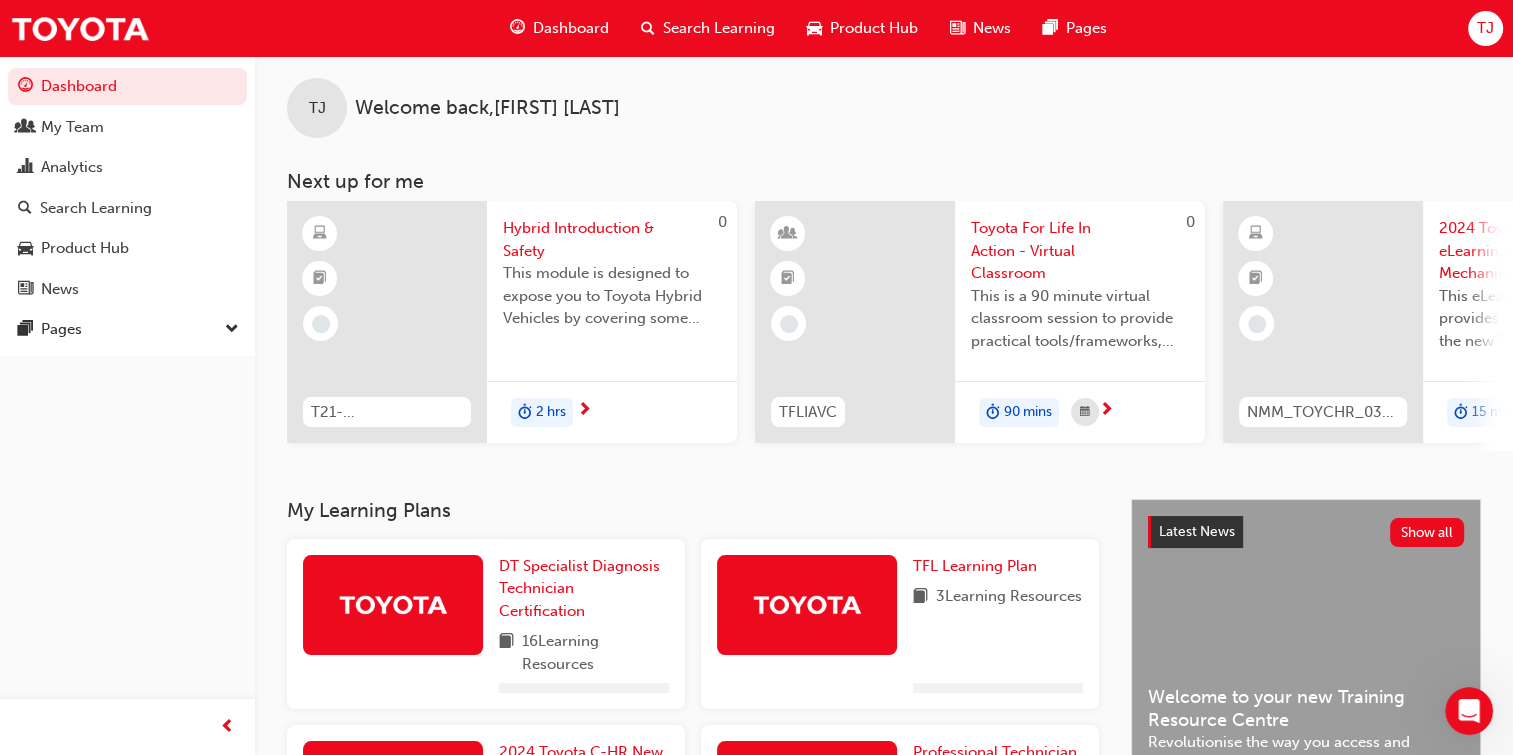 scroll, scrollTop: 174, scrollLeft: 0, axis: vertical 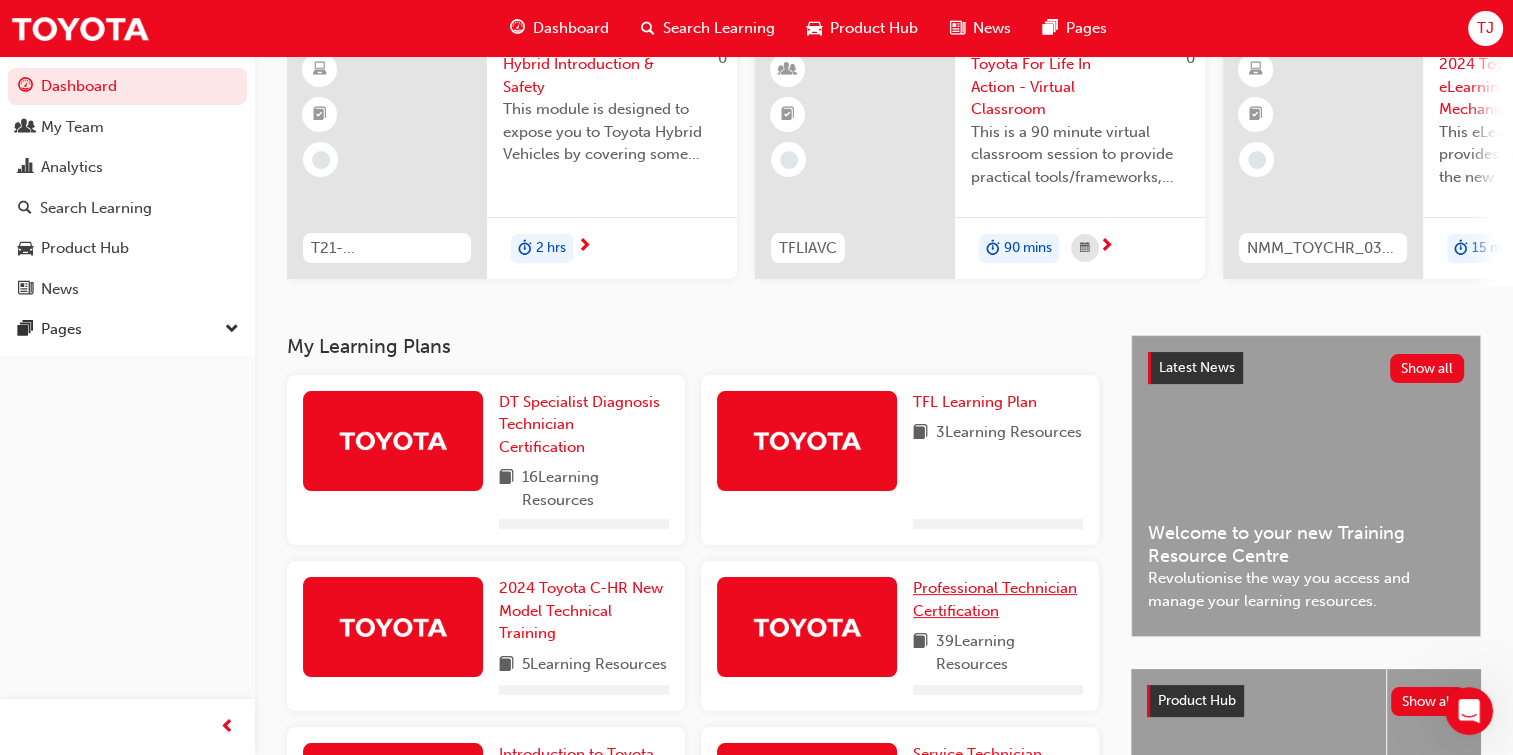 click on "Professional Technician Certification" at bounding box center [995, 599] 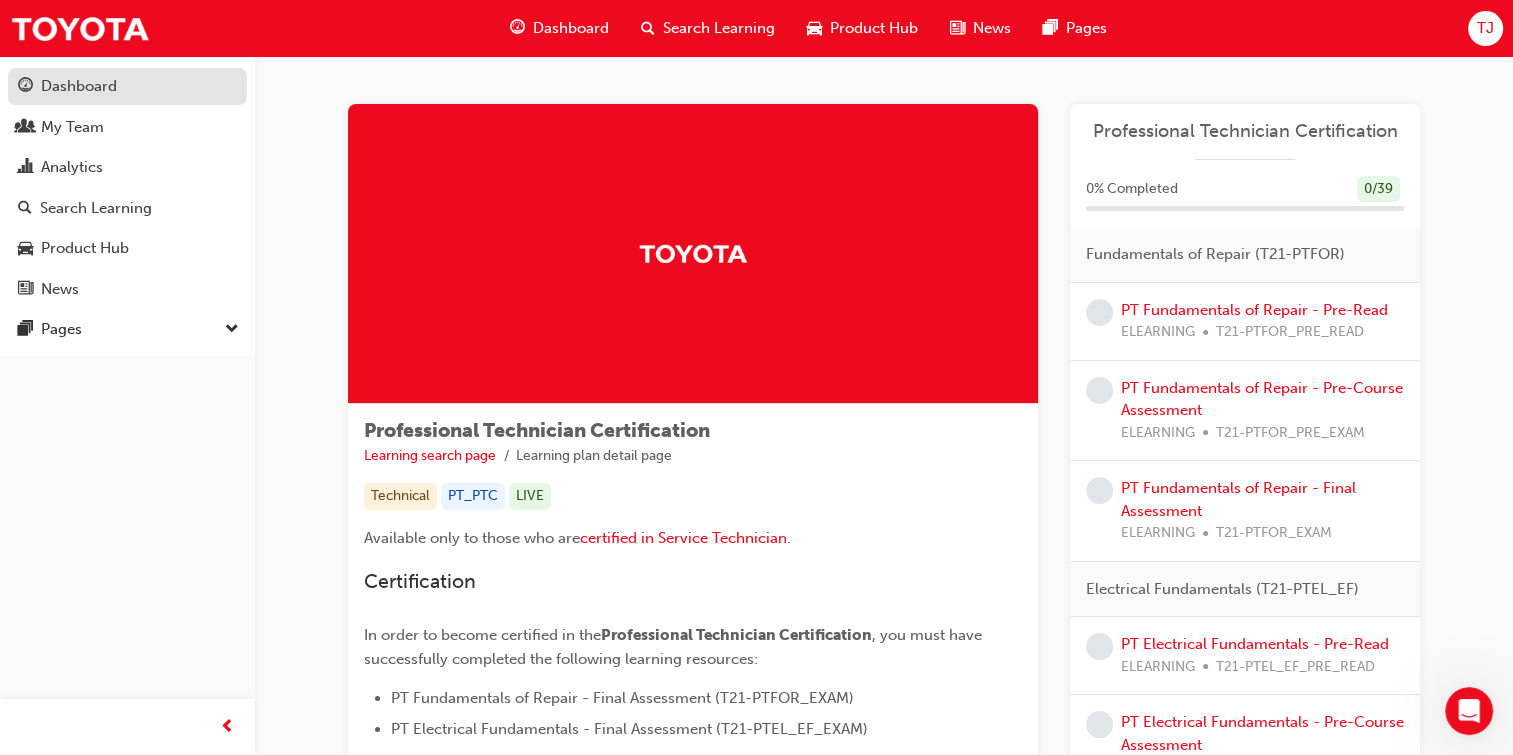 click on "Dashboard" at bounding box center (79, 86) 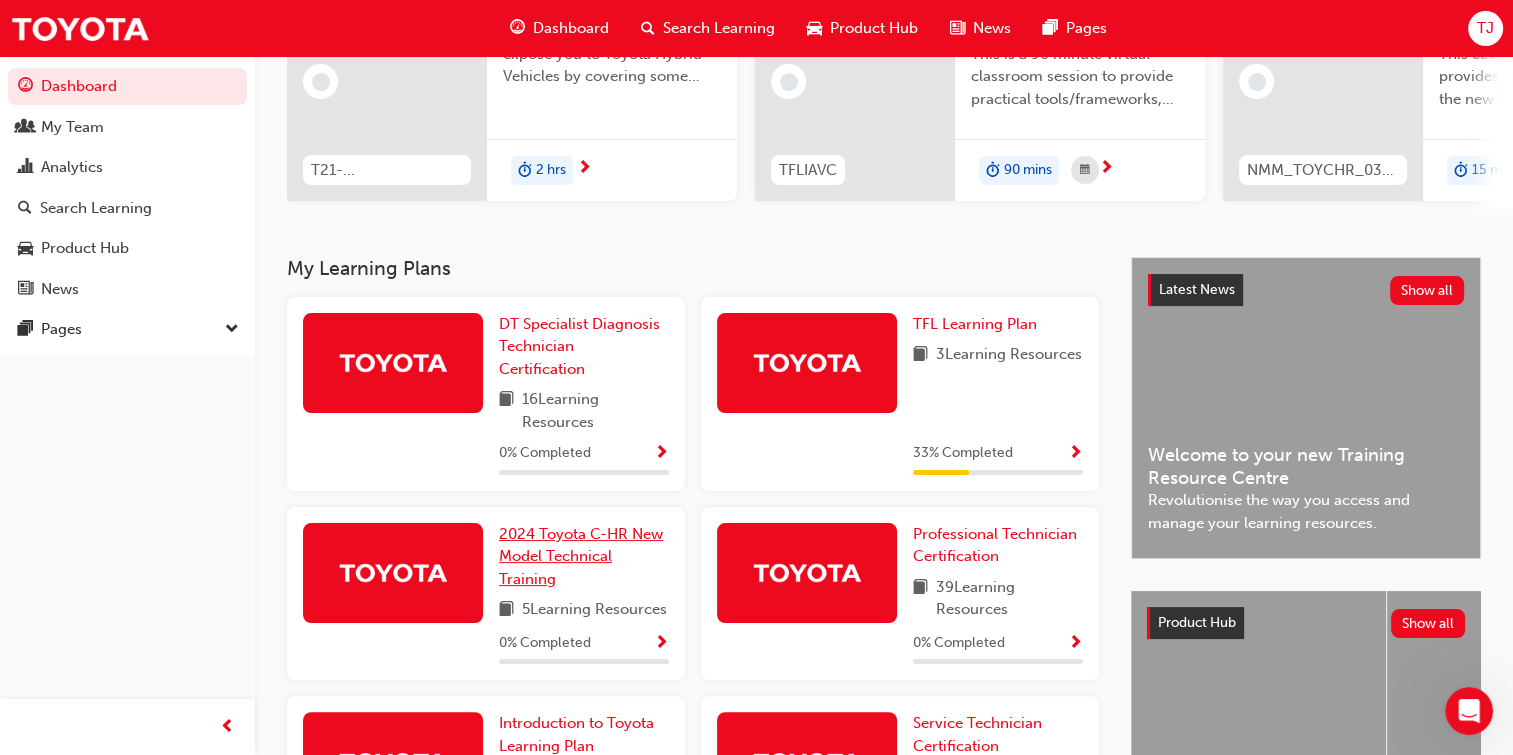 scroll, scrollTop: 468, scrollLeft: 0, axis: vertical 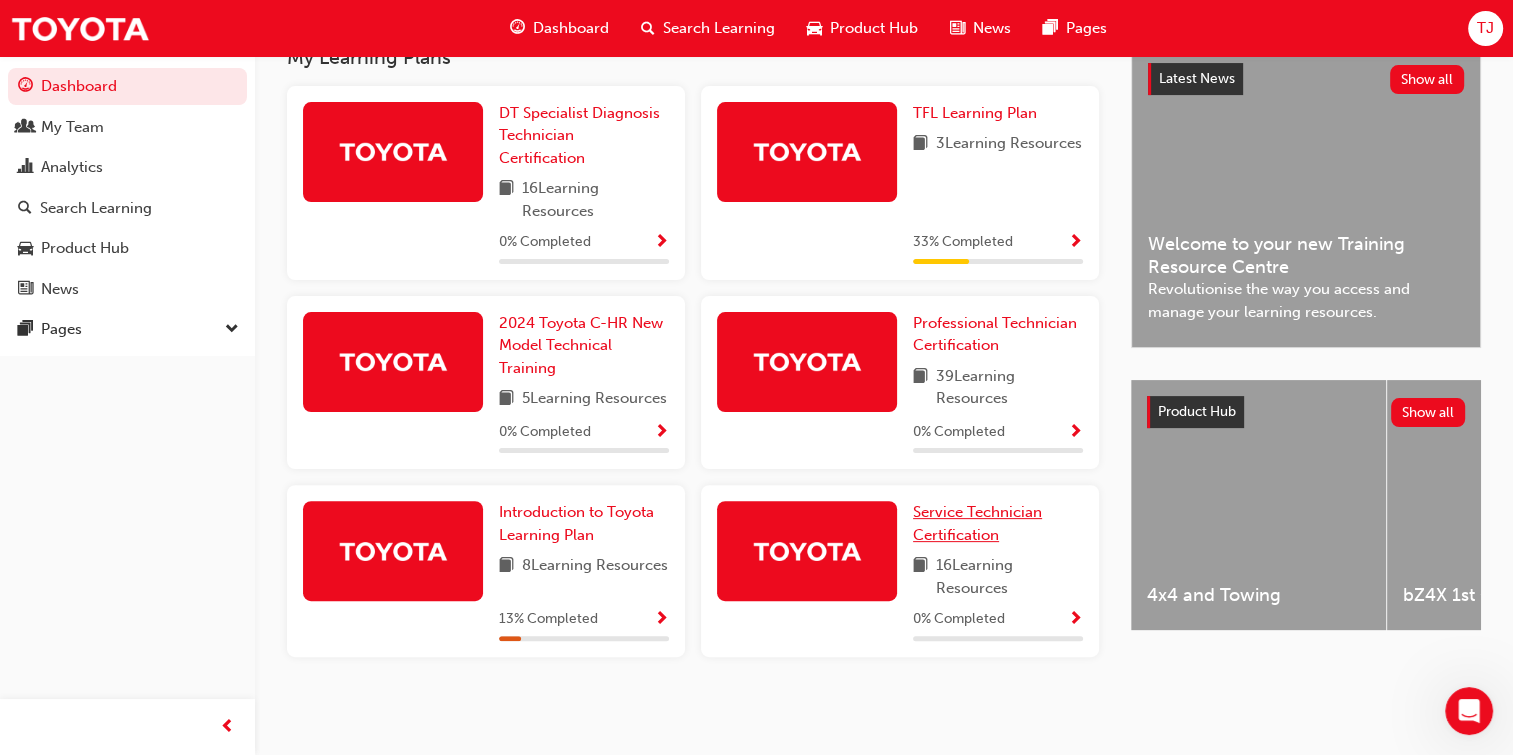 click on "Service Technician Certification" at bounding box center (977, 523) 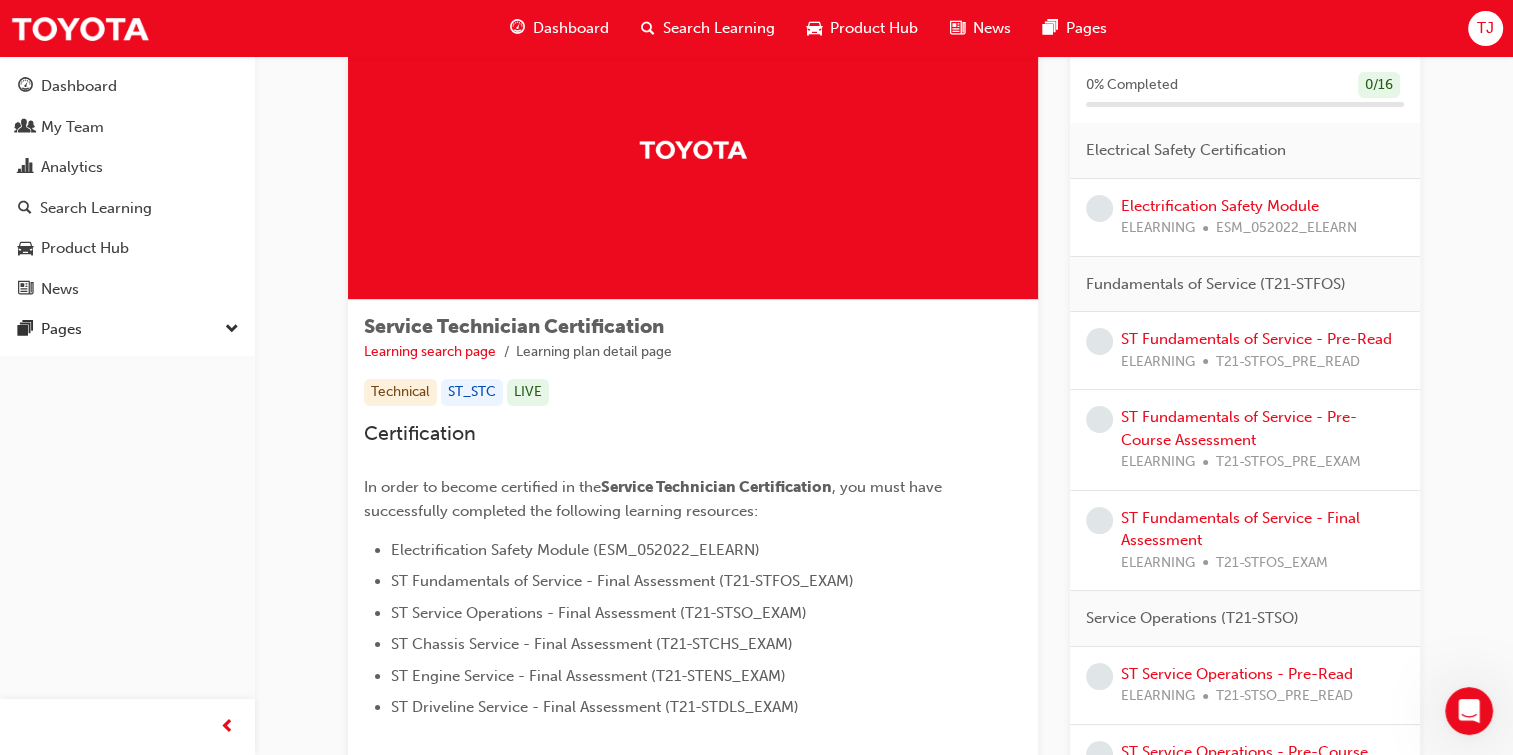 scroll, scrollTop: 146, scrollLeft: 0, axis: vertical 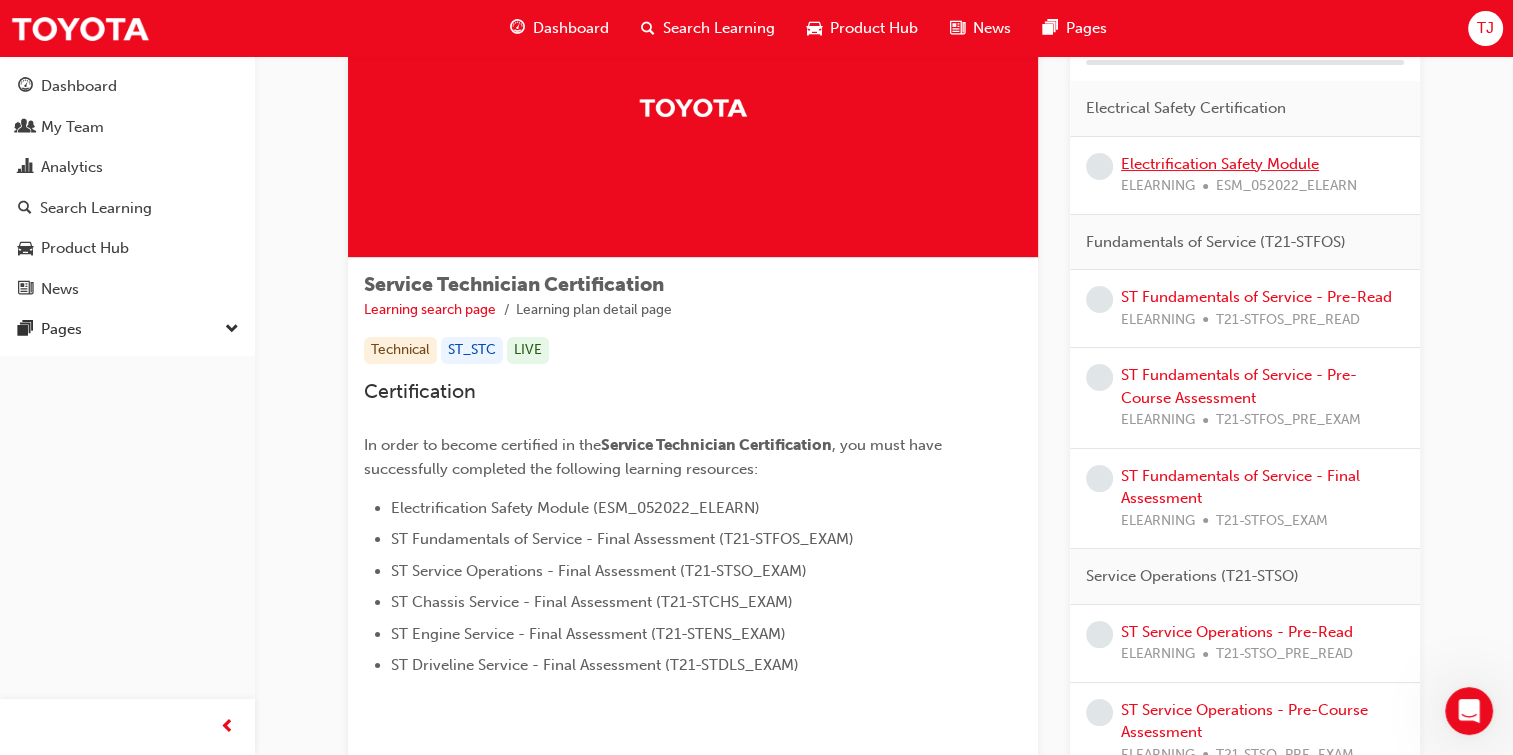 click on "Electrification Safety Module" at bounding box center (1220, 164) 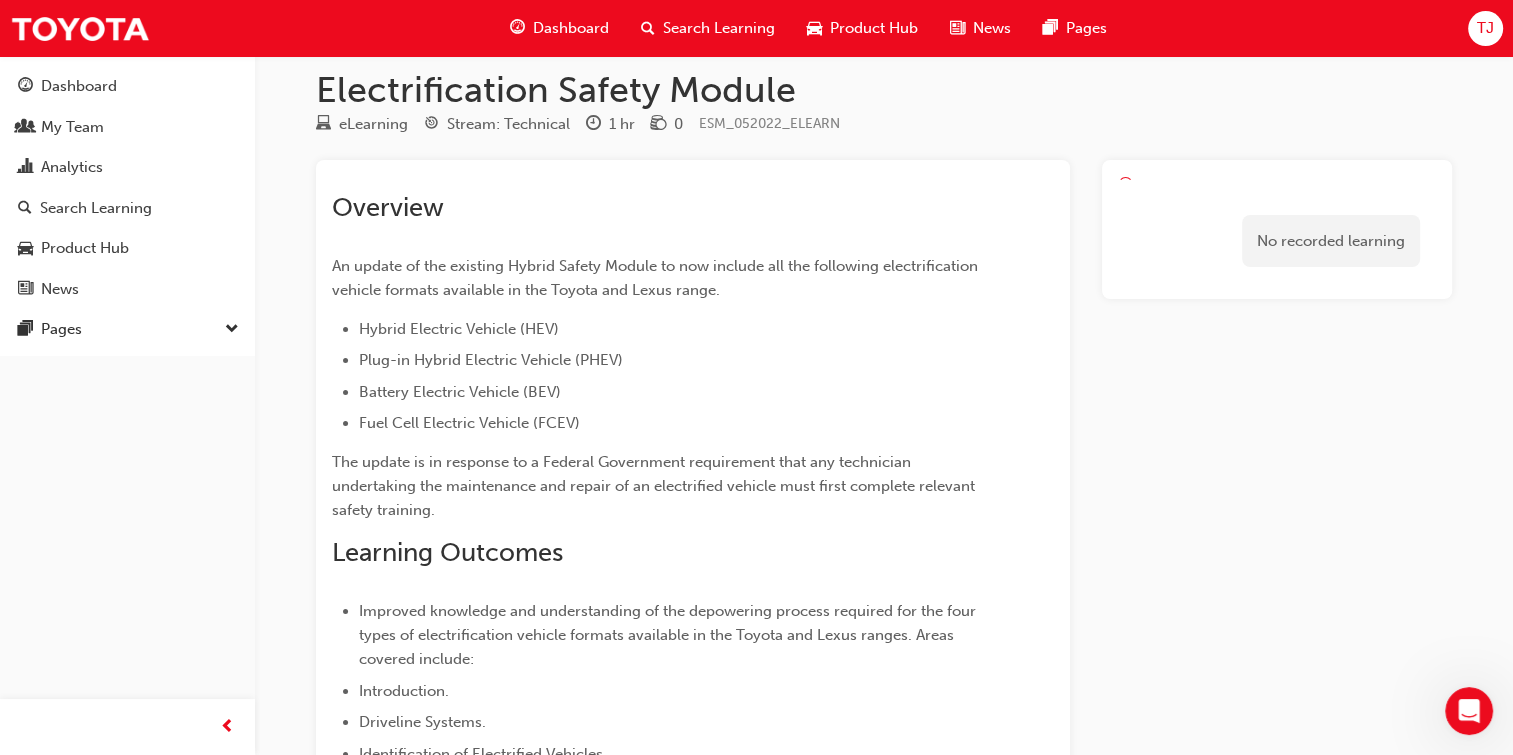 scroll, scrollTop: 0, scrollLeft: 0, axis: both 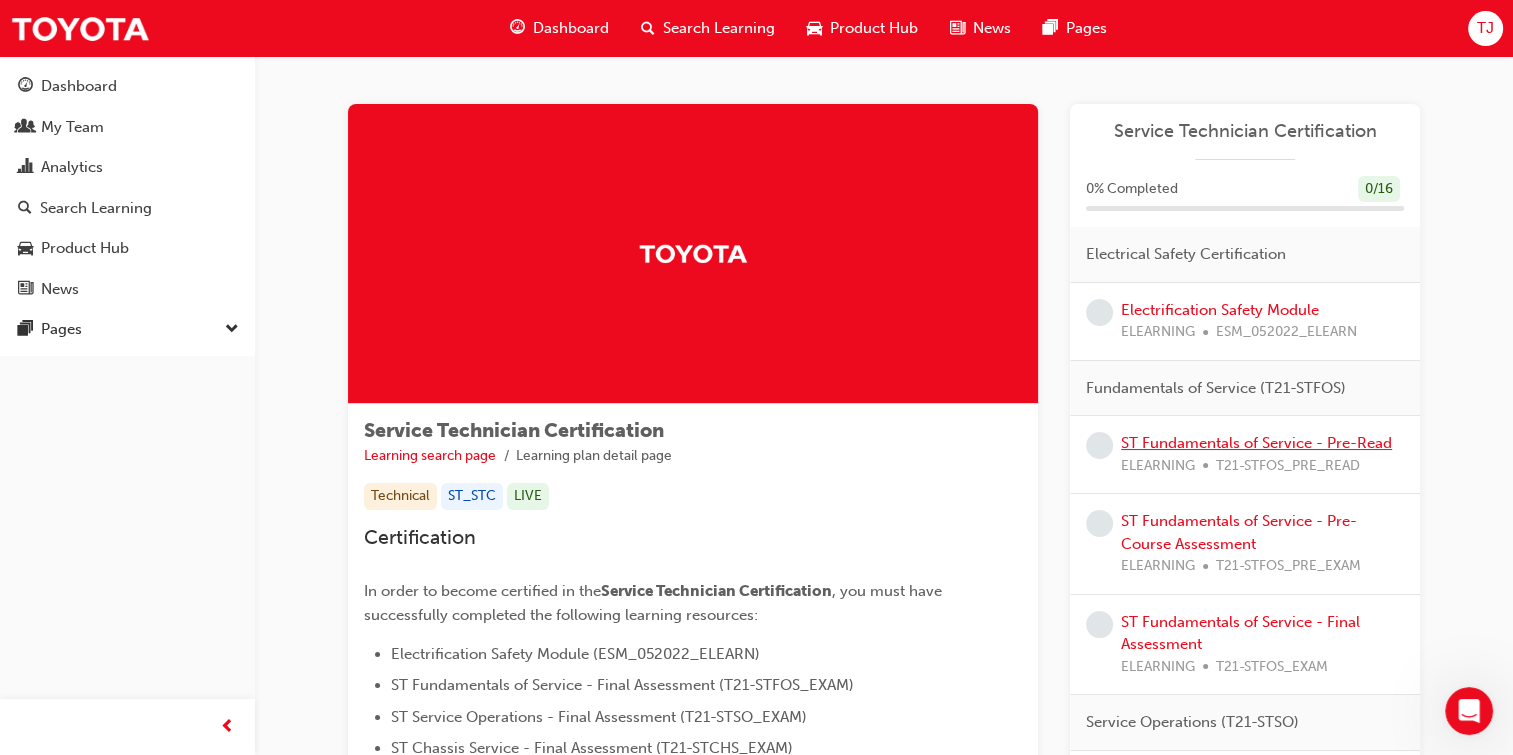 click on "ST Fundamentals of Service - Pre-Read" at bounding box center (1256, 443) 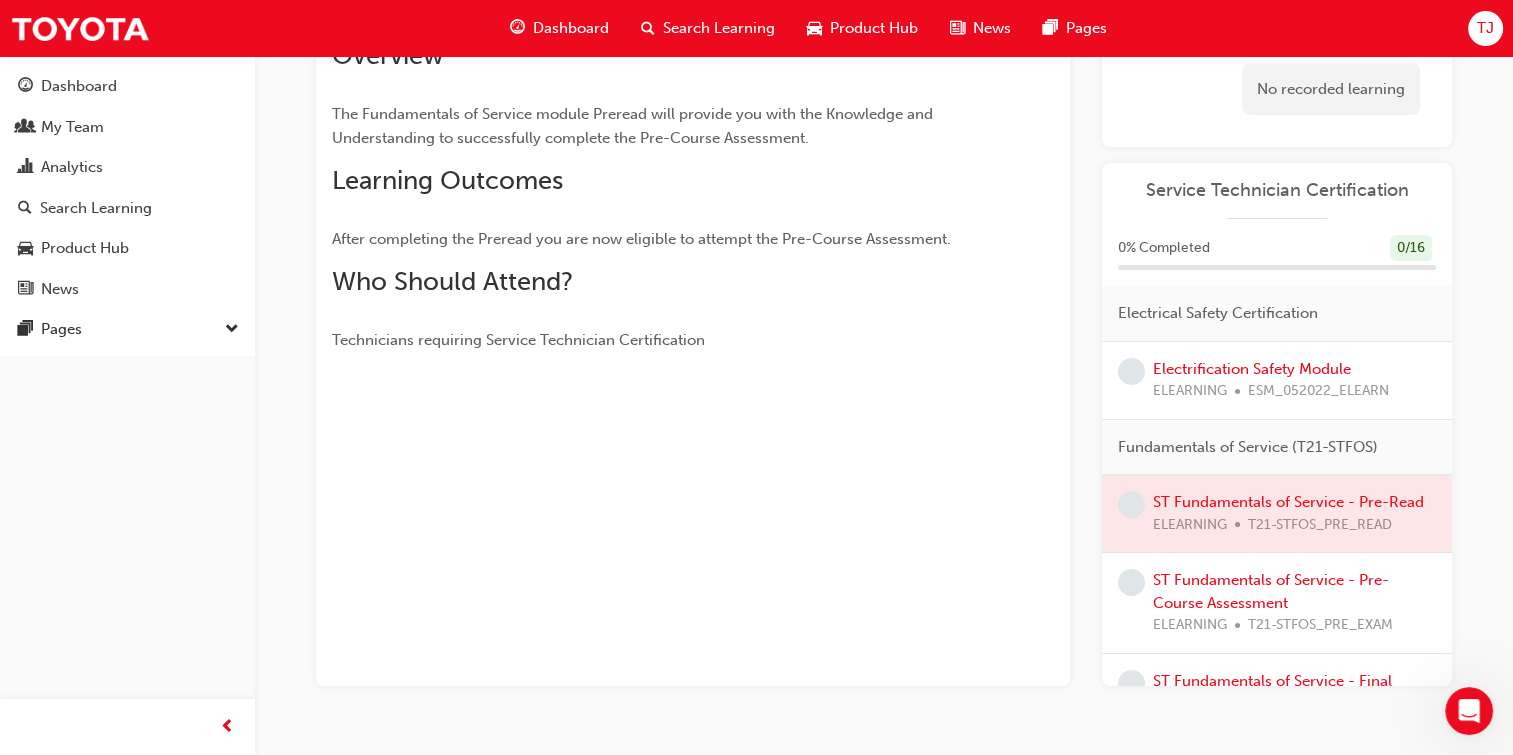 scroll, scrollTop: 0, scrollLeft: 0, axis: both 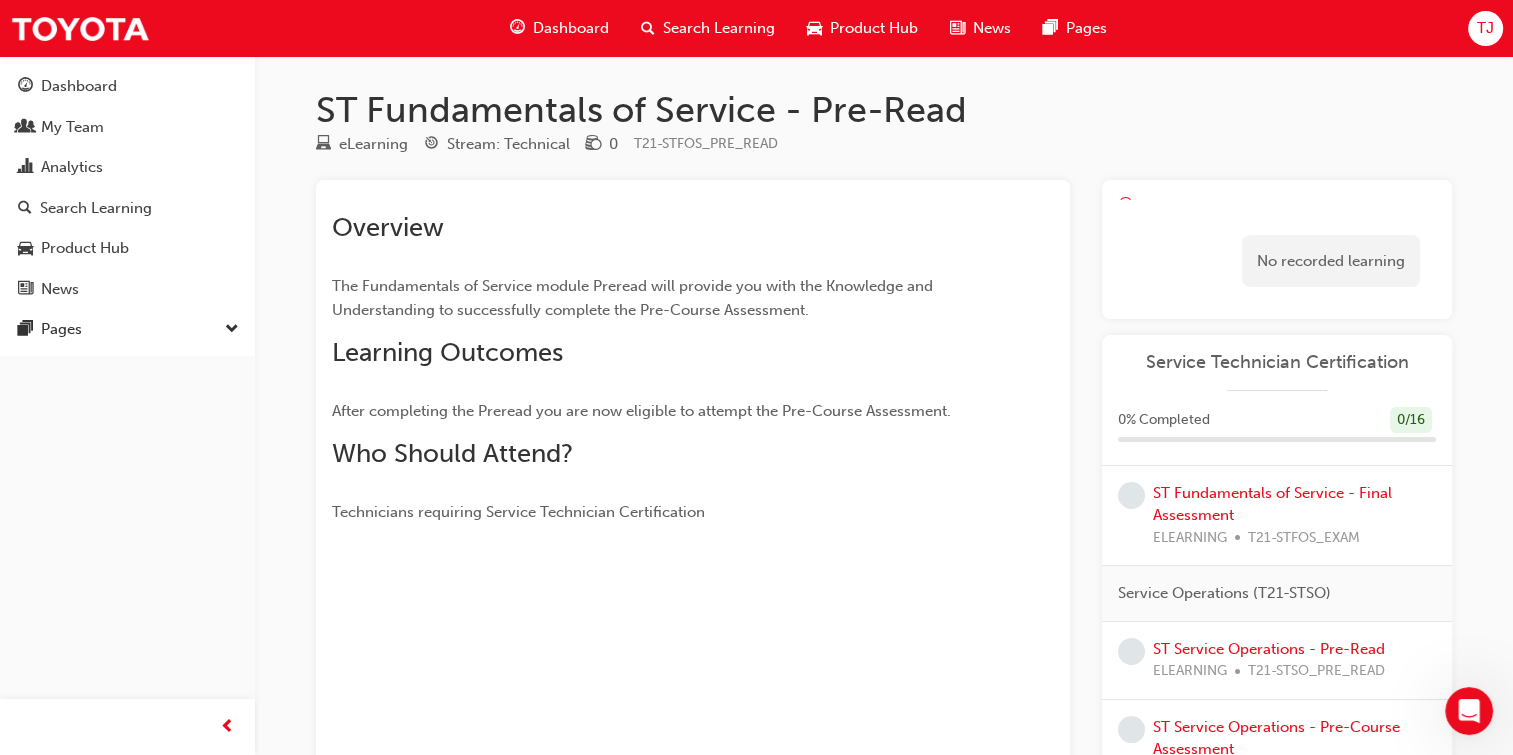 click on "ST Fundamentals of Service - Final Assessment ELEARNING T21-STFOS_EXAM" at bounding box center (1294, 516) 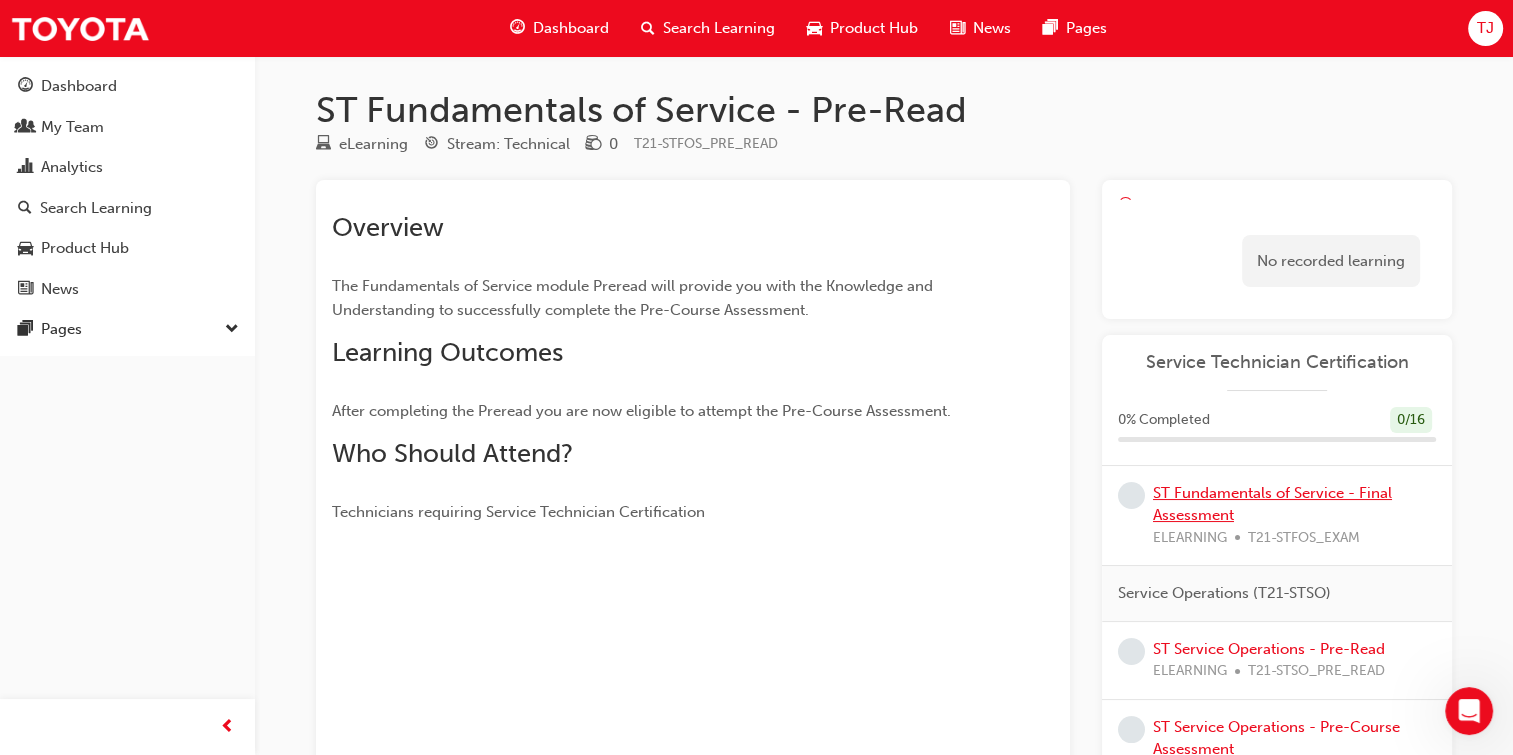 click on "ST Fundamentals of Service - Final Assessment" at bounding box center [1272, 504] 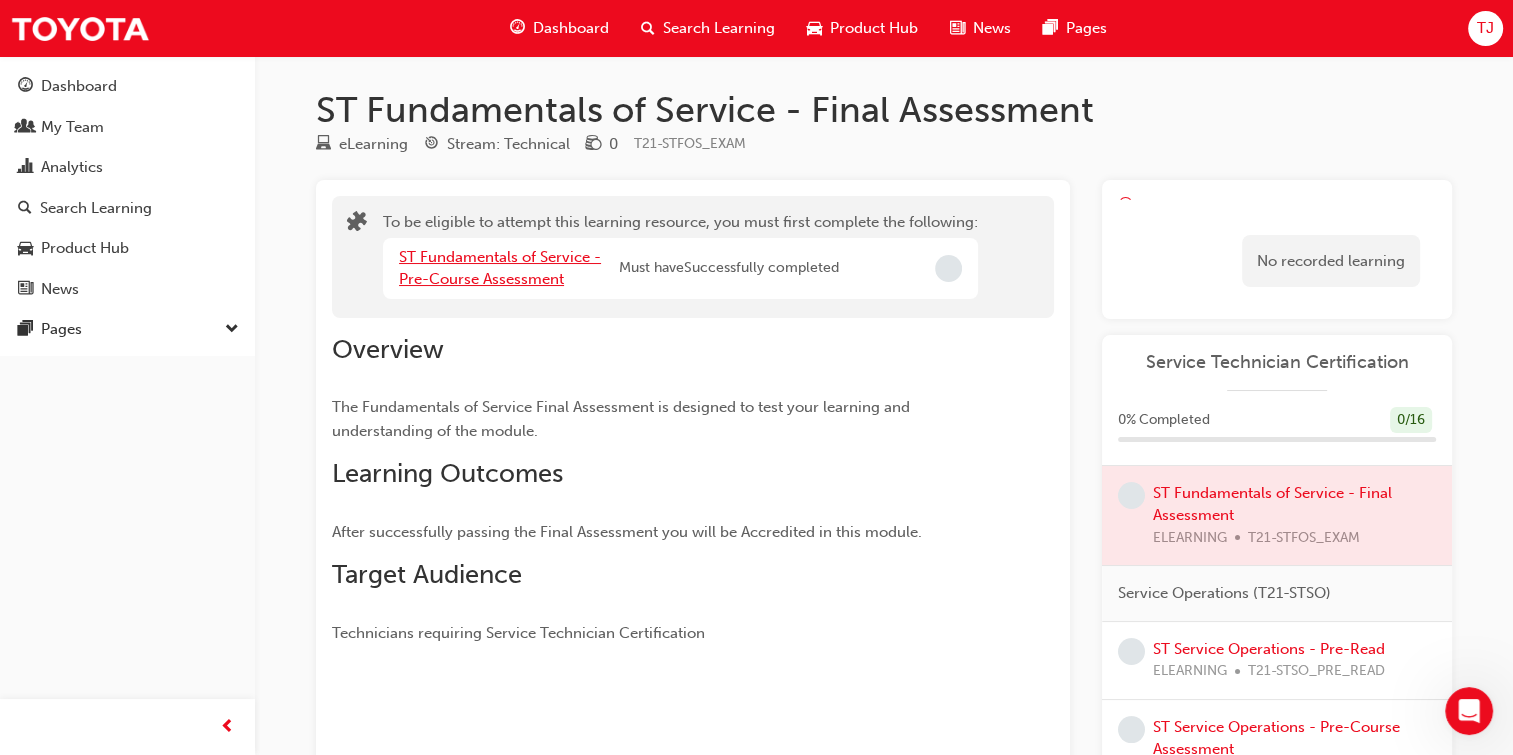 click on "ST Fundamentals of Service - Pre-Course Assessment" at bounding box center (500, 268) 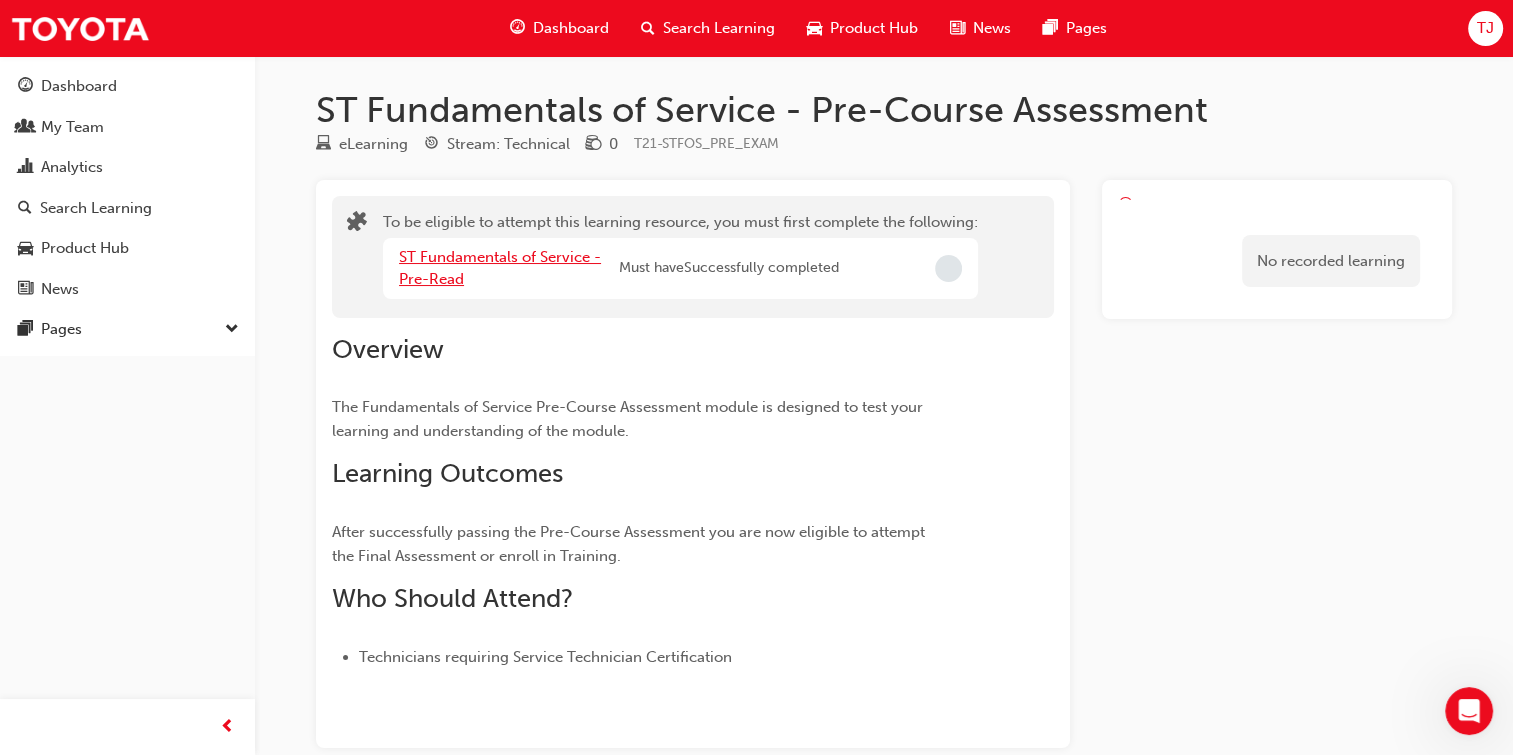 click on "ST Fundamentals of Service - Pre-Read" at bounding box center [500, 268] 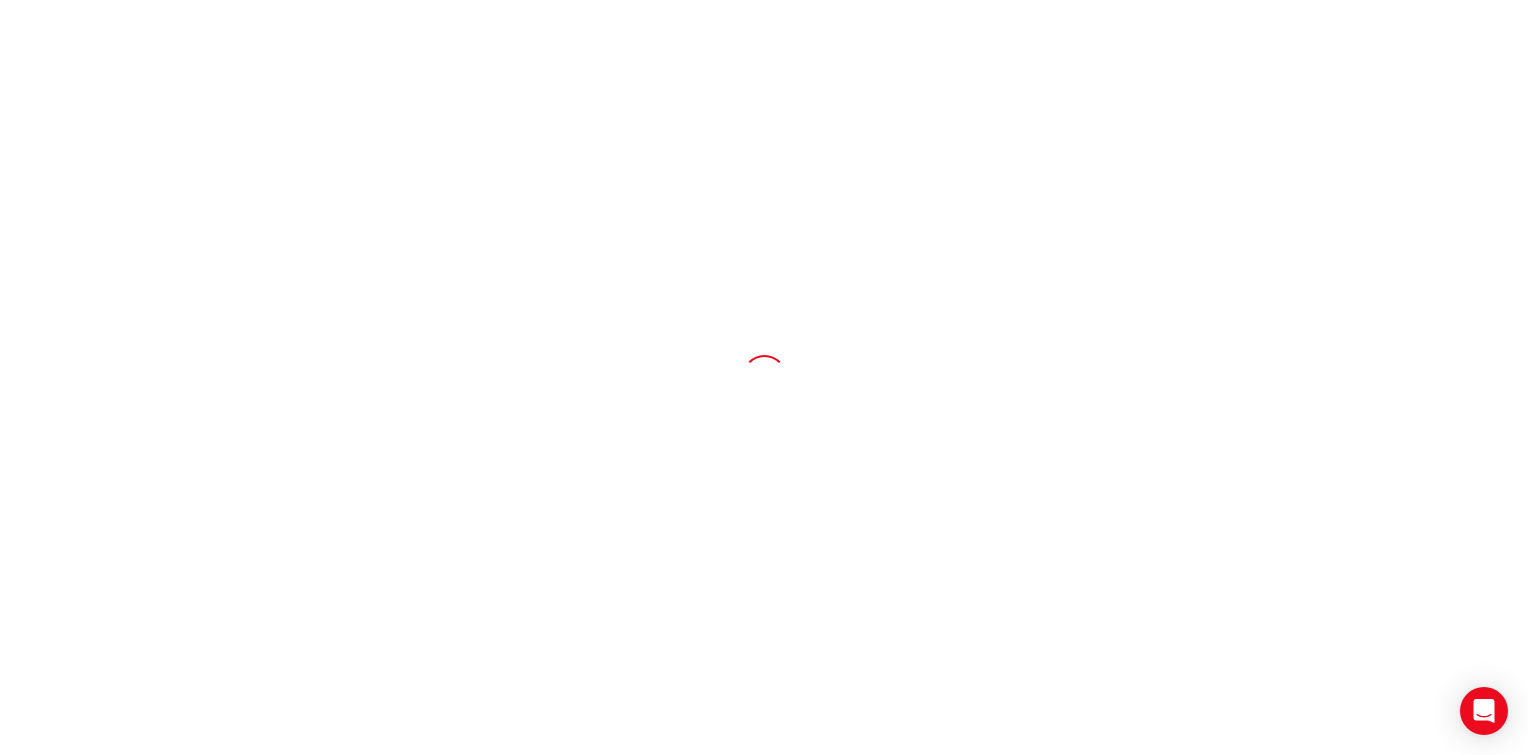scroll, scrollTop: 0, scrollLeft: 0, axis: both 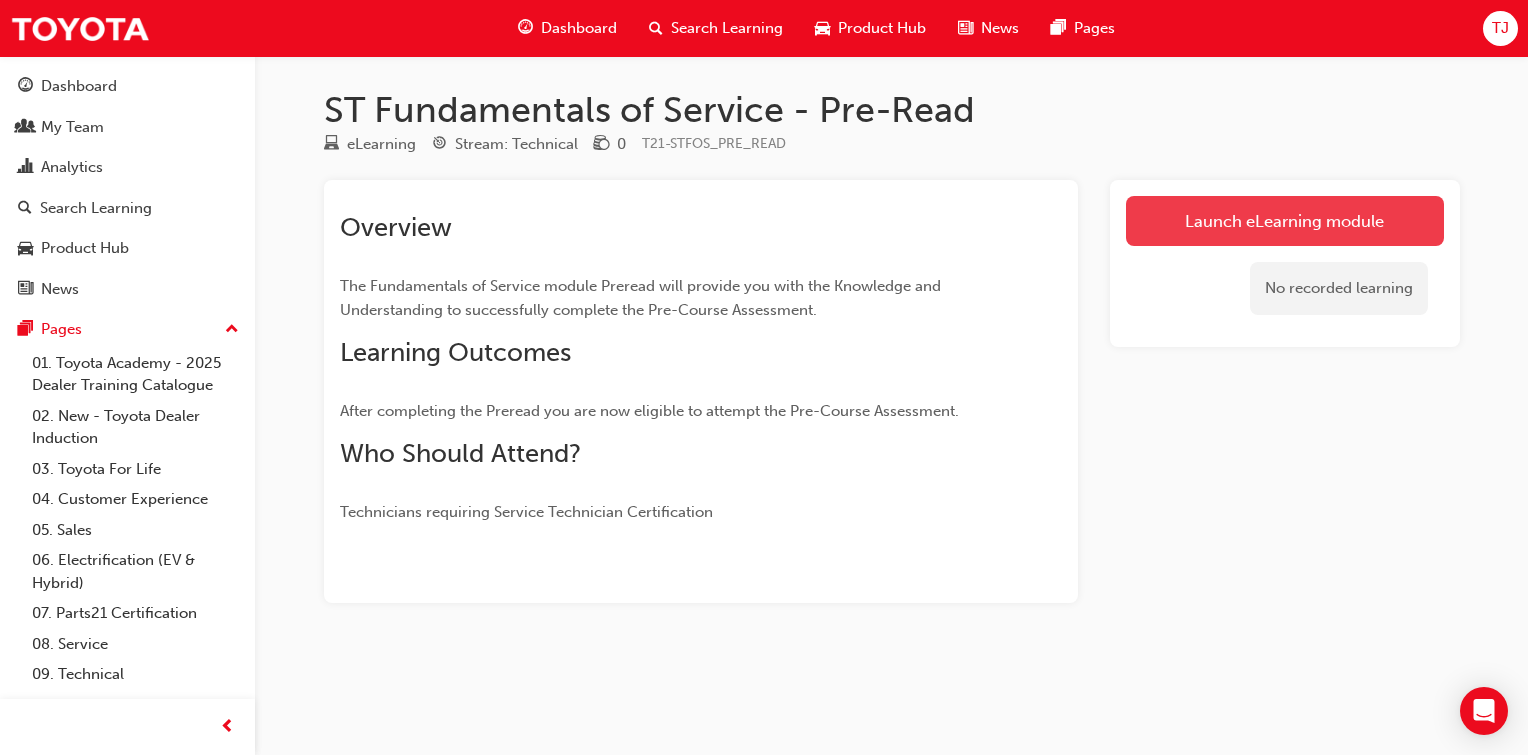 click on "Launch eLearning module" at bounding box center (1285, 221) 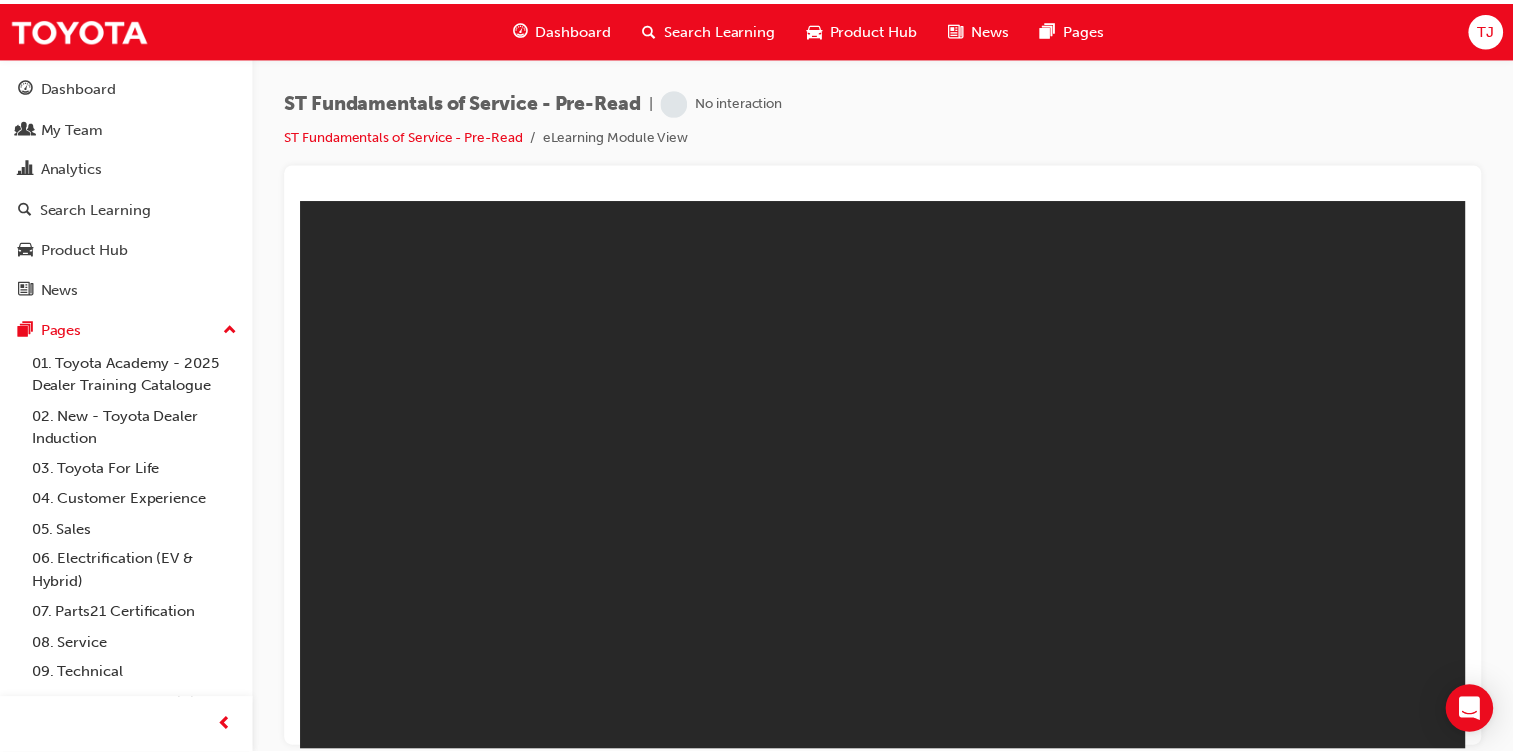 scroll, scrollTop: 0, scrollLeft: 0, axis: both 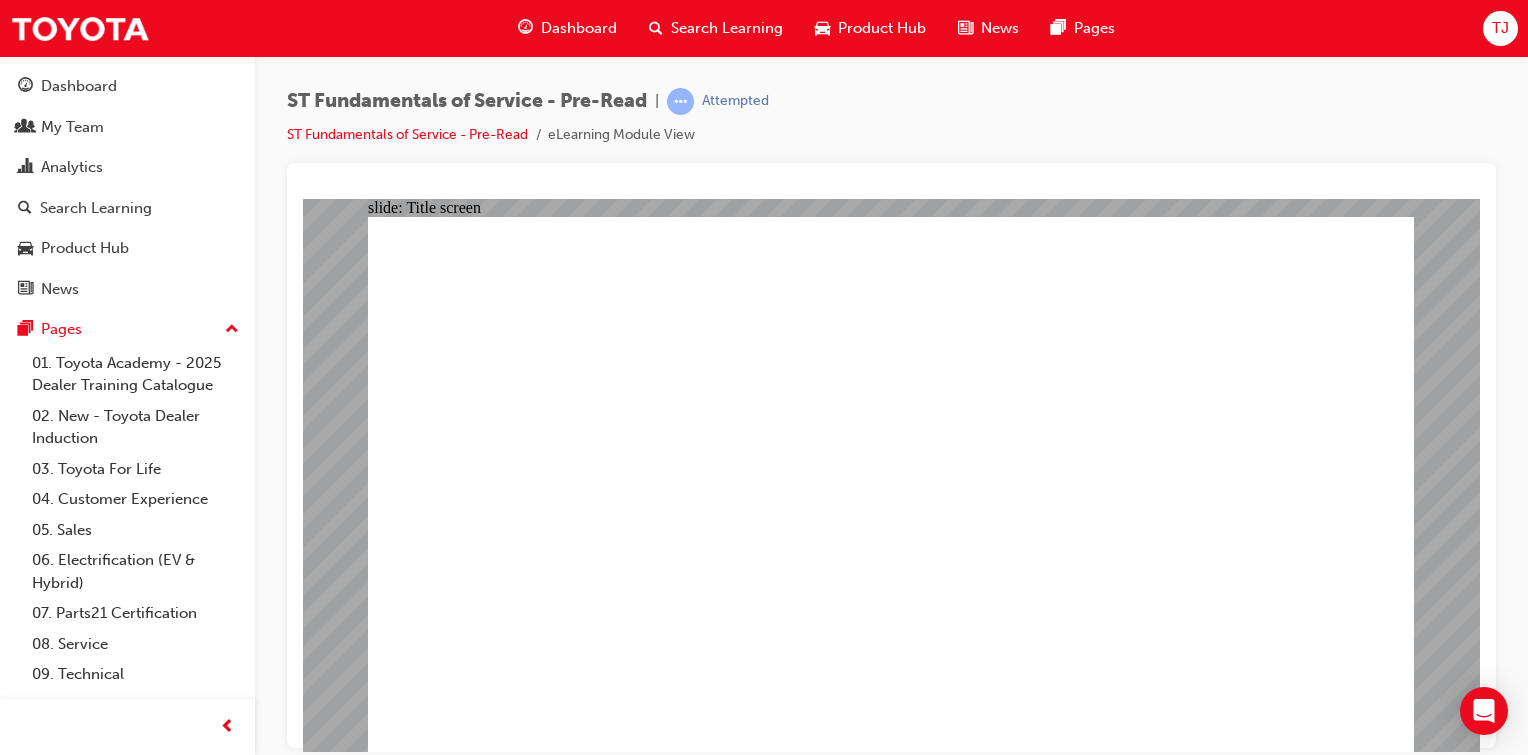 click 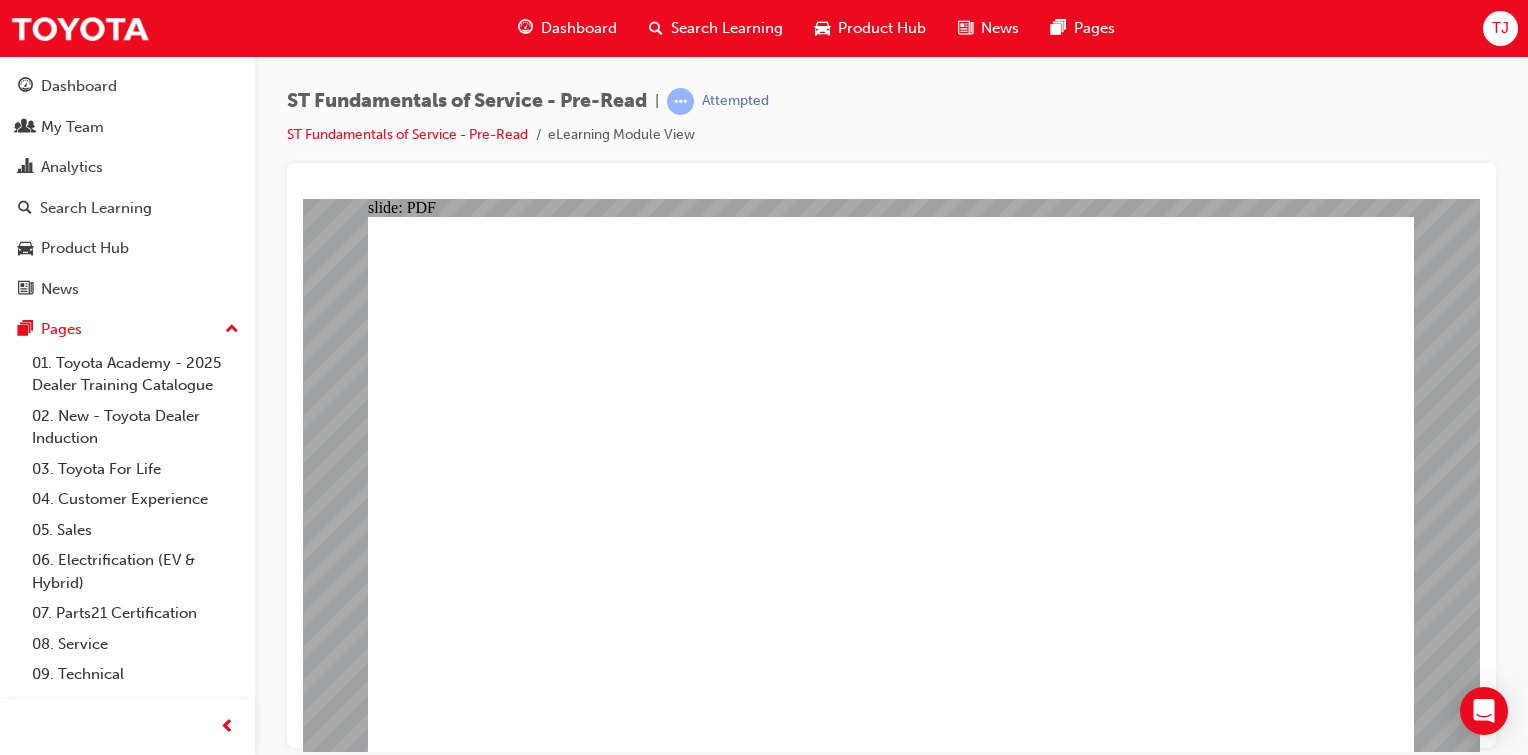 click 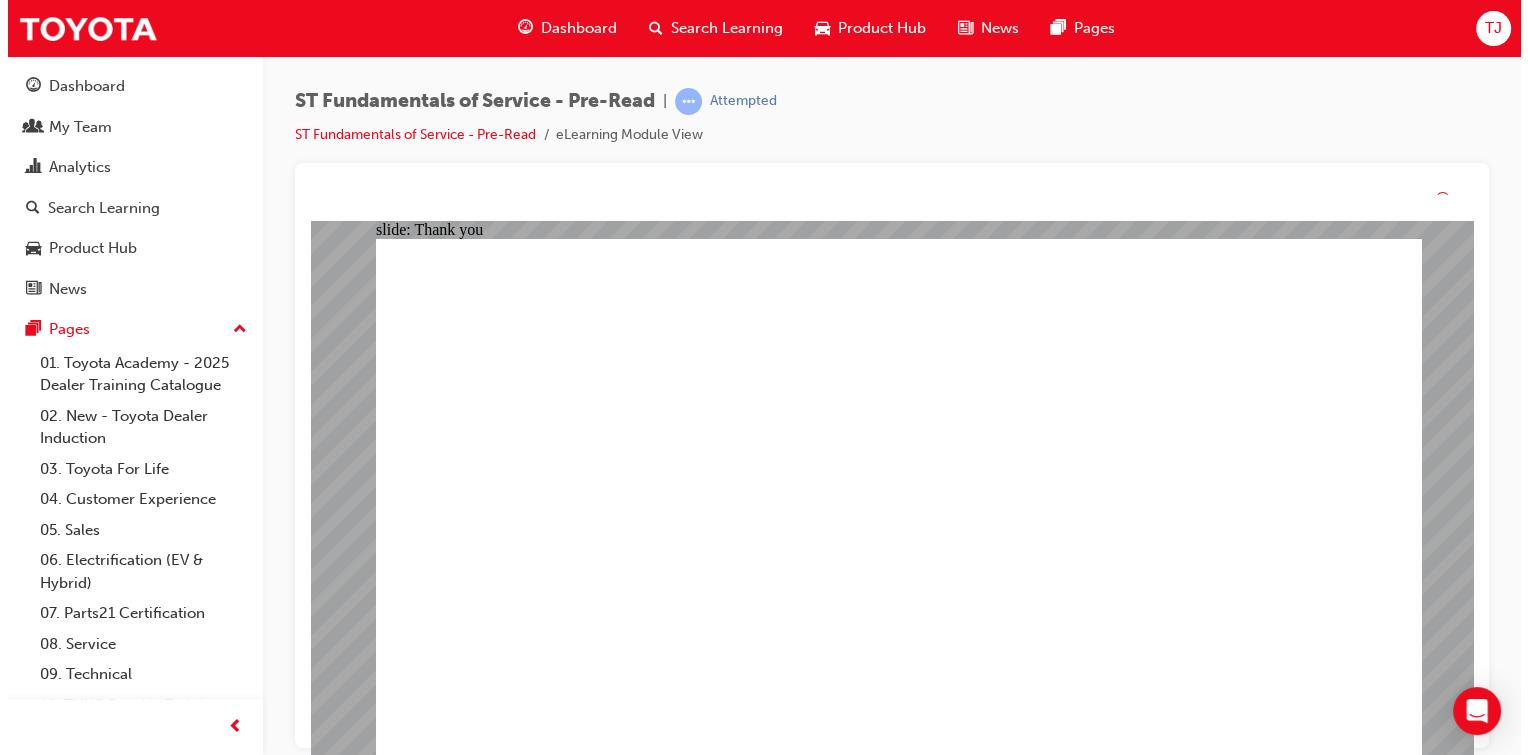 drag, startPoint x: 1339, startPoint y: 749, endPoint x: 1149, endPoint y: 470, distance: 337.55148 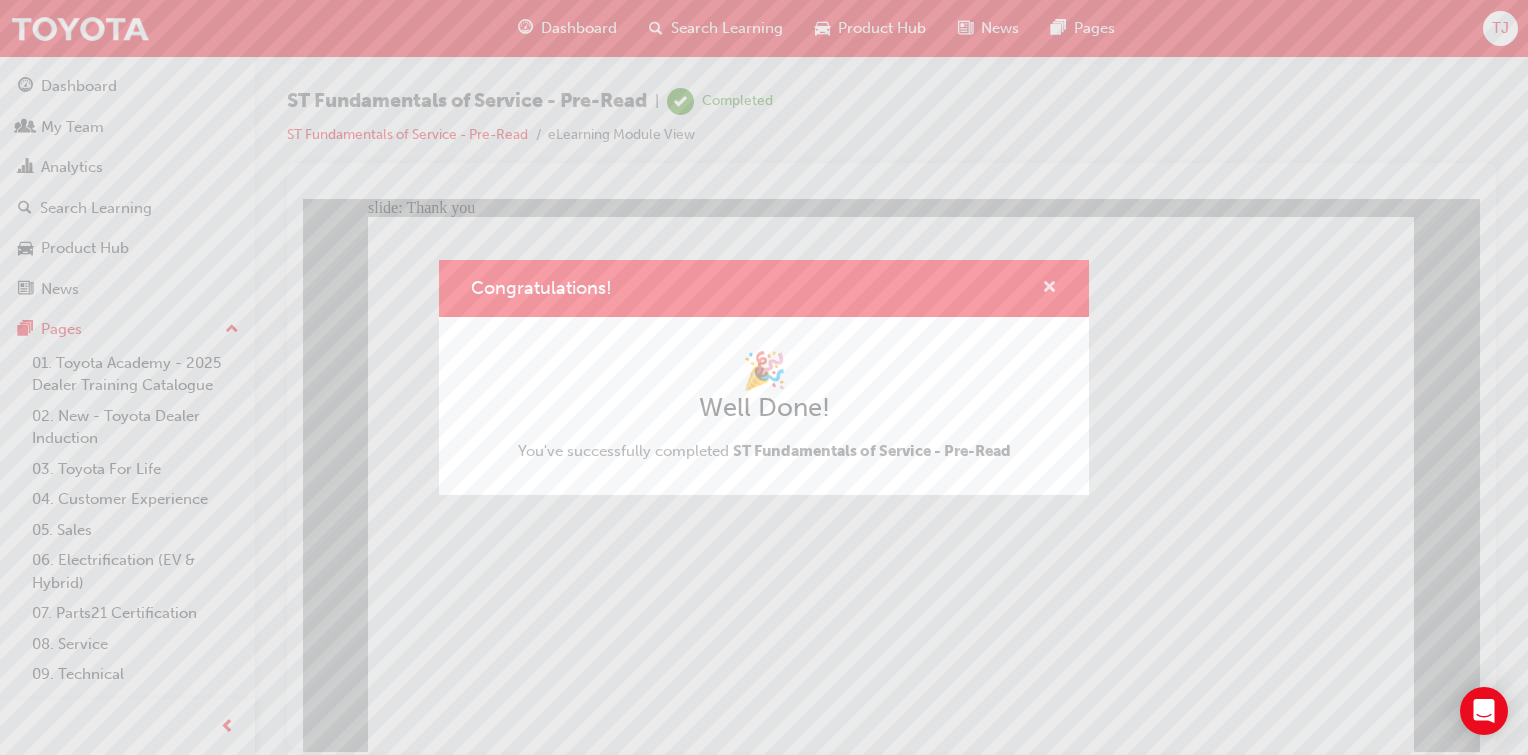 click at bounding box center [1049, 289] 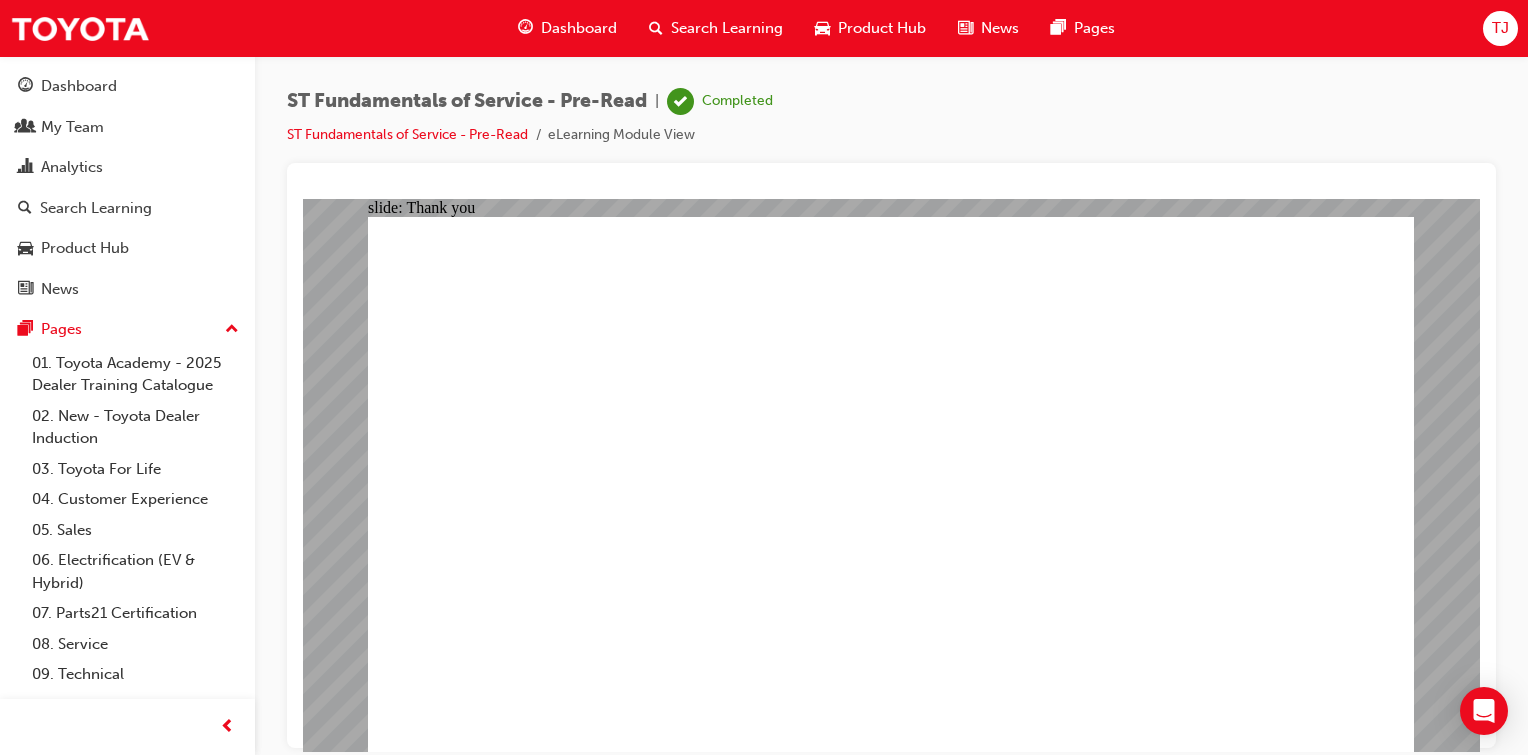 click 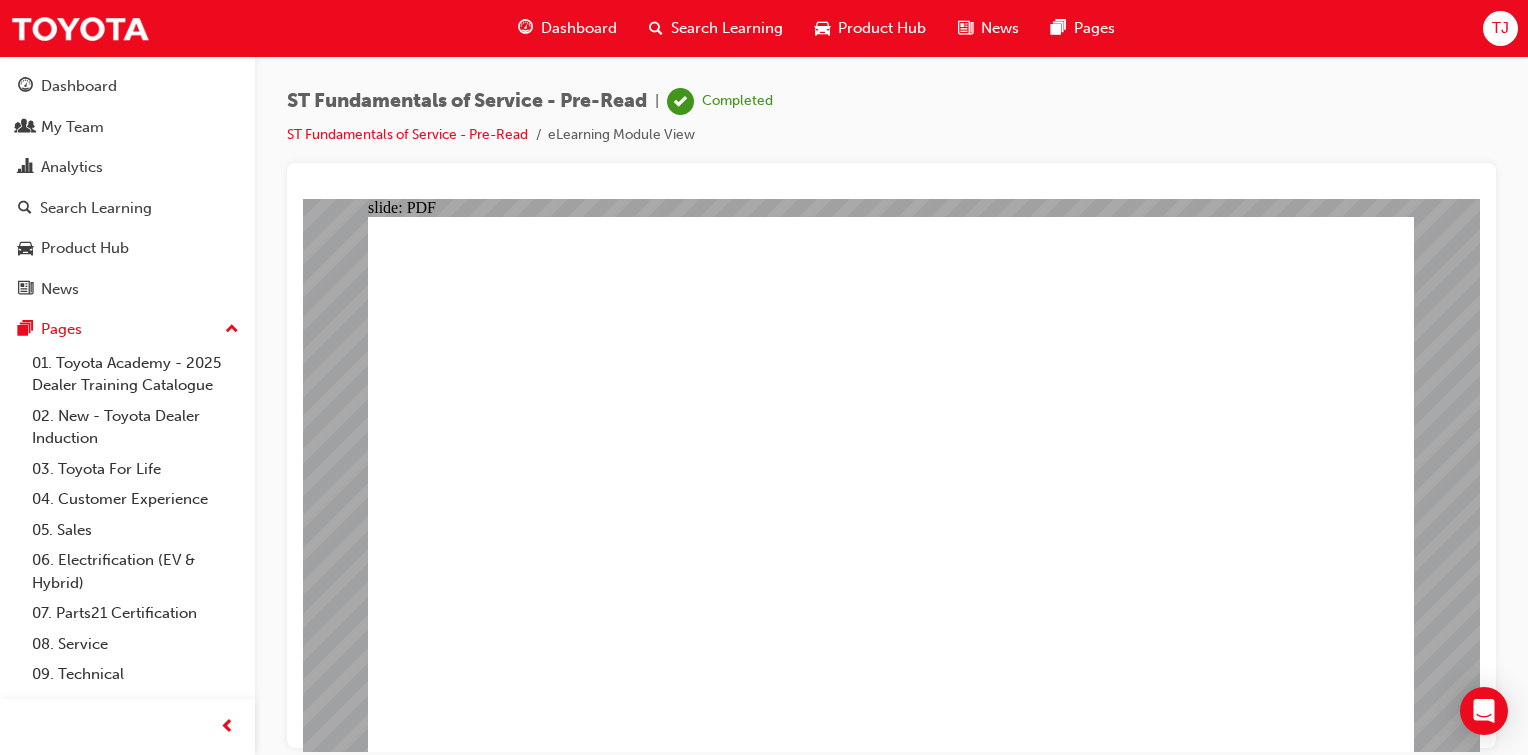 click 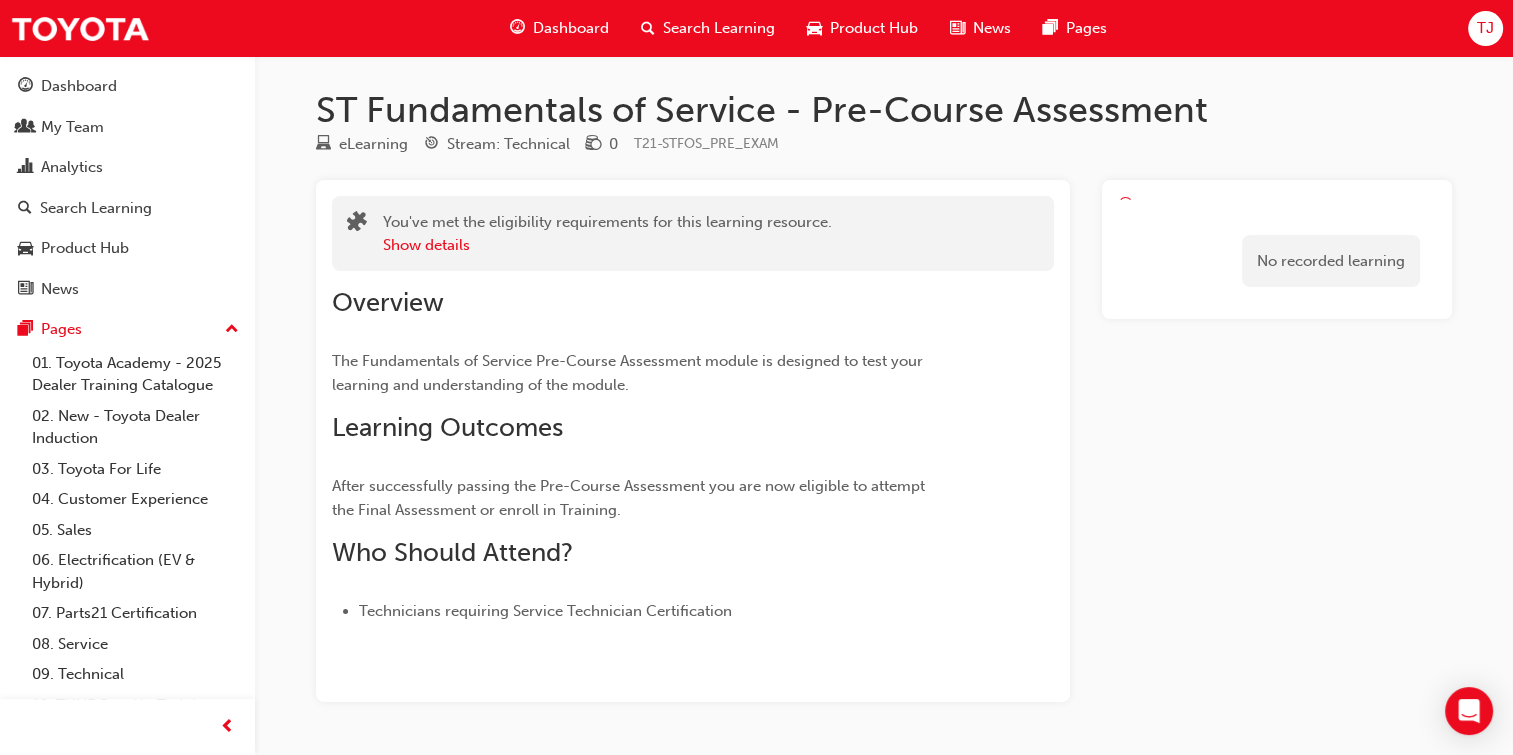 scroll, scrollTop: 60, scrollLeft: 0, axis: vertical 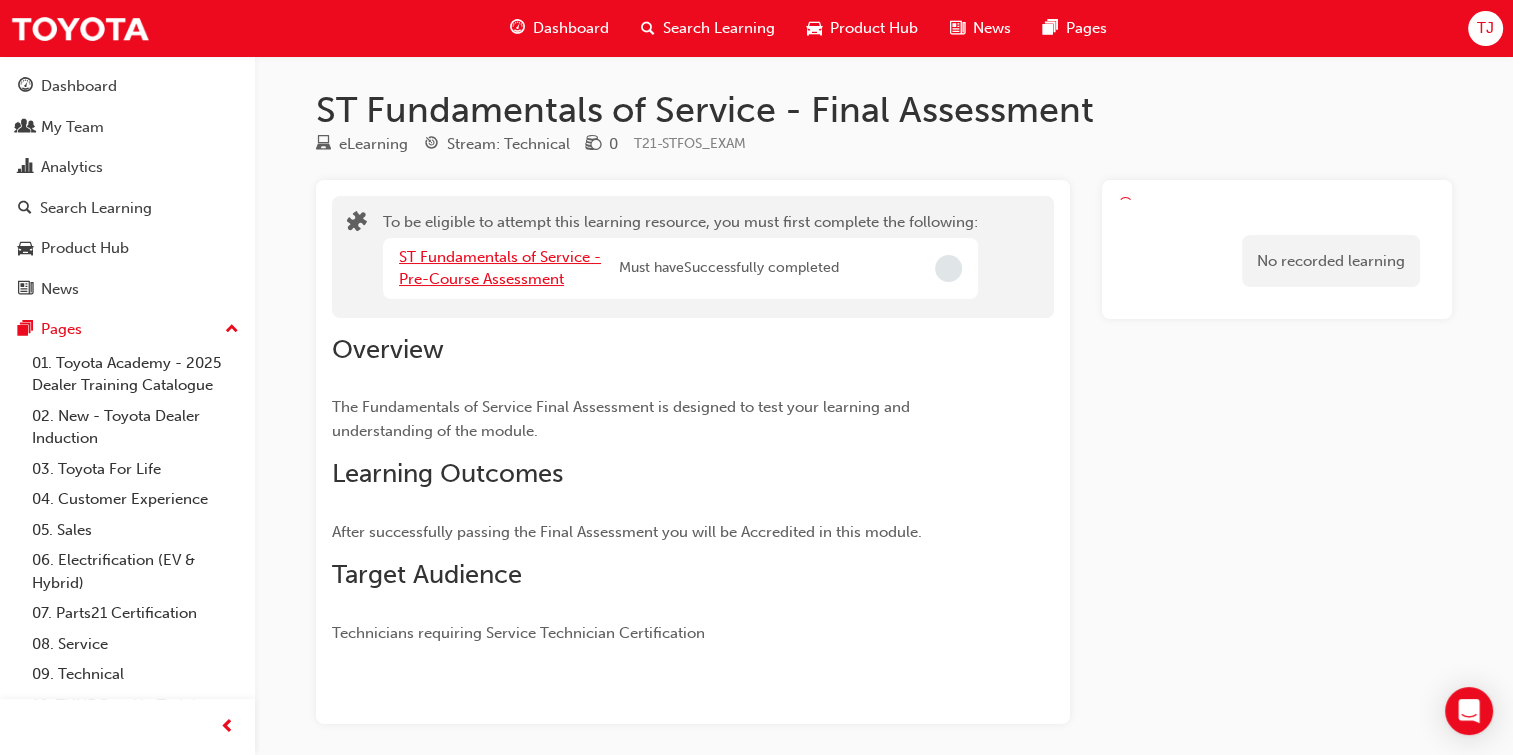 click on "ST Fundamentals of Service - Pre-Course Assessment" at bounding box center [500, 268] 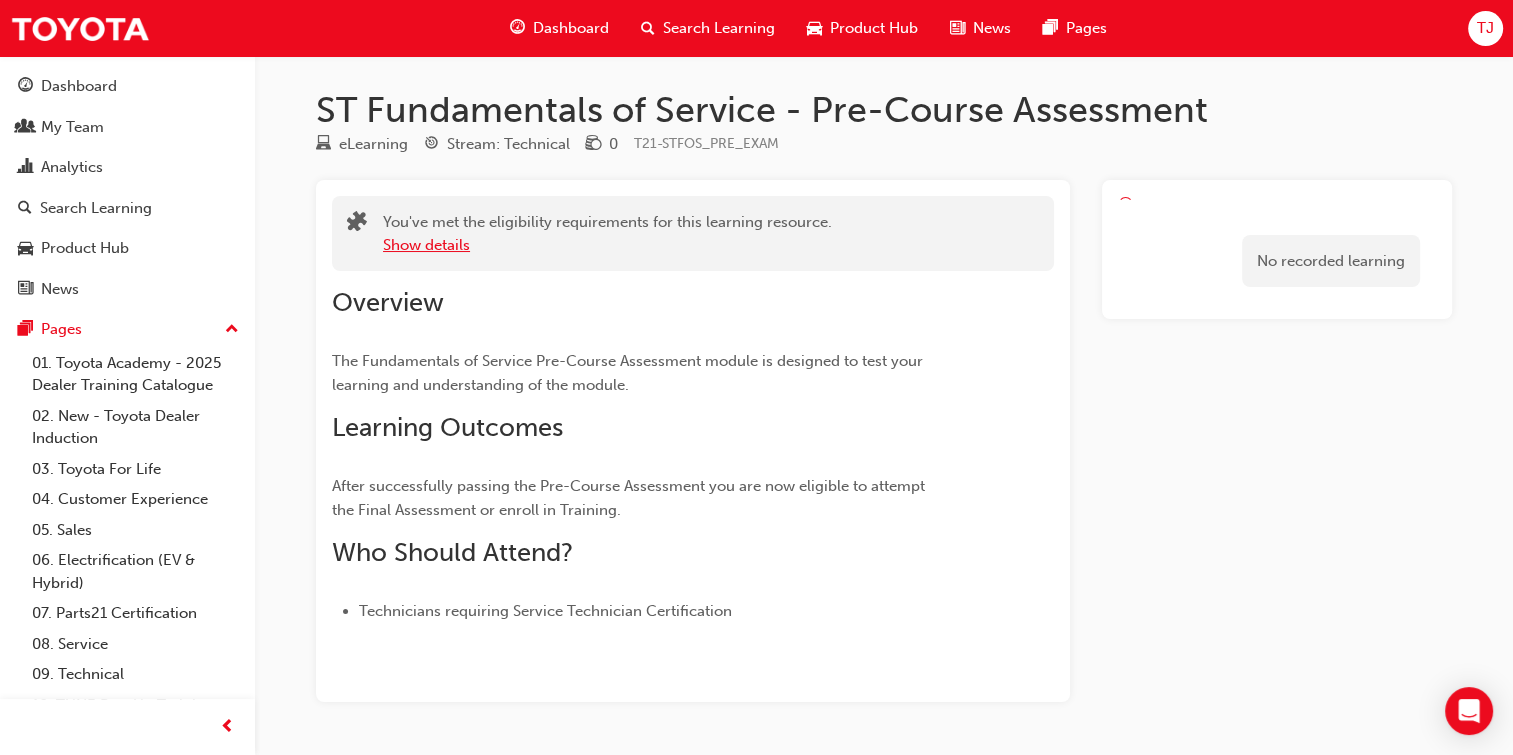 click on "Show details" at bounding box center [426, 245] 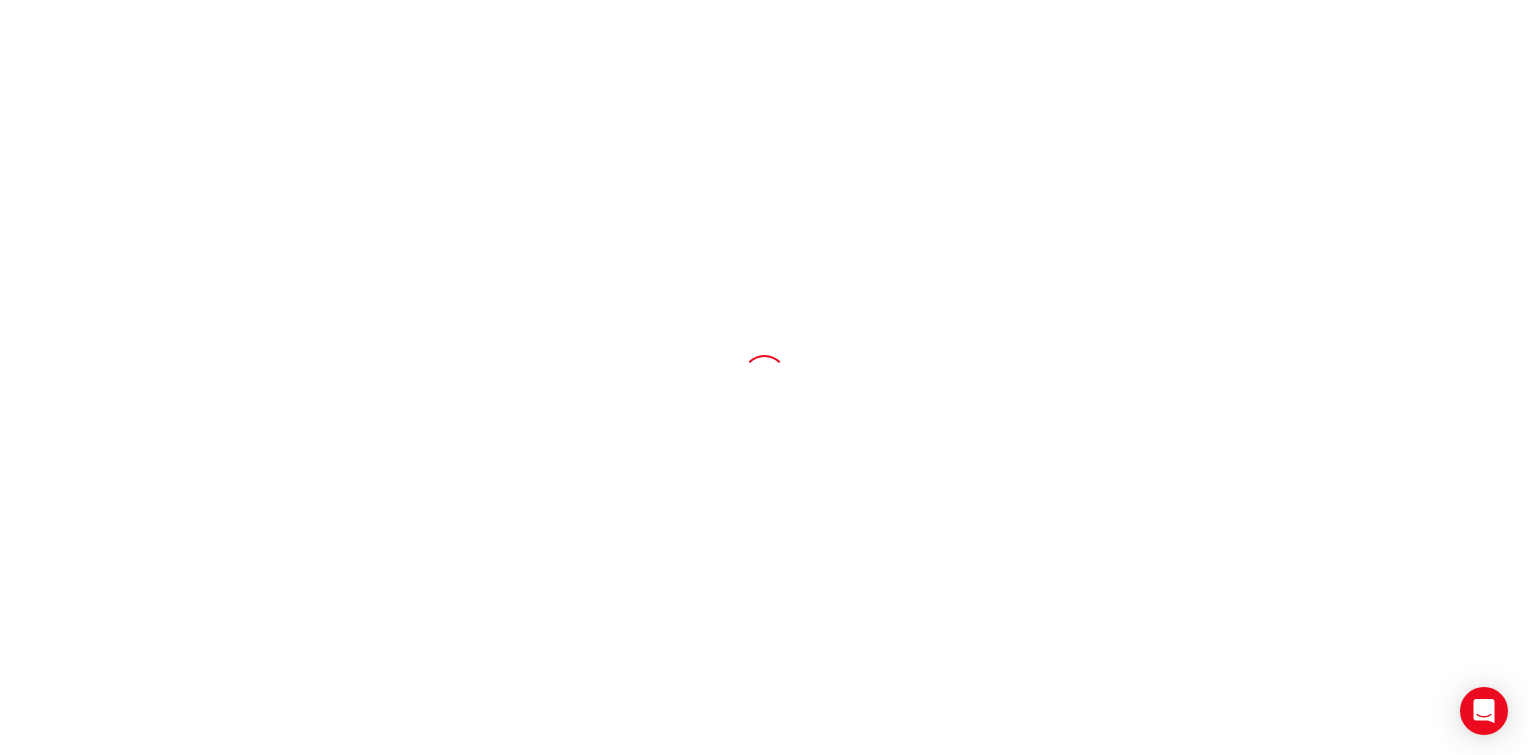 scroll, scrollTop: 0, scrollLeft: 0, axis: both 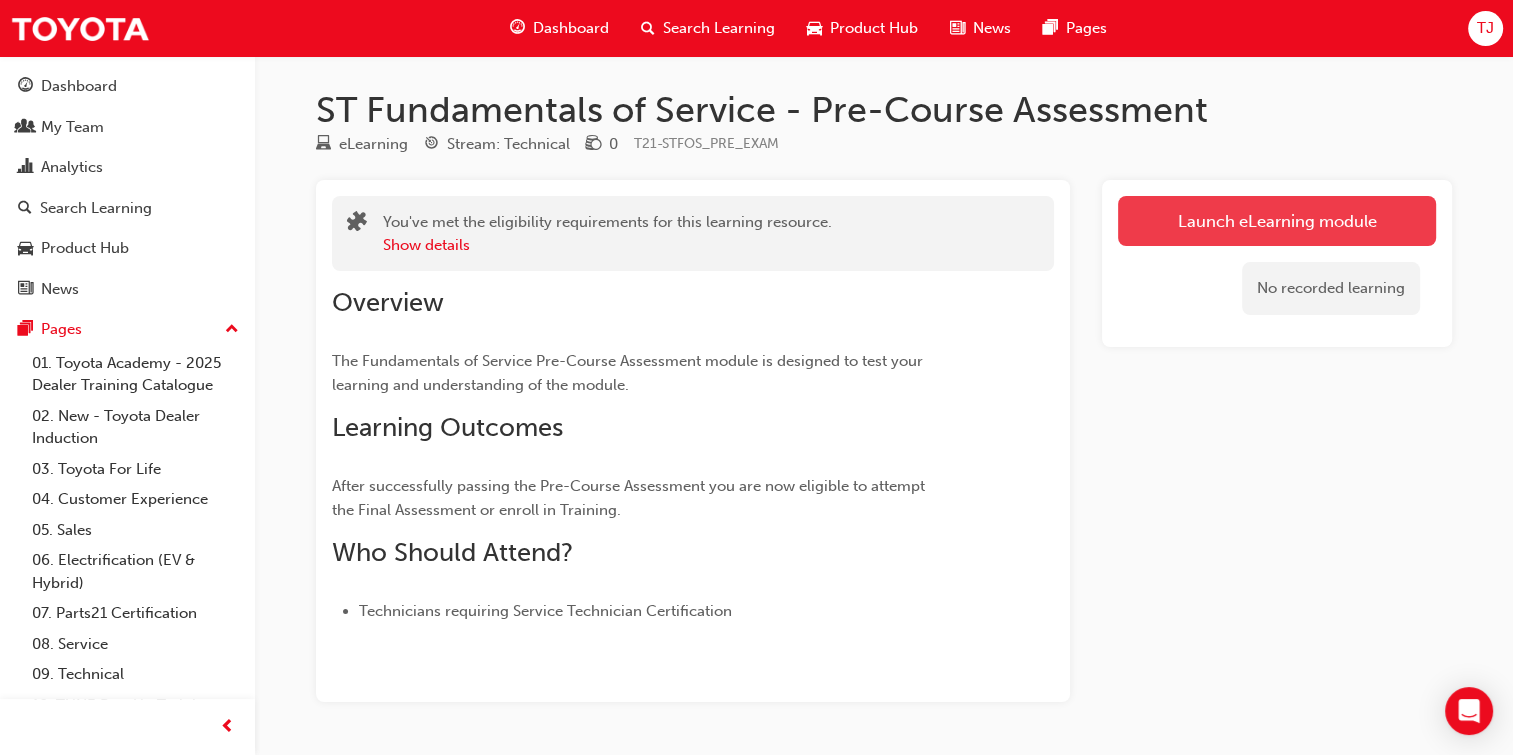 click on "Launch eLearning module" at bounding box center [1277, 221] 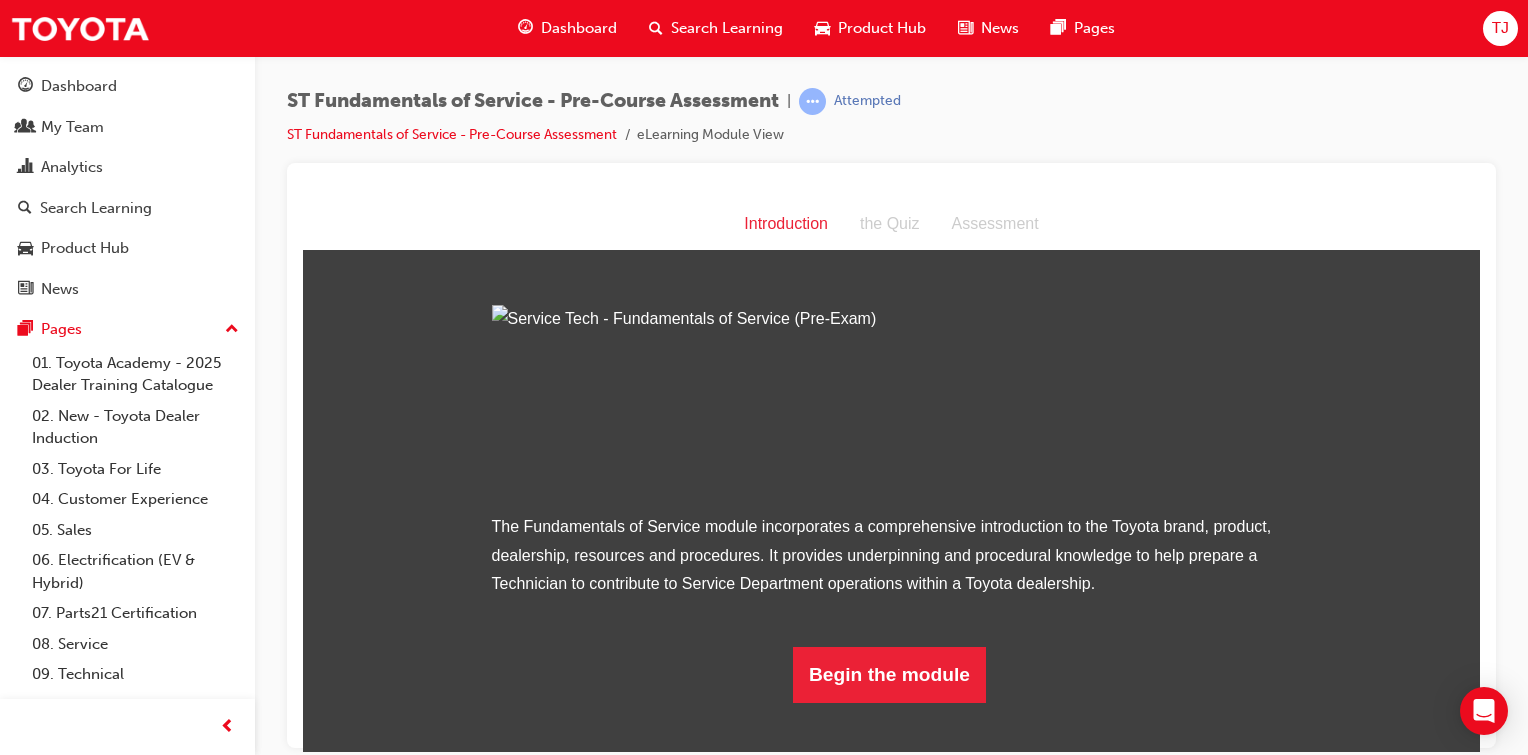 scroll, scrollTop: 170, scrollLeft: 0, axis: vertical 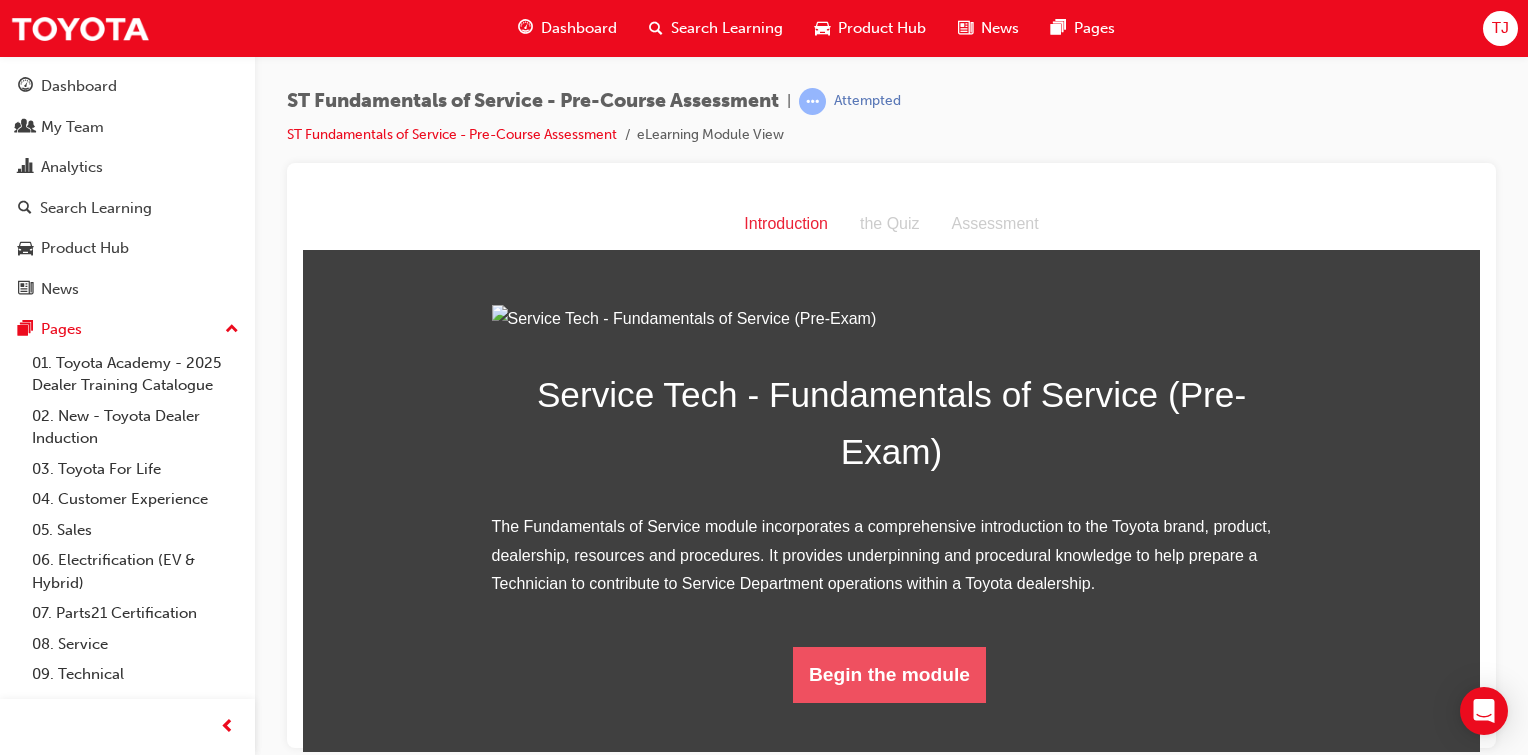 click on "Begin the module" at bounding box center (889, 674) 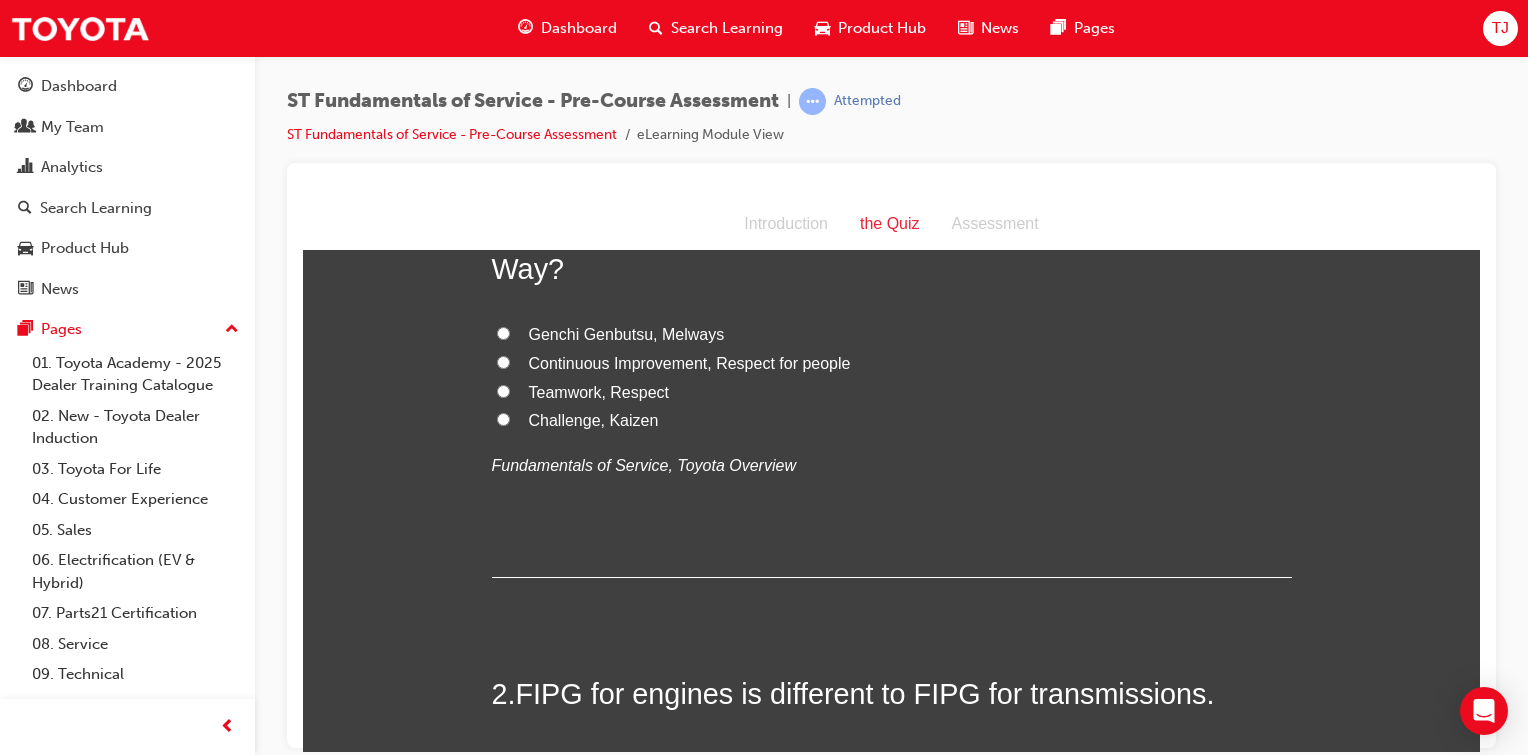 scroll, scrollTop: 0, scrollLeft: 0, axis: both 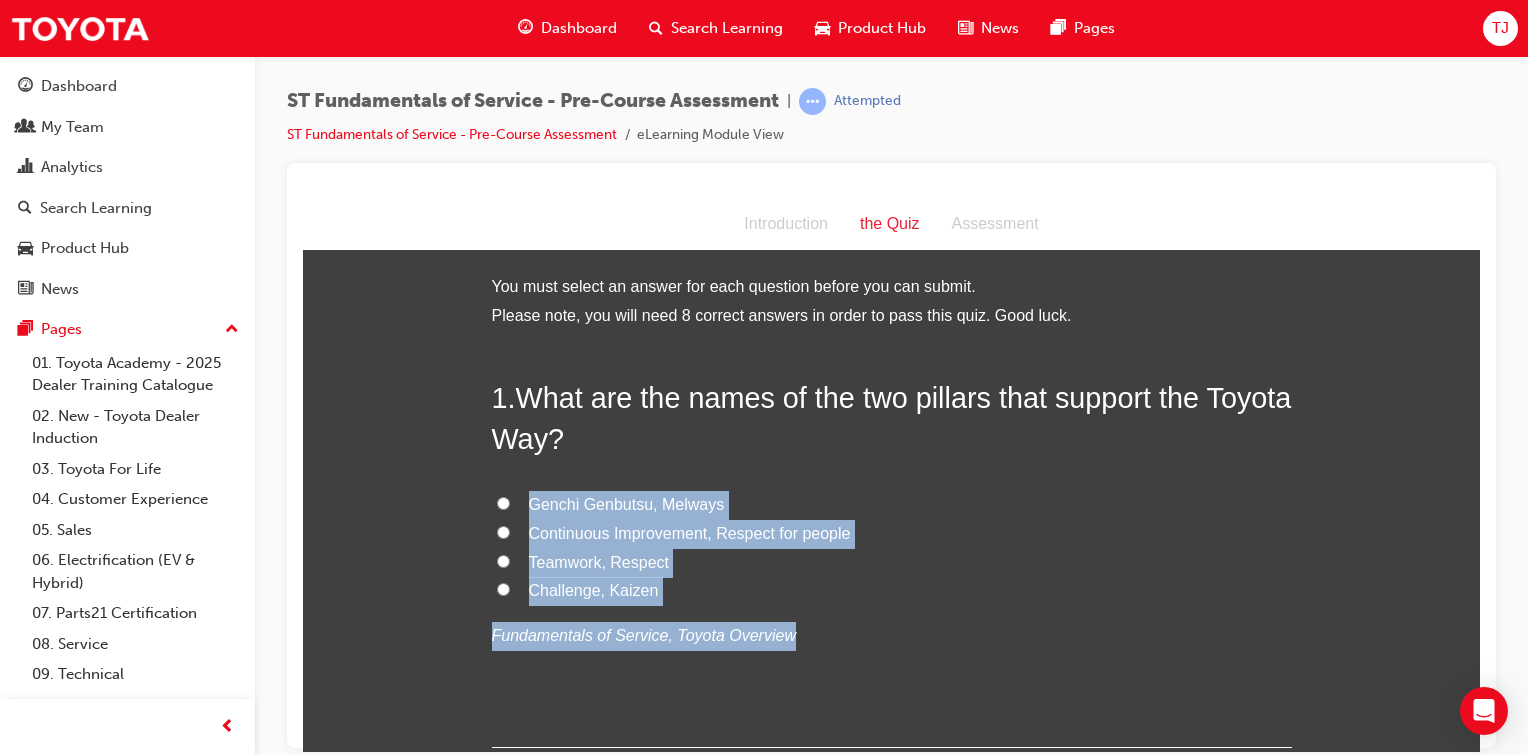 drag, startPoint x: 865, startPoint y: 722, endPoint x: 906, endPoint y: 616, distance: 113.65298 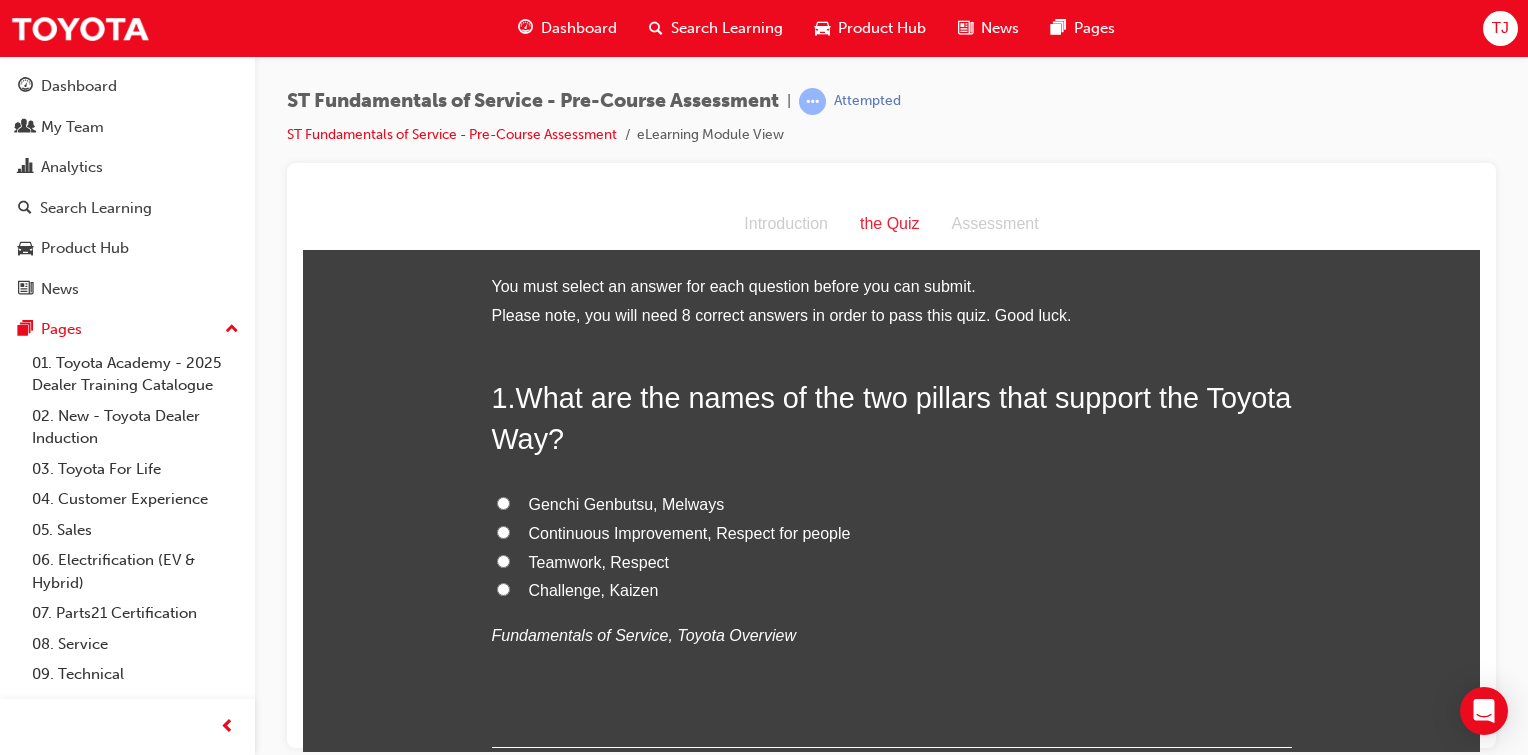 click on "Teamwork, Respect" at bounding box center (892, 562) 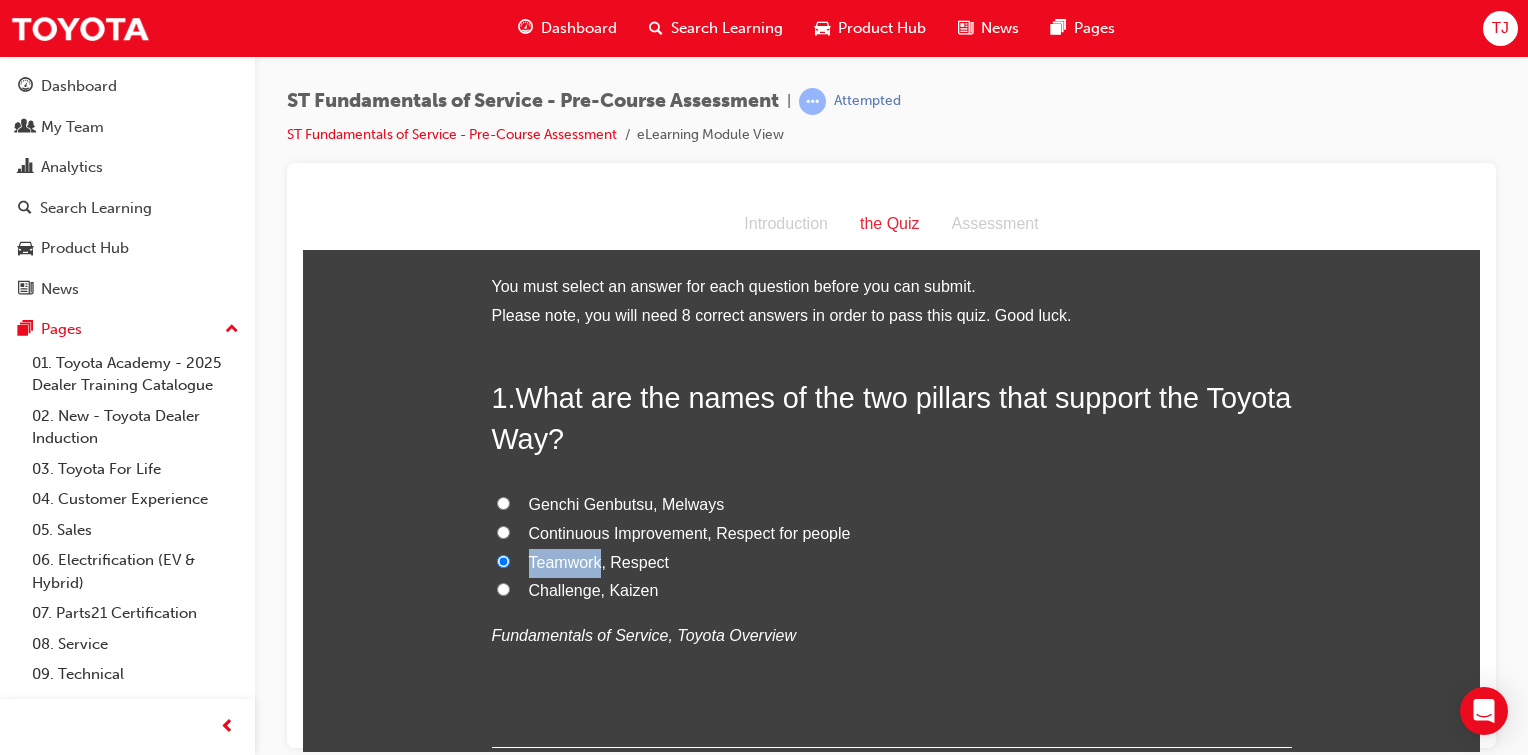 click on "Teamwork, Respect" at bounding box center (892, 562) 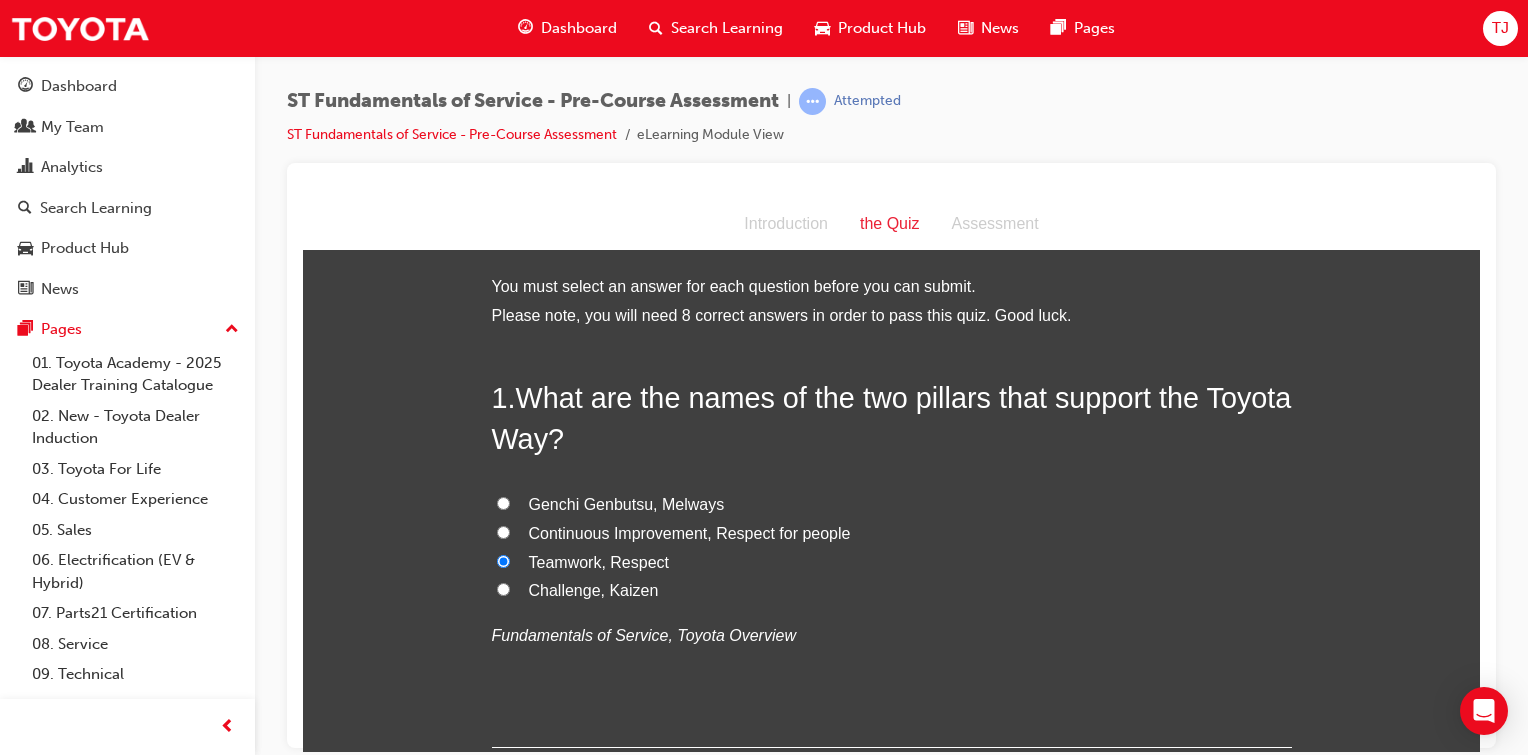 click on "Genchi Genbutsu, Melways" at bounding box center (892, 504) 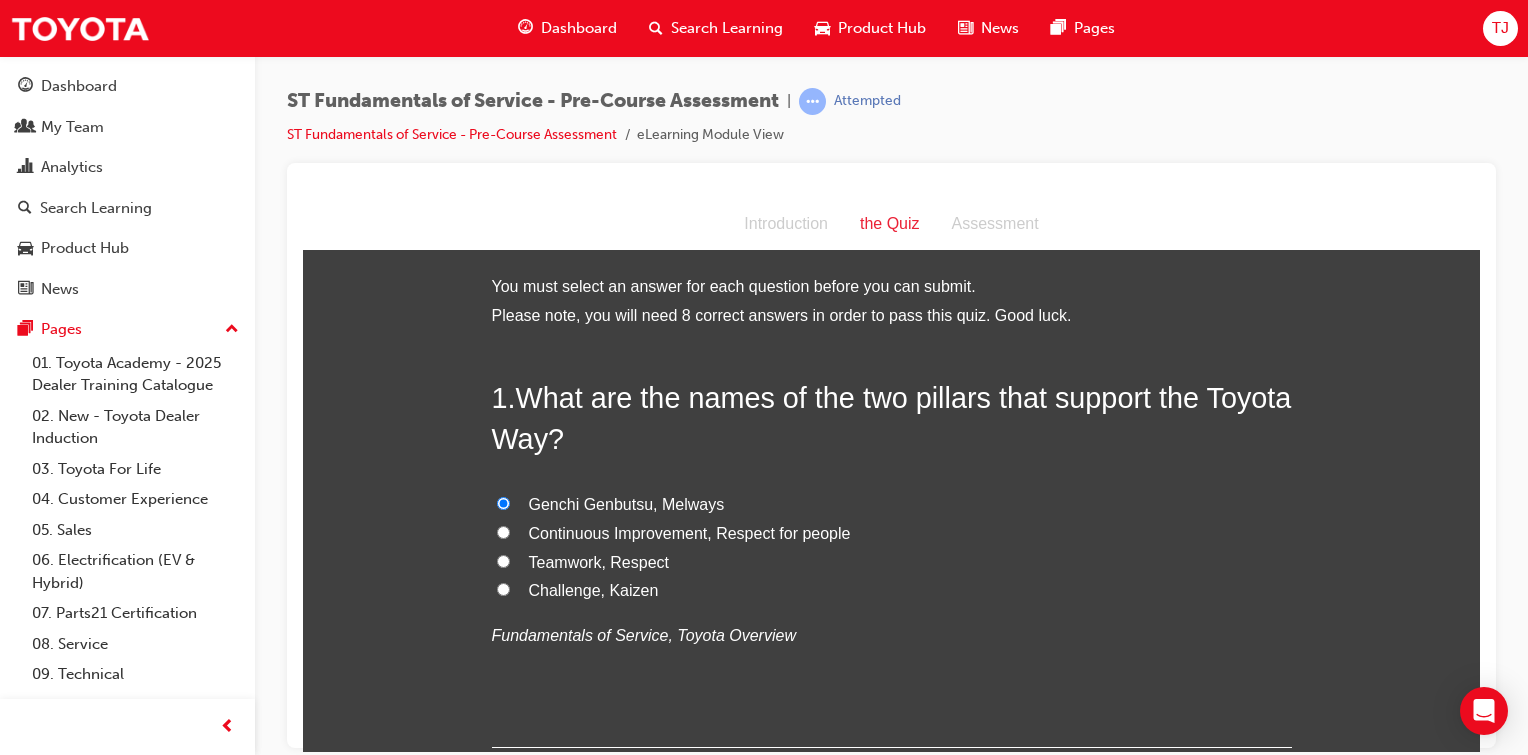 click on "Teamwork, Respect" at bounding box center [503, 560] 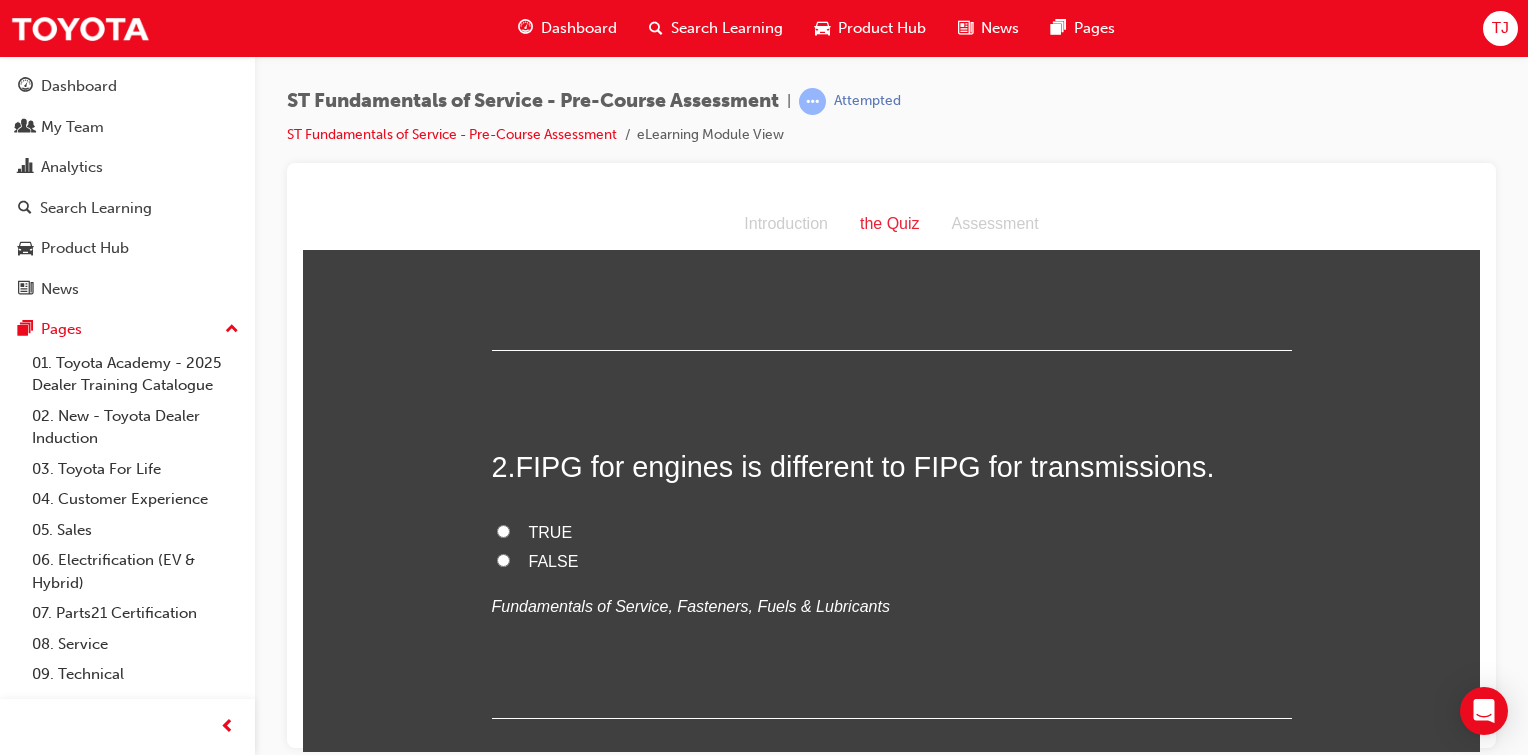 scroll, scrollTop: 415, scrollLeft: 0, axis: vertical 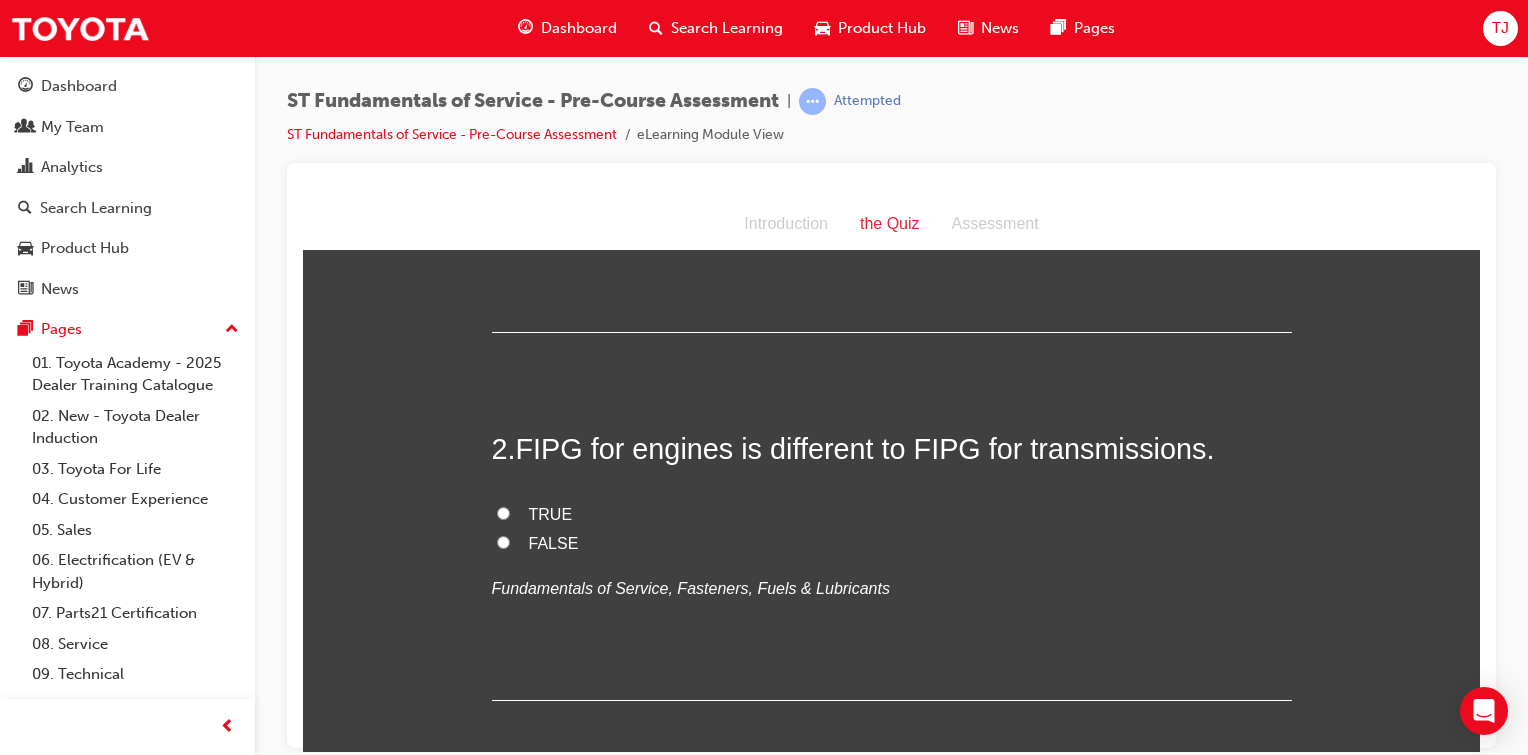 click on "FALSE" at bounding box center [503, 541] 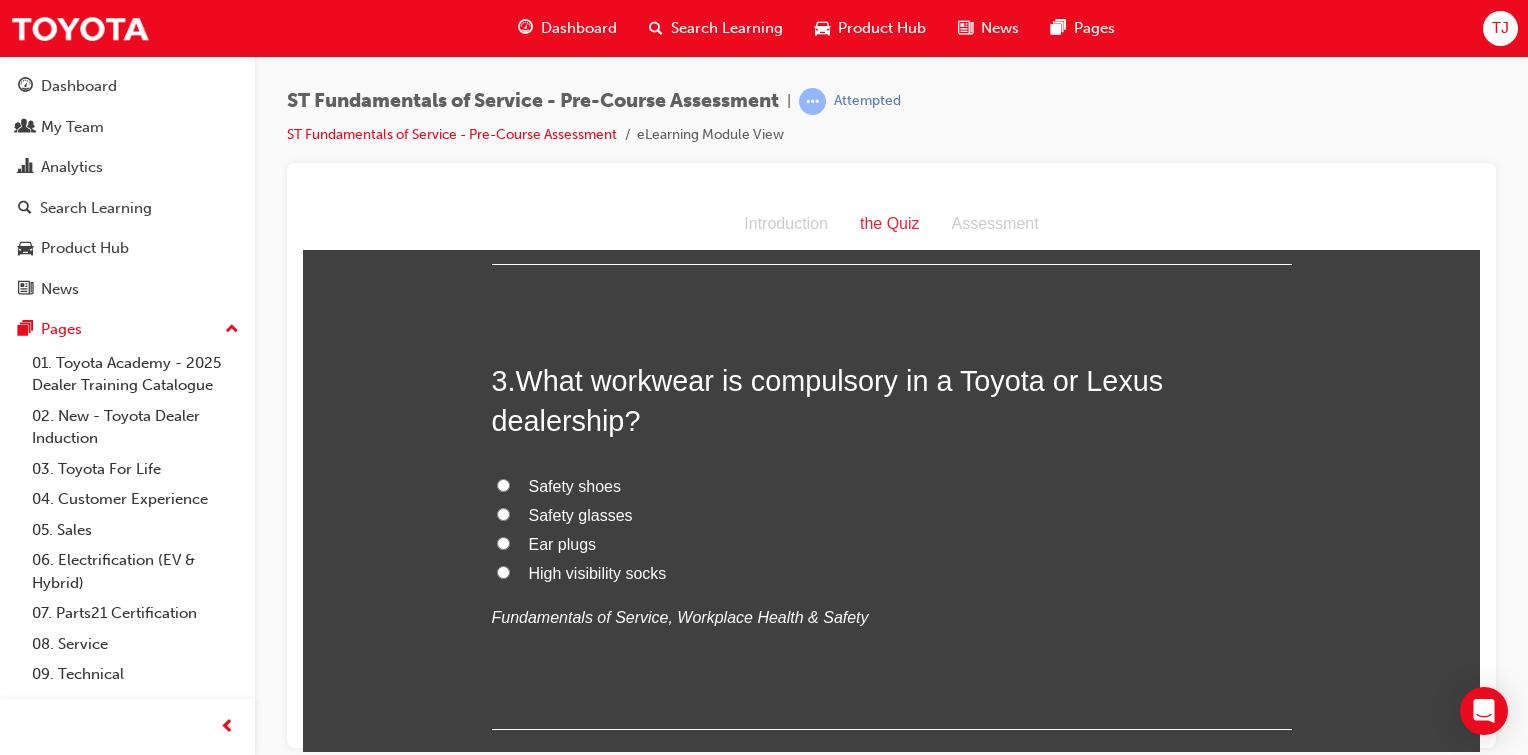 scroll, scrollTop: 855, scrollLeft: 0, axis: vertical 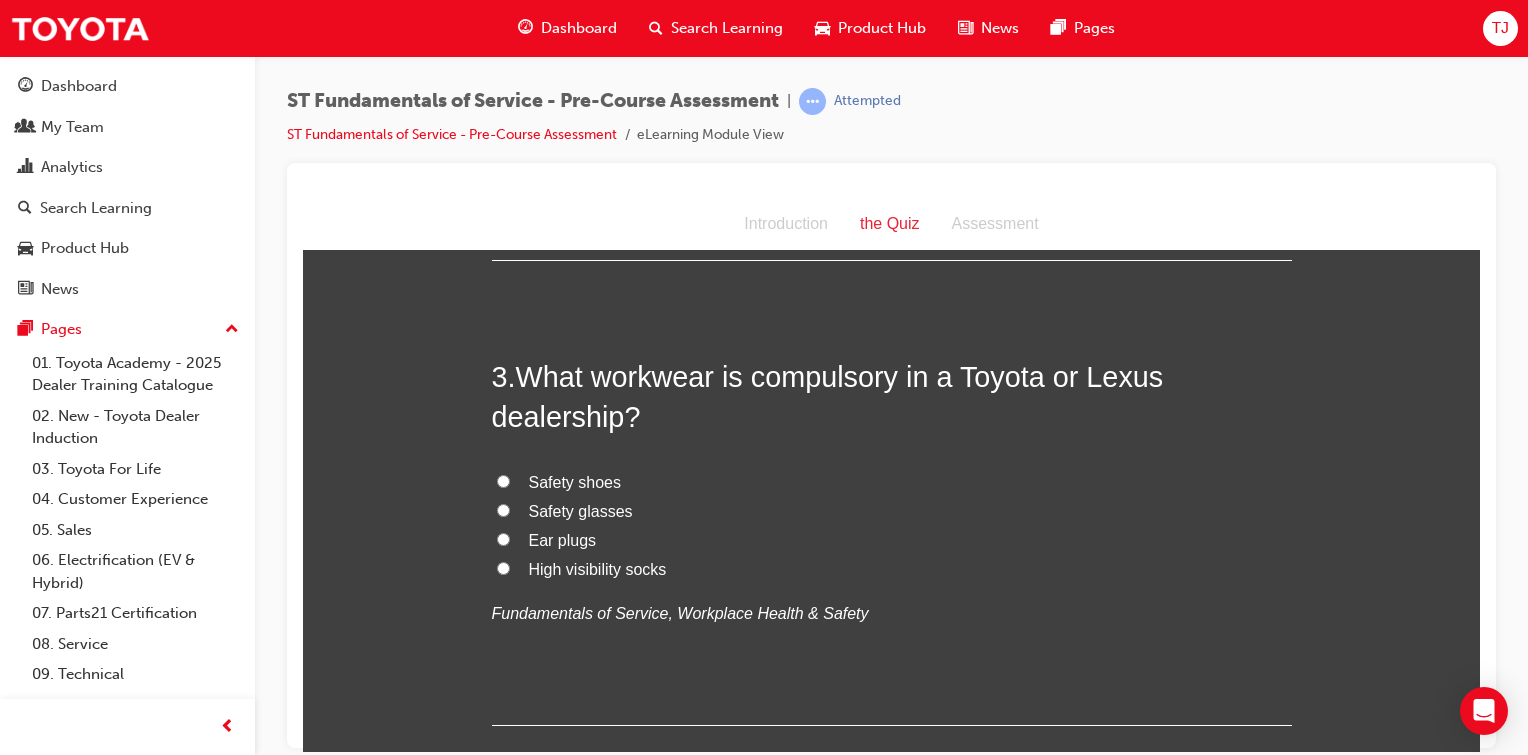 click on "Safety shoes" at bounding box center [503, 480] 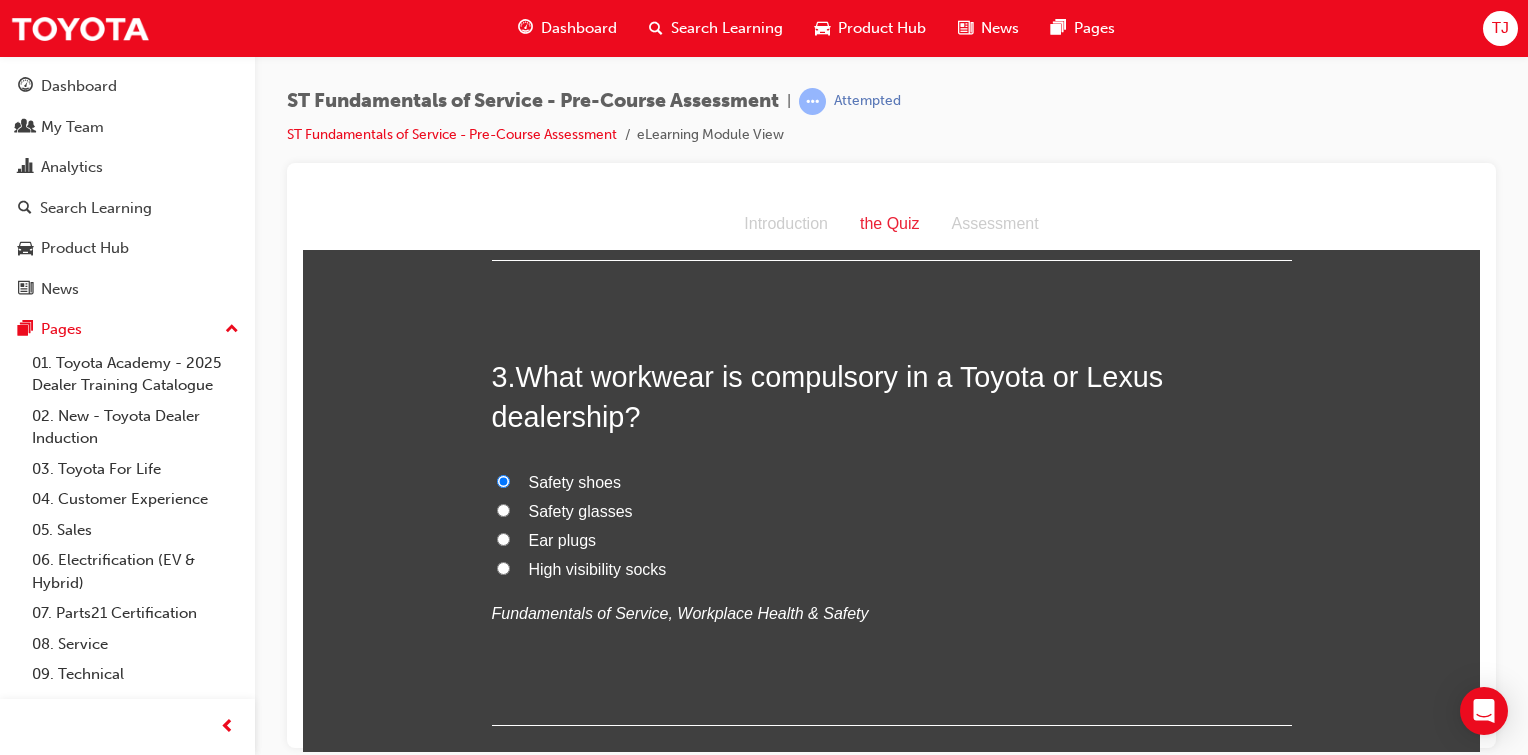 click on "Safety glasses" at bounding box center [503, 509] 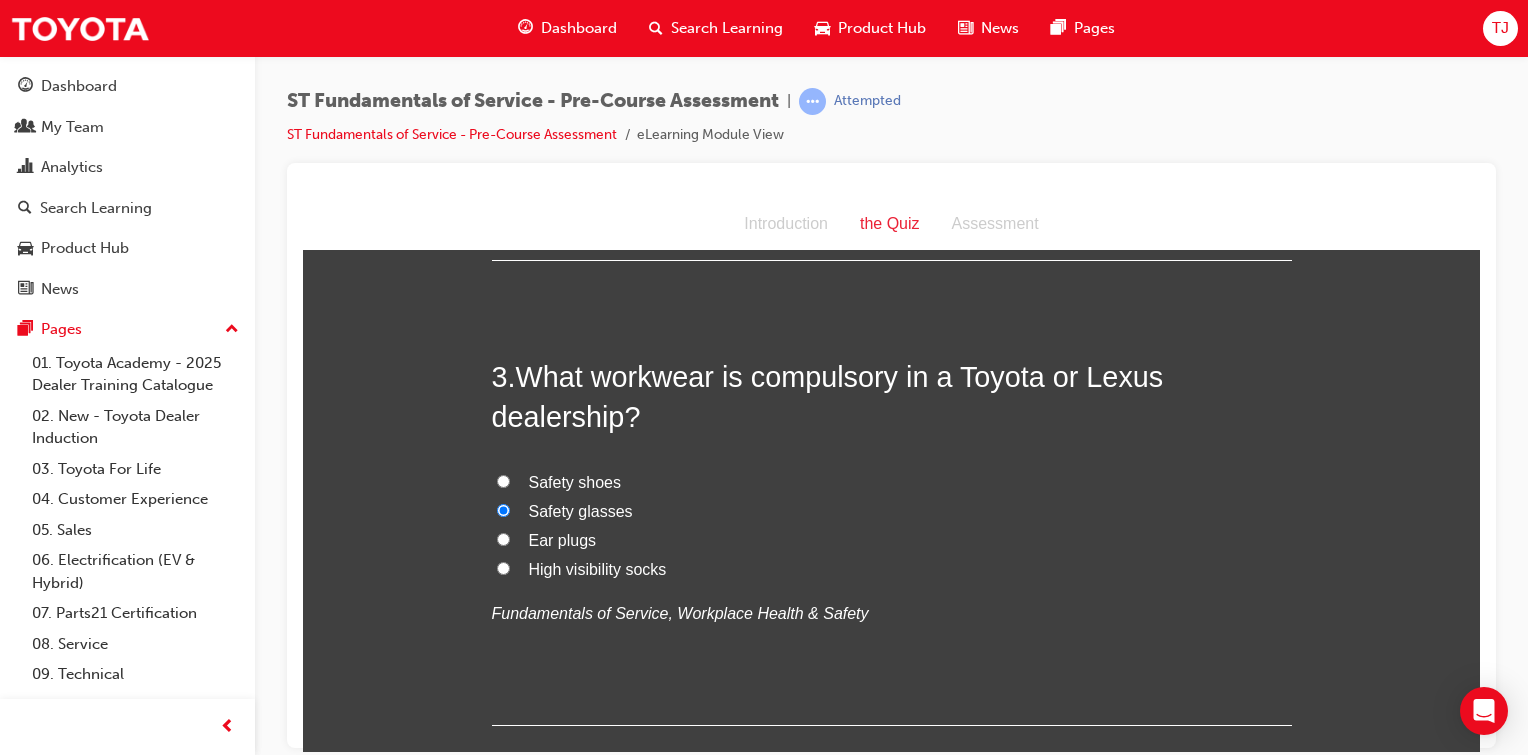 click on "Ear plugs" at bounding box center (503, 538) 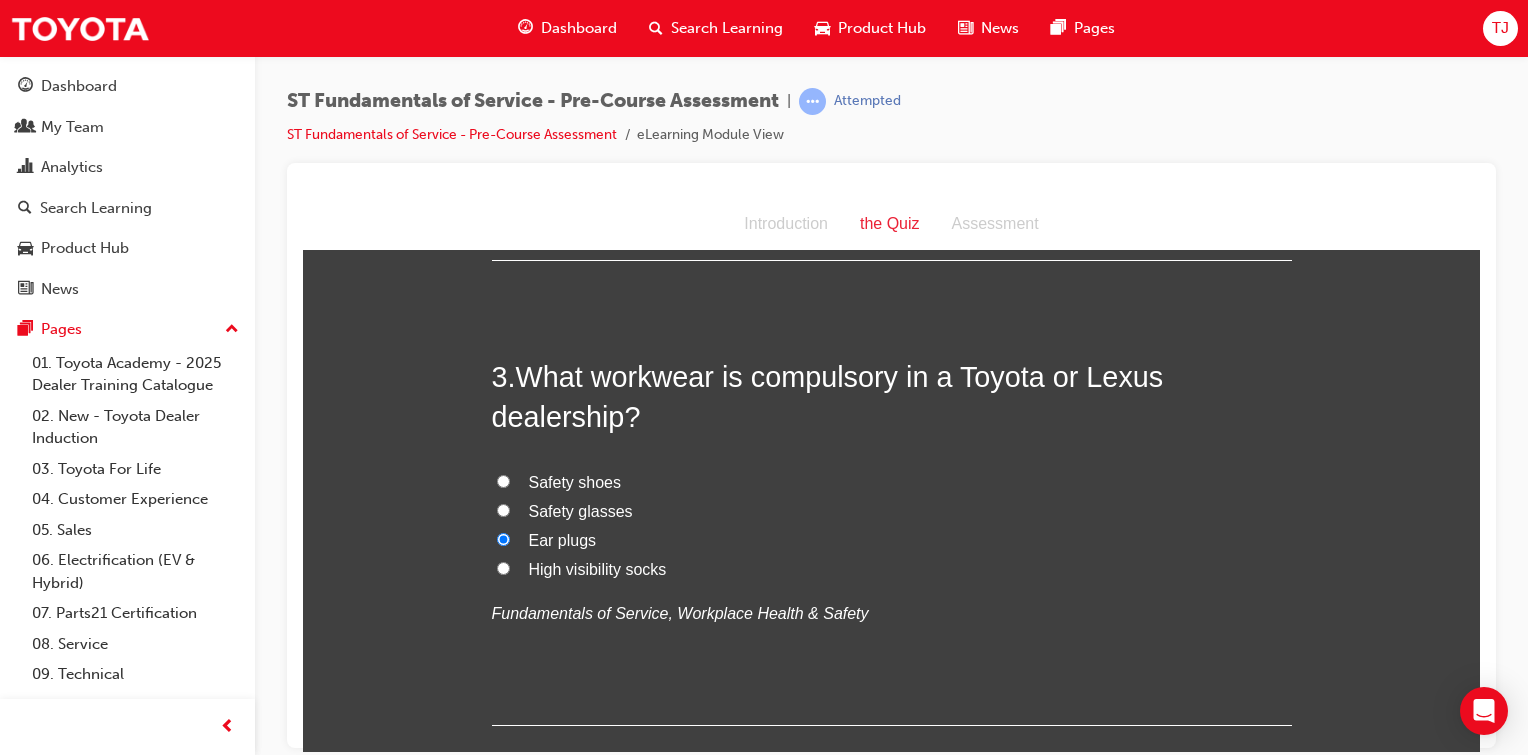 click on "Safety glasses" at bounding box center (503, 509) 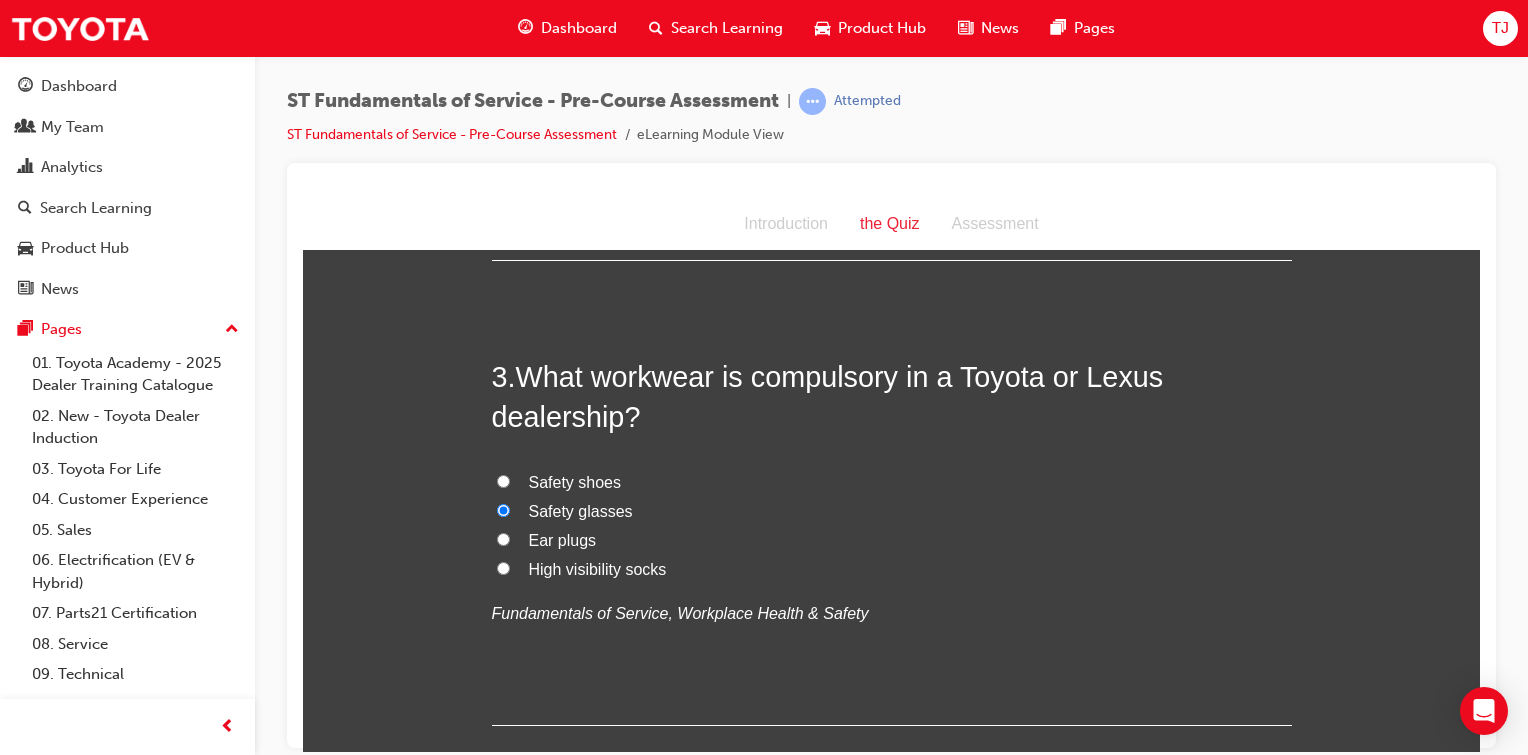 click on "Safety shoes" at bounding box center (892, 482) 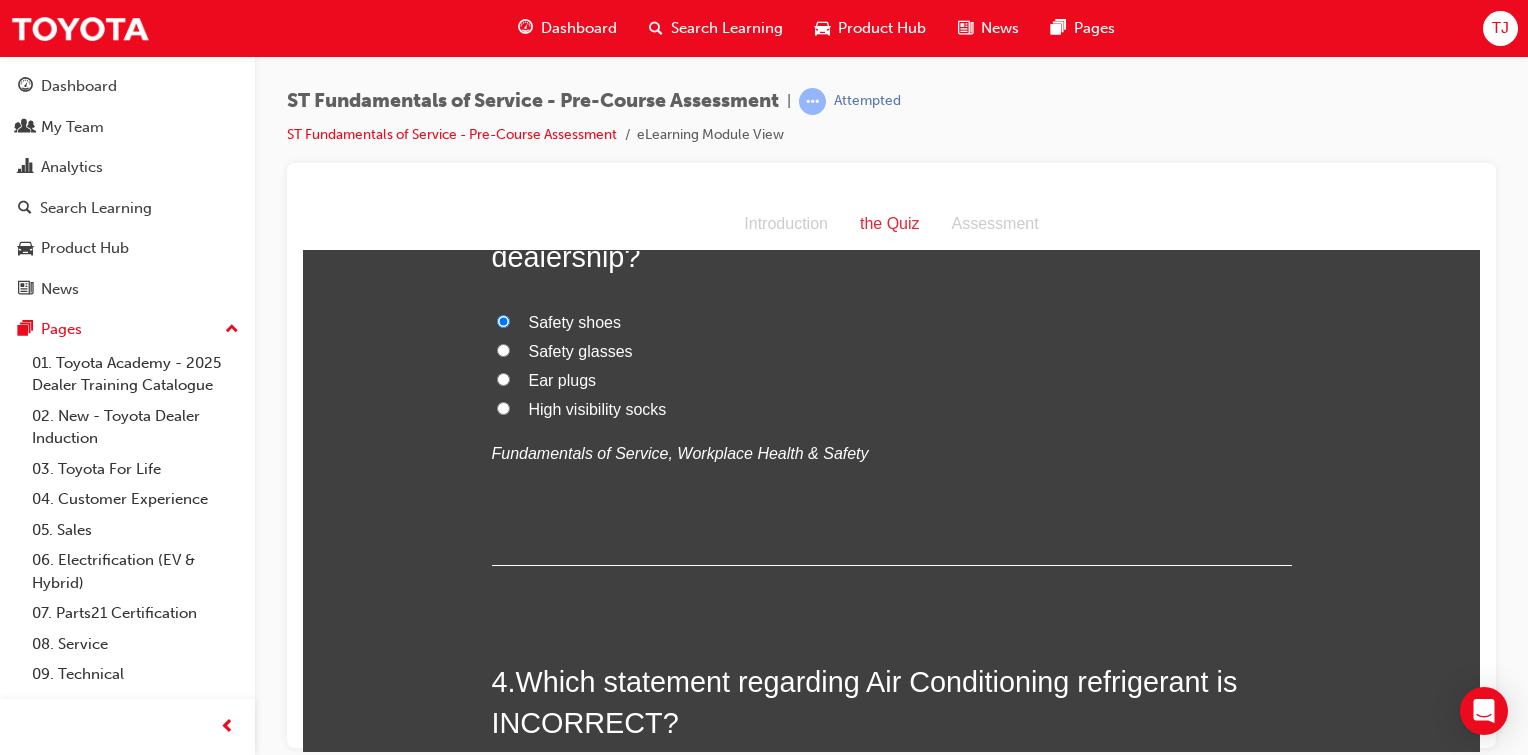 scroll, scrollTop: 1019, scrollLeft: 0, axis: vertical 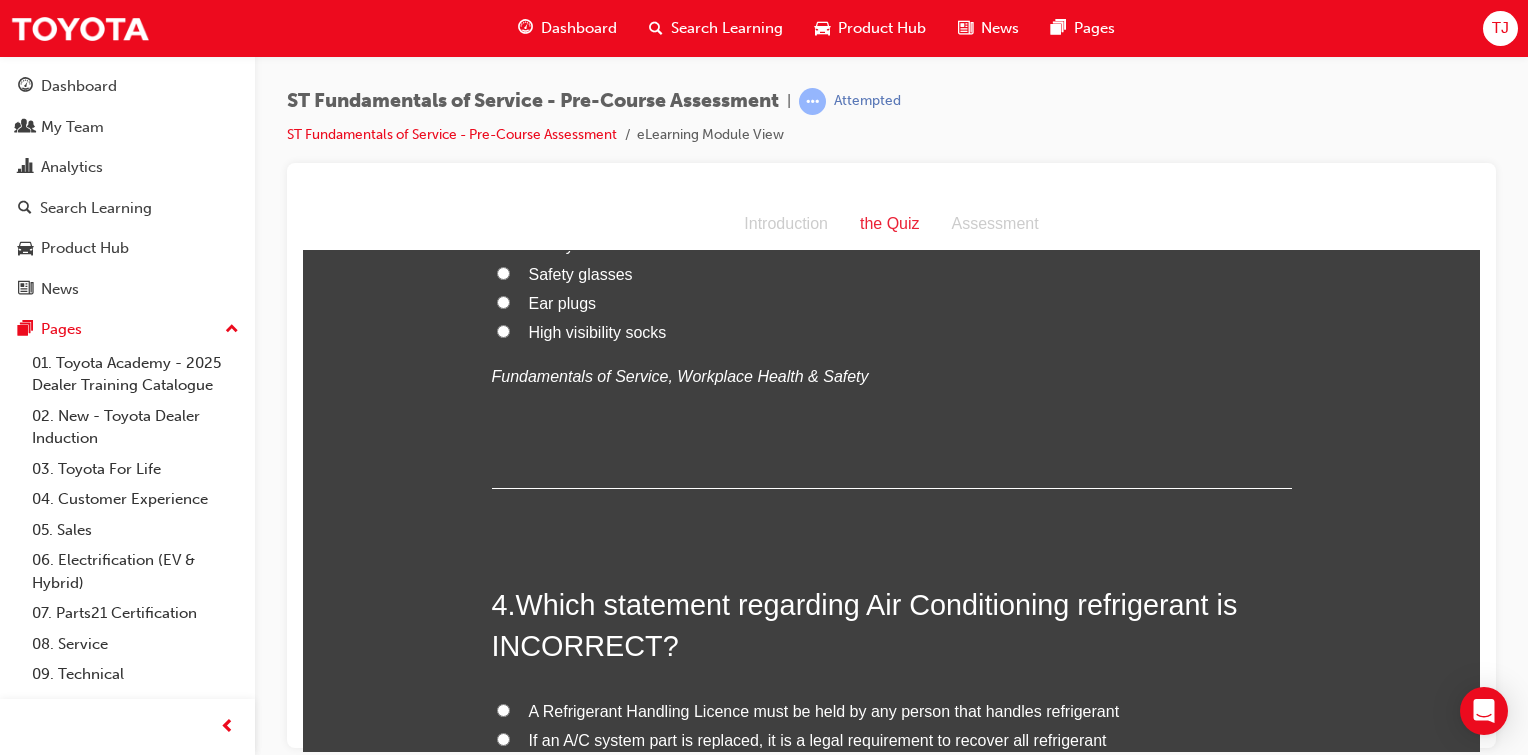 click on "Which statement regarding Air Conditioning refrigerant is INCORRECT?" at bounding box center [865, 624] 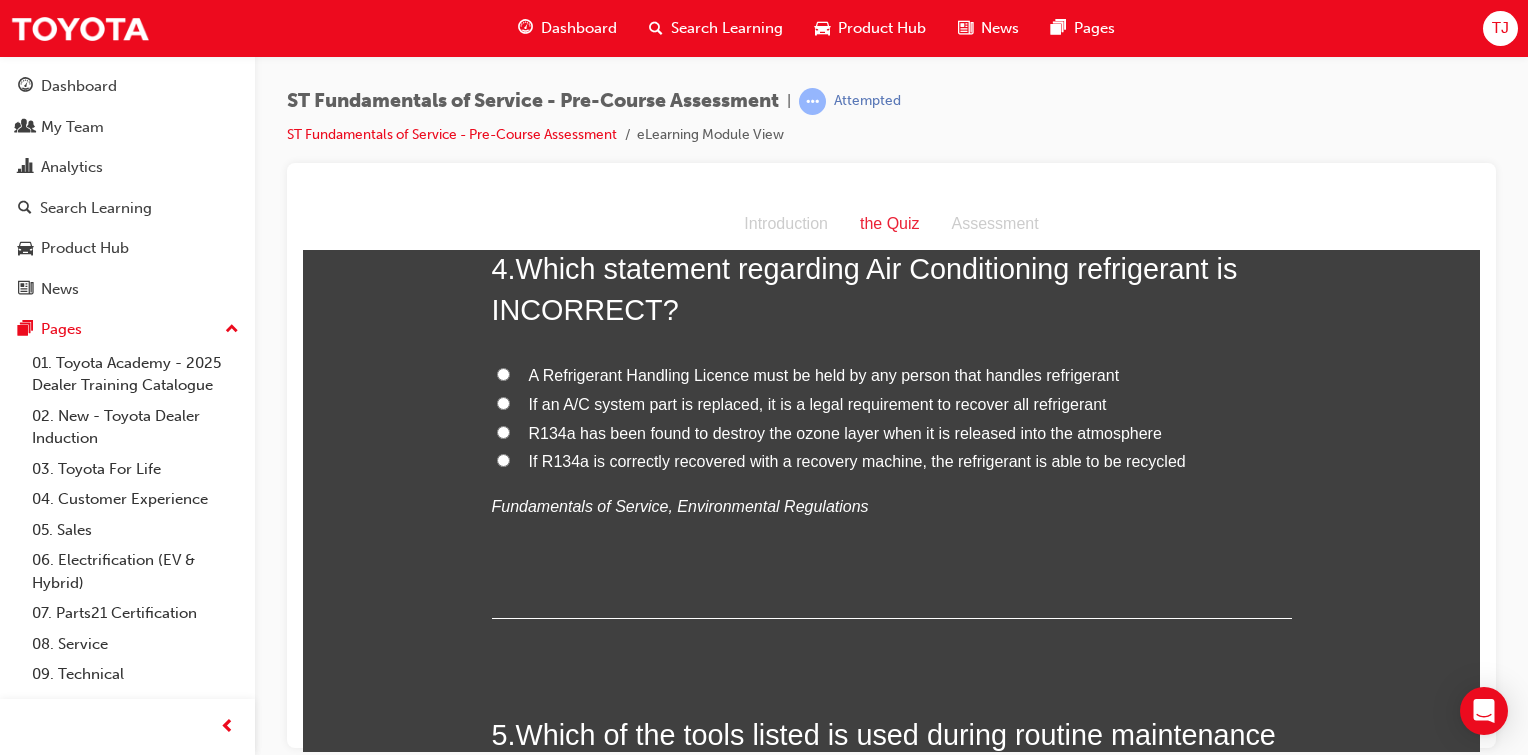 scroll, scrollTop: 1427, scrollLeft: 0, axis: vertical 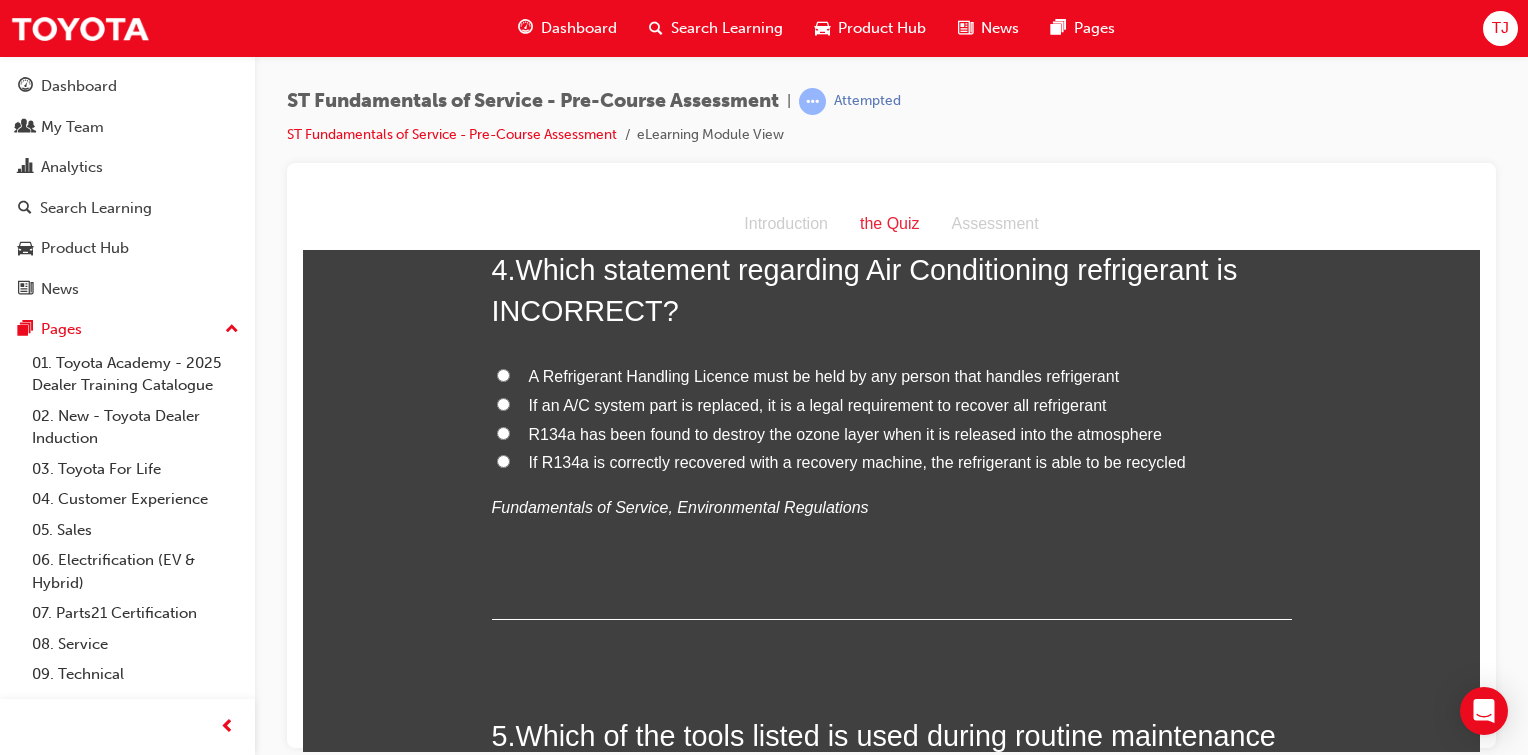 click on "If R134a is correctly recovered with a recovery machine, the refrigerant is able to be recycled" at bounding box center (503, 460) 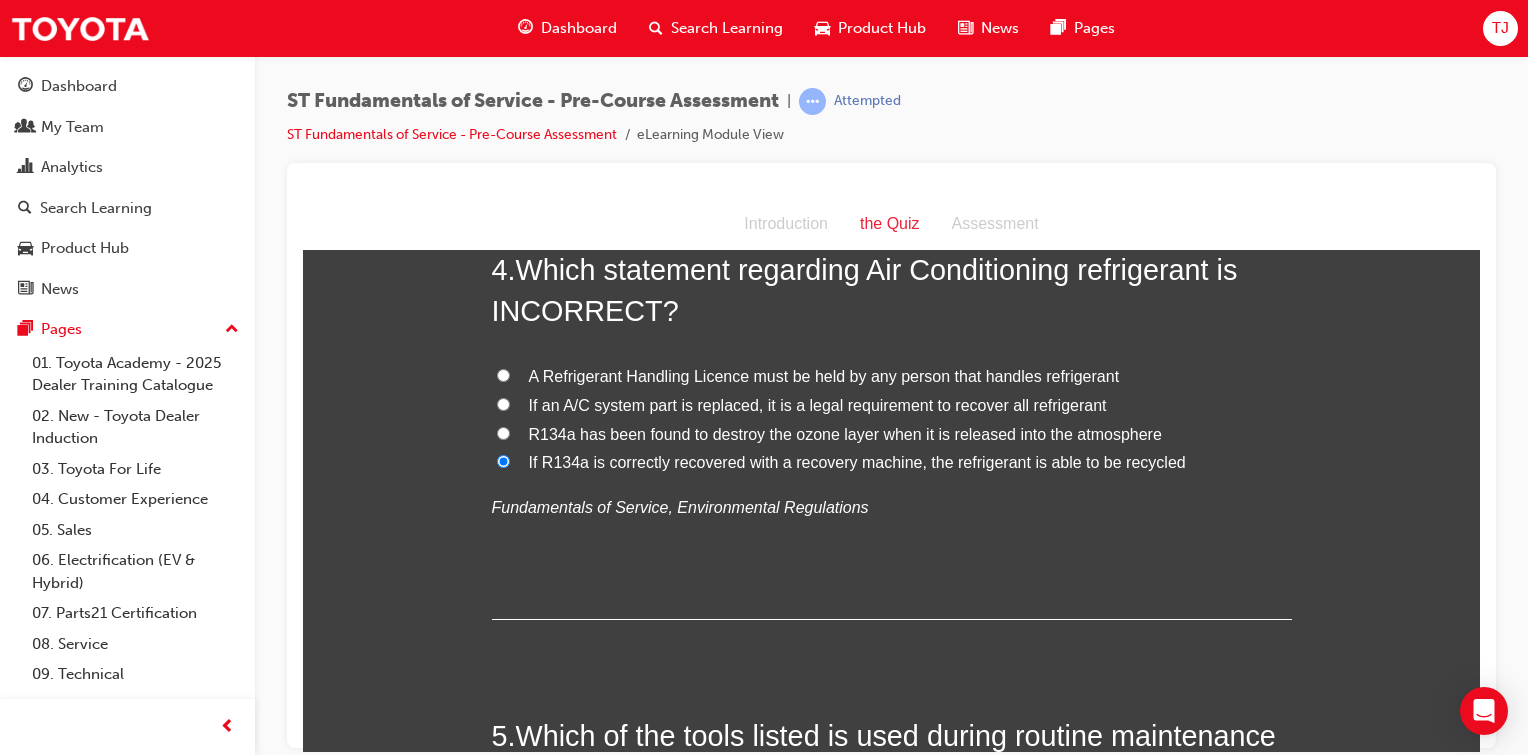click on "If R134a is correctly recovered with a recovery machine, the refrigerant is able to be recycled" at bounding box center [503, 460] 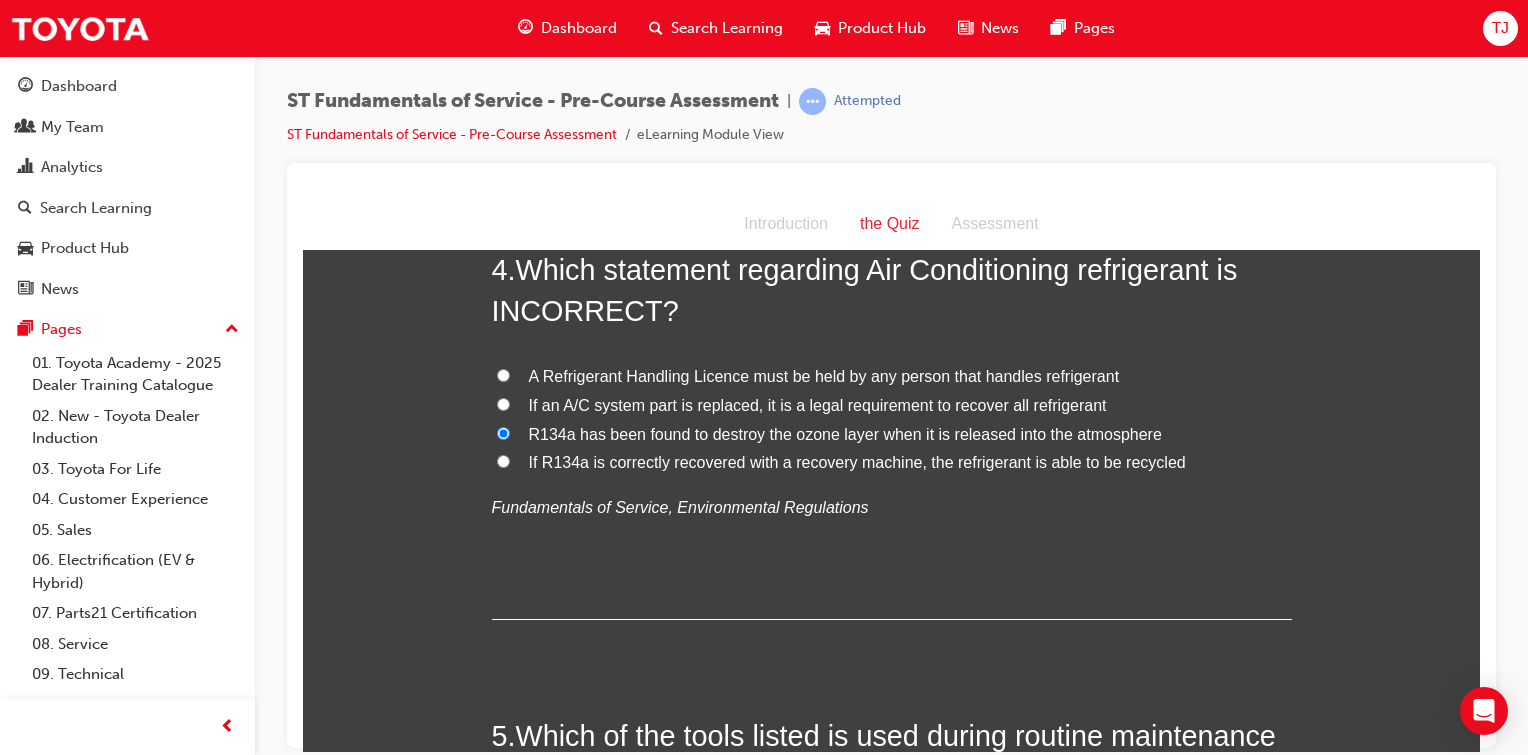click on "If an A/C system part is replaced, it is a legal requirement to recover all refrigerant" at bounding box center [503, 403] 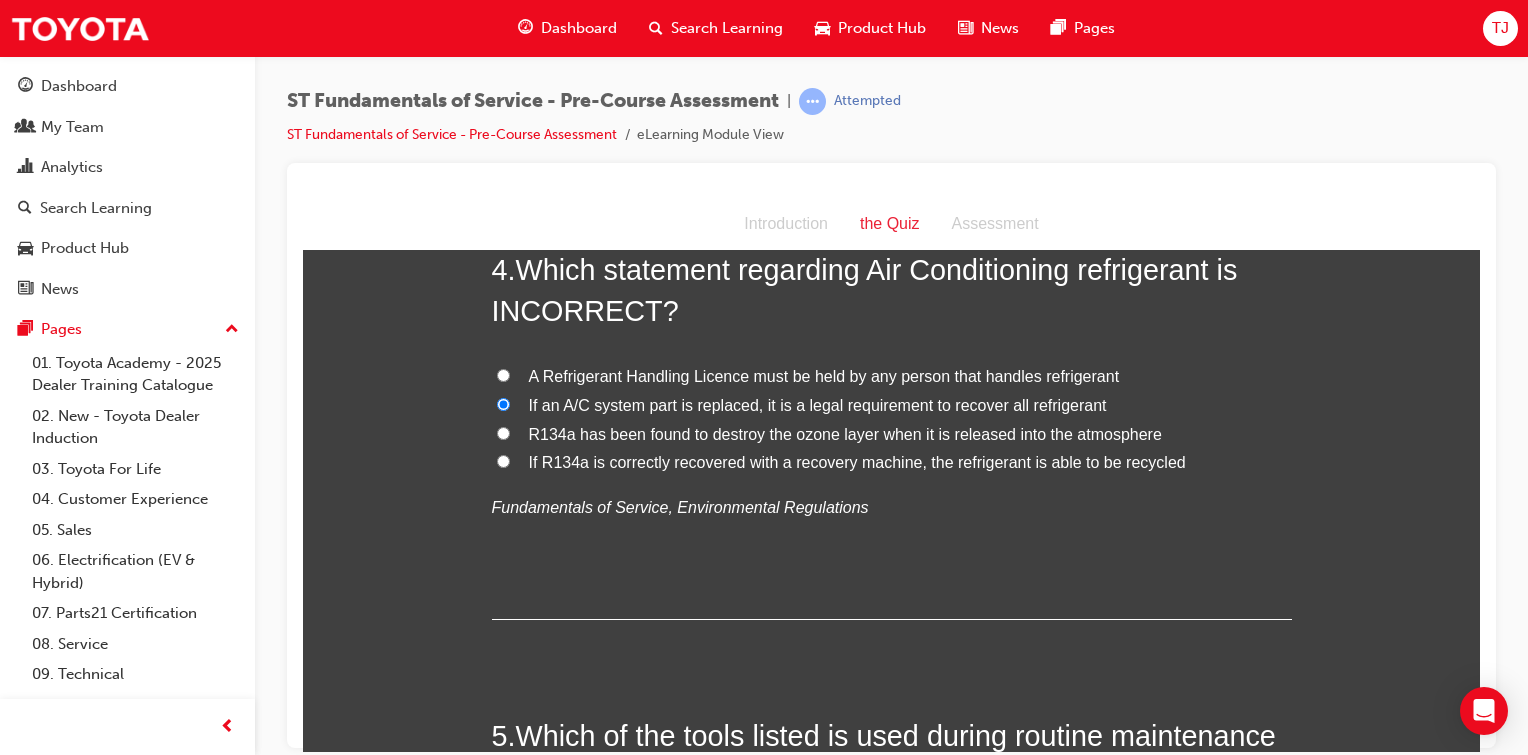 click on "A Refrigerant Handling Licence must be held by any person that handles refrigerant" at bounding box center (503, 374) 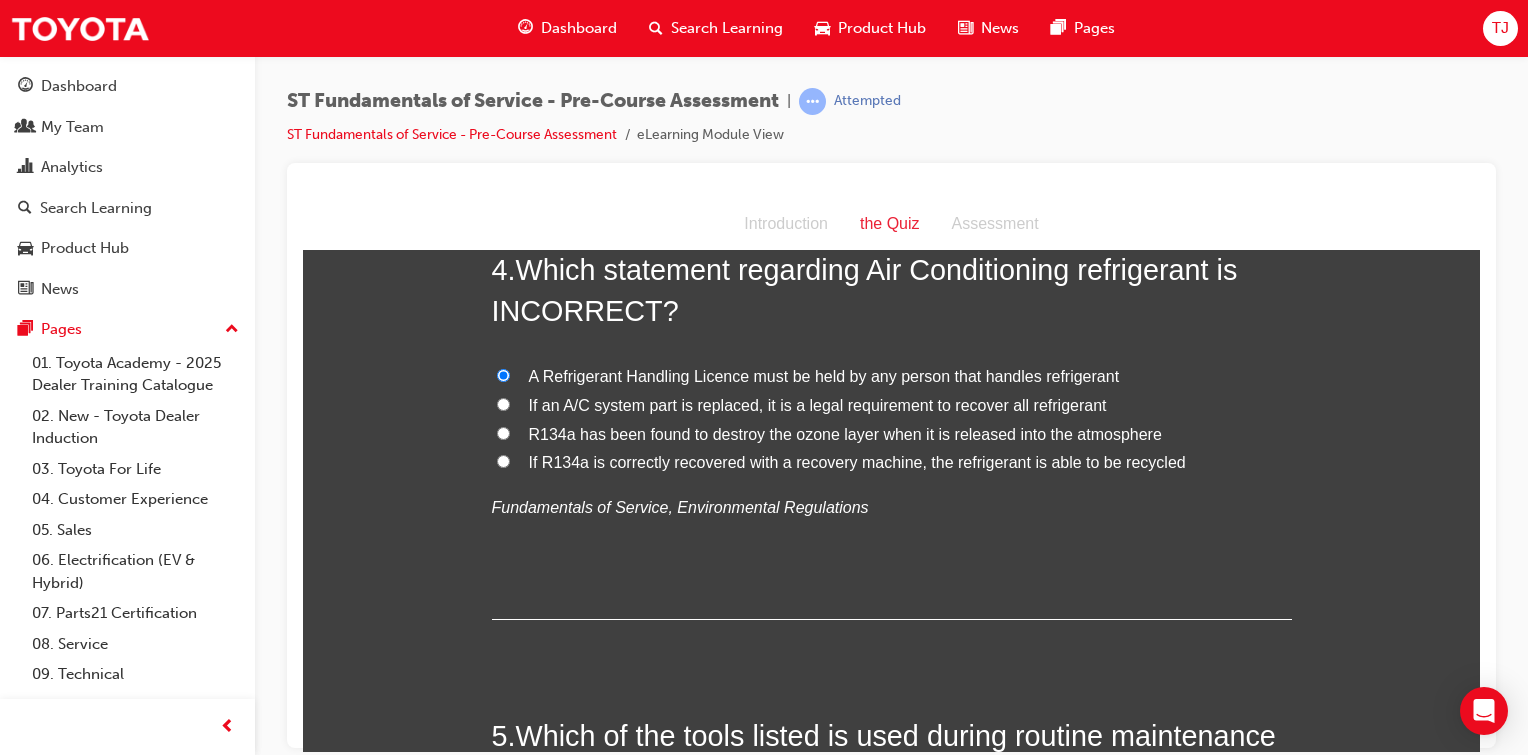 click on "R134a has been found to destroy the ozone layer when it is released into the atmosphere" at bounding box center (845, 433) 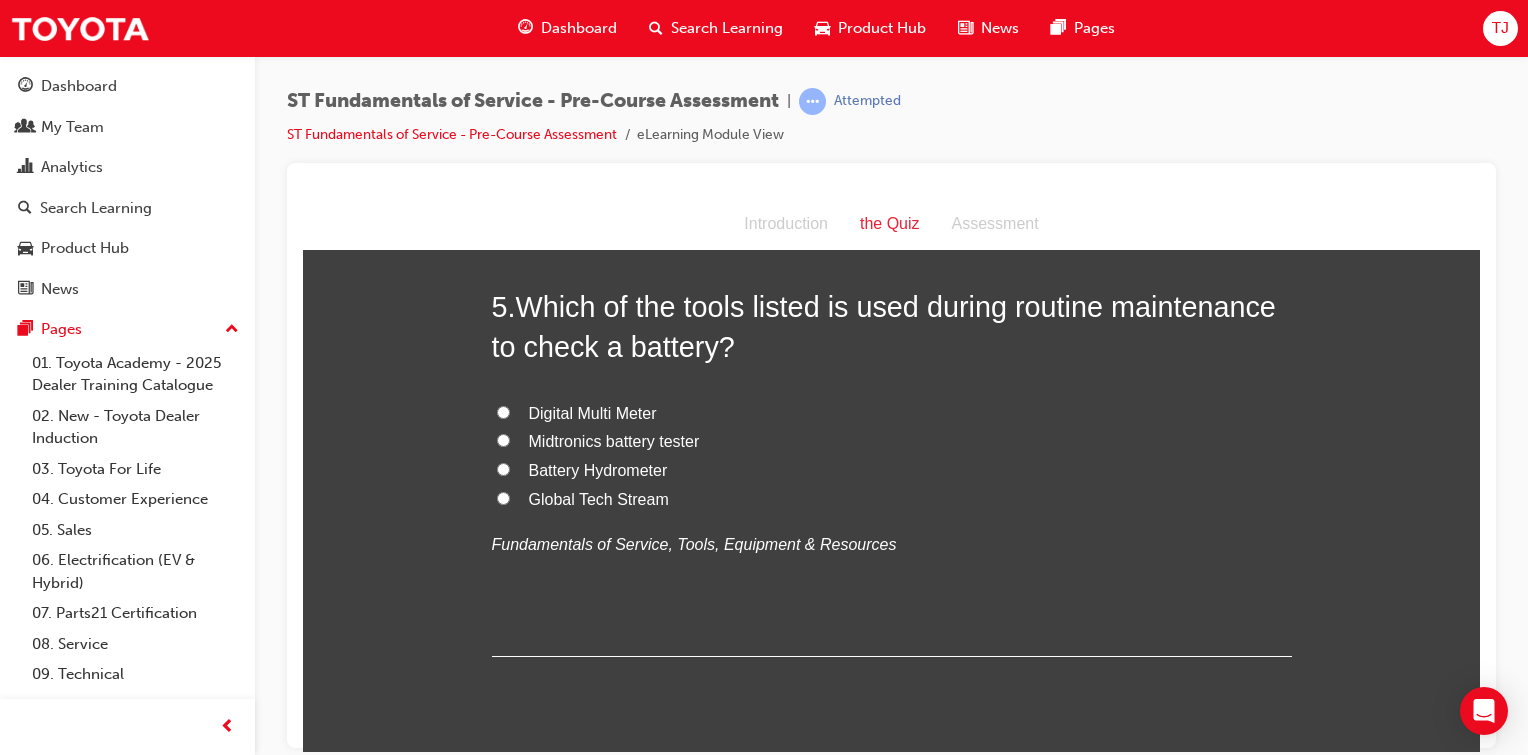 scroll, scrollTop: 1855, scrollLeft: 0, axis: vertical 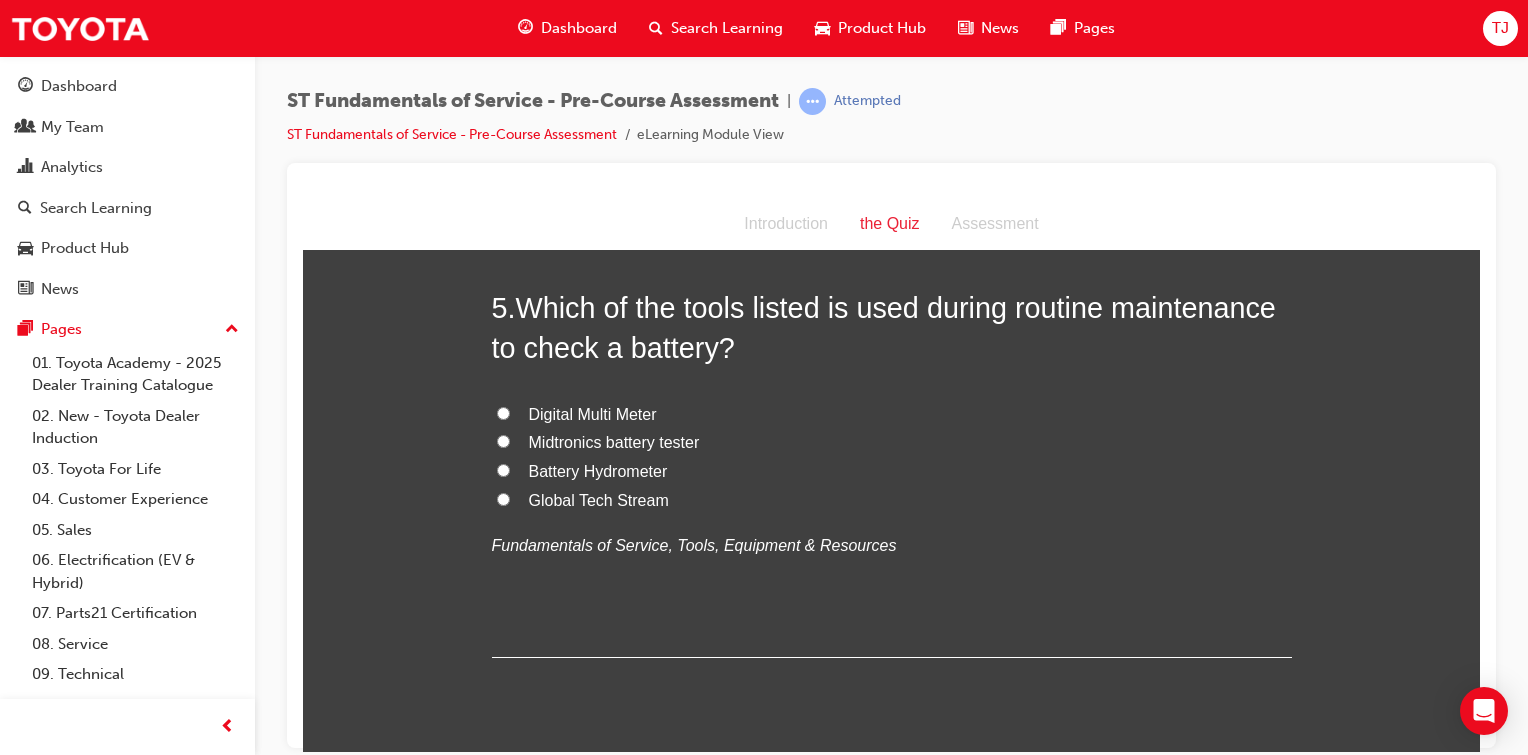 click on "Midtronics battery tester" at bounding box center (503, 440) 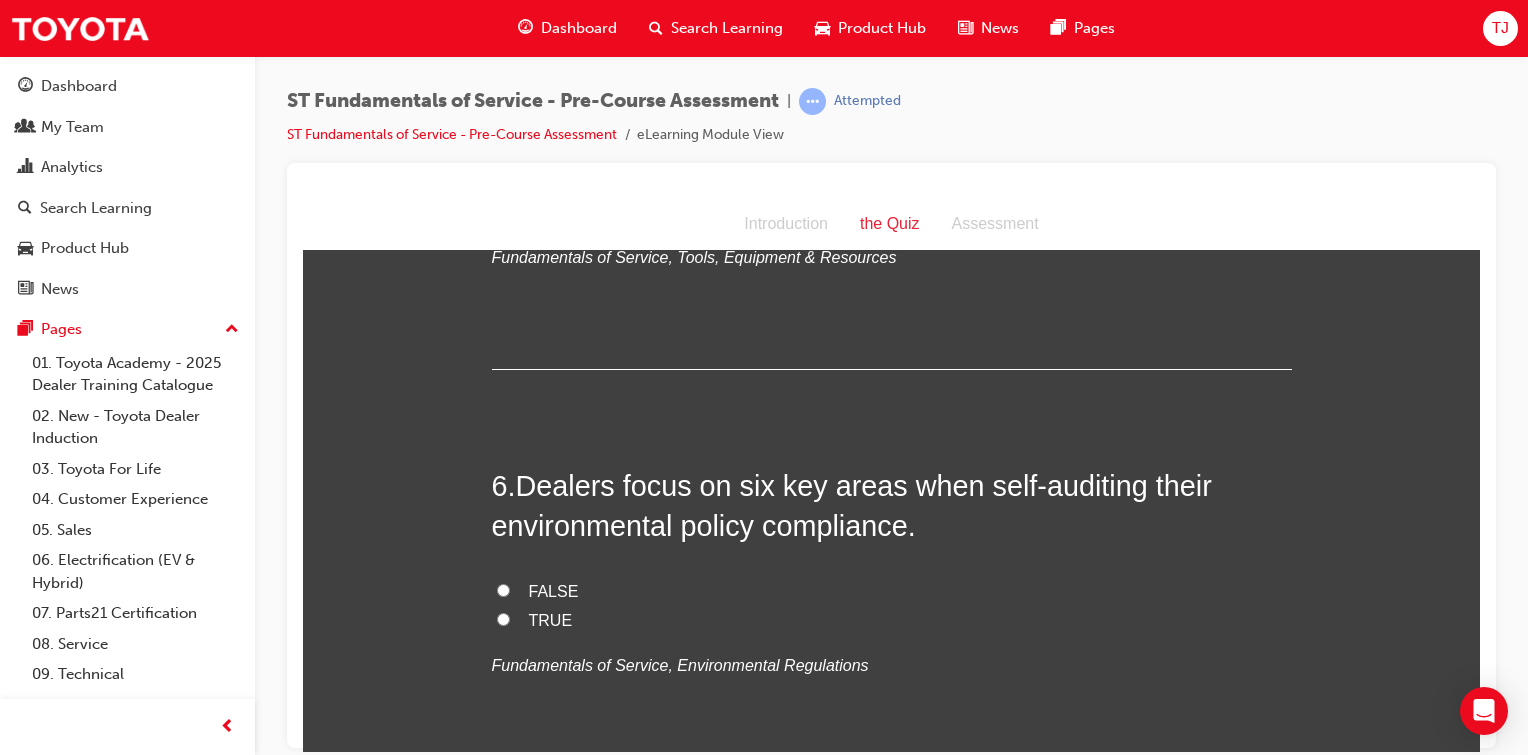 scroll, scrollTop: 2227, scrollLeft: 0, axis: vertical 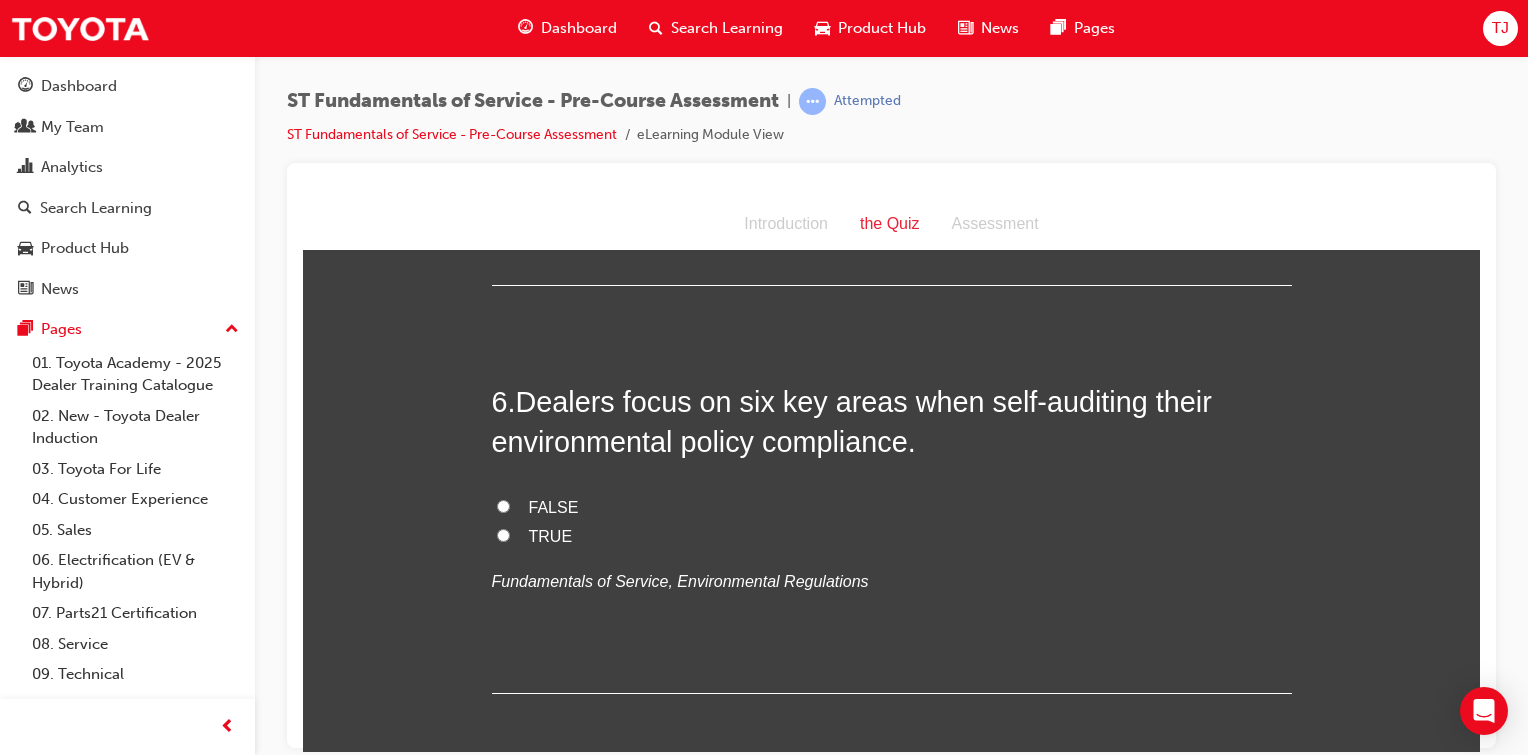 click on "TRUE" at bounding box center (503, 534) 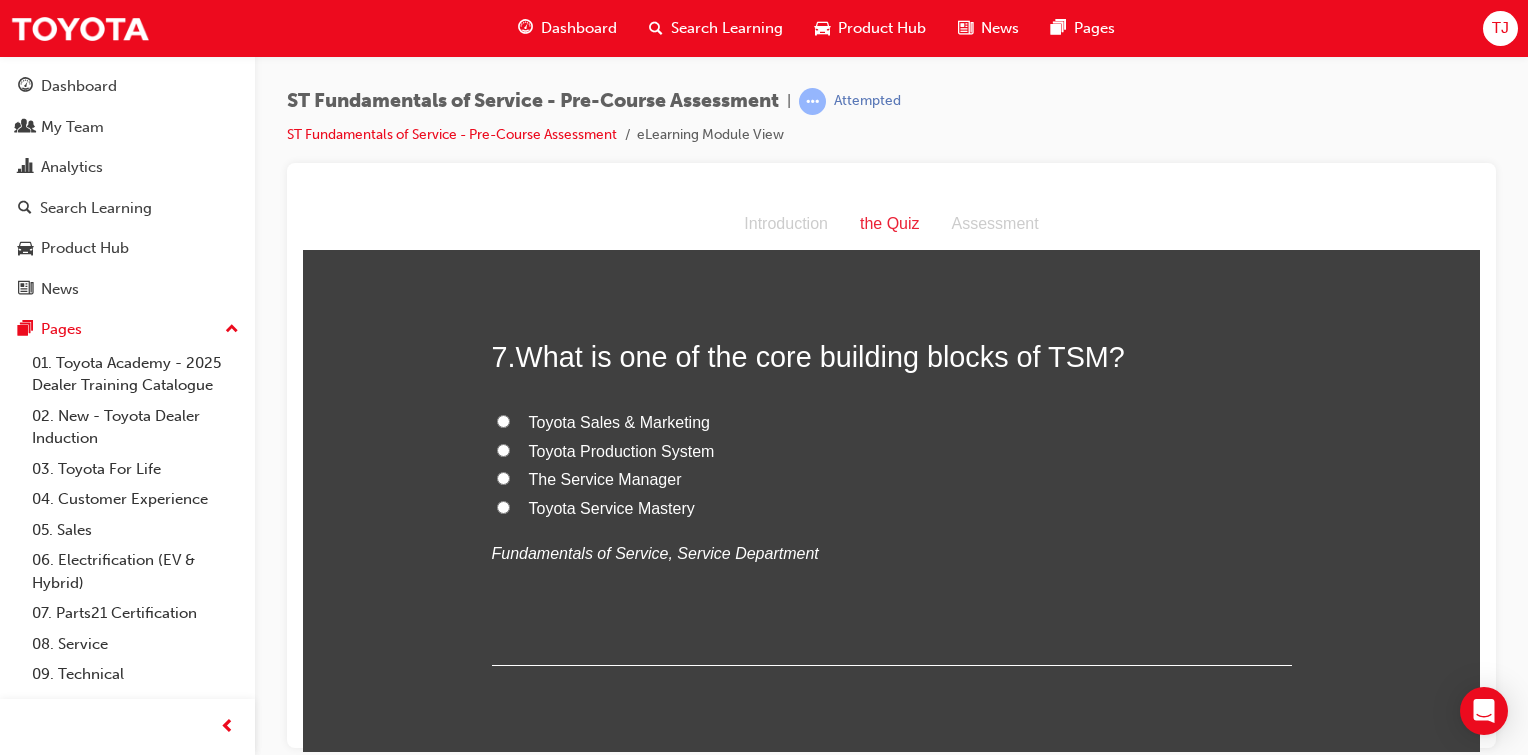 scroll, scrollTop: 2684, scrollLeft: 0, axis: vertical 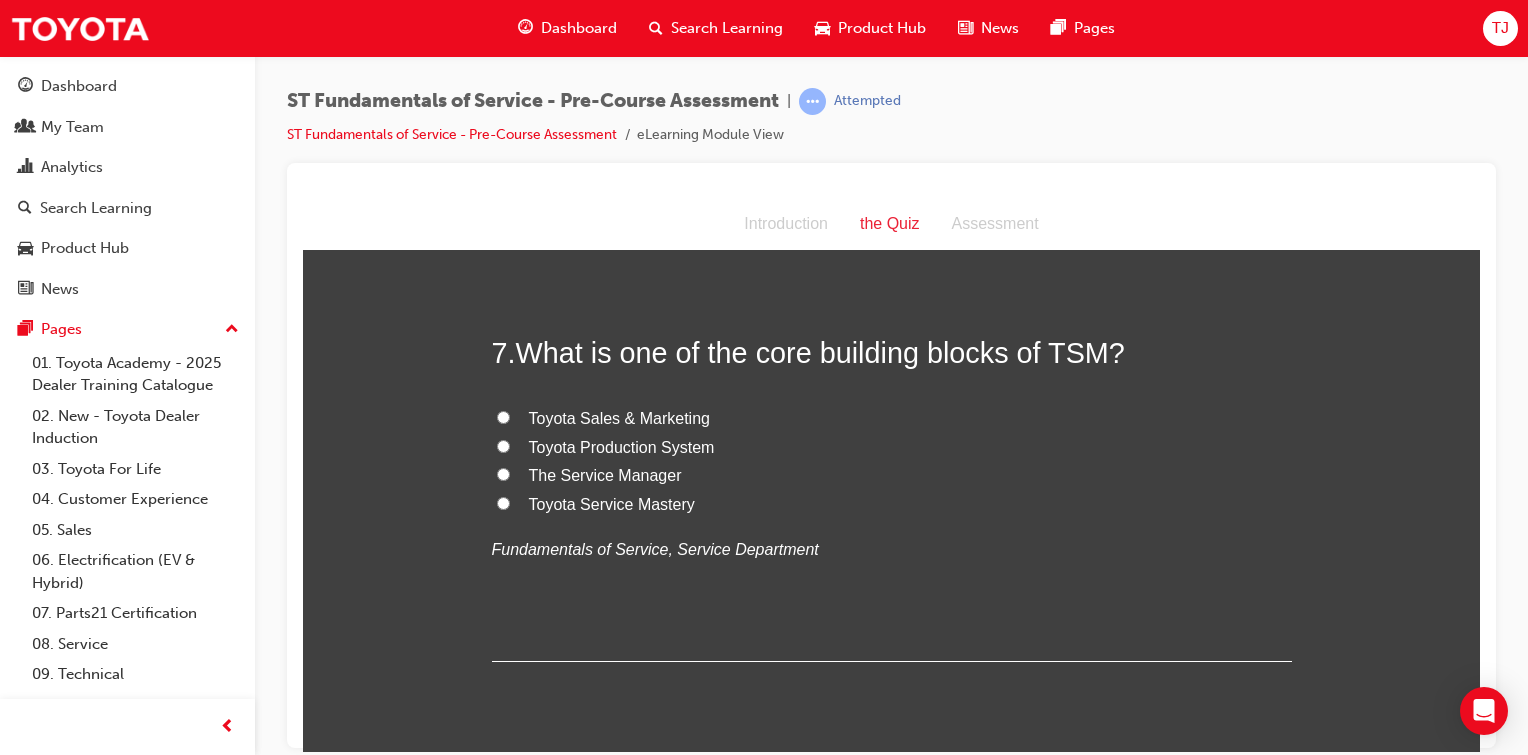 click on "Toyota Service Mastery" at bounding box center (503, 502) 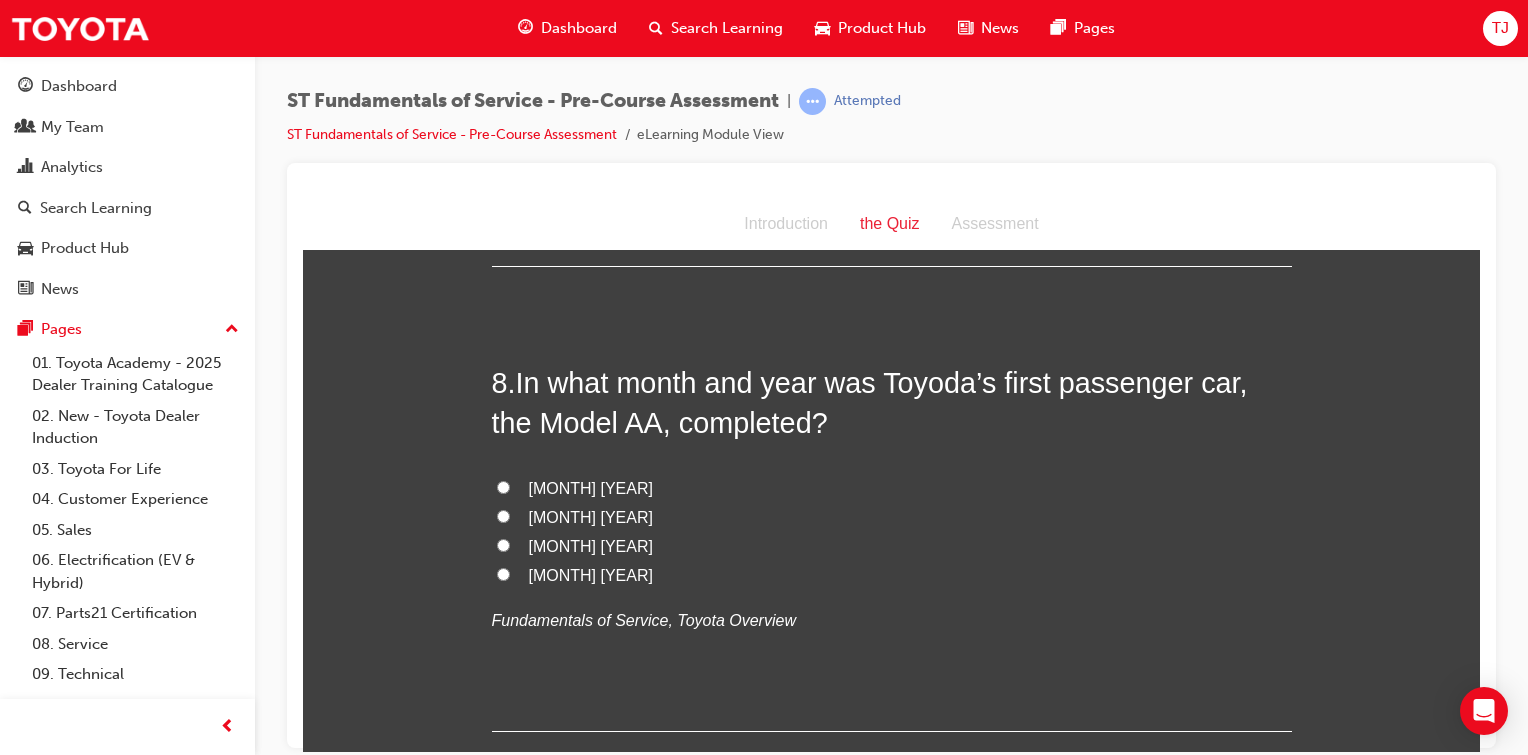 scroll, scrollTop: 3147, scrollLeft: 0, axis: vertical 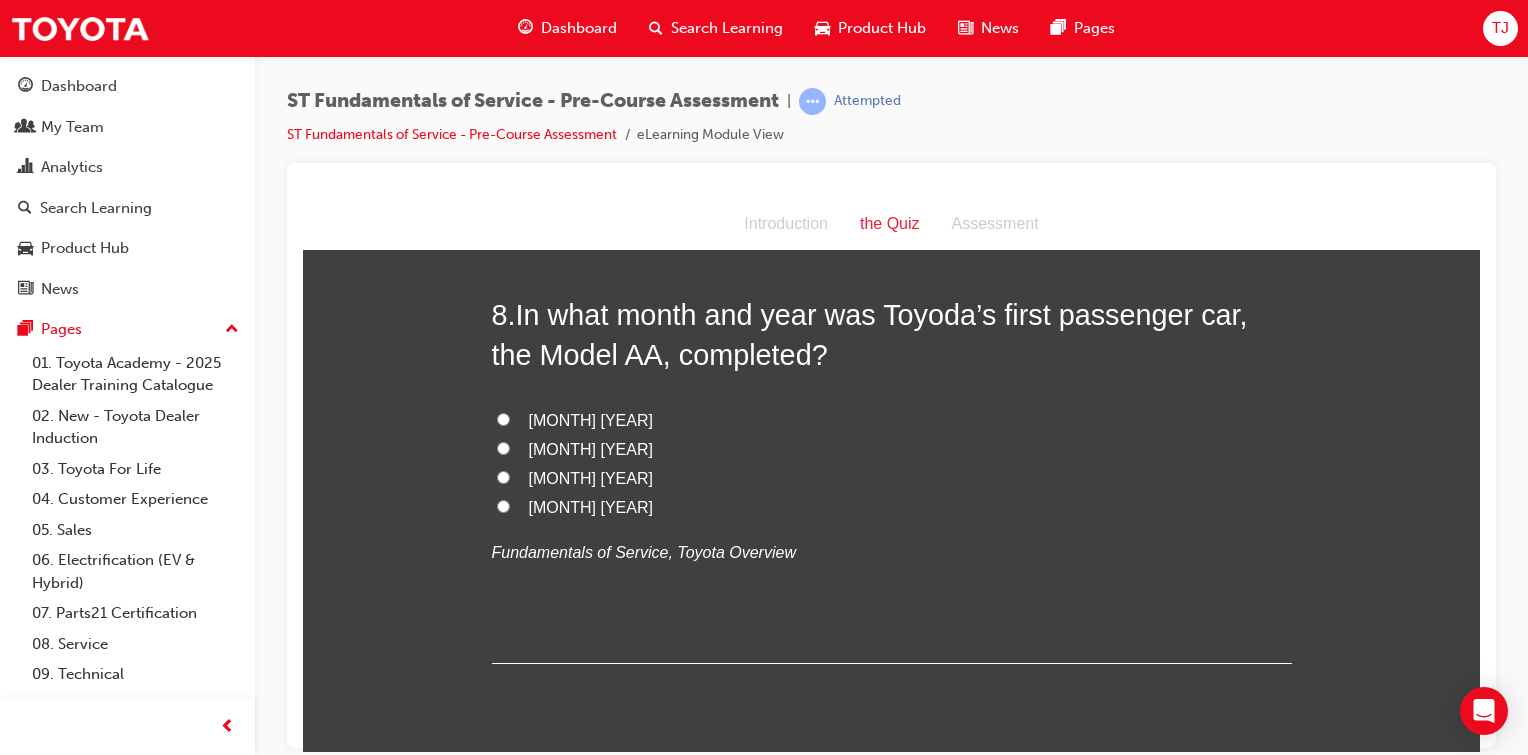 click on "[MONTH] [YEAR]" at bounding box center [892, 507] 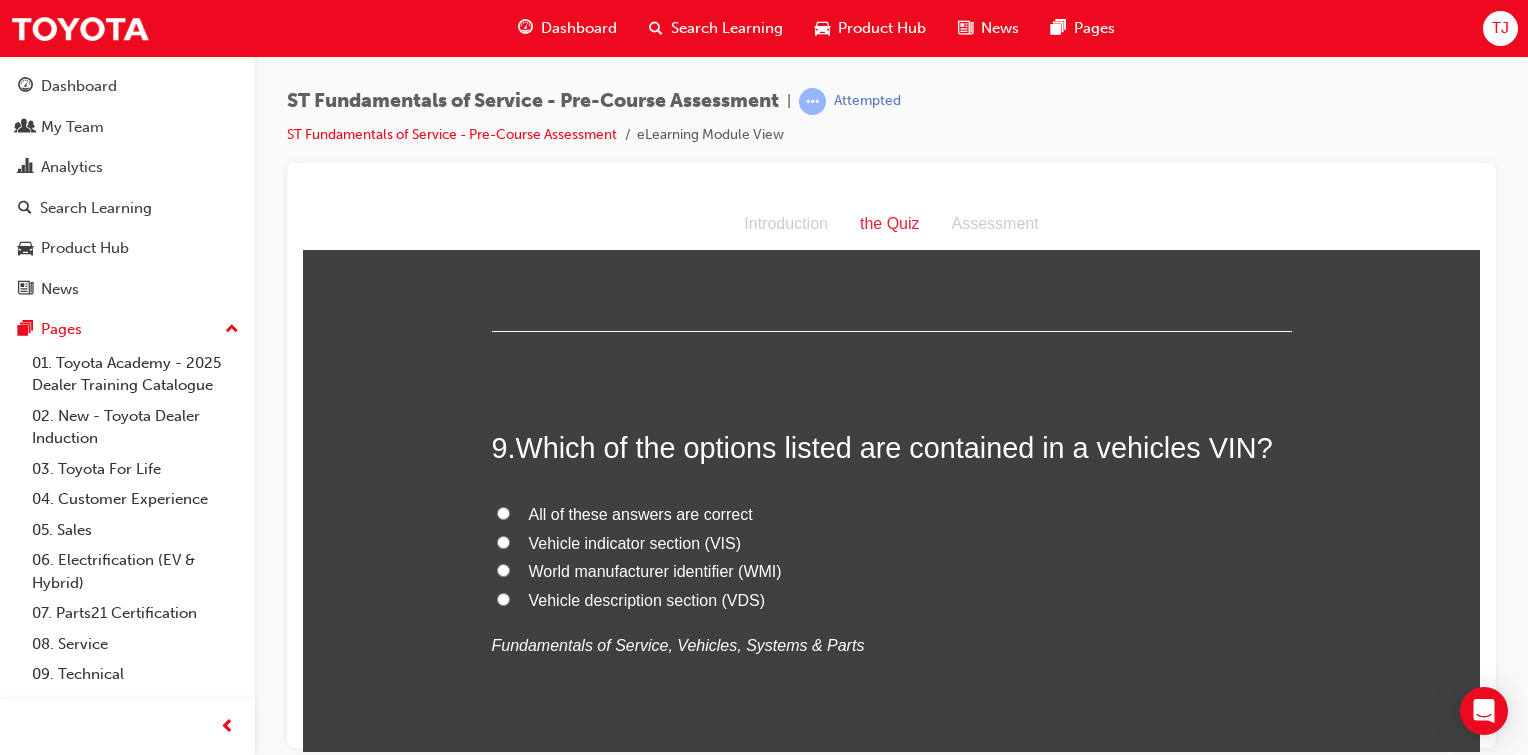 scroll, scrollTop: 3583, scrollLeft: 0, axis: vertical 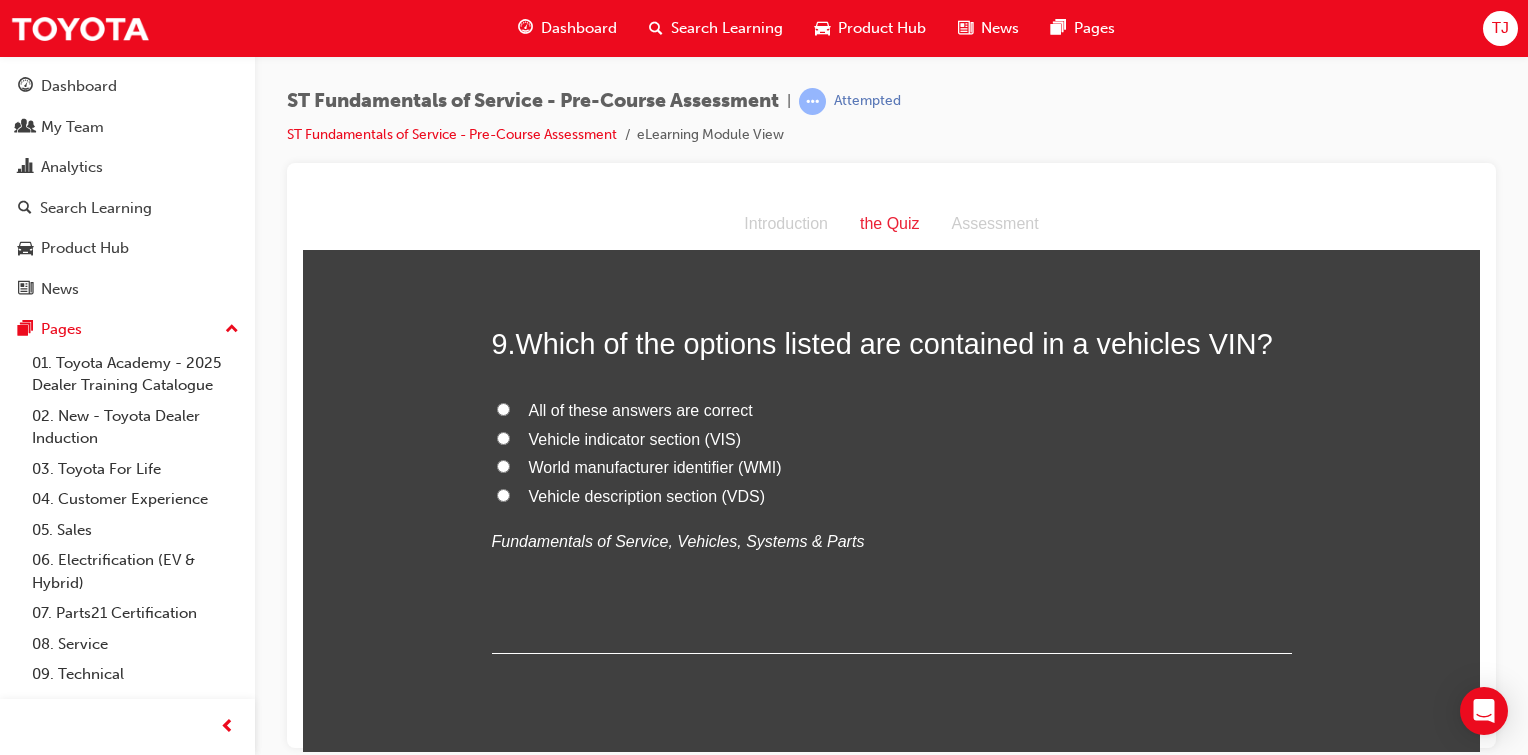 click on "All of these answers are correct" at bounding box center (503, 408) 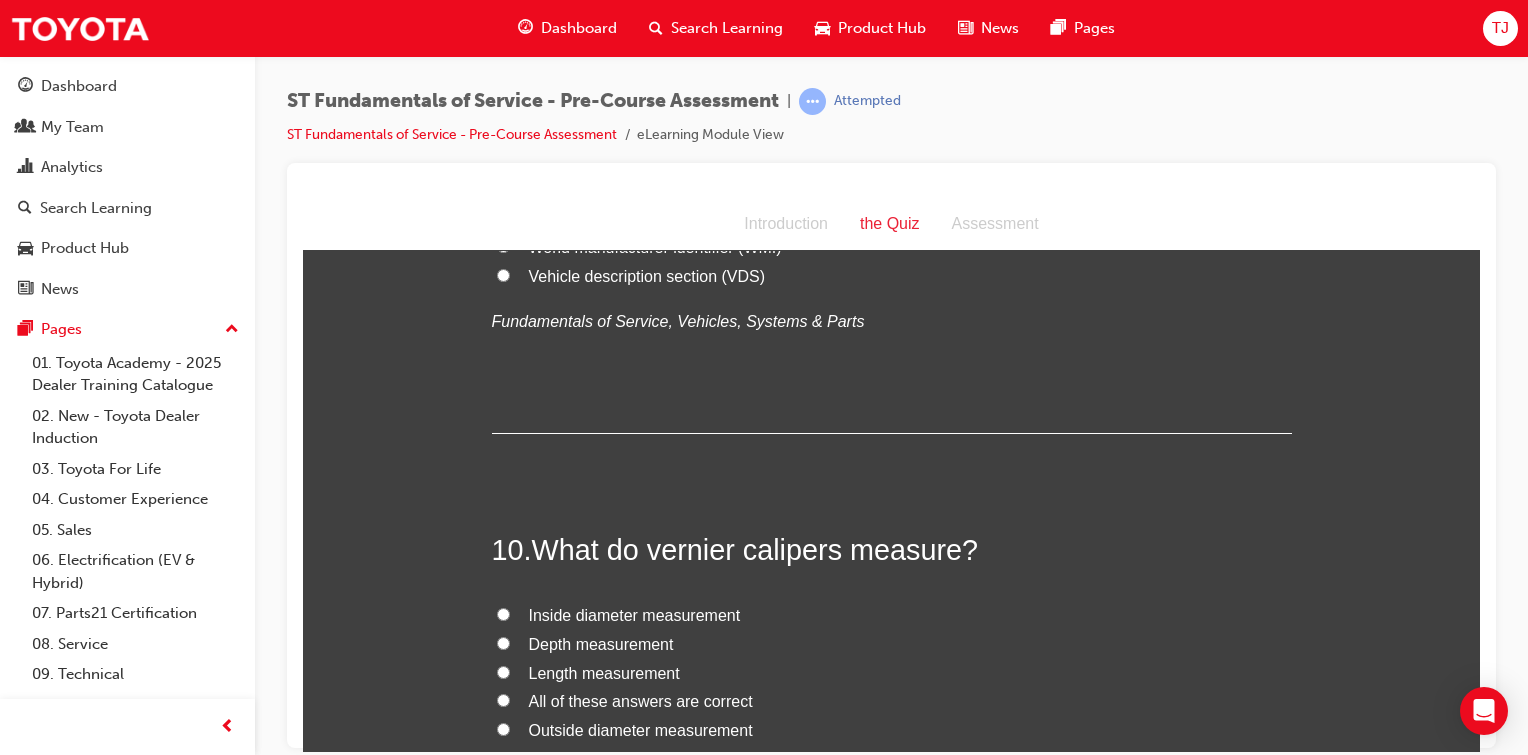 scroll, scrollTop: 3984, scrollLeft: 0, axis: vertical 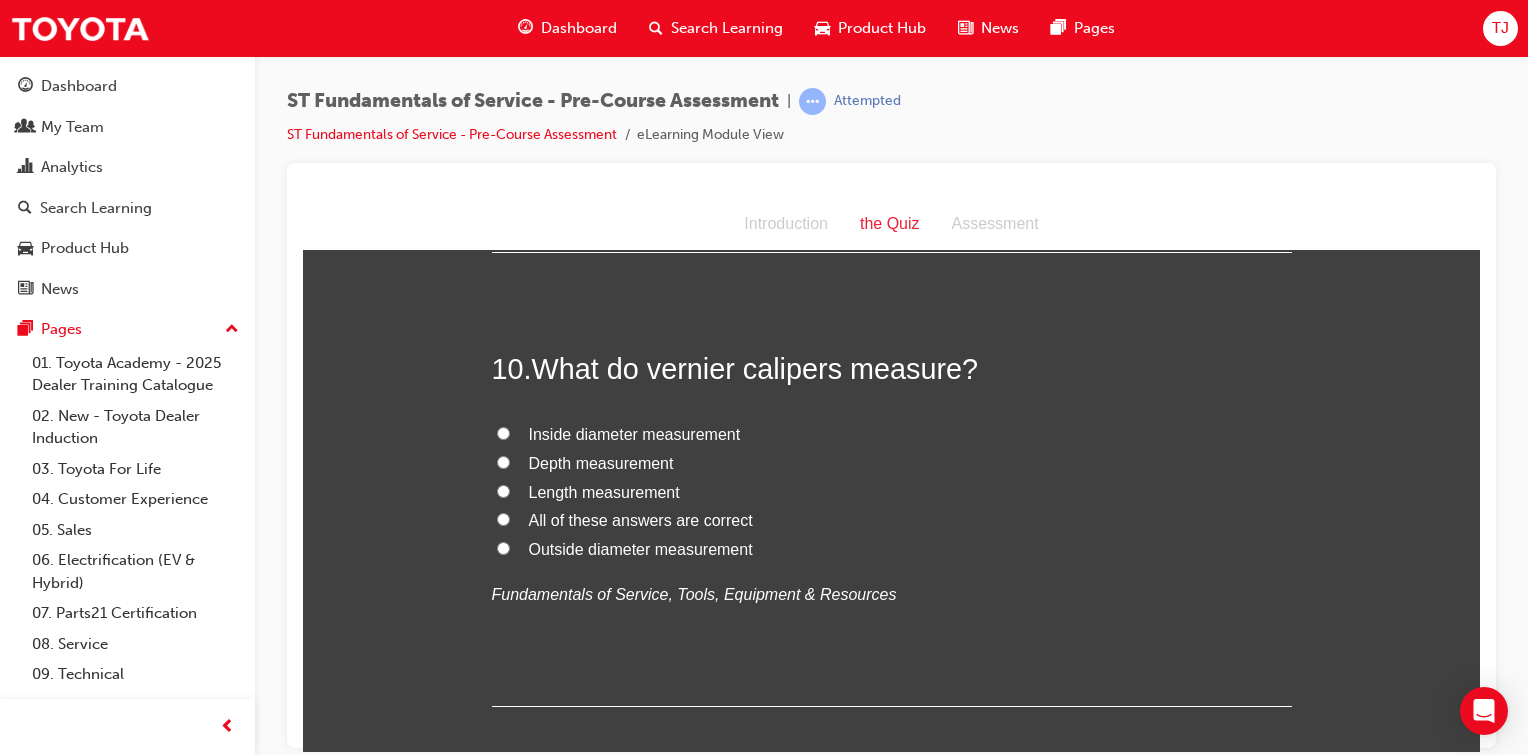 click on "All of these answers are correct" at bounding box center [503, 518] 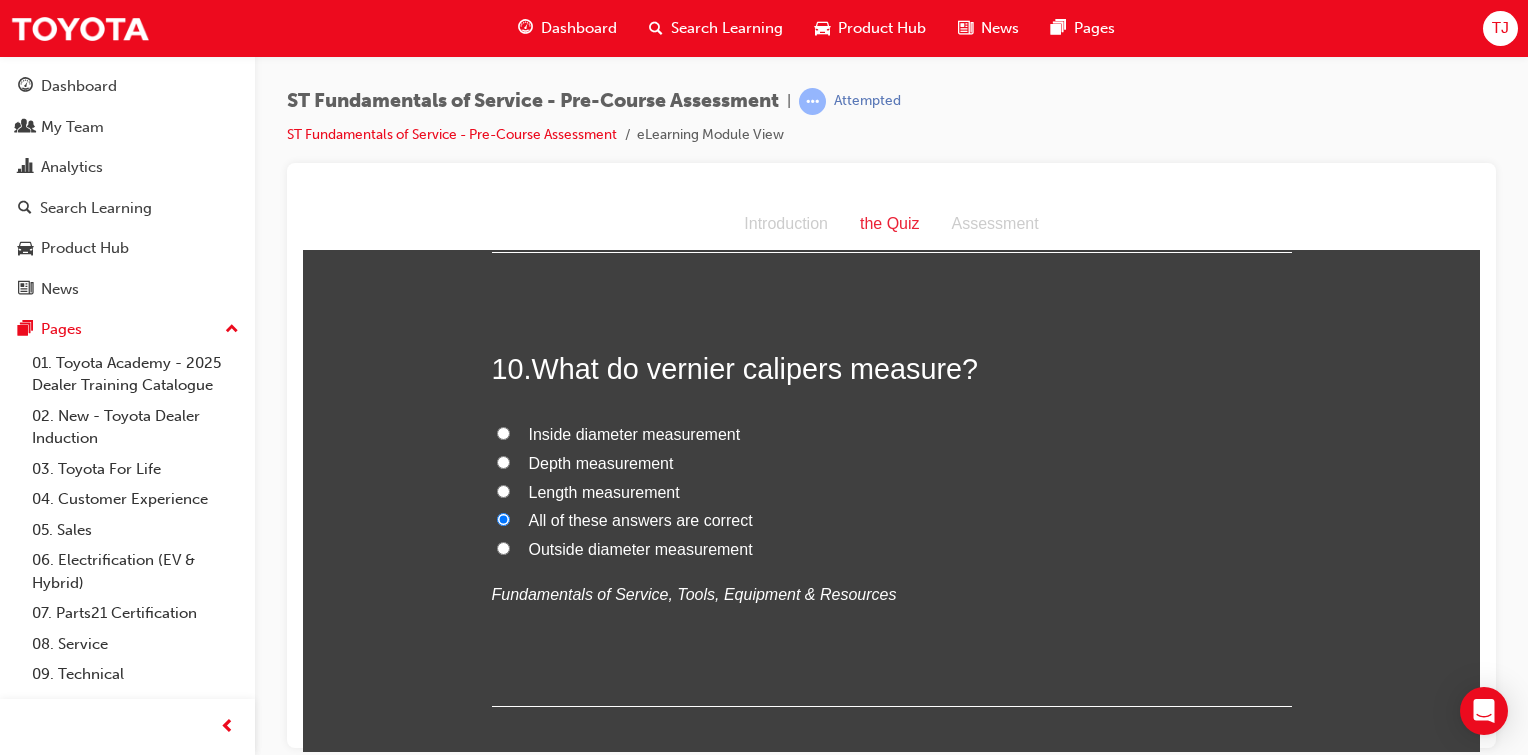 scroll, scrollTop: 4087, scrollLeft: 0, axis: vertical 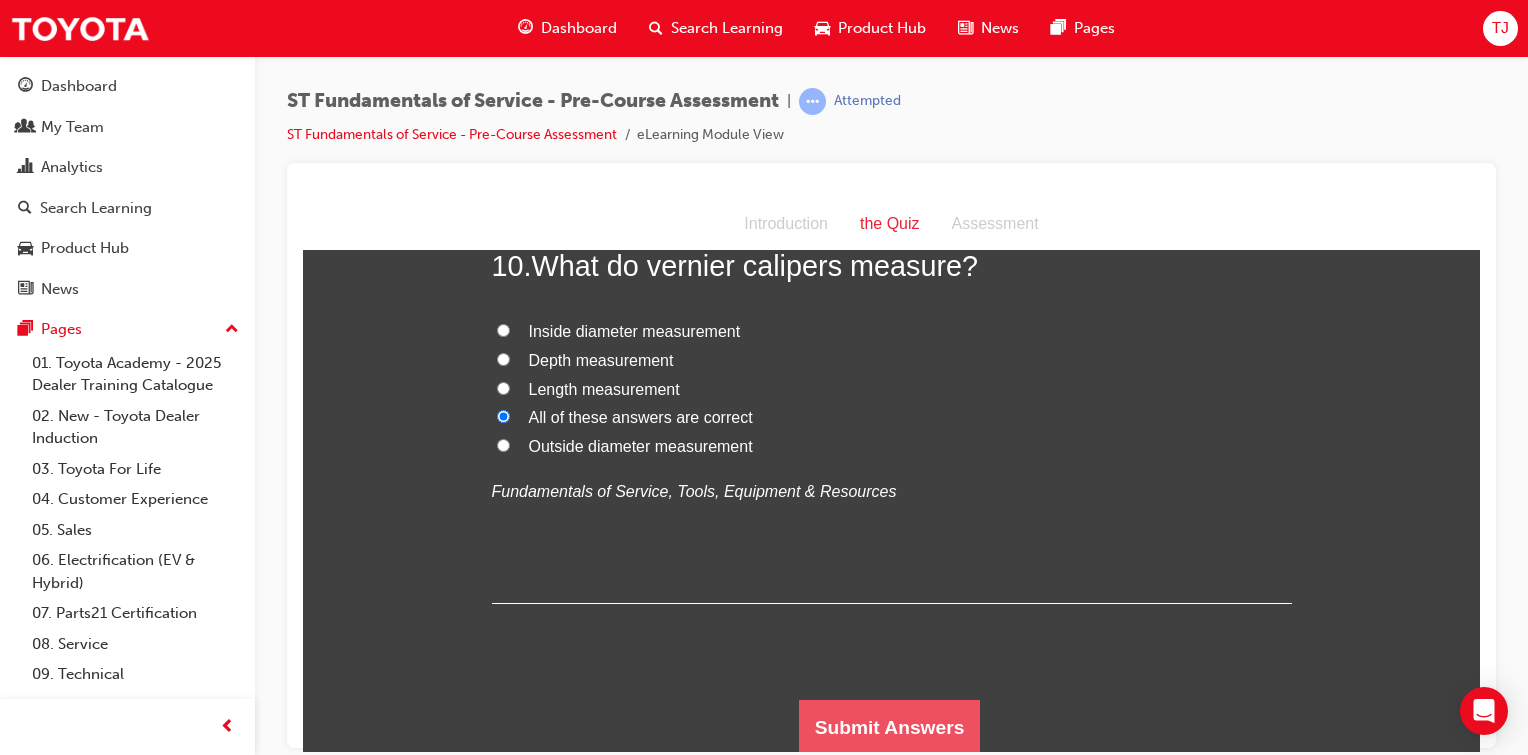 click on "Submit Answers" at bounding box center (890, 727) 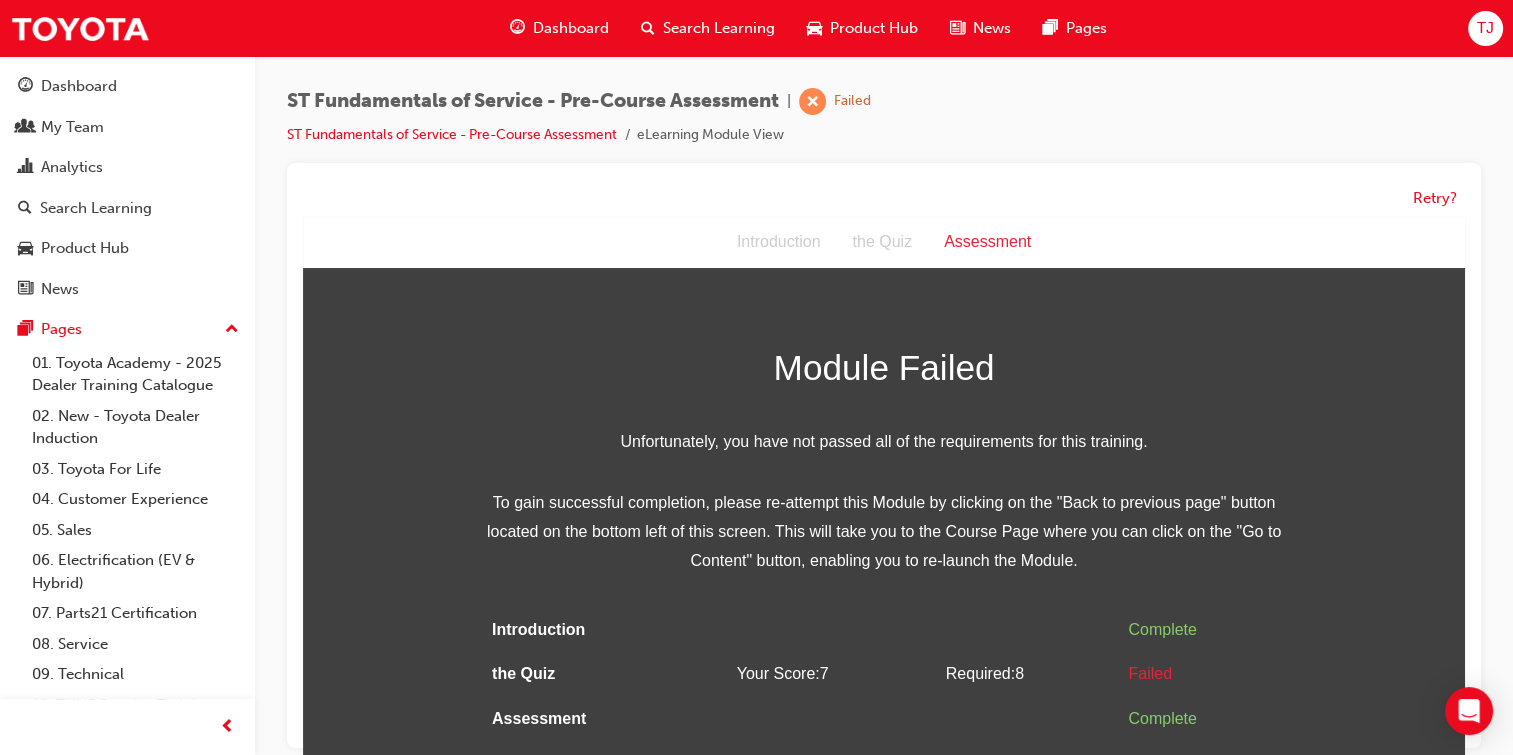 scroll, scrollTop: 14, scrollLeft: 0, axis: vertical 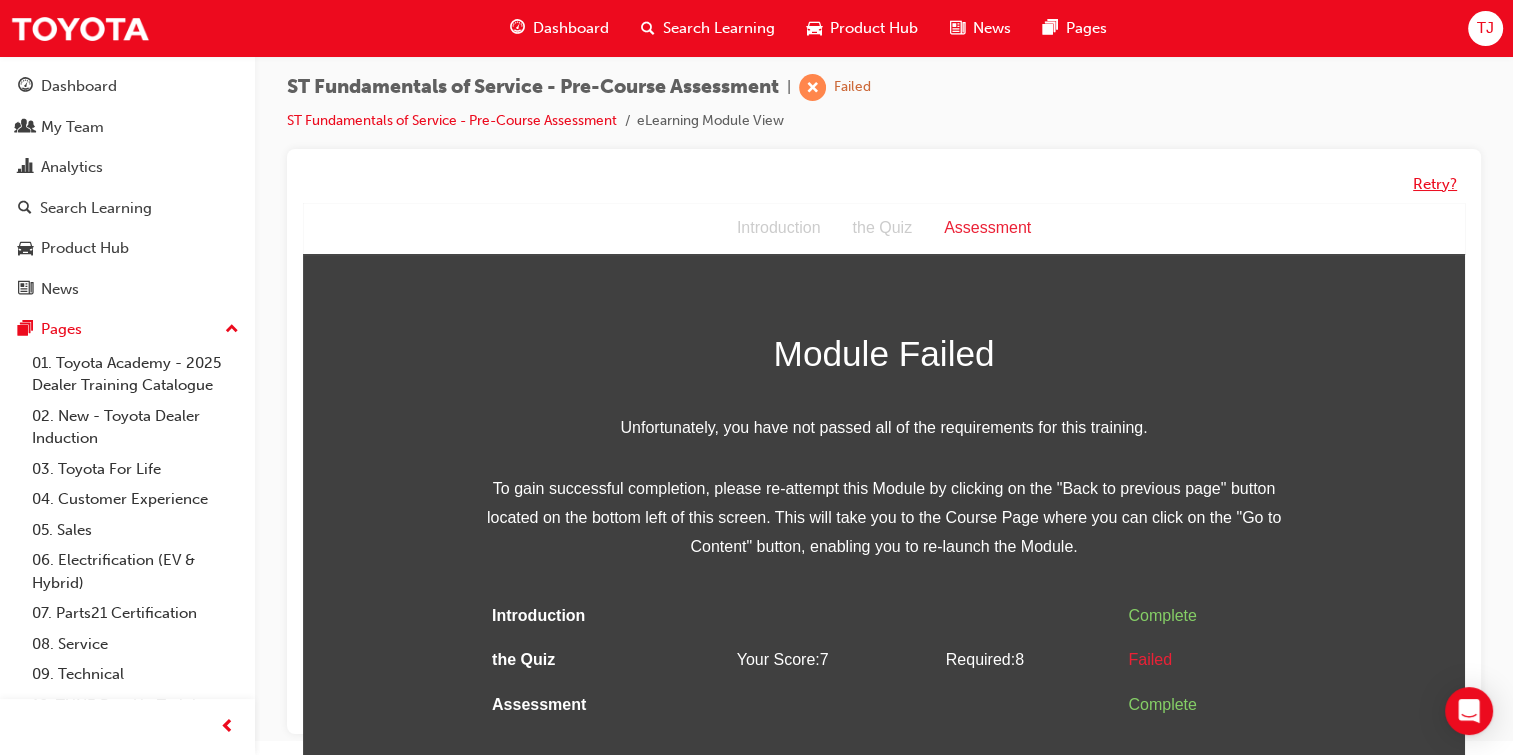 click on "Retry?" at bounding box center (1435, 184) 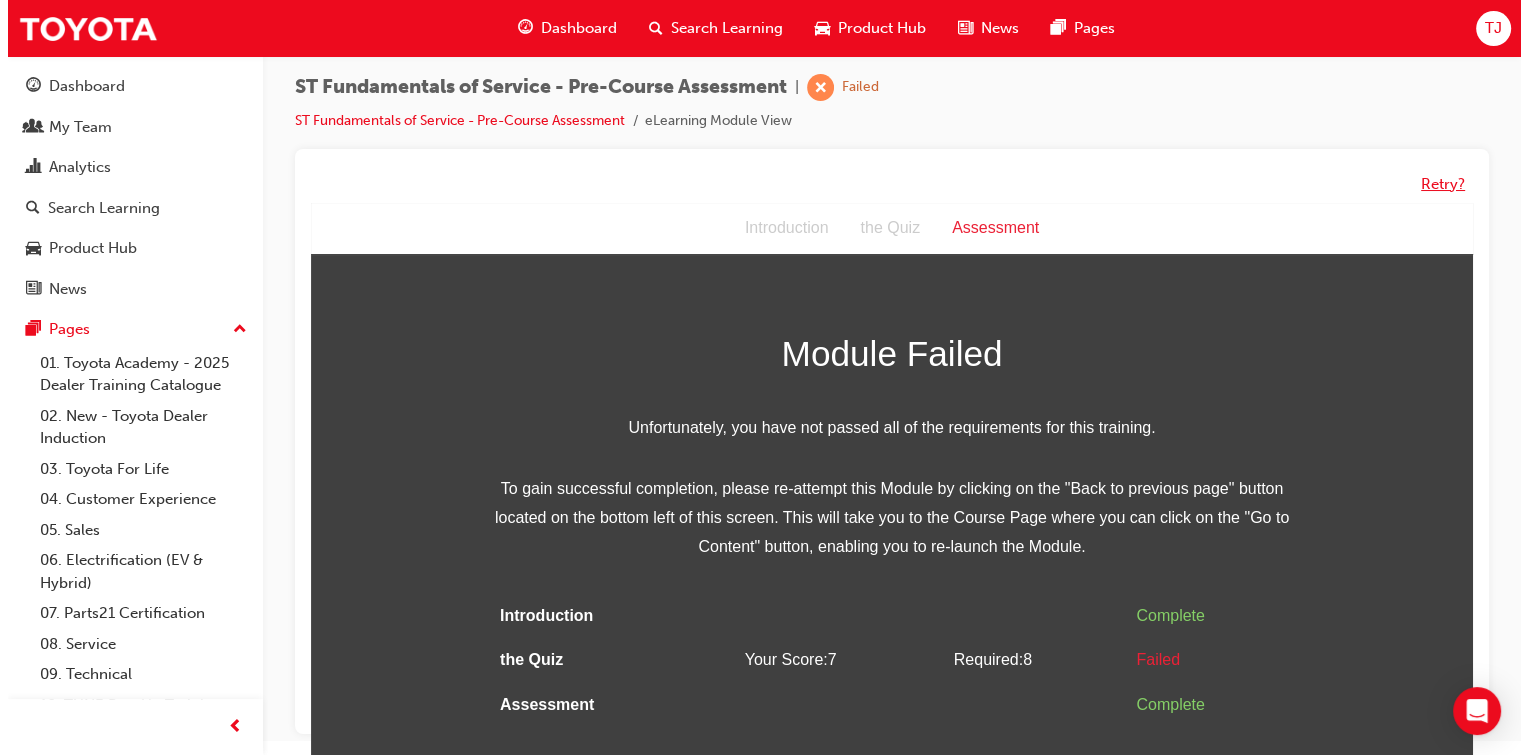 scroll, scrollTop: 0, scrollLeft: 0, axis: both 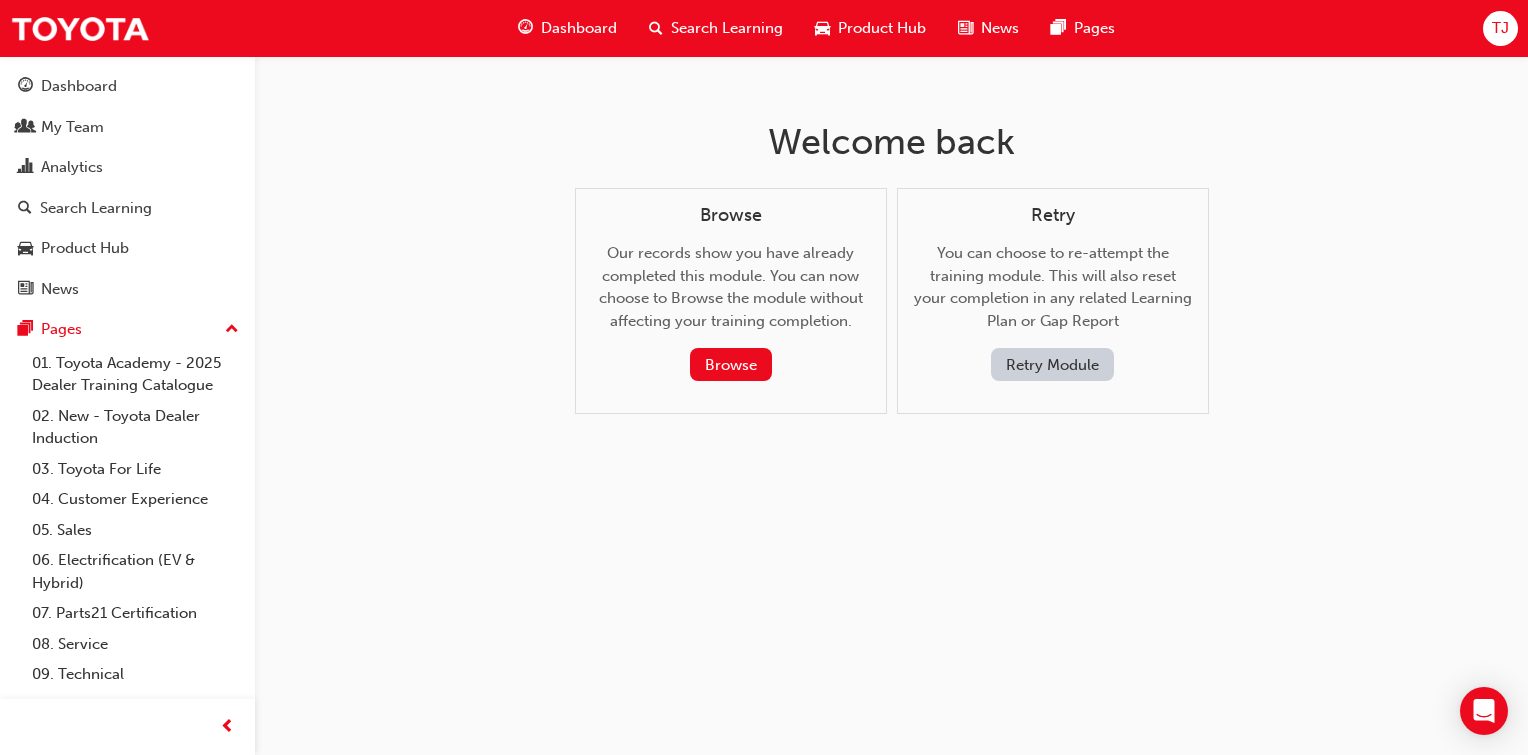 click on "Retry Module" at bounding box center [1052, 364] 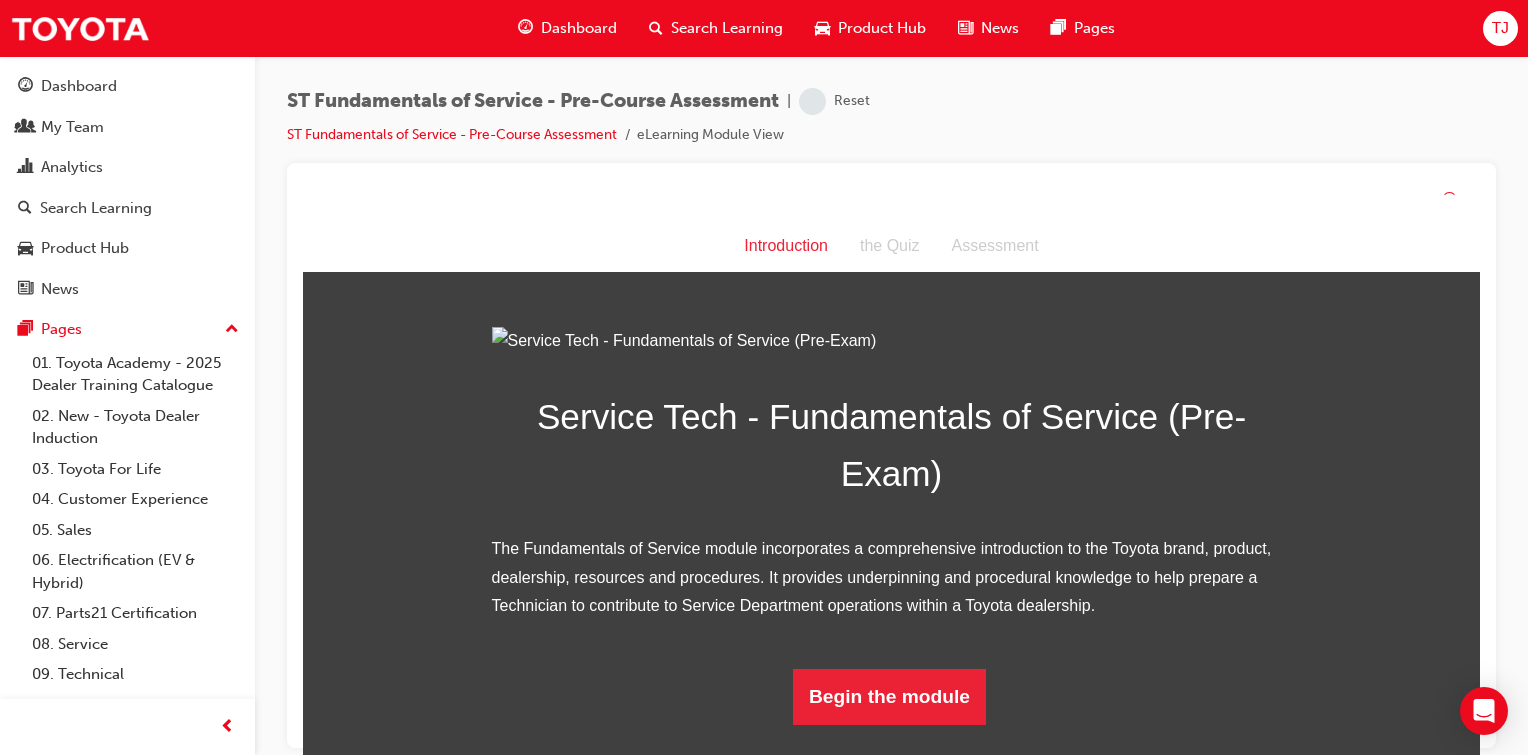 scroll, scrollTop: 171, scrollLeft: 0, axis: vertical 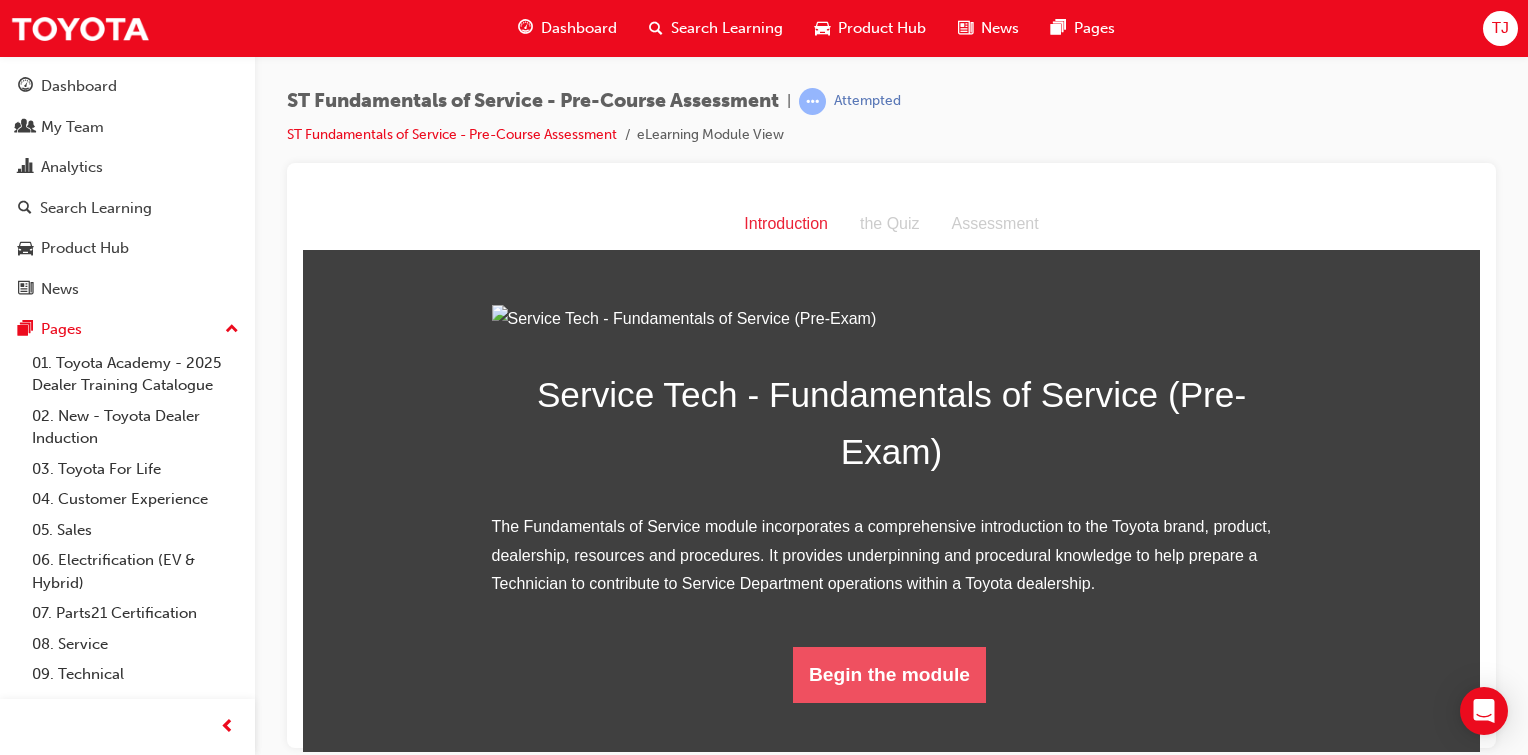 click on "Begin the module" at bounding box center (889, 674) 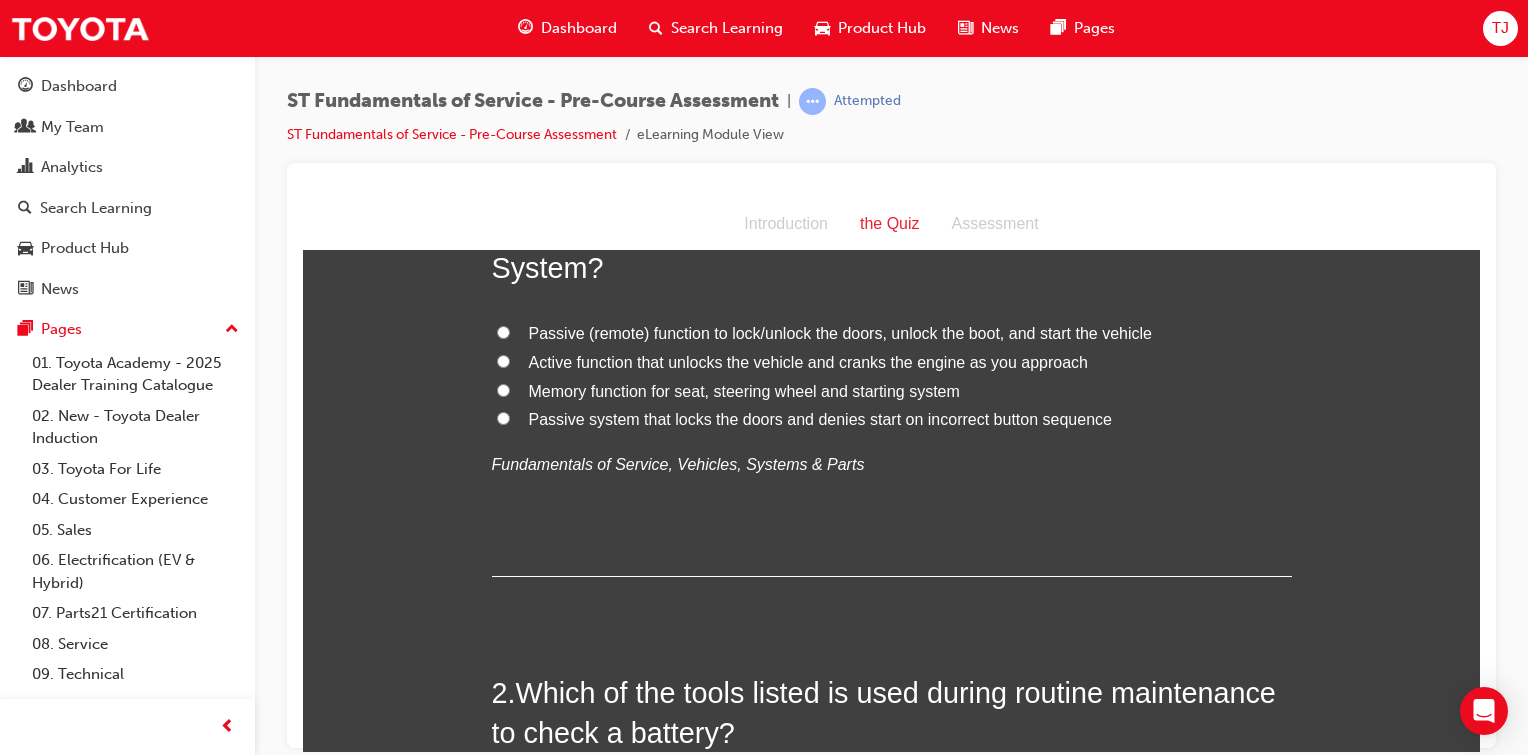 scroll, scrollTop: 0, scrollLeft: 0, axis: both 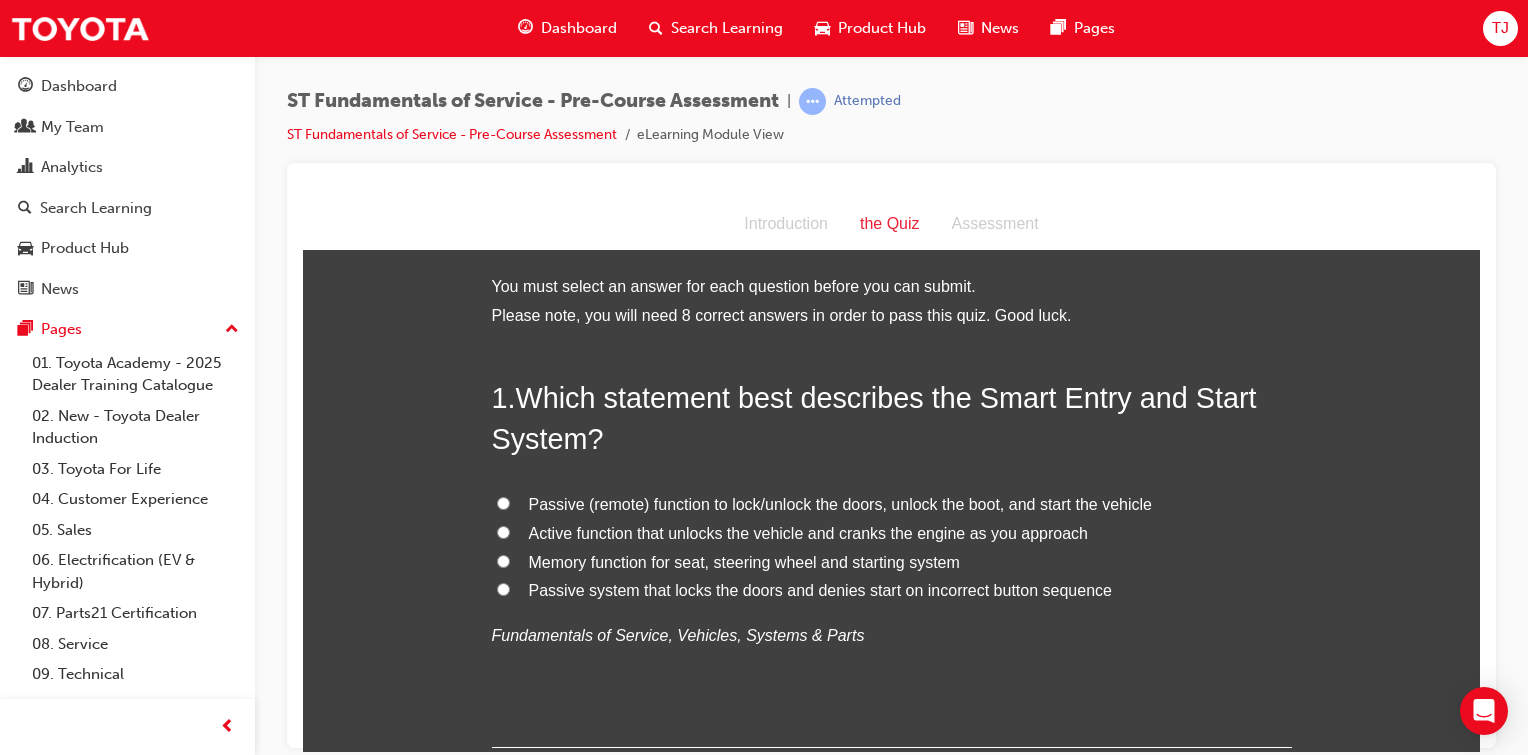 click on "Passive (remote) function to lock/unlock the doors, unlock the boot, and start the vehicle" at bounding box center [503, 502] 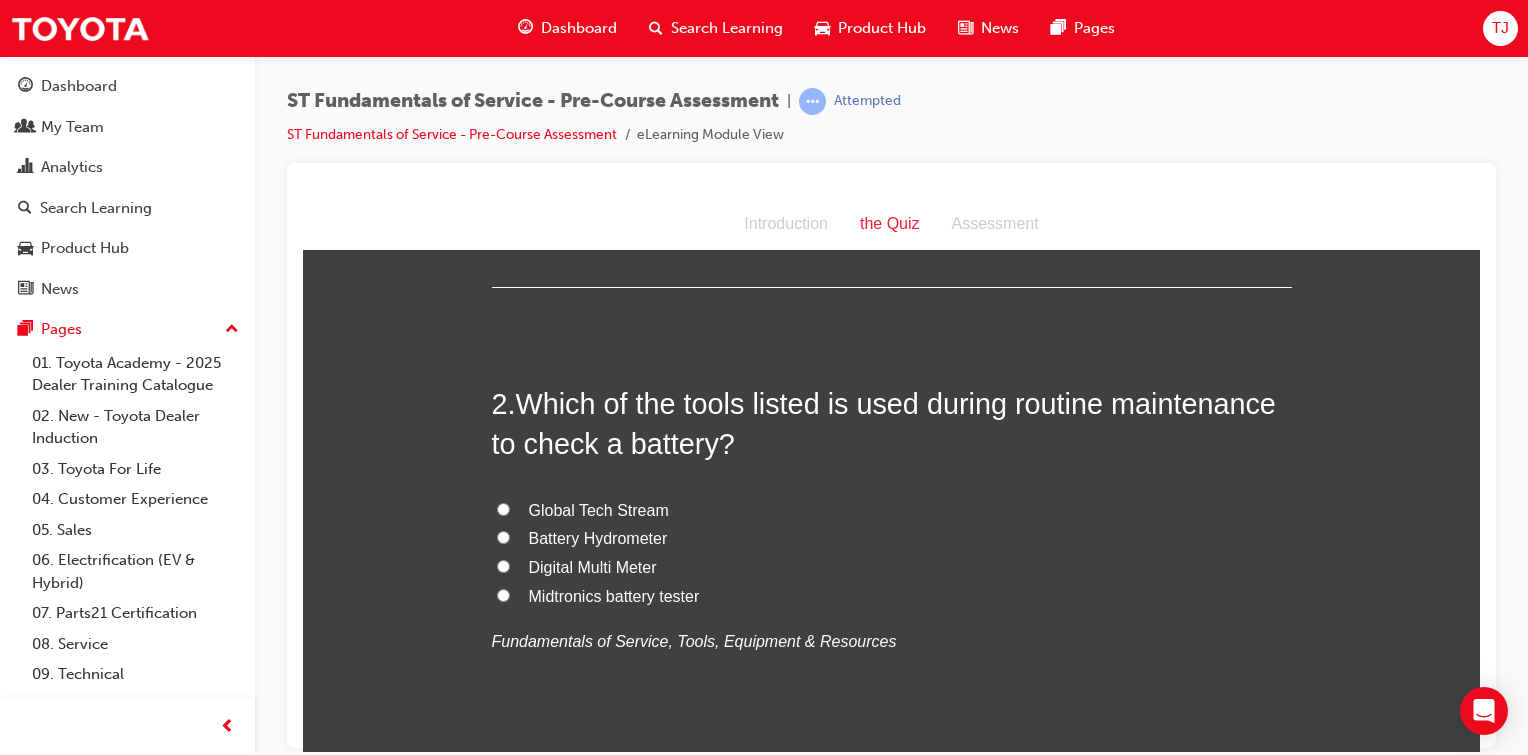 scroll, scrollTop: 464, scrollLeft: 0, axis: vertical 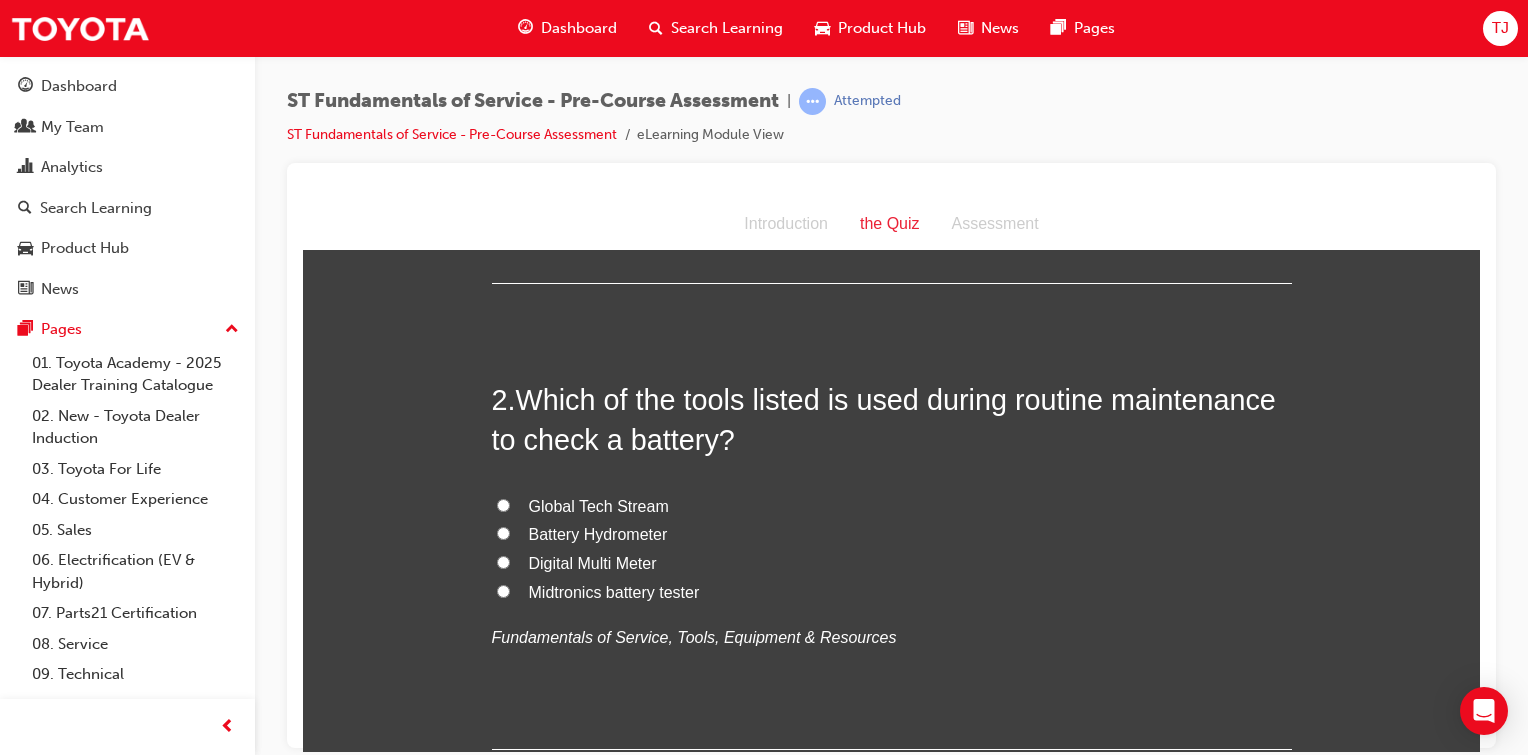click on "Midtronics battery tester" at bounding box center (503, 590) 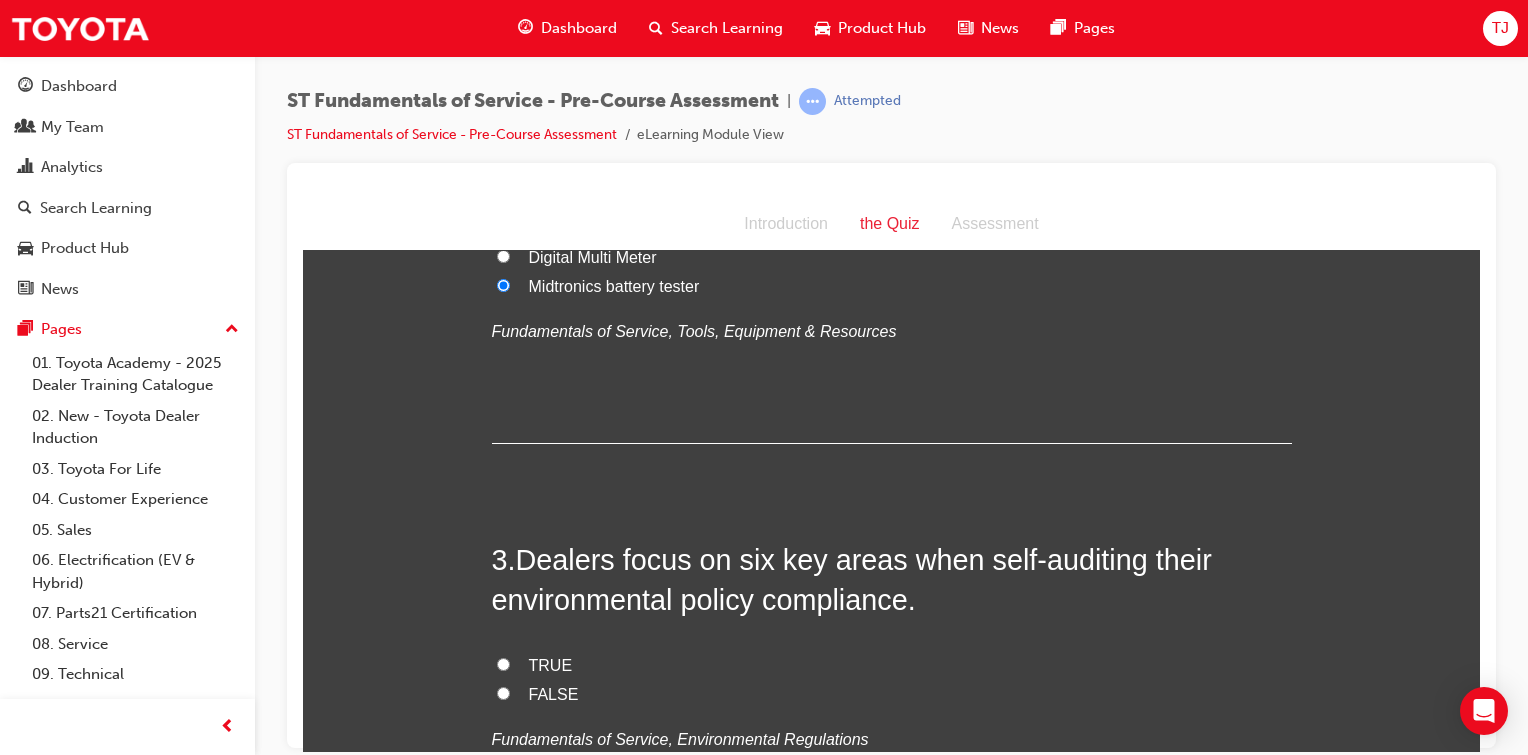 scroll, scrollTop: 916, scrollLeft: 0, axis: vertical 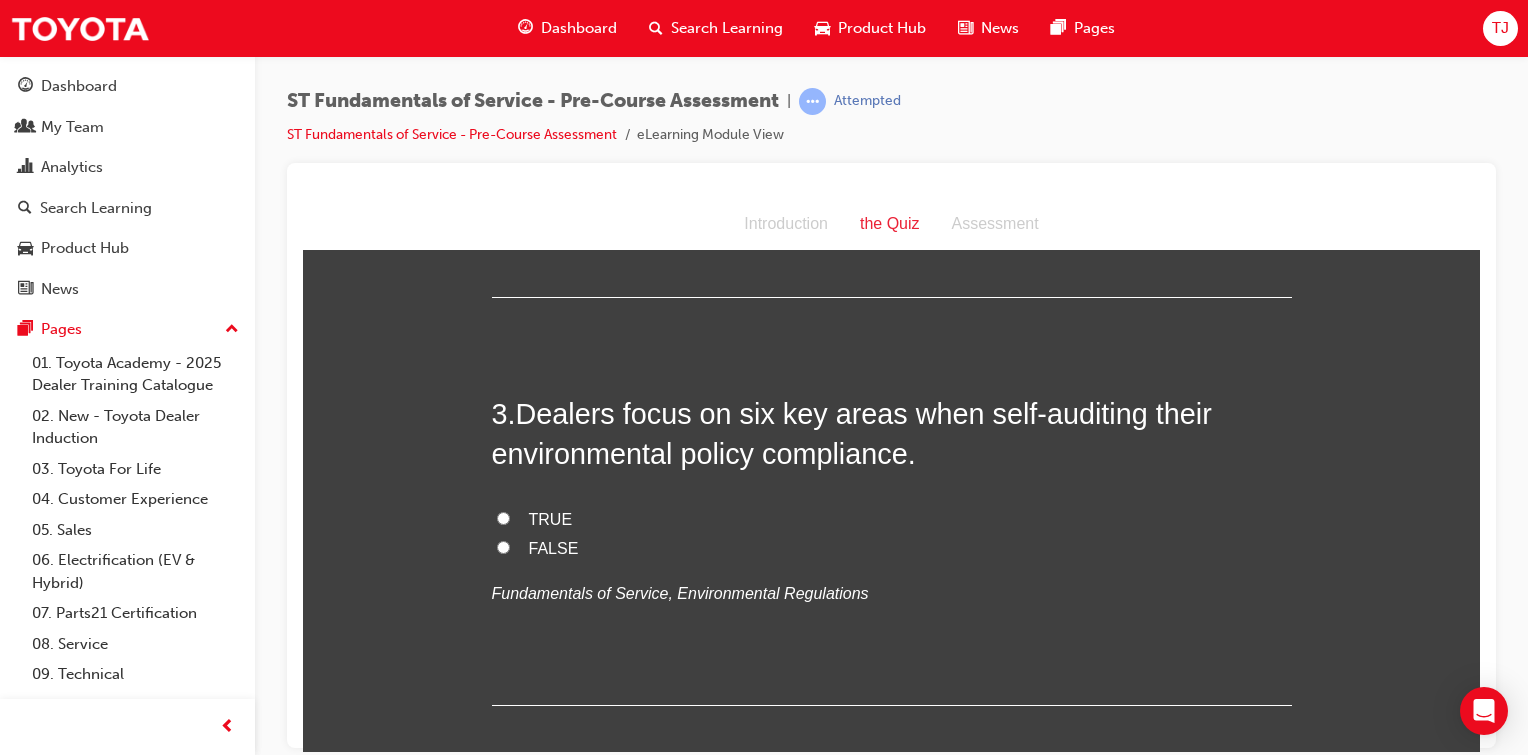 click on "TRUE" at bounding box center [503, 517] 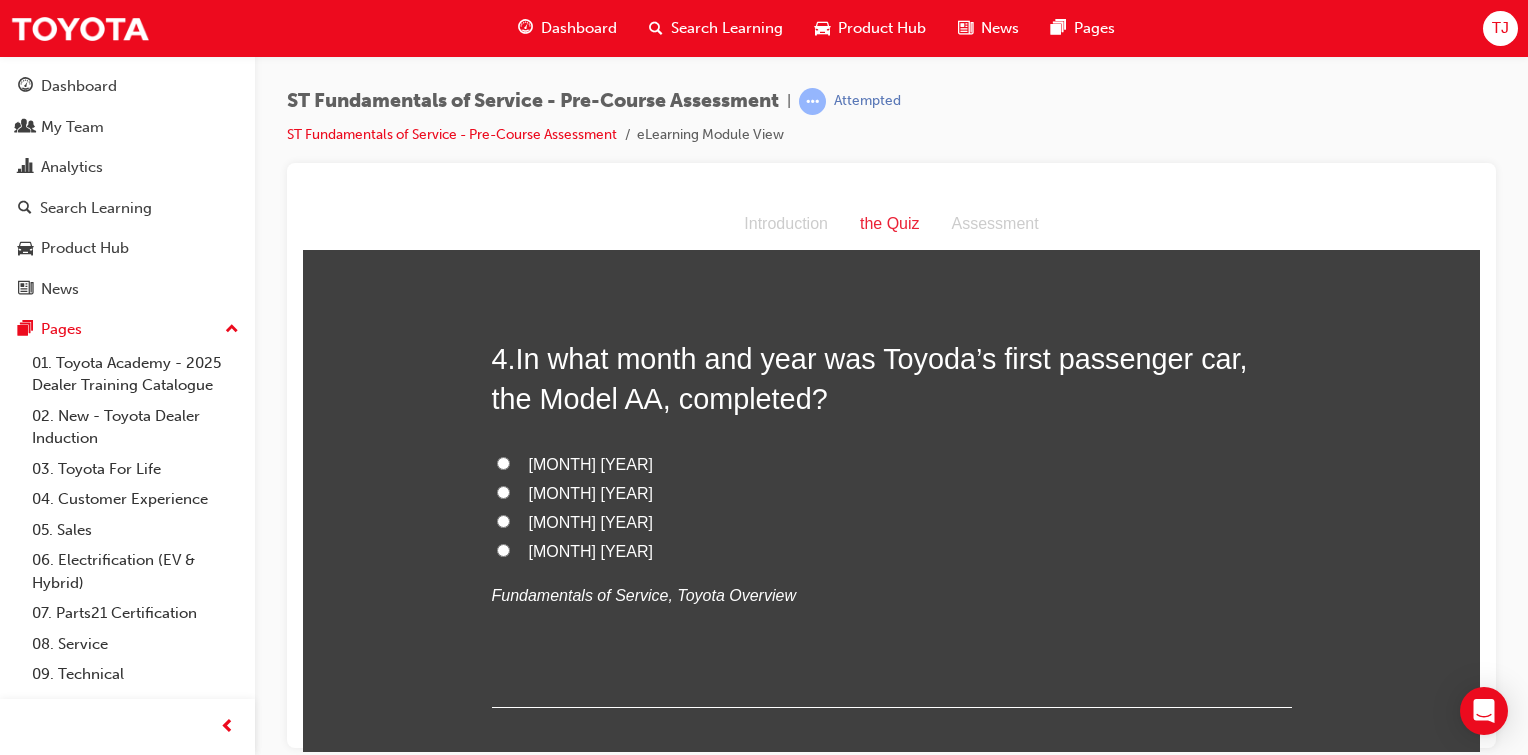 scroll, scrollTop: 1384, scrollLeft: 0, axis: vertical 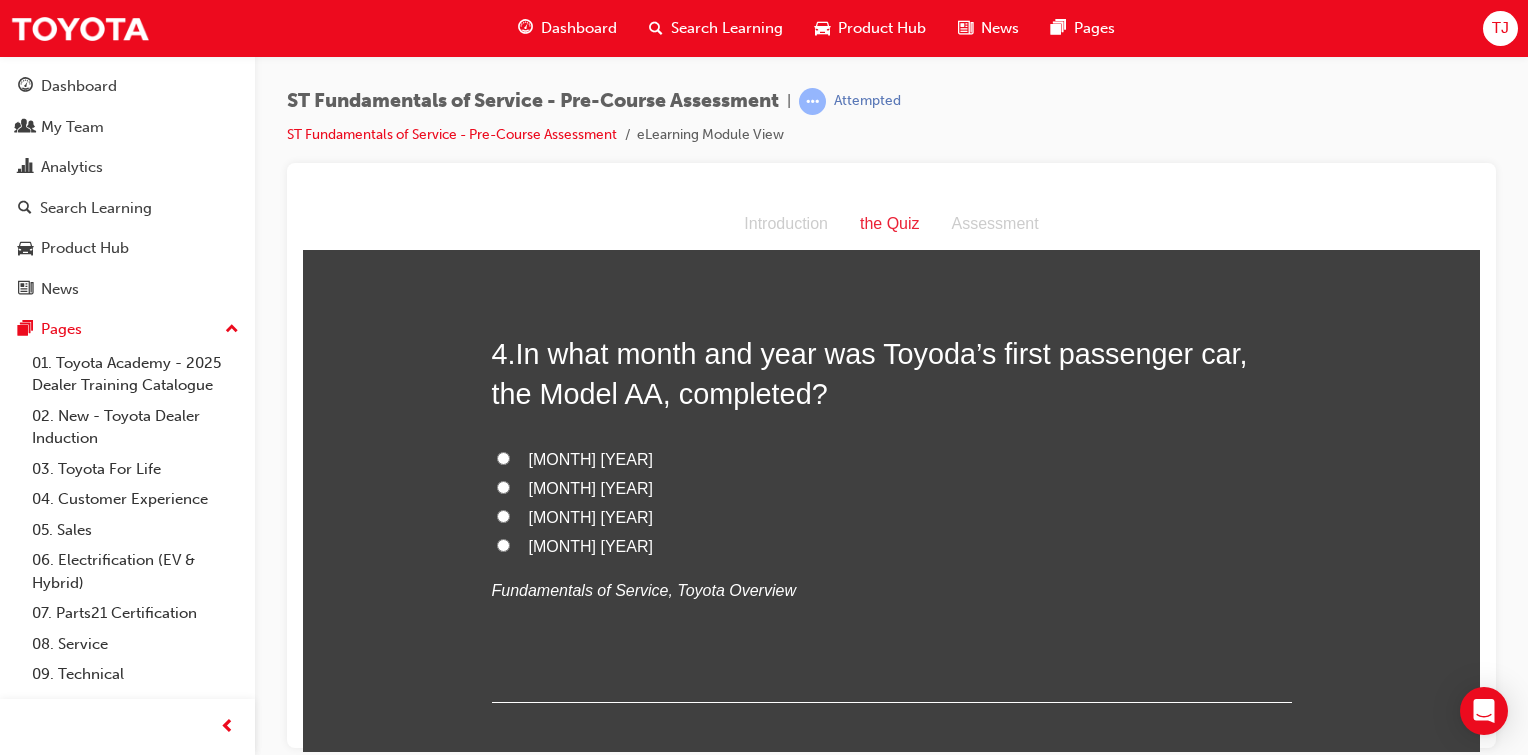 click on "[MONTH] [YEAR]" at bounding box center (503, 544) 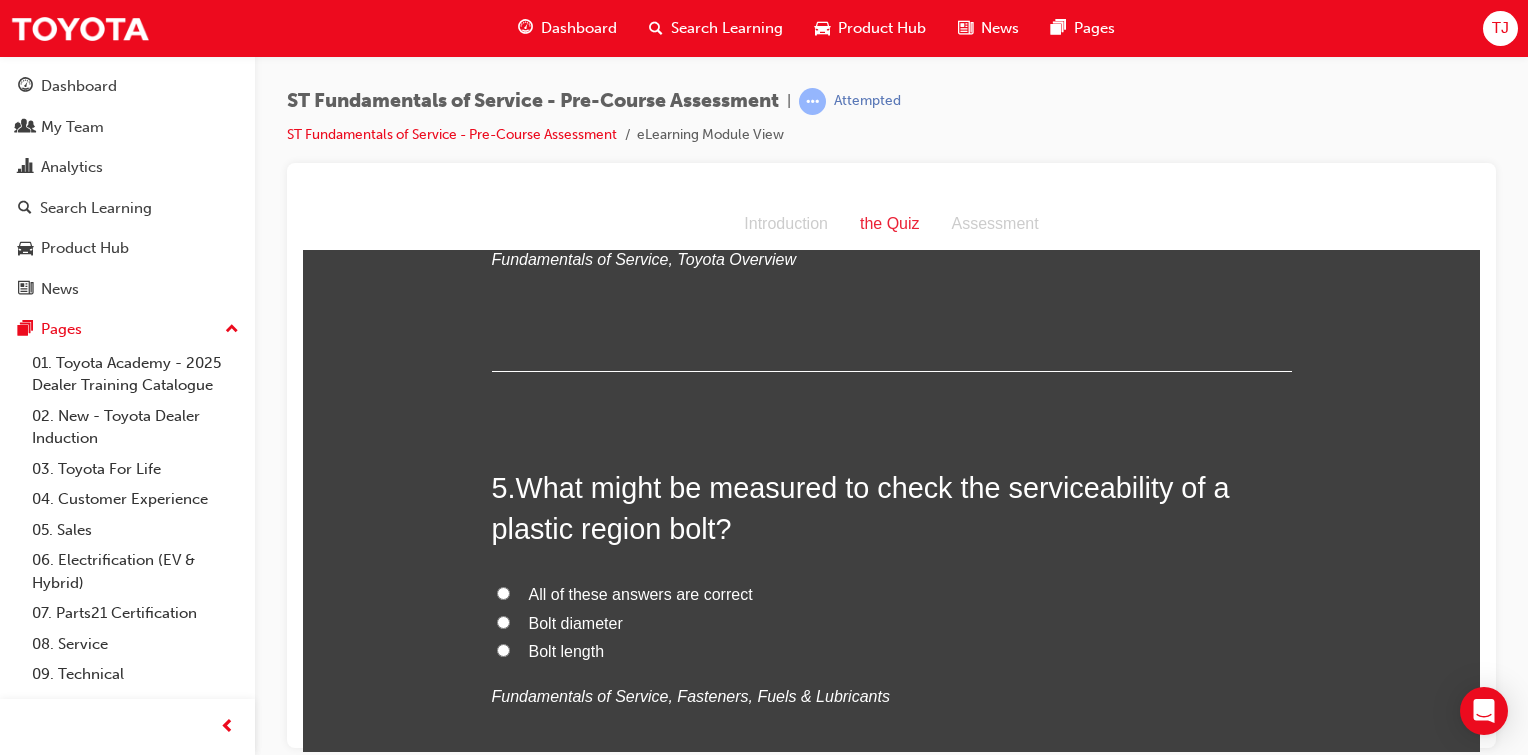 scroll, scrollTop: 1759, scrollLeft: 0, axis: vertical 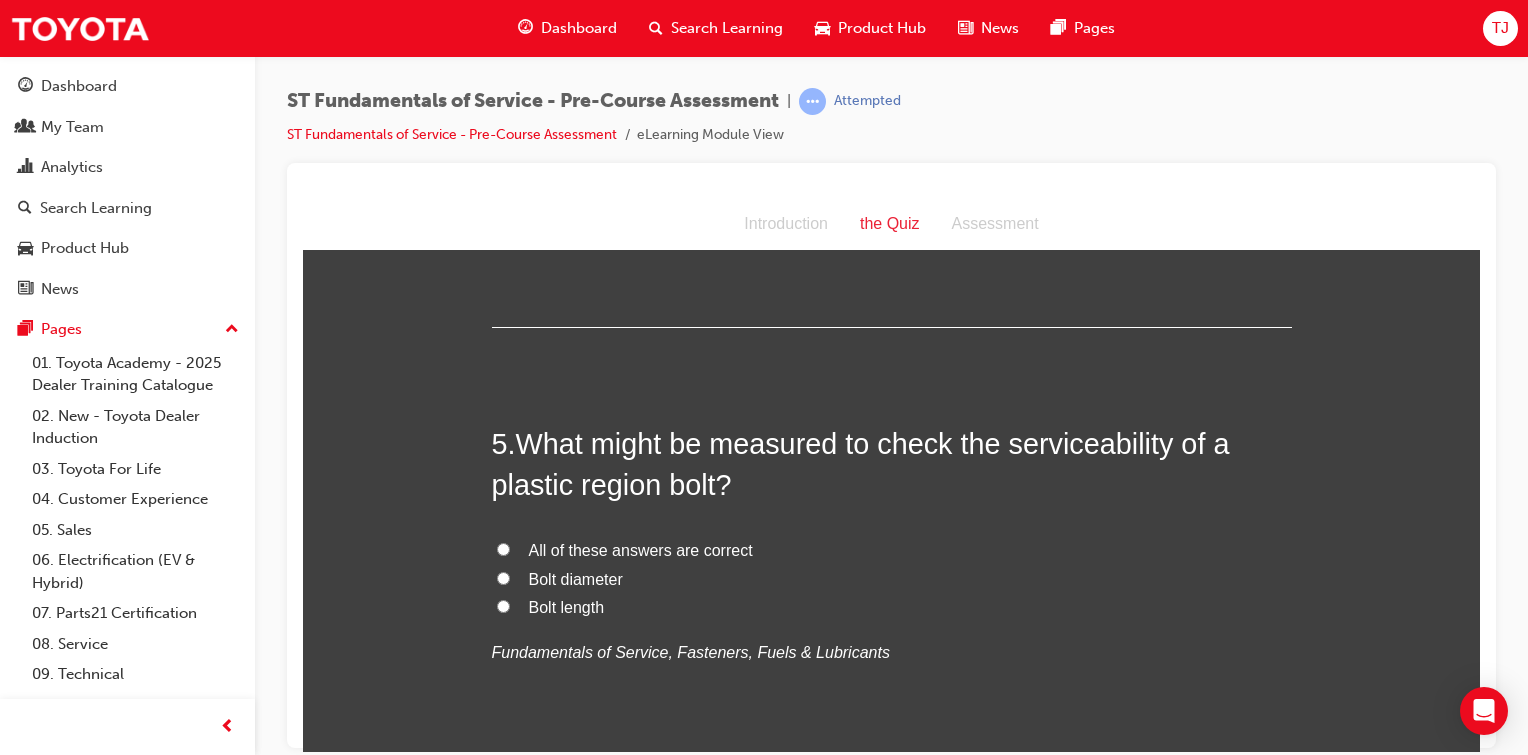 click on "All of these answers are correct" at bounding box center (641, 549) 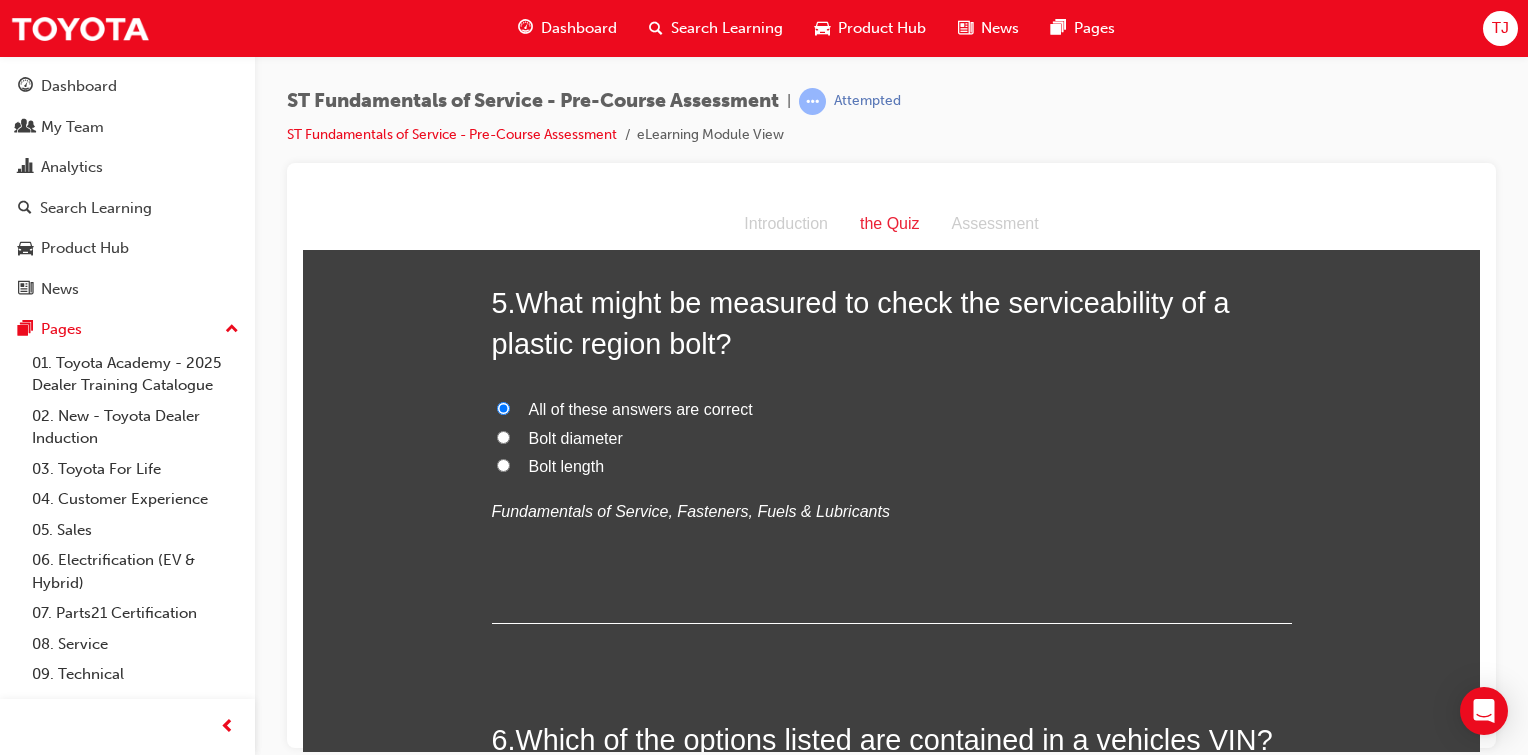 click on "5 . What might be measured to check the serviceability of a plastic region bolt? All of these answers are correct Bolt diameter Bolt length
Fundamentals of Service, Fasteners, Fuels & Lubricants" at bounding box center [892, 452] 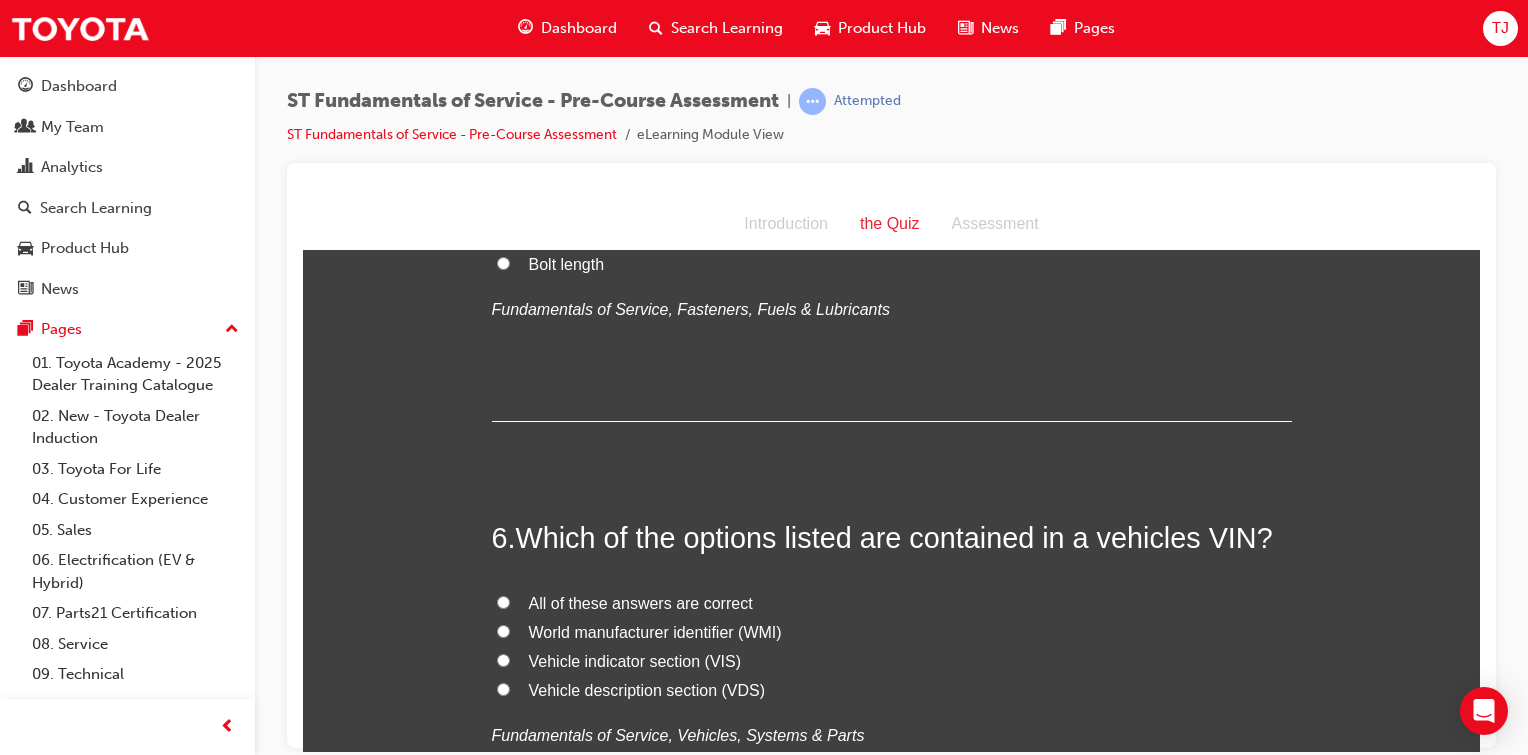 scroll, scrollTop: 2158, scrollLeft: 0, axis: vertical 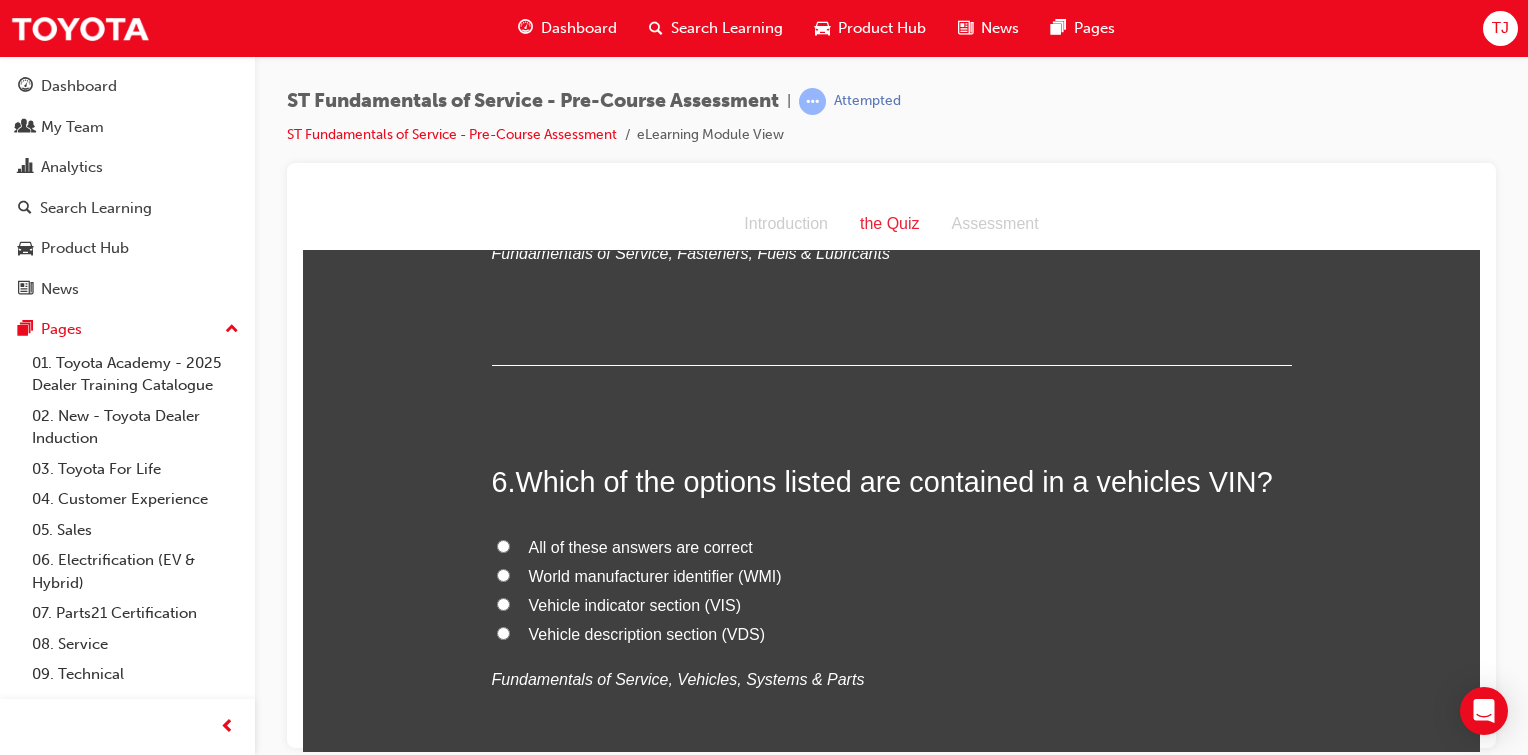 click on "All of these answers are correct" at bounding box center [503, 545] 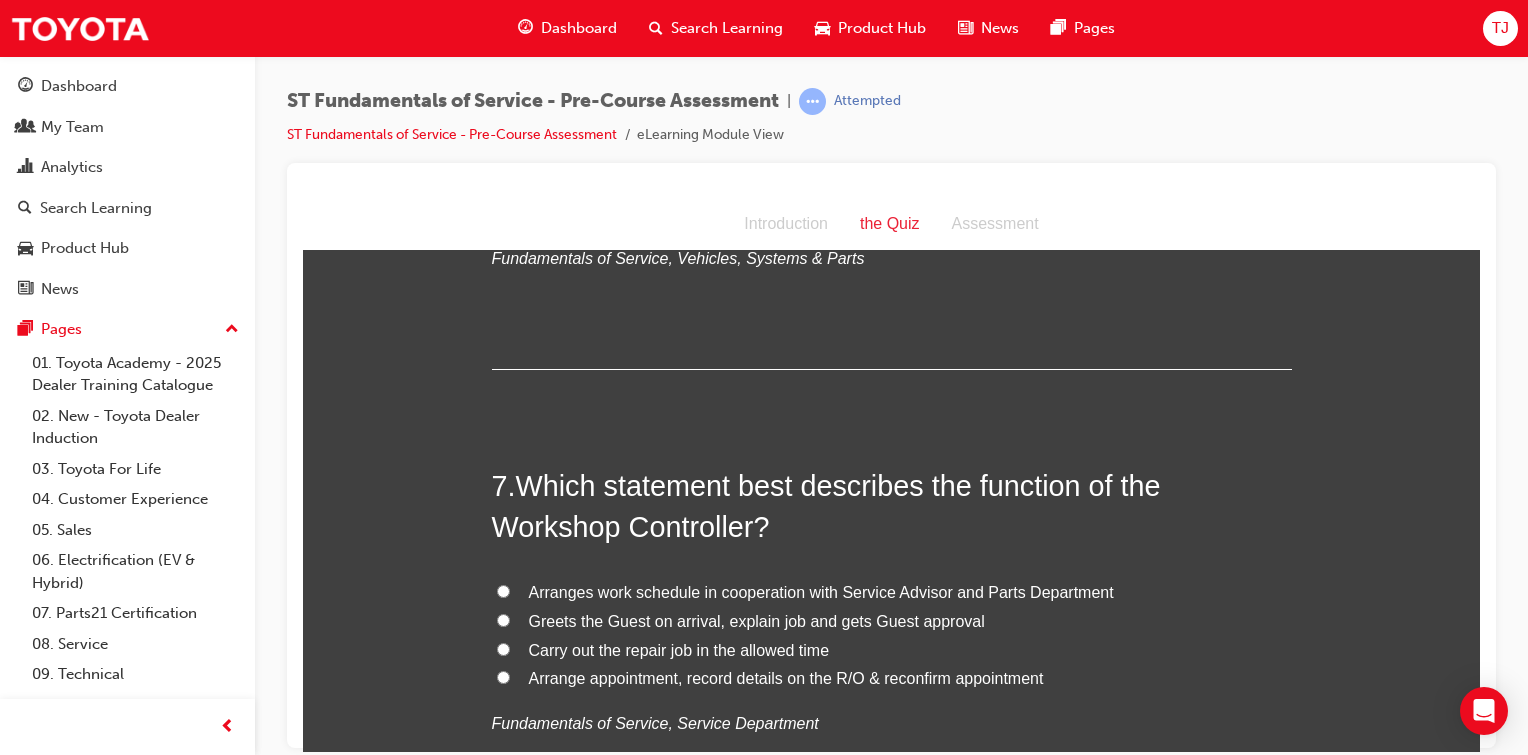 scroll, scrollTop: 2694, scrollLeft: 0, axis: vertical 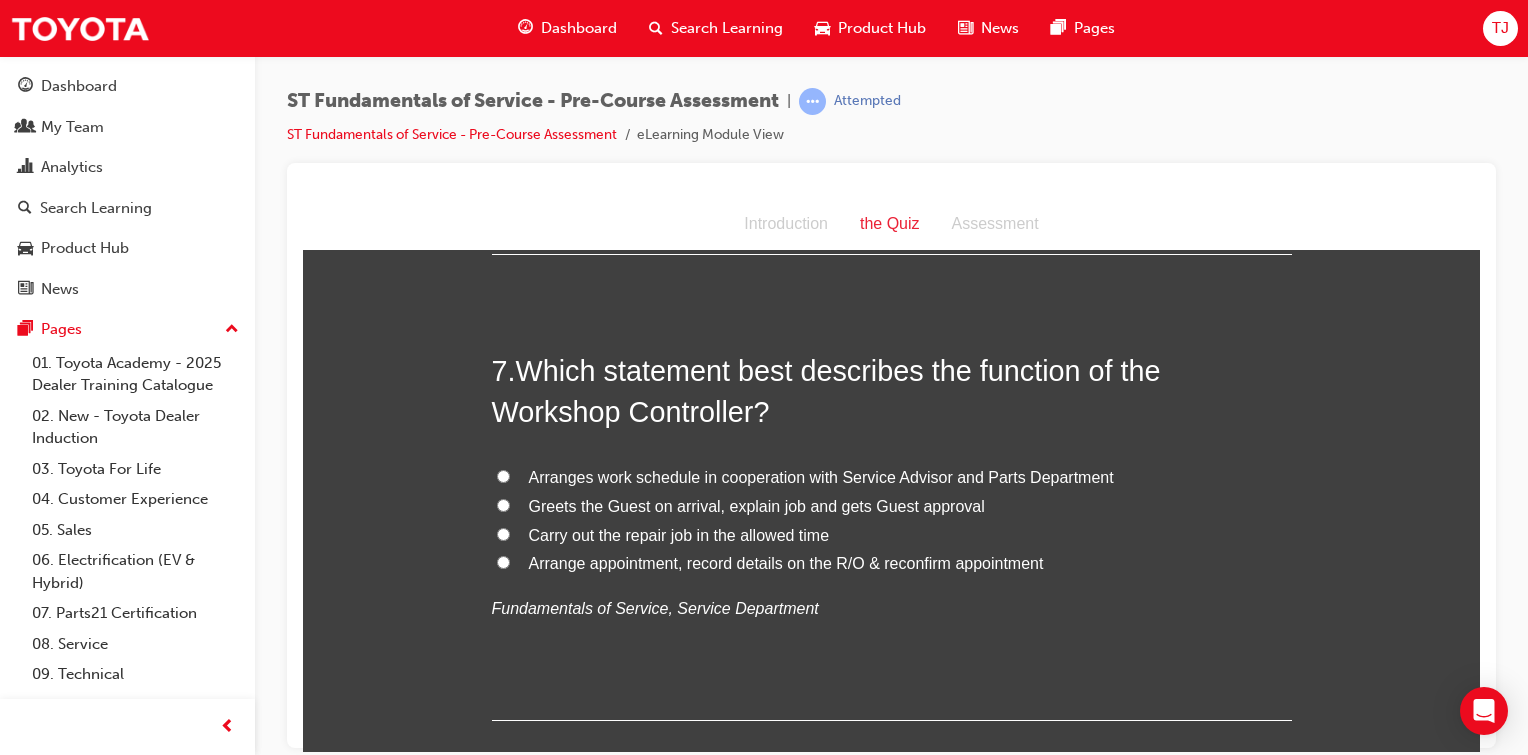 click on "Arranges work schedule in cooperation with Service Advisor and Parts Department" at bounding box center (503, 475) 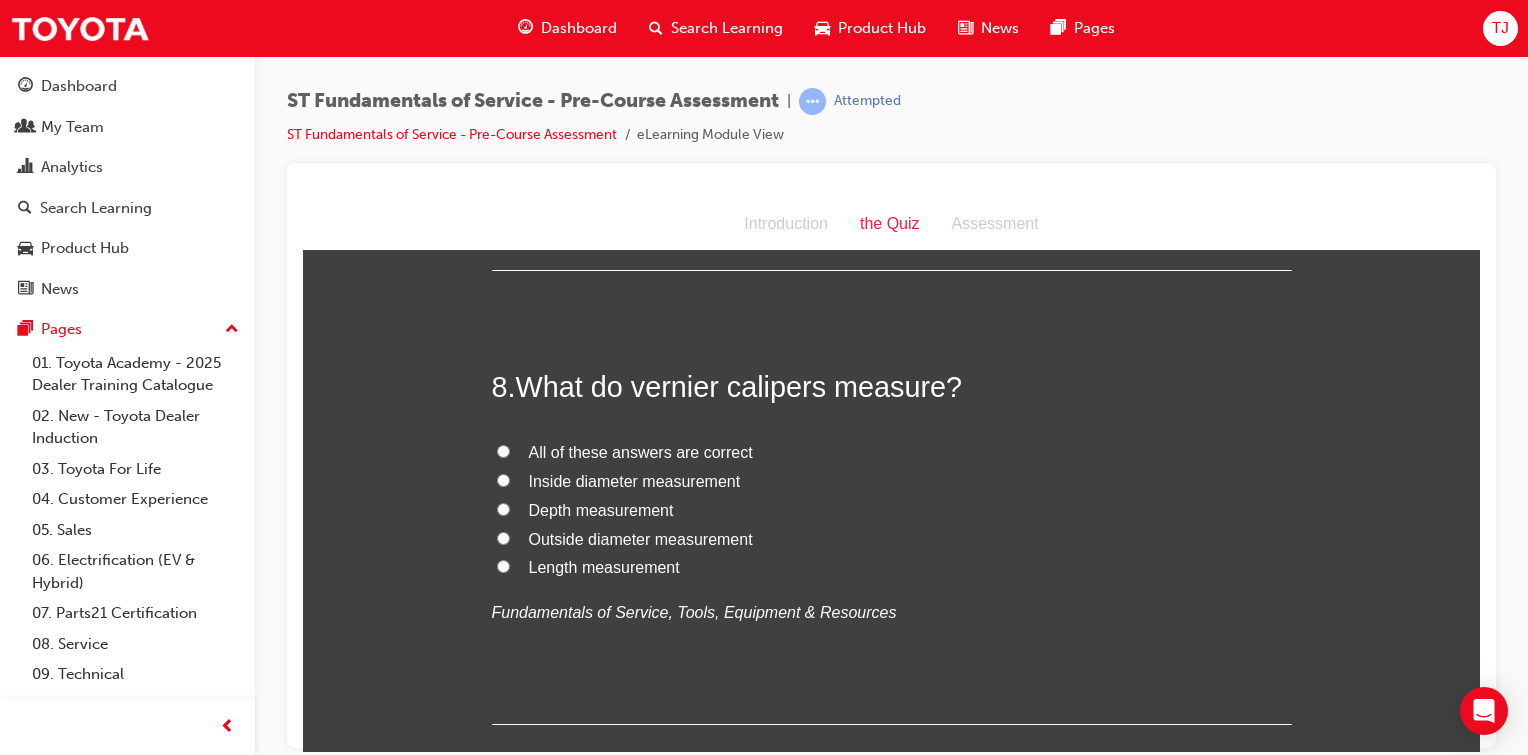 scroll, scrollTop: 3144, scrollLeft: 0, axis: vertical 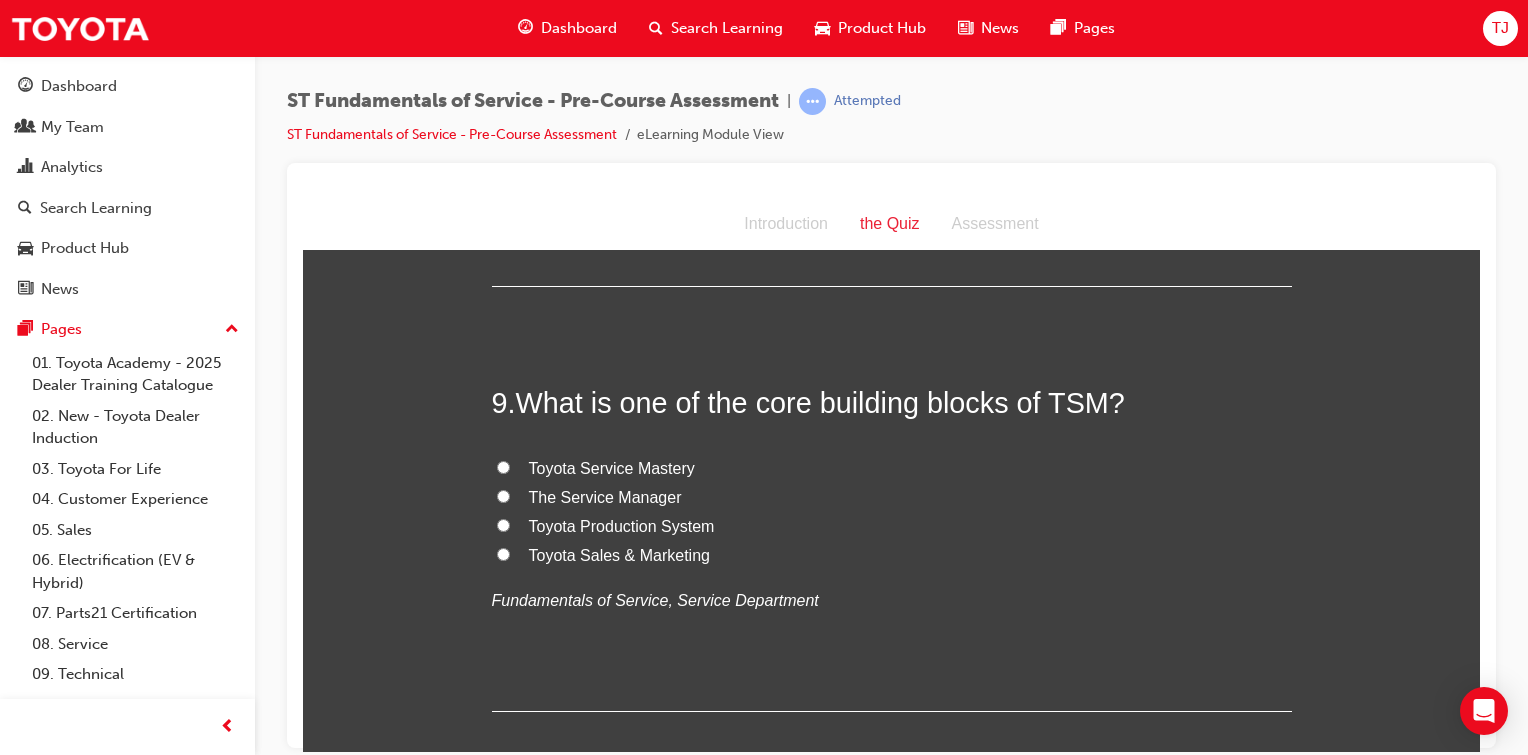 click on "Toyota Service Mastery" at bounding box center [503, 466] 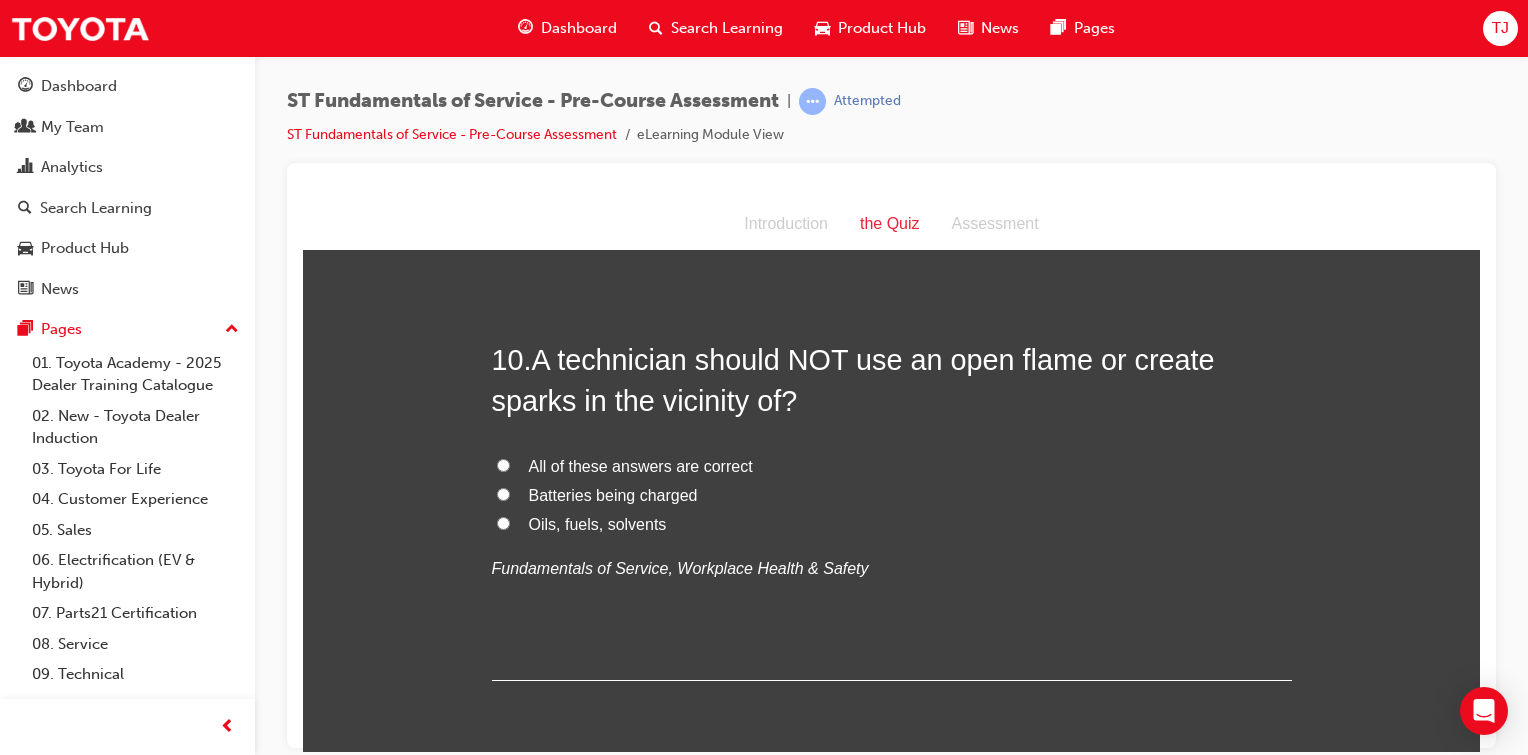 scroll, scrollTop: 4051, scrollLeft: 0, axis: vertical 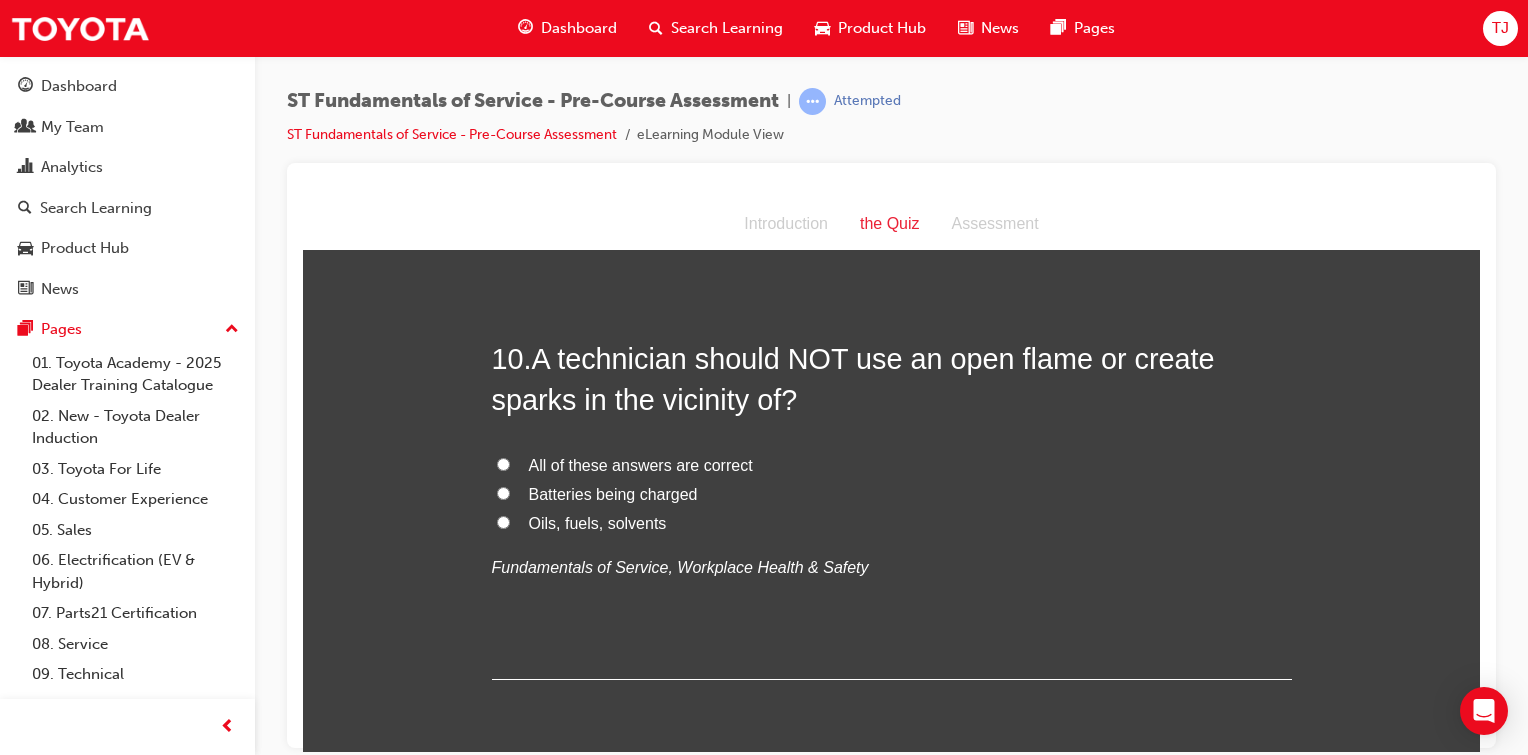 click on "All of these answers are correct" at bounding box center [892, 465] 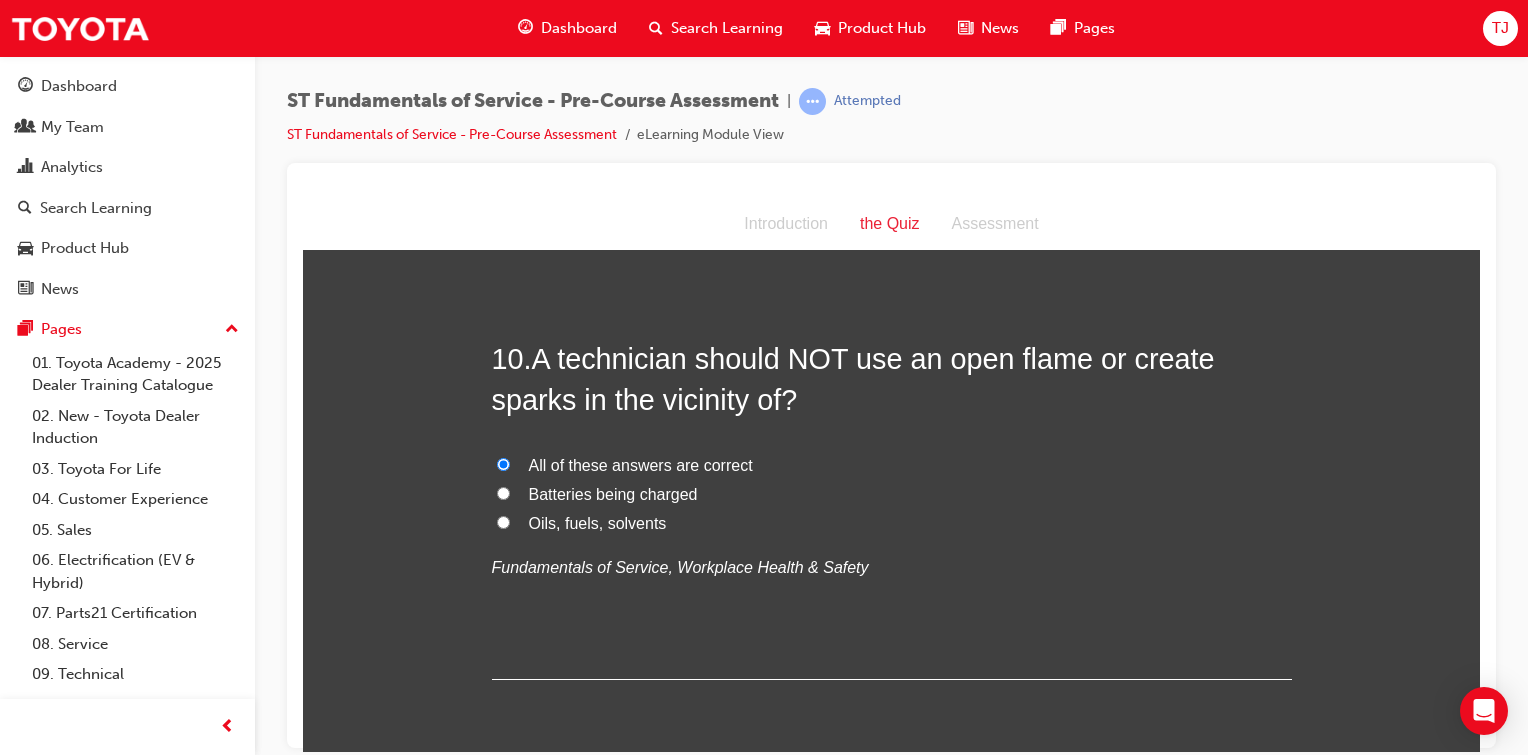 scroll, scrollTop: 4128, scrollLeft: 0, axis: vertical 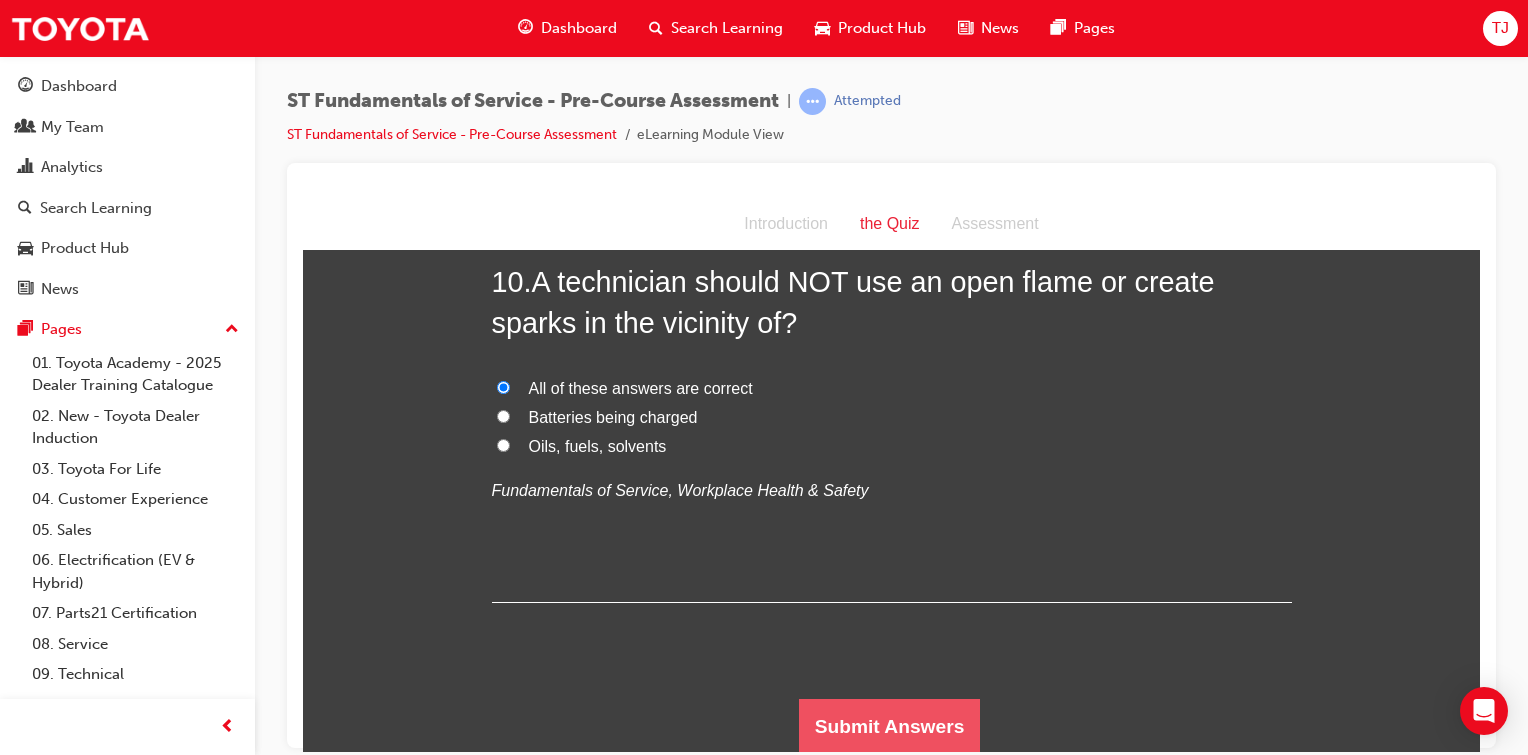 click on "Submit Answers" at bounding box center (890, 726) 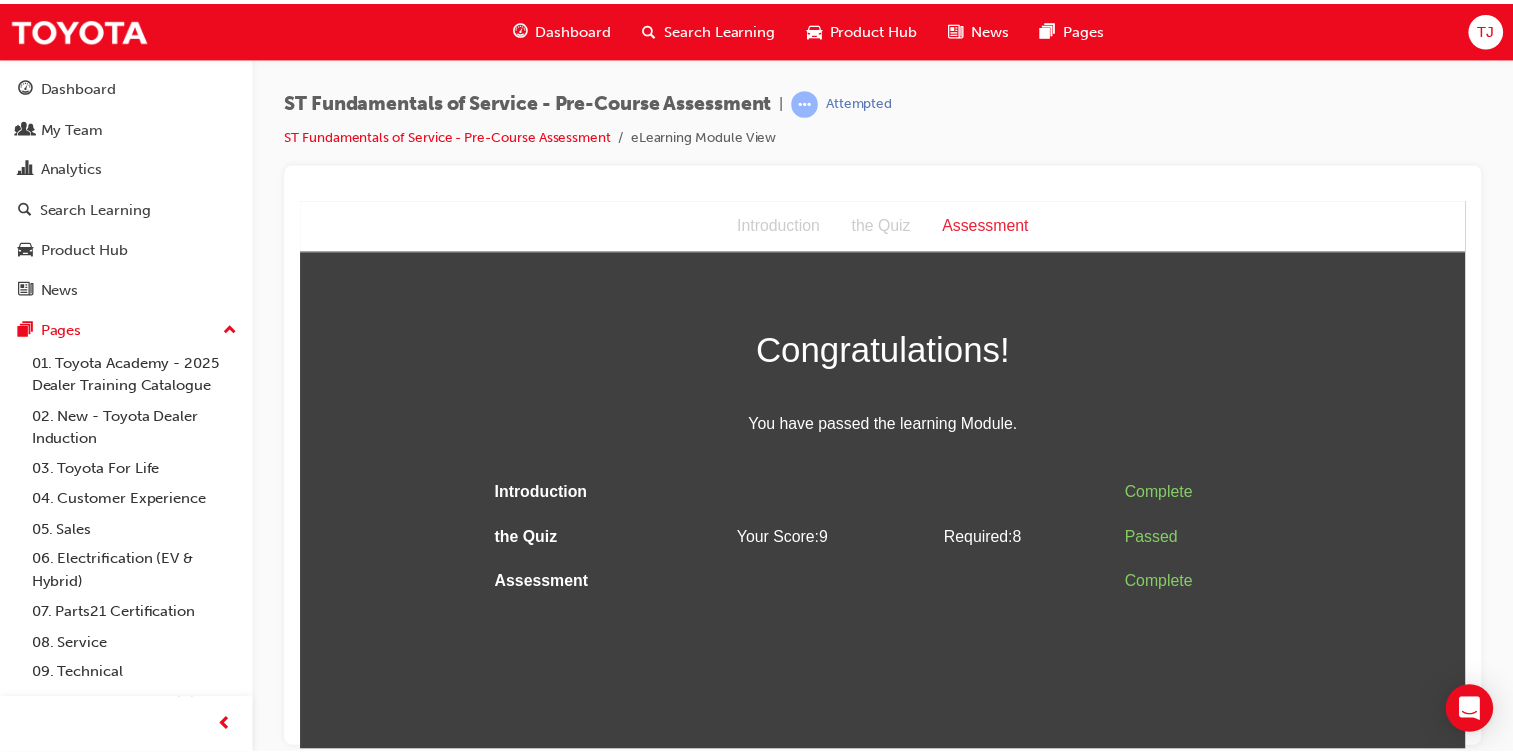 scroll, scrollTop: 0, scrollLeft: 0, axis: both 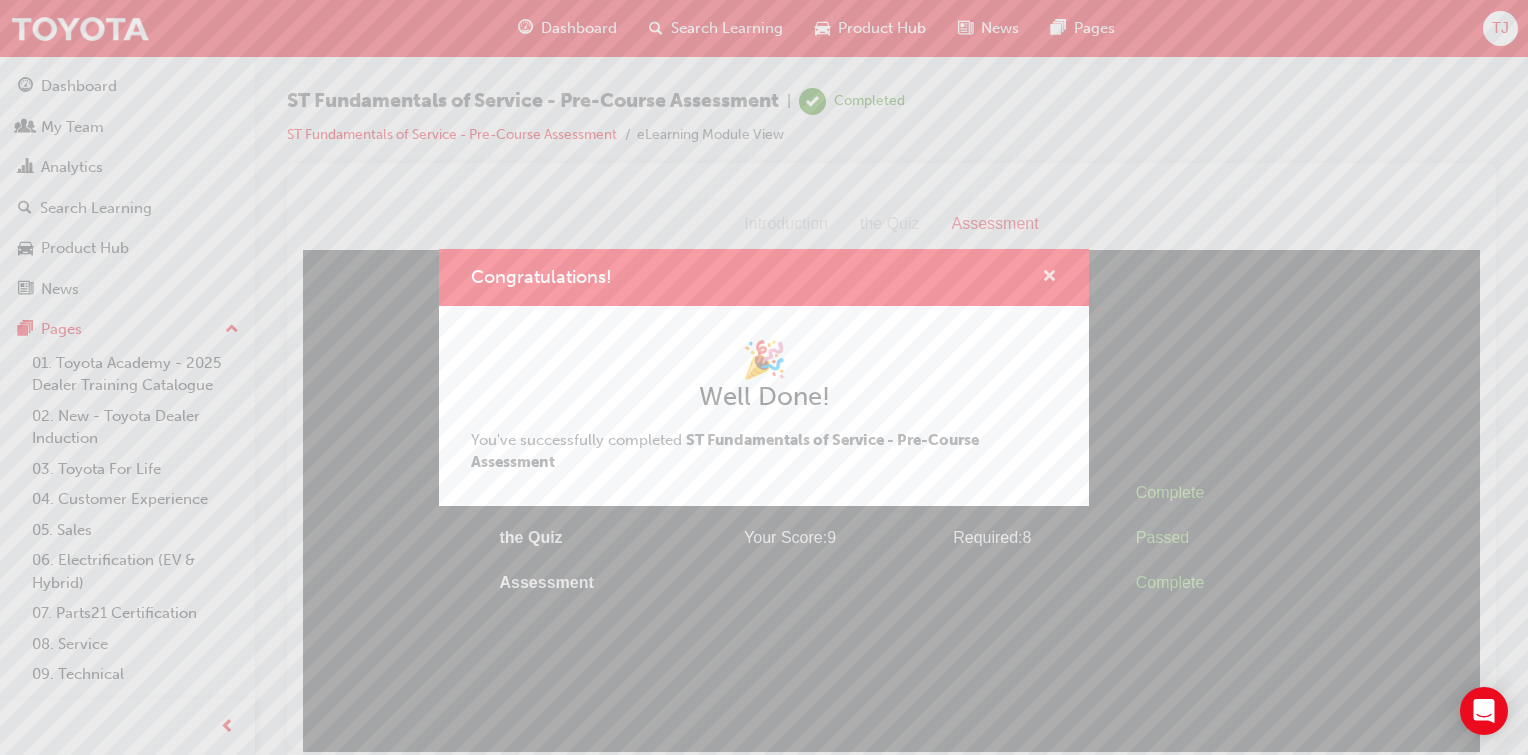 click at bounding box center (1049, 278) 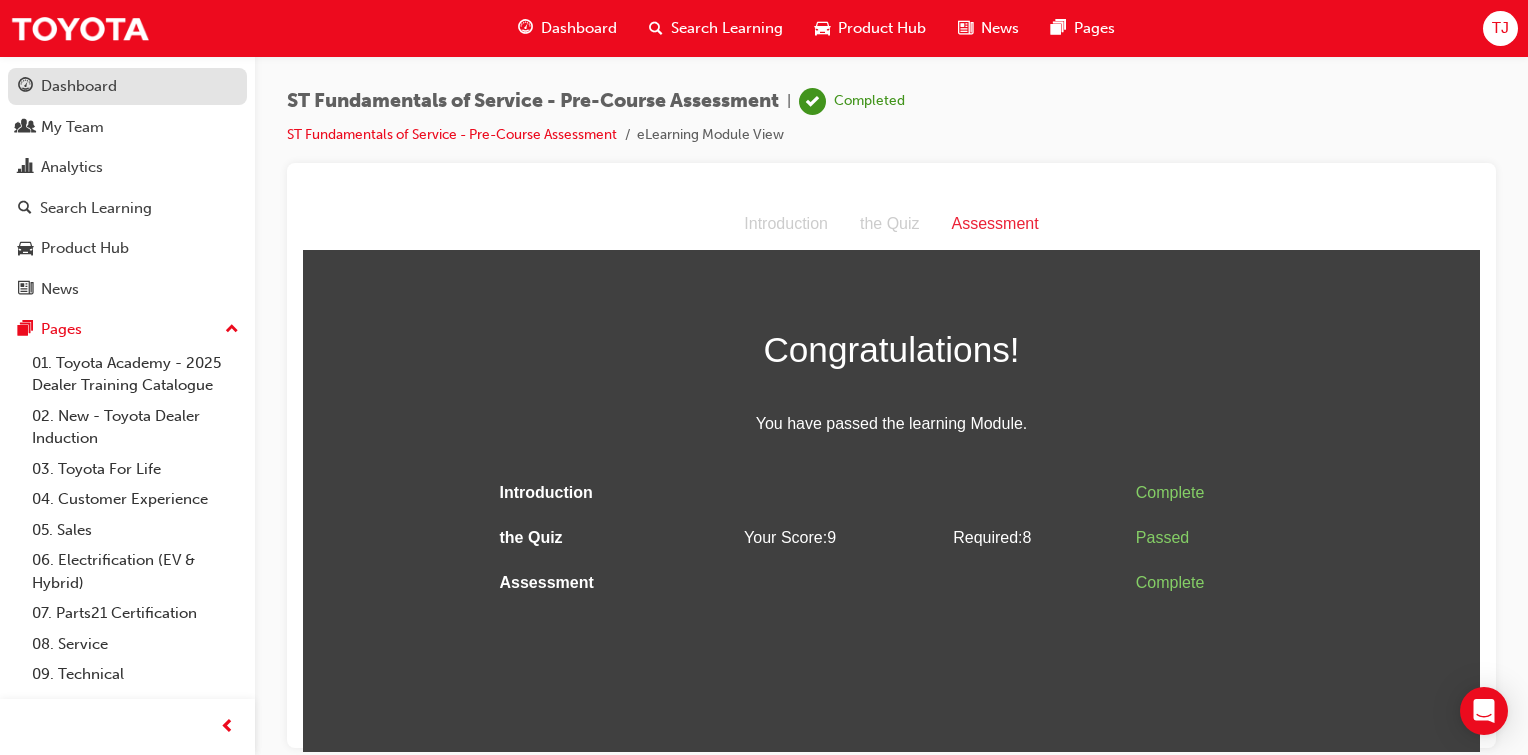 click on "Dashboard" at bounding box center [127, 86] 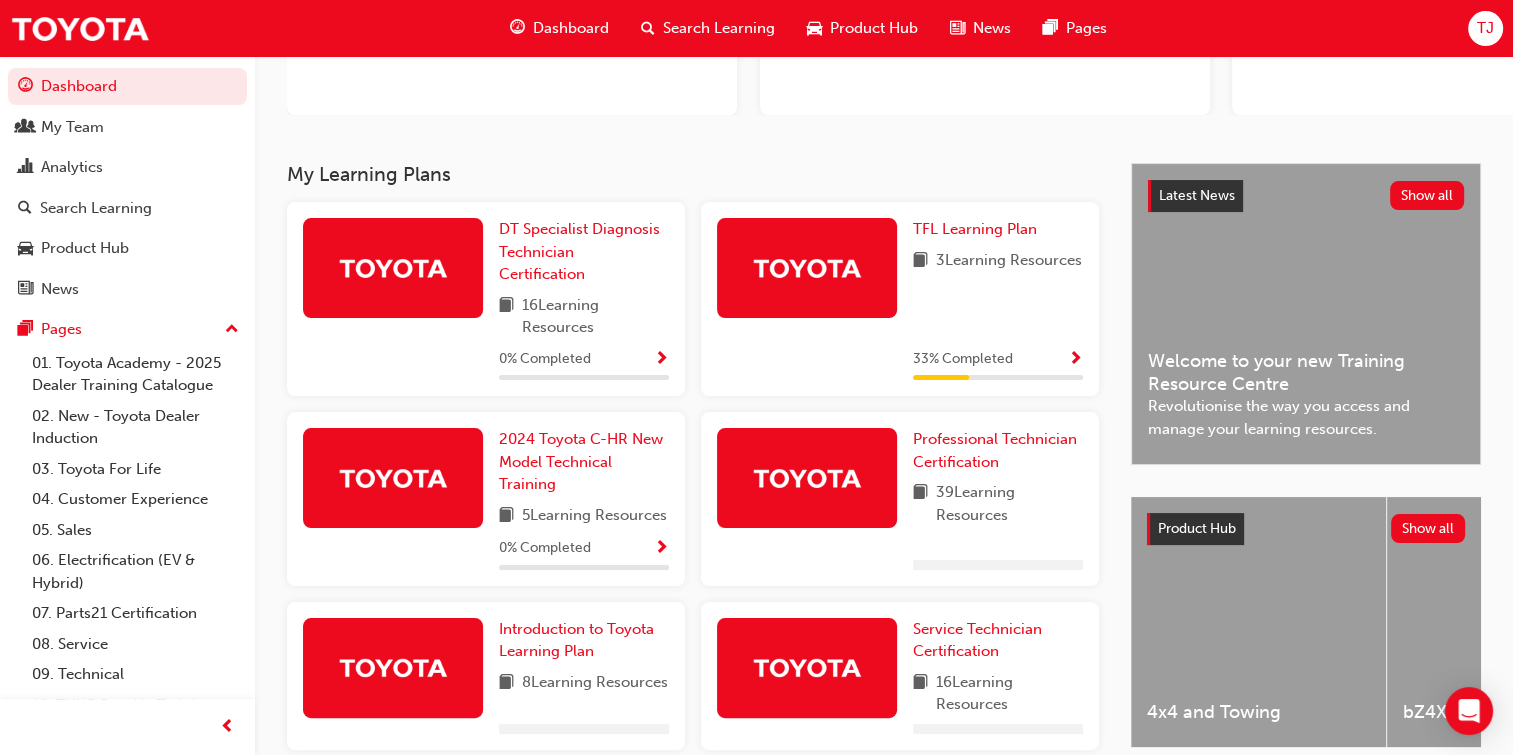 scroll, scrollTop: 388, scrollLeft: 0, axis: vertical 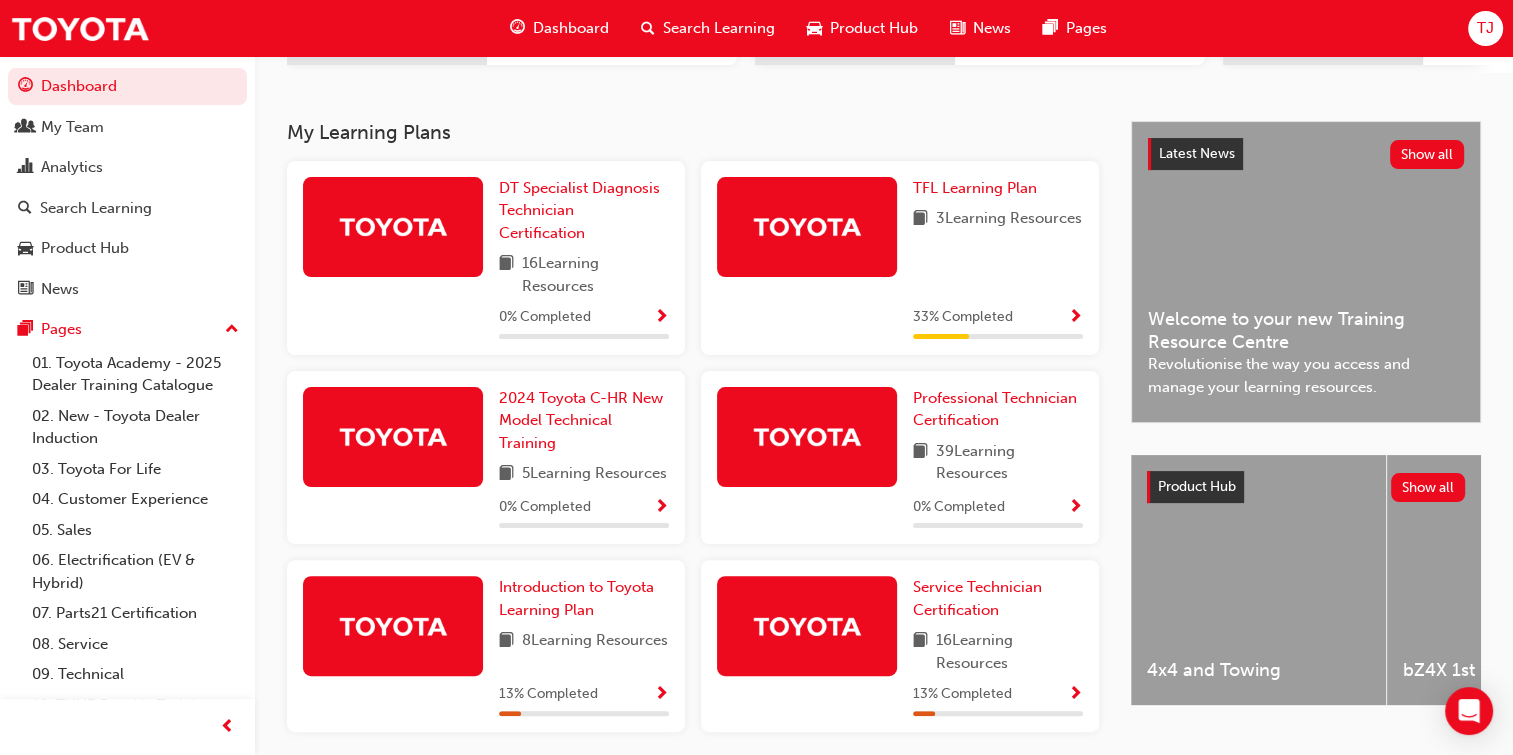 drag, startPoint x: 968, startPoint y: 634, endPoint x: 840, endPoint y: 645, distance: 128.47179 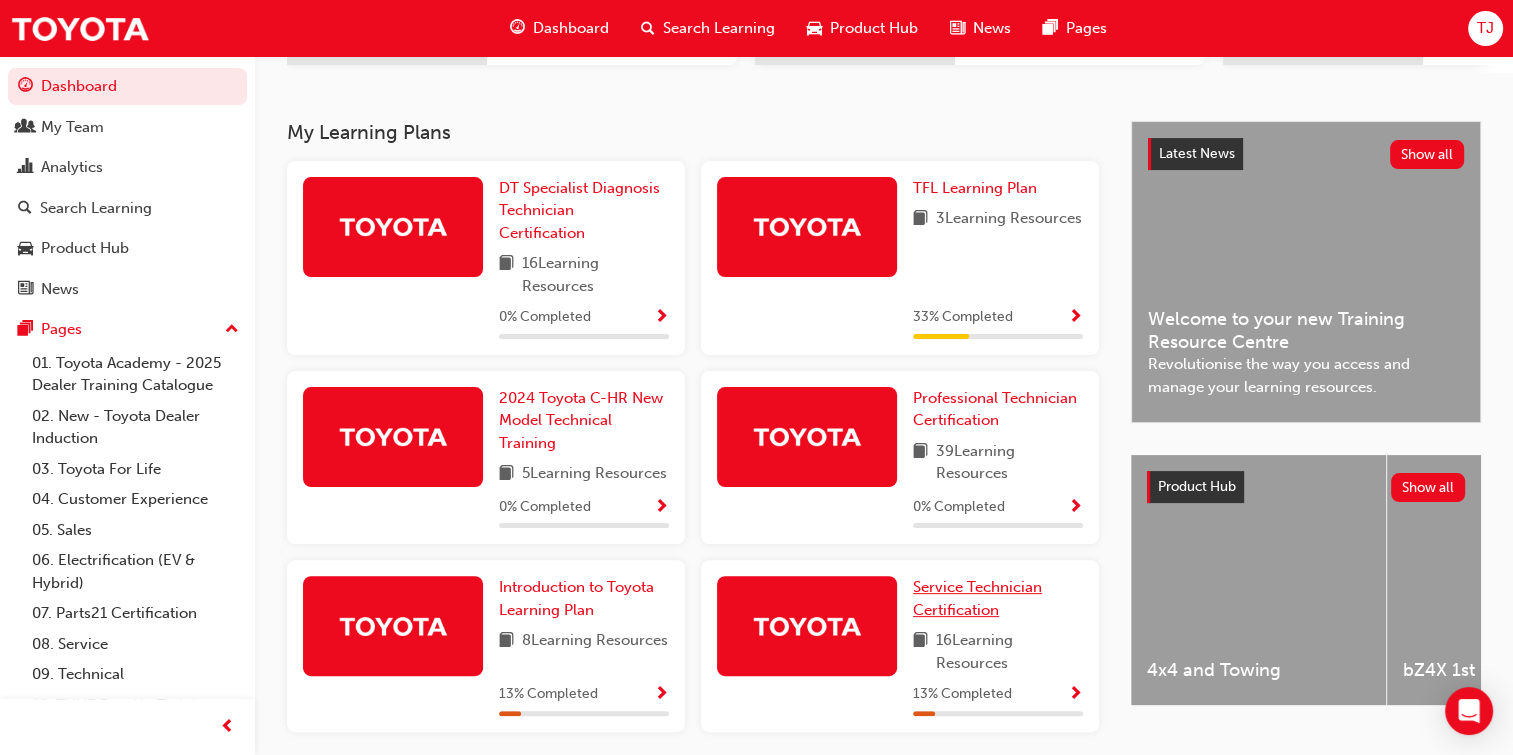 click on "Service Technician Certification" at bounding box center [998, 598] 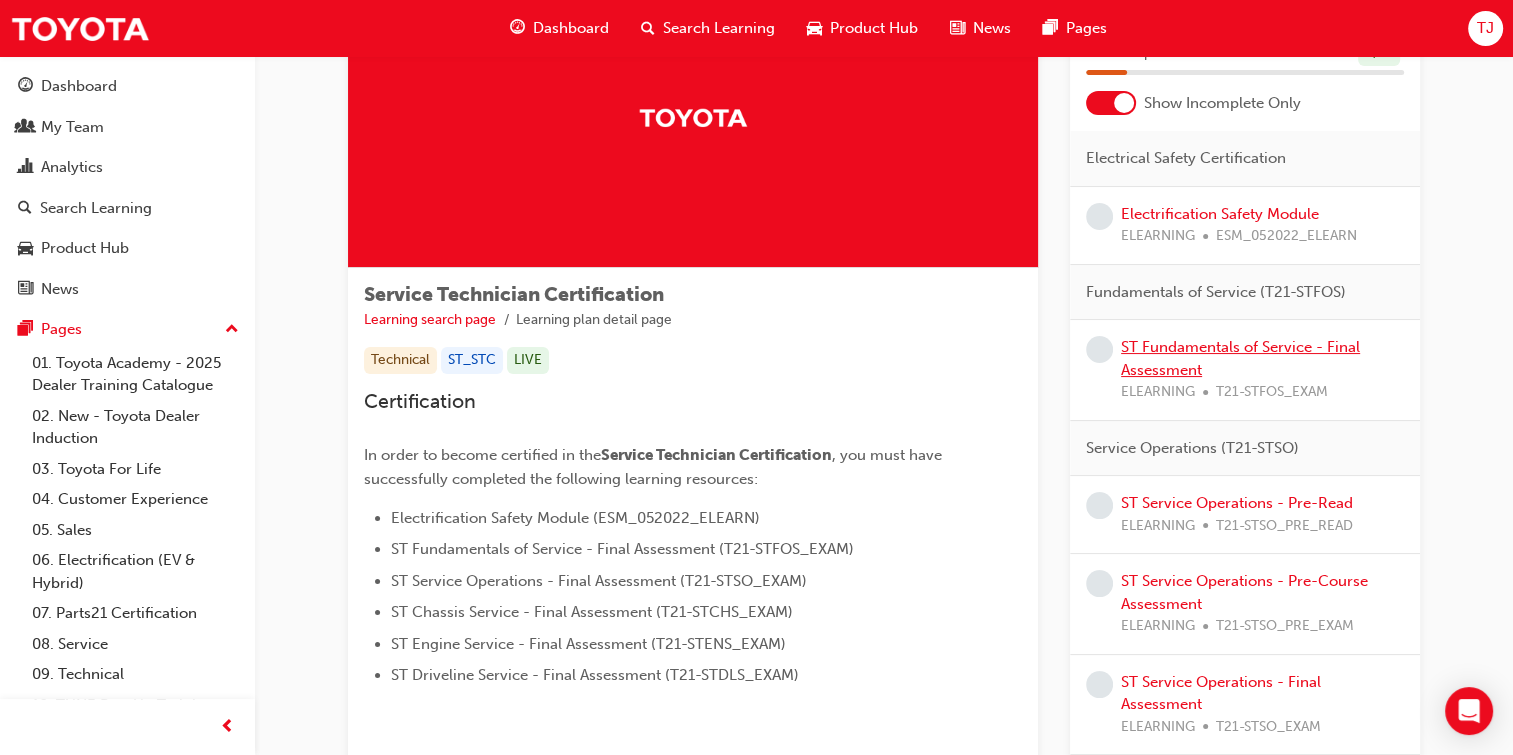 scroll, scrollTop: 0, scrollLeft: 0, axis: both 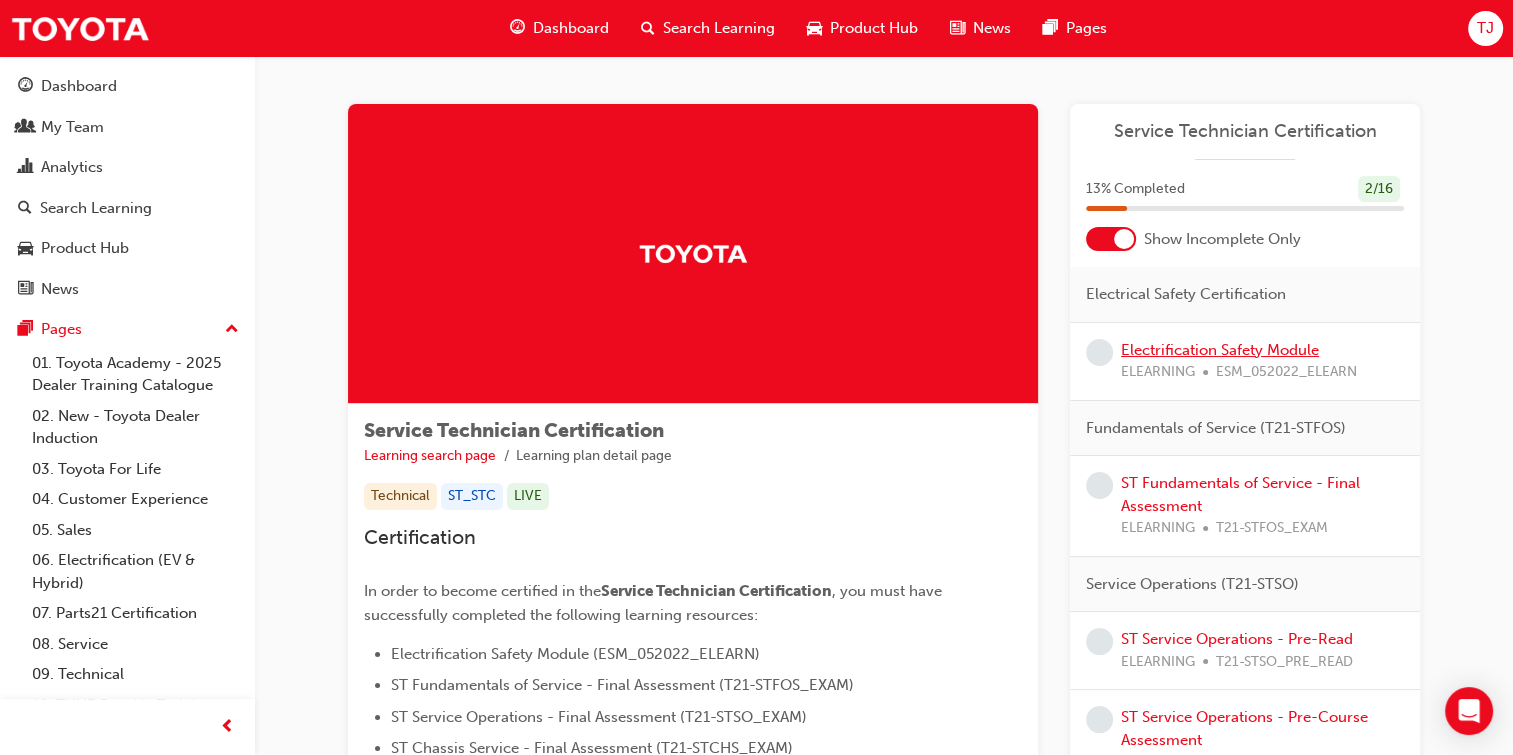 click on "Electrification Safety Module" at bounding box center [1220, 350] 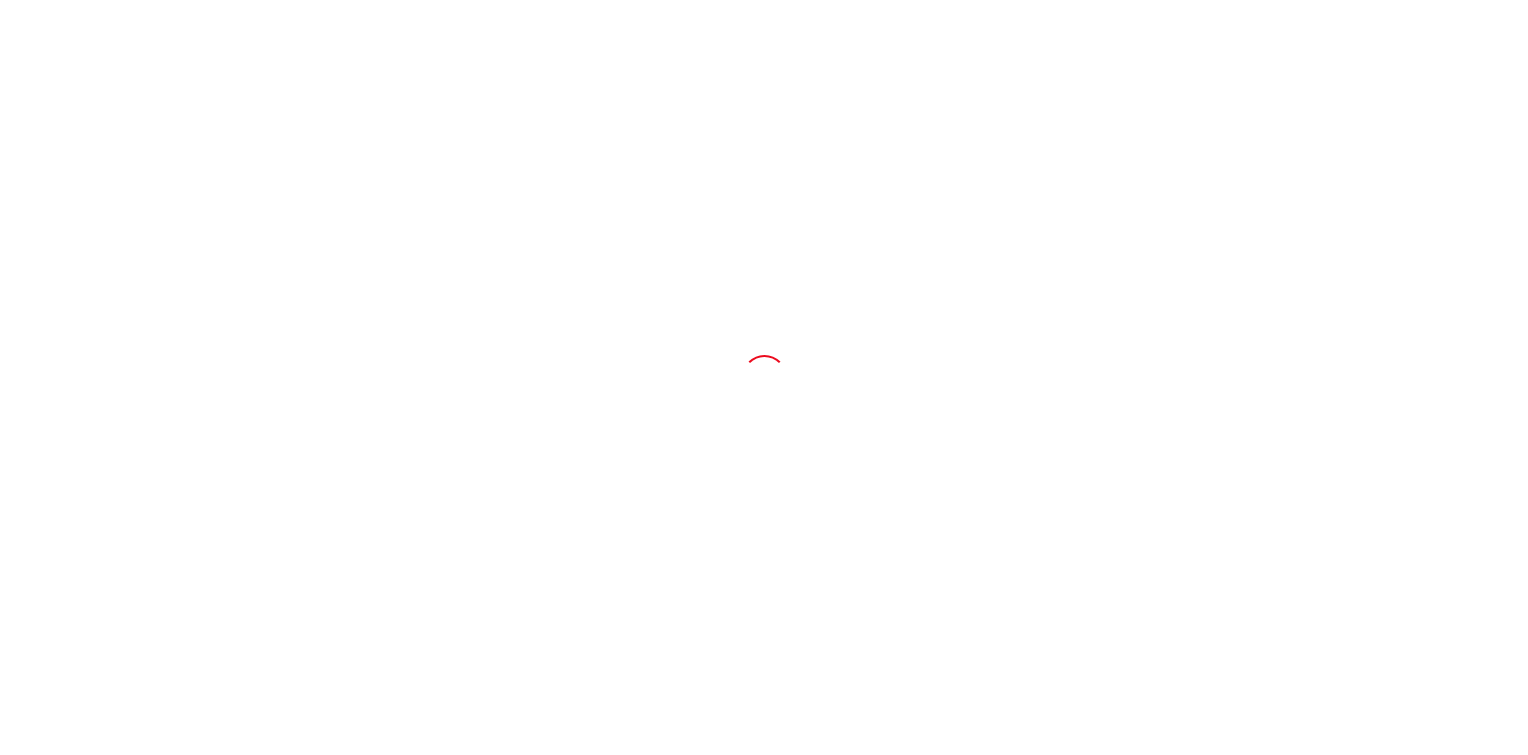 scroll, scrollTop: 0, scrollLeft: 0, axis: both 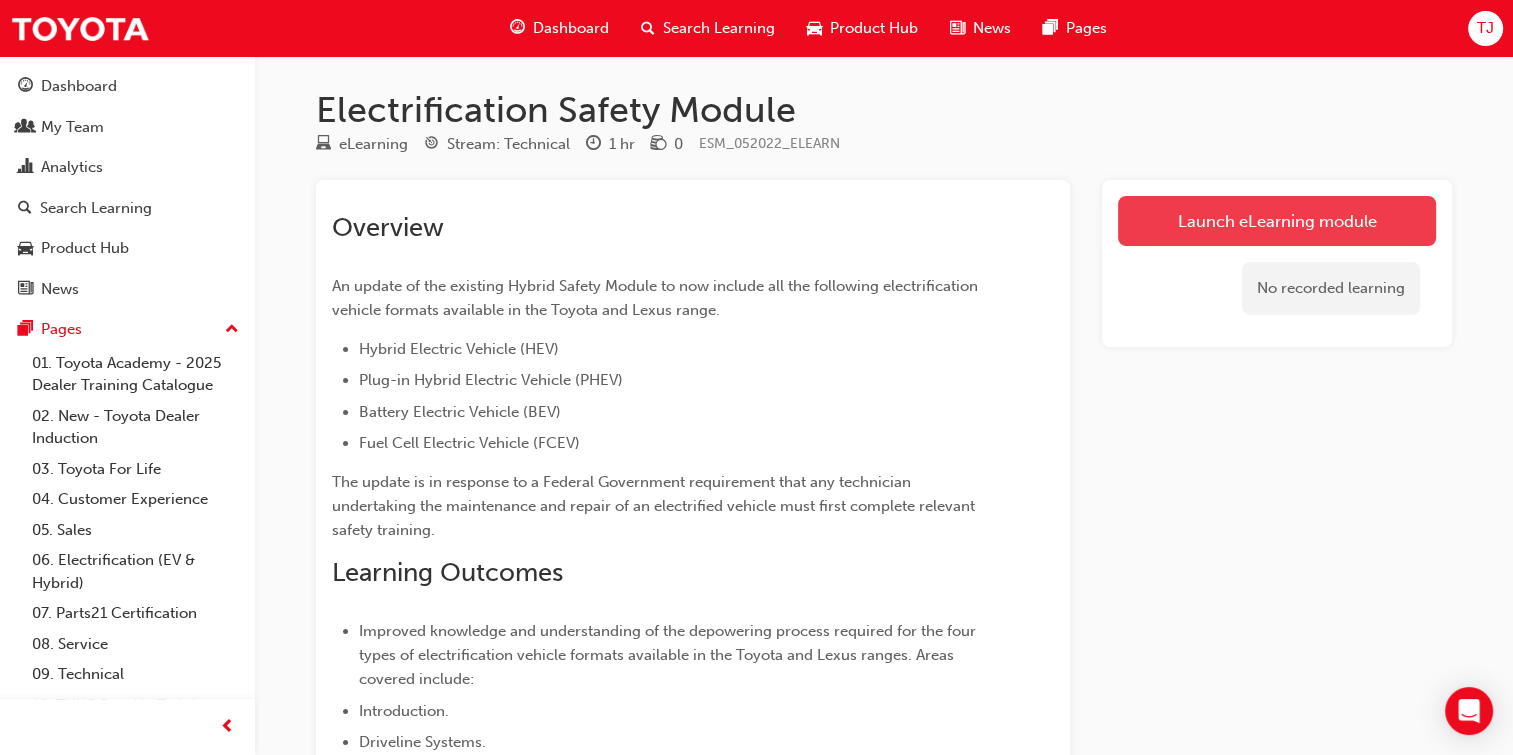 click on "Launch eLearning module" at bounding box center (1277, 221) 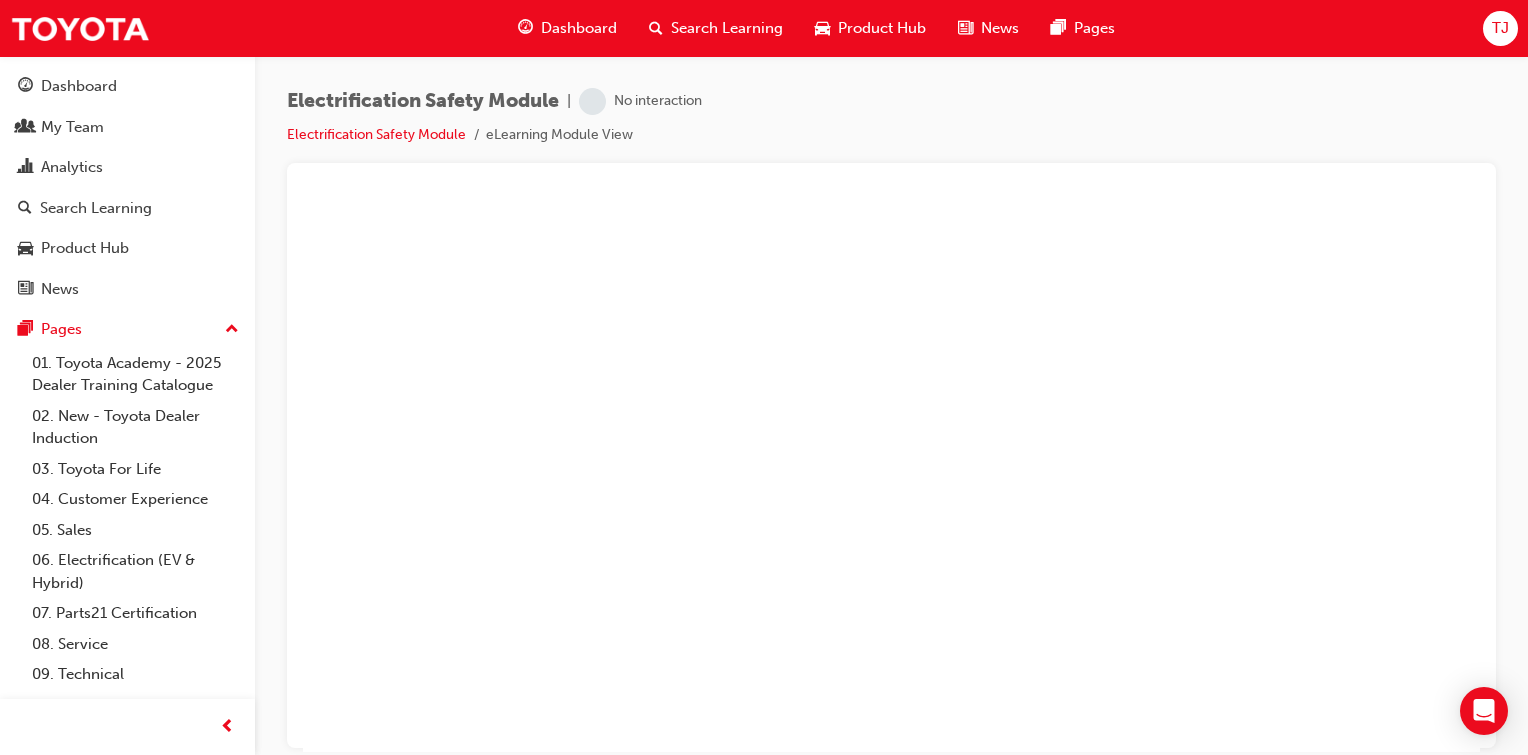 scroll, scrollTop: 0, scrollLeft: 0, axis: both 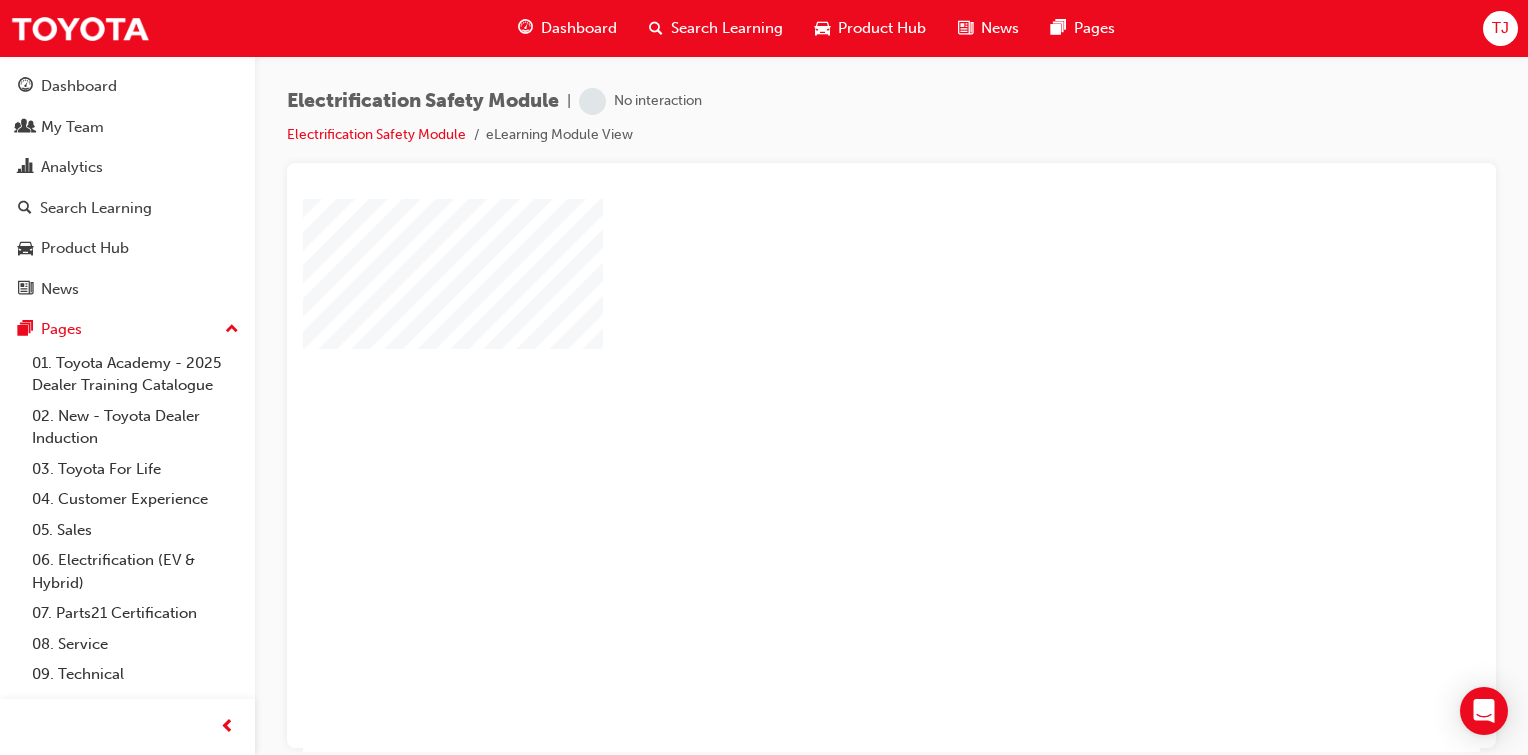 click at bounding box center [834, 417] 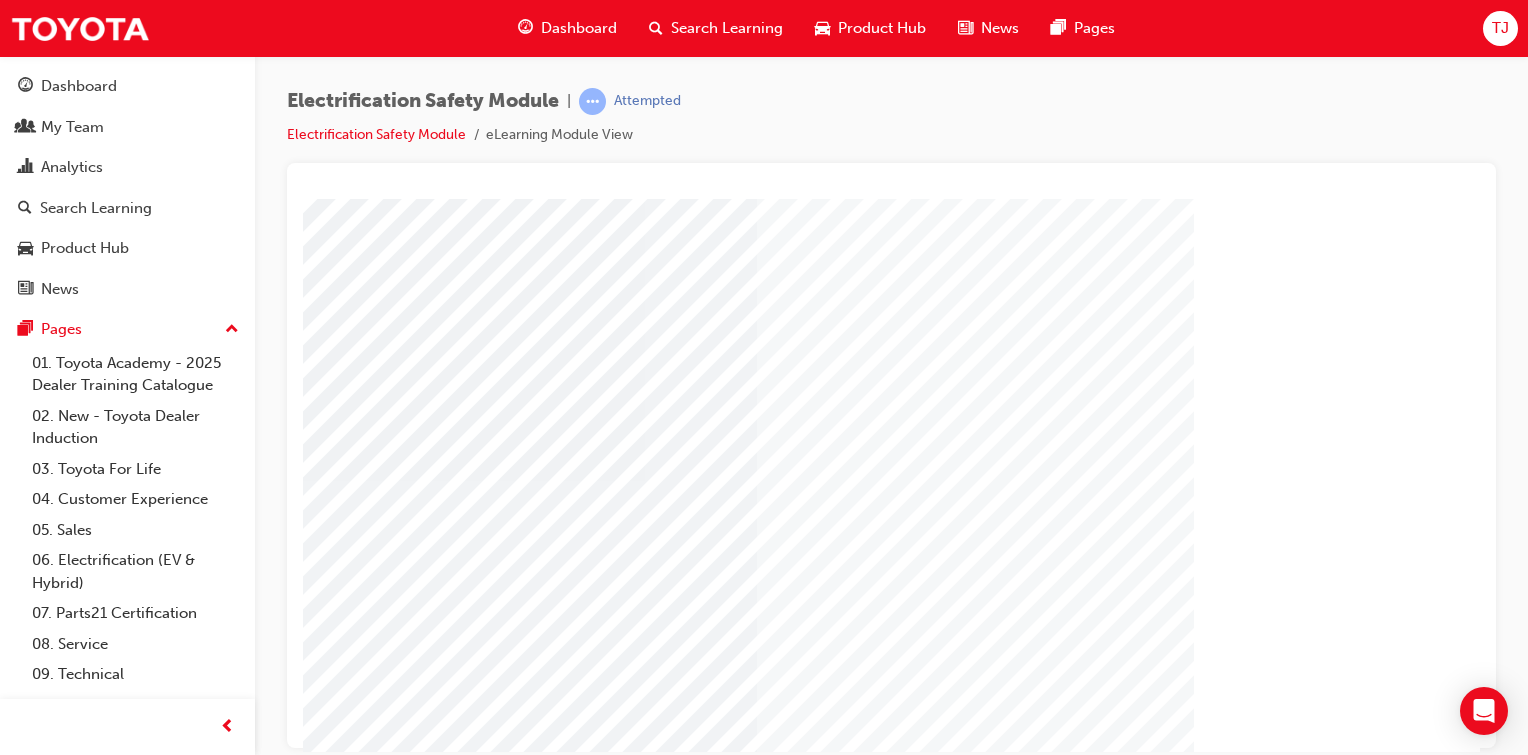 scroll, scrollTop: 148, scrollLeft: 170, axis: both 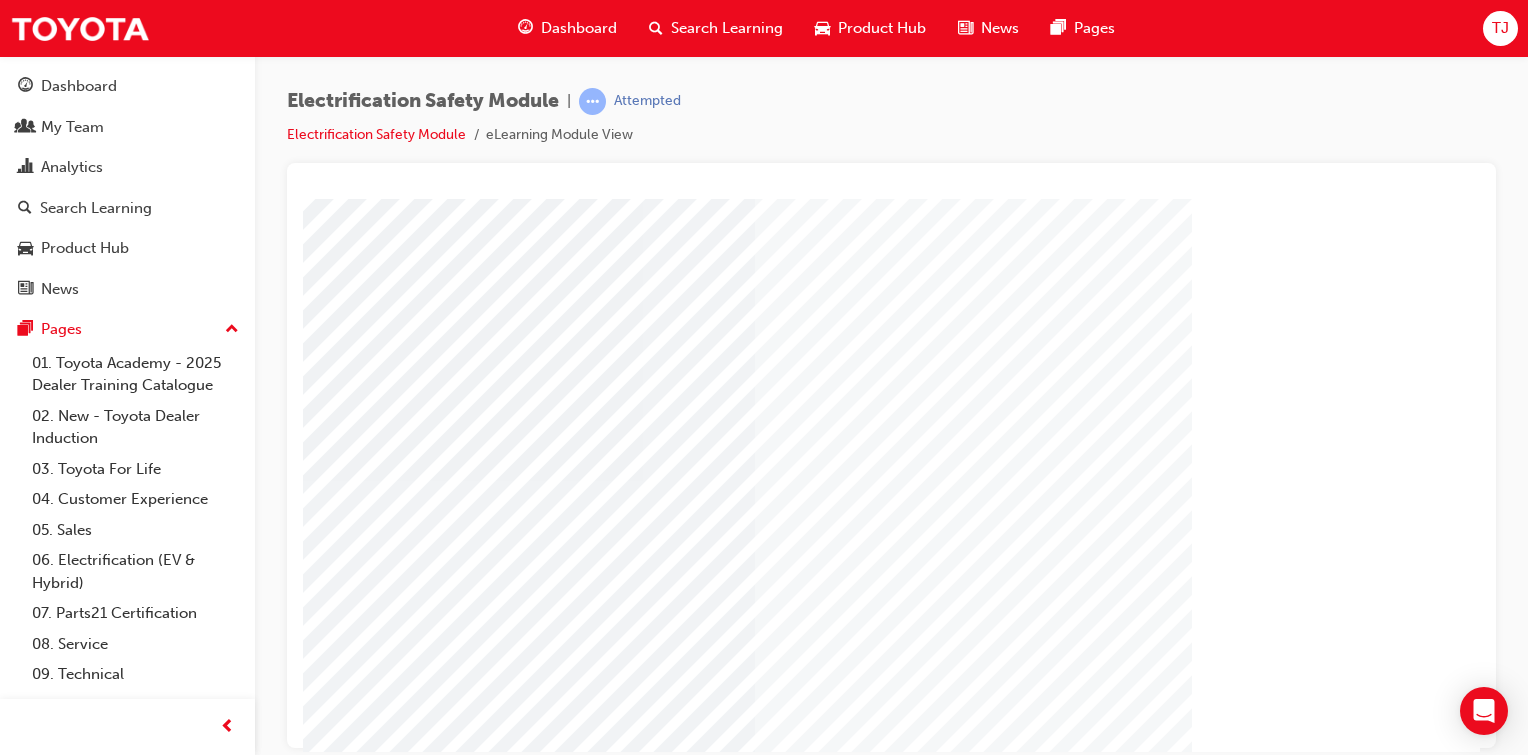 click at bounding box center [196, 3051] 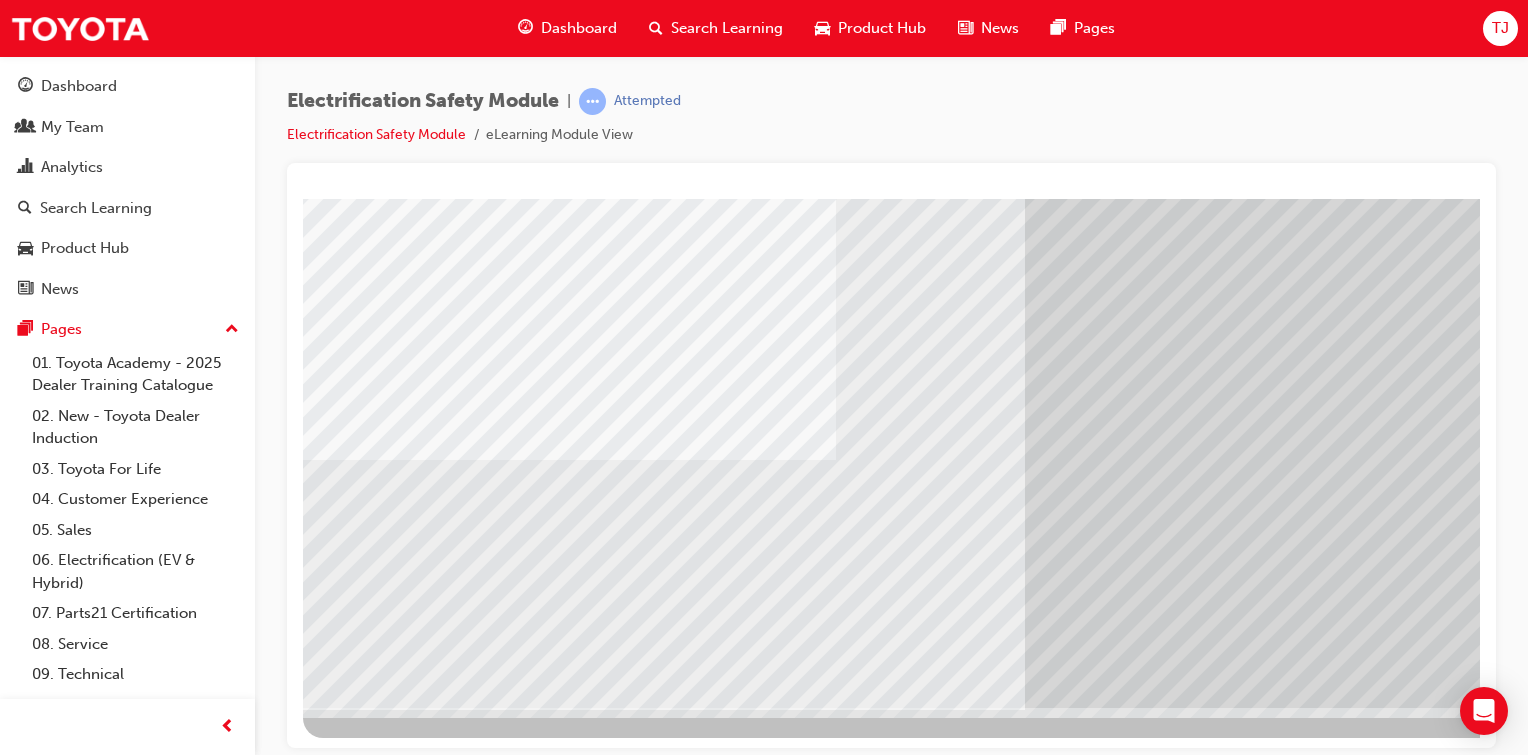 scroll, scrollTop: 211, scrollLeft: 198, axis: both 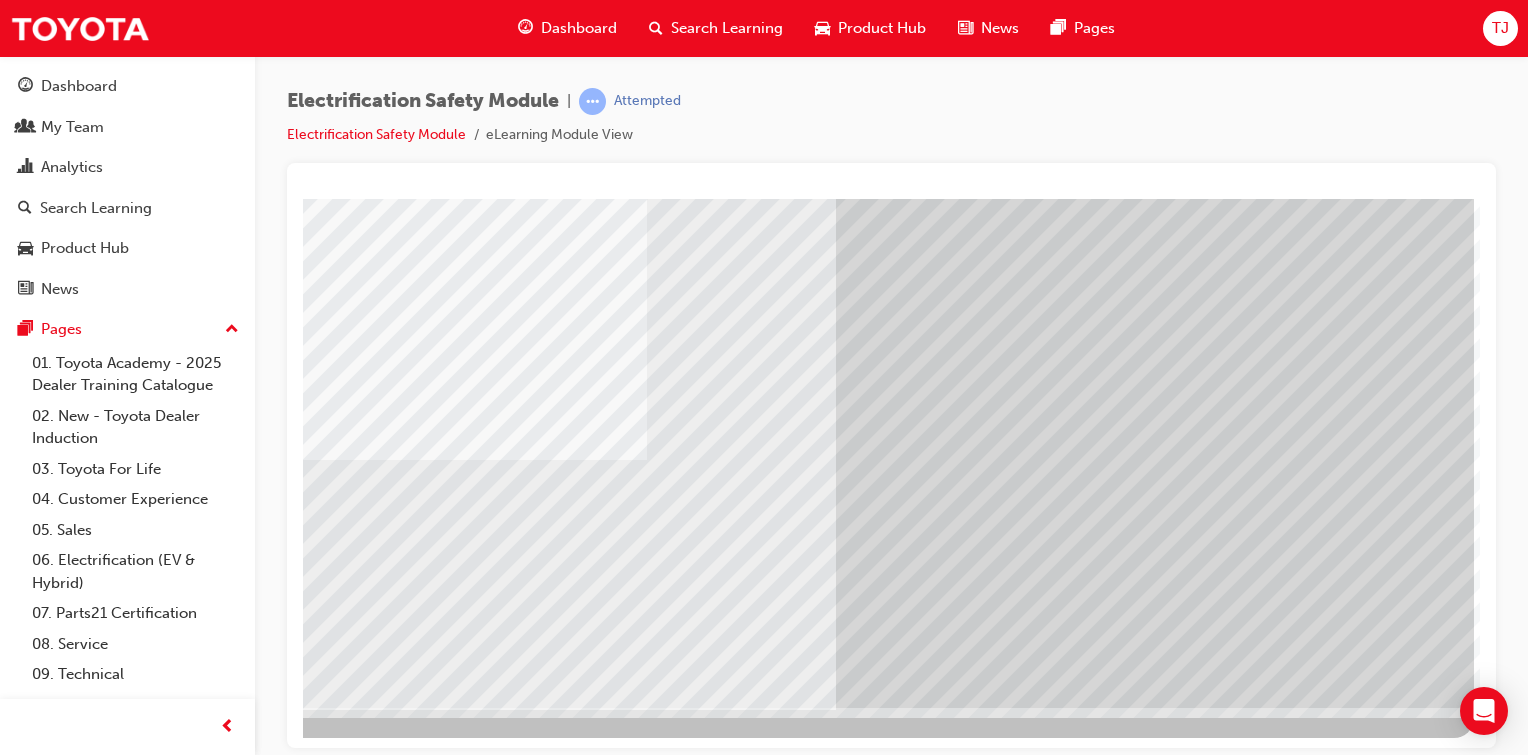 click at bounding box center (177, 3495) 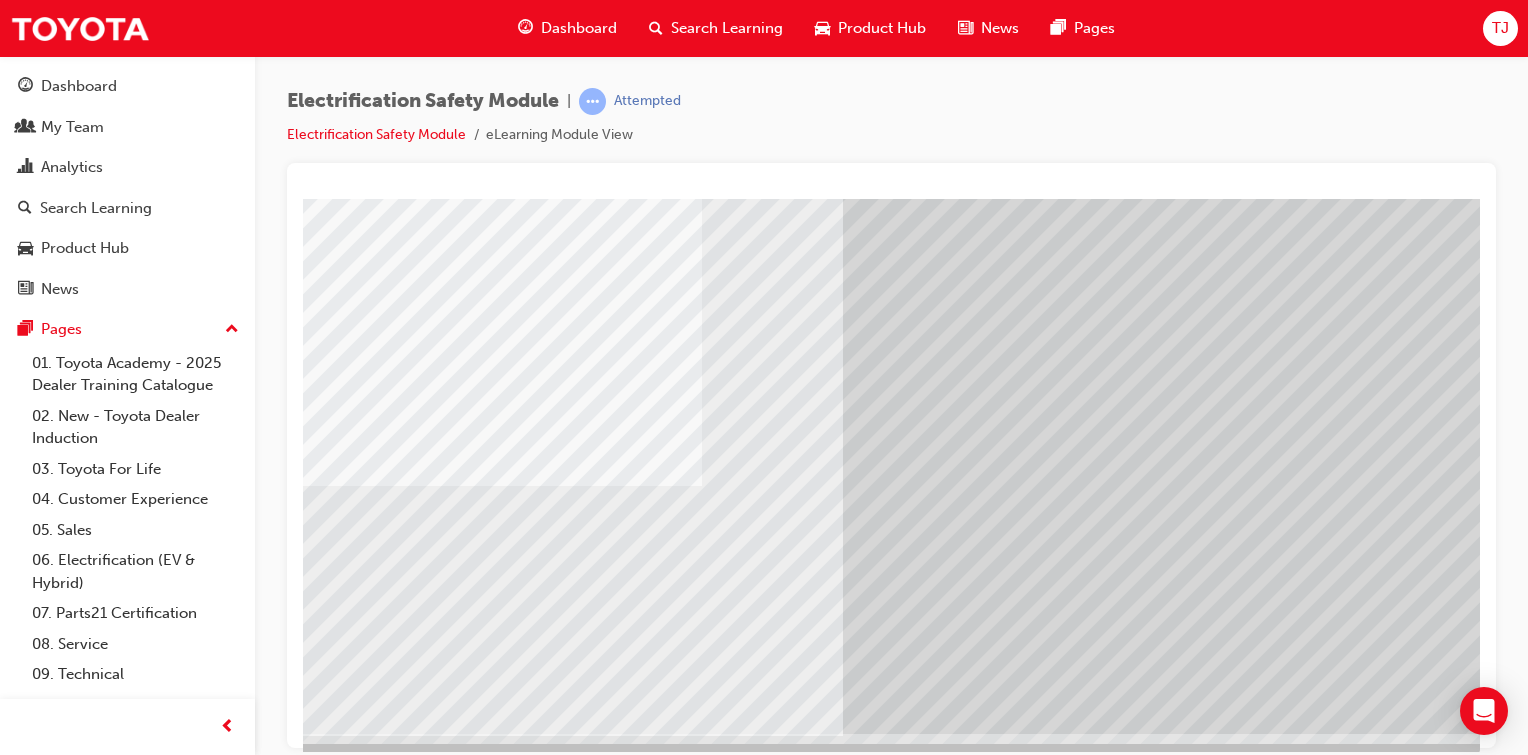 scroll, scrollTop: 185, scrollLeft: 198, axis: both 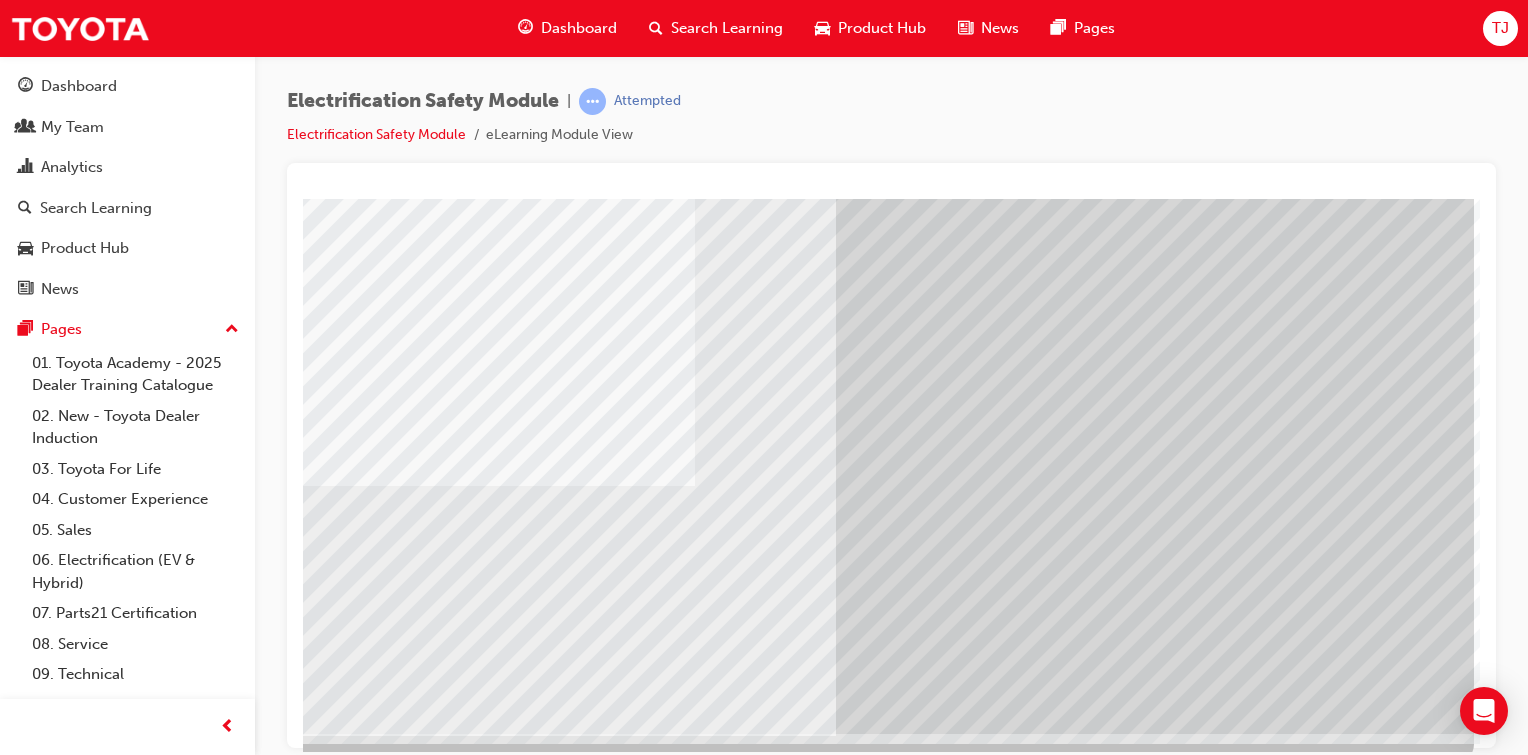 click at bounding box center (177, 3521) 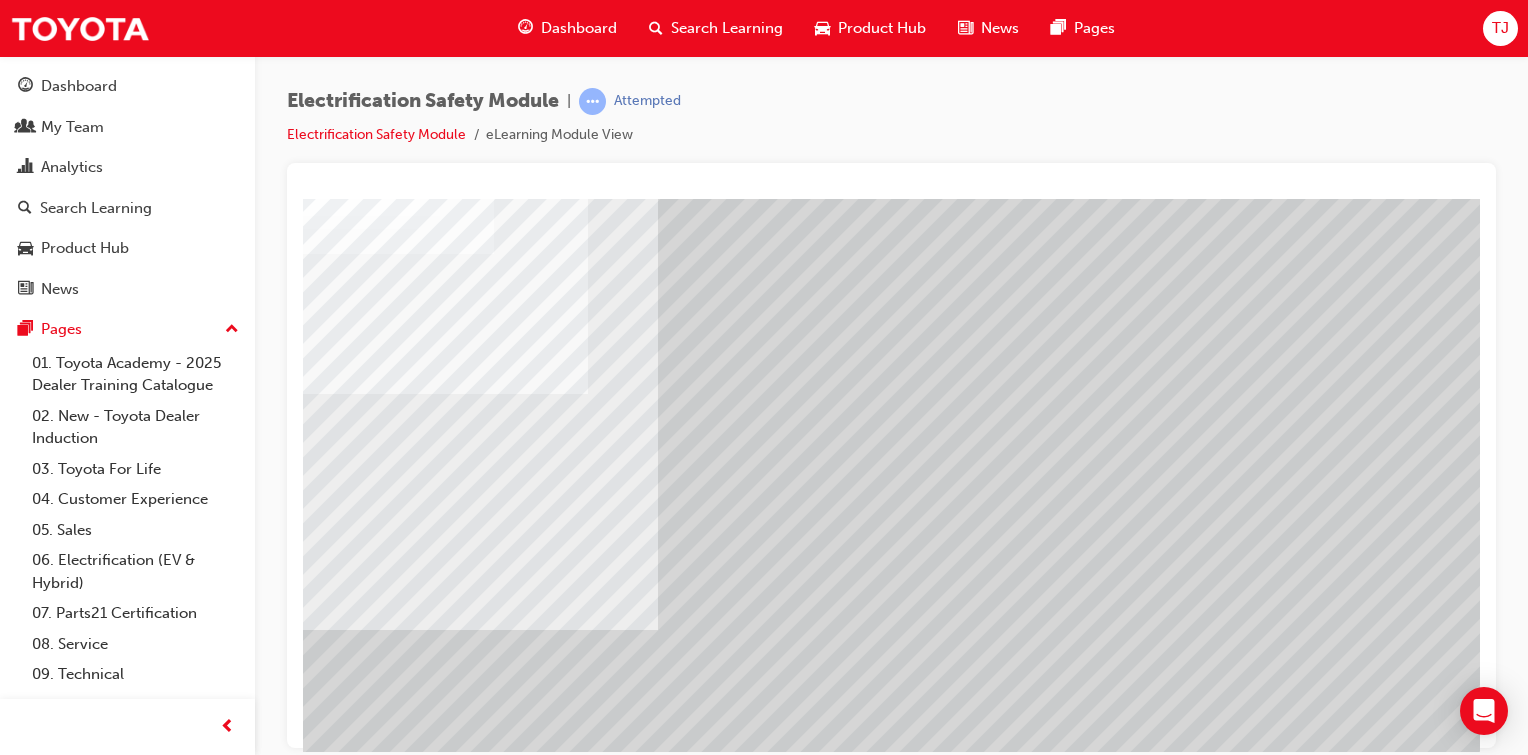 scroll, scrollTop: 212, scrollLeft: 198, axis: both 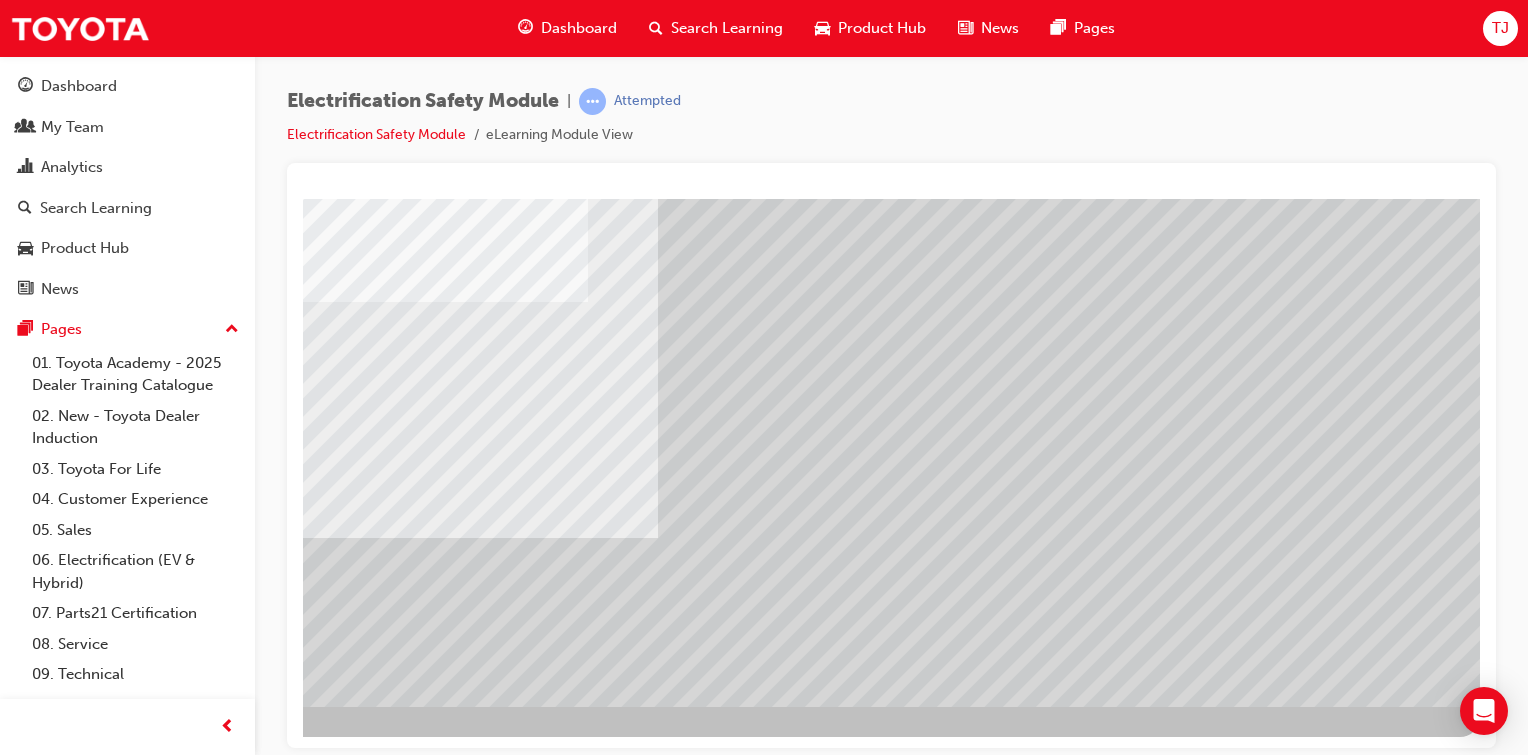 click at bounding box center [183, 3675] 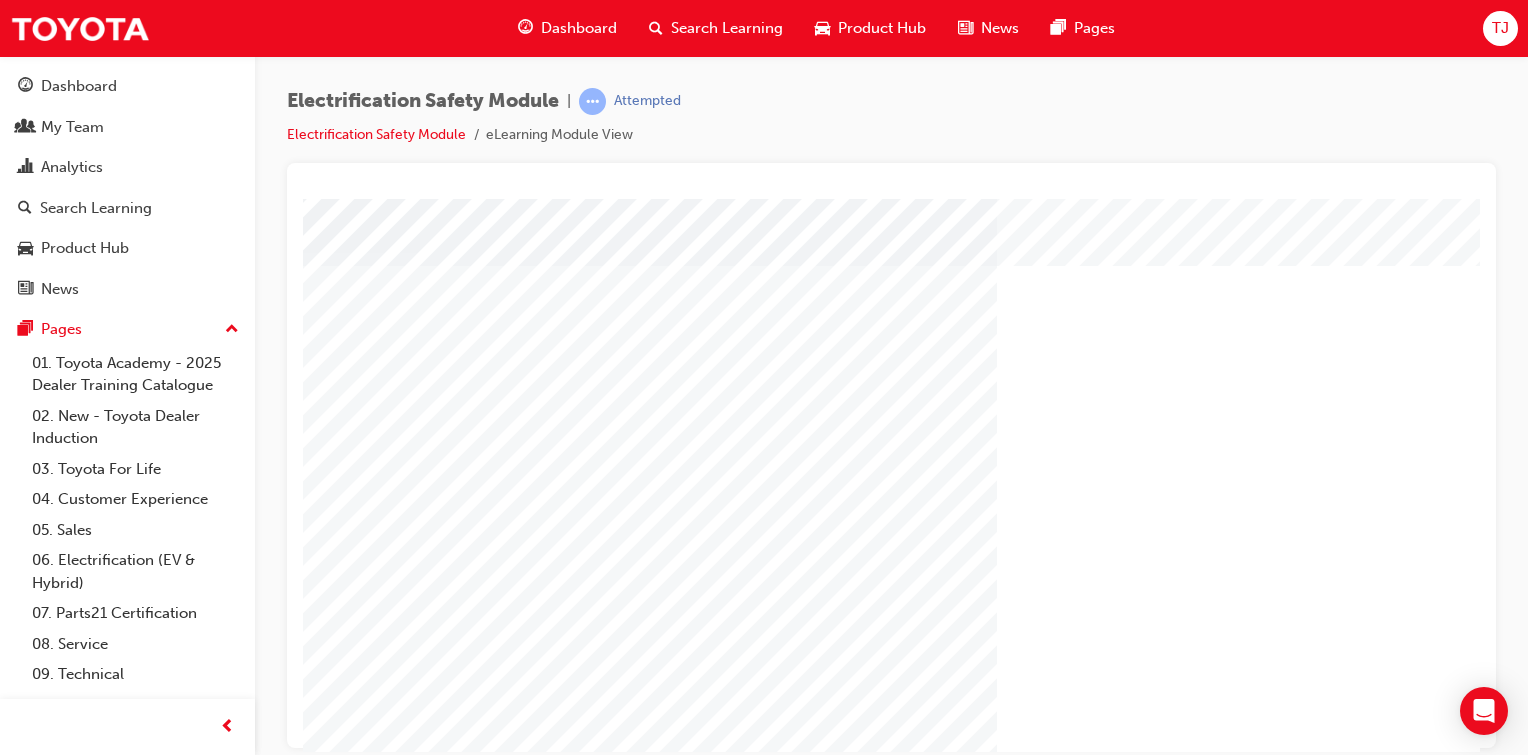 scroll, scrollTop: 212, scrollLeft: 198, axis: both 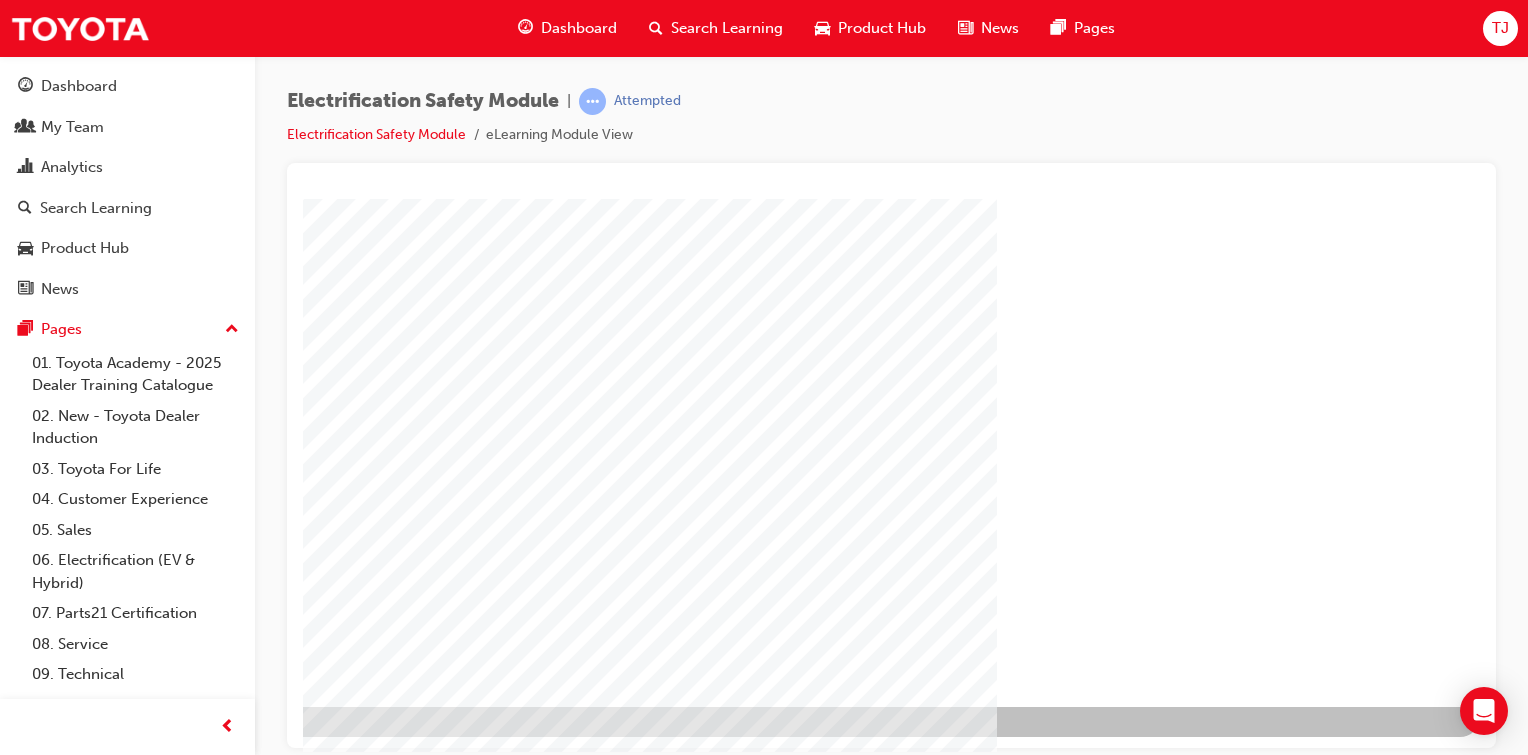 click at bounding box center [183, 1338] 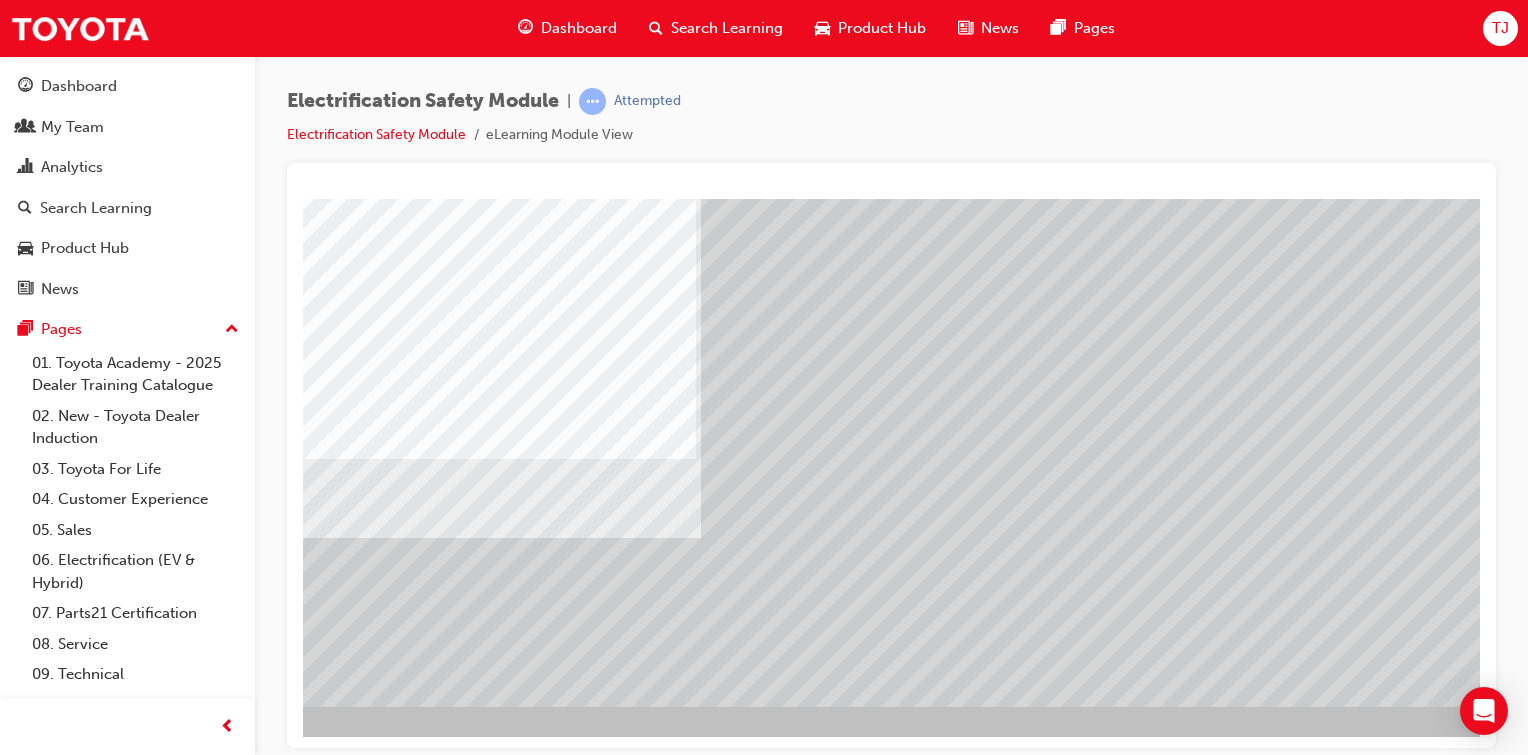 scroll, scrollTop: 212, scrollLeft: 198, axis: both 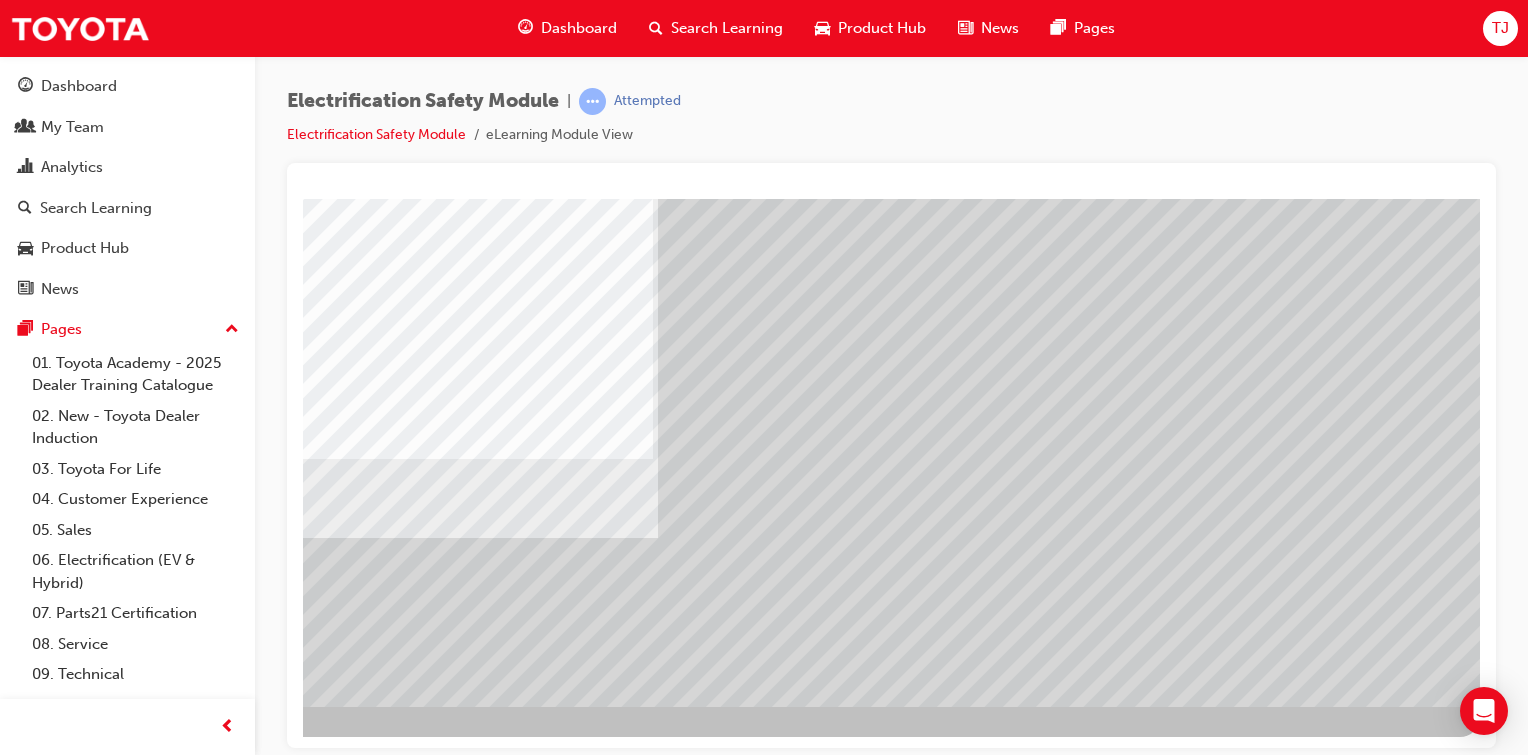 drag, startPoint x: 1319, startPoint y: 657, endPoint x: 1382, endPoint y: 677, distance: 66.09841 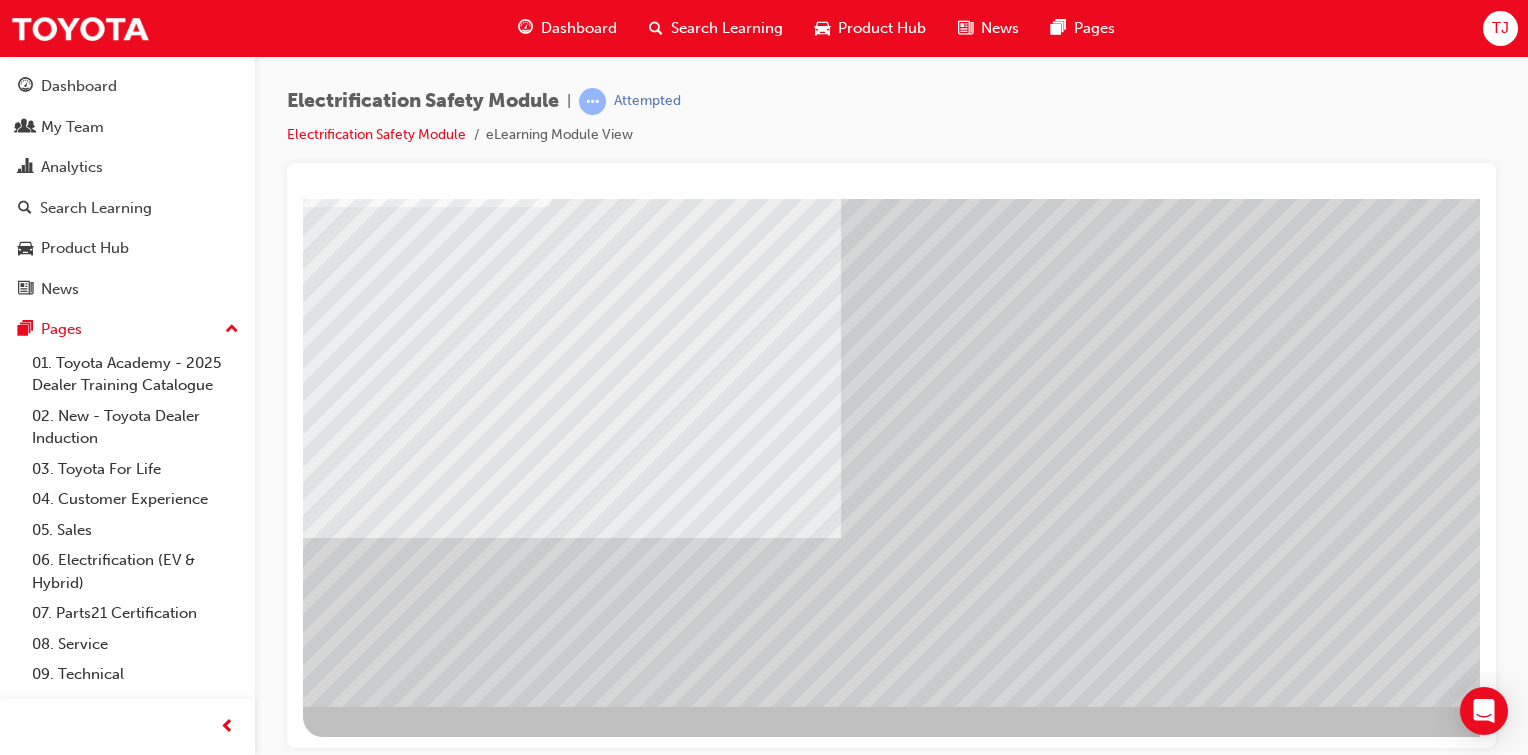 scroll, scrollTop: 212, scrollLeft: 198, axis: both 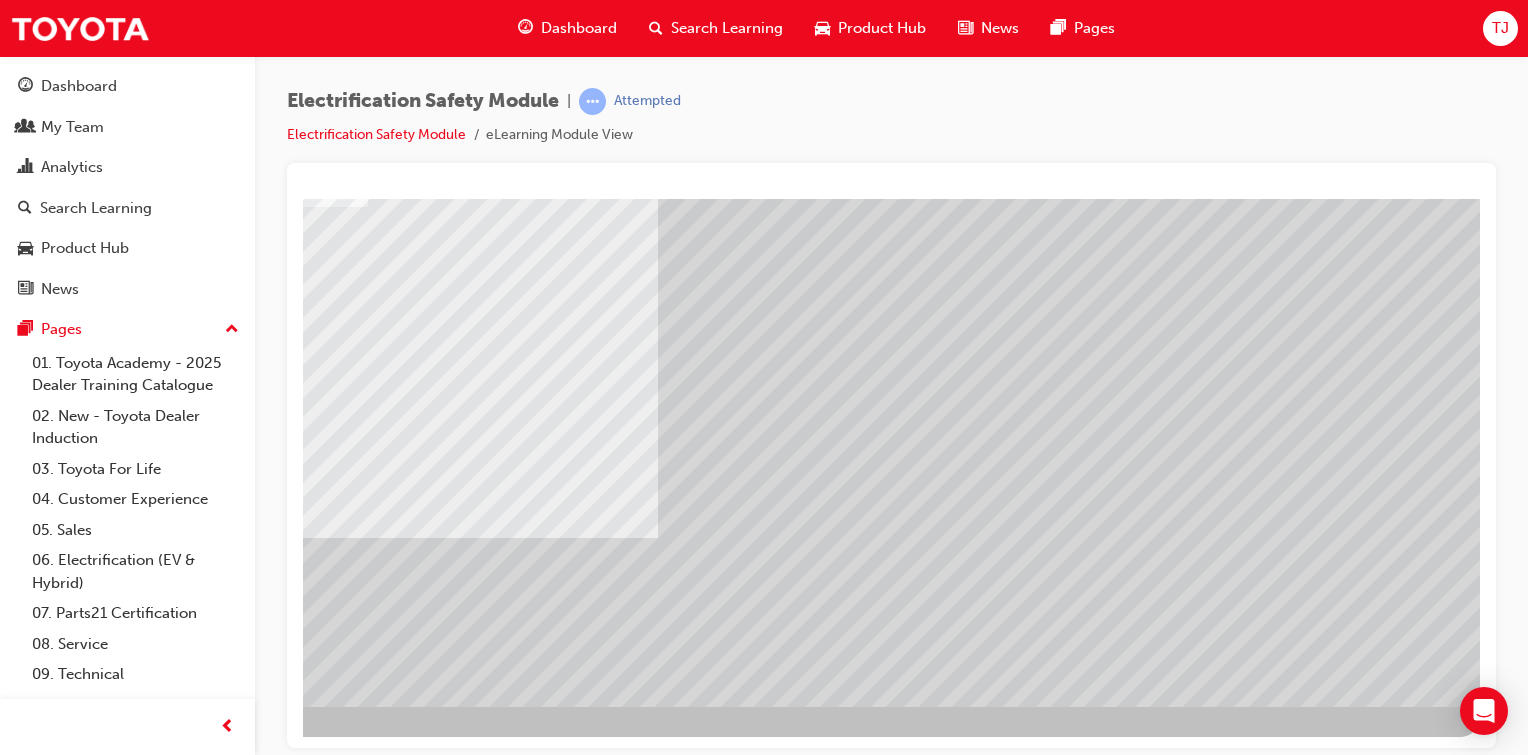 click at bounding box center [183, 2849] 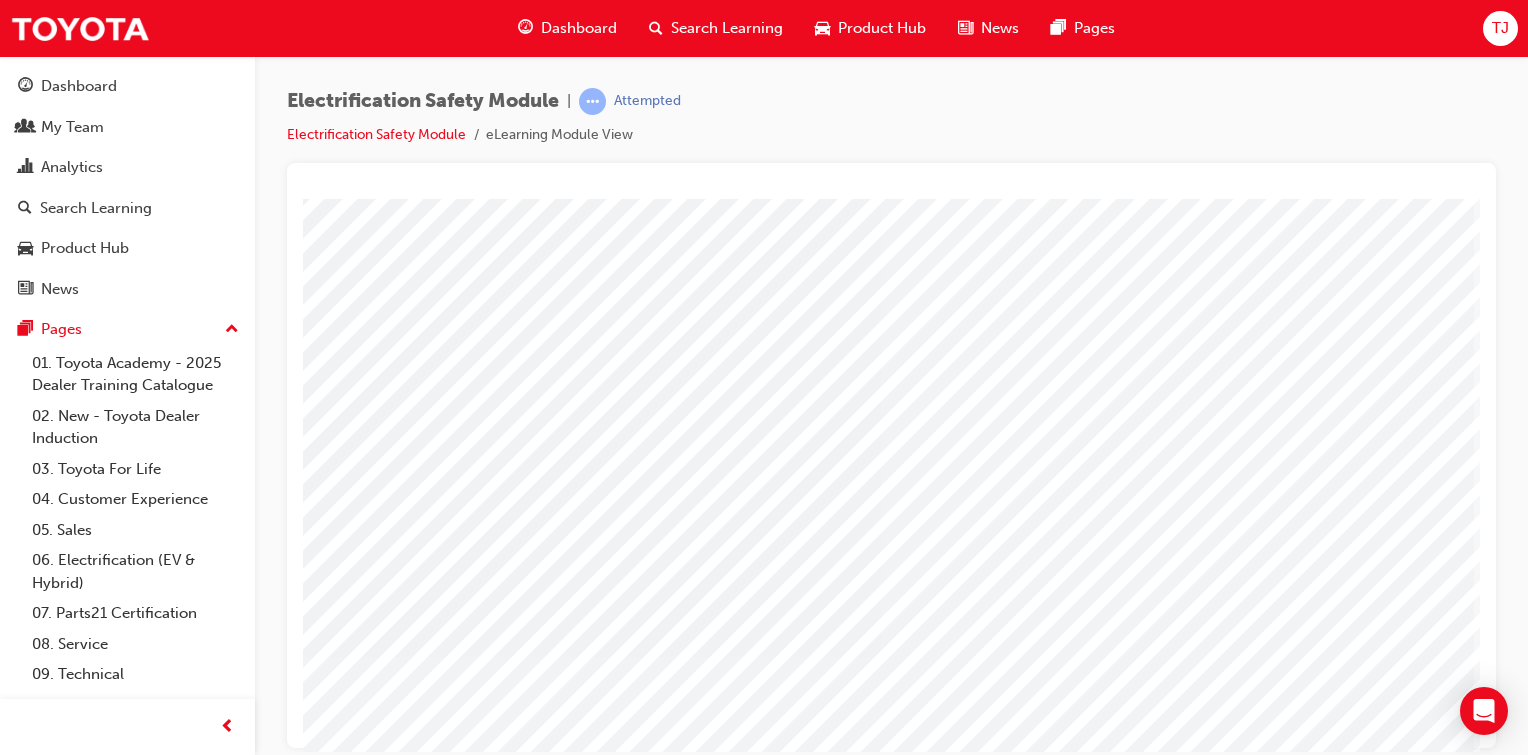 scroll, scrollTop: 212, scrollLeft: 198, axis: both 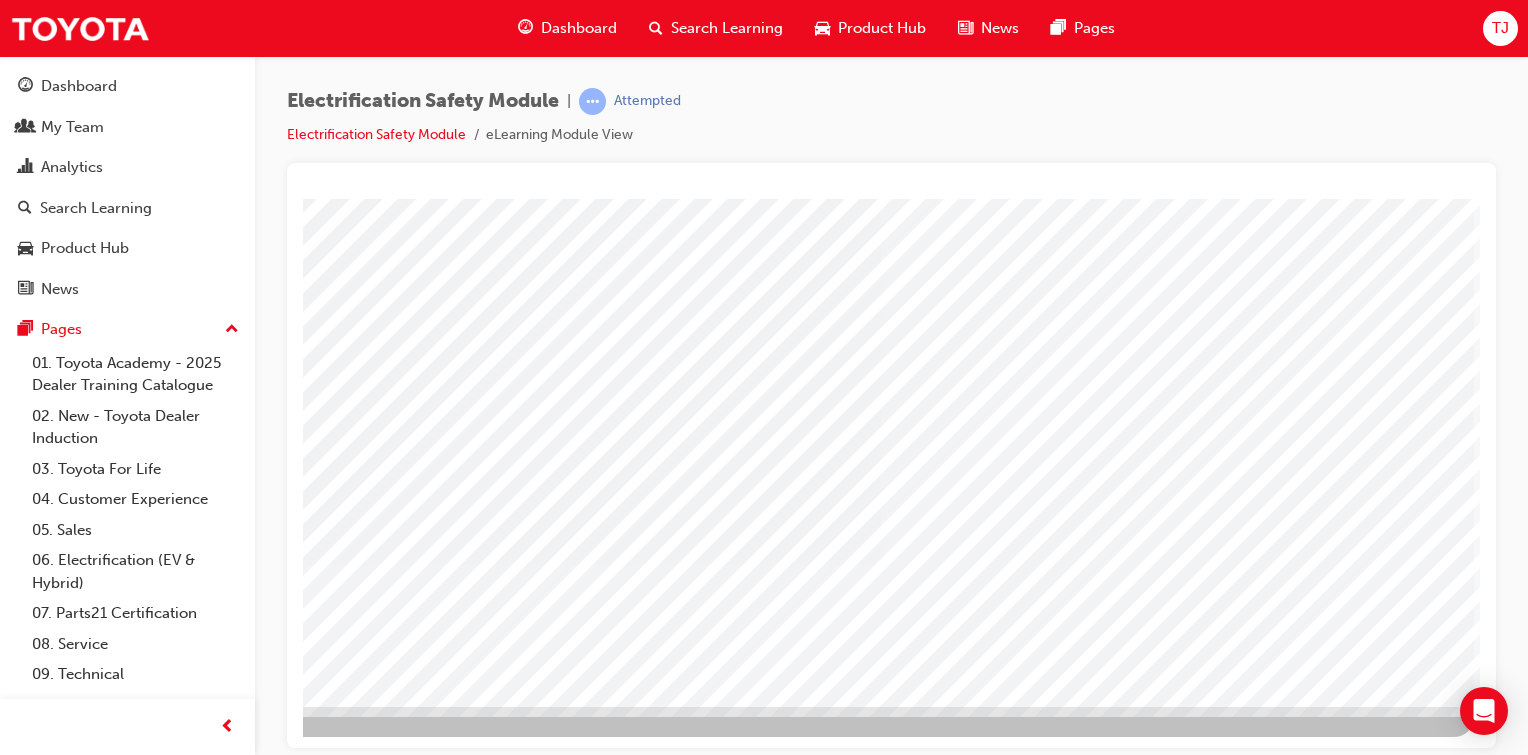 click at bounding box center [177, 3173] 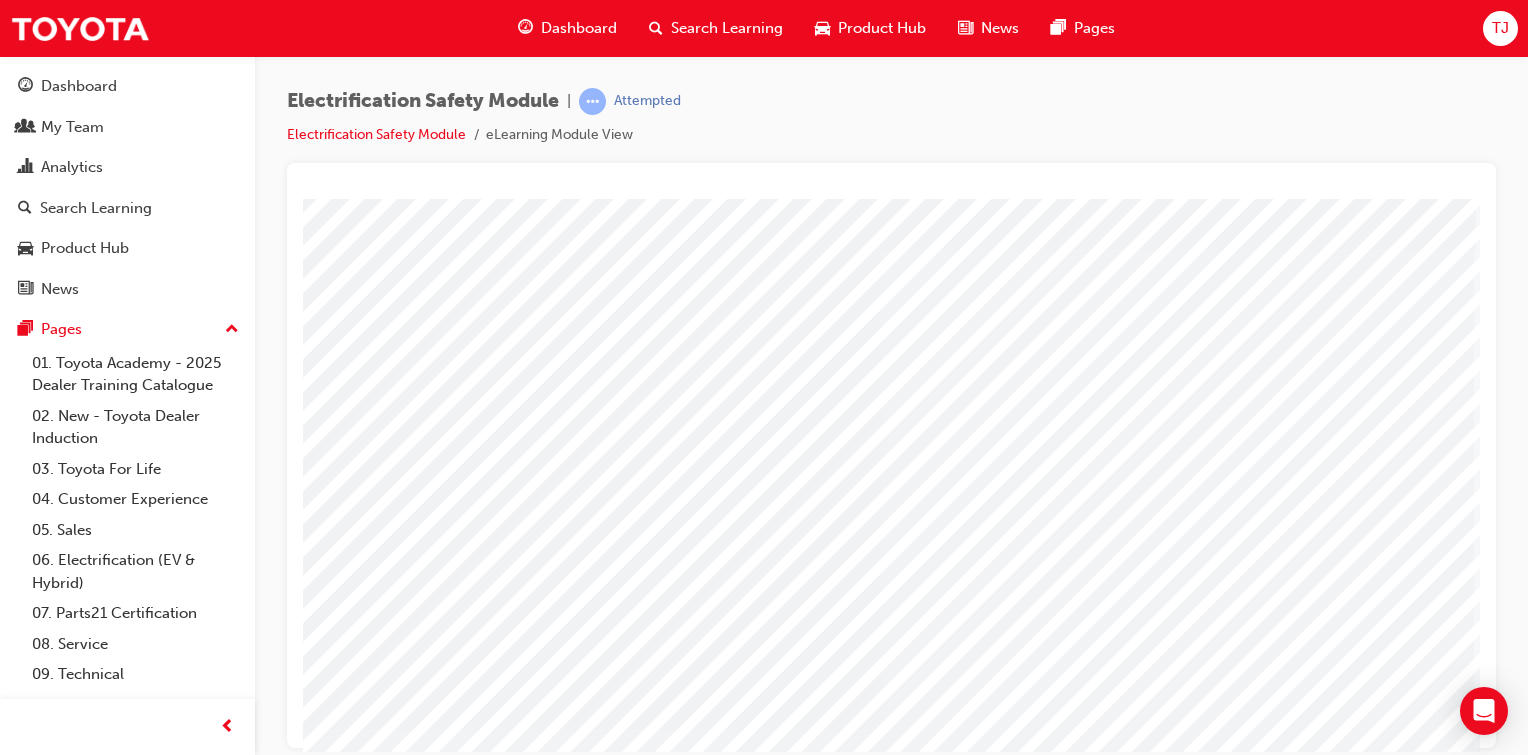 scroll, scrollTop: 212, scrollLeft: 198, axis: both 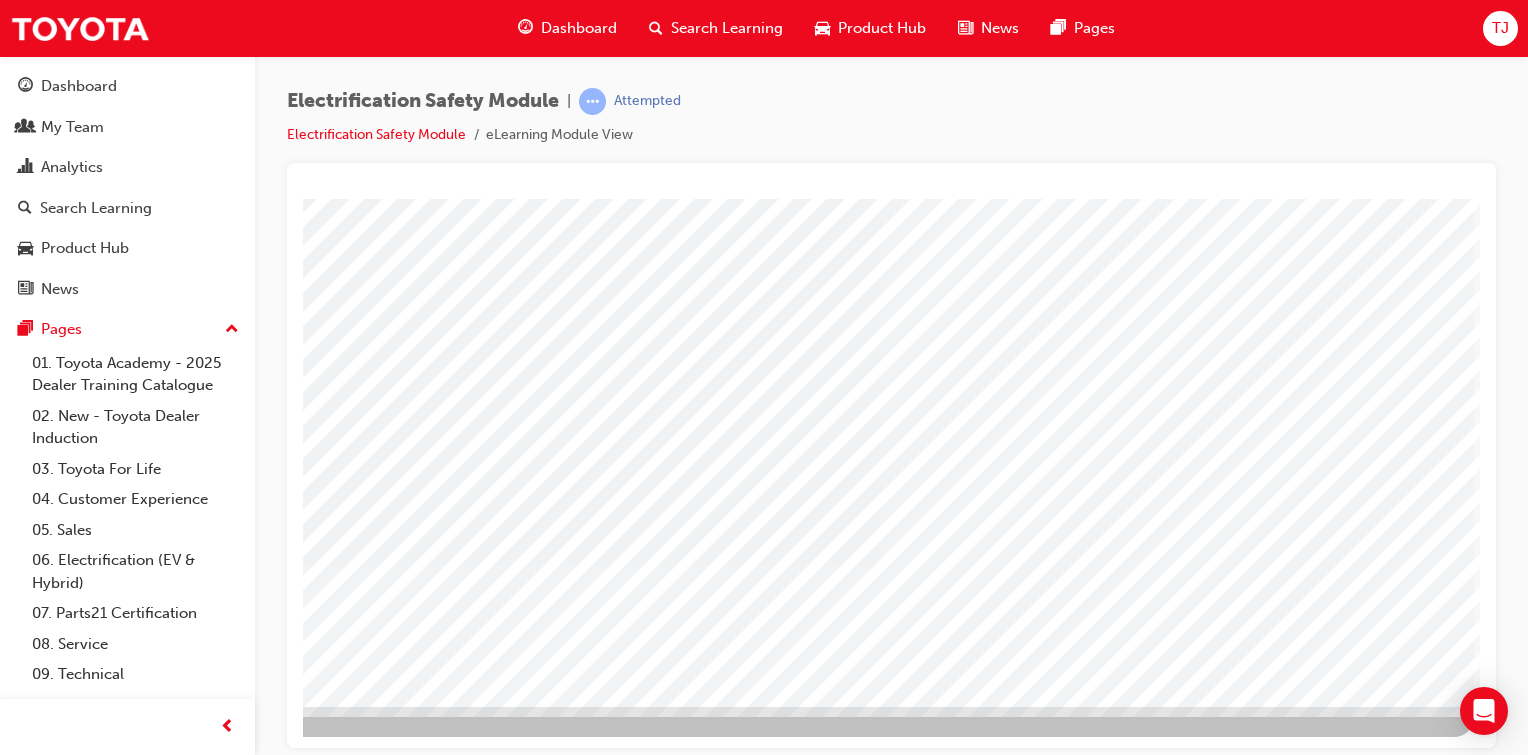 click at bounding box center [177, 3015] 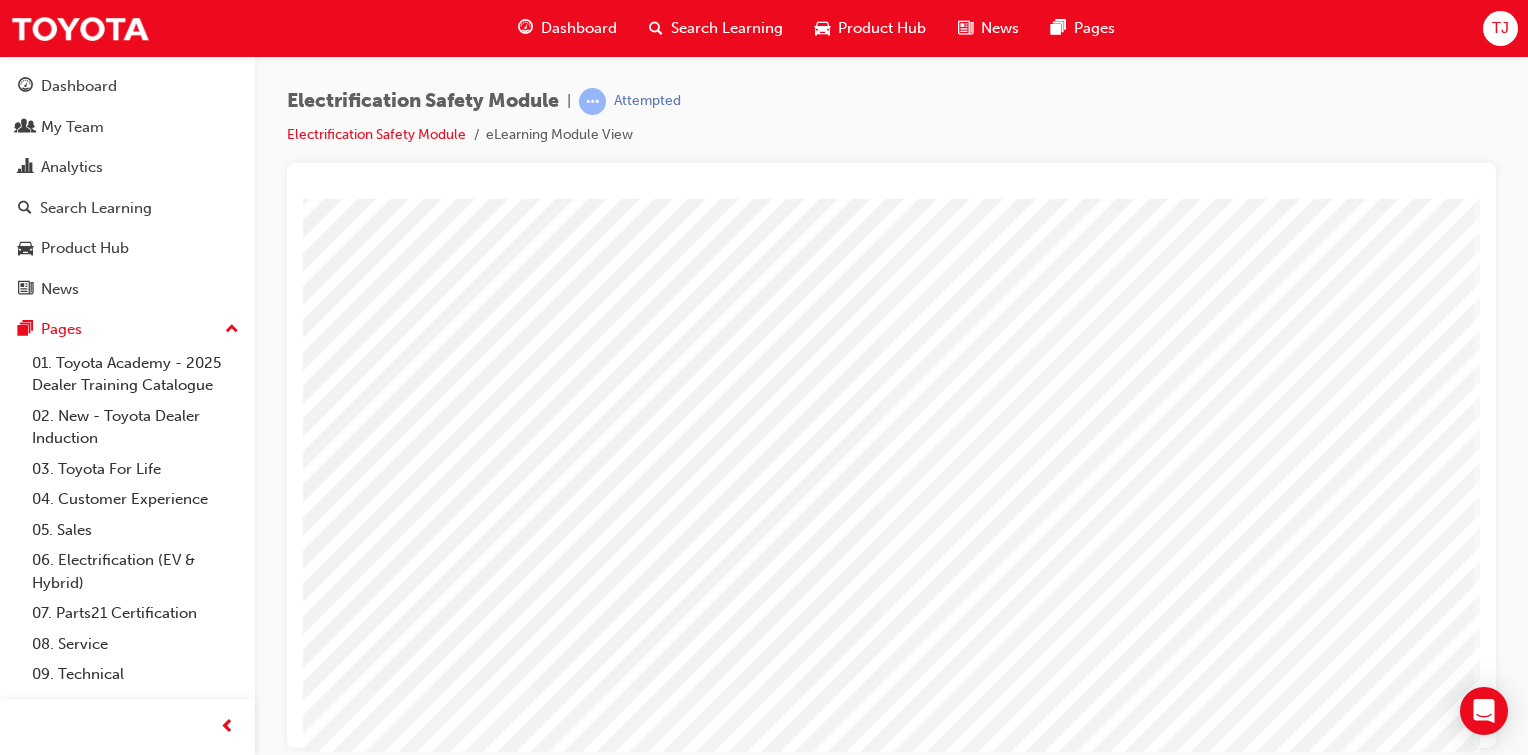 scroll, scrollTop: 212, scrollLeft: 198, axis: both 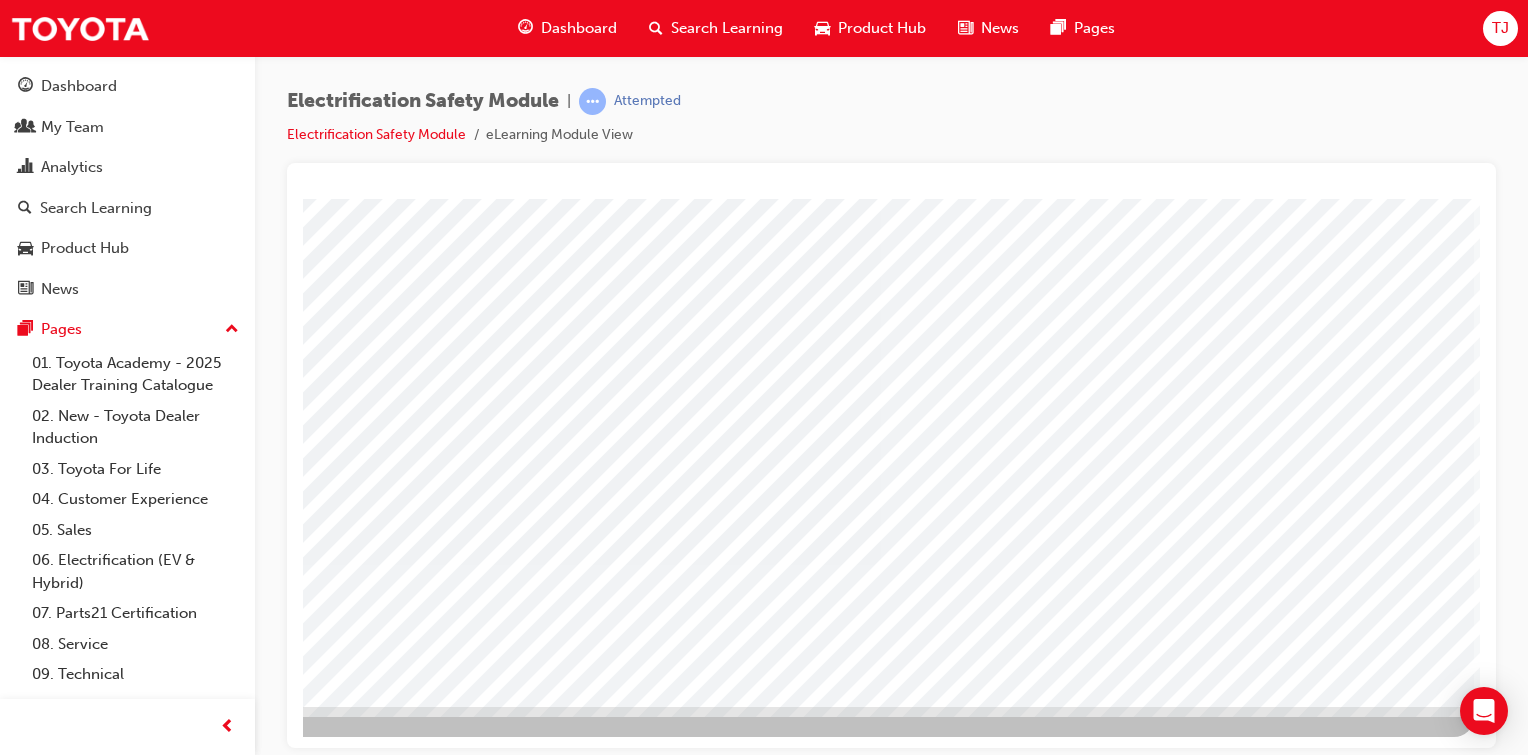 click at bounding box center [177, 3112] 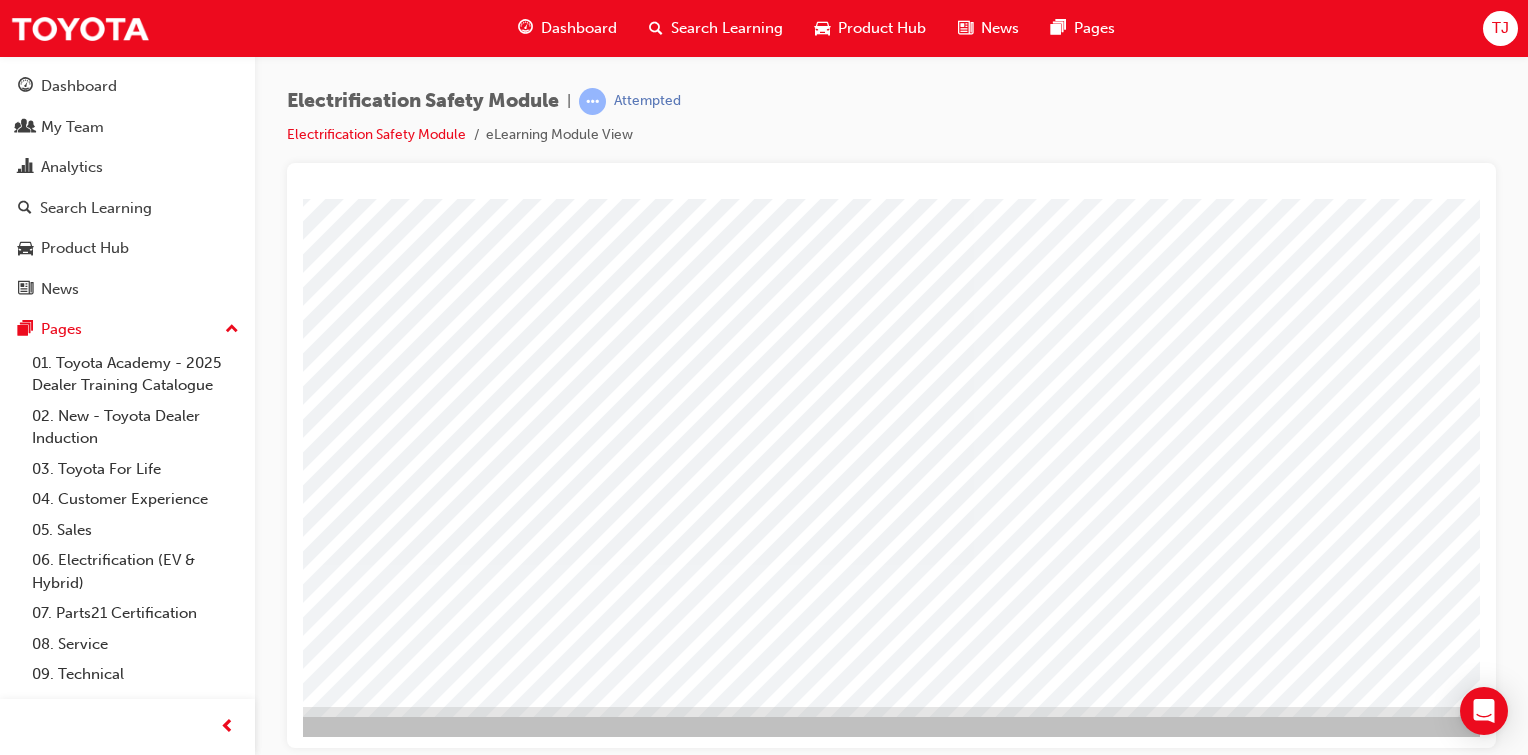 scroll, scrollTop: 212, scrollLeft: 107, axis: both 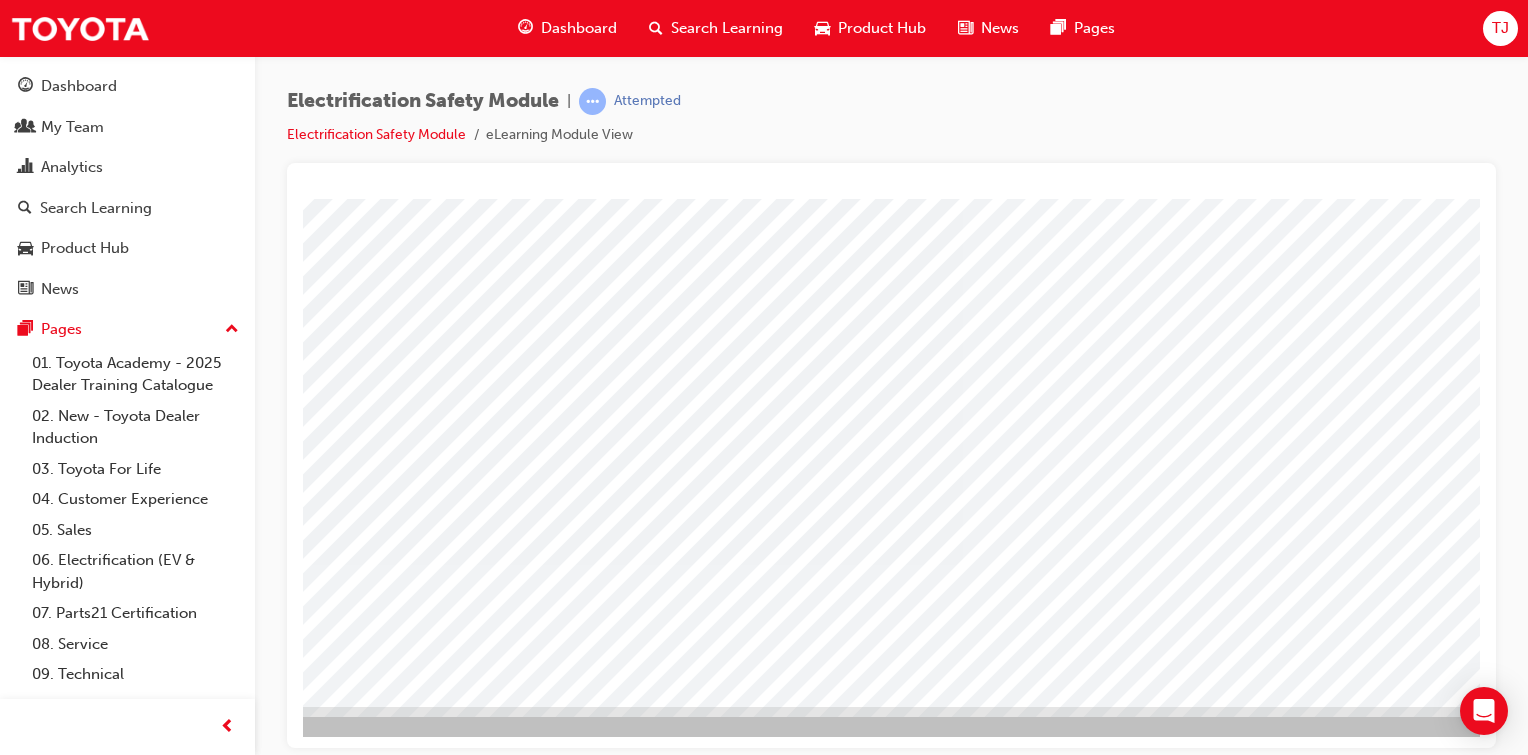 click at bounding box center [259, 2772] 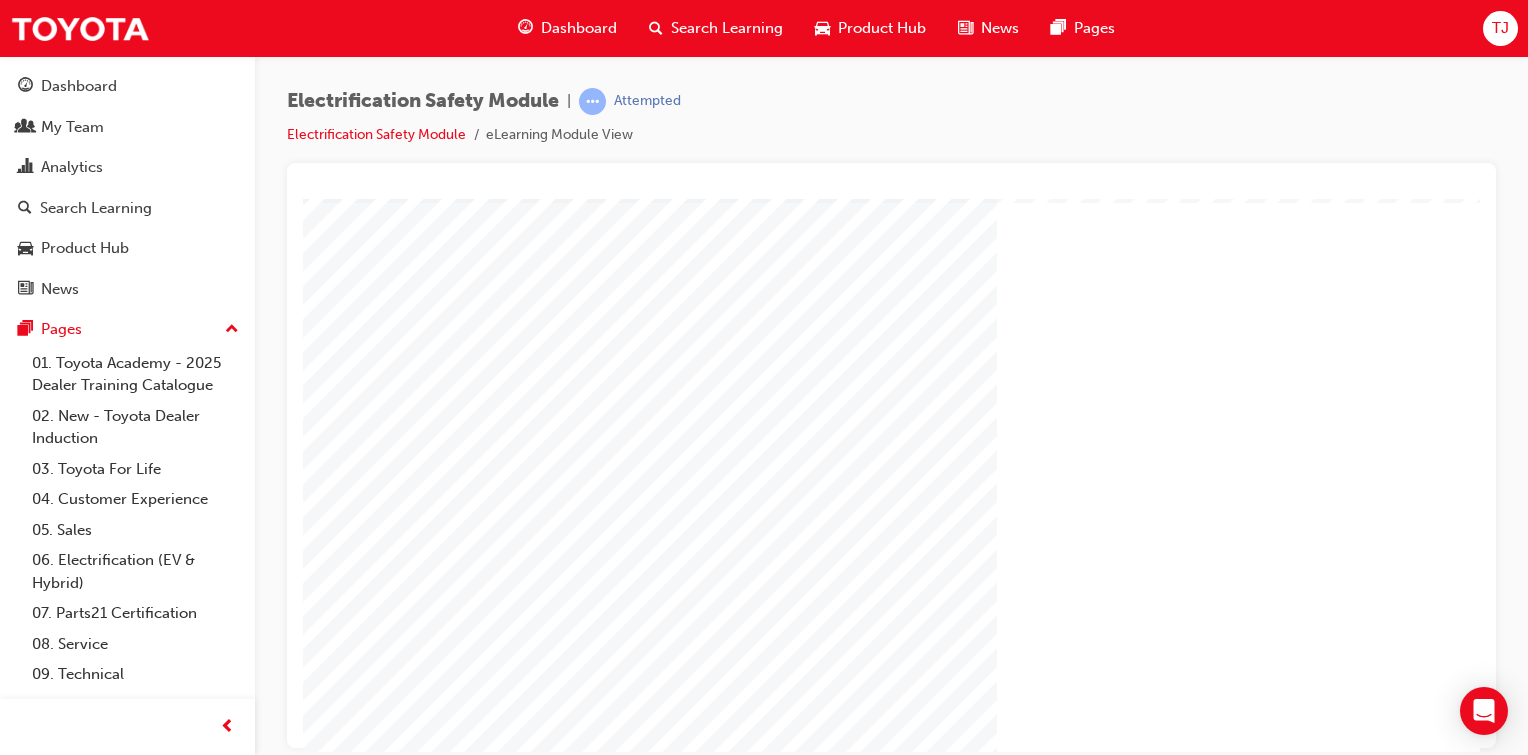 scroll, scrollTop: 168, scrollLeft: 198, axis: both 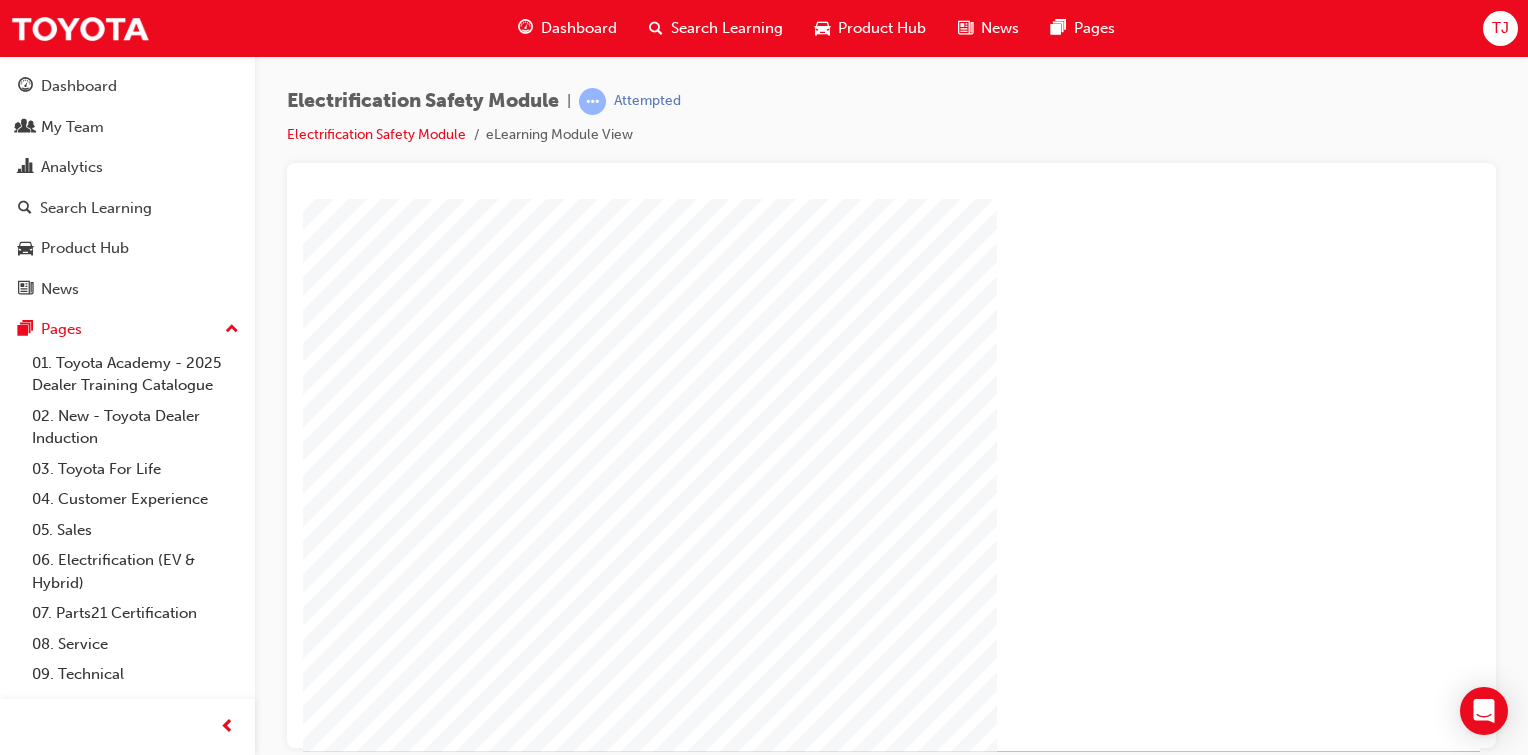 click at bounding box center [183, 1382] 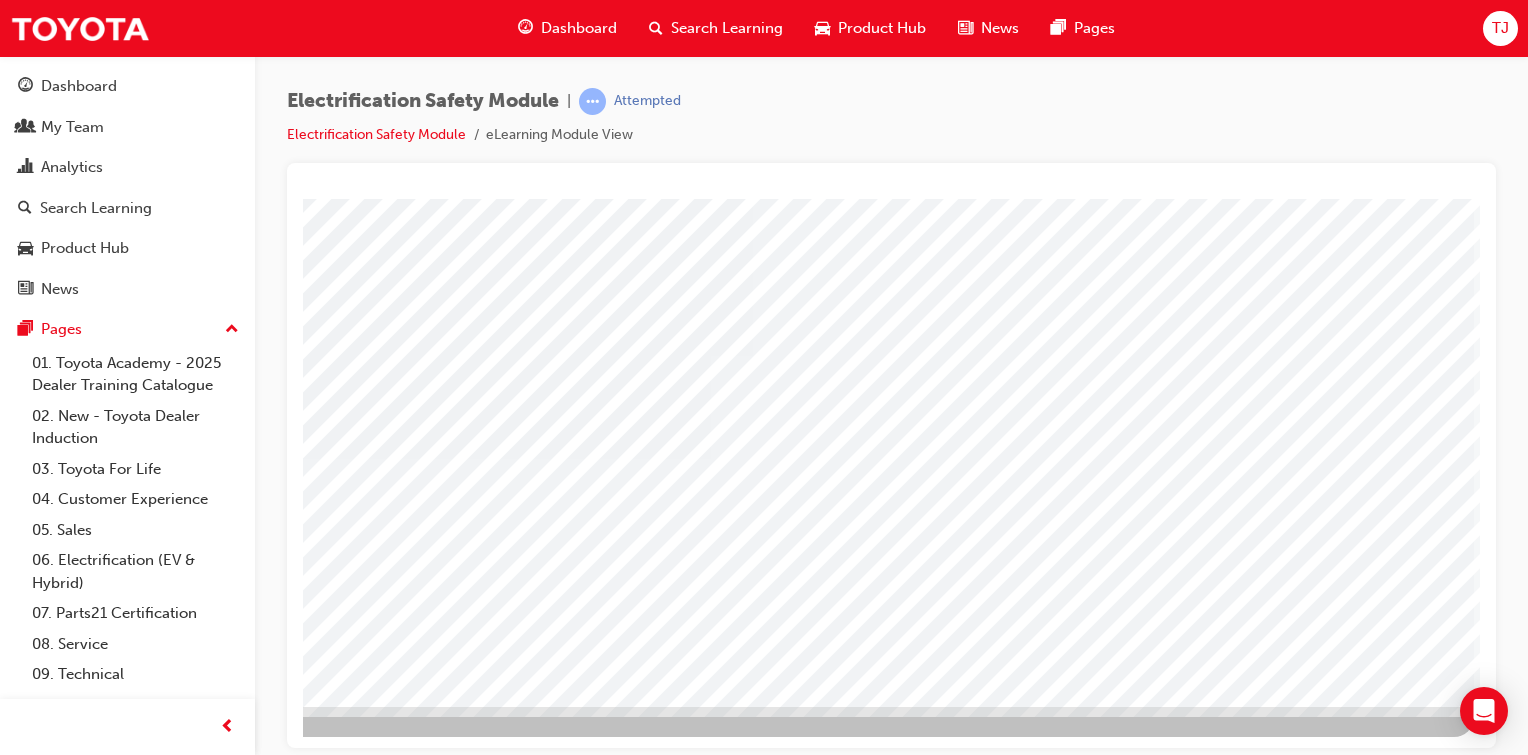 scroll, scrollTop: 0, scrollLeft: 198, axis: horizontal 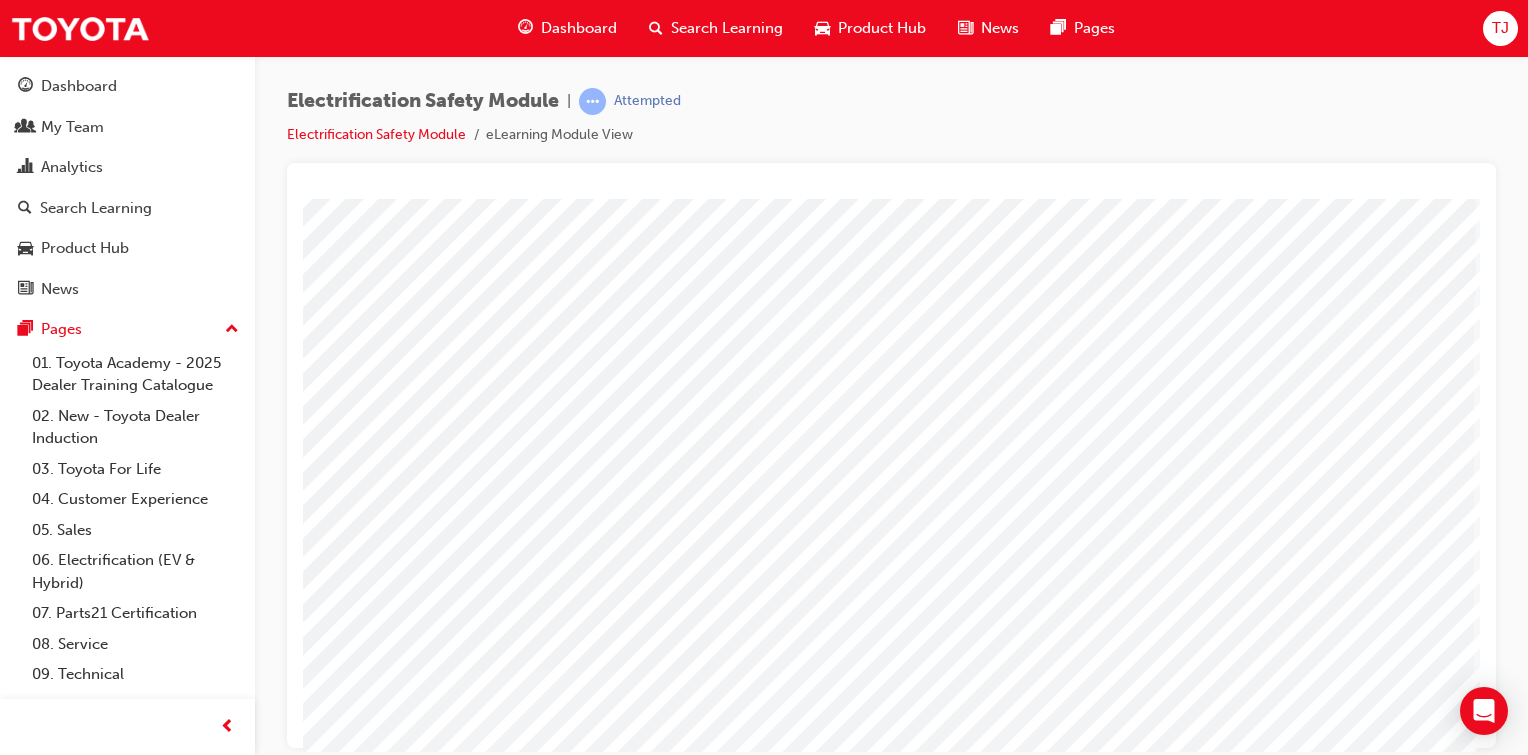 click at bounding box center (143, 4180) 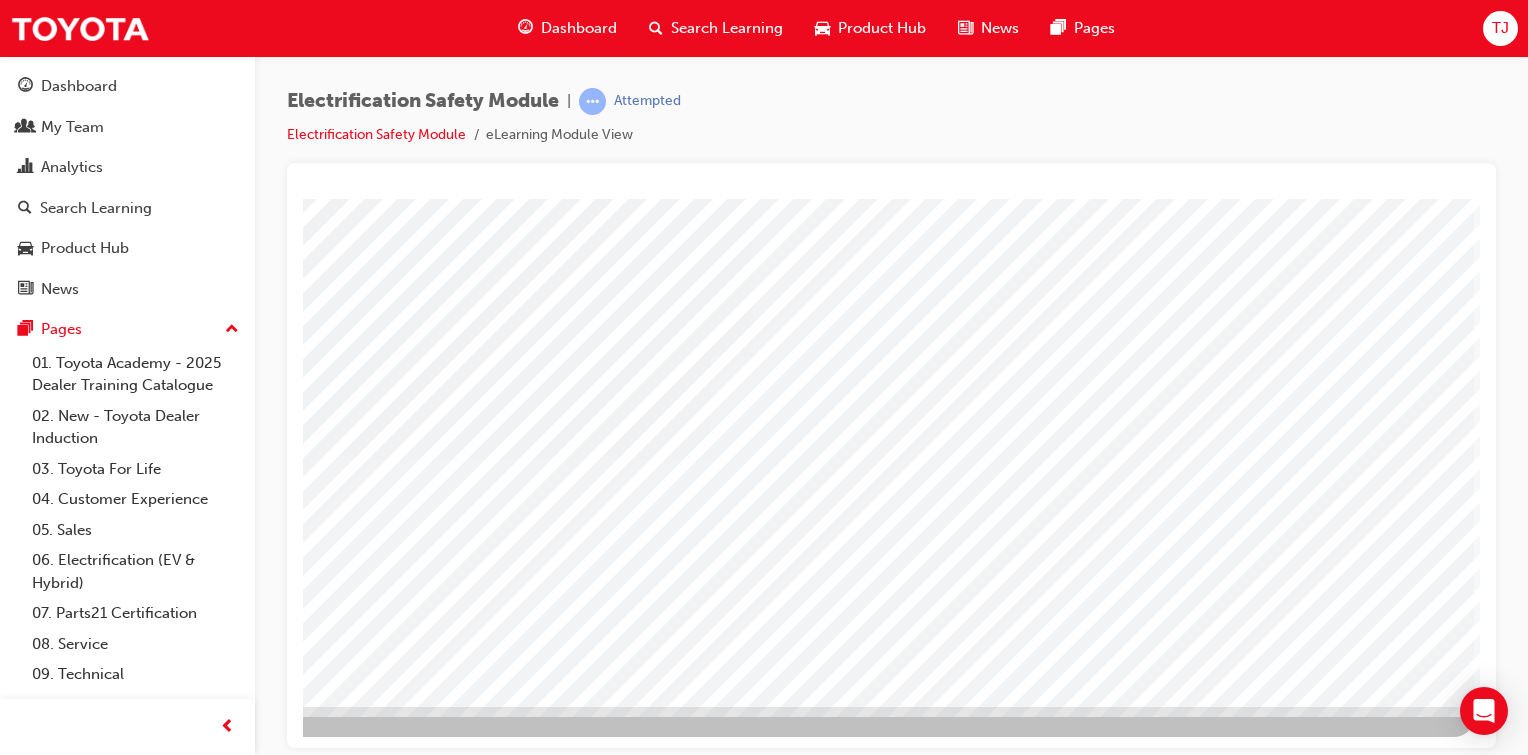 click at bounding box center (177, 2772) 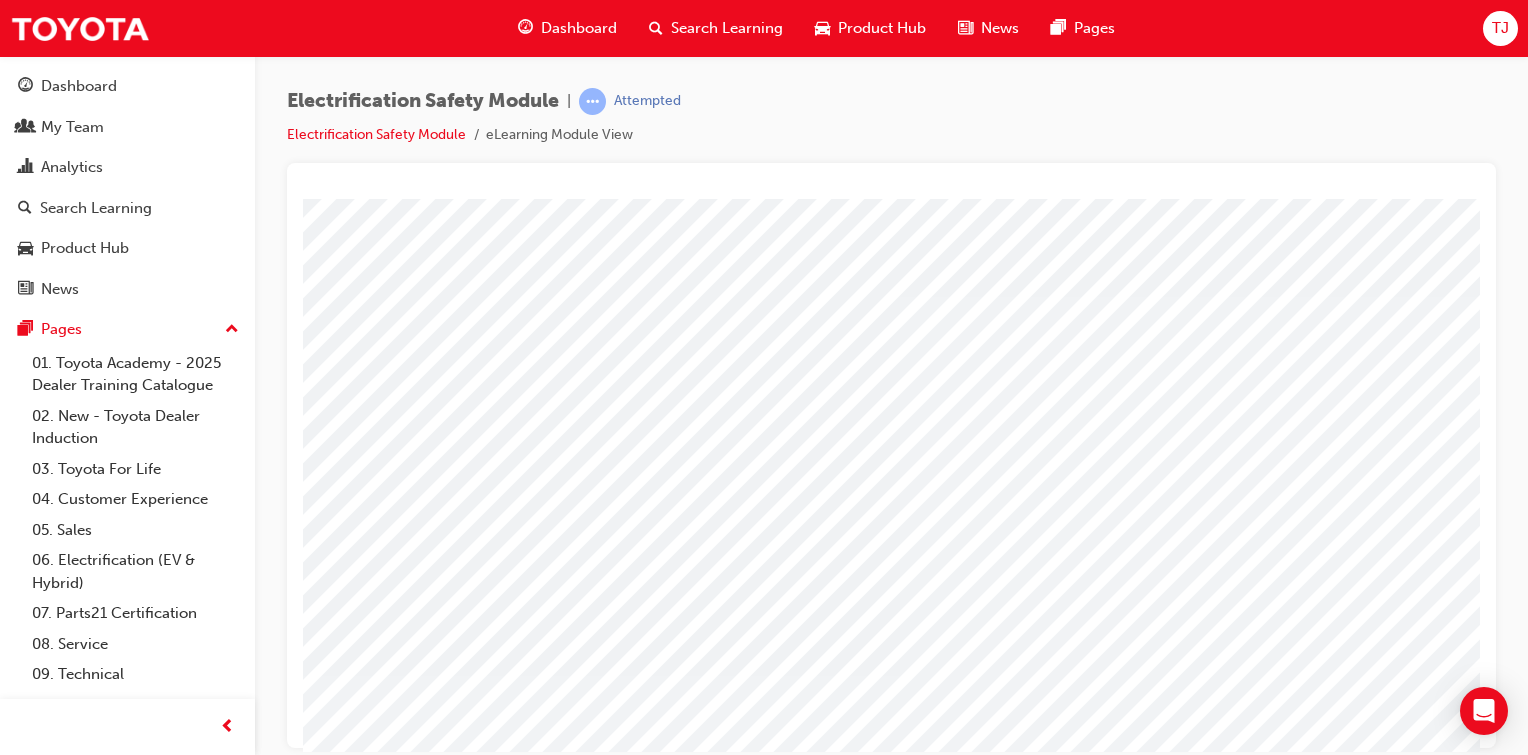 scroll, scrollTop: 0, scrollLeft: 198, axis: horizontal 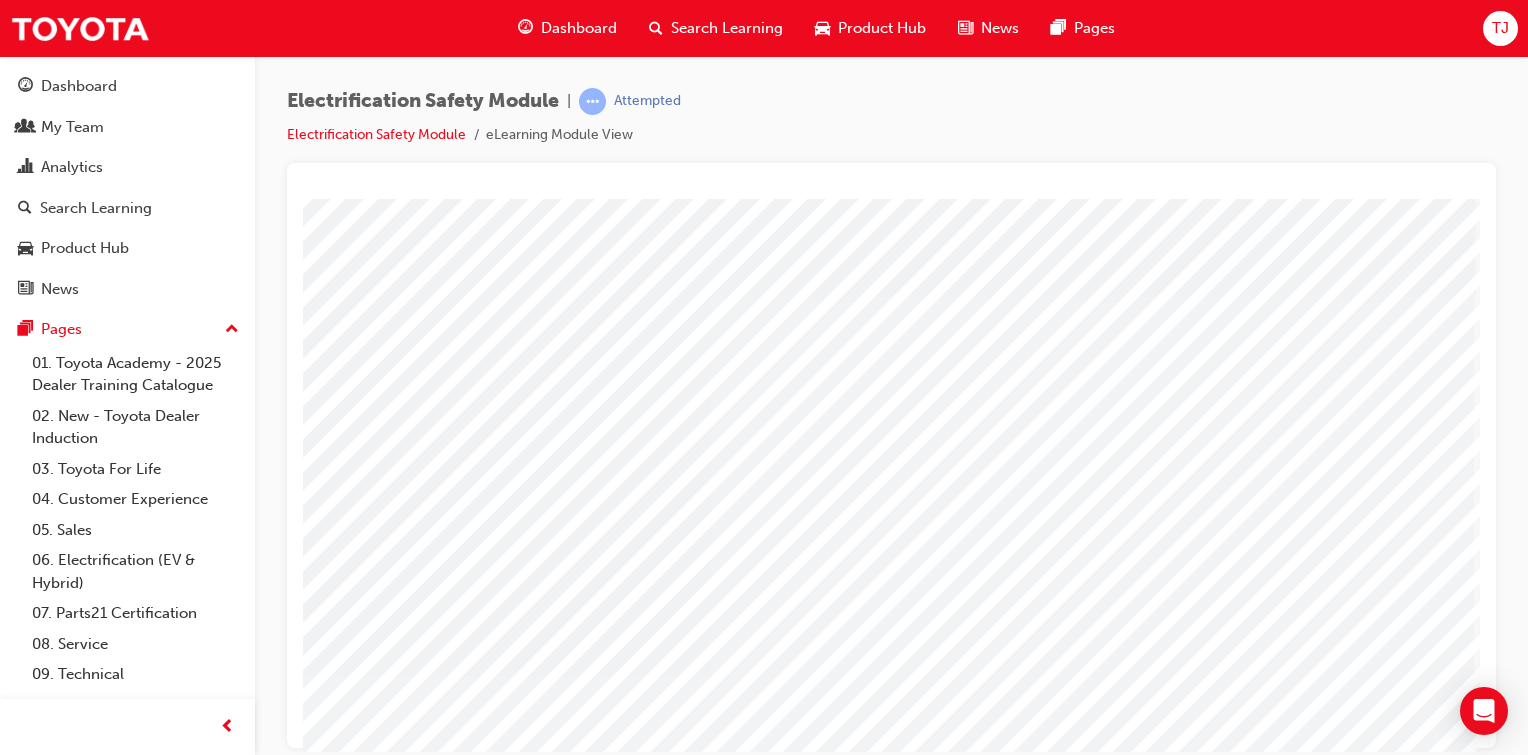 click at bounding box center (143, 4664) 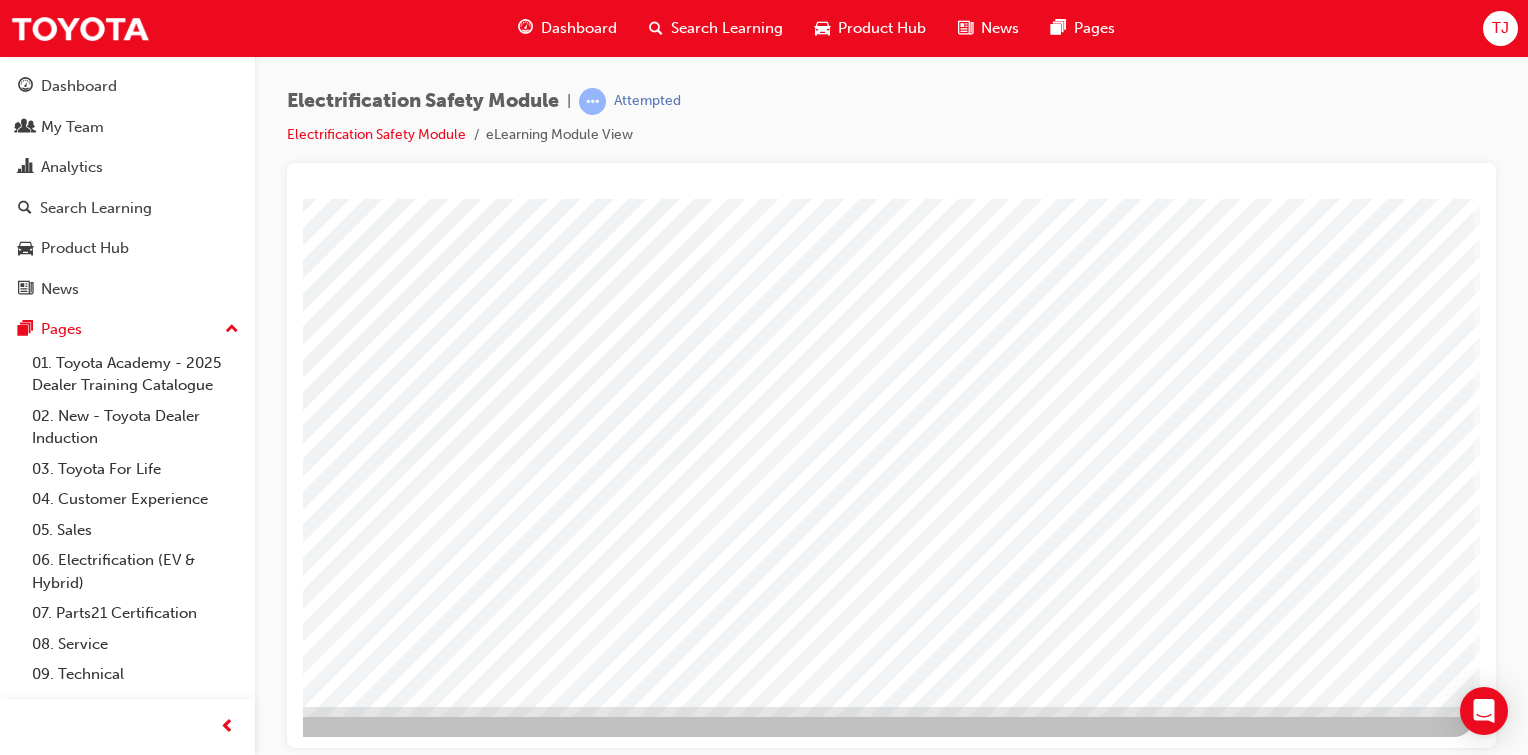 click at bounding box center [143, 3786] 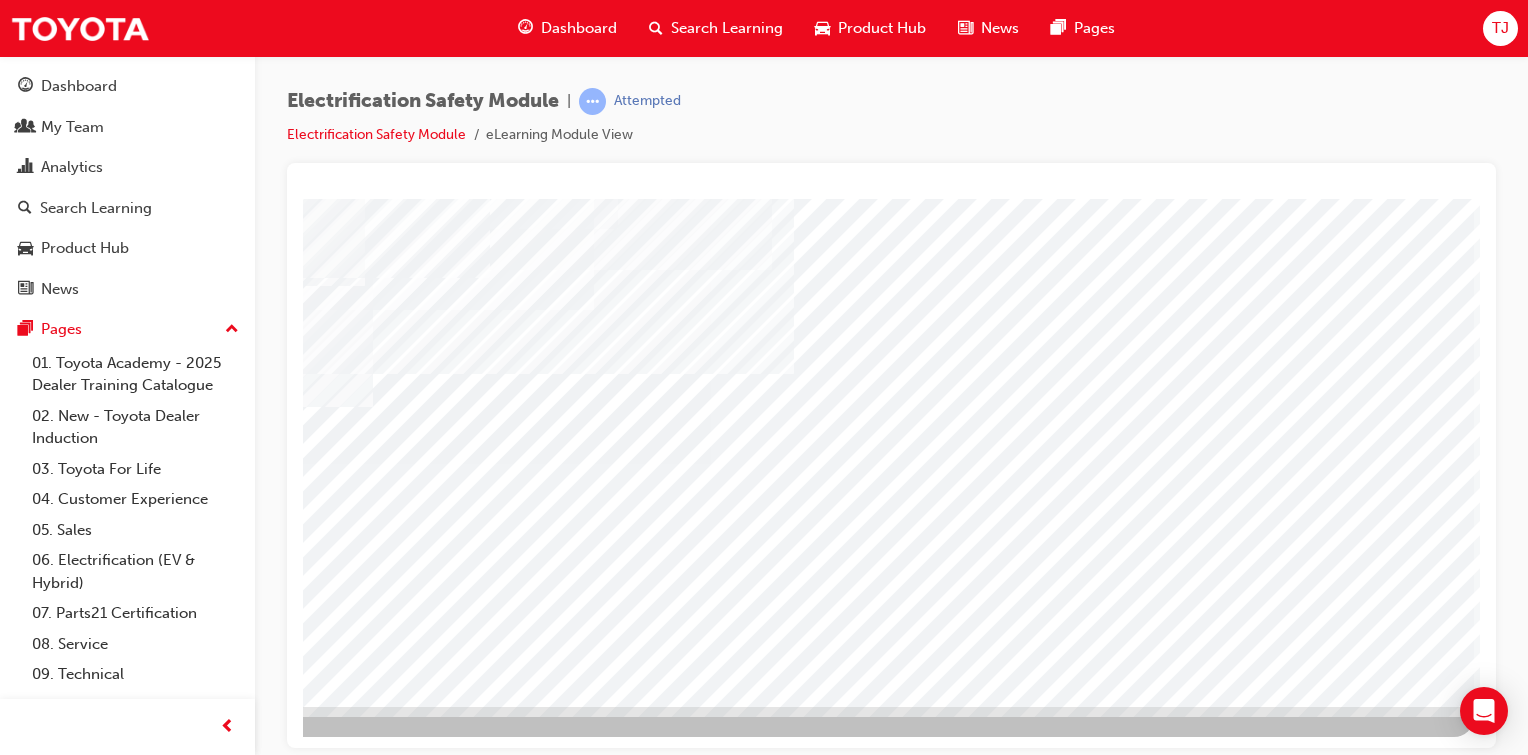 scroll, scrollTop: 199, scrollLeft: 198, axis: both 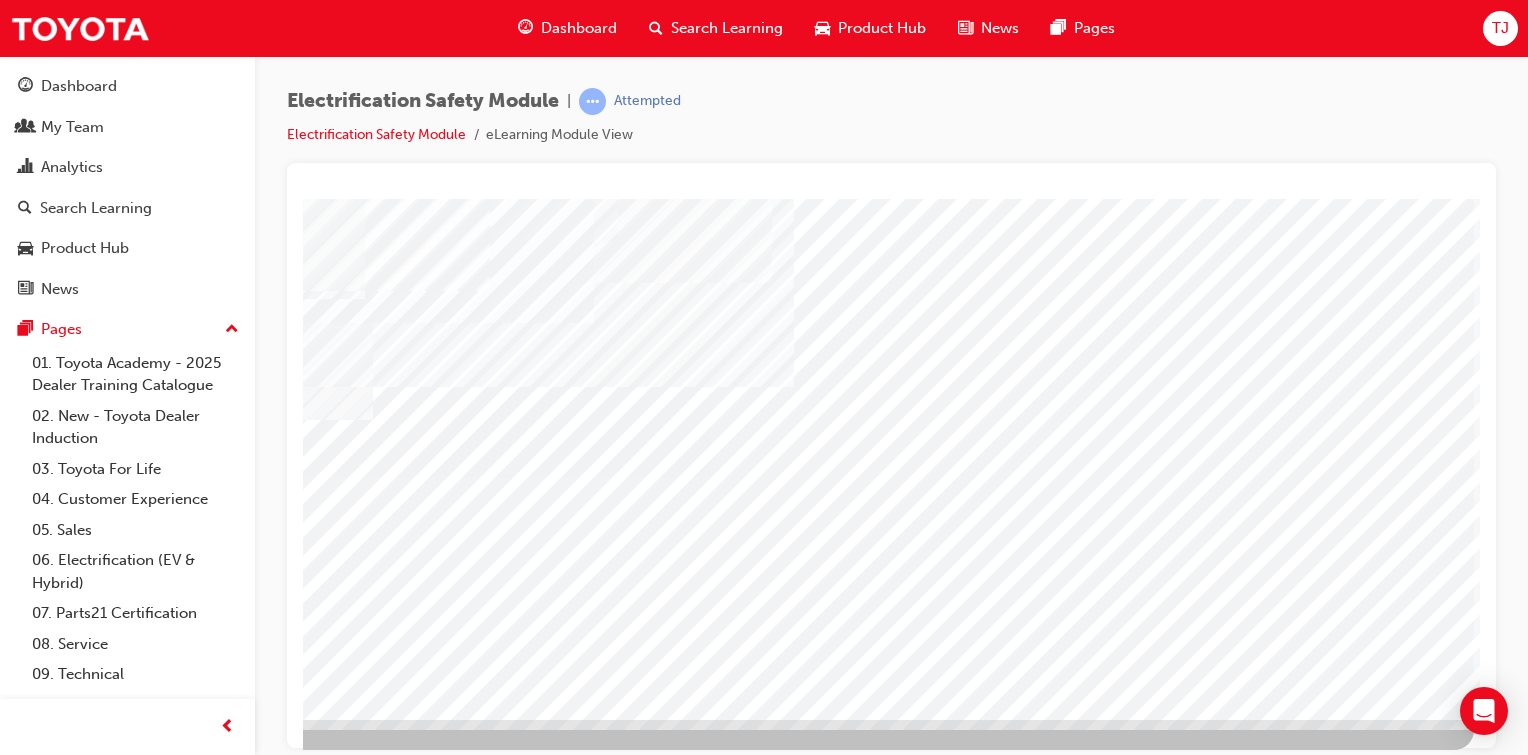 click at bounding box center (143, 4641) 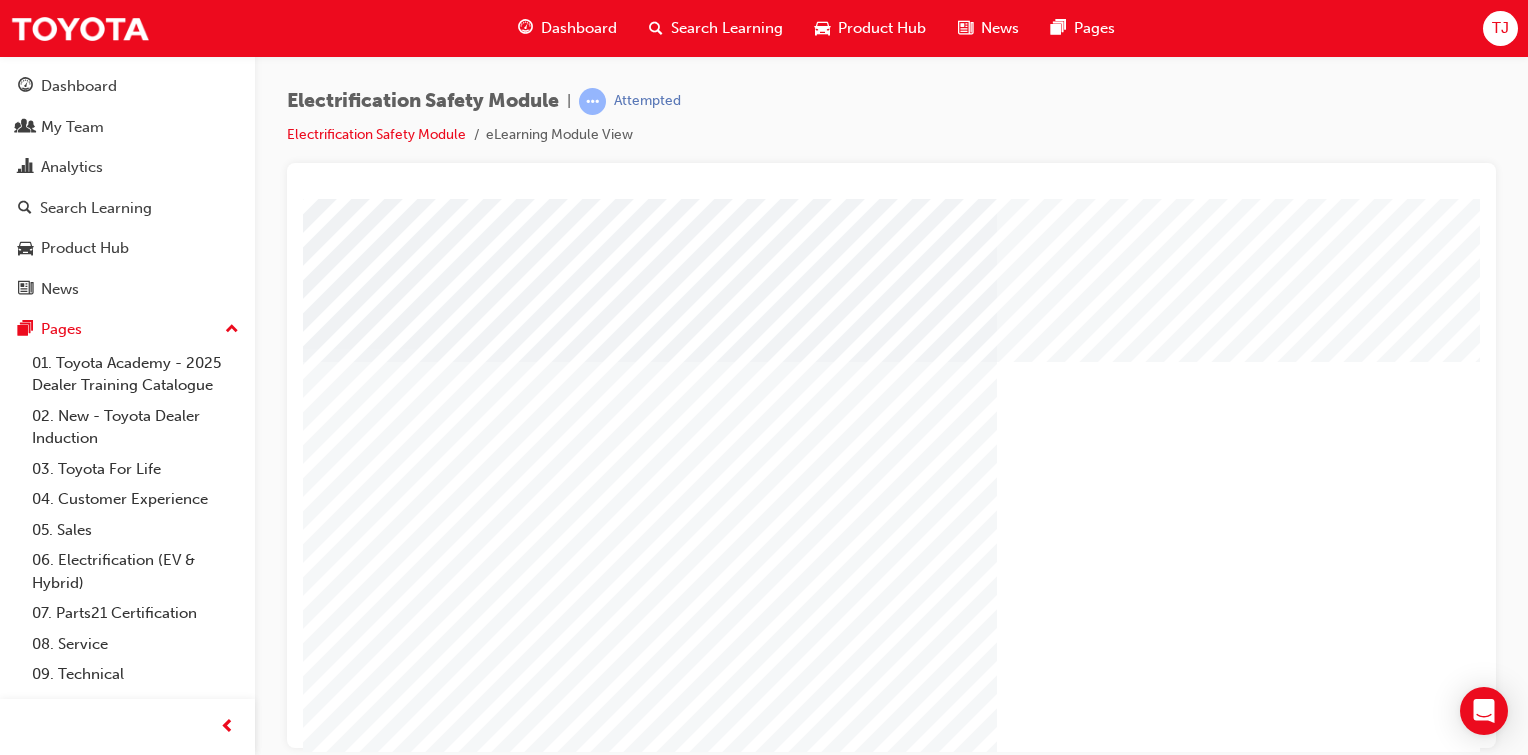 scroll, scrollTop: 212, scrollLeft: 198, axis: both 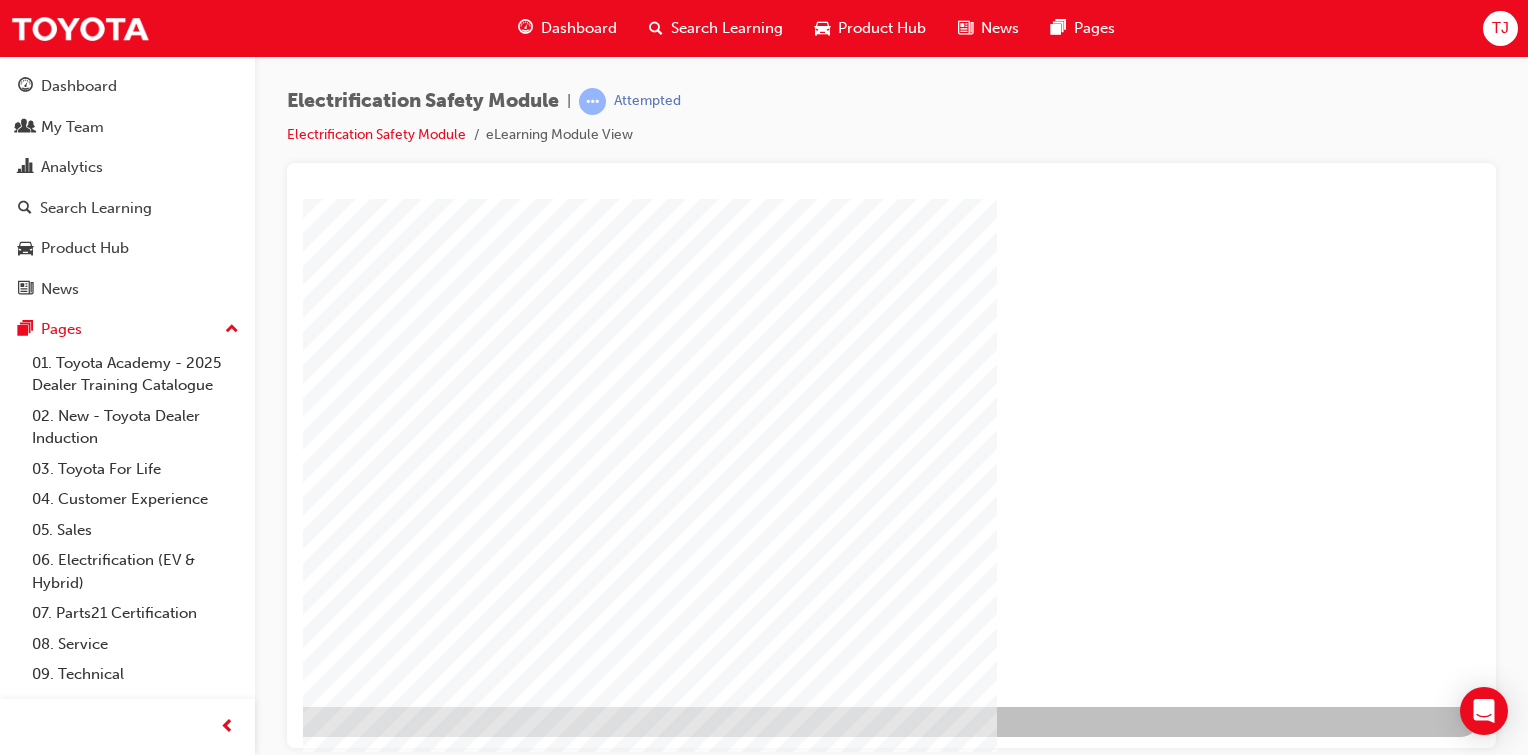 click at bounding box center (183, 1338) 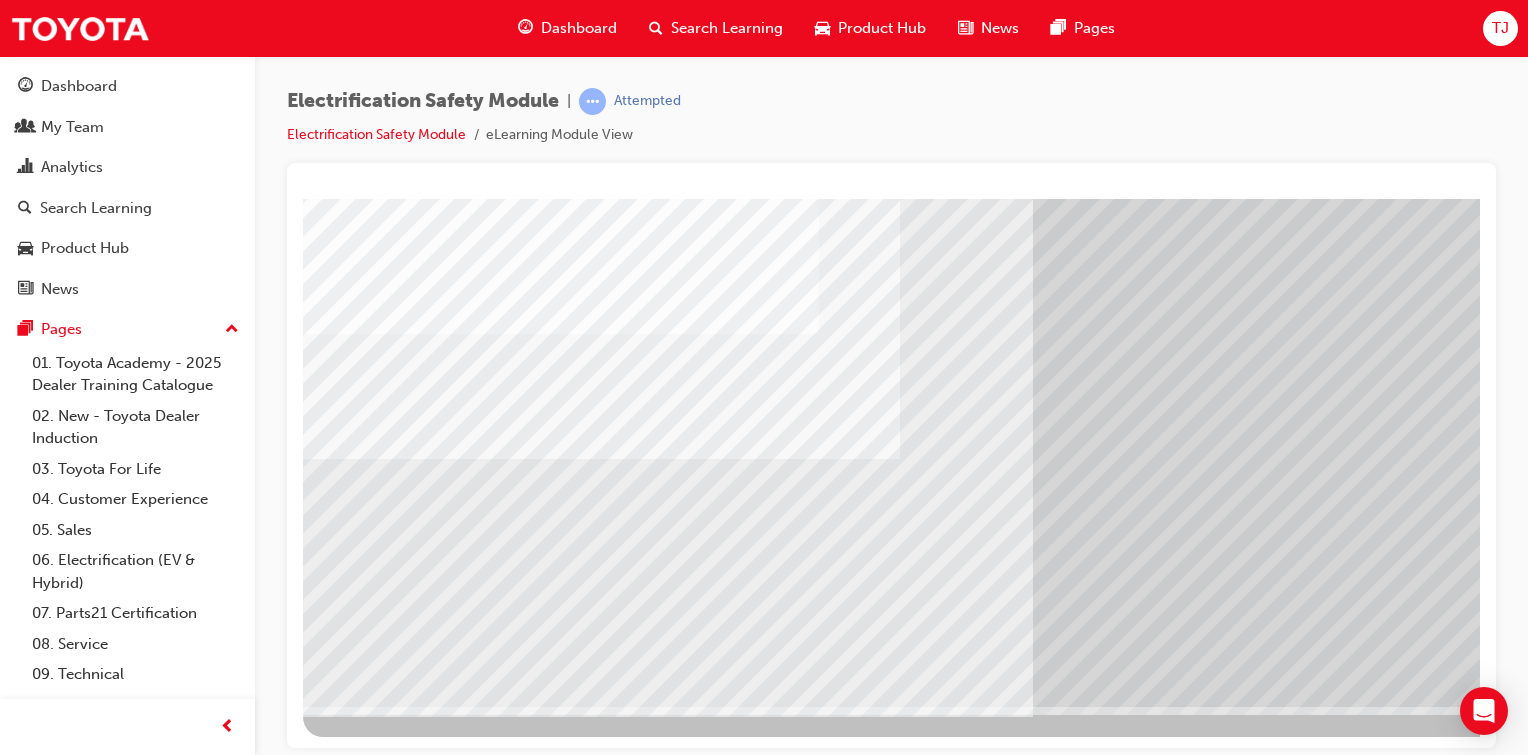 scroll, scrollTop: 212, scrollLeft: 198, axis: both 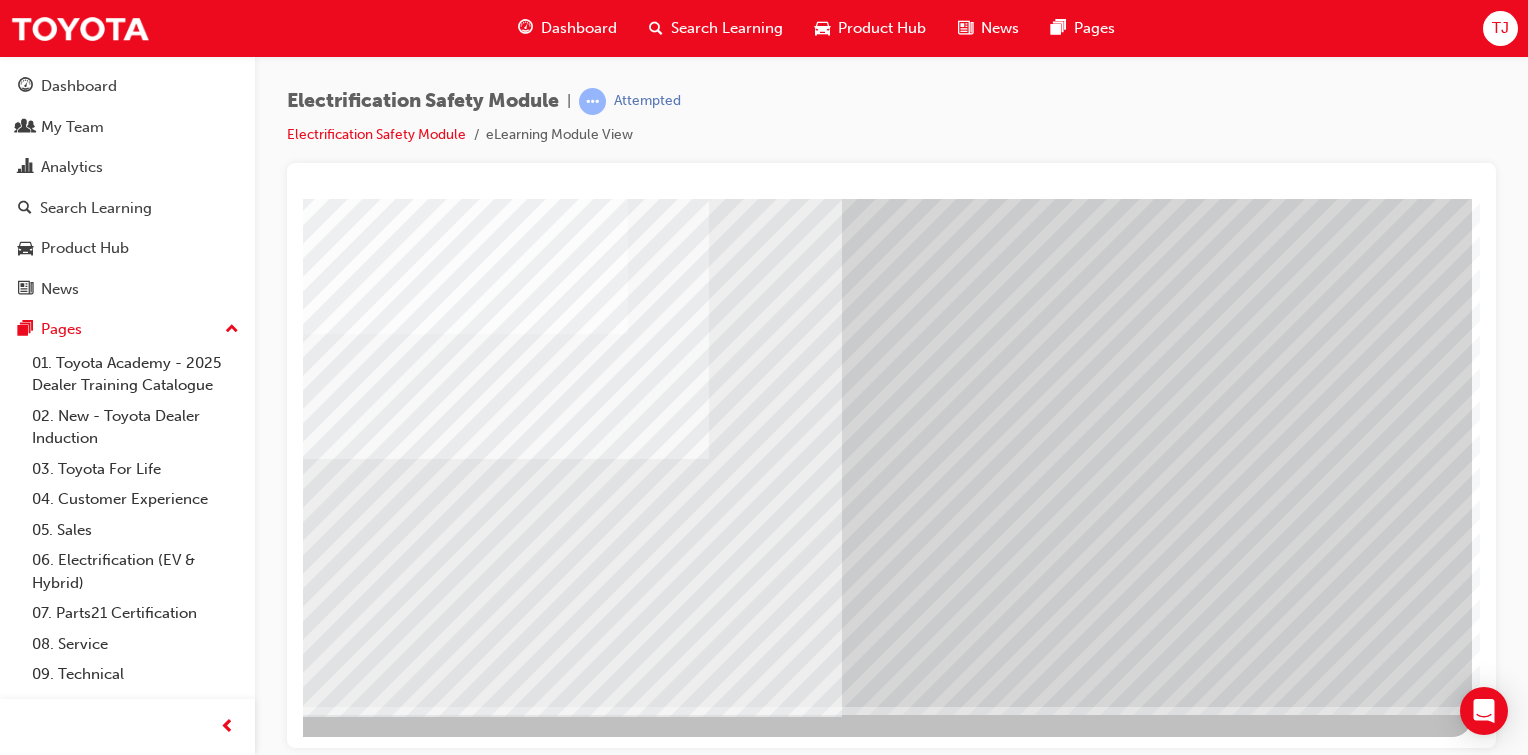 click at bounding box center (175, 3020) 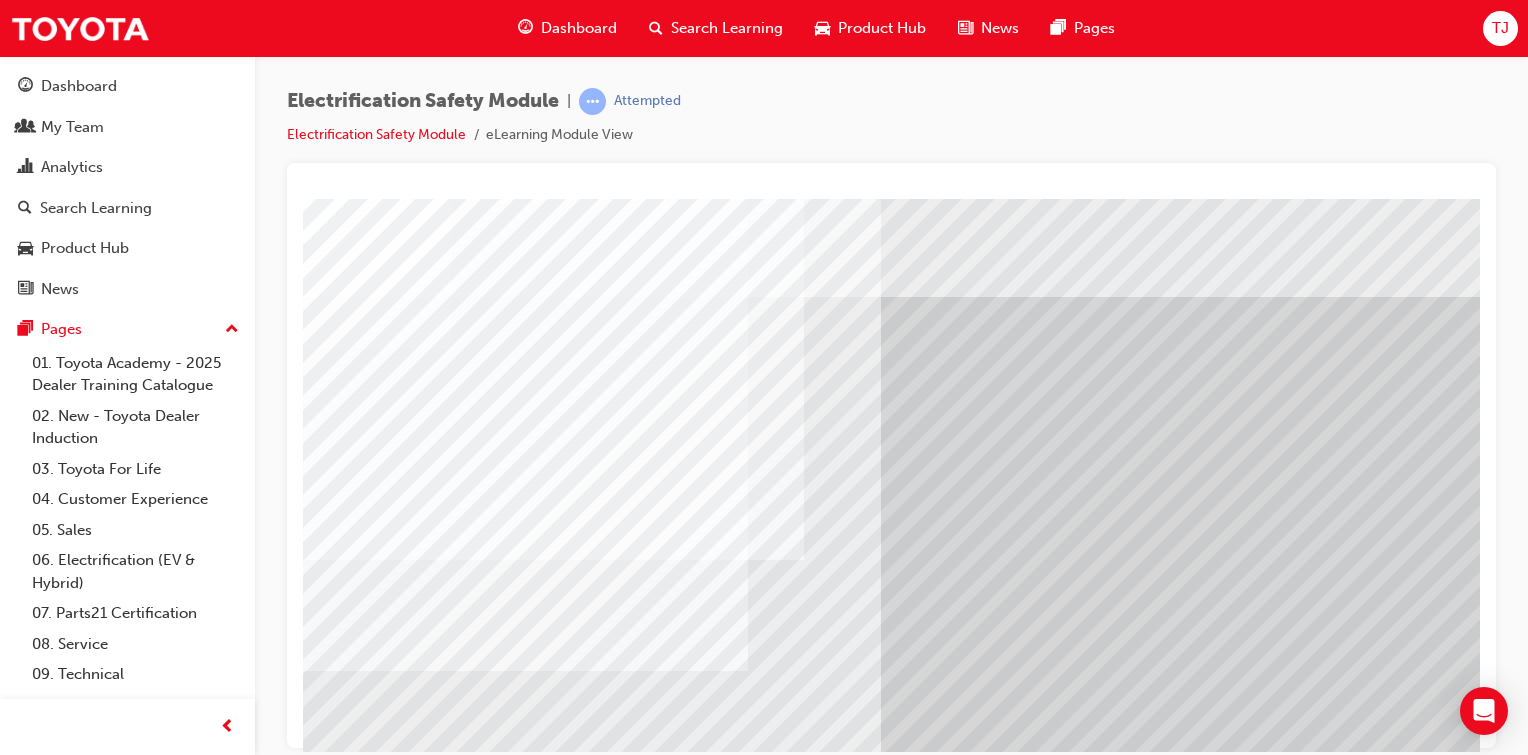 scroll, scrollTop: 0, scrollLeft: 198, axis: horizontal 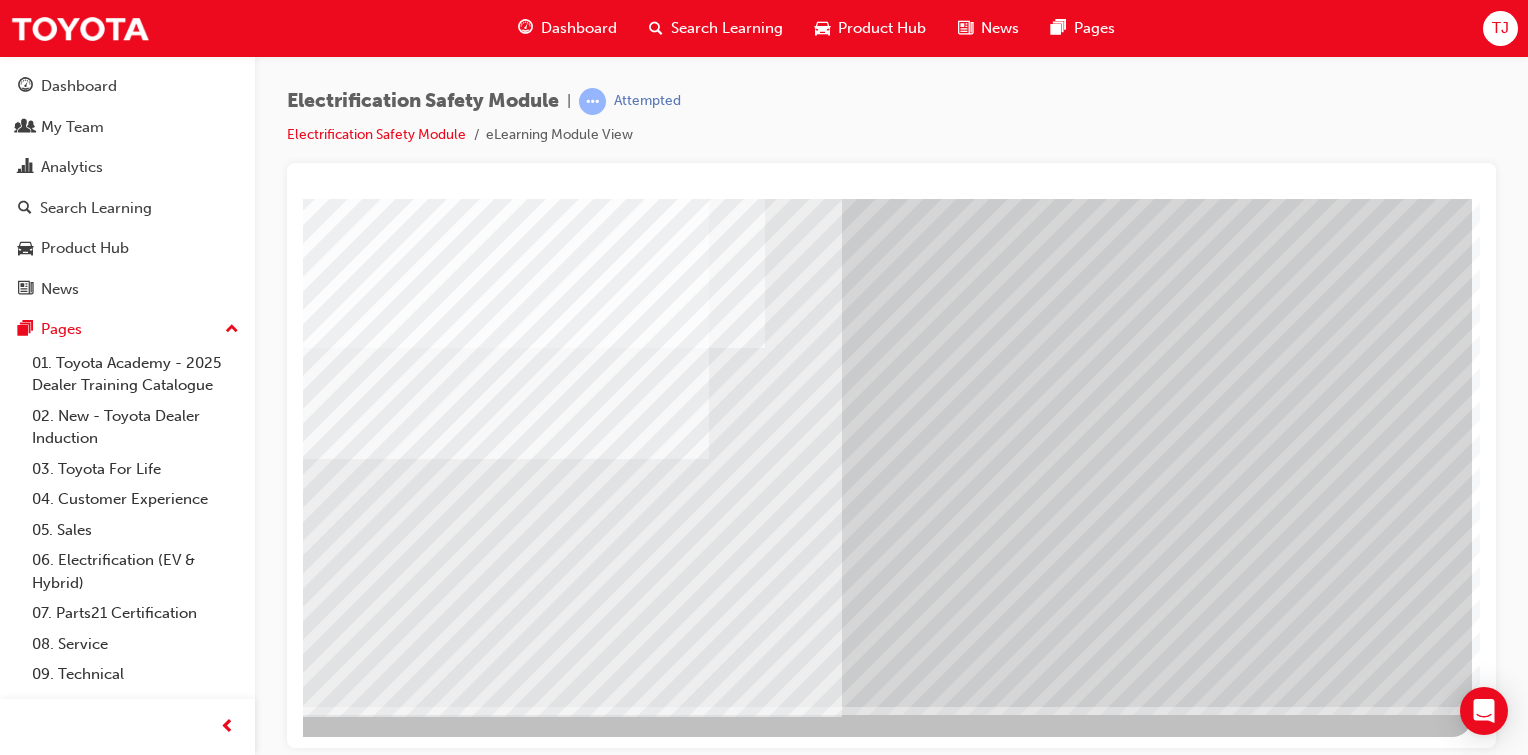 click at bounding box center (175, 3020) 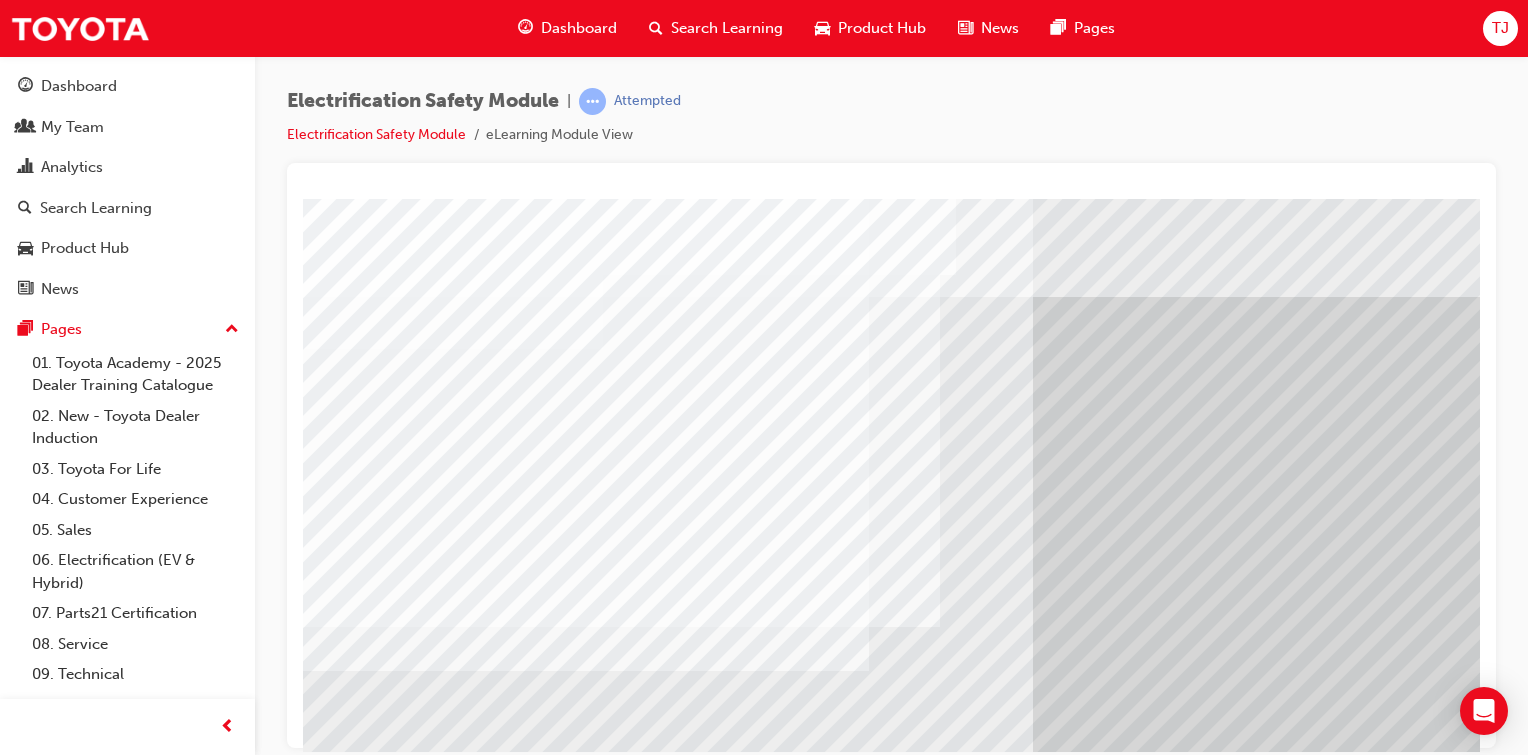 click at bounding box center [621, 4048] 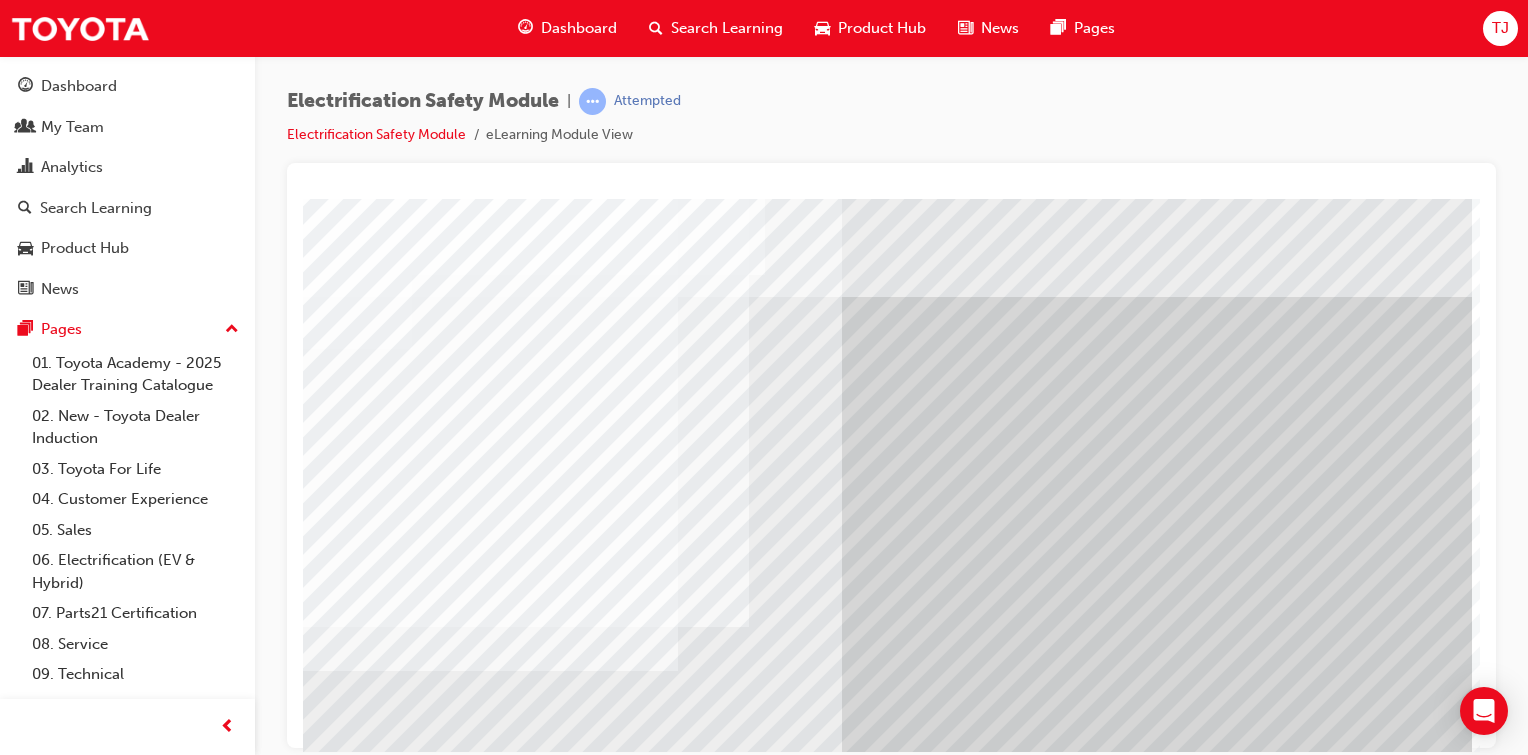 scroll, scrollTop: 212, scrollLeft: 198, axis: both 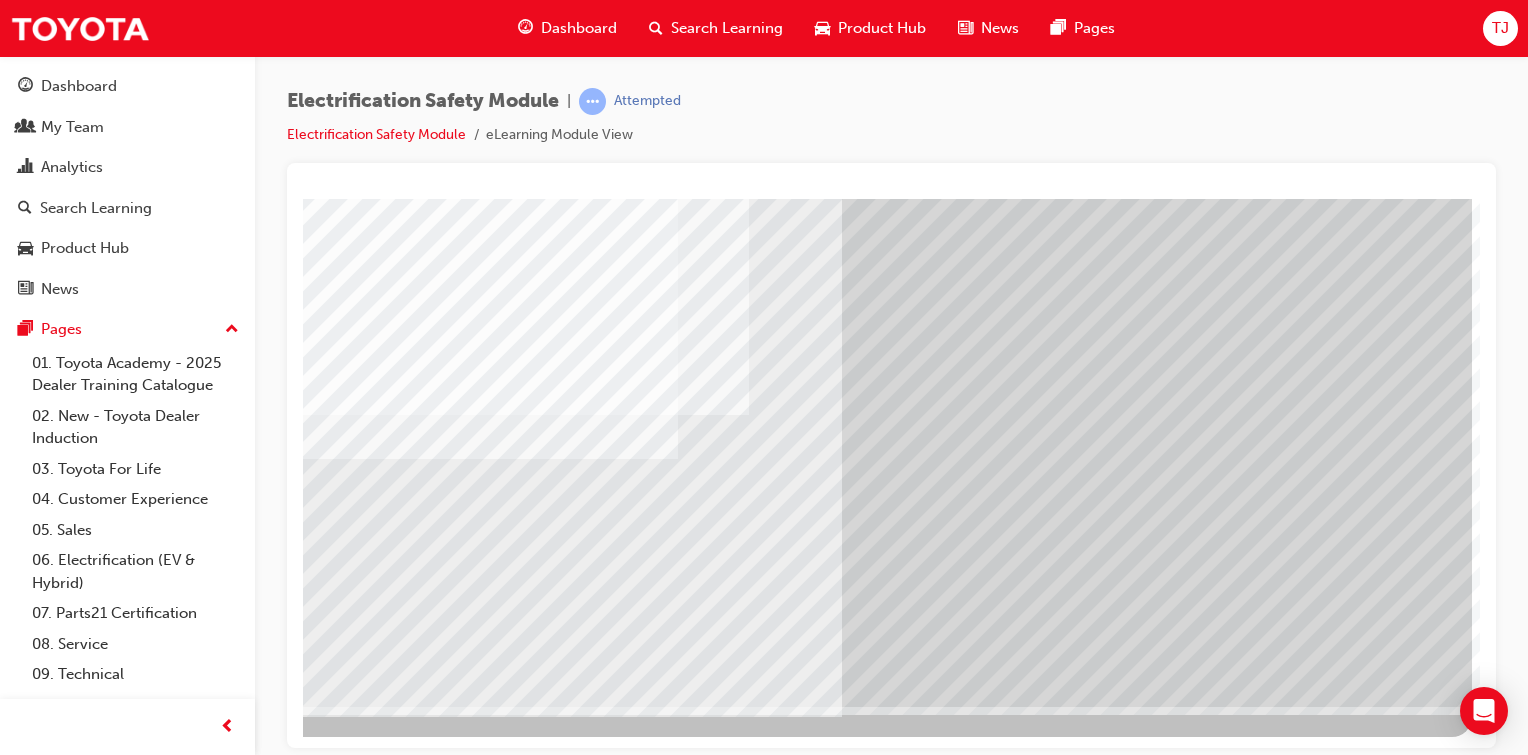 click at bounding box center [175, 3020] 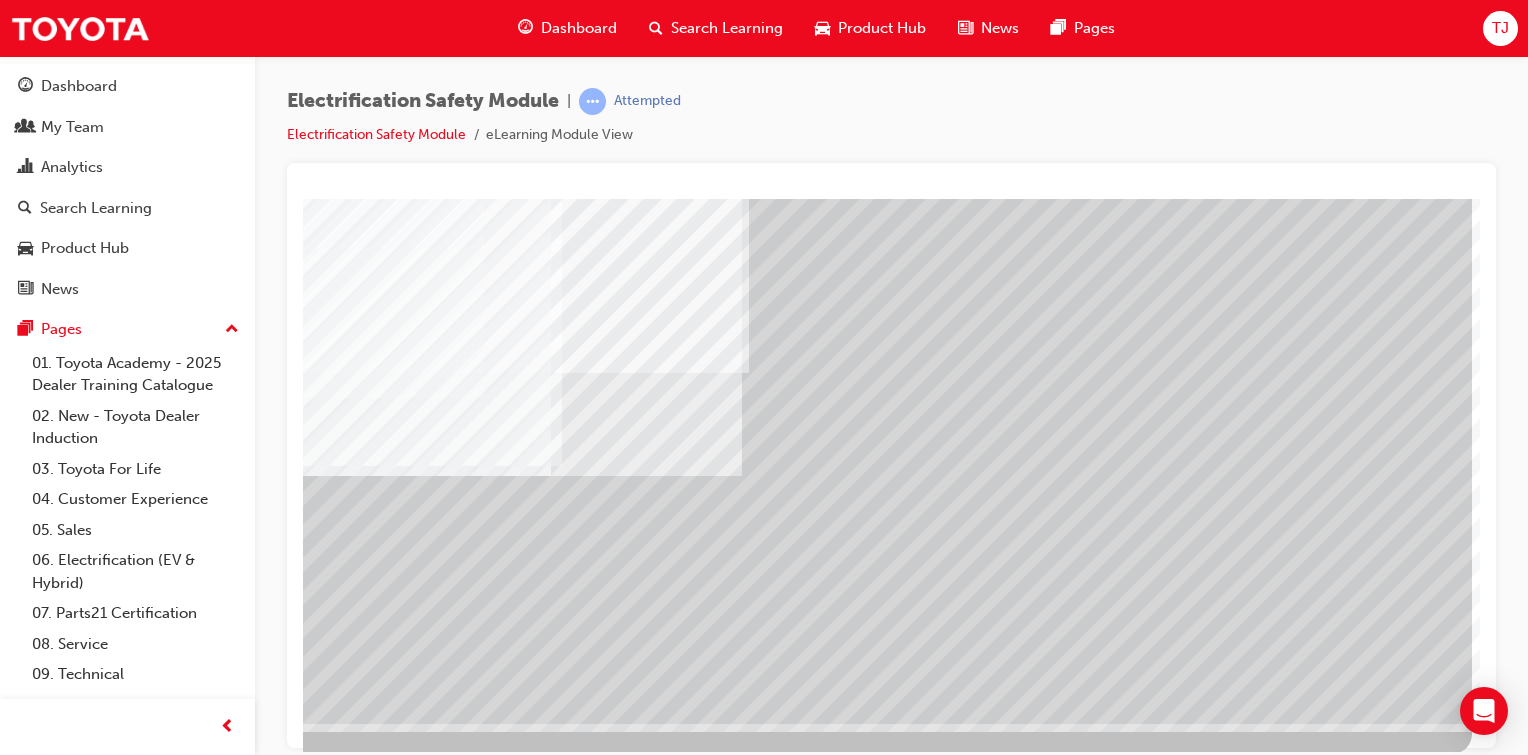 scroll, scrollTop: 212, scrollLeft: 198, axis: both 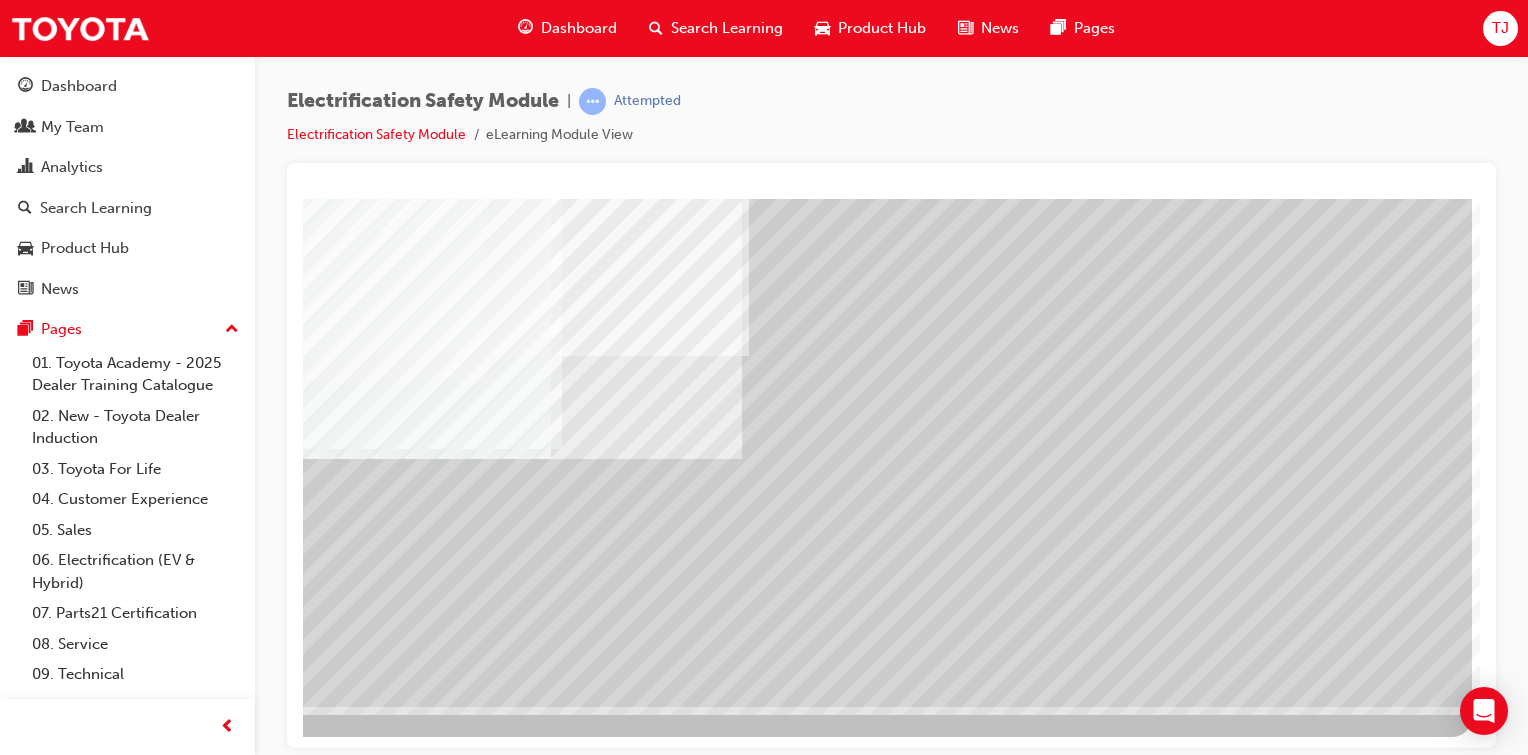 click at bounding box center (175, 2298) 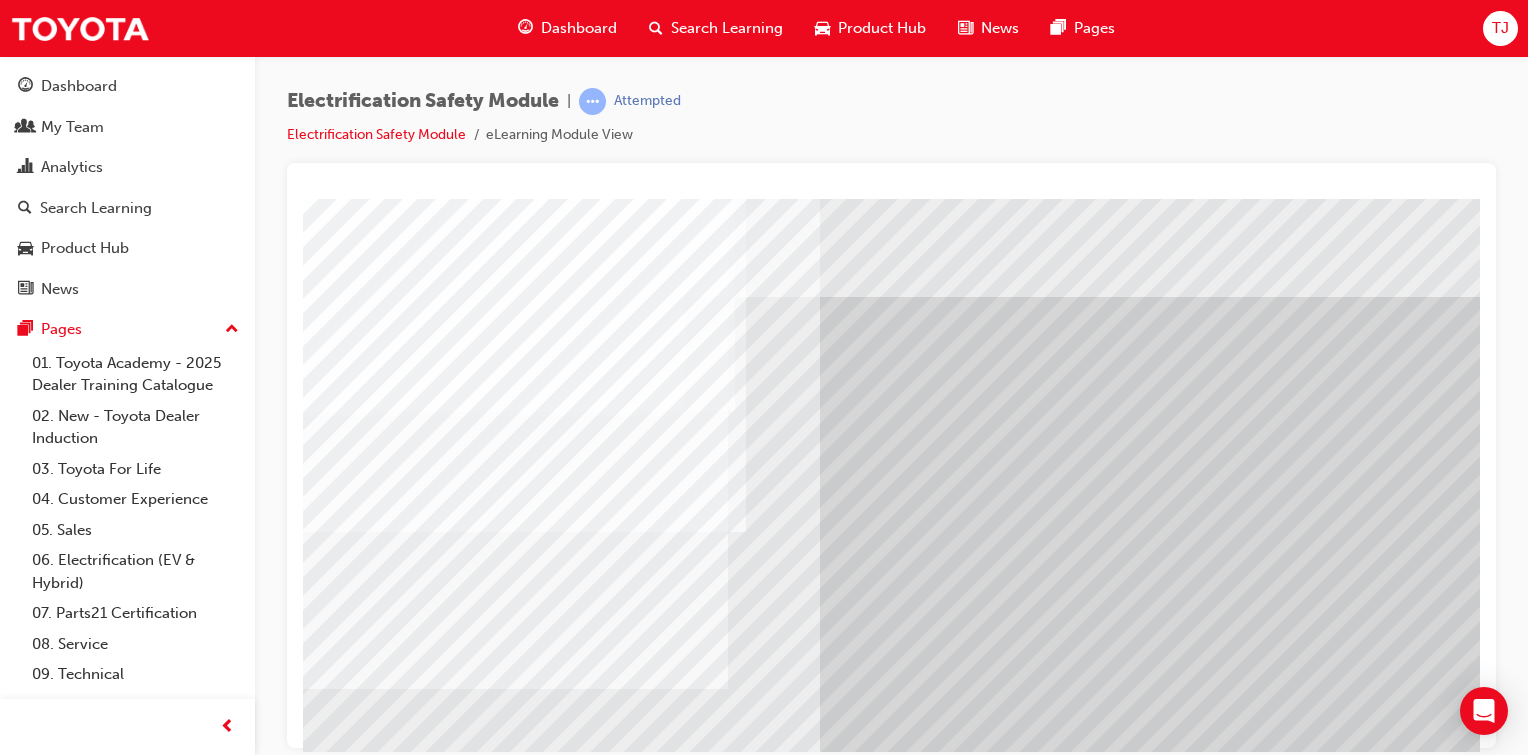 scroll, scrollTop: 212, scrollLeft: 198, axis: both 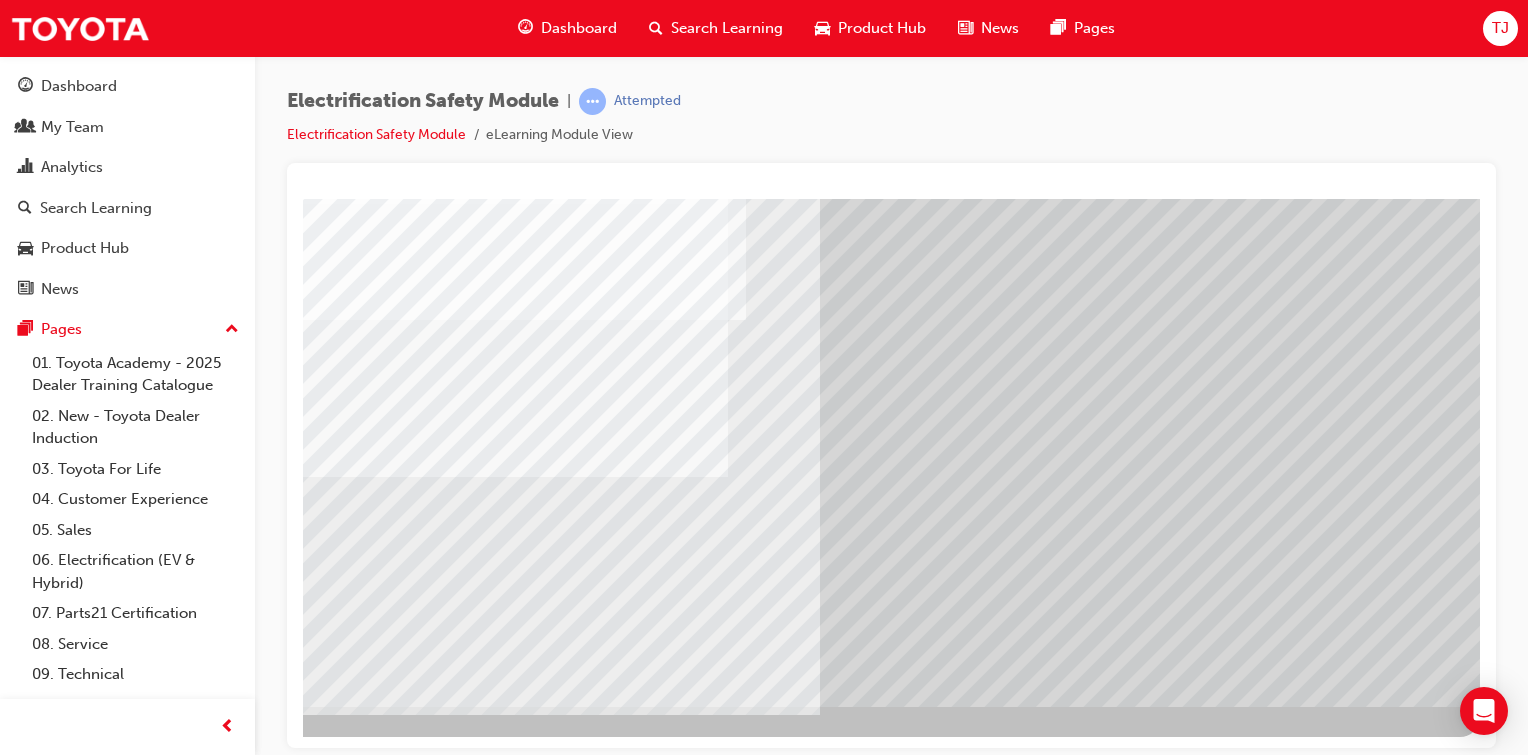 click at bounding box center (418, 3456) 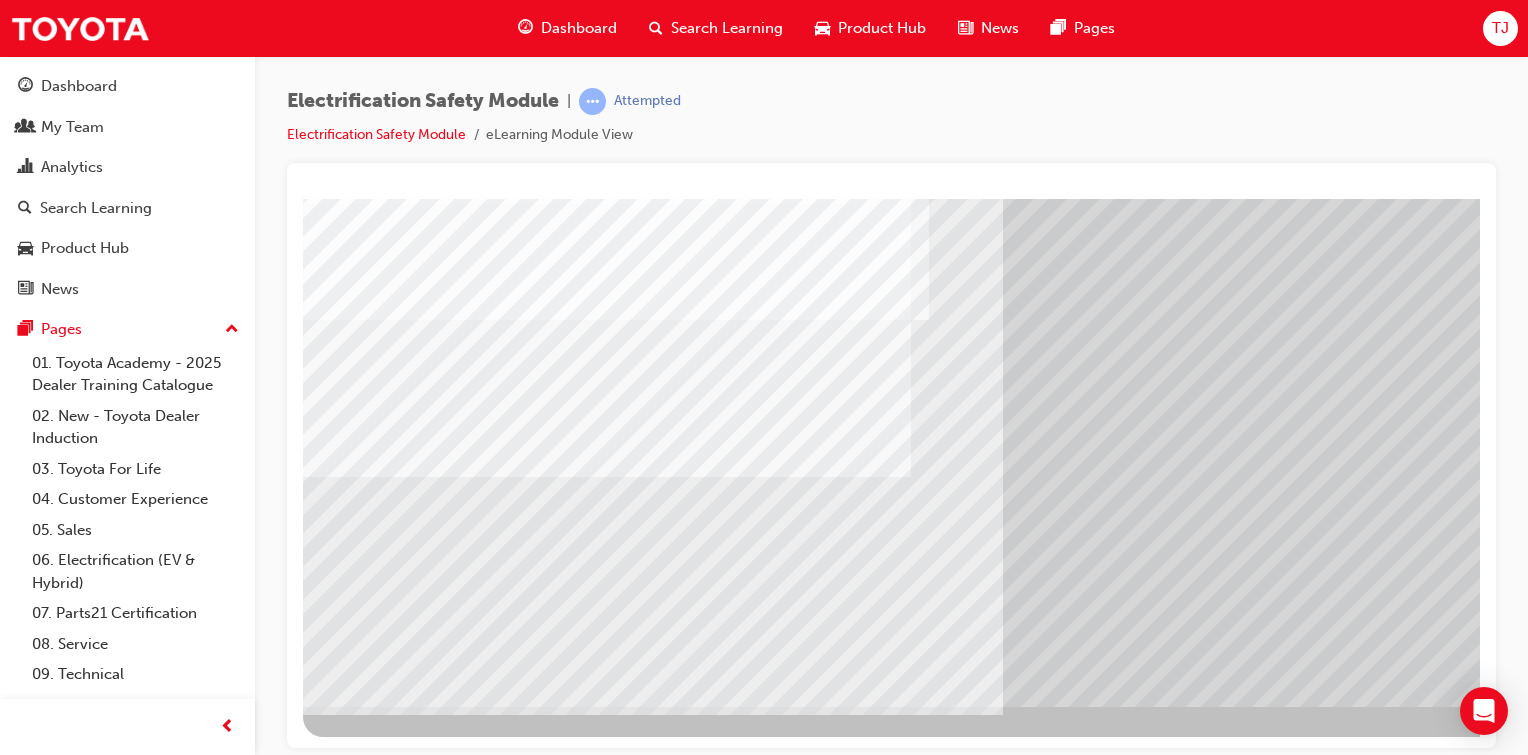 click at bounding box center (323, 5658) 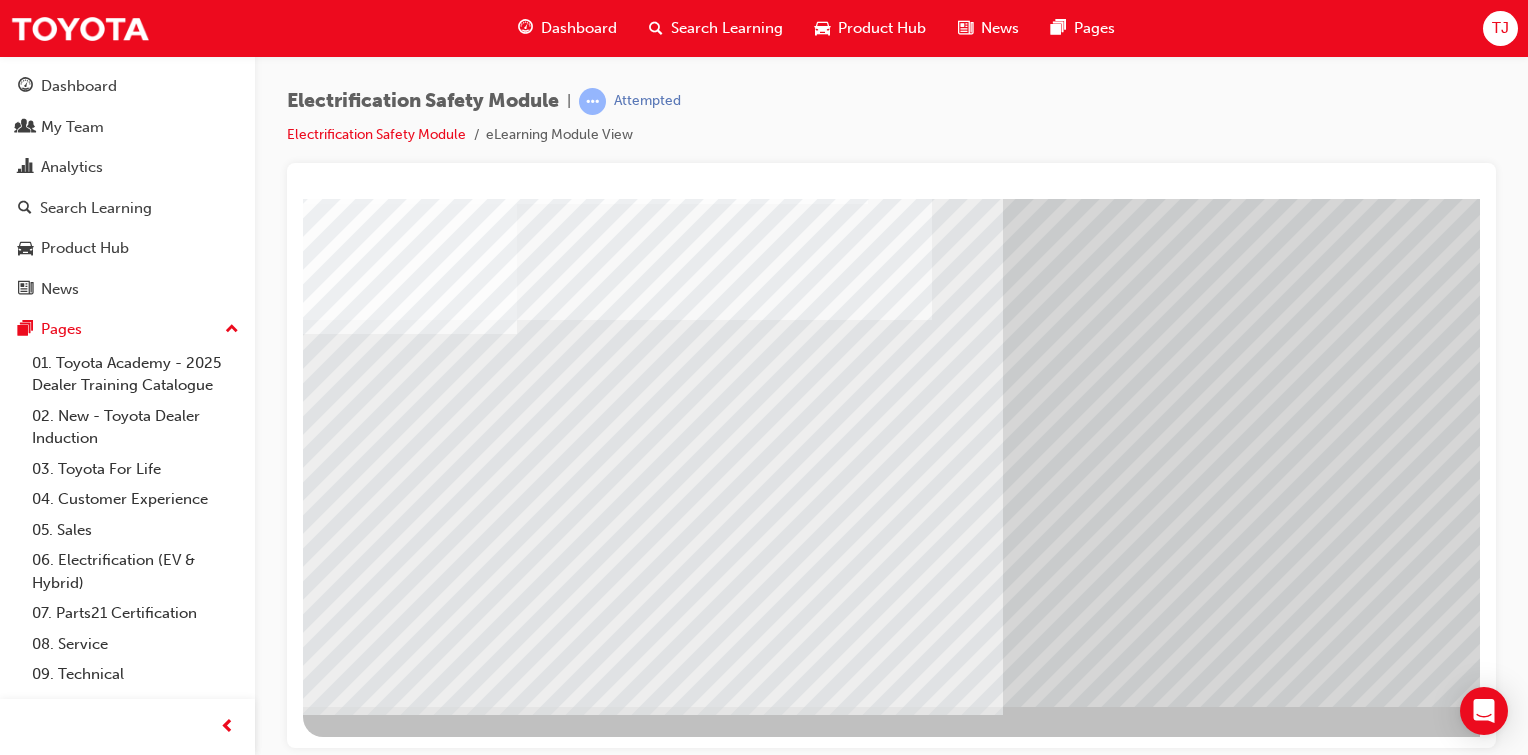 click at bounding box center (323, 5698) 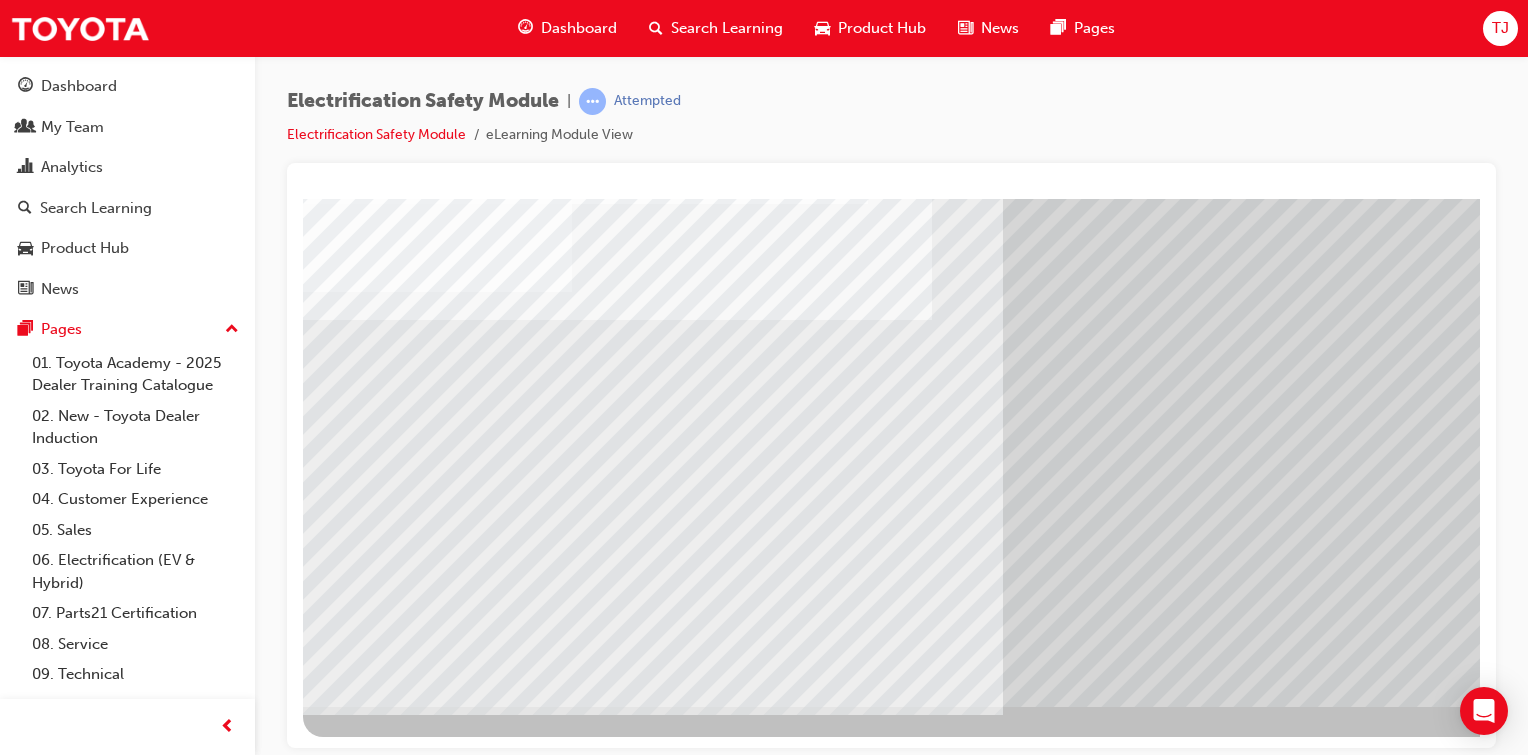 click at bounding box center [323, 5738] 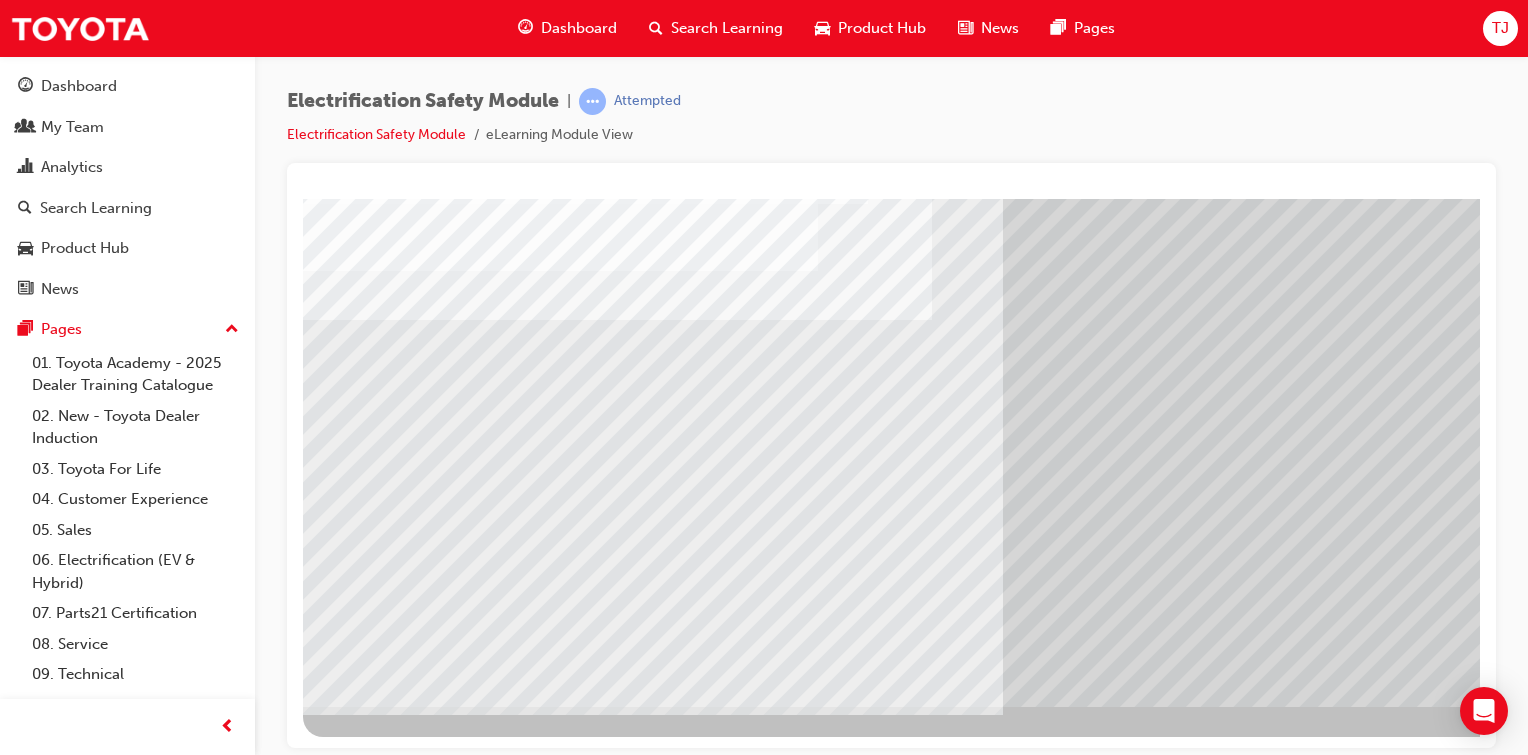scroll, scrollTop: 212, scrollLeft: 198, axis: both 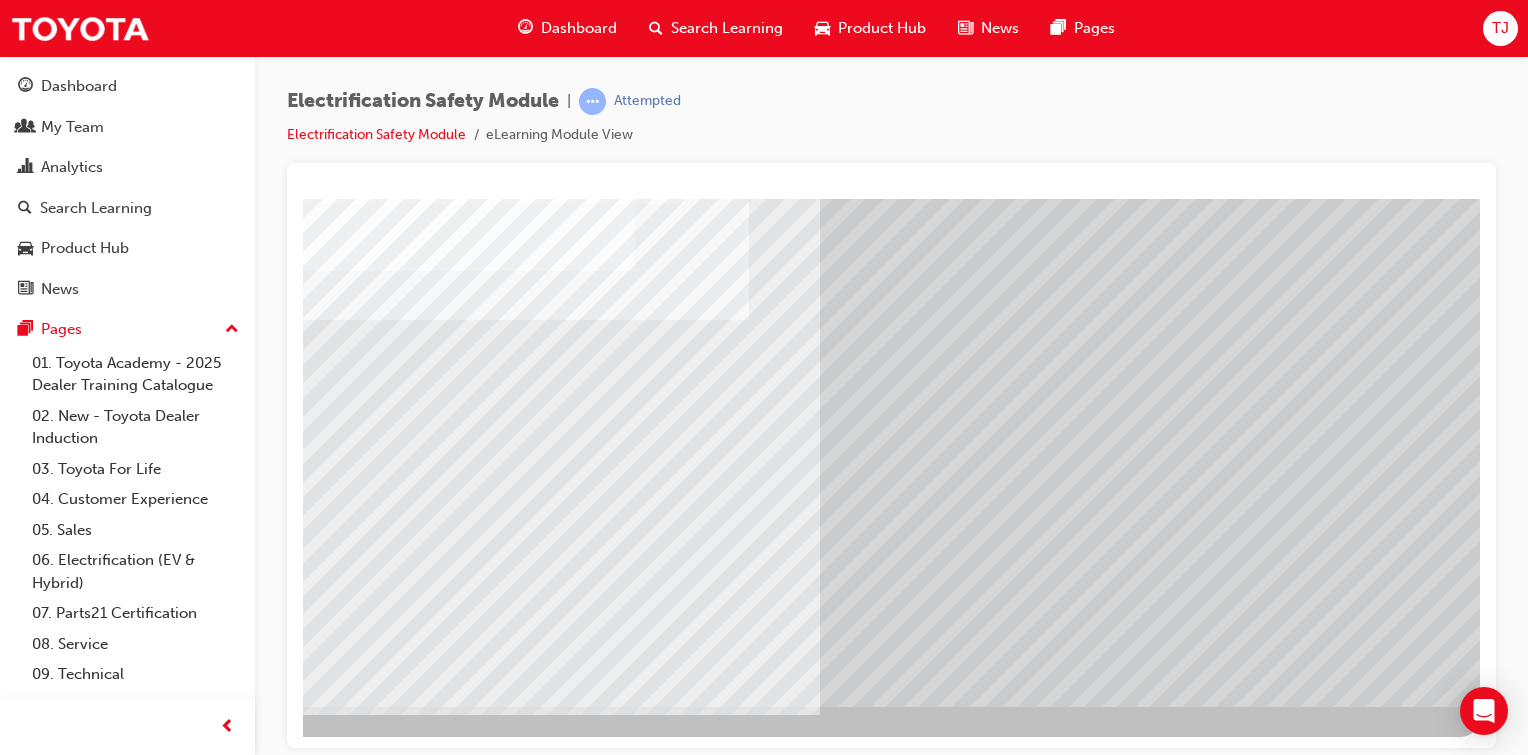 click at bounding box center [183, 5620] 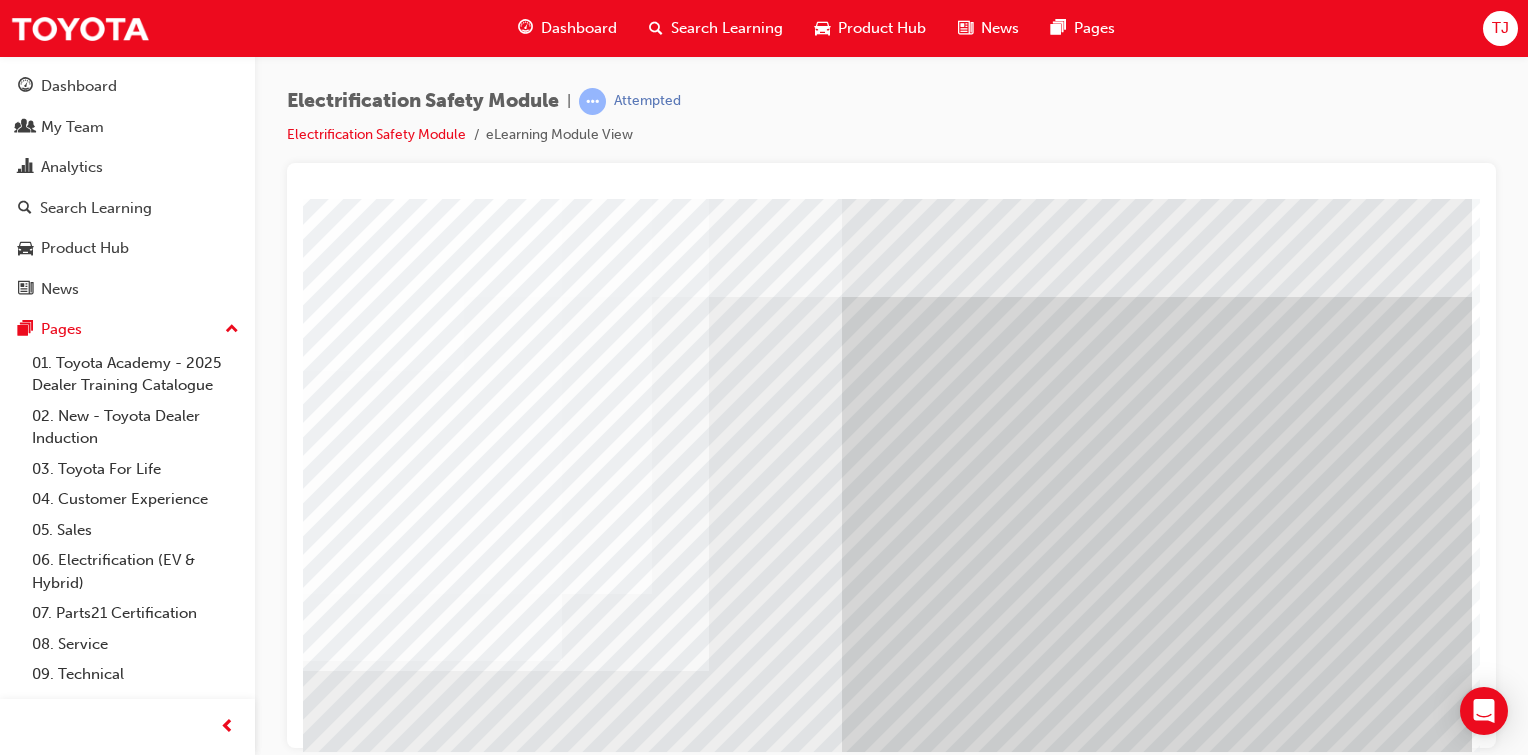 scroll, scrollTop: 212, scrollLeft: 198, axis: both 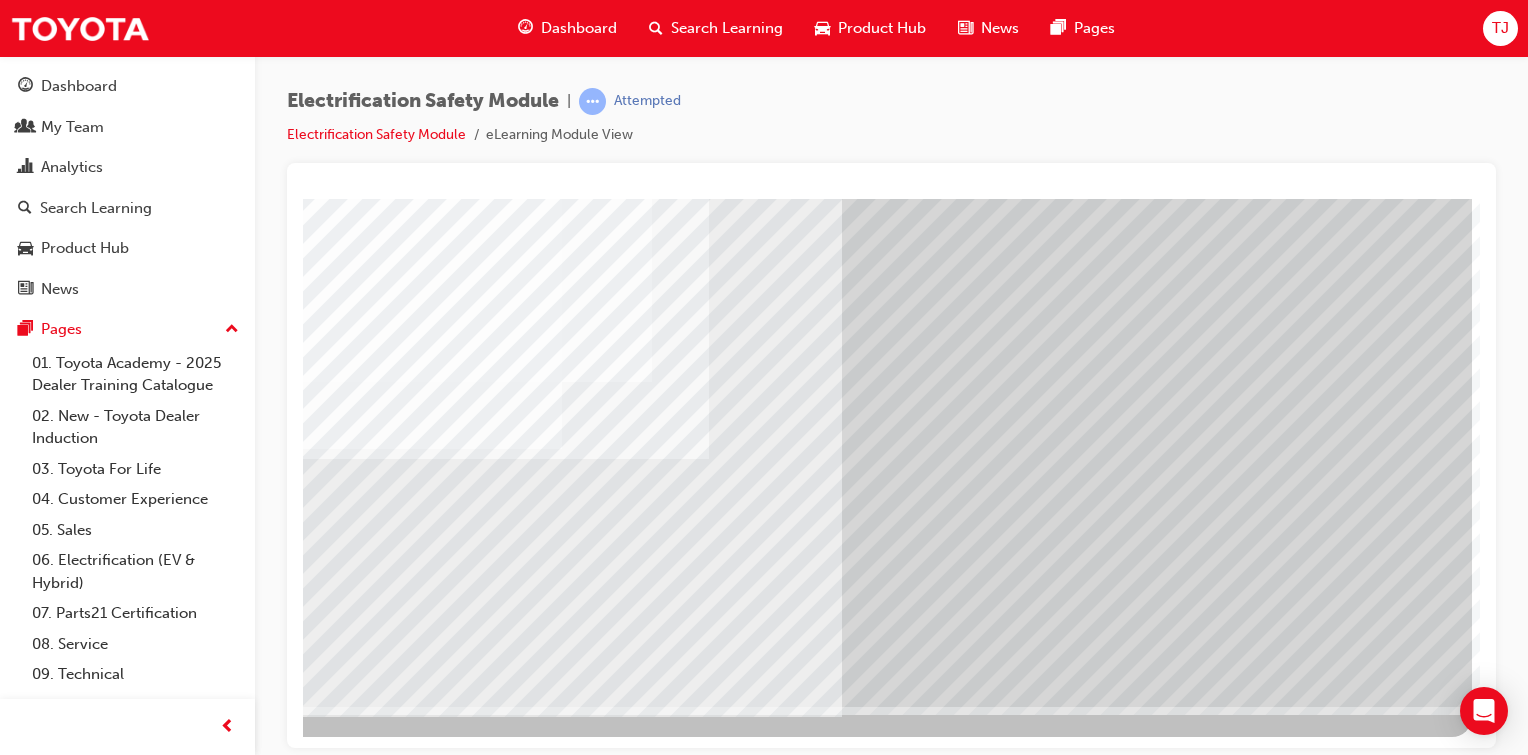 click at bounding box center [175, 3020] 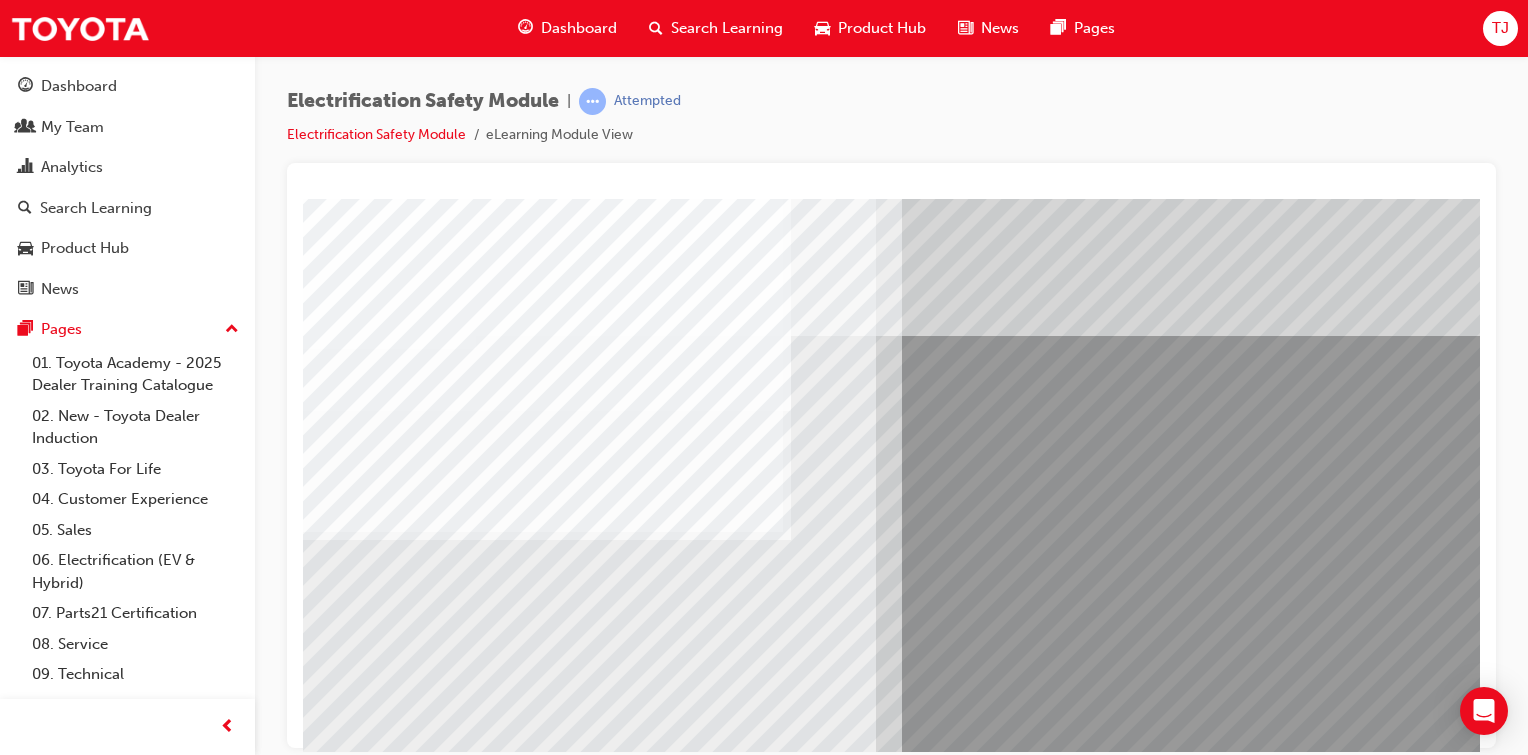 scroll, scrollTop: 0, scrollLeft: 142, axis: horizontal 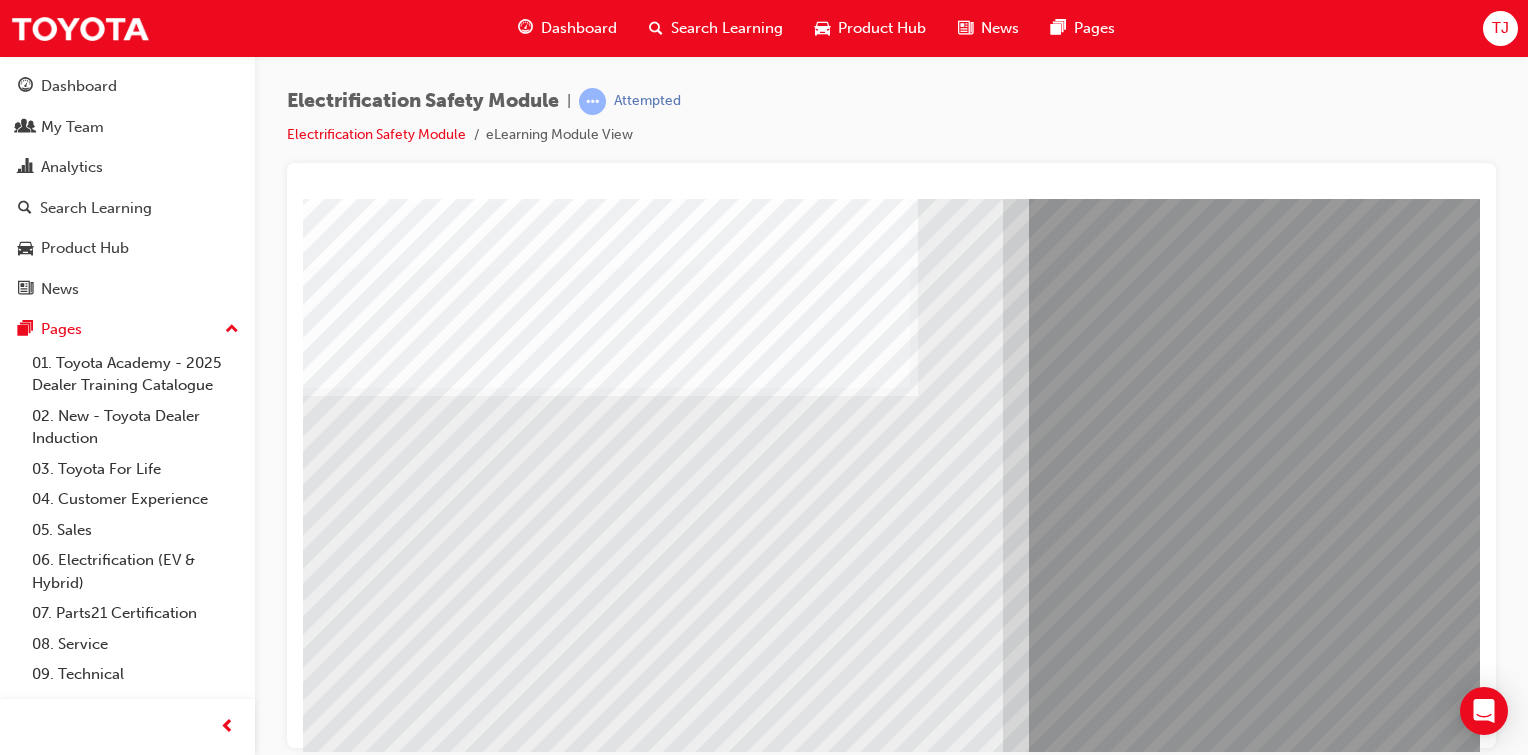 click at bounding box center [368, 9110] 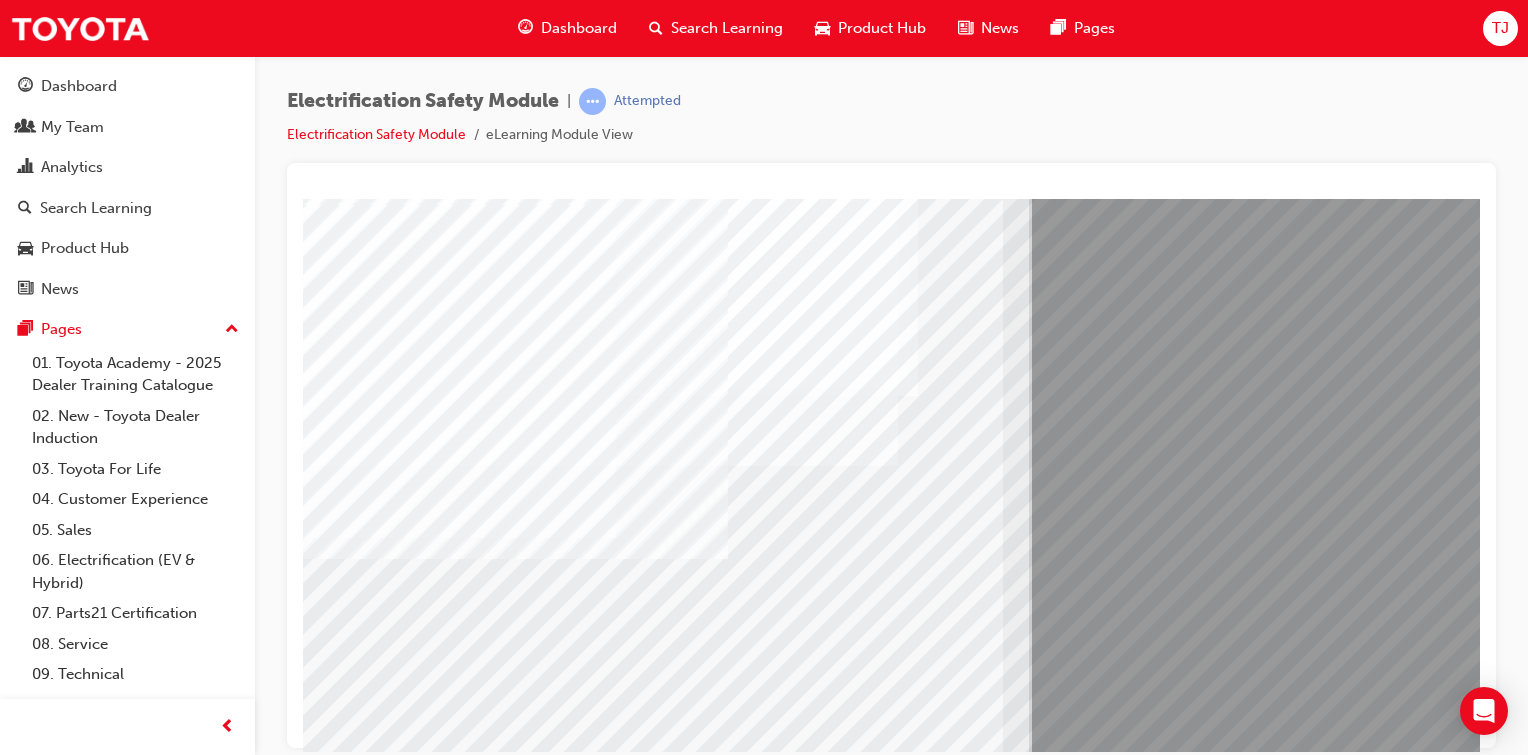 click at bounding box center (649, 1890) 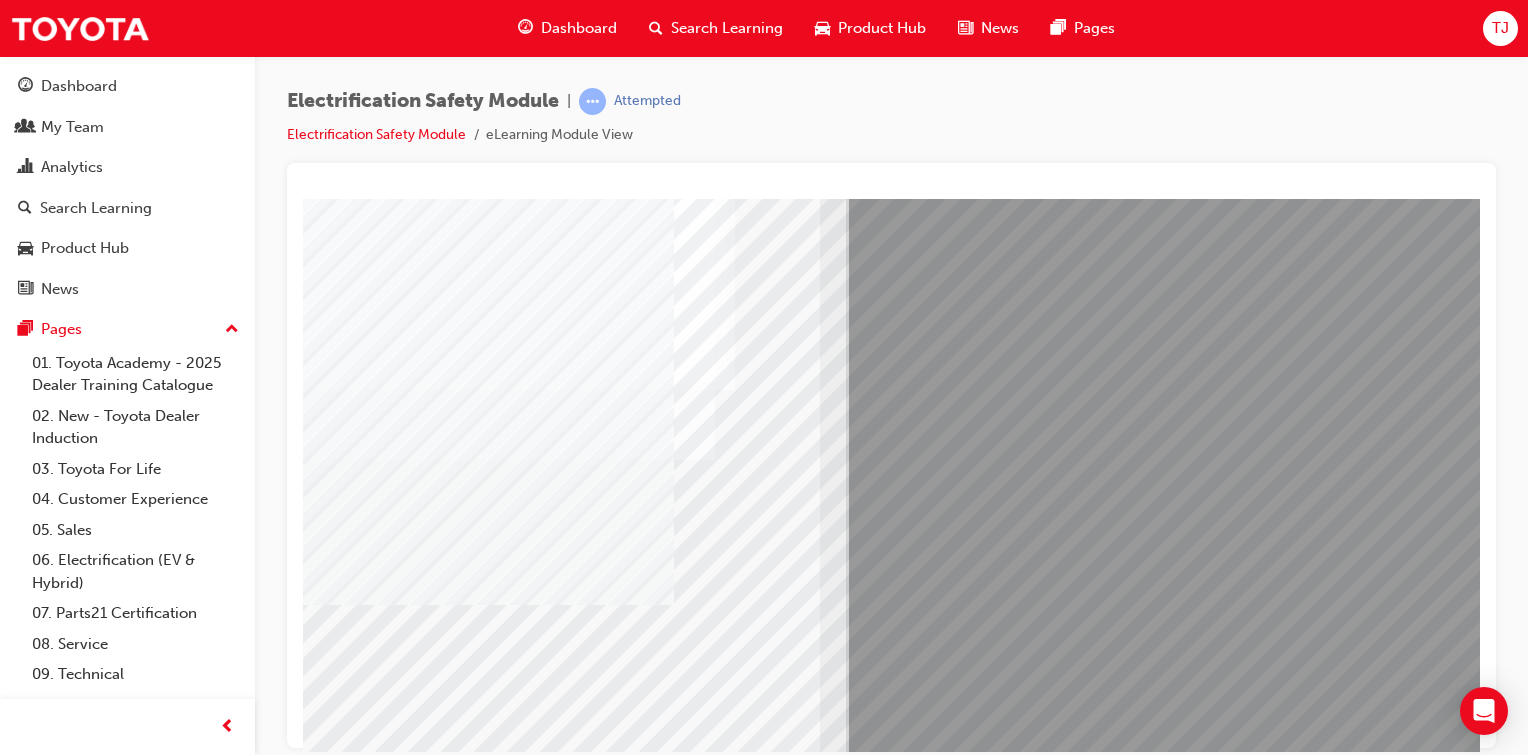 scroll, scrollTop: 212, scrollLeft: 198, axis: both 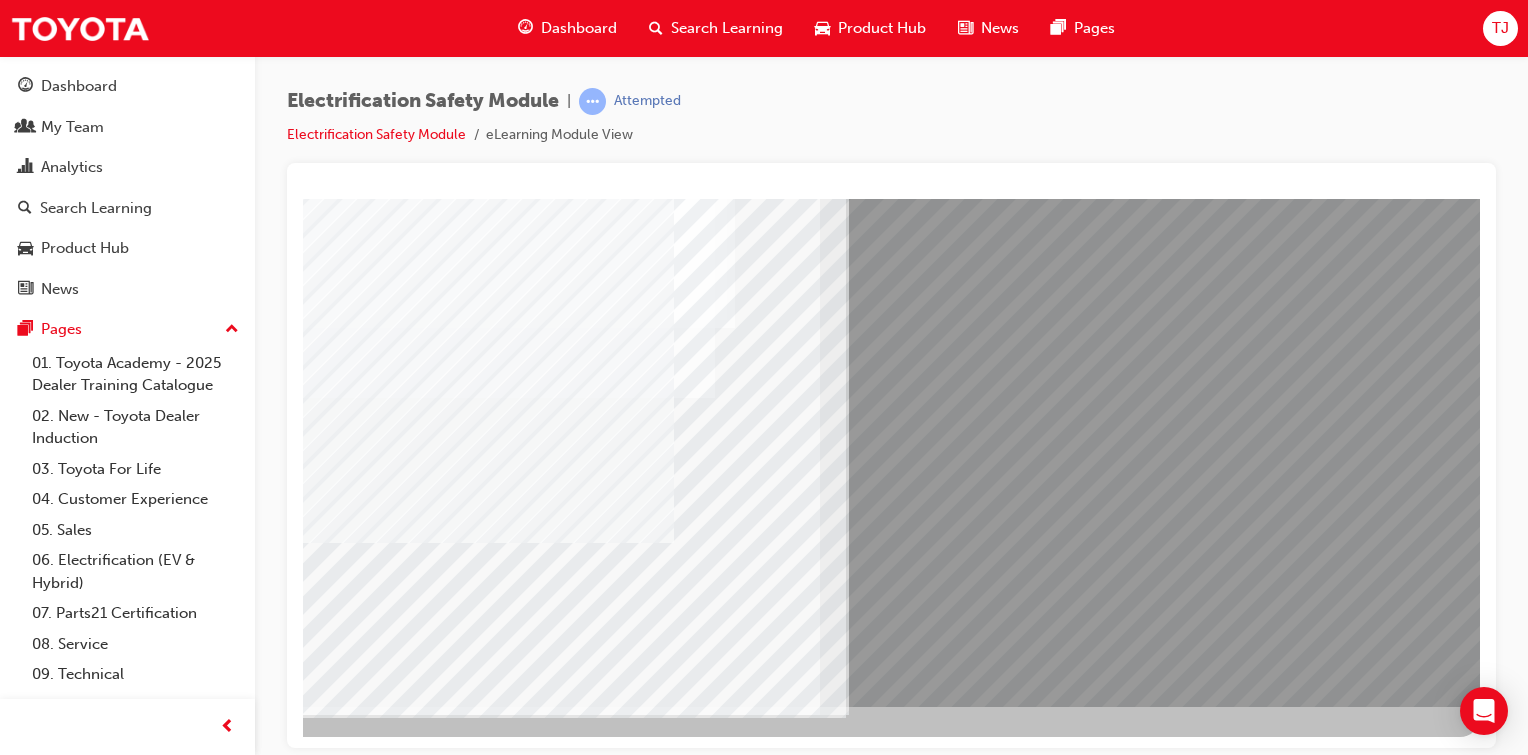 click at bounding box center [183, 8959] 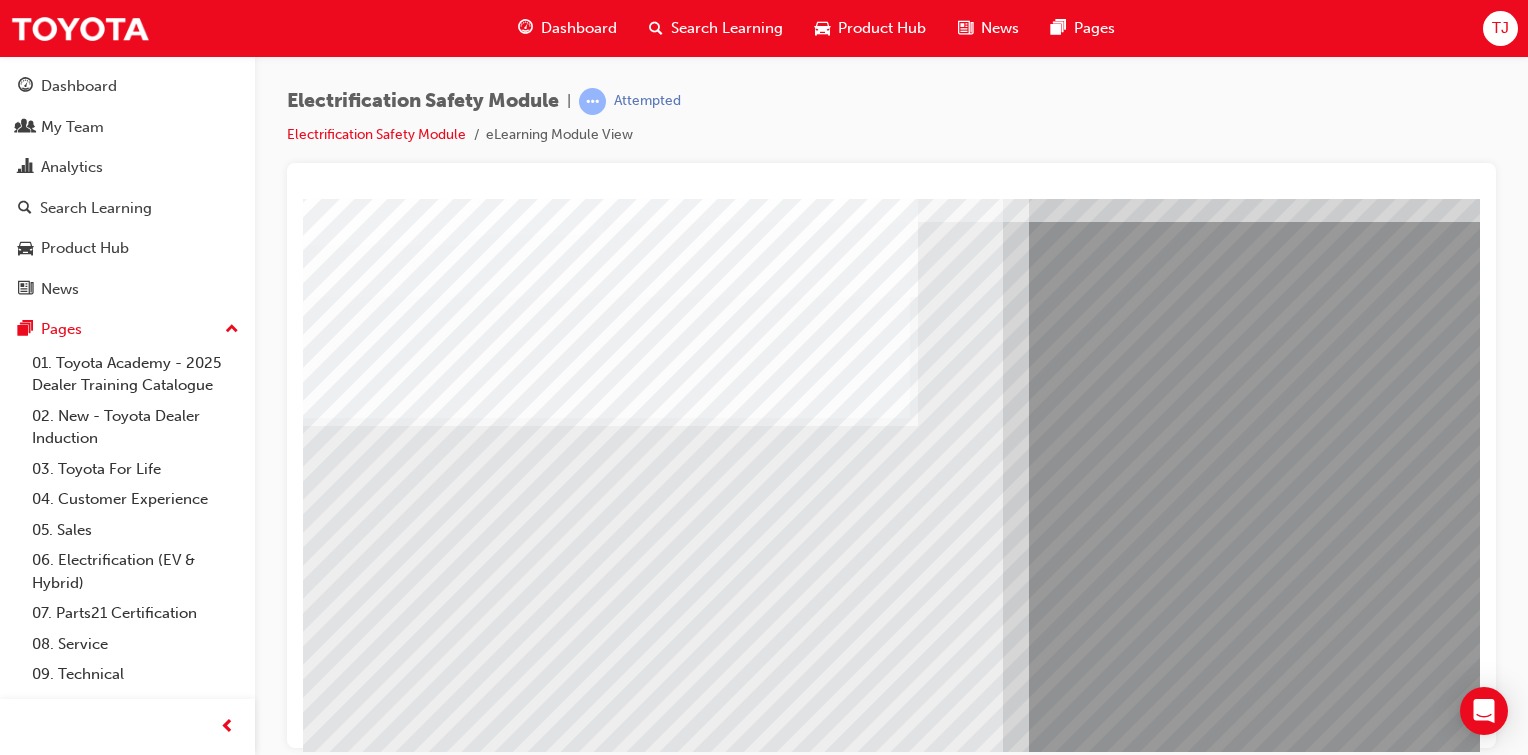 scroll, scrollTop: 115, scrollLeft: 0, axis: vertical 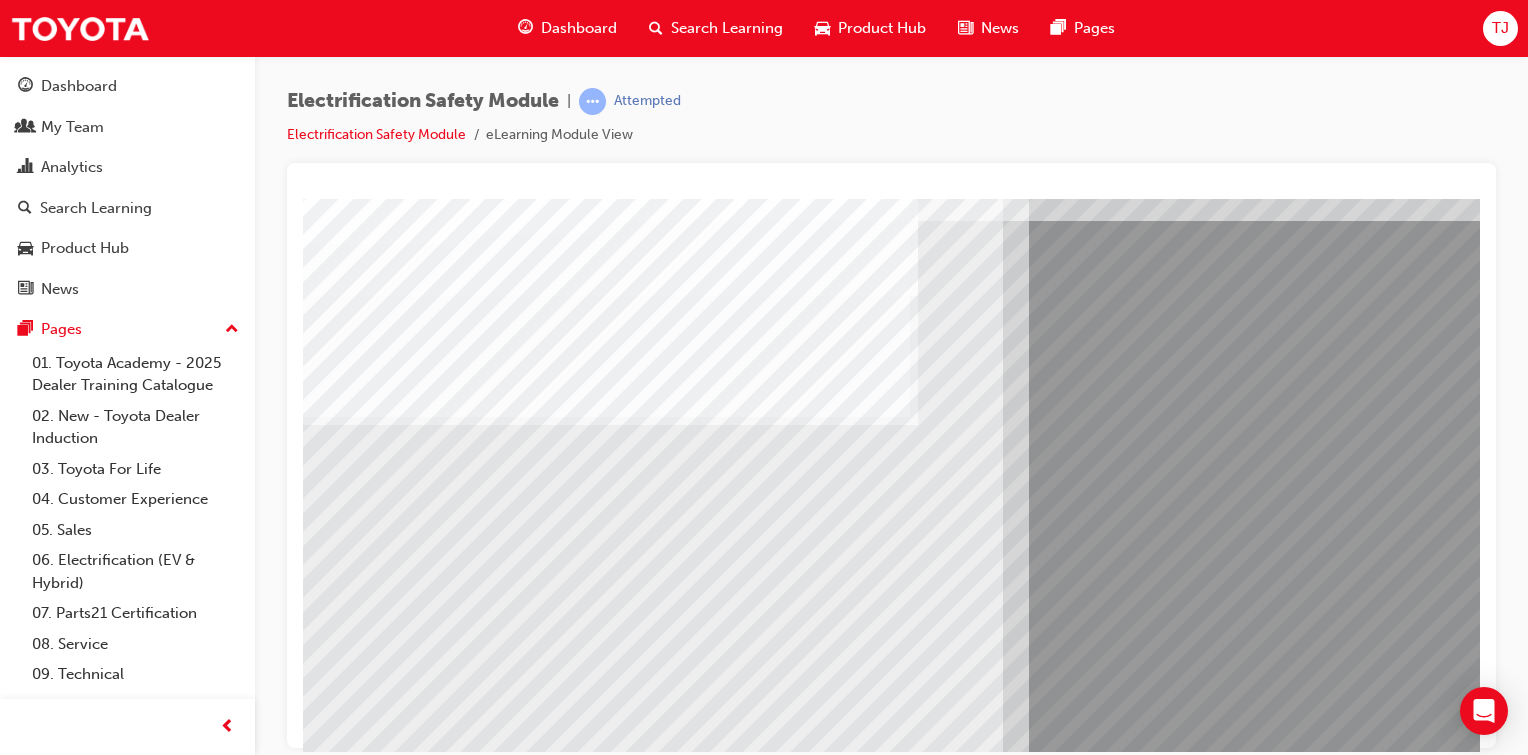 click at bounding box center (368, 10601) 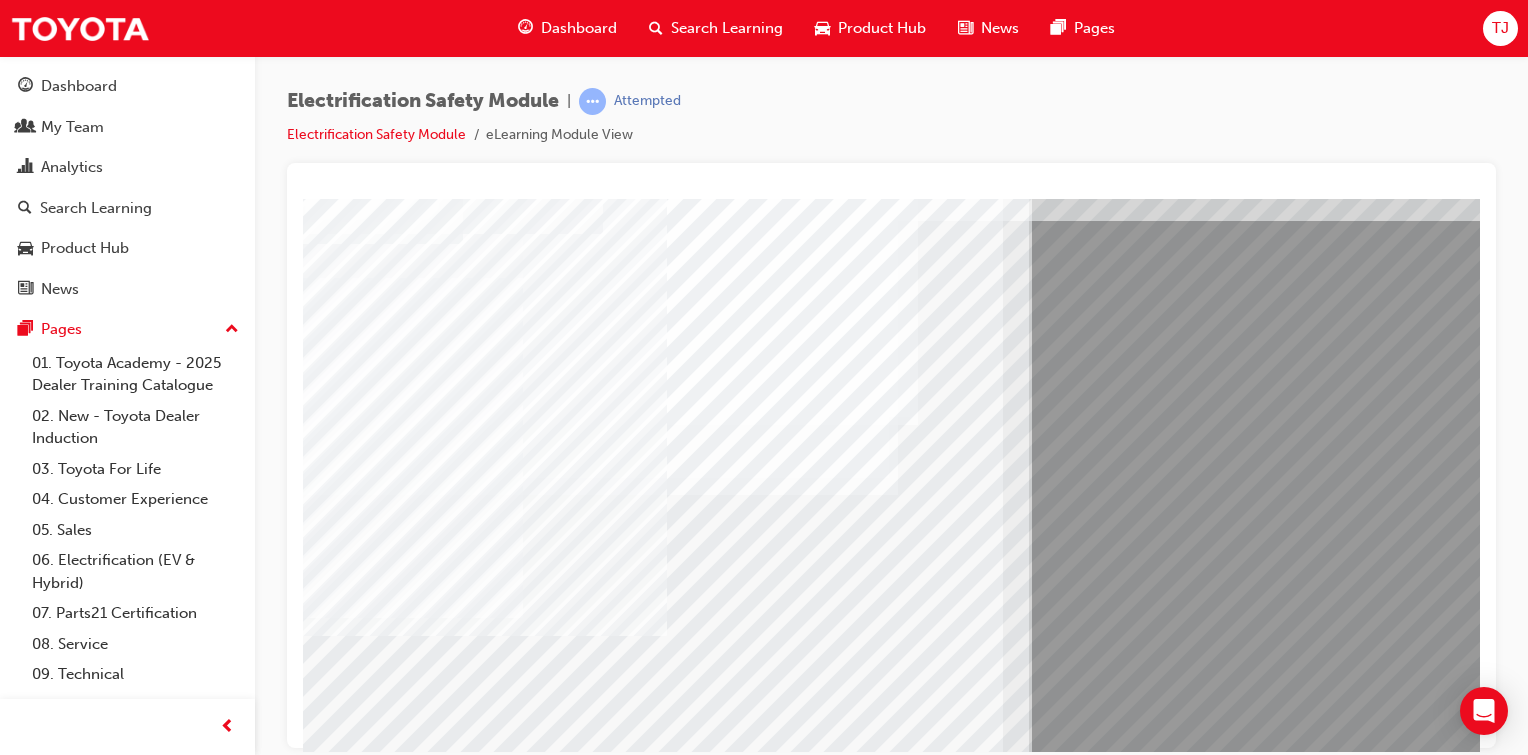 click at bounding box center (368, 10955) 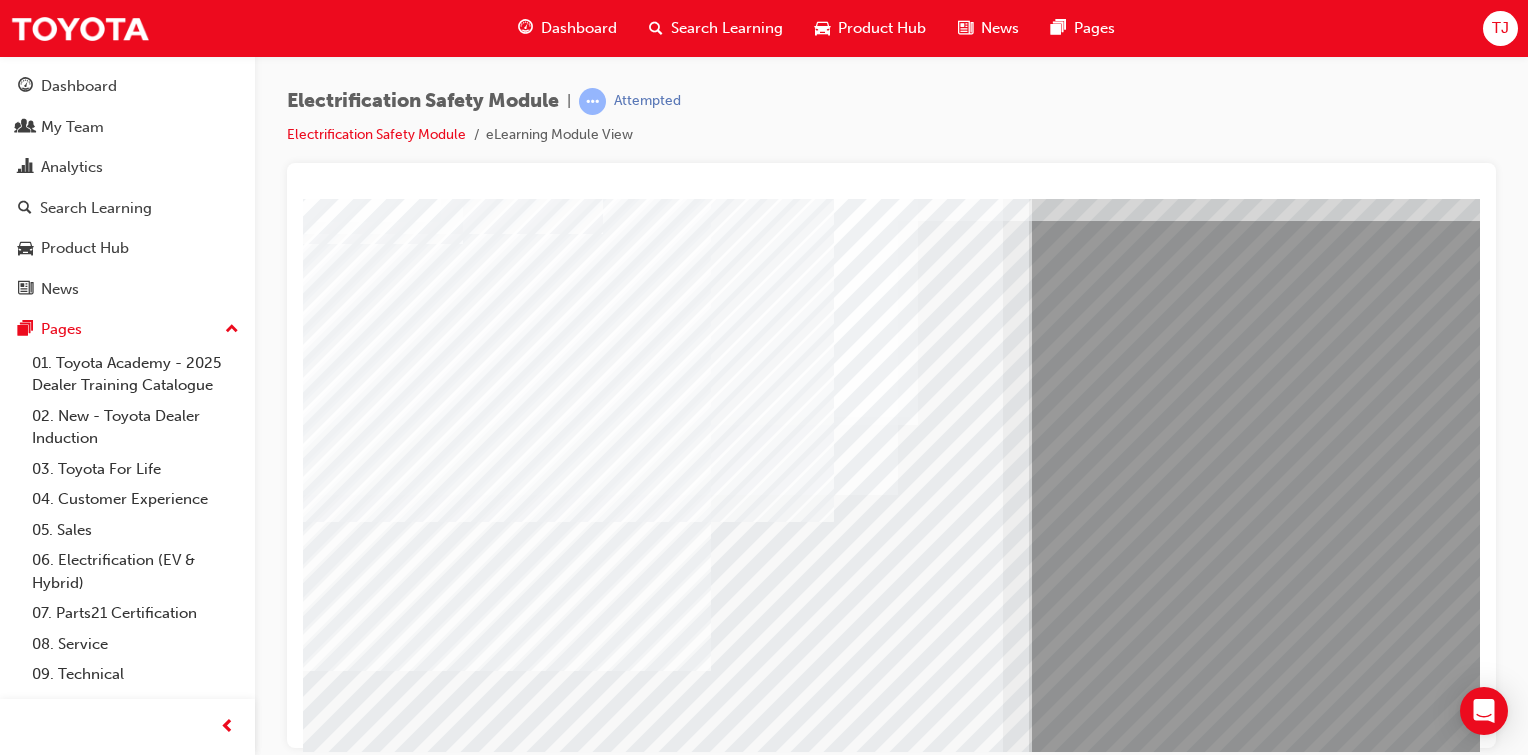 click at bounding box center [368, 10731] 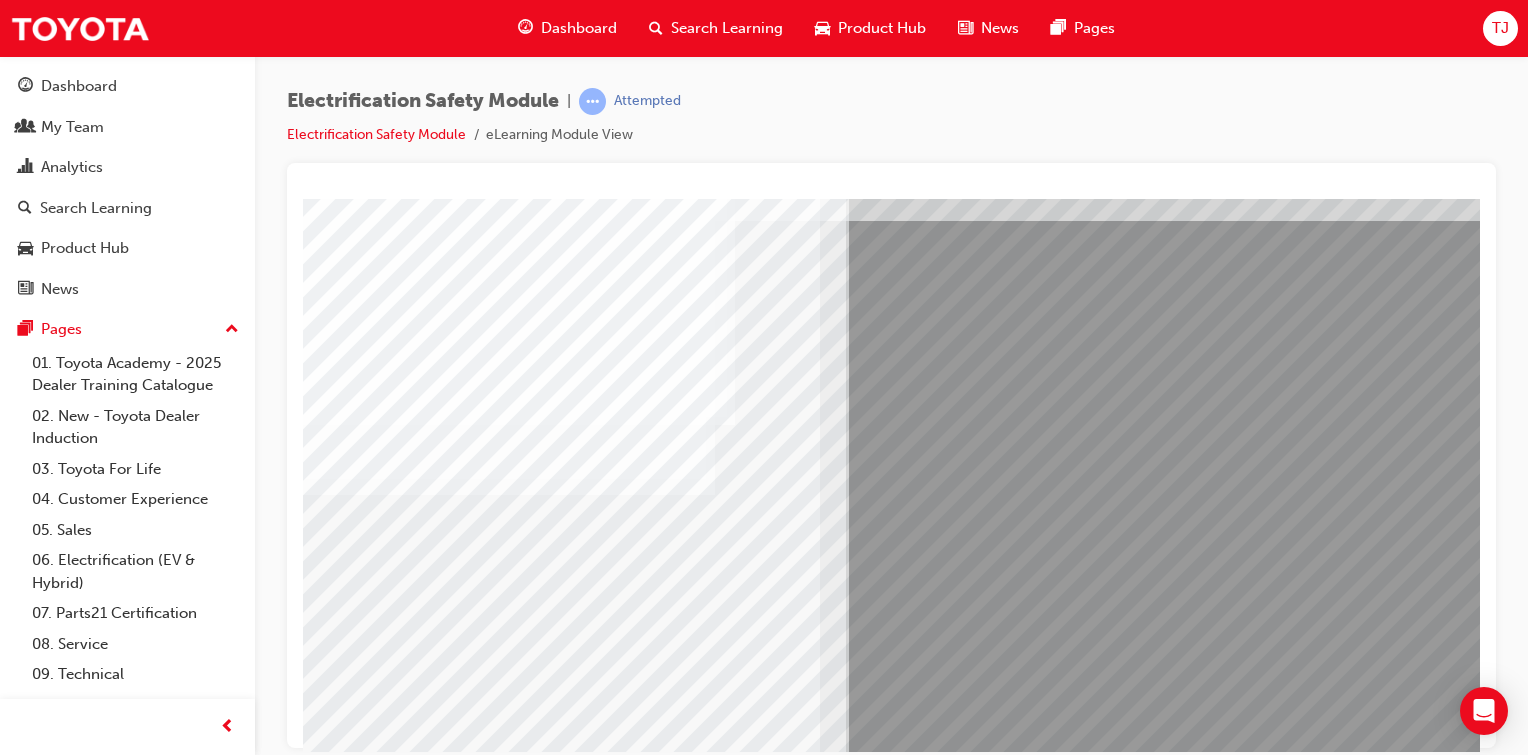 scroll, scrollTop: 212, scrollLeft: 198, axis: both 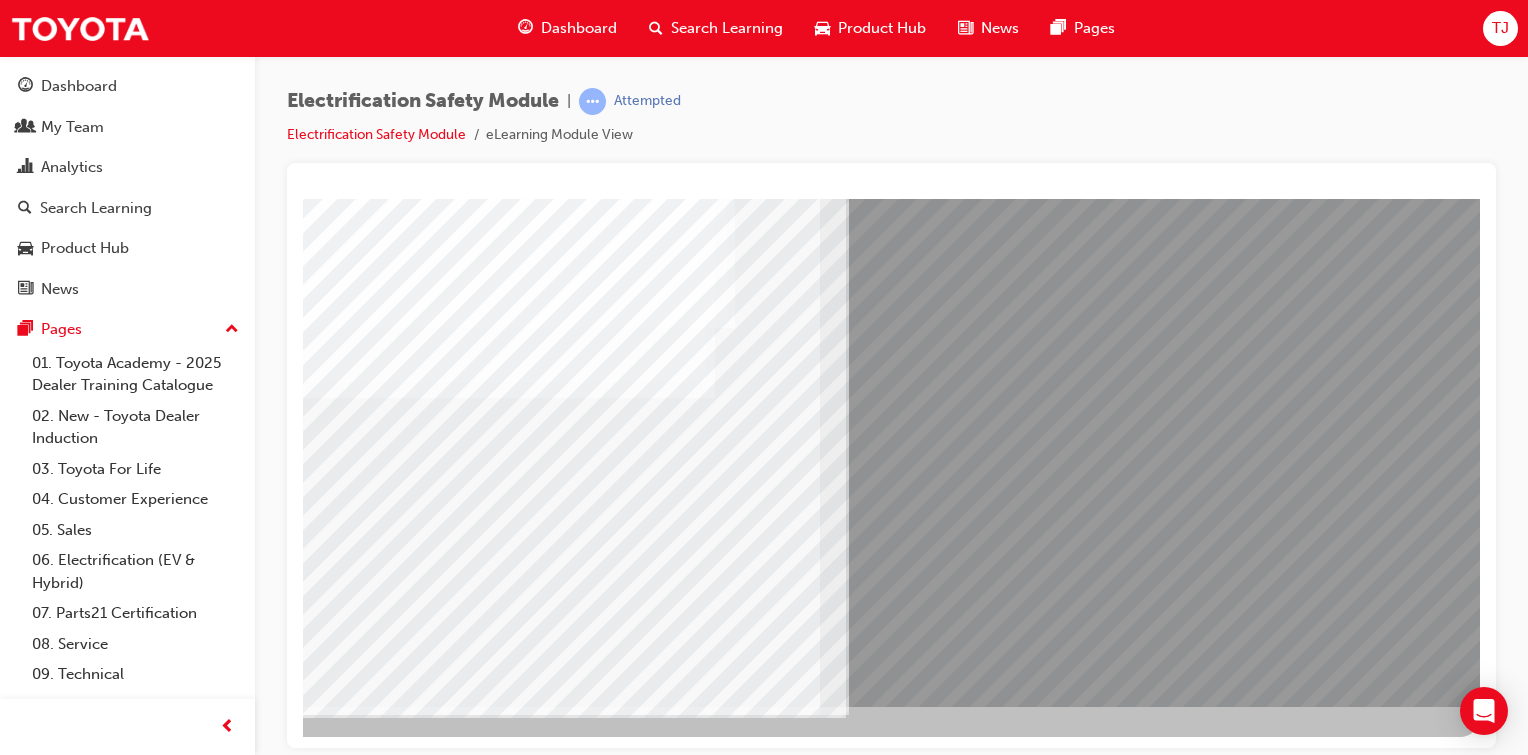 click at bounding box center (183, 10421) 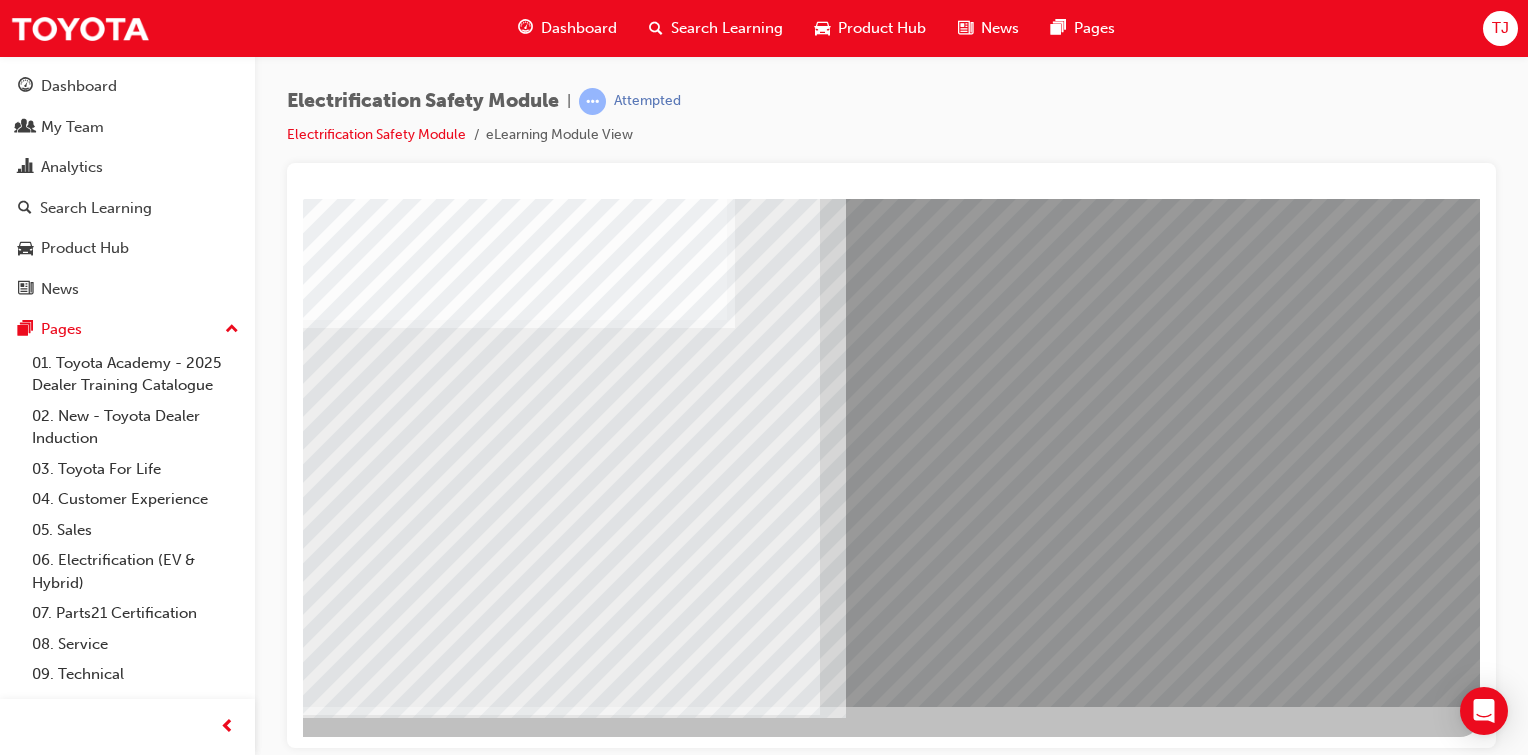 scroll, scrollTop: 0, scrollLeft: 0, axis: both 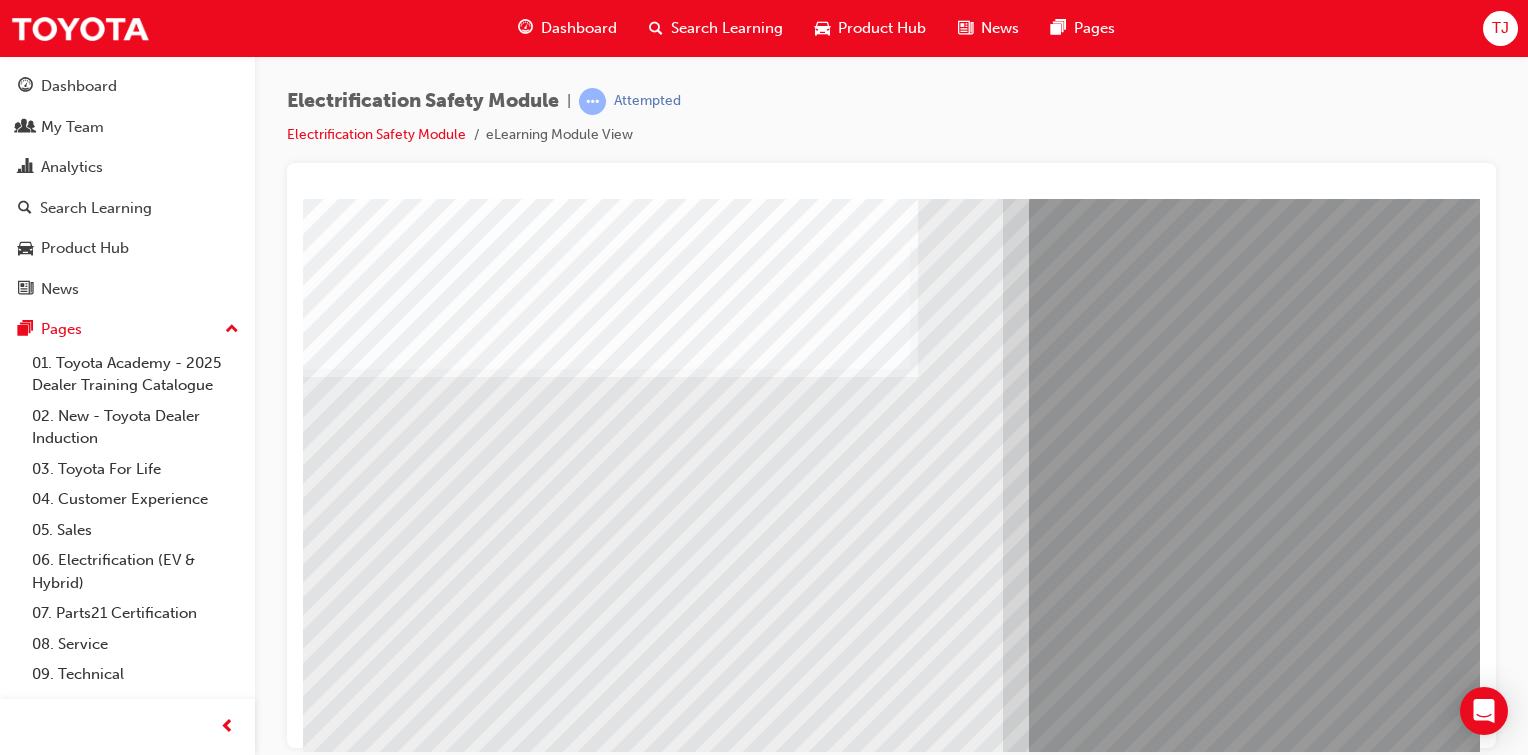 click at bounding box center [368, 8398] 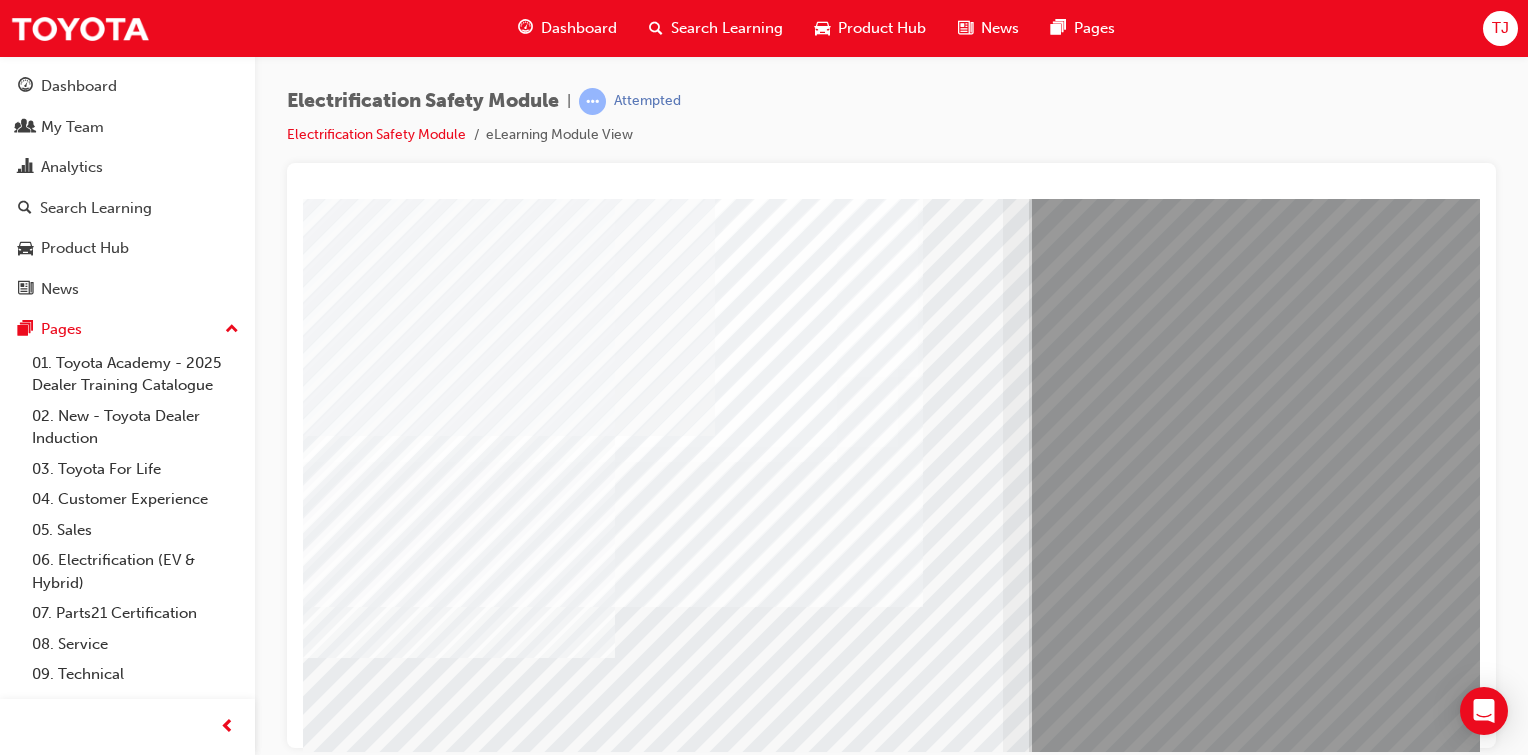 click at bounding box center [368, 13145] 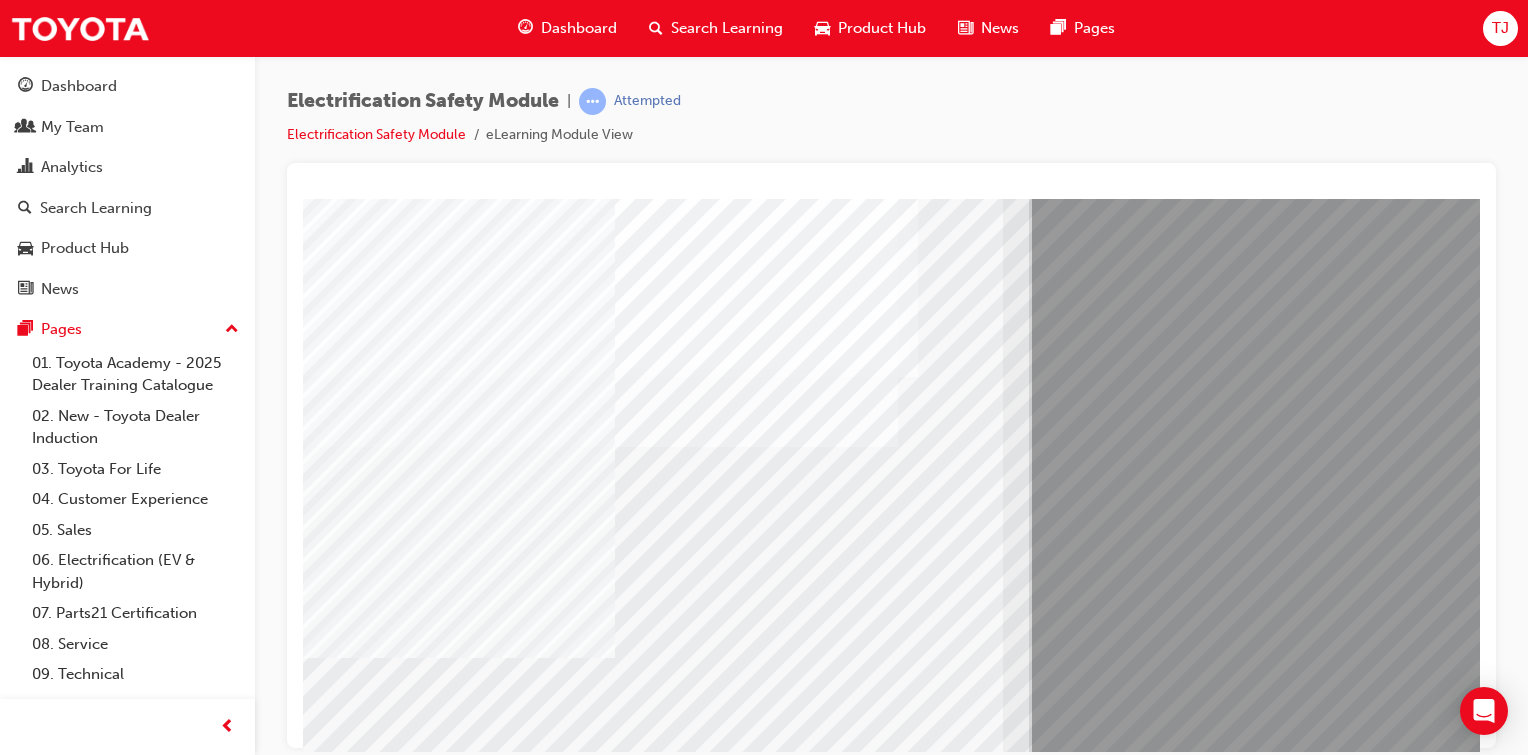 click at bounding box center (368, 13275) 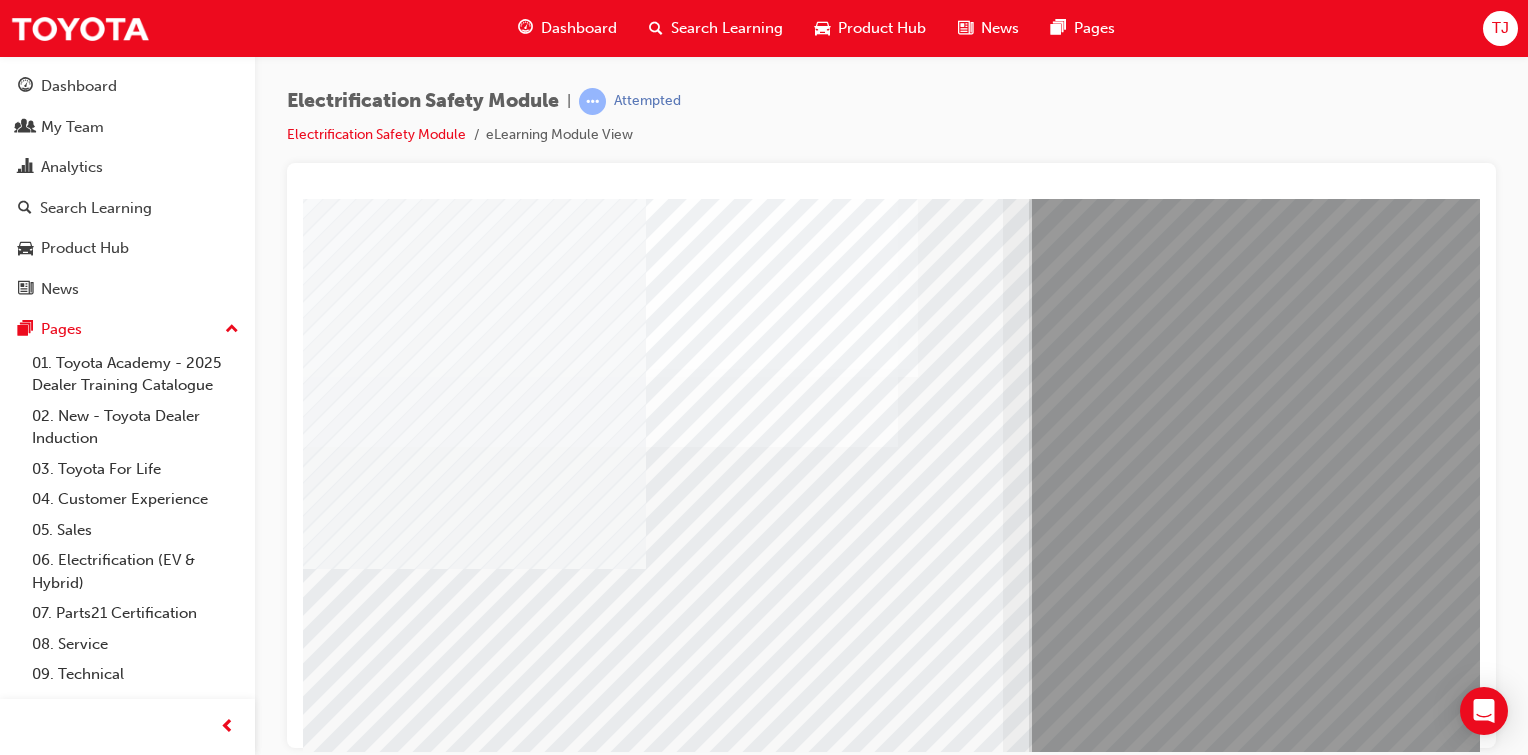 click at bounding box center [368, 13275] 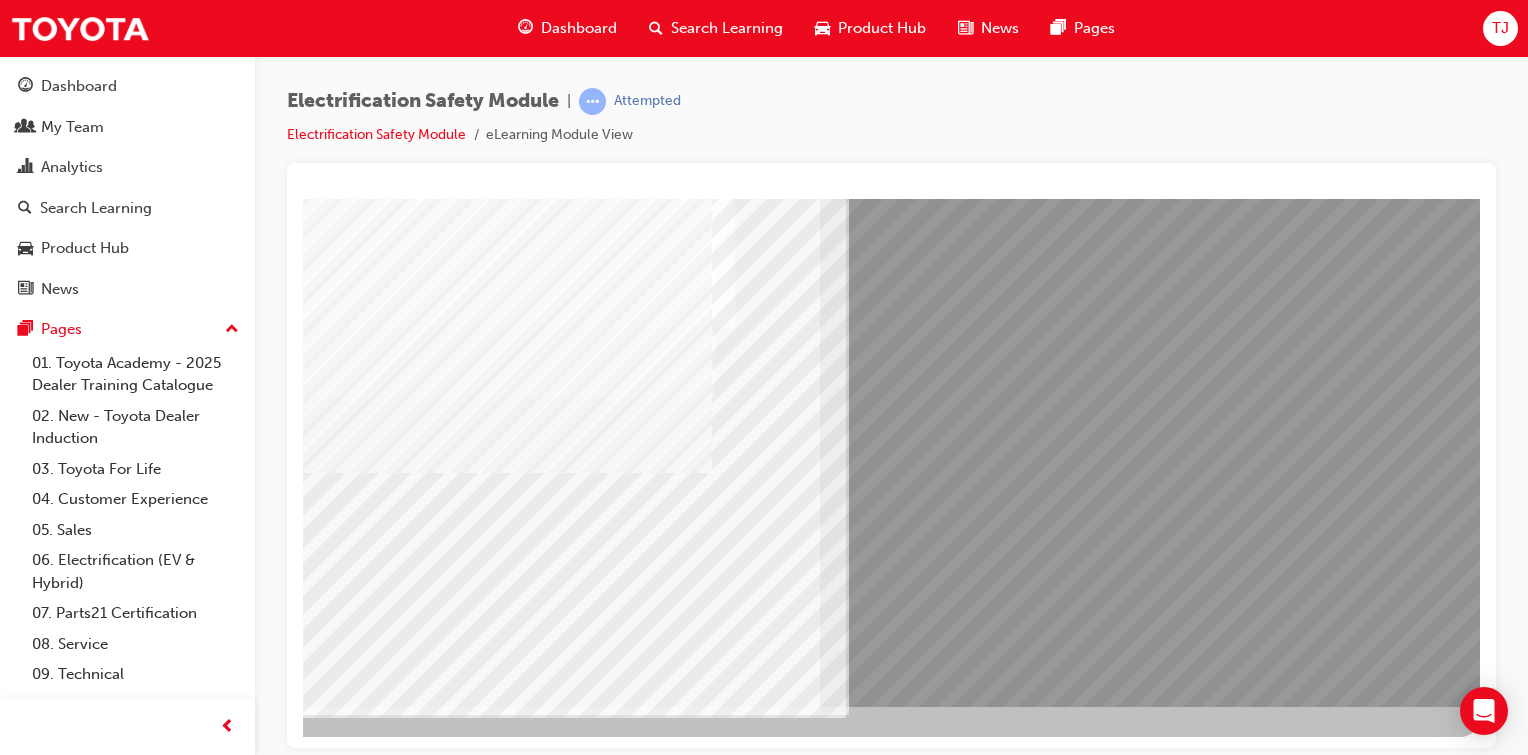 click at bounding box center (183, 14015) 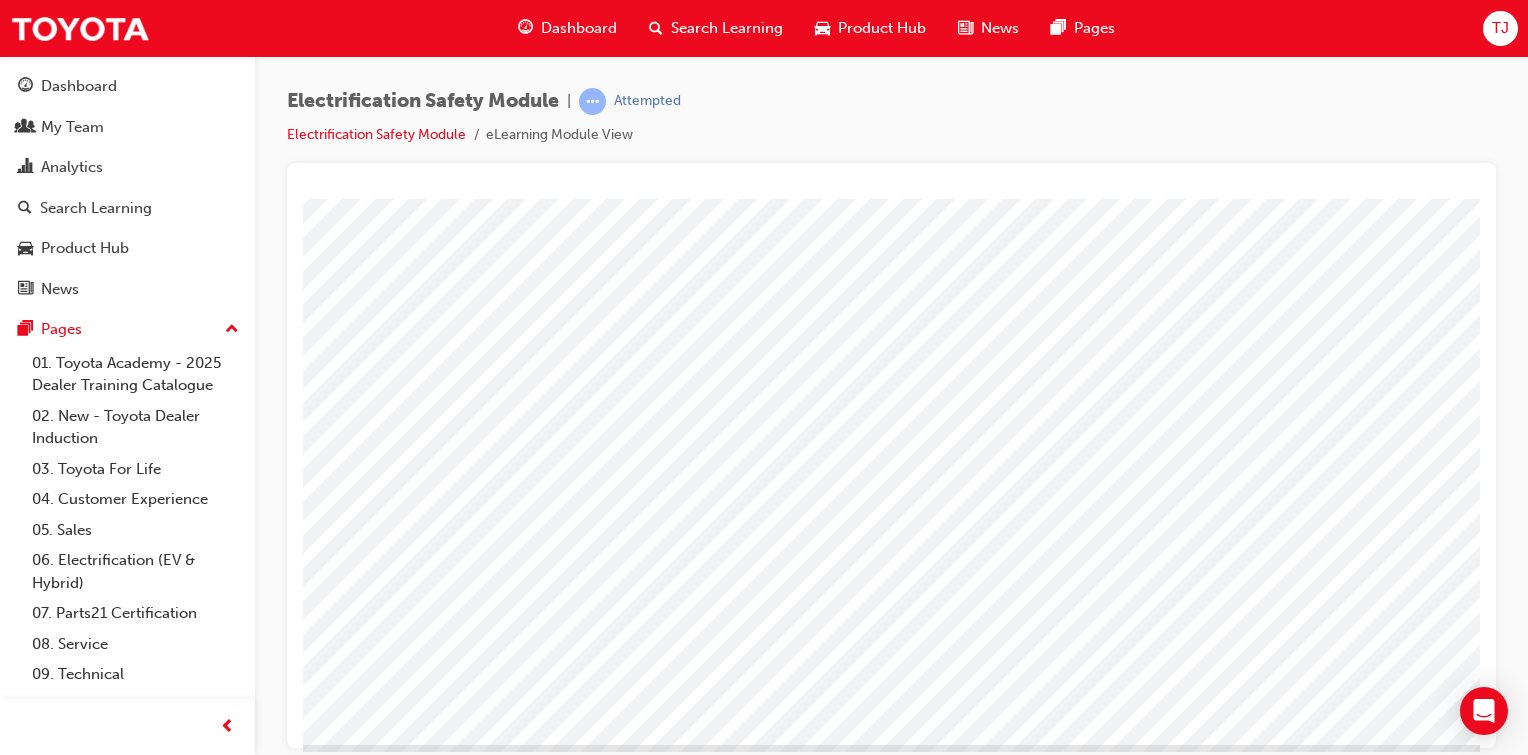click at bounding box center (833, 2582) 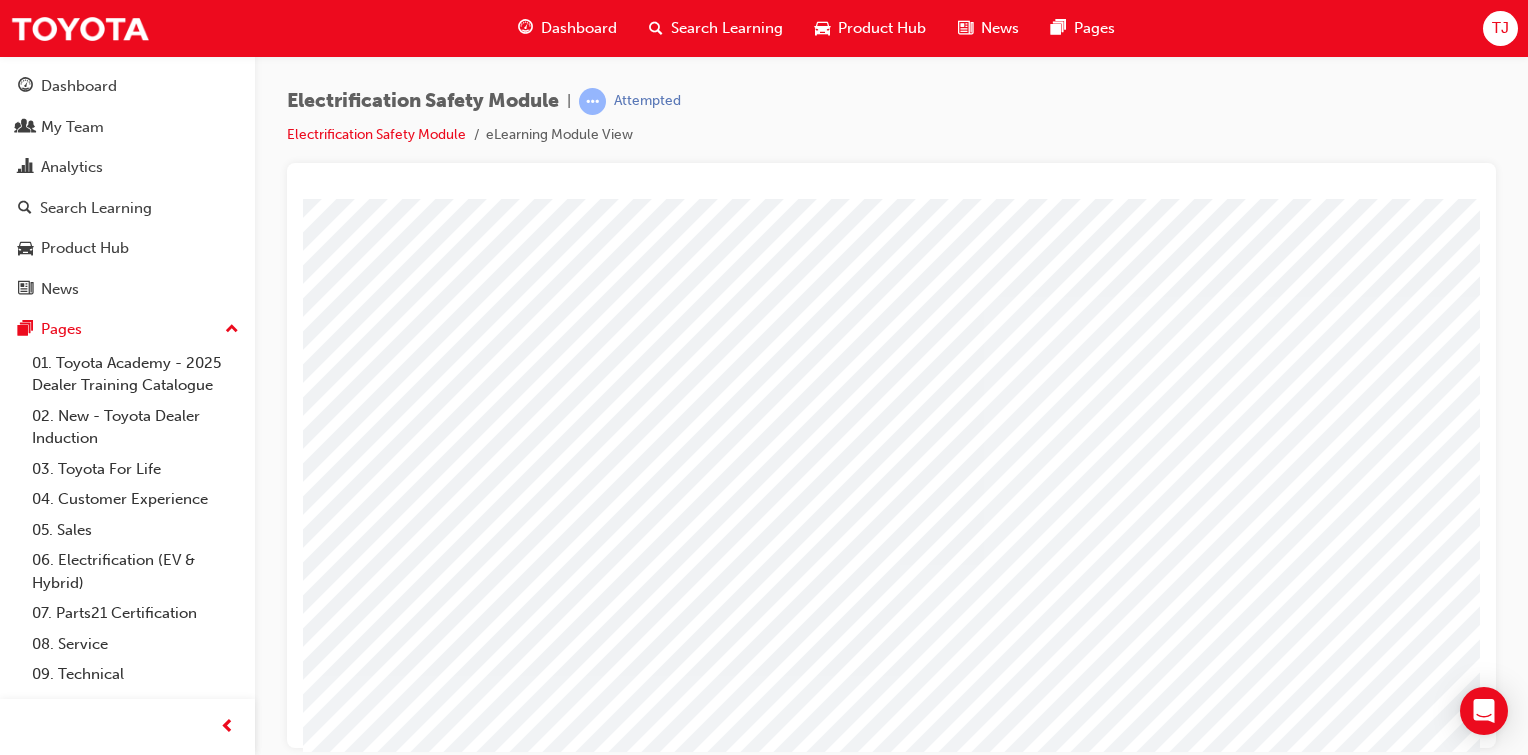 click at bounding box center (332, 3910) 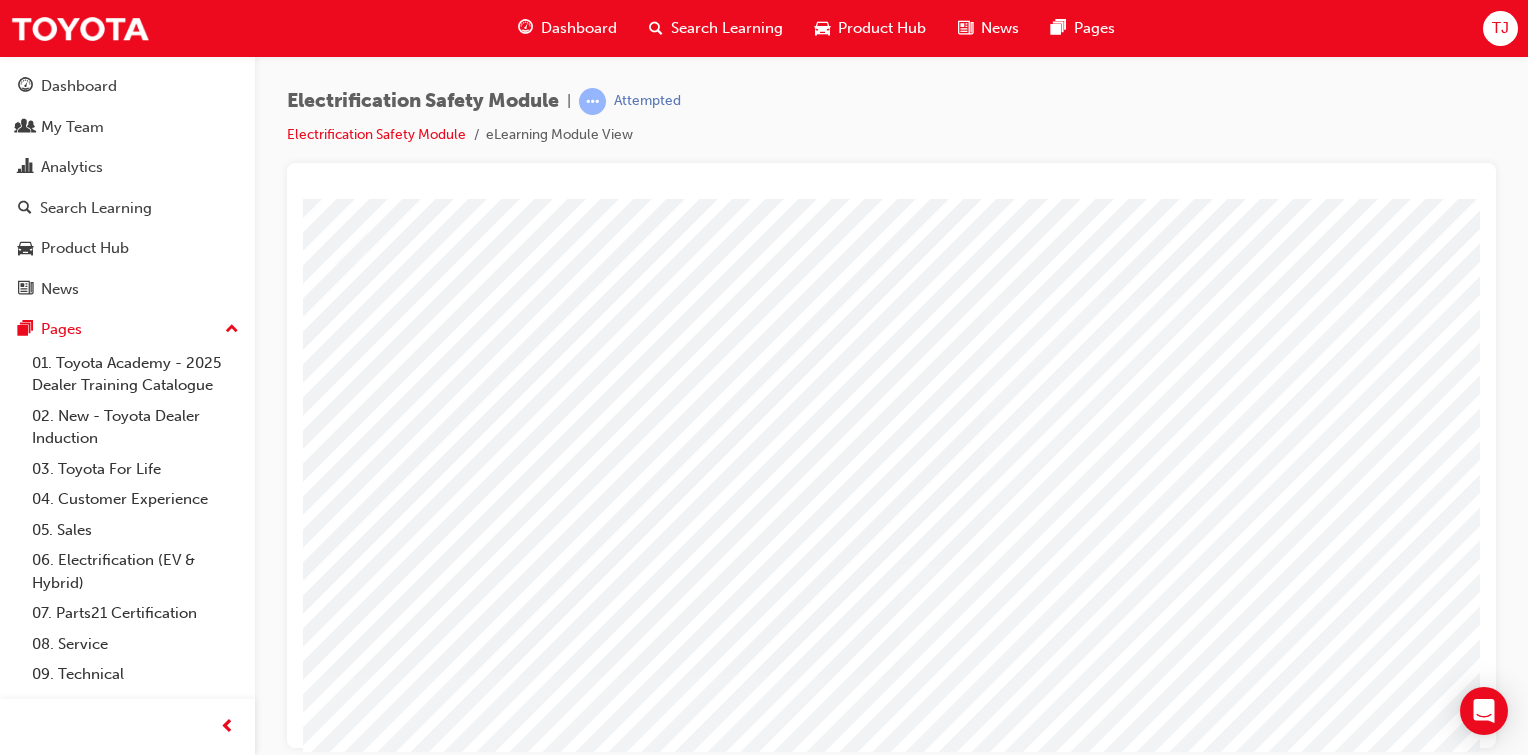 click at bounding box center [332, 4028] 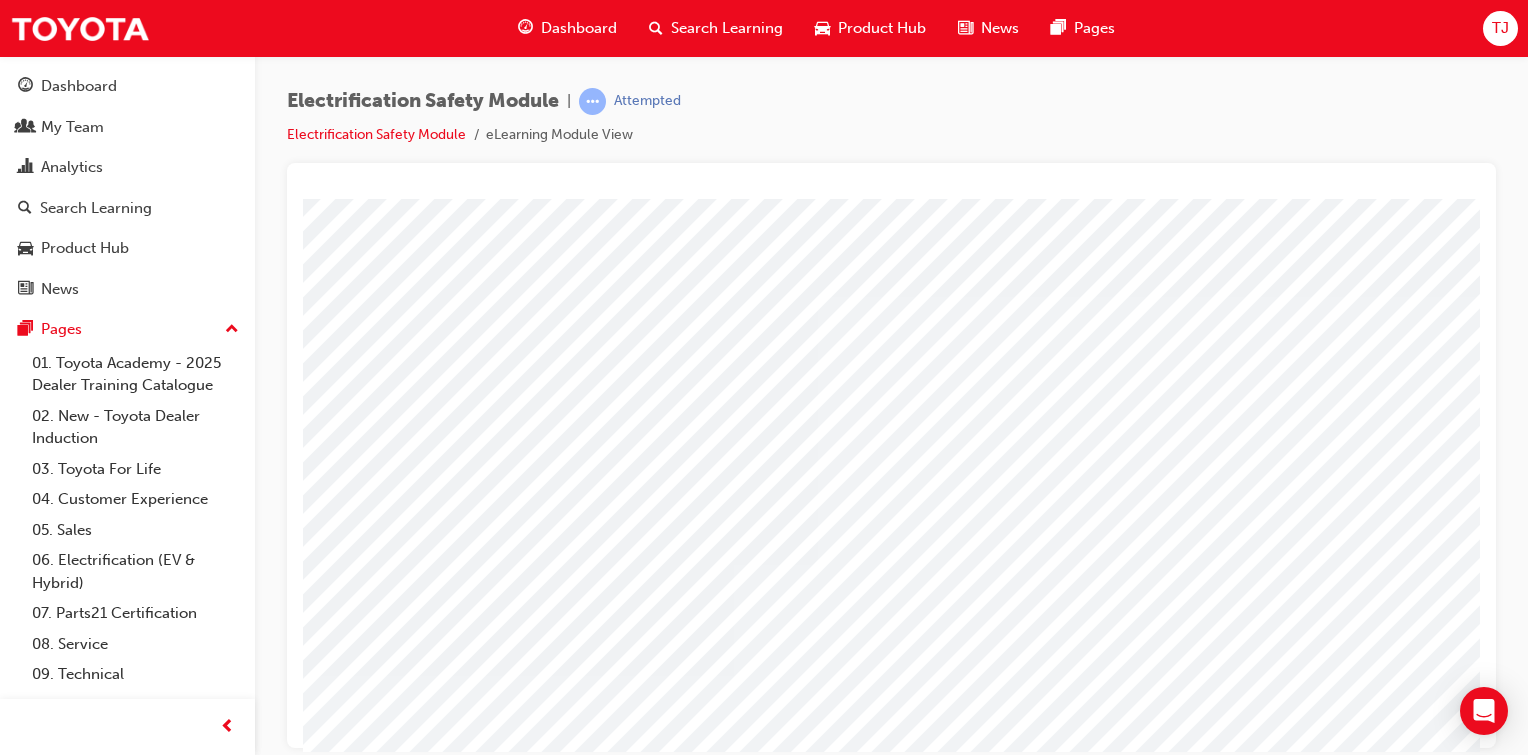 scroll, scrollTop: 0, scrollLeft: 167, axis: horizontal 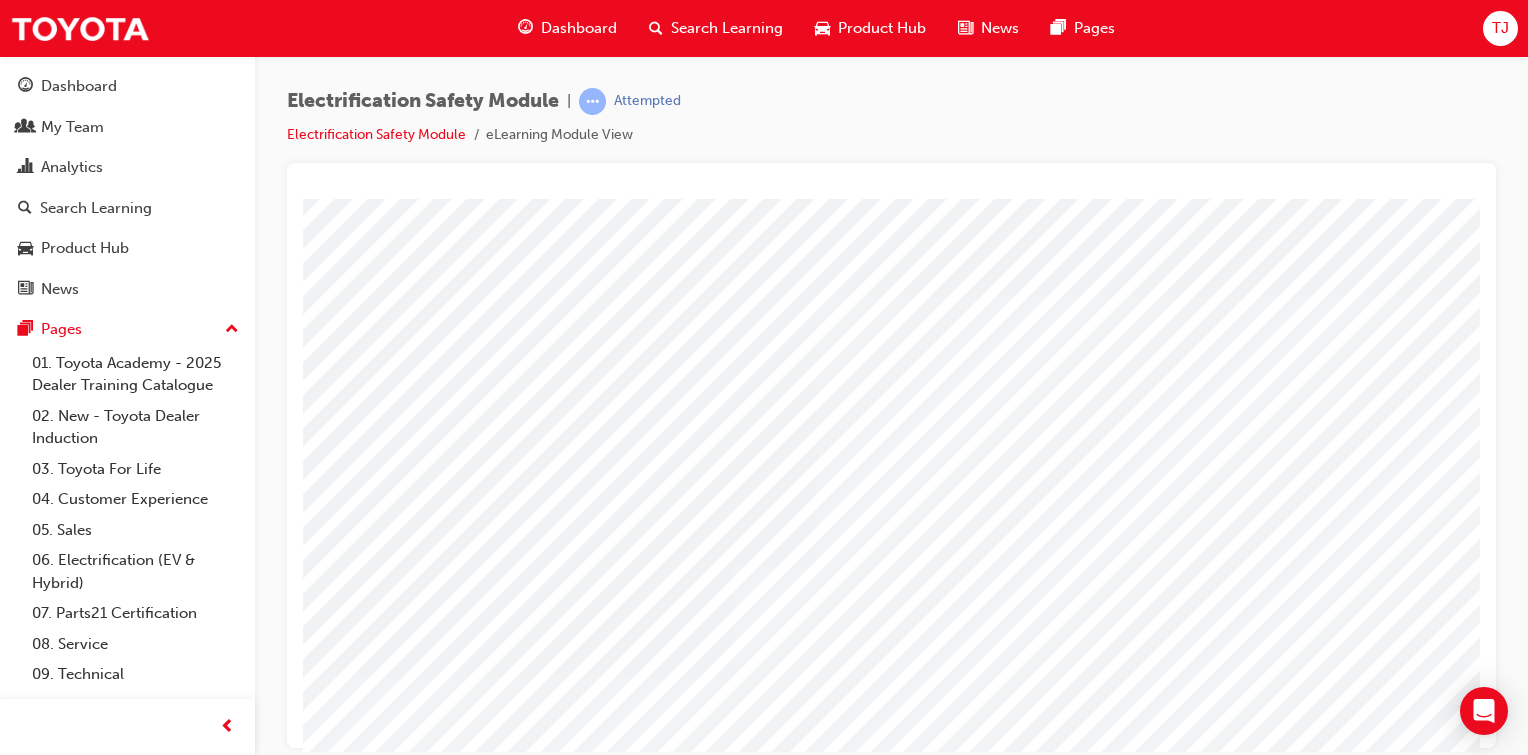 click at bounding box center [165, 4087] 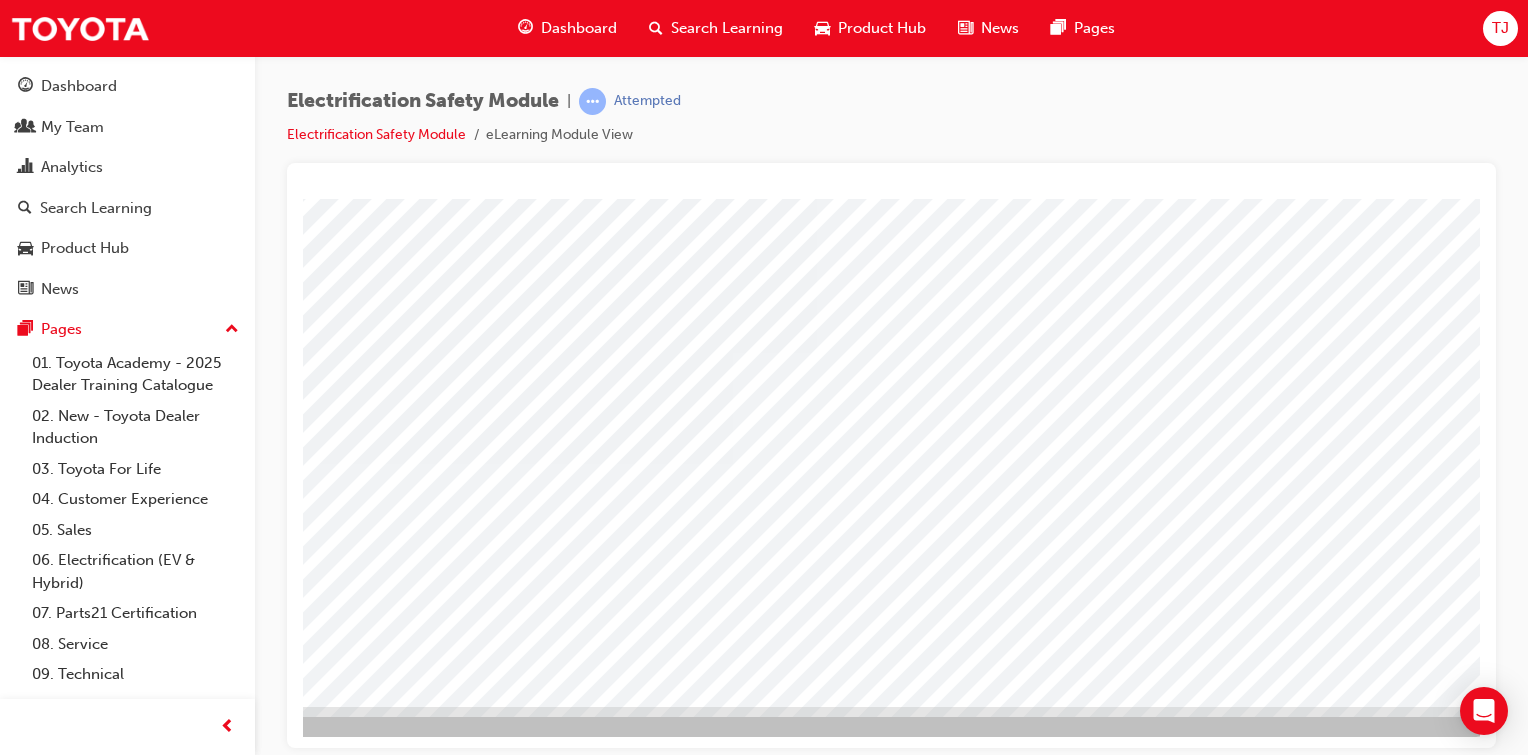 click at bounding box center (199, 2772) 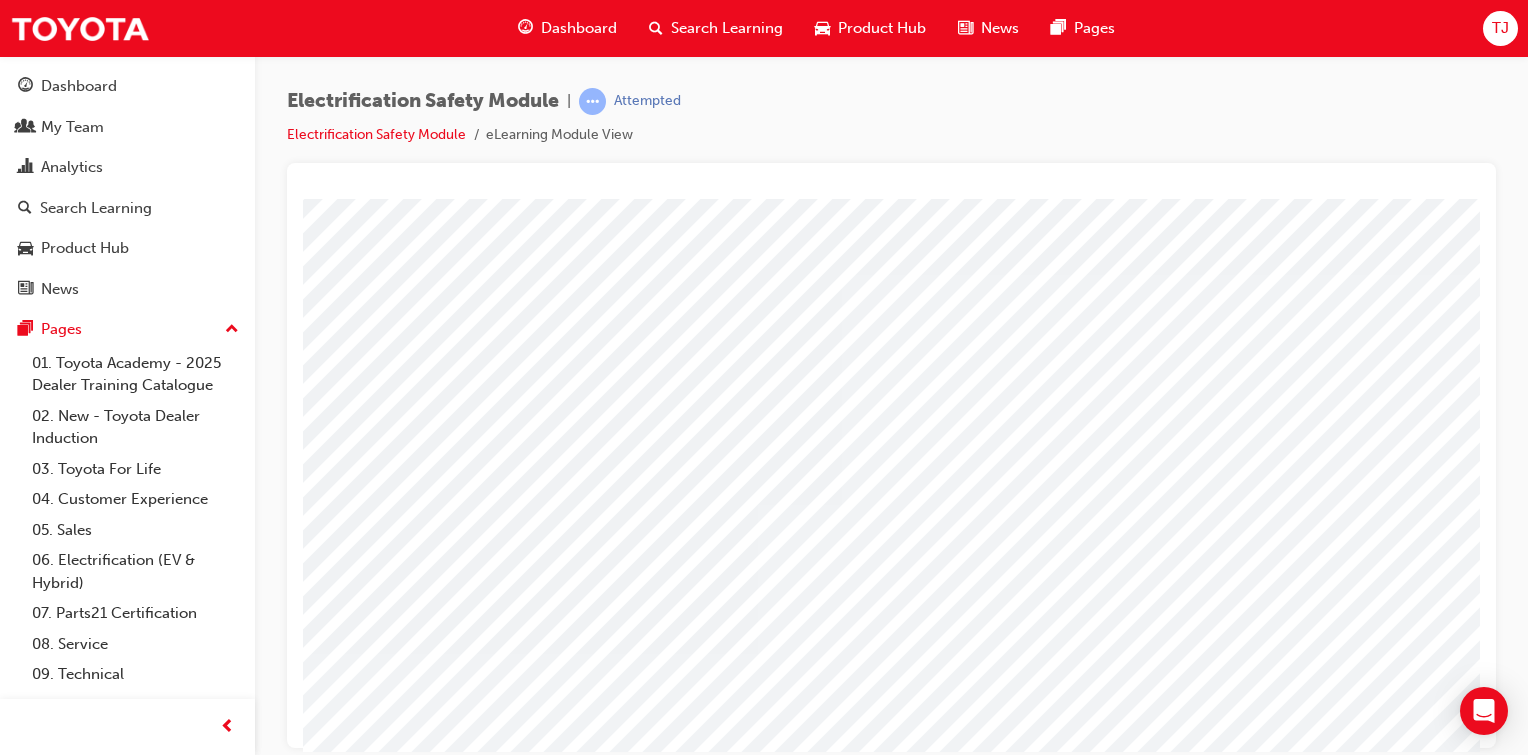 scroll, scrollTop: 23, scrollLeft: 143, axis: both 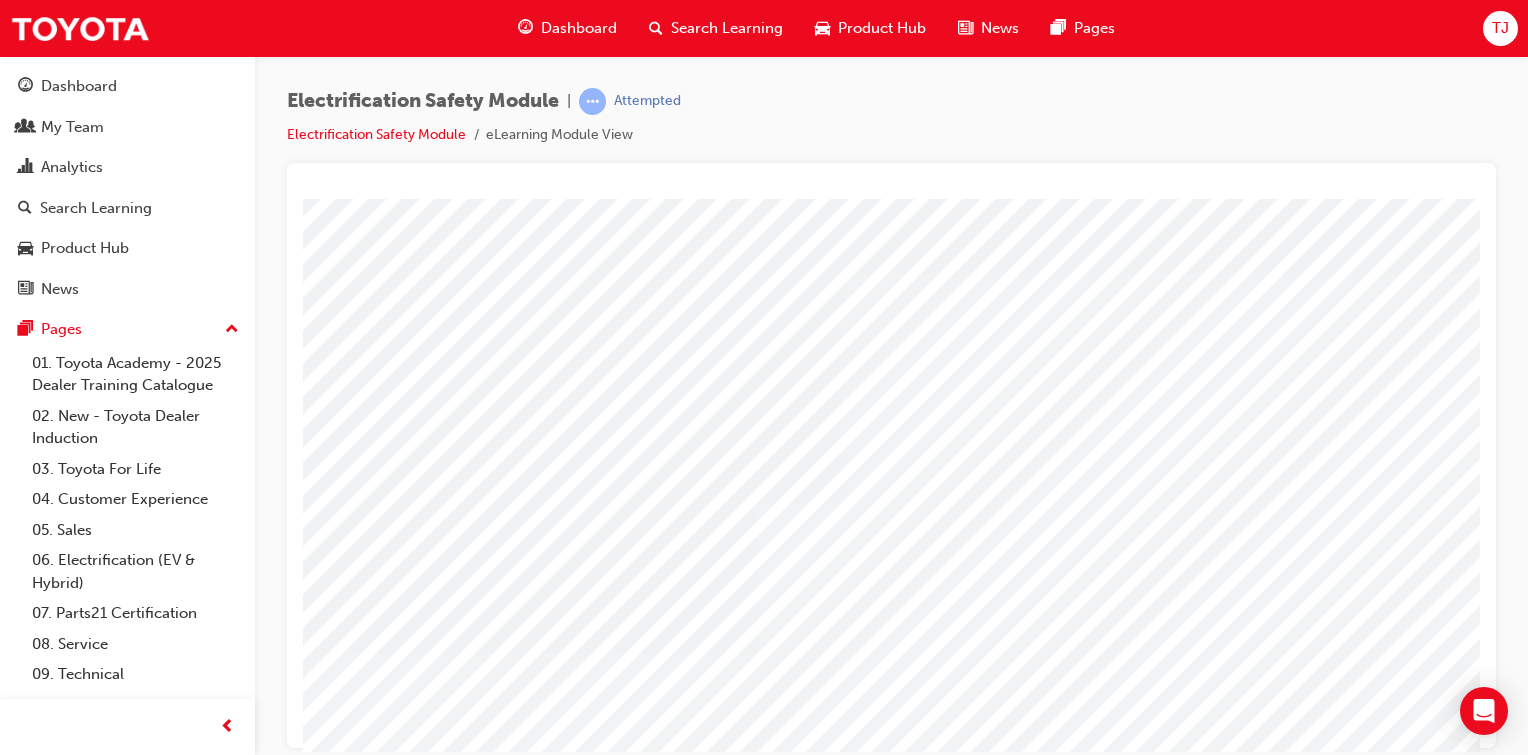 click at bounding box center (189, 3849) 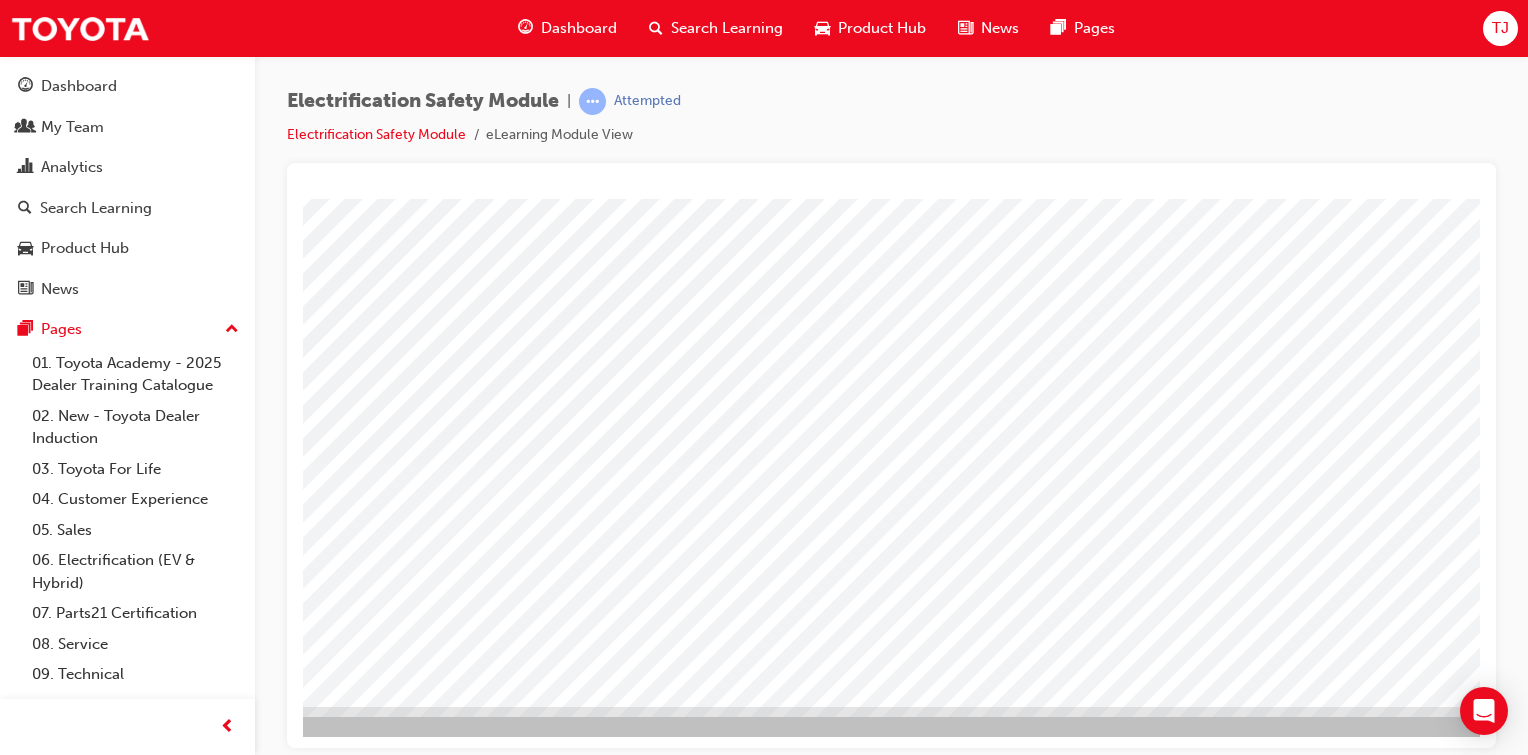 click at bounding box center (223, 2772) 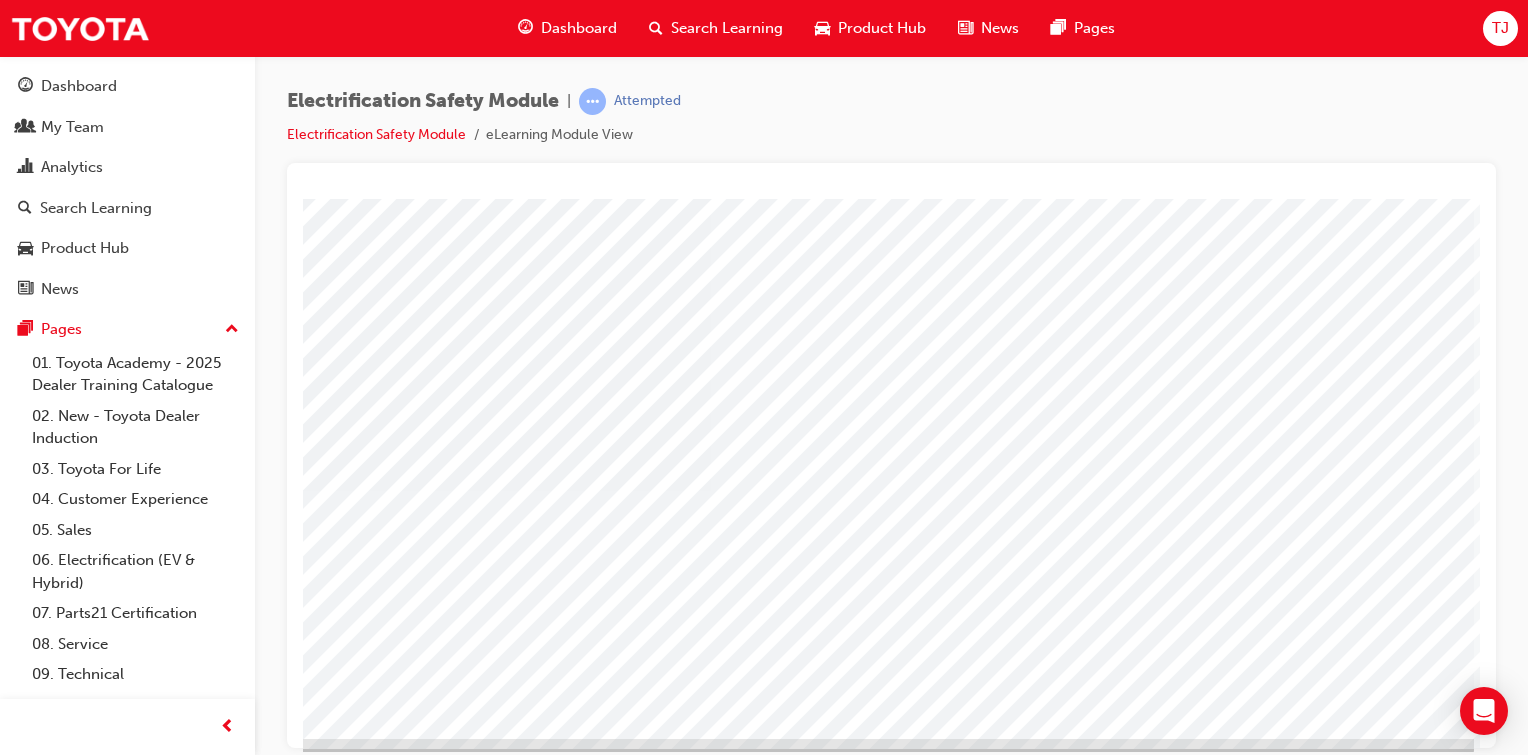 scroll, scrollTop: 184, scrollLeft: 198, axis: both 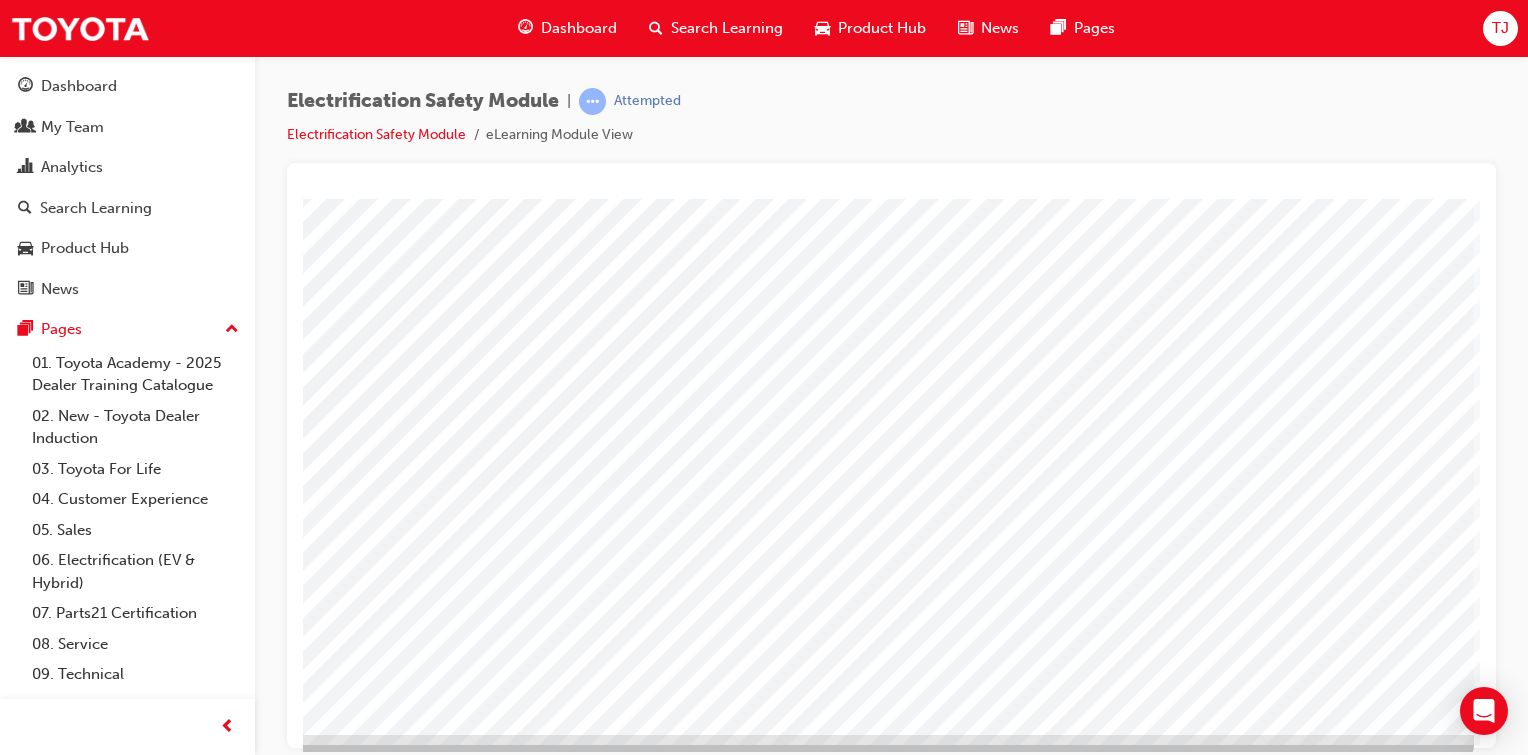 click at bounding box center (177, 3097) 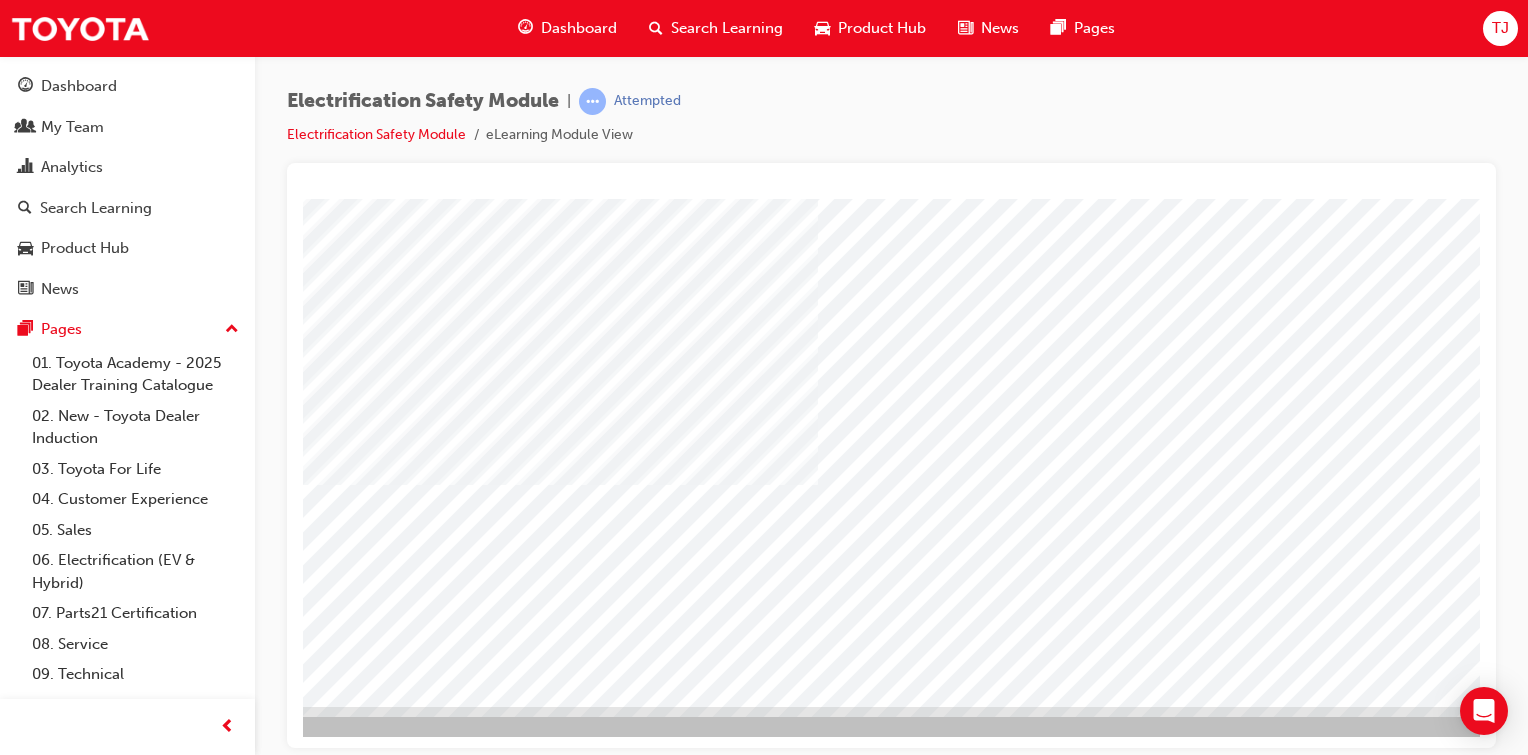 scroll, scrollTop: 212, scrollLeft: 198, axis: both 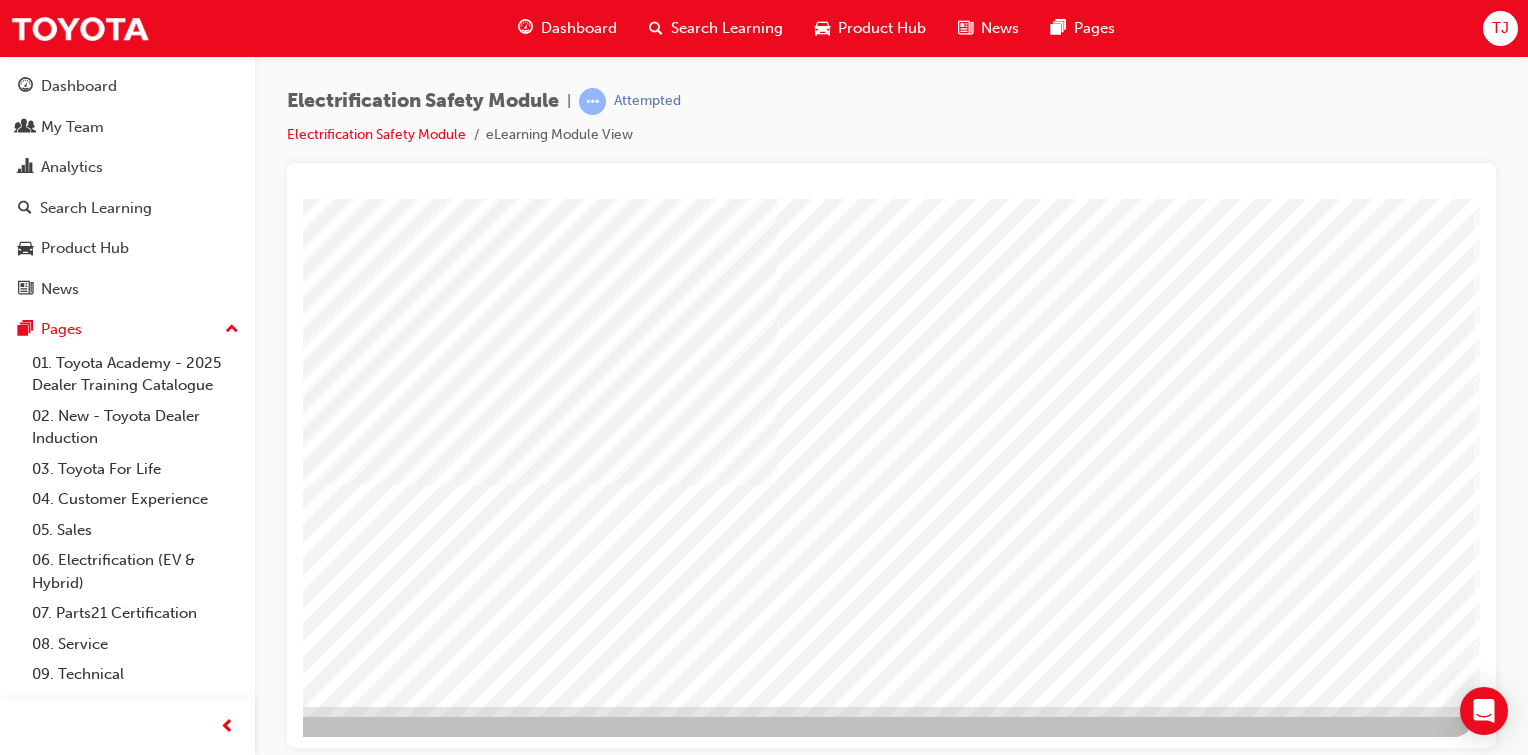 click at bounding box center [177, 3173] 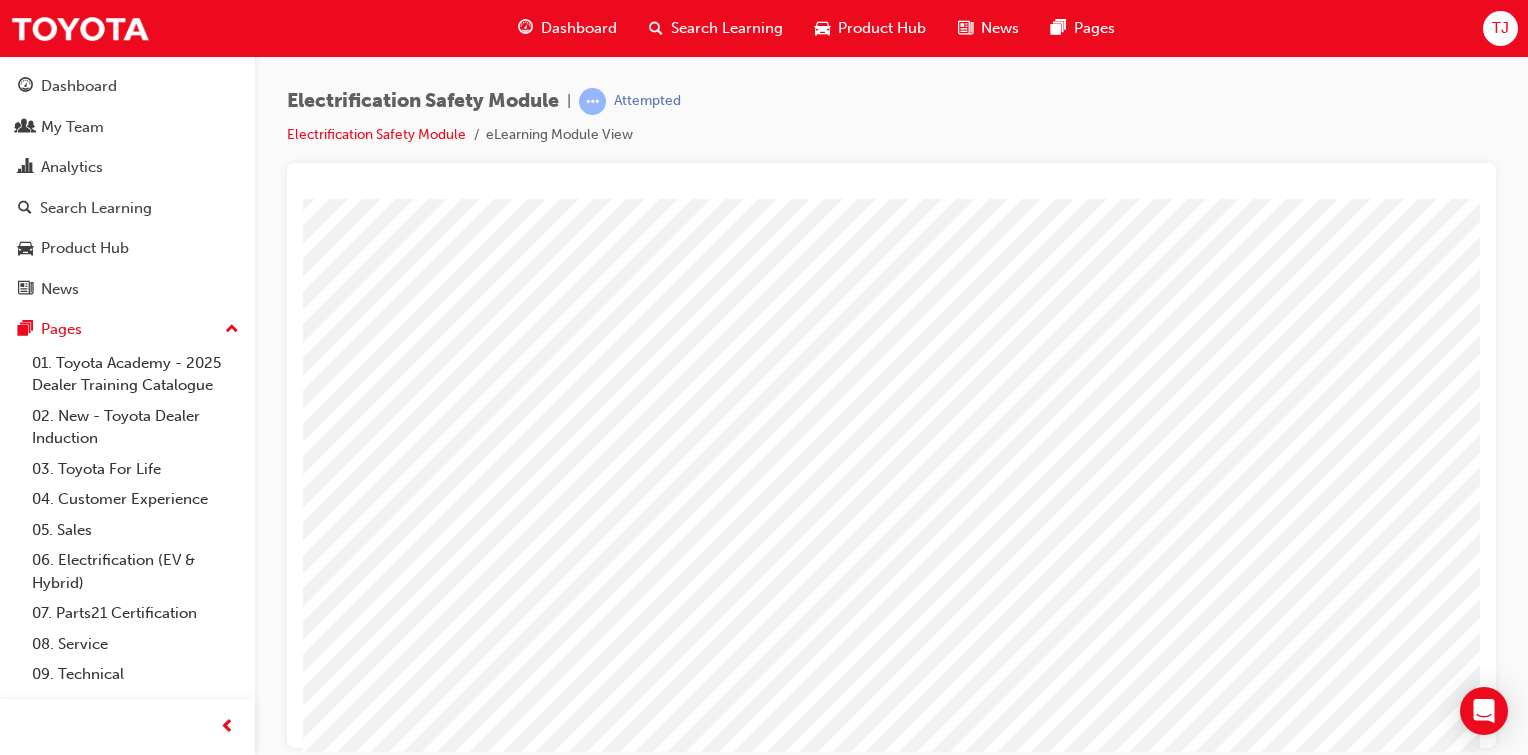scroll, scrollTop: 212, scrollLeft: 198, axis: both 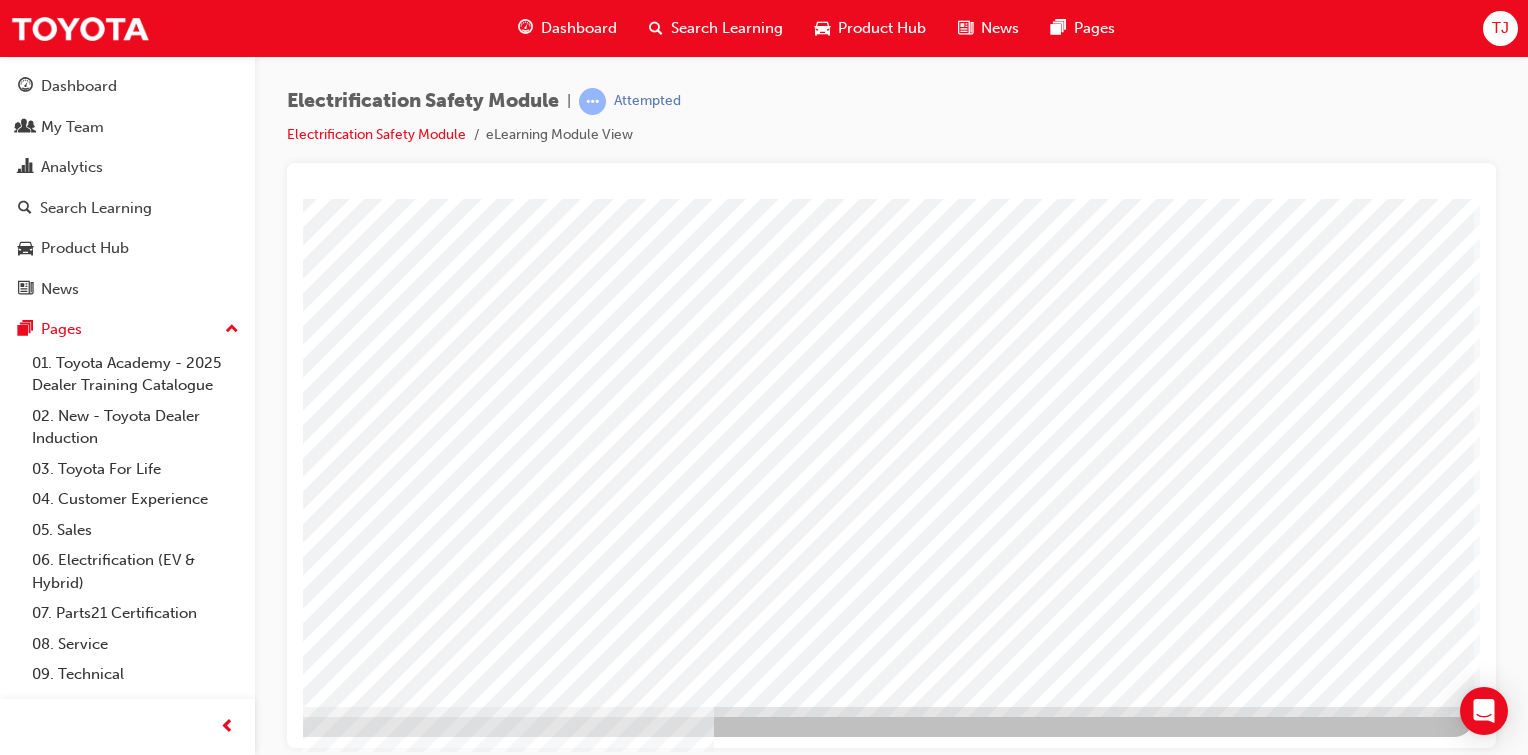 click at bounding box center [177, 3492] 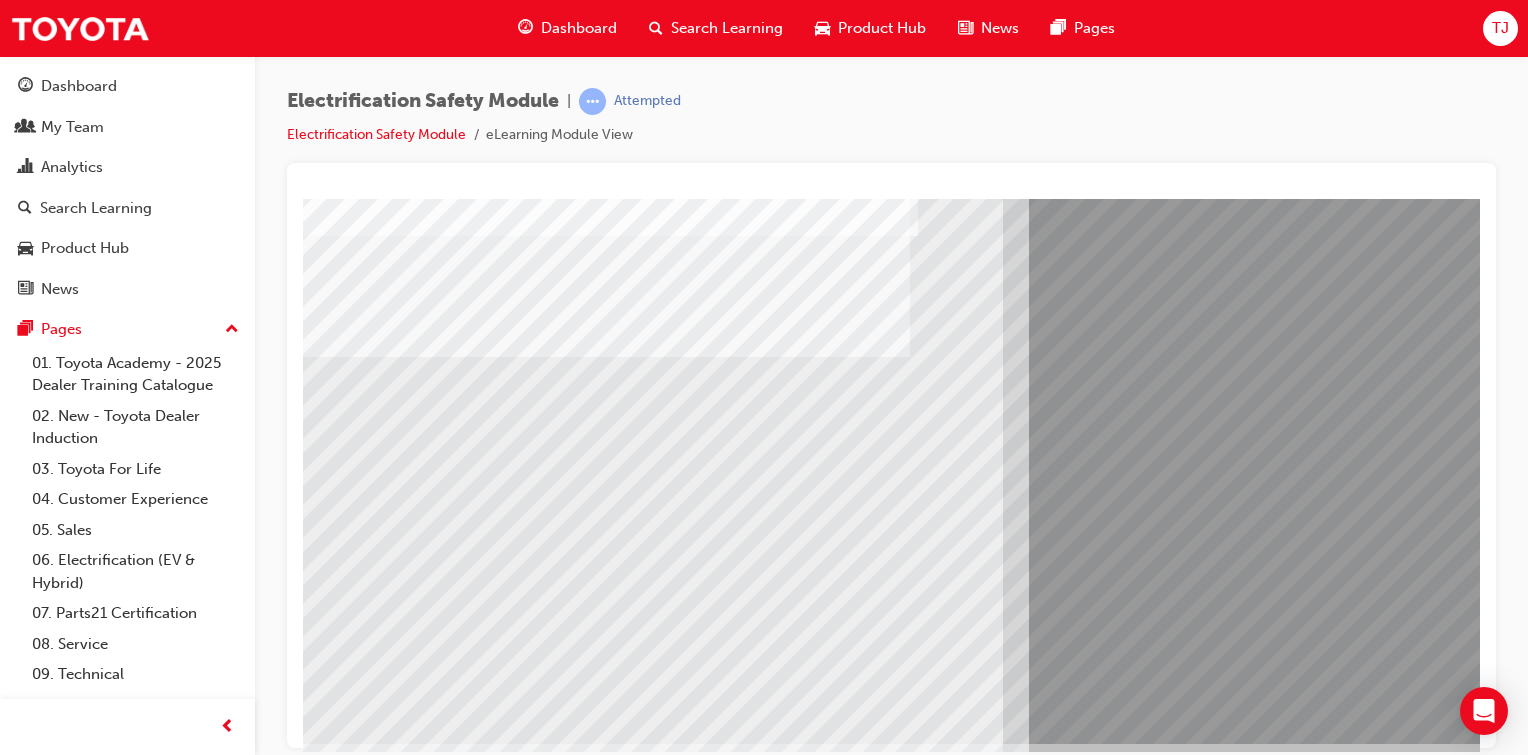 scroll, scrollTop: 212, scrollLeft: 0, axis: vertical 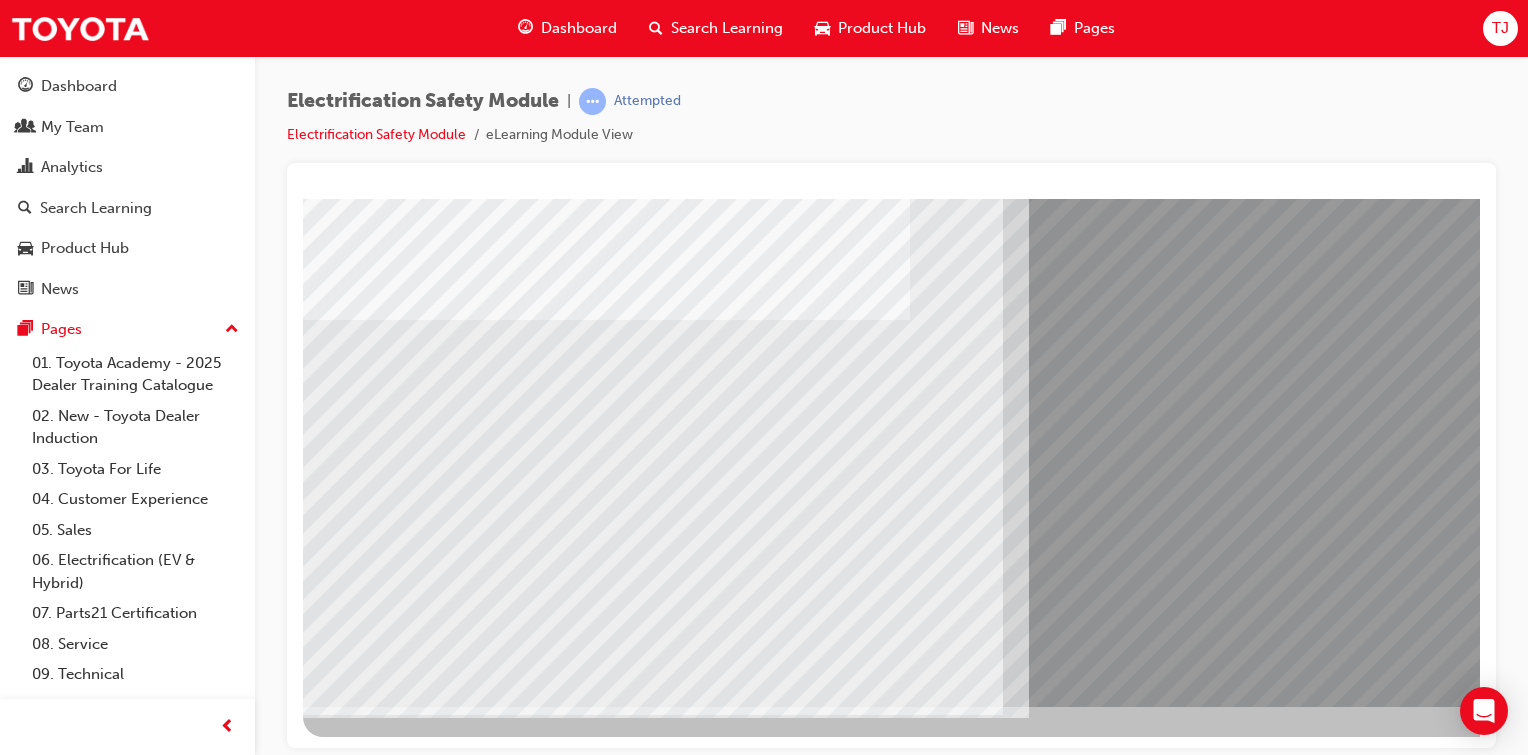 click at bounding box center (368, 8784) 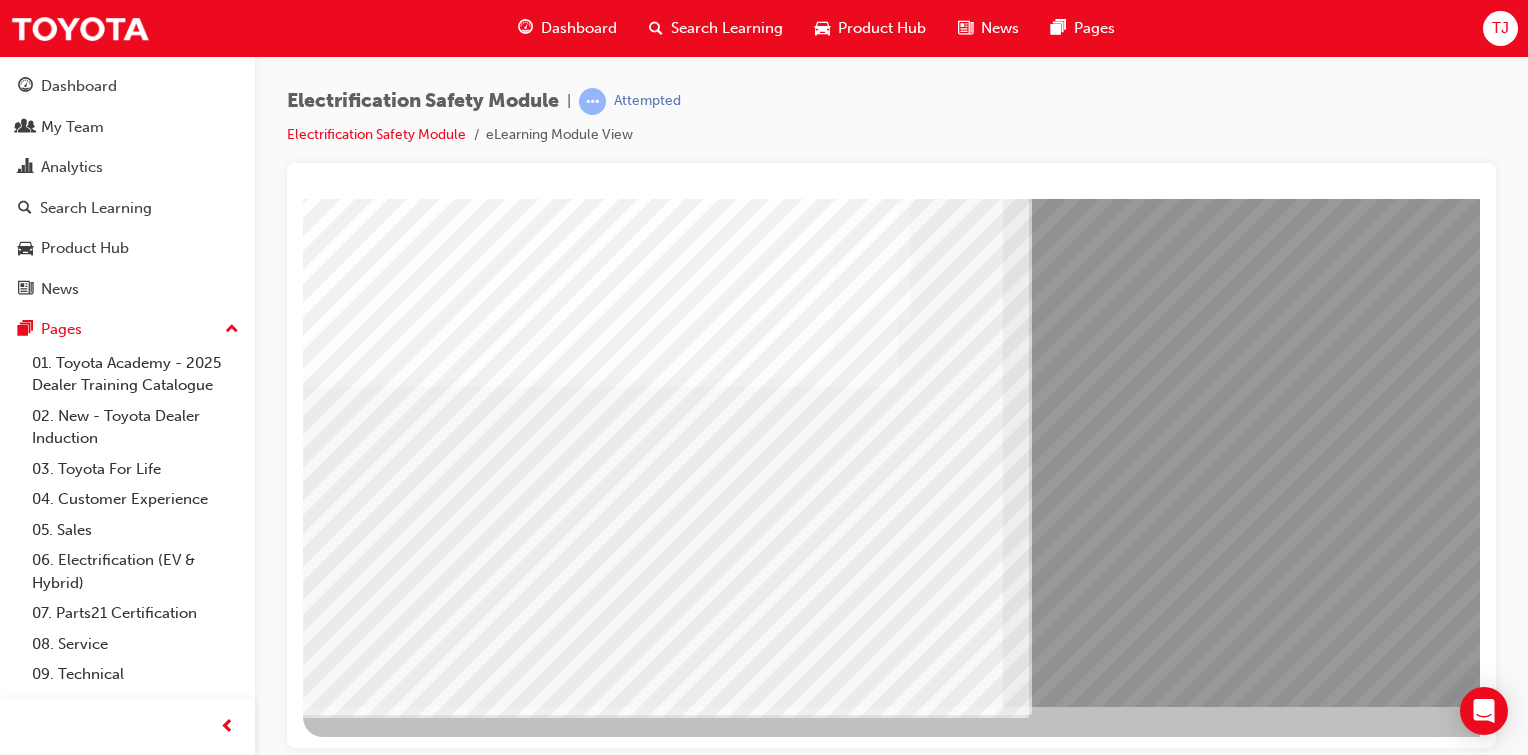click at bounding box center (368, 8914) 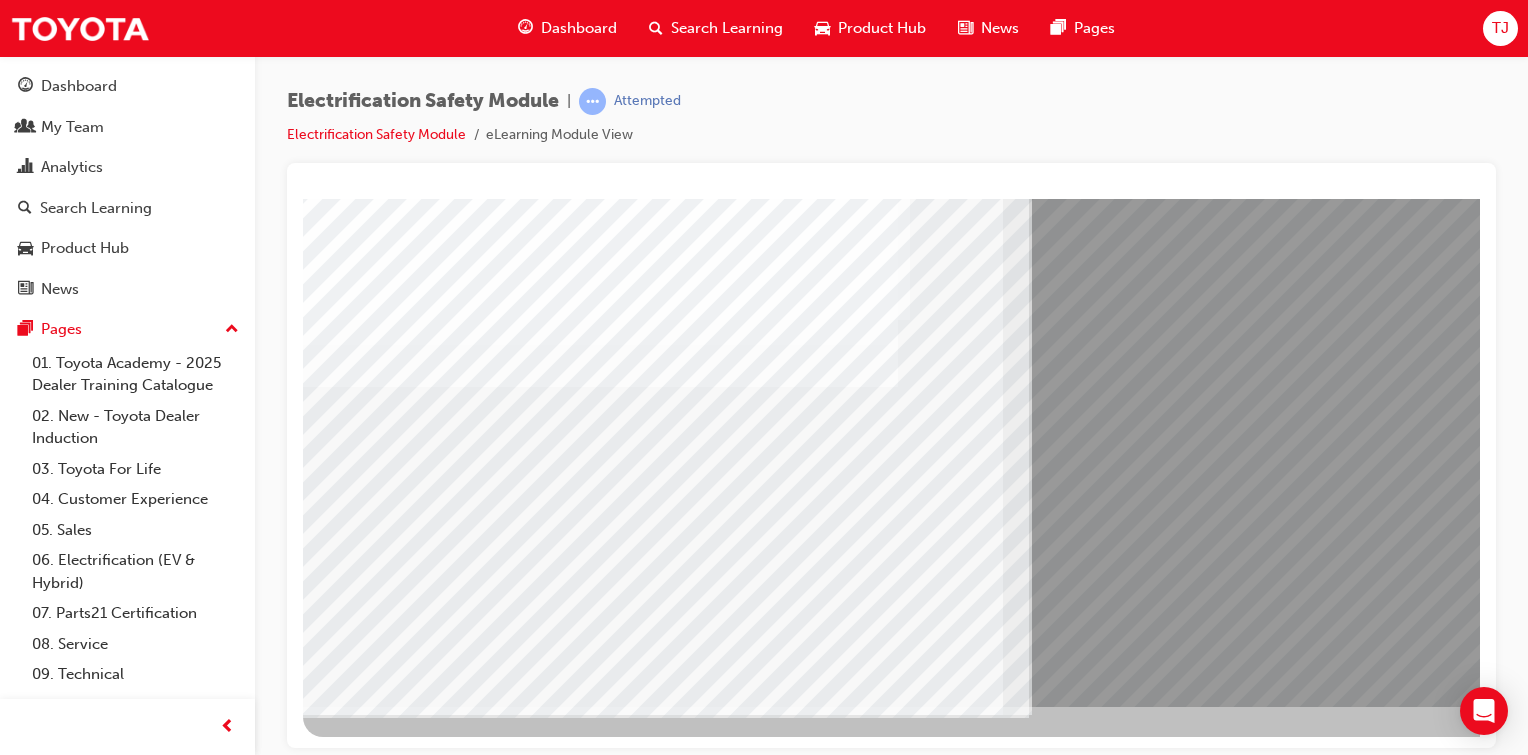 click at bounding box center [368, 9044] 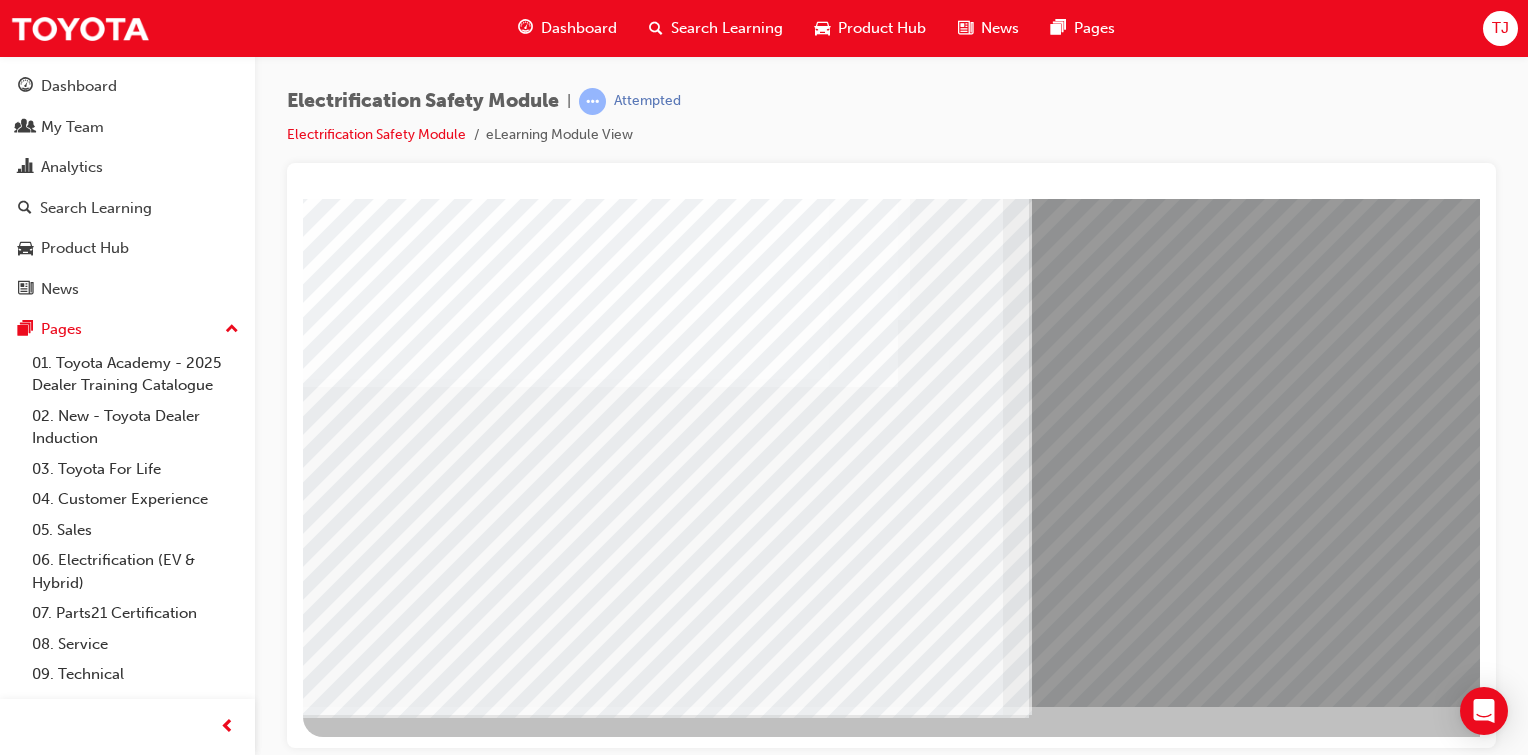 scroll, scrollTop: 212, scrollLeft: 198, axis: both 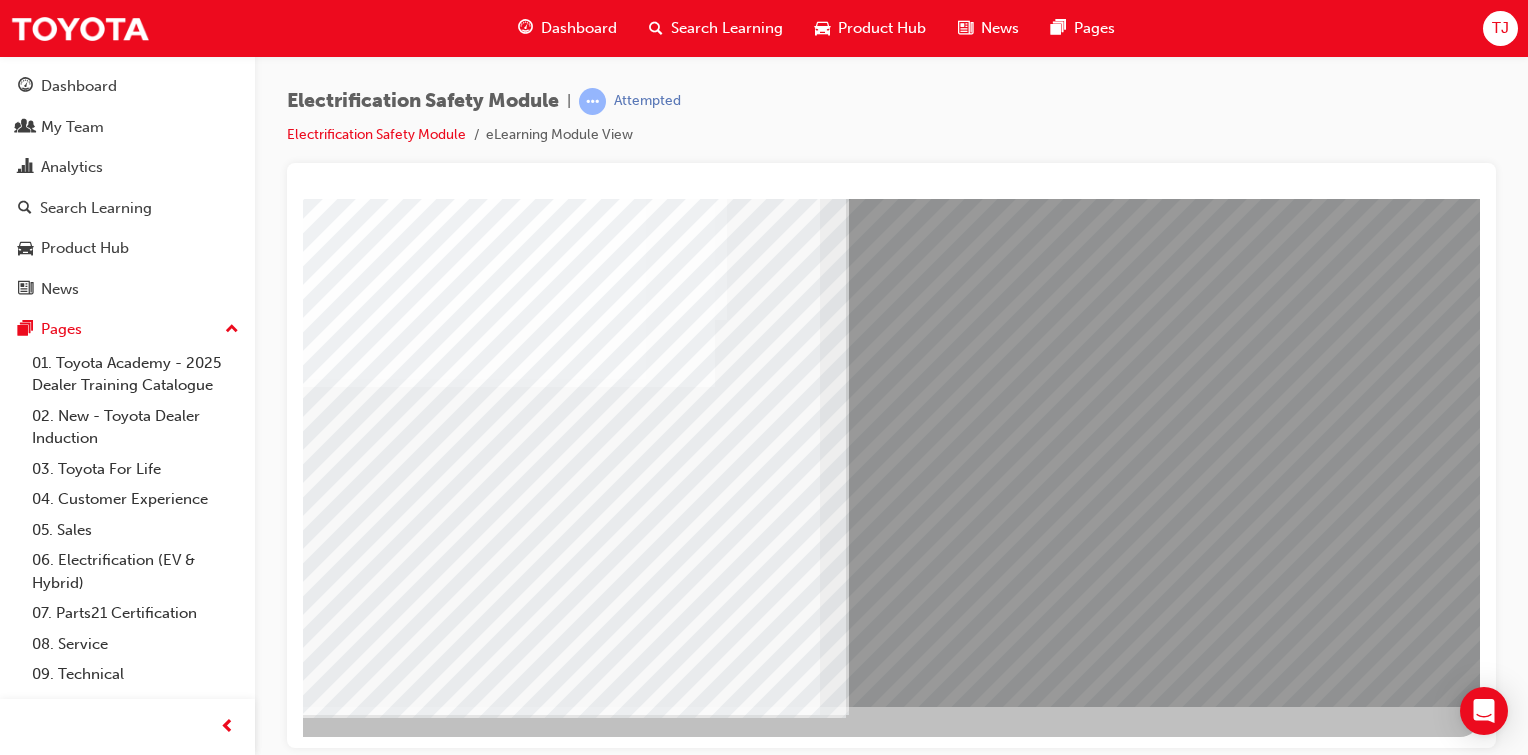 click at bounding box center [480, 7345] 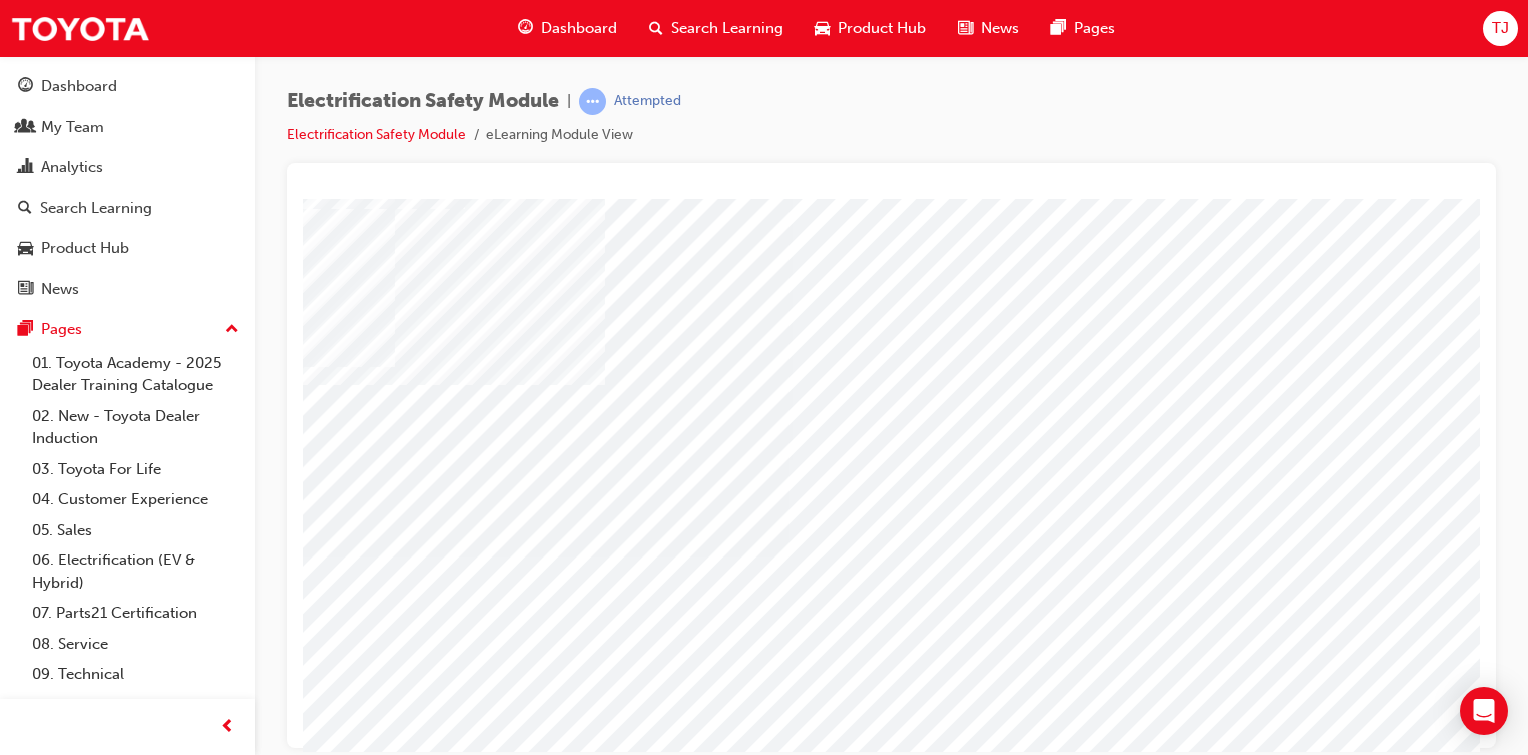 scroll, scrollTop: 212, scrollLeft: 138, axis: both 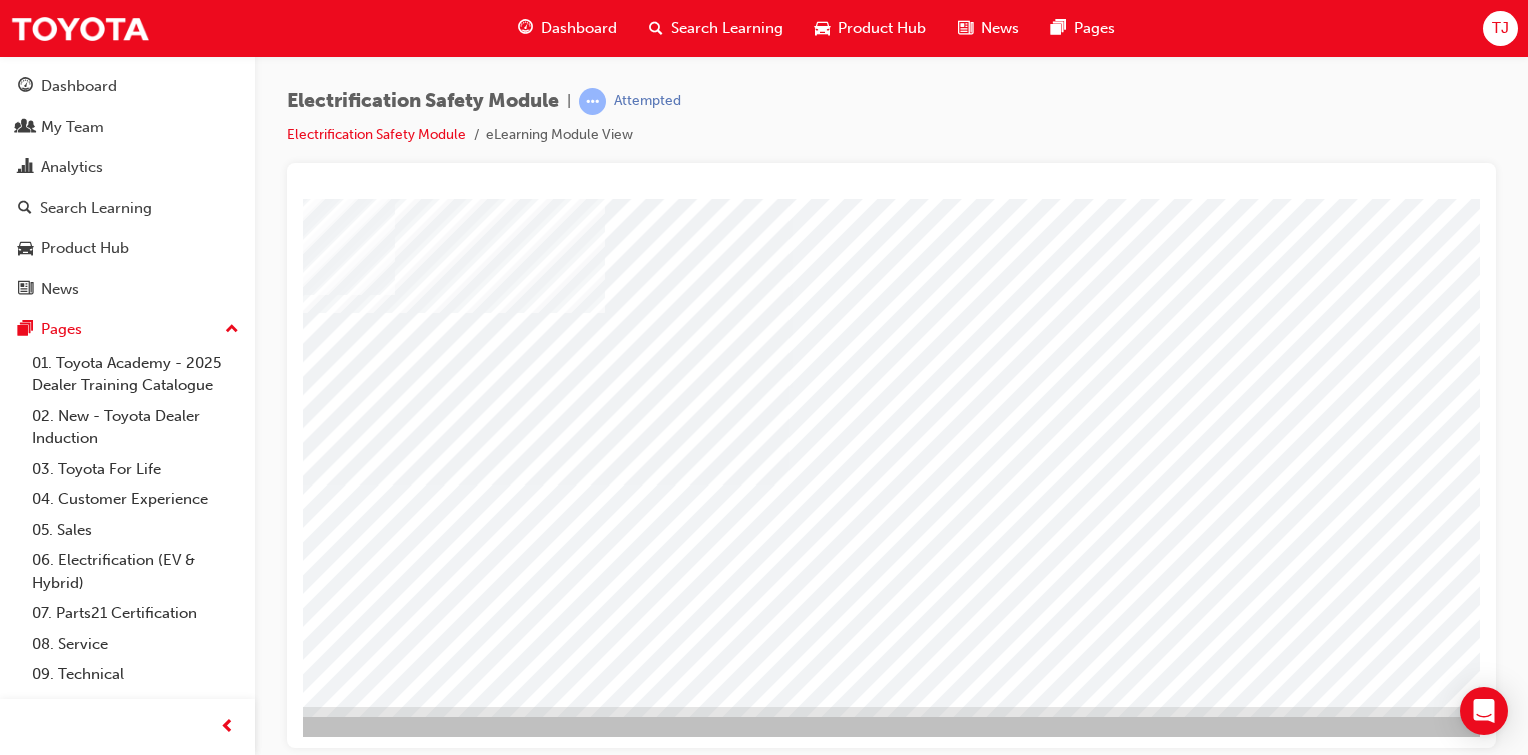 click at bounding box center (228, 3173) 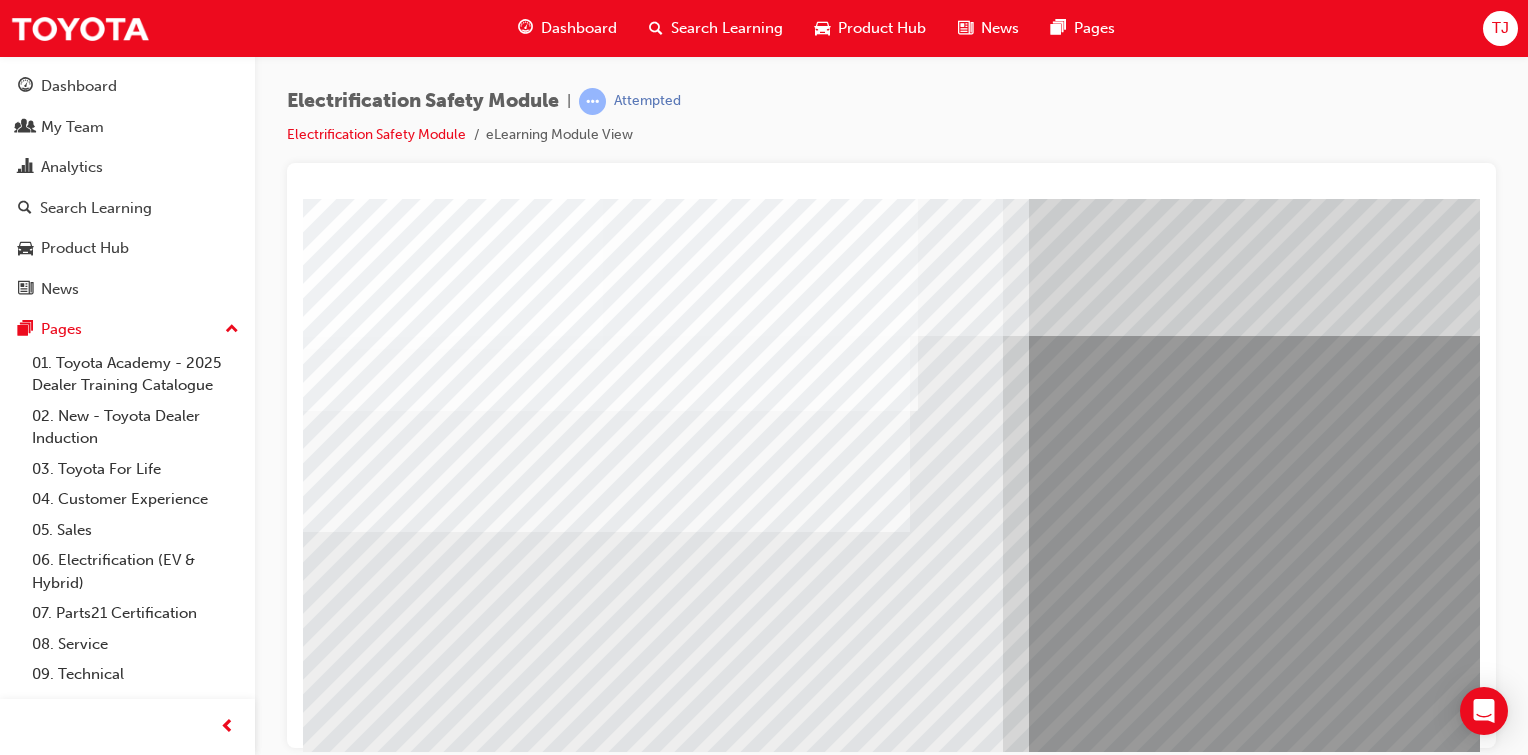 scroll, scrollTop: 212, scrollLeft: 29, axis: both 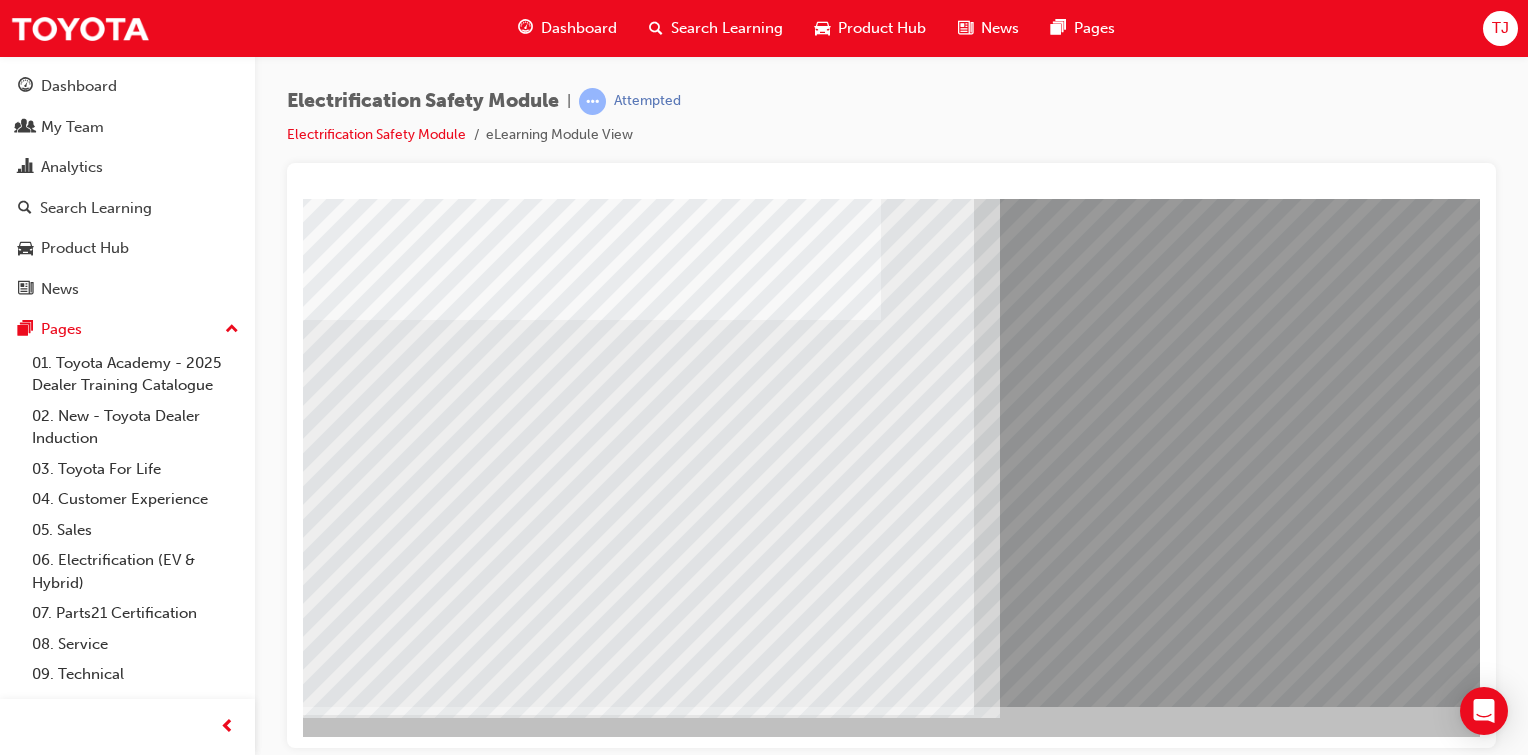 click at bounding box center (339, 7142) 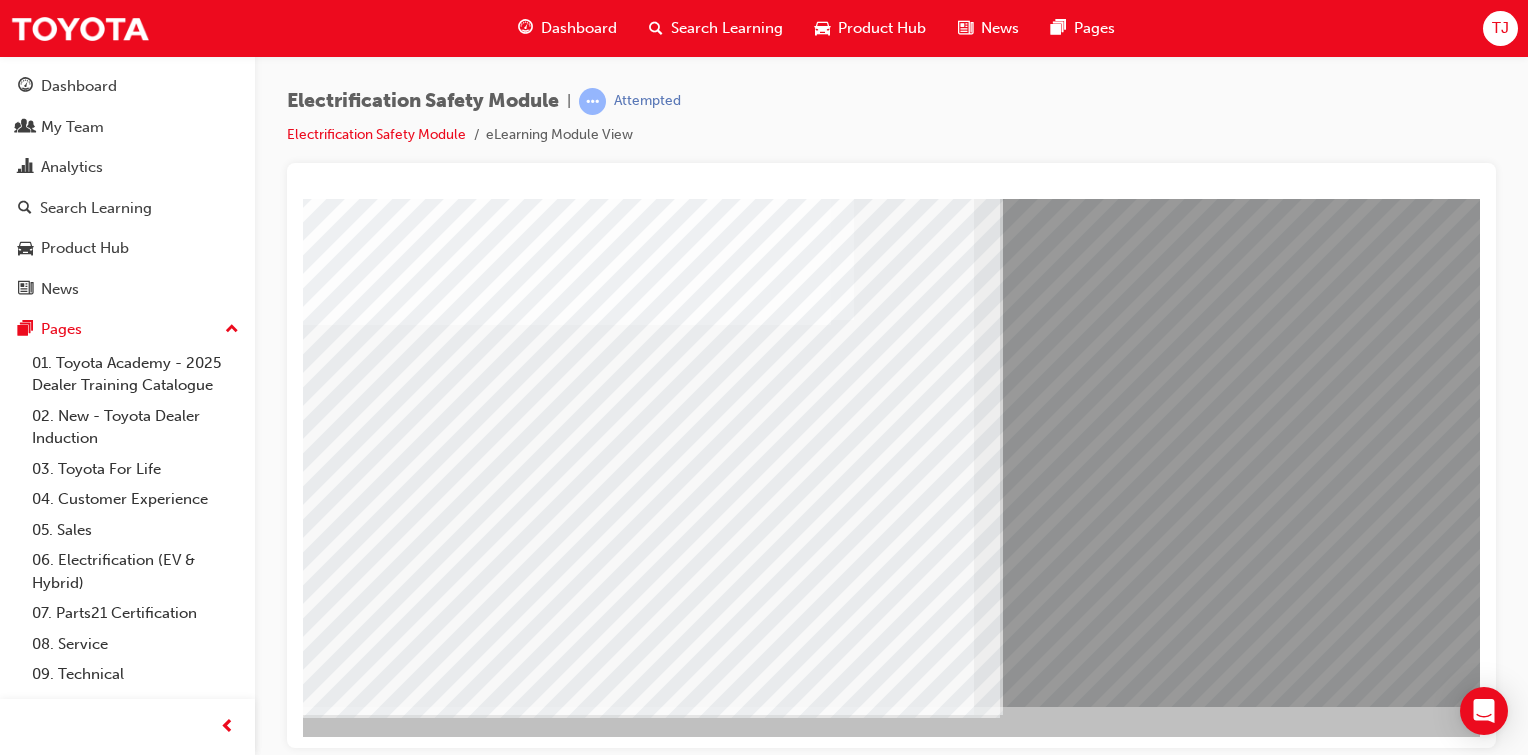 click at bounding box center (339, 7272) 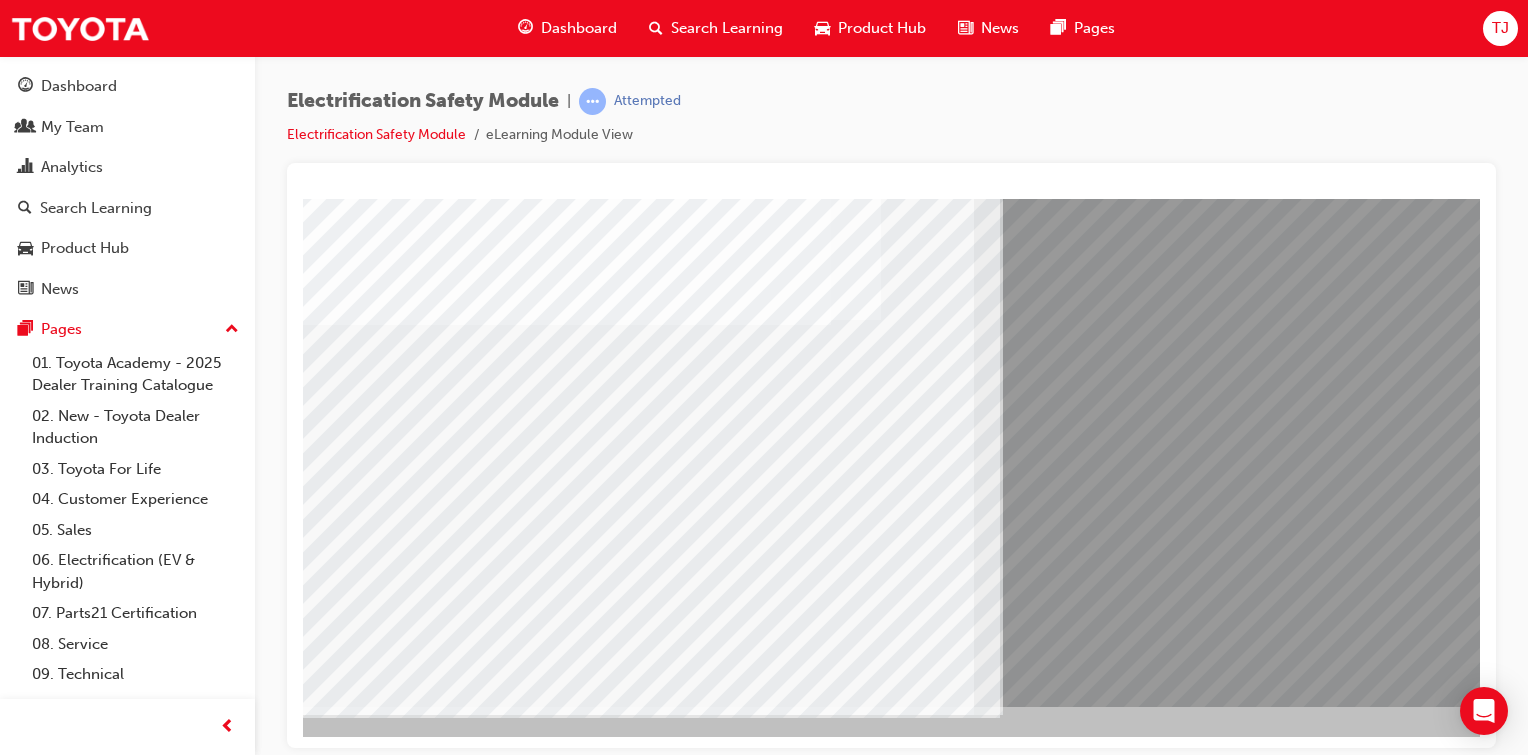 click at bounding box center [339, 7402] 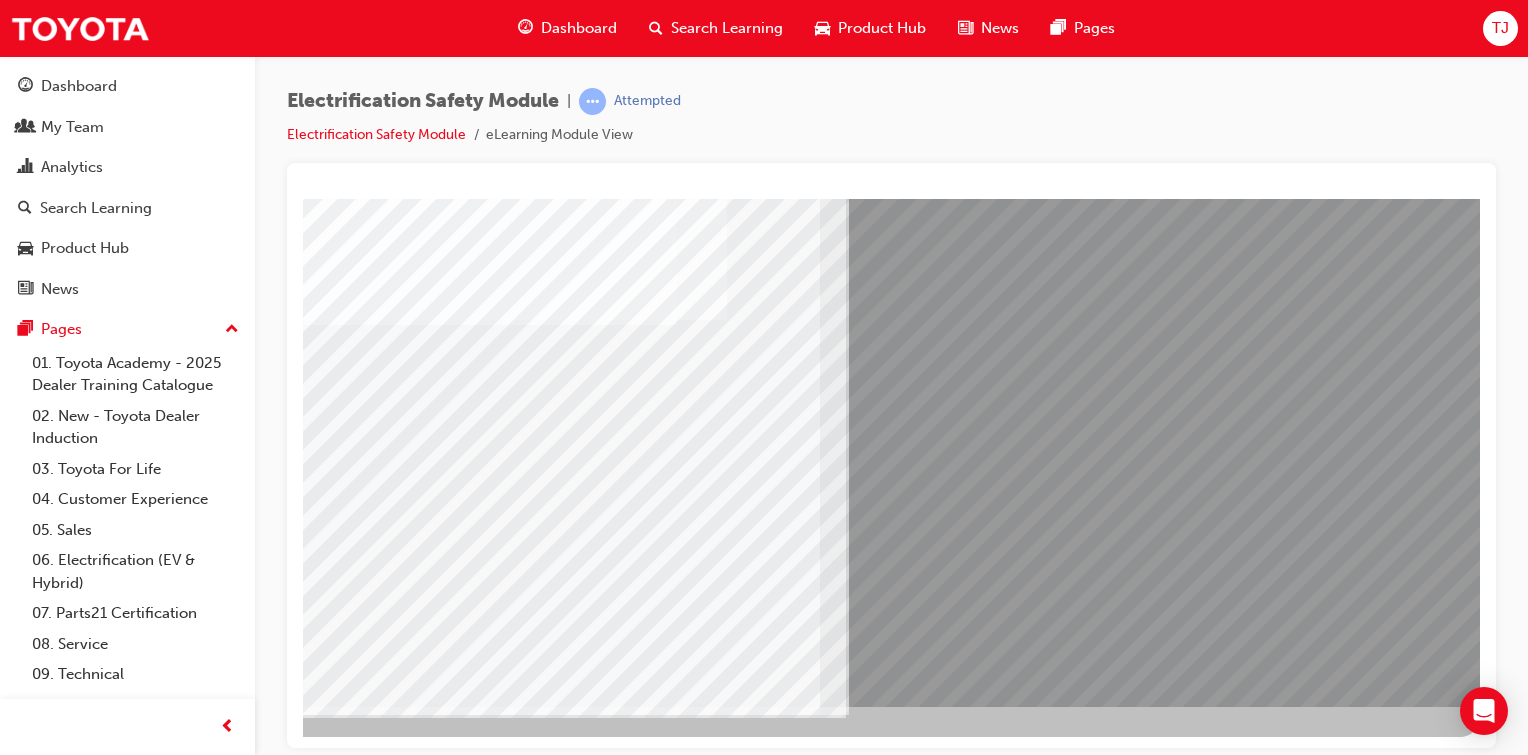 click at bounding box center (183, 7059) 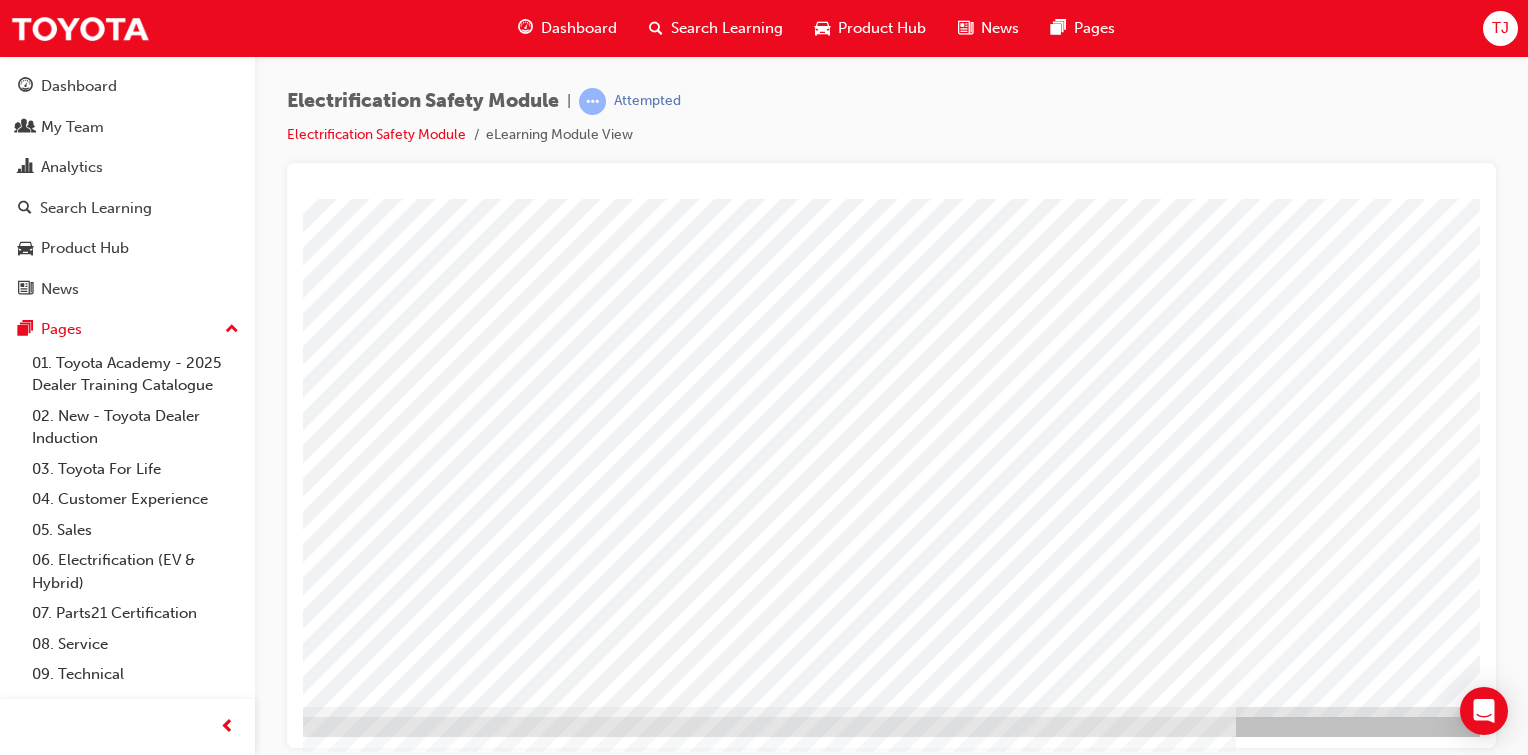 scroll, scrollTop: 212, scrollLeft: 198, axis: both 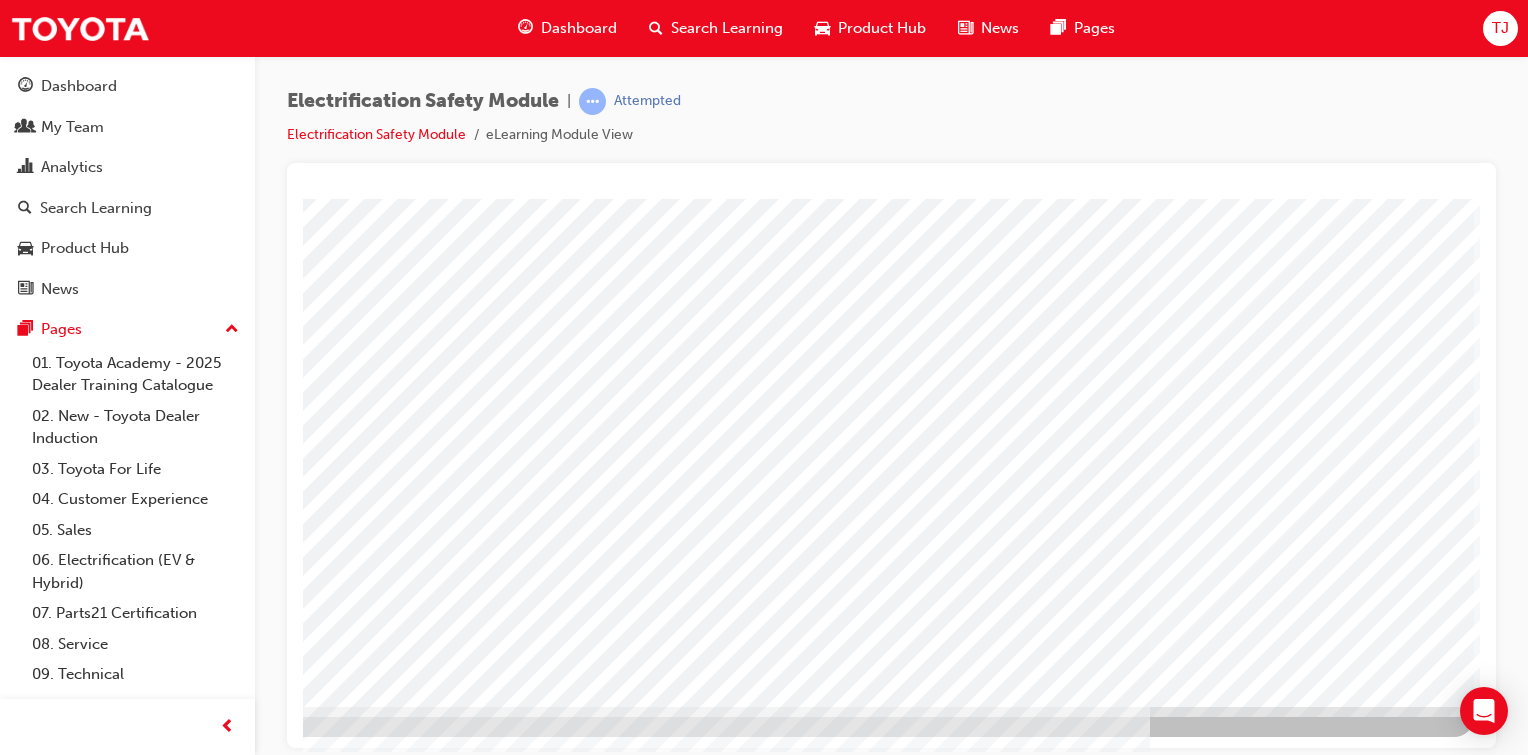 click at bounding box center (177, 3145) 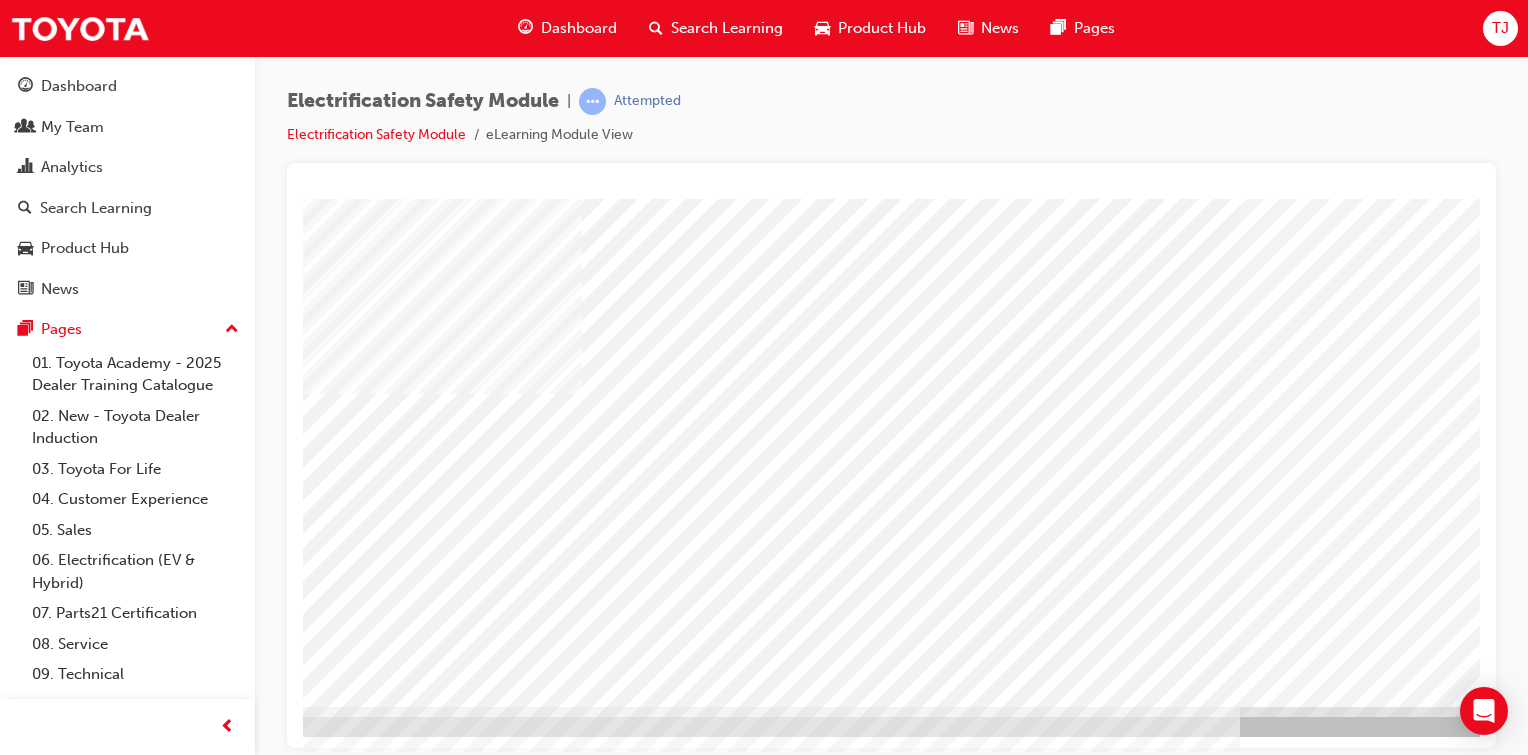 scroll, scrollTop: 212, scrollLeft: 102, axis: both 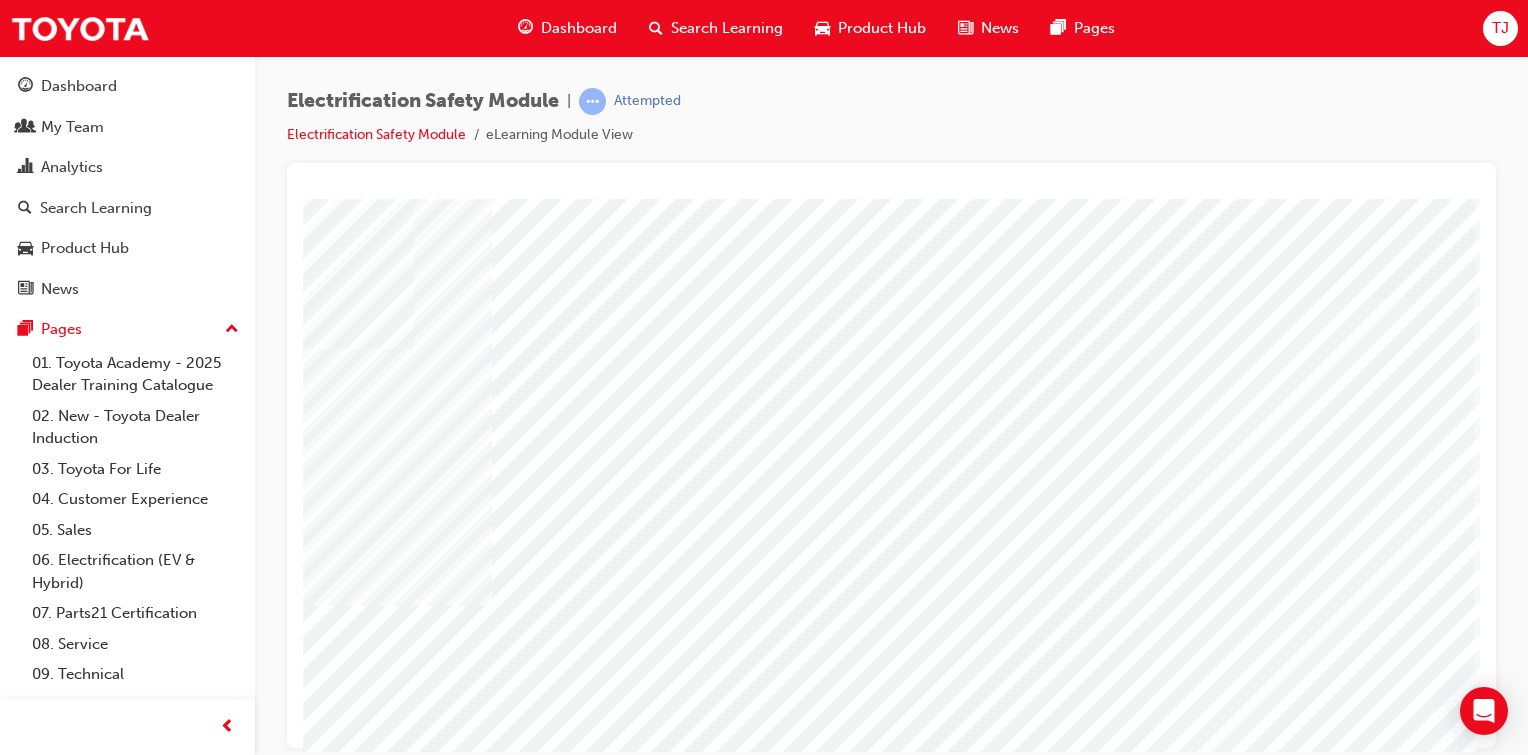 click at bounding box center (558, 2662) 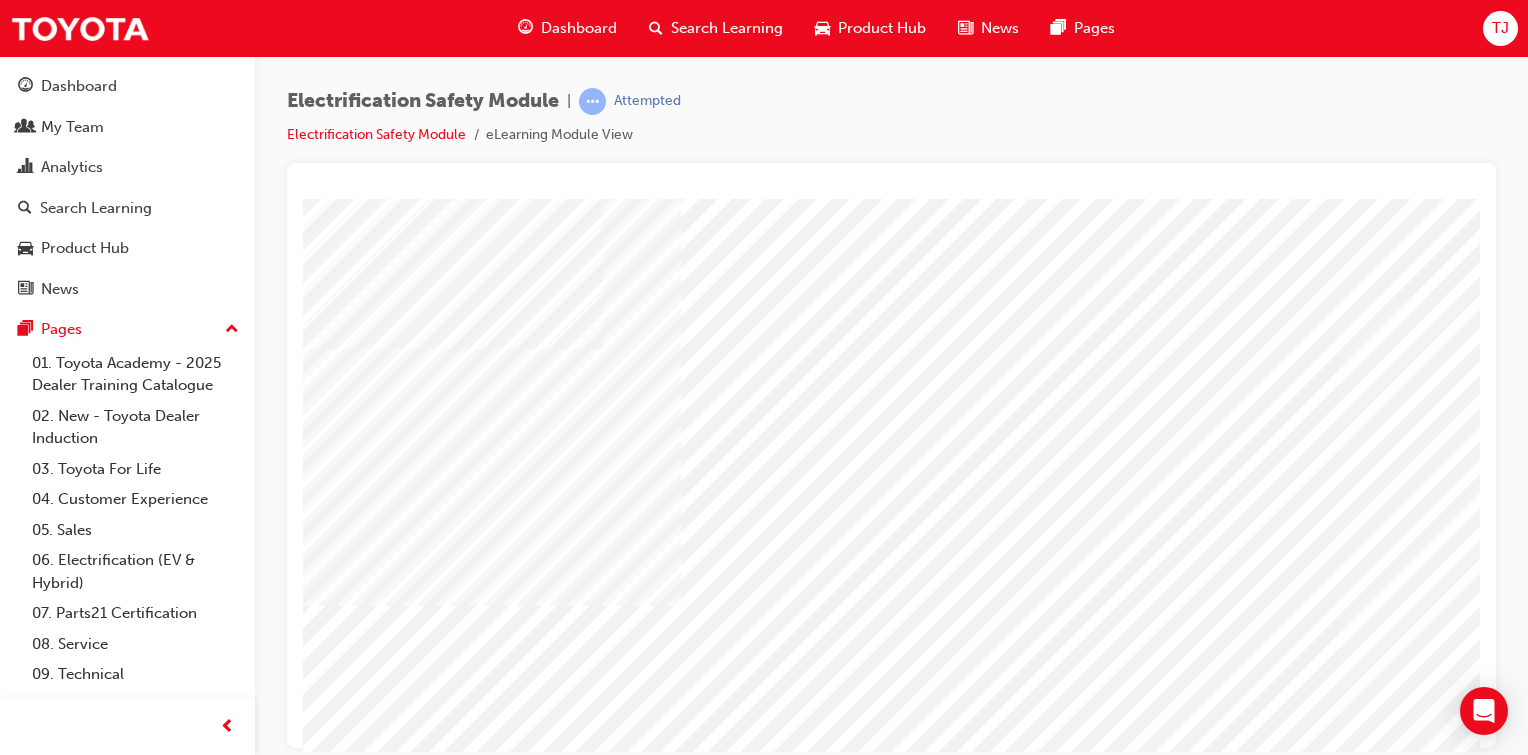 click at bounding box center (601, 4139) 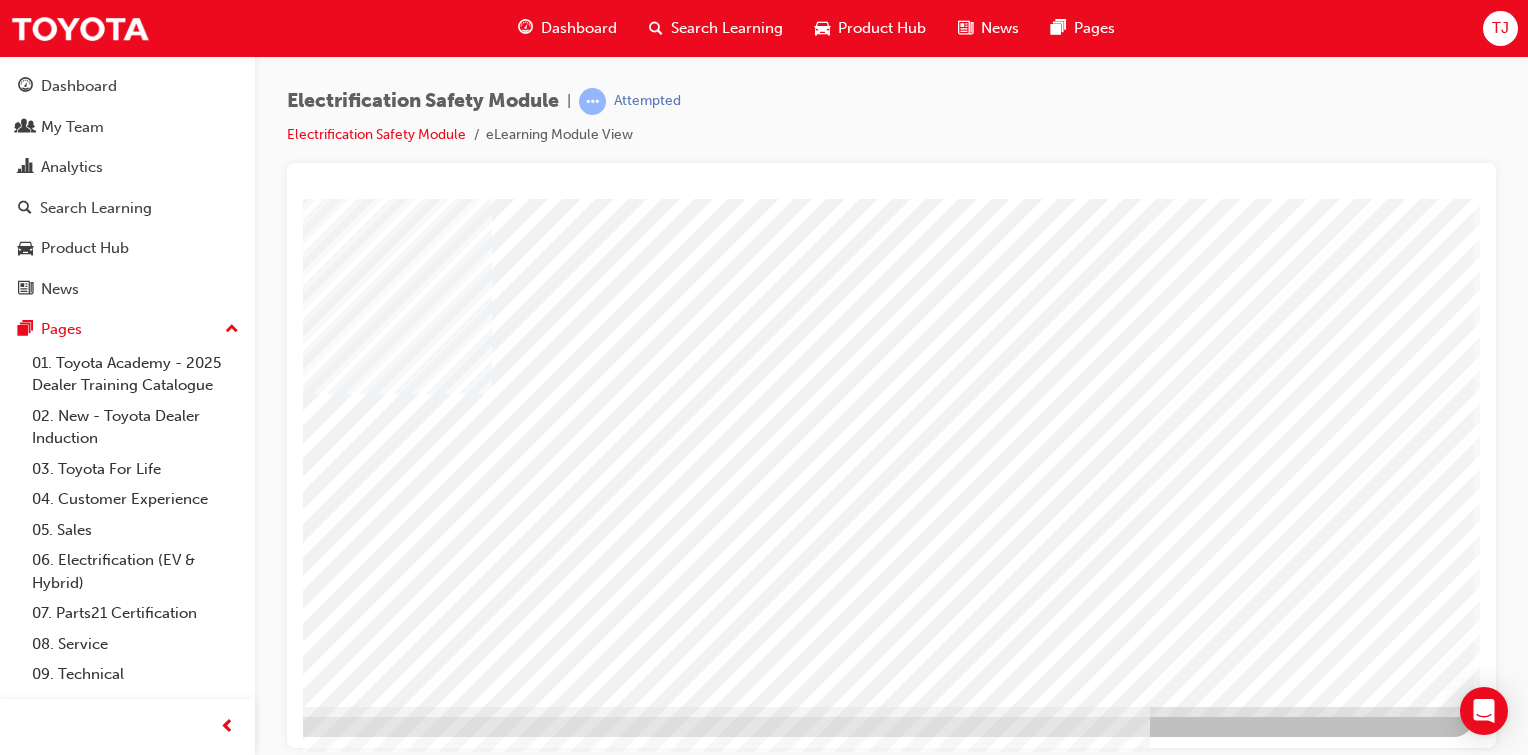 click at bounding box center (177, 3637) 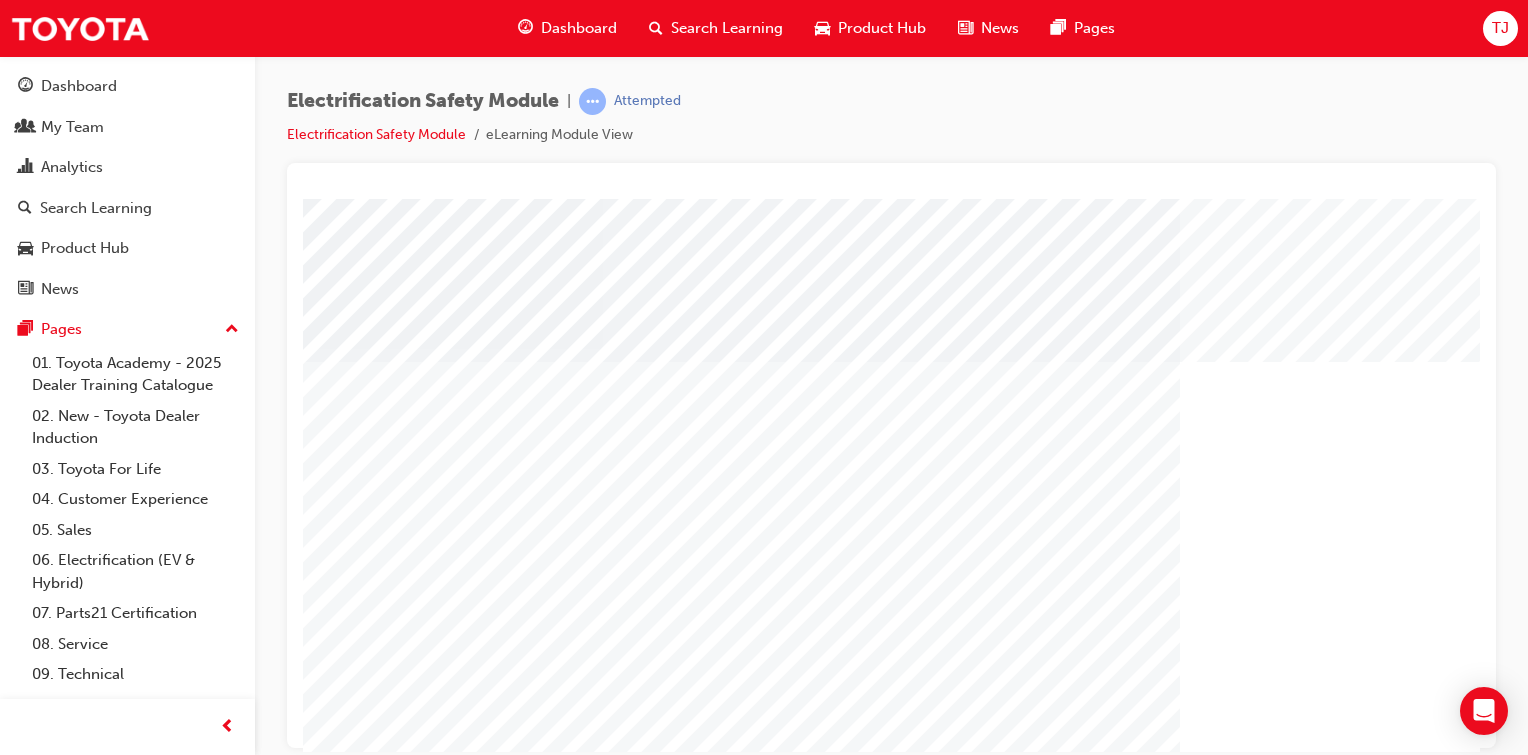 click at bounding box center [983, 558] 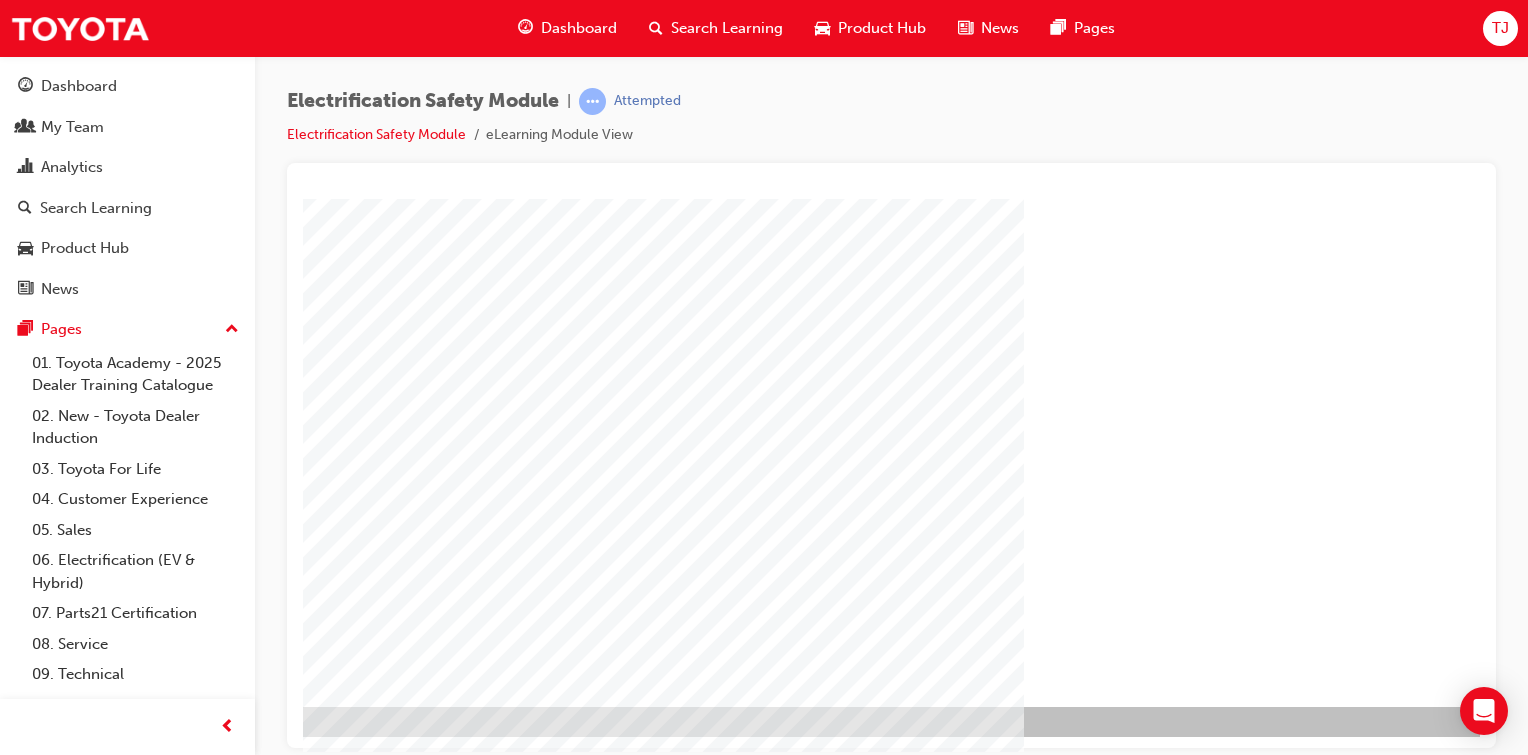 scroll, scrollTop: 212, scrollLeft: 158, axis: both 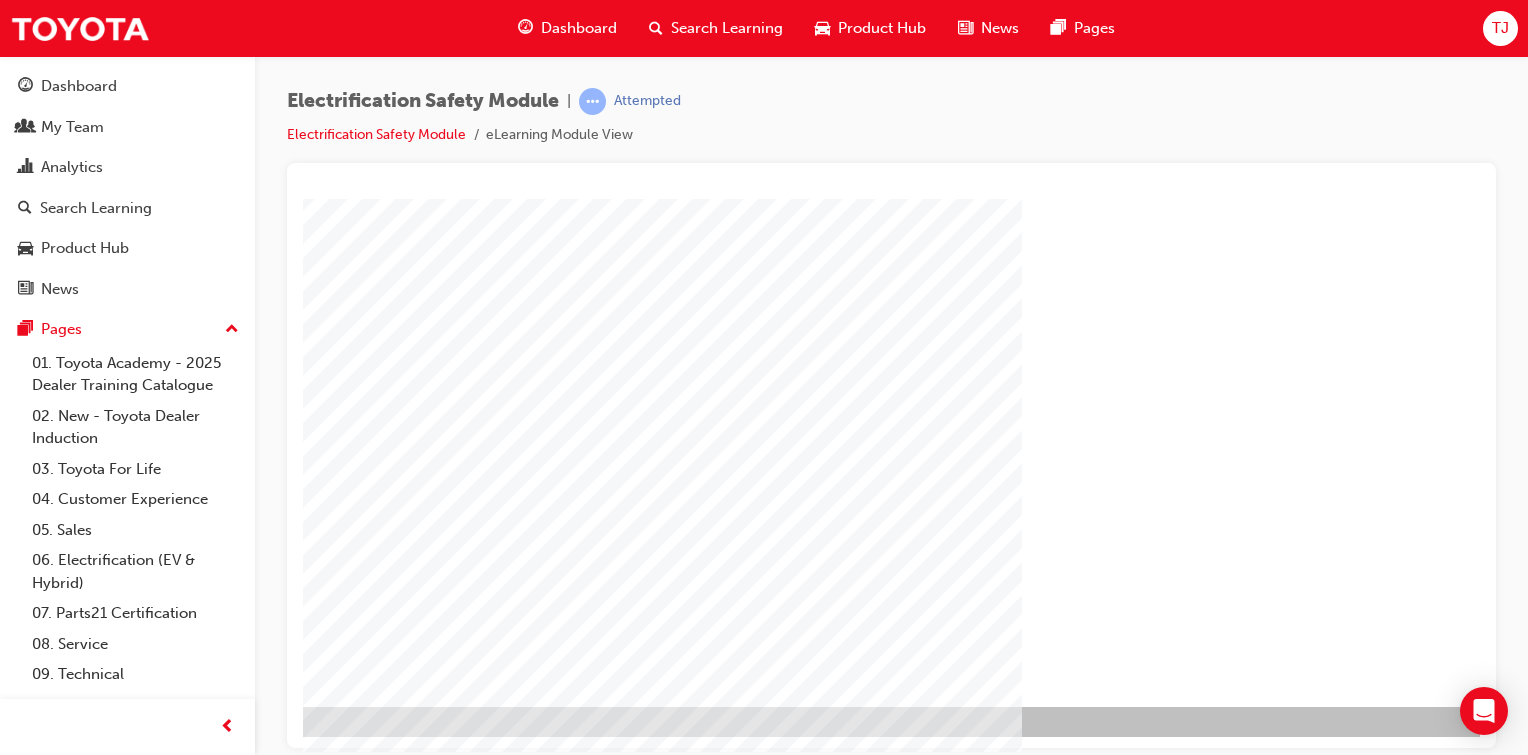 click at bounding box center (208, 1338) 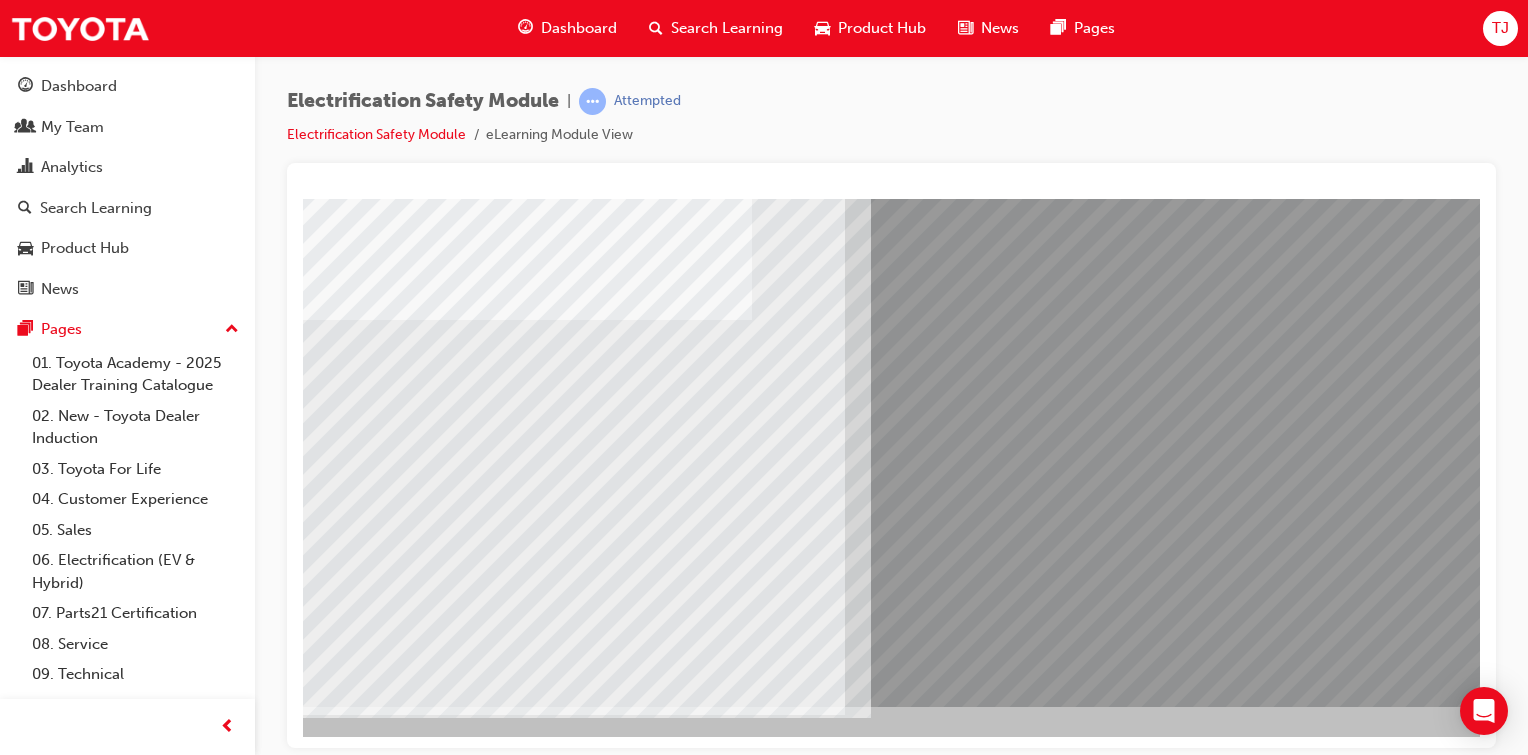 scroll, scrollTop: 0, scrollLeft: 0, axis: both 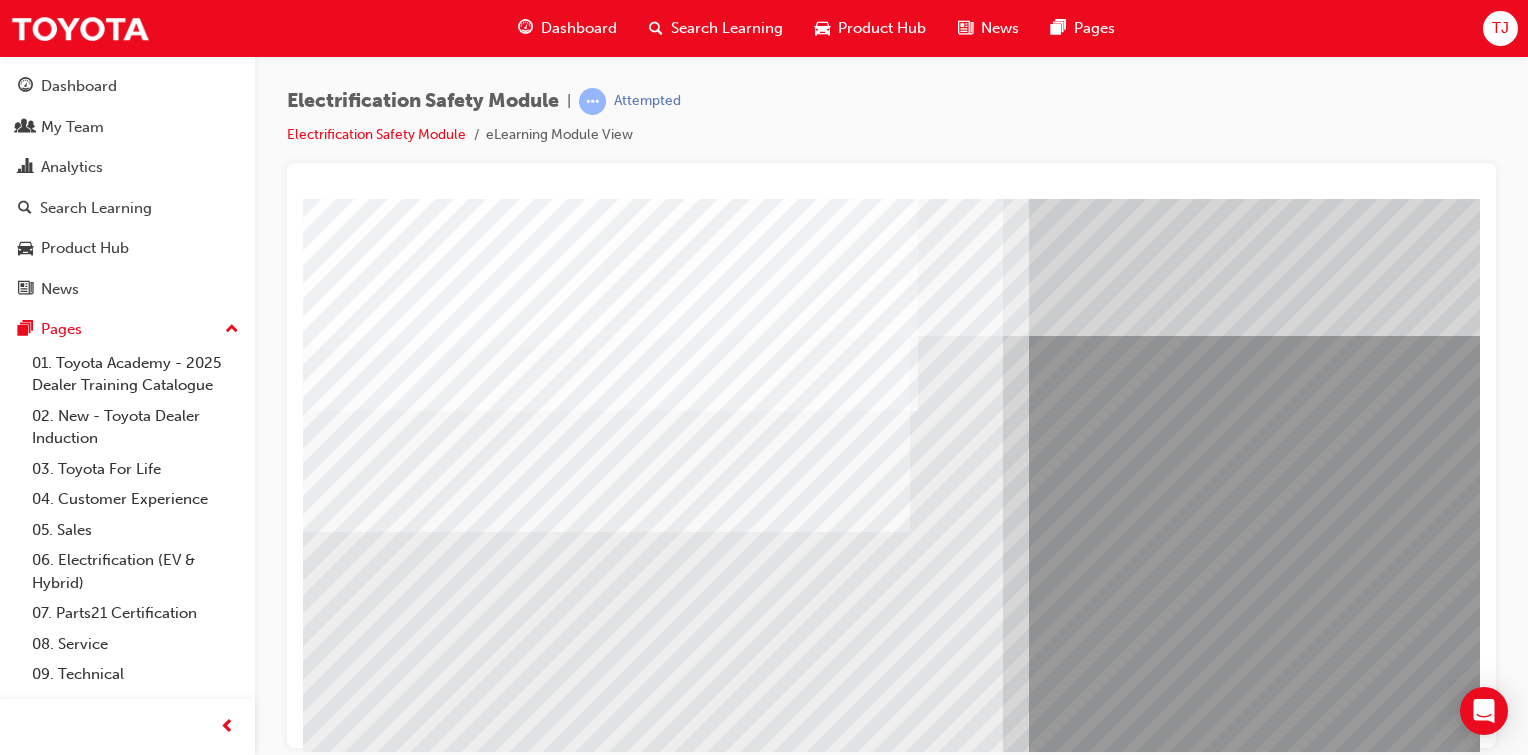click at bounding box center [368, 8126] 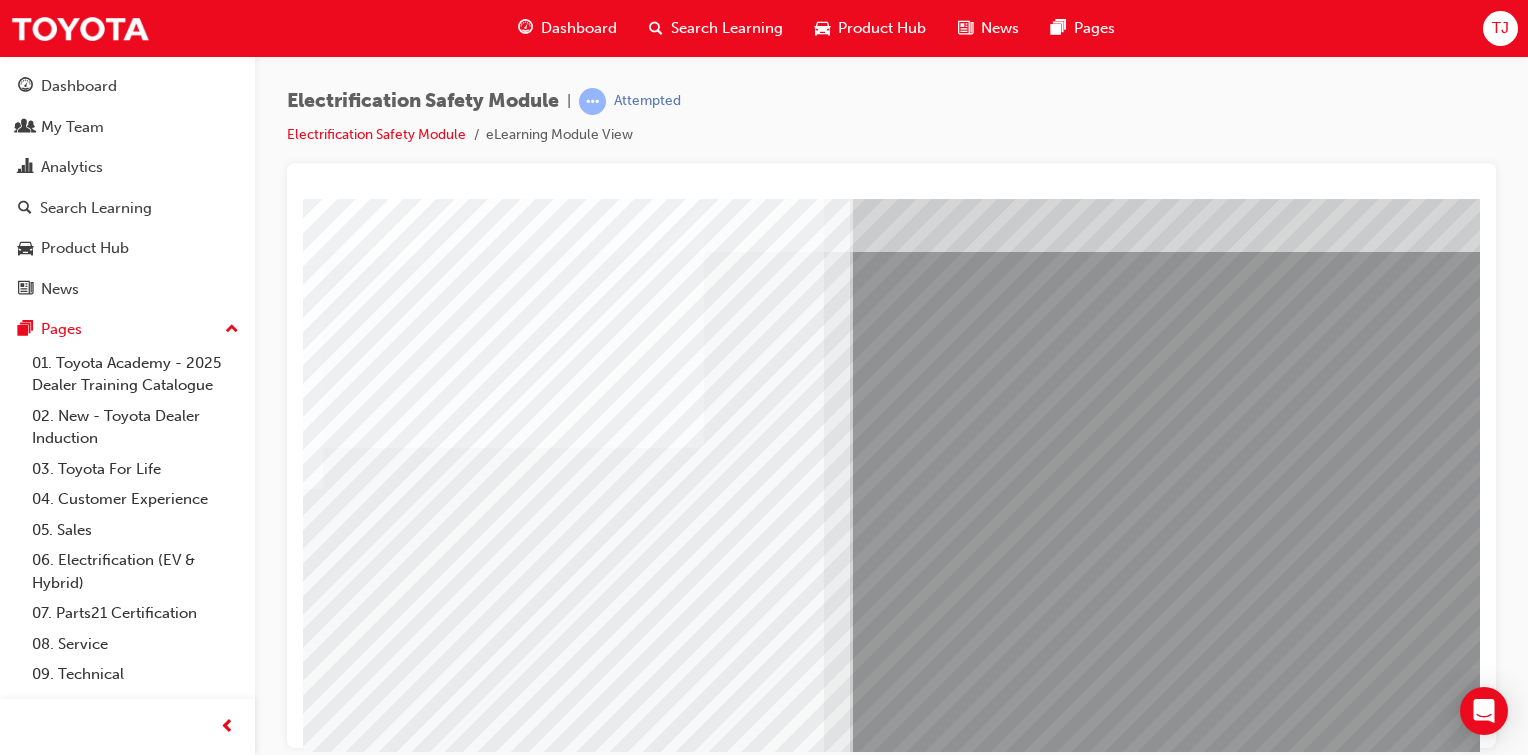 scroll, scrollTop: 83, scrollLeft: 187, axis: both 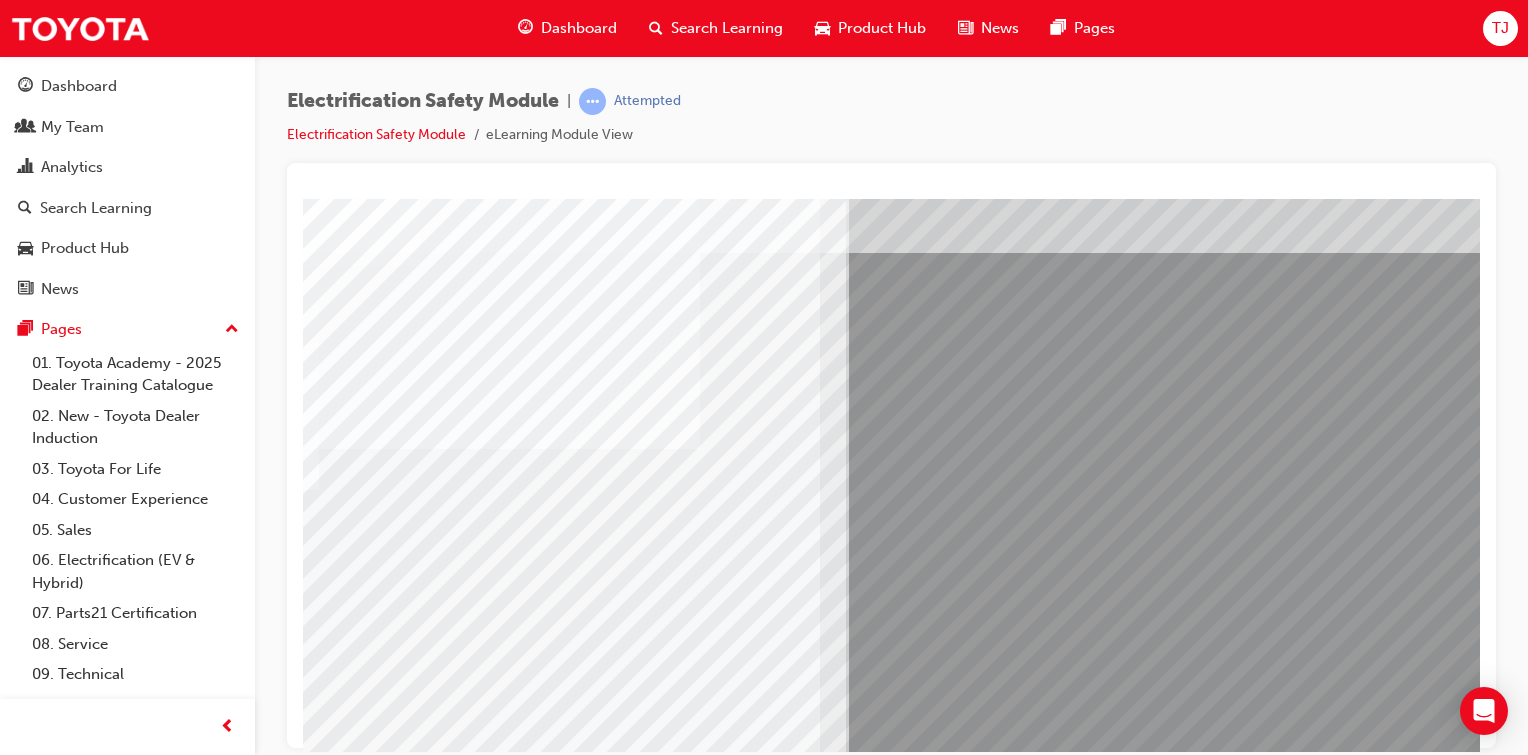 click at bounding box center [185, 8173] 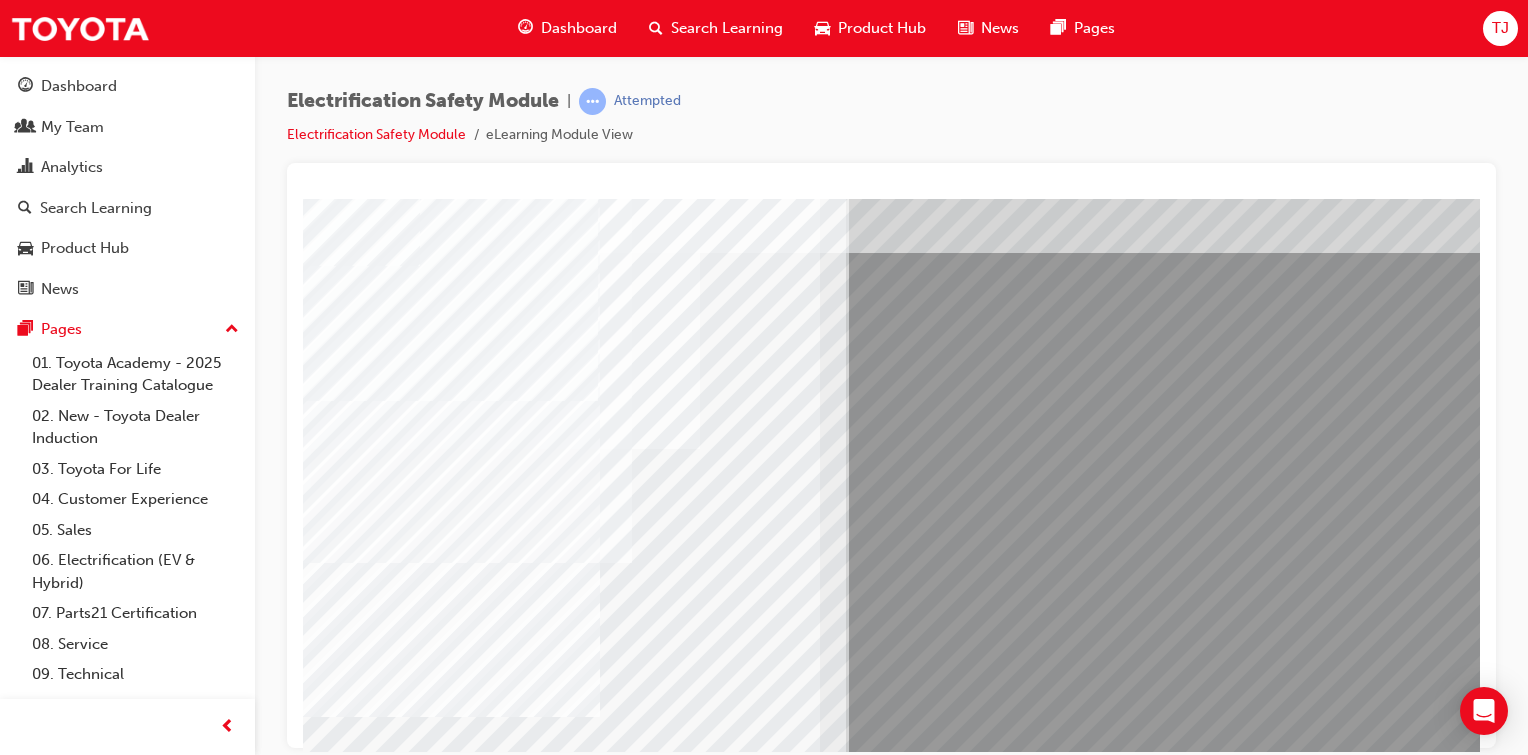 click at bounding box center (185, 8303) 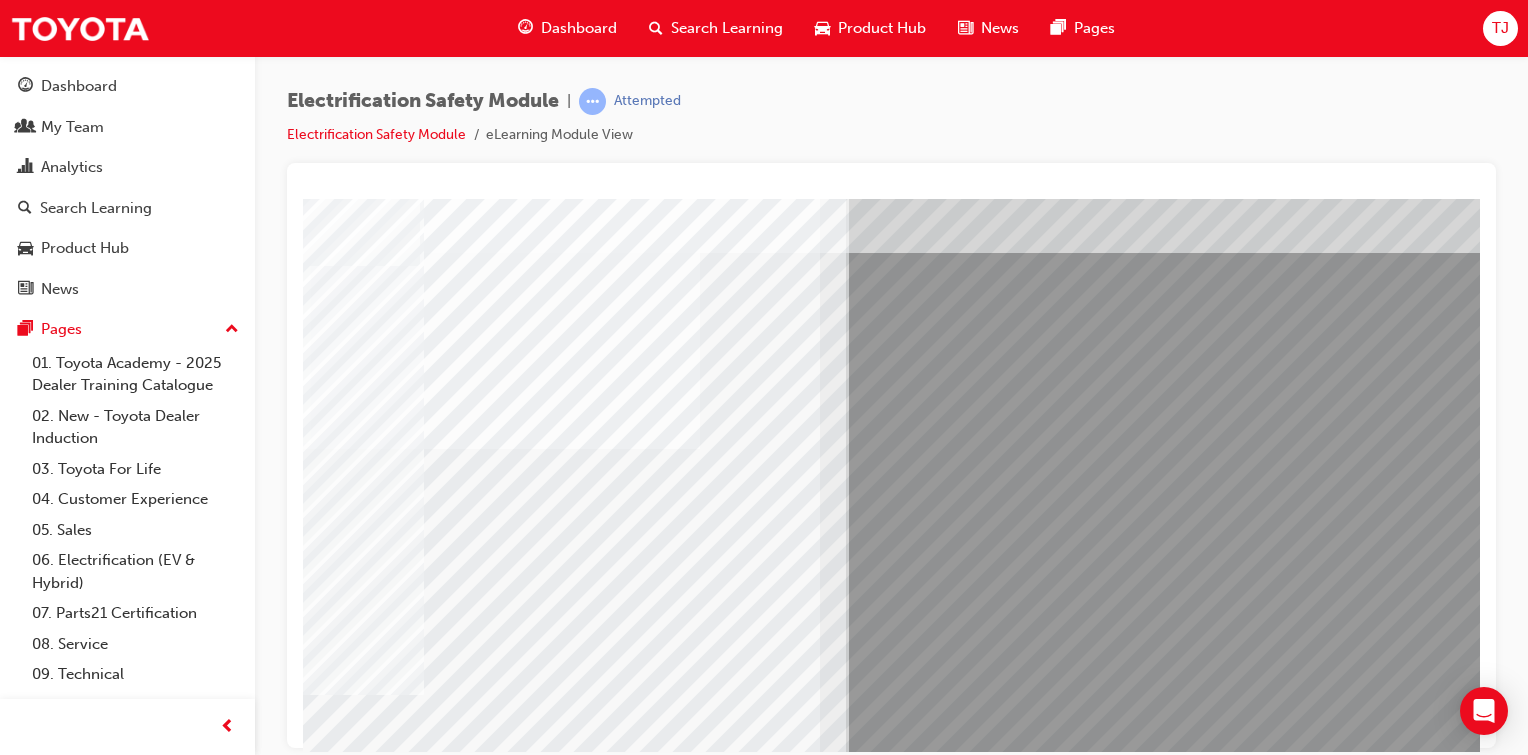 scroll, scrollTop: 212, scrollLeft: 187, axis: both 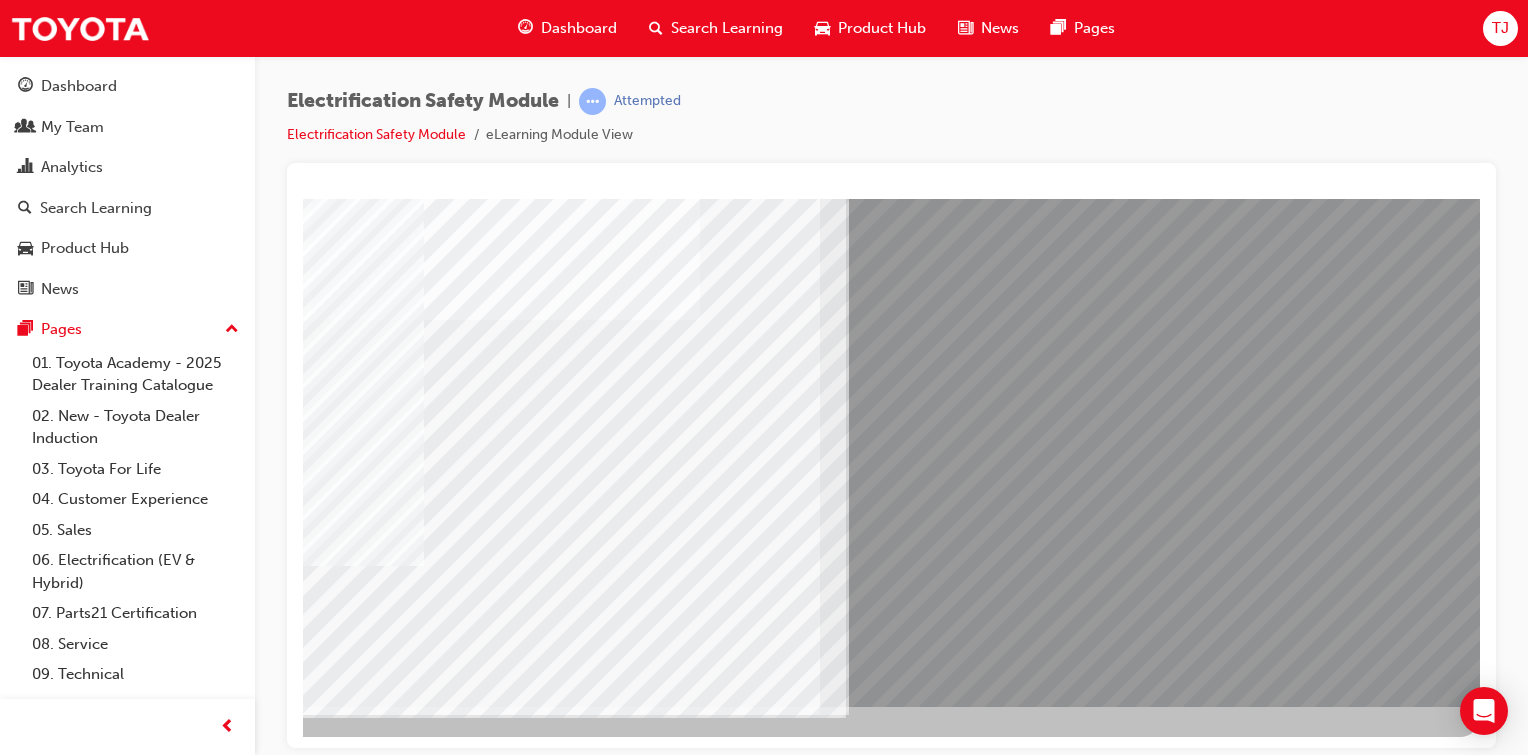click at bounding box center [183, 7831] 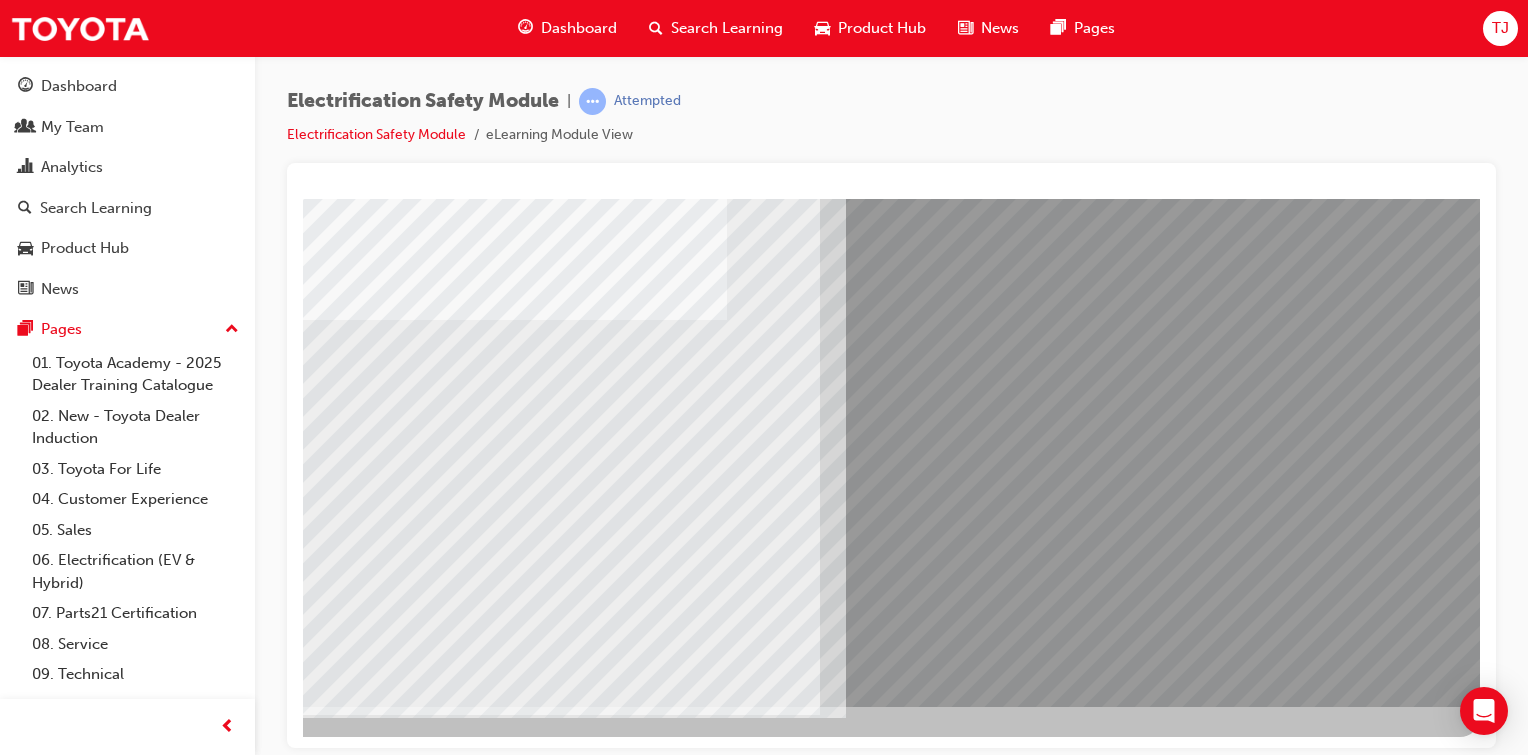 scroll, scrollTop: 0, scrollLeft: 0, axis: both 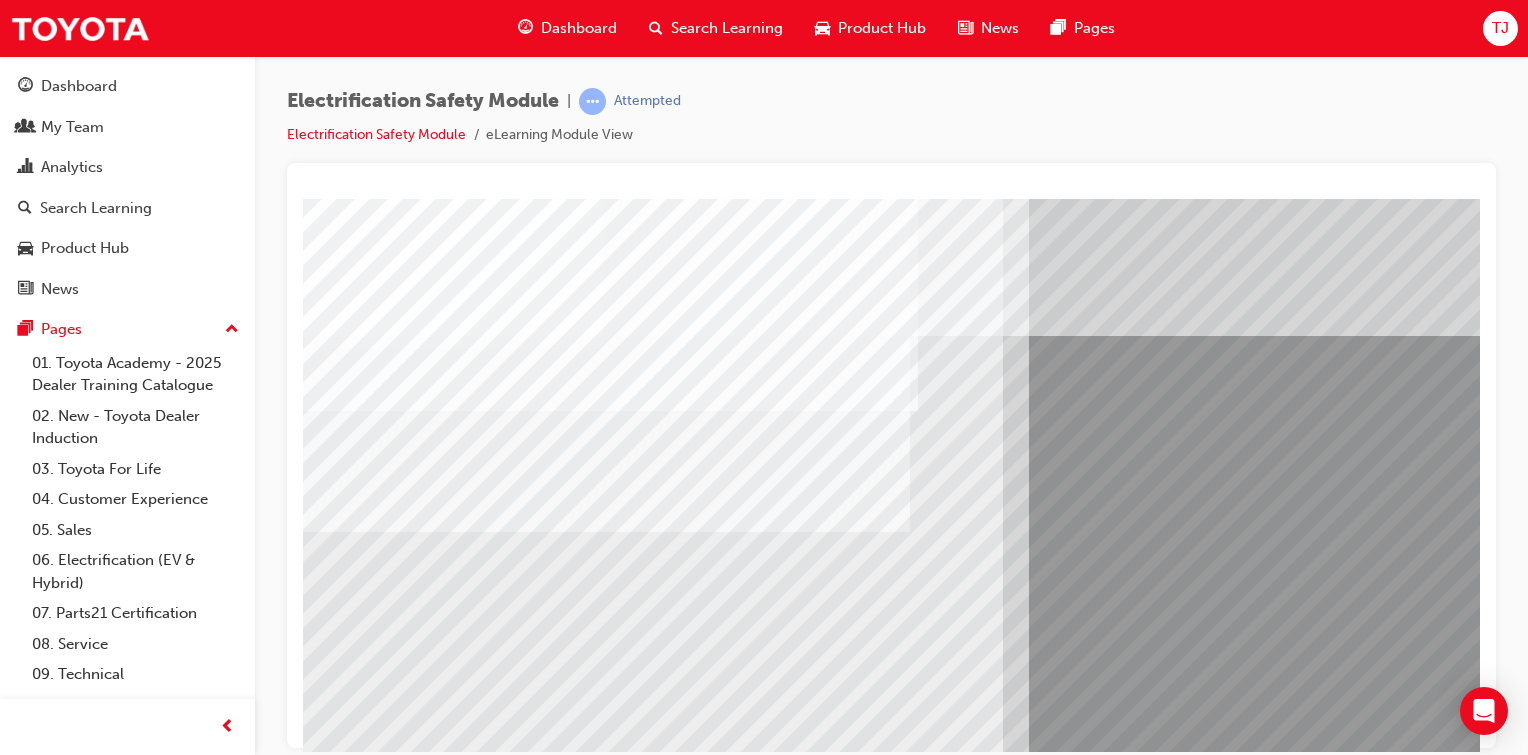 click at bounding box center (368, 7711) 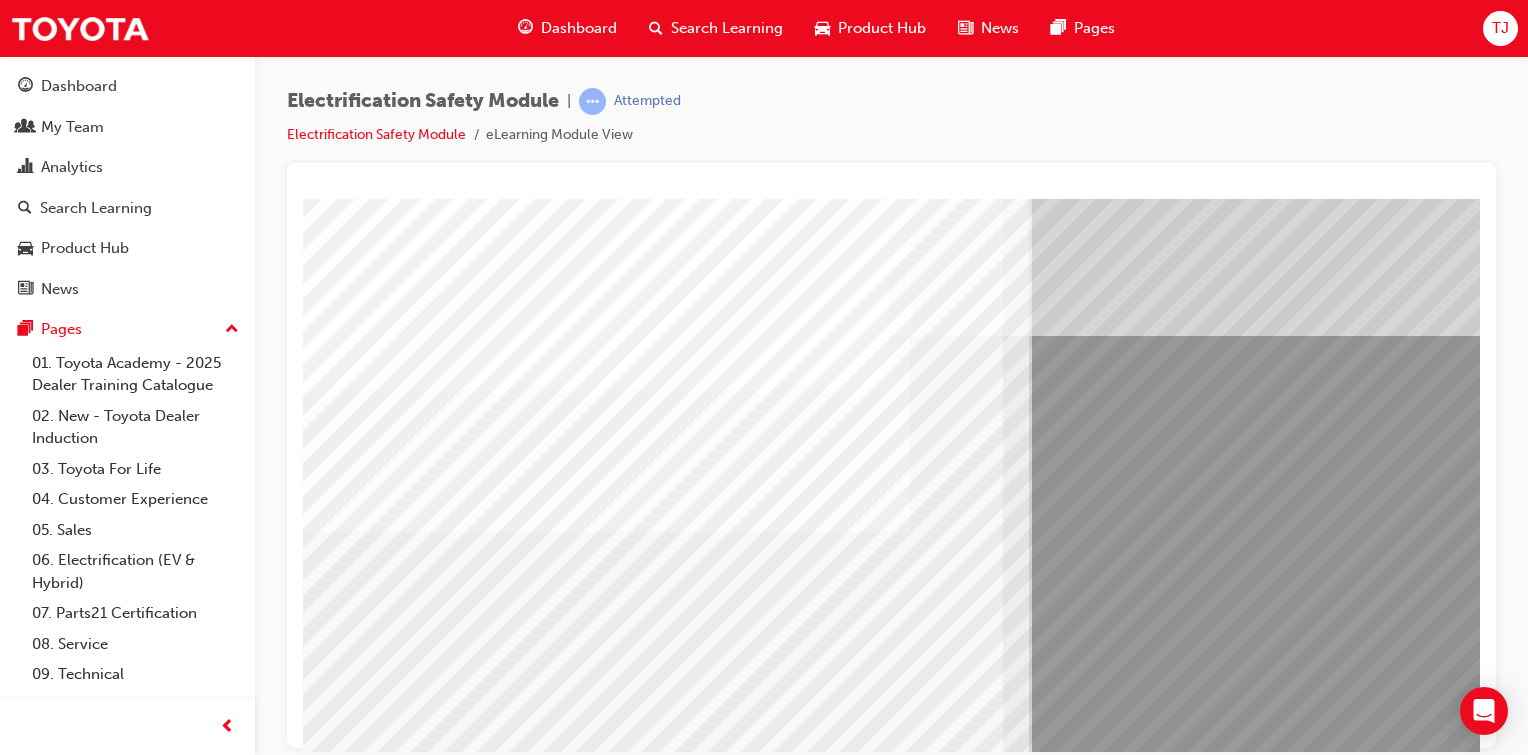 click at bounding box center [368, 7841] 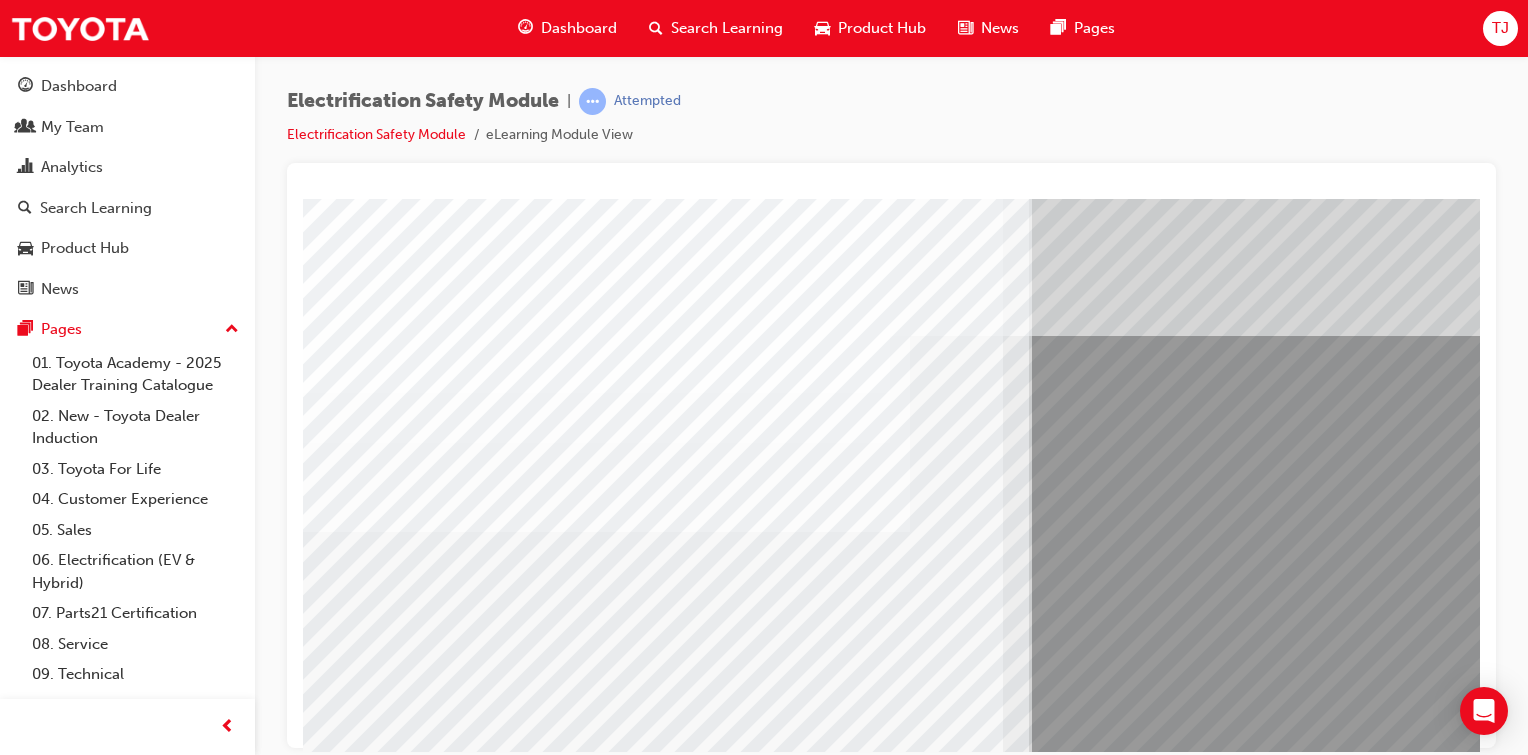 click at bounding box center (368, 7971) 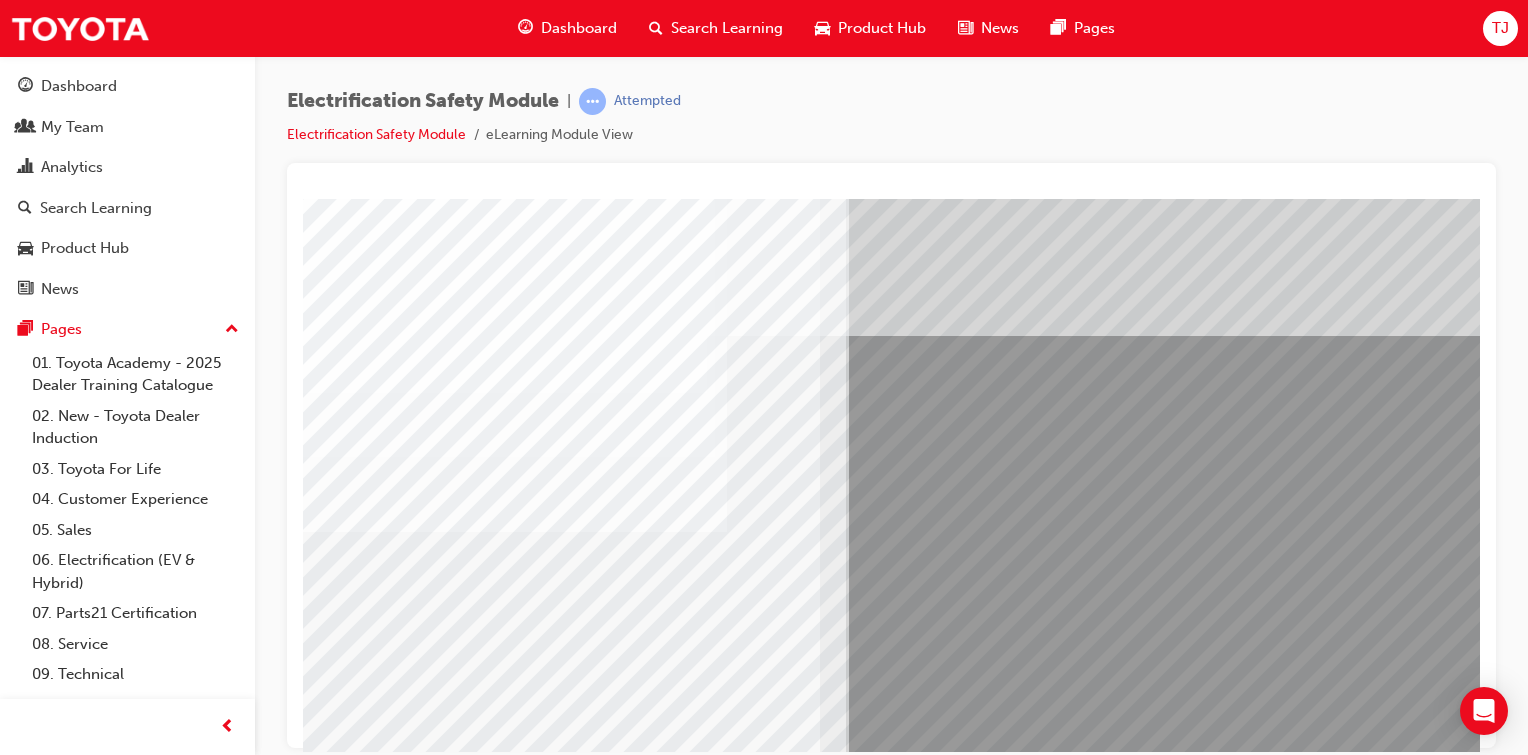 scroll, scrollTop: 212, scrollLeft: 197, axis: both 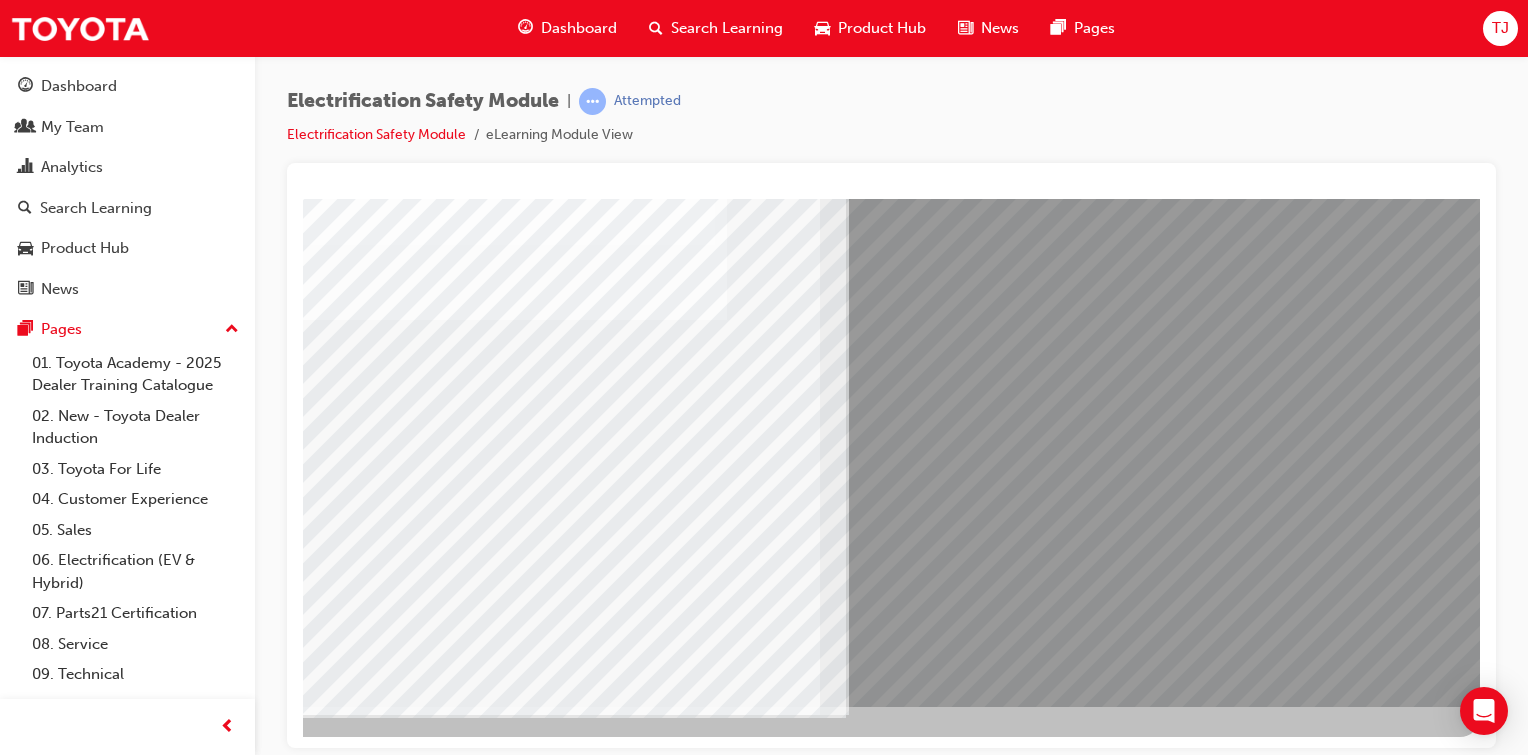 drag, startPoint x: 1345, startPoint y: 655, endPoint x: 1315, endPoint y: 667, distance: 32.31099 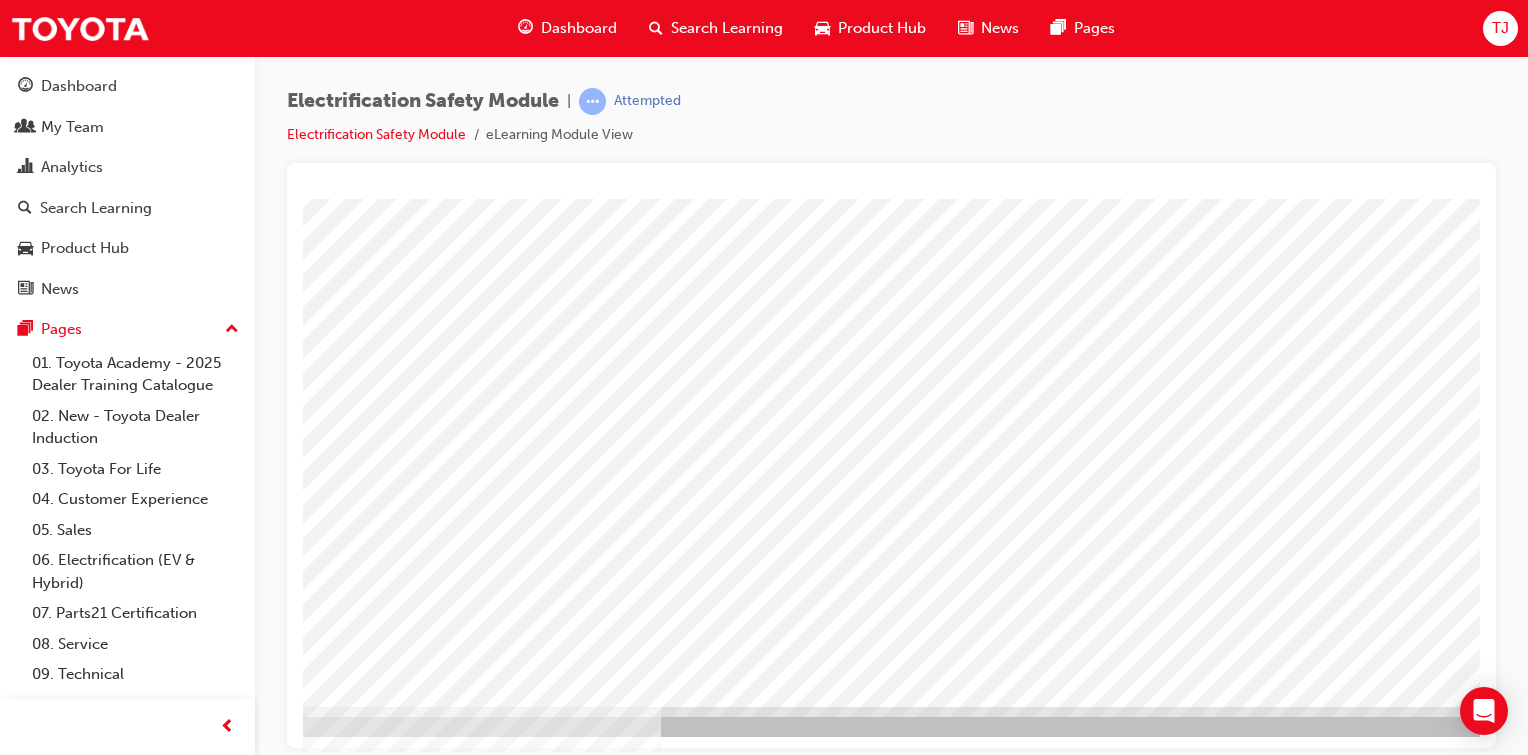 scroll, scrollTop: 212, scrollLeft: 143, axis: both 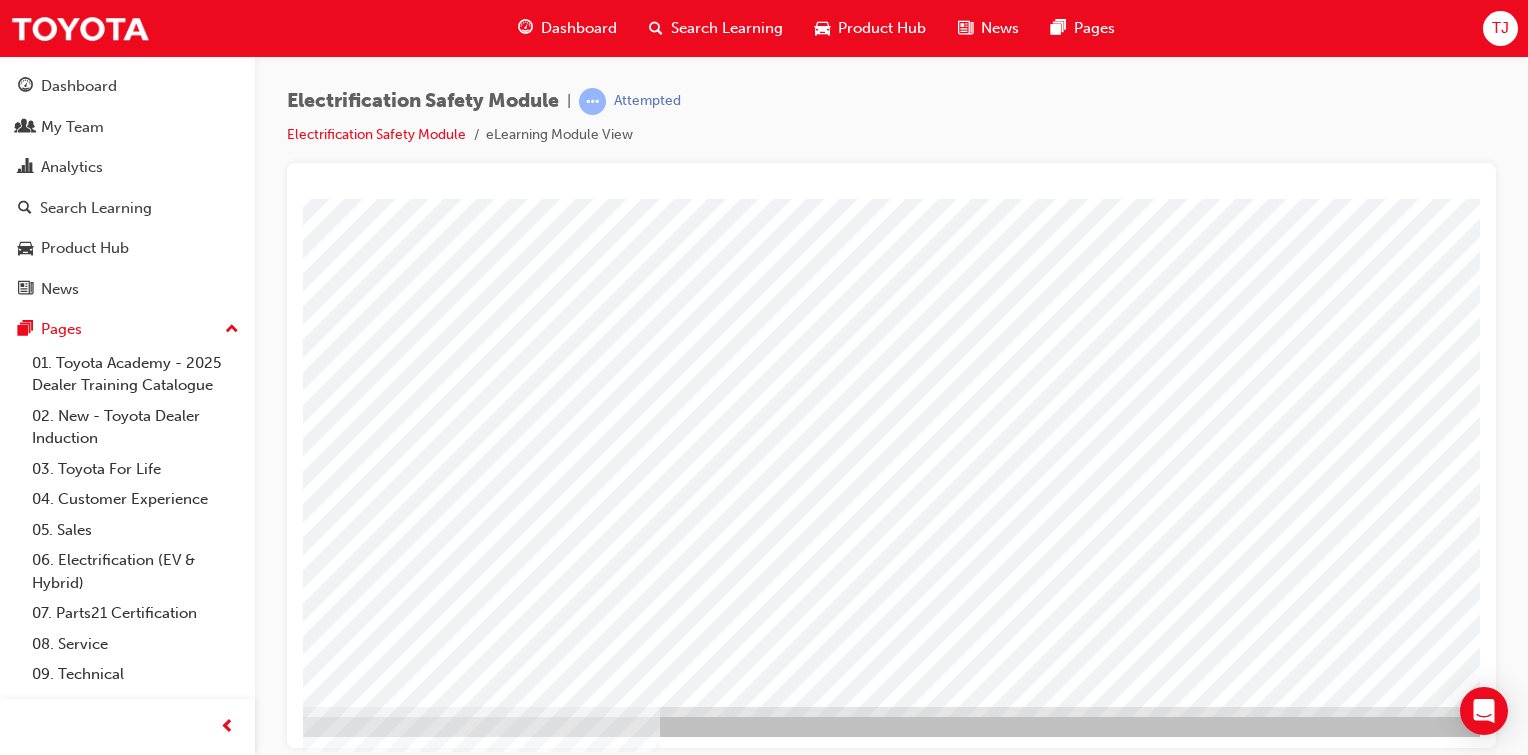click at bounding box center (223, 3020) 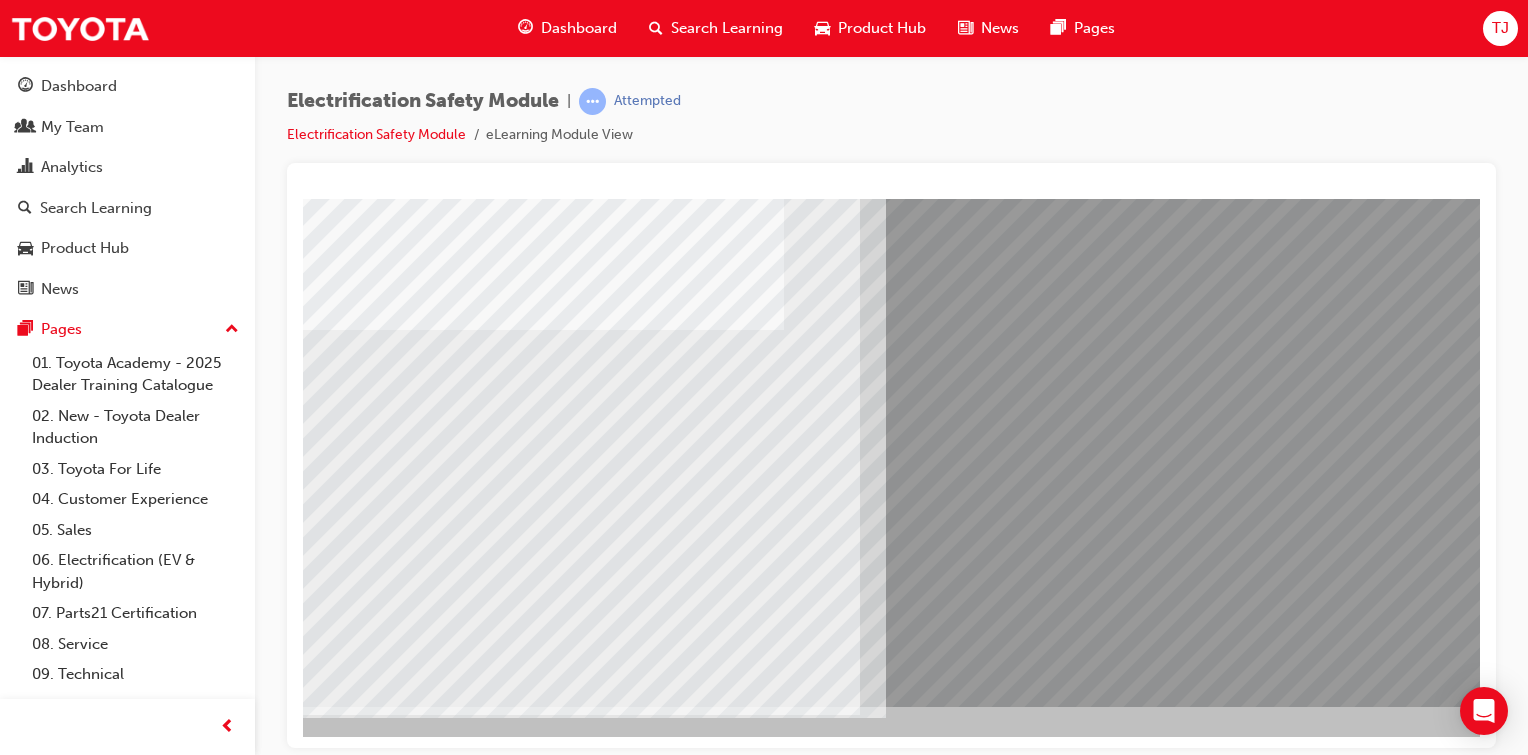 scroll, scrollTop: 0, scrollLeft: 0, axis: both 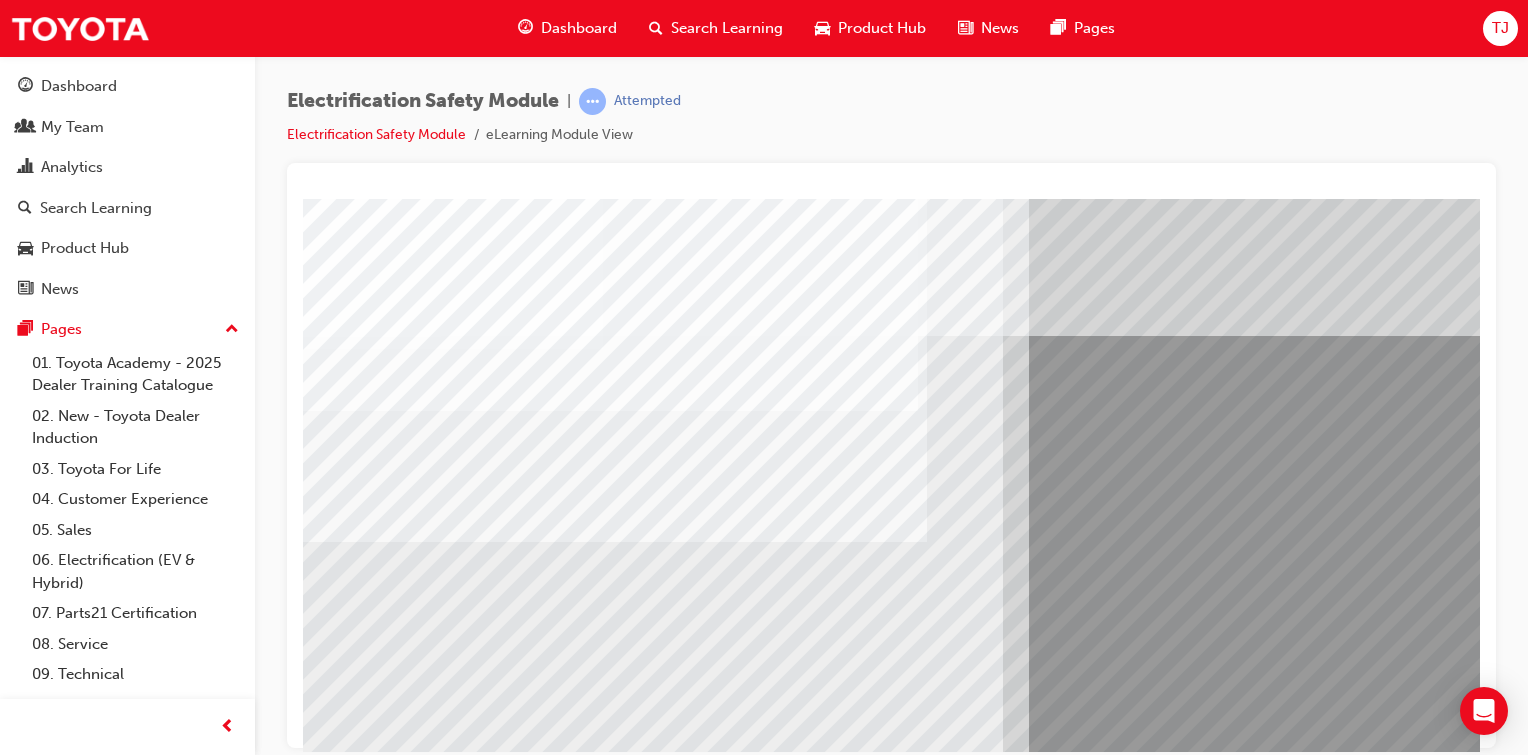 click at bounding box center (368, 6337) 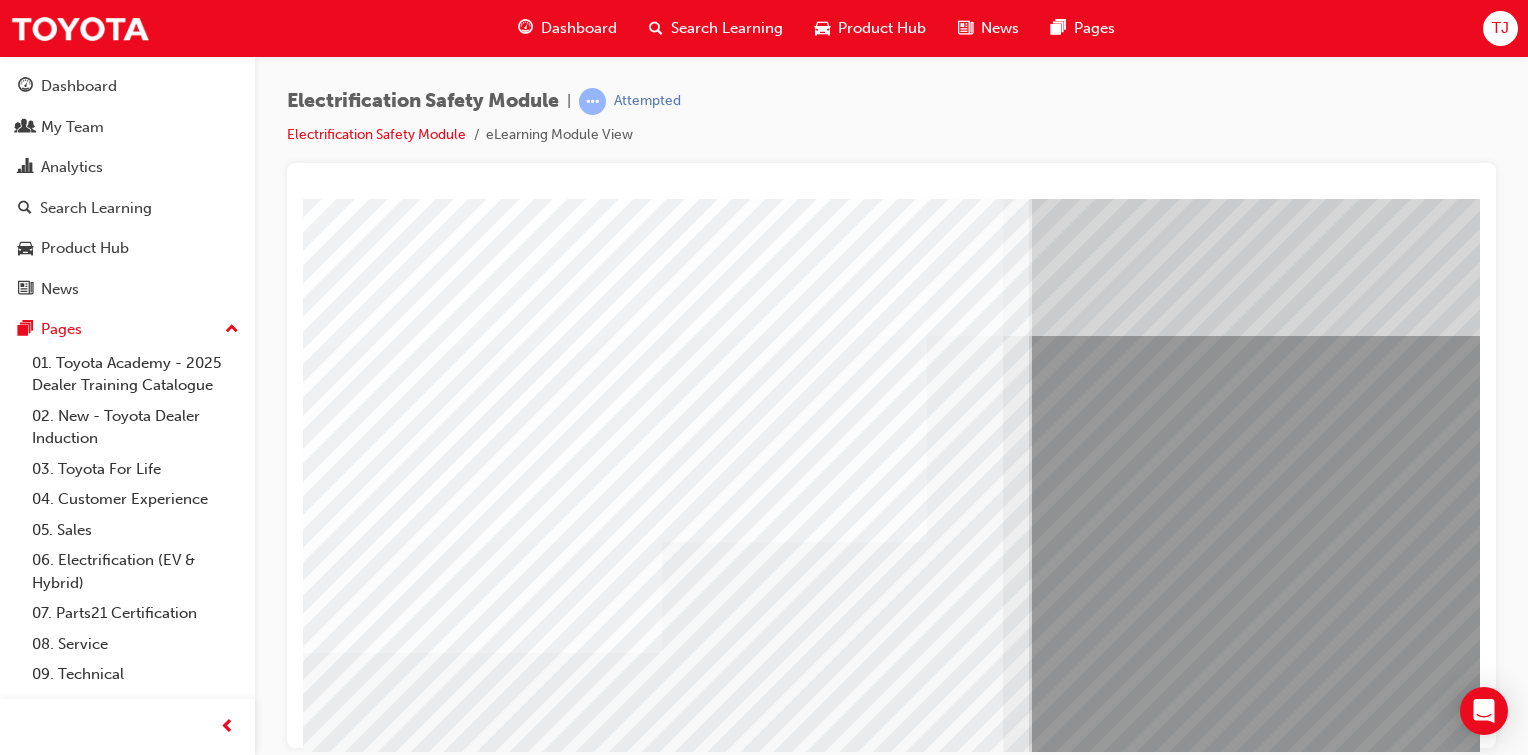 click at bounding box center (368, 6467) 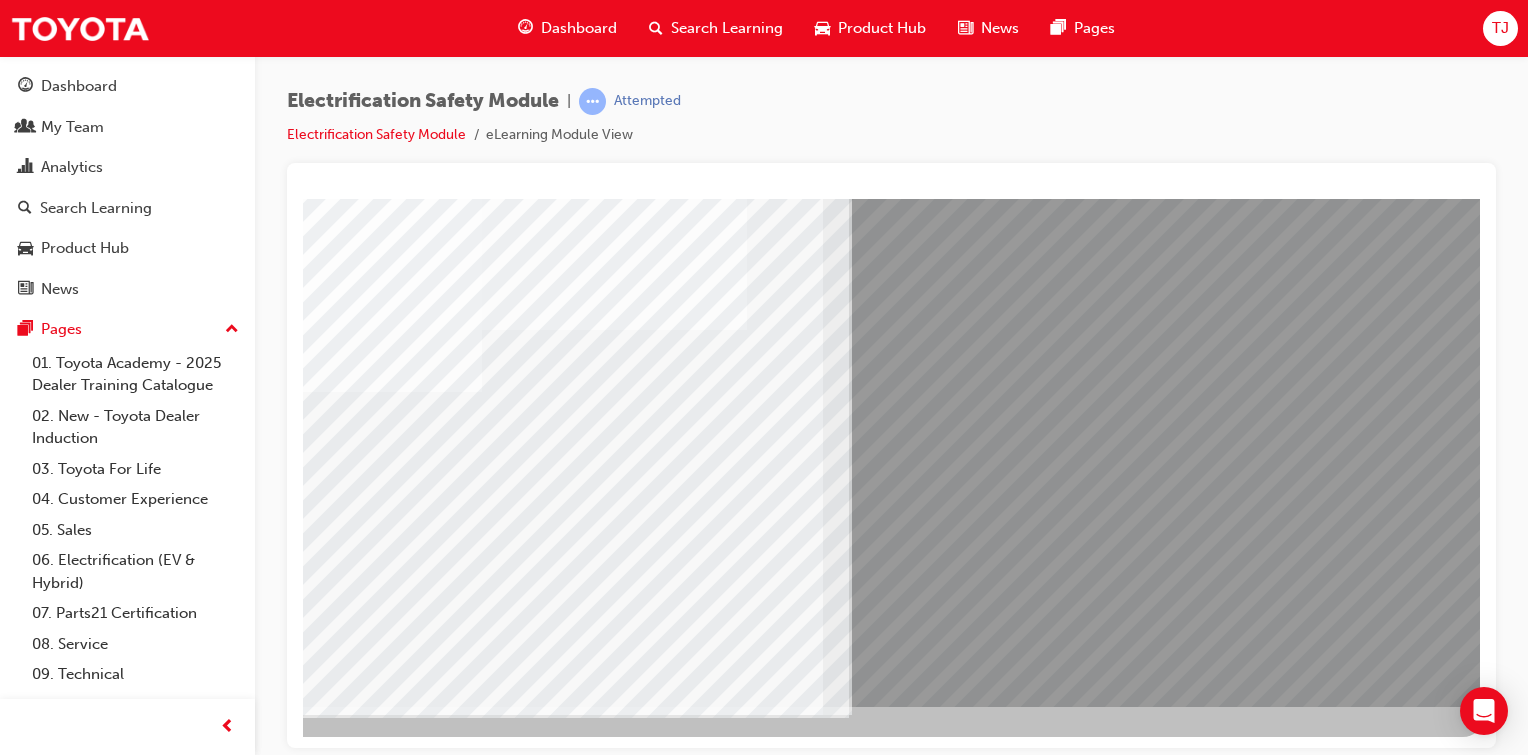 scroll, scrollTop: 212, scrollLeft: 198, axis: both 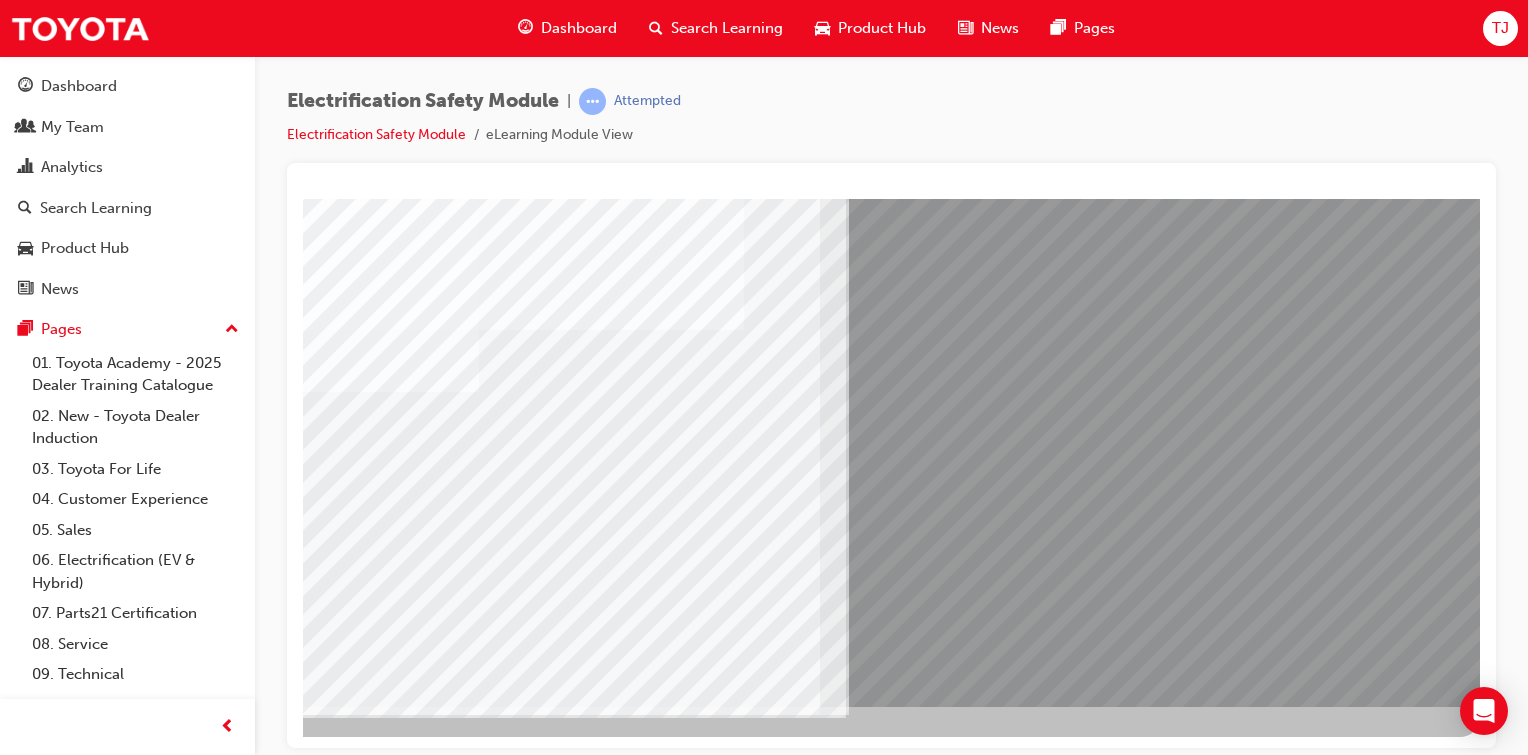 click at bounding box center [183, 6042] 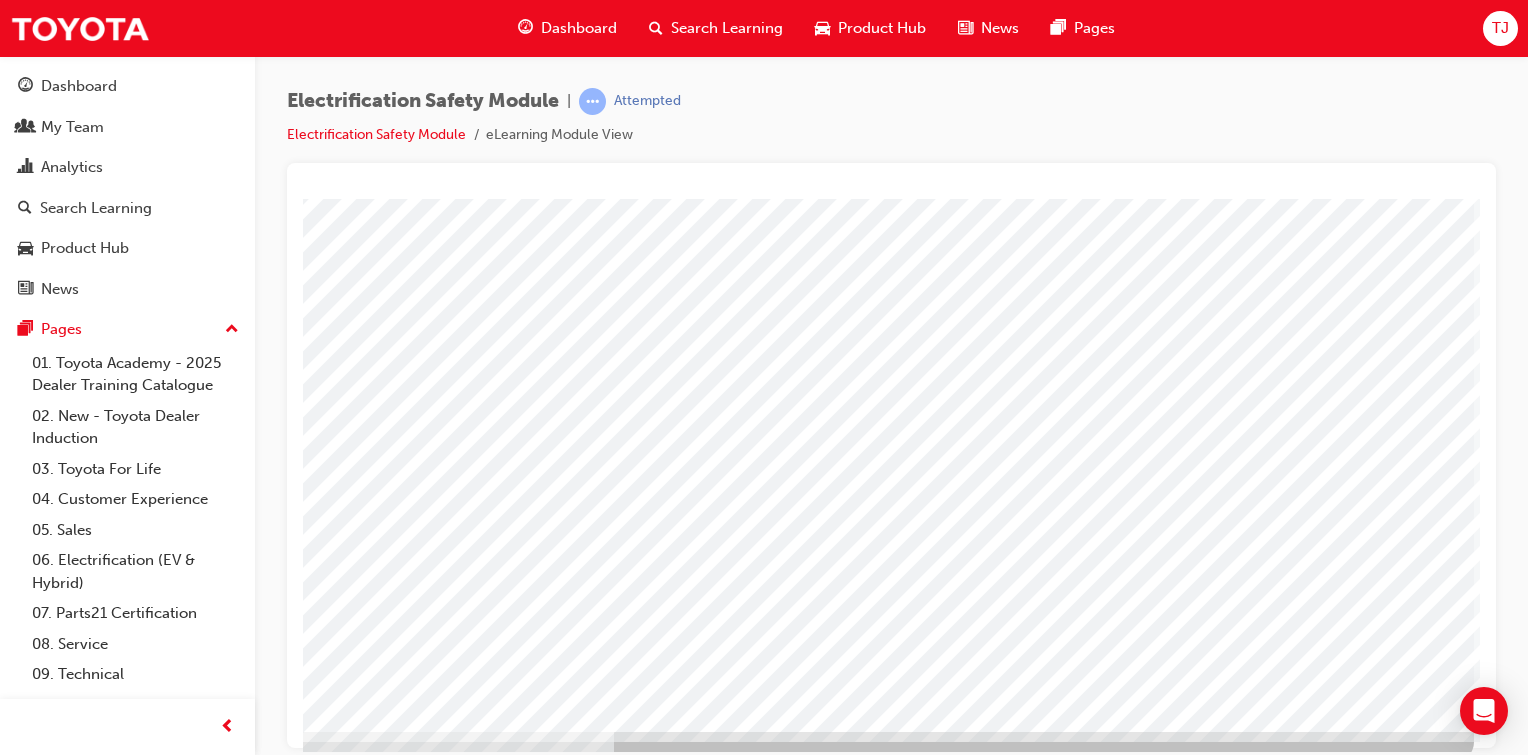 scroll, scrollTop: 186, scrollLeft: 198, axis: both 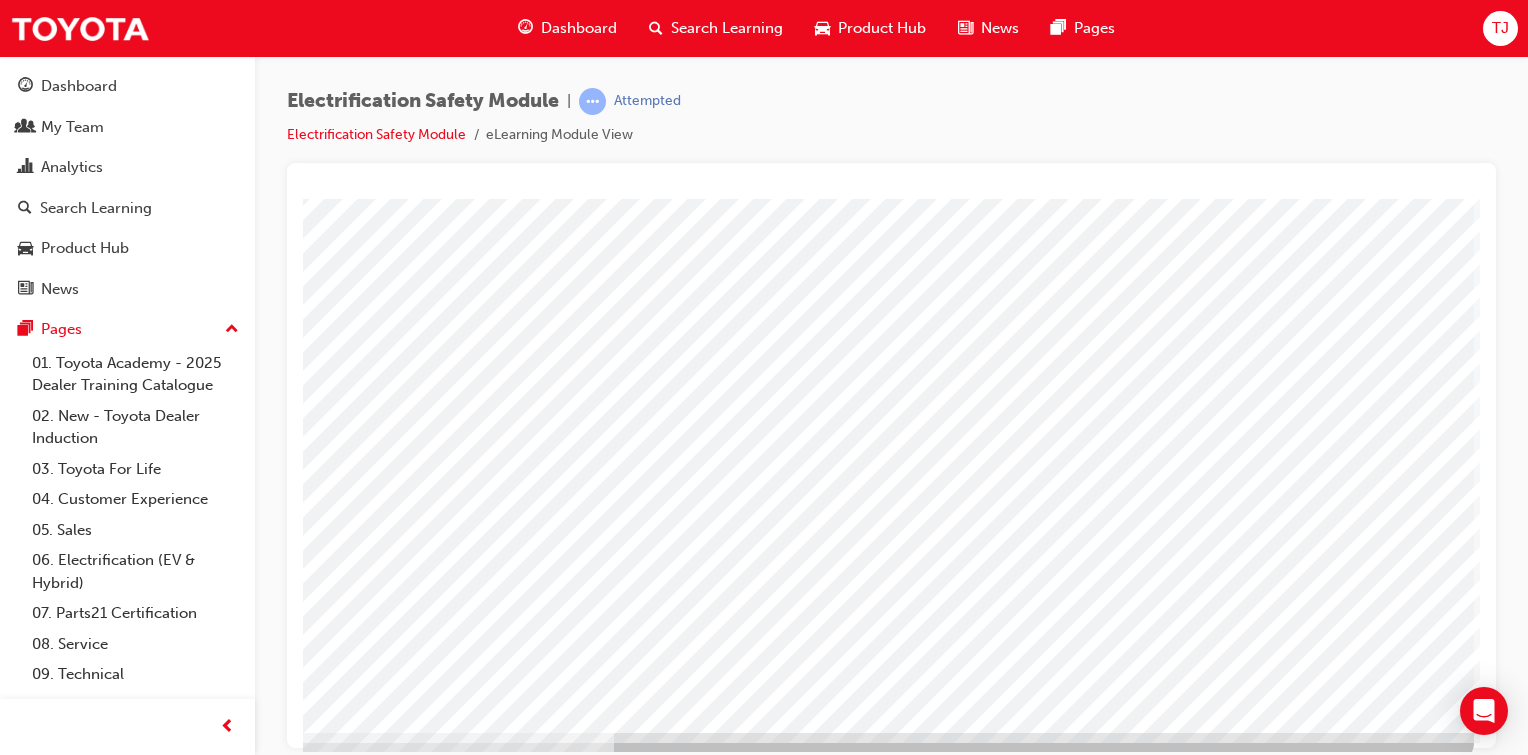 click at bounding box center (177, 3046) 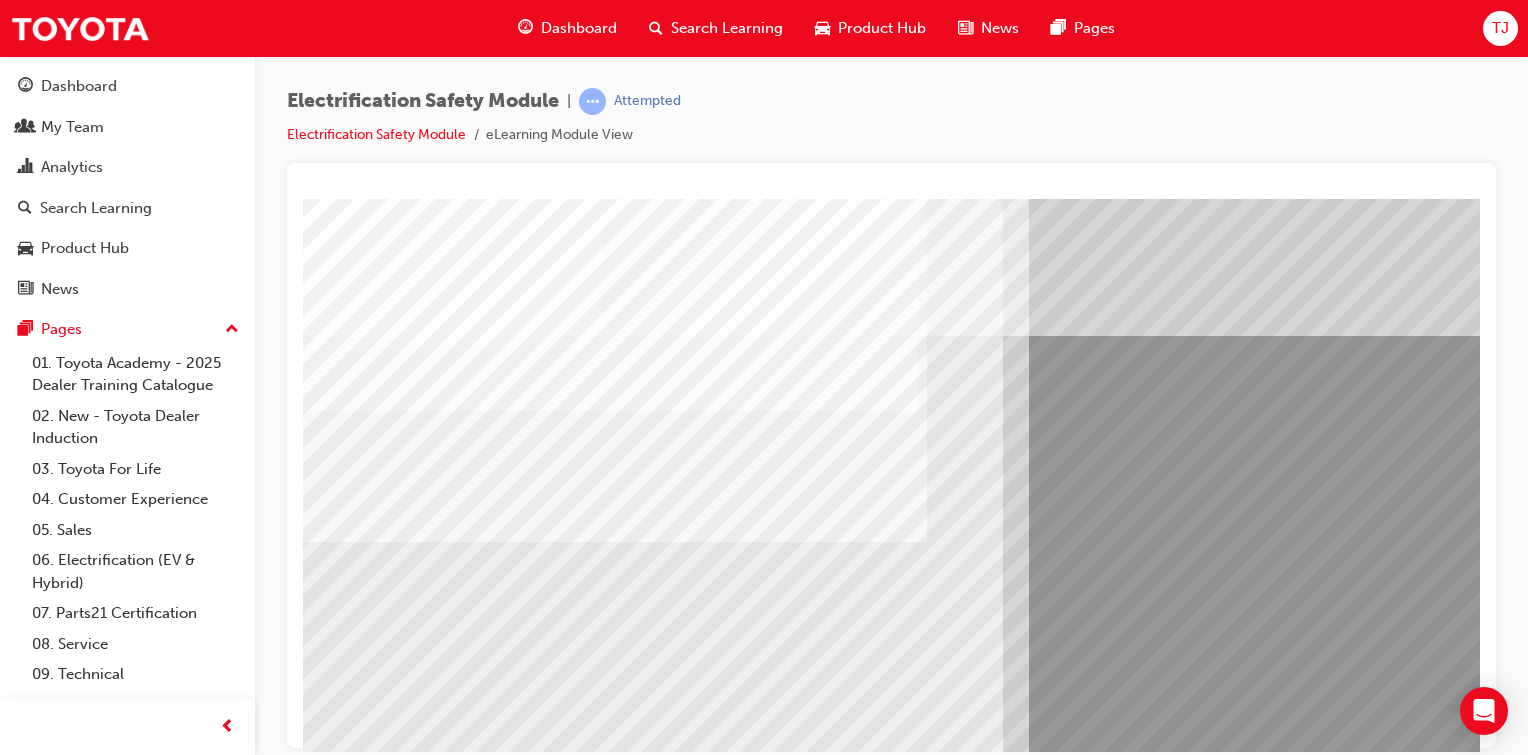 scroll, scrollTop: 0, scrollLeft: 0, axis: both 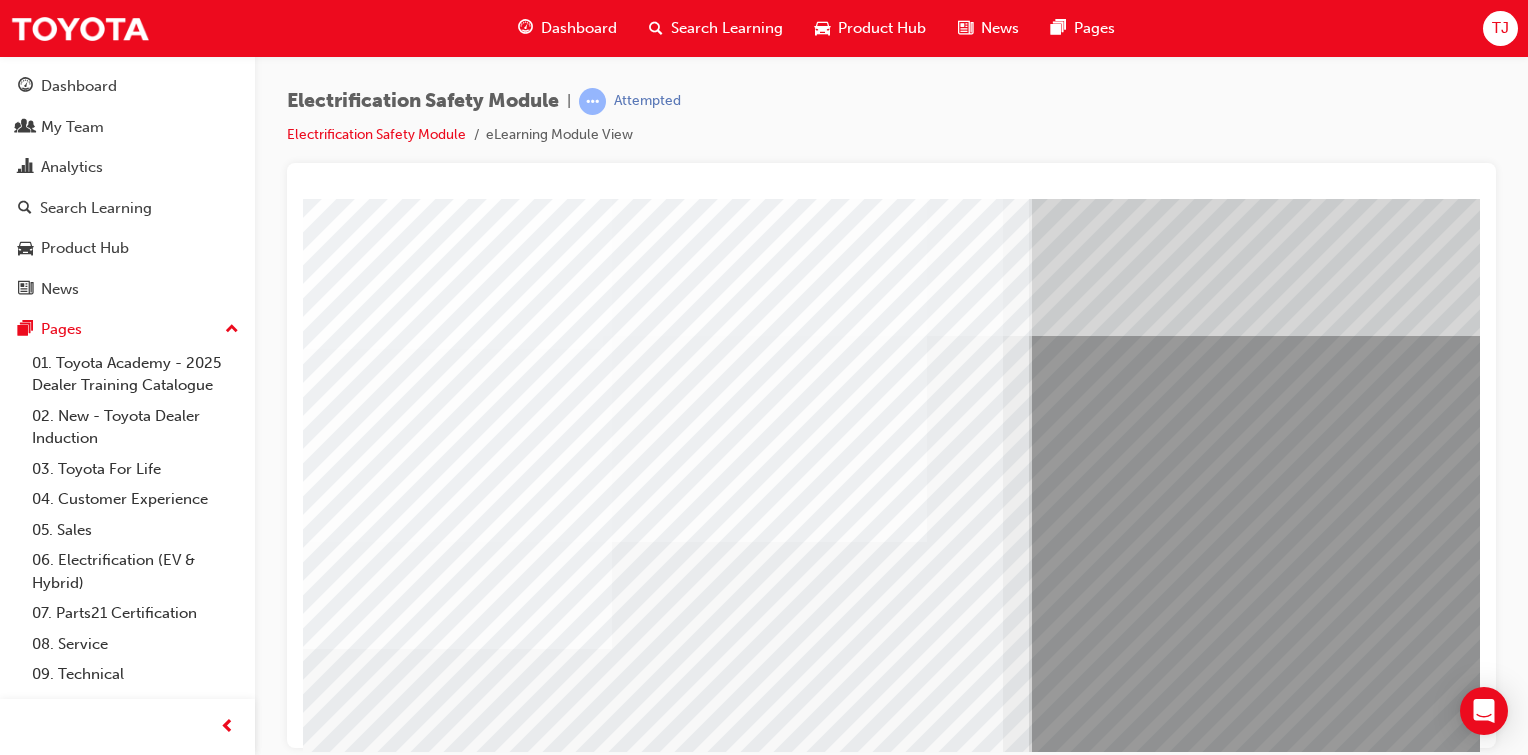 click at bounding box center [368, 6414] 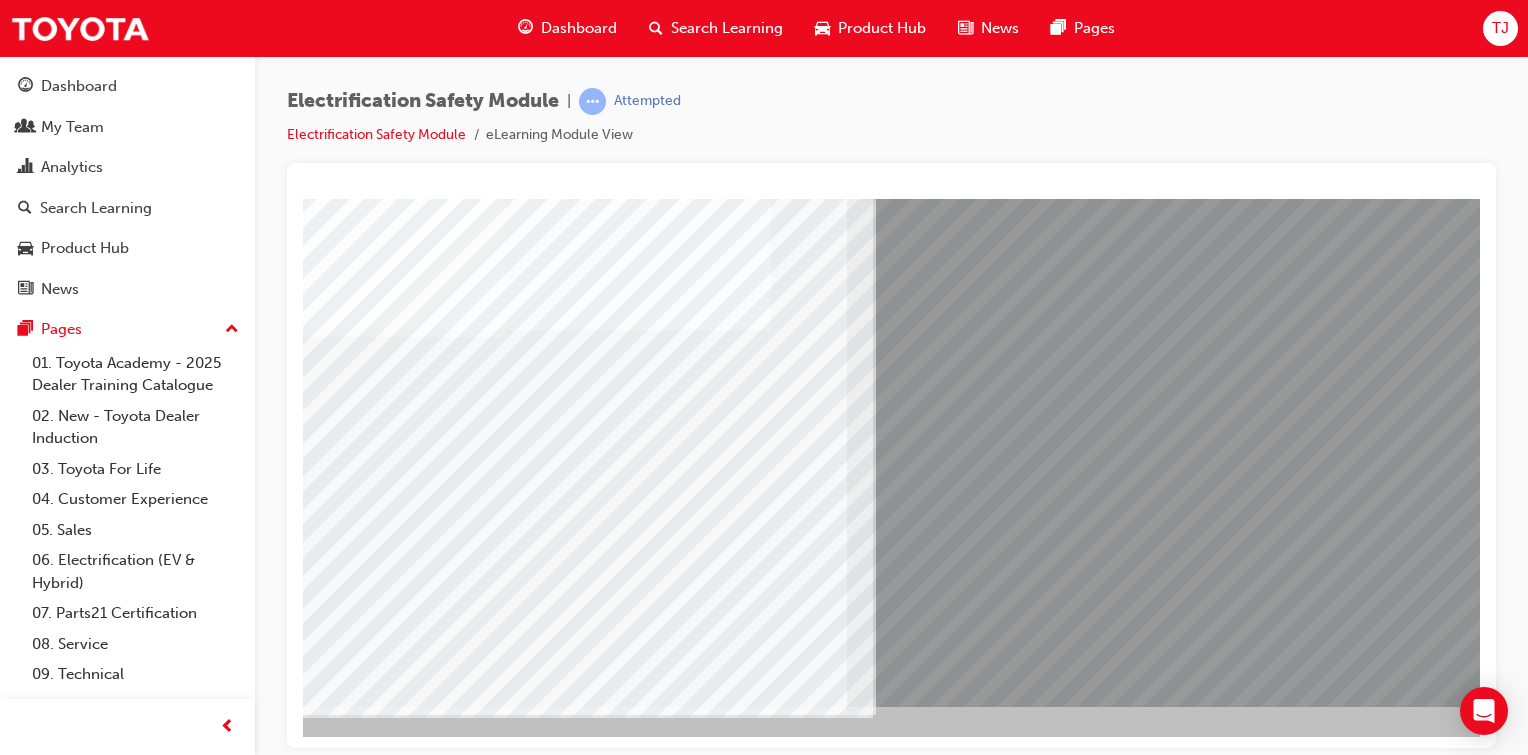 scroll, scrollTop: 212, scrollLeft: 198, axis: both 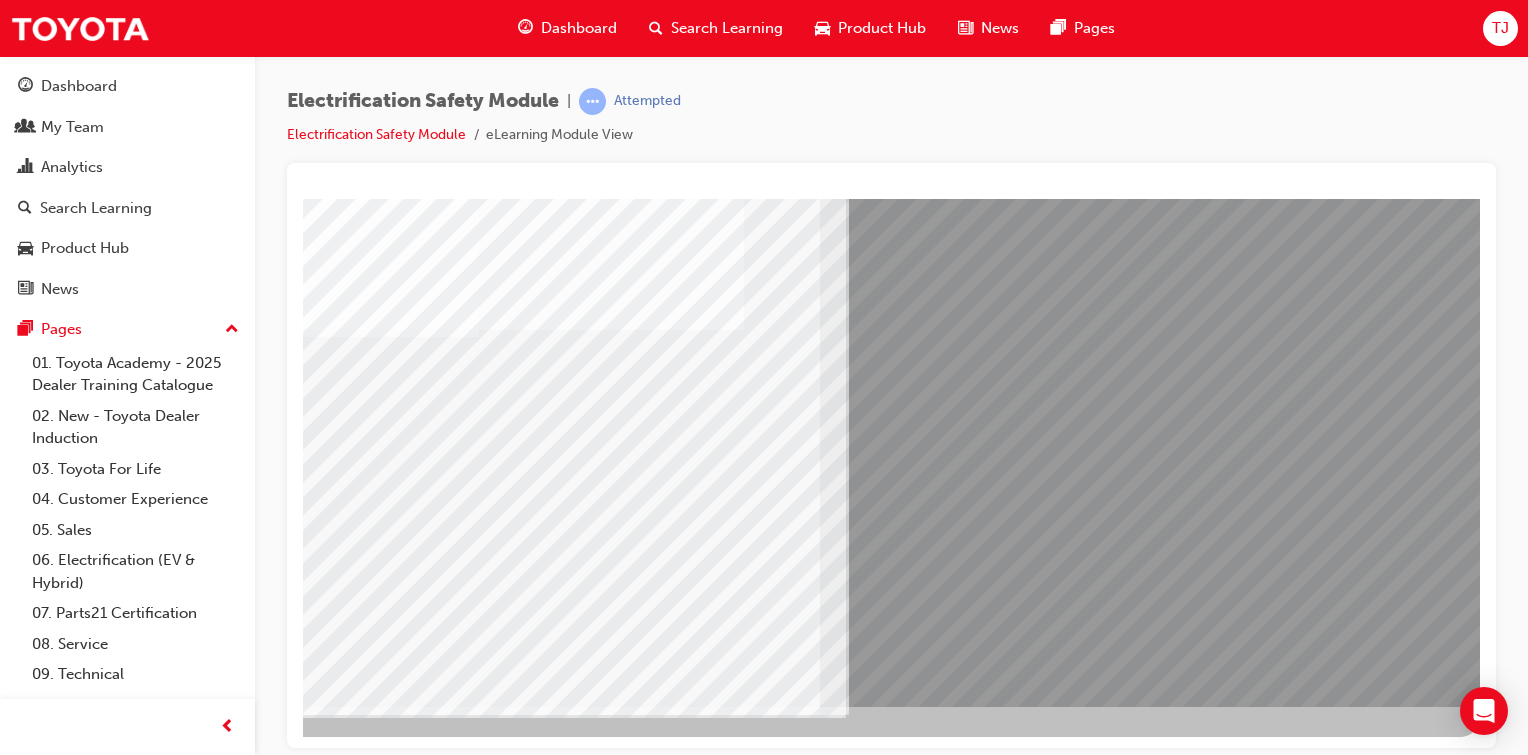 click at bounding box center (183, 5989) 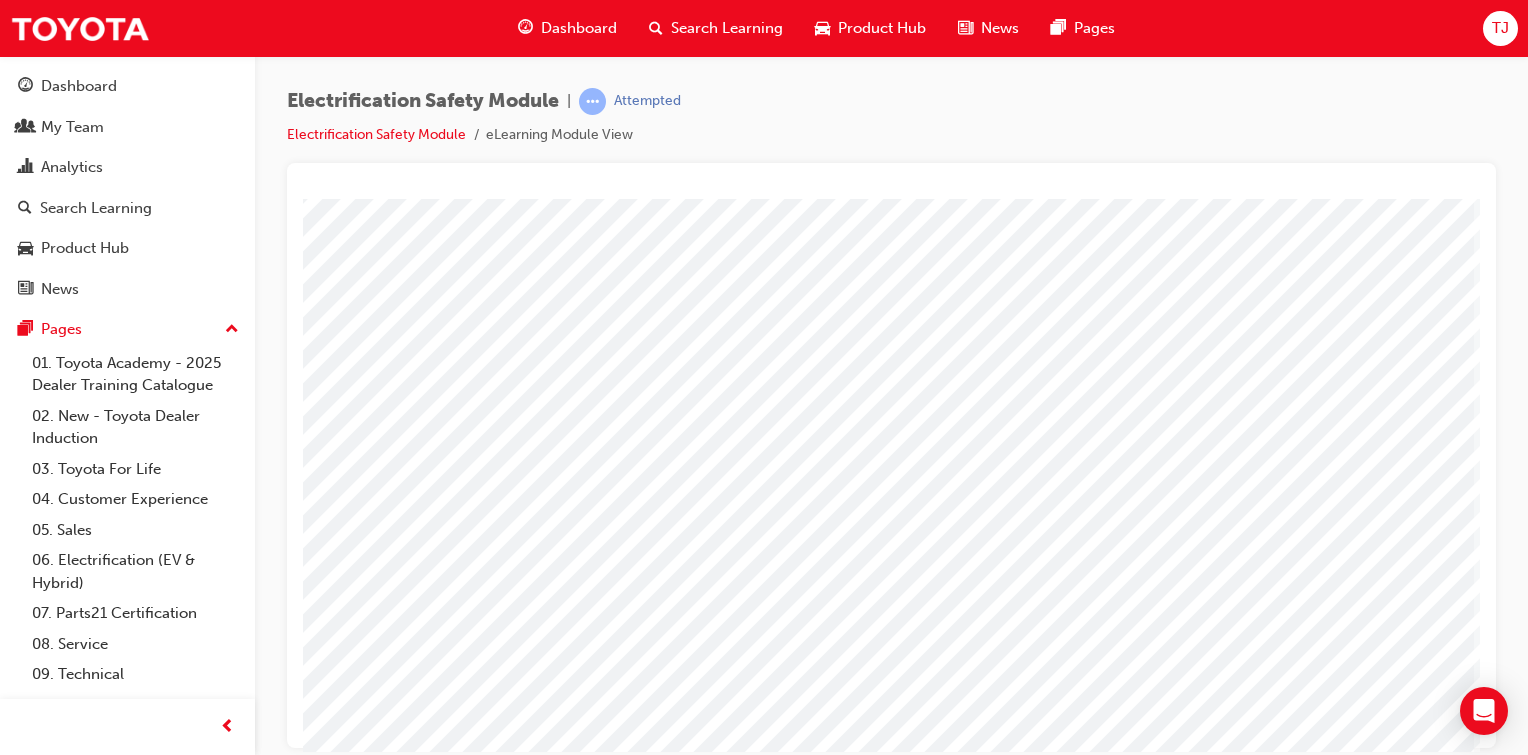 scroll, scrollTop: 179, scrollLeft: 198, axis: both 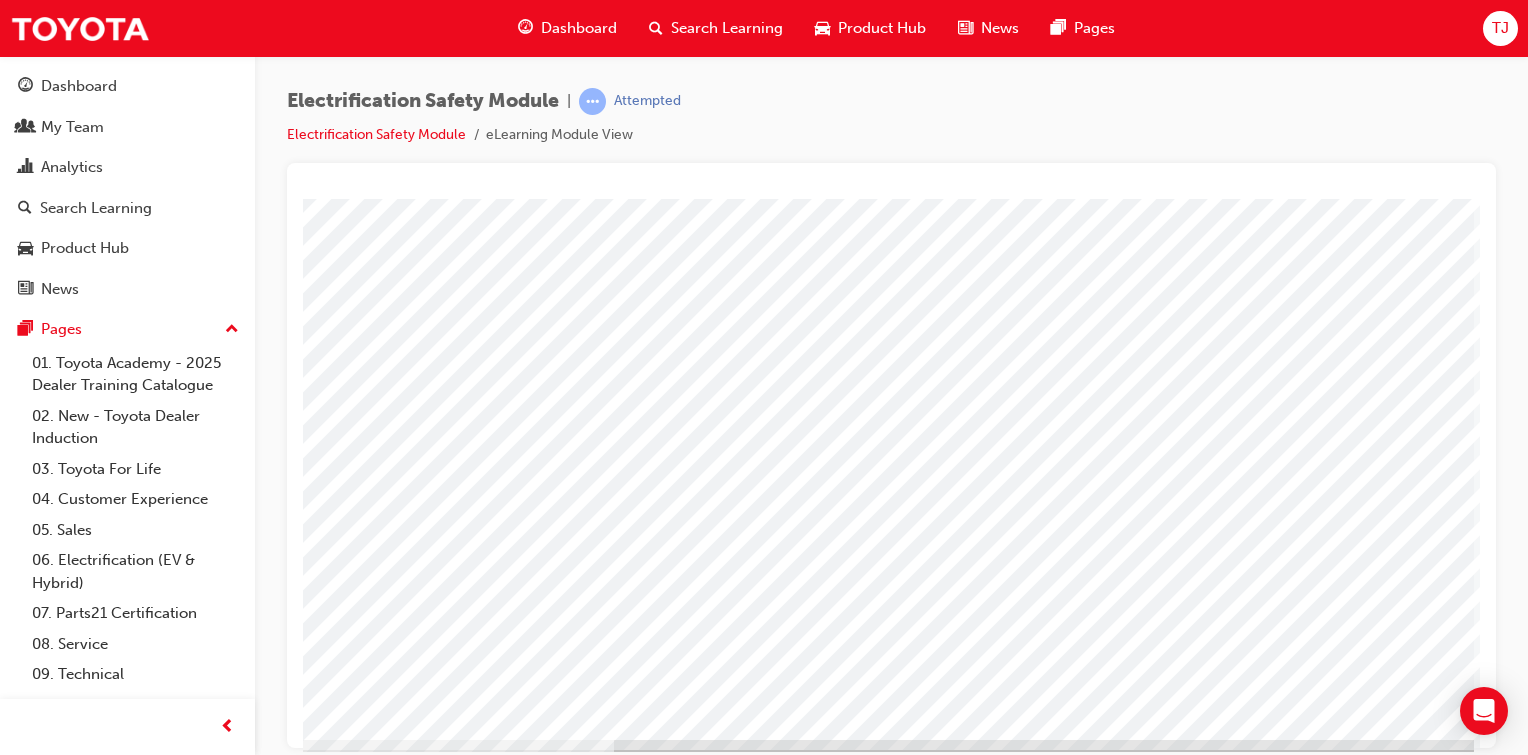 click at bounding box center [177, 3053] 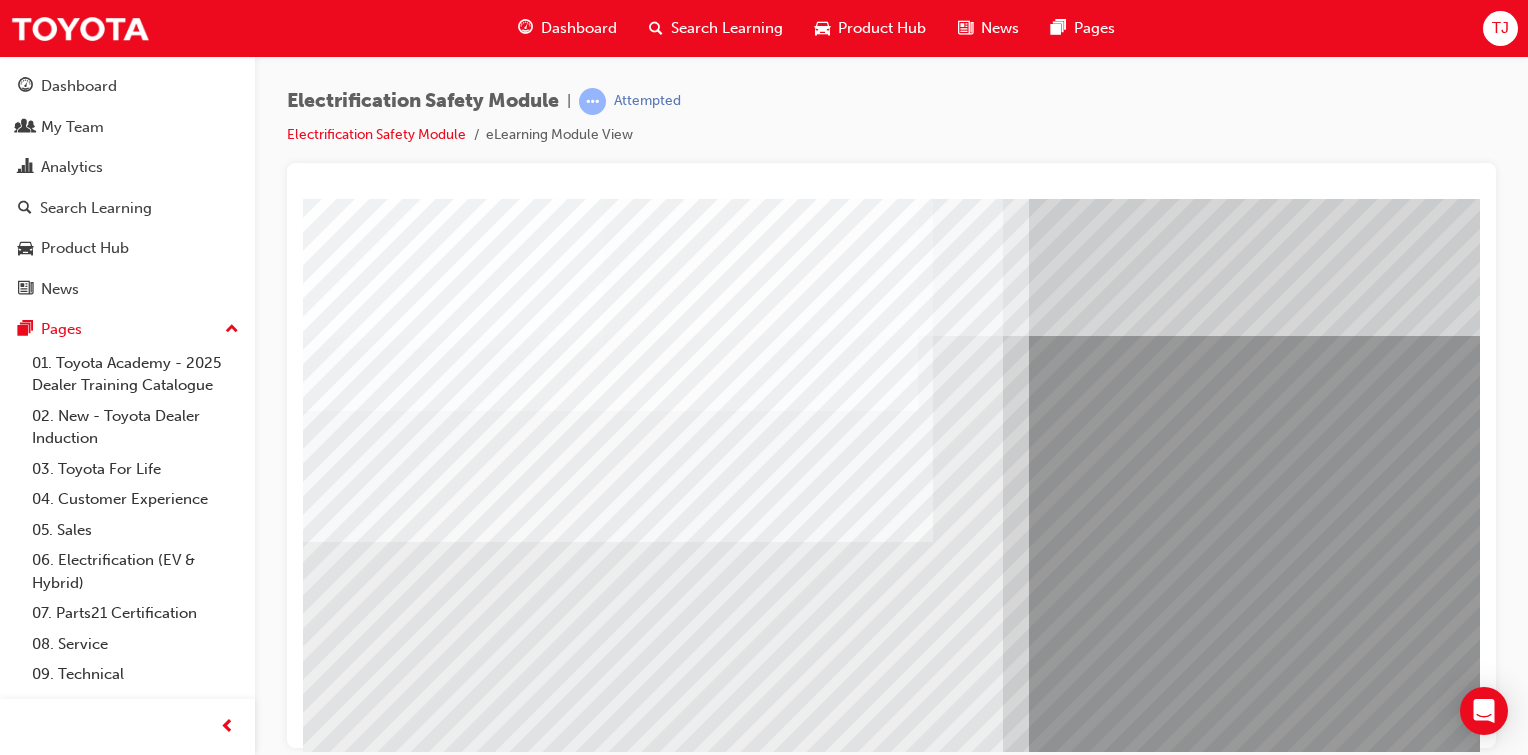 click at bounding box center (368, 6206) 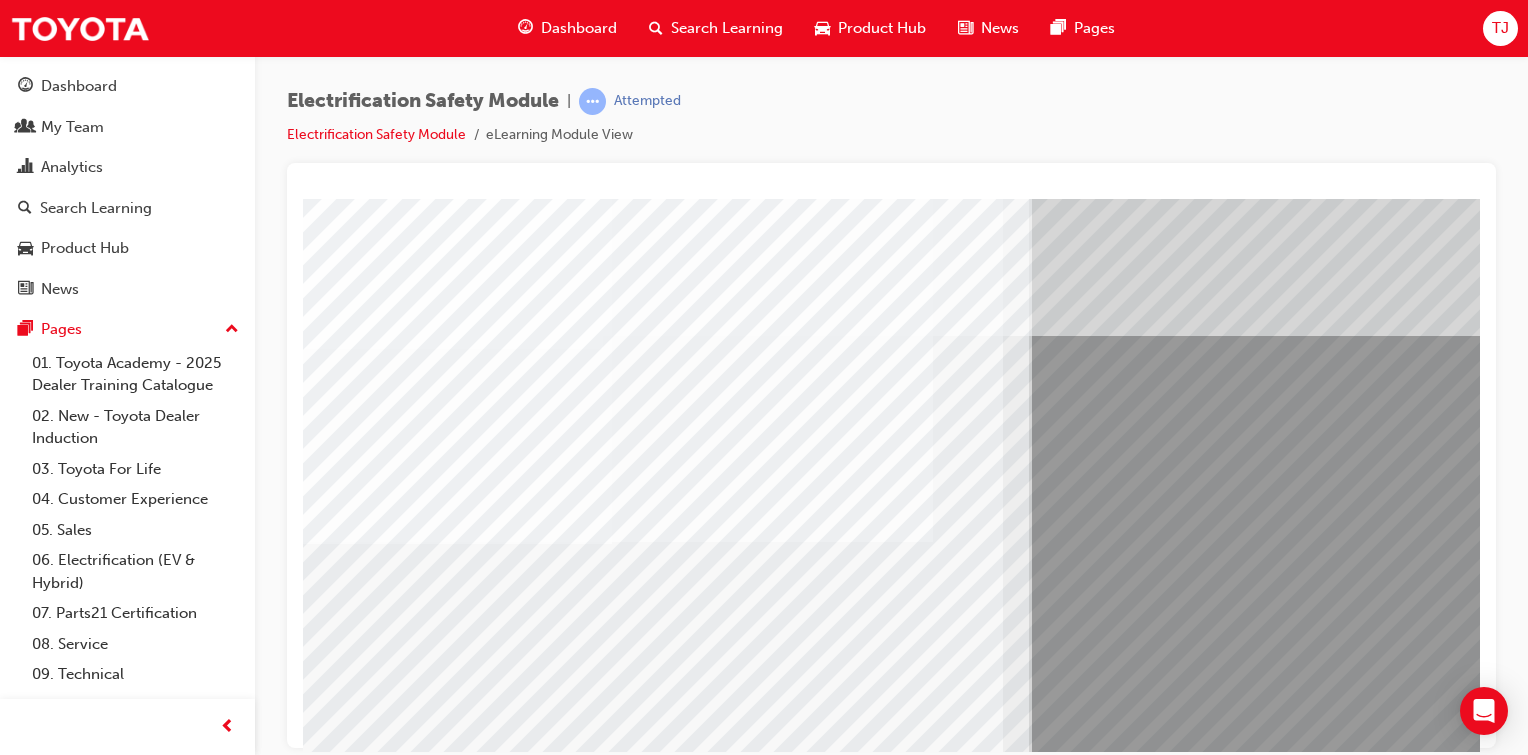 click at bounding box center [368, 6336] 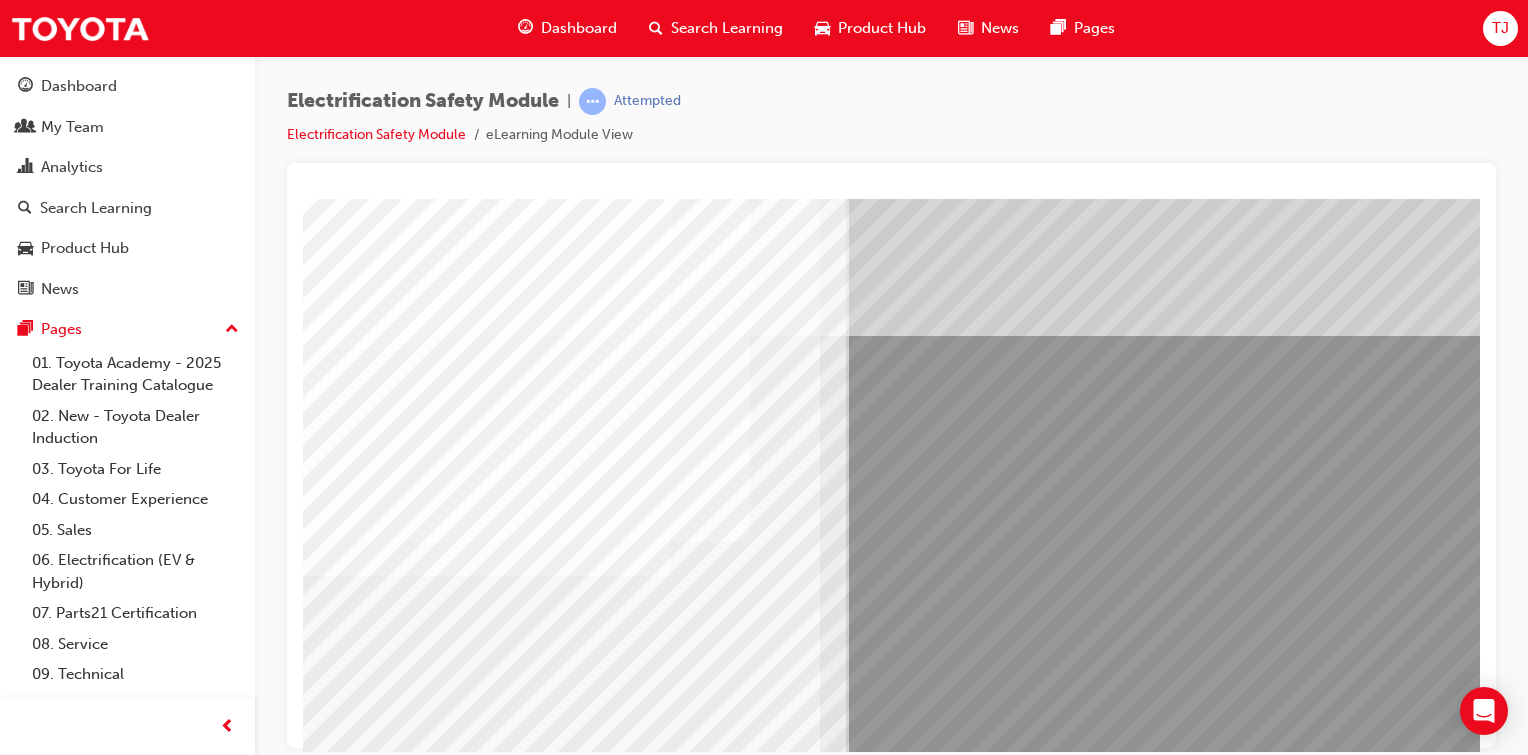 scroll, scrollTop: 212, scrollLeft: 198, axis: both 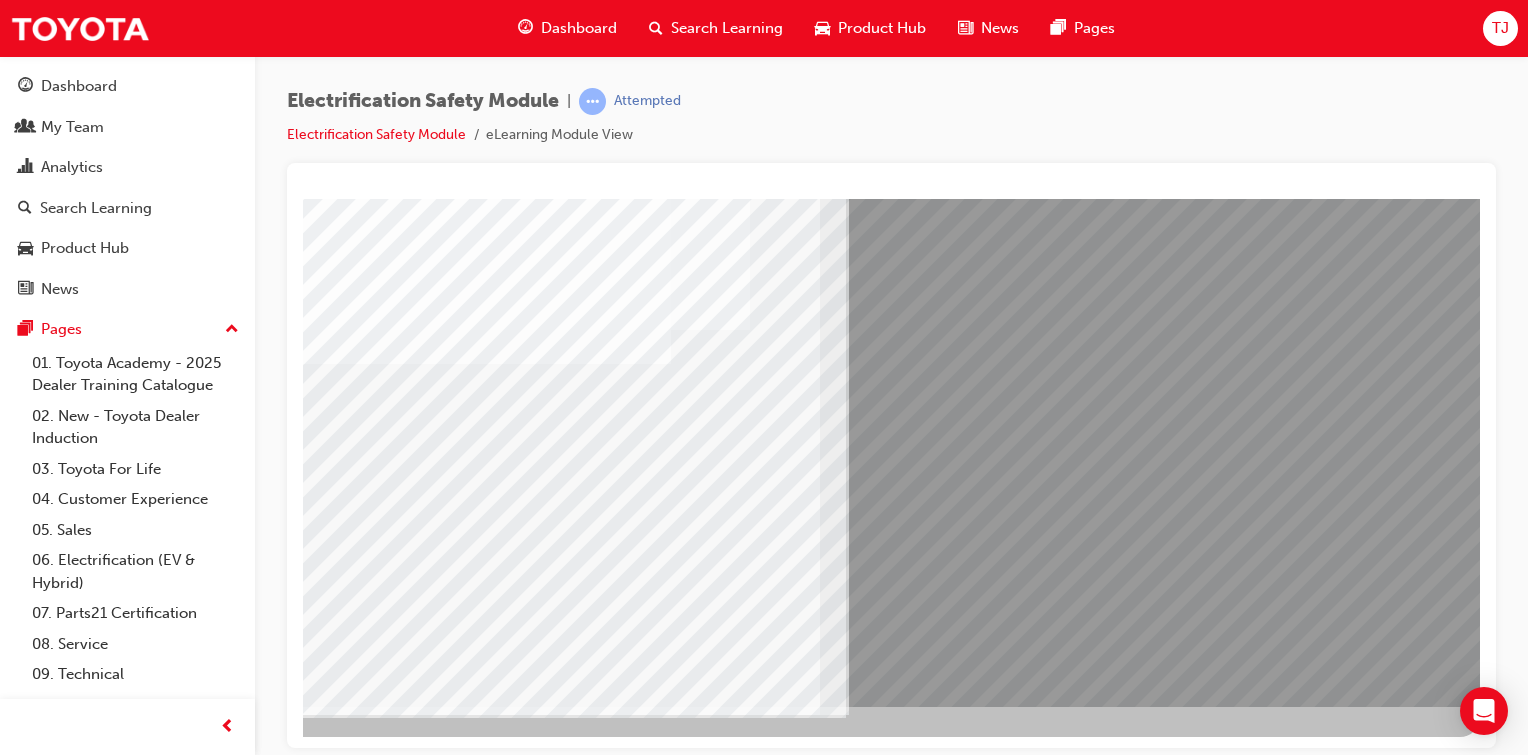 click at bounding box center (183, 5911) 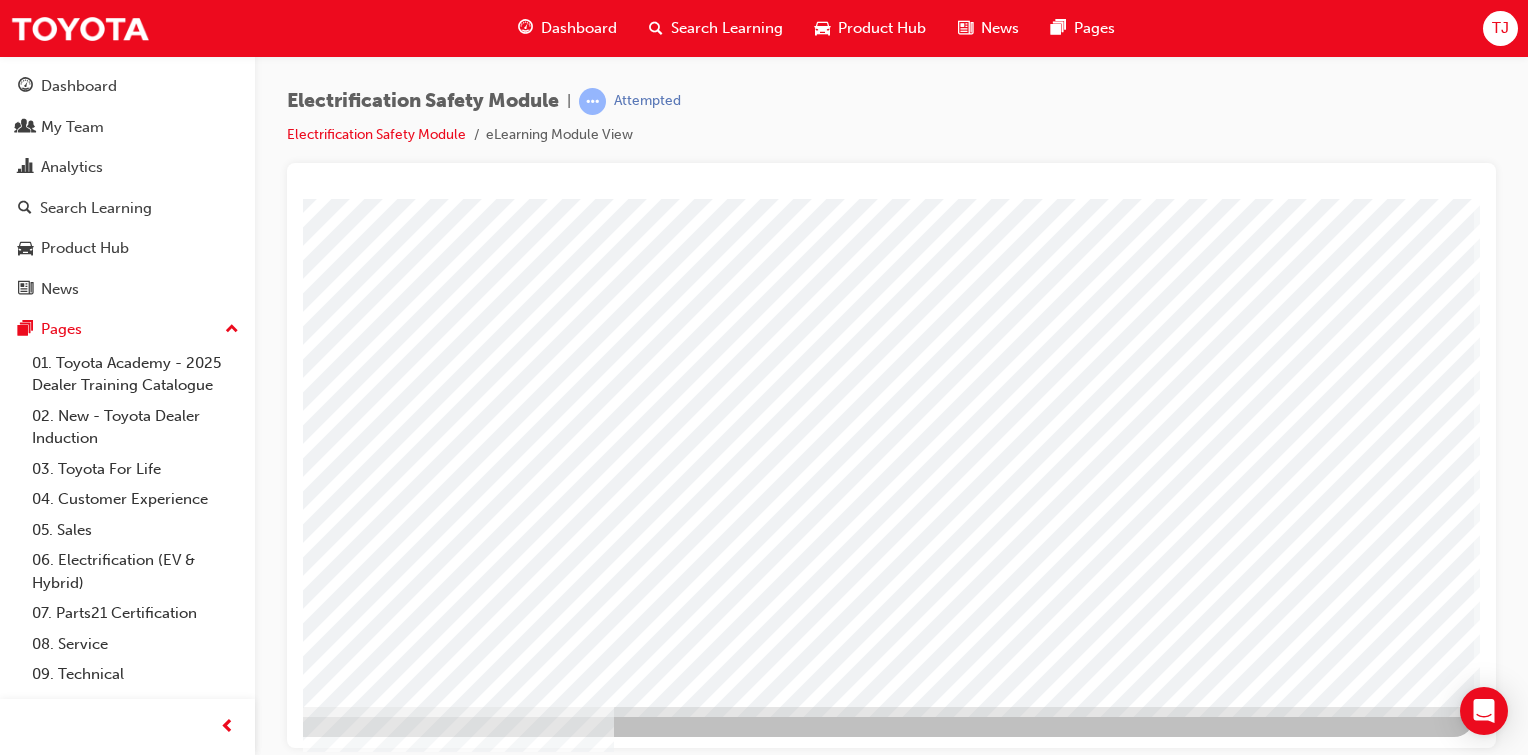 scroll, scrollTop: 210, scrollLeft: 198, axis: both 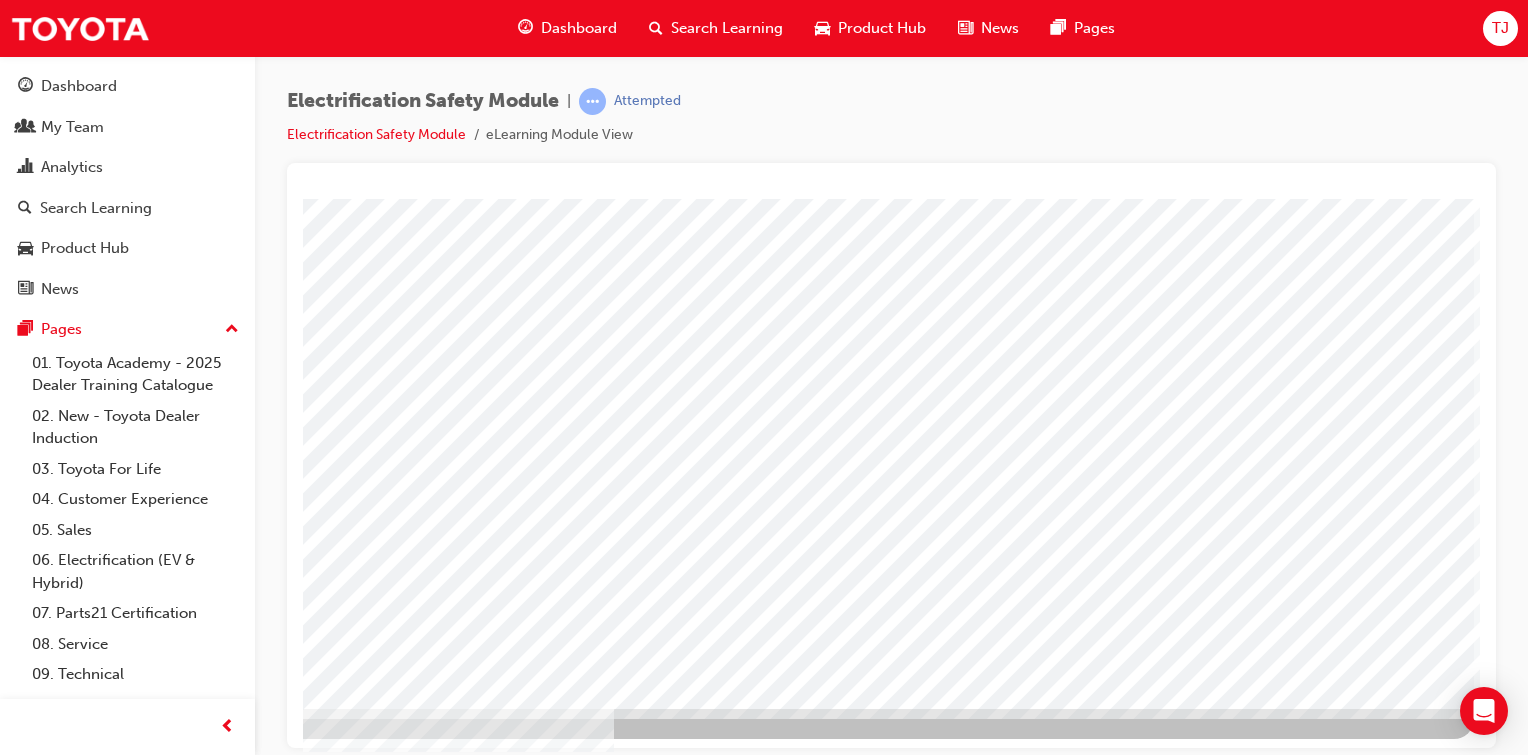 click at bounding box center (177, 3022) 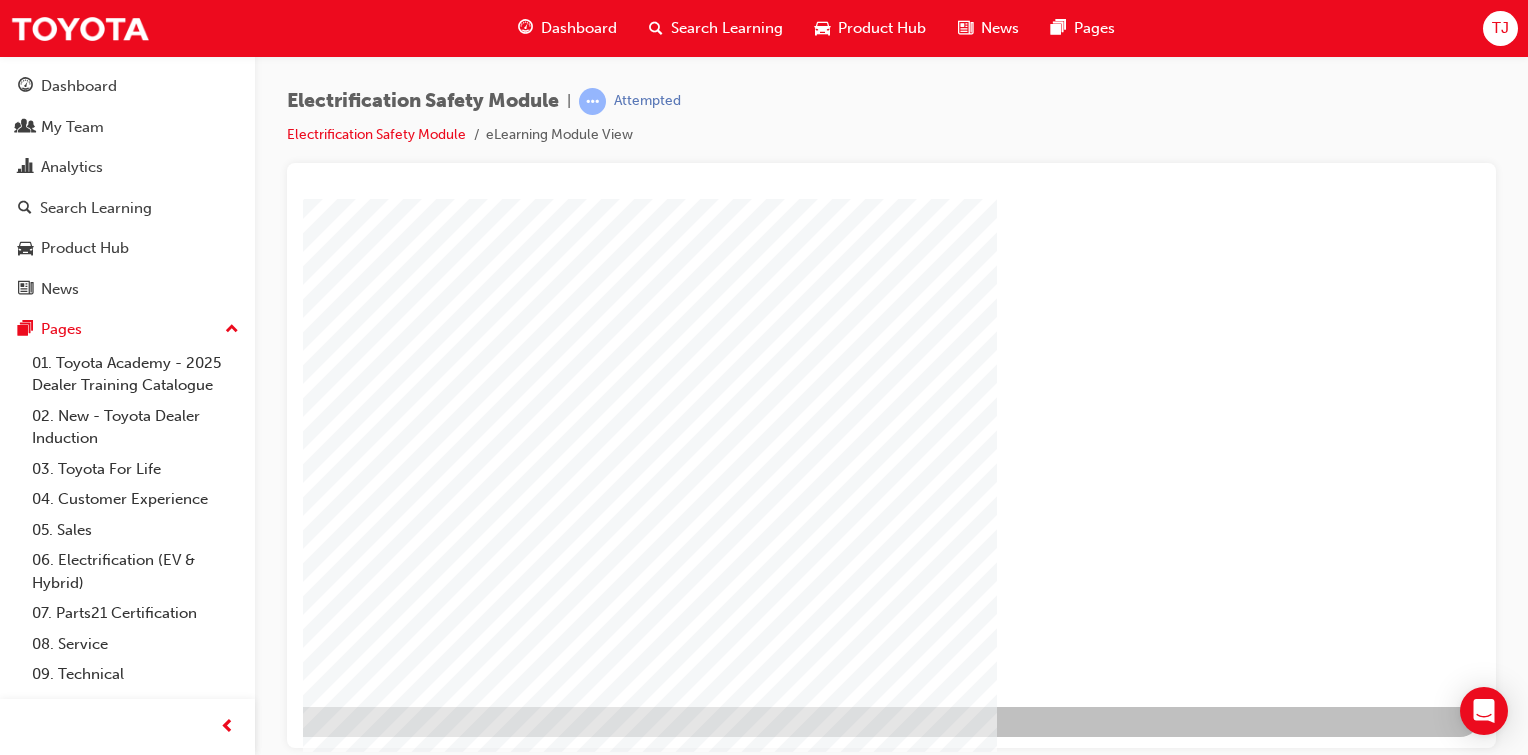 click at bounding box center (183, 1338) 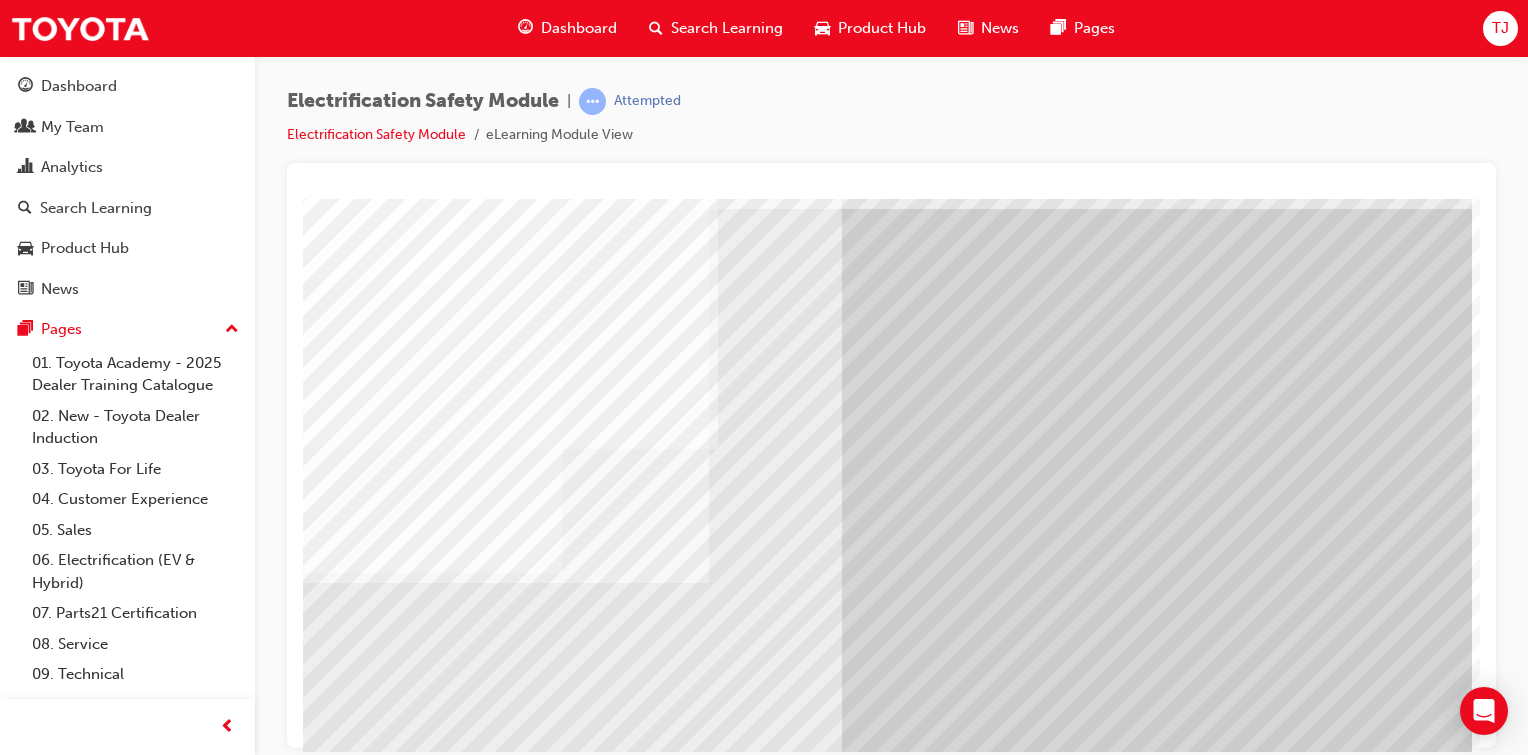 scroll, scrollTop: 212, scrollLeft: 198, axis: both 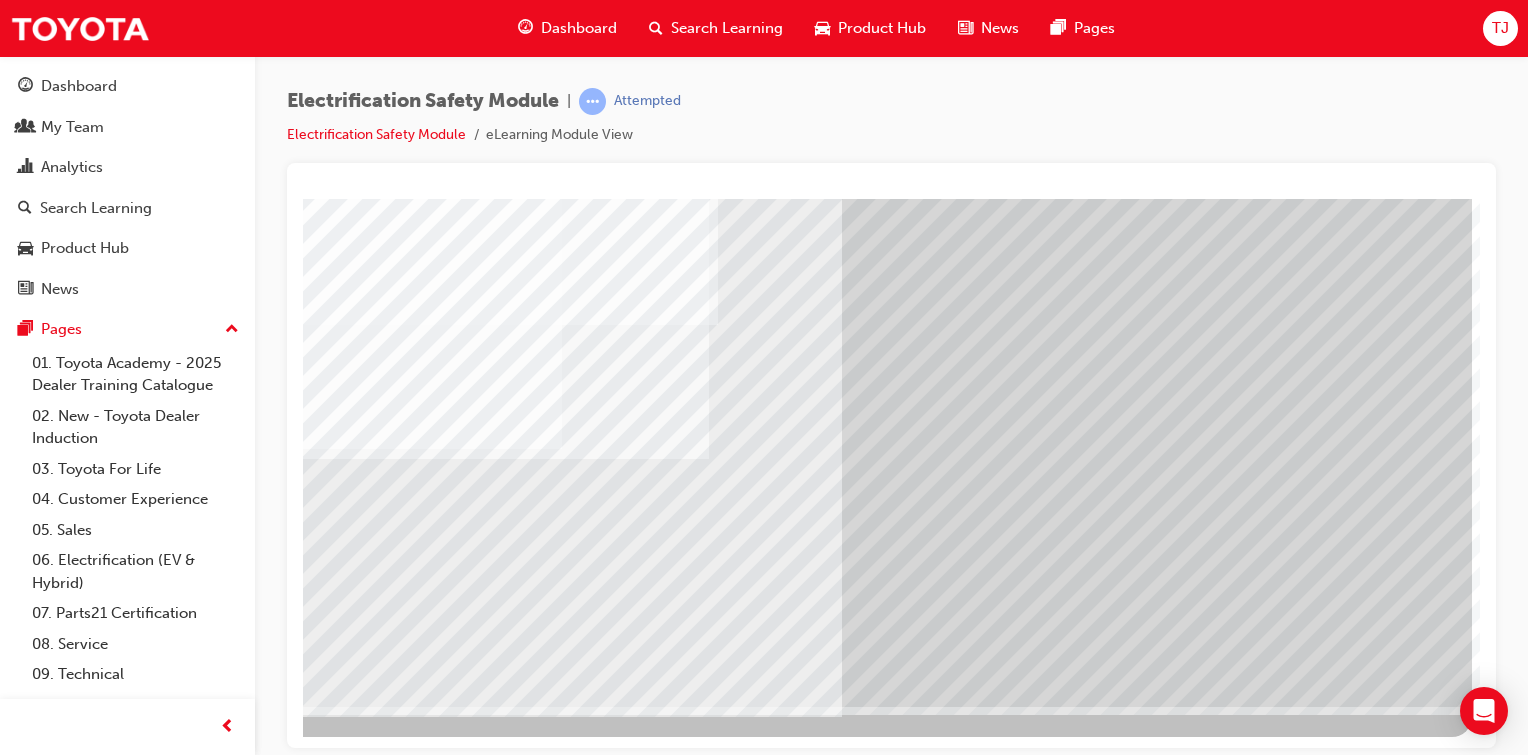 click at bounding box center (175, 3020) 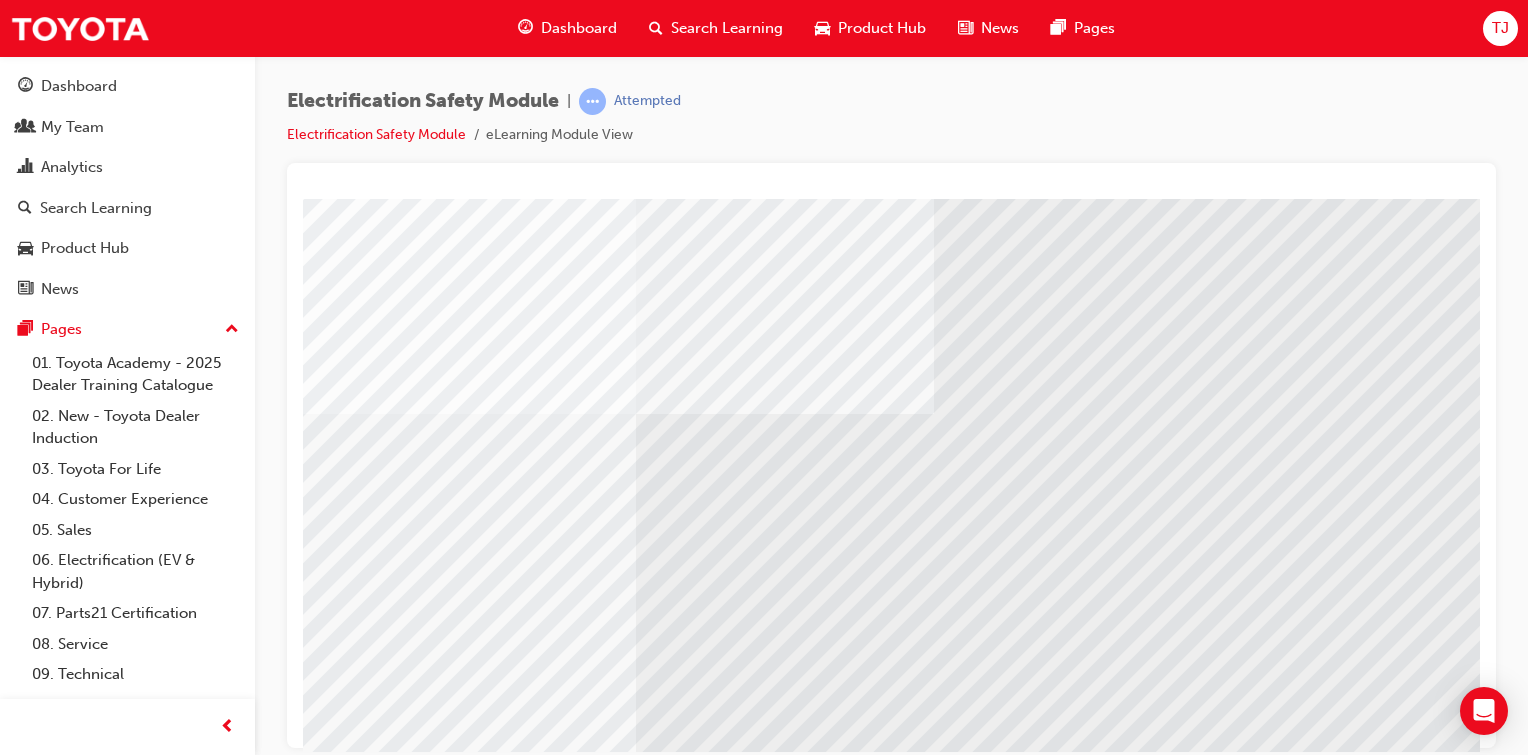 scroll, scrollTop: 164, scrollLeft: 60, axis: both 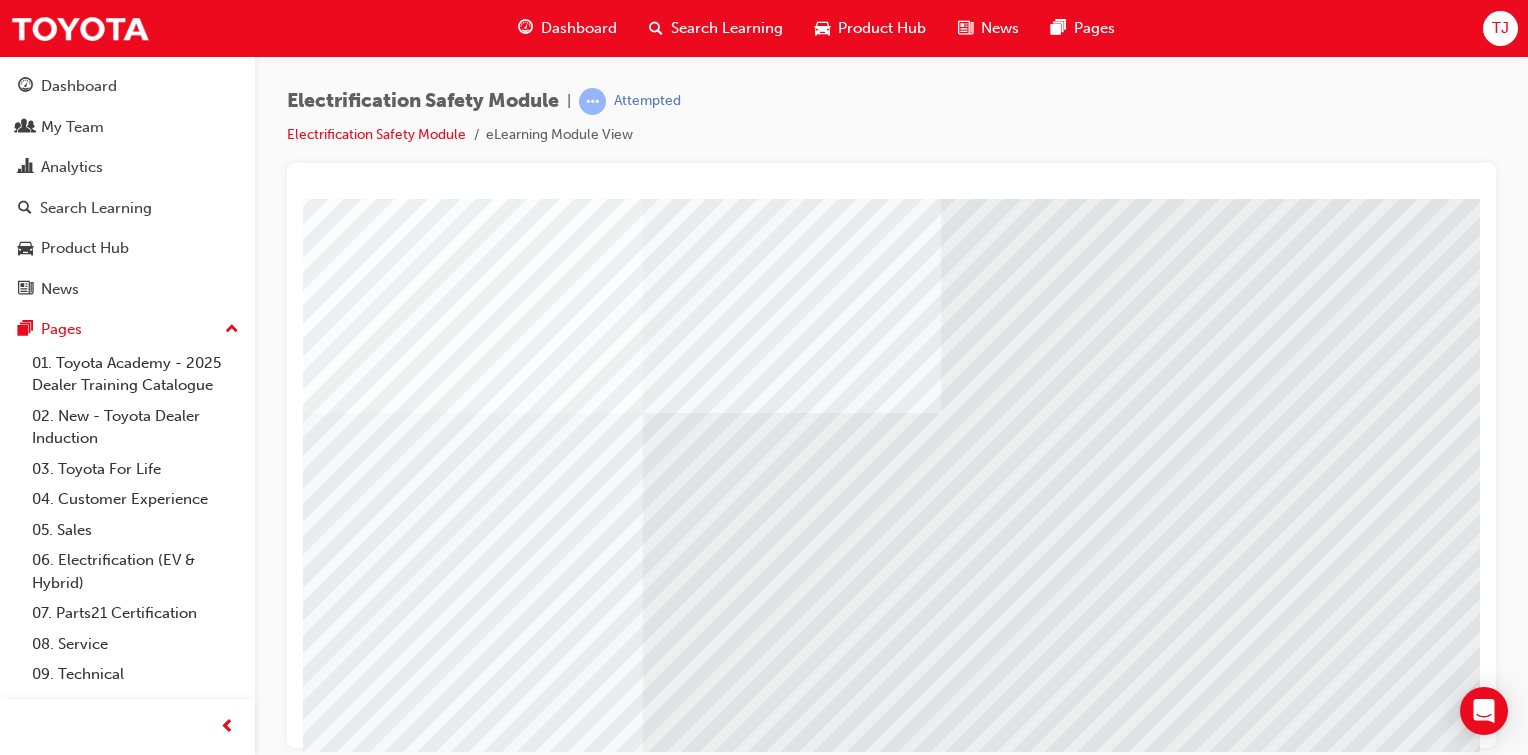 click at bounding box center (323, 5598) 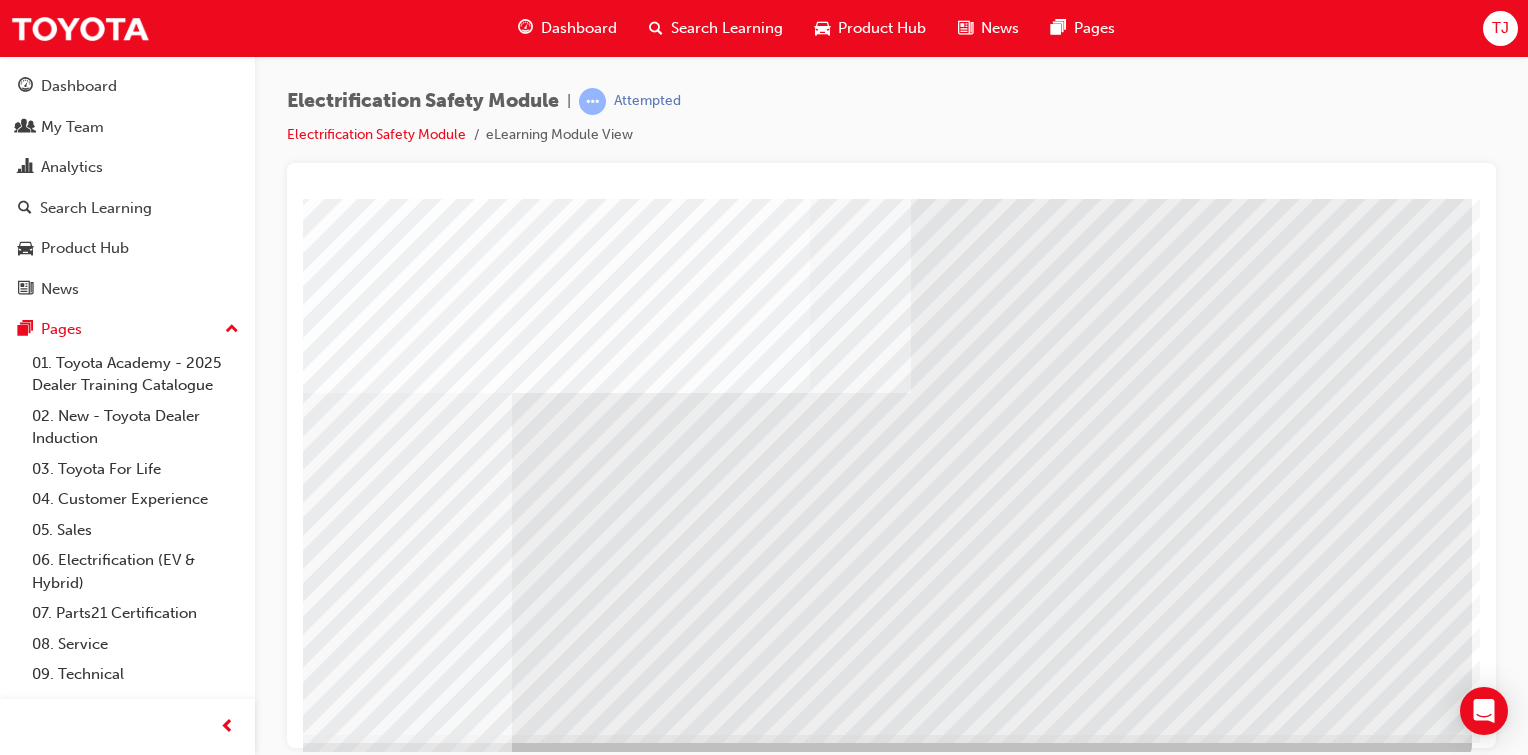 scroll, scrollTop: 212, scrollLeft: 198, axis: both 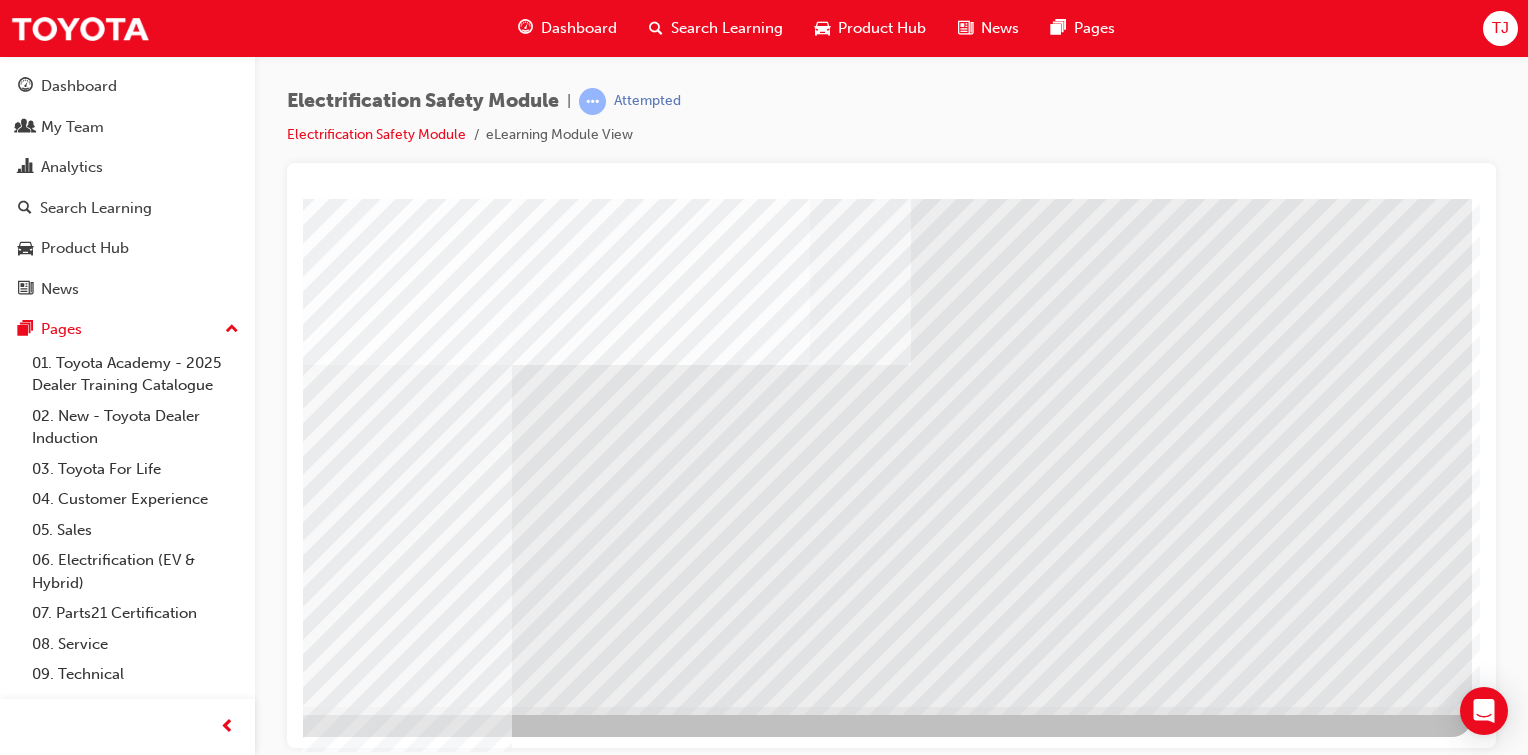 click at bounding box center (175, 5518) 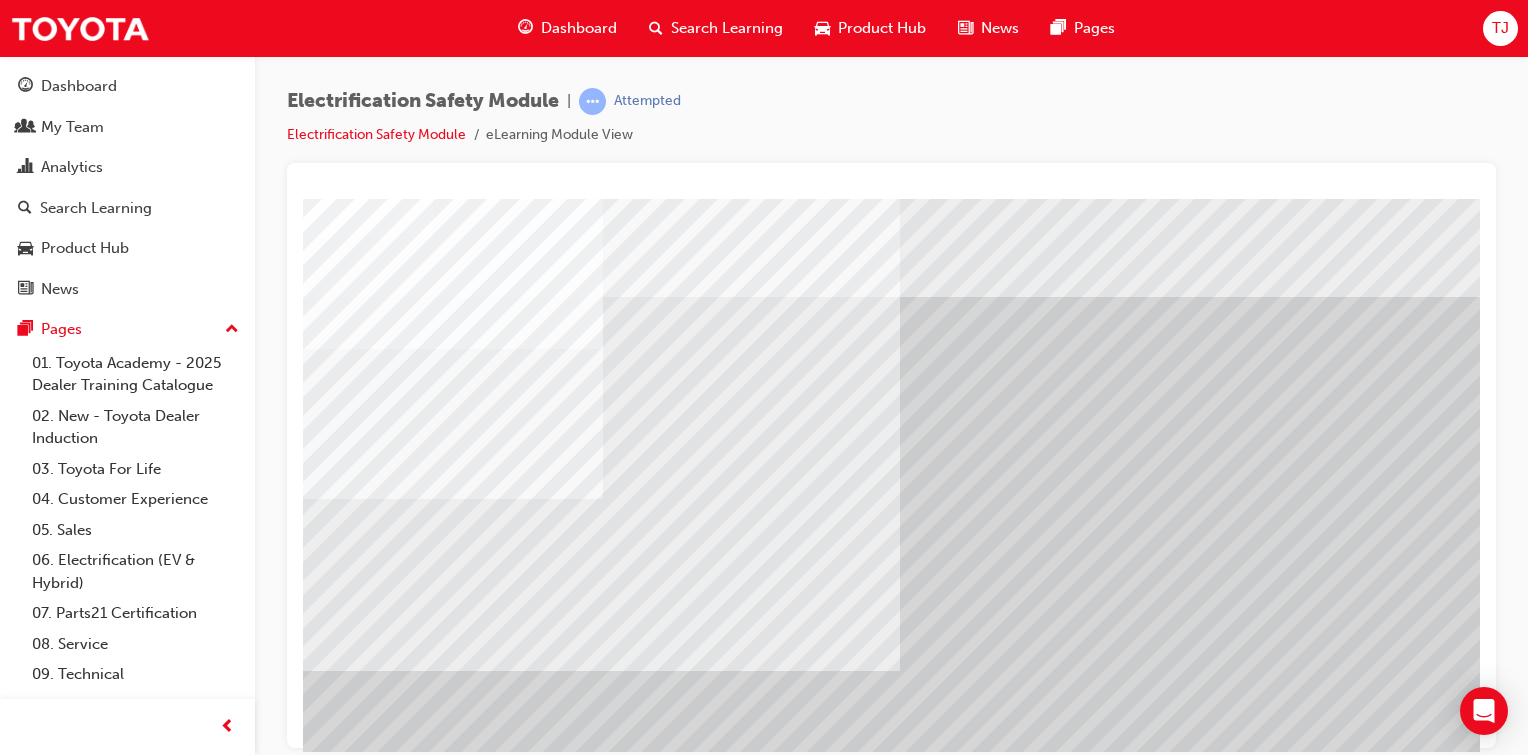 scroll, scrollTop: 212, scrollLeft: 0, axis: vertical 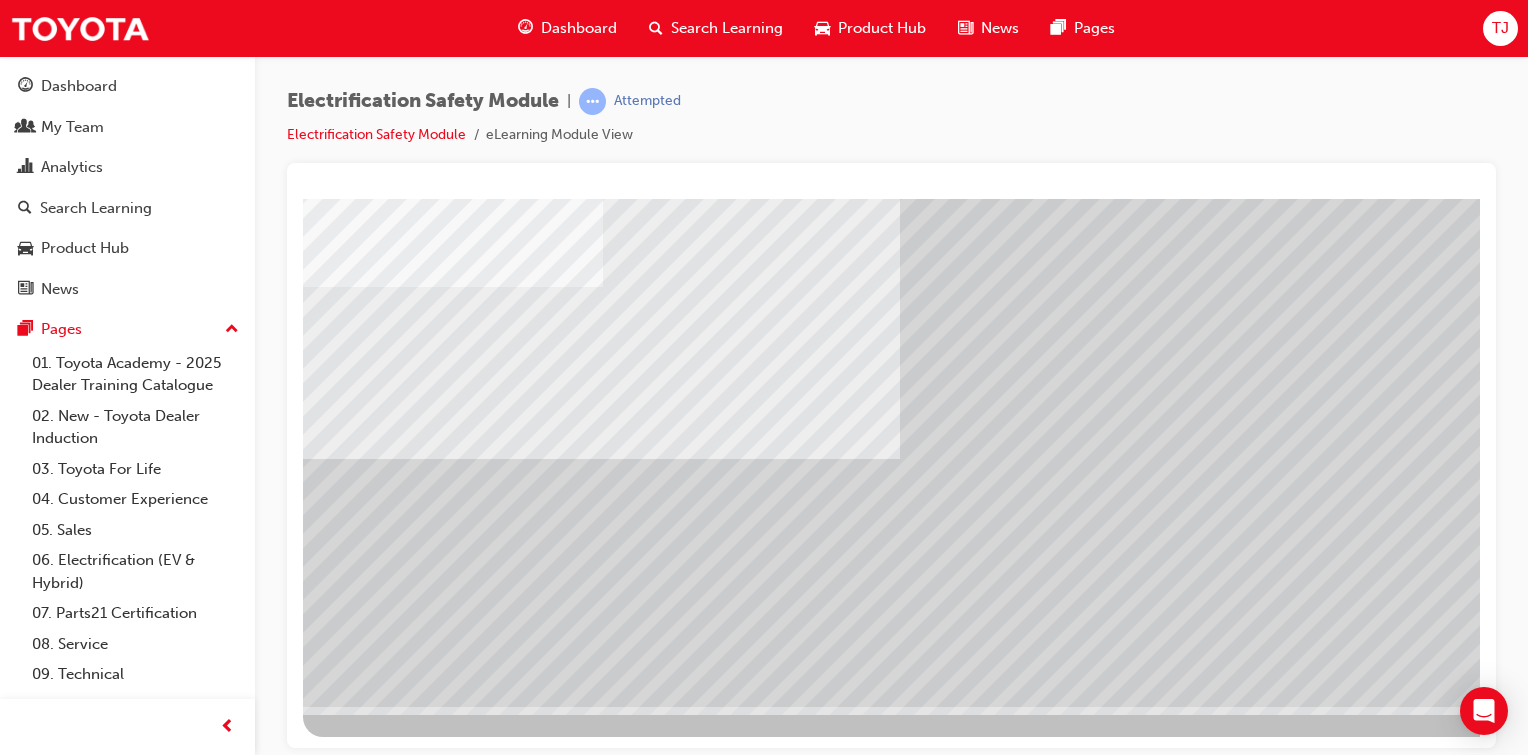 click at bounding box center [366, 3443] 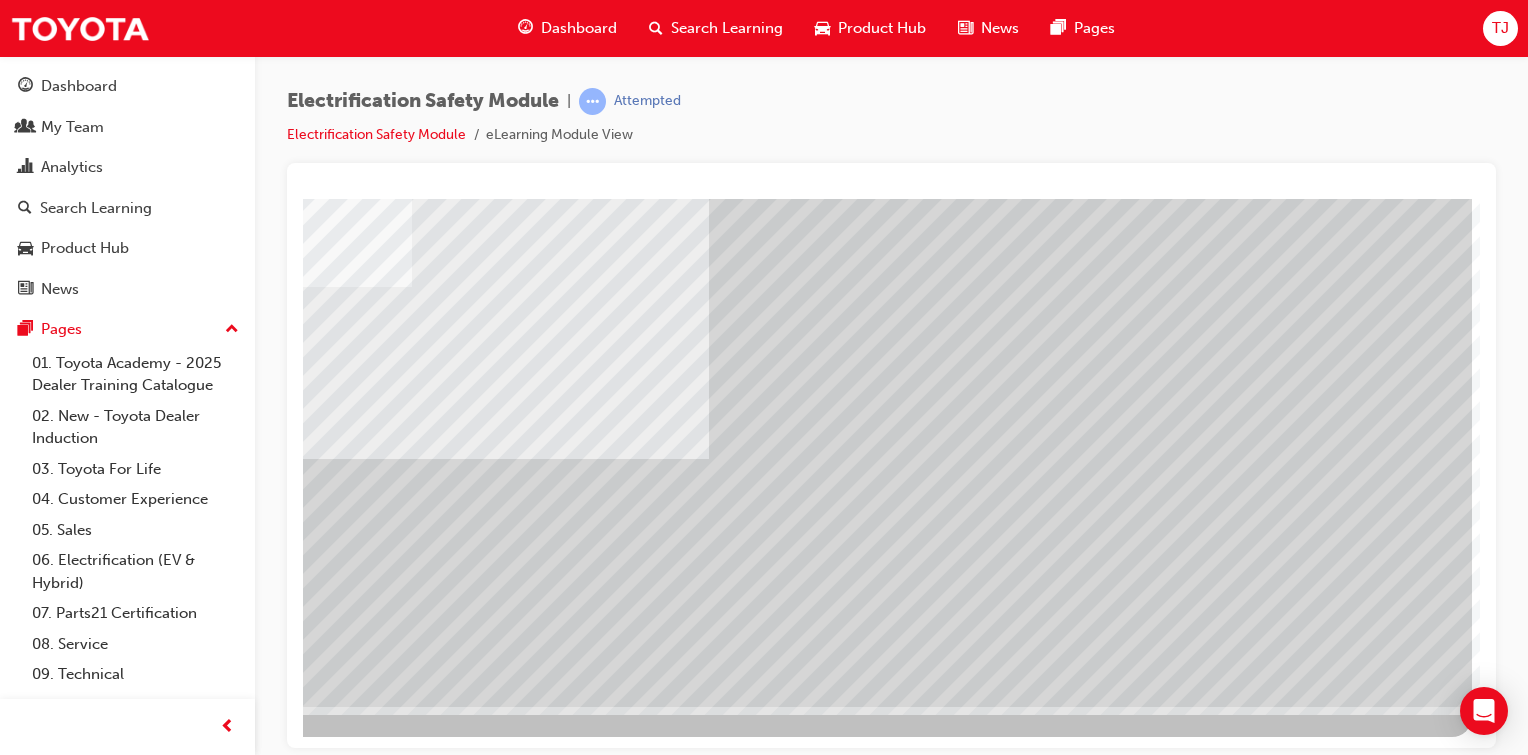 scroll, scrollTop: 212, scrollLeft: 0, axis: vertical 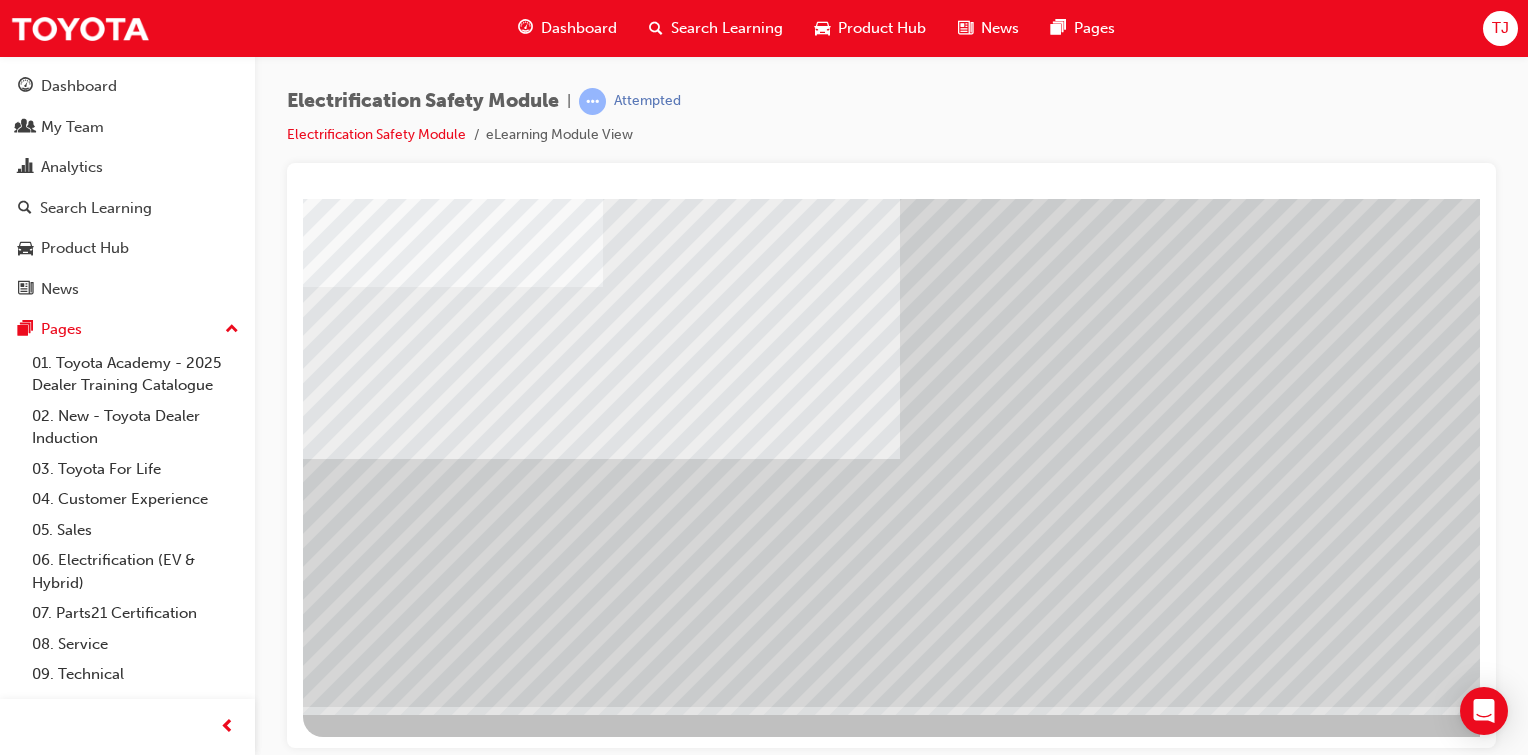 click at bounding box center [983, 1822] 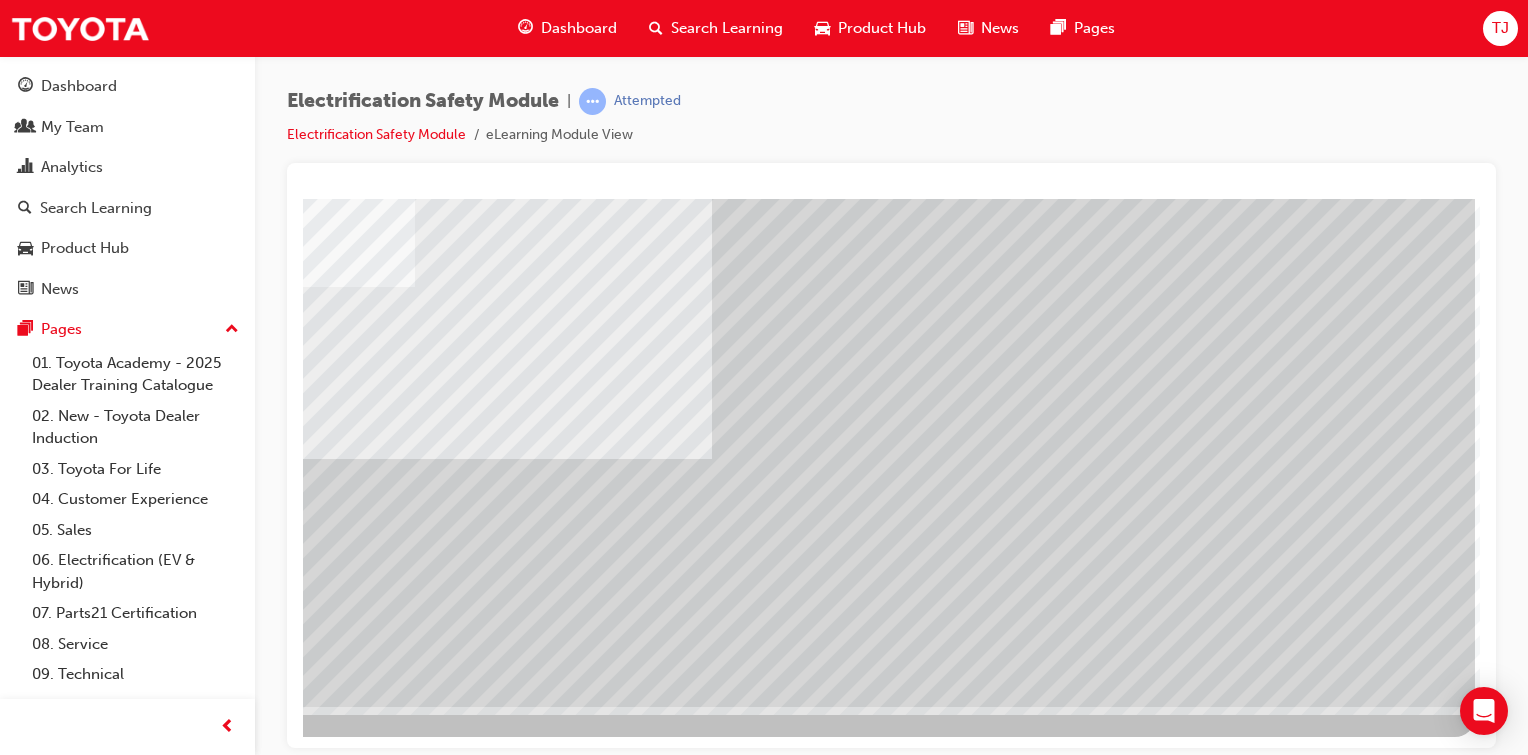 scroll, scrollTop: 212, scrollLeft: 198, axis: both 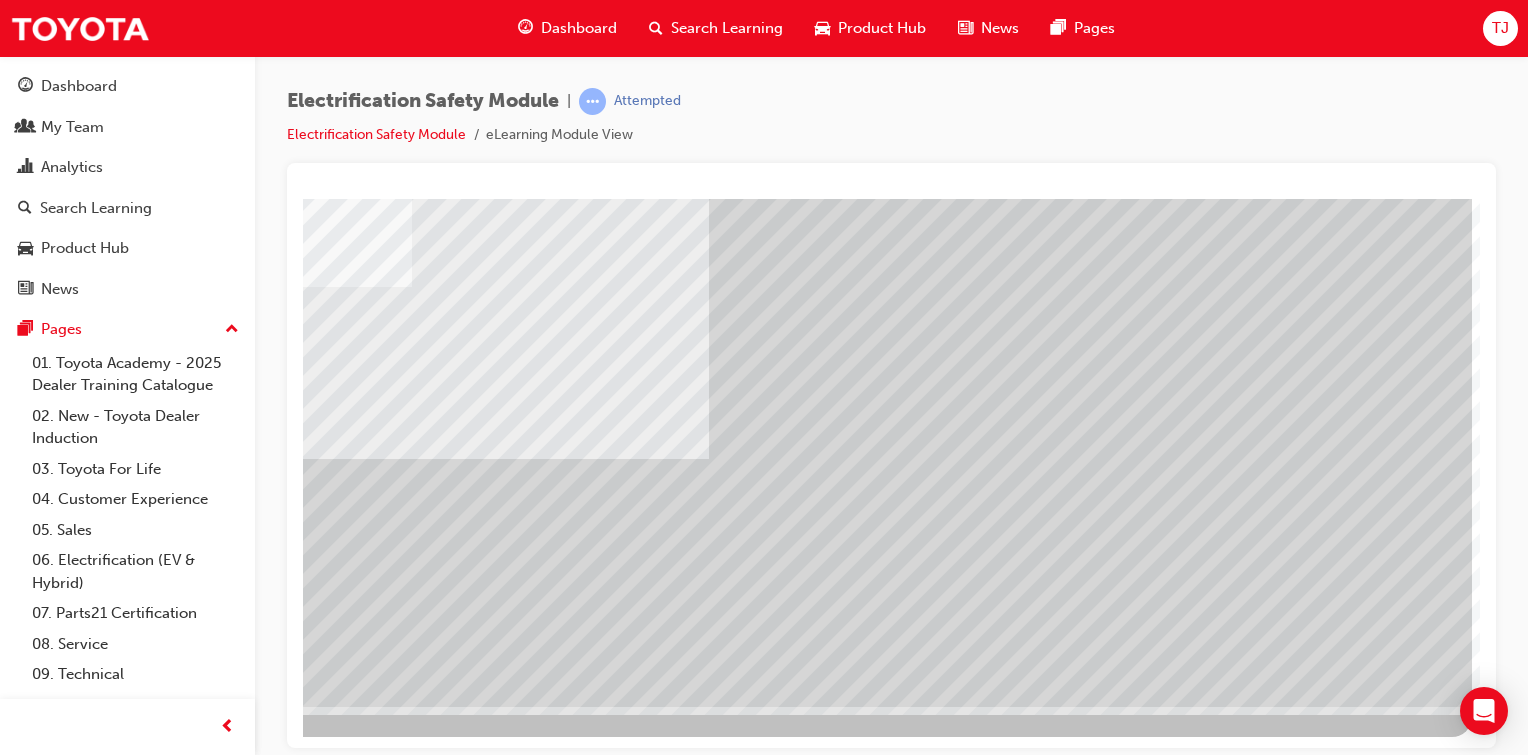 click at bounding box center [175, 2298] 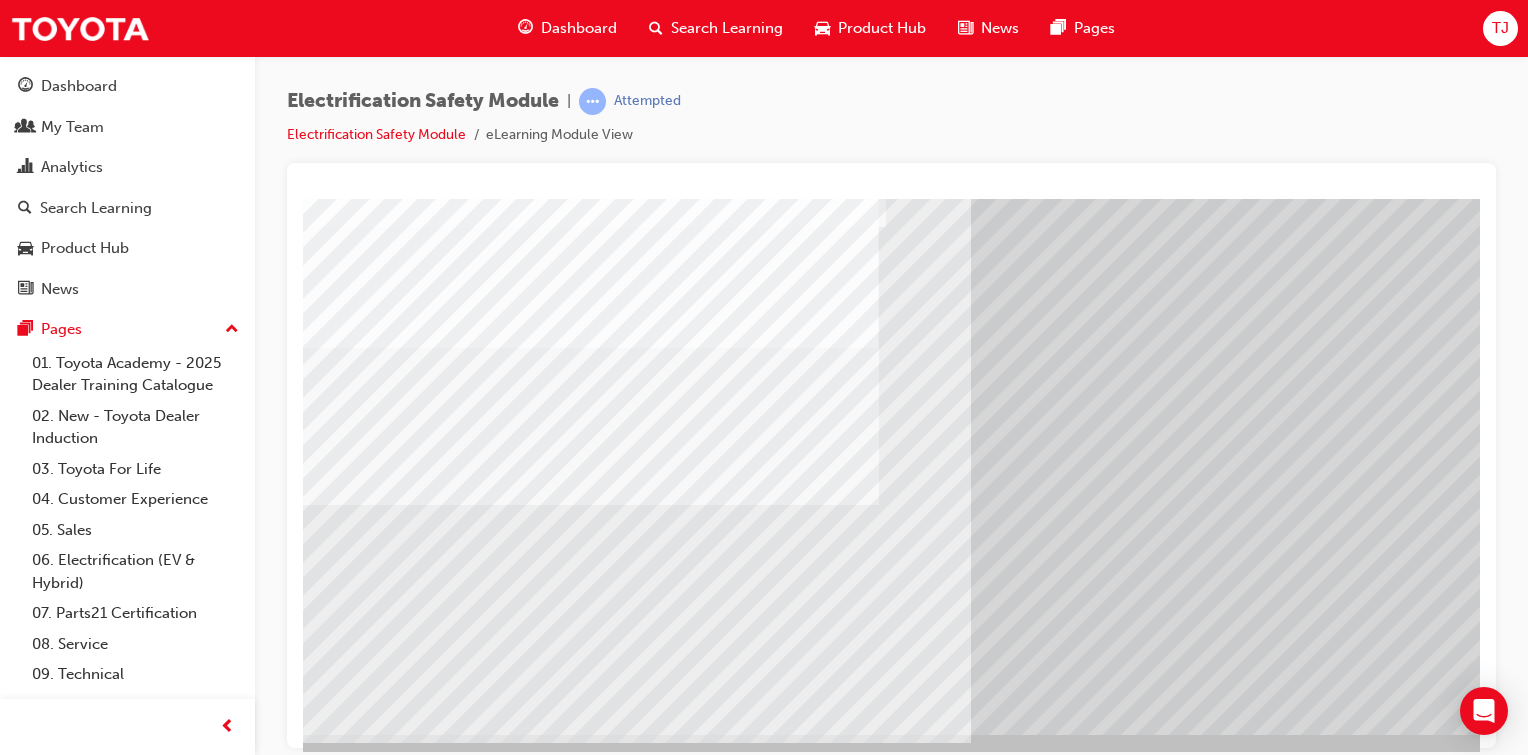 scroll, scrollTop: 183, scrollLeft: 32, axis: both 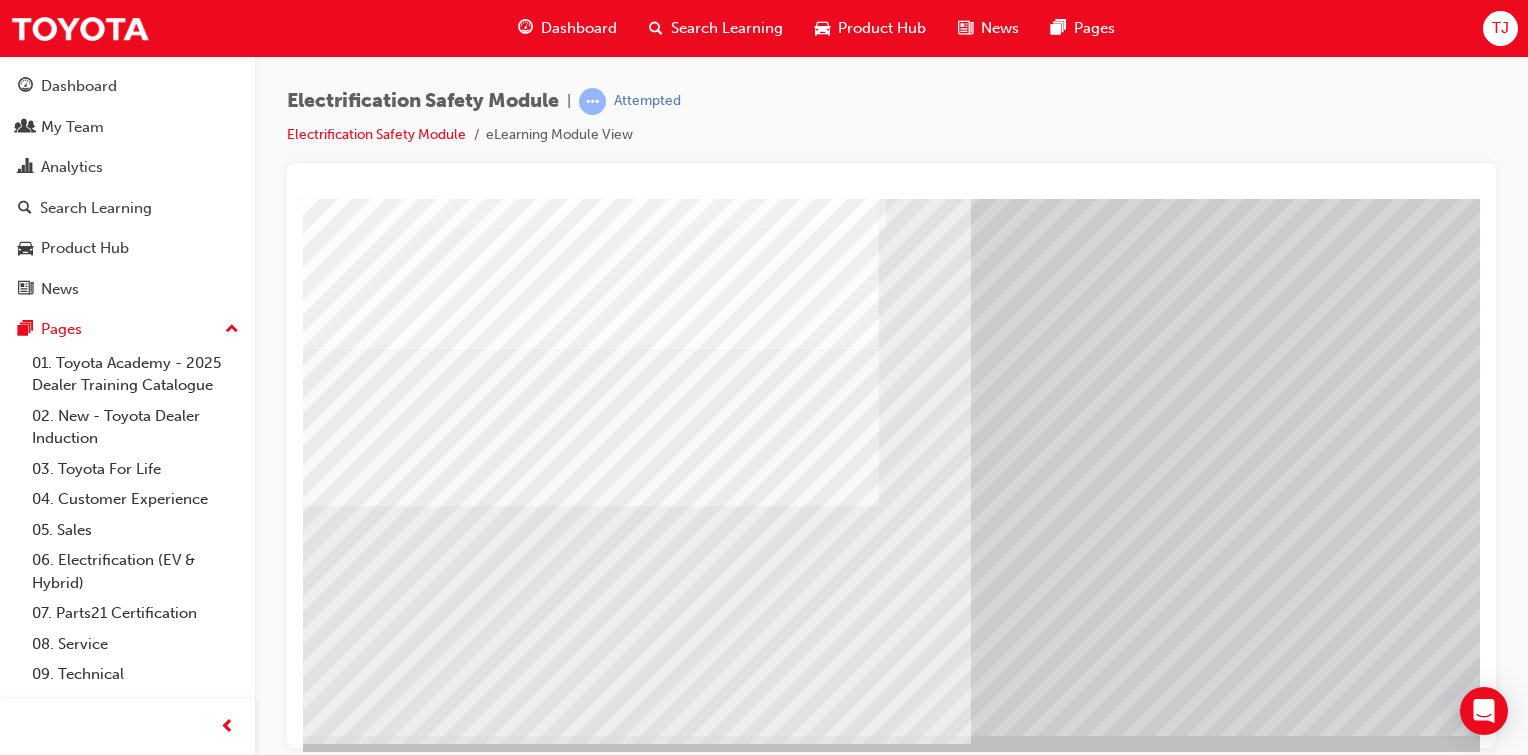 click at bounding box center [336, 6713] 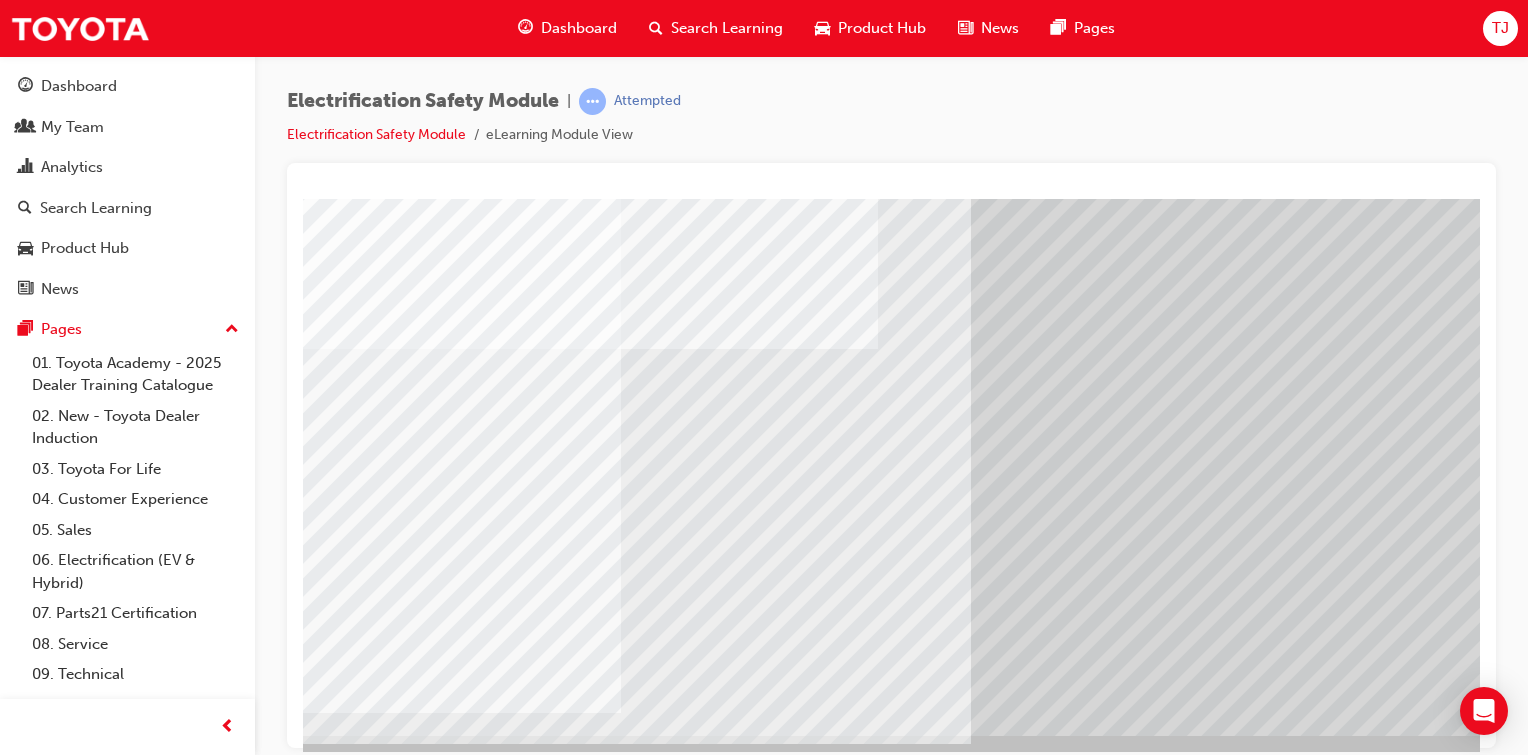 click at bounding box center (336, 6843) 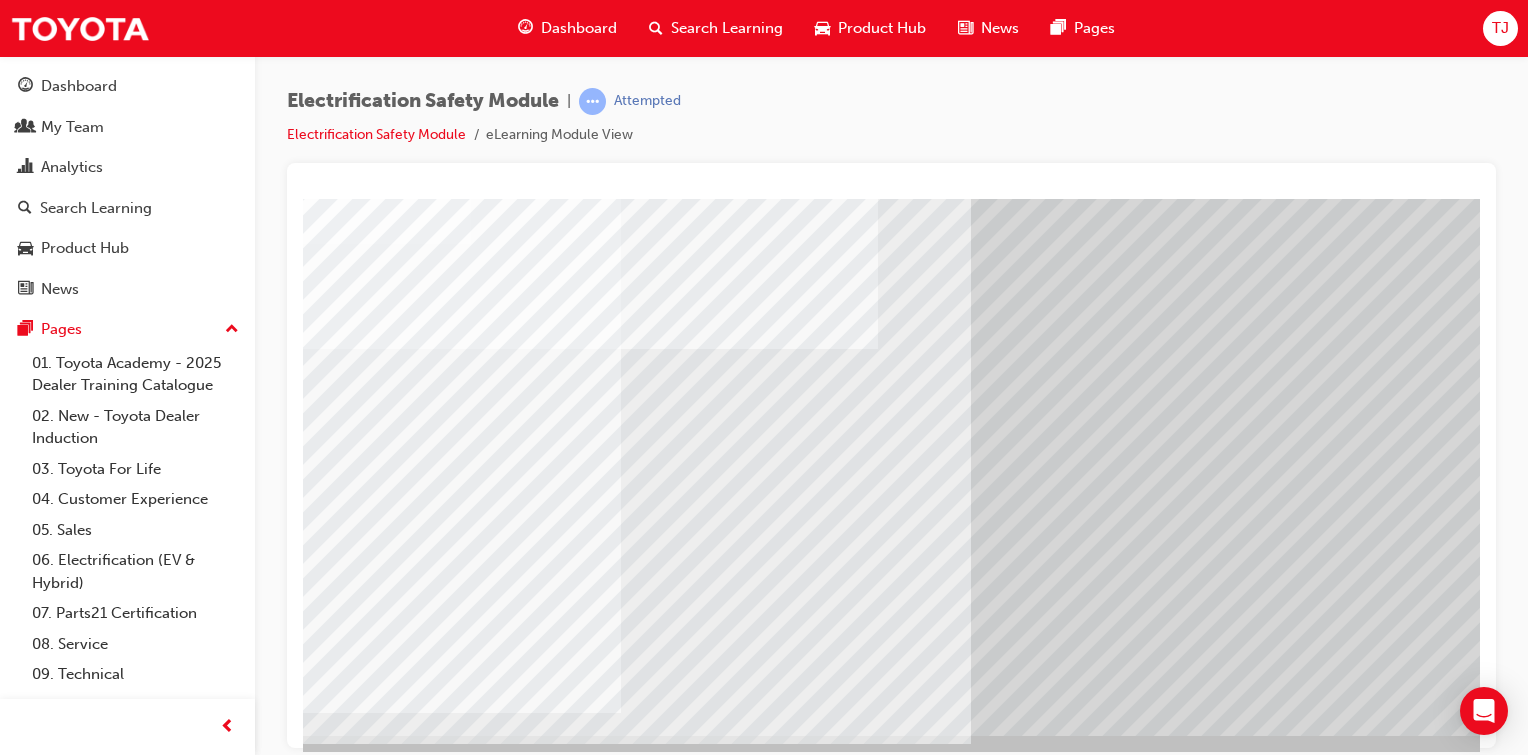 scroll, scrollTop: 183, scrollLeft: 198, axis: both 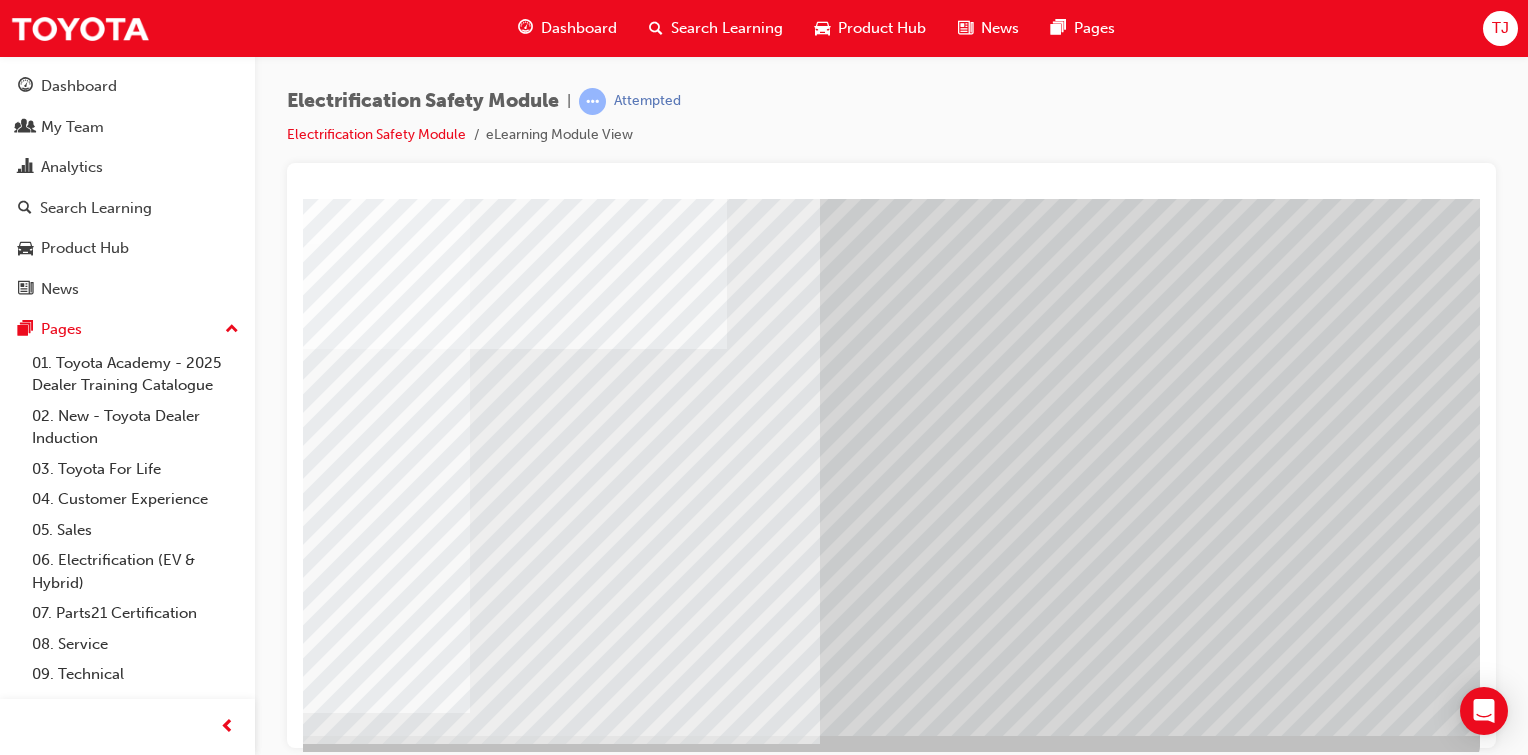 click at bounding box center [183, 6630] 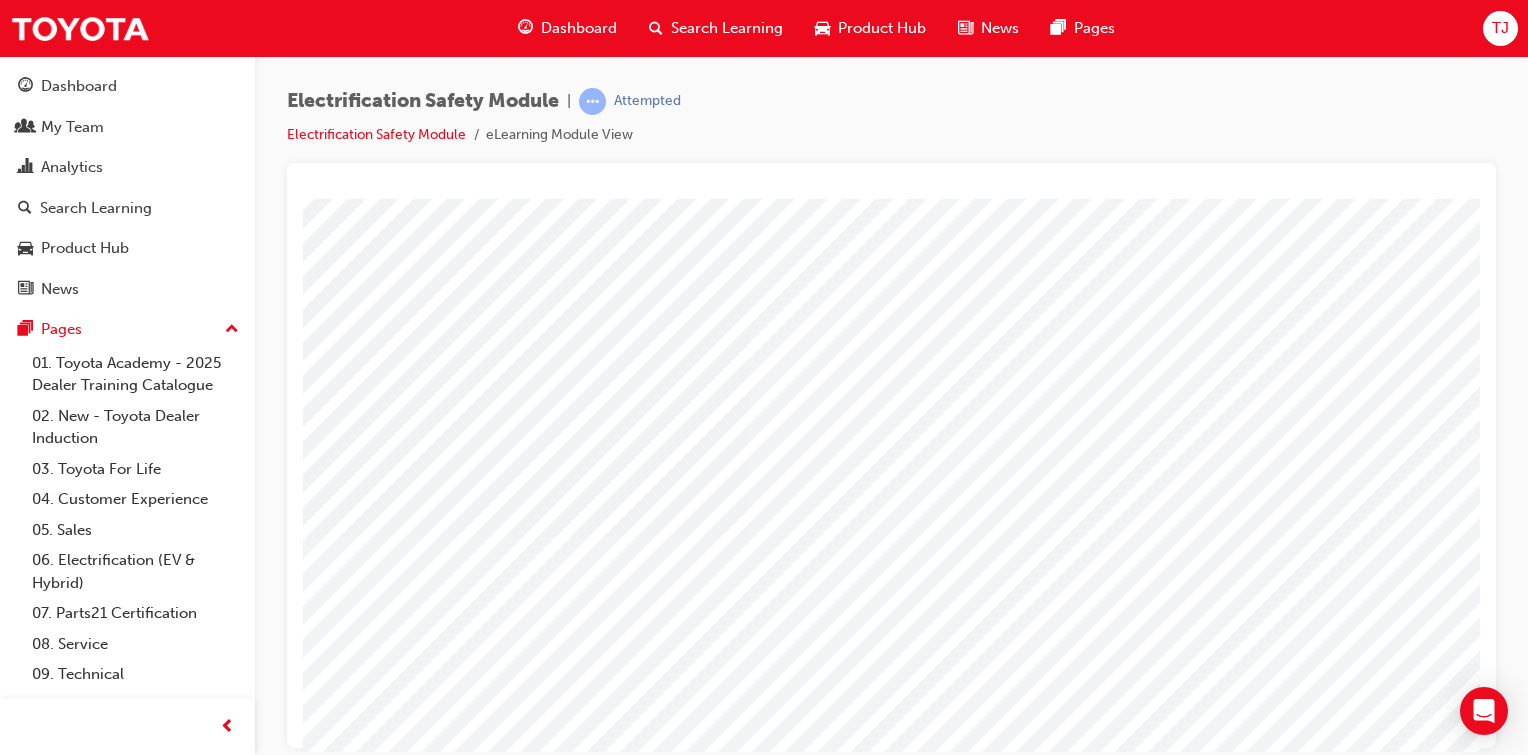 scroll, scrollTop: 212, scrollLeft: 151, axis: both 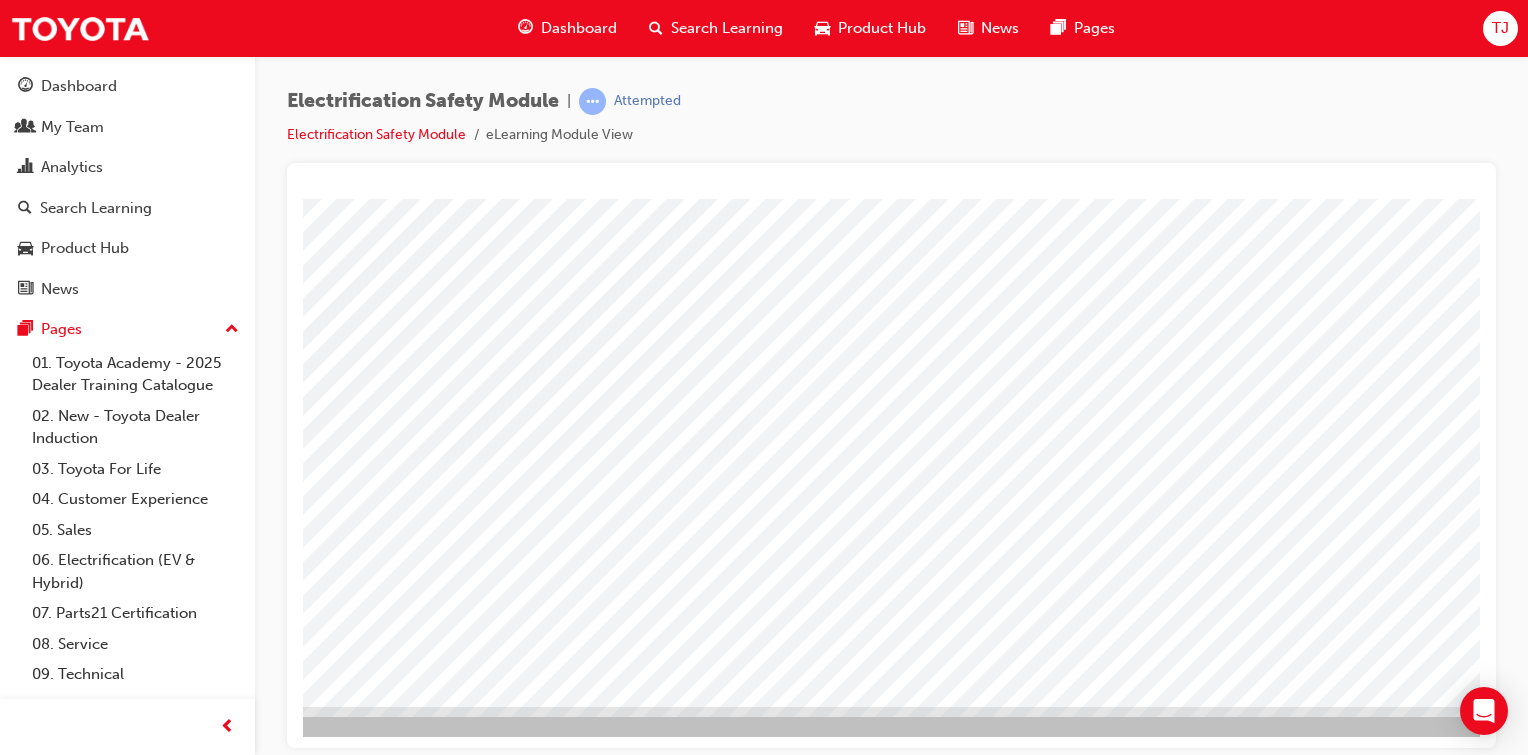 click at bounding box center (215, 2772) 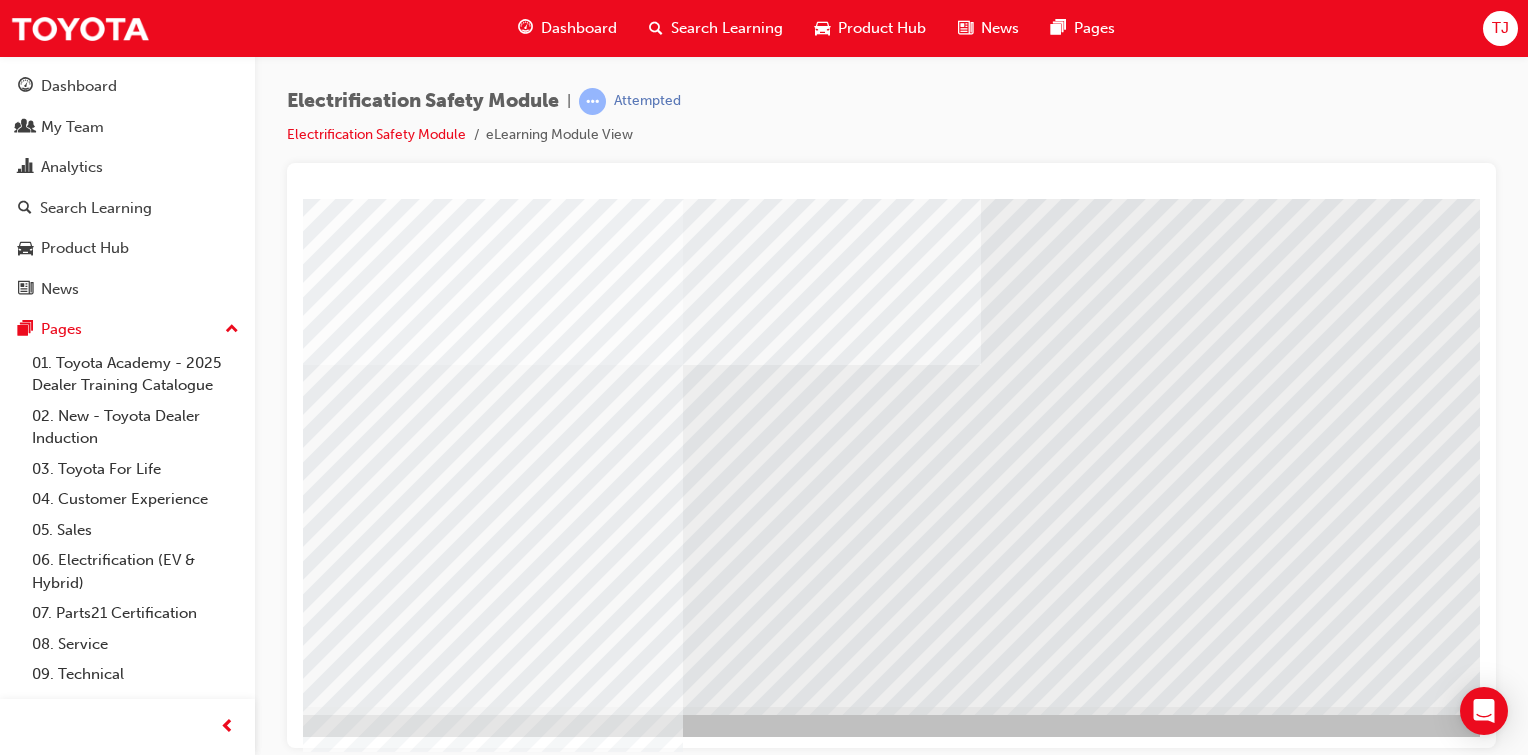 scroll, scrollTop: 212, scrollLeft: 19, axis: both 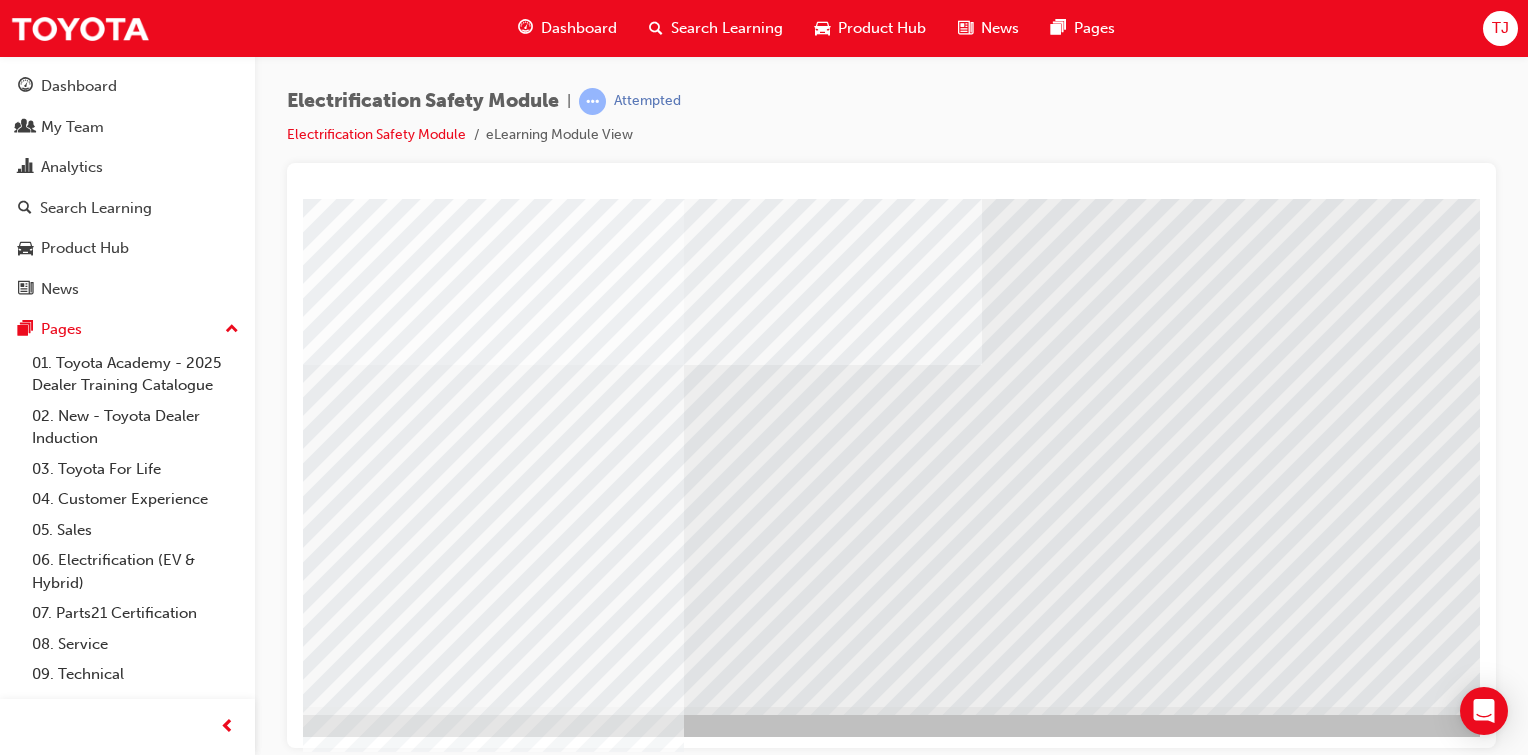 drag, startPoint x: 447, startPoint y: 438, endPoint x: 862, endPoint y: 399, distance: 416.8285 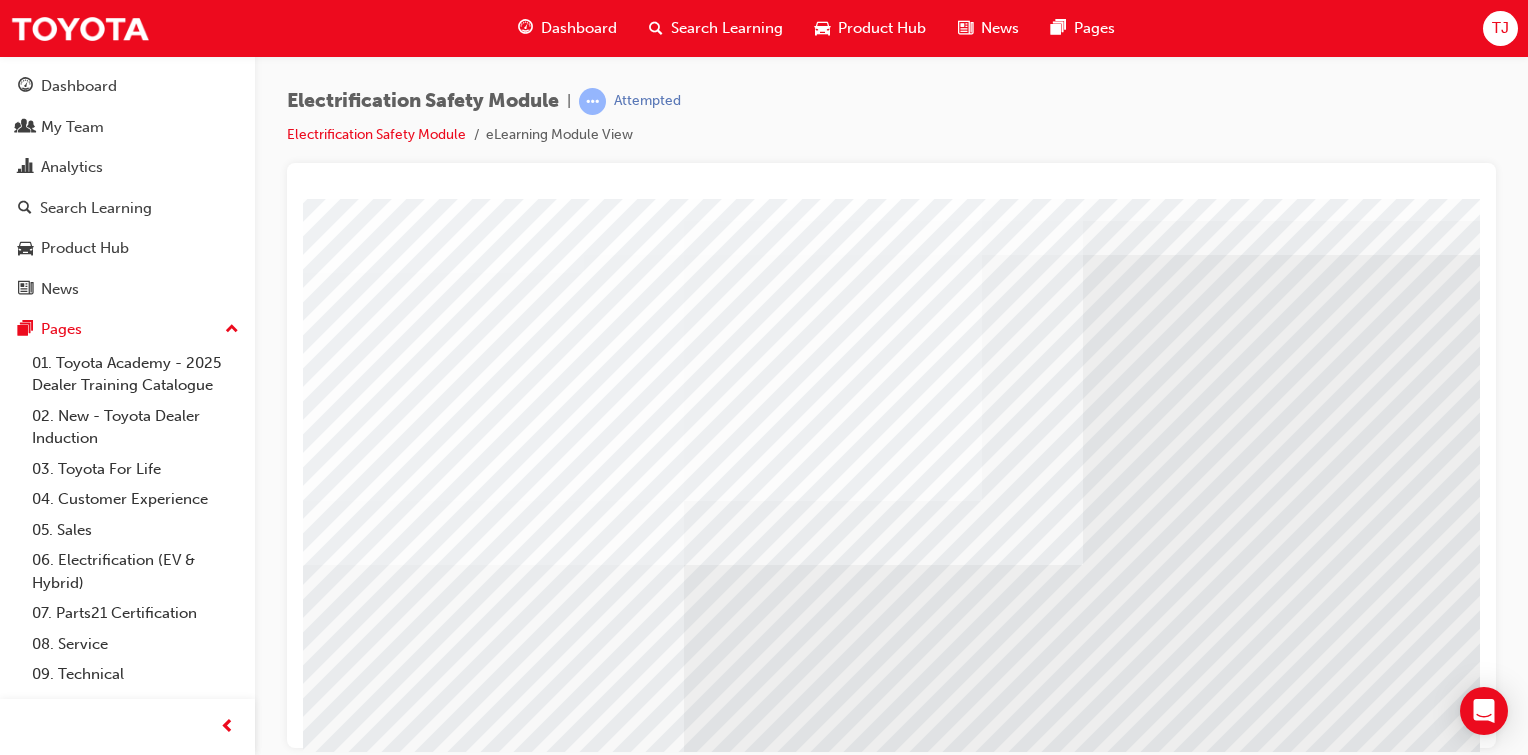 scroll, scrollTop: 212, scrollLeft: 198, axis: both 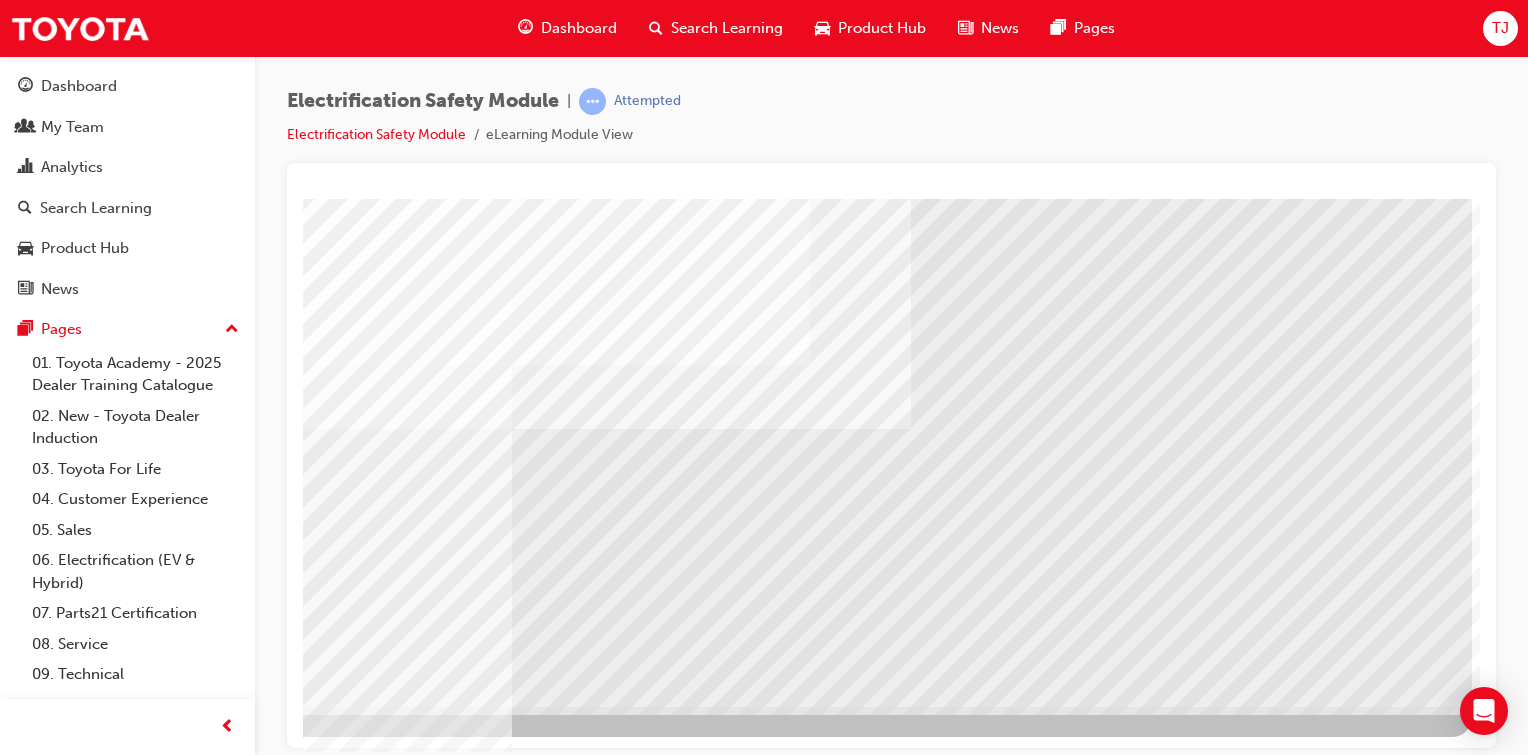 click at bounding box center [507, 5347] 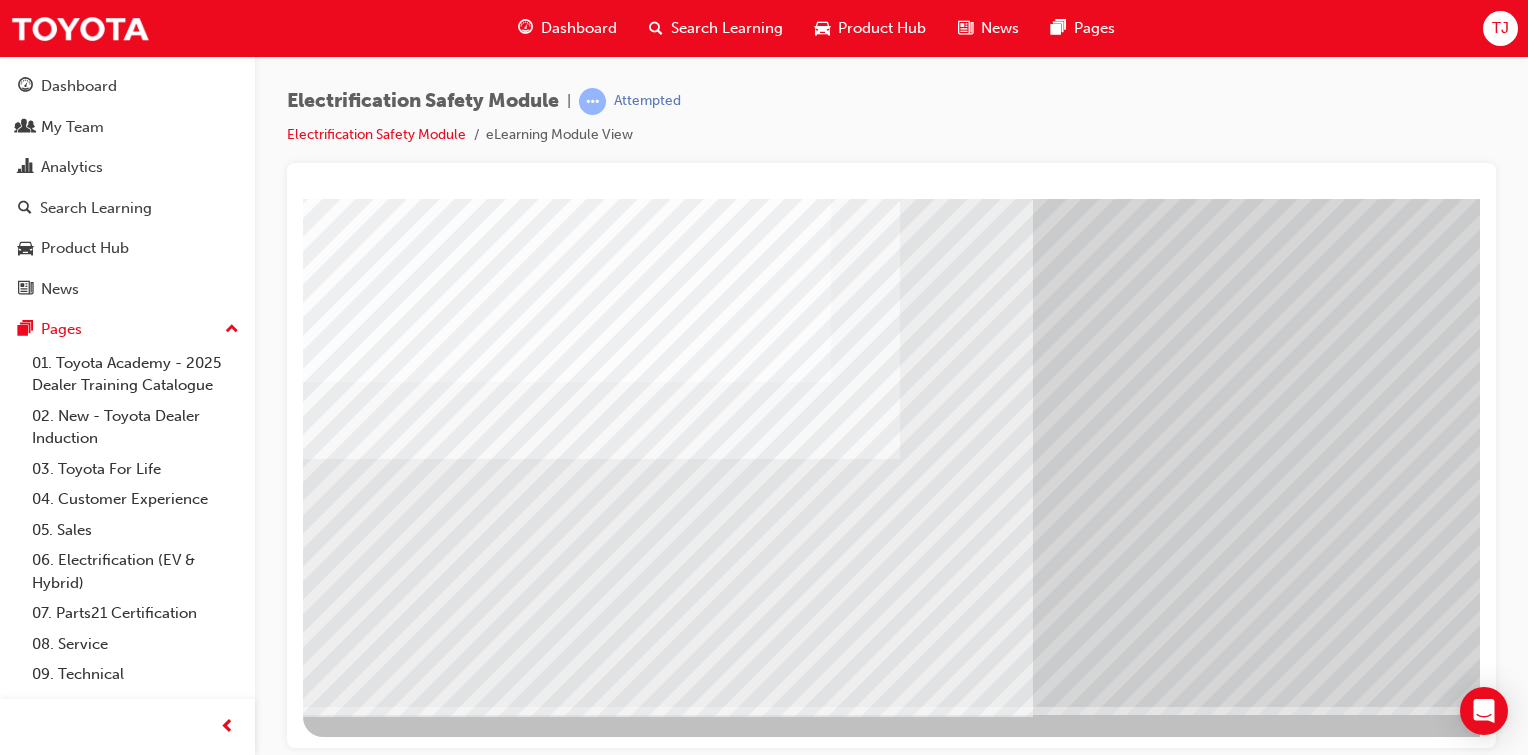 scroll, scrollTop: 212, scrollLeft: 198, axis: both 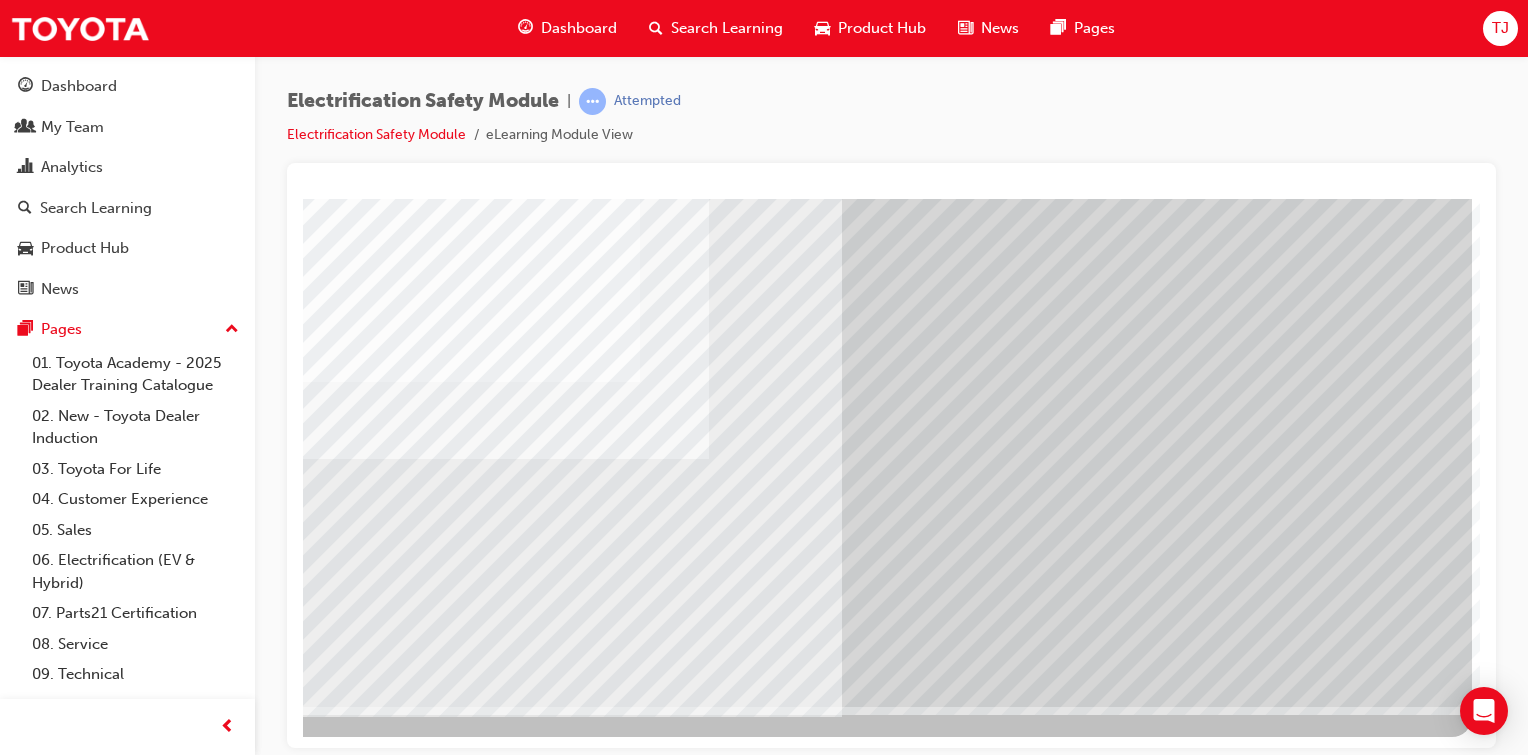 click at bounding box center (175, 3020) 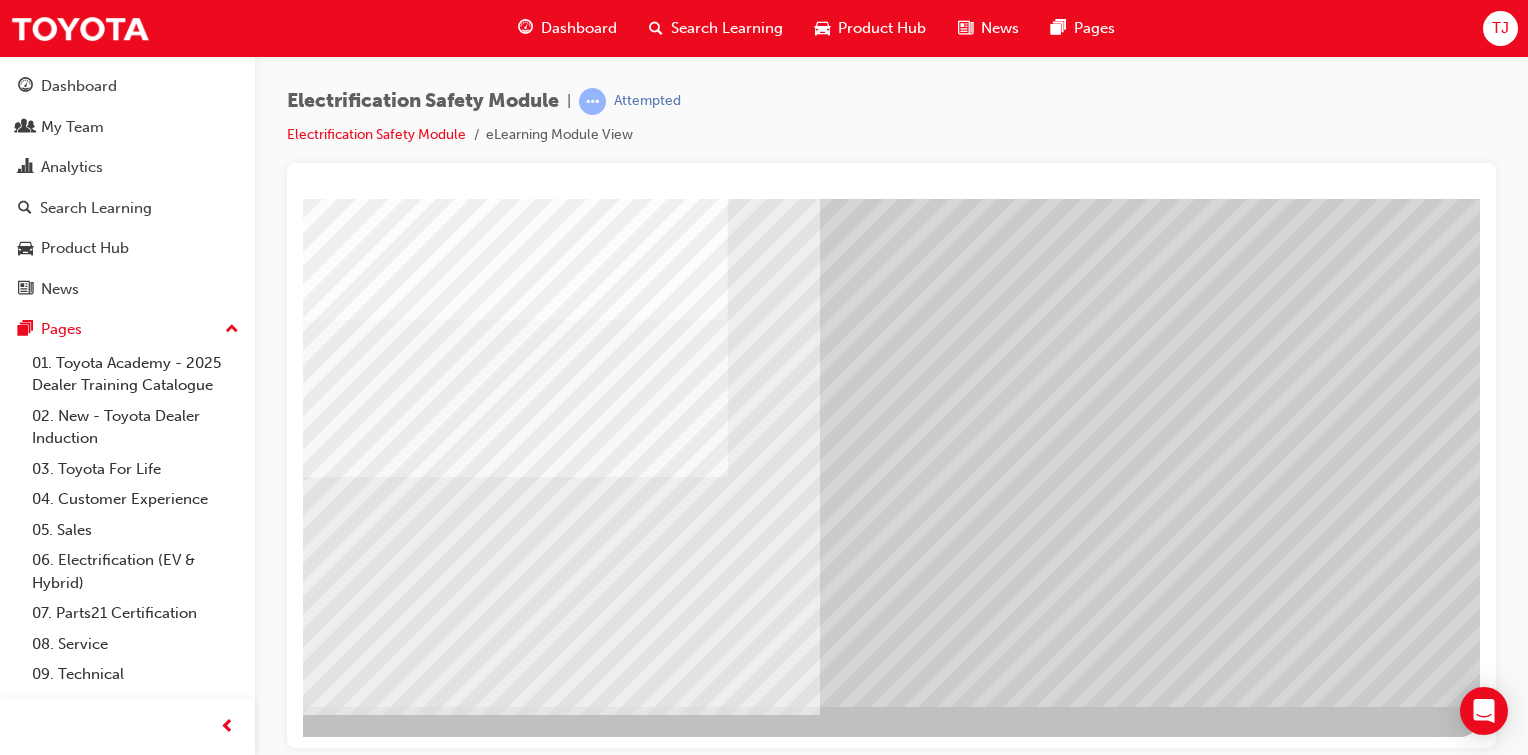 scroll, scrollTop: 0, scrollLeft: 0, axis: both 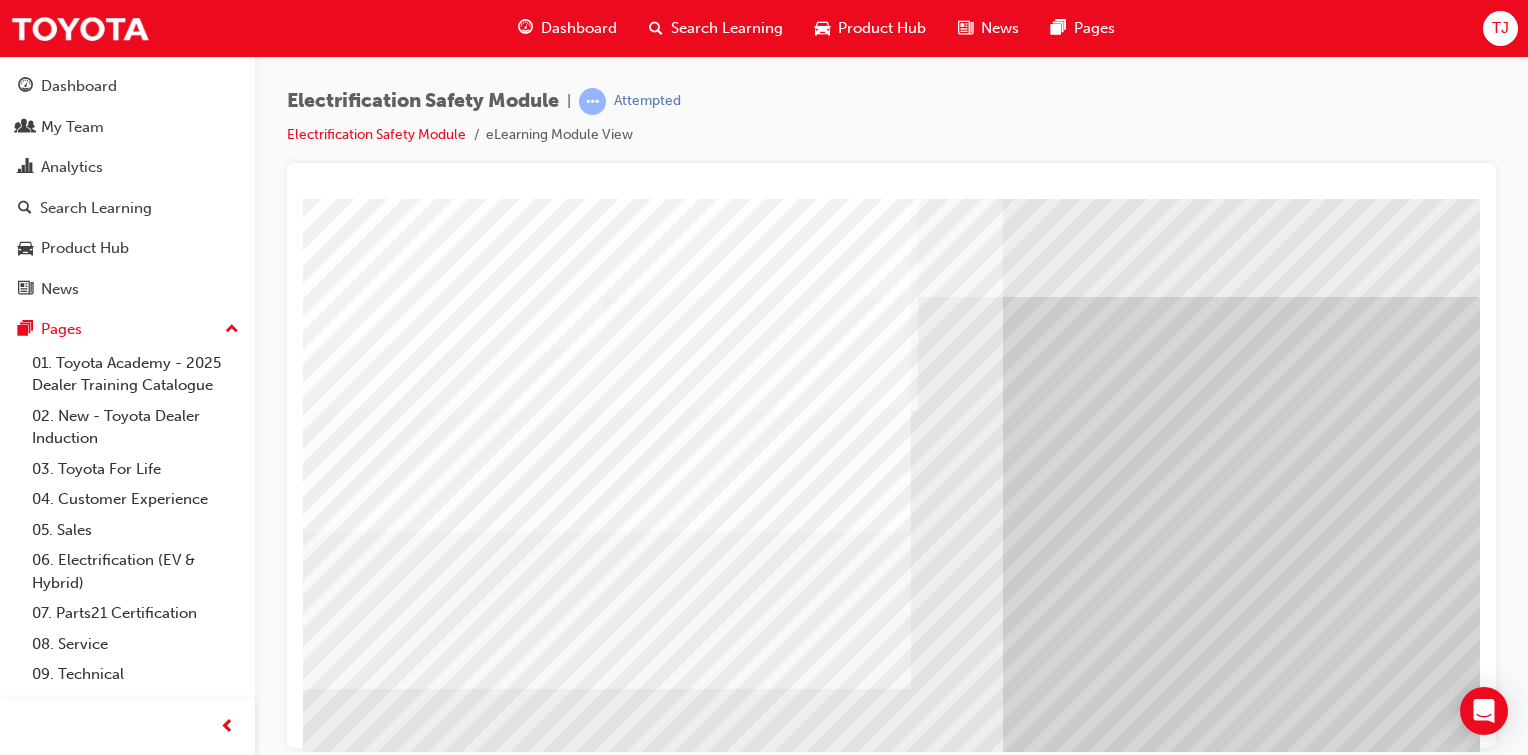 click at bounding box center [368, 6772] 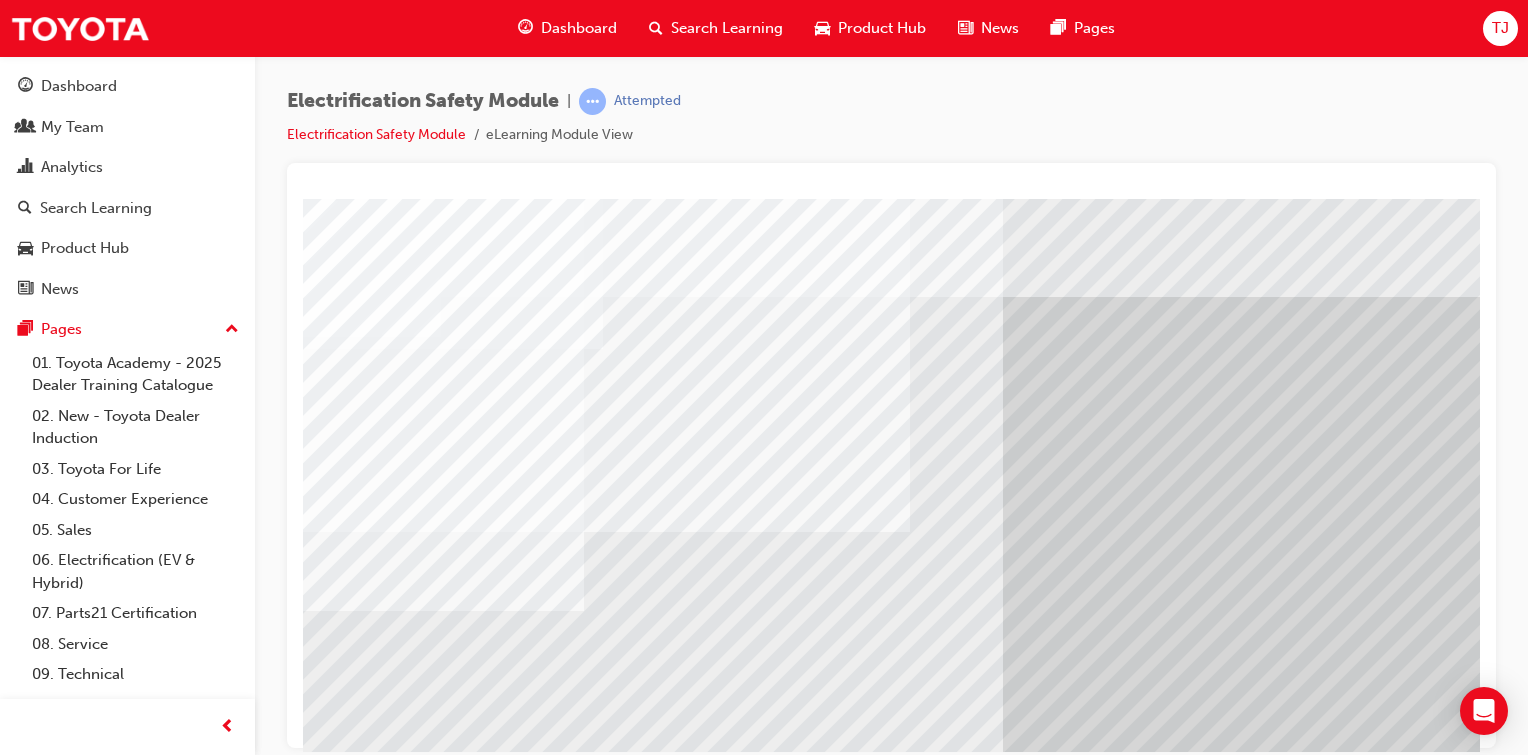 click at bounding box center [368, 6902] 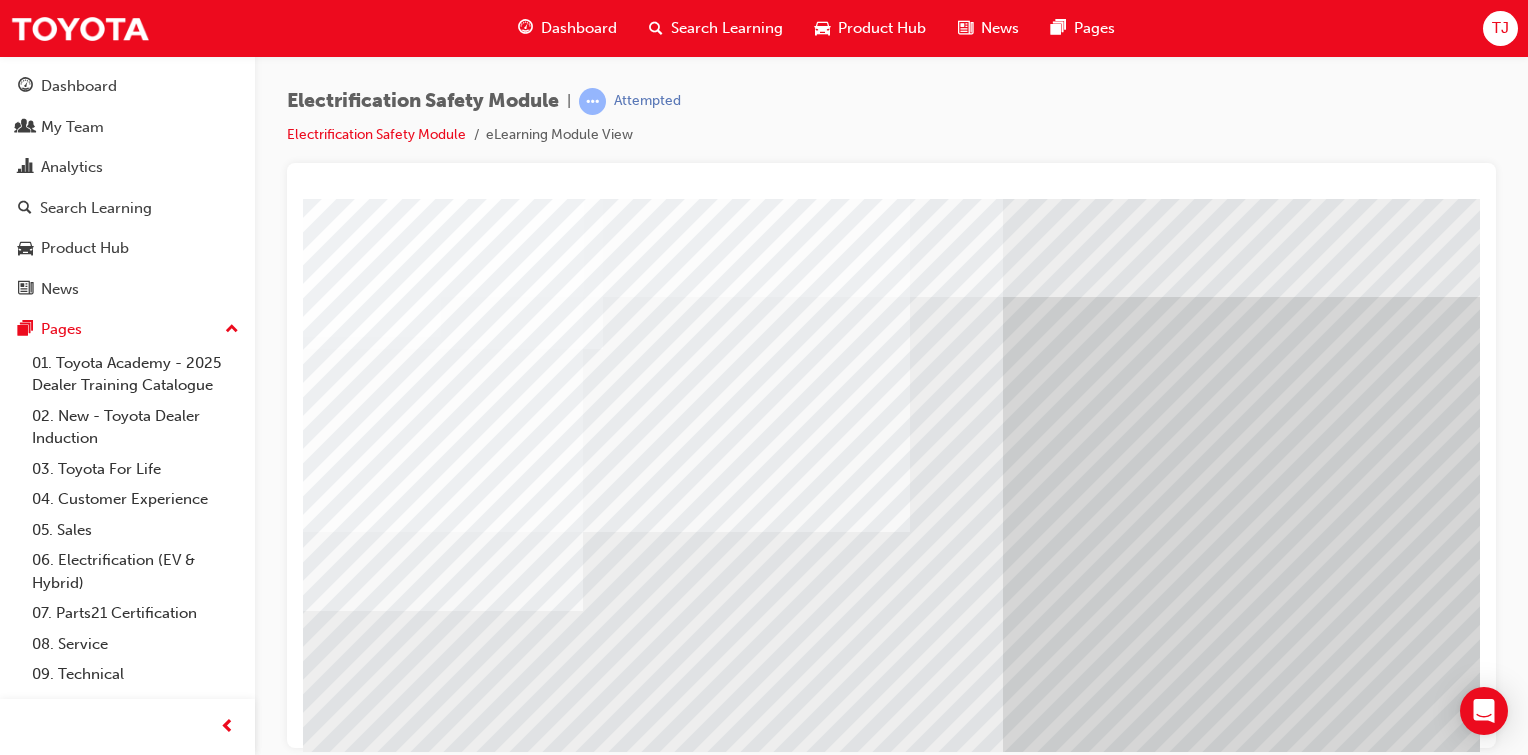 click at bounding box center [368, 7032] 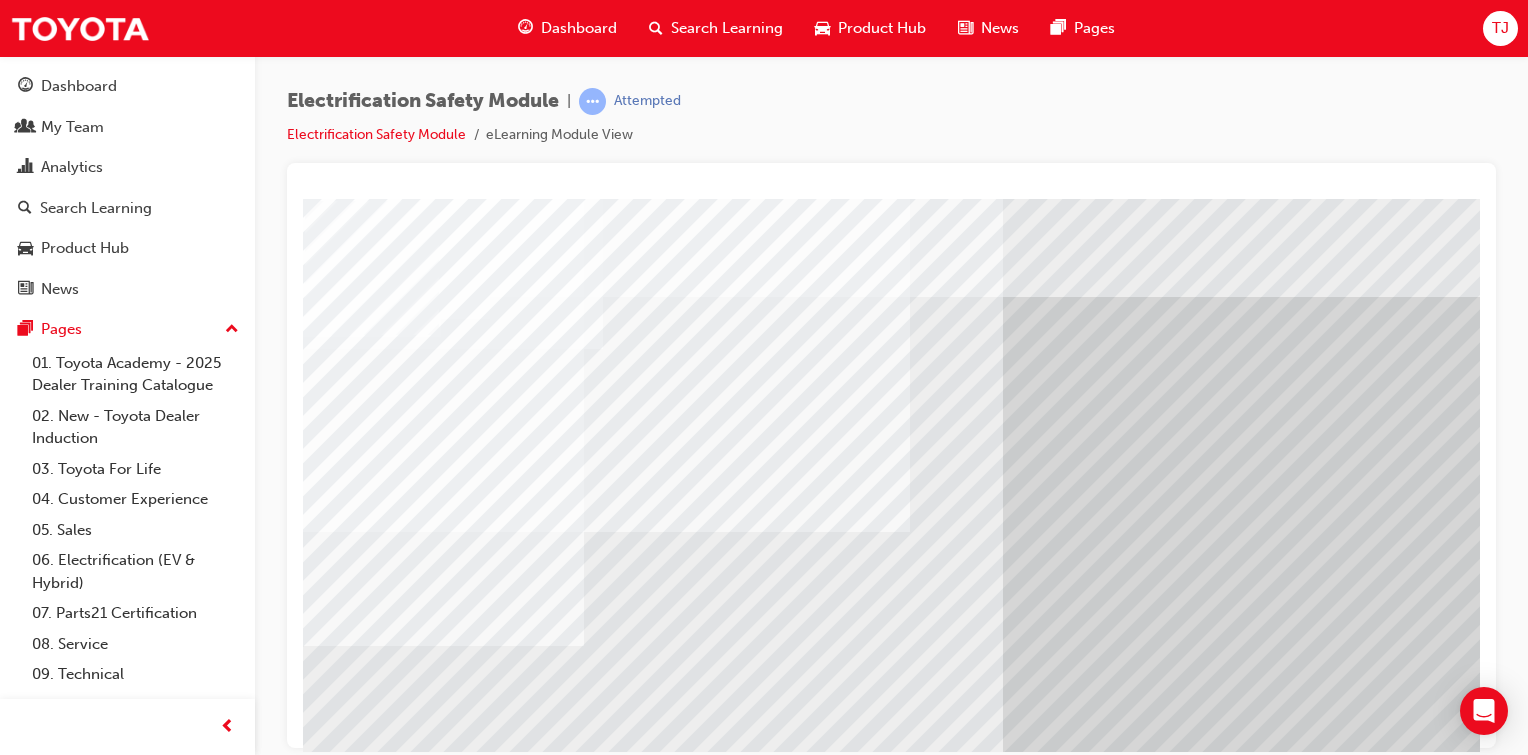 click at bounding box center (368, 7162) 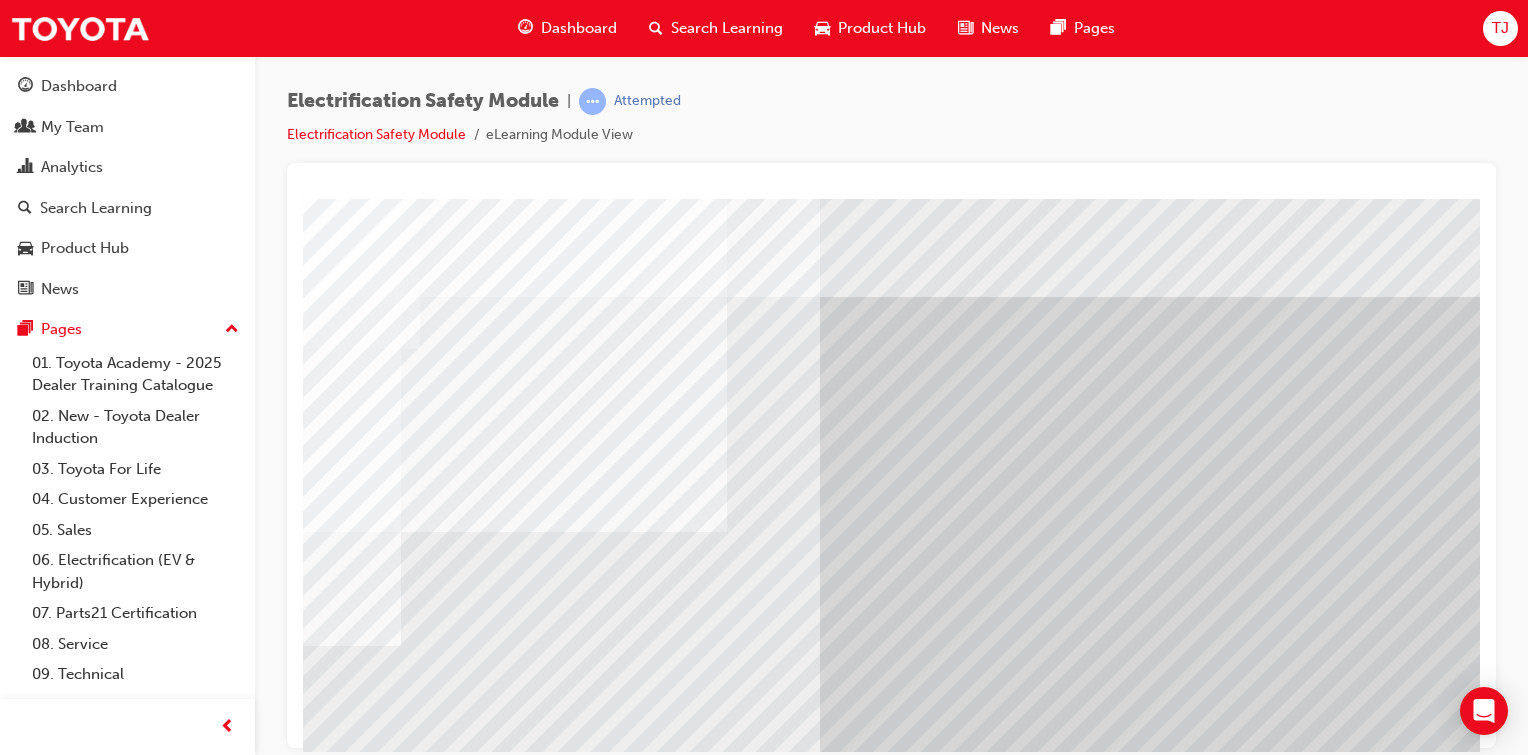 scroll, scrollTop: 212, scrollLeft: 198, axis: both 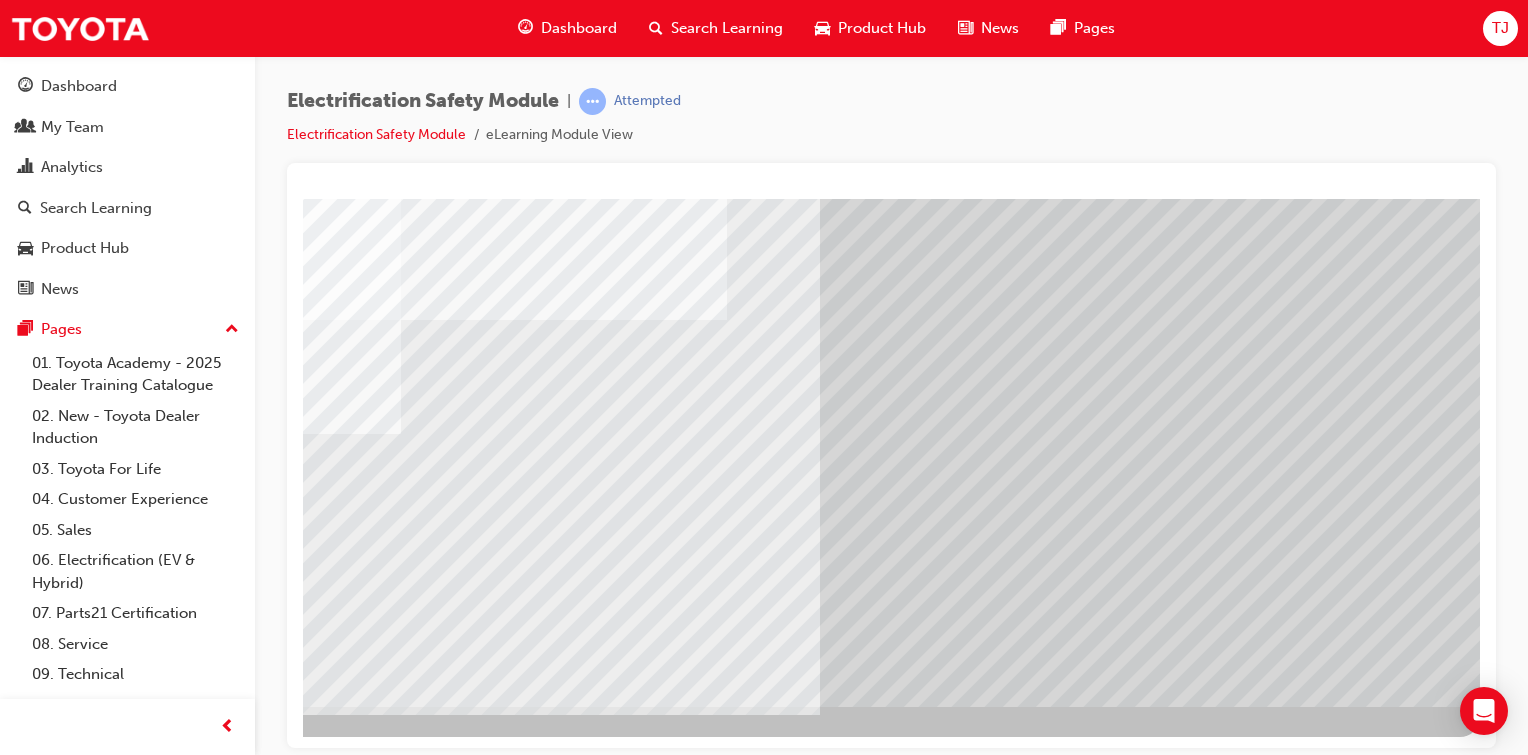 click at bounding box center (183, 6477) 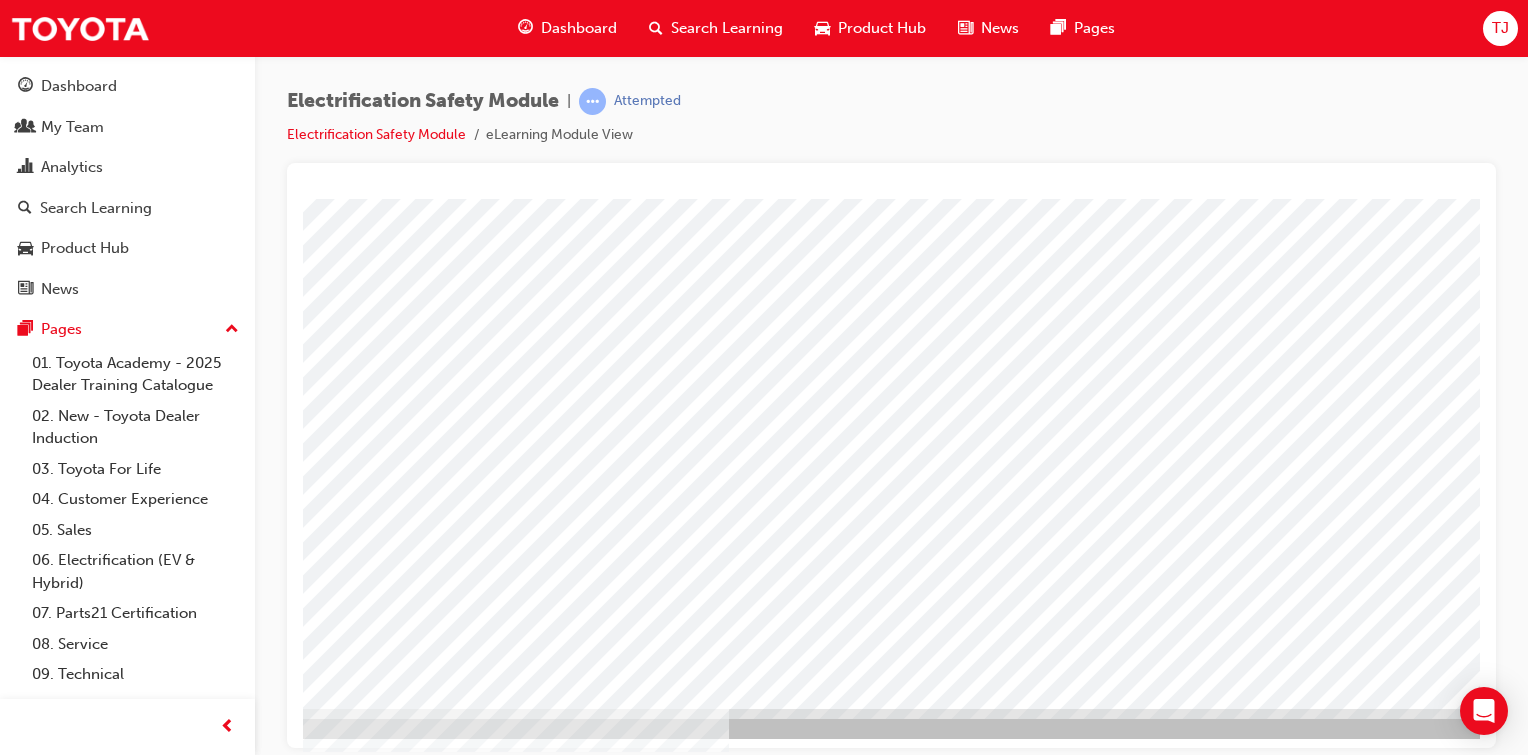 scroll, scrollTop: 212, scrollLeft: 74, axis: both 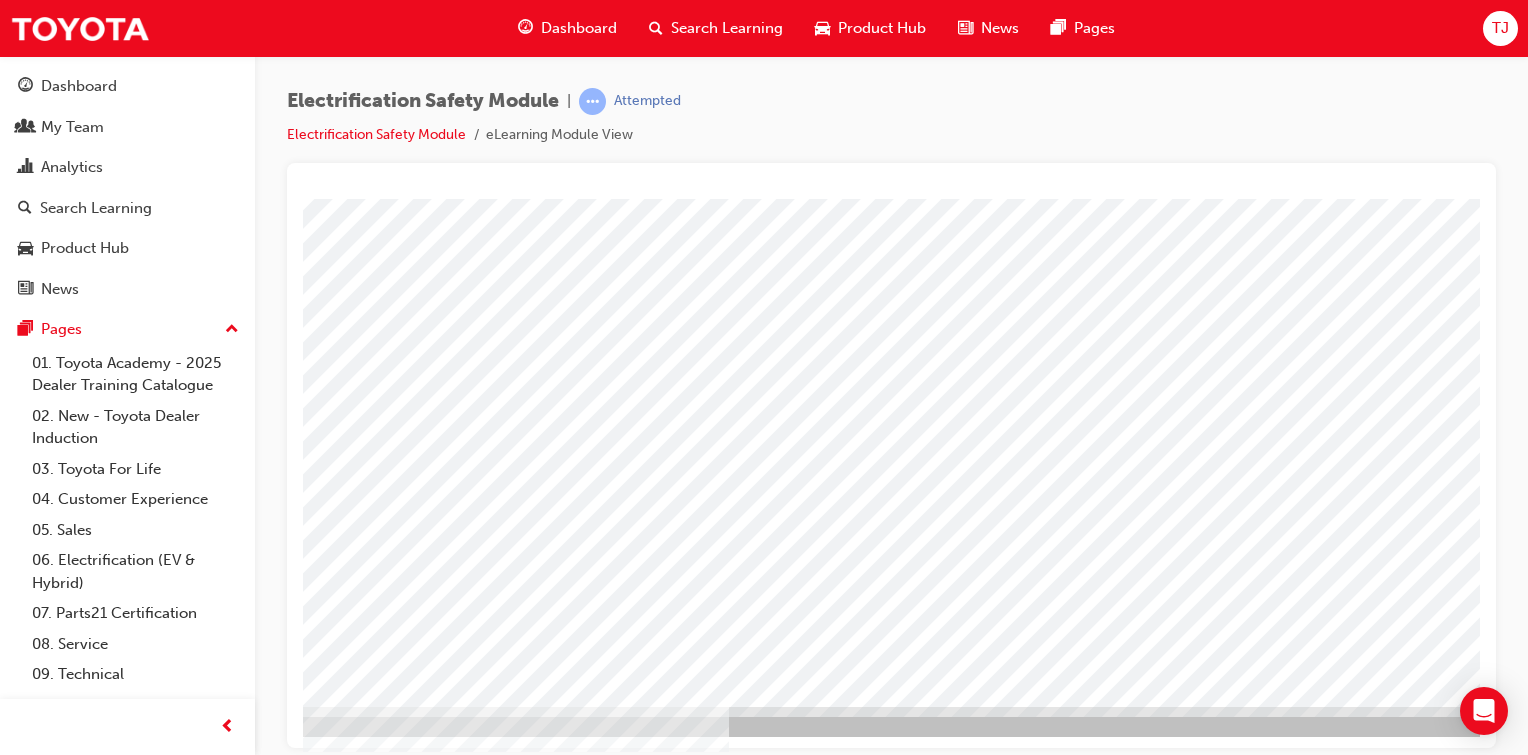 click at bounding box center (292, 3020) 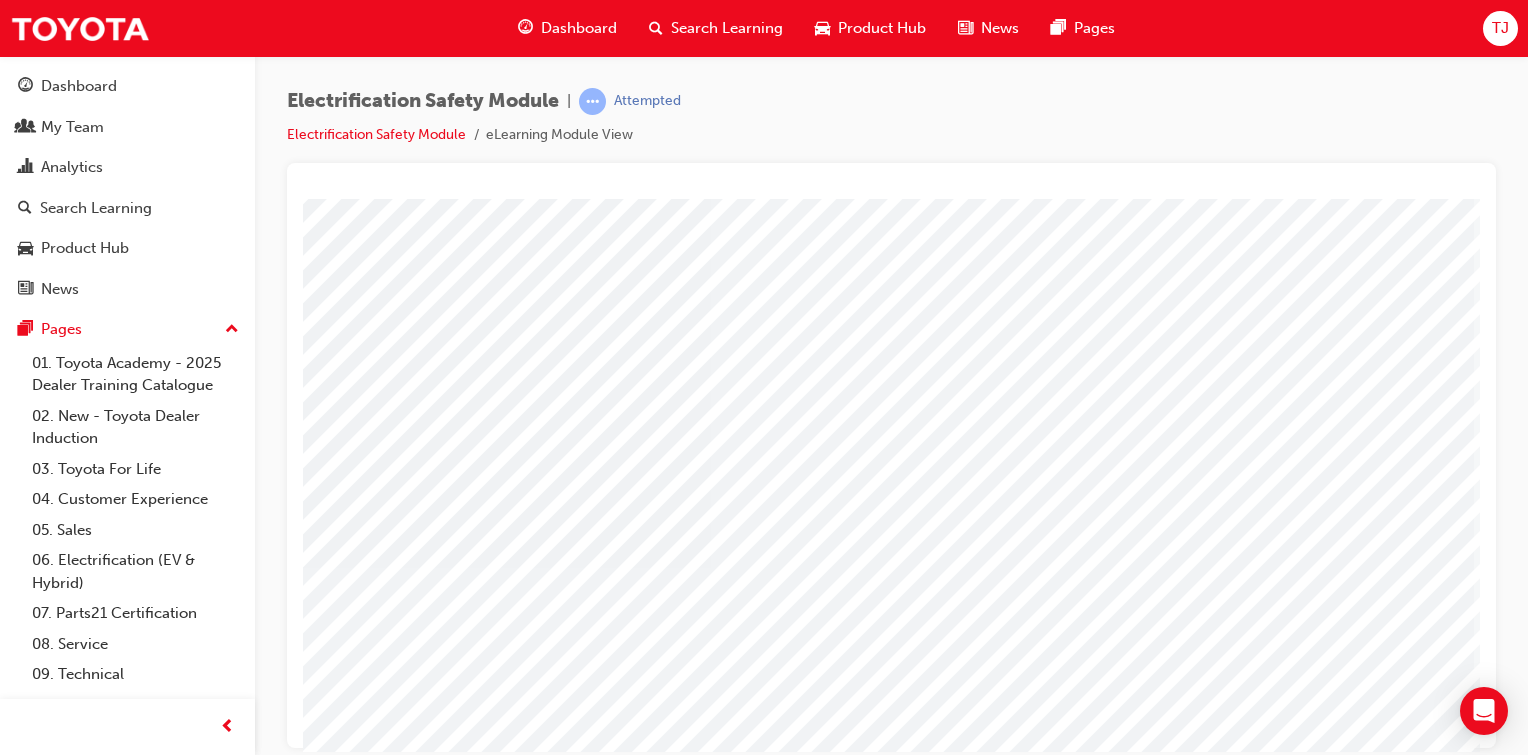 scroll, scrollTop: 212, scrollLeft: 198, axis: both 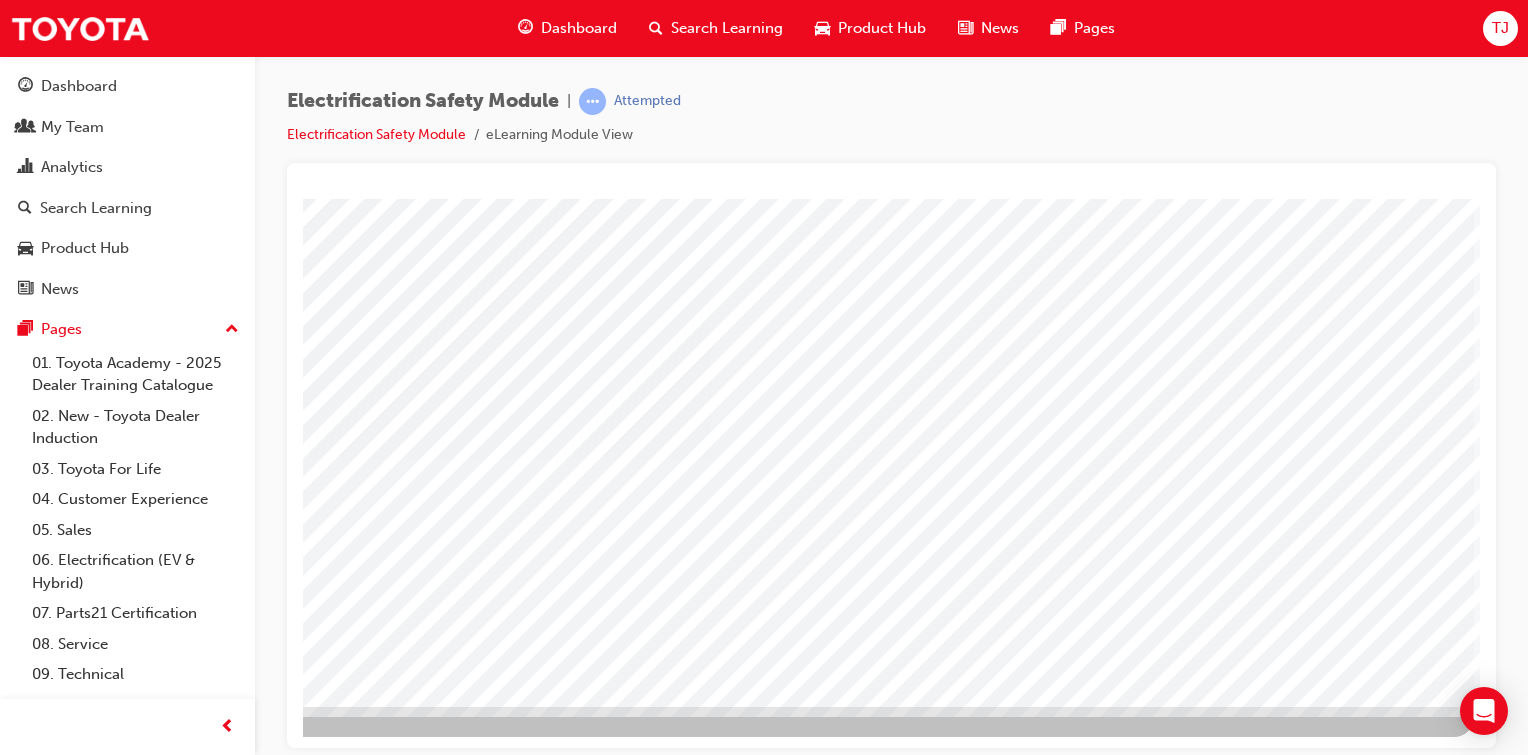 click at bounding box center [177, 2772] 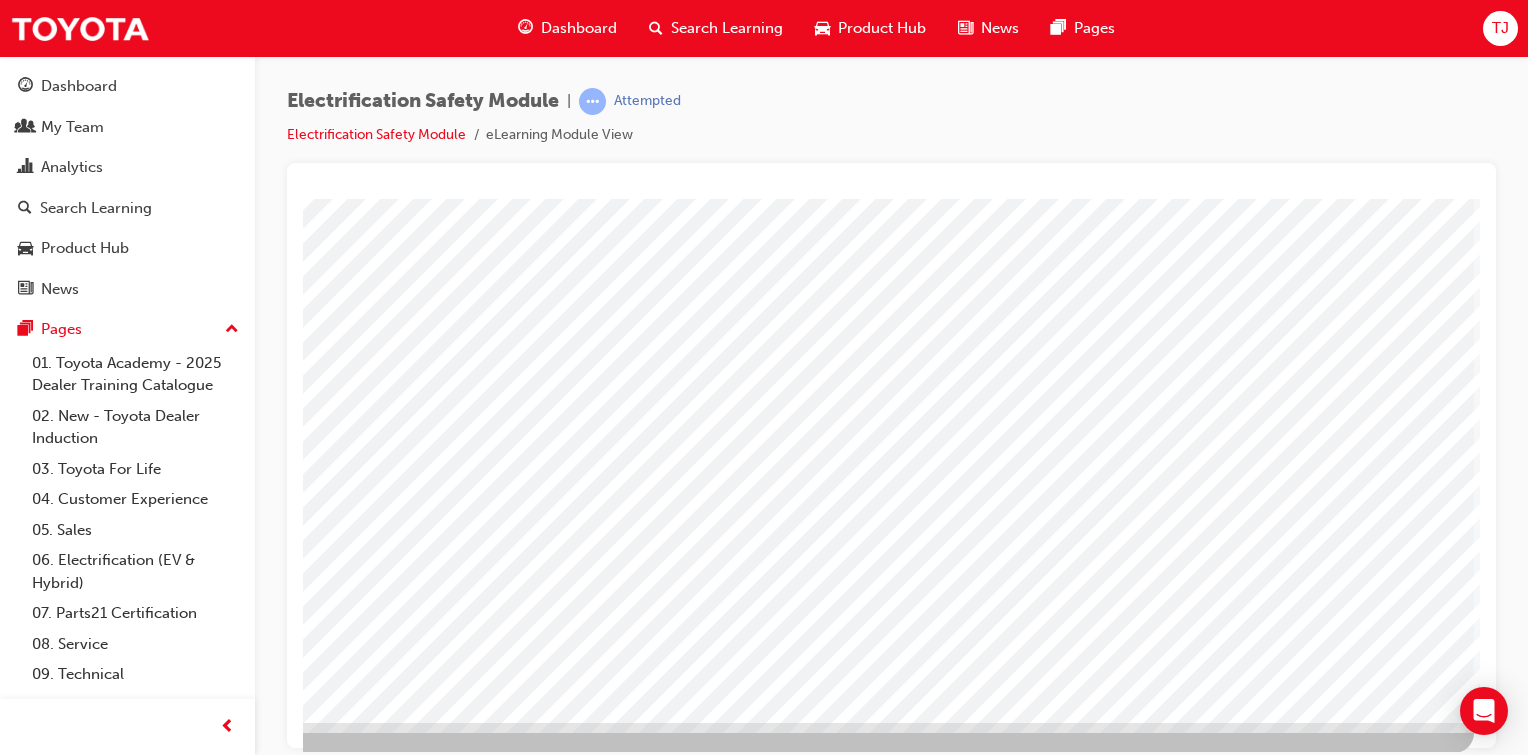 scroll, scrollTop: 212, scrollLeft: 198, axis: both 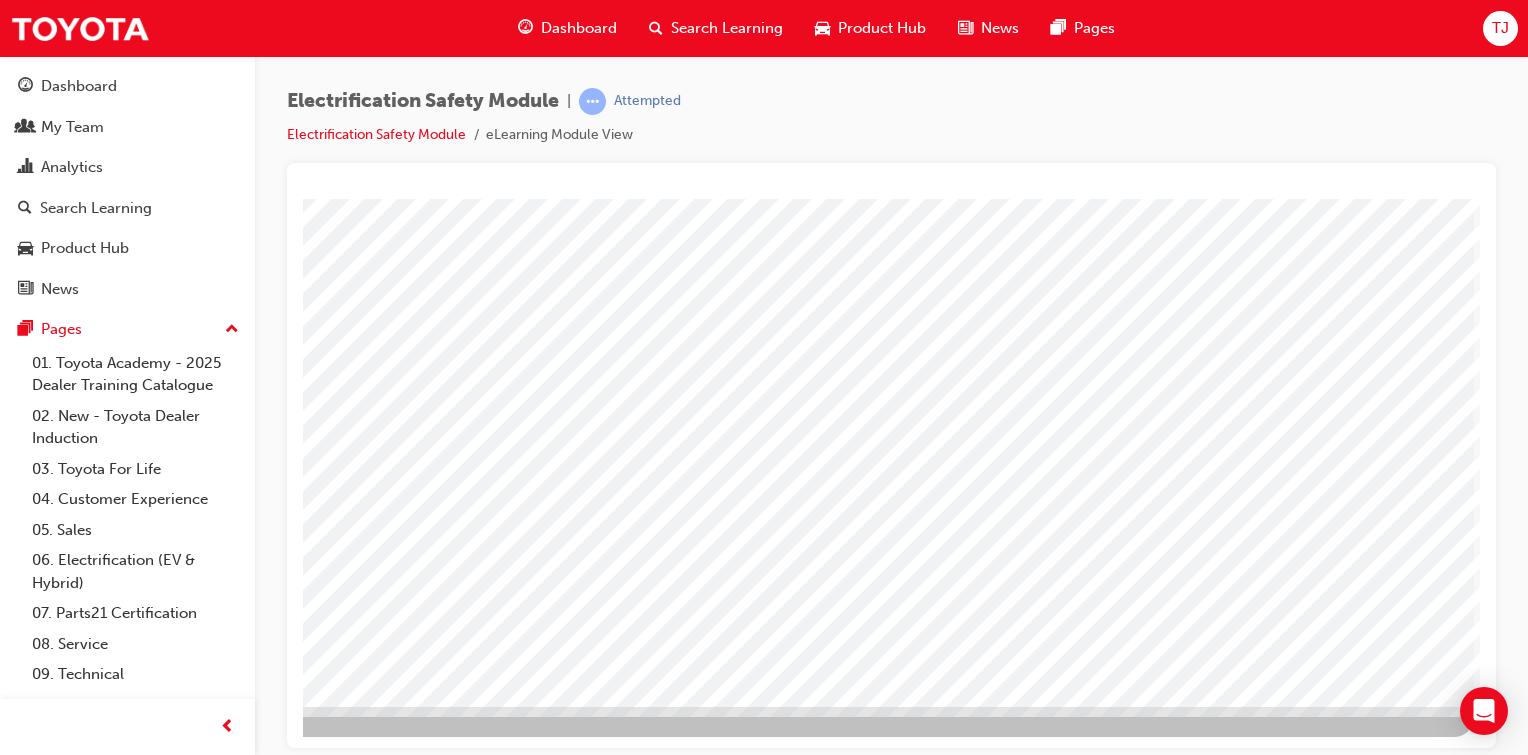 click at bounding box center (177, 3492) 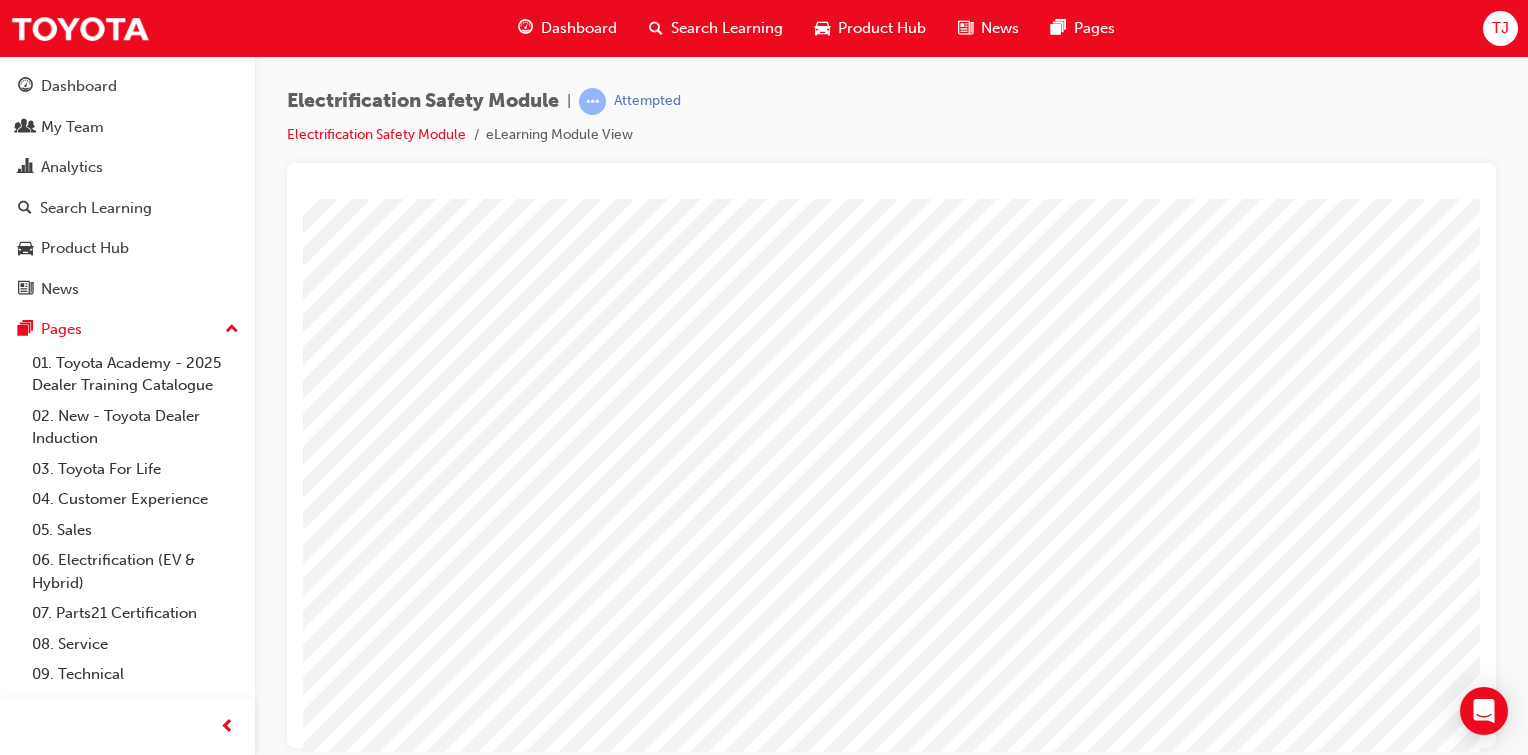 scroll, scrollTop: 184, scrollLeft: 196, axis: both 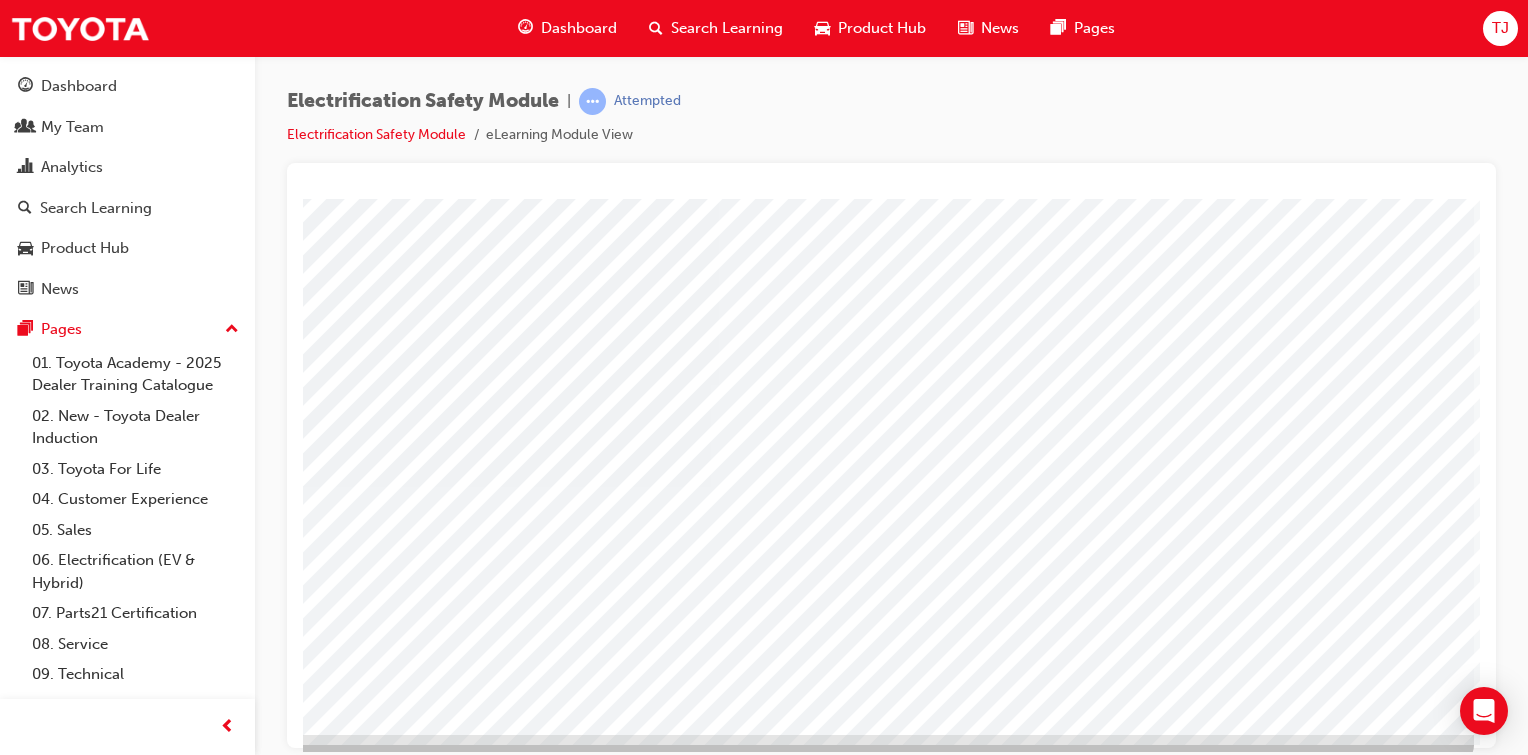 drag, startPoint x: 1372, startPoint y: 702, endPoint x: 1144, endPoint y: 666, distance: 230.82462 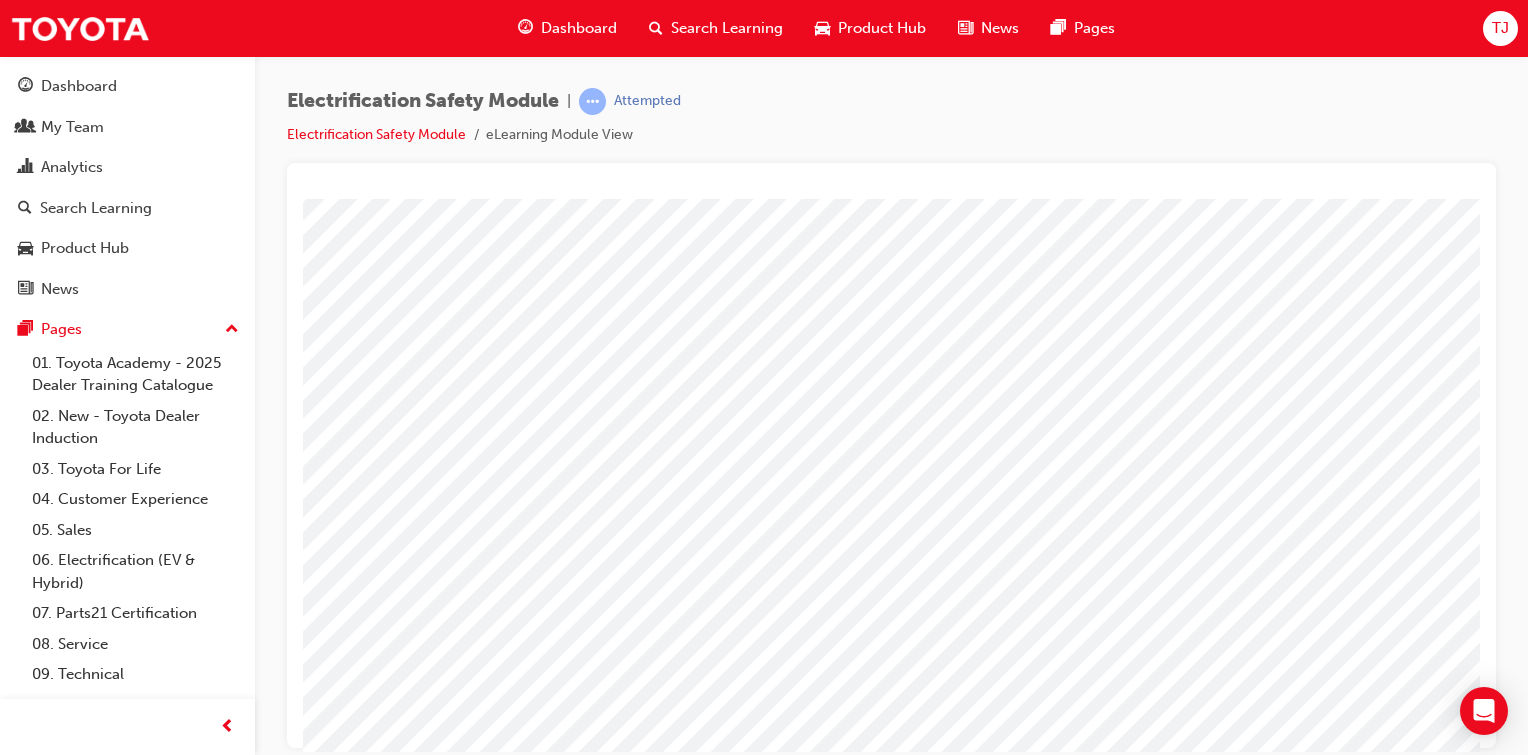scroll, scrollTop: 200, scrollLeft: 193, axis: both 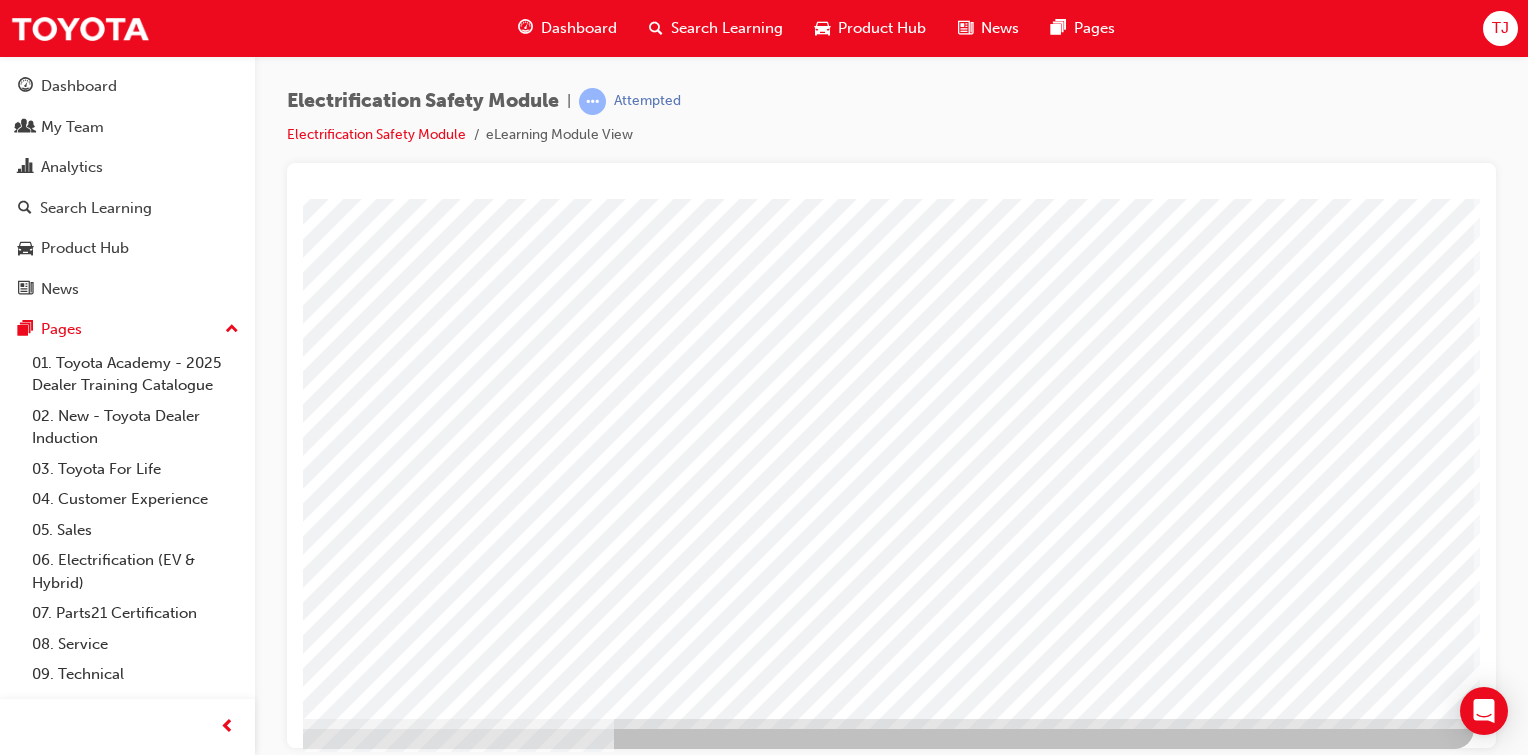 click at bounding box center (177, 3032) 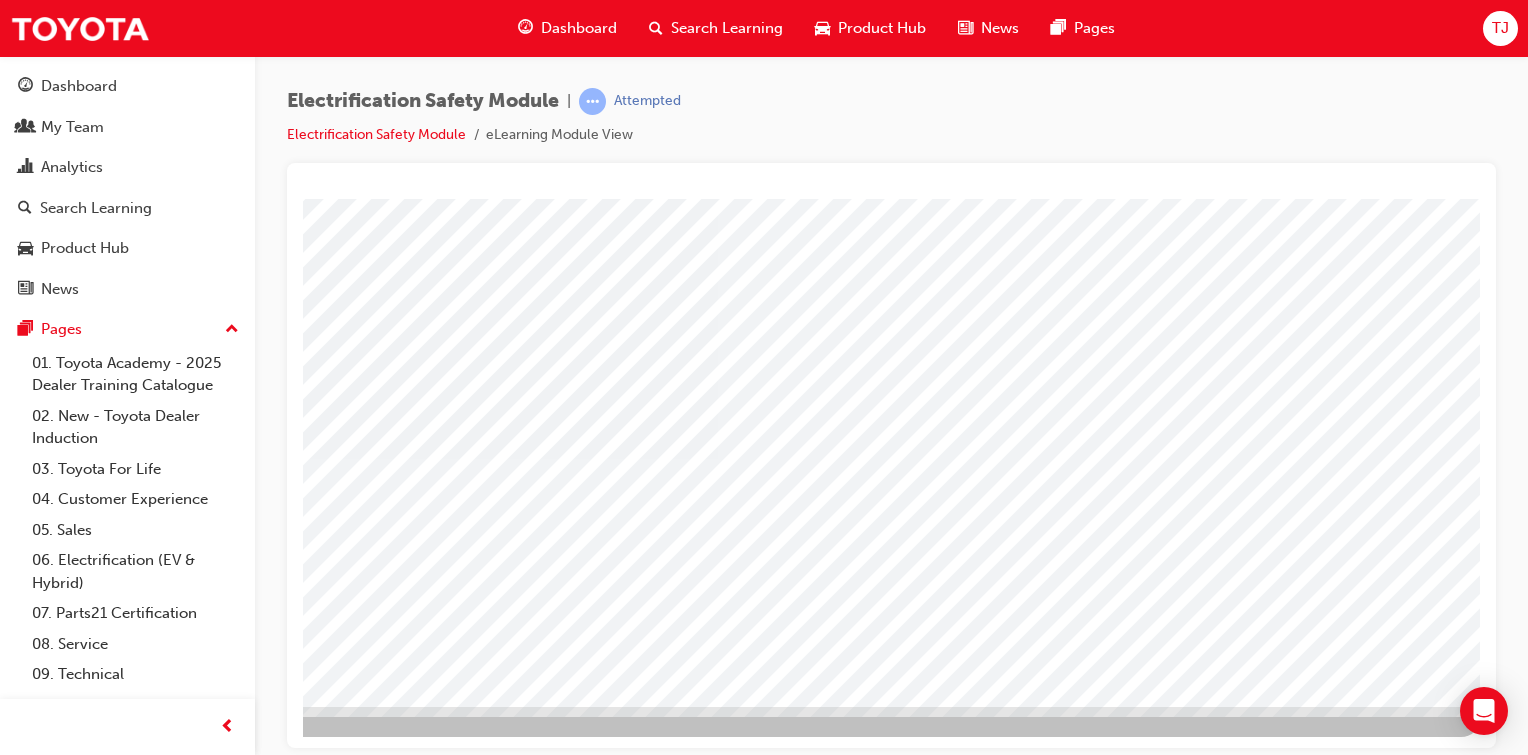 scroll, scrollTop: 212, scrollLeft: 180, axis: both 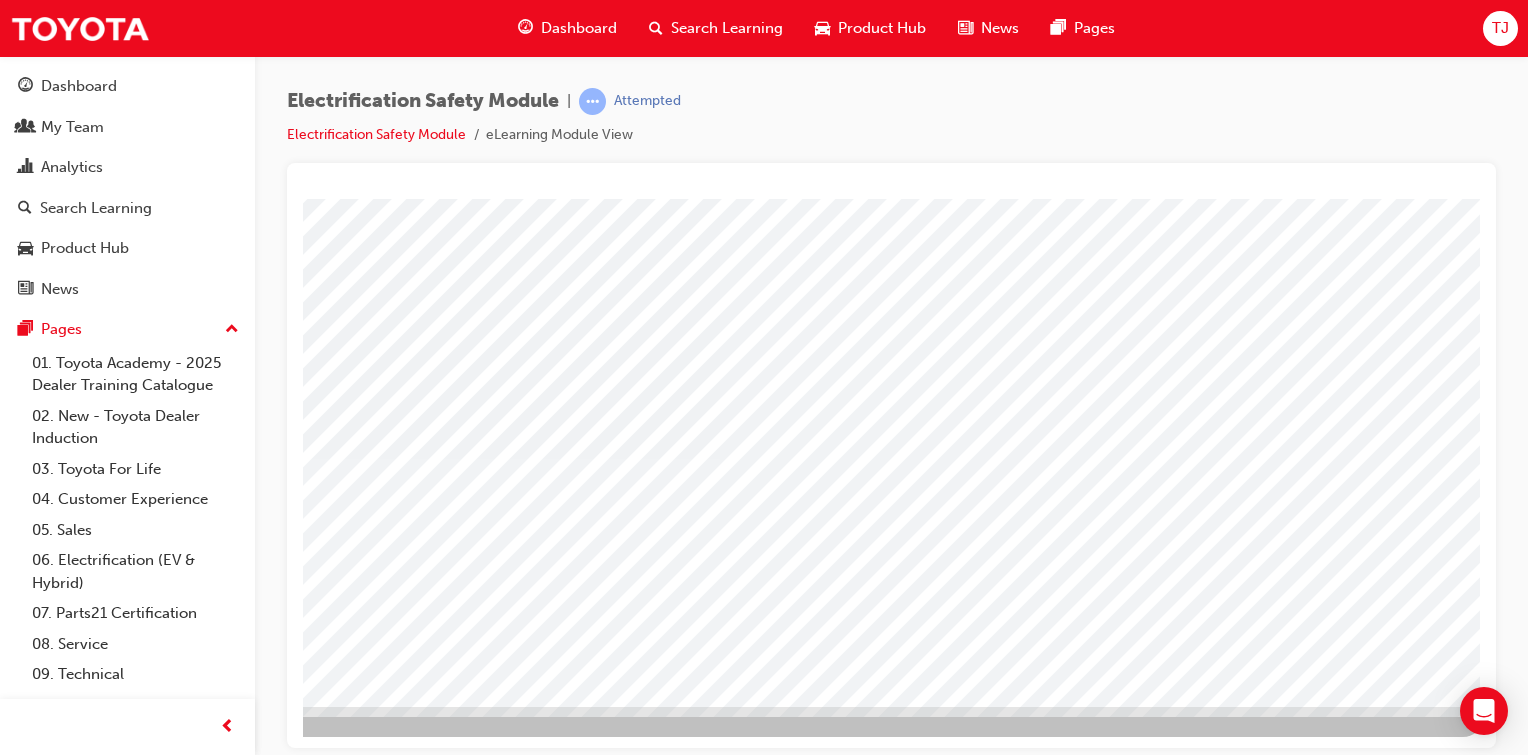 click at bounding box center [186, 2772] 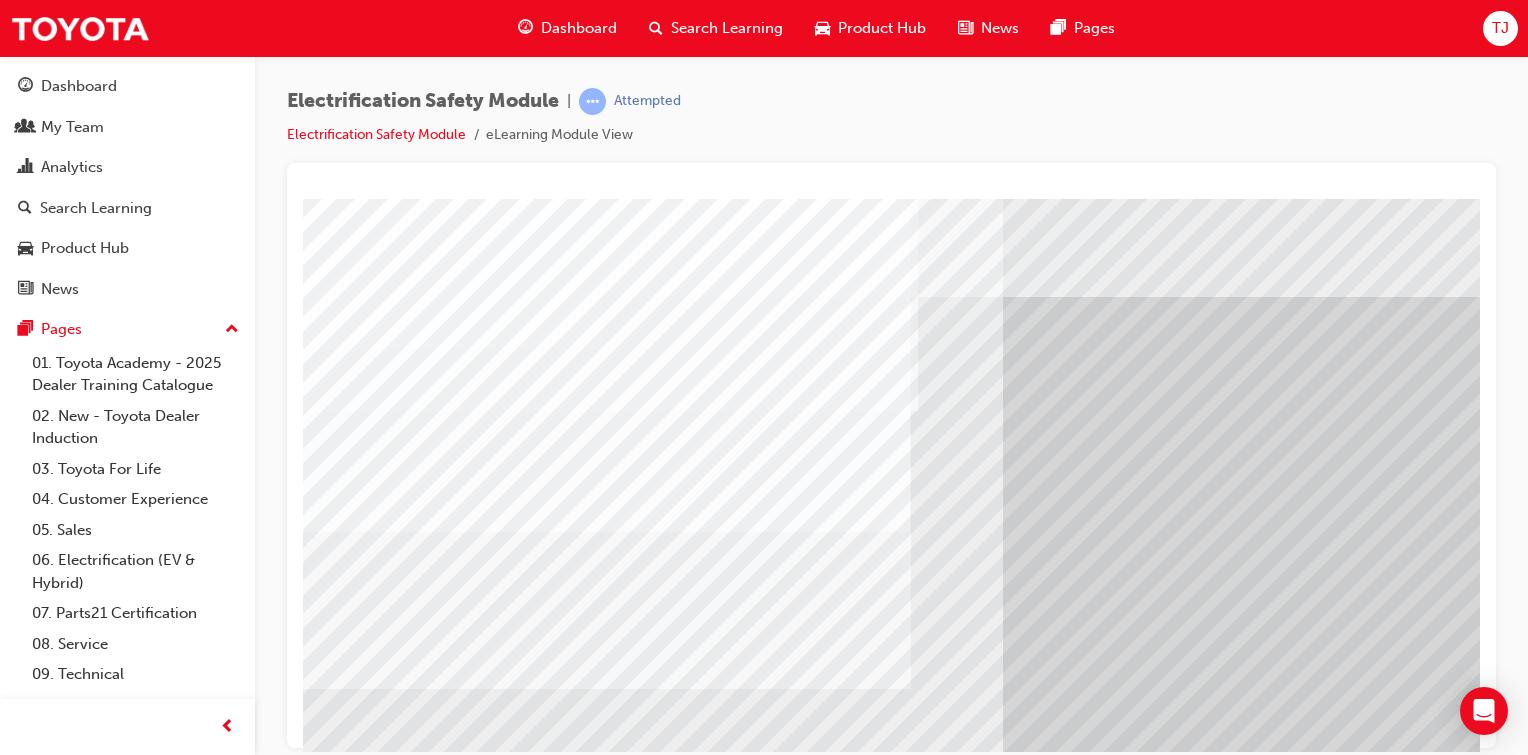 scroll, scrollTop: 0, scrollLeft: 0, axis: both 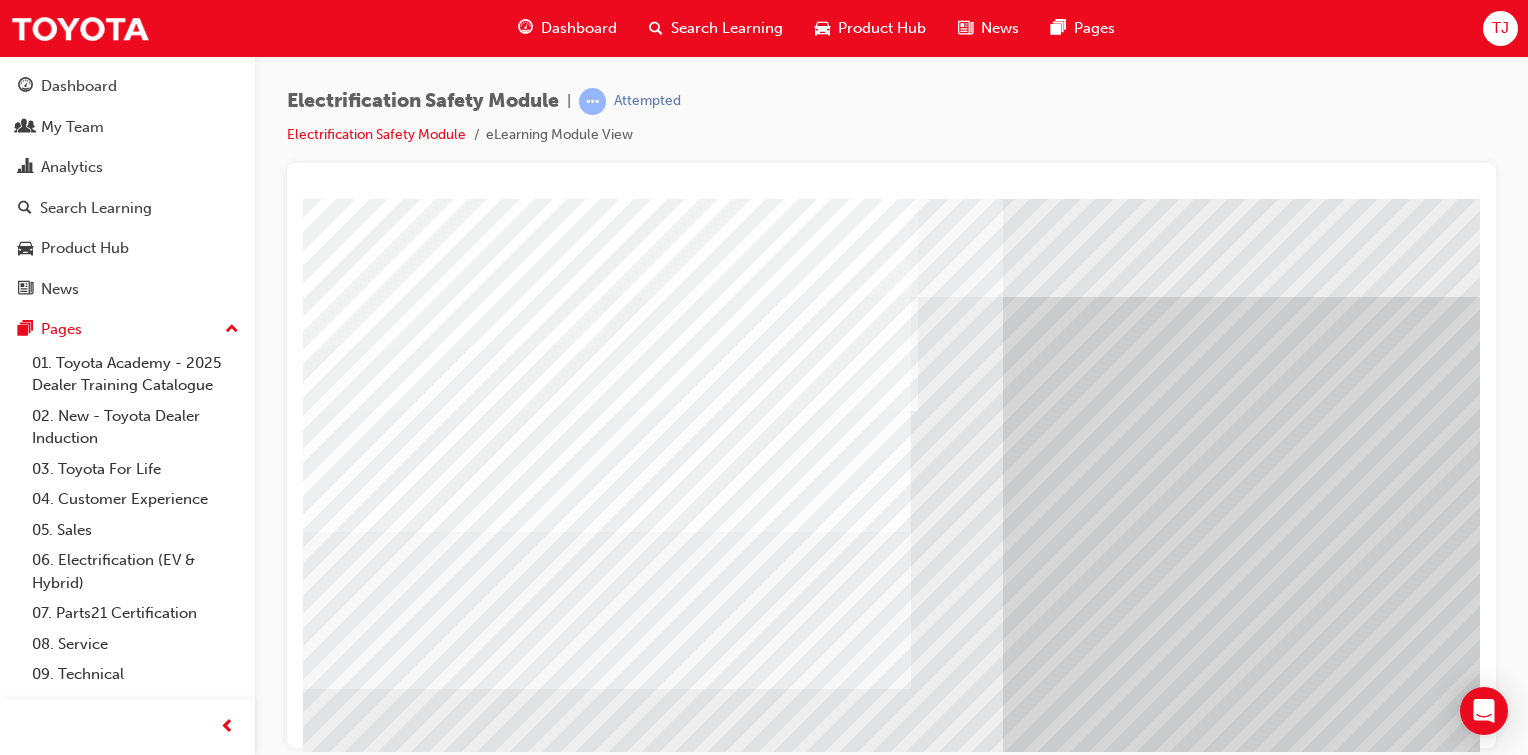 click at bounding box center (343, 9015) 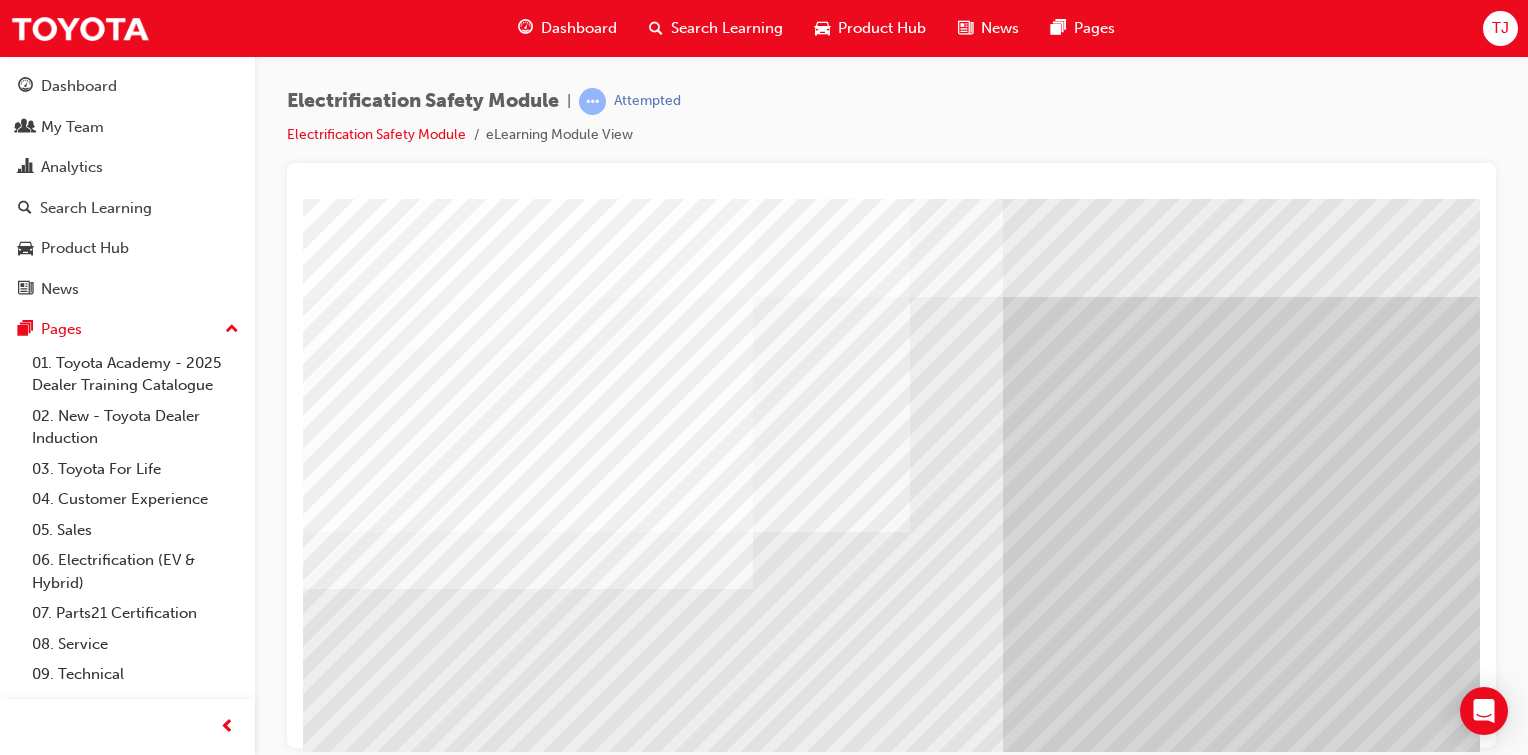 click at bounding box center [343, 9095] 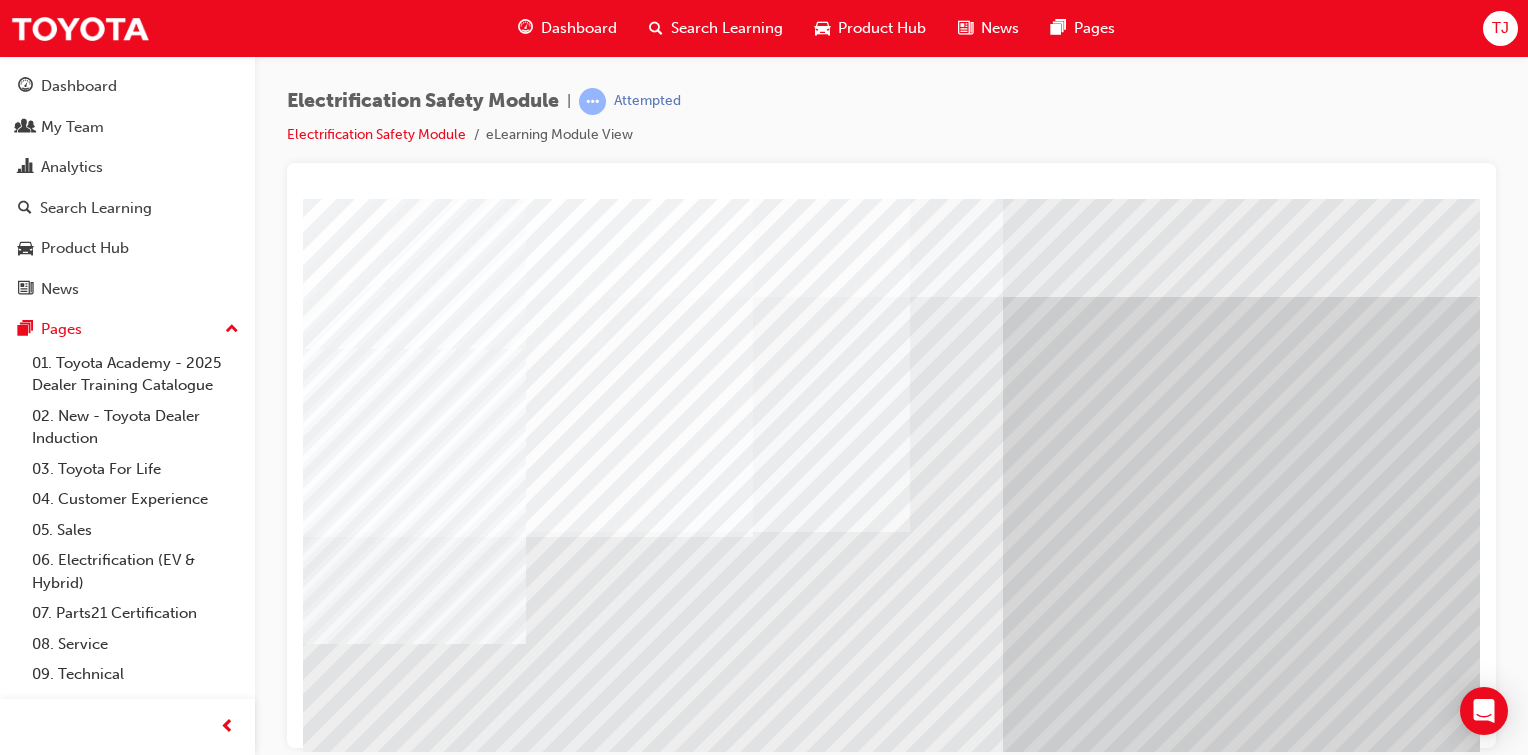 click at bounding box center [343, 9175] 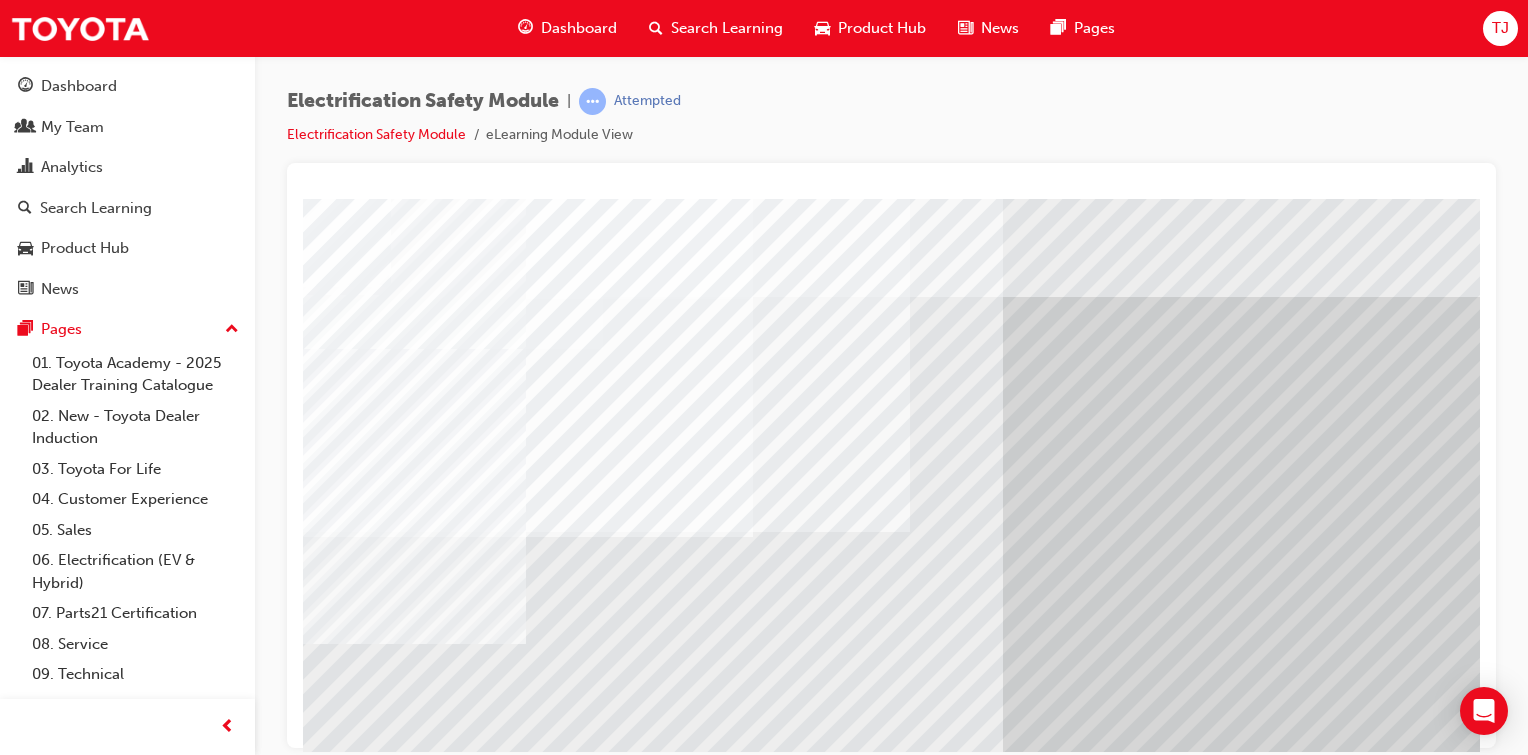 click at bounding box center [343, 9335] 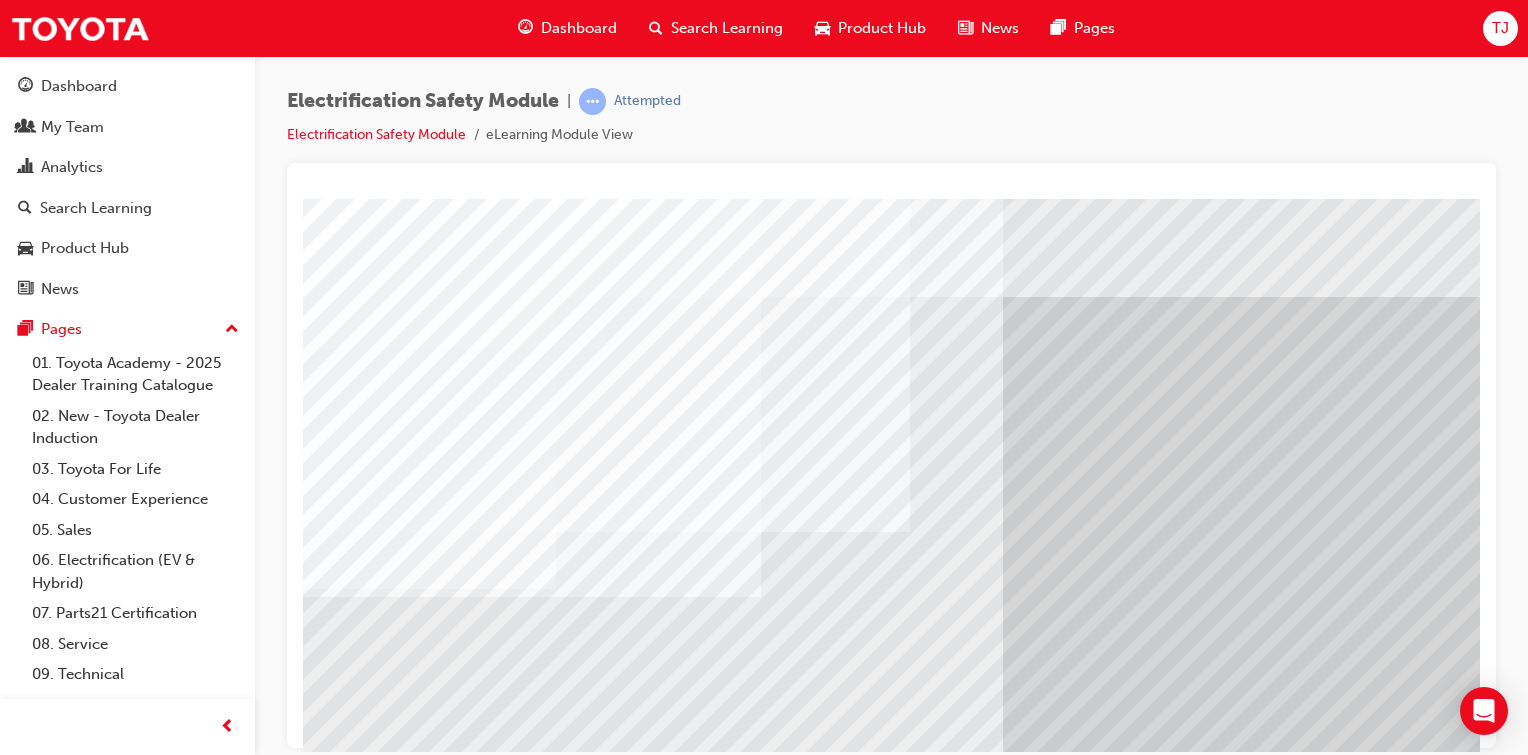 click at bounding box center (343, 9415) 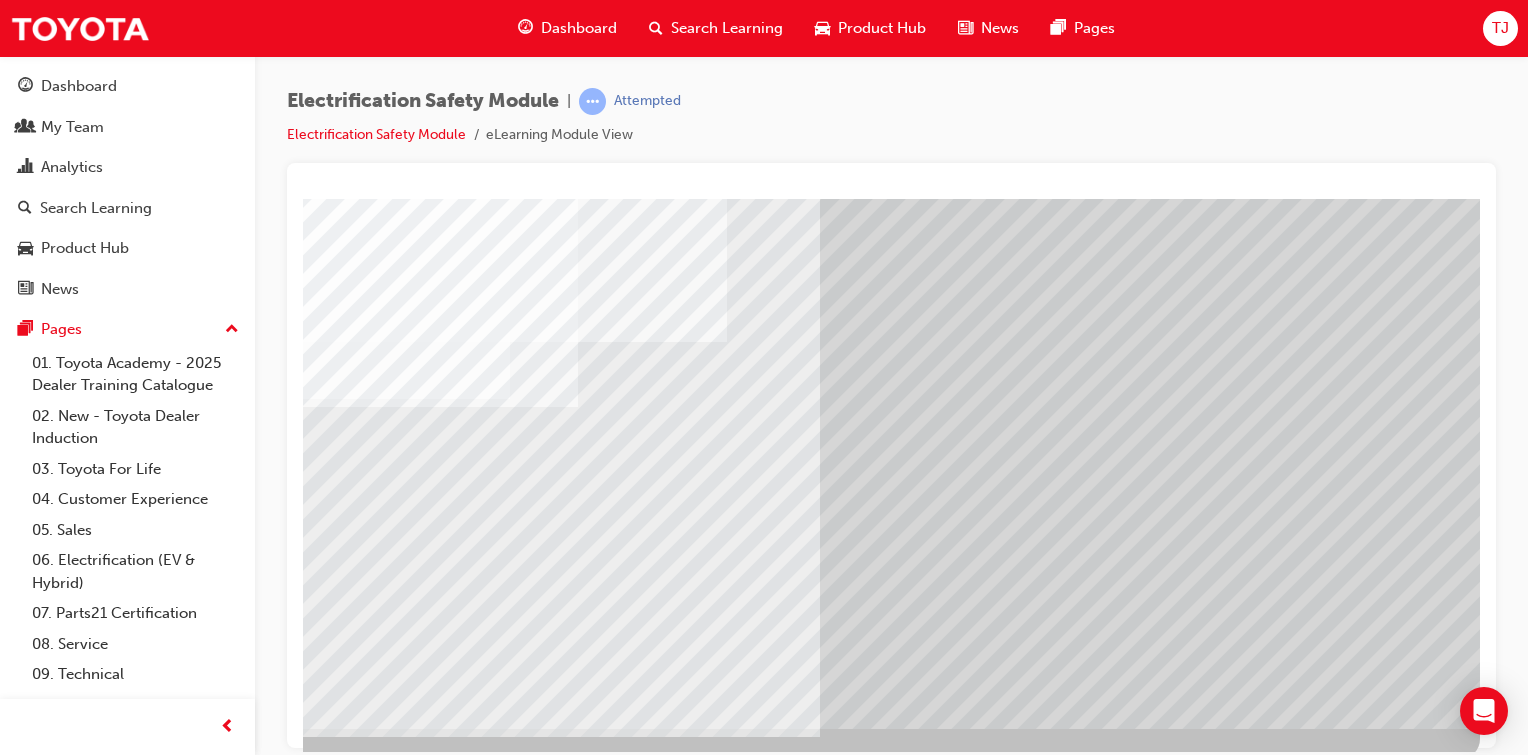 scroll, scrollTop: 196, scrollLeft: 198, axis: both 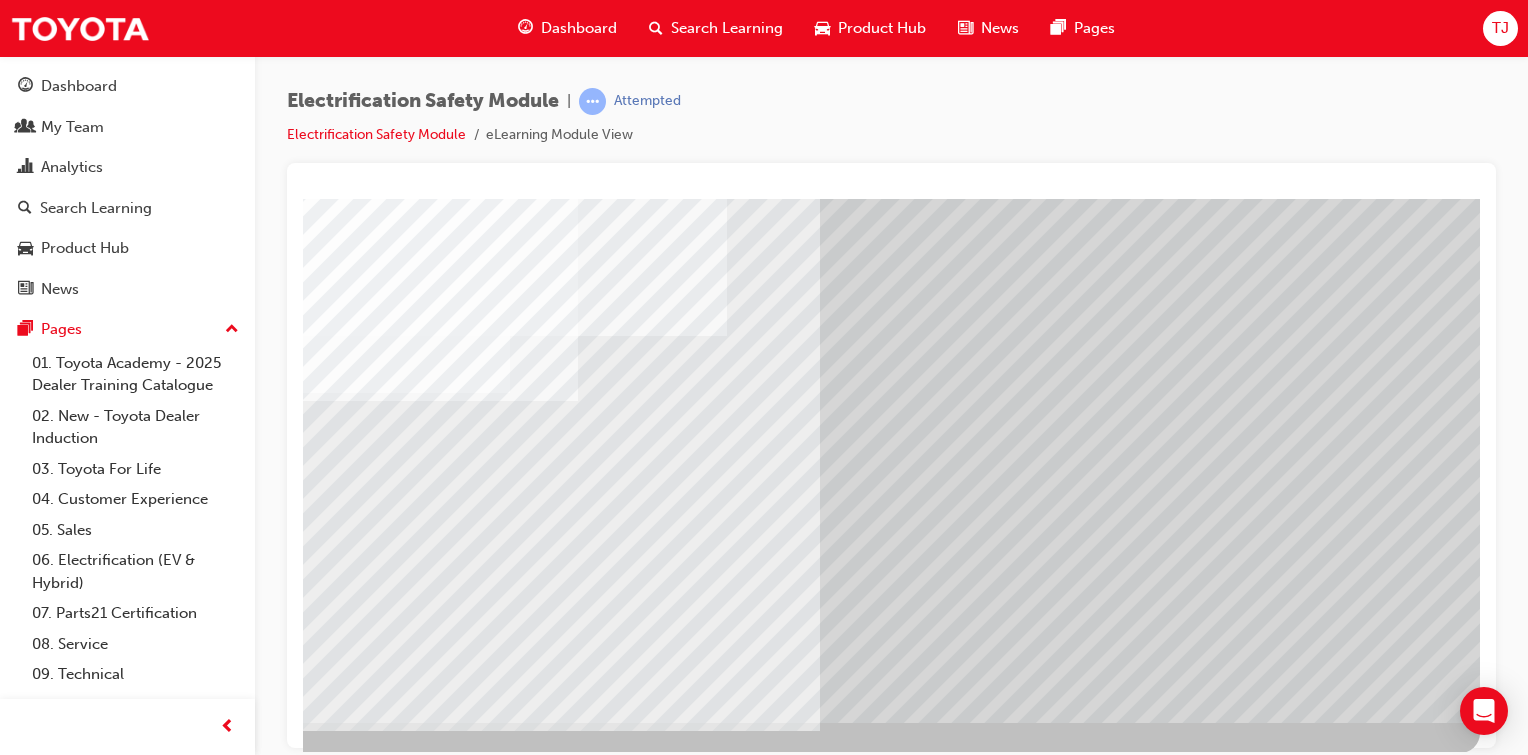 click at bounding box center [183, 8761] 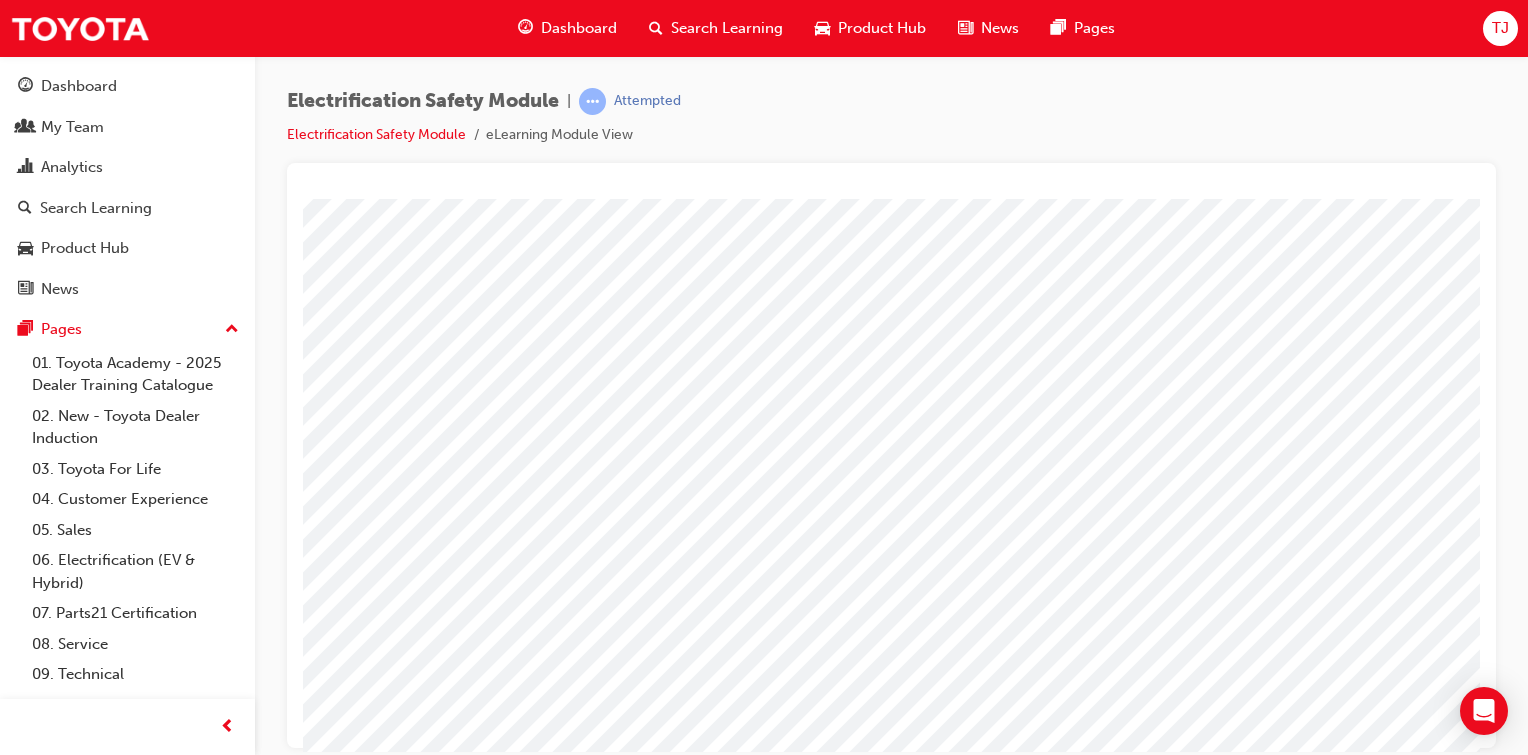 scroll, scrollTop: 0, scrollLeft: 0, axis: both 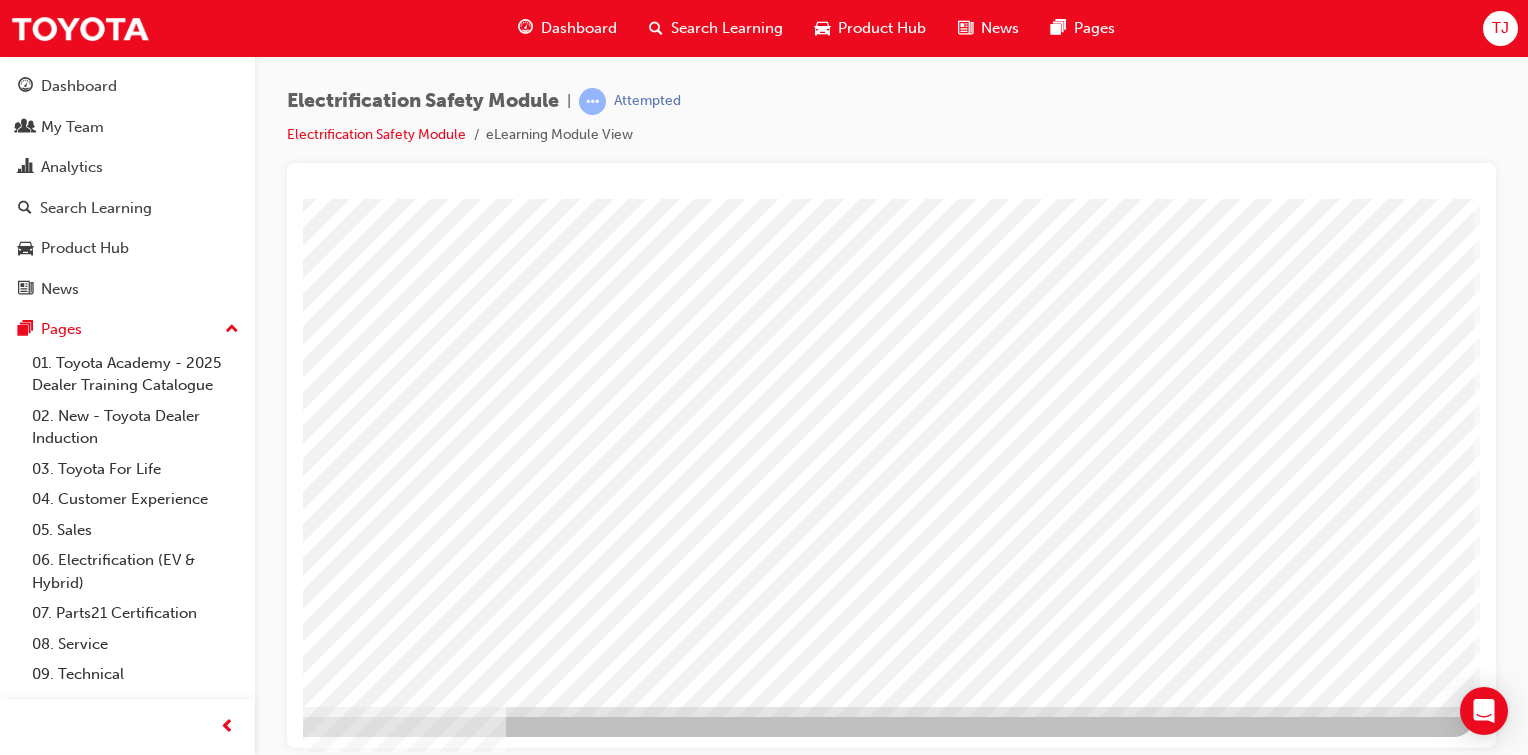click at bounding box center (177, 3799) 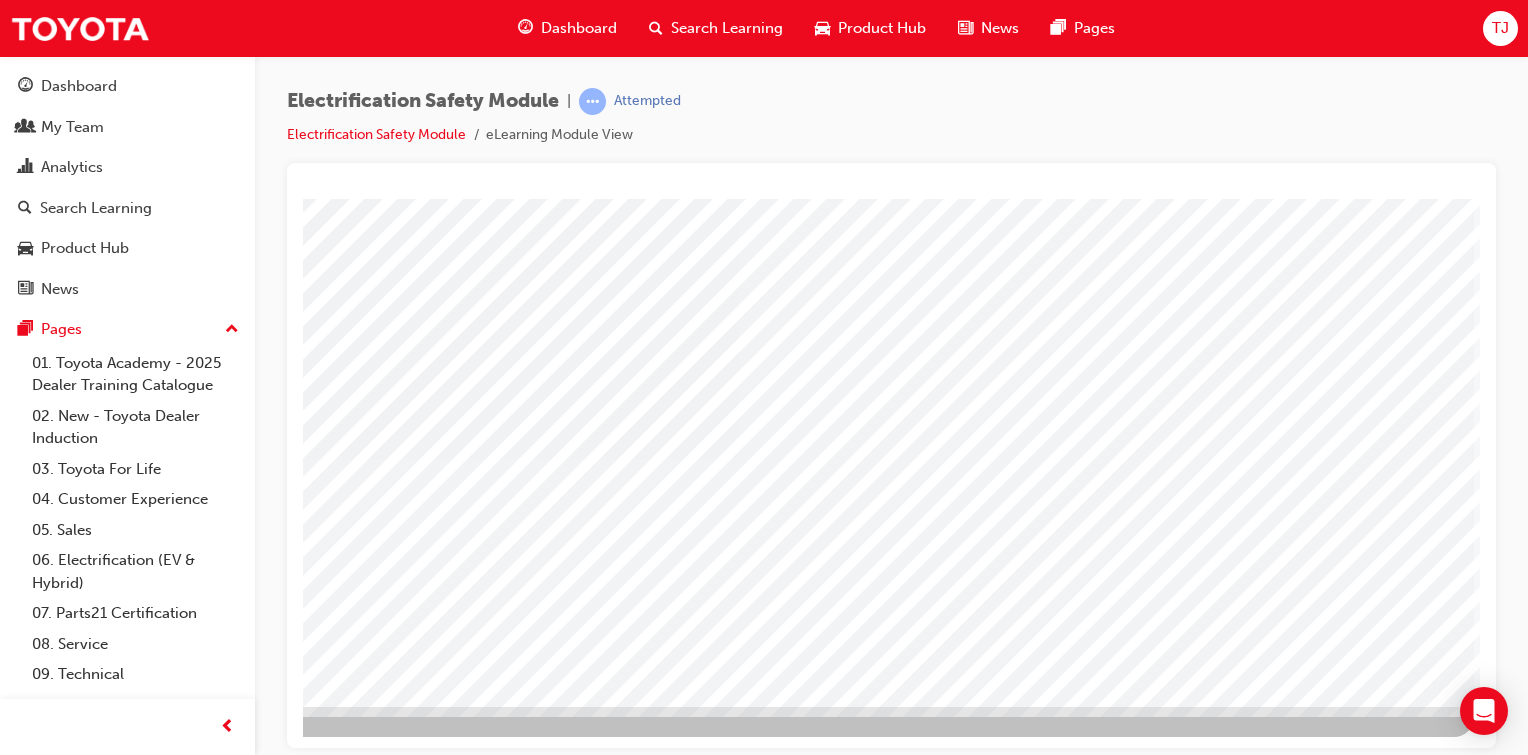 scroll, scrollTop: 210, scrollLeft: 197, axis: both 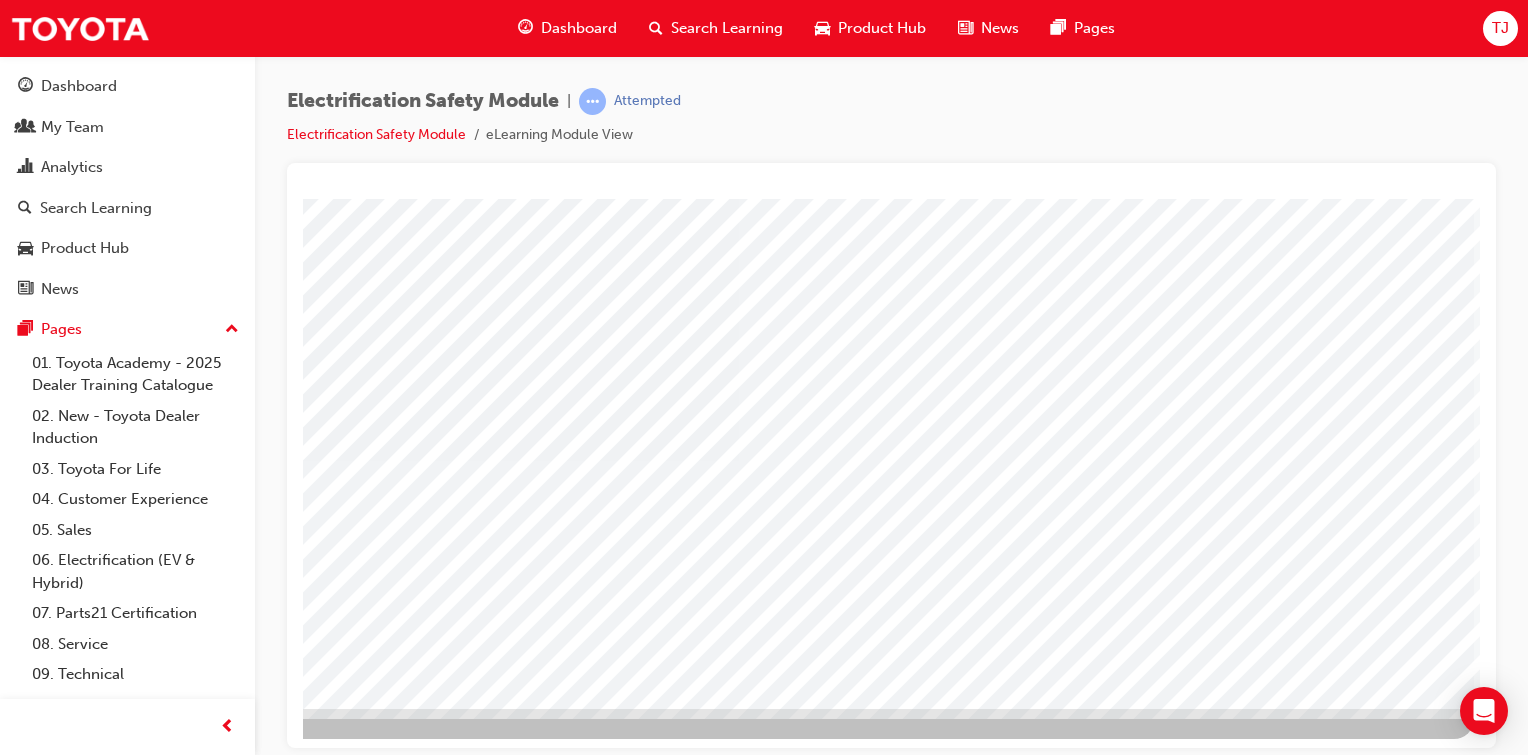 click at bounding box center [177, 2774] 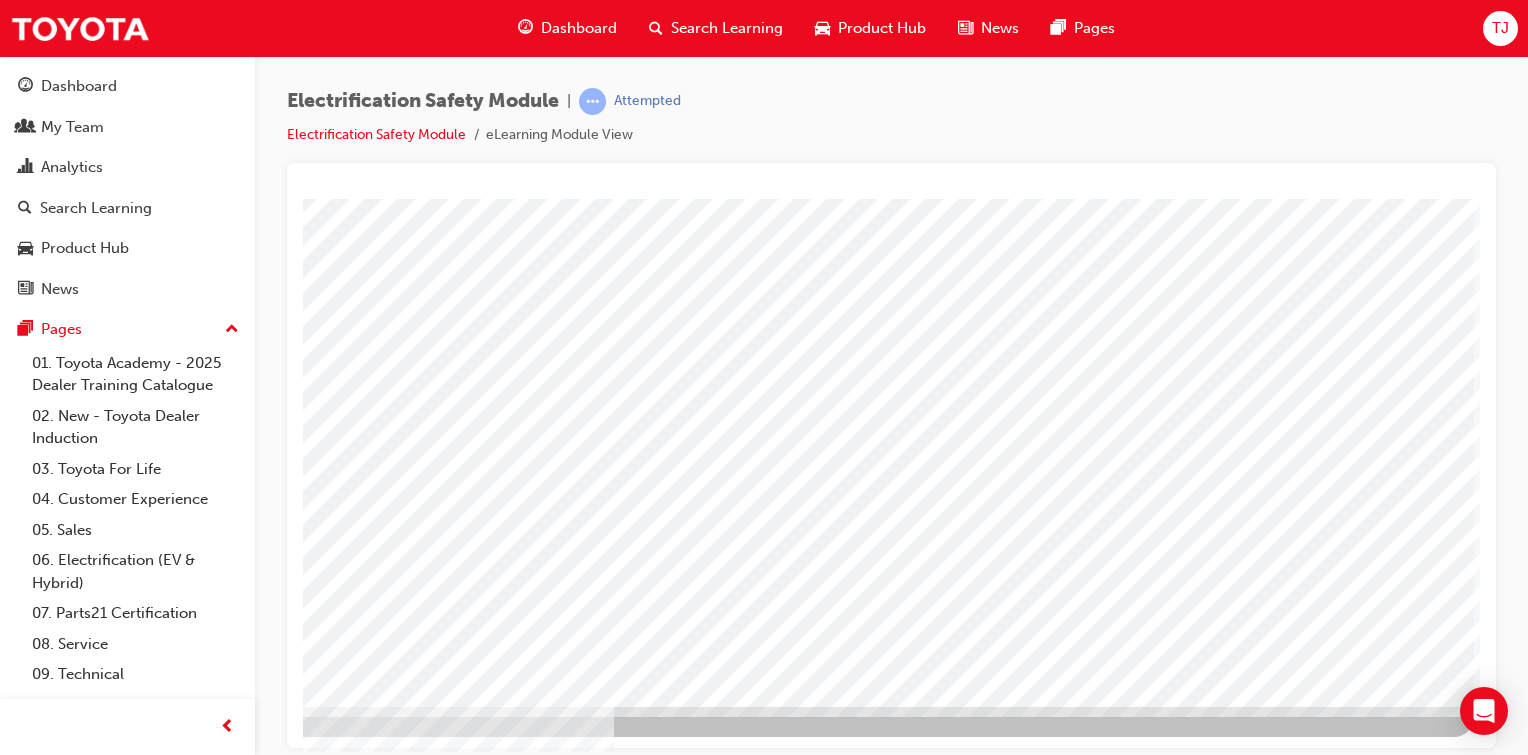 scroll, scrollTop: 208, scrollLeft: 198, axis: both 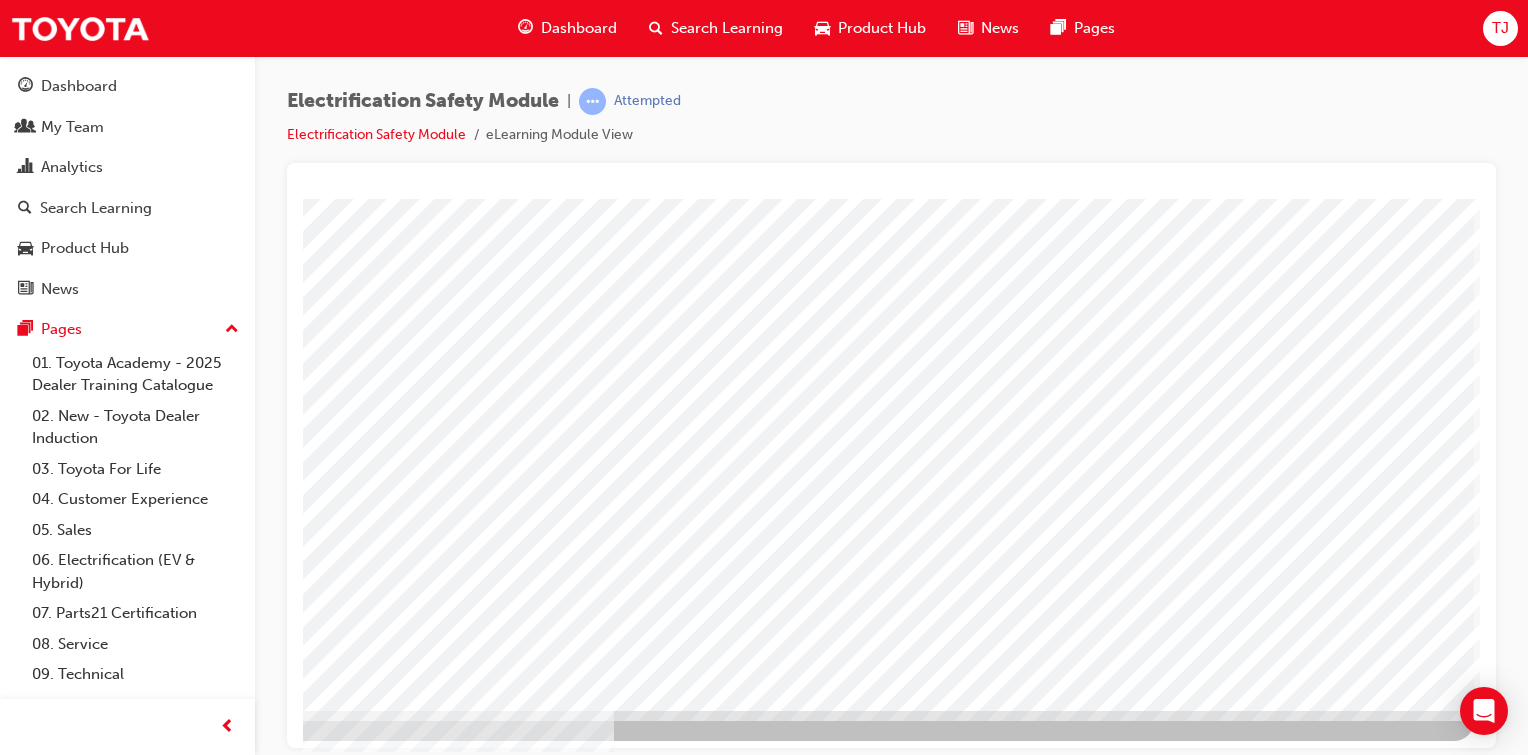 click at bounding box center [177, 3024] 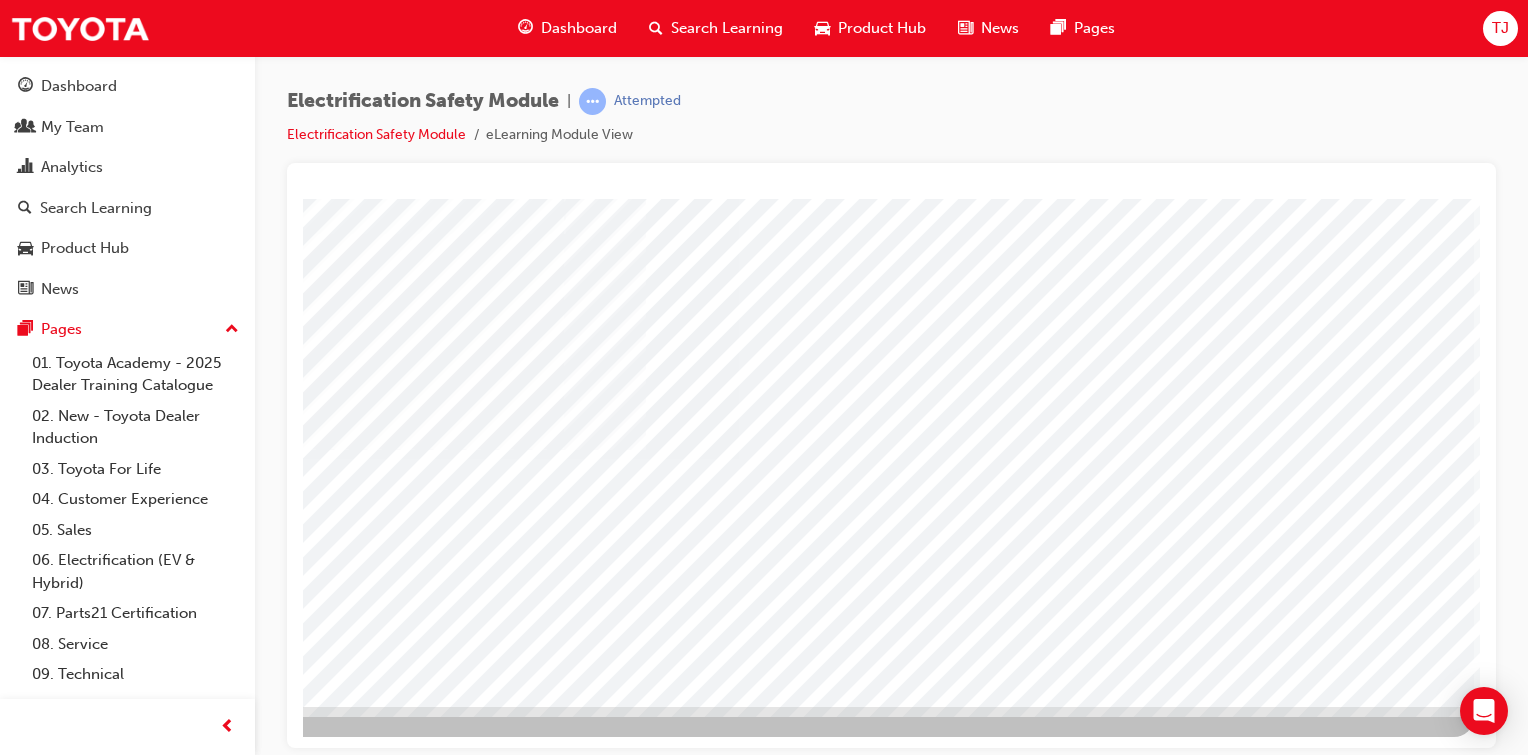 scroll, scrollTop: 212, scrollLeft: 198, axis: both 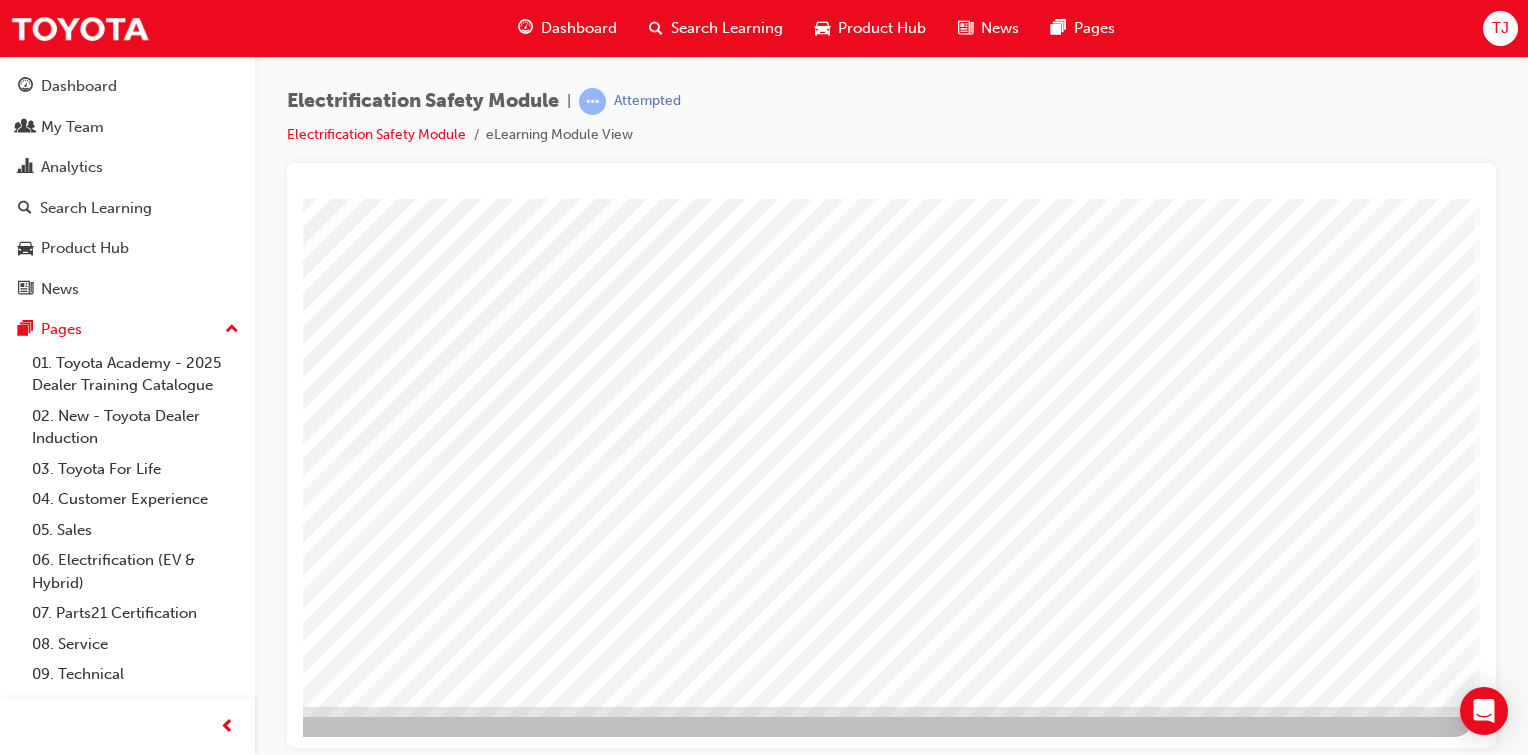 click at bounding box center (177, 2772) 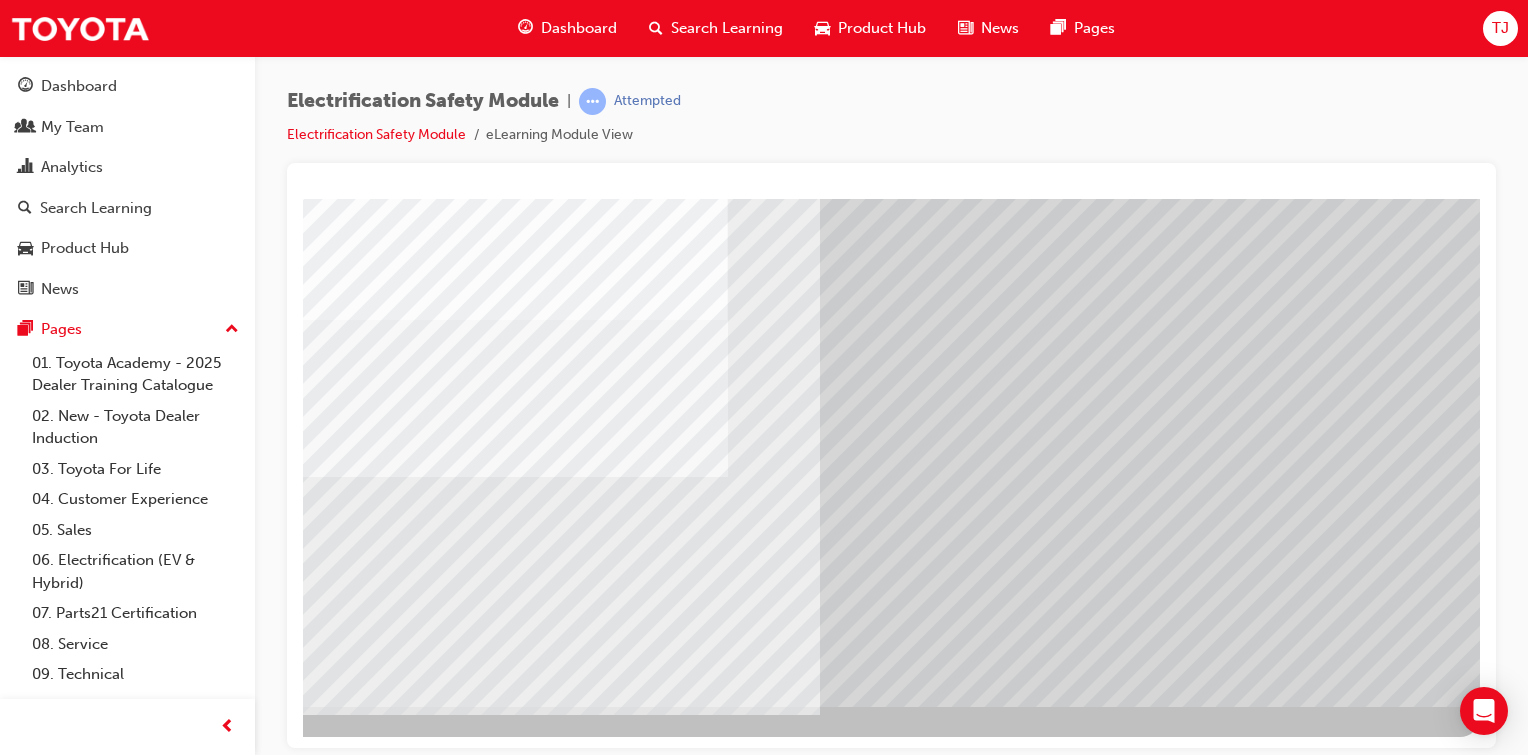 scroll, scrollTop: 0, scrollLeft: 0, axis: both 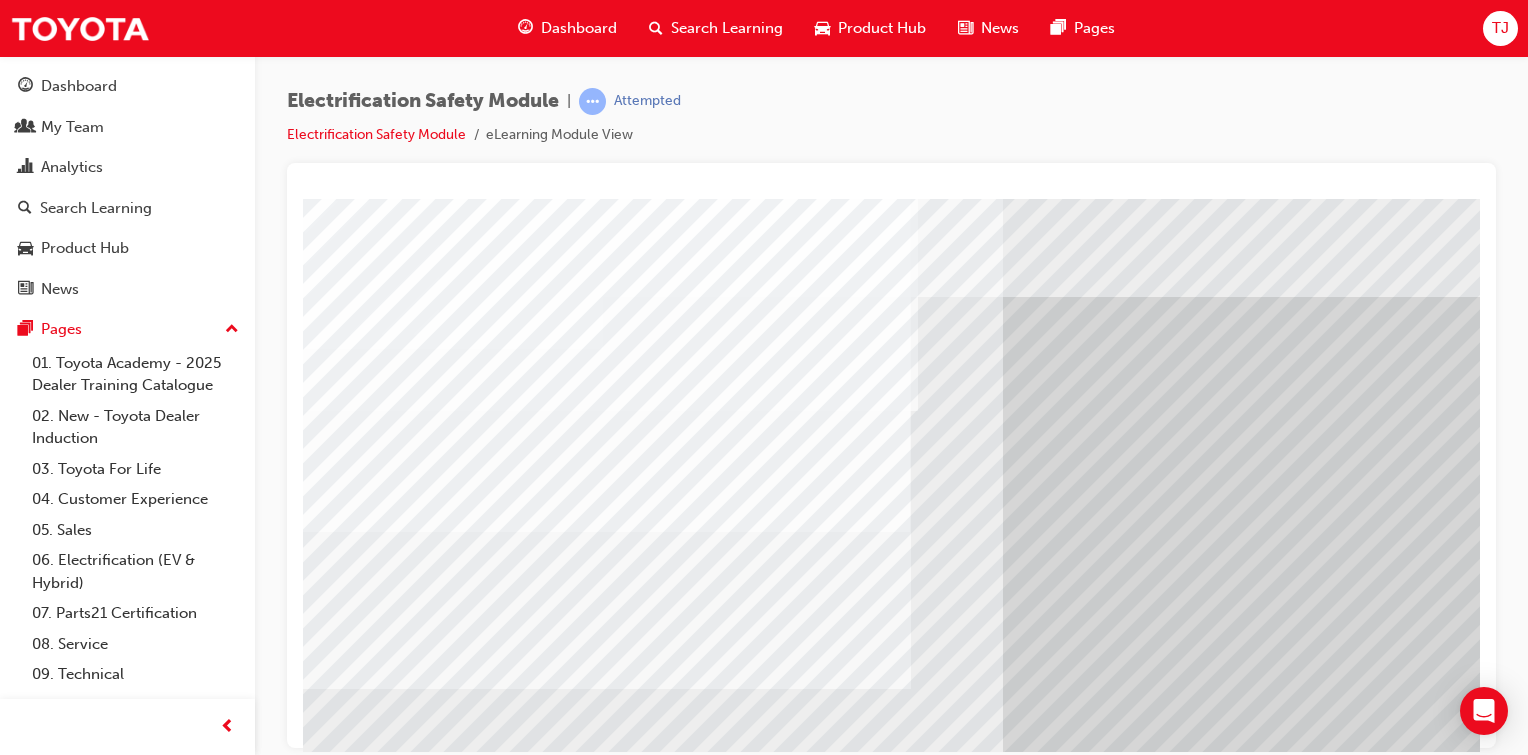 click at bounding box center [368, 6567] 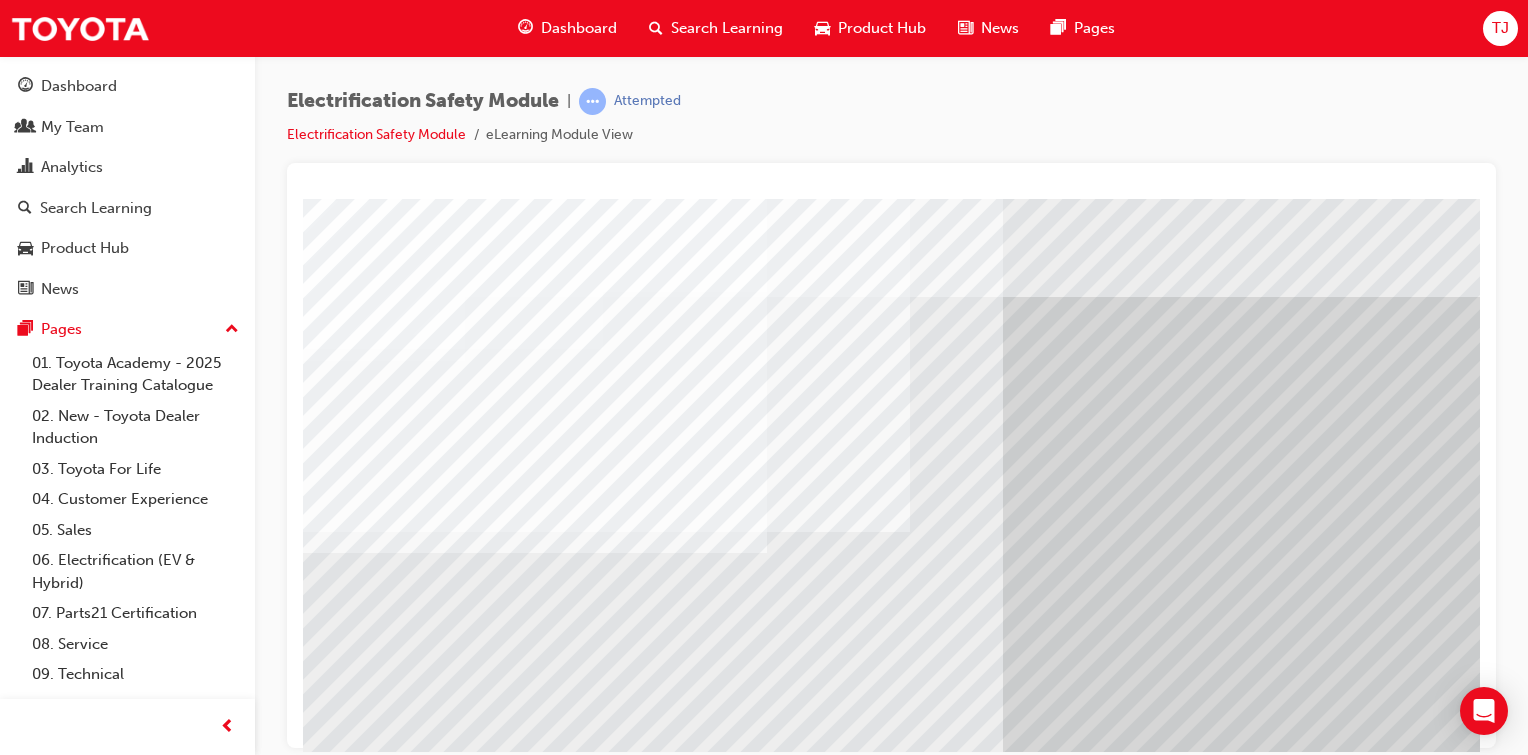 click at bounding box center (368, 6697) 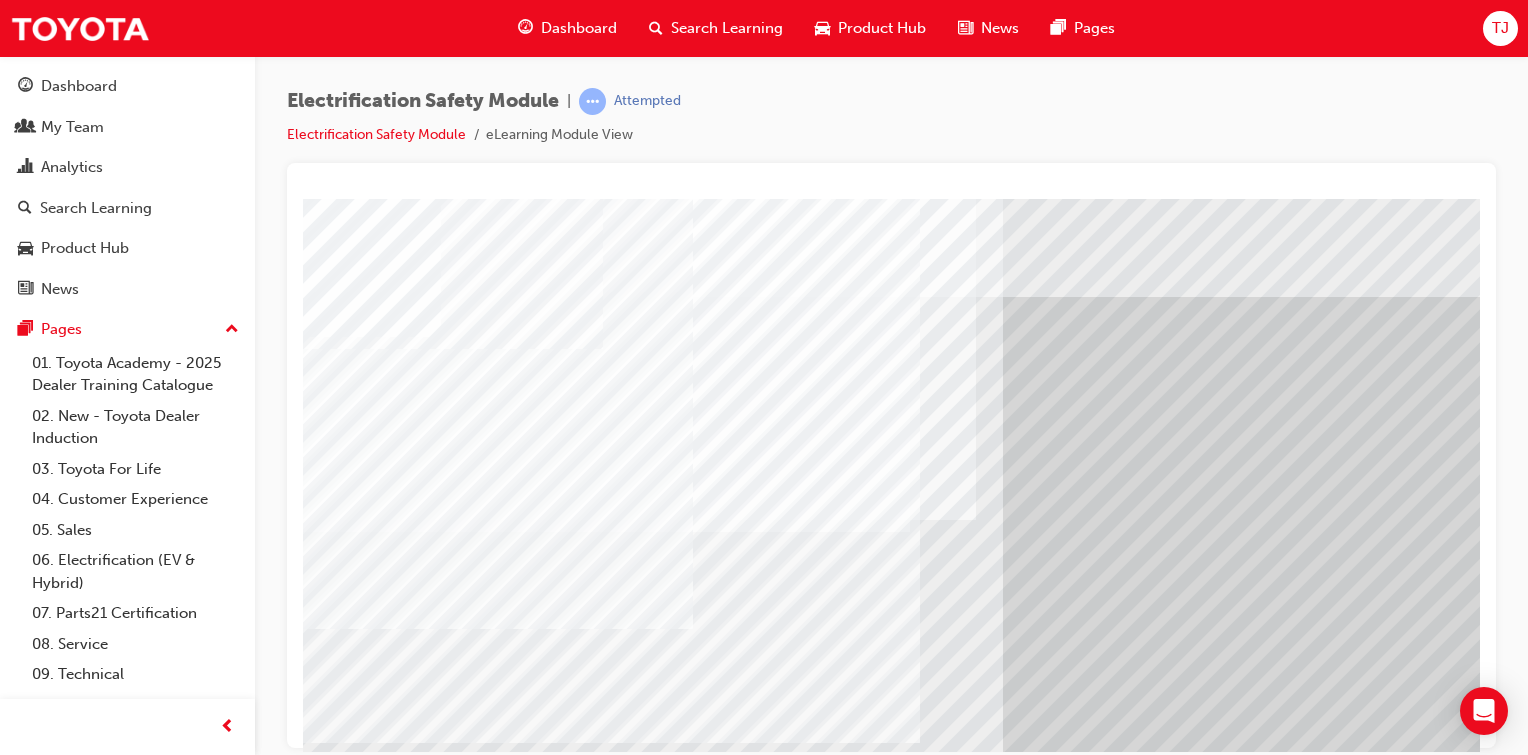 click at bounding box center [983, 2754] 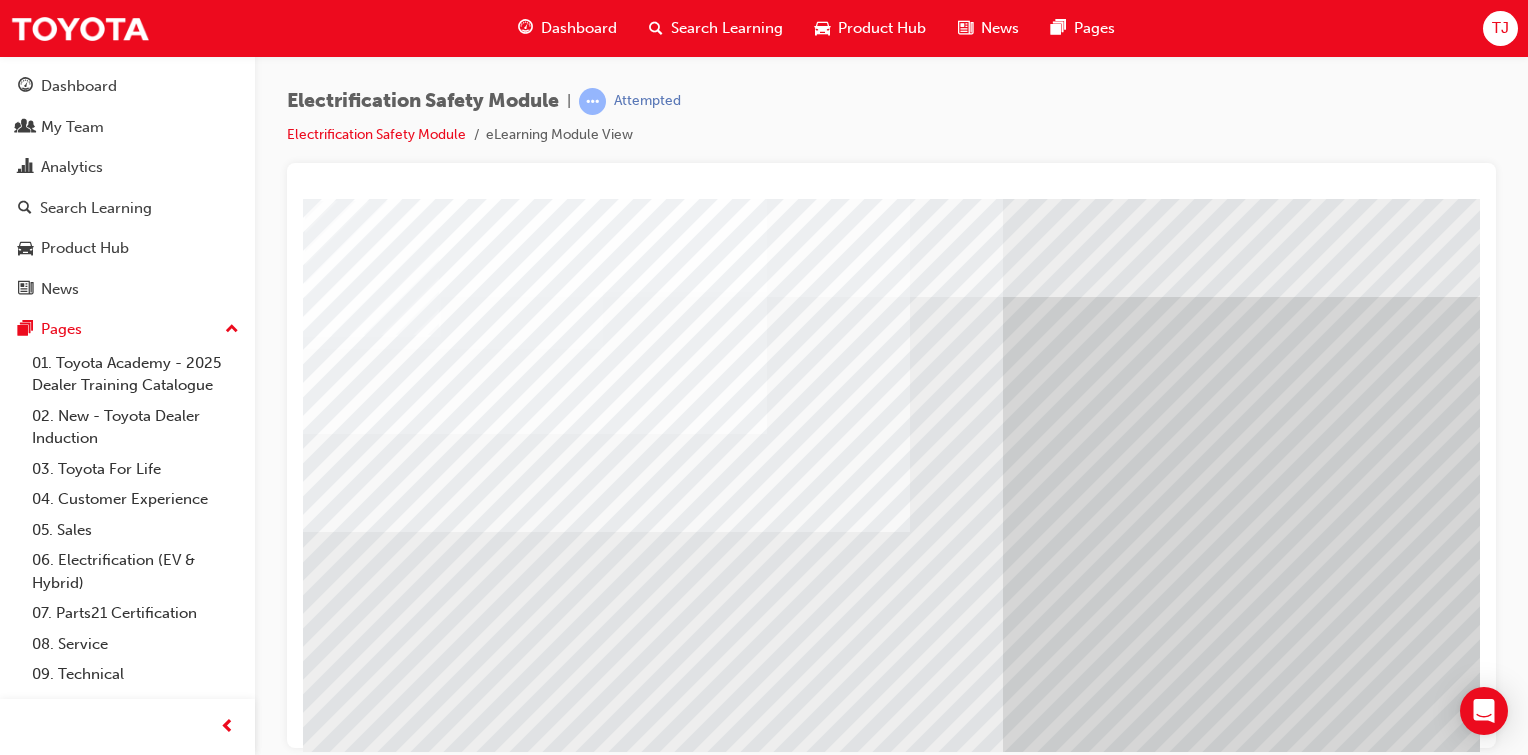 click at bounding box center (368, 6957) 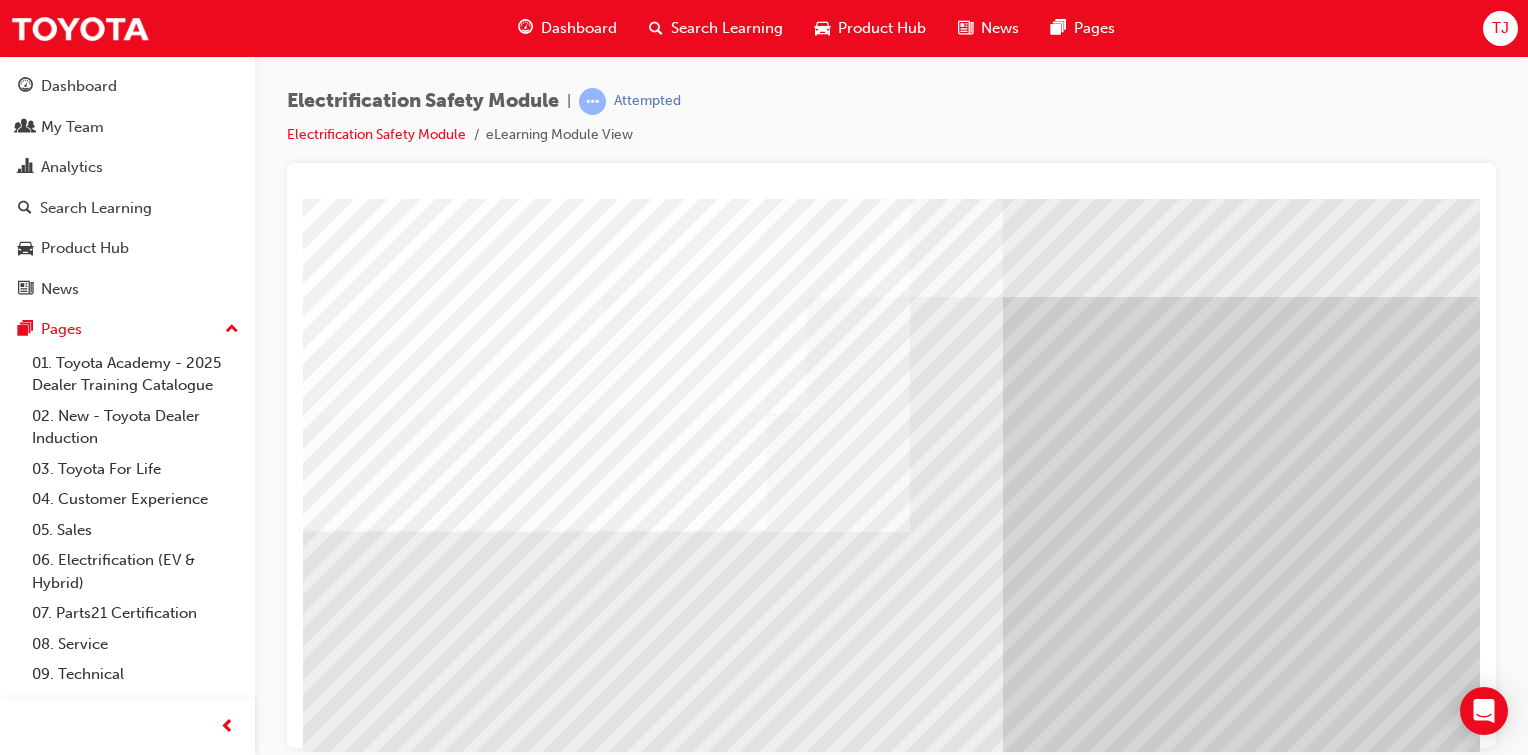 drag, startPoint x: 872, startPoint y: 704, endPoint x: 981, endPoint y: 680, distance: 111.61093 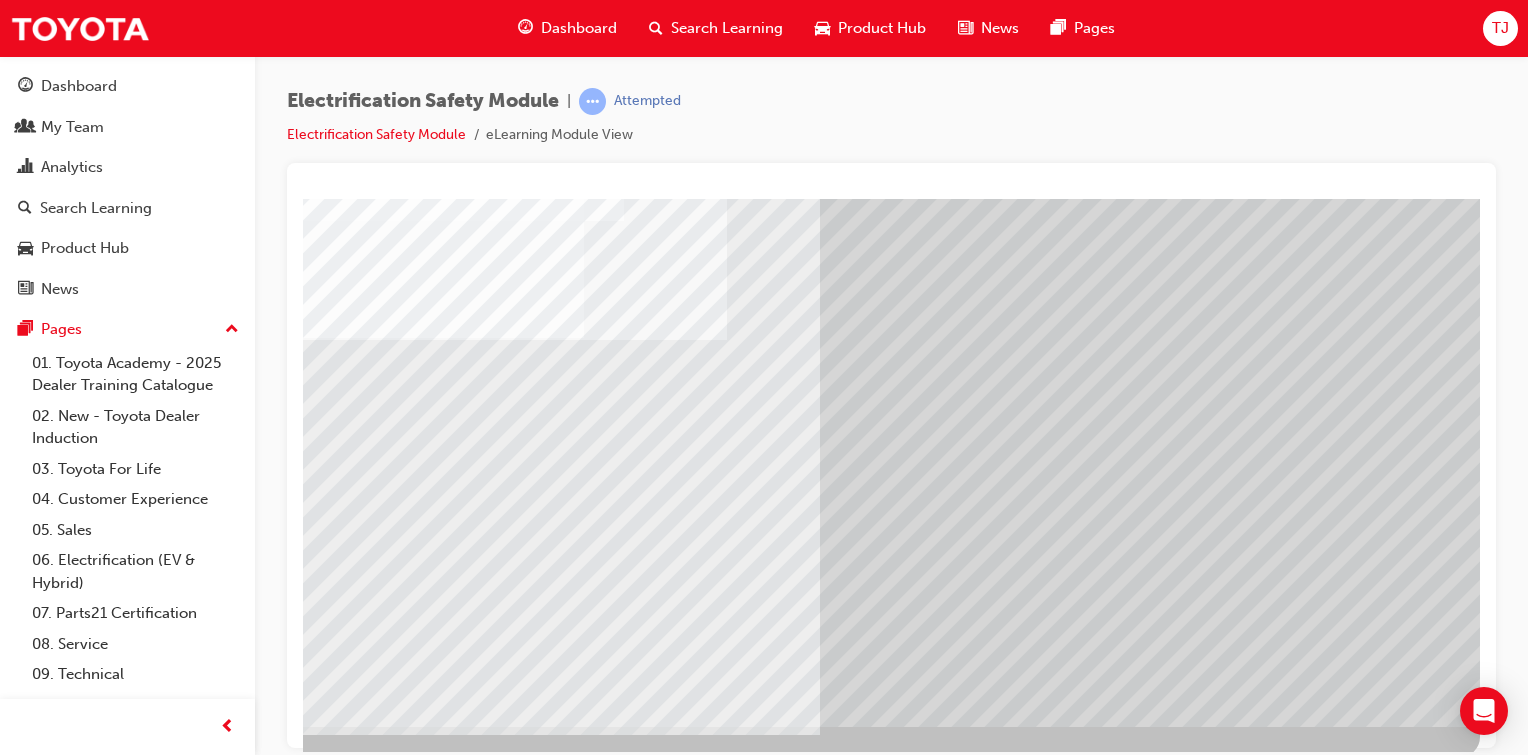 scroll, scrollTop: 212, scrollLeft: 198, axis: both 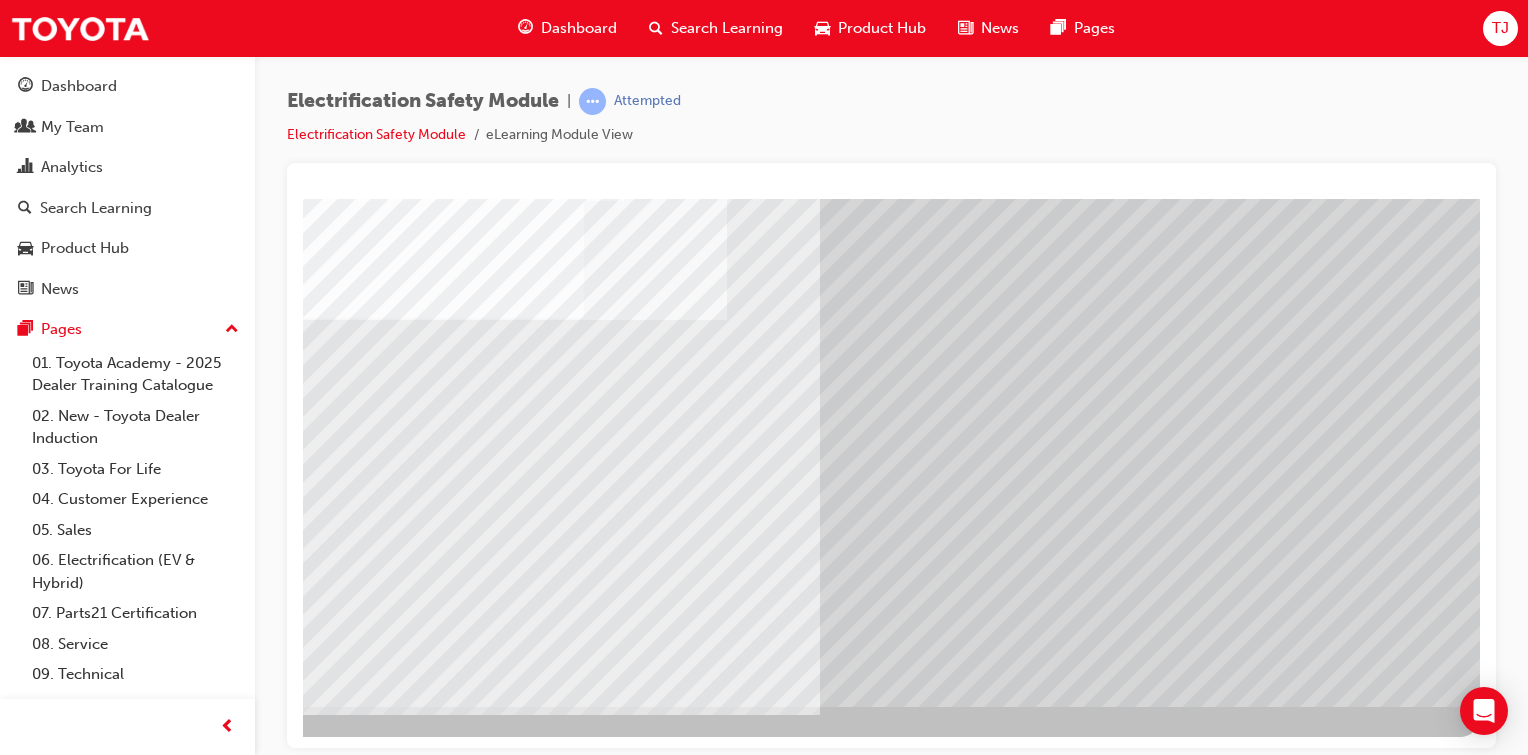 click at bounding box center [183, 6272] 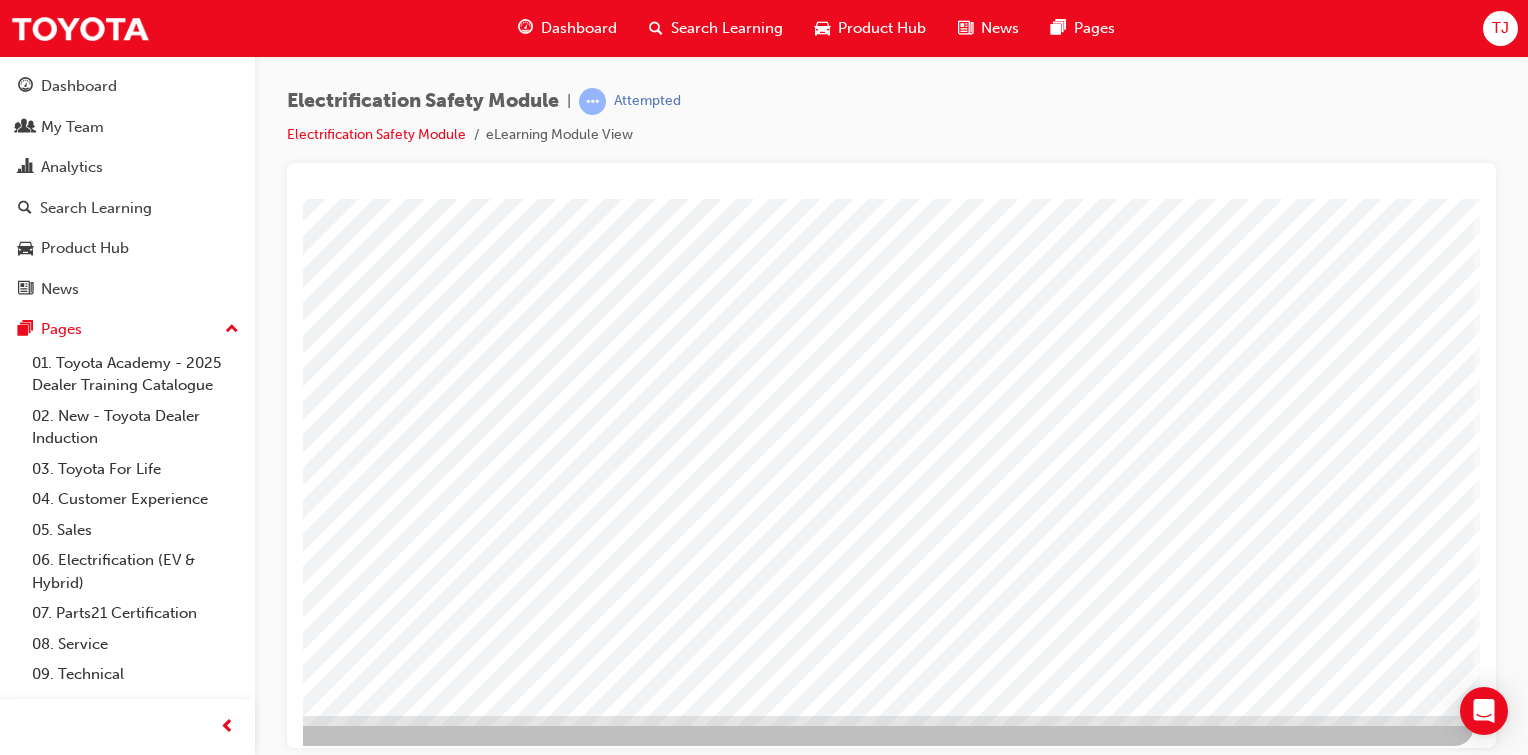 scroll, scrollTop: 212, scrollLeft: 198, axis: both 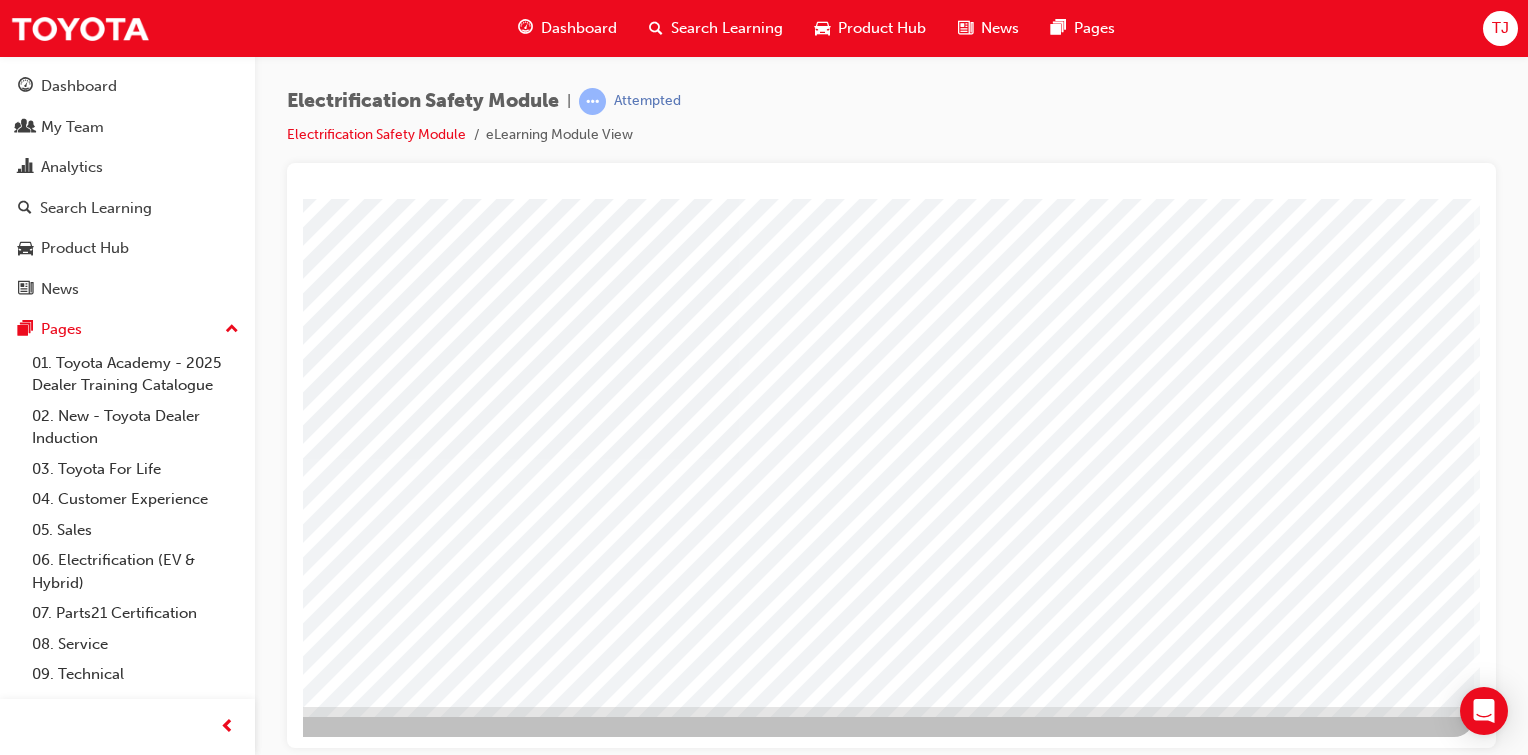 click at bounding box center (793, 1823) 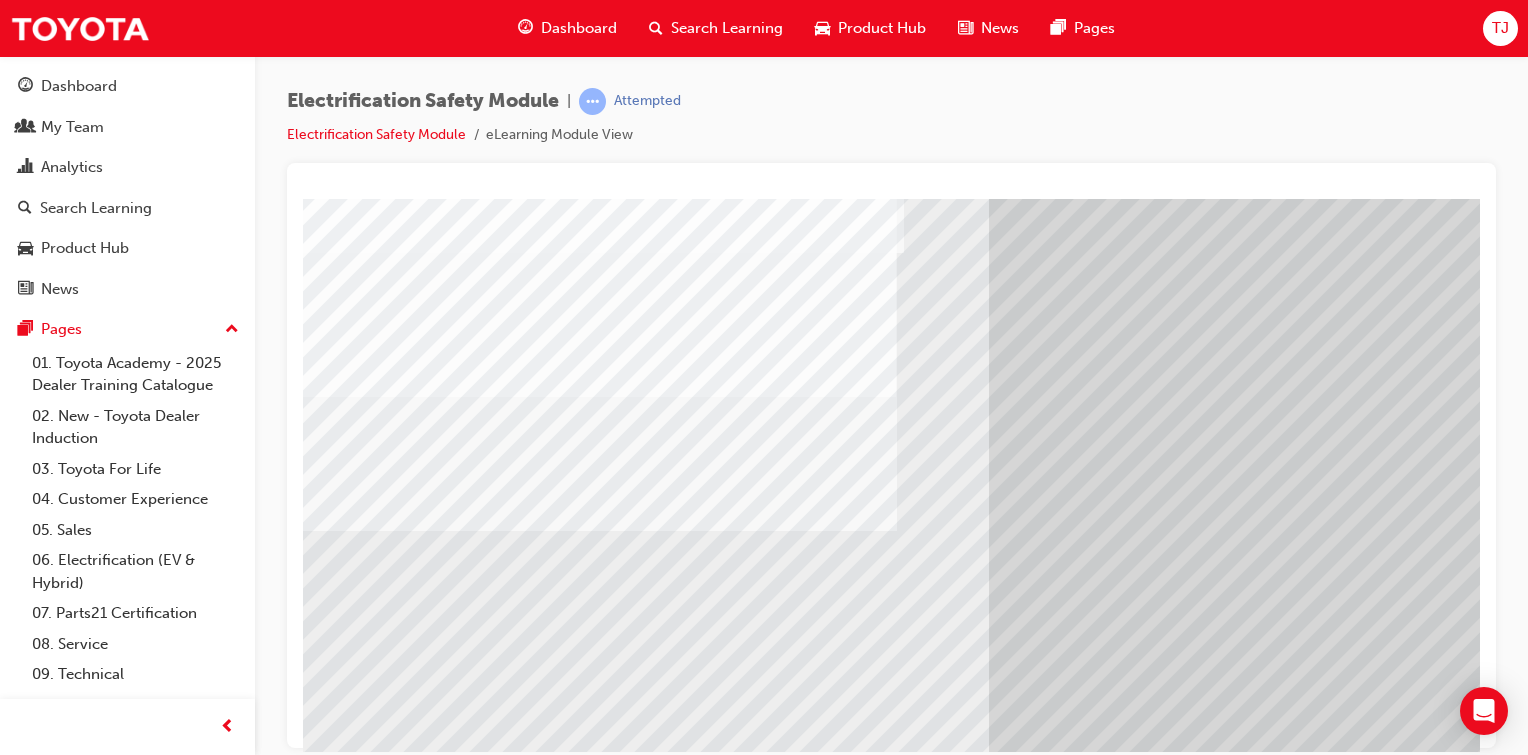 scroll, scrollTop: 159, scrollLeft: 16, axis: both 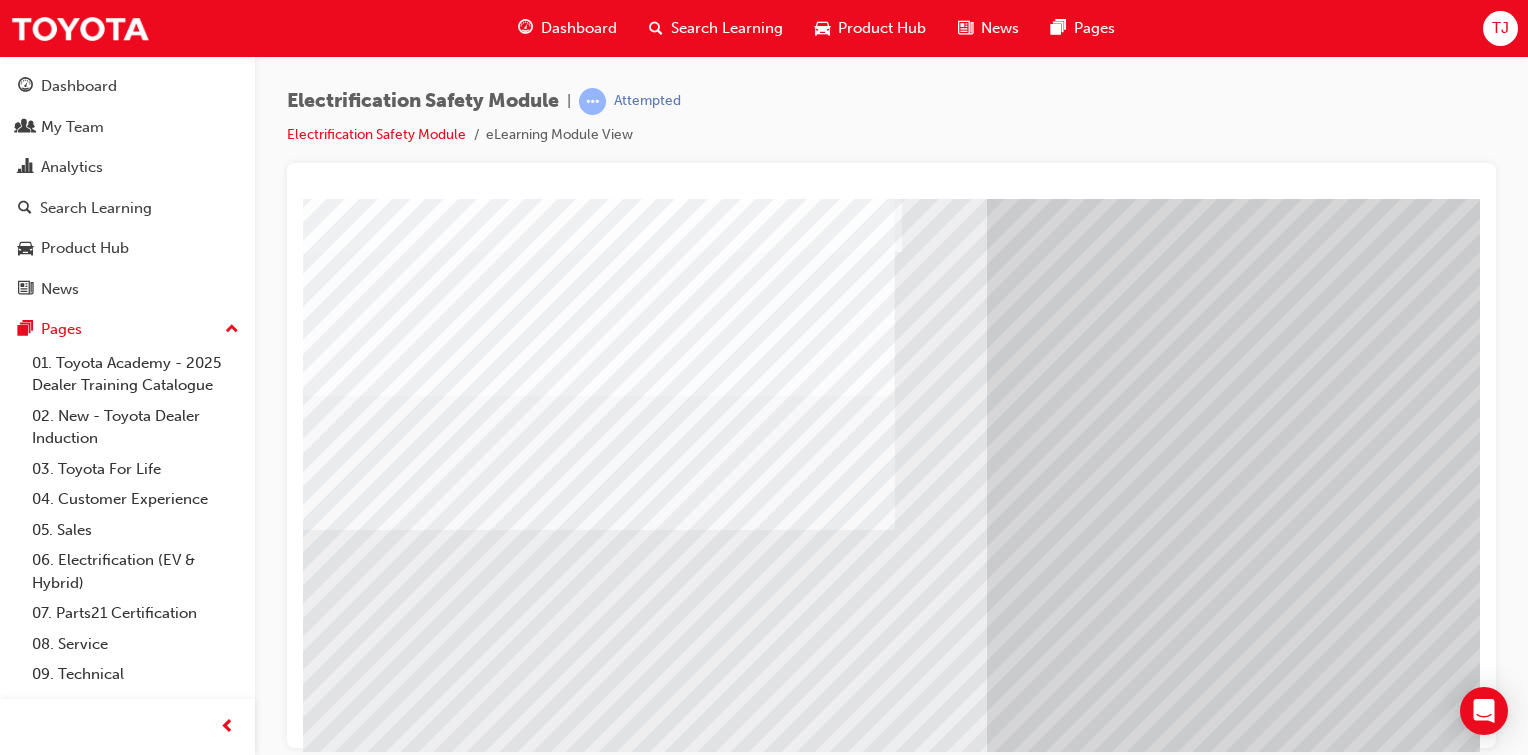 click at bounding box center [352, 5443] 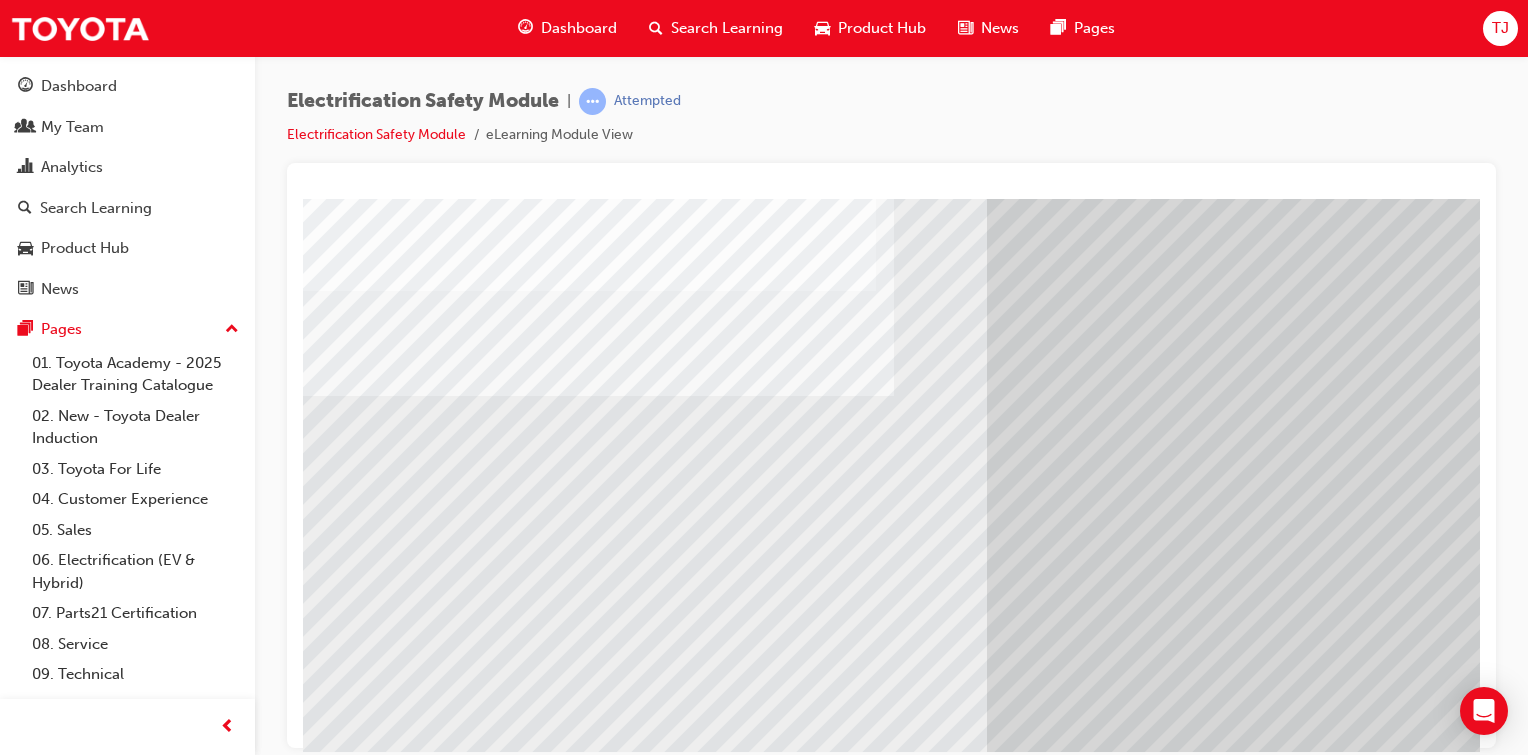click at bounding box center (352, 5573) 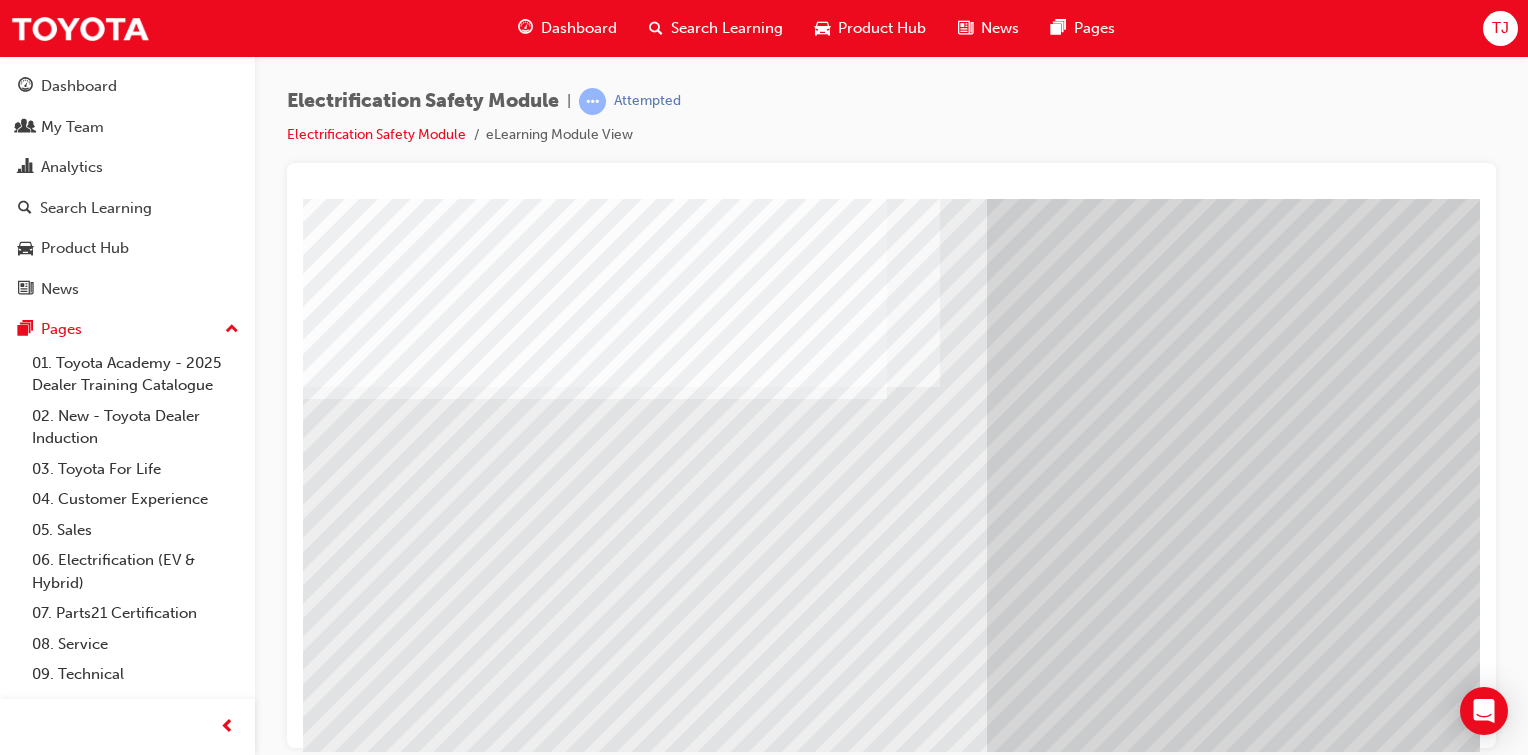 click at bounding box center (352, 5694) 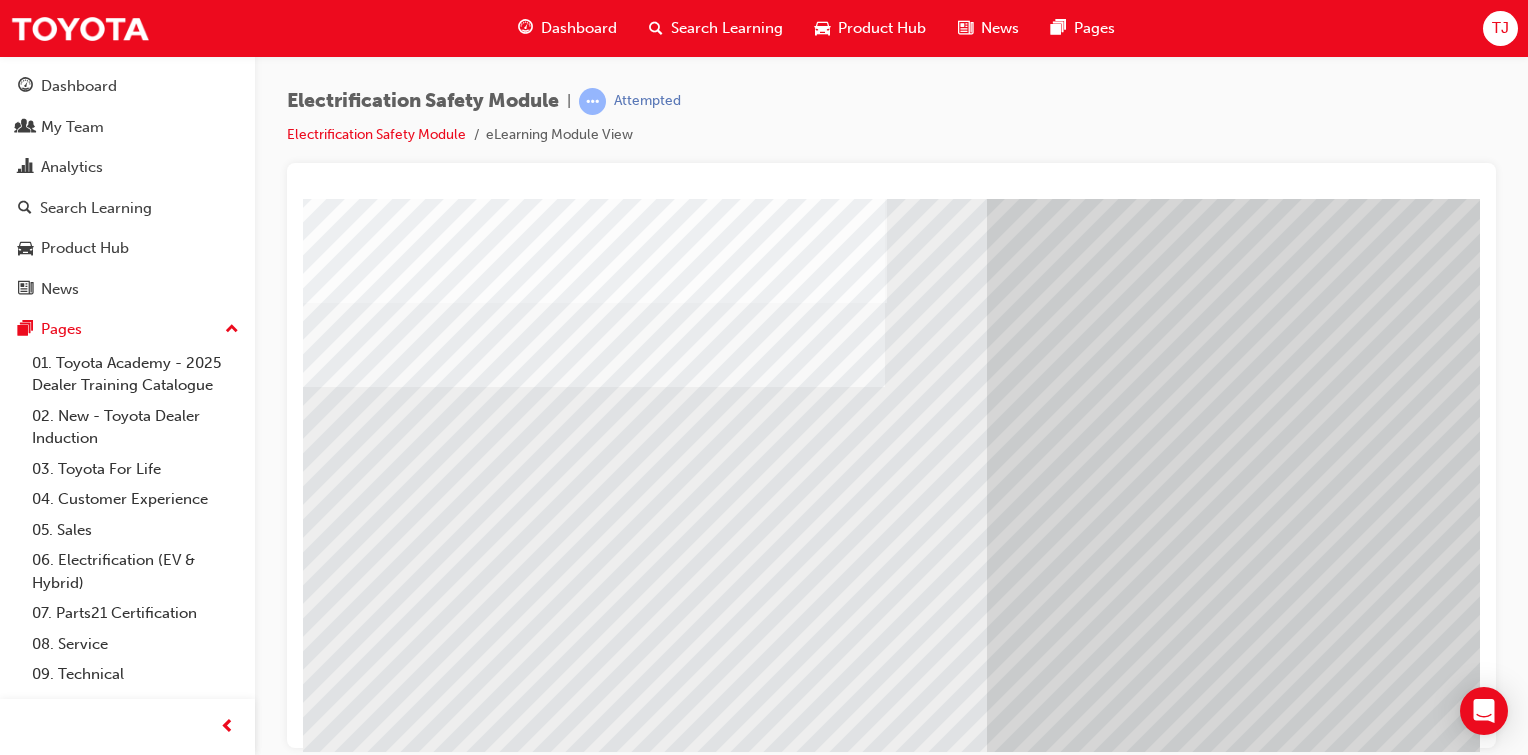 click at bounding box center [967, 2595] 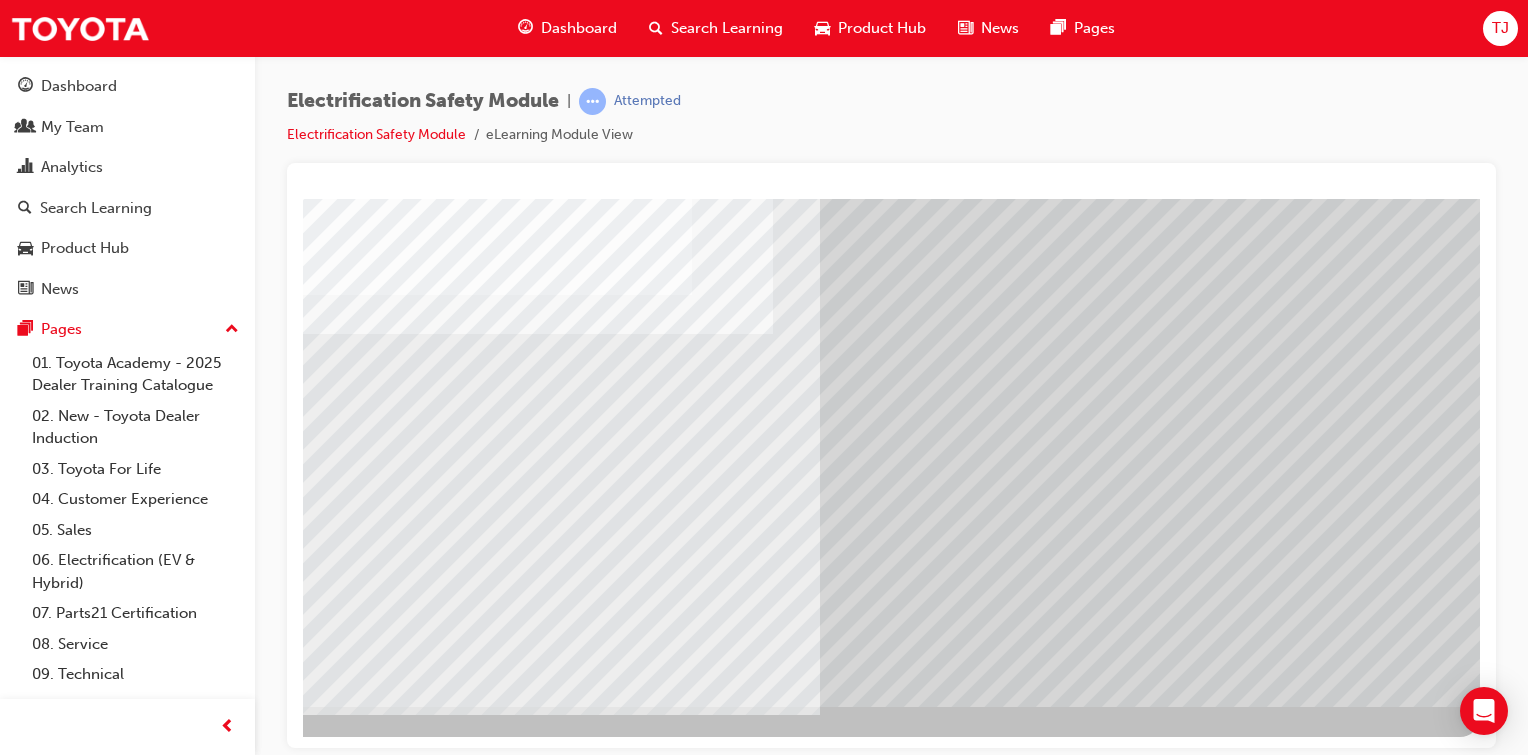 scroll, scrollTop: 212, scrollLeft: 173, axis: both 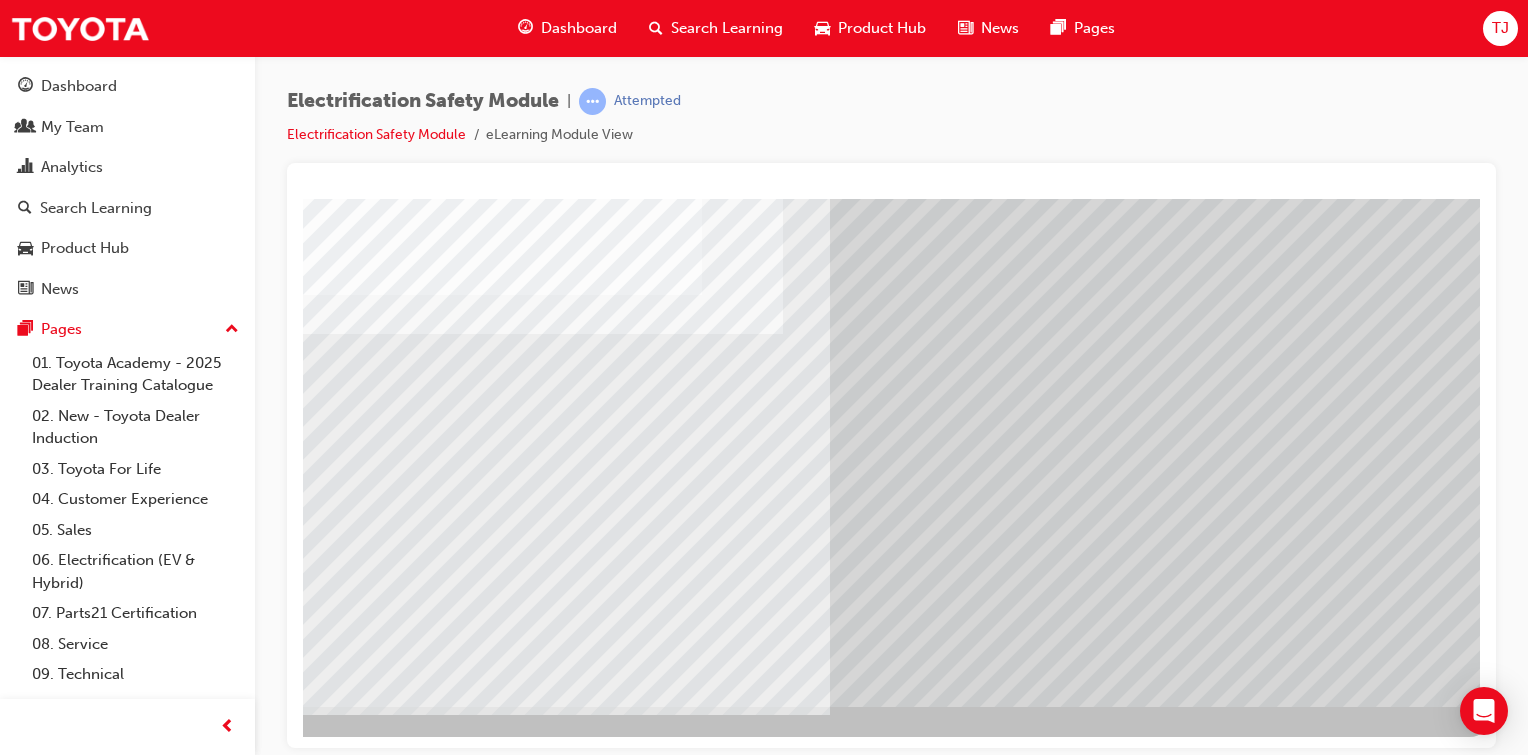 click at bounding box center (193, 5298) 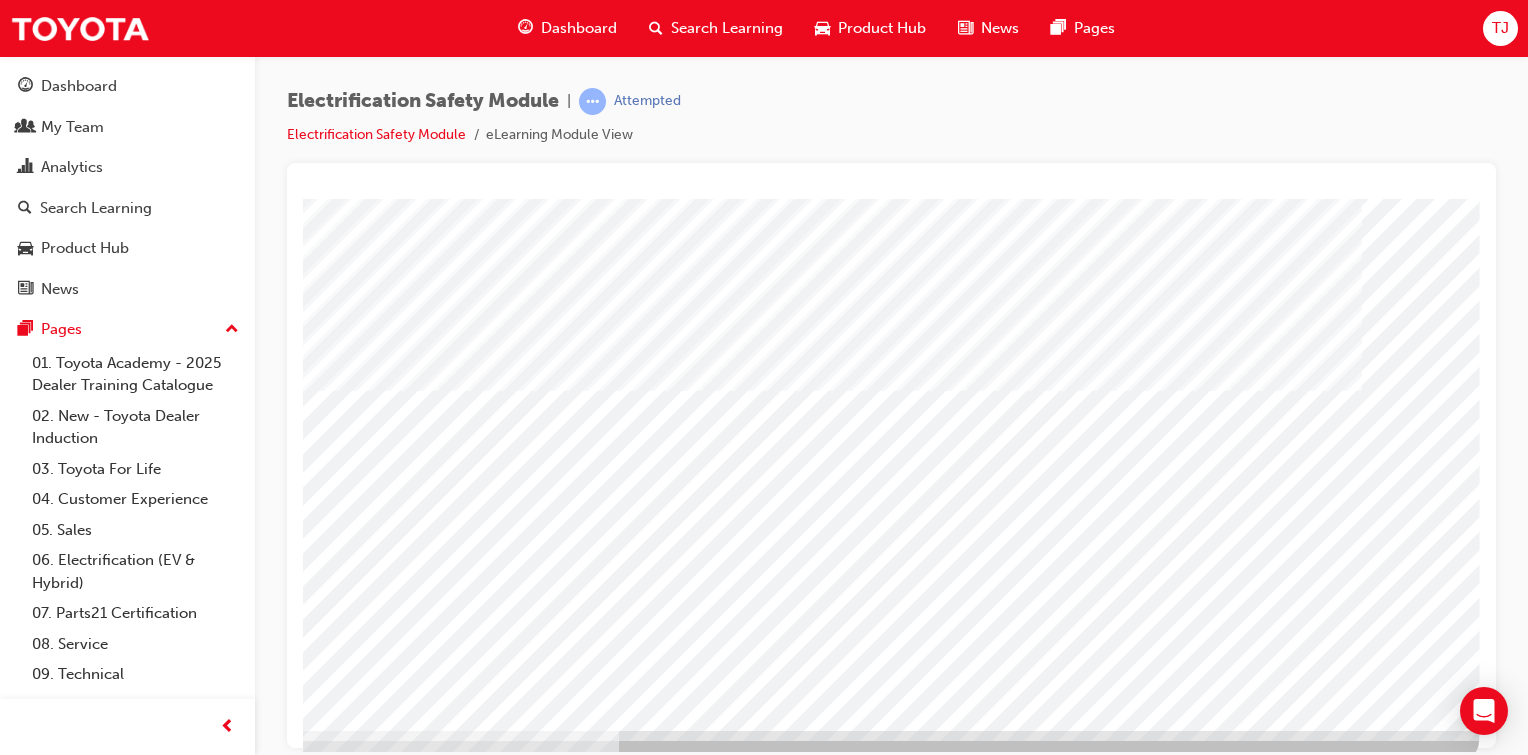 scroll, scrollTop: 212, scrollLeft: 198, axis: both 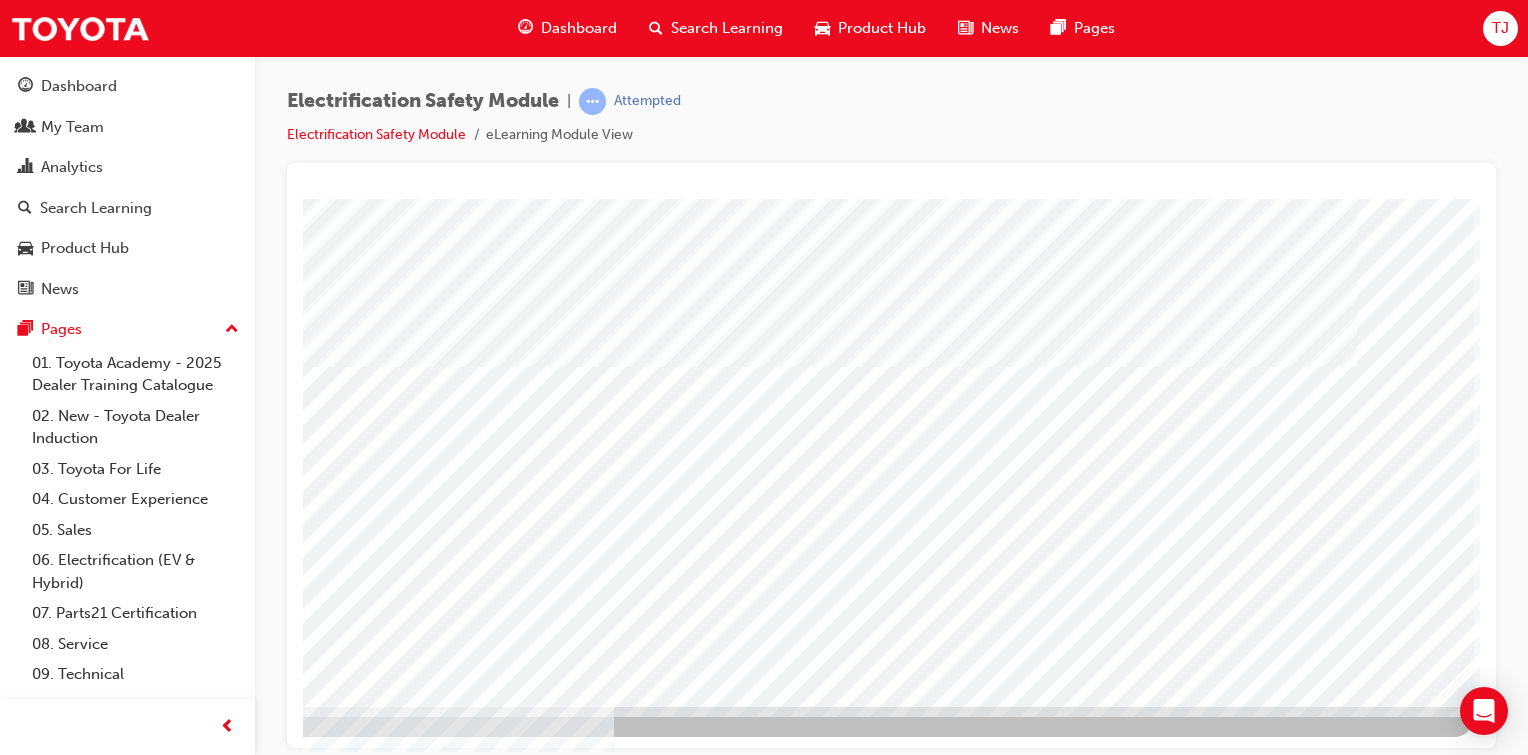 click at bounding box center (177, 3020) 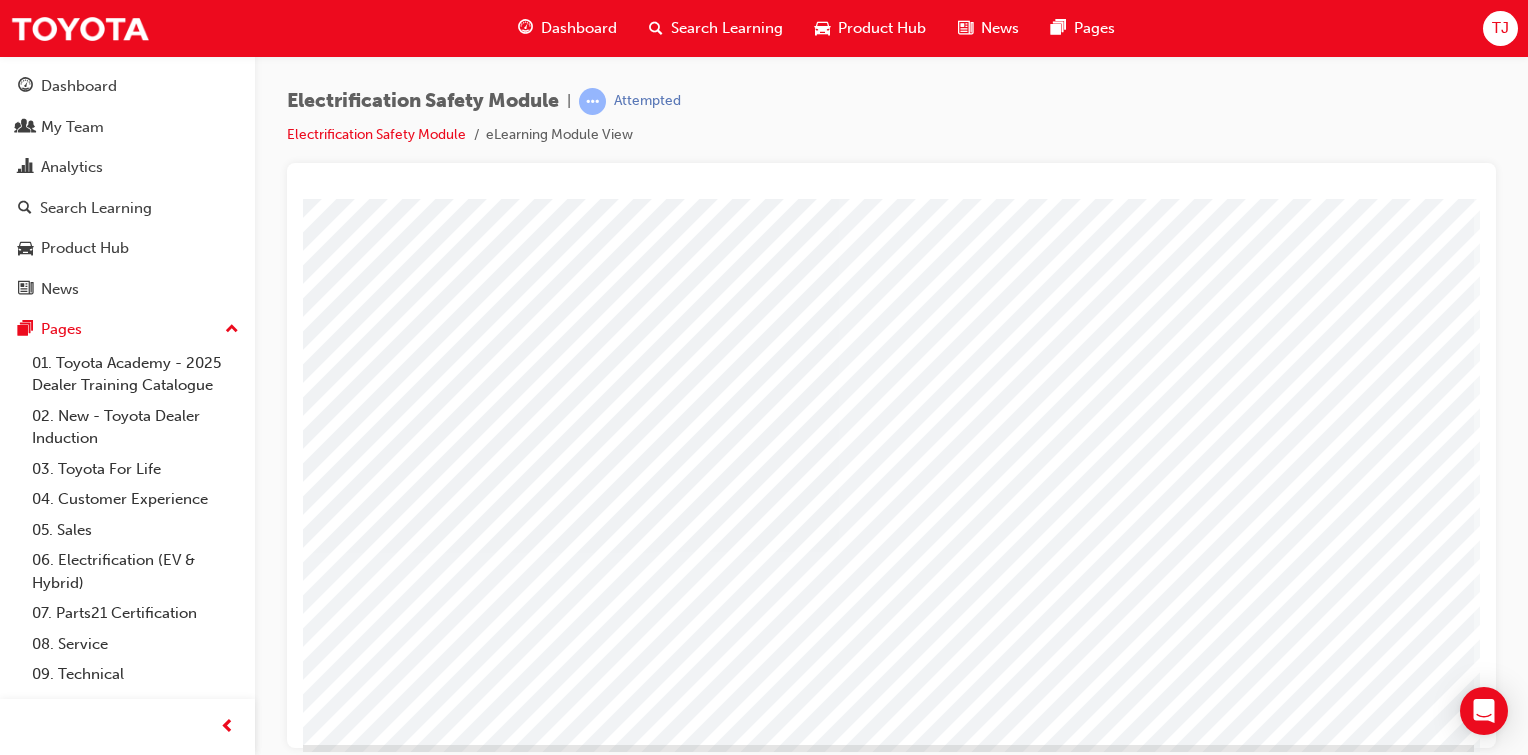 scroll, scrollTop: 172, scrollLeft: 198, axis: both 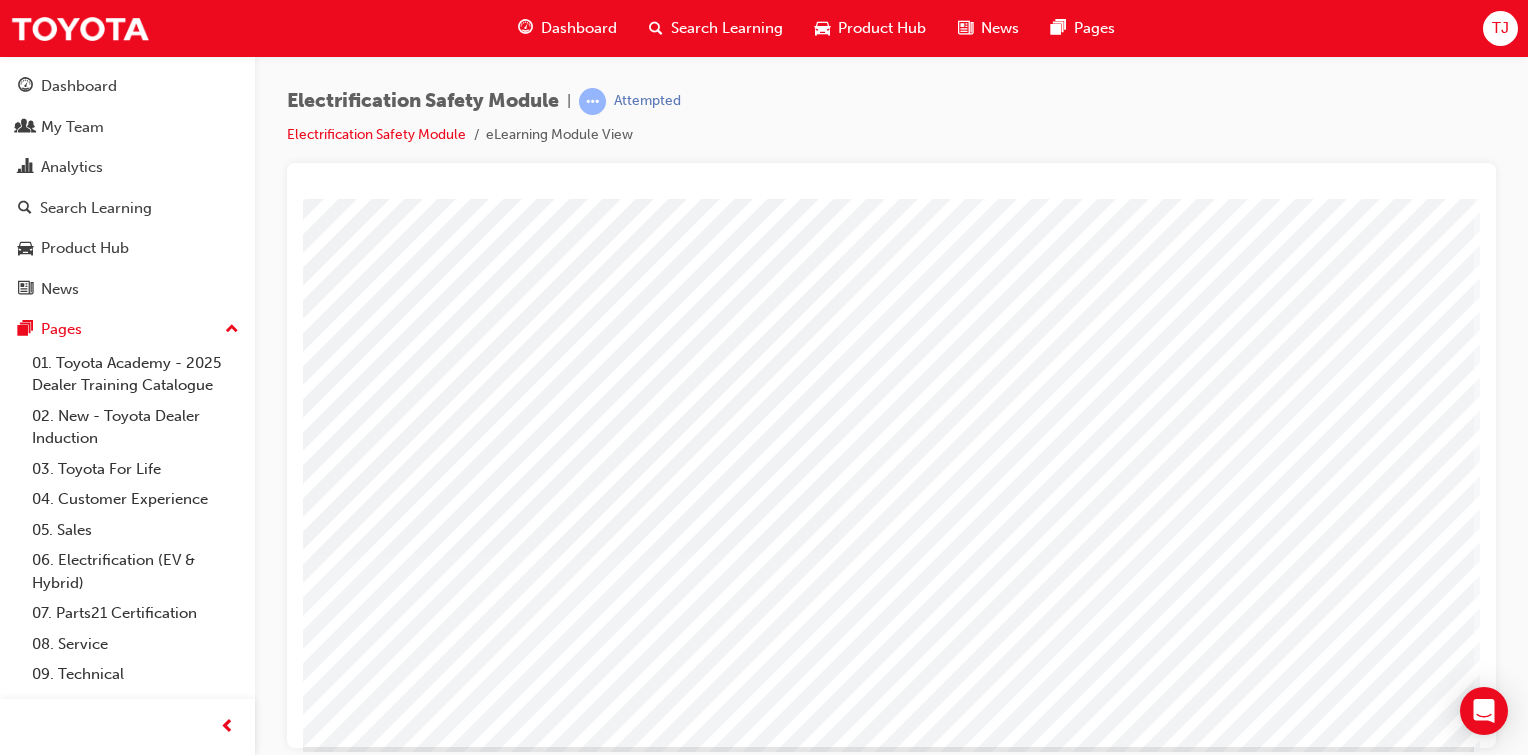 click at bounding box center [194, 5183] 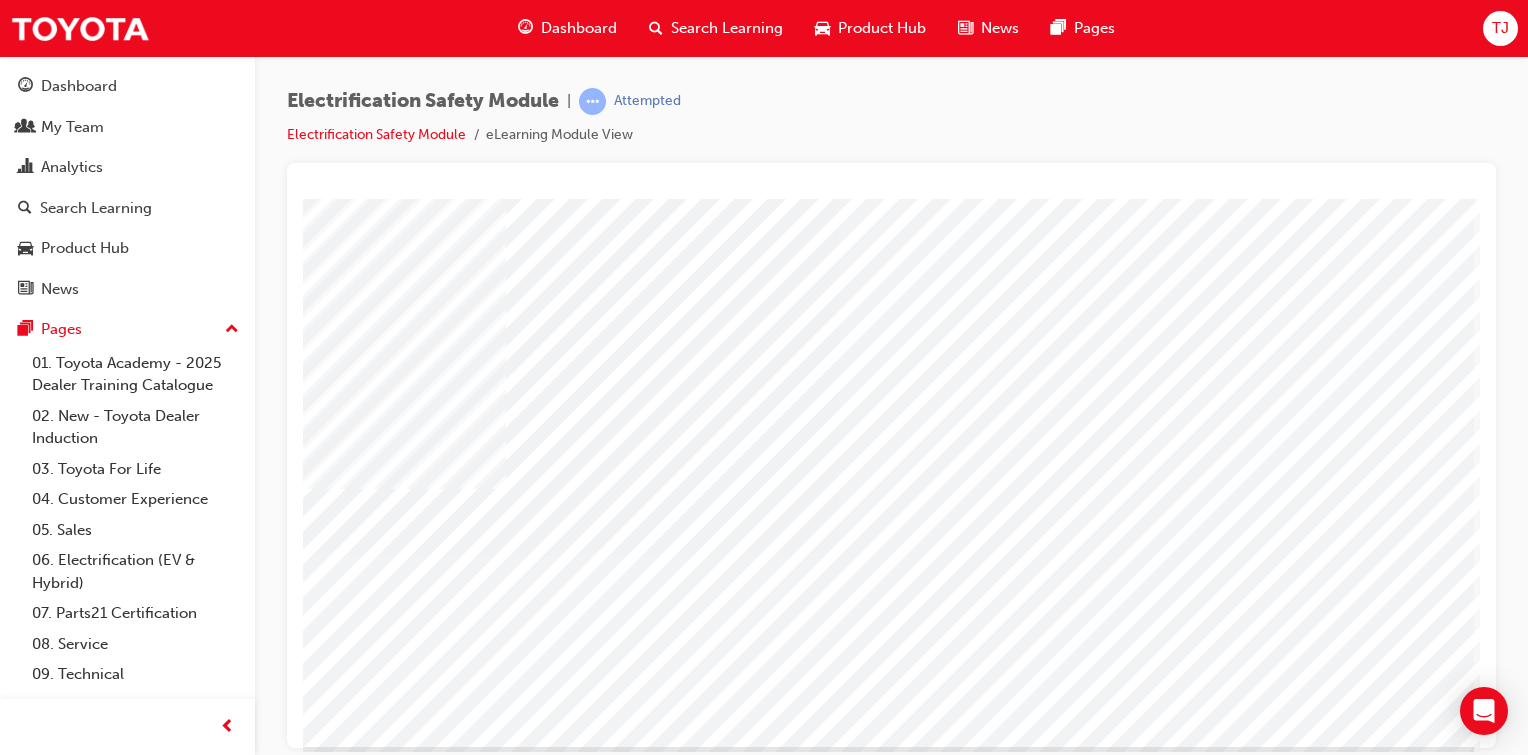 click at bounding box center [194, 5275] 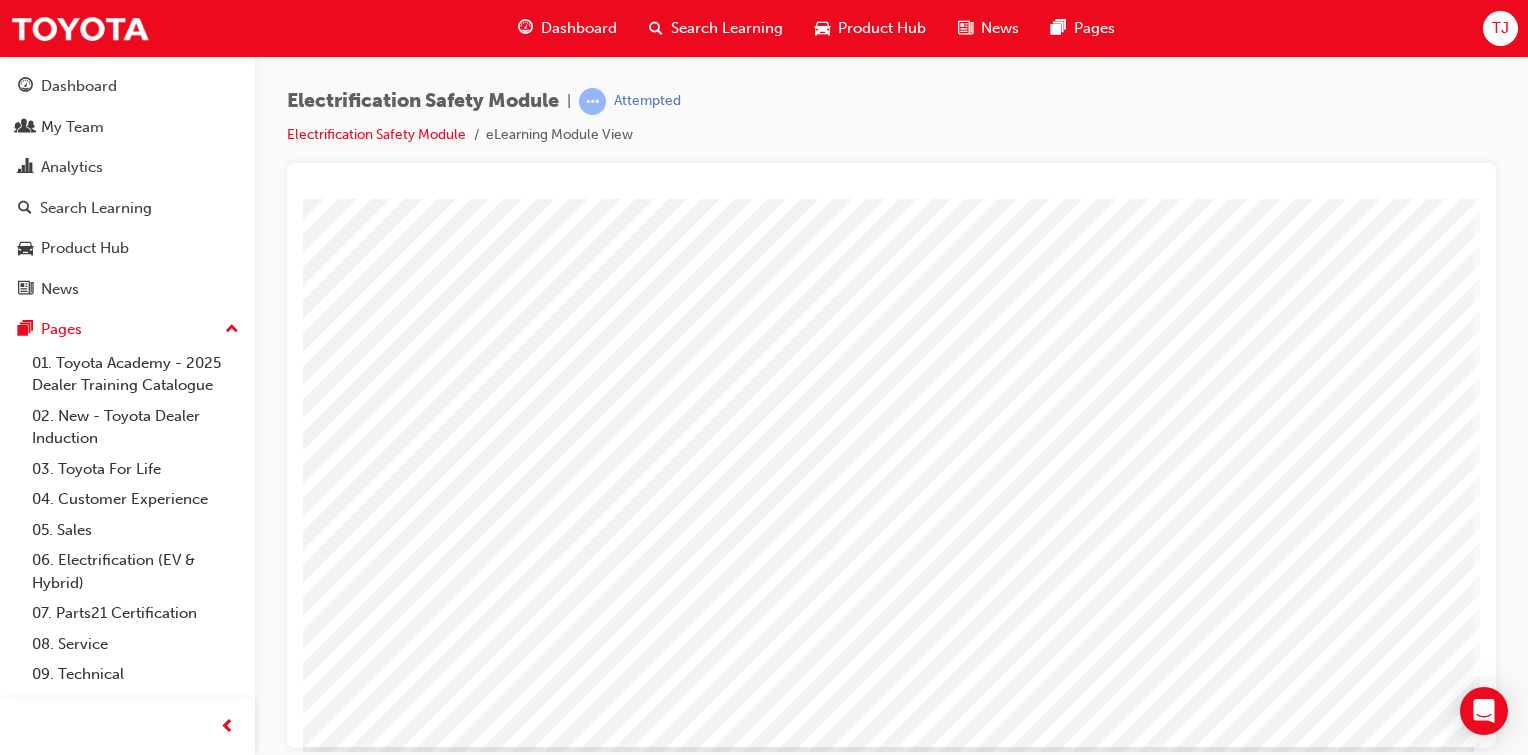 click at bounding box center [194, 5321] 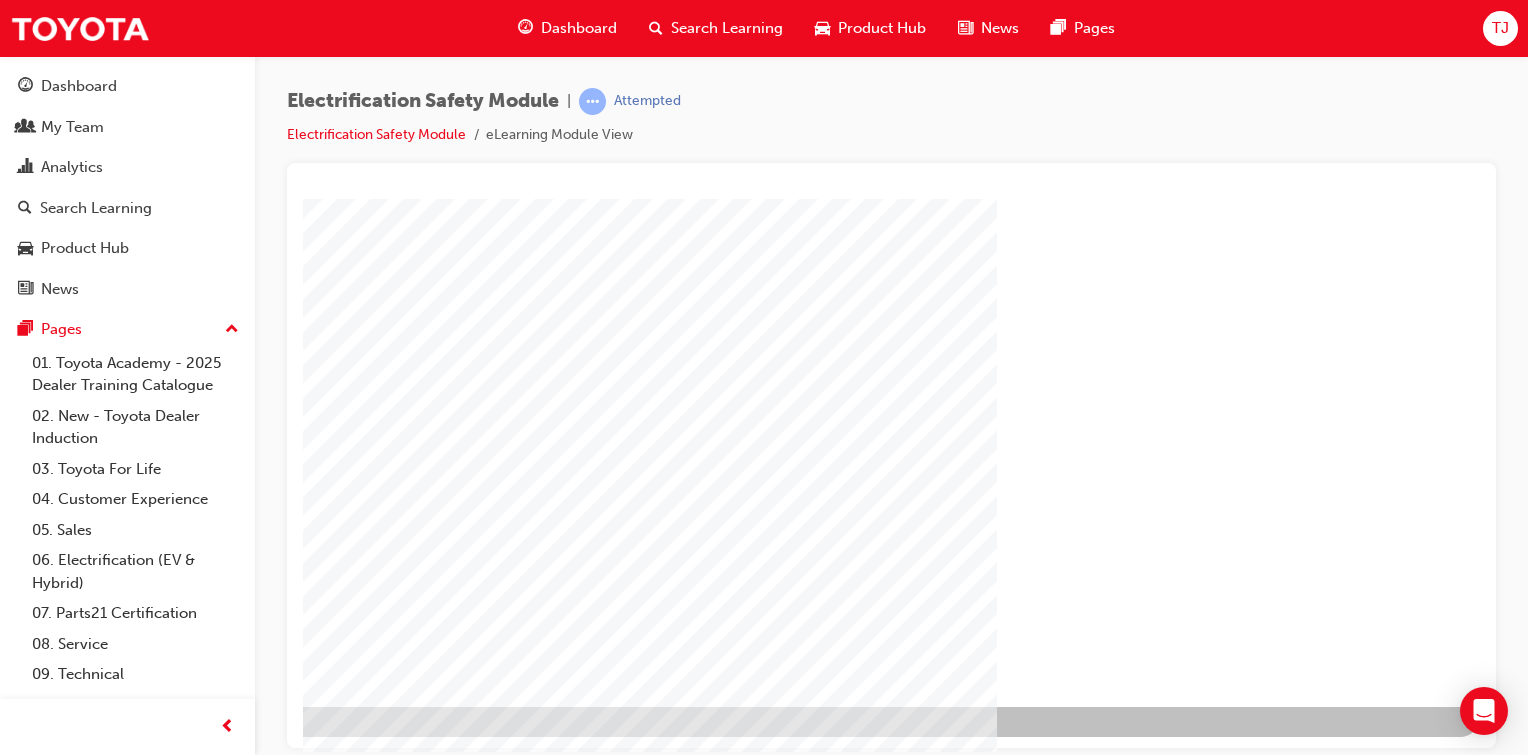 scroll, scrollTop: 211, scrollLeft: 198, axis: both 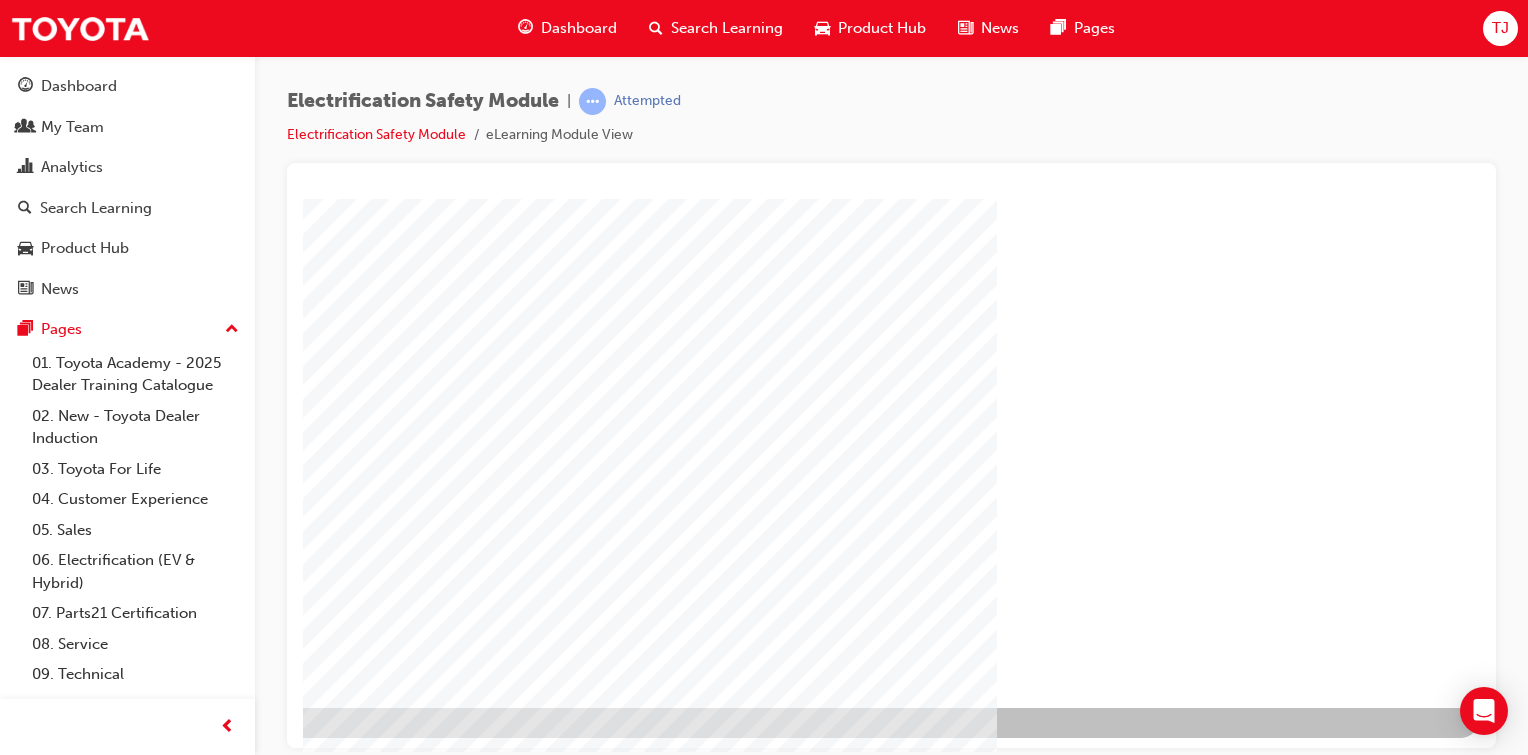 click at bounding box center (183, 1339) 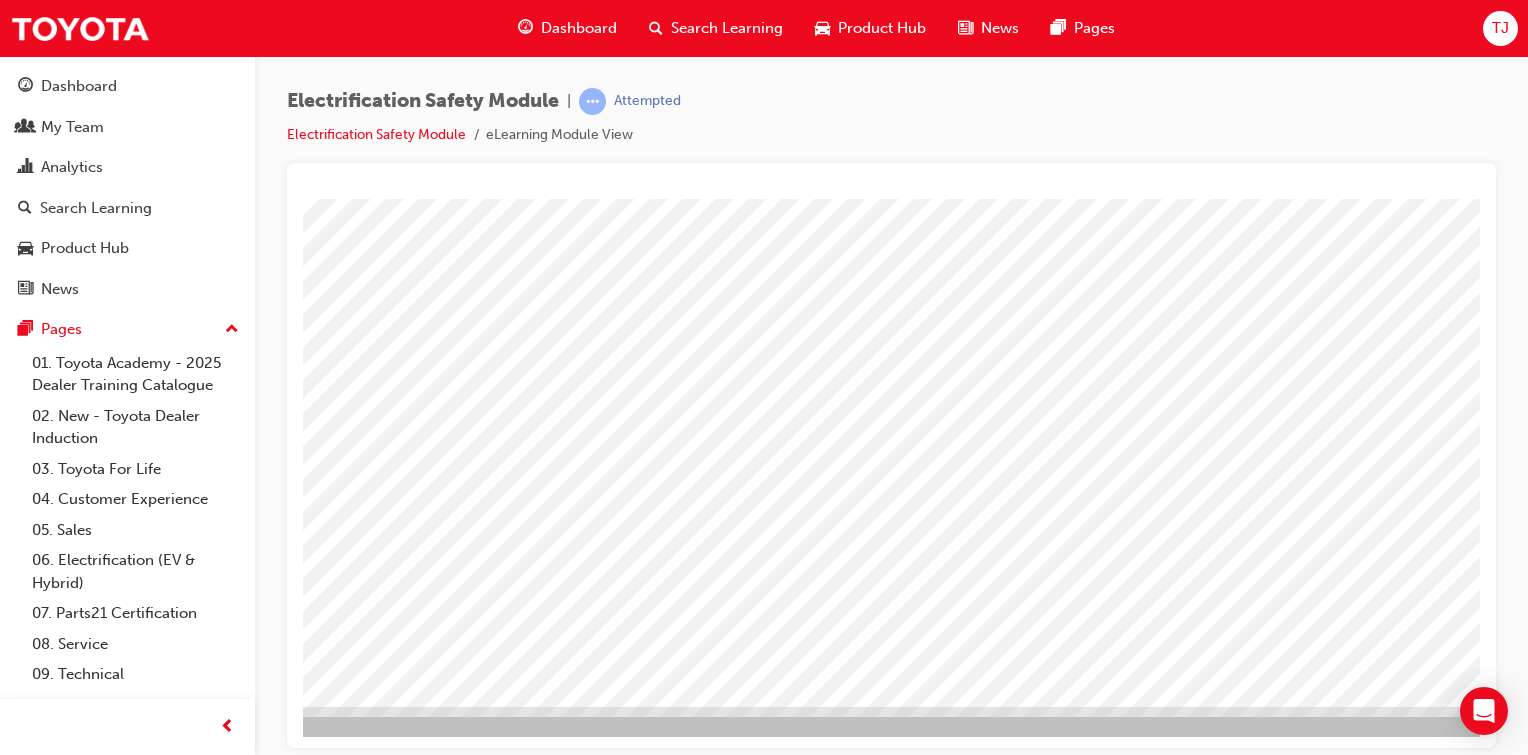 scroll, scrollTop: 212, scrollLeft: 198, axis: both 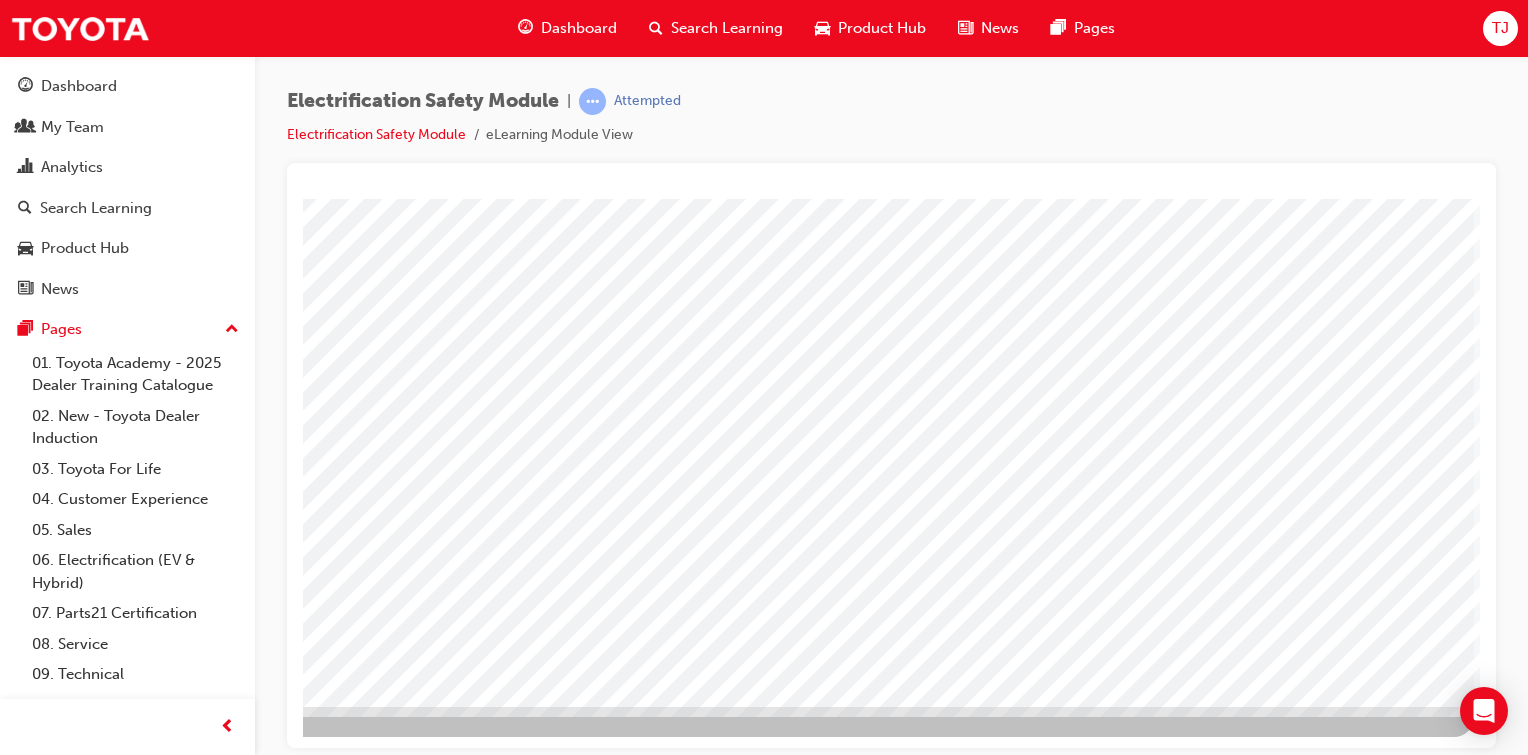 click at bounding box center (177, 3492) 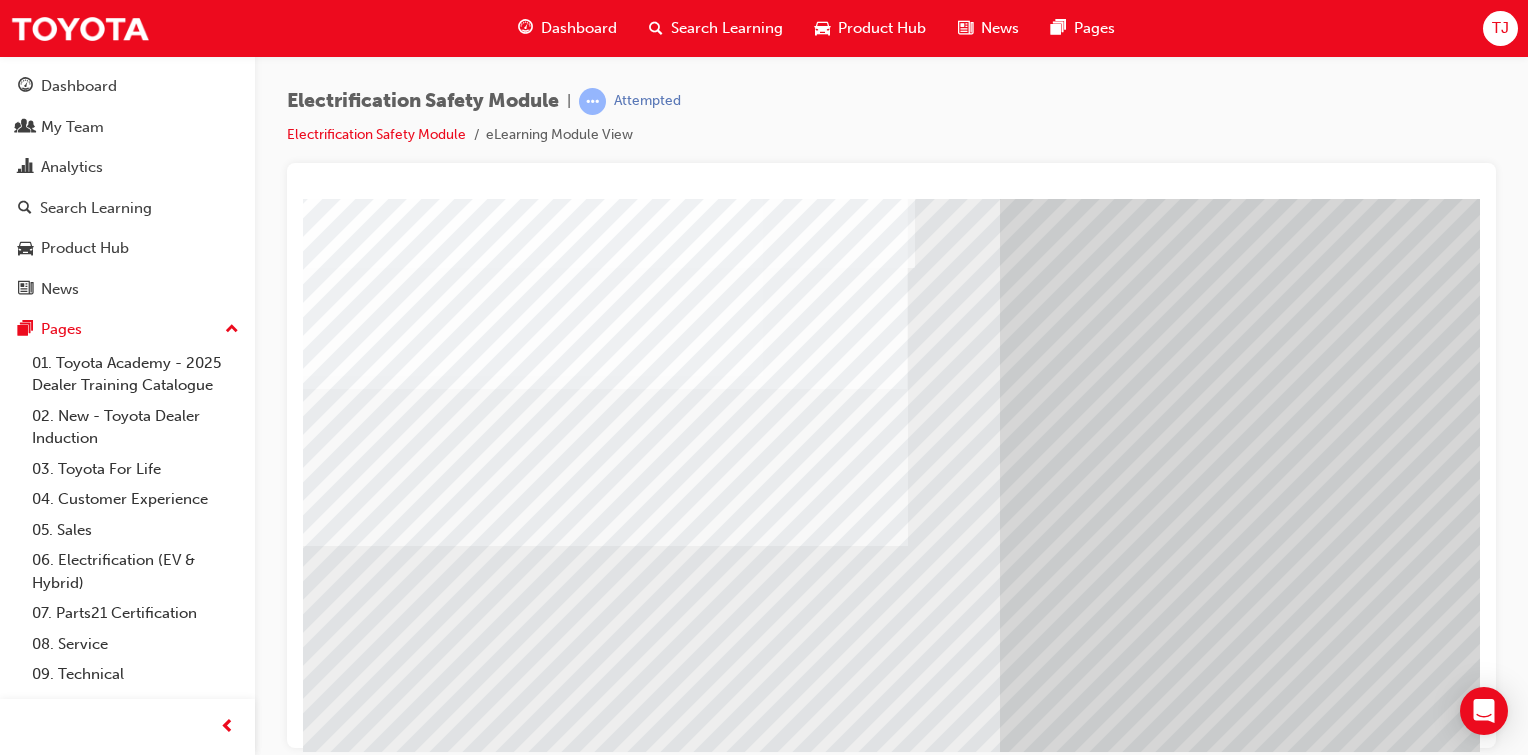 scroll, scrollTop: 148, scrollLeft: 8, axis: both 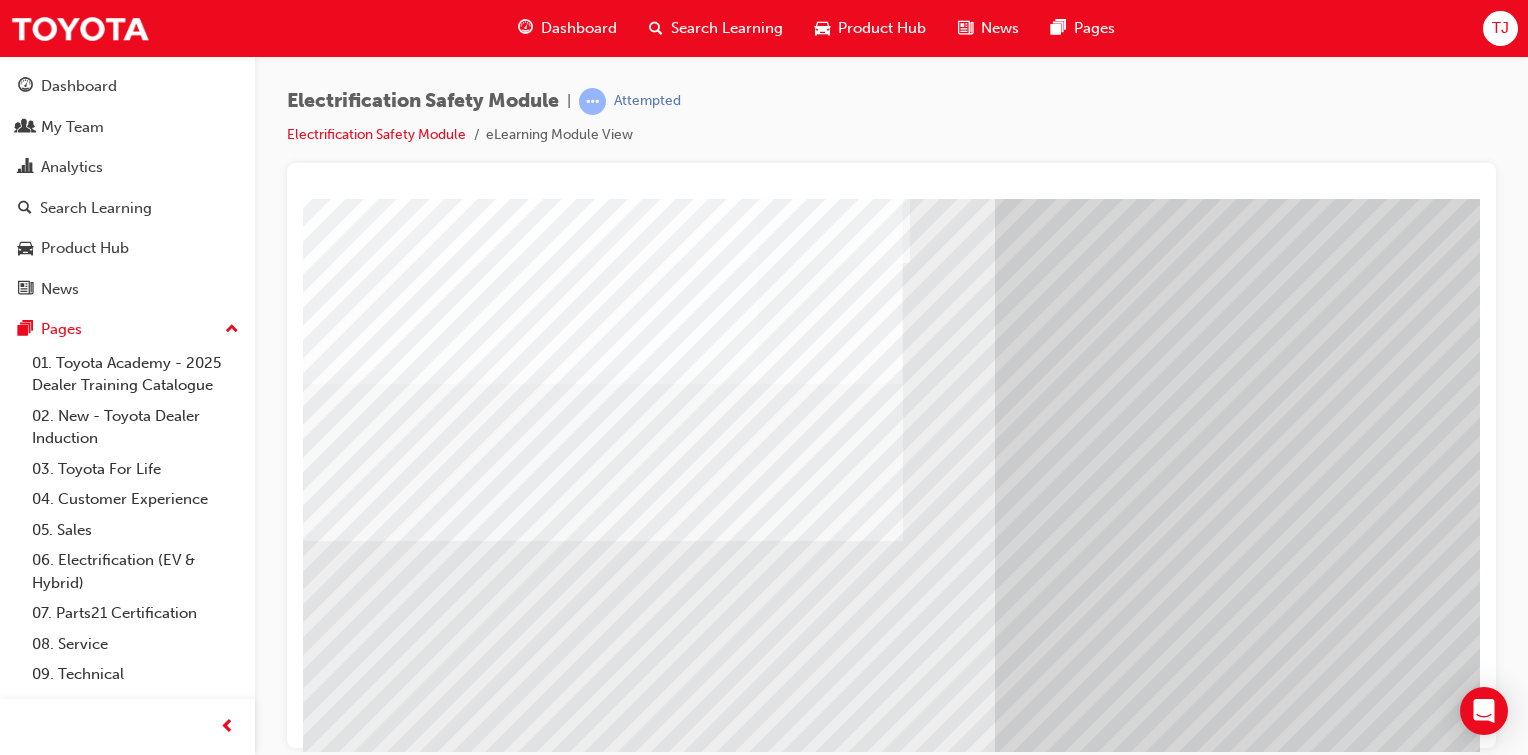click at bounding box center [315, 7304] 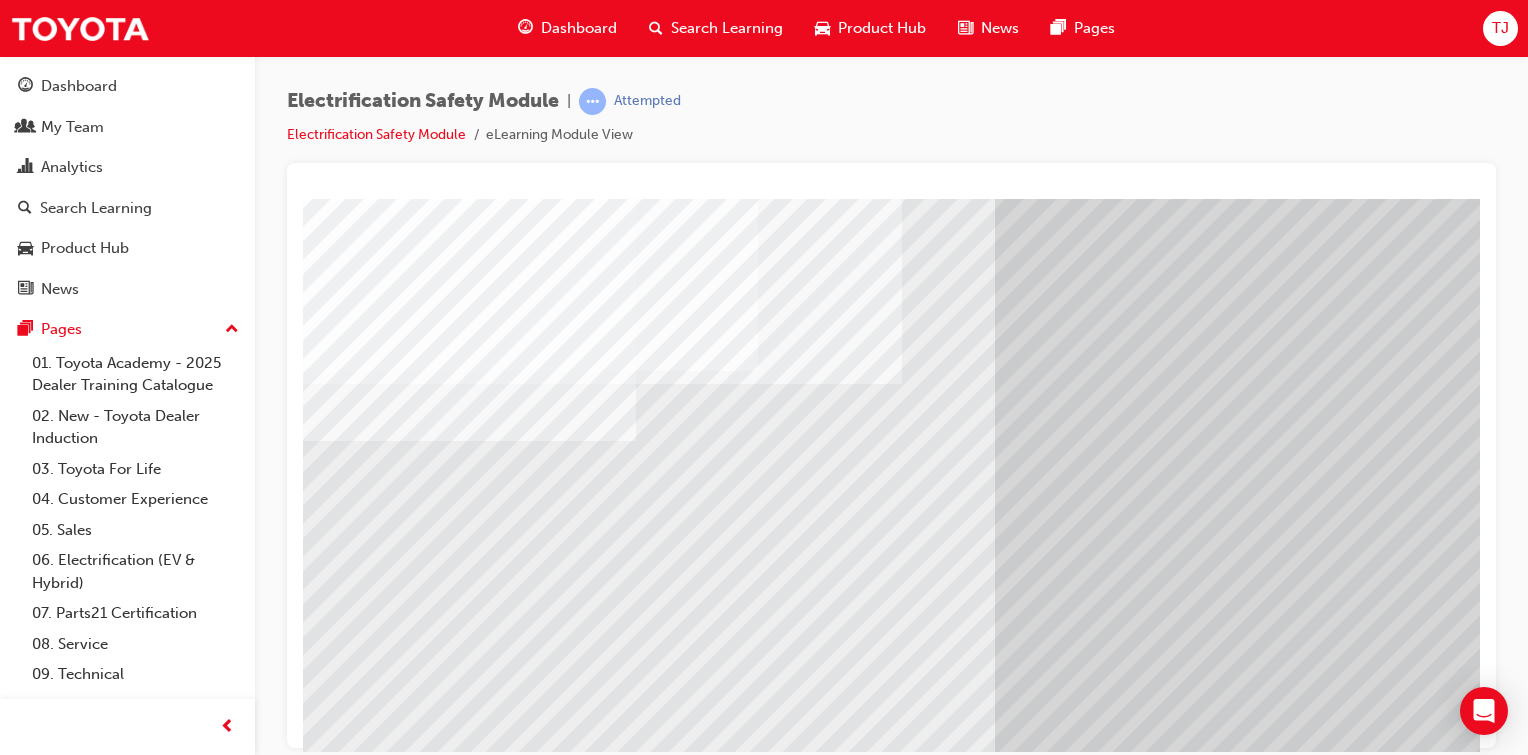 click at bounding box center (315, 7344) 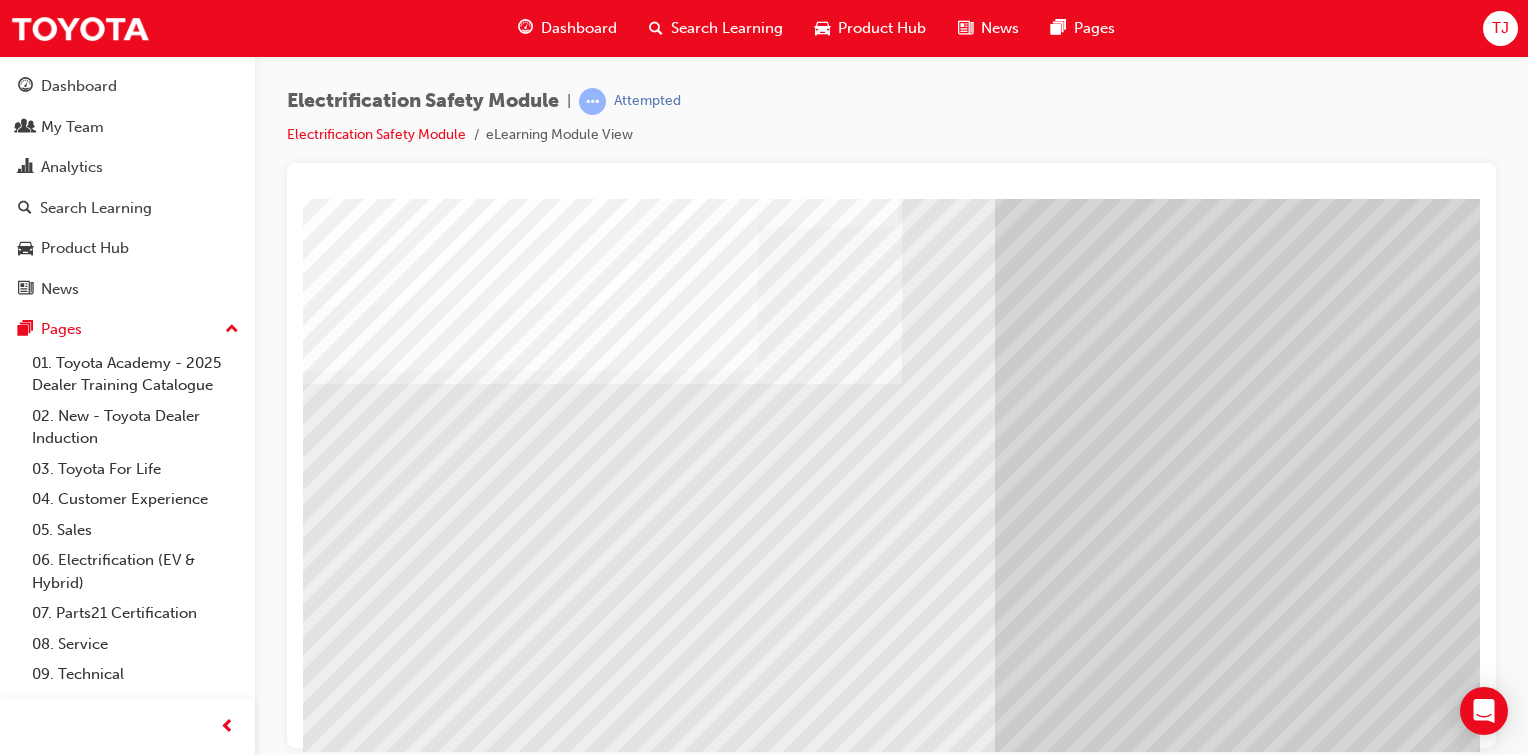 click at bounding box center [315, 7384] 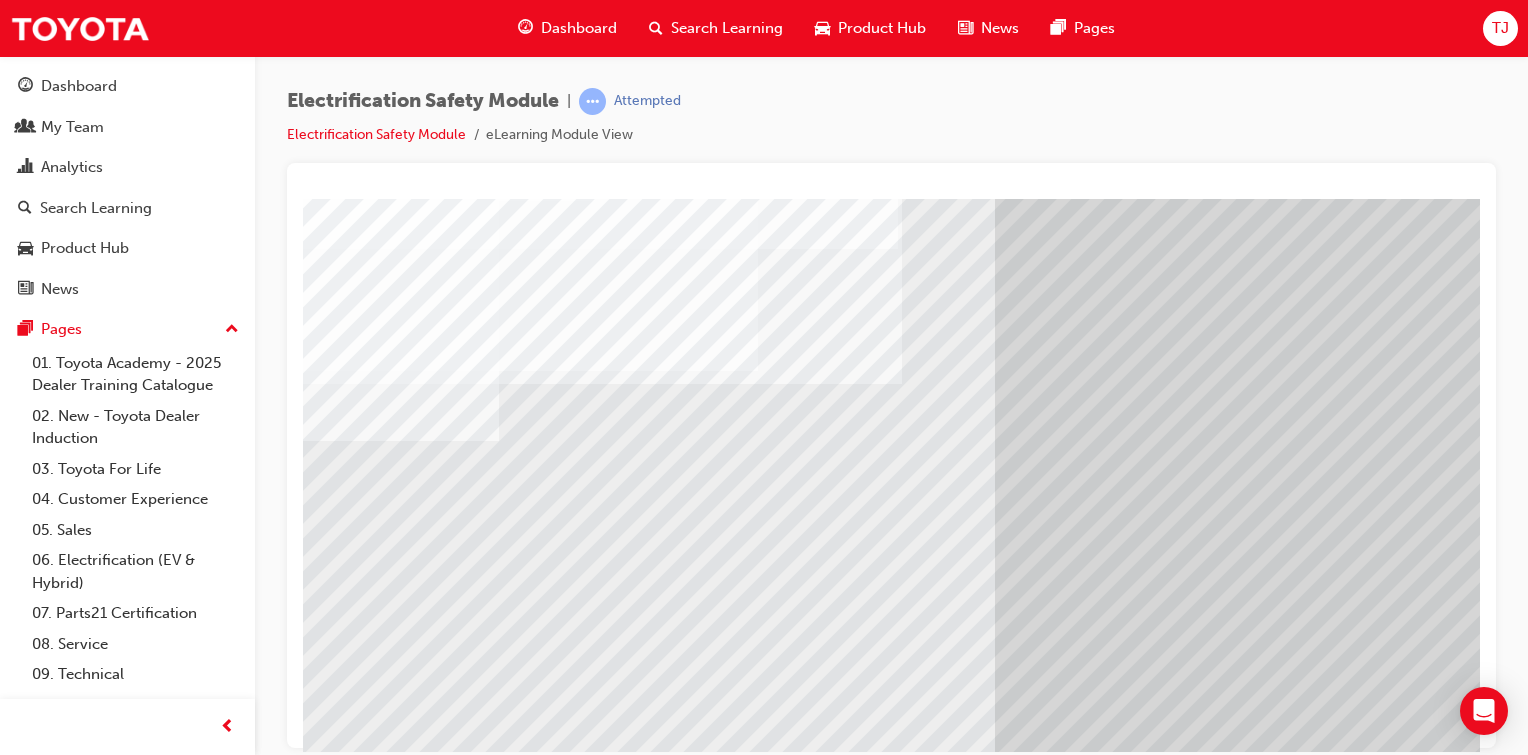 click at bounding box center (315, 7424) 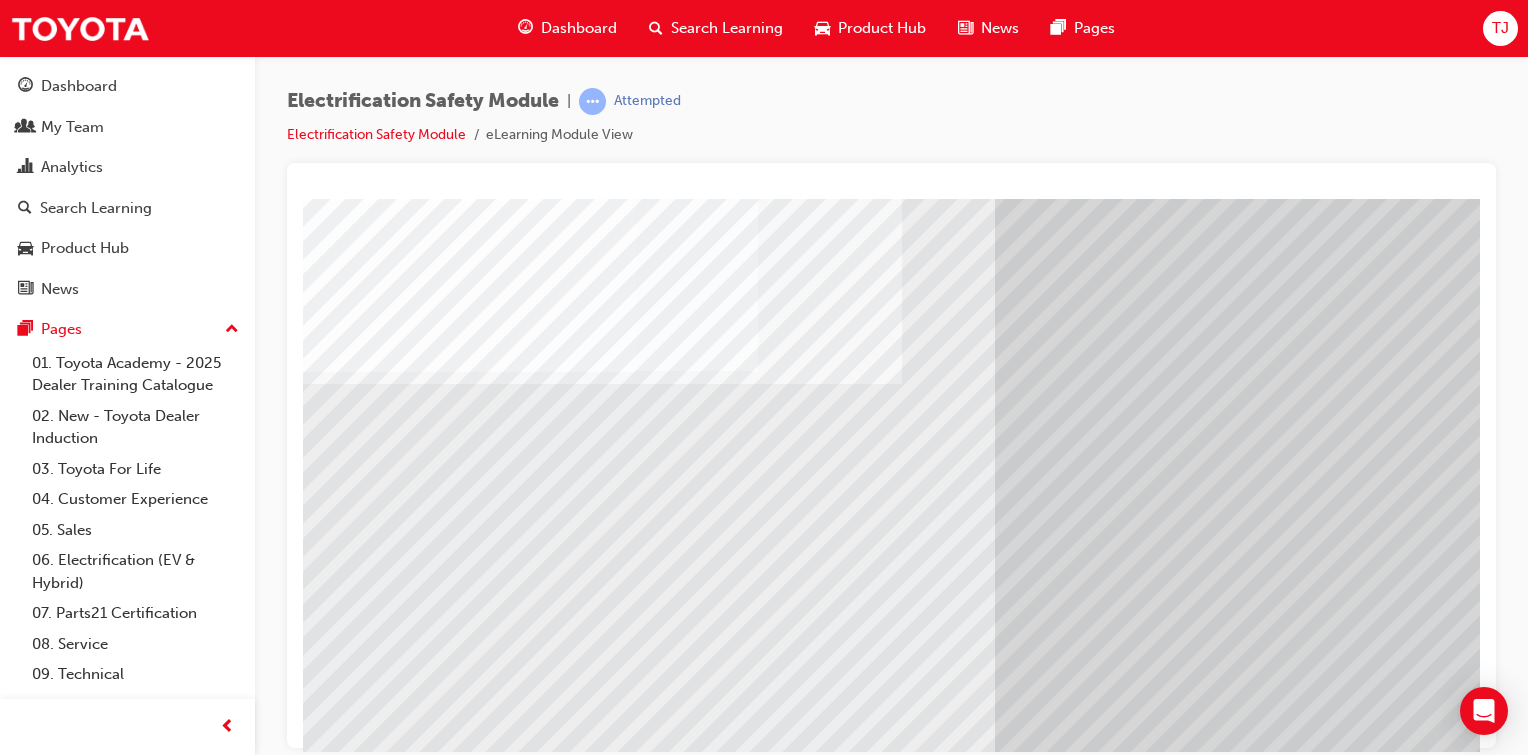 click at bounding box center [315, 7464] 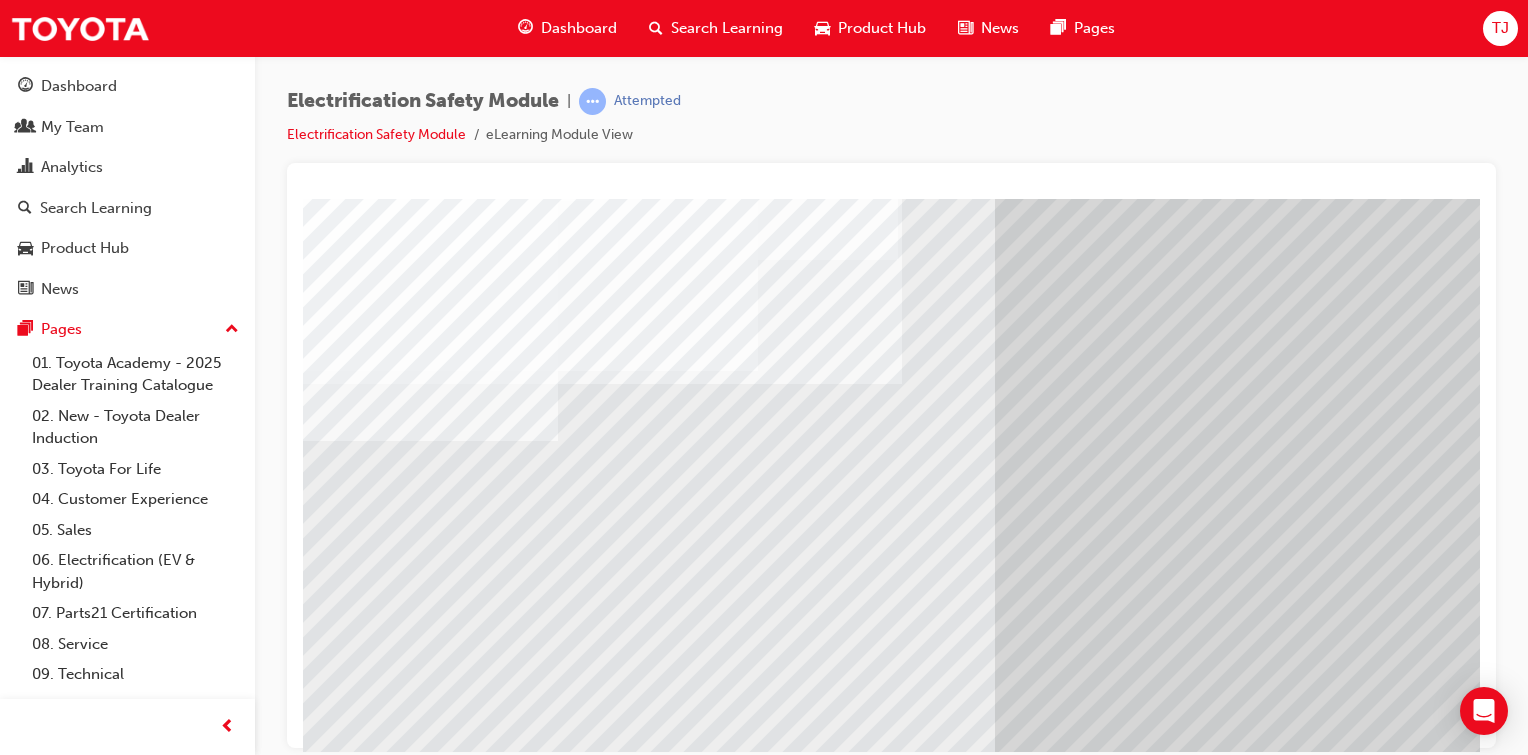 scroll, scrollTop: 212, scrollLeft: 198, axis: both 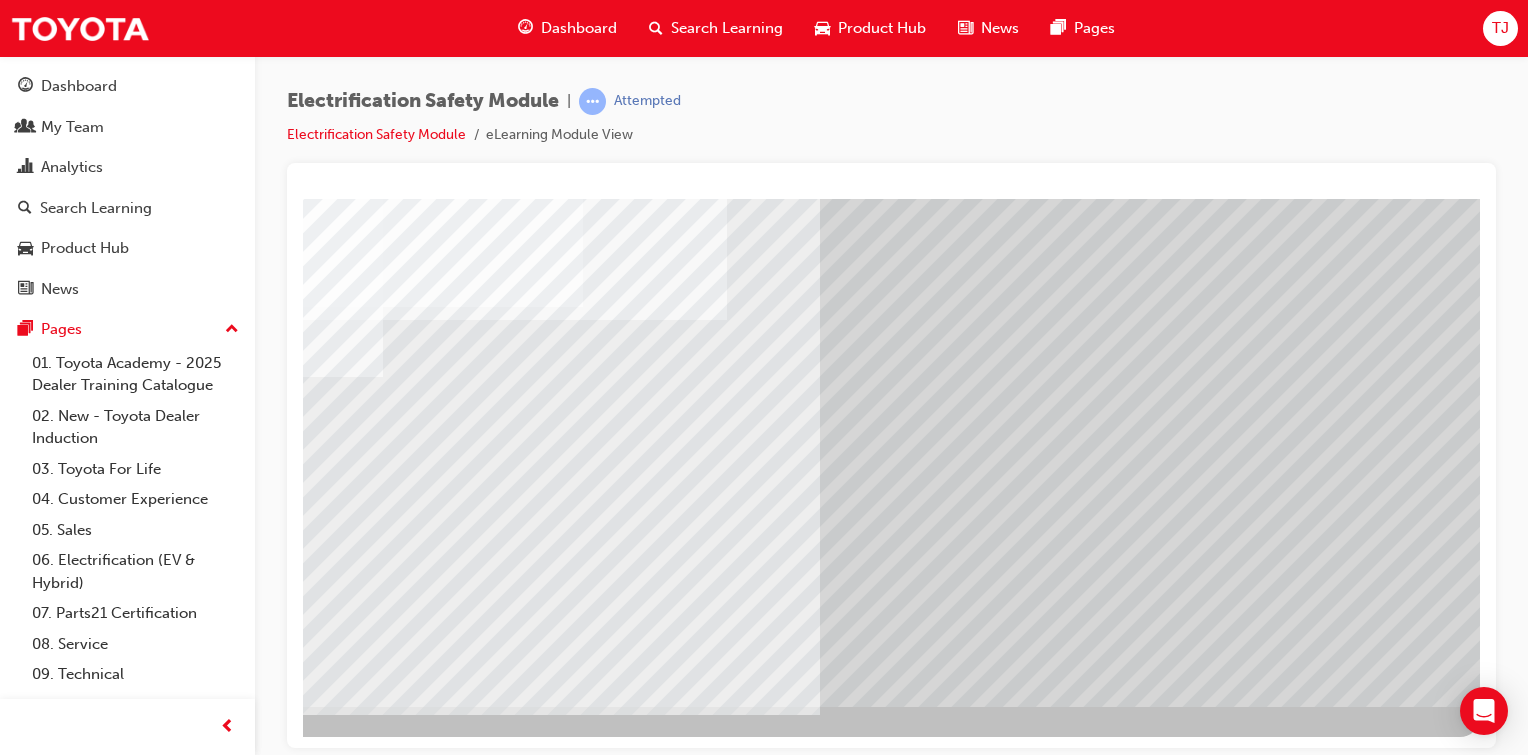 click at bounding box center (183, 7438) 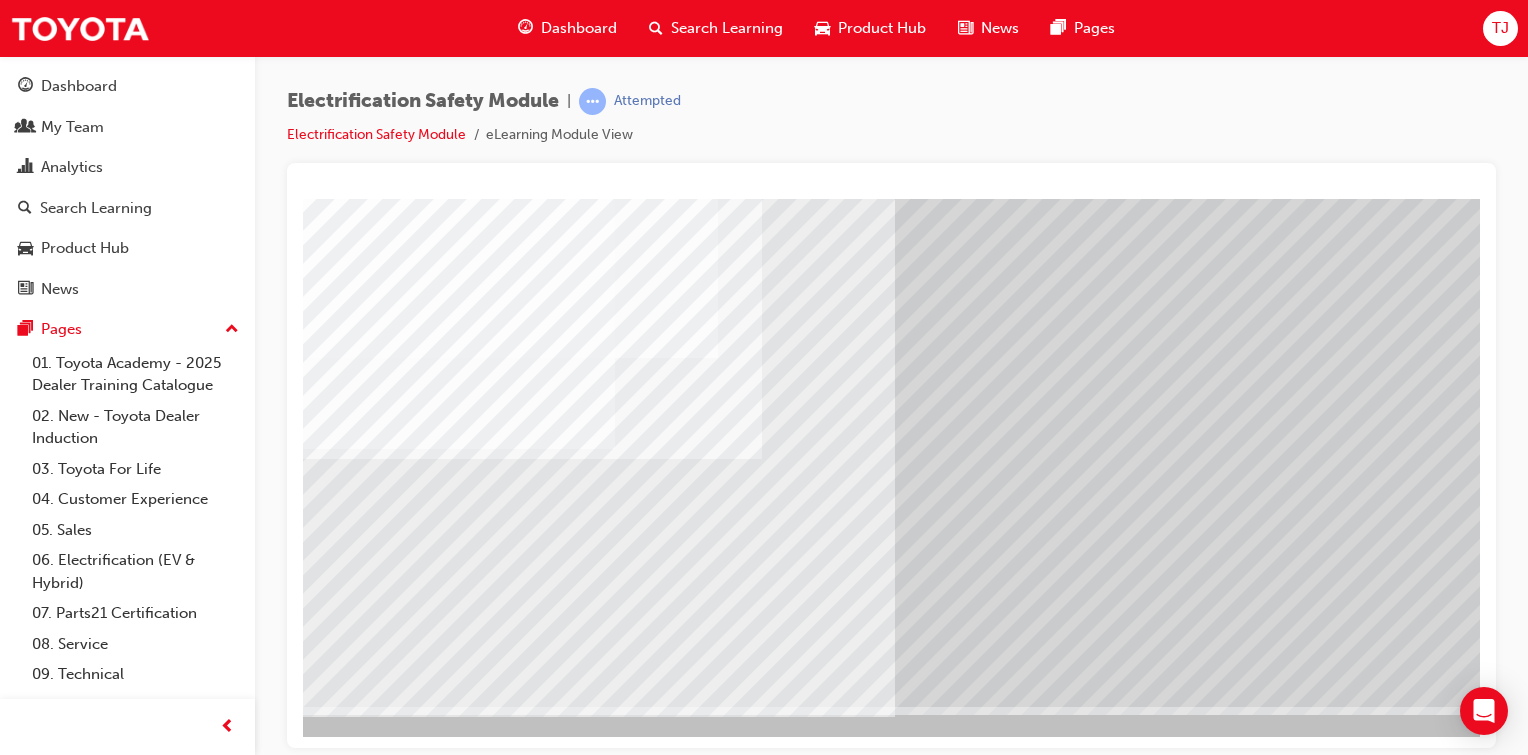 scroll, scrollTop: 212, scrollLeft: 158, axis: both 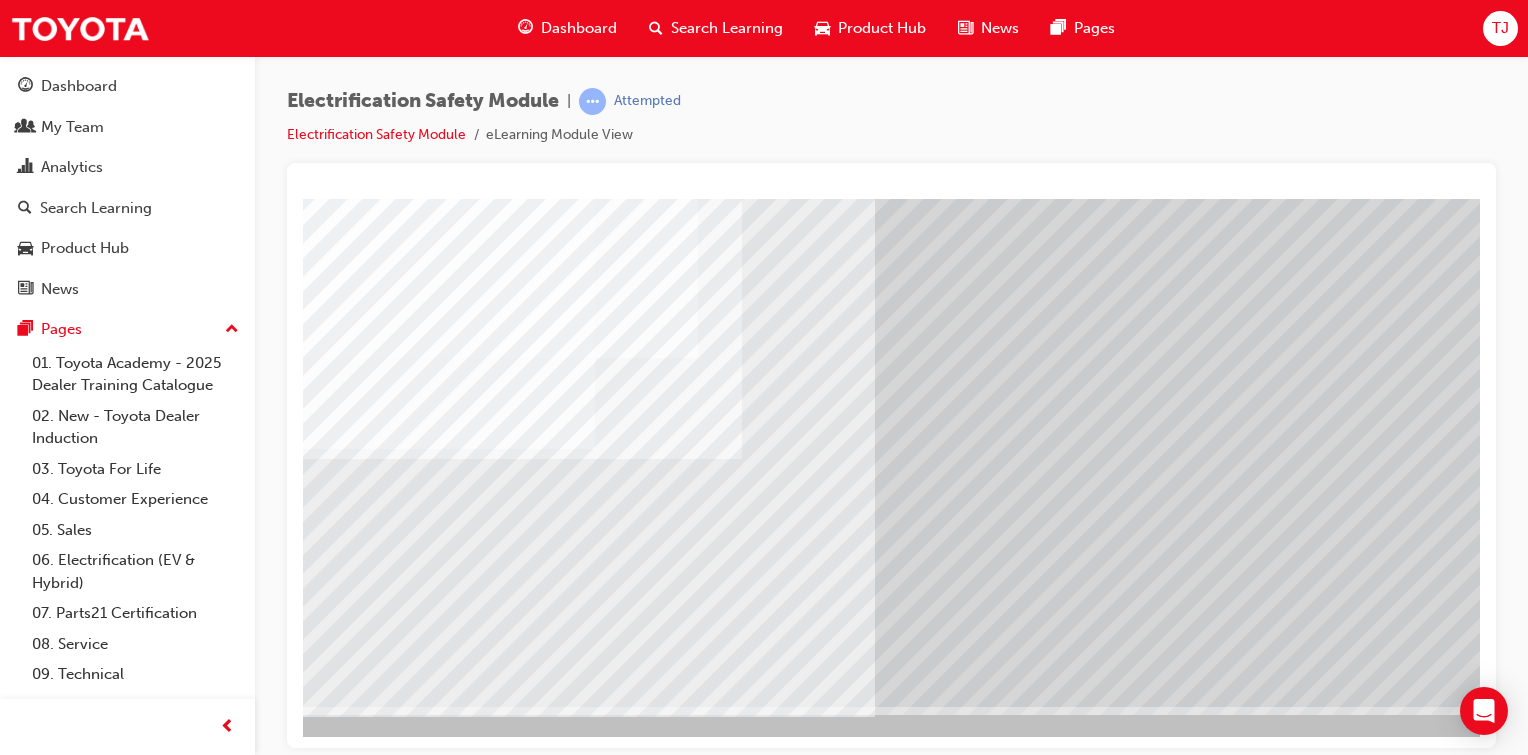 click at bounding box center [208, 3020] 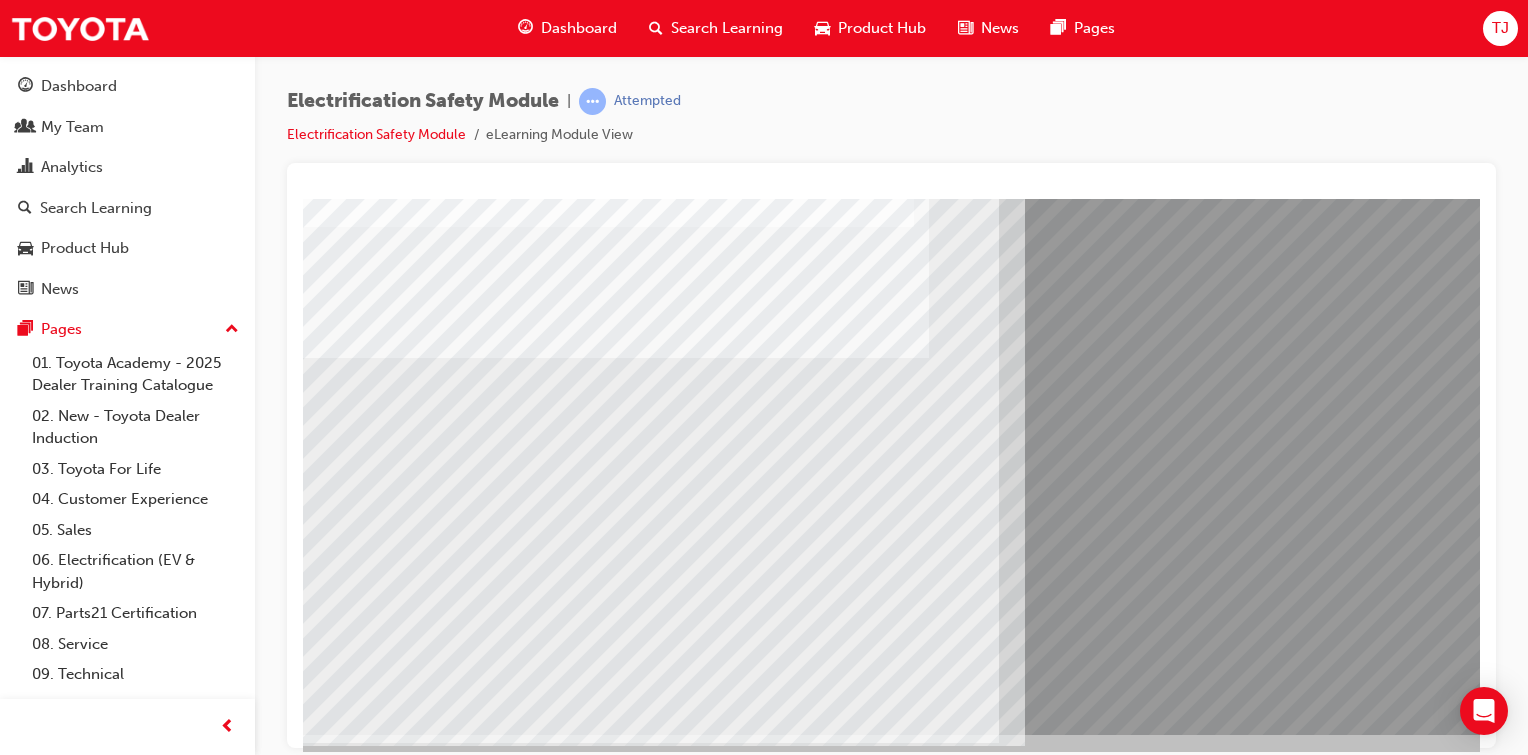 scroll, scrollTop: 184, scrollLeft: 2, axis: both 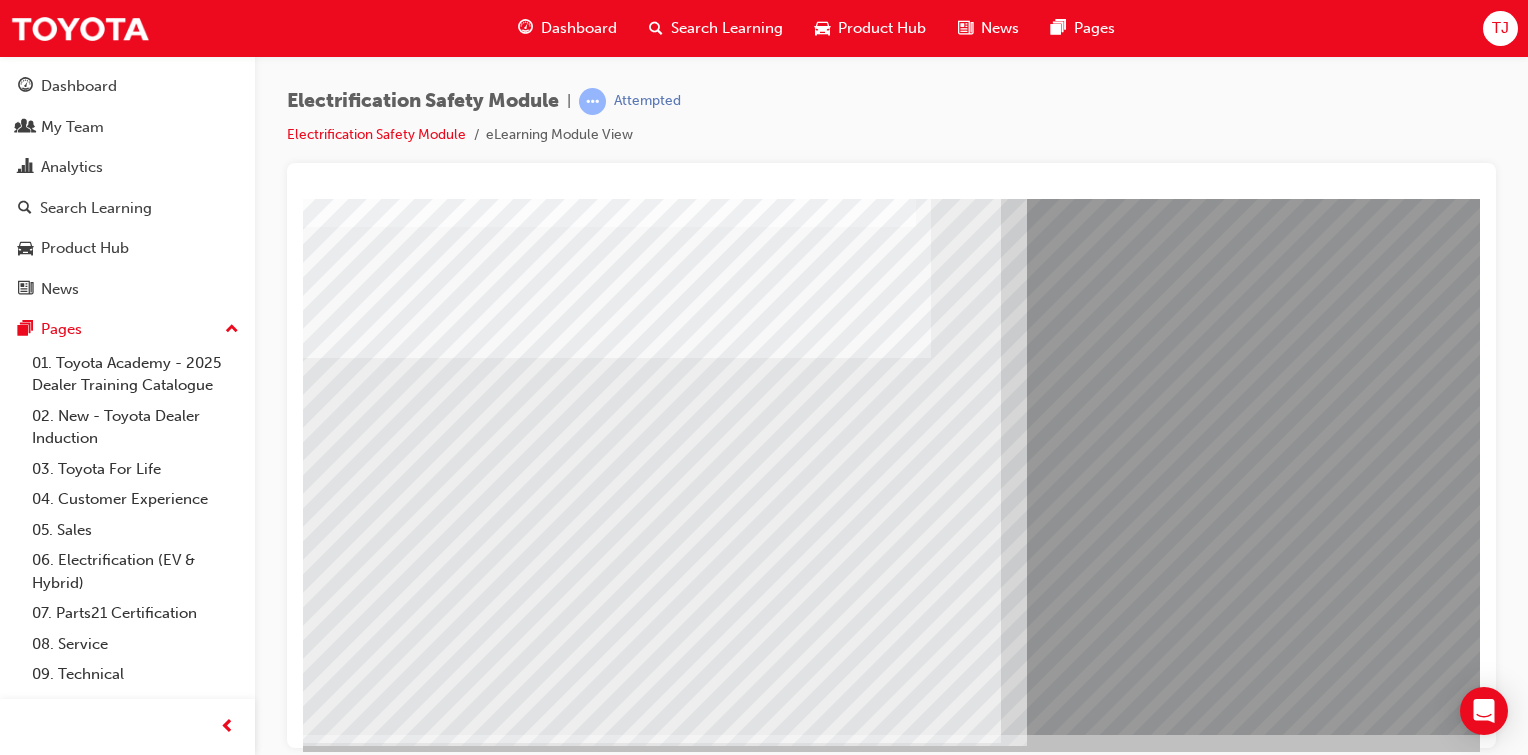 click at bounding box center (341, 10685) 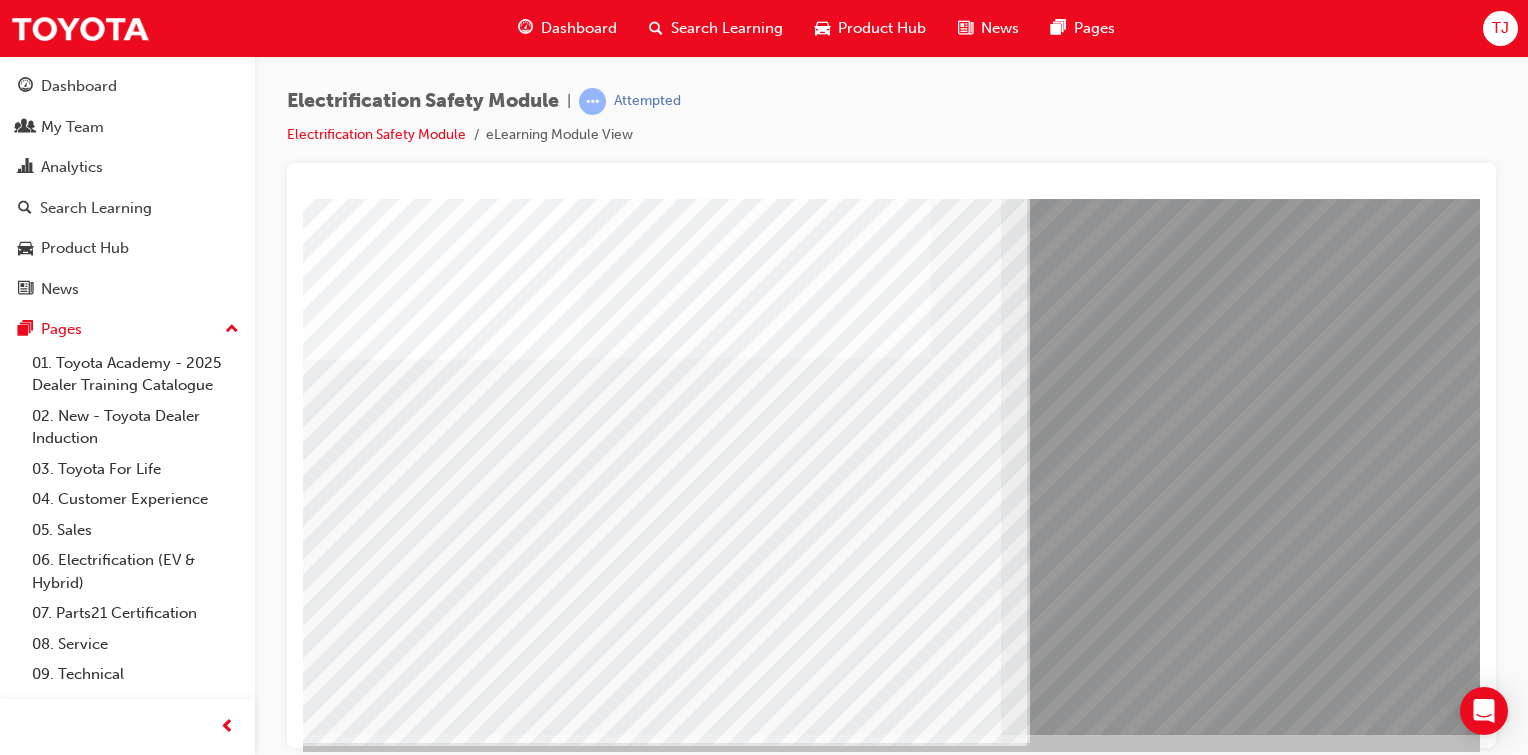 click at bounding box center (341, 10765) 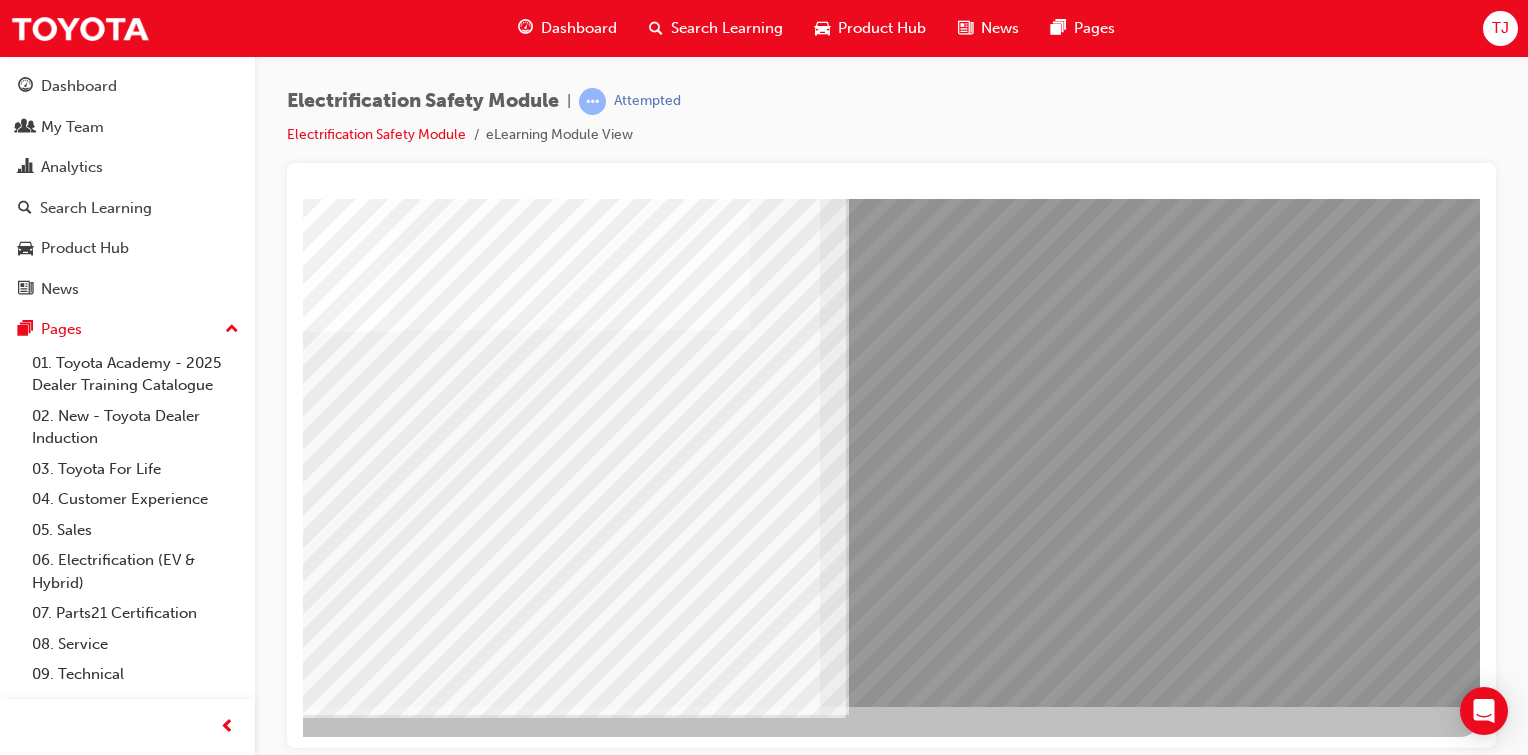 scroll, scrollTop: 211, scrollLeft: 196, axis: both 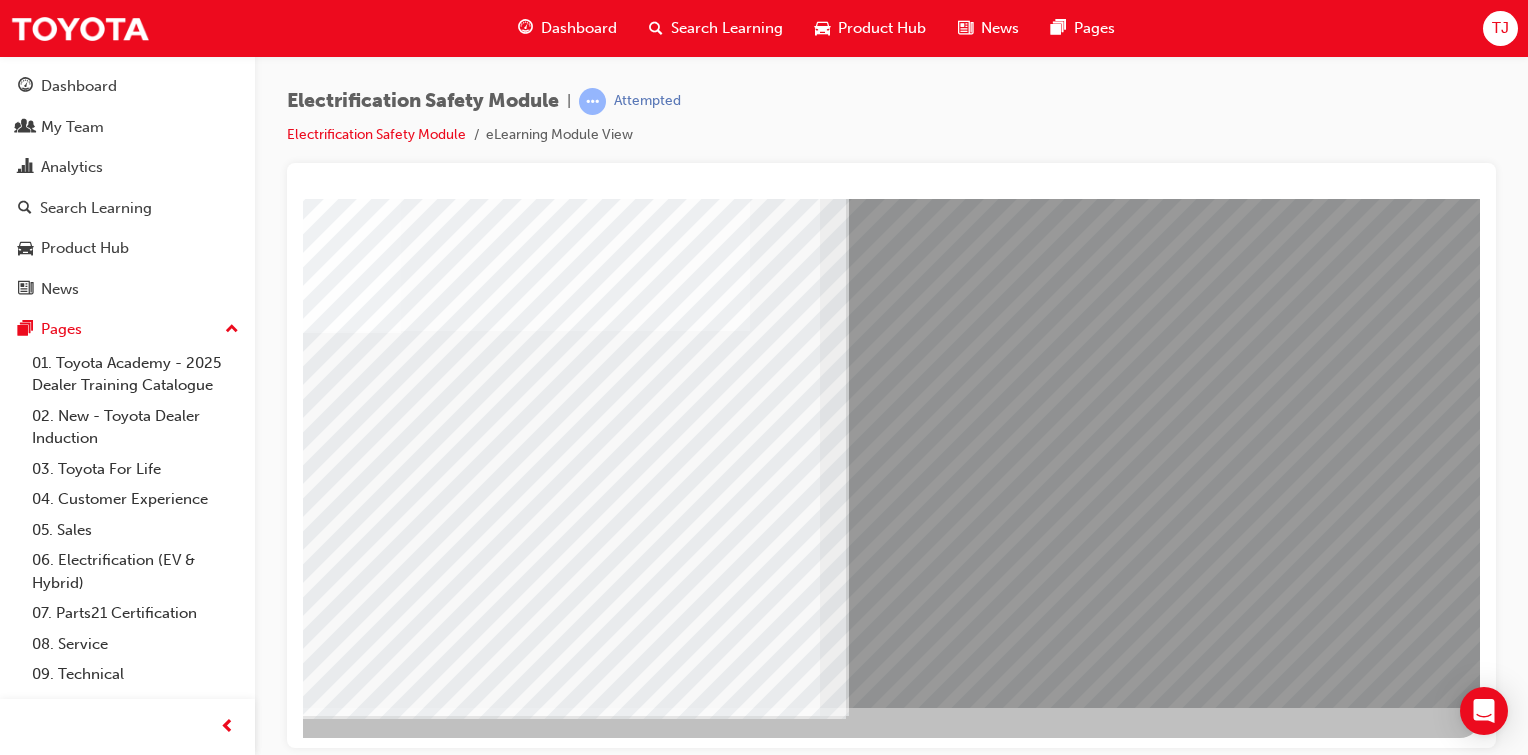 click at bounding box center (183, 11116) 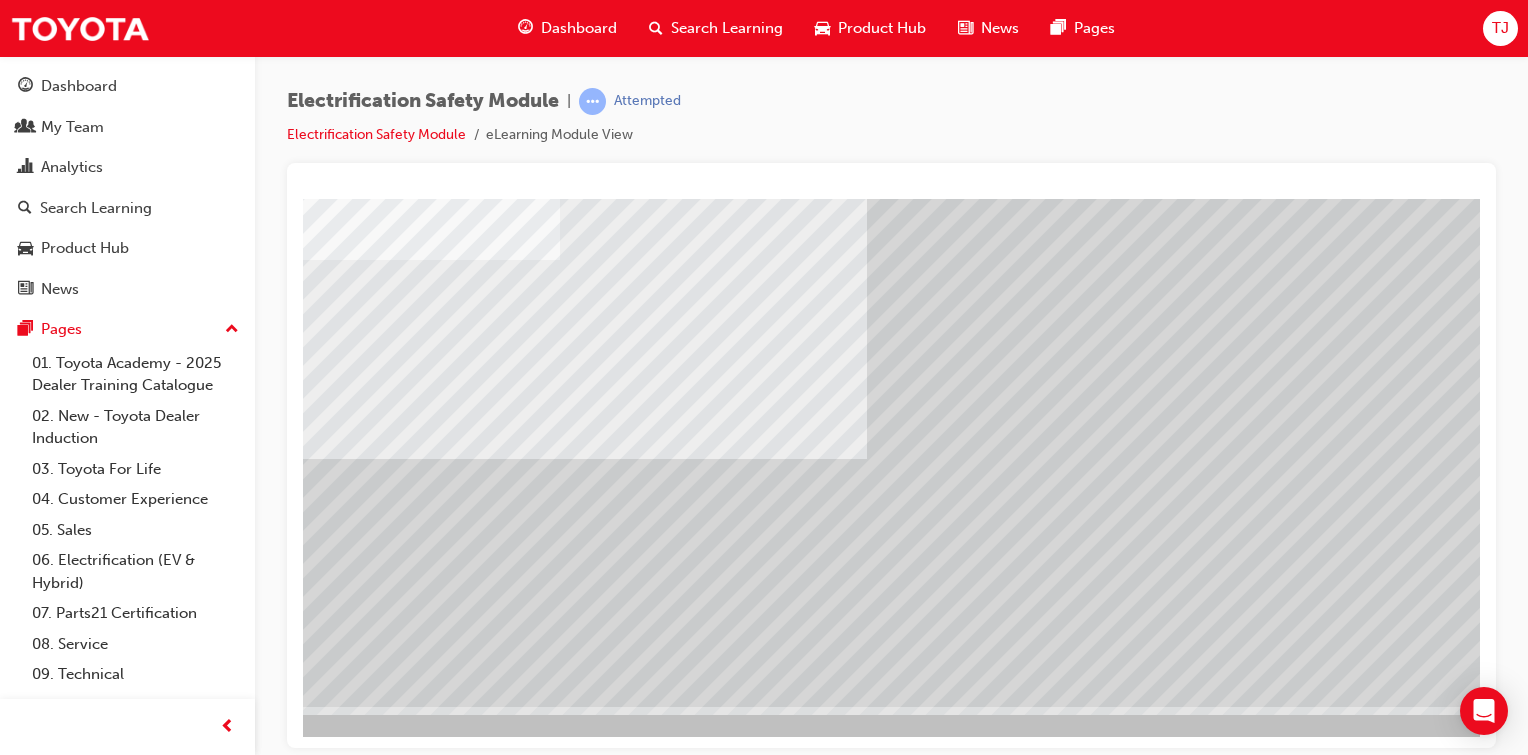 scroll, scrollTop: 212, scrollLeft: 198, axis: both 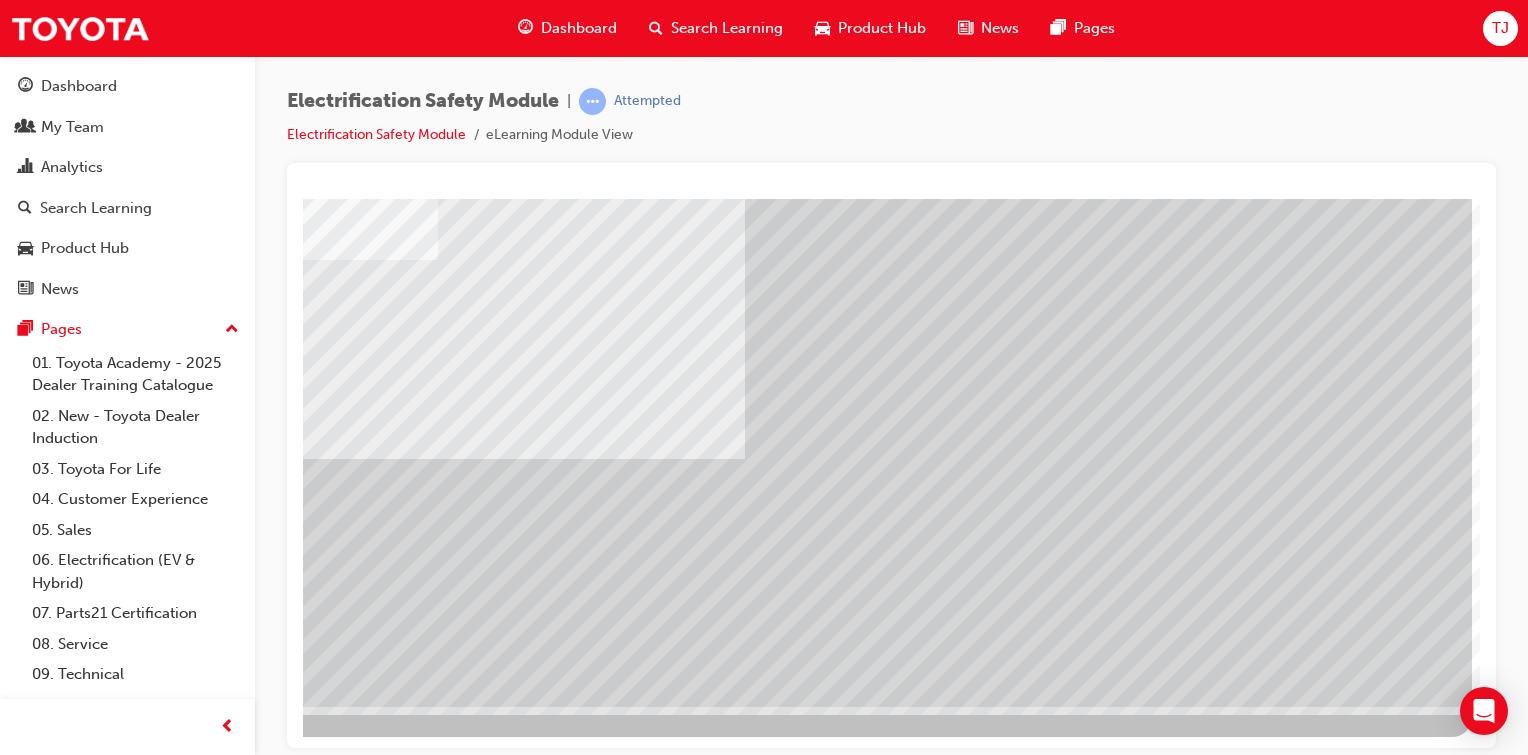 click at bounding box center [175, 2298] 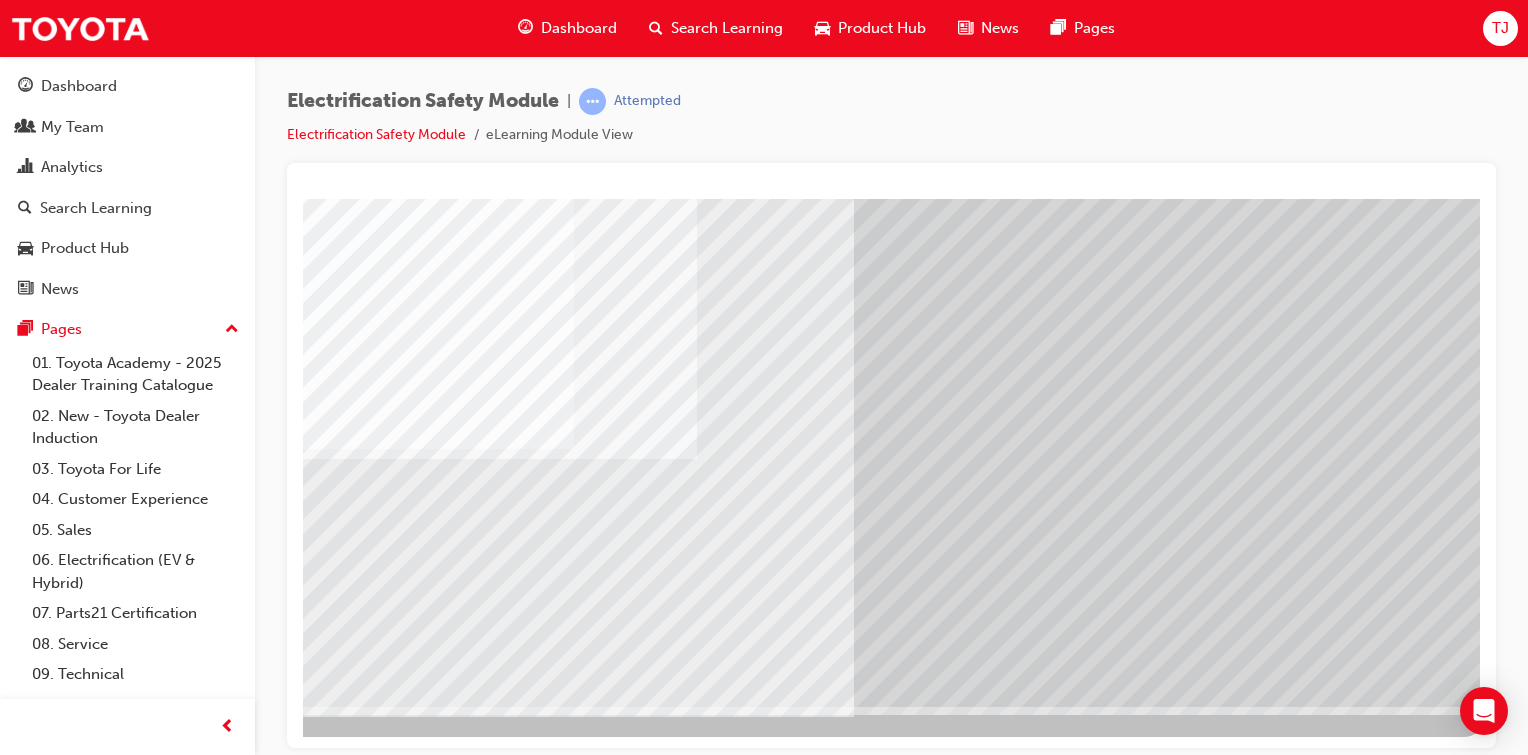 scroll, scrollTop: 212, scrollLeft: 198, axis: both 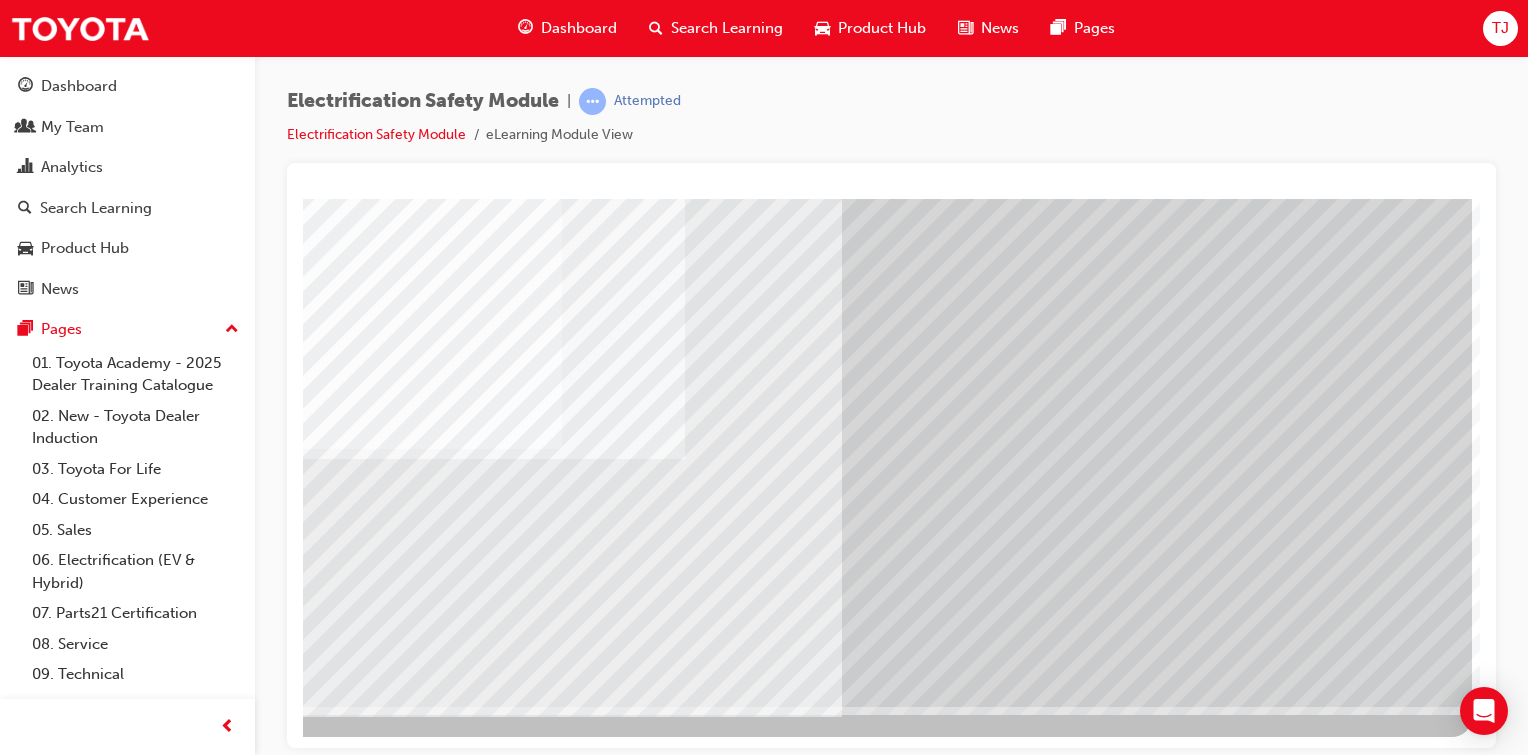 click at bounding box center (175, 3020) 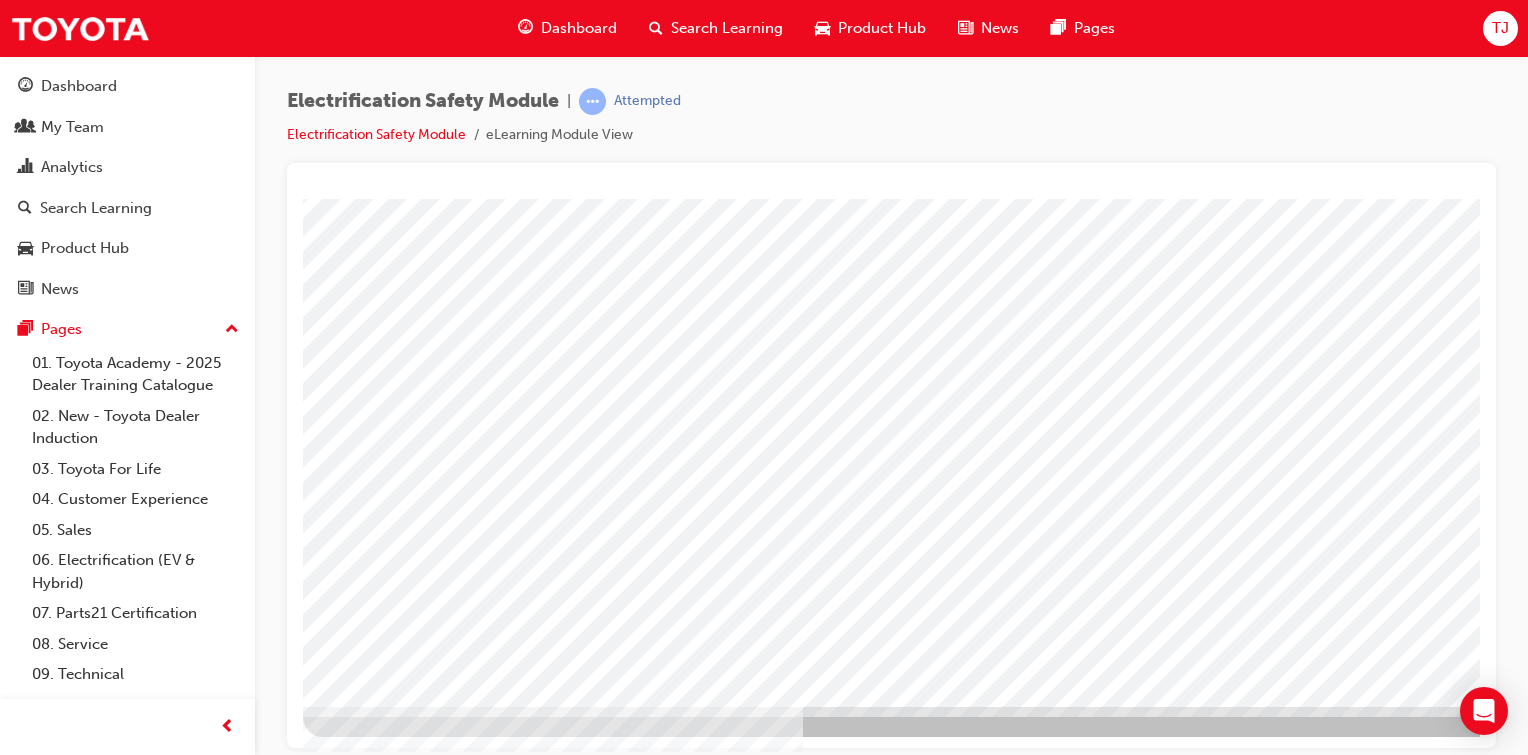 scroll, scrollTop: 212, scrollLeft: 198, axis: both 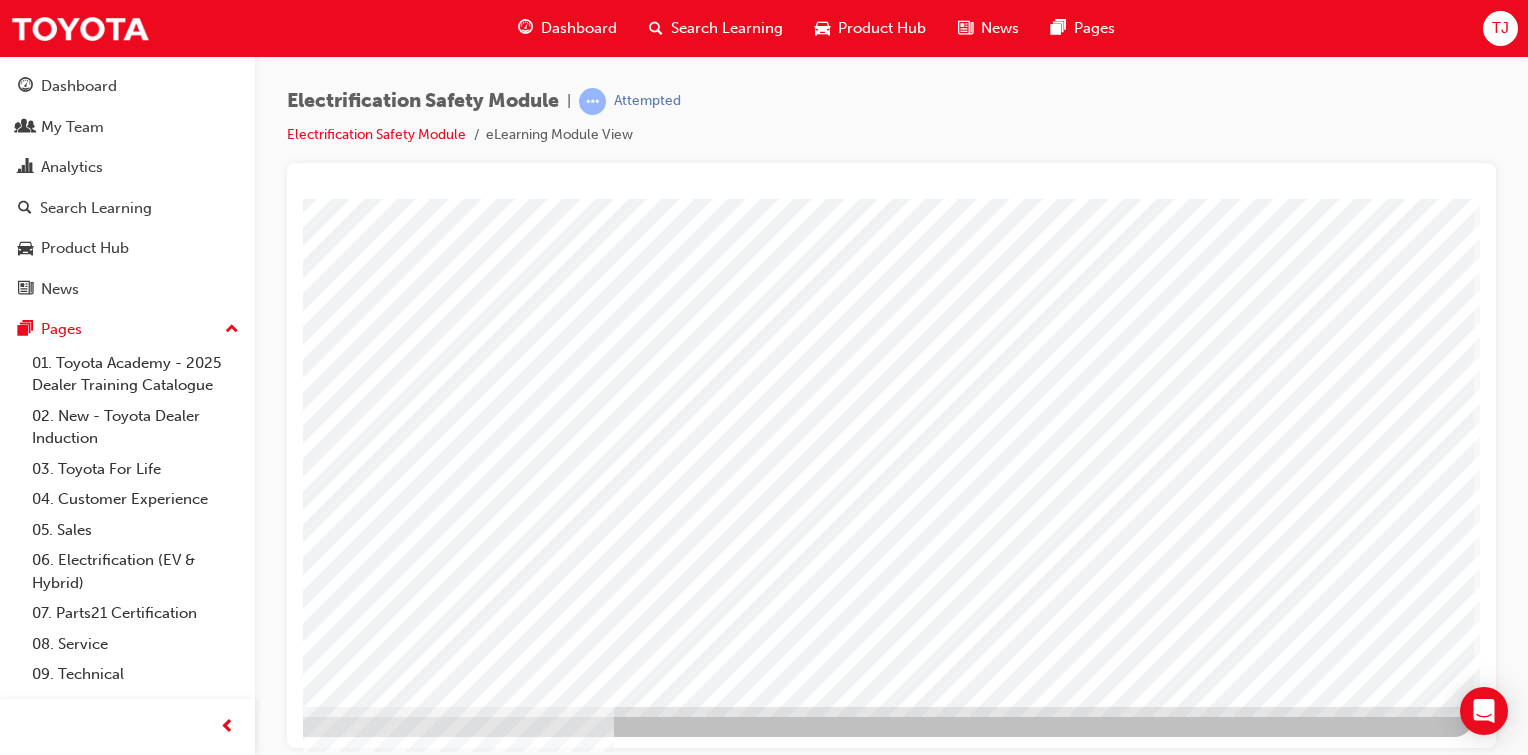 click at bounding box center (177, 3020) 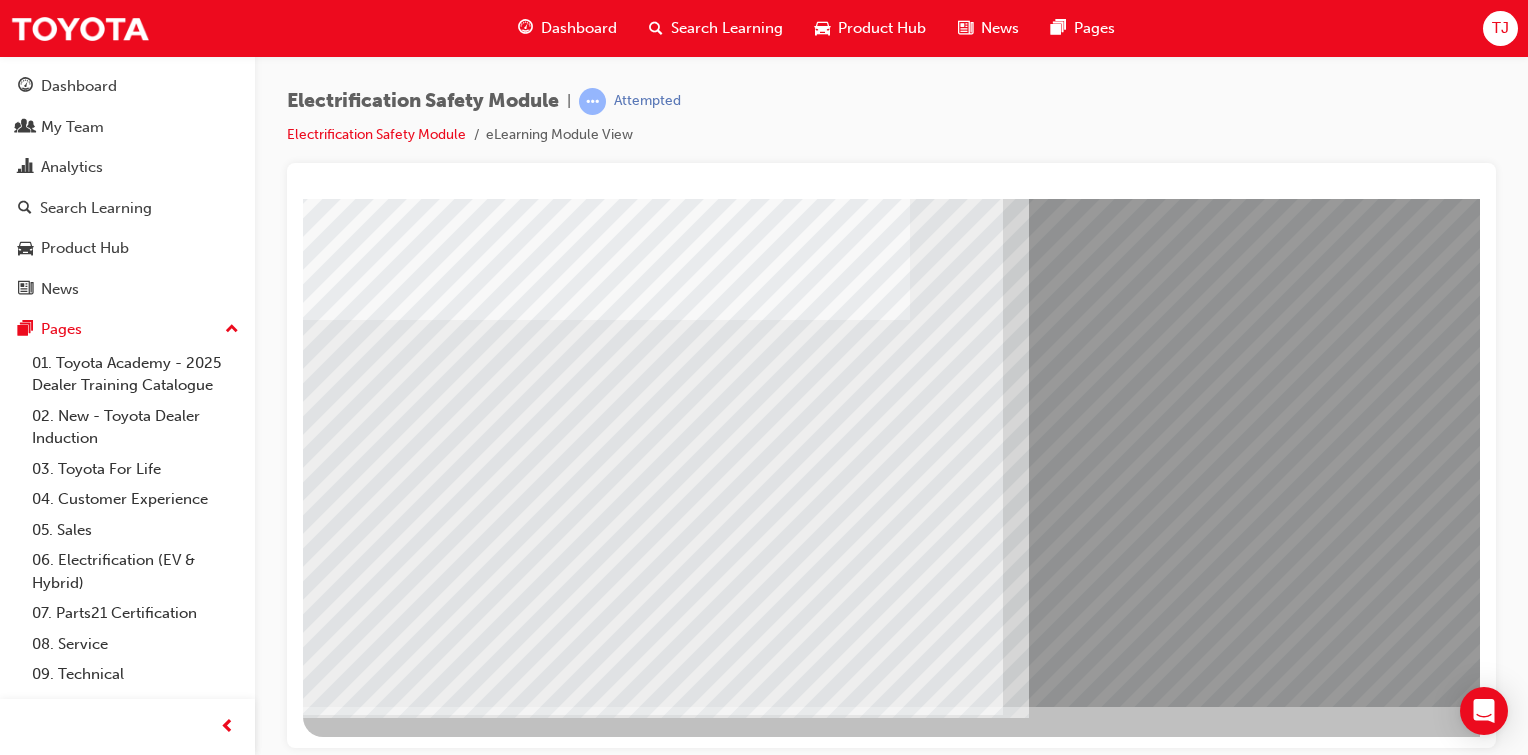 scroll, scrollTop: 210, scrollLeft: 0, axis: vertical 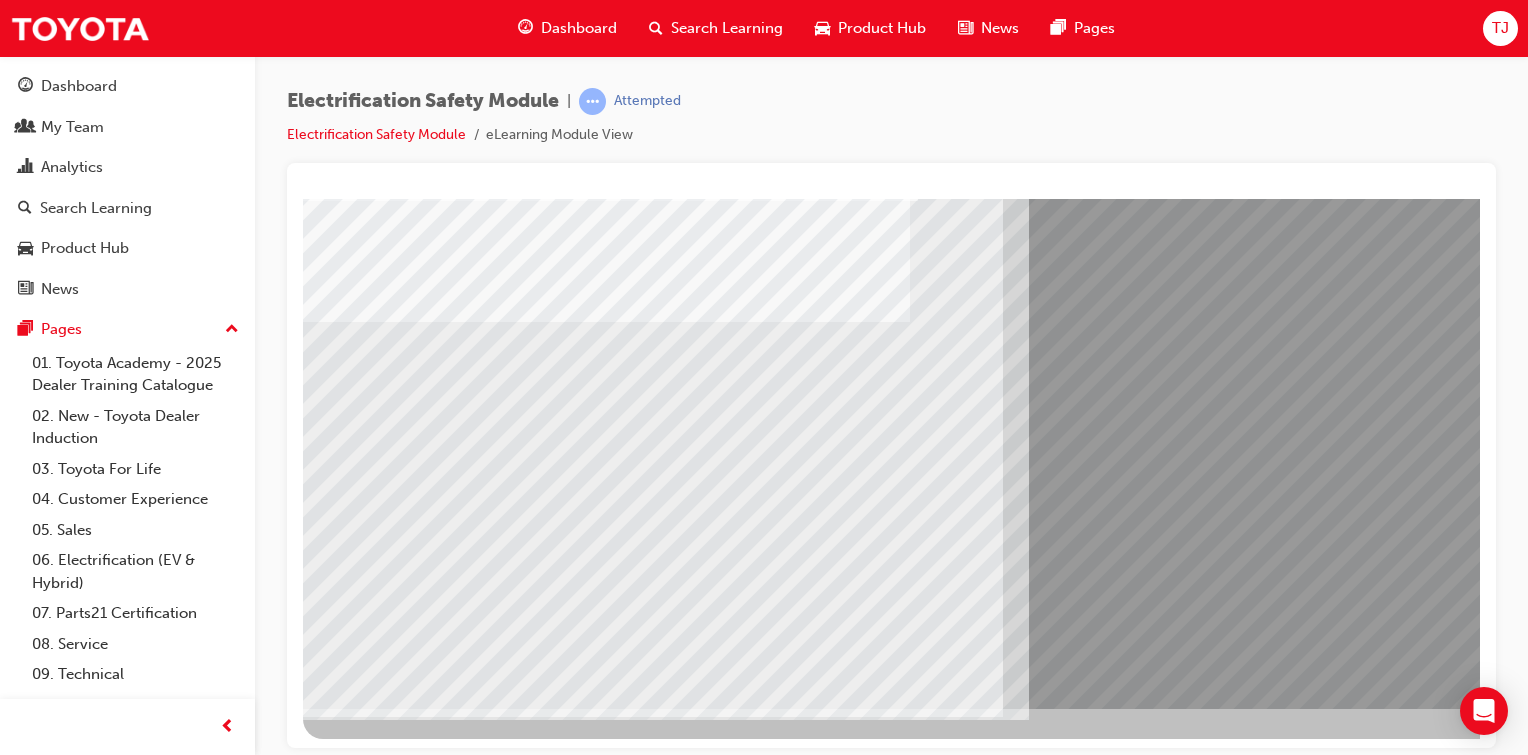 click at bounding box center [368, 7939] 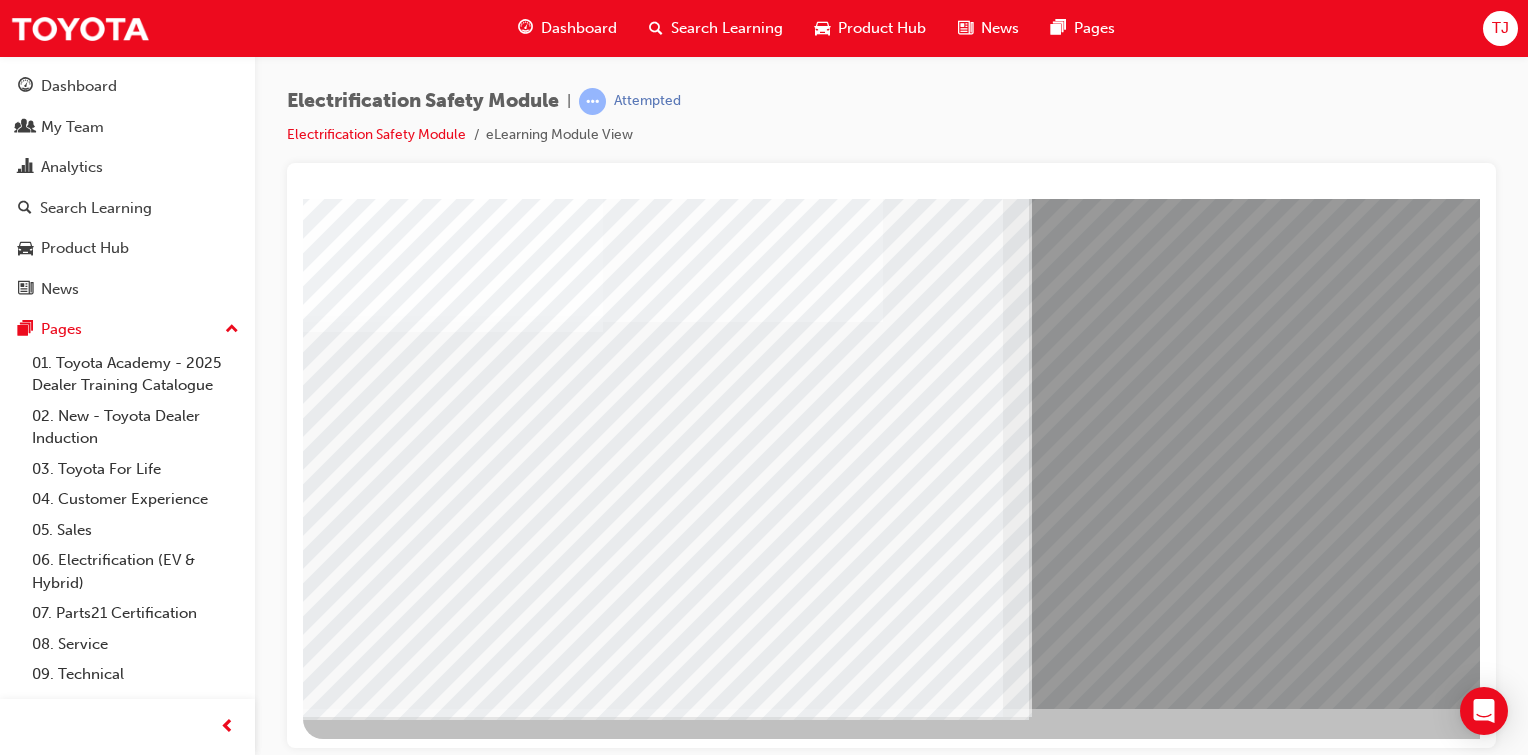 click at bounding box center (368, 8069) 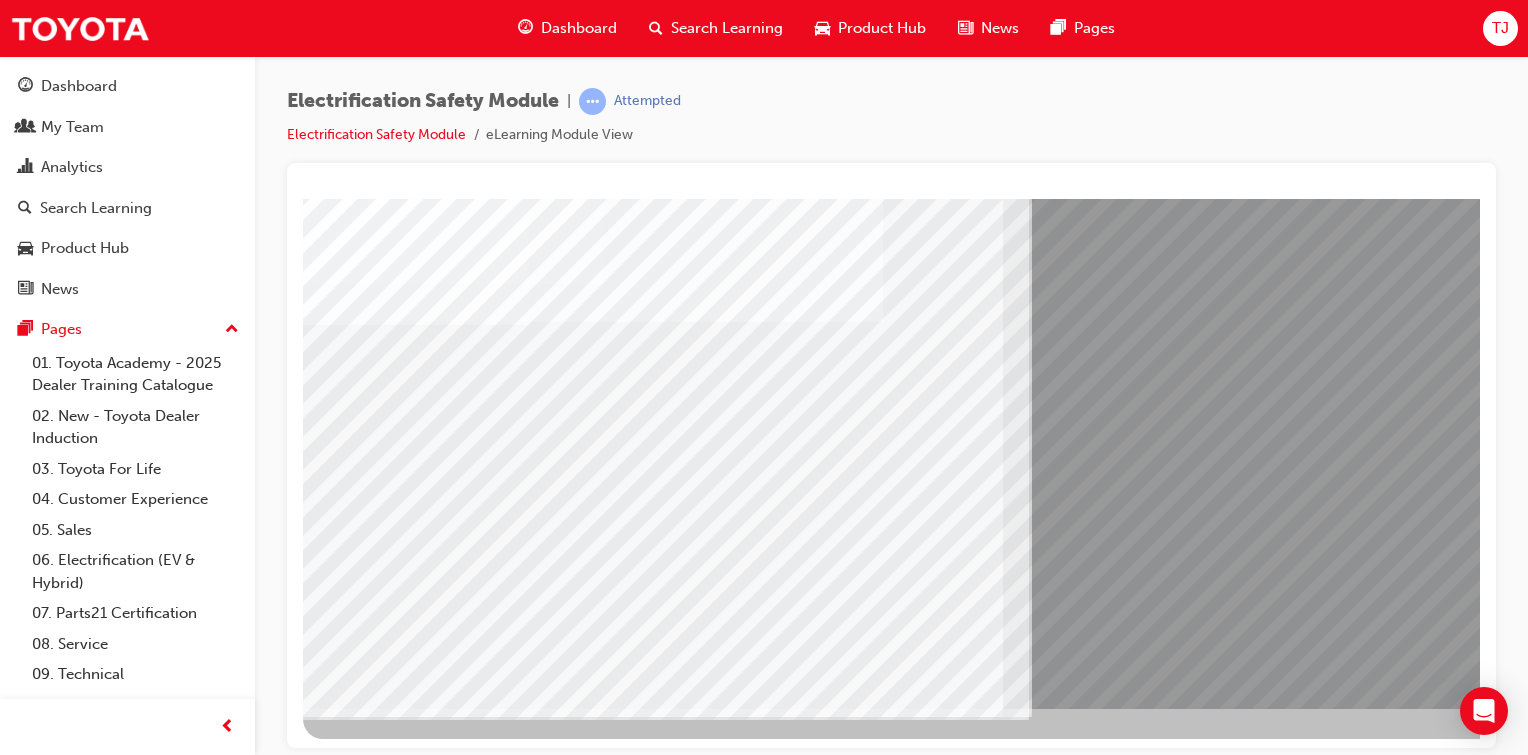 click at bounding box center [368, 8199] 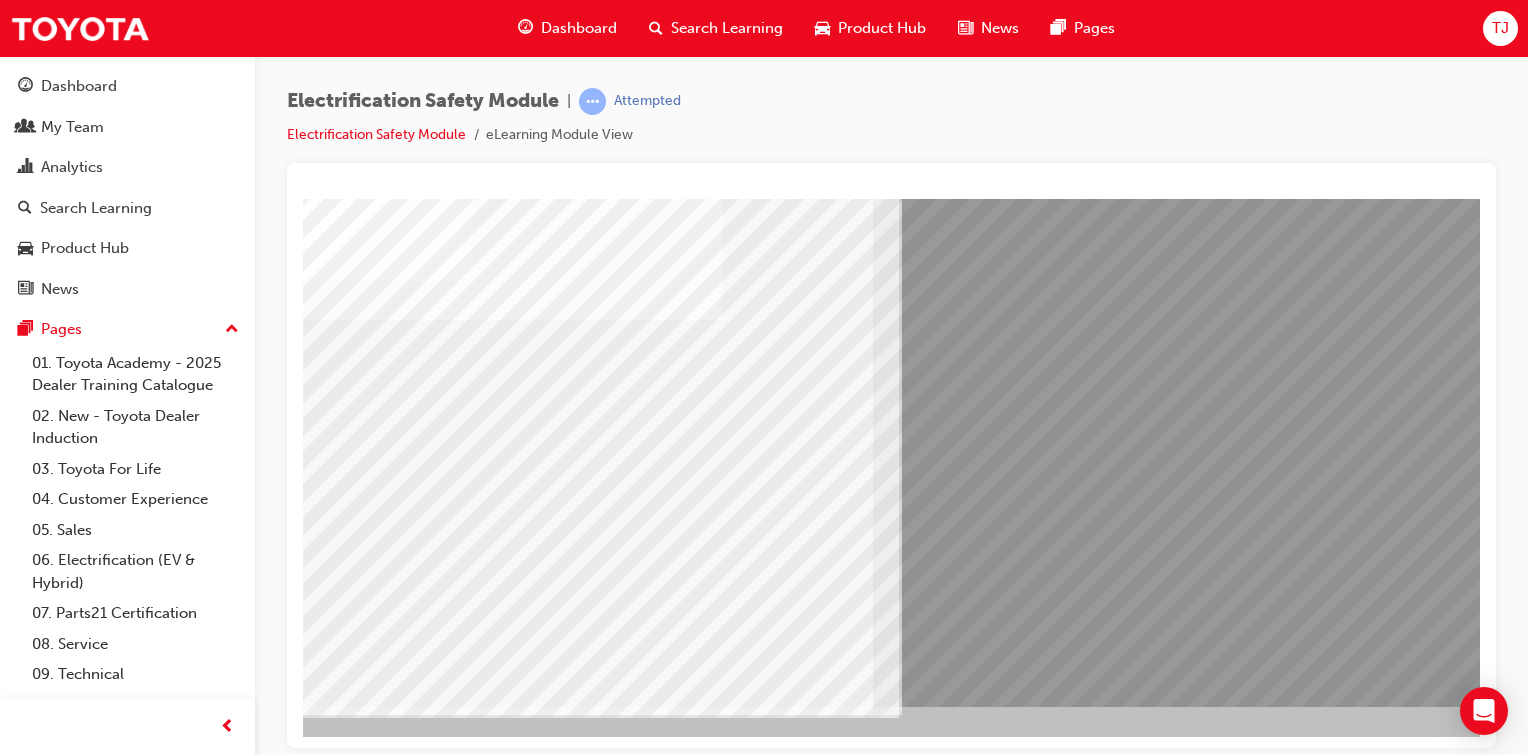 scroll, scrollTop: 212, scrollLeft: 198, axis: both 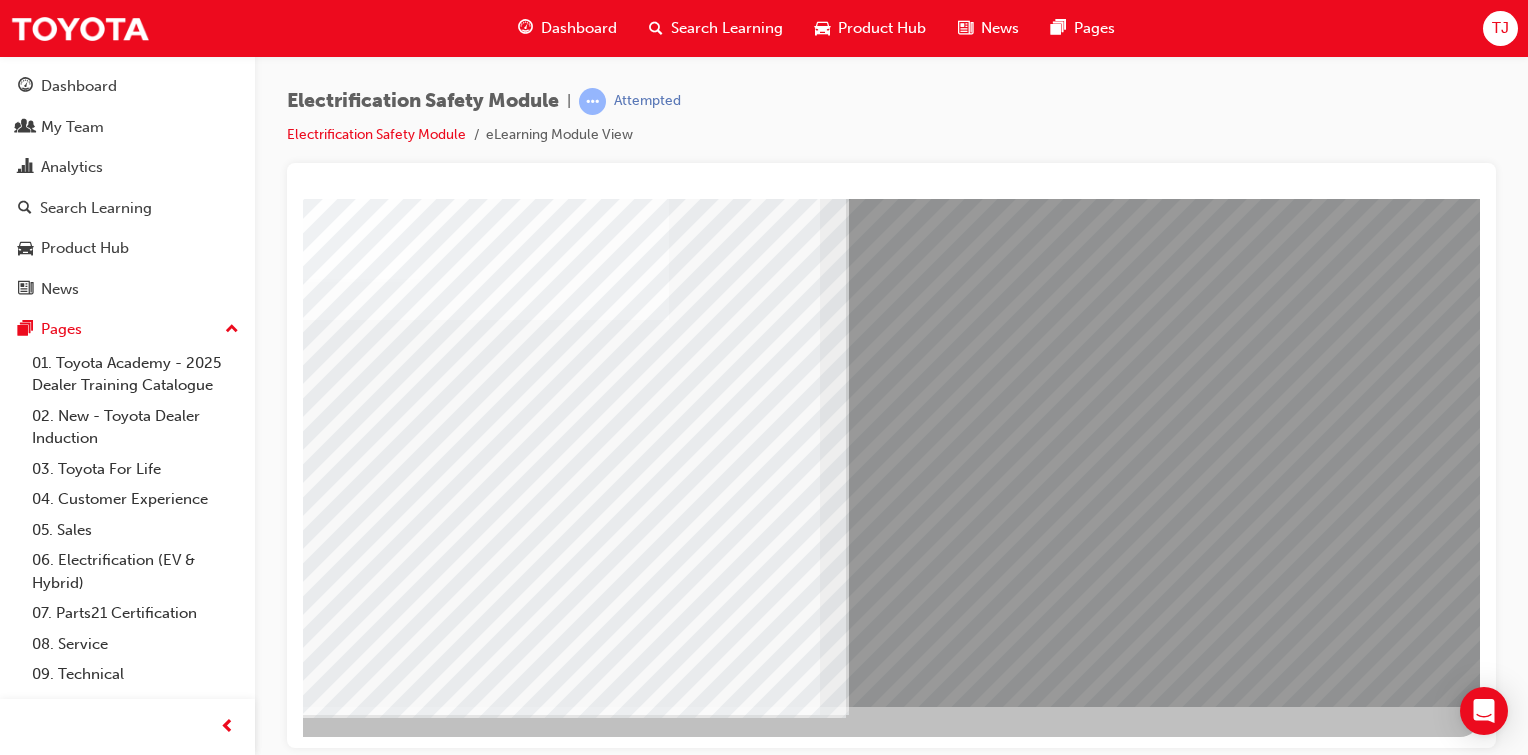 click at bounding box center (183, 7854) 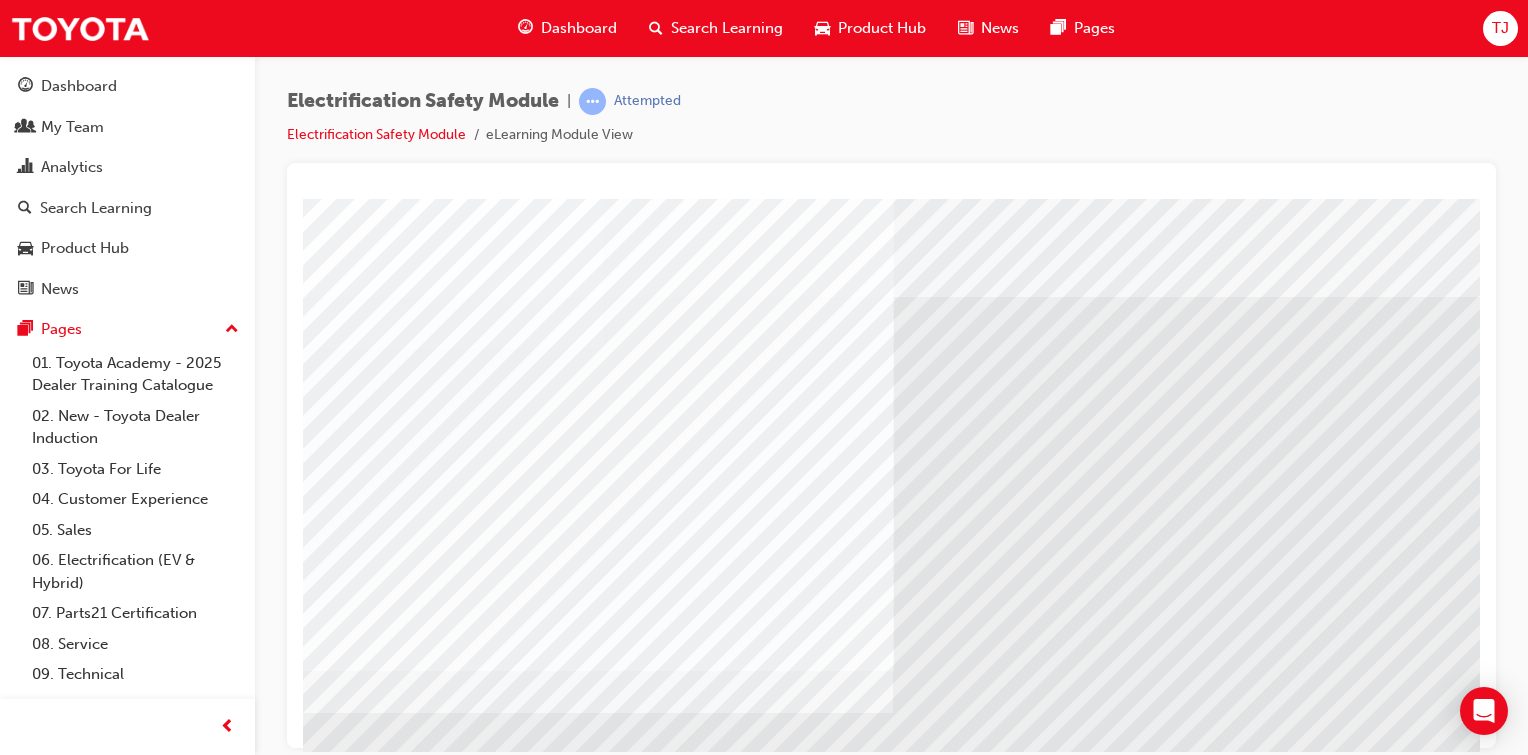 scroll, scrollTop: 212, scrollLeft: 198, axis: both 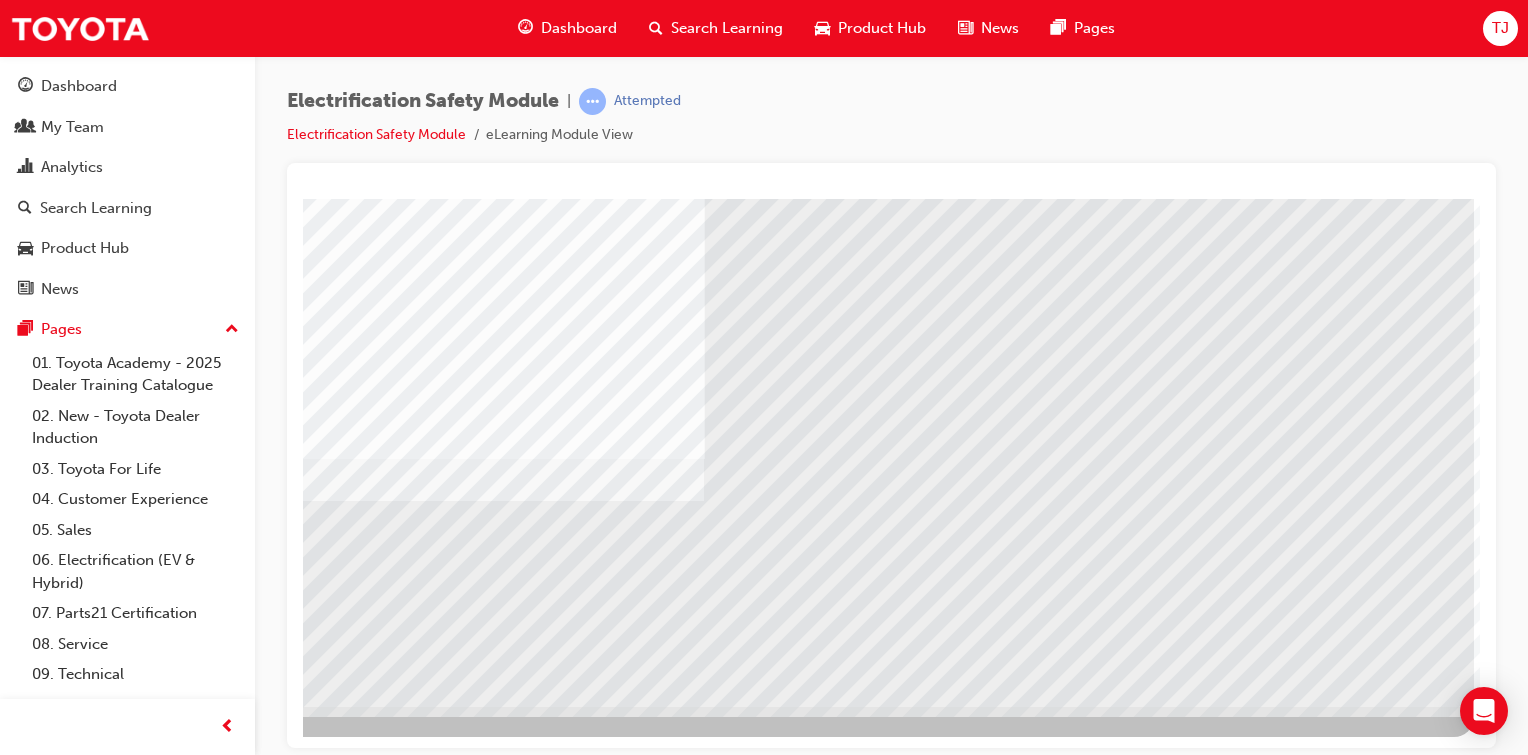 click at bounding box center [177, 4006] 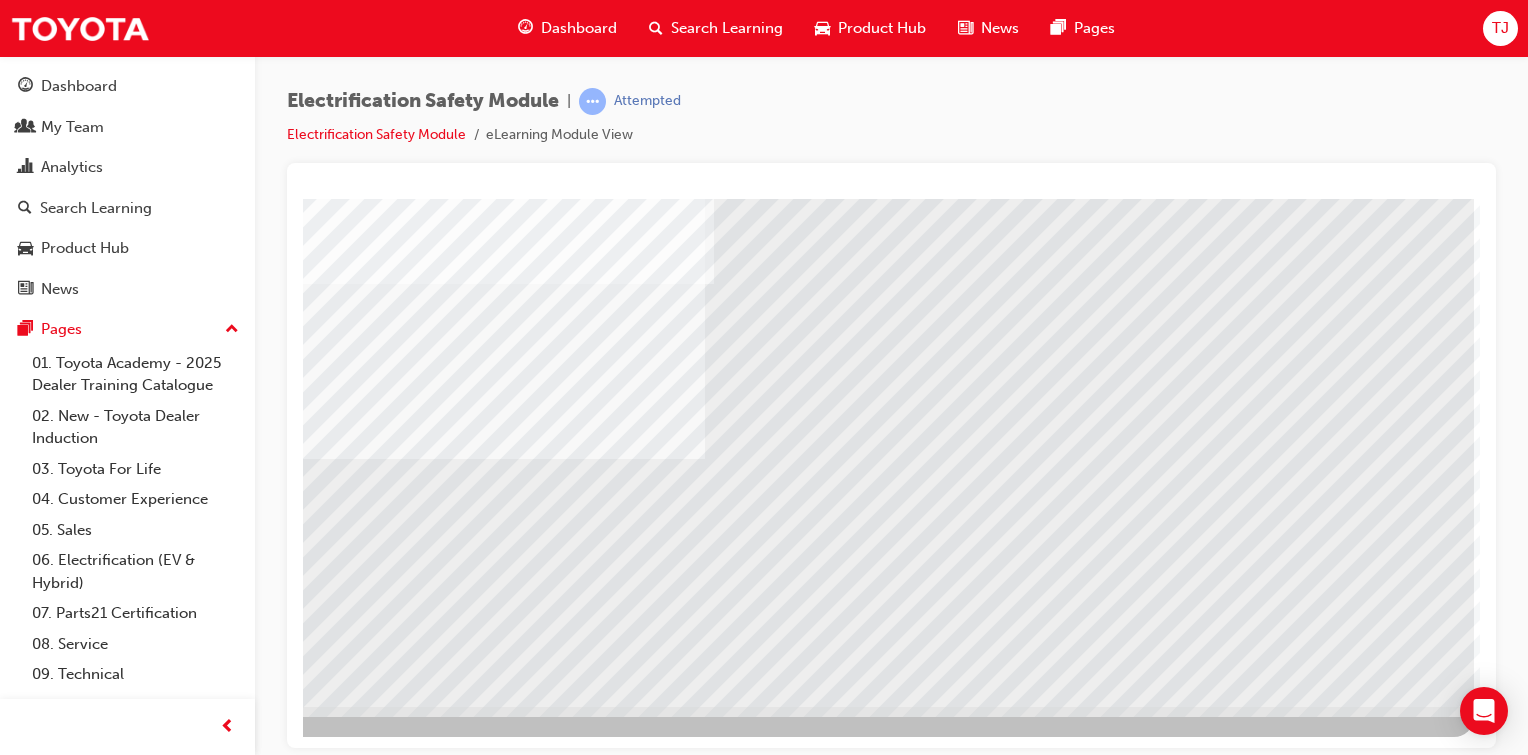 click at bounding box center (177, 3789) 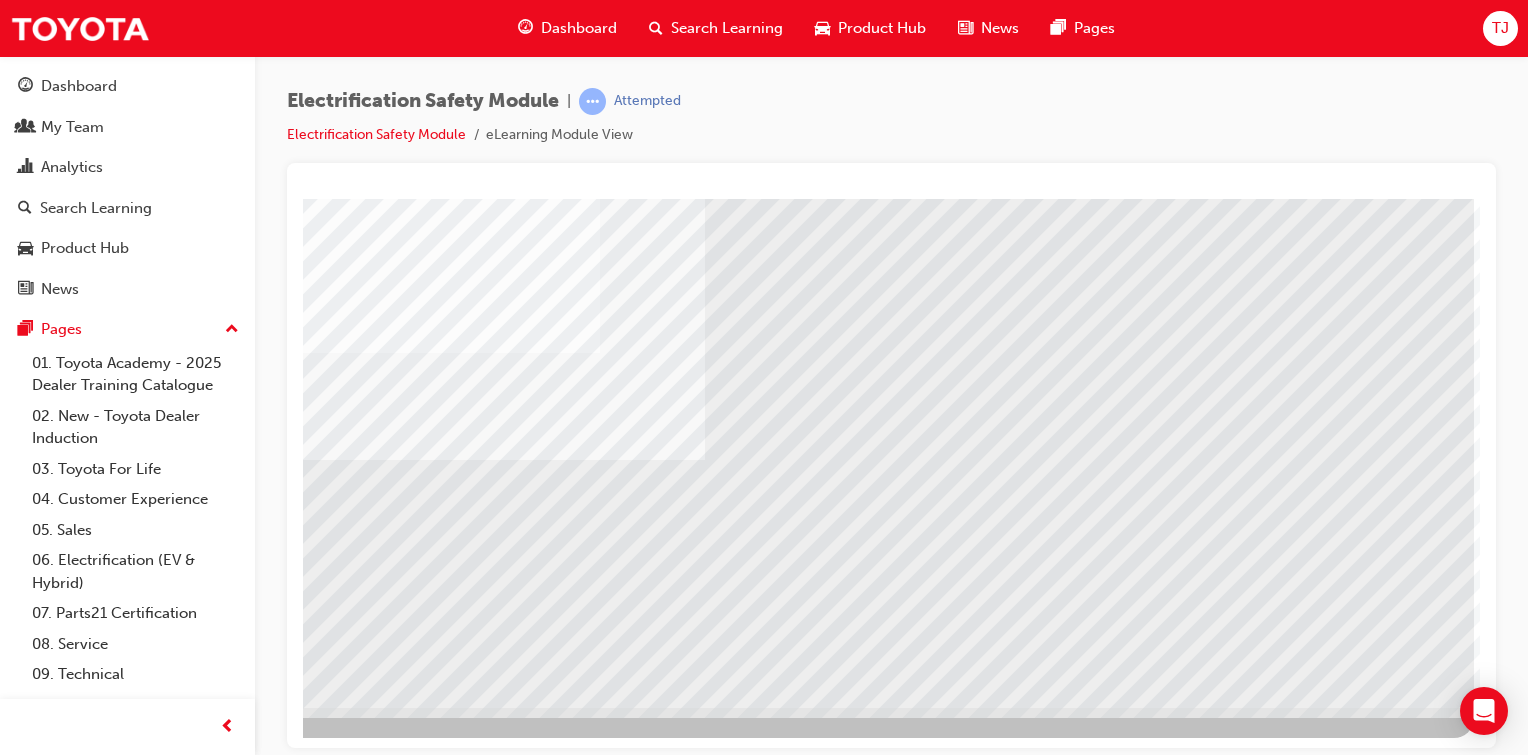 click at bounding box center [177, 3858] 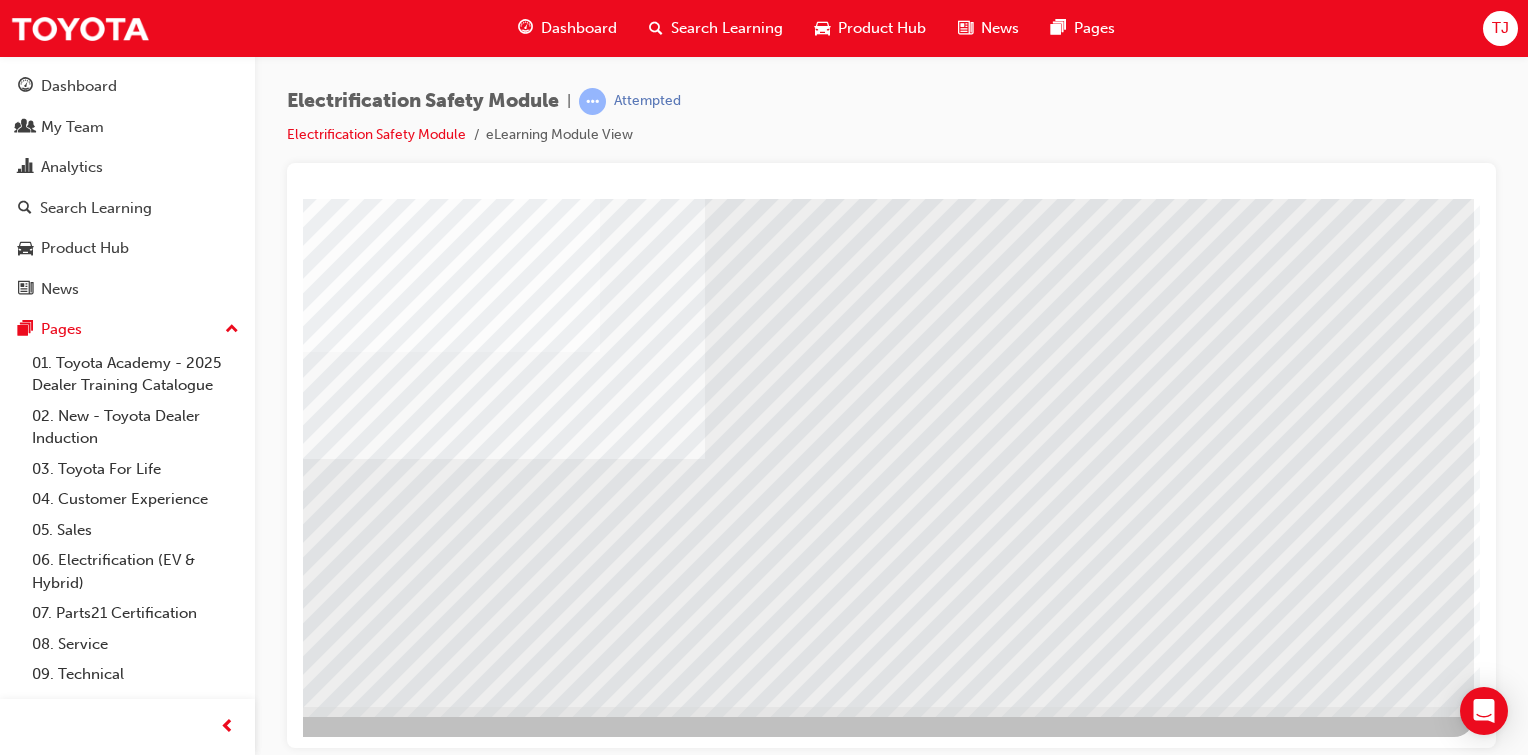 click at bounding box center [177, 3857] 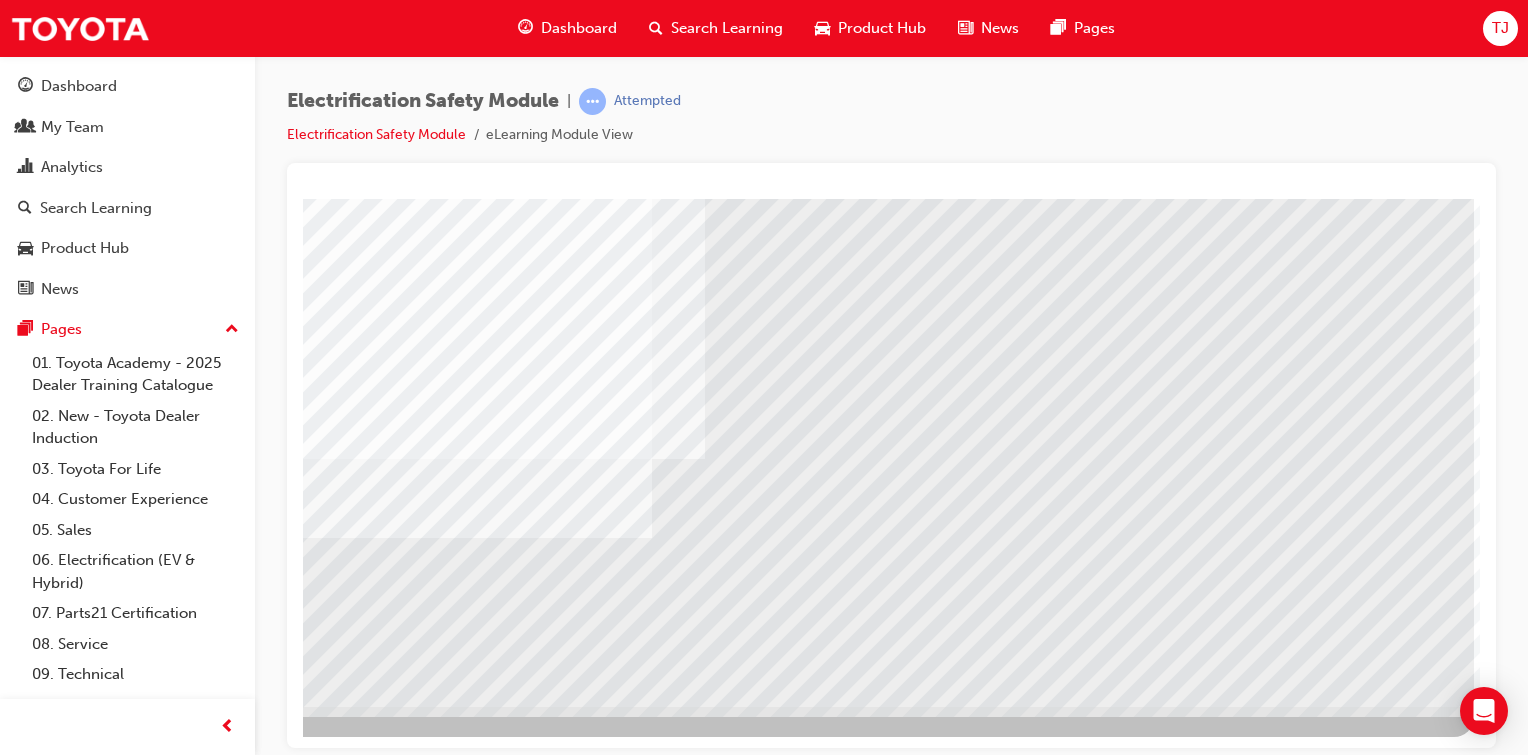 click at bounding box center (383, 3821) 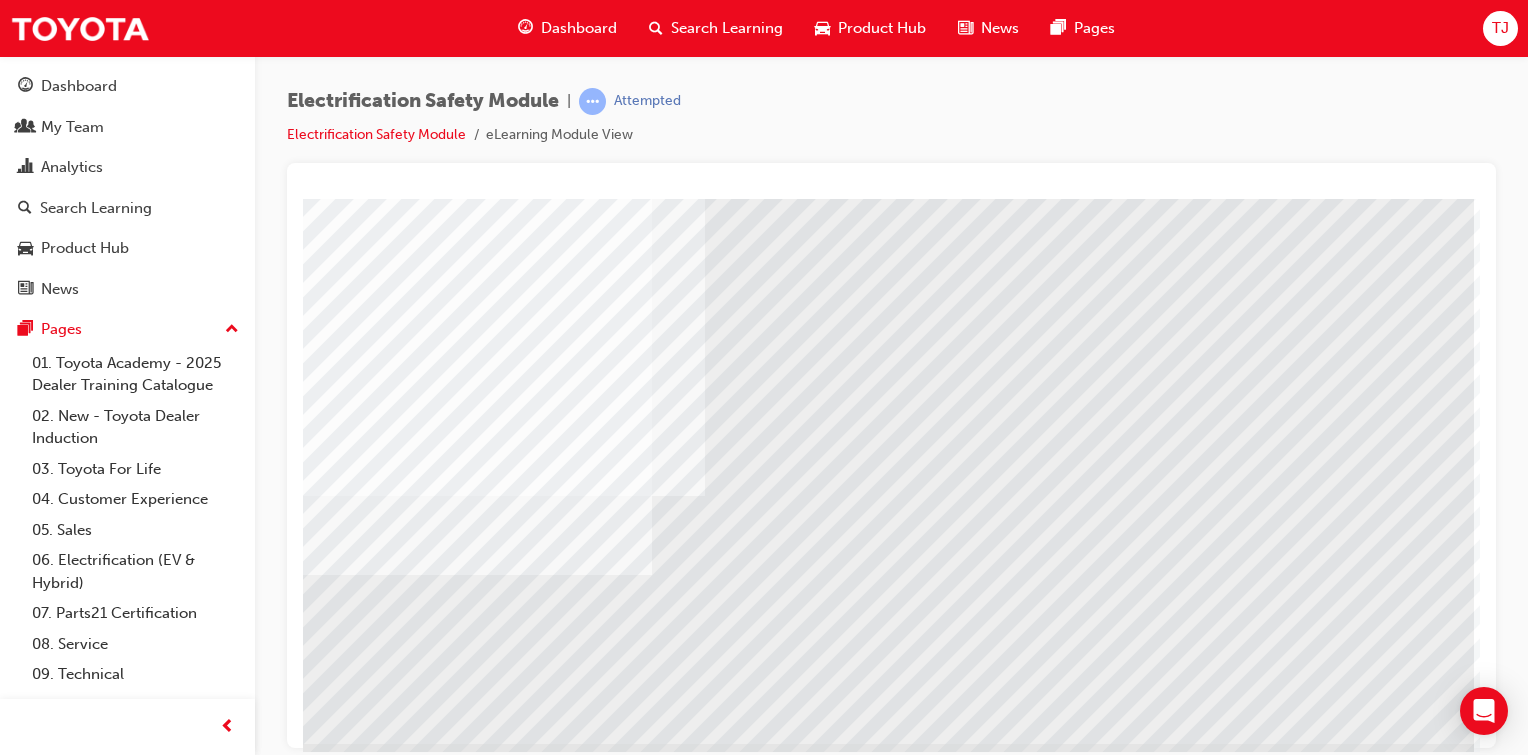 scroll, scrollTop: 187, scrollLeft: 198, axis: both 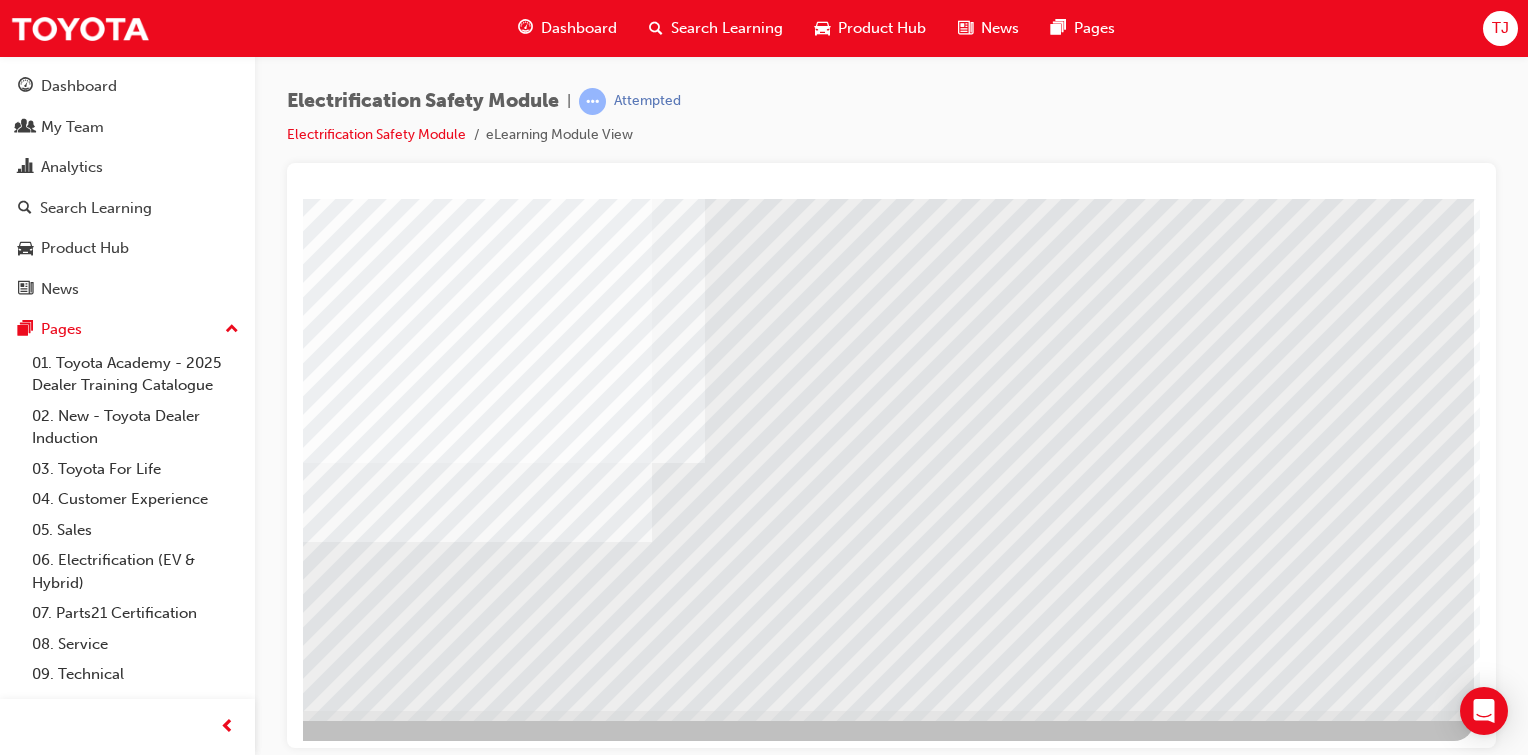 click at bounding box center [383, 3825] 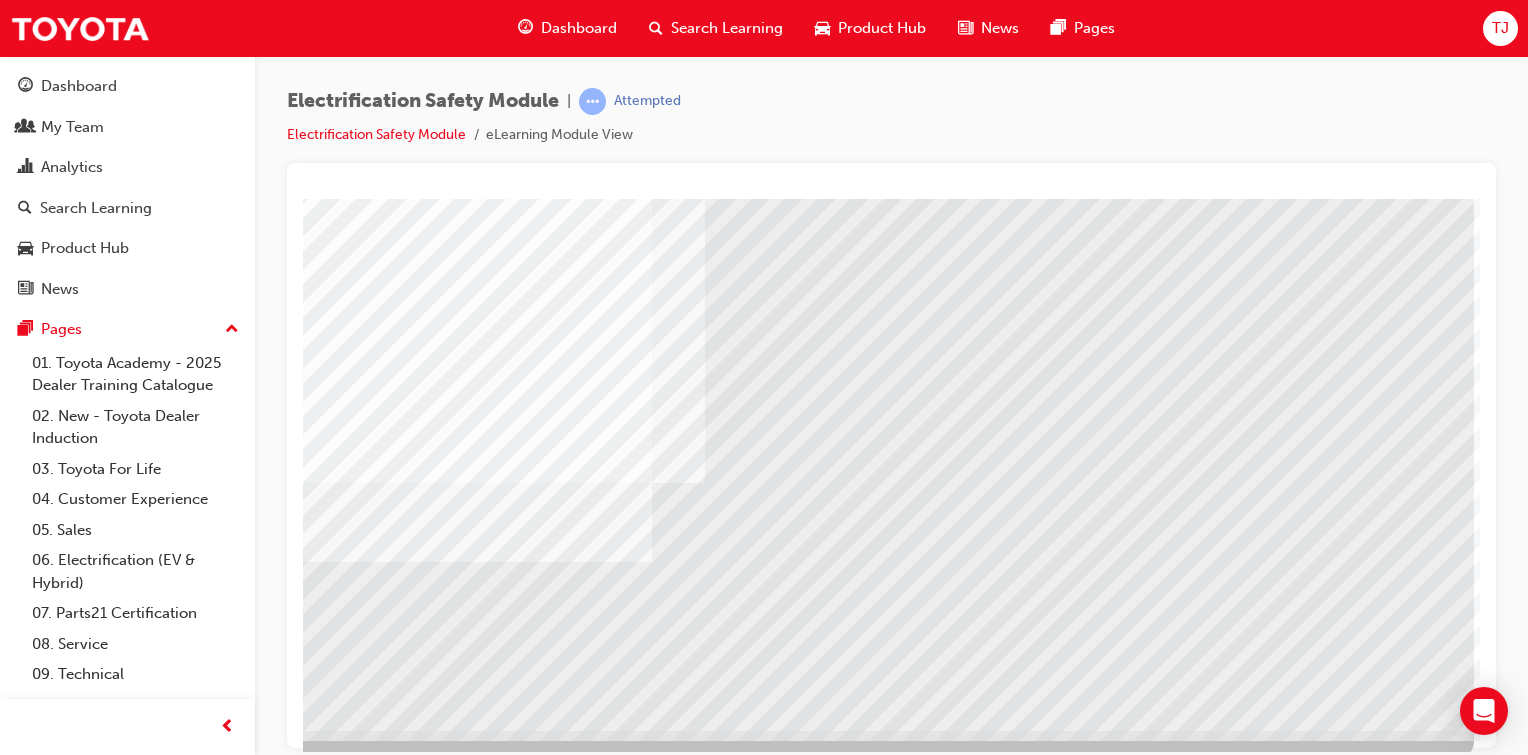 scroll, scrollTop: 212, scrollLeft: 198, axis: both 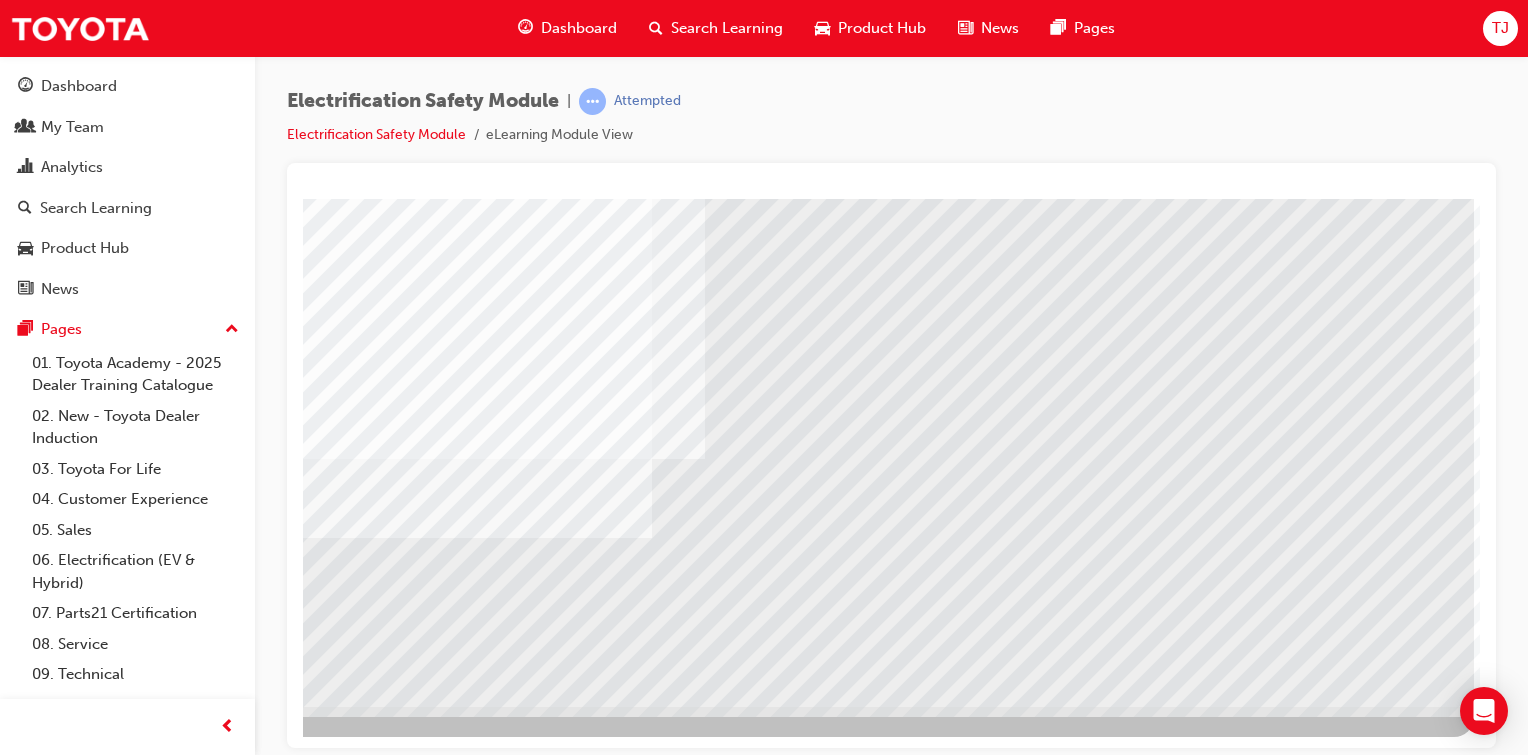 click at bounding box center [383, 3821] 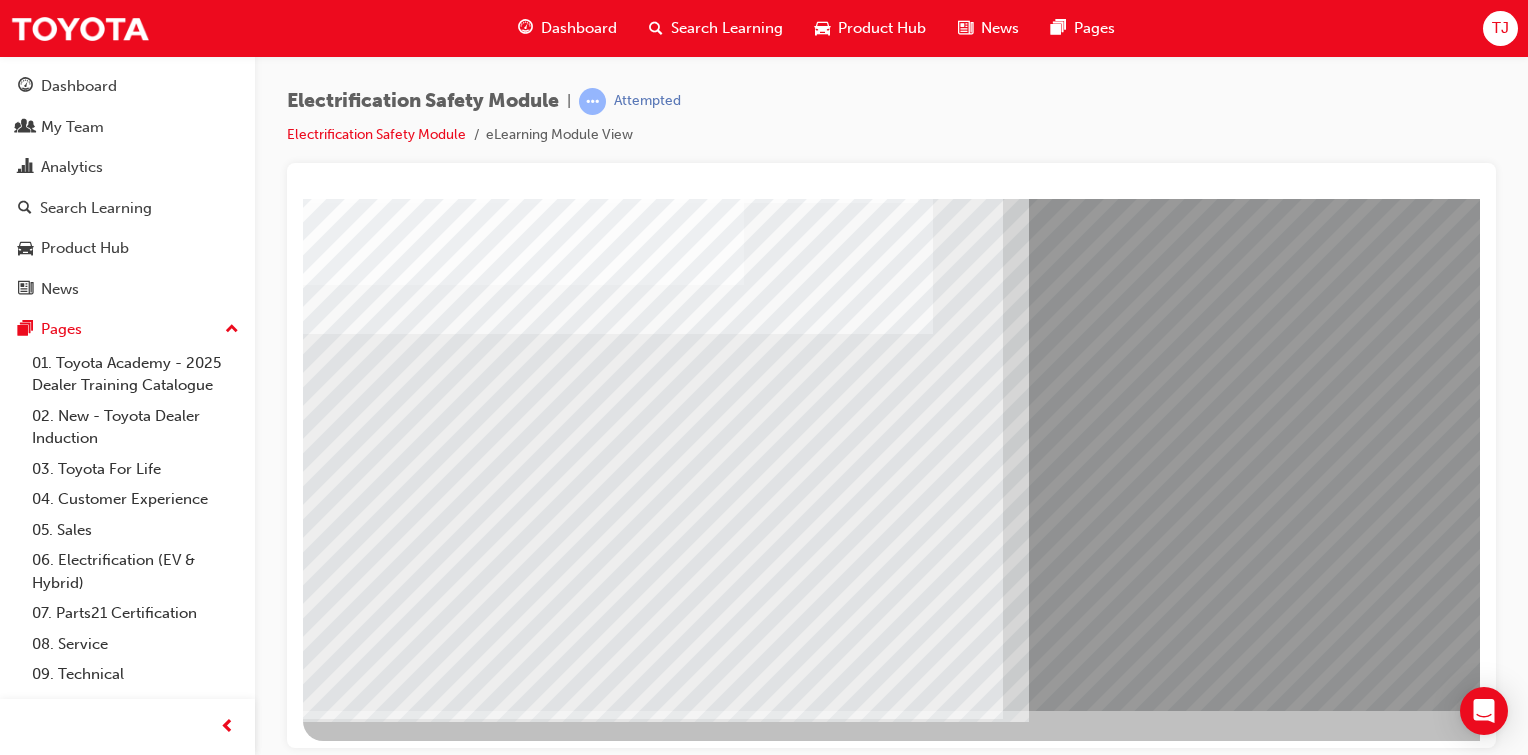 scroll, scrollTop: 208, scrollLeft: 2, axis: both 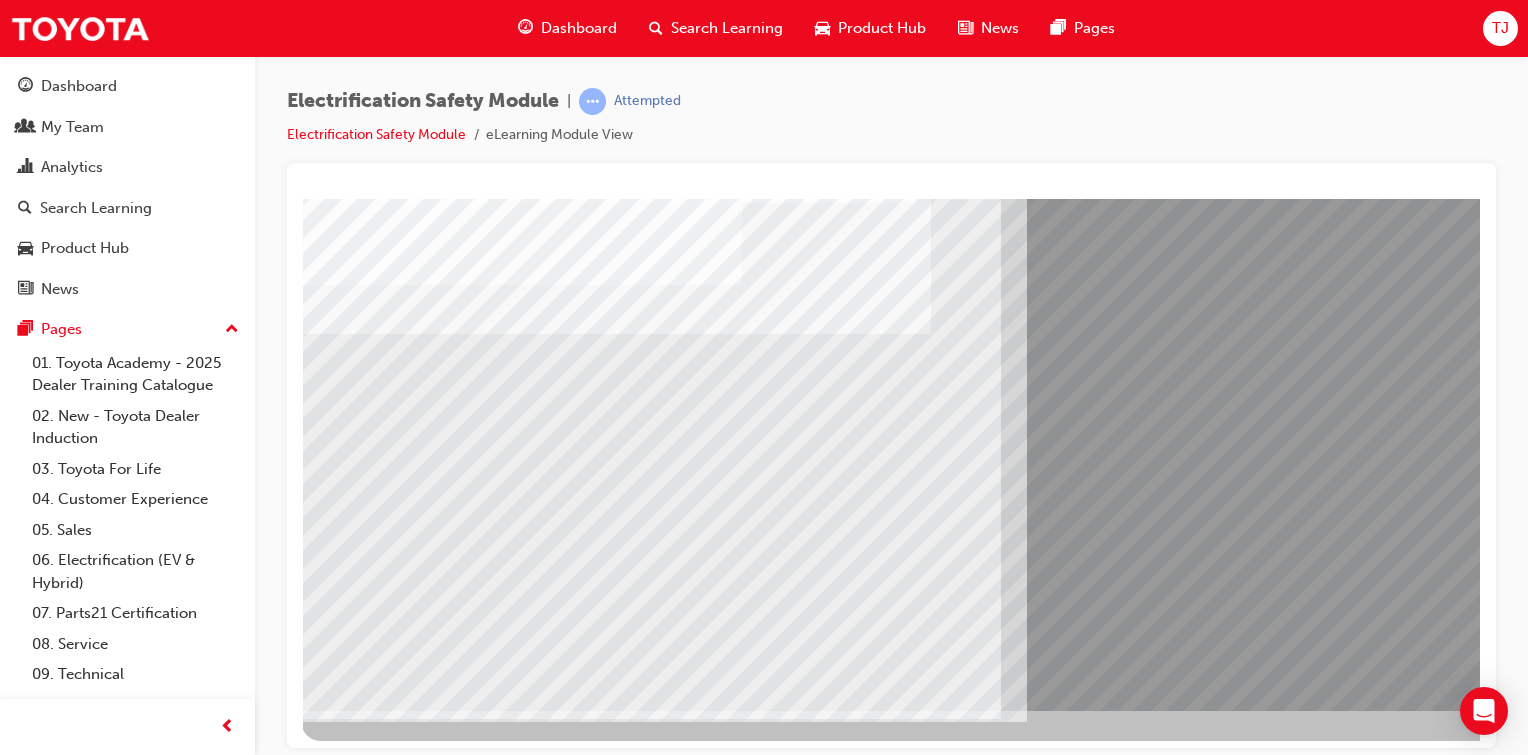 click at bounding box center (381, 7312) 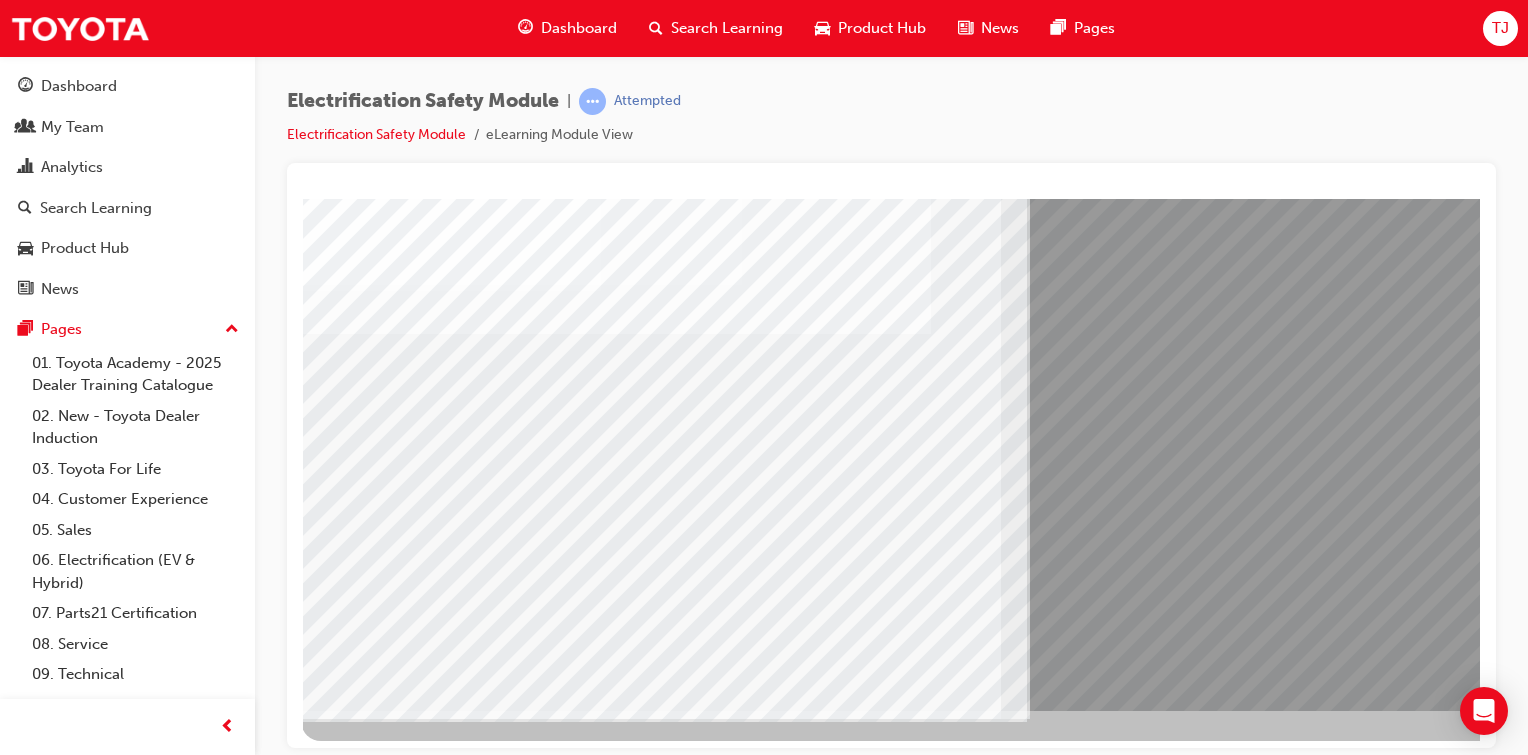 click at bounding box center (381, 7358) 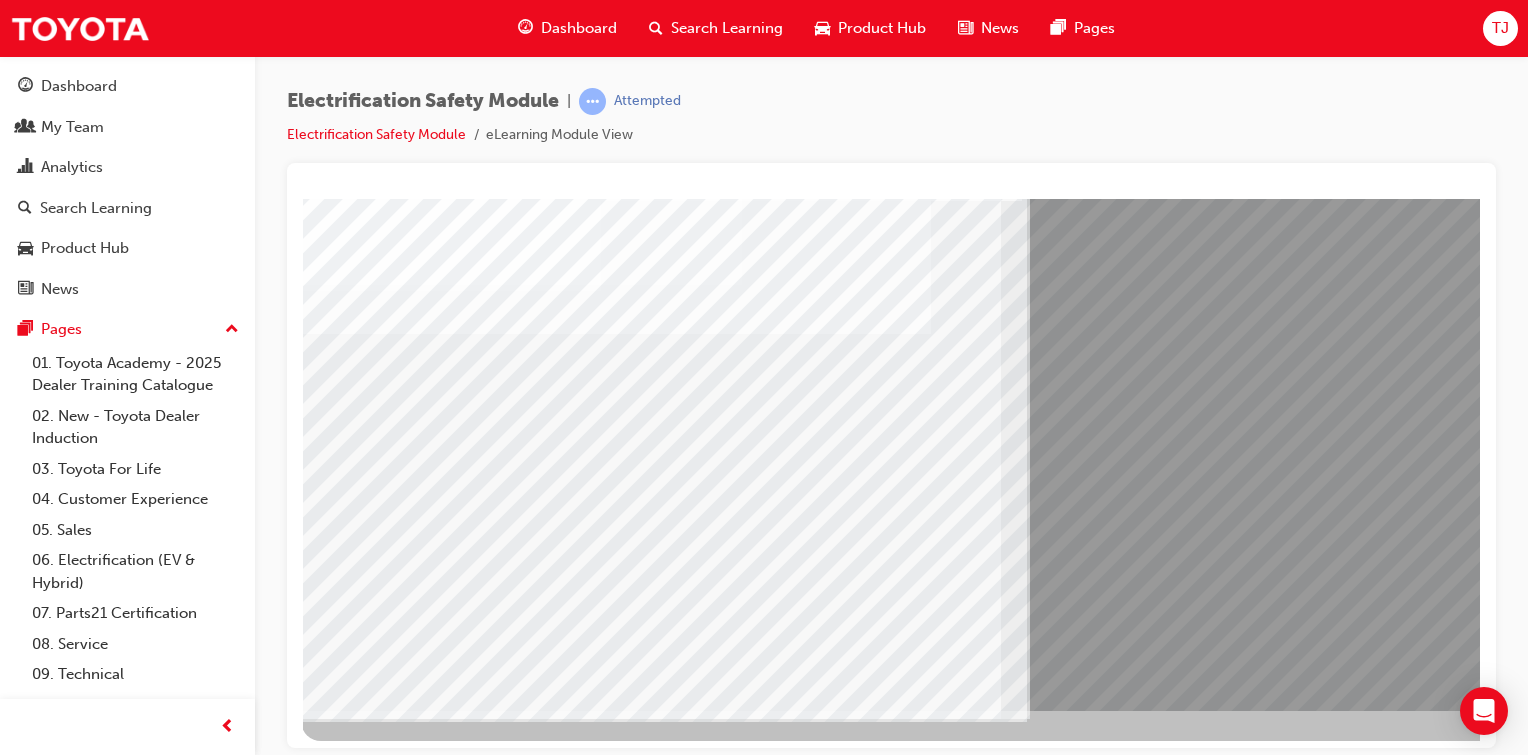 click at bounding box center [381, 7404] 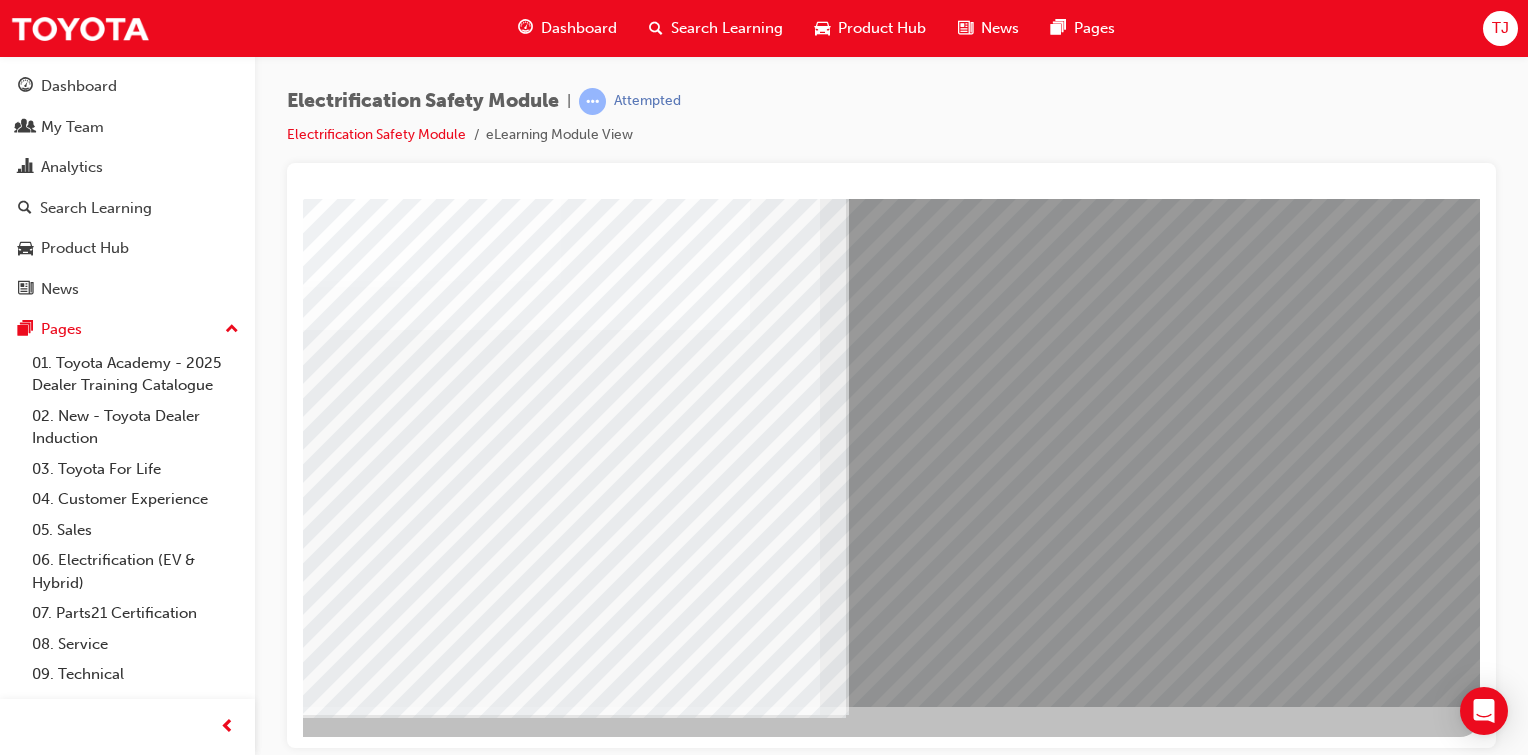 click at bounding box center [183, 7267] 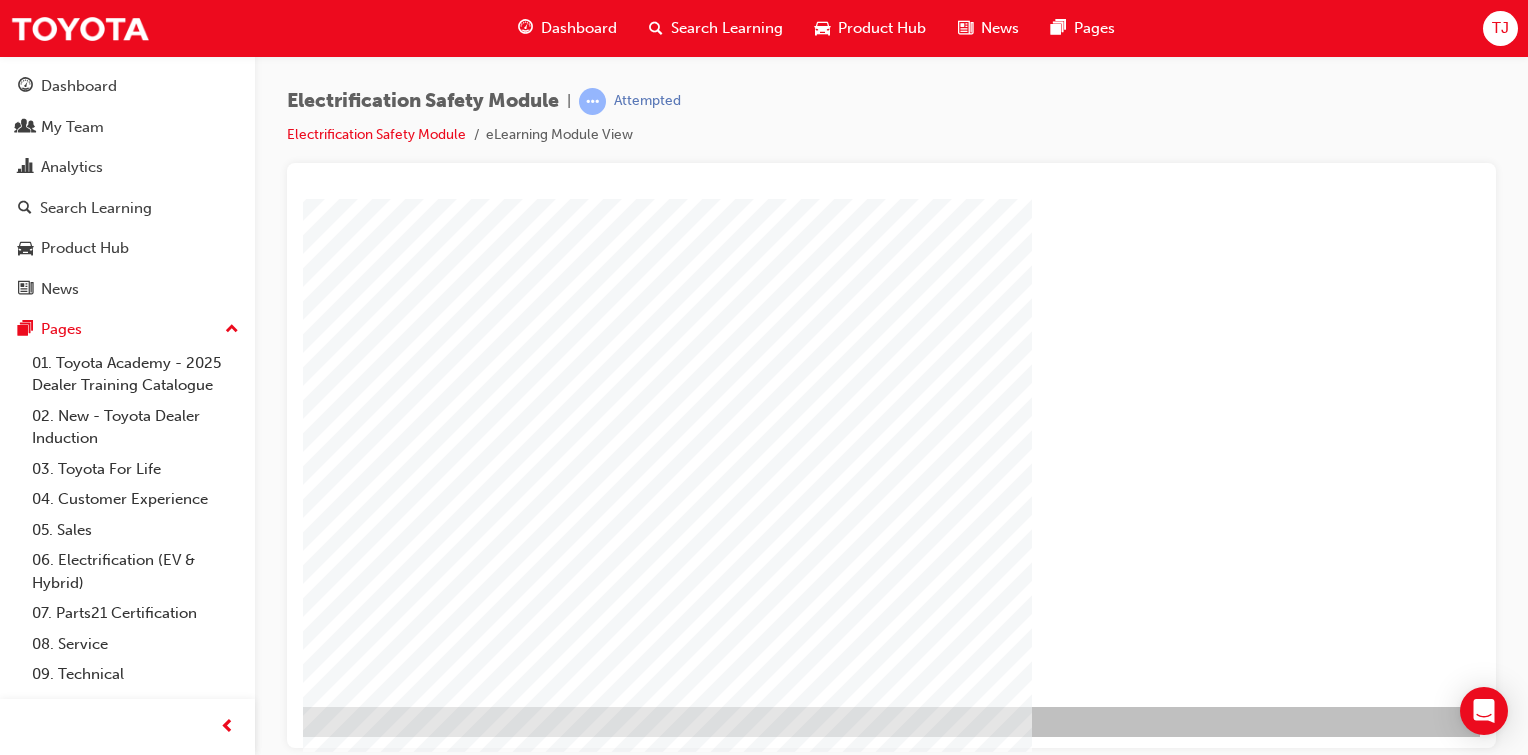 scroll, scrollTop: 211, scrollLeft: 151, axis: both 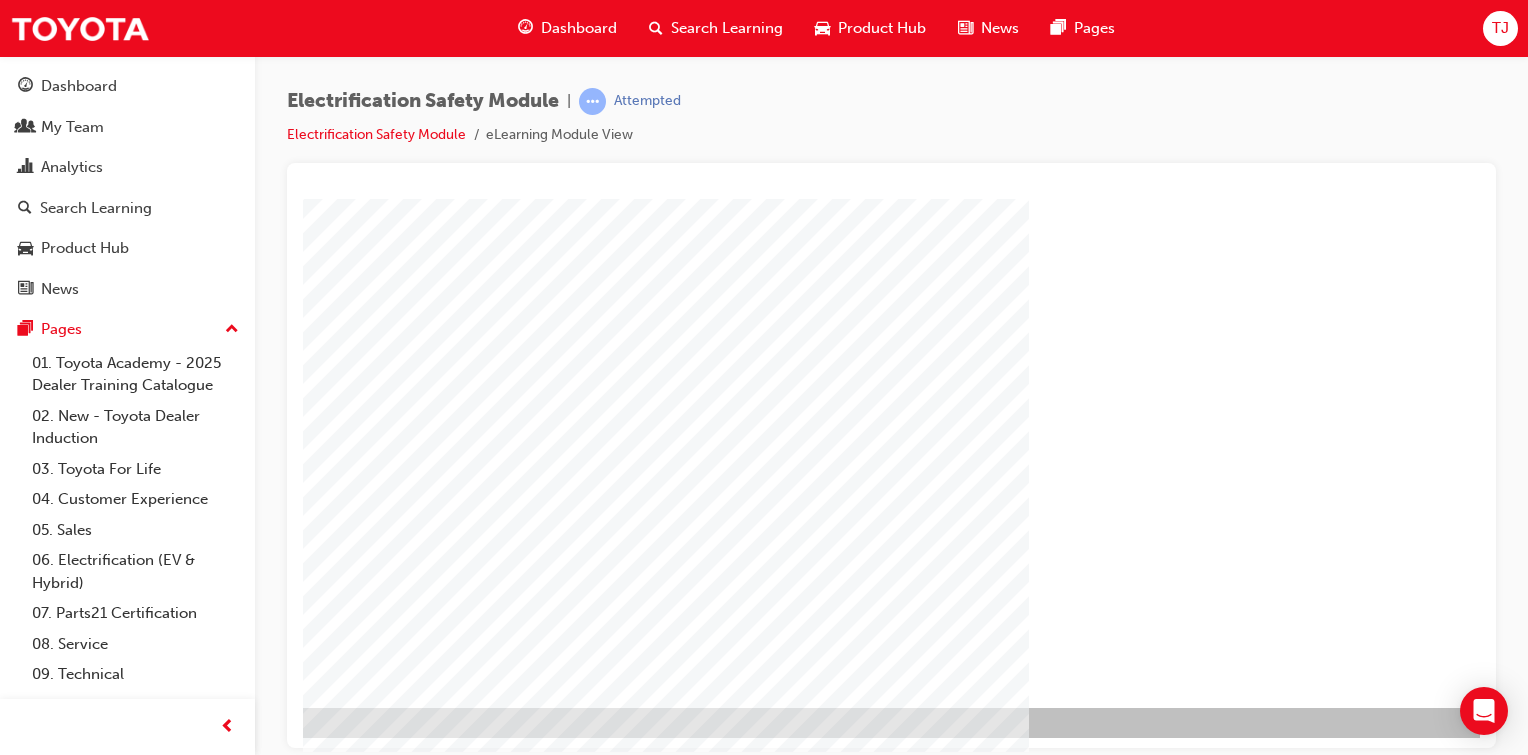 click at bounding box center [215, 1339] 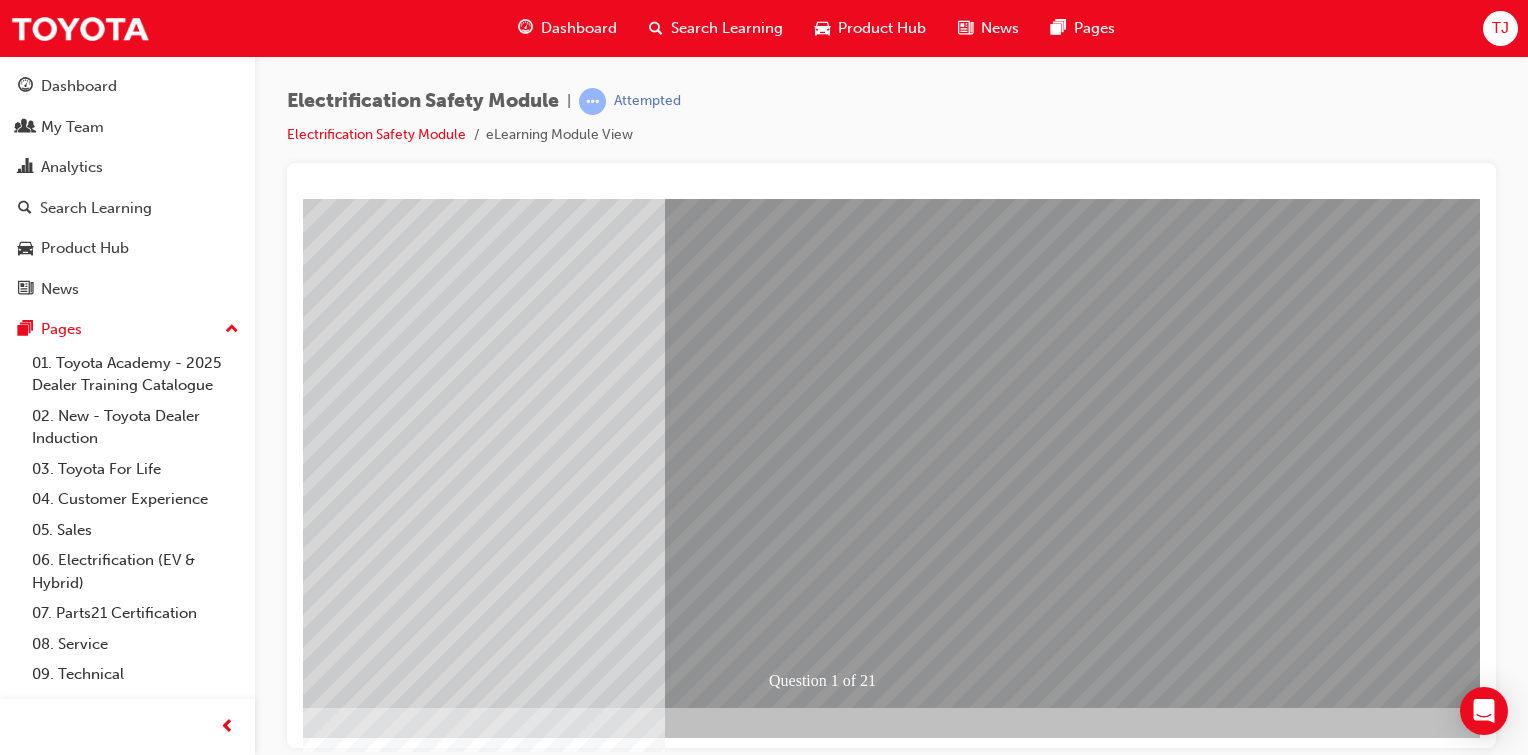 scroll, scrollTop: 0, scrollLeft: 0, axis: both 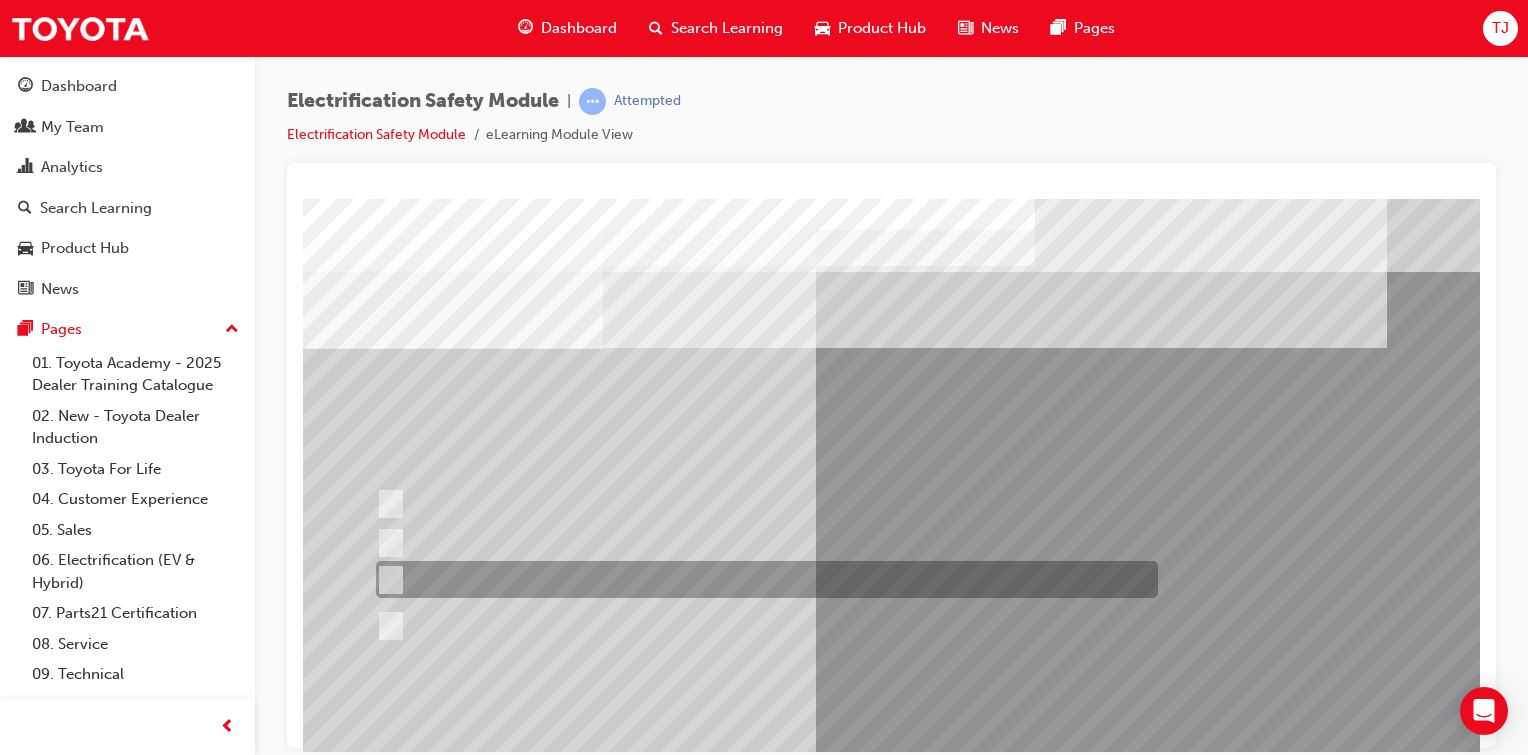 click at bounding box center (762, 579) 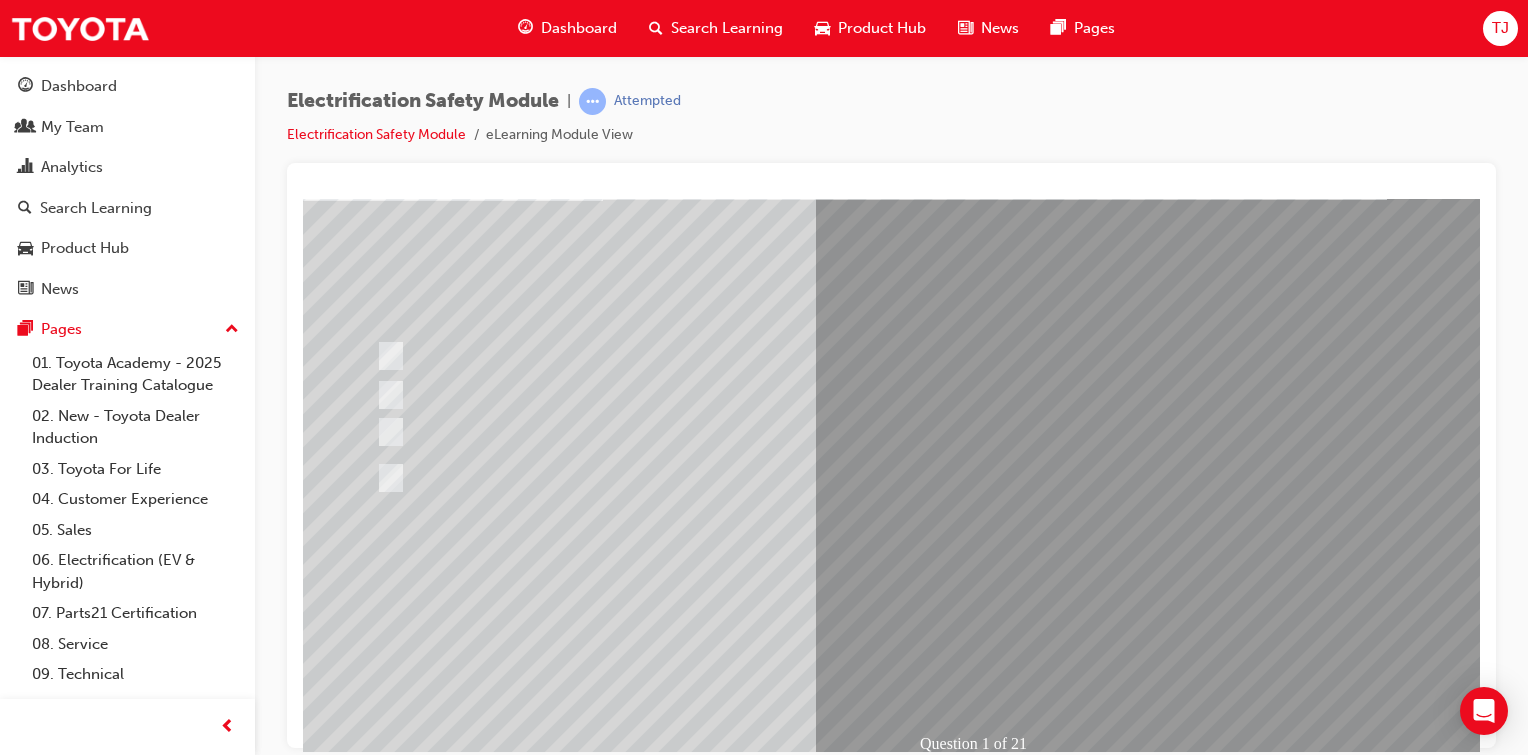 scroll, scrollTop: 155, scrollLeft: 0, axis: vertical 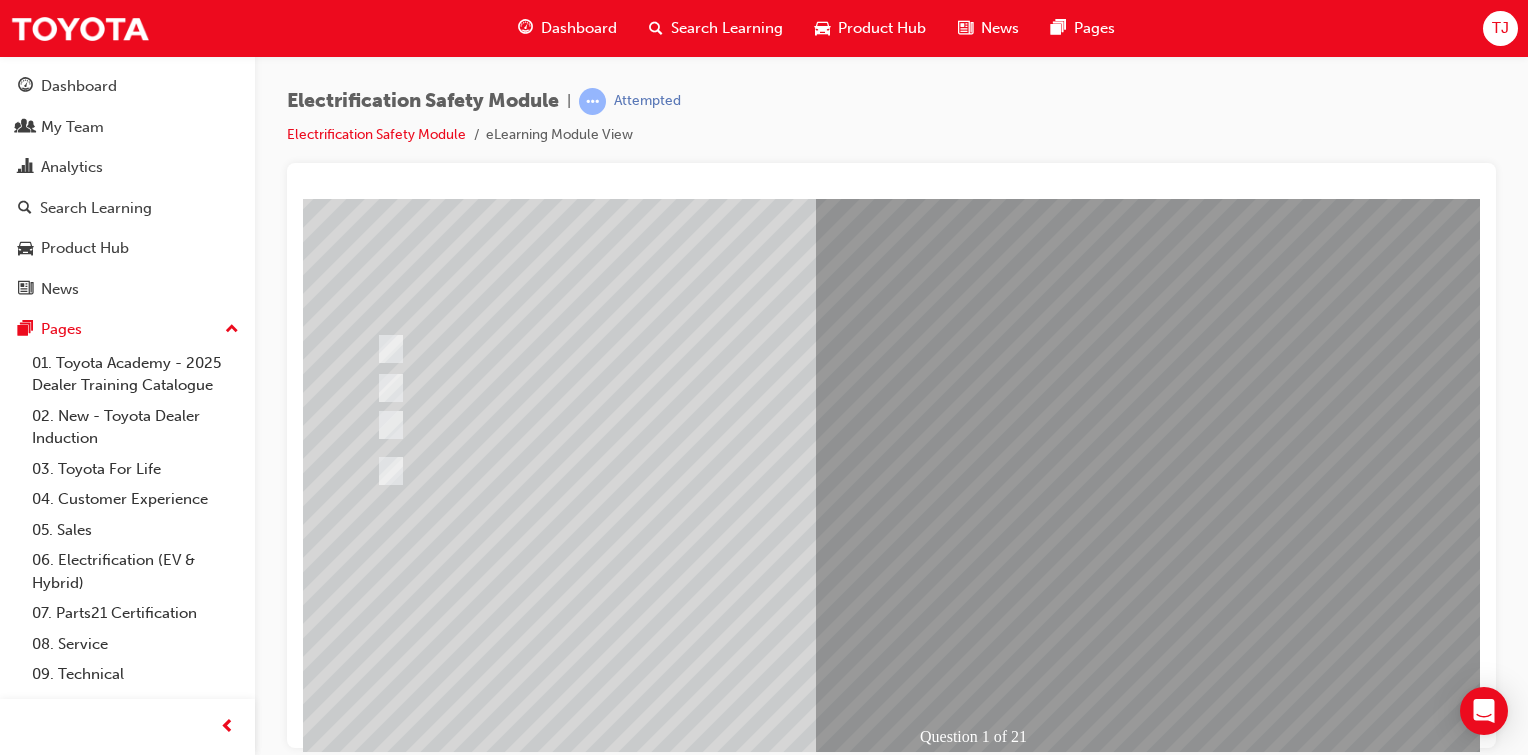 click at bounding box center [375, 2832] 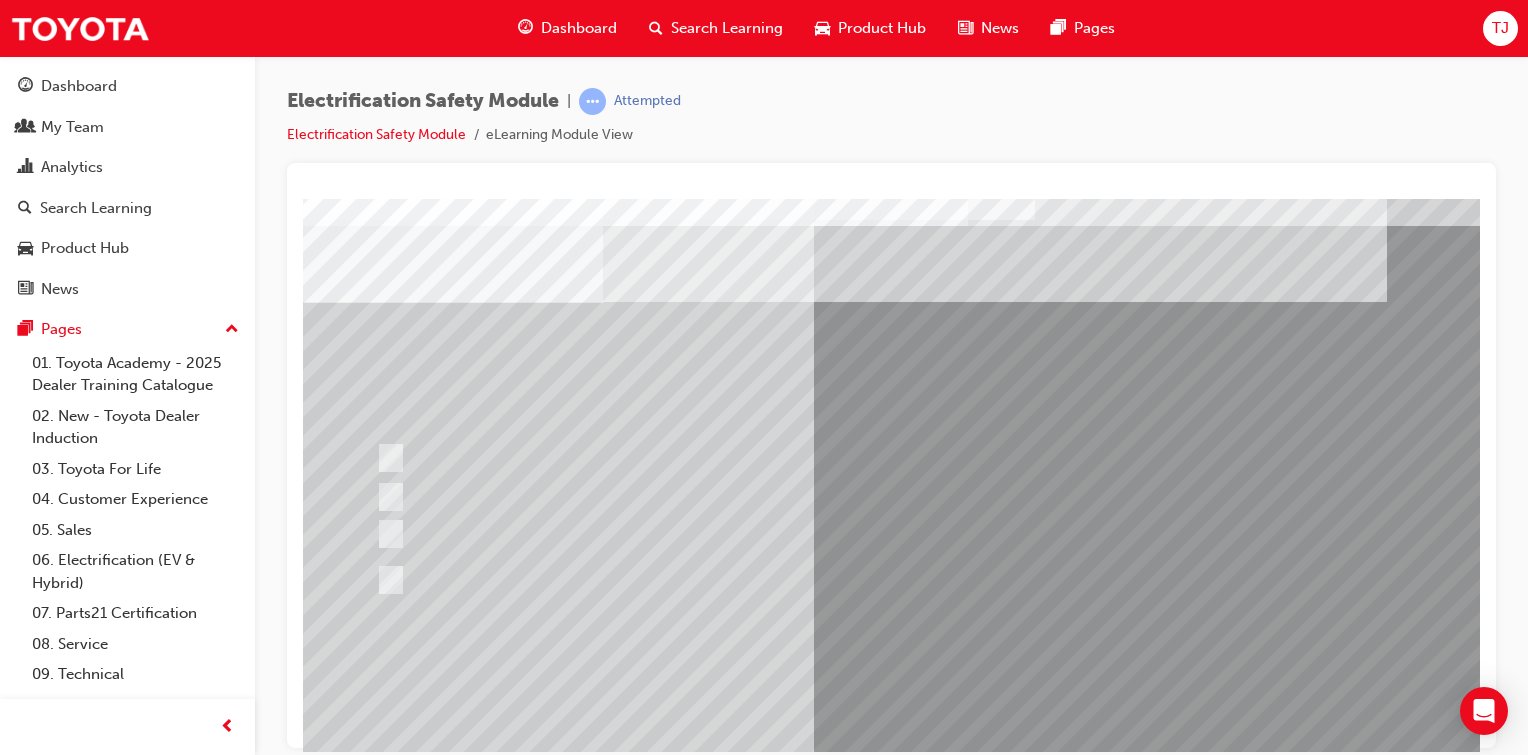 scroll, scrollTop: 88, scrollLeft: 0, axis: vertical 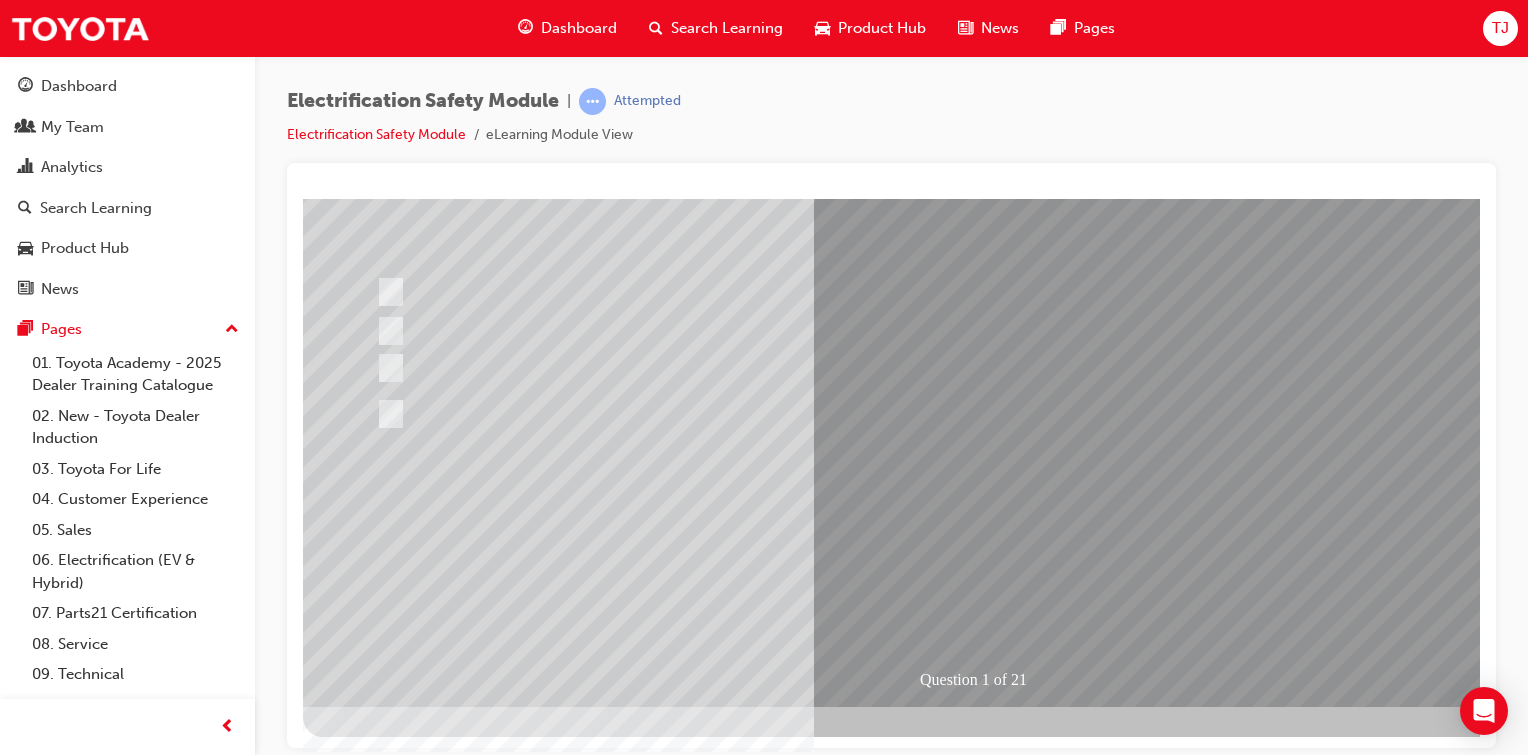 click at bounding box center [375, 2773] 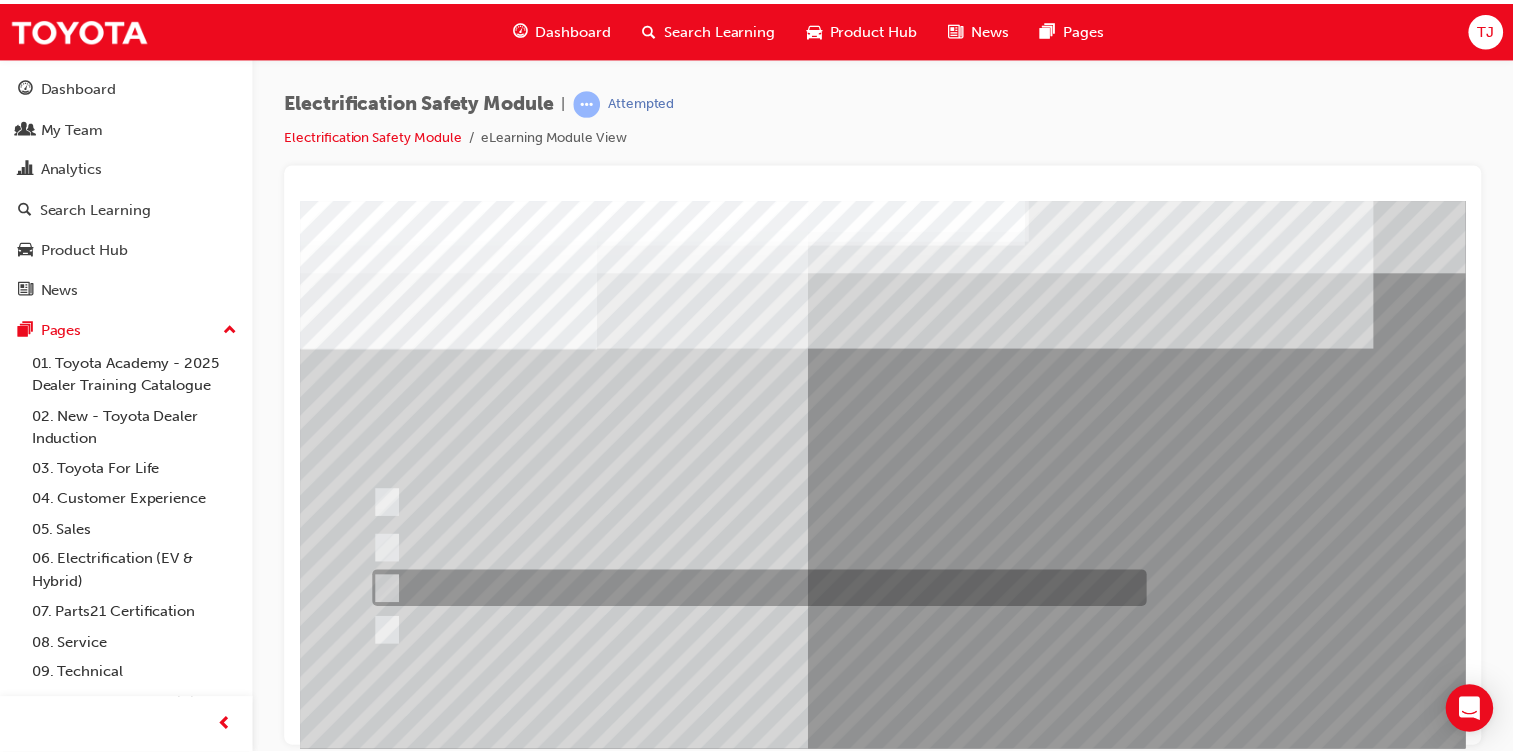 scroll, scrollTop: 128, scrollLeft: 0, axis: vertical 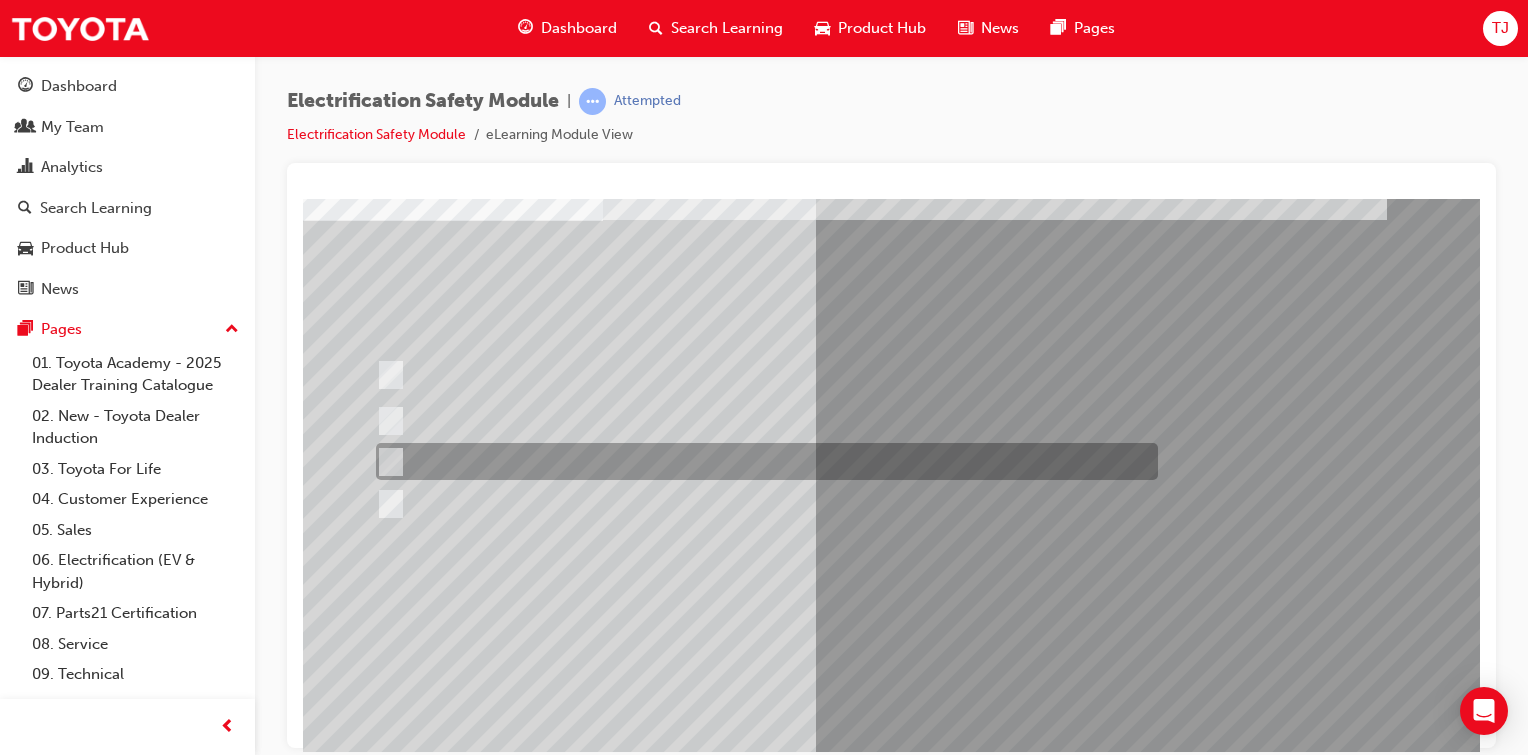 click at bounding box center (762, 461) 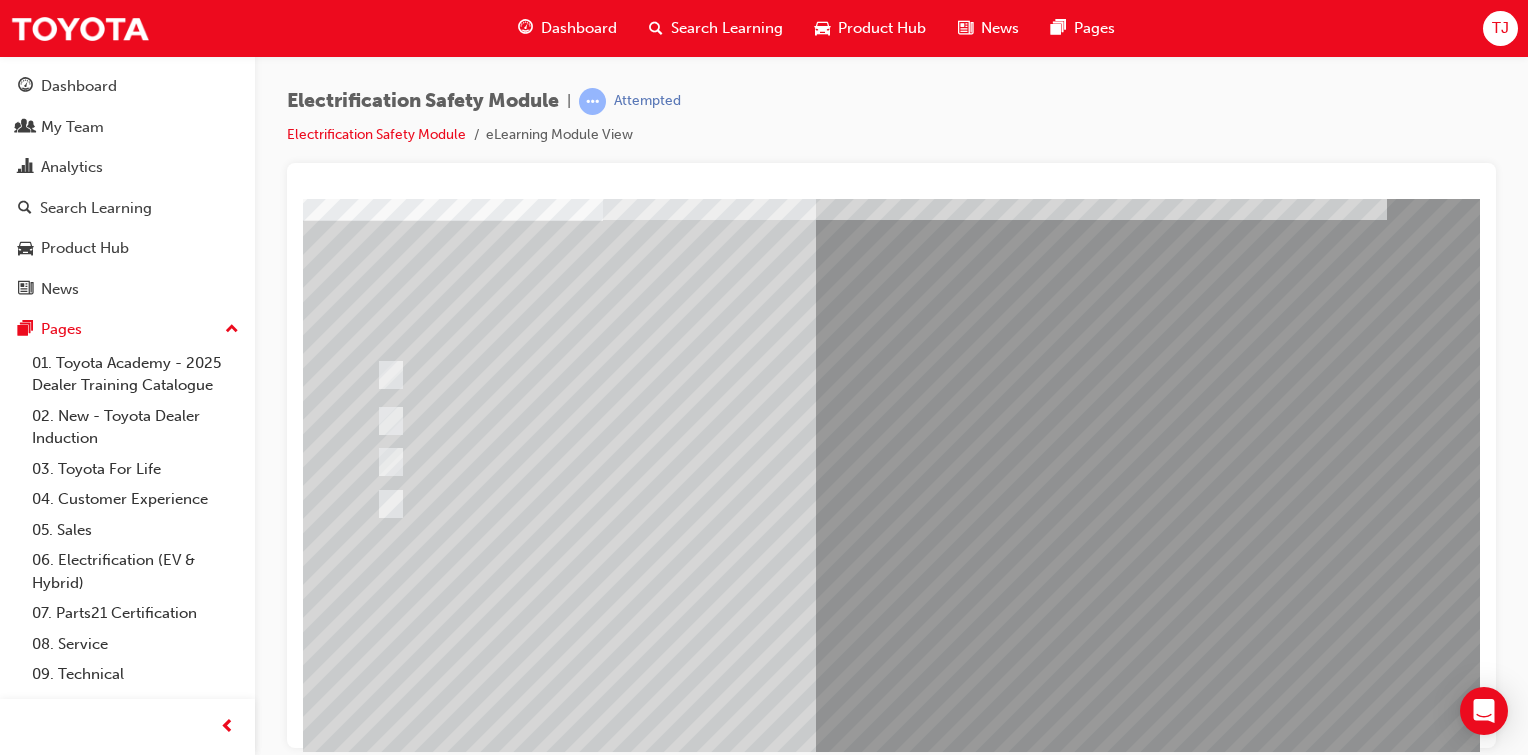 click at bounding box center (375, 2859) 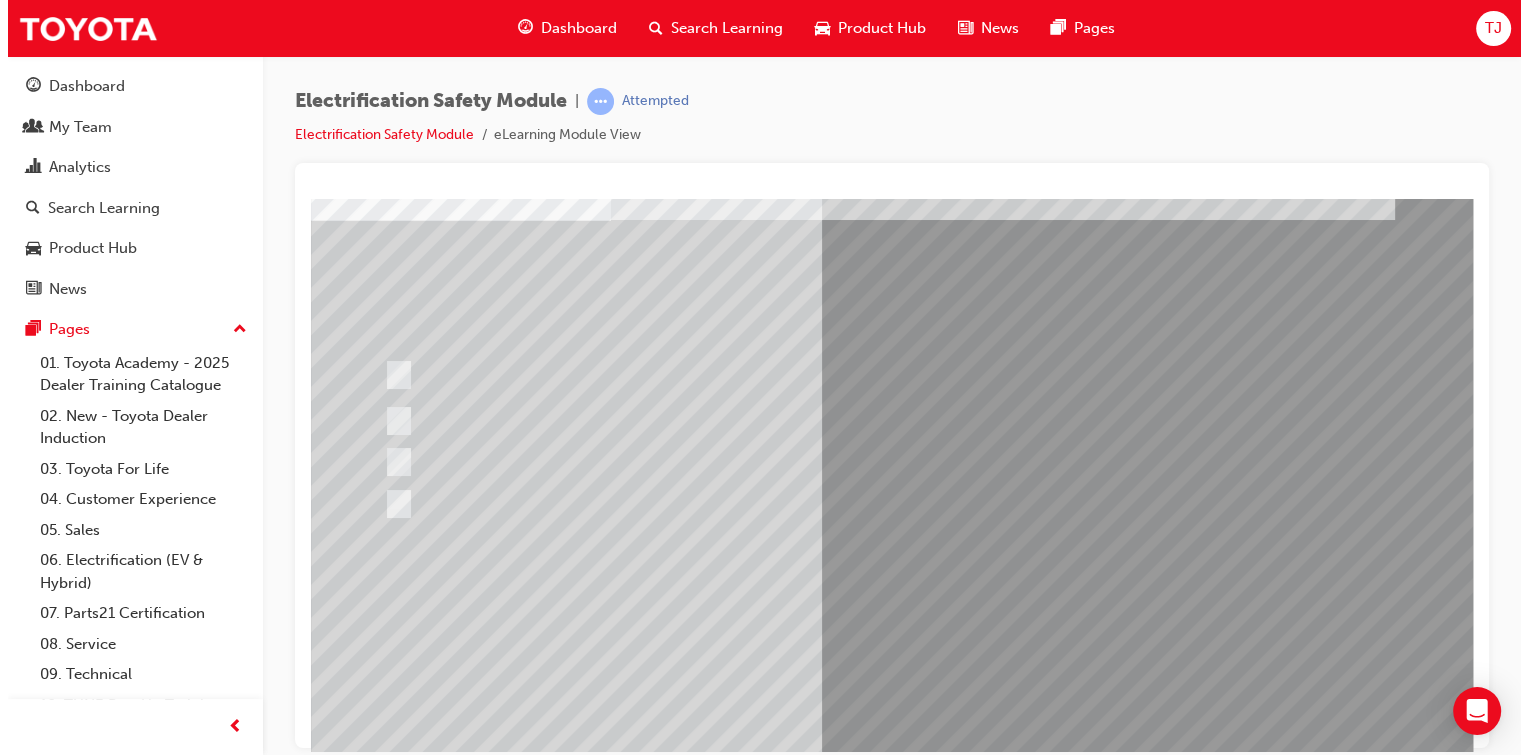 scroll, scrollTop: 0, scrollLeft: 0, axis: both 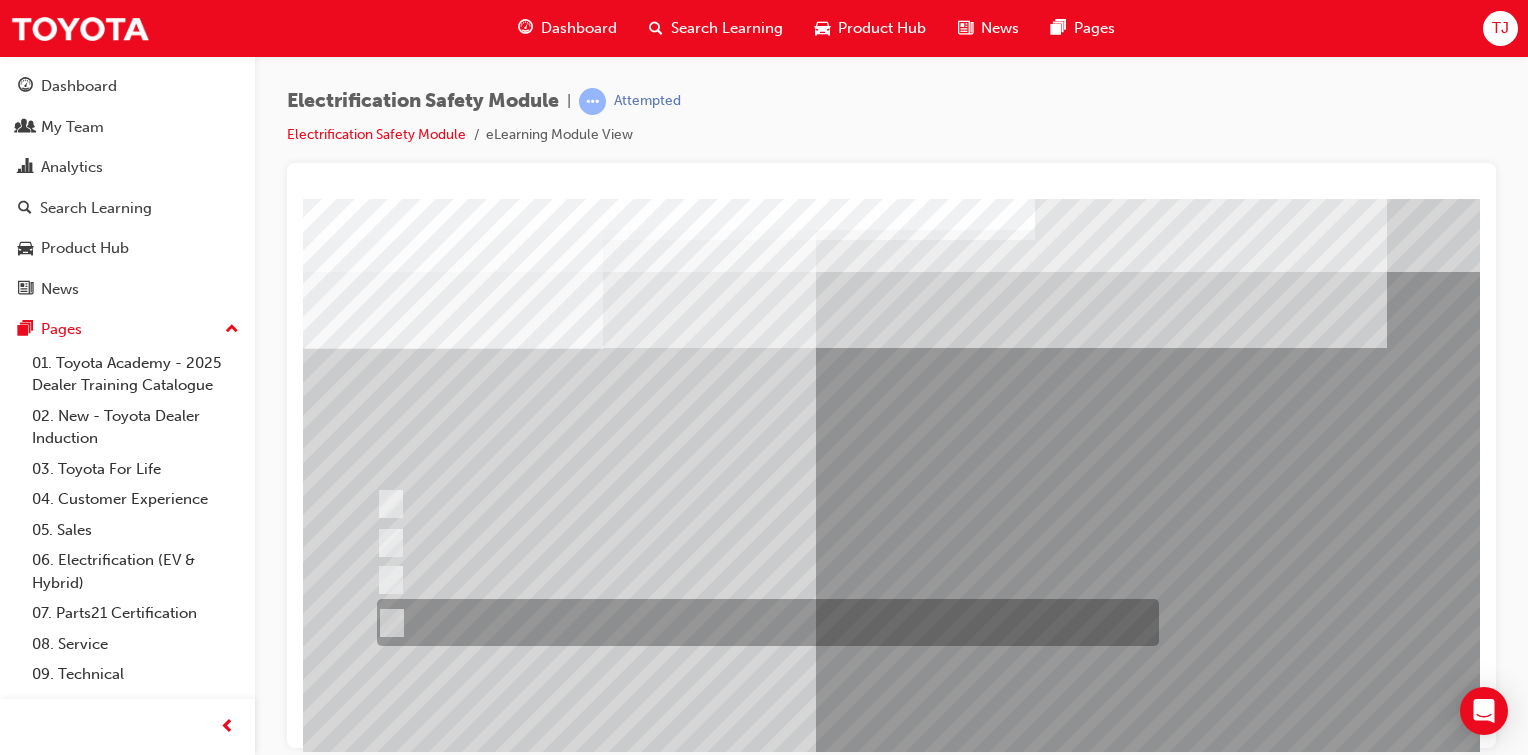 click at bounding box center [763, 622] 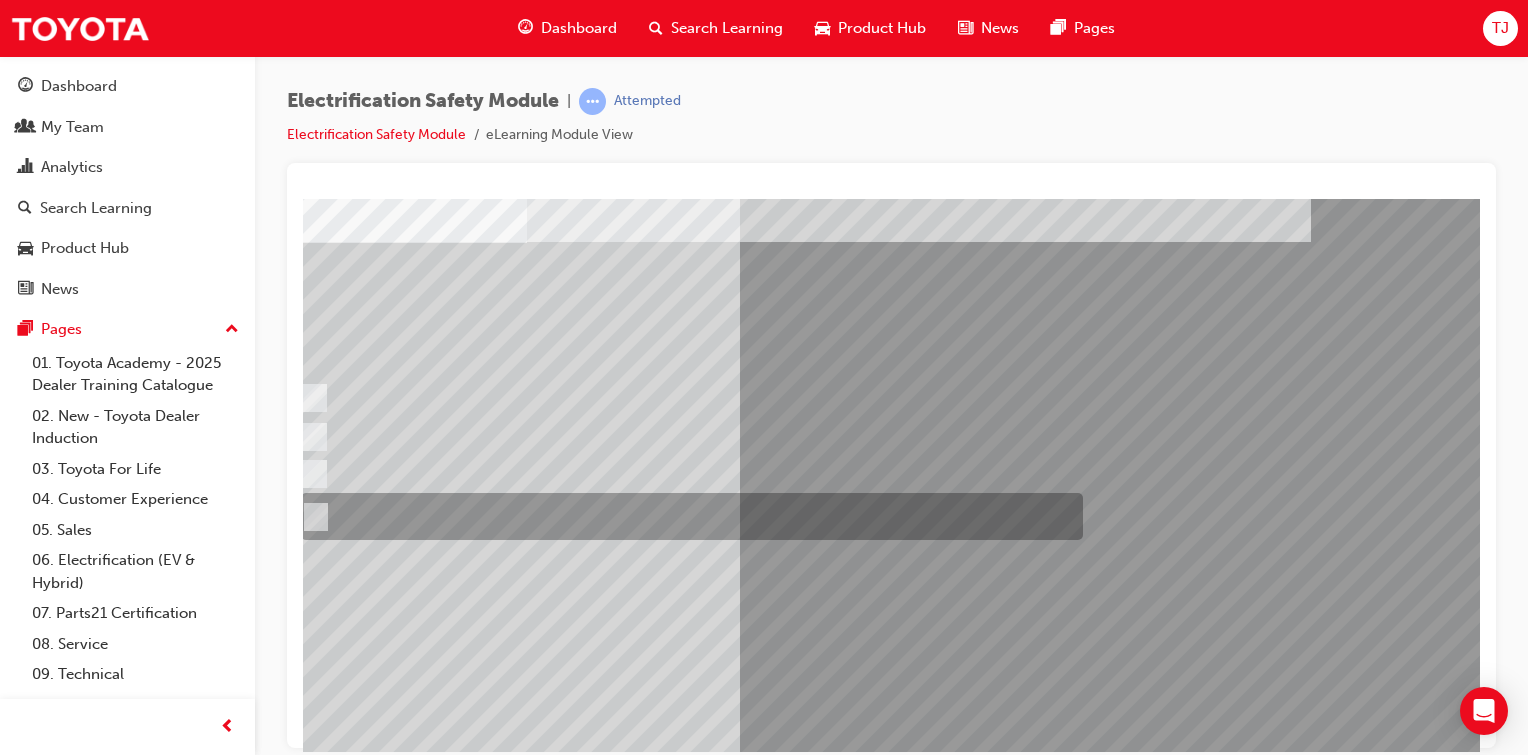 scroll, scrollTop: 134, scrollLeft: 76, axis: both 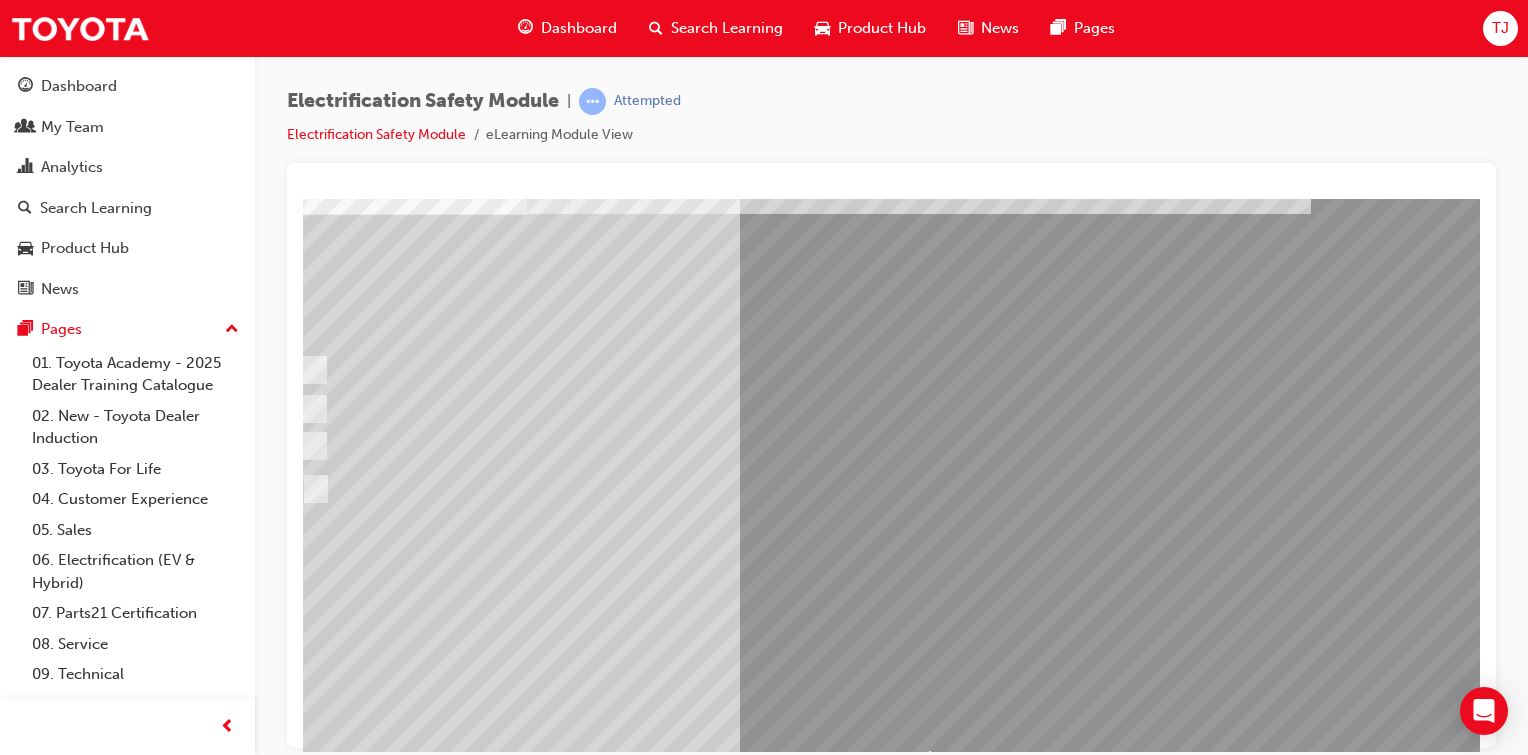 click at bounding box center (299, 2853) 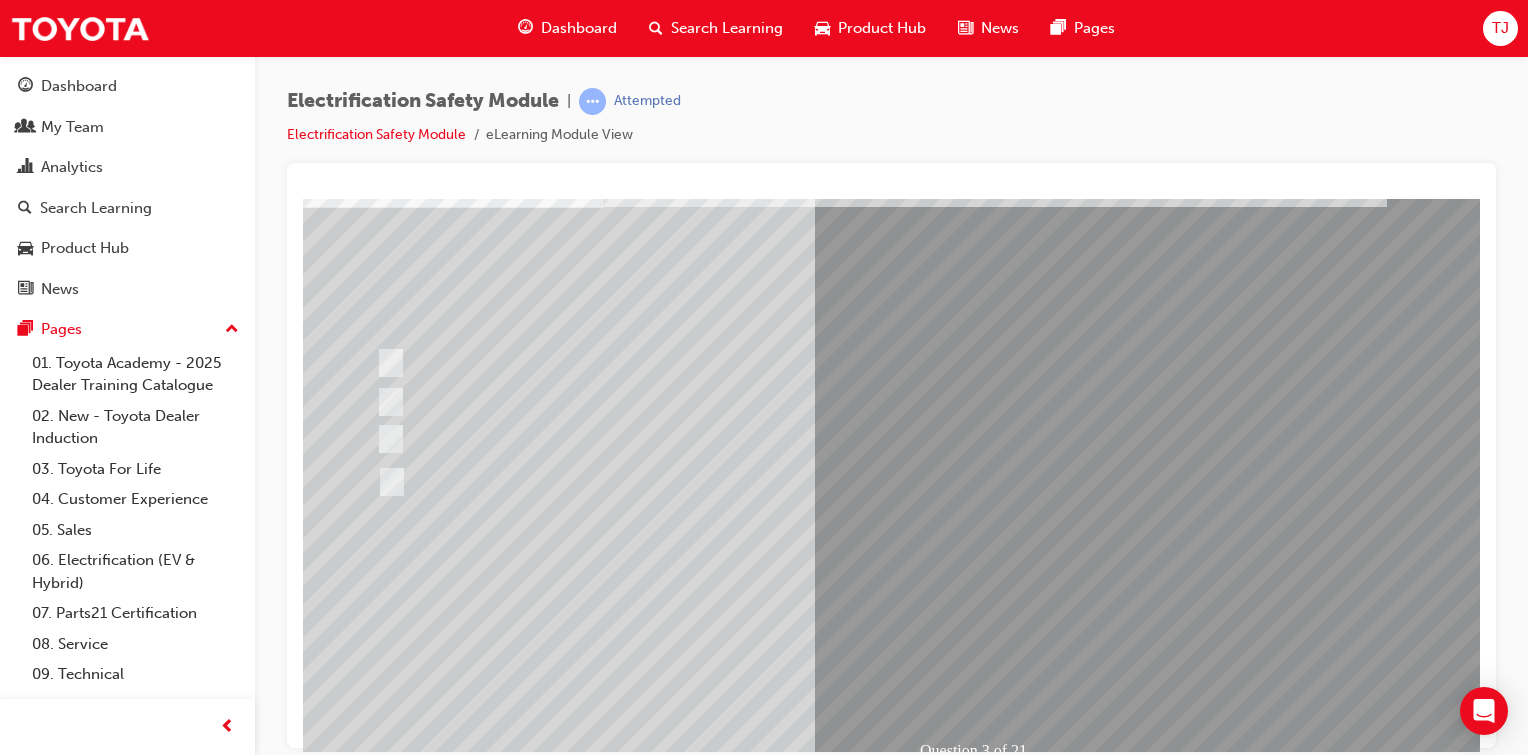 scroll, scrollTop: 140, scrollLeft: 0, axis: vertical 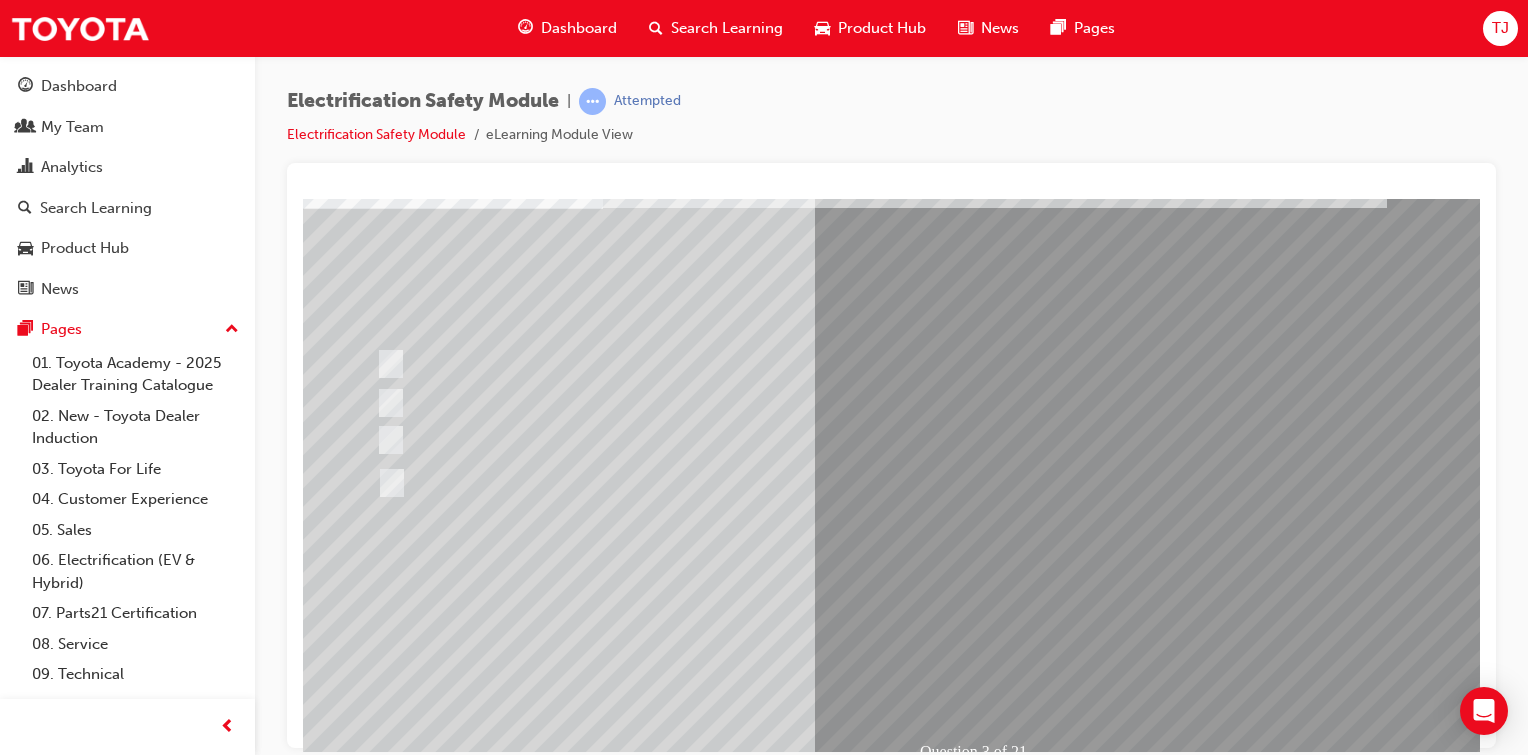 drag, startPoint x: 972, startPoint y: 667, endPoint x: 838, endPoint y: 671, distance: 134.0597 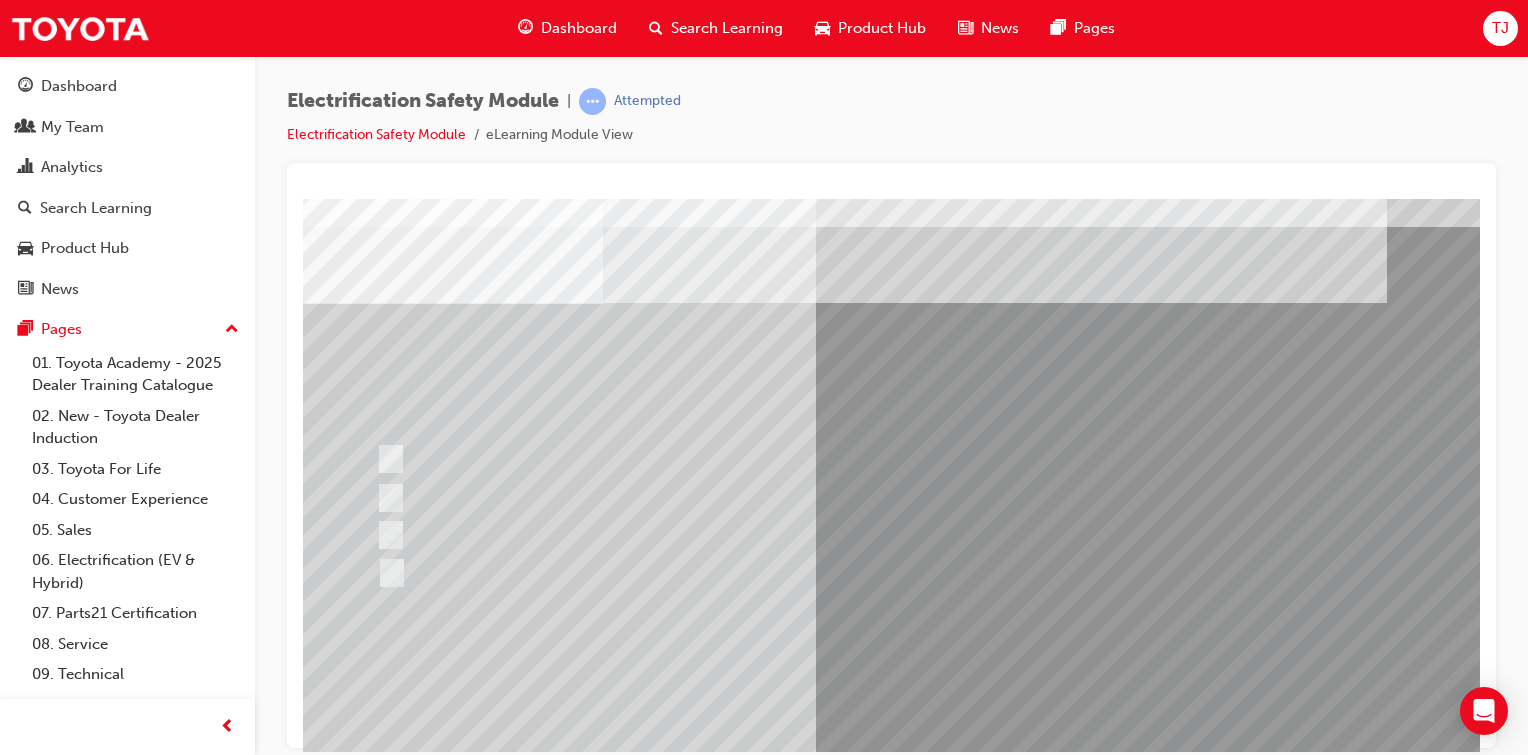 scroll, scrollTop: 44, scrollLeft: 0, axis: vertical 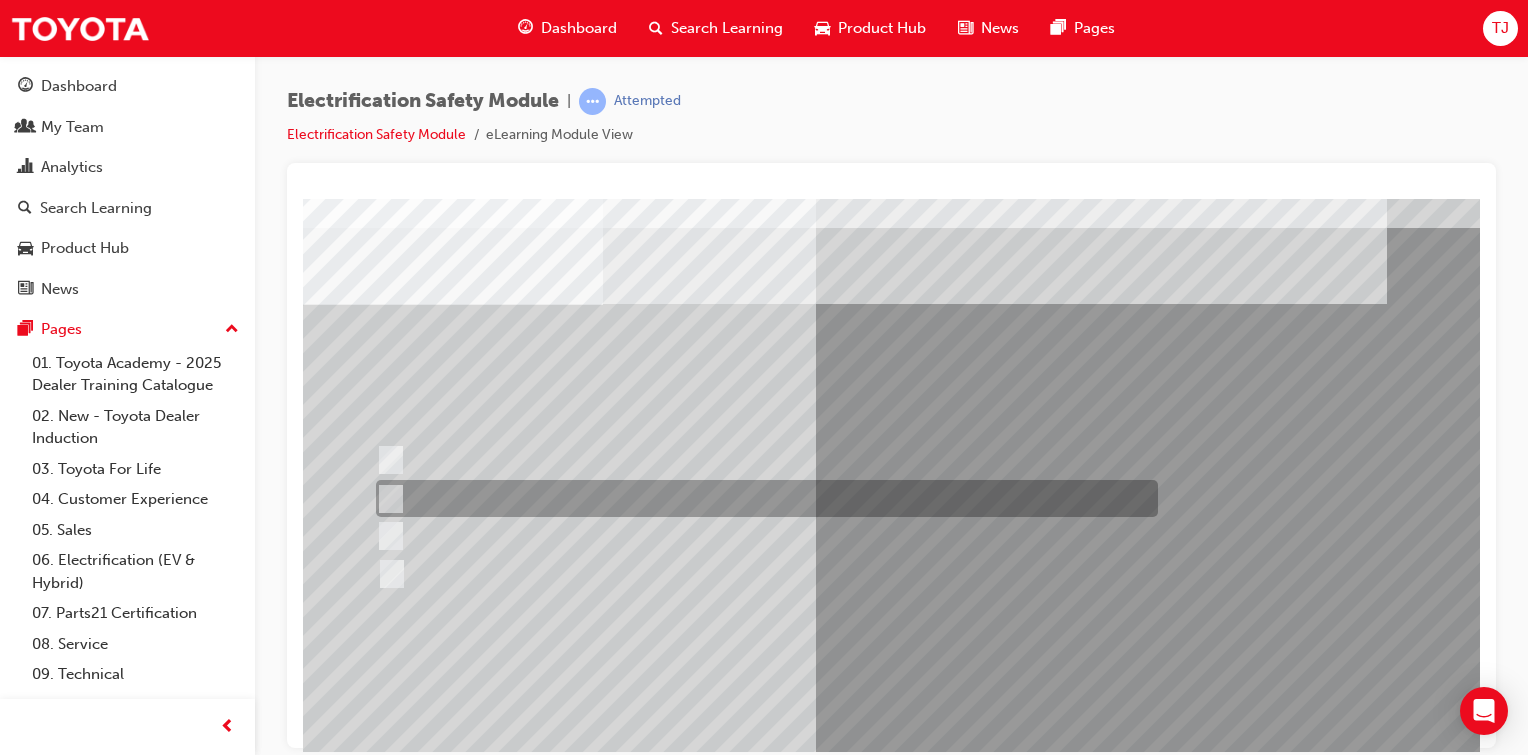 click at bounding box center (386, 499) 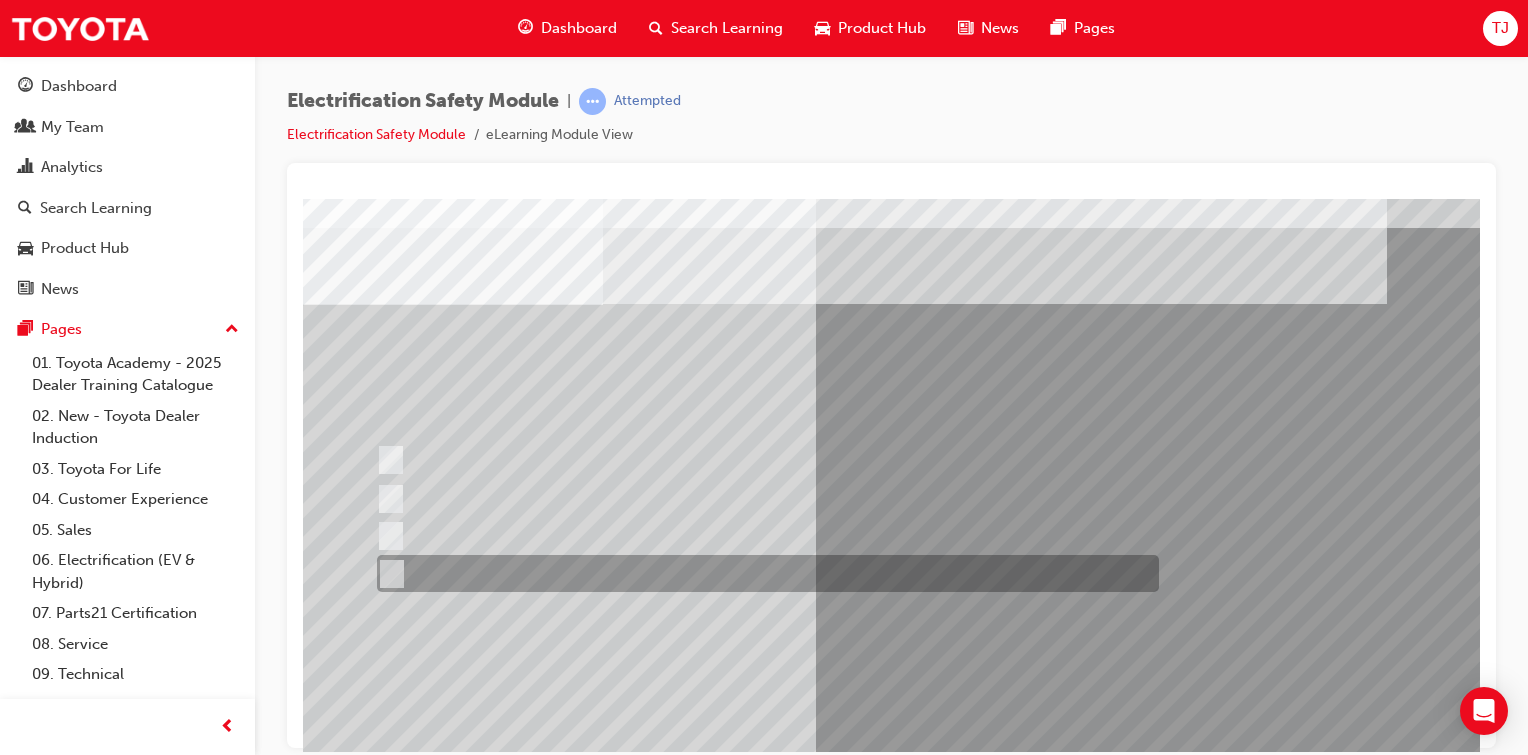 click at bounding box center (763, 573) 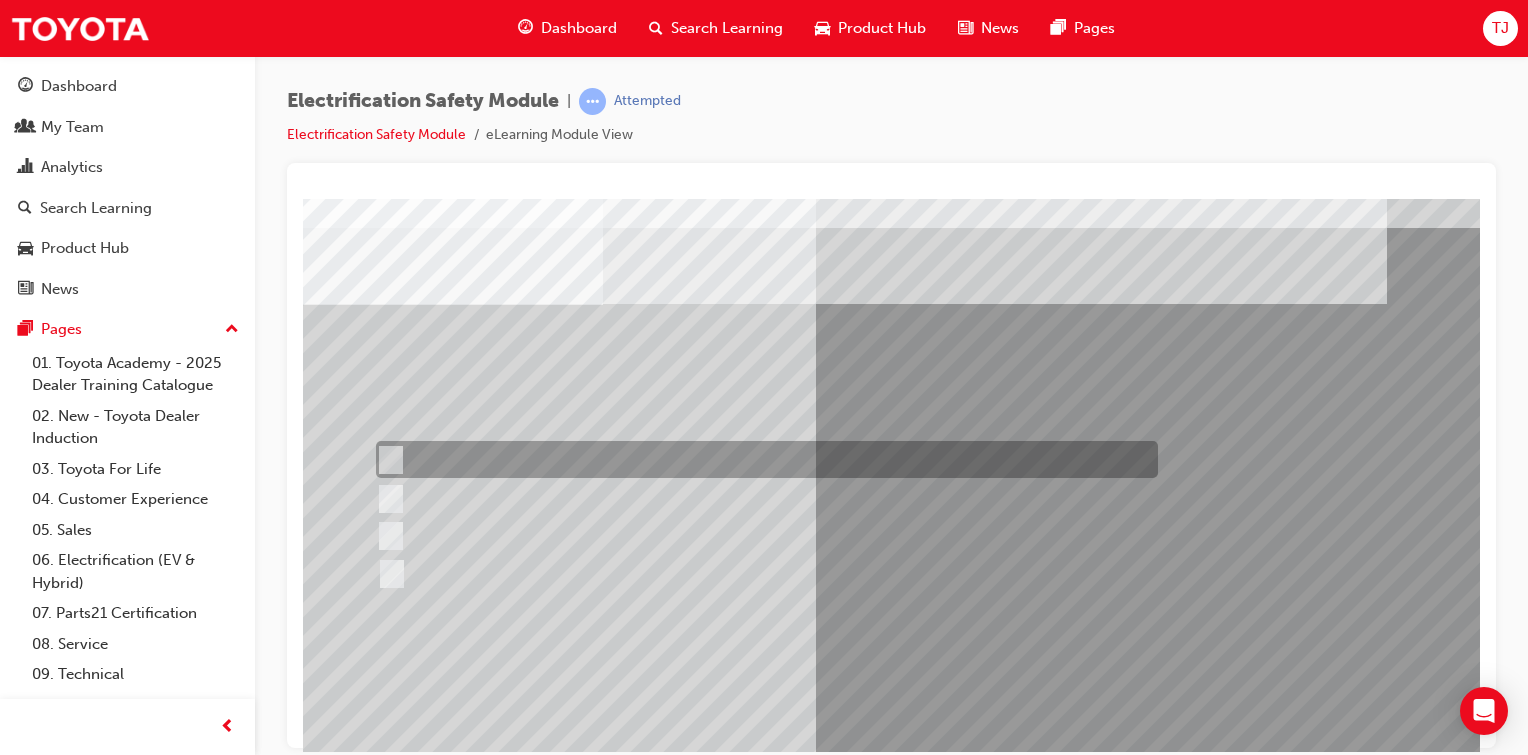 click at bounding box center [386, 460] 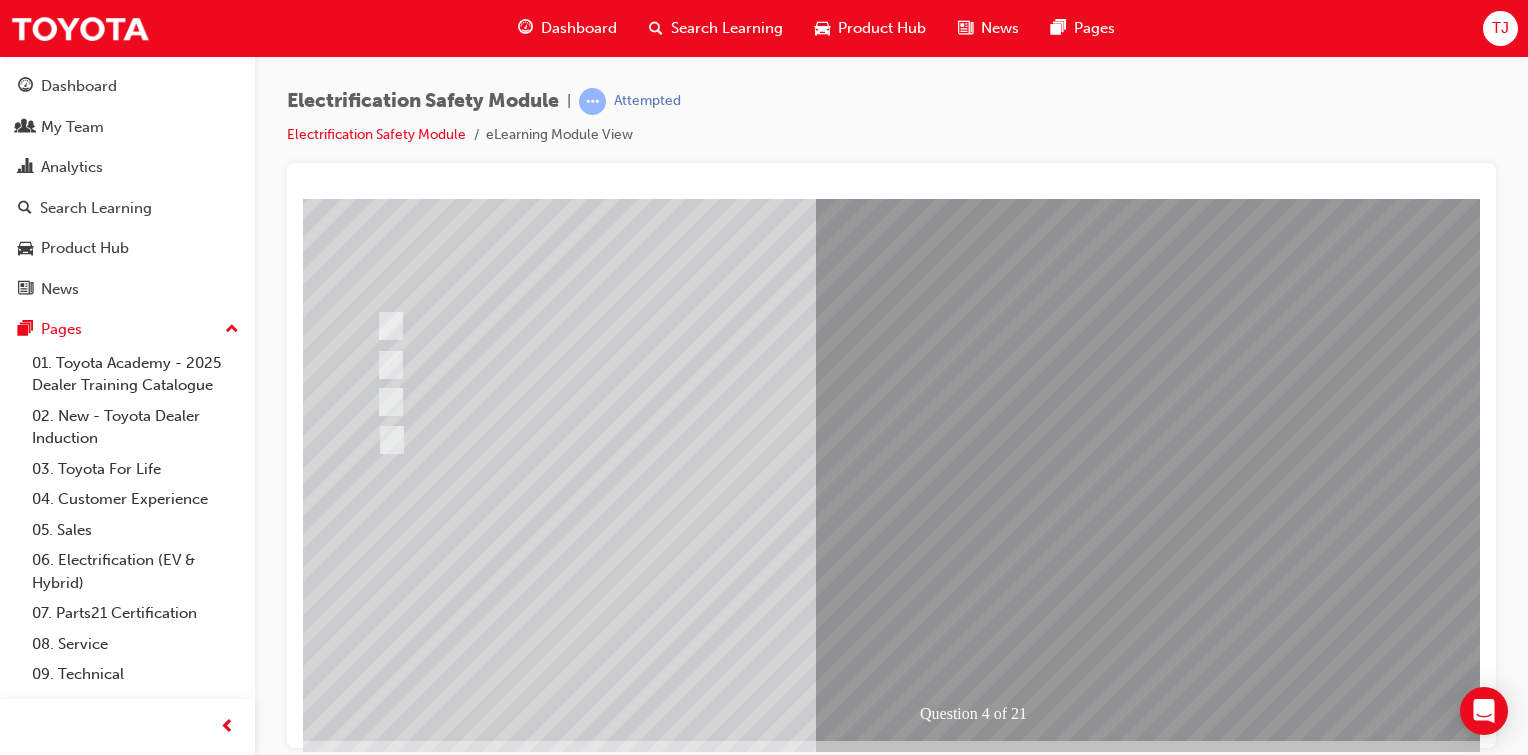 scroll, scrollTop: 180, scrollLeft: 0, axis: vertical 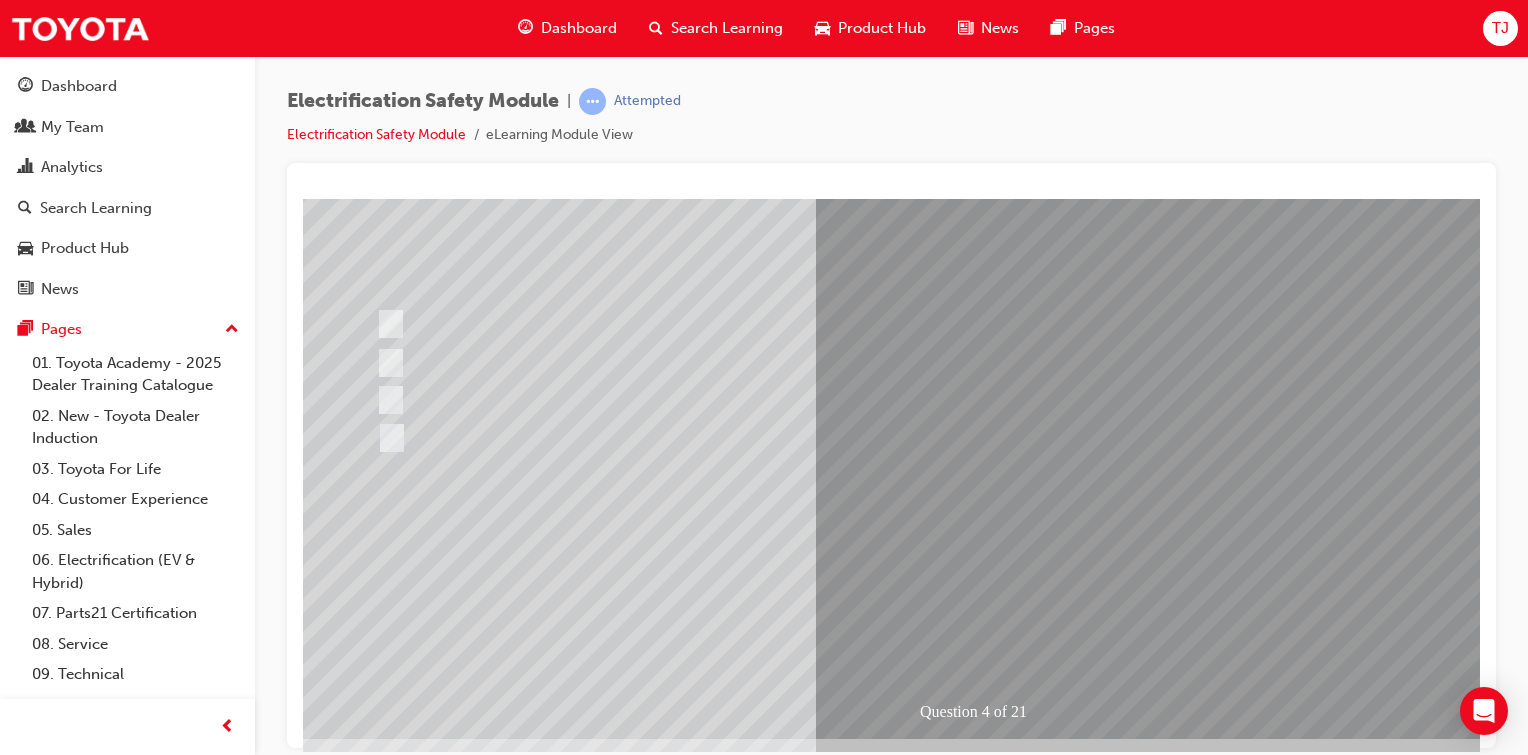 click at bounding box center (375, 2807) 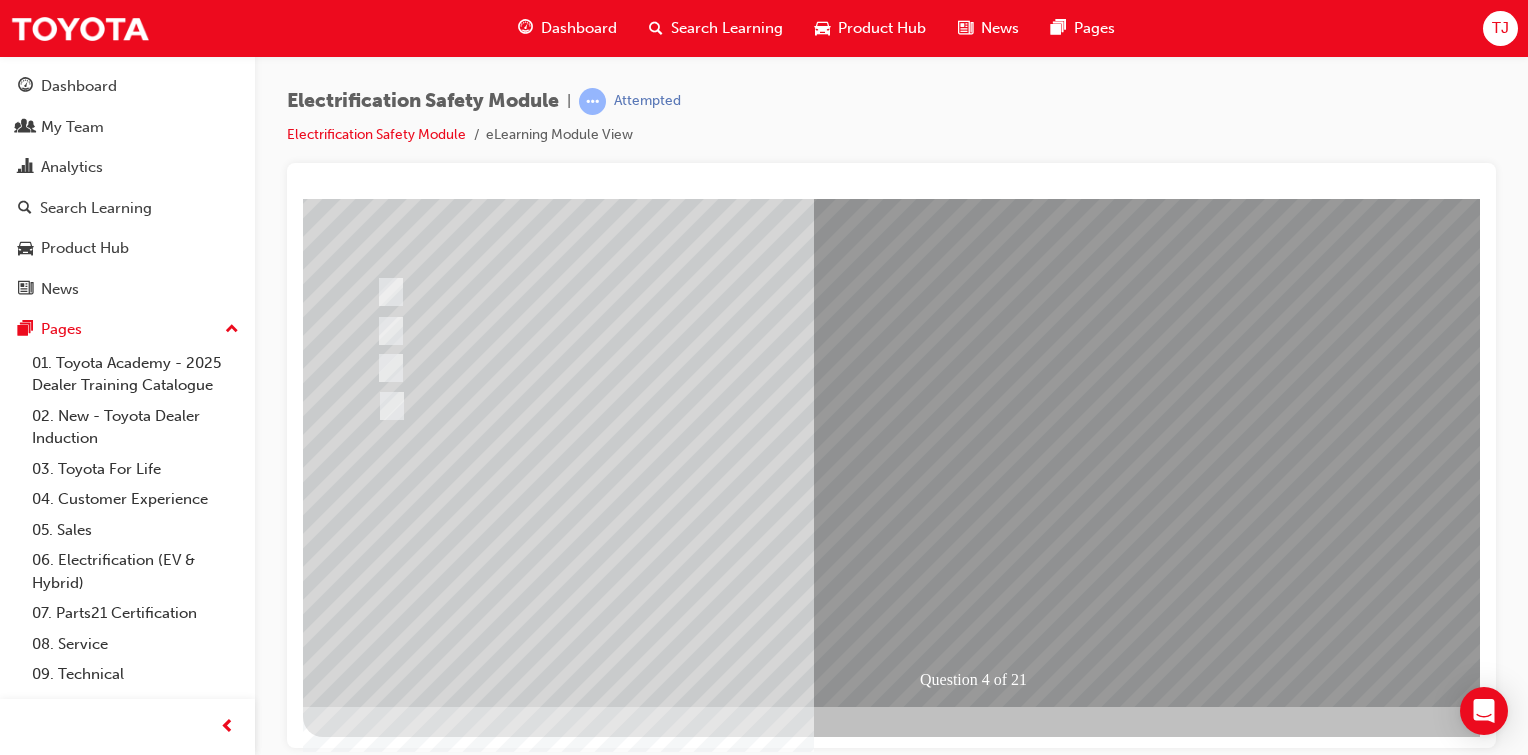 scroll, scrollTop: 0, scrollLeft: 0, axis: both 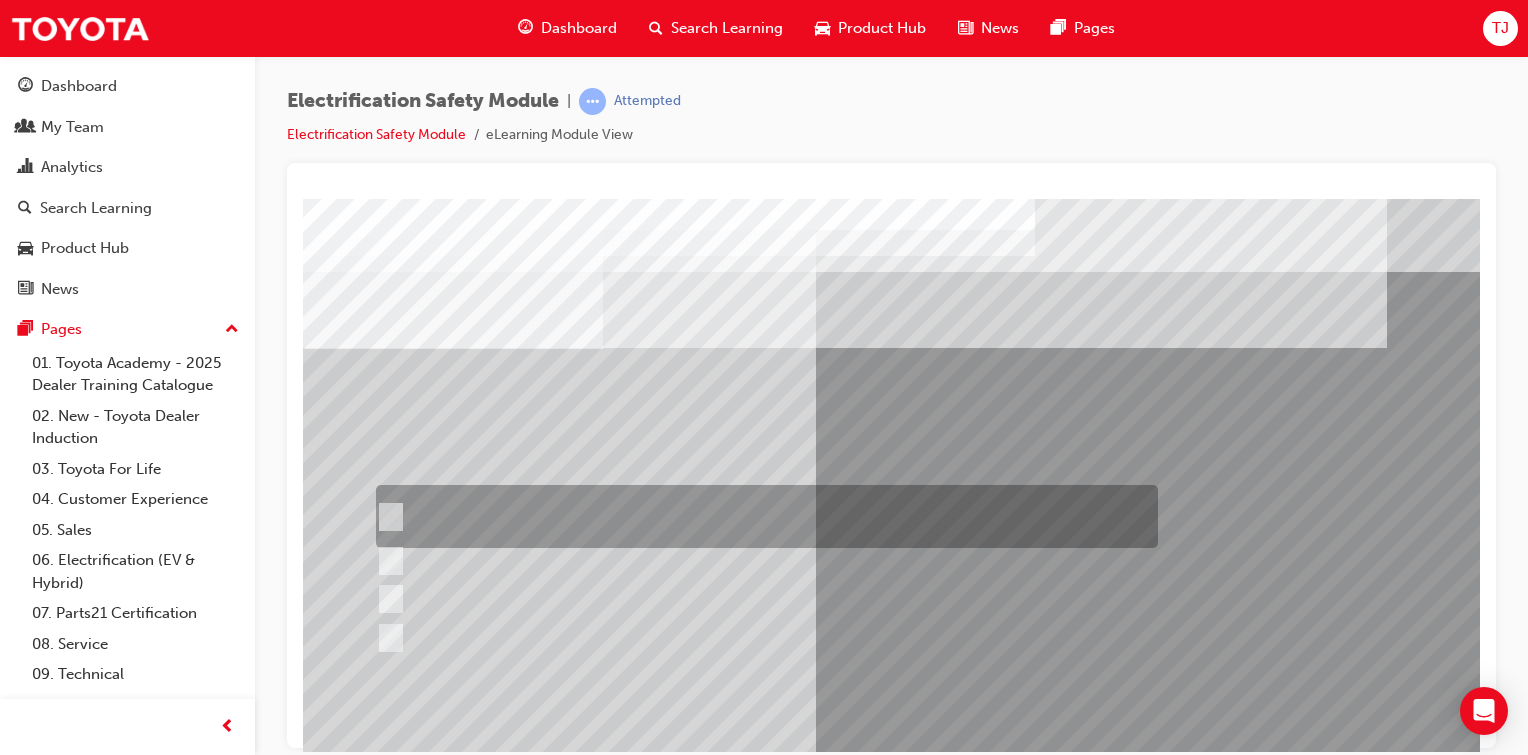 click at bounding box center [386, 517] 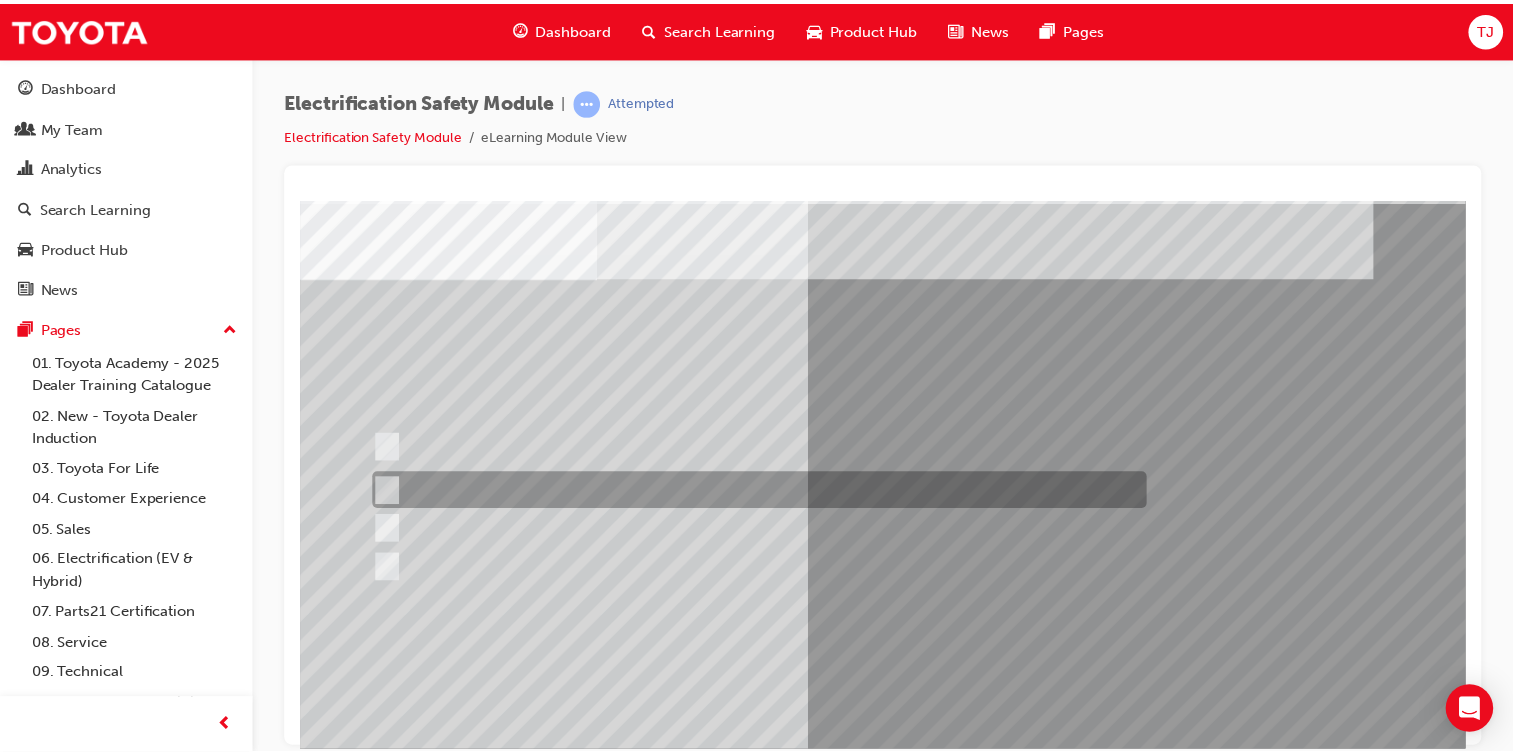 scroll, scrollTop: 68, scrollLeft: 0, axis: vertical 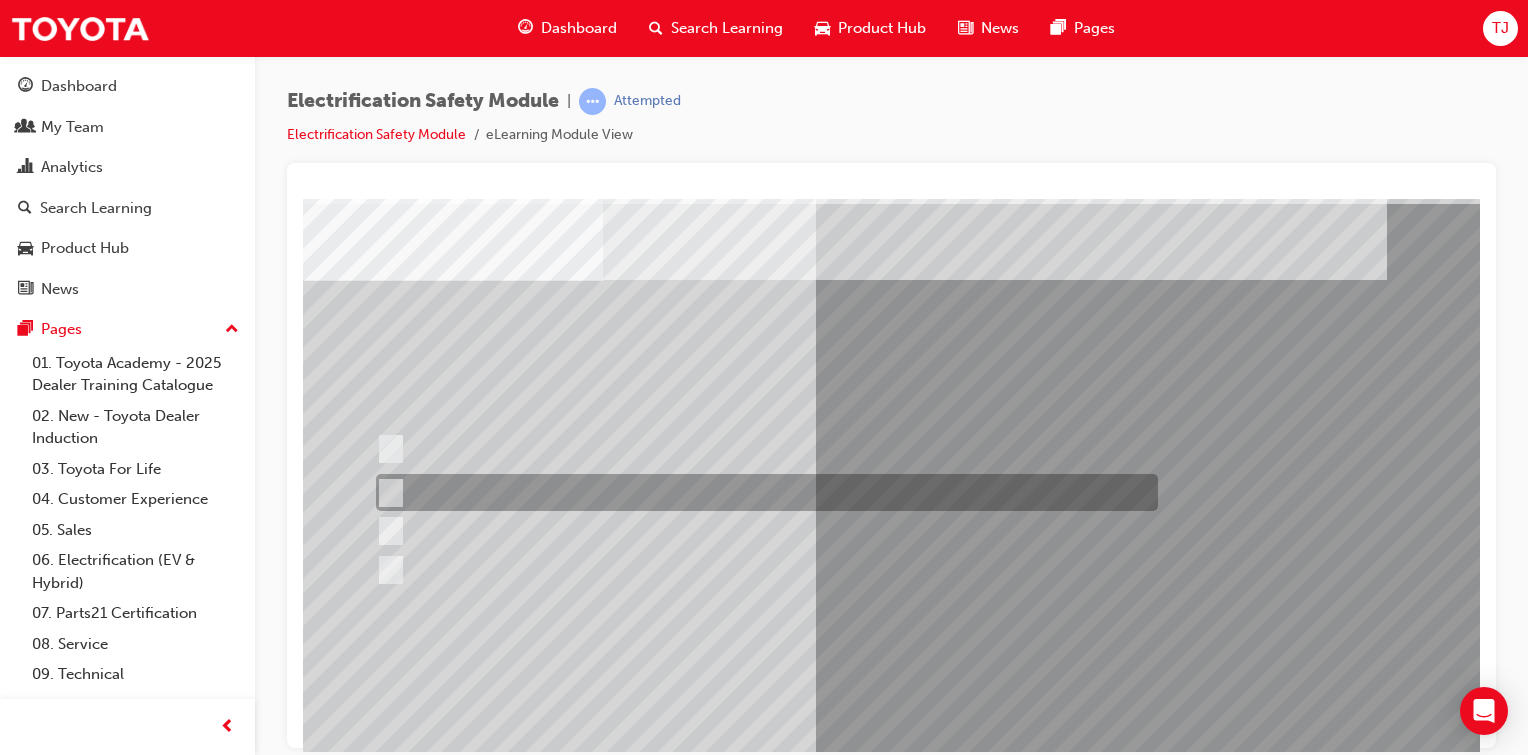 click at bounding box center [386, 493] 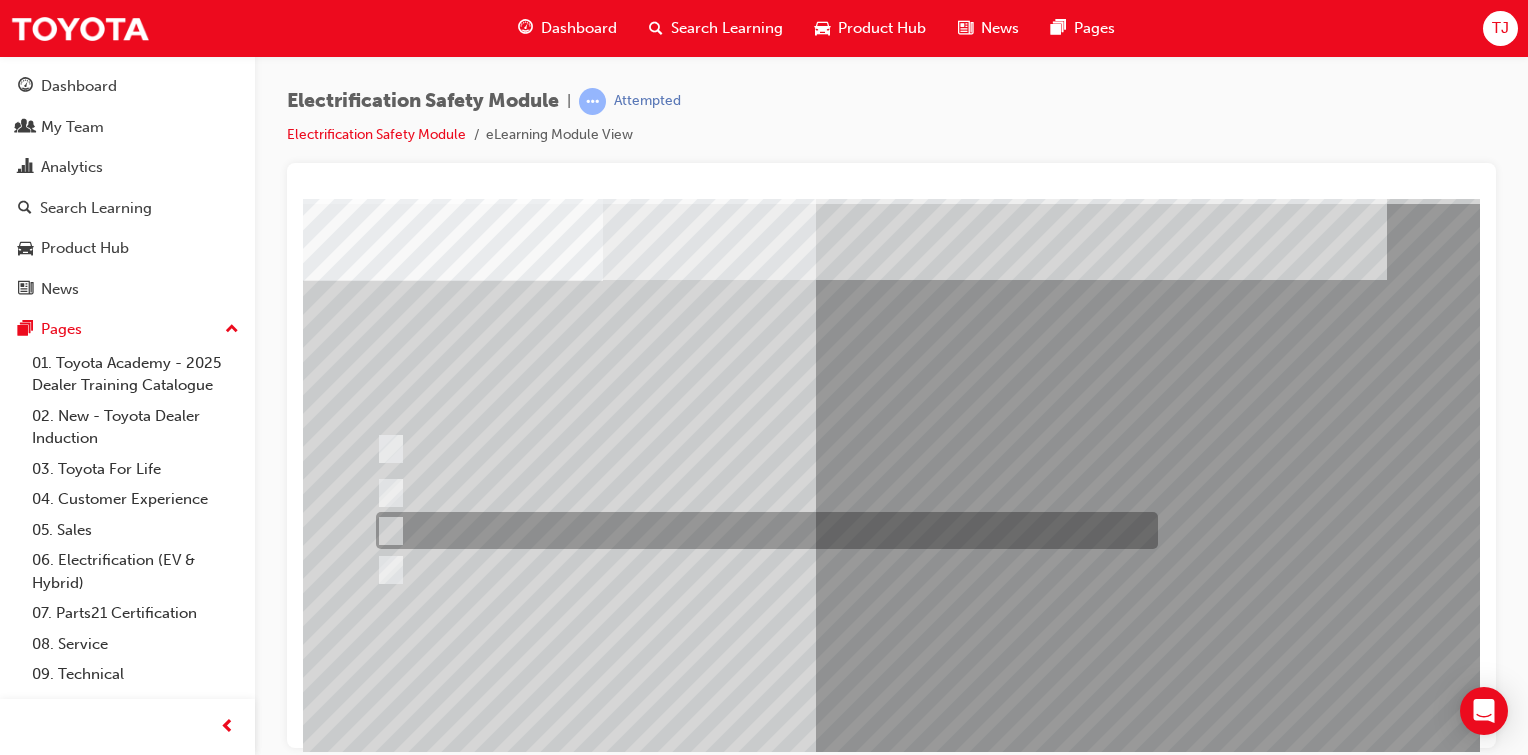 click at bounding box center (386, 531) 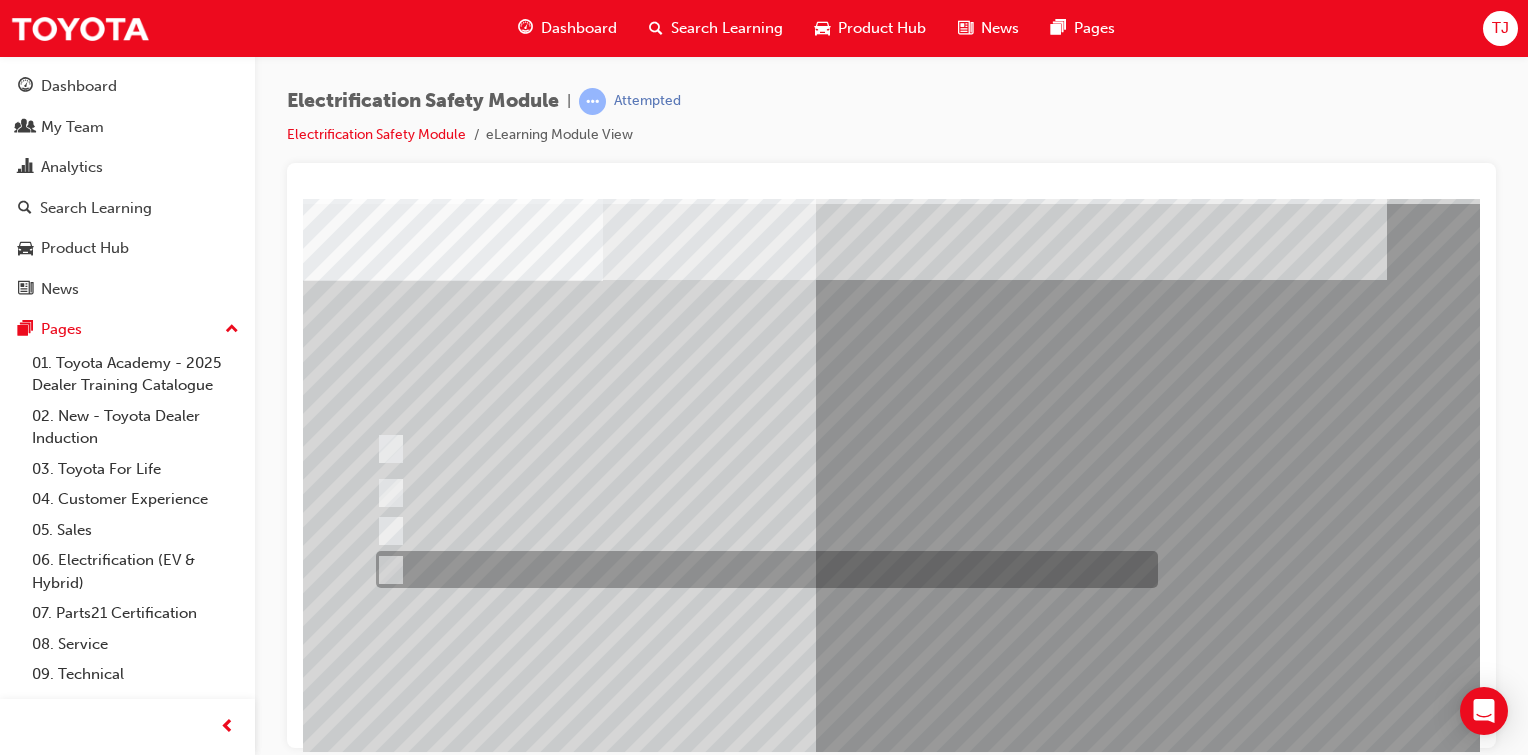 click at bounding box center (386, 570) 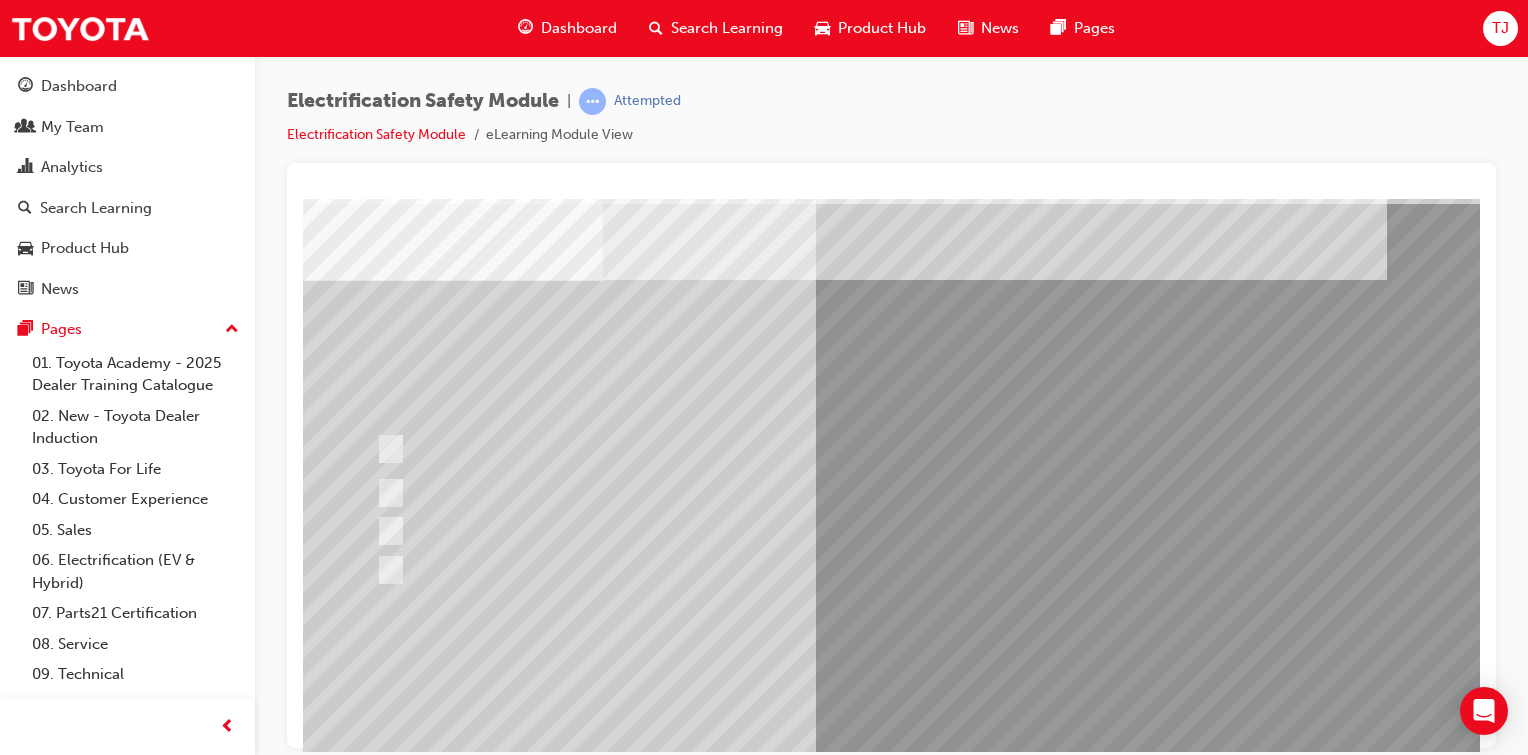 click at bounding box center [375, 2919] 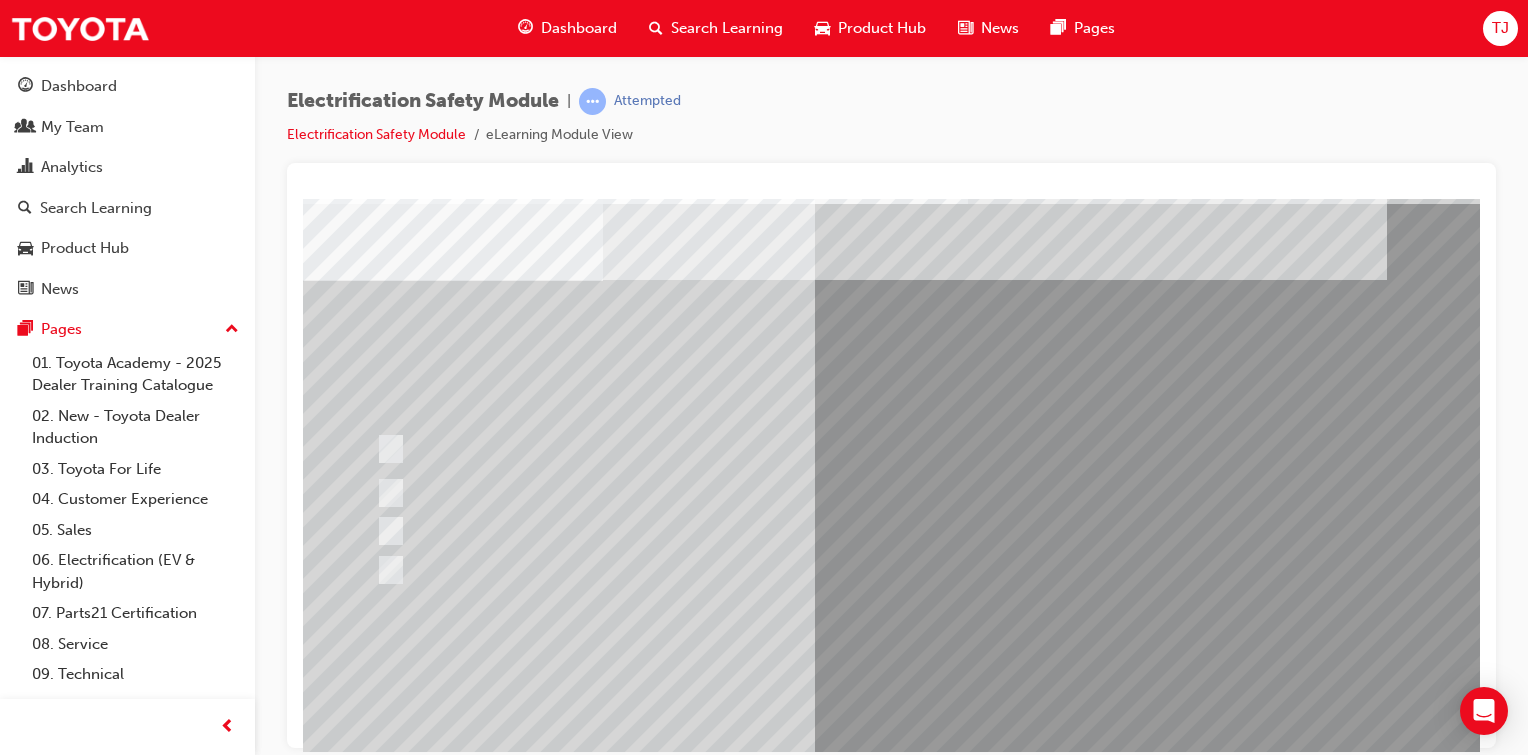 scroll, scrollTop: 0, scrollLeft: 0, axis: both 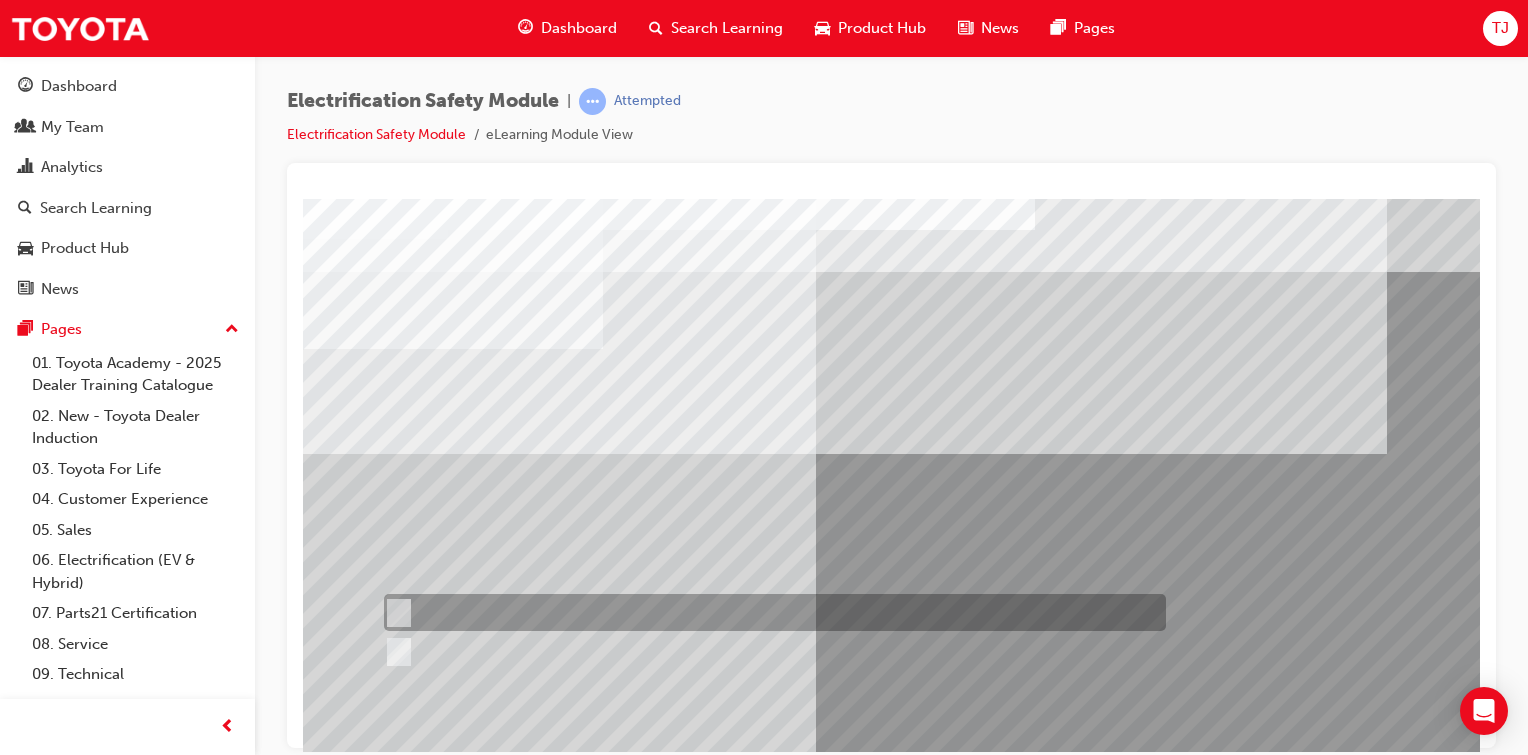 click at bounding box center [395, 613] 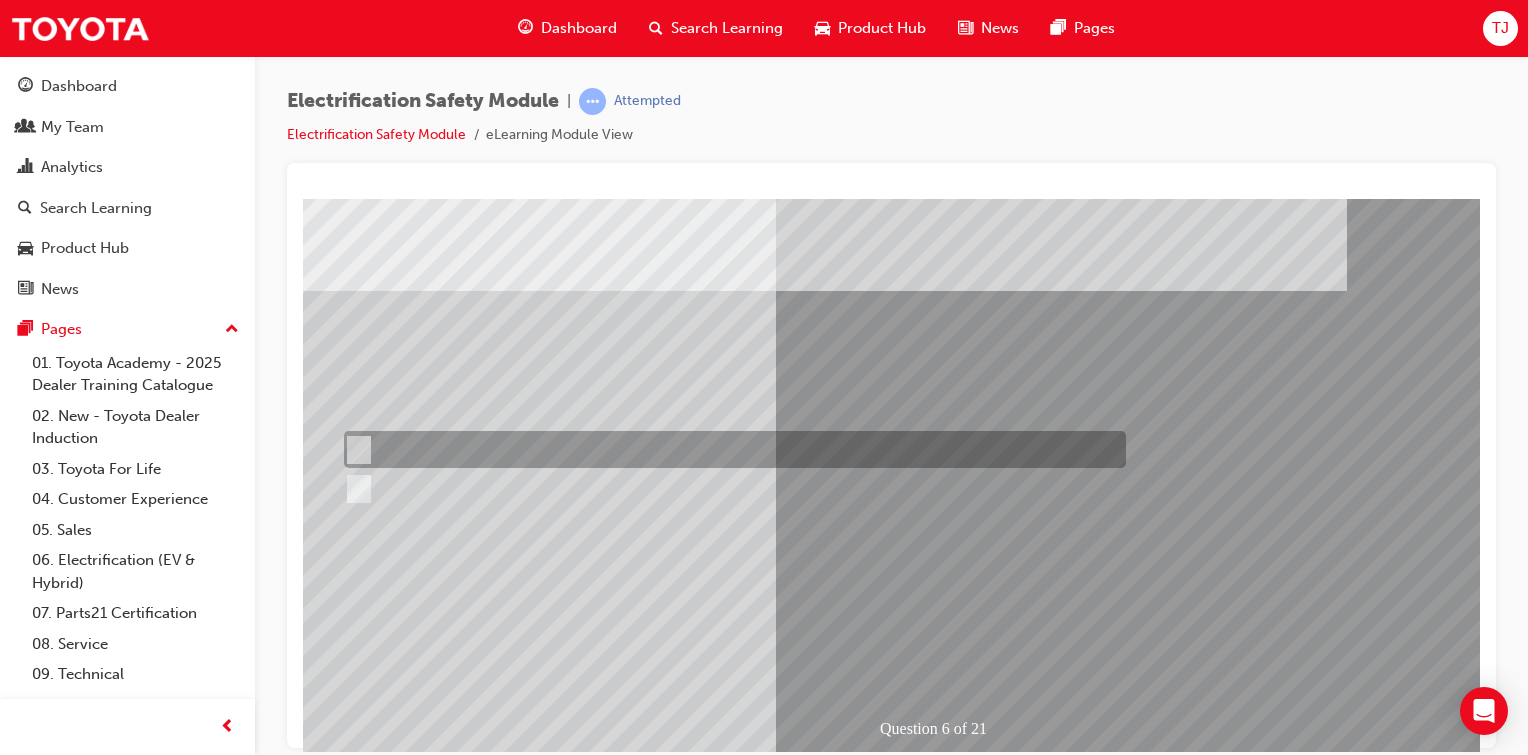 scroll, scrollTop: 164, scrollLeft: 40, axis: both 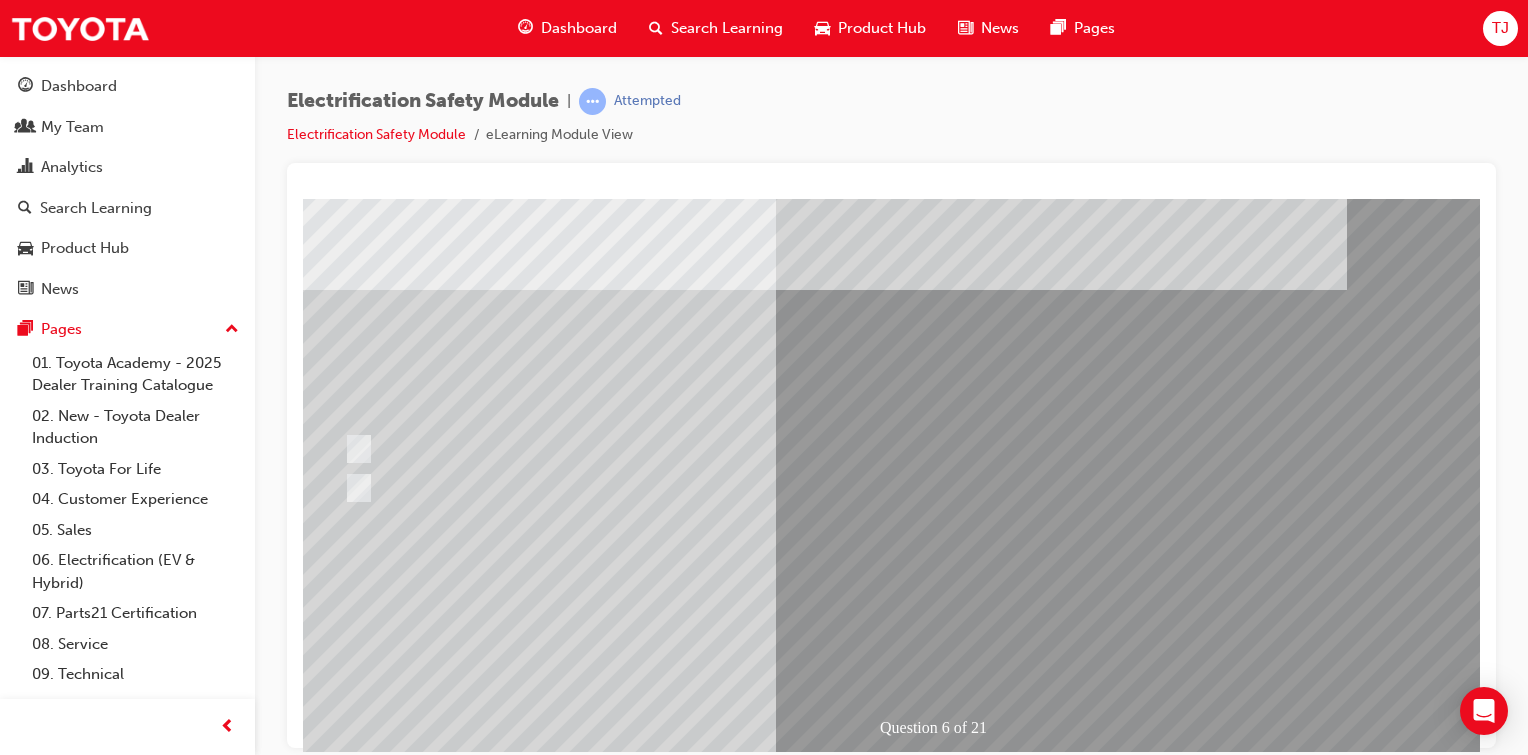click at bounding box center (335, 2885) 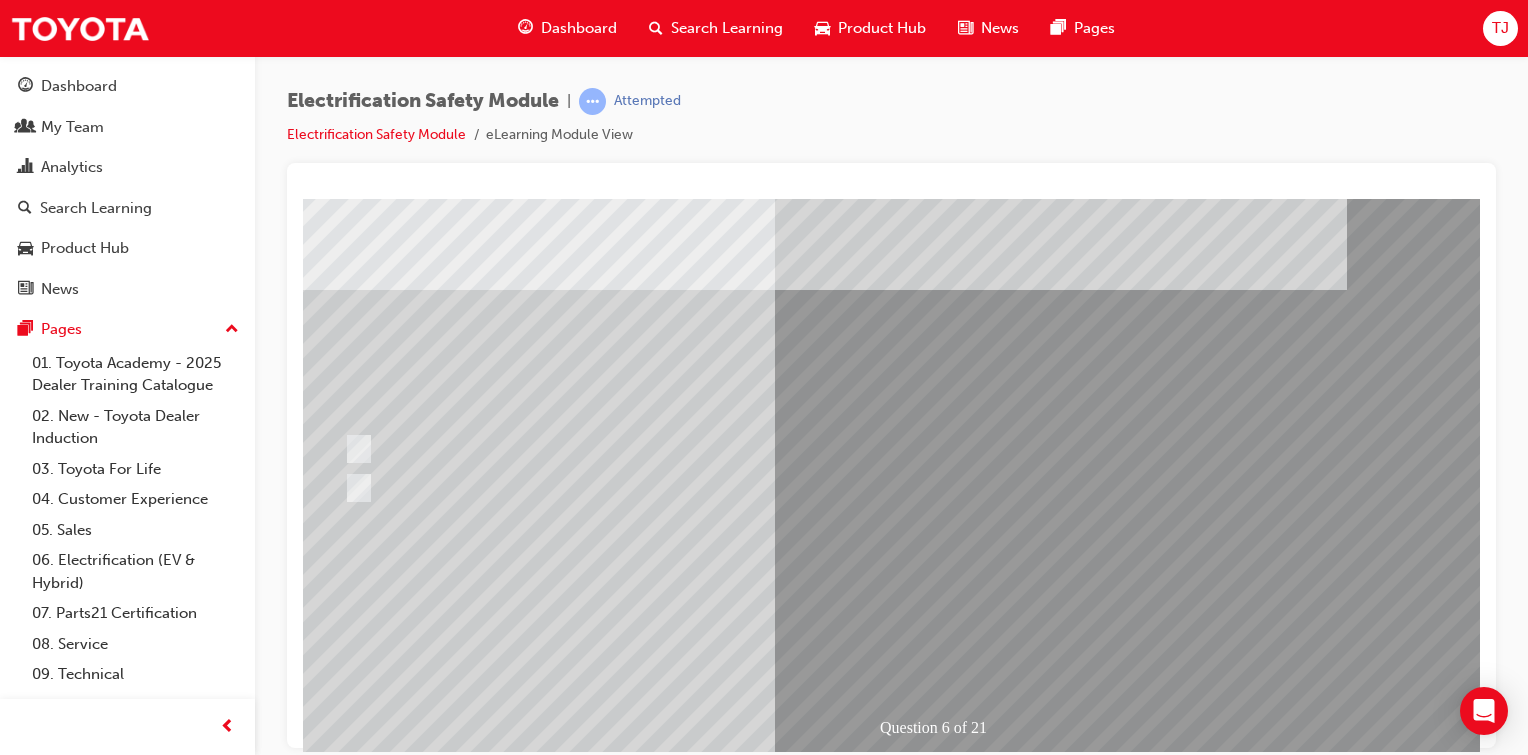 scroll, scrollTop: 0, scrollLeft: 0, axis: both 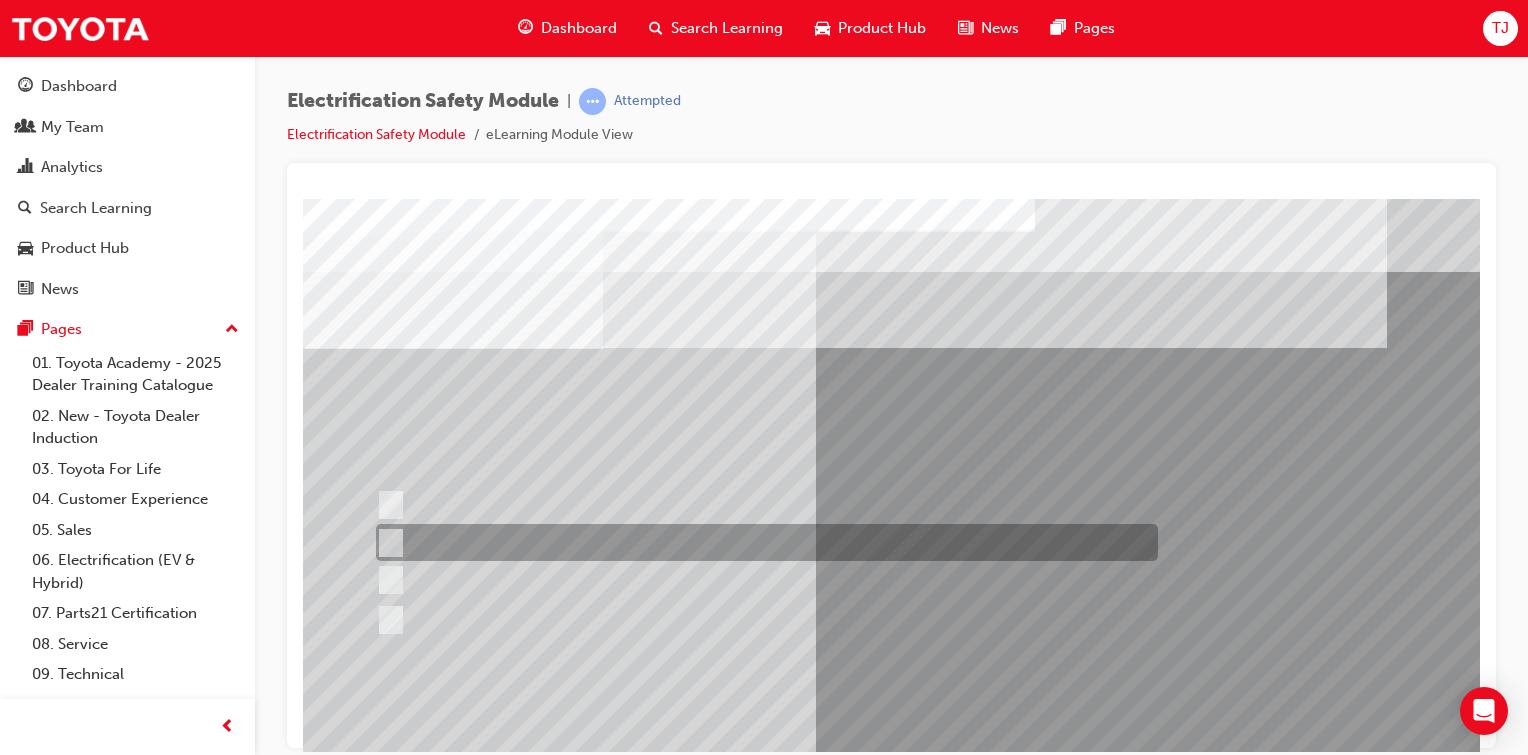 click at bounding box center (762, 542) 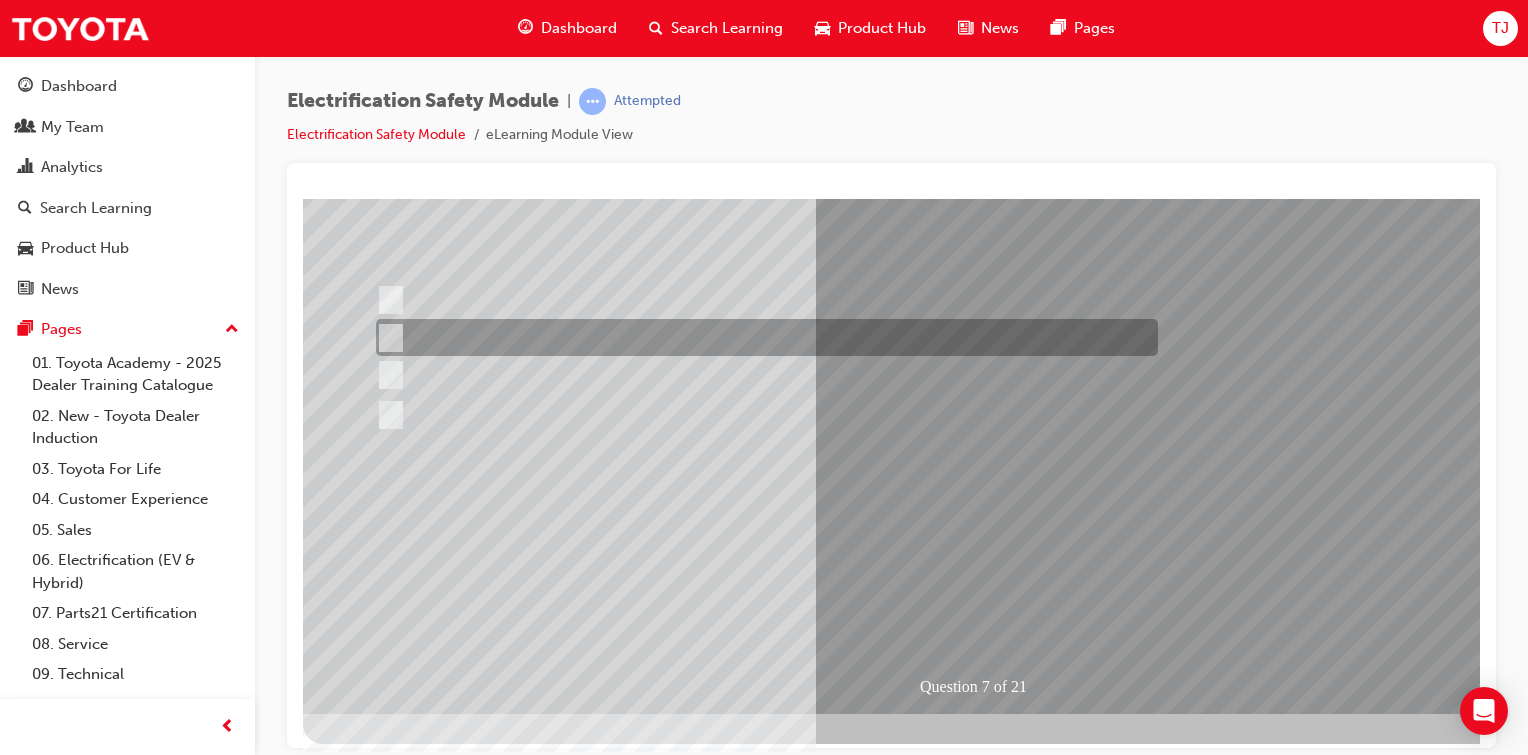 scroll, scrollTop: 212, scrollLeft: 0, axis: vertical 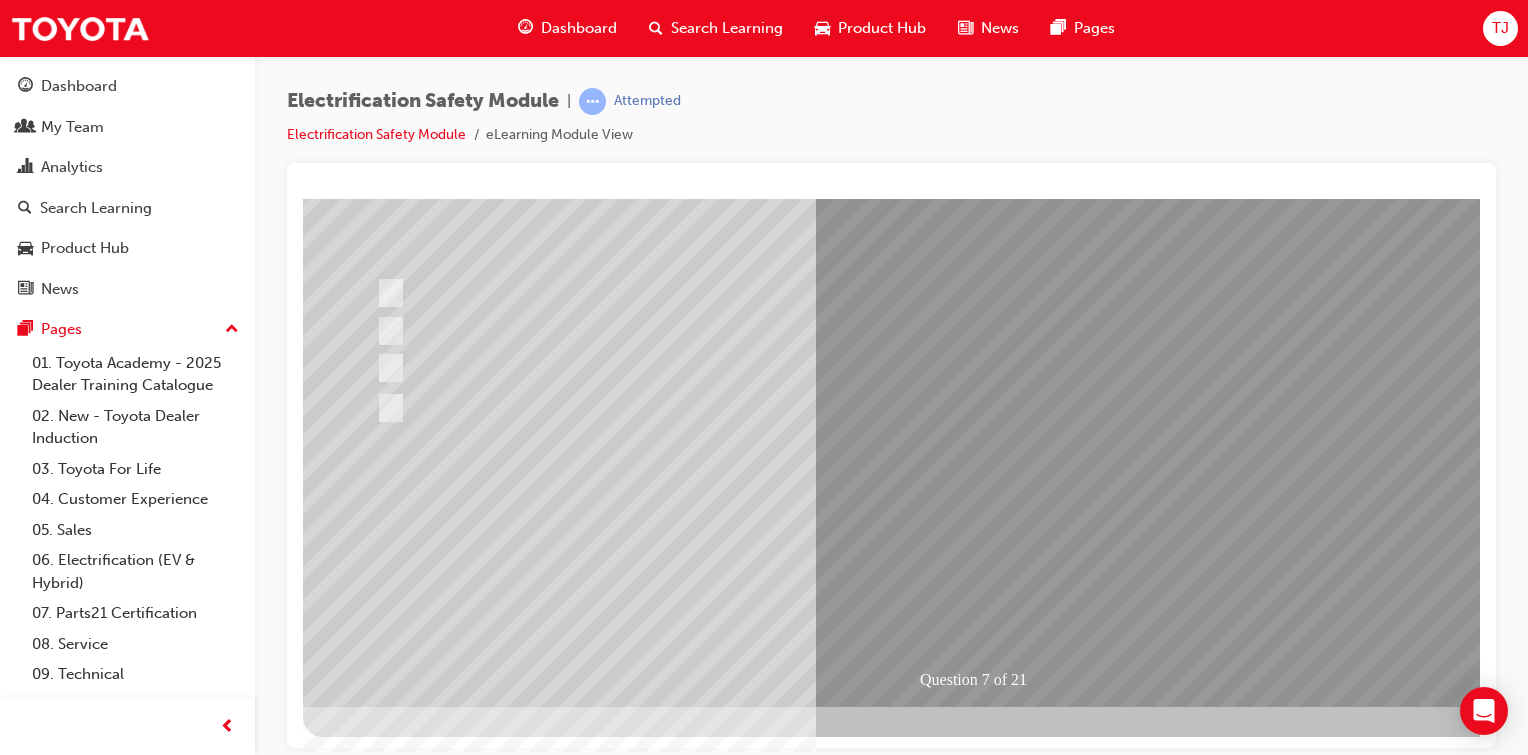 click at bounding box center [375, 2775] 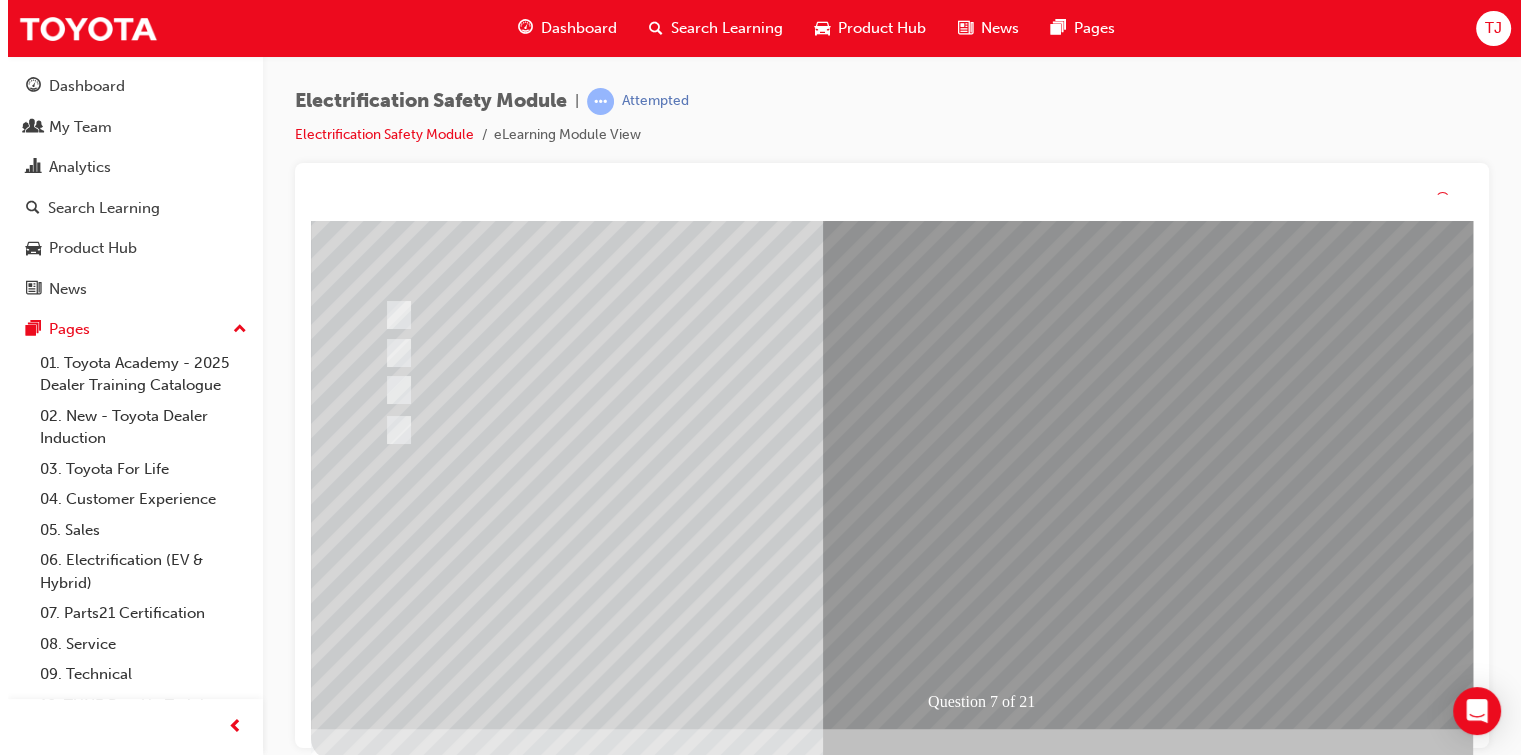 scroll, scrollTop: 0, scrollLeft: 0, axis: both 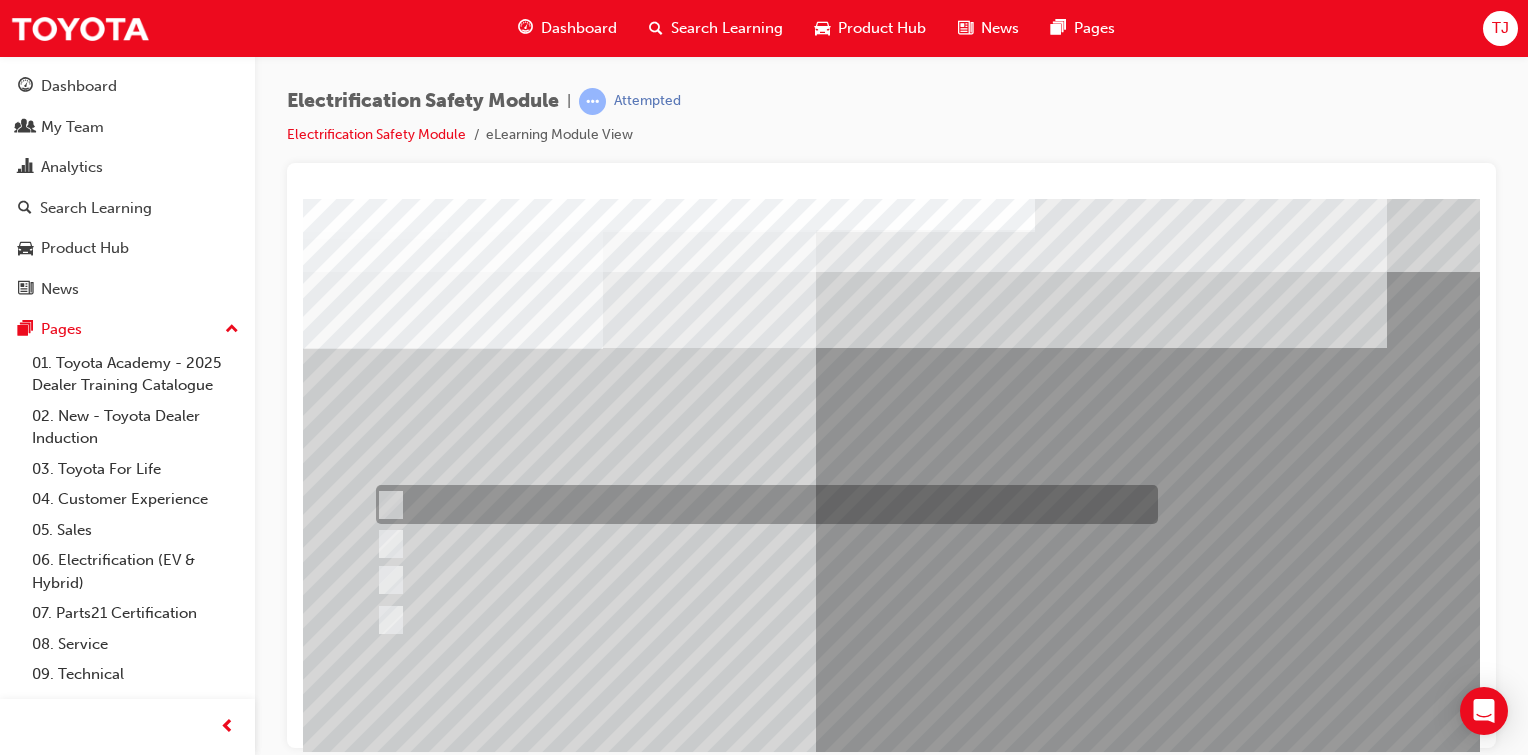 click at bounding box center (762, 504) 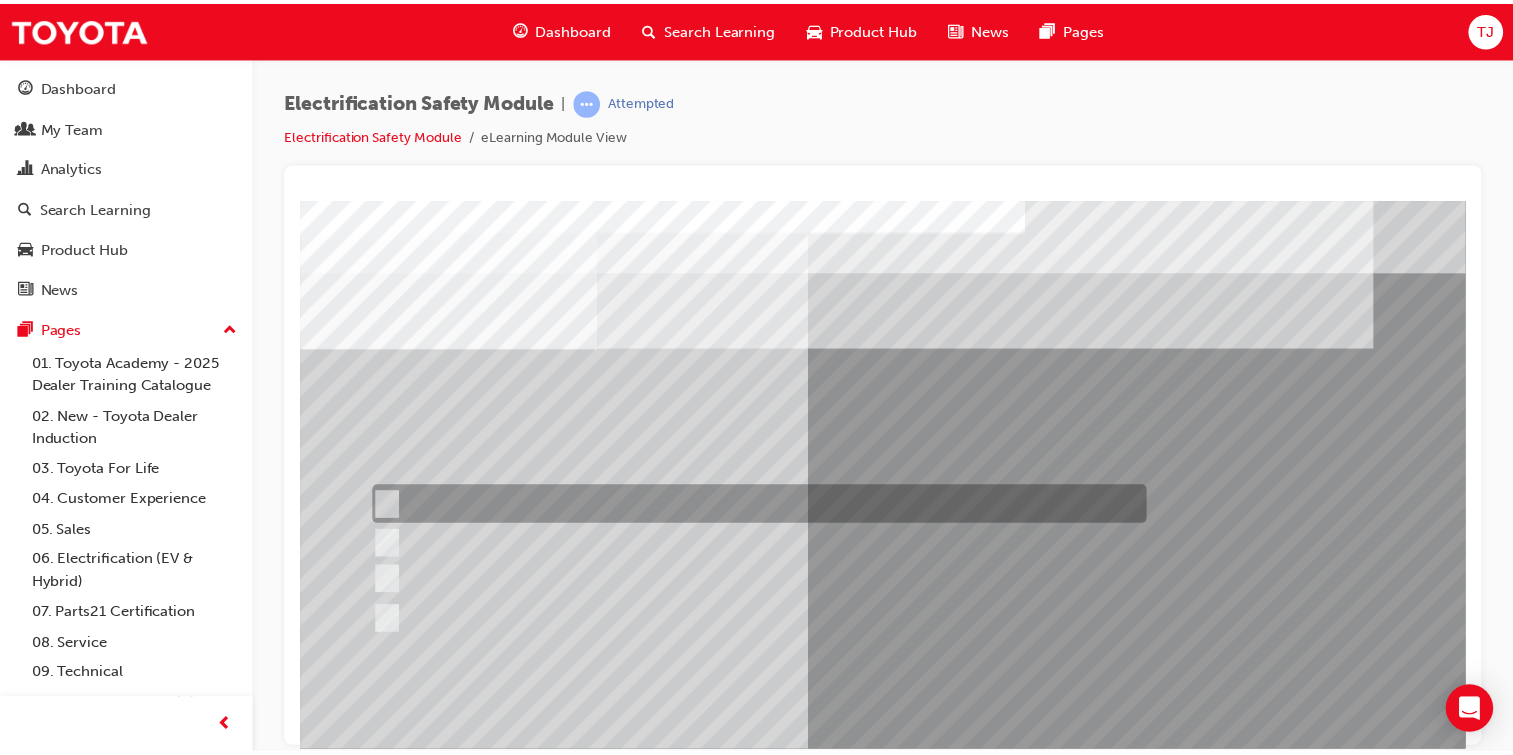 scroll, scrollTop: 212, scrollLeft: 0, axis: vertical 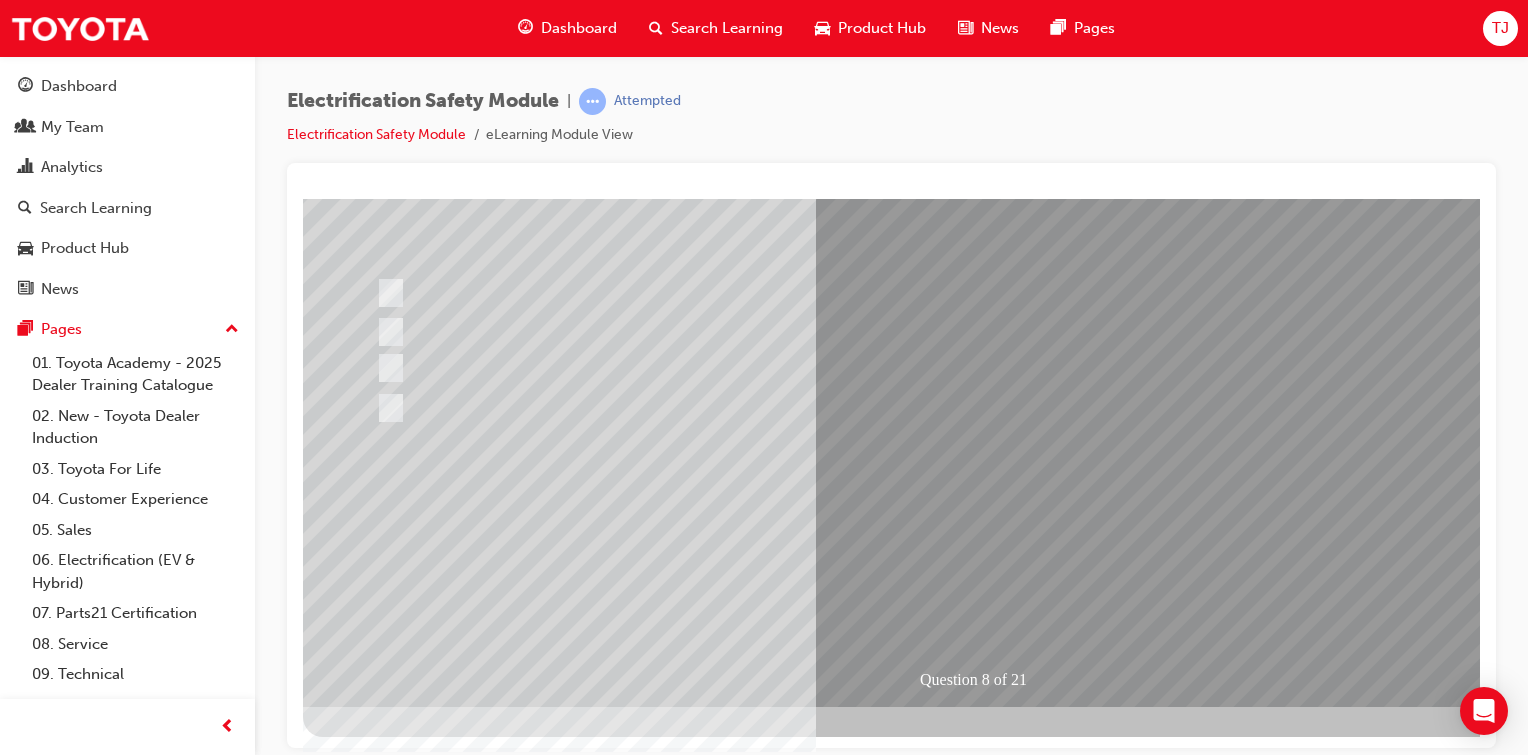 click at bounding box center [375, 2775] 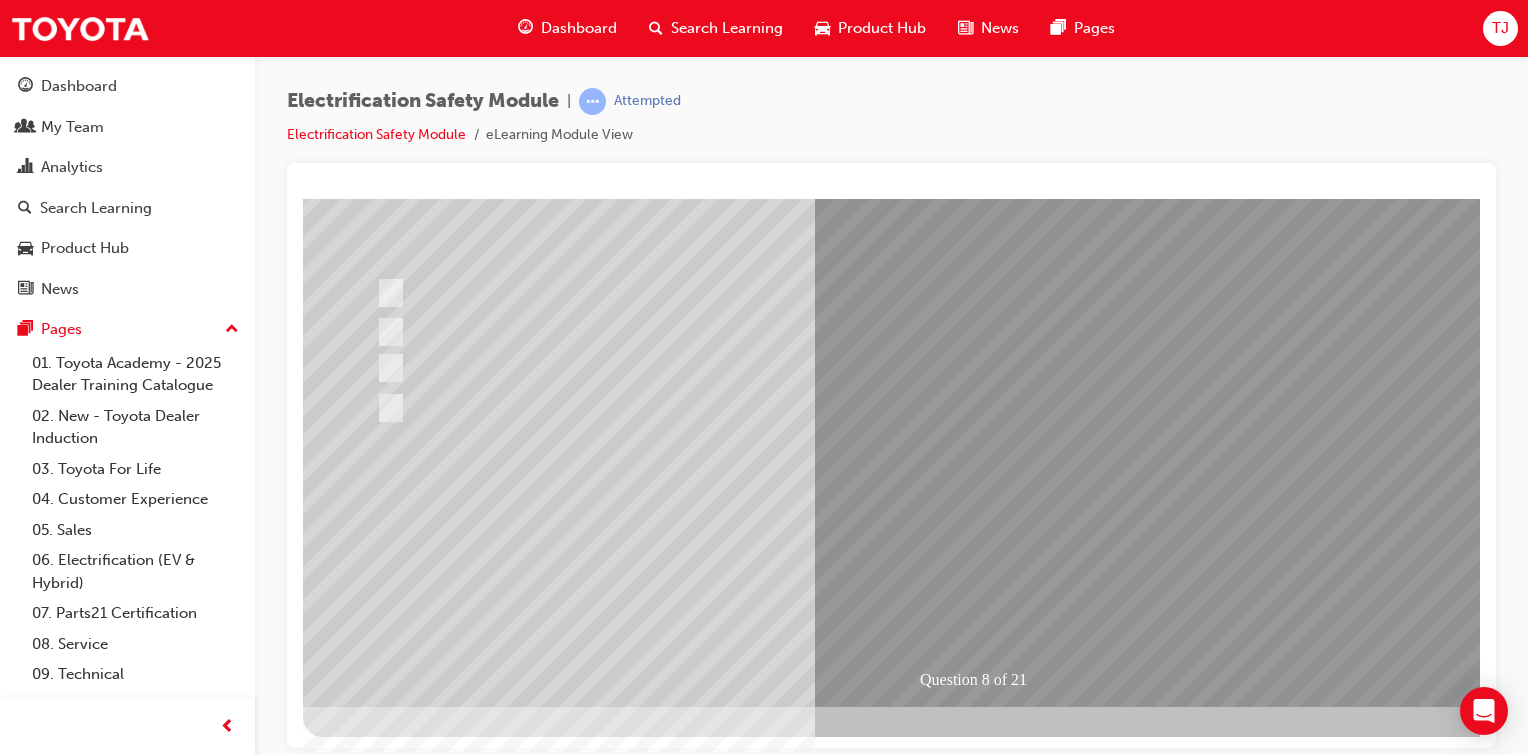 scroll, scrollTop: 0, scrollLeft: 0, axis: both 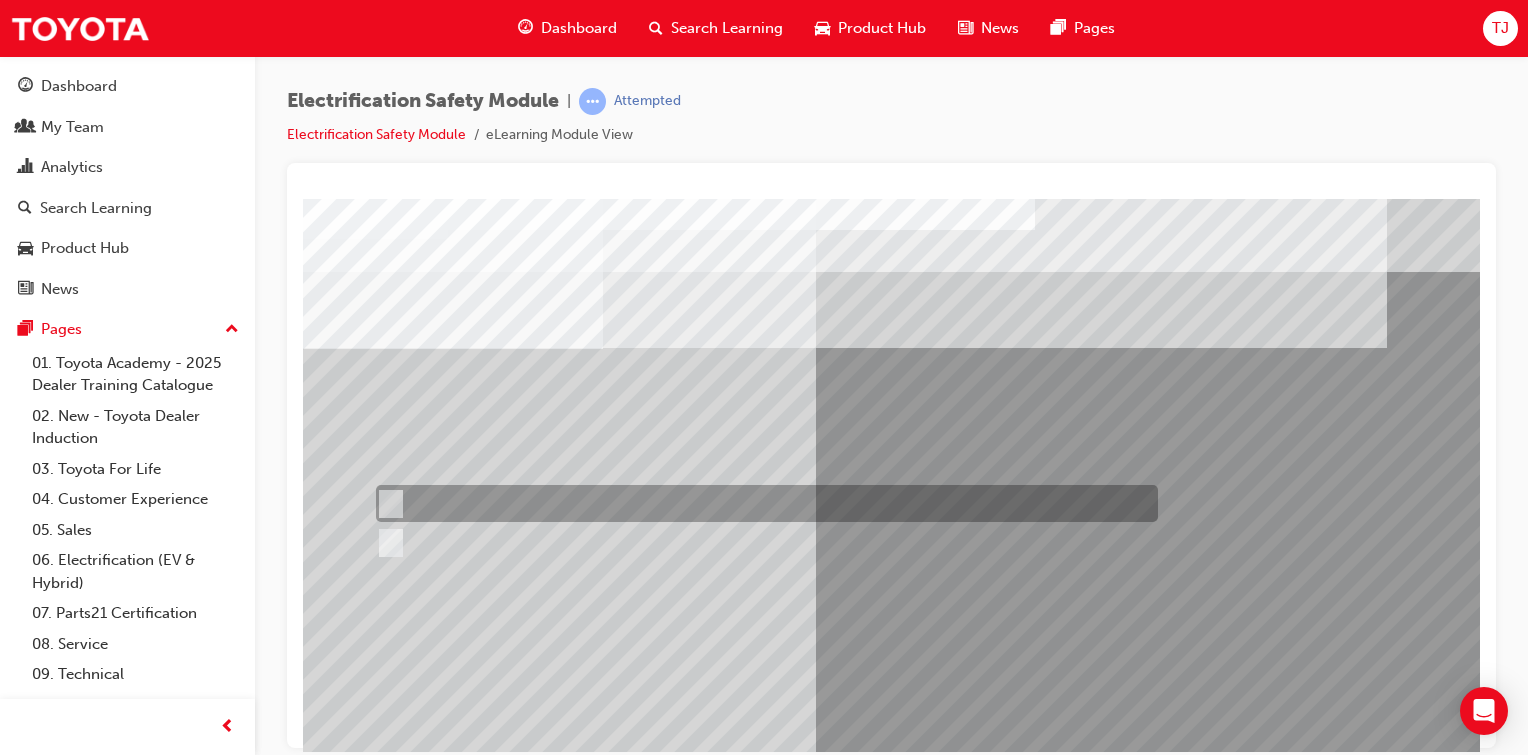 click at bounding box center (762, 503) 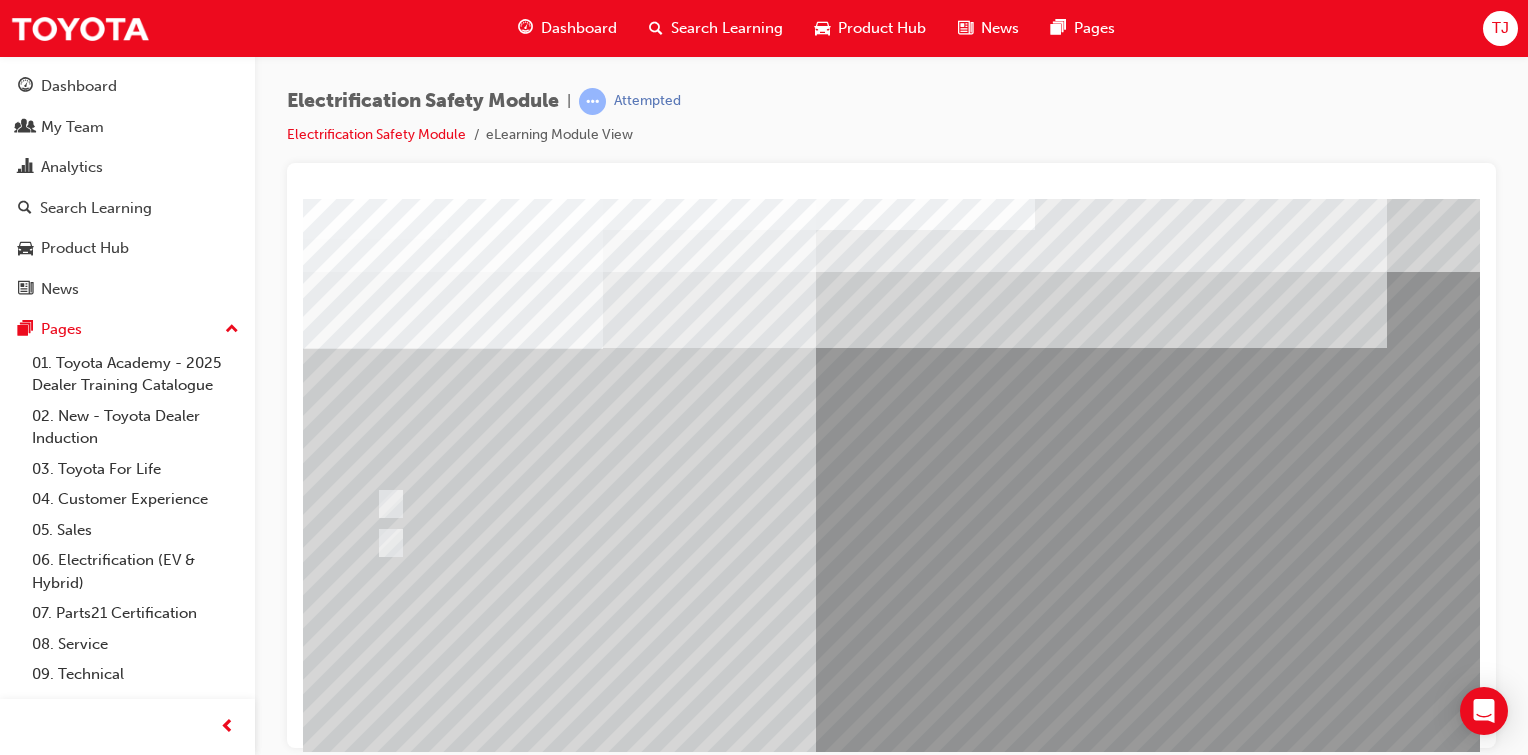 scroll, scrollTop: 112, scrollLeft: 0, axis: vertical 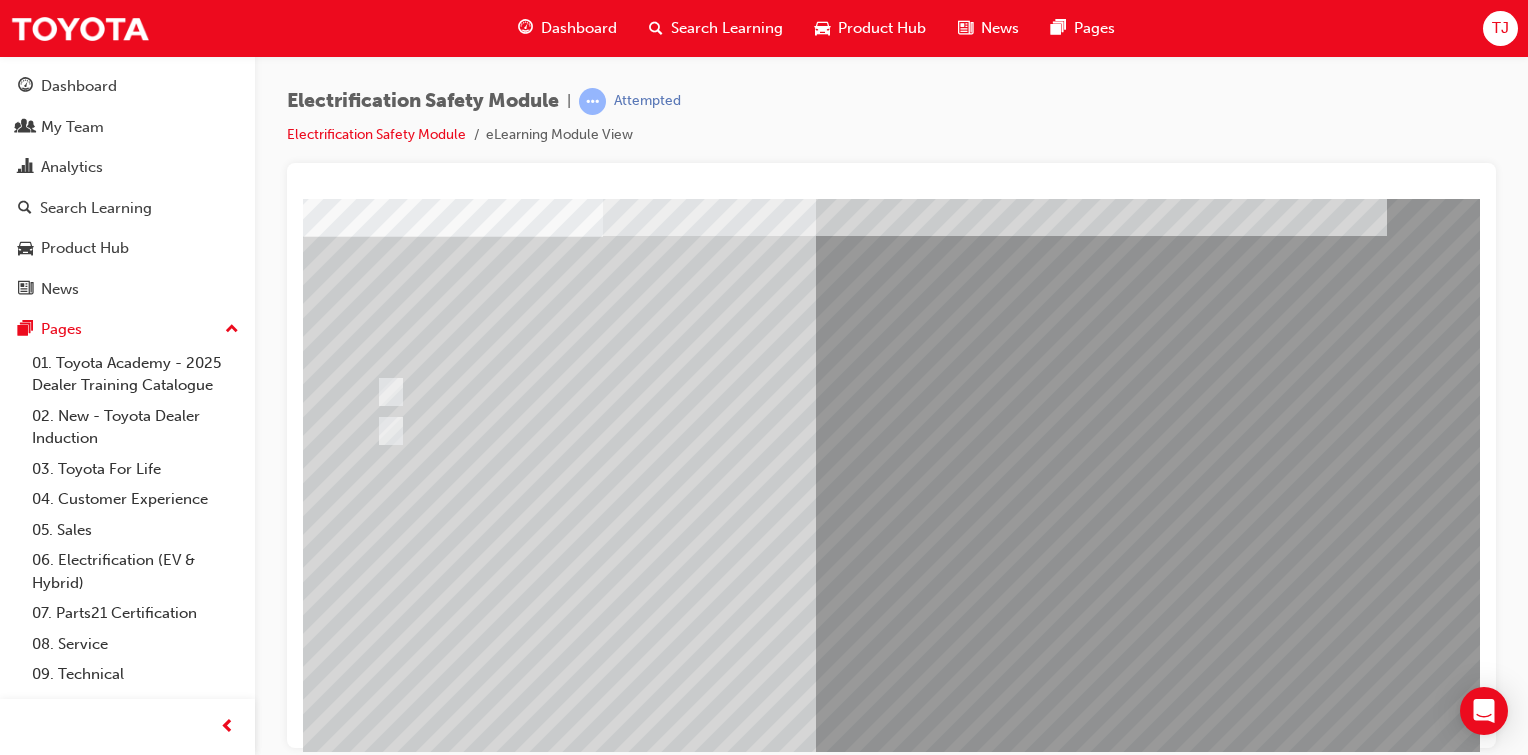 click at bounding box center [375, 2831] 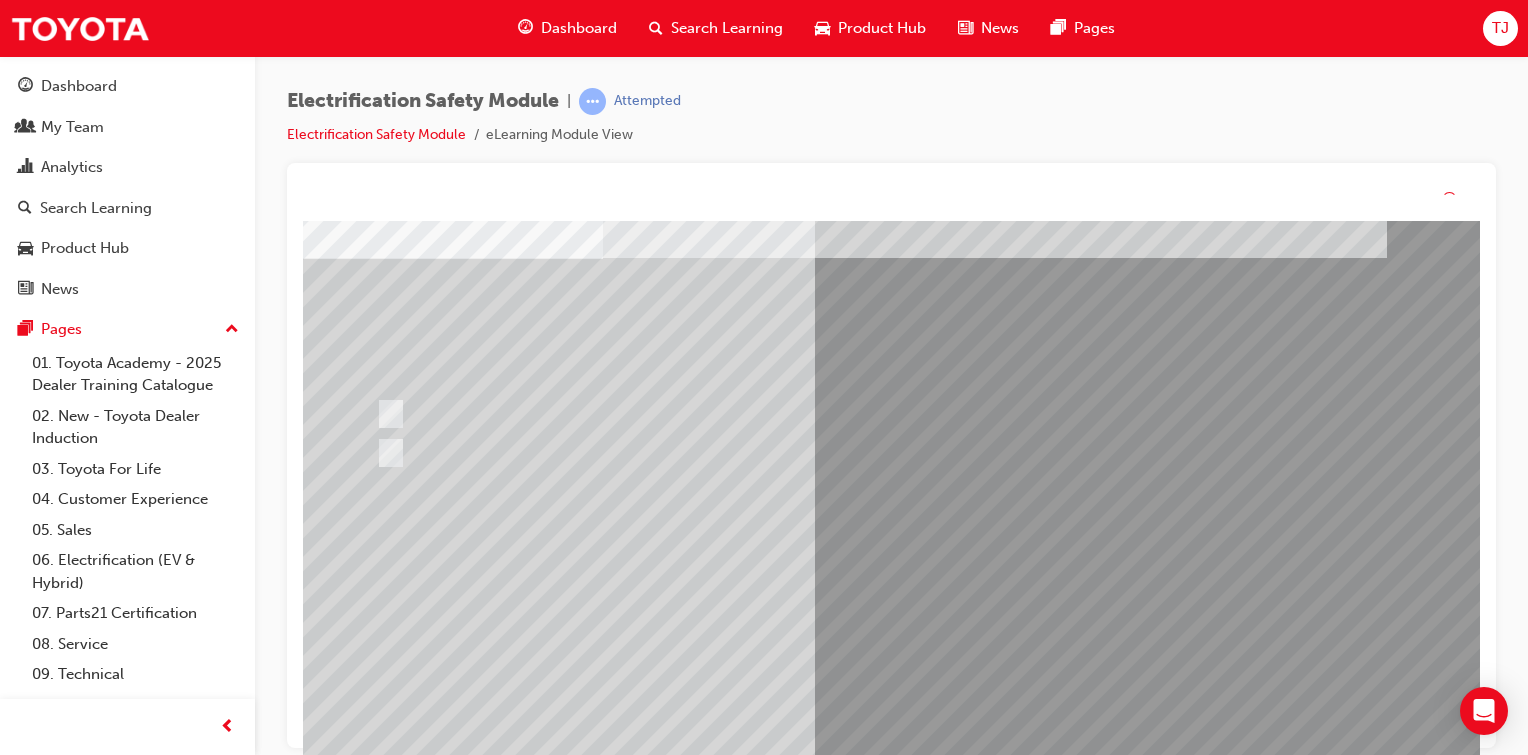 scroll, scrollTop: 0, scrollLeft: 0, axis: both 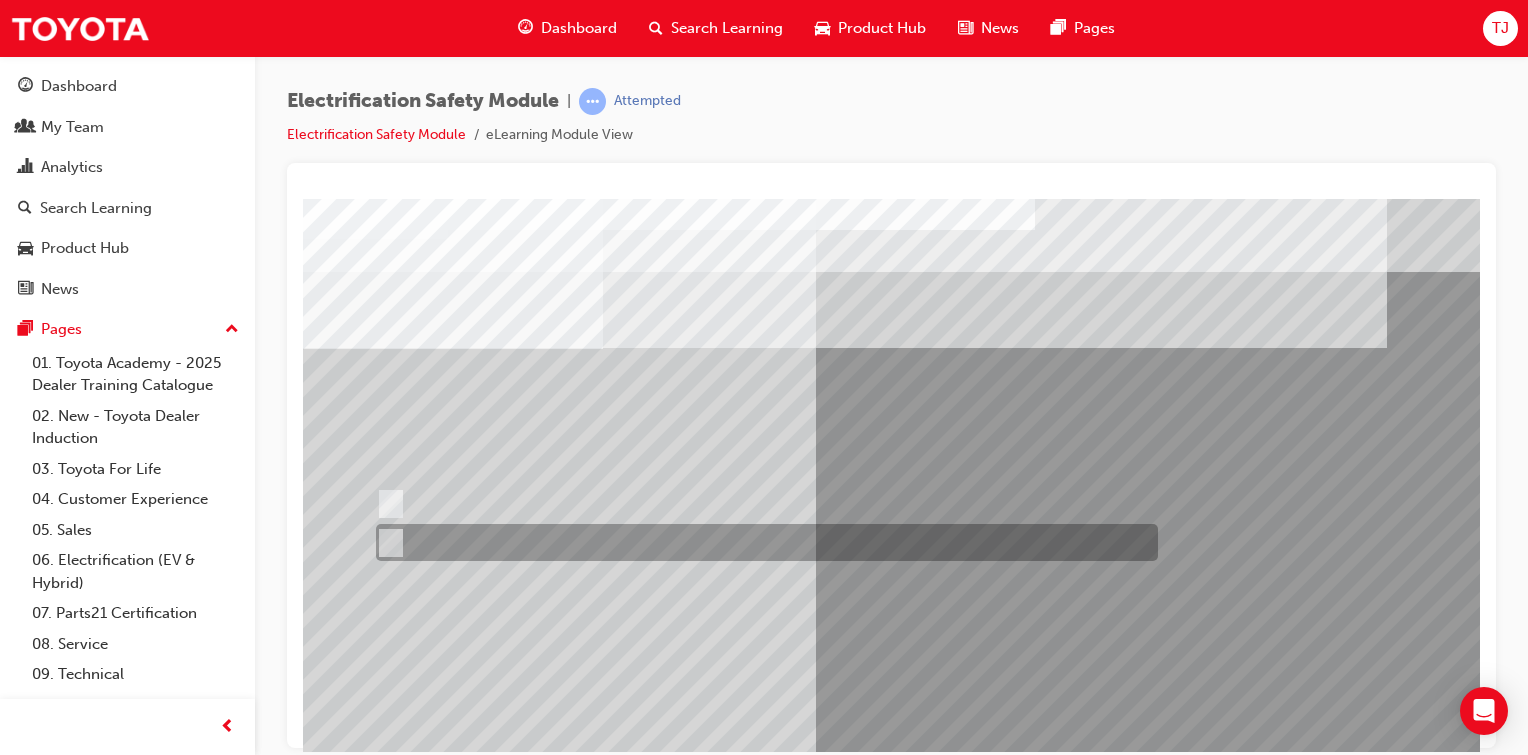 click at bounding box center (762, 542) 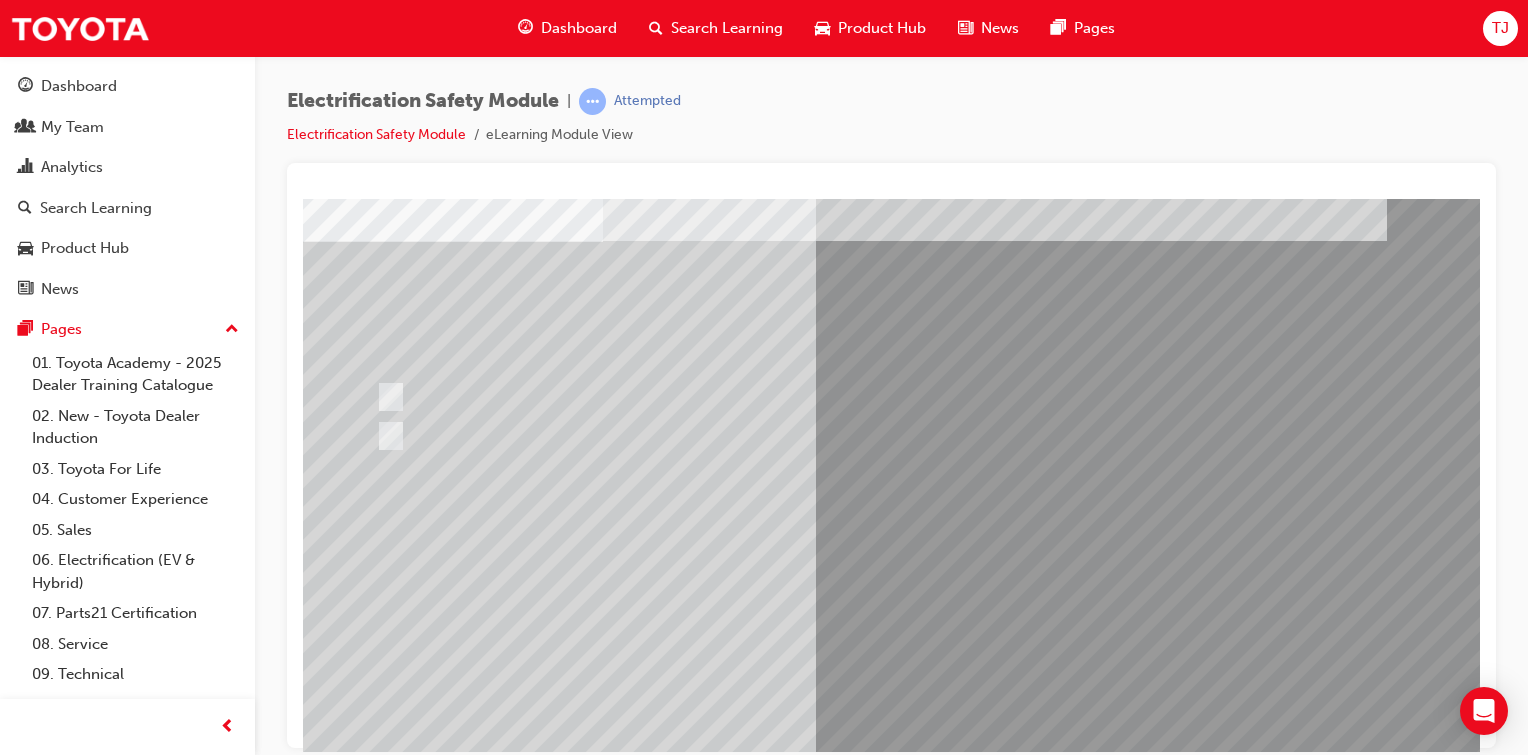 scroll, scrollTop: 104, scrollLeft: 0, axis: vertical 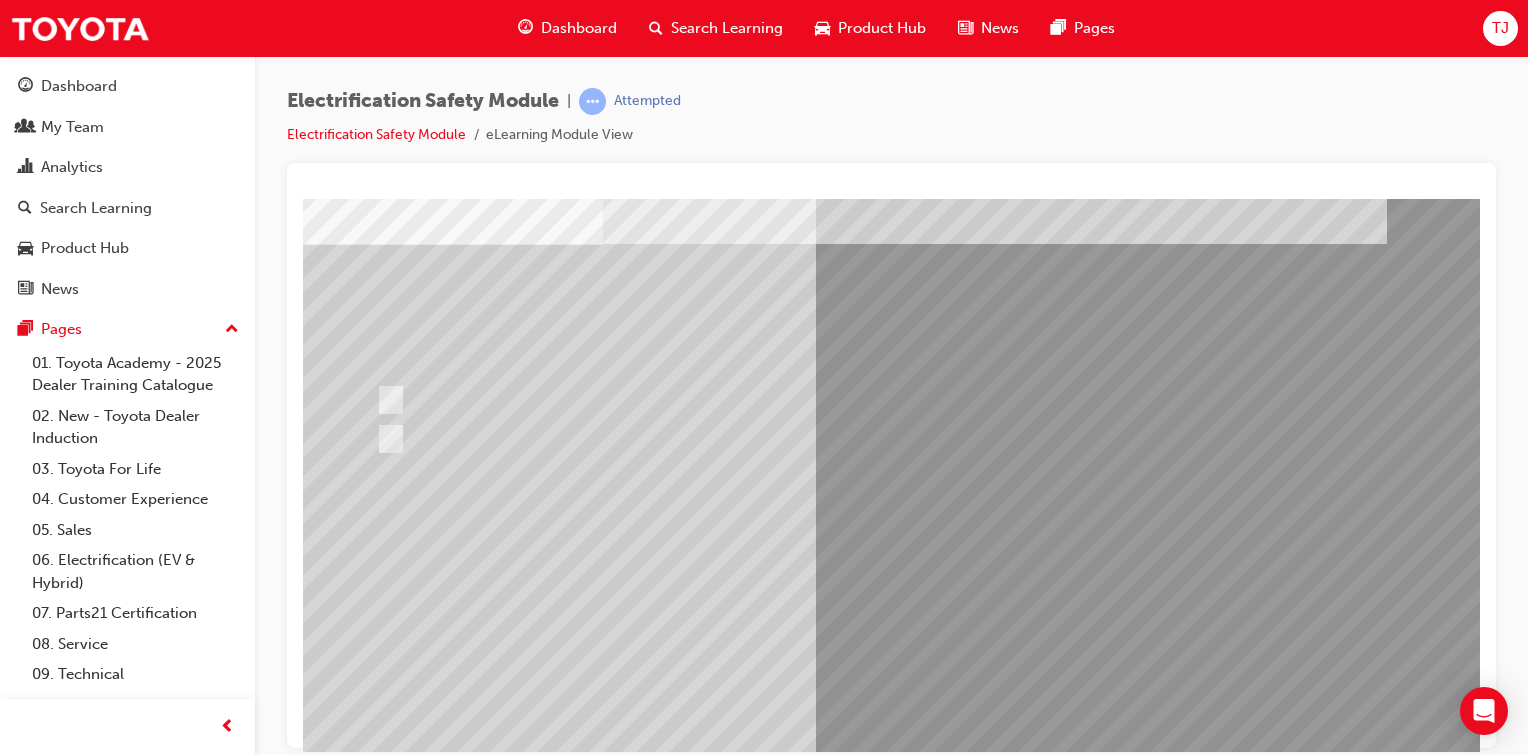 click at bounding box center [375, 2839] 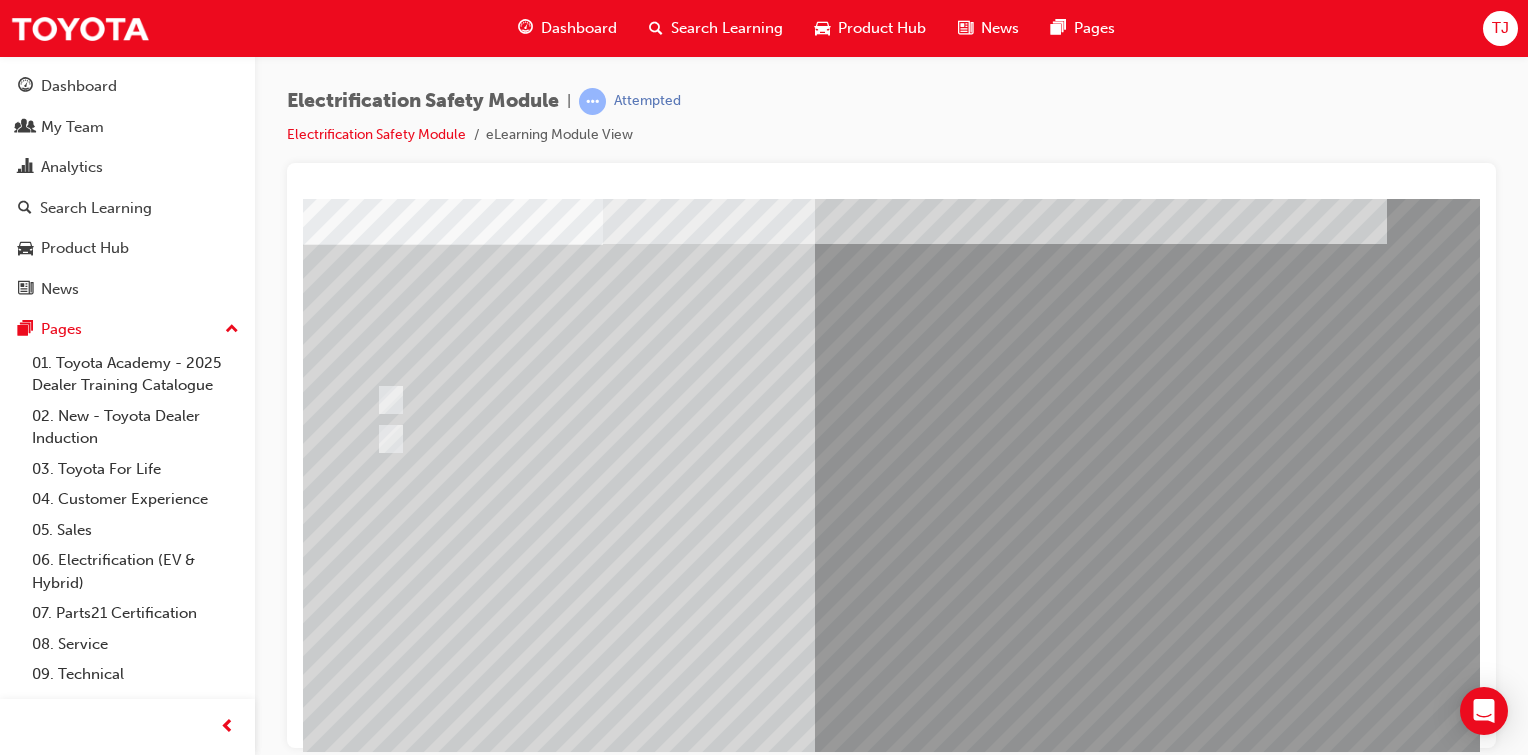 scroll, scrollTop: 0, scrollLeft: 0, axis: both 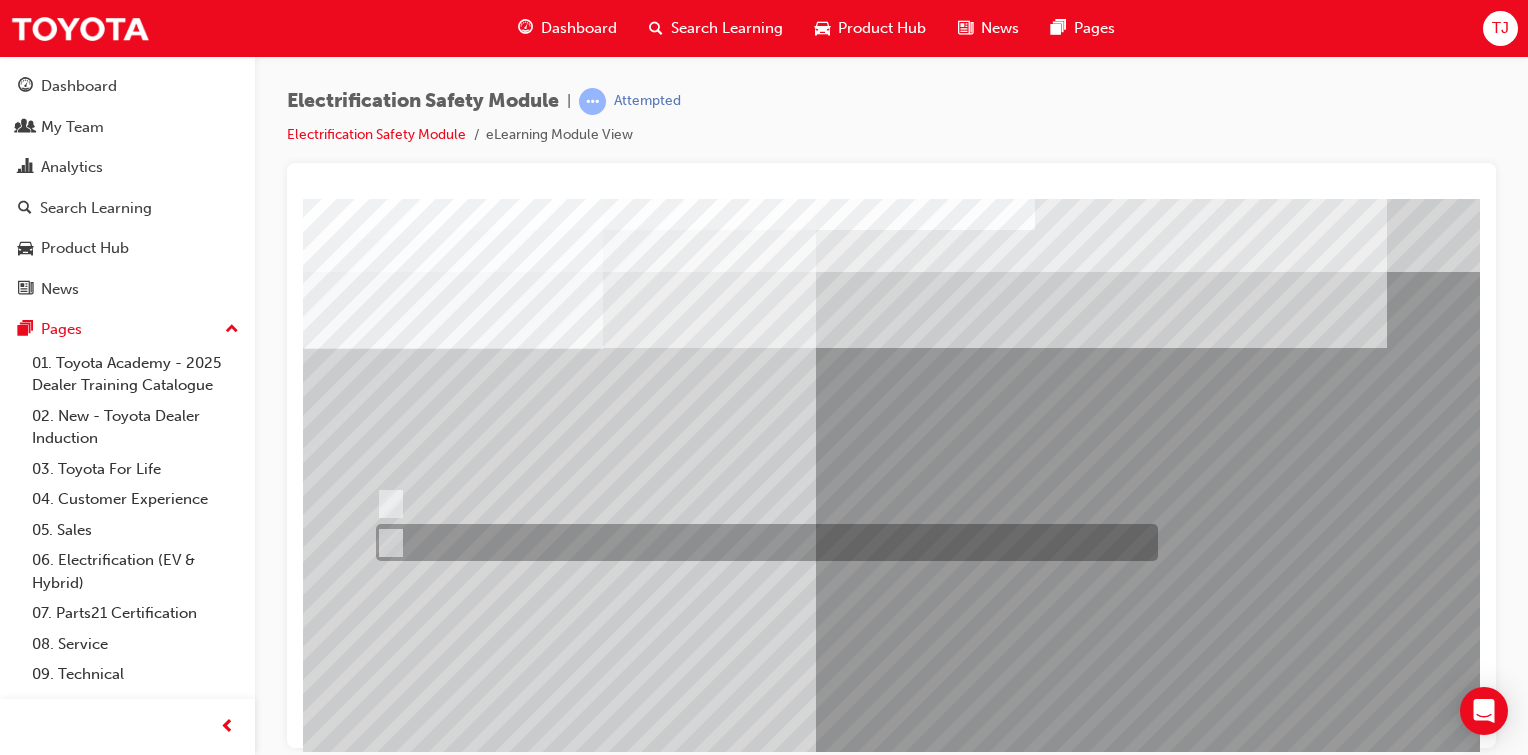 click at bounding box center [762, 542] 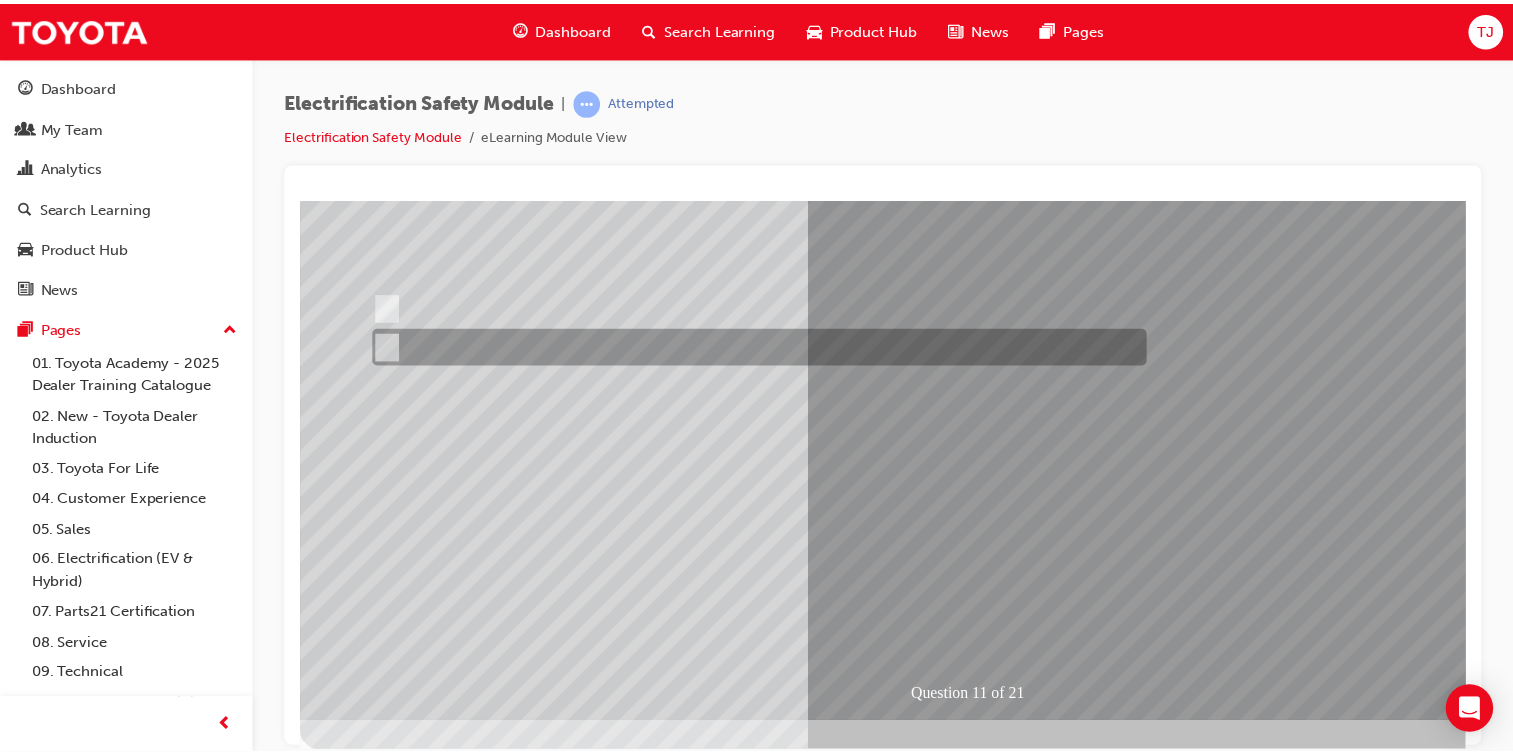 scroll, scrollTop: 212, scrollLeft: 0, axis: vertical 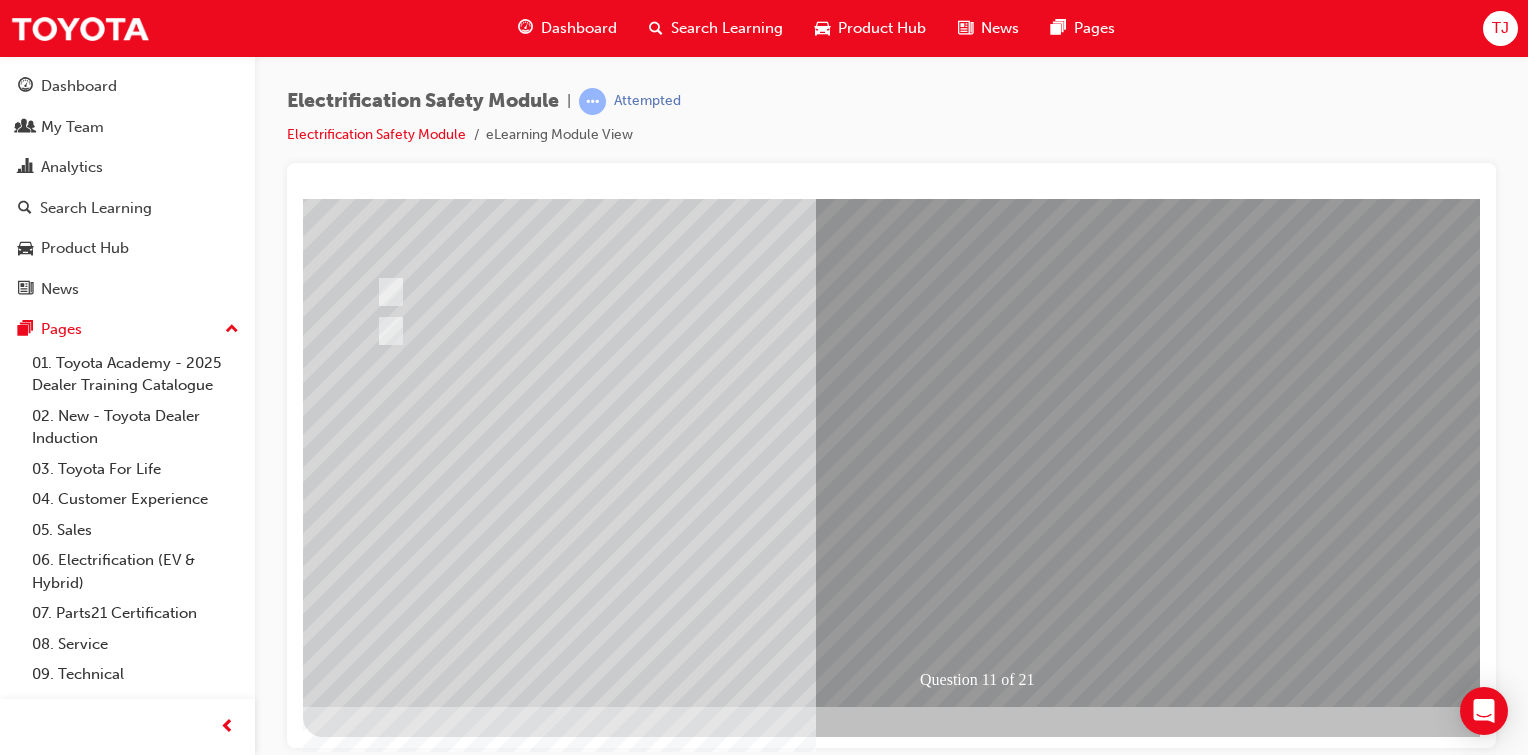 click at bounding box center [375, 2731] 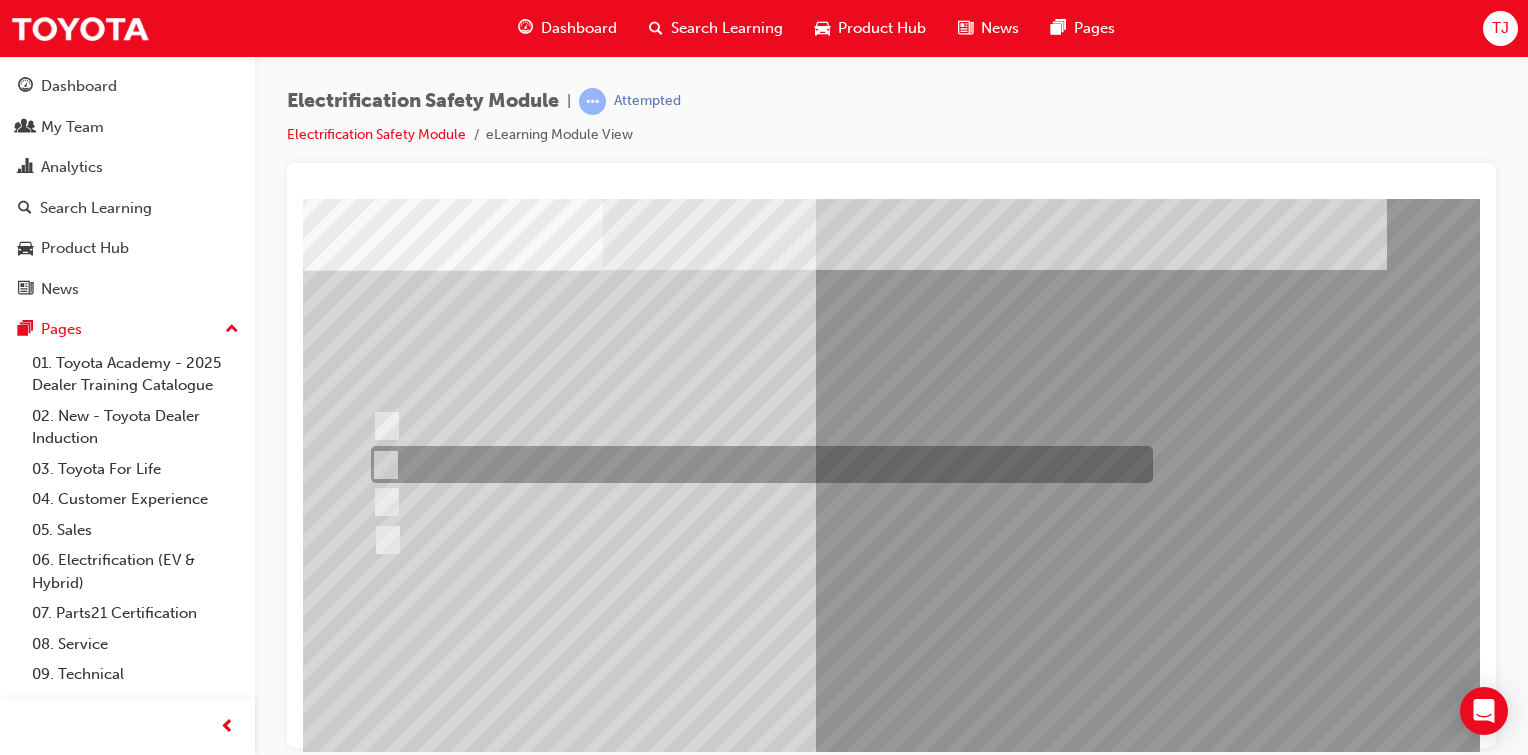 scroll, scrollTop: 80, scrollLeft: 0, axis: vertical 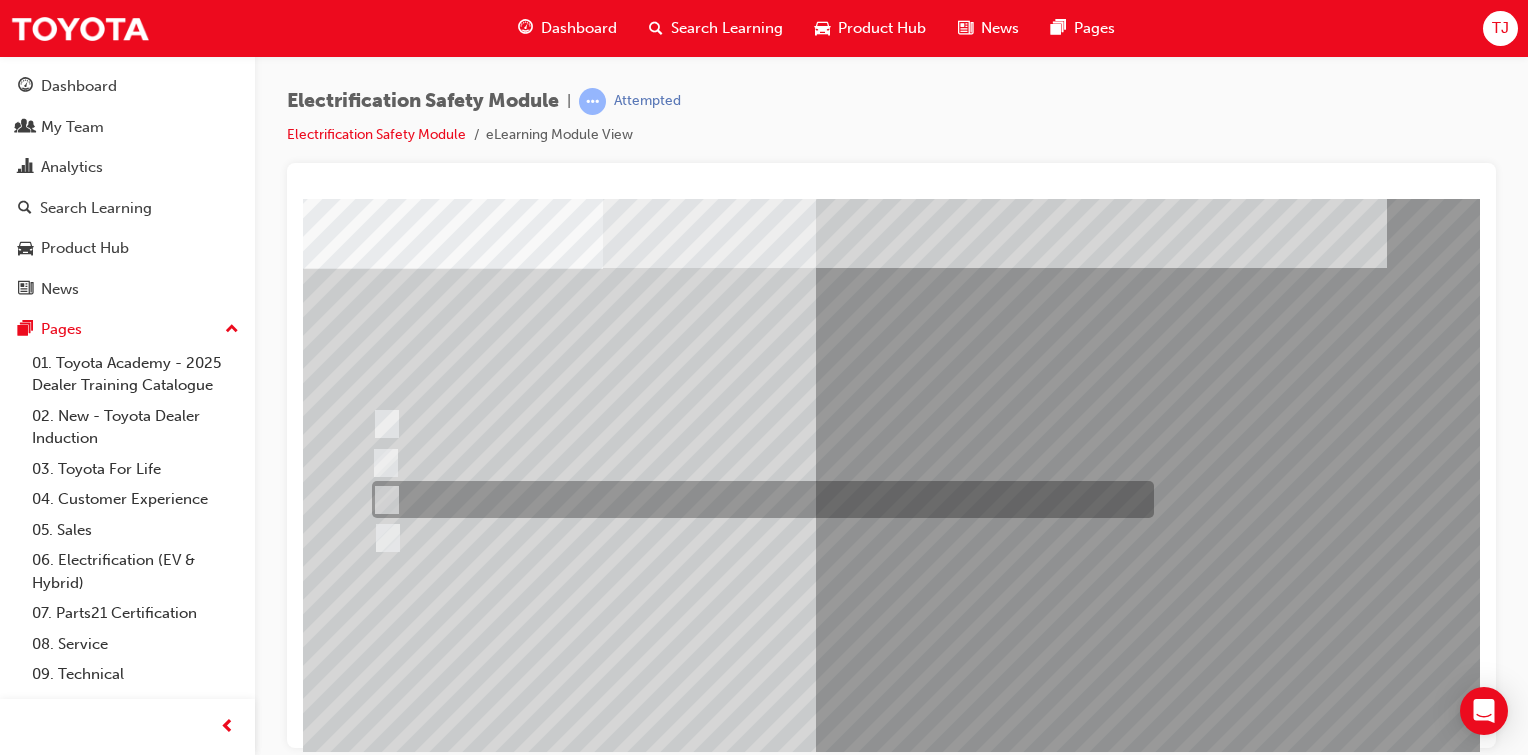 click at bounding box center [758, 499] 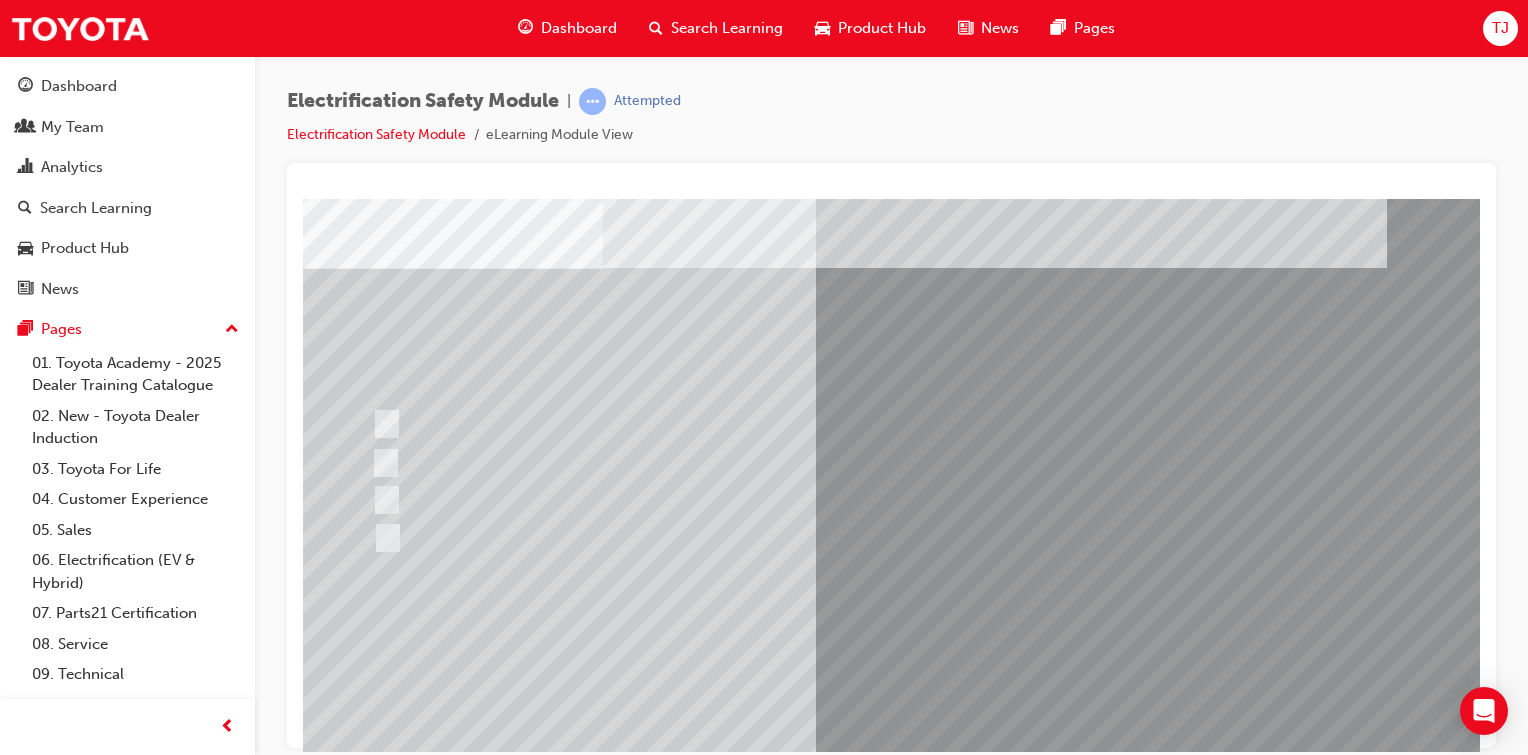 click at bounding box center [375, 2907] 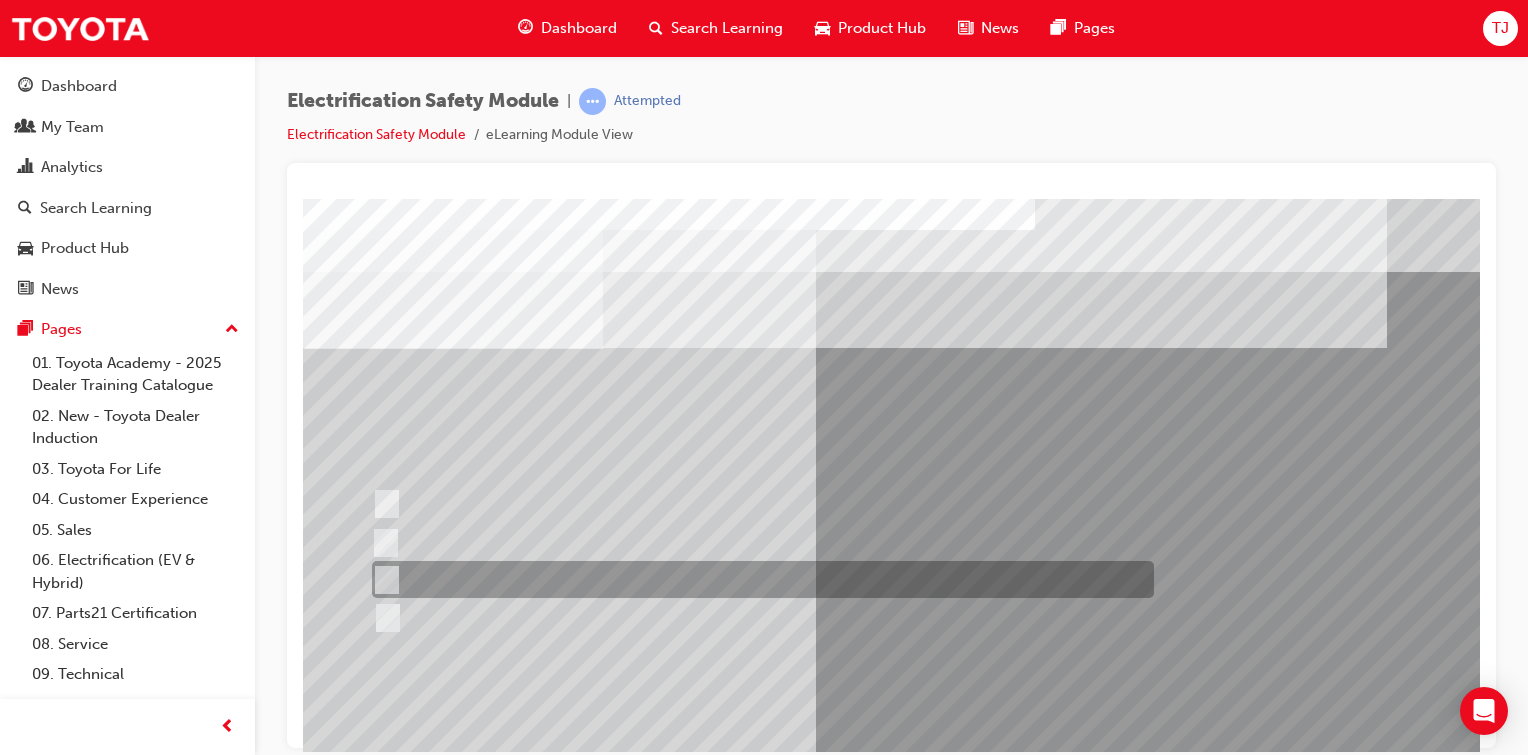 click at bounding box center [758, 579] 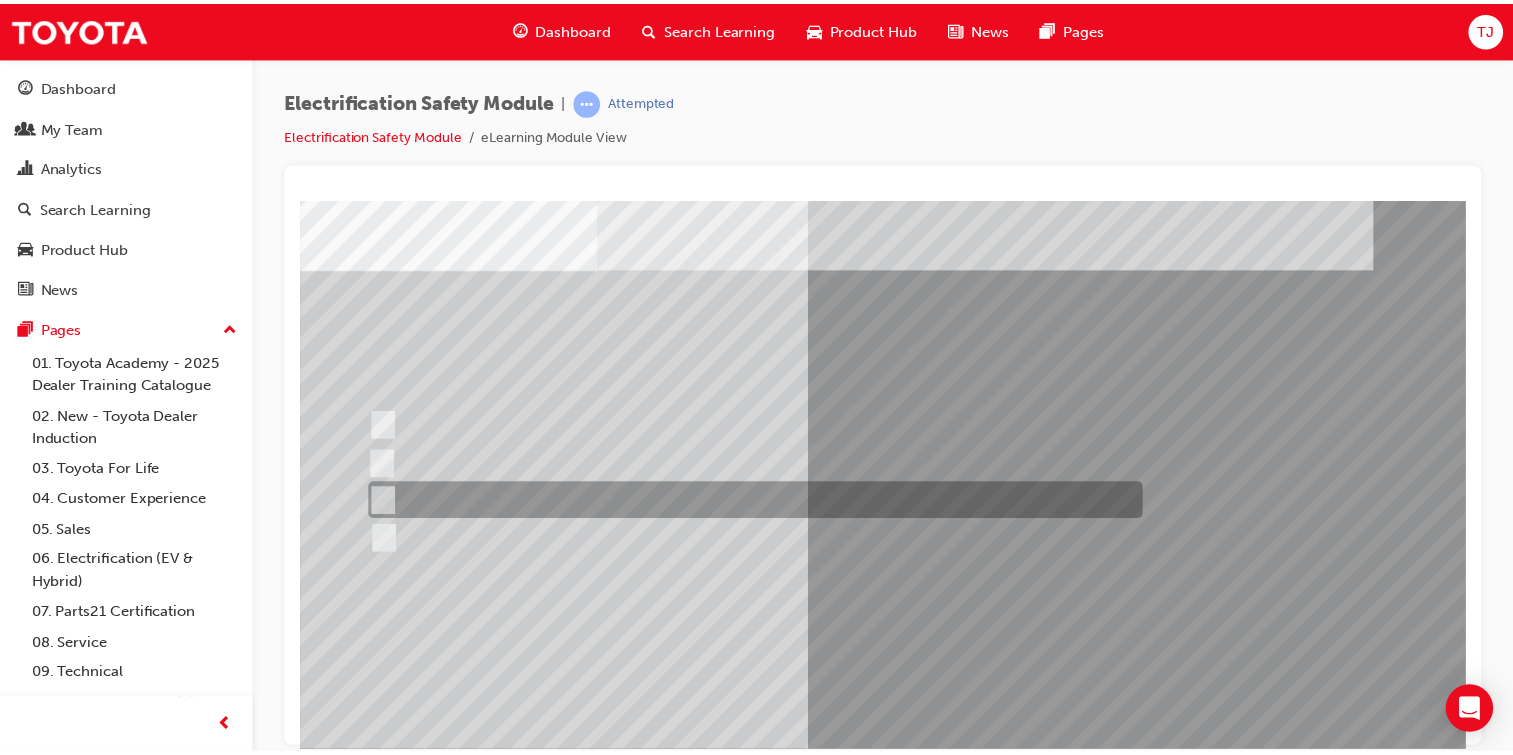 scroll, scrollTop: 159, scrollLeft: 0, axis: vertical 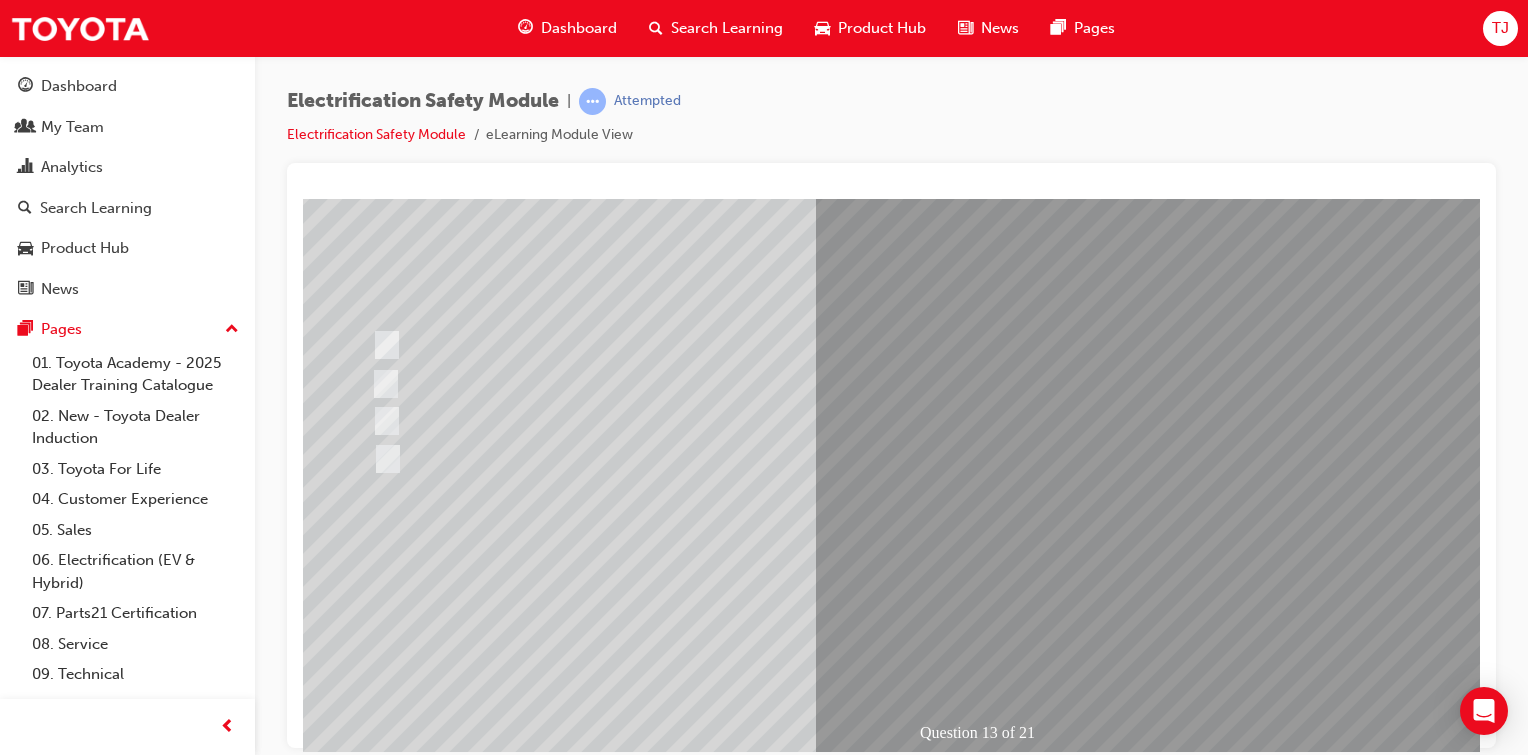 click at bounding box center (375, 2828) 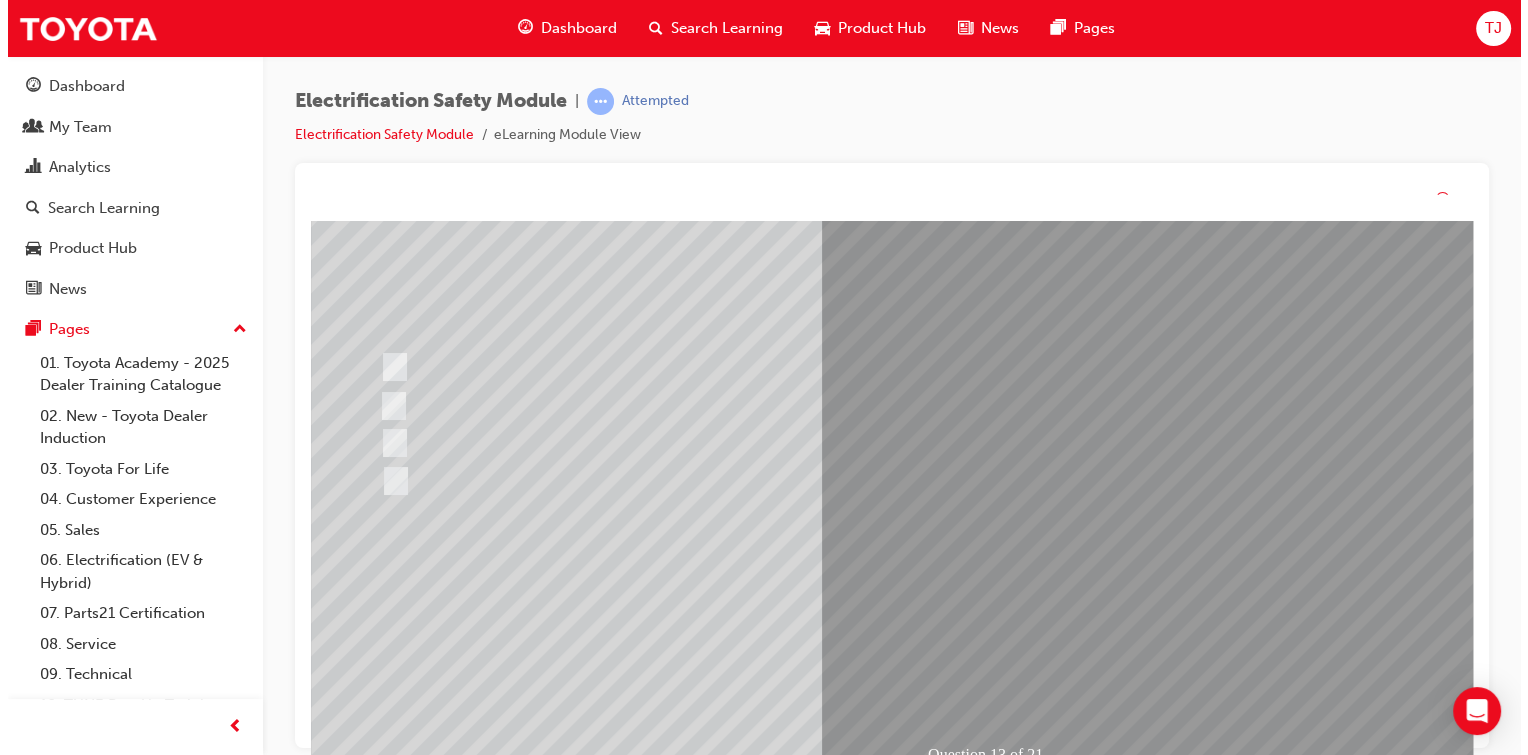 scroll, scrollTop: 0, scrollLeft: 0, axis: both 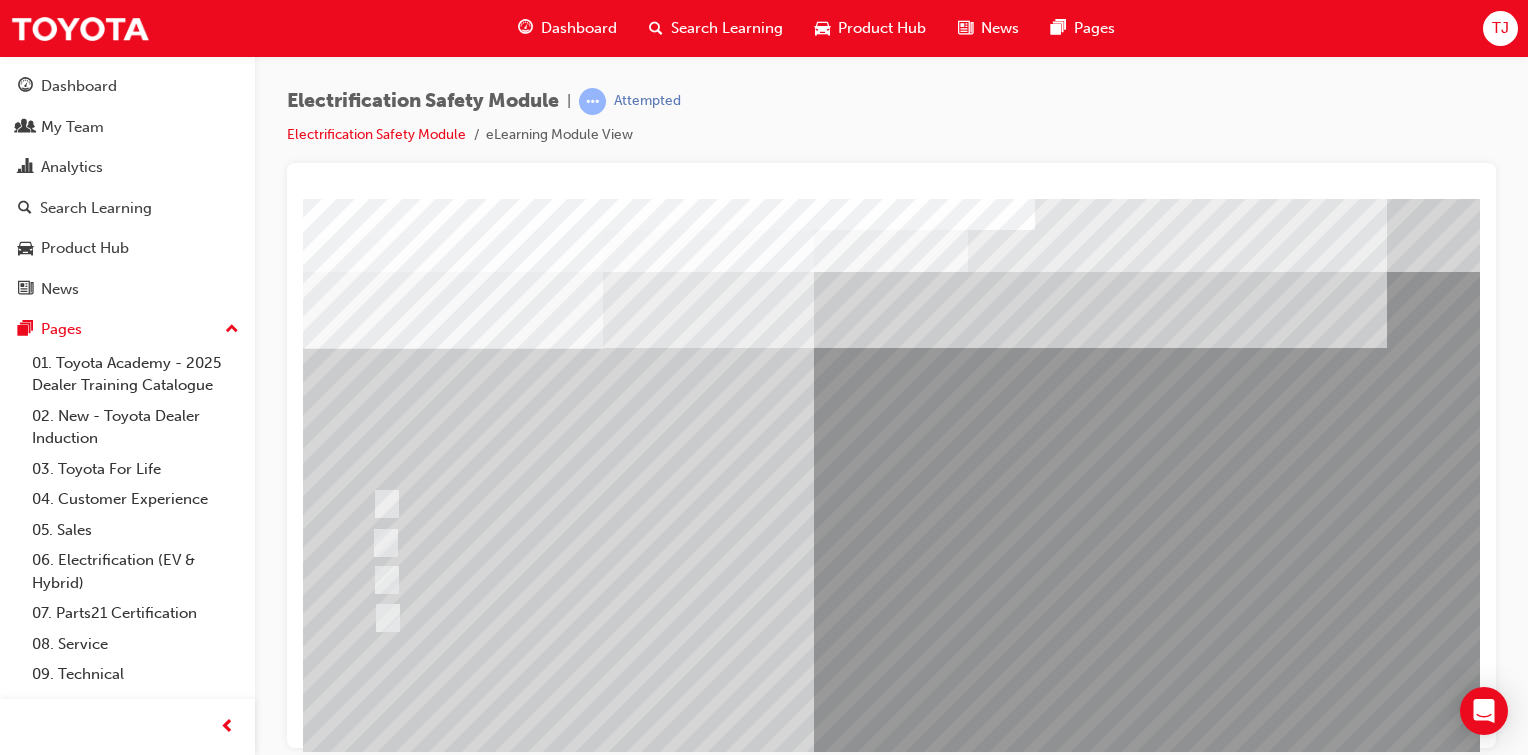click at bounding box center [758, 503] 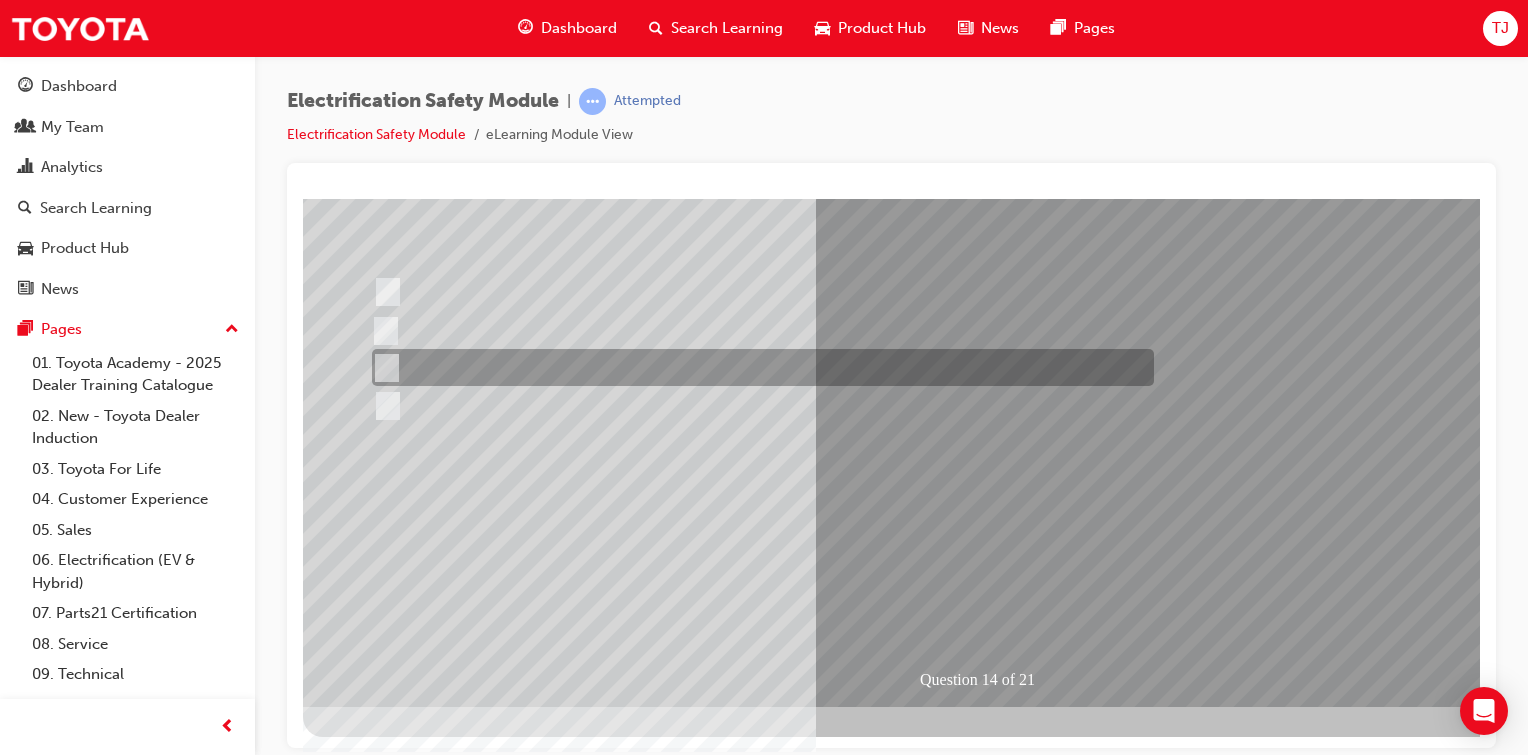 scroll, scrollTop: 0, scrollLeft: 0, axis: both 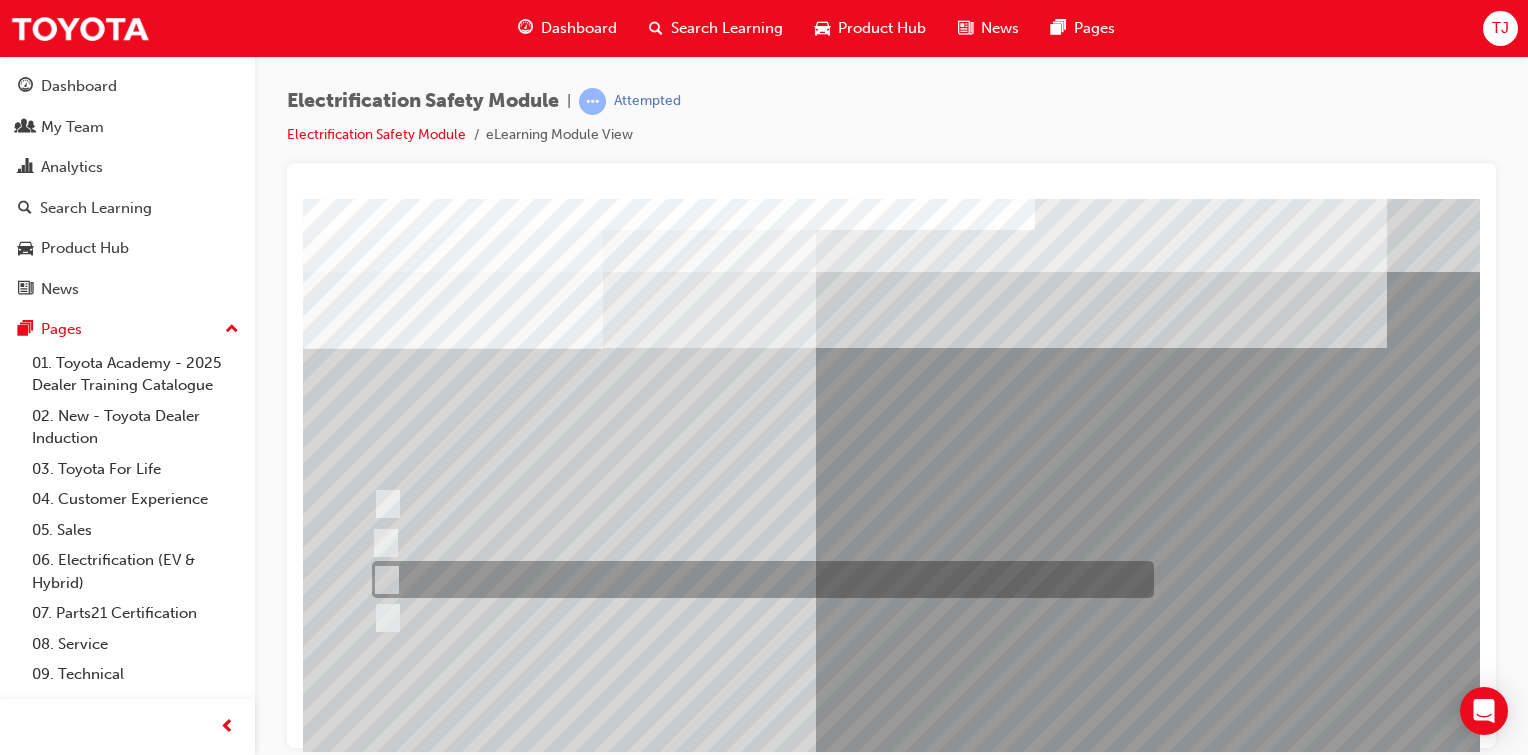 click at bounding box center (383, 580) 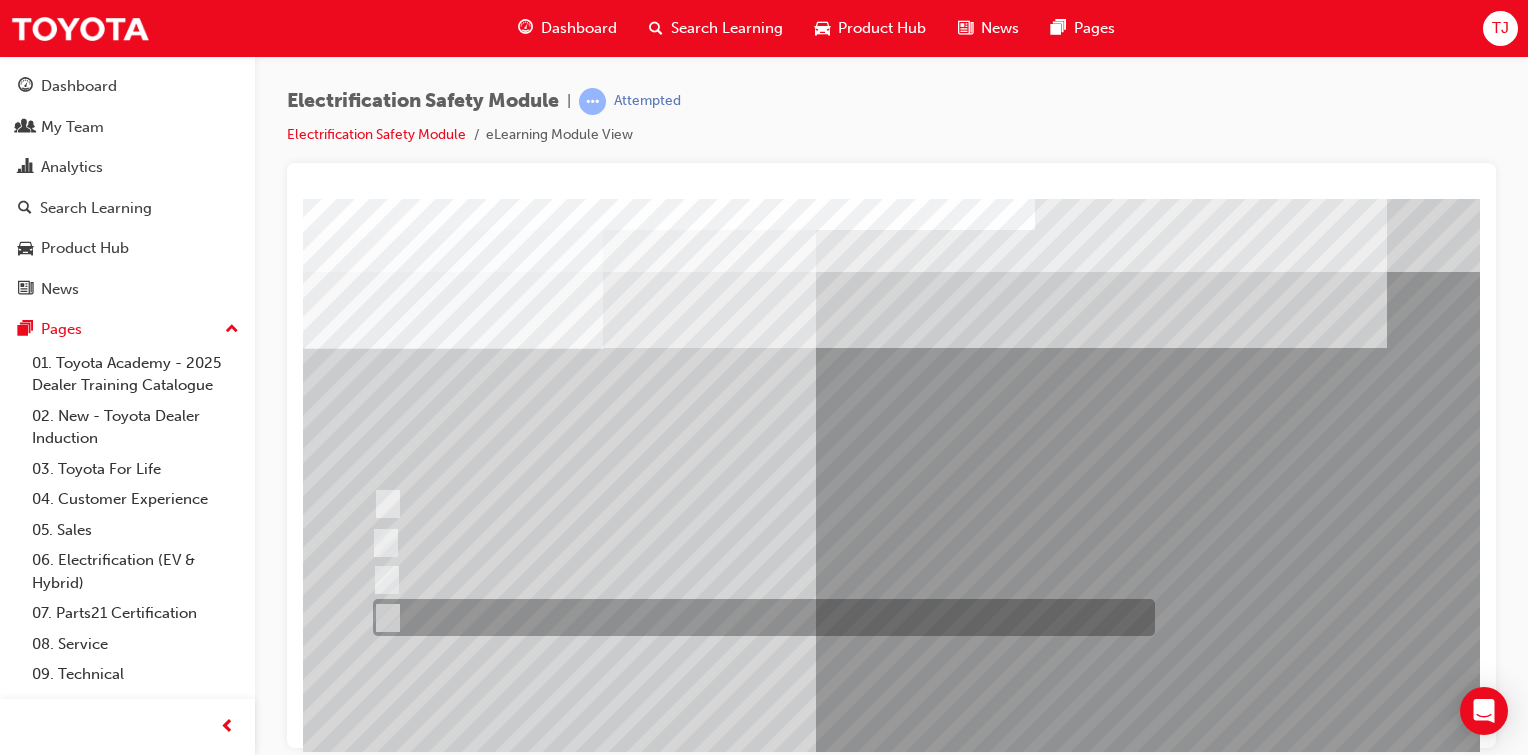 click at bounding box center [759, 617] 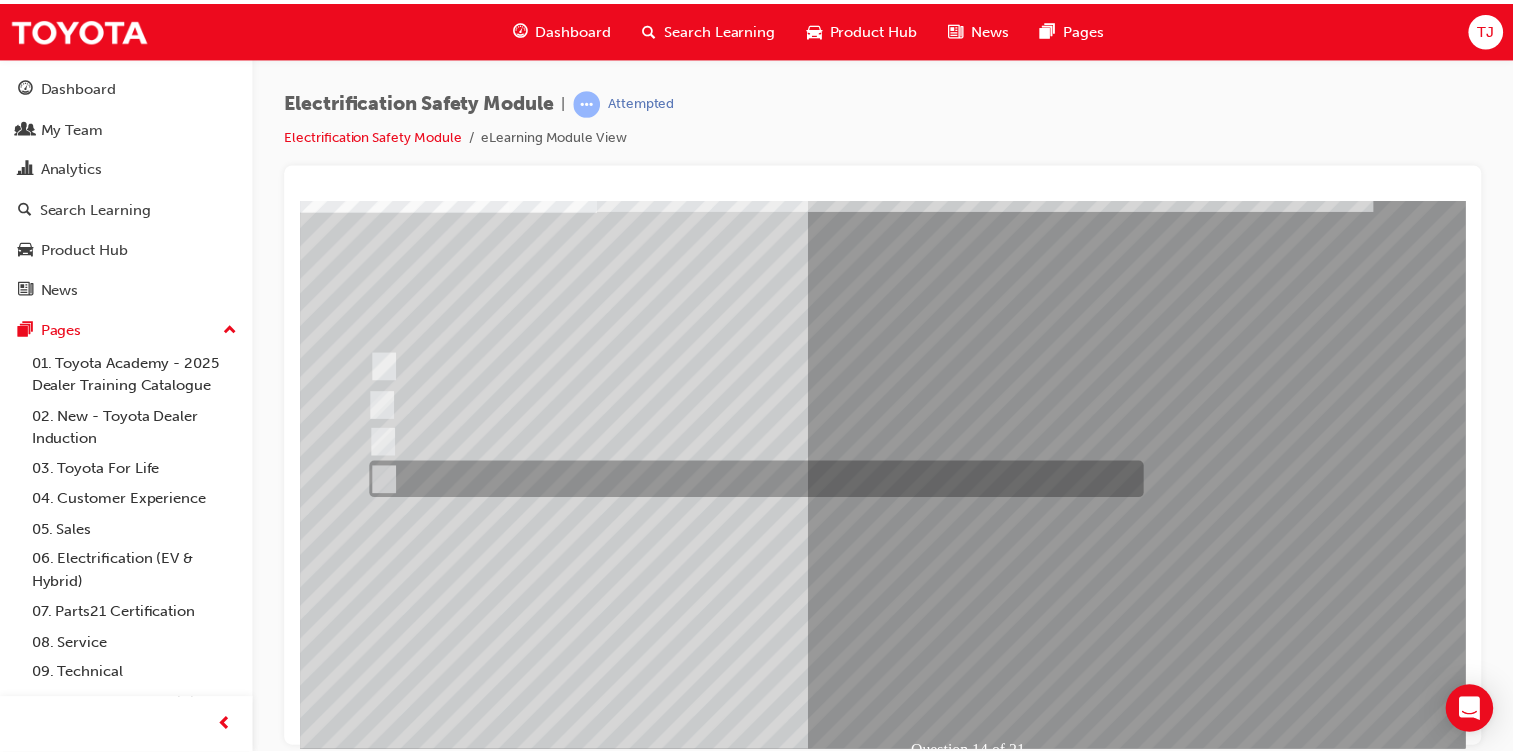 scroll, scrollTop: 191, scrollLeft: 0, axis: vertical 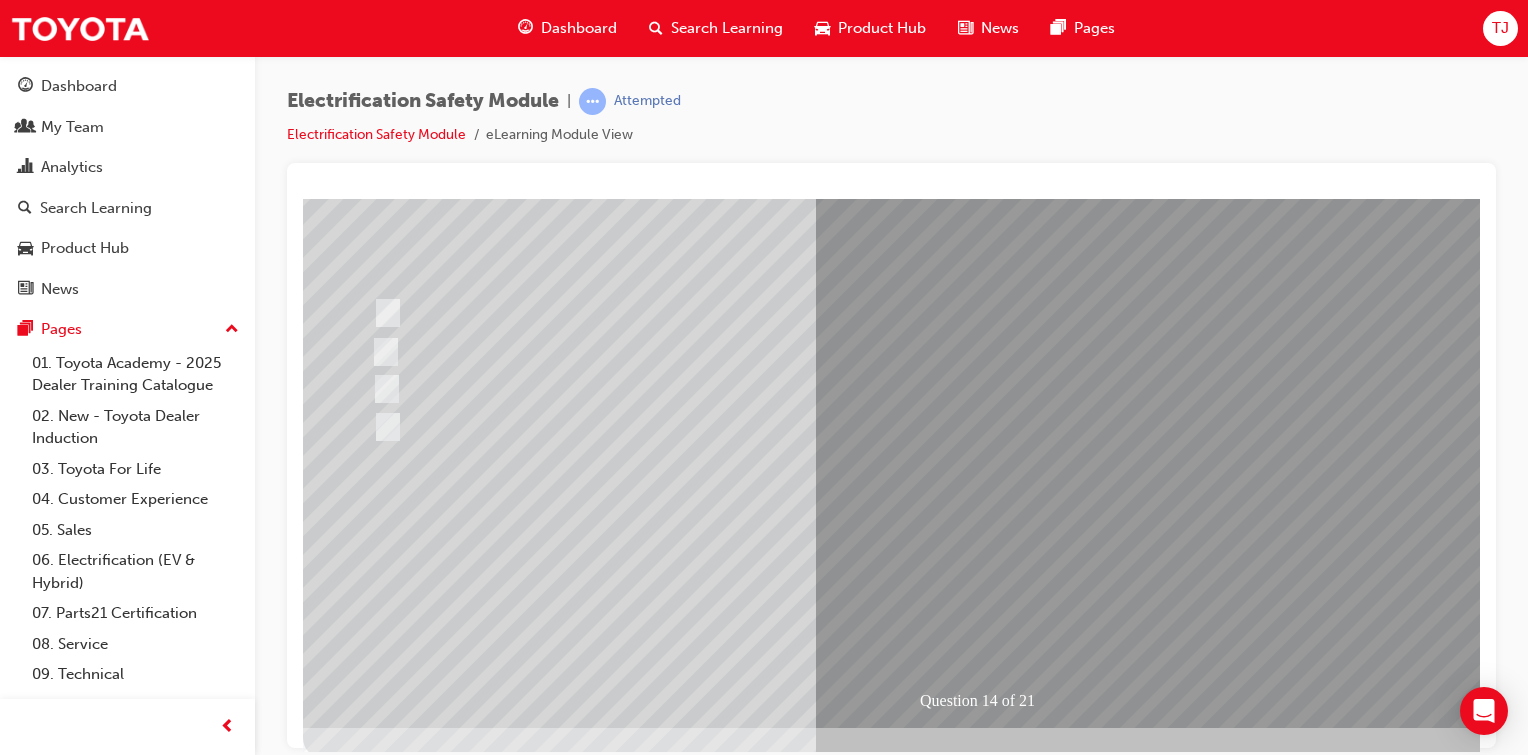 click at bounding box center (375, 2796) 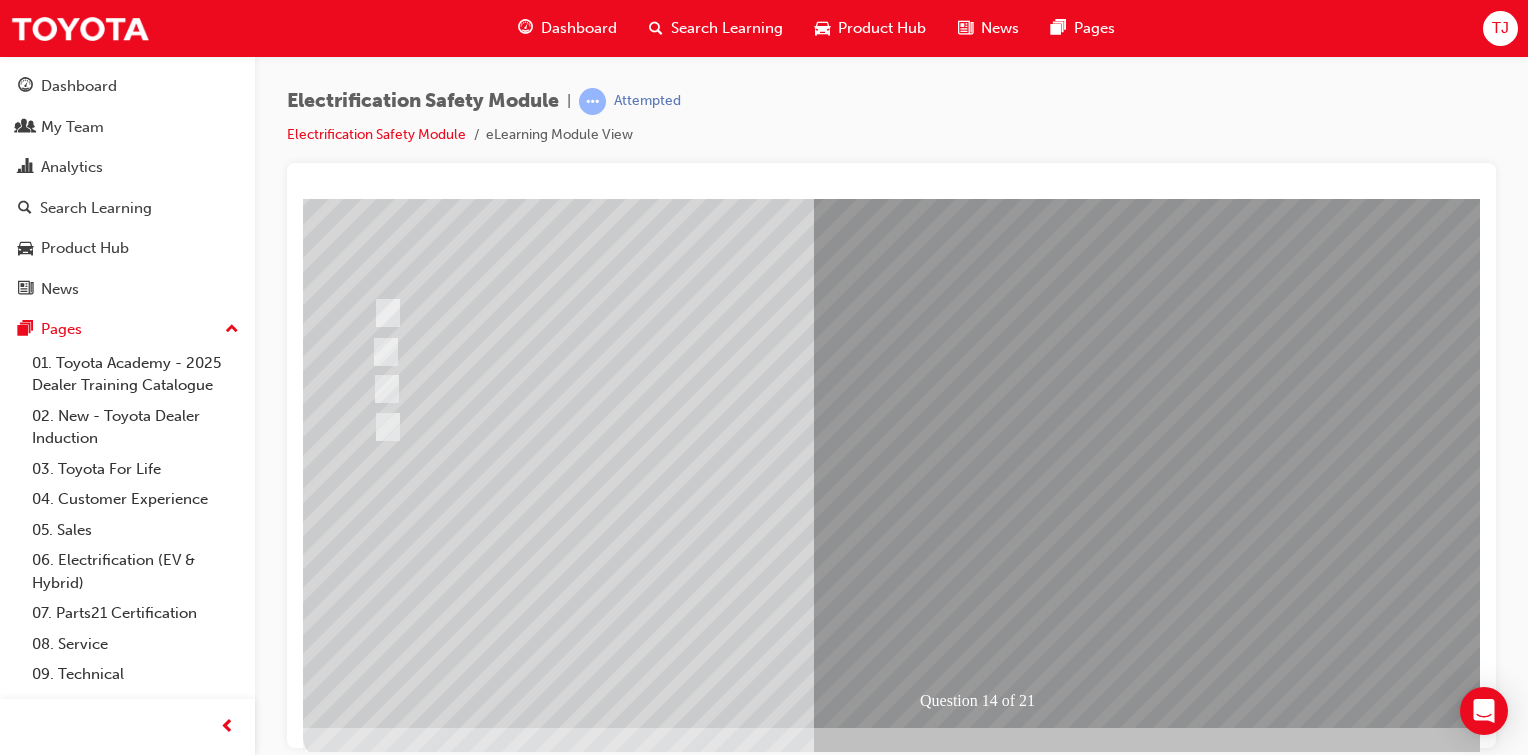 scroll, scrollTop: 0, scrollLeft: 0, axis: both 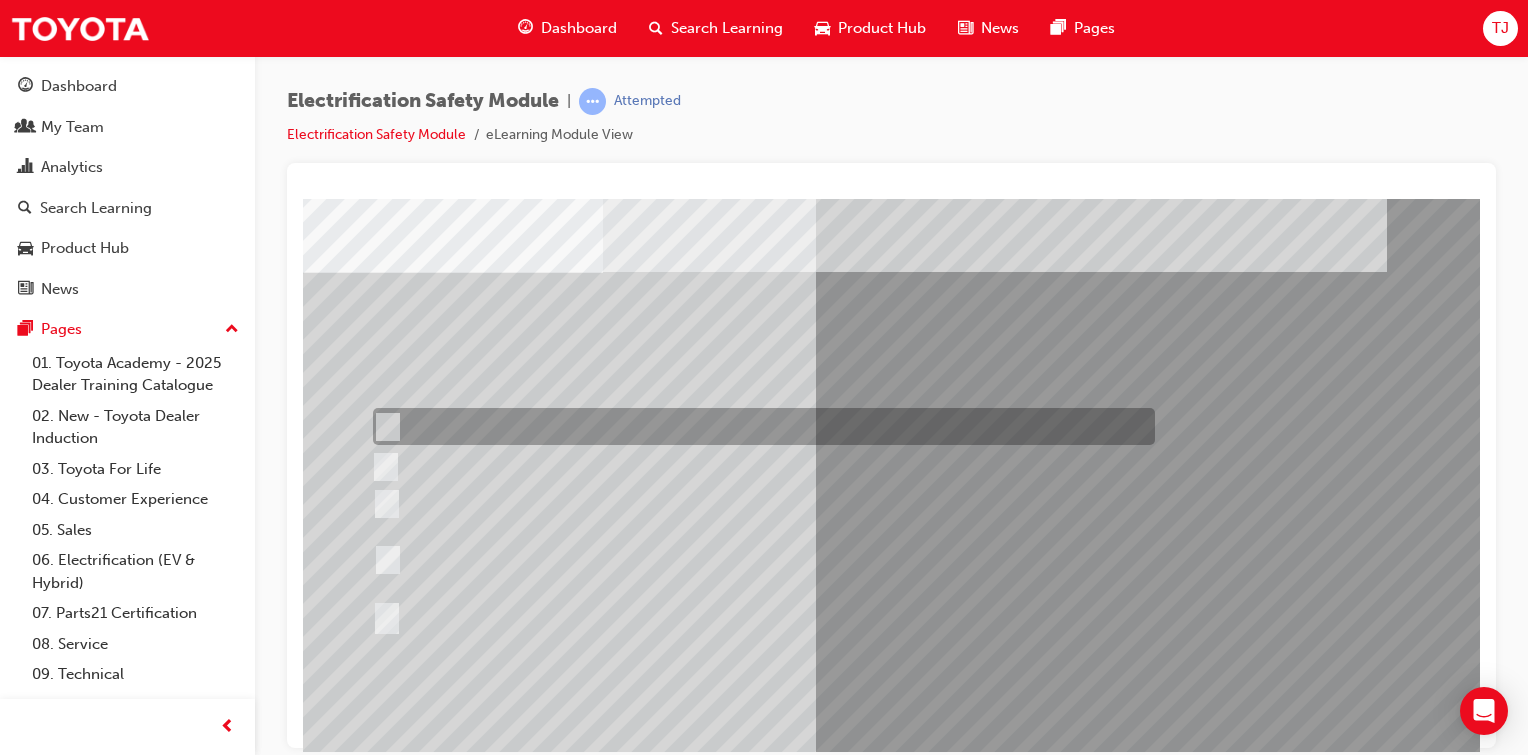 click at bounding box center (759, 426) 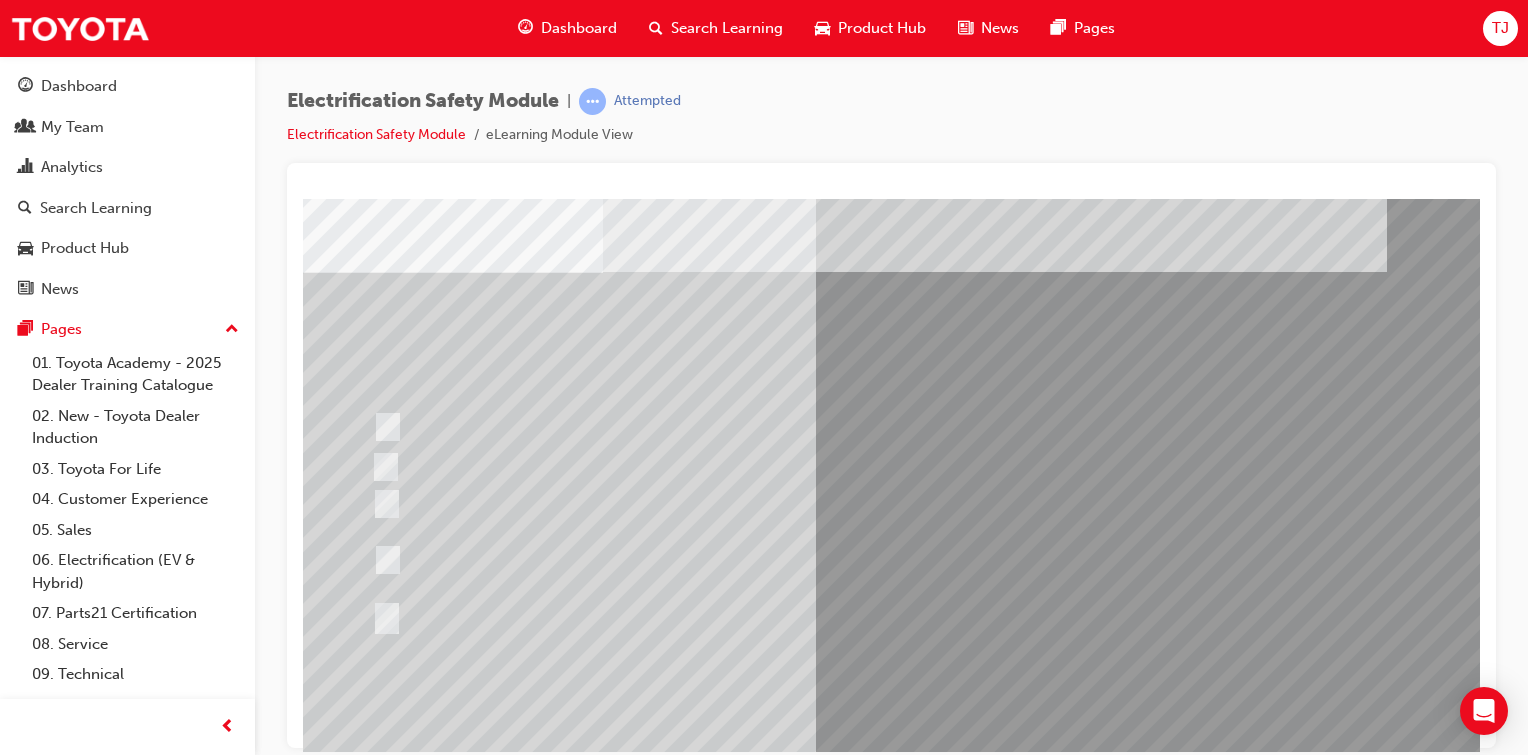 click at bounding box center [375, 2938] 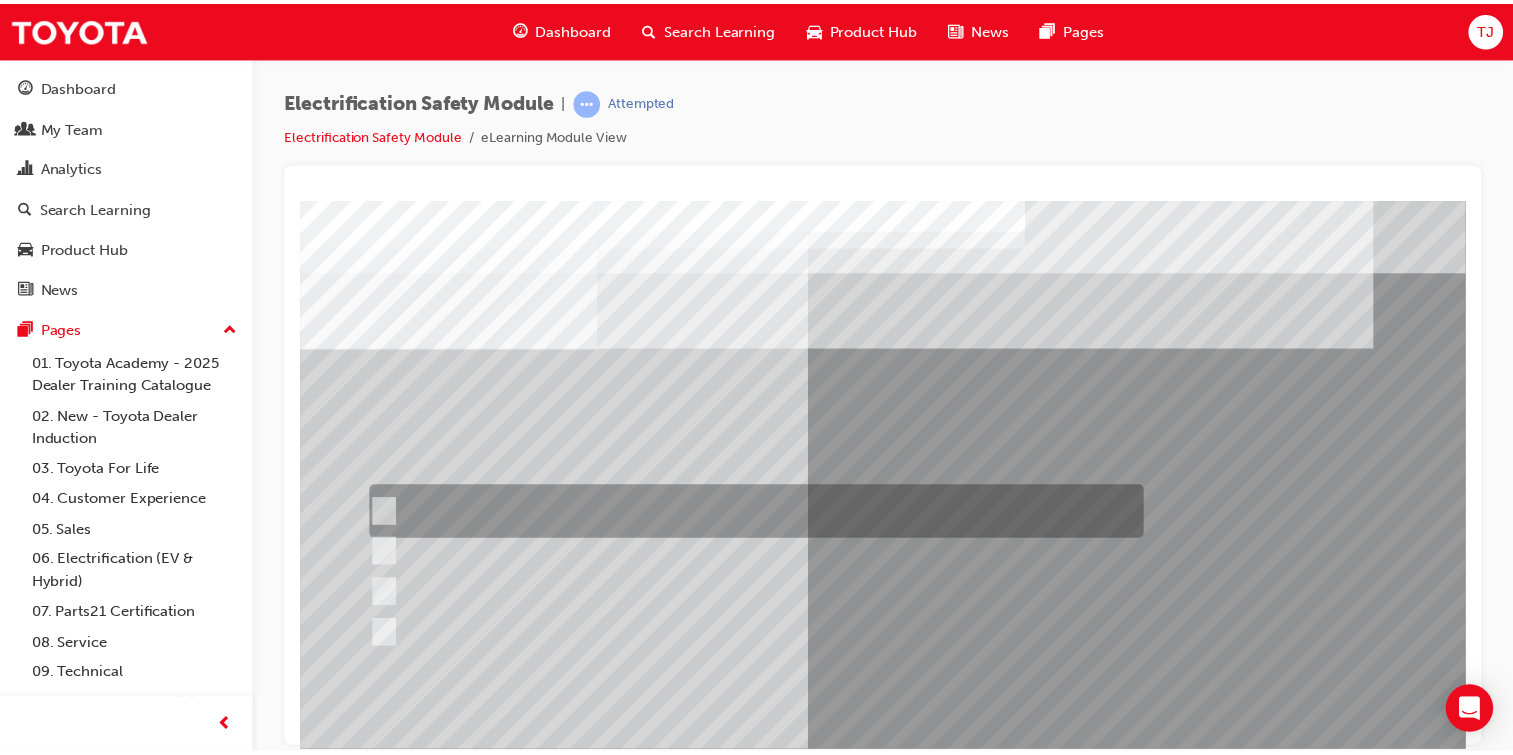 scroll, scrollTop: 98, scrollLeft: 0, axis: vertical 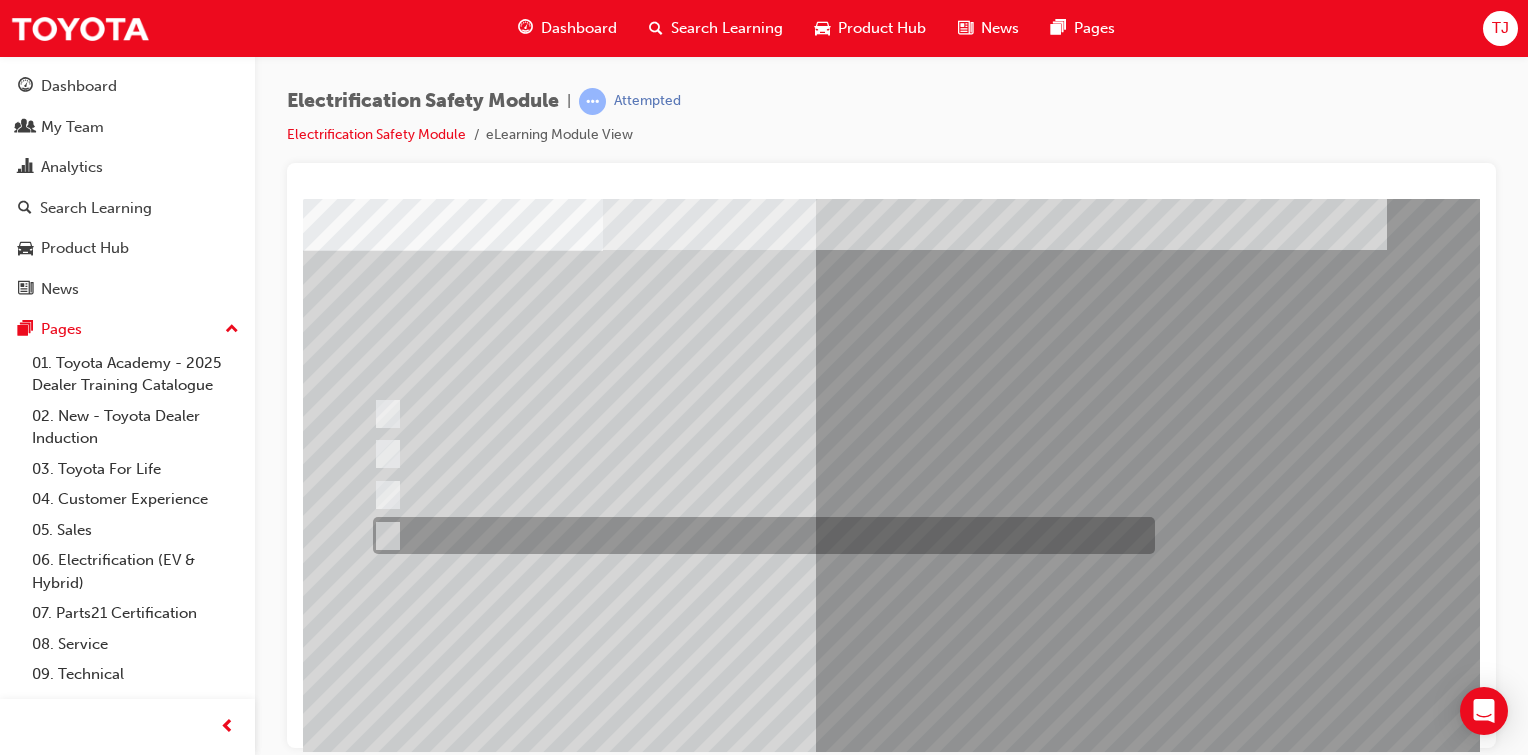 click at bounding box center (759, 535) 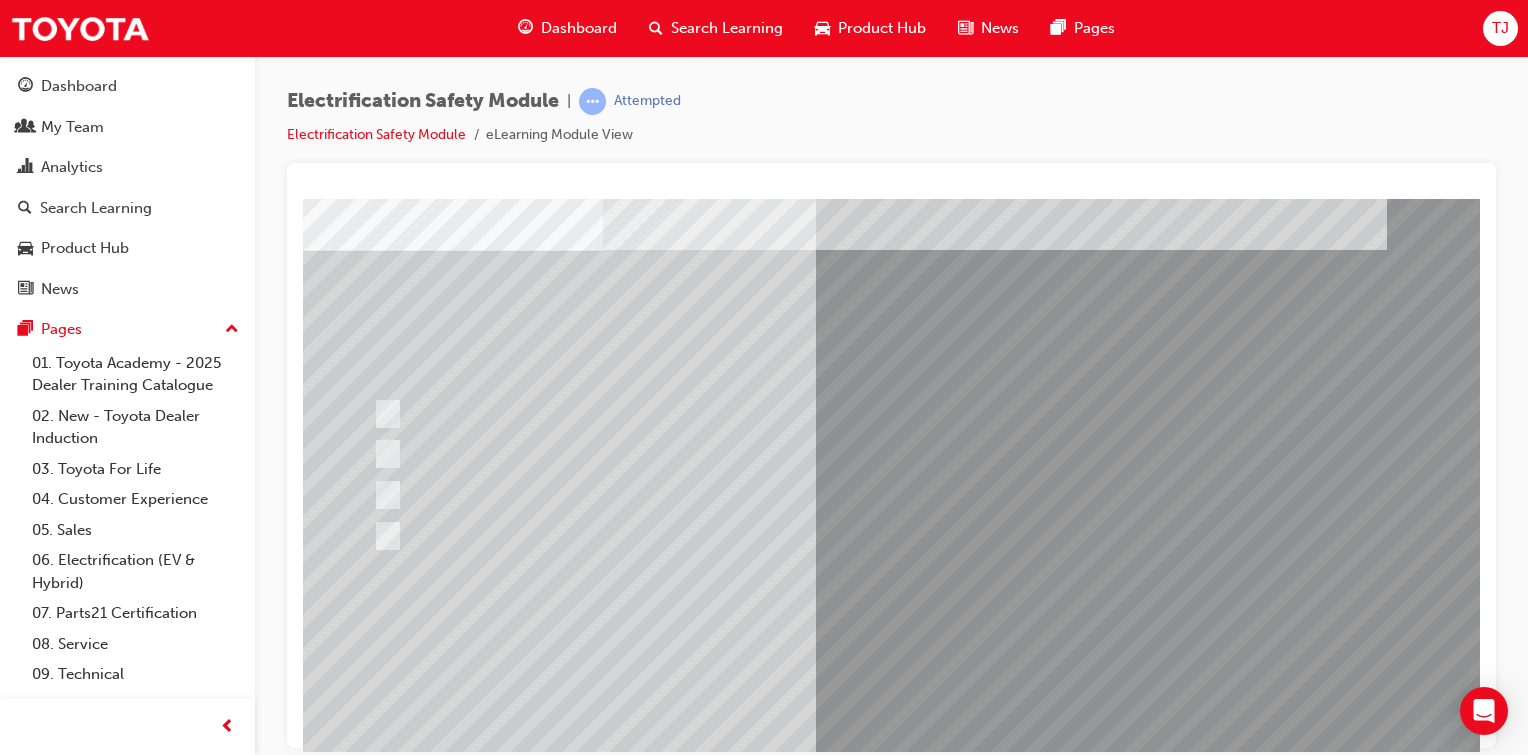 click at bounding box center [375, 2889] 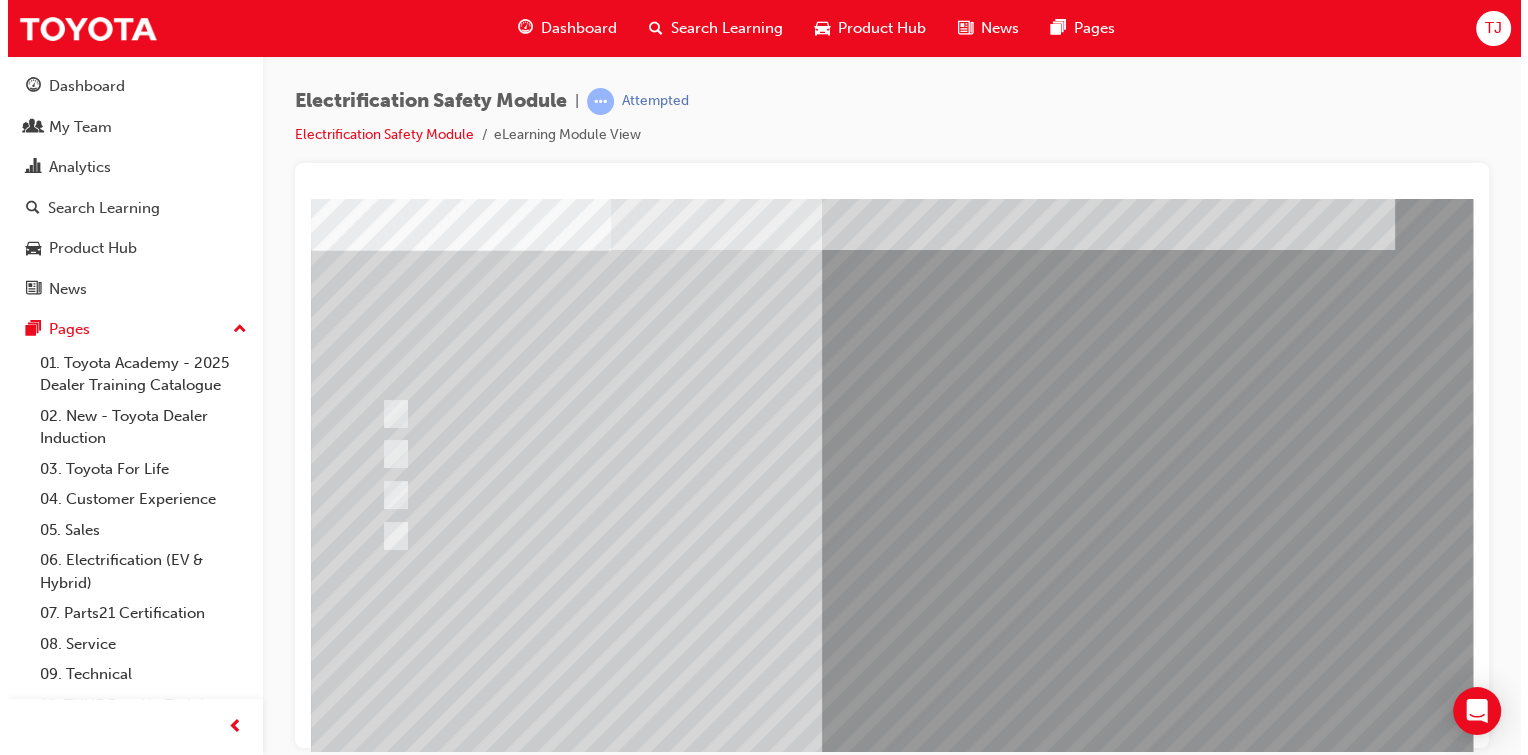 scroll, scrollTop: 0, scrollLeft: 0, axis: both 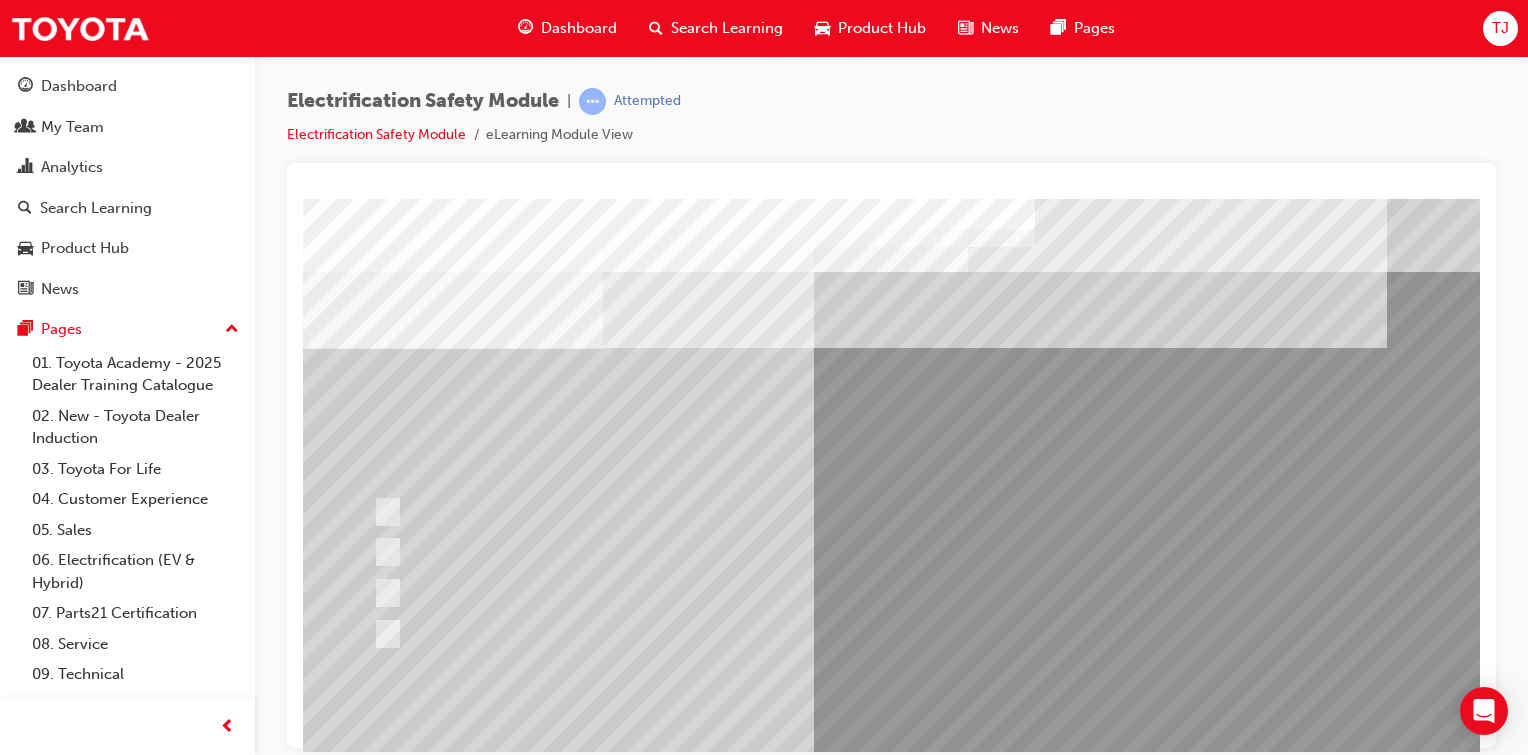click at bounding box center [759, 512] 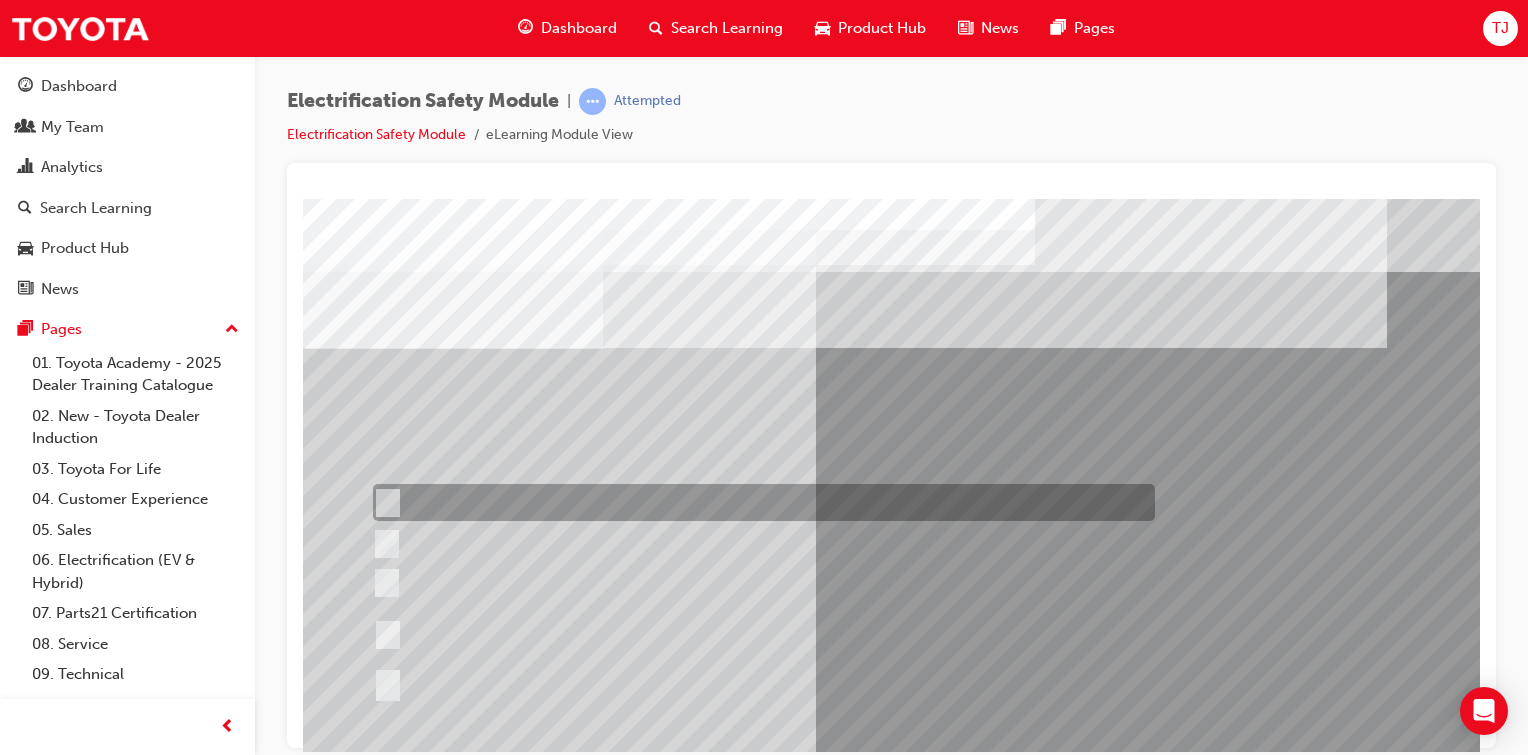 scroll, scrollTop: 0, scrollLeft: 0, axis: both 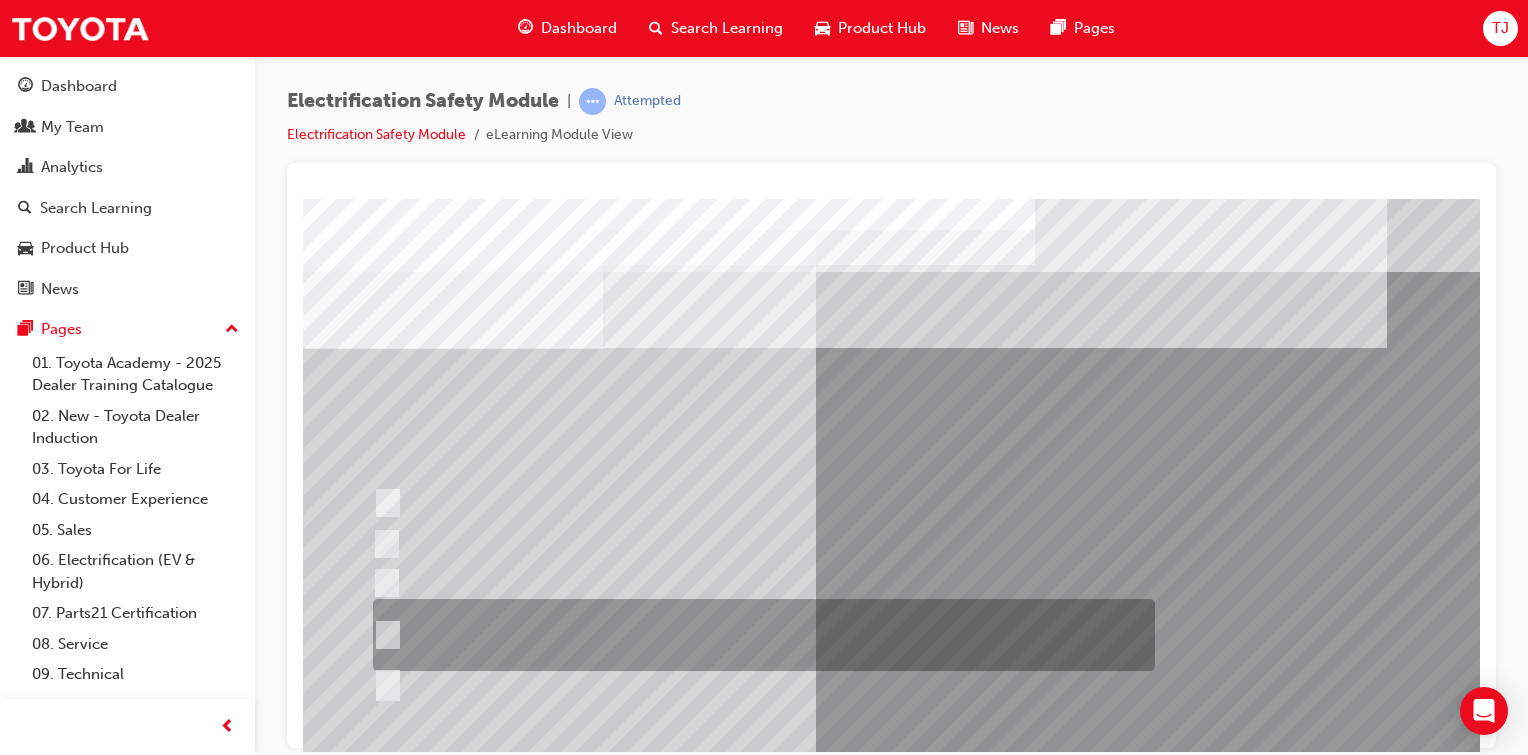 click at bounding box center [759, 635] 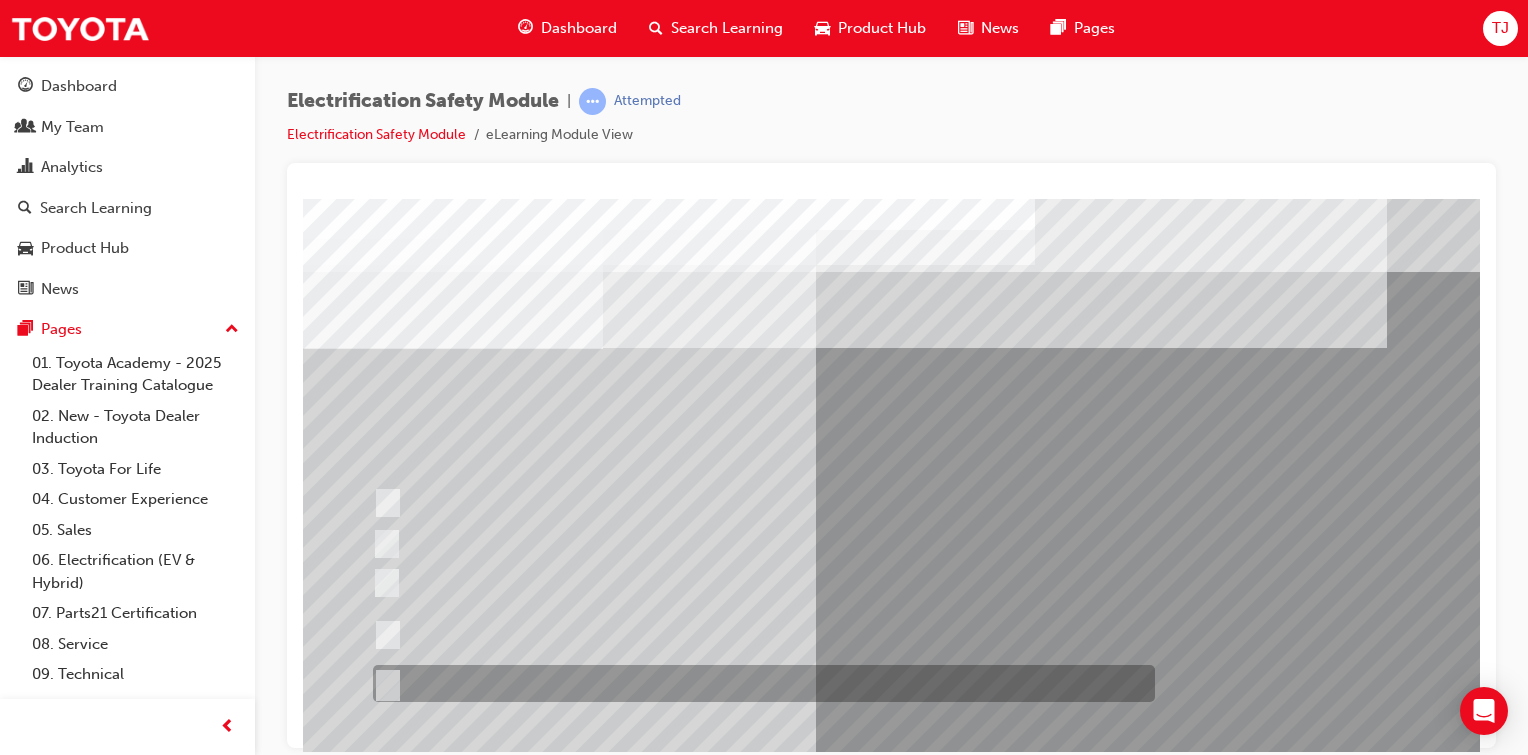 click at bounding box center [759, 683] 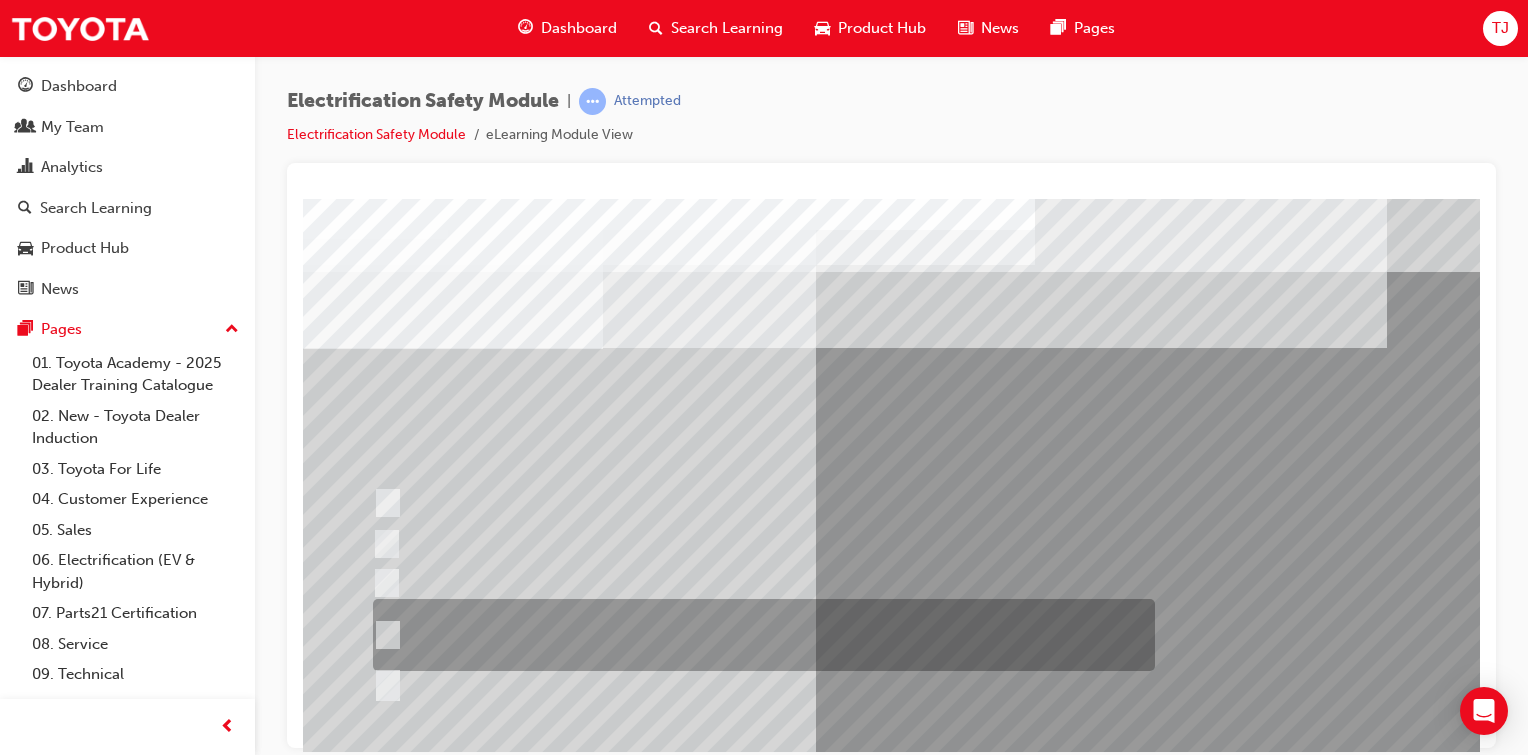 scroll, scrollTop: 212, scrollLeft: 0, axis: vertical 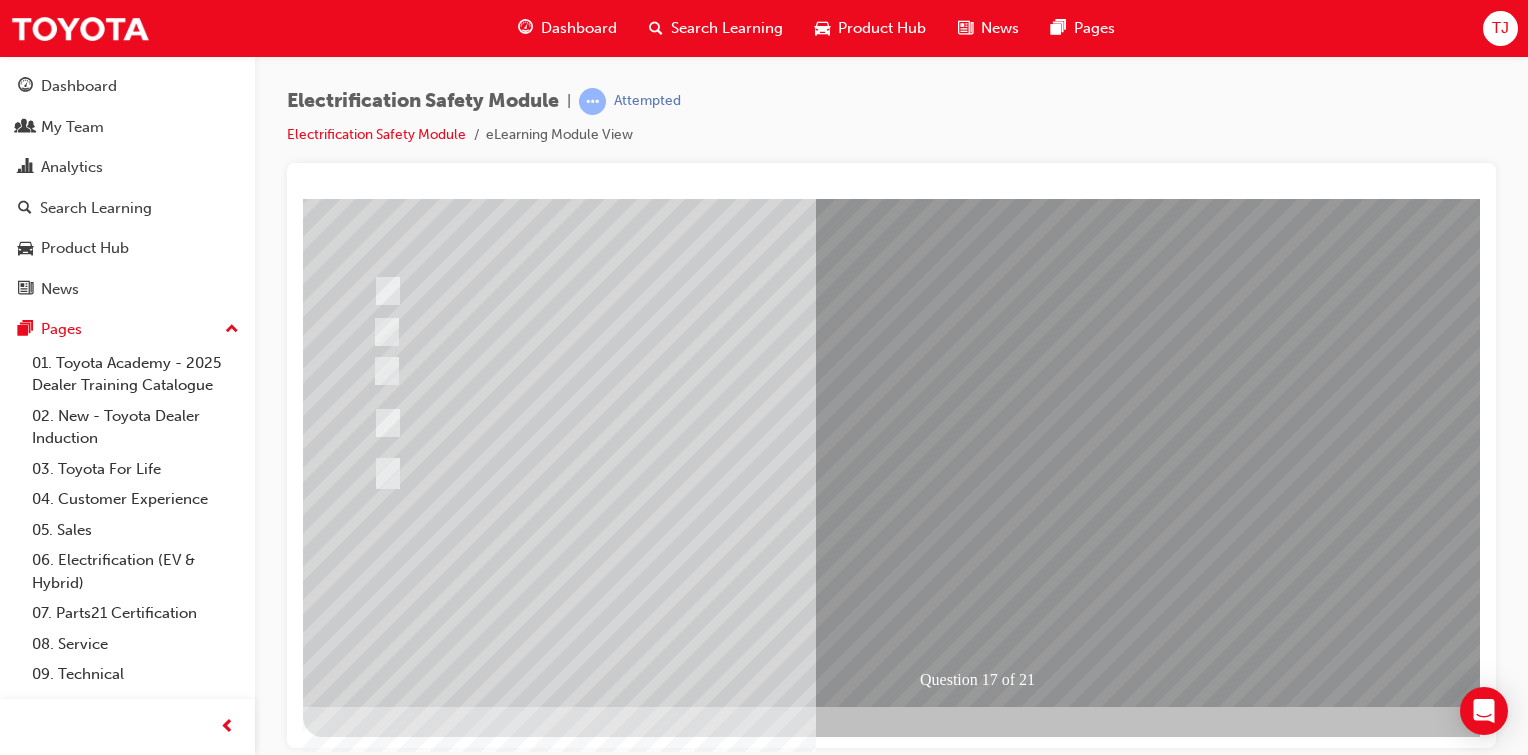 click at bounding box center (375, 2802) 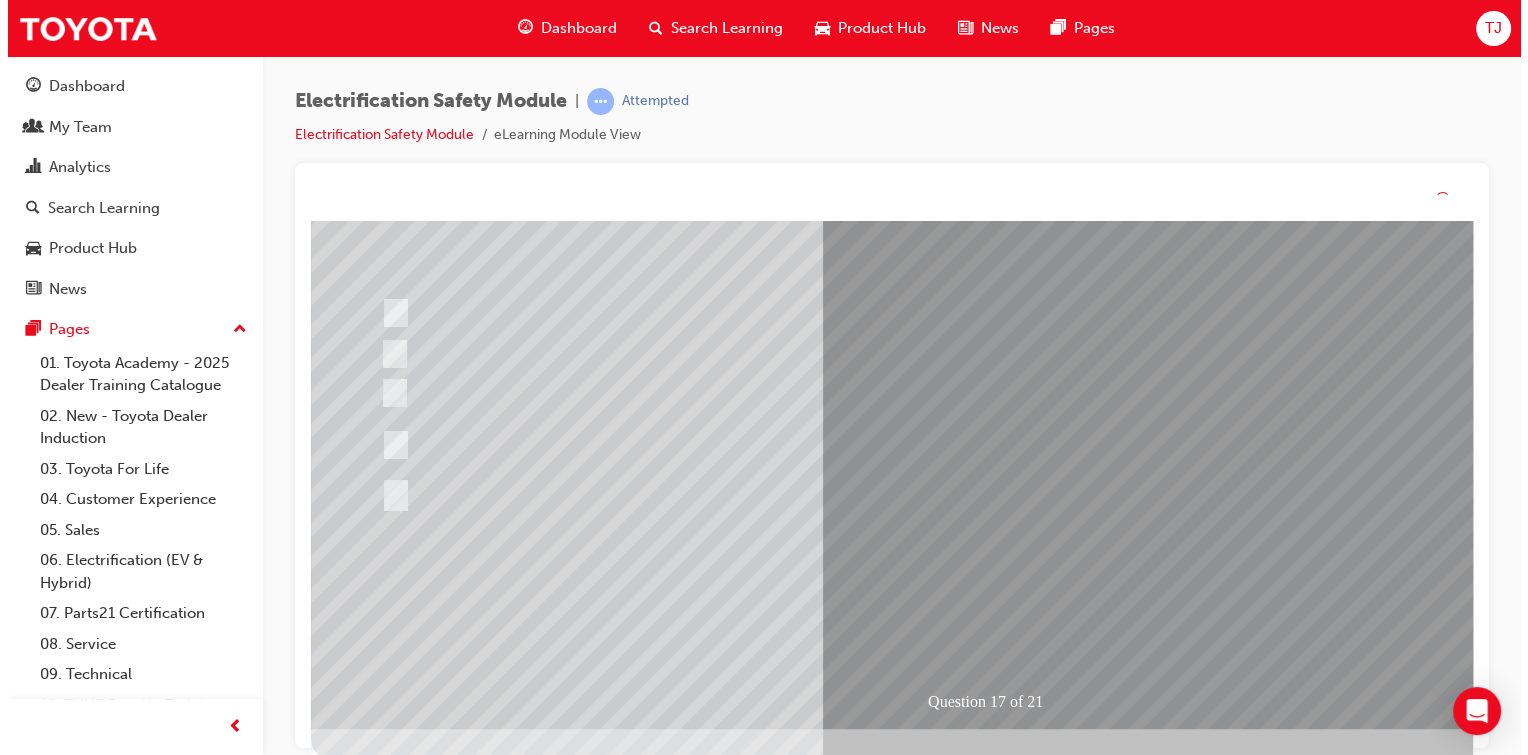 scroll, scrollTop: 0, scrollLeft: 0, axis: both 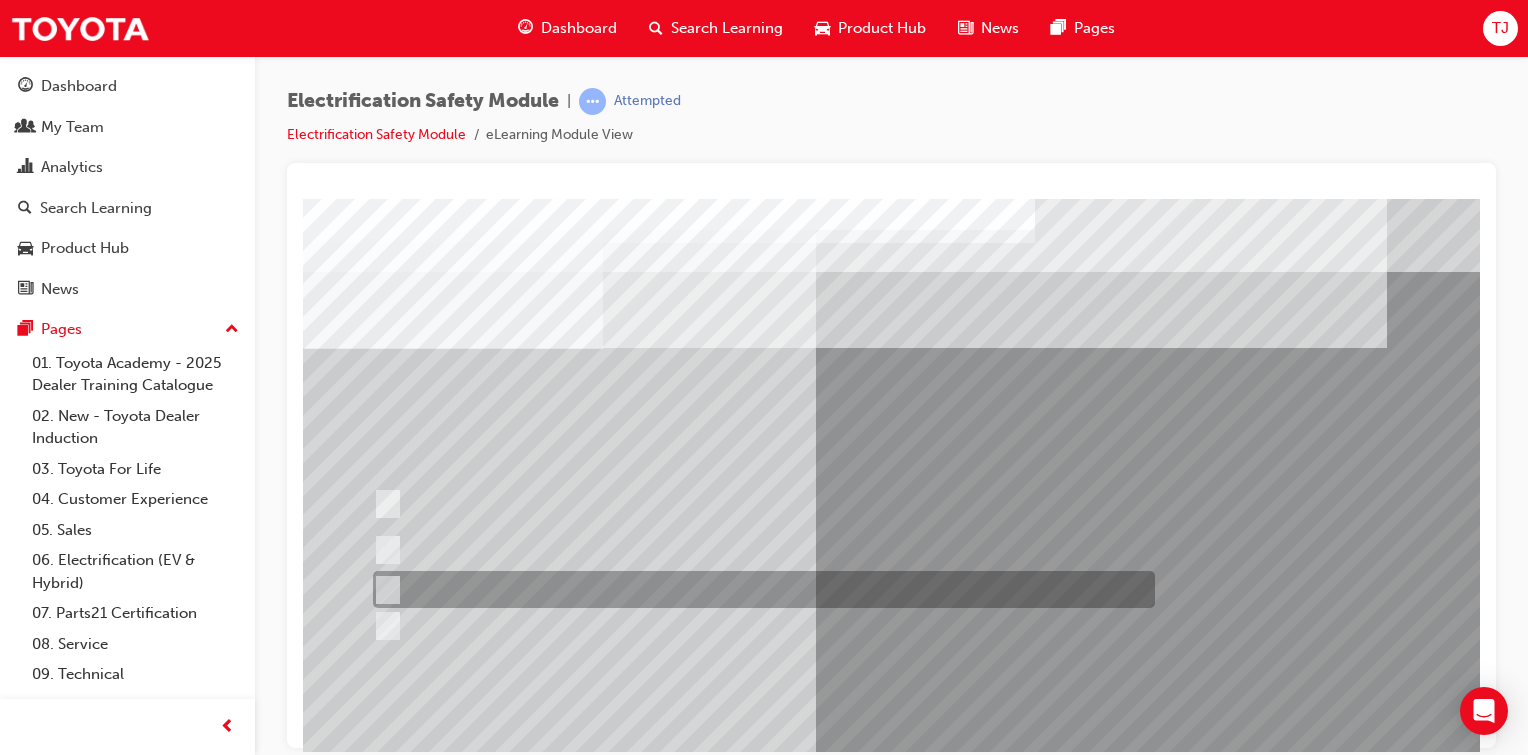 click at bounding box center [759, 589] 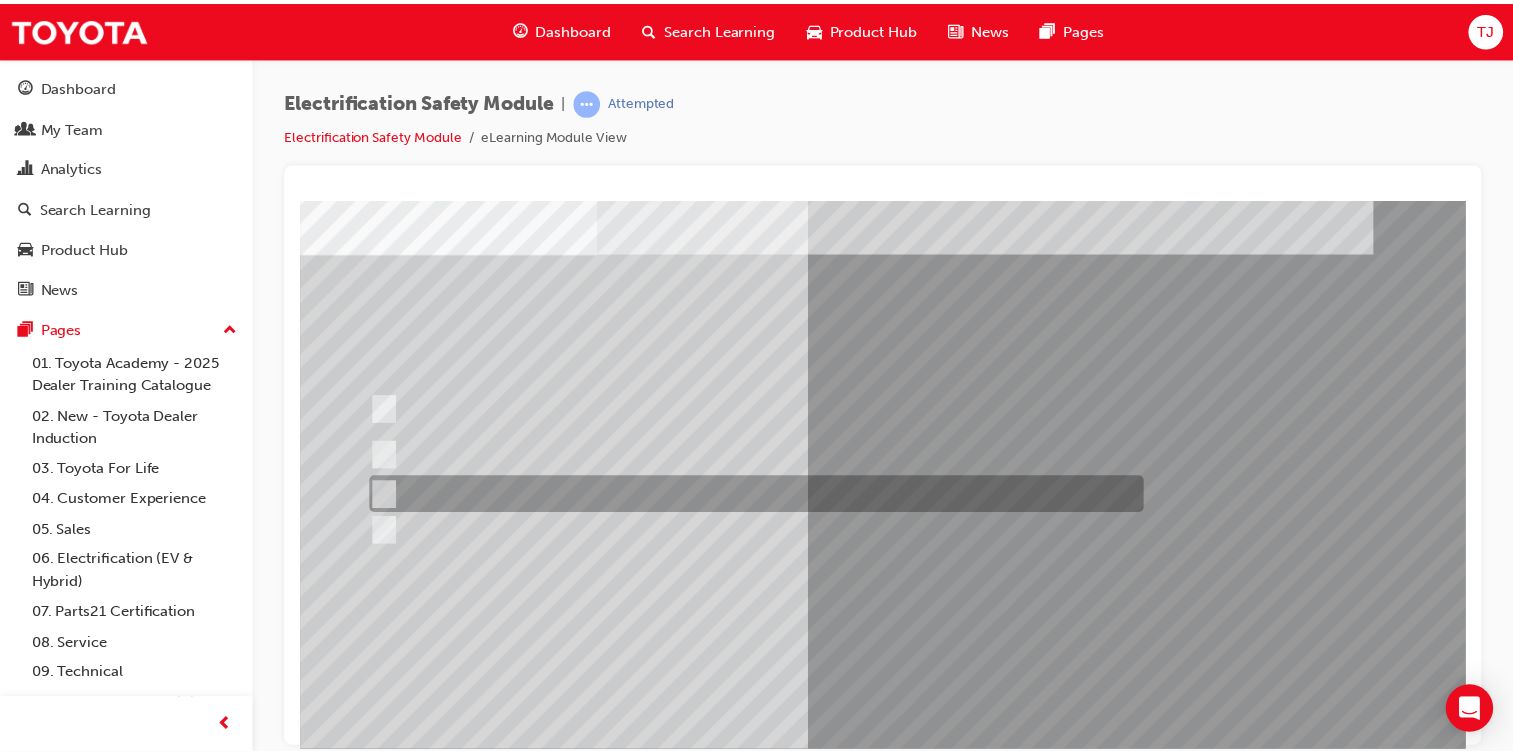 scroll, scrollTop: 115, scrollLeft: 0, axis: vertical 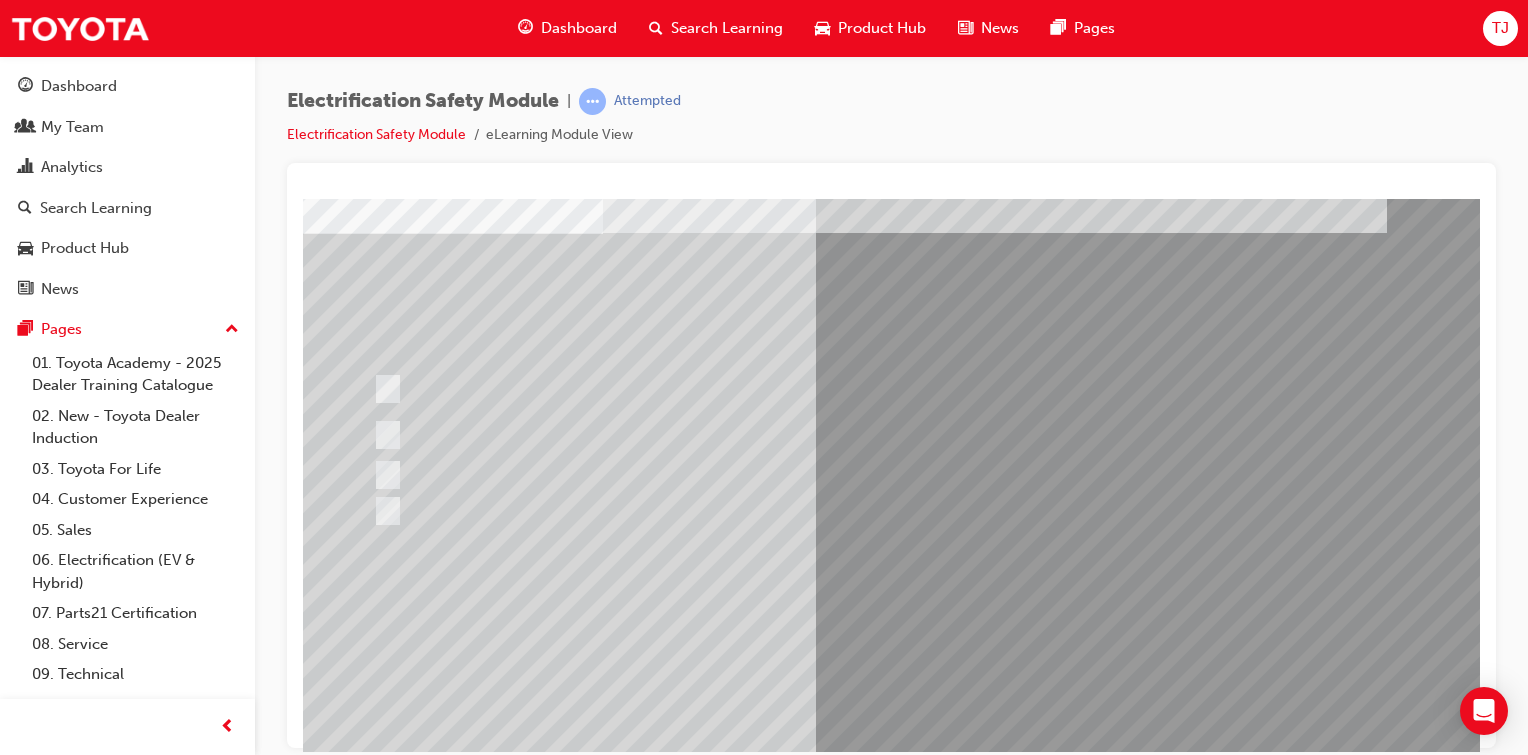 click at bounding box center (375, 2872) 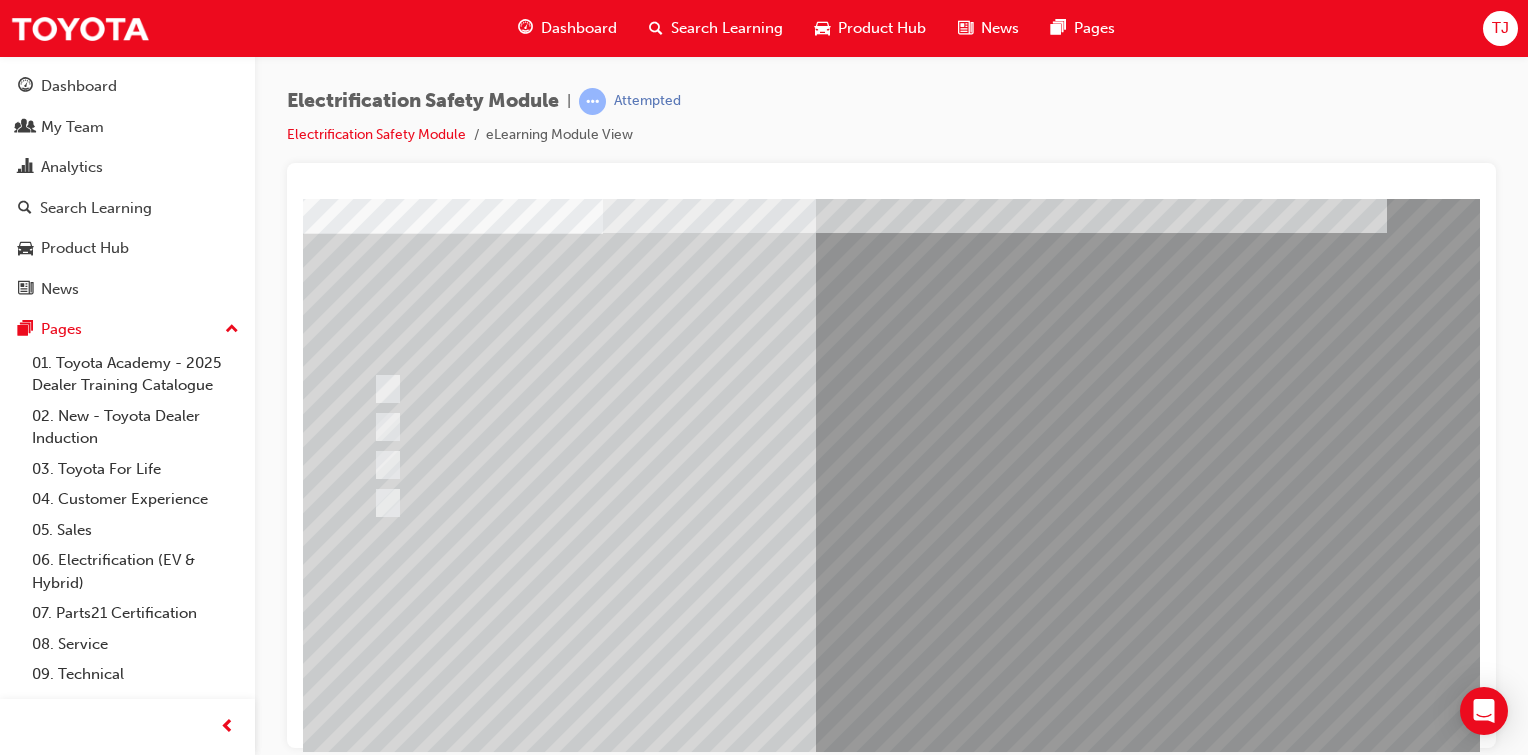 scroll, scrollTop: 0, scrollLeft: 0, axis: both 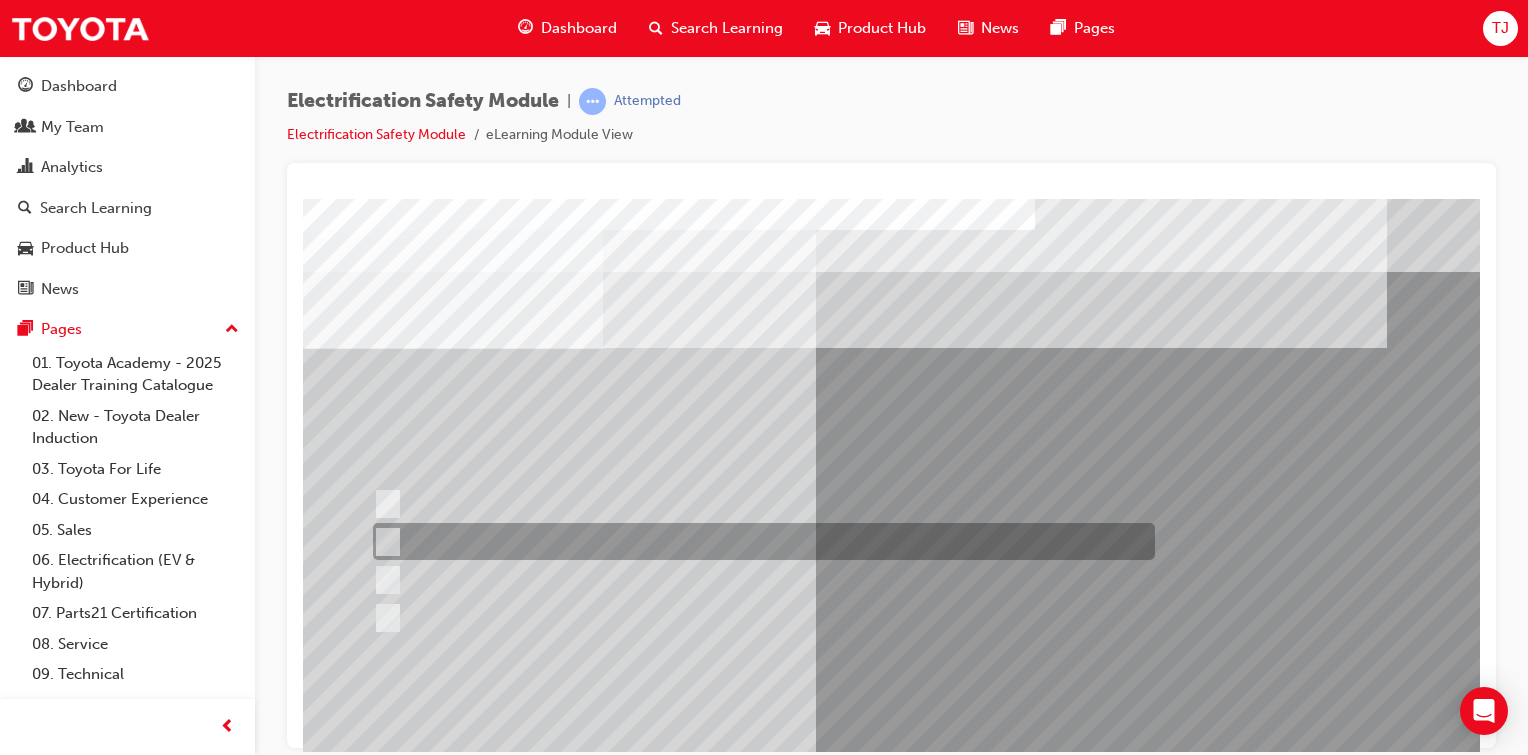 click at bounding box center [759, 541] 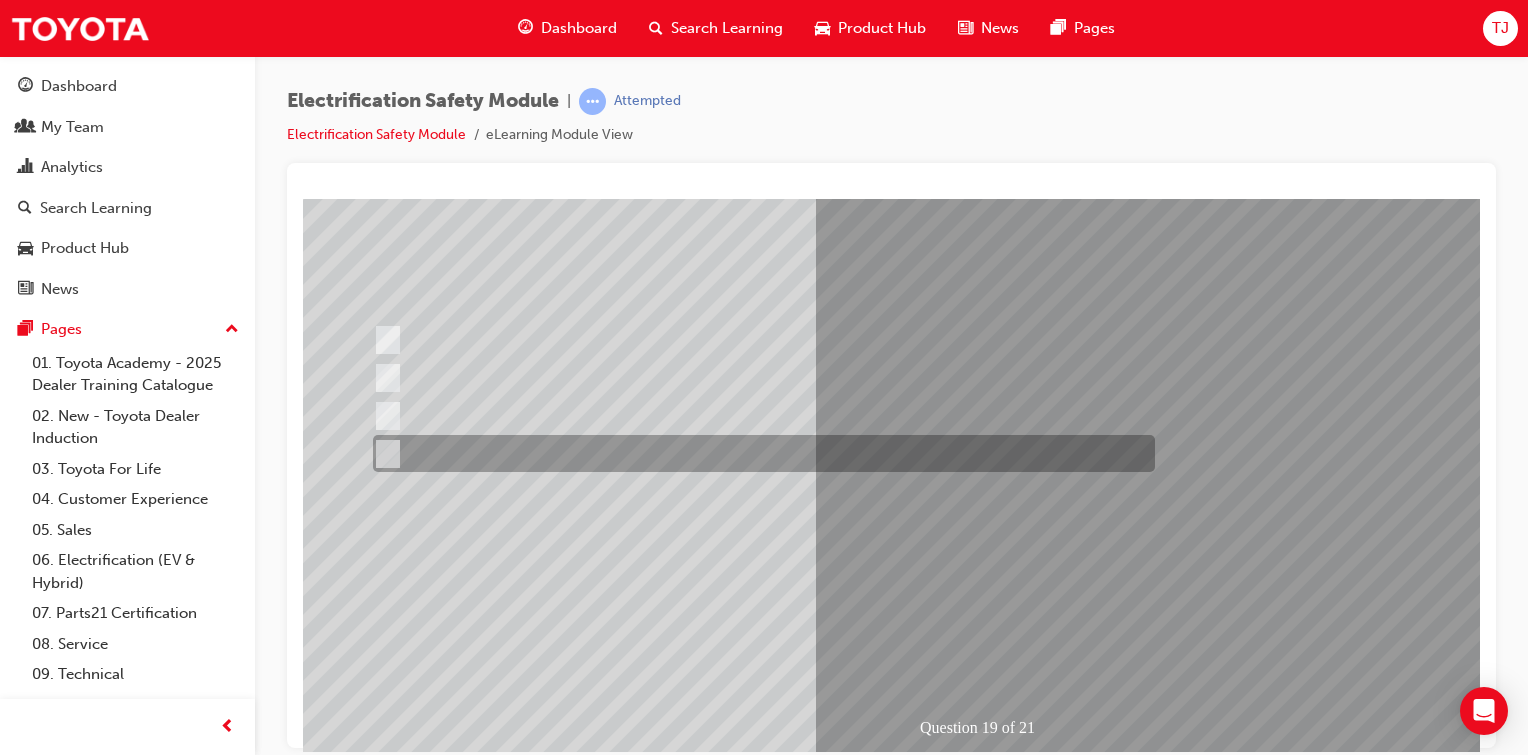 scroll, scrollTop: 163, scrollLeft: 0, axis: vertical 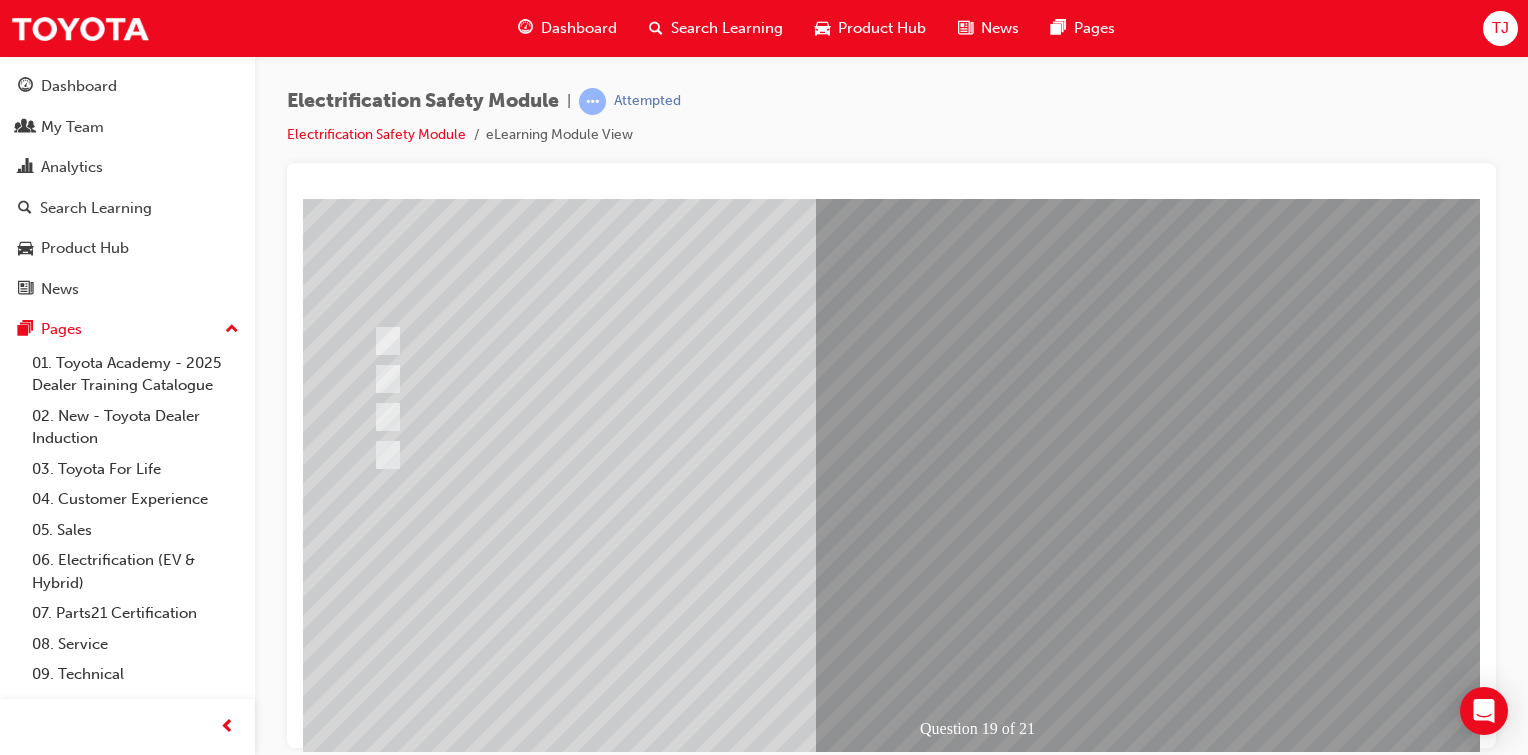 click at bounding box center [375, 2824] 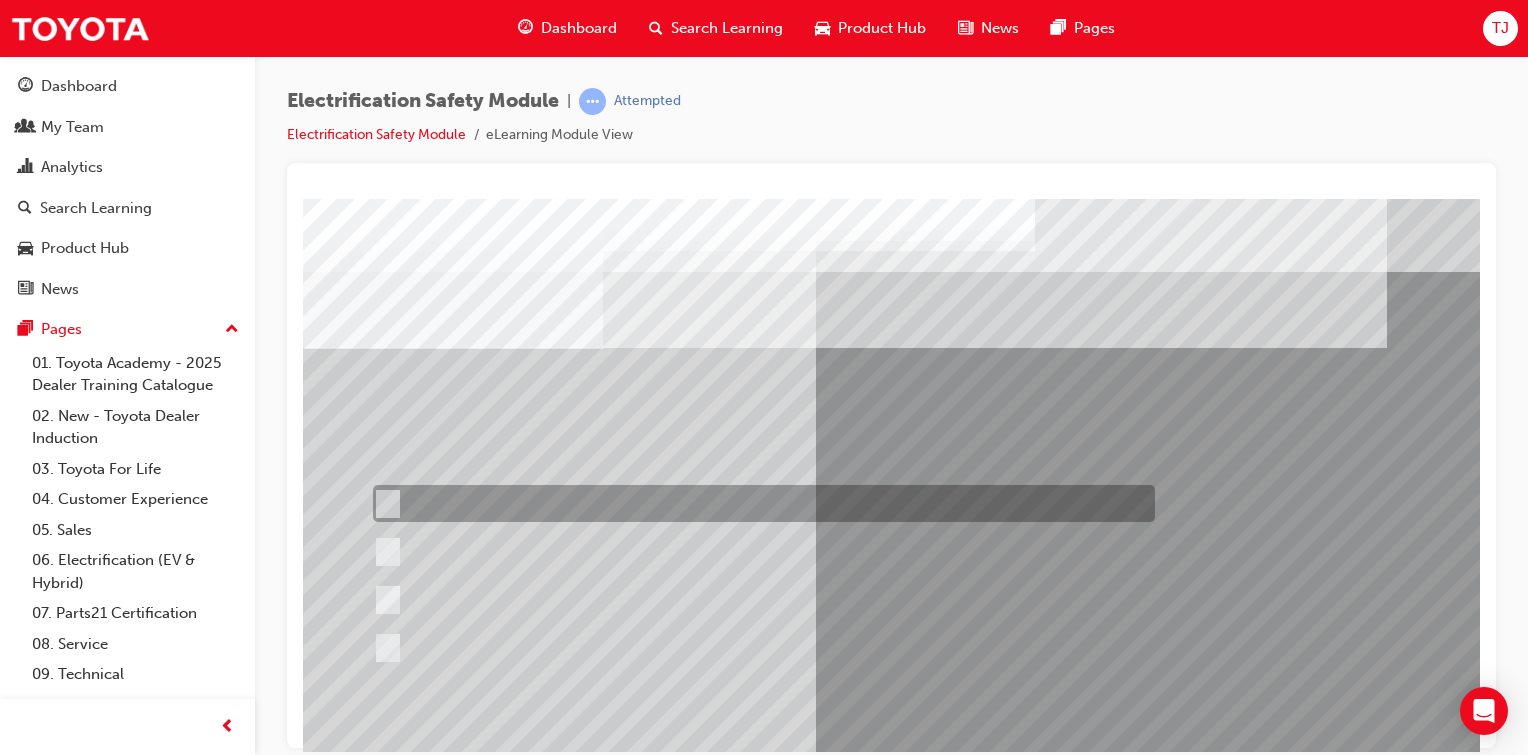 scroll, scrollTop: 0, scrollLeft: 0, axis: both 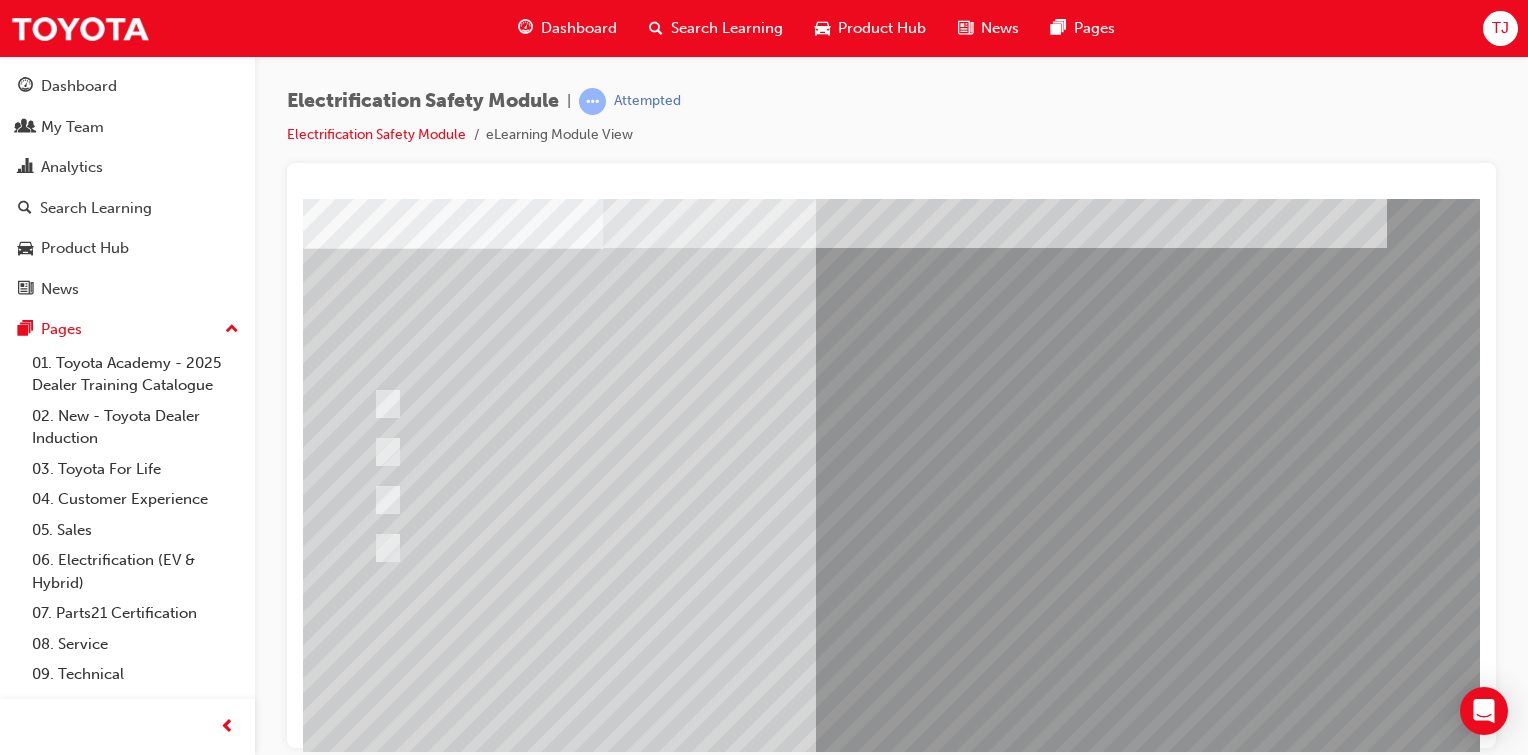click at bounding box center (375, 2887) 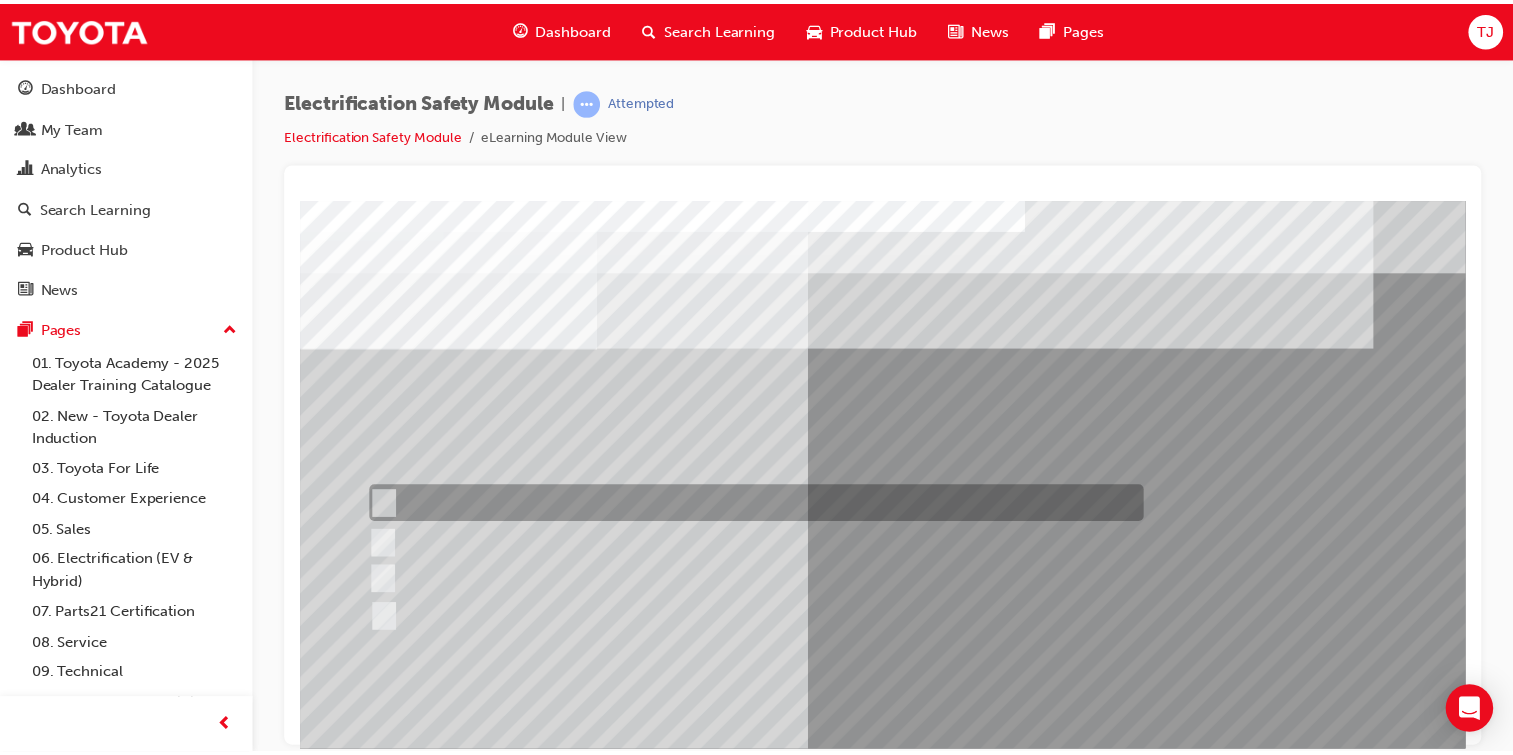 scroll, scrollTop: 122, scrollLeft: 0, axis: vertical 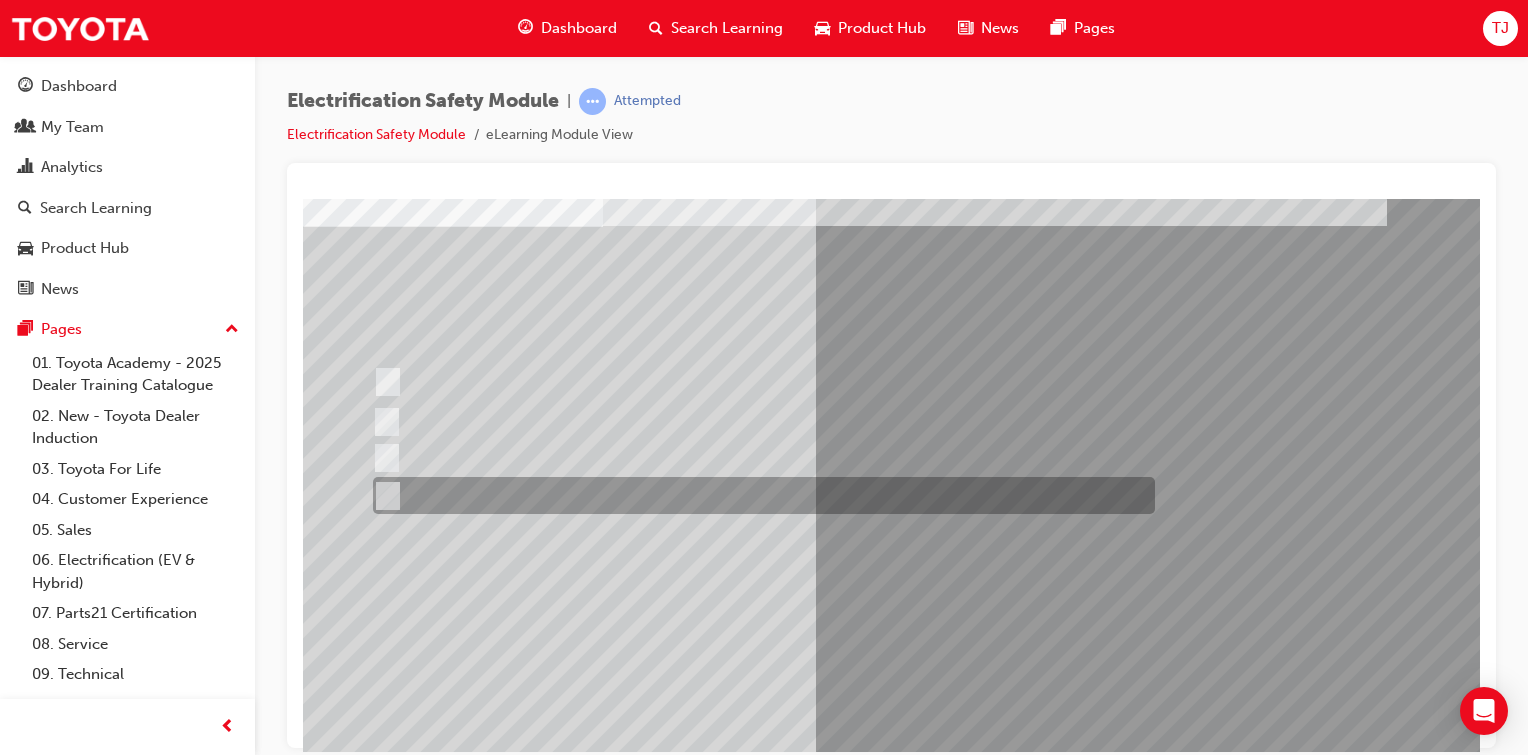 click at bounding box center (759, 495) 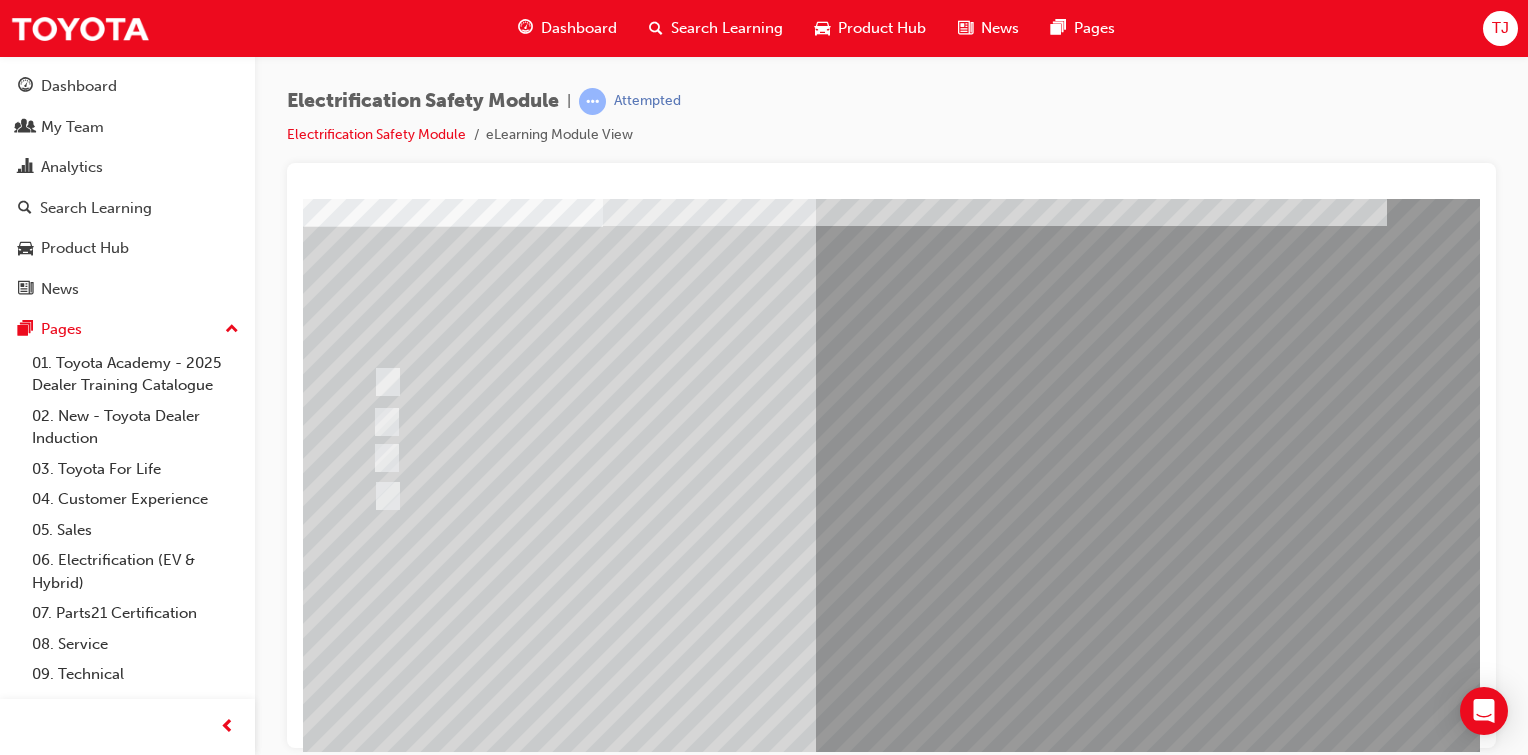 click at bounding box center (375, 2865) 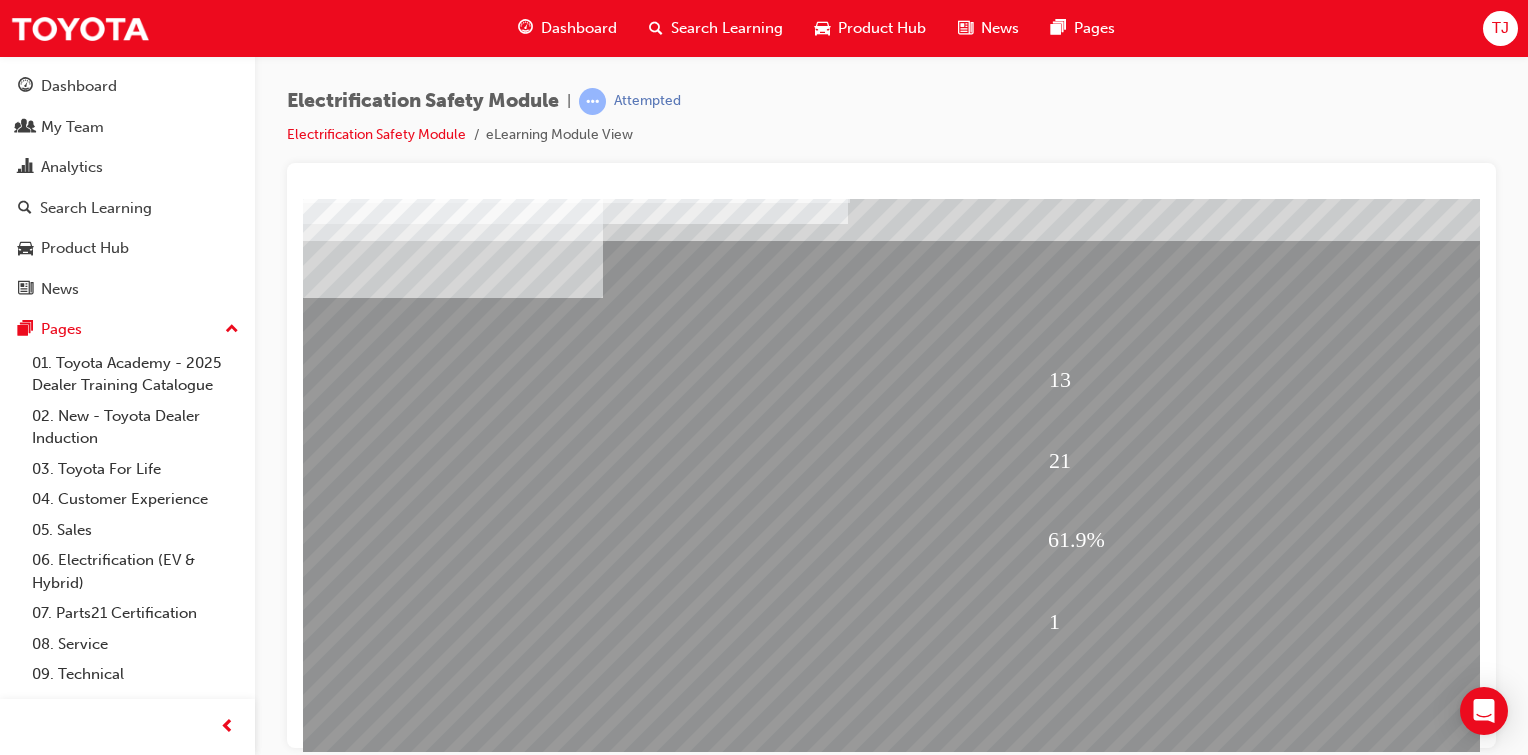 scroll, scrollTop: 212, scrollLeft: 0, axis: vertical 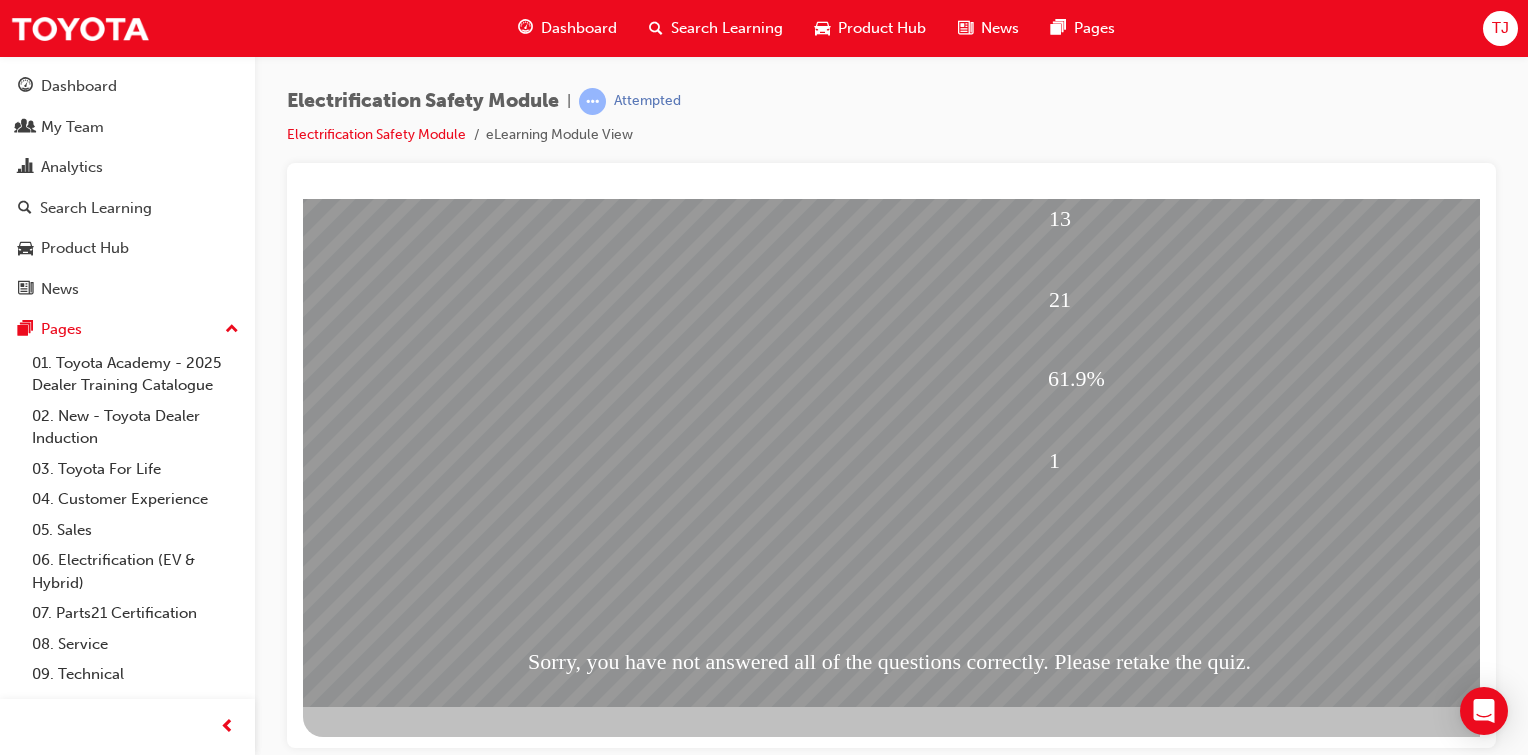 click at bounding box center [375, 1801] 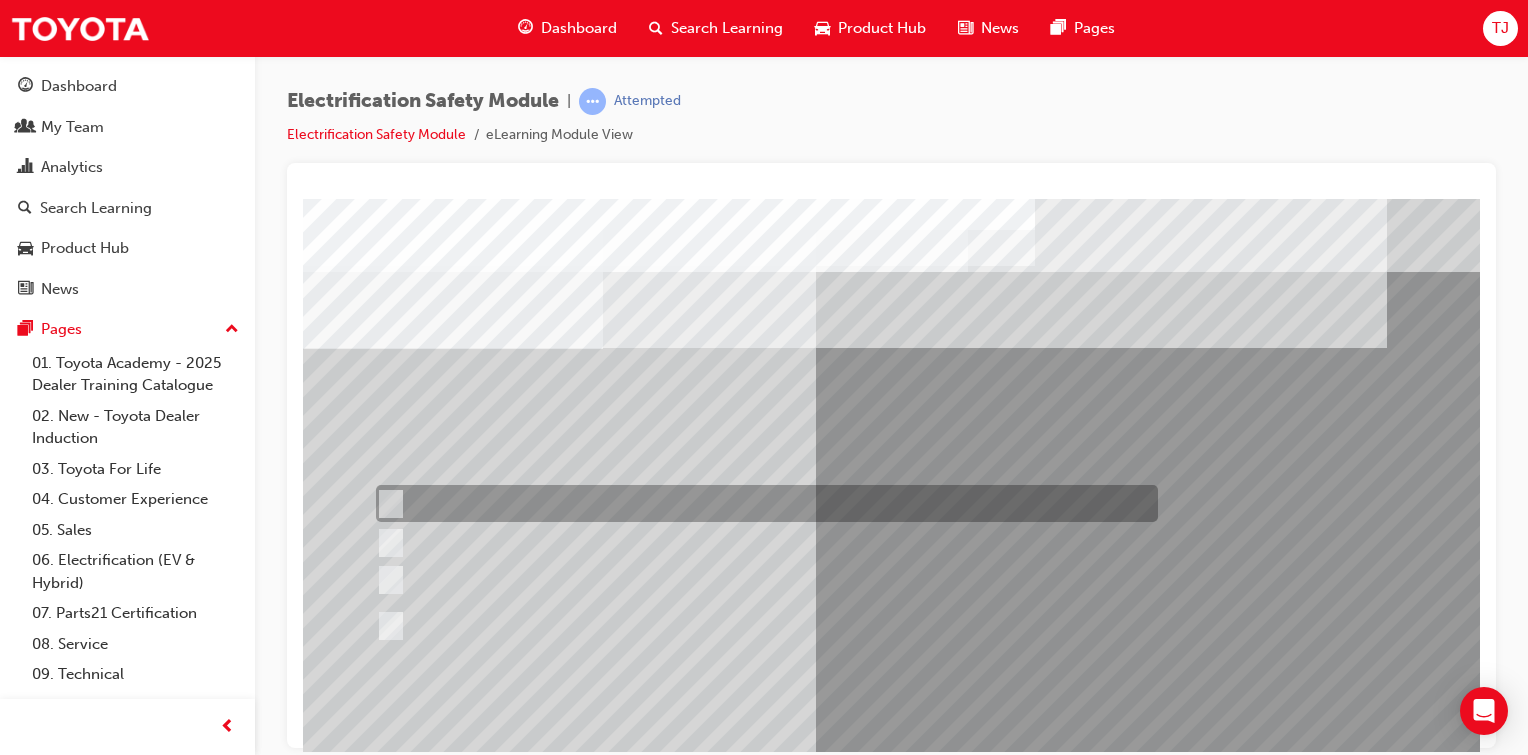drag, startPoint x: 752, startPoint y: 499, endPoint x: 536, endPoint y: 483, distance: 216.59178 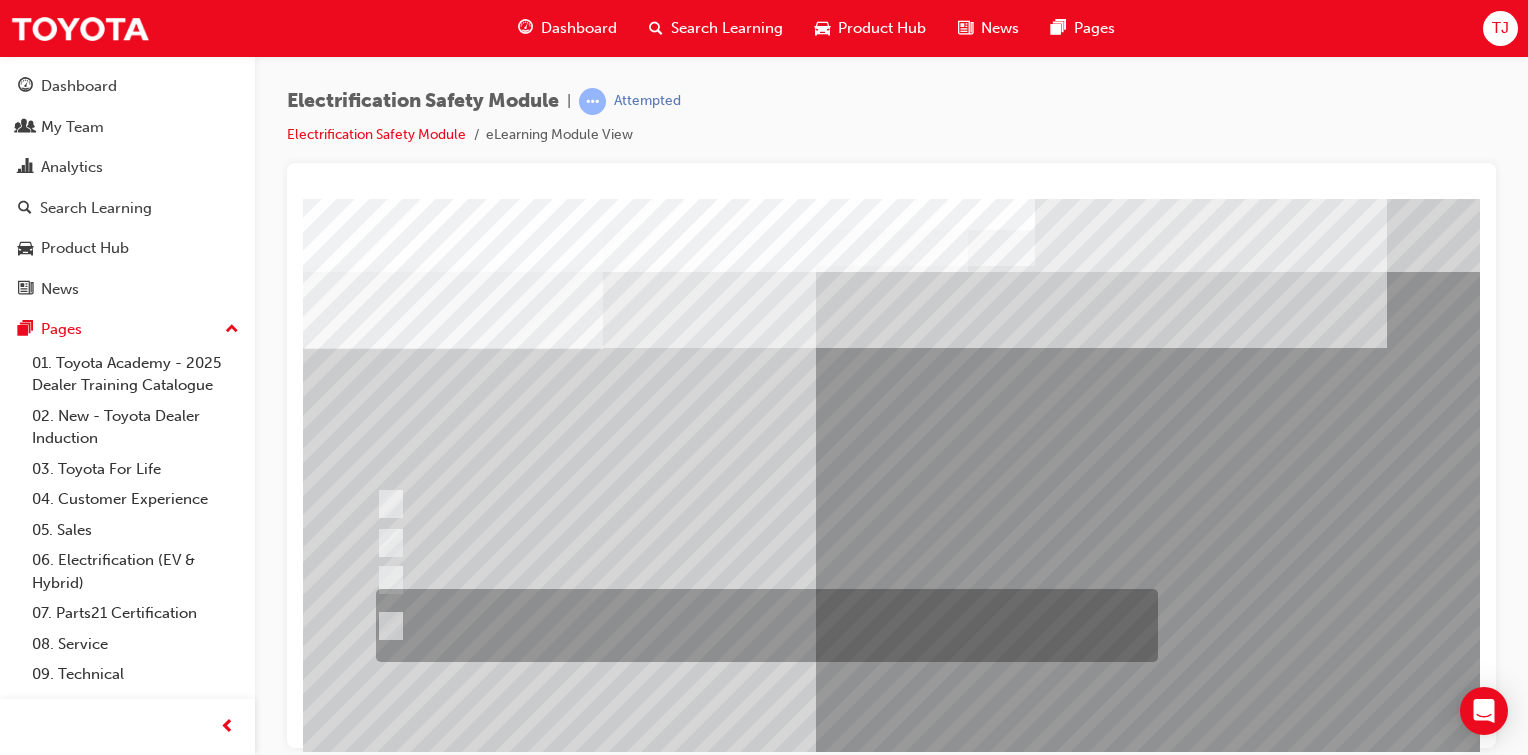 click at bounding box center (762, 625) 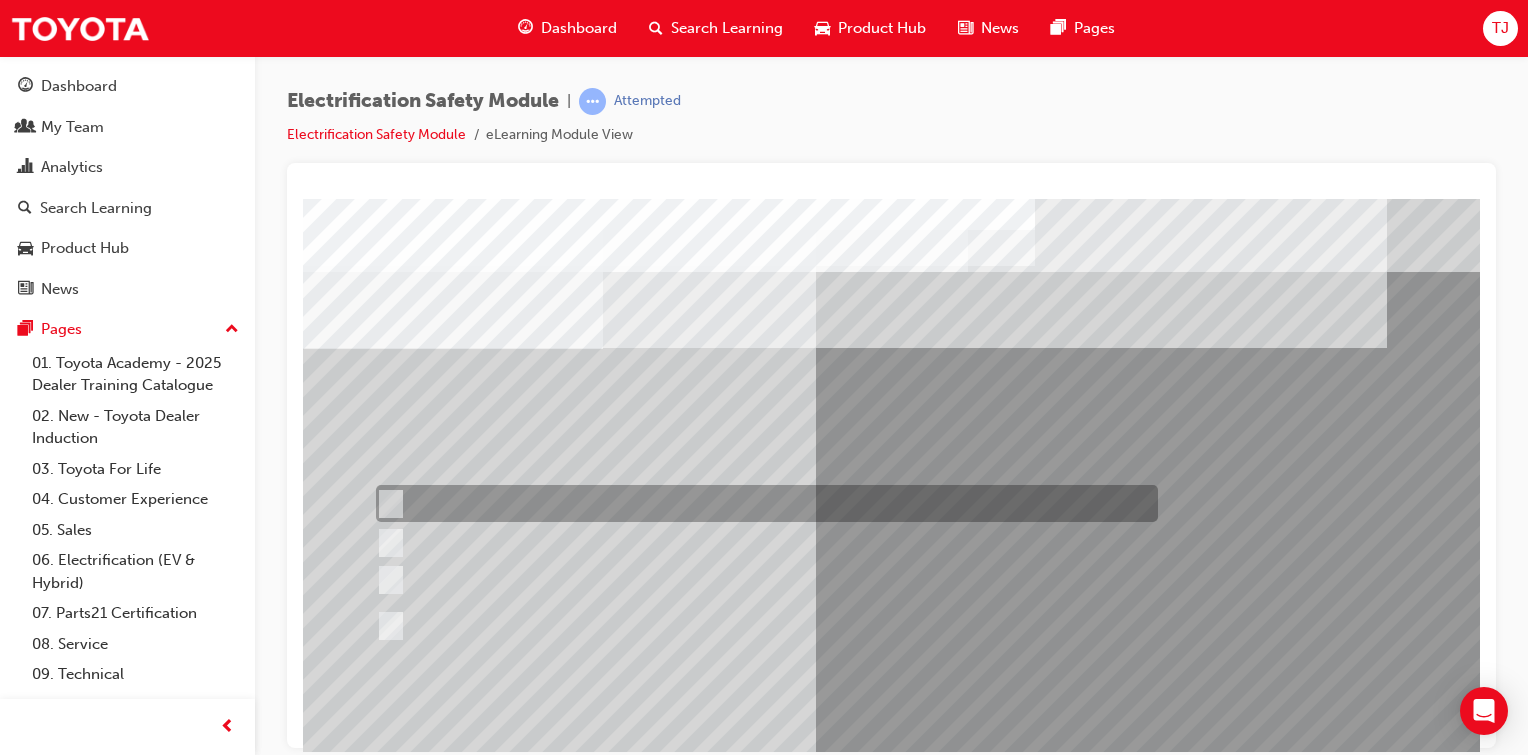 click at bounding box center (762, 503) 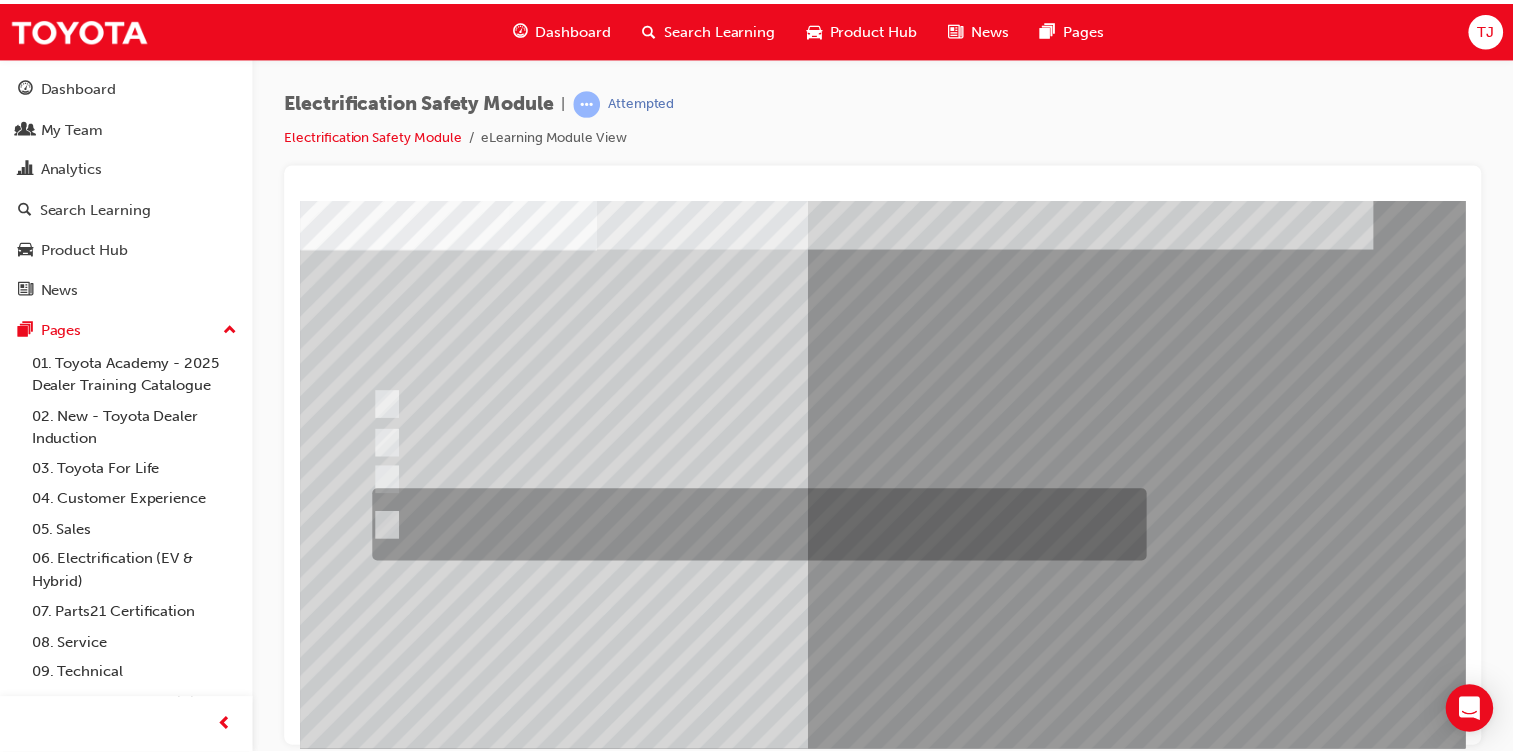scroll, scrollTop: 102, scrollLeft: 0, axis: vertical 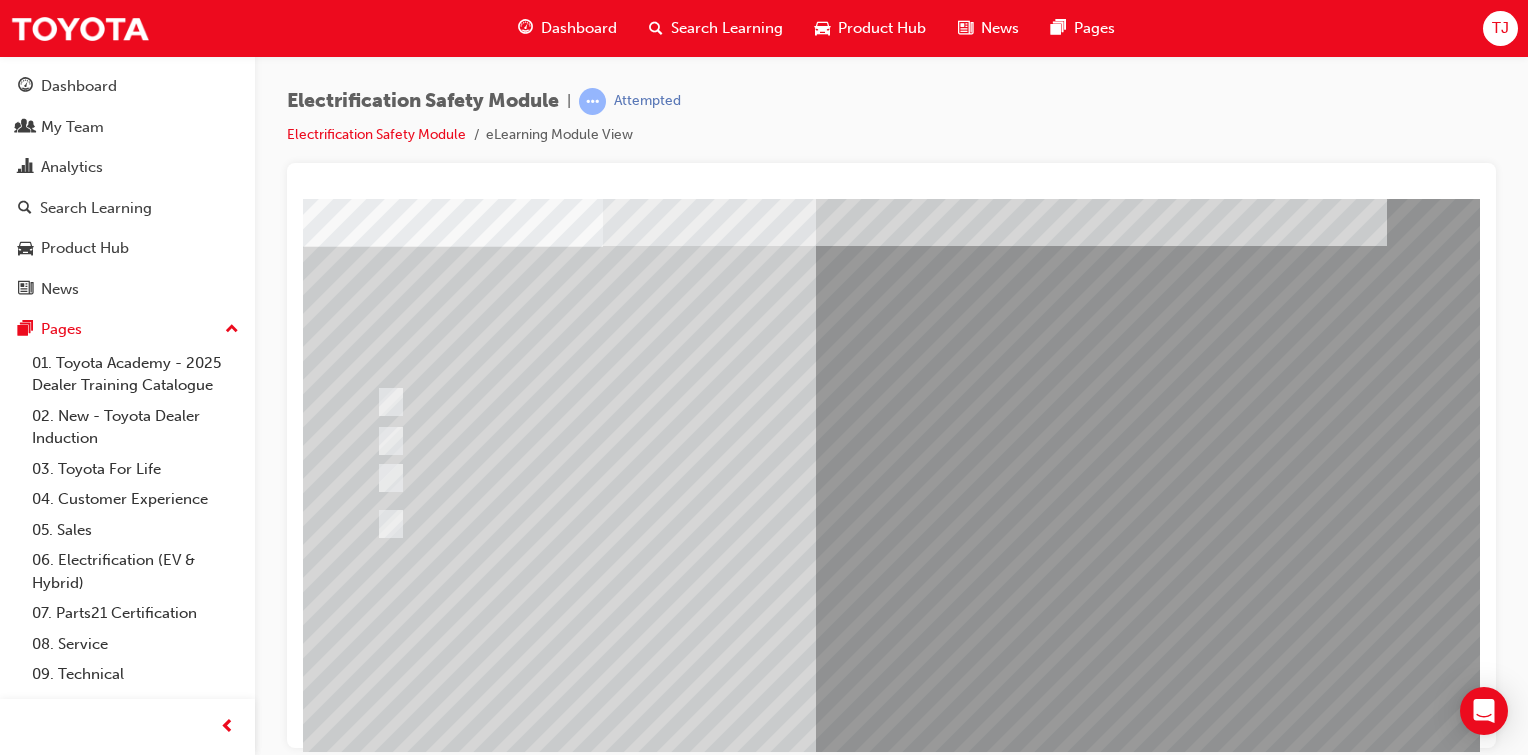 click at bounding box center (375, 2885) 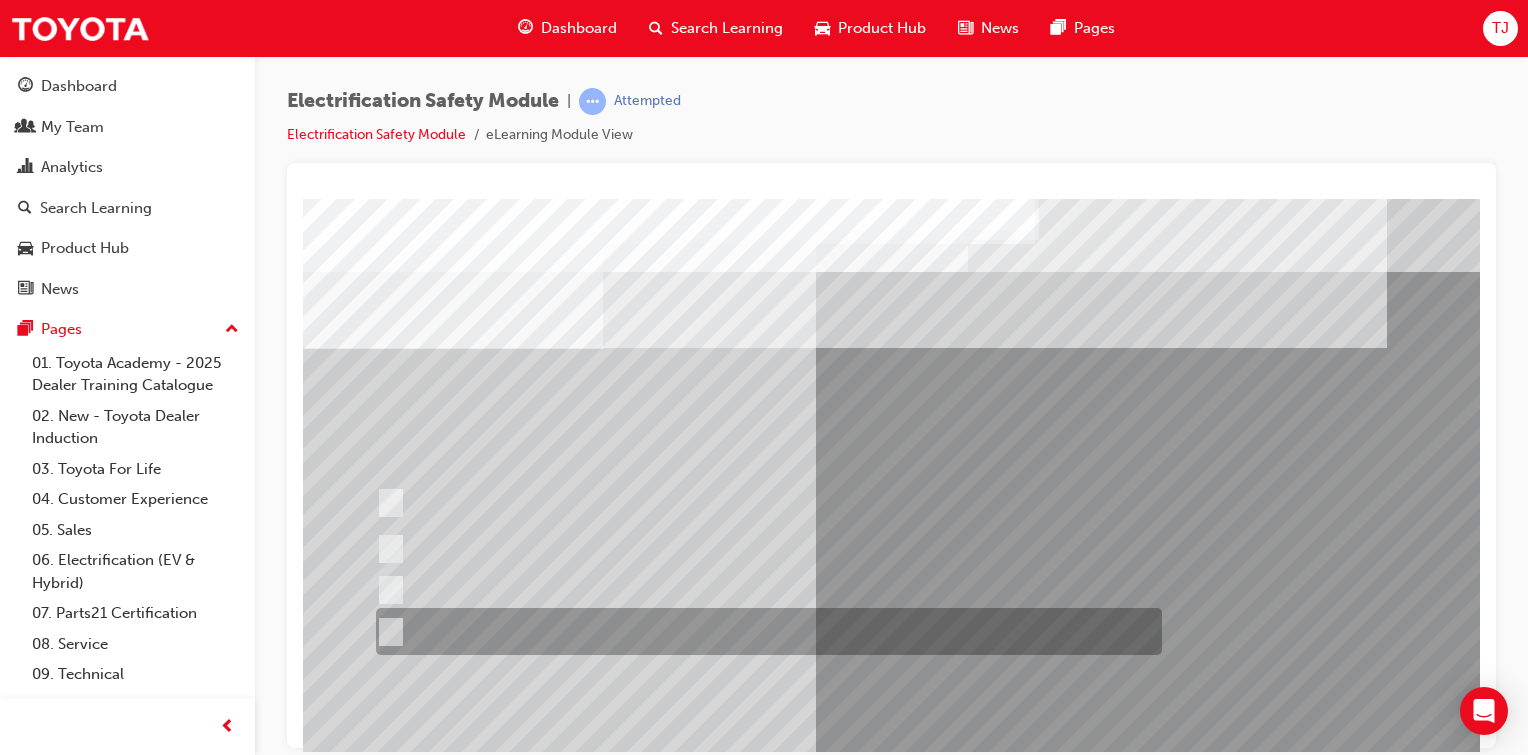 scroll, scrollTop: 0, scrollLeft: 0, axis: both 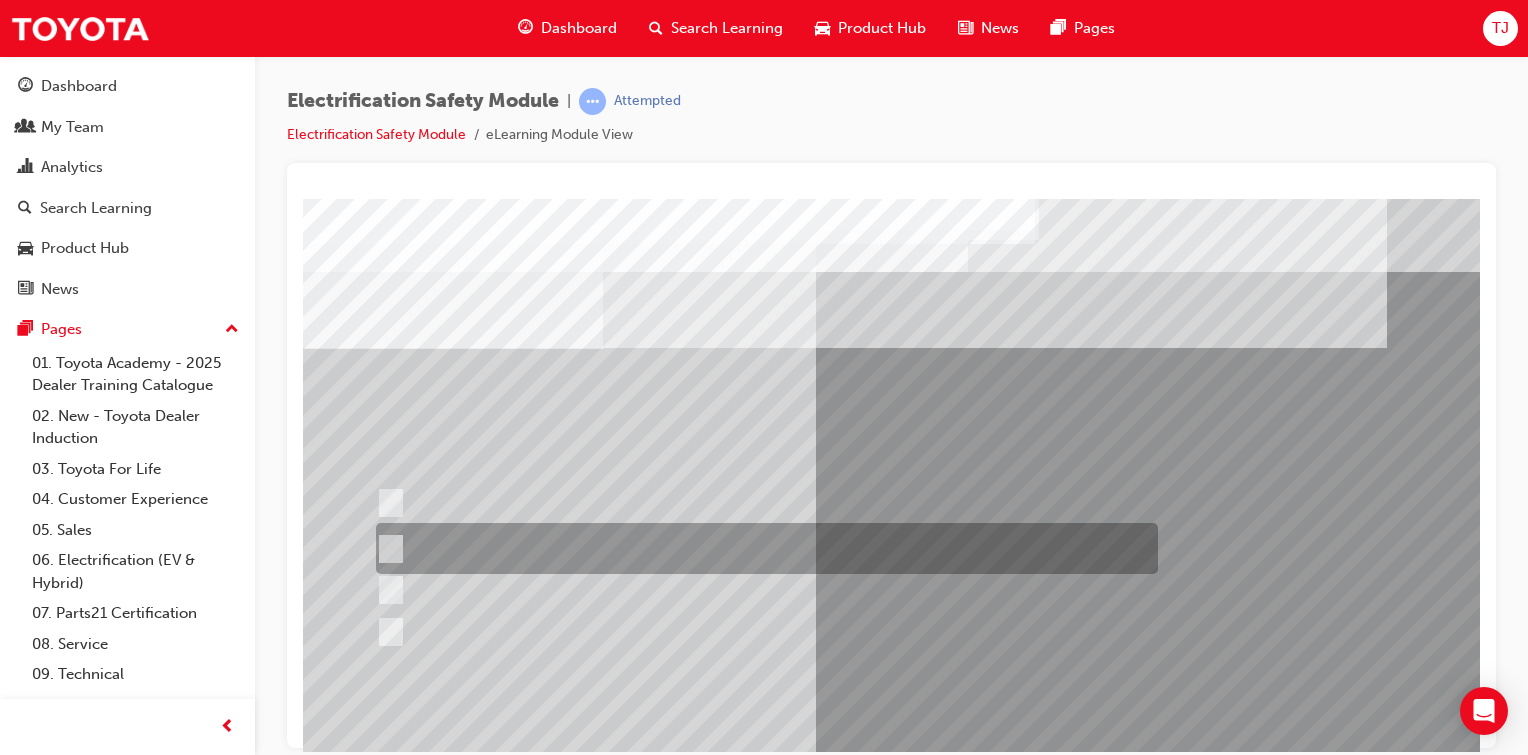click at bounding box center [762, 548] 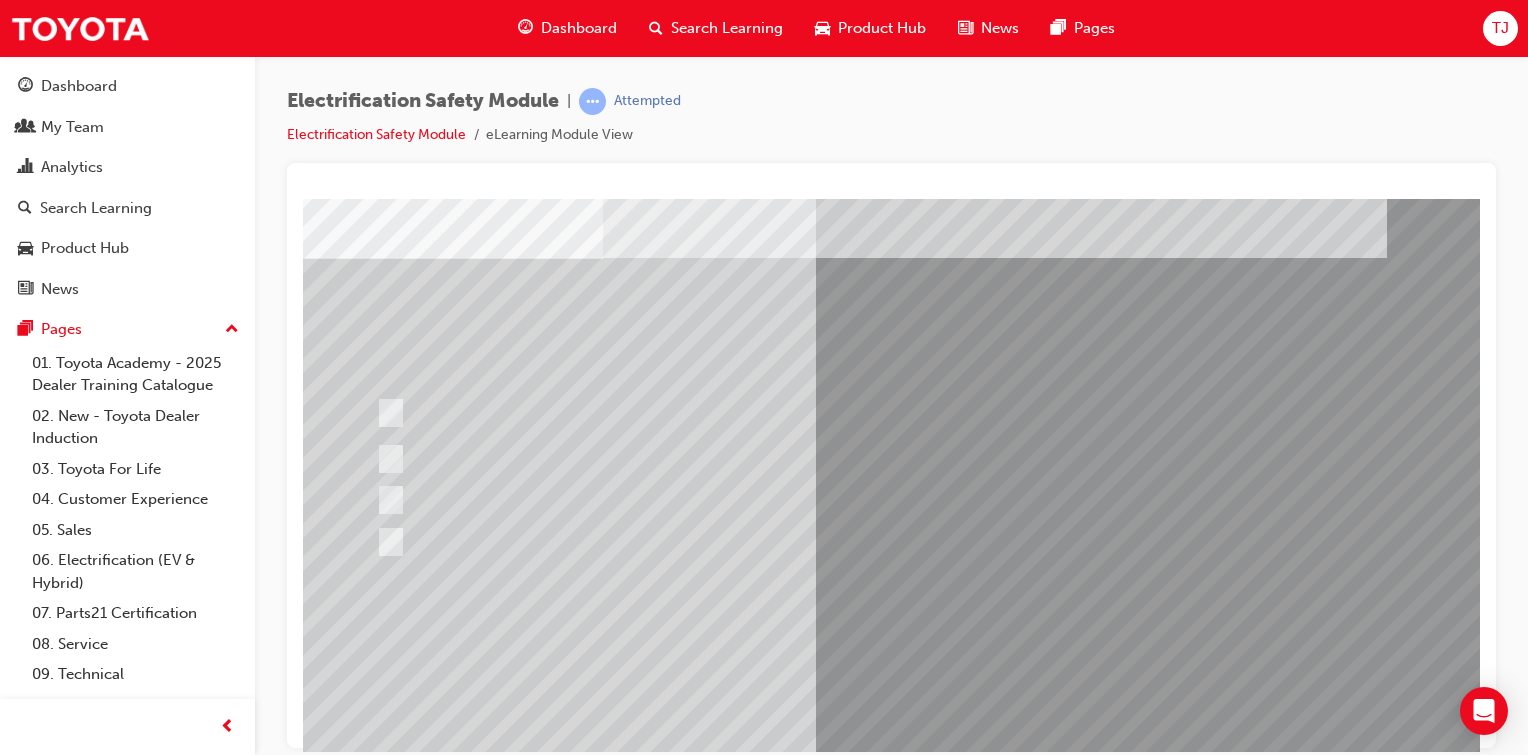 scroll, scrollTop: 91, scrollLeft: 0, axis: vertical 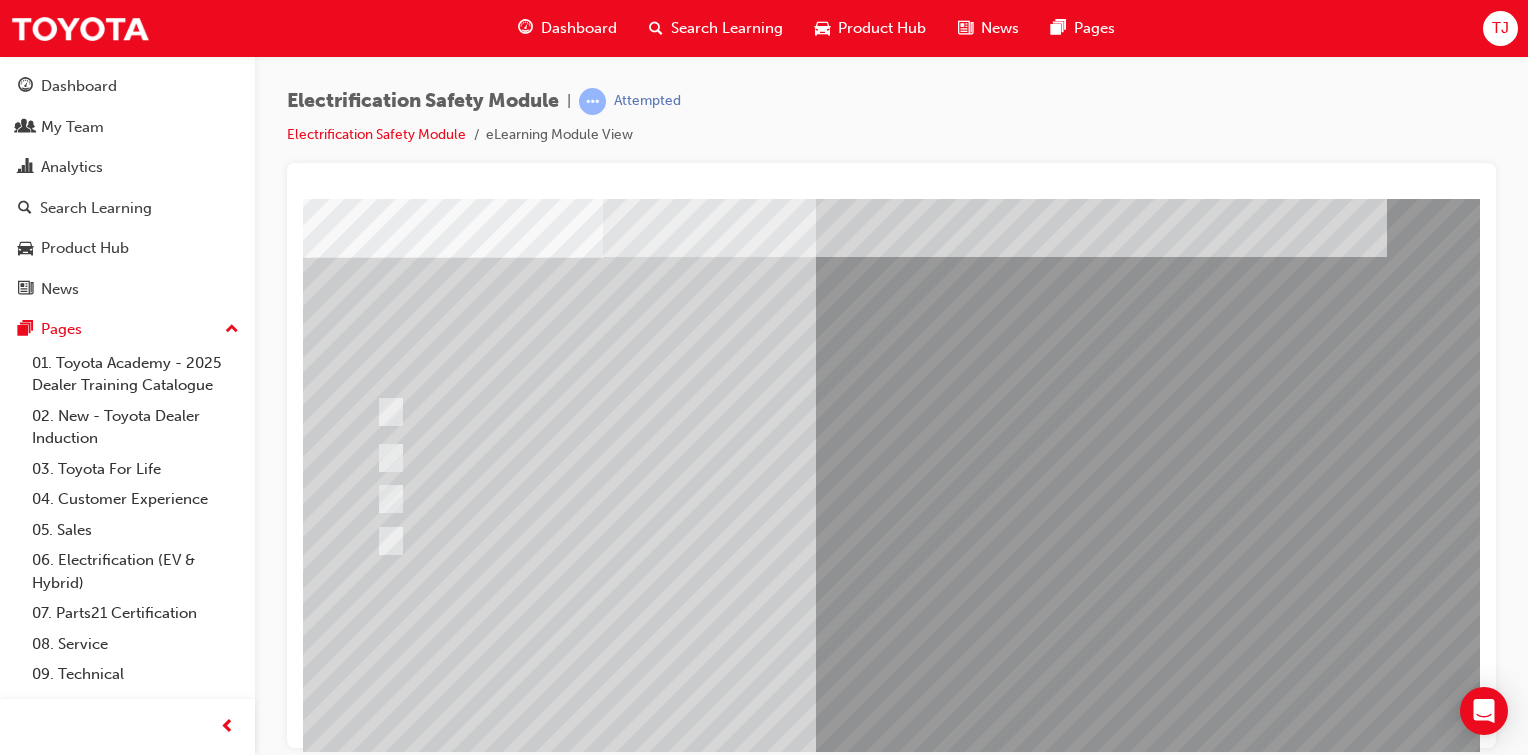 click at bounding box center [375, 2896] 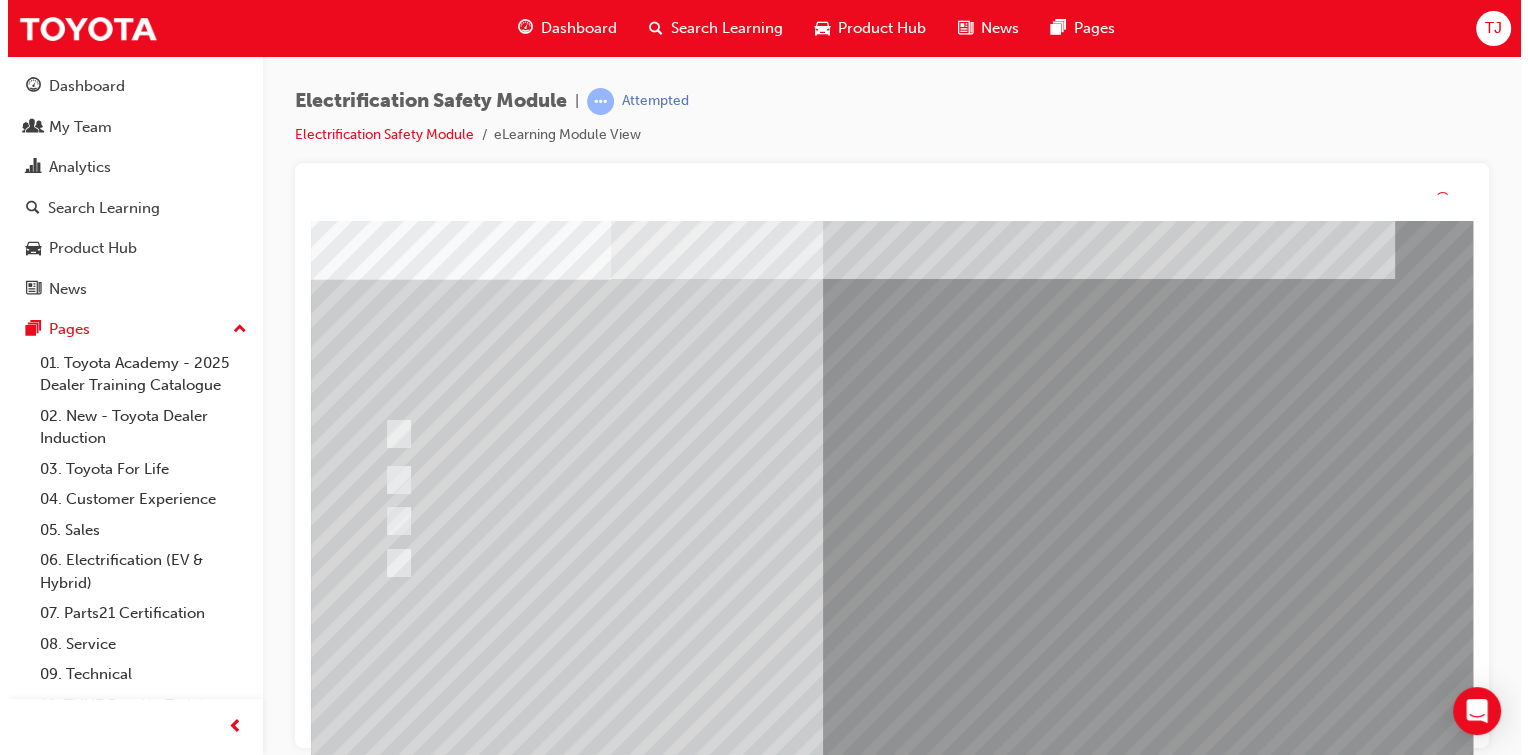 scroll, scrollTop: 0, scrollLeft: 0, axis: both 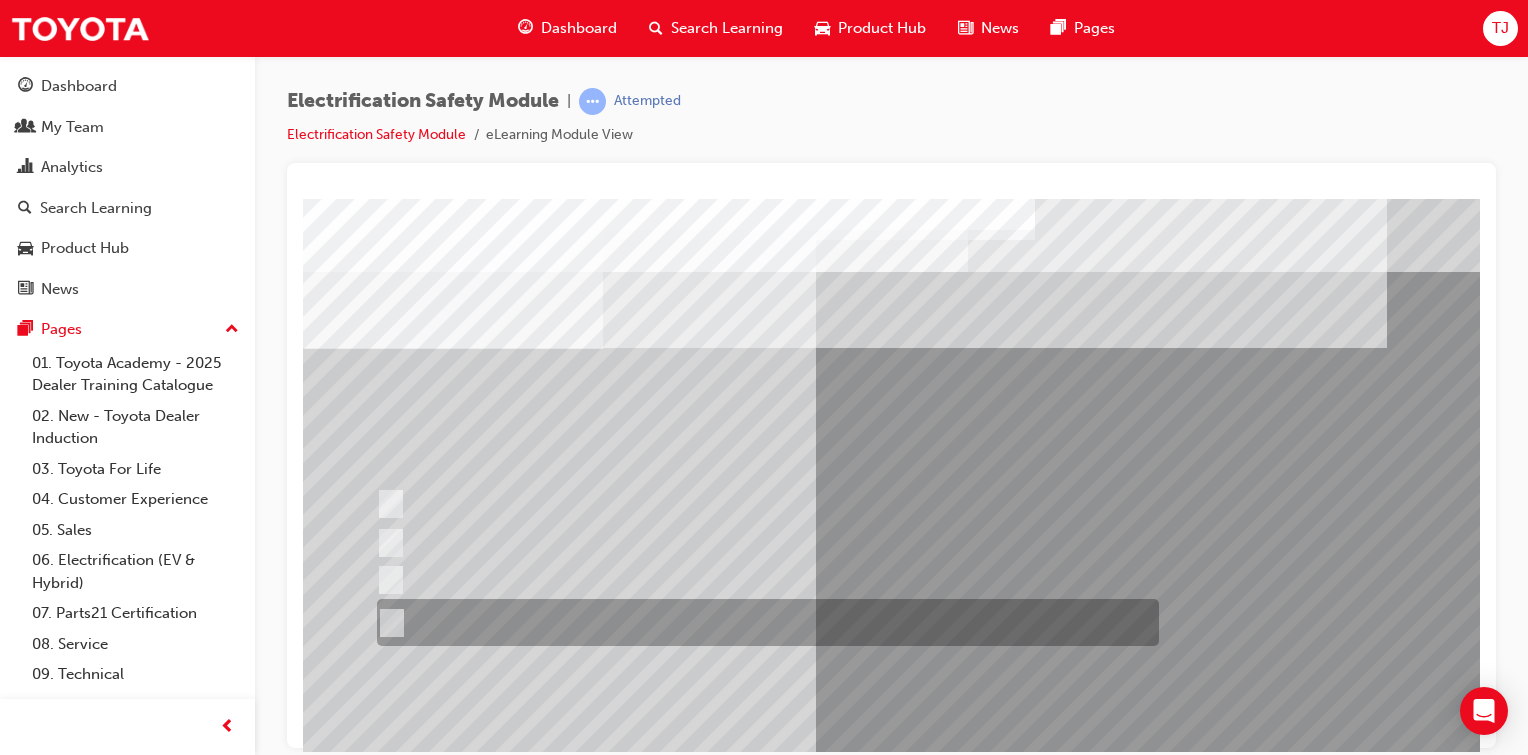 click at bounding box center (763, 622) 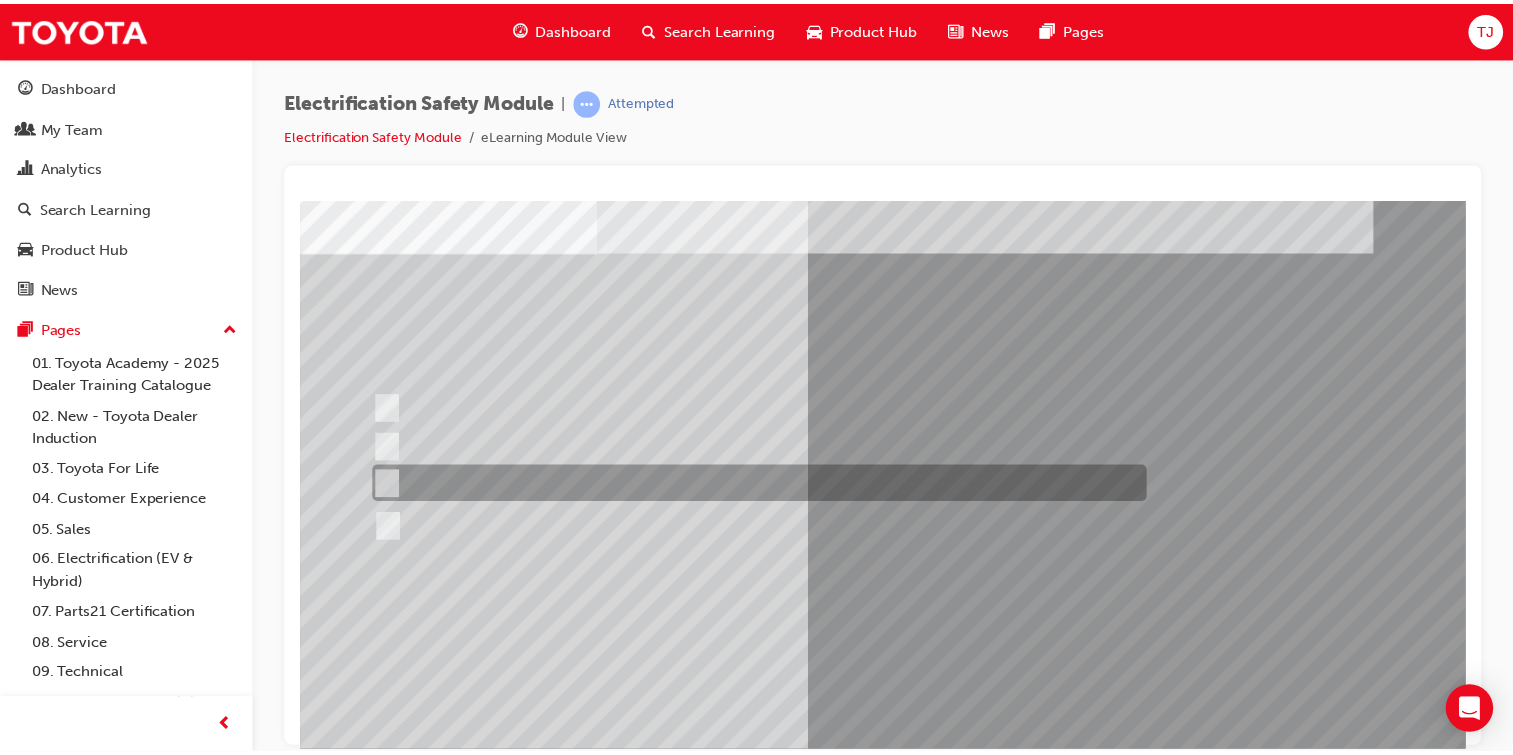 scroll, scrollTop: 110, scrollLeft: 0, axis: vertical 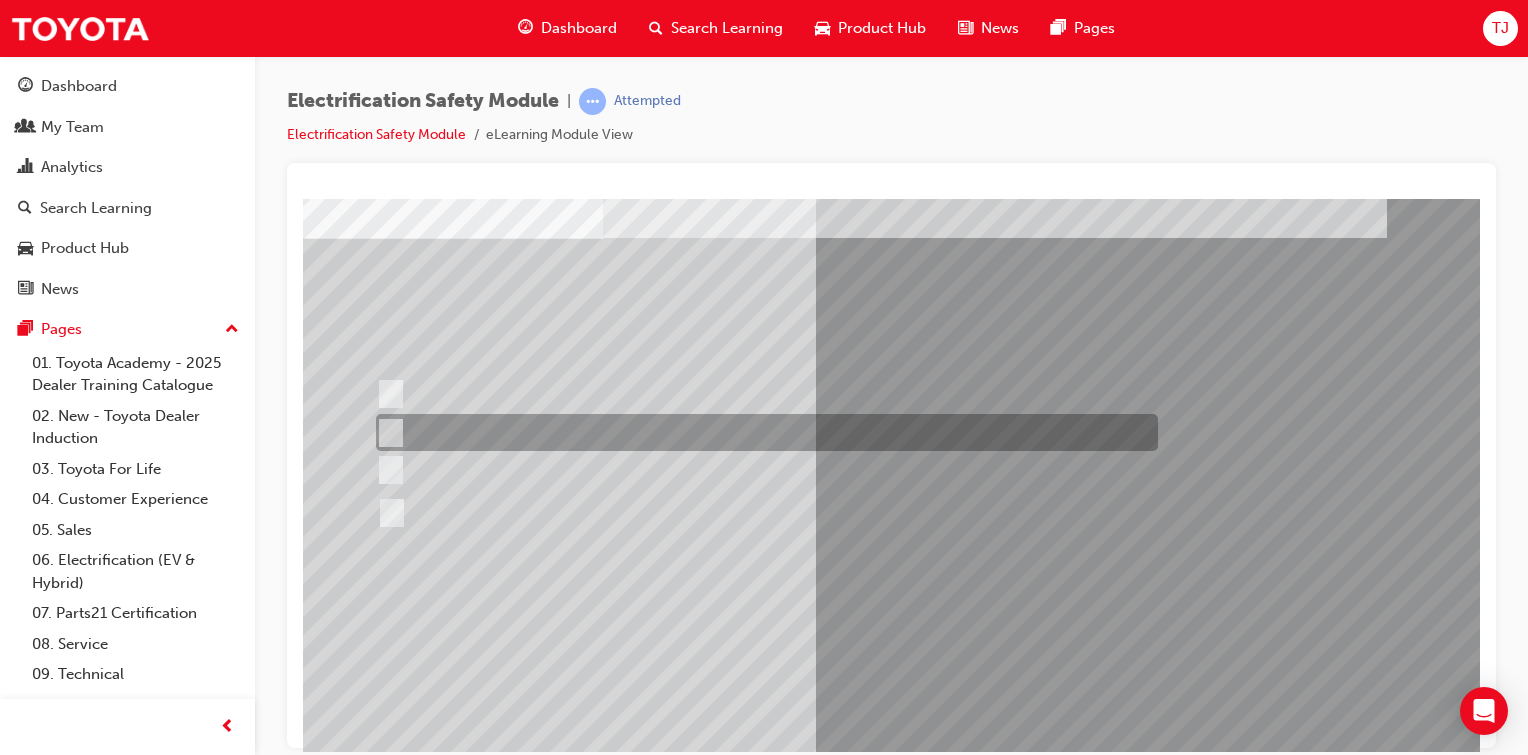 click at bounding box center [762, 432] 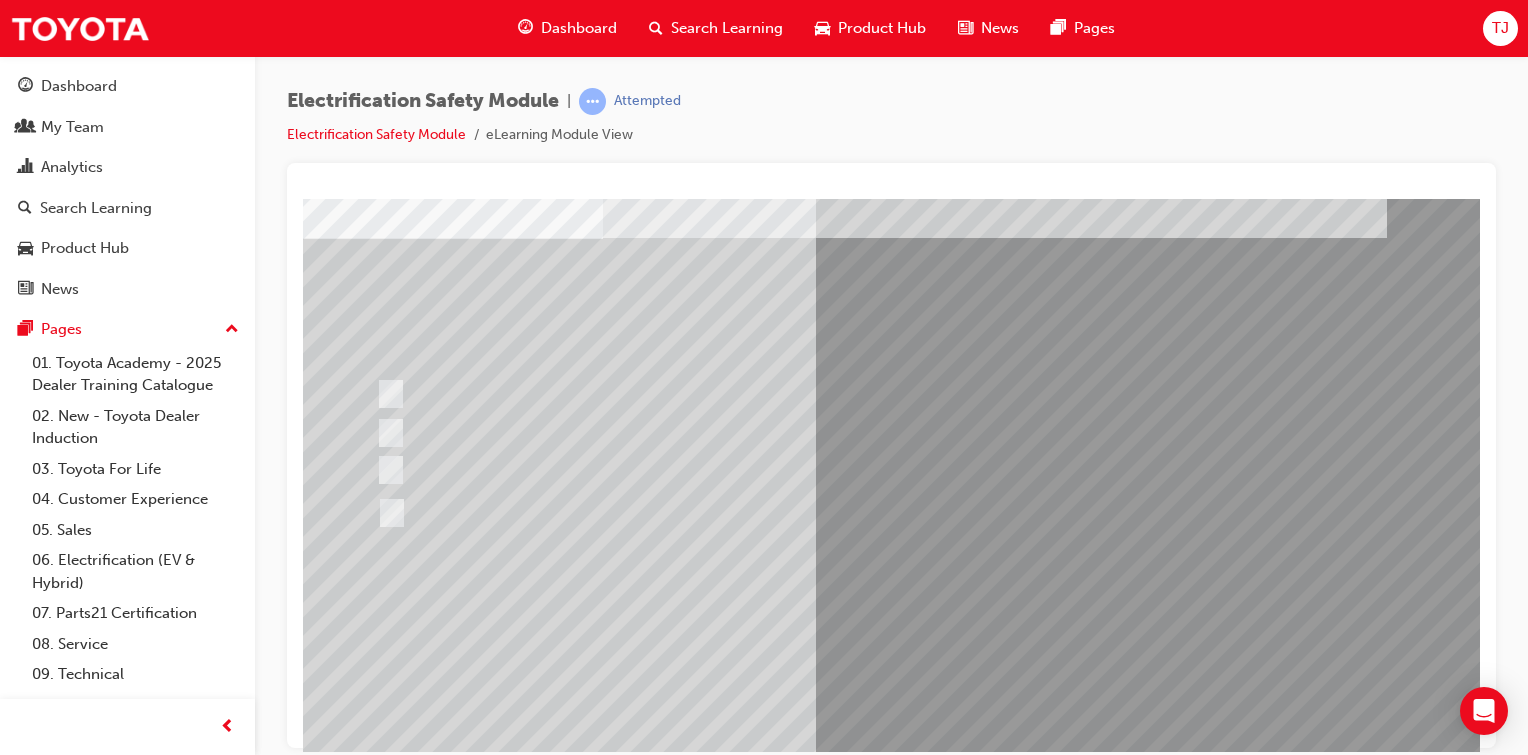 click at bounding box center (375, 2877) 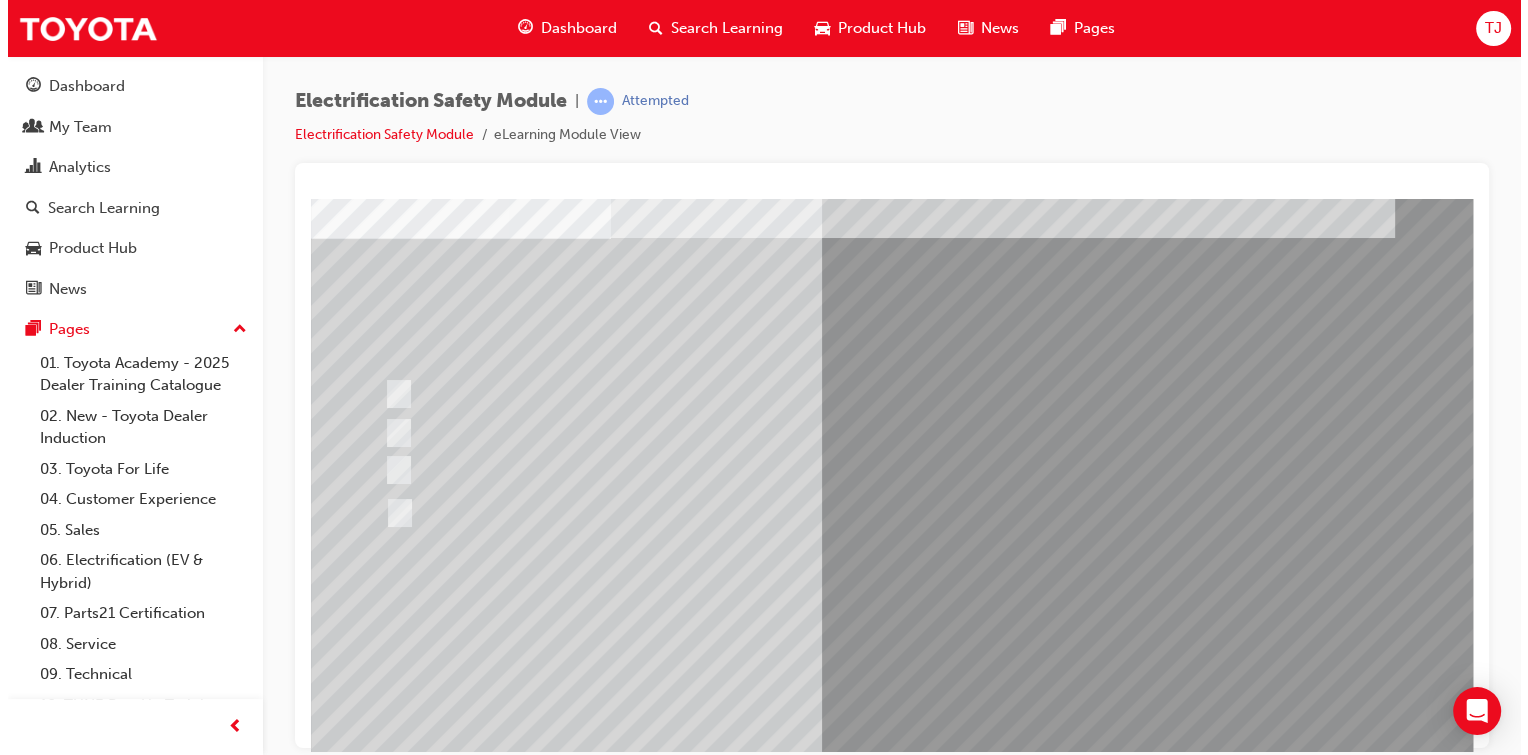 scroll, scrollTop: 0, scrollLeft: 0, axis: both 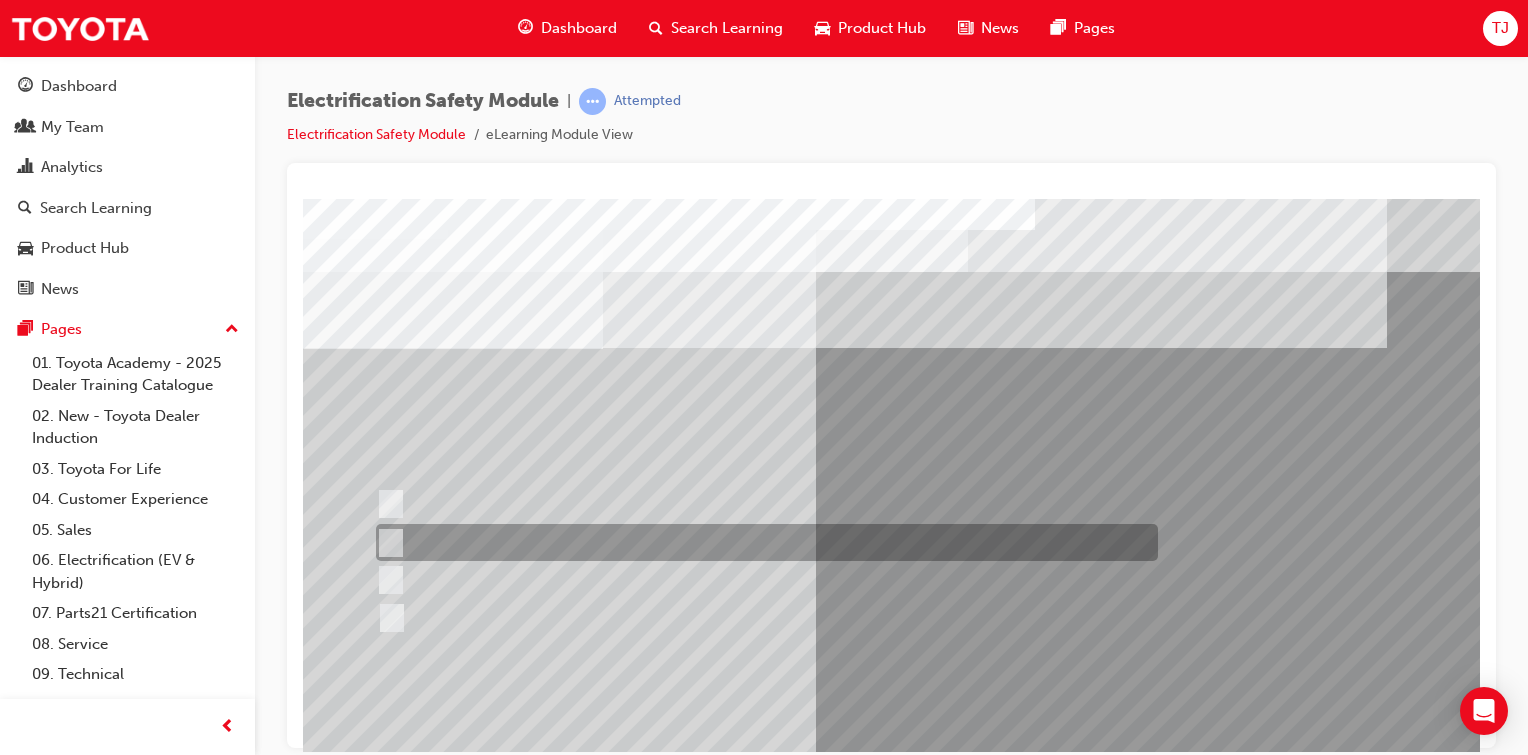 click at bounding box center [762, 542] 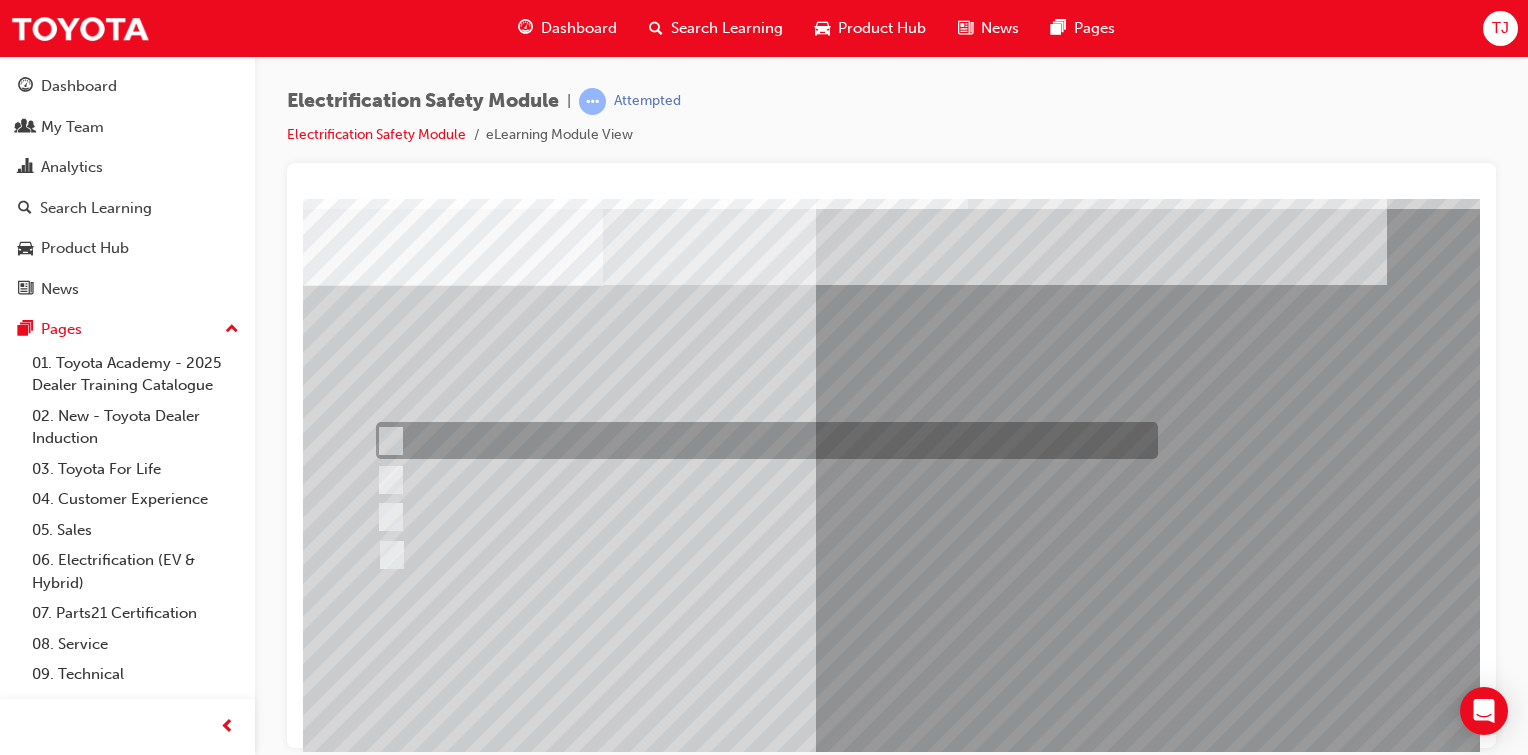 scroll, scrollTop: 159, scrollLeft: 0, axis: vertical 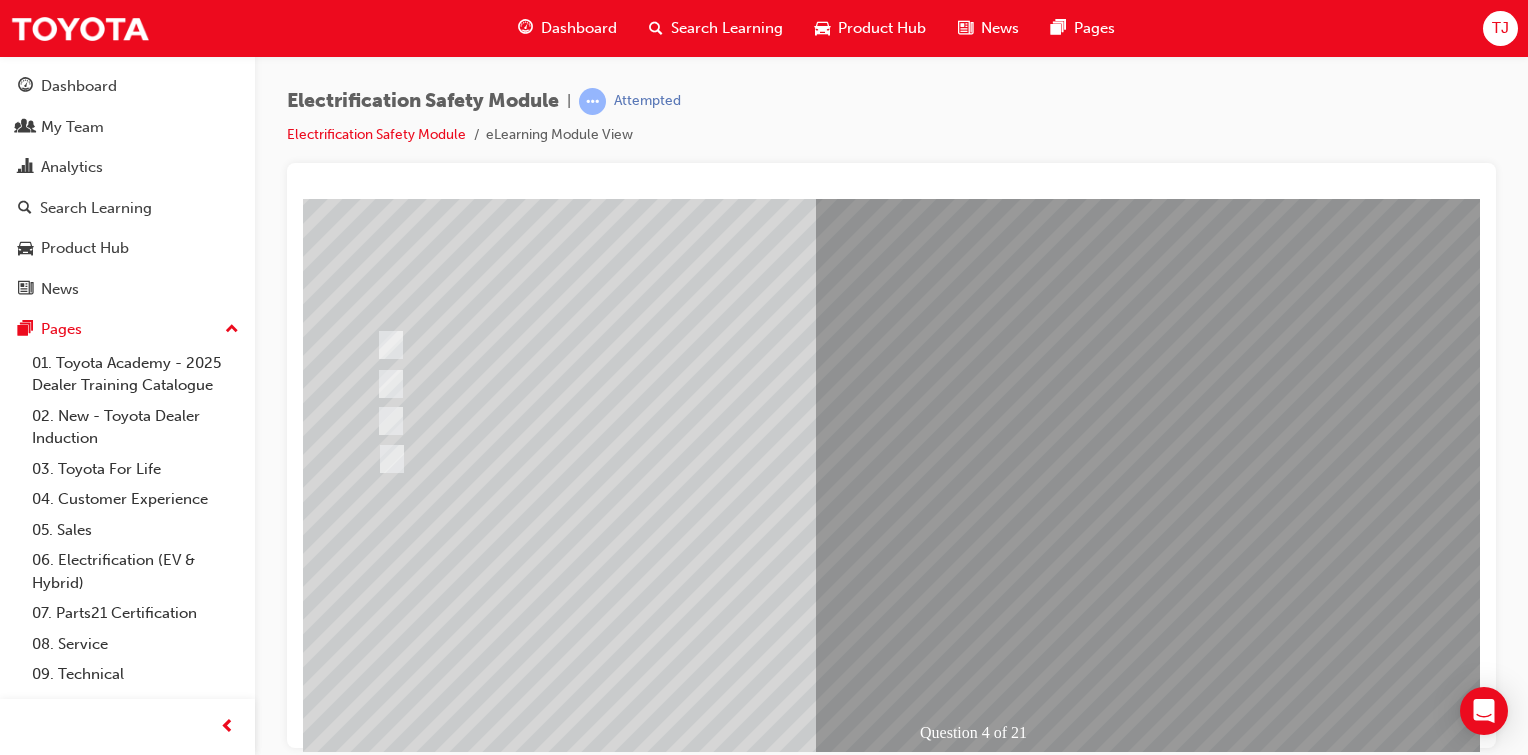 click at bounding box center (375, 2828) 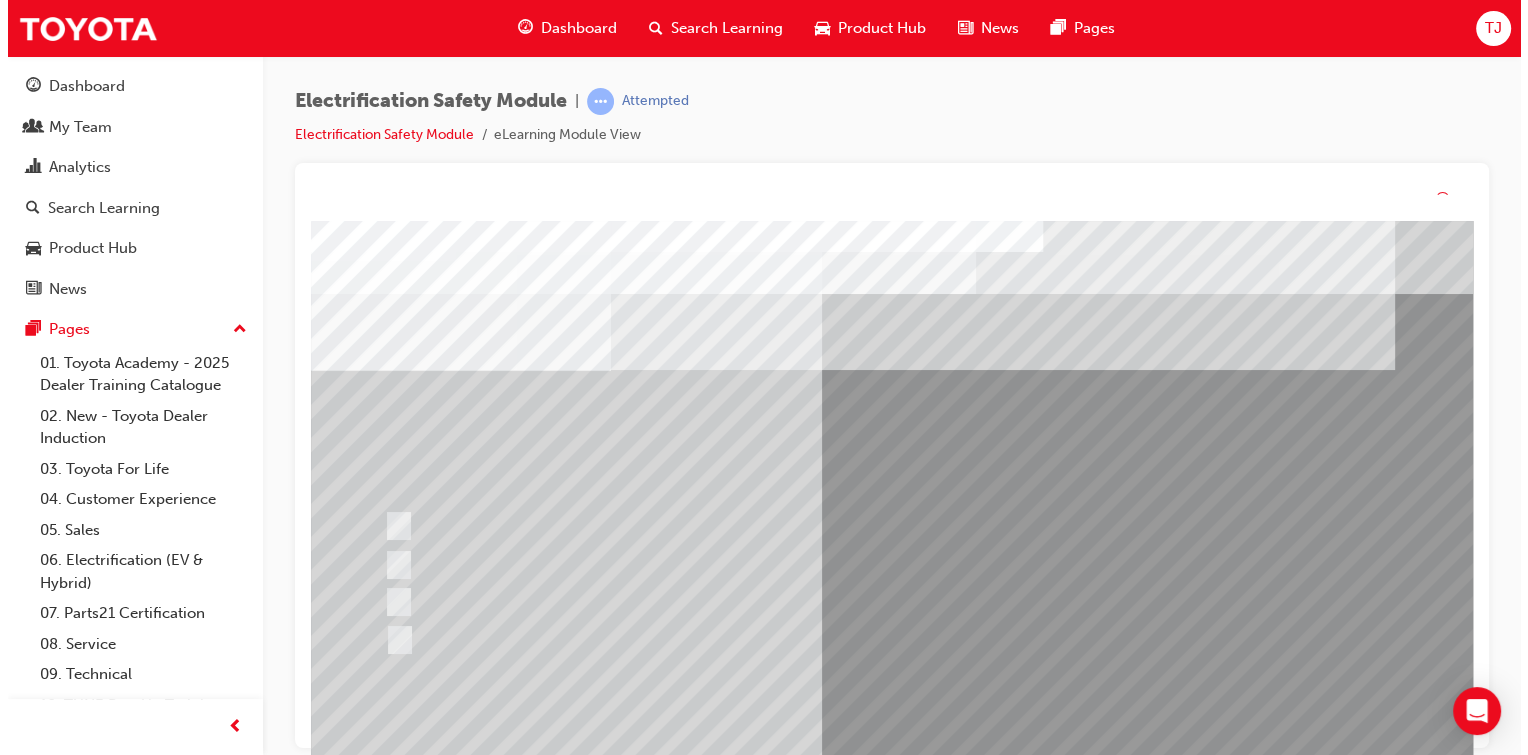 scroll, scrollTop: 0, scrollLeft: 0, axis: both 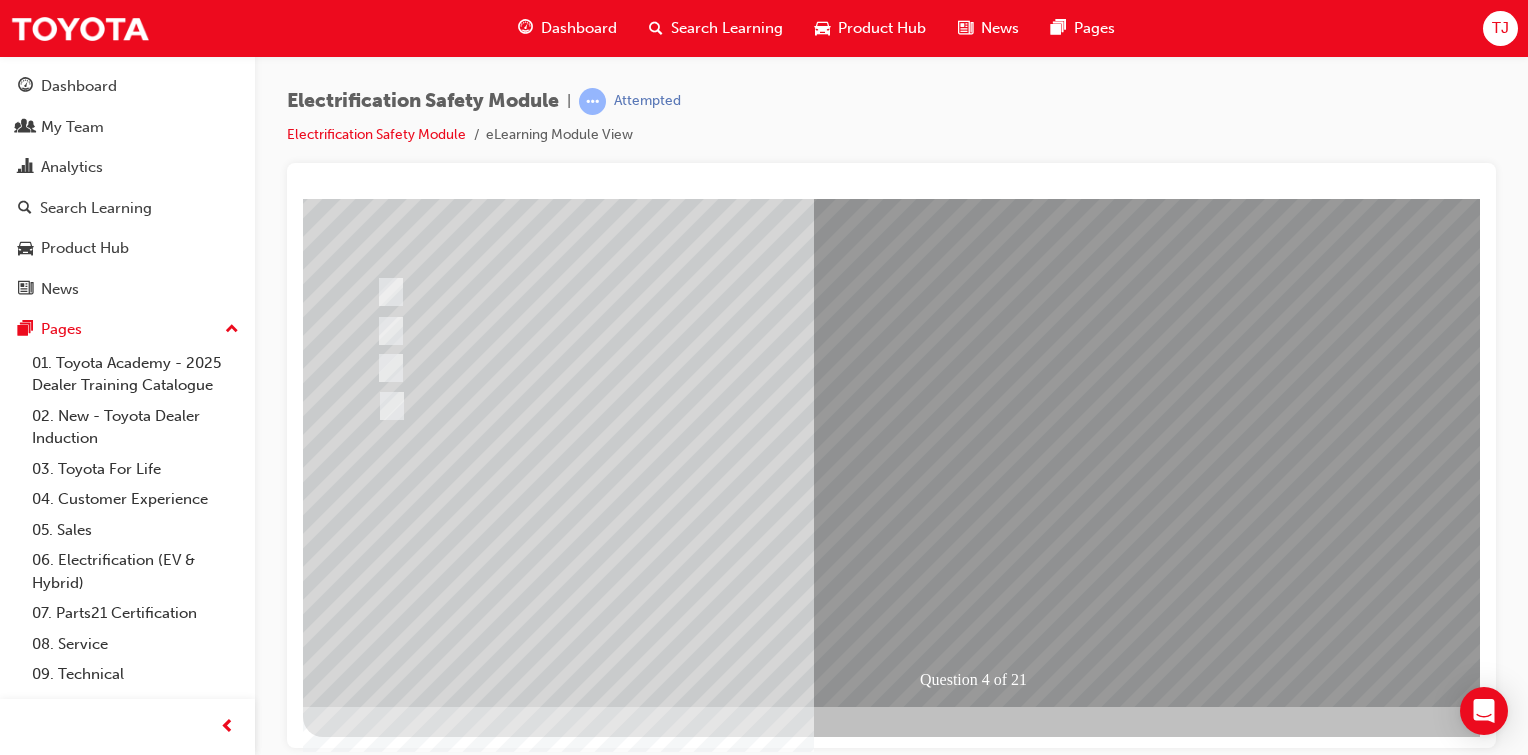 click at bounding box center [375, 2773] 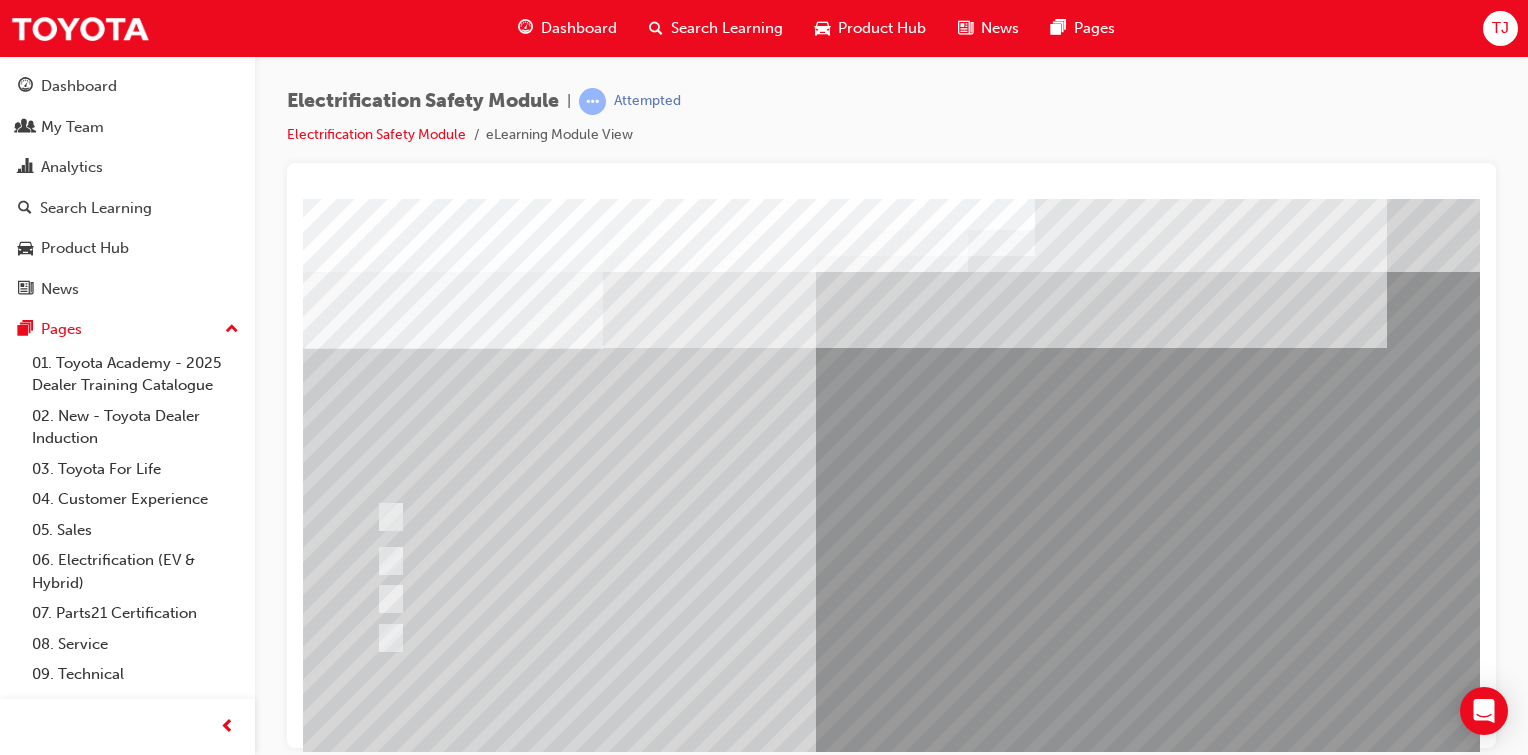 scroll, scrollTop: 60, scrollLeft: 0, axis: vertical 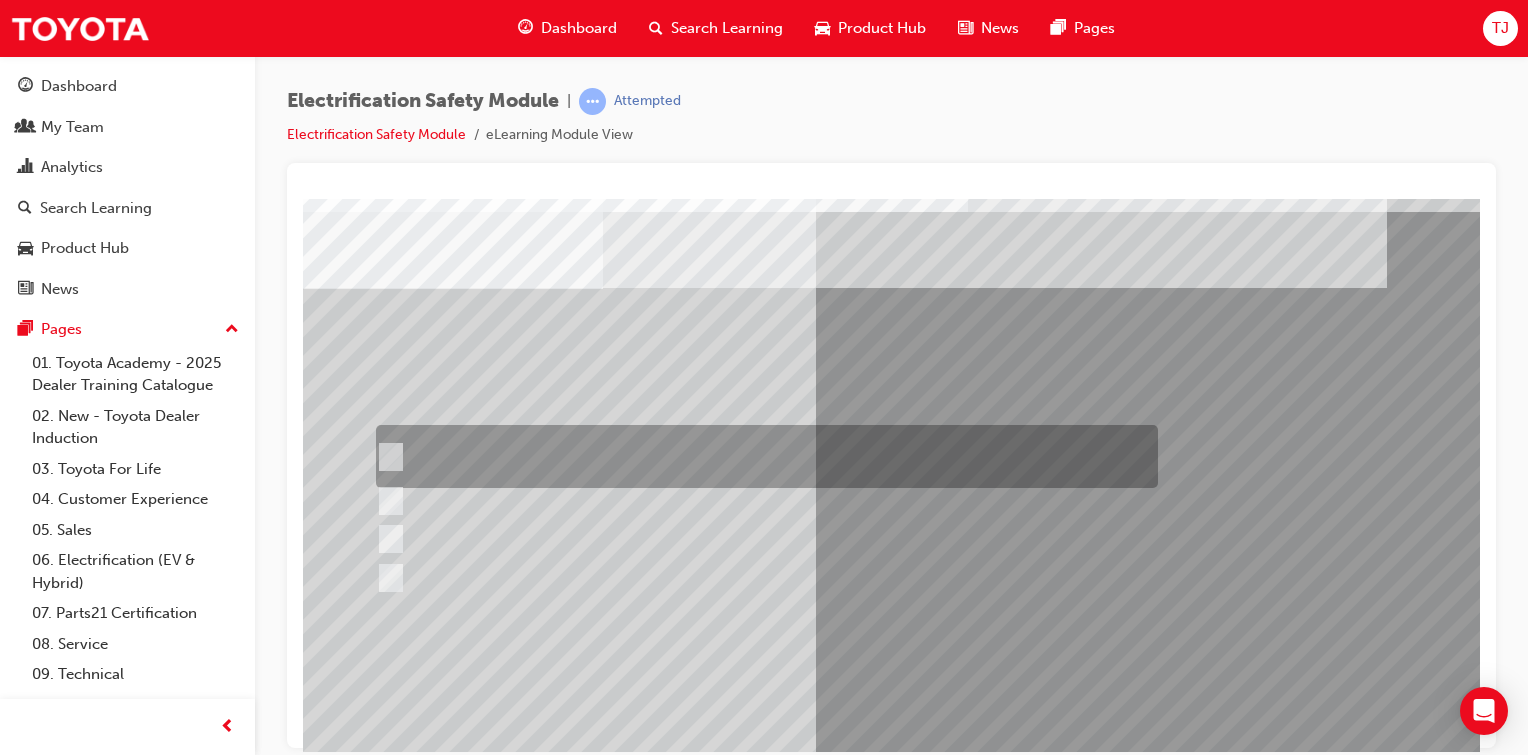click at bounding box center (762, 456) 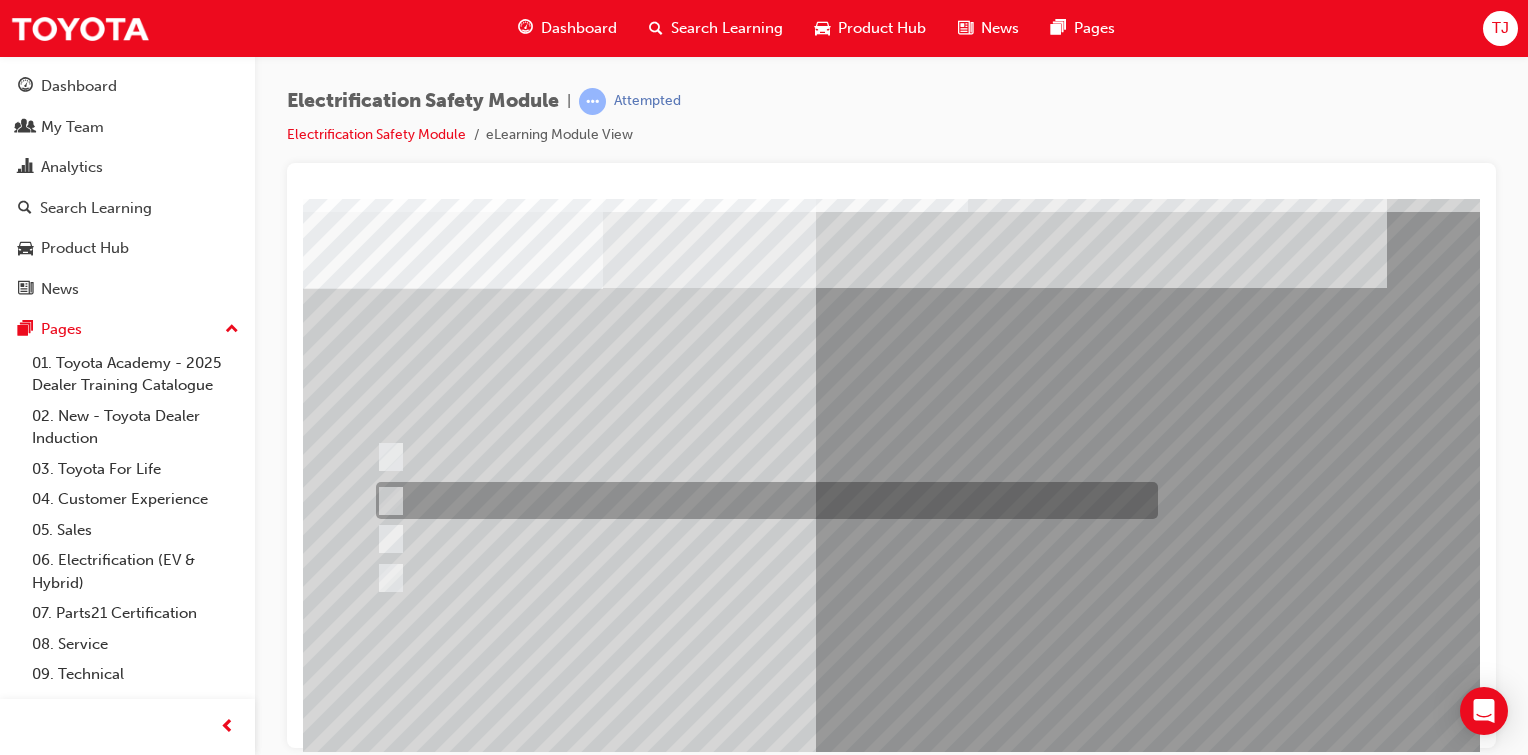 click at bounding box center [762, 500] 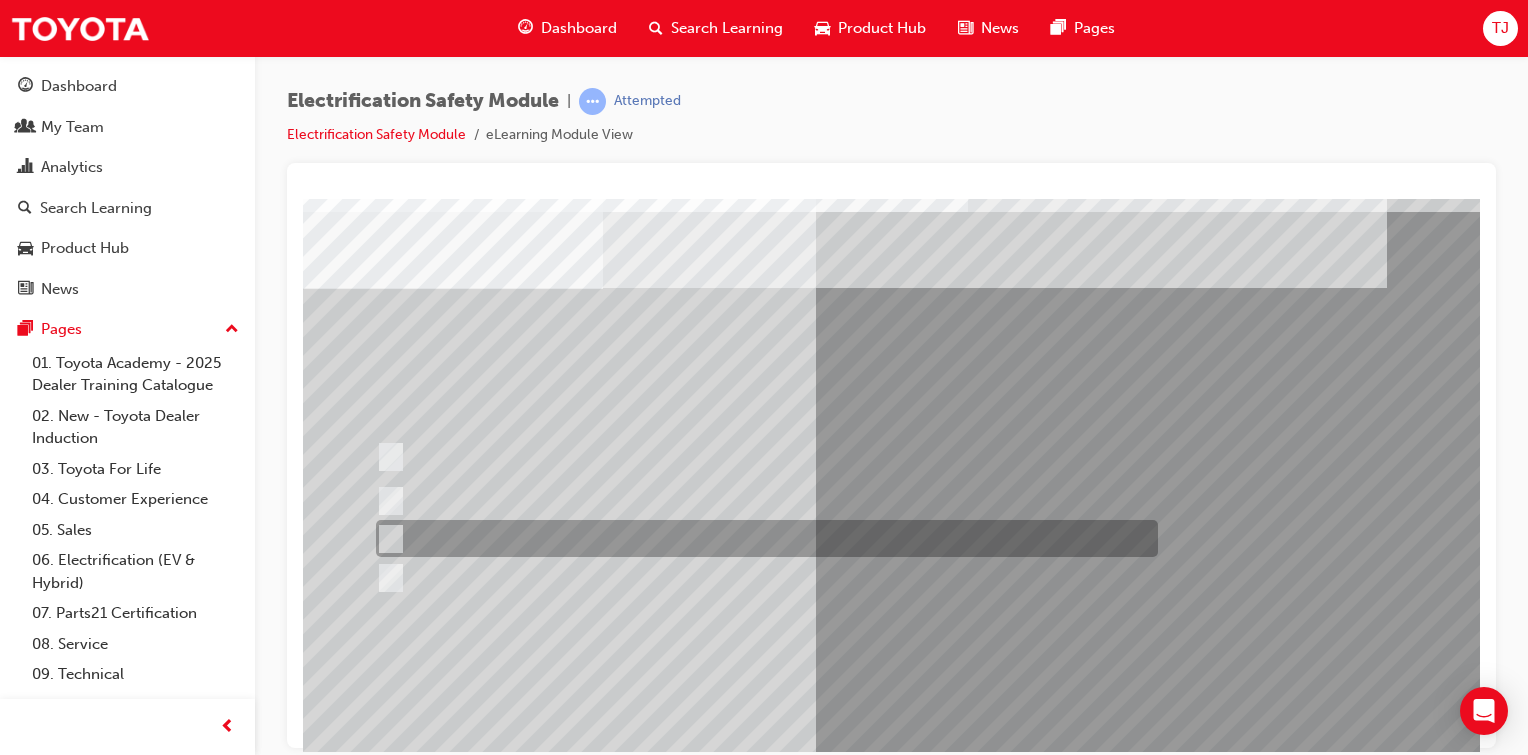 click at bounding box center [762, 538] 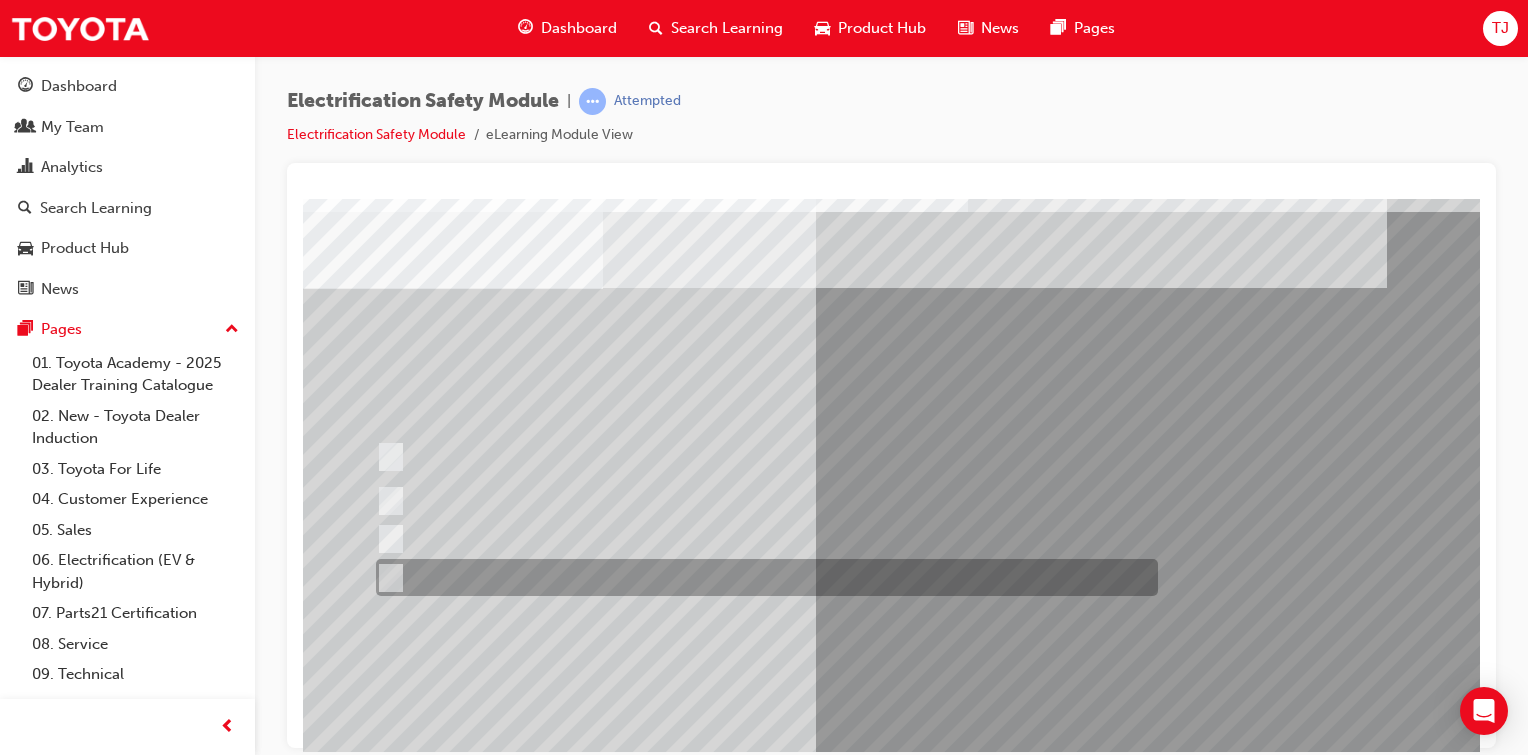 click at bounding box center (762, 577) 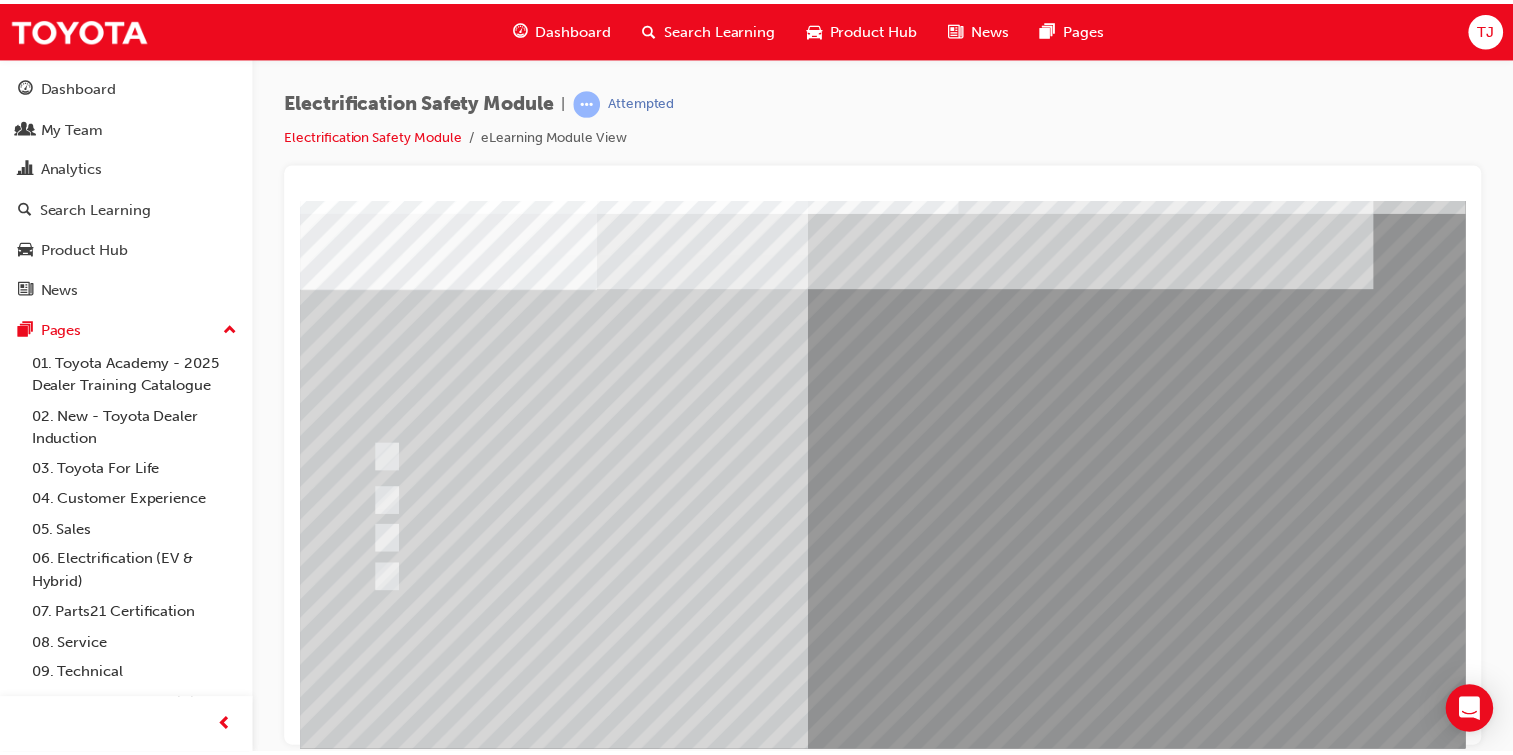 scroll, scrollTop: 148, scrollLeft: 0, axis: vertical 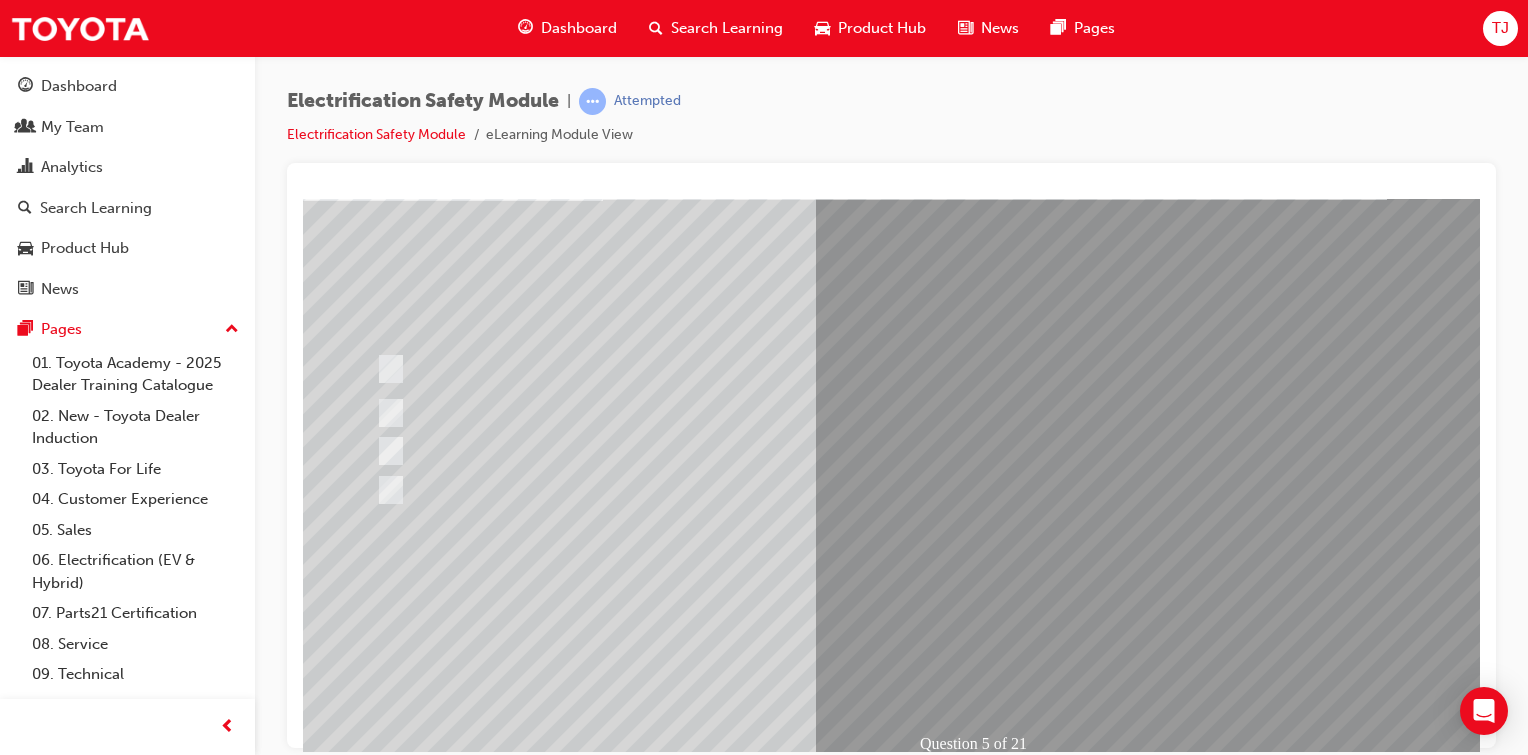 click at bounding box center (375, 2839) 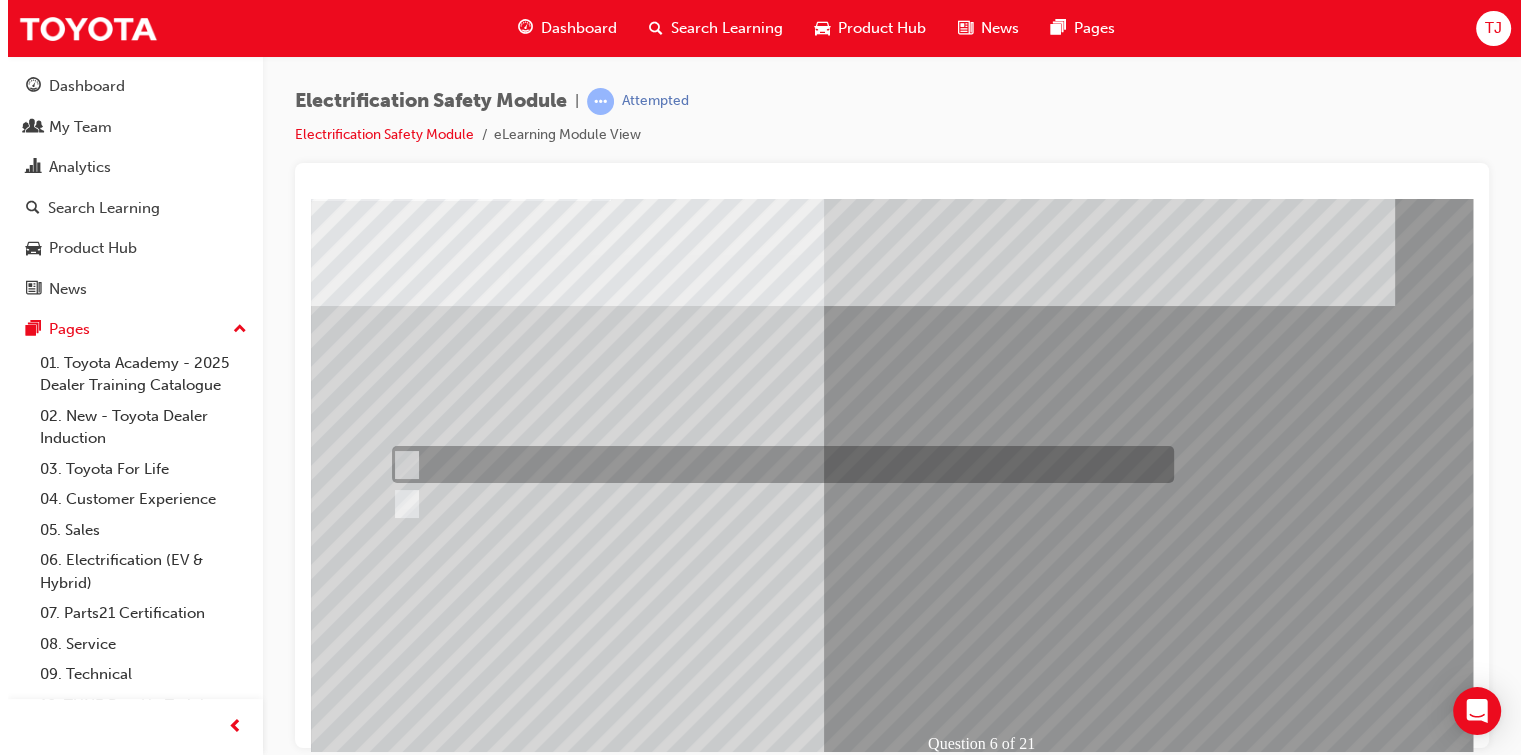 scroll, scrollTop: 0, scrollLeft: 0, axis: both 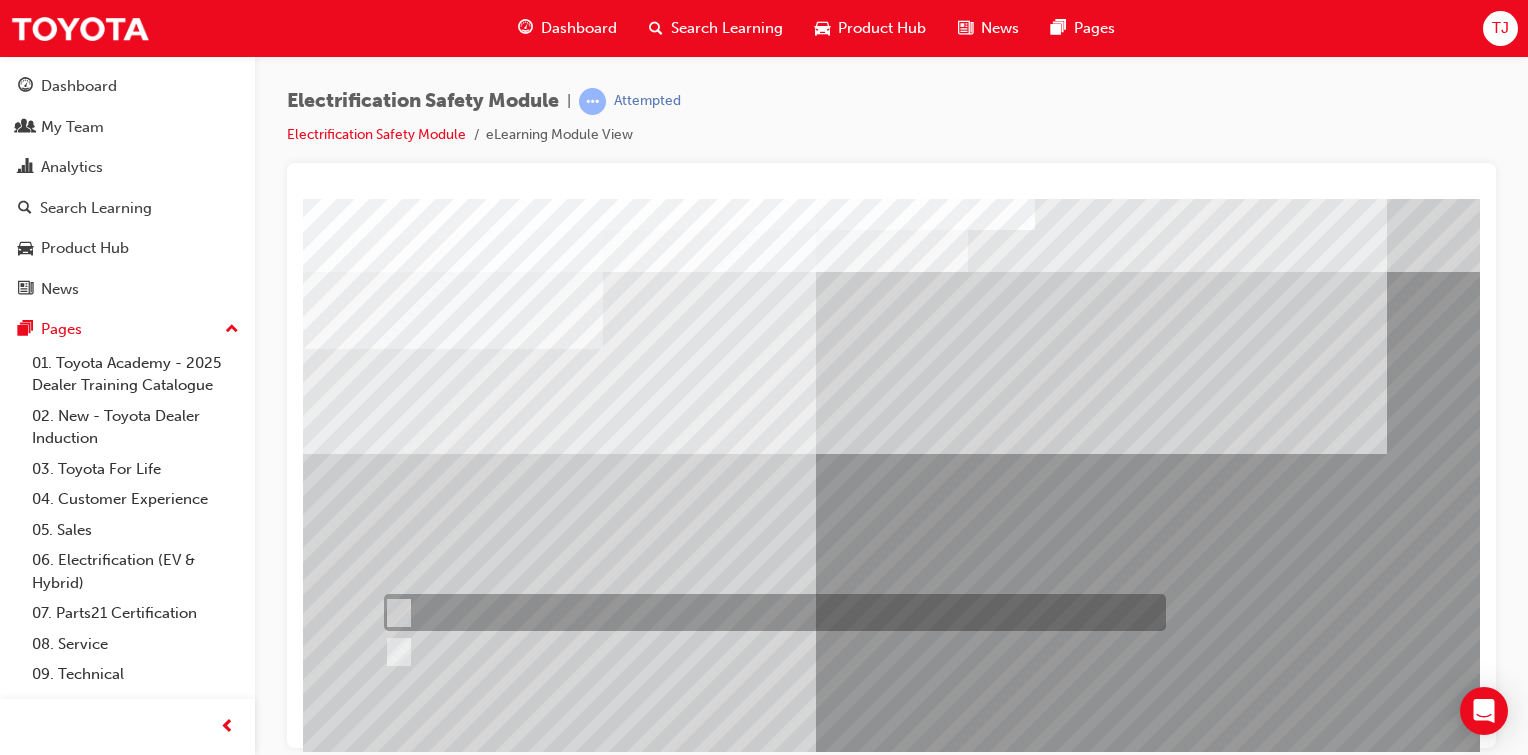 click at bounding box center [770, 612] 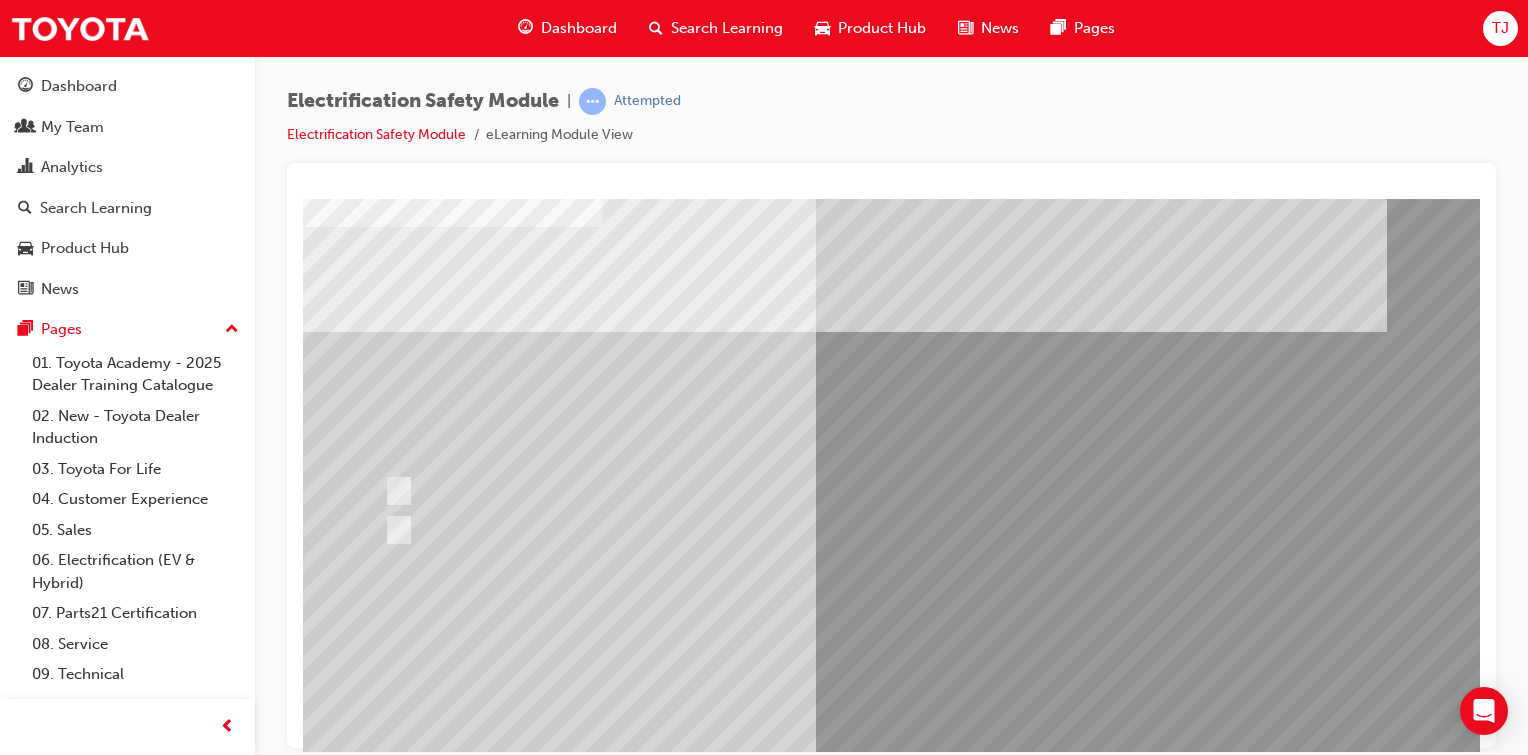 click at bounding box center [375, 2927] 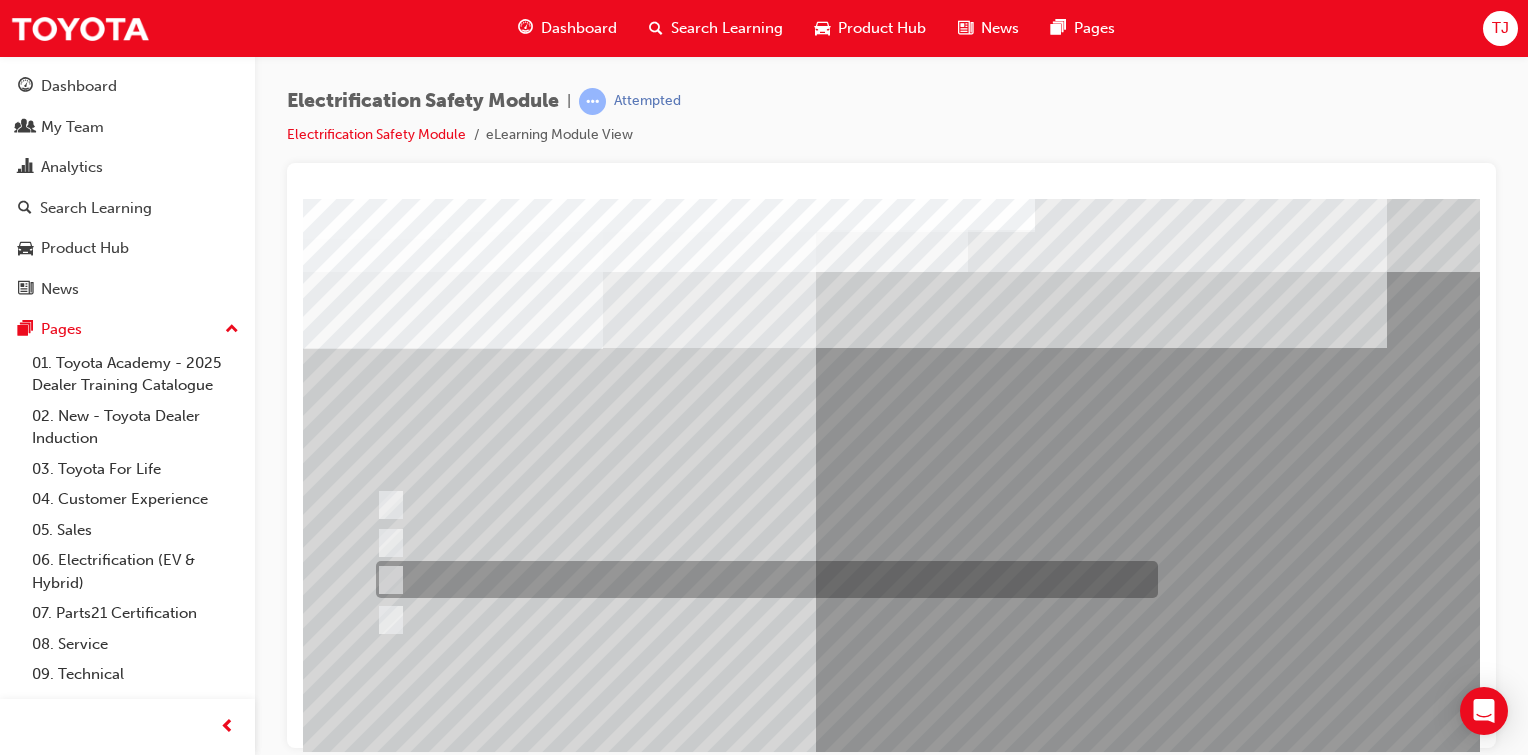 scroll, scrollTop: 0, scrollLeft: 0, axis: both 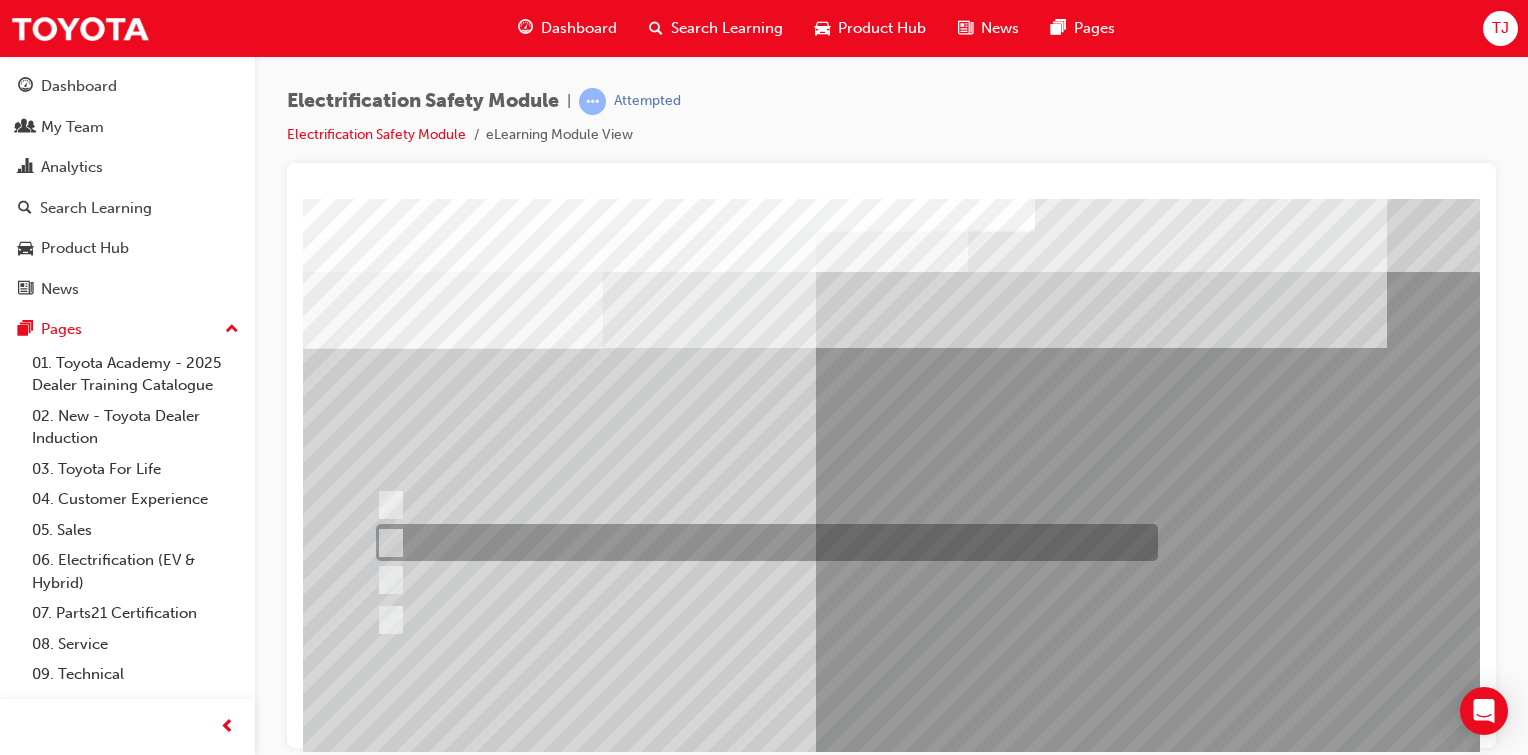 click at bounding box center (762, 542) 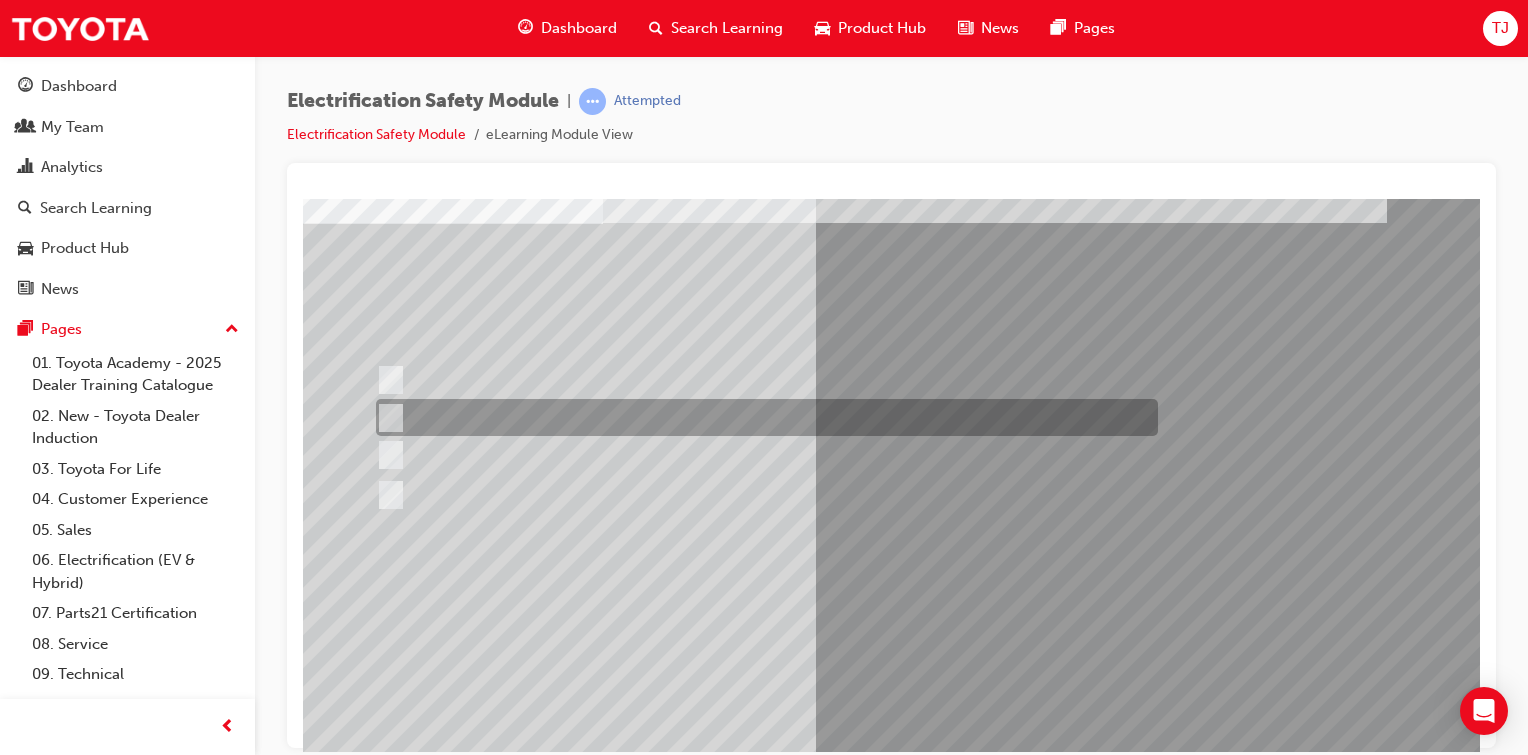 scroll, scrollTop: 126, scrollLeft: 0, axis: vertical 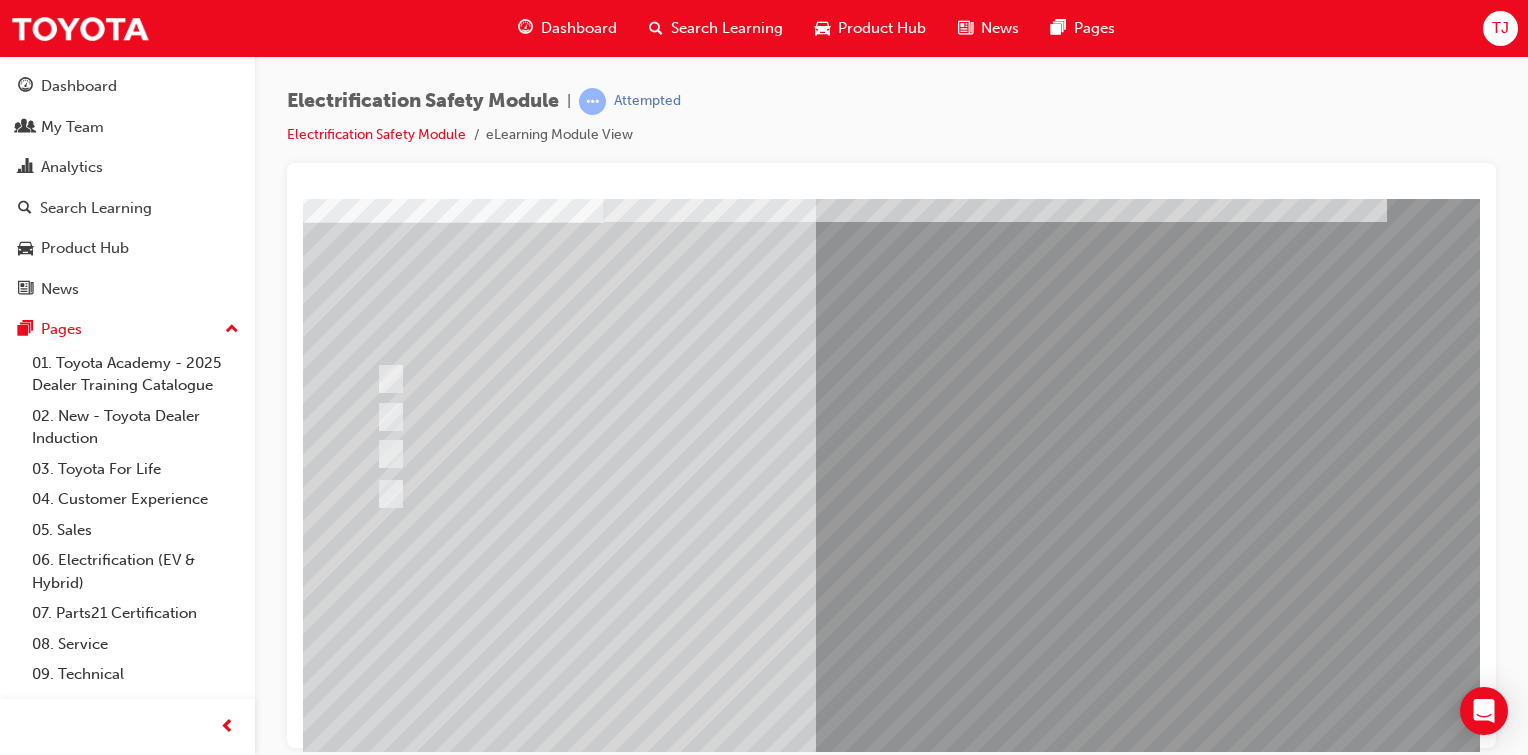 click at bounding box center (375, 2861) 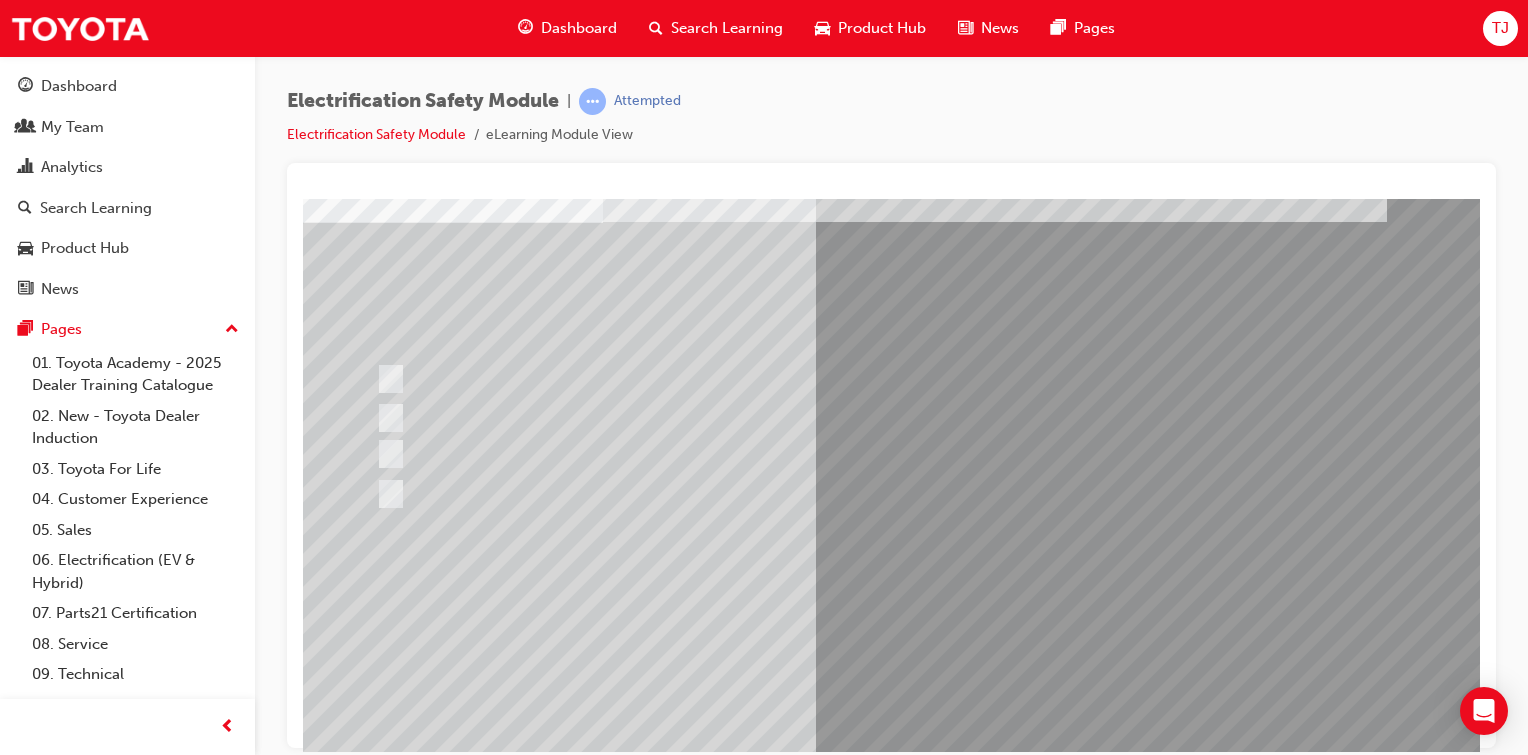 scroll, scrollTop: 0, scrollLeft: 0, axis: both 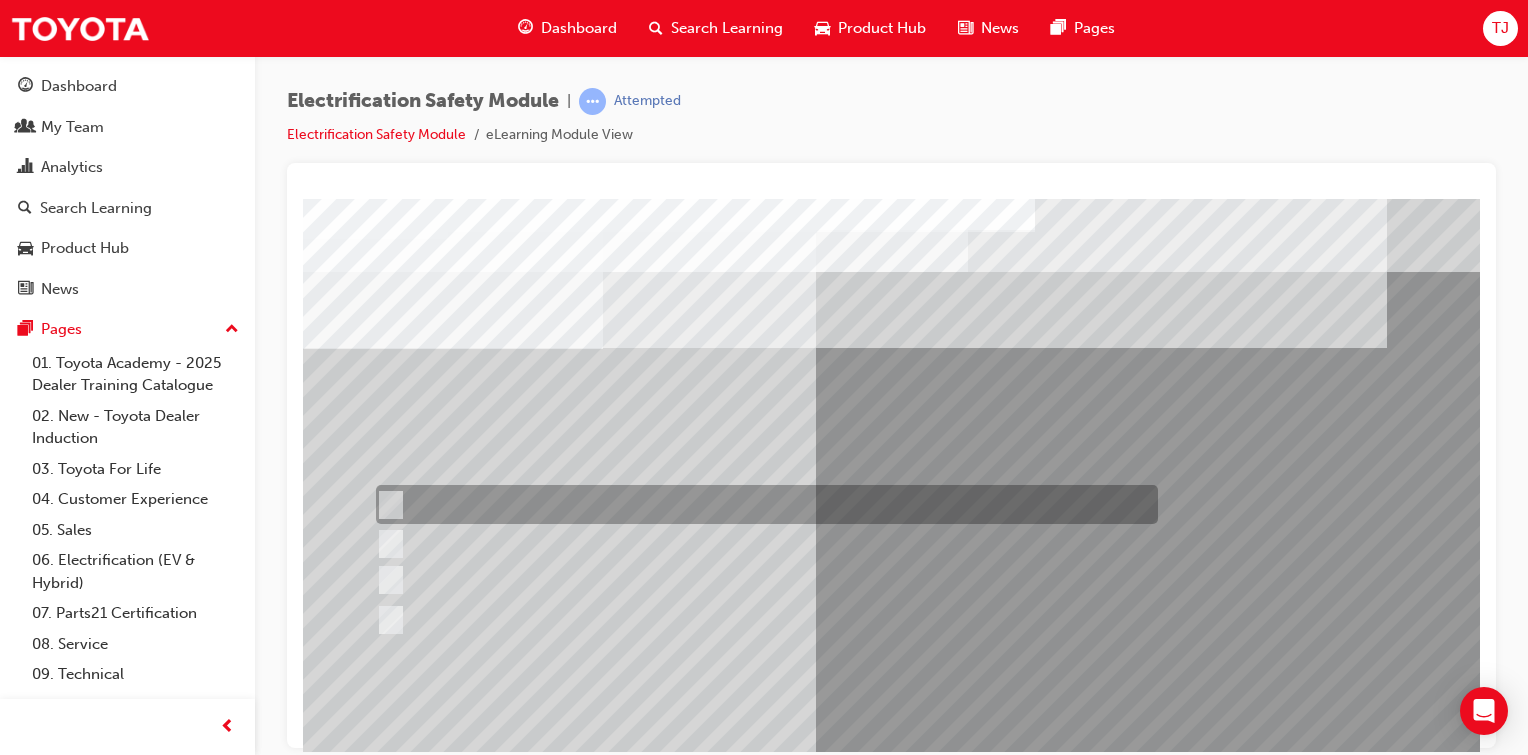 click at bounding box center [762, 504] 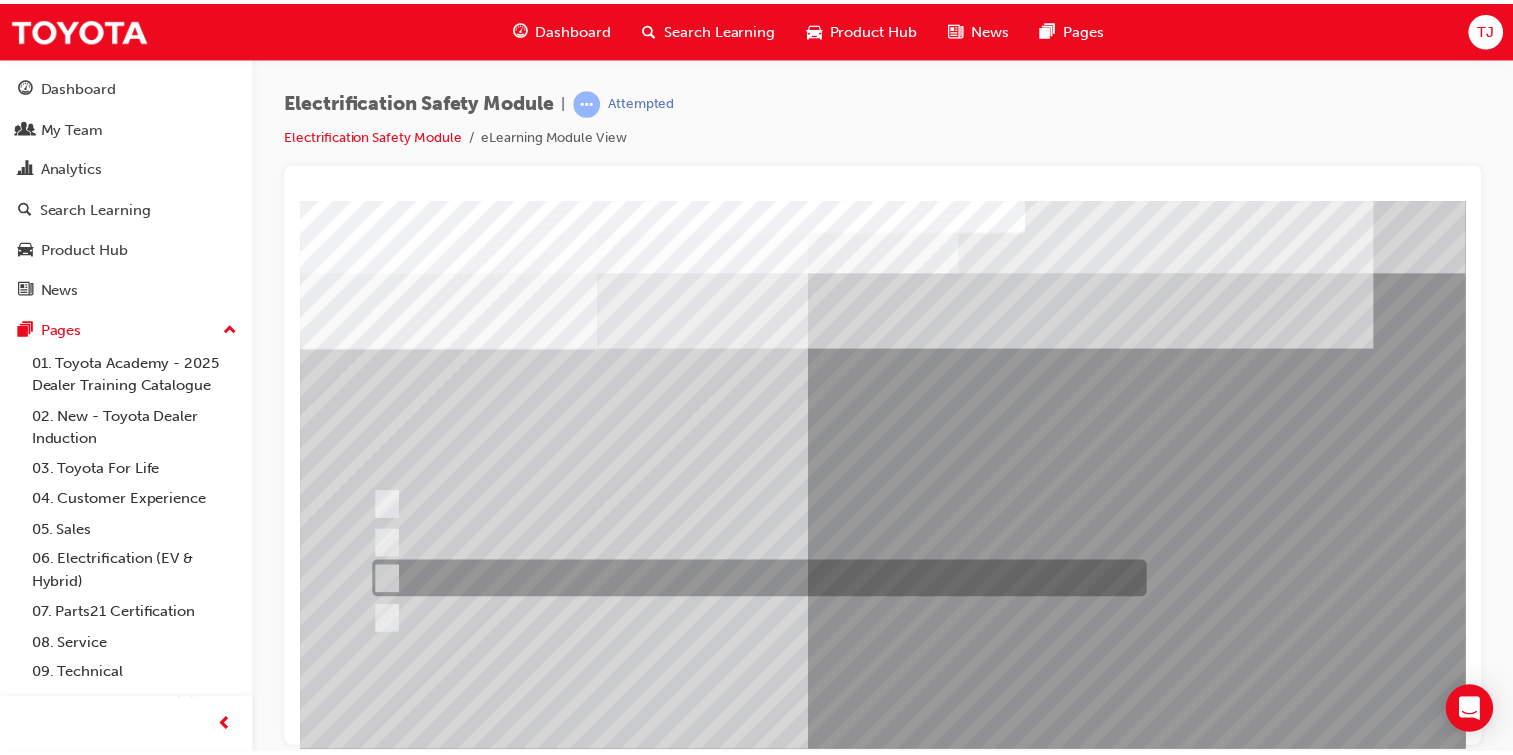 scroll, scrollTop: 206, scrollLeft: 0, axis: vertical 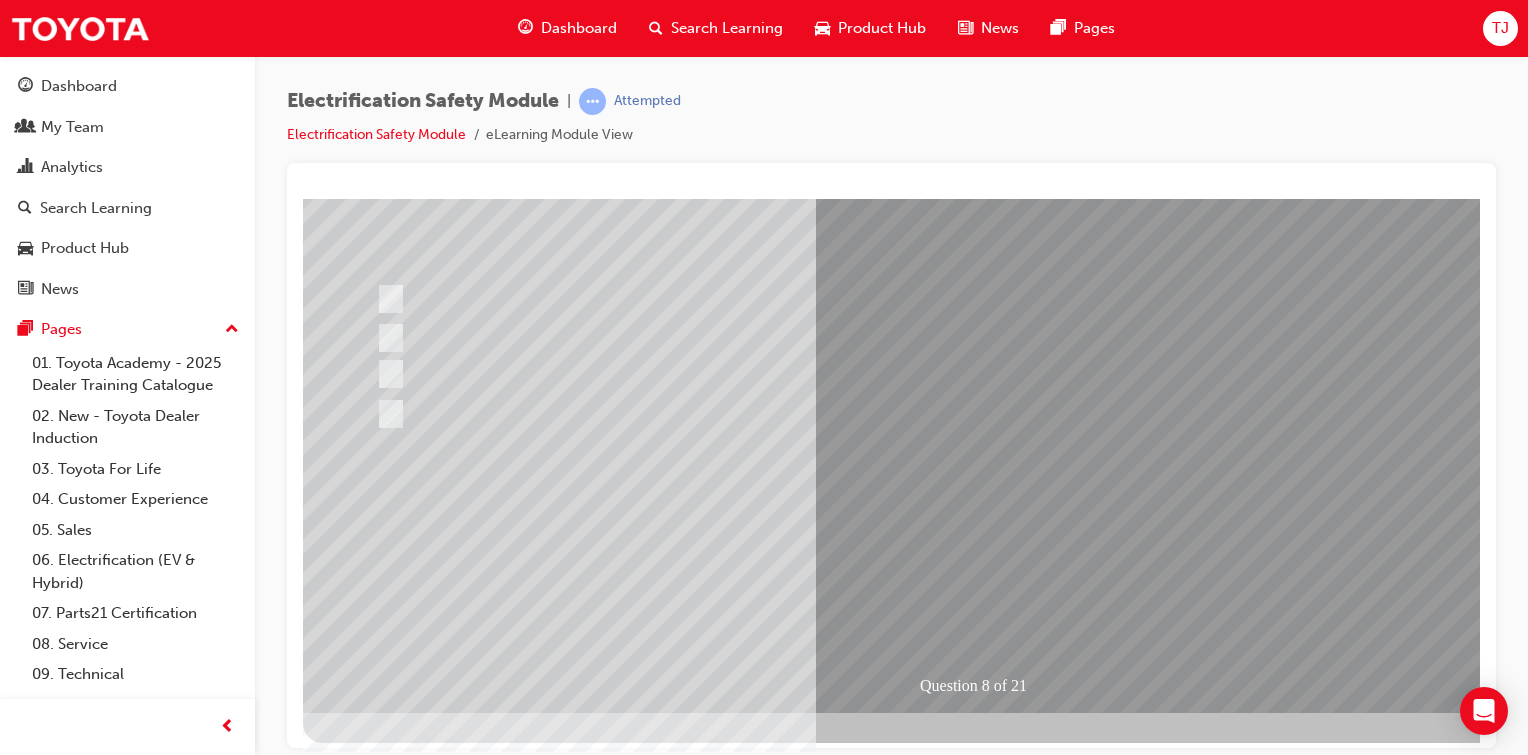 click at bounding box center (375, 2781) 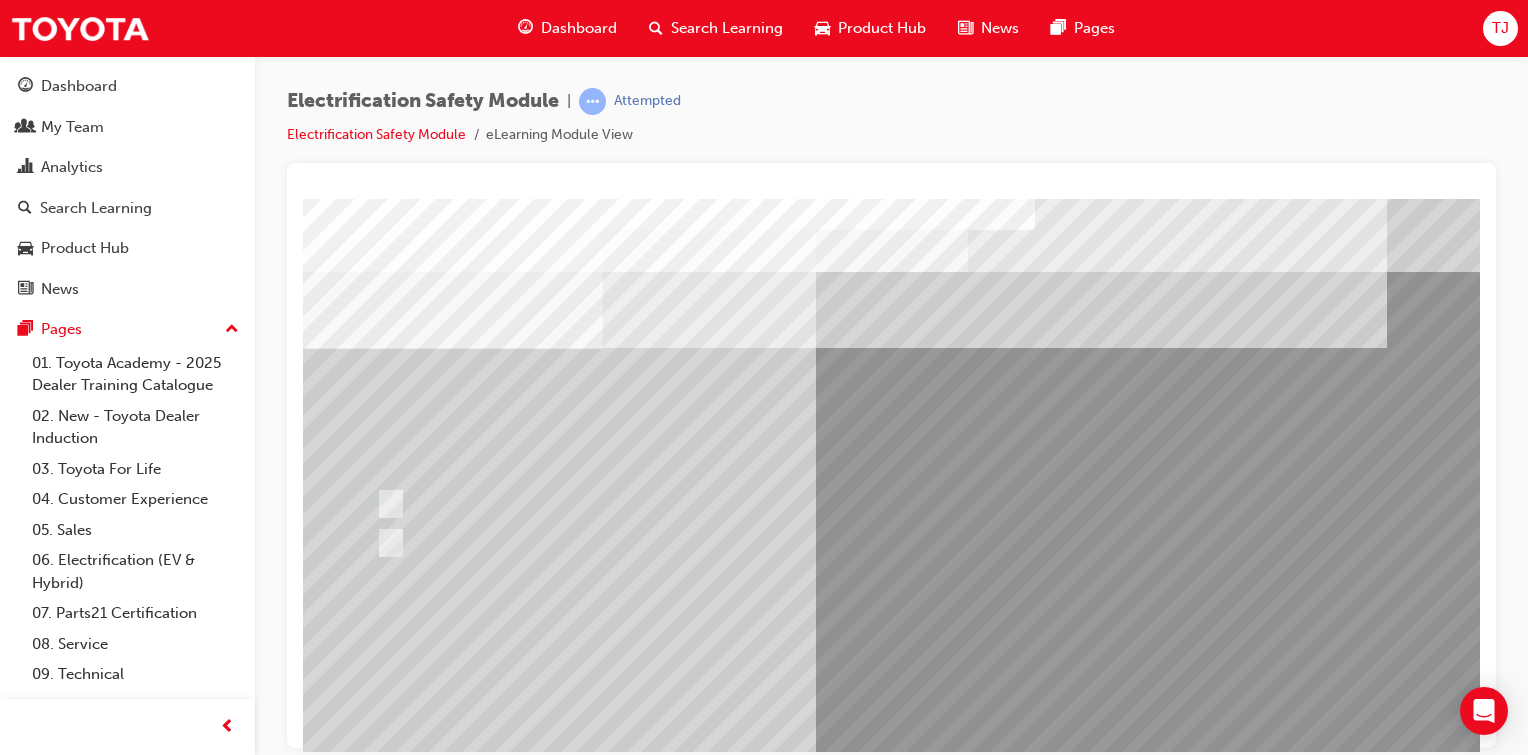 scroll, scrollTop: 0, scrollLeft: 0, axis: both 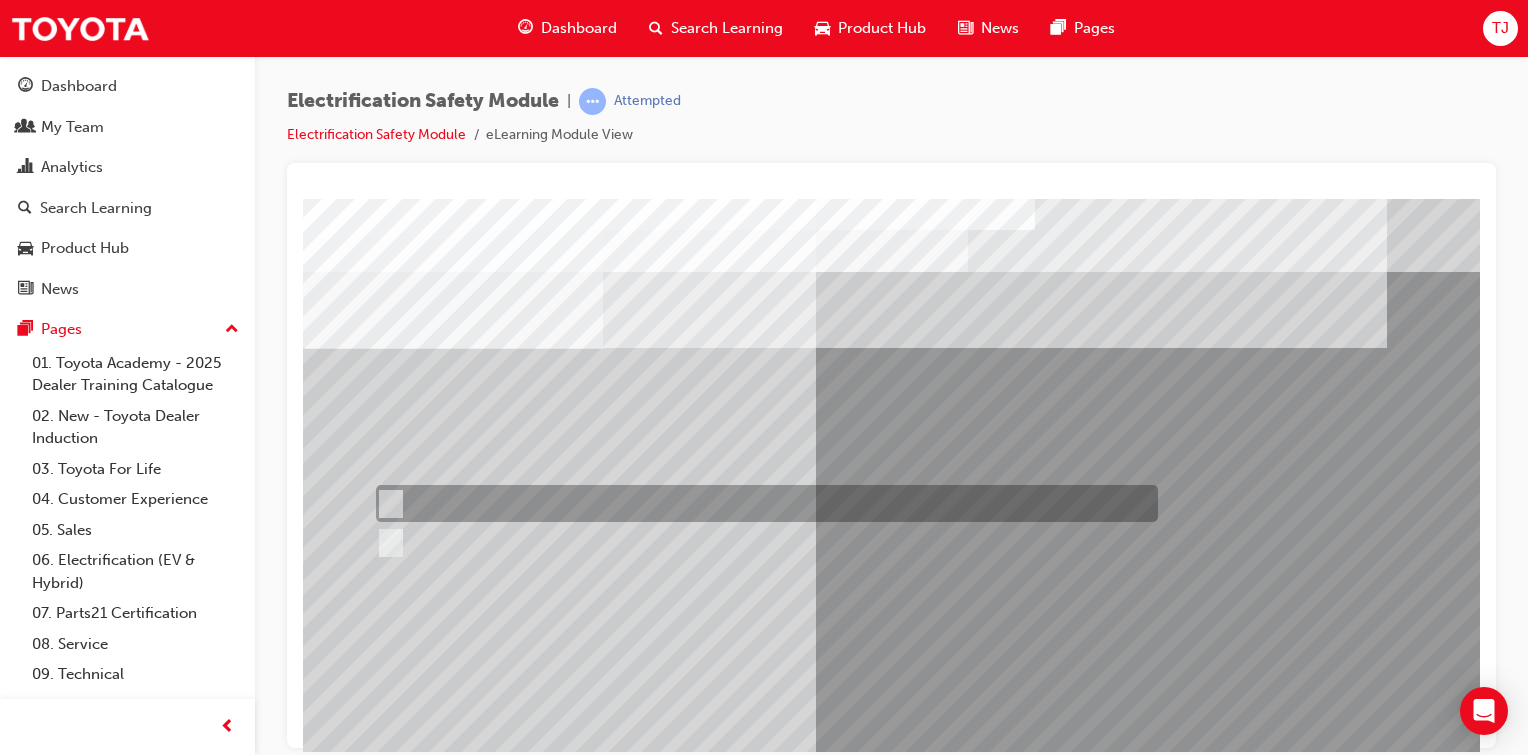 click at bounding box center (762, 503) 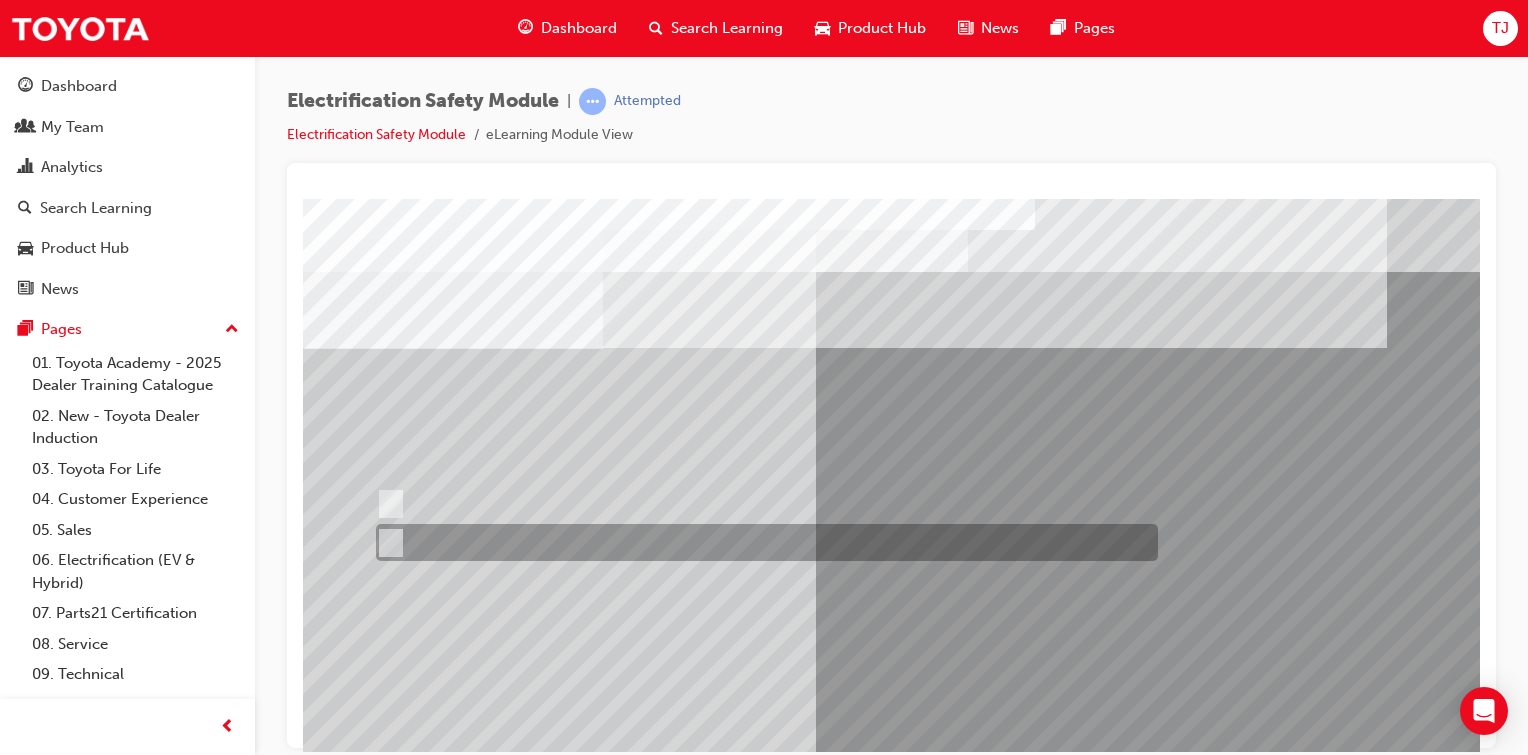 scroll, scrollTop: 198, scrollLeft: 0, axis: vertical 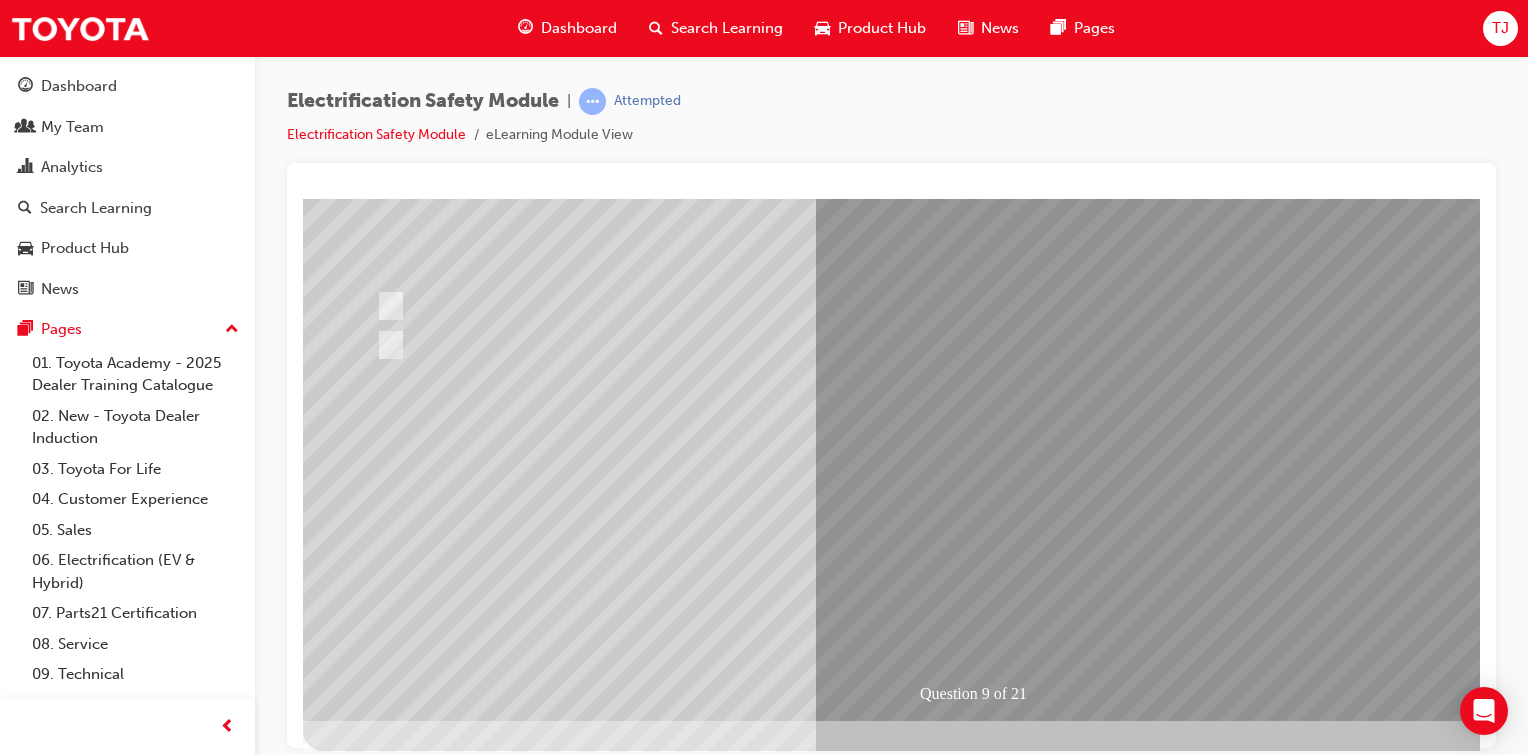 click at bounding box center [375, 2745] 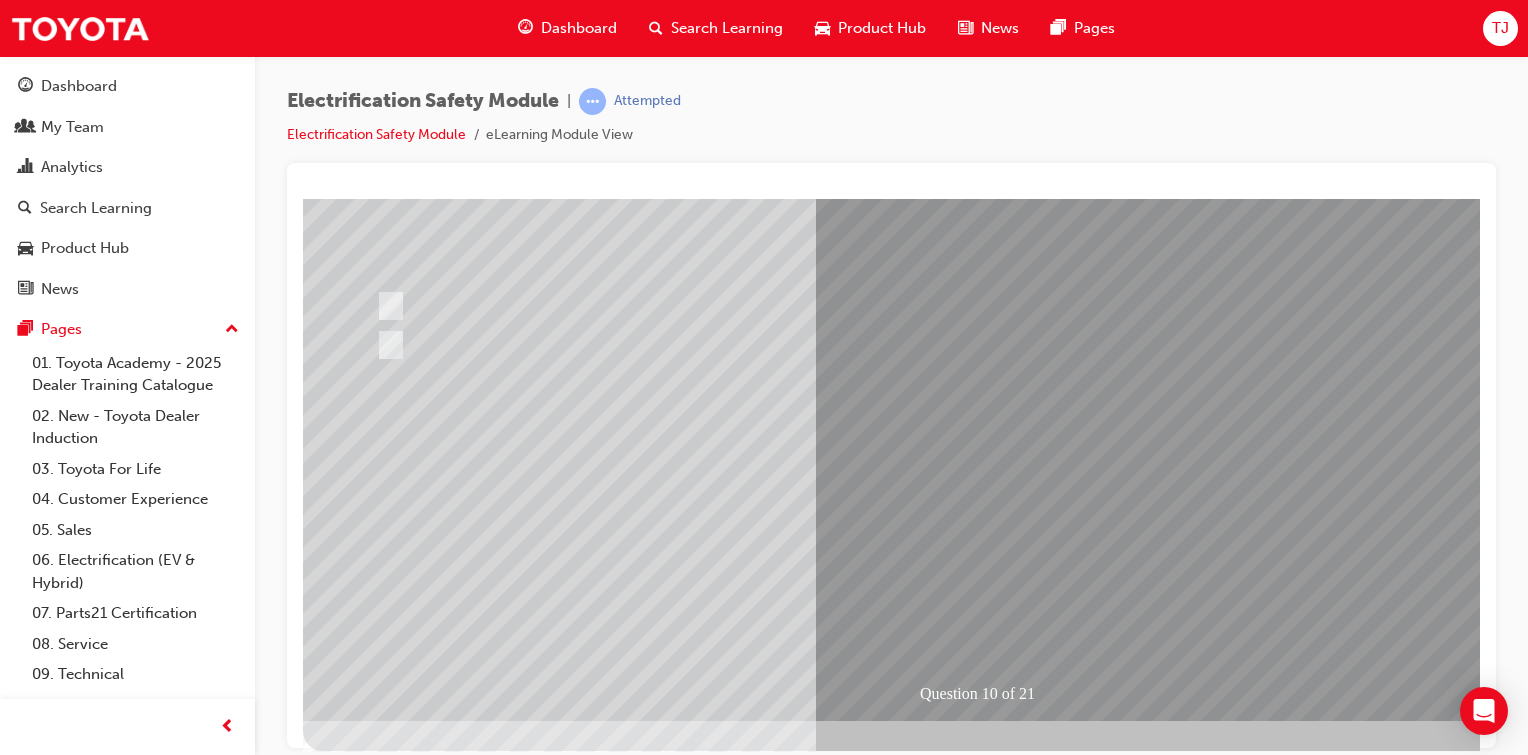 scroll, scrollTop: 0, scrollLeft: 0, axis: both 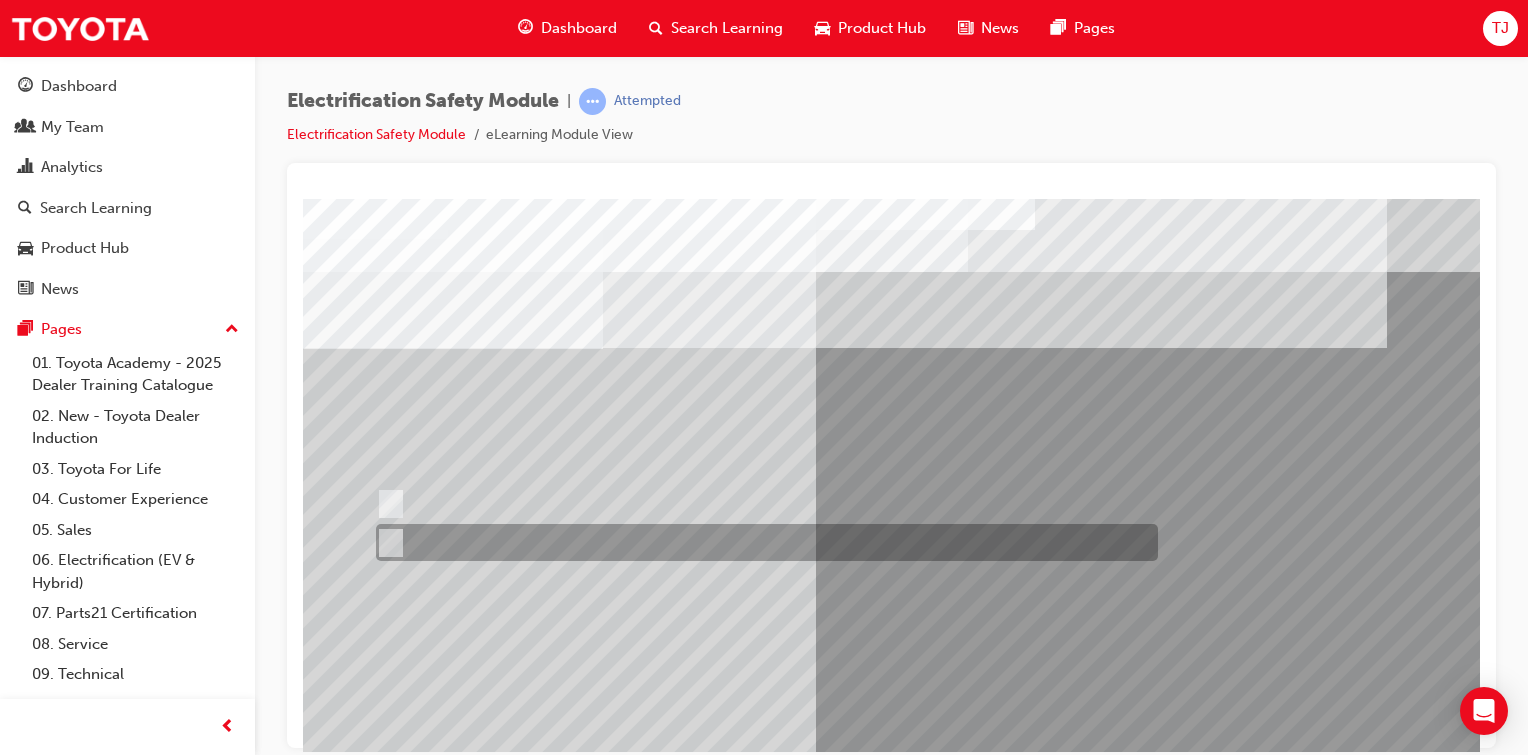 click at bounding box center (762, 542) 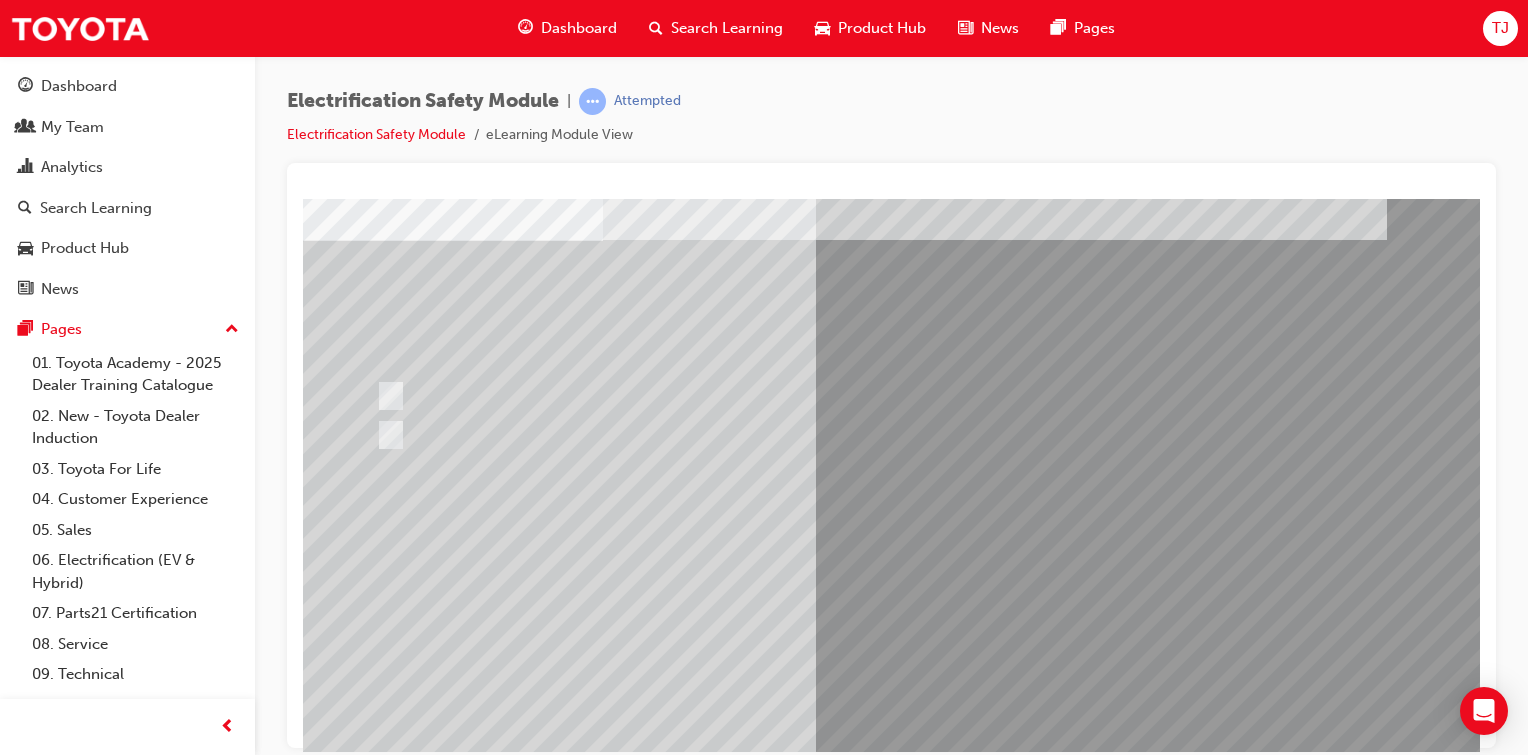click at bounding box center [375, 2835] 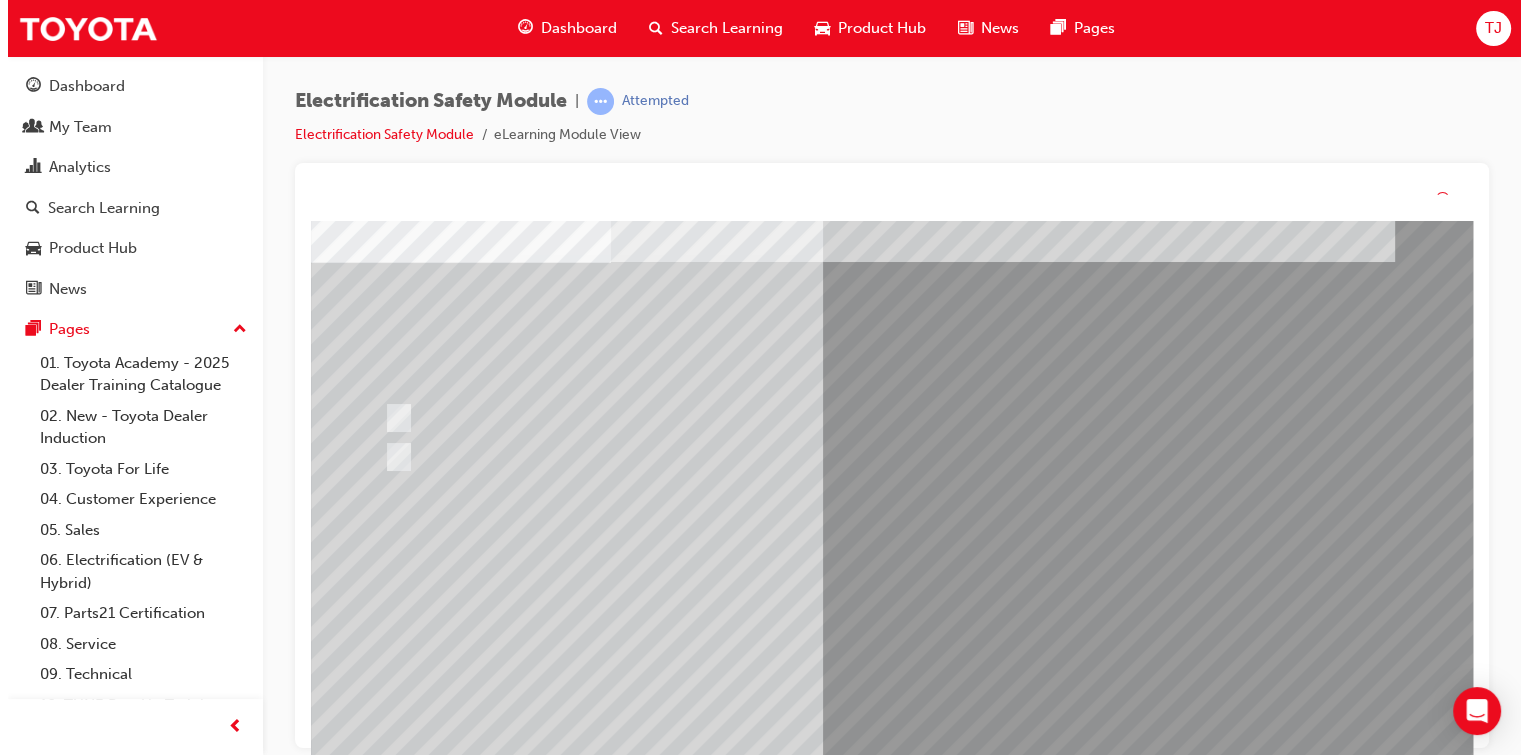 scroll, scrollTop: 0, scrollLeft: 0, axis: both 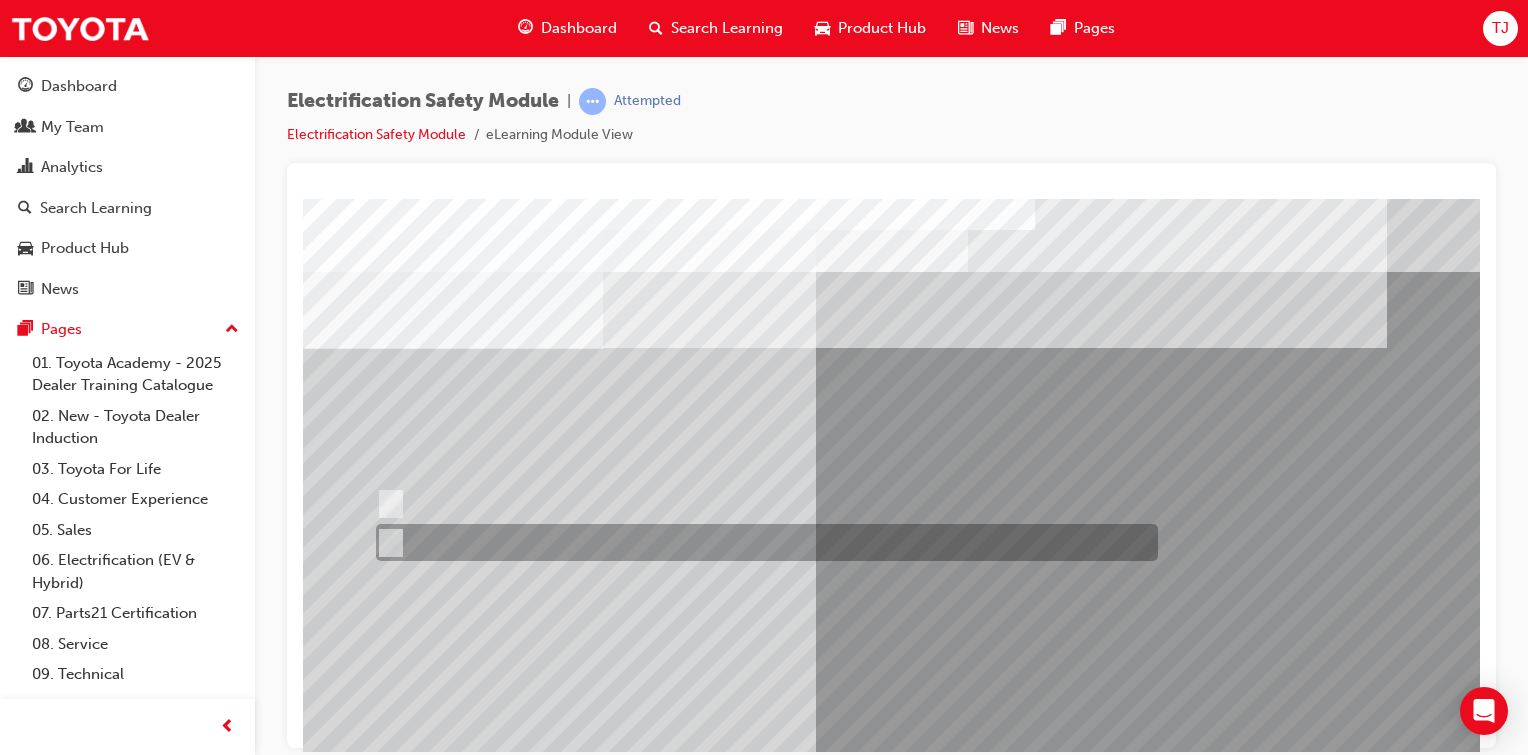 click at bounding box center [762, 542] 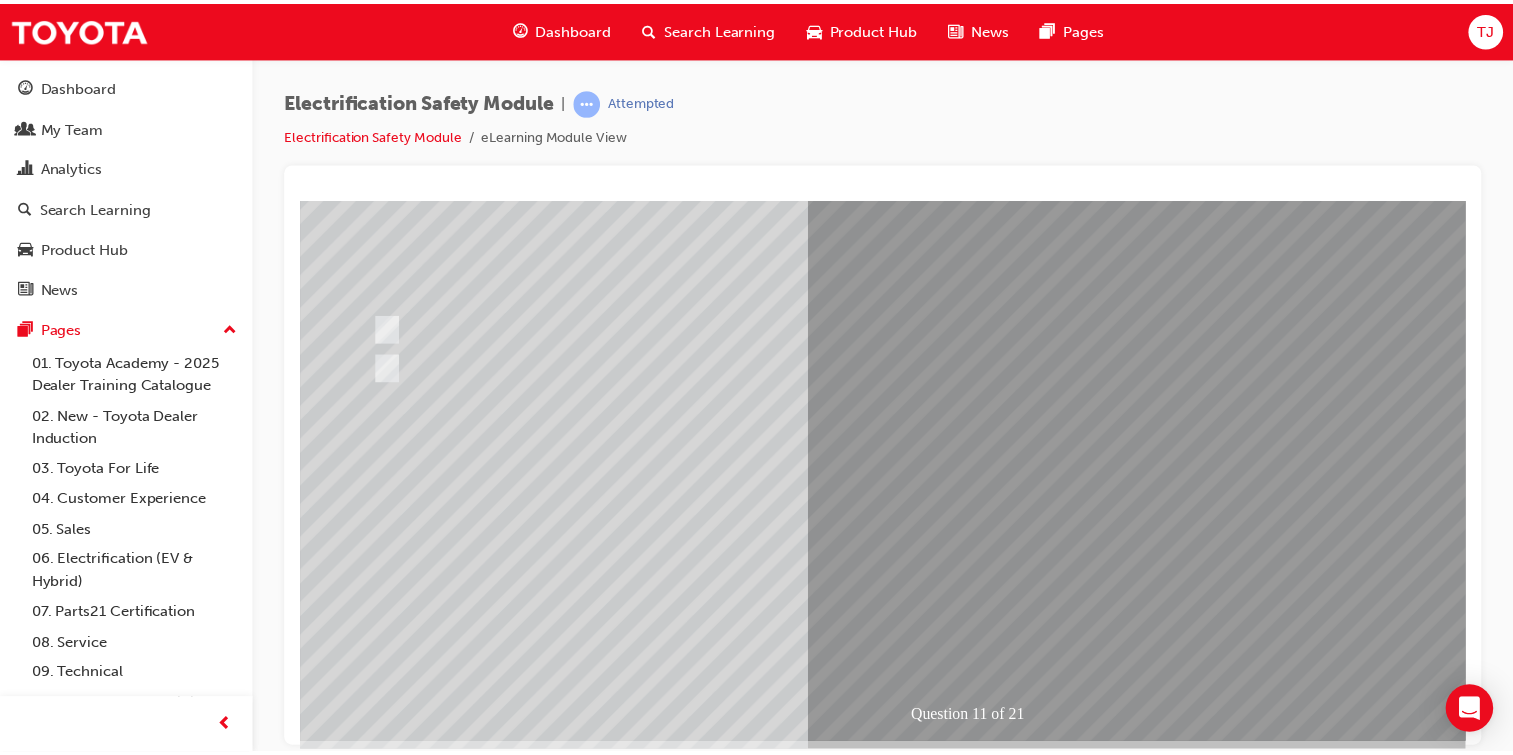 scroll, scrollTop: 176, scrollLeft: 0, axis: vertical 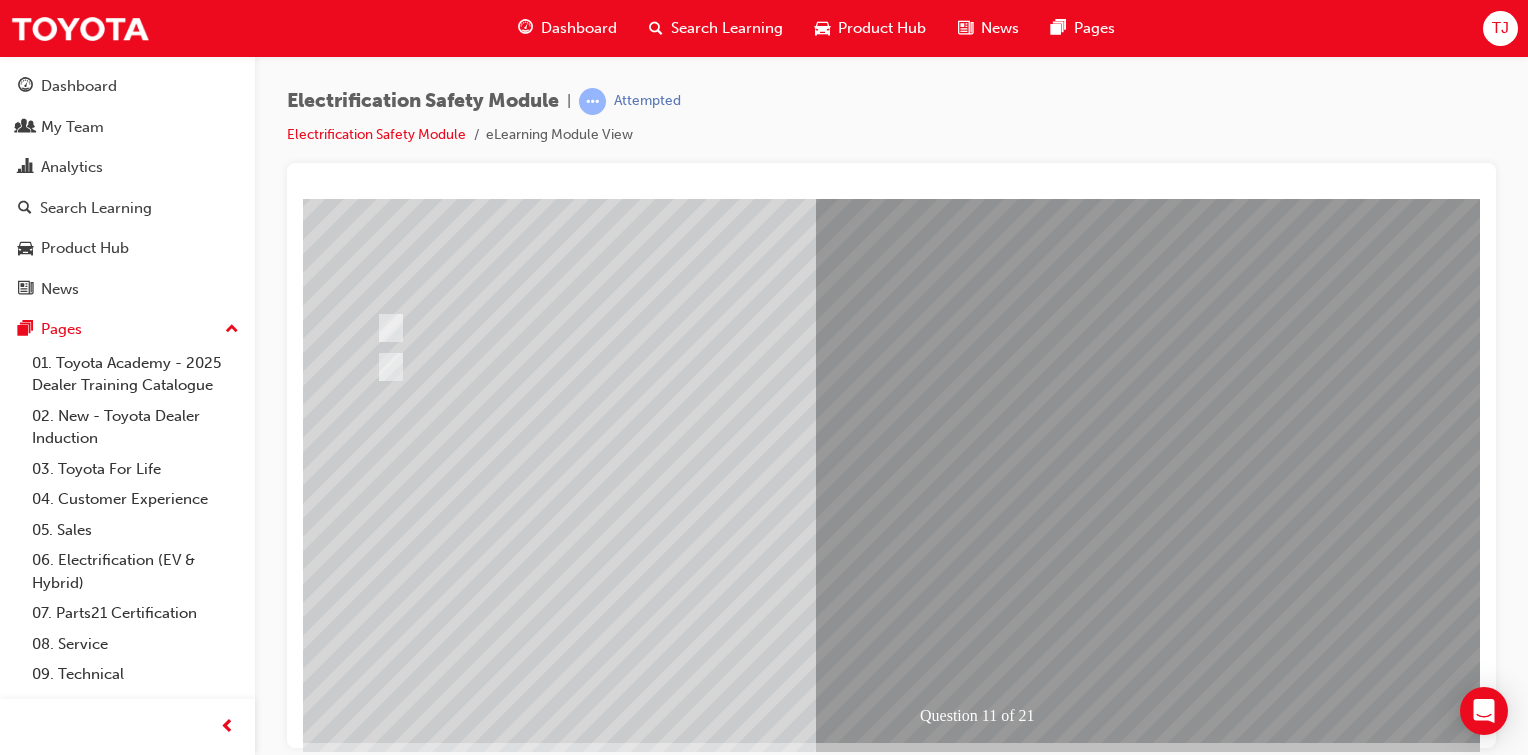 click at bounding box center (375, 2767) 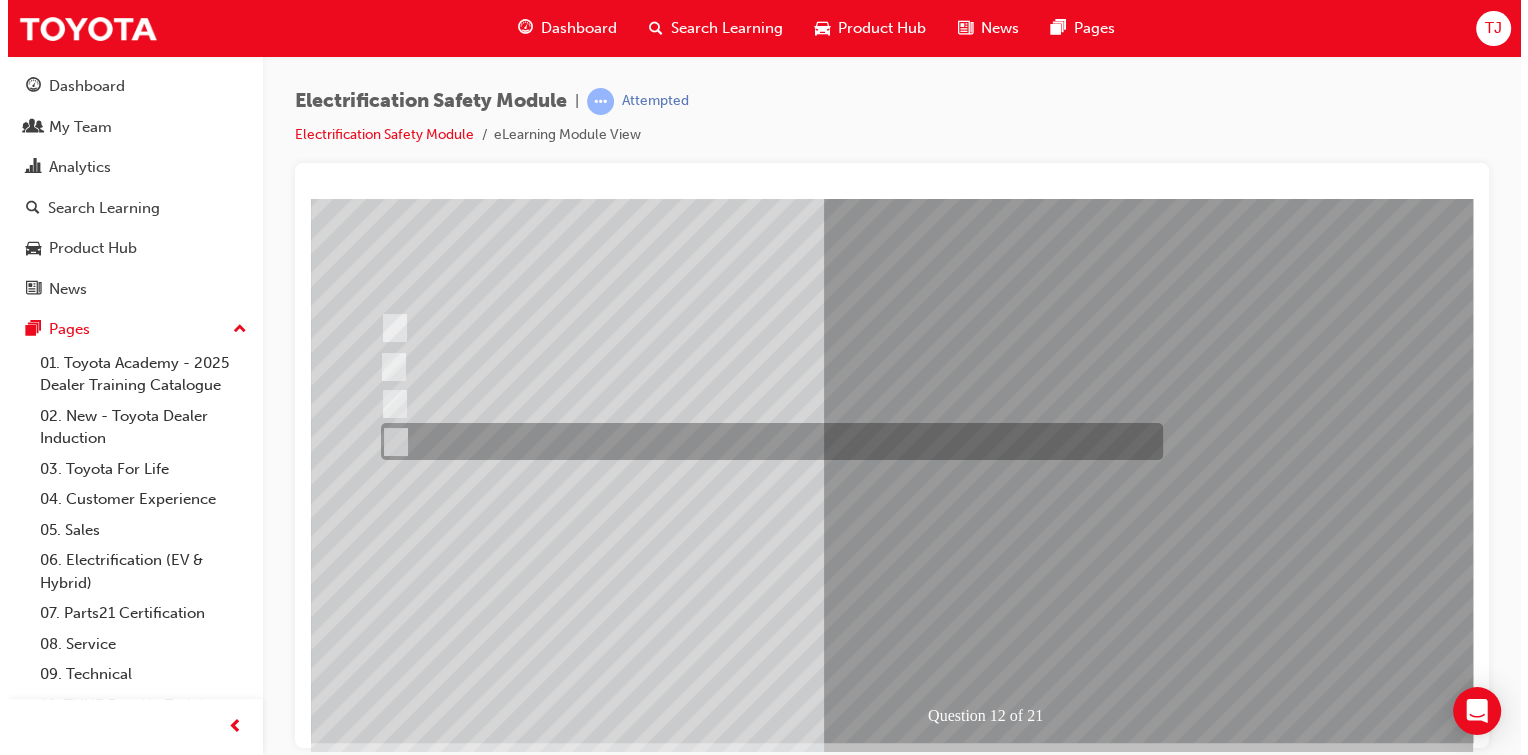 scroll, scrollTop: 0, scrollLeft: 0, axis: both 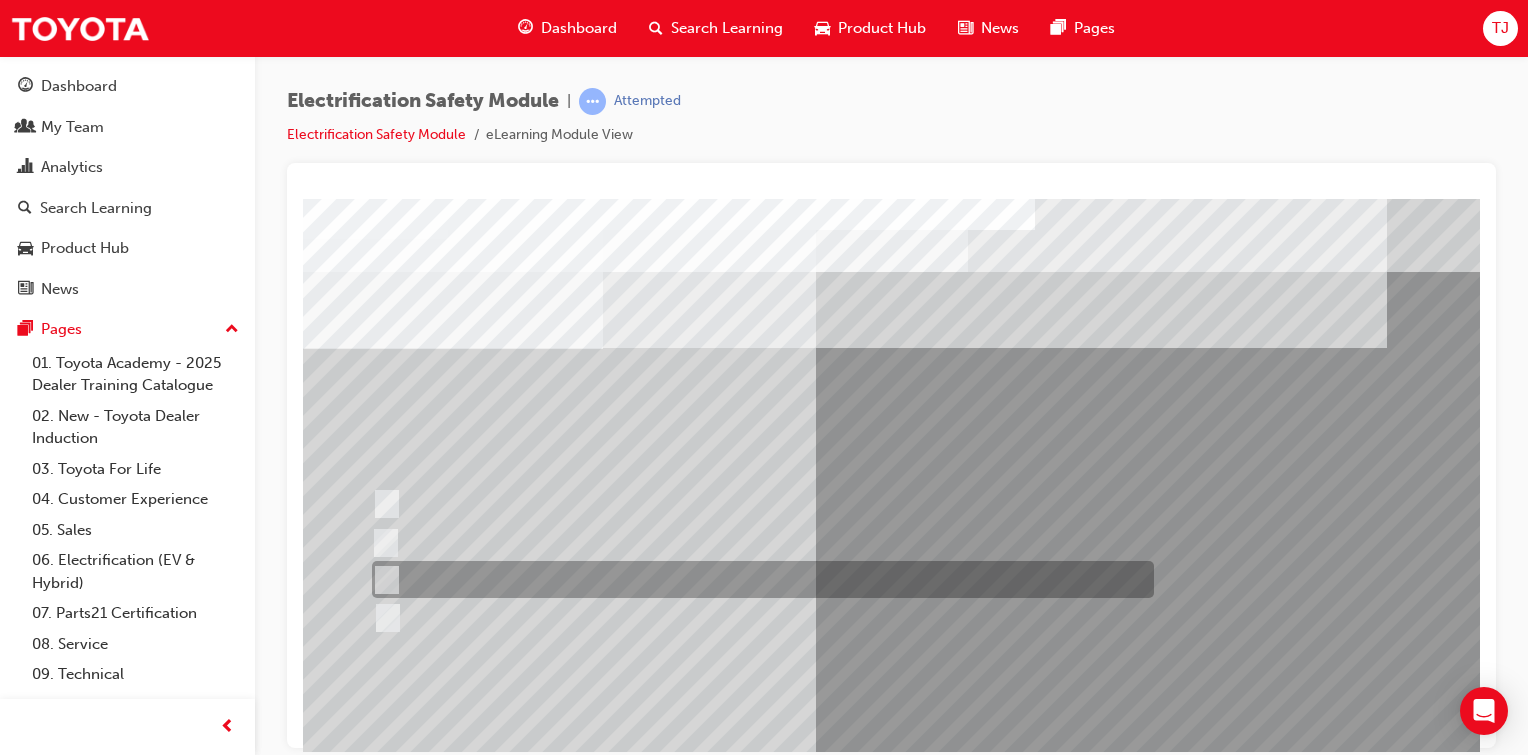 click at bounding box center (758, 579) 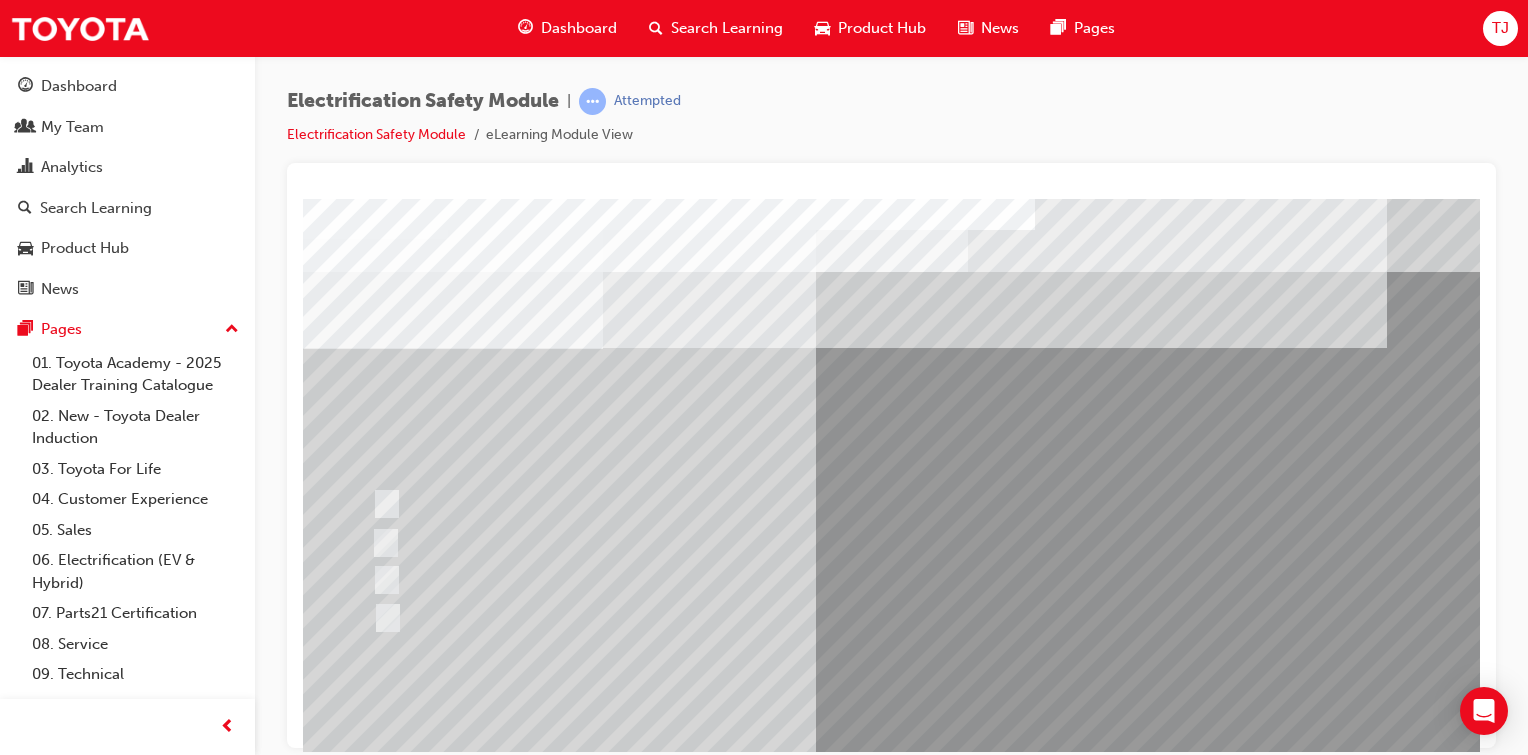 scroll, scrollTop: 175, scrollLeft: 0, axis: vertical 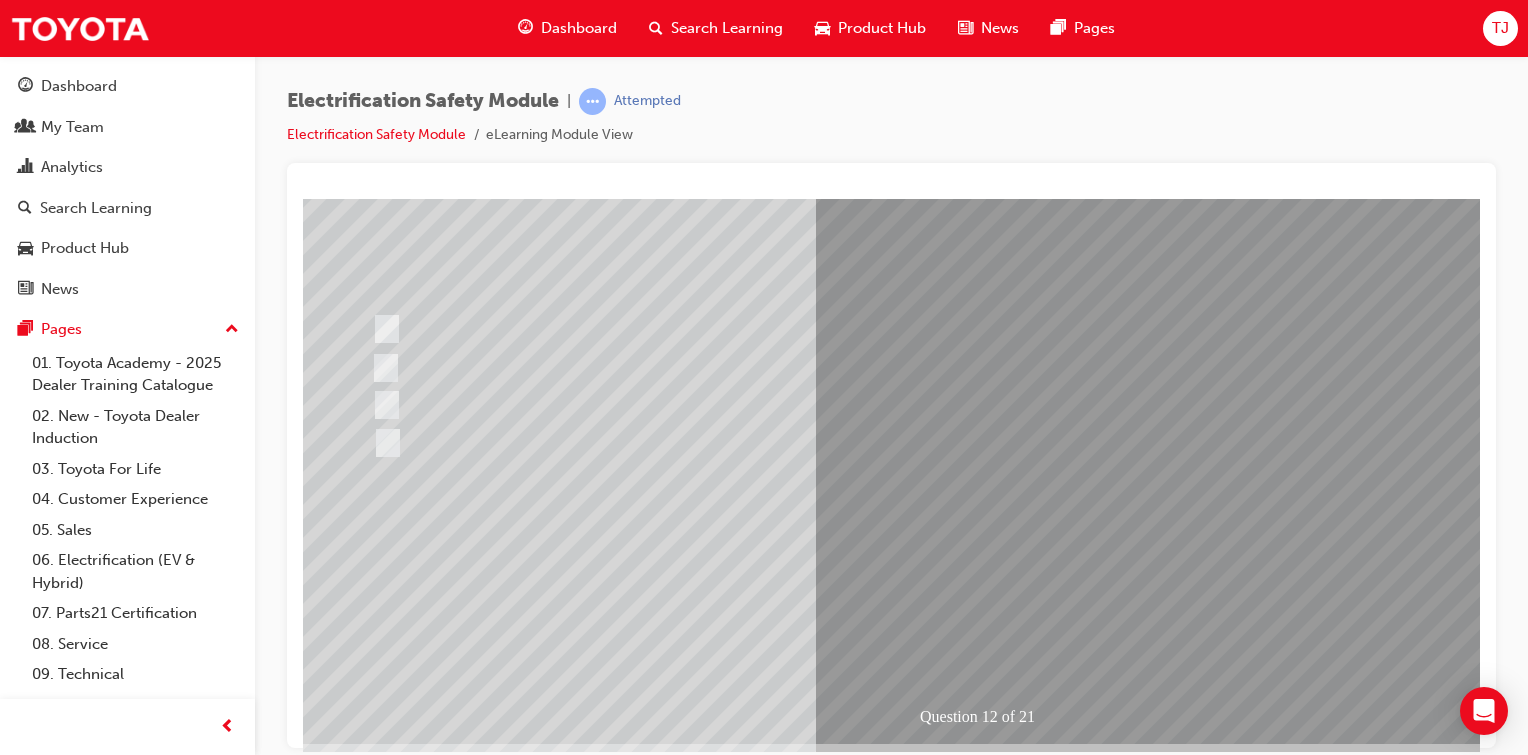 click at bounding box center [375, 2812] 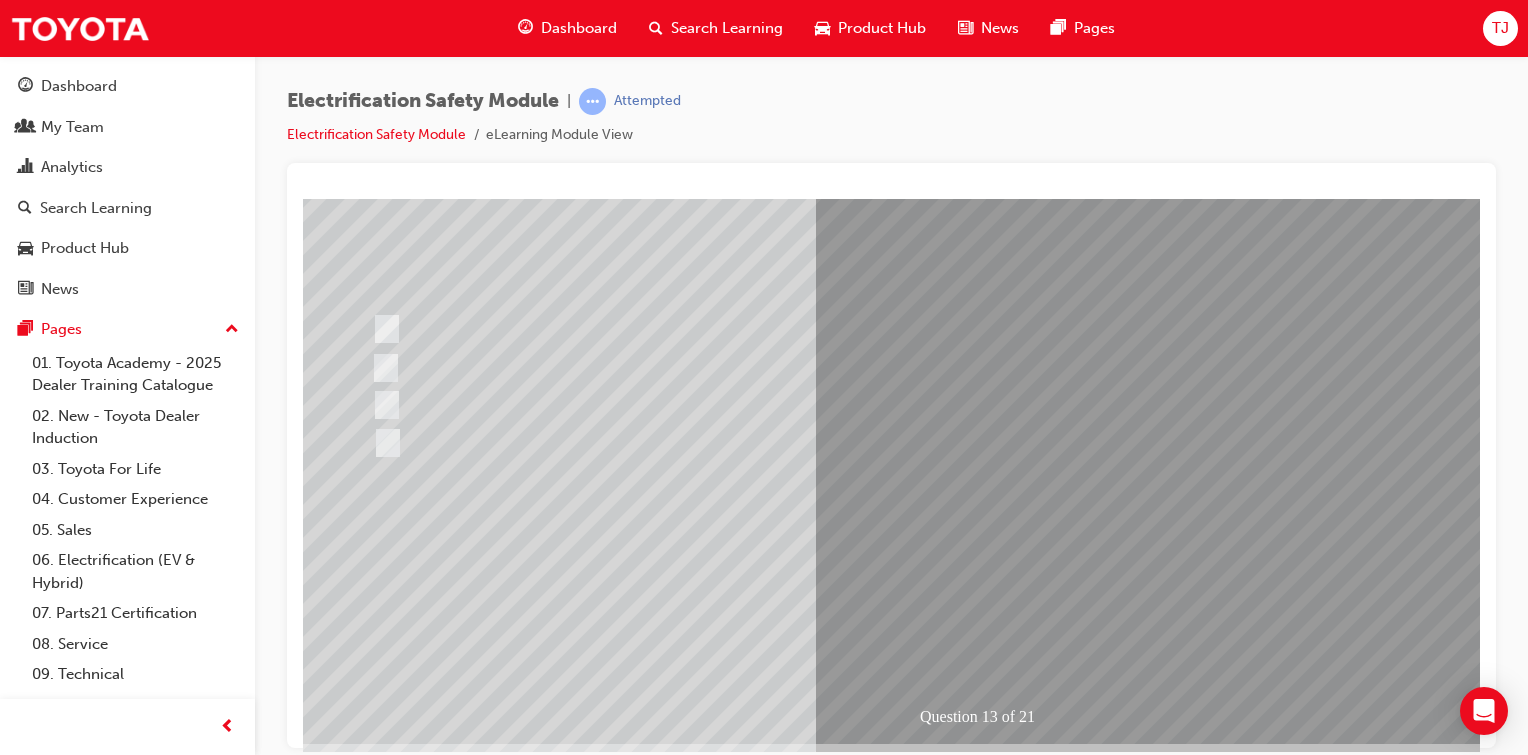 scroll, scrollTop: 0, scrollLeft: 0, axis: both 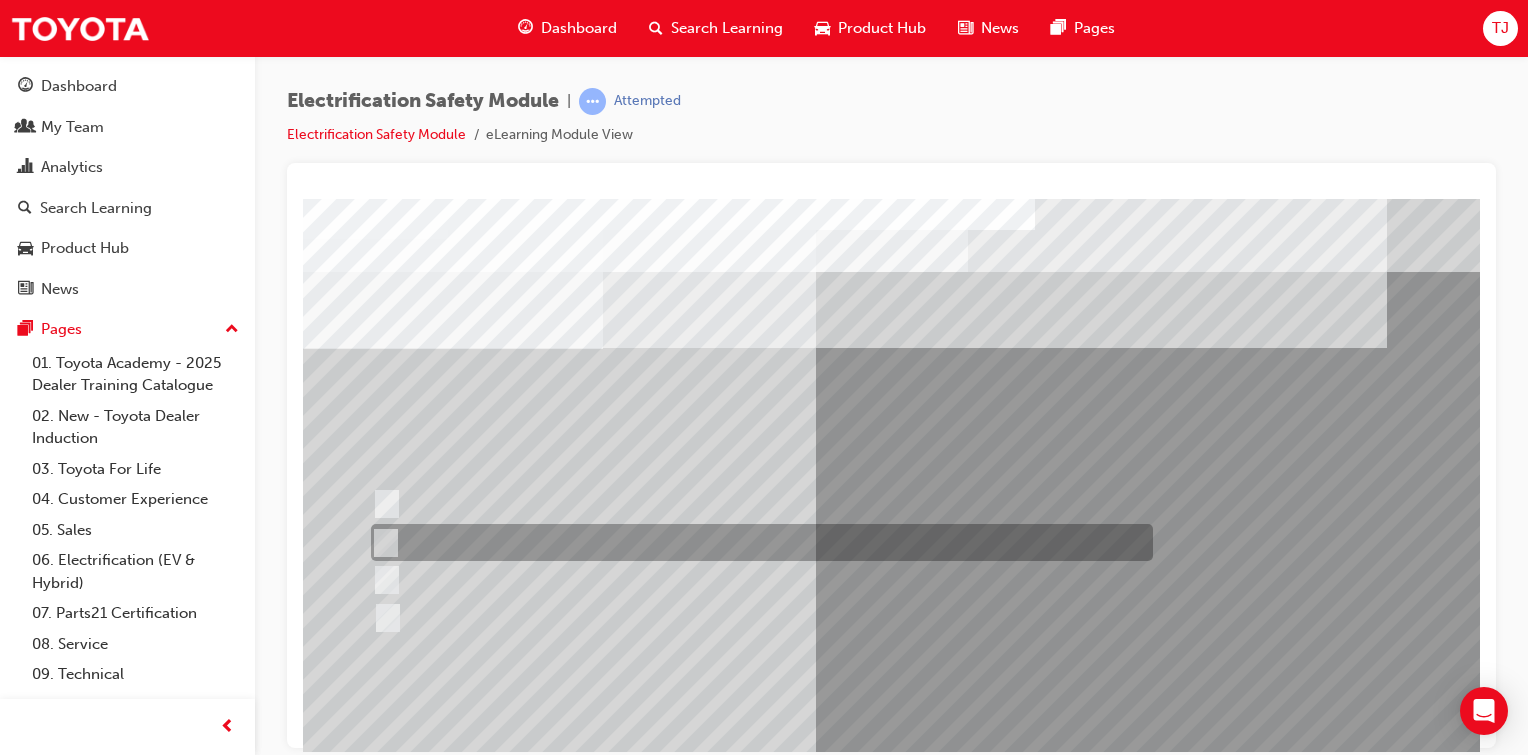 click at bounding box center [757, 542] 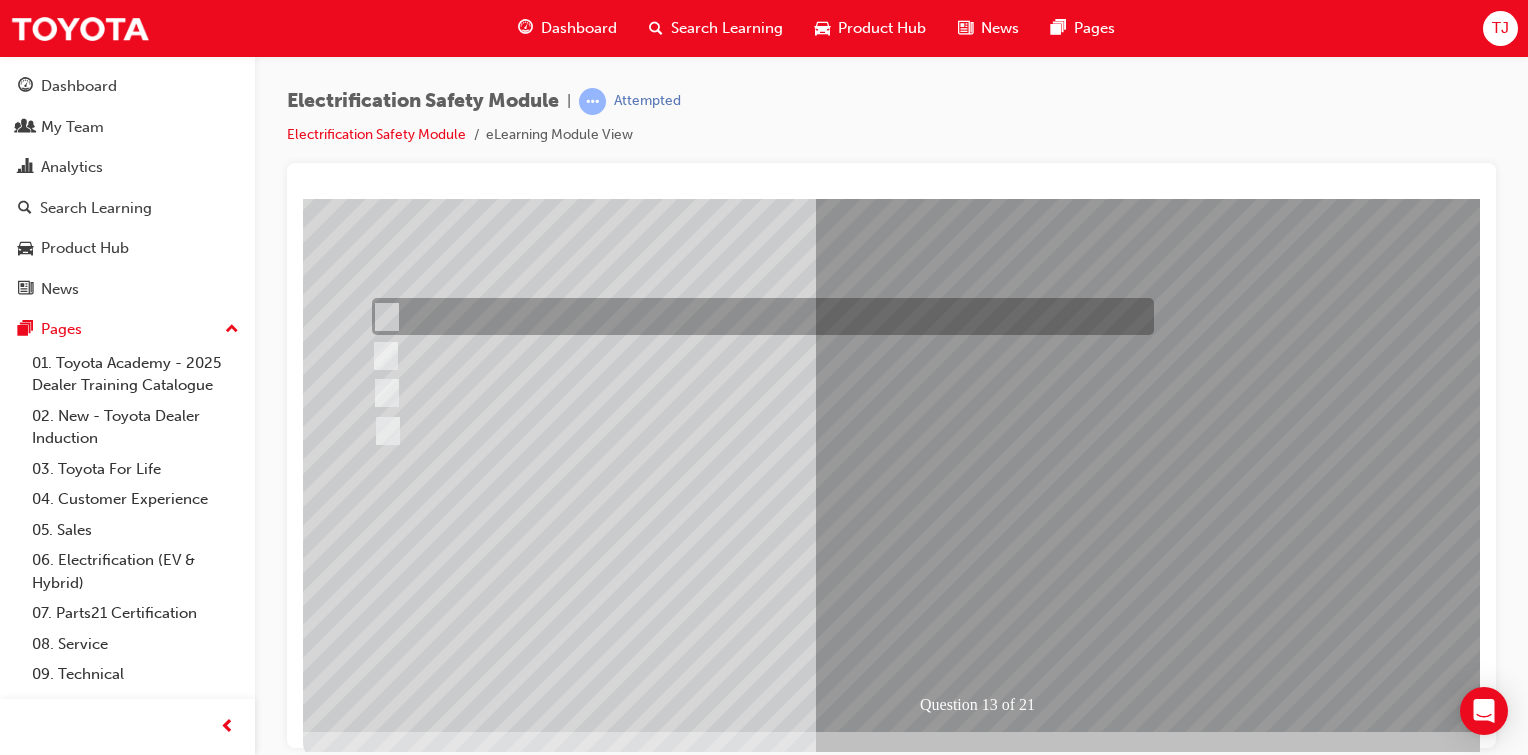 scroll, scrollTop: 195, scrollLeft: 0, axis: vertical 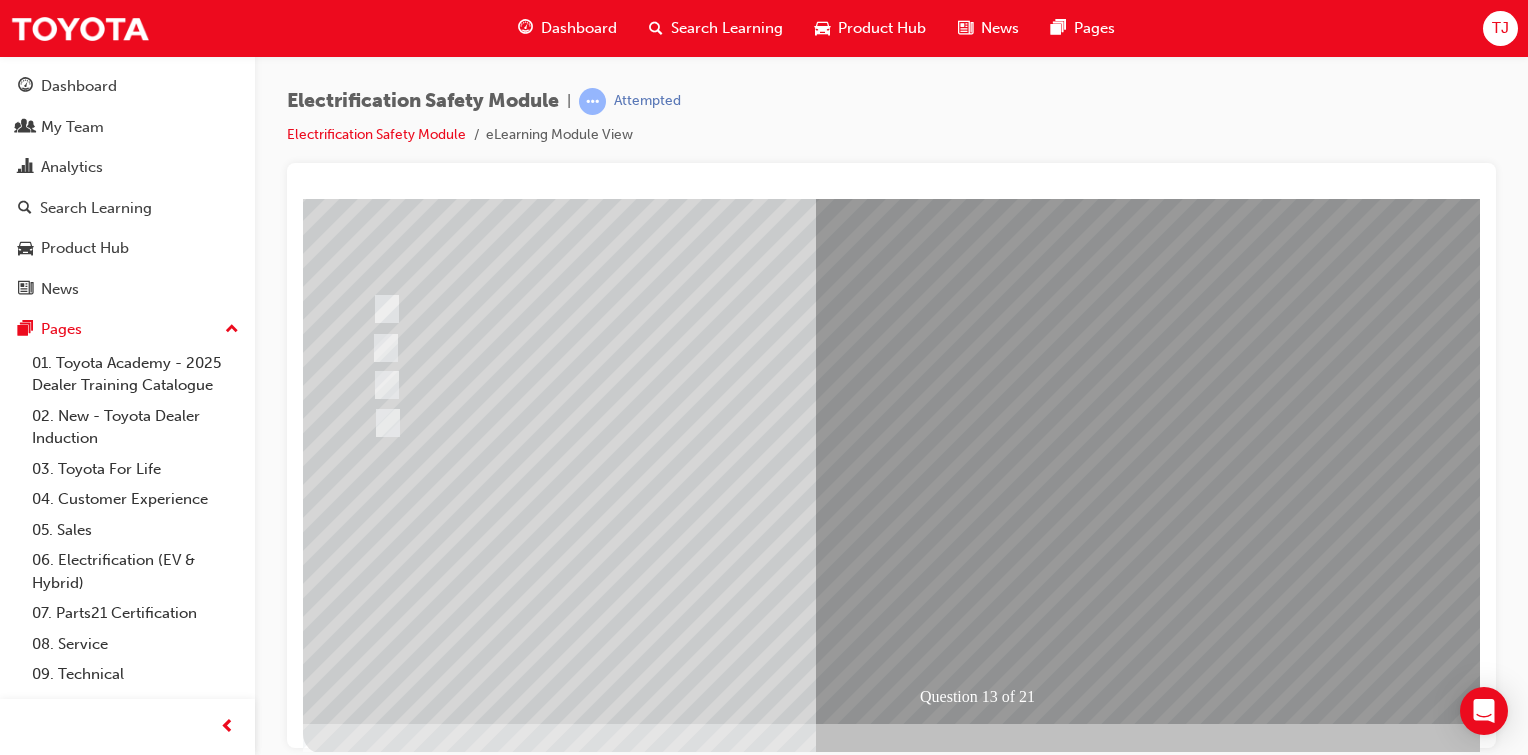 click at bounding box center (375, 2792) 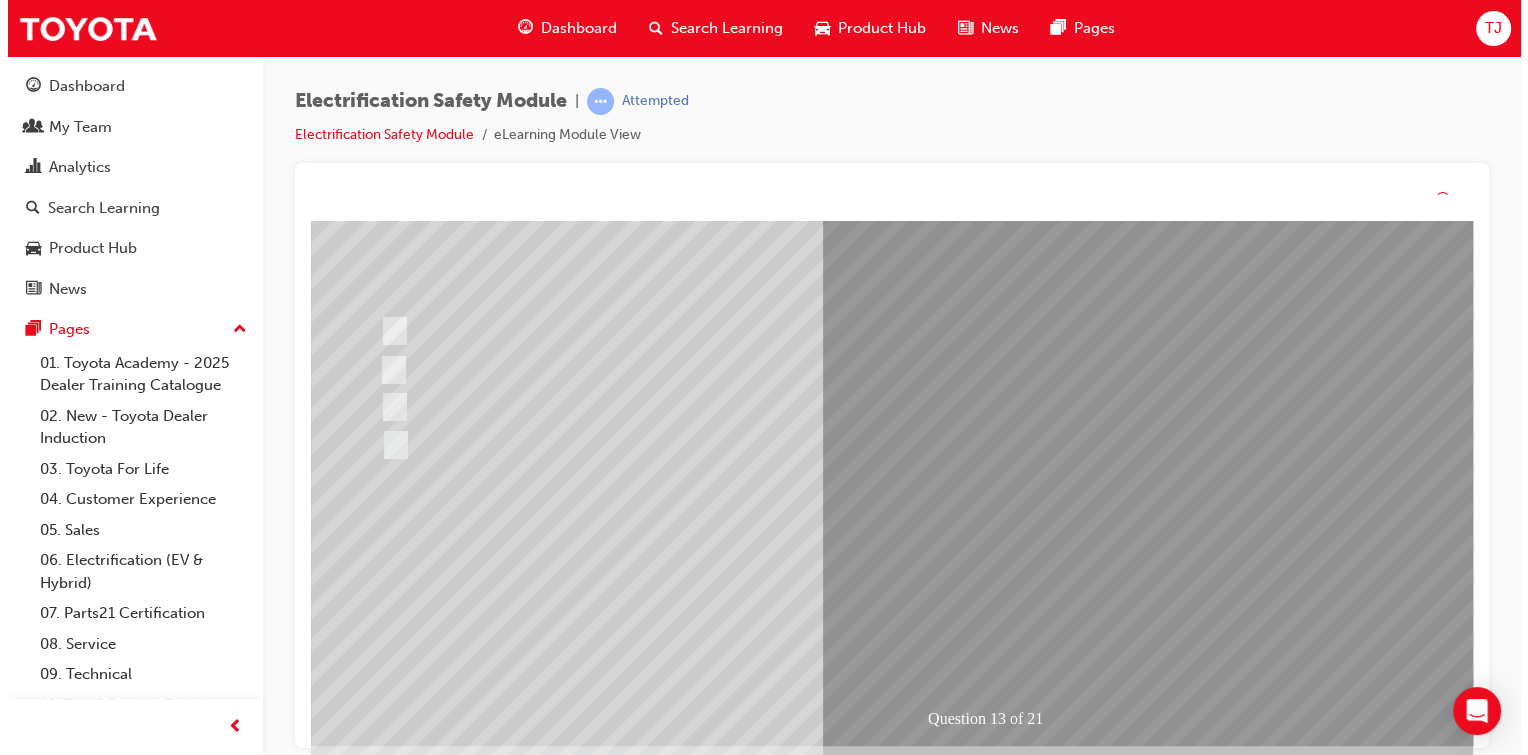 scroll, scrollTop: 0, scrollLeft: 0, axis: both 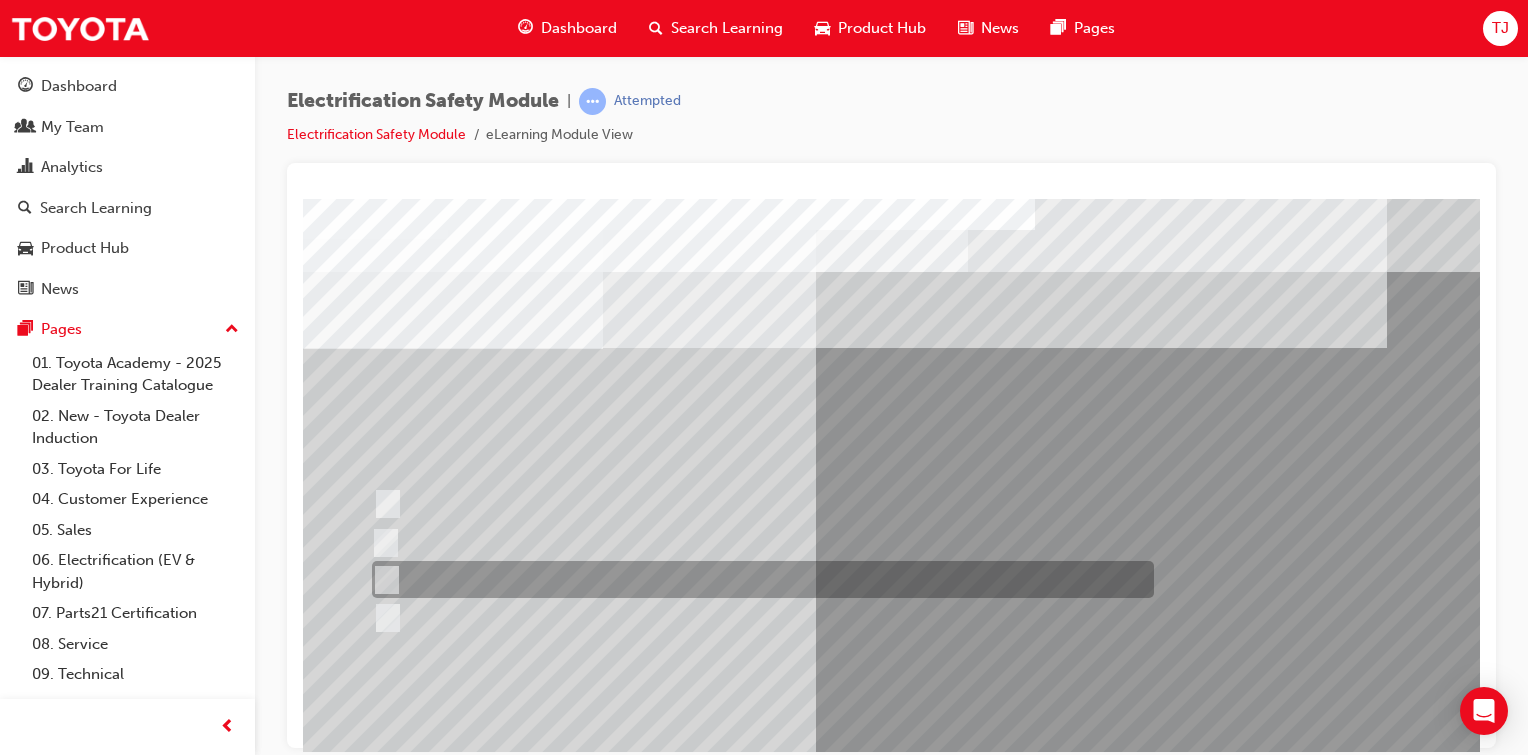 click at bounding box center (383, 580) 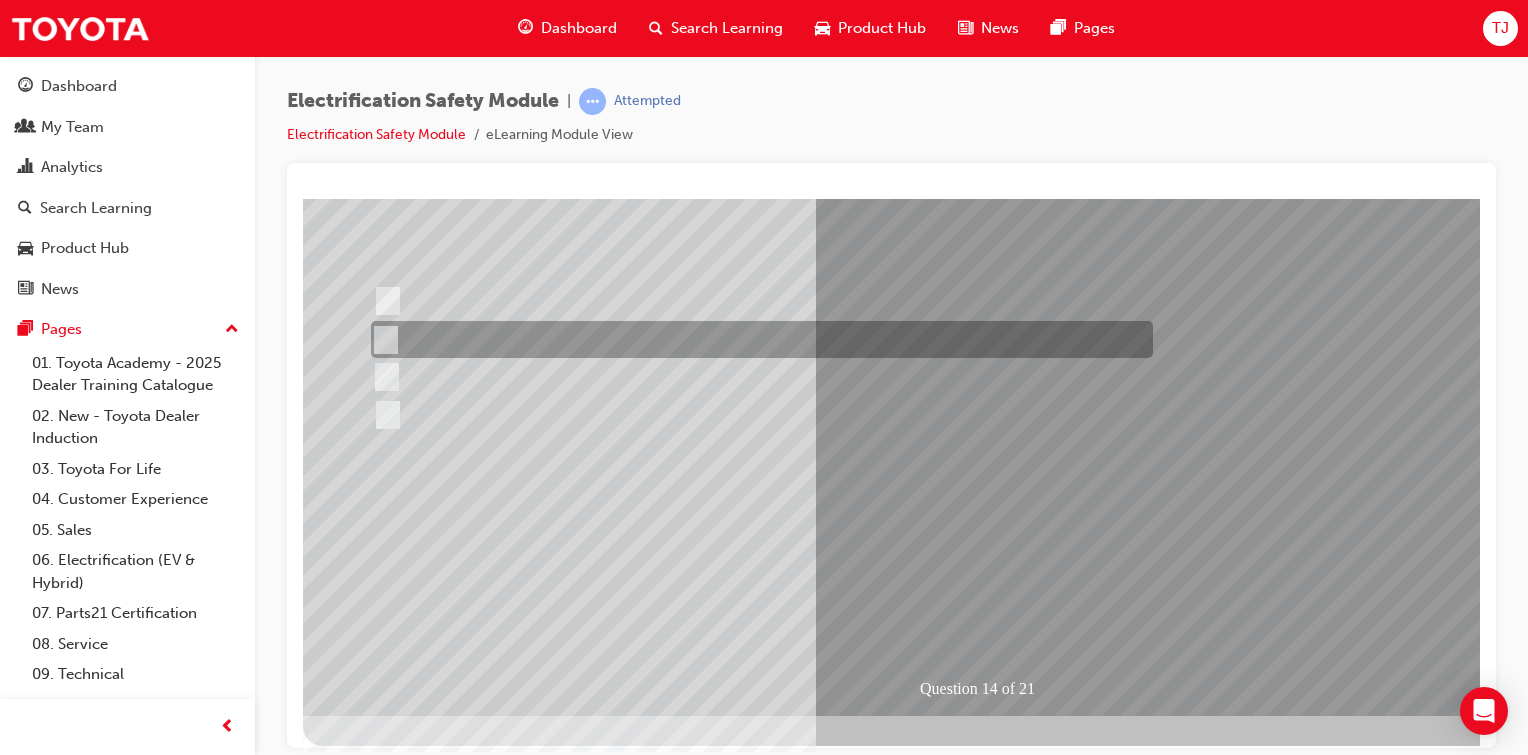 scroll, scrollTop: 212, scrollLeft: 0, axis: vertical 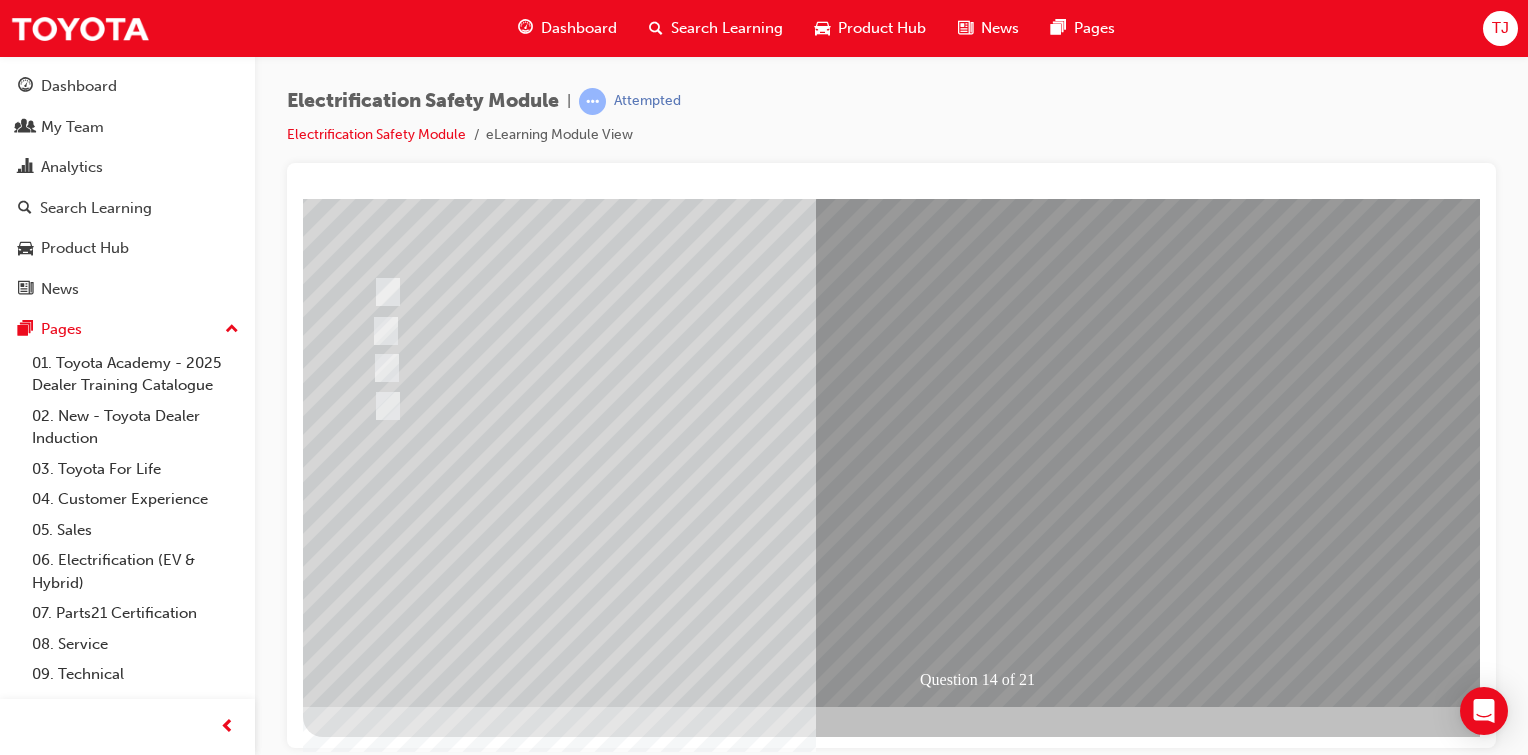 click at bounding box center (375, 2775) 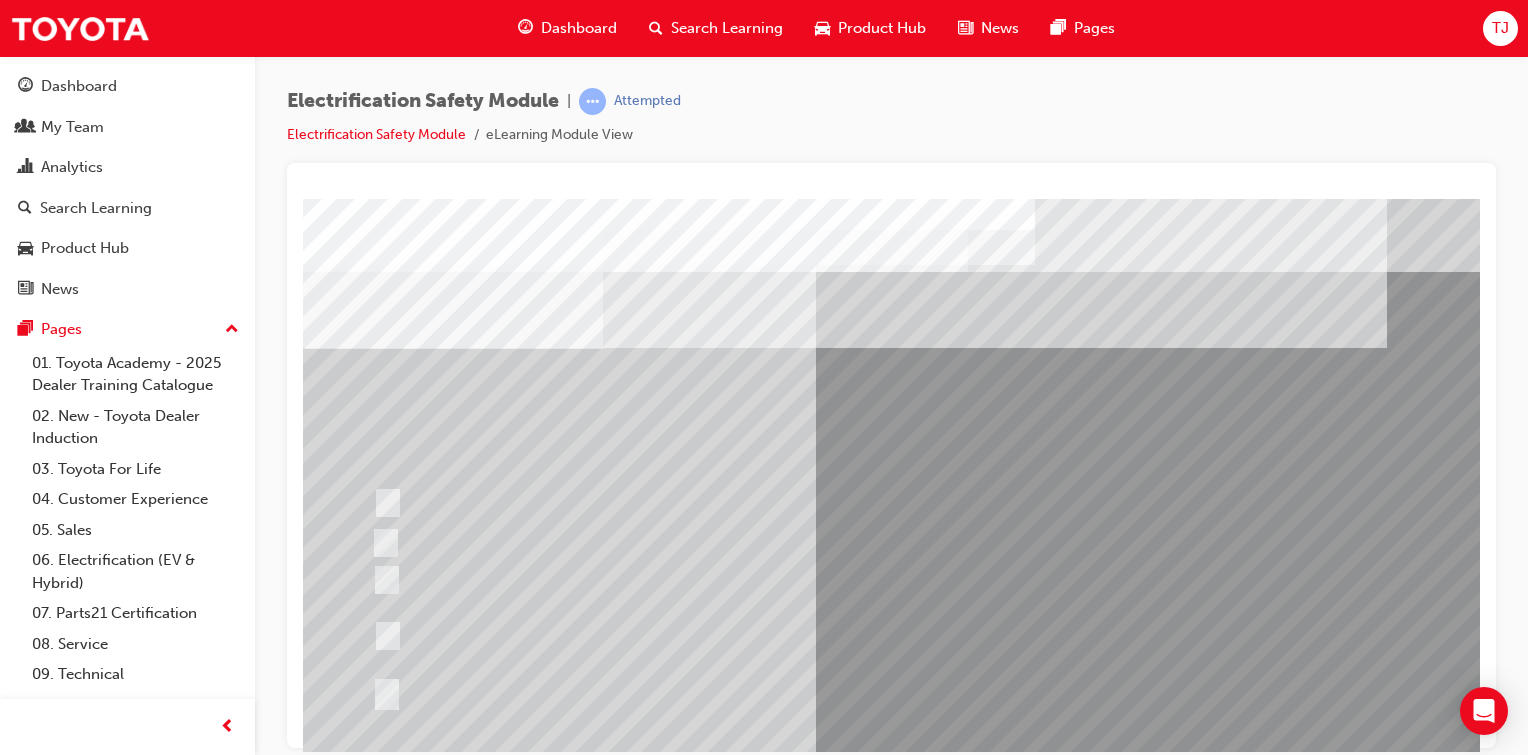 scroll, scrollTop: 86, scrollLeft: 0, axis: vertical 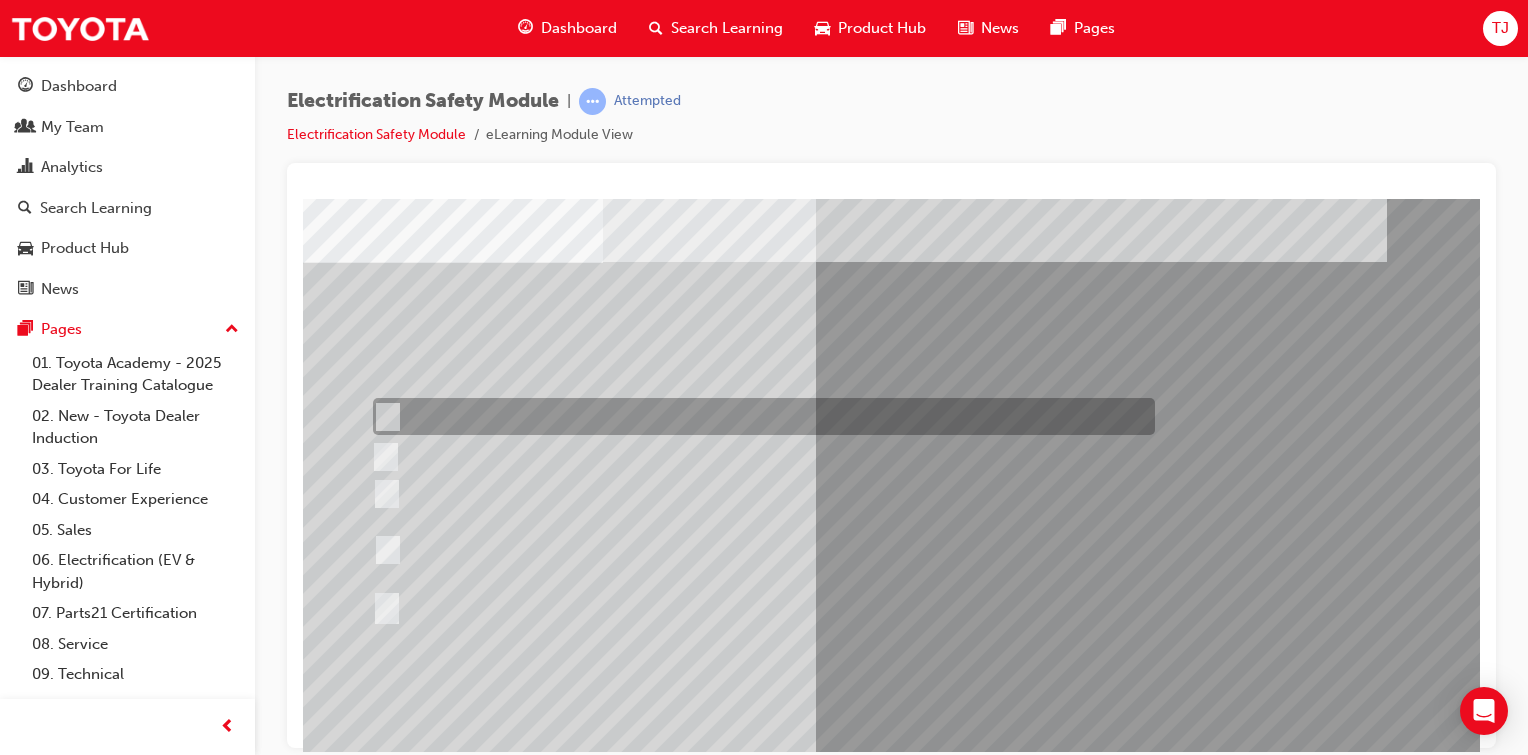 click at bounding box center (759, 416) 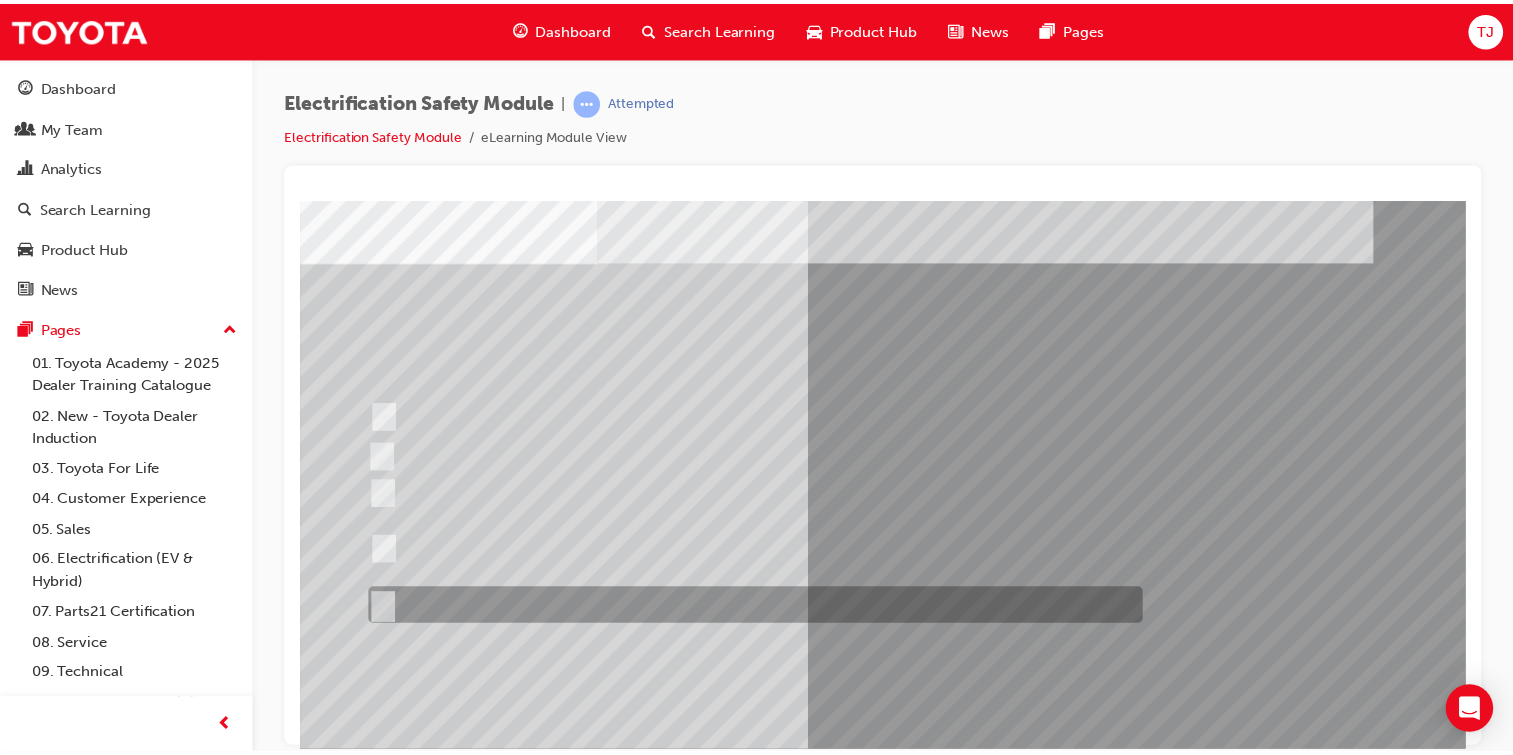 scroll, scrollTop: 168, scrollLeft: 0, axis: vertical 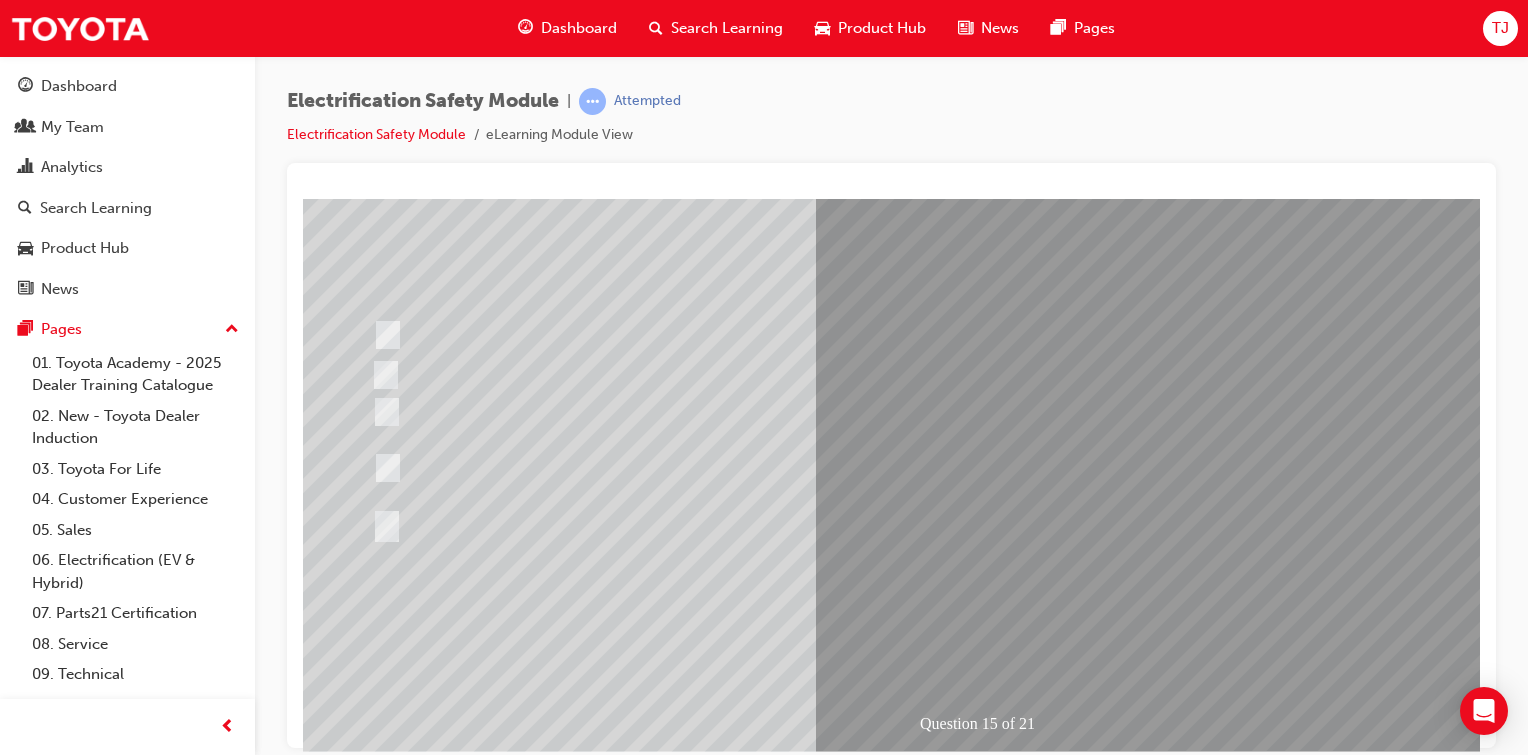 click at bounding box center (375, 2846) 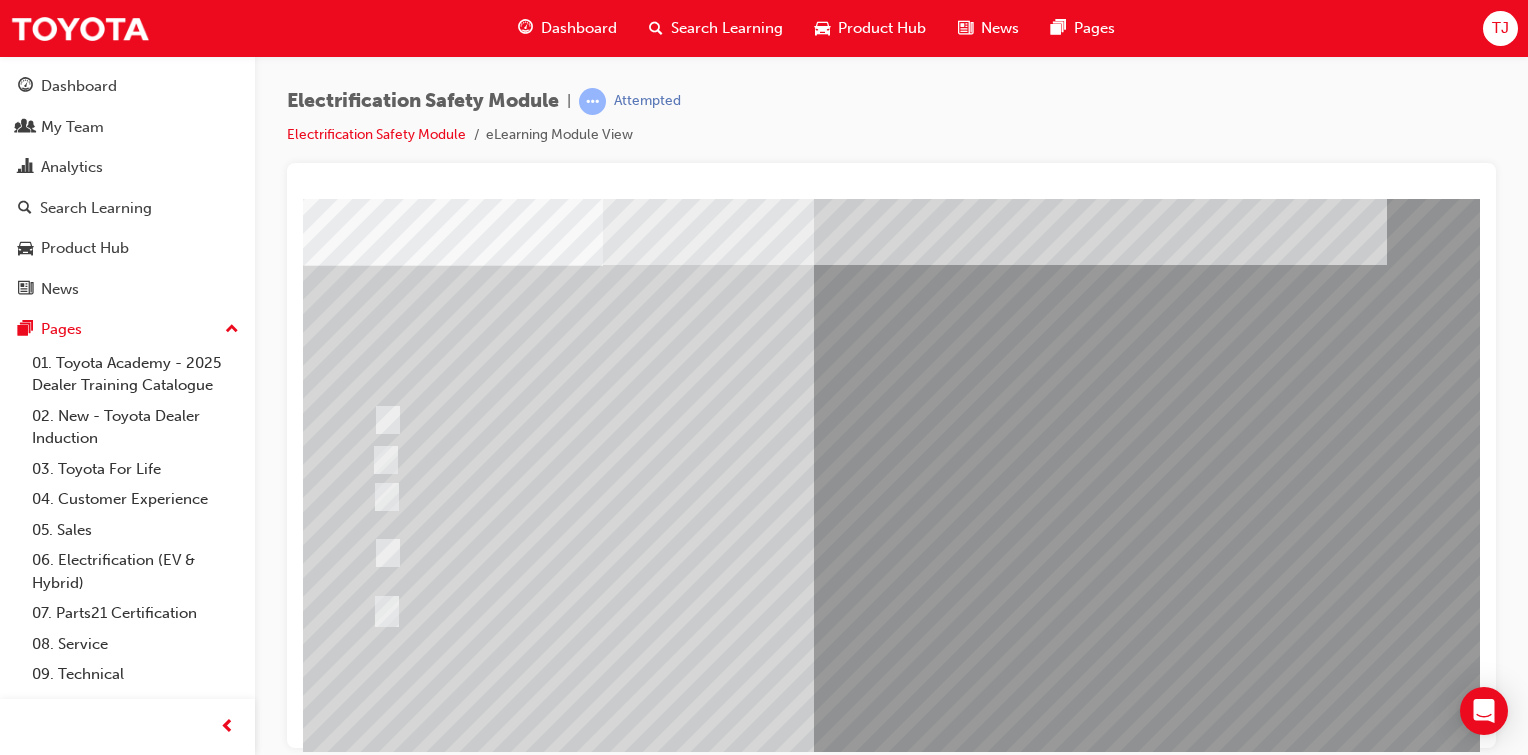 scroll, scrollTop: 98, scrollLeft: 0, axis: vertical 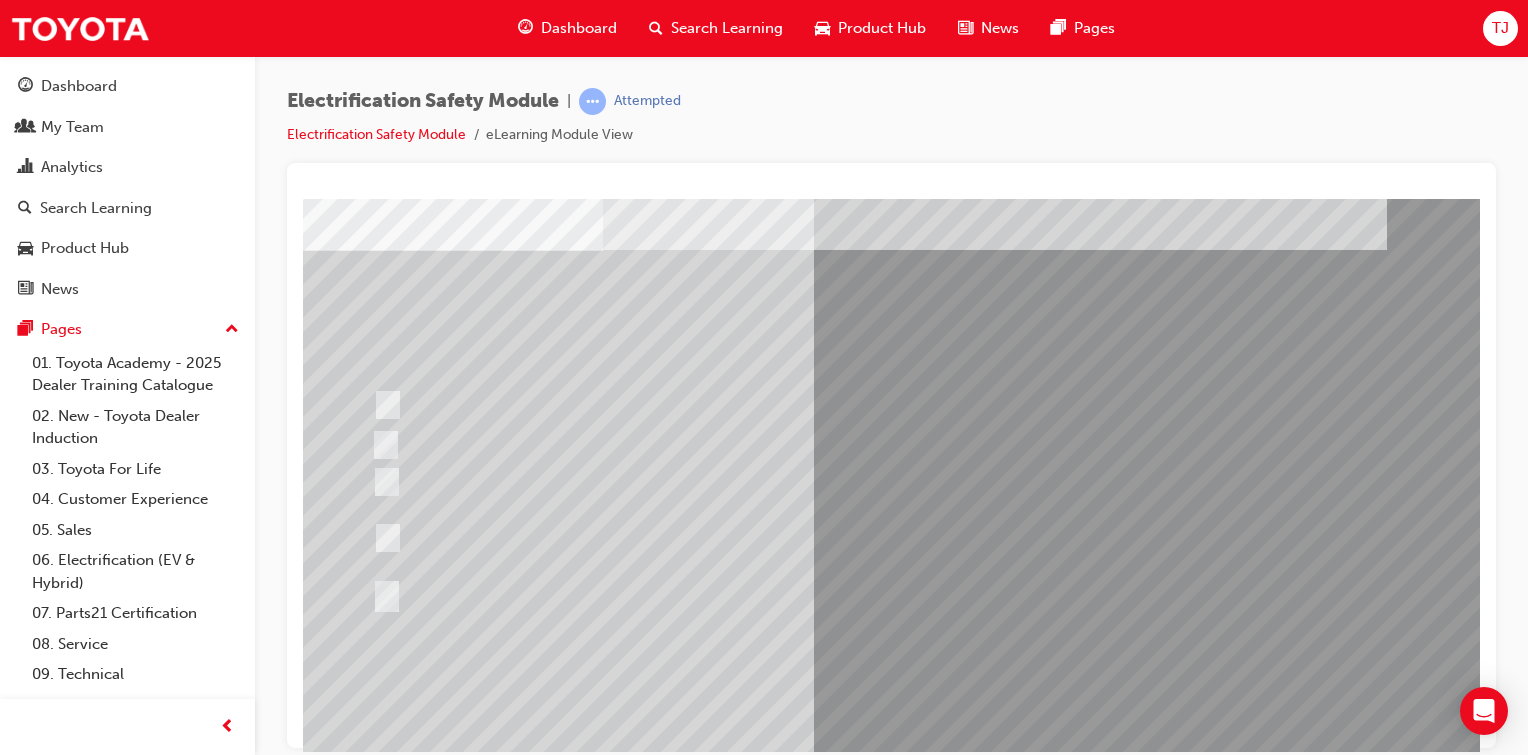 click at bounding box center [375, 2914] 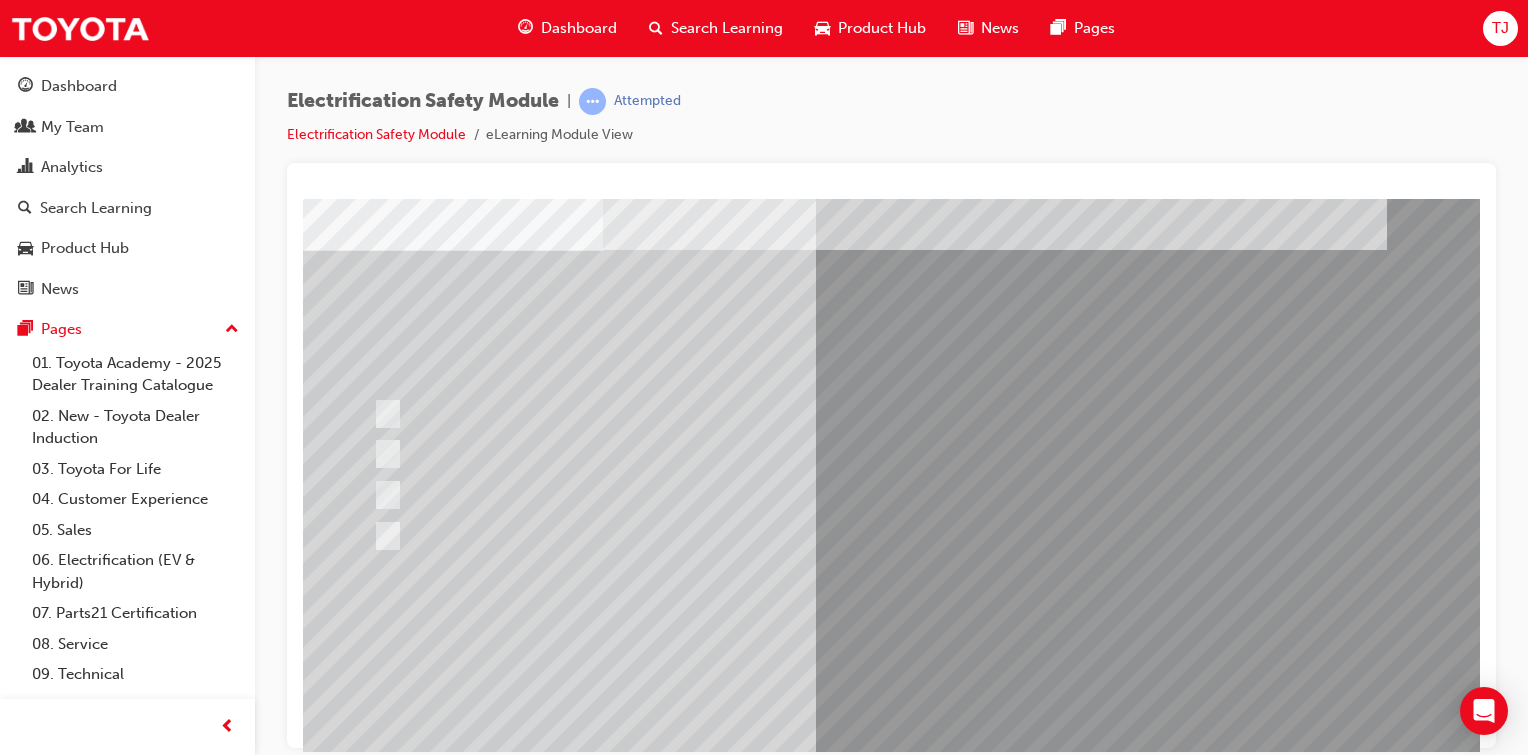 scroll, scrollTop: 0, scrollLeft: 0, axis: both 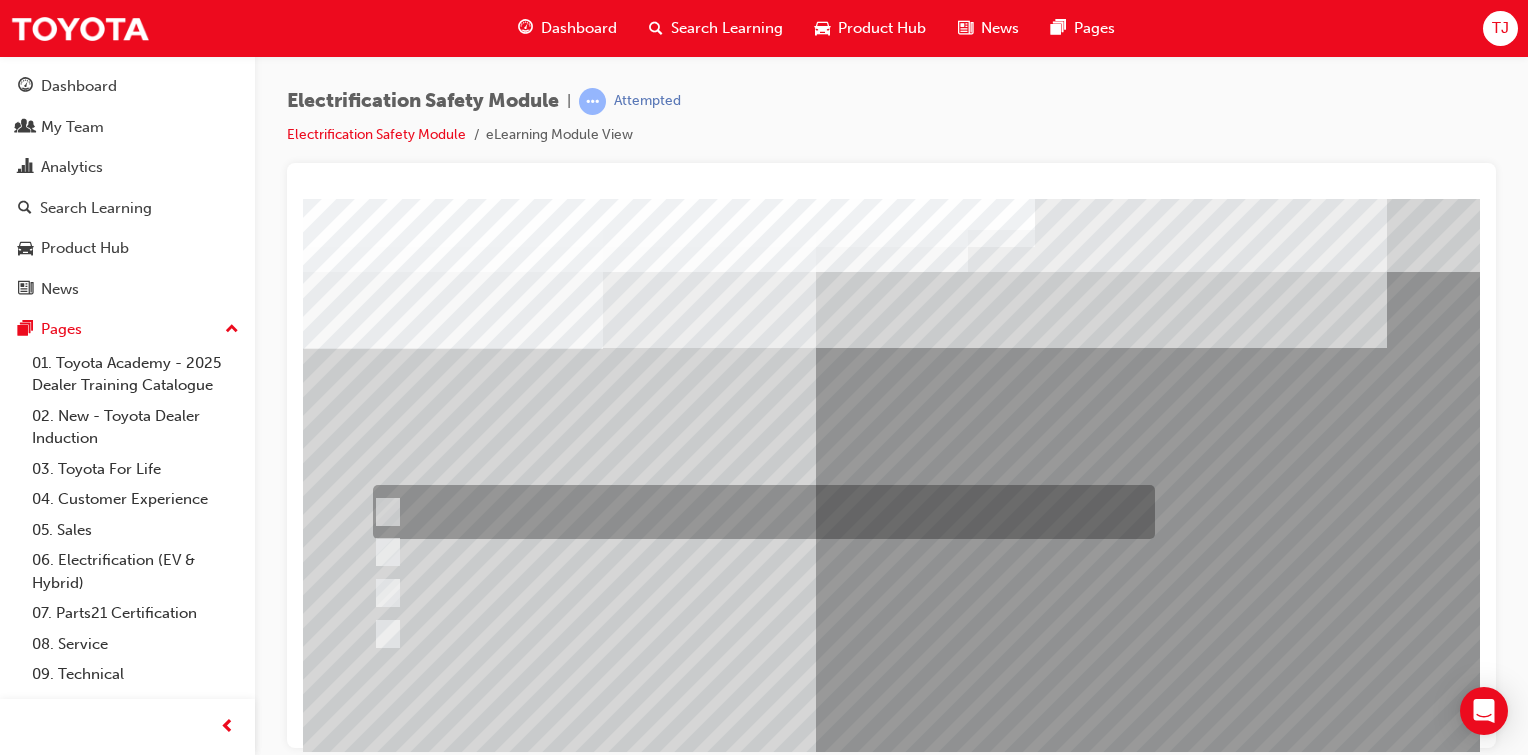 click at bounding box center (759, 512) 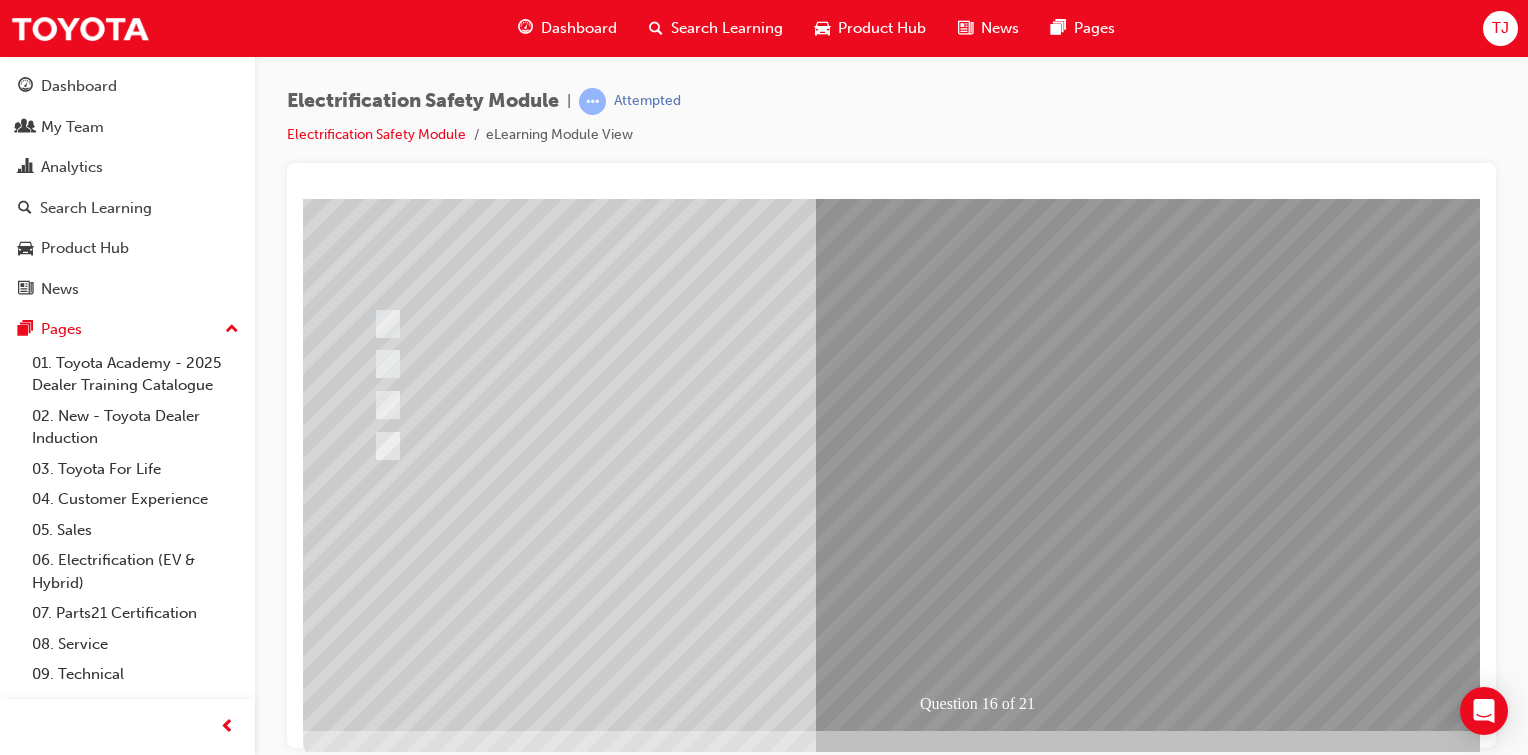 scroll, scrollTop: 189, scrollLeft: 0, axis: vertical 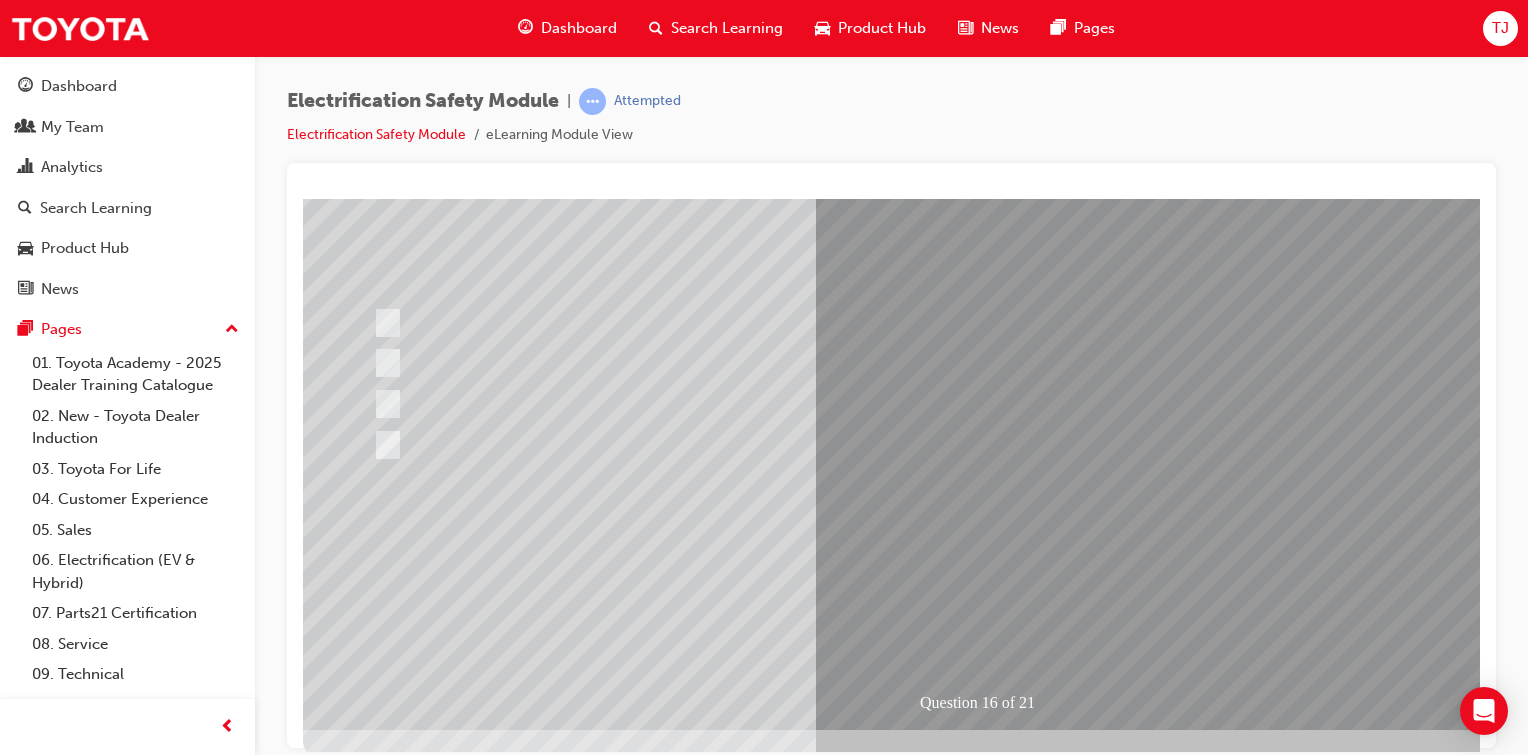 click at bounding box center (375, 2798) 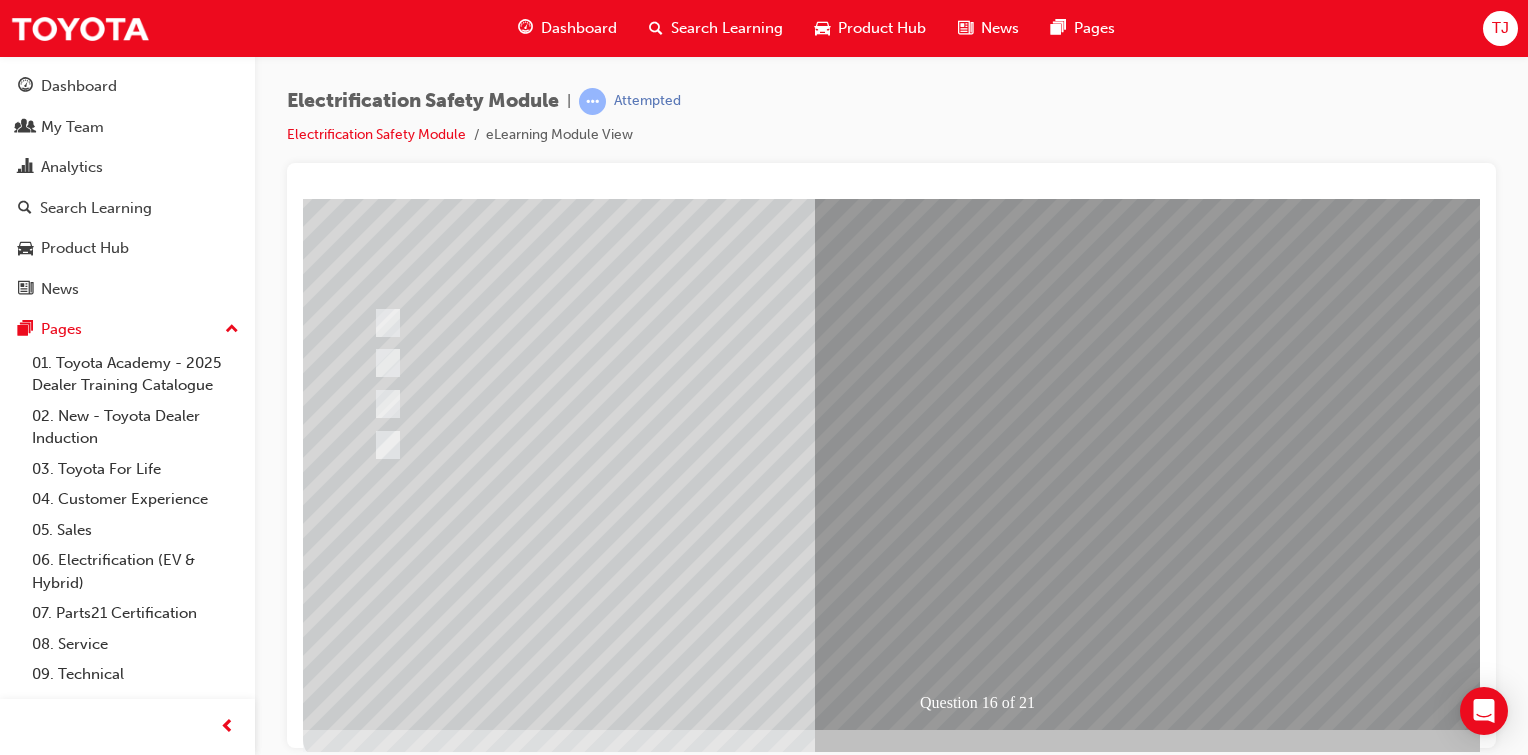 scroll, scrollTop: 0, scrollLeft: 0, axis: both 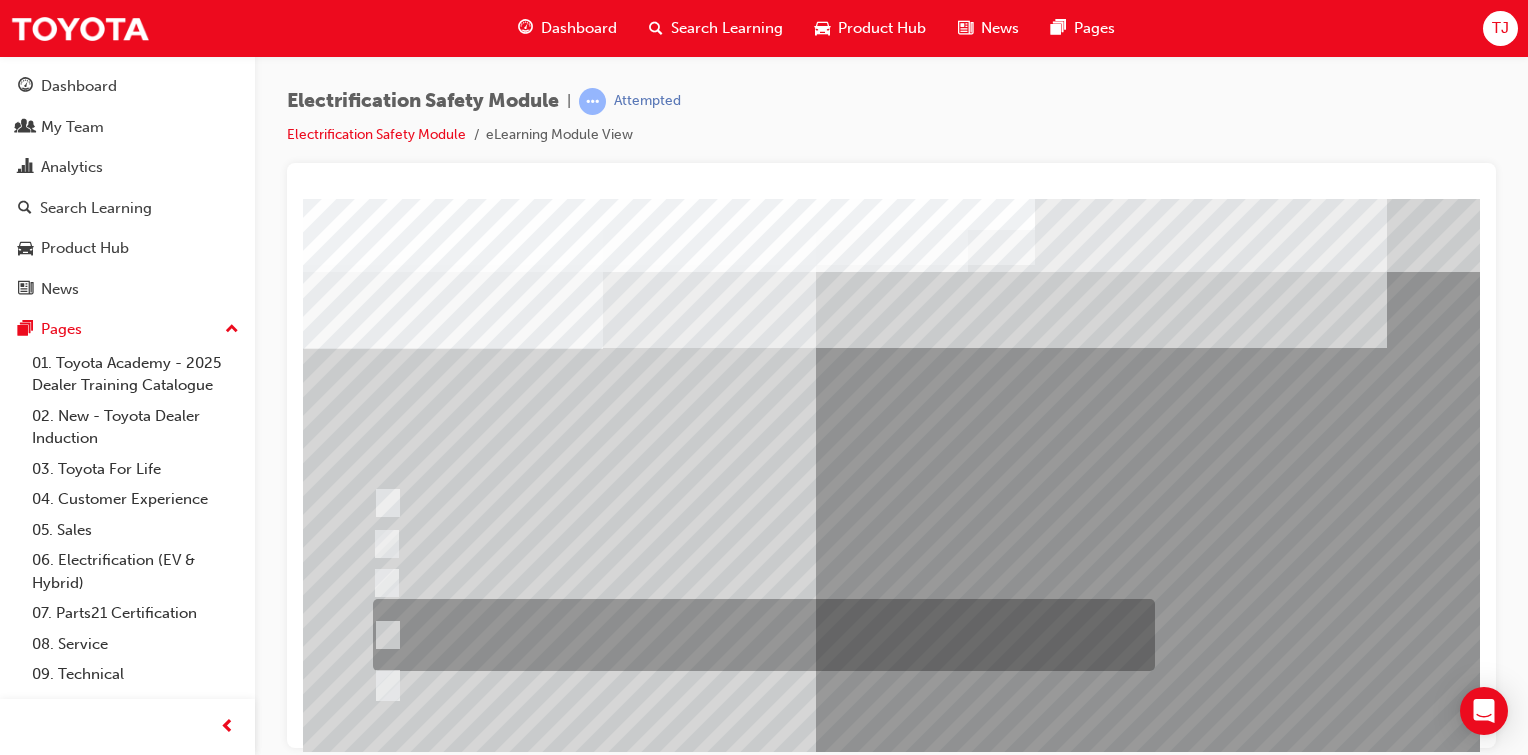 click at bounding box center [759, 635] 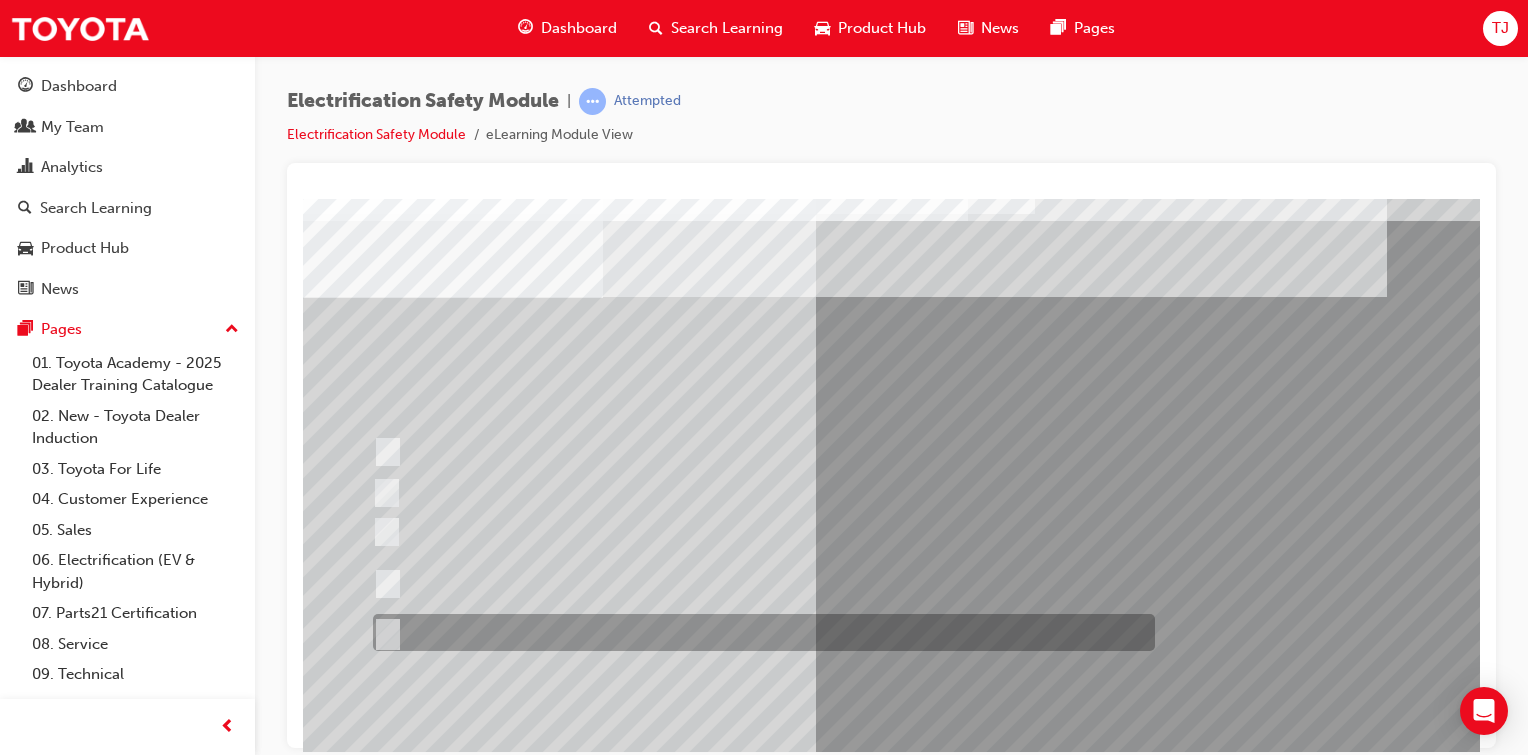 click at bounding box center [759, 632] 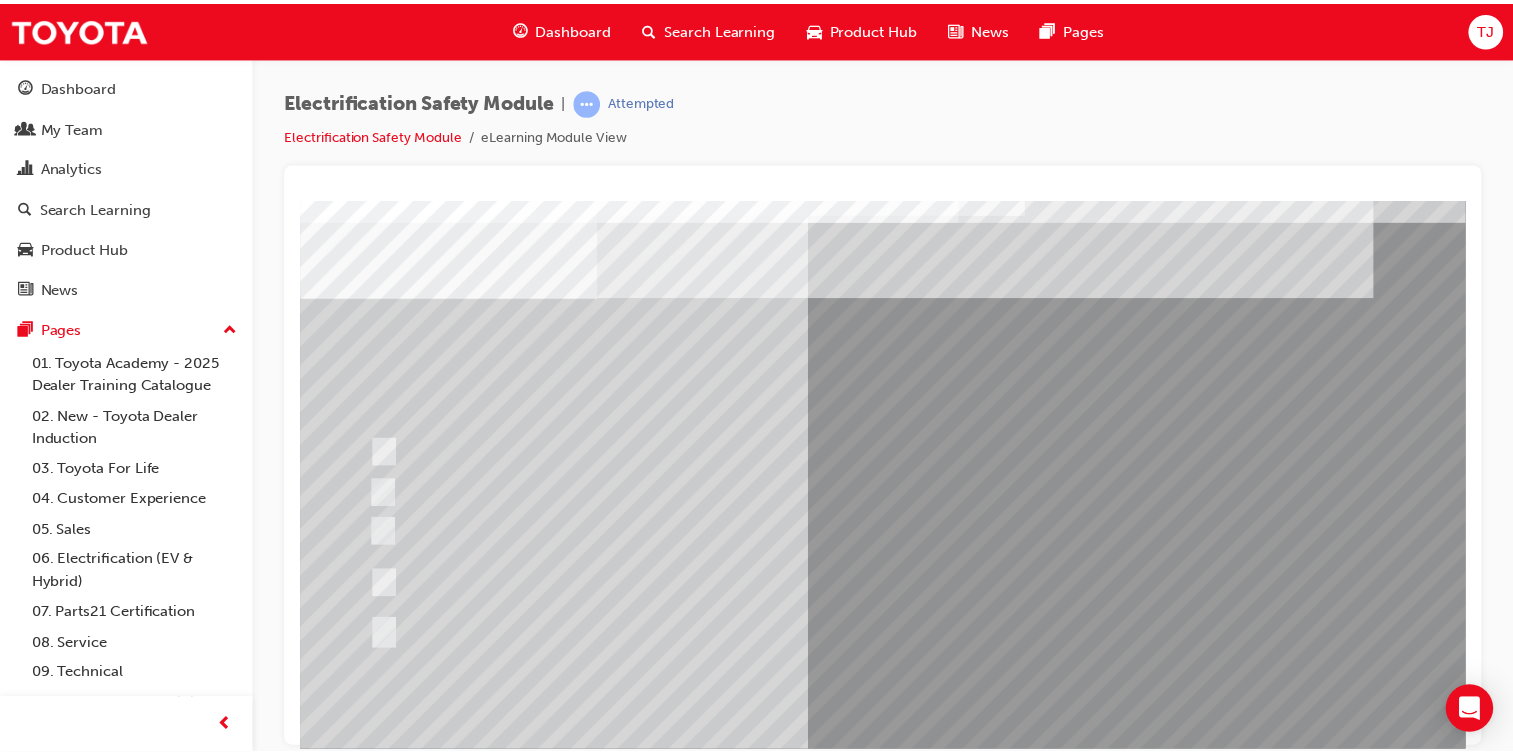 scroll, scrollTop: 212, scrollLeft: 0, axis: vertical 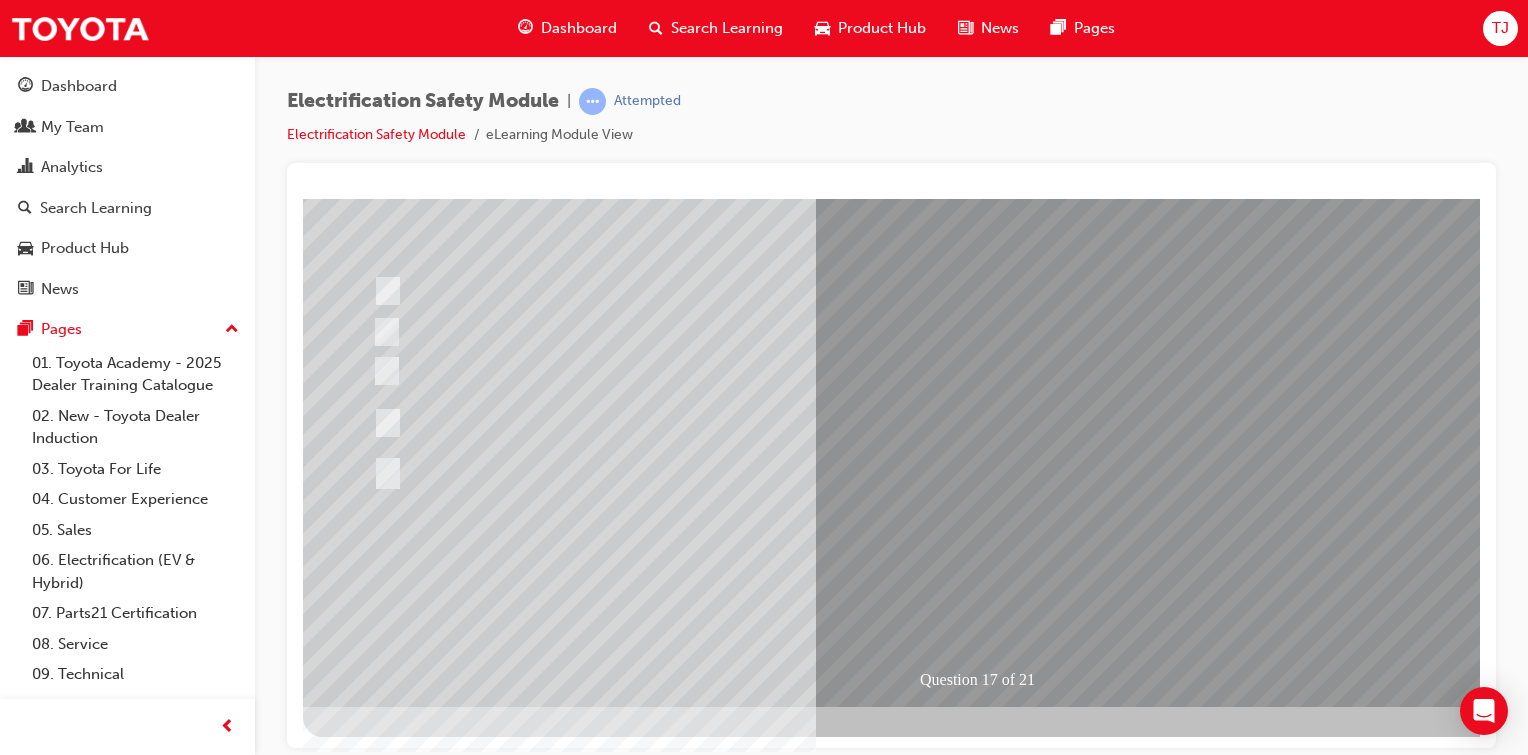 click at bounding box center [375, 2802] 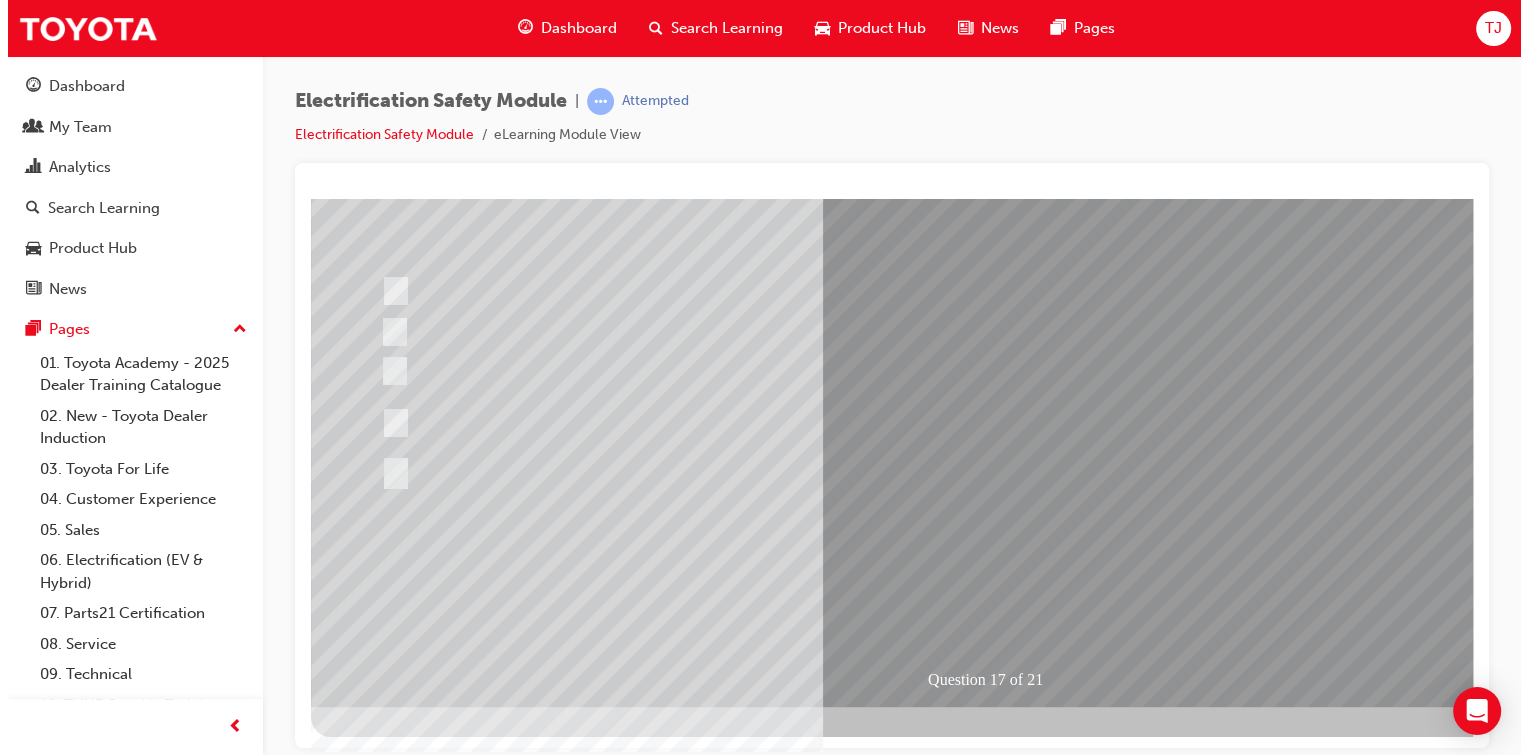 scroll, scrollTop: 0, scrollLeft: 0, axis: both 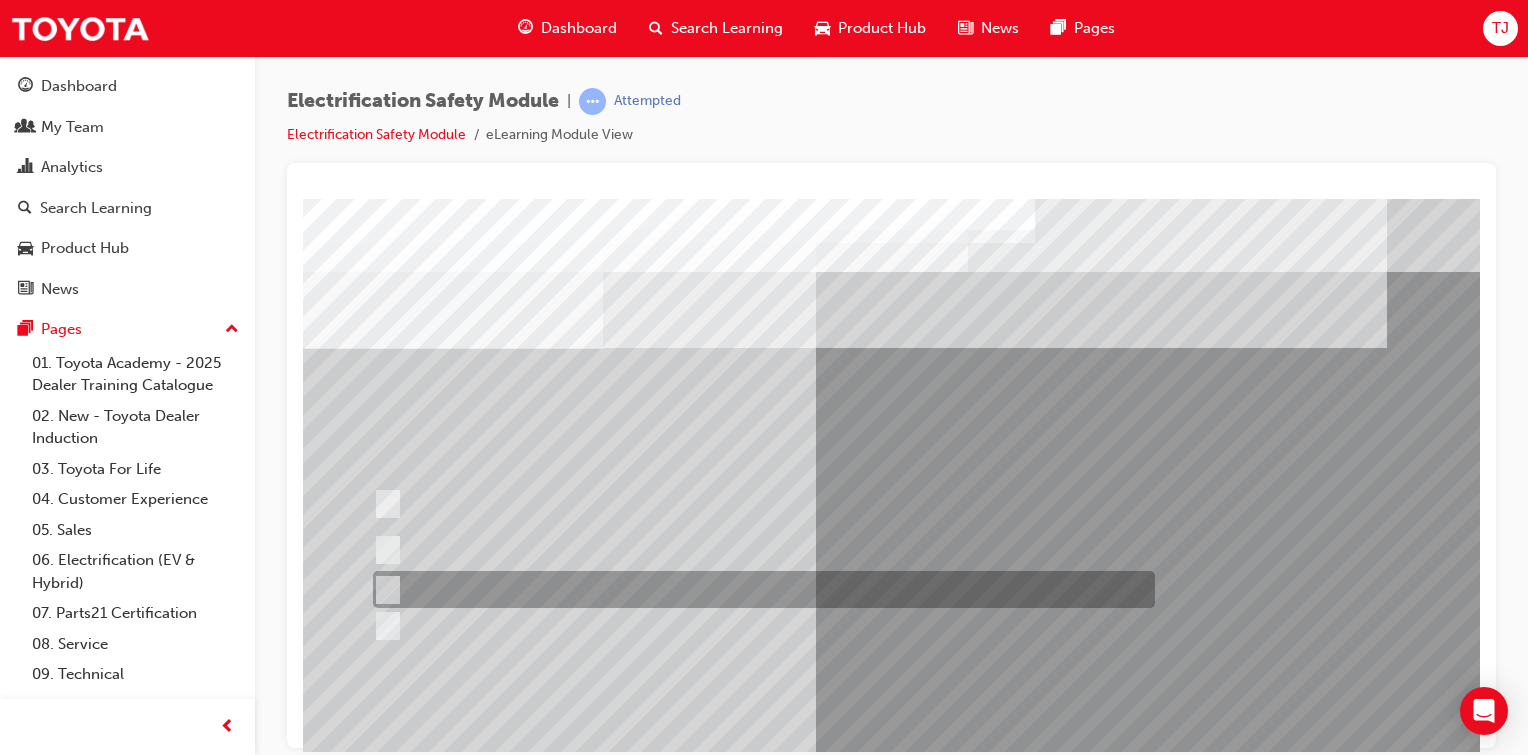 click at bounding box center (759, 589) 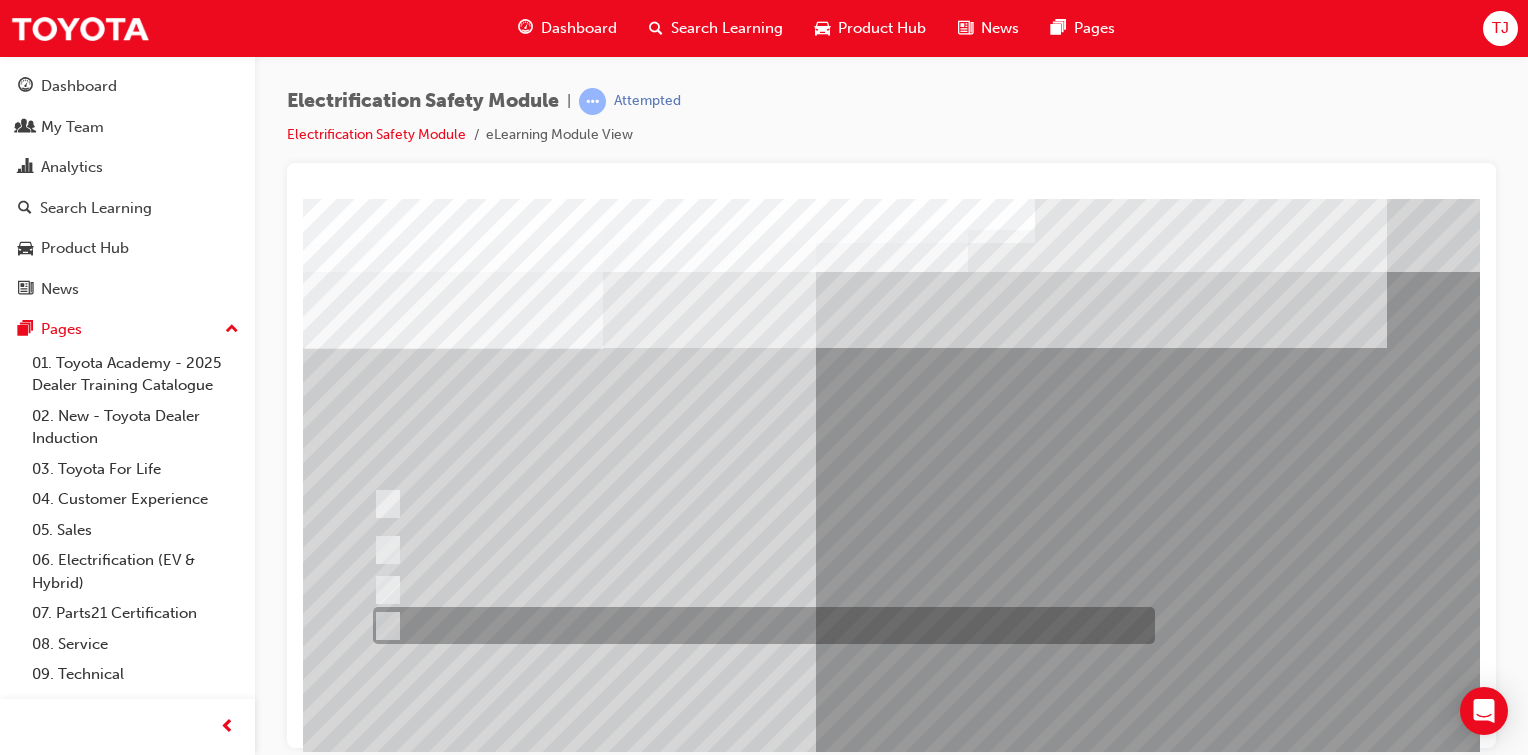 scroll, scrollTop: 192, scrollLeft: 0, axis: vertical 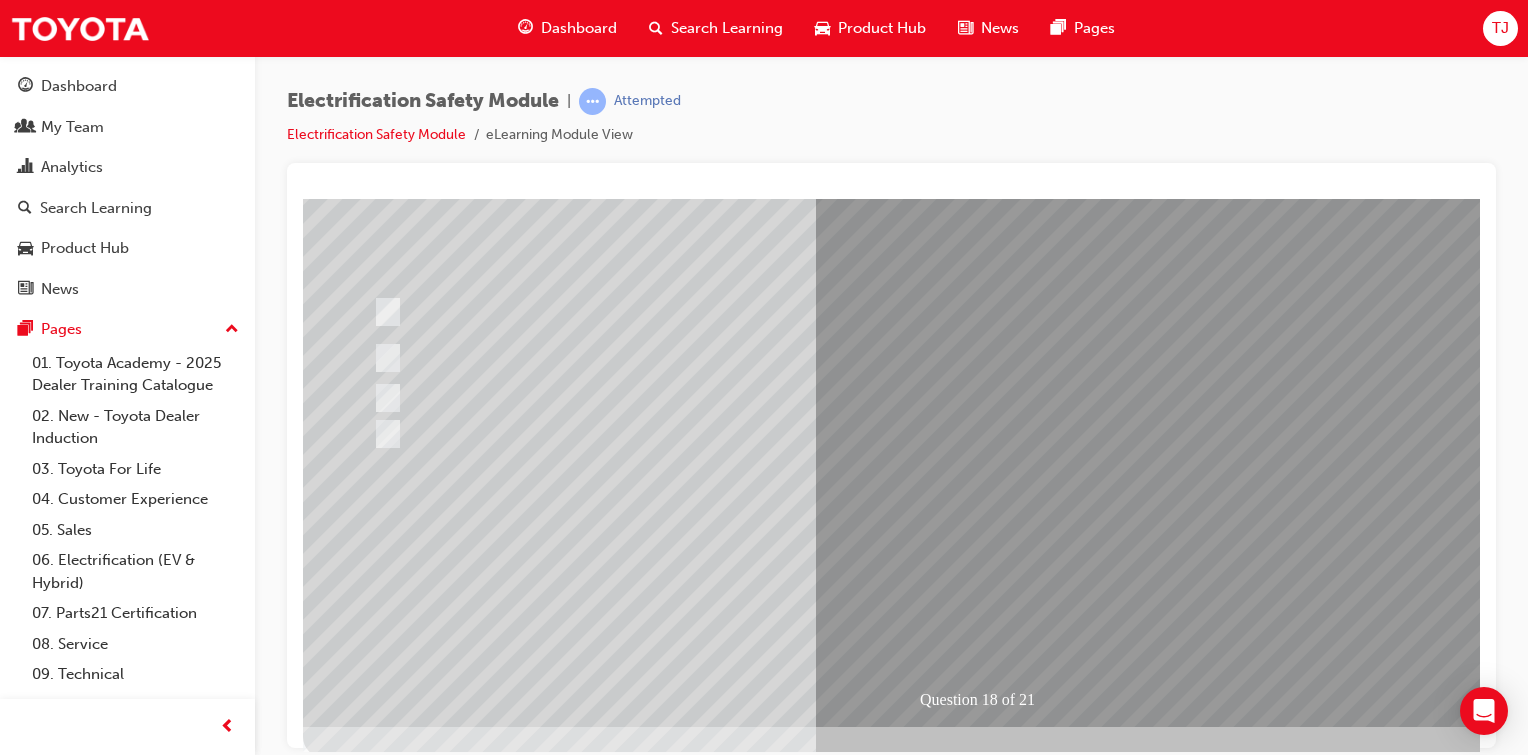 click at bounding box center (375, 2795) 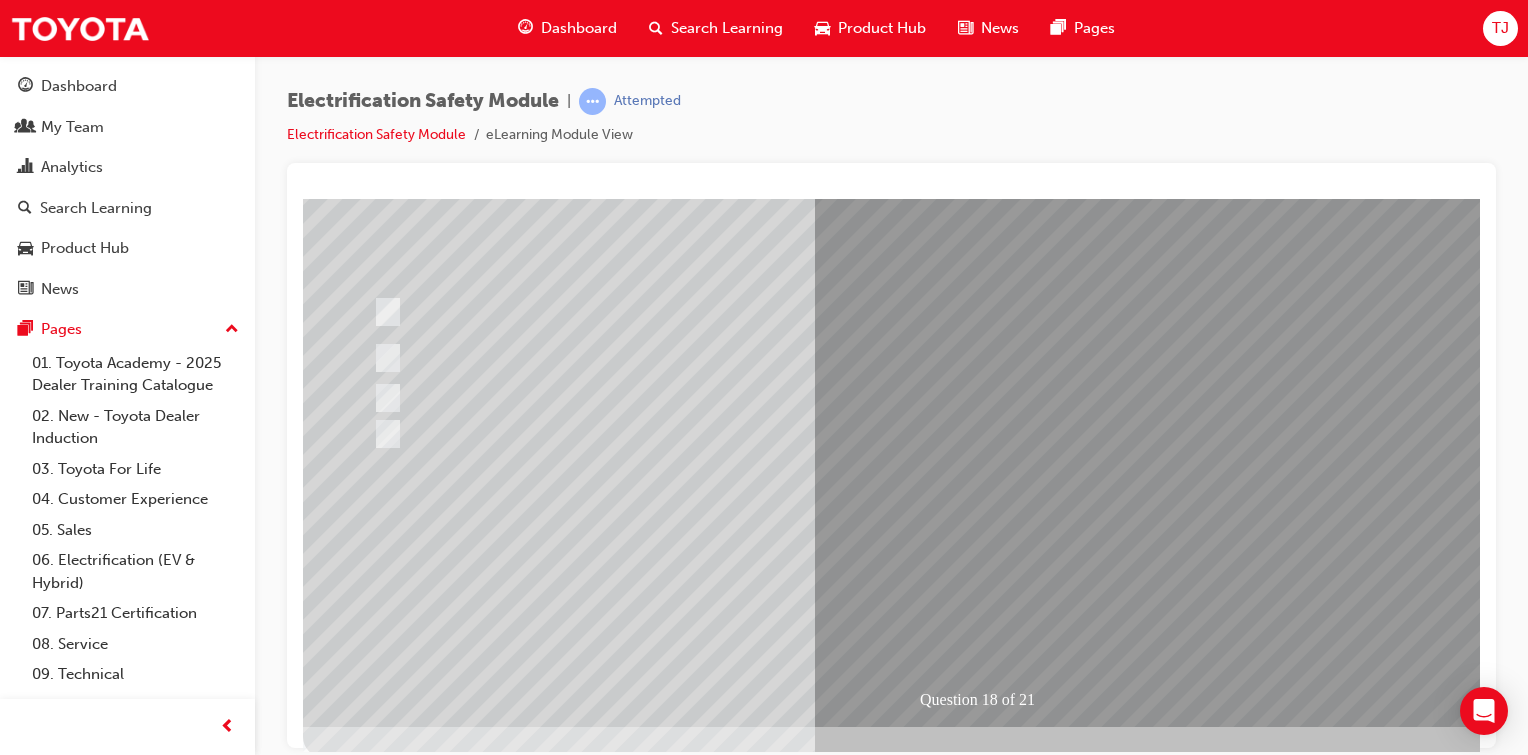 scroll, scrollTop: 0, scrollLeft: 0, axis: both 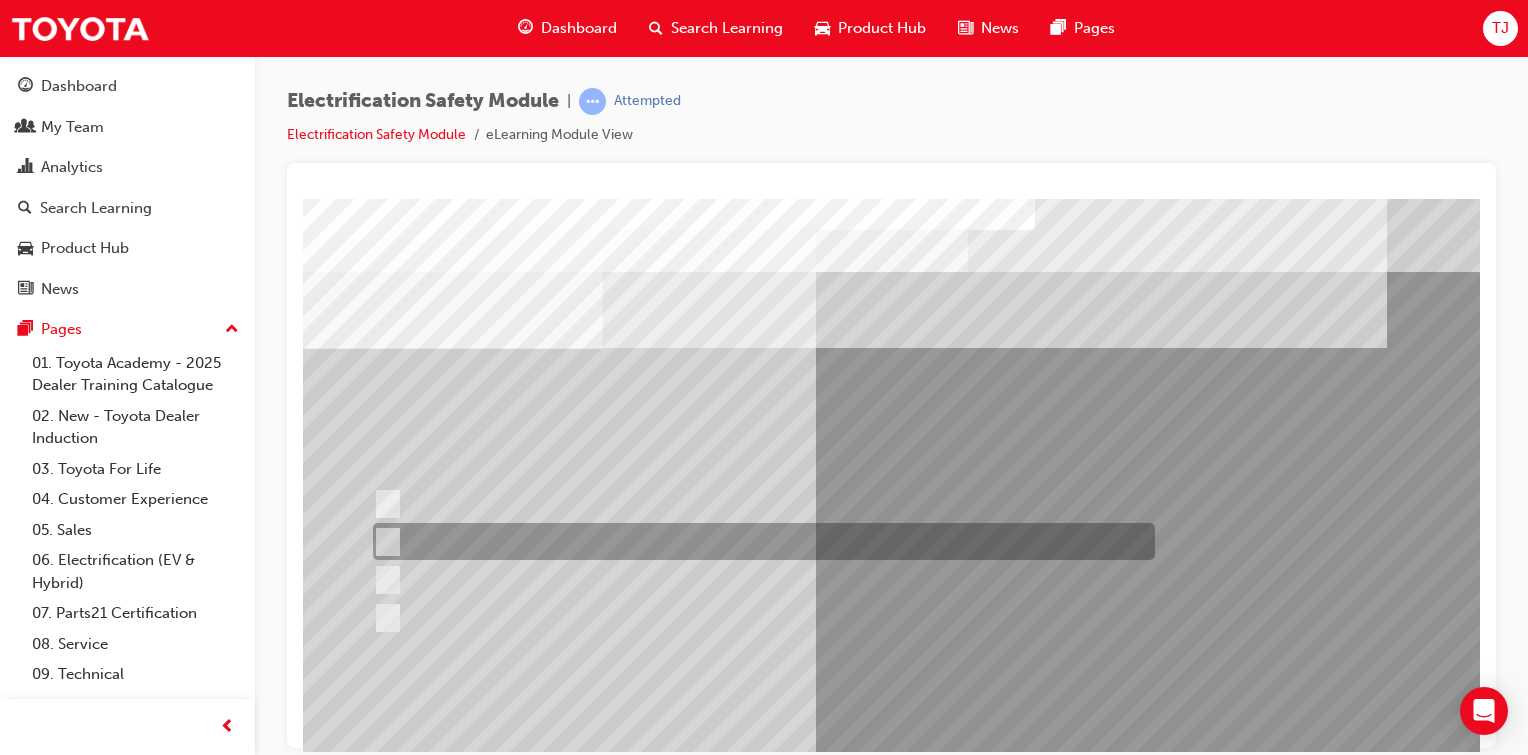 click at bounding box center [759, 541] 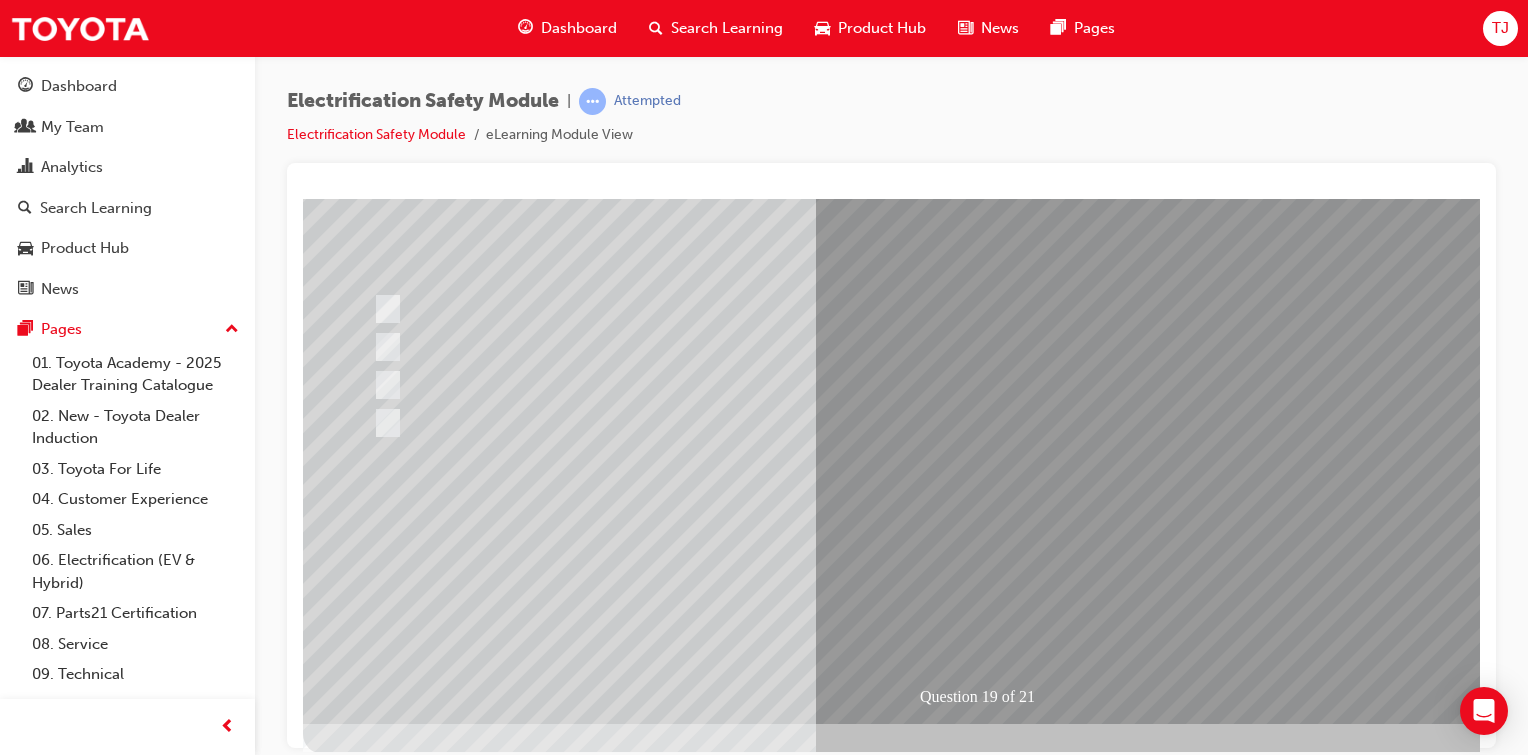 click at bounding box center (375, 2792) 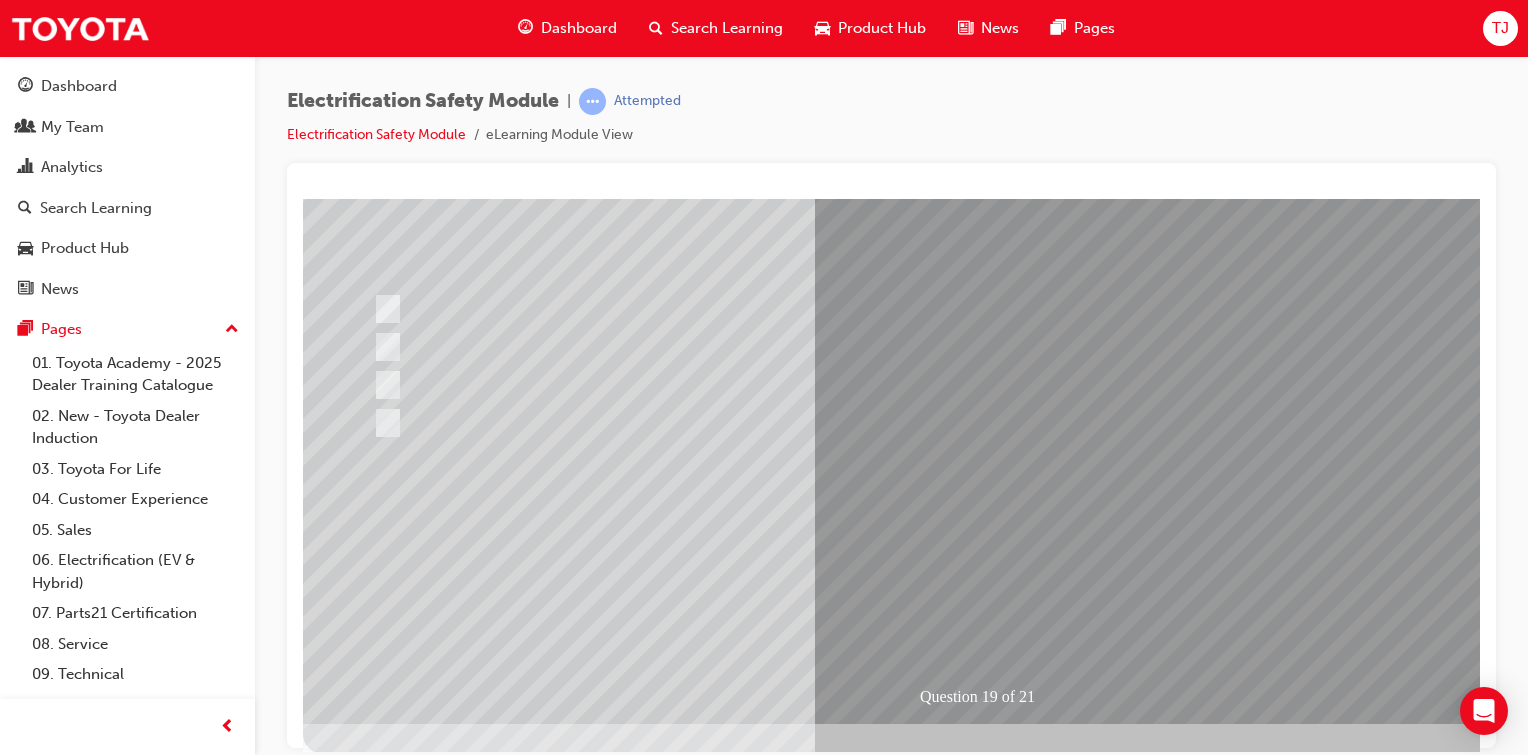 scroll, scrollTop: 0, scrollLeft: 0, axis: both 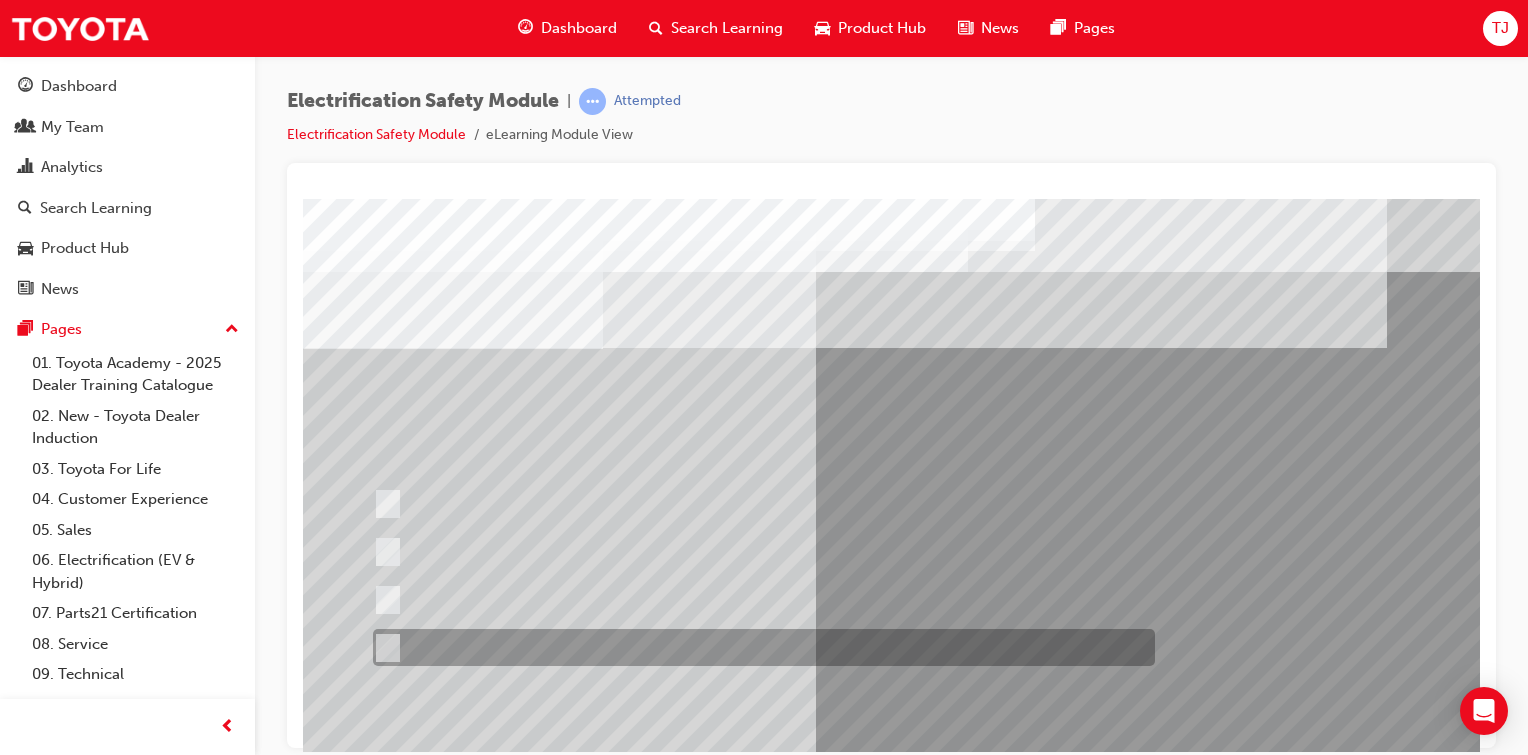 click at bounding box center (759, 647) 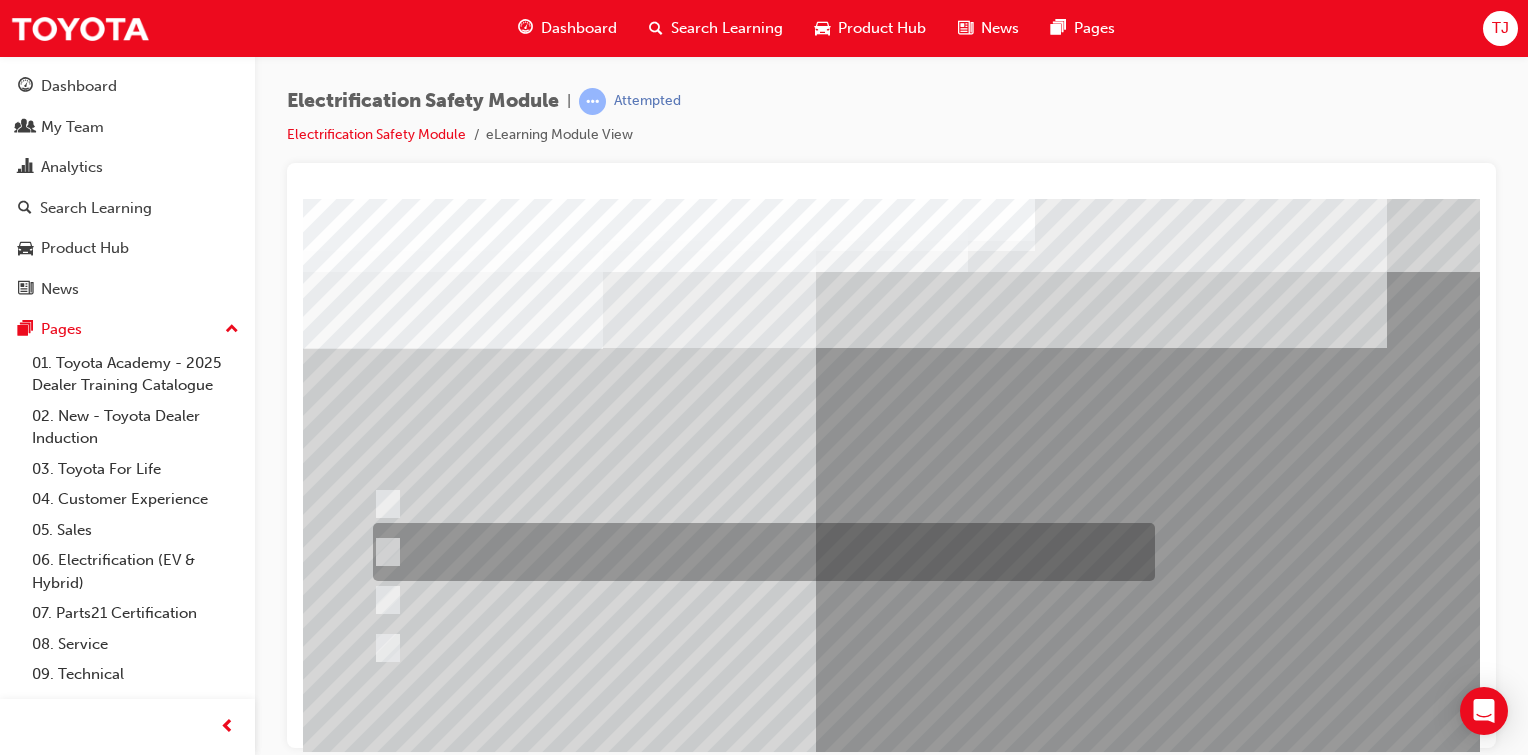 scroll, scrollTop: 212, scrollLeft: 0, axis: vertical 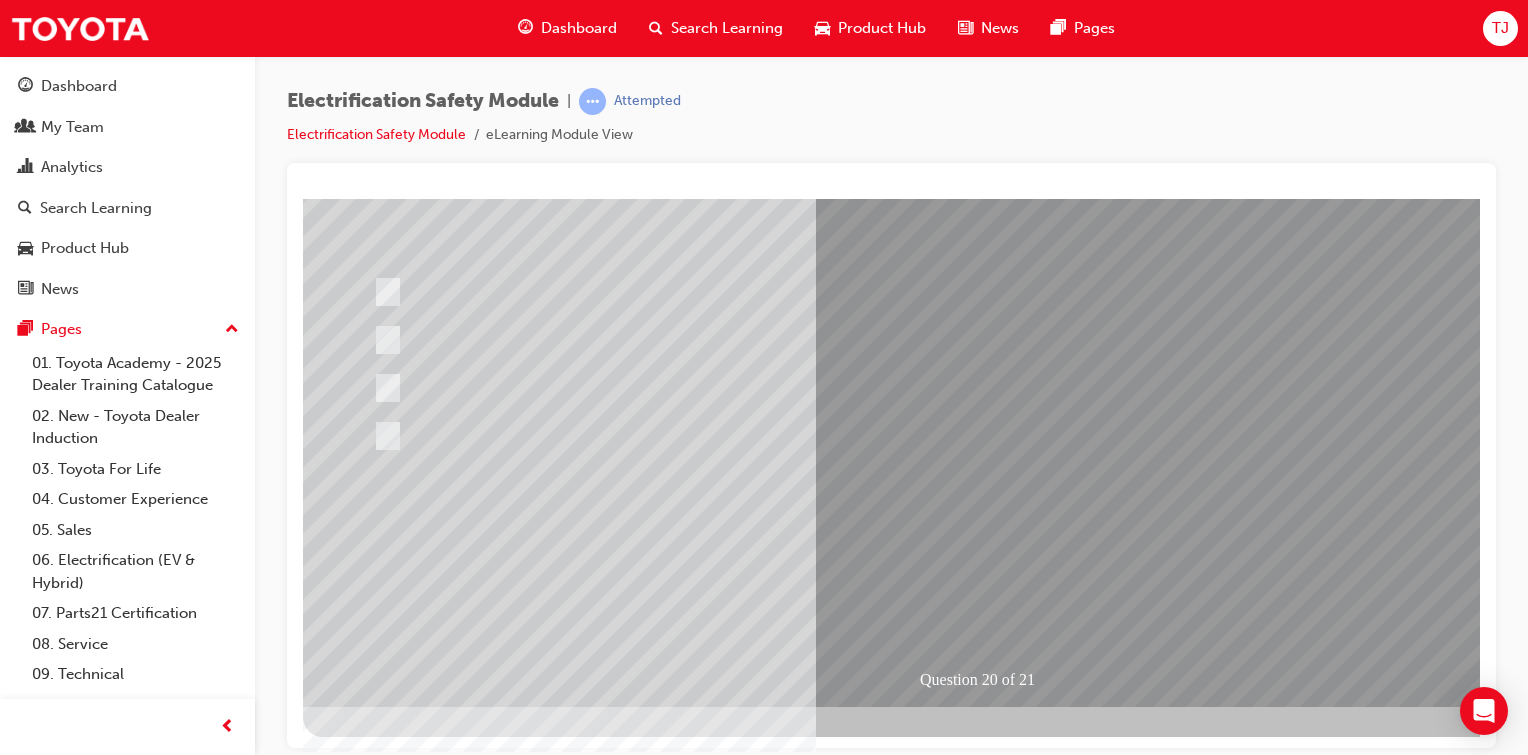 click at bounding box center [375, 2775] 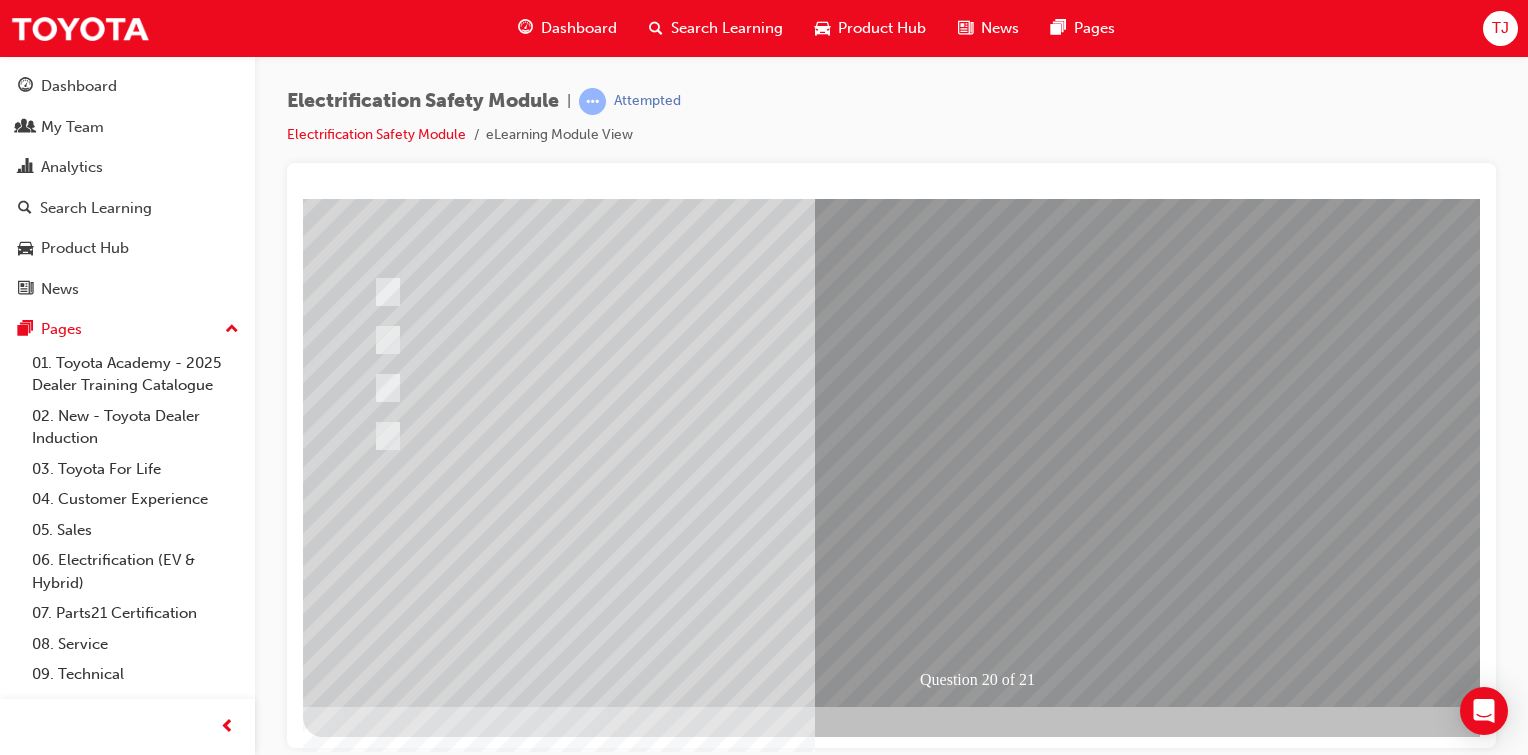 scroll, scrollTop: 0, scrollLeft: 0, axis: both 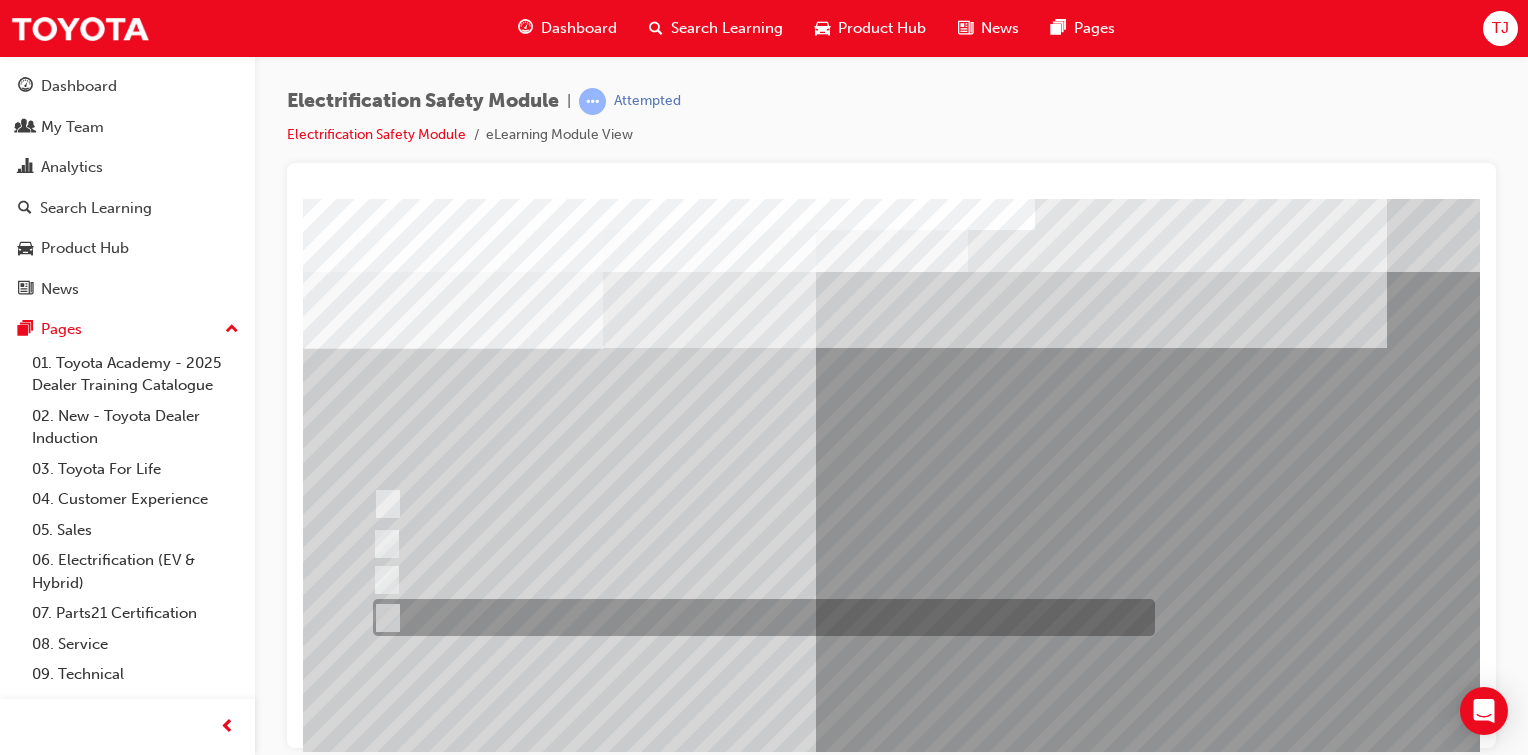 click at bounding box center (384, 618) 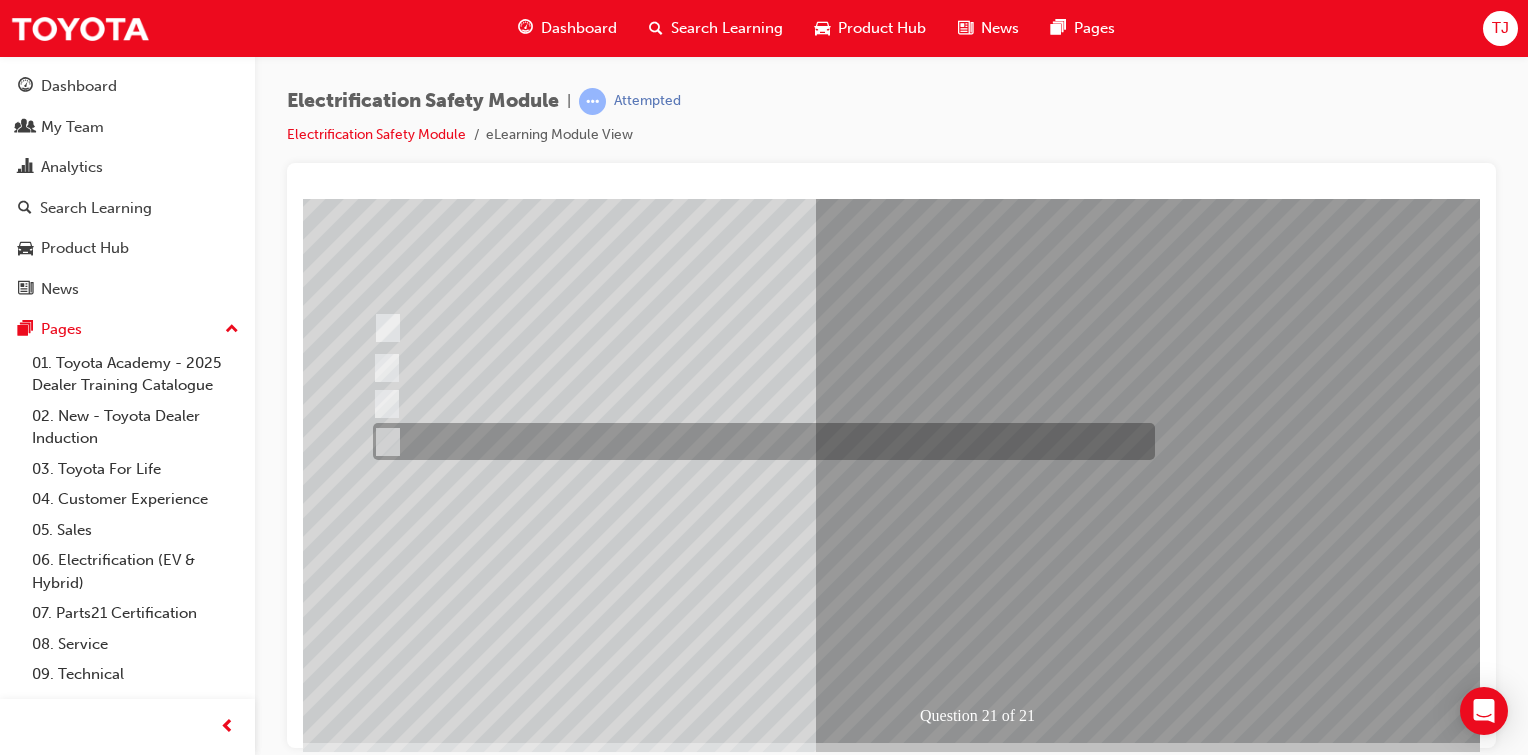 scroll, scrollTop: 180, scrollLeft: 0, axis: vertical 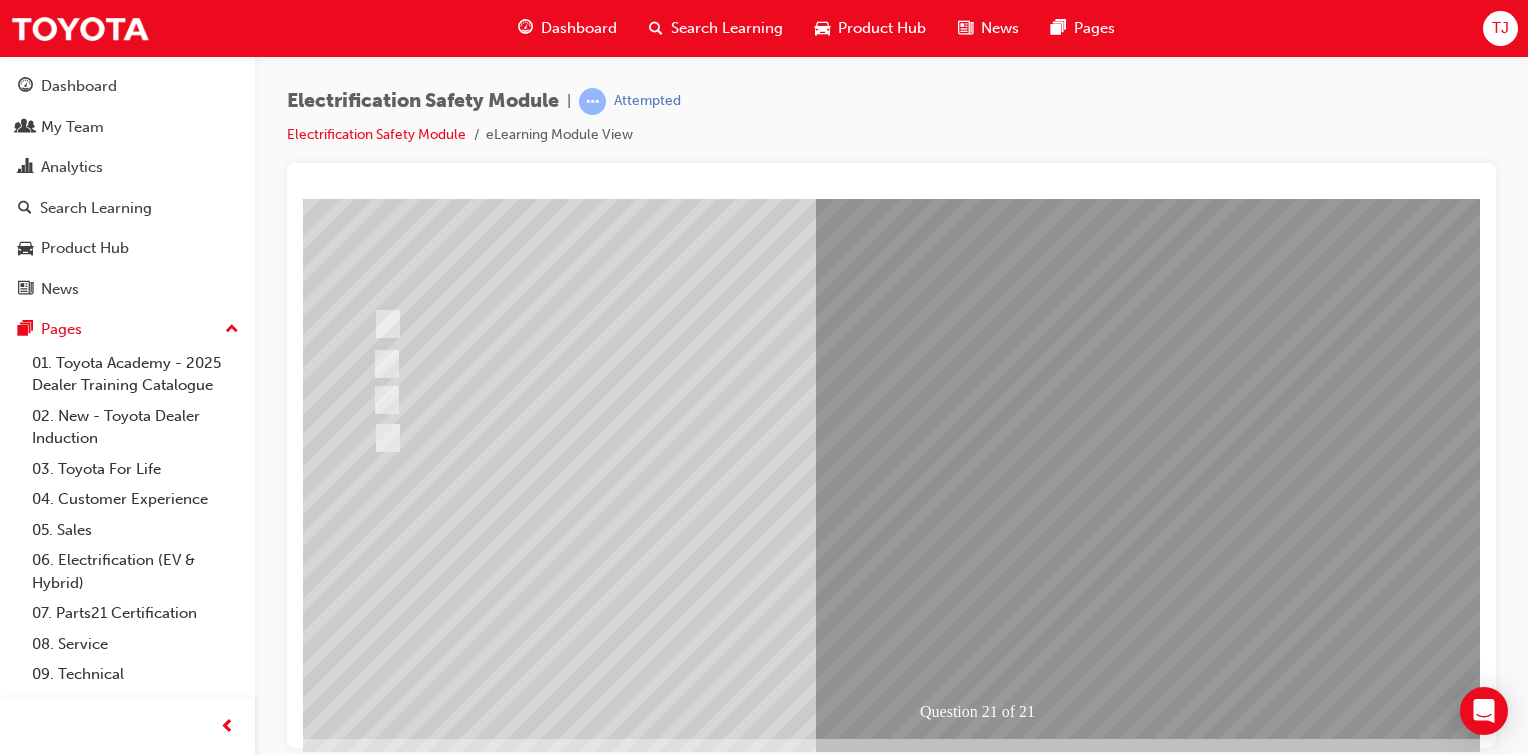 click at bounding box center [375, 2807] 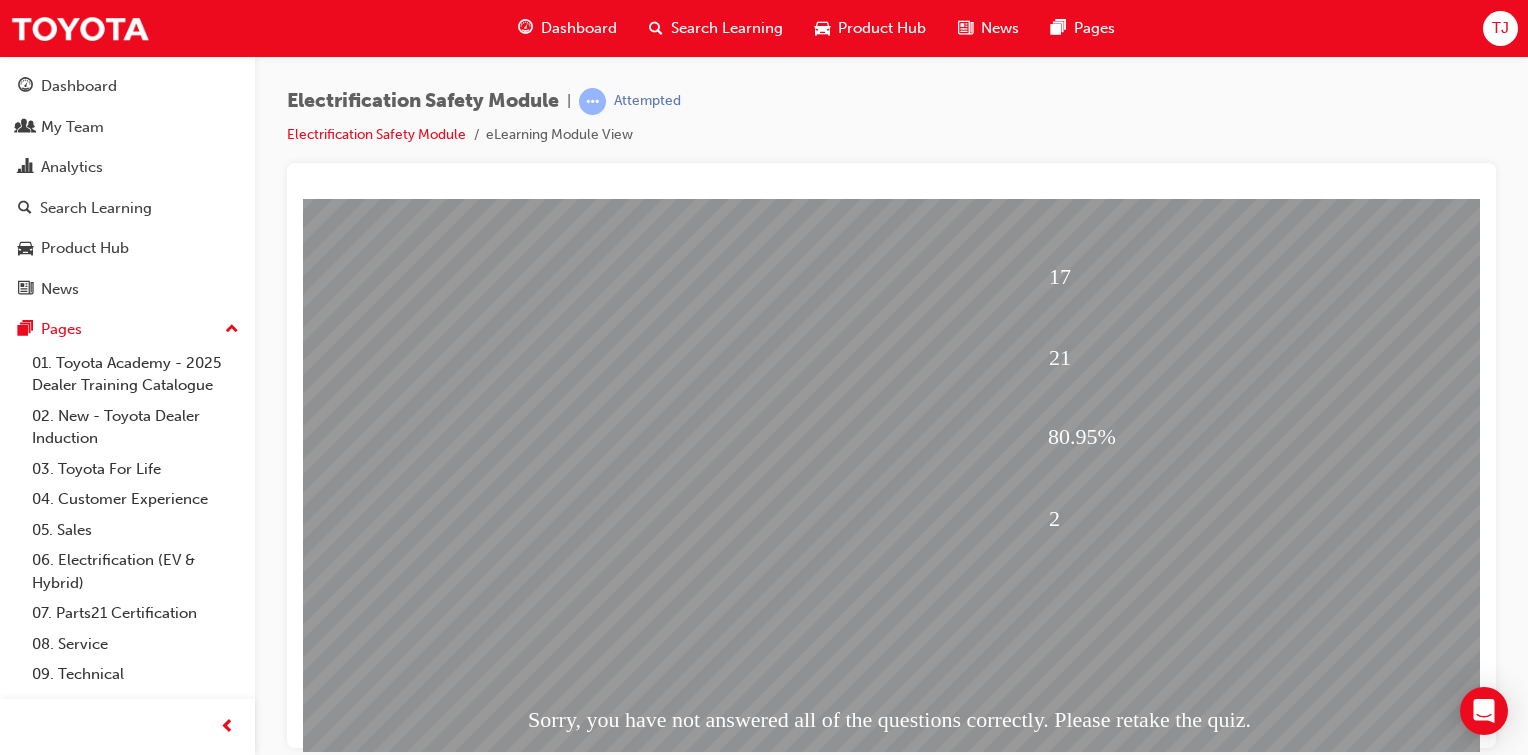 scroll, scrollTop: 204, scrollLeft: 0, axis: vertical 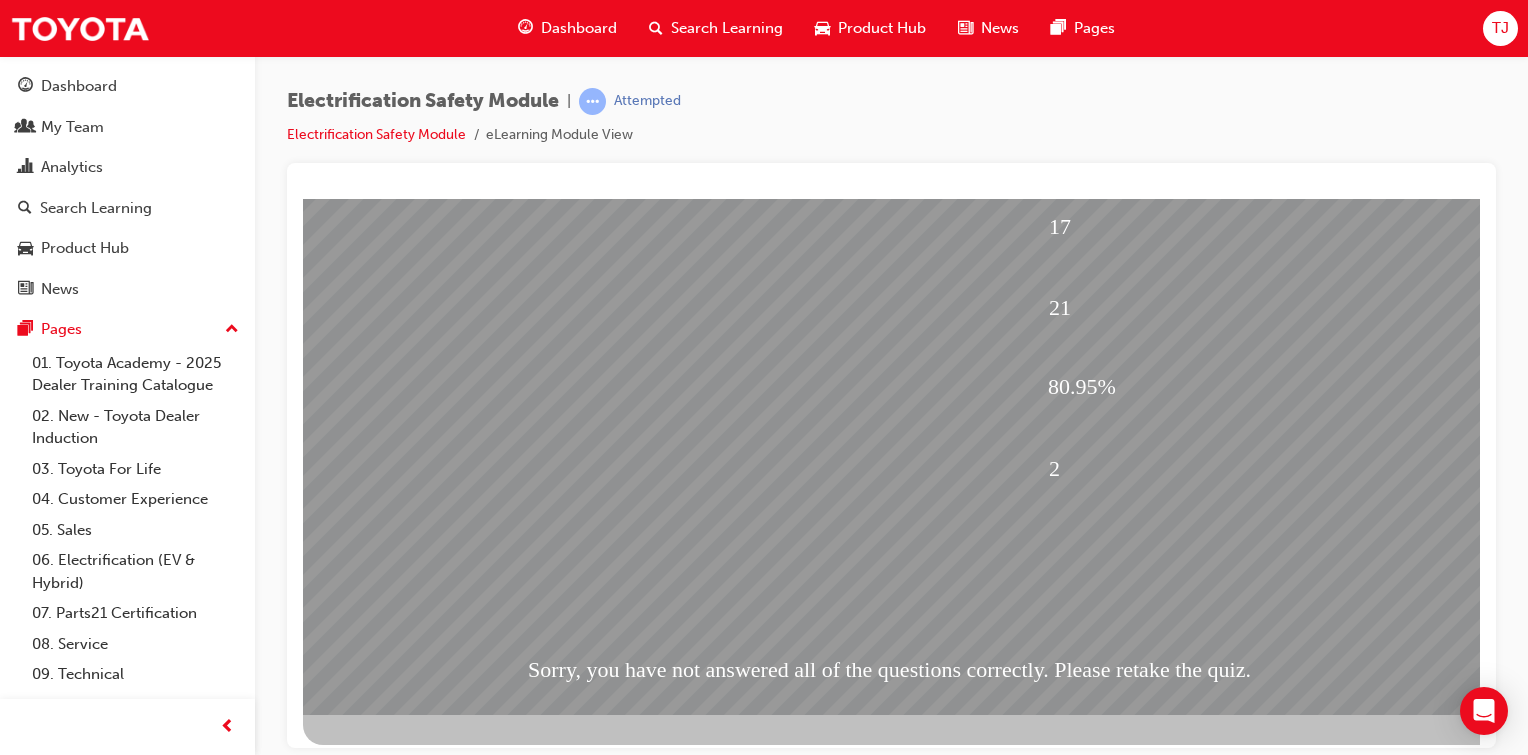 click at bounding box center (375, 1809) 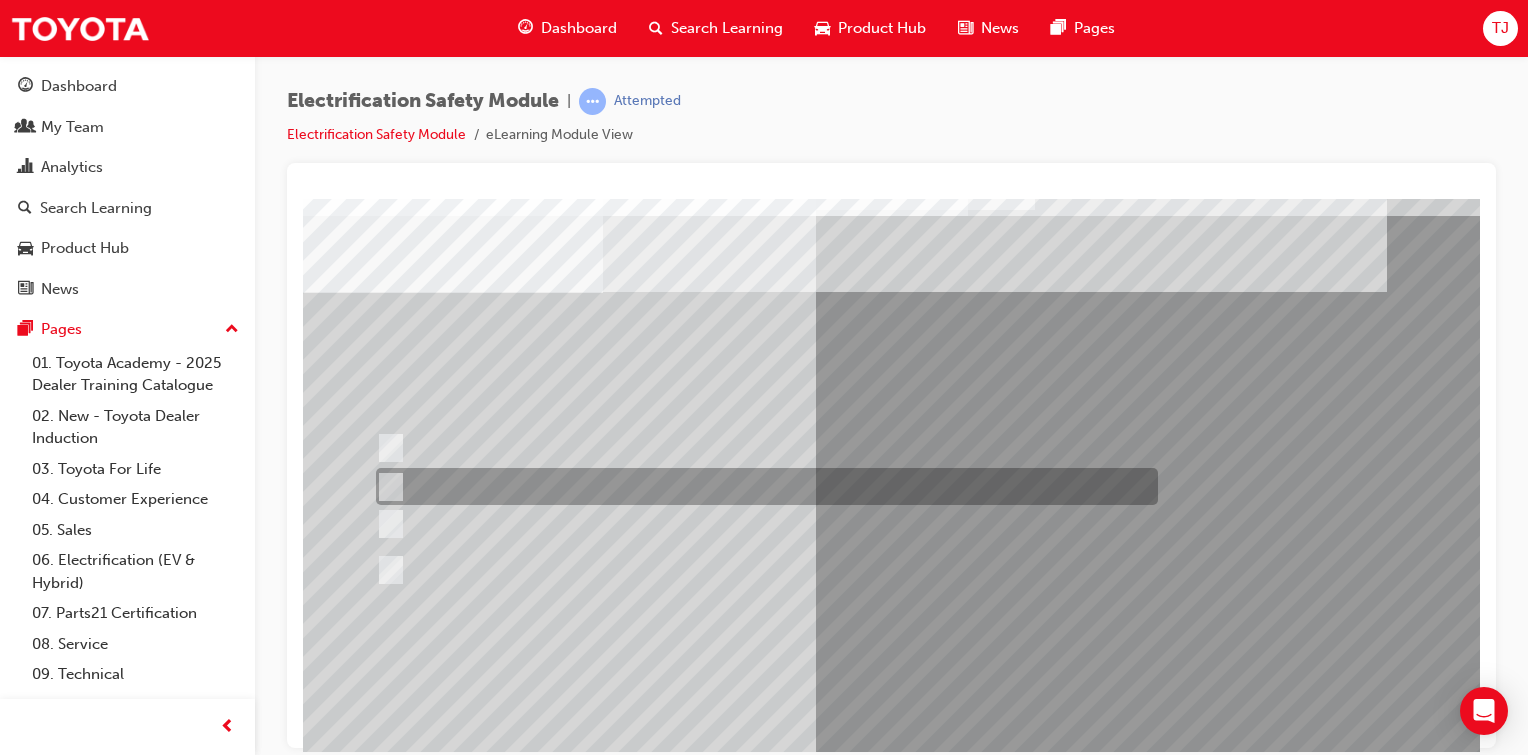 scroll, scrollTop: 23, scrollLeft: 0, axis: vertical 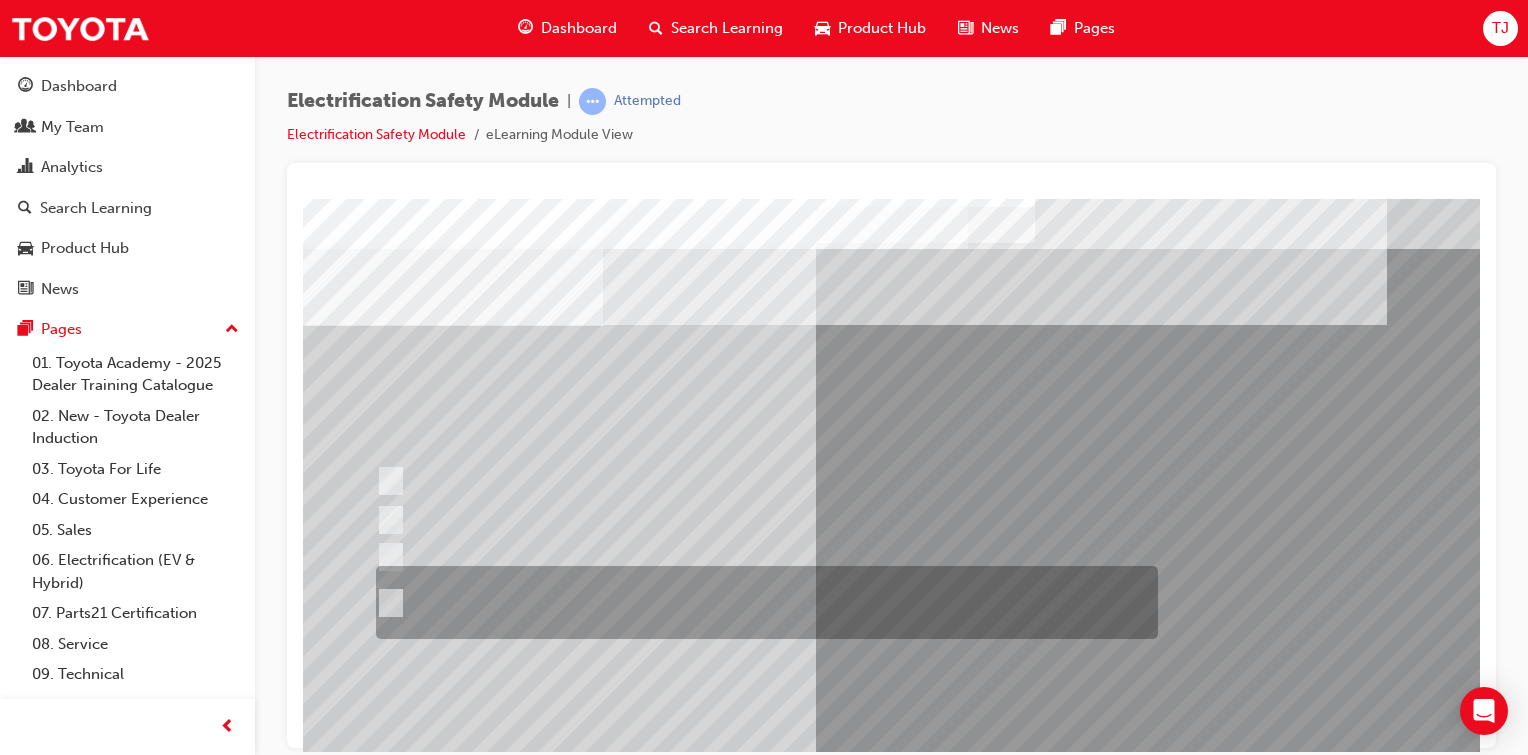 click at bounding box center (762, 602) 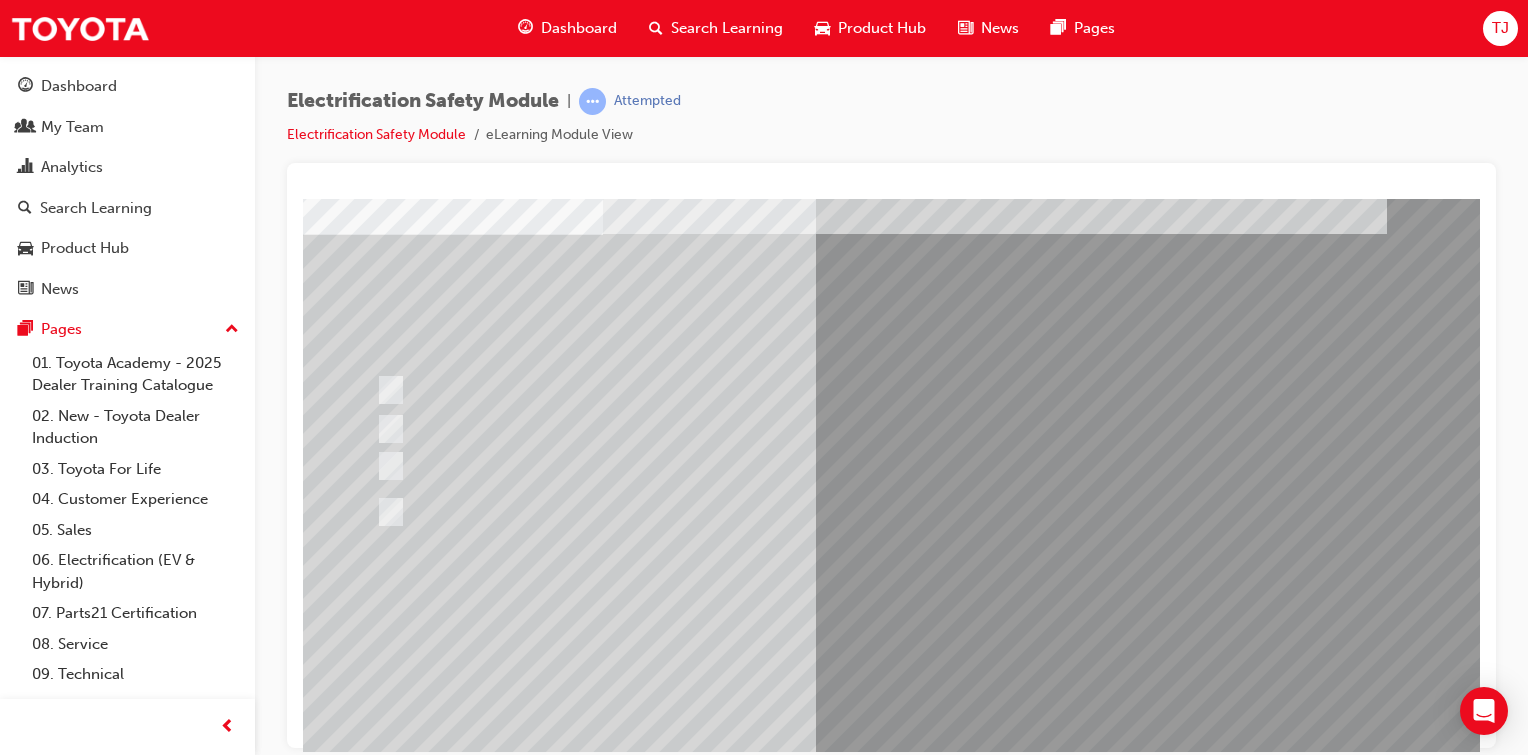 click at bounding box center (375, 2873) 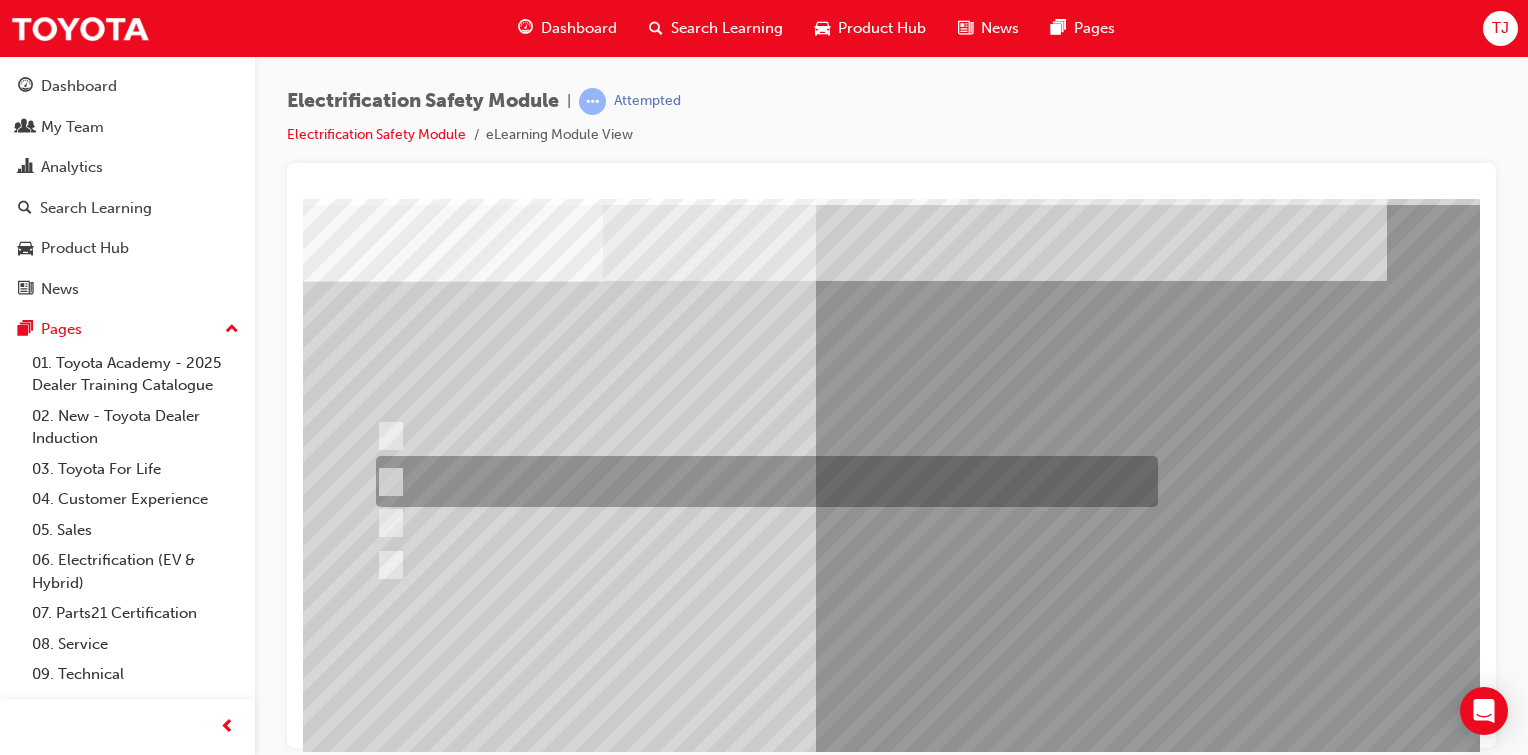scroll, scrollTop: 64, scrollLeft: 0, axis: vertical 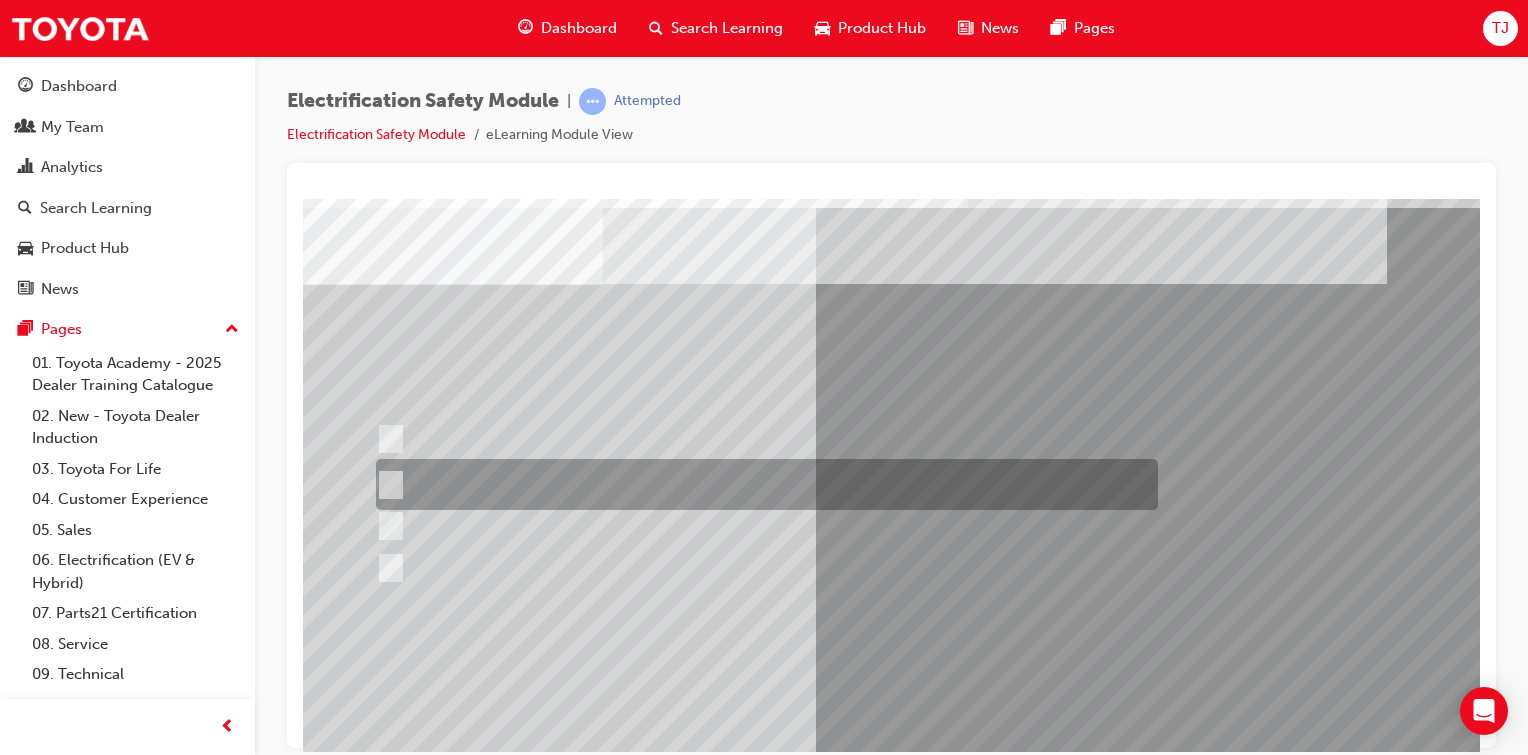 click at bounding box center [762, 484] 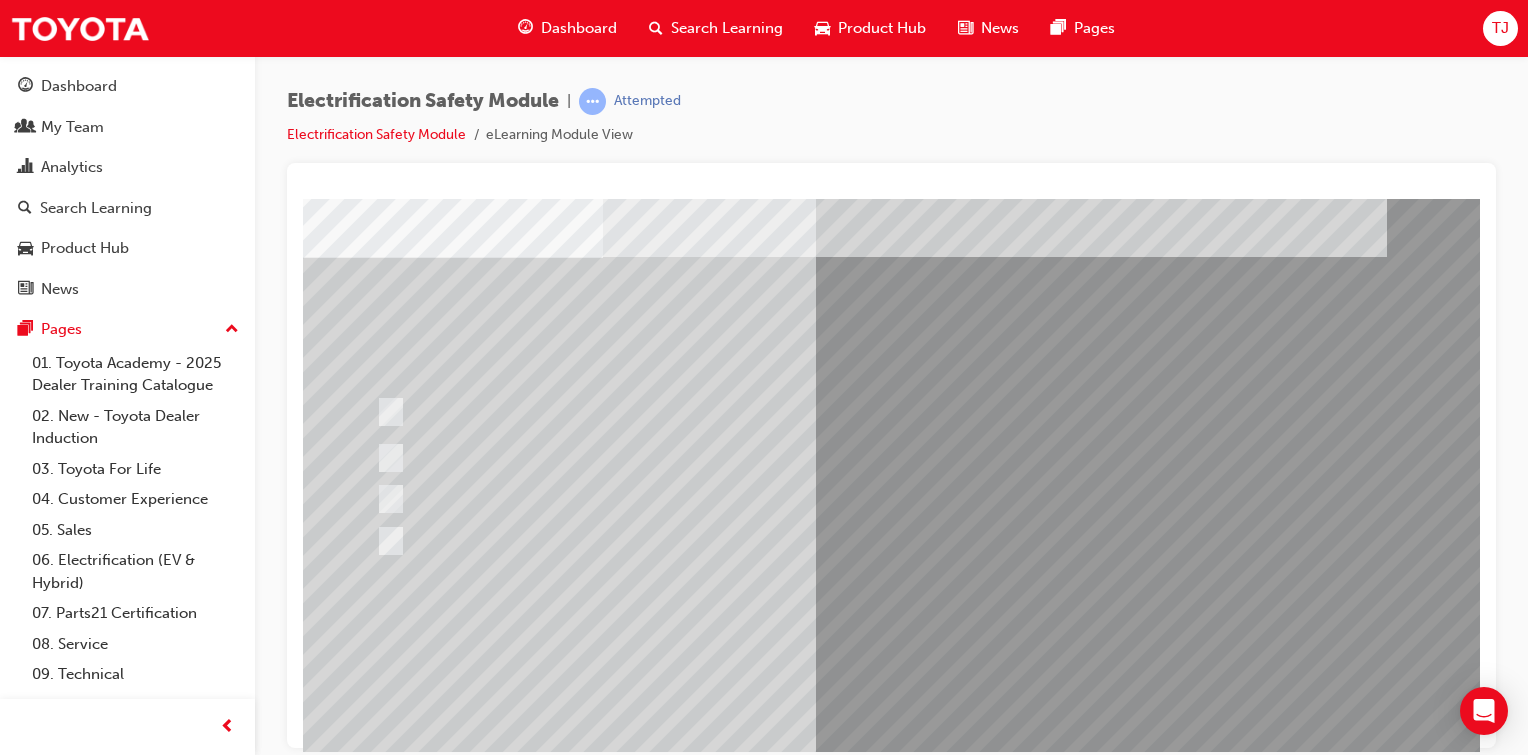 scroll, scrollTop: 152, scrollLeft: 0, axis: vertical 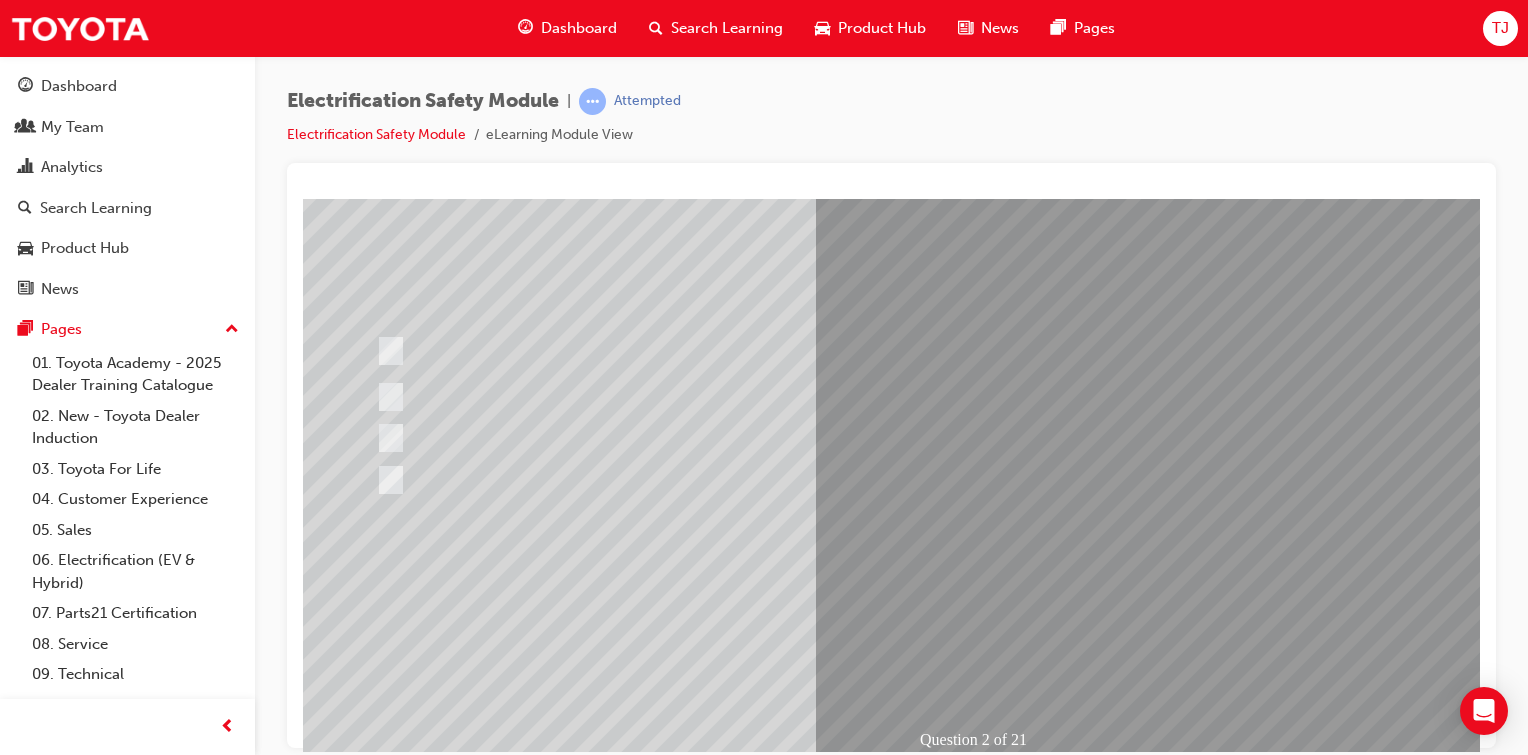 click at bounding box center (375, 2835) 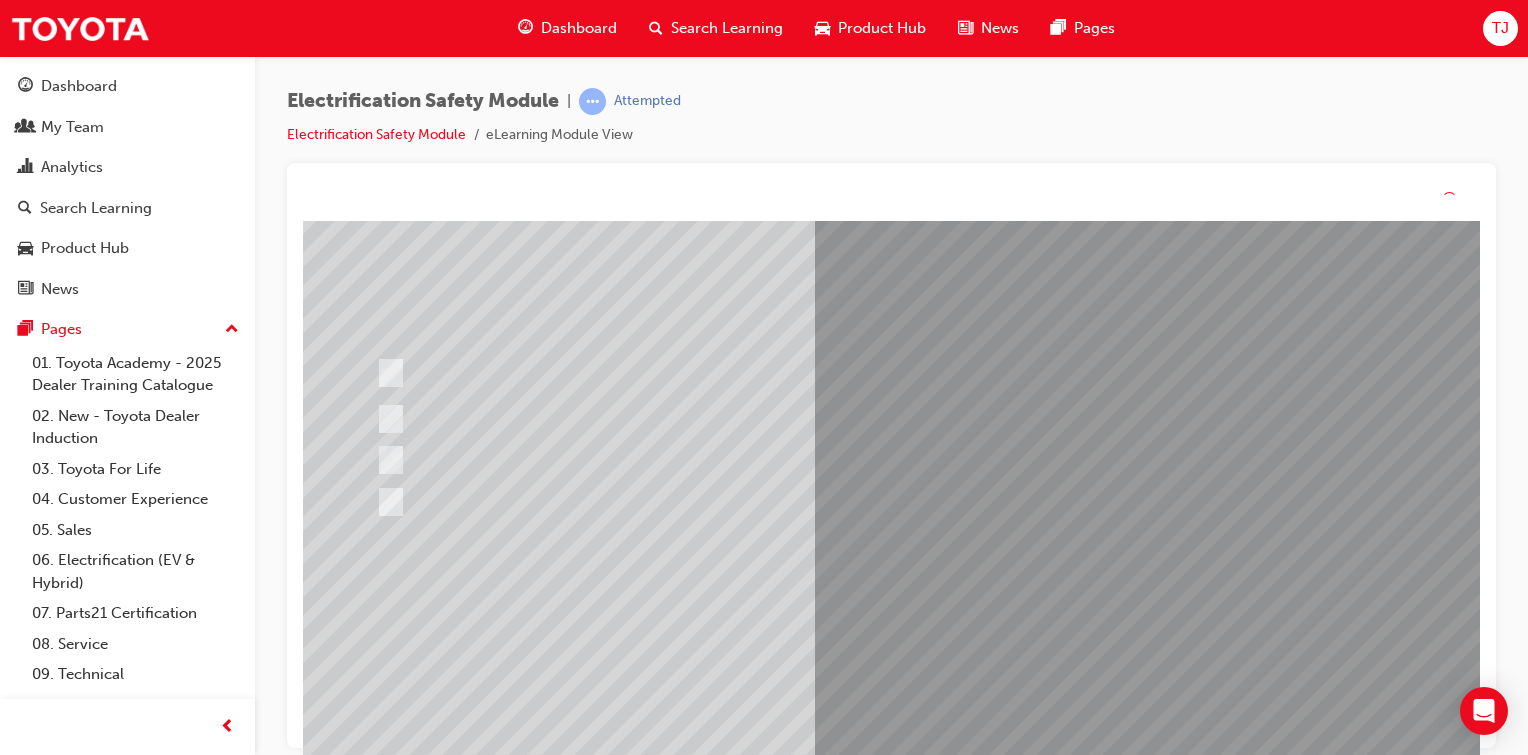 scroll, scrollTop: 0, scrollLeft: 0, axis: both 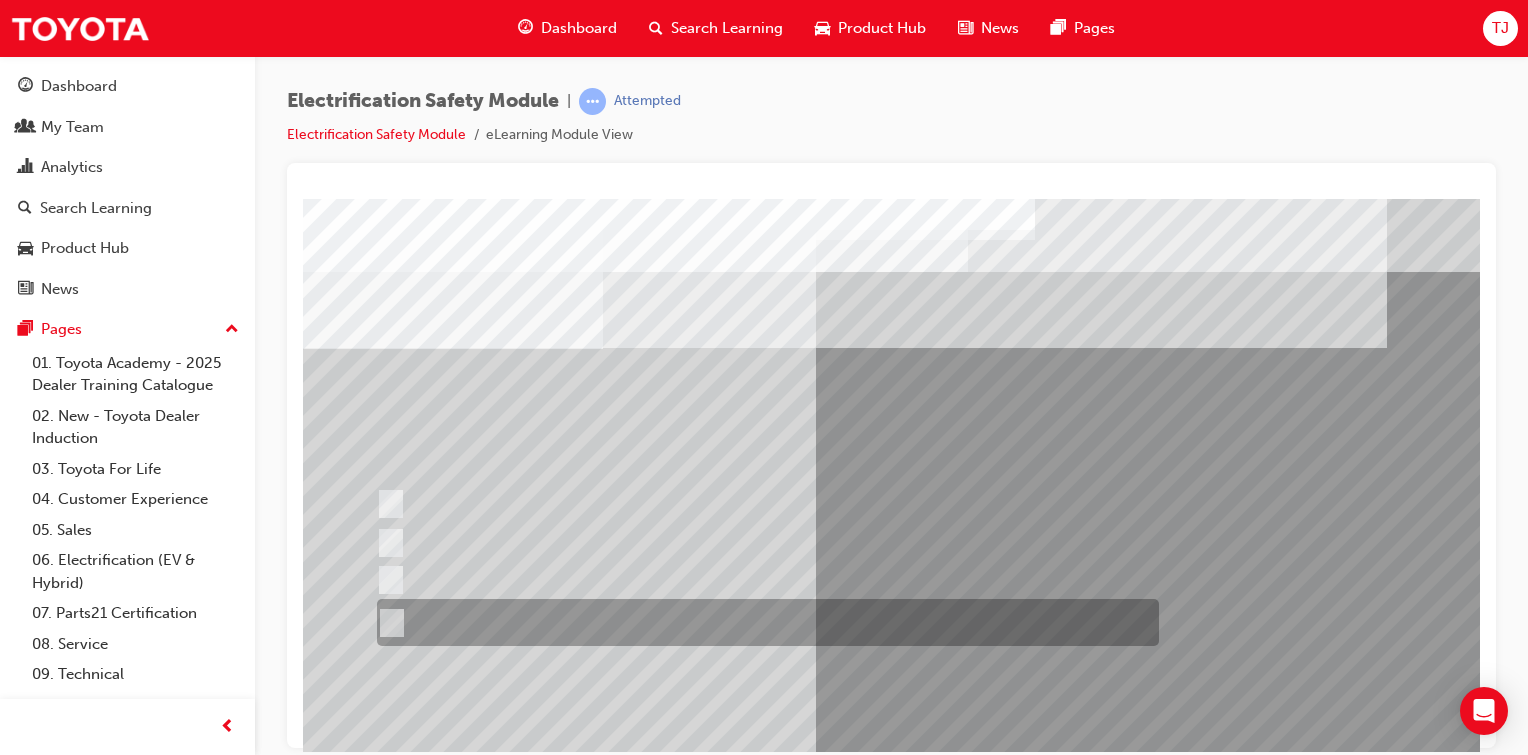 click at bounding box center (763, 622) 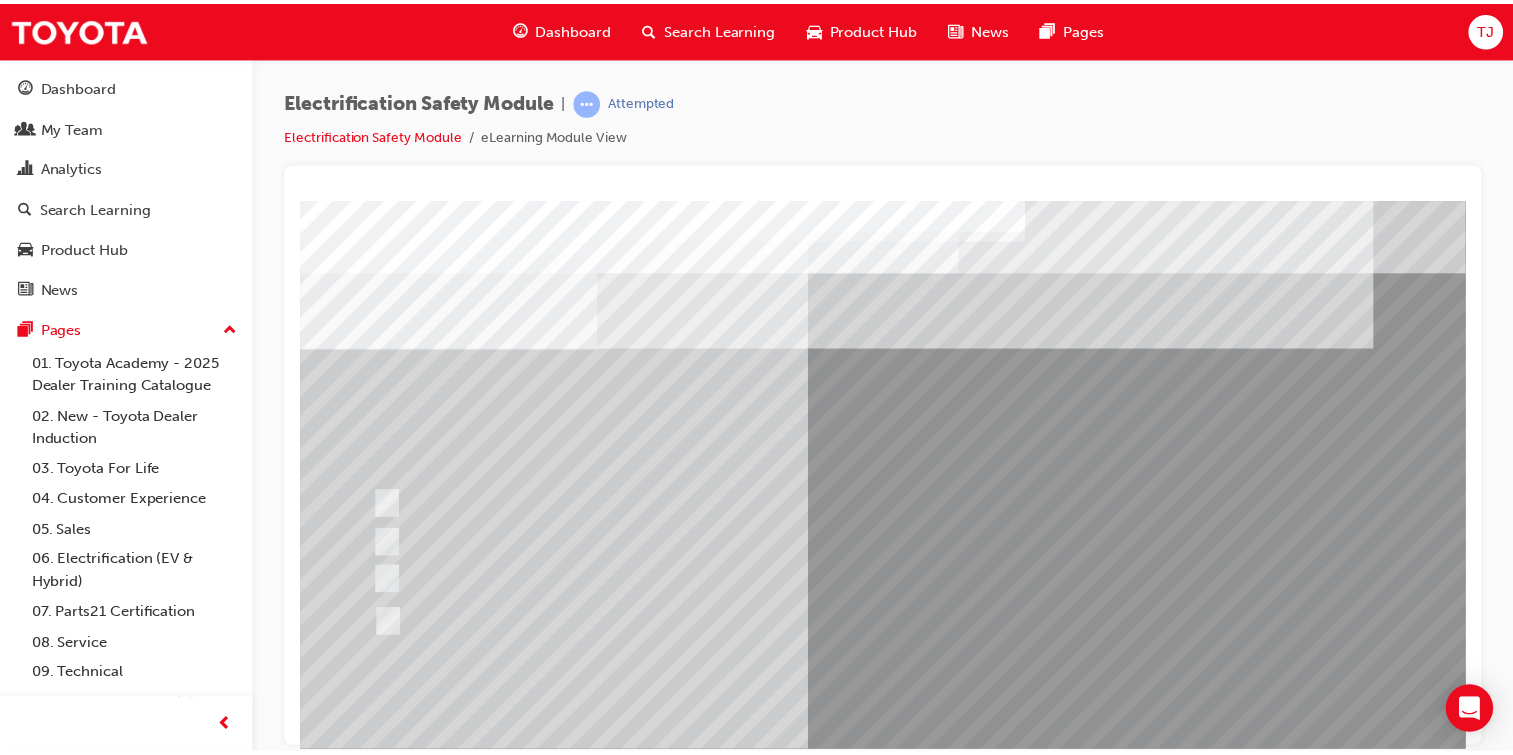 scroll, scrollTop: 131, scrollLeft: 0, axis: vertical 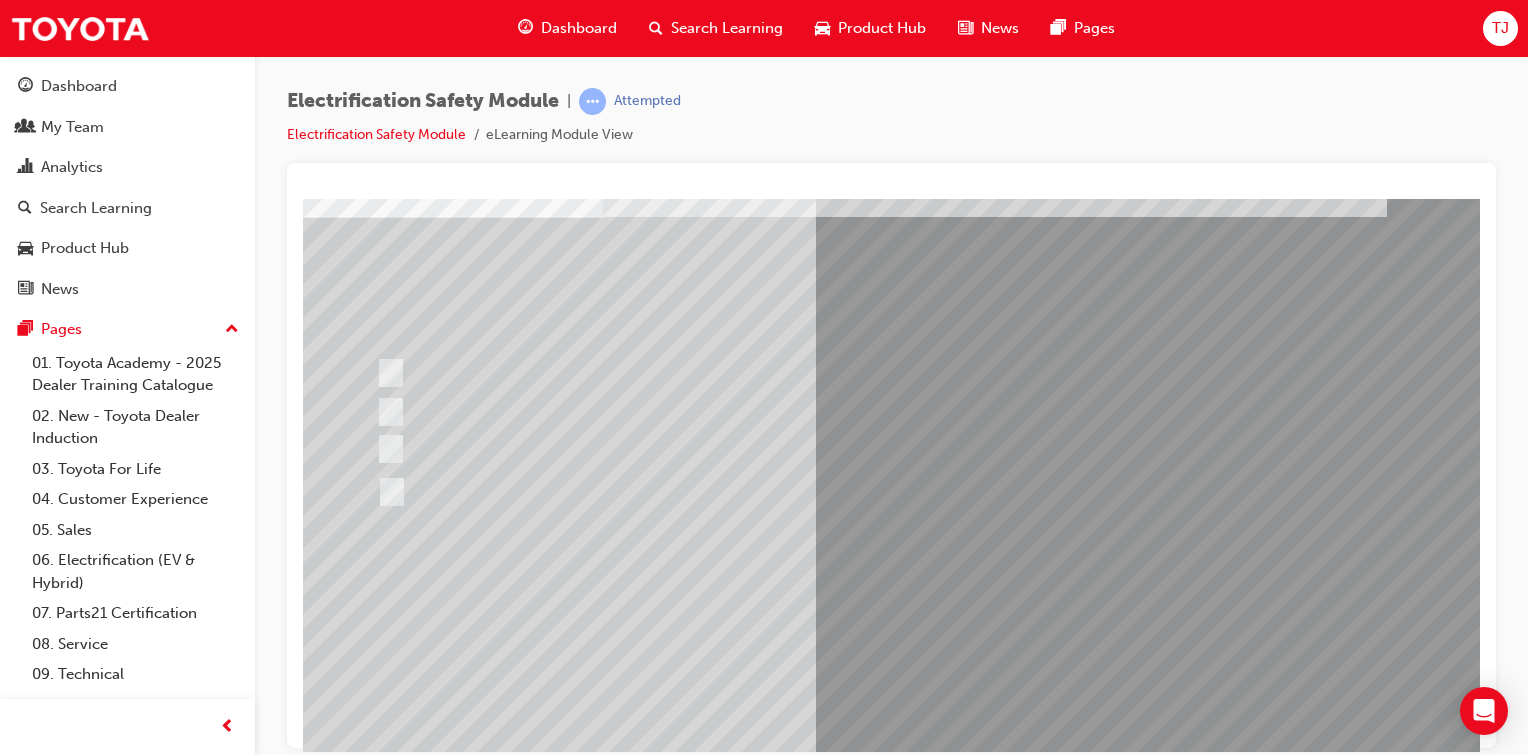 click at bounding box center [375, 2856] 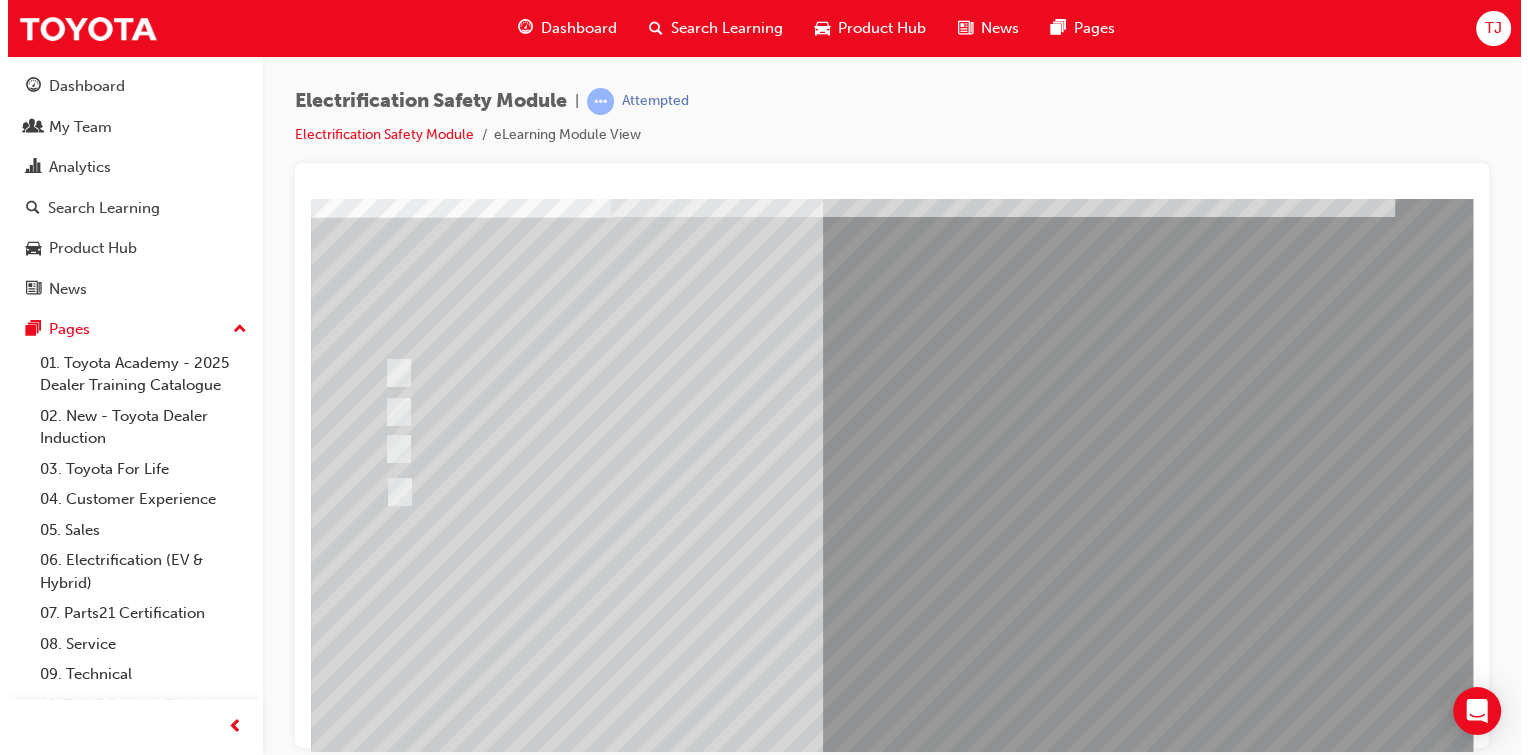 scroll, scrollTop: 0, scrollLeft: 0, axis: both 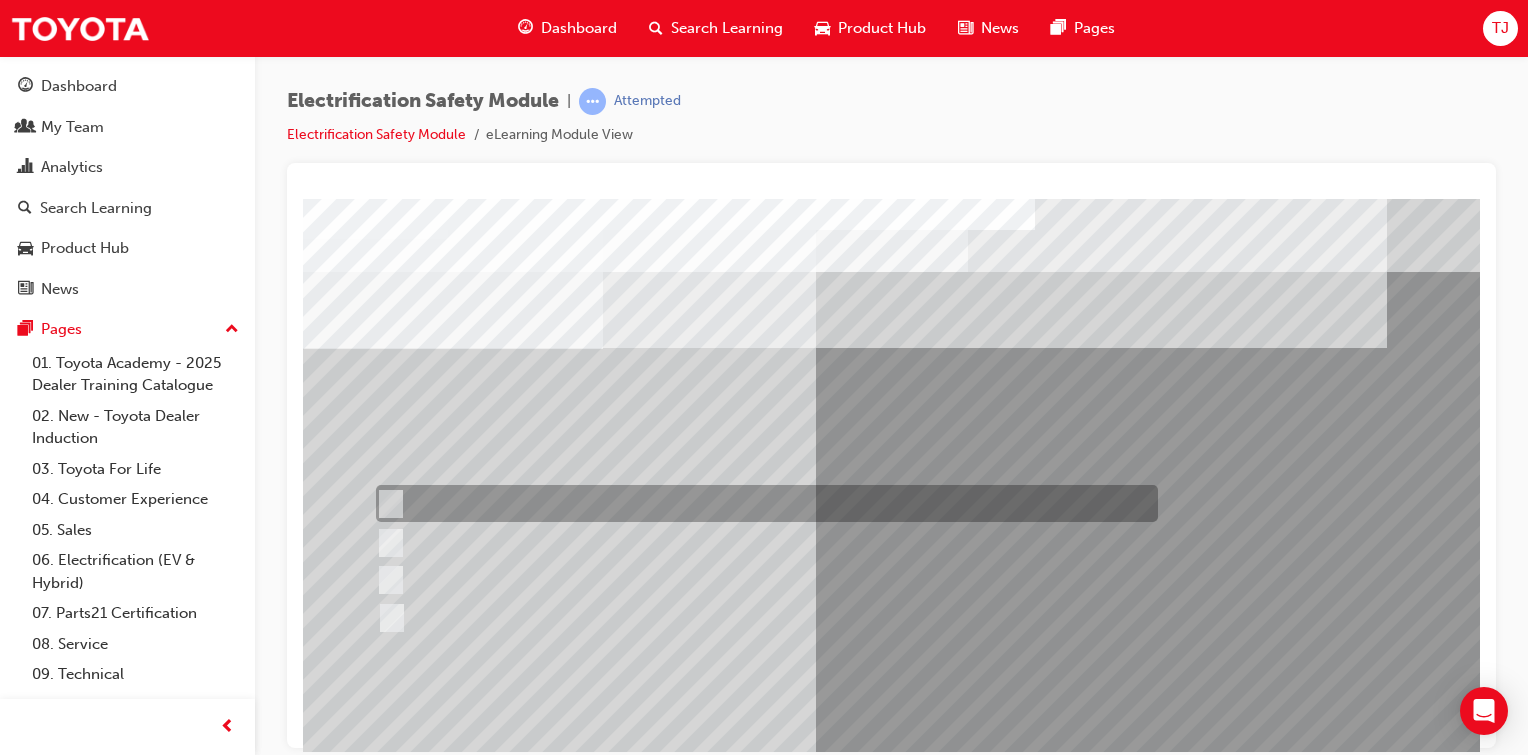 click at bounding box center [386, 504] 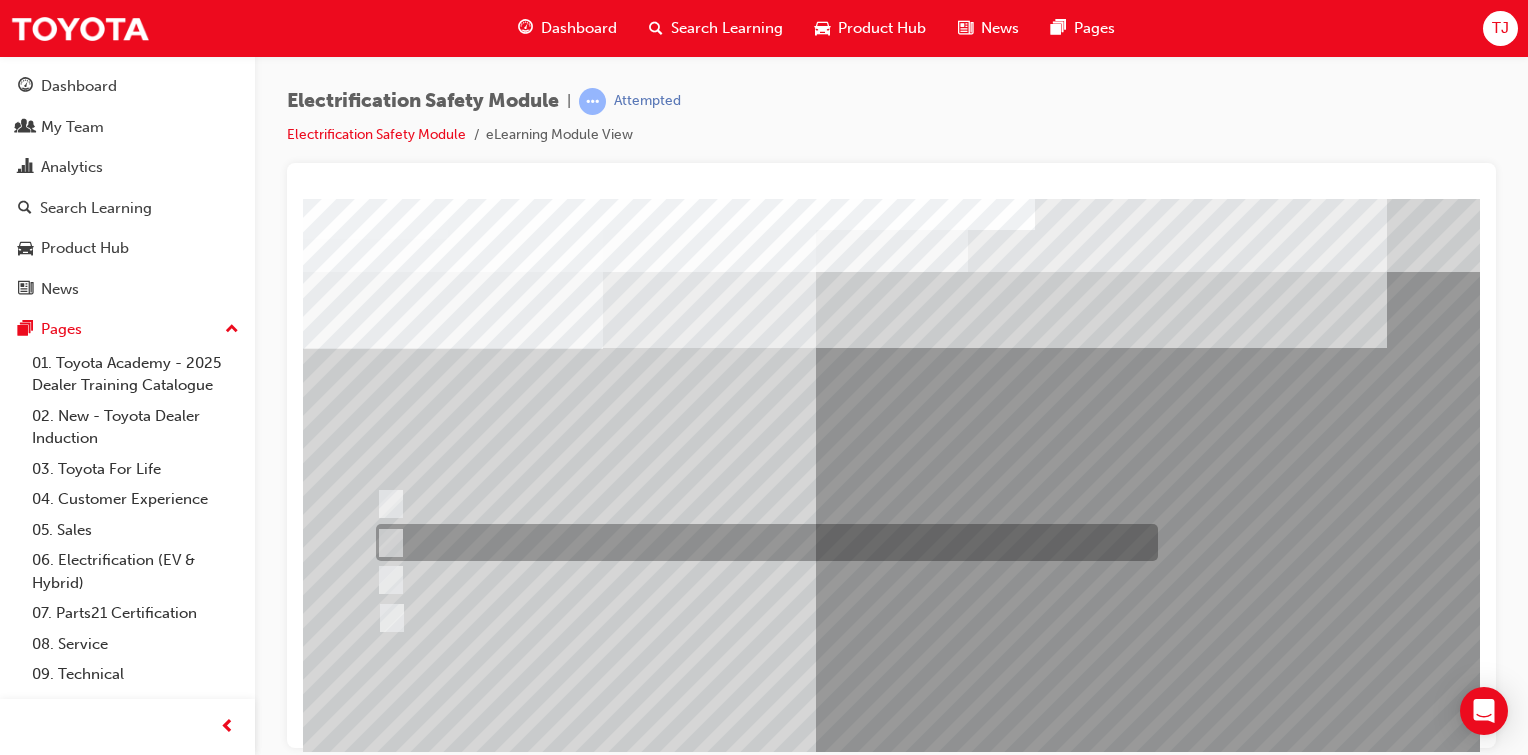 click at bounding box center [386, 543] 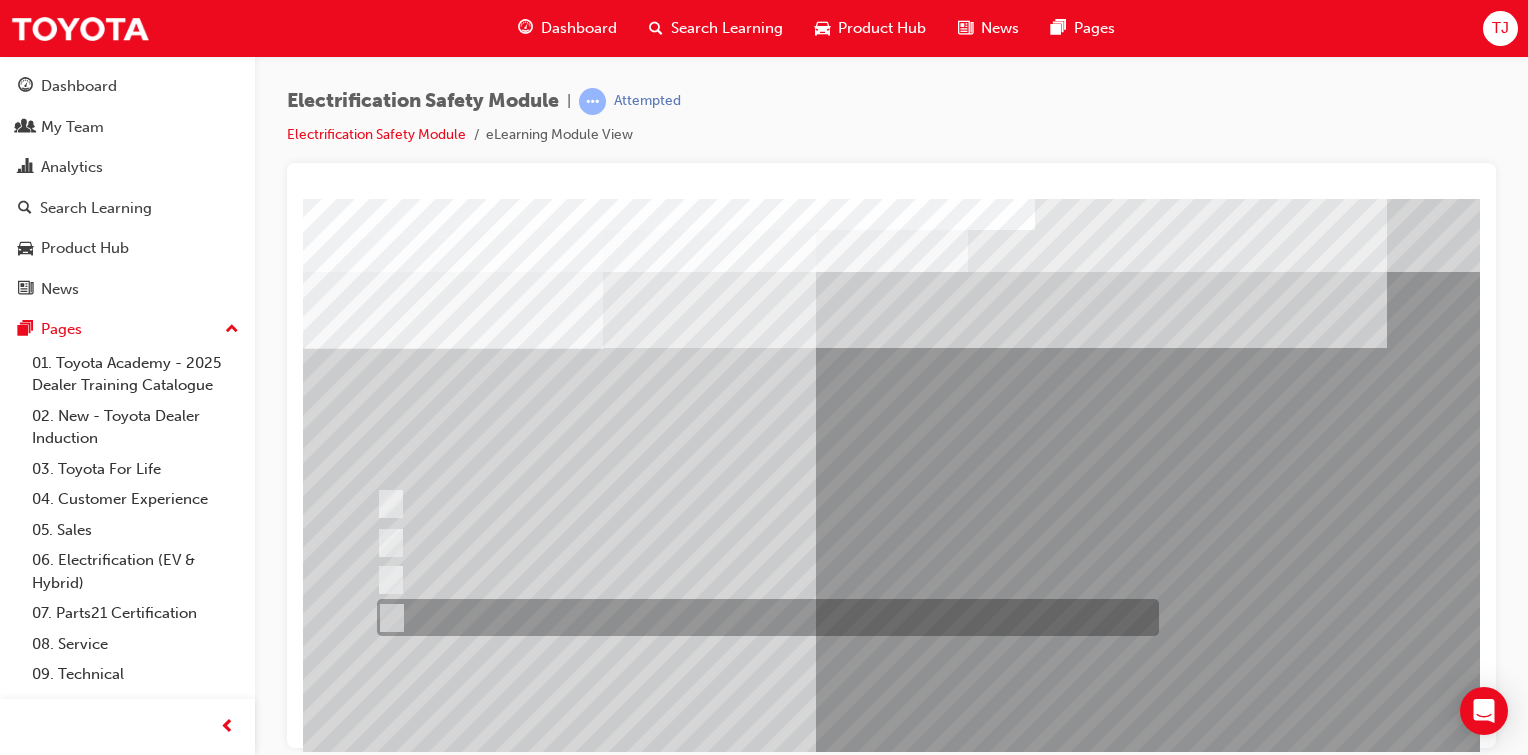 click at bounding box center [387, 618] 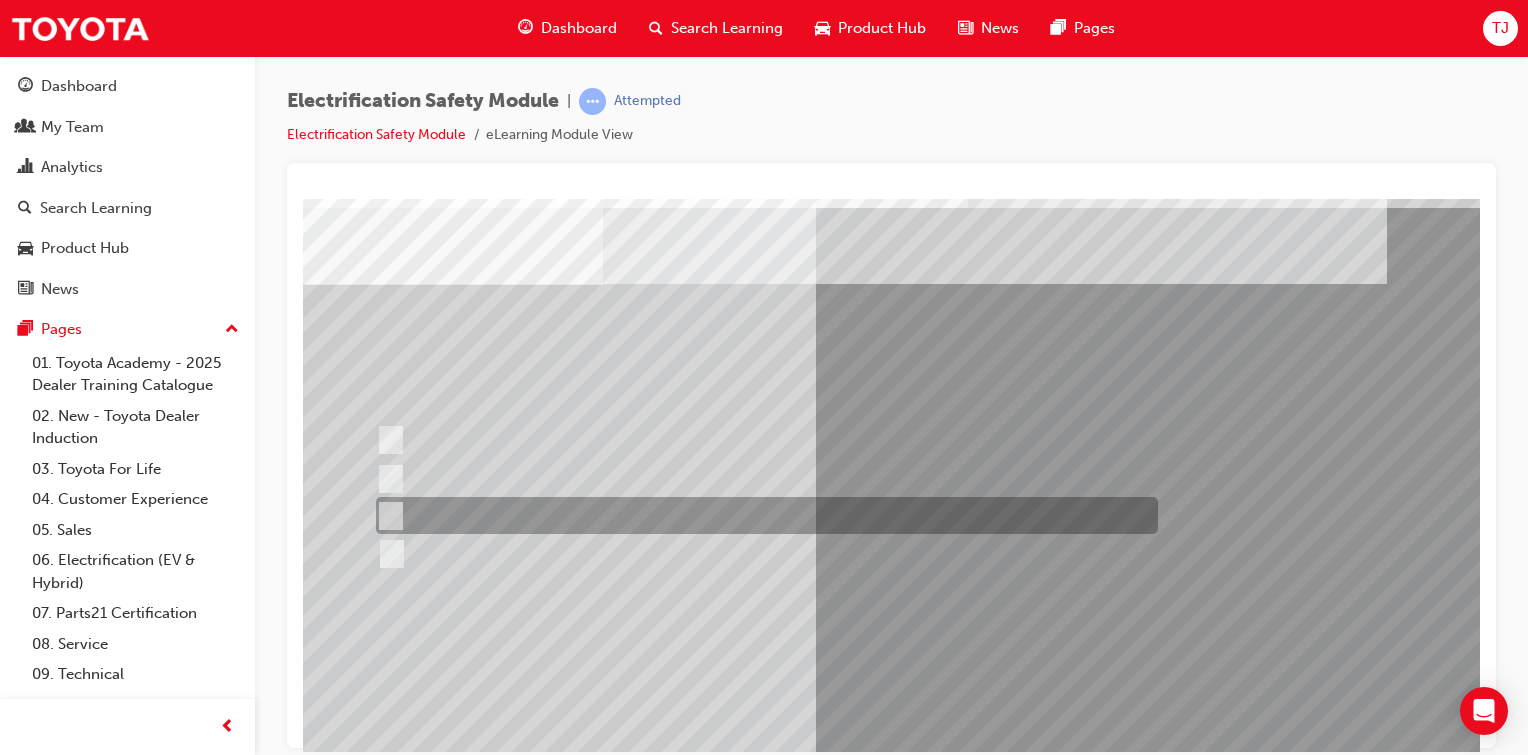 scroll, scrollTop: 65, scrollLeft: 0, axis: vertical 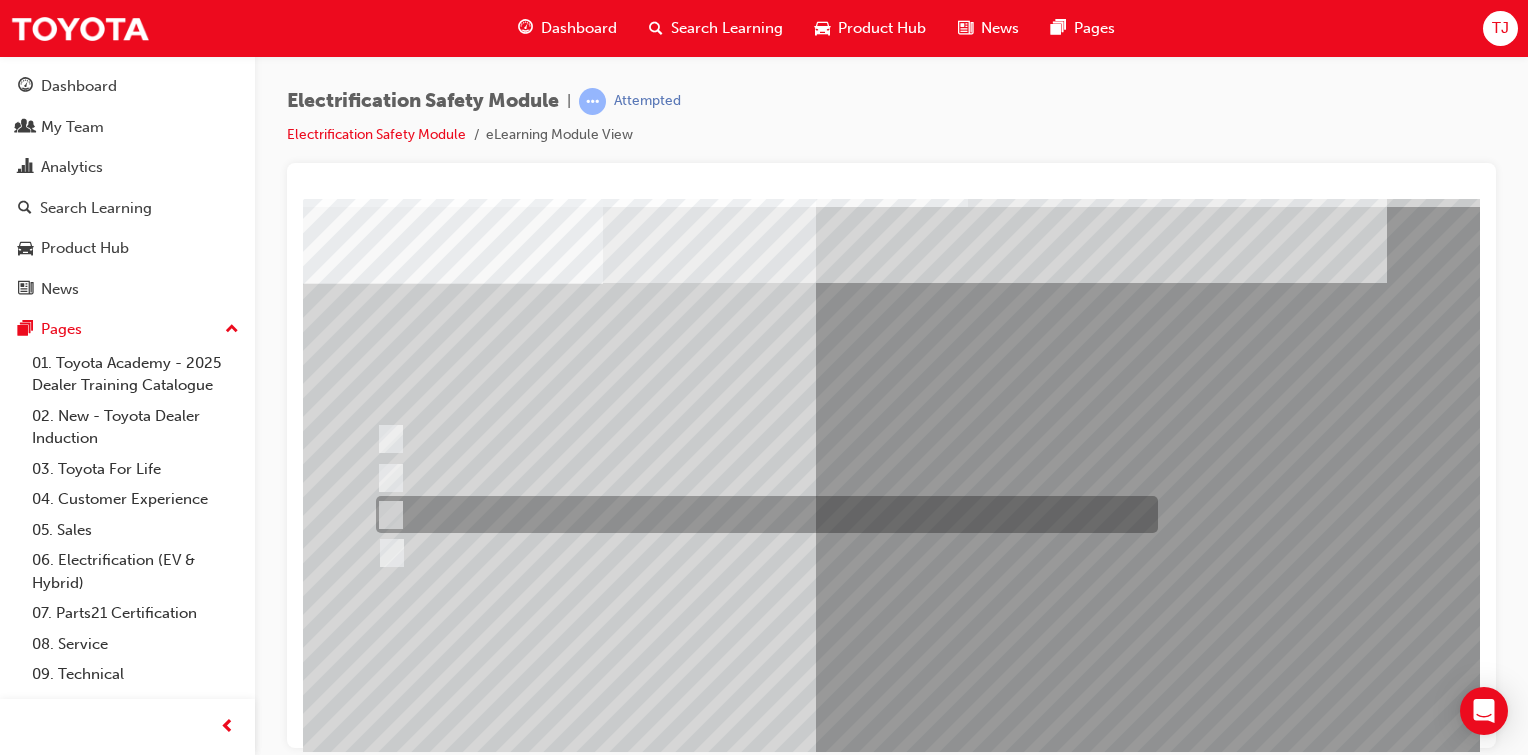 click at bounding box center (386, 515) 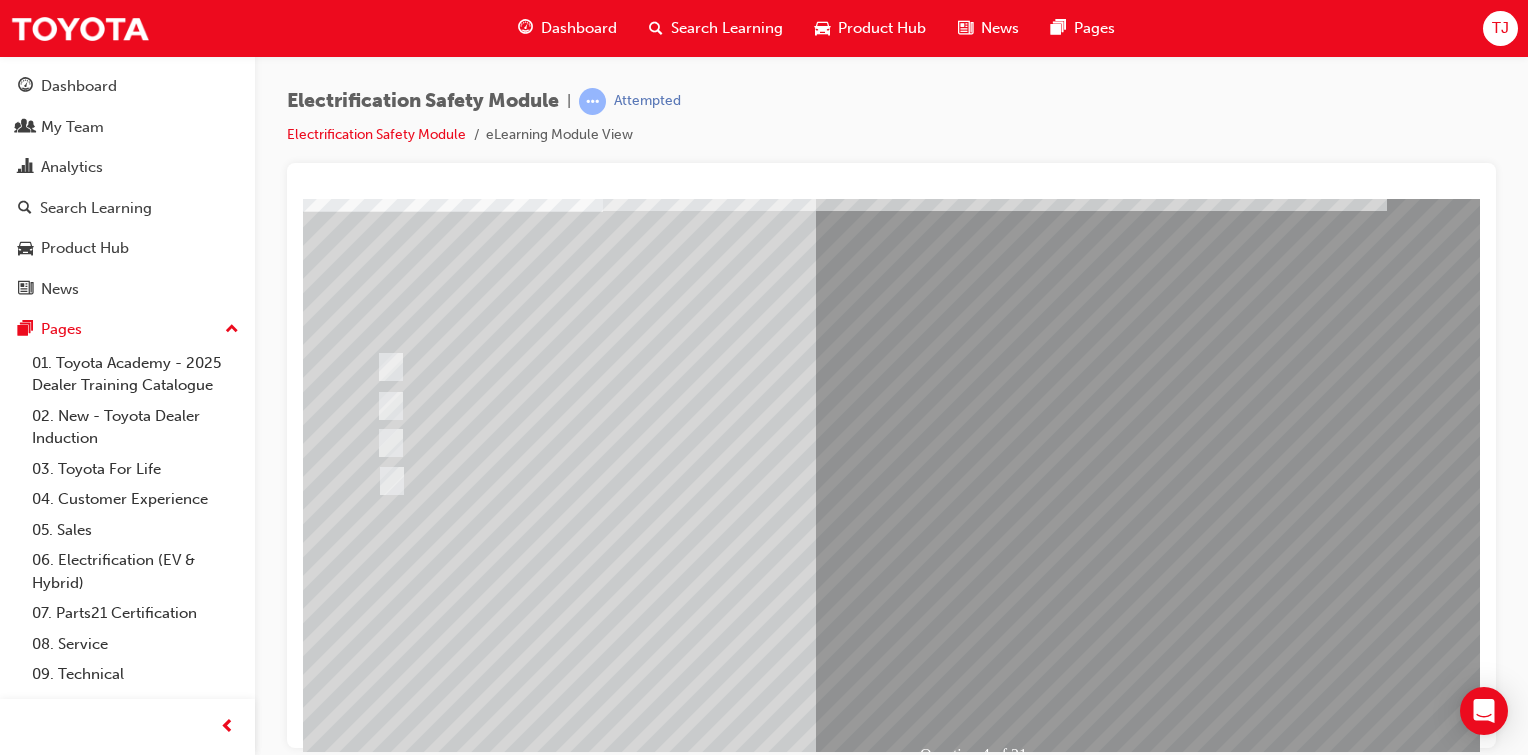 scroll, scrollTop: 139, scrollLeft: 0, axis: vertical 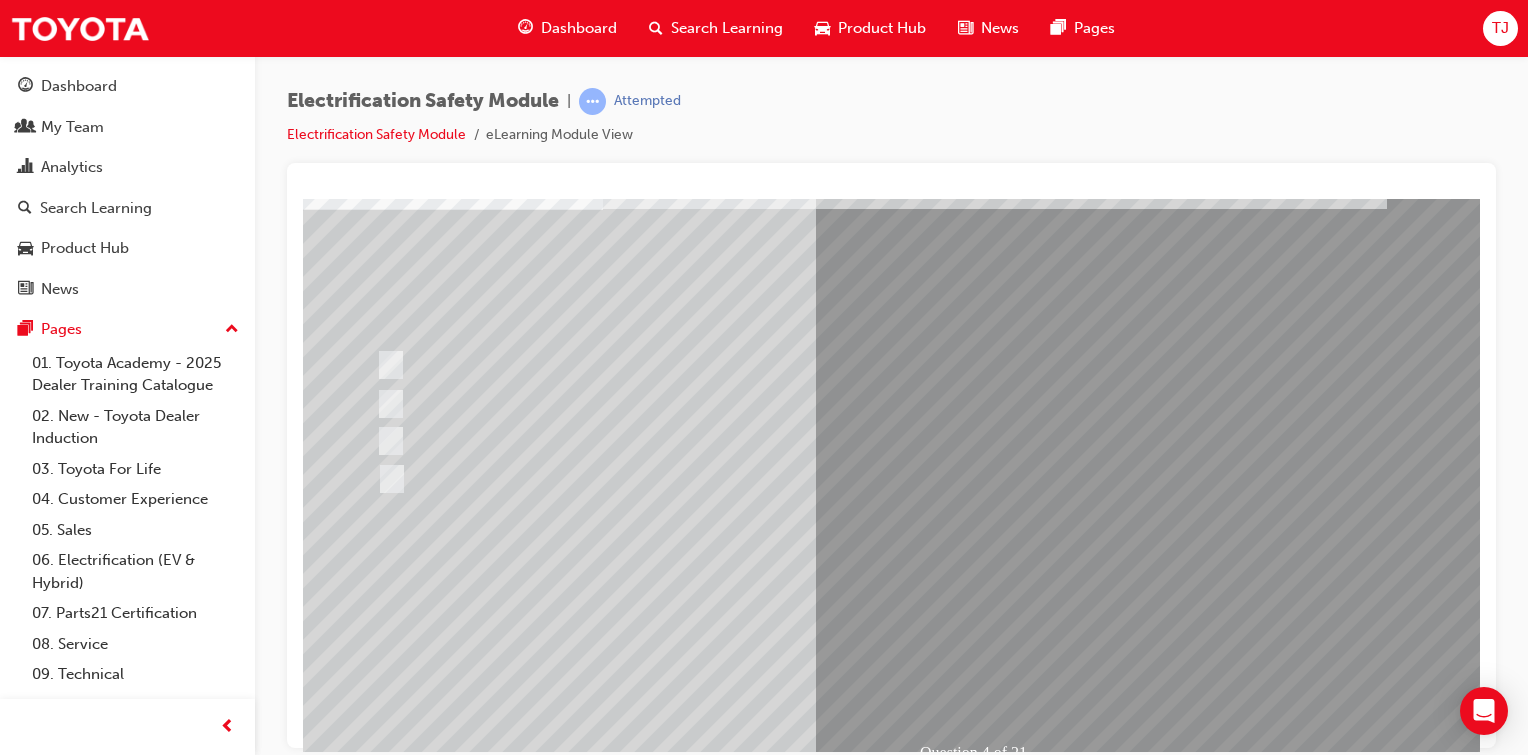 click at bounding box center [375, 2848] 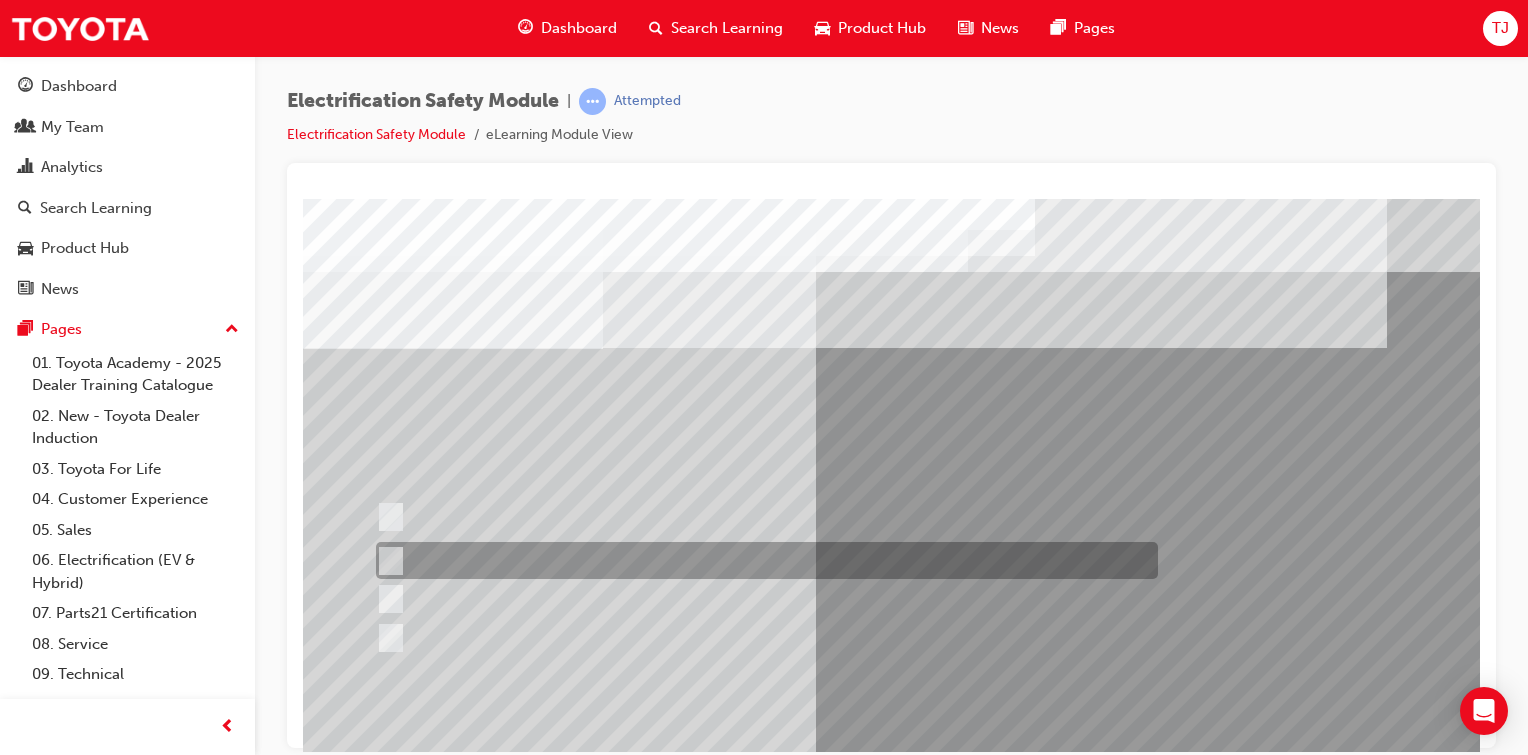 scroll, scrollTop: 0, scrollLeft: 0, axis: both 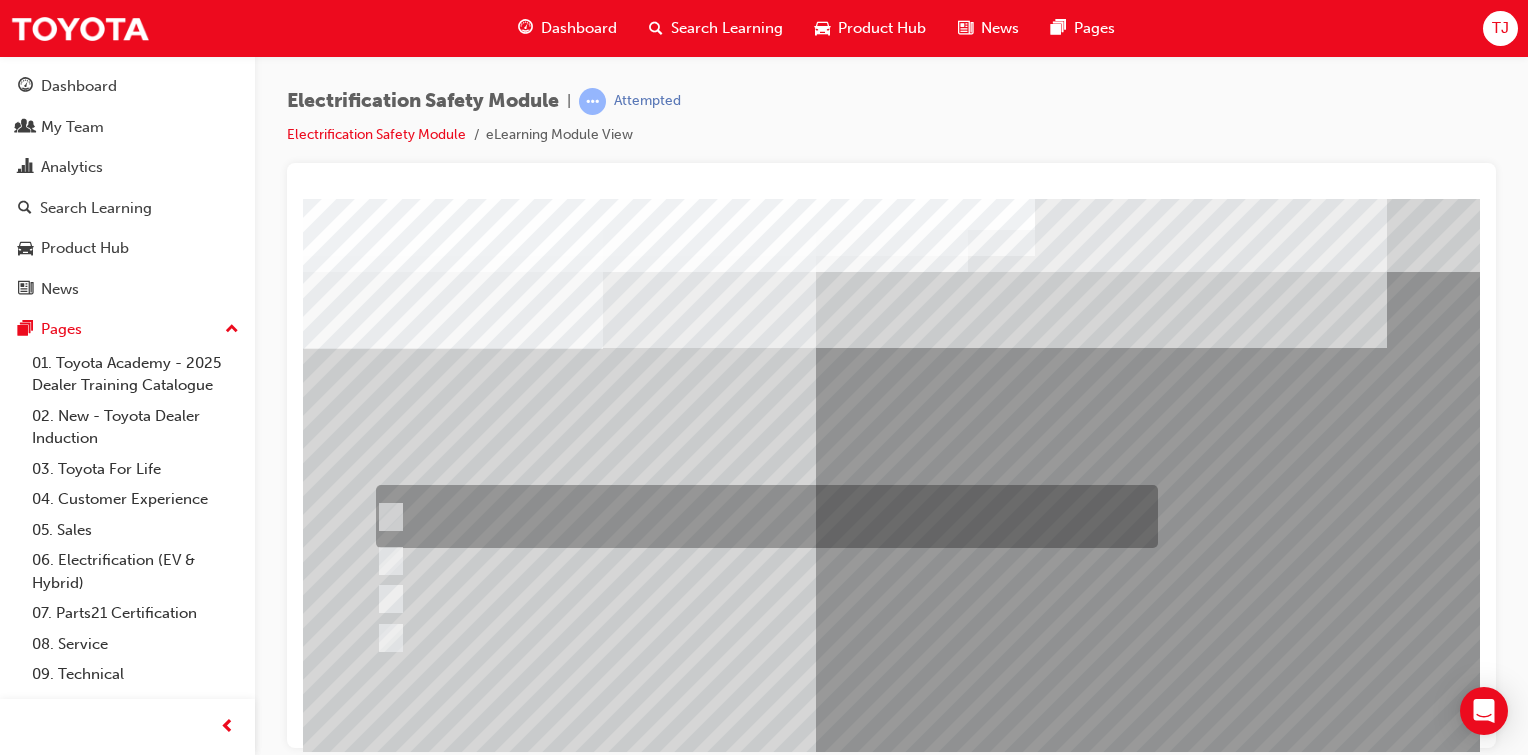 click at bounding box center (386, 517) 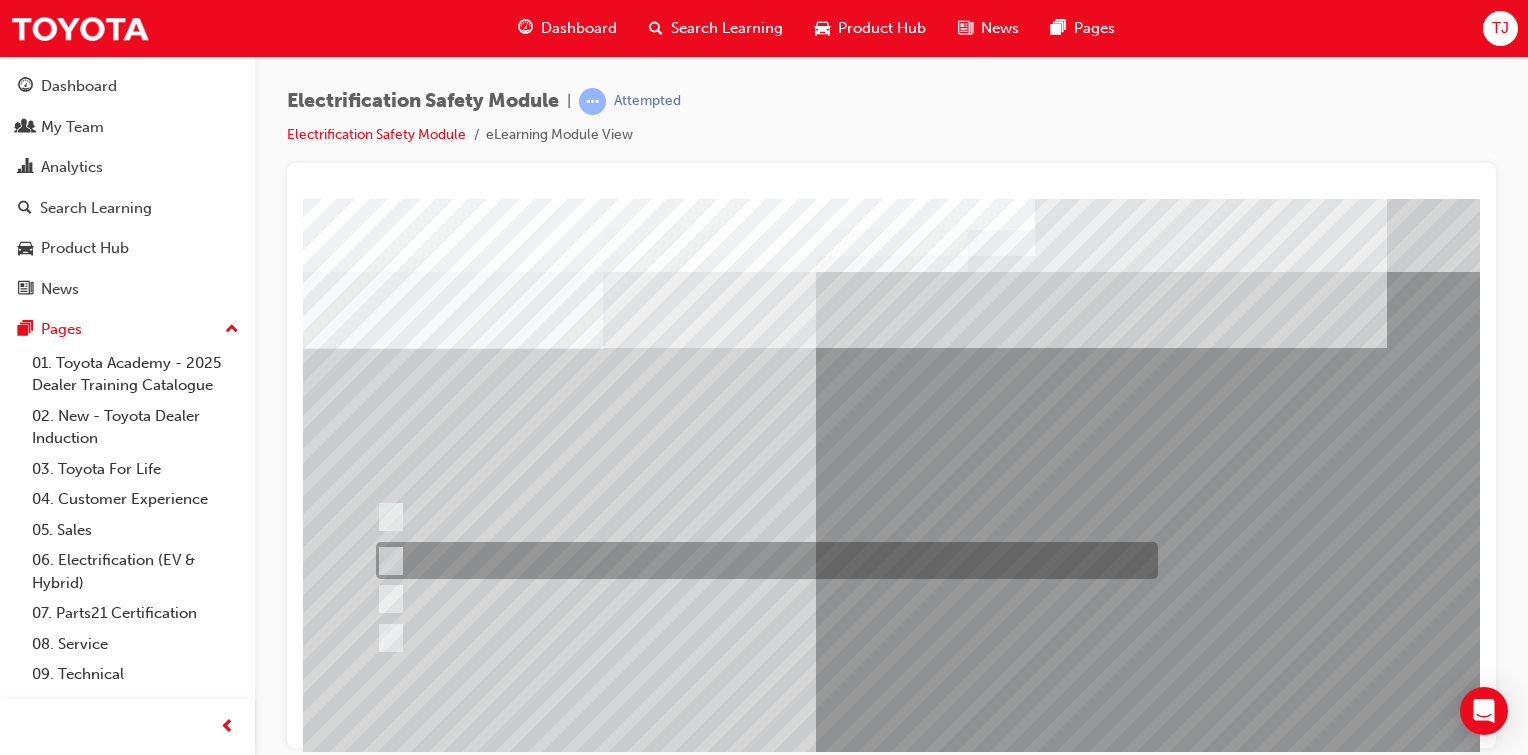 click at bounding box center (762, 560) 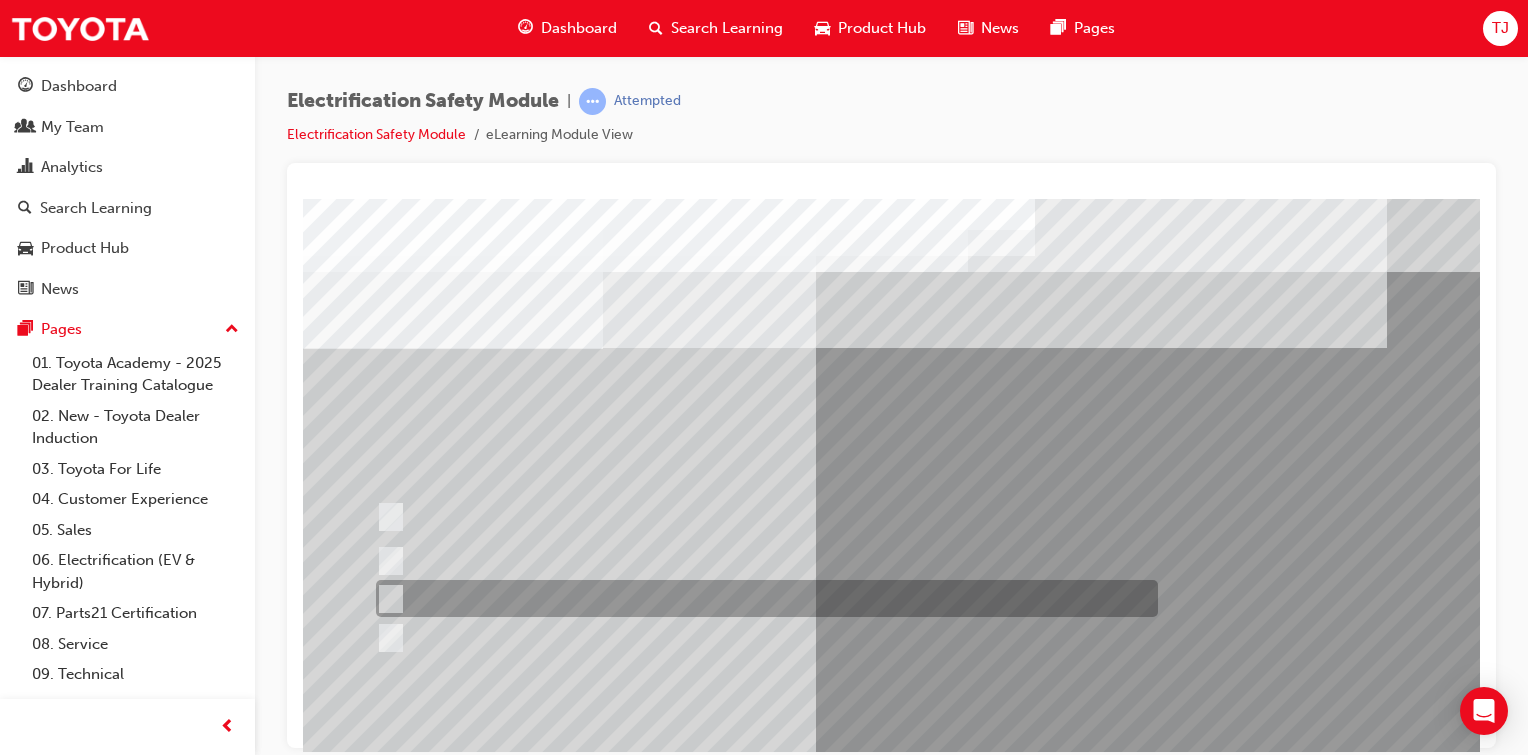 click at bounding box center [762, 598] 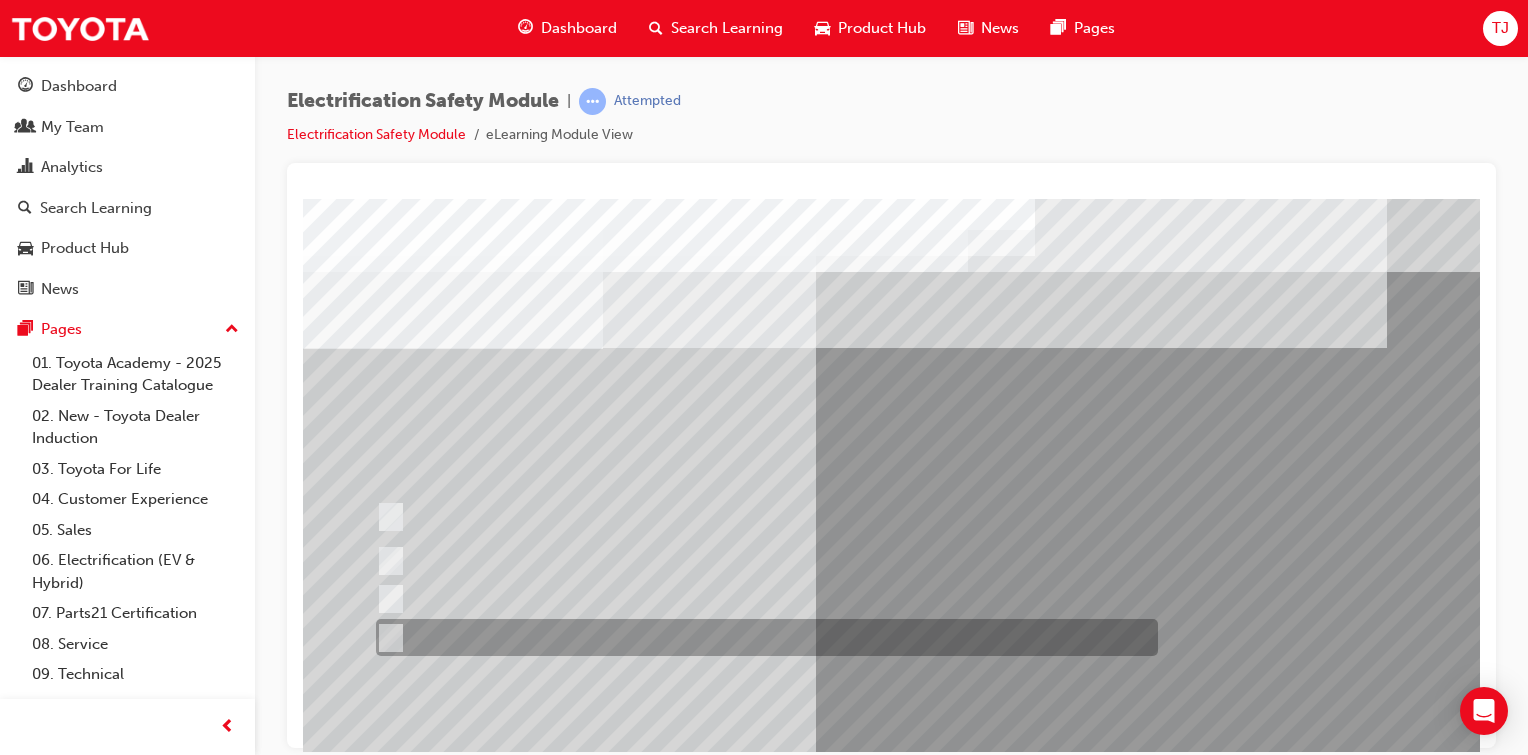 click at bounding box center [386, 638] 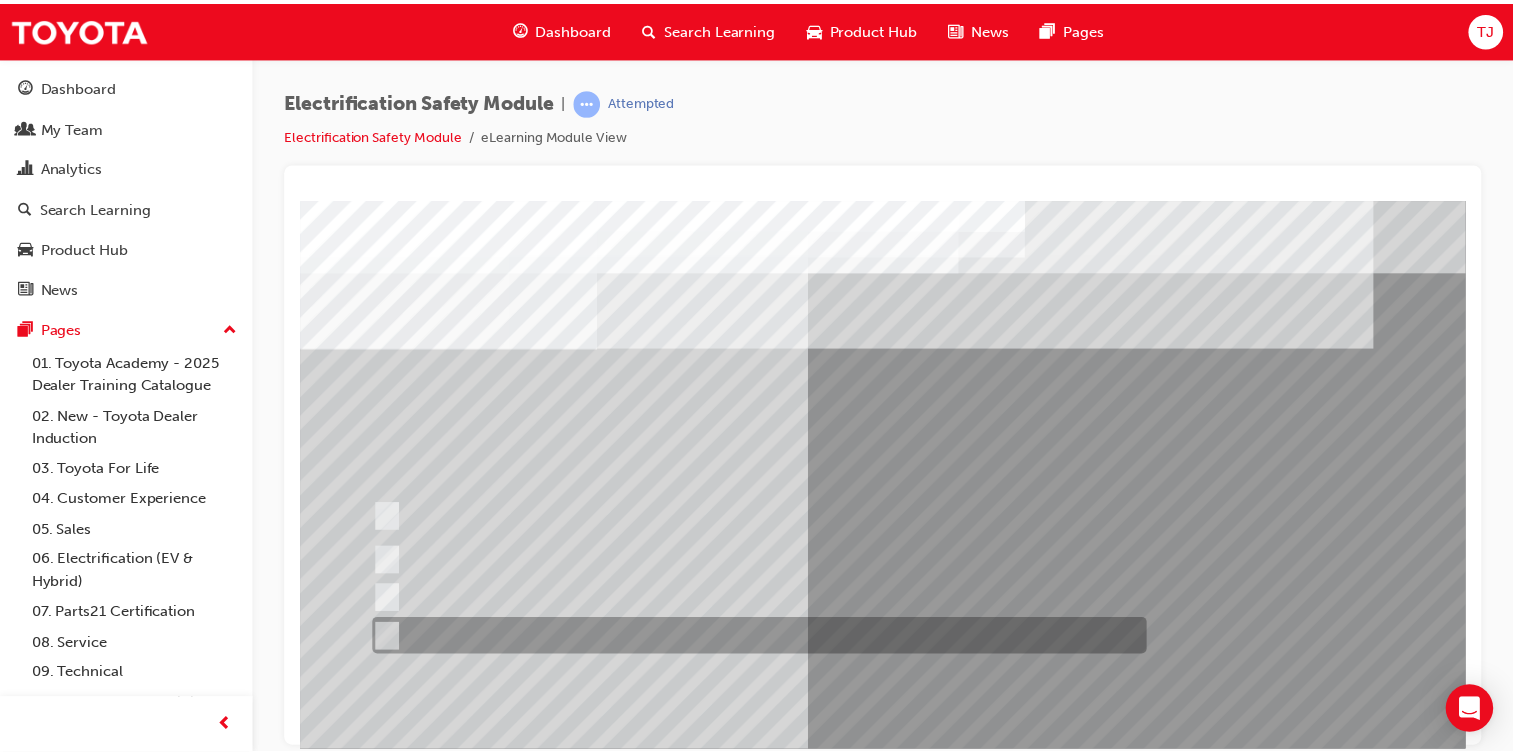 scroll, scrollTop: 123, scrollLeft: 0, axis: vertical 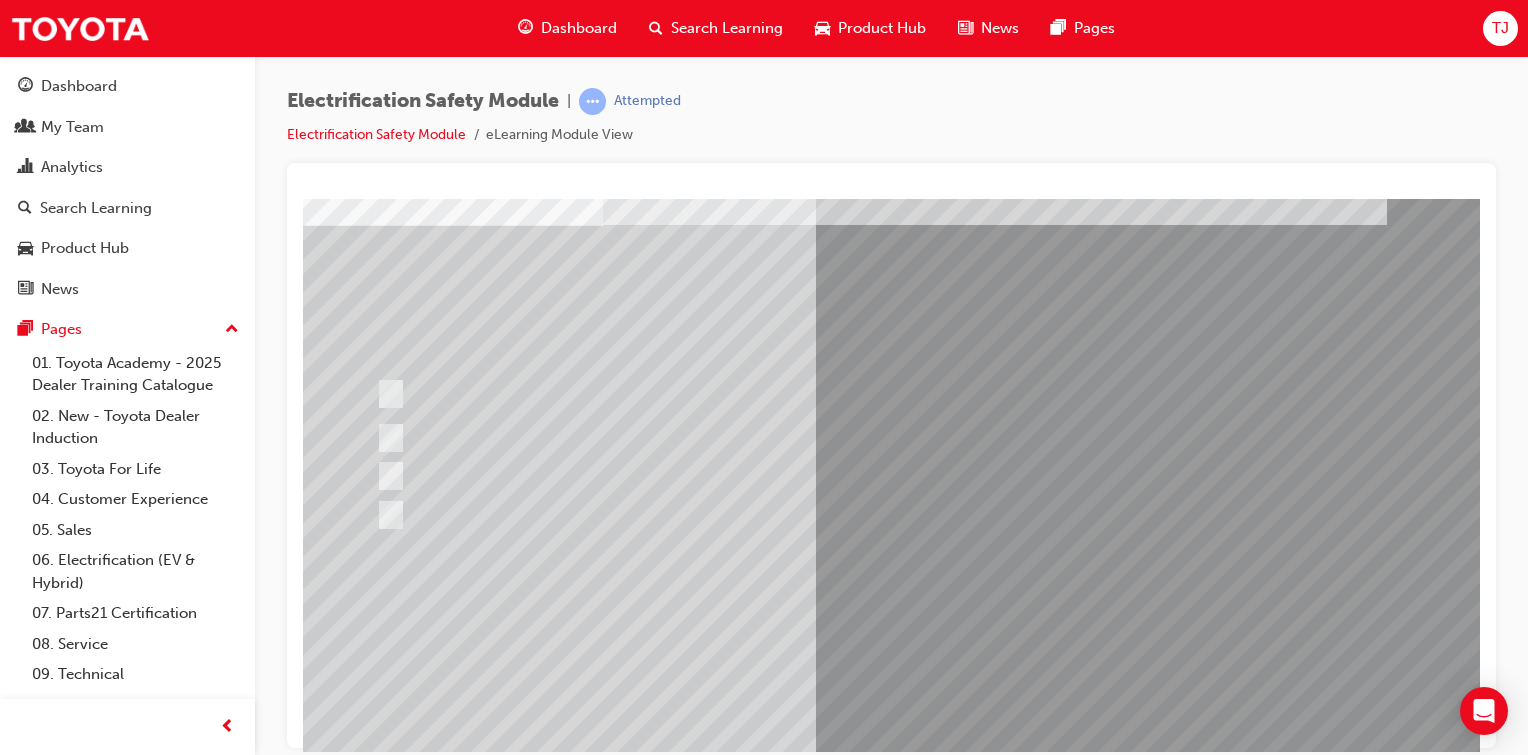 click at bounding box center (375, 2864) 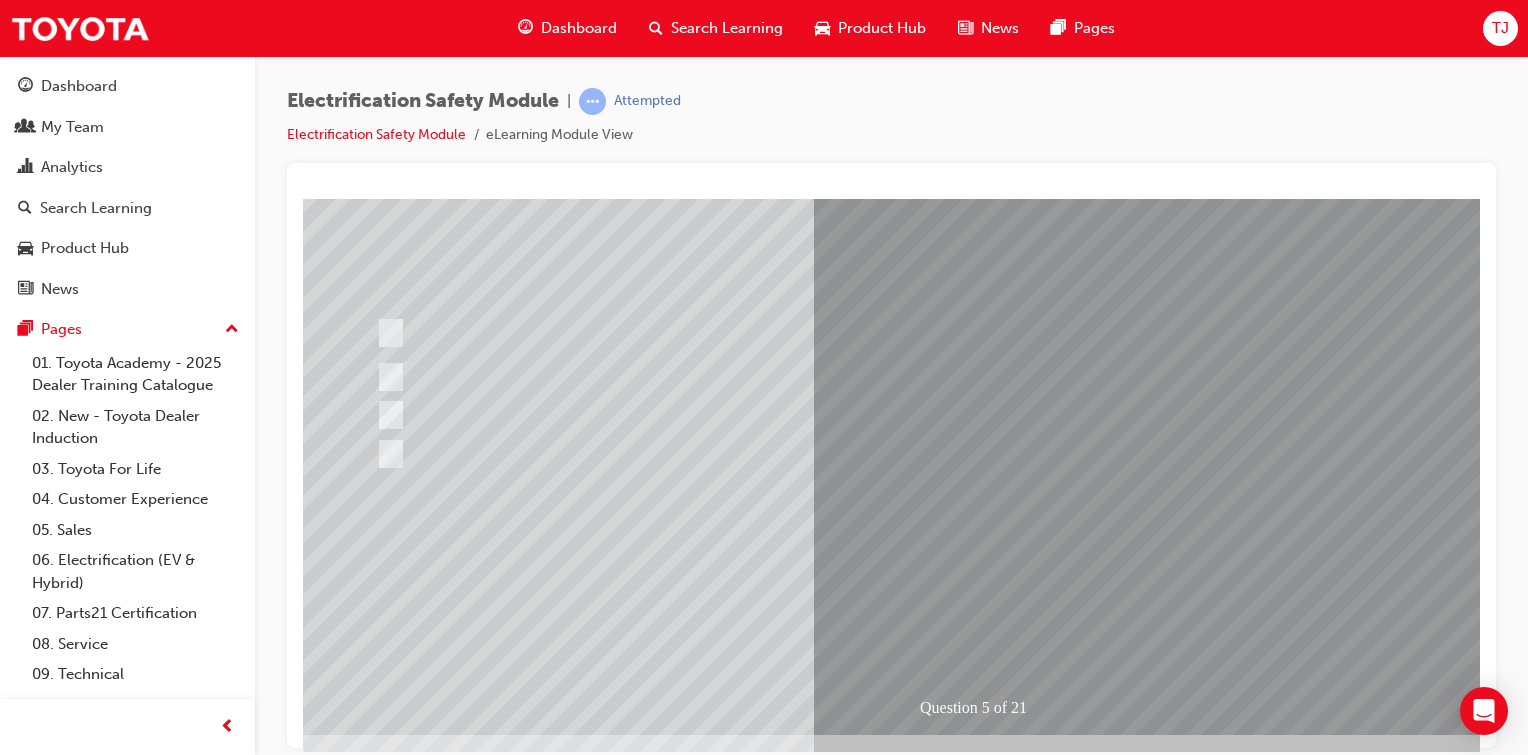 scroll, scrollTop: 183, scrollLeft: 0, axis: vertical 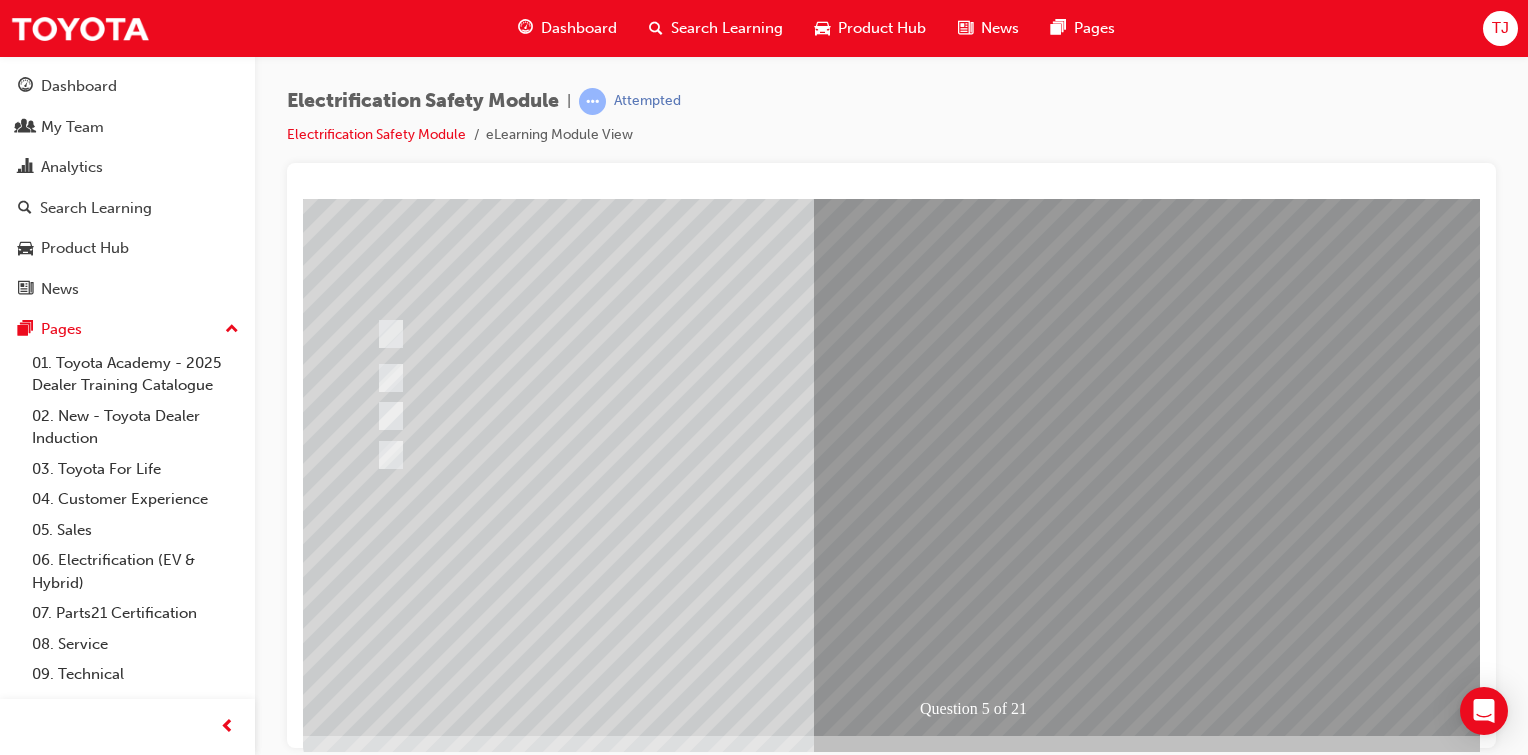 click at bounding box center [762, 333] 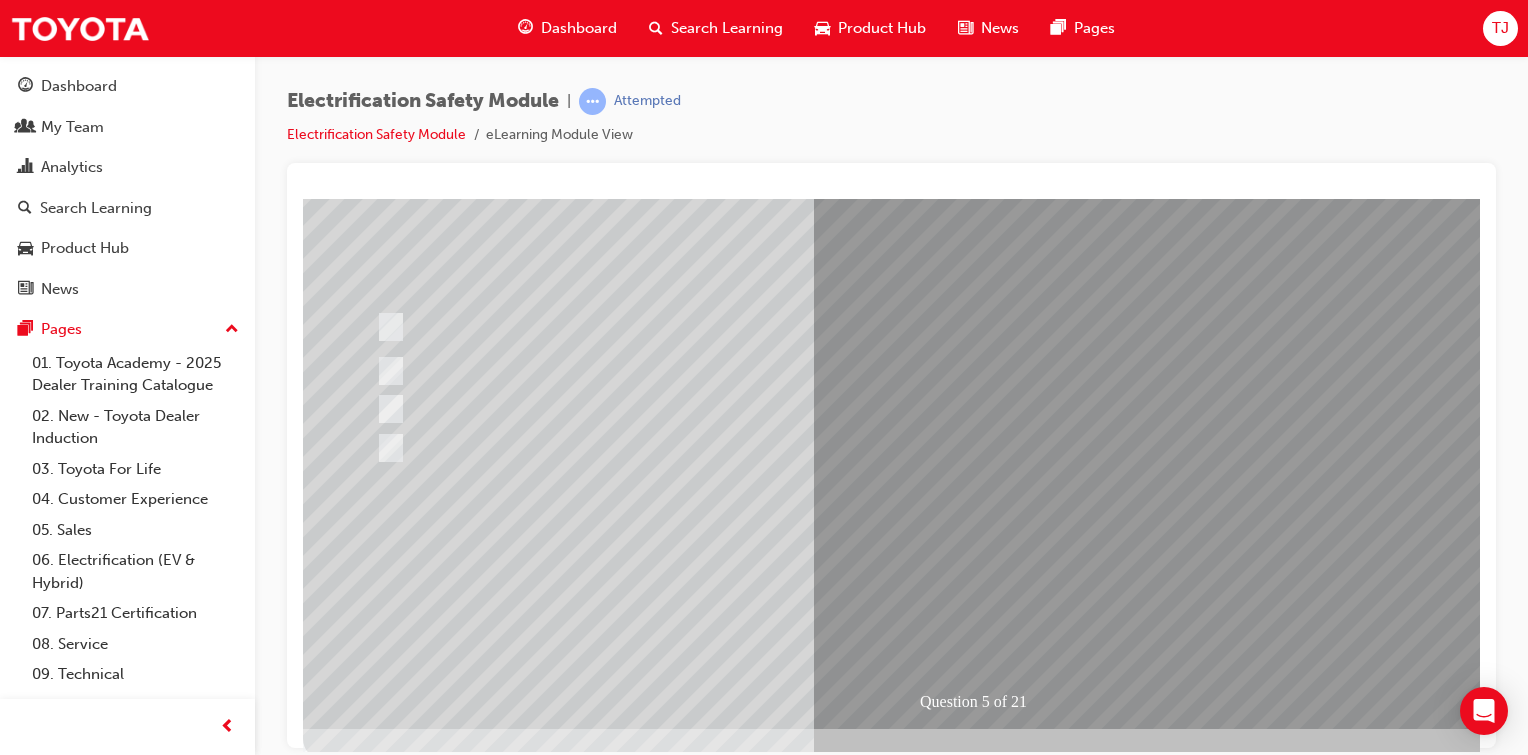 scroll, scrollTop: 189, scrollLeft: 0, axis: vertical 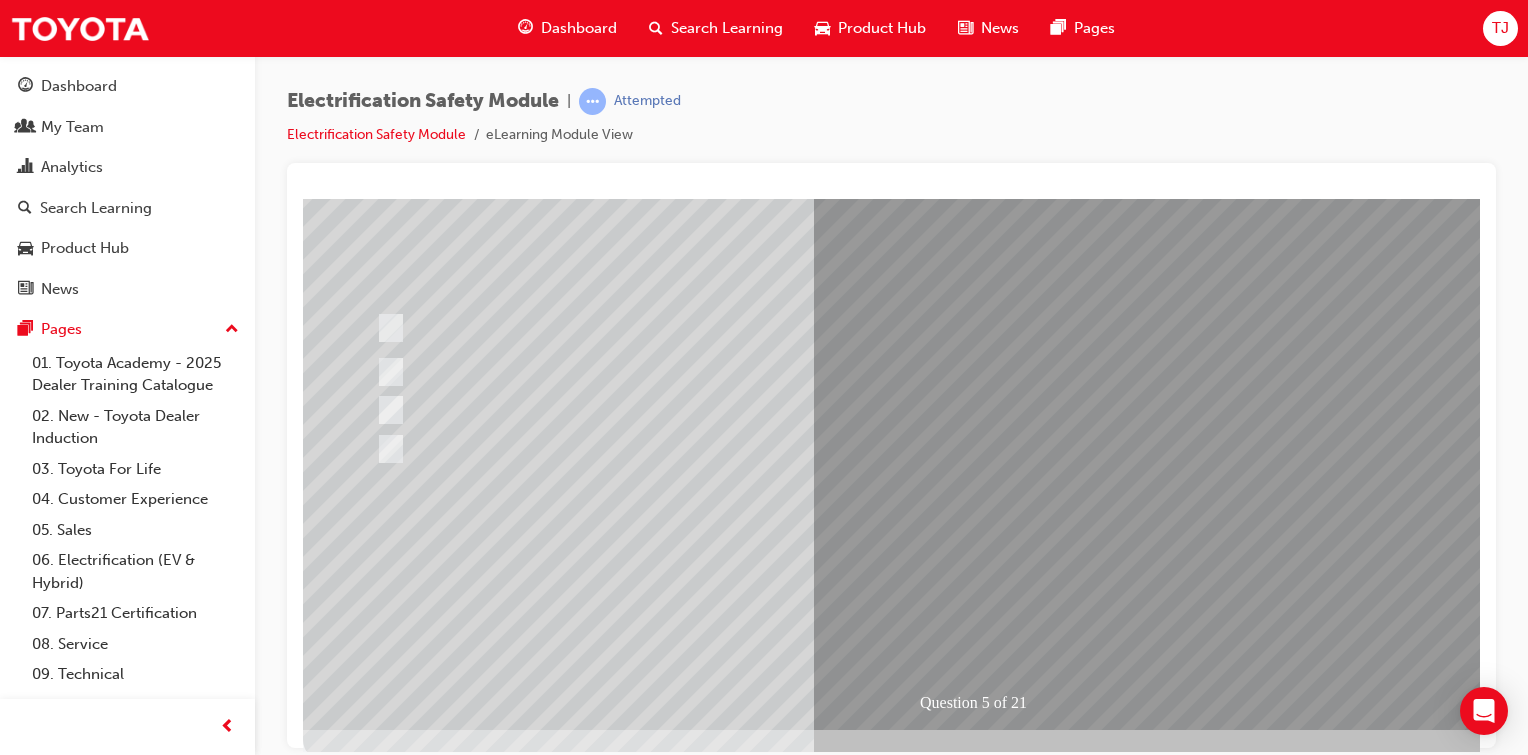 click at bounding box center (762, 327) 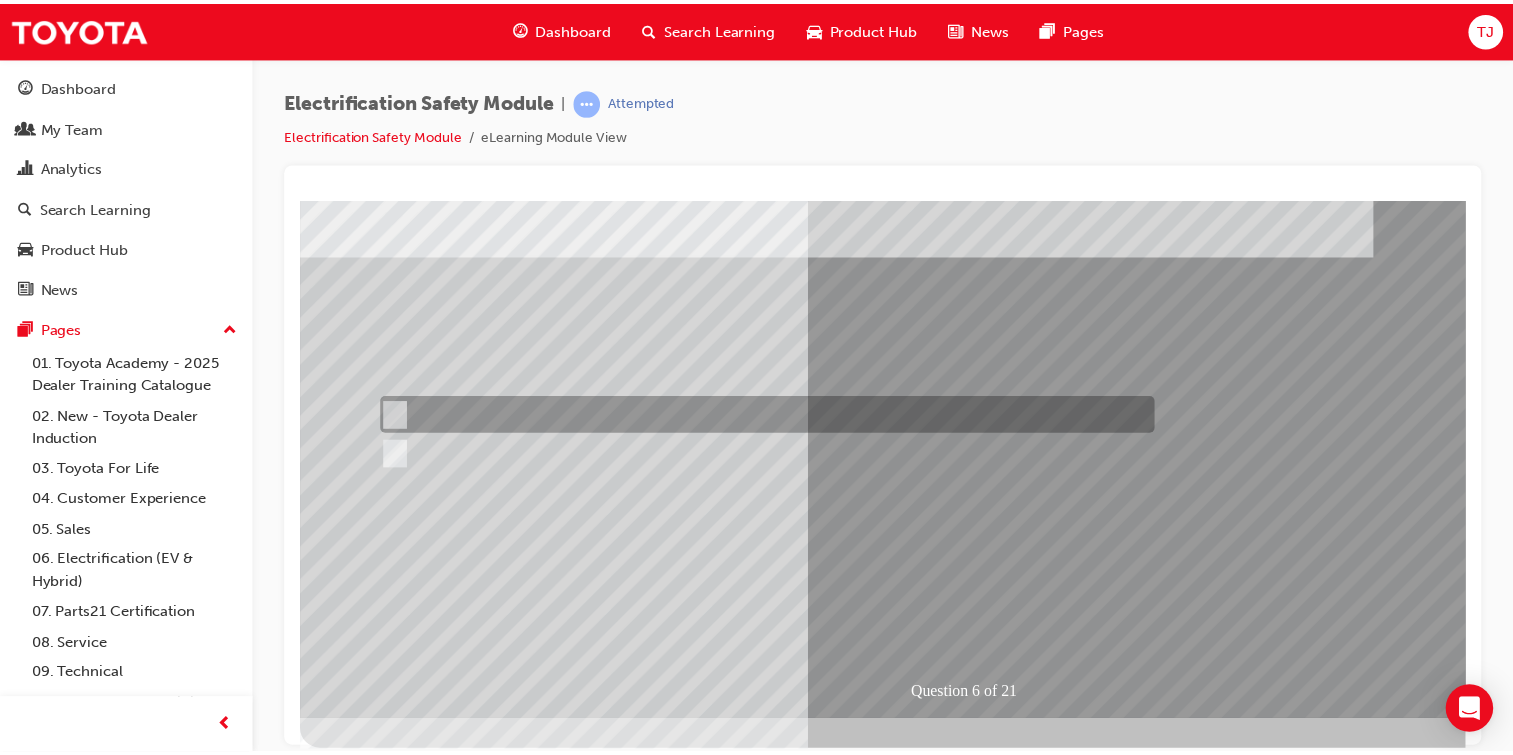 scroll, scrollTop: 197, scrollLeft: 0, axis: vertical 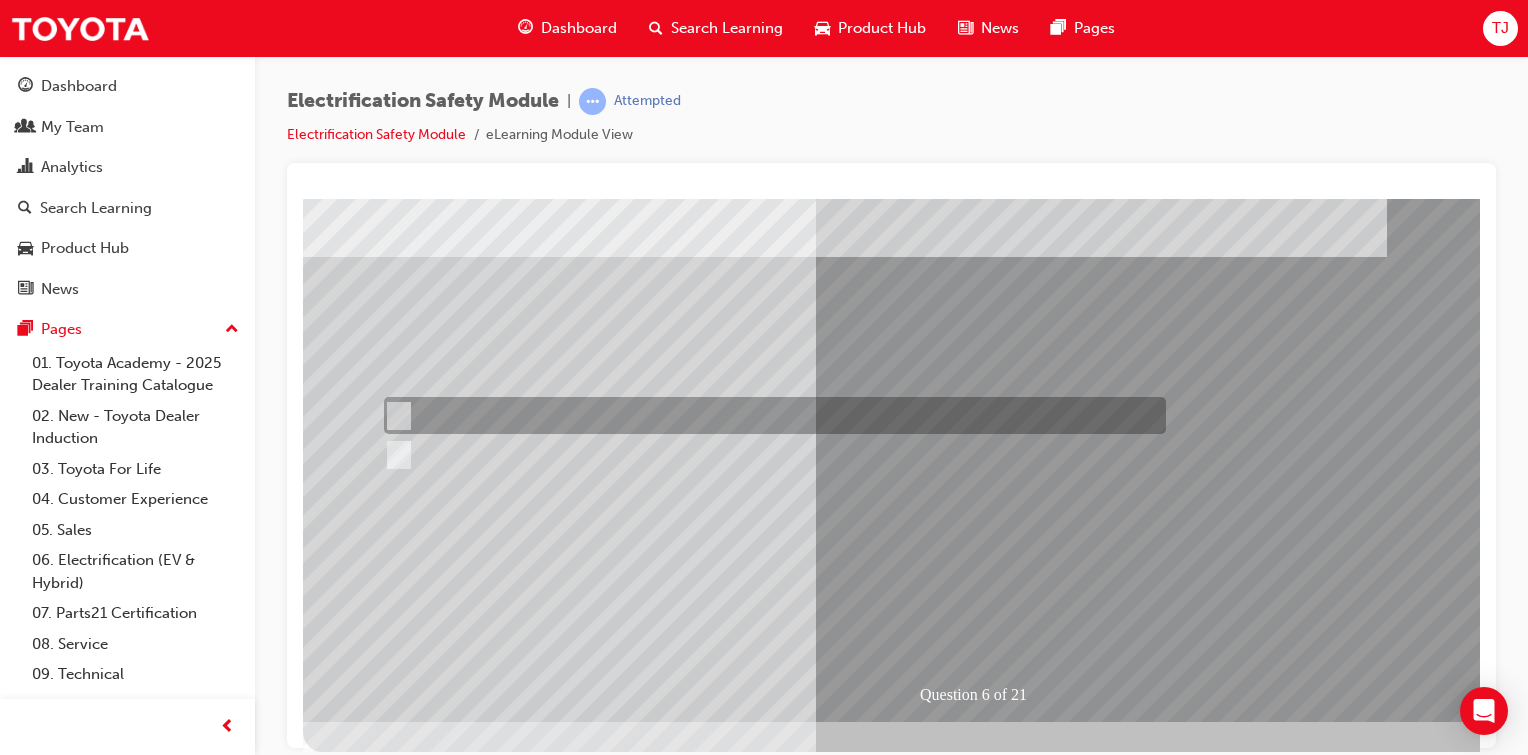 click at bounding box center (770, 415) 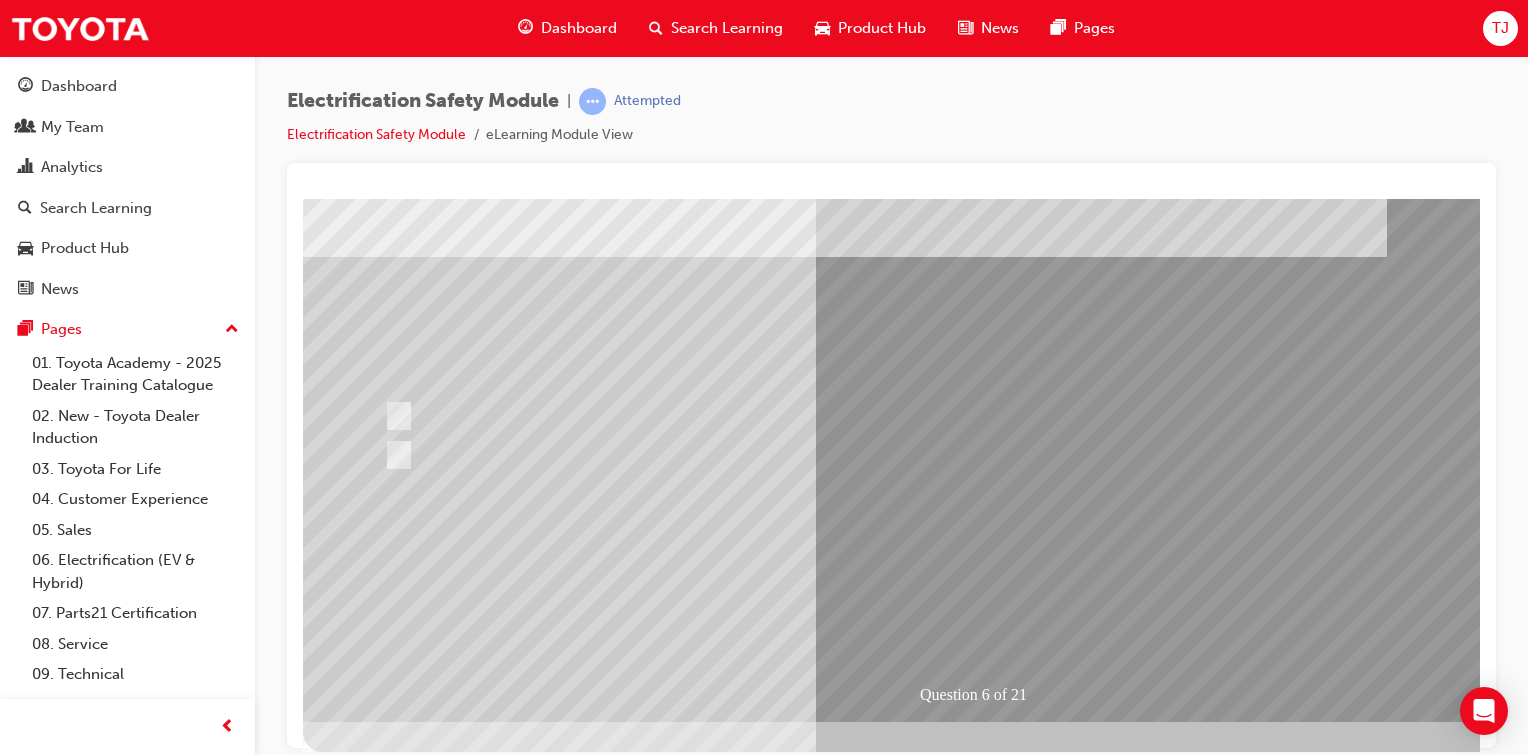 click at bounding box center (375, 2852) 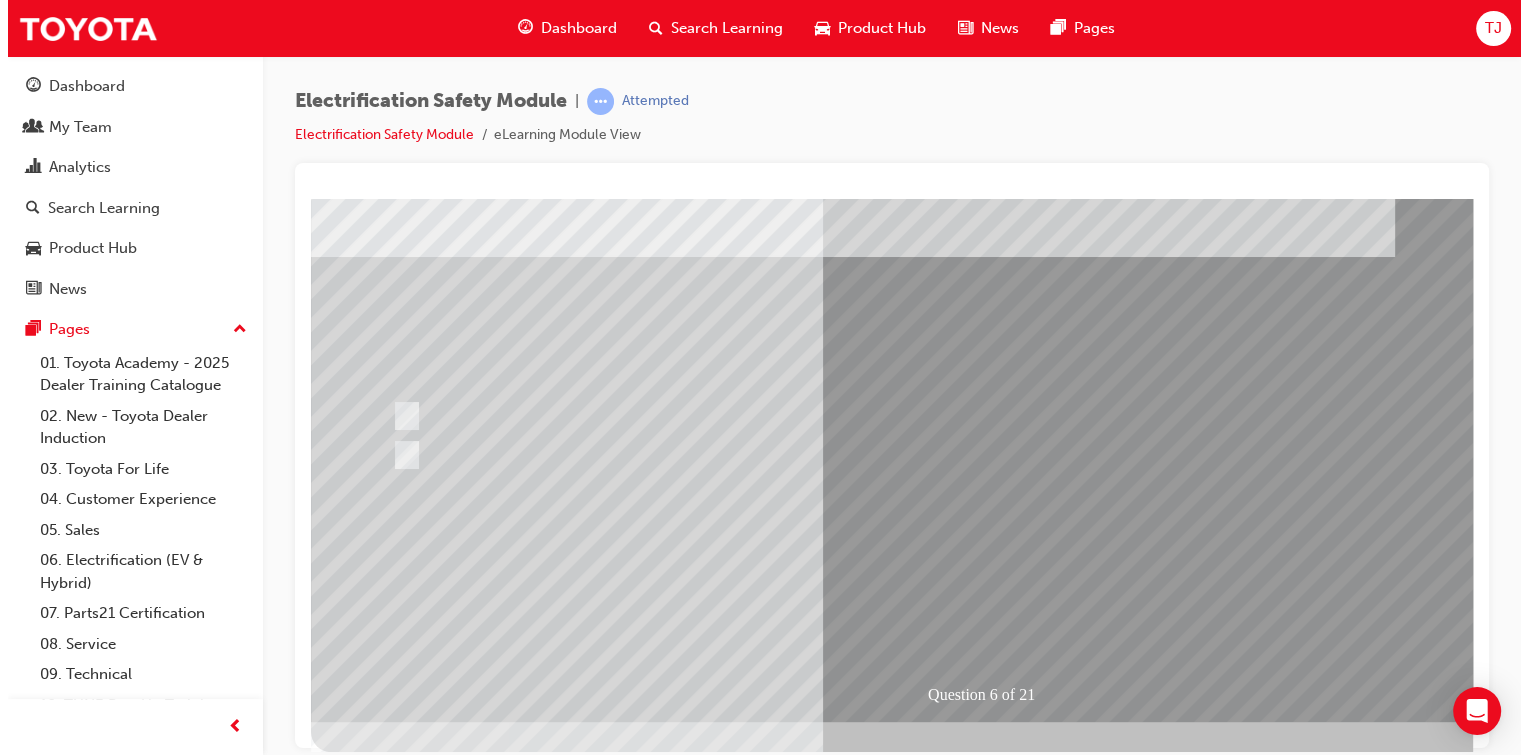scroll, scrollTop: 0, scrollLeft: 0, axis: both 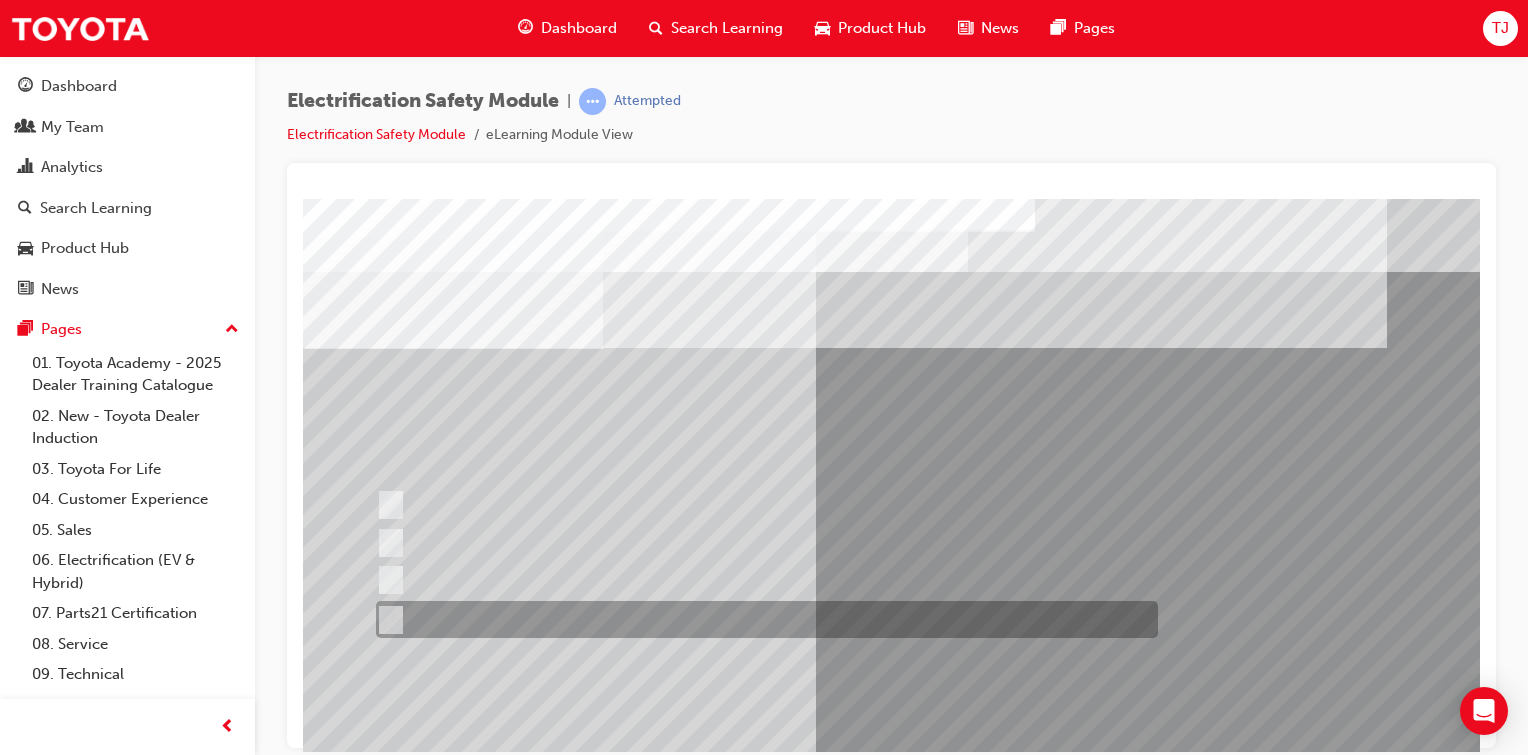 click at bounding box center [762, 619] 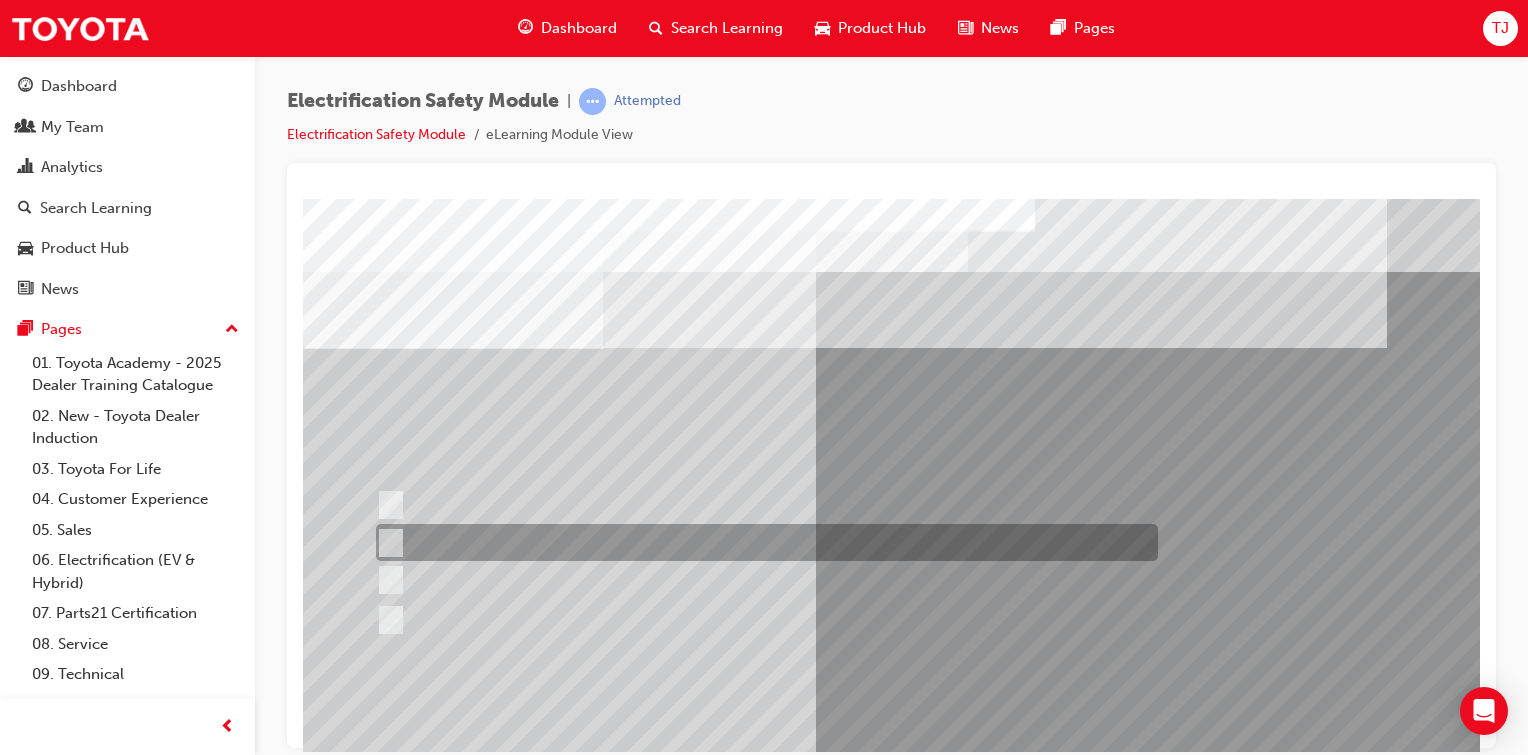 click at bounding box center (762, 542) 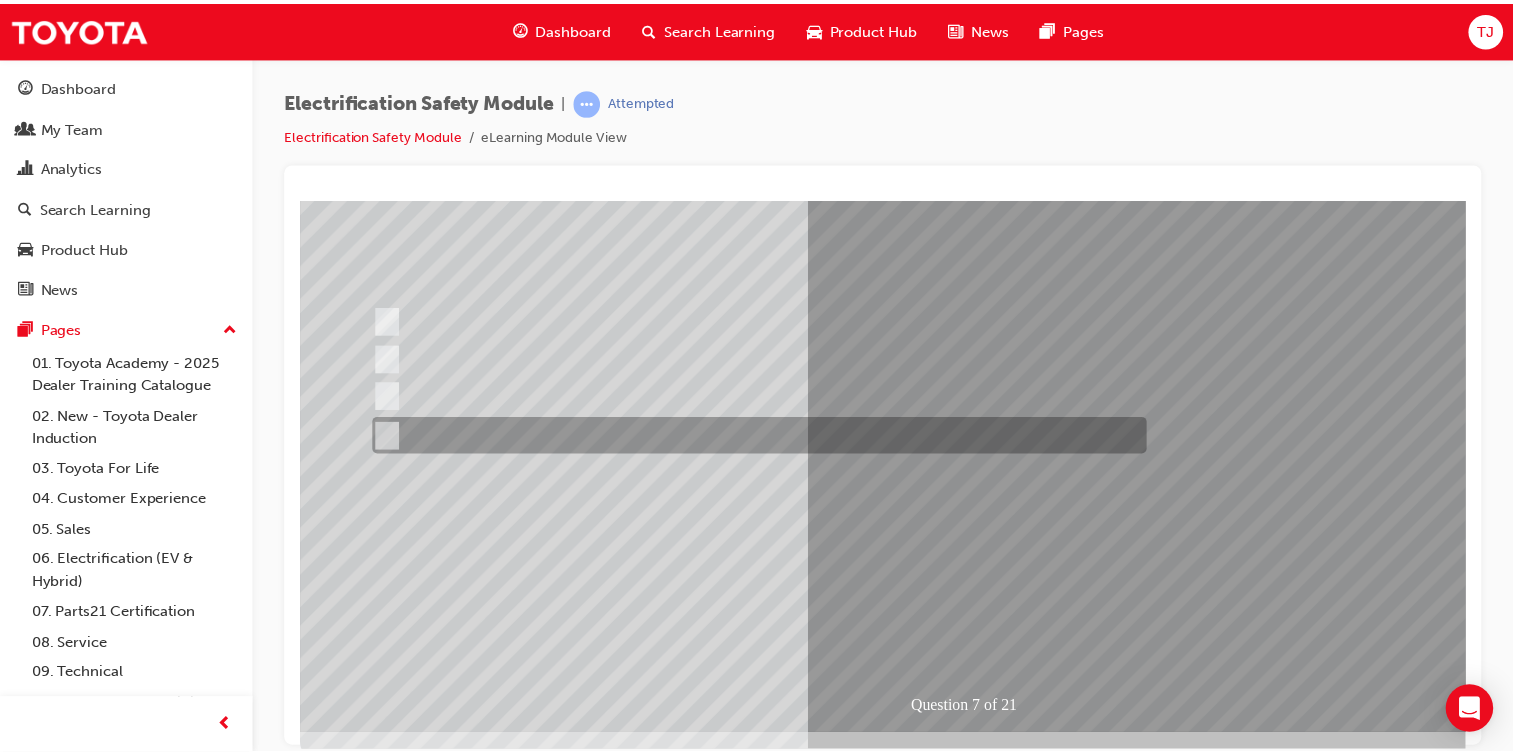 scroll, scrollTop: 212, scrollLeft: 0, axis: vertical 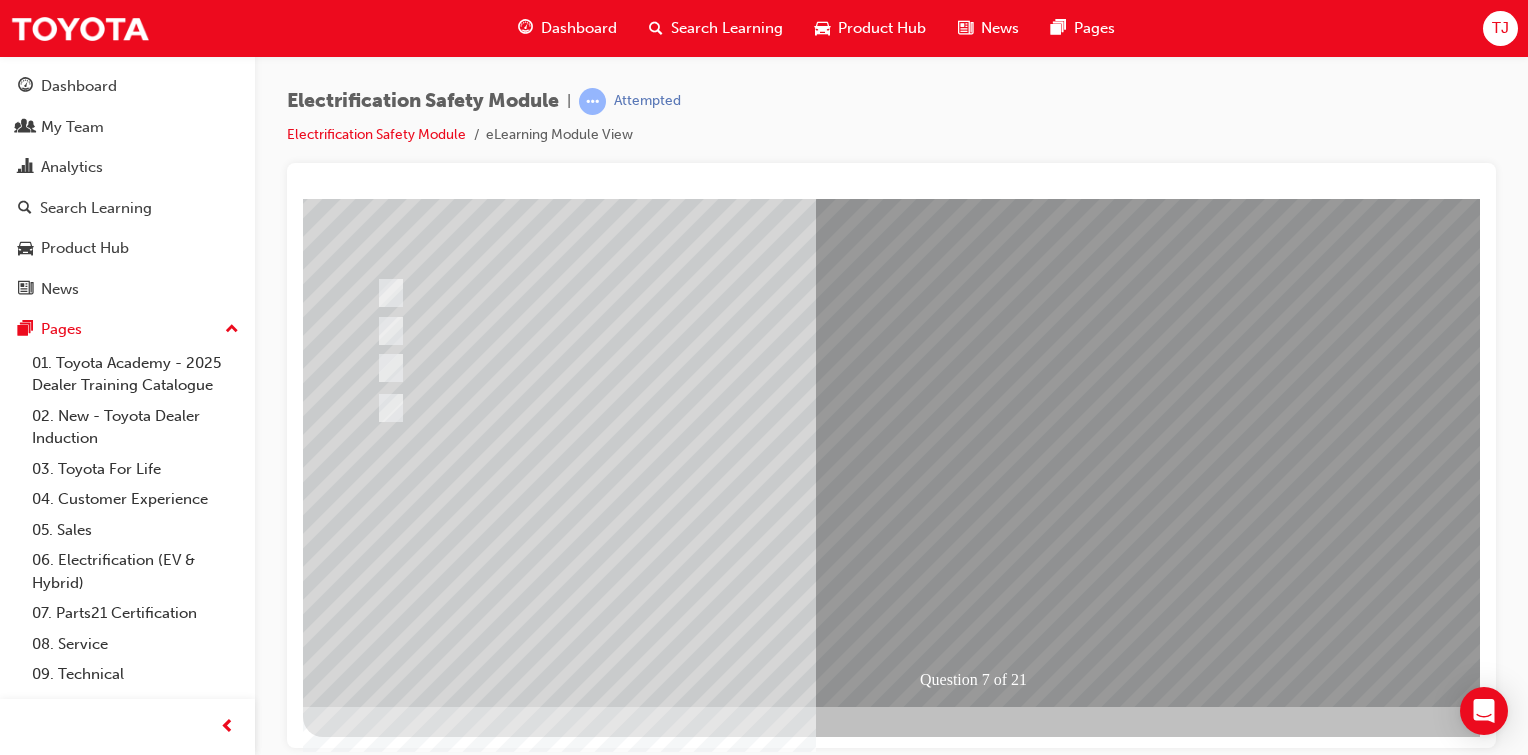 click at bounding box center [375, 2775] 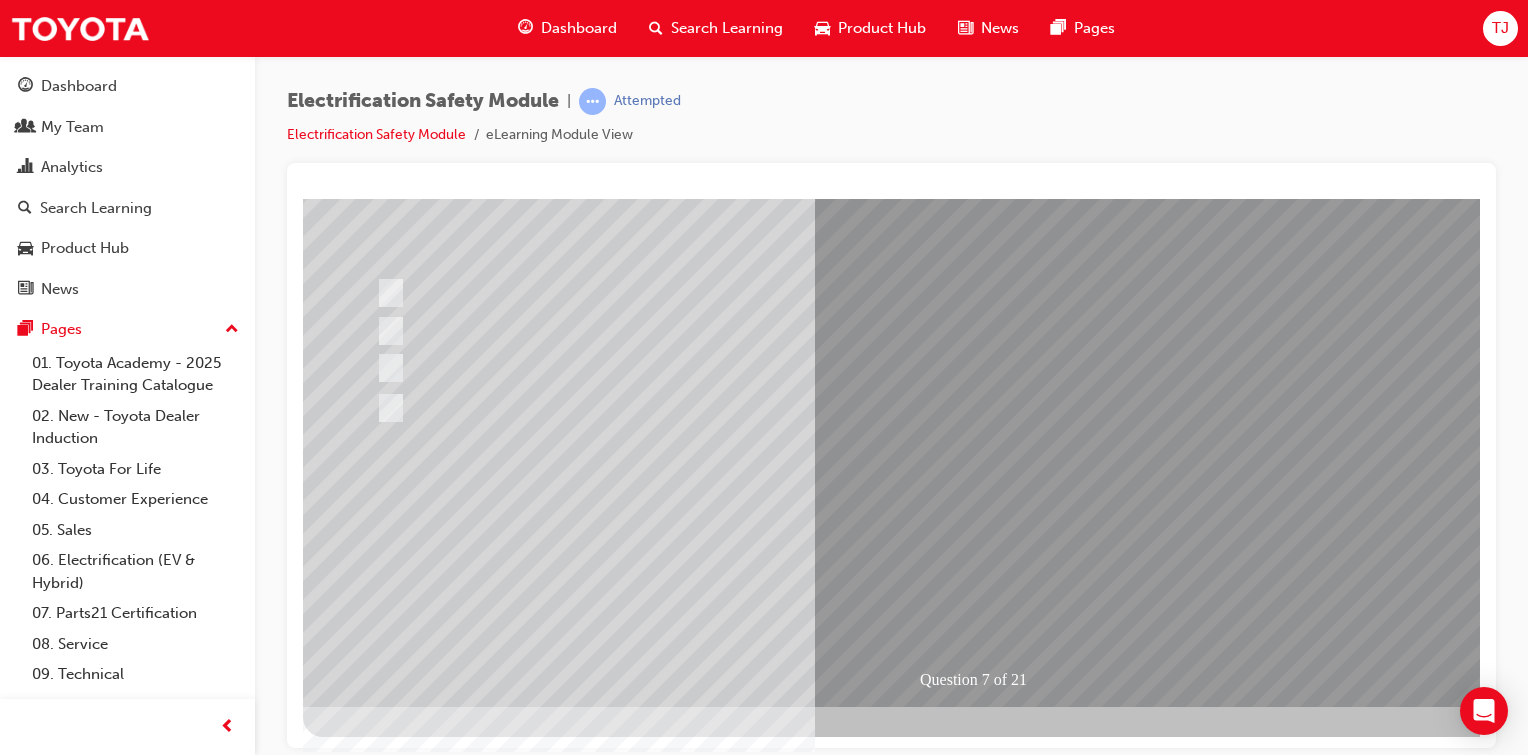 scroll, scrollTop: 0, scrollLeft: 0, axis: both 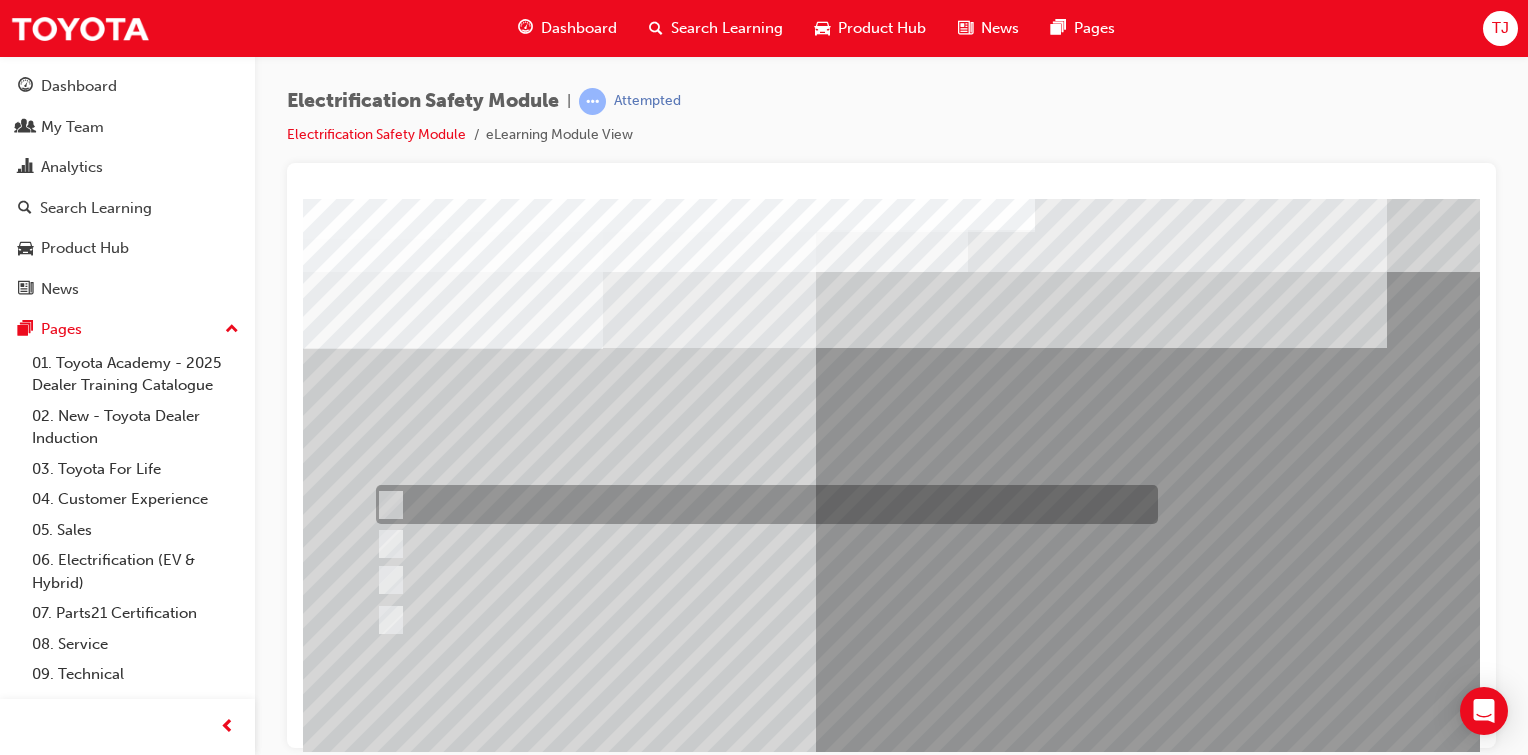 click at bounding box center [762, 504] 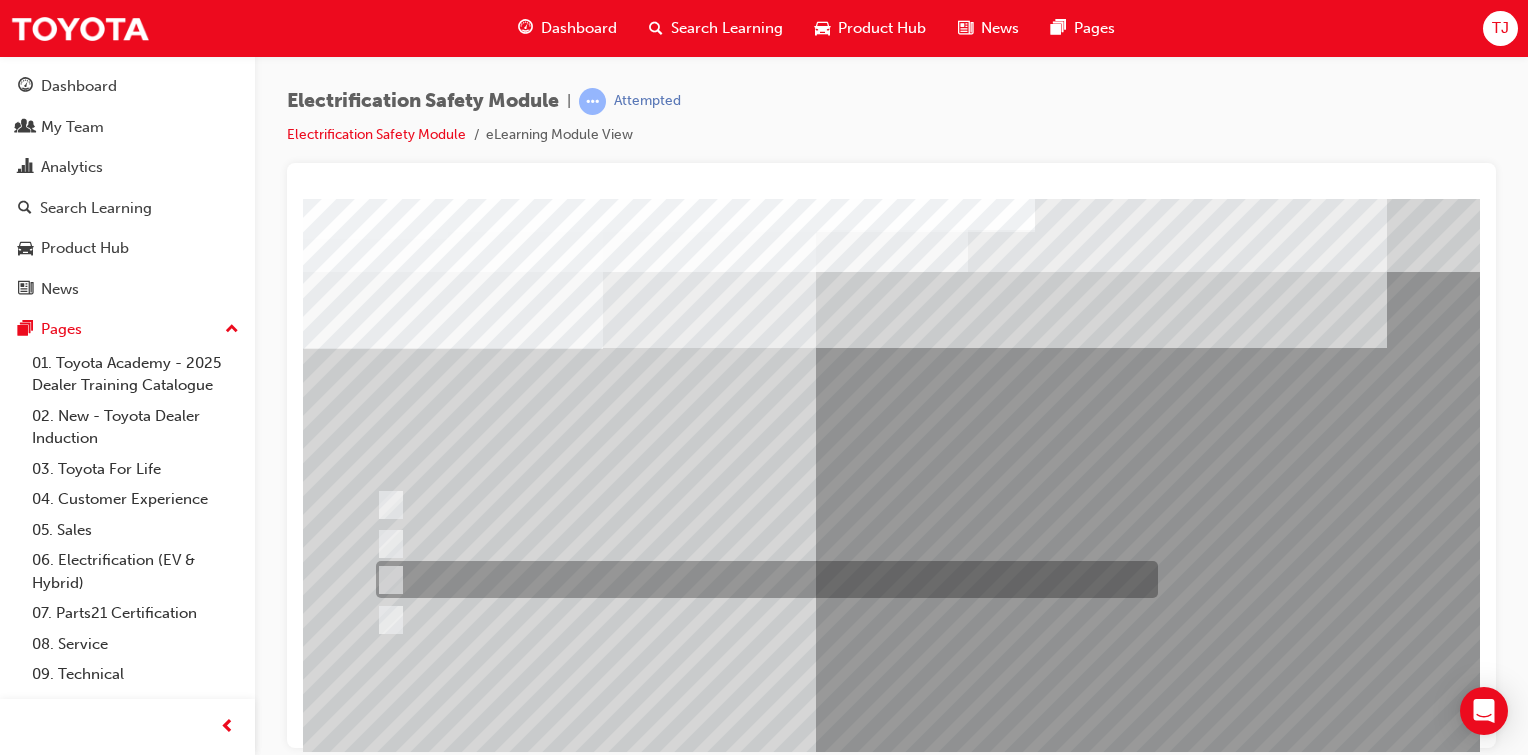 scroll, scrollTop: 212, scrollLeft: 0, axis: vertical 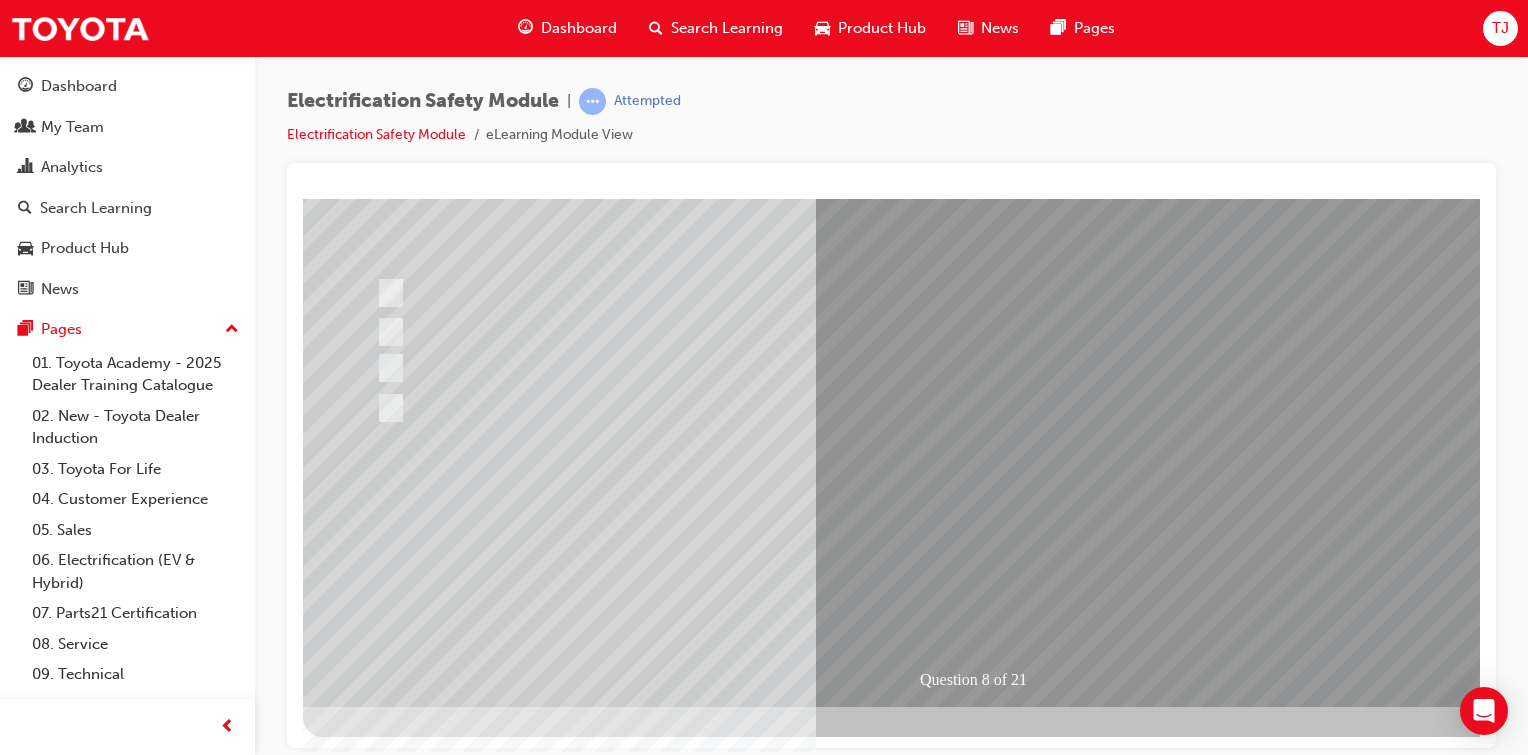 click at bounding box center (375, 2775) 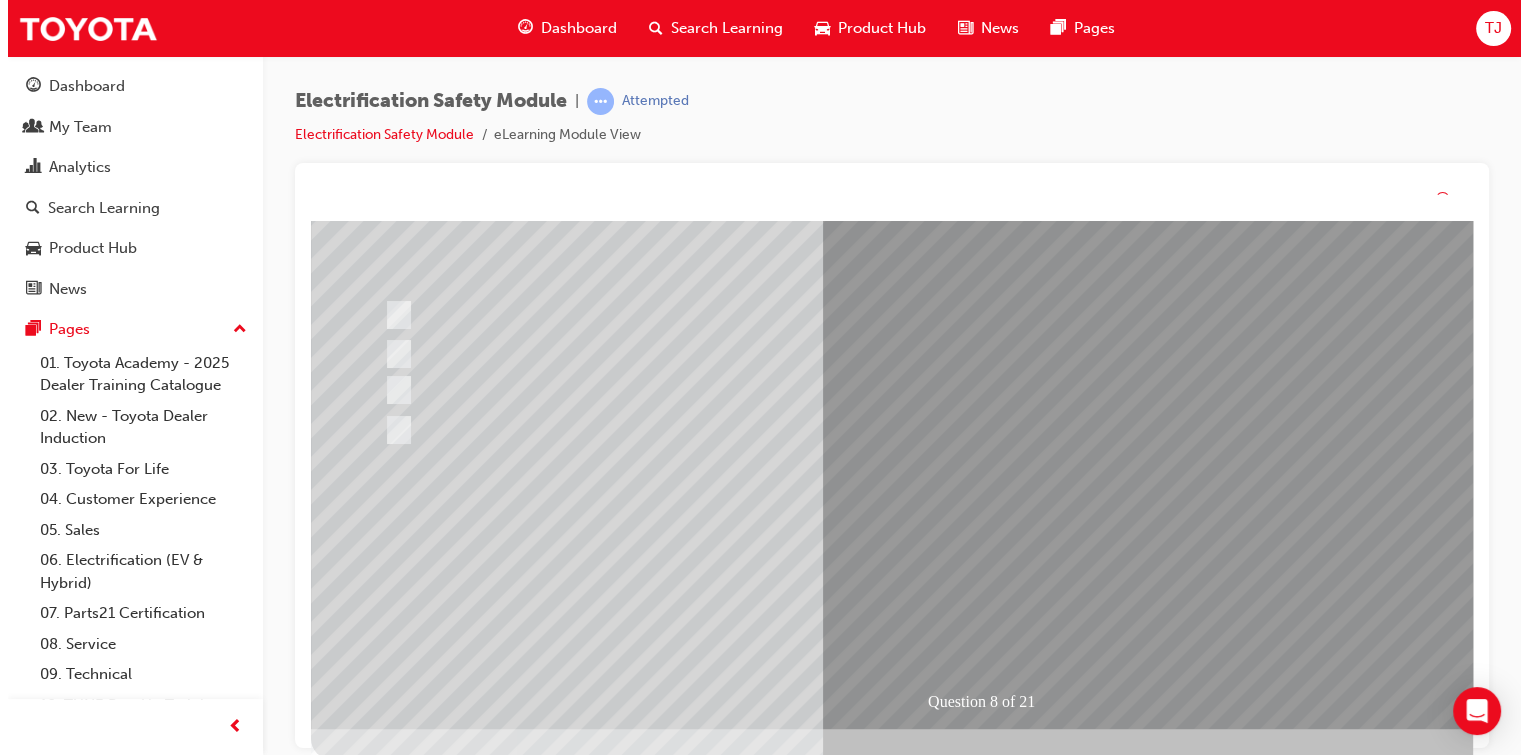 scroll, scrollTop: 0, scrollLeft: 0, axis: both 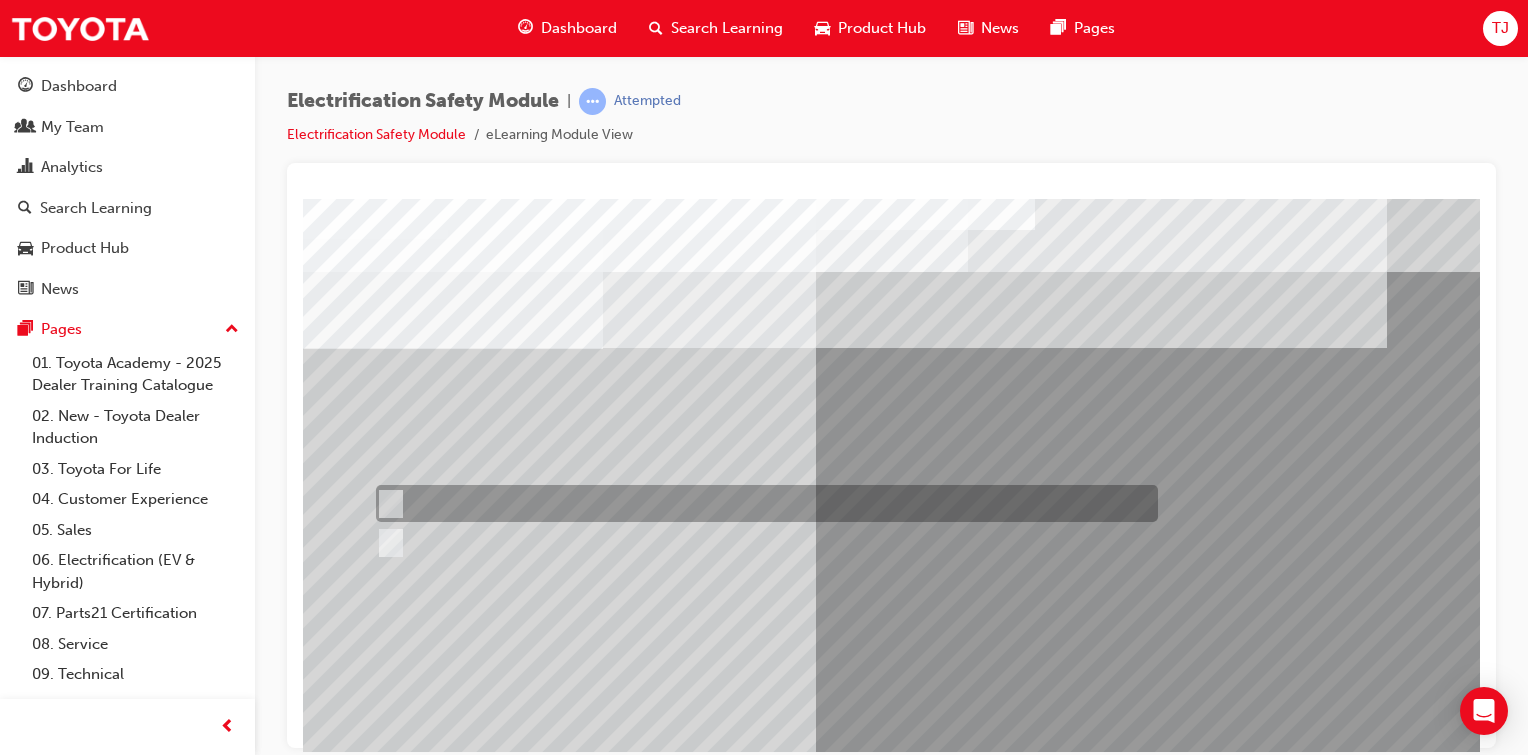 click at bounding box center [762, 503] 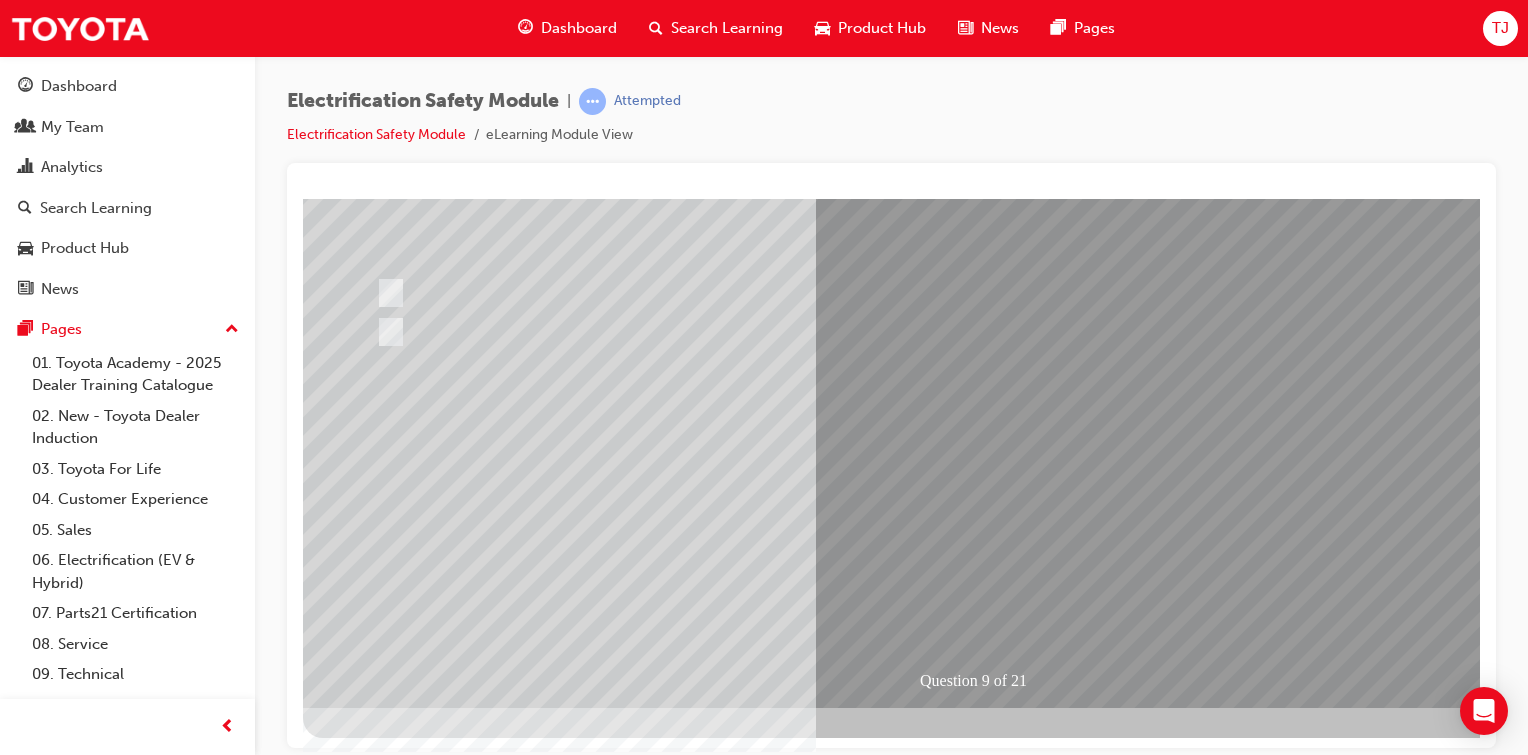 click at bounding box center [375, 2732] 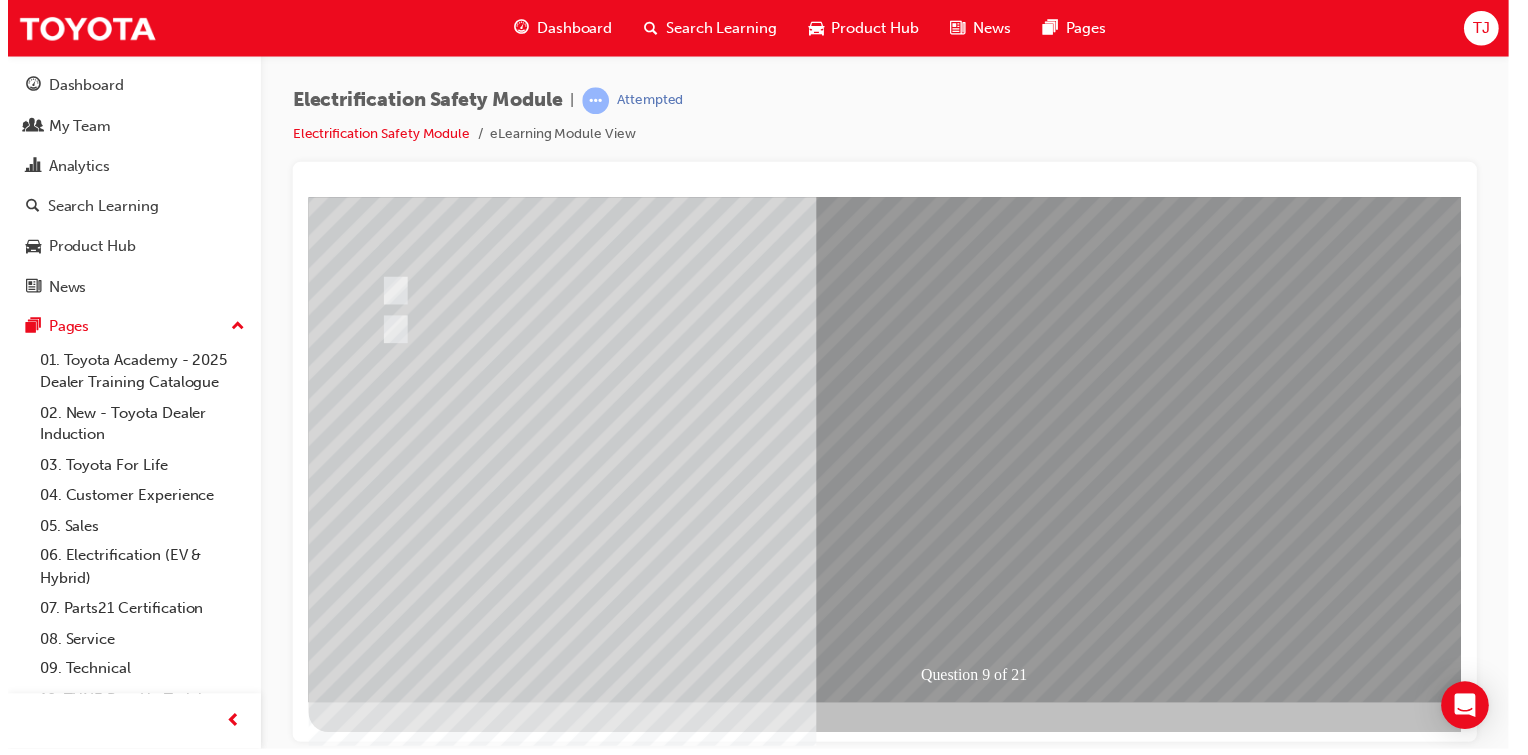 scroll, scrollTop: 0, scrollLeft: 0, axis: both 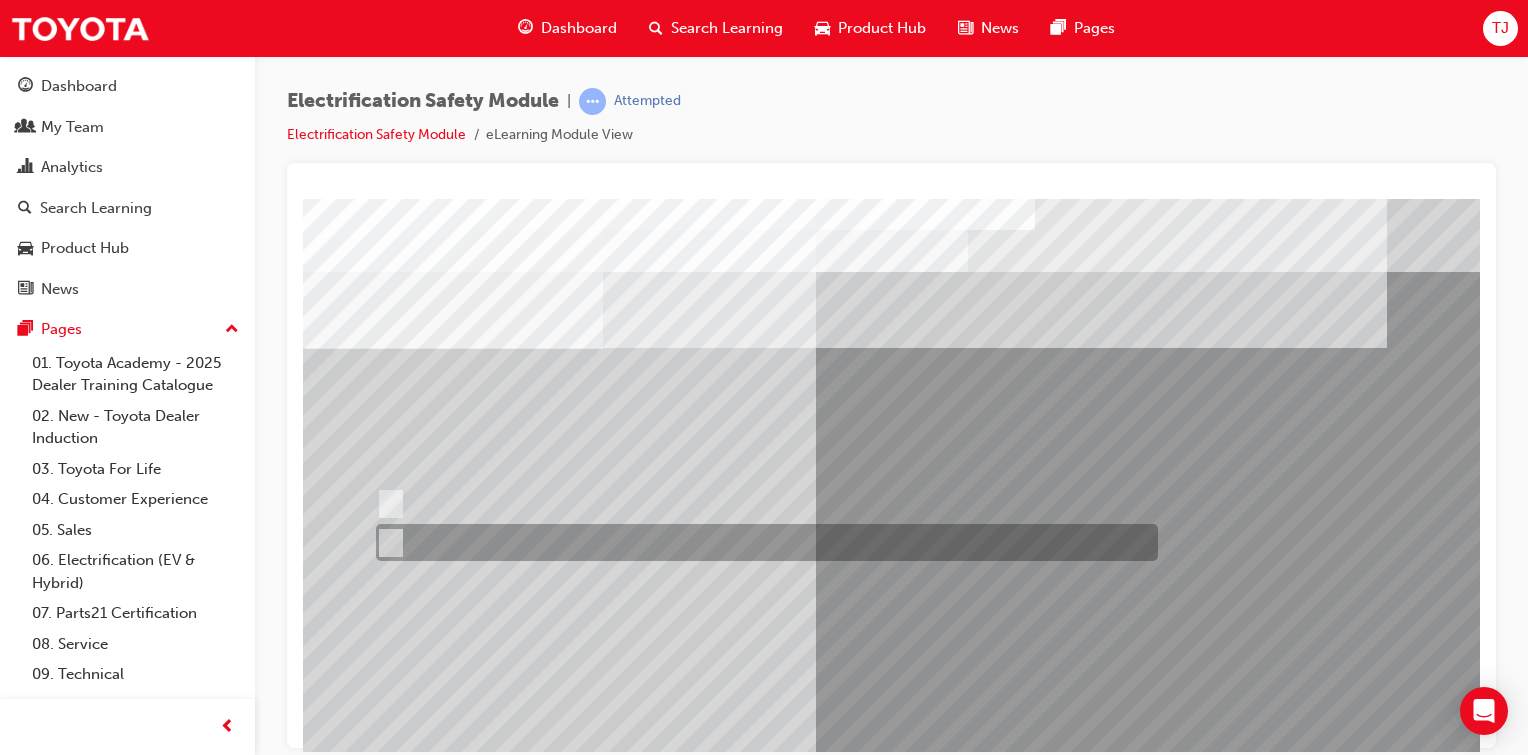 click at bounding box center [762, 542] 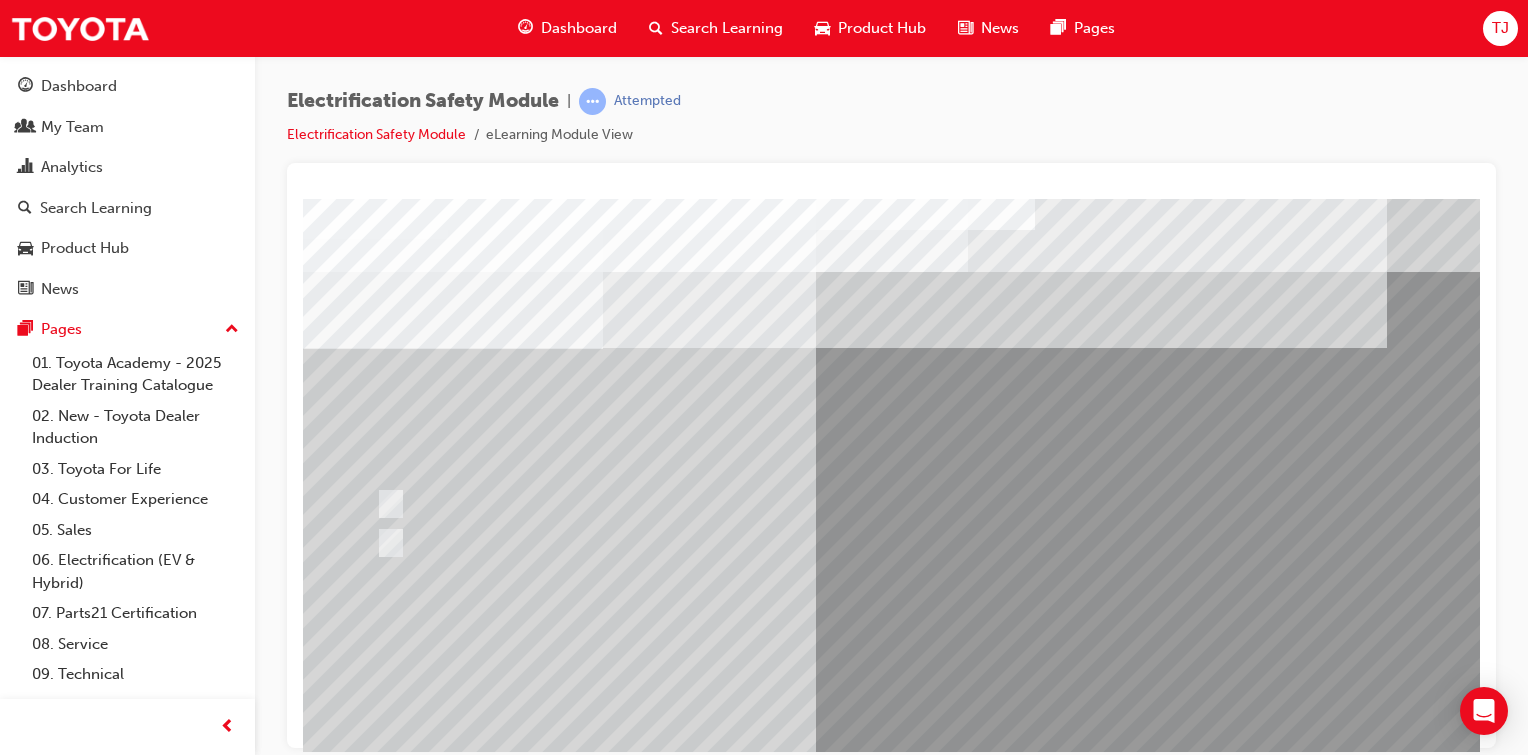 scroll, scrollTop: 183, scrollLeft: 0, axis: vertical 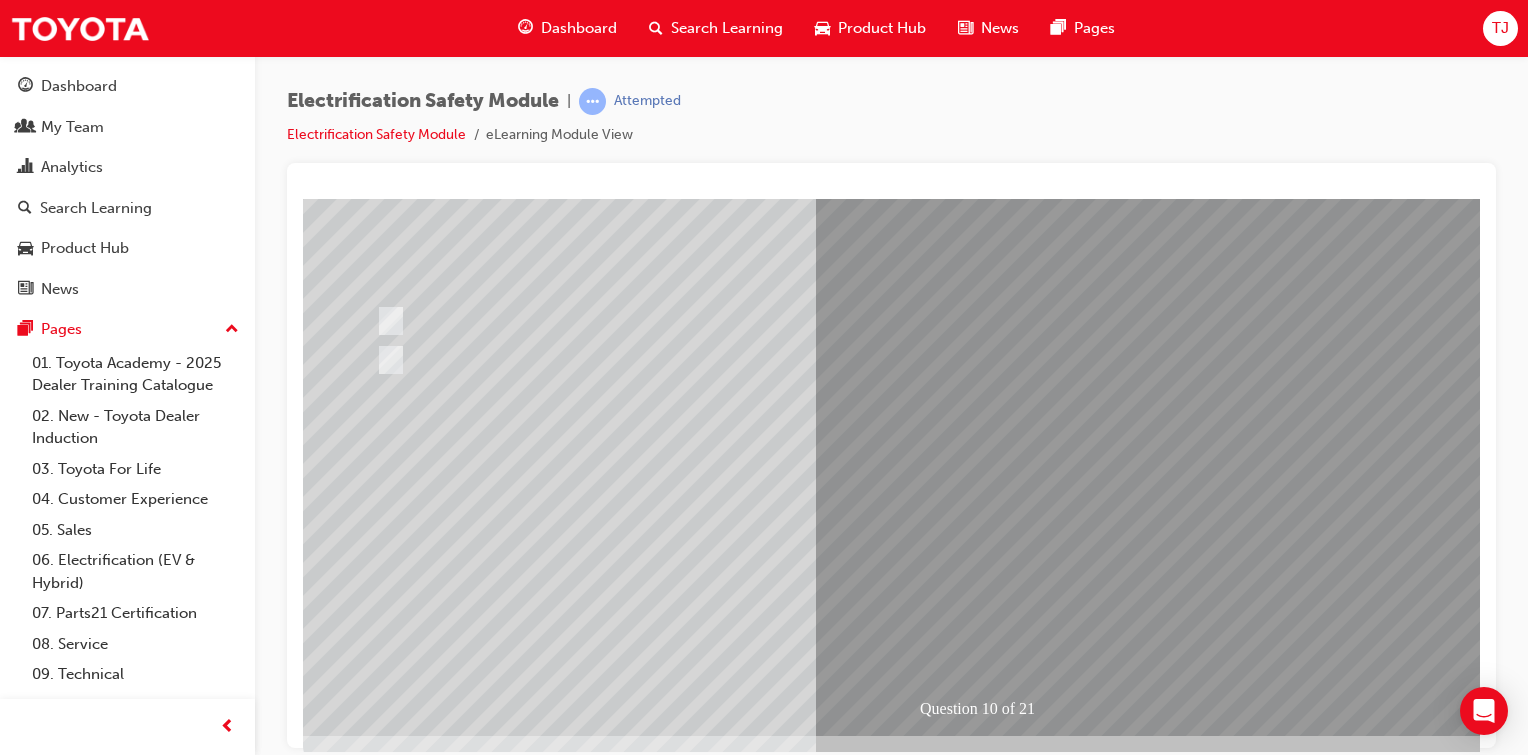 click at bounding box center [375, 2760] 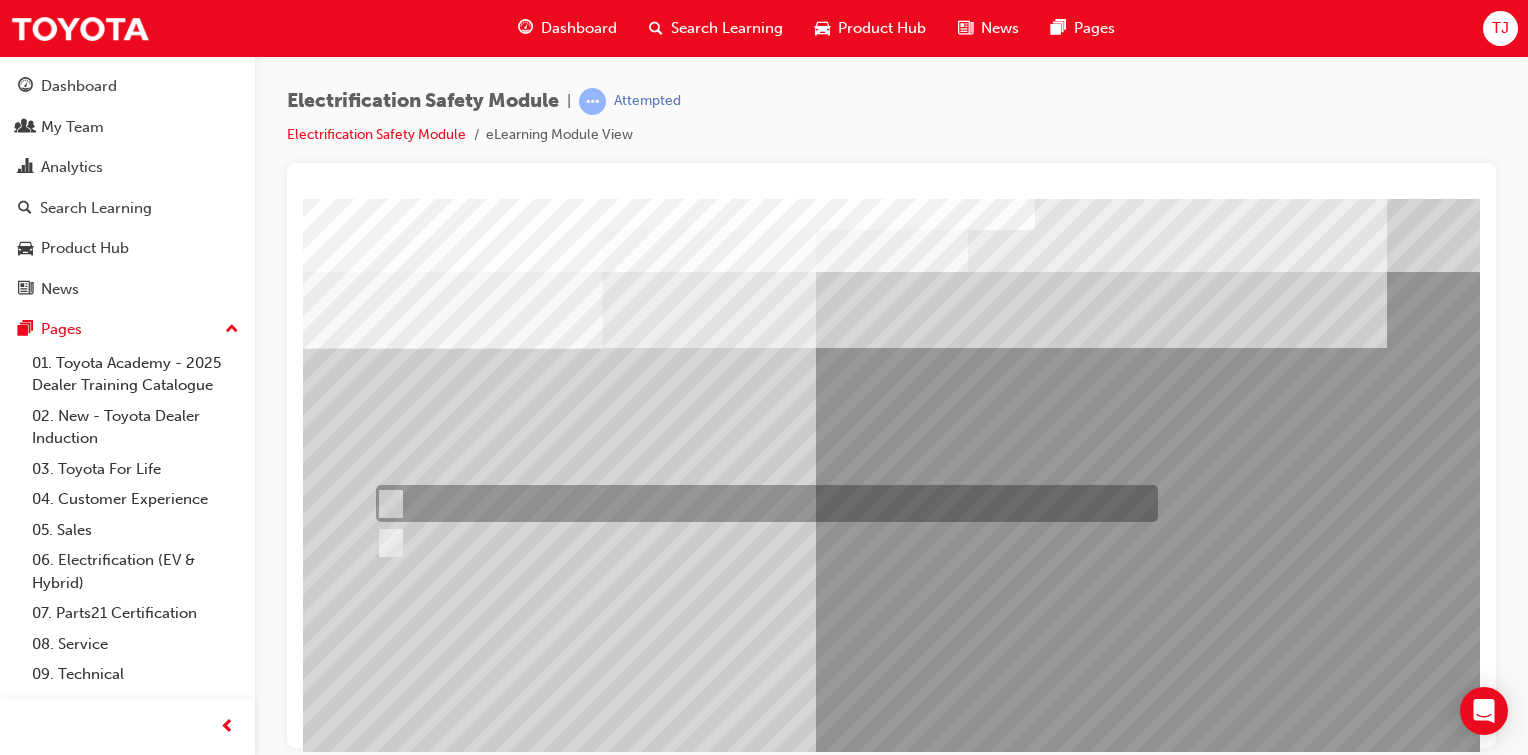scroll, scrollTop: 0, scrollLeft: 0, axis: both 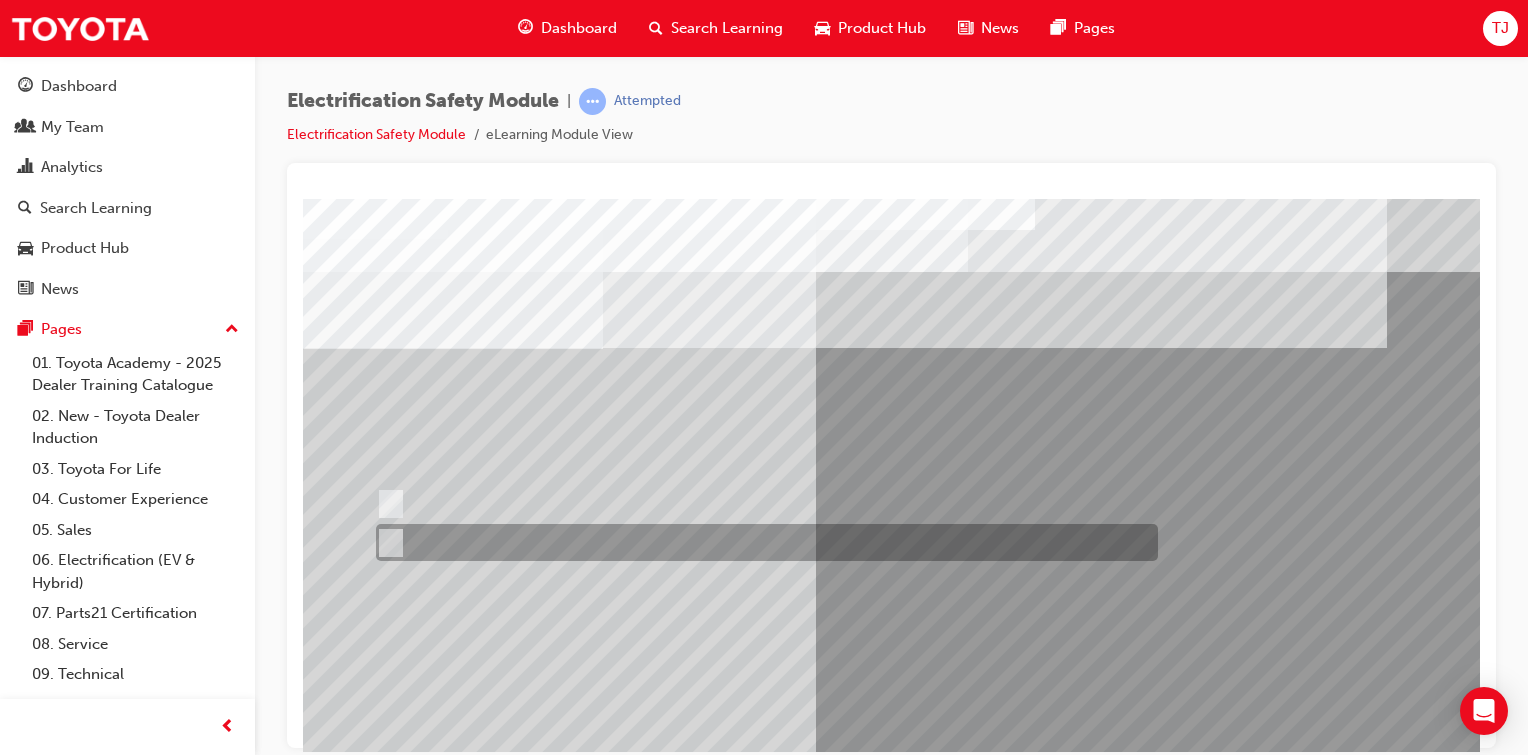 click at bounding box center [762, 542] 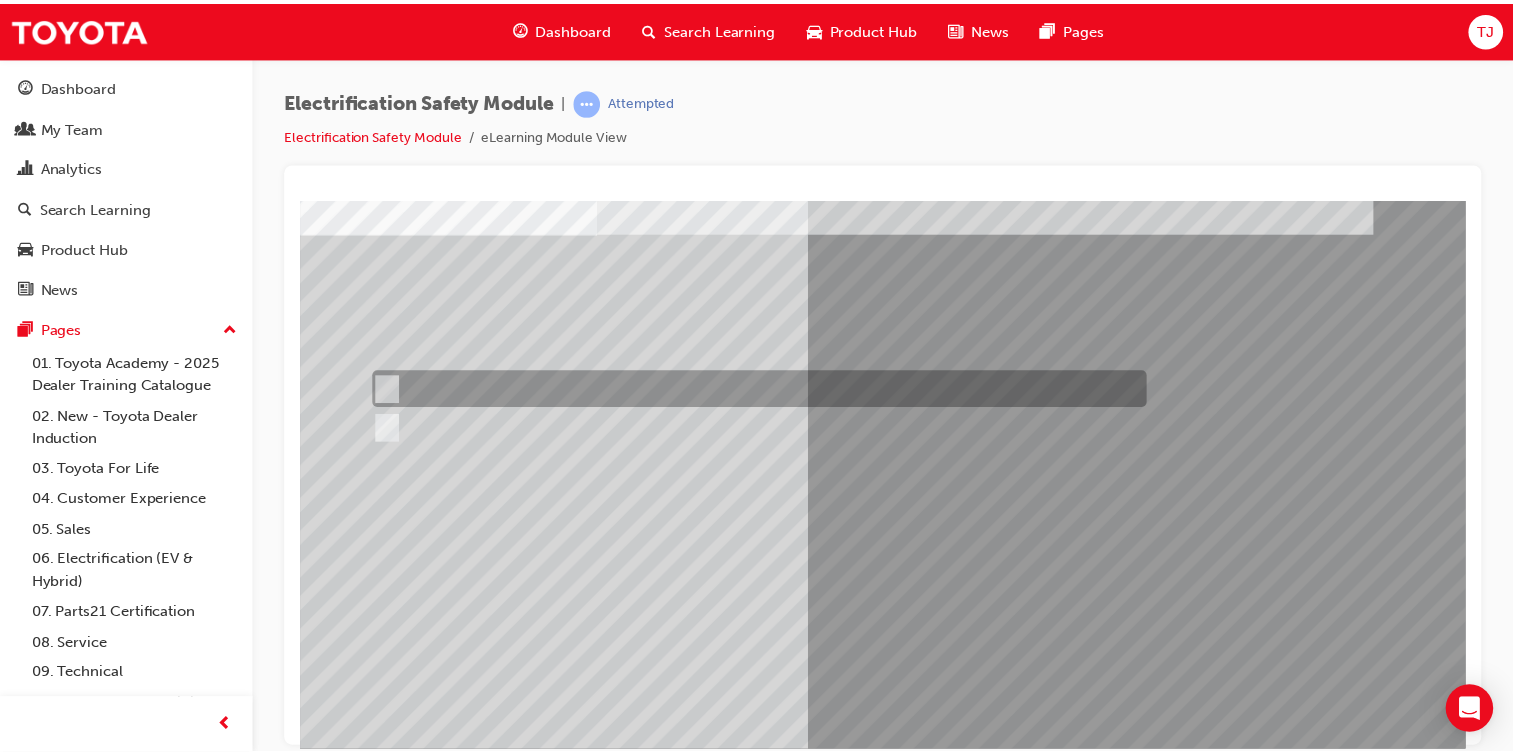 scroll, scrollTop: 115, scrollLeft: 0, axis: vertical 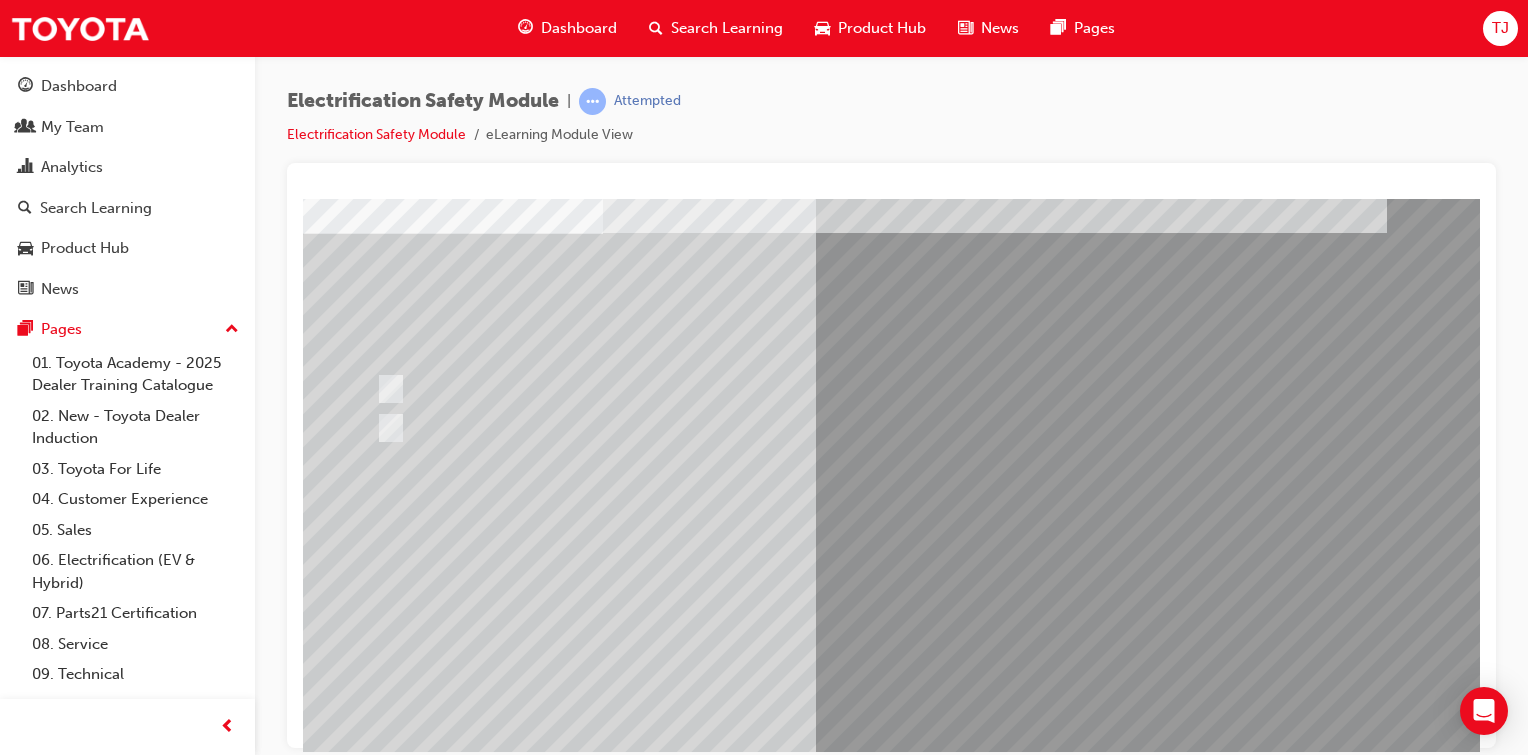 click at bounding box center [375, 2828] 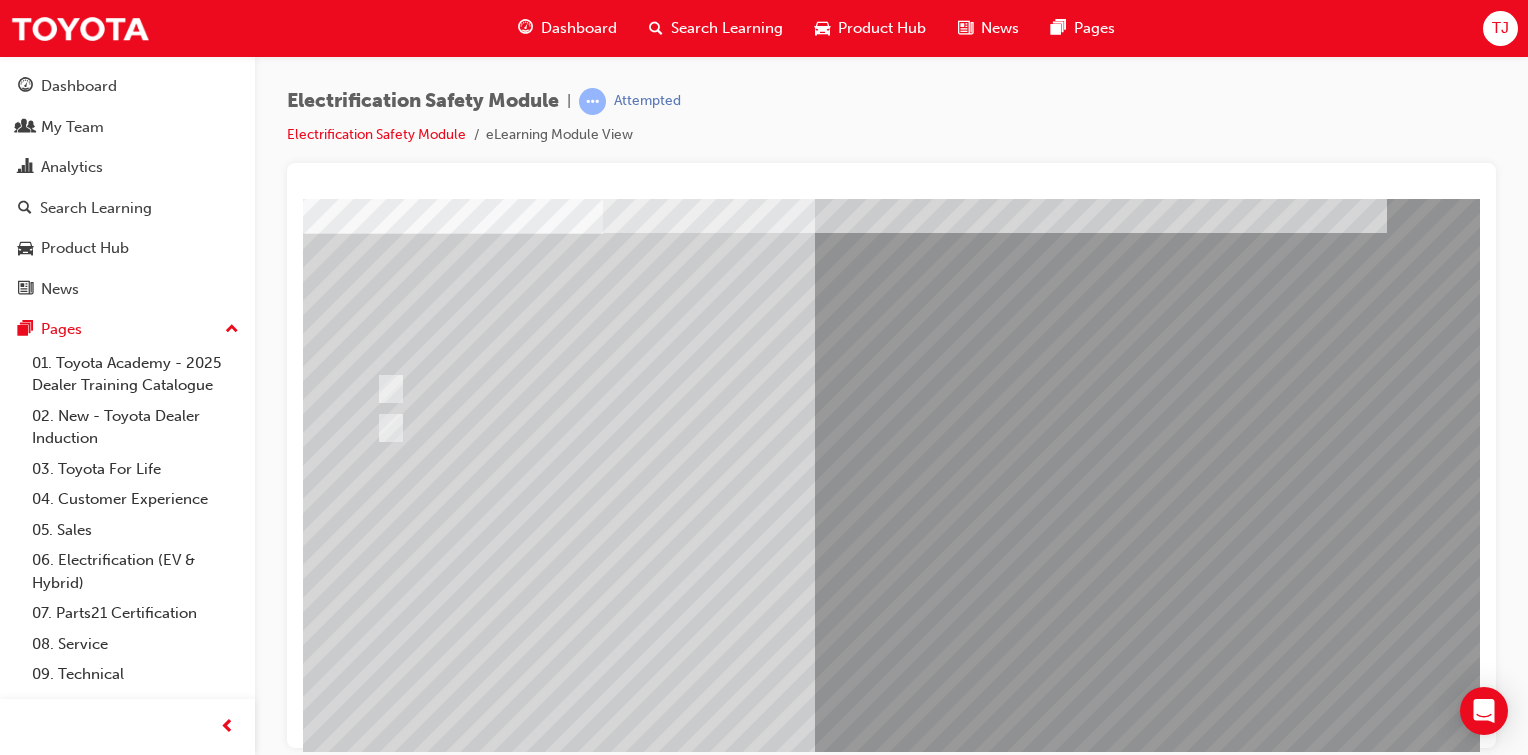 scroll, scrollTop: 0, scrollLeft: 0, axis: both 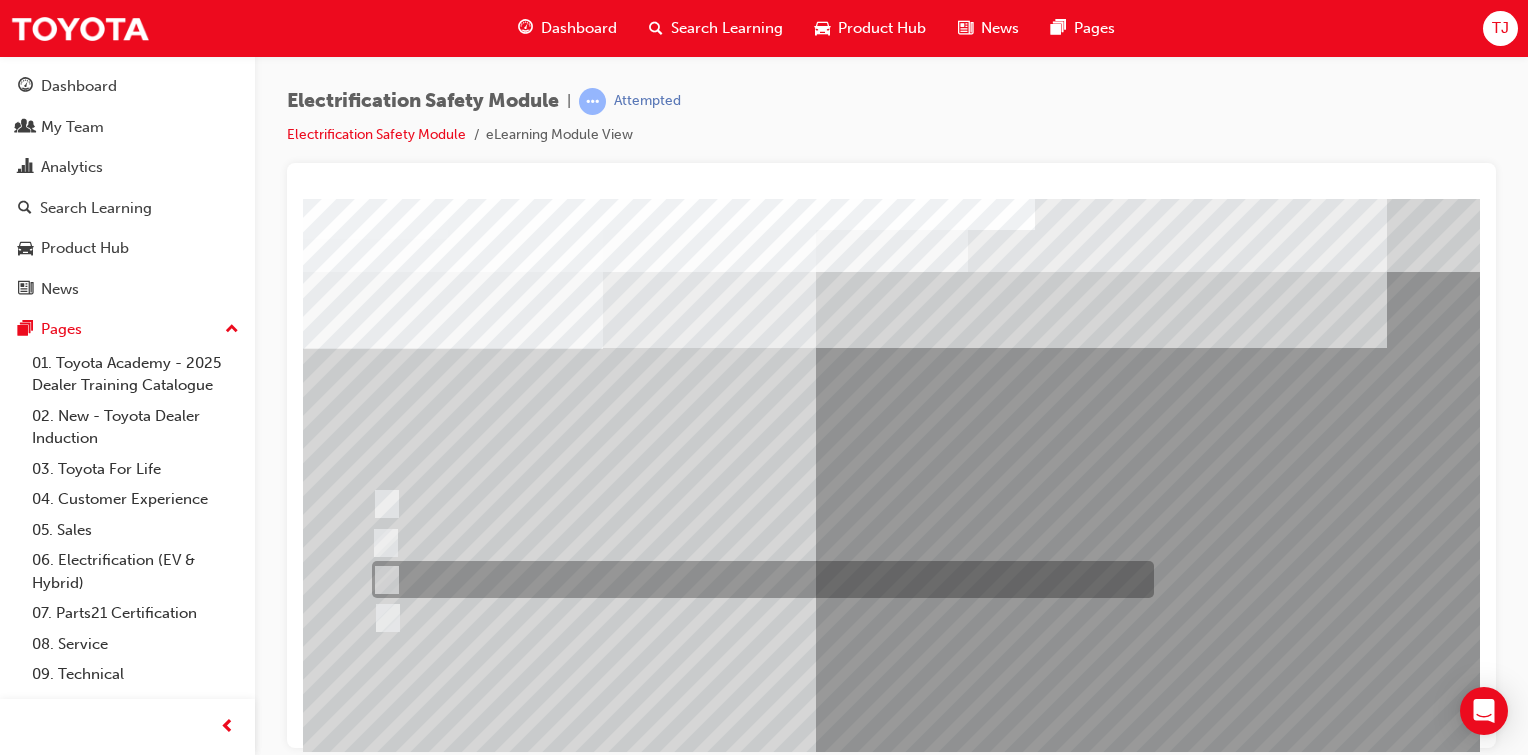 click at bounding box center (758, 579) 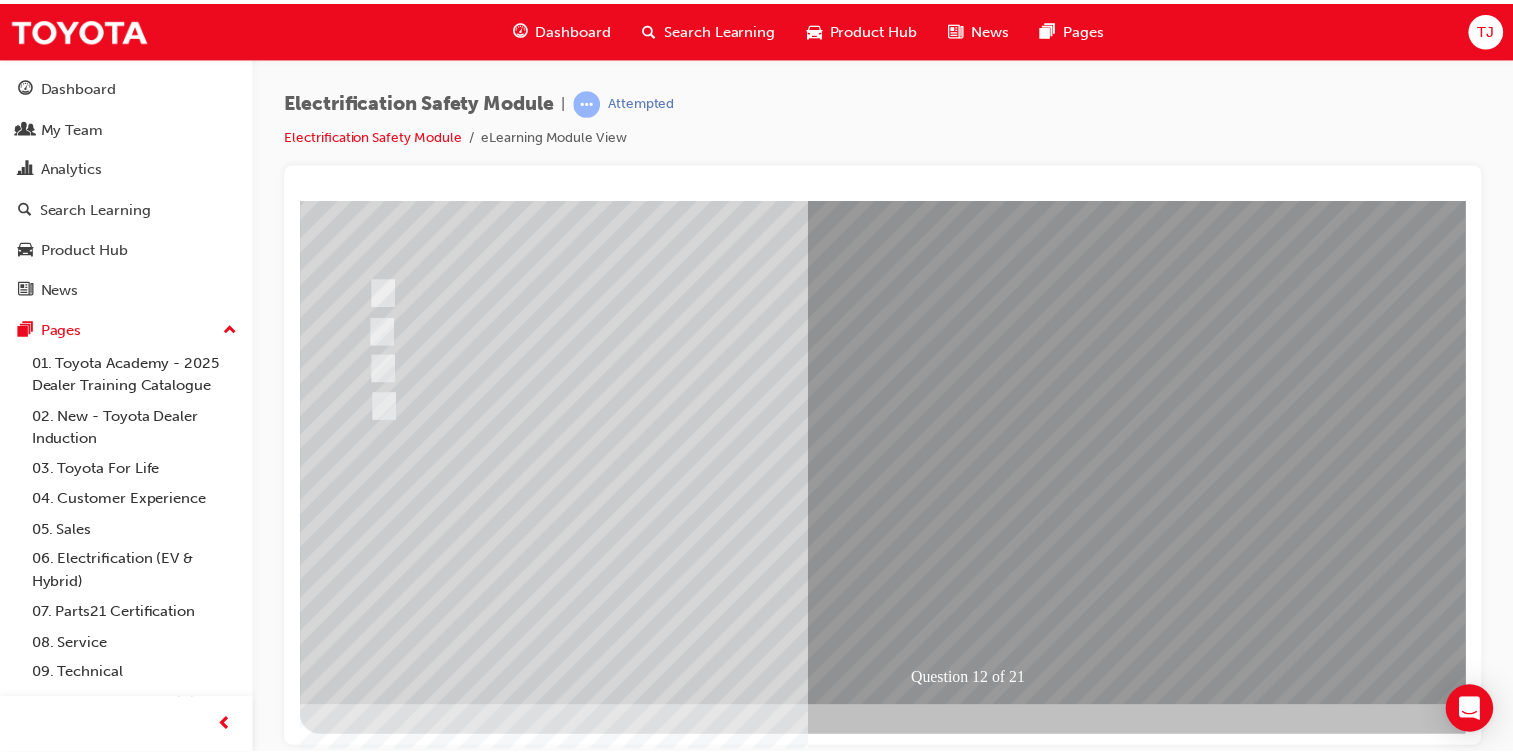 scroll, scrollTop: 210, scrollLeft: 0, axis: vertical 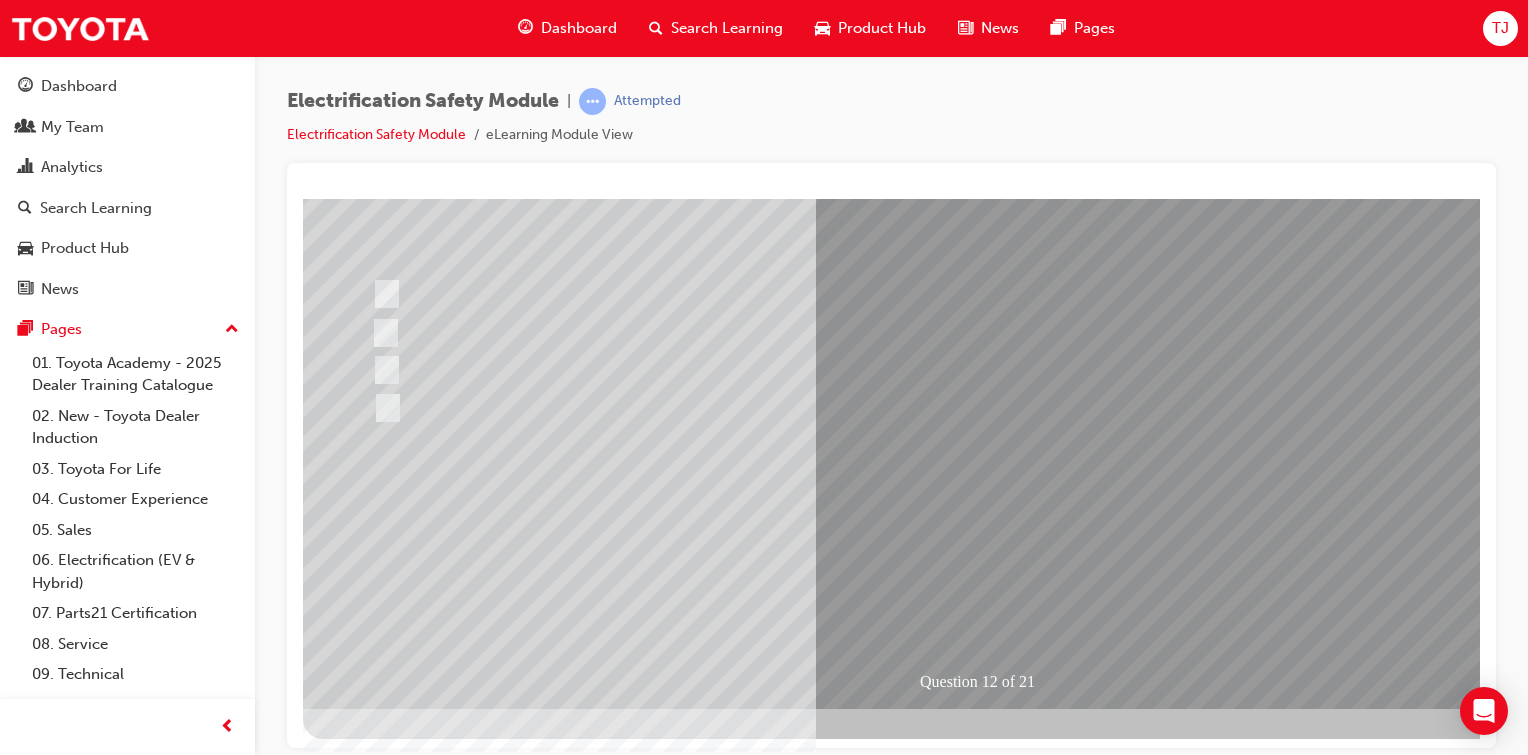 click at bounding box center (375, 2777) 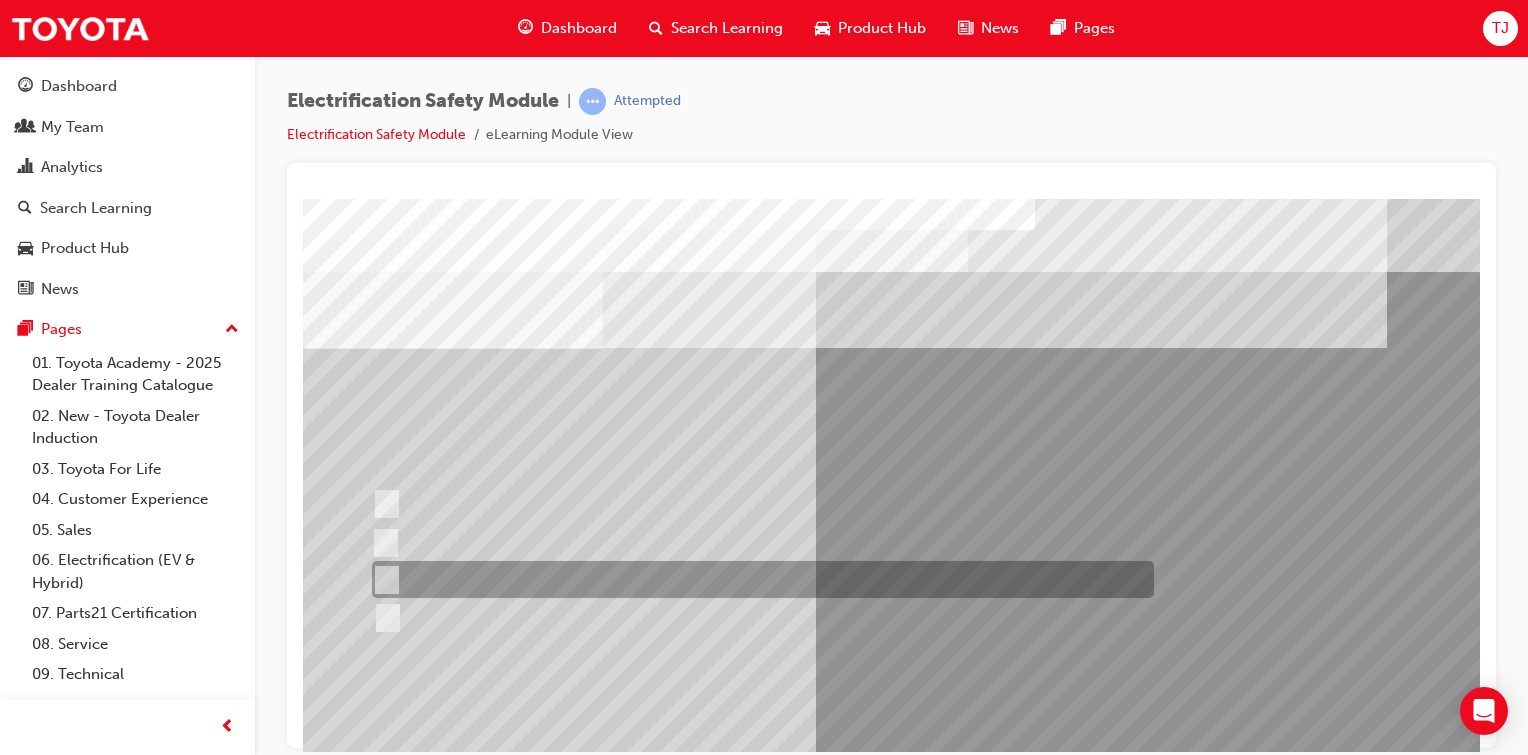 scroll, scrollTop: 0, scrollLeft: 0, axis: both 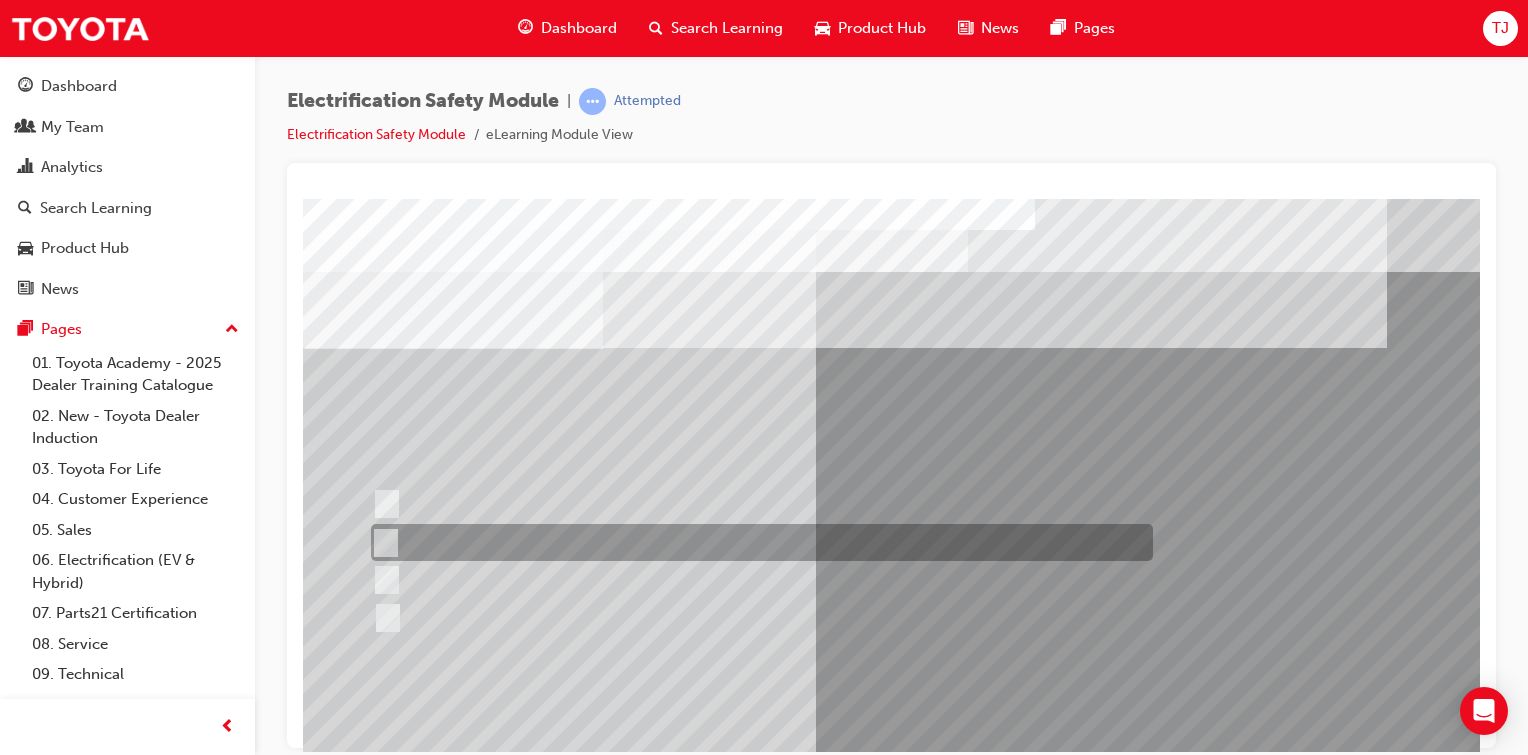 click at bounding box center [757, 542] 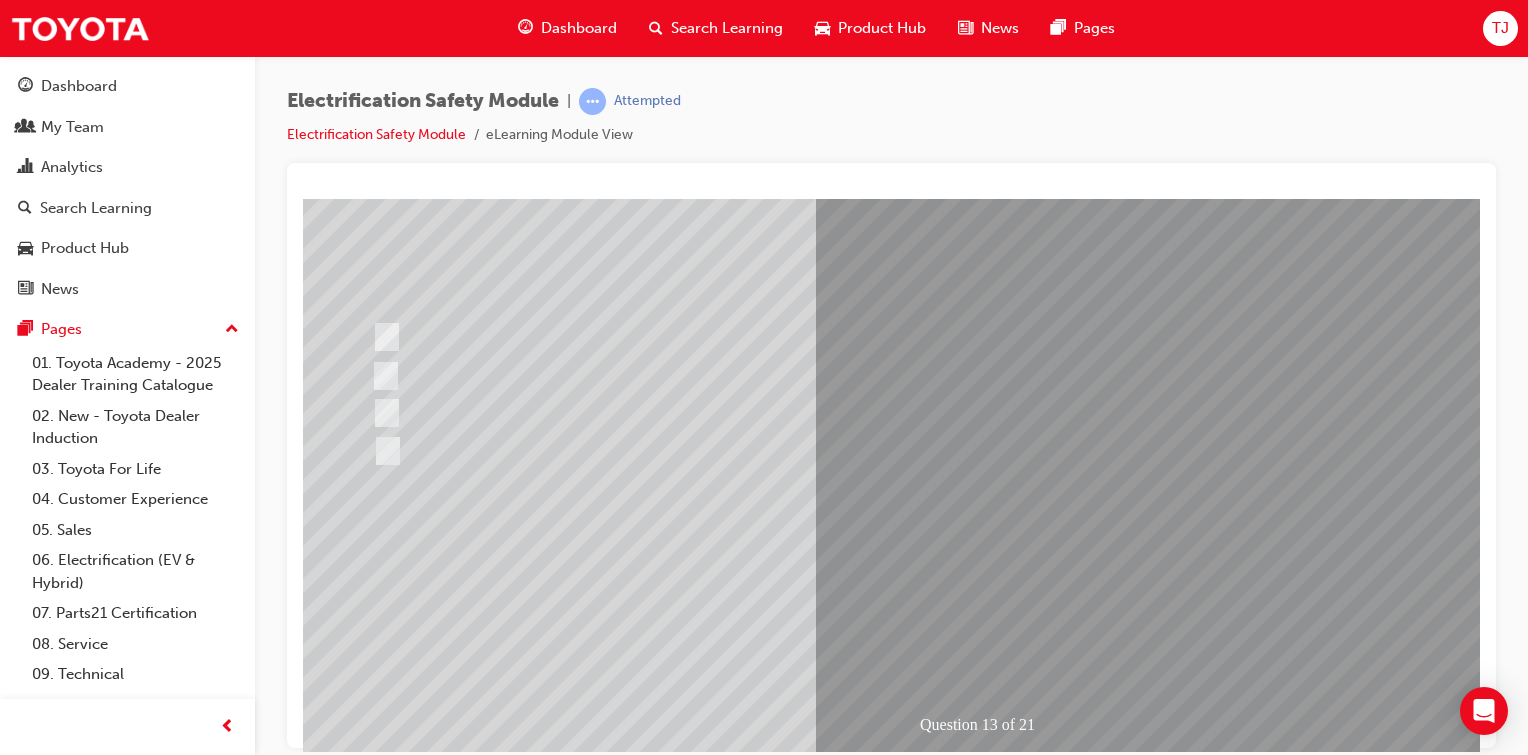 click at bounding box center (375, 2820) 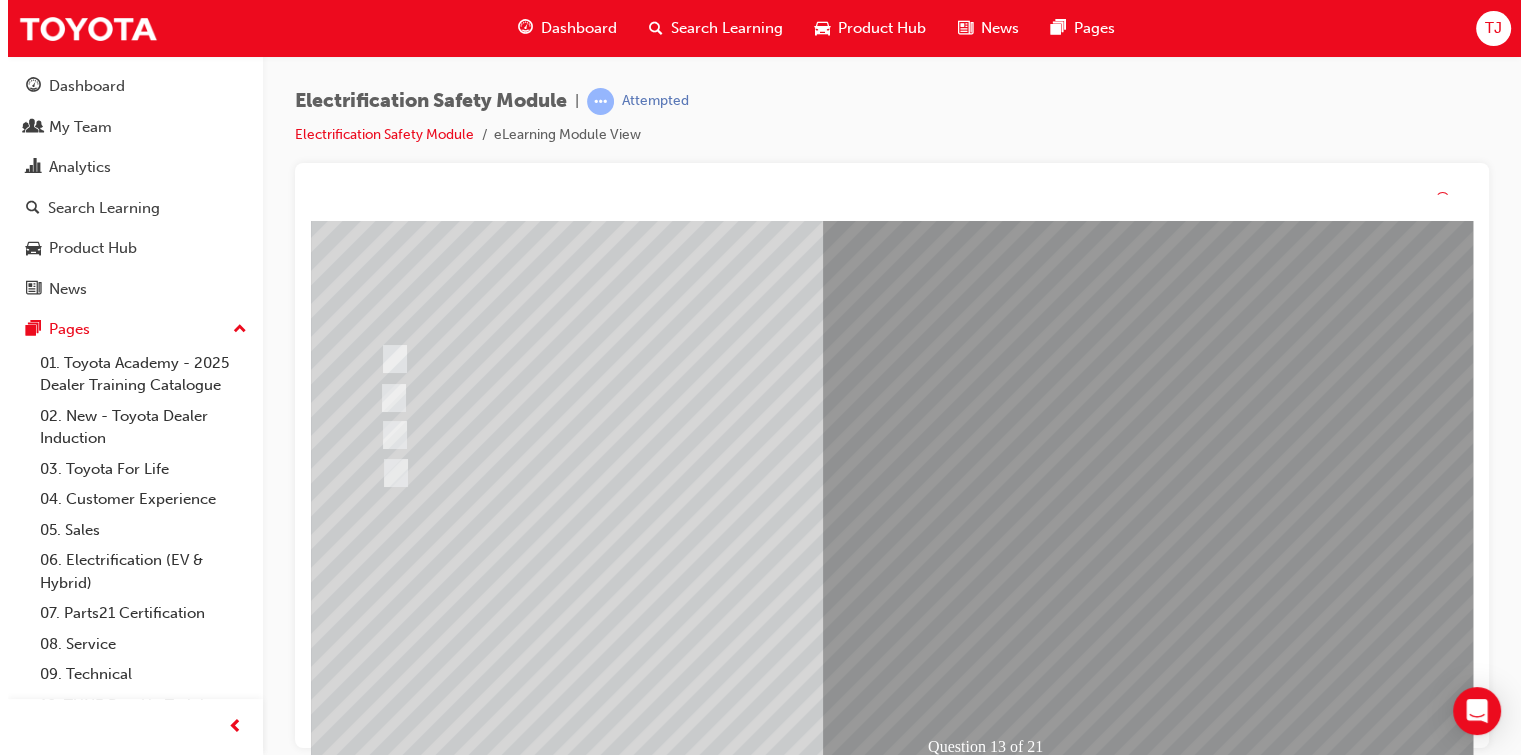 scroll, scrollTop: 0, scrollLeft: 0, axis: both 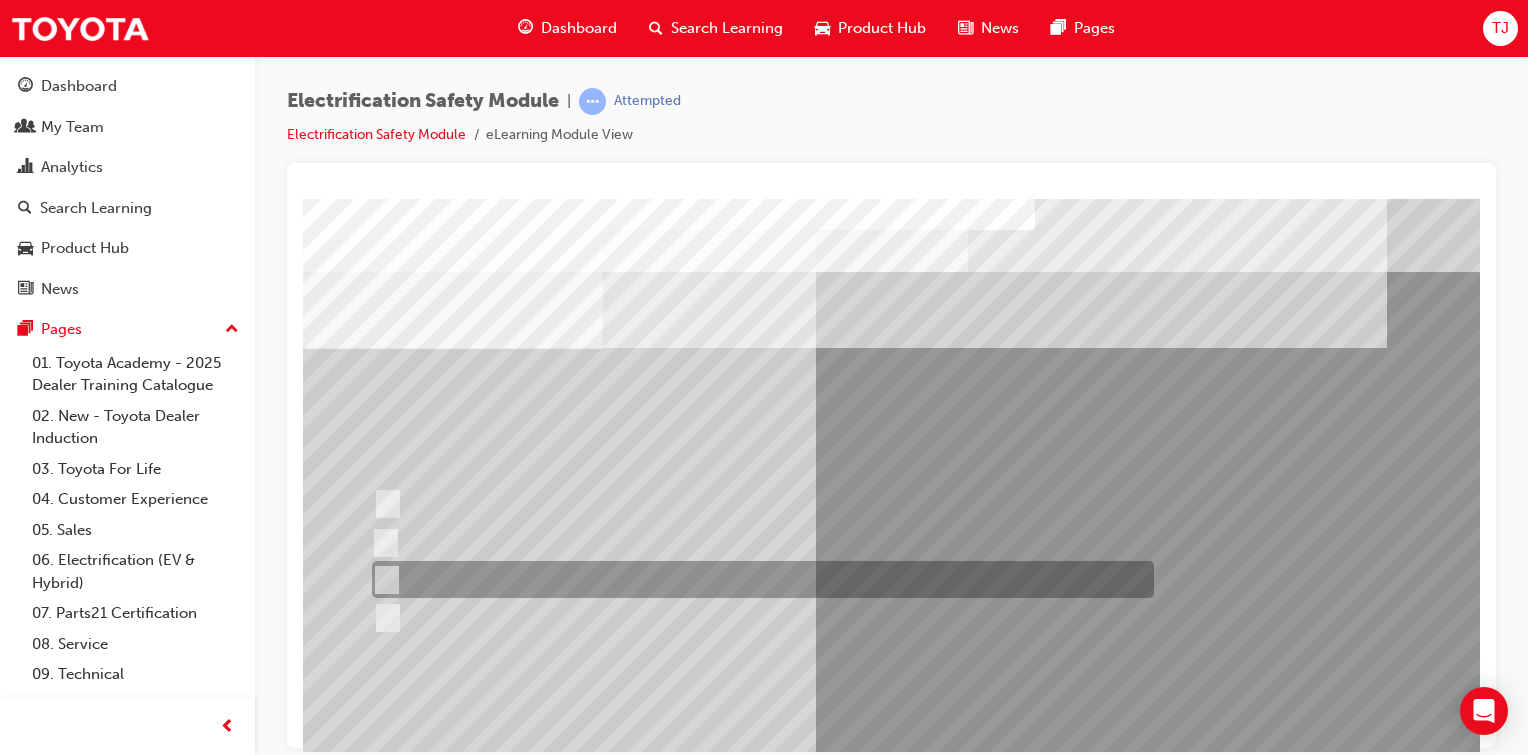 click at bounding box center [758, 579] 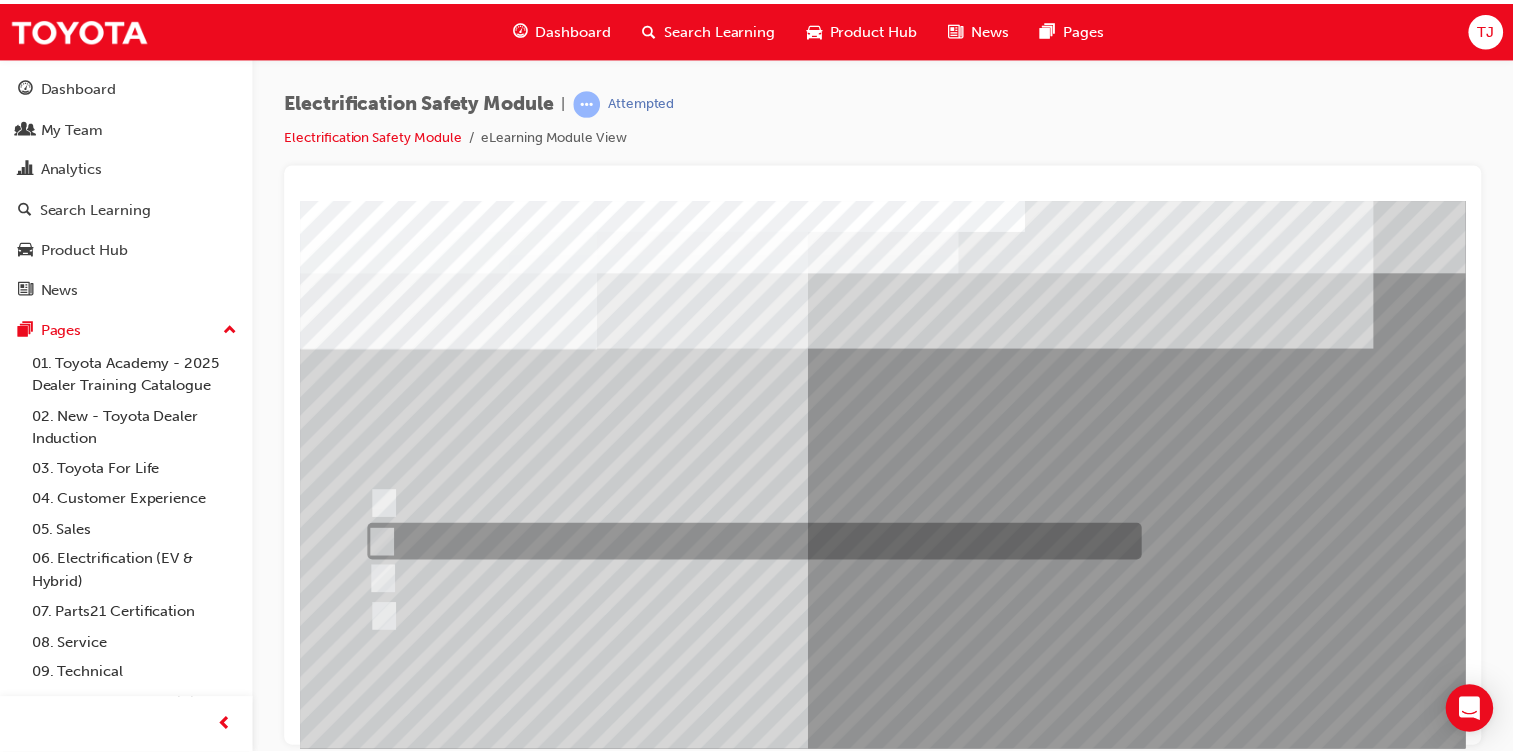 scroll, scrollTop: 202, scrollLeft: 0, axis: vertical 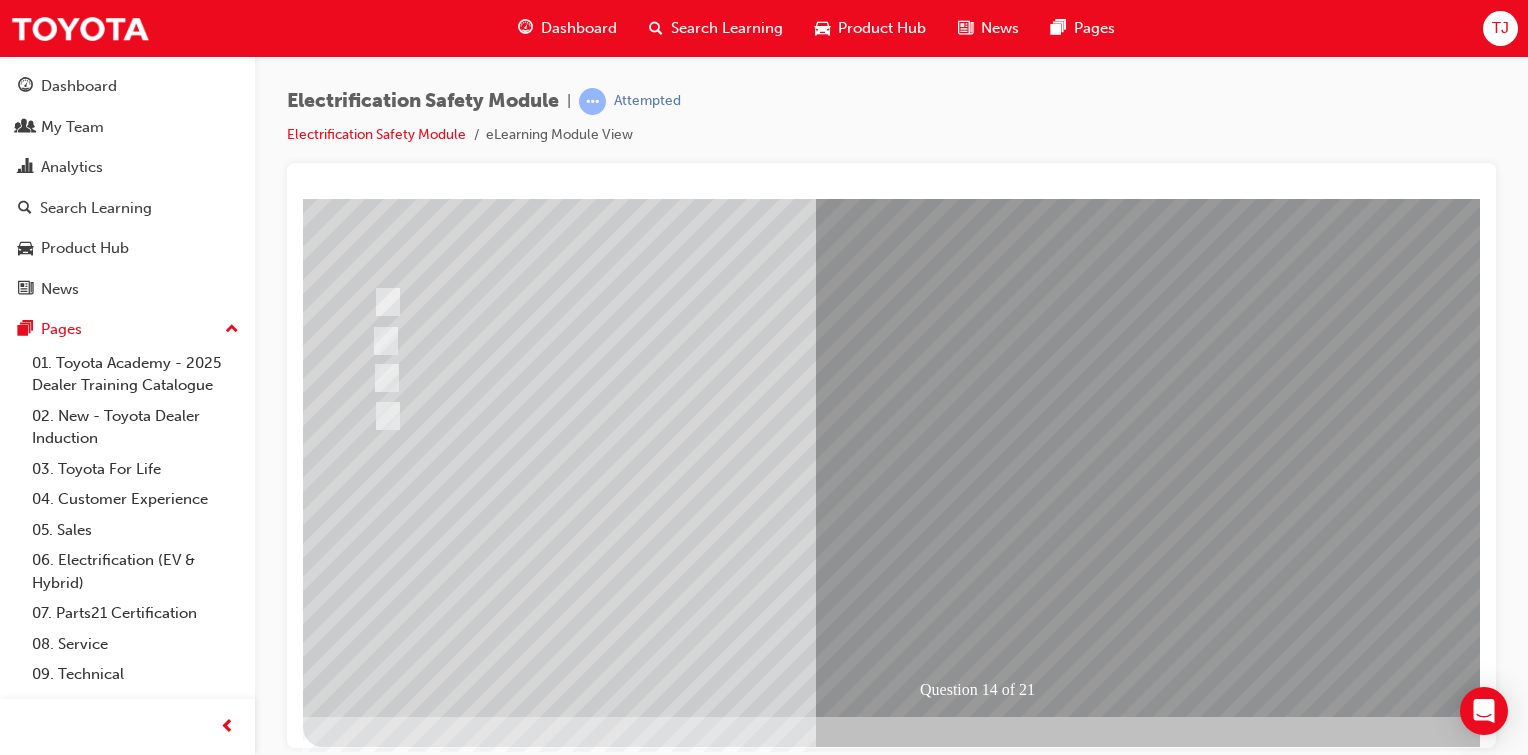 click at bounding box center [375, 2785] 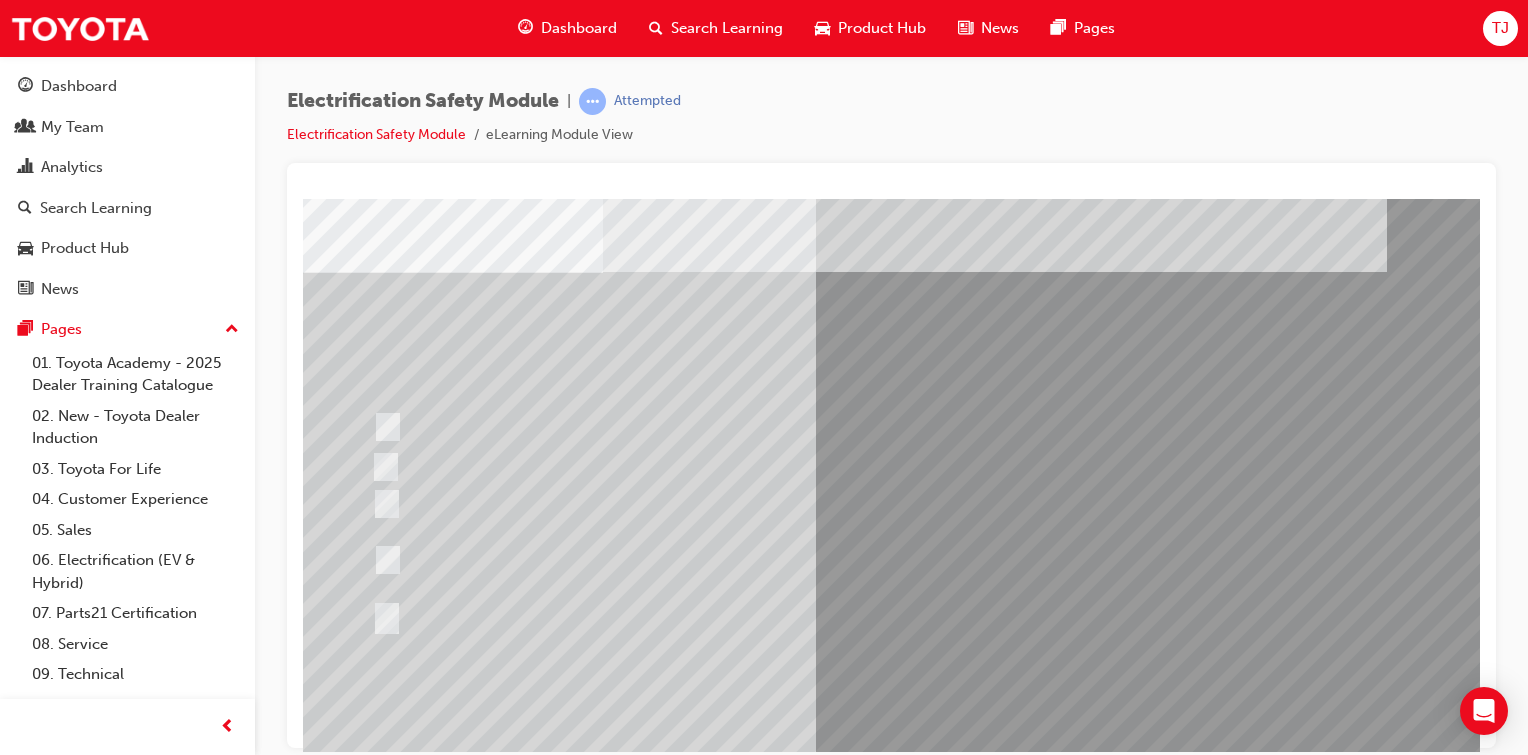 scroll, scrollTop: 83, scrollLeft: 0, axis: vertical 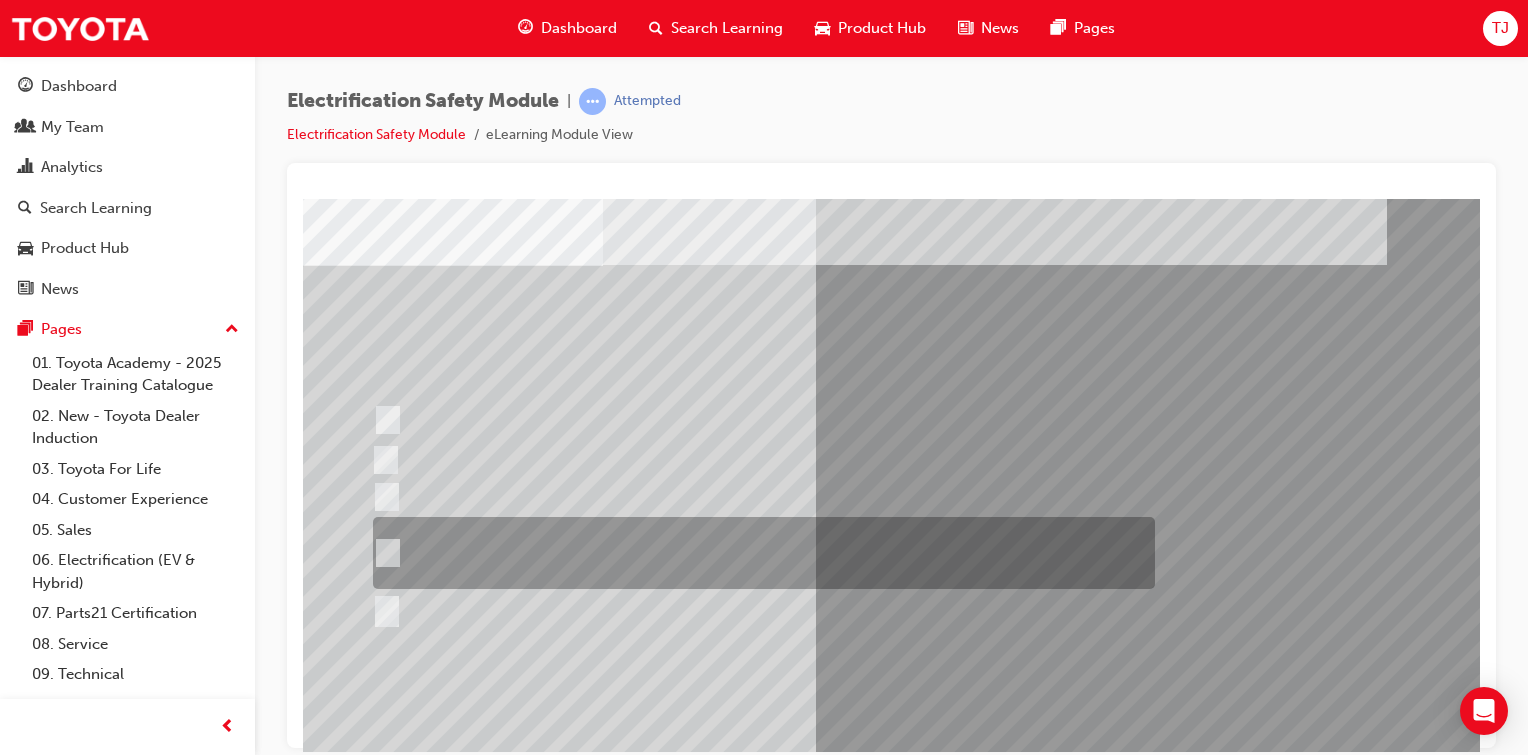 click at bounding box center (759, 553) 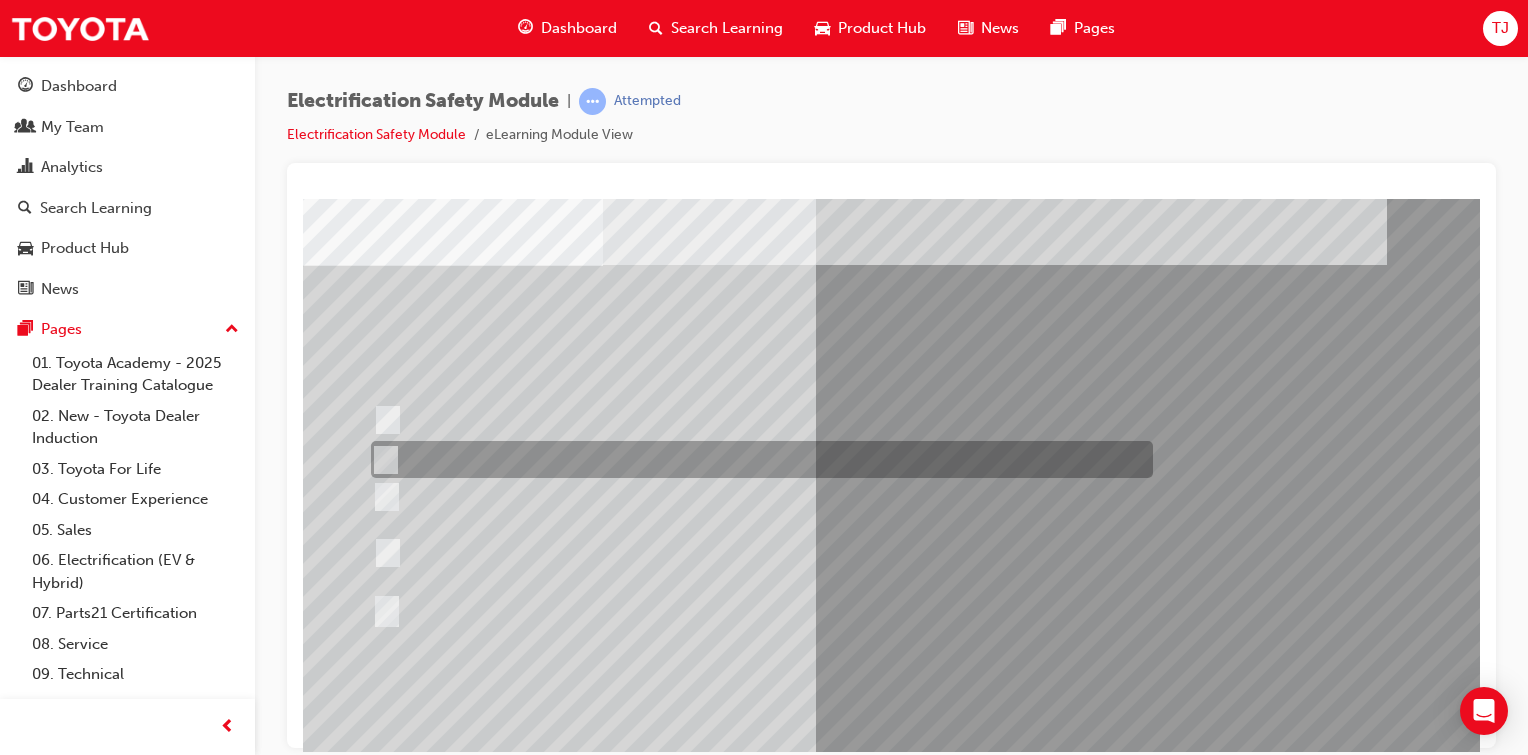 click at bounding box center (757, 459) 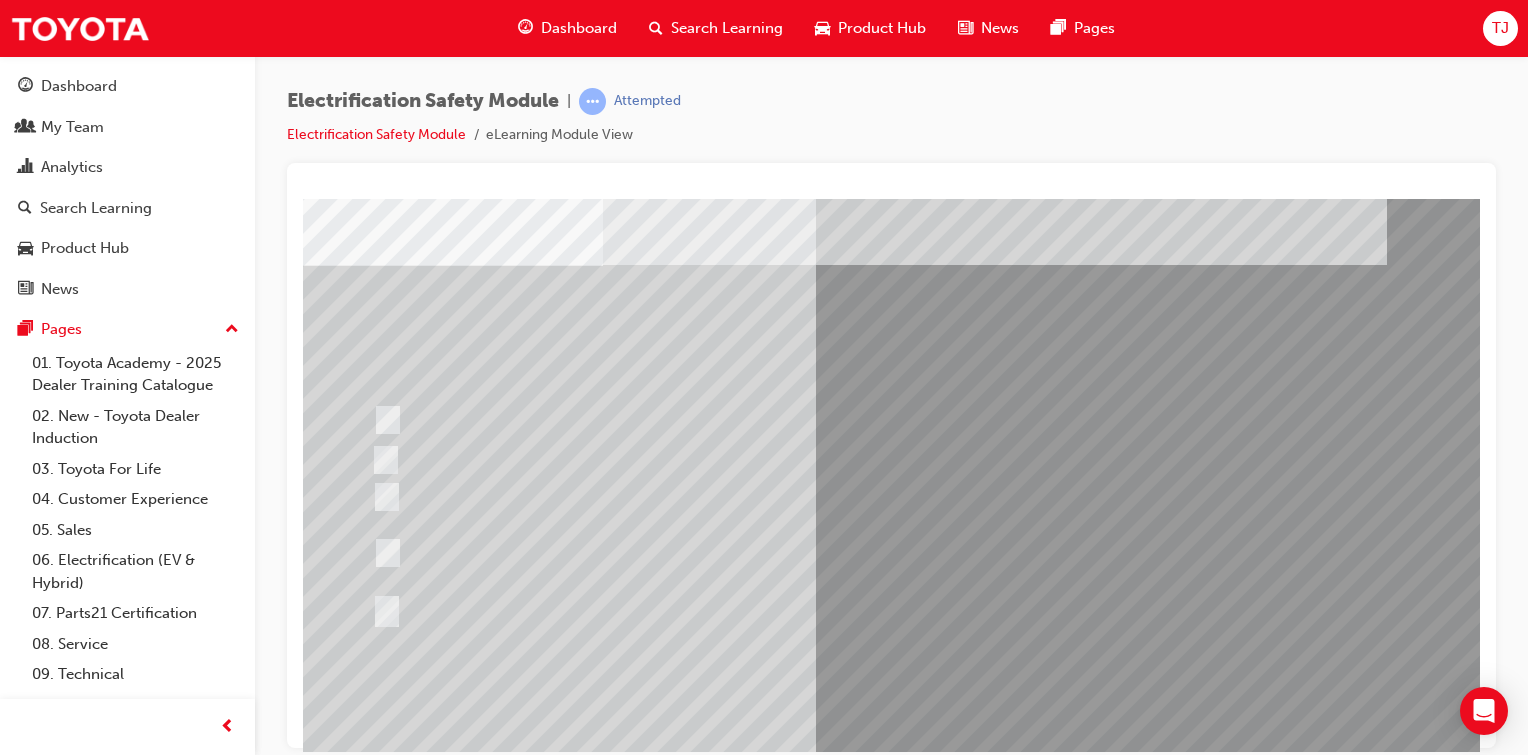 scroll, scrollTop: 144, scrollLeft: 0, axis: vertical 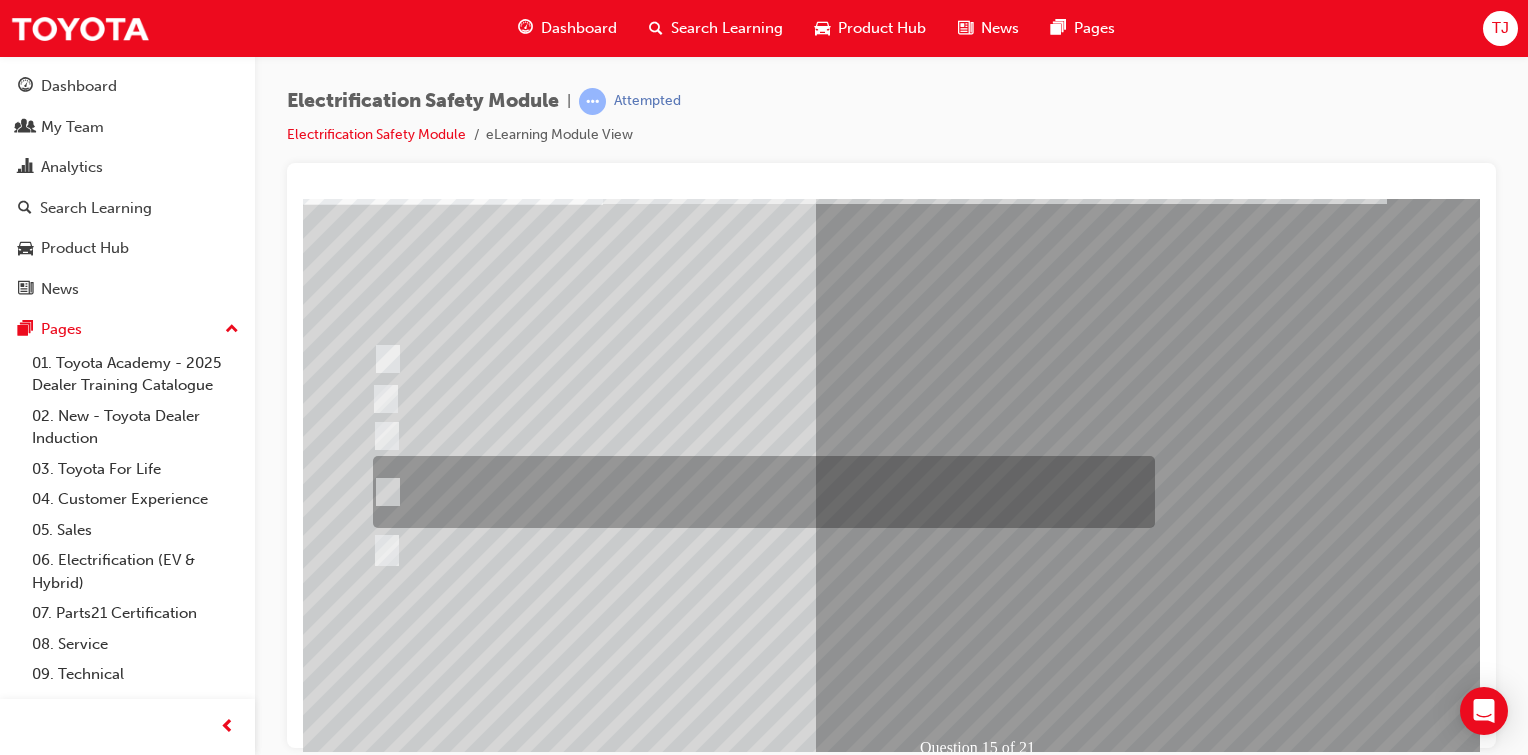click at bounding box center [759, 492] 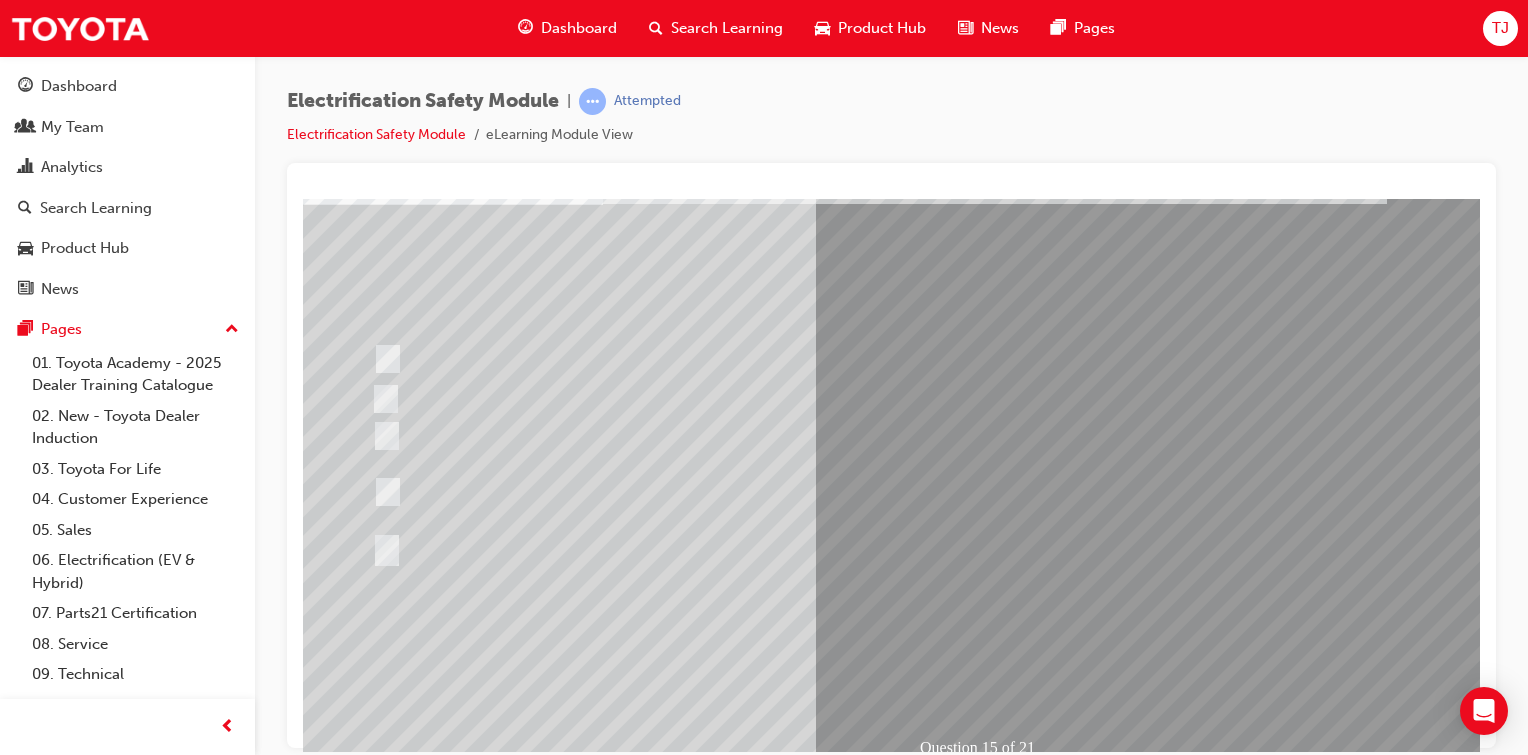 click at bounding box center (375, 2870) 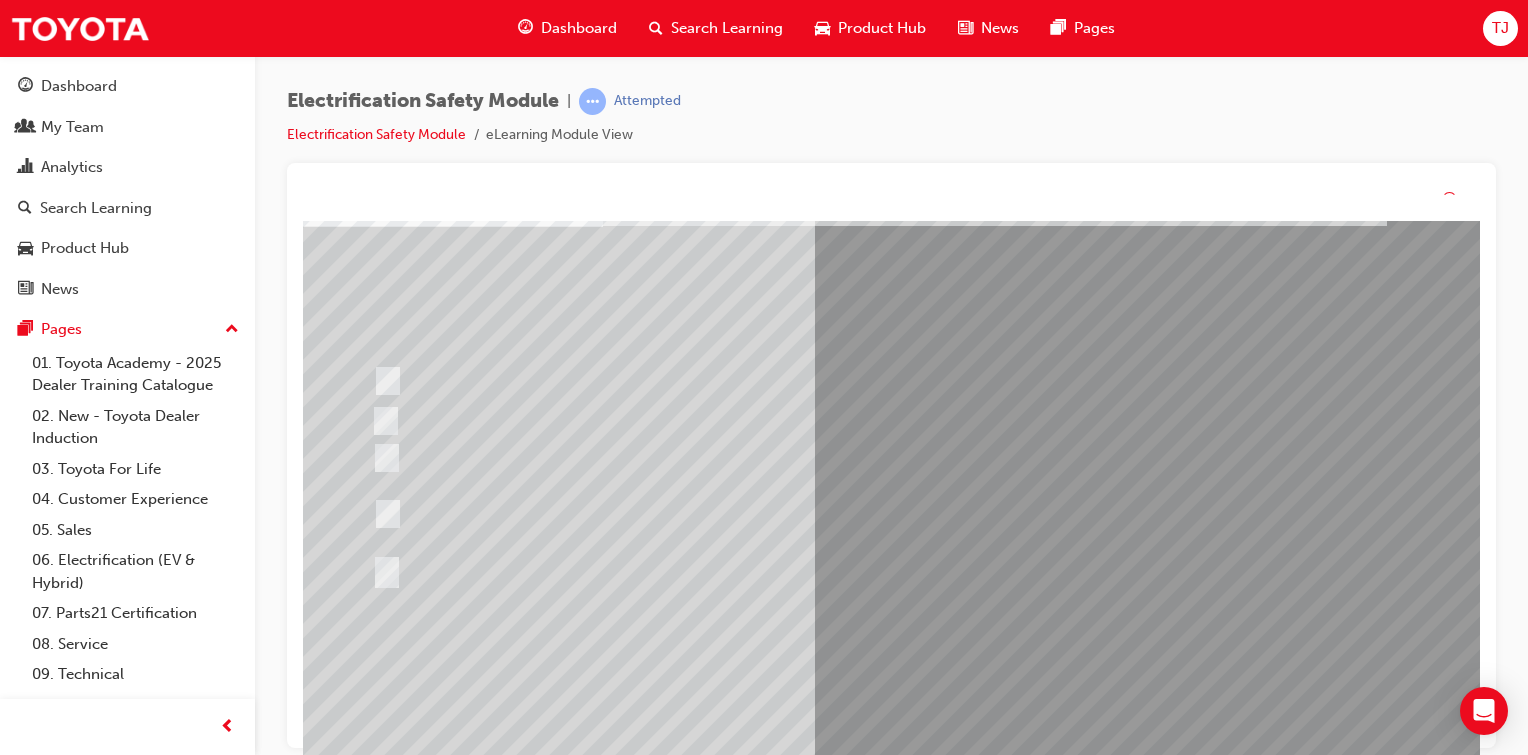 scroll, scrollTop: 0, scrollLeft: 0, axis: both 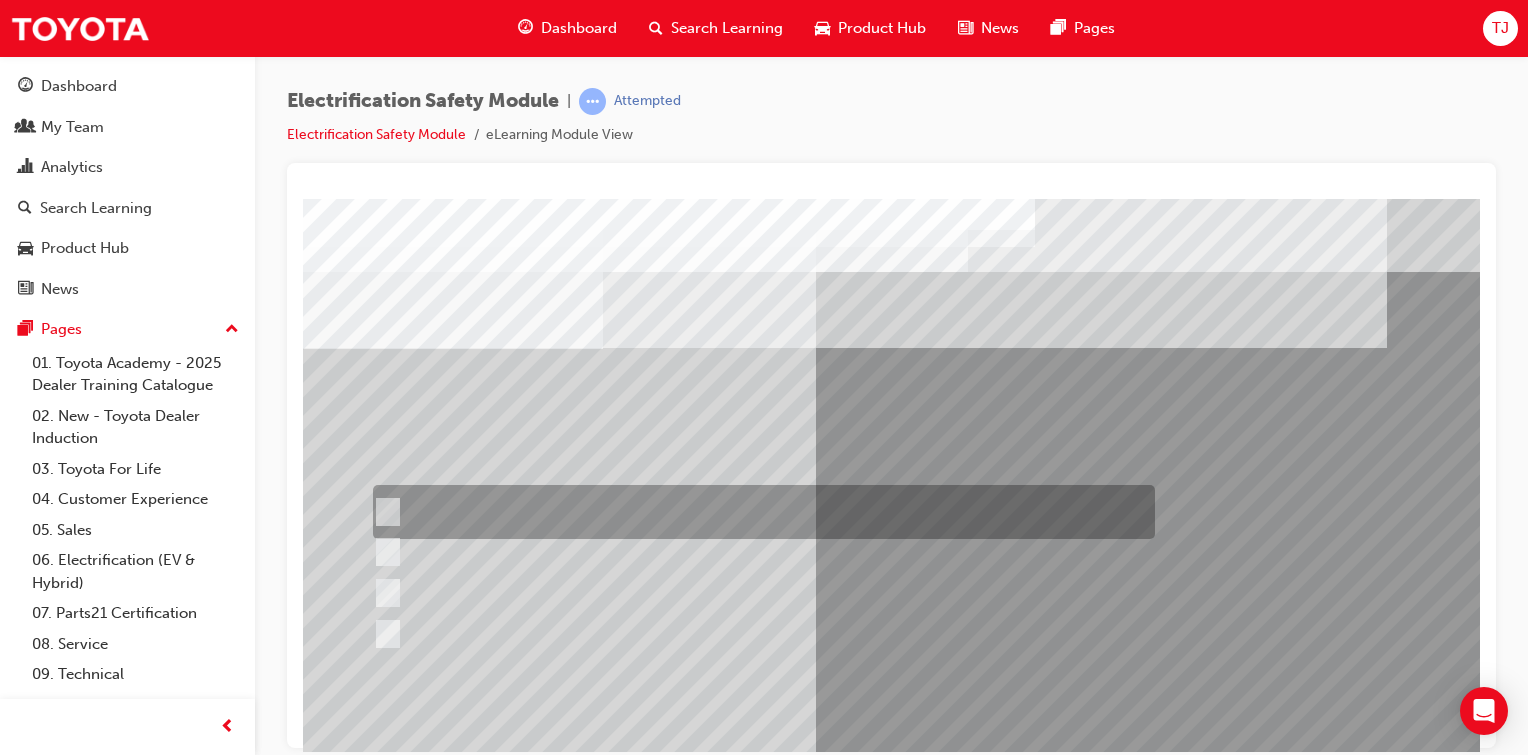 click at bounding box center (759, 512) 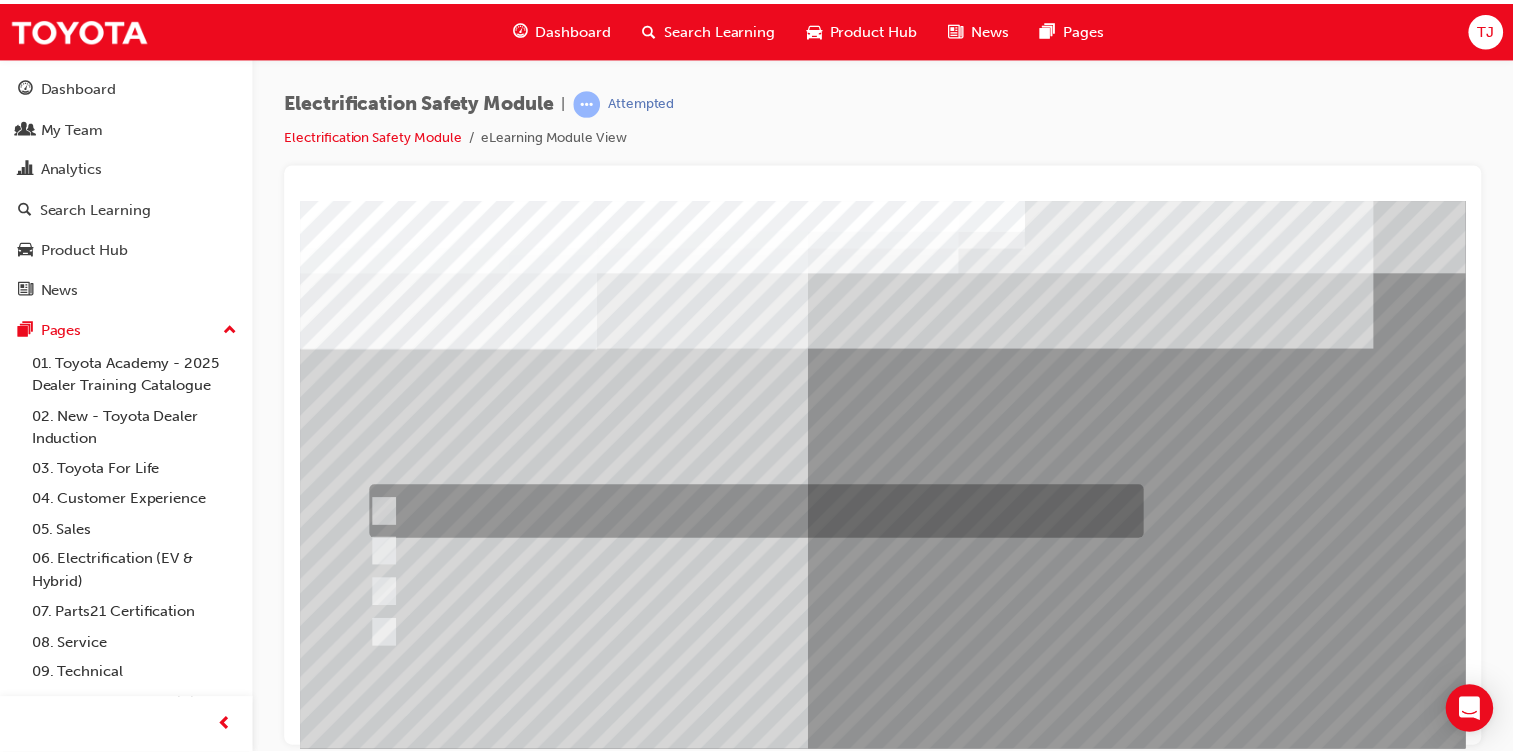 scroll, scrollTop: 212, scrollLeft: 0, axis: vertical 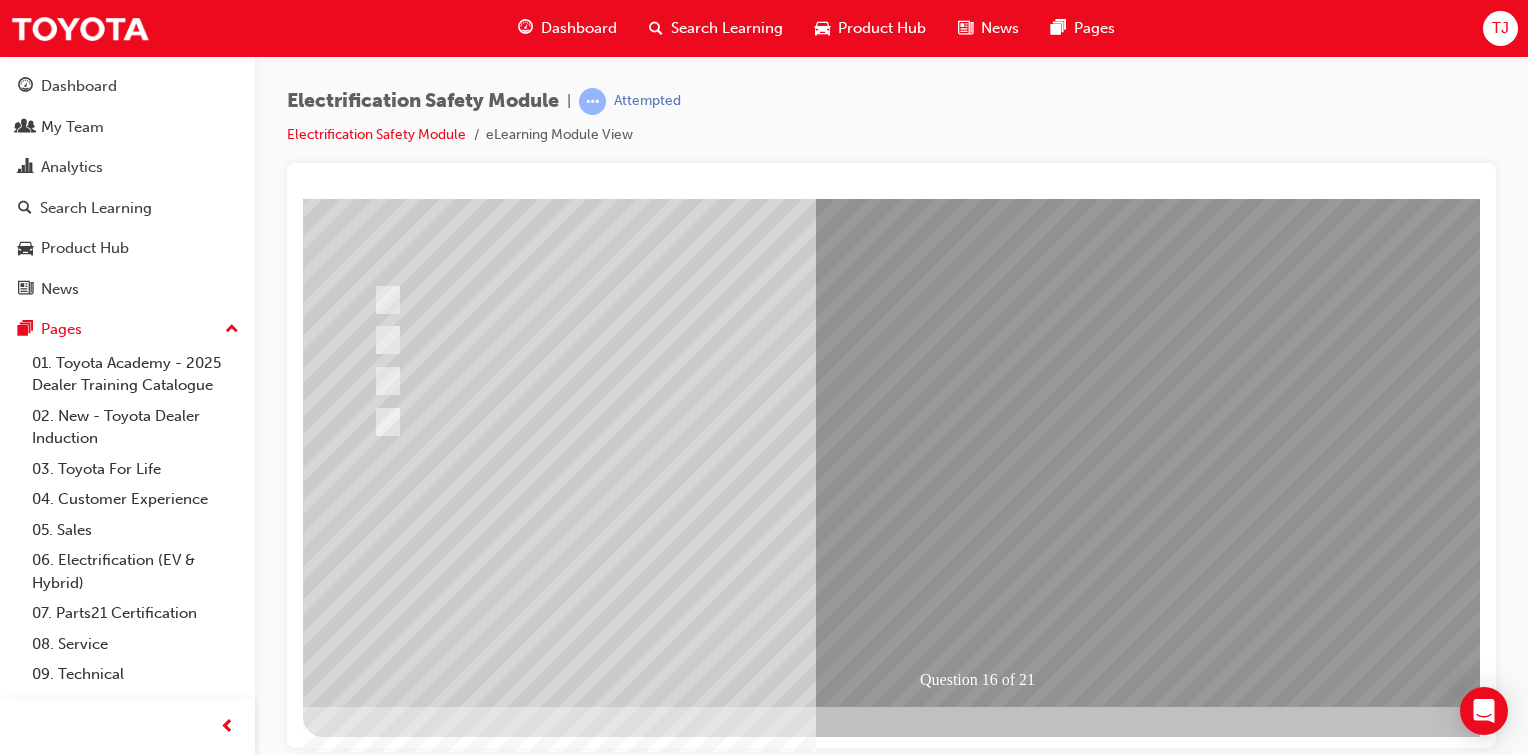 click at bounding box center (375, 2775) 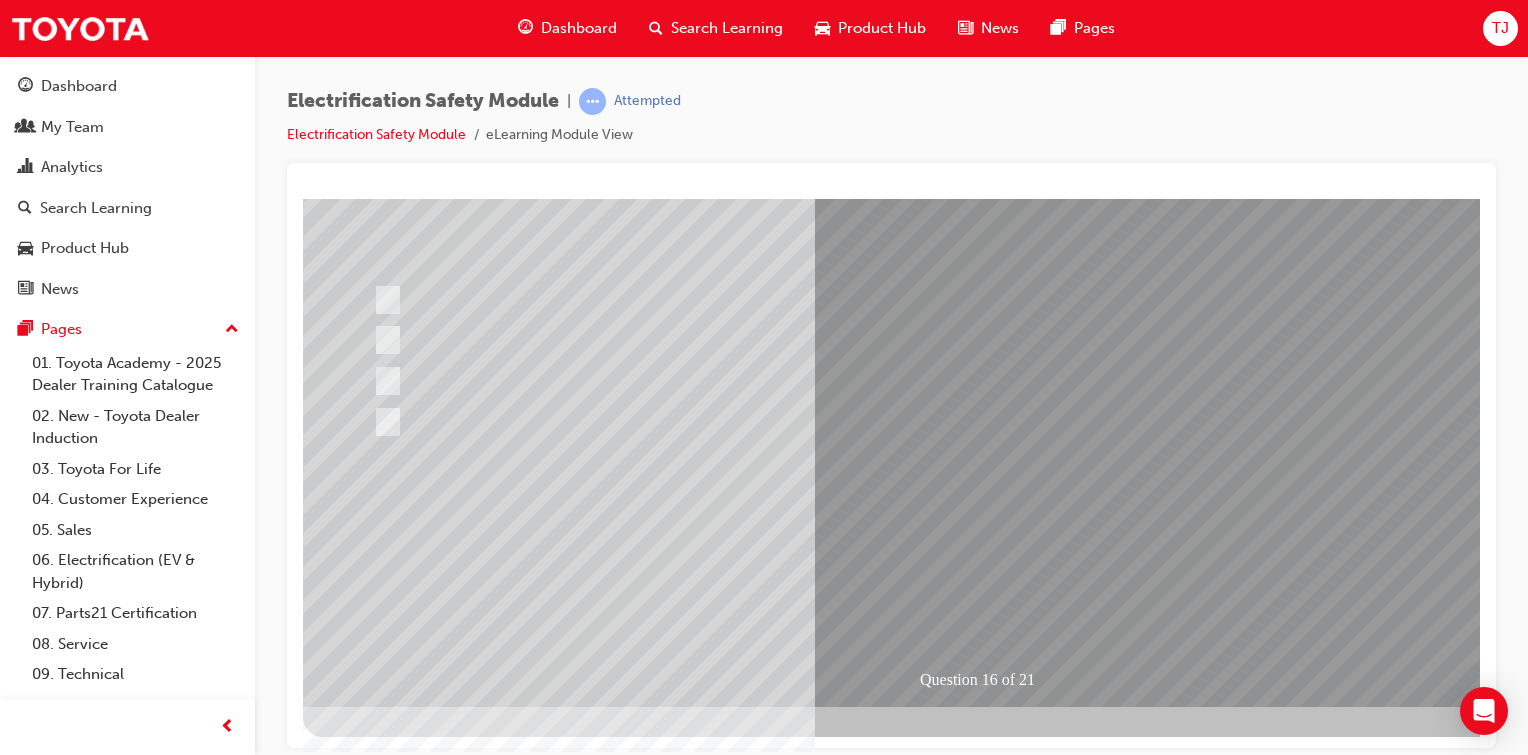 scroll, scrollTop: 0, scrollLeft: 0, axis: both 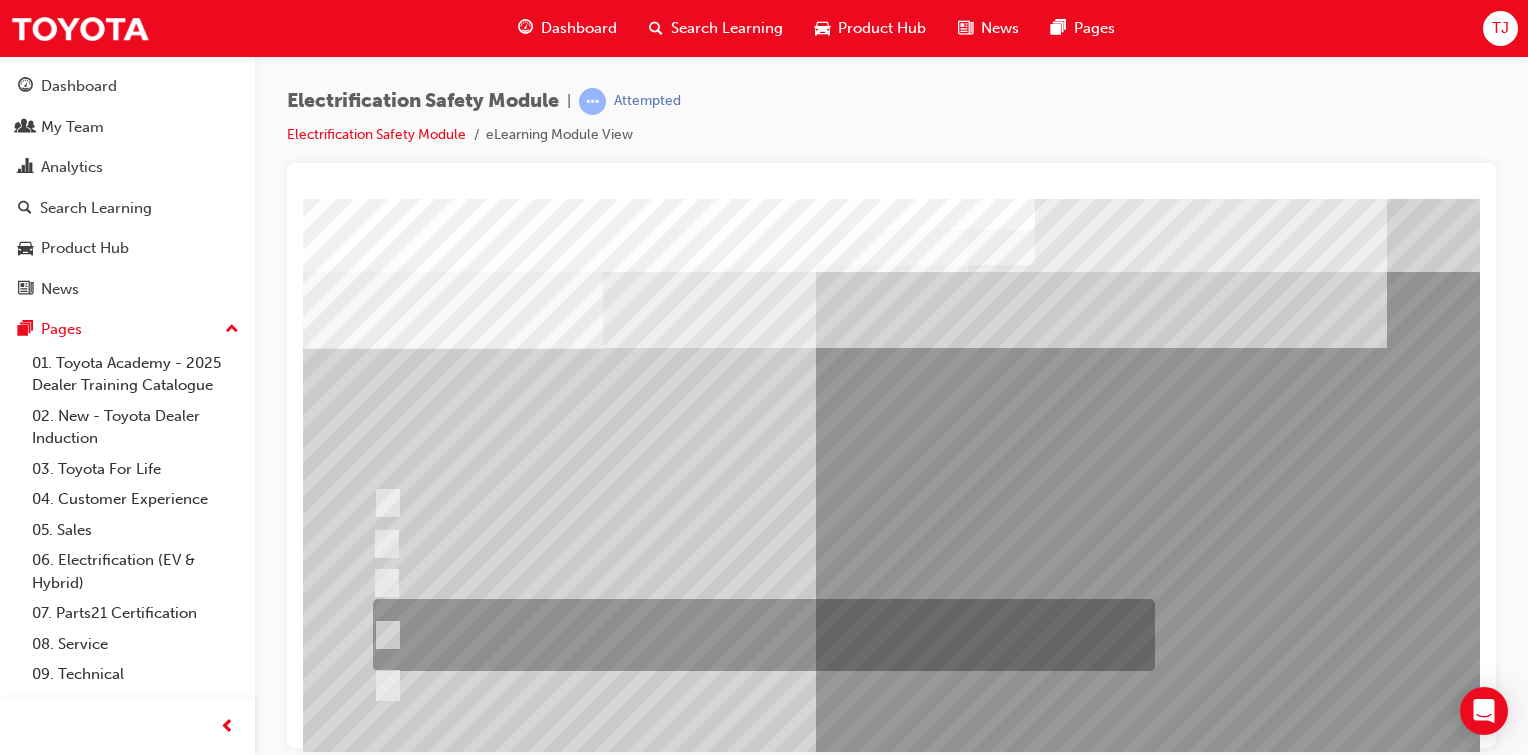 click at bounding box center [759, 635] 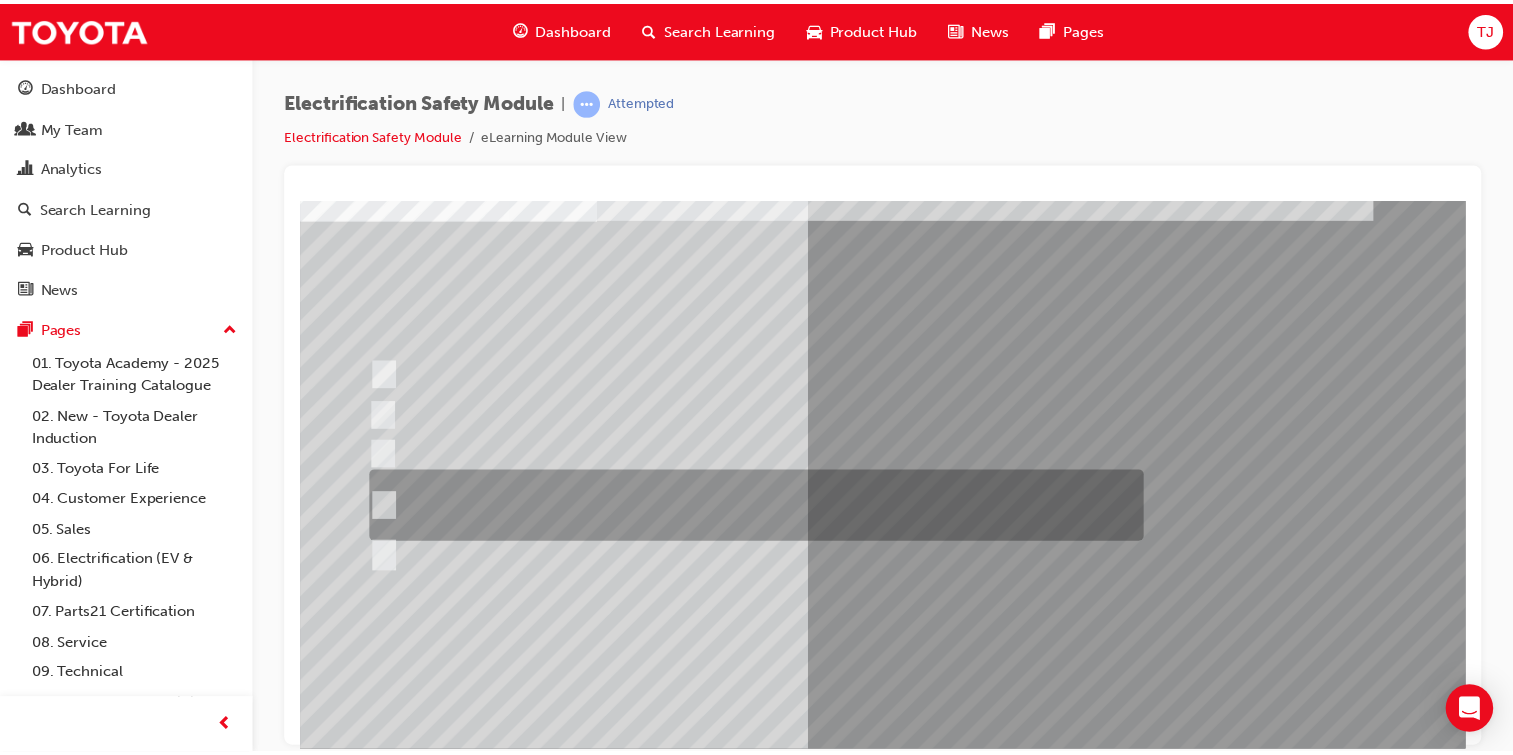 scroll, scrollTop: 135, scrollLeft: 0, axis: vertical 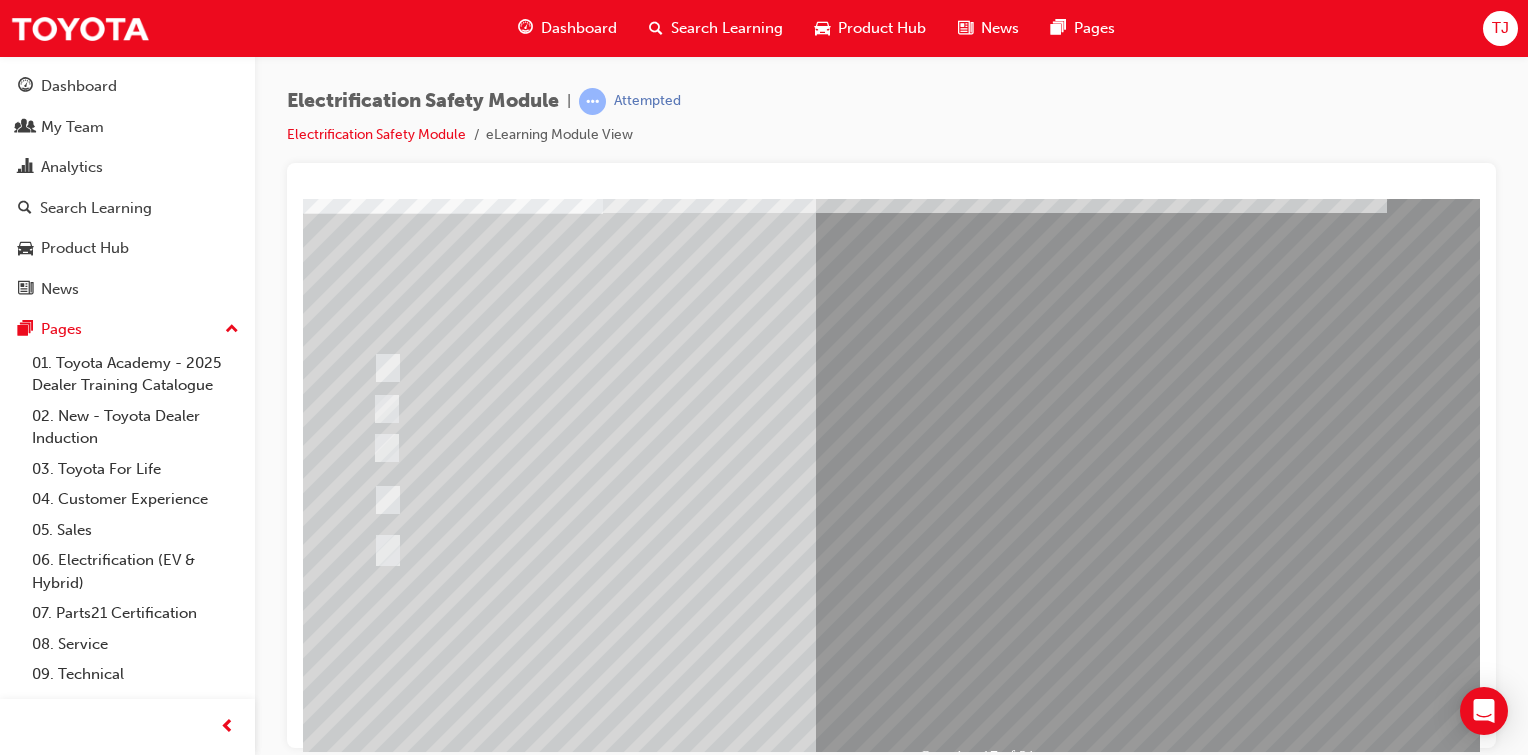 click at bounding box center [375, 2879] 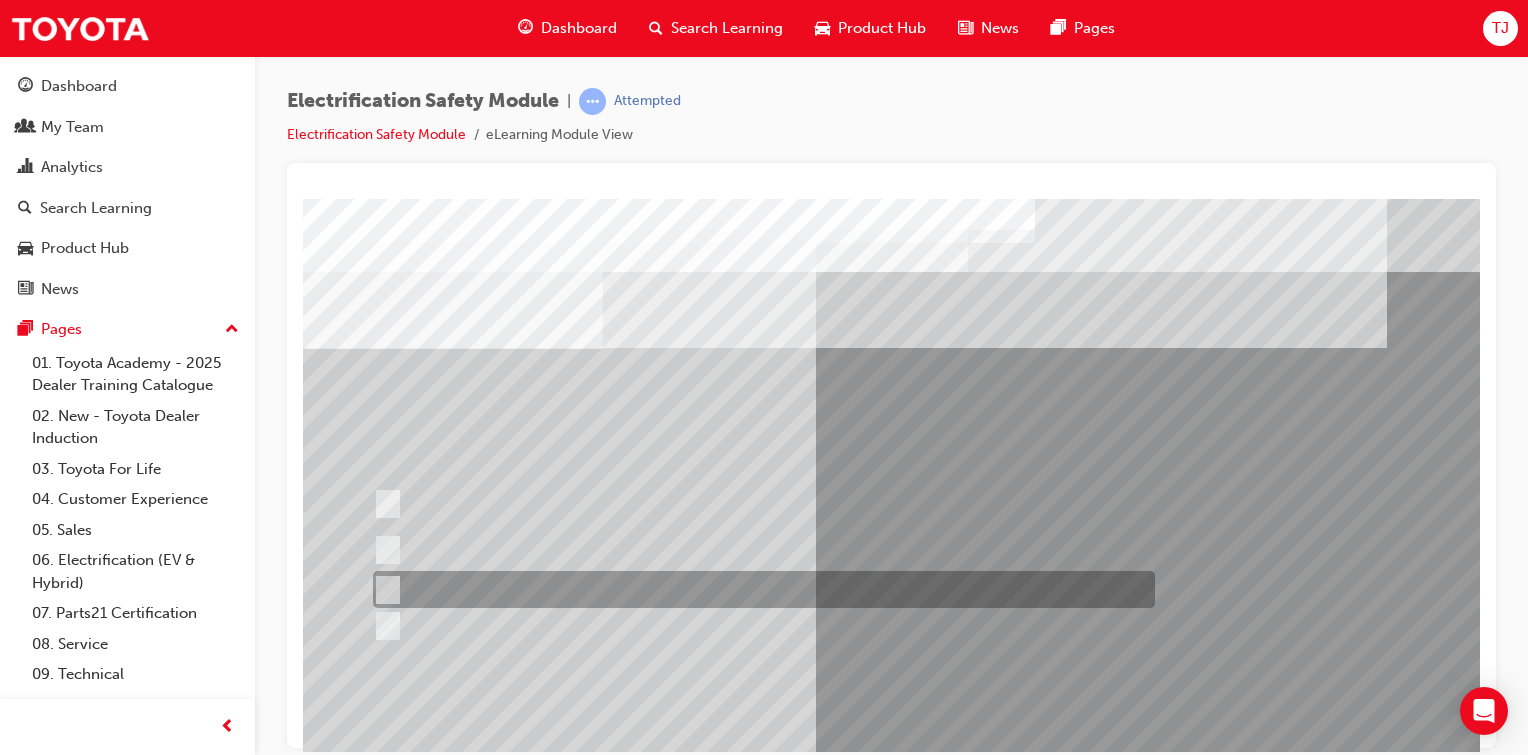 scroll, scrollTop: 0, scrollLeft: 0, axis: both 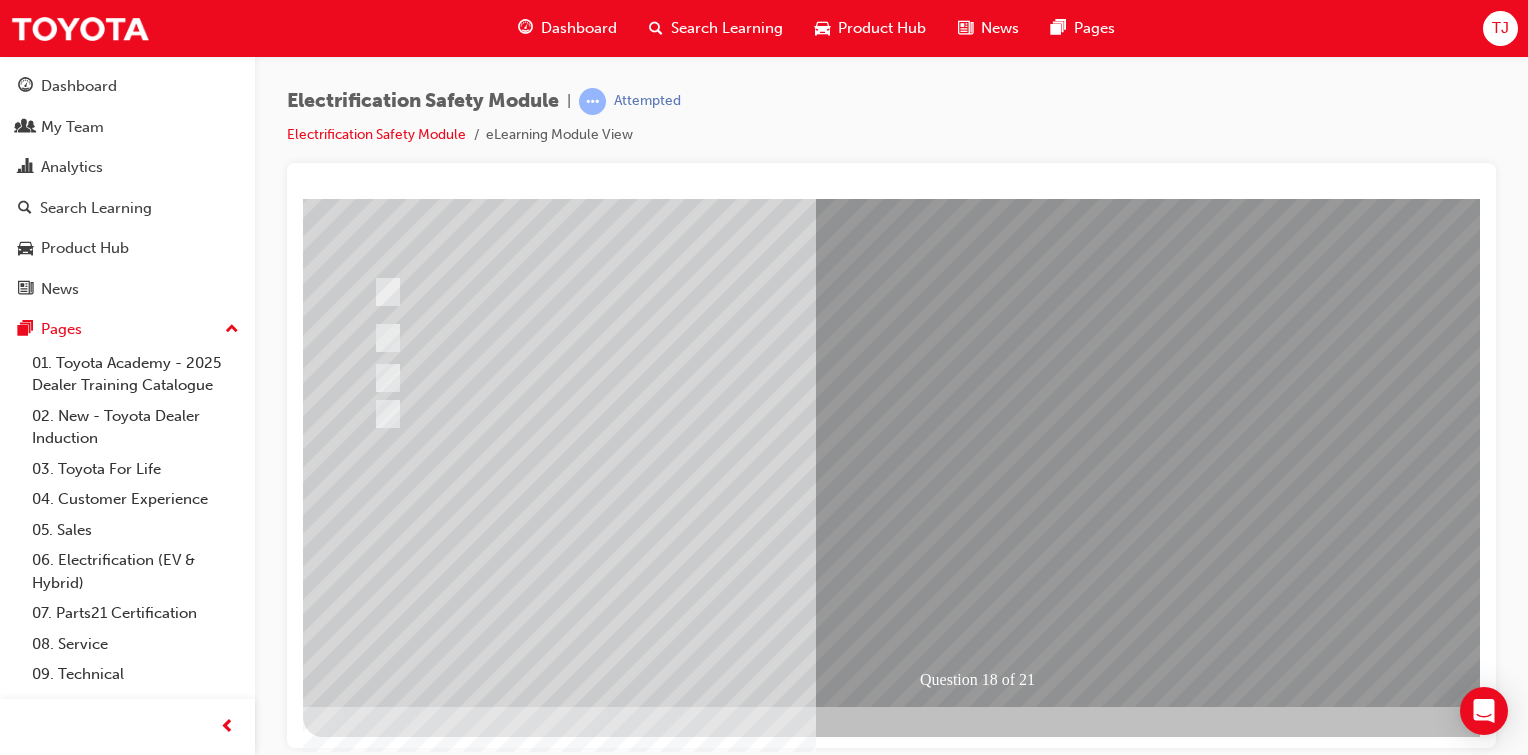 click at bounding box center (375, 2775) 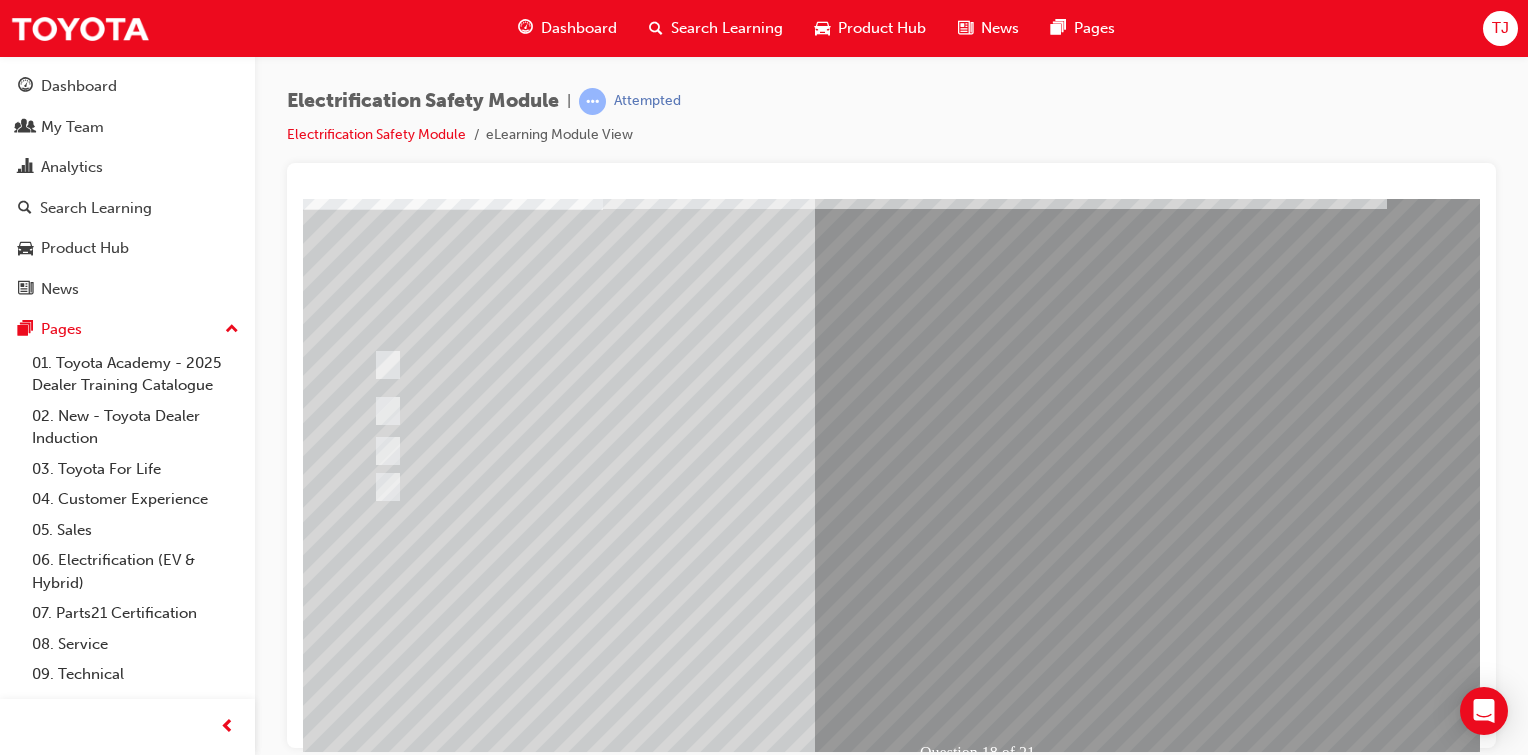 scroll, scrollTop: 0, scrollLeft: 0, axis: both 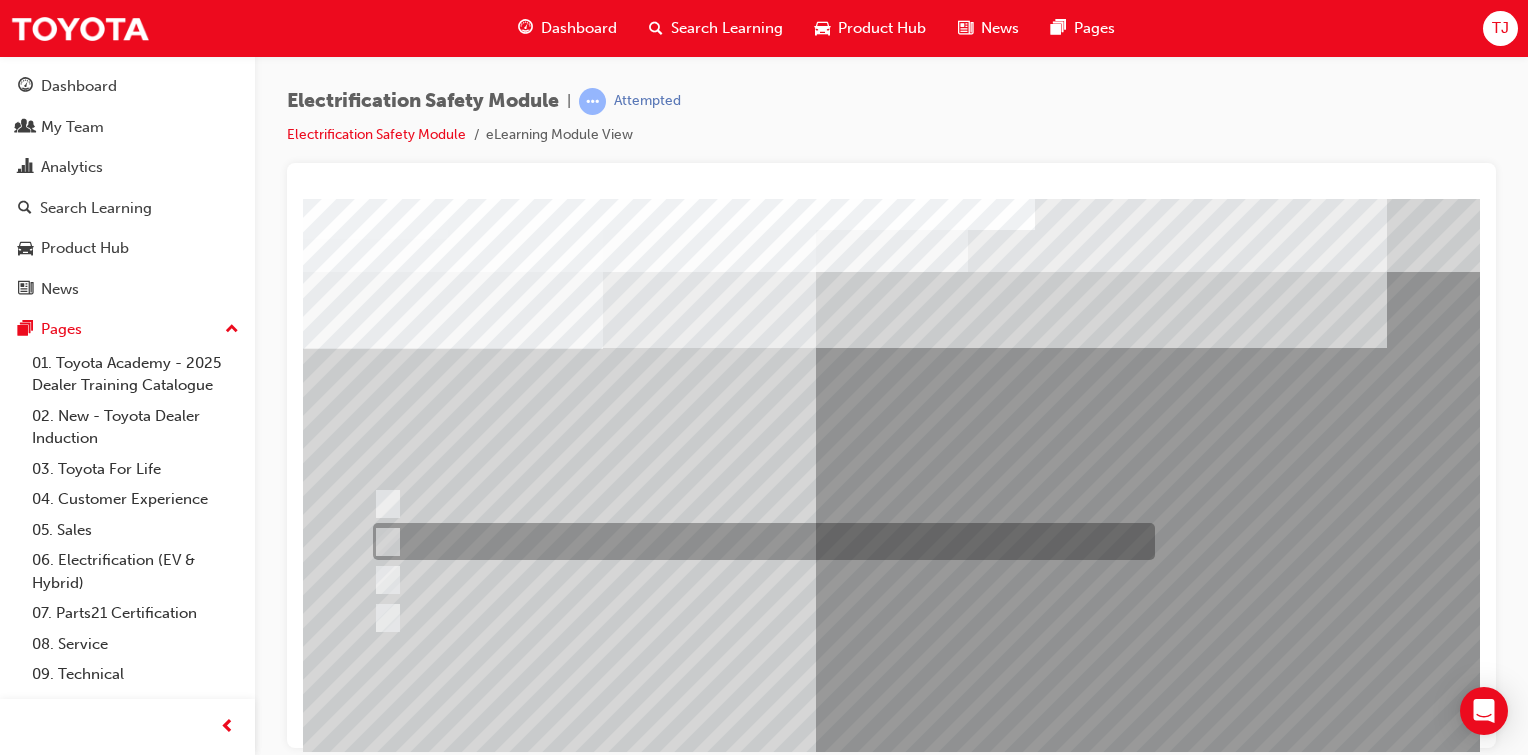click at bounding box center [759, 541] 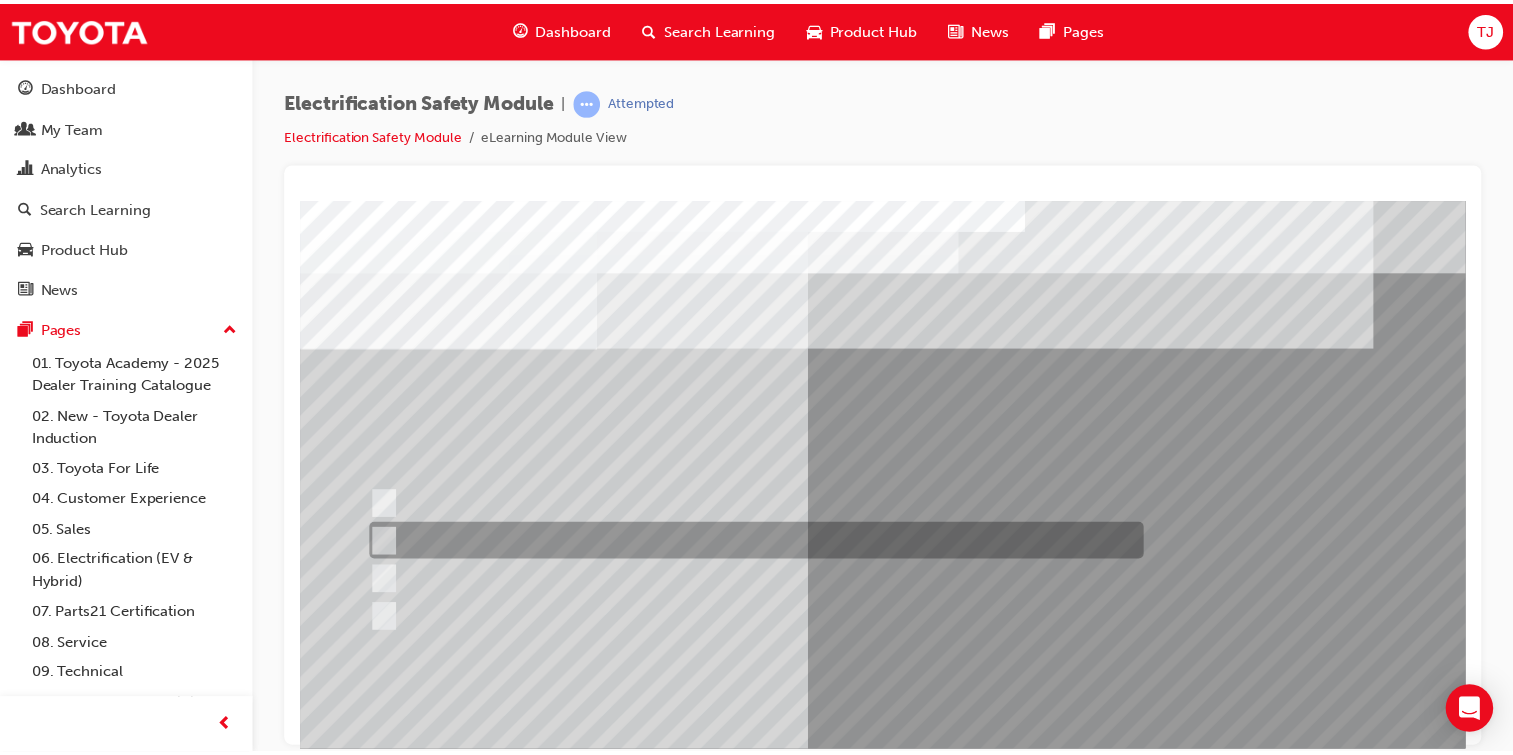scroll, scrollTop: 212, scrollLeft: 0, axis: vertical 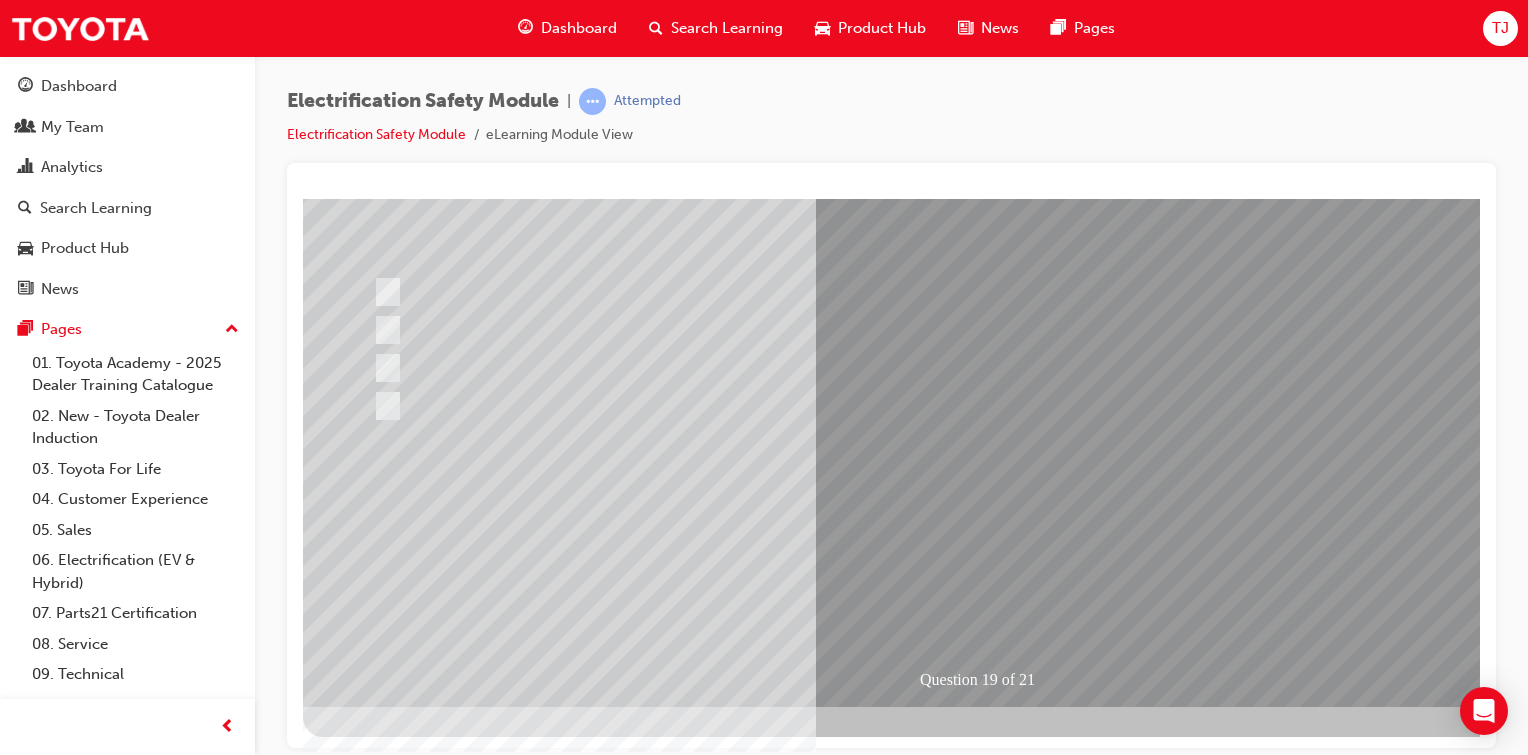 click at bounding box center [375, 2775] 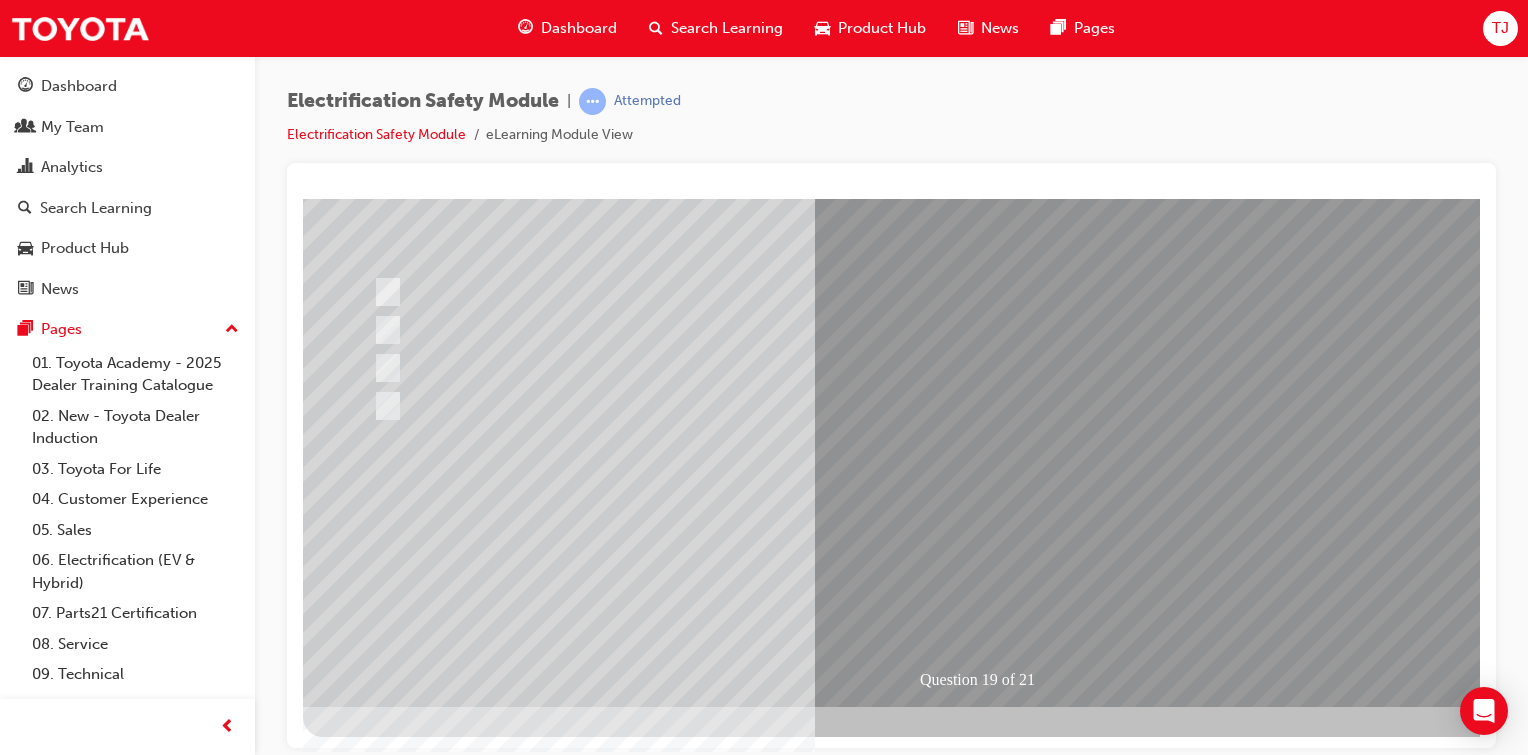 scroll, scrollTop: 0, scrollLeft: 0, axis: both 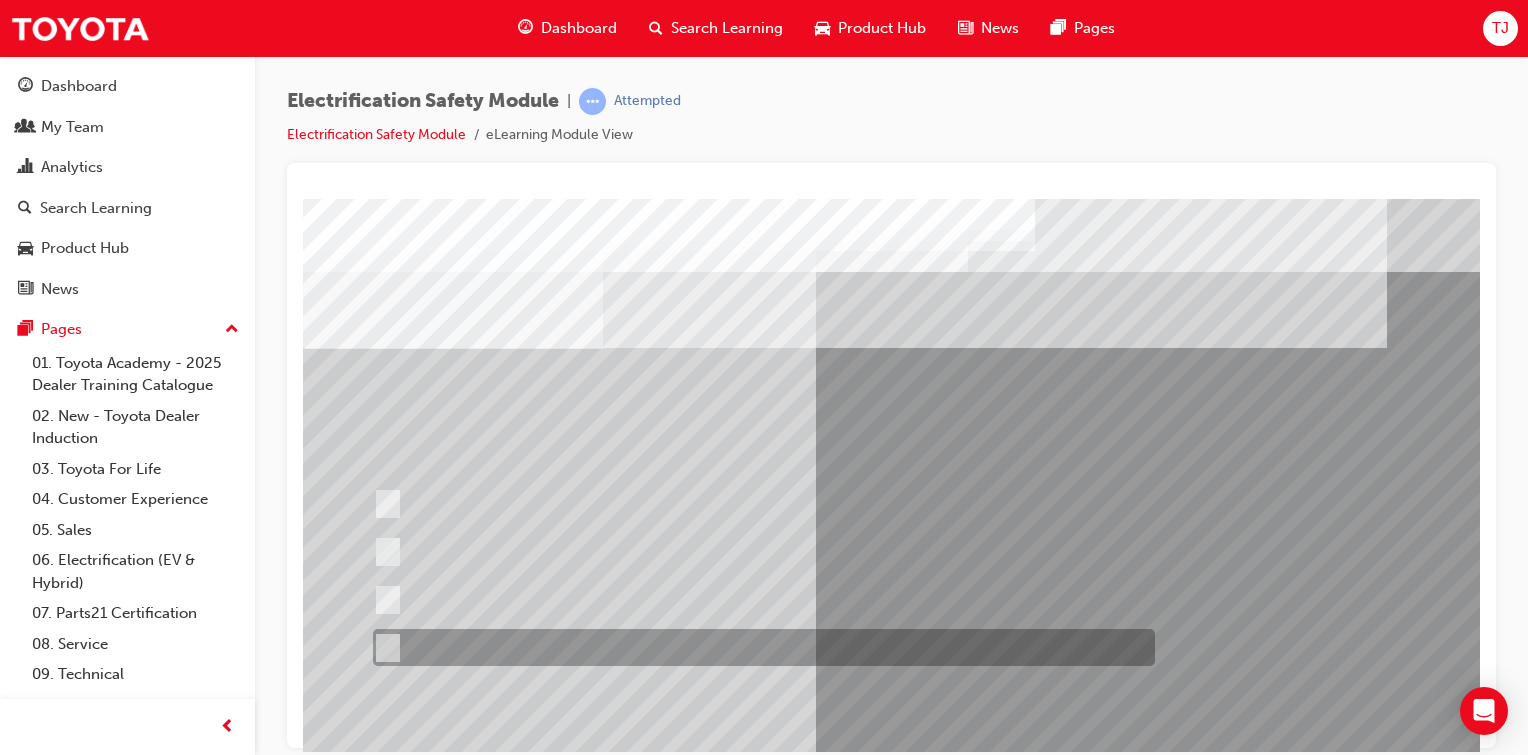 click at bounding box center [759, 647] 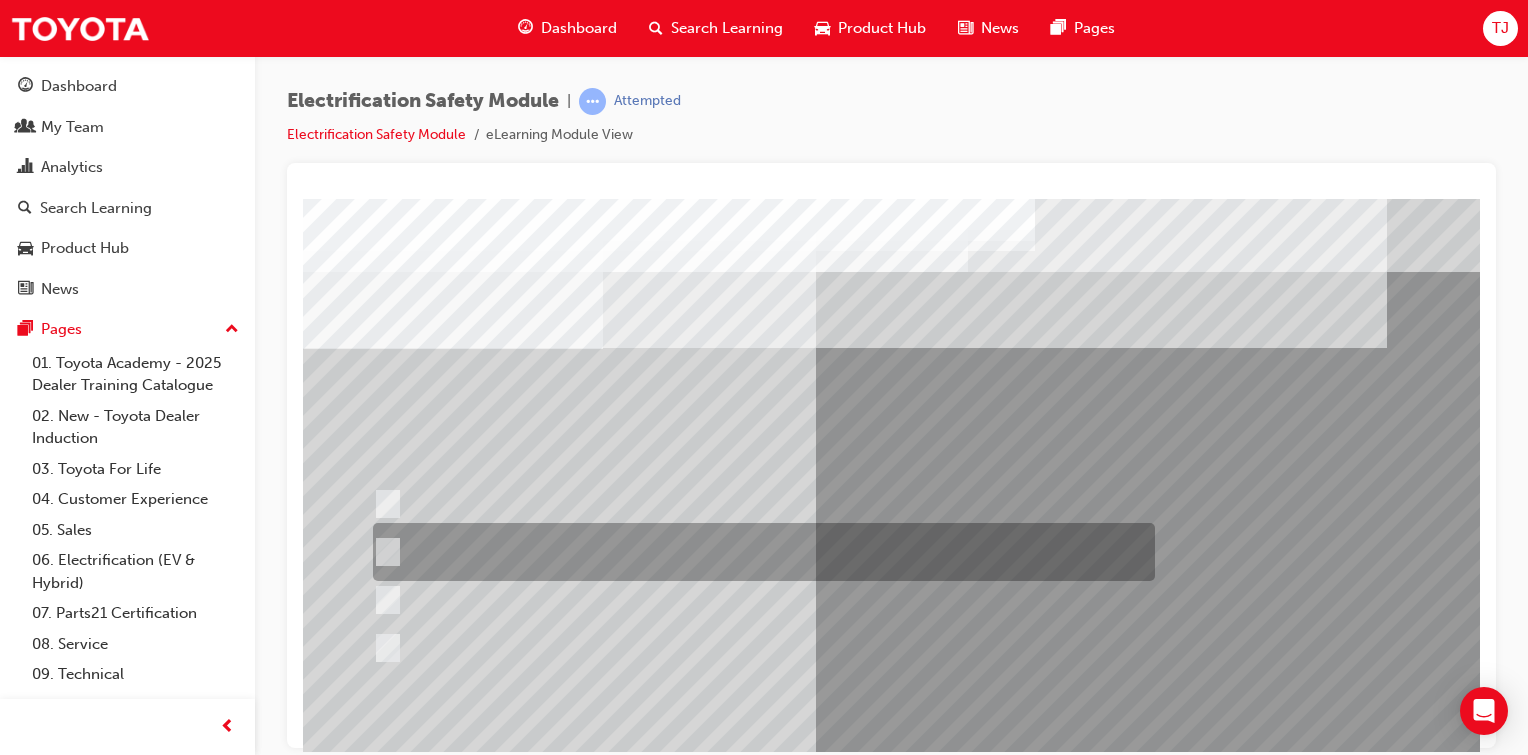 scroll, scrollTop: 212, scrollLeft: 0, axis: vertical 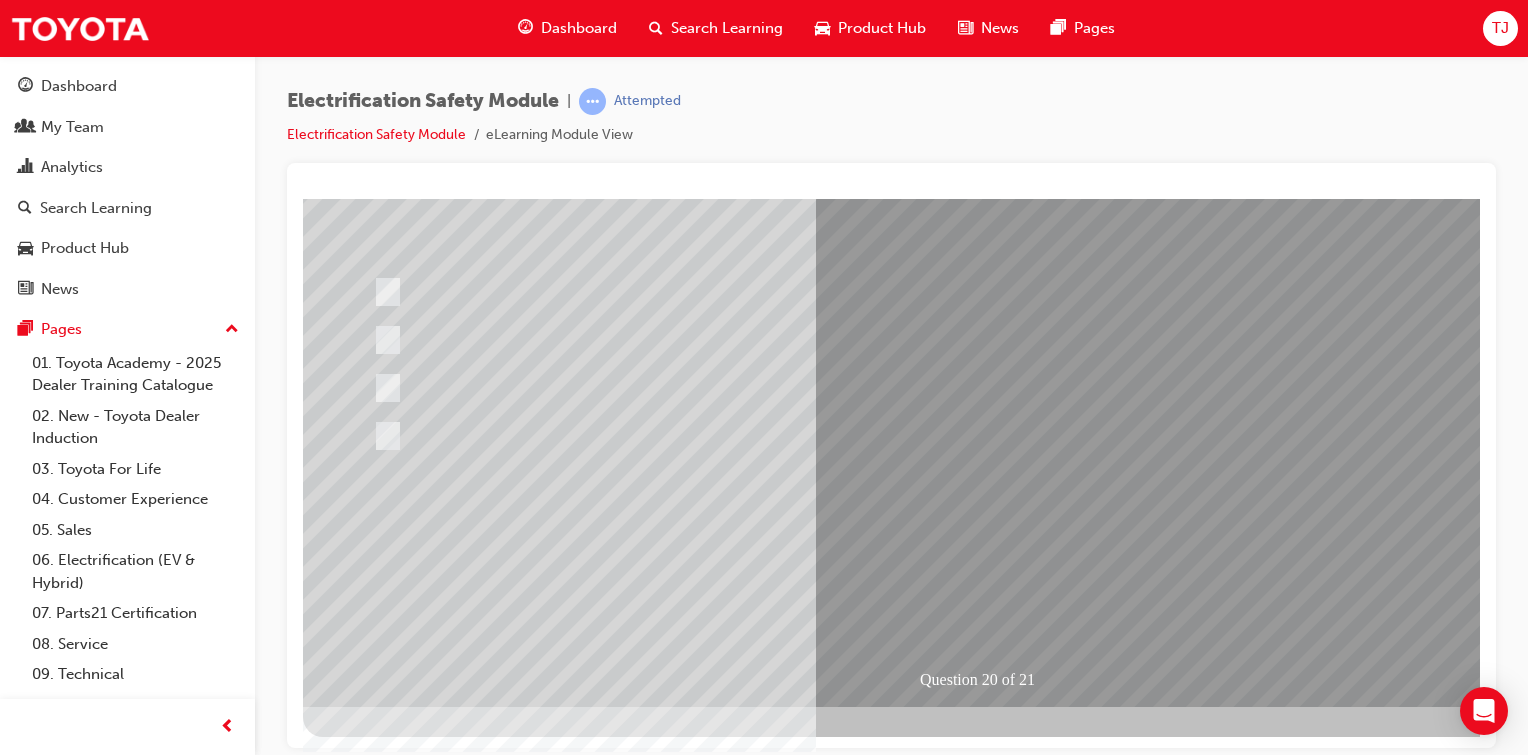click at bounding box center [375, 2775] 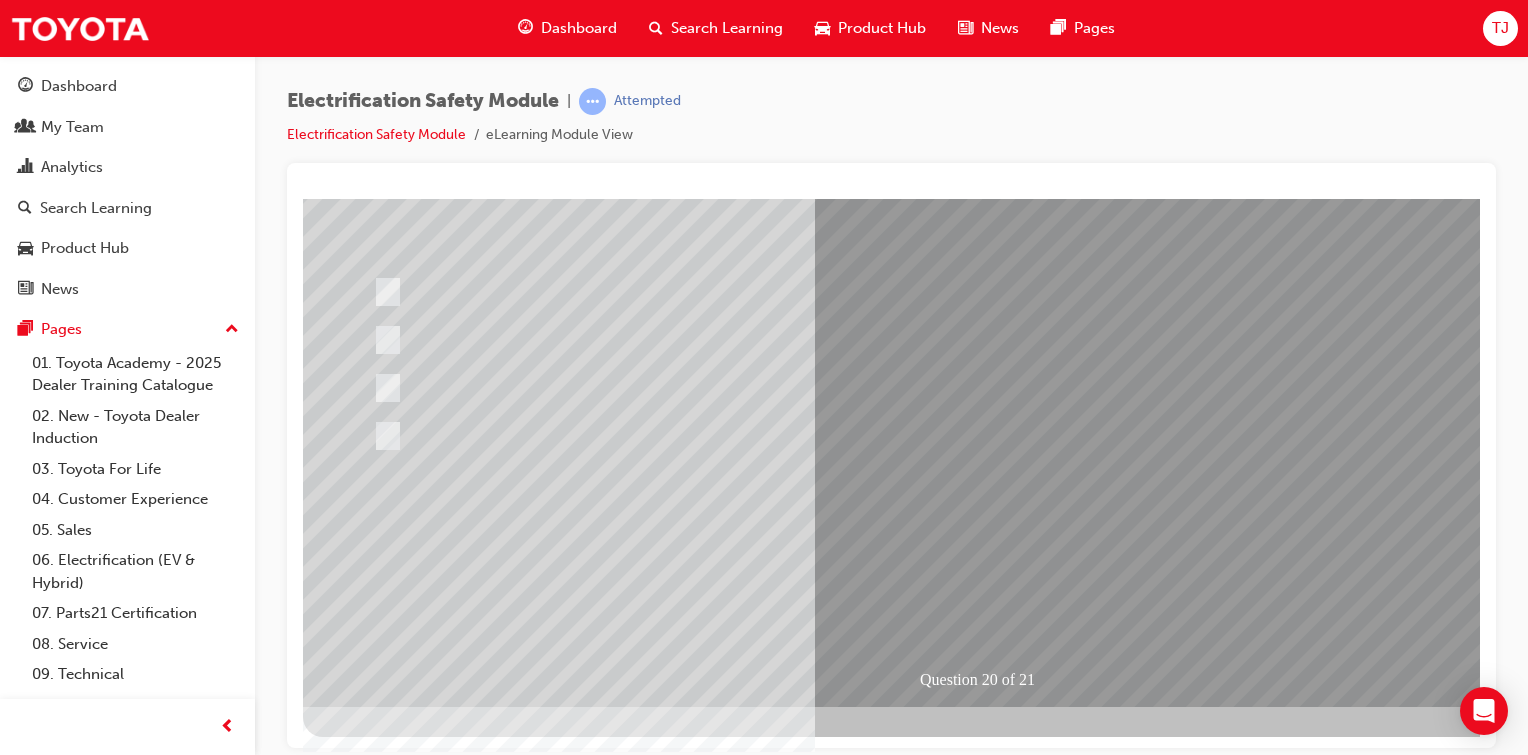 scroll, scrollTop: 0, scrollLeft: 0, axis: both 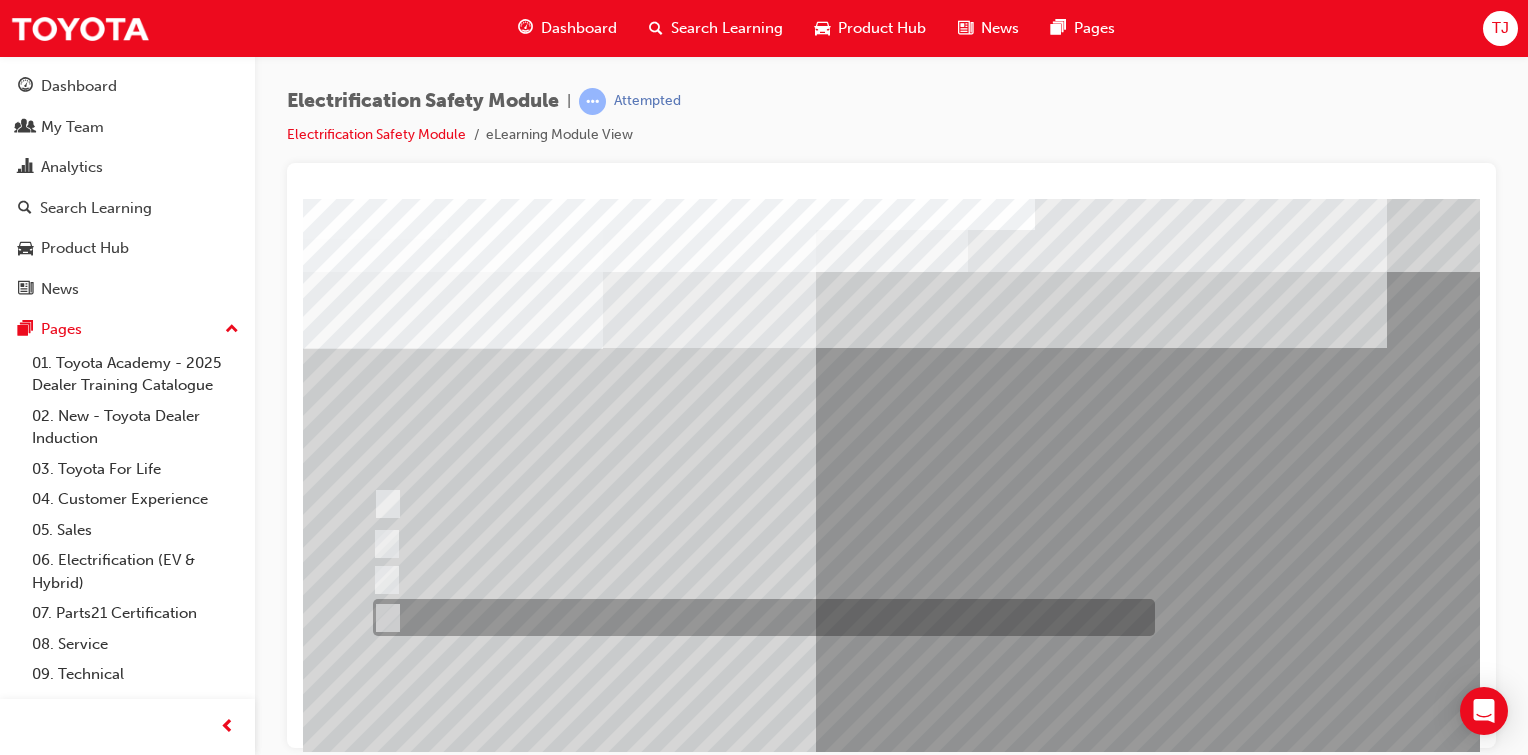 click at bounding box center [384, 618] 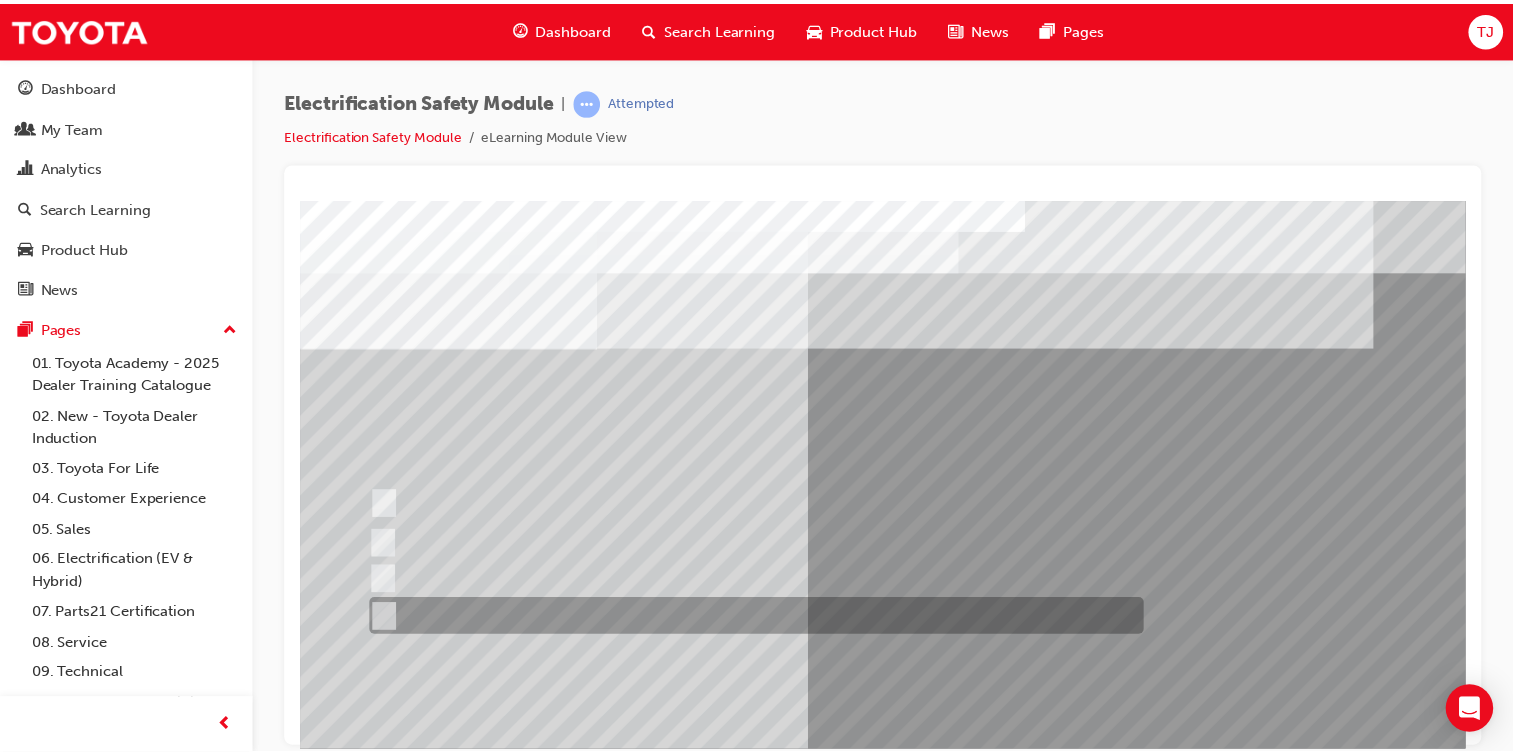 scroll, scrollTop: 212, scrollLeft: 0, axis: vertical 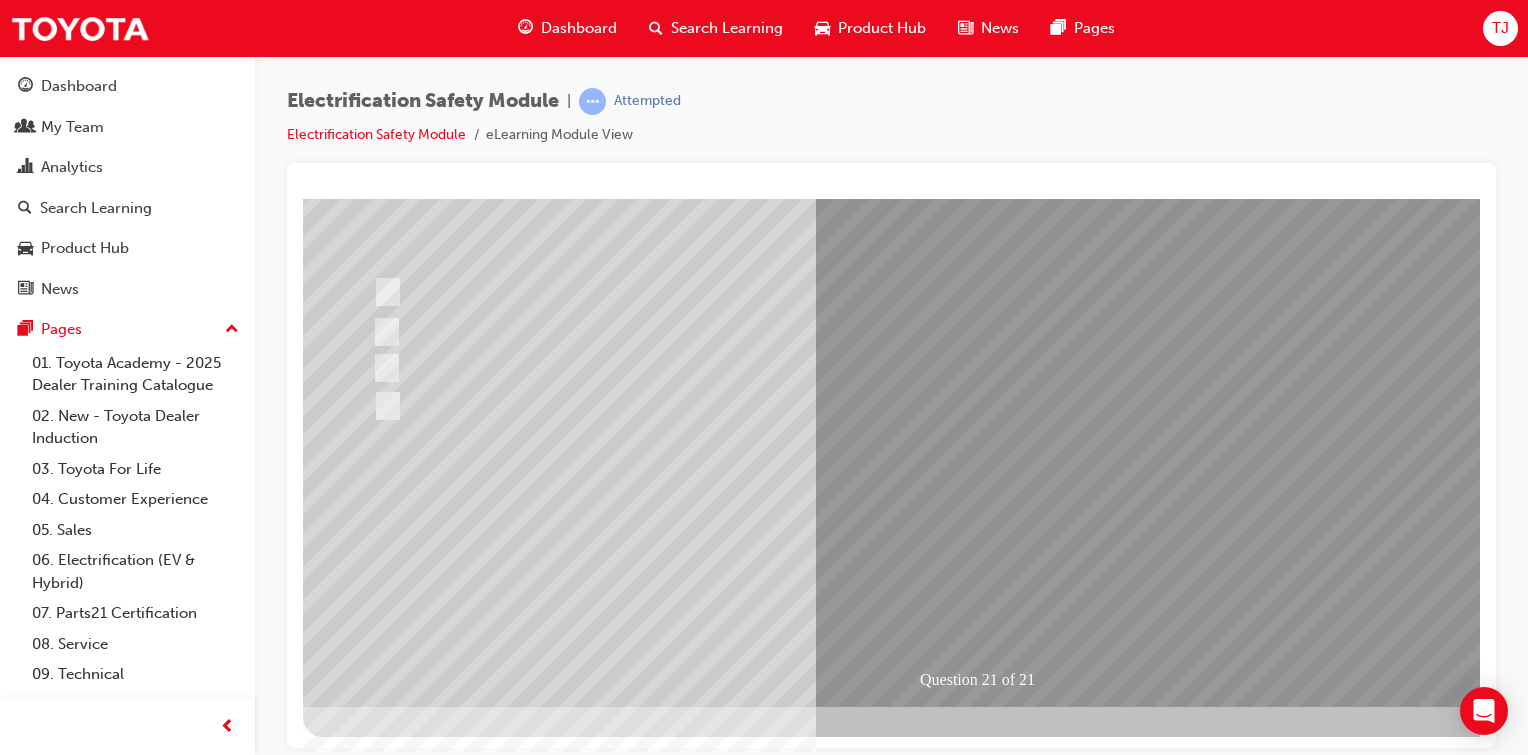 click at bounding box center [375, 2775] 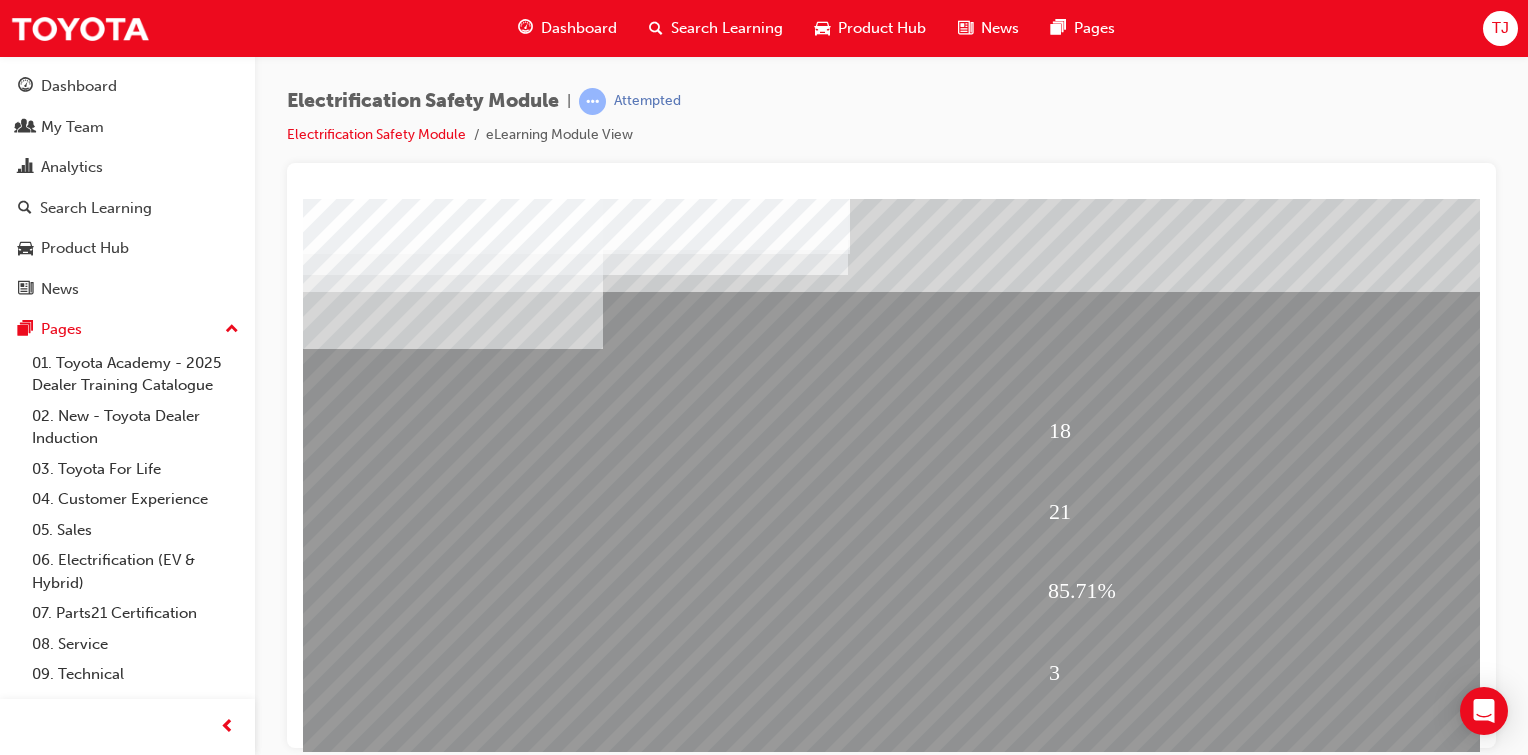 scroll, scrollTop: 212, scrollLeft: 0, axis: vertical 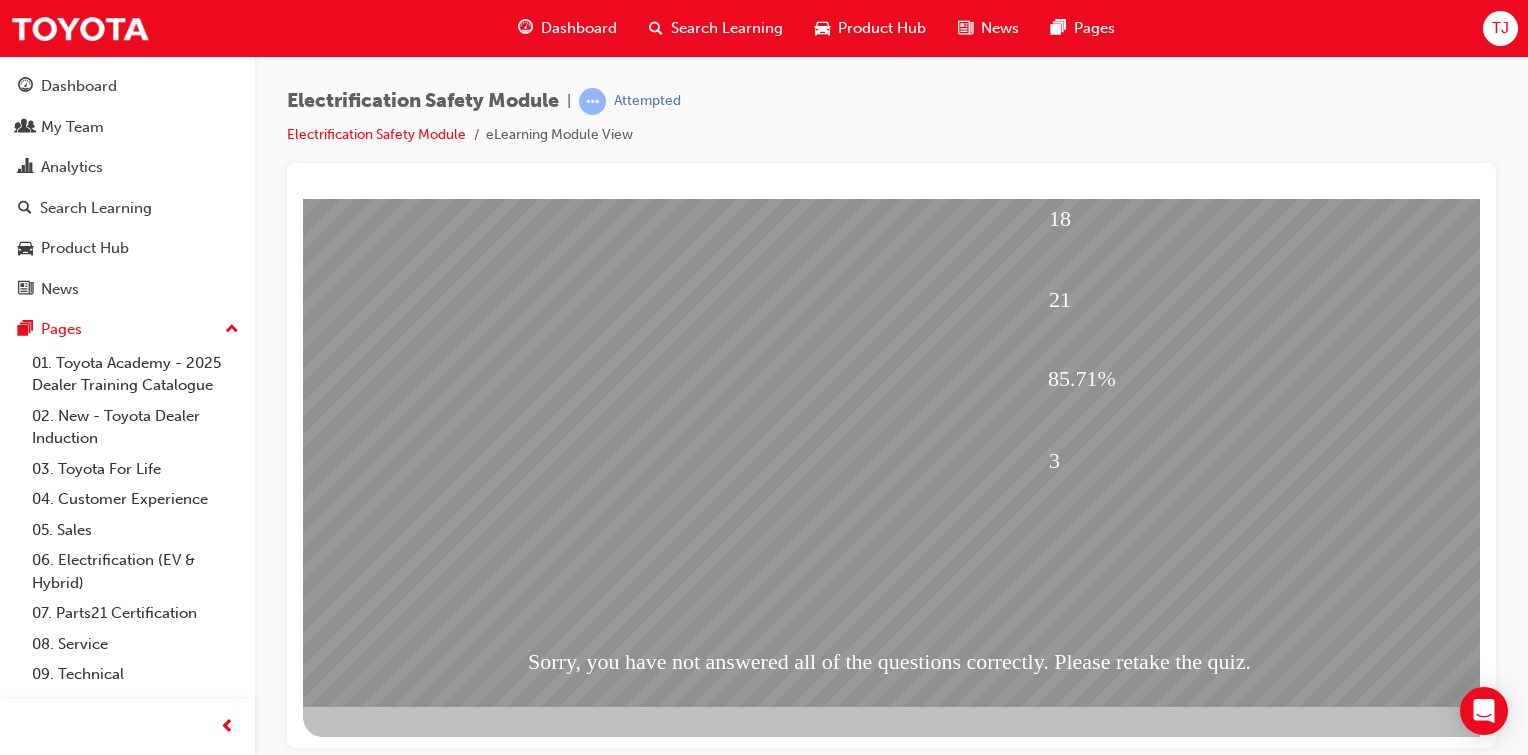 click at bounding box center (375, 1761) 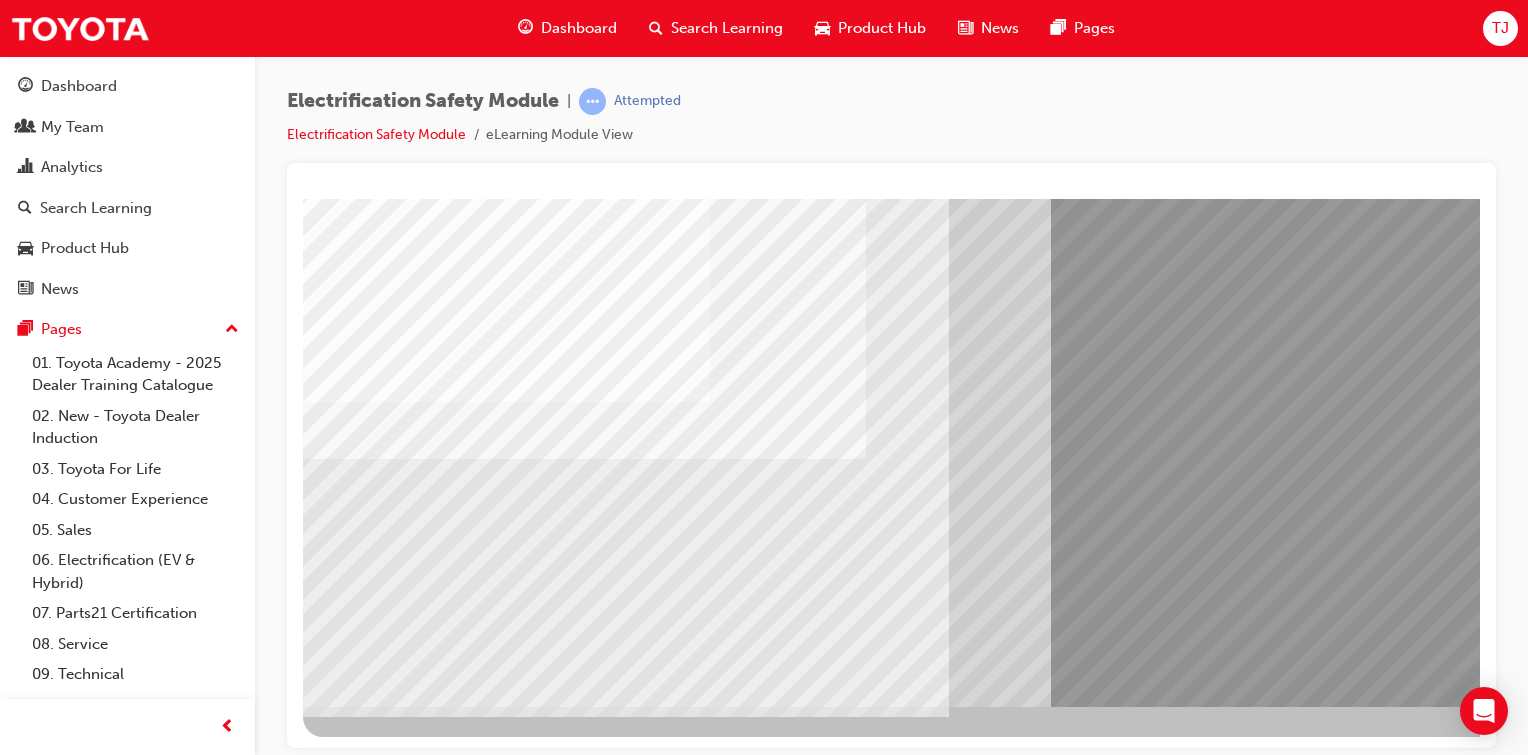 scroll, scrollTop: 0, scrollLeft: 0, axis: both 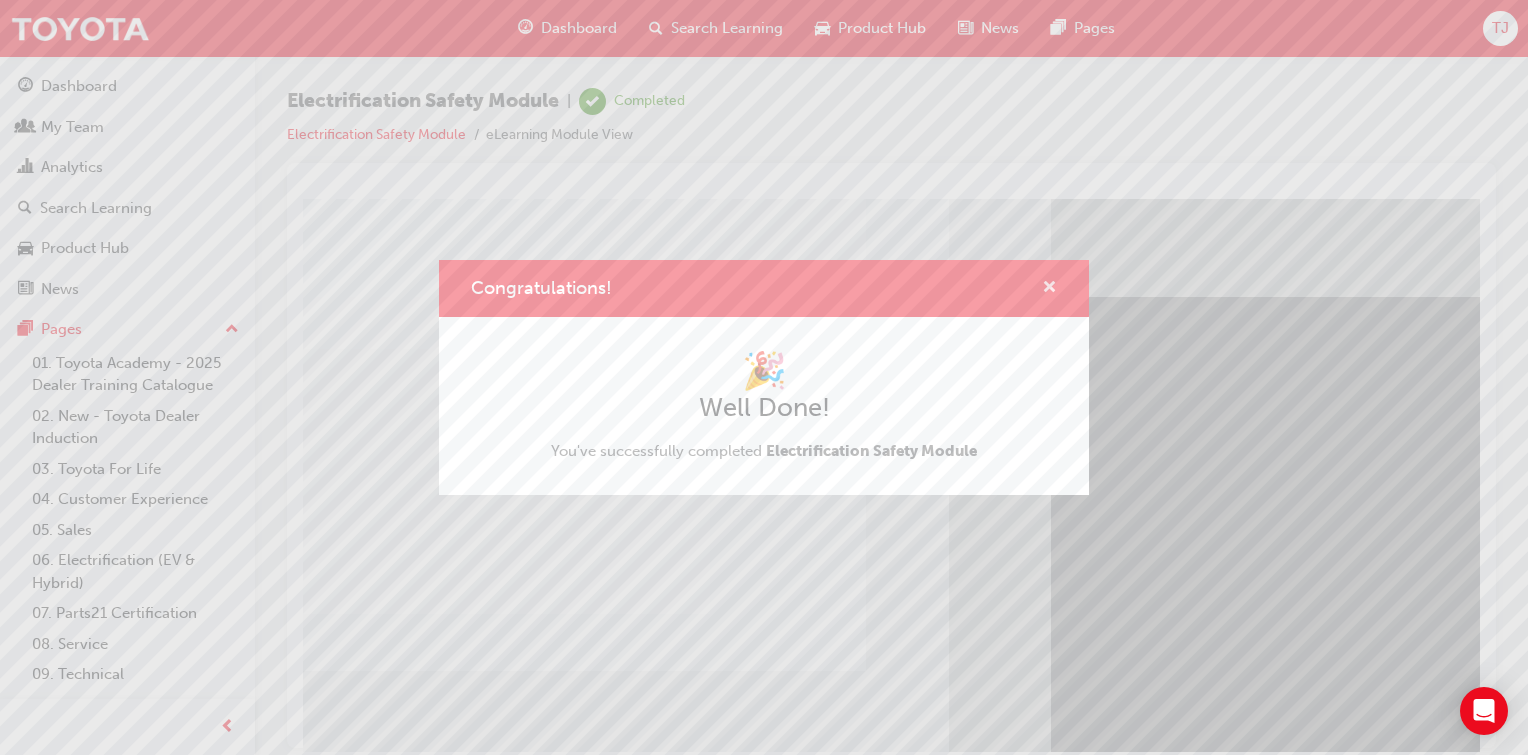 click at bounding box center [1049, 289] 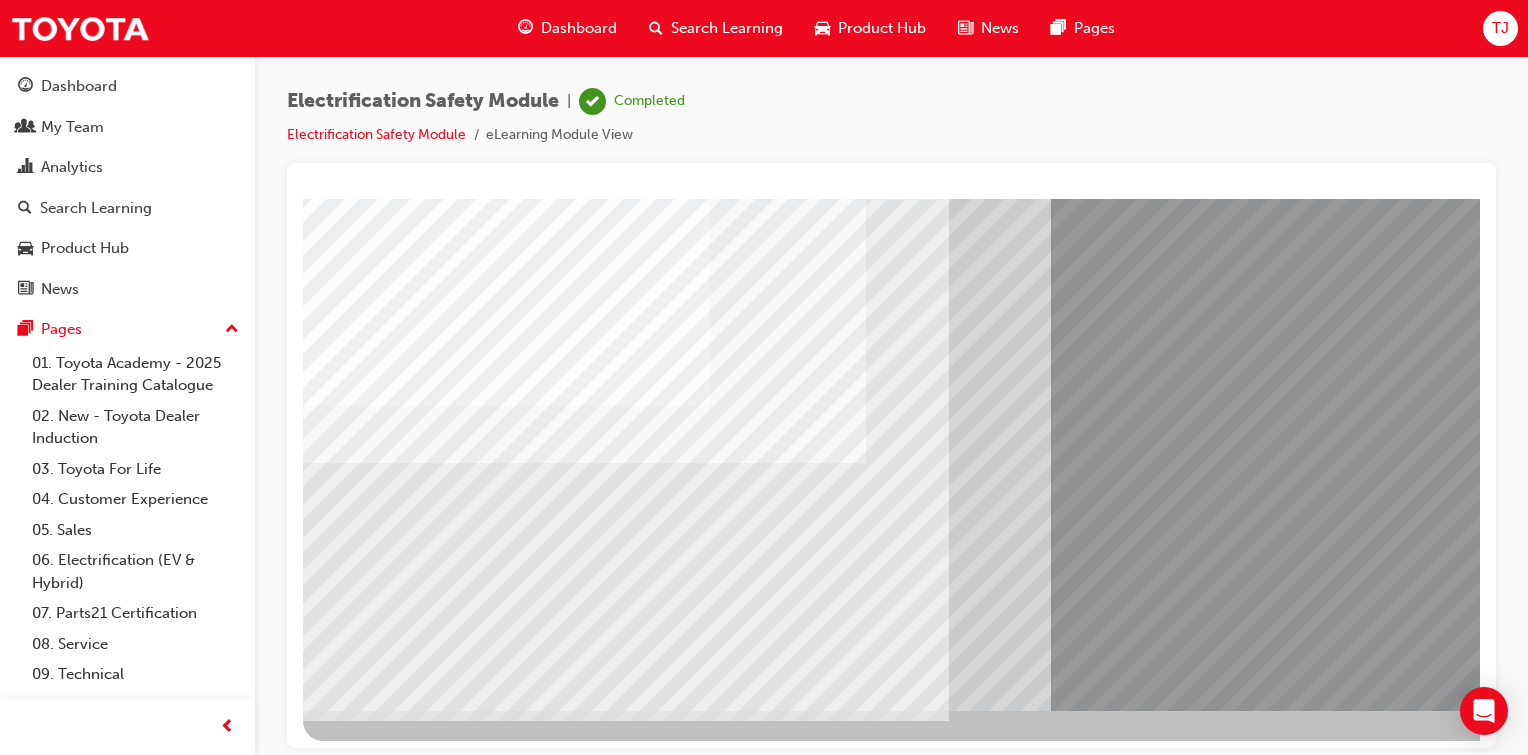 scroll, scrollTop: 211, scrollLeft: 0, axis: vertical 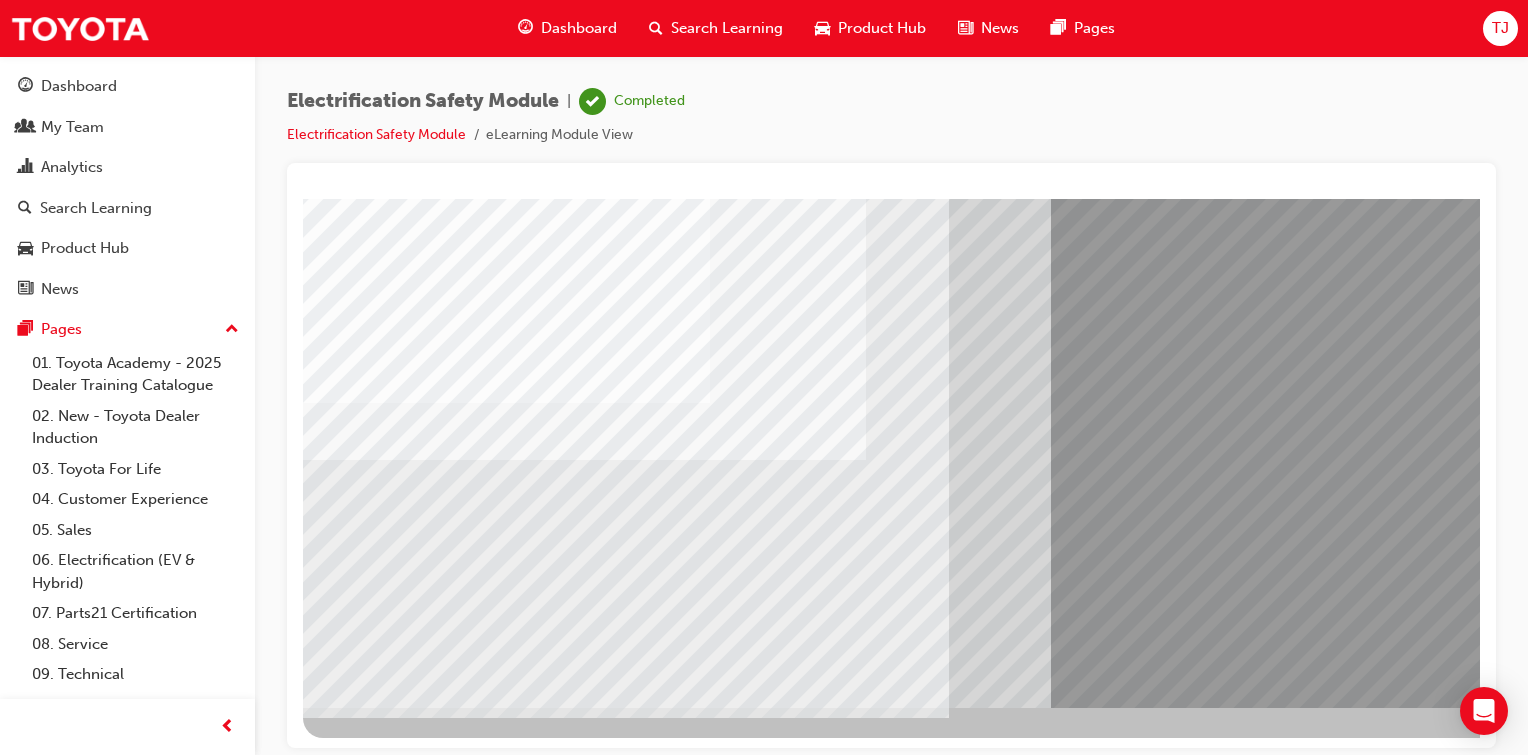click at bounding box center [366, 3529] 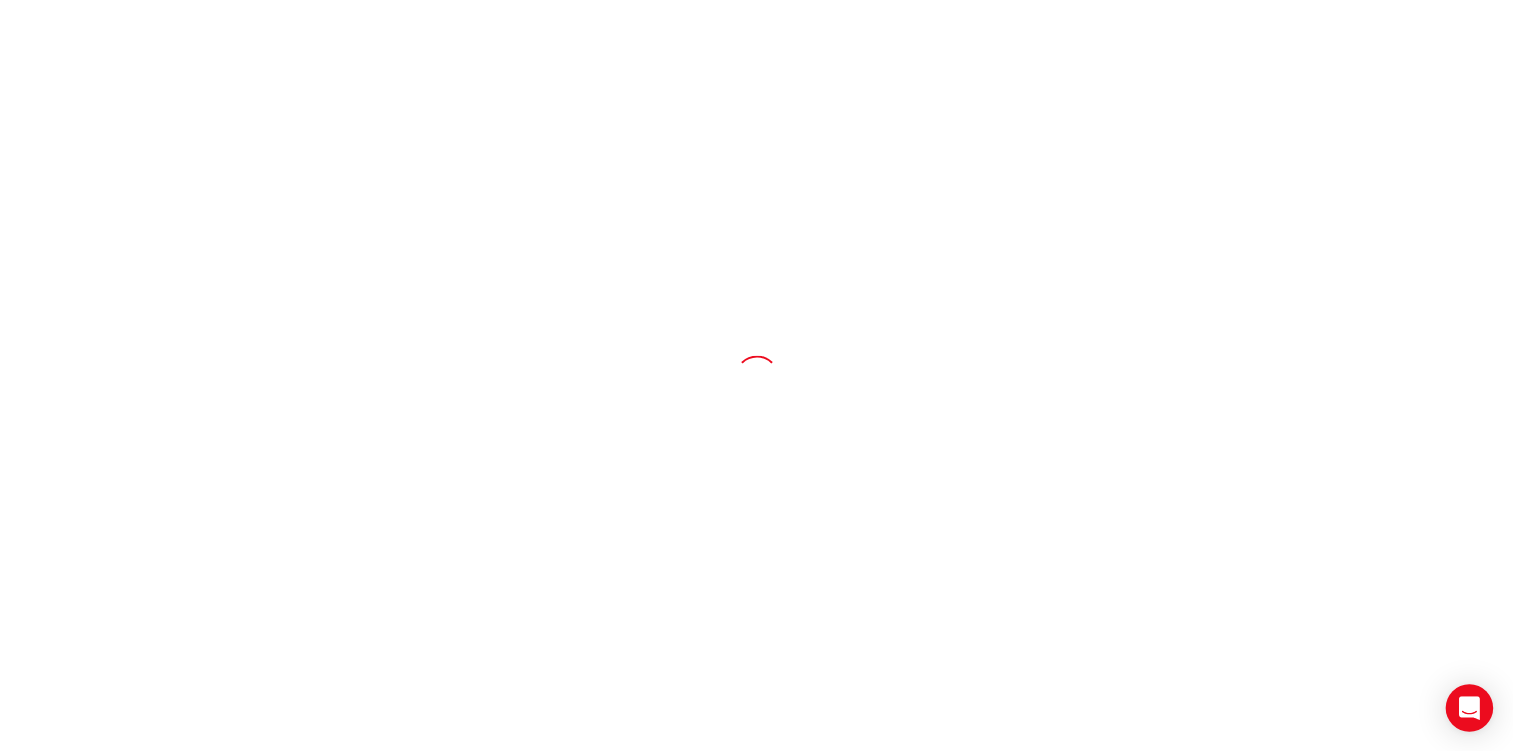 scroll, scrollTop: 0, scrollLeft: 0, axis: both 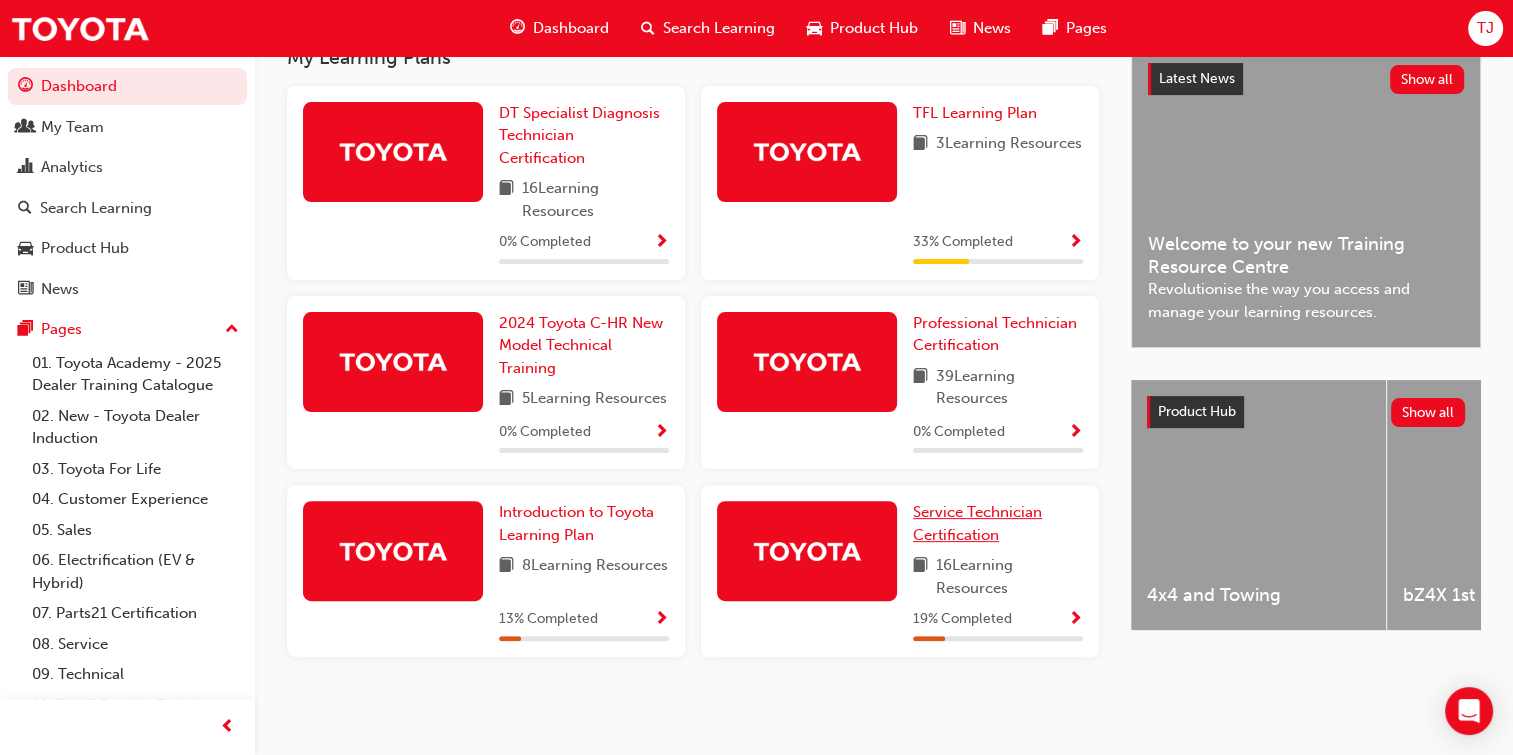 click on "Service Technician Certification" at bounding box center (977, 523) 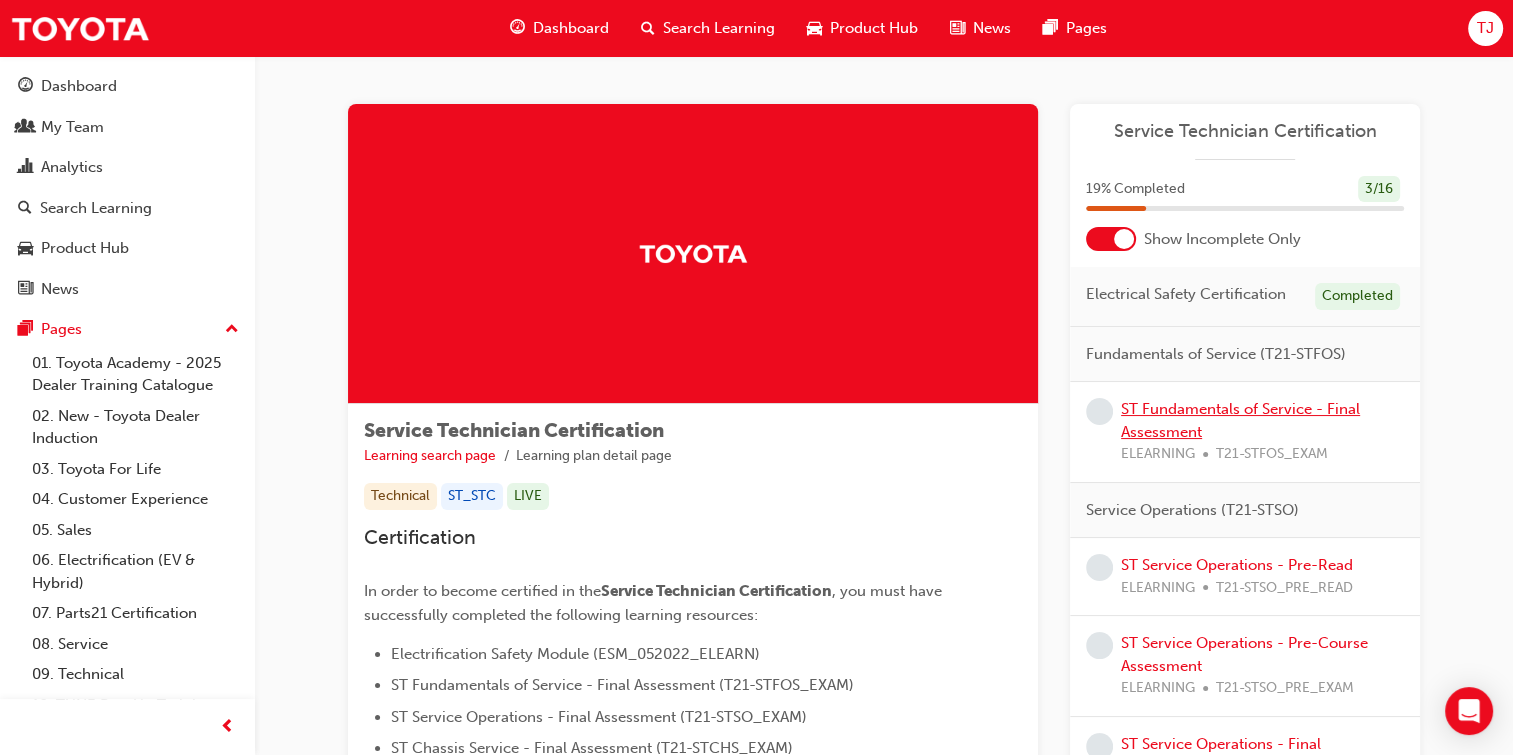 click on "ST Fundamentals of Service - Final Assessment" at bounding box center (1240, 420) 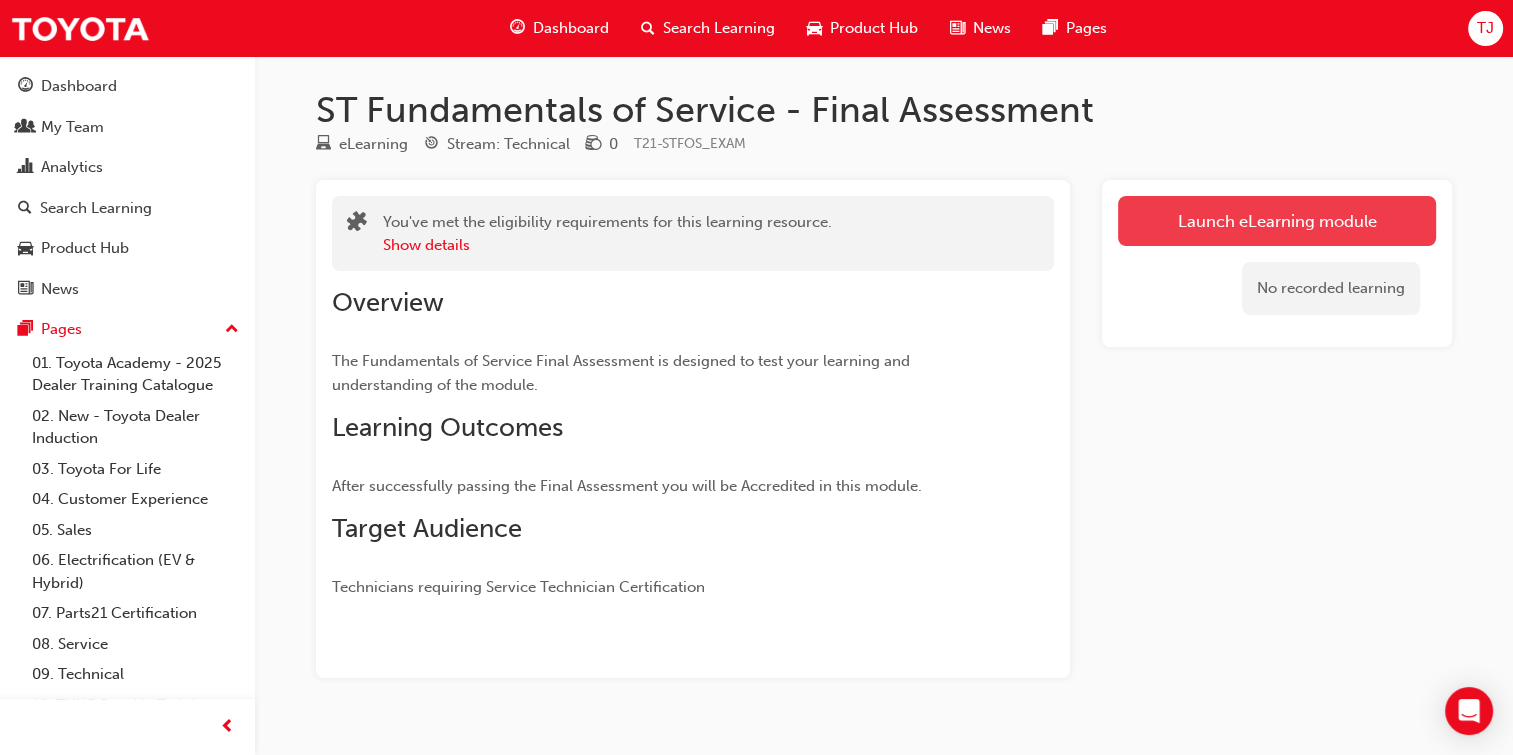 click on "Launch eLearning module" at bounding box center [1277, 221] 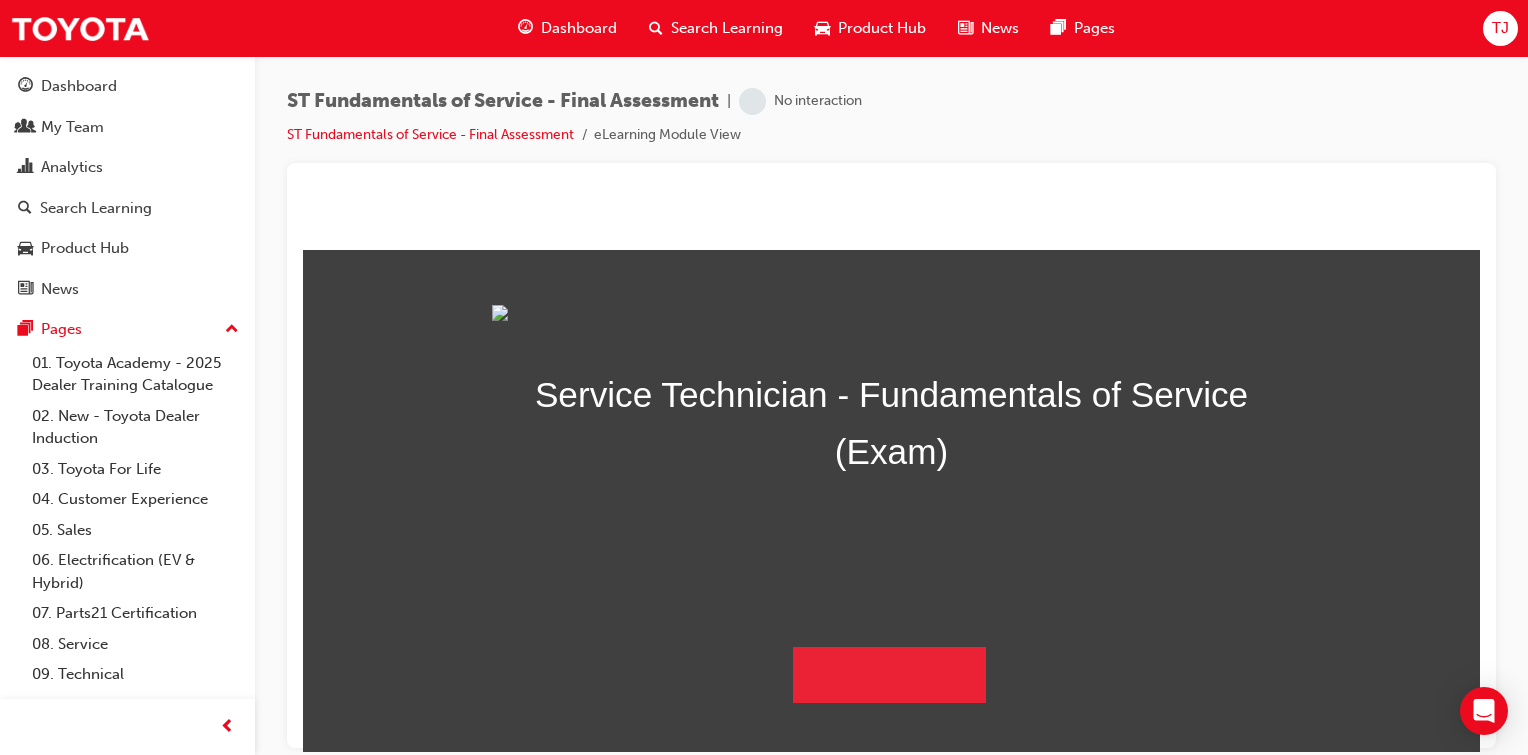scroll, scrollTop: 171, scrollLeft: 0, axis: vertical 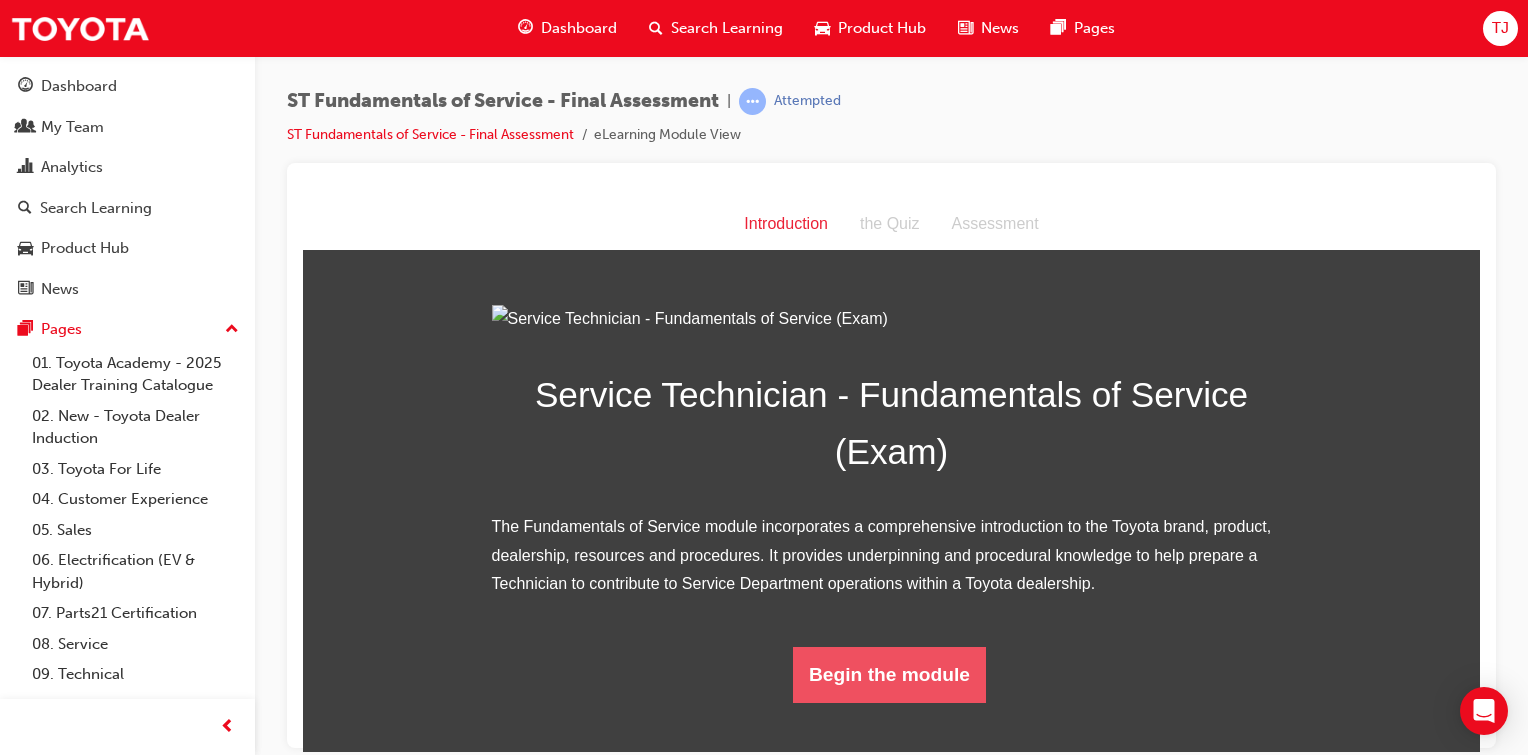 click on "Begin the module" at bounding box center (889, 674) 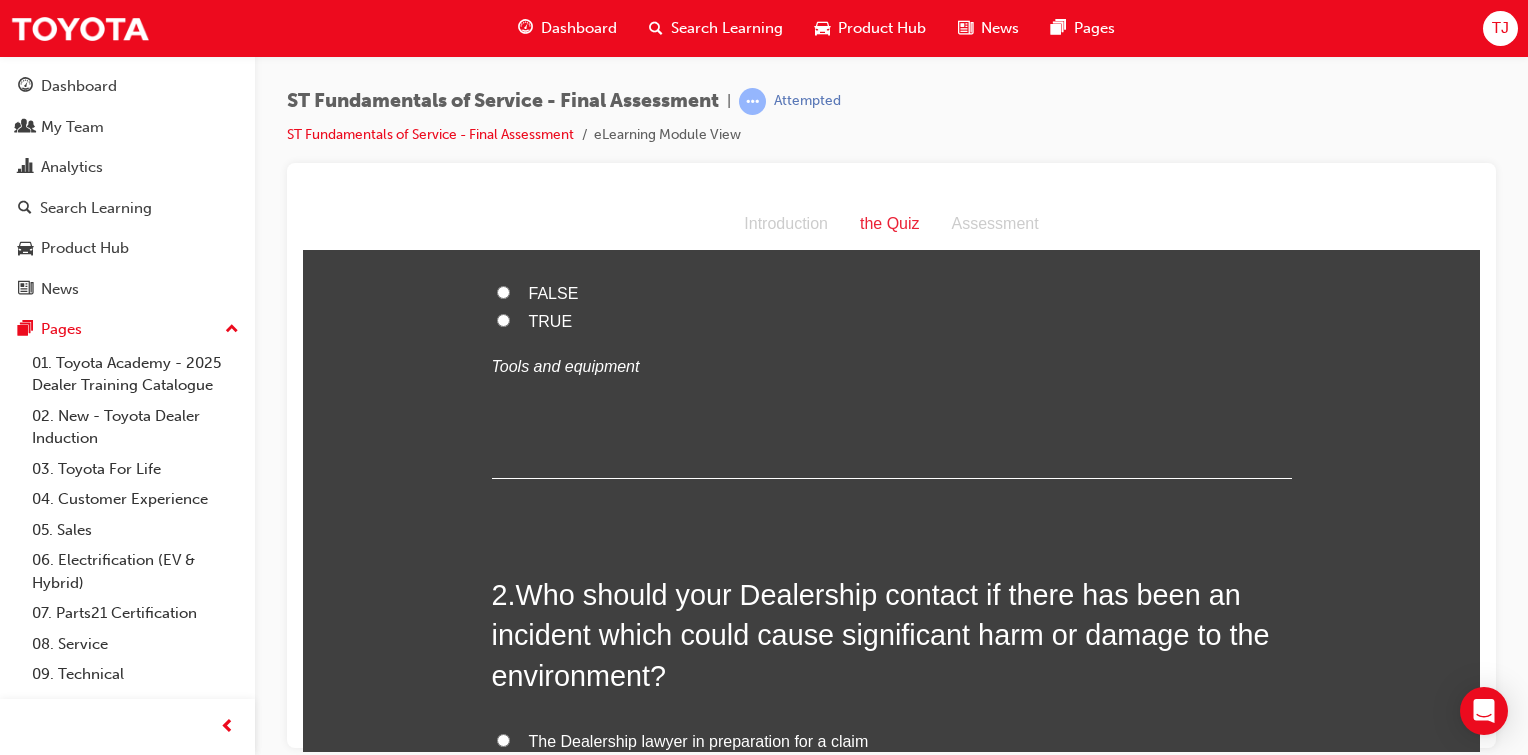 scroll, scrollTop: 0, scrollLeft: 0, axis: both 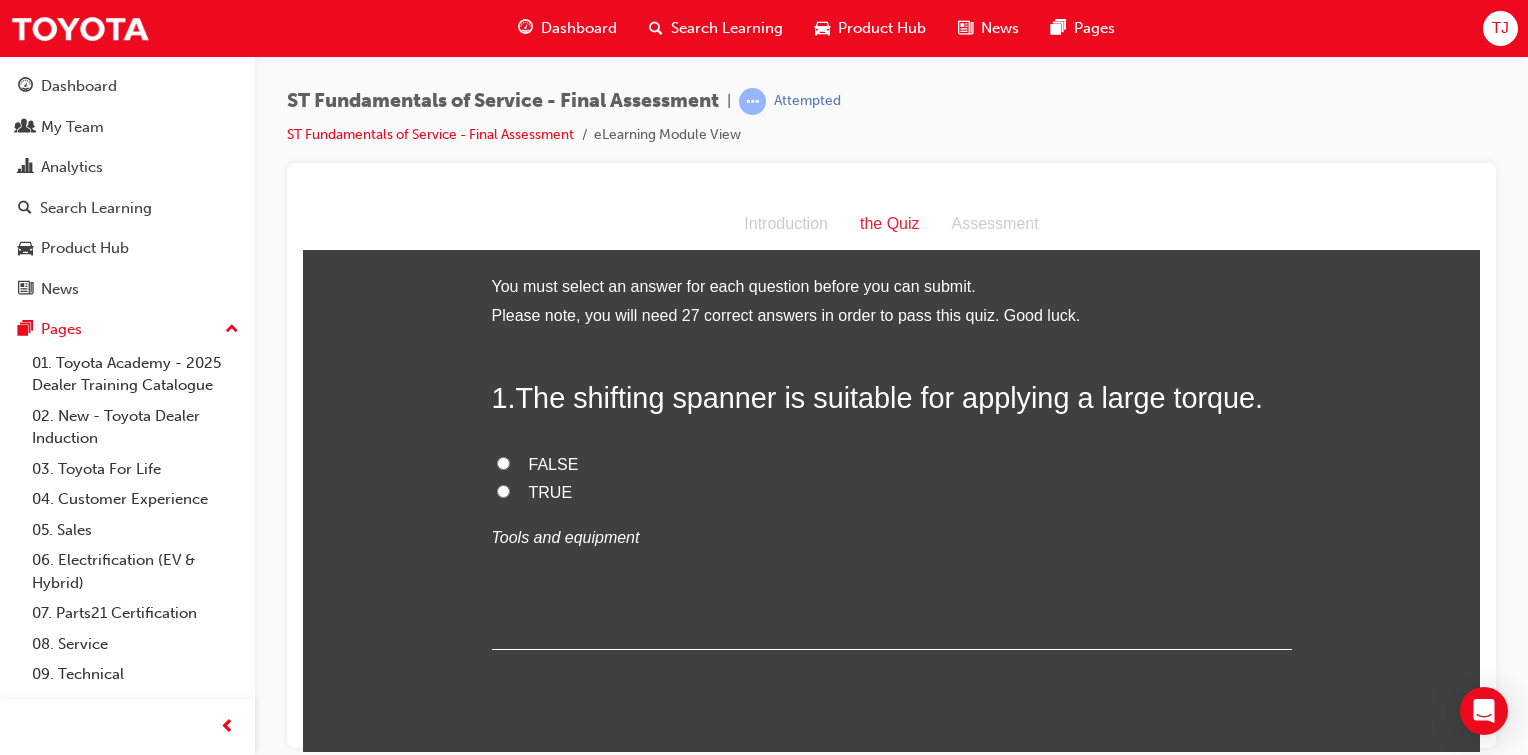 click on "FALSE" at bounding box center [503, 462] 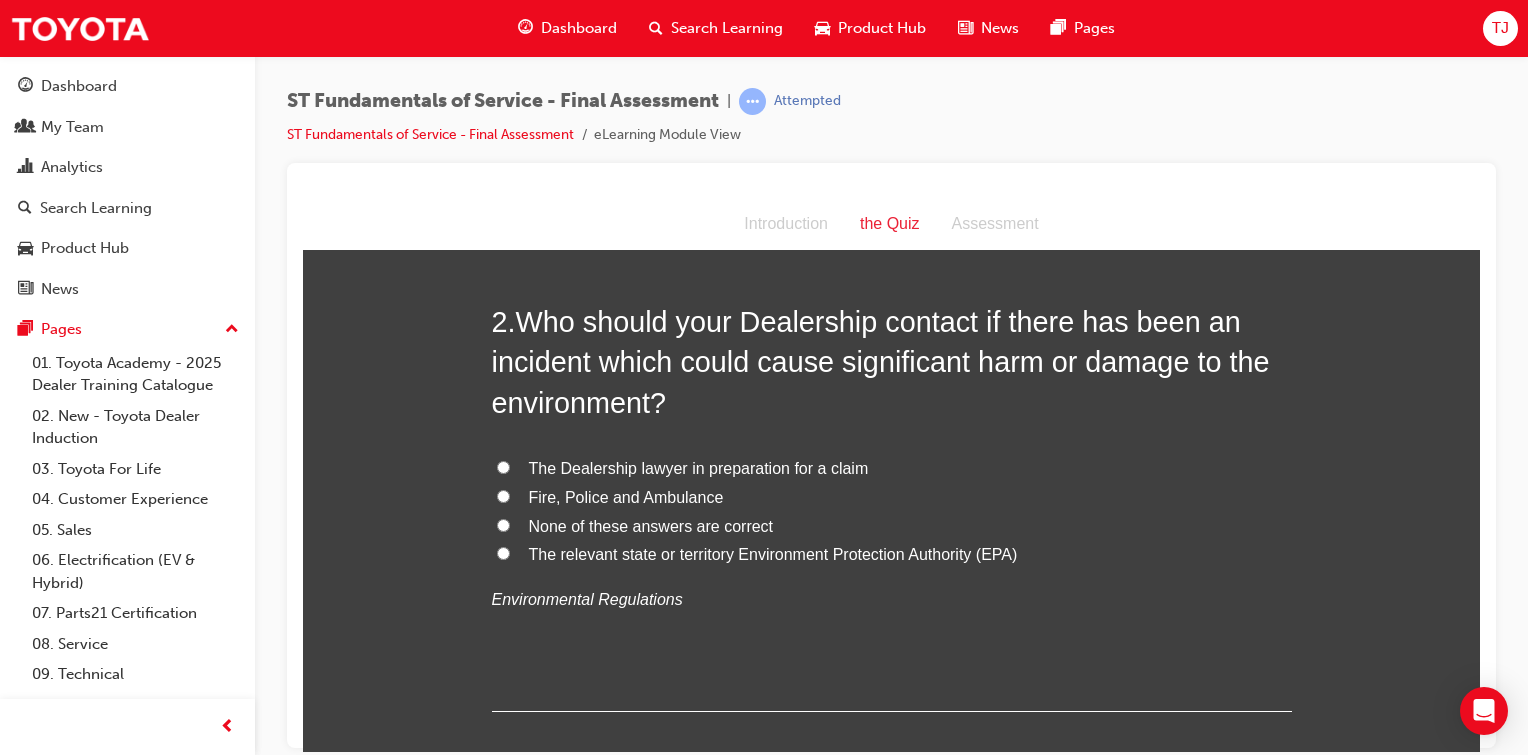 scroll, scrollTop: 491, scrollLeft: 0, axis: vertical 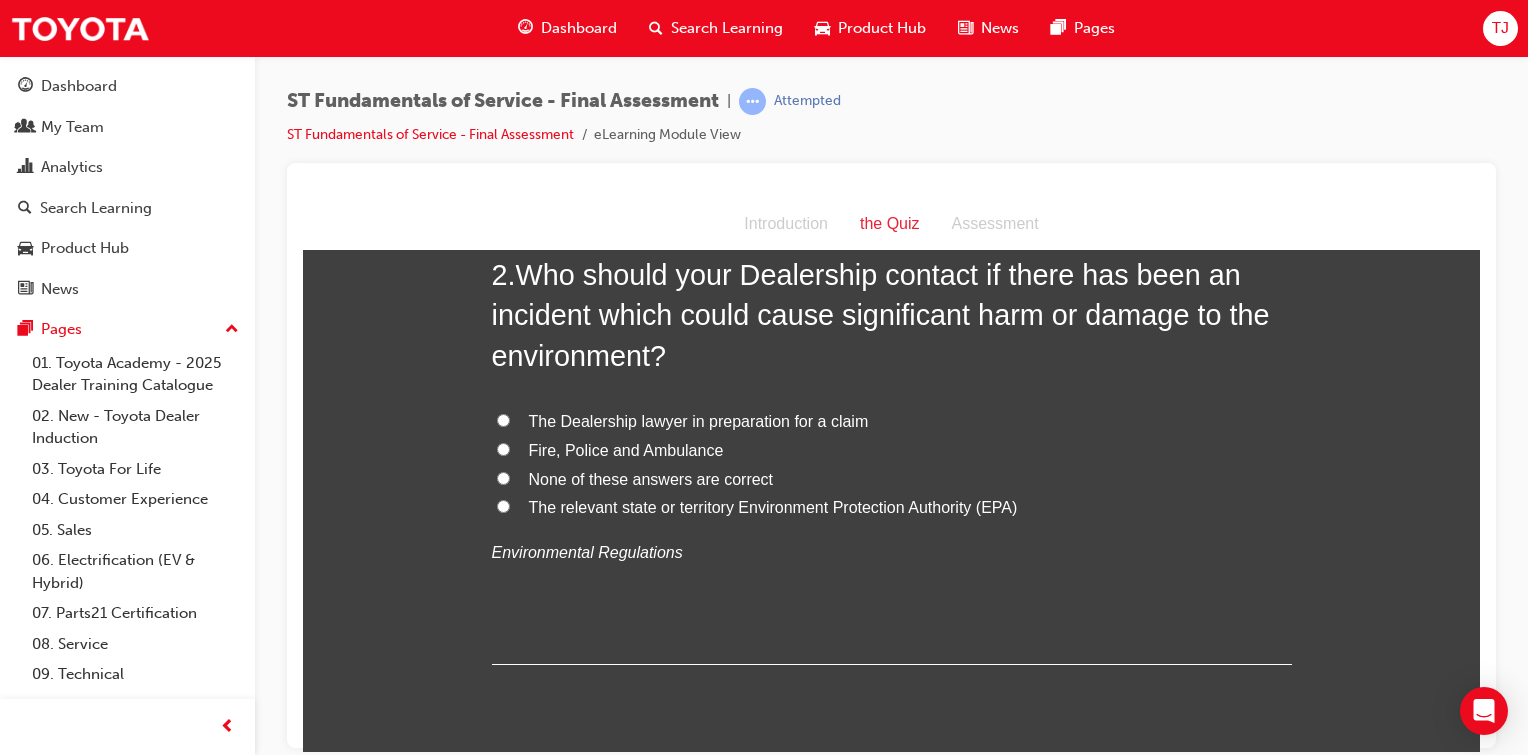 click on "The relevant state or territory Environment Protection Authority (EPA)" at bounding box center [503, 505] 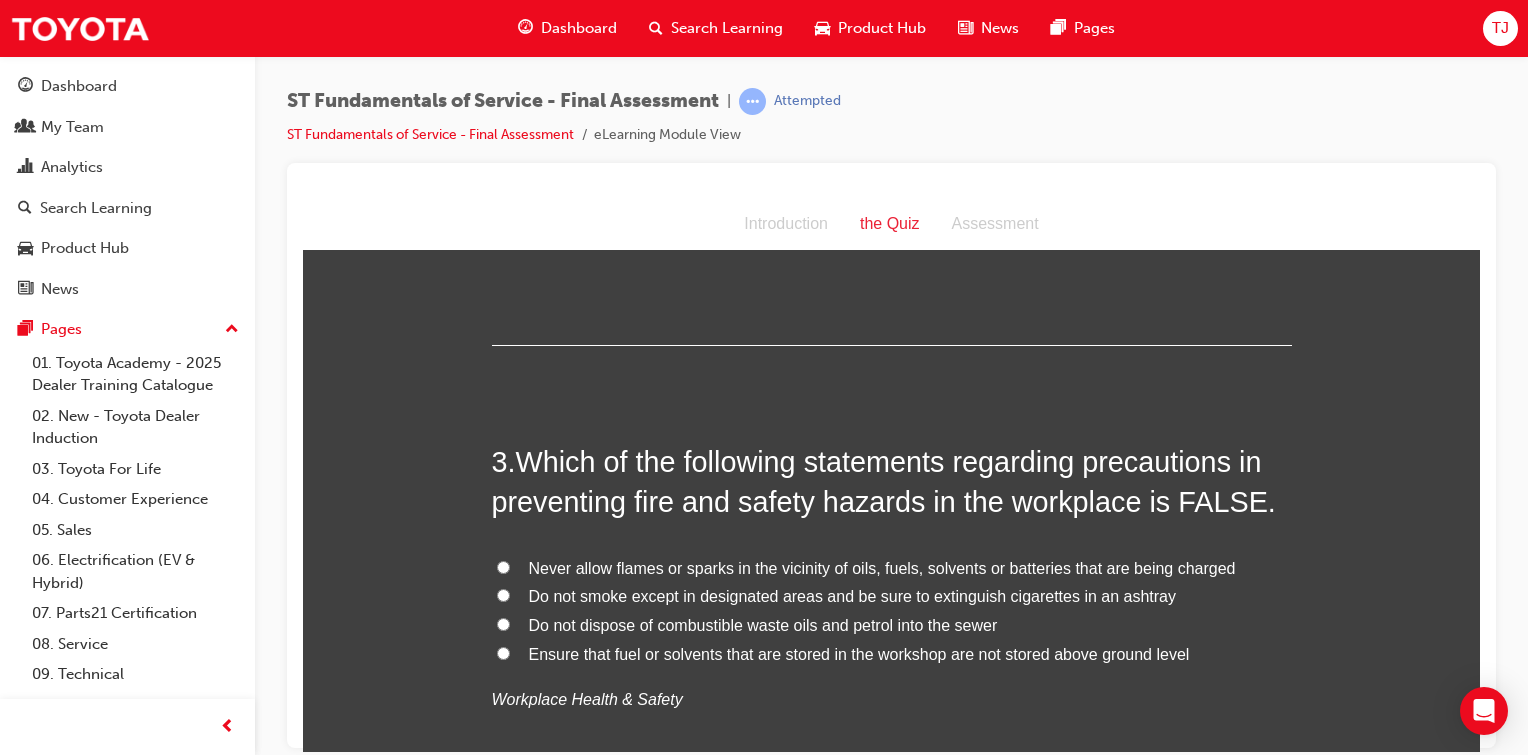 scroll, scrollTop: 907, scrollLeft: 0, axis: vertical 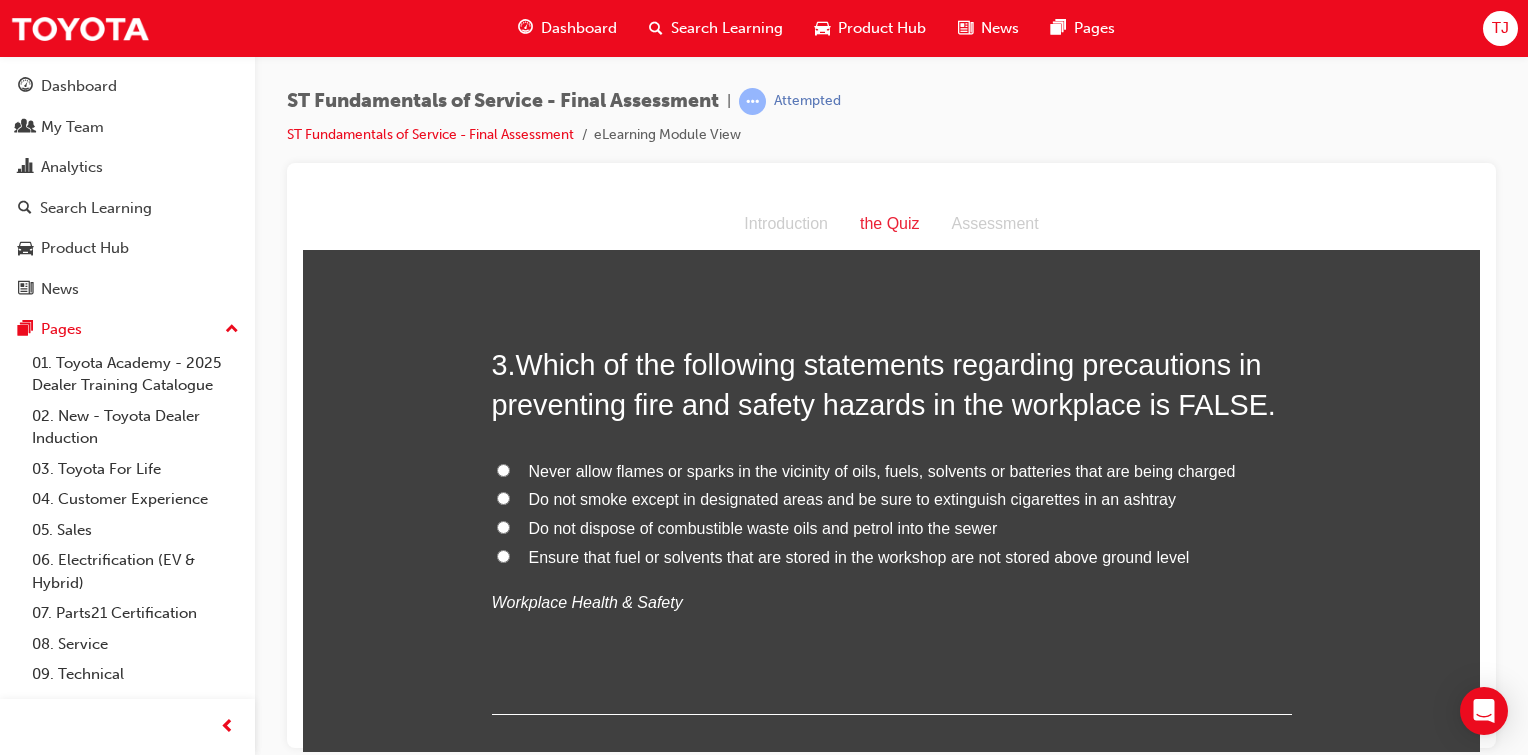 click on "Never allow flames or sparks in the vicinity of oils, fuels, solvents or batteries that are being charged" at bounding box center (892, 471) 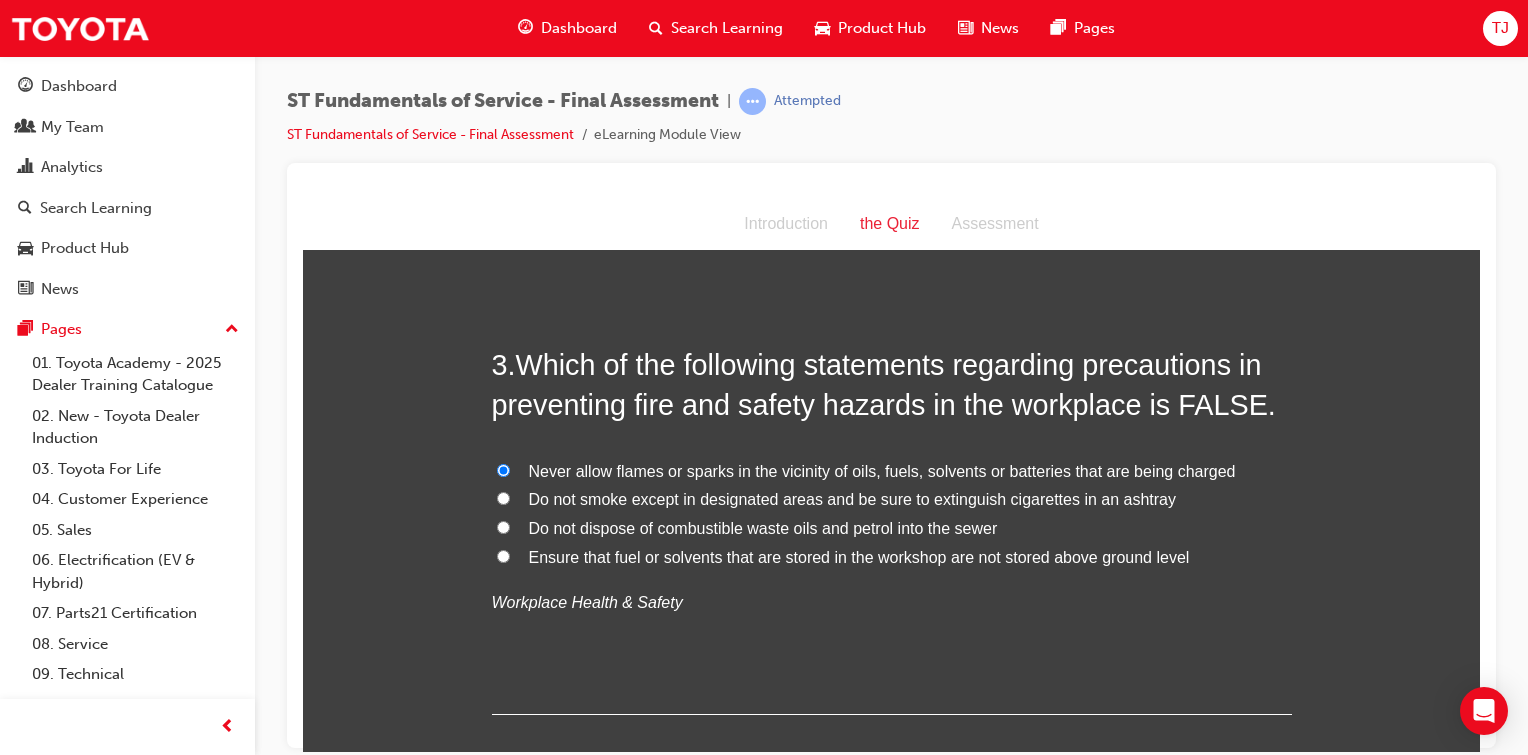 click on "Do not smoke except in designated areas and be sure to extinguish cigarettes in an ashtray" at bounding box center [503, 497] 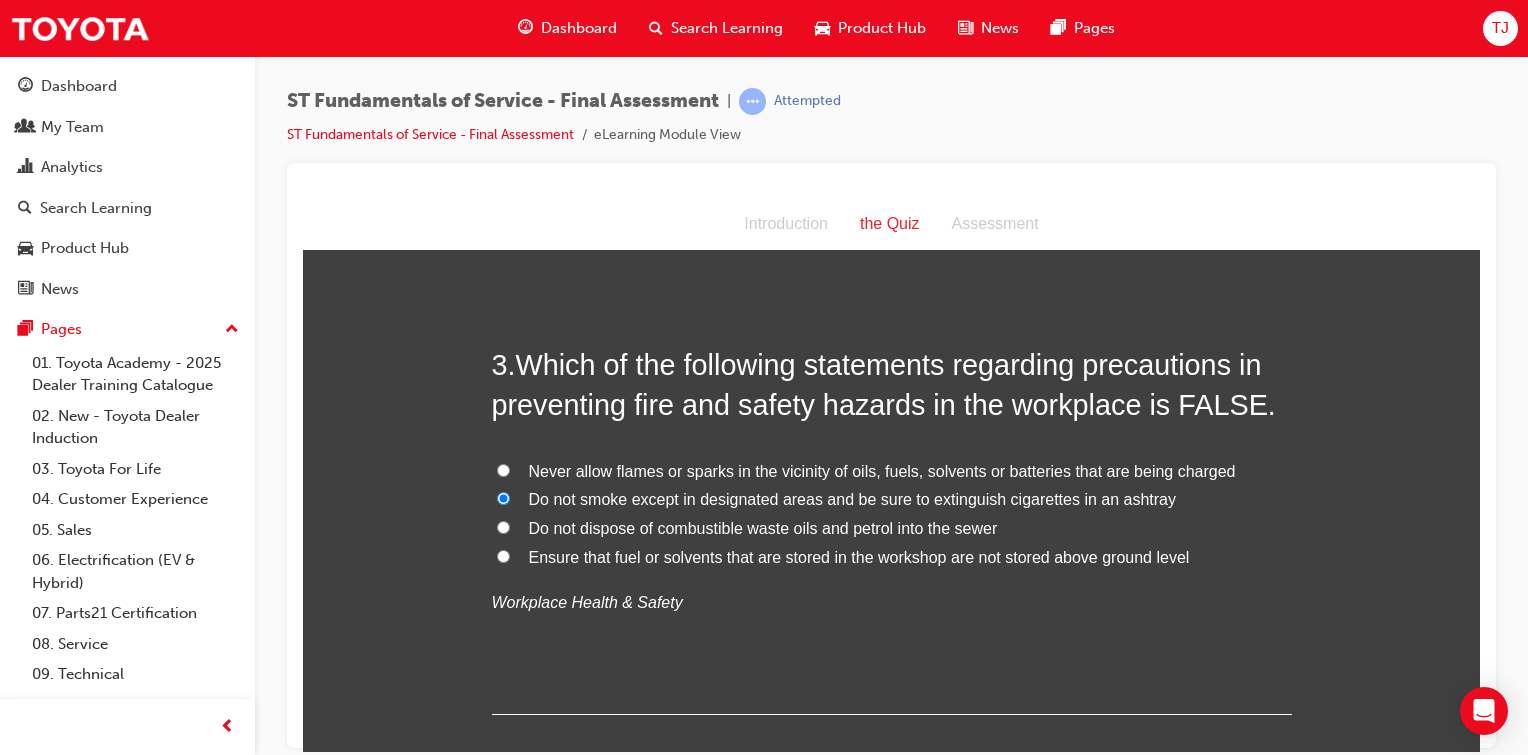 click on "Never allow flames or sparks in the vicinity of oils, fuels, solvents or batteries that are being charged" at bounding box center (503, 469) 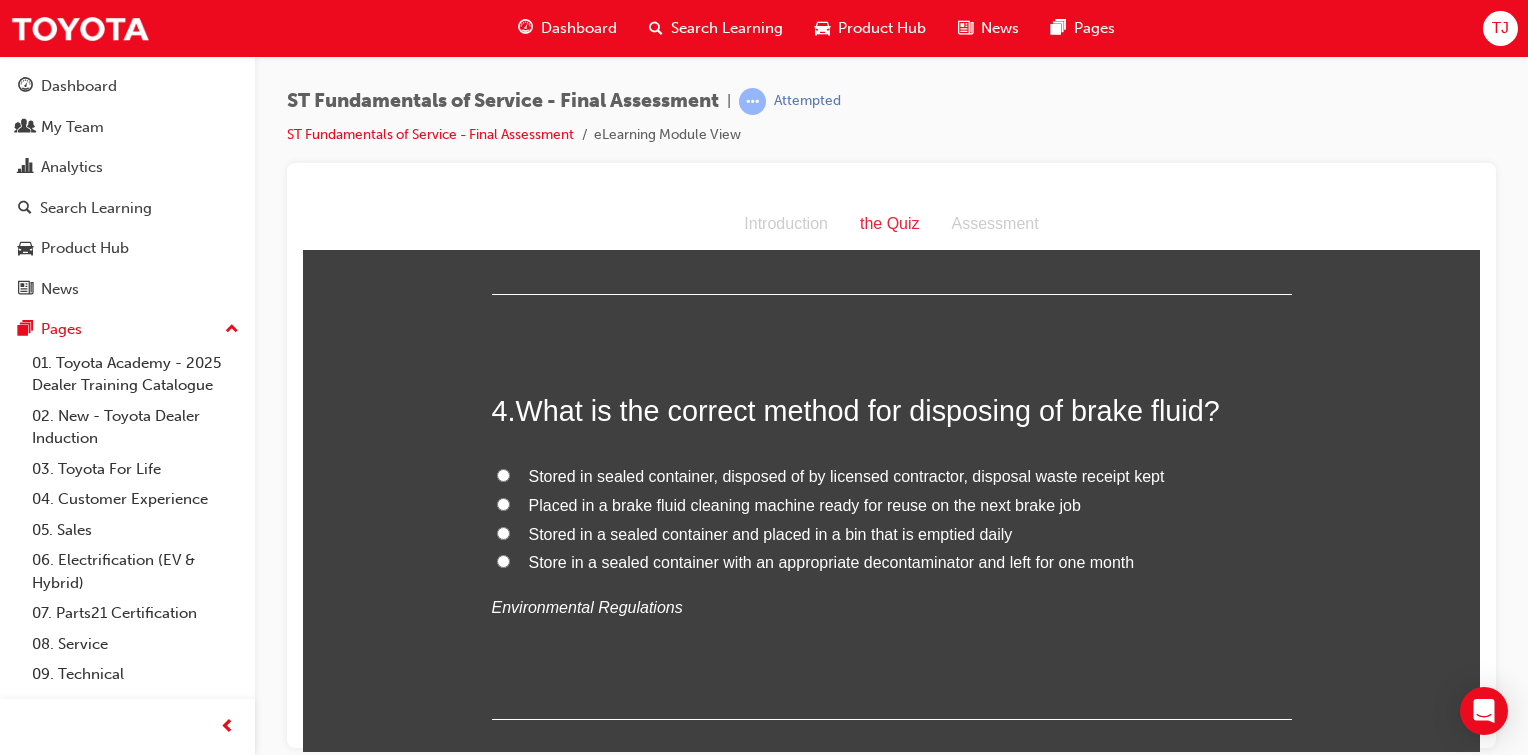scroll, scrollTop: 1374, scrollLeft: 0, axis: vertical 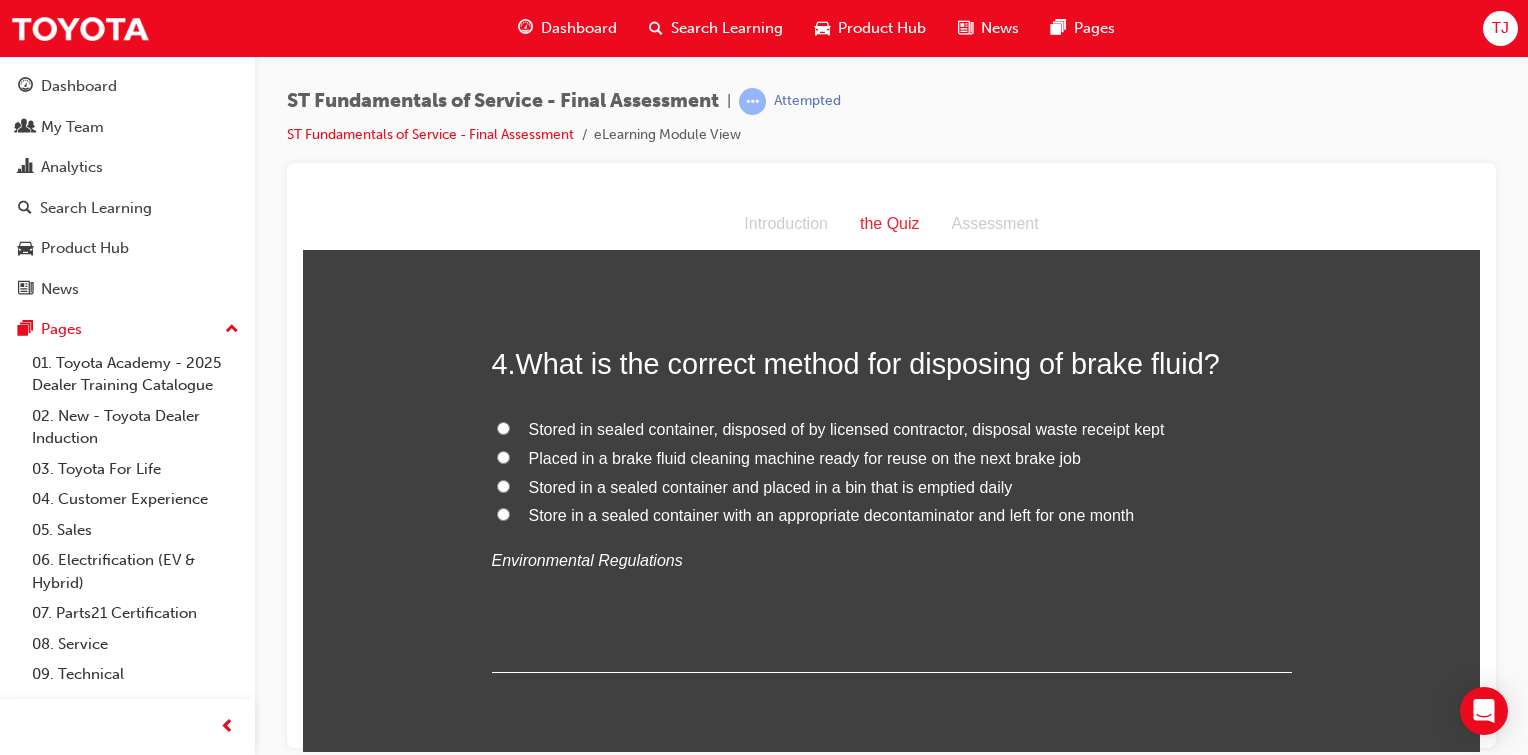 click on "Stored in sealed container, disposed of by licensed contractor, disposal waste receipt kept" at bounding box center (503, 427) 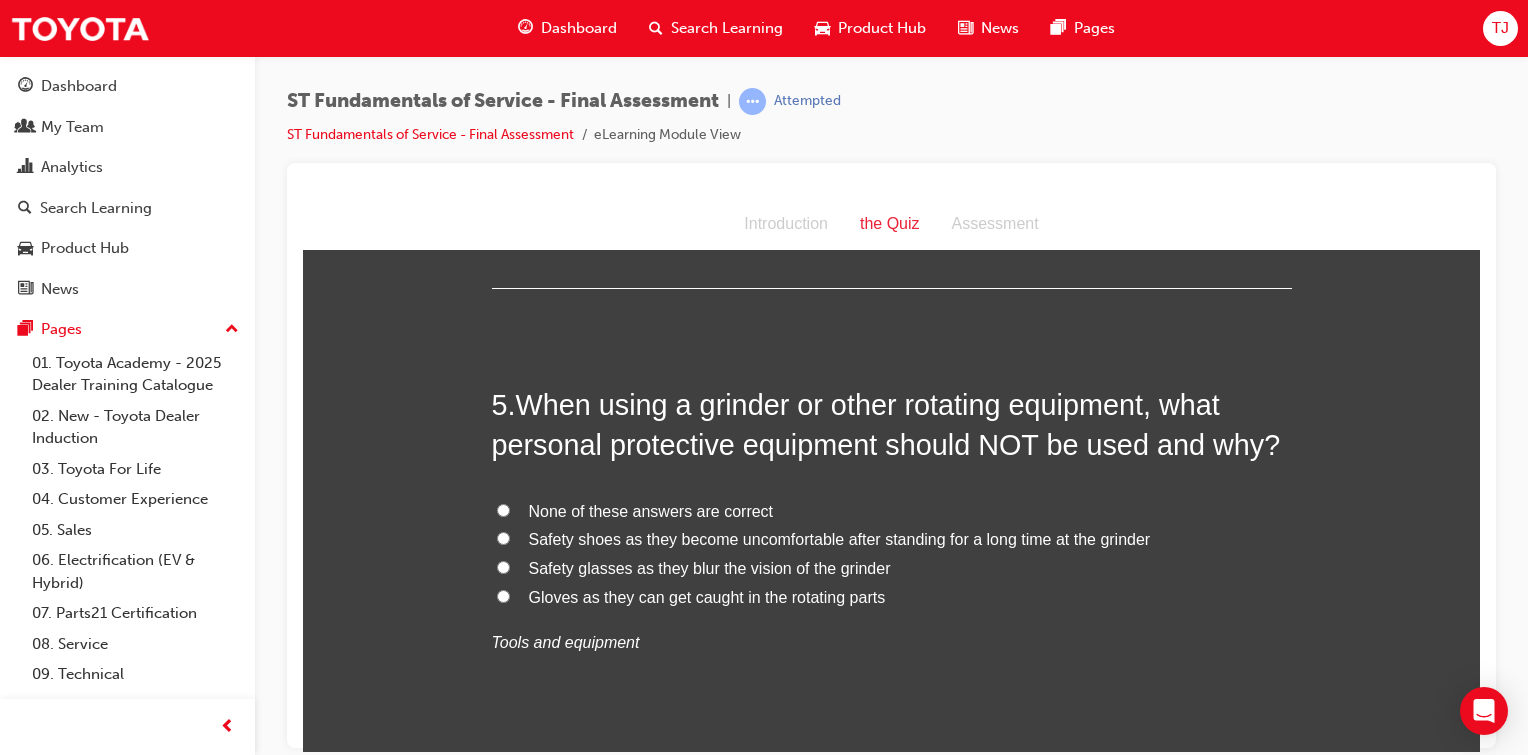 scroll, scrollTop: 1756, scrollLeft: 0, axis: vertical 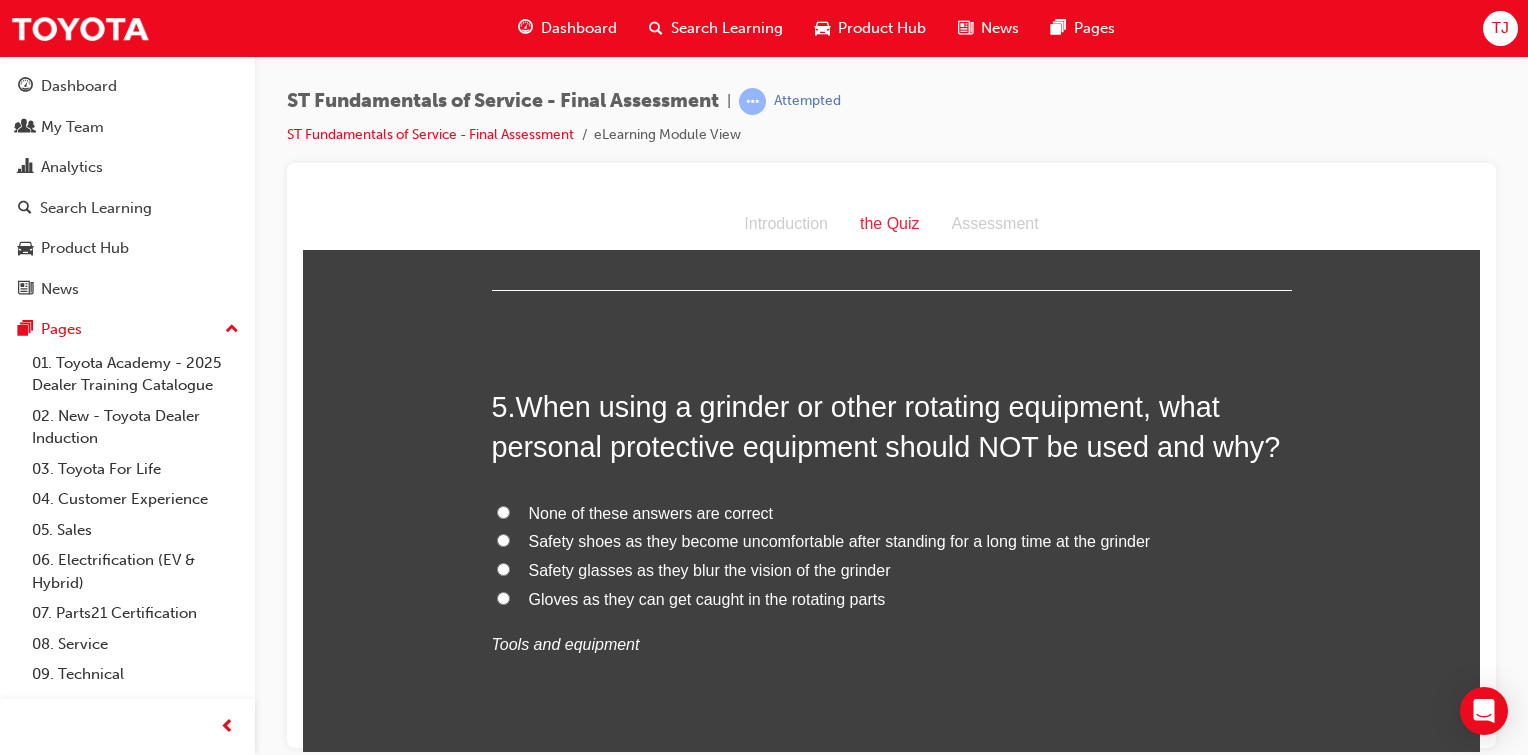 click on "None of these answers are correct" at bounding box center [503, 511] 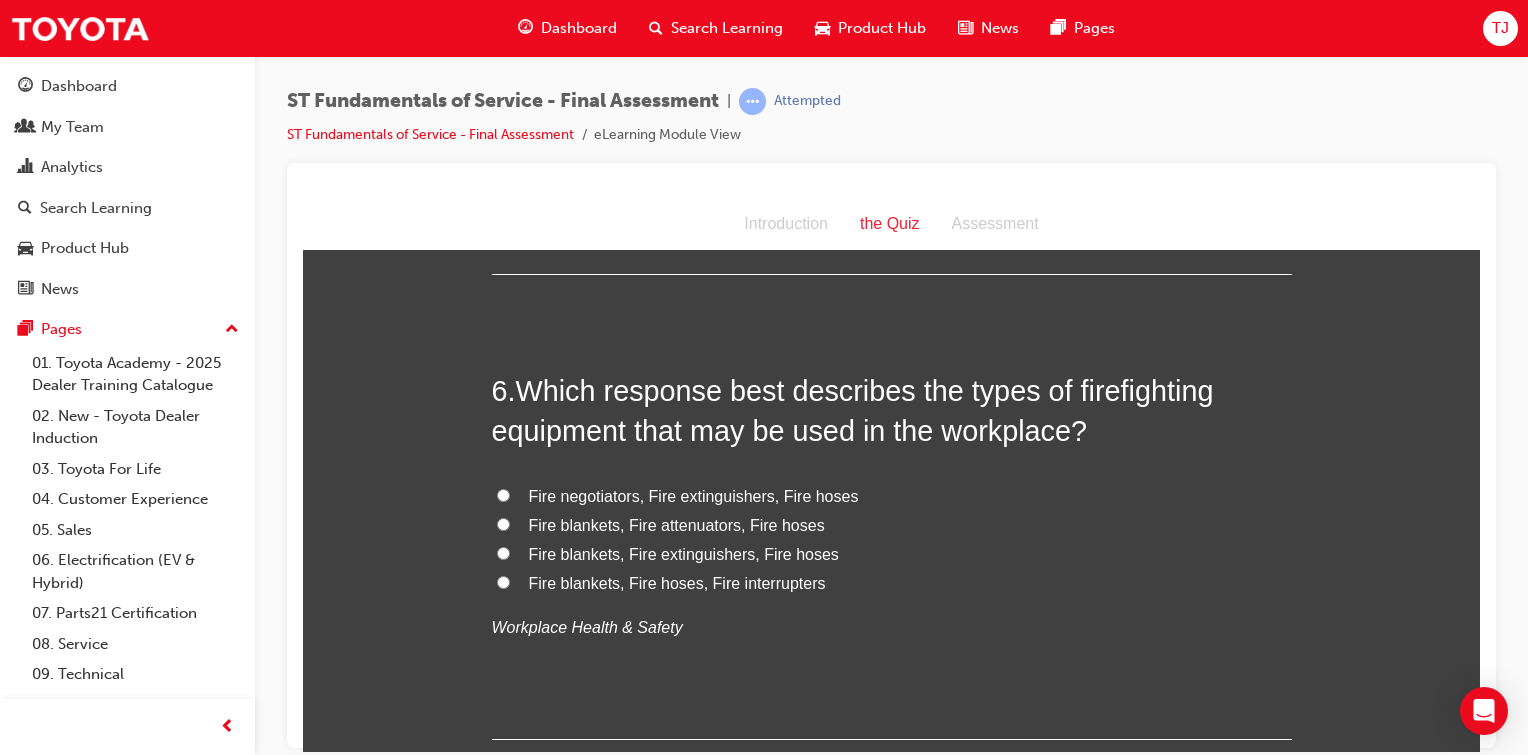 scroll, scrollTop: 2370, scrollLeft: 0, axis: vertical 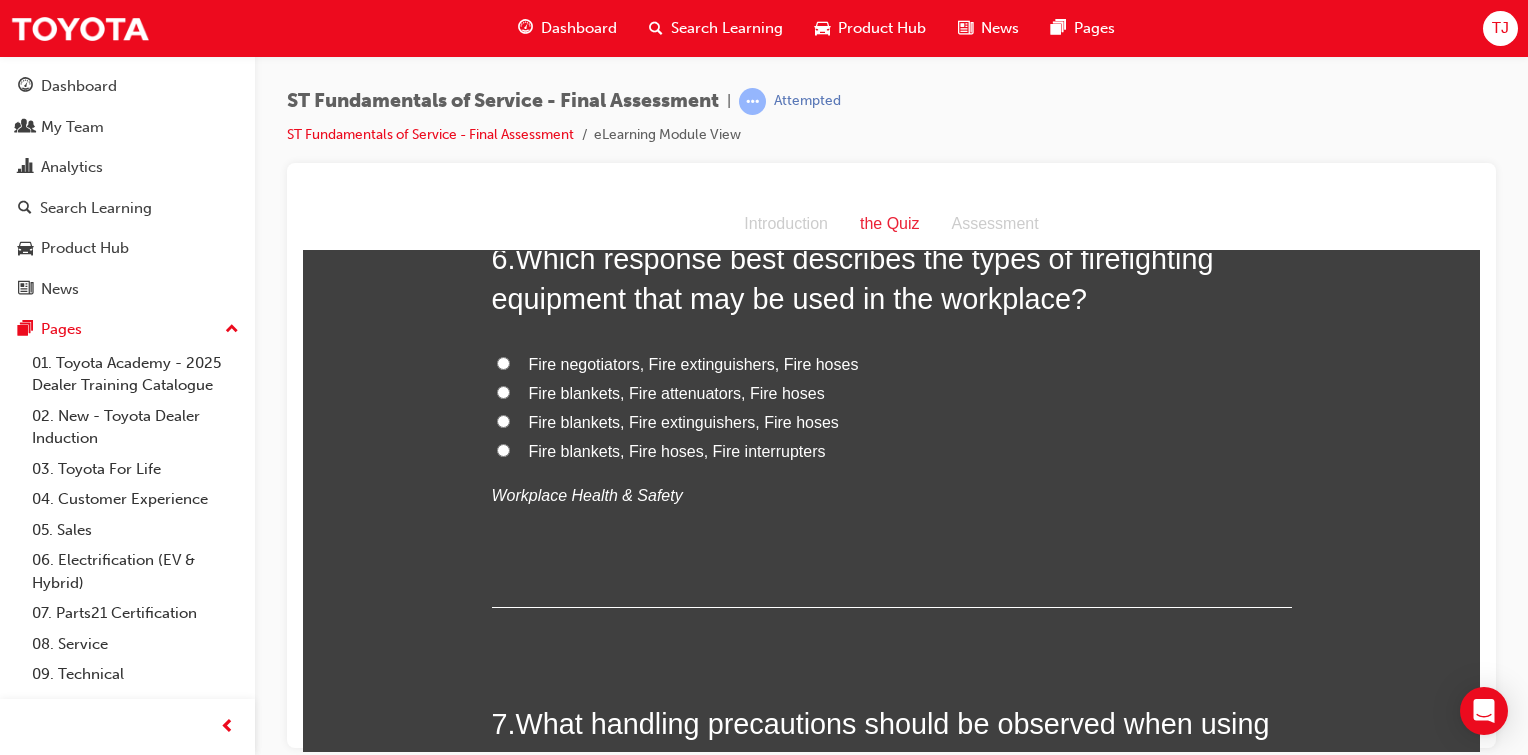click on "Fire blankets, Fire extinguishers, Fire hoses" at bounding box center [503, 420] 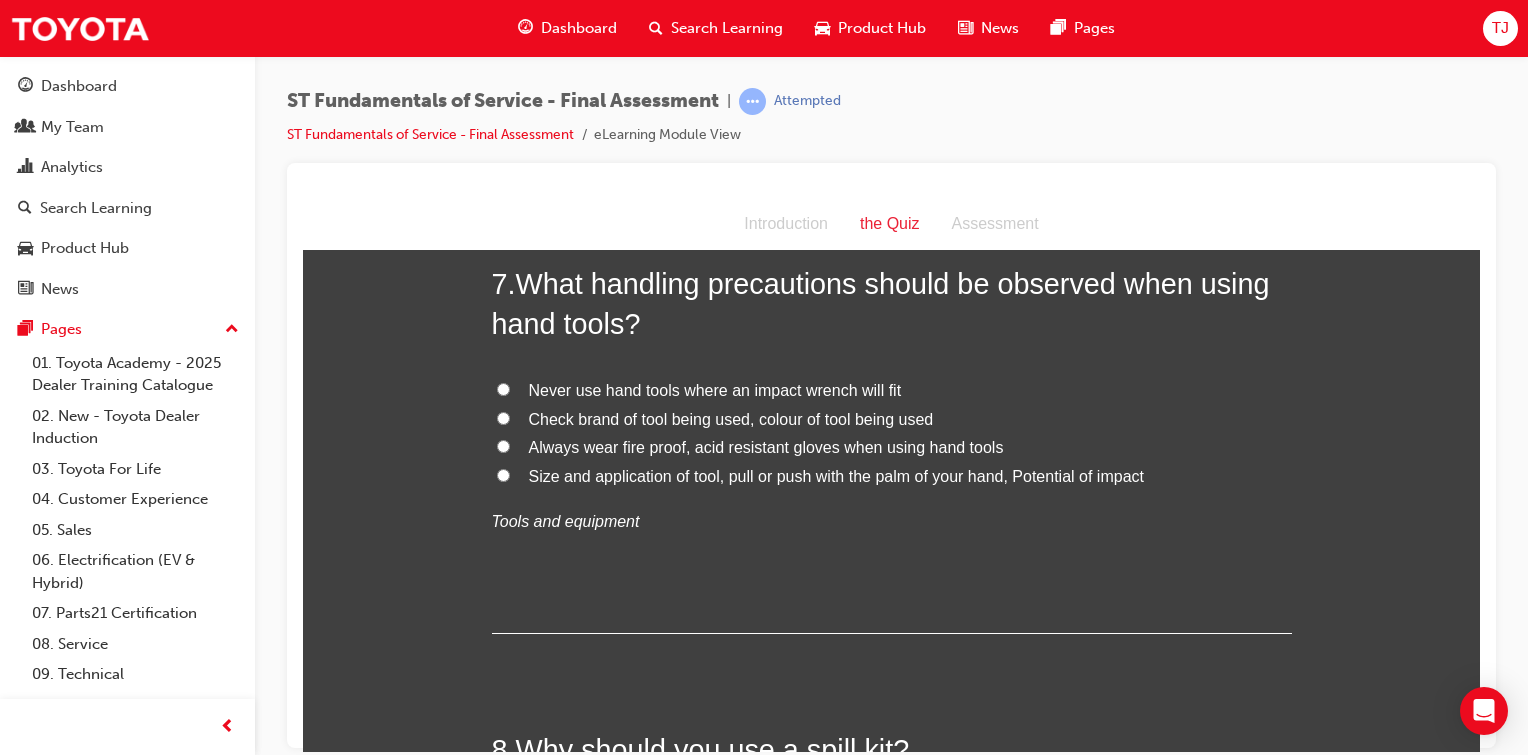 scroll, scrollTop: 2808, scrollLeft: 0, axis: vertical 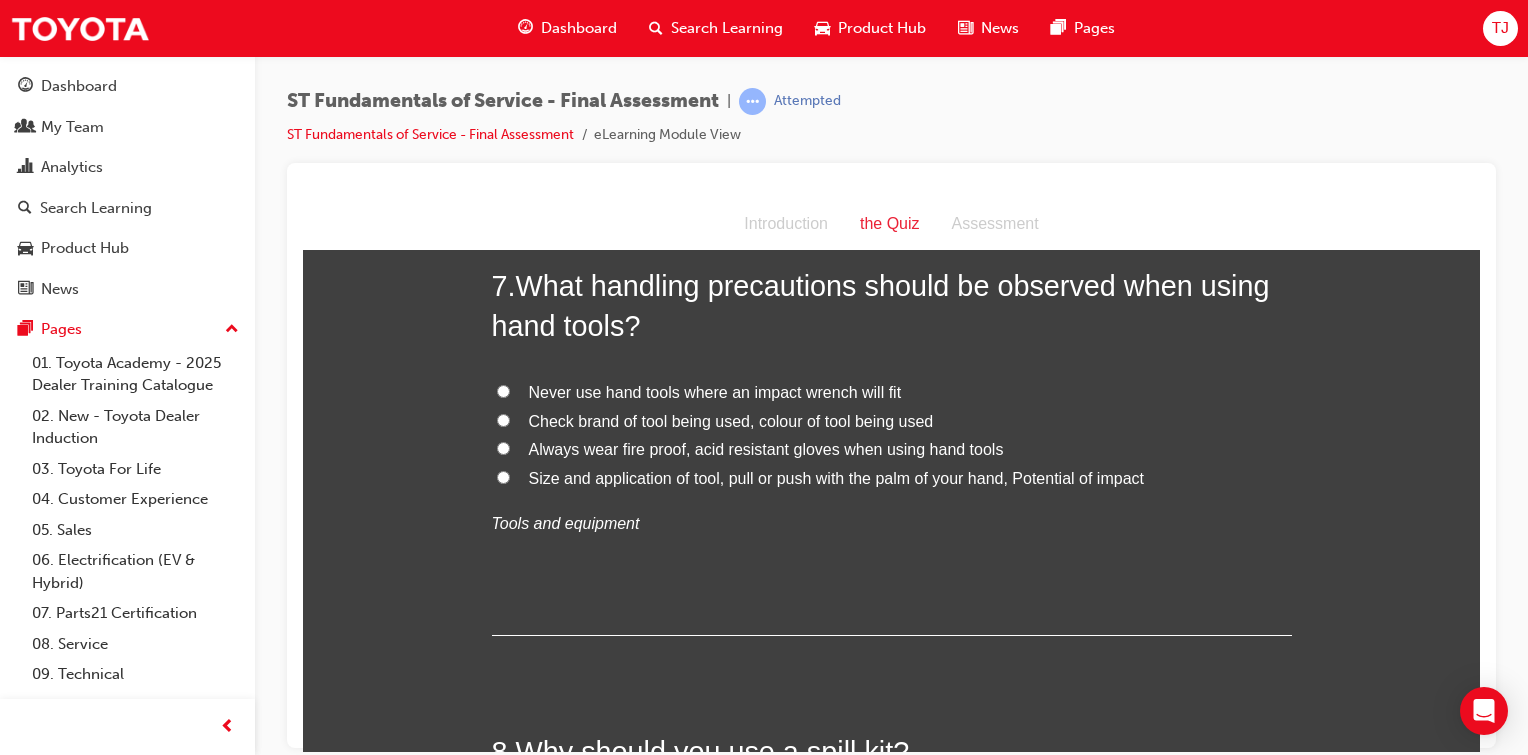 click on "Size and application of tool, pull or push with the palm of your hand, Potential of impact" at bounding box center (892, 478) 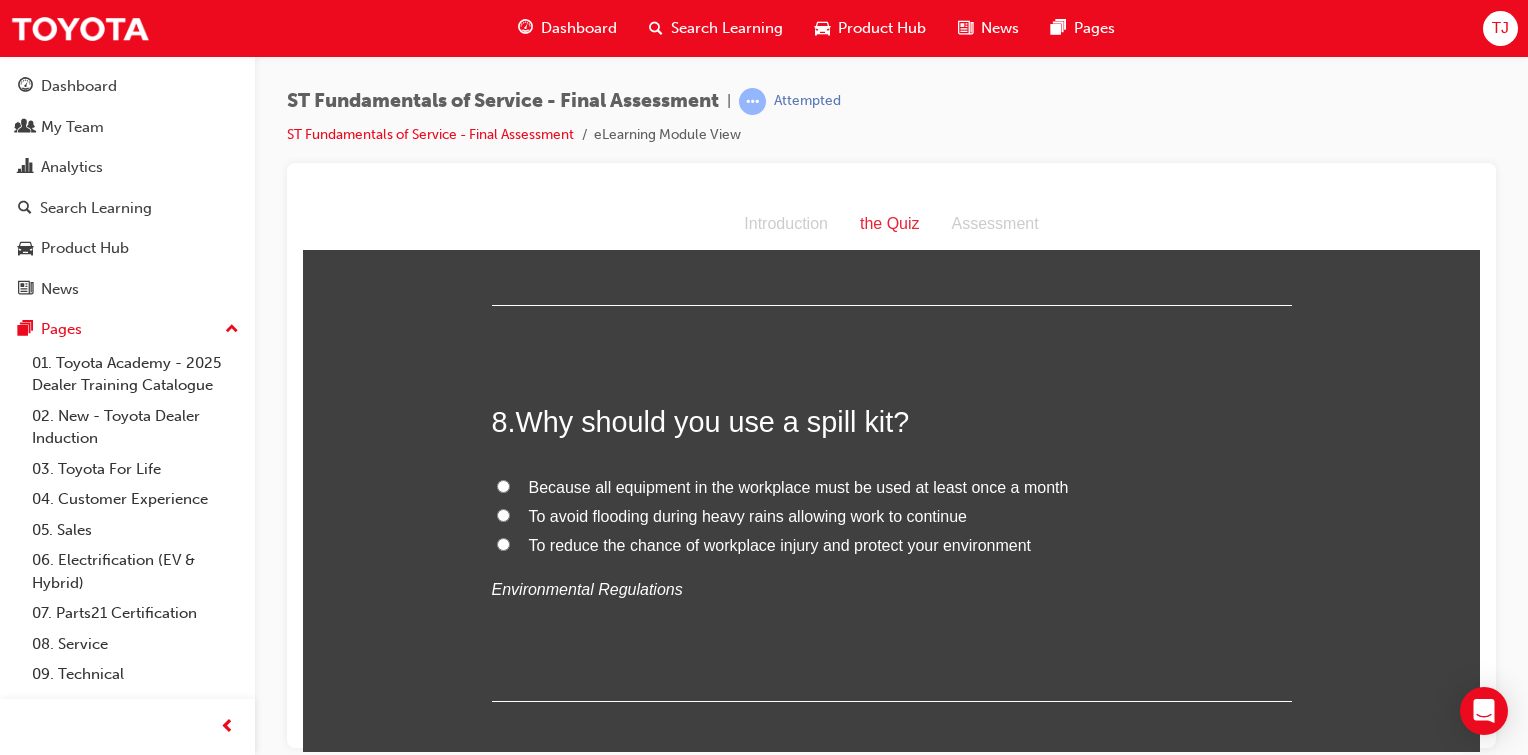 scroll, scrollTop: 3139, scrollLeft: 0, axis: vertical 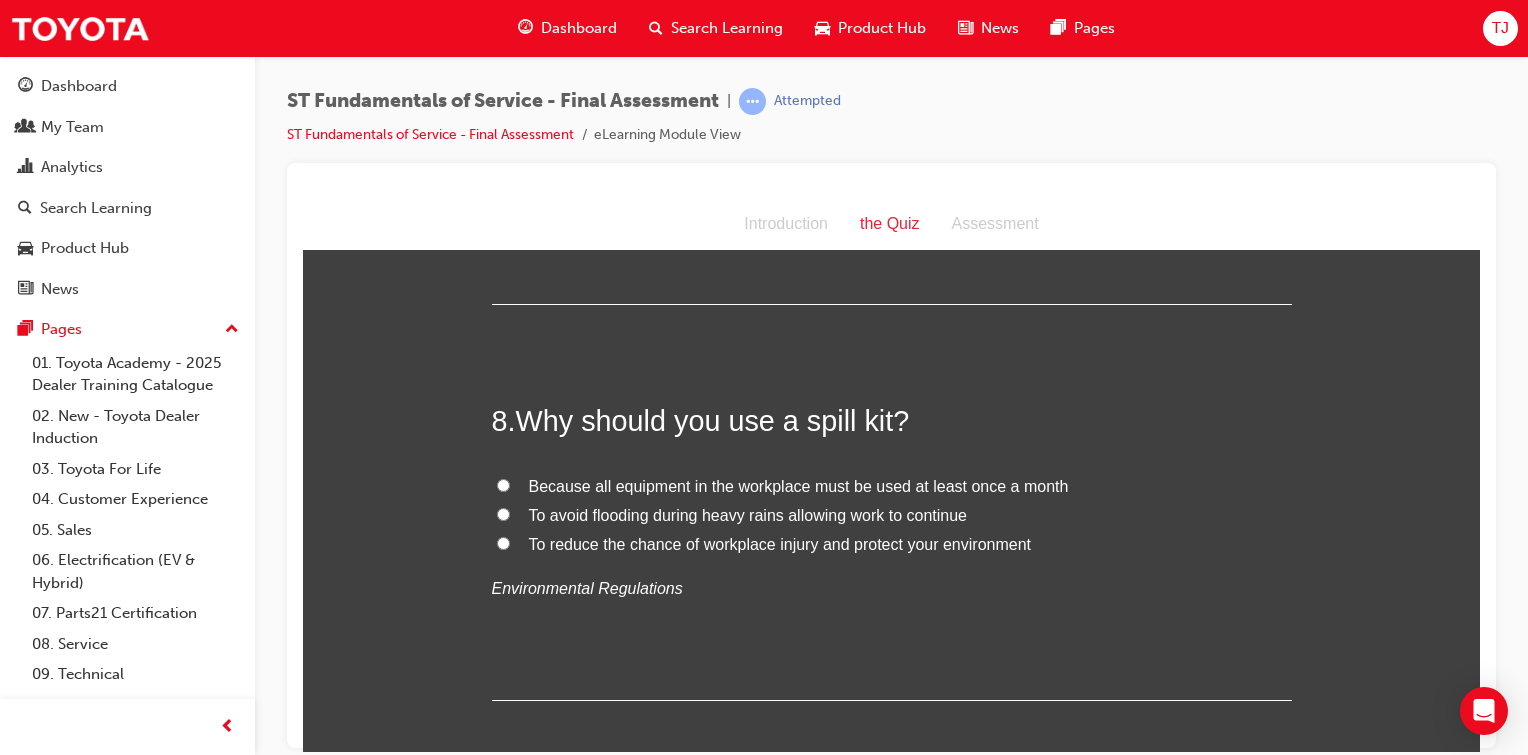click on "To reduce the chance of workplace injury and protect your environment" at bounding box center (503, 542) 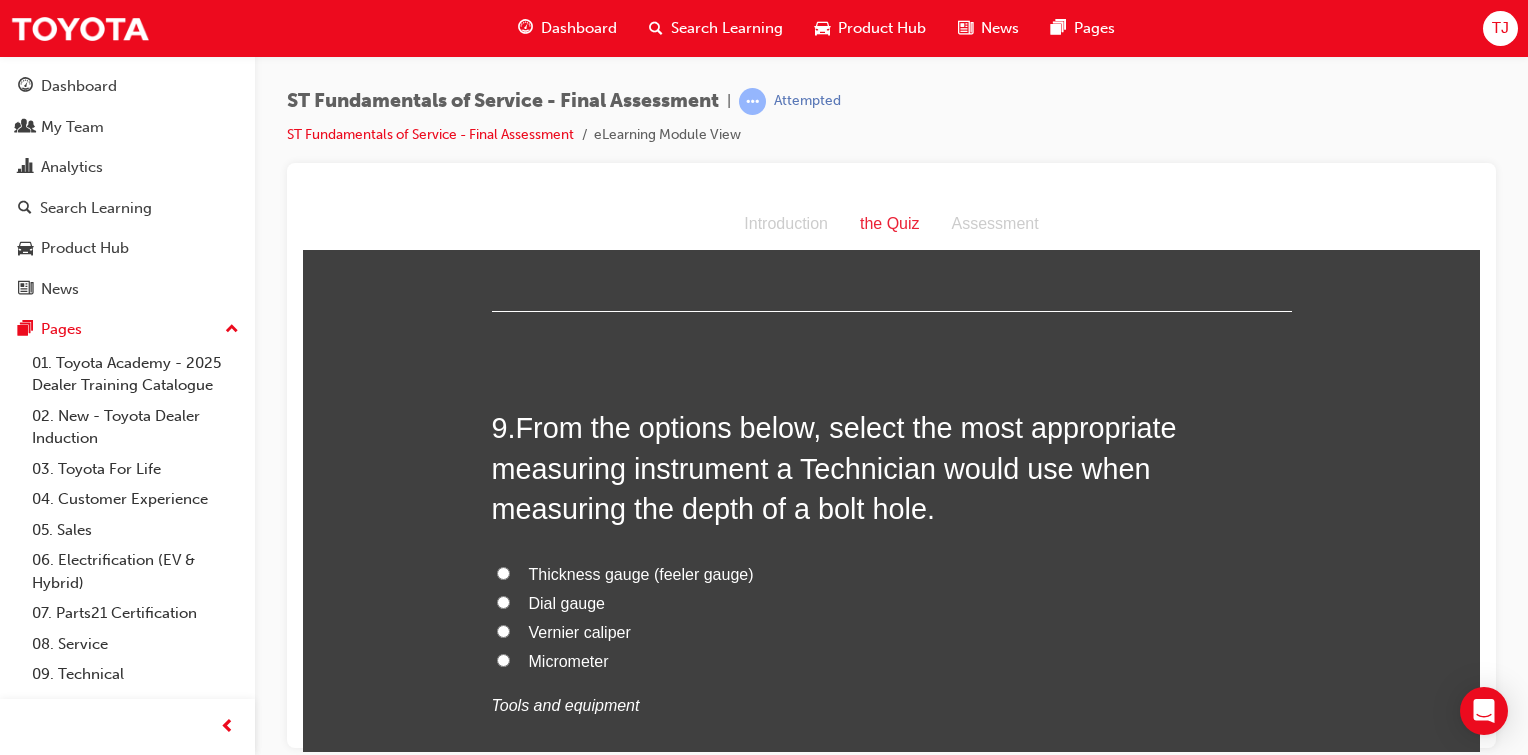 scroll, scrollTop: 3656, scrollLeft: 0, axis: vertical 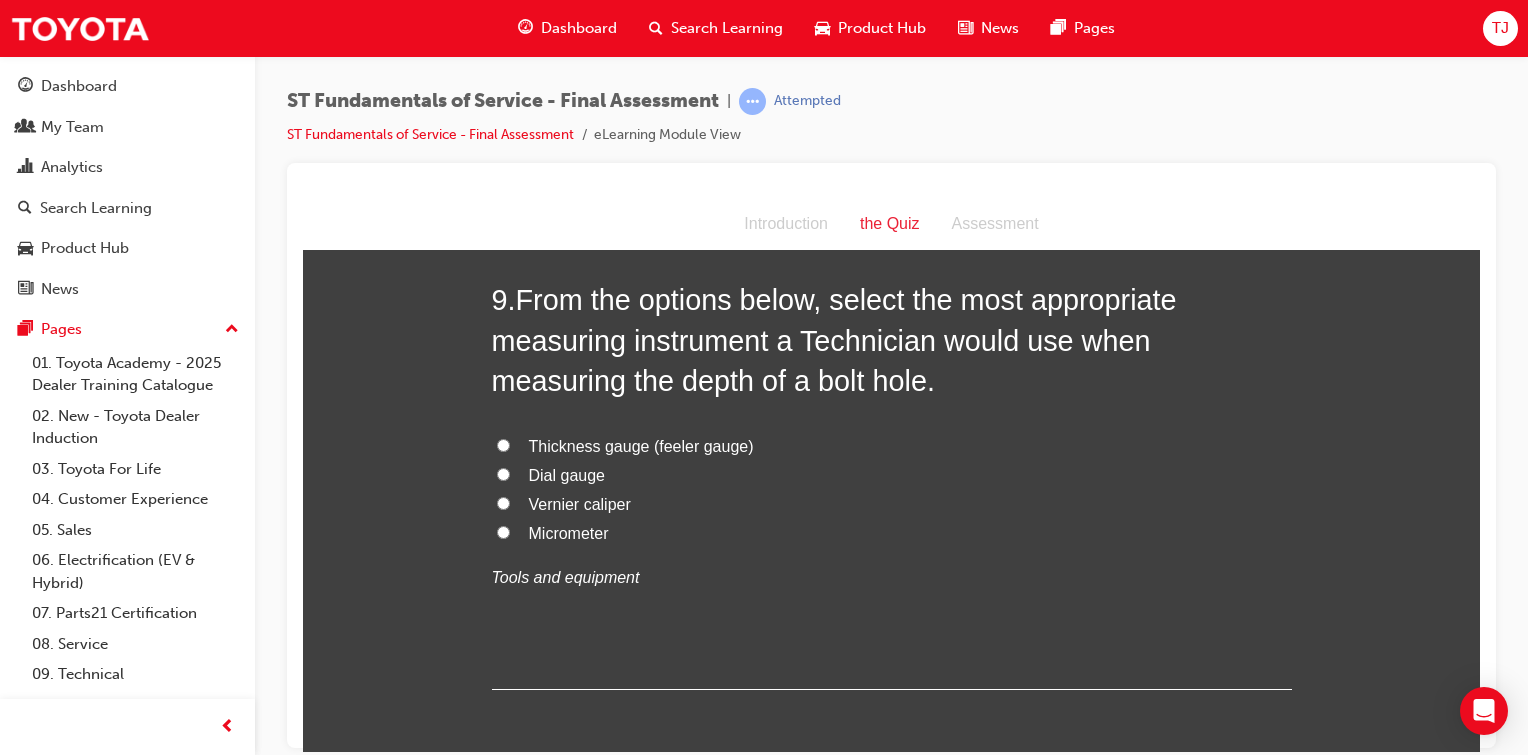 click on "Vernier caliper" at bounding box center [503, 502] 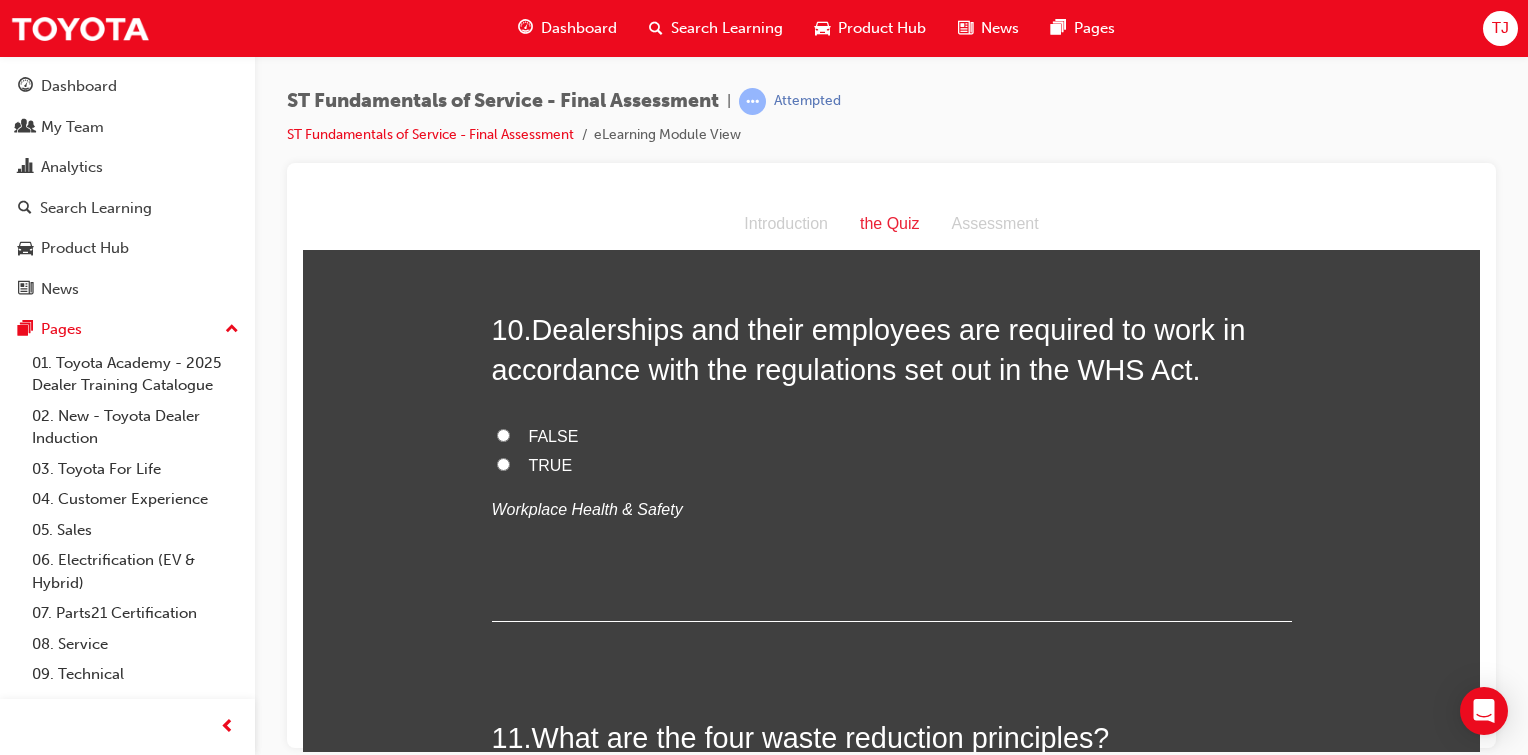 scroll, scrollTop: 4132, scrollLeft: 0, axis: vertical 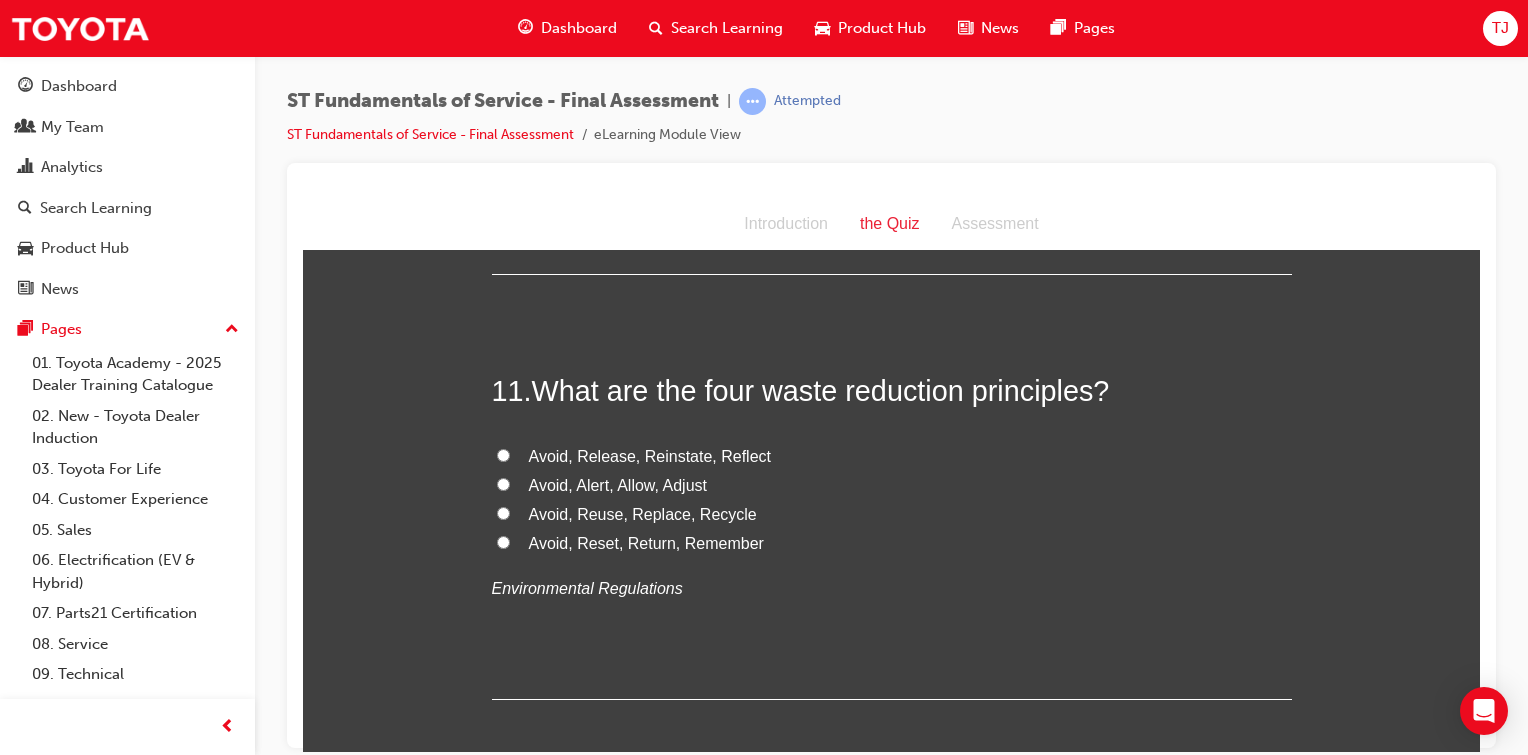 click on "Avoid, Reuse, Replace, Recycle" at bounding box center [503, 512] 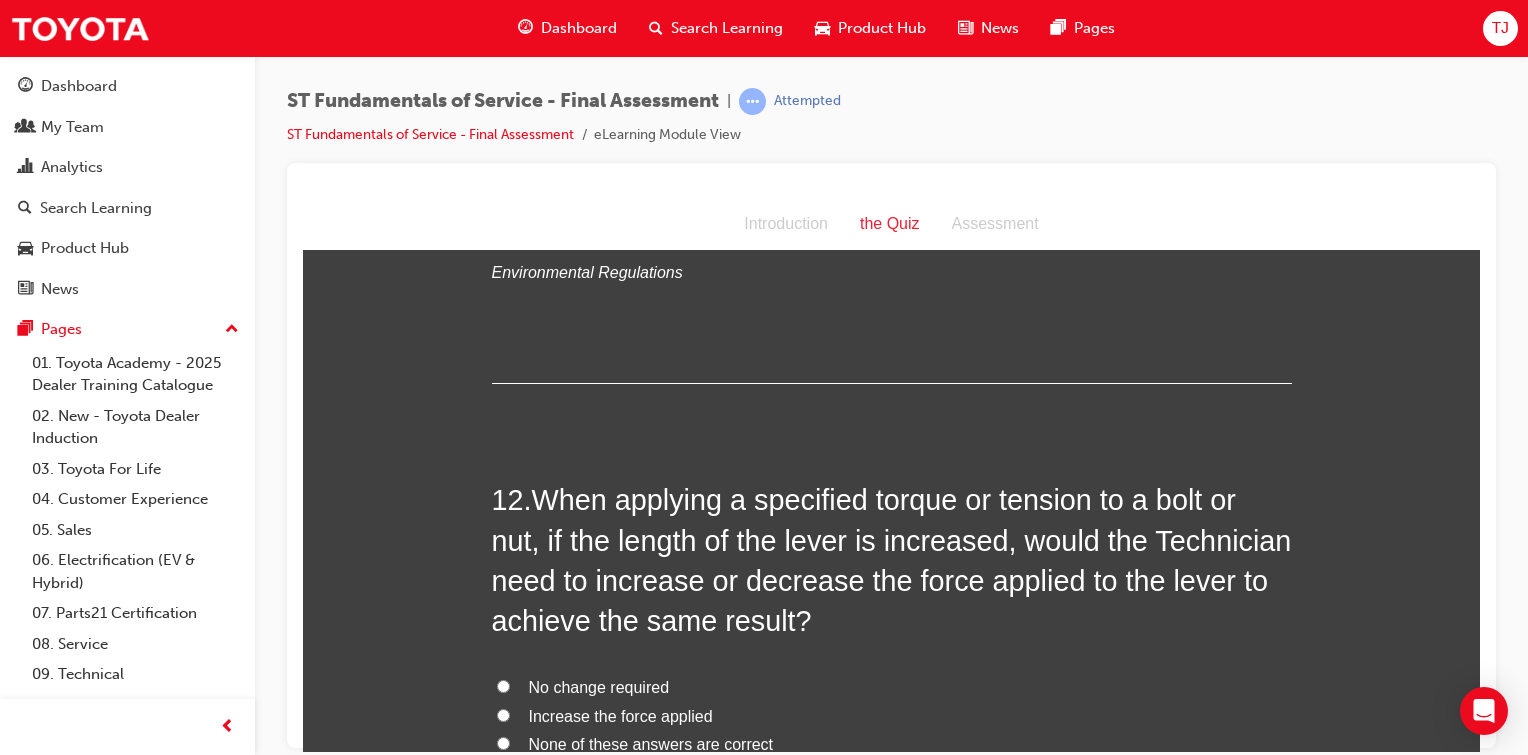 scroll, scrollTop: 5020, scrollLeft: 0, axis: vertical 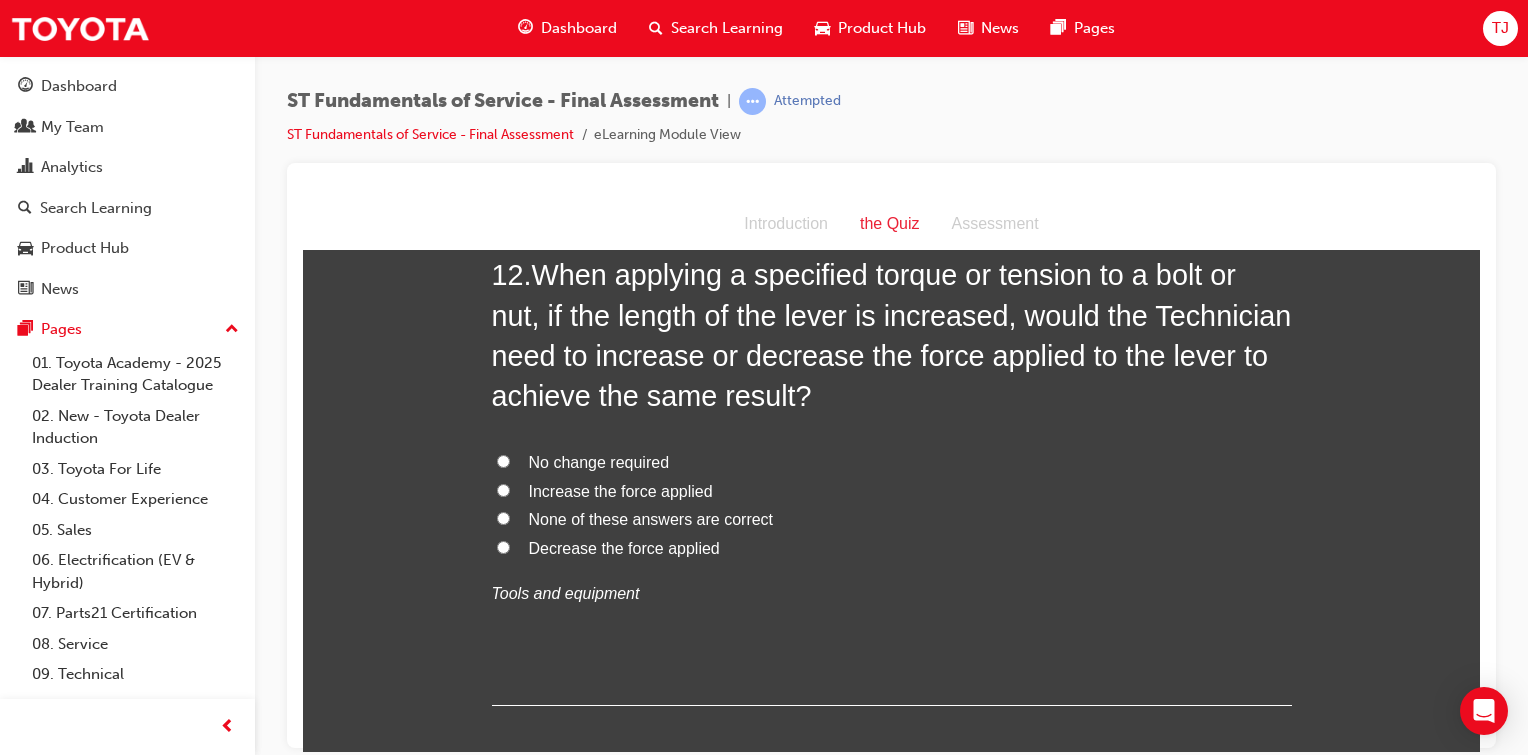 click on "Decrease the force applied" at bounding box center (503, 546) 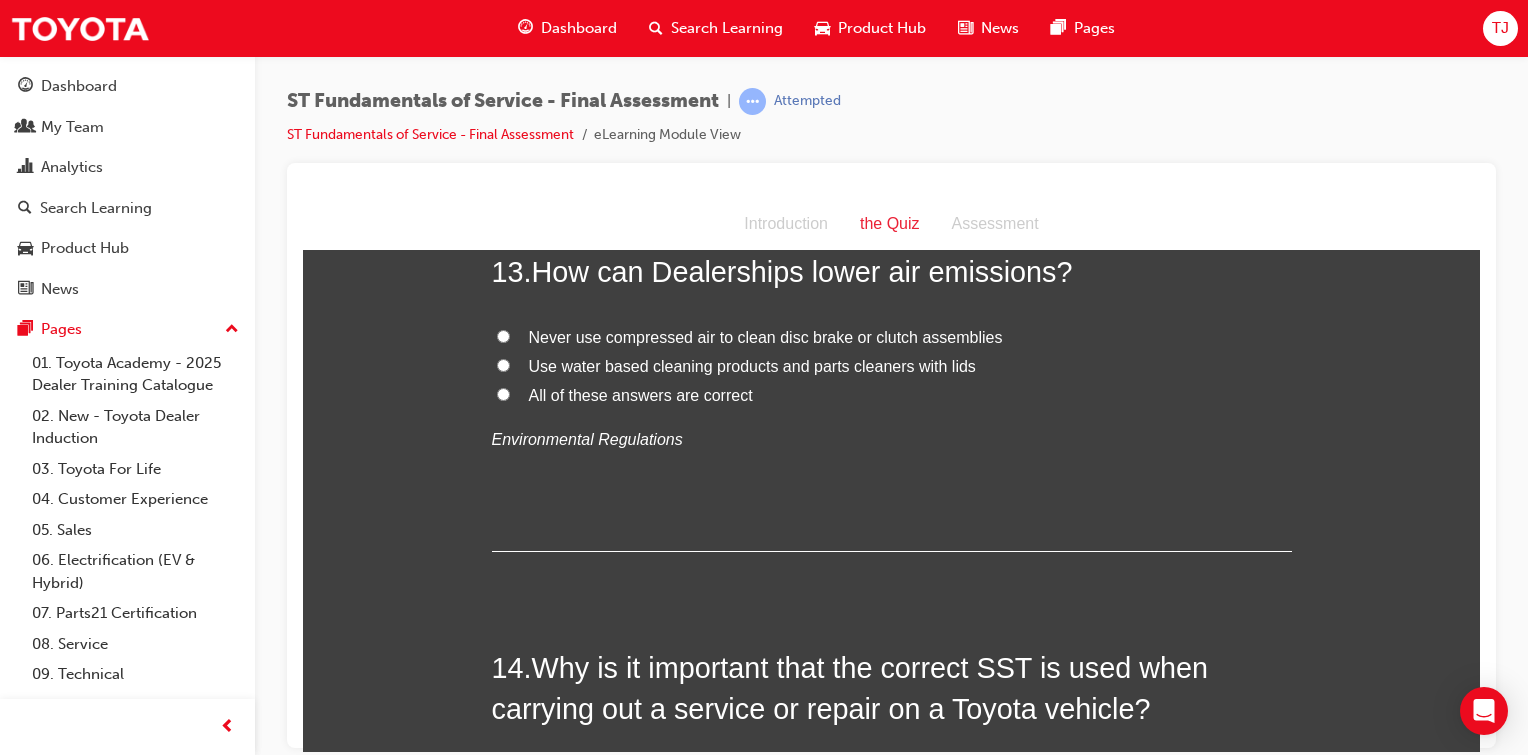scroll, scrollTop: 5543, scrollLeft: 0, axis: vertical 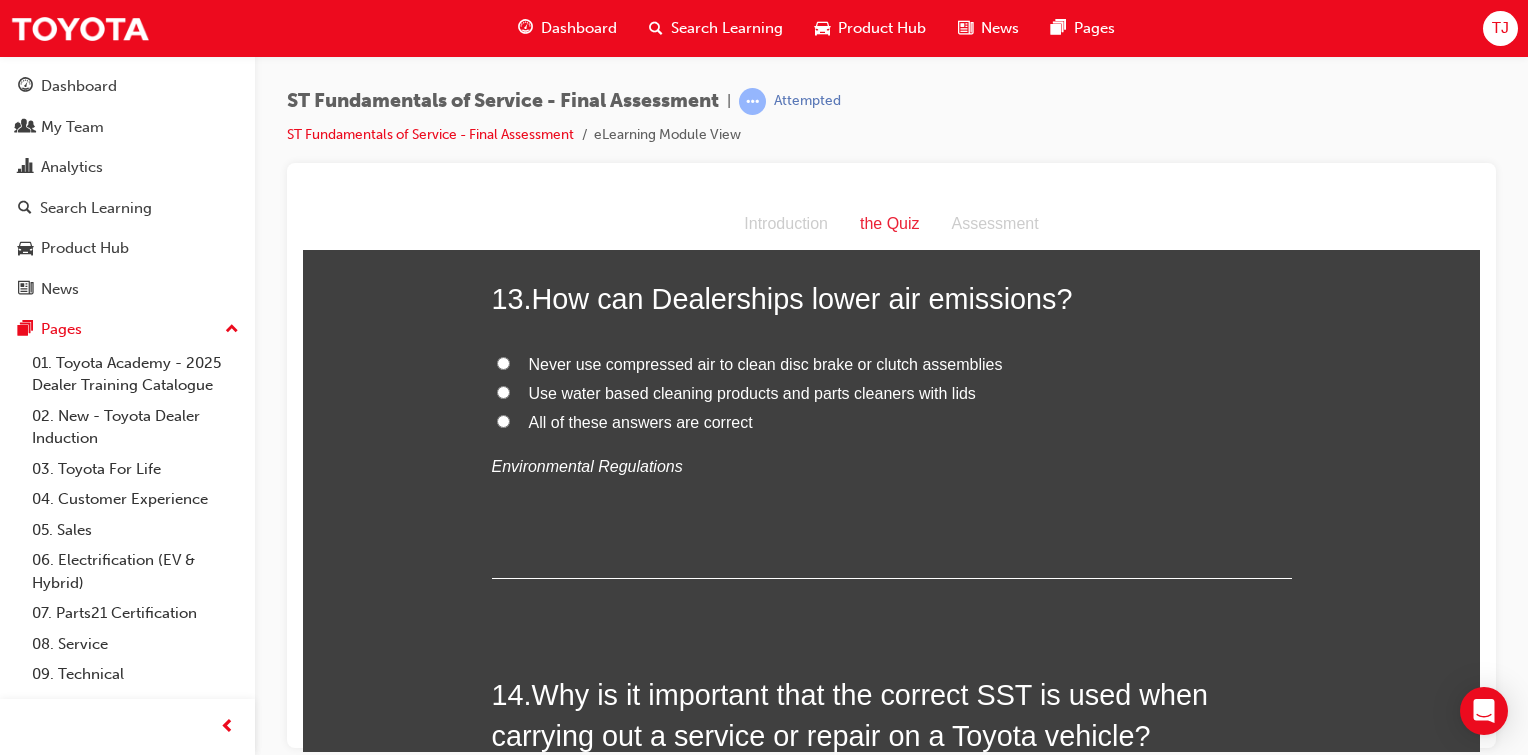 click on "All of these answers are correct" at bounding box center [503, 420] 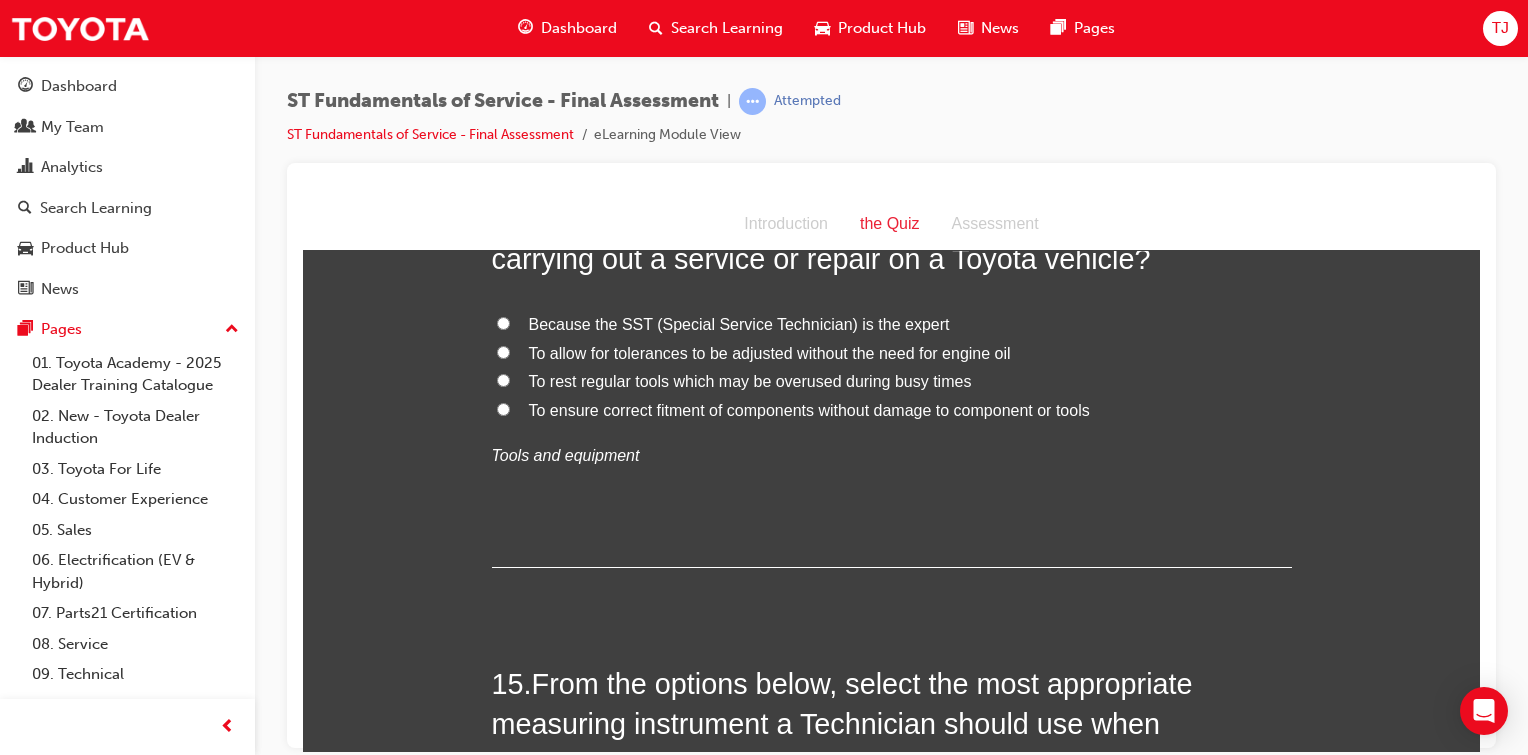 scroll, scrollTop: 6024, scrollLeft: 0, axis: vertical 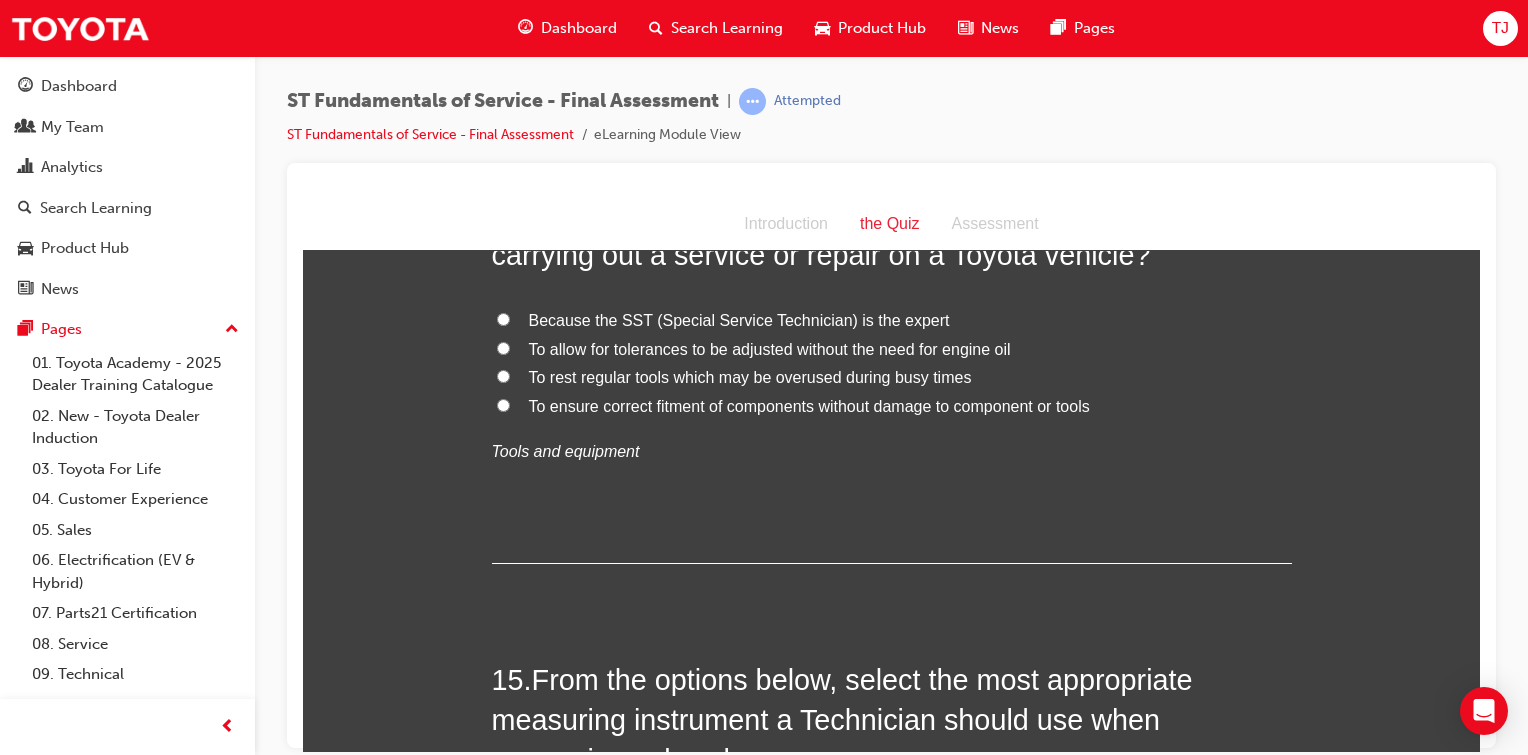 click on "To ensure correct fitment of components without damage to component or tools" at bounding box center (503, 404) 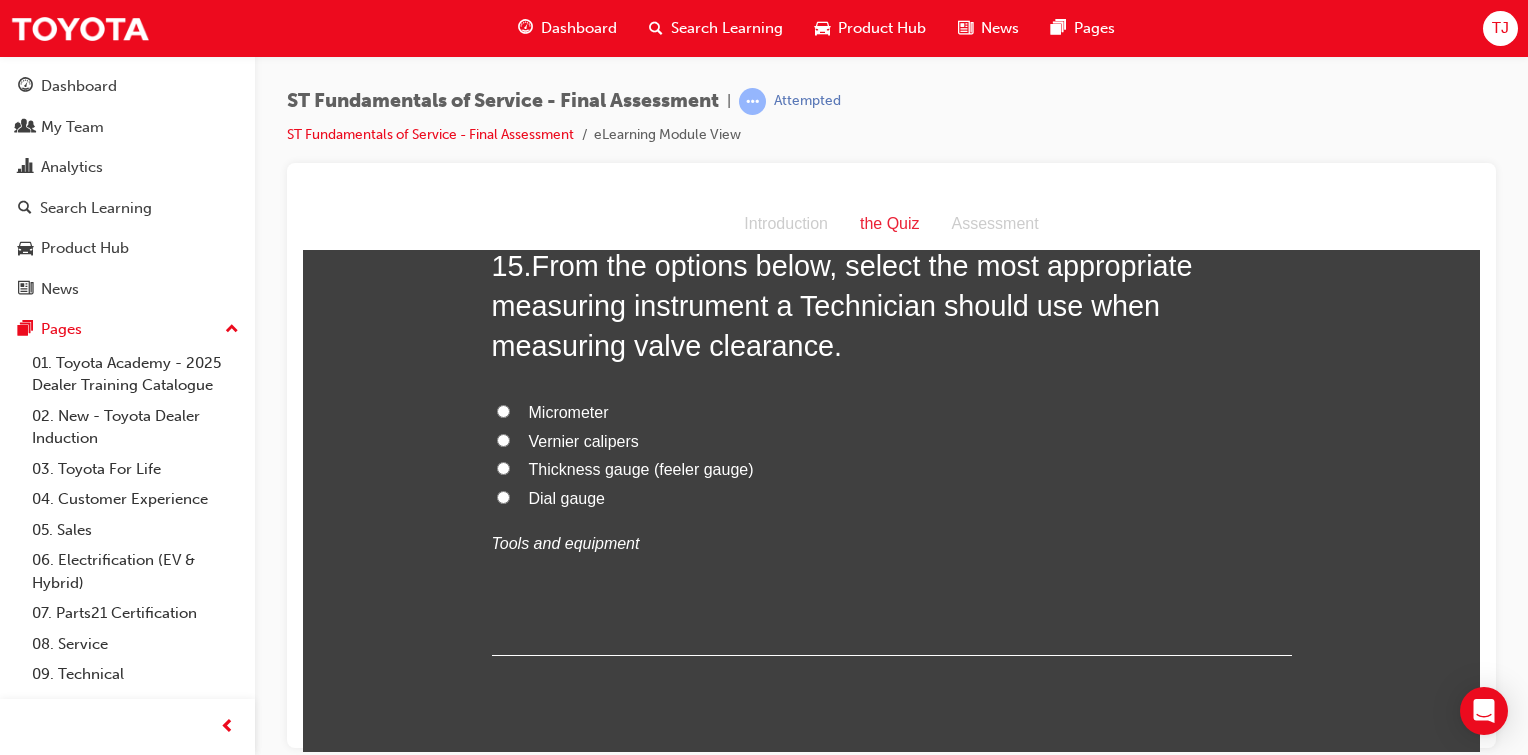 scroll, scrollTop: 6443, scrollLeft: 0, axis: vertical 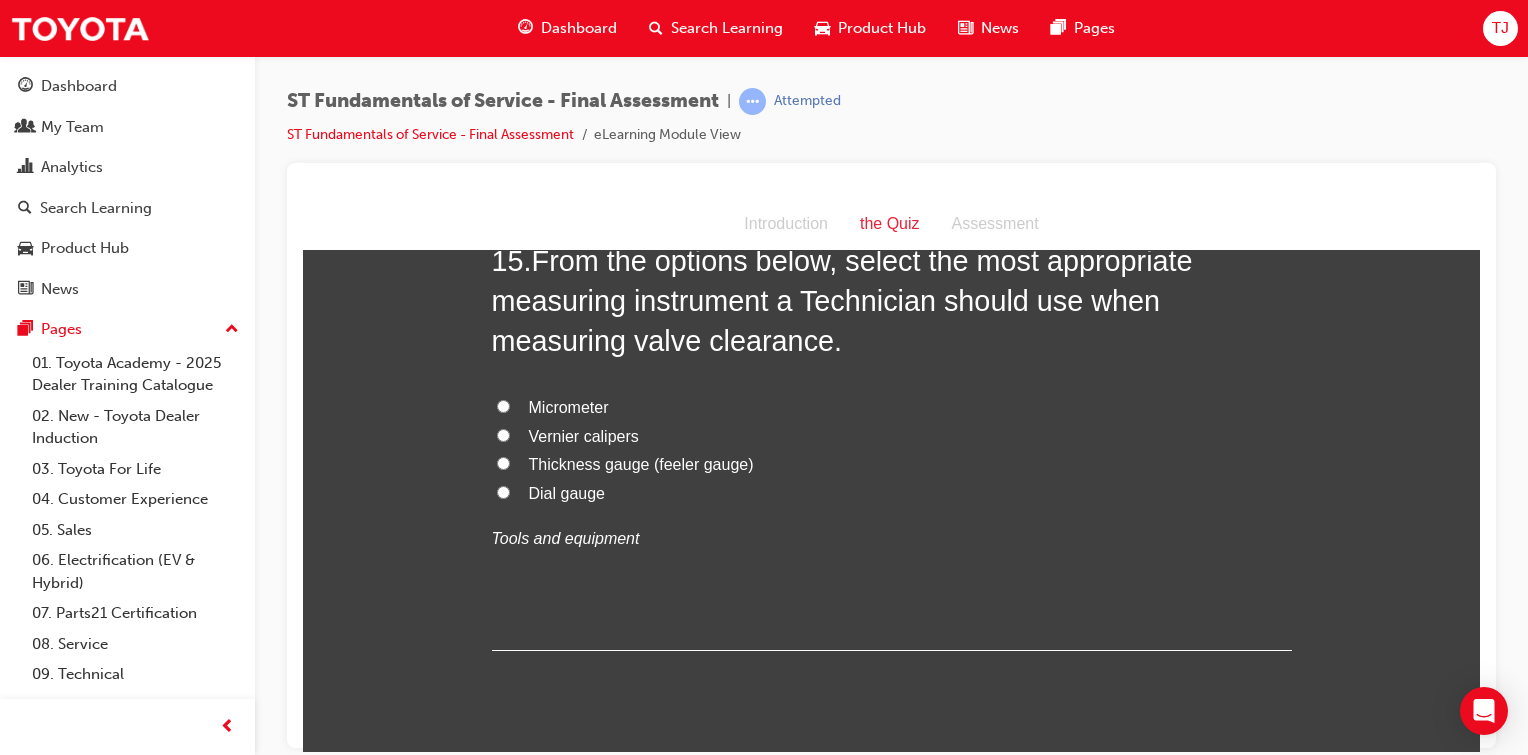 click on "Thickness gauge (feeler gauge)" at bounding box center (503, 462) 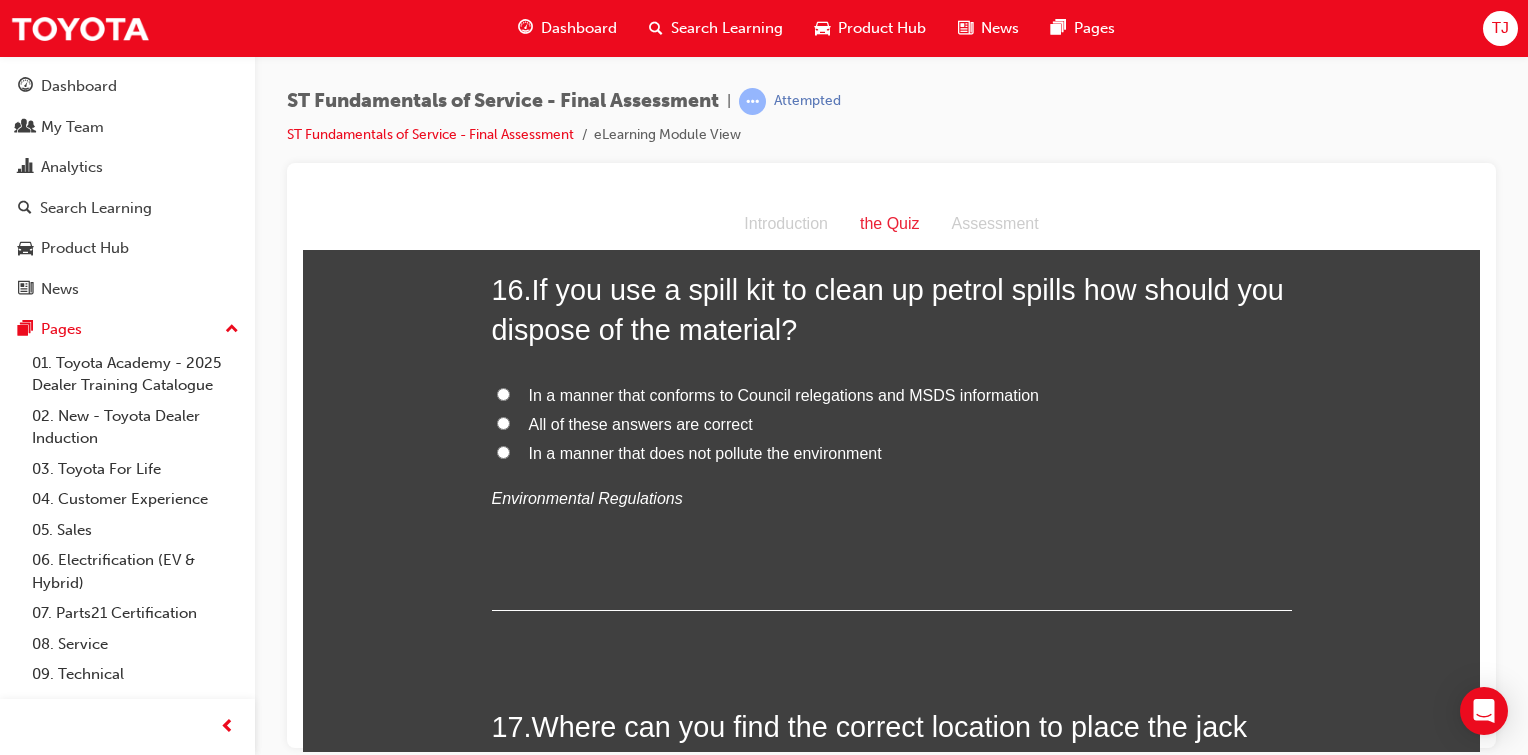 scroll, scrollTop: 6922, scrollLeft: 0, axis: vertical 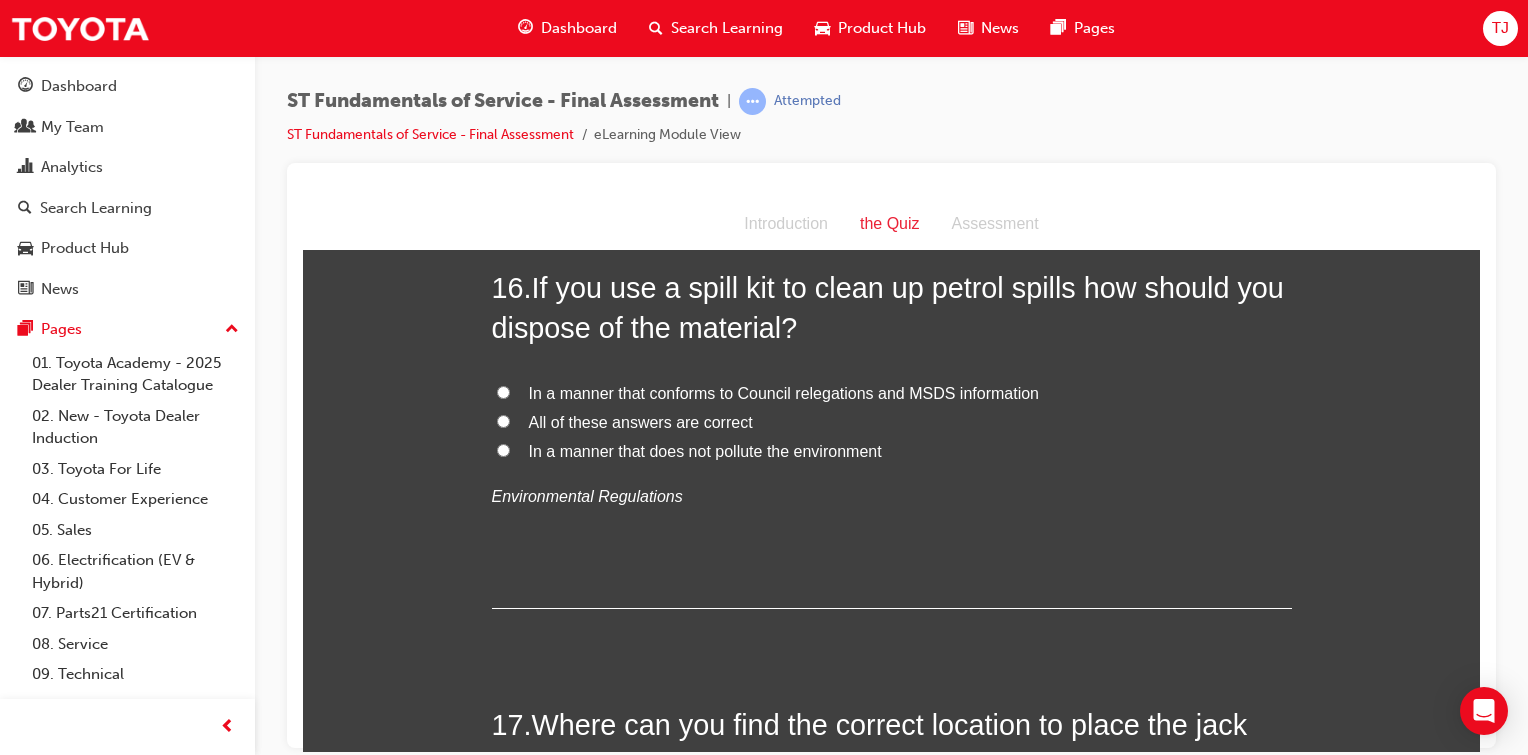 click on "All of these answers are correct" at bounding box center [503, 420] 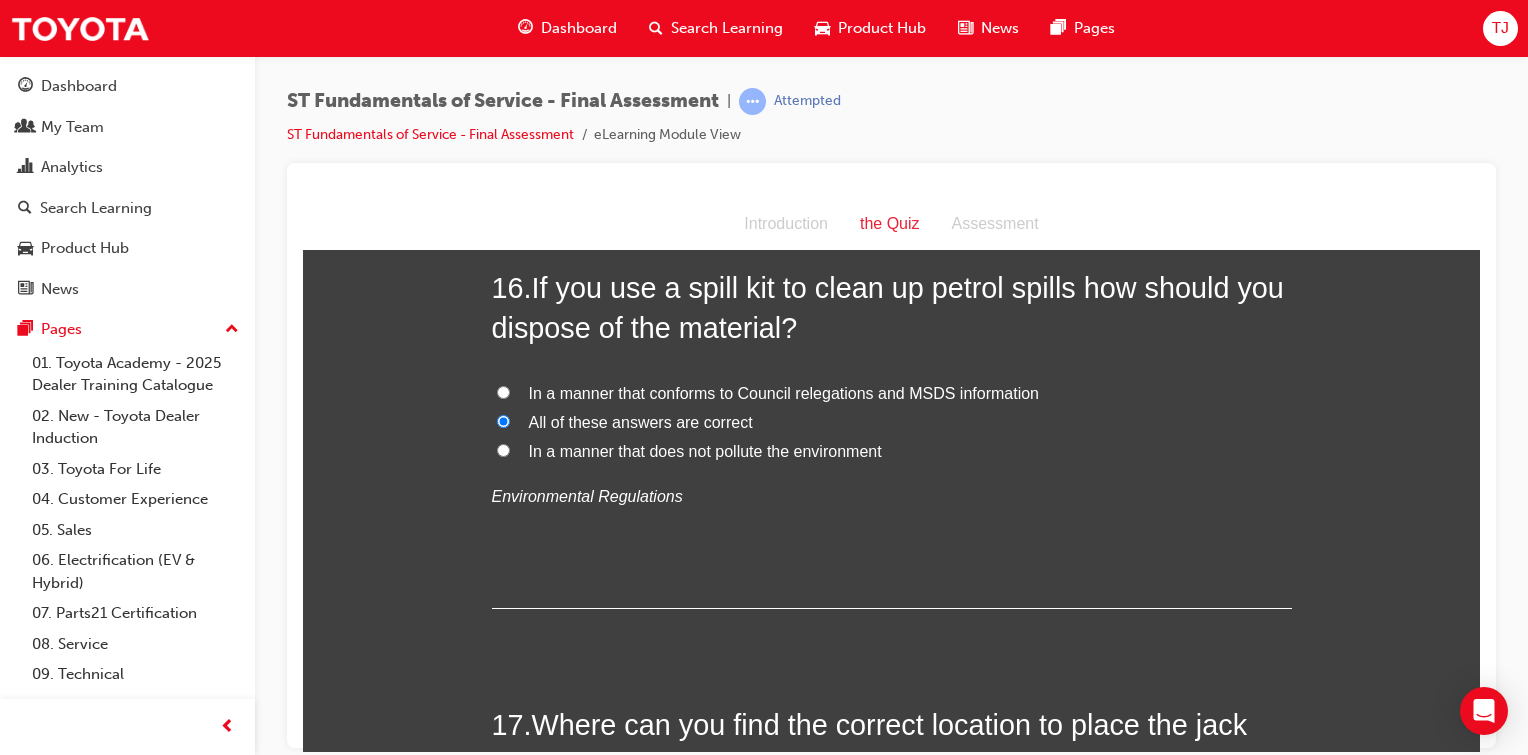 click on "In a manner that conforms to Council relegations and MSDS information" at bounding box center [503, 391] 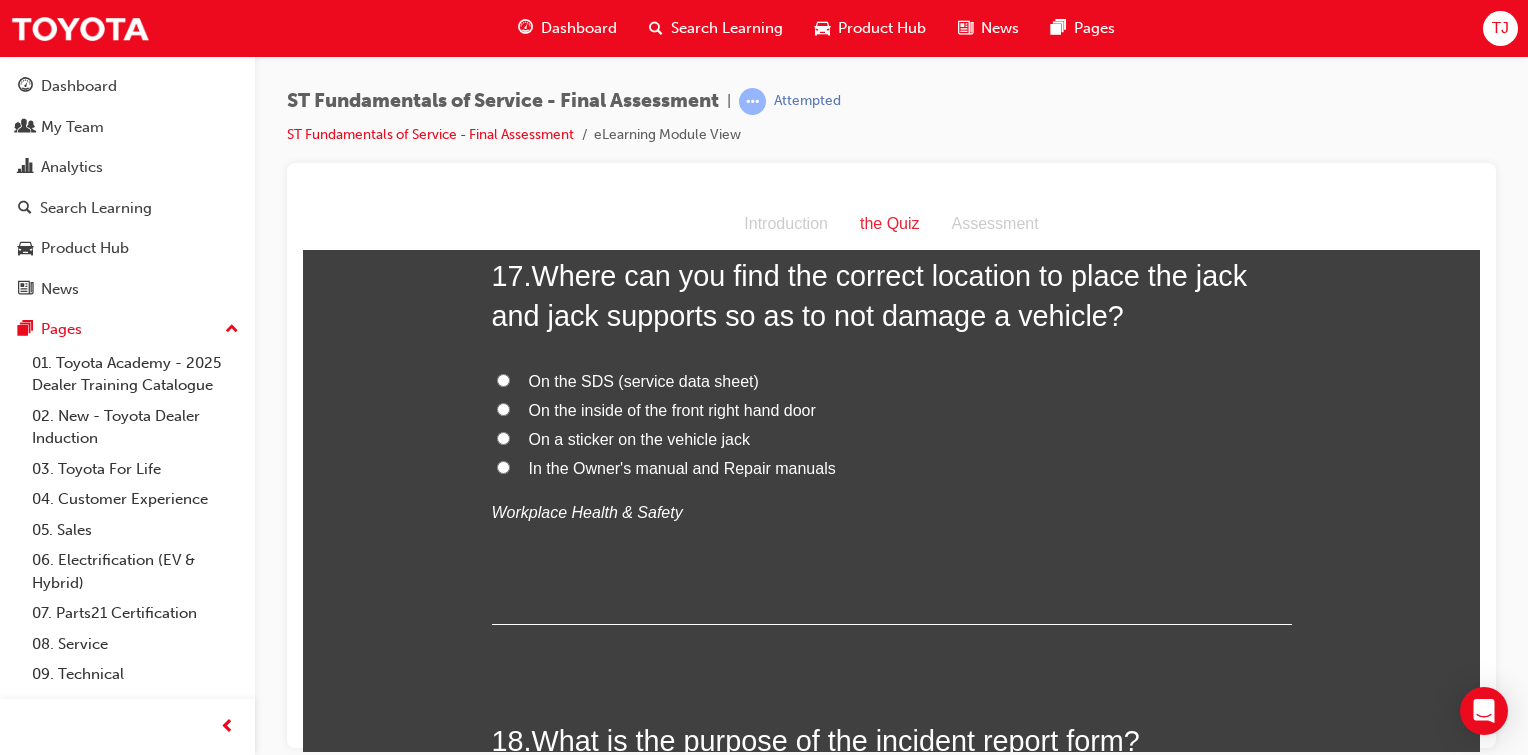 scroll, scrollTop: 7372, scrollLeft: 0, axis: vertical 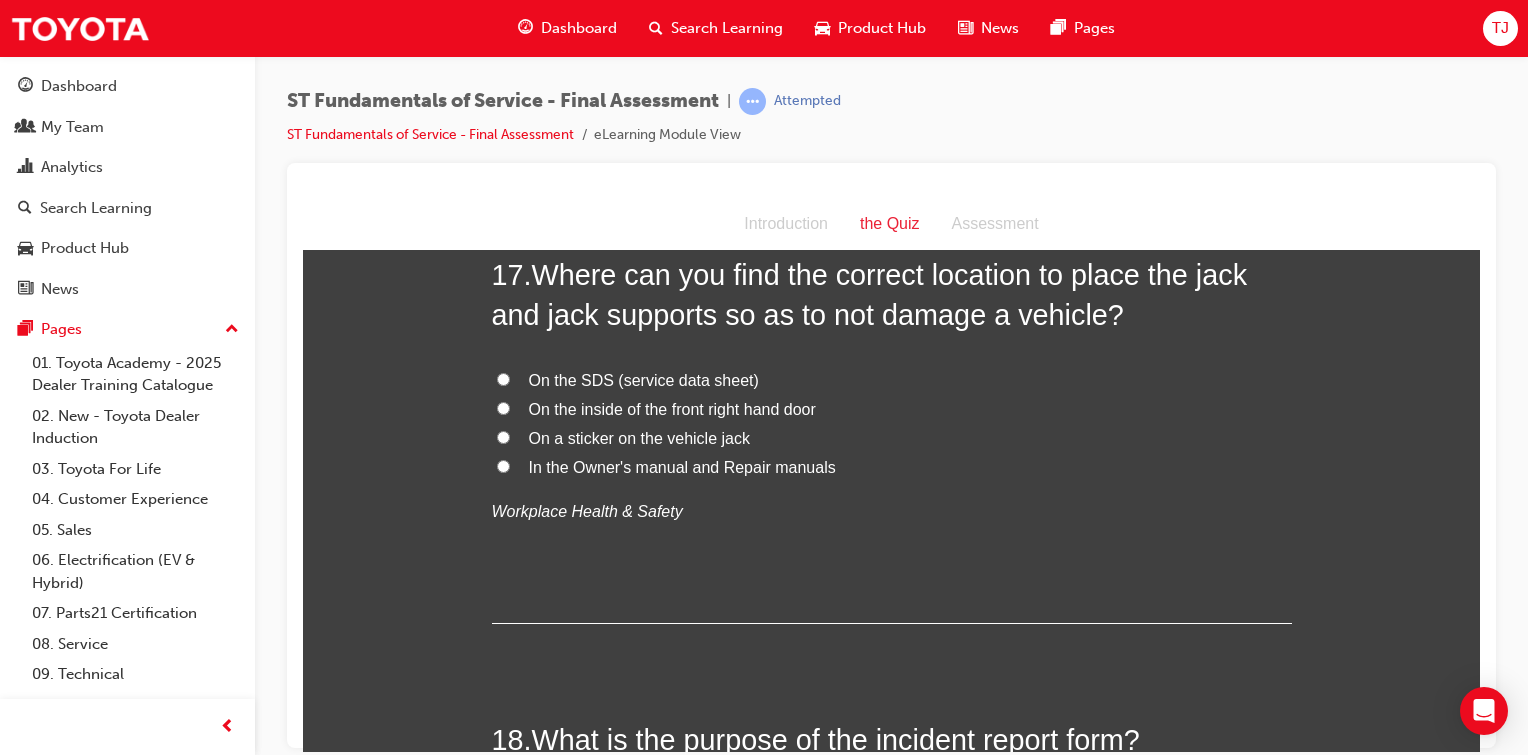 click on "On the SDS (service data sheet)" at bounding box center [892, 380] 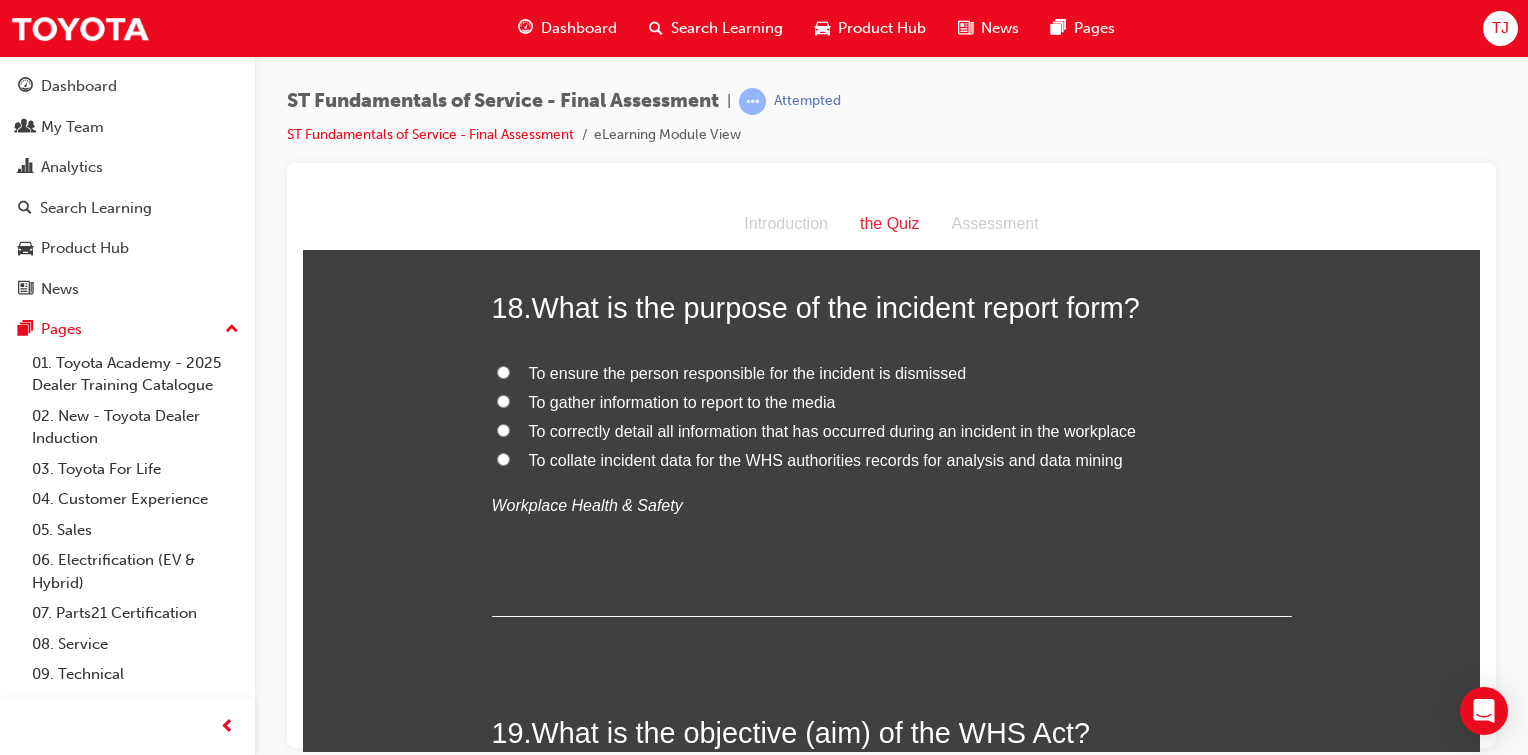 scroll, scrollTop: 7808, scrollLeft: 0, axis: vertical 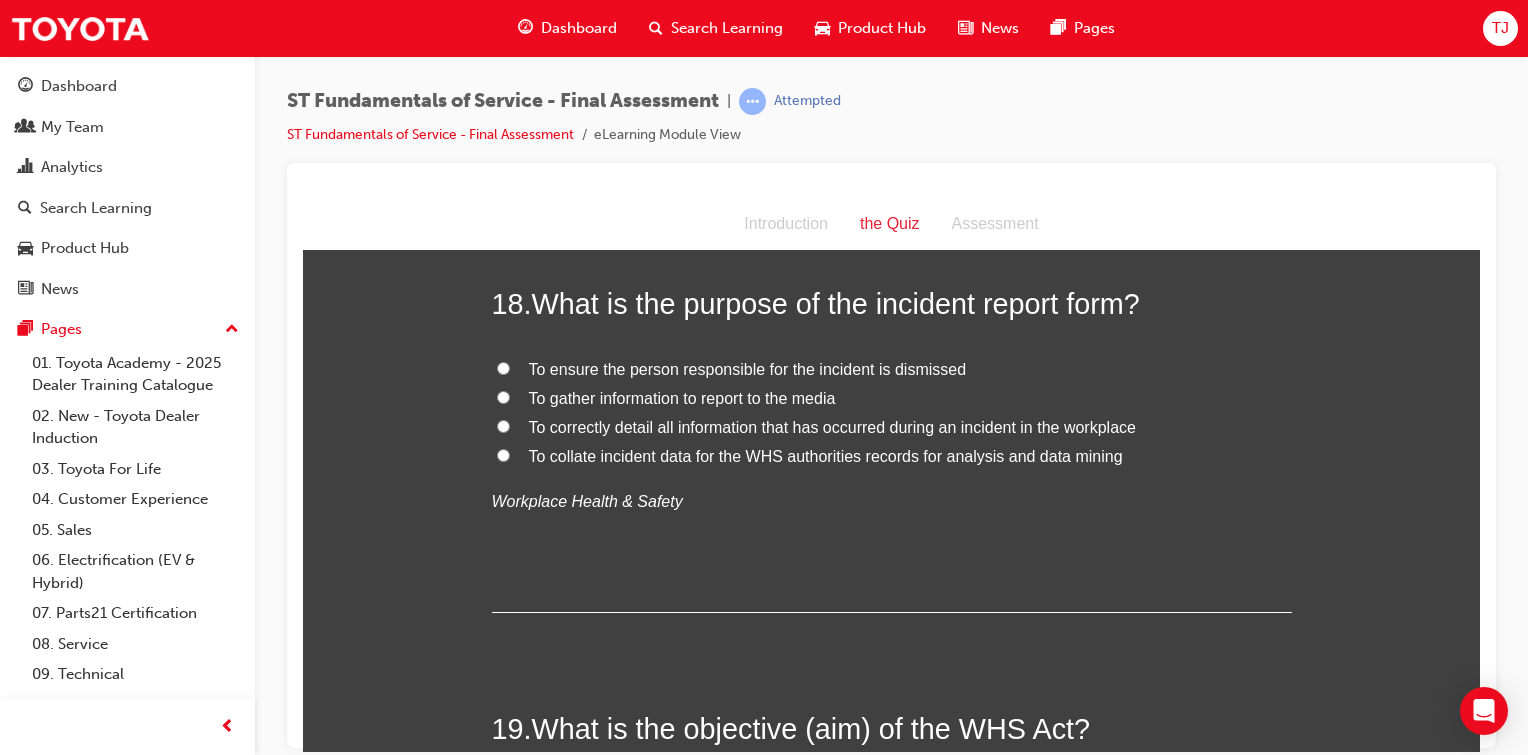 click on "To correctly detail all information that has occurred during an incident in the workplace" at bounding box center [503, 425] 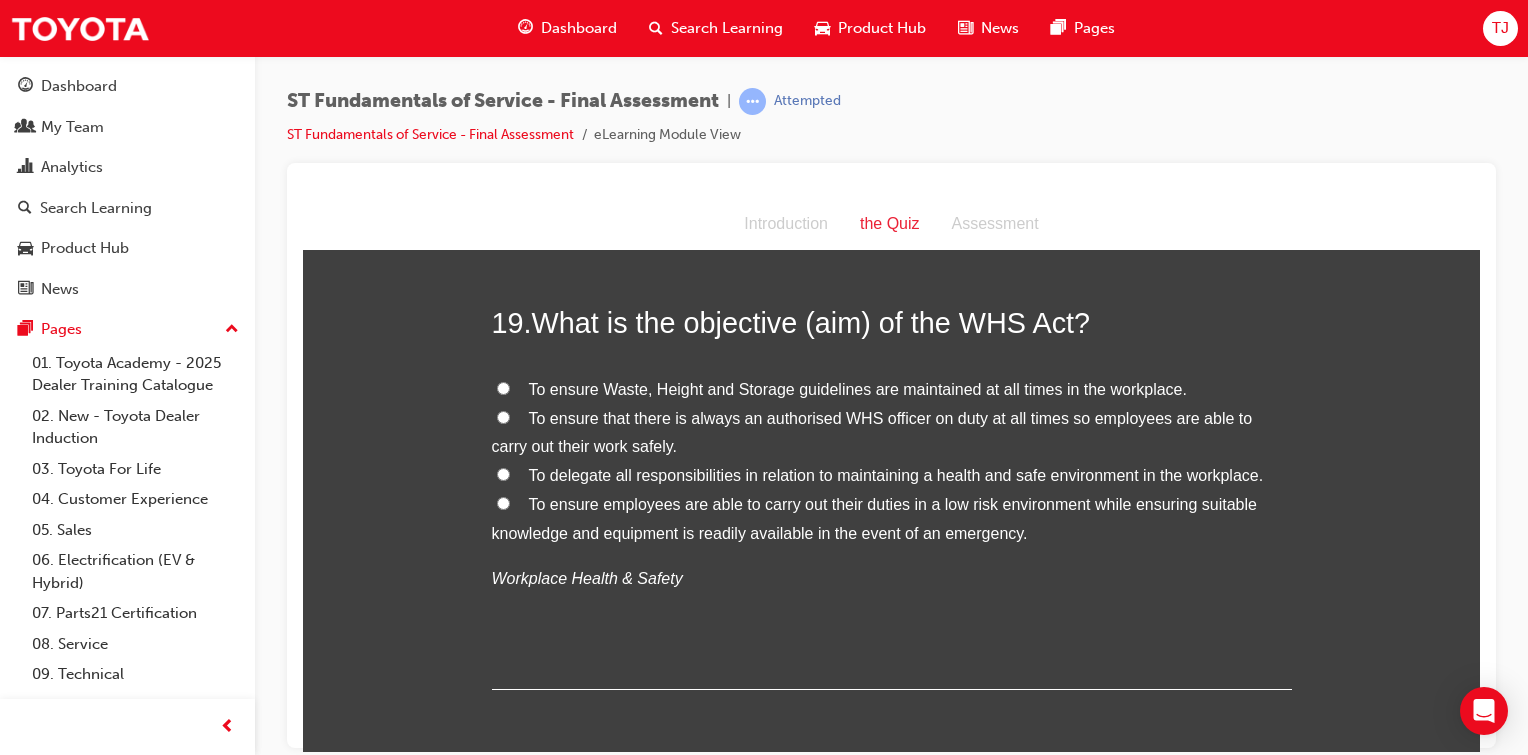 scroll, scrollTop: 8228, scrollLeft: 0, axis: vertical 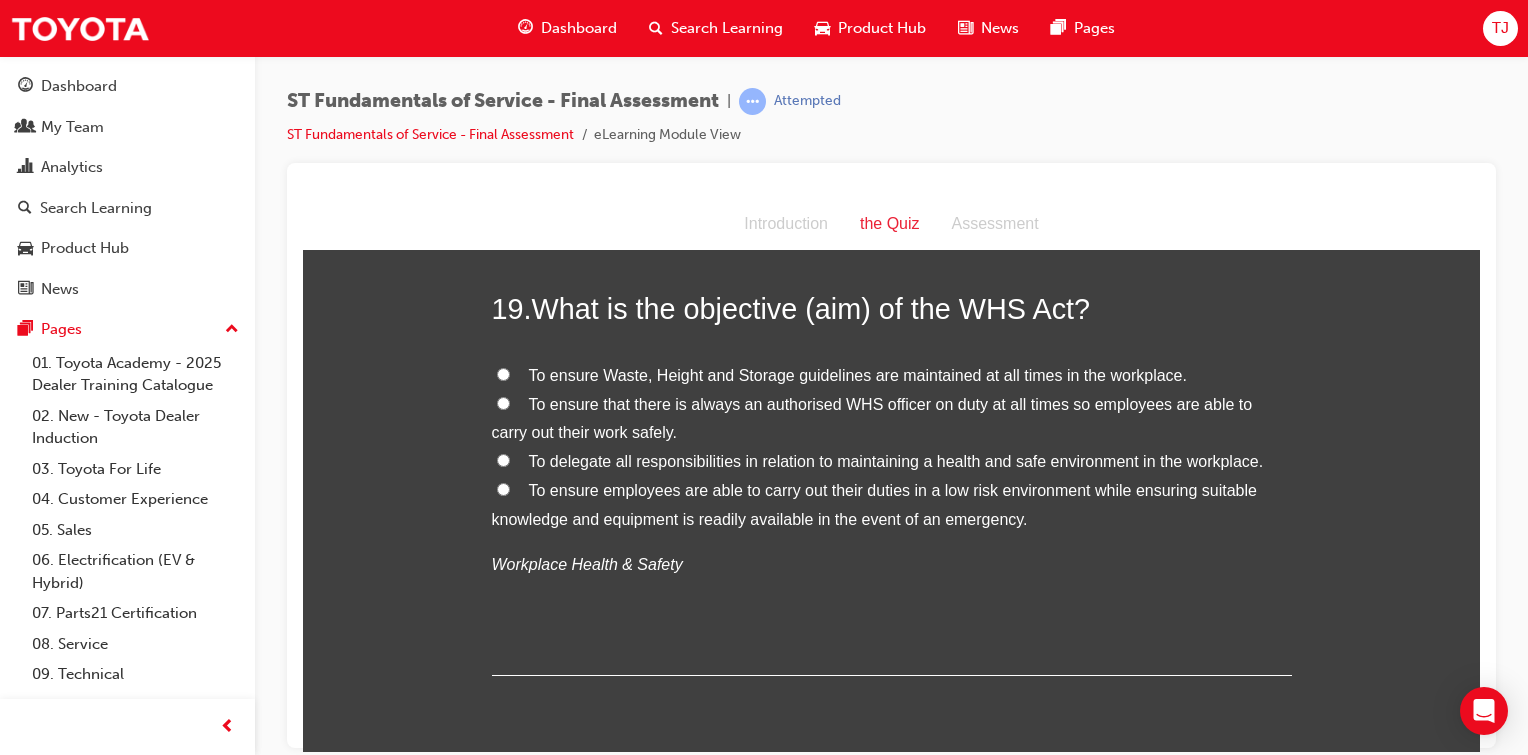click on "To ensure employees are able to carry out their duties in a low risk environment while ensuring suitable knowledge and equipment is readily available in the event of an emergency." at bounding box center (503, 488) 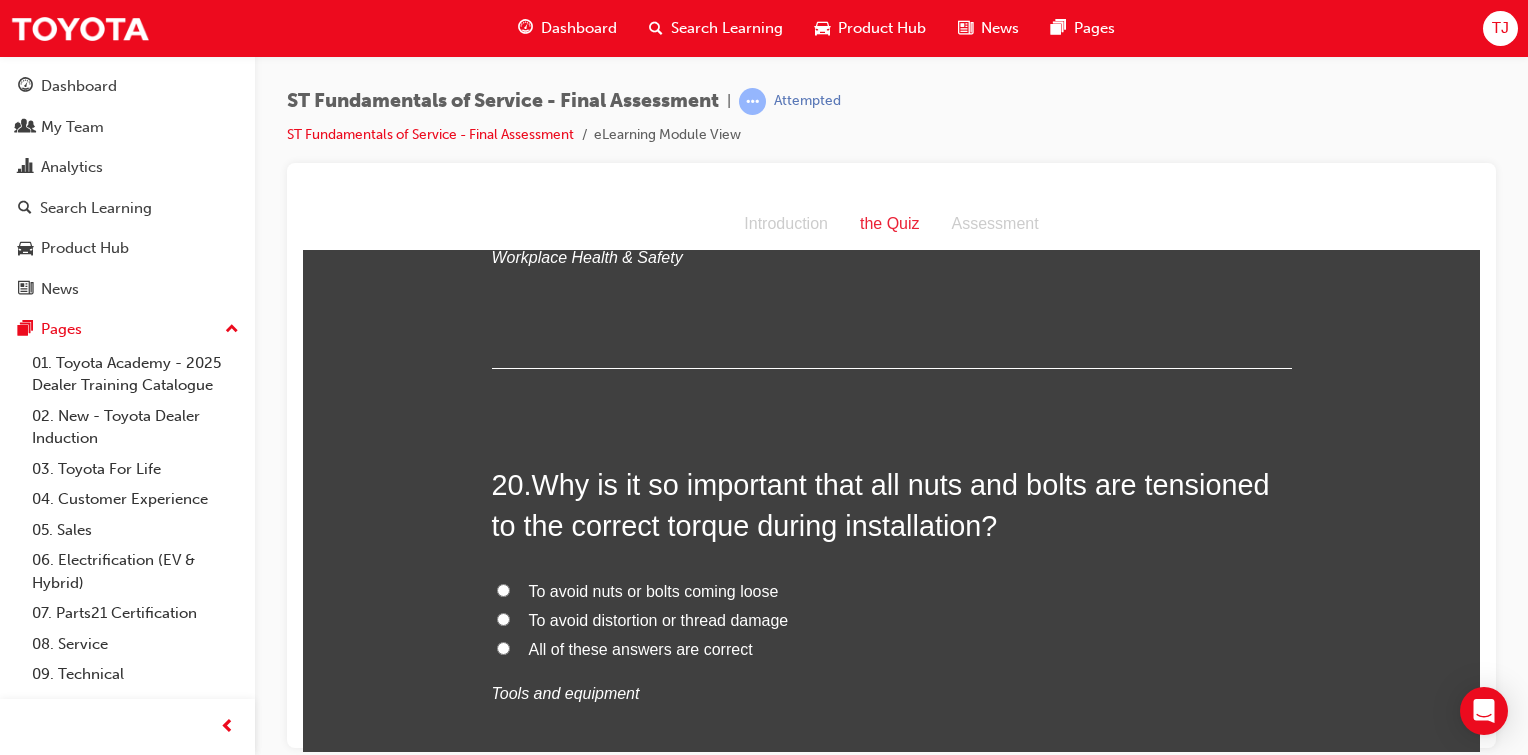 scroll, scrollTop: 8703, scrollLeft: 0, axis: vertical 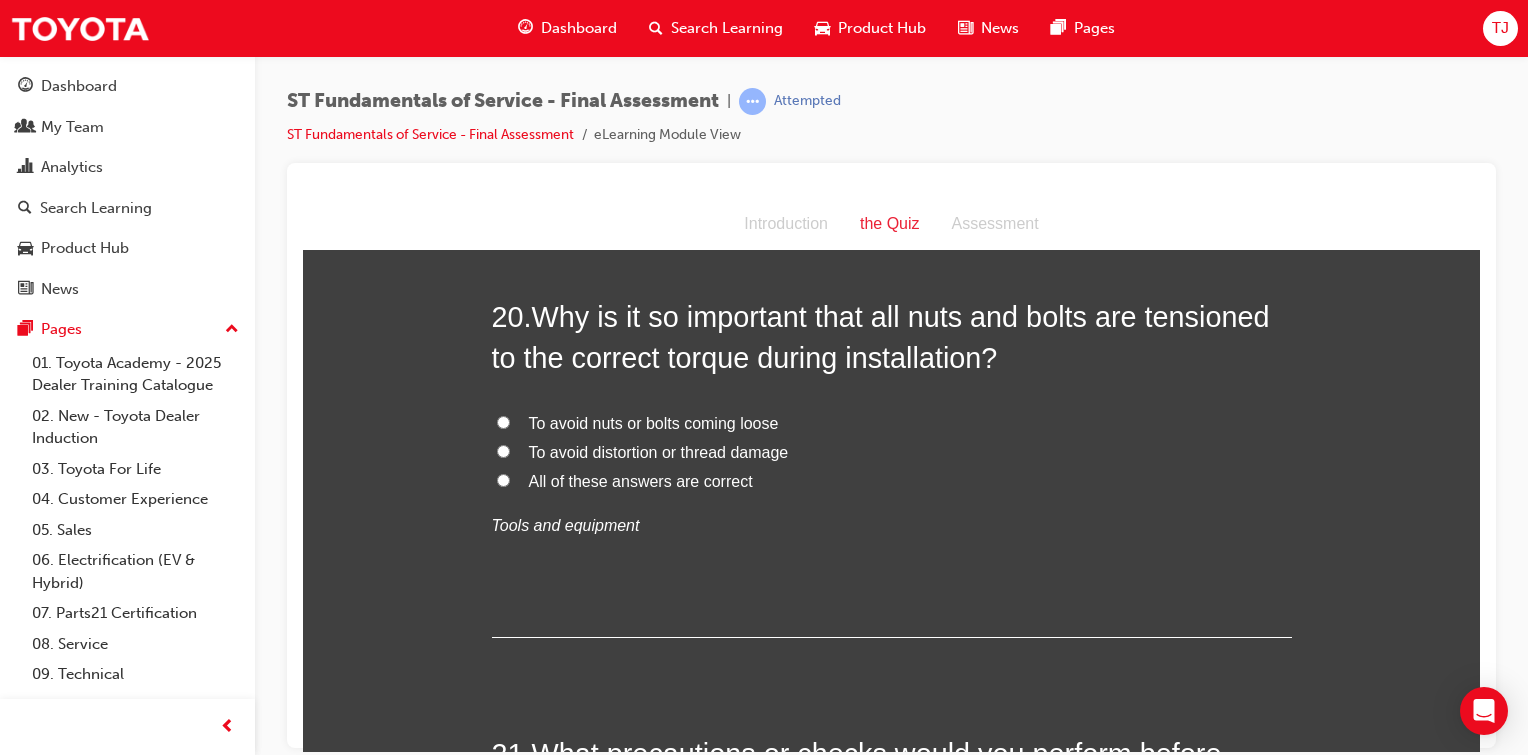 click on "All of these answers are correct" at bounding box center (503, 479) 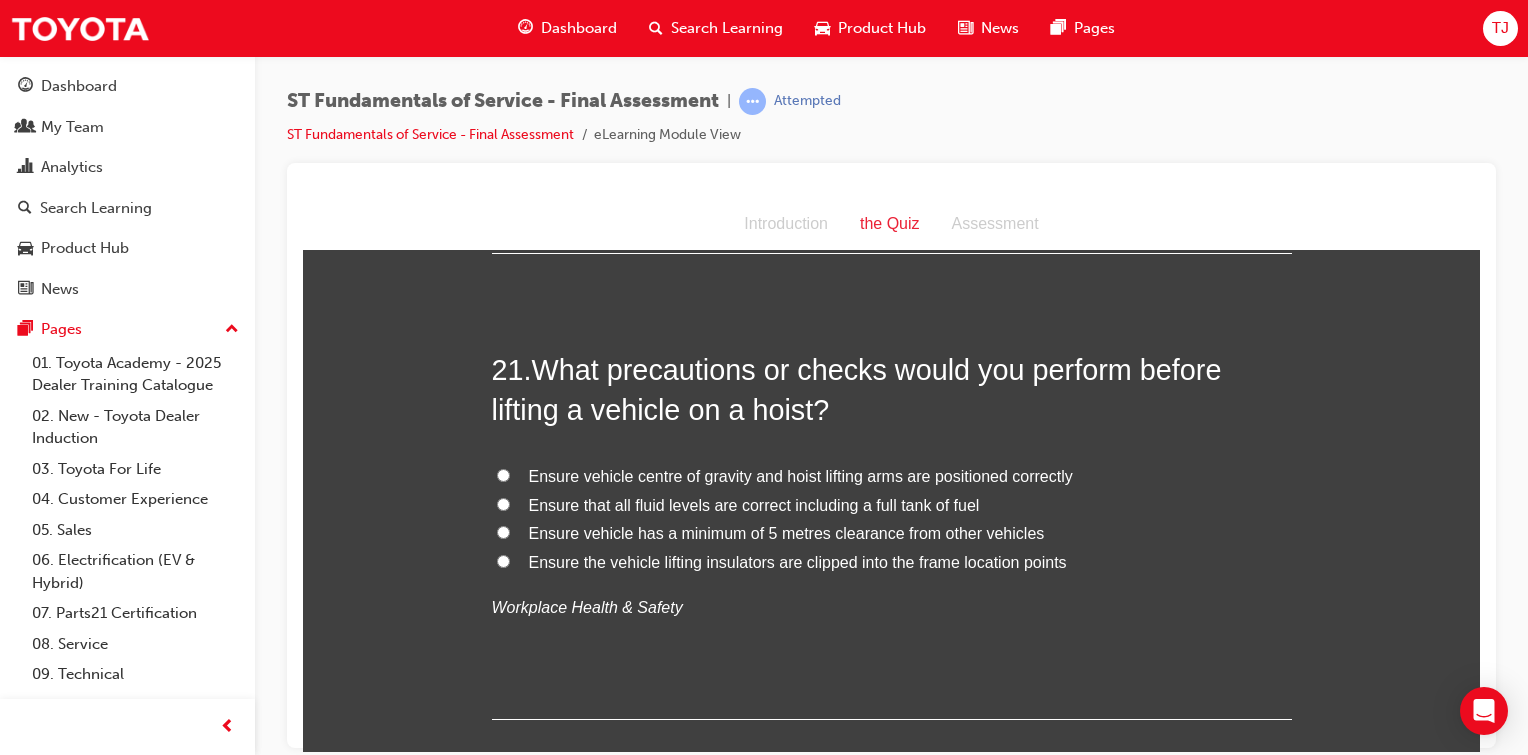 scroll, scrollTop: 9135, scrollLeft: 0, axis: vertical 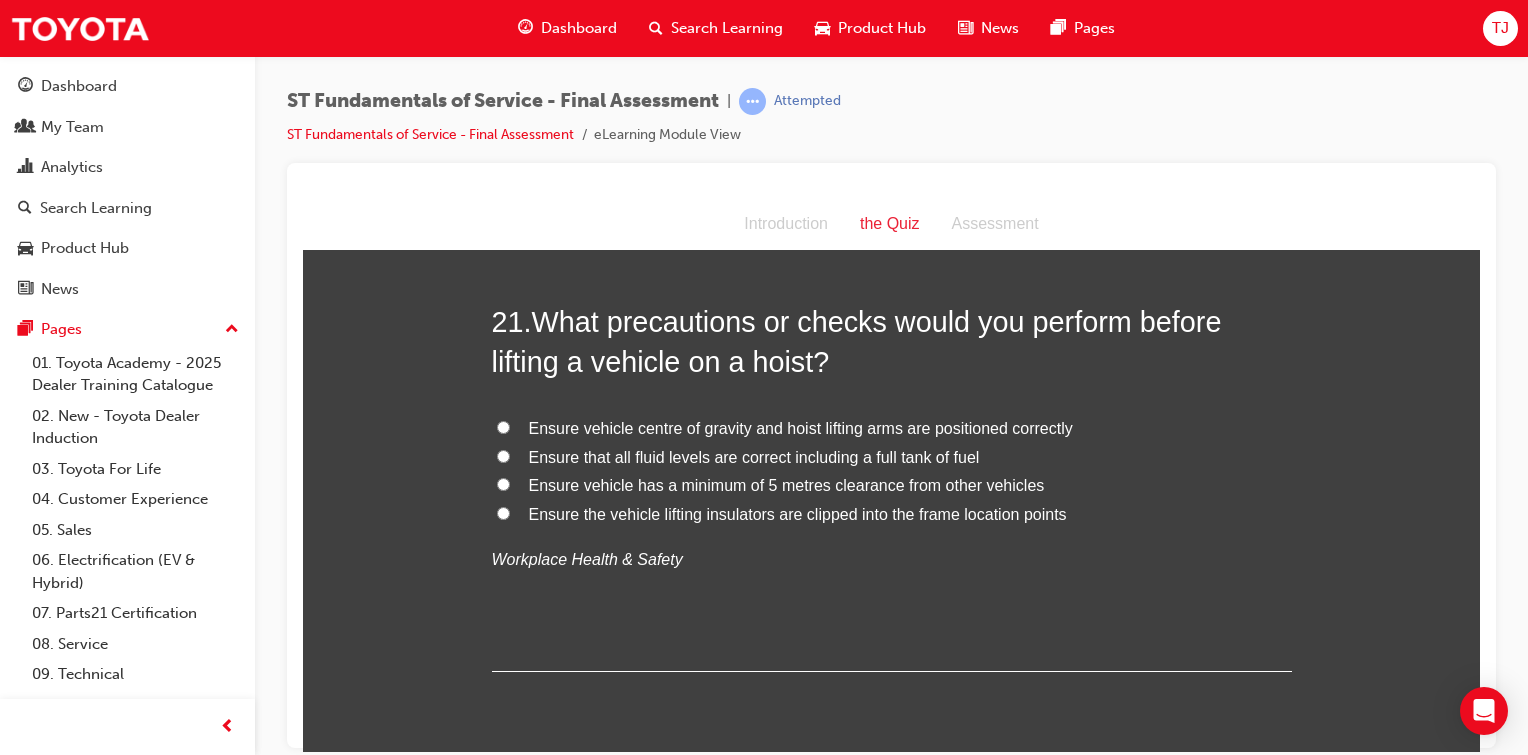 click on "Ensure vehicle centre of gravity and hoist lifting arms are positioned correctly" at bounding box center (503, 426) 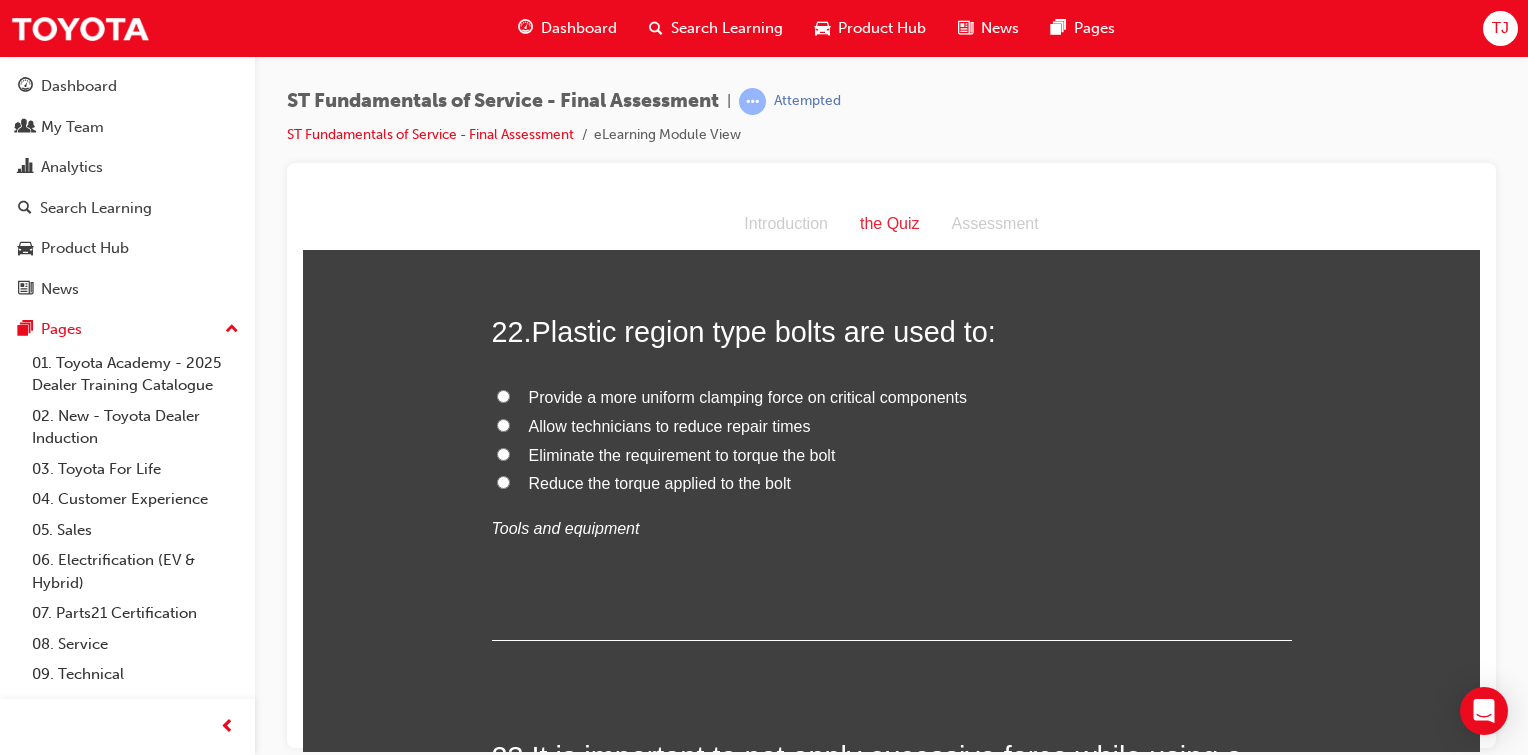 scroll, scrollTop: 9590, scrollLeft: 0, axis: vertical 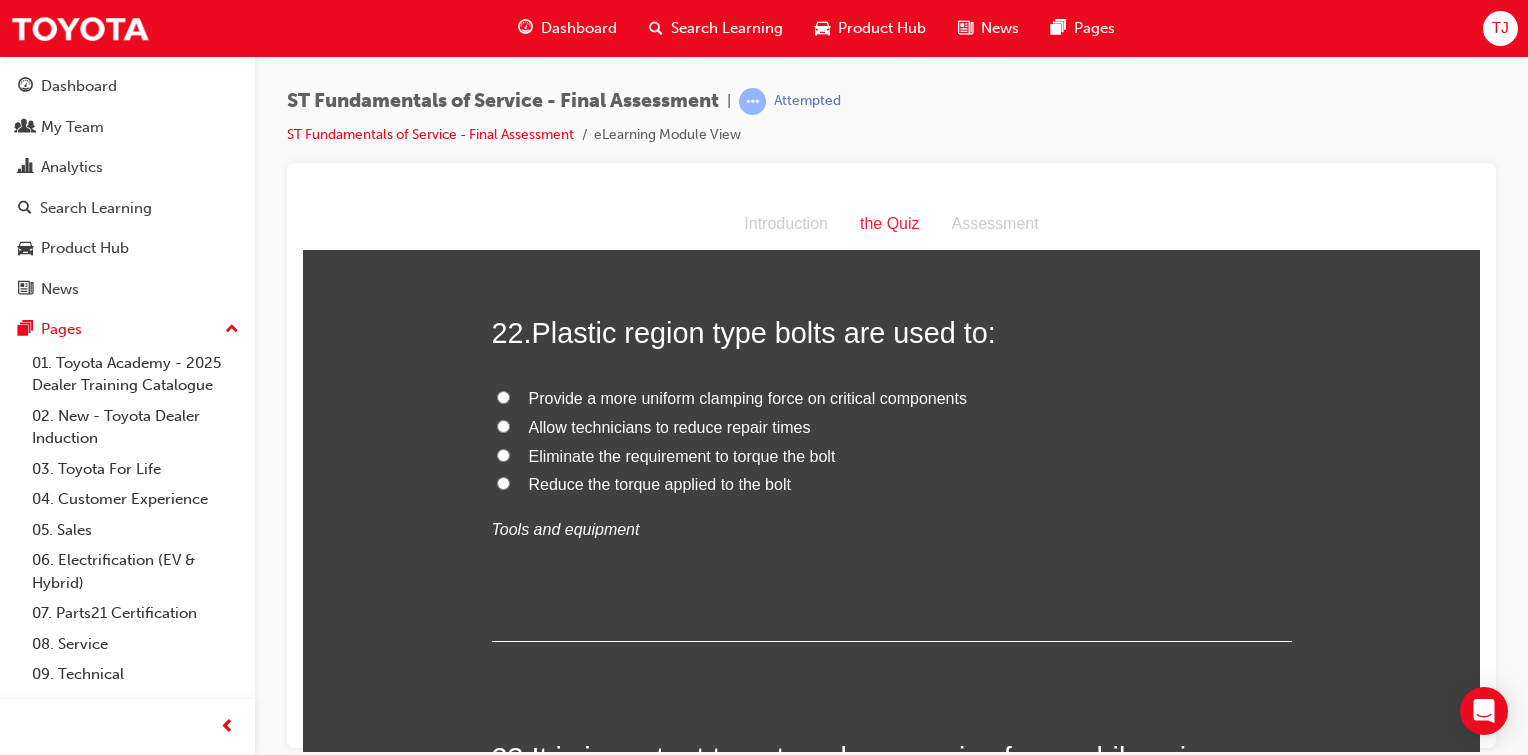 click on "Reduce the torque applied to the bolt" at bounding box center [503, 482] 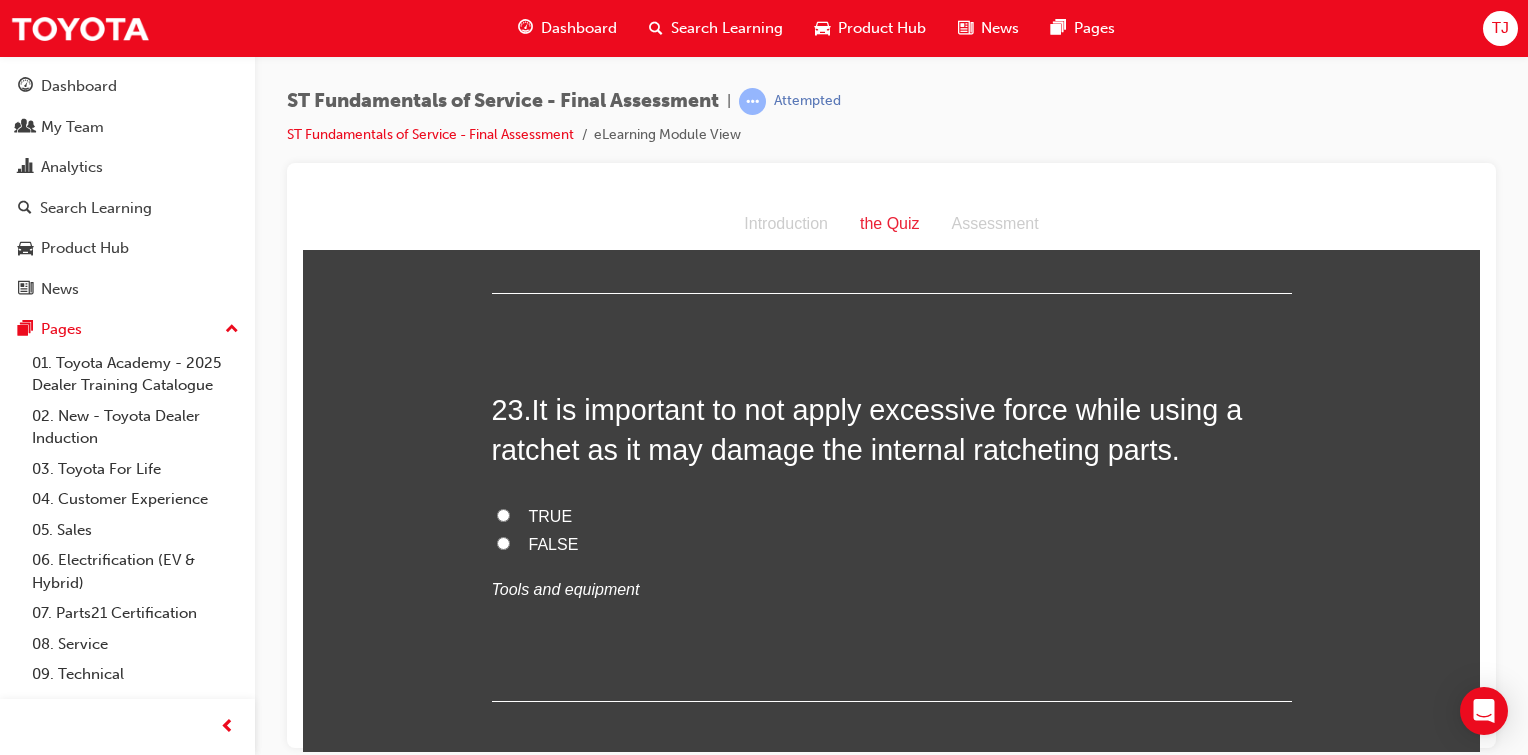 scroll, scrollTop: 10008, scrollLeft: 0, axis: vertical 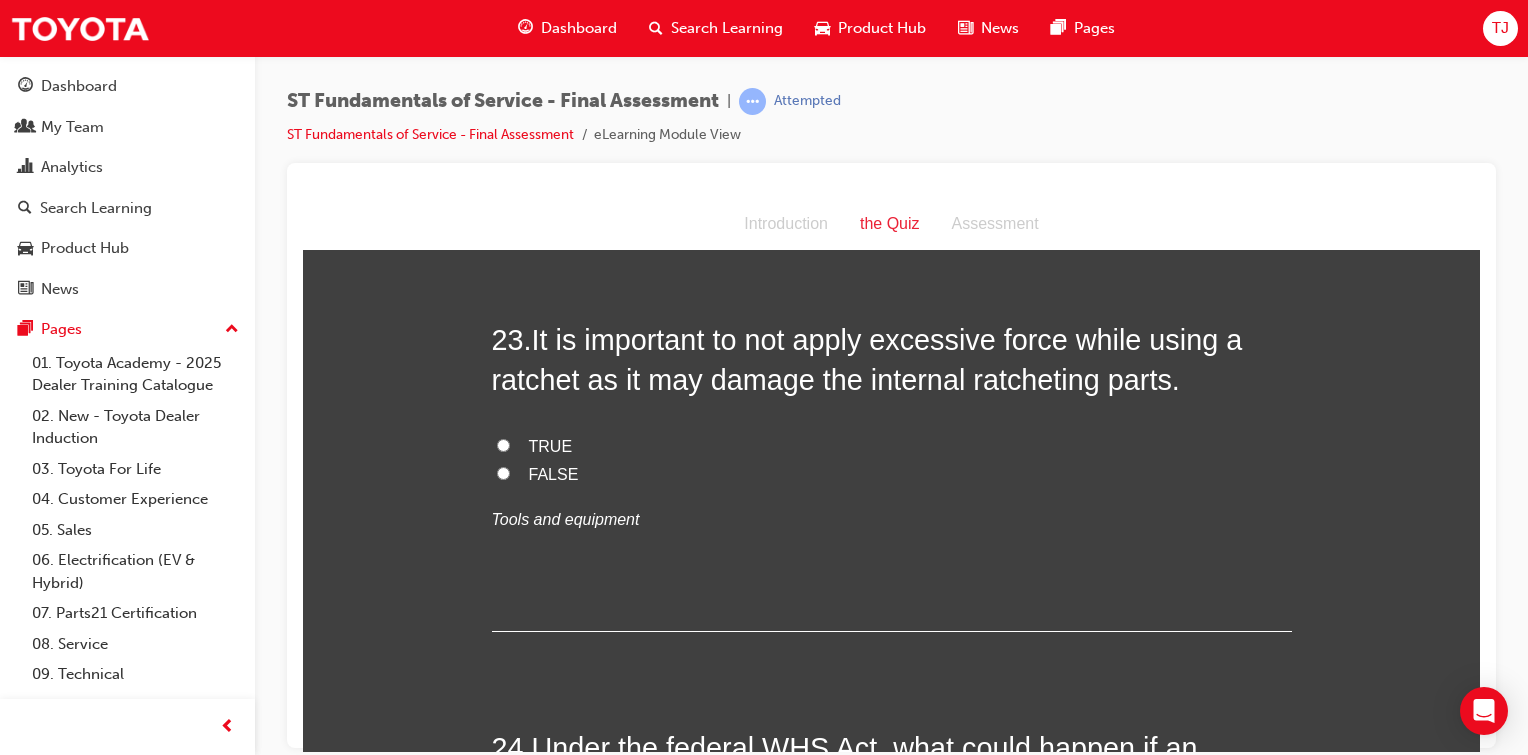 click on "TRUE" at bounding box center [892, 446] 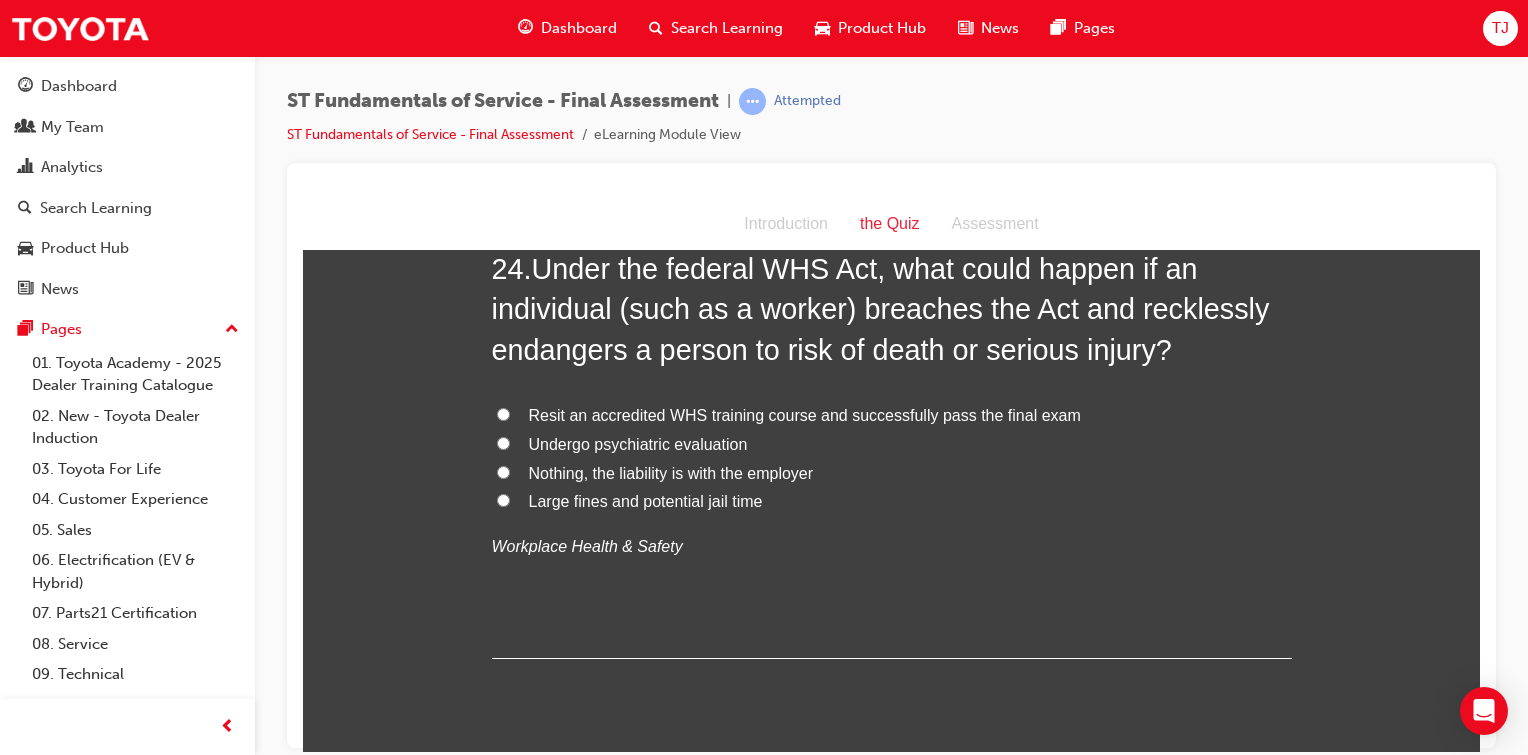 scroll, scrollTop: 10486, scrollLeft: 0, axis: vertical 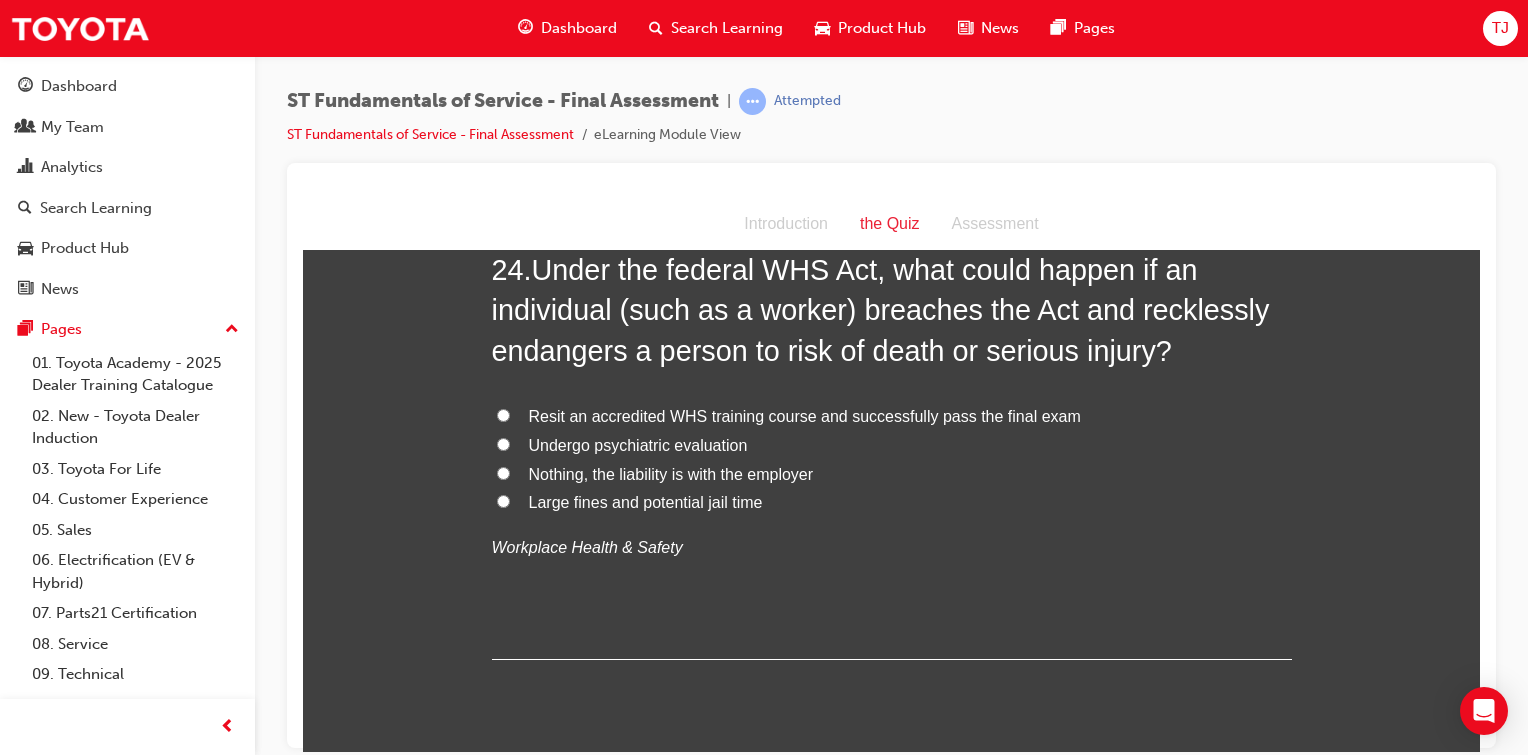 click on "Large fines and potential jail time" at bounding box center (503, 500) 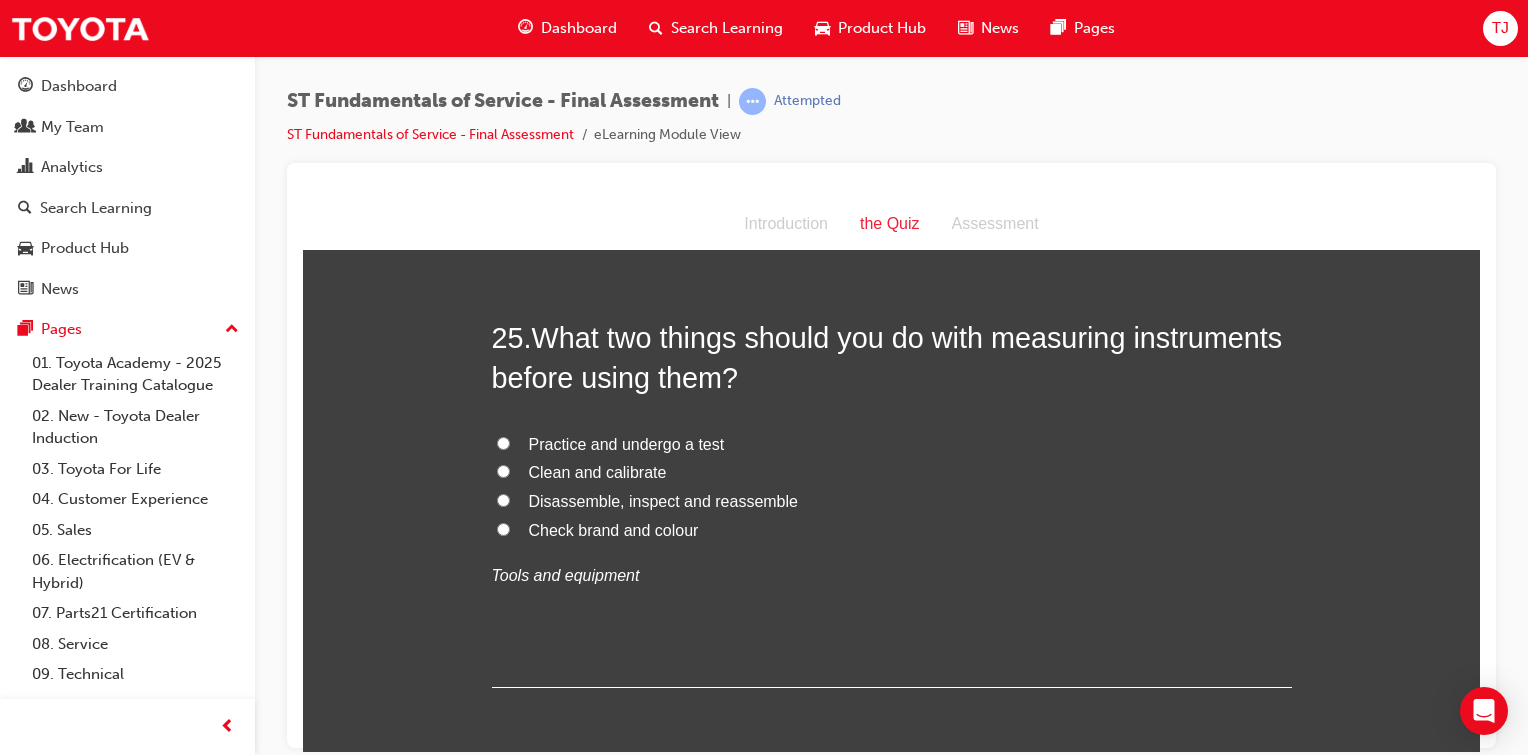 scroll, scrollTop: 10940, scrollLeft: 0, axis: vertical 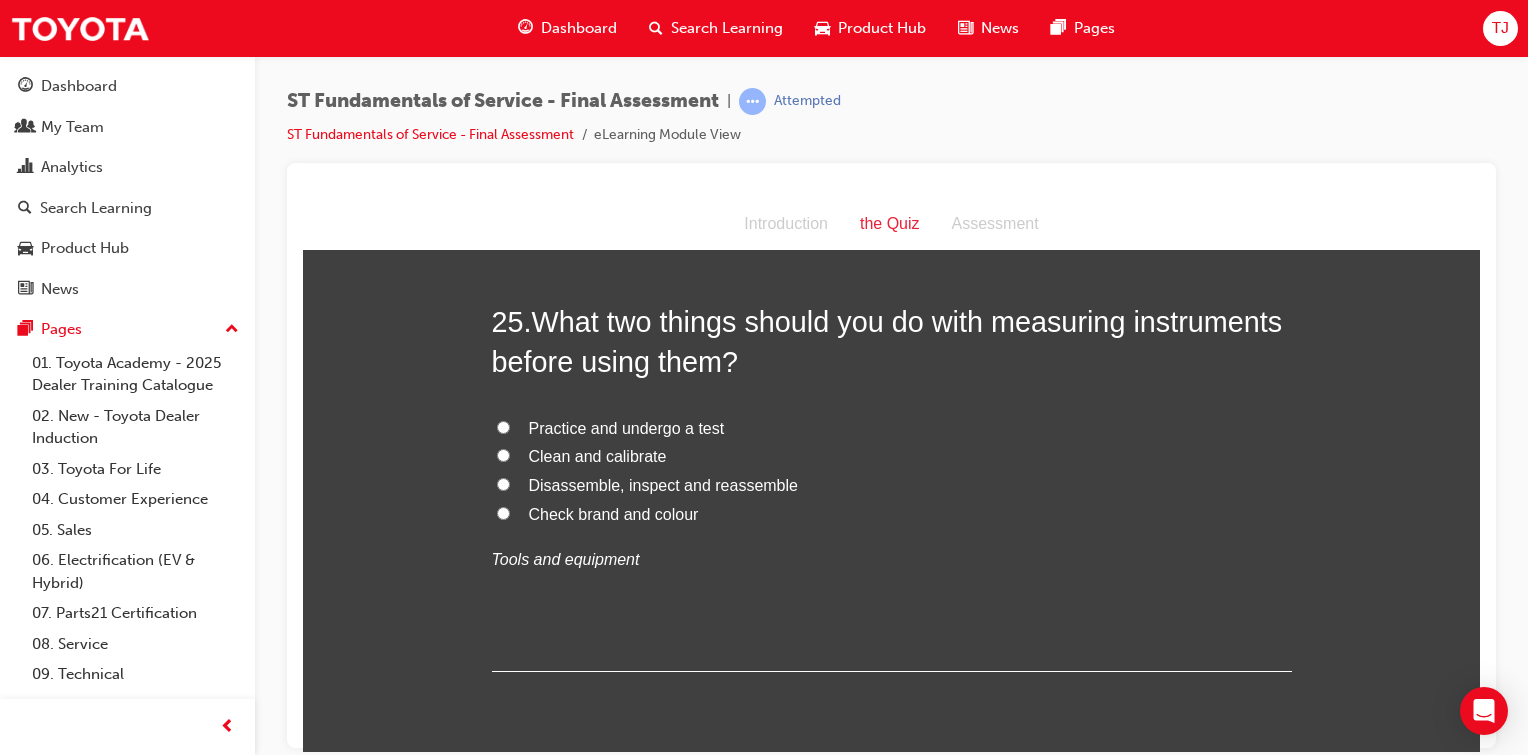 click on "Clean and calibrate" at bounding box center [503, 454] 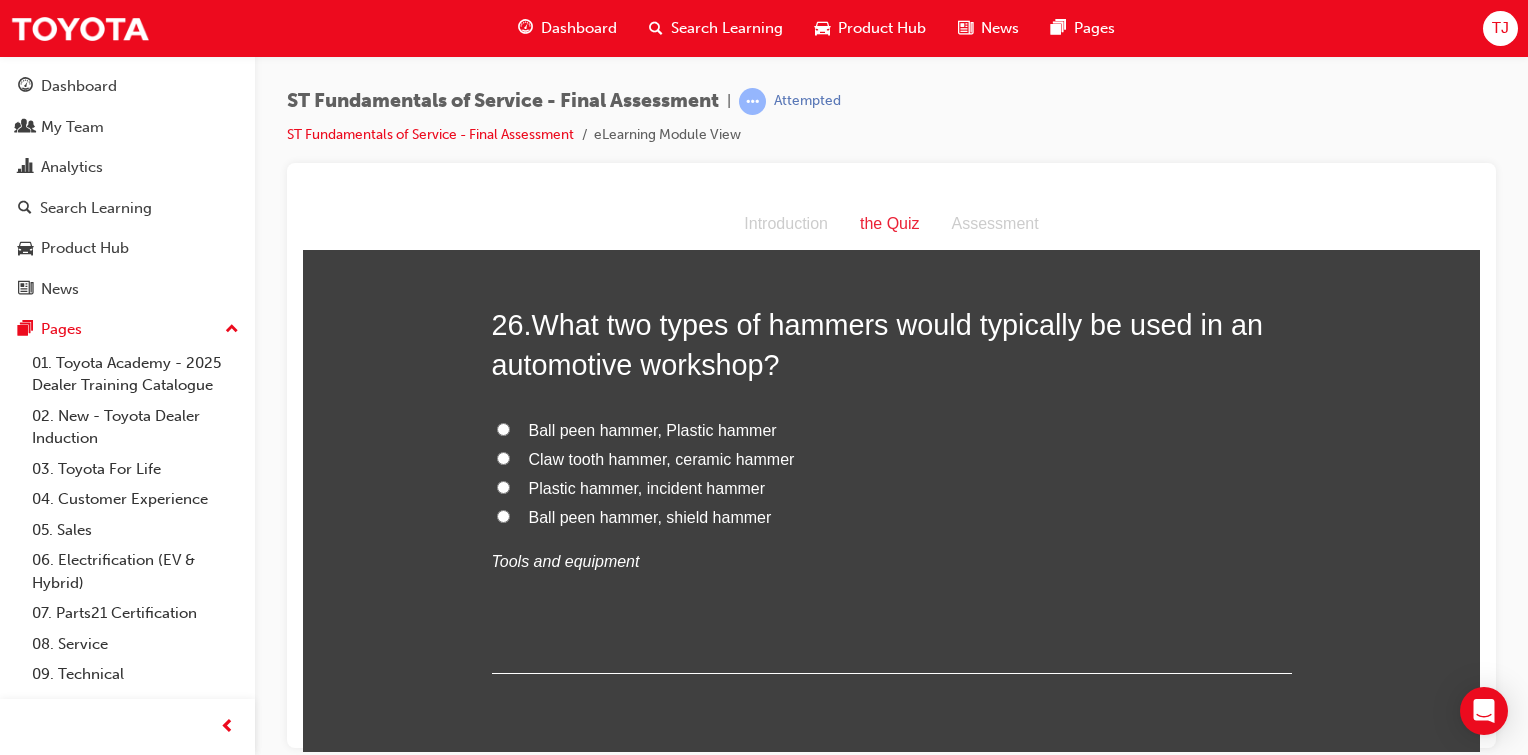 scroll, scrollTop: 11404, scrollLeft: 0, axis: vertical 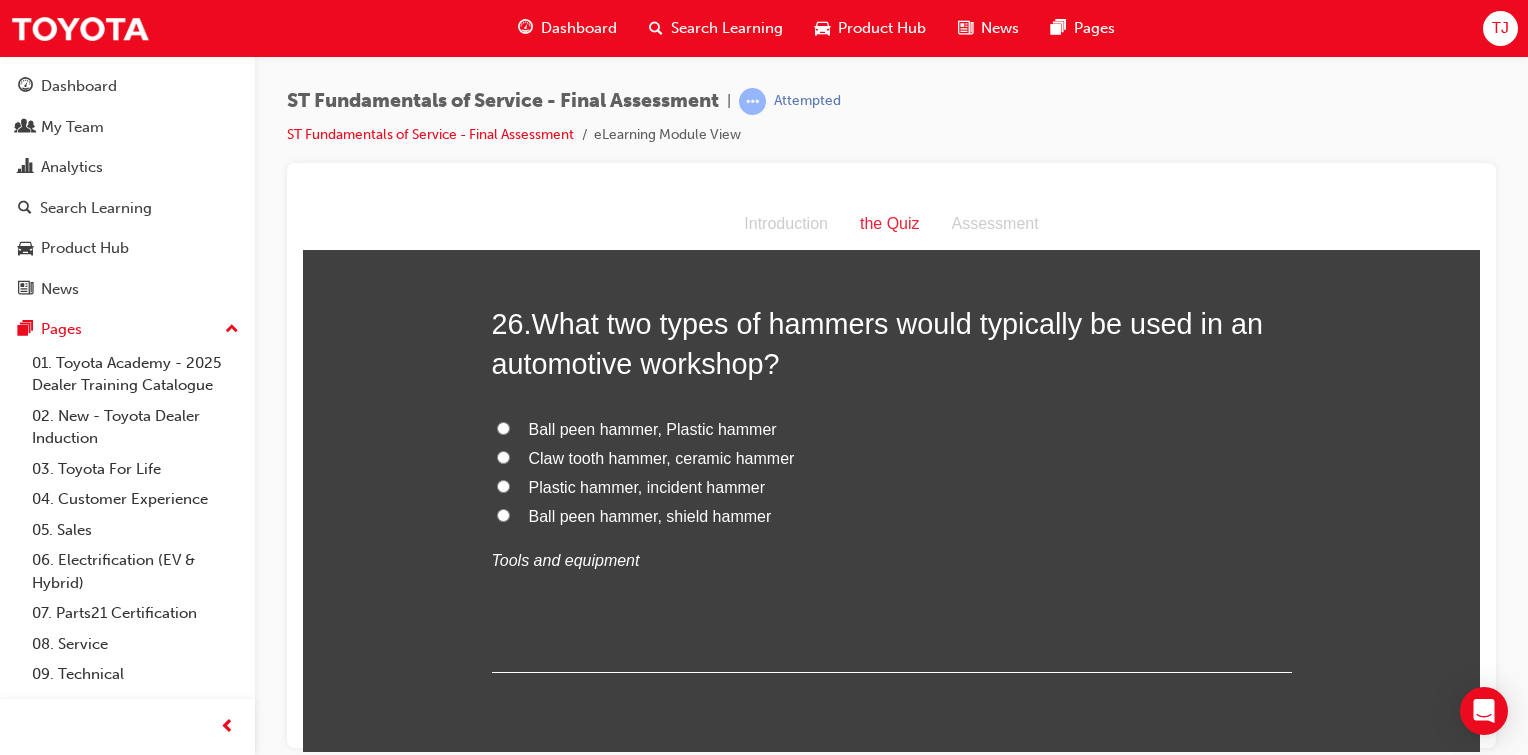 click on "Ball peen hammer, Plastic hammer" at bounding box center [503, 427] 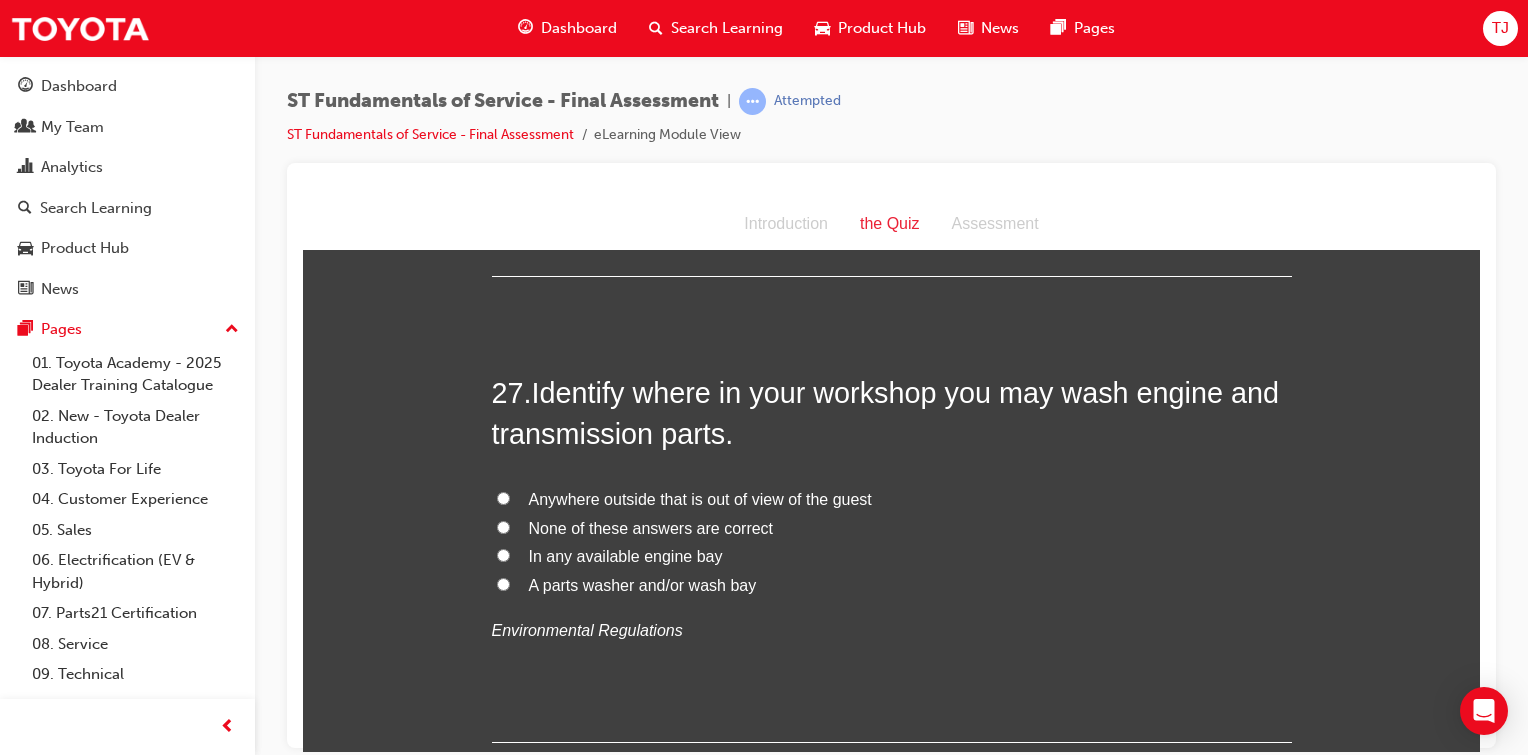 scroll, scrollTop: 11828, scrollLeft: 0, axis: vertical 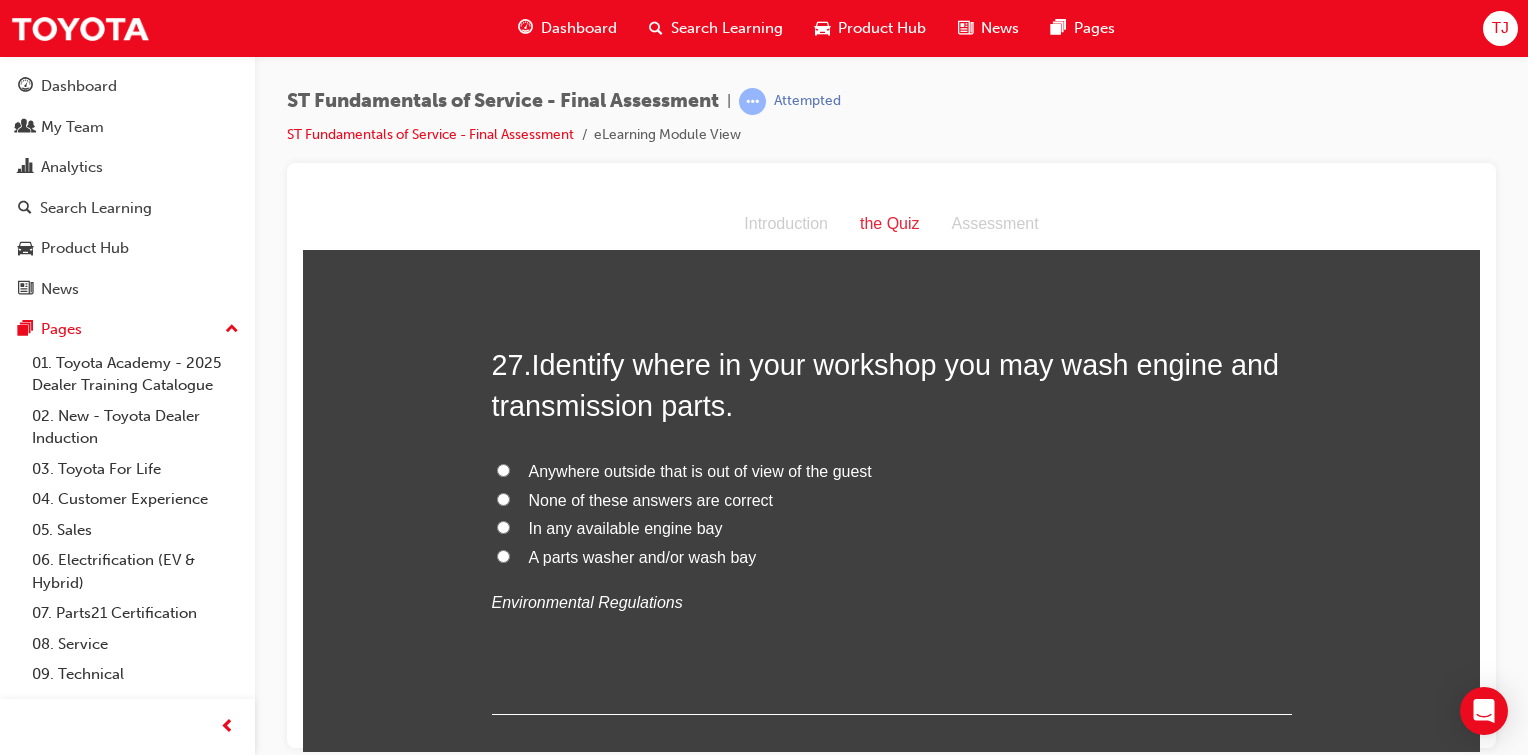 click on "A parts washer and/or wash bay" at bounding box center (892, 557) 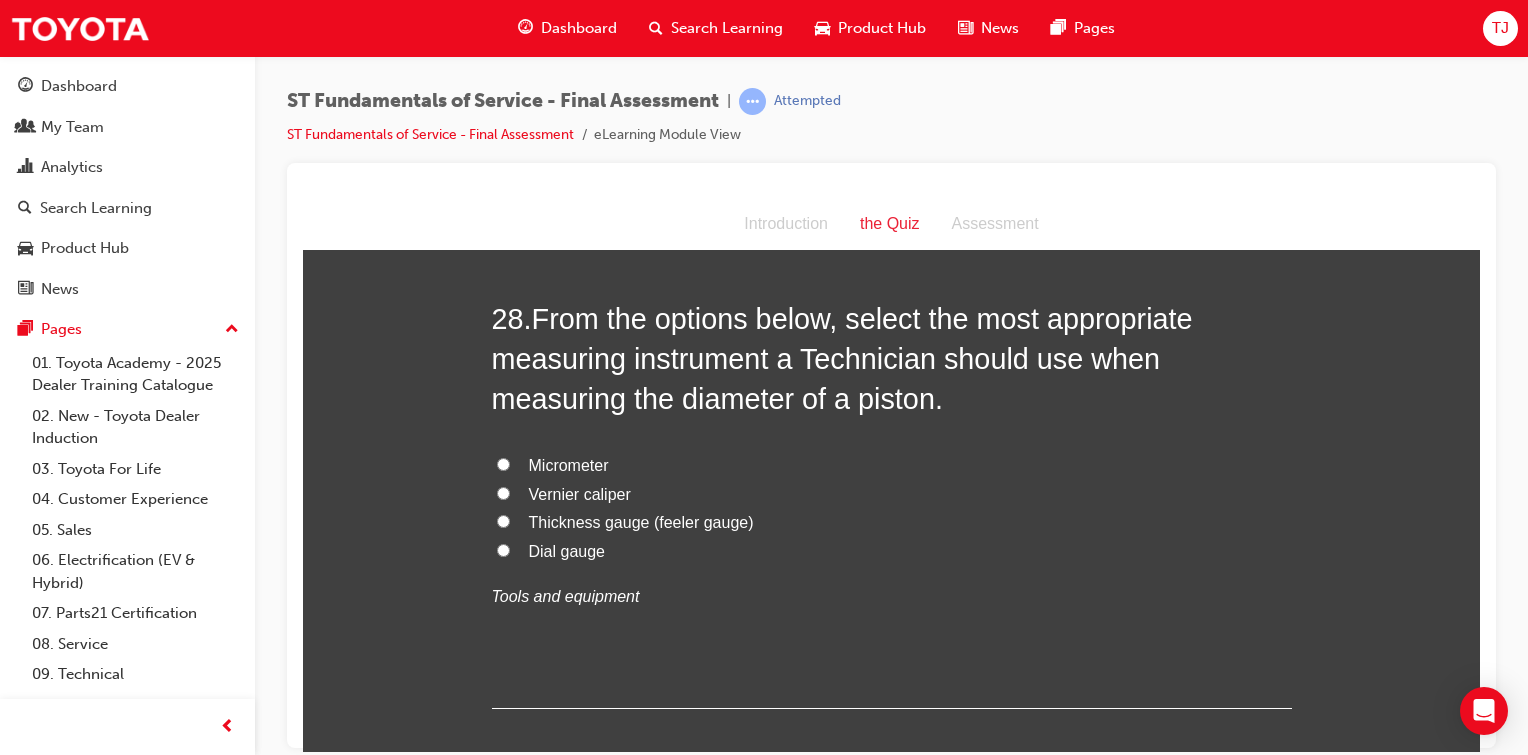 scroll, scrollTop: 12338, scrollLeft: 0, axis: vertical 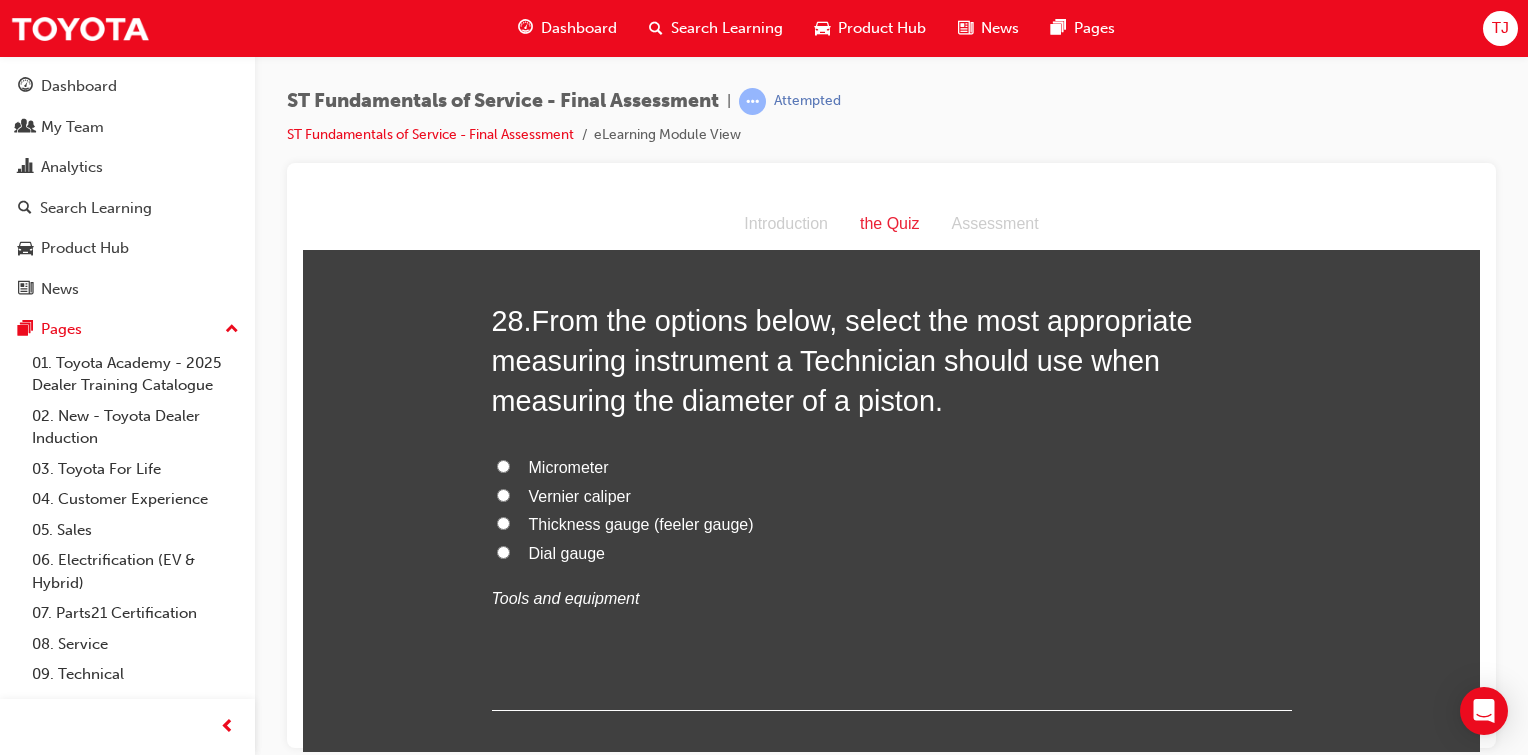 click on "Vernier caliper" at bounding box center (892, 496) 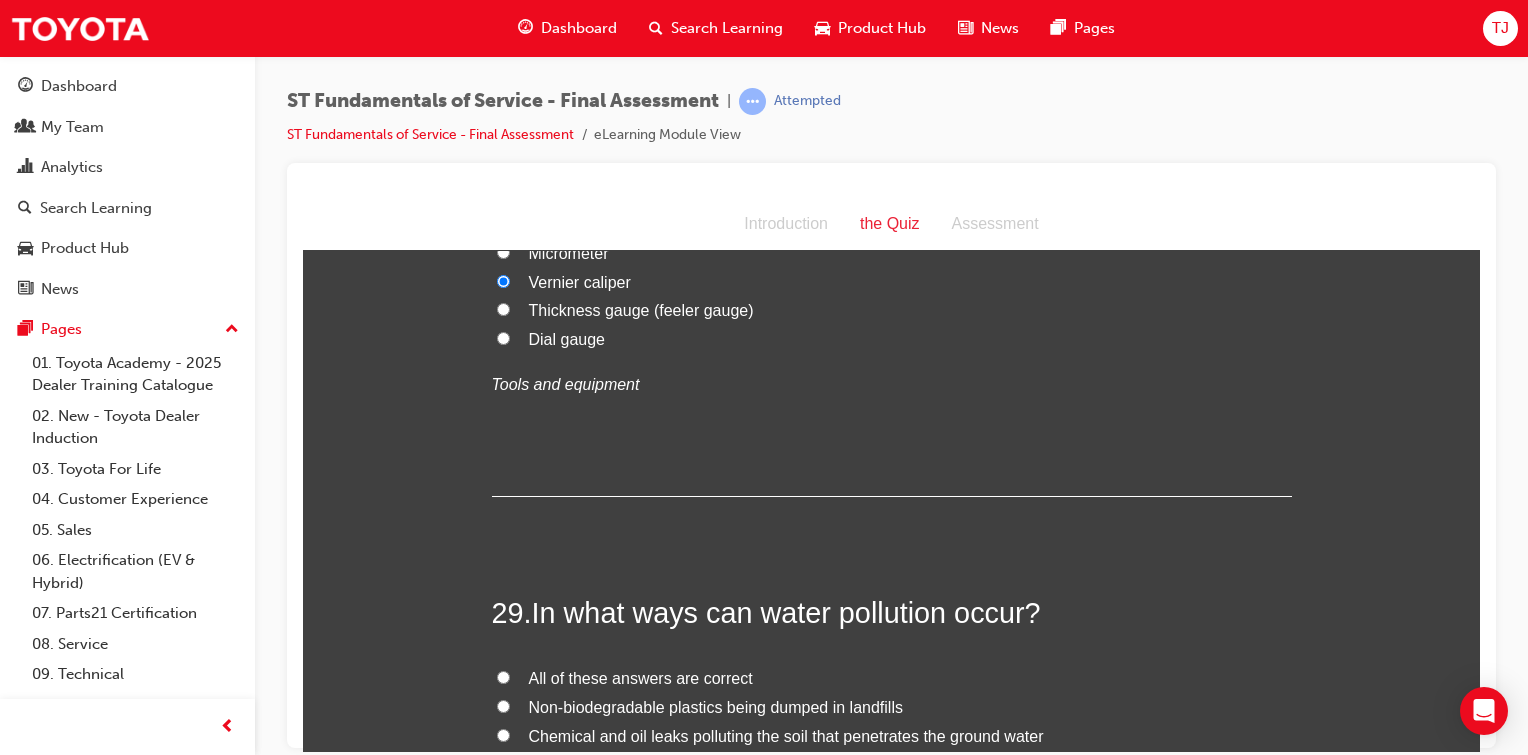 scroll, scrollTop: 12736, scrollLeft: 0, axis: vertical 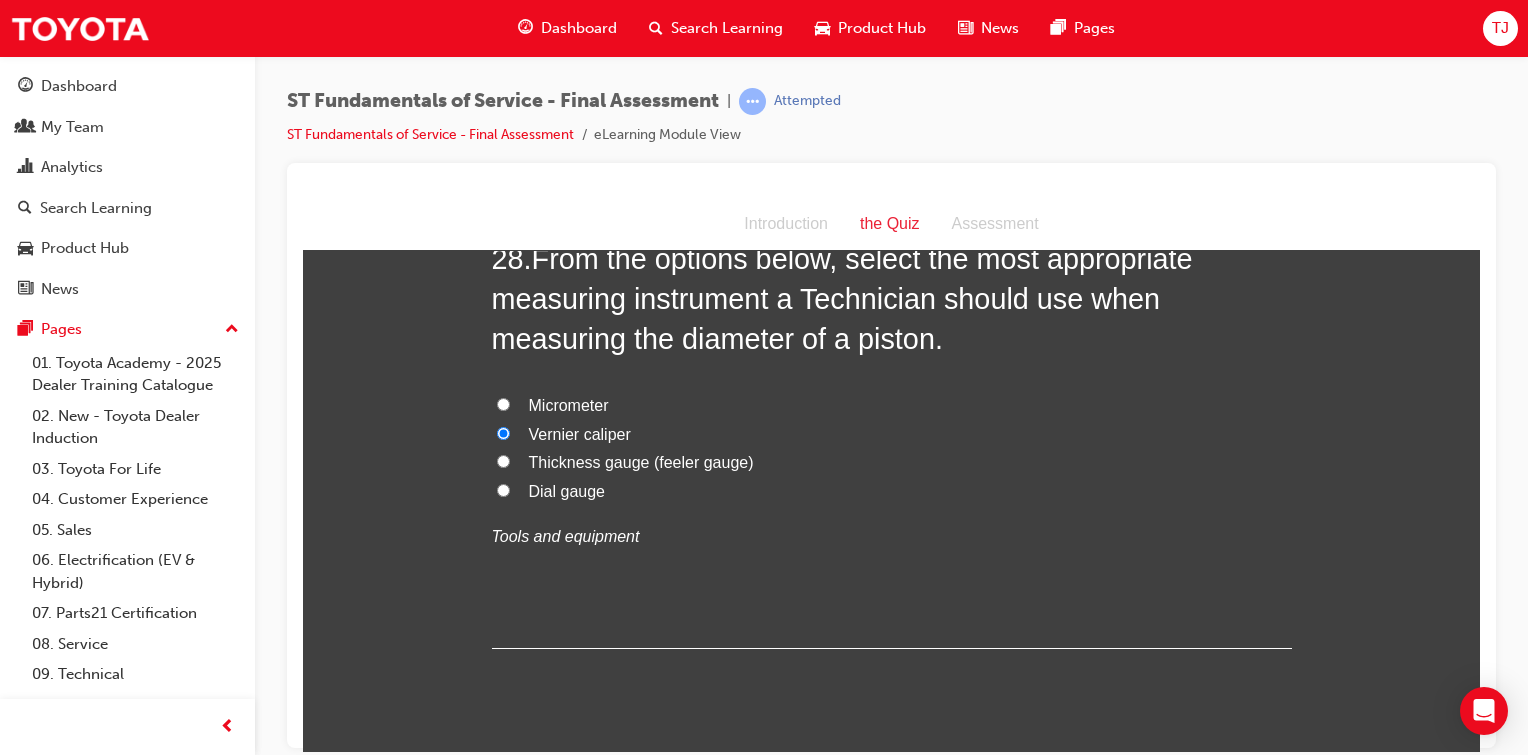 click on "Micrometer" at bounding box center [503, 403] 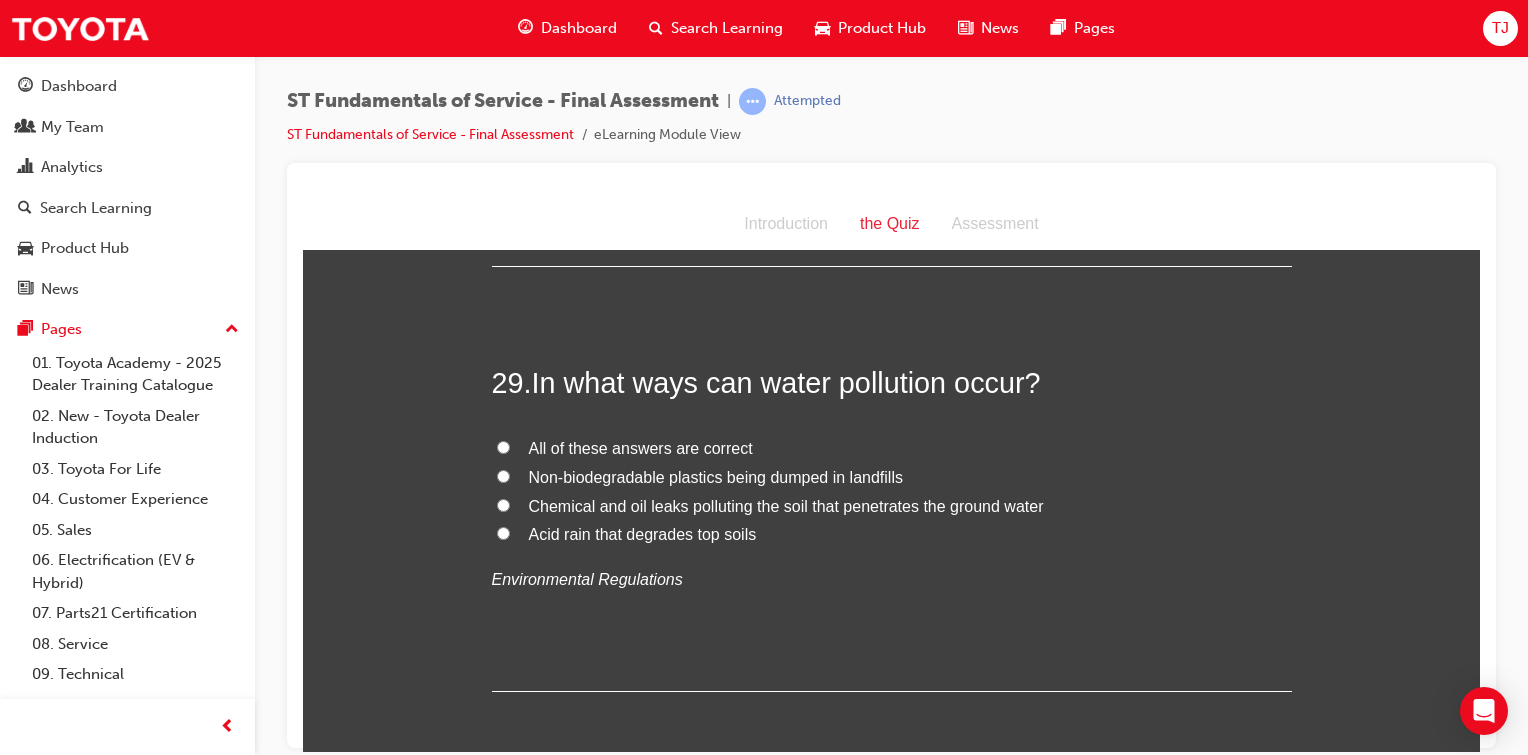 scroll, scrollTop: 12864, scrollLeft: 0, axis: vertical 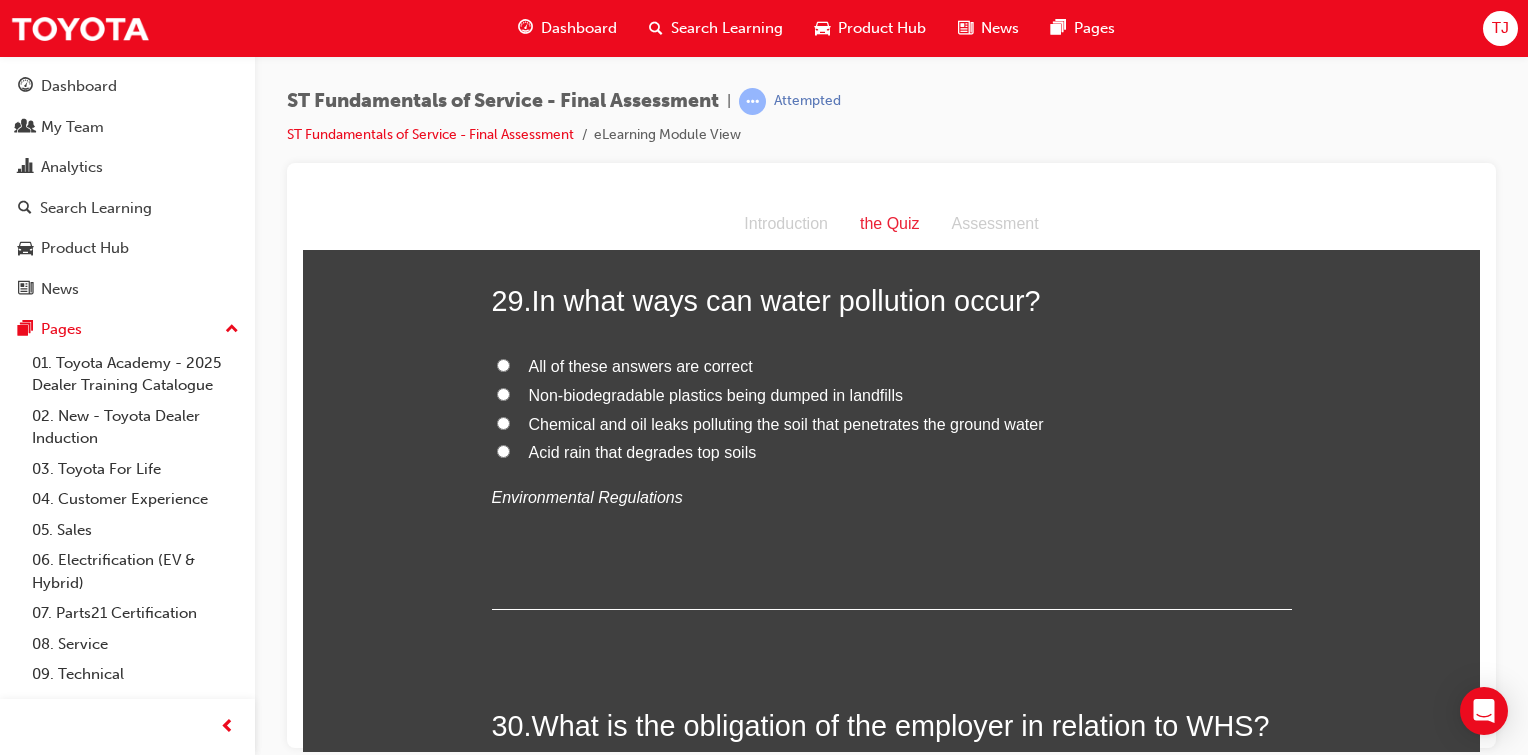 click on "Chemical and oil leaks polluting the soil that penetrates the ground water" at bounding box center [892, 424] 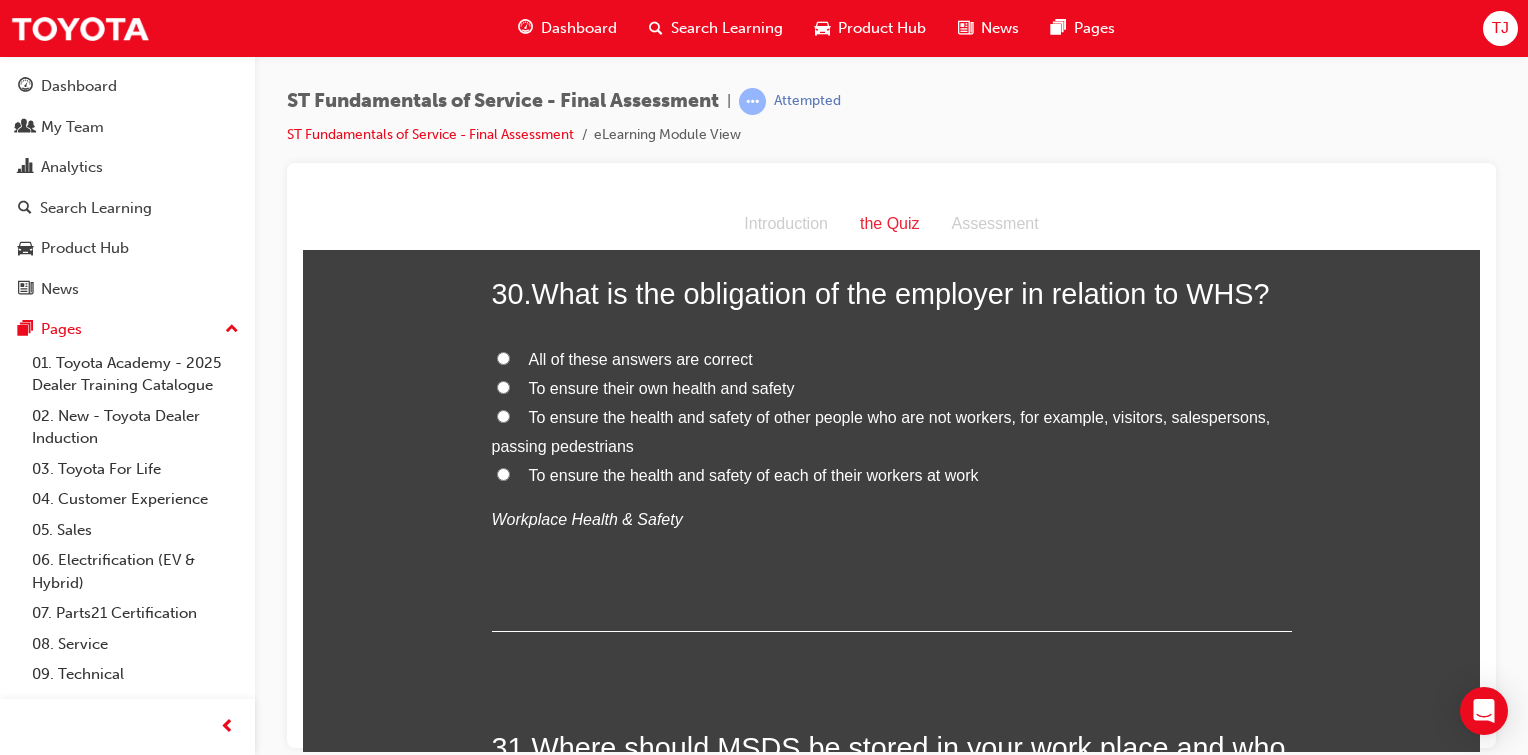 scroll, scrollTop: 13275, scrollLeft: 0, axis: vertical 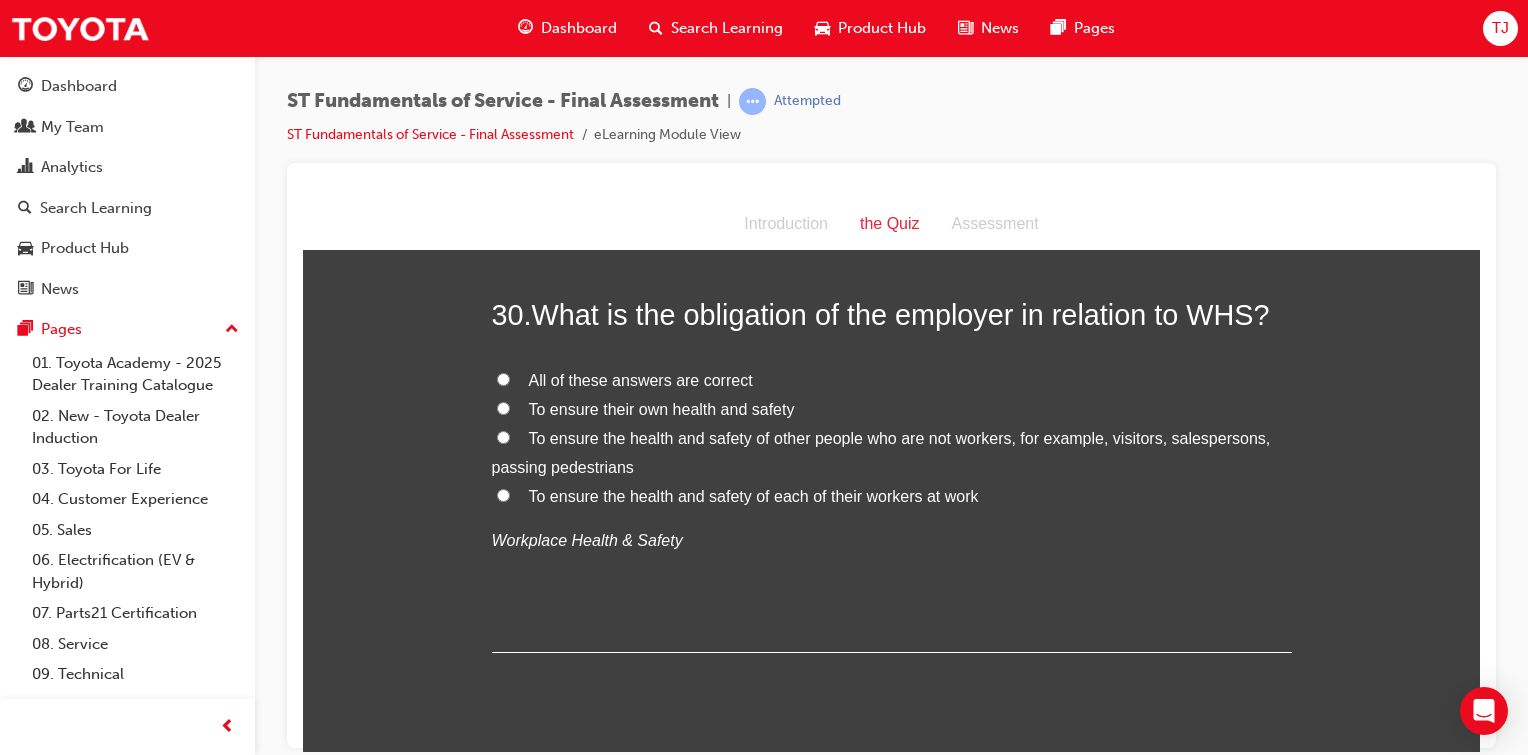 click on "All of these answers are correct" at bounding box center (503, 378) 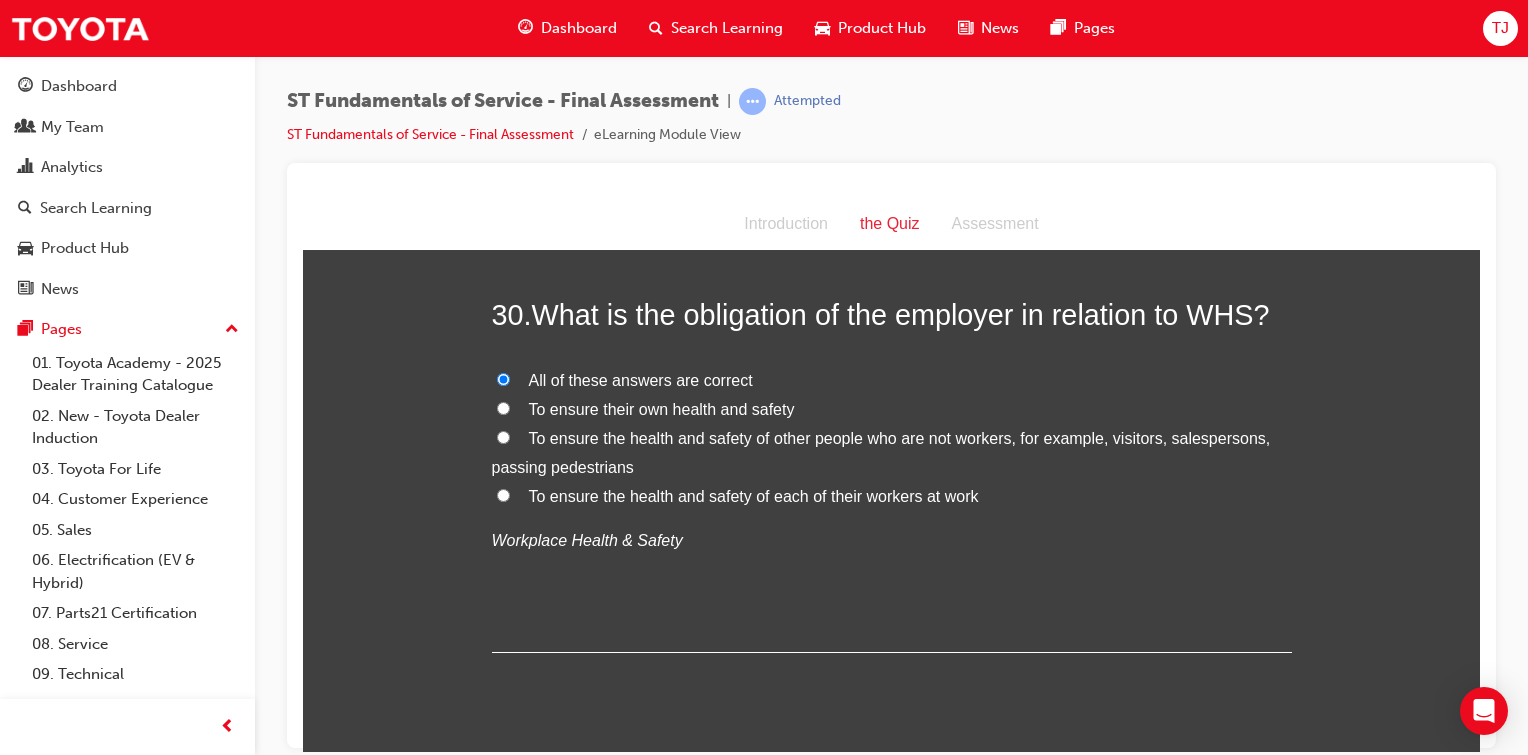 scroll, scrollTop: 13351, scrollLeft: 0, axis: vertical 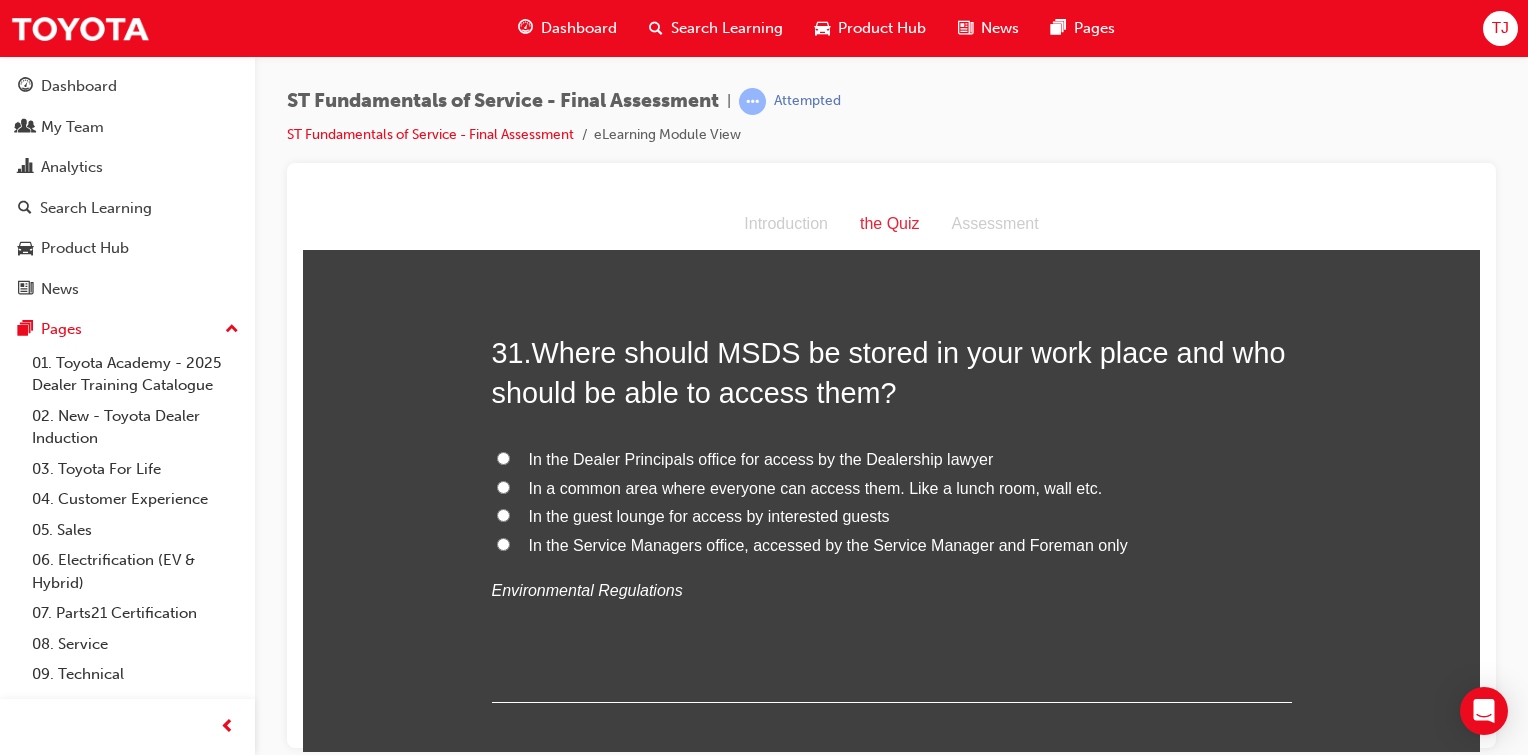 click on "In a common area where everyone can access them. Like a lunch room, wall etc." at bounding box center (503, 486) 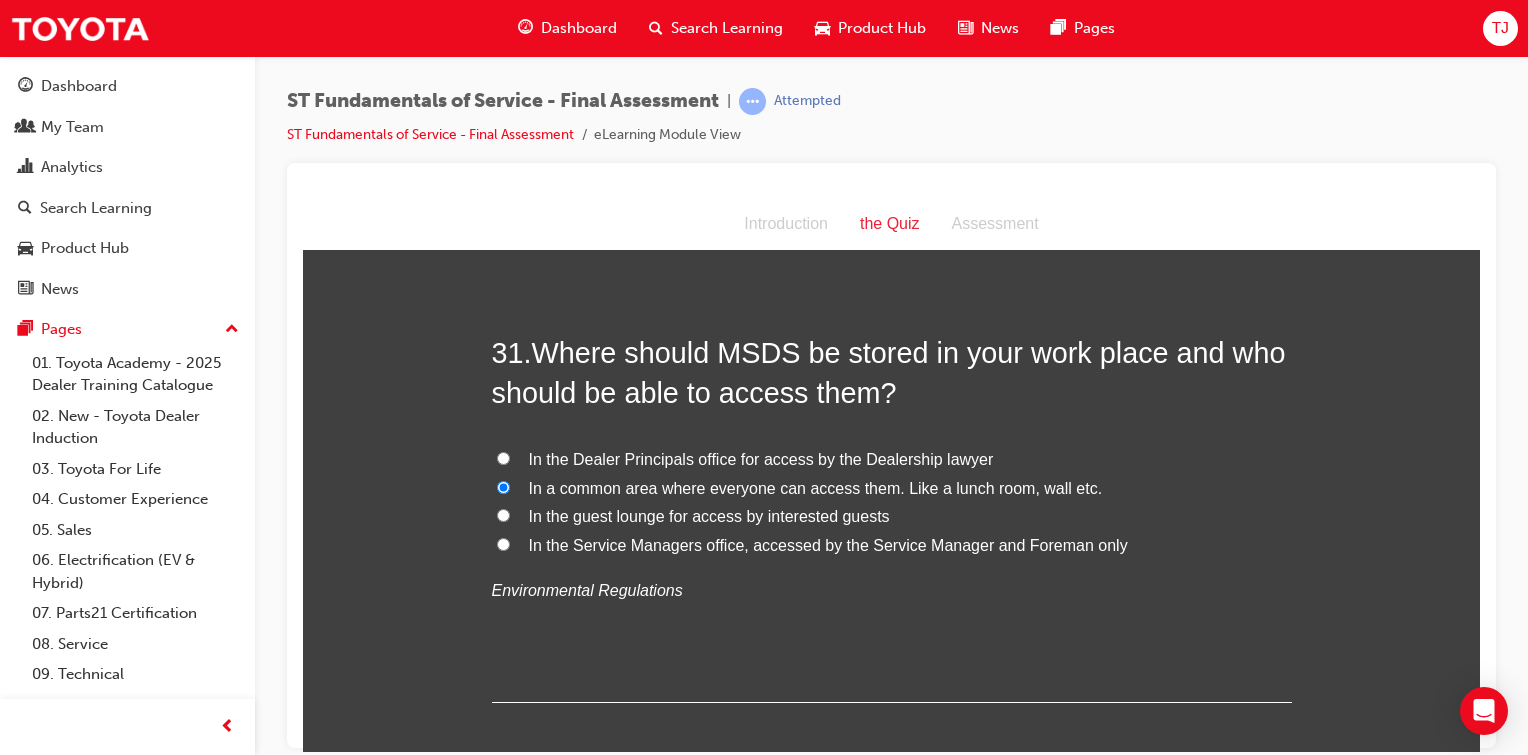 click on "In a common area where everyone can access them. Like a lunch room, wall etc." at bounding box center [503, 486] 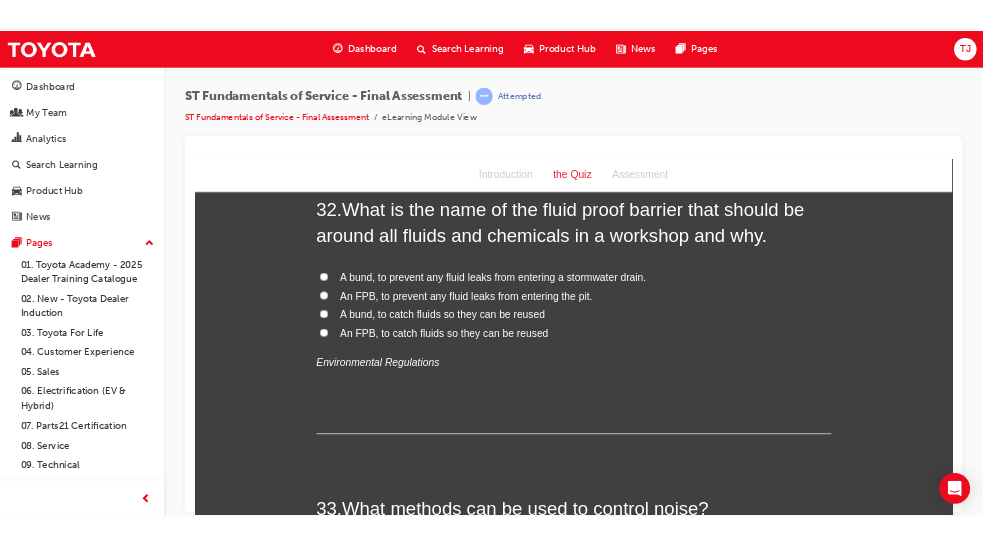 scroll, scrollTop: 14243, scrollLeft: 0, axis: vertical 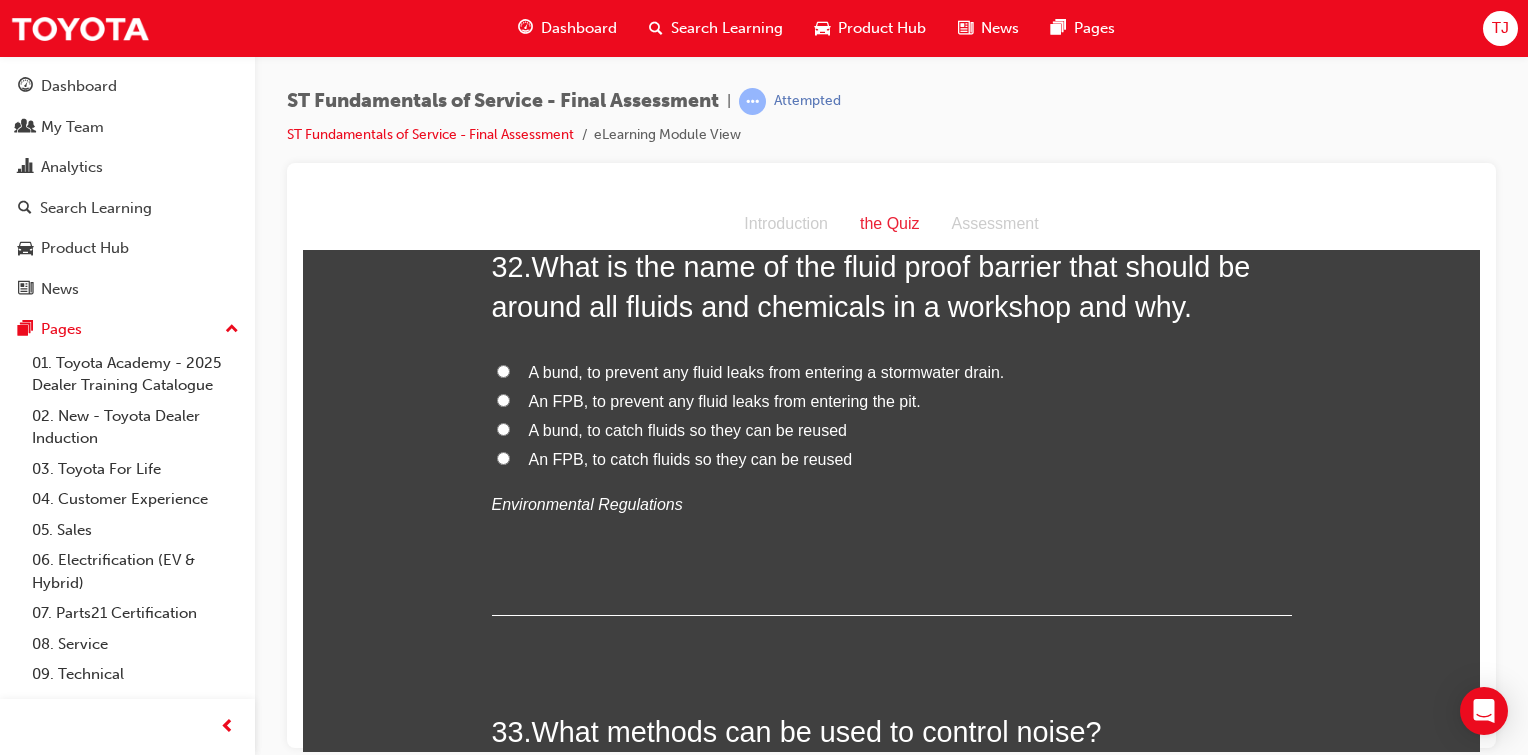 click on "A bund, to catch fluids so they can be reused" at bounding box center [892, 430] 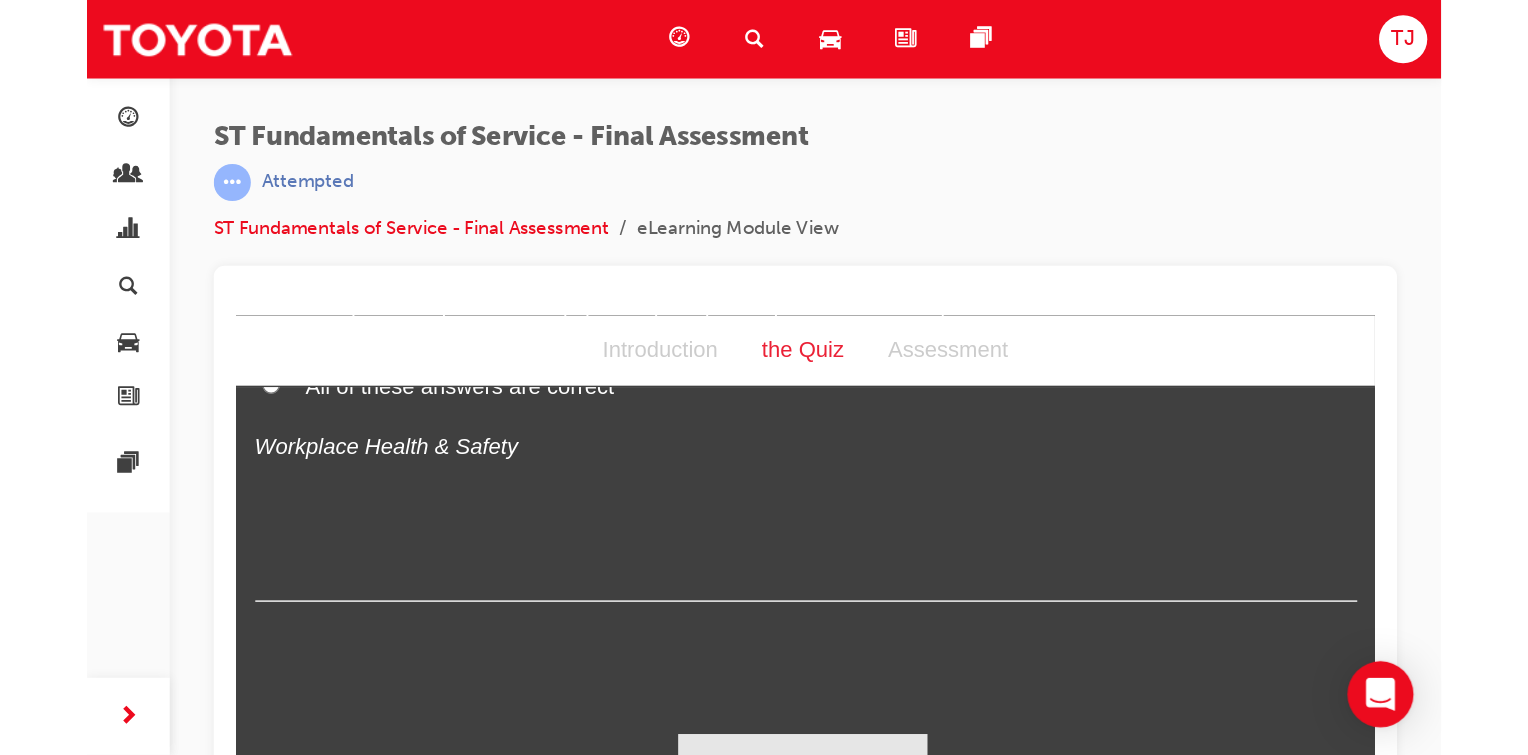 scroll, scrollTop: 14243, scrollLeft: 0, axis: vertical 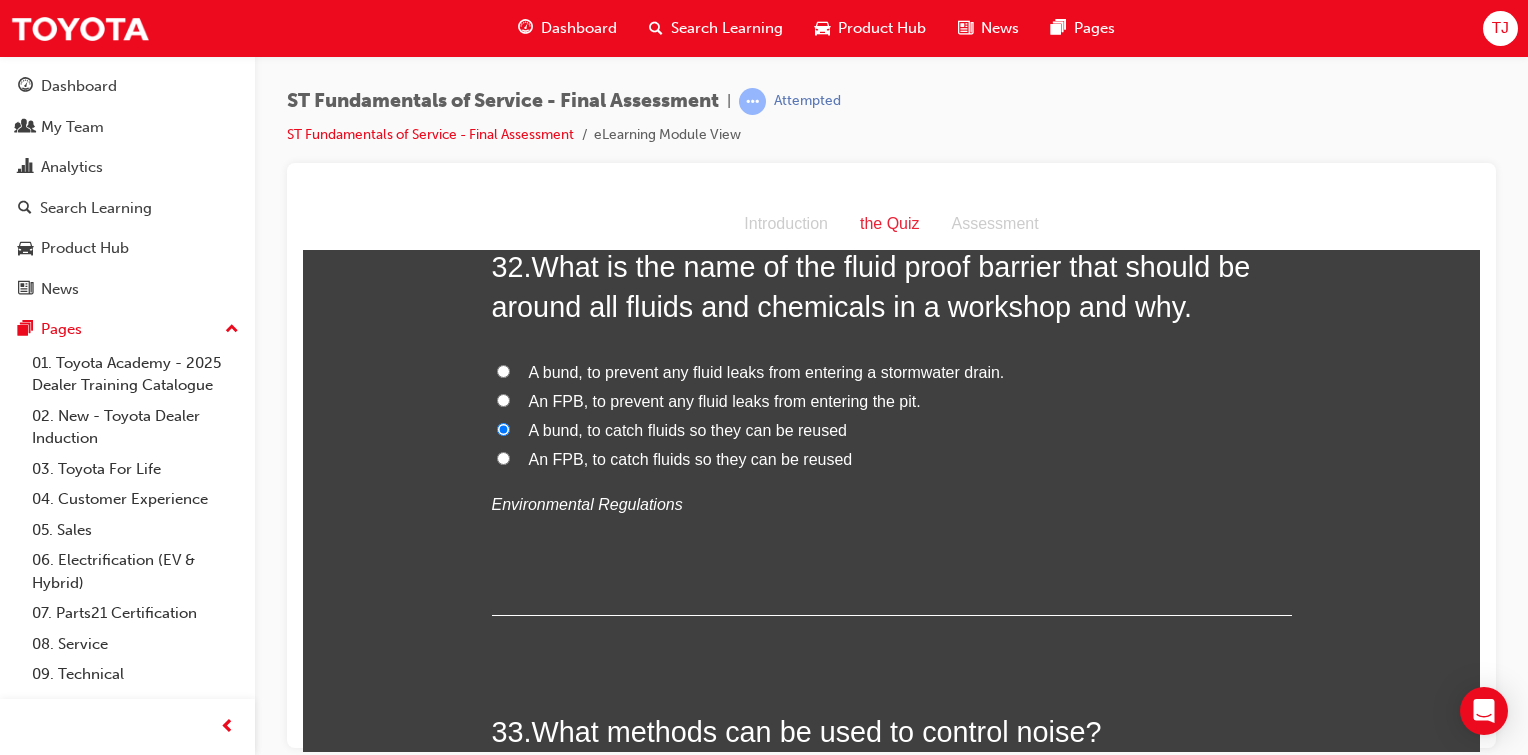 click on "An FPB, to prevent any fluid leaks from entering the pit." at bounding box center [725, 400] 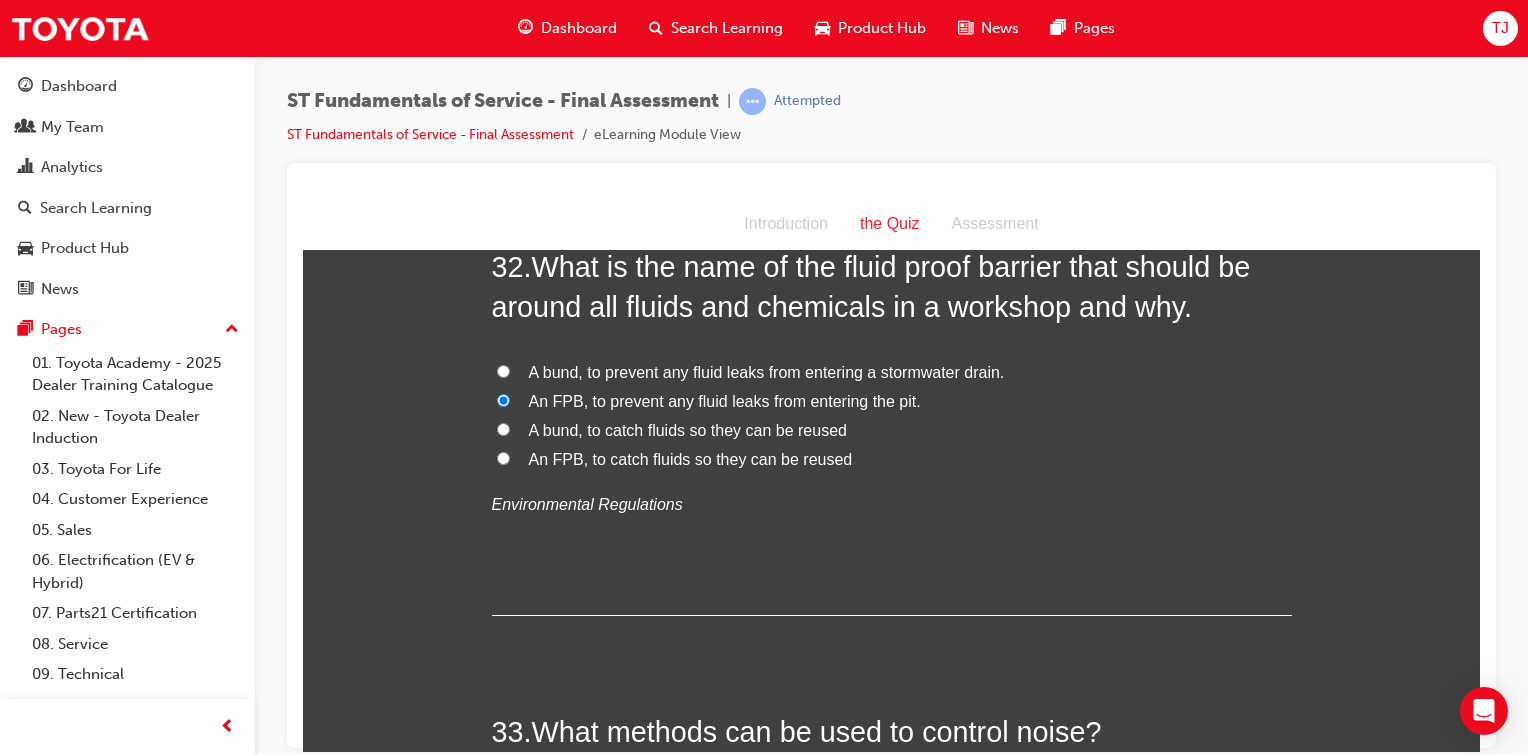 click on "A bund, to prevent any fluid leaks from entering a stormwater drain." at bounding box center (503, 370) 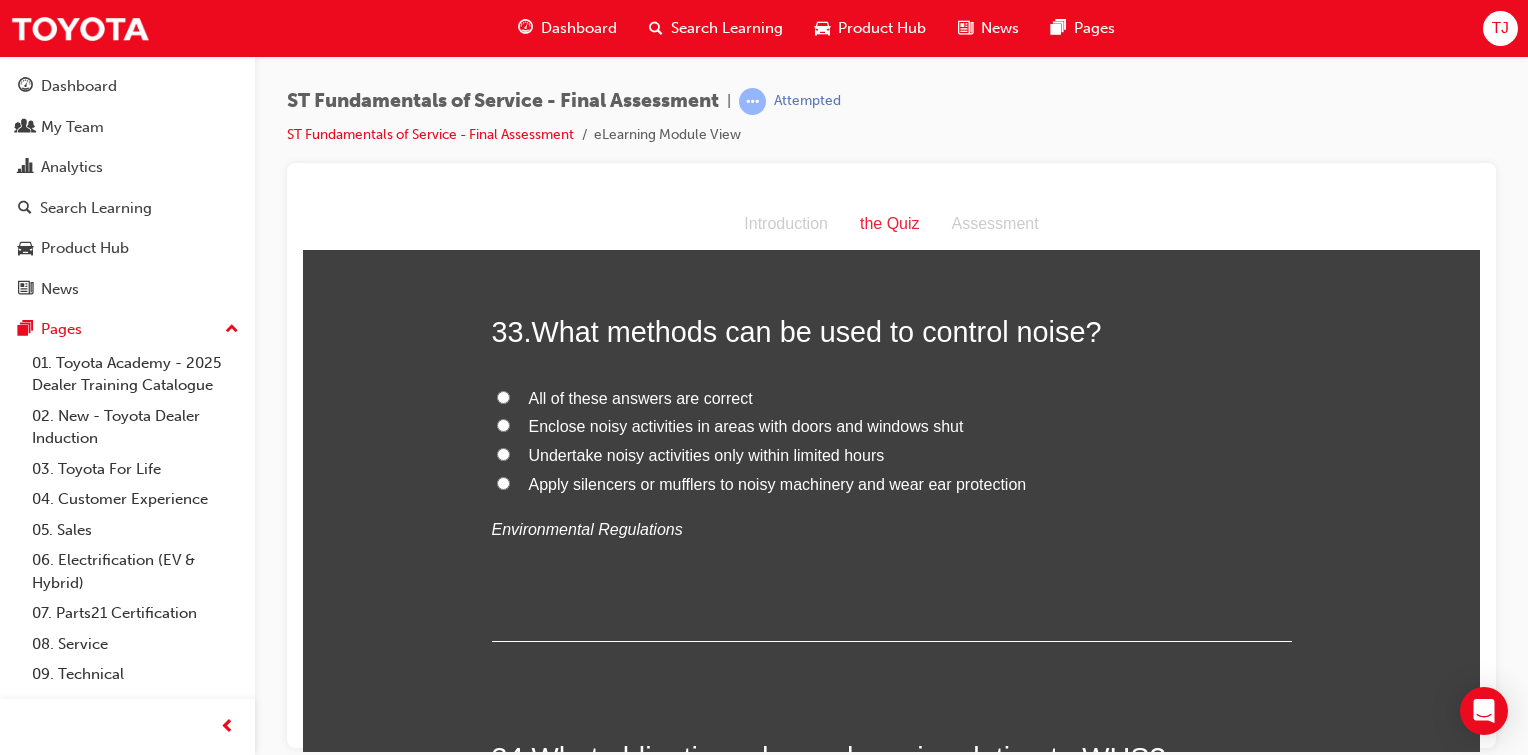 scroll, scrollTop: 14670, scrollLeft: 0, axis: vertical 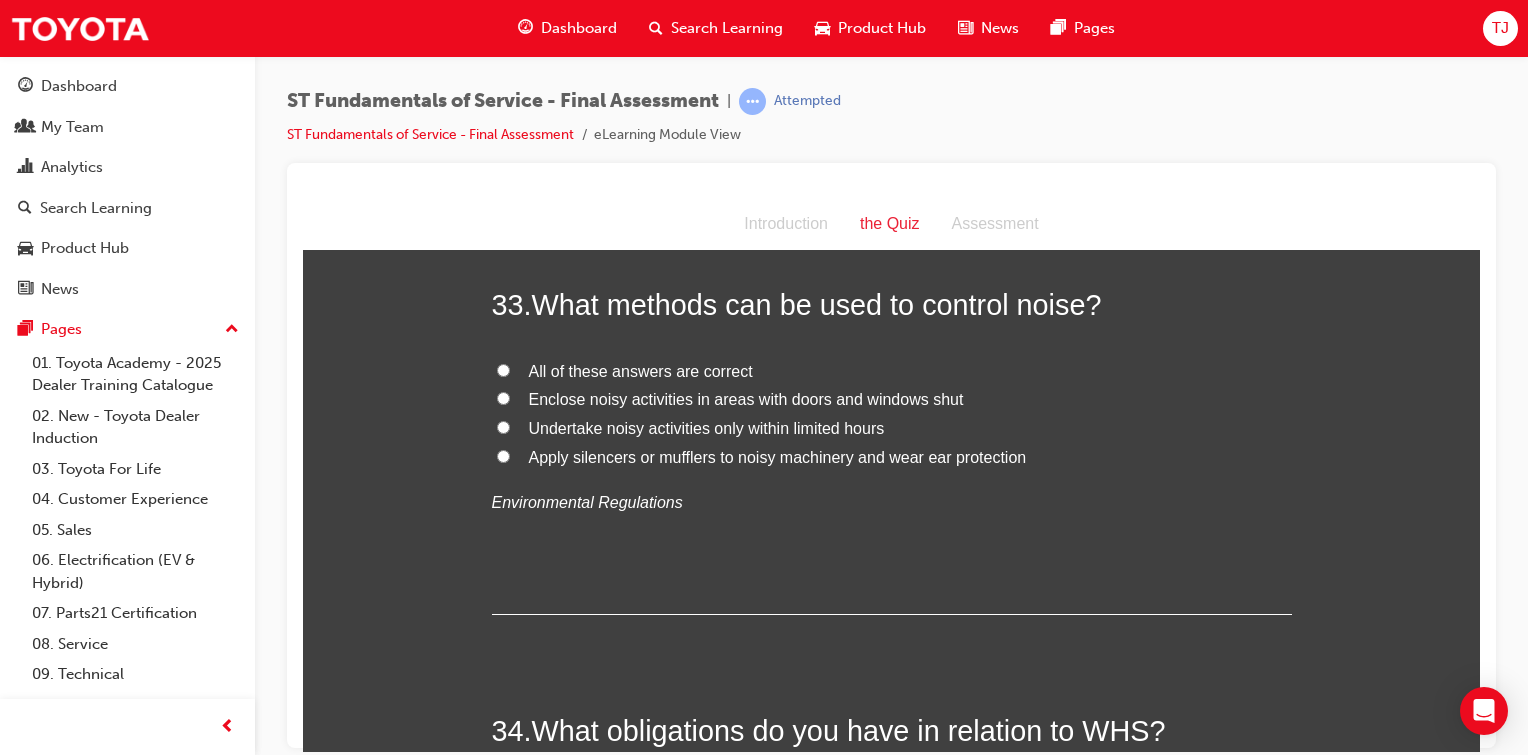 click on "Apply silencers or mufflers to noisy machinery and wear ear protection" at bounding box center [503, 455] 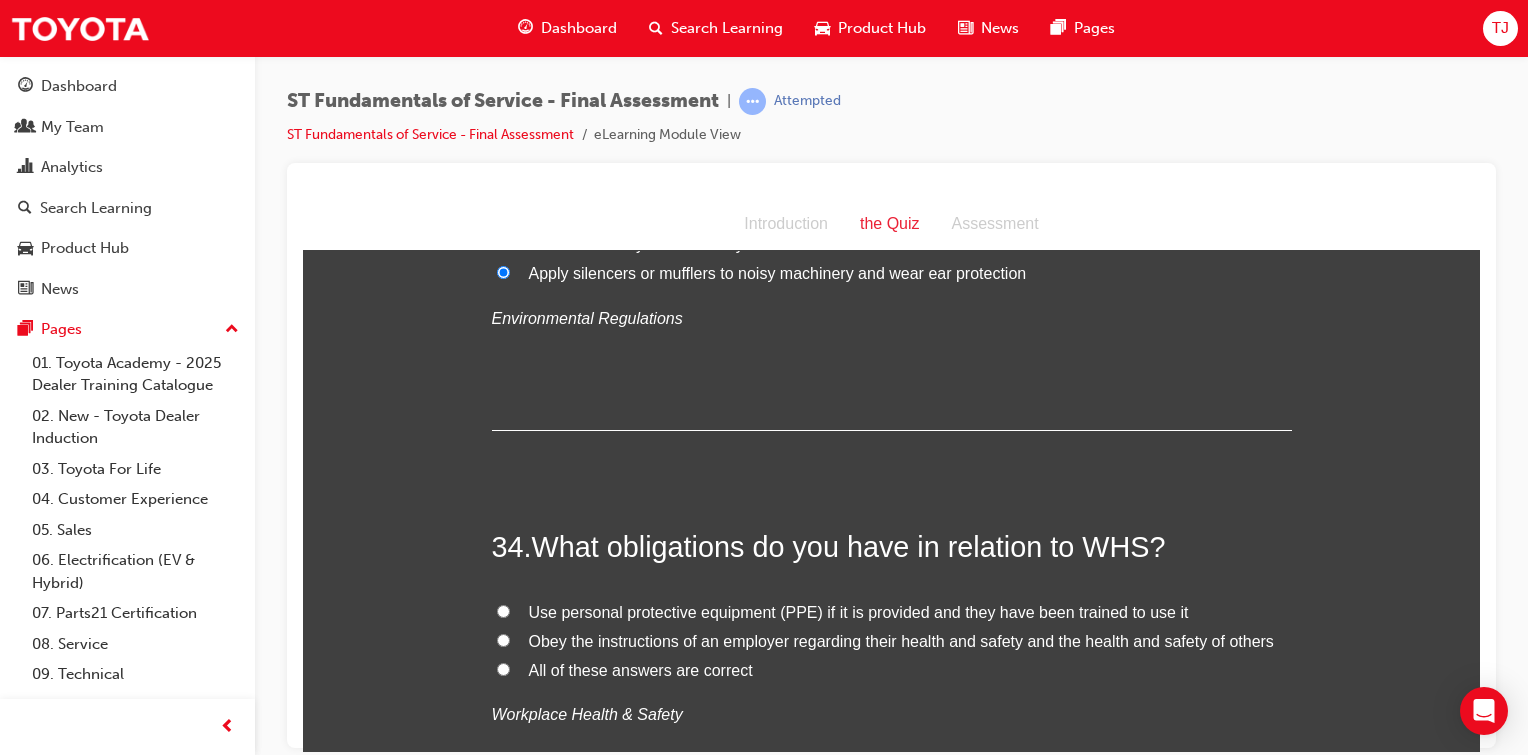 scroll, scrollTop: 15073, scrollLeft: 0, axis: vertical 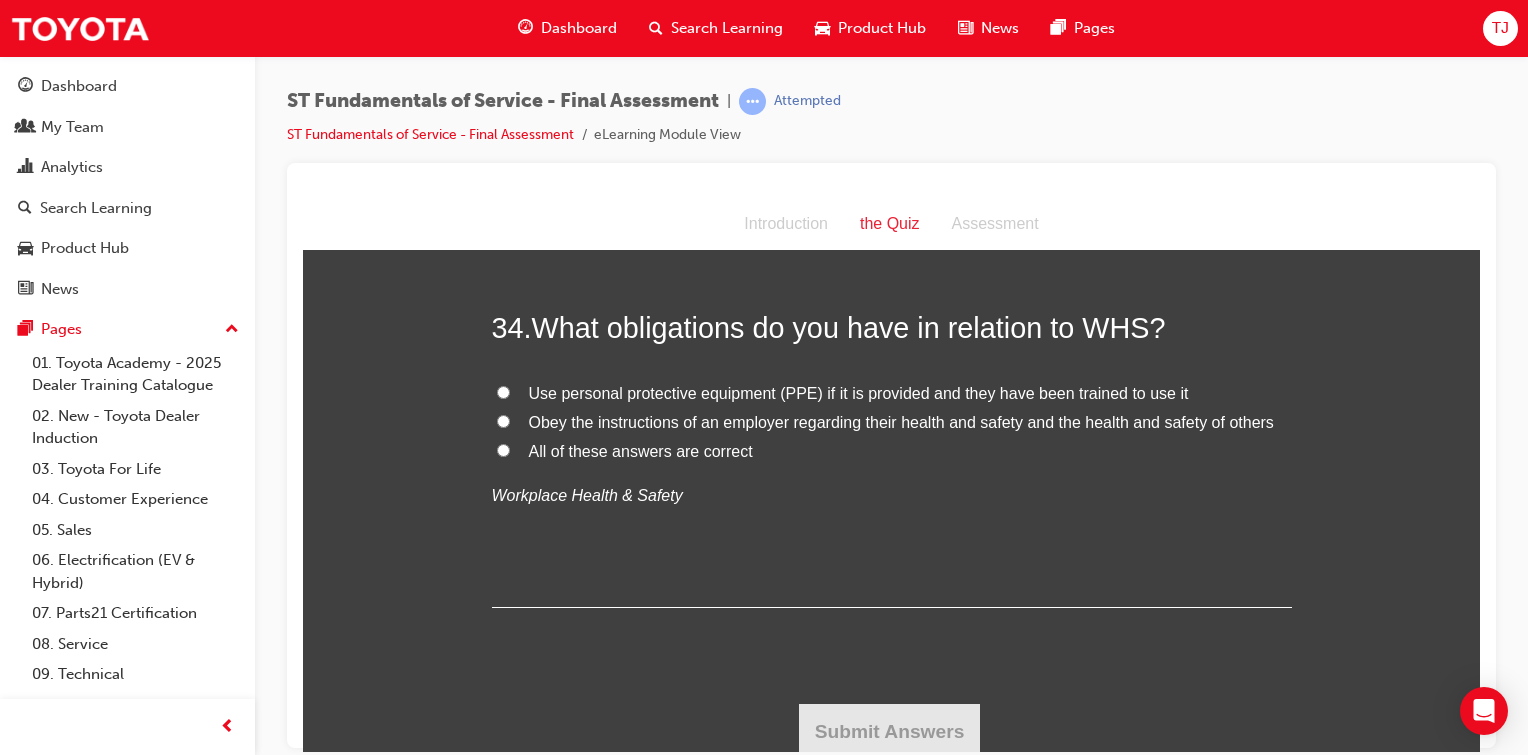click on "Obey the instructions of an employer regarding their health and safety and the health and safety of others" at bounding box center (892, 422) 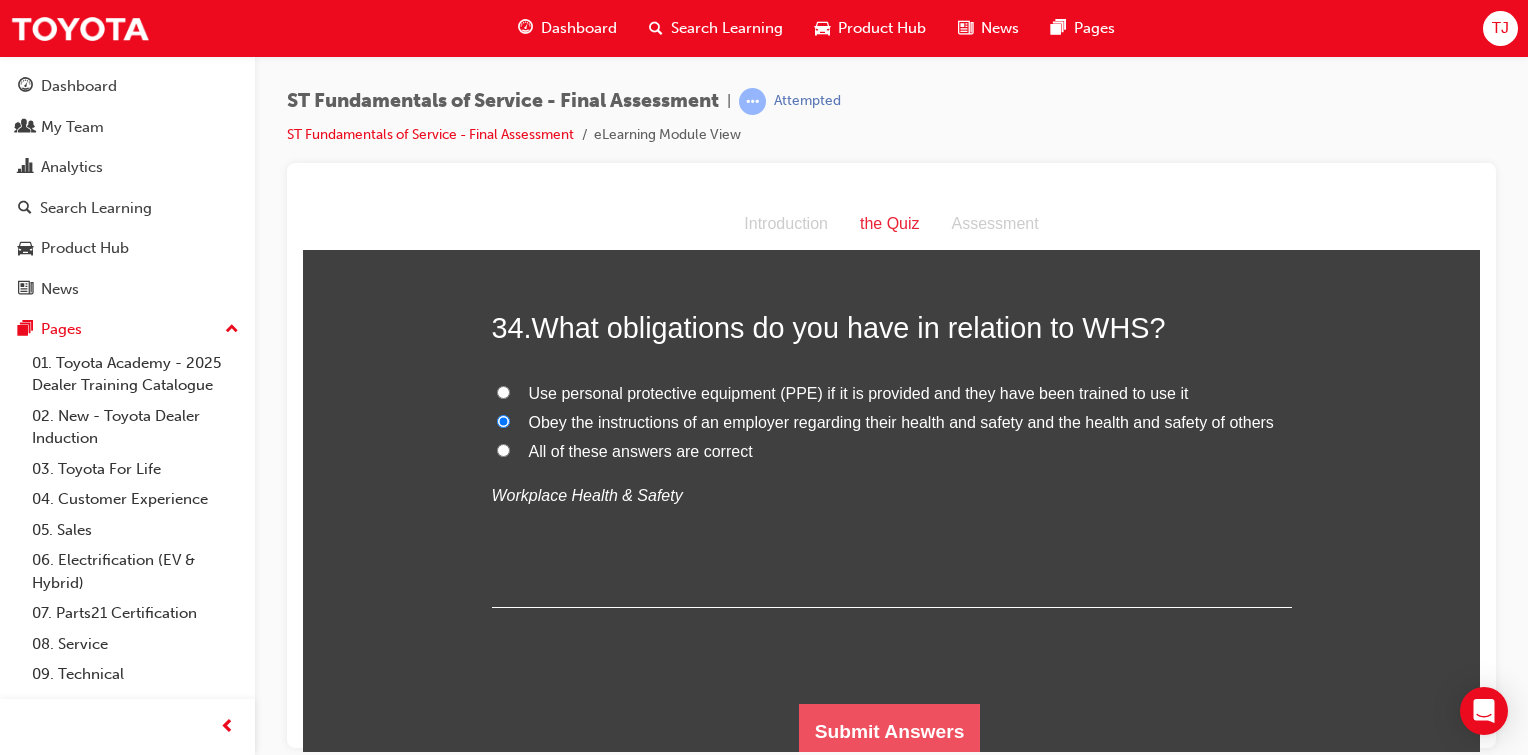click on "Submit Answers" at bounding box center (890, 731) 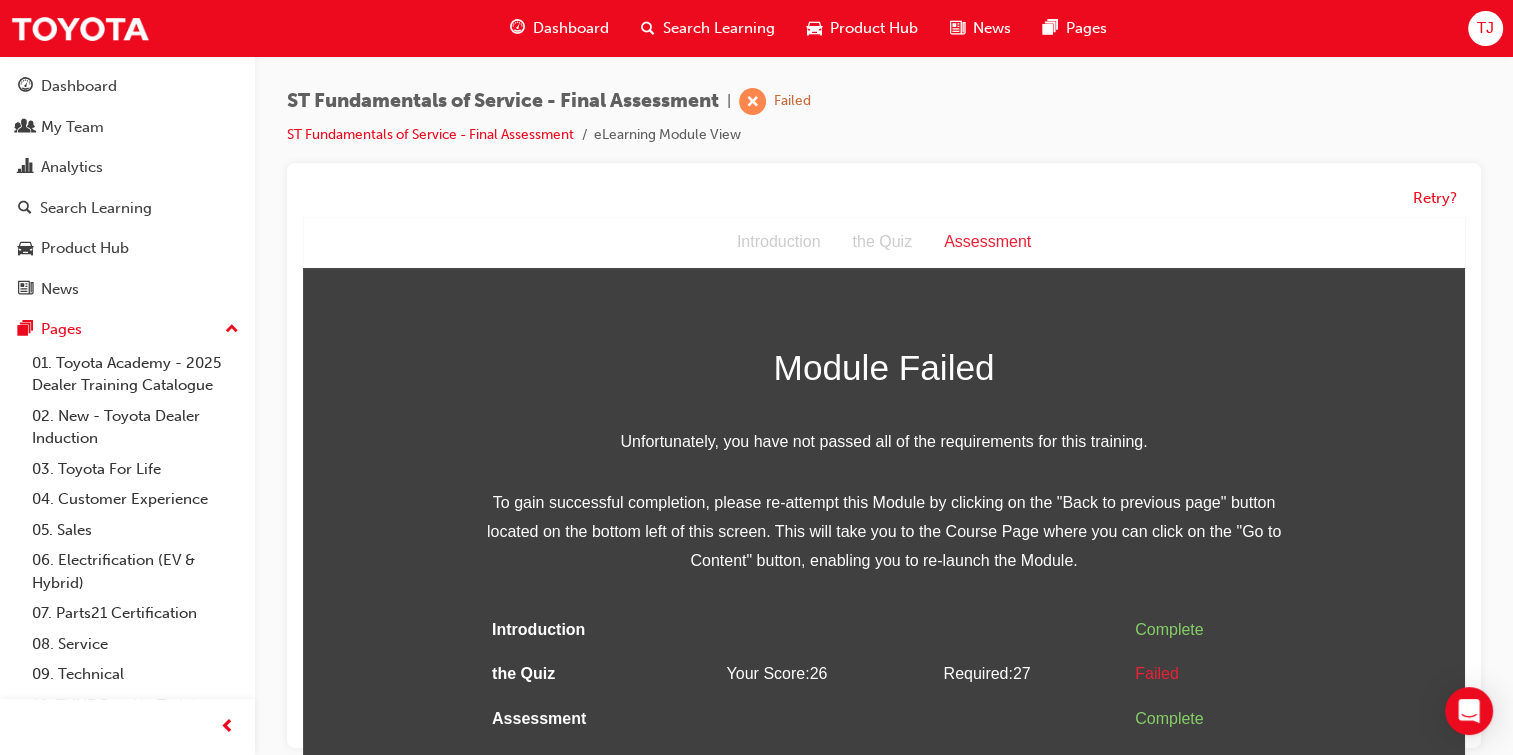 scroll, scrollTop: 14, scrollLeft: 0, axis: vertical 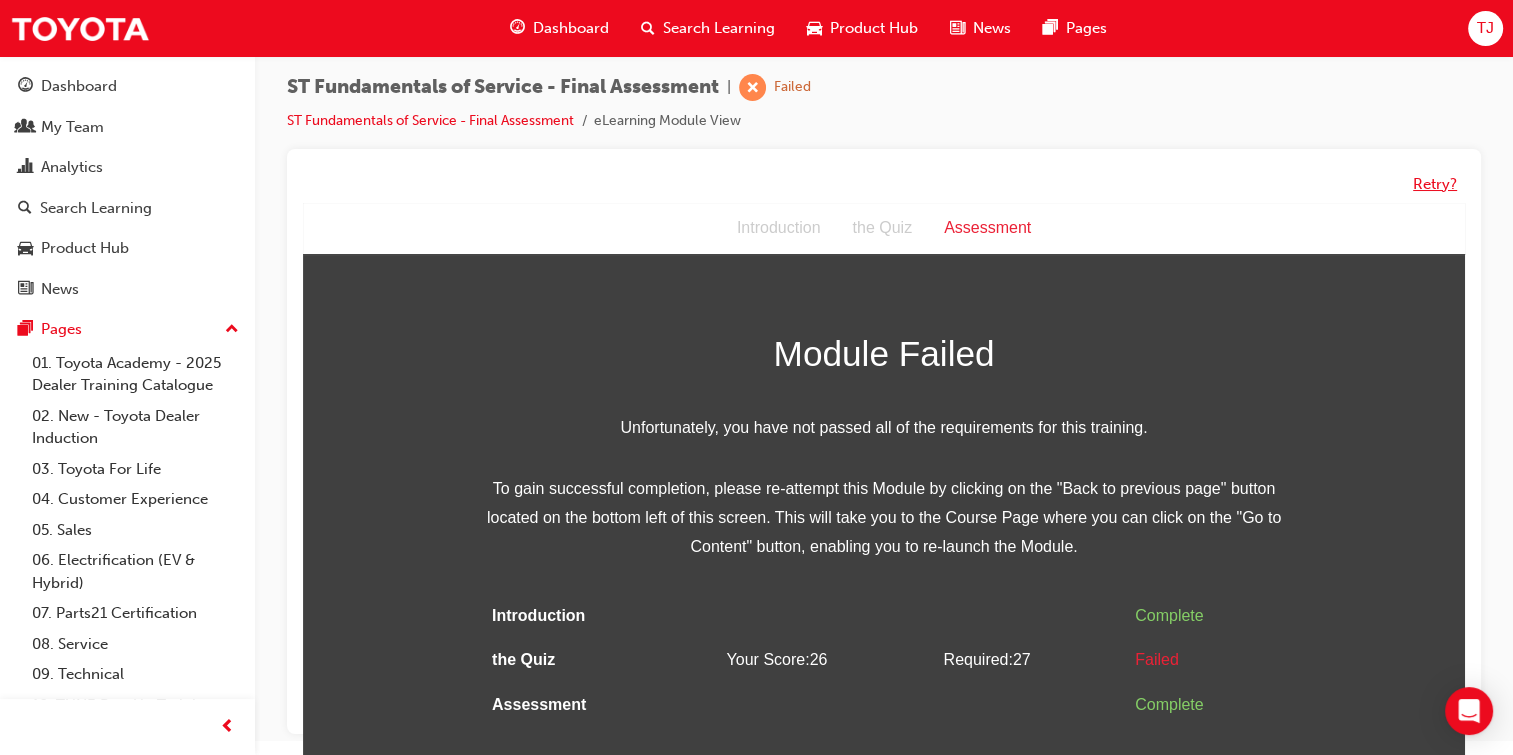 click on "Retry?" at bounding box center (1435, 184) 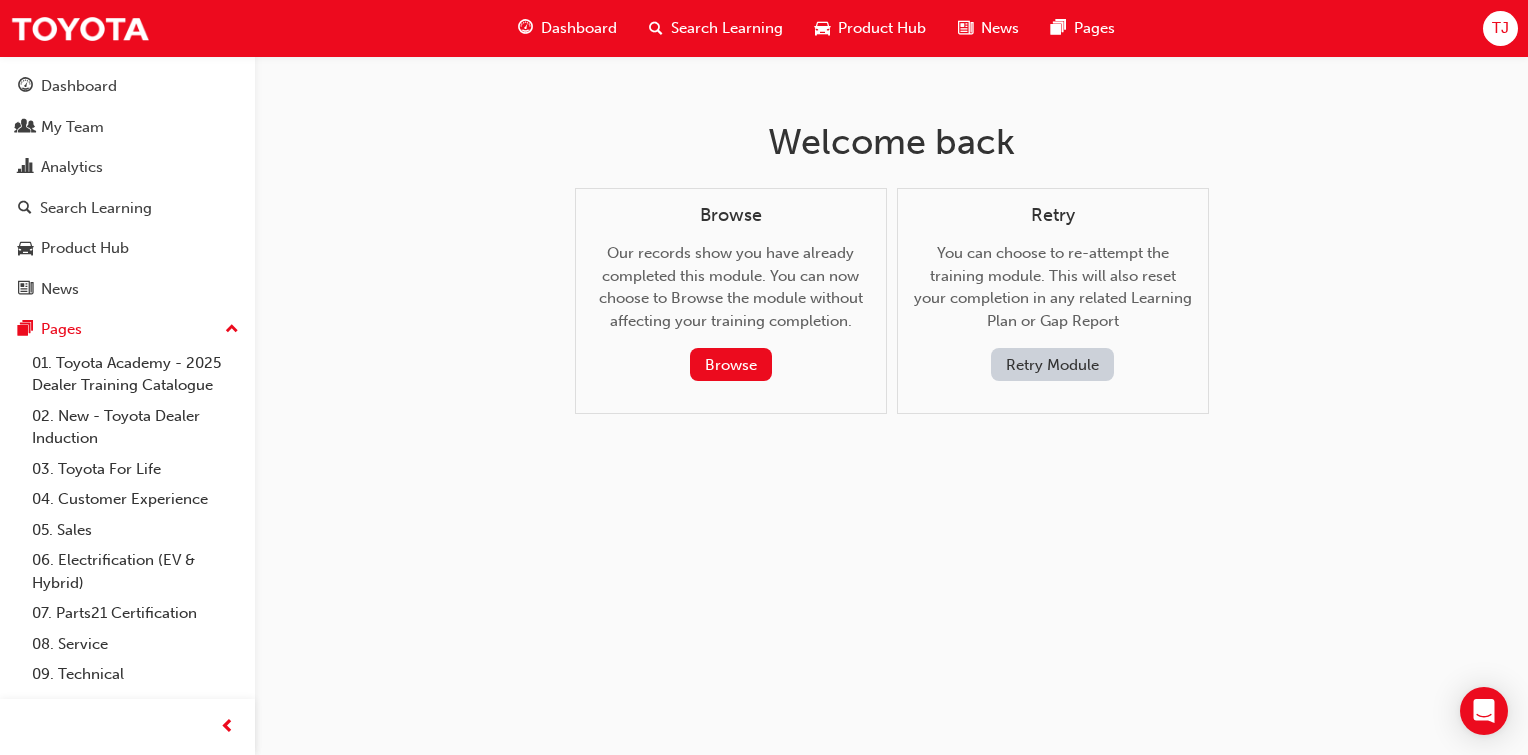click on "Retry Module" at bounding box center (1052, 364) 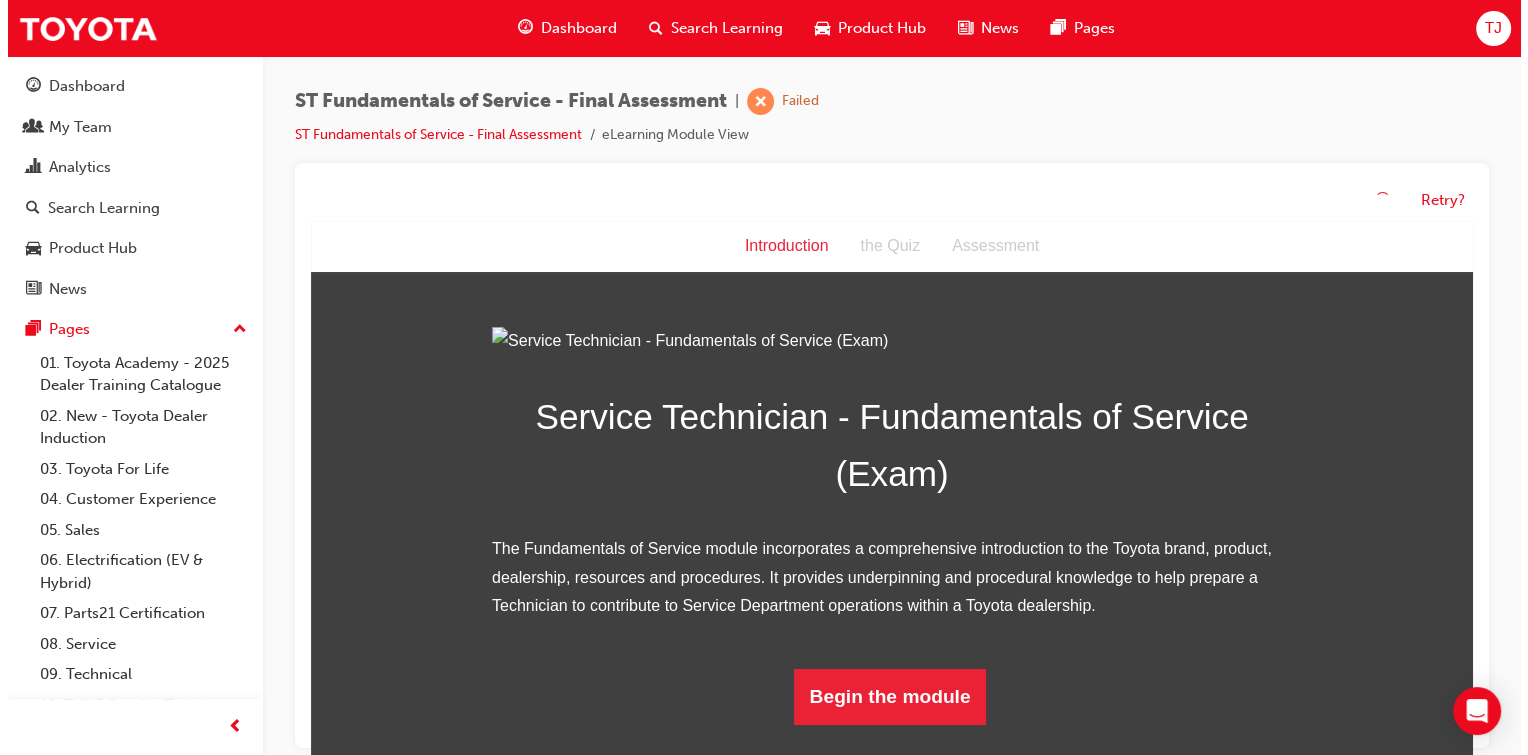 scroll, scrollTop: 171, scrollLeft: 0, axis: vertical 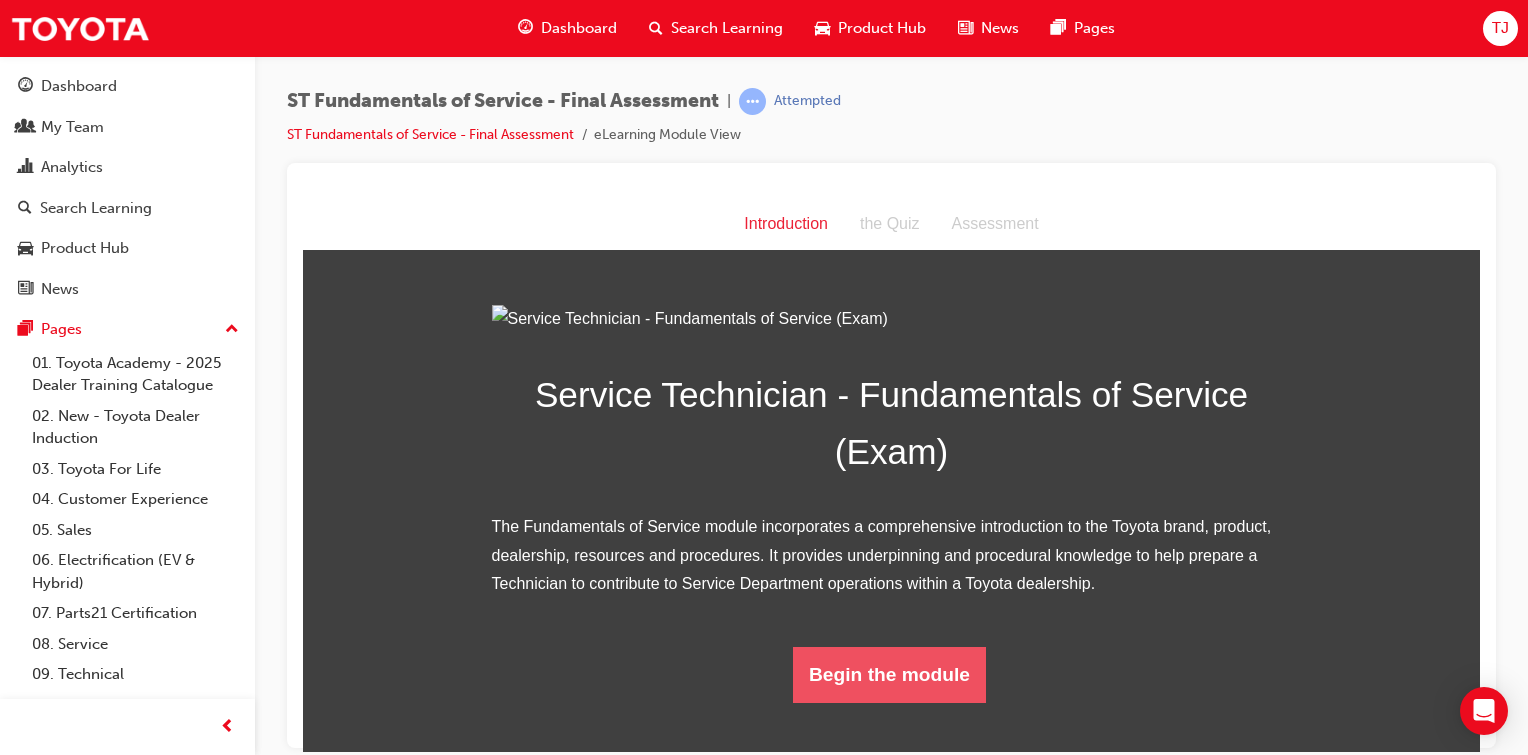 click on "Begin the module" at bounding box center [889, 674] 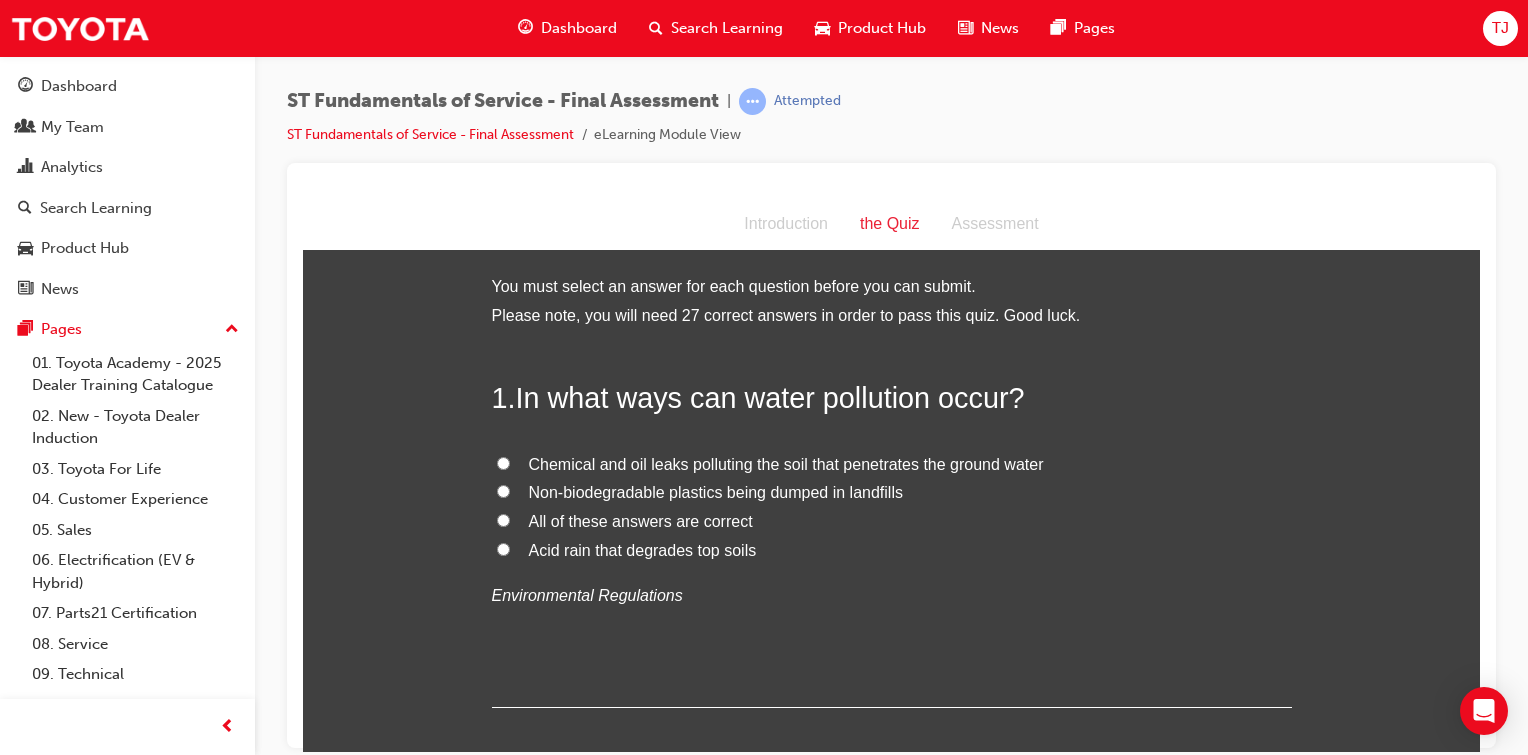 click on "All of these answers are correct" at bounding box center (503, 519) 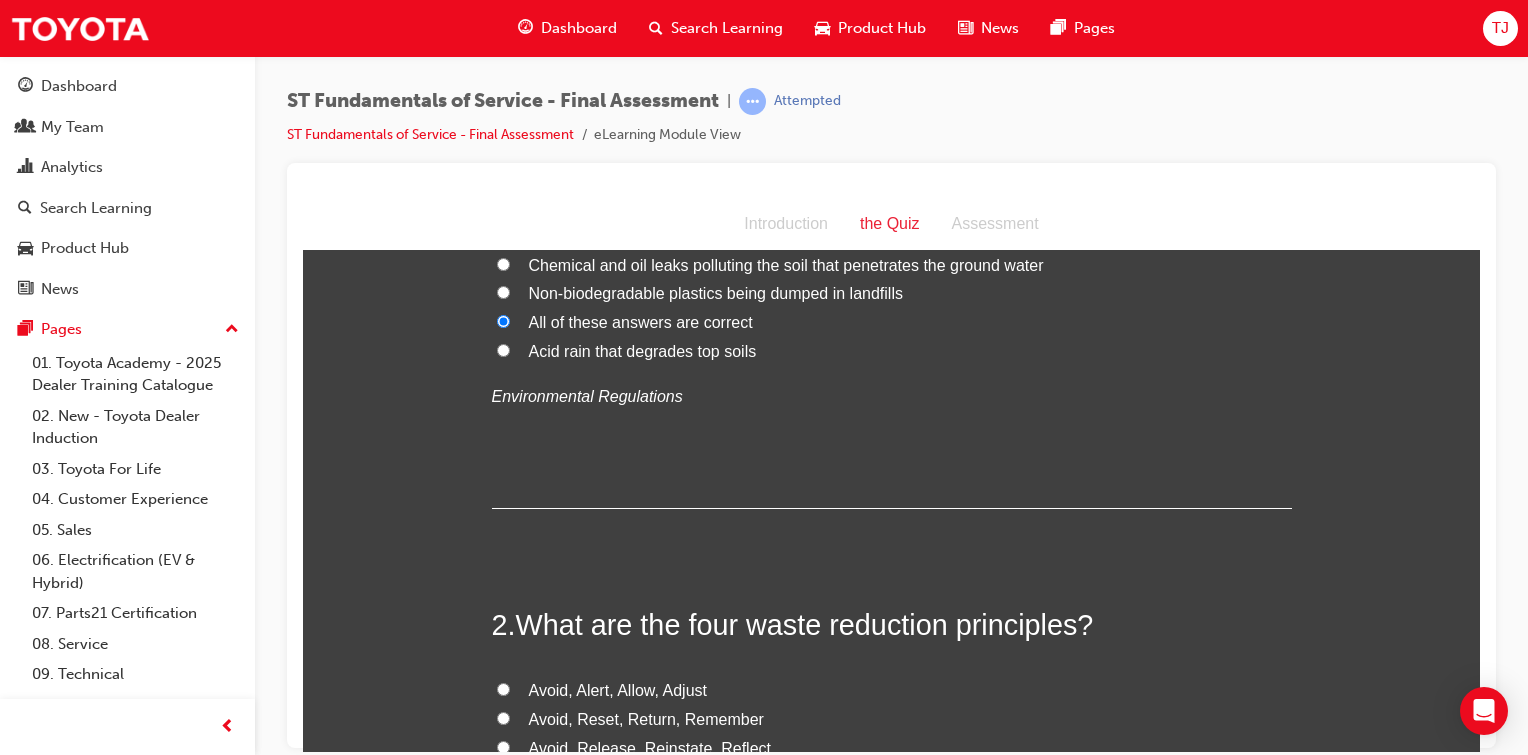 scroll, scrollTop: 471, scrollLeft: 0, axis: vertical 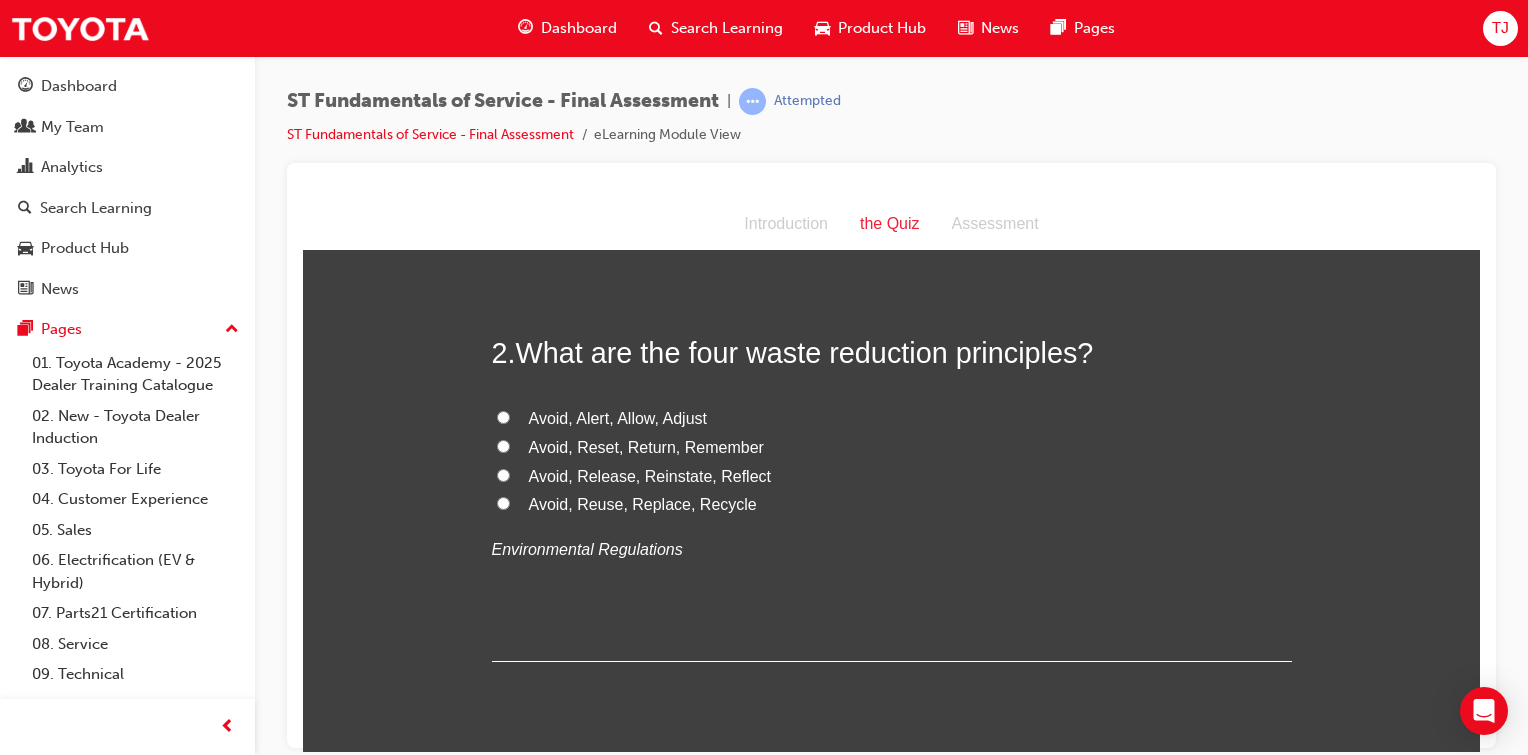 click on "Avoid, Reuse, Replace, Recycle" at bounding box center [503, 502] 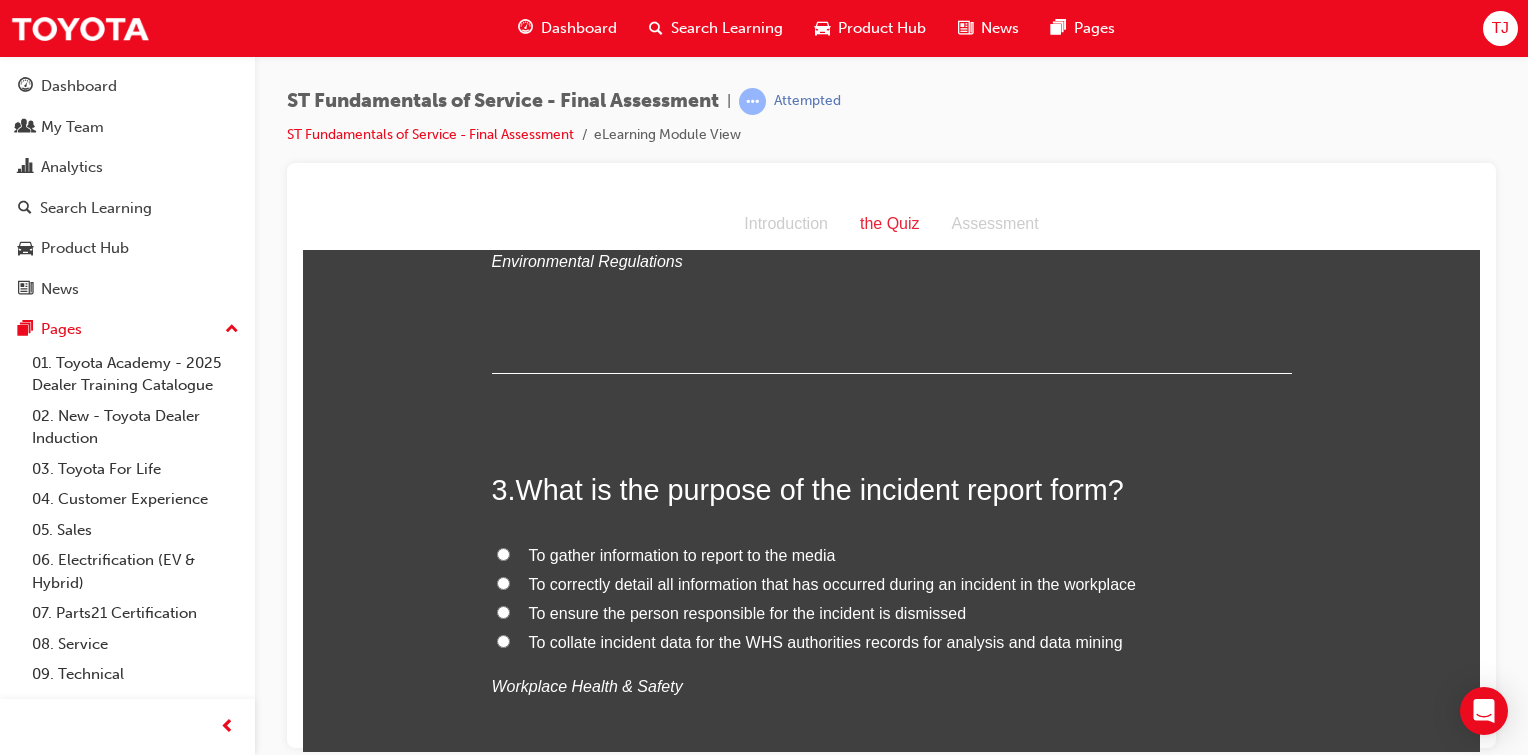 scroll, scrollTop: 904, scrollLeft: 0, axis: vertical 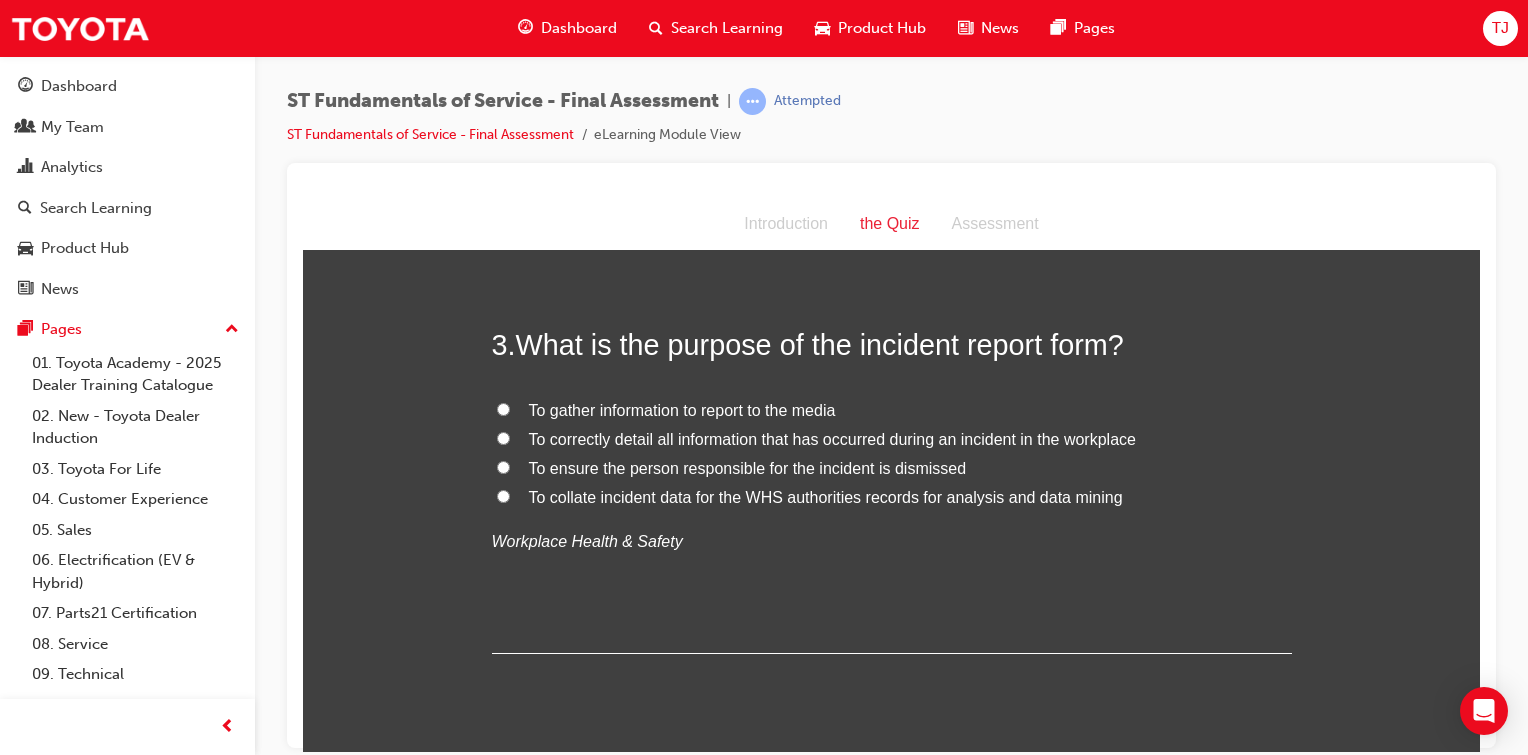 click on "To ensure the person responsible for the incident is dismissed" at bounding box center (892, 468) 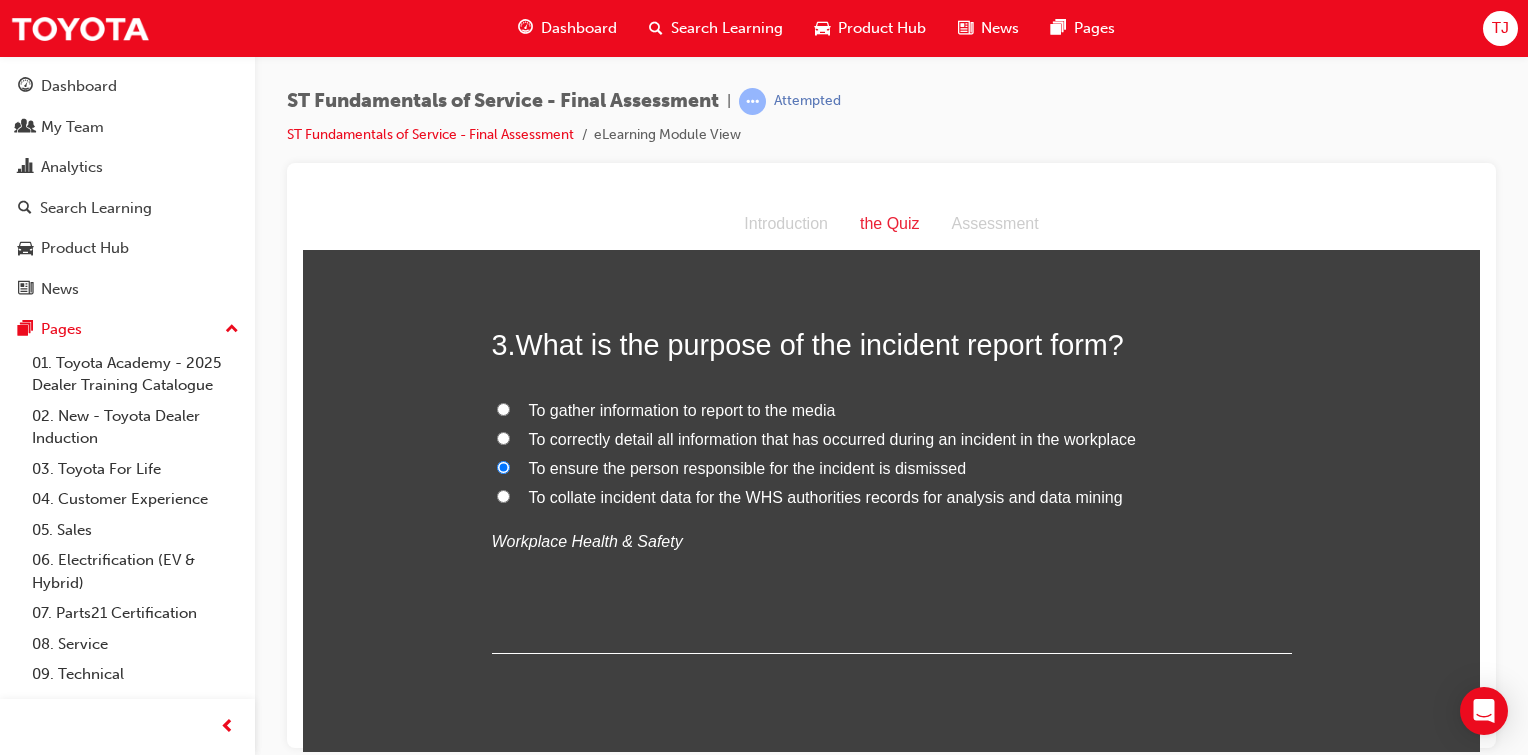 click on "To correctly detail all information that has occurred during an incident in the workplace" at bounding box center [503, 437] 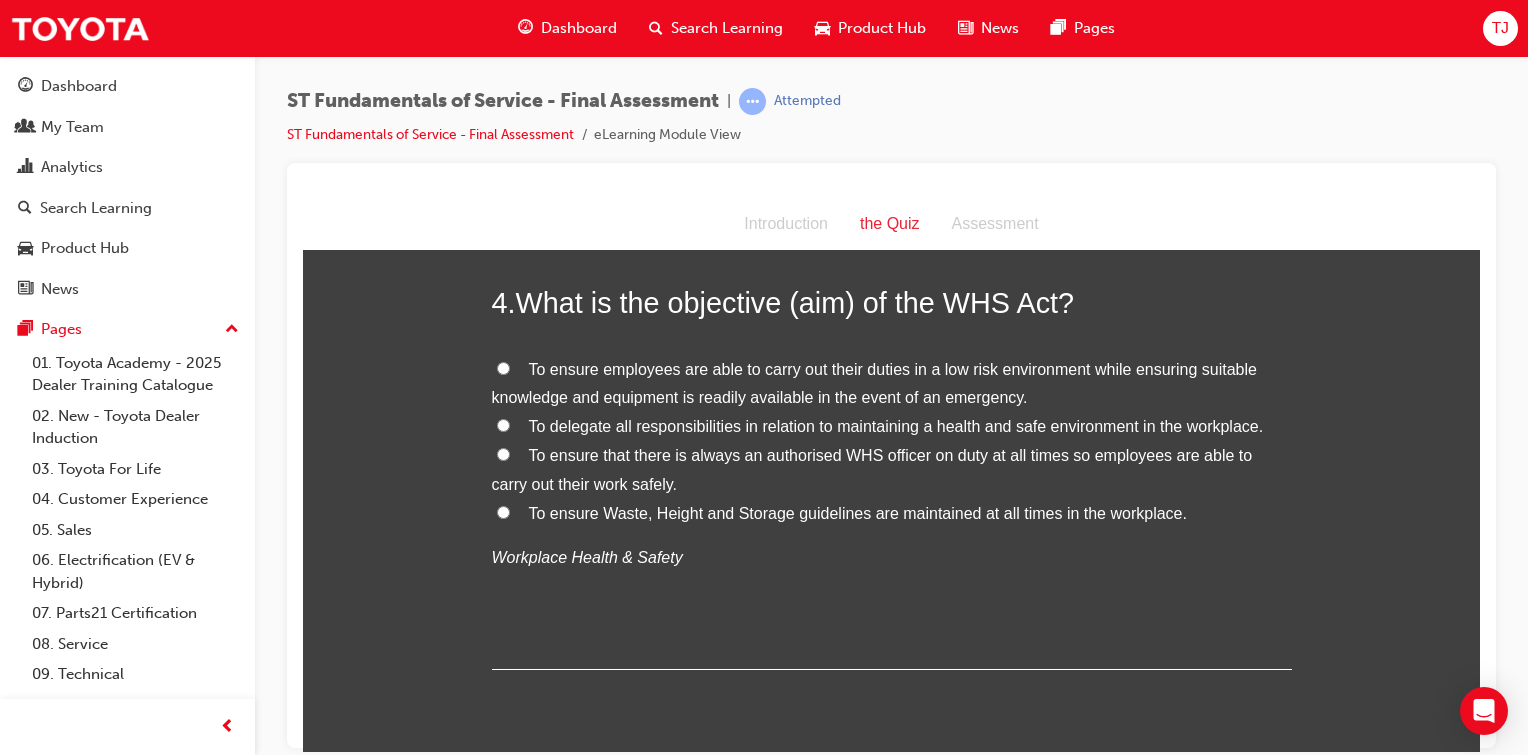 scroll, scrollTop: 1372, scrollLeft: 0, axis: vertical 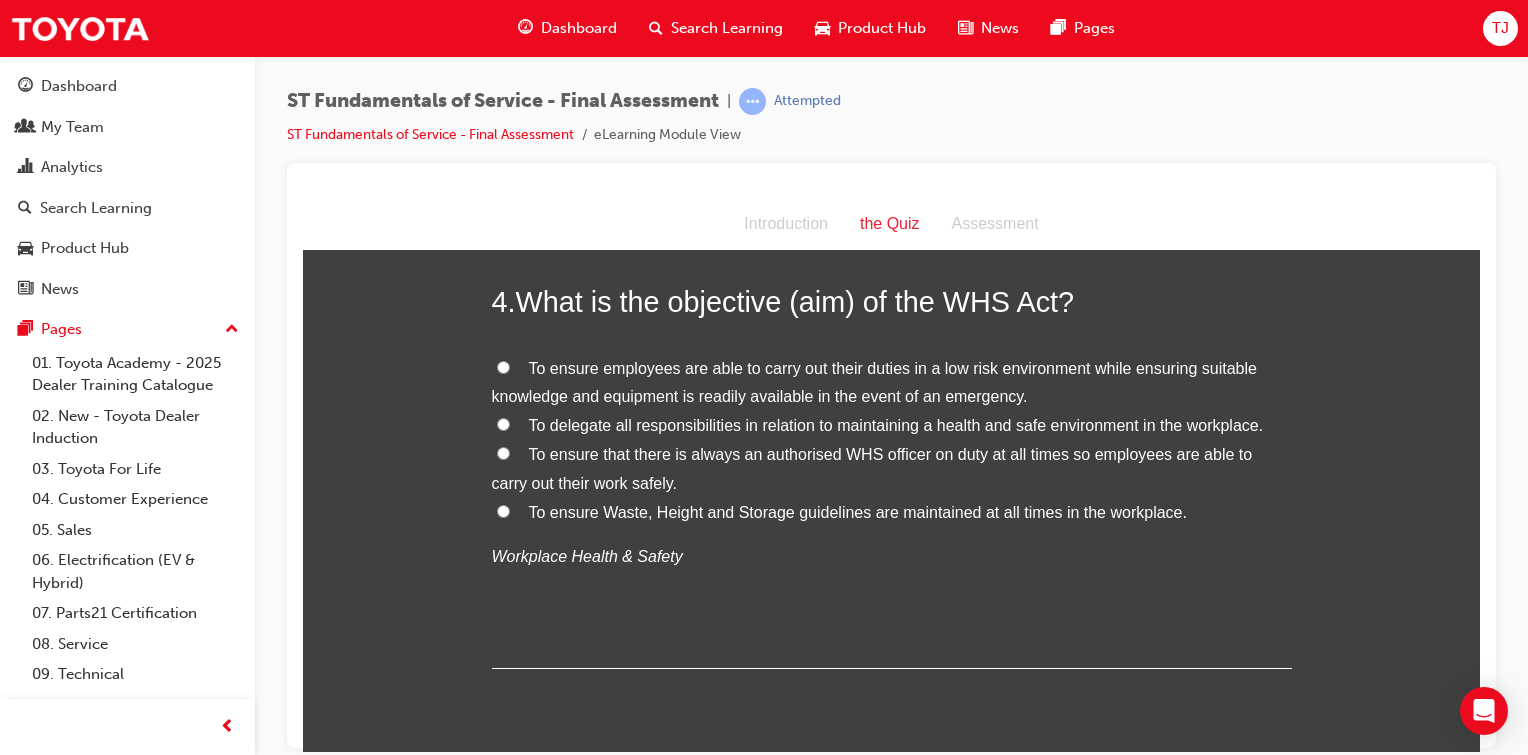 click on "To ensure employees are able to carry out their duties in a low risk environment while ensuring suitable knowledge and equipment is readily available in the event of an emergency." at bounding box center (503, 366) 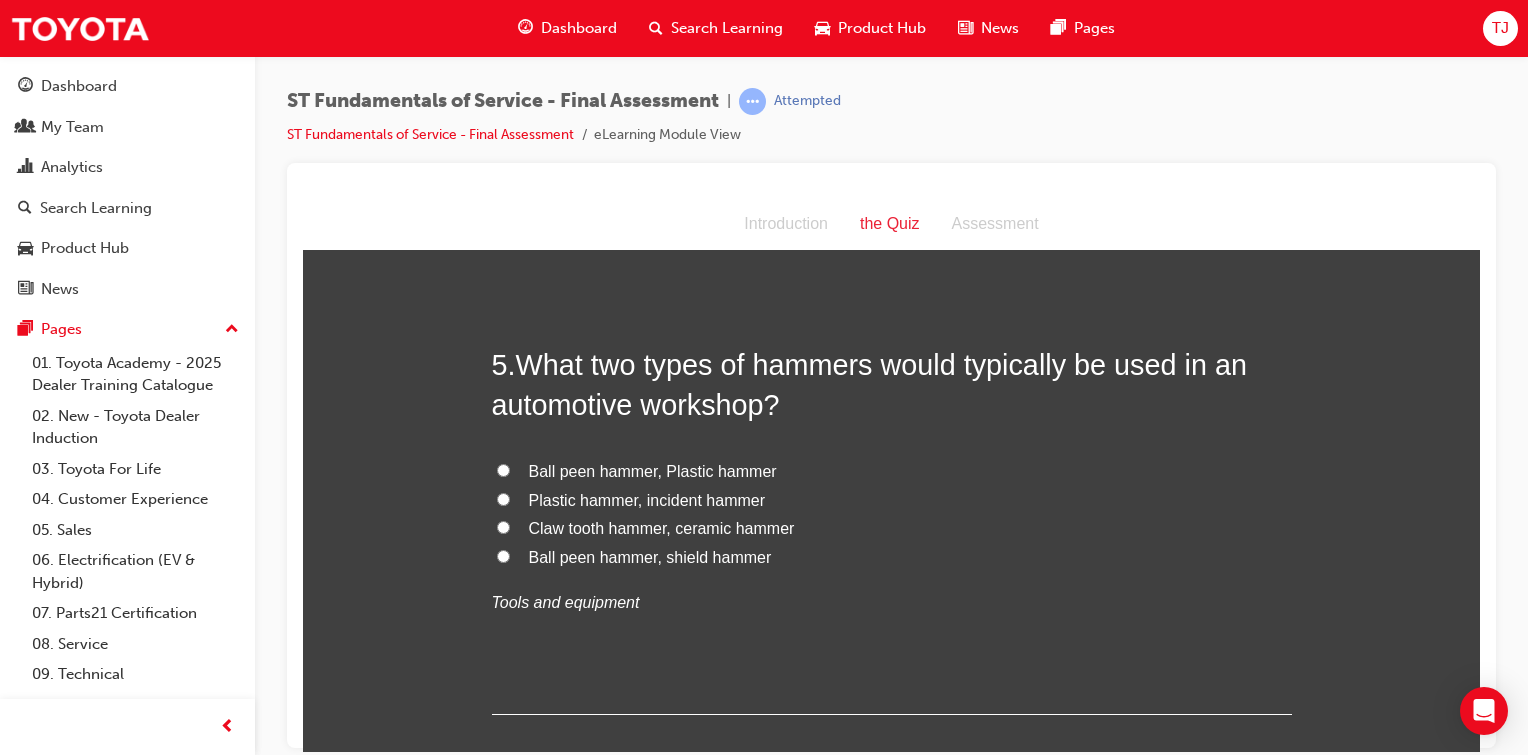 scroll, scrollTop: 1798, scrollLeft: 0, axis: vertical 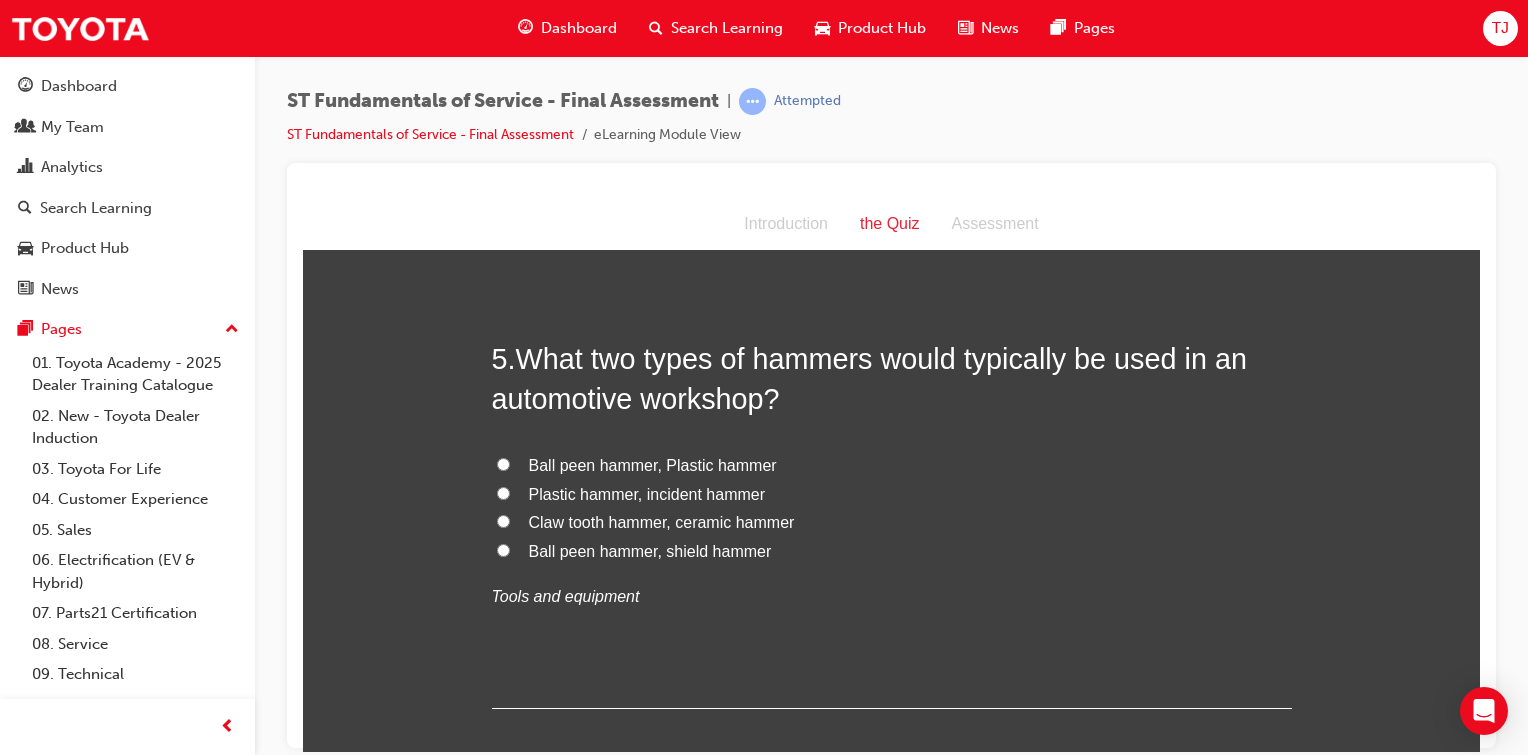 click on "Ball peen hammer, Plastic hammer" at bounding box center [503, 463] 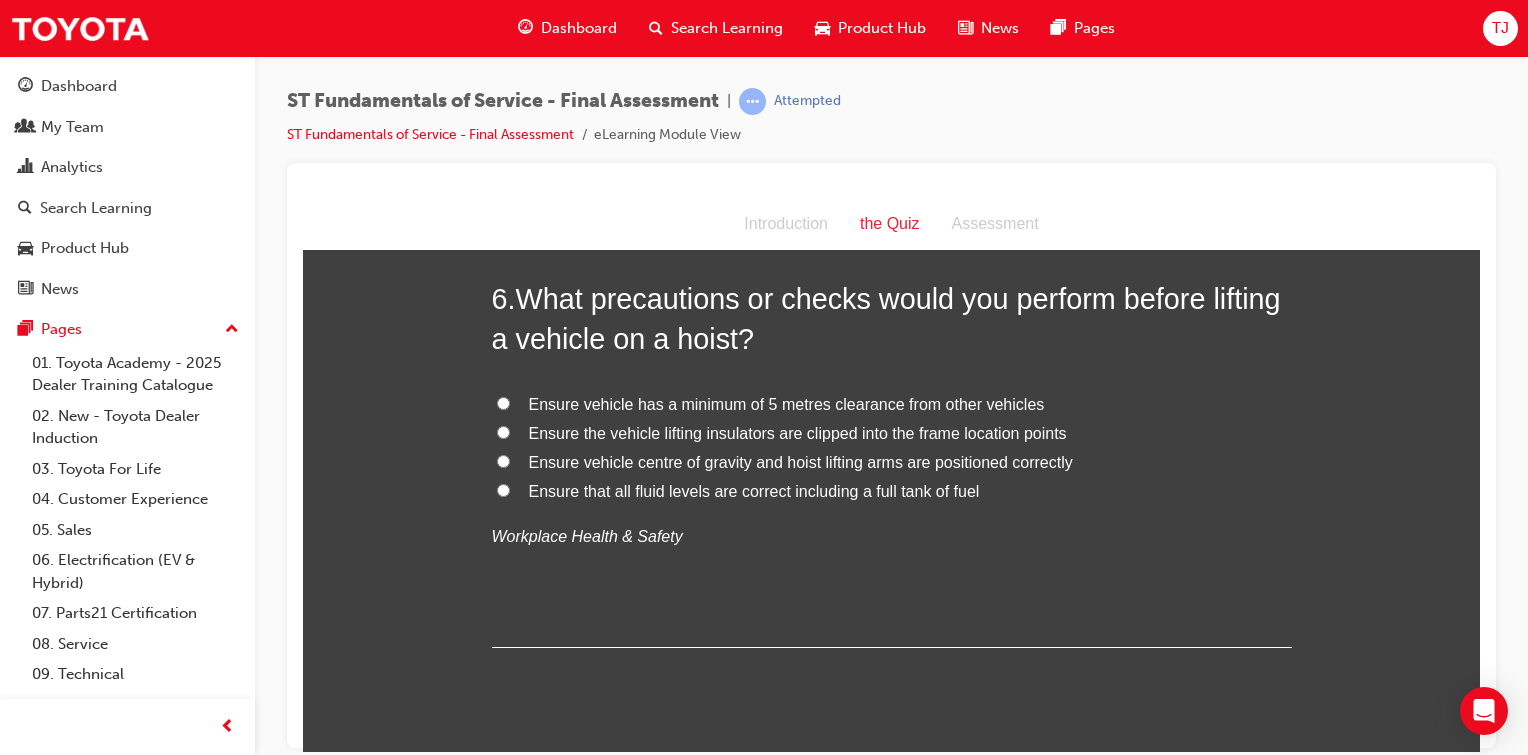 scroll, scrollTop: 2371, scrollLeft: 0, axis: vertical 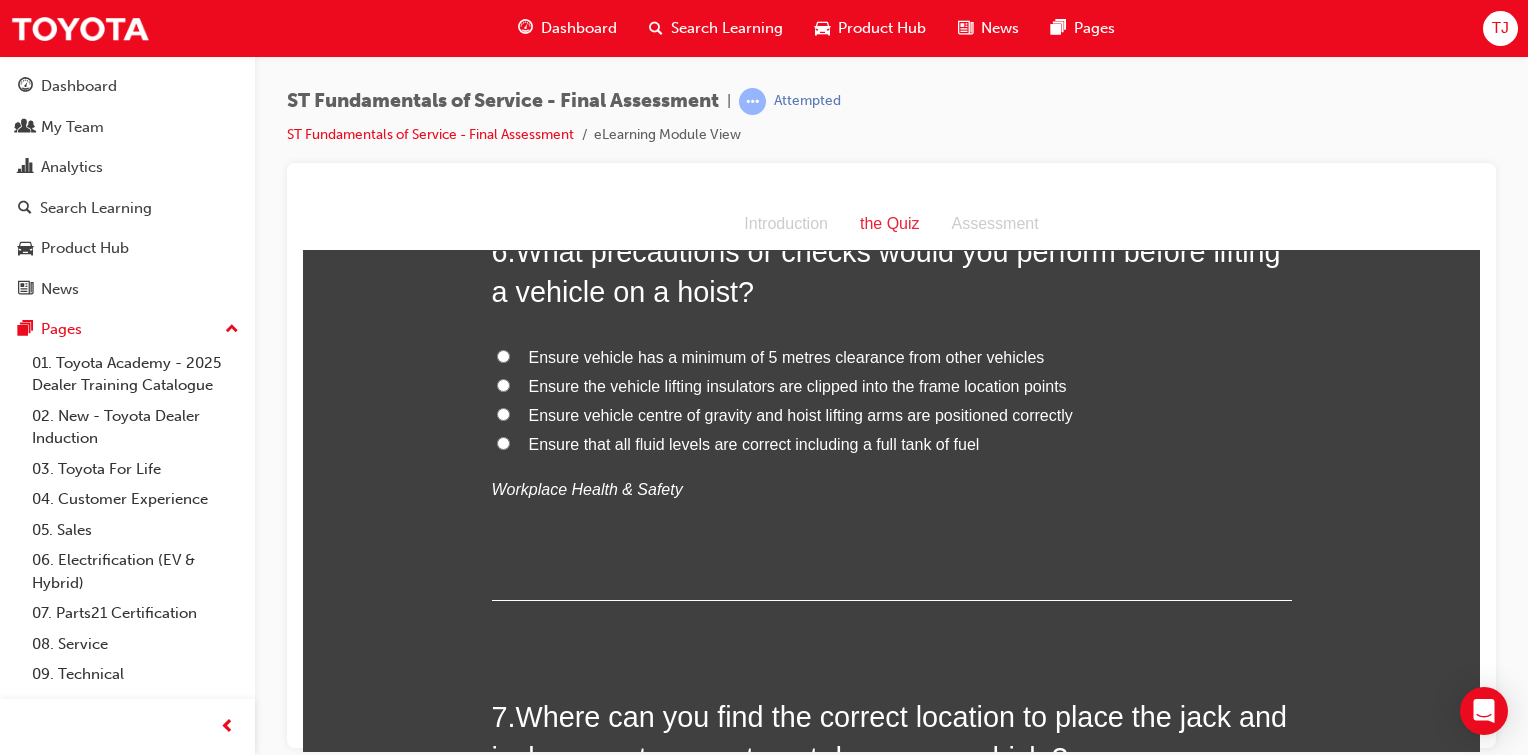 click on "Ensure vehicle centre of gravity and hoist lifting arms are positioned correctly" at bounding box center [503, 413] 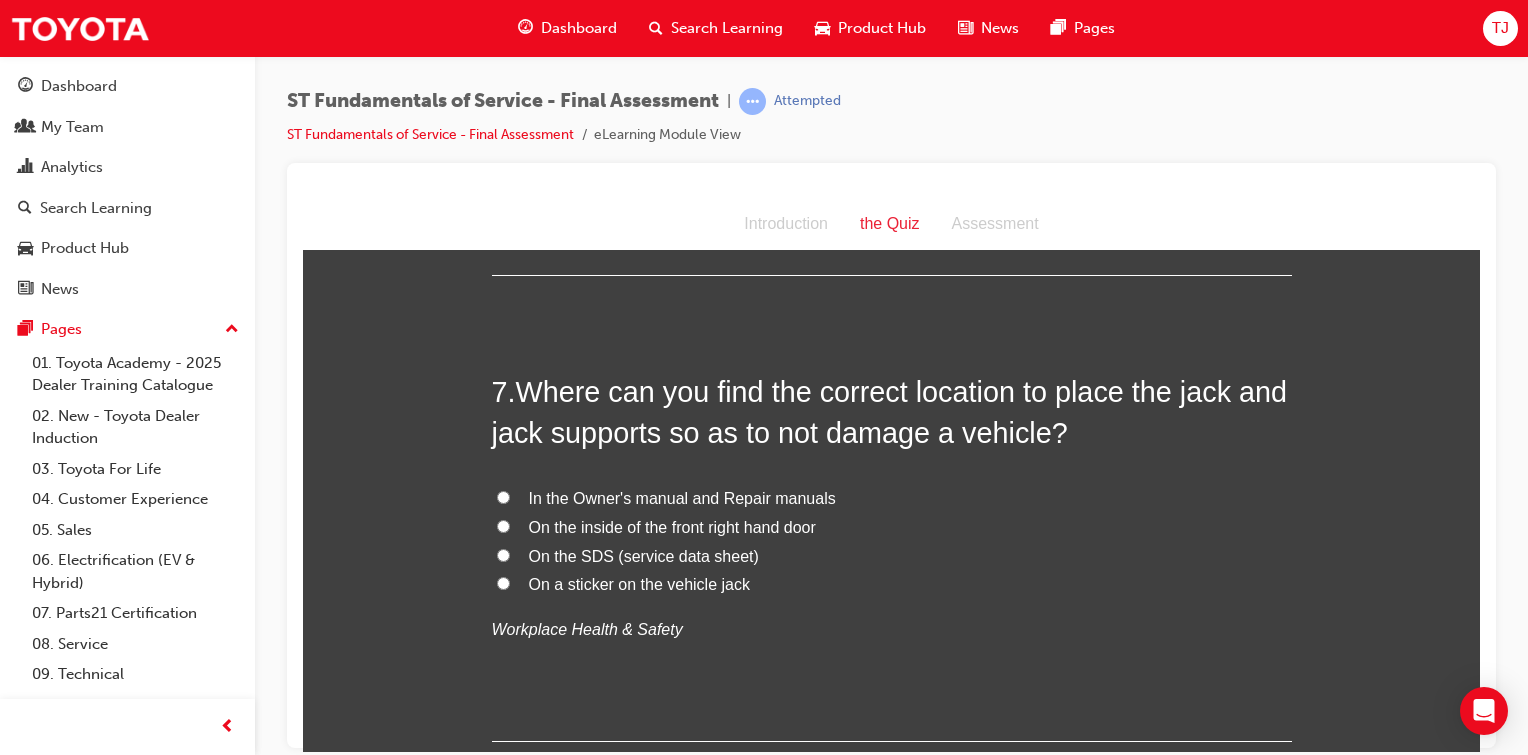 scroll, scrollTop: 2718, scrollLeft: 0, axis: vertical 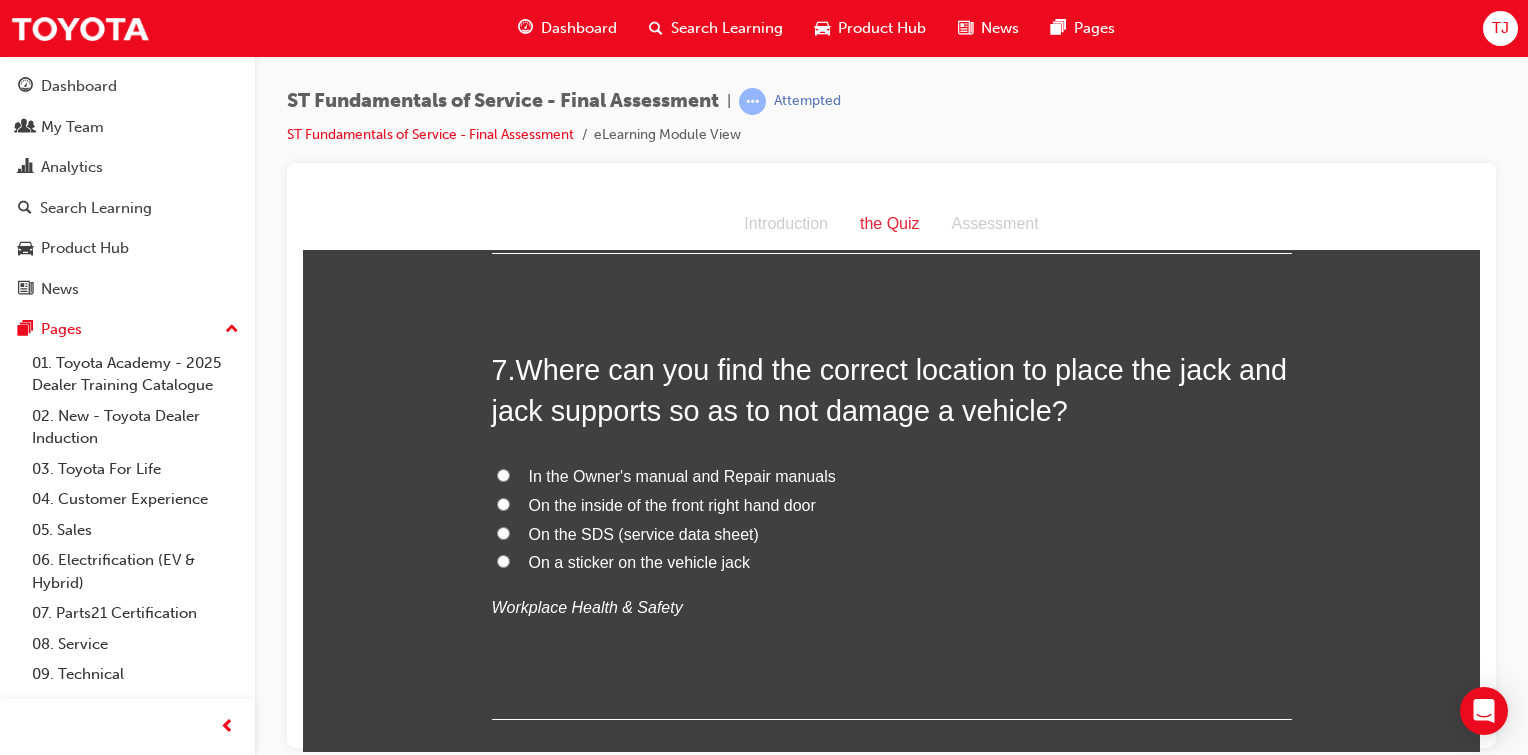 click on "On the SDS (service data sheet)" at bounding box center (503, 532) 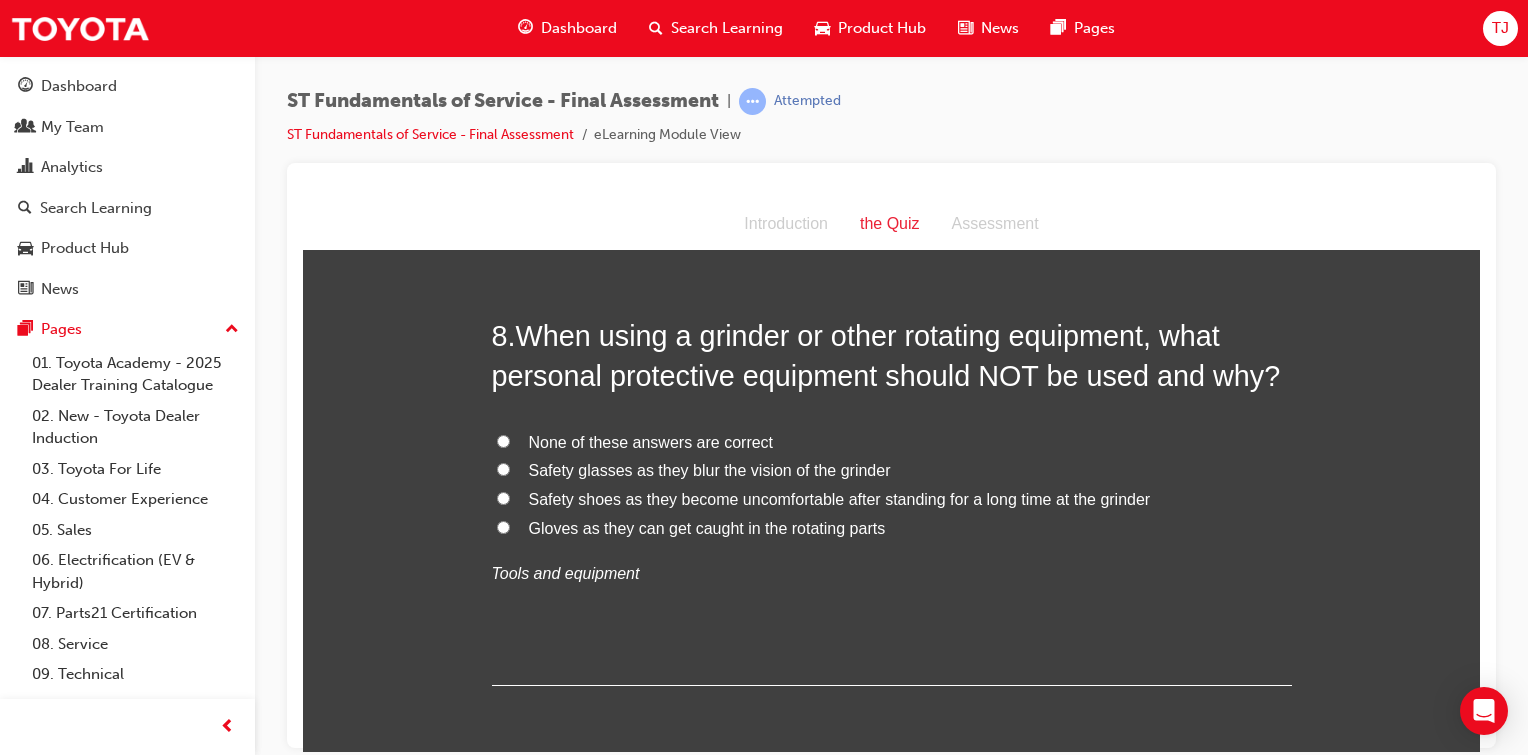 scroll, scrollTop: 3219, scrollLeft: 0, axis: vertical 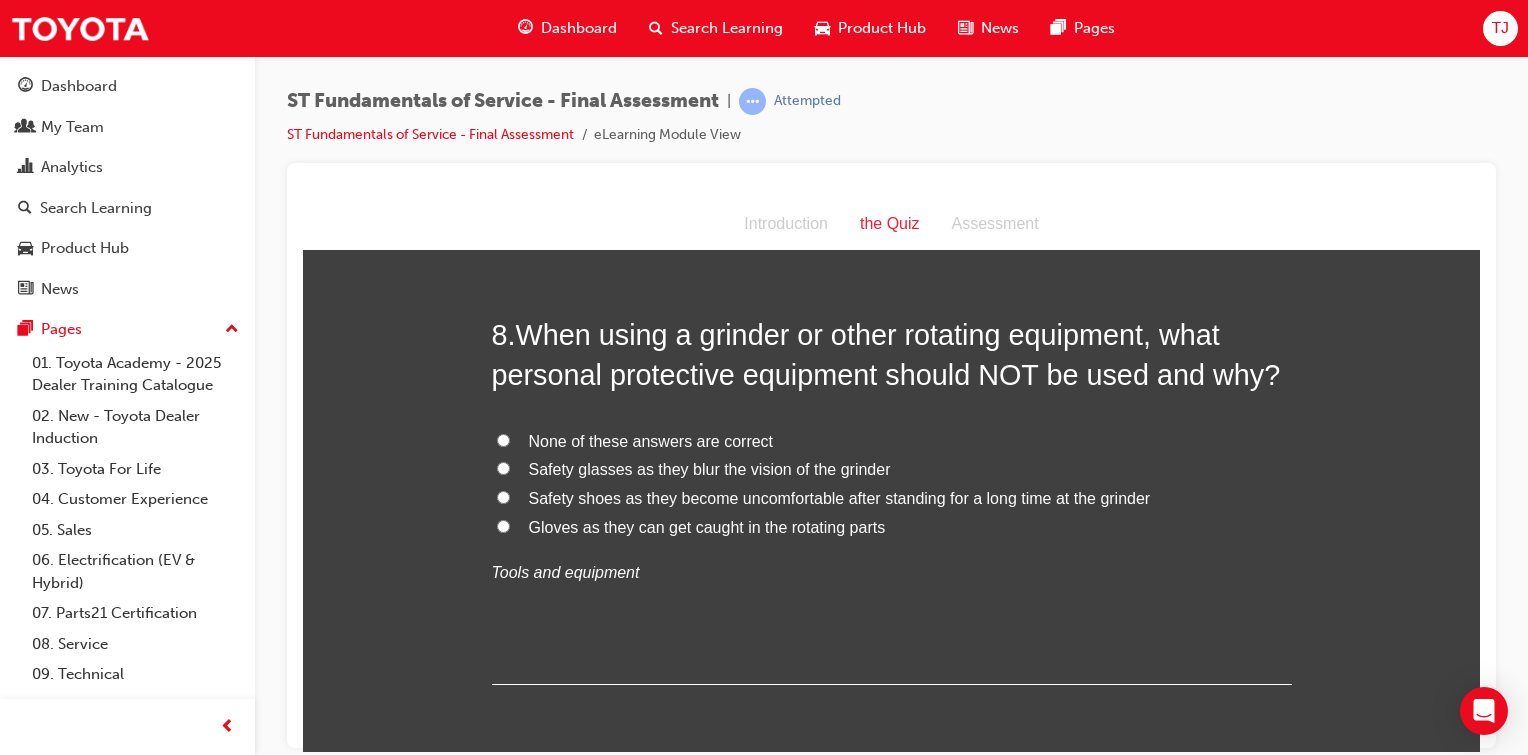 click on "None of these answers are correct" at bounding box center (503, 439) 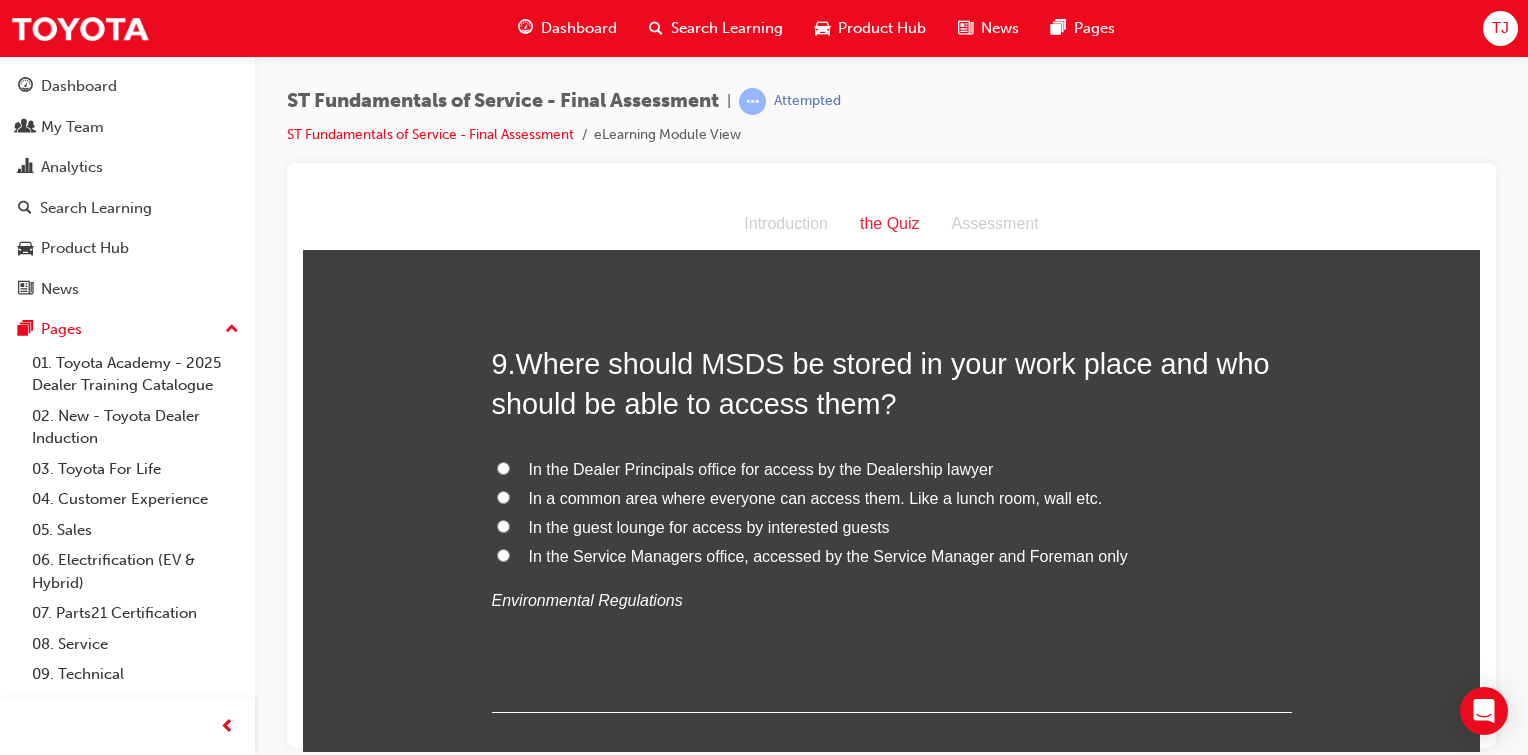 scroll, scrollTop: 3658, scrollLeft: 0, axis: vertical 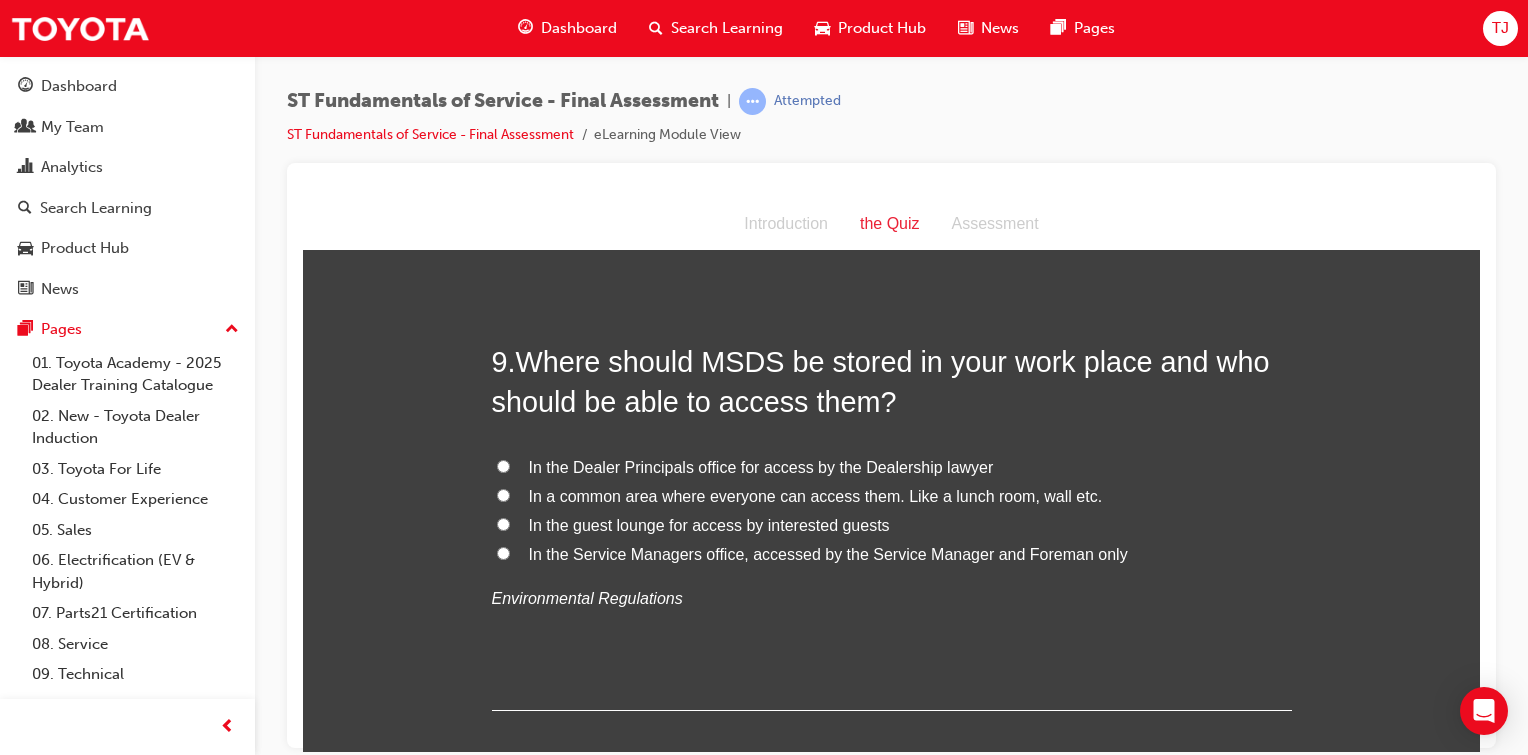 click on "In a common area where everyone can access them. Like a lunch room, wall etc." at bounding box center [503, 494] 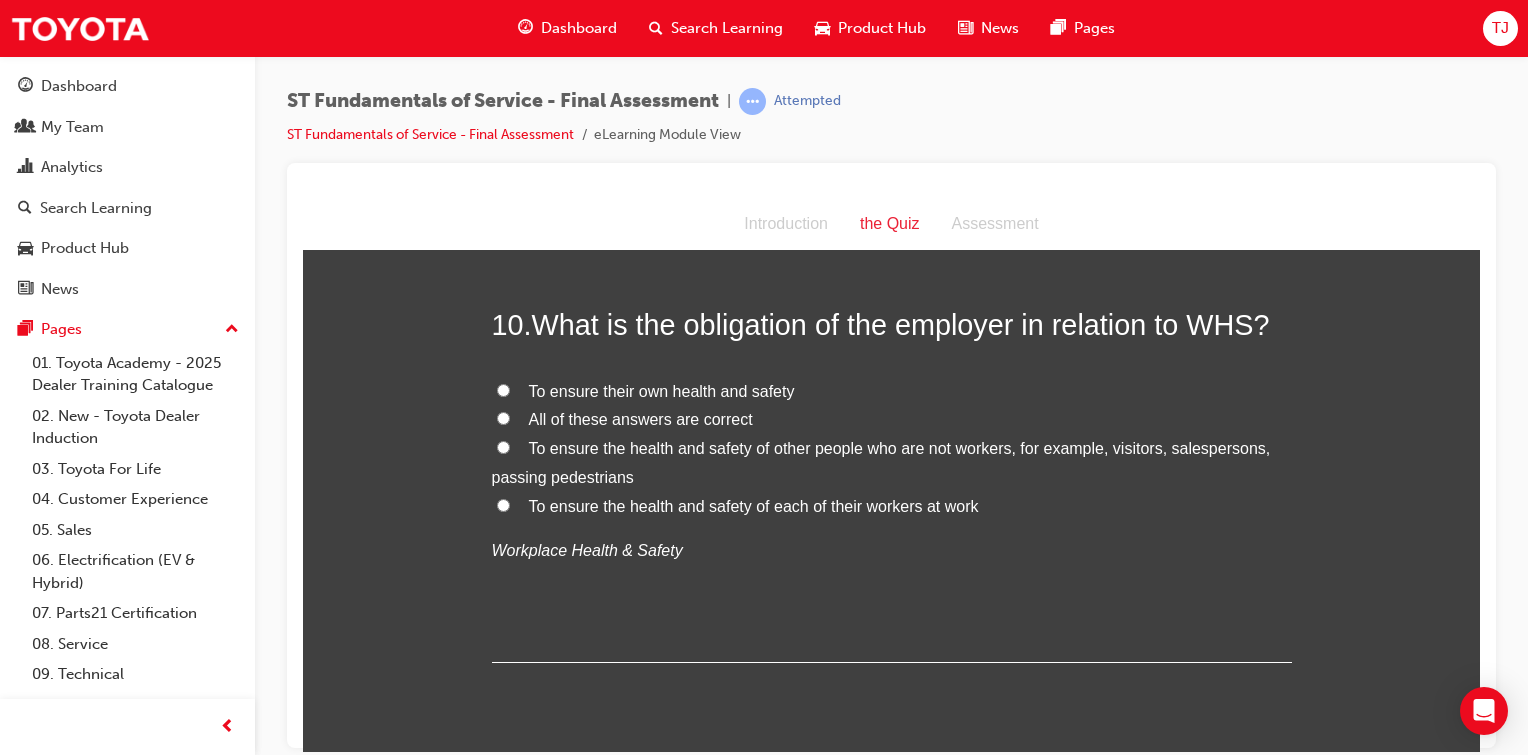 scroll, scrollTop: 4192, scrollLeft: 0, axis: vertical 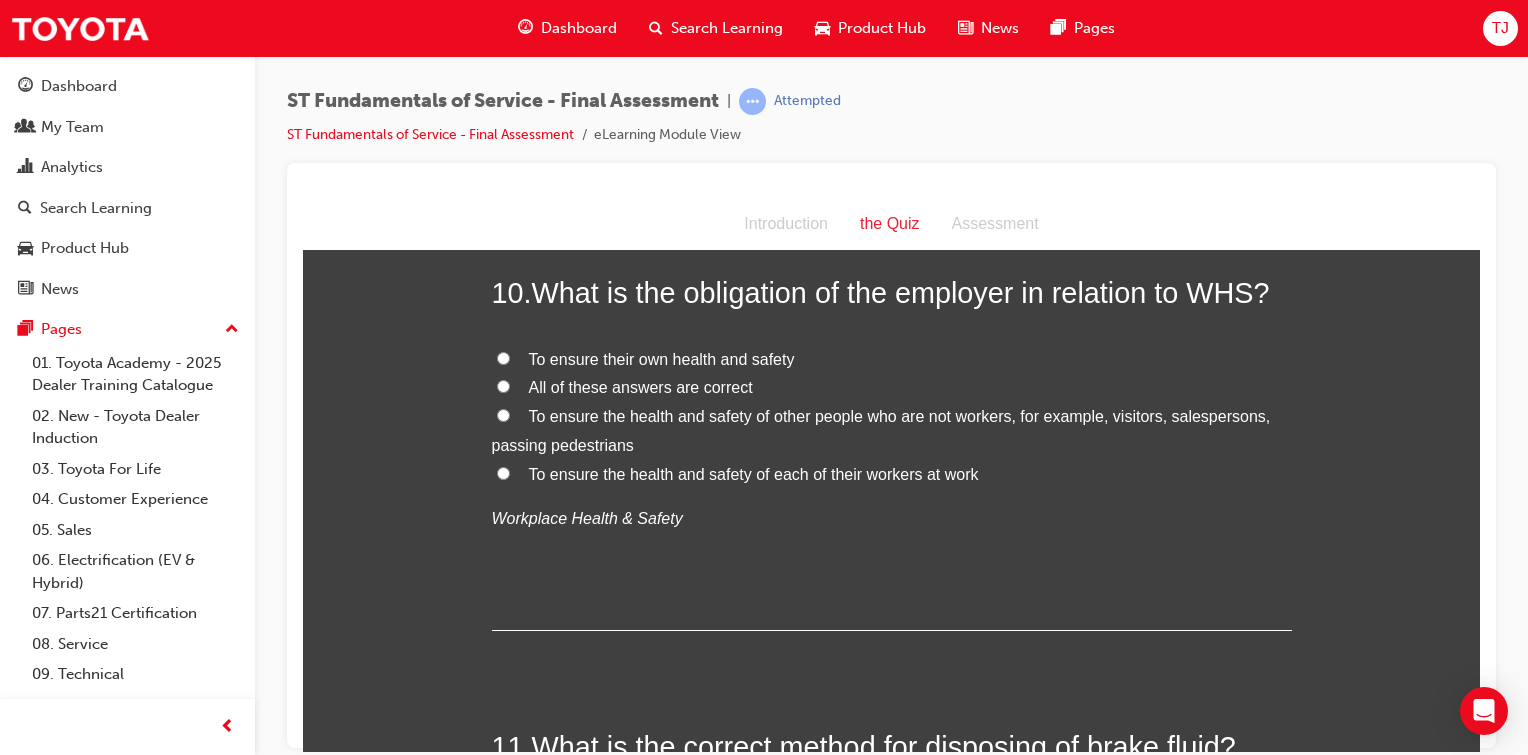 click on "All of these answers are correct" at bounding box center [503, 385] 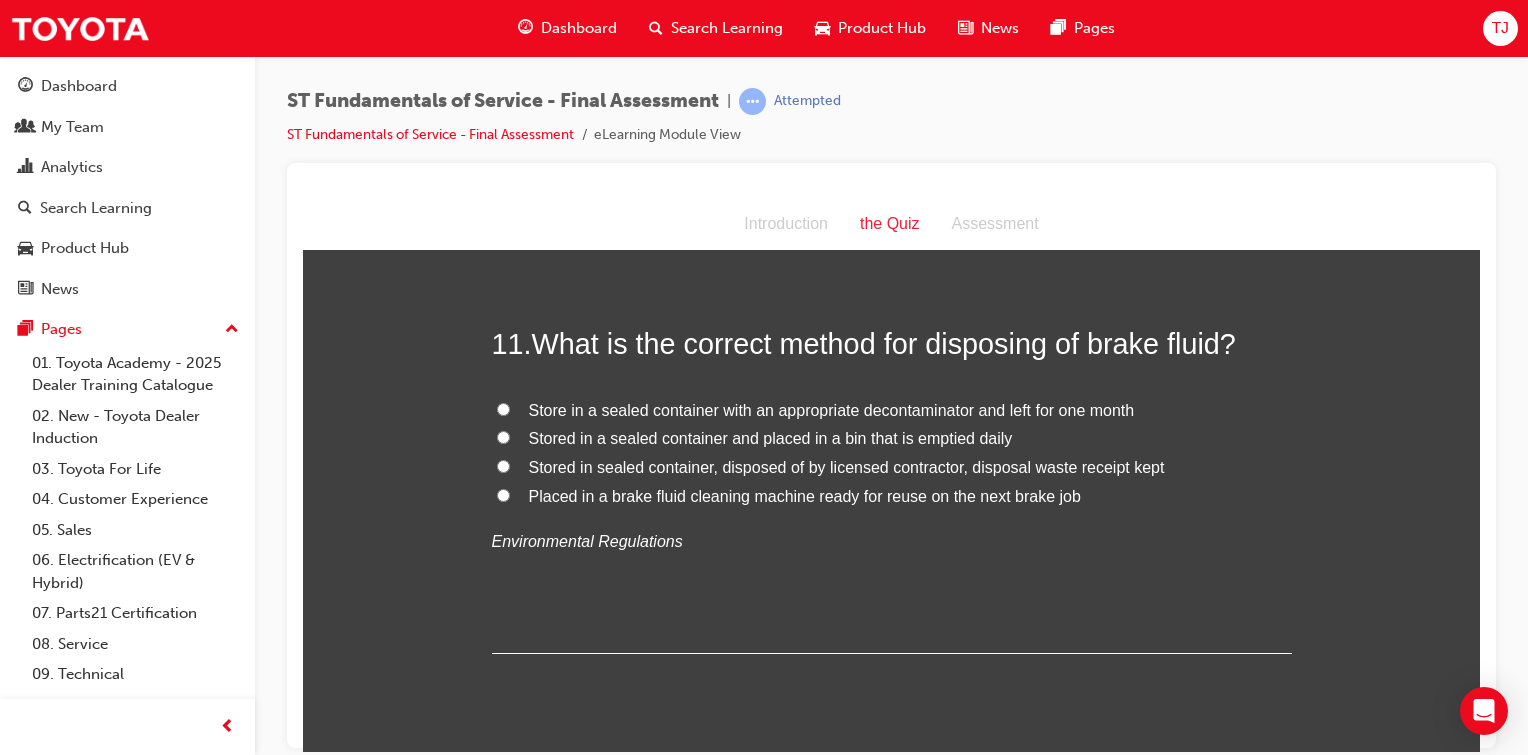 scroll, scrollTop: 4596, scrollLeft: 0, axis: vertical 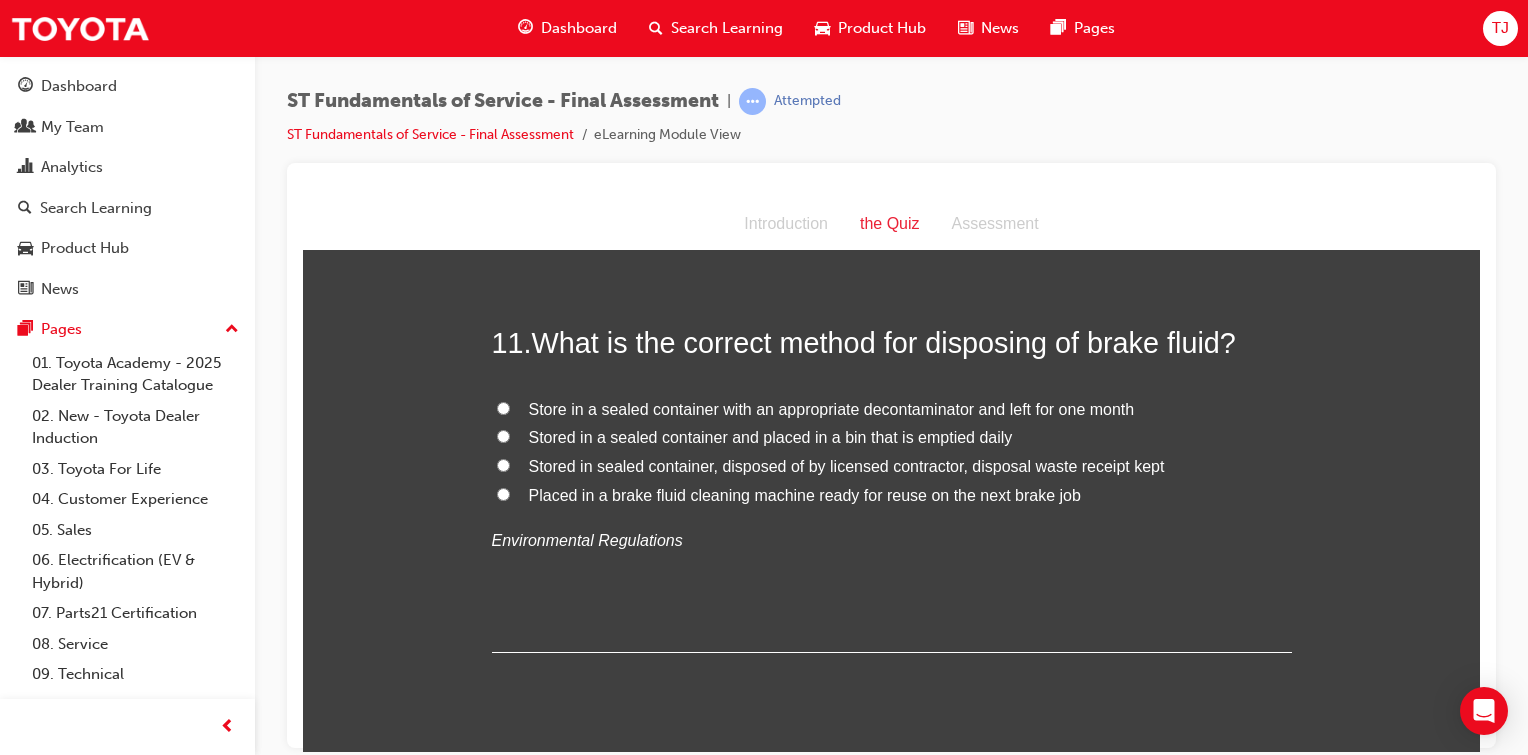 click on "Store in a sealed container with an appropriate decontaminator and left for one month" at bounding box center [892, 409] 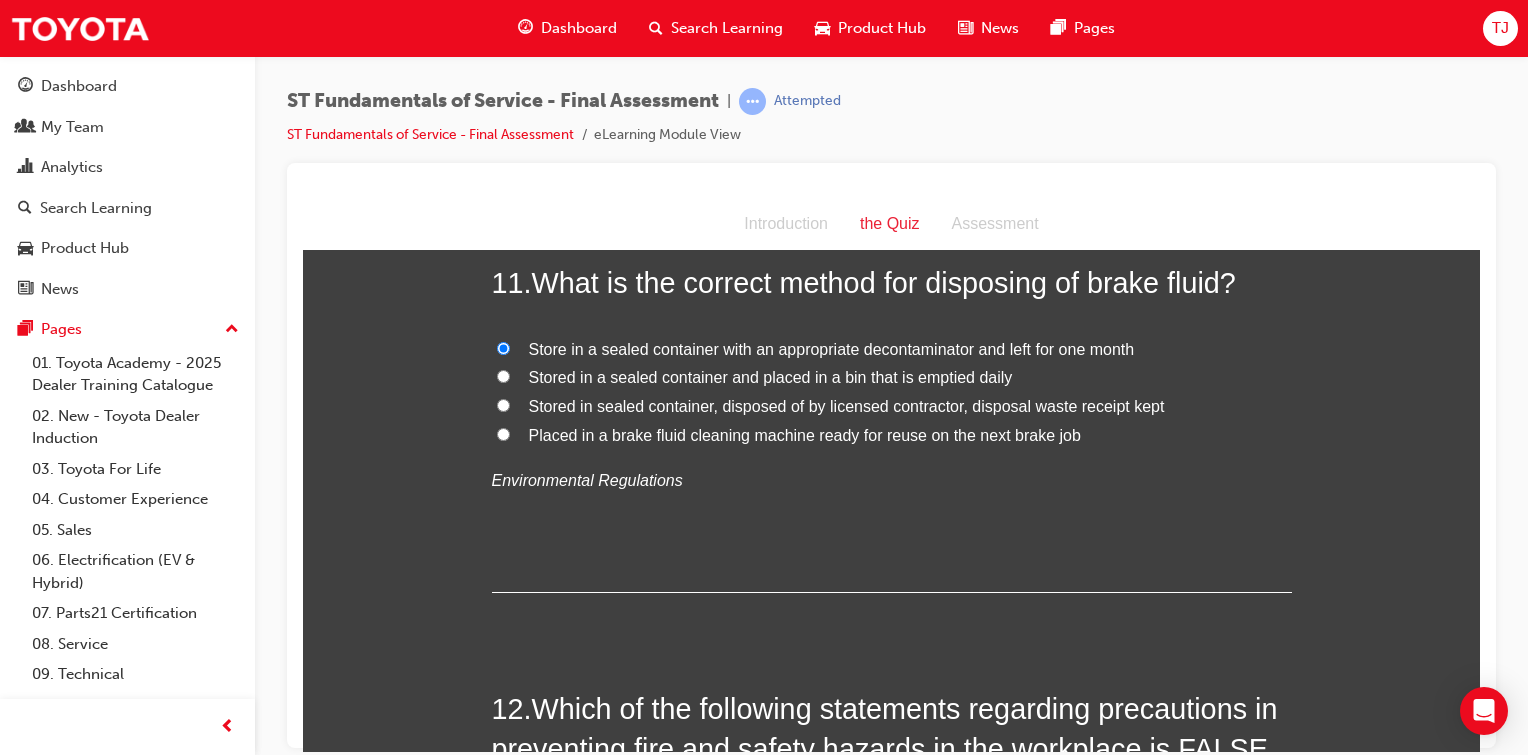 scroll, scrollTop: 4656, scrollLeft: 0, axis: vertical 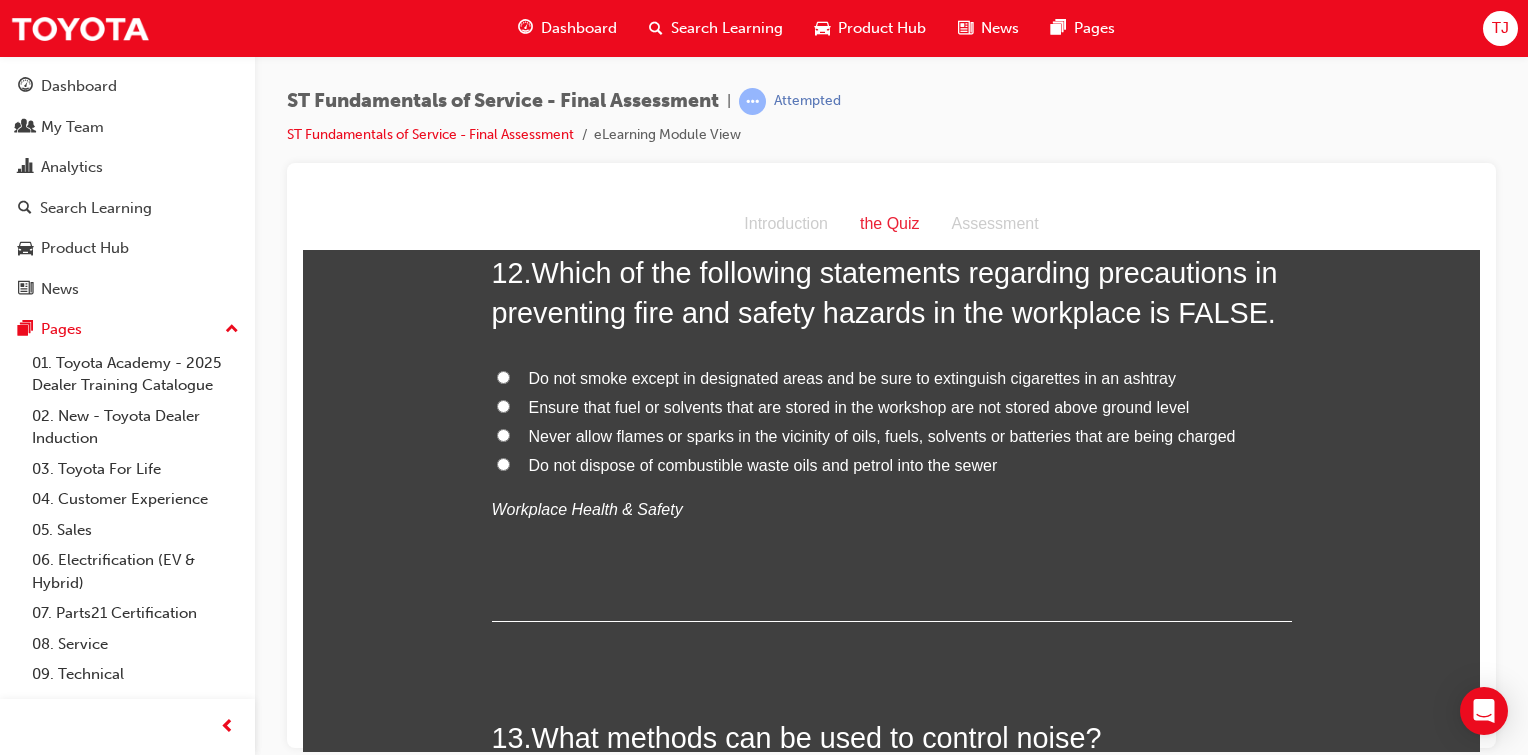 click on "Ensure that fuel or solvents that are stored in the workshop are not stored above ground level" at bounding box center [892, 407] 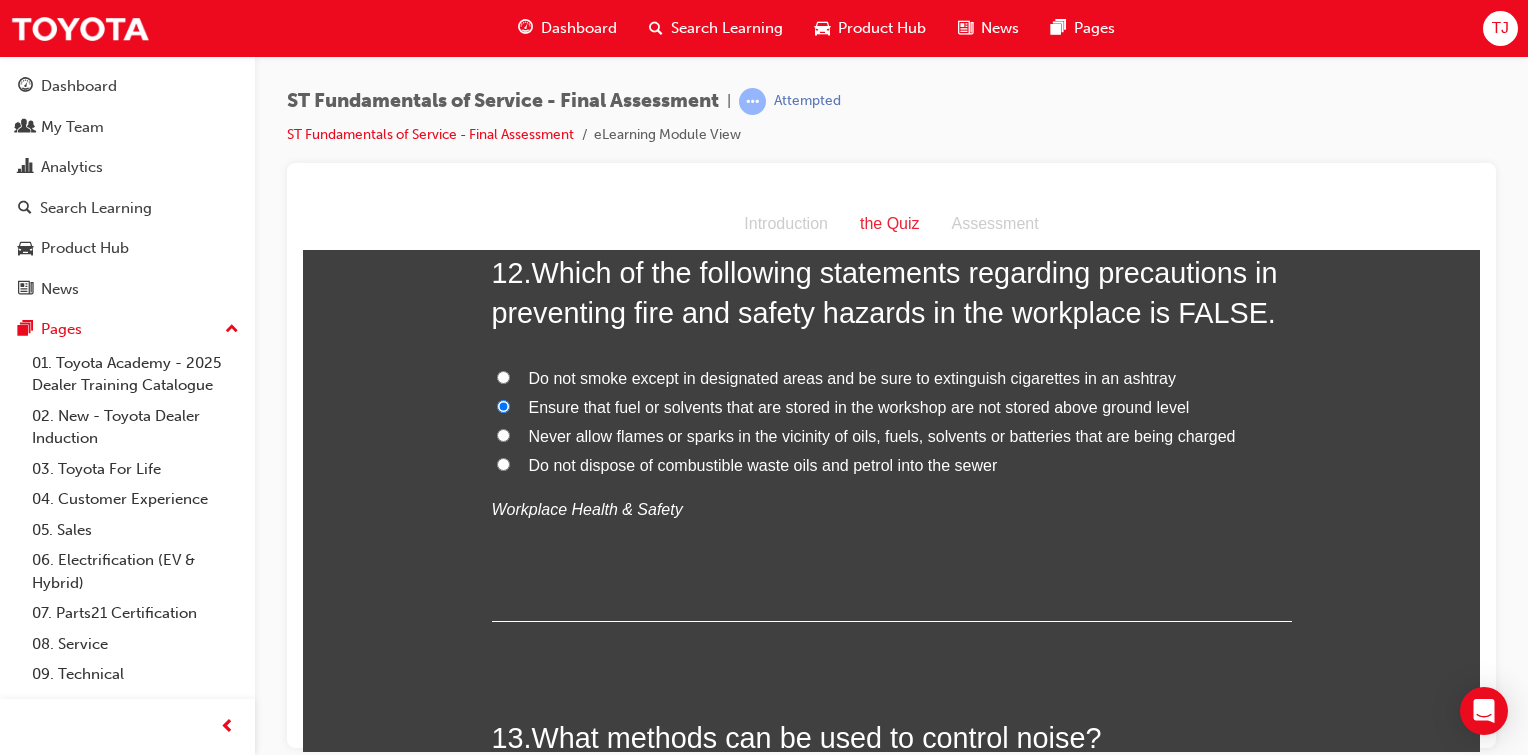 click on "Never allow flames or sparks in the vicinity of oils, fuels, solvents or batteries that are being charged" at bounding box center (503, 434) 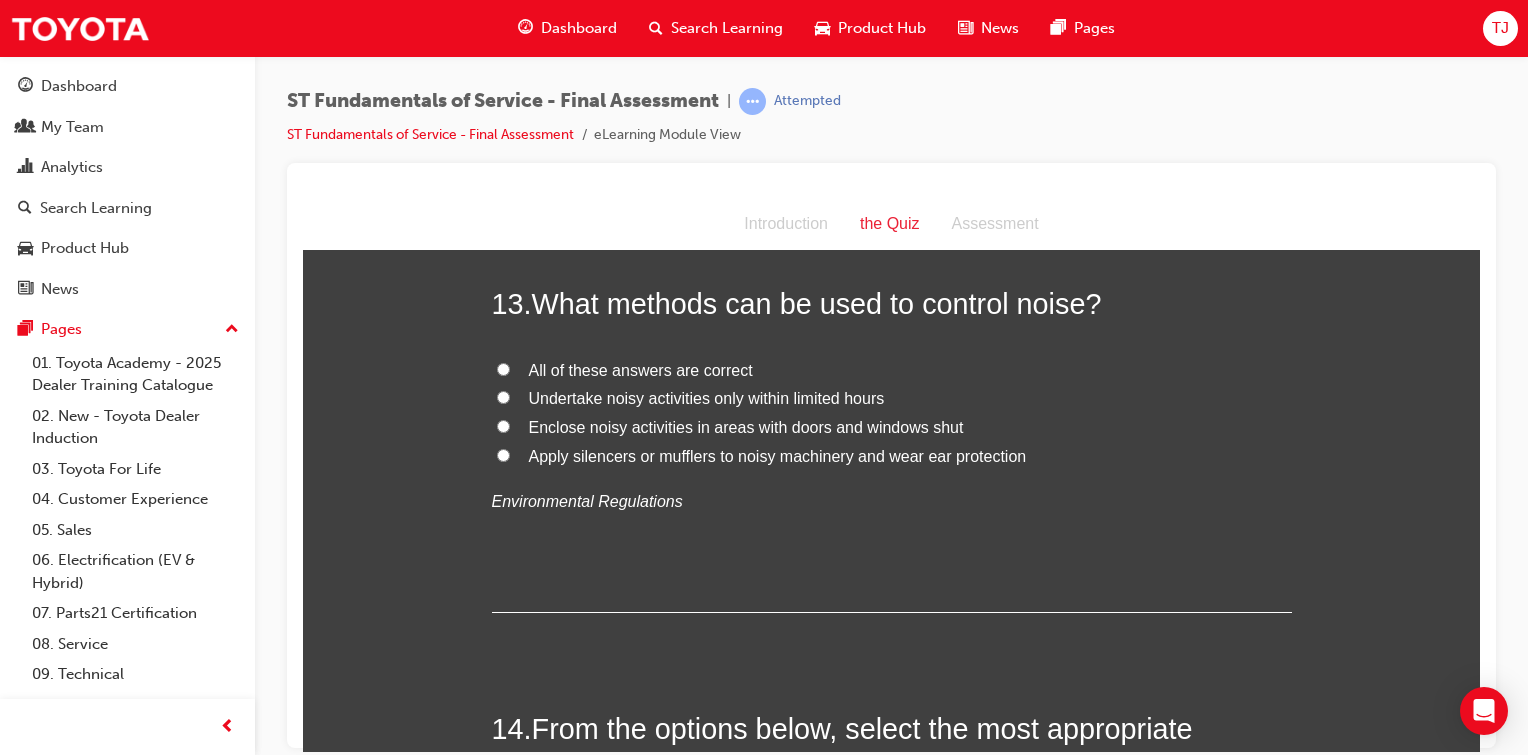 scroll, scrollTop: 5523, scrollLeft: 0, axis: vertical 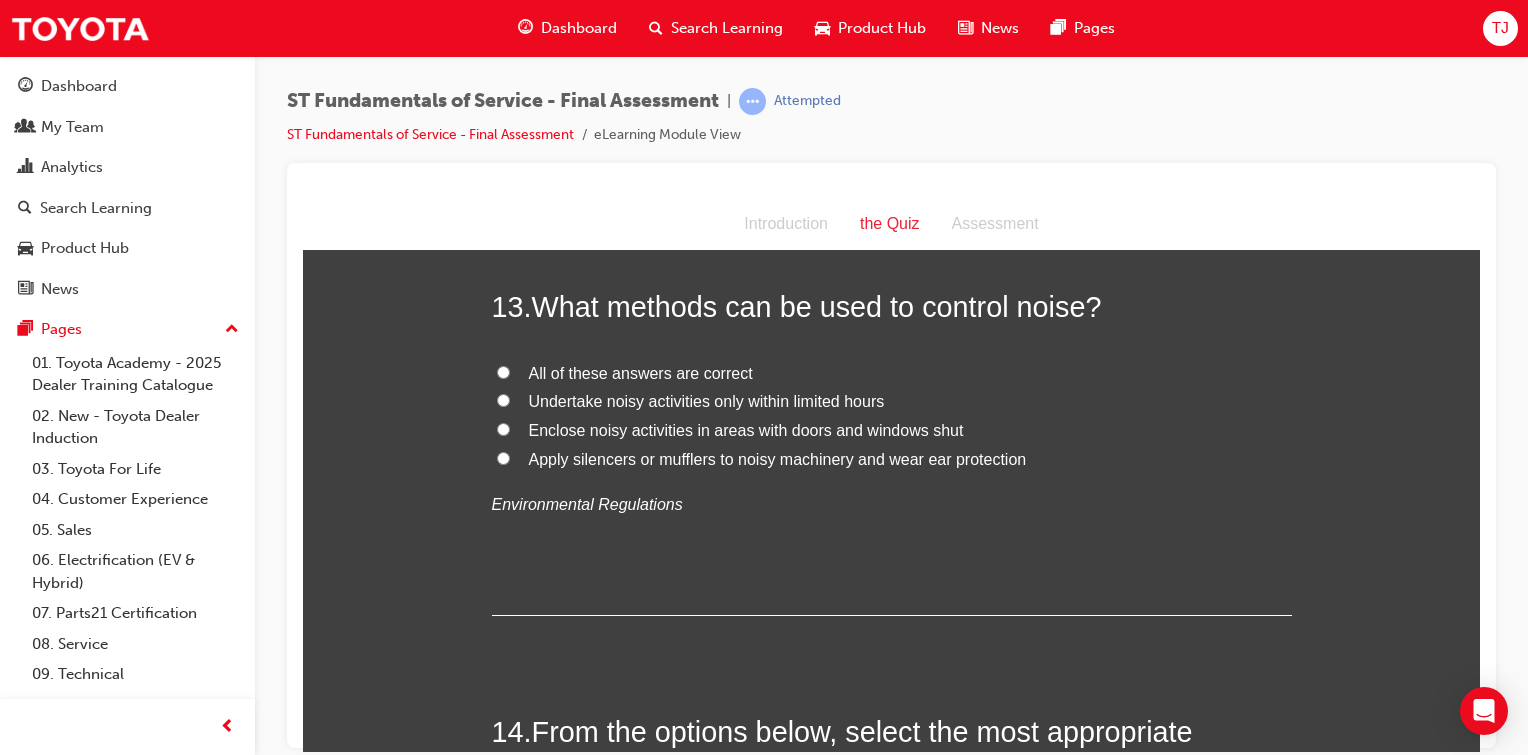 click on "Apply silencers or mufflers to noisy machinery and wear ear protection" at bounding box center (503, 457) 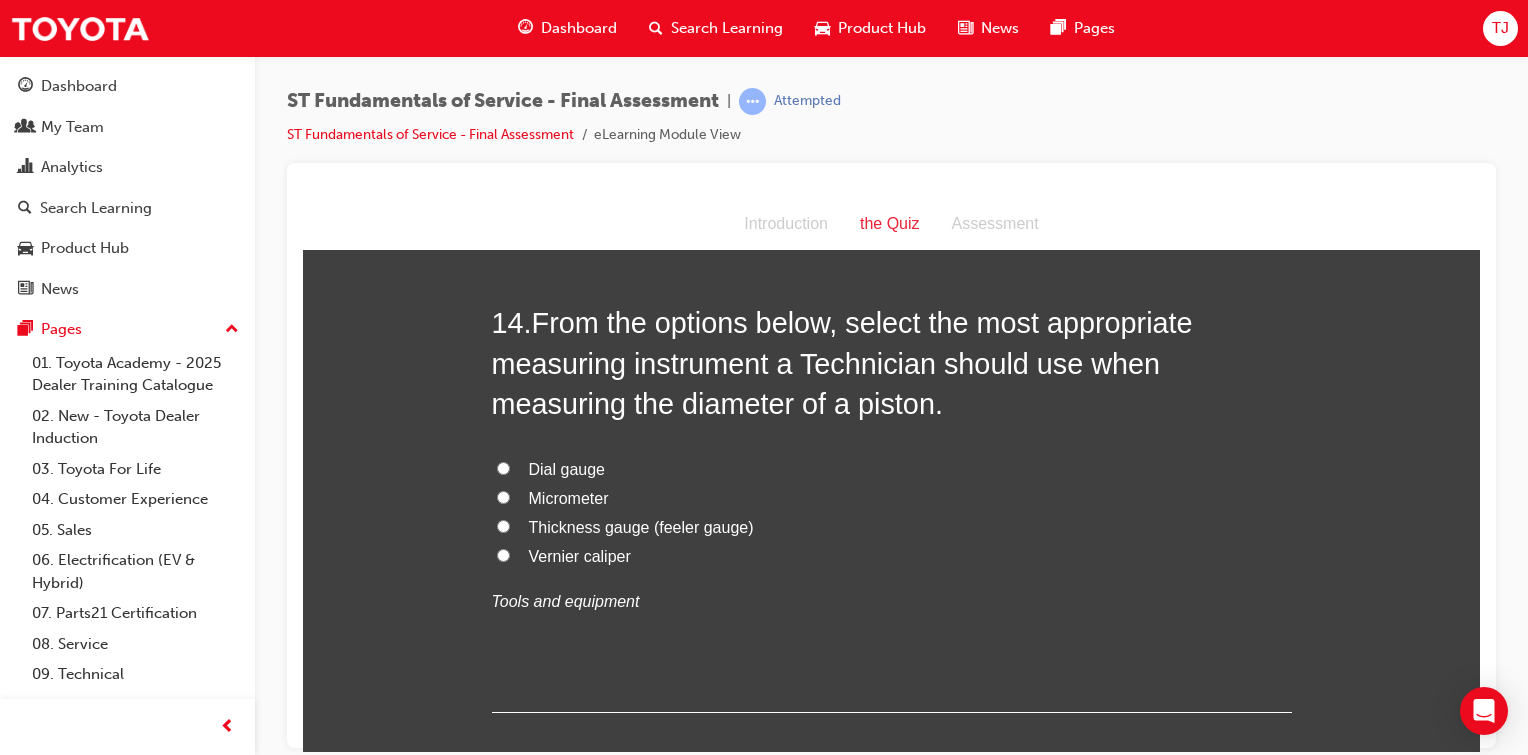 scroll, scrollTop: 5940, scrollLeft: 0, axis: vertical 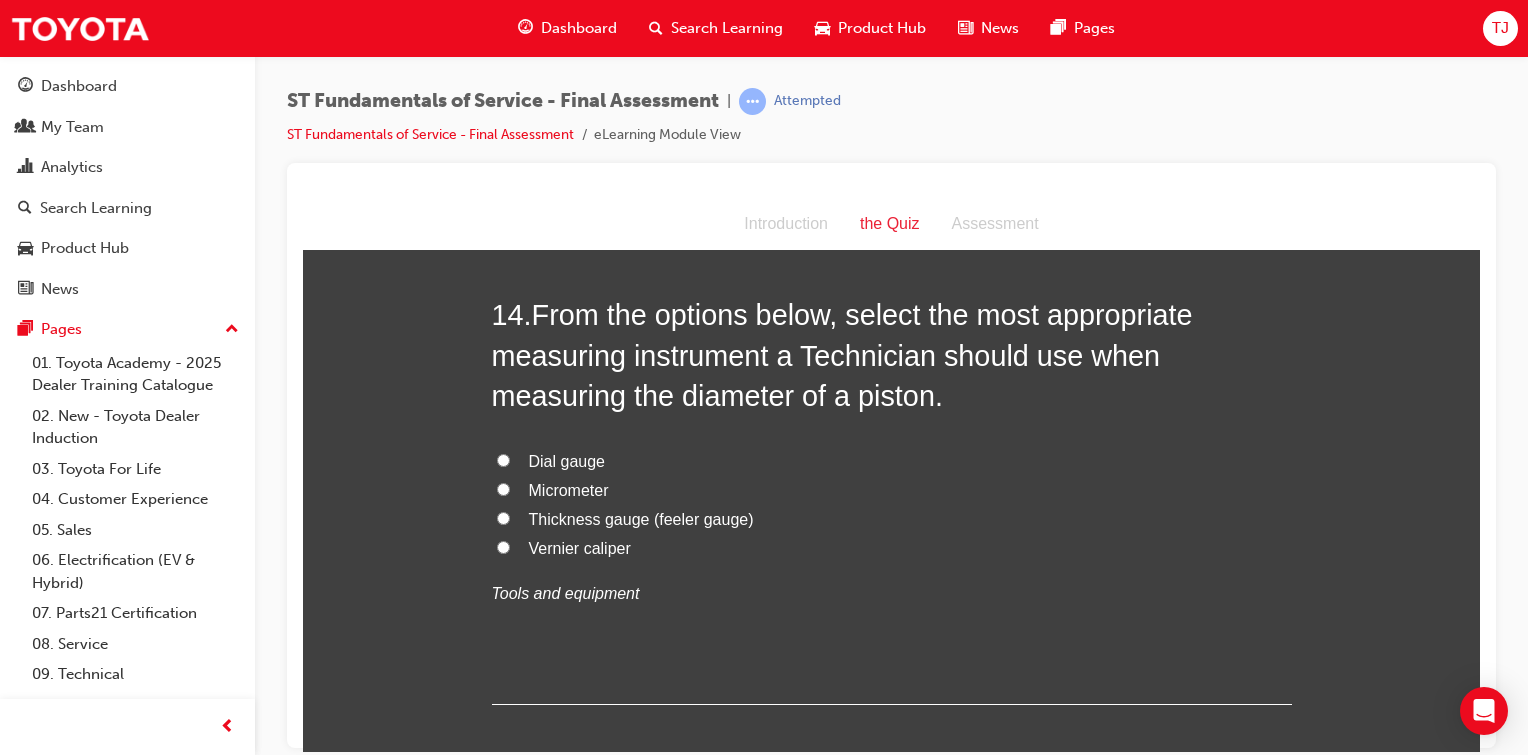 click on "Micrometer" at bounding box center [503, 488] 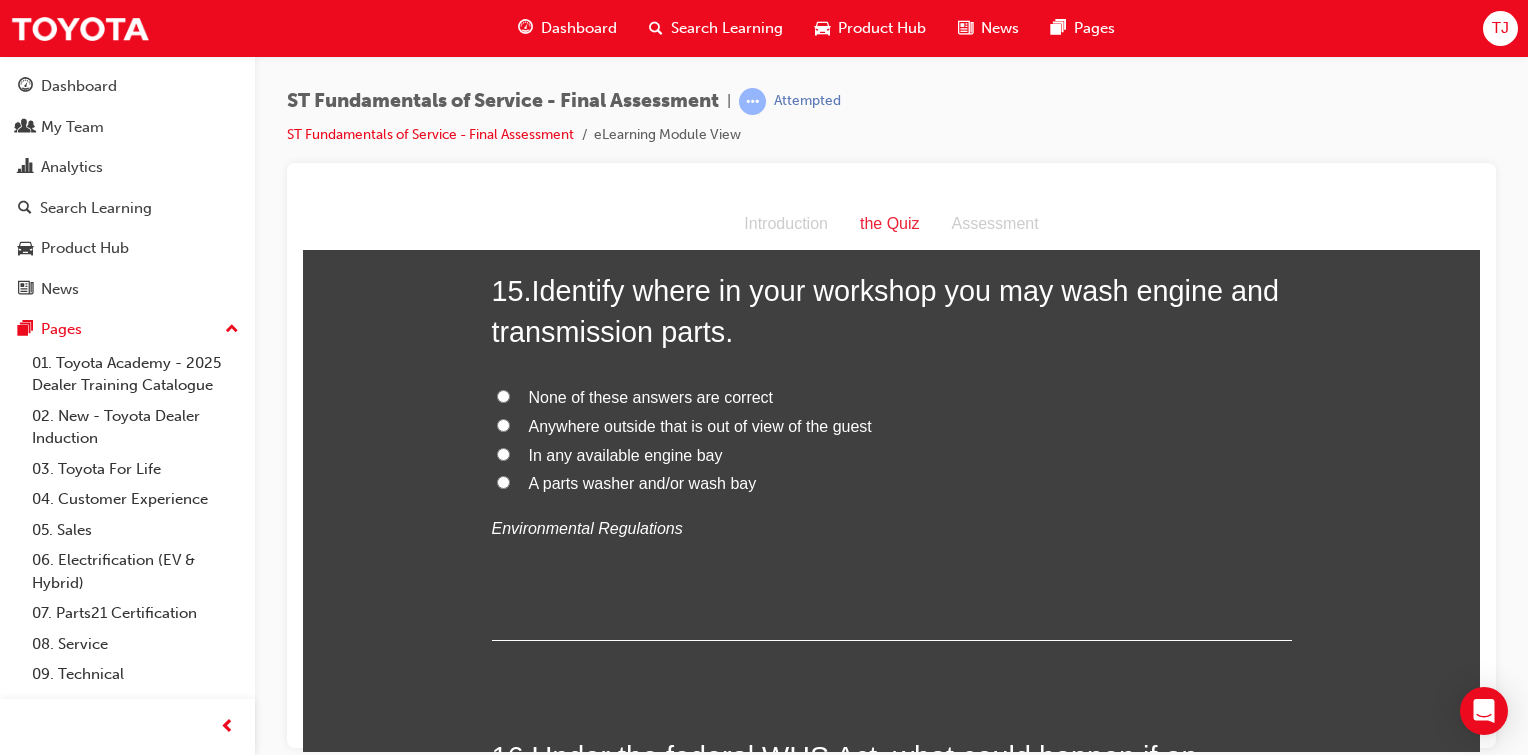 scroll, scrollTop: 6468, scrollLeft: 0, axis: vertical 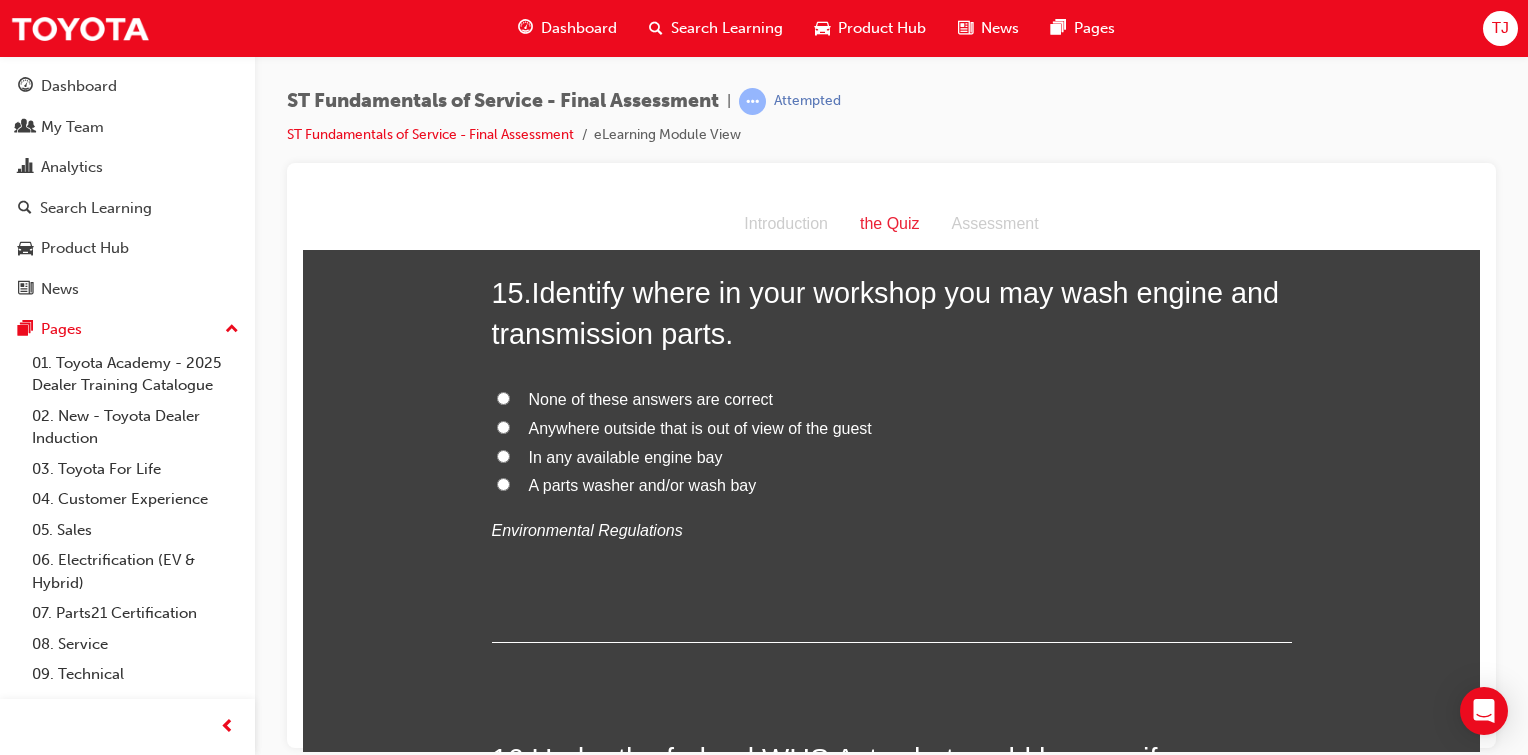 click on "A parts washer and/or wash bay" at bounding box center [892, 485] 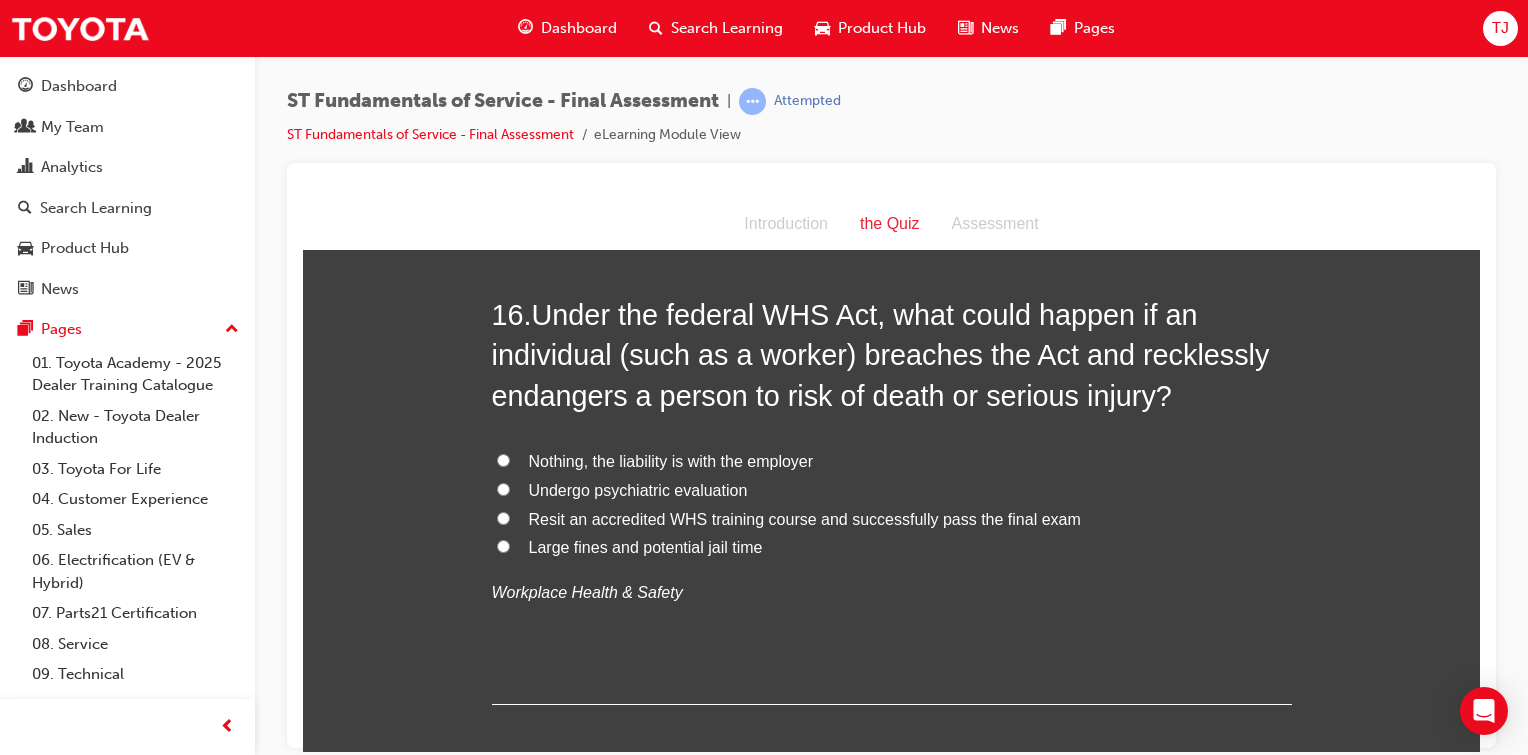 scroll, scrollTop: 6914, scrollLeft: 0, axis: vertical 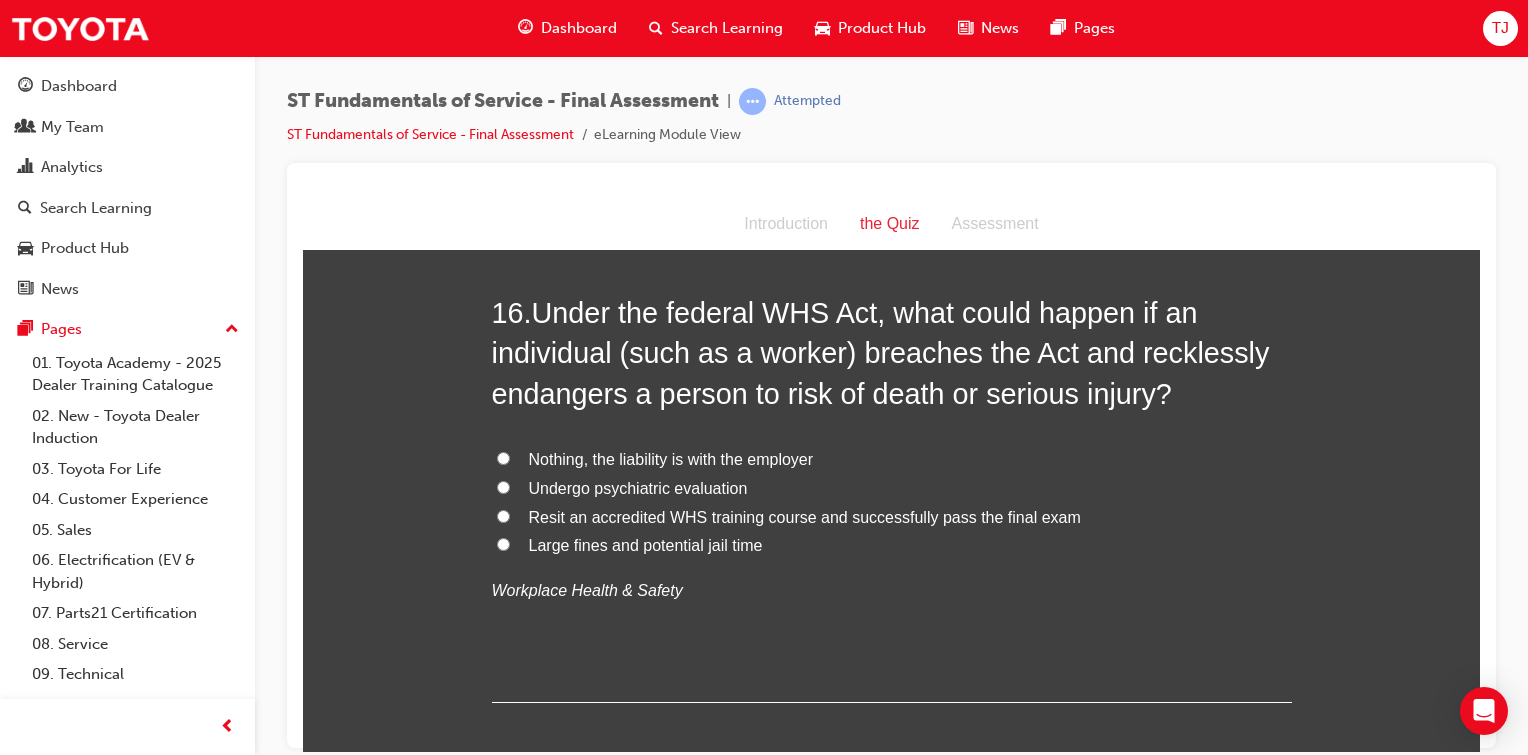 click on "Large fines and potential jail time" at bounding box center [503, 543] 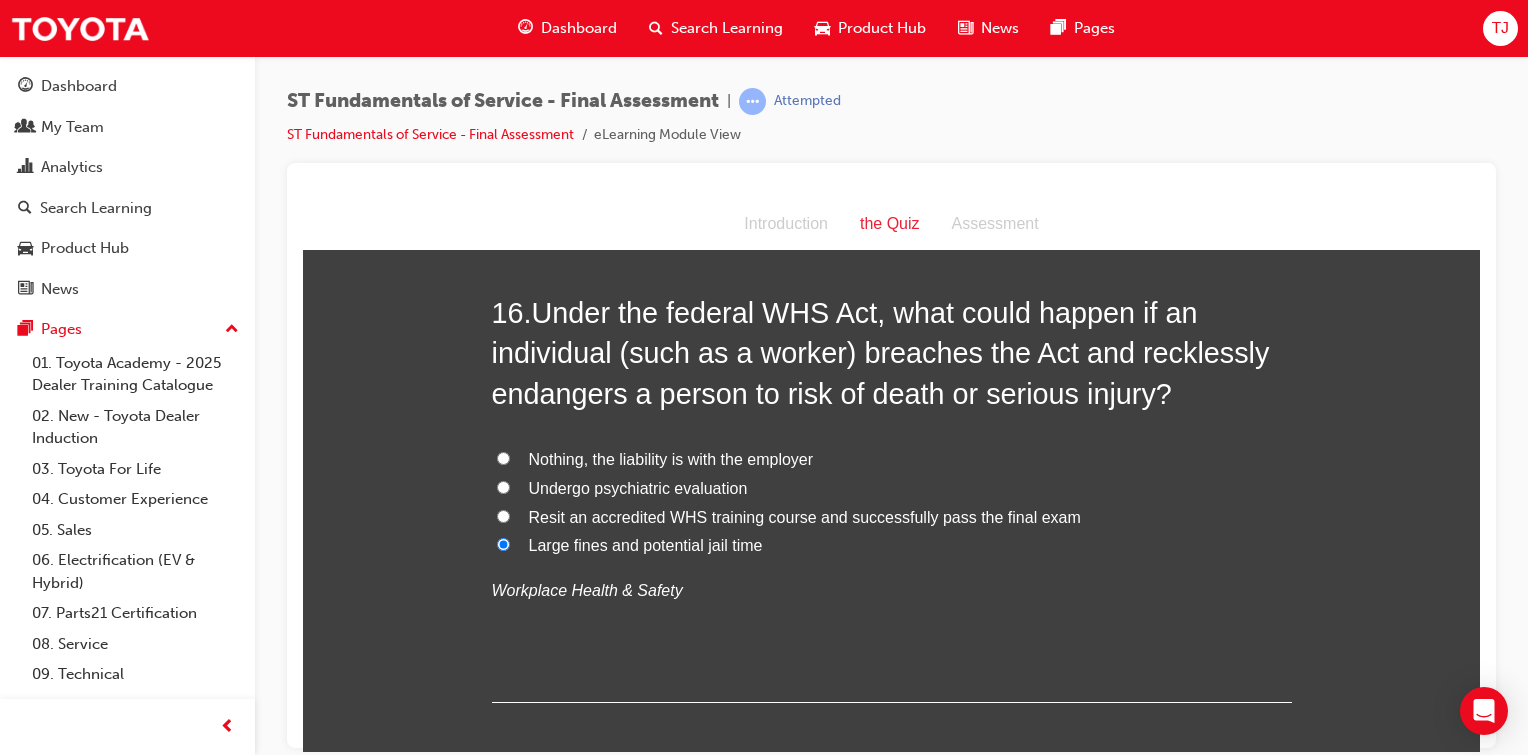 drag, startPoint x: 492, startPoint y: 542, endPoint x: 863, endPoint y: 634, distance: 382.23685 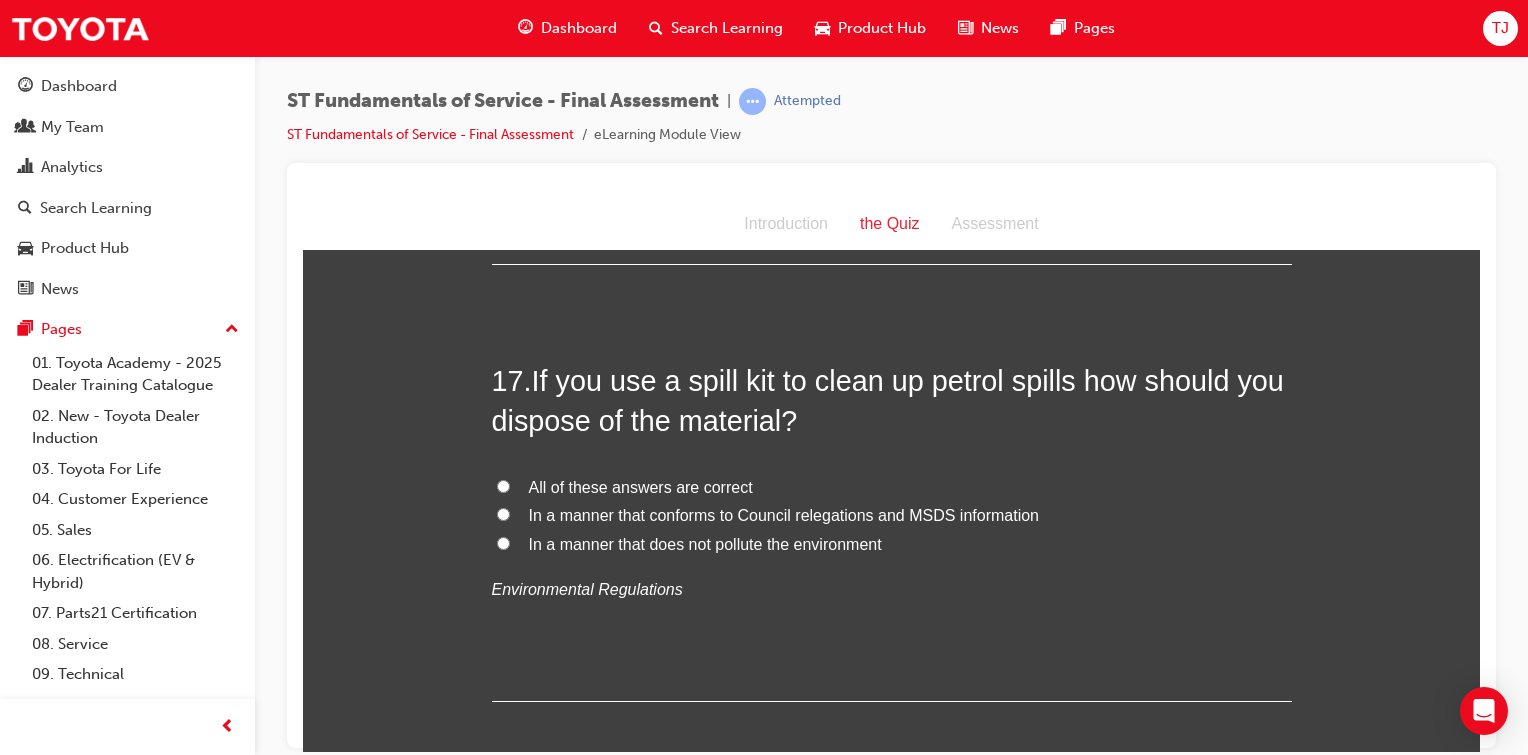 scroll, scrollTop: 7354, scrollLeft: 0, axis: vertical 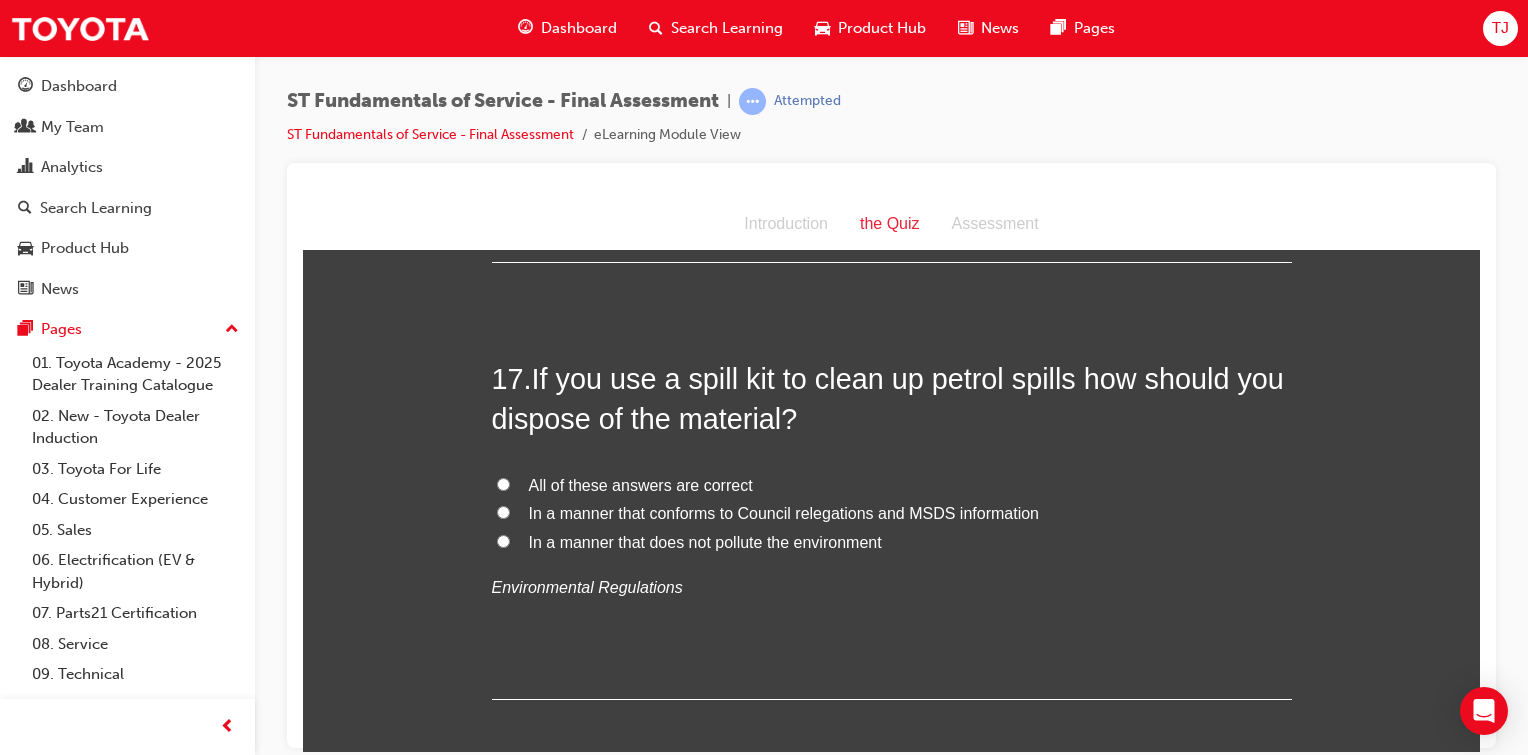click on "In a manner that conforms to Council relegations and MSDS information" at bounding box center [503, 511] 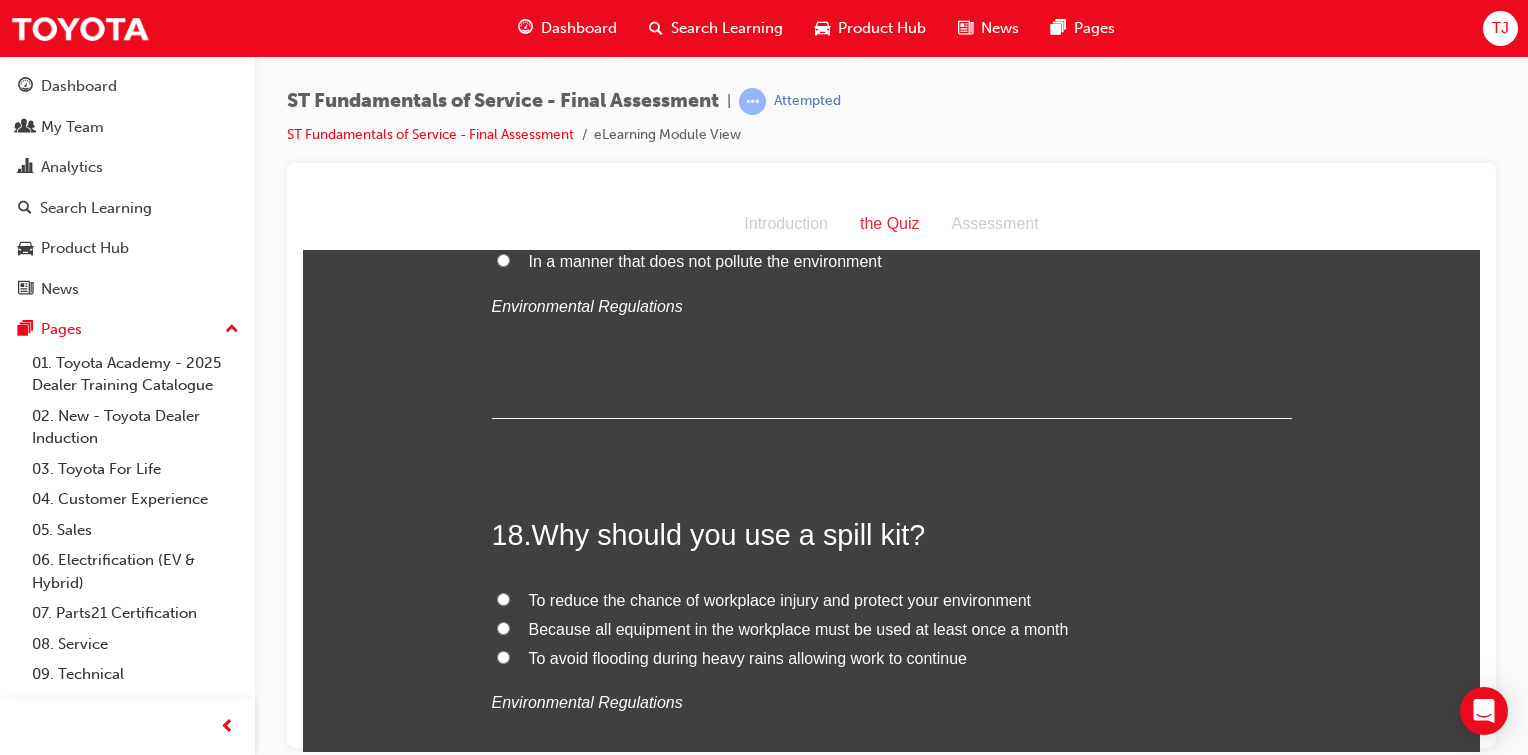 scroll, scrollTop: 7807, scrollLeft: 0, axis: vertical 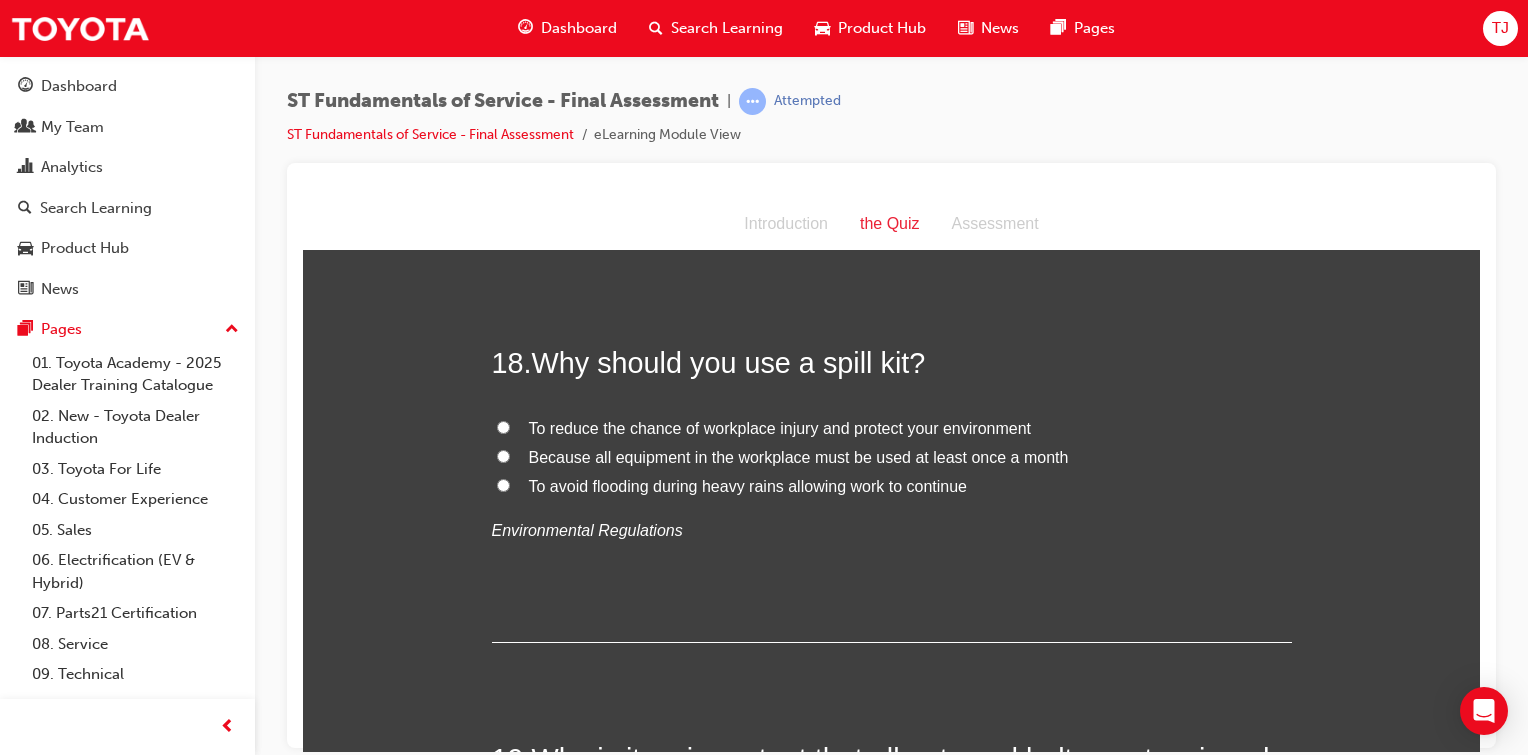 click on "To reduce the chance of workplace injury and protect your environment" at bounding box center [892, 428] 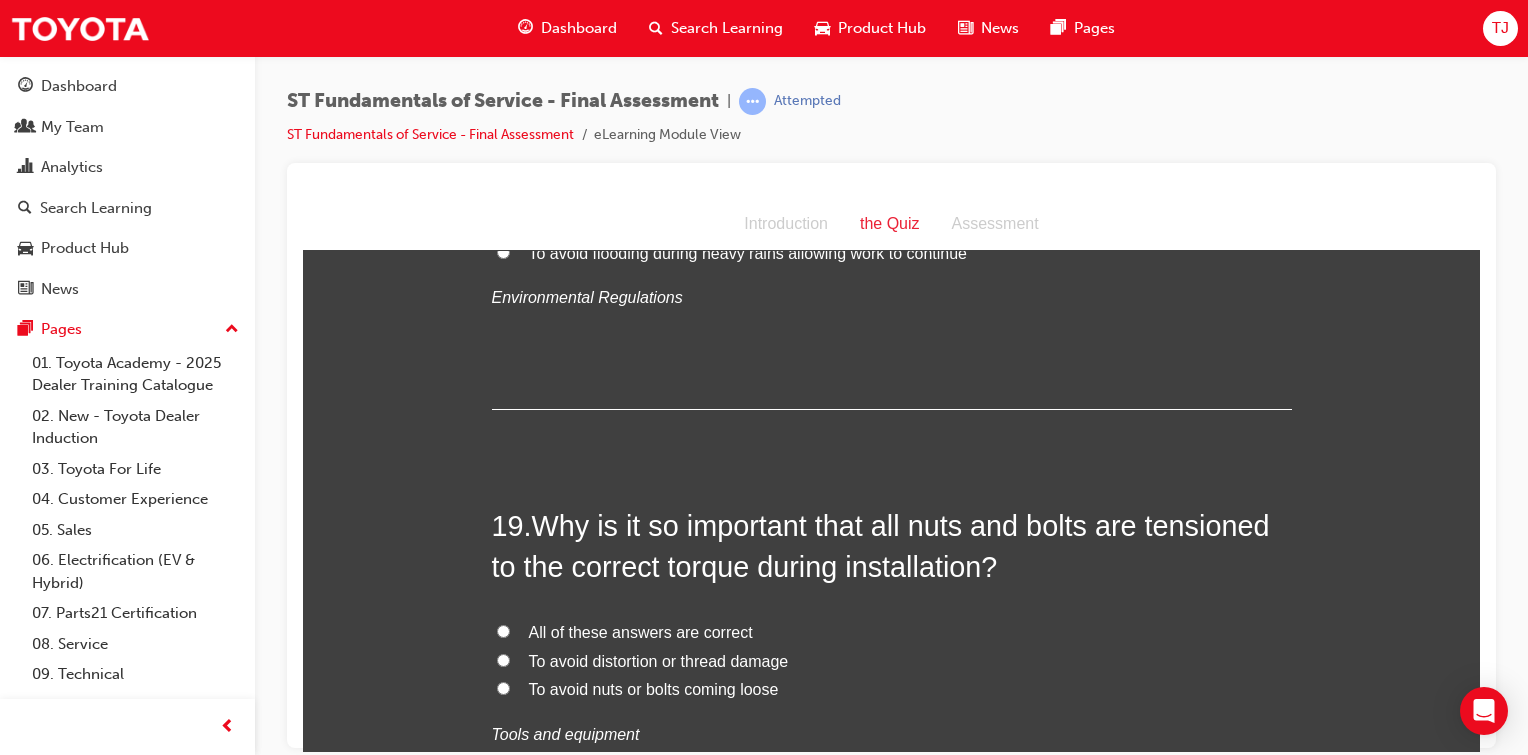 scroll, scrollTop: 8186, scrollLeft: 0, axis: vertical 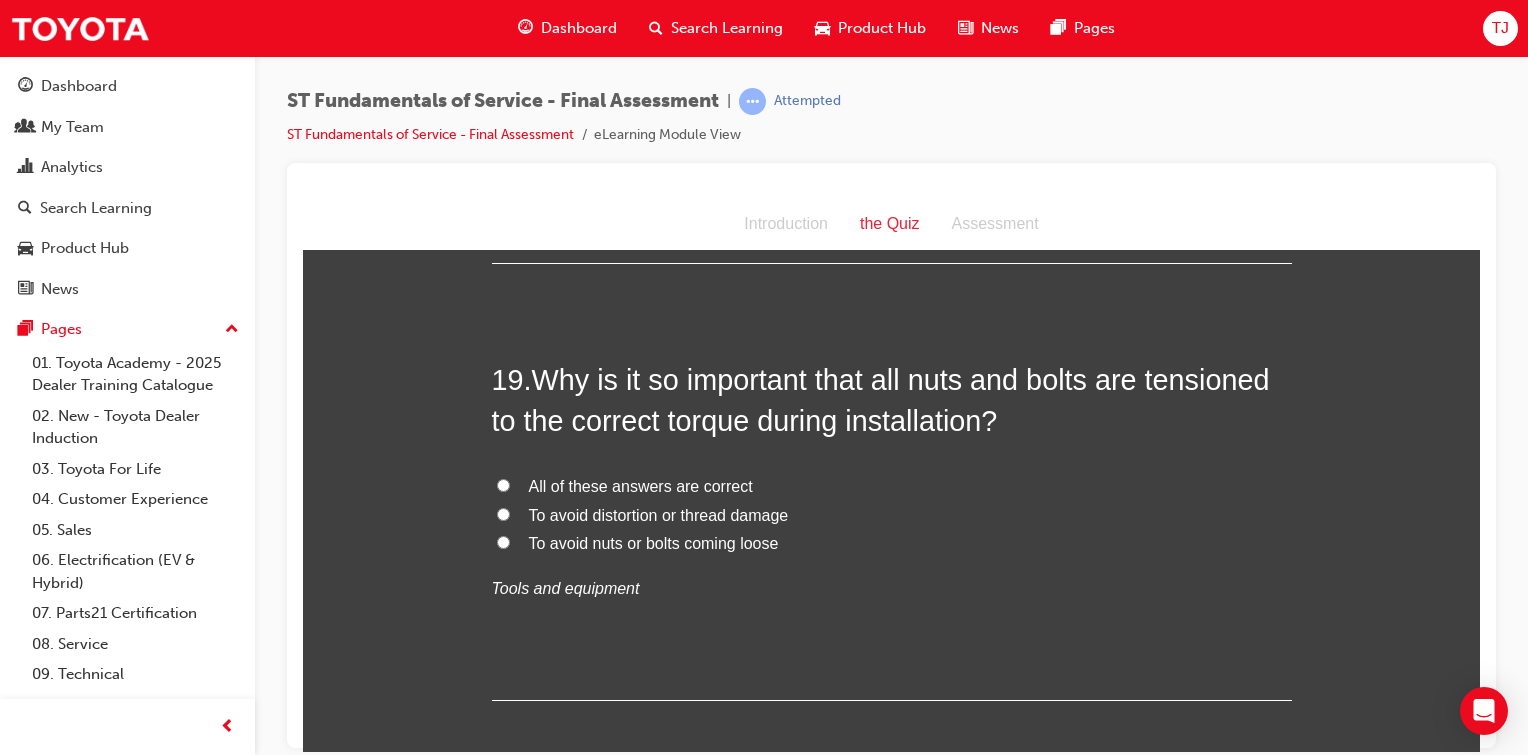 click on "All of these answers are correct" at bounding box center (503, 484) 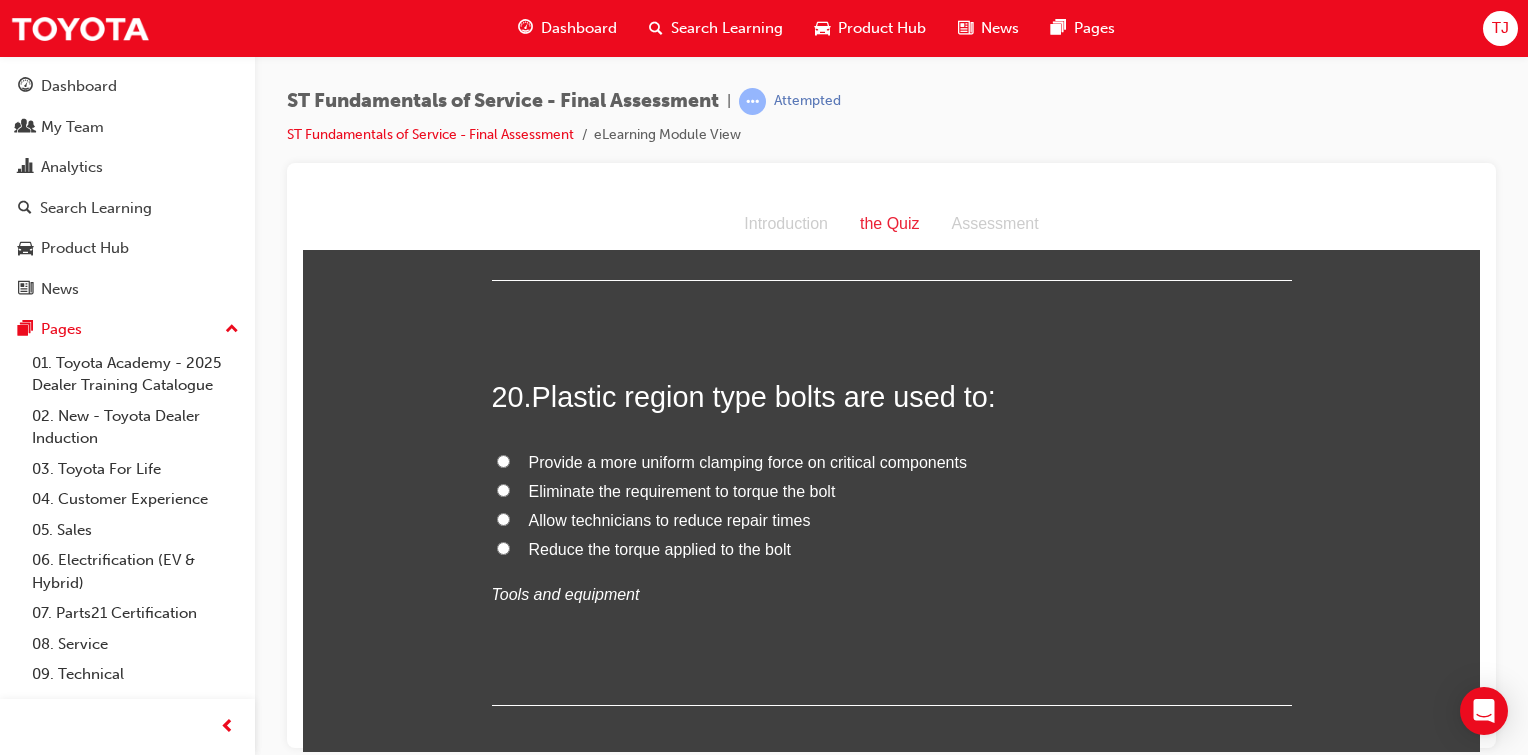 scroll, scrollTop: 8664, scrollLeft: 0, axis: vertical 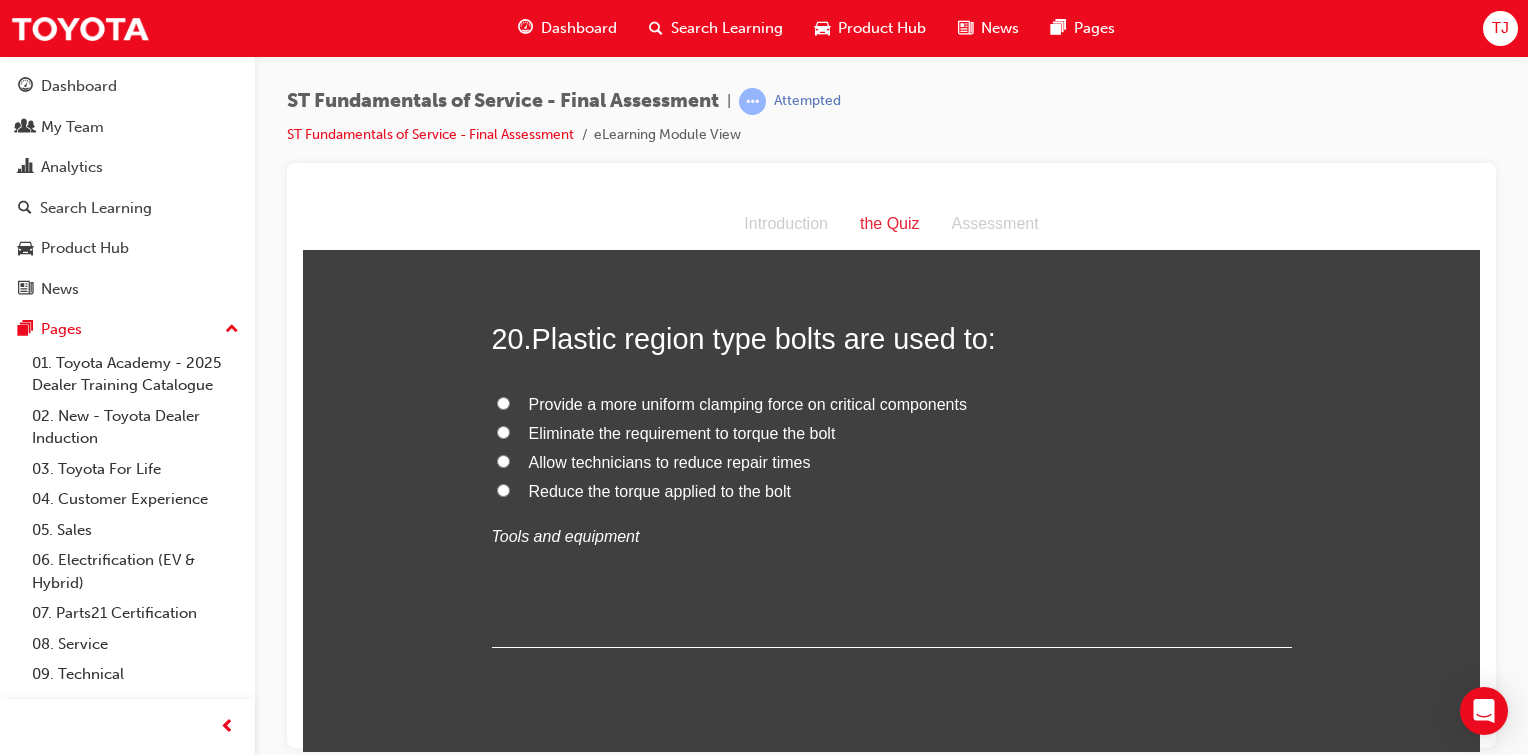click on "Reduce the torque applied to the bolt" at bounding box center [892, 491] 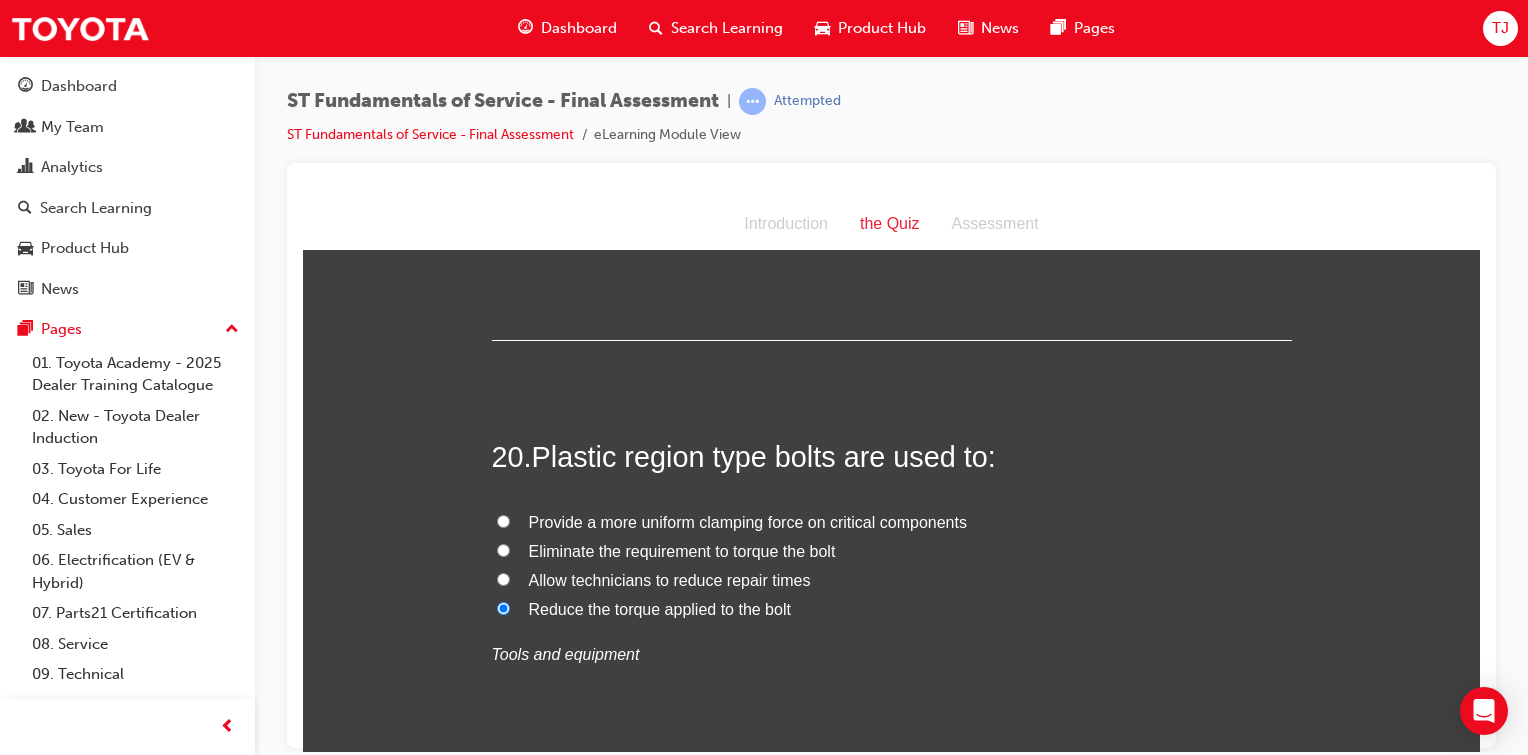 scroll, scrollTop: 8544, scrollLeft: 0, axis: vertical 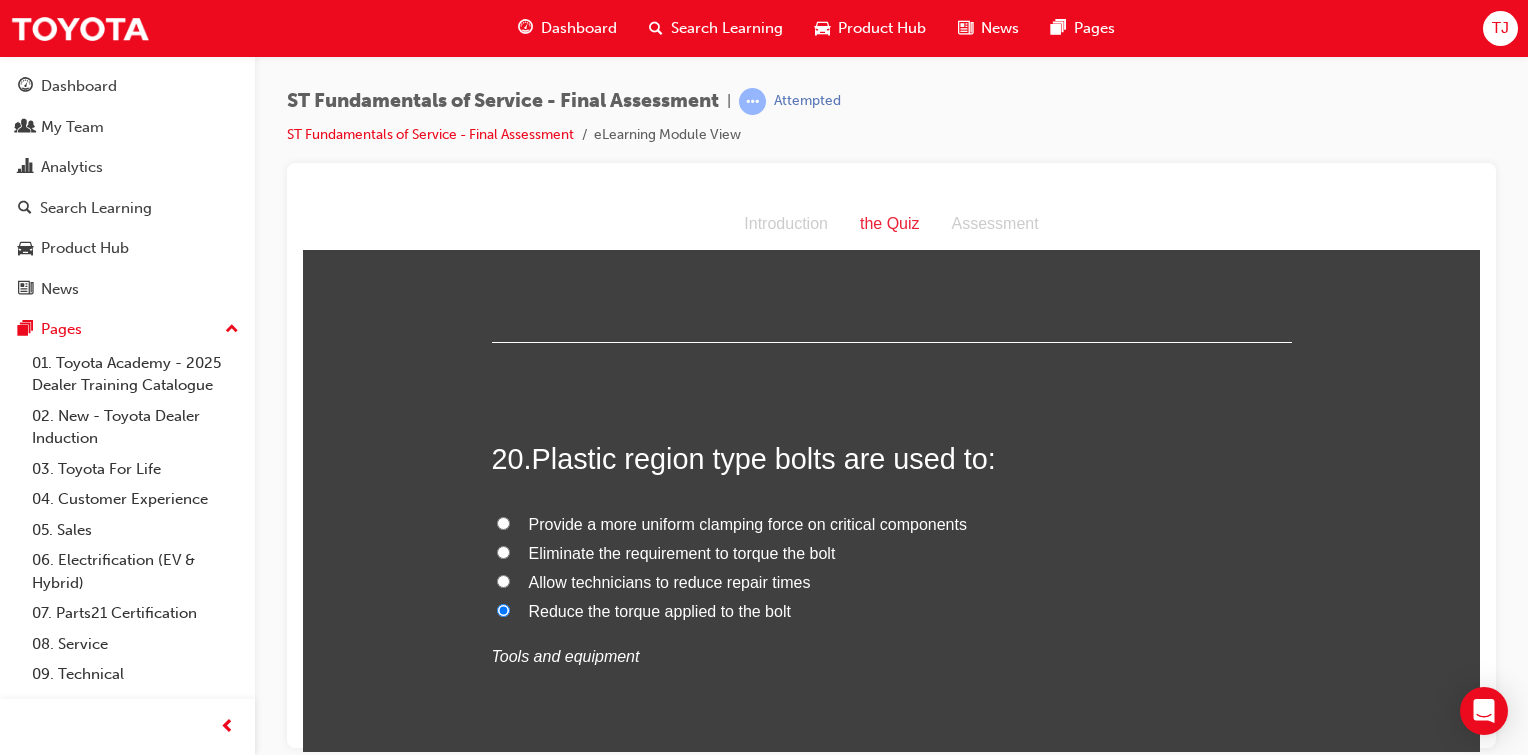 click on "Provide a more uniform clamping force on critical components" at bounding box center [748, 523] 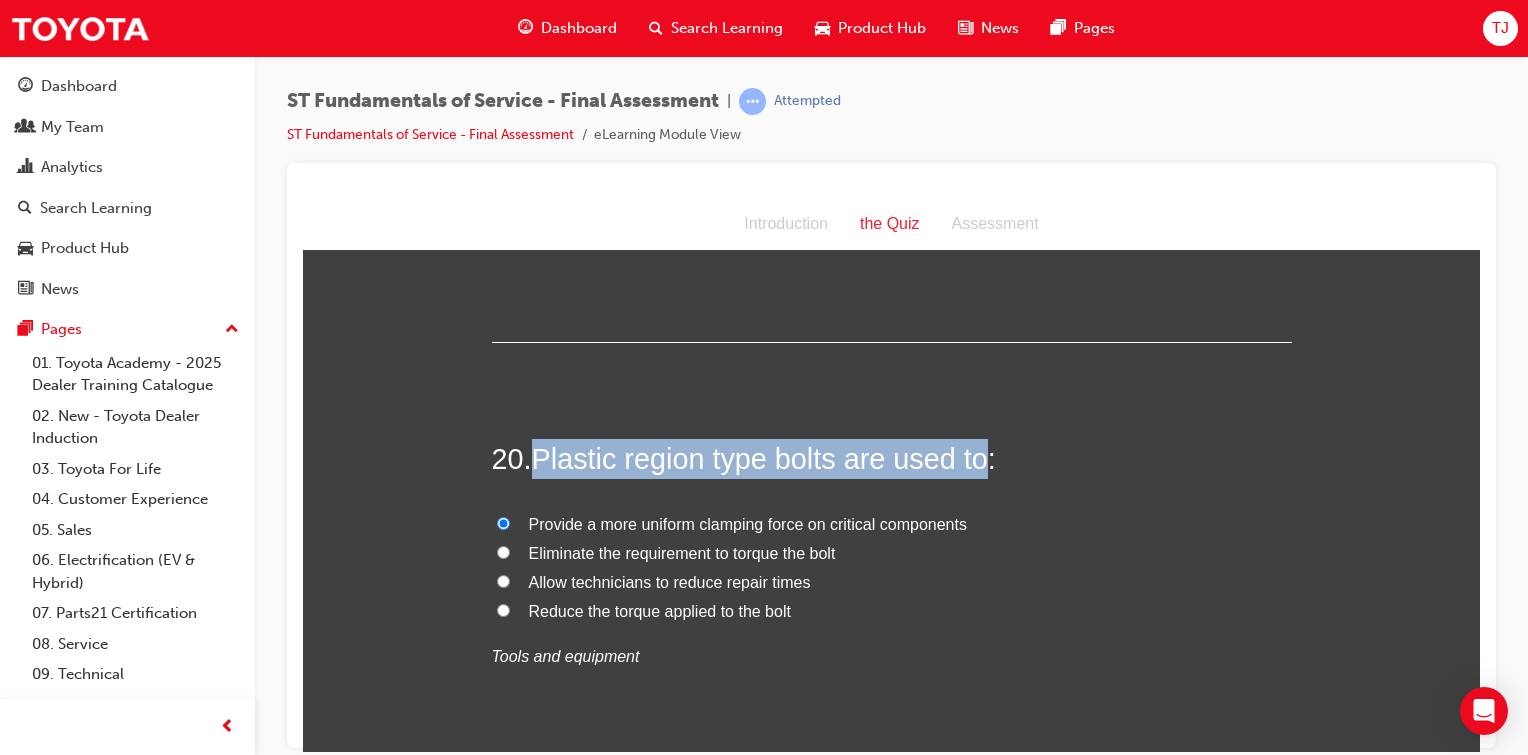 drag, startPoint x: 984, startPoint y: 458, endPoint x: 535, endPoint y: 453, distance: 449.02783 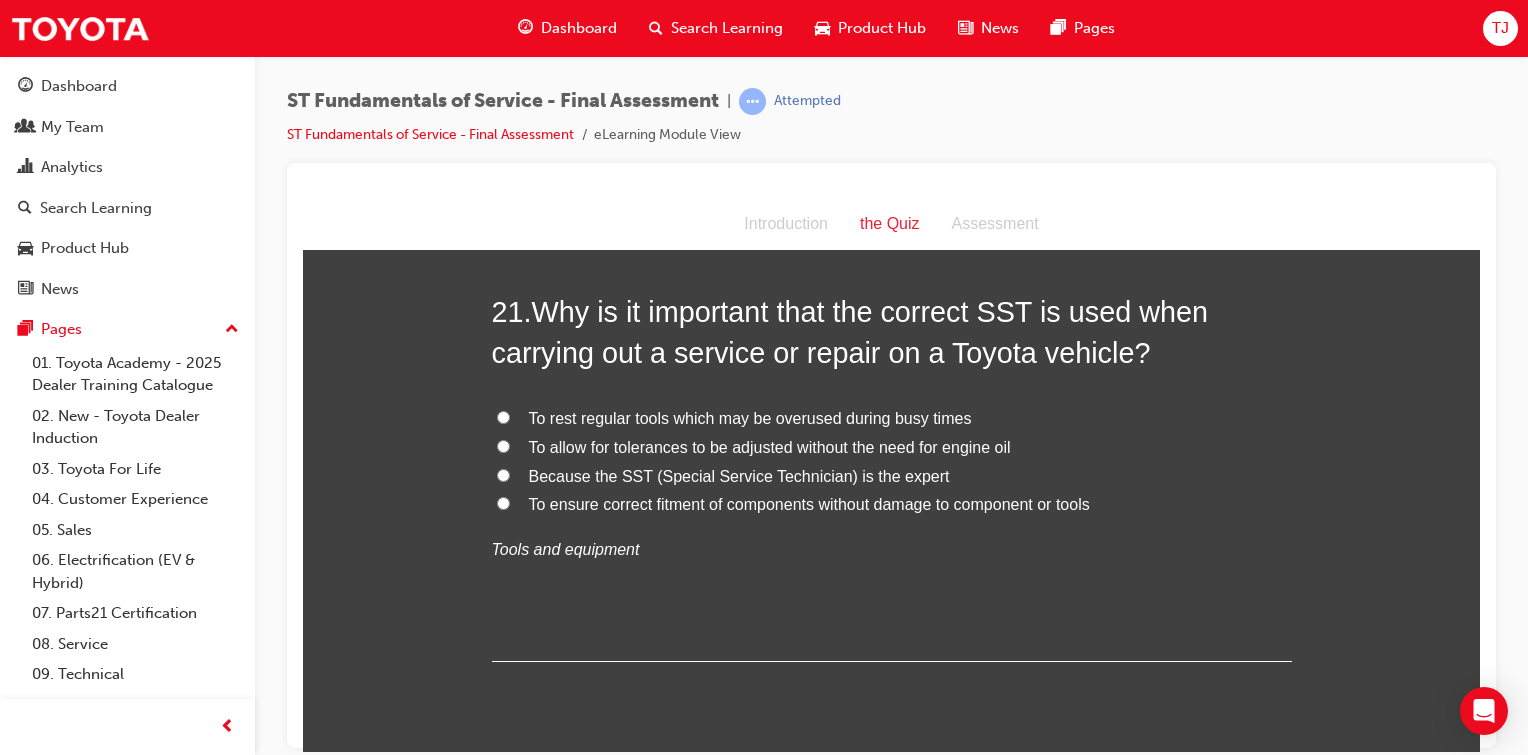 scroll, scrollTop: 9116, scrollLeft: 0, axis: vertical 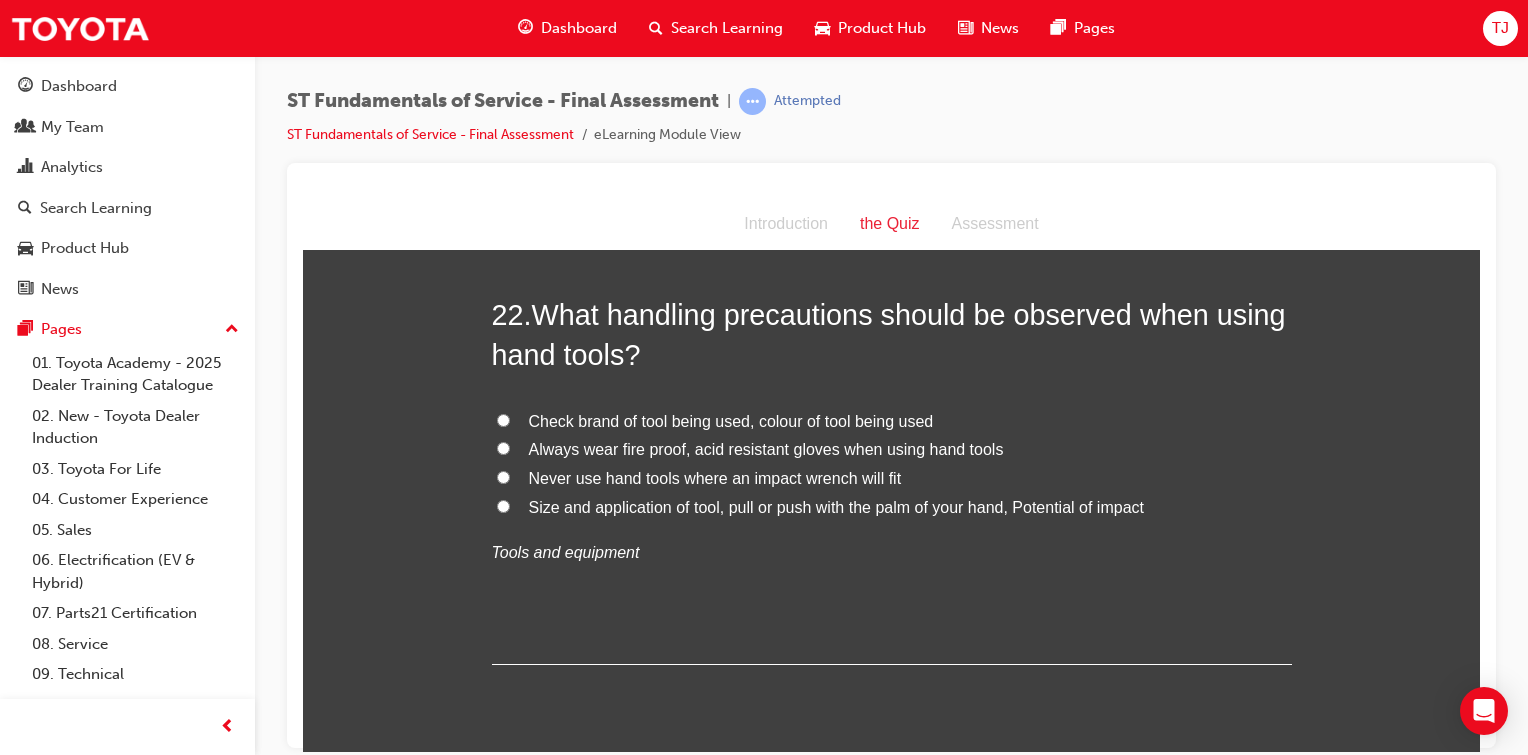 click on "Size and application of tool, pull or push with the palm of your hand, Potential of impact" at bounding box center (503, 505) 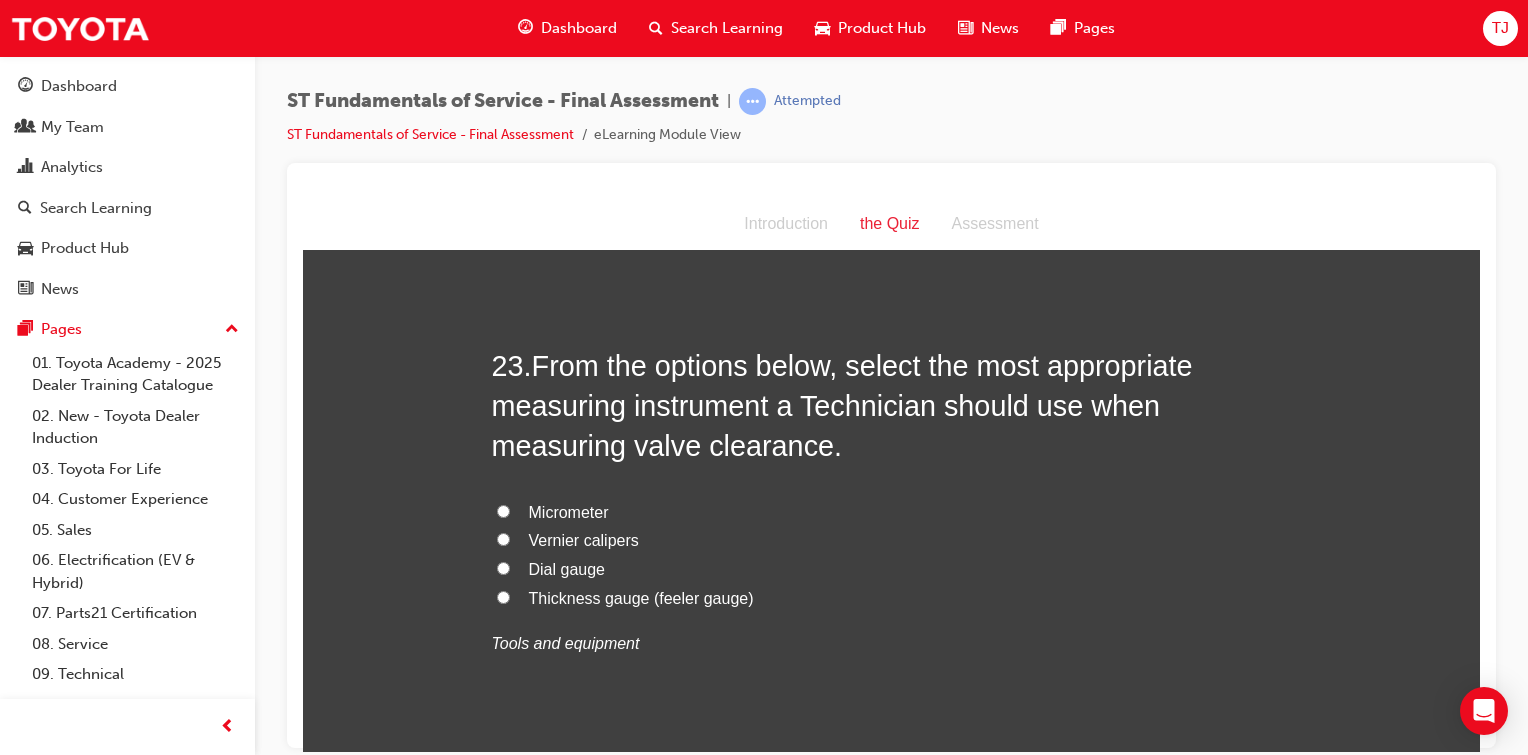 scroll, scrollTop: 10026, scrollLeft: 0, axis: vertical 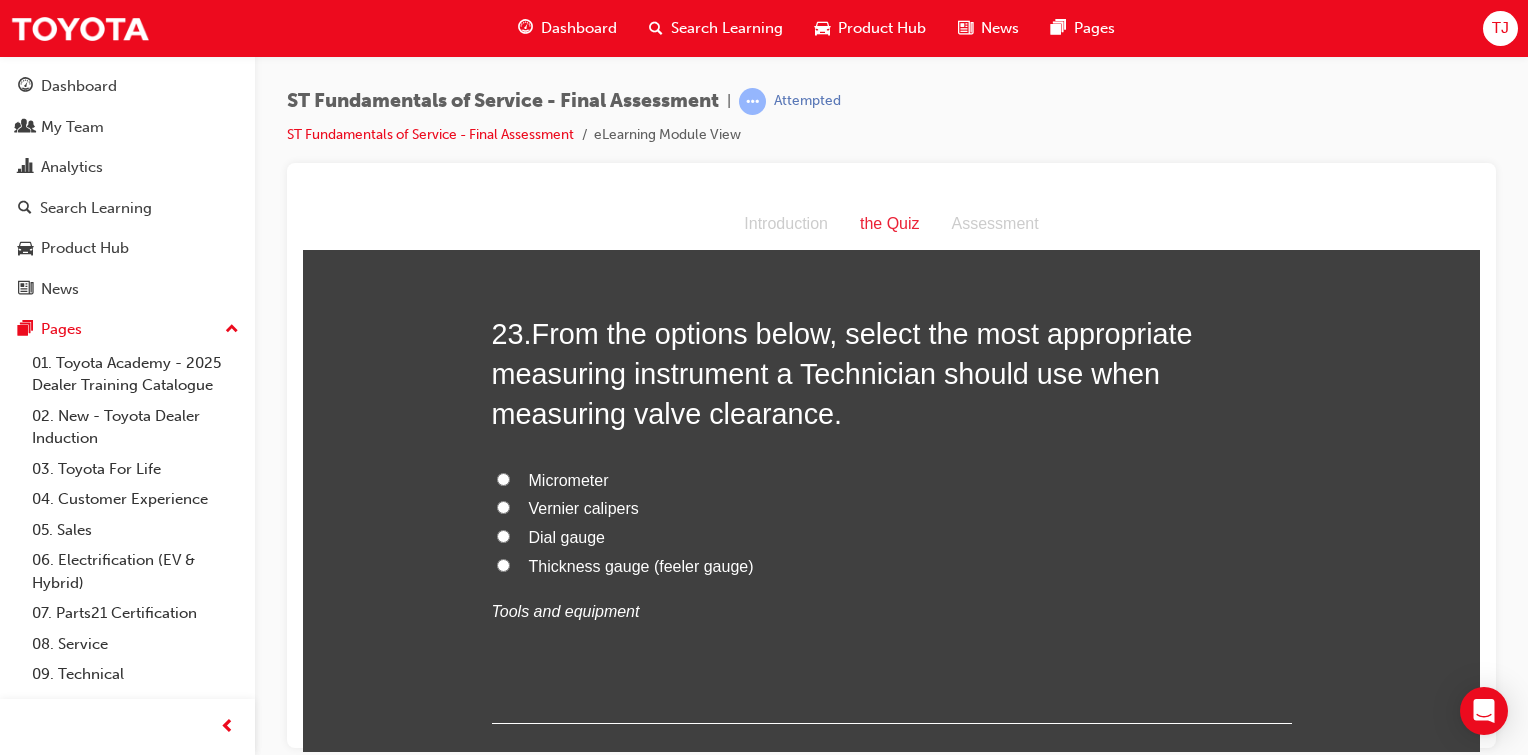 click on "Thickness gauge (feeler gauge)" at bounding box center (892, 566) 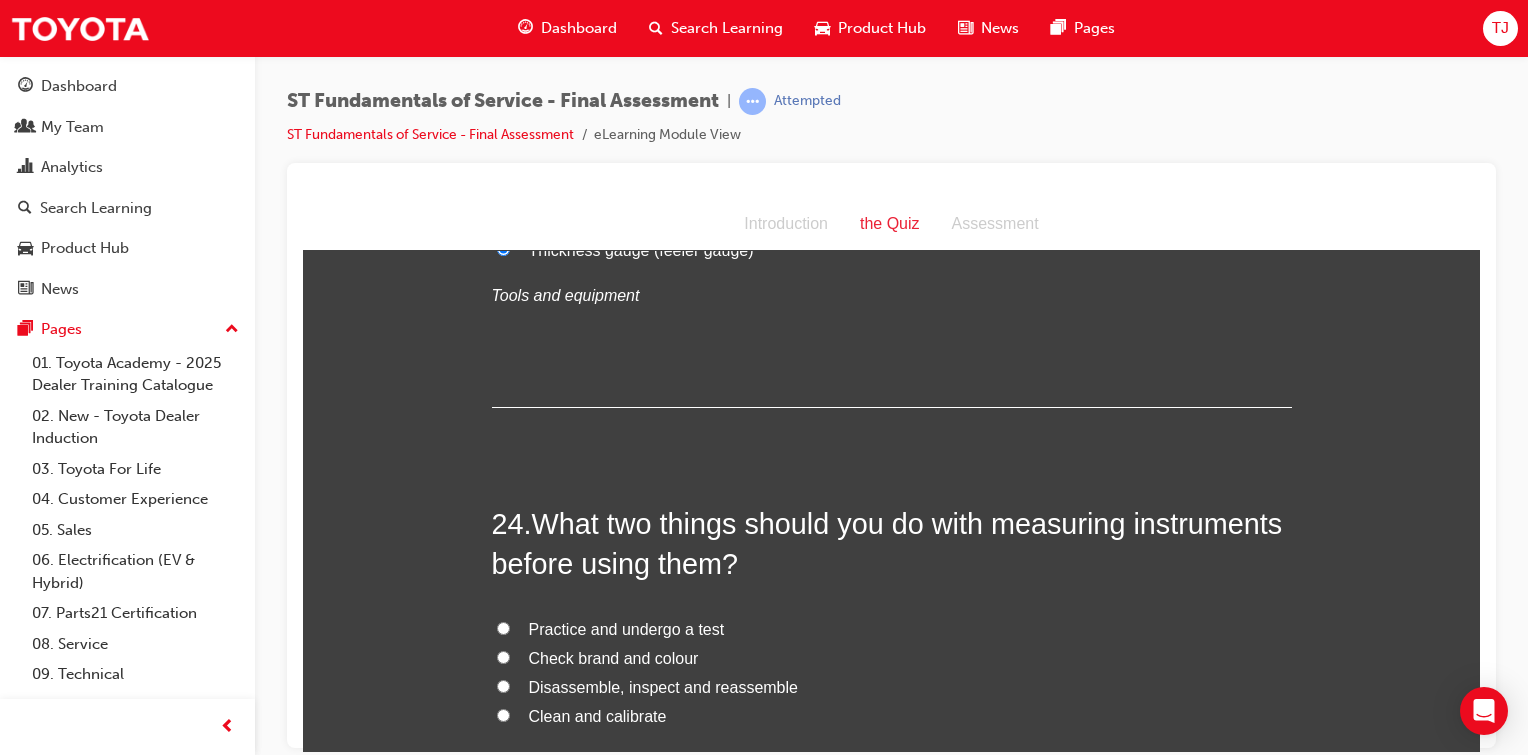 scroll, scrollTop: 10443, scrollLeft: 0, axis: vertical 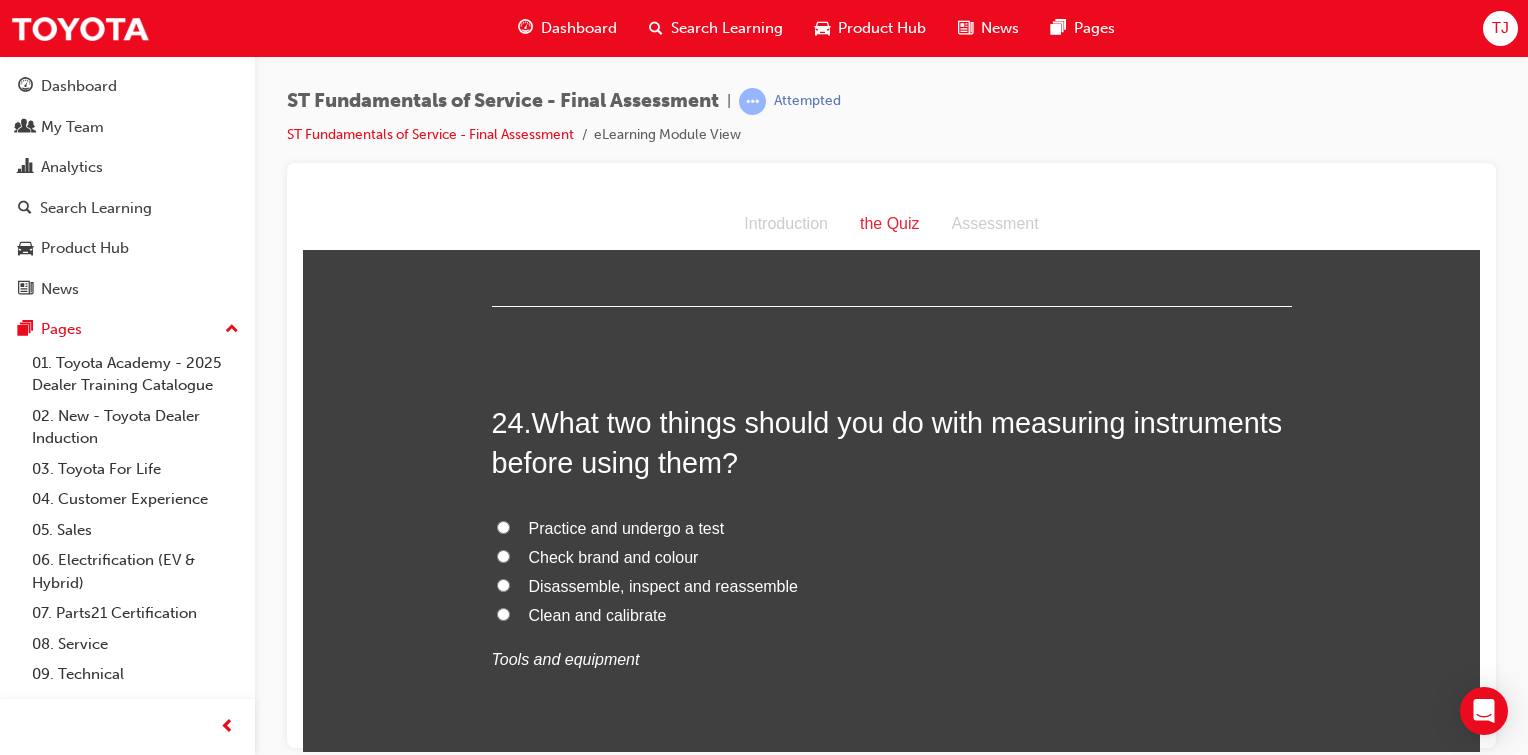 click on "Clean and calibrate" at bounding box center (892, 615) 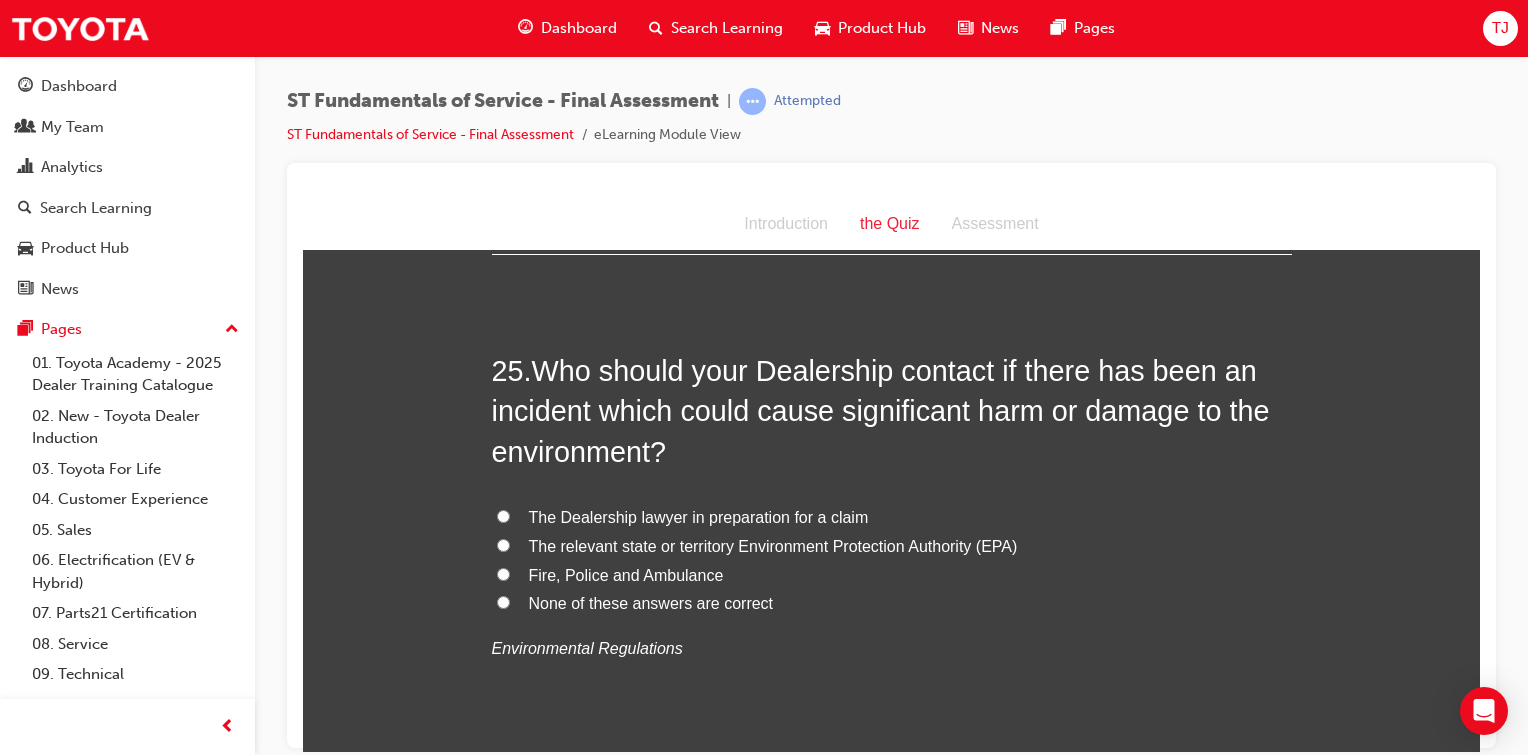 scroll, scrollTop: 10975, scrollLeft: 0, axis: vertical 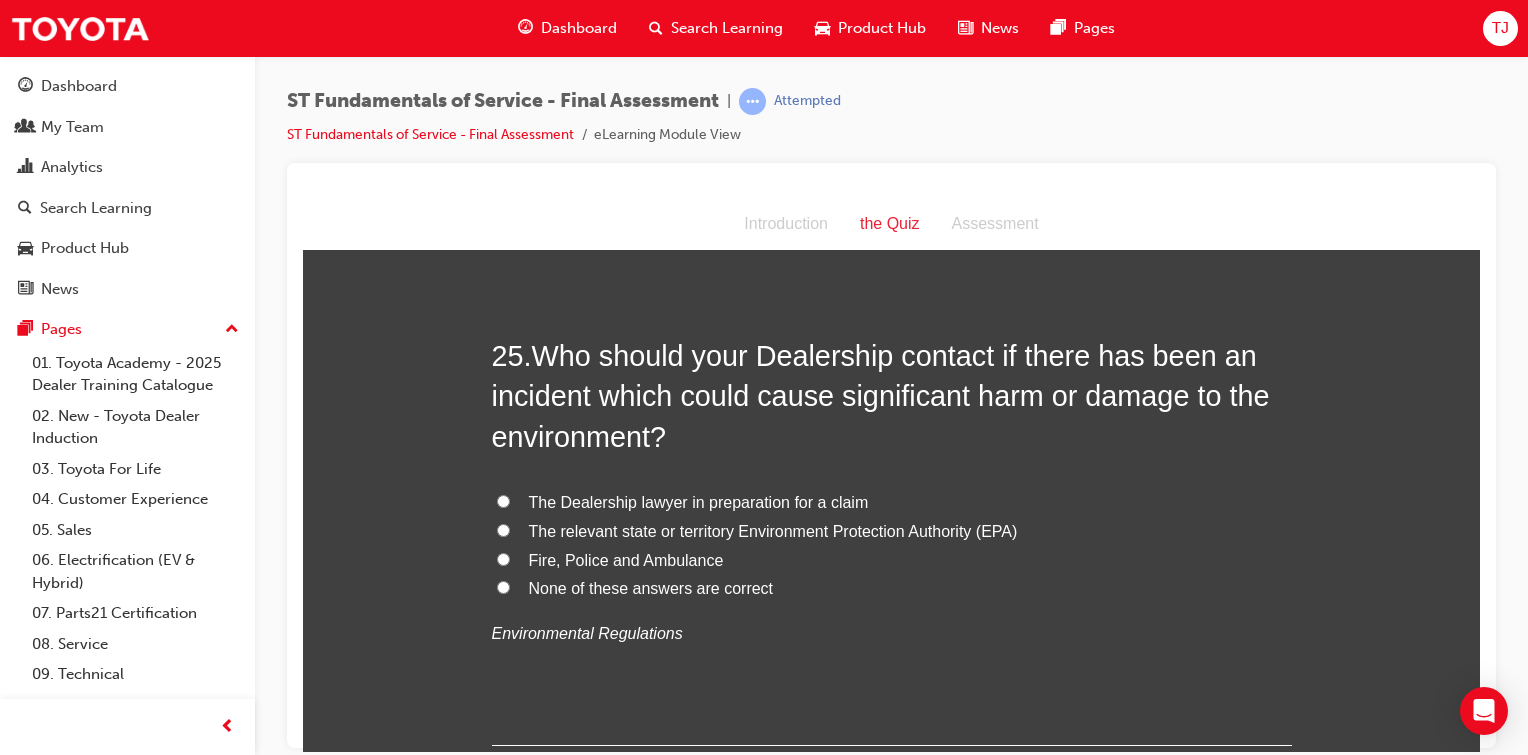 click on "The relevant state or territory Environment Protection Authority (EPA)" at bounding box center [503, 529] 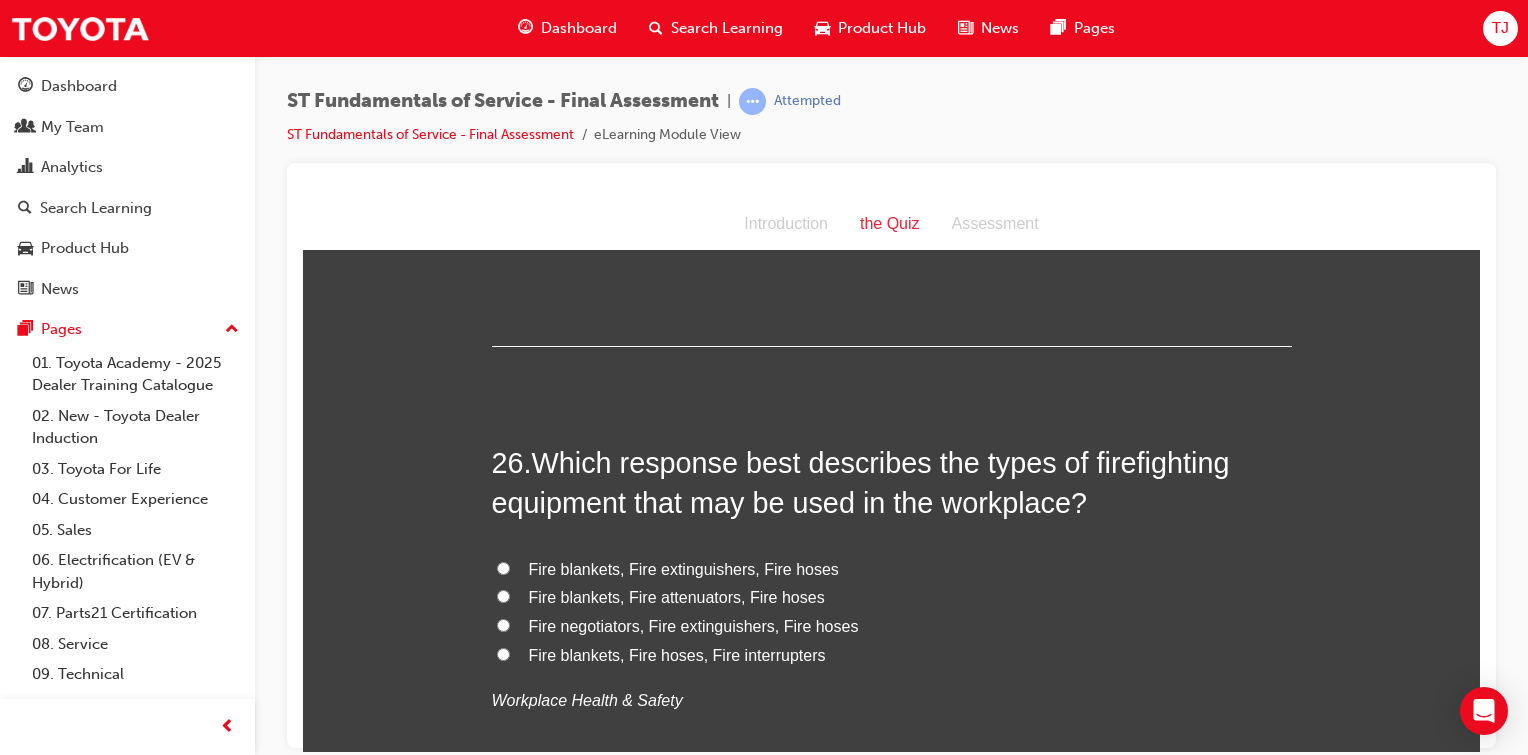scroll, scrollTop: 11540, scrollLeft: 0, axis: vertical 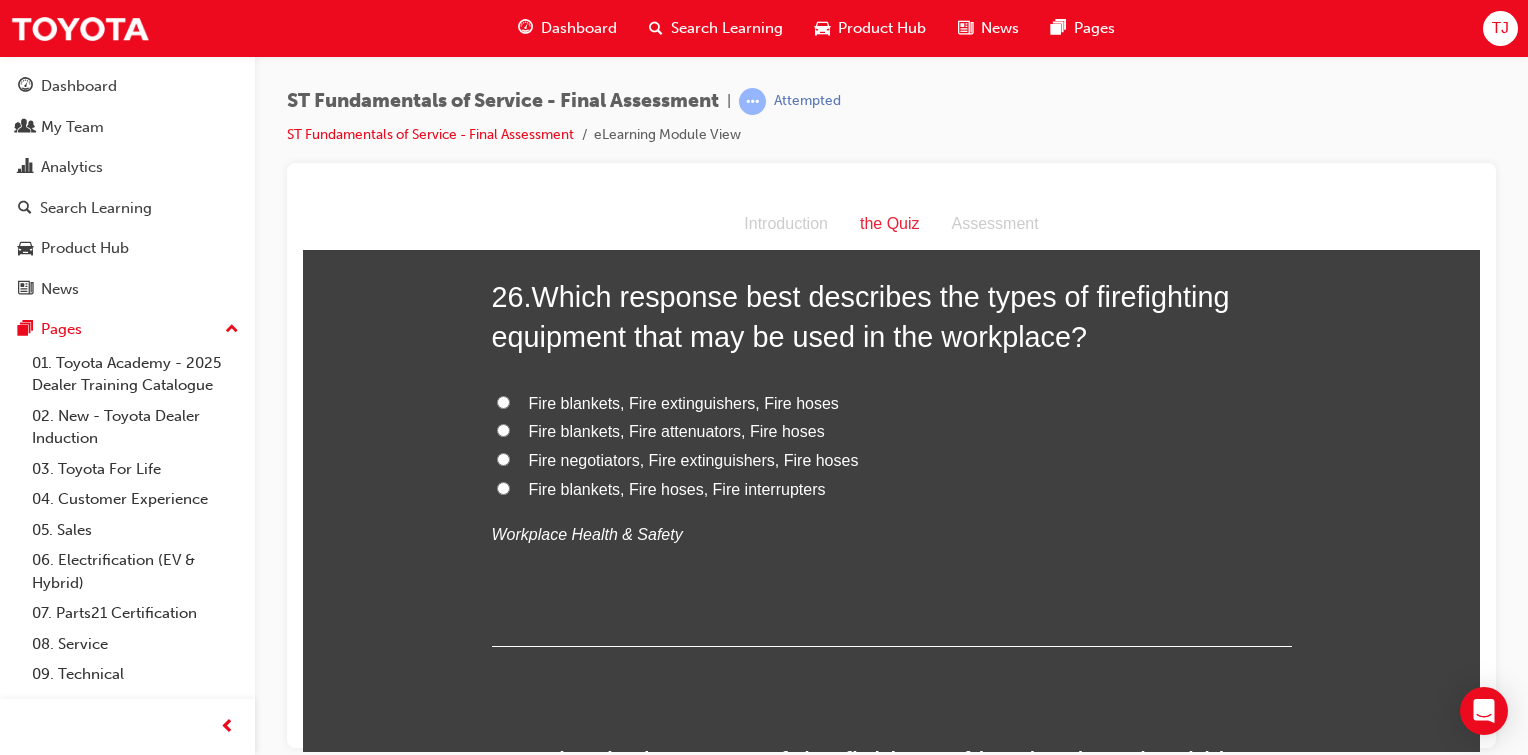 click on "Fire blankets, Fire extinguishers, Fire hoses" at bounding box center [503, 401] 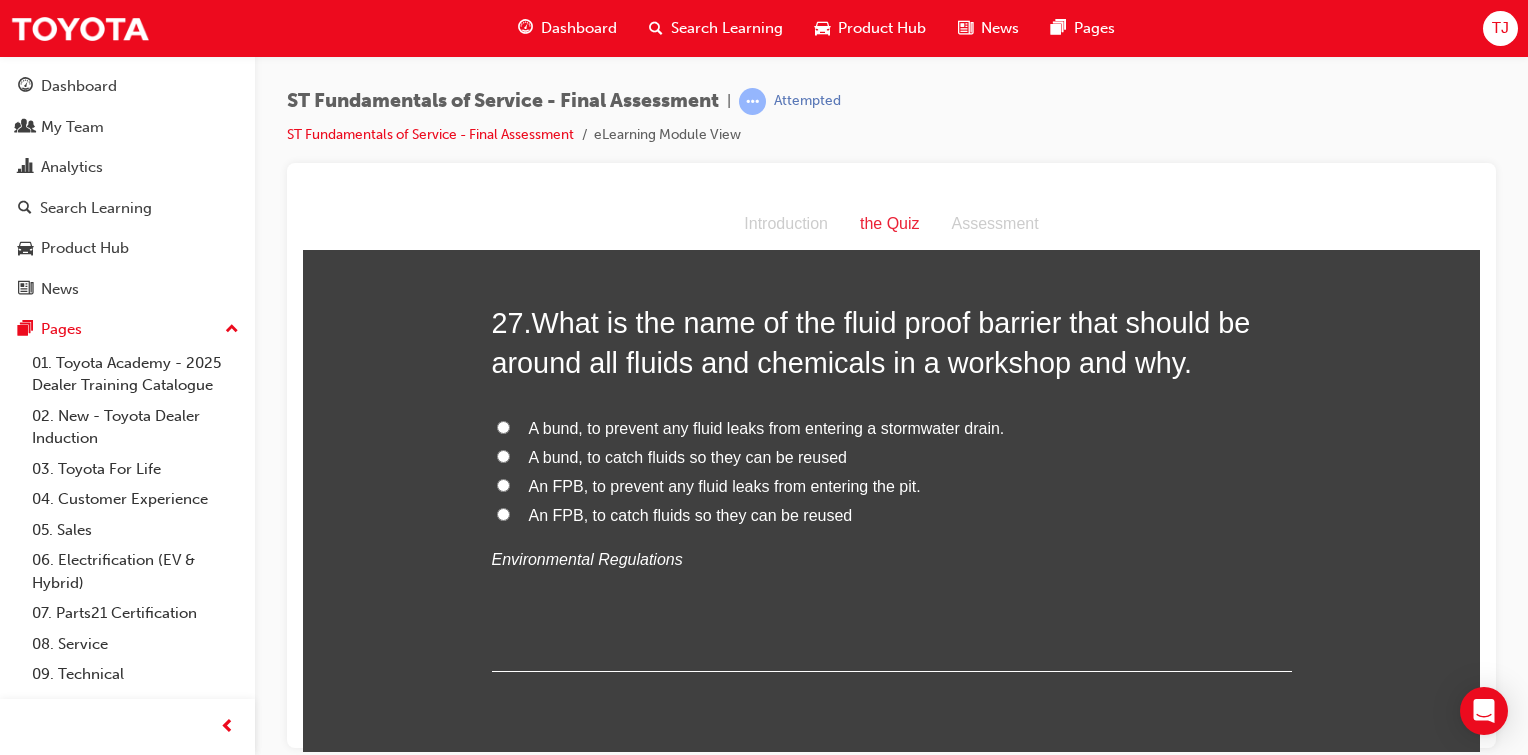 scroll, scrollTop: 11976, scrollLeft: 0, axis: vertical 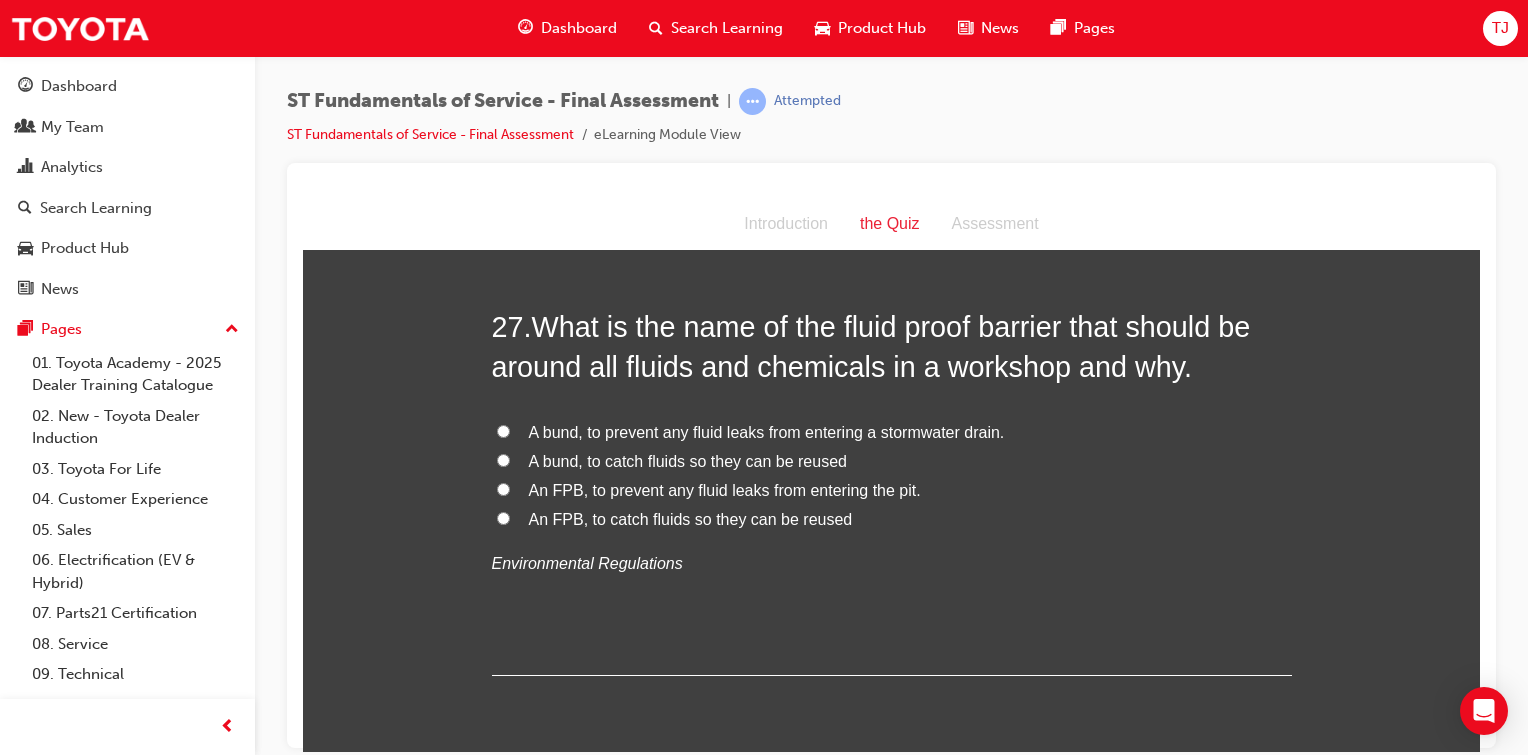 click on "An FPB, to prevent any fluid leaks from entering the pit." at bounding box center (503, 488) 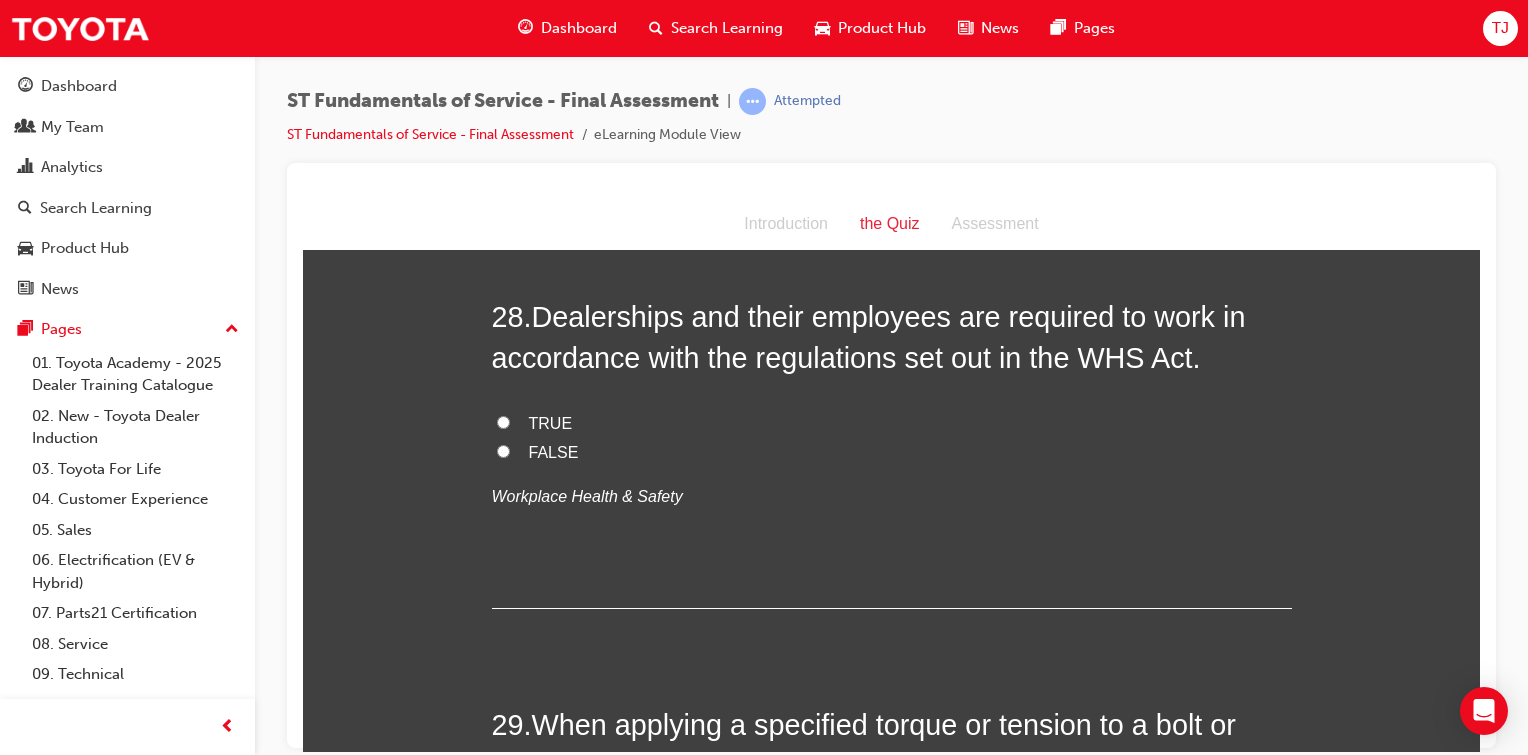 scroll, scrollTop: 12452, scrollLeft: 0, axis: vertical 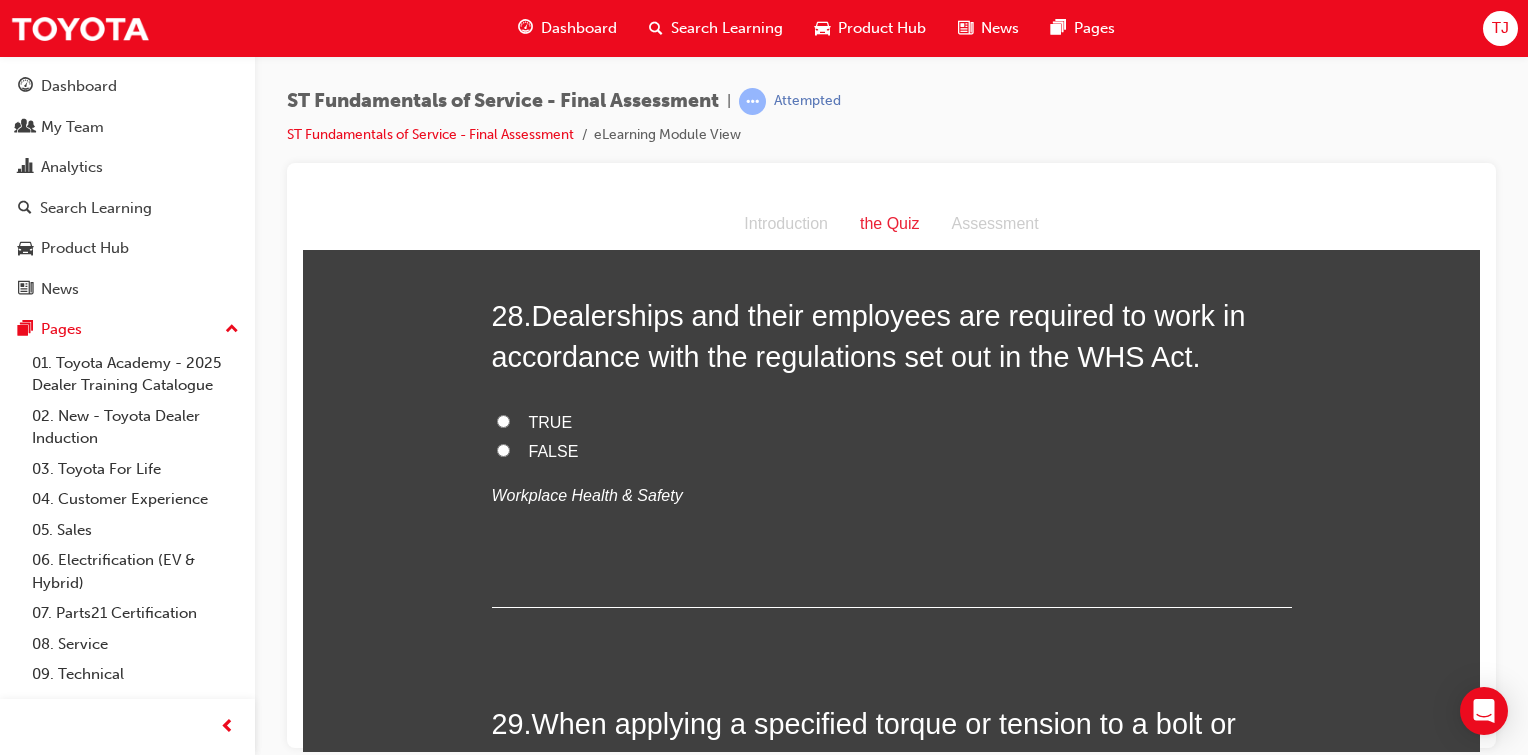 click on "TRUE" at bounding box center (503, 420) 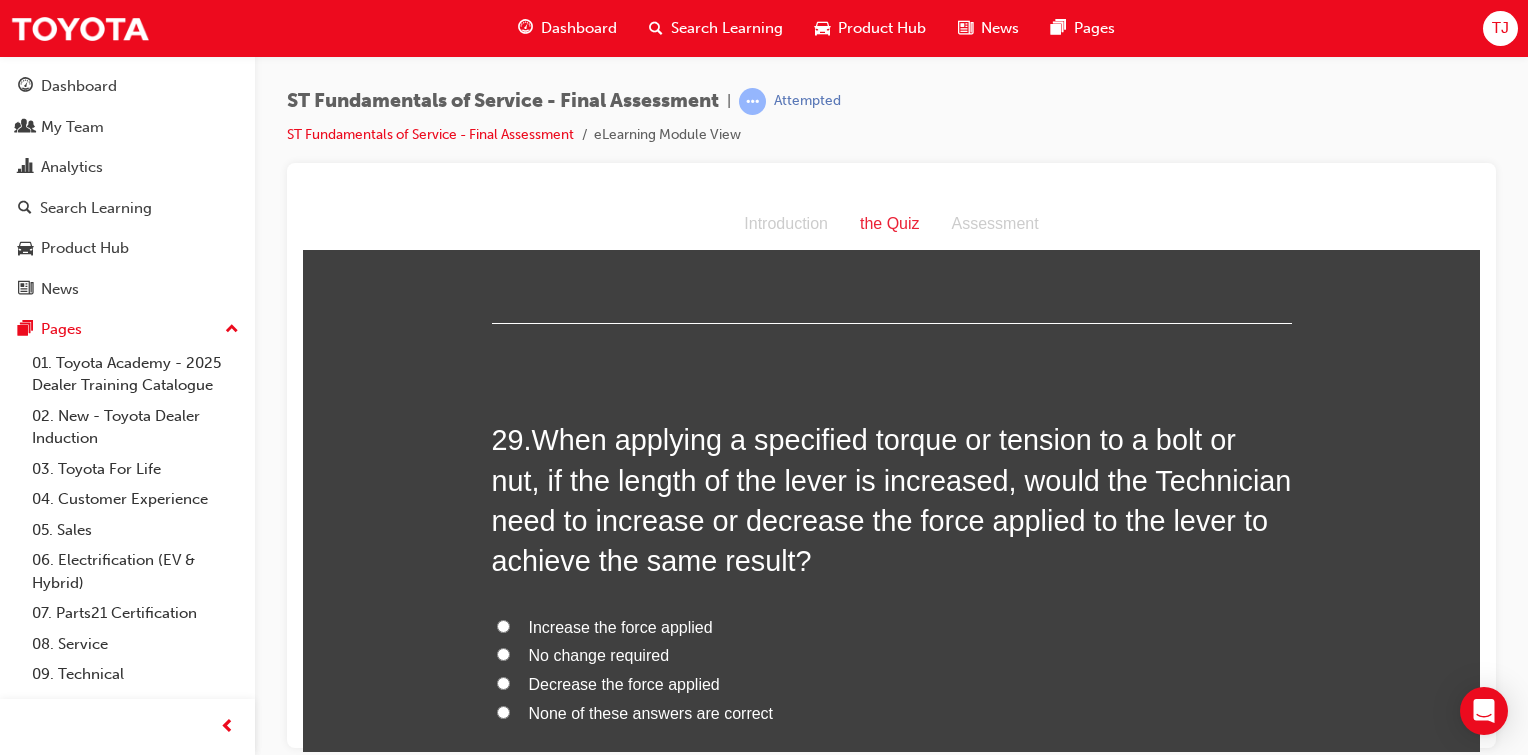 scroll, scrollTop: 12883, scrollLeft: 0, axis: vertical 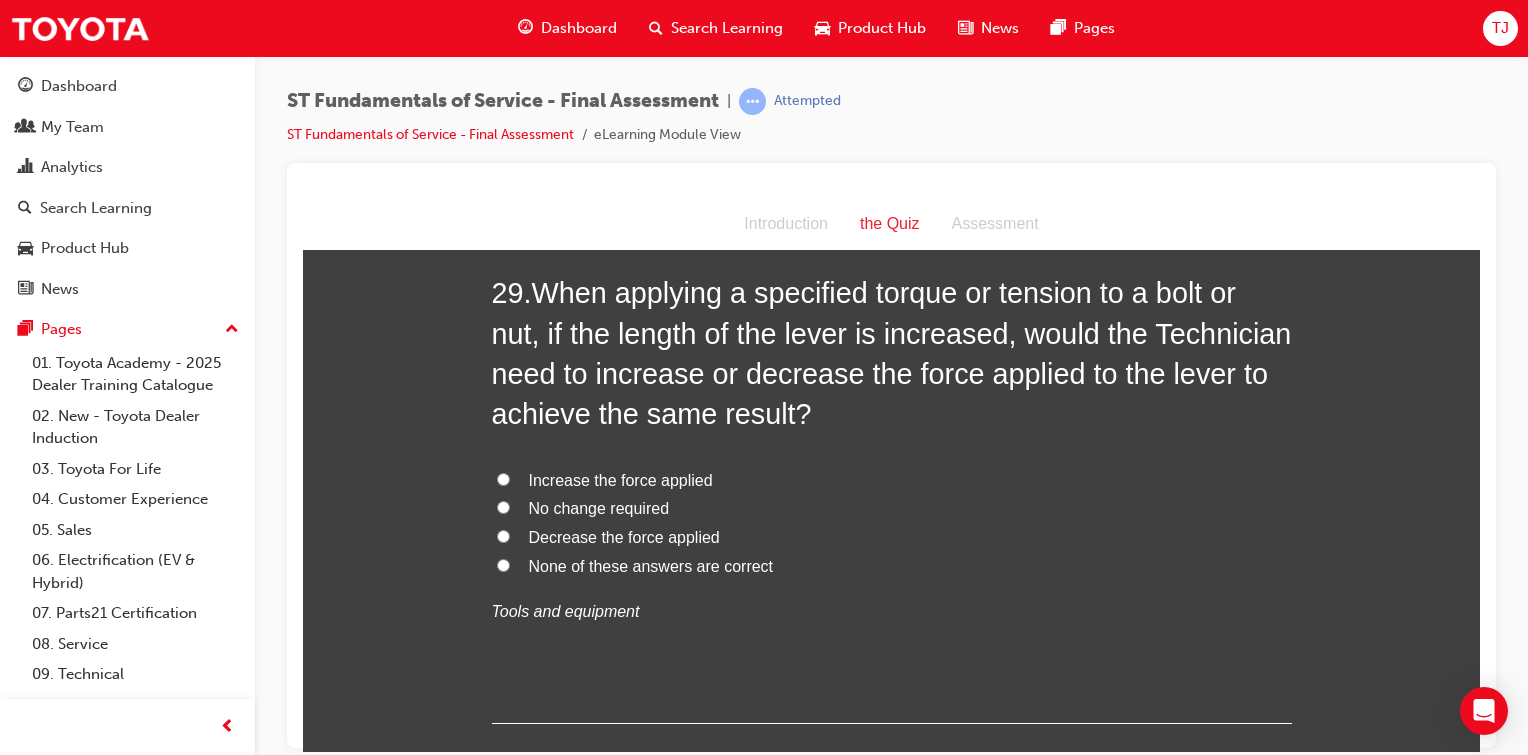 click on "Decrease the force applied" at bounding box center (503, 535) 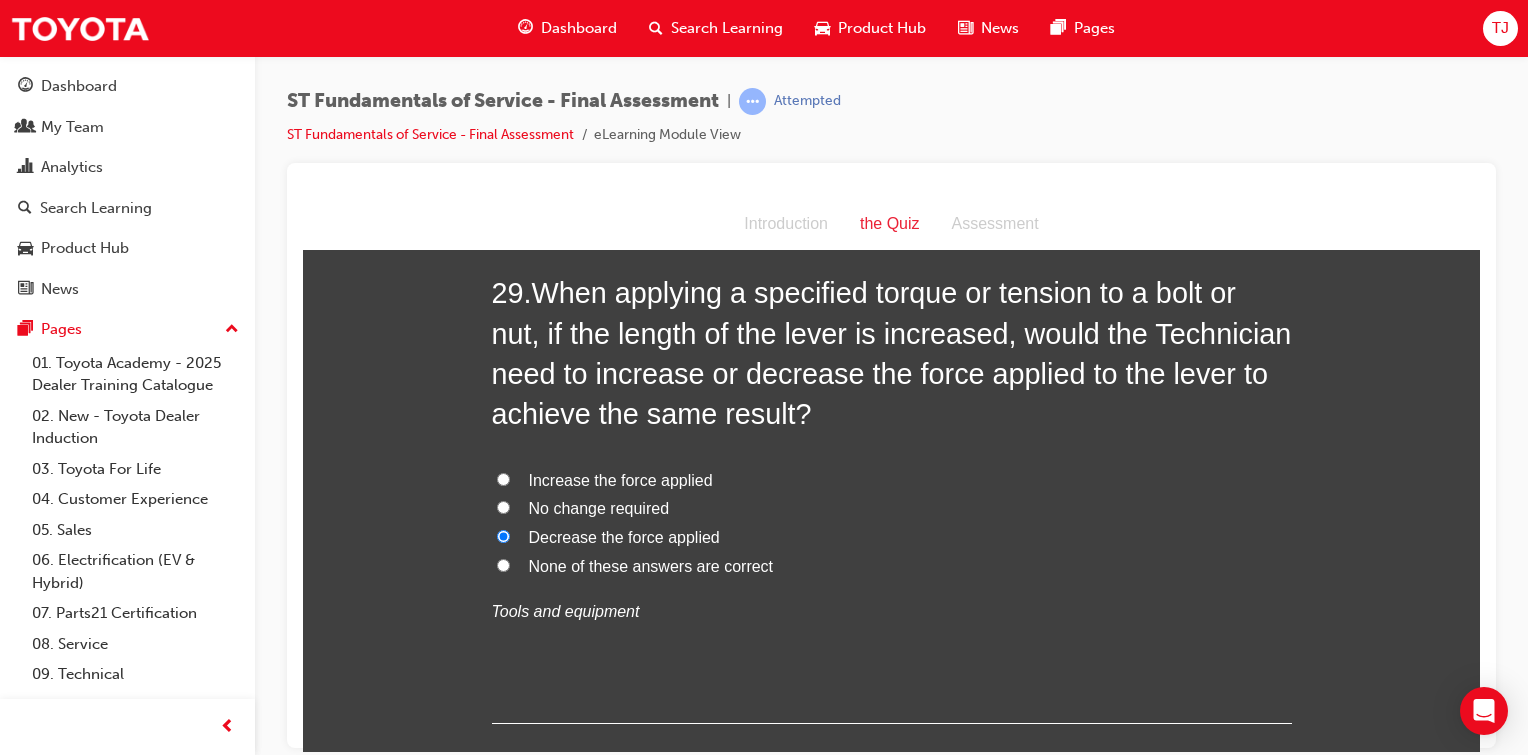 scroll, scrollTop: 13074, scrollLeft: 0, axis: vertical 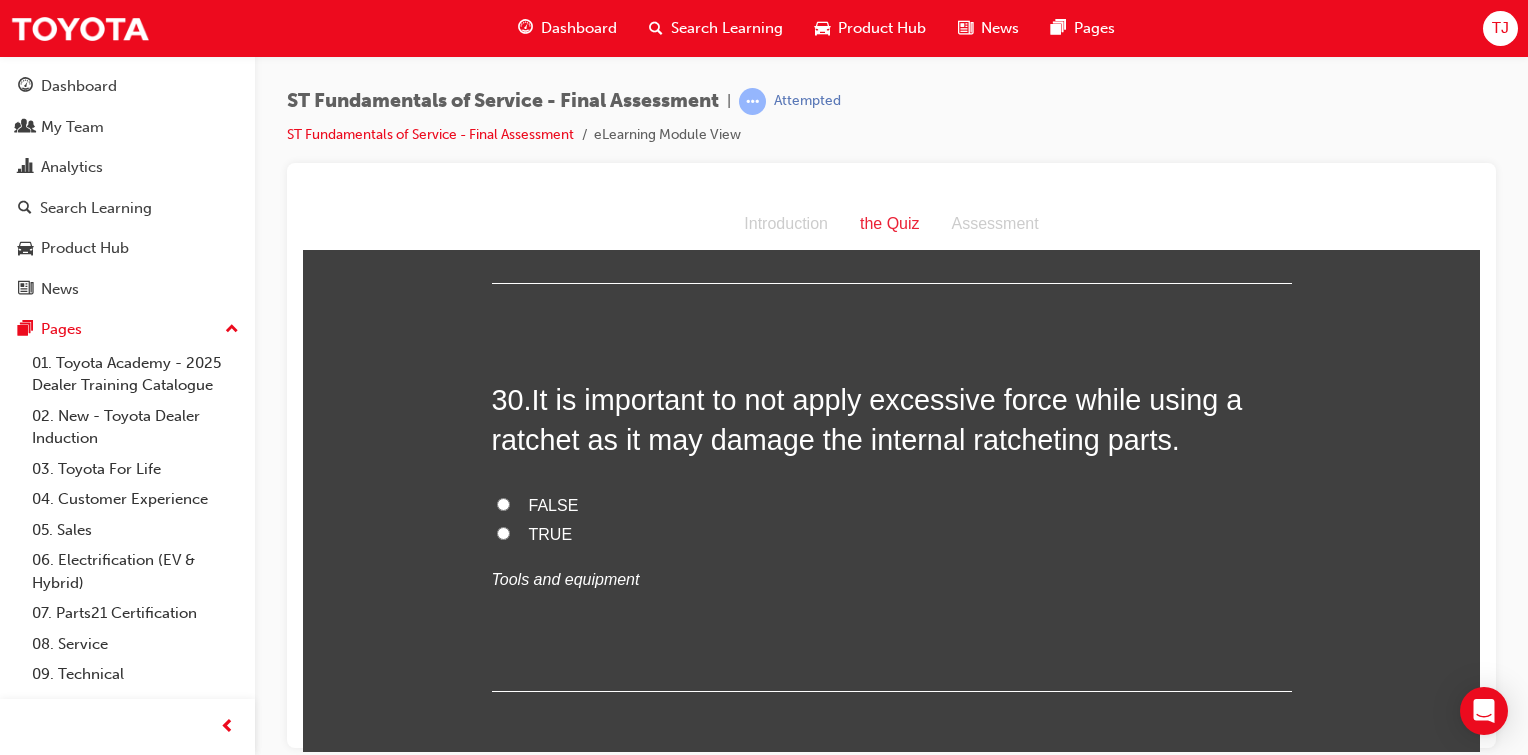 click on "FALSE" at bounding box center [892, 505] 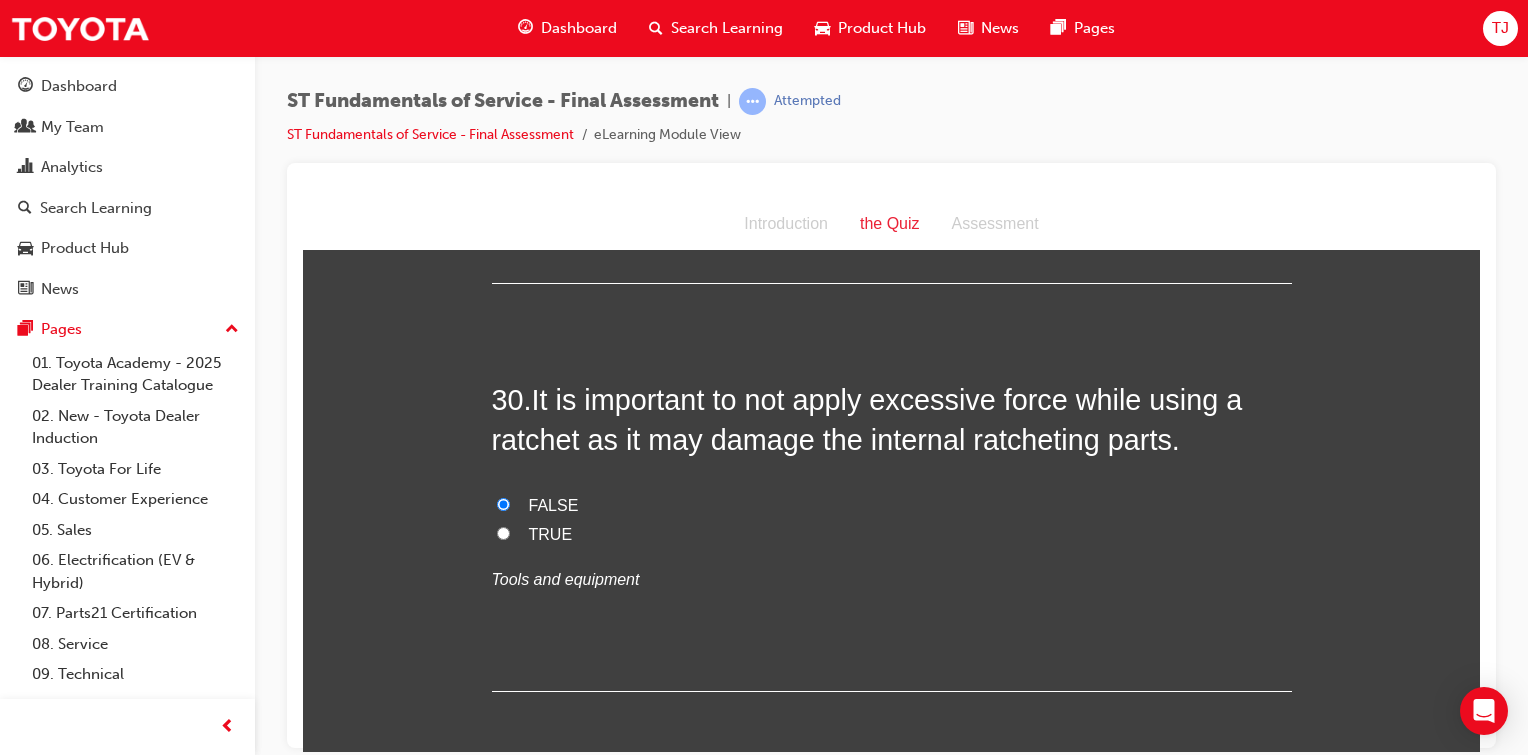 click on "TRUE" at bounding box center [503, 532] 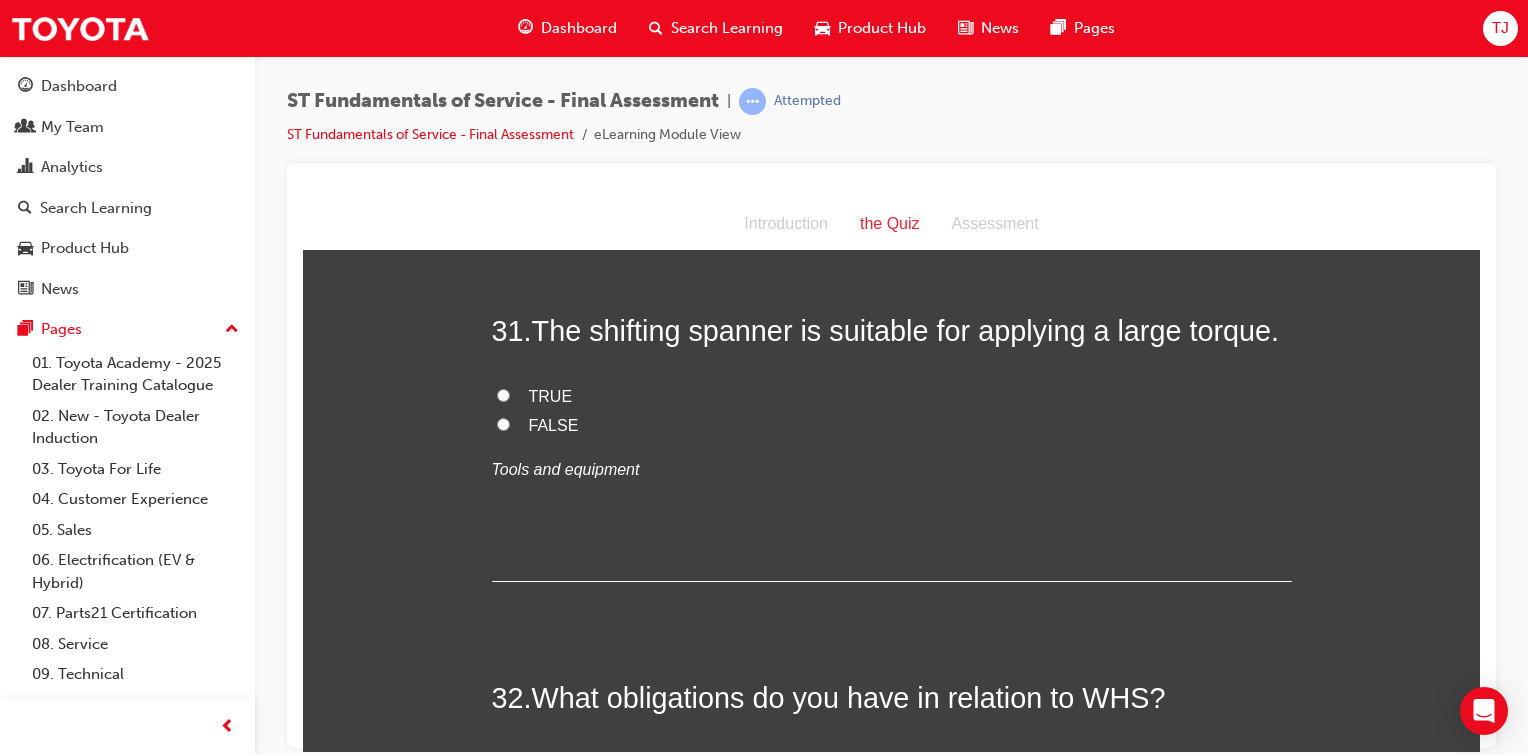 scroll, scrollTop: 13800, scrollLeft: 0, axis: vertical 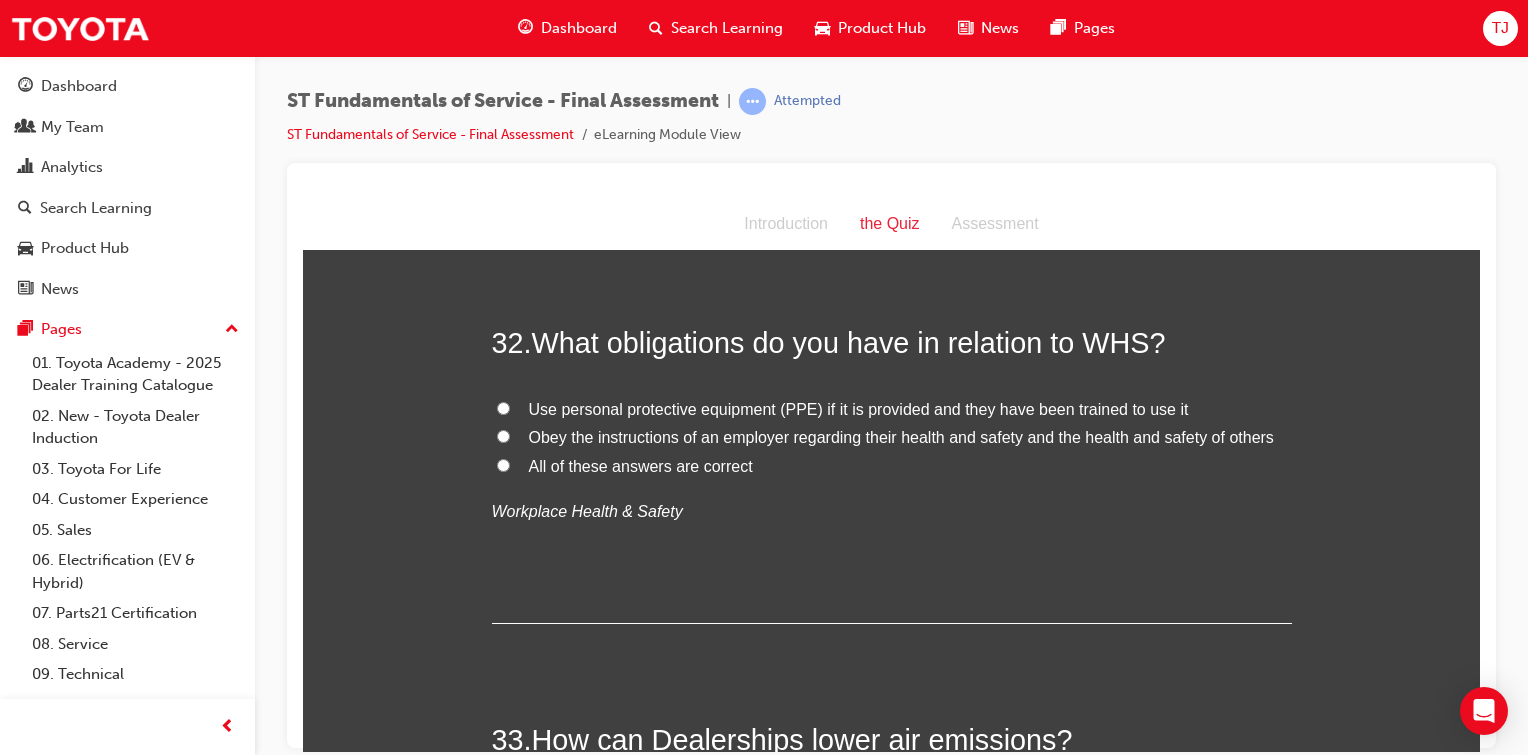 click on "All of these answers are correct" at bounding box center [892, 466] 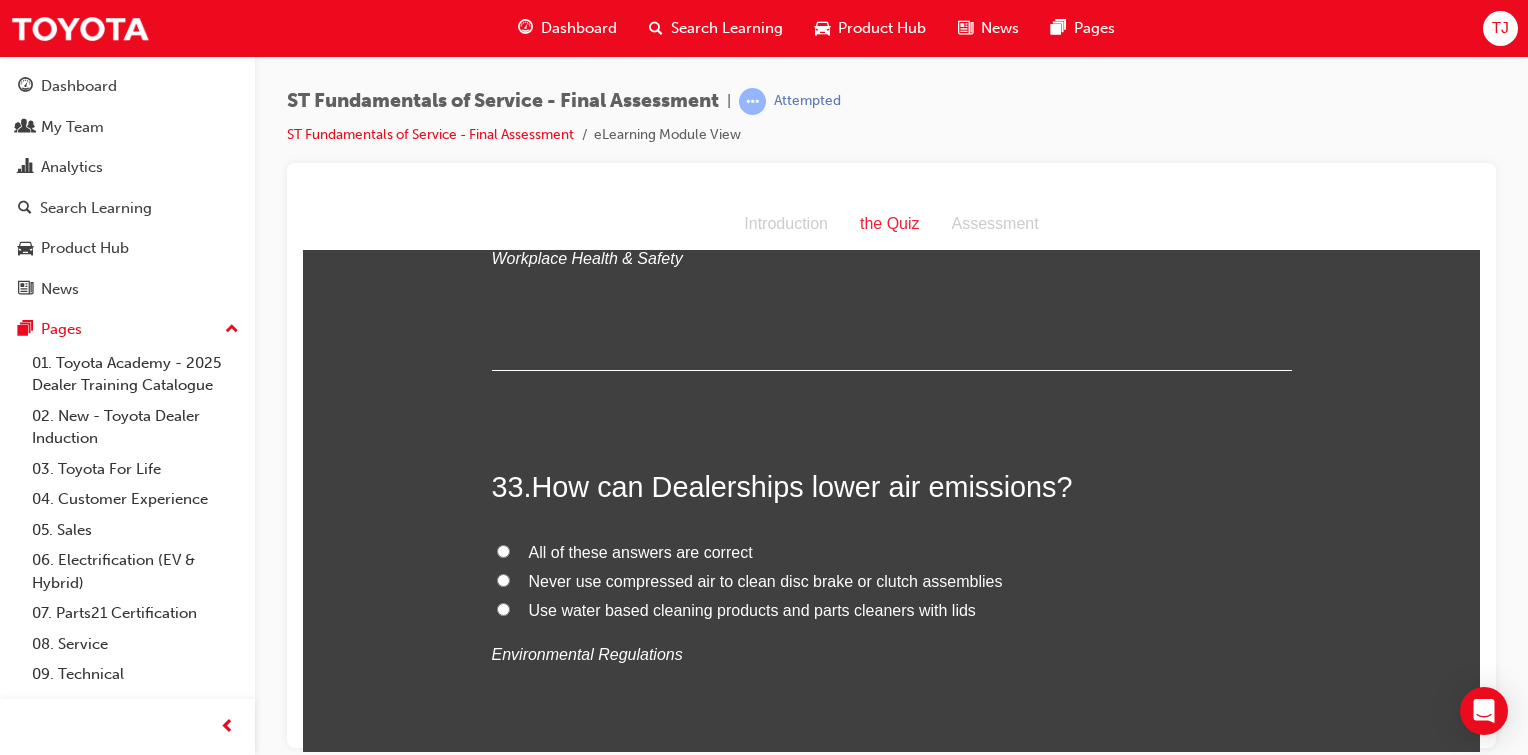 scroll, scrollTop: 14511, scrollLeft: 0, axis: vertical 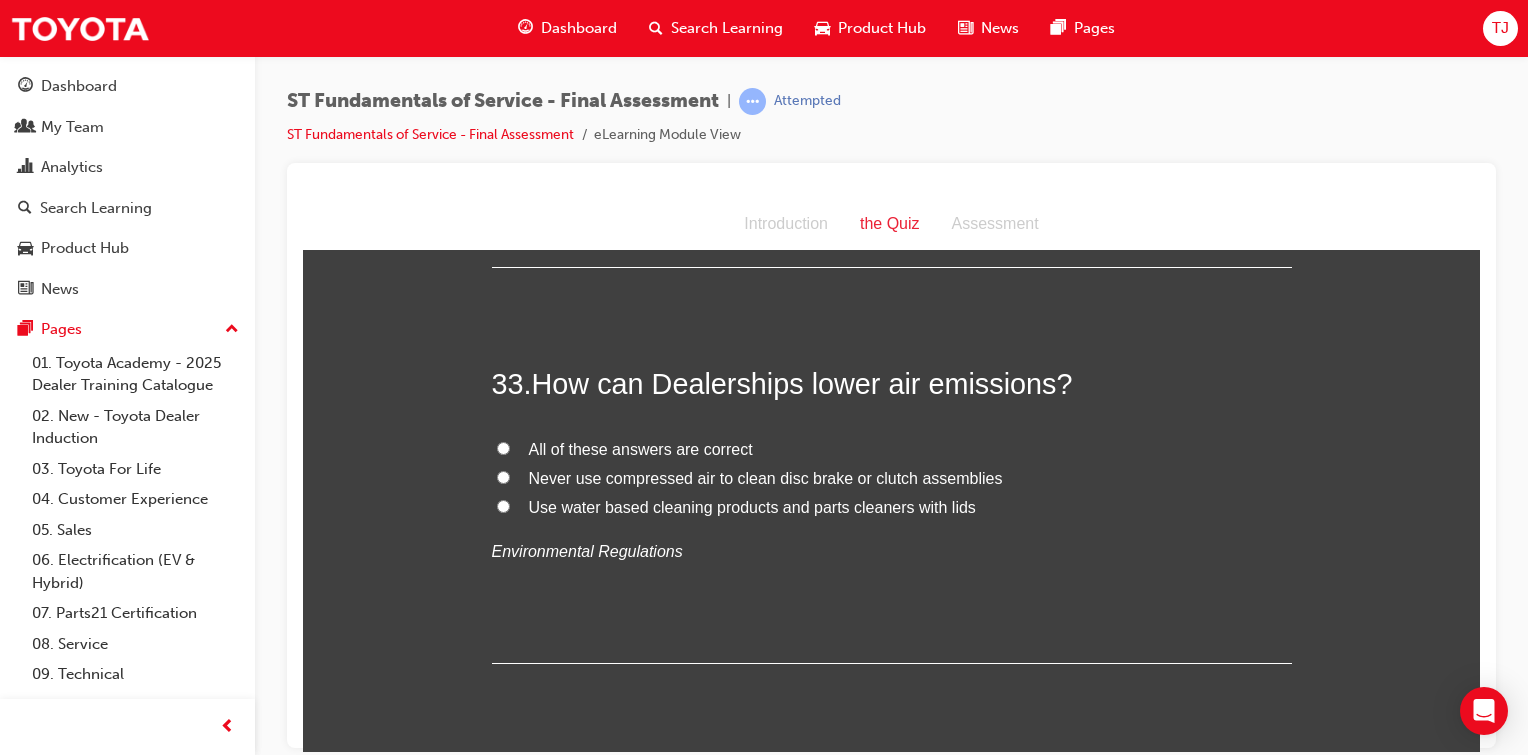 click on "All of these answers are correct" at bounding box center [503, 447] 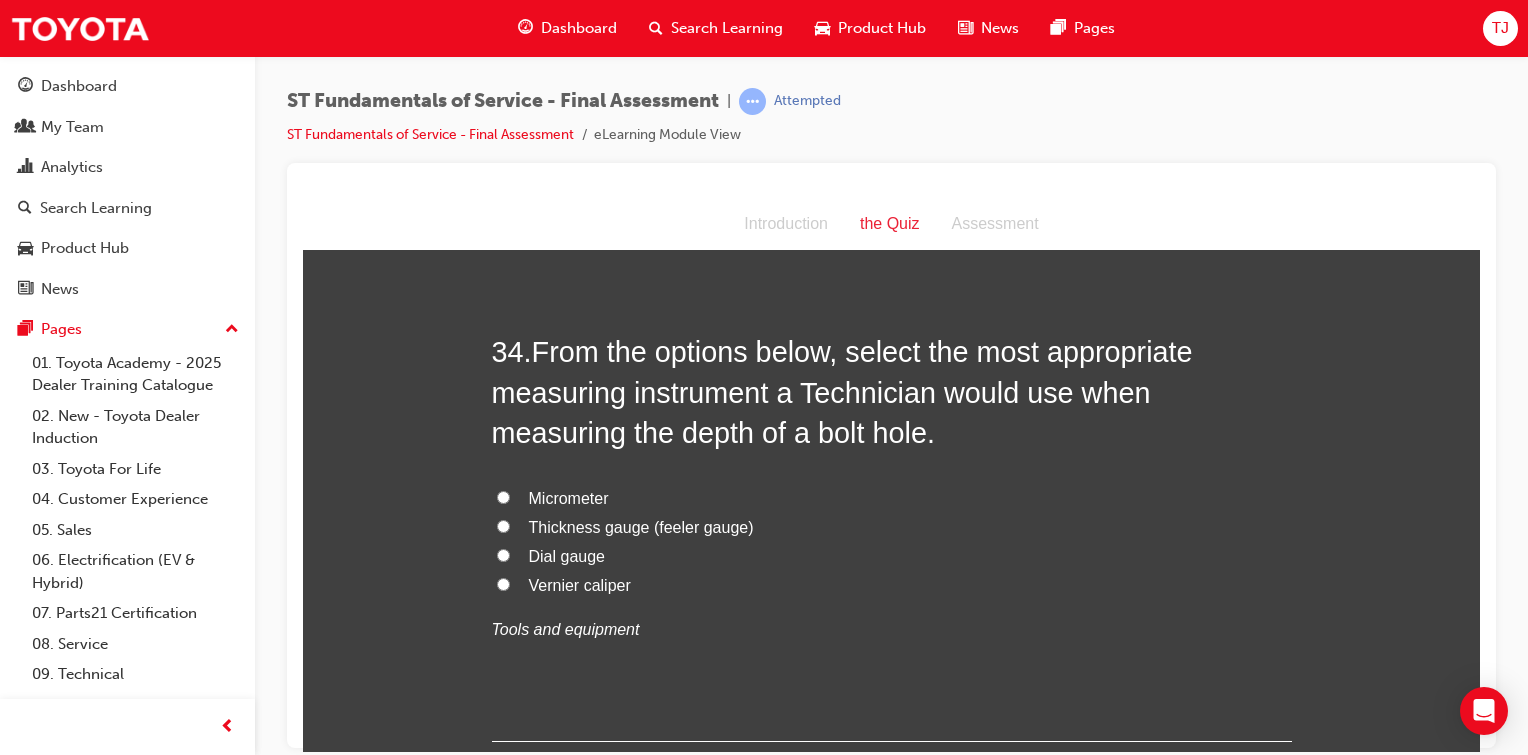 scroll, scrollTop: 14940, scrollLeft: 0, axis: vertical 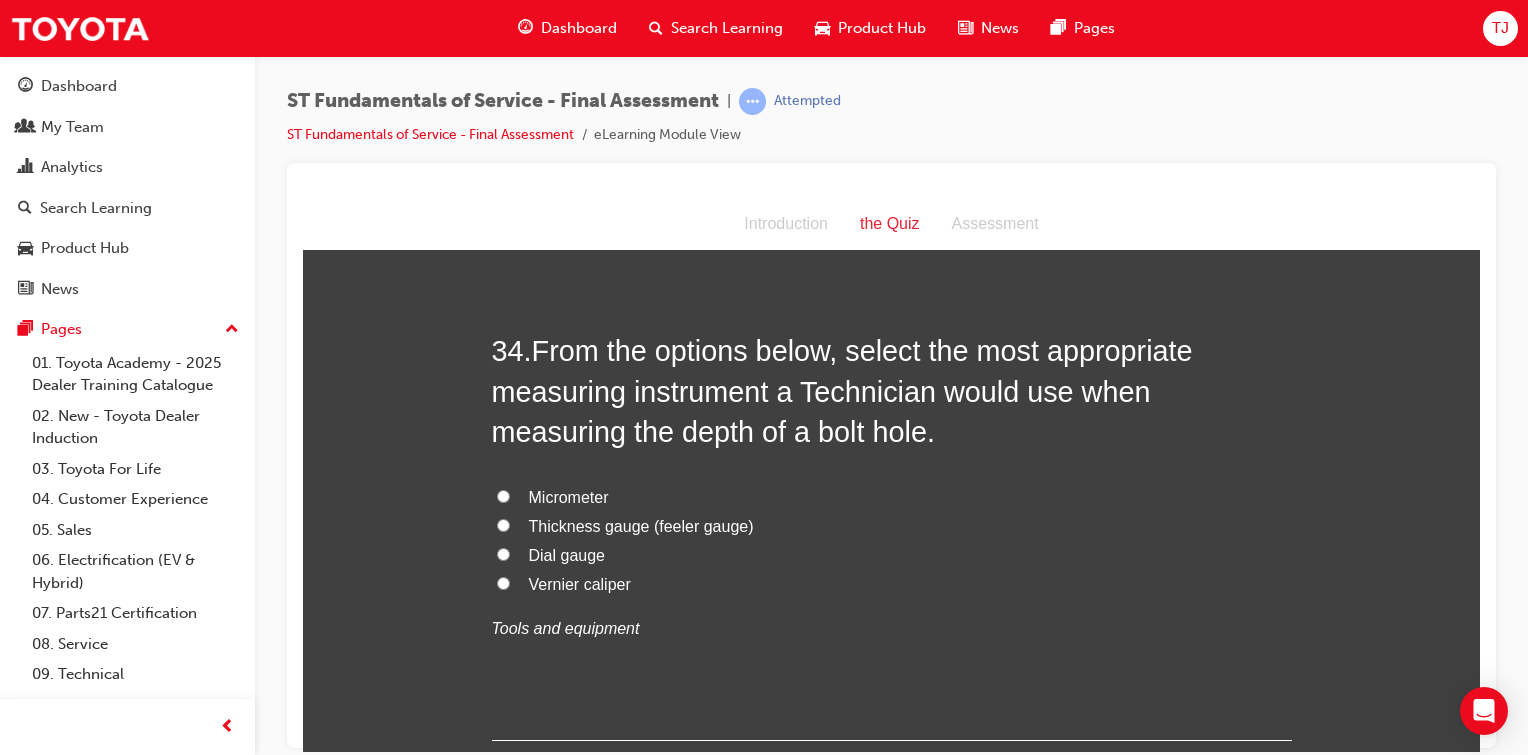 click on "Vernier caliper" at bounding box center [503, 582] 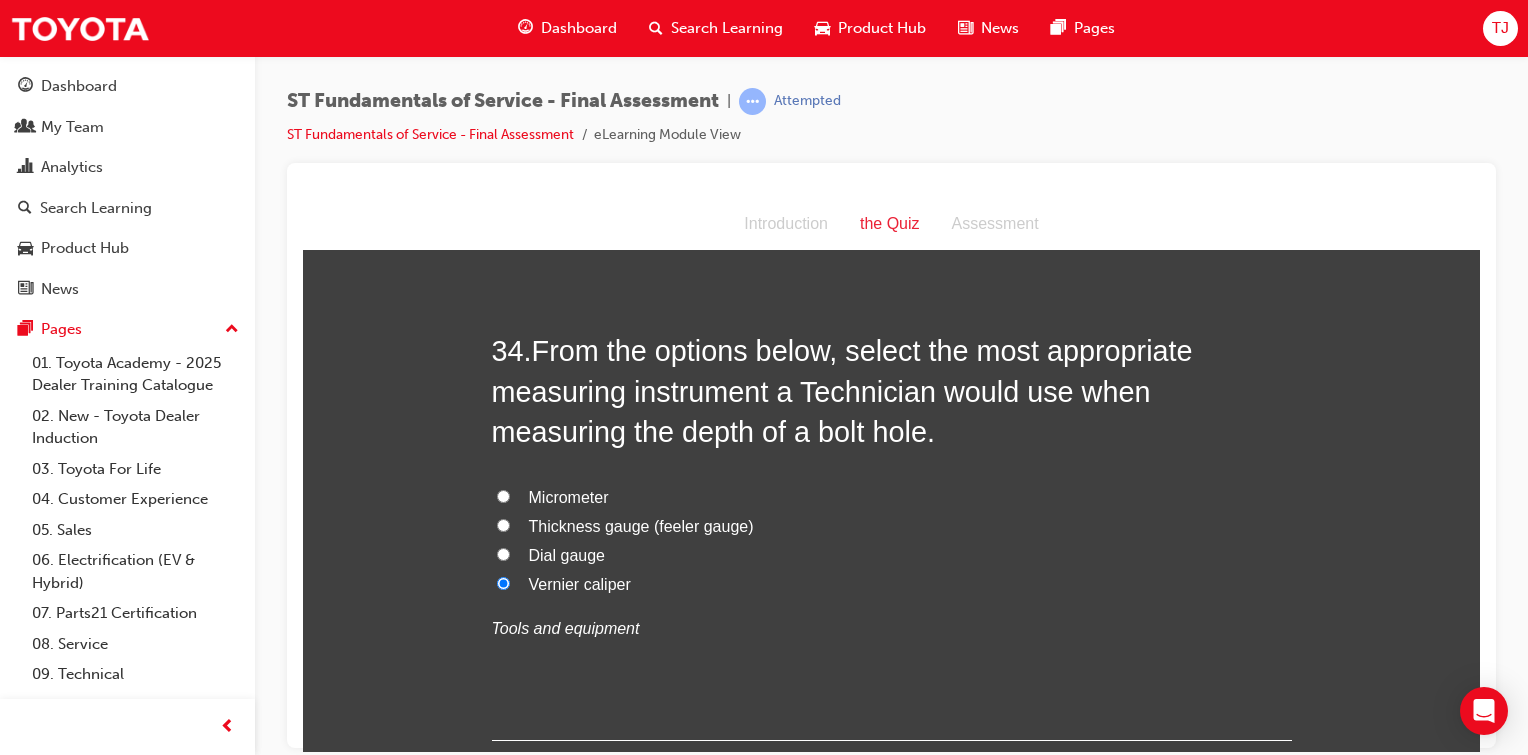 scroll, scrollTop: 15073, scrollLeft: 0, axis: vertical 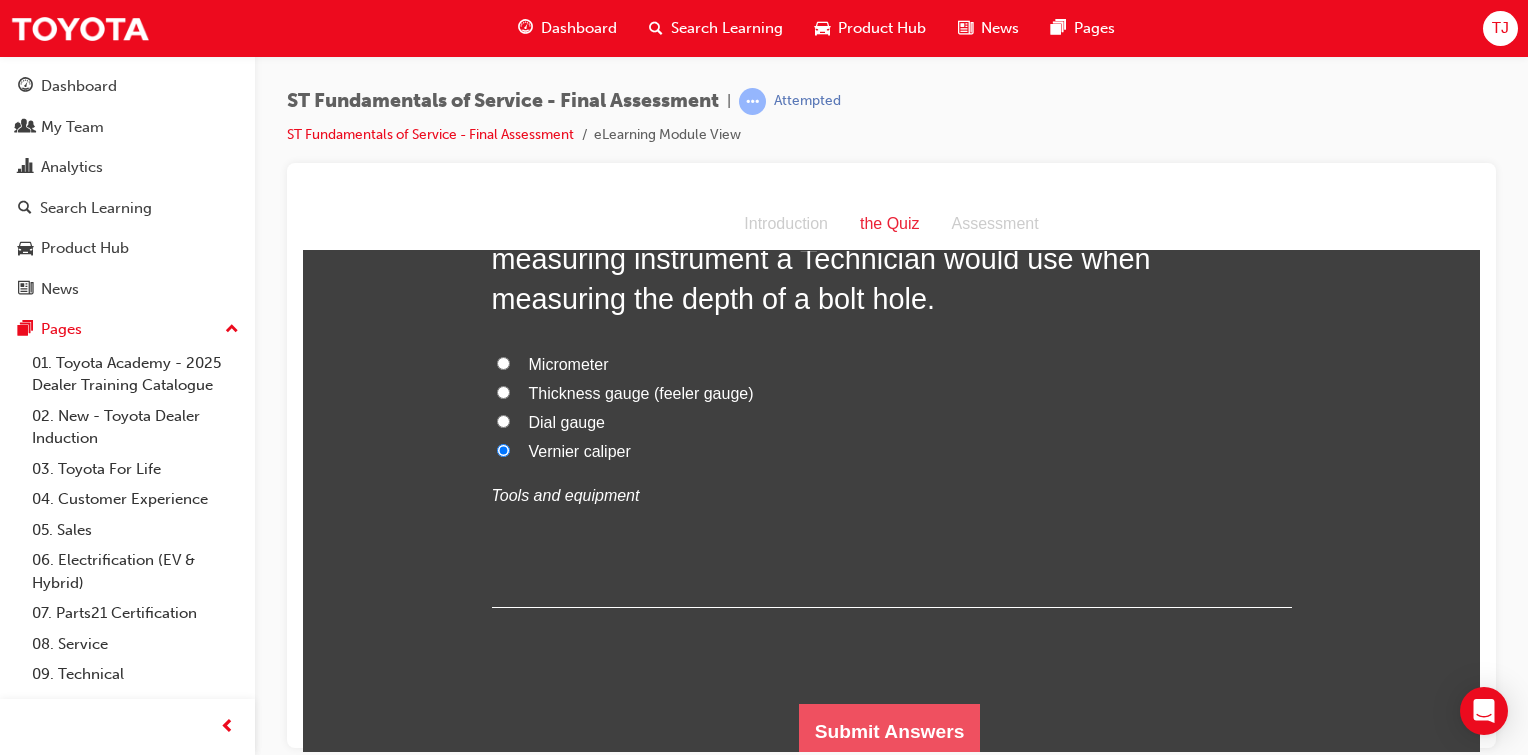 click on "Submit Answers" at bounding box center [890, 731] 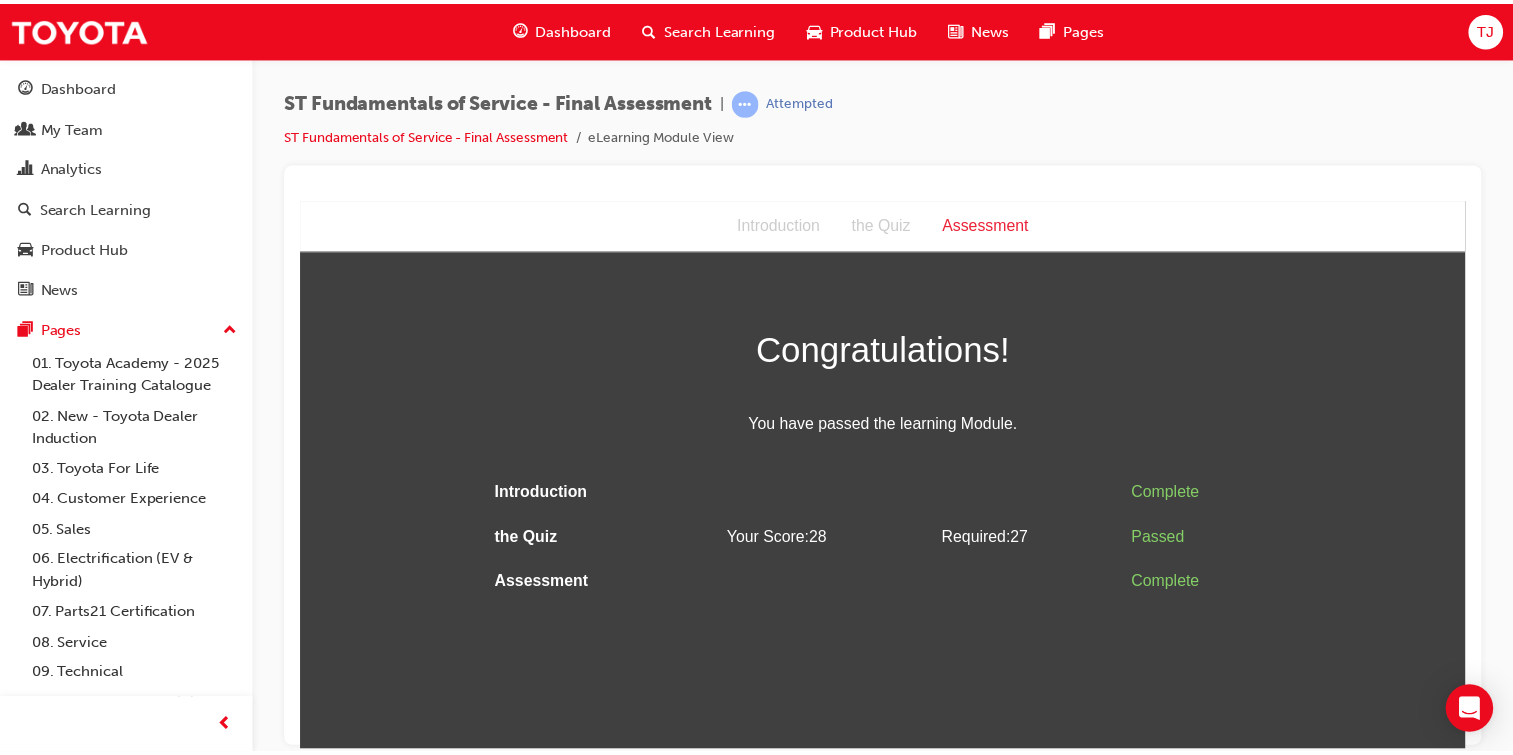 scroll, scrollTop: 0, scrollLeft: 0, axis: both 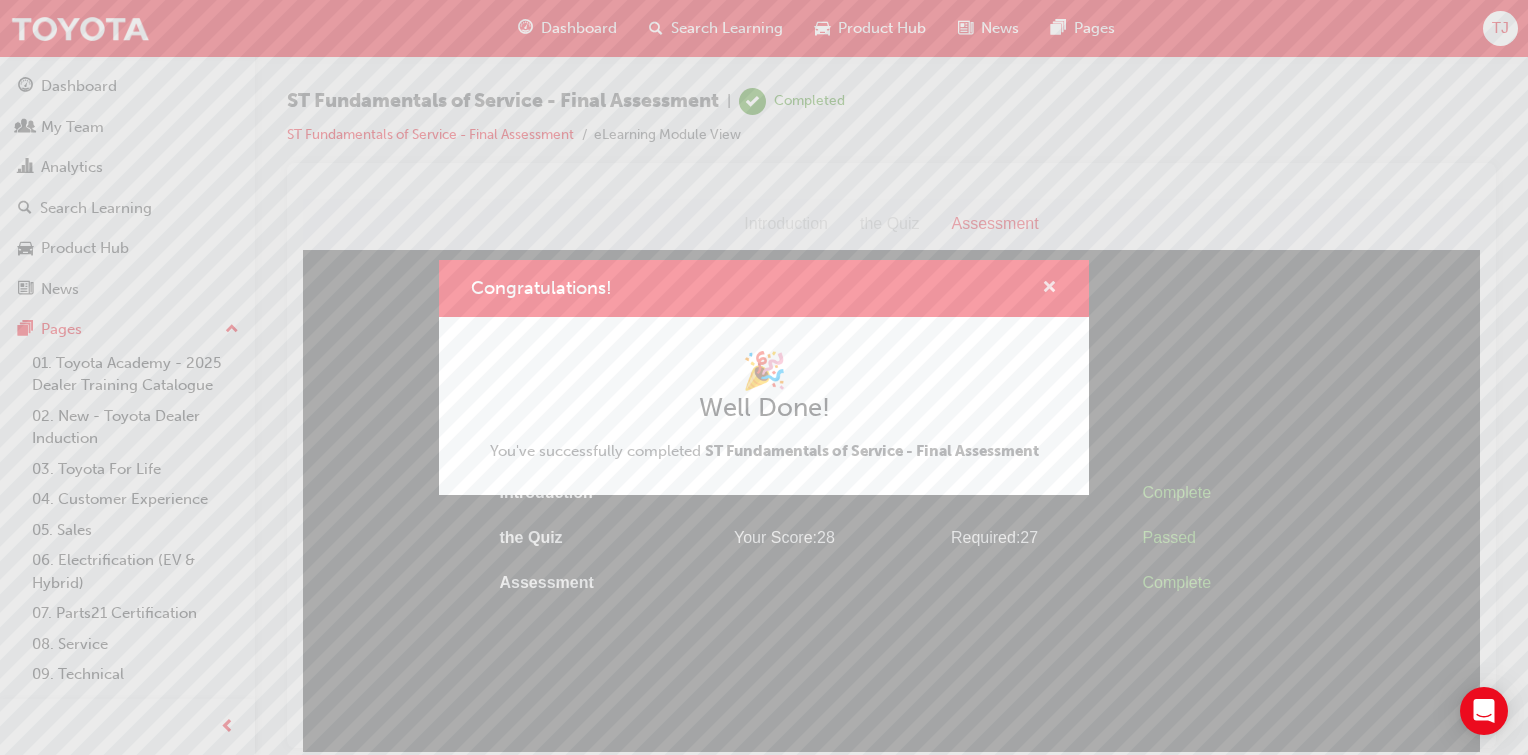 click at bounding box center (1049, 289) 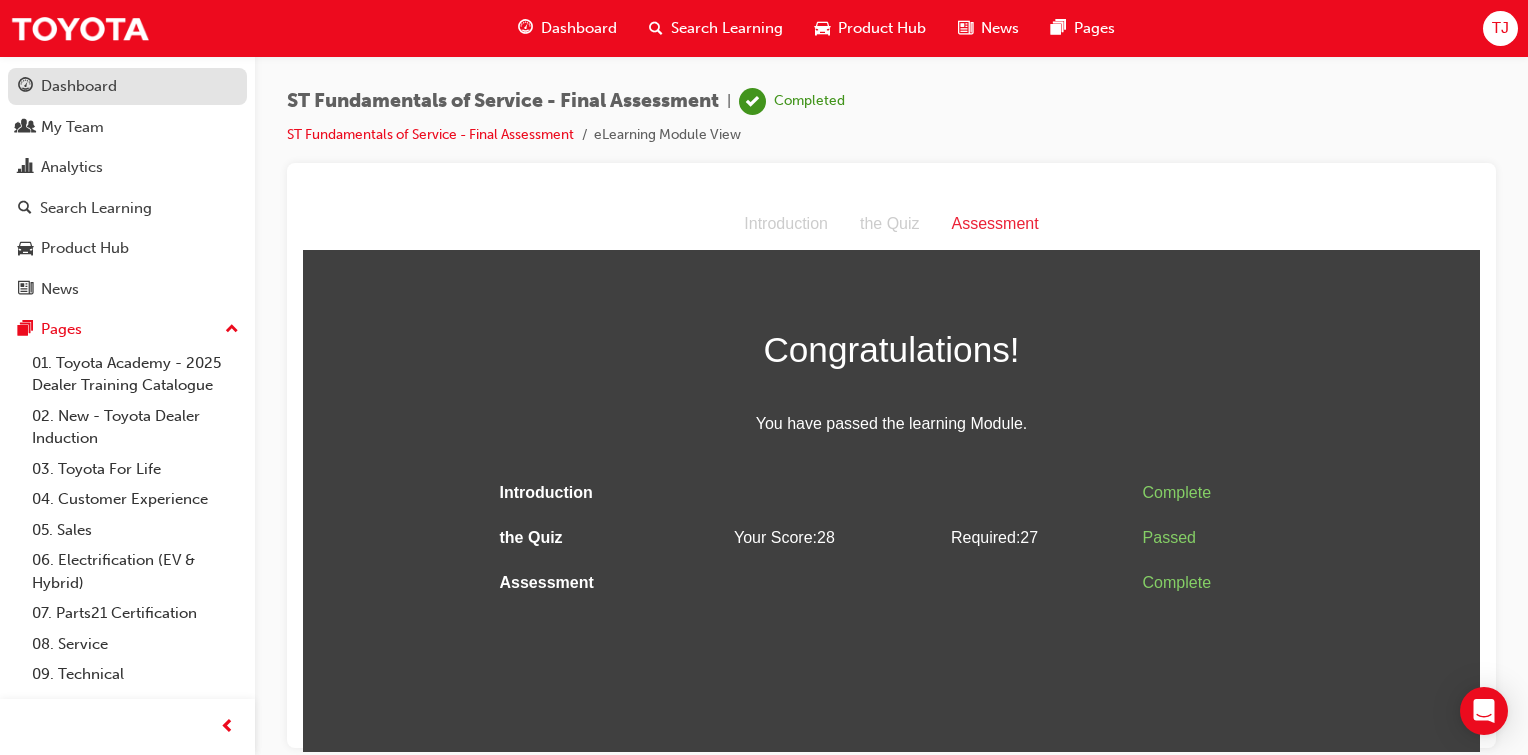 click on "Dashboard" at bounding box center [127, 86] 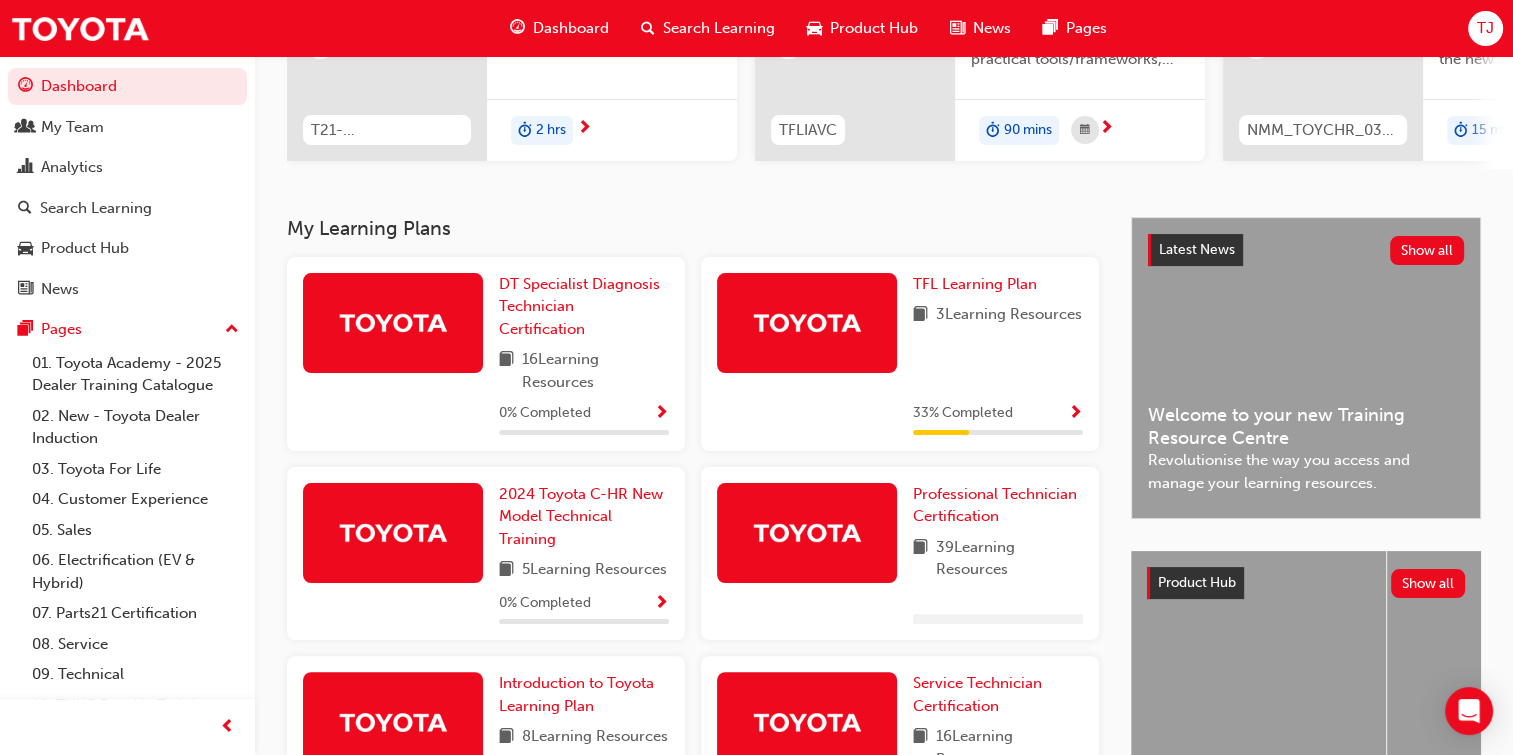 scroll, scrollTop: 424, scrollLeft: 0, axis: vertical 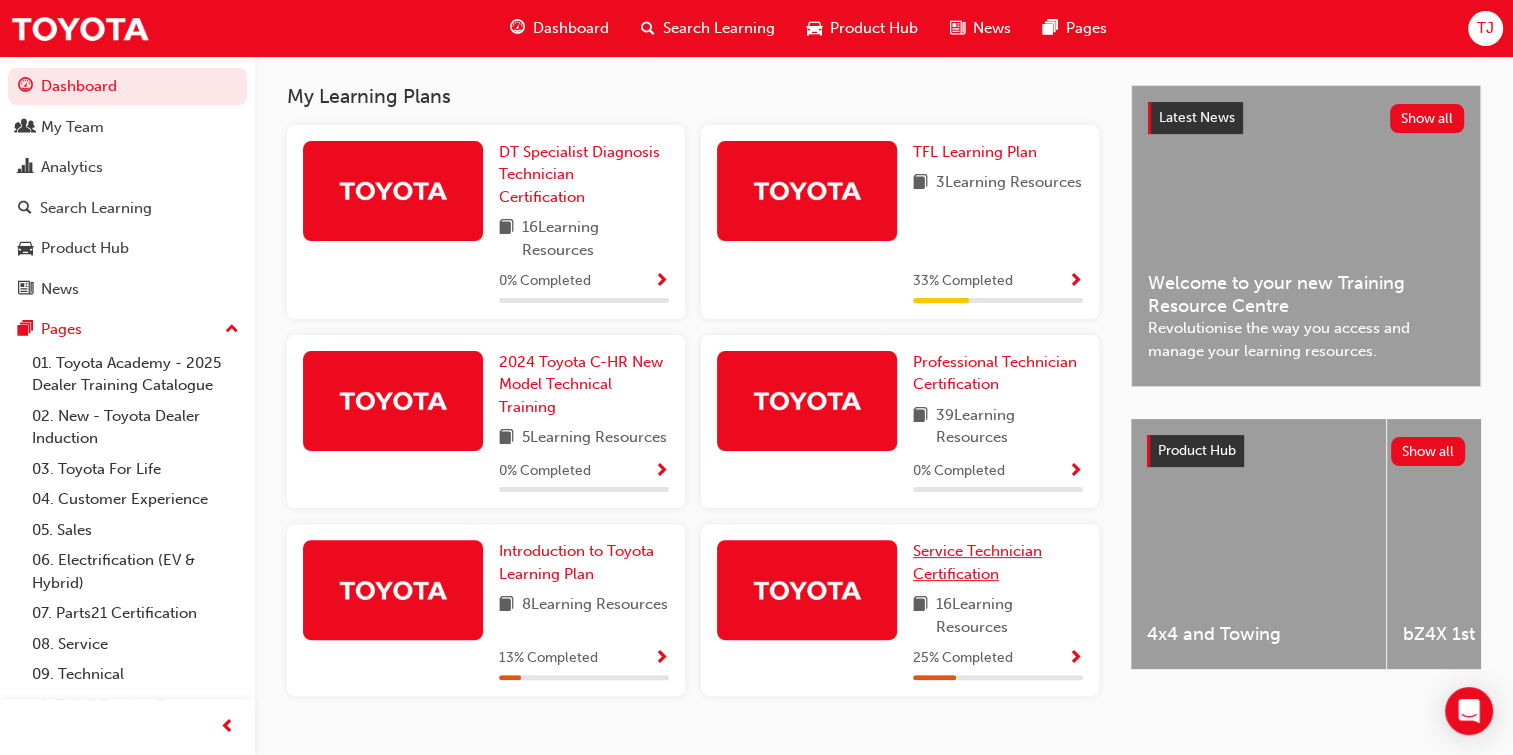 click on "Service Technician Certification" at bounding box center [977, 562] 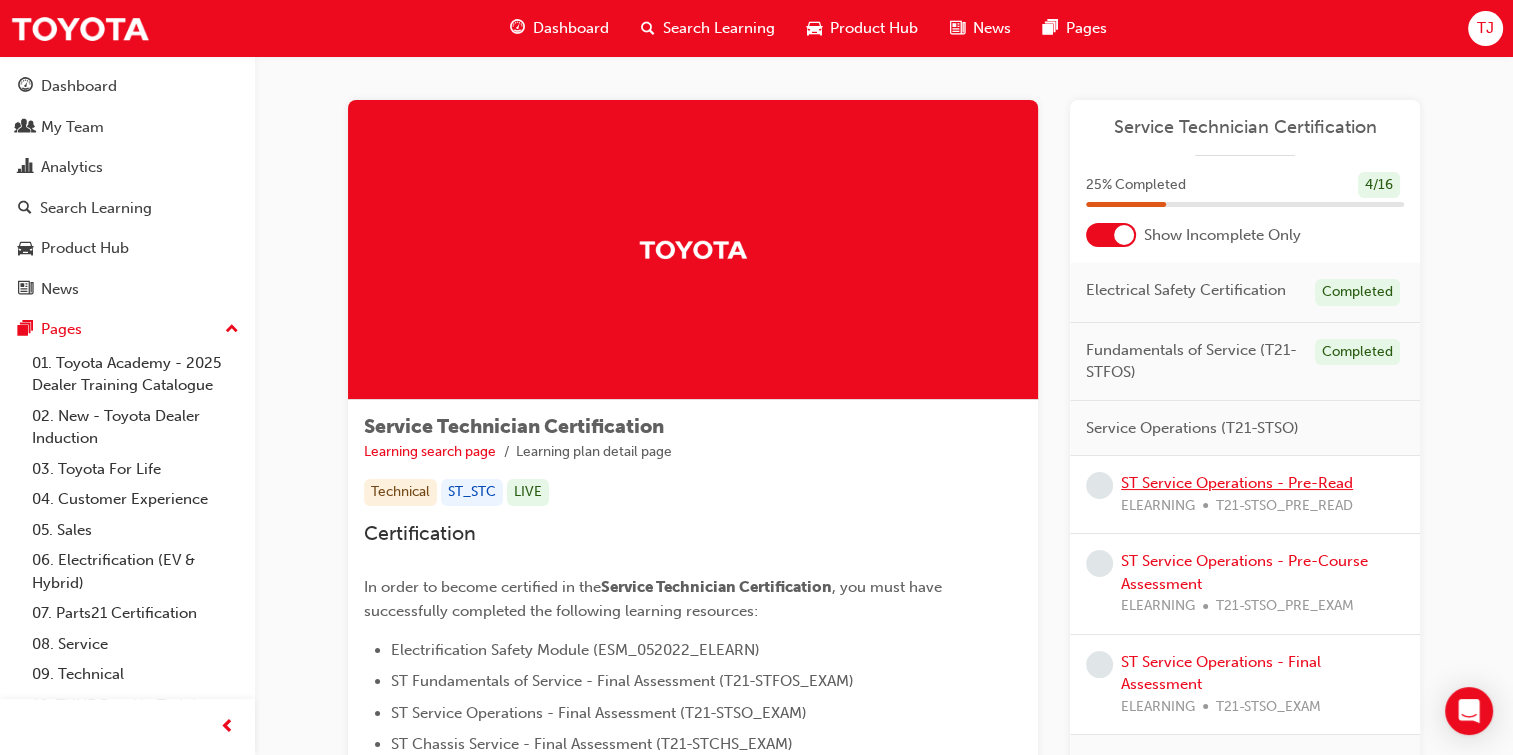 scroll, scrollTop: 0, scrollLeft: 0, axis: both 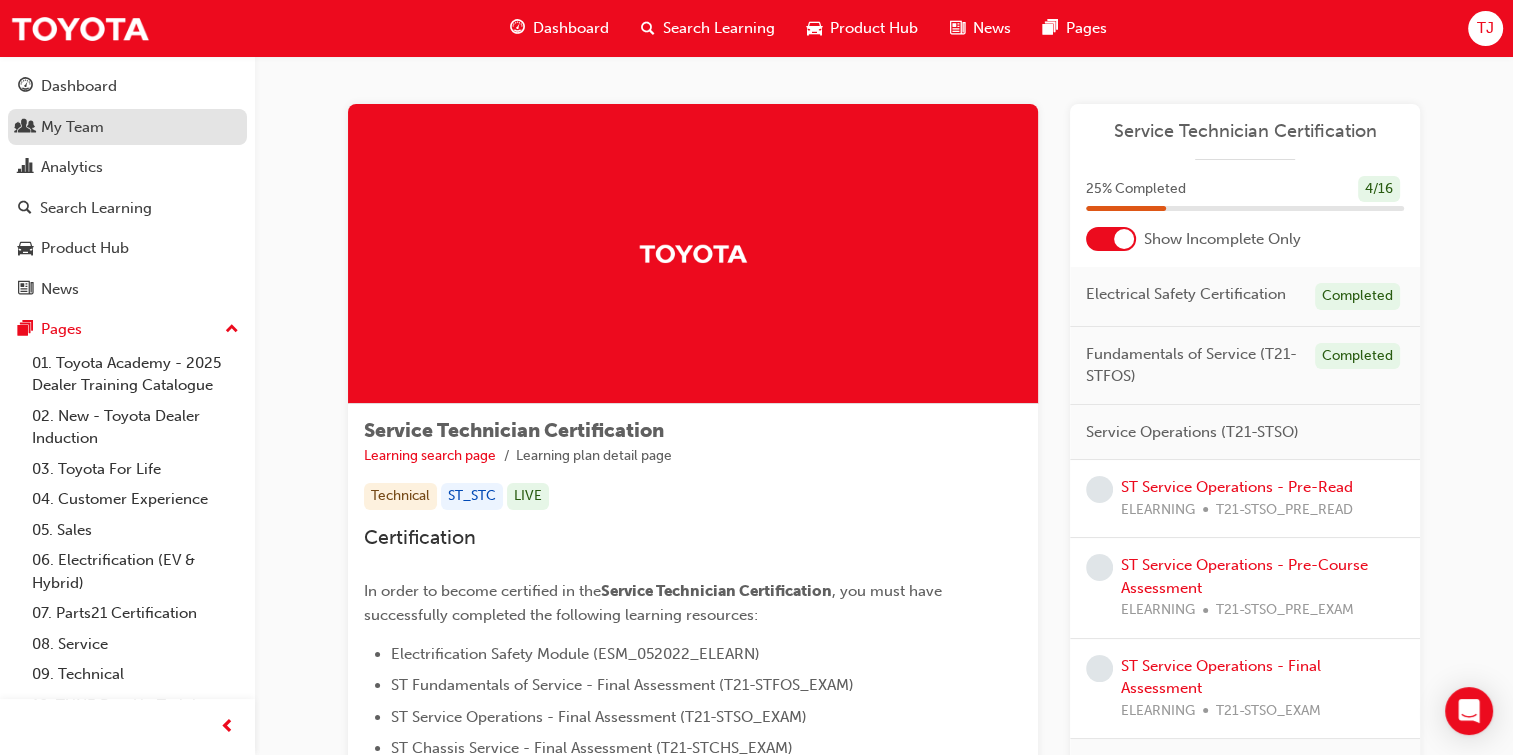 click on "My Team" at bounding box center (72, 127) 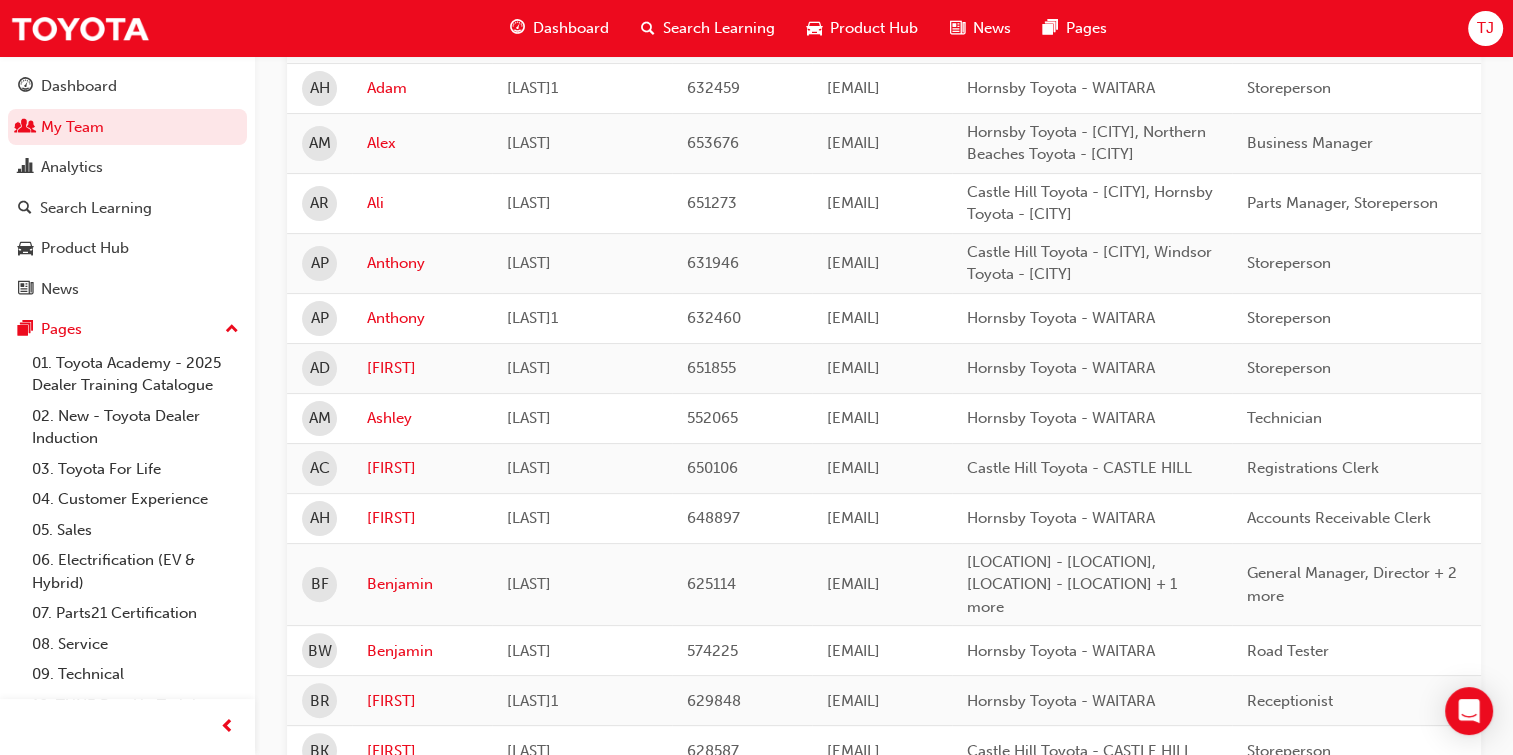 scroll, scrollTop: 372, scrollLeft: 0, axis: vertical 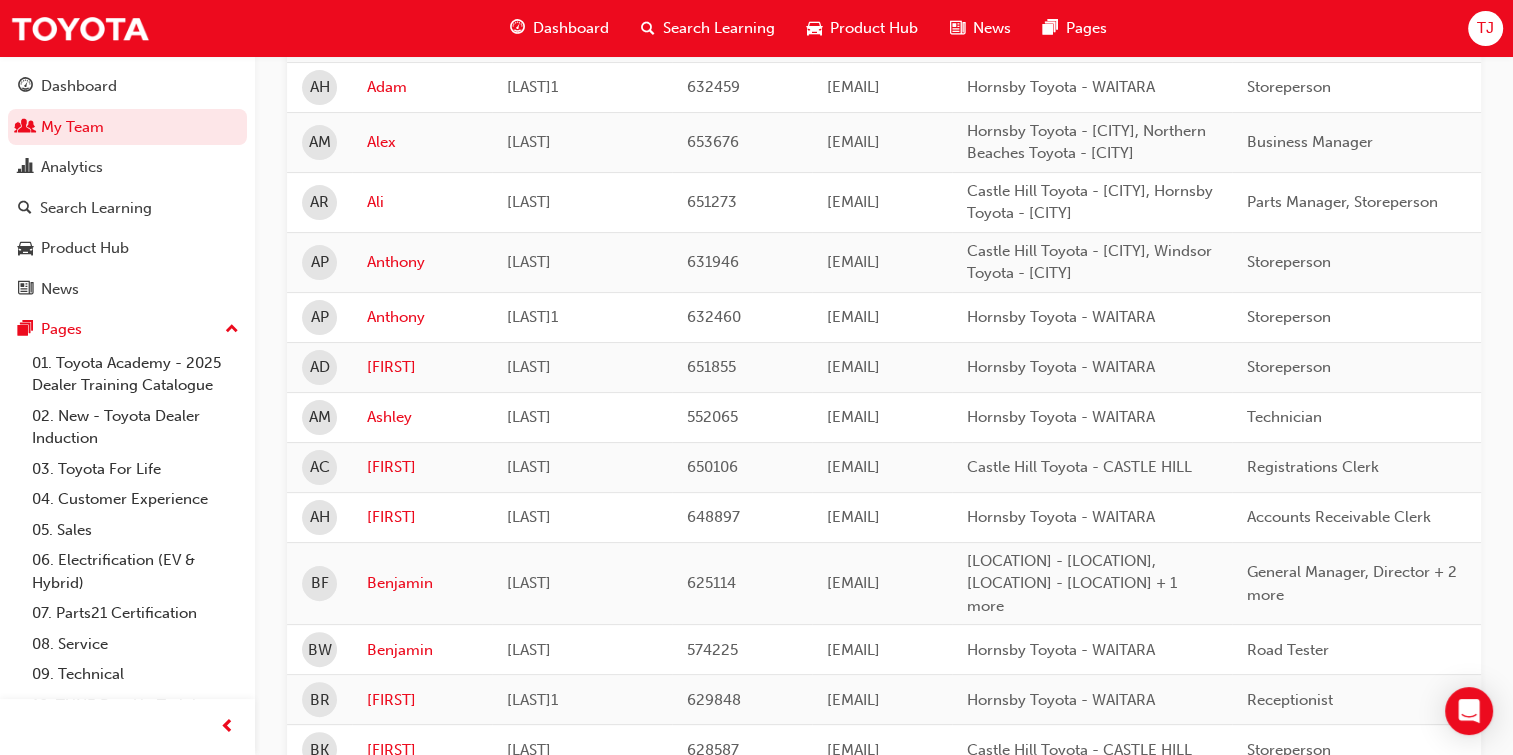 drag, startPoint x: 591, startPoint y: 476, endPoint x: 923, endPoint y: 478, distance: 332.006 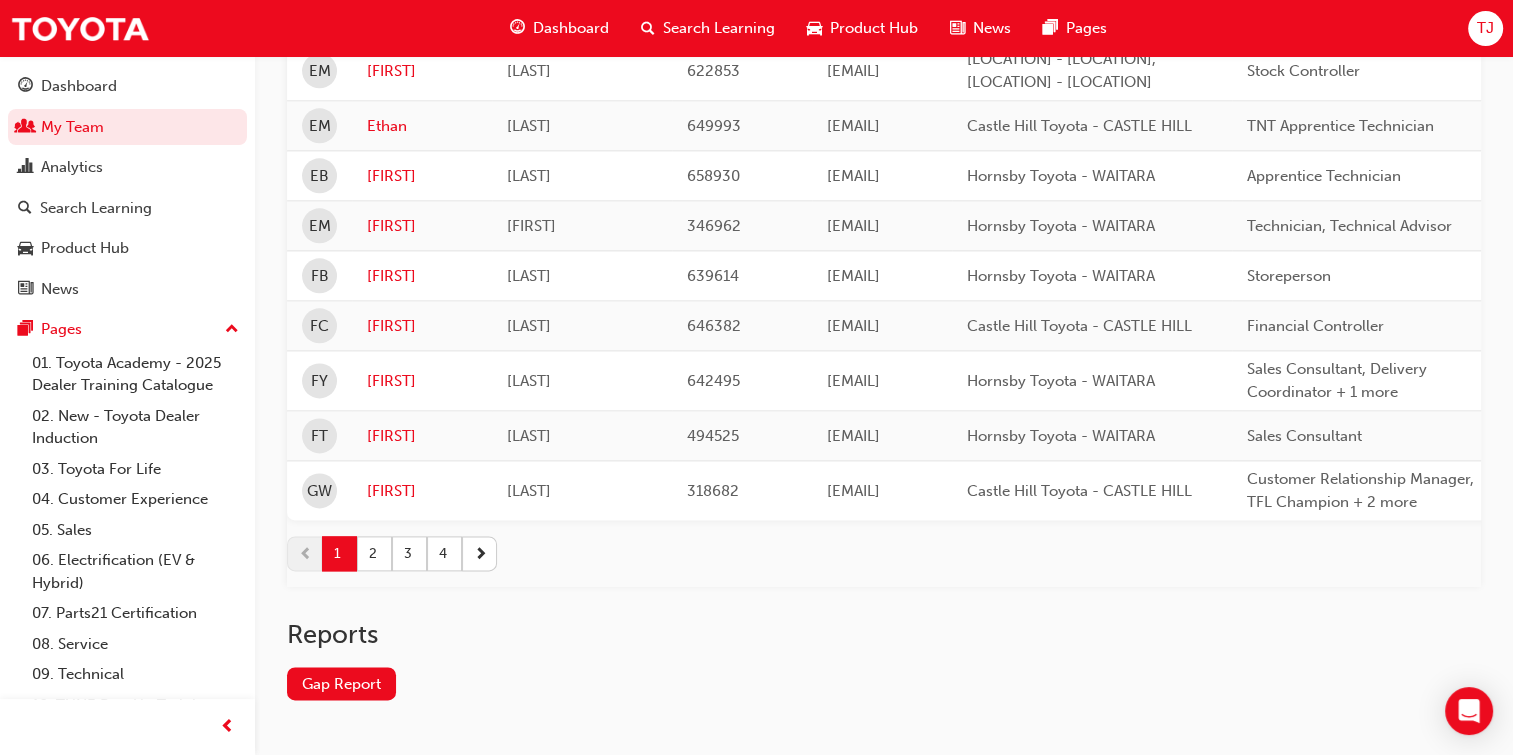 scroll, scrollTop: 2563, scrollLeft: 0, axis: vertical 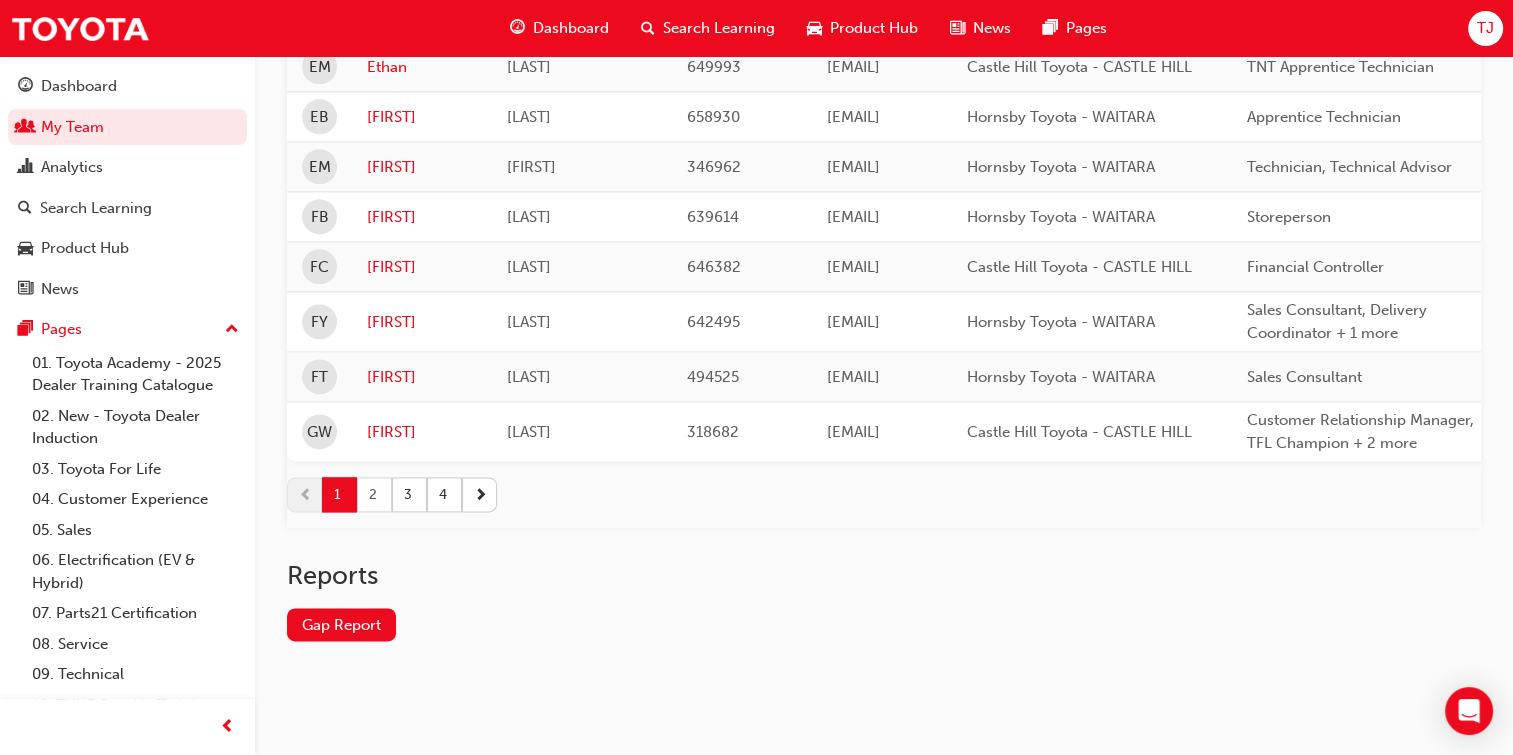 click on "2" at bounding box center [374, 494] 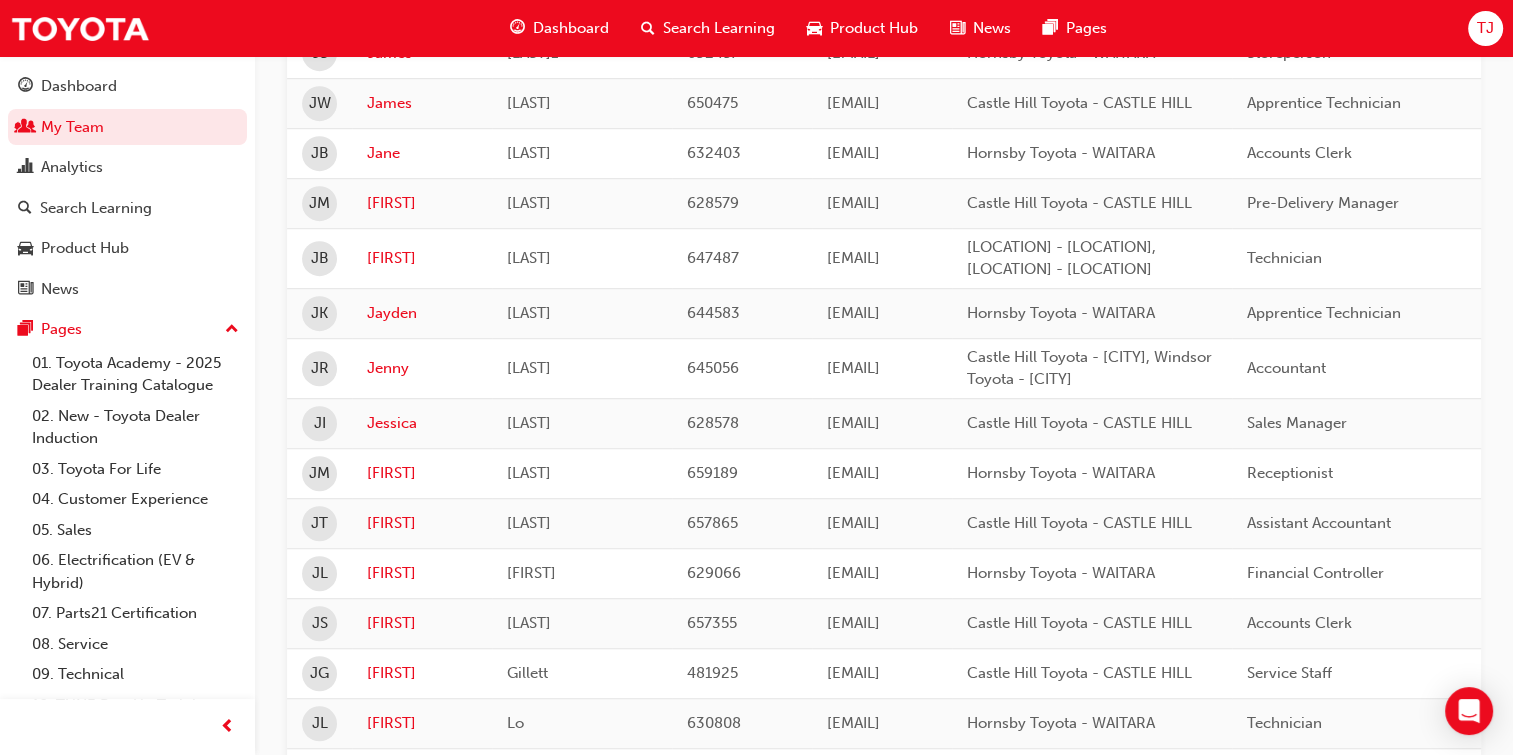 scroll, scrollTop: 1238, scrollLeft: 0, axis: vertical 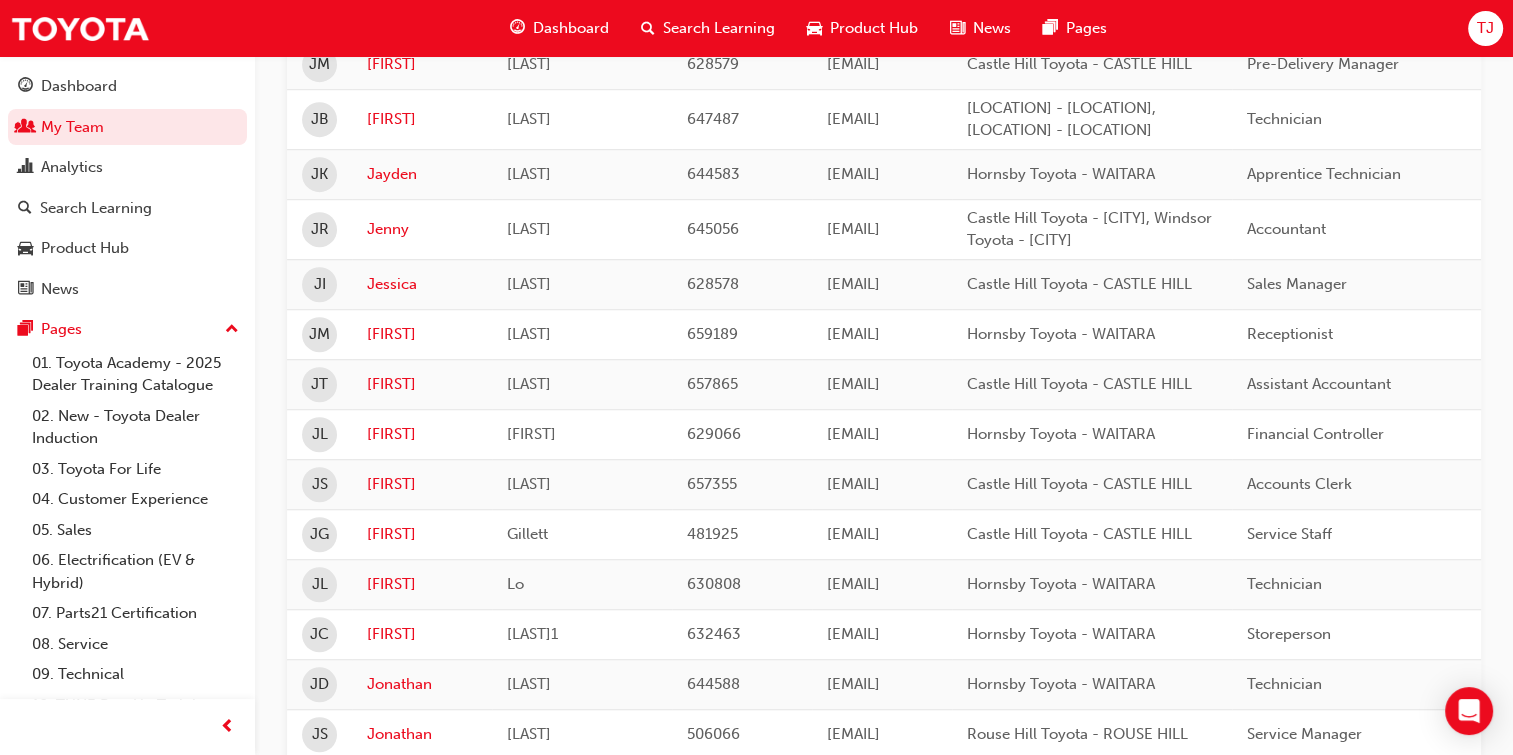 click on "[FIRST]" at bounding box center (422, 484) 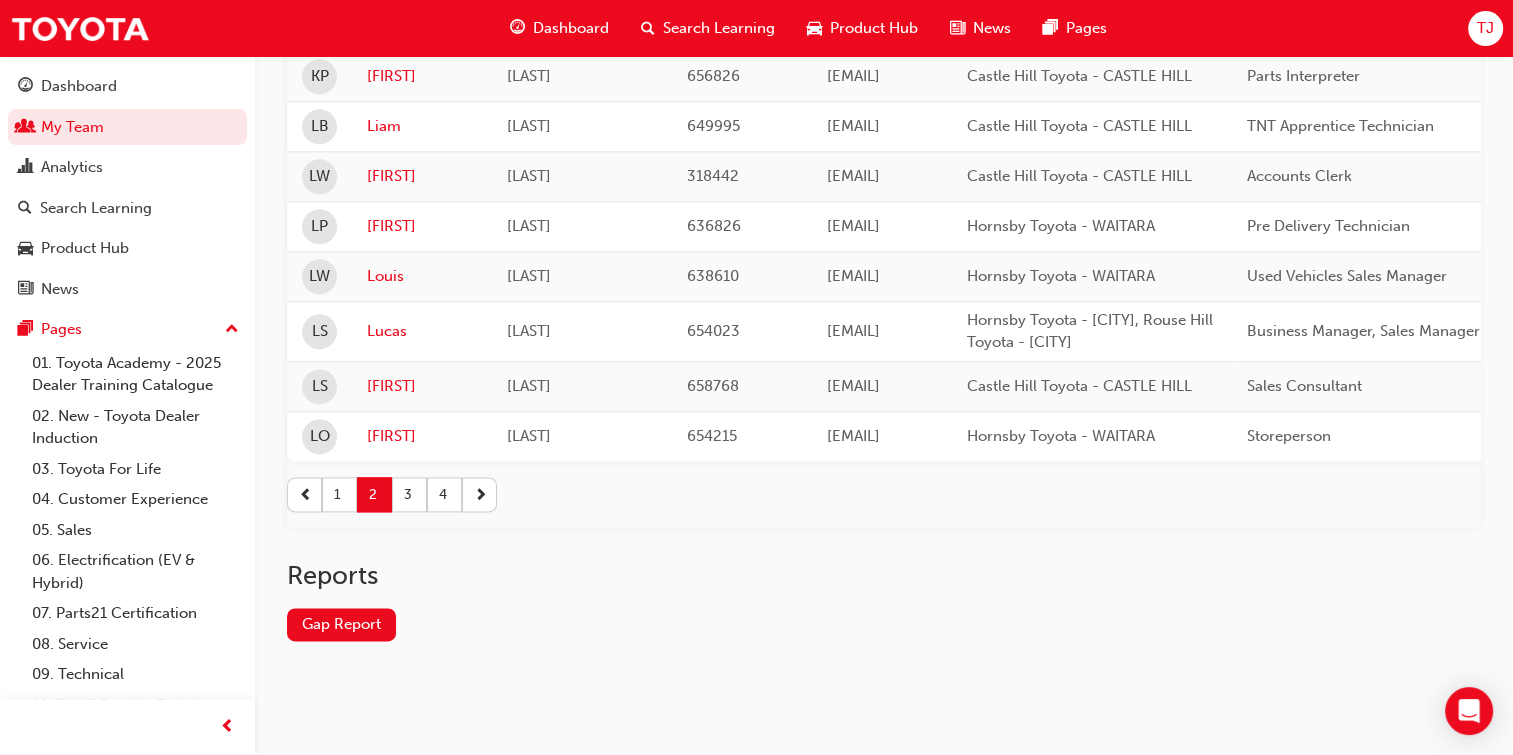 scroll, scrollTop: 2531, scrollLeft: 0, axis: vertical 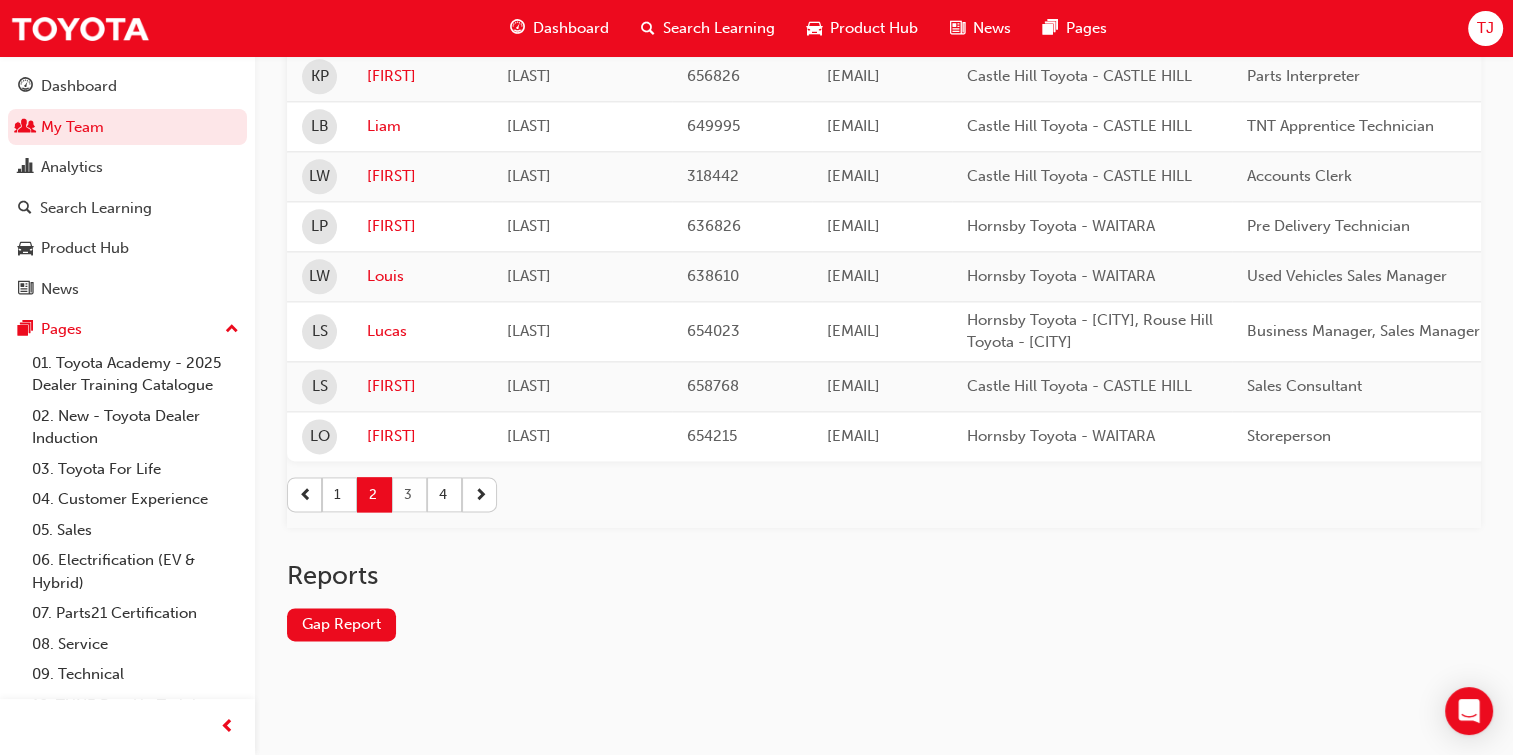 click on "3" at bounding box center (409, 494) 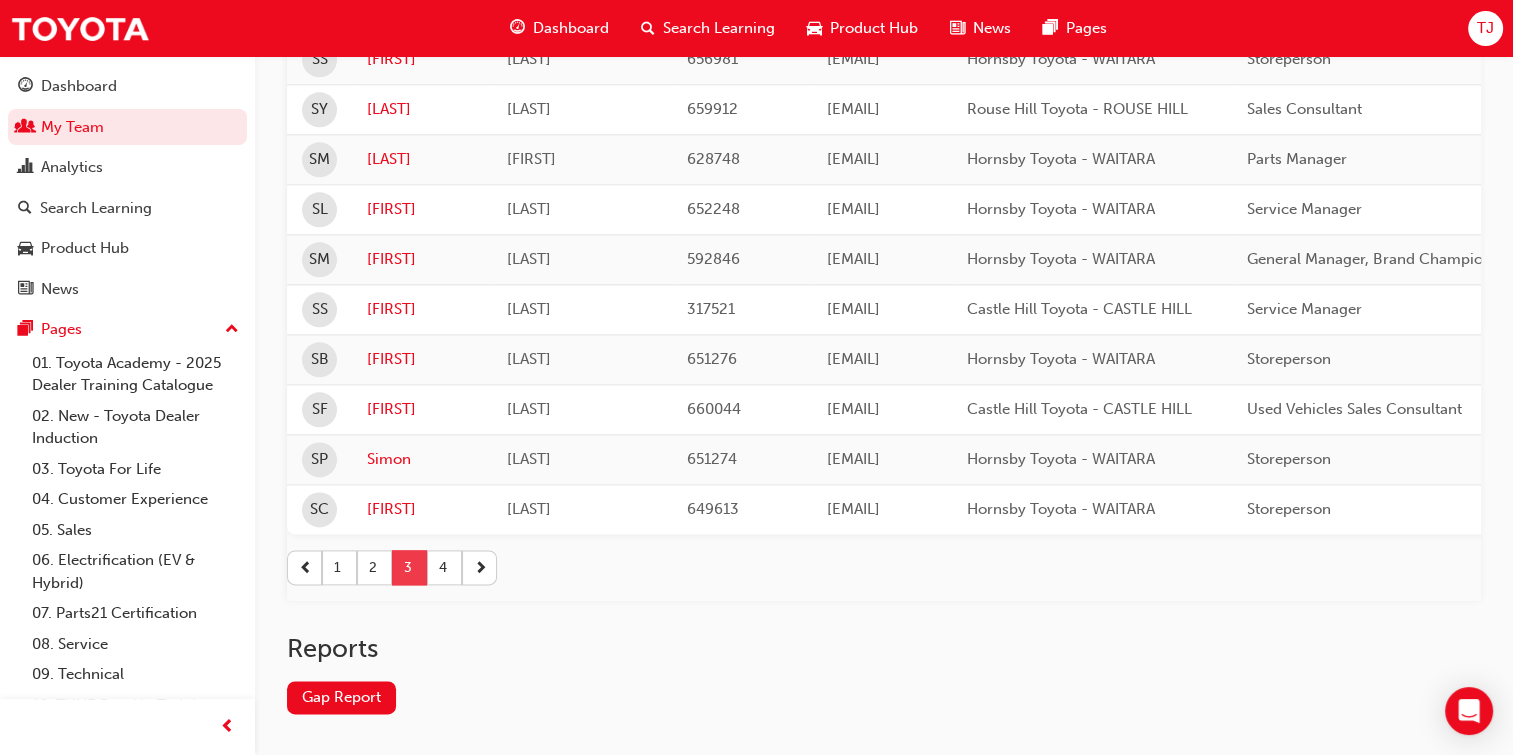 scroll, scrollTop: 2401, scrollLeft: 0, axis: vertical 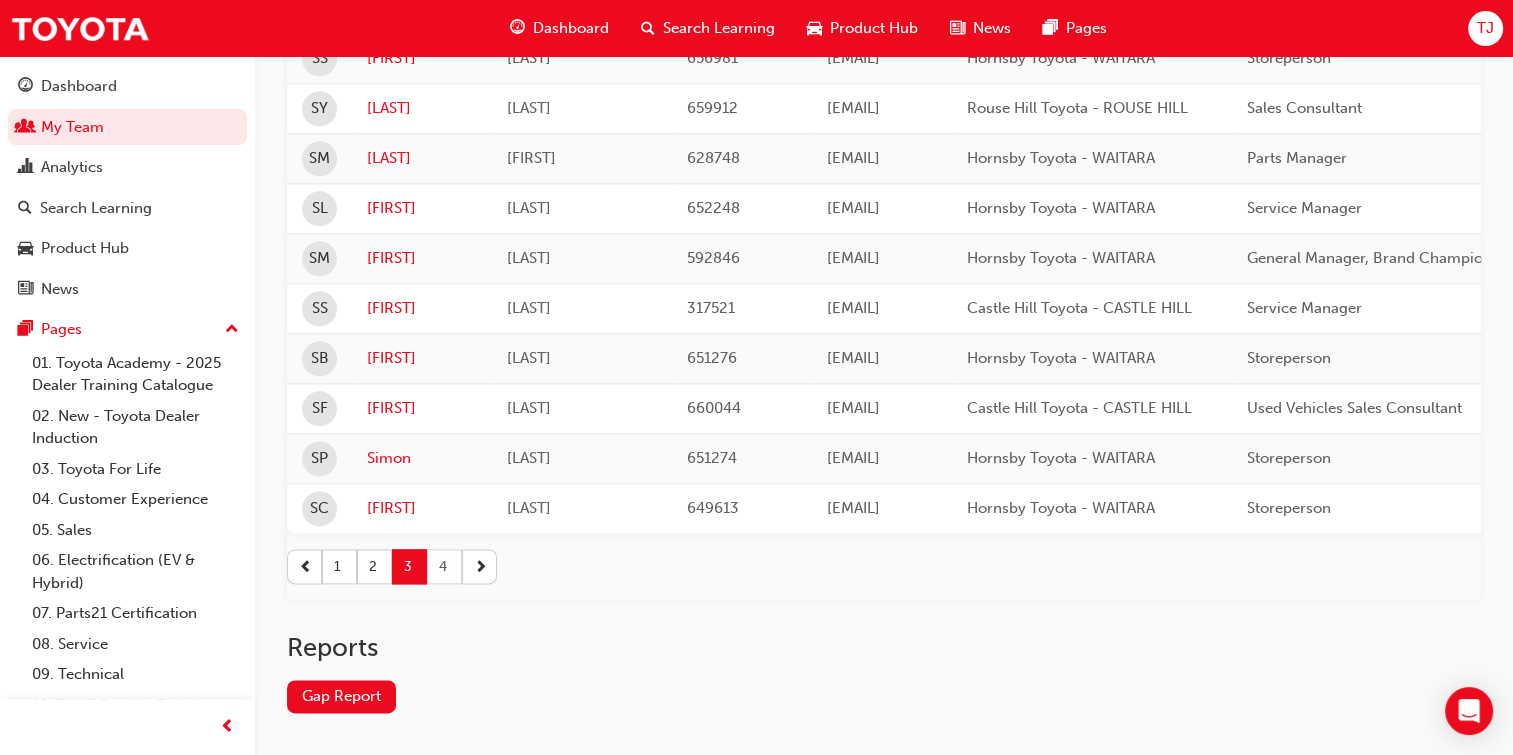 click on "4" at bounding box center [444, 566] 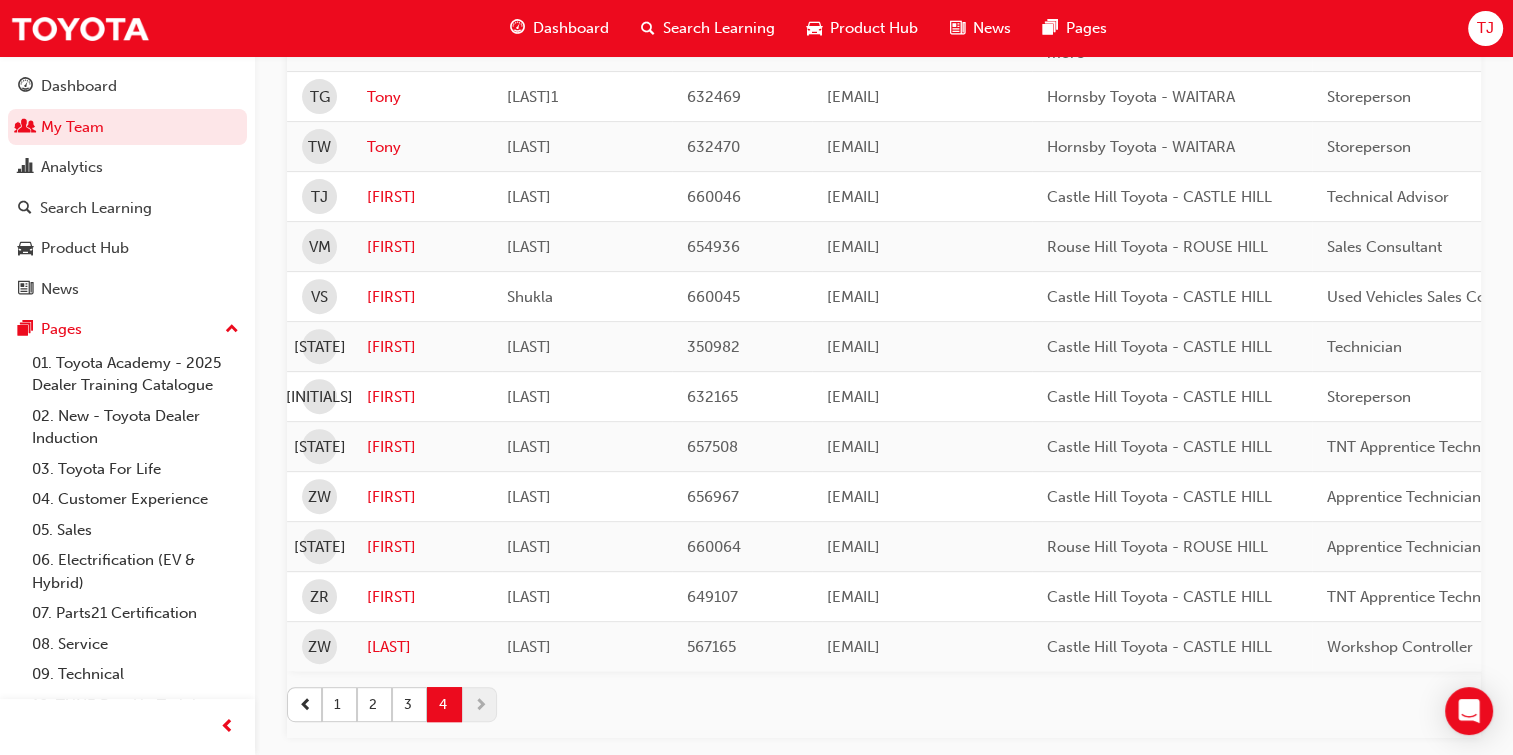 scroll, scrollTop: 694, scrollLeft: 0, axis: vertical 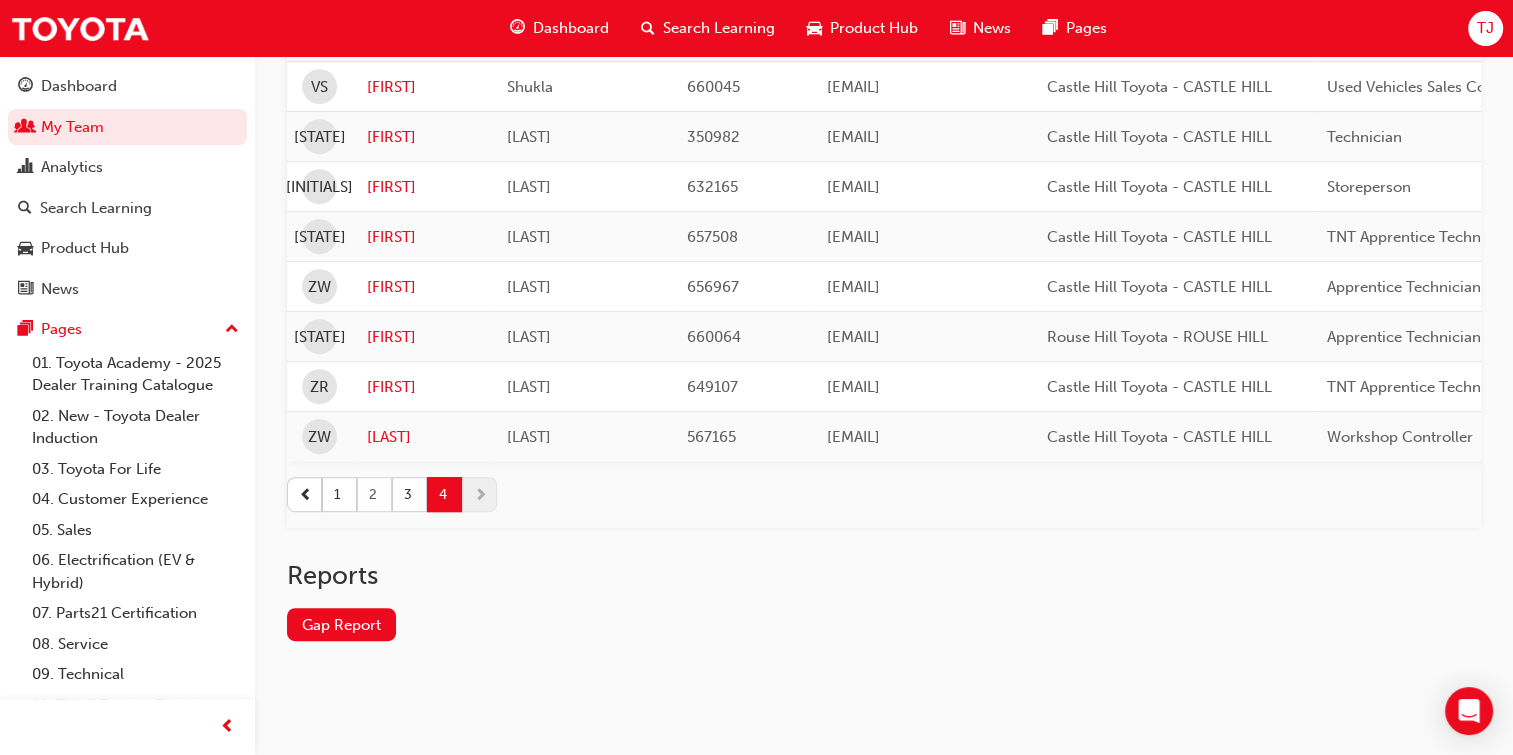 click on "2" at bounding box center (374, 494) 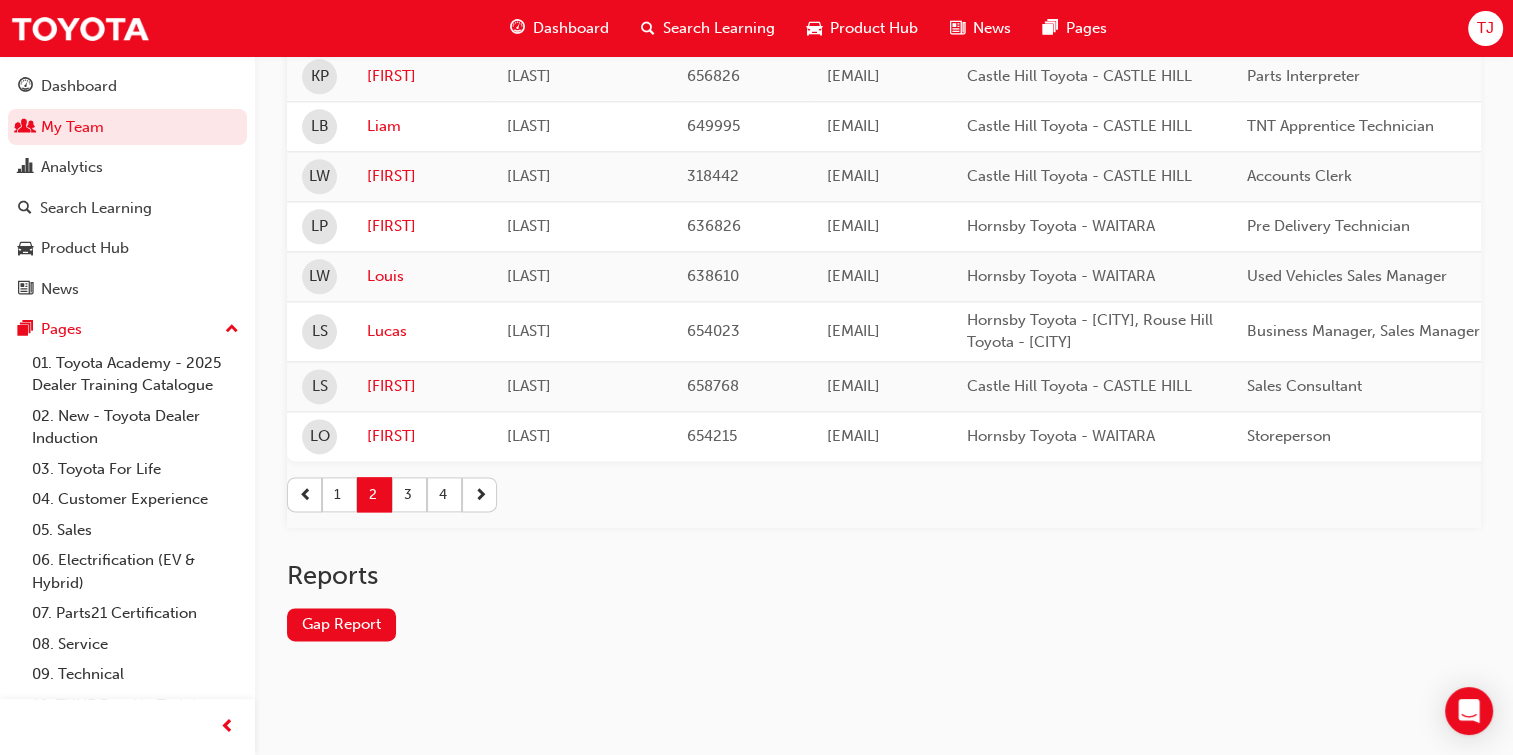 scroll, scrollTop: 2542, scrollLeft: 0, axis: vertical 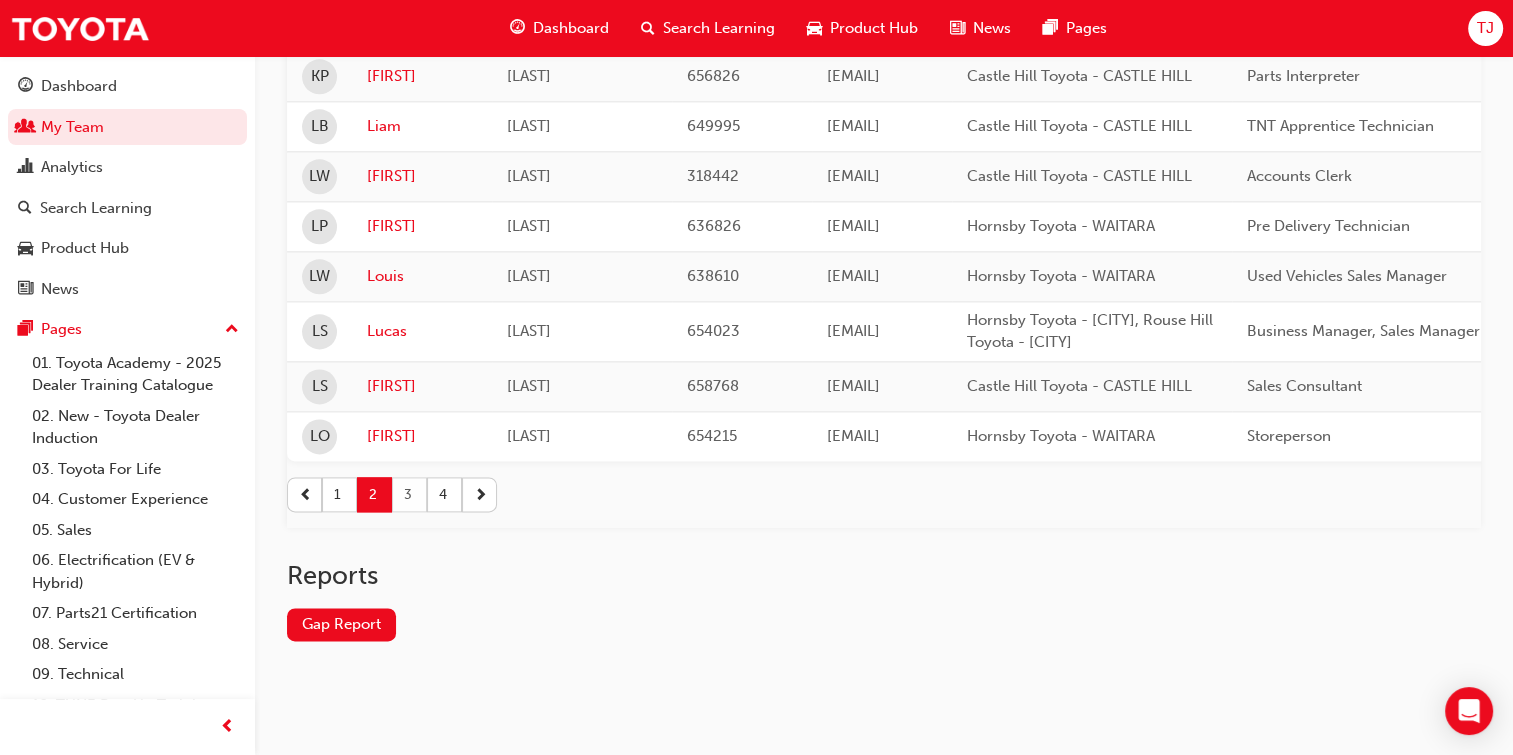 click on "3" at bounding box center [409, 494] 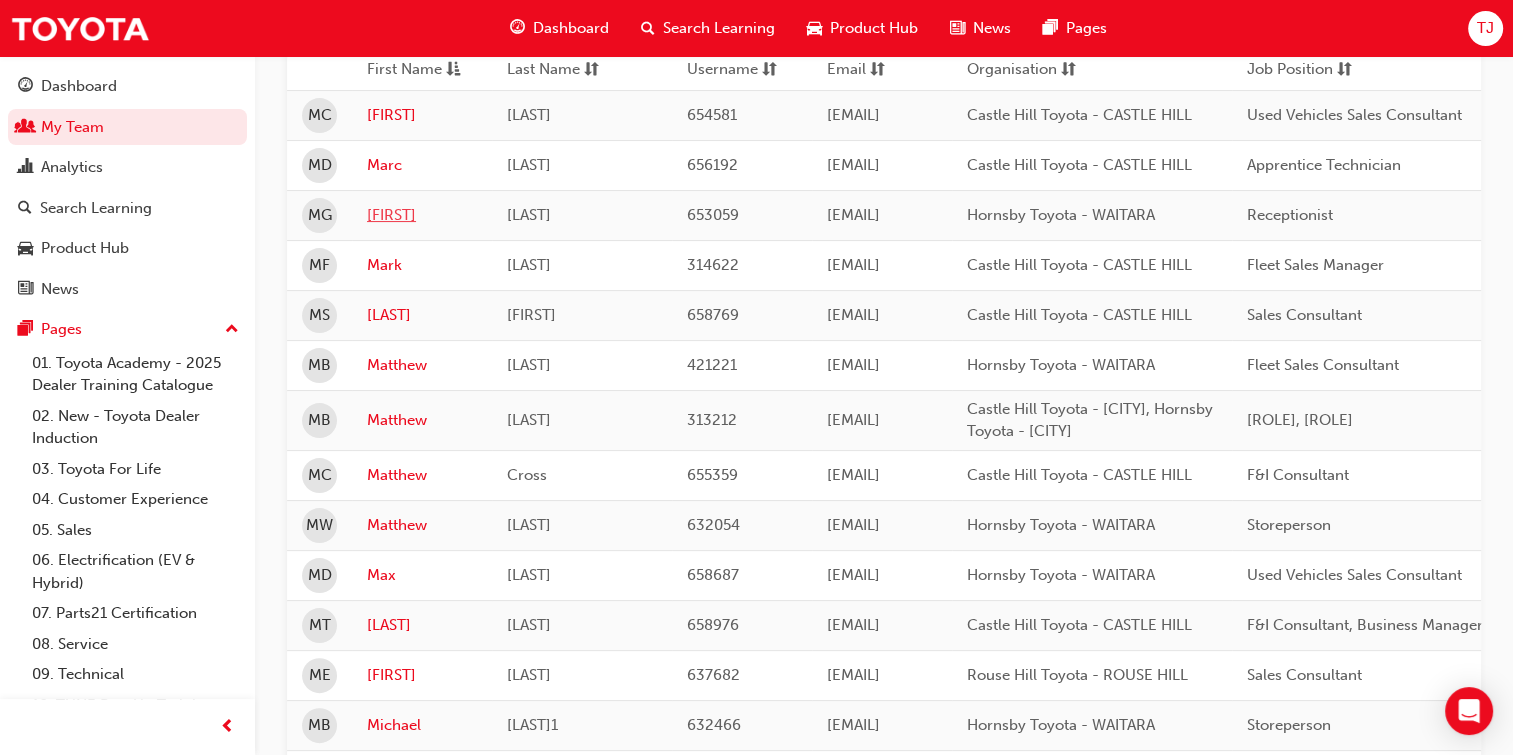scroll, scrollTop: 292, scrollLeft: 0, axis: vertical 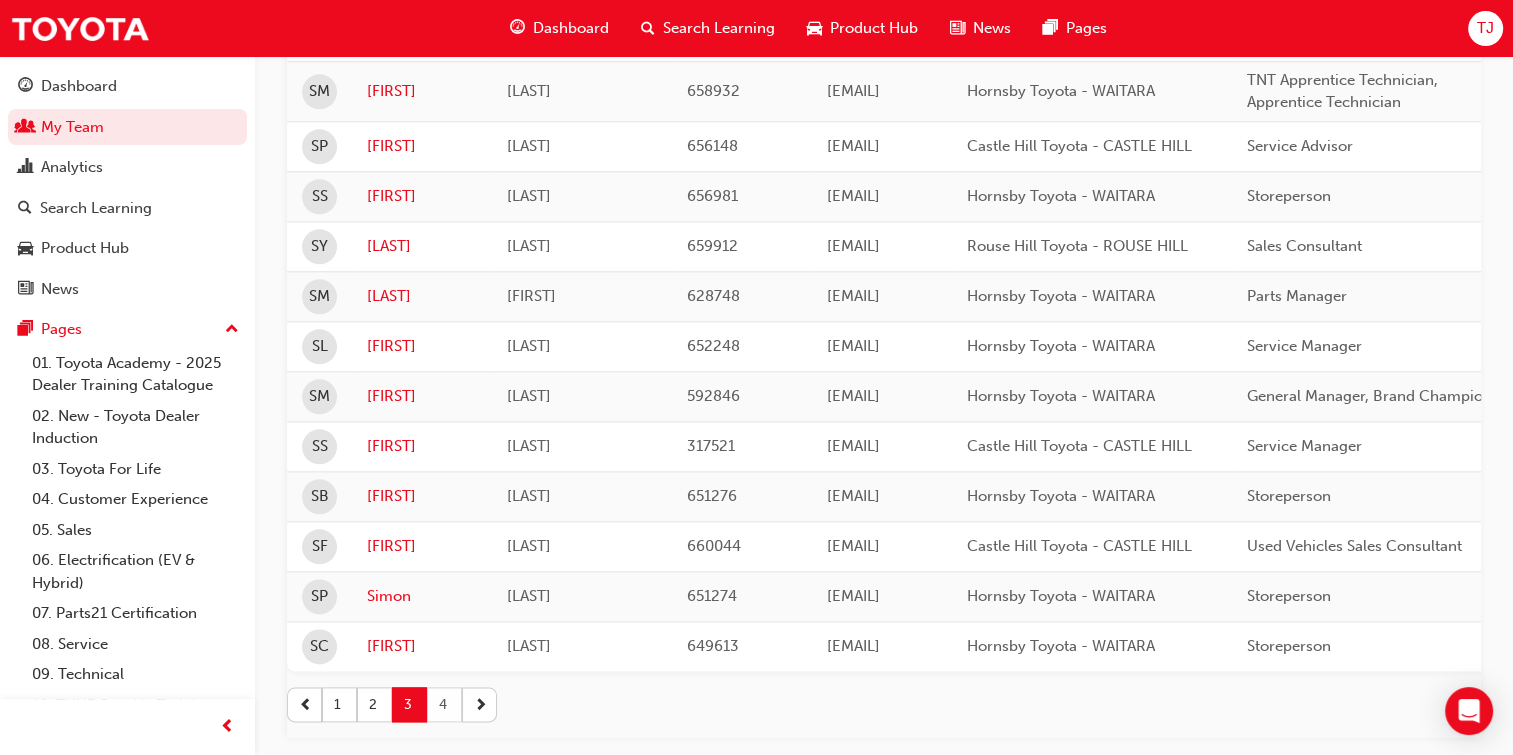 click on "4" at bounding box center [444, 704] 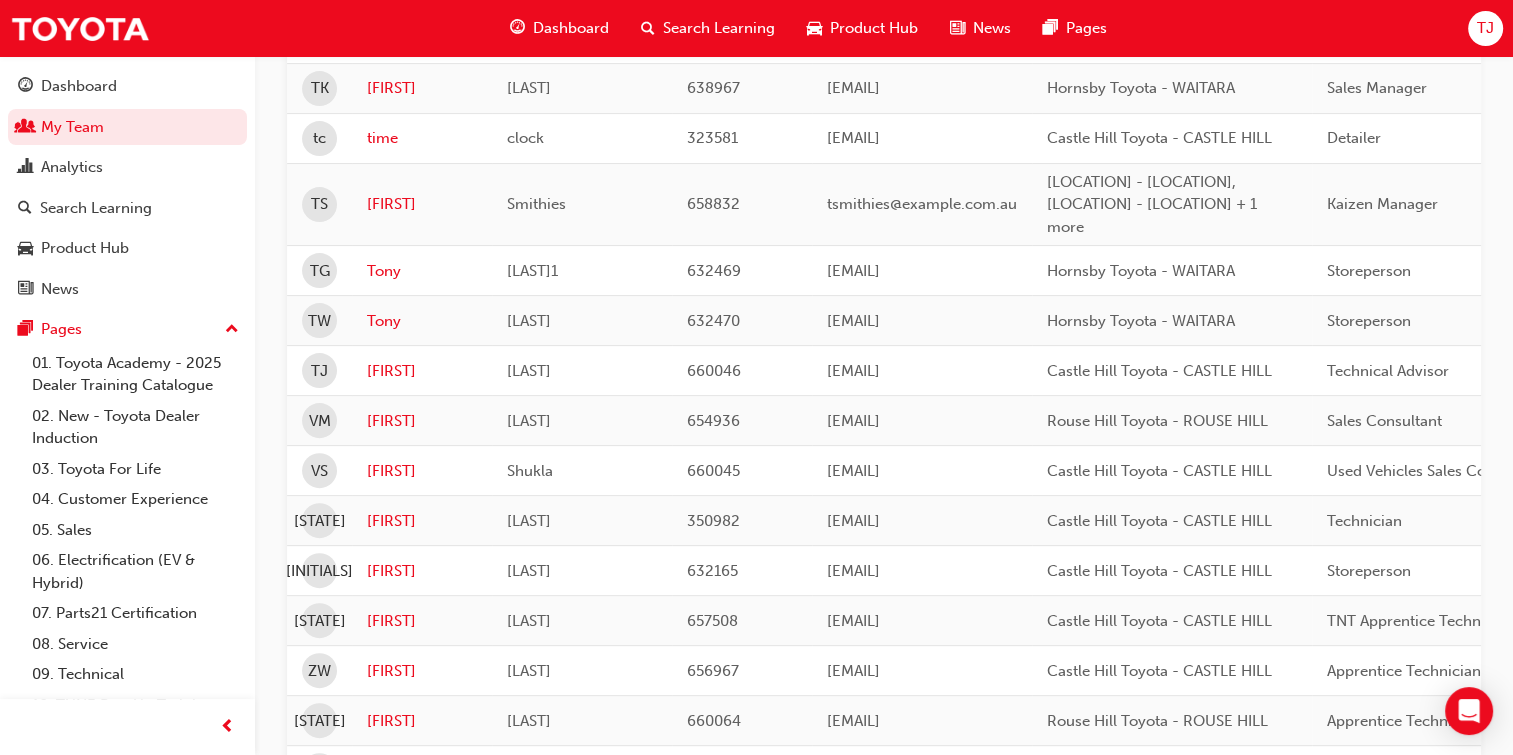 scroll, scrollTop: 520, scrollLeft: 0, axis: vertical 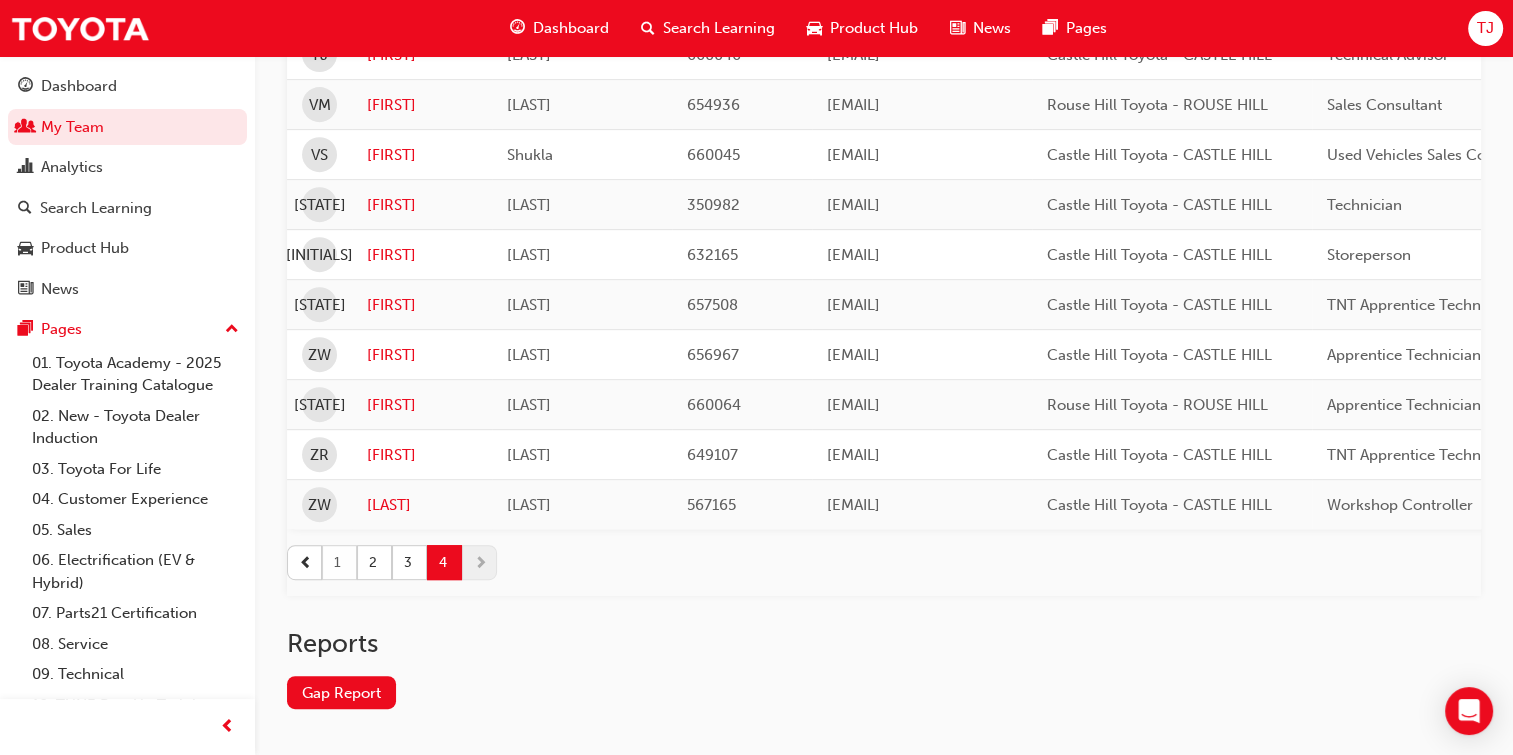 click on "1" at bounding box center (339, 562) 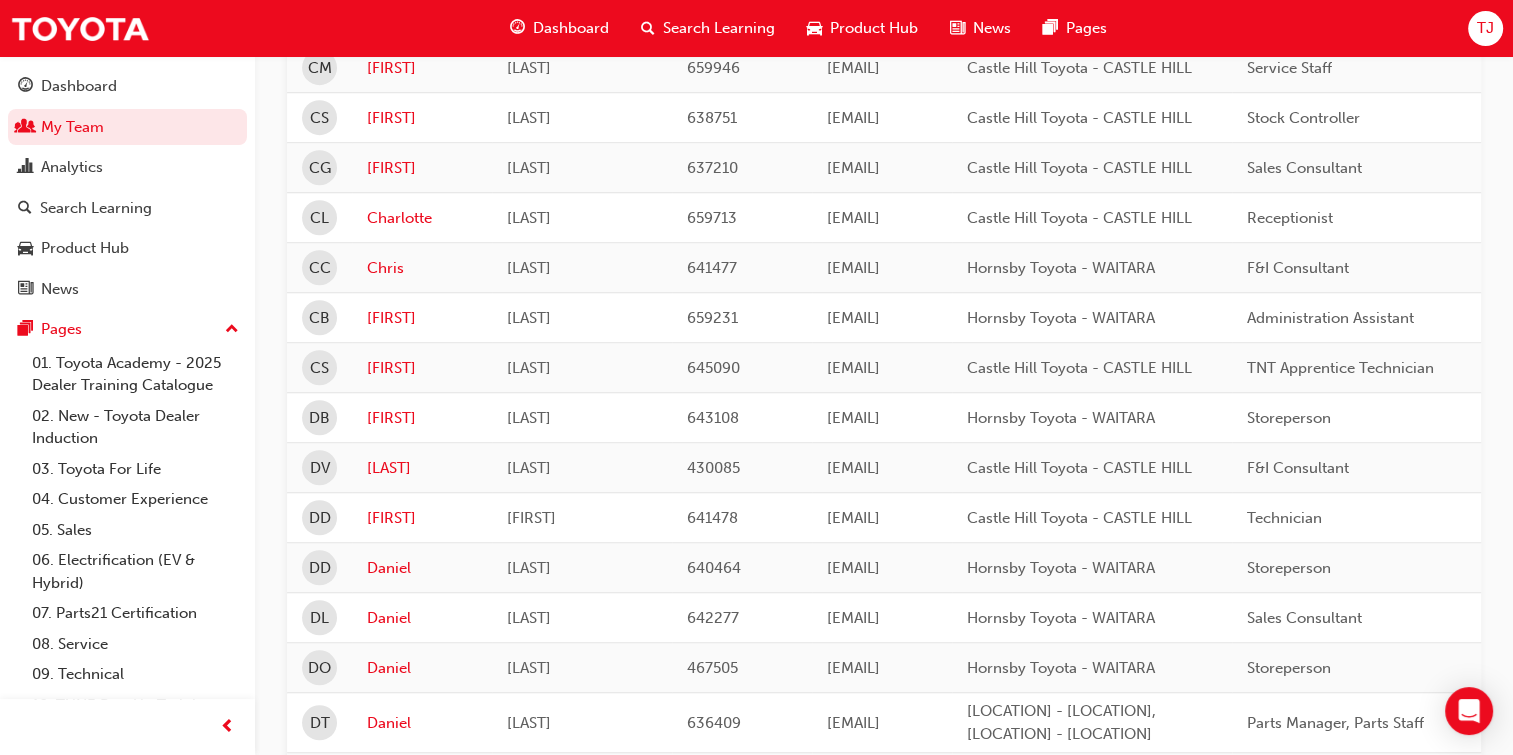 scroll, scrollTop: 1464, scrollLeft: 0, axis: vertical 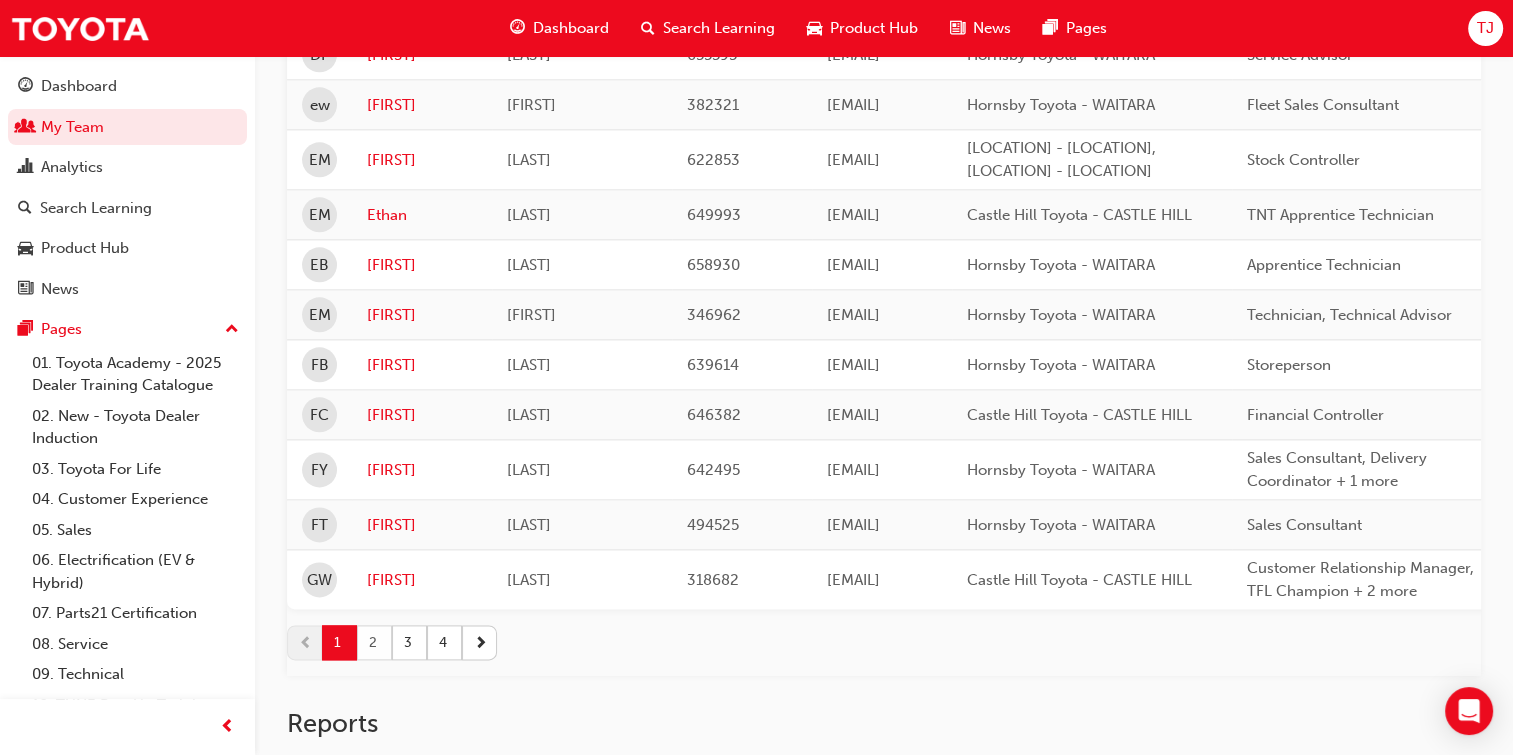 click on "2" at bounding box center (374, 642) 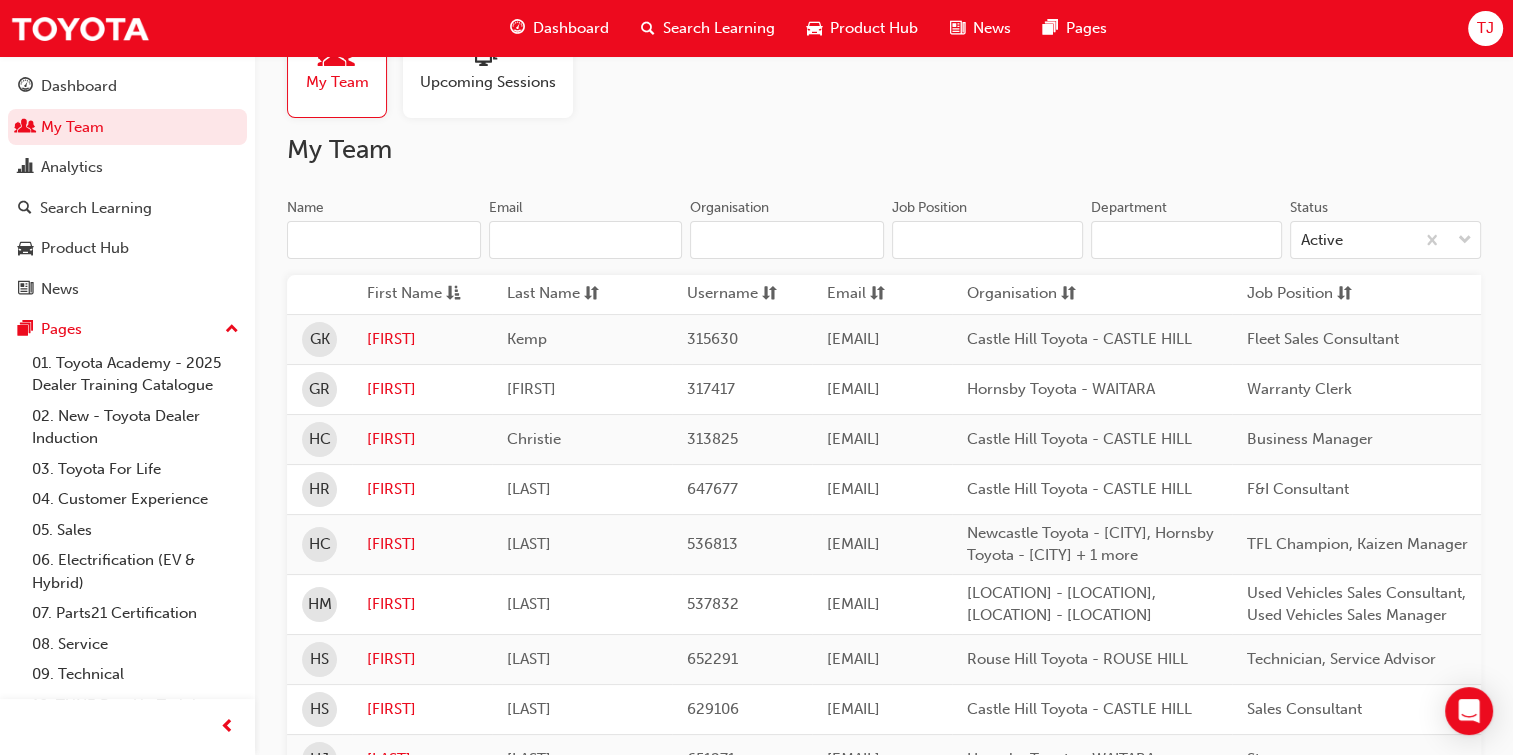 scroll, scrollTop: 68, scrollLeft: 0, axis: vertical 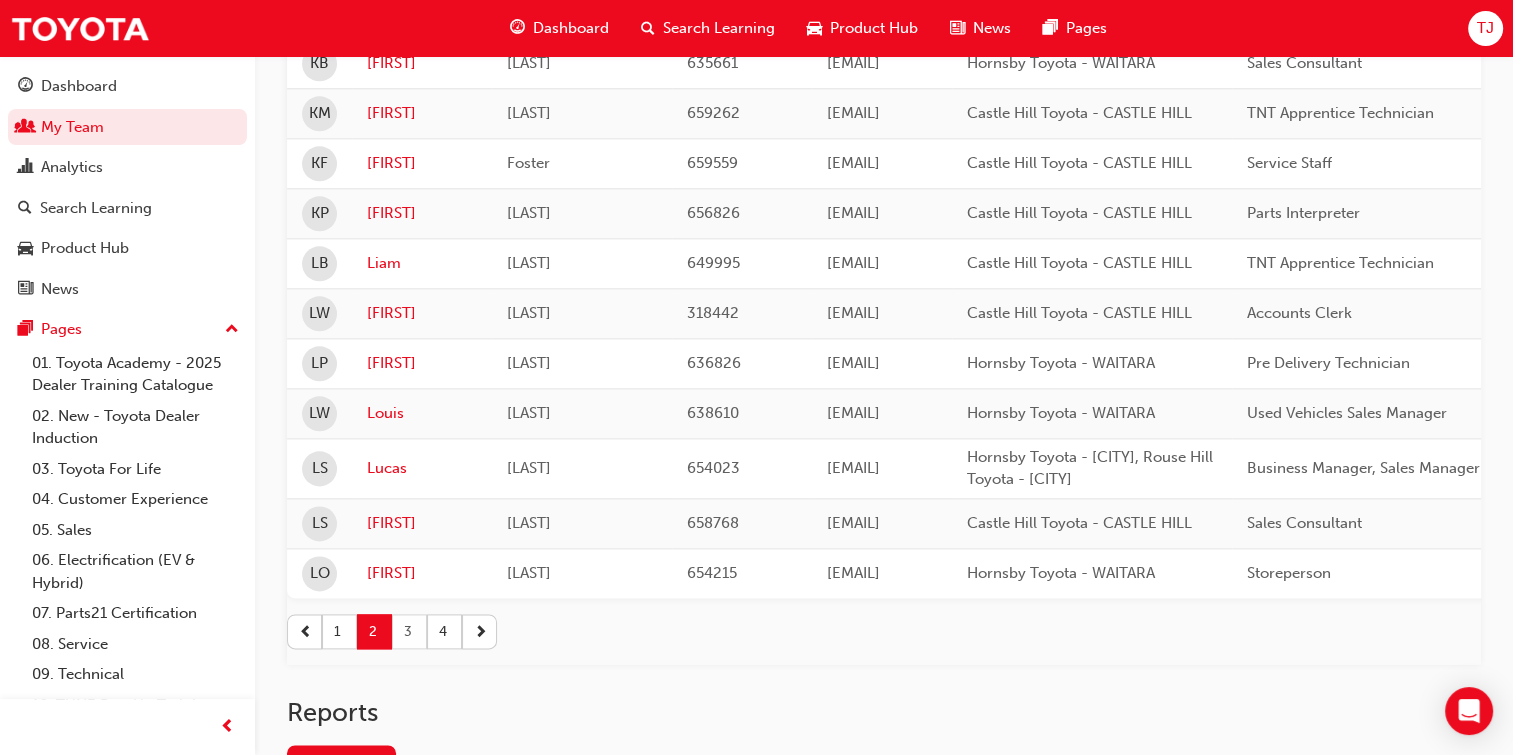 click on "3" at bounding box center (409, 631) 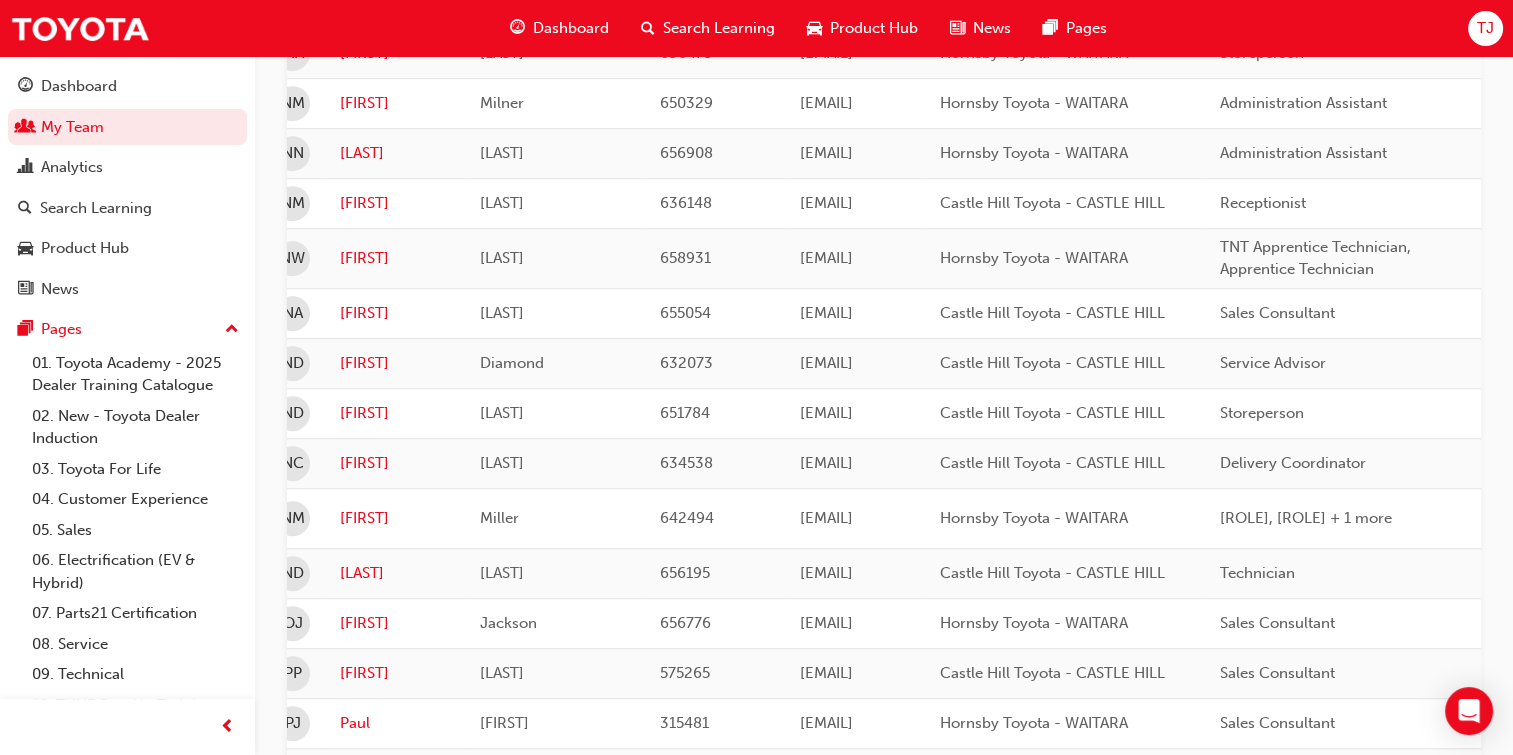 scroll, scrollTop: 0, scrollLeft: 0, axis: both 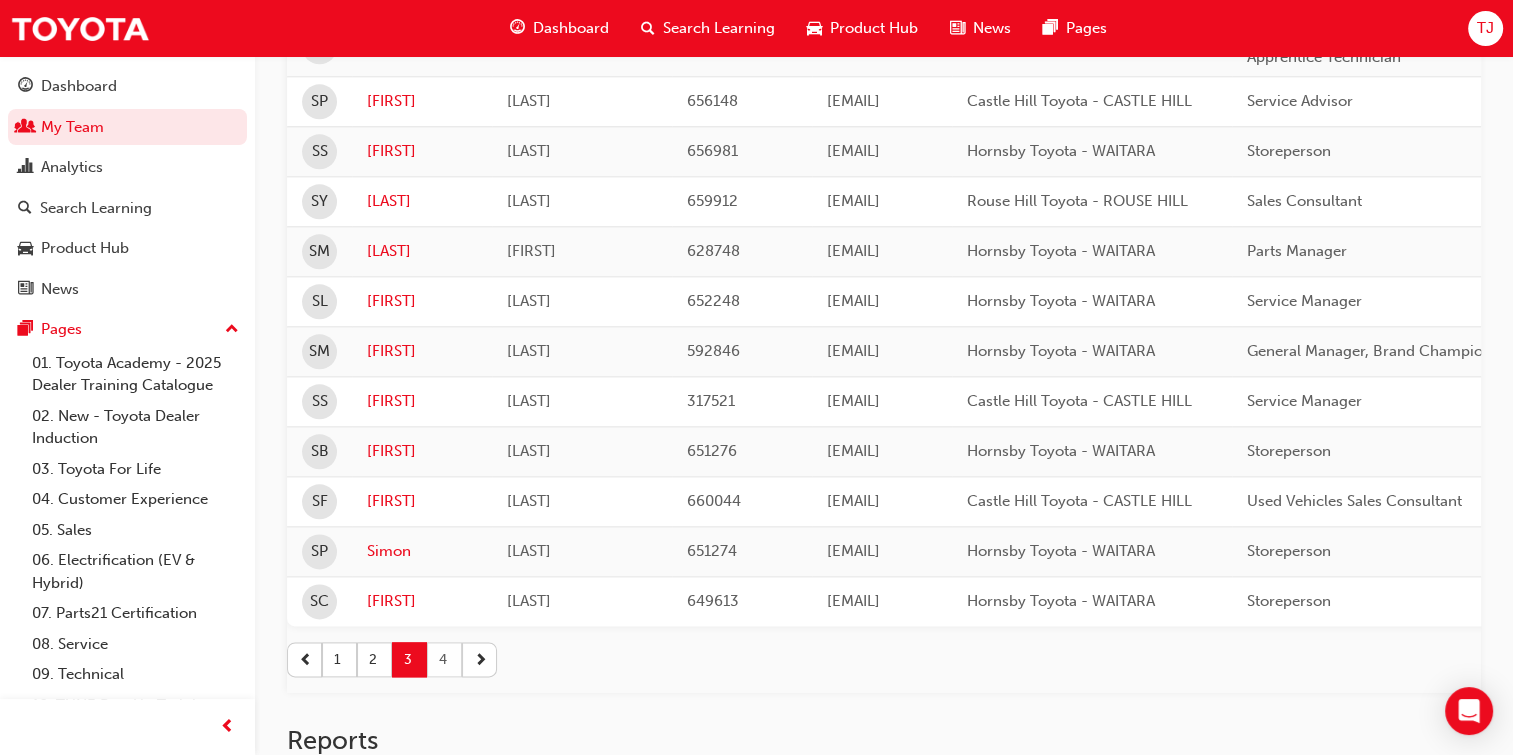 click on "4" at bounding box center [444, 659] 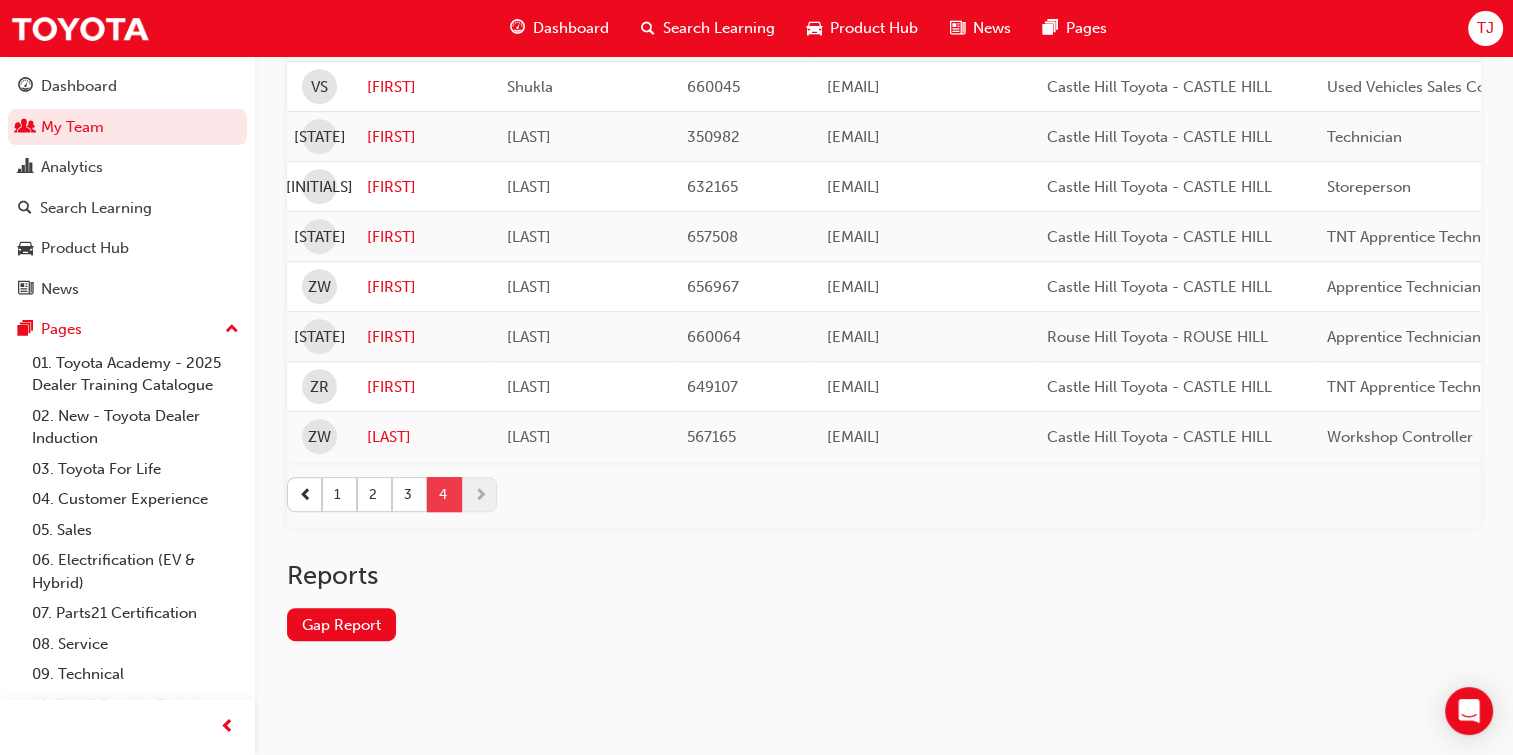 scroll, scrollTop: 917, scrollLeft: 0, axis: vertical 